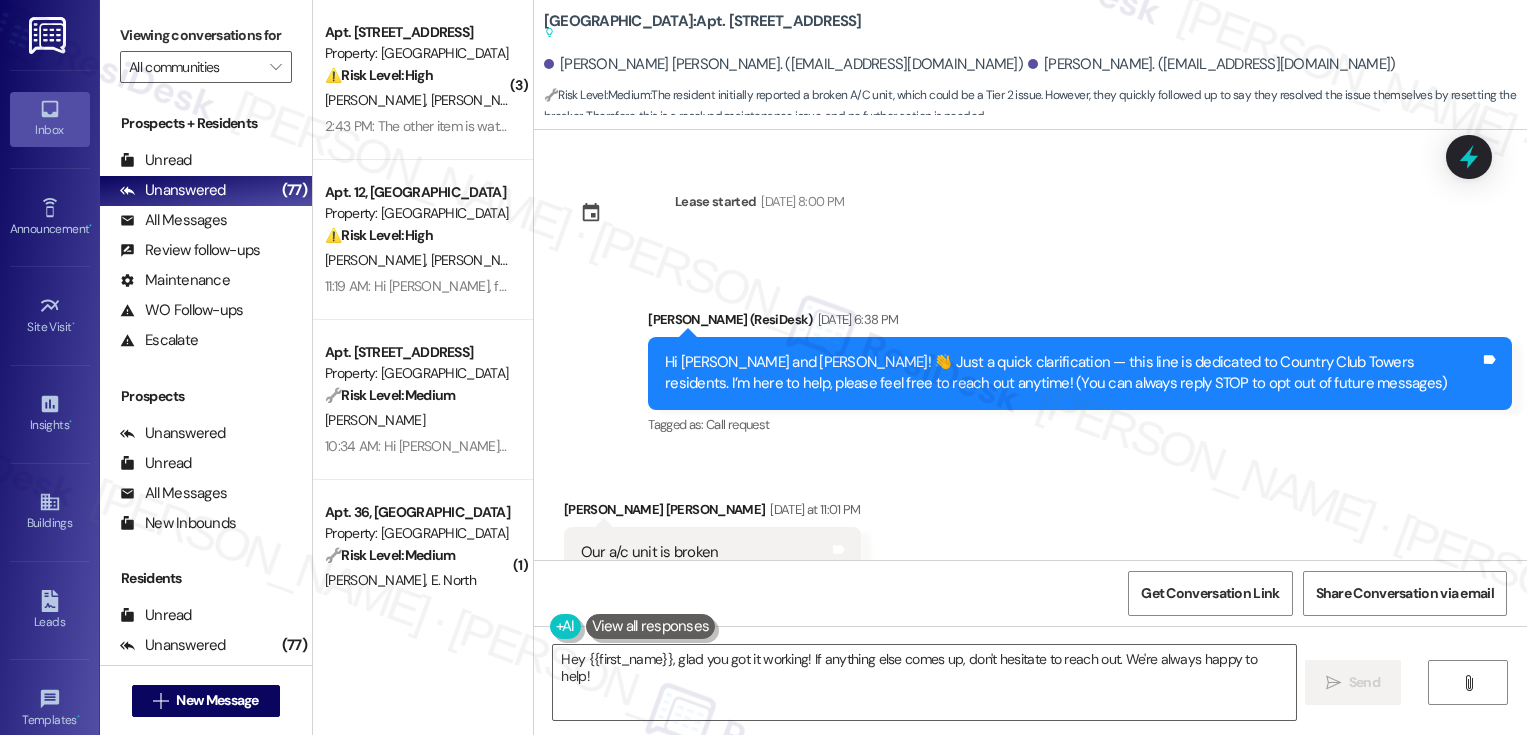 scroll, scrollTop: 0, scrollLeft: 0, axis: both 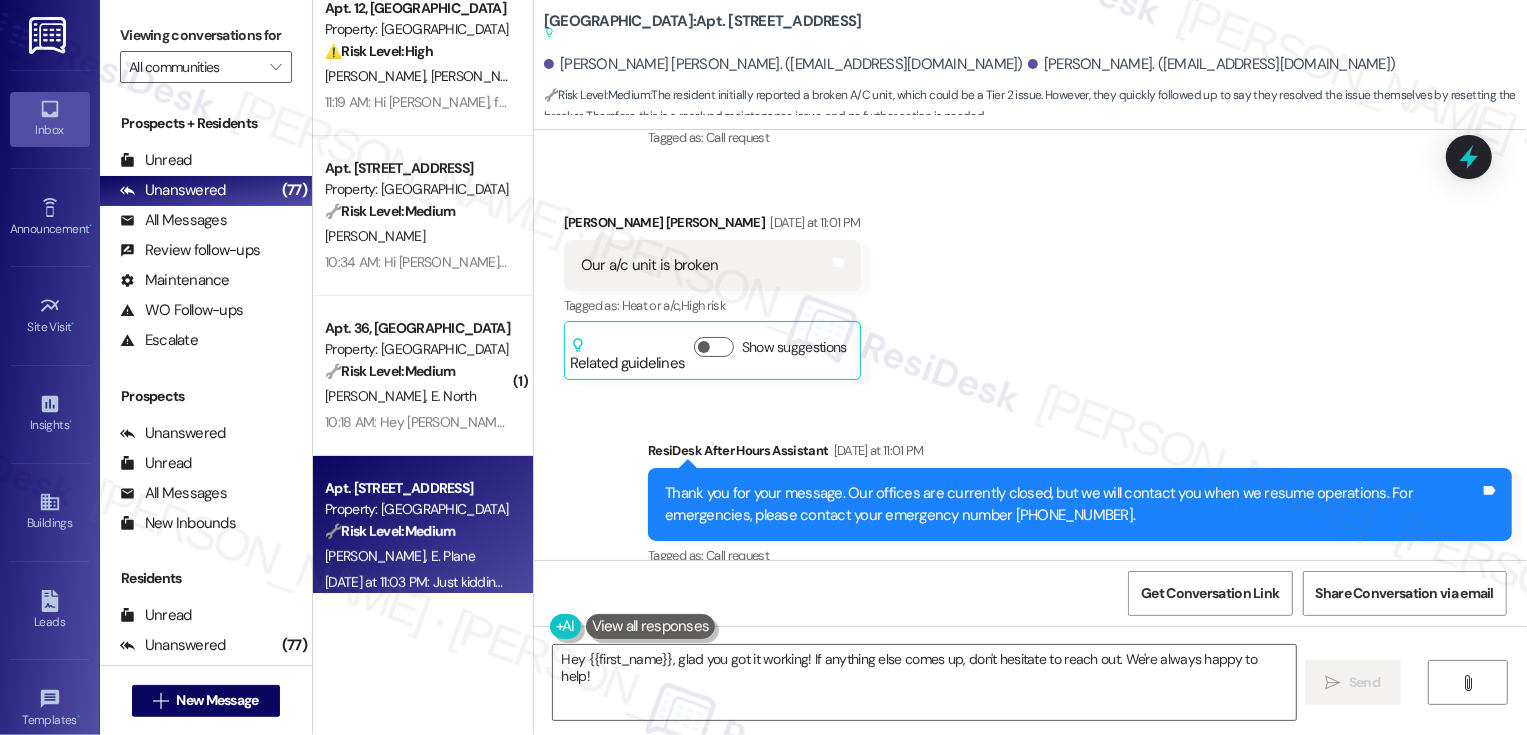 click on "[PERSON_NAME] [PERSON_NAME] [DATE] at 11:01 PM" at bounding box center (712, 226) 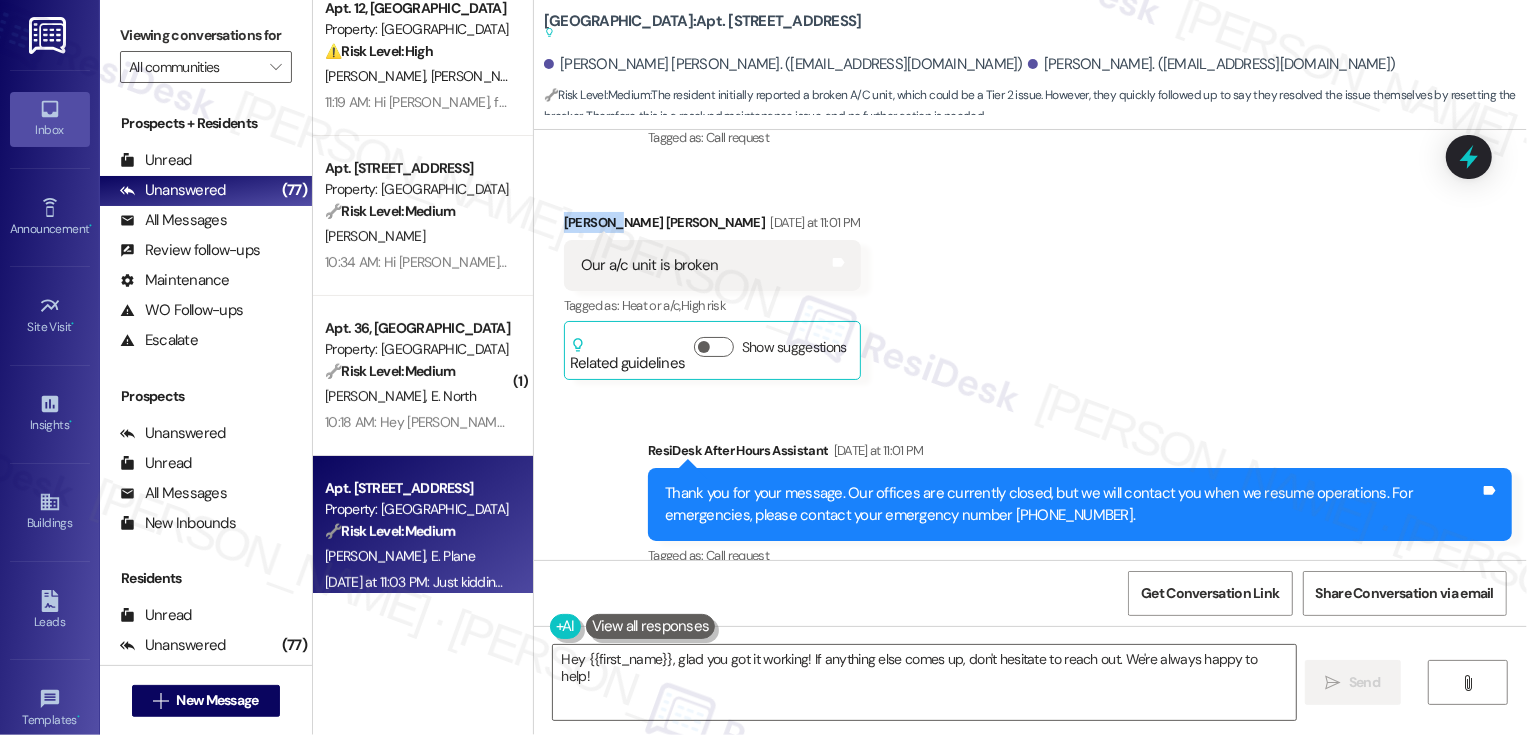 click on "Callahan Rohner Yesterday at 11:01 PM" at bounding box center [712, 226] 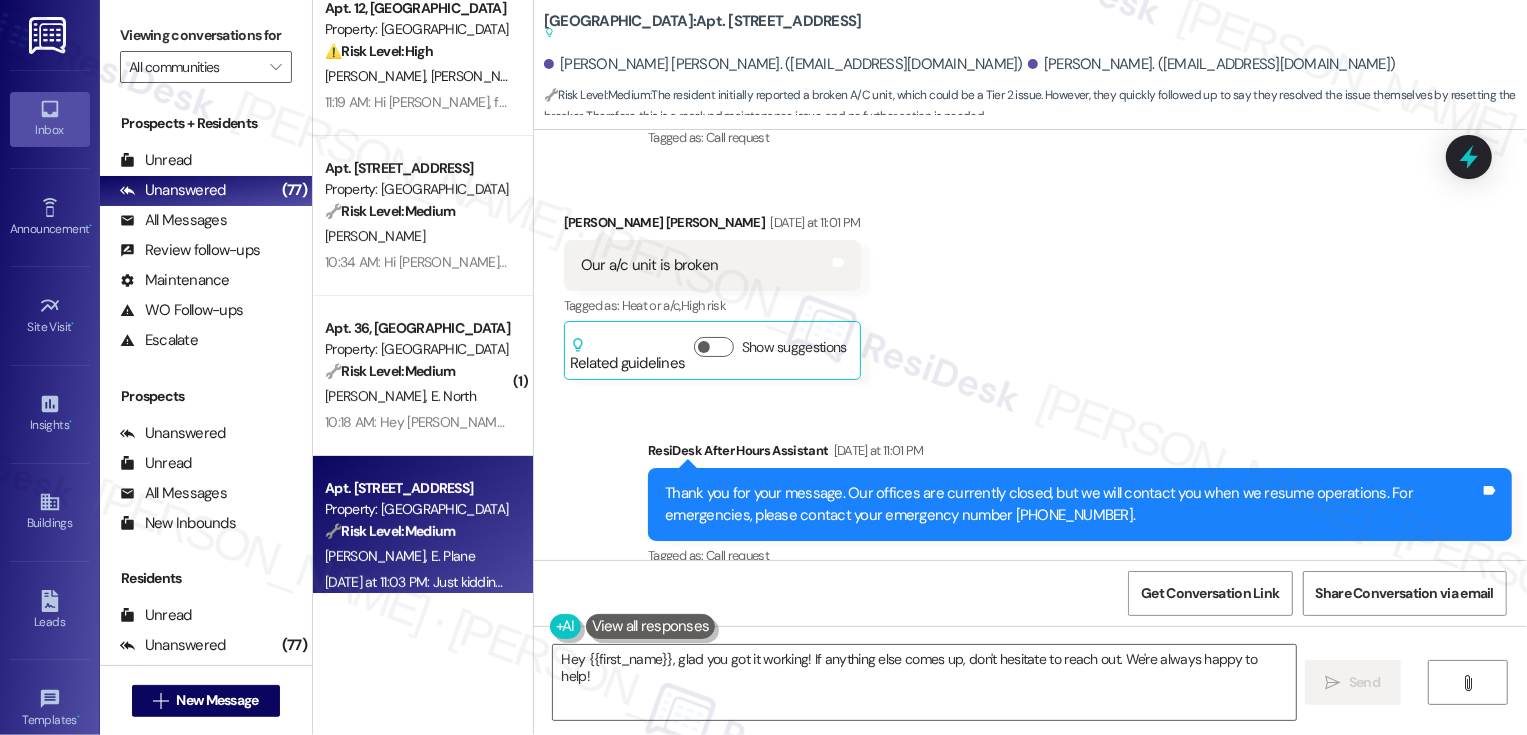 click on "Callahan Rohner Yesterday at 11:01 PM" at bounding box center [712, 226] 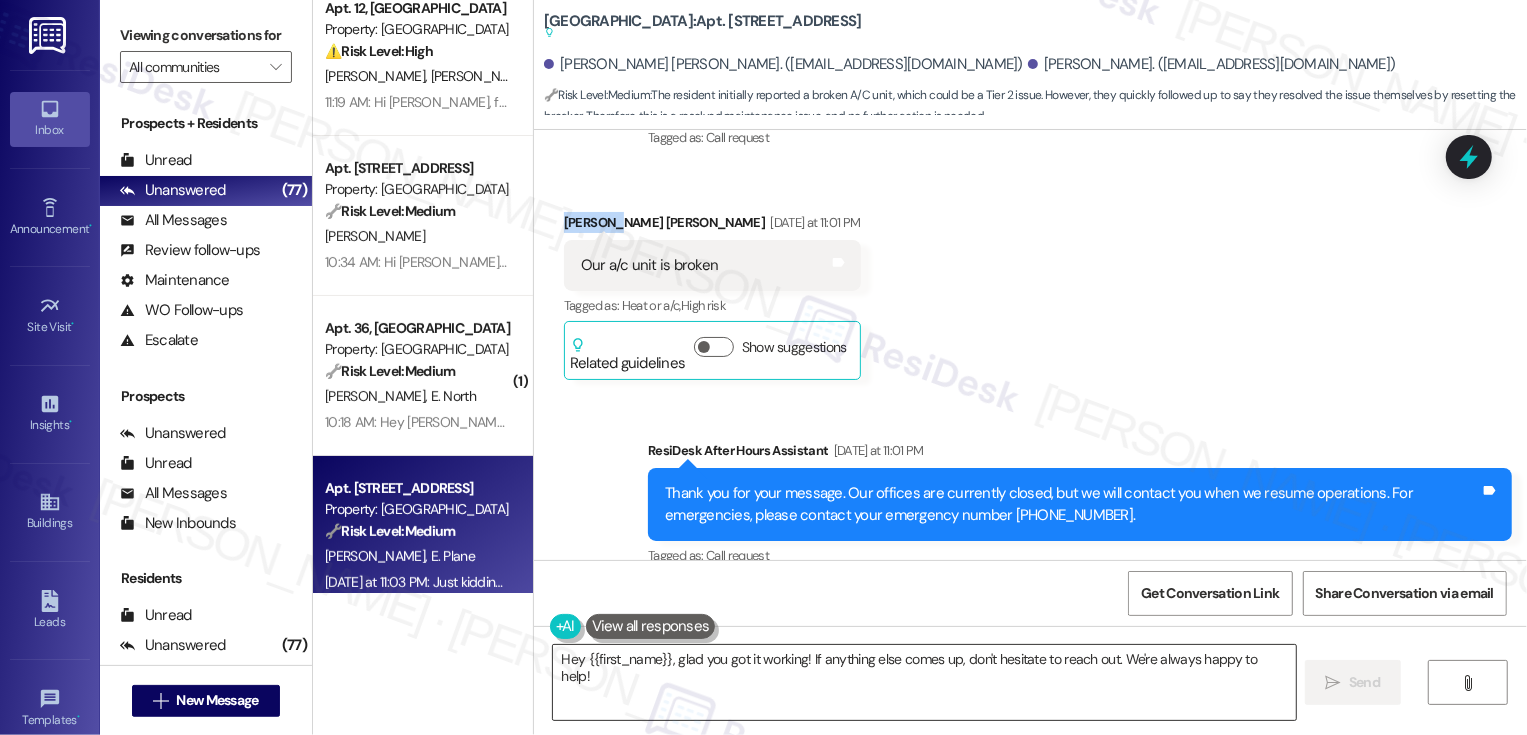 click on "Hey {{first_name}}, glad you got it working! If anything else comes up, don't hesitate to reach out. We're always happy to help!" at bounding box center [924, 682] 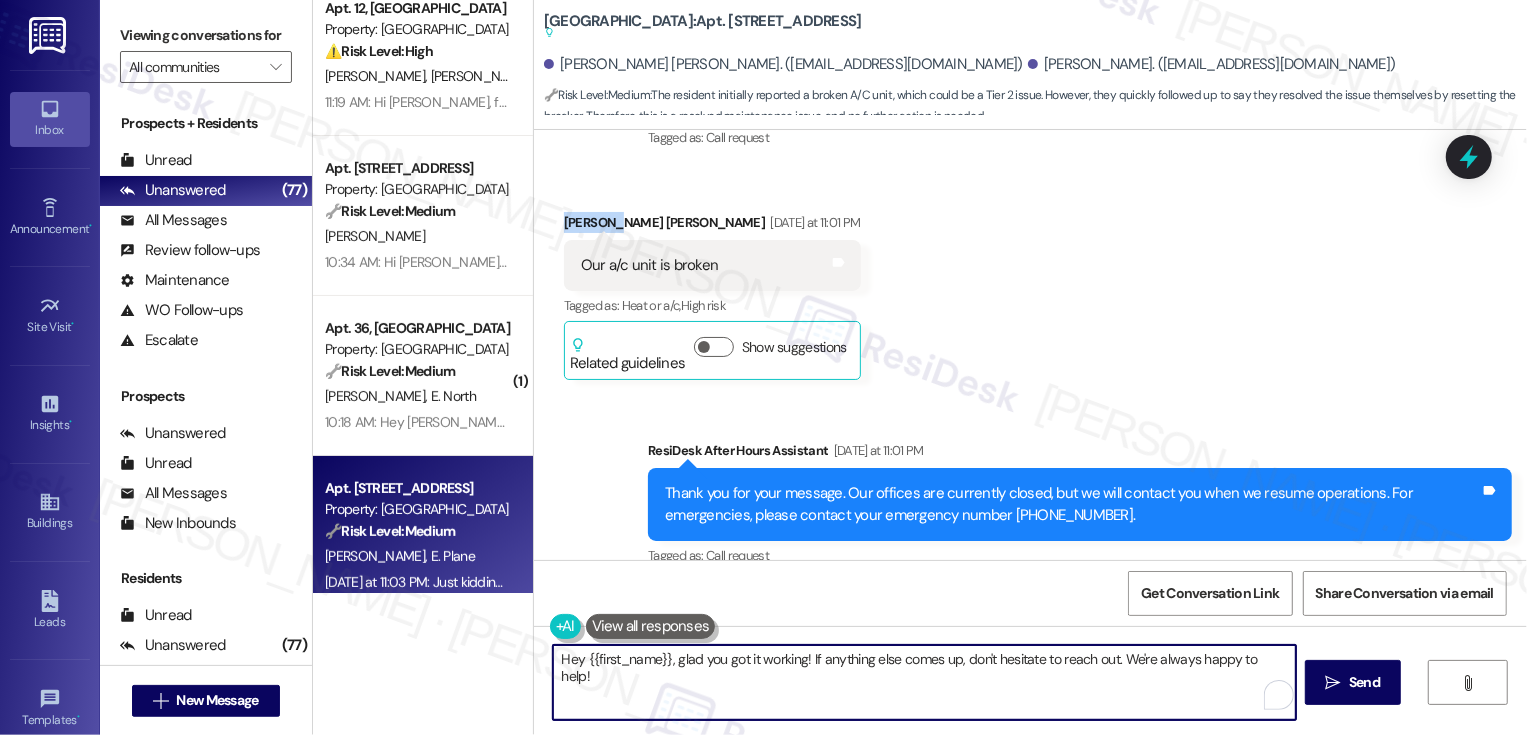 click on "Hey {{first_name}}, glad you got it working! If anything else comes up, don't hesitate to reach out. We're always happy to help!" at bounding box center (924, 682) 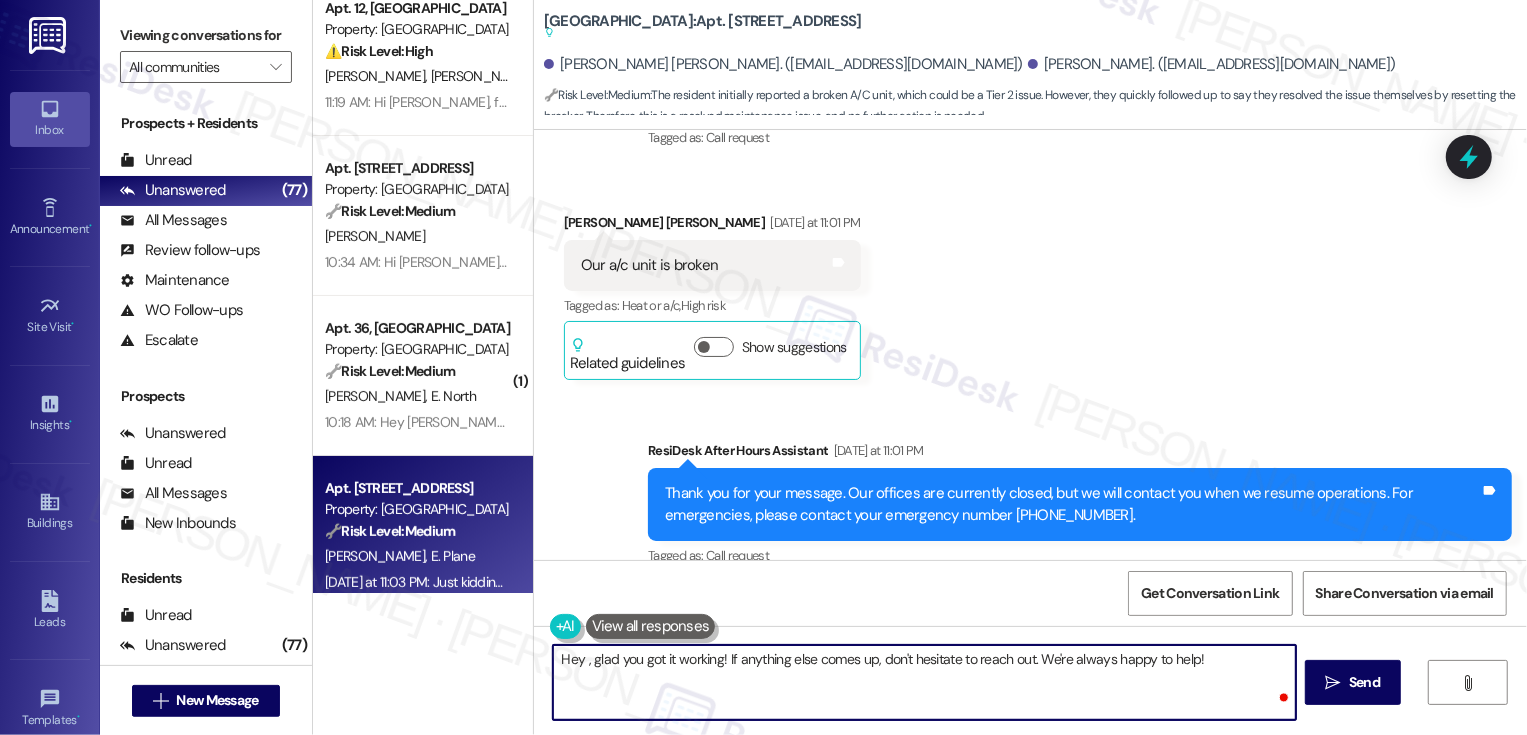 paste on "Callahan" 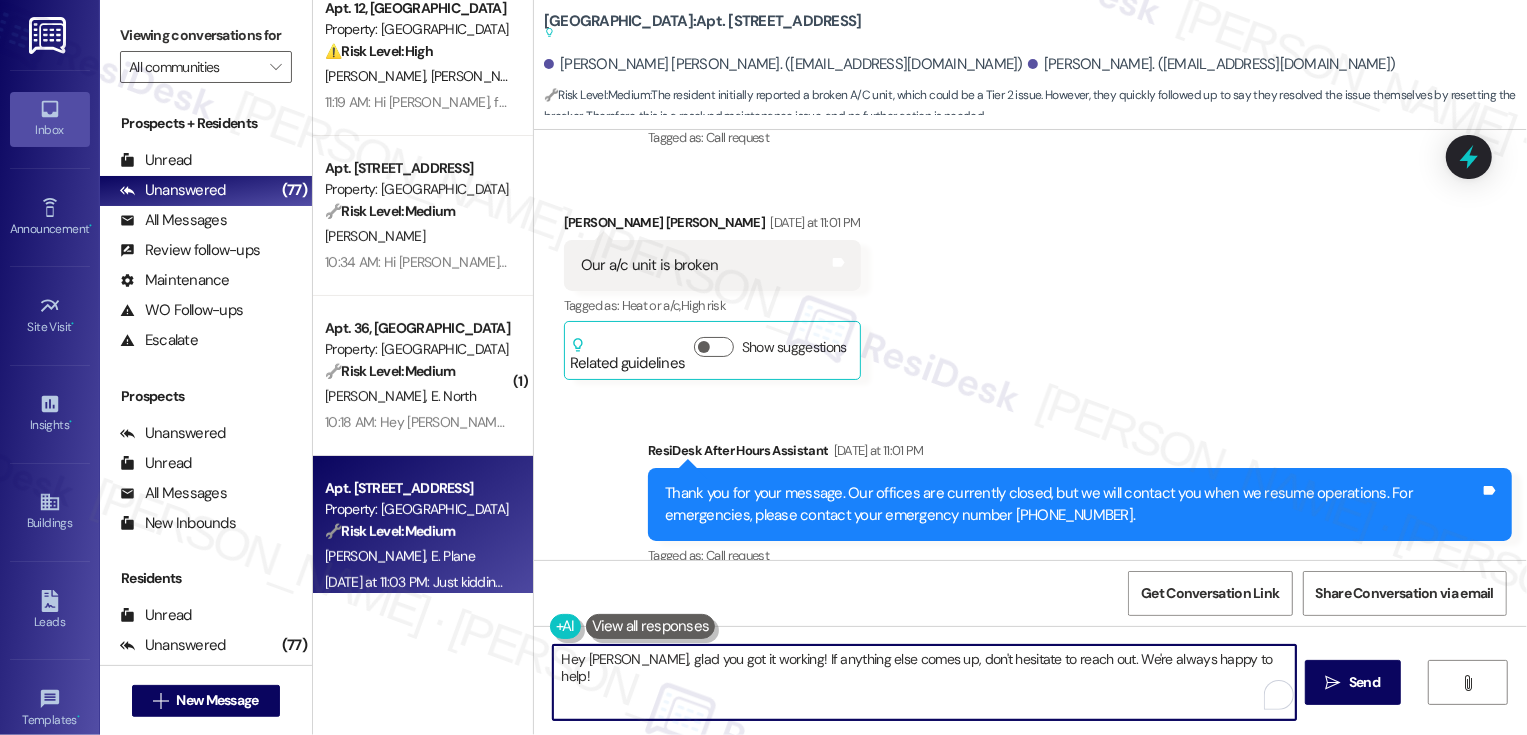 click on "Hey Callahan, glad you got it working! If anything else comes up, don't hesitate to reach out. We're always happy to help!" at bounding box center (924, 682) 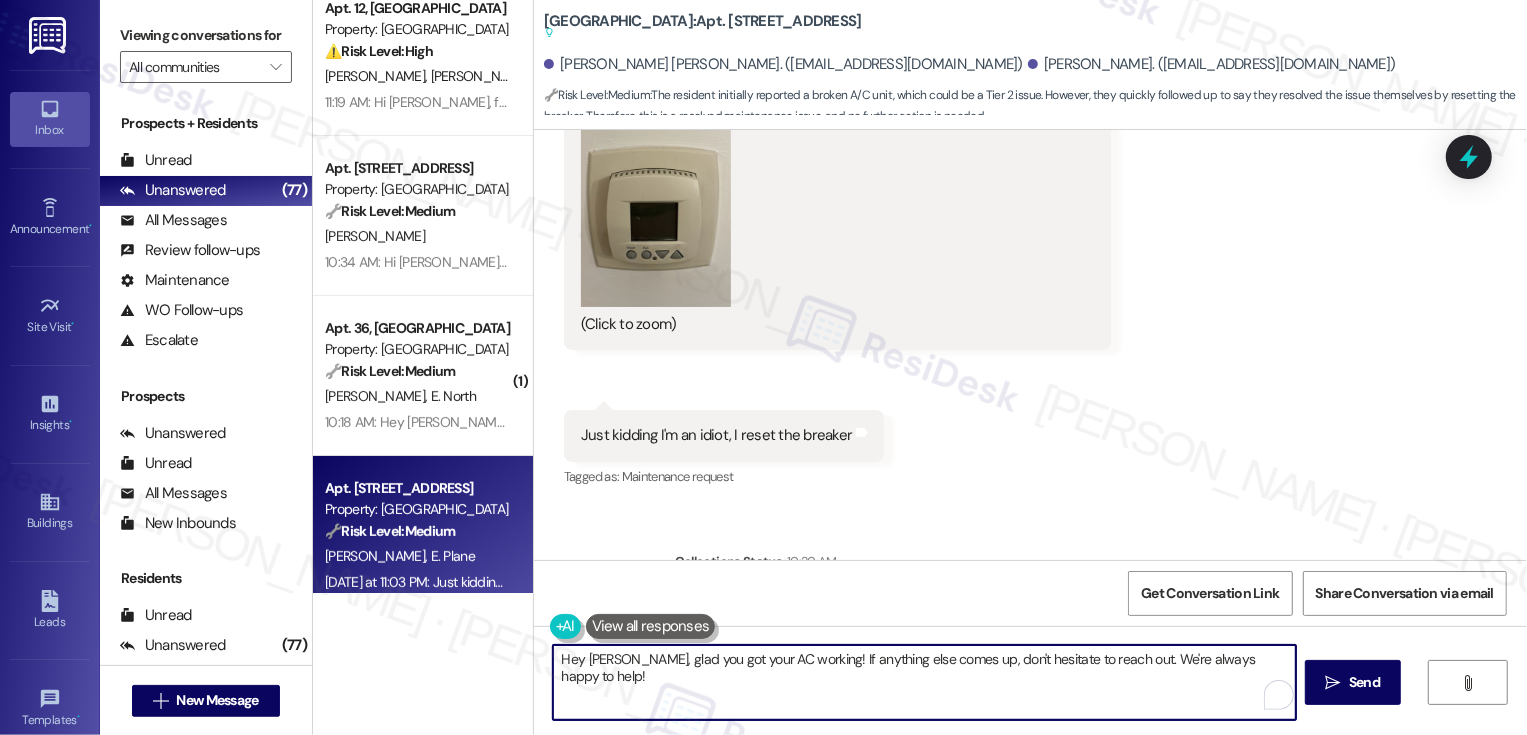 scroll, scrollTop: 1053, scrollLeft: 0, axis: vertical 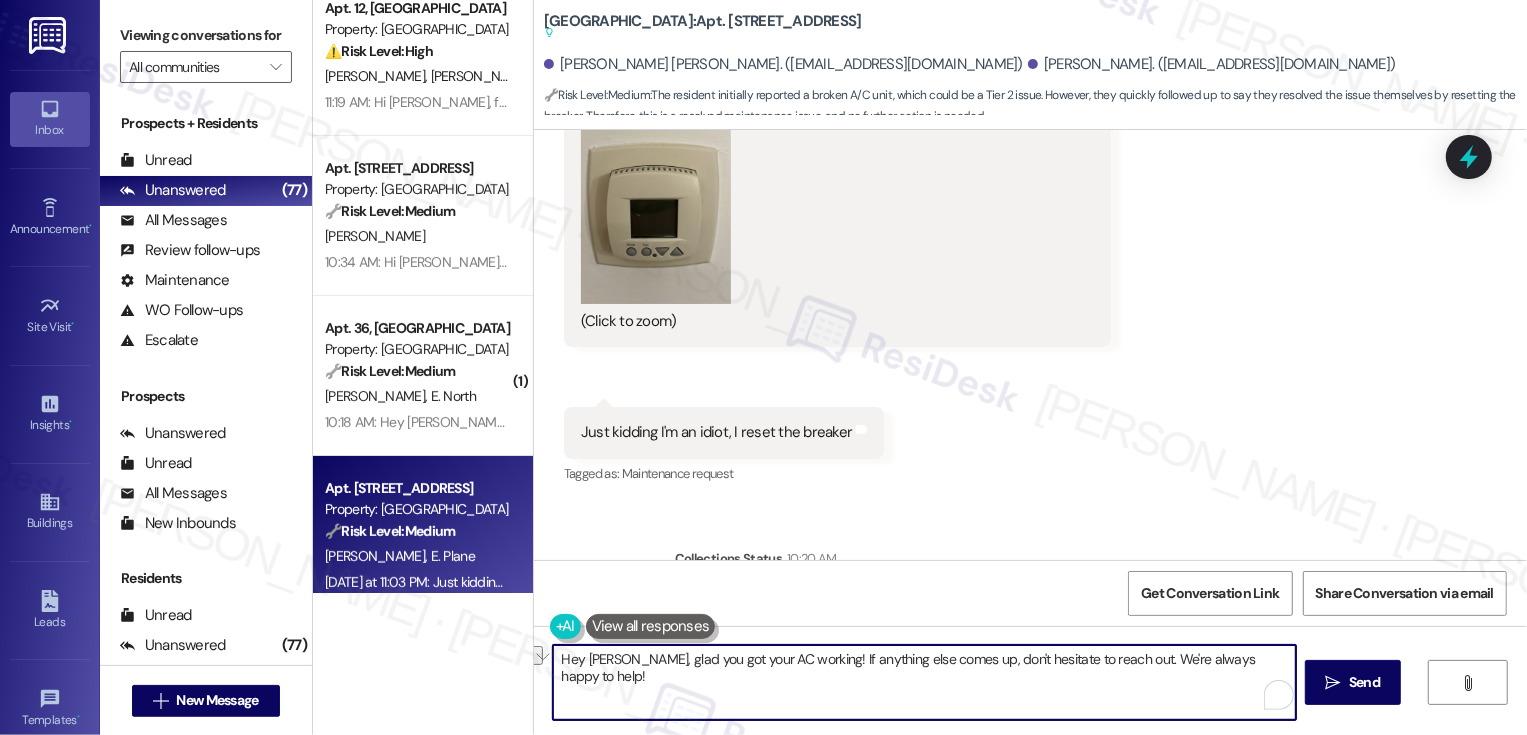 drag, startPoint x: 1110, startPoint y: 659, endPoint x: 1294, endPoint y: 654, distance: 184.06792 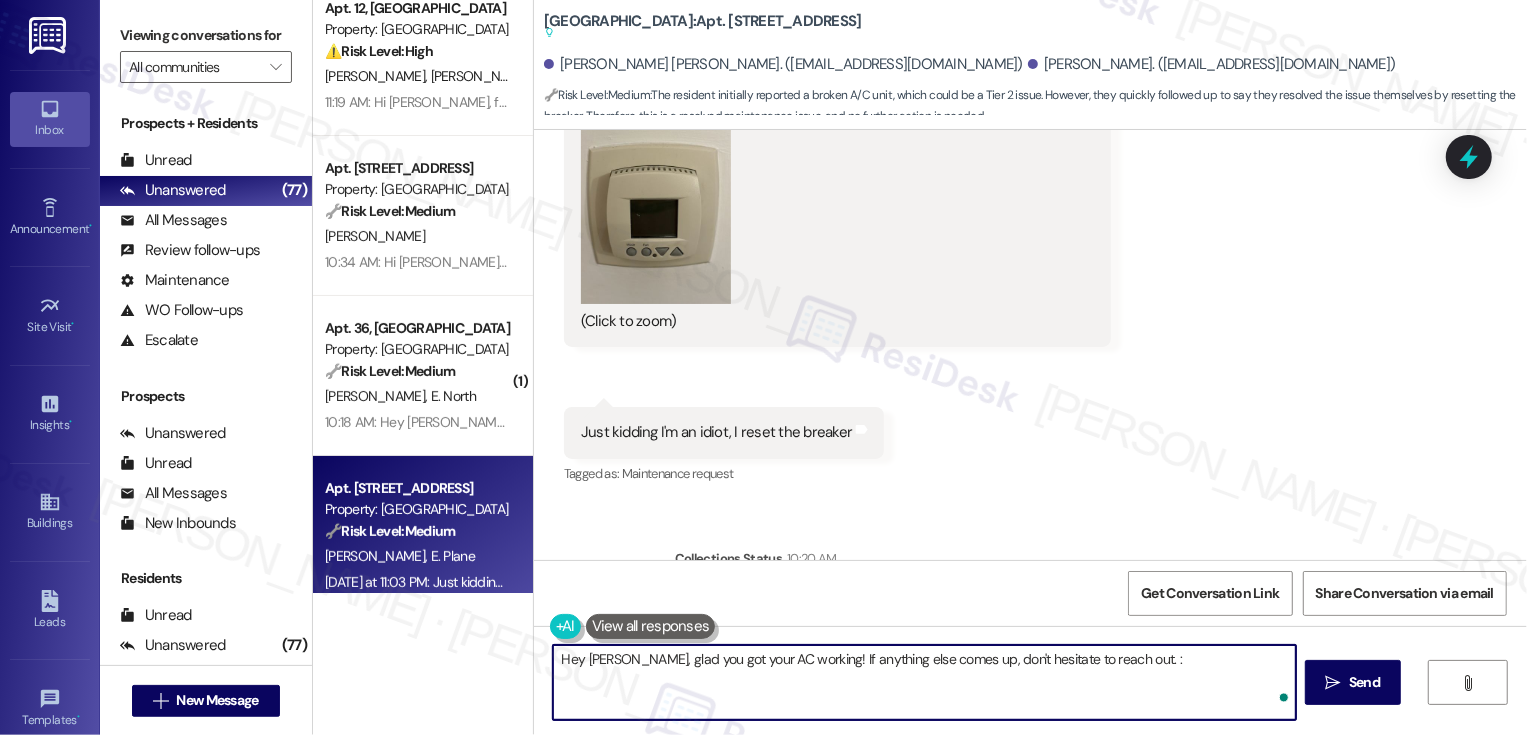 type on "Hey Callahan, glad you got your AC working! If anything else comes up, don't hesitate to reach out. :)" 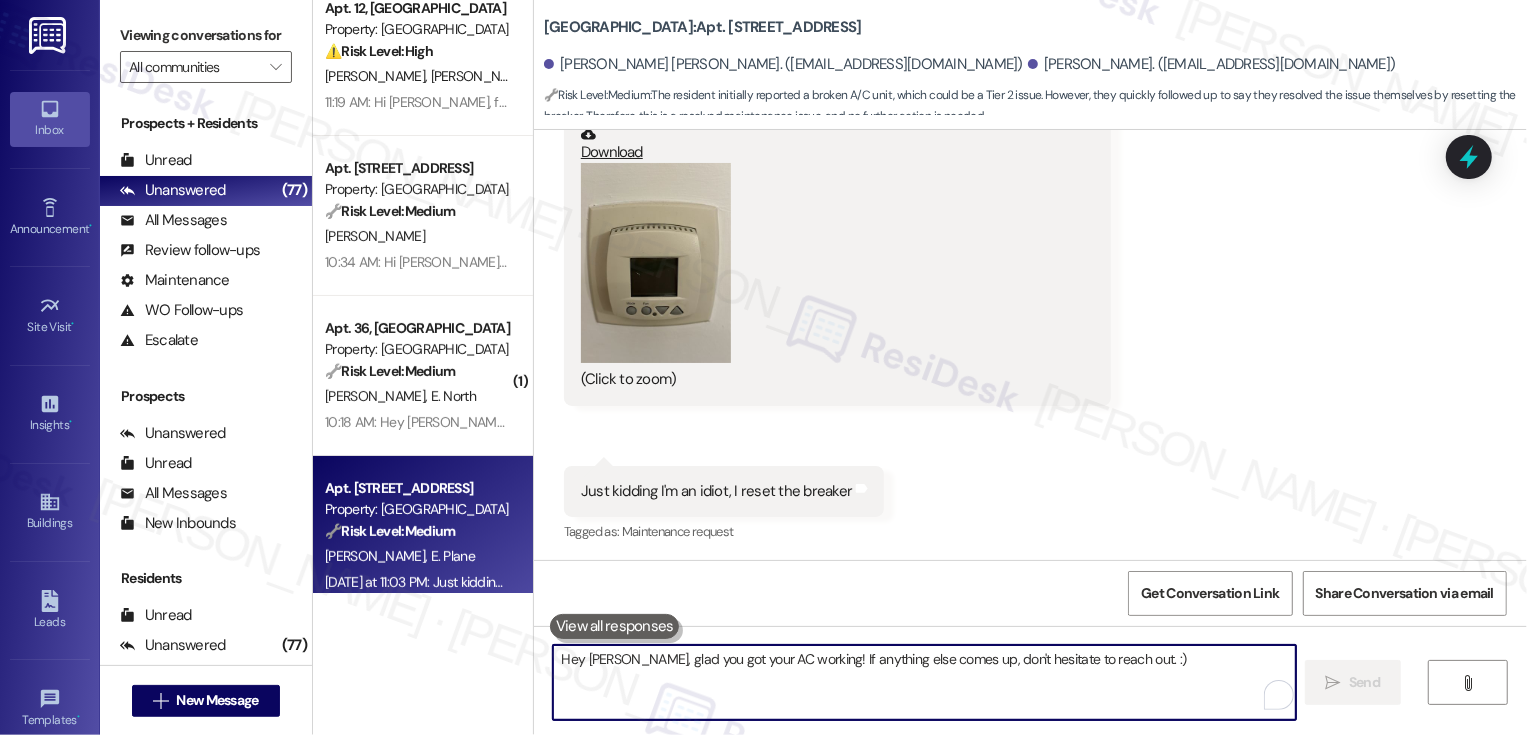 scroll, scrollTop: 1259, scrollLeft: 0, axis: vertical 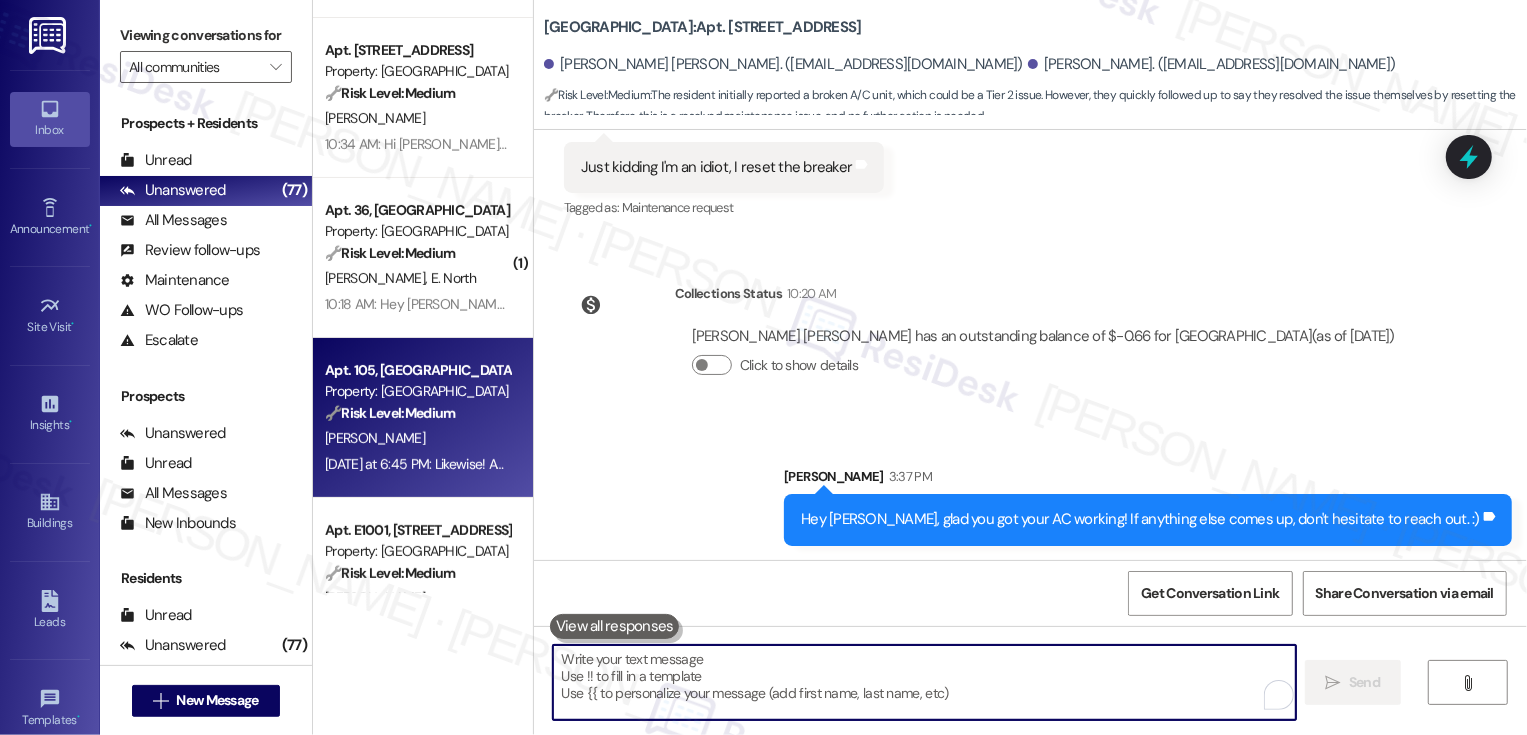 click on "🔧  Risk Level:  Medium The resident is inquiring about the renewal process. This is a standard leasing question and does not indicate any urgency or risk." at bounding box center [417, 413] 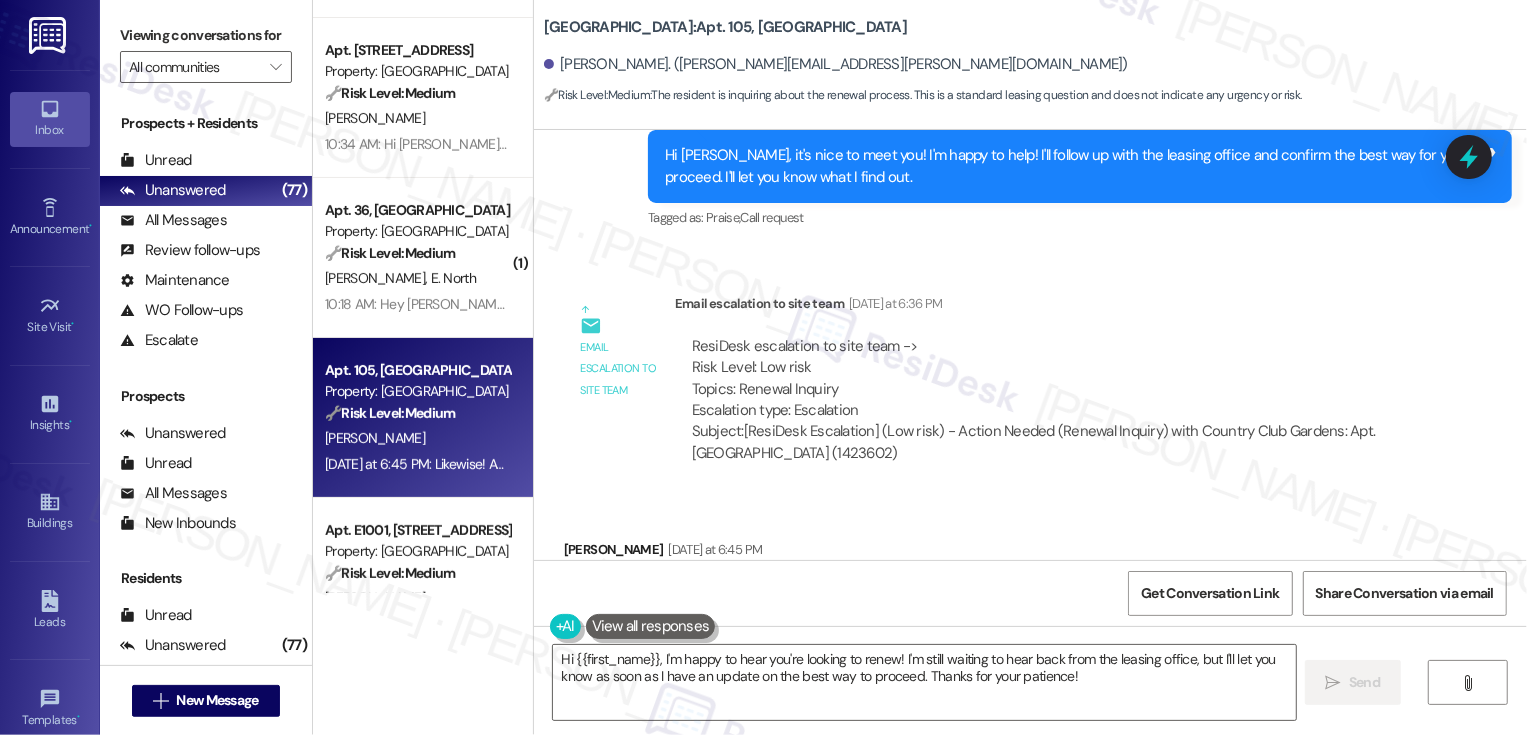 scroll, scrollTop: 700, scrollLeft: 0, axis: vertical 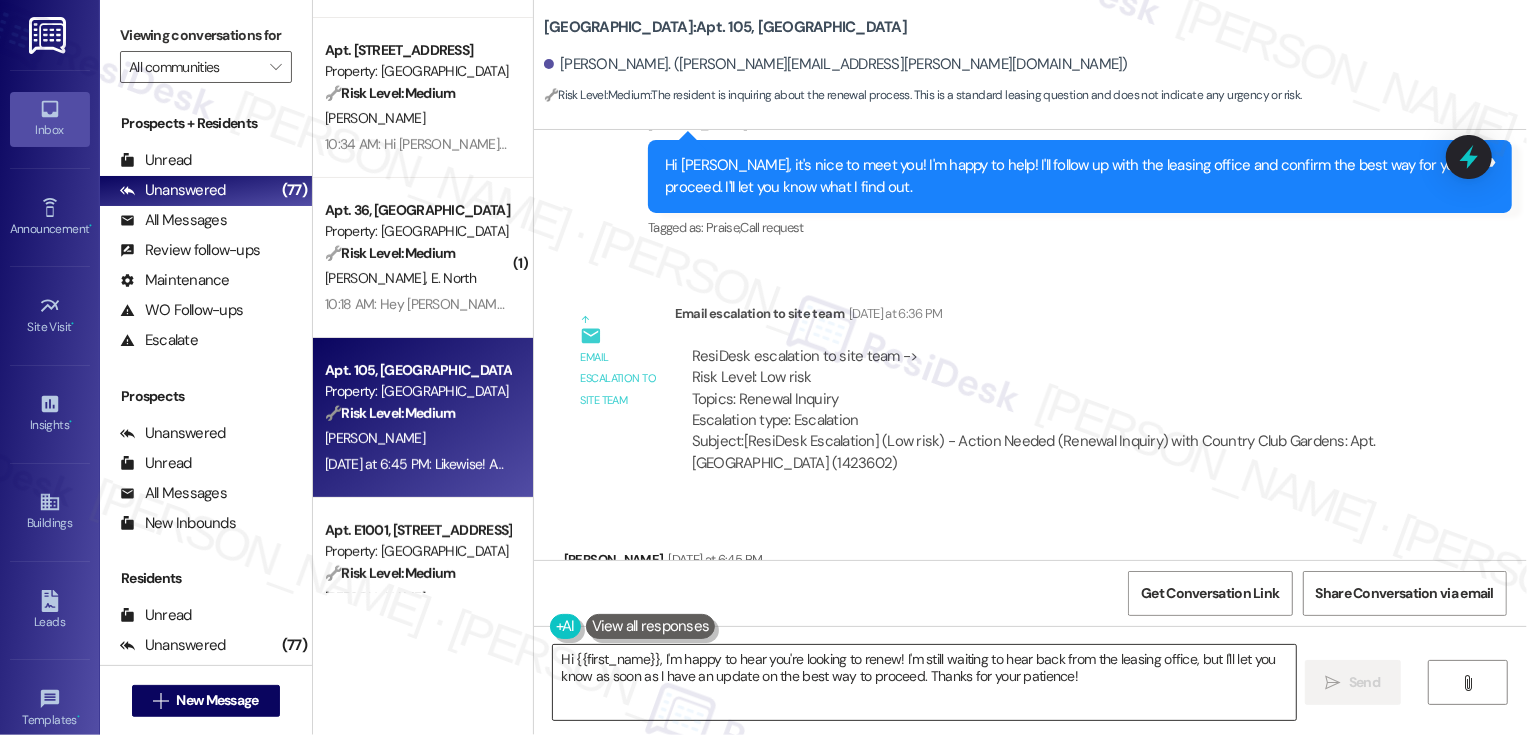 click on "Hi {{first_name}}, I'm happy to hear you're looking to renew! I'm still waiting to hear back from the leasing office, but I'll let you know as soon as I have an update on the best way to proceed. Thanks for your patience!" at bounding box center [924, 682] 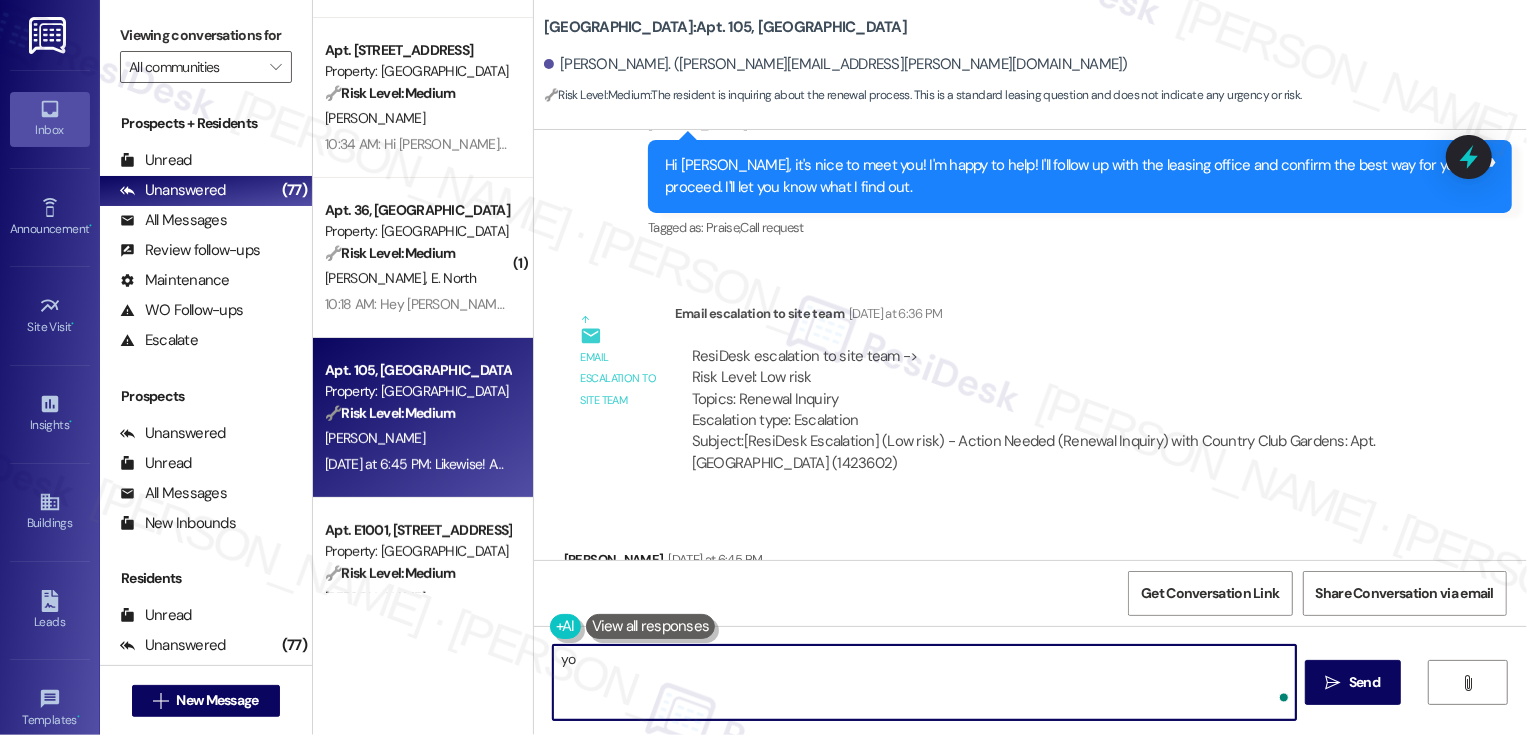 type on "y" 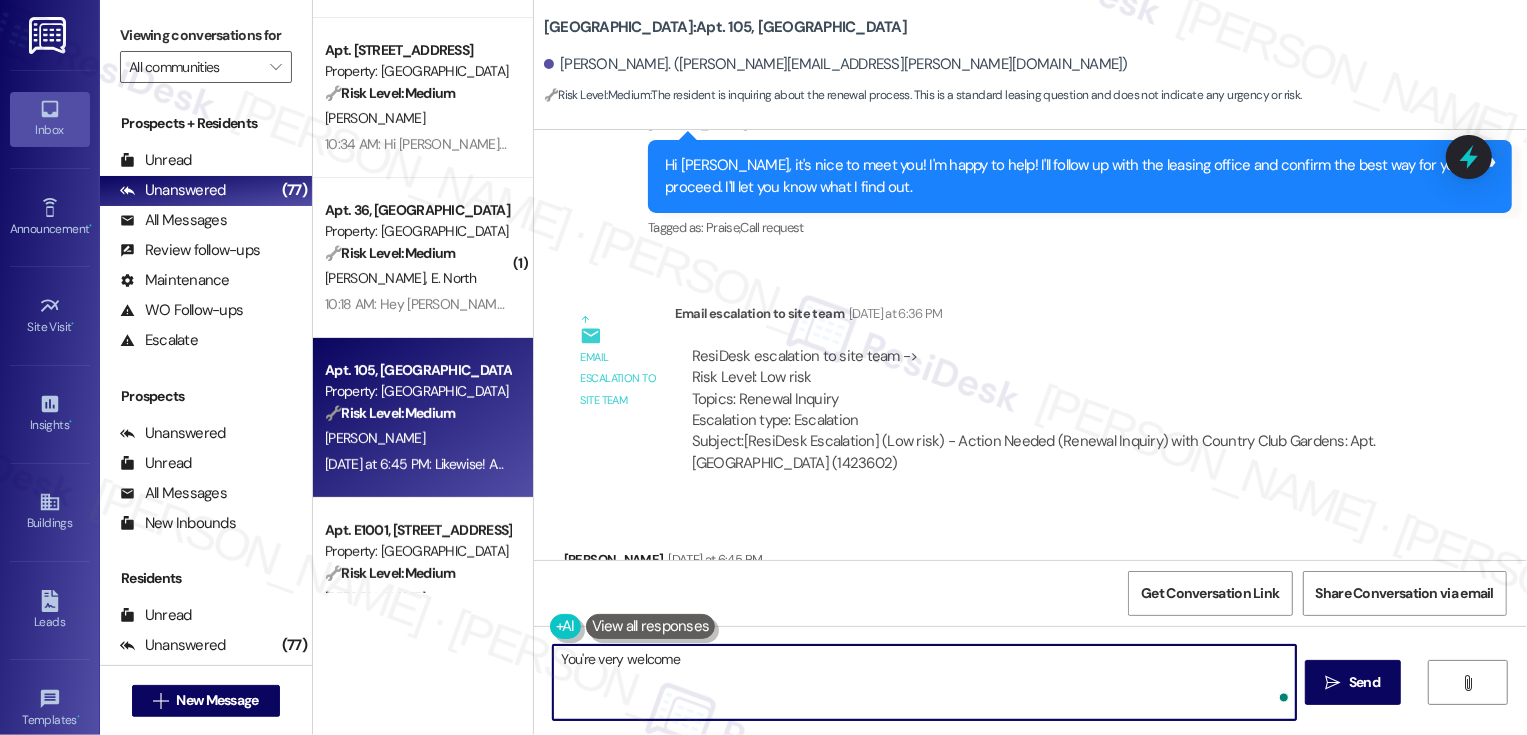 type on "You're very welcome!" 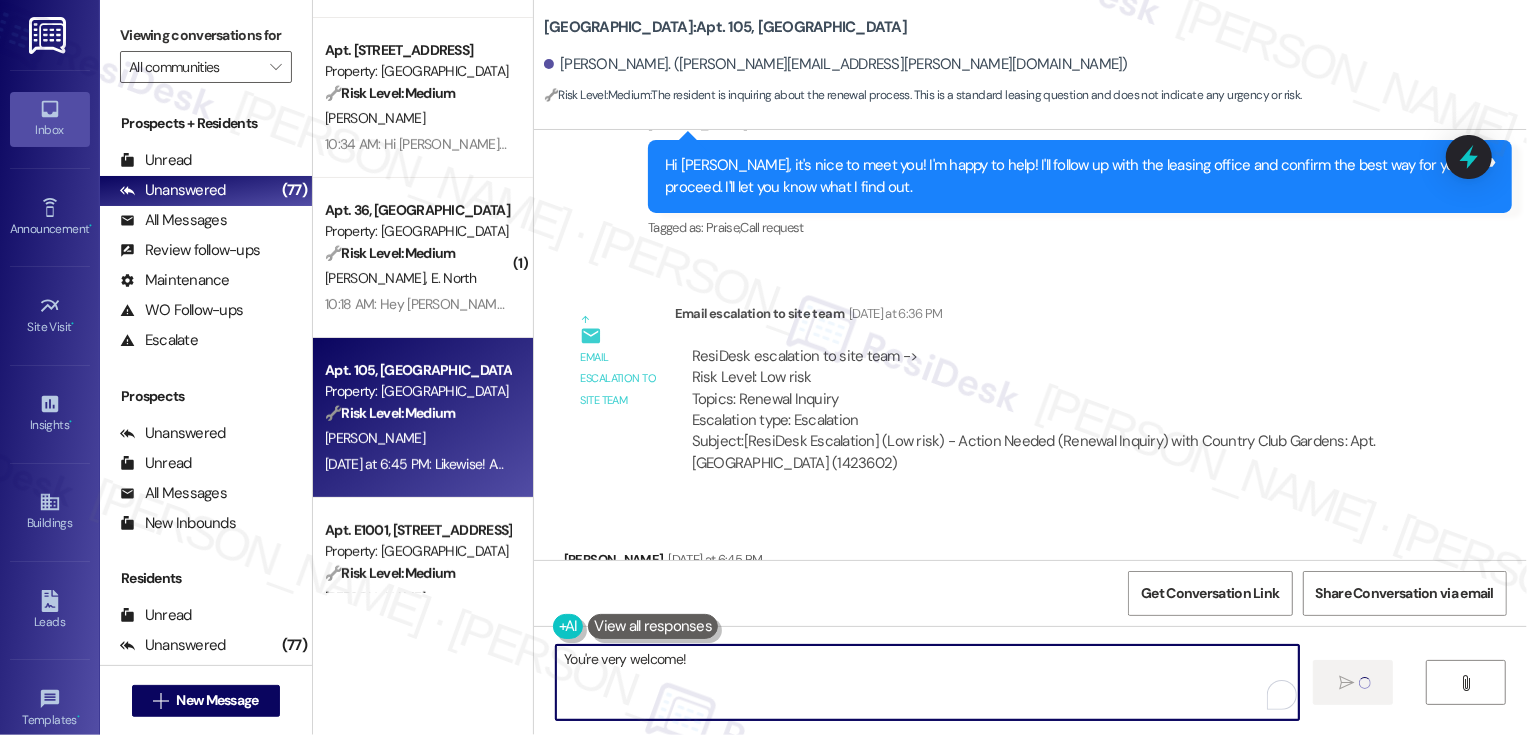 type 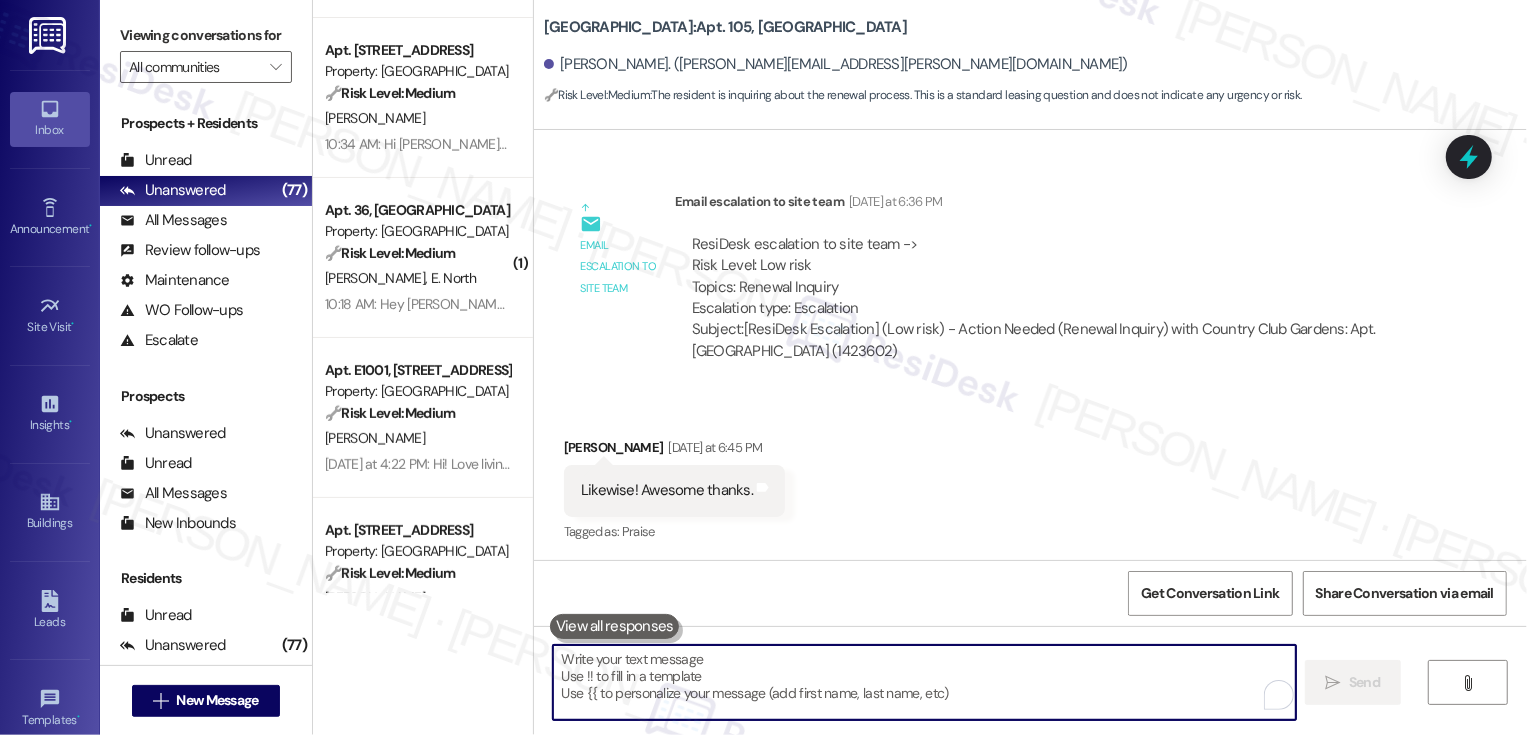 scroll, scrollTop: 1186, scrollLeft: 0, axis: vertical 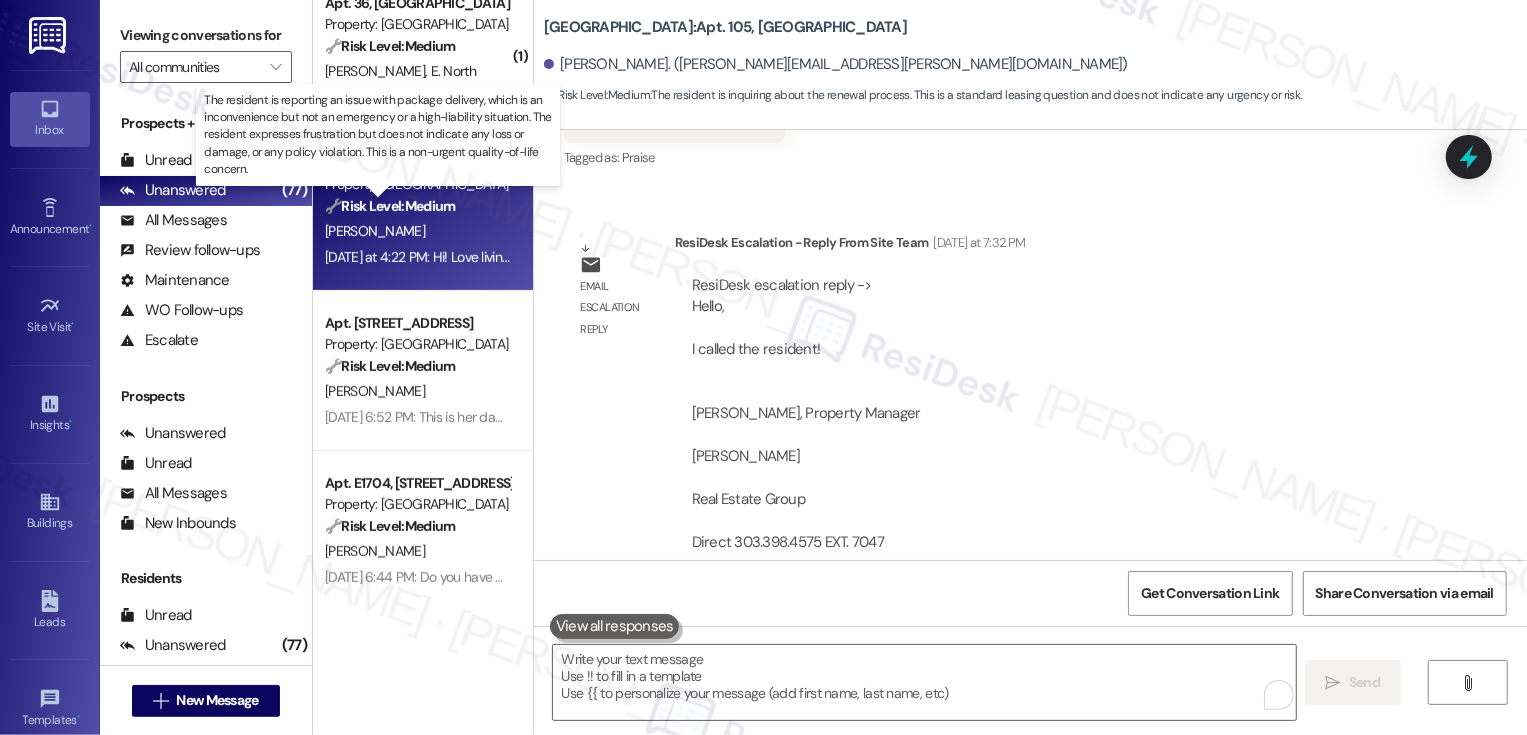 click on "🔧  Risk Level:  Medium" at bounding box center [390, 206] 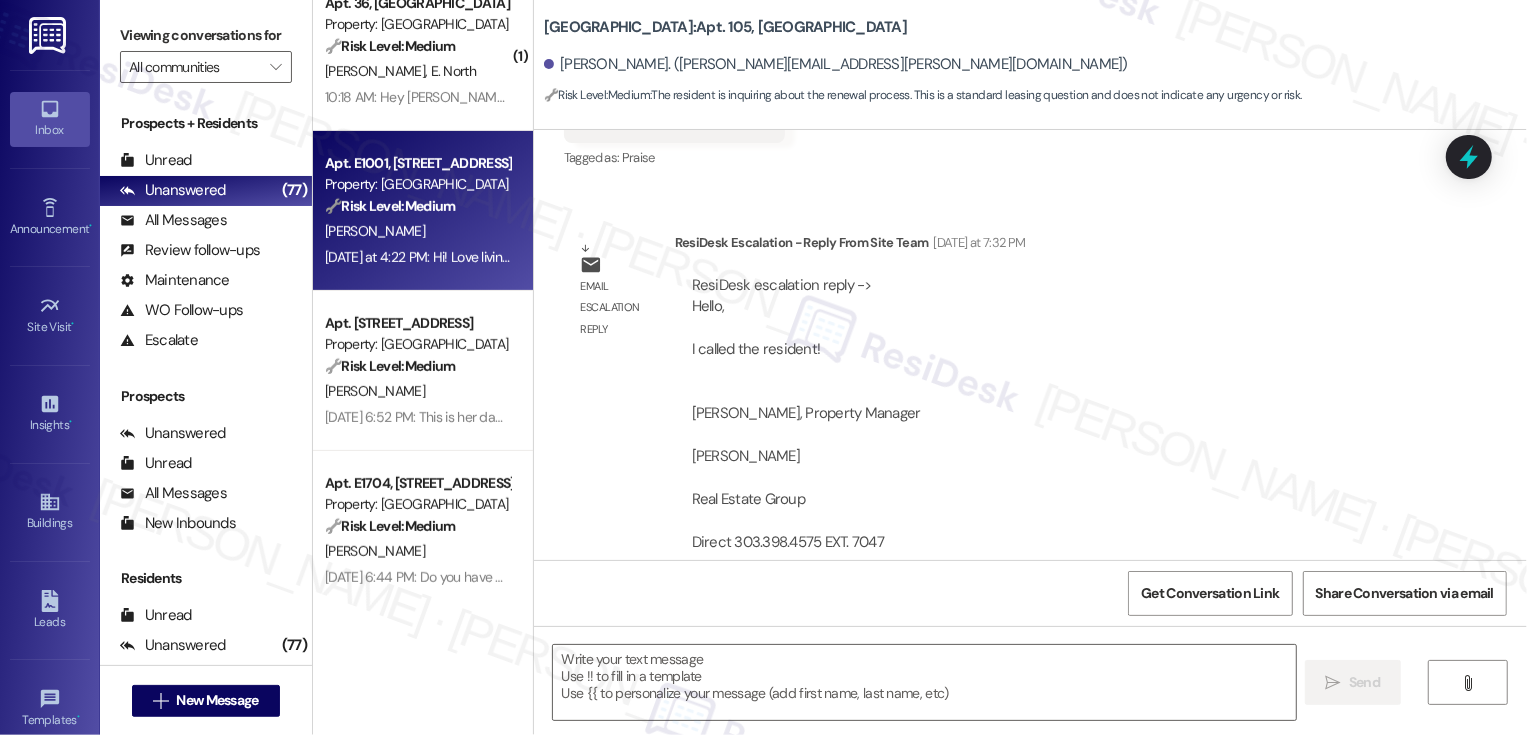 type on "Fetching suggested responses. Please feel free to read through the conversation in the meantime." 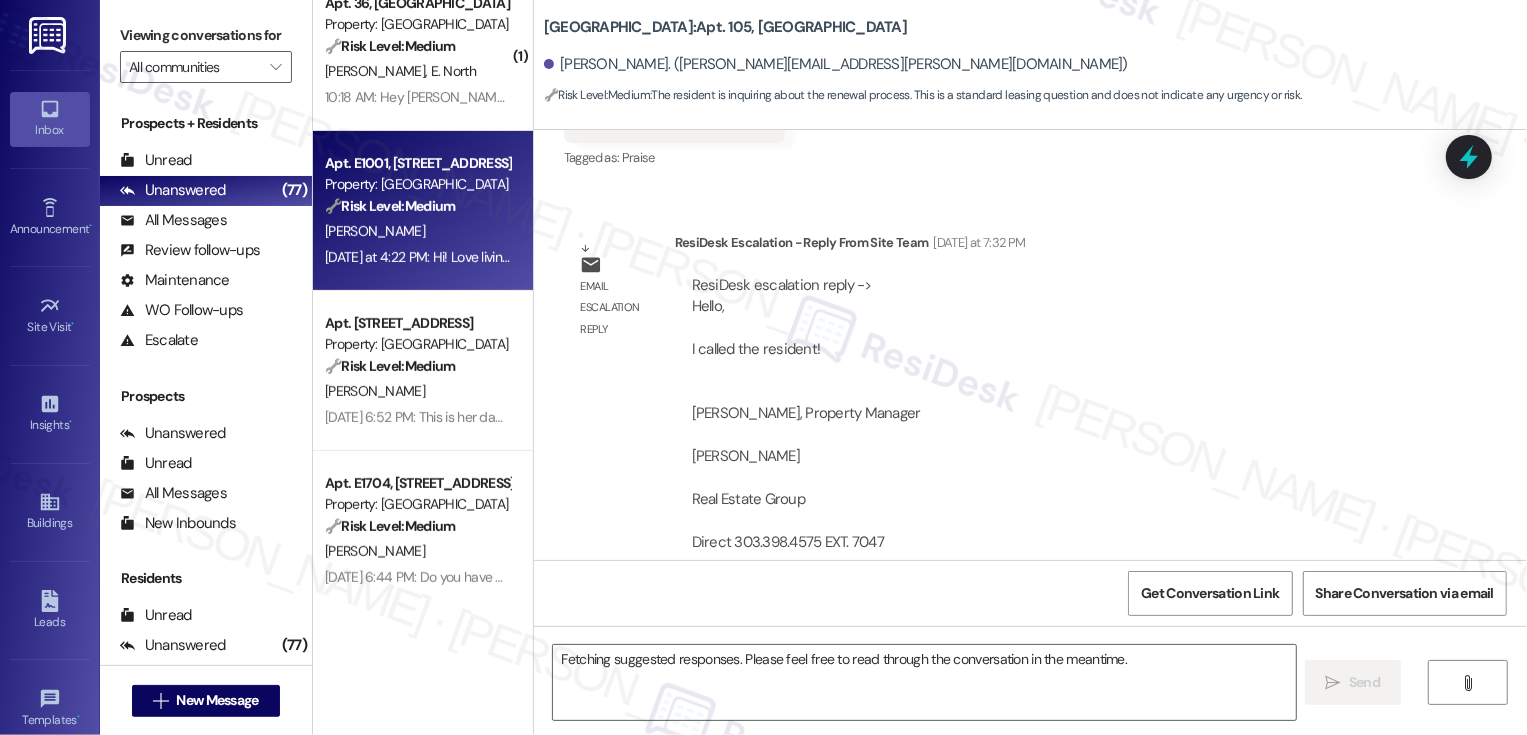 click on "🔧  Risk Level:  Medium" at bounding box center [390, 206] 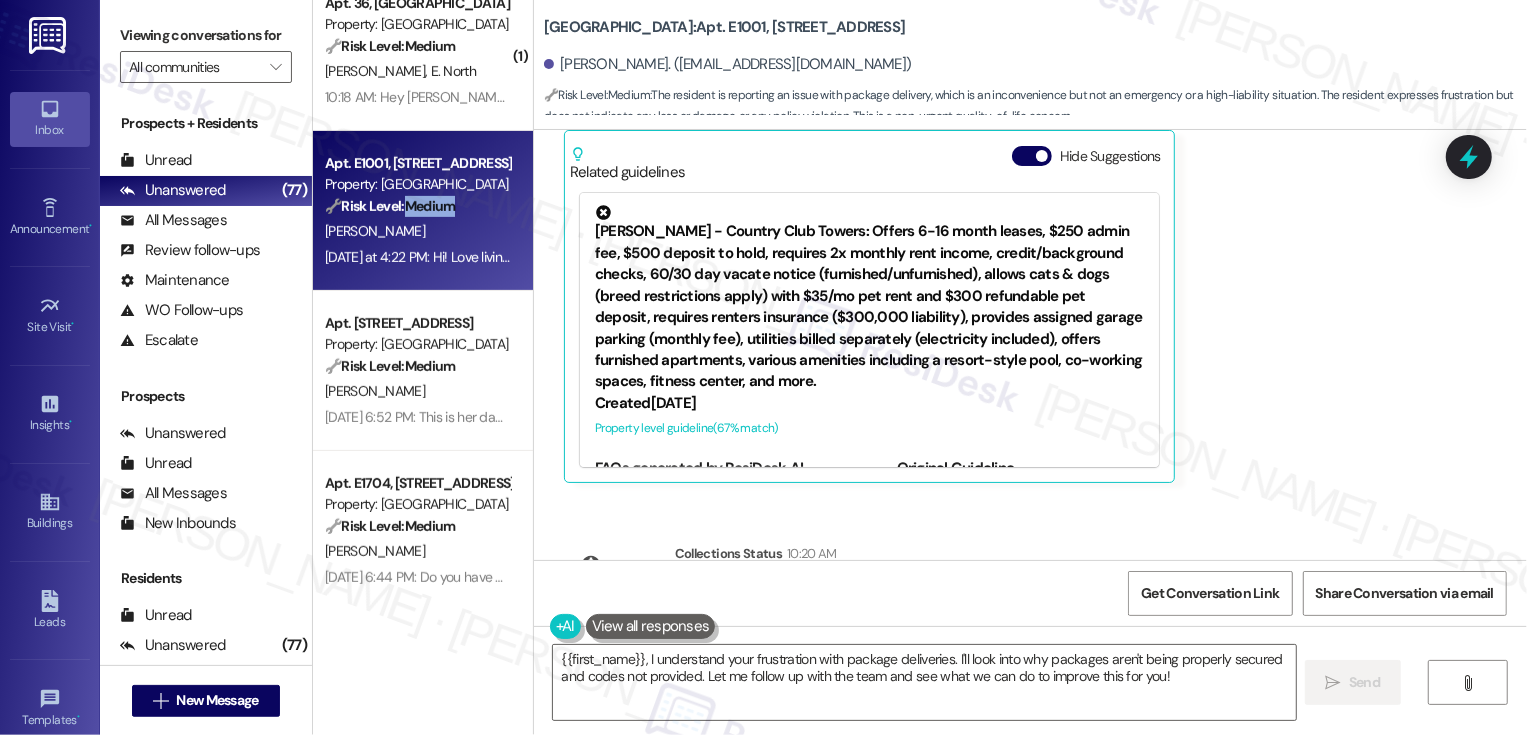 scroll, scrollTop: 592, scrollLeft: 0, axis: vertical 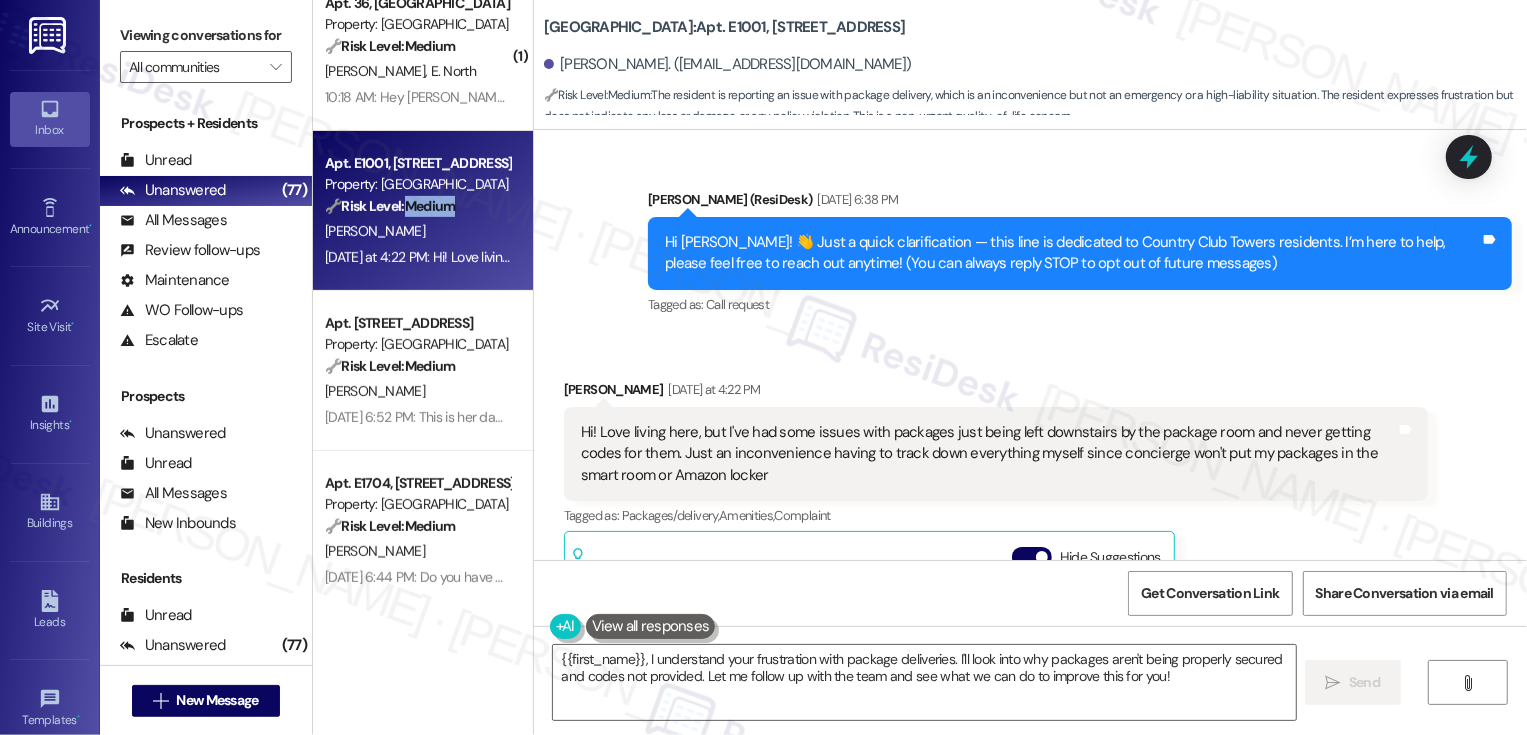 click on "Kendall Lockard Yesterday at 4:22 PM" at bounding box center [996, 393] 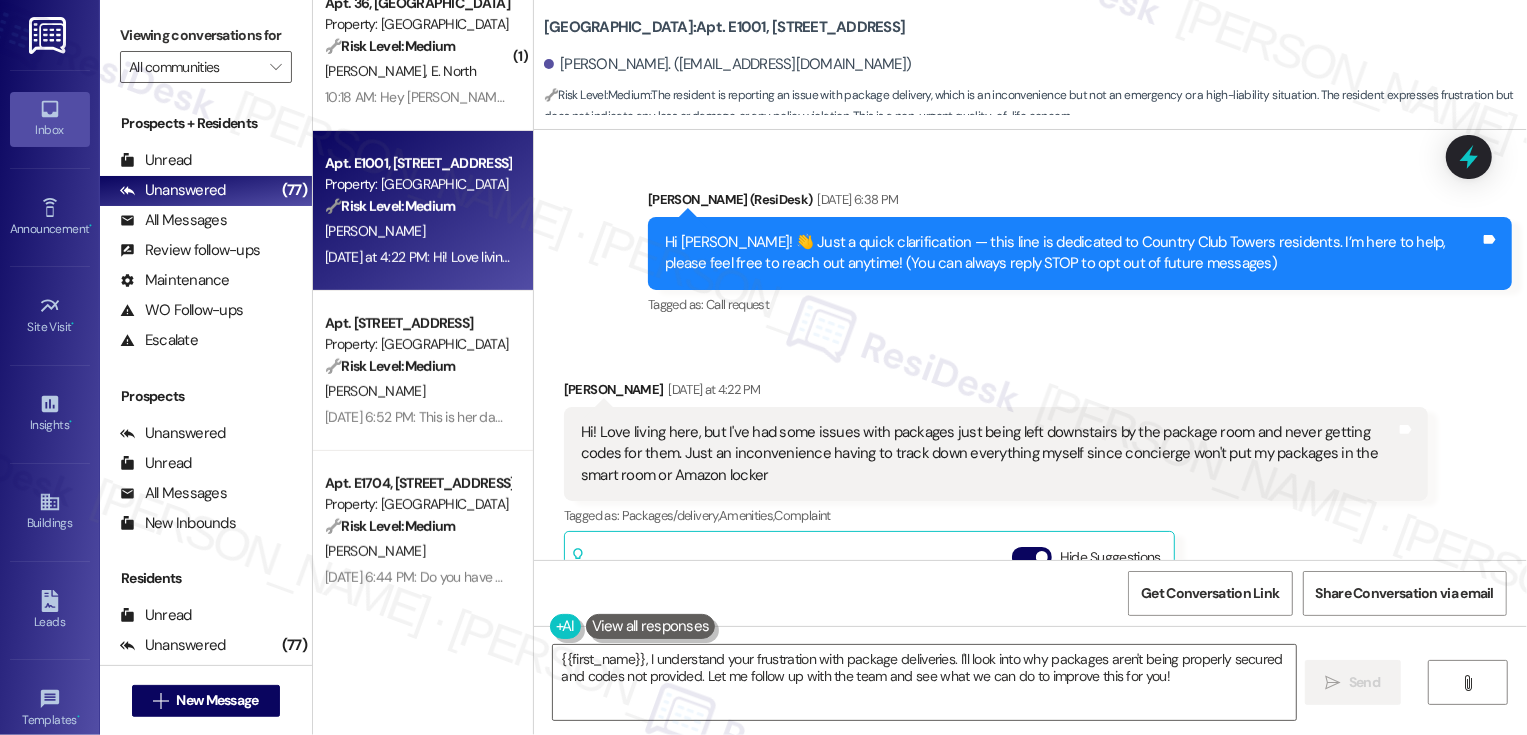 click on "Kendall Lockard Yesterday at 4:22 PM" at bounding box center (996, 393) 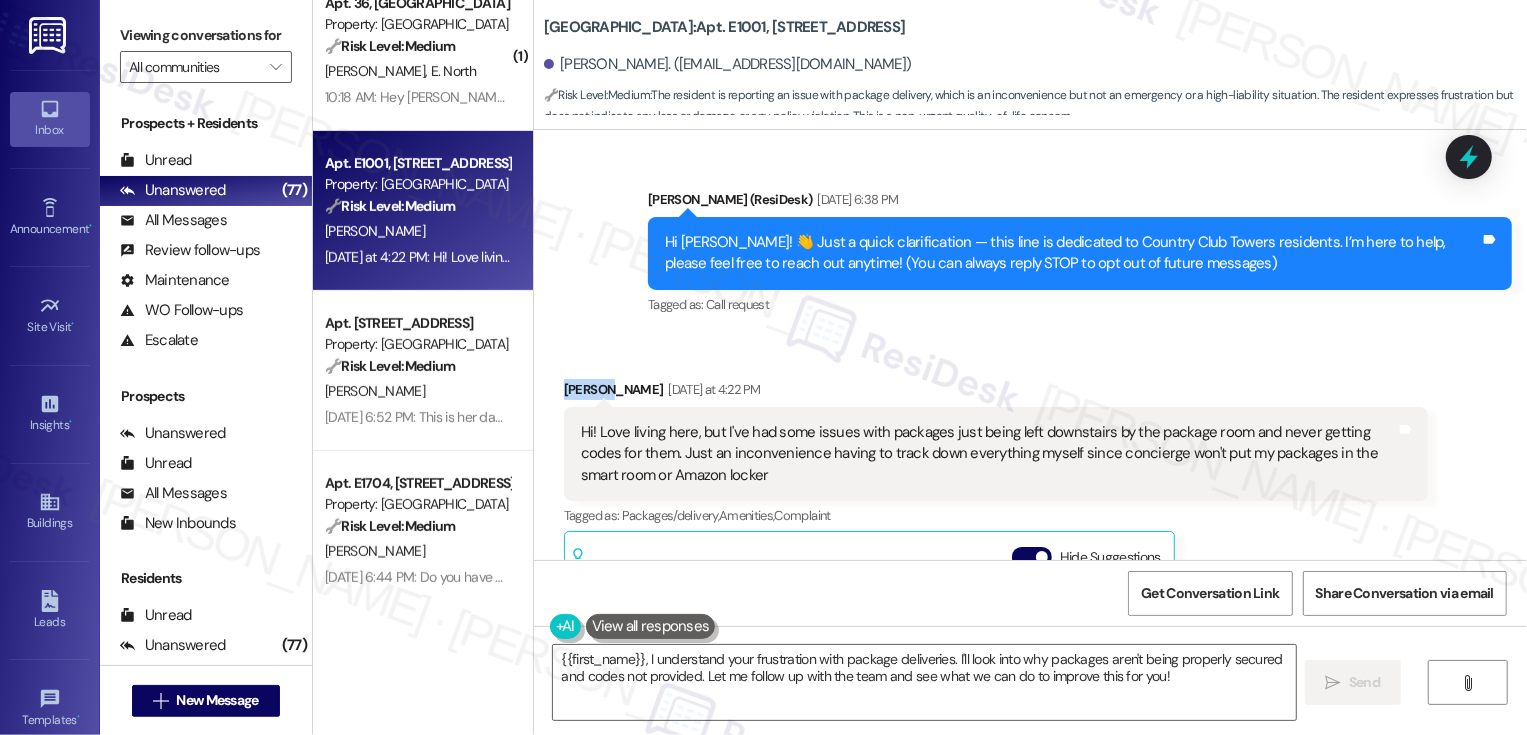 copy on "Kendall" 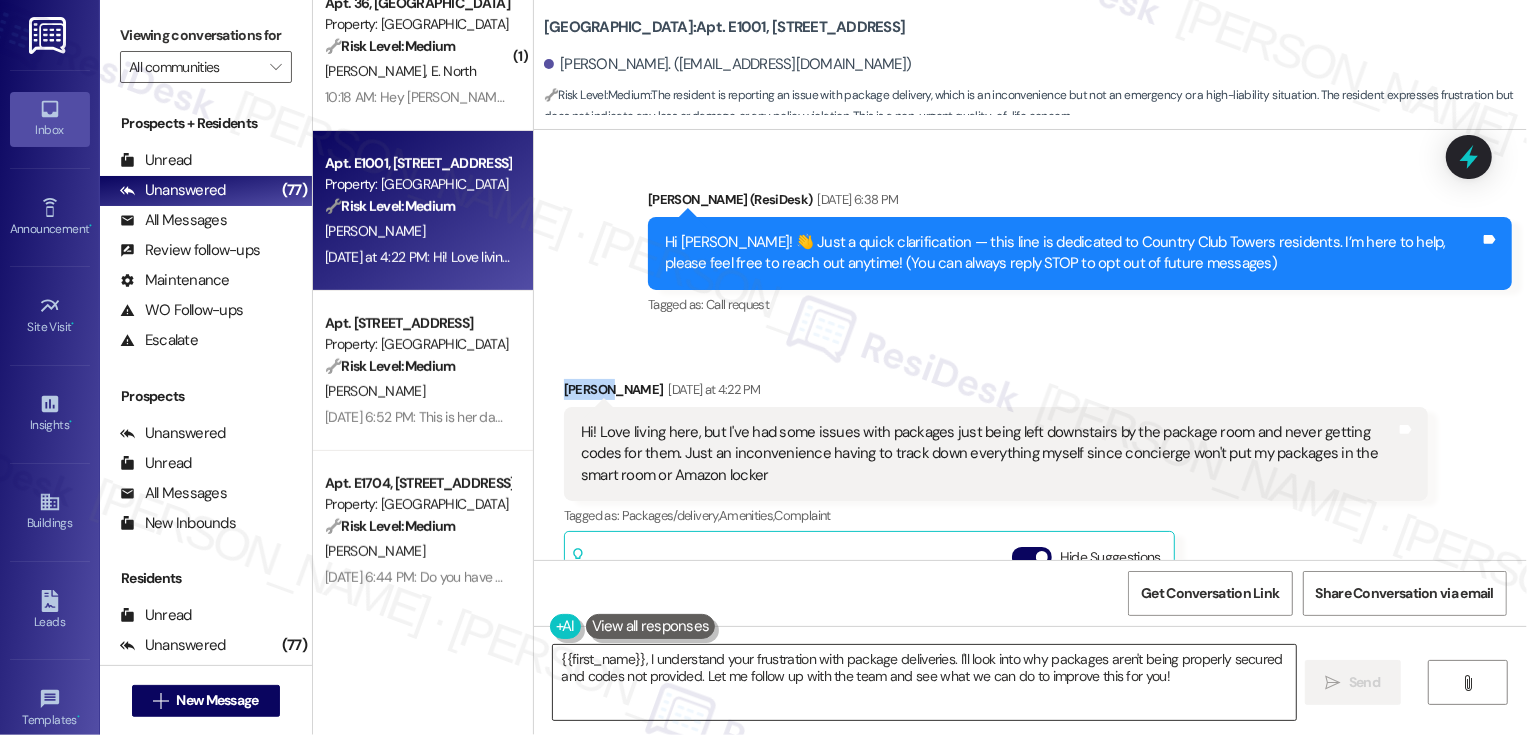 click on "{{first_name}}, I understand your frustration with package deliveries. I'll look into why packages aren't being properly secured and codes not provided. Let me follow up with the team and see what we can do to improve this for you!" at bounding box center (924, 682) 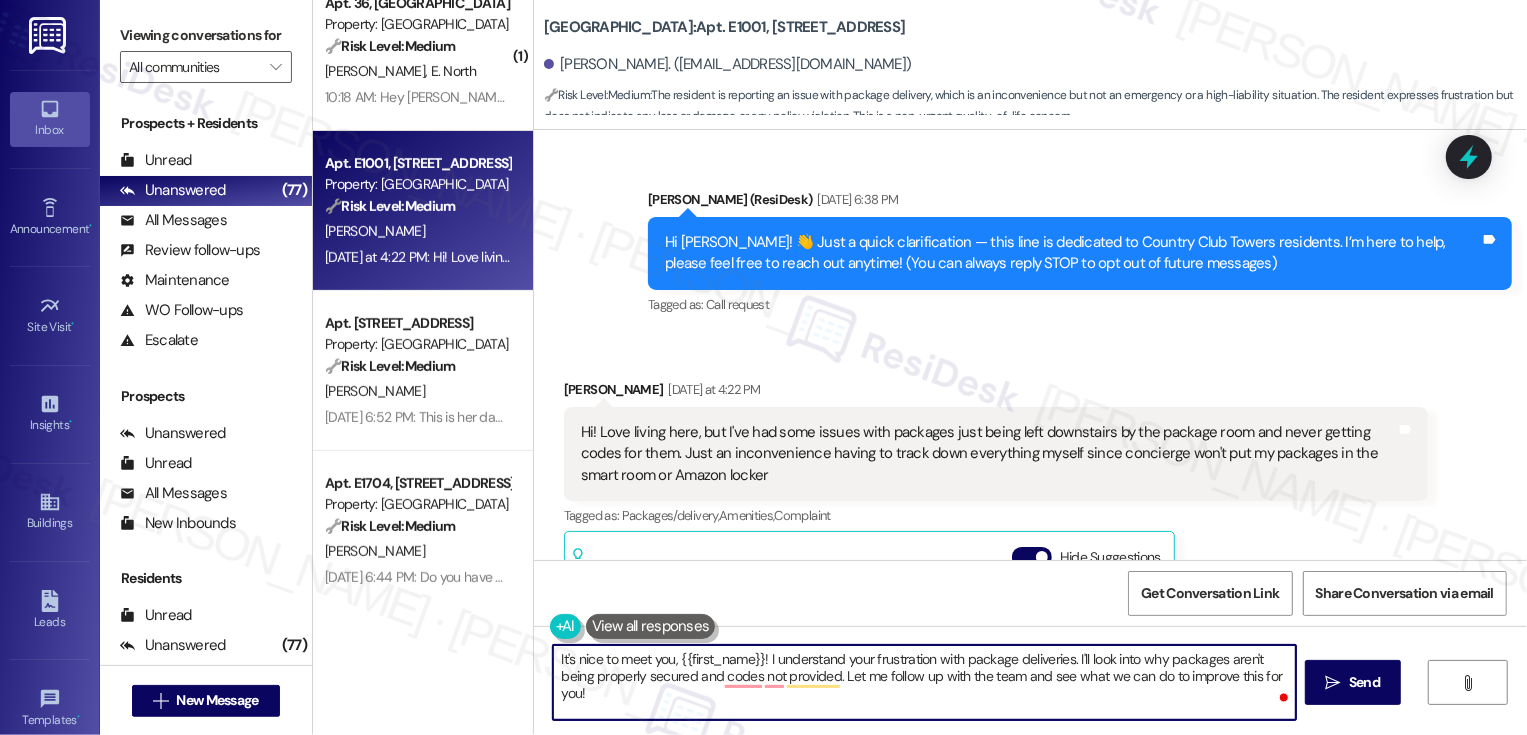 drag, startPoint x: 927, startPoint y: 662, endPoint x: 862, endPoint y: 662, distance: 65 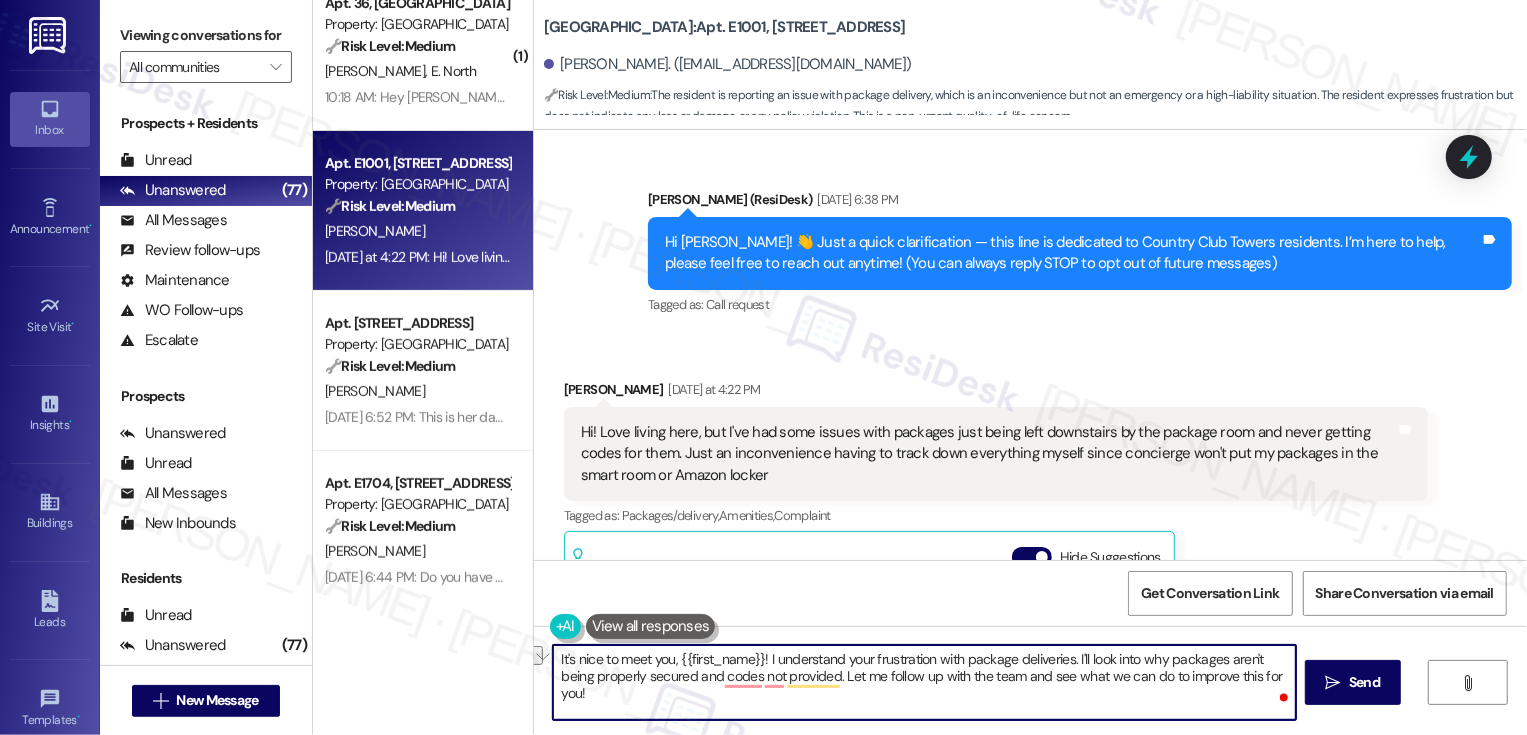 drag, startPoint x: 769, startPoint y: 657, endPoint x: 923, endPoint y: 663, distance: 154.11684 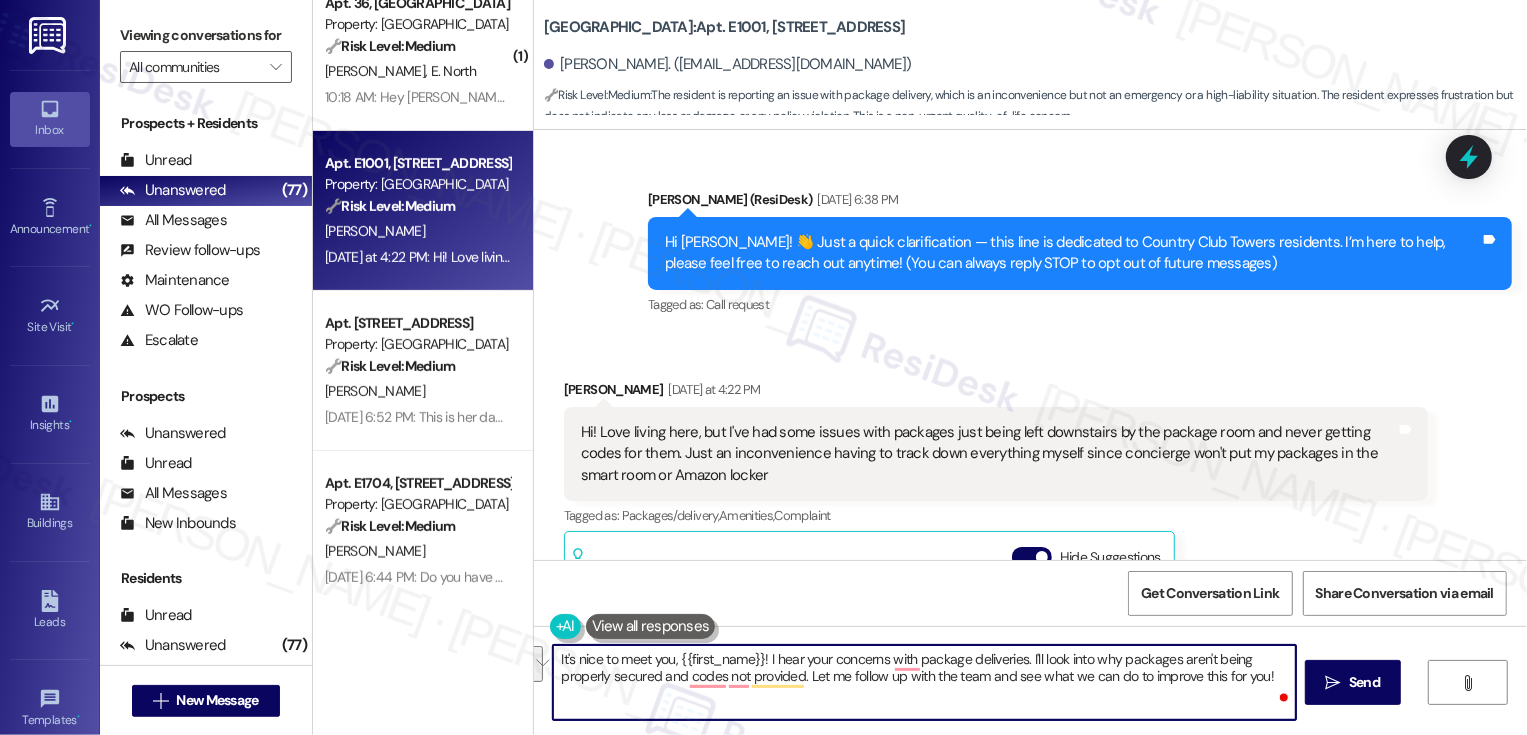 drag, startPoint x: 1030, startPoint y: 654, endPoint x: 1032, endPoint y: 685, distance: 31.06445 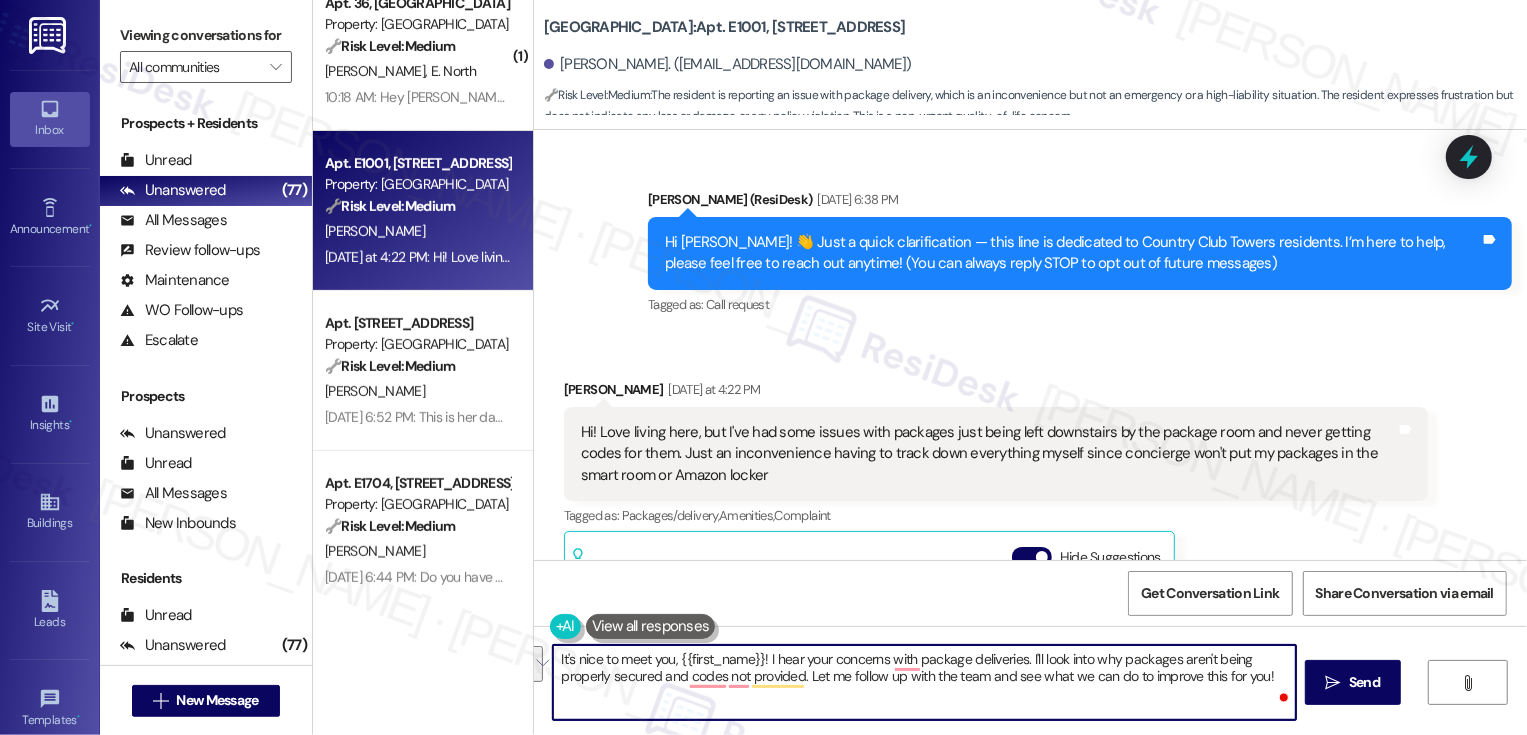 click on "It's nice to meet you, {{first_name}}! I hear your concerns with package deliveries. I'll look into why packages aren't being properly secured and codes not provided. Let me follow up with the team and see what we can do to improve this for you!" at bounding box center [924, 682] 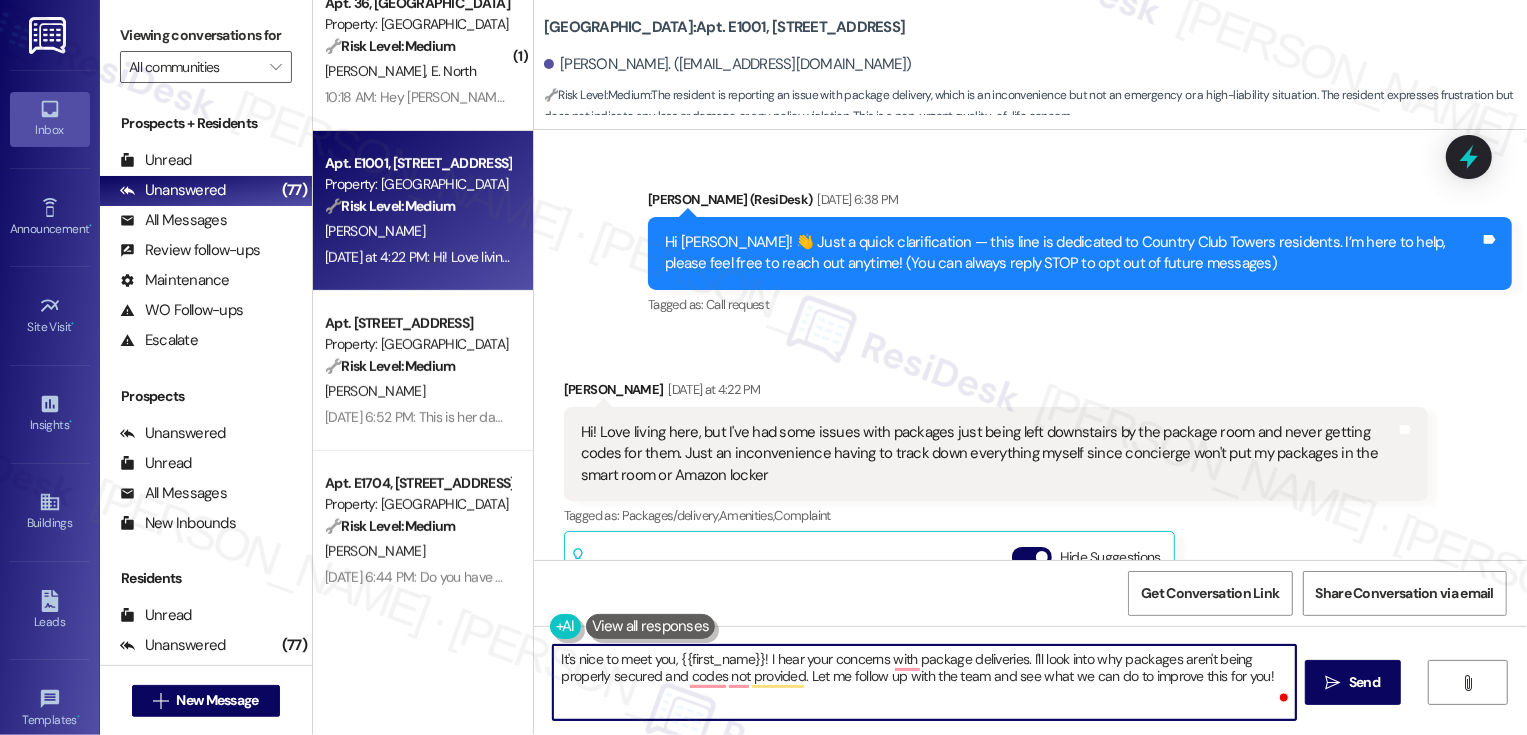drag, startPoint x: 1022, startPoint y: 659, endPoint x: 1104, endPoint y: 718, distance: 101.0198 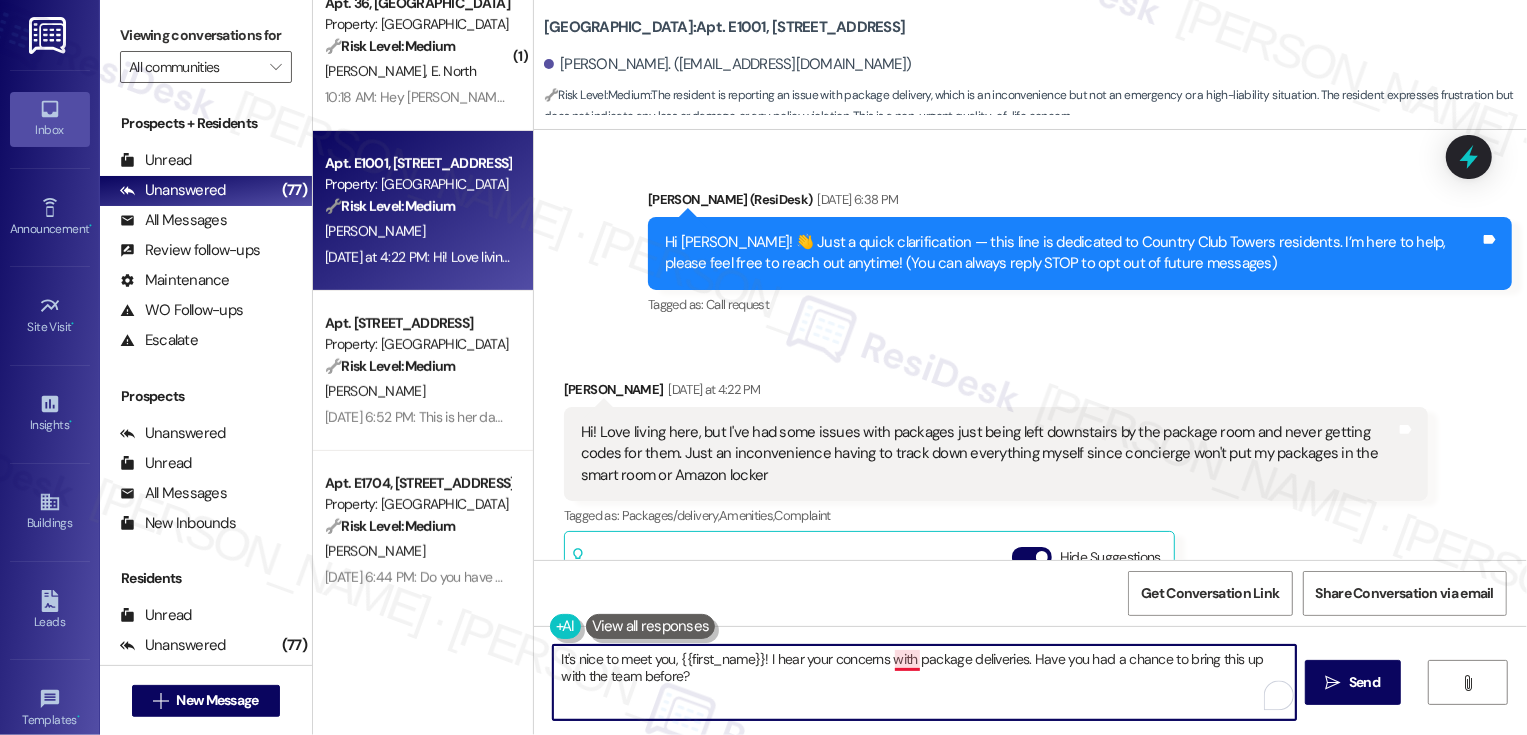 click on "It's nice to meet you, {{first_name}}! I hear your concerns with package deliveries. Have you had a chance to bring this up with the team before?" at bounding box center (924, 682) 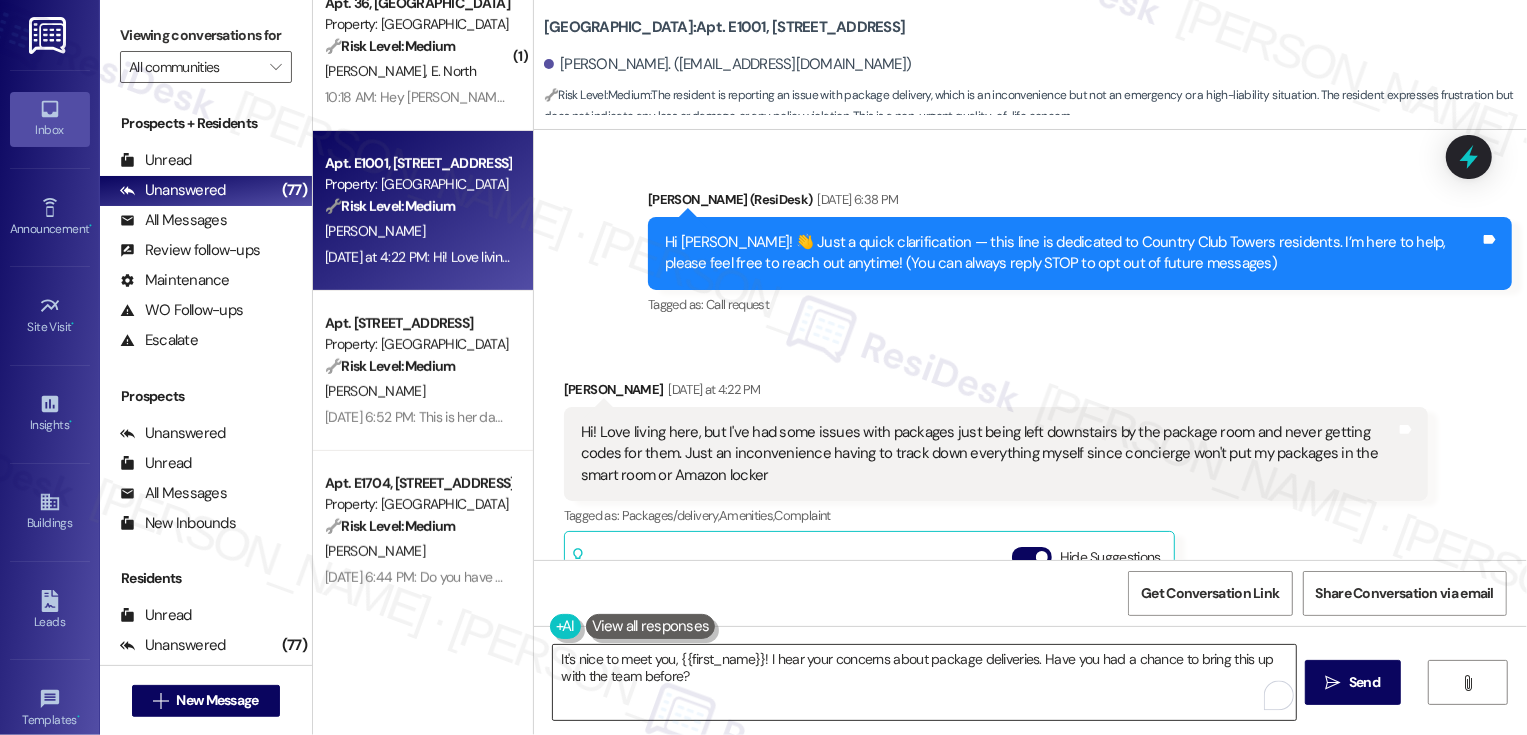 drag, startPoint x: 938, startPoint y: 631, endPoint x: 1027, endPoint y: 658, distance: 93.00538 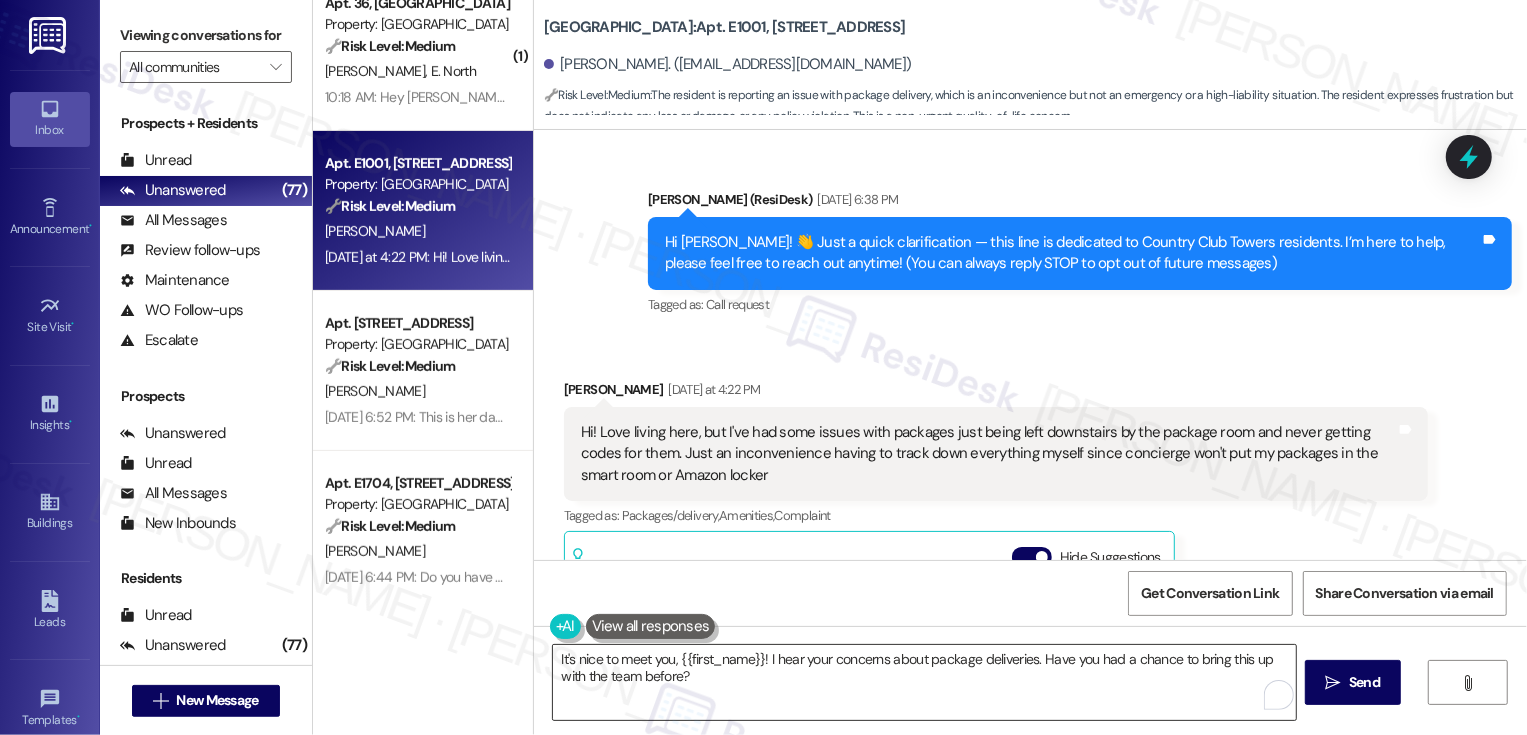 click on "It's nice to meet you, {{first_name}}! I hear your concerns about package deliveries. Have you had a chance to bring this up with the team before?" at bounding box center [924, 682] 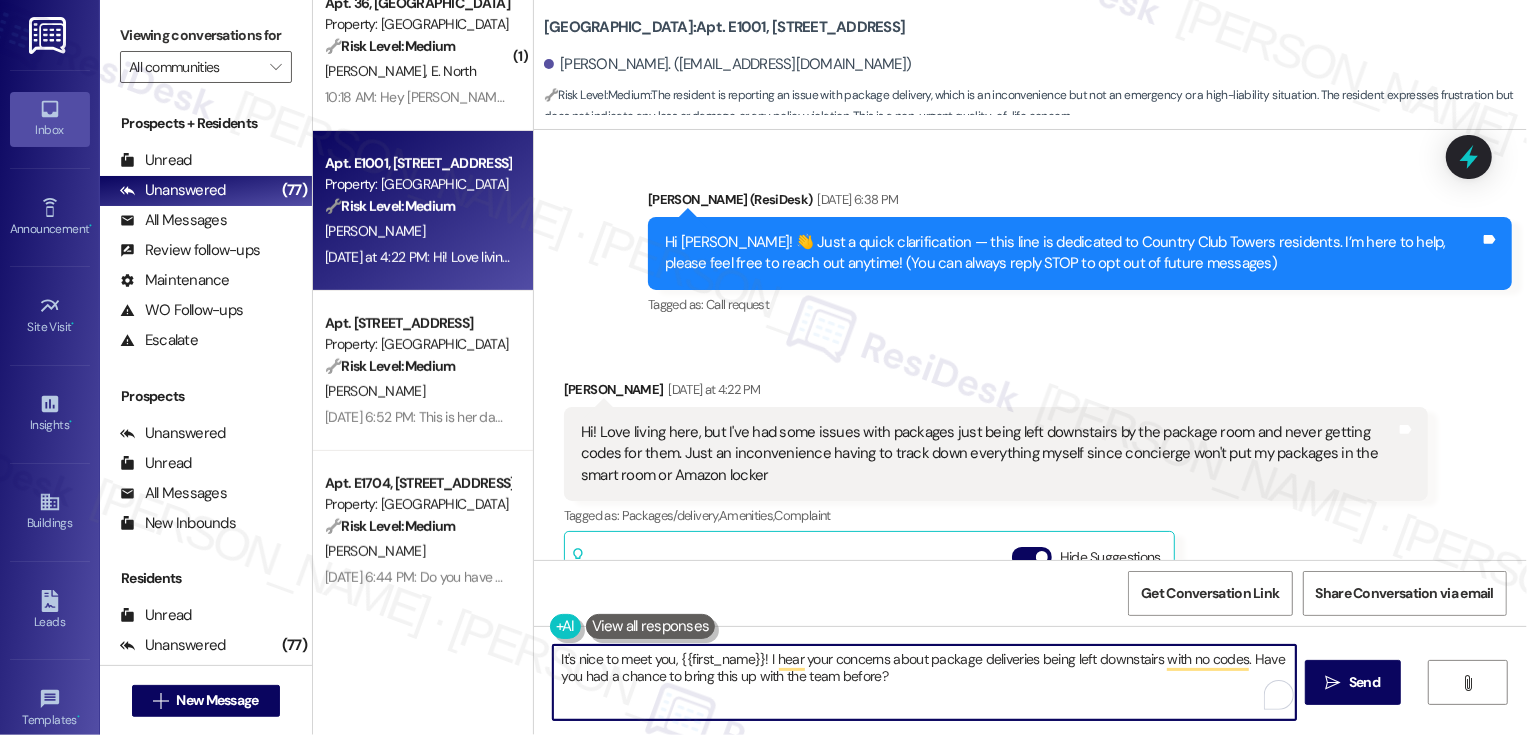 drag, startPoint x: 1089, startPoint y: 661, endPoint x: 1150, endPoint y: 667, distance: 61.294373 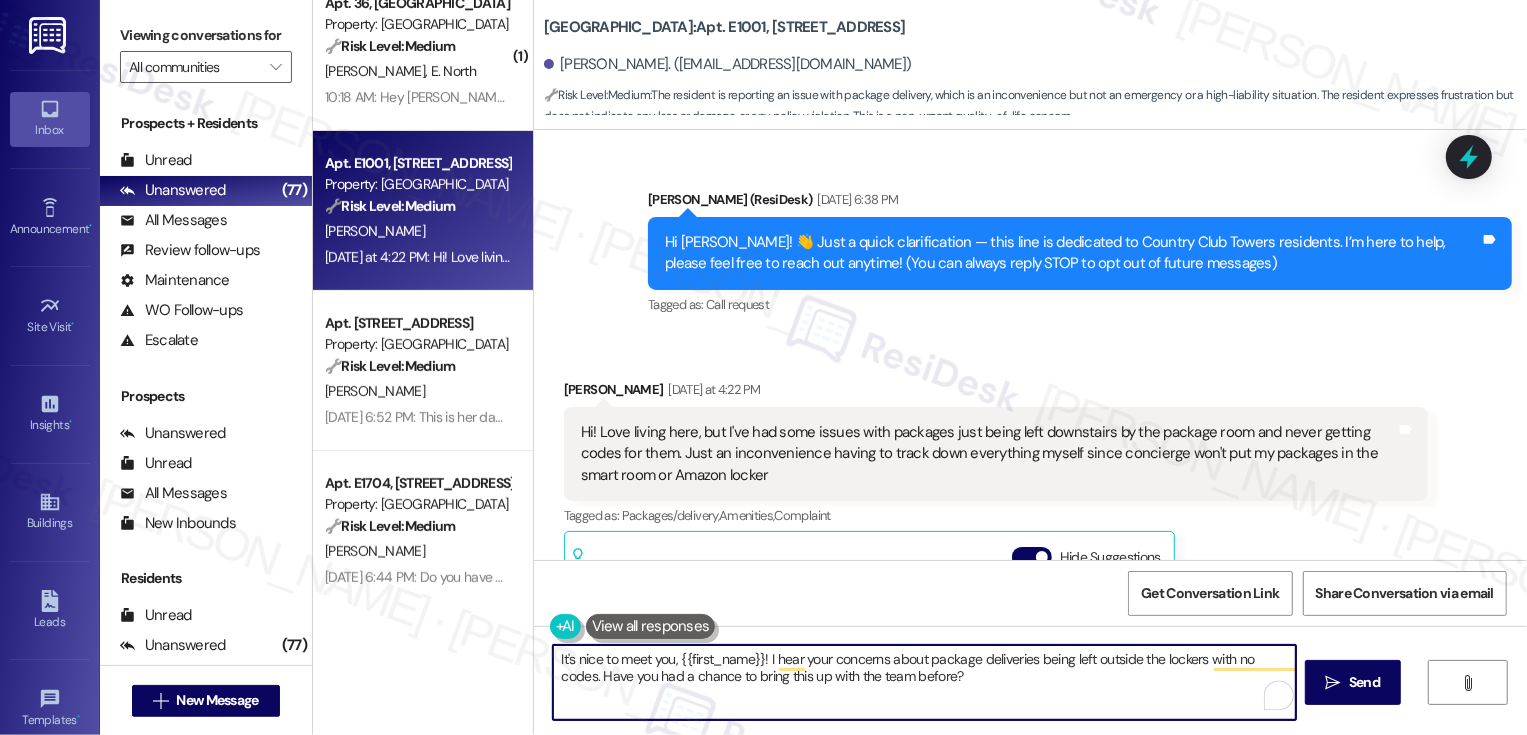 click on "It's nice to meet you, {{first_name}}! I hear your concerns about package deliveries being left outside the lockers with no codes. Have you had a chance to bring this up with the team before?" at bounding box center [924, 682] 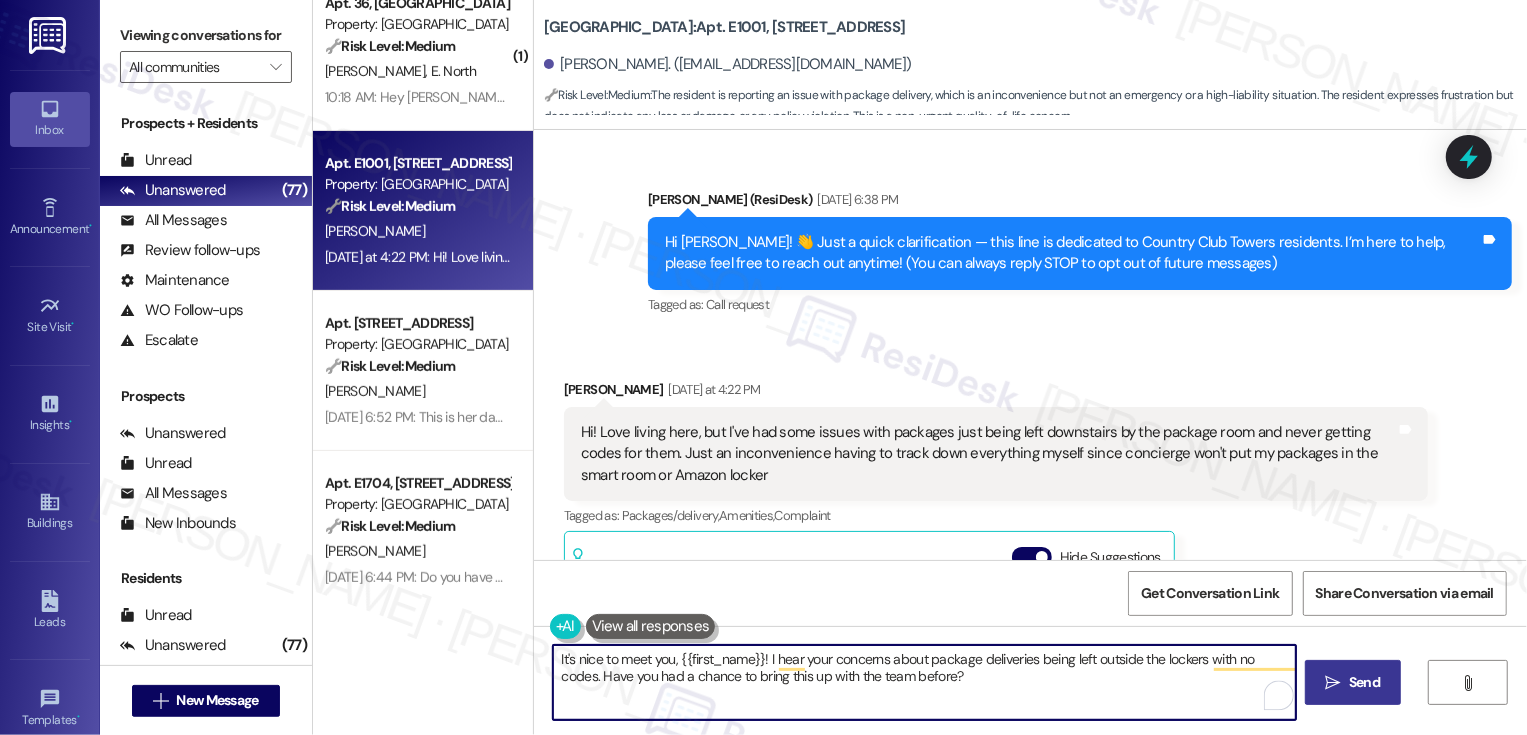 type on "It's nice to meet you, {{first_name}}! I hear your concerns about package deliveries being left outside the lockers with no codes. Have you had a chance to bring this up with the team before?" 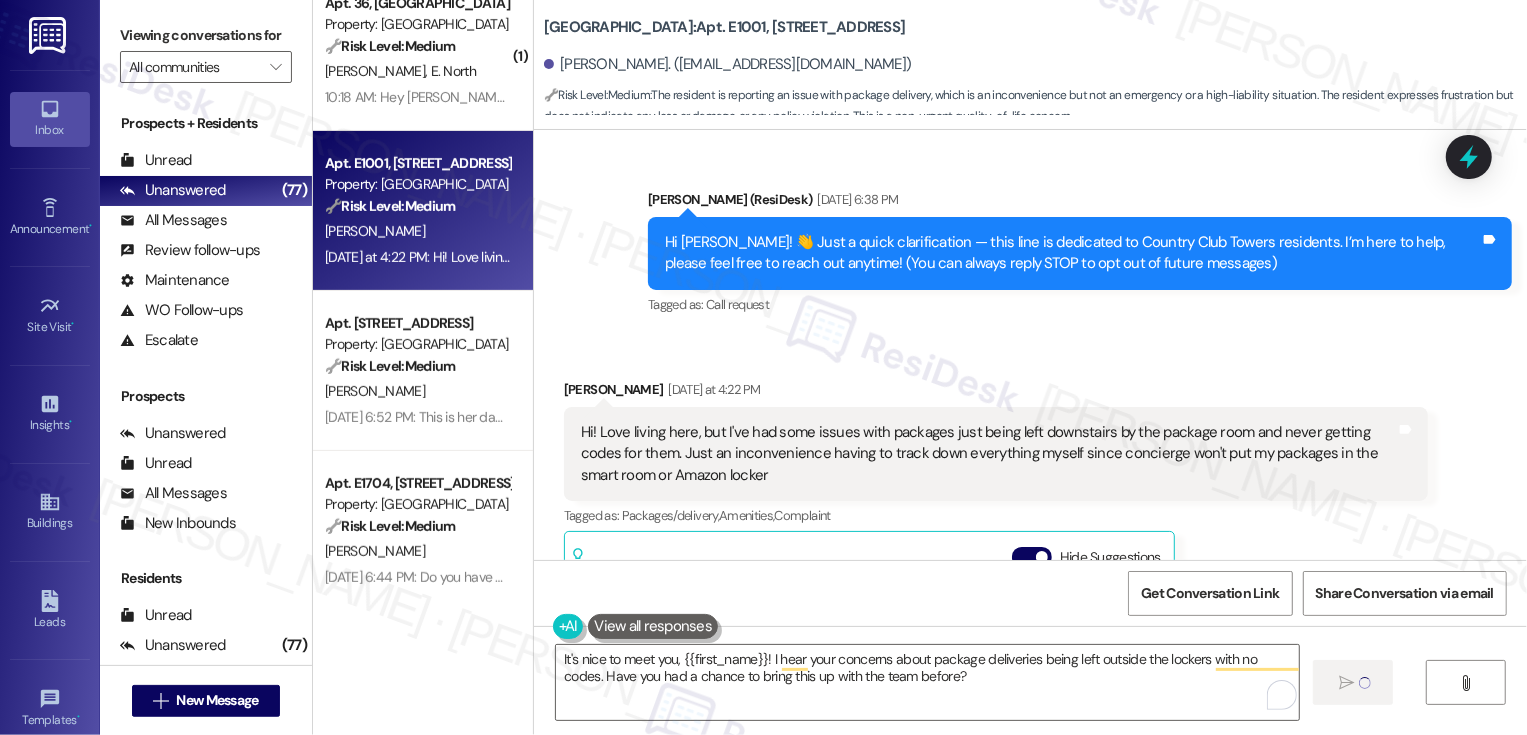 type 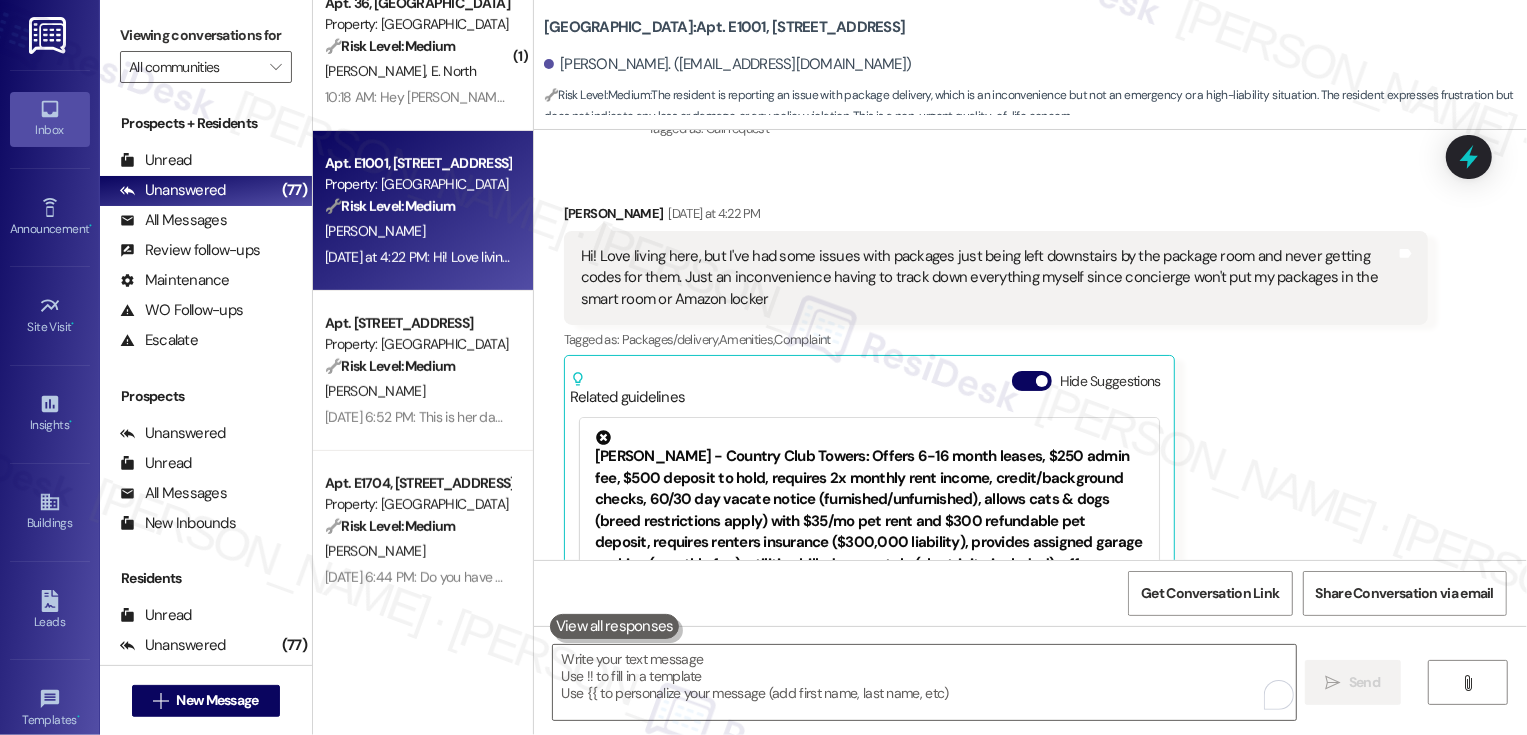 scroll, scrollTop: 458, scrollLeft: 0, axis: vertical 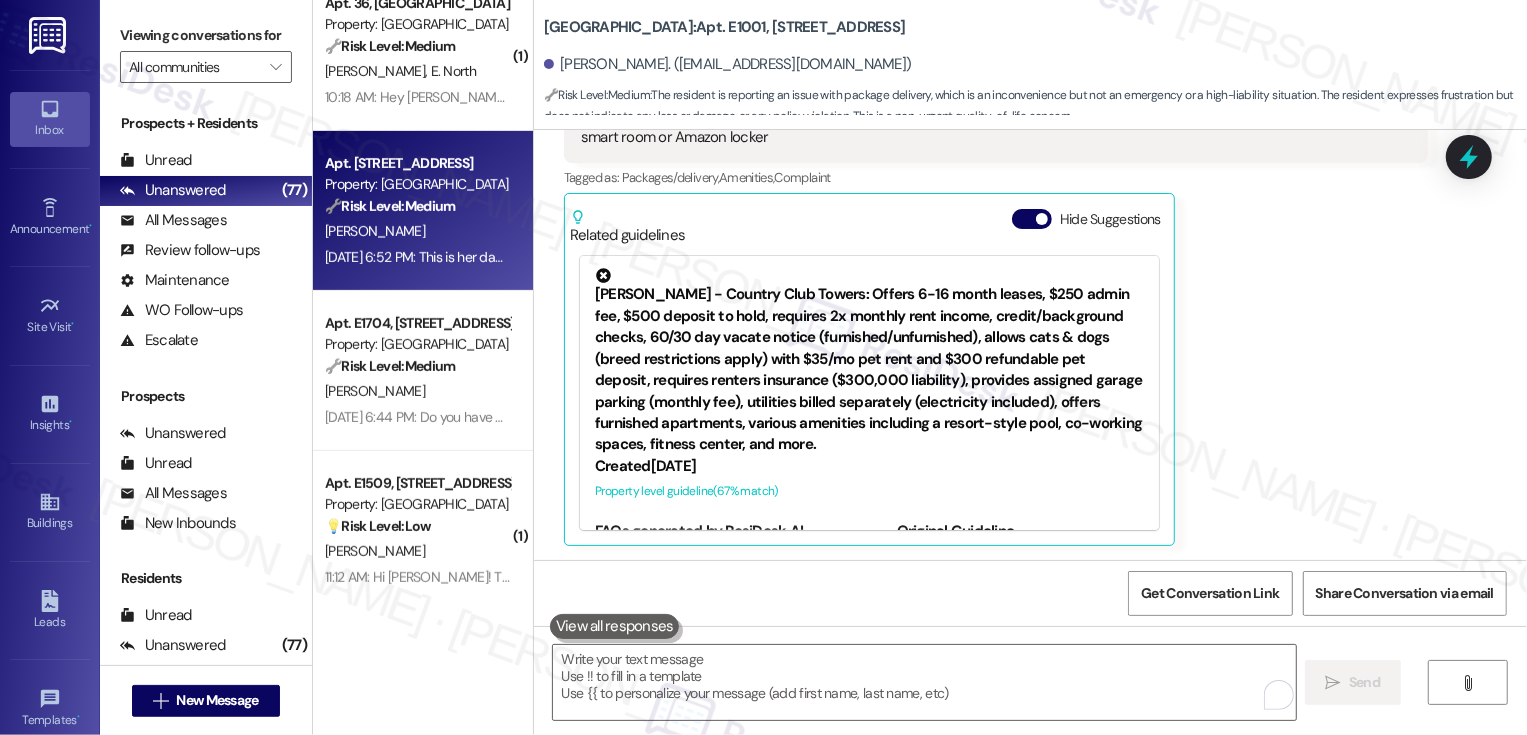 click on "Jul 21, 2025 at 6:52 PM: This is her dad.  Not Kelsey  Jul 21, 2025 at 6:52 PM: This is her dad.  Not Kelsey" at bounding box center (479, 257) 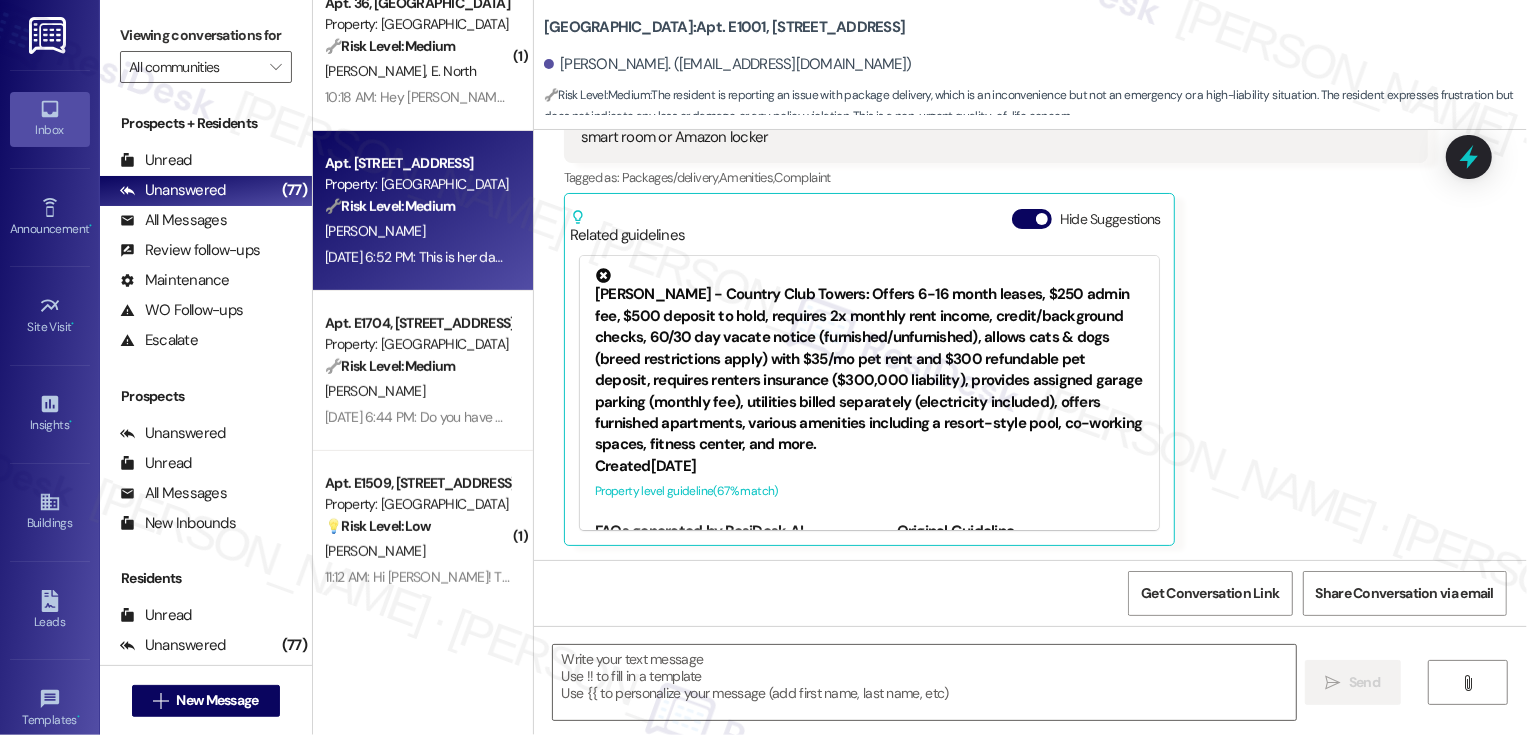 click on "Jul 21, 2025 at 6:52 PM: This is her dad.  Not Kelsey  Jul 21, 2025 at 6:52 PM: This is her dad.  Not Kelsey" at bounding box center (479, 257) 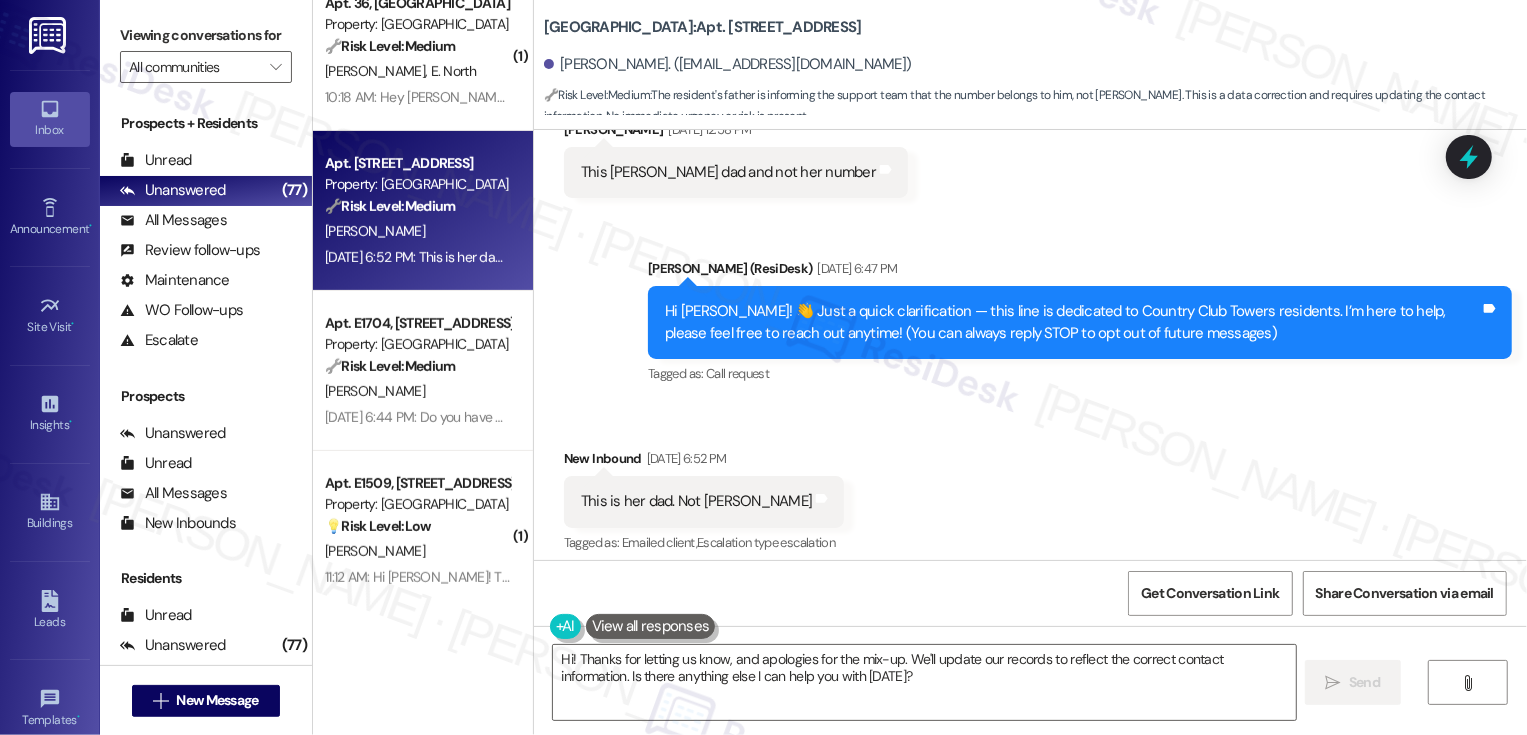 scroll, scrollTop: 424, scrollLeft: 0, axis: vertical 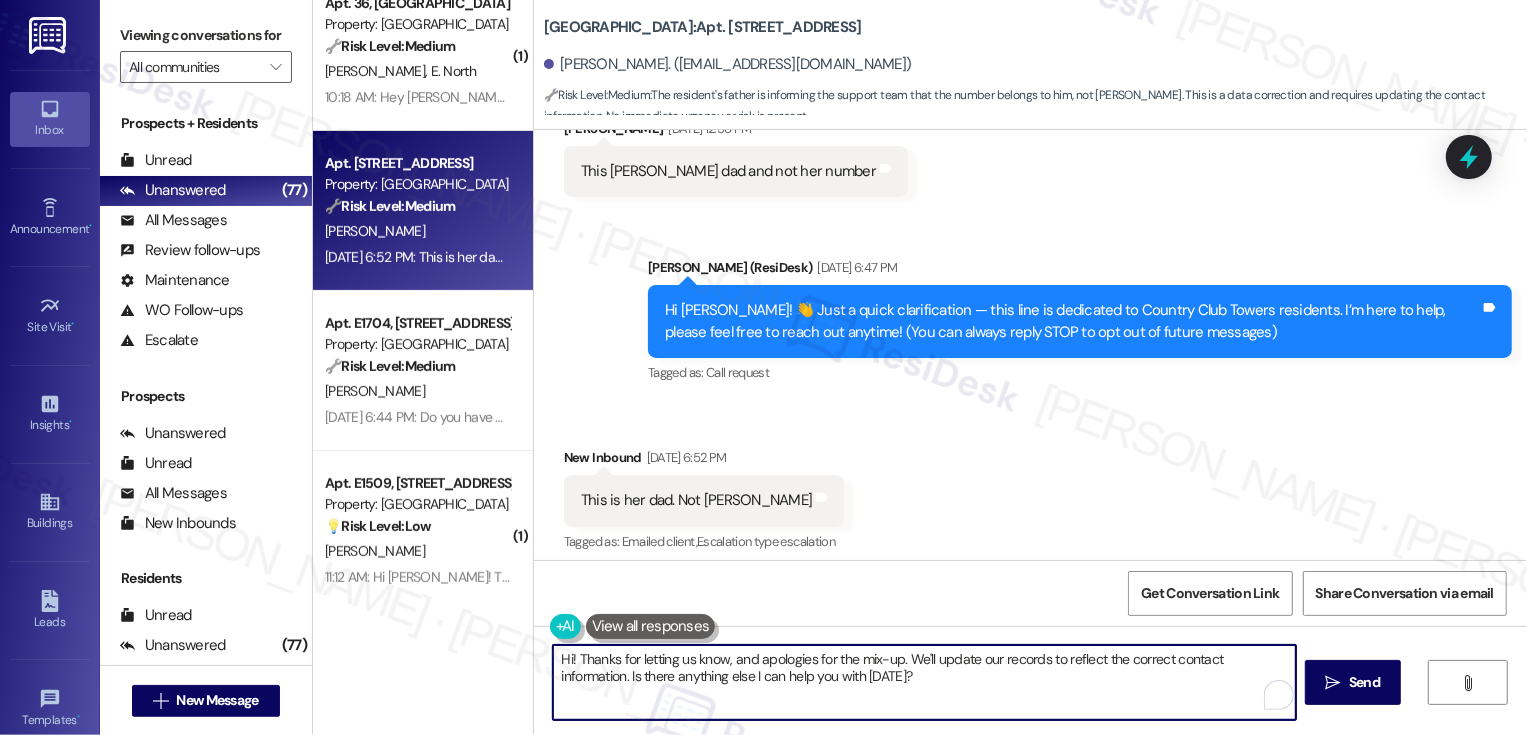 drag, startPoint x: 895, startPoint y: 654, endPoint x: 915, endPoint y: 697, distance: 47.423622 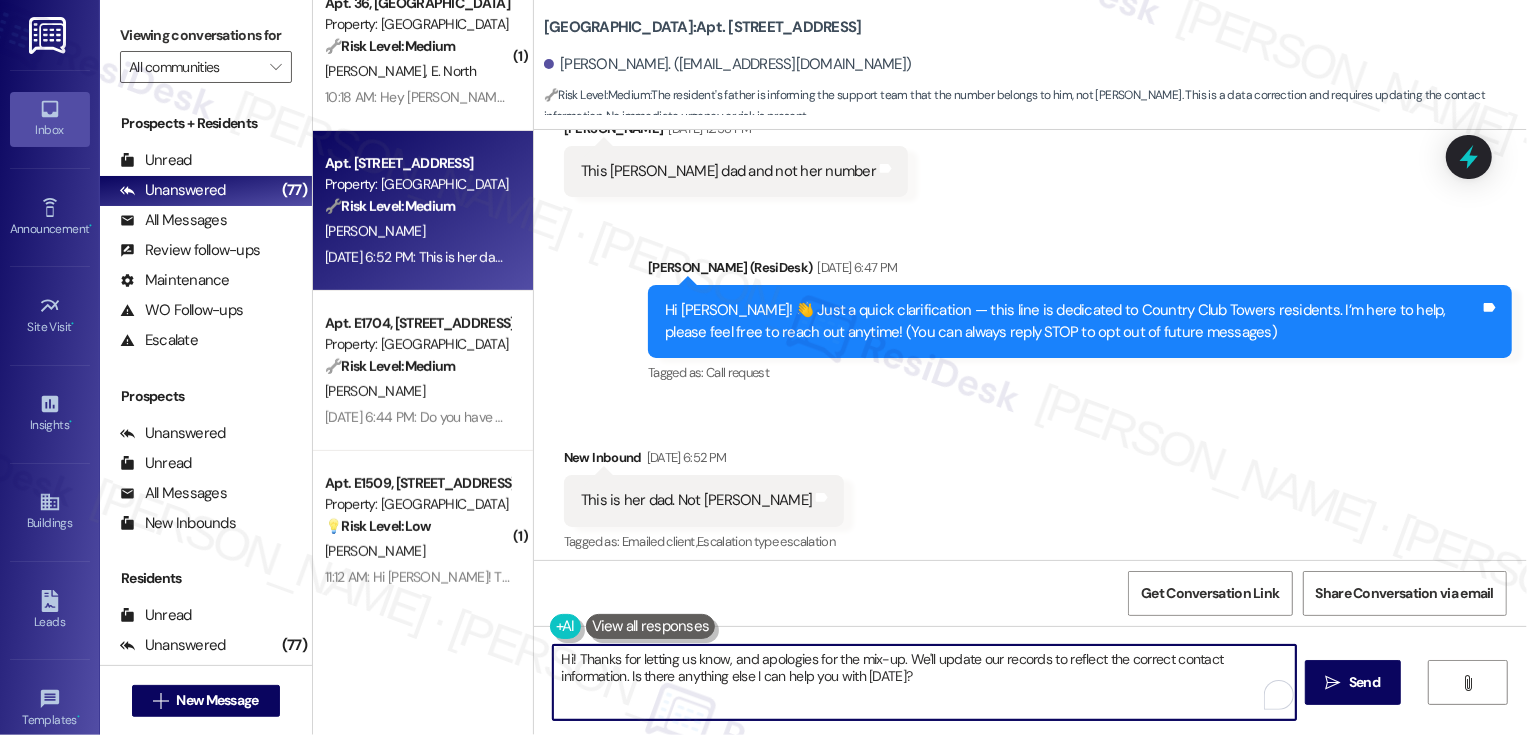 type on "Hi! Thanks for letting us know, and apologies for the mix-up." 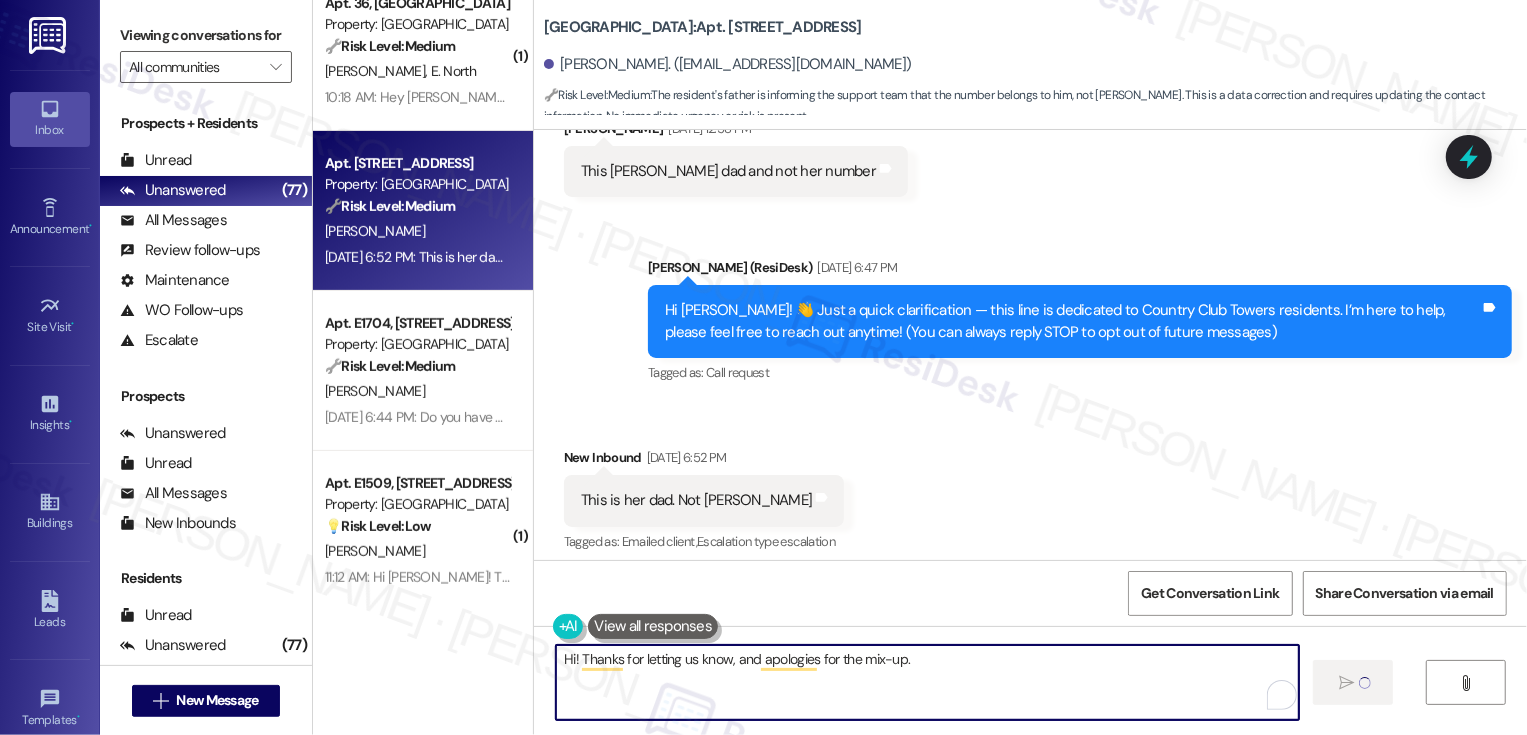 type 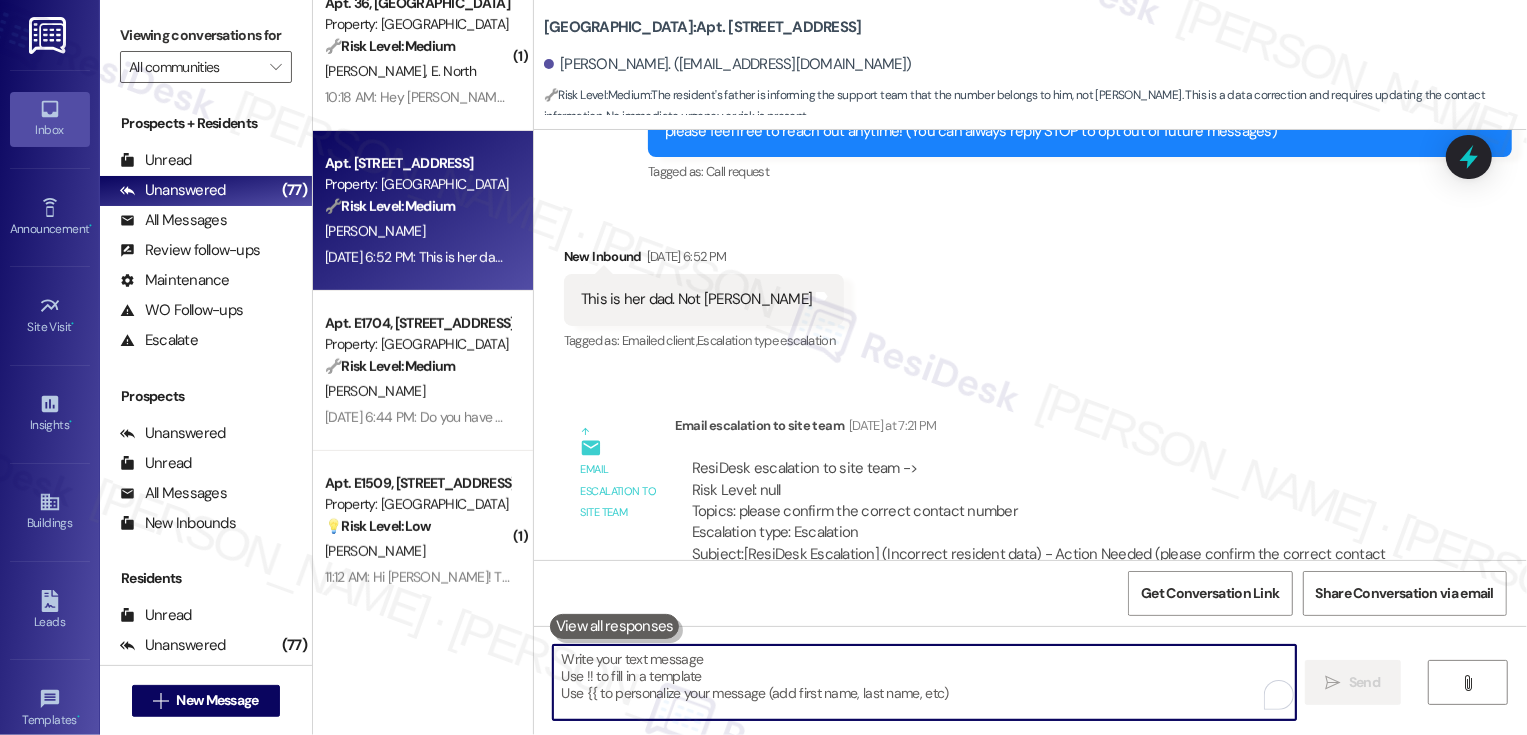 scroll, scrollTop: 800, scrollLeft: 0, axis: vertical 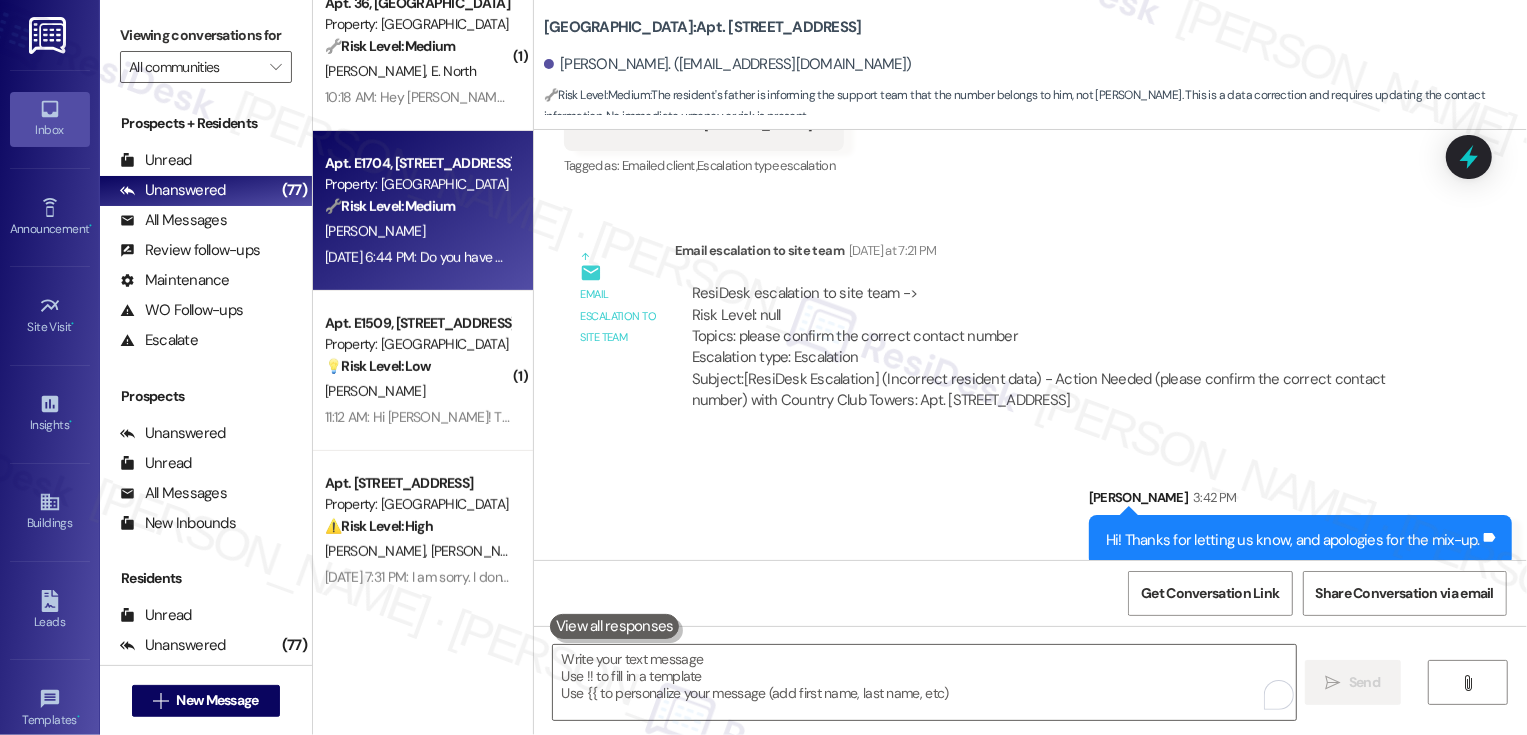 click on "K. Schubert" at bounding box center (417, 231) 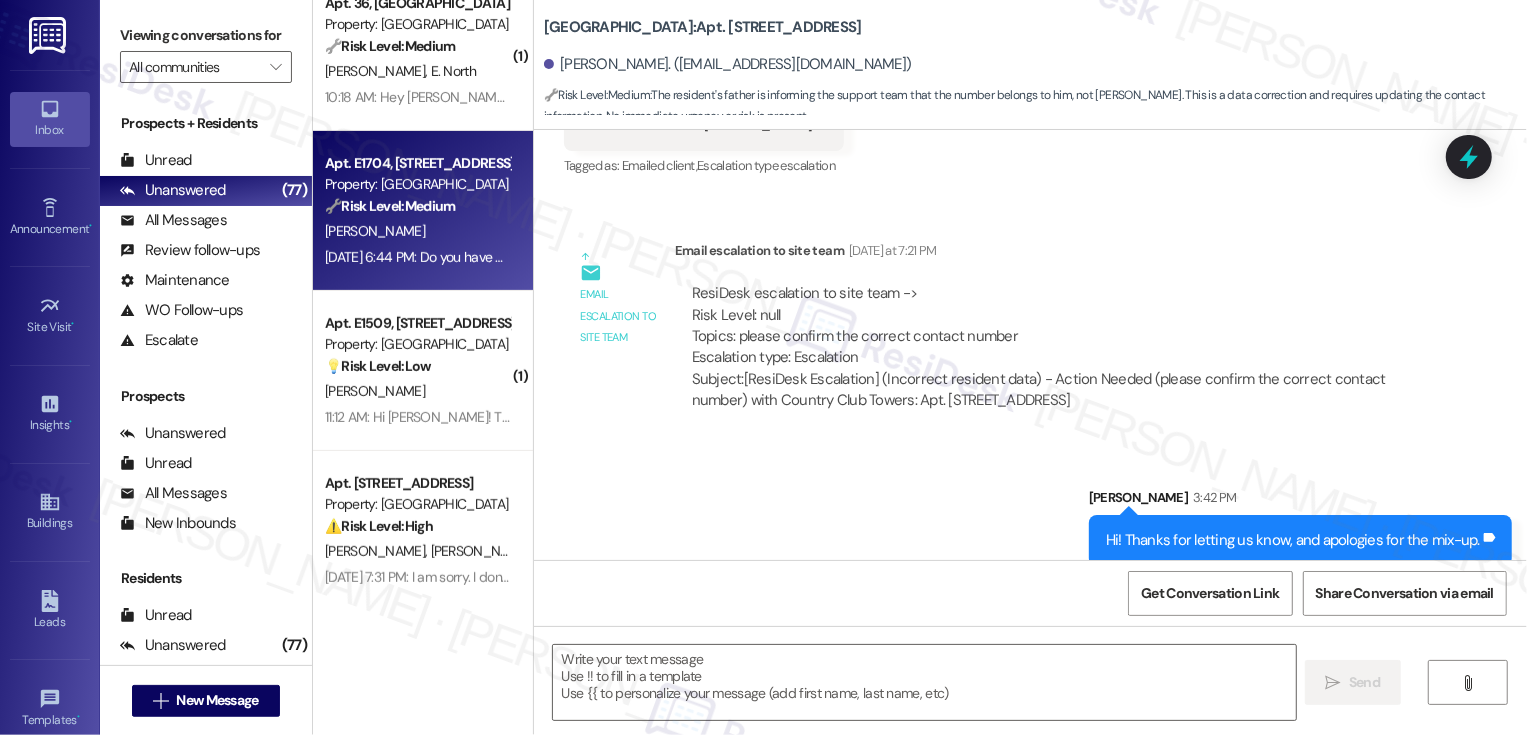 type on "Fetching suggested responses. Please feel free to read through the conversation in the meantime." 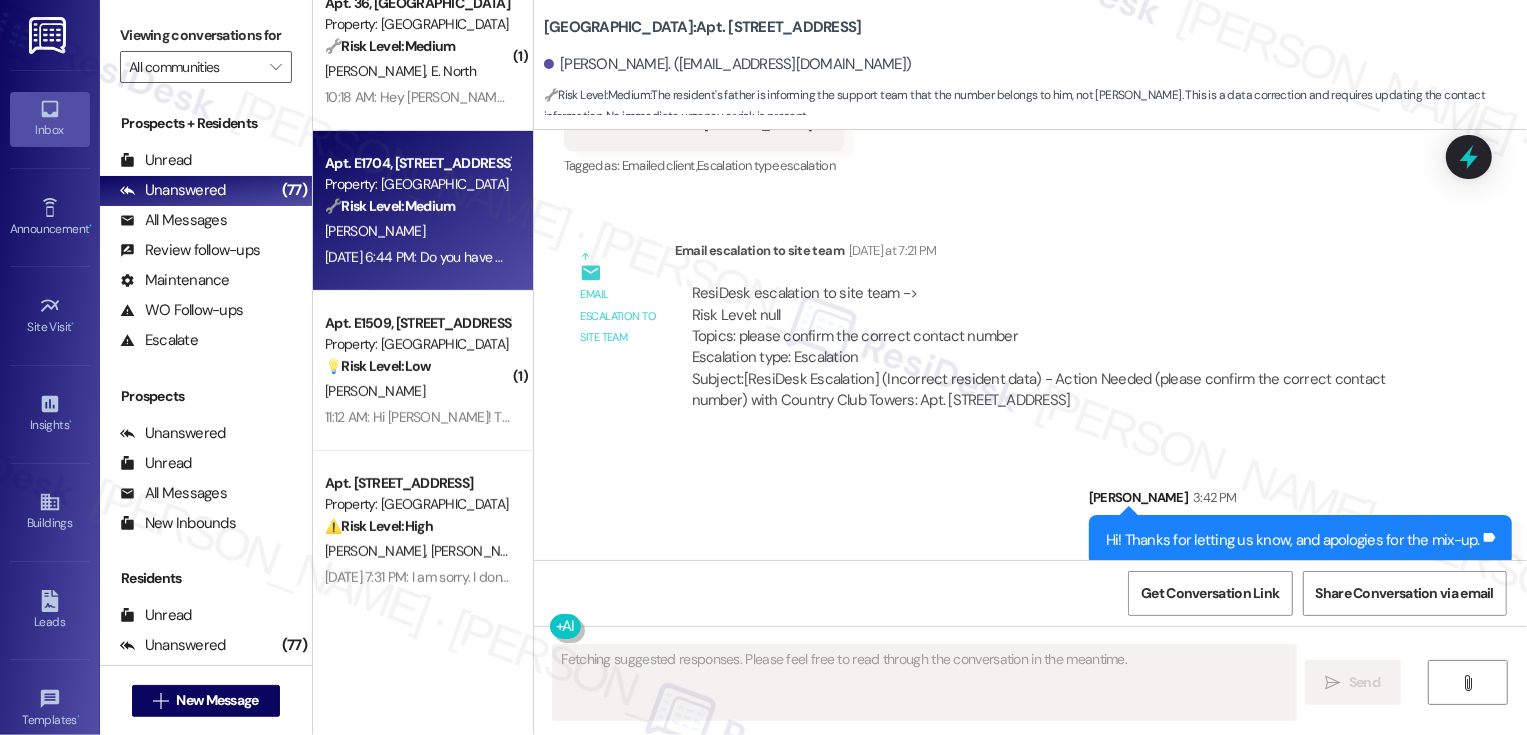 click on "K. Schubert" at bounding box center [417, 231] 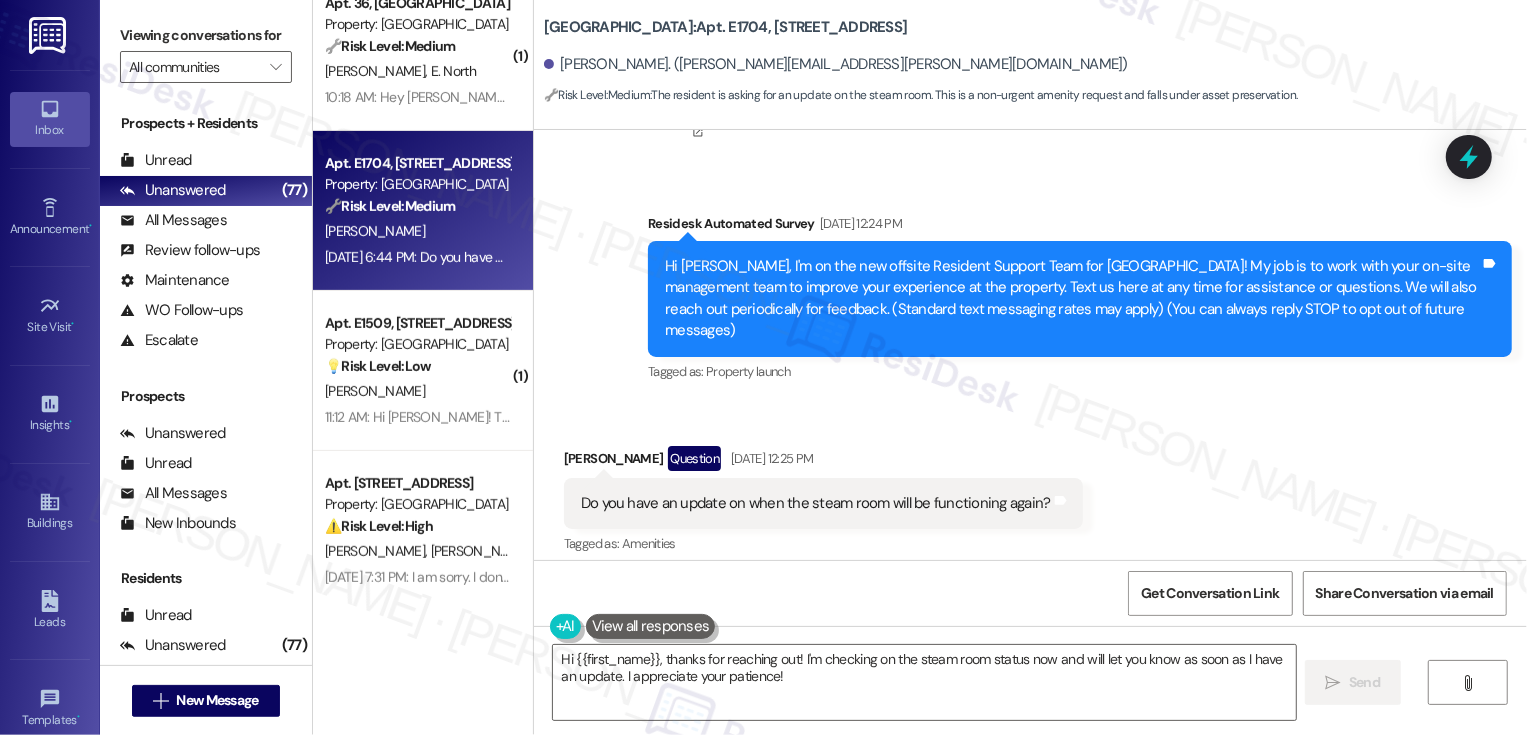 scroll, scrollTop: 398, scrollLeft: 0, axis: vertical 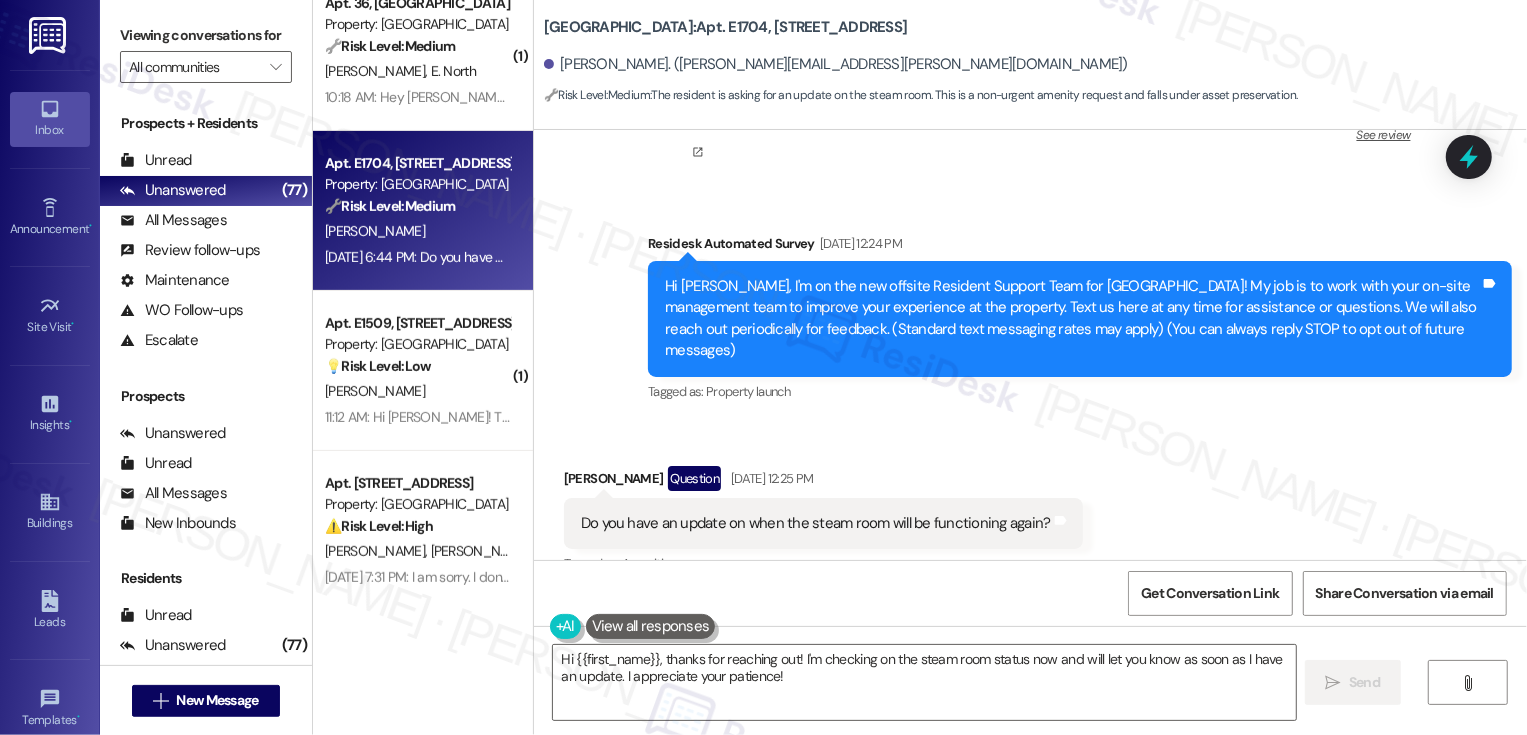 click on "Krystal Schubert Question Jul 21, 2025 at 12:25 PM" at bounding box center [823, 482] 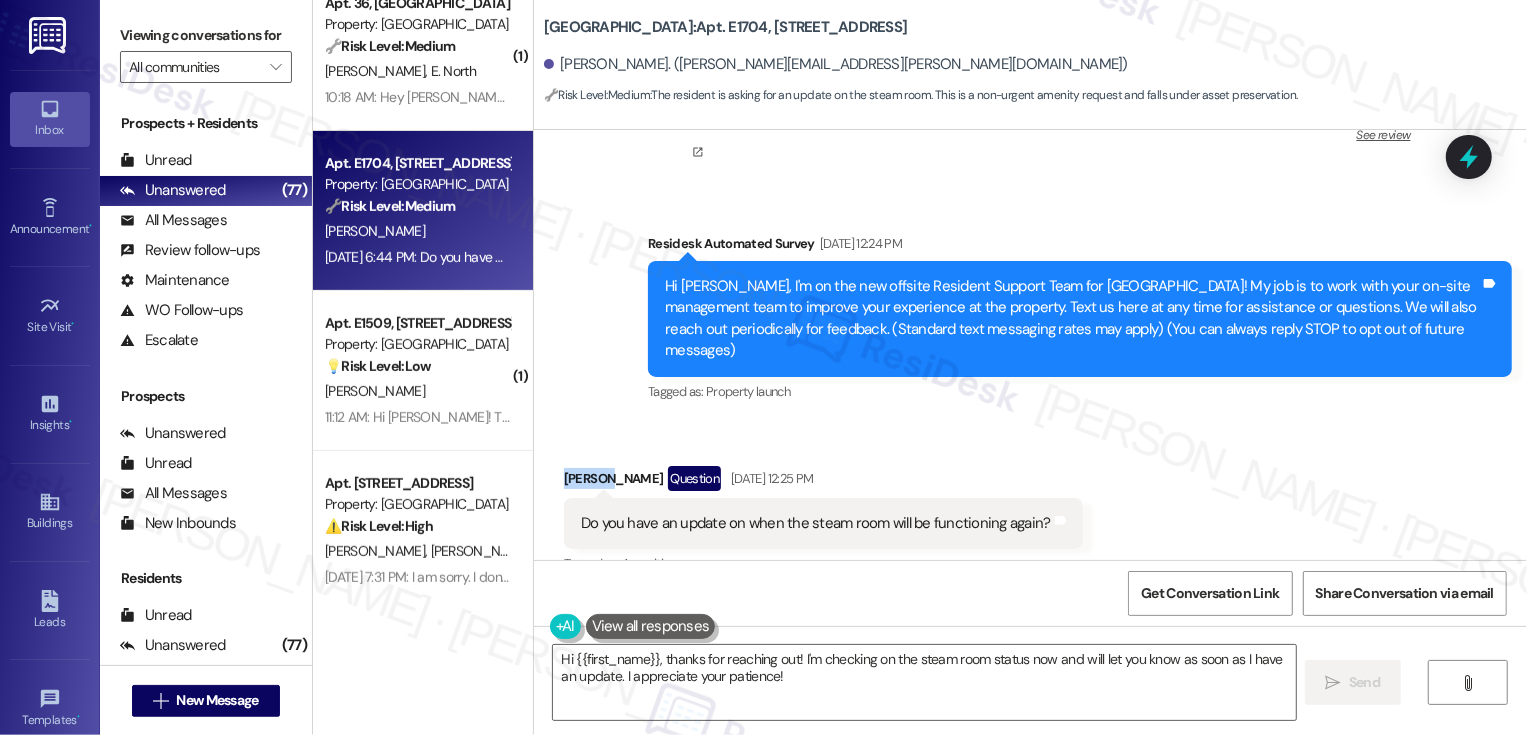 copy on "Krystal" 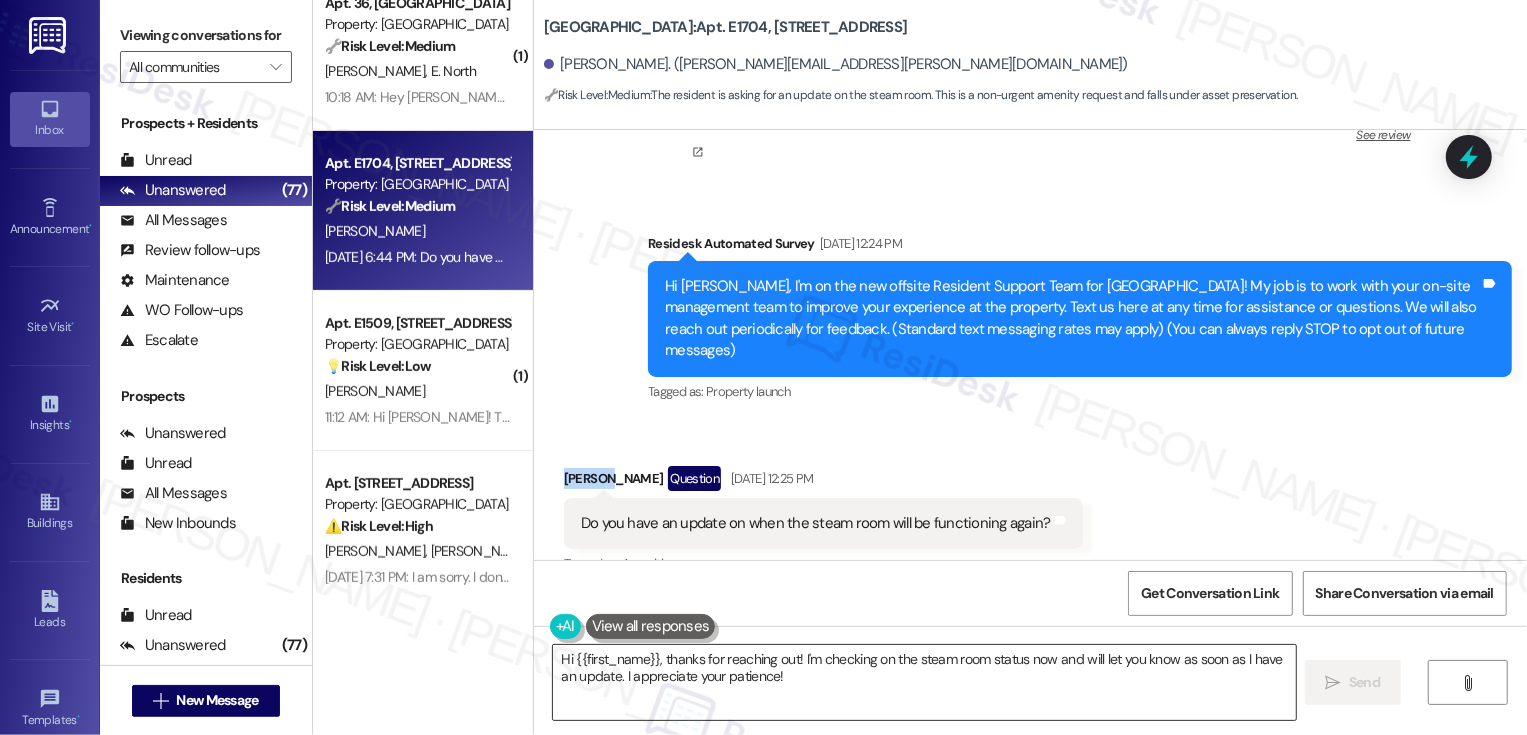 click on "Hi {{first_name}}, thanks for reaching out! I'm checking on the steam room status now and will let you know as soon as I have an update. I appreciate your patience!" at bounding box center (924, 682) 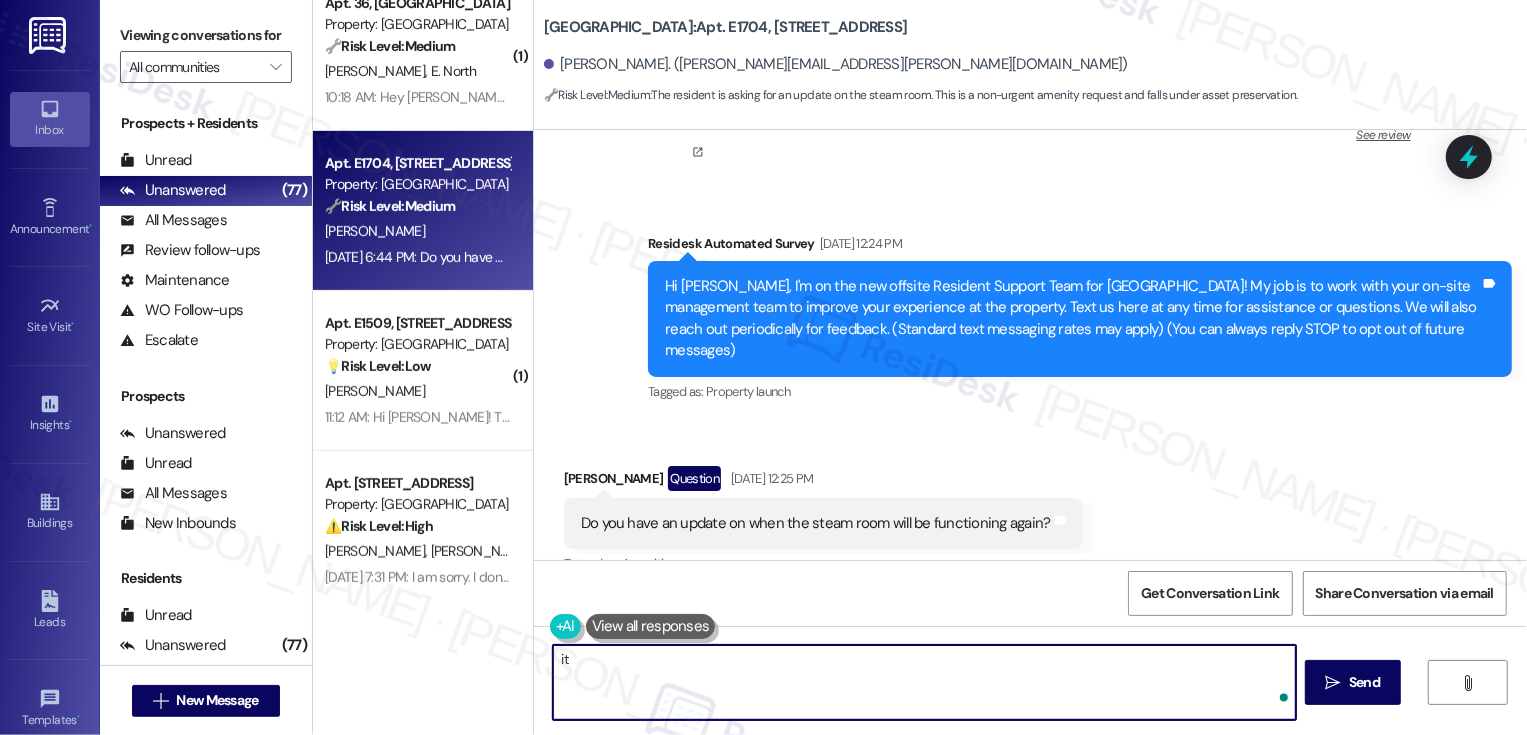 type on "i" 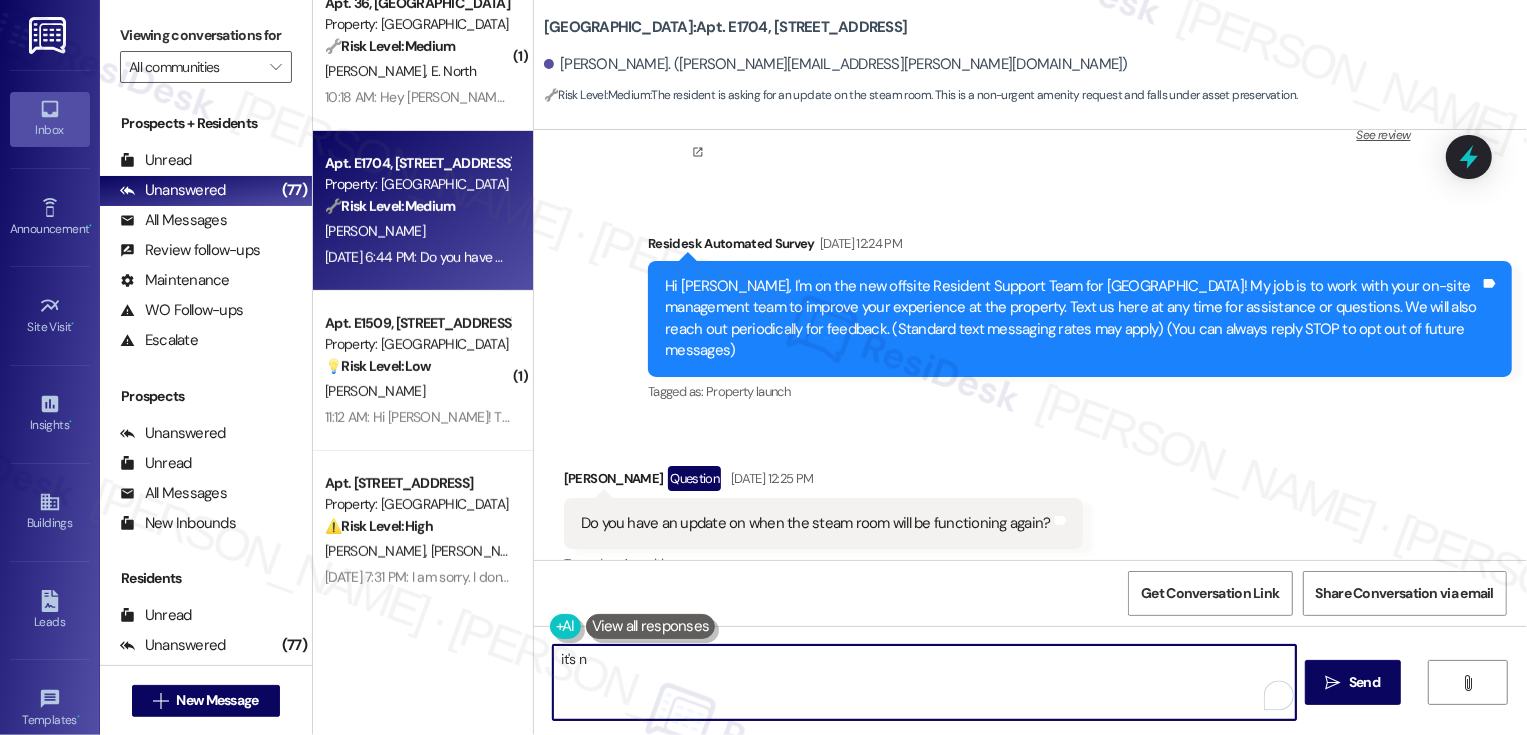 type on "it's n" 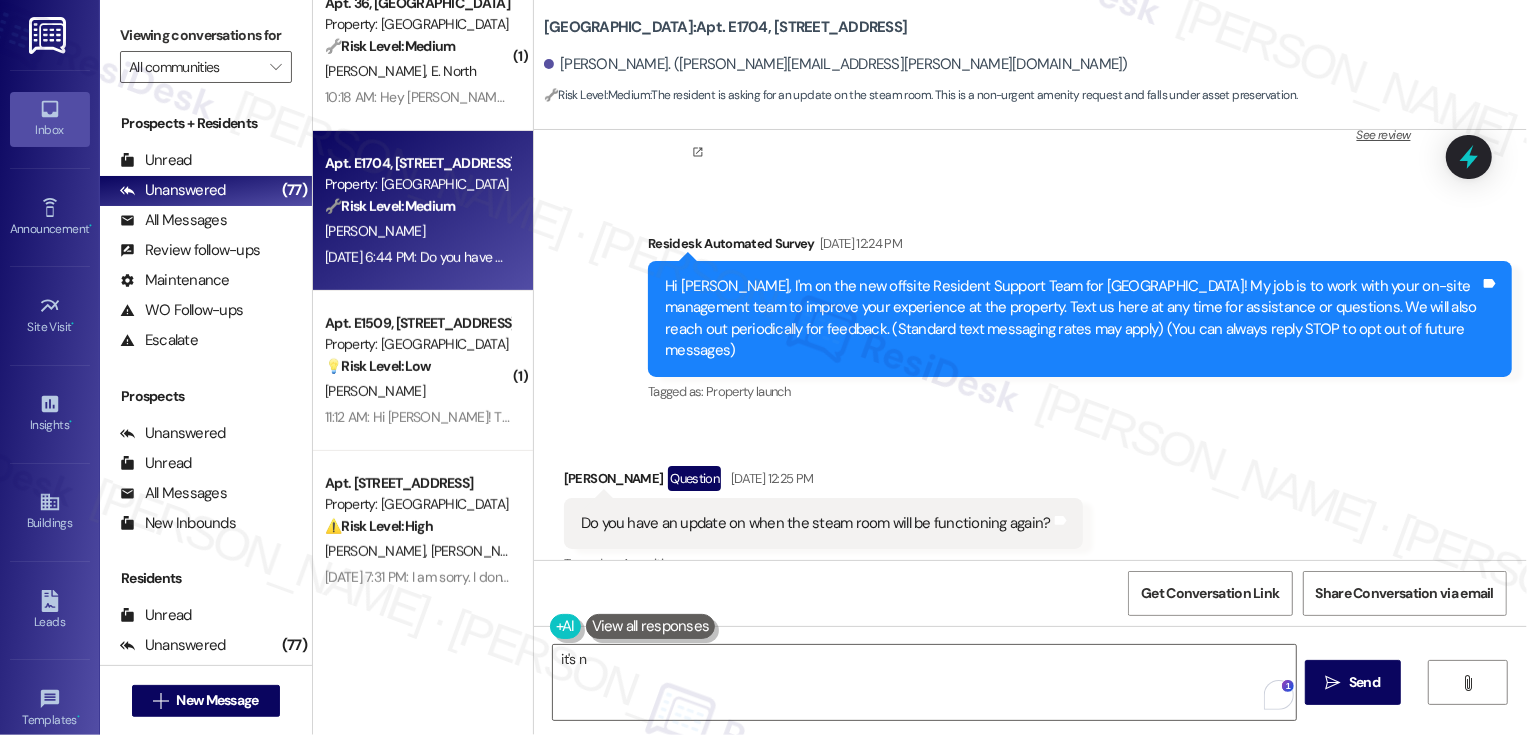 drag, startPoint x: 531, startPoint y: 26, endPoint x: 911, endPoint y: 36, distance: 380.13156 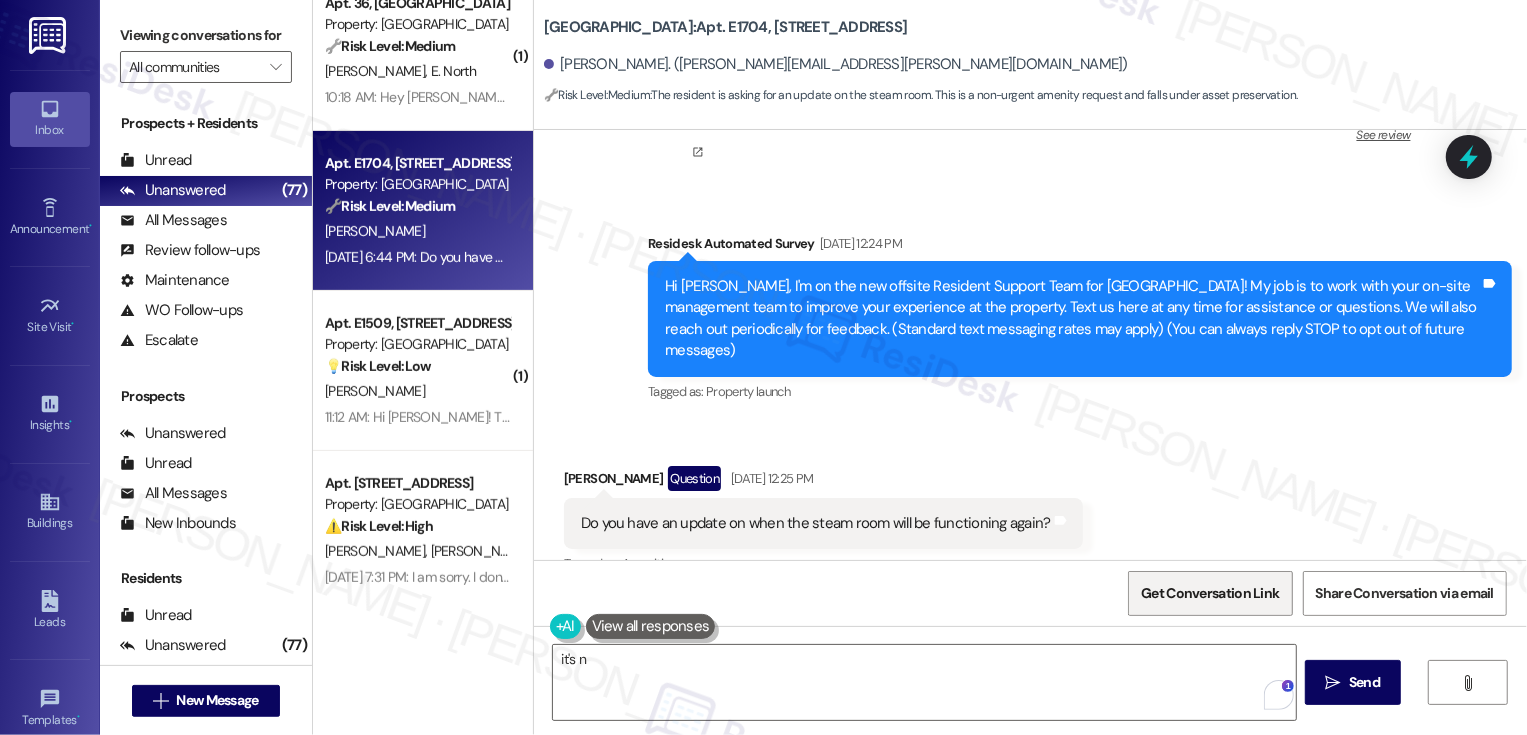 click on "Get Conversation Link" at bounding box center [1210, 593] 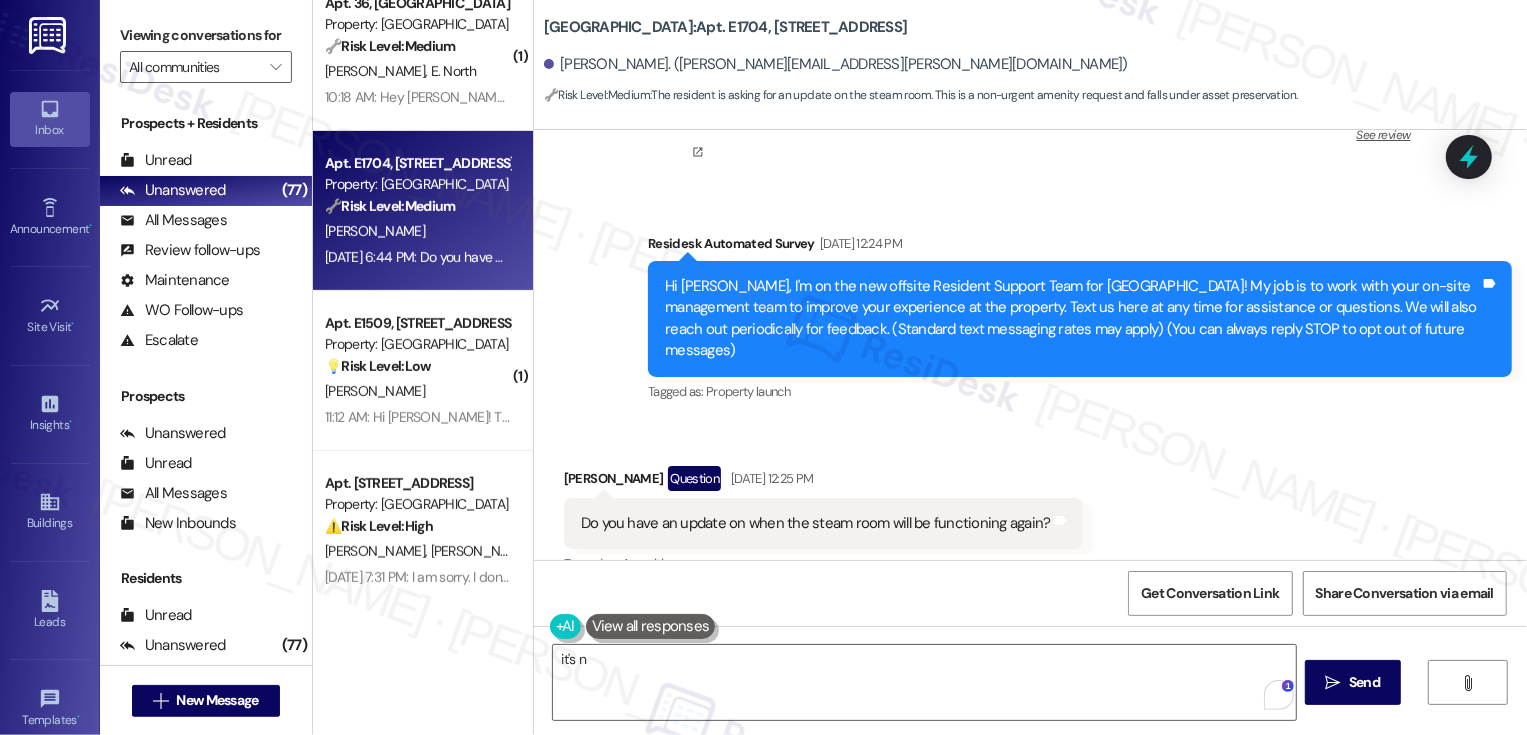 click on "Received via SMS Krystal Schubert Question Jul 21, 2025 at 12:25 PM Do you have an update on when the steam room will be functioning again? Tags and notes Tagged as:   Amenities Click to highlight conversations about Amenities" at bounding box center (1030, 507) 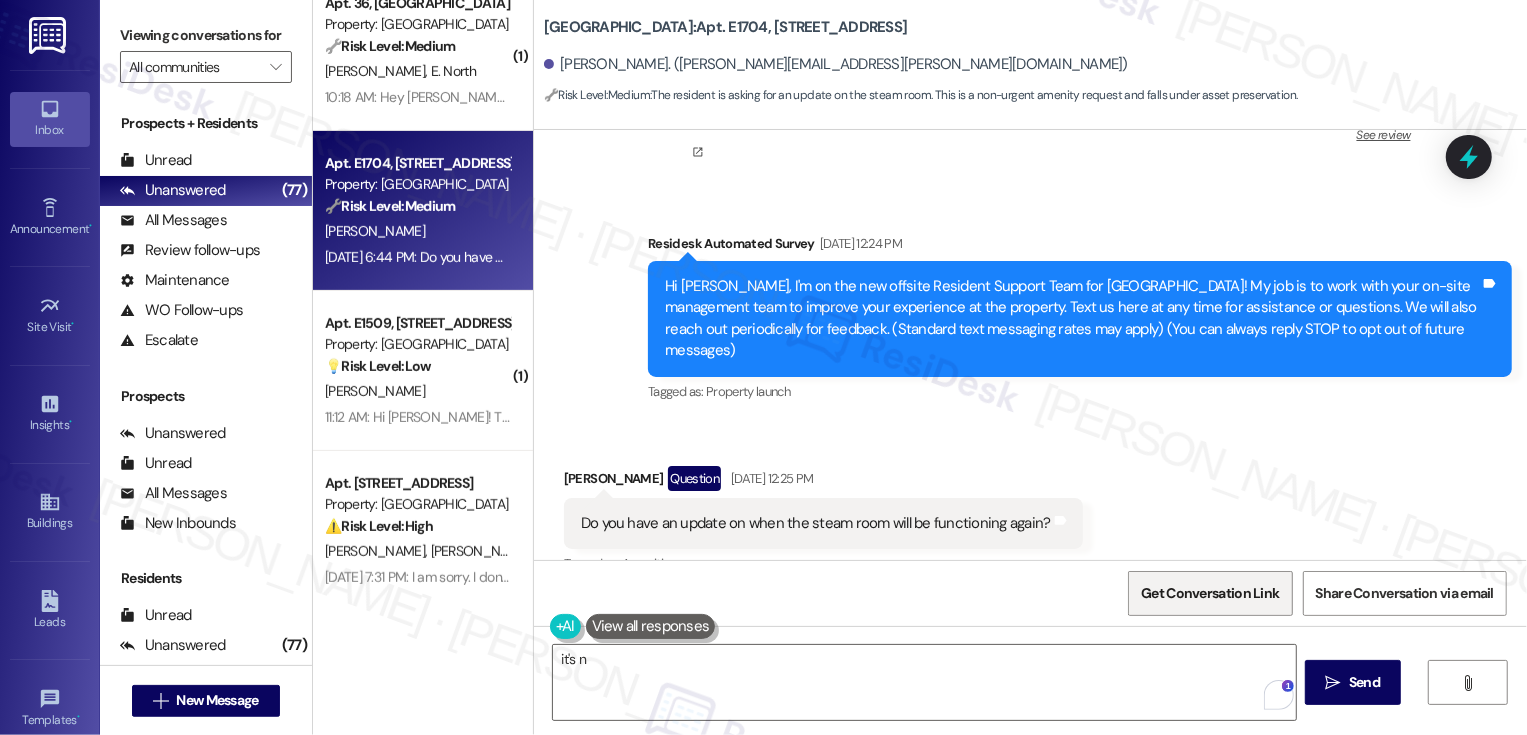 click on "Get Conversation Link" at bounding box center [1210, 593] 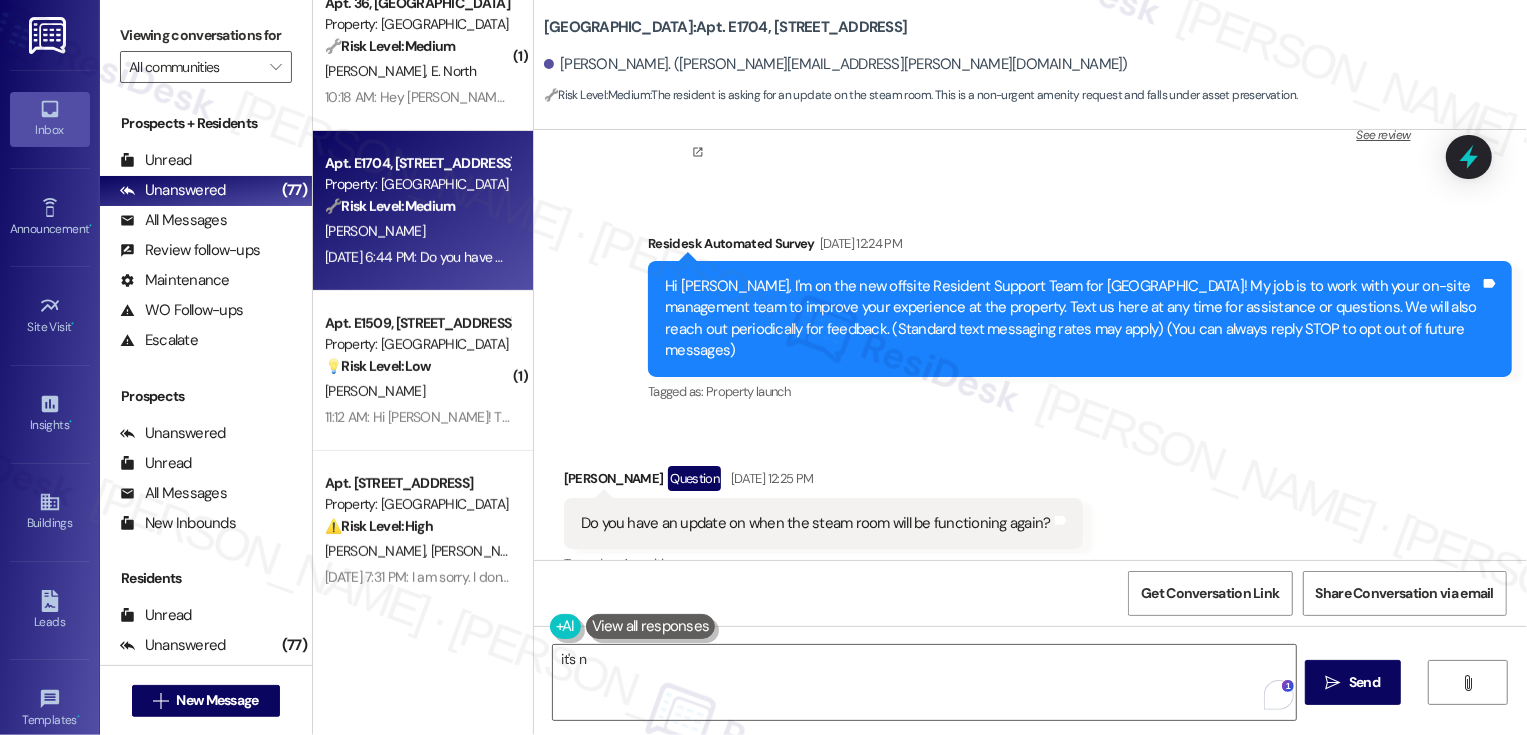 click on "Get Conversation Link Share Conversation via email" at bounding box center (1030, 593) 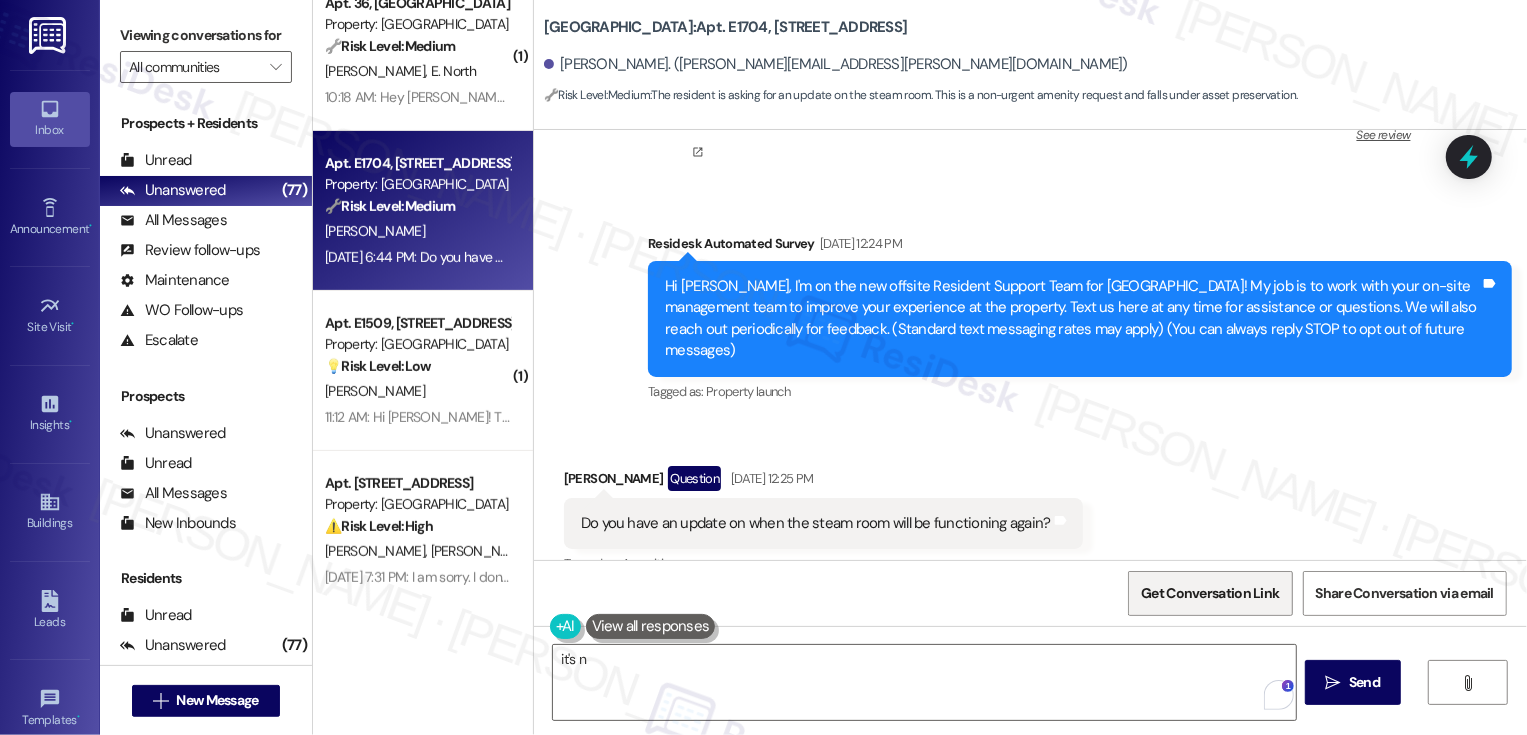 click on "Get Conversation Link" at bounding box center (1210, 593) 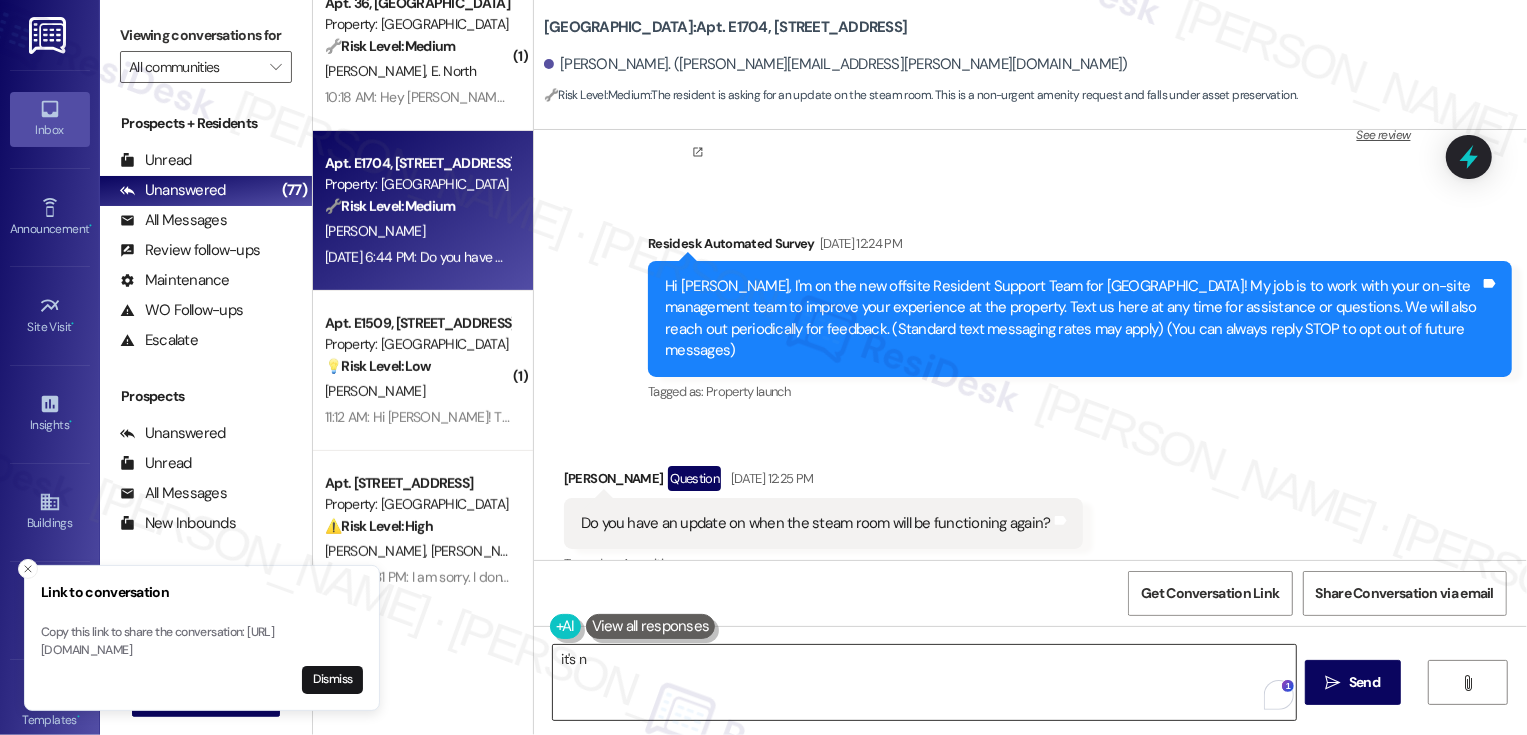 click on "it's n" at bounding box center [924, 682] 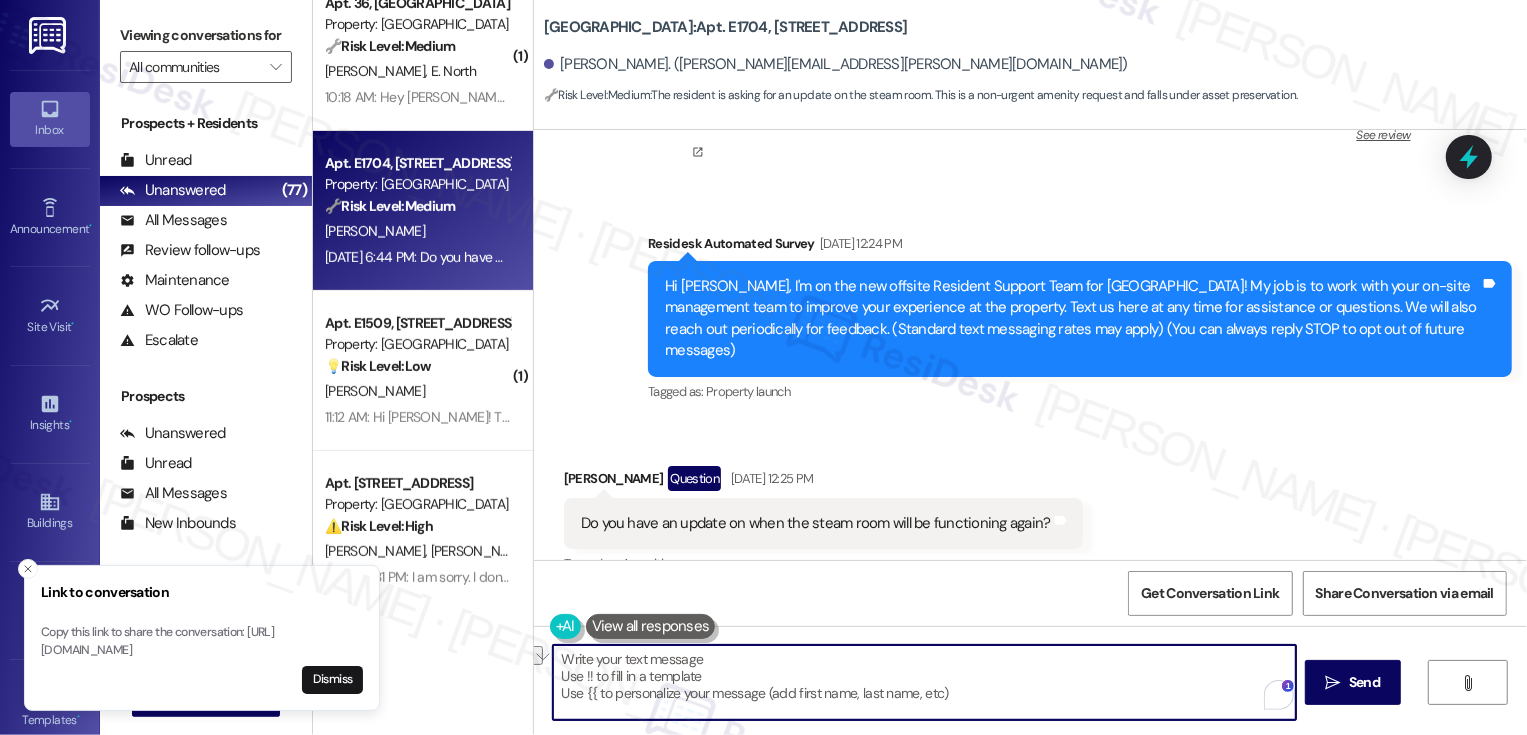 paste on "Hi {{first_name}}, it's nice to meet you! I hear your concerns regarding the steam room/sauna. I've gotten in touch with the team regarding the repair status, and I'll keep you posted once I hear back!" 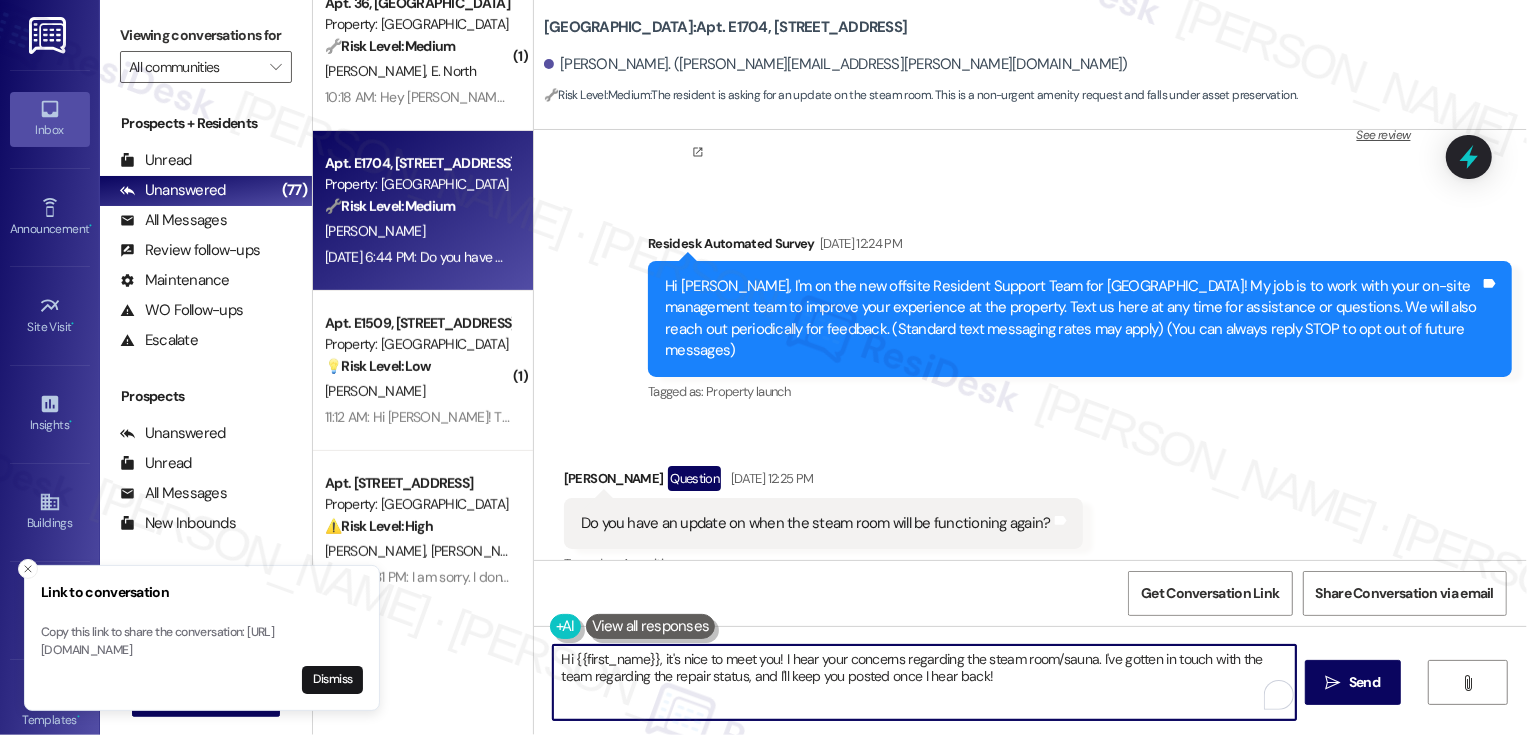 click on "Hi {{first_name}}, it's nice to meet you! I hear your concerns regarding the steam room/sauna. I've gotten in touch with the team regarding the repair status, and I'll keep you posted once I hear back!" at bounding box center (924, 682) 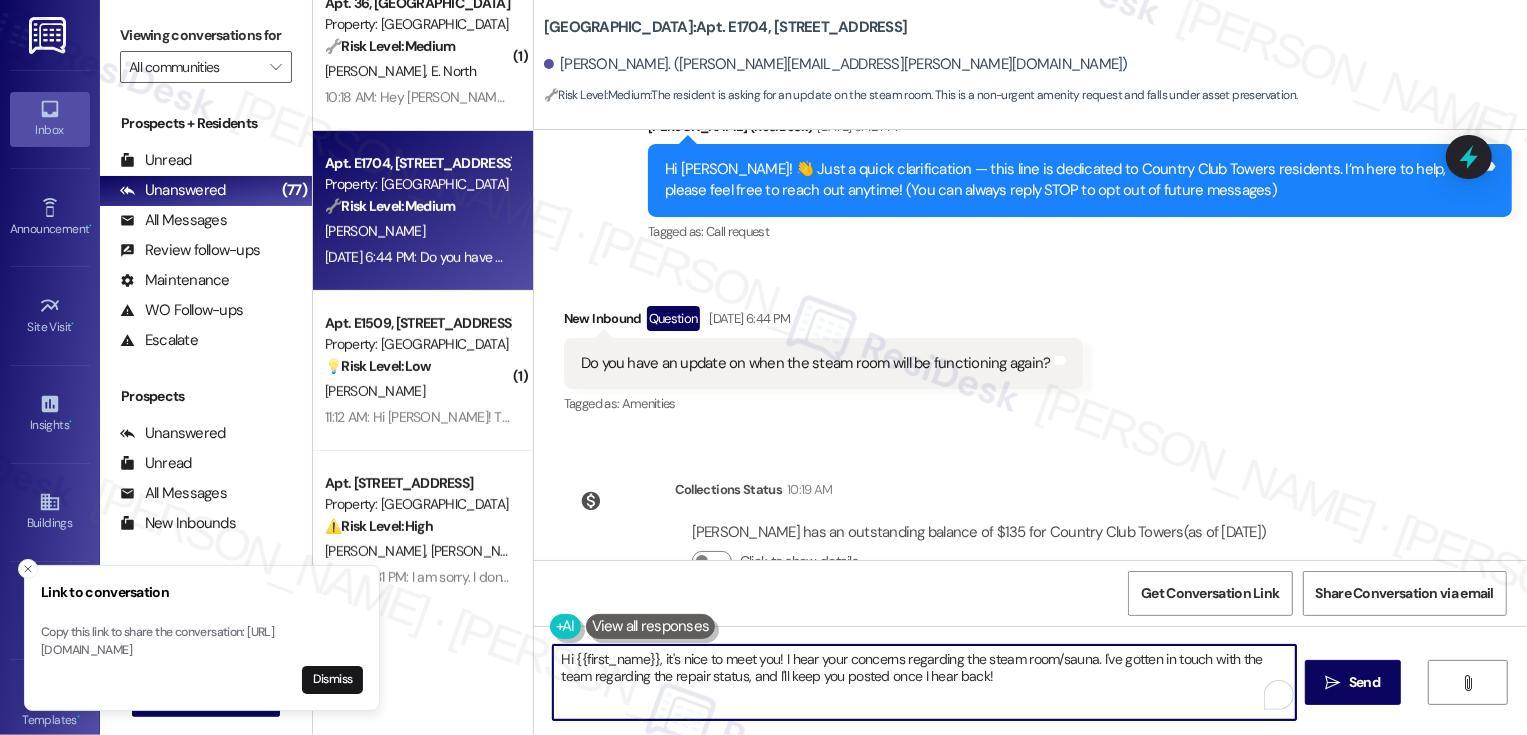 scroll, scrollTop: 957, scrollLeft: 0, axis: vertical 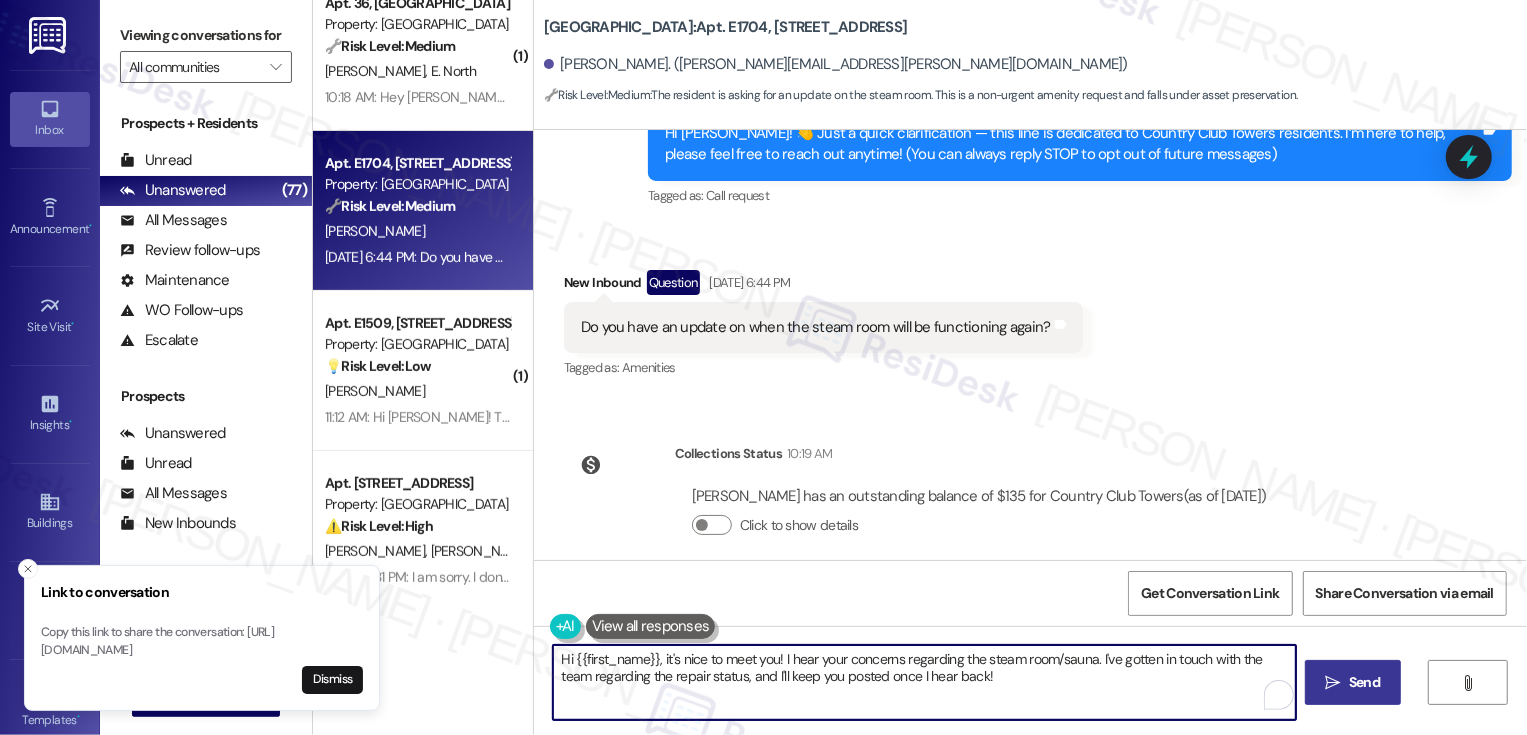 type on "Hi {{first_name}}, it's nice to meet you! I hear your concerns regarding the steam room/sauna. I've gotten in touch with the team regarding the repair status, and I'll keep you posted once I hear back!" 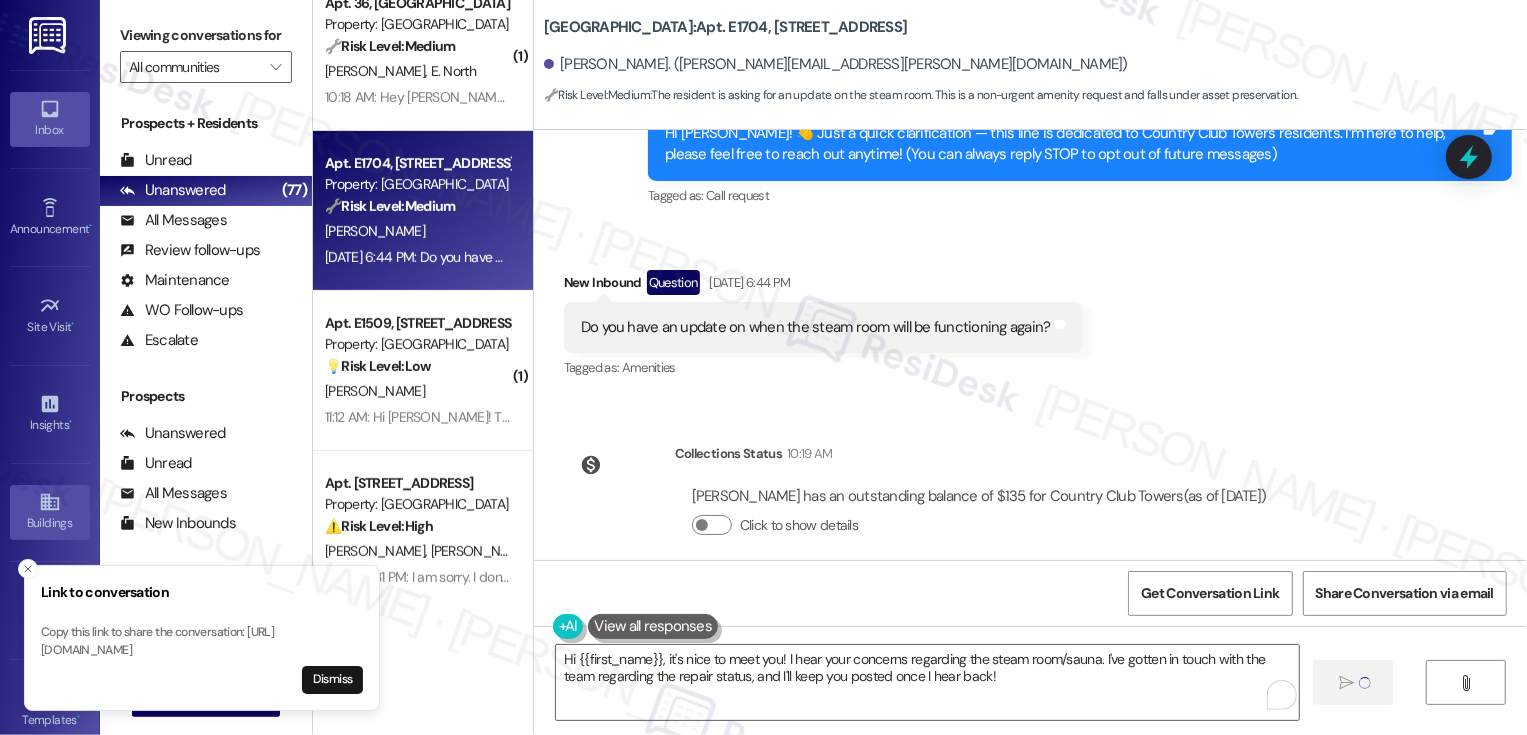 type 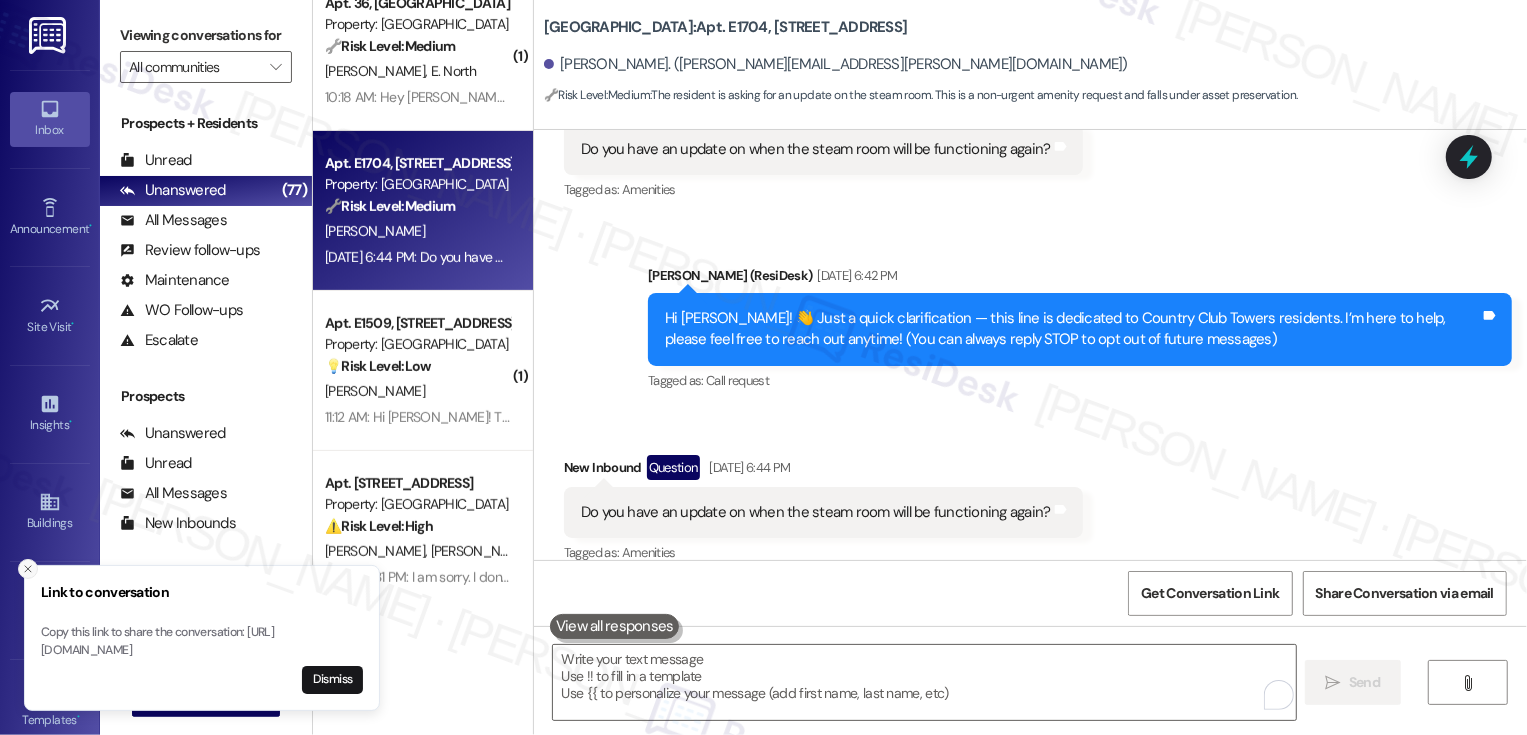 click 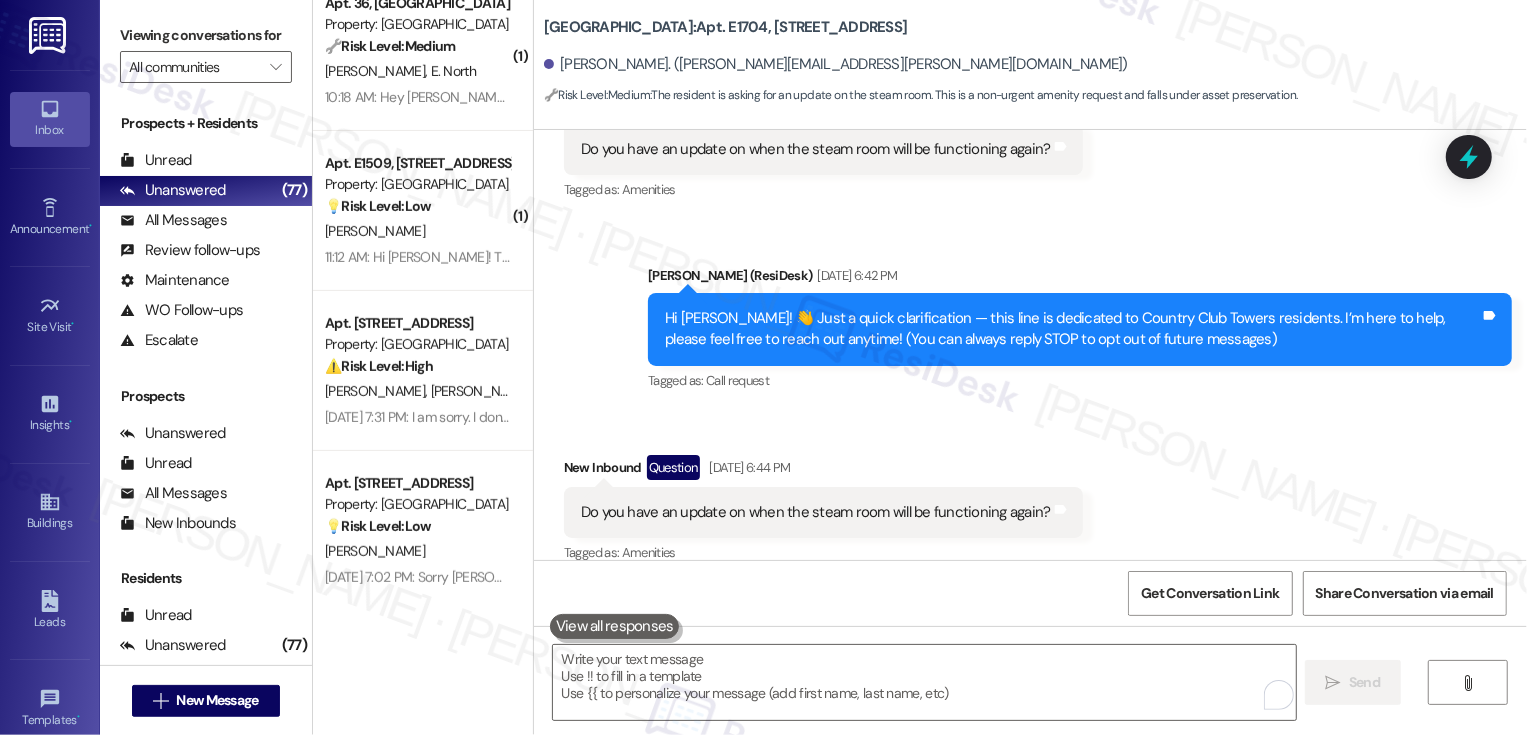 scroll, scrollTop: 1118, scrollLeft: 0, axis: vertical 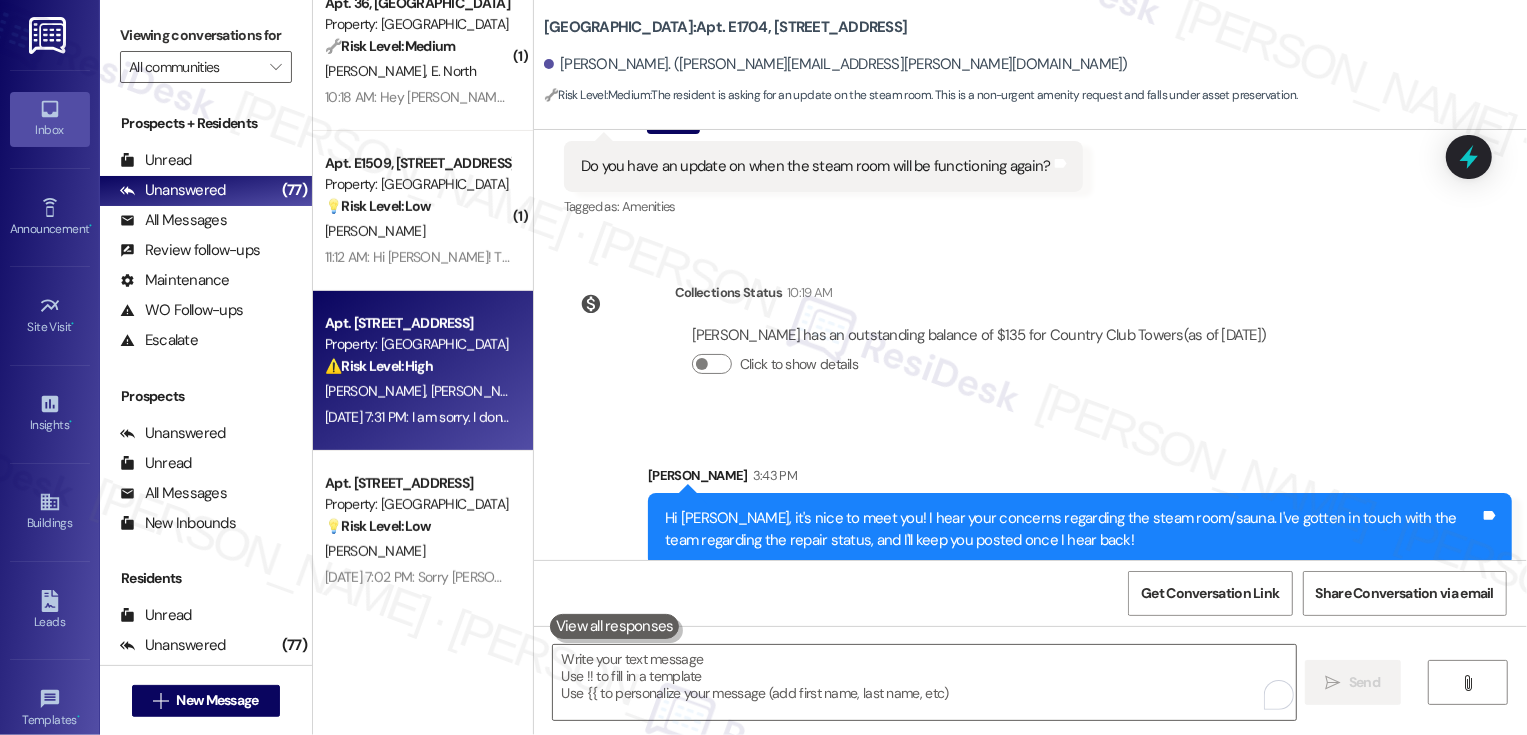 click on "⚠️  Risk Level:  High" at bounding box center (379, 366) 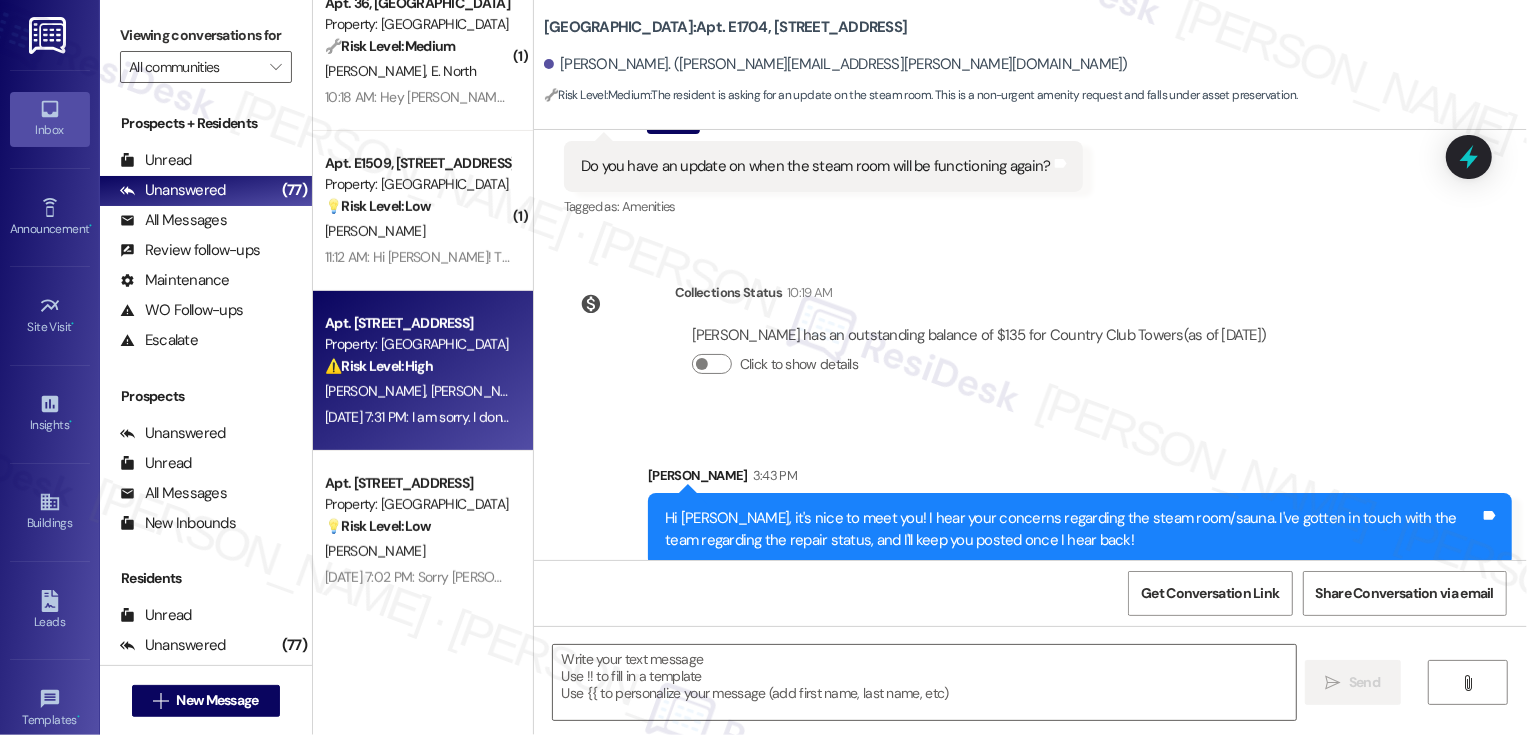 click on "⚠️  Risk Level:  High" at bounding box center (379, 366) 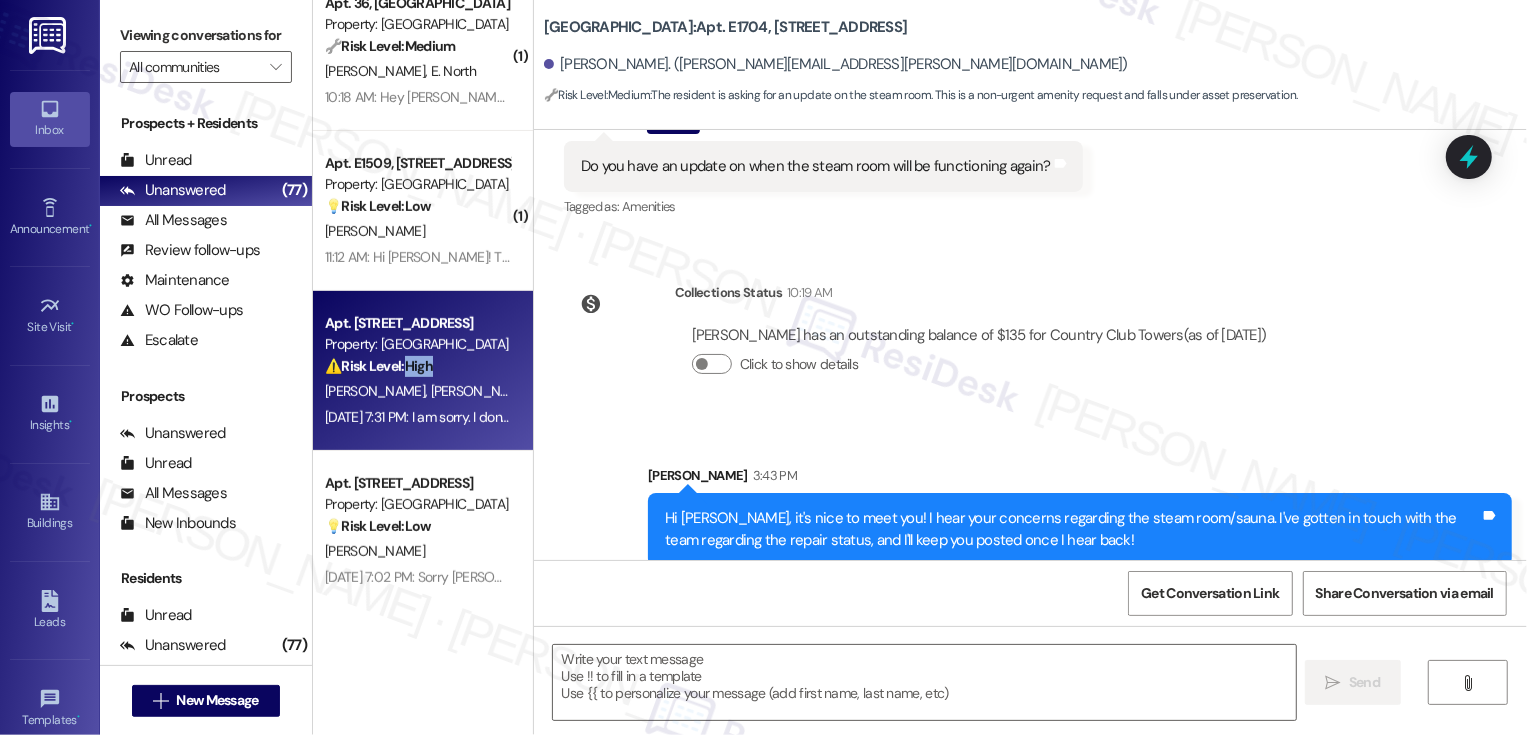 type on "Fetching suggested responses. Please feel free to read through the conversation in the meantime." 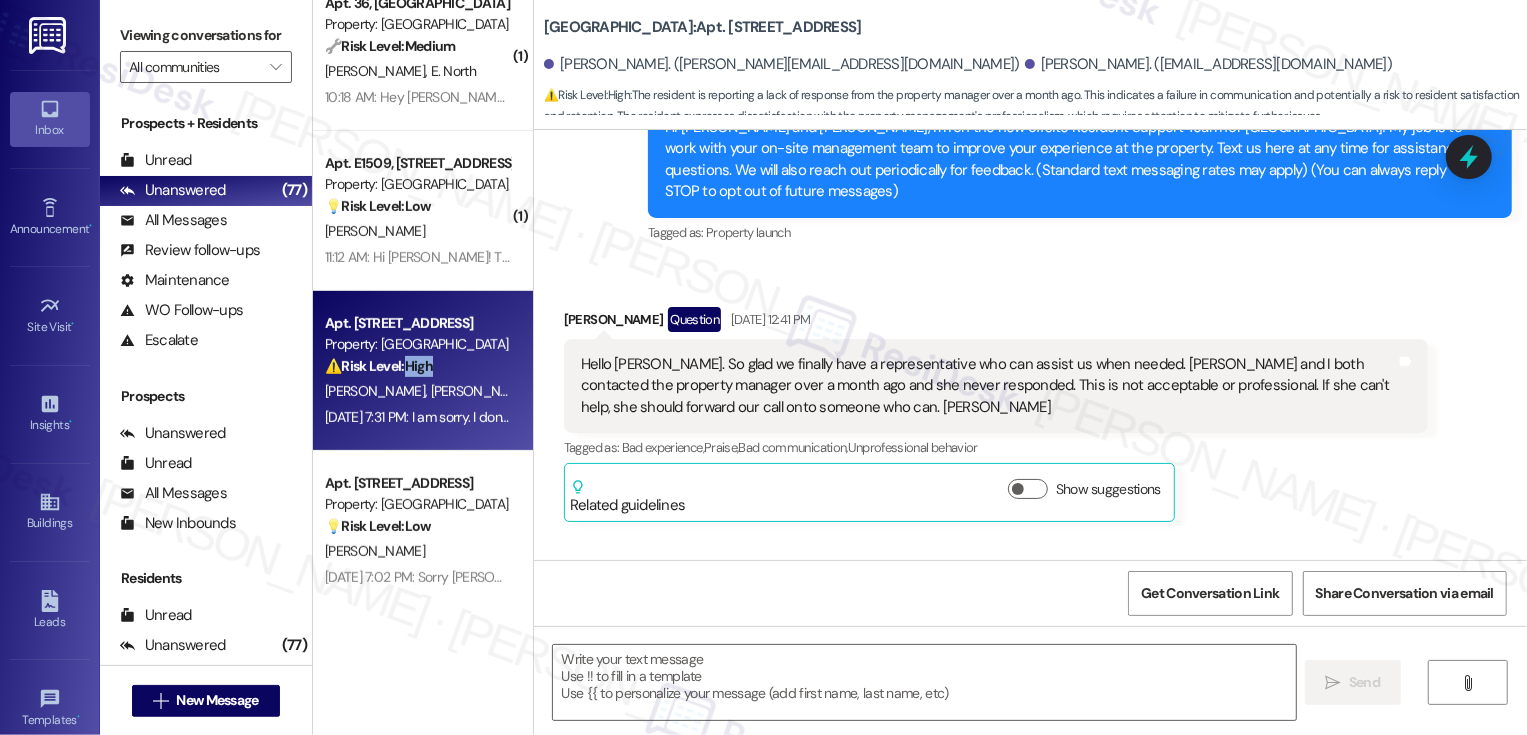 scroll, scrollTop: 235, scrollLeft: 0, axis: vertical 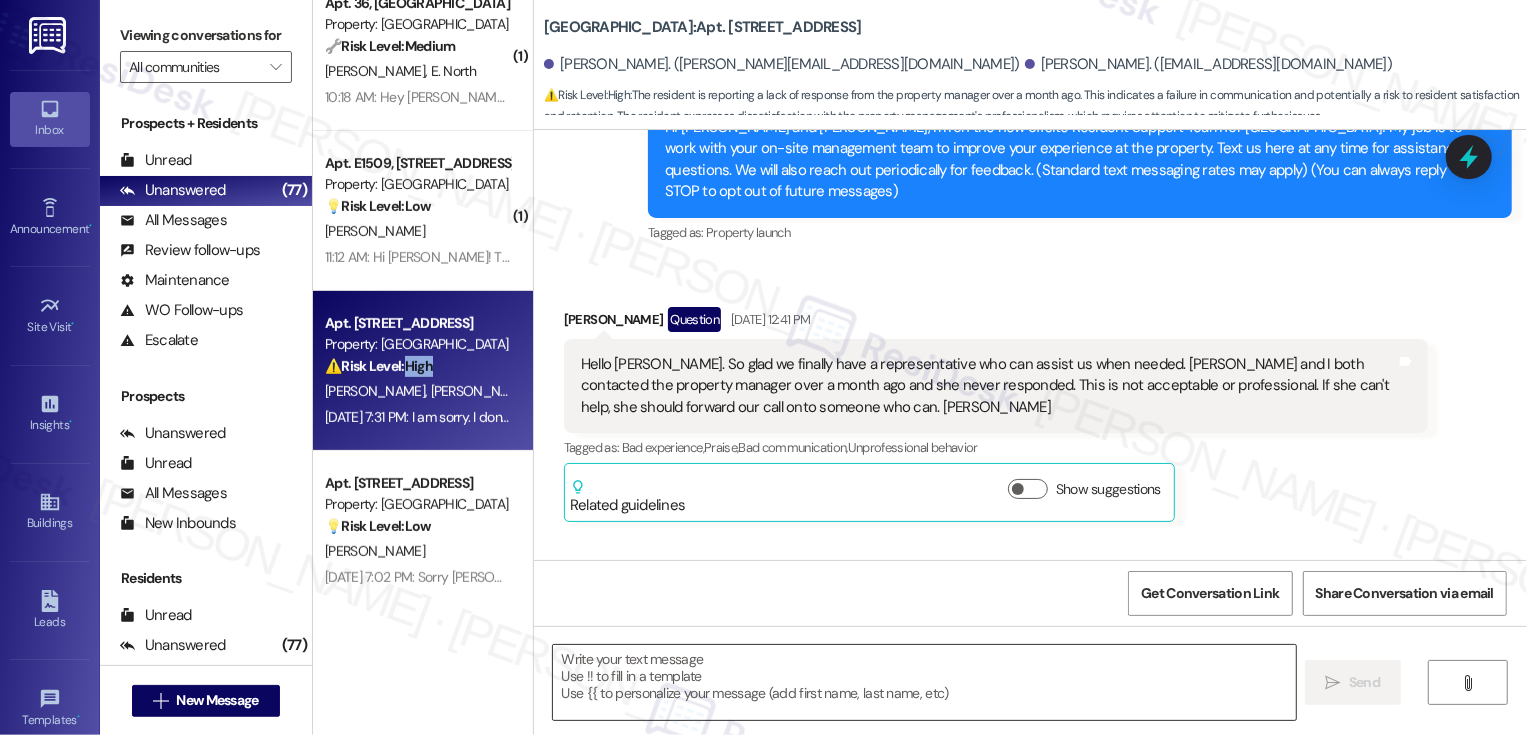 click at bounding box center (924, 682) 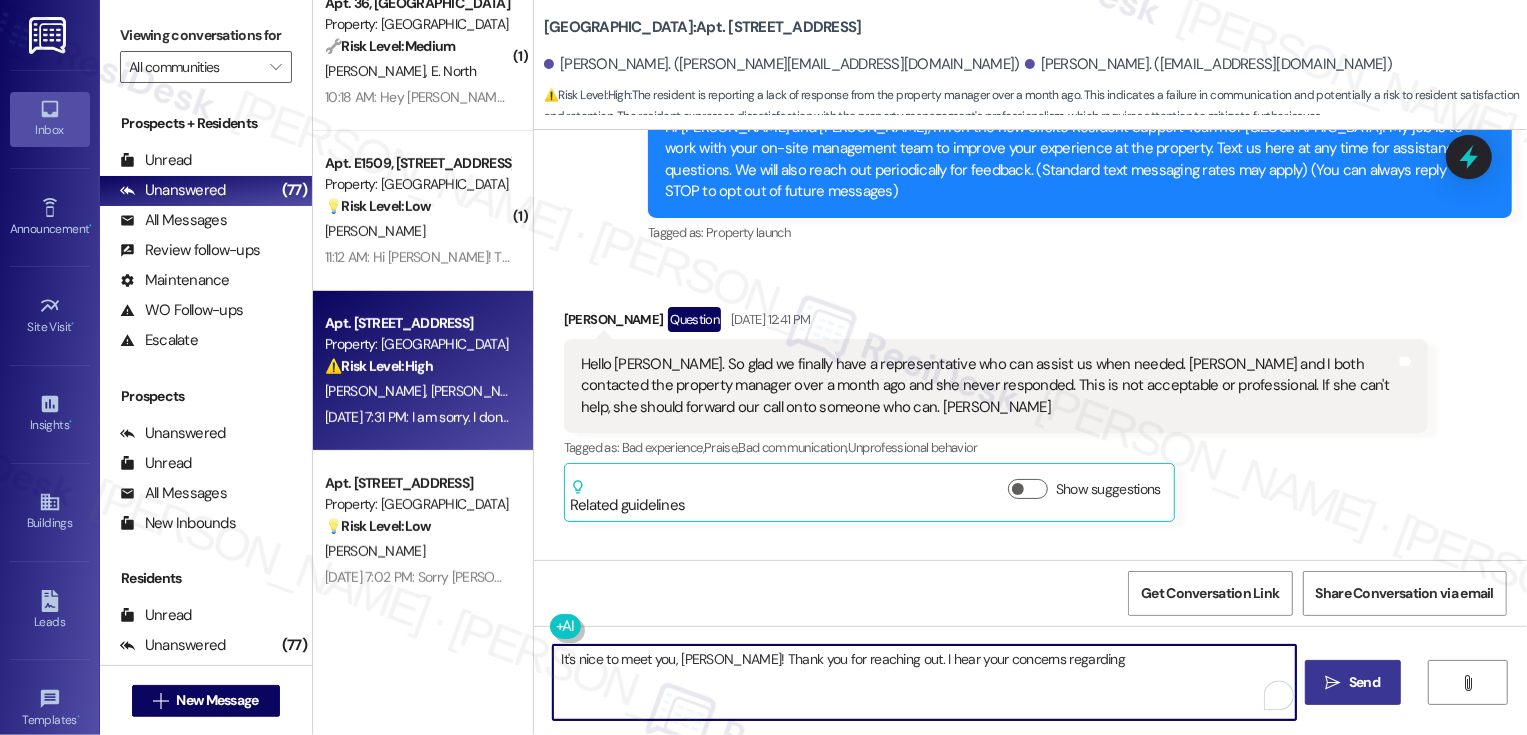 drag, startPoint x: 879, startPoint y: 663, endPoint x: 1193, endPoint y: 661, distance: 314.00638 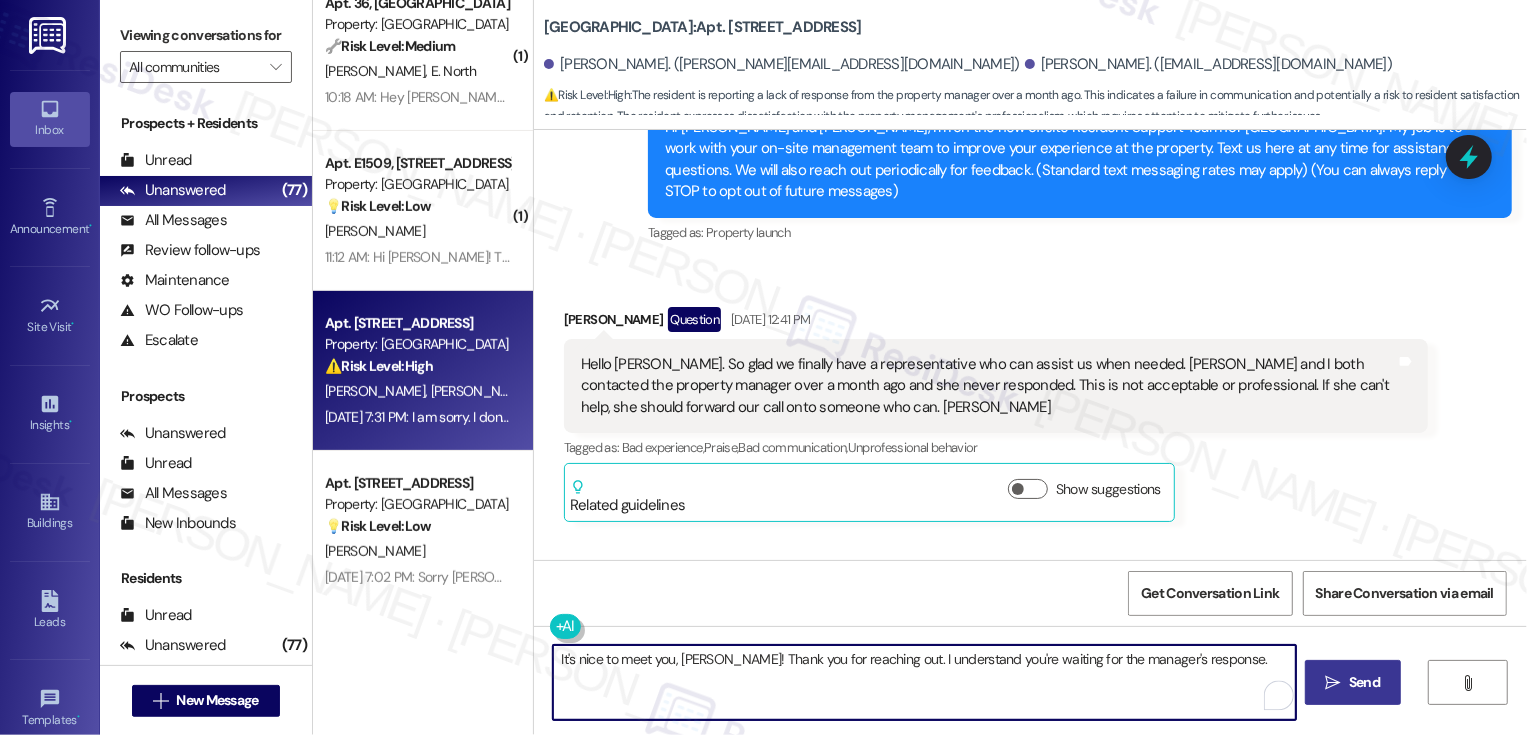 type on "It's nice to meet you, Janna! Thank you for reaching out. I understand you're waiting for the manager's response." 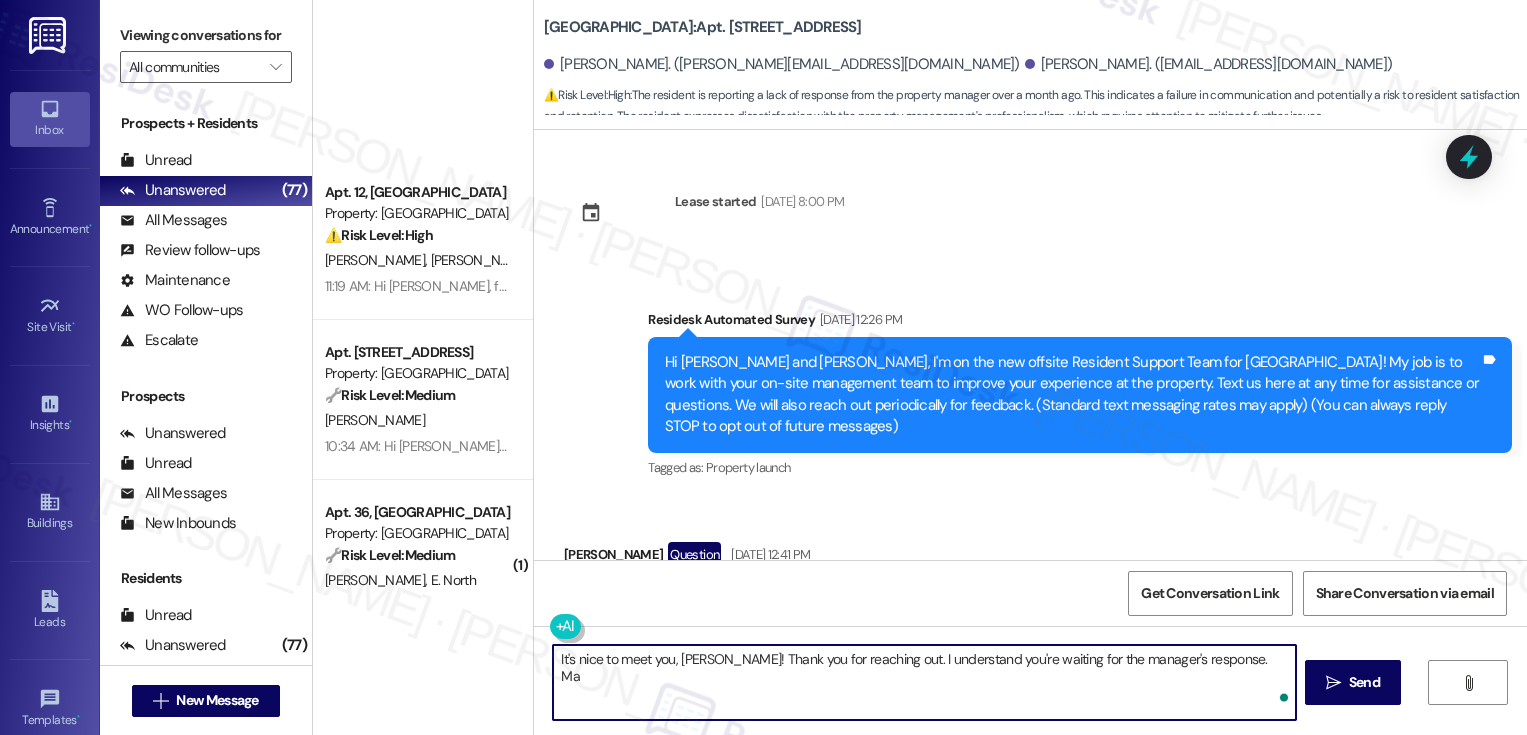 scroll, scrollTop: 0, scrollLeft: 0, axis: both 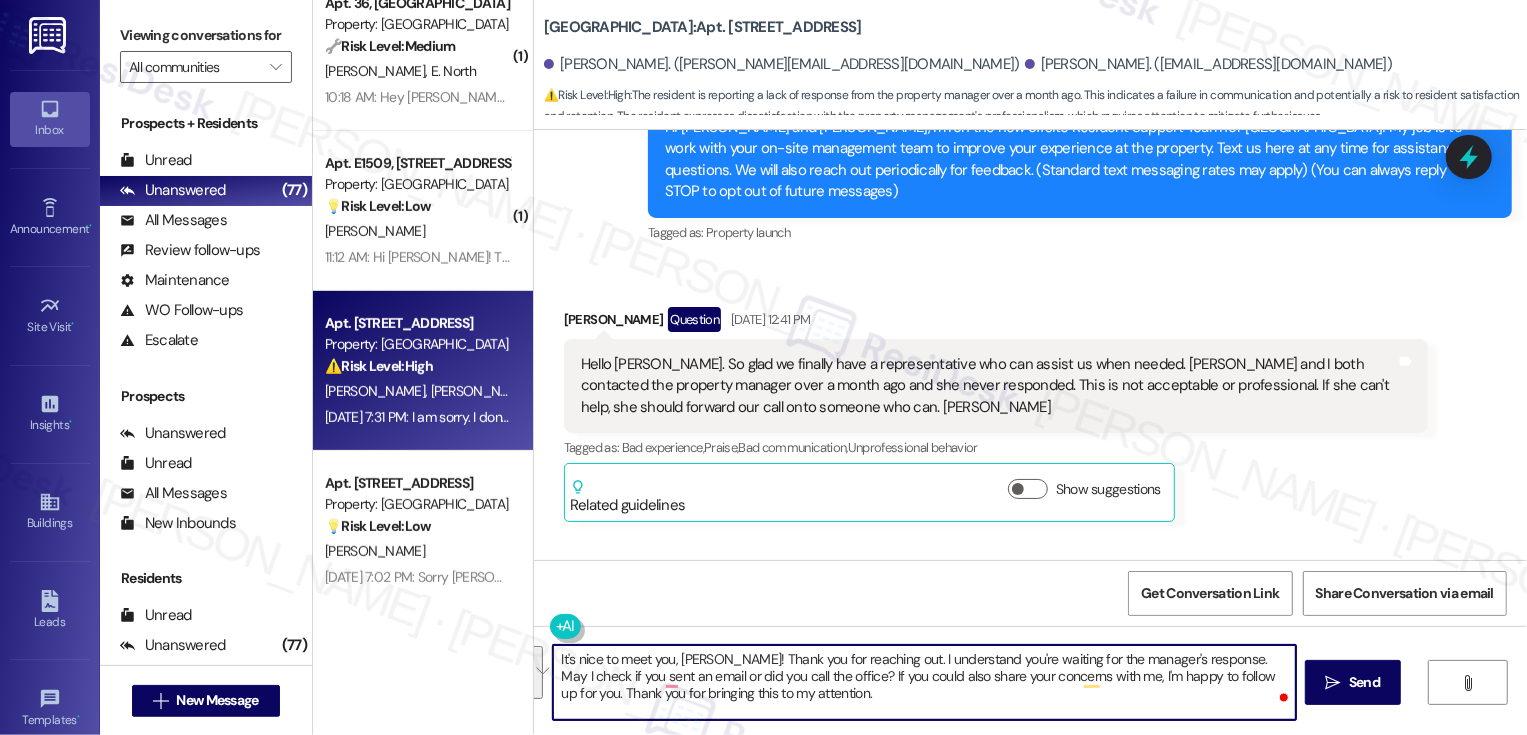 paste on "’s nice to meet you, [PERSON_NAME]! Thank you for reaching out. I understand you’re waiting to hear back from the manager—just to clarify, did you send an email or call the office? If you’re comfortable sharing your concerns with me, I’d be happy to follow up on your behalf. Thanks again for bringing this to my attention!" 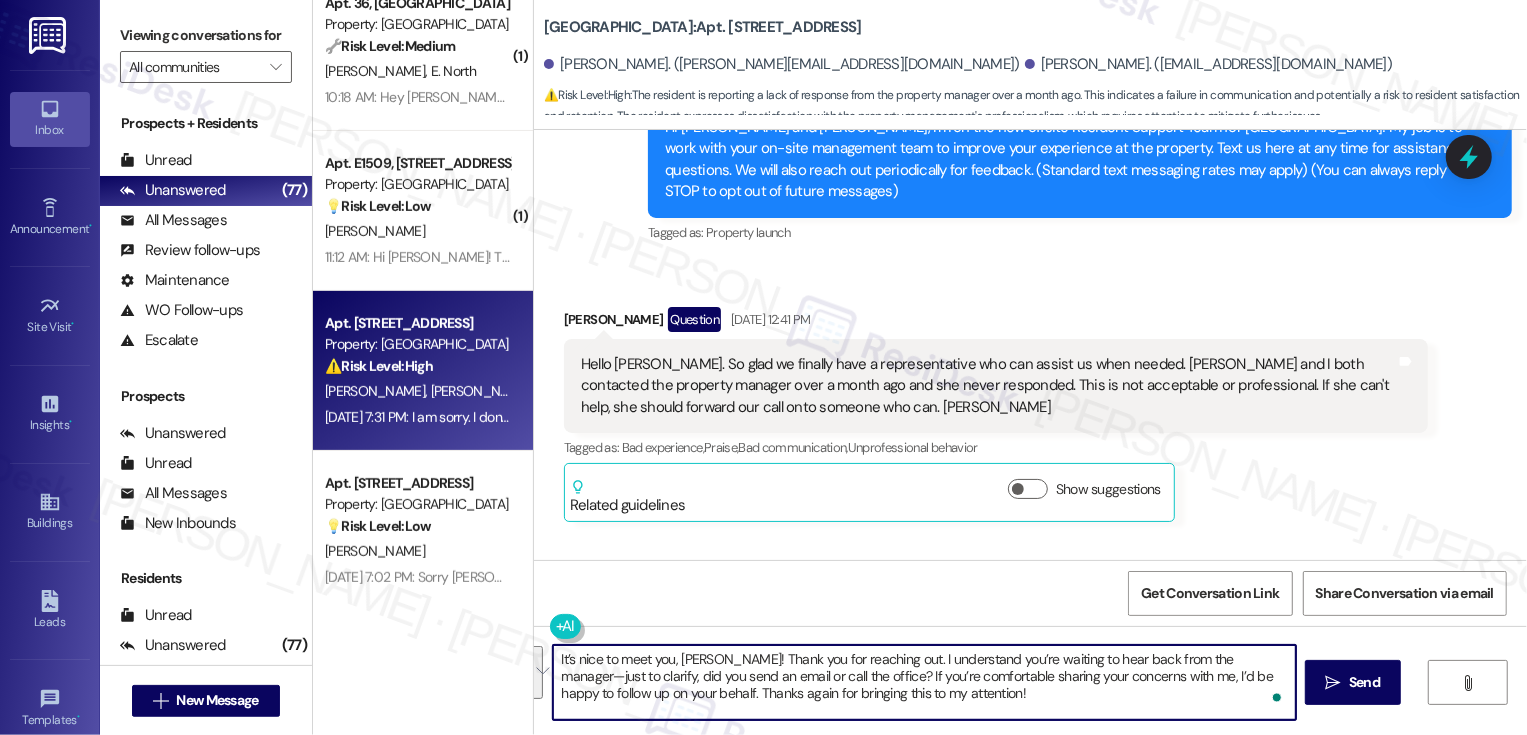 scroll, scrollTop: 17, scrollLeft: 0, axis: vertical 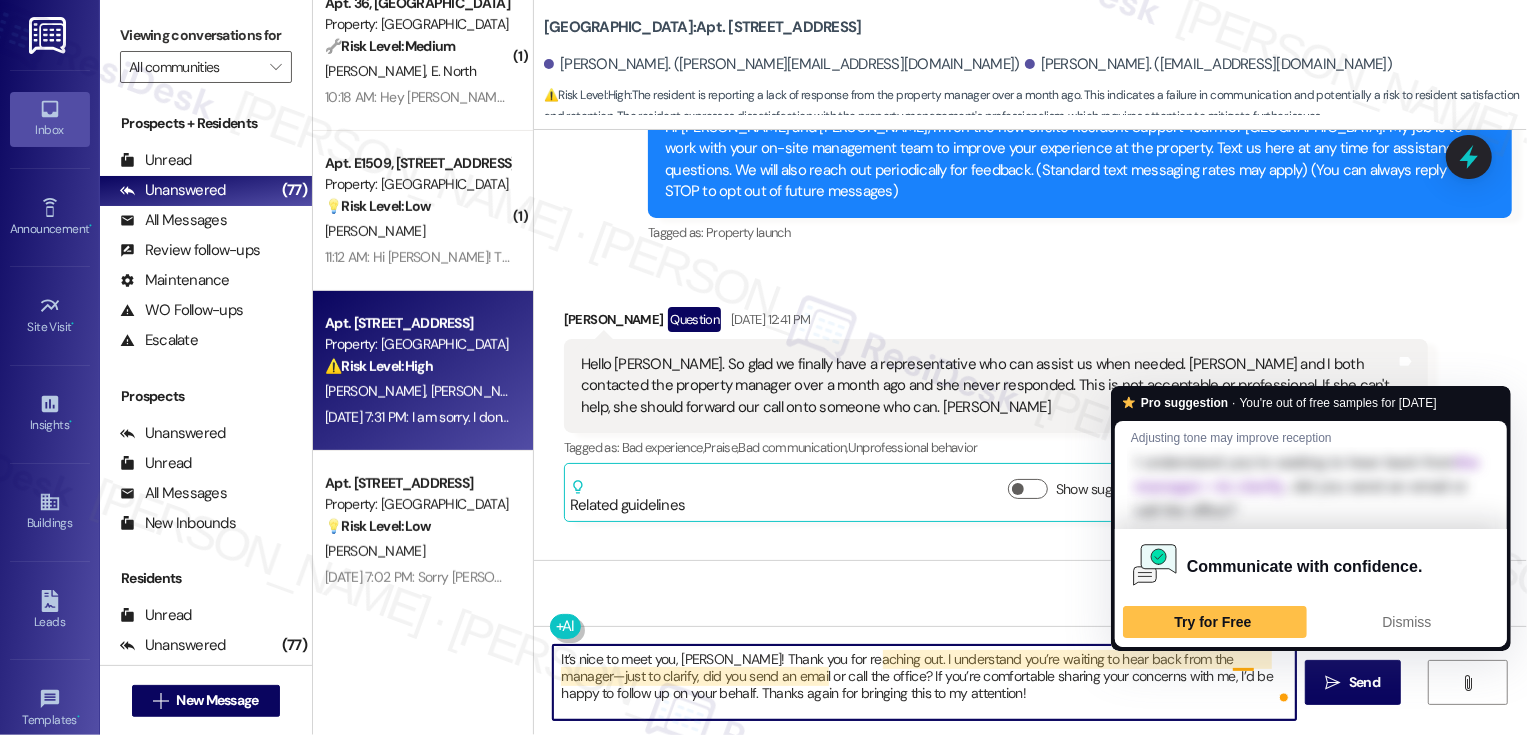 click on "It’s nice to meet you, [PERSON_NAME]! Thank you for reaching out. I understand you’re waiting to hear back from the manager—just to clarify, did you send an email or call the office? If you’re comfortable sharing your concerns with me, I’d be happy to follow up on your behalf. Thanks again for bringing this to my attention!" at bounding box center [924, 682] 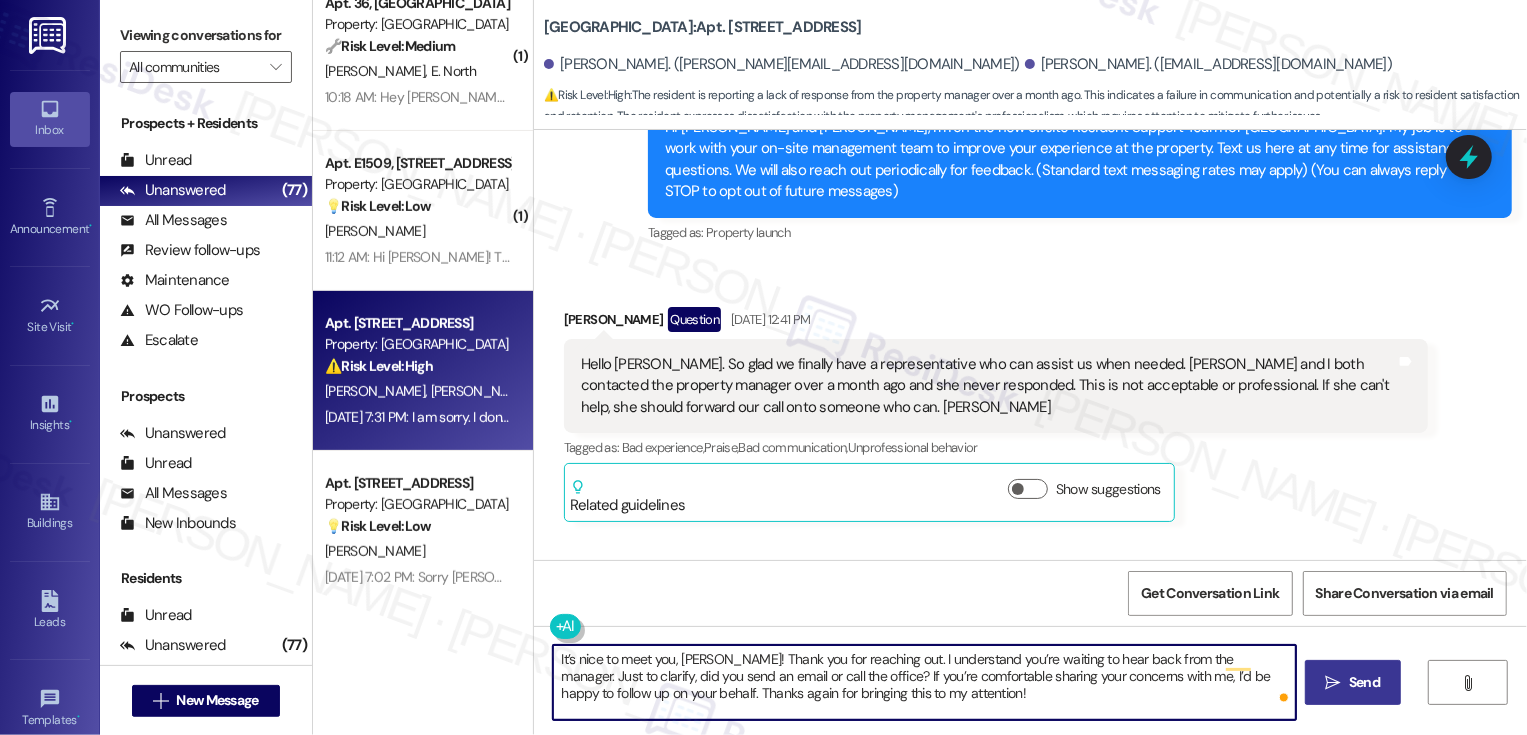 type on "It’s nice to meet you, [PERSON_NAME]! Thank you for reaching out. I understand you’re waiting to hear back from the manager. Just to clarify, did you send an email or call the office? If you’re comfortable sharing your concerns with me, I’d be happy to follow up on your behalf. Thanks again for bringing this to my attention!" 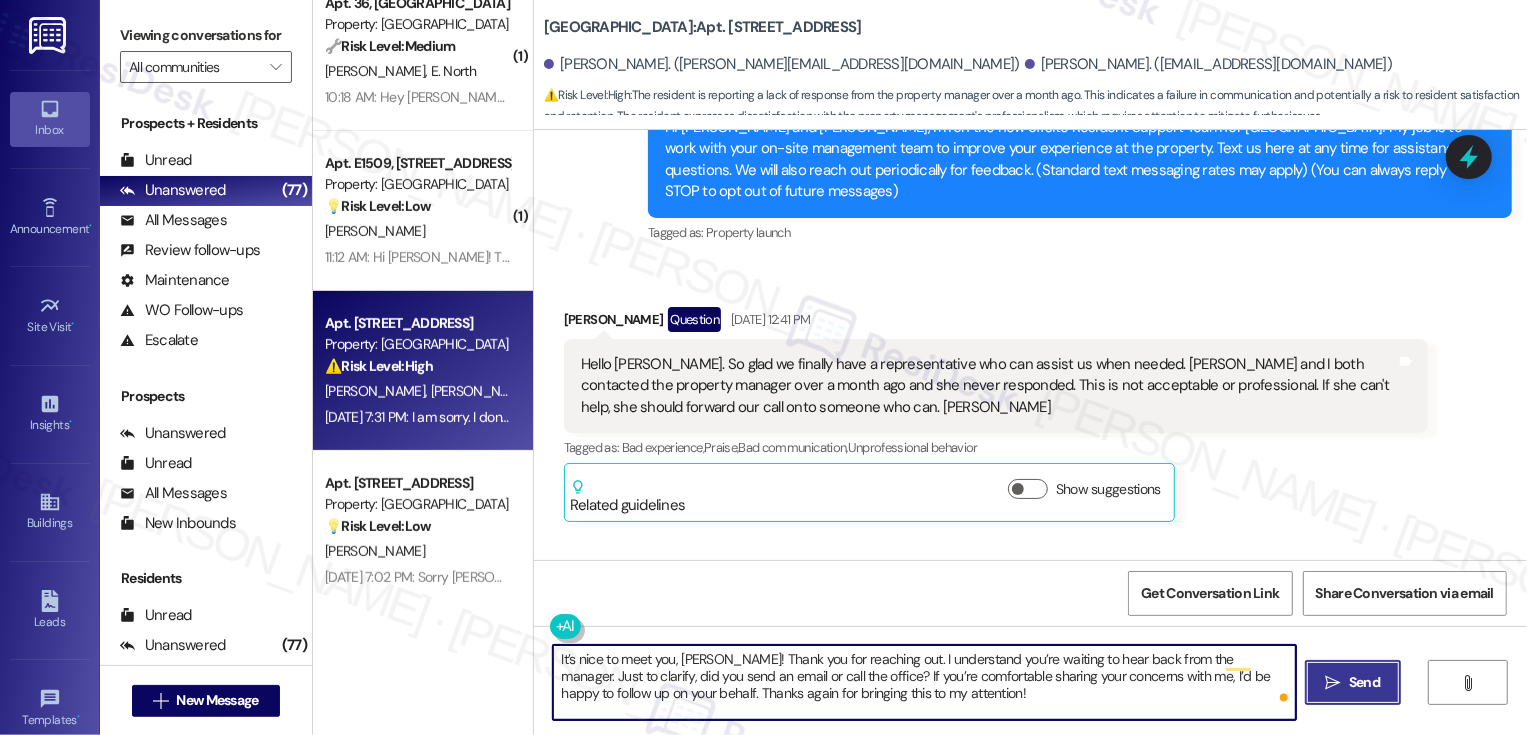 click on "Send" at bounding box center [1364, 682] 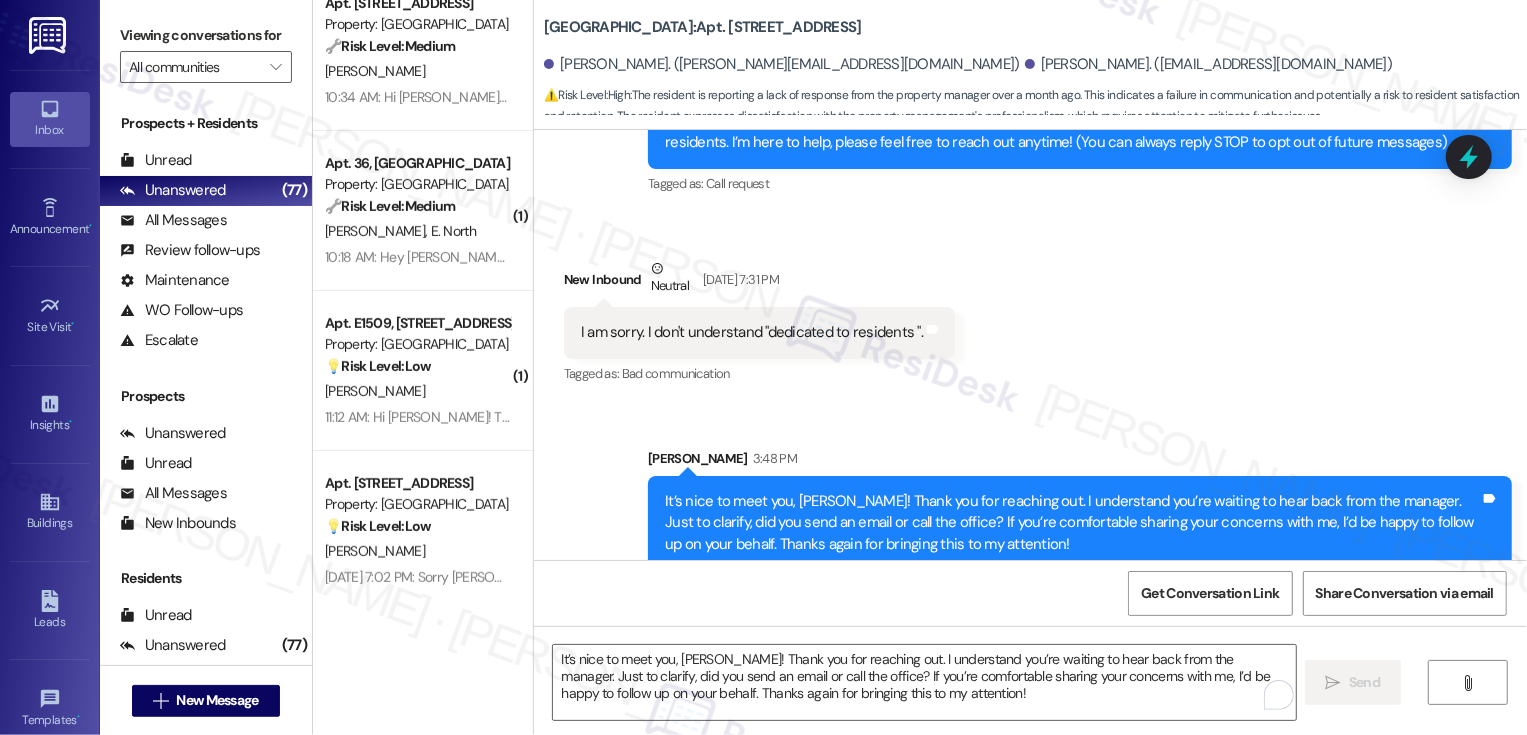 scroll, scrollTop: 774, scrollLeft: 0, axis: vertical 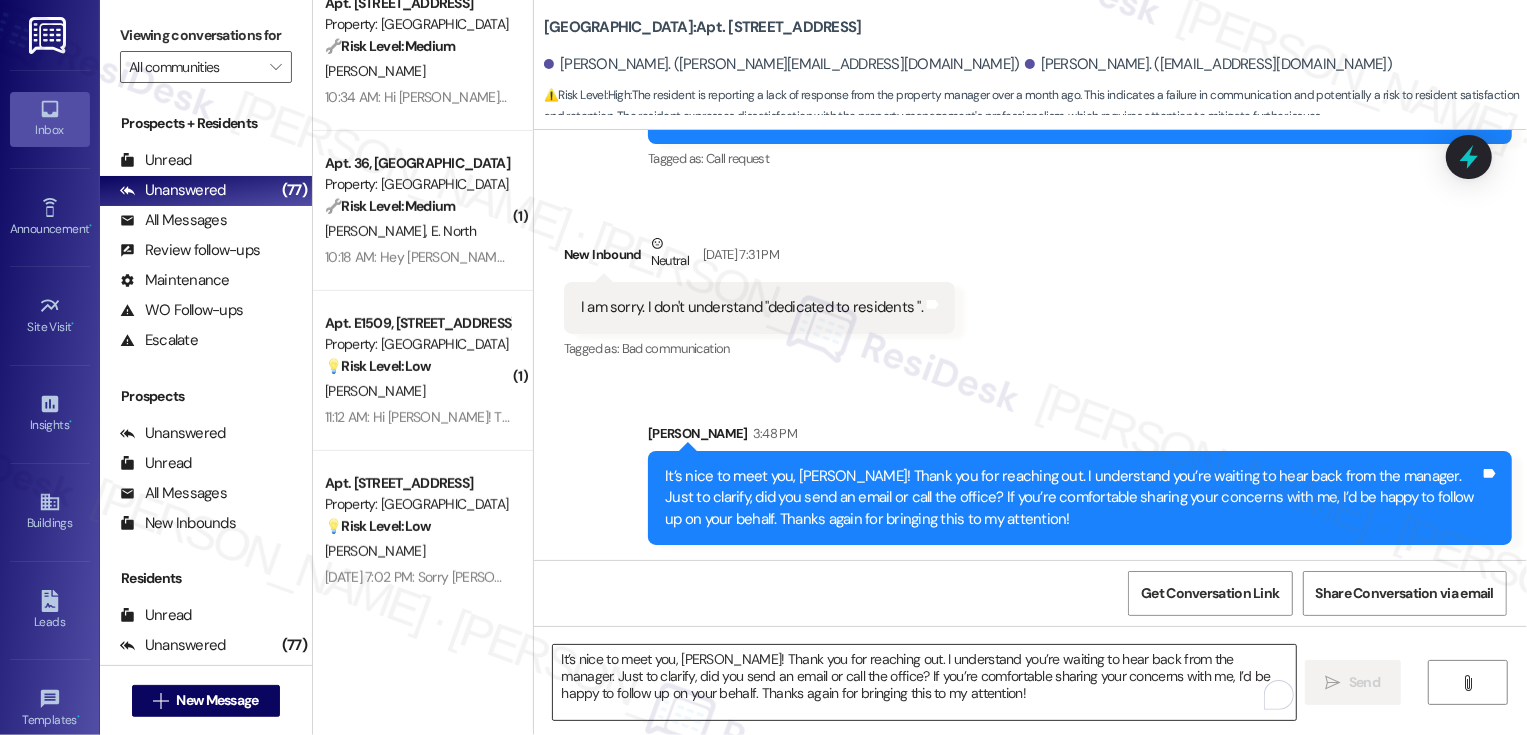 click on "It’s nice to meet you, [PERSON_NAME]! Thank you for reaching out. I understand you’re waiting to hear back from the manager. Just to clarify, did you send an email or call the office? If you’re comfortable sharing your concerns with me, I’d be happy to follow up on your behalf. Thanks again for bringing this to my attention!" at bounding box center [924, 682] 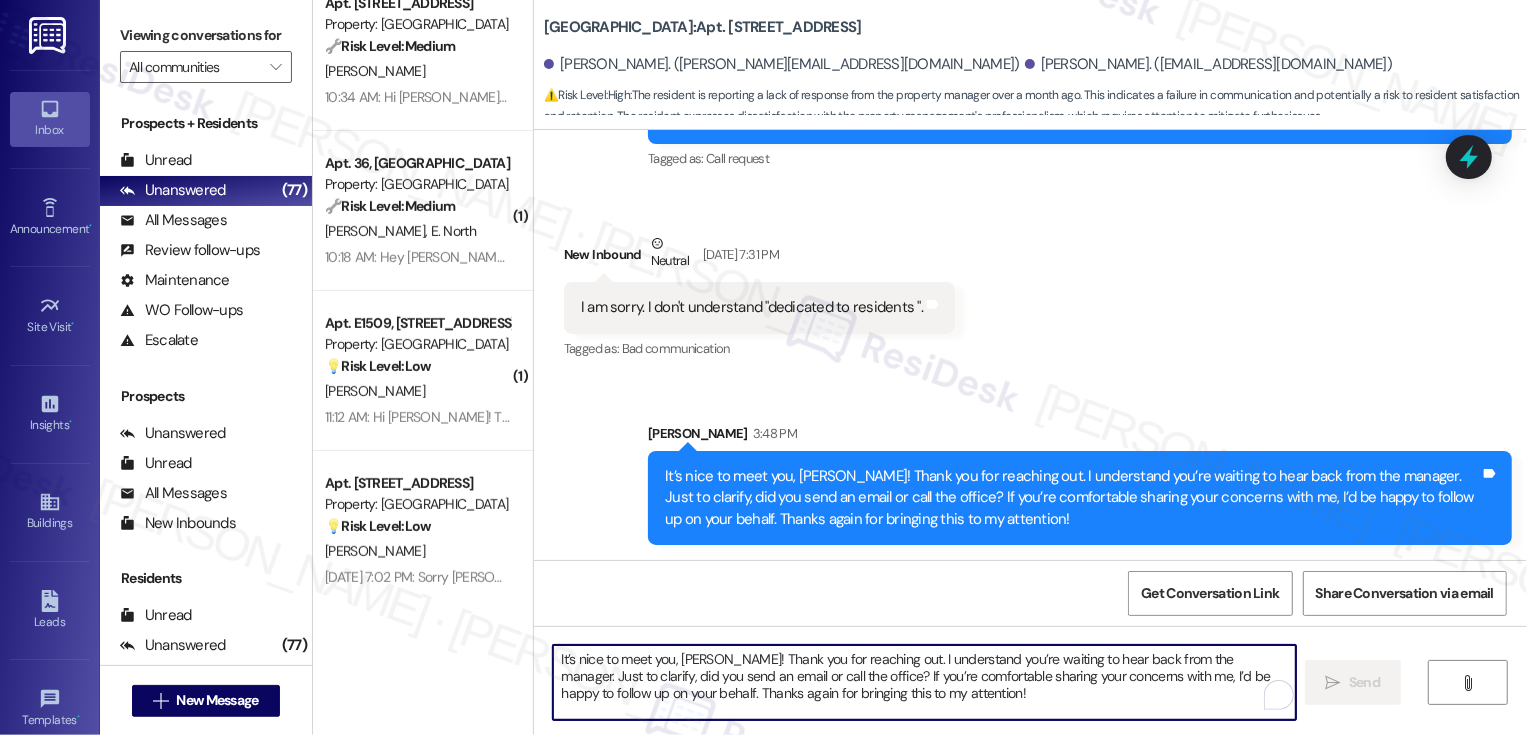 click on "It’s nice to meet you, [PERSON_NAME]! Thank you for reaching out. I understand you’re waiting to hear back from the manager. Just to clarify, did you send an email or call the office? If you’re comfortable sharing your concerns with me, I’d be happy to follow up on your behalf. Thanks again for bringing this to my attention!" at bounding box center (924, 682) 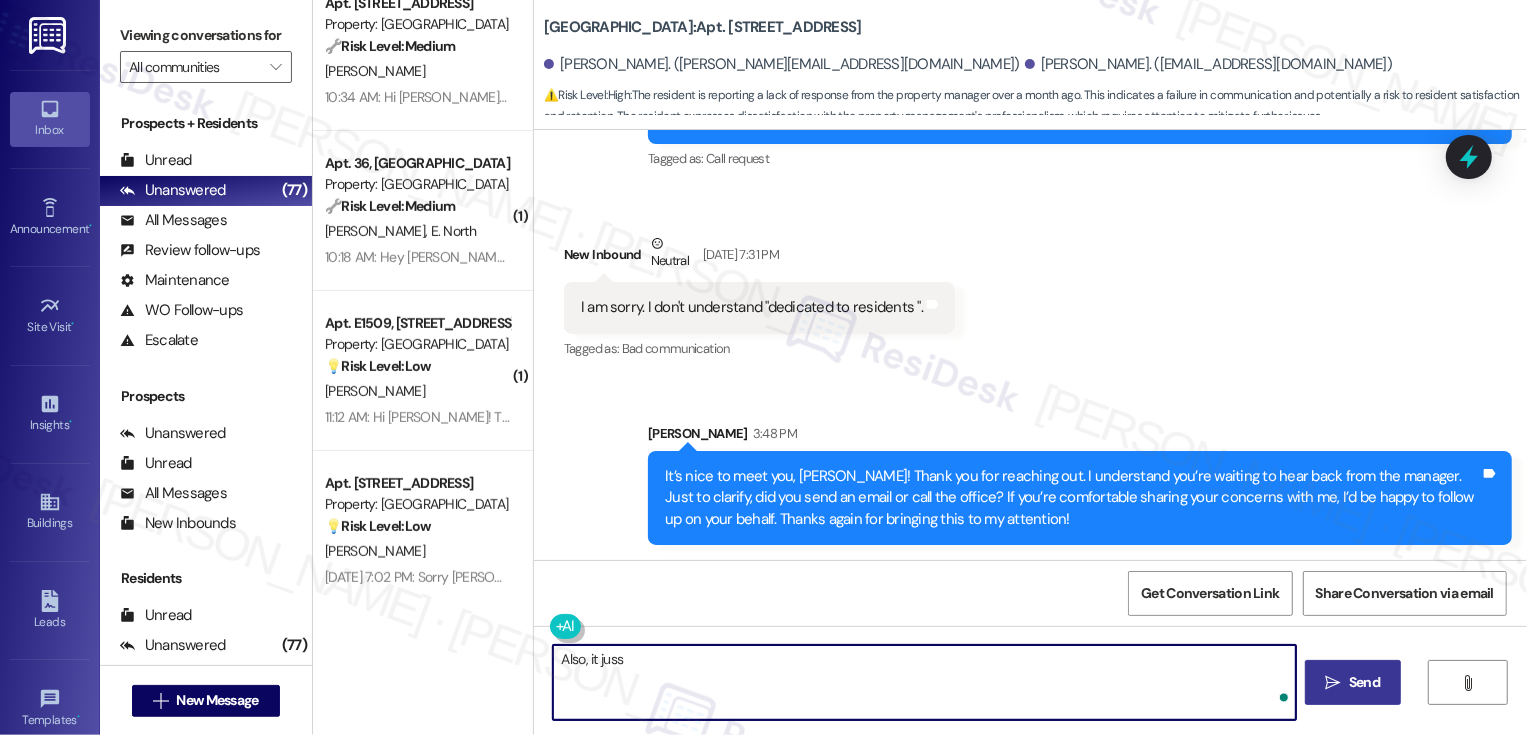 type on "Also, it jus" 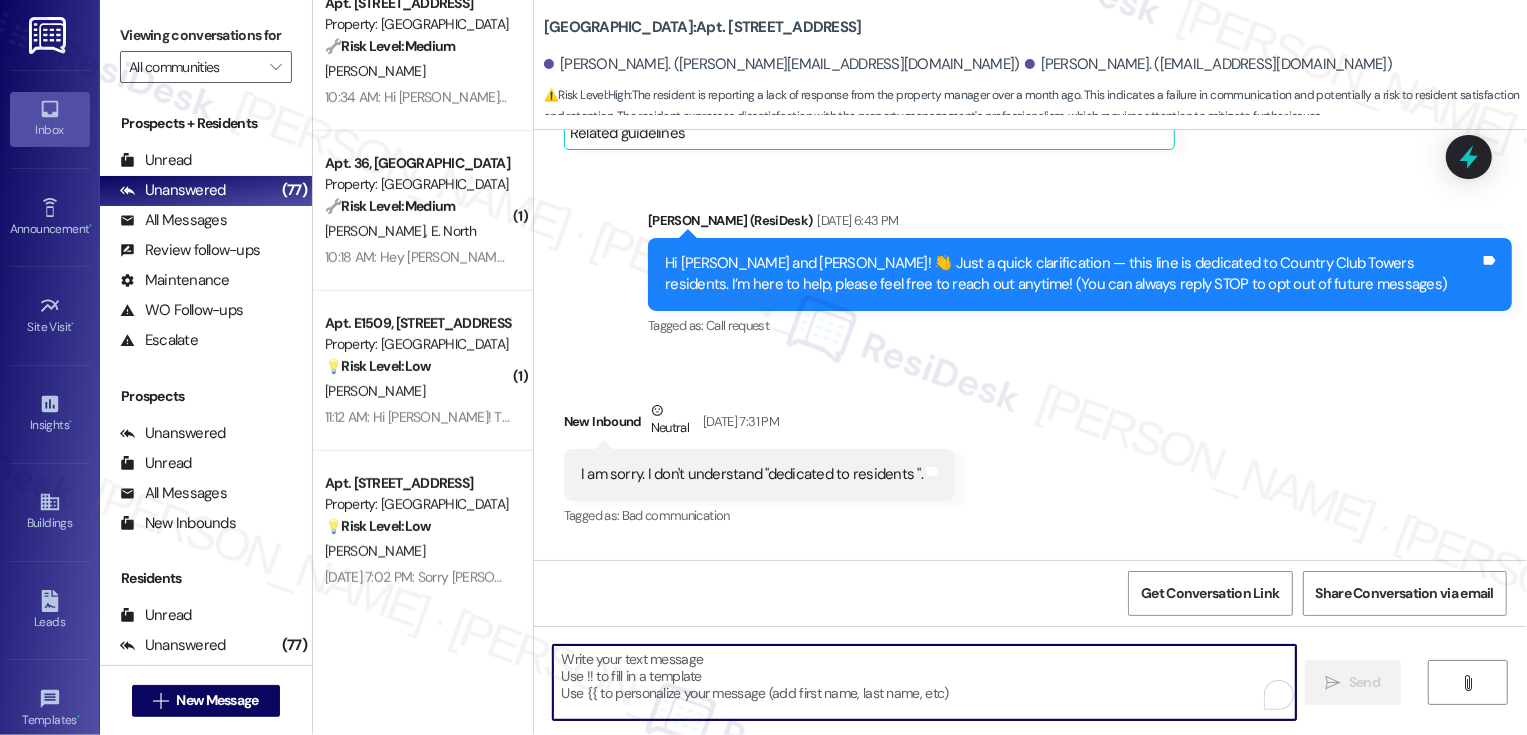 scroll, scrollTop: 608, scrollLeft: 0, axis: vertical 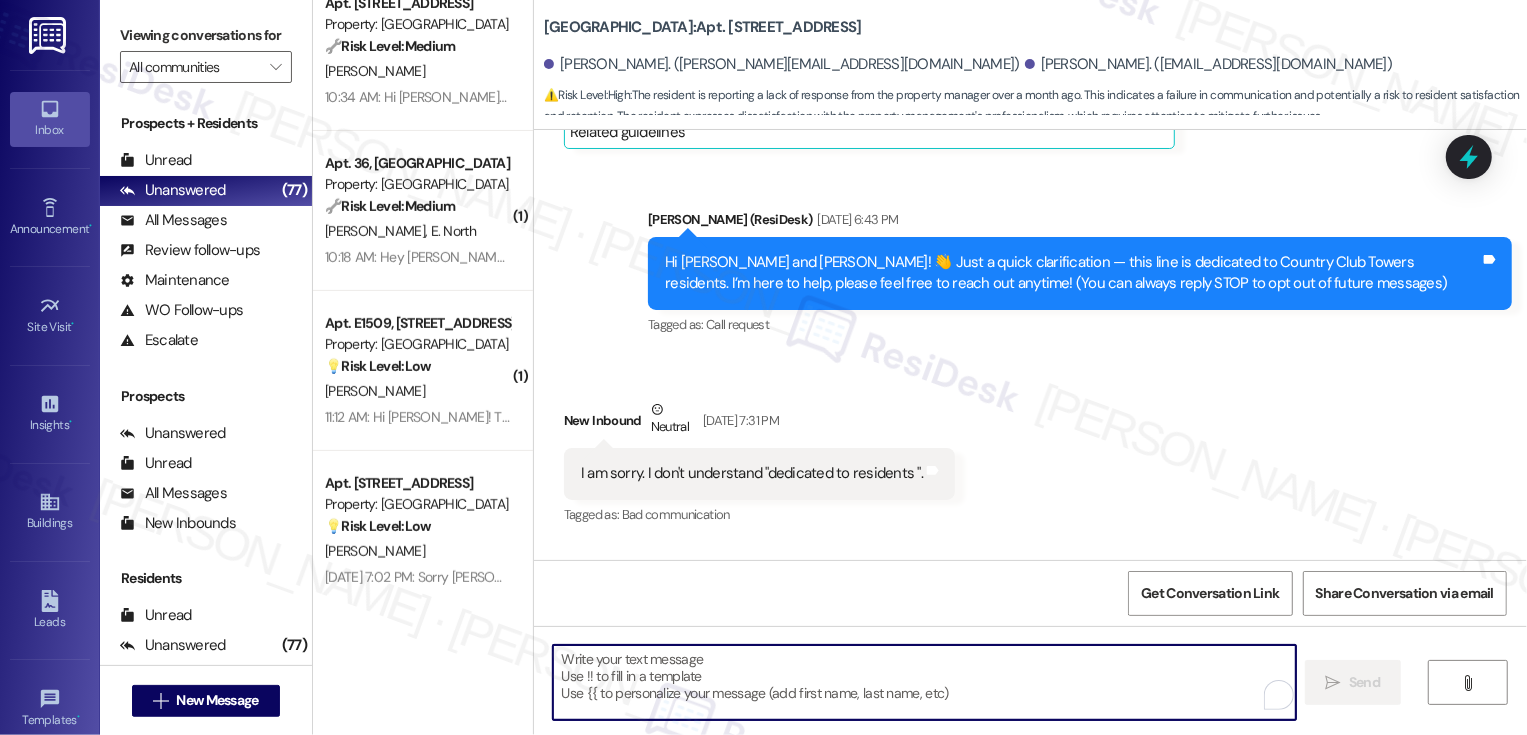click at bounding box center (924, 682) 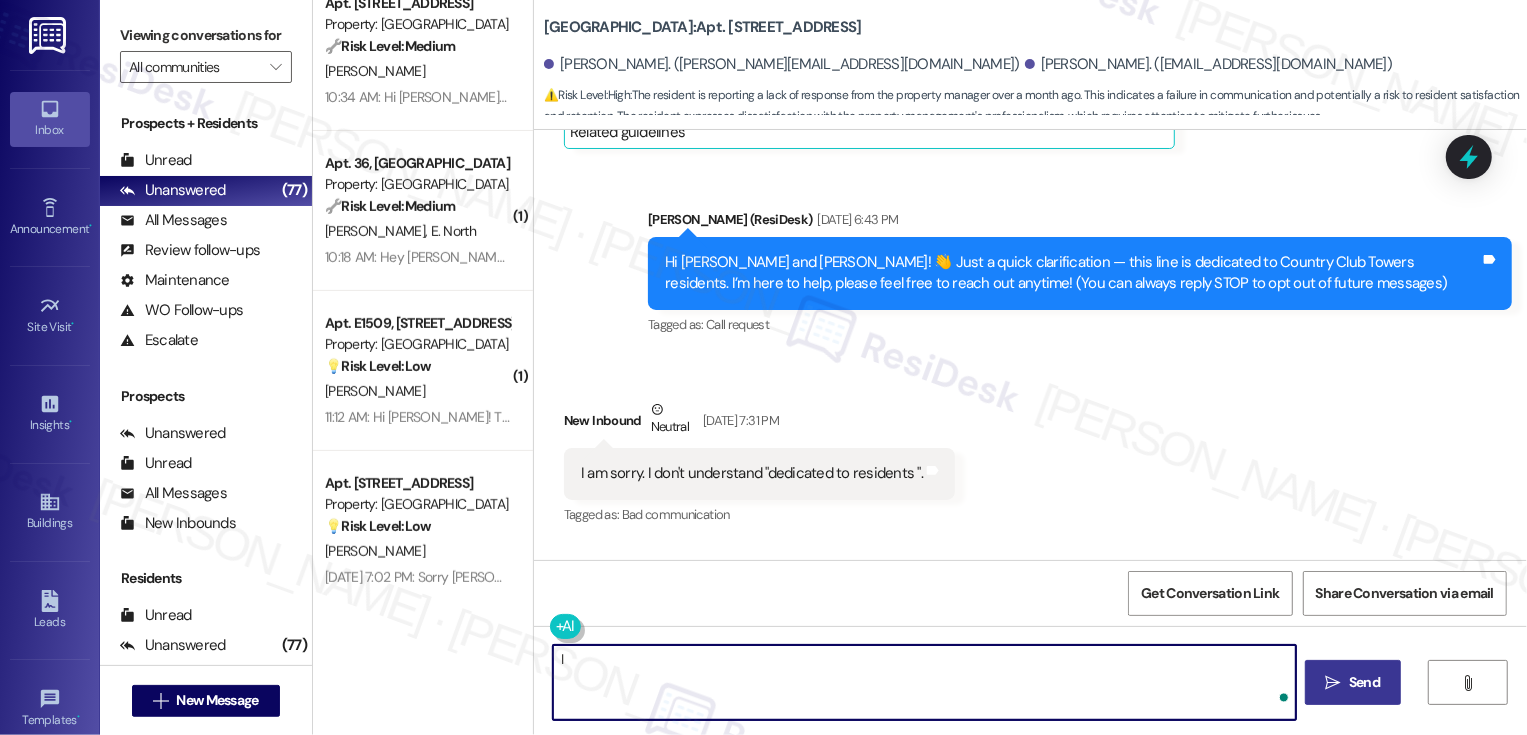 type on "I" 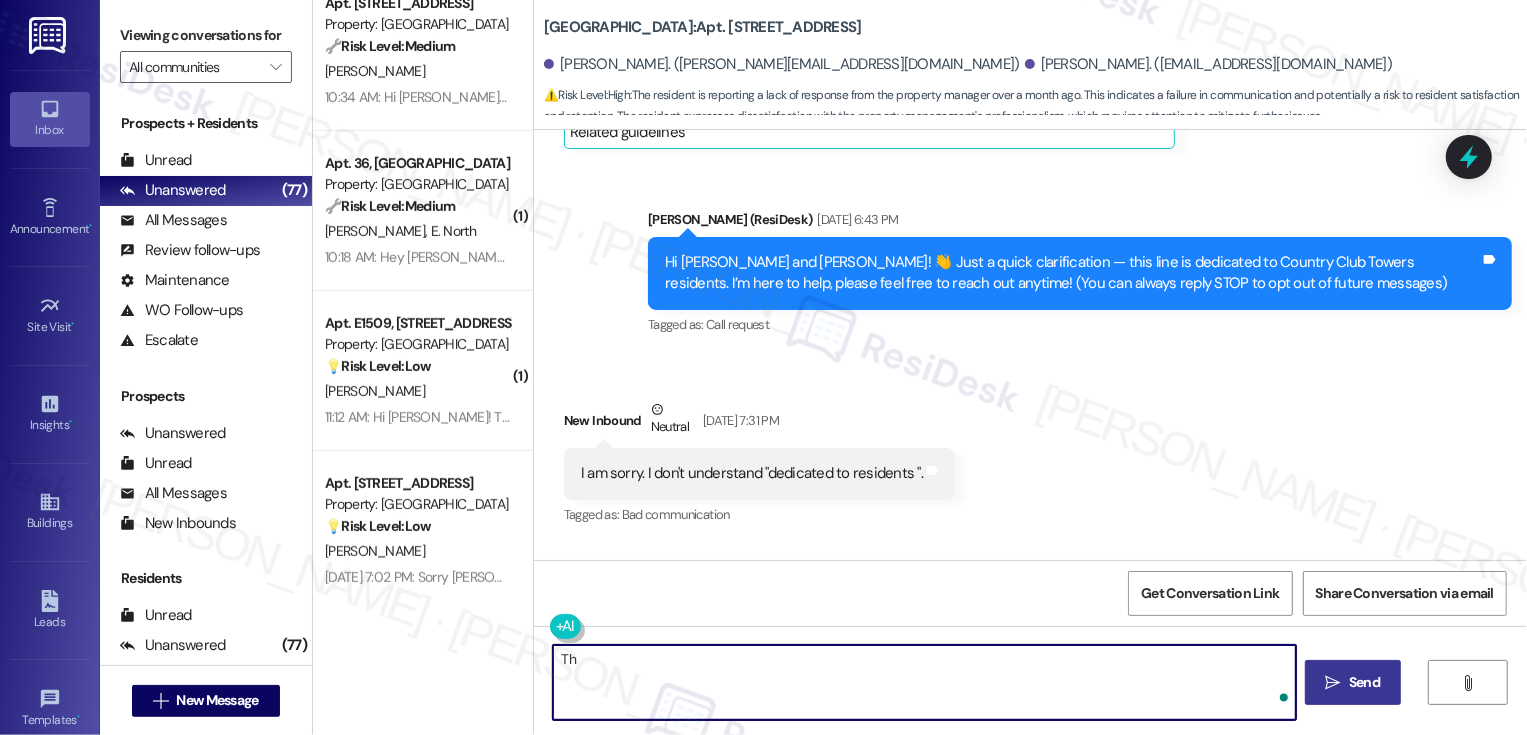 type on "T" 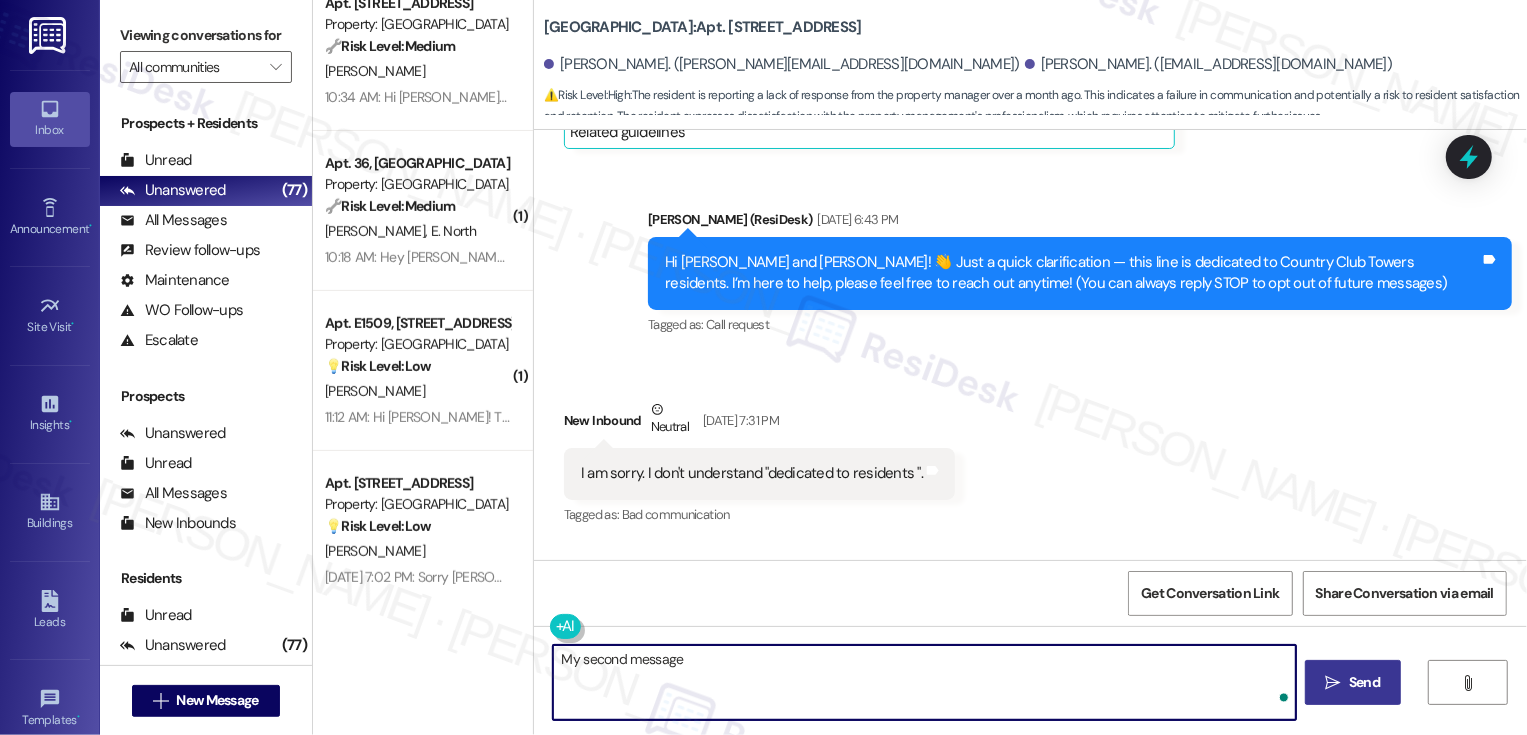 type on "My second message" 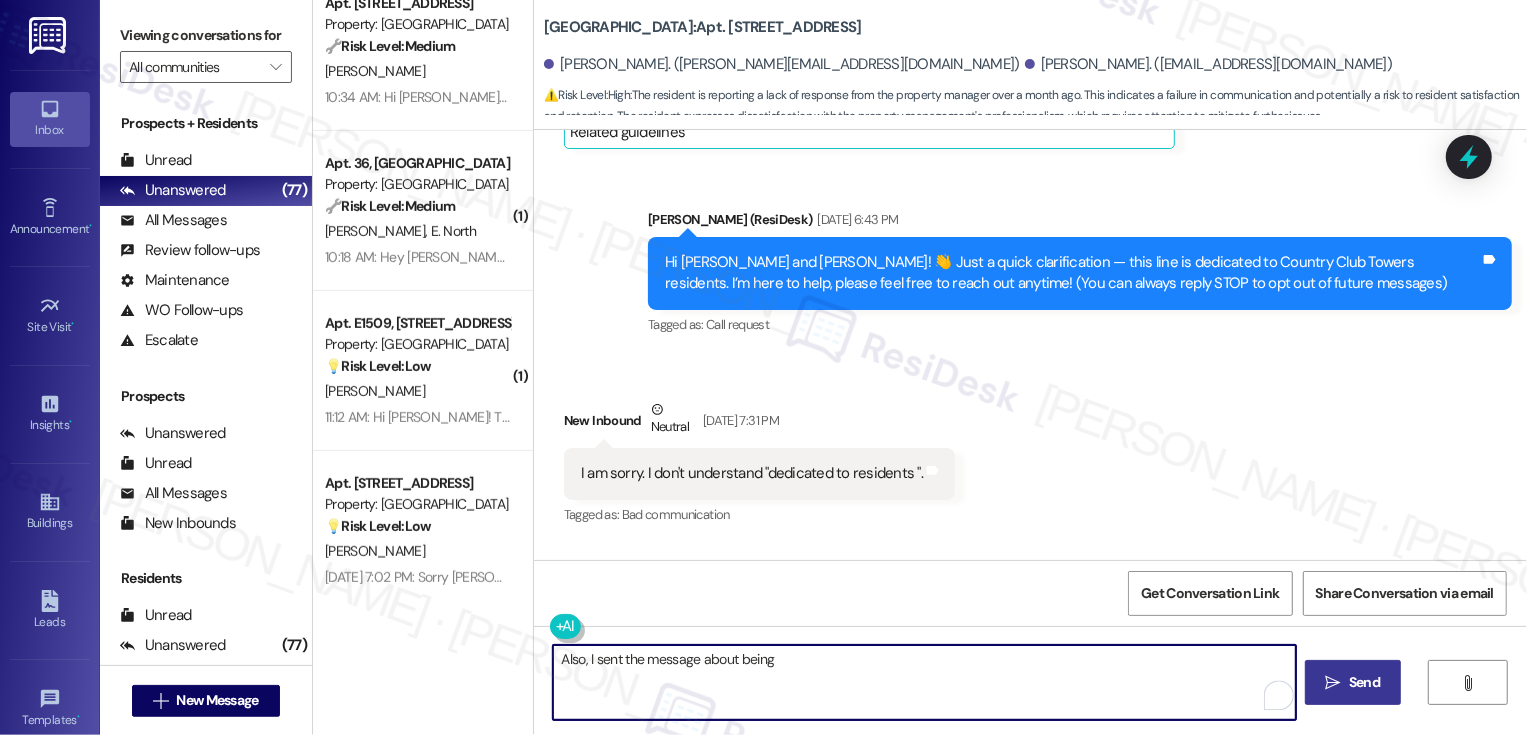click on "Also, I sent the message about being" at bounding box center (924, 682) 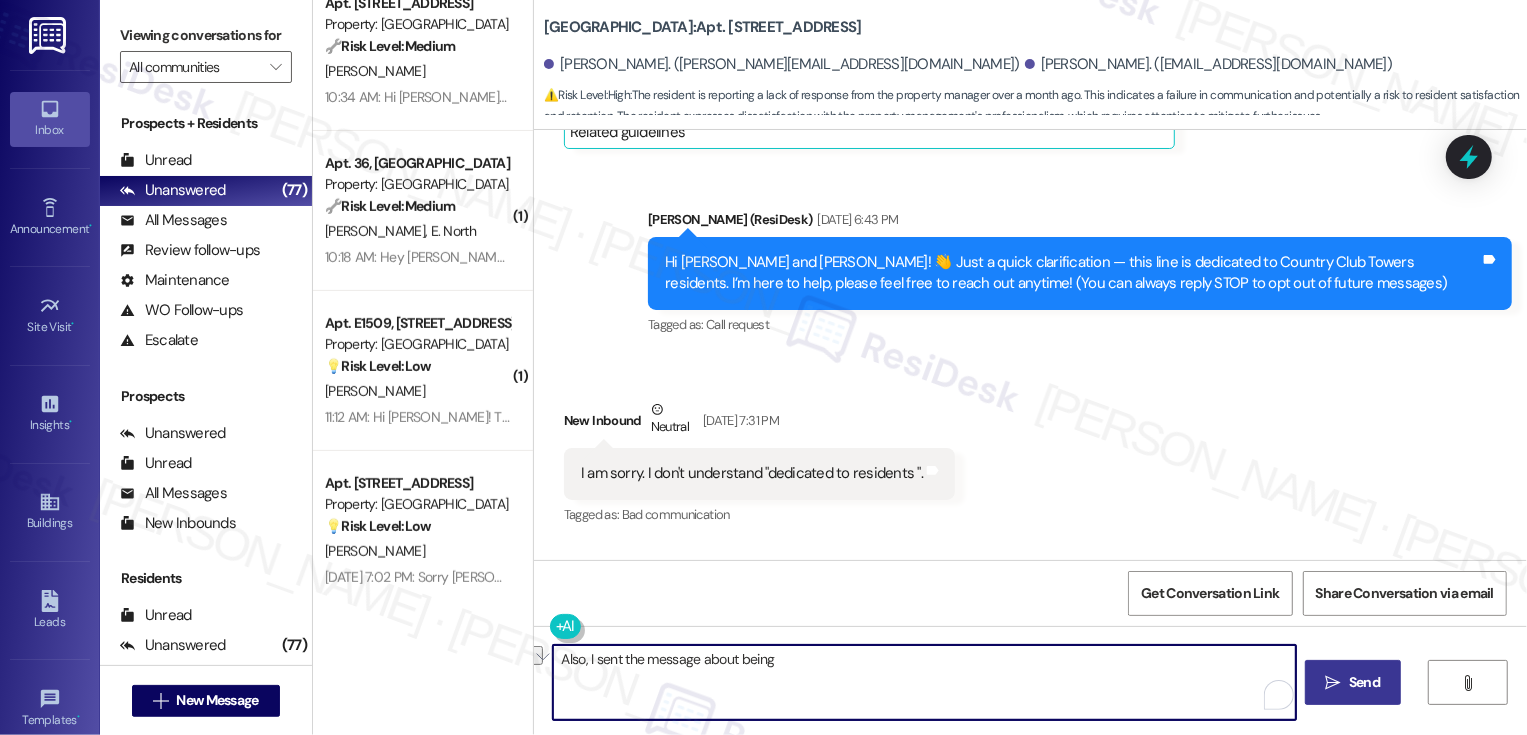 type on "A" 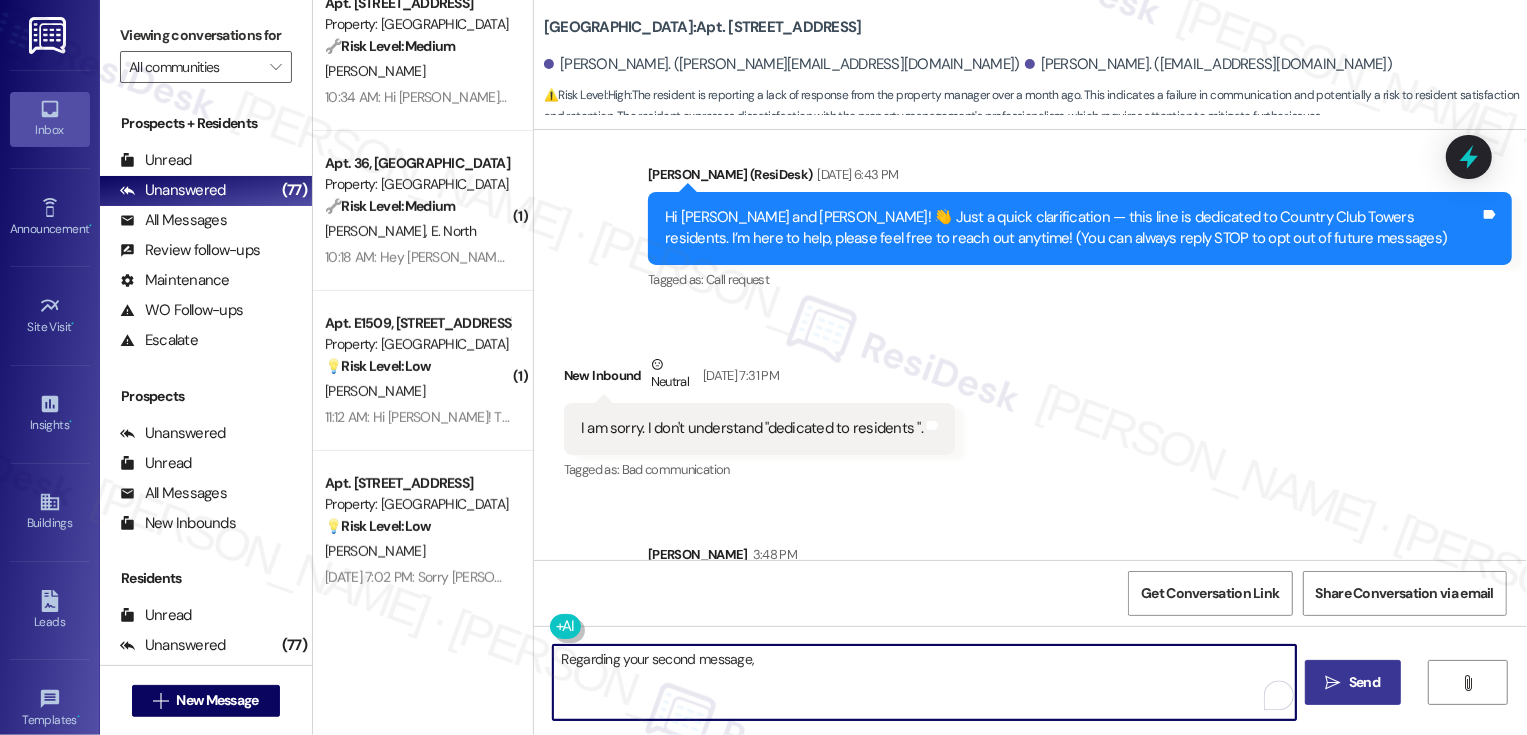 scroll, scrollTop: 643, scrollLeft: 0, axis: vertical 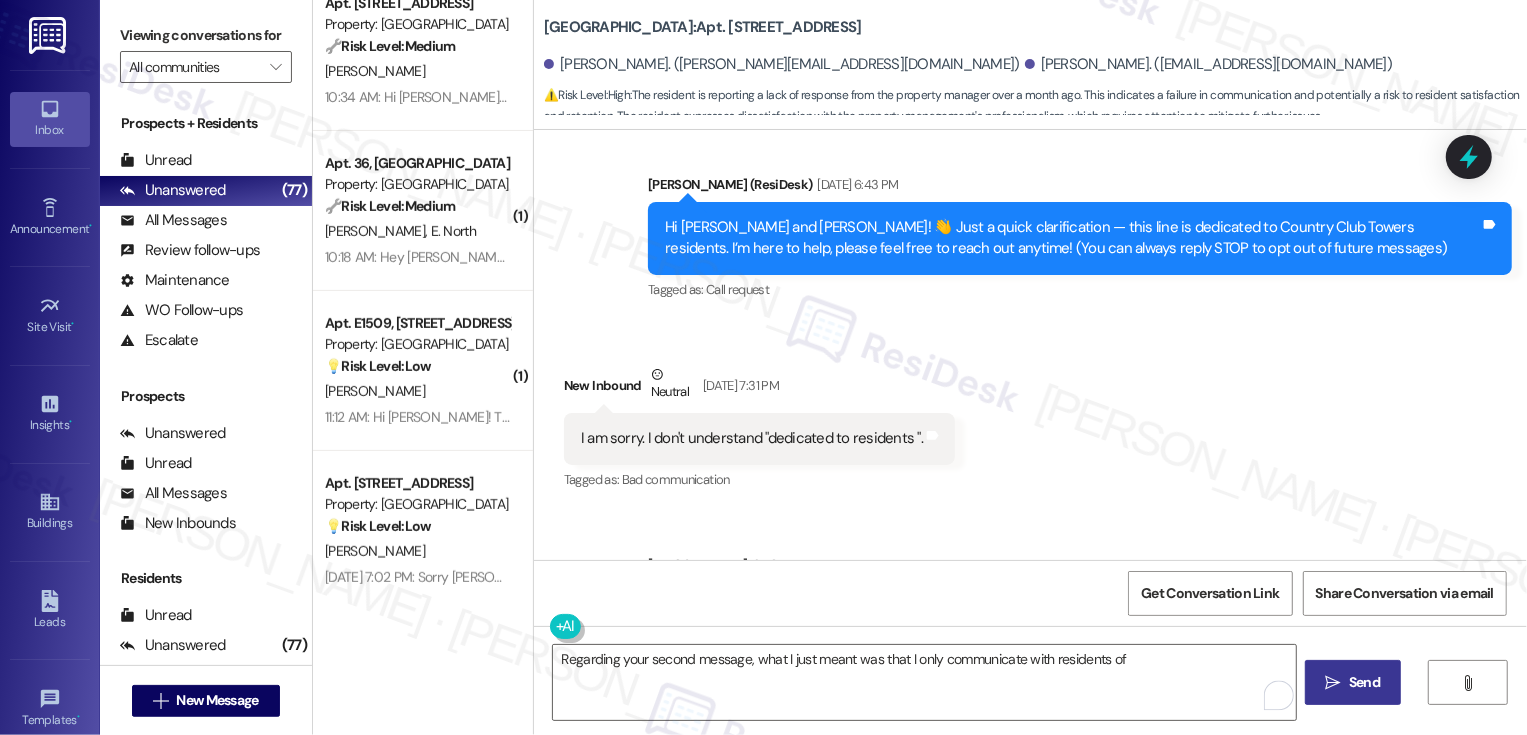 drag, startPoint x: 534, startPoint y: 25, endPoint x: 667, endPoint y: 33, distance: 133.24039 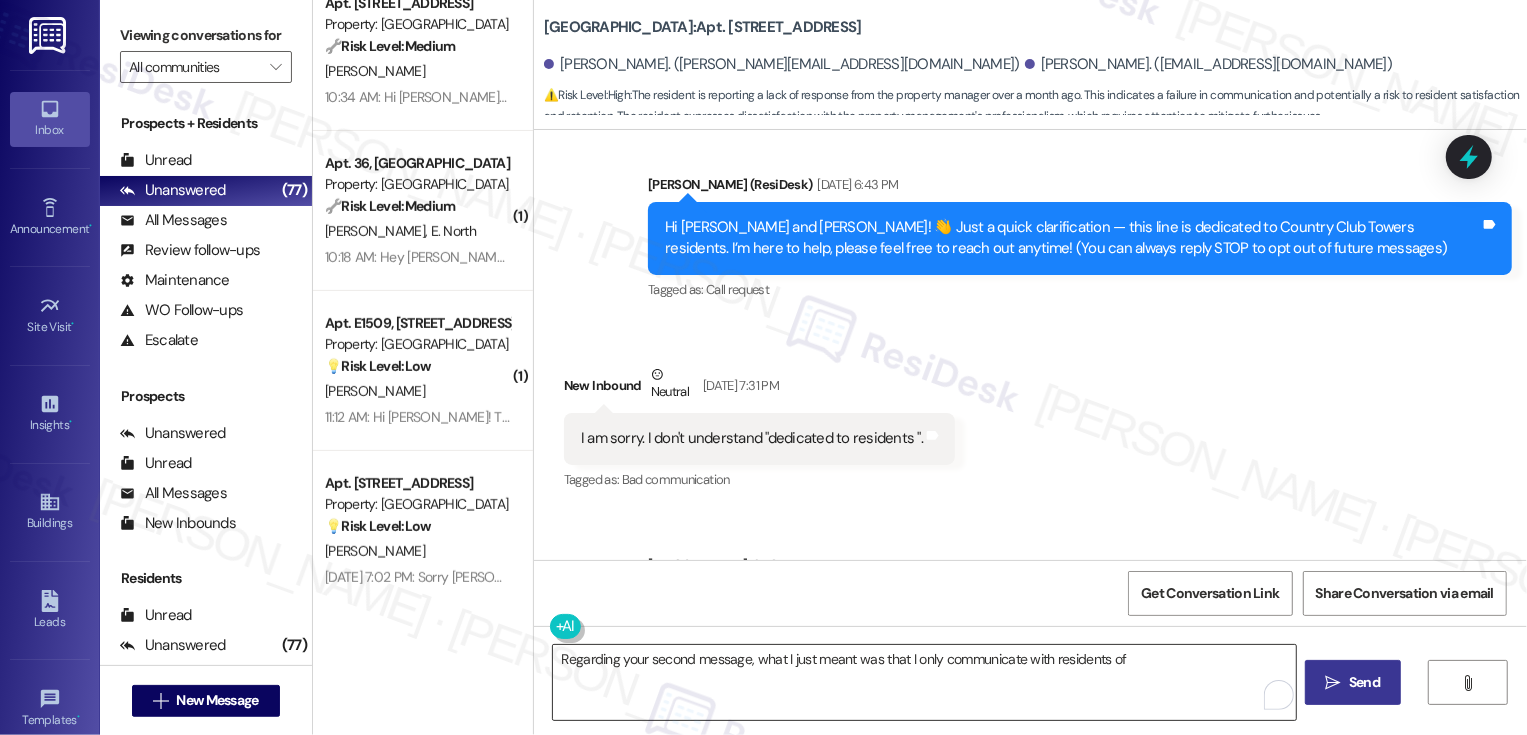 click on "Regarding your second message, what I just meant was that I only communicate with residents of" at bounding box center (924, 682) 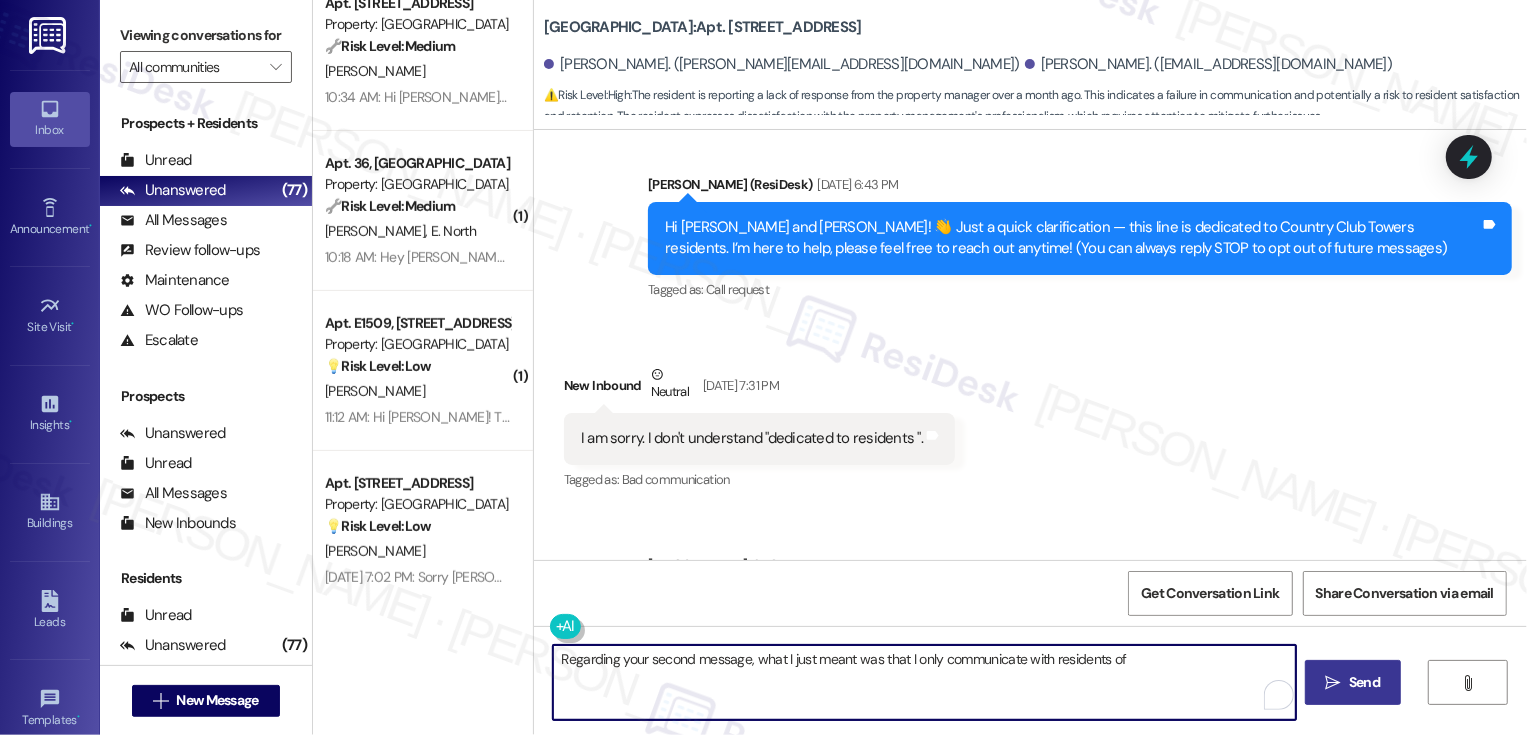 paste on "[GEOGRAPHIC_DATA]" 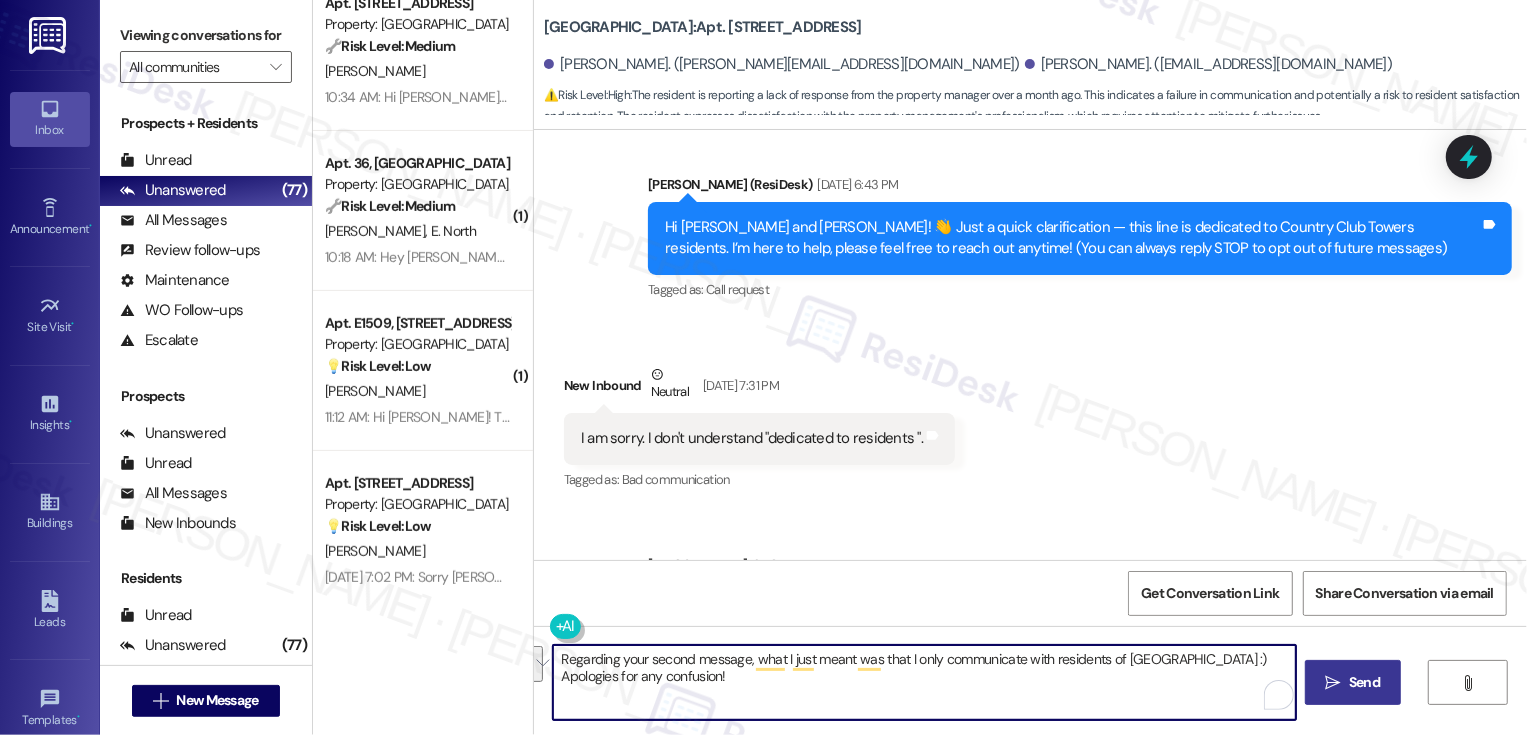 paste on "—just to clarify, I only communicate with residents of [GEOGRAPHIC_DATA] 🙂" 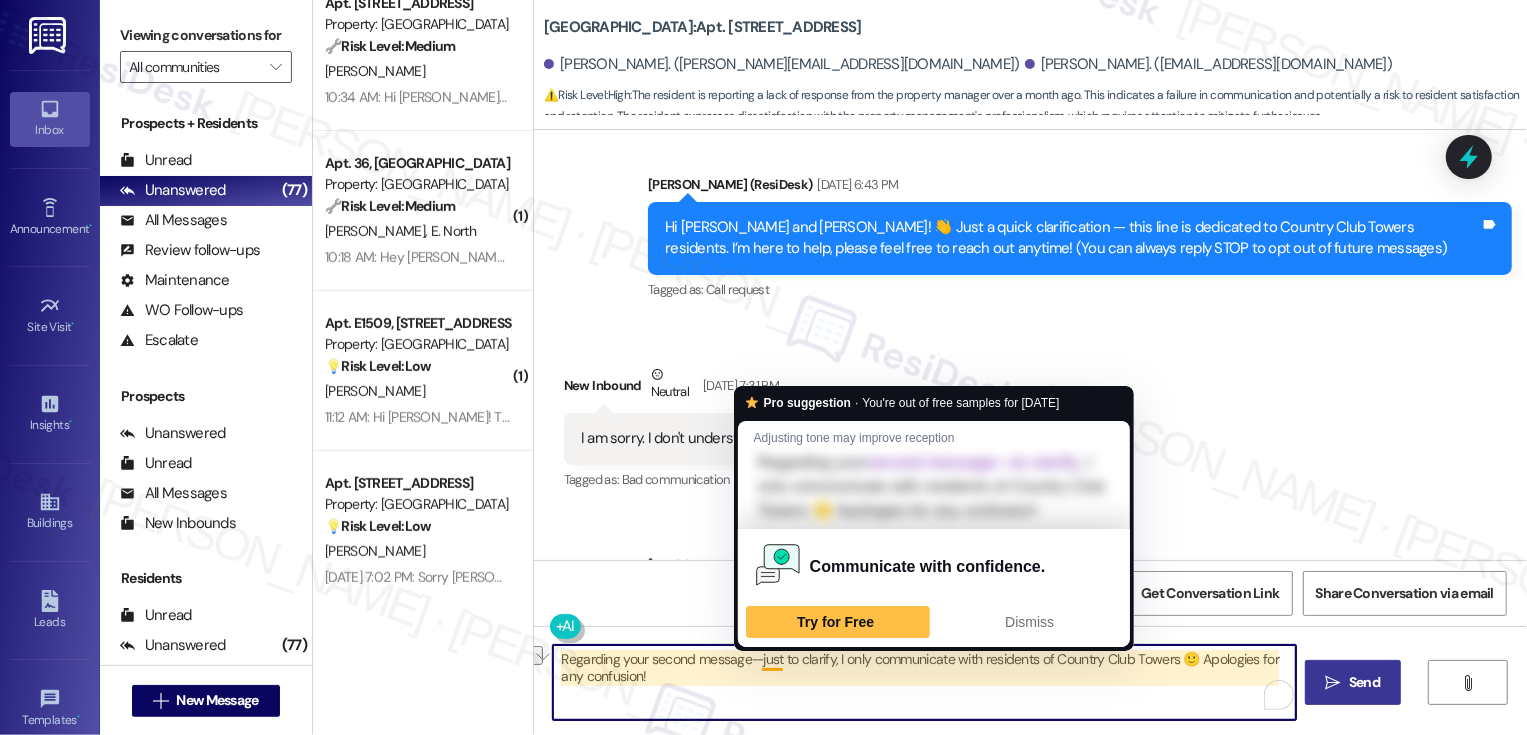 drag, startPoint x: 755, startPoint y: 660, endPoint x: 824, endPoint y: 663, distance: 69.065186 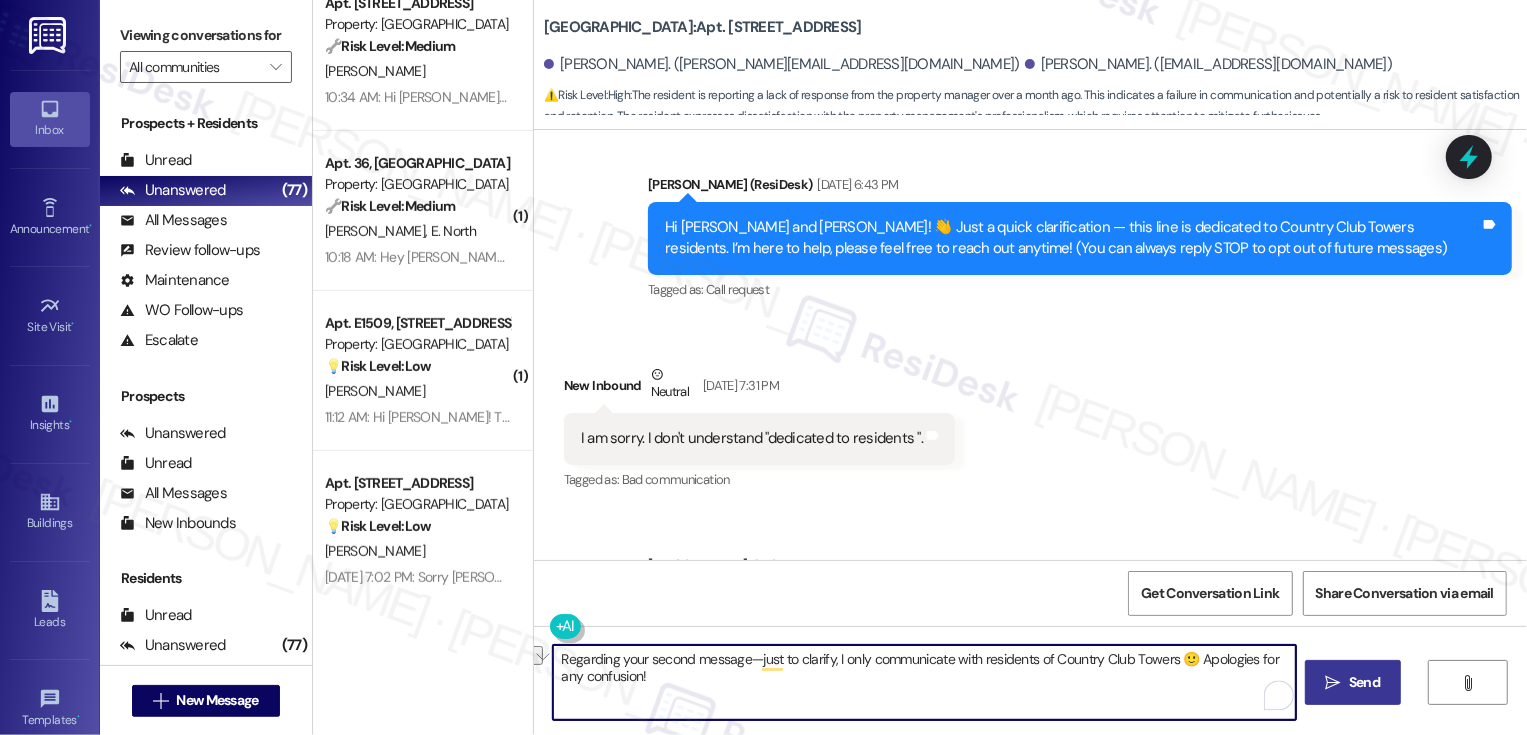 click on "Regarding your second message—just to clarify, I only communicate with residents of Country Club Towers 🙂 Apologies for any confusion!" at bounding box center (924, 682) 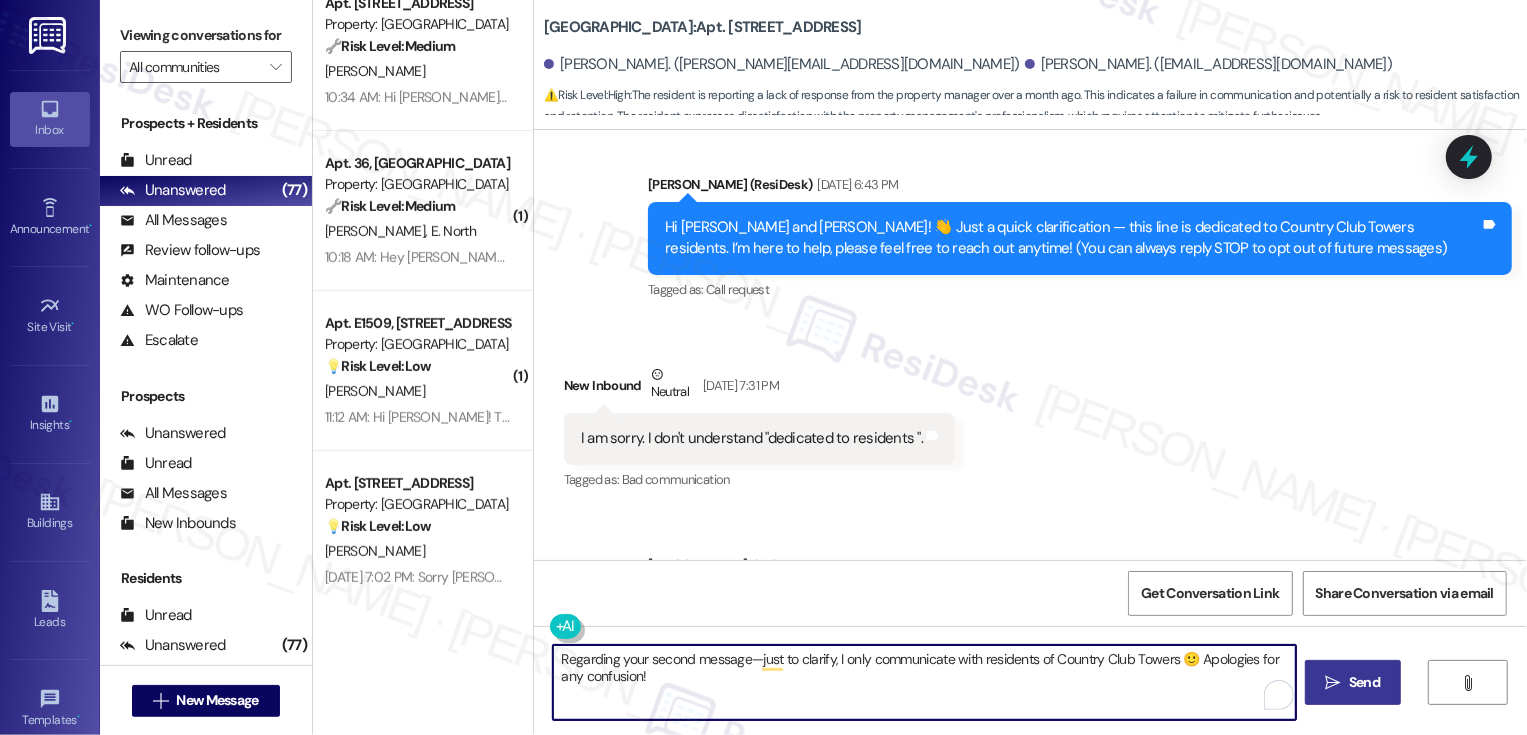 type on "Regarding your second message—just to clarify, I only communicate with residents of Country Club Towers 🙂 Apologies for any confusion!" 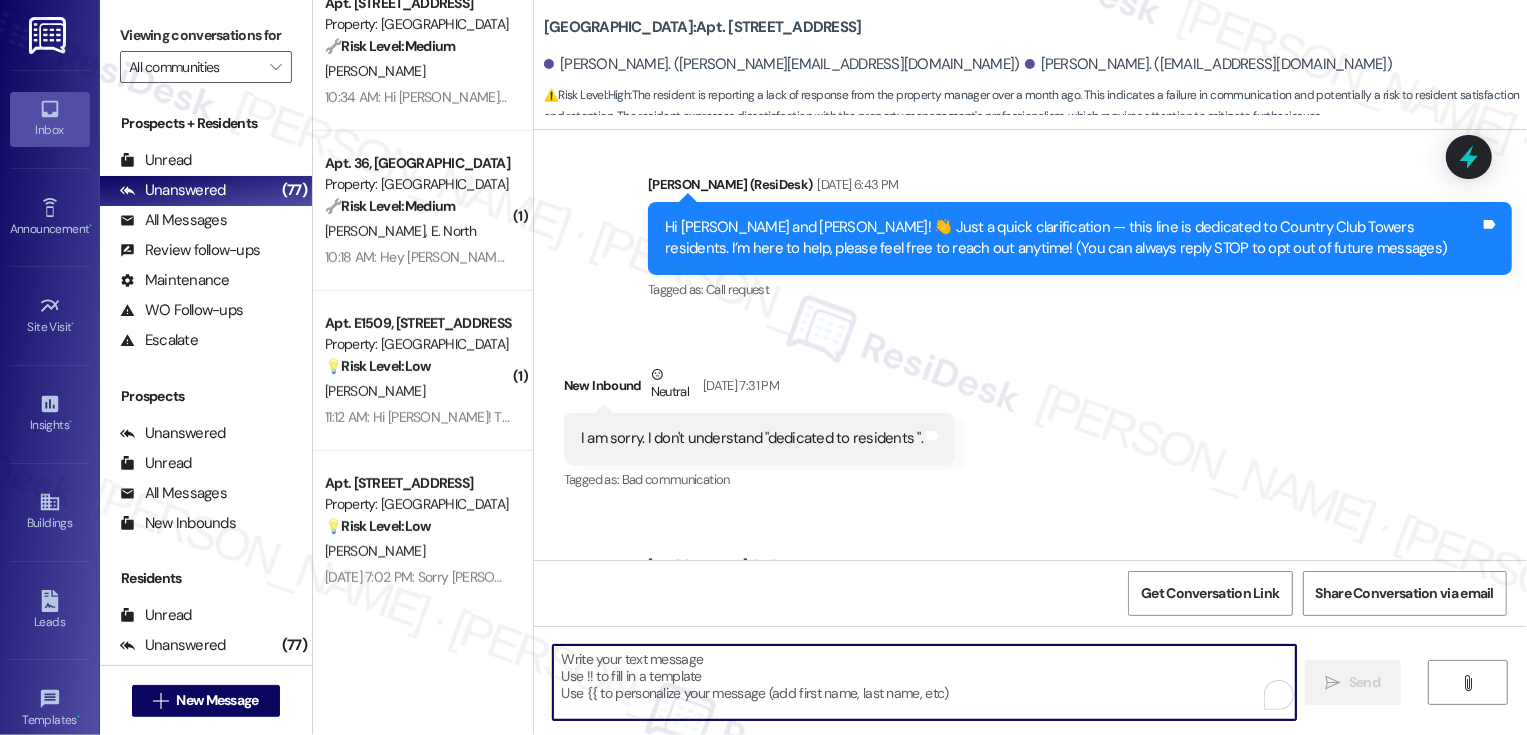 paste on "Just to clarify your second message—I only chat with residents of [GEOGRAPHIC_DATA] 😊 Sorry for any confusion there!" 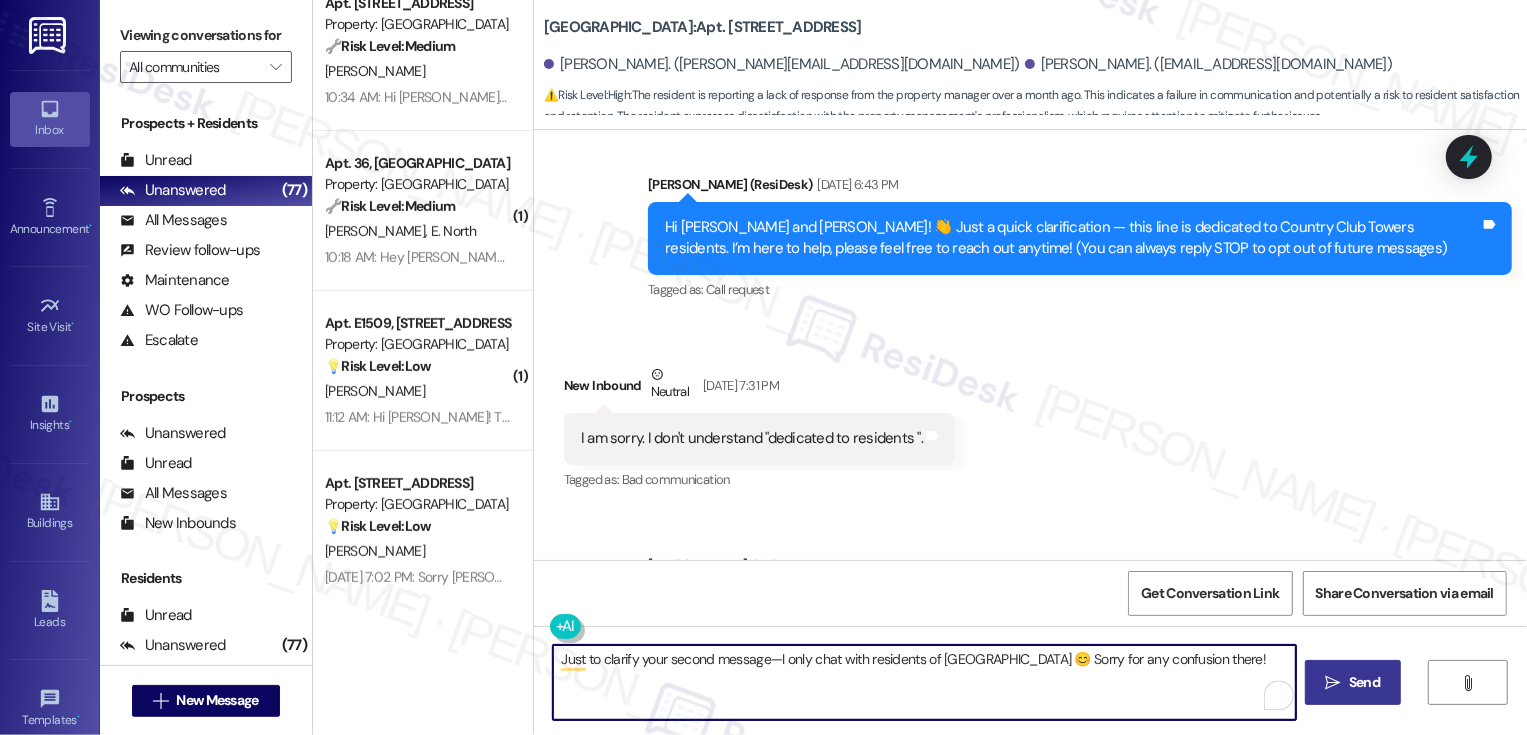 click on "Just to clarify your second message—I only chat with residents of [GEOGRAPHIC_DATA] 😊 Sorry for any confusion there!" at bounding box center [924, 682] 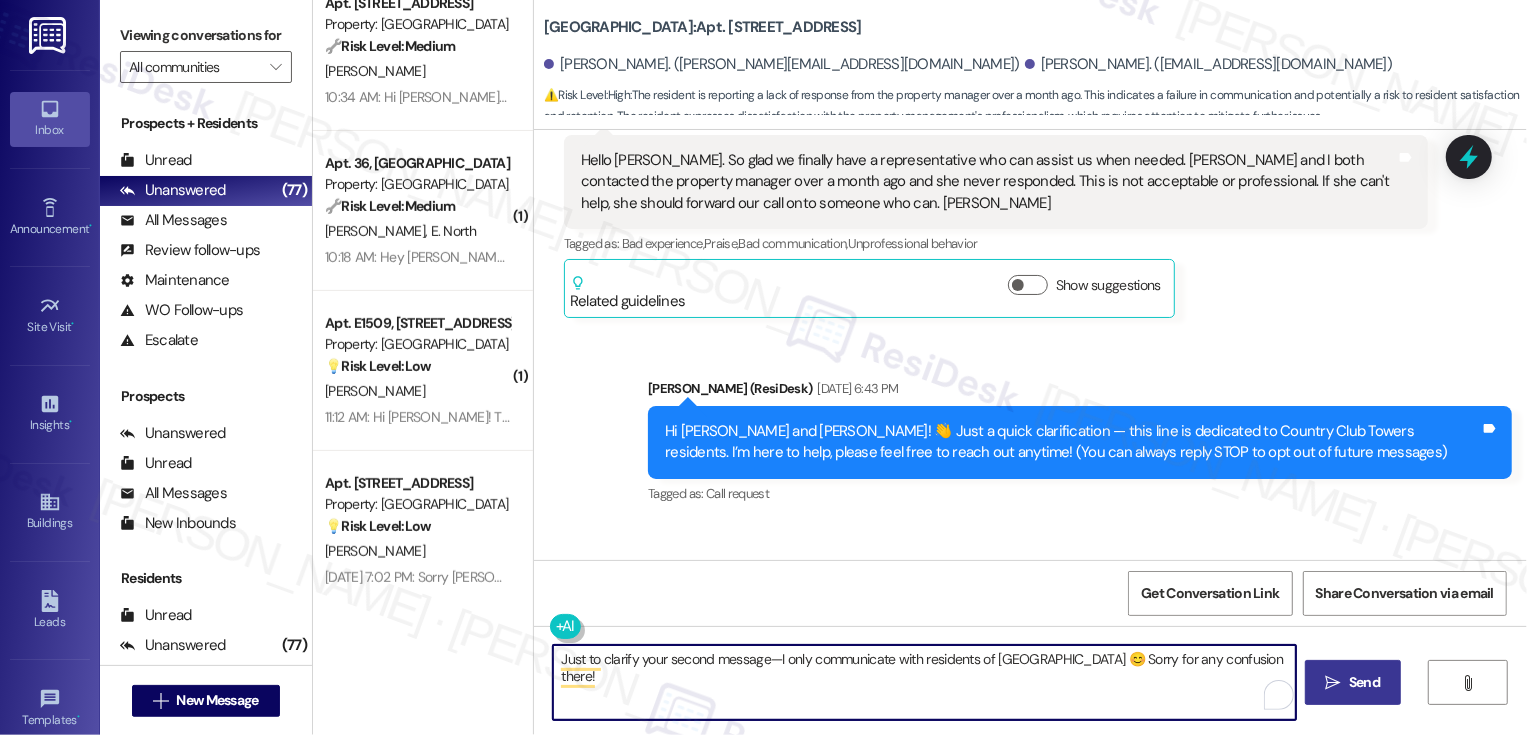 scroll, scrollTop: 376, scrollLeft: 0, axis: vertical 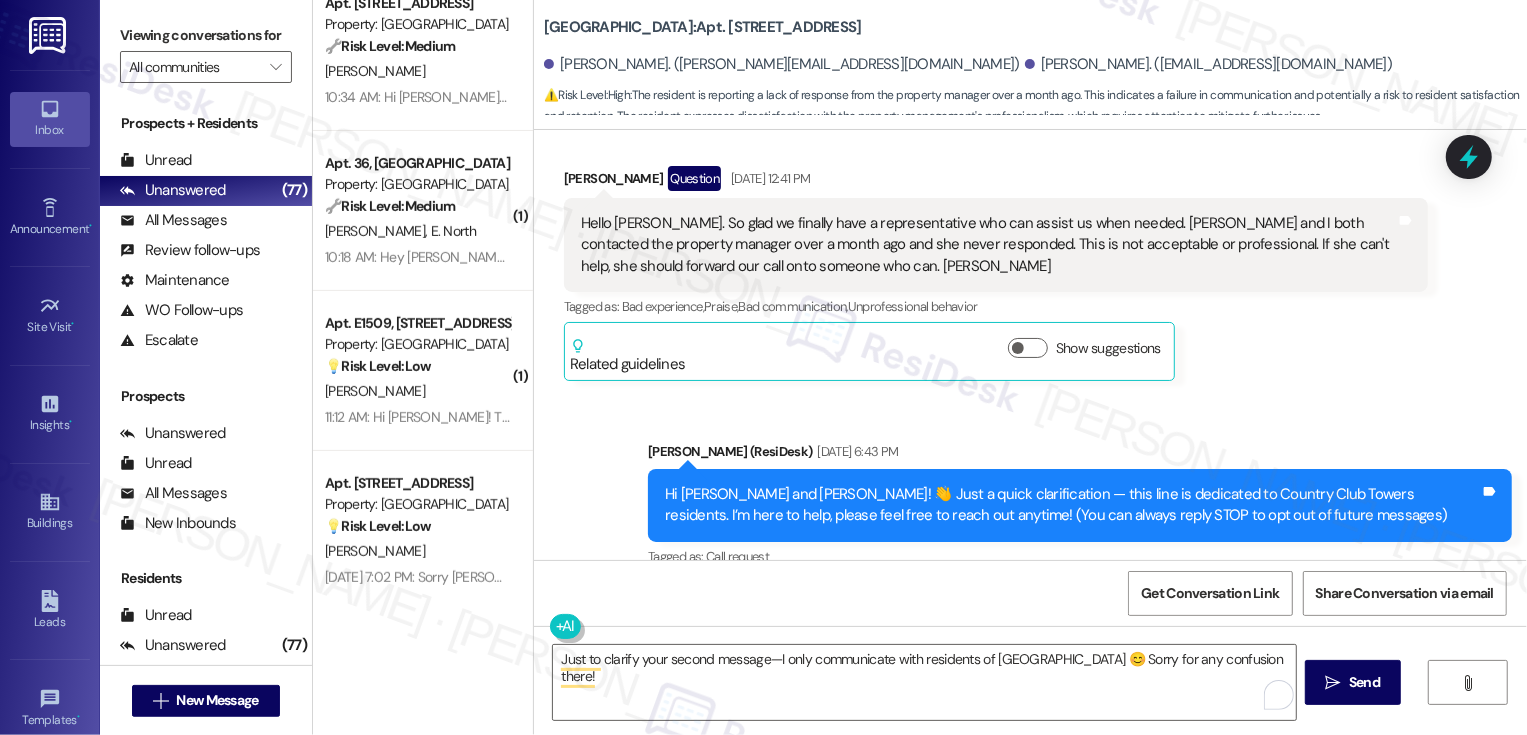 drag, startPoint x: 1335, startPoint y: 673, endPoint x: 856, endPoint y: 607, distance: 483.5256 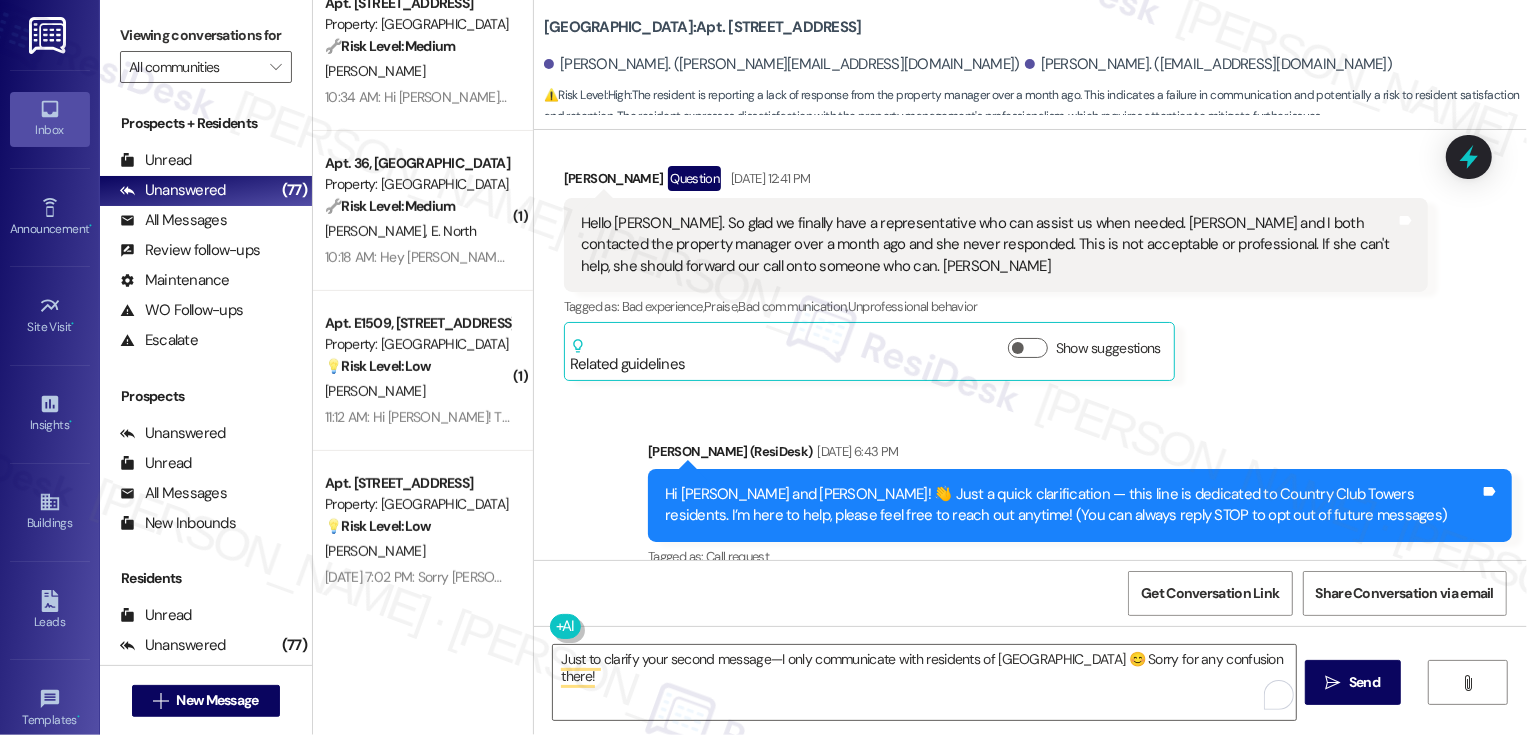 click on "Lease started [DATE] 8:00 PM Survey, sent via SMS Residesk Automated Survey [DATE] 12:26 PM Hi [PERSON_NAME] and [PERSON_NAME], I'm on the new offsite Resident Support Team for [GEOGRAPHIC_DATA]! My job is to work with your on-site management team to improve your experience at the property. Text us here at any time for assistance or questions. We will also reach out periodically for feedback. (Standard text messaging rates may apply) (You can always reply STOP to opt out of future messages) Tags and notes Tagged as:   Property launch Click to highlight conversations about Property launch Received via SMS [PERSON_NAME] Question [DATE] 12:41 PM Hello [PERSON_NAME]. So glad we finally have a representative who can assist us when needed. [PERSON_NAME] and I both contacted the property manager over a month ago and she never responded. This is not acceptable or professional. If she can't help, she should forward our call onto someone who can.   [PERSON_NAME] Tags and notes Tagged as:   Bad experience ,  Praise ,  ,  Tagged as:" at bounding box center (1030, 497) 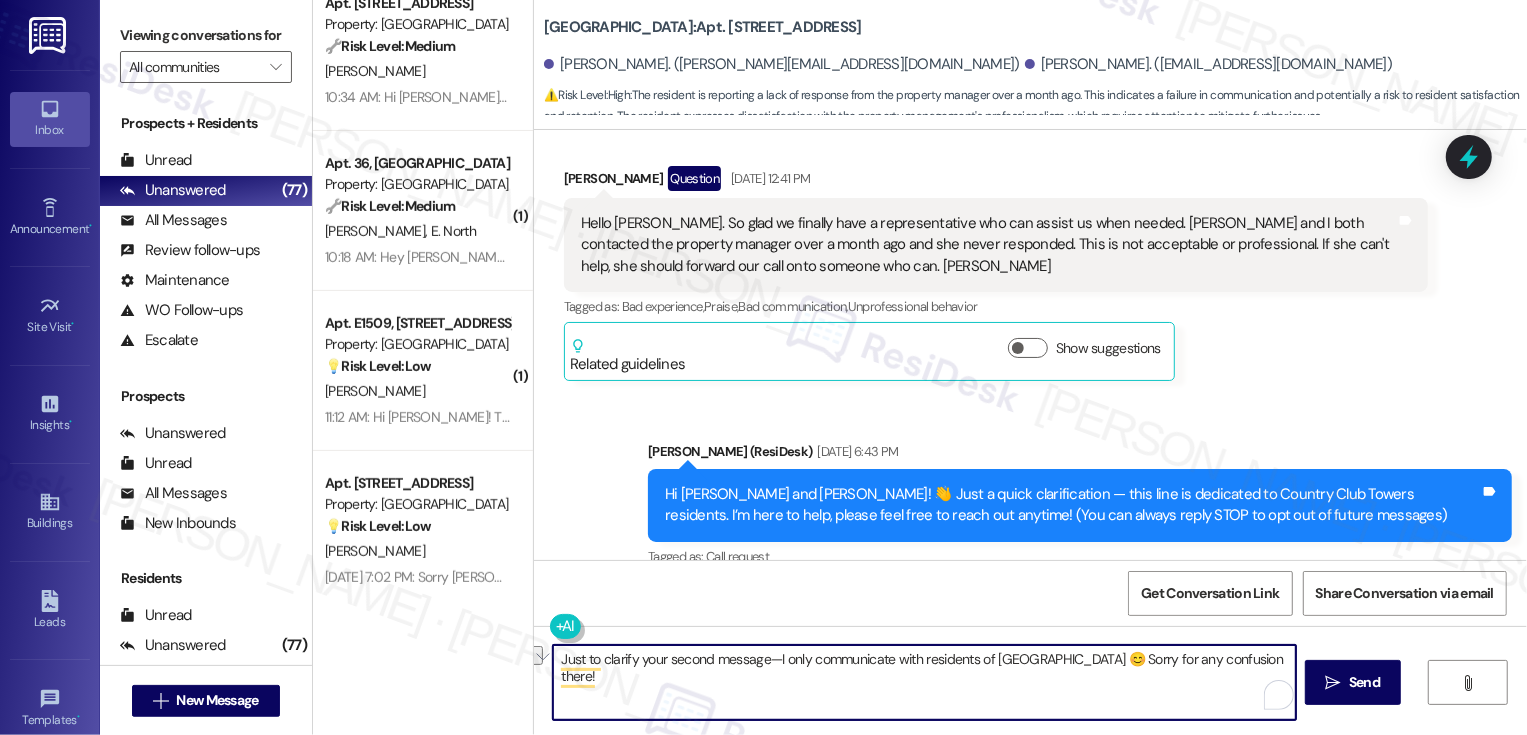 drag, startPoint x: 886, startPoint y: 660, endPoint x: 764, endPoint y: 660, distance: 122 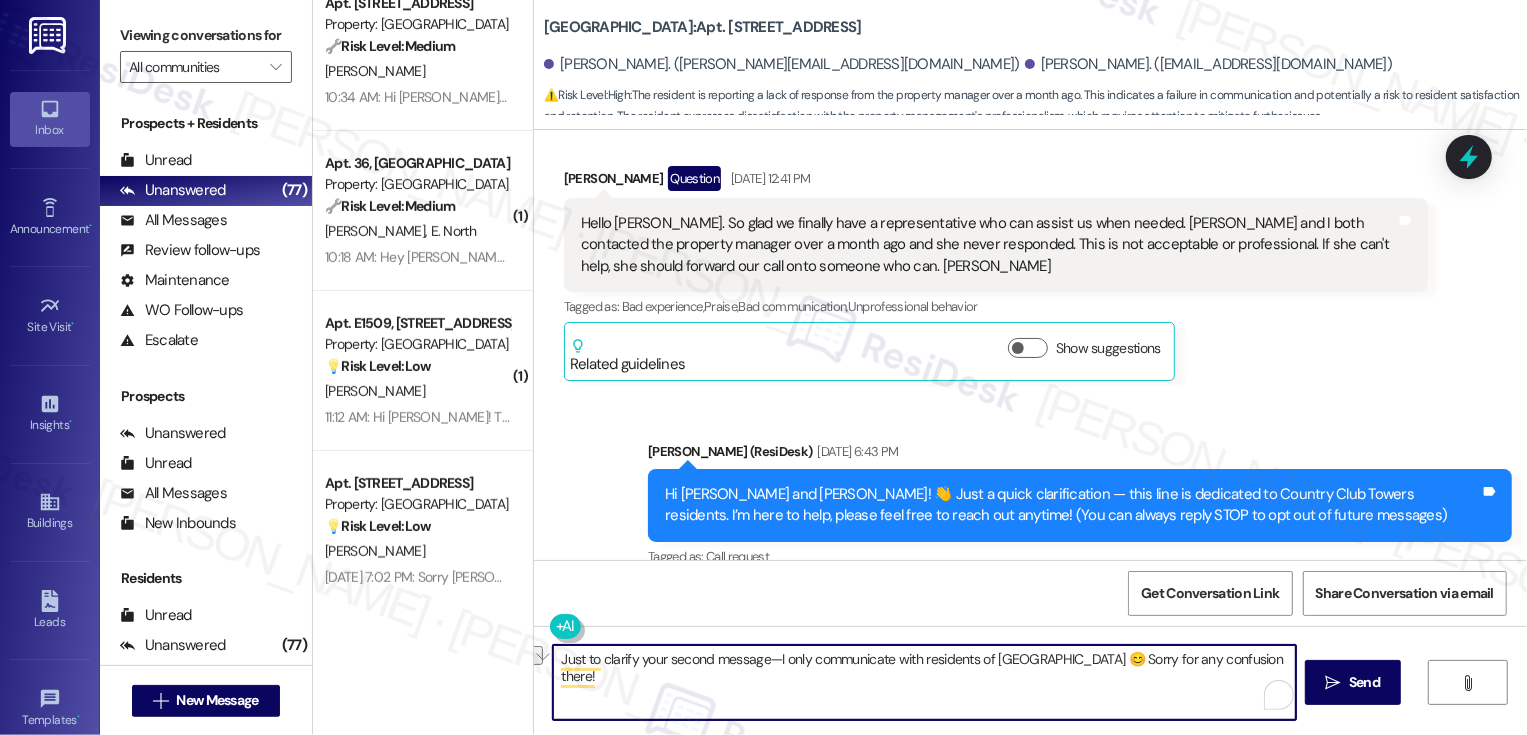click on "Just to clarify your second message—I only communicate with residents of [GEOGRAPHIC_DATA] 😊 Sorry for any confusion there!" at bounding box center (924, 682) 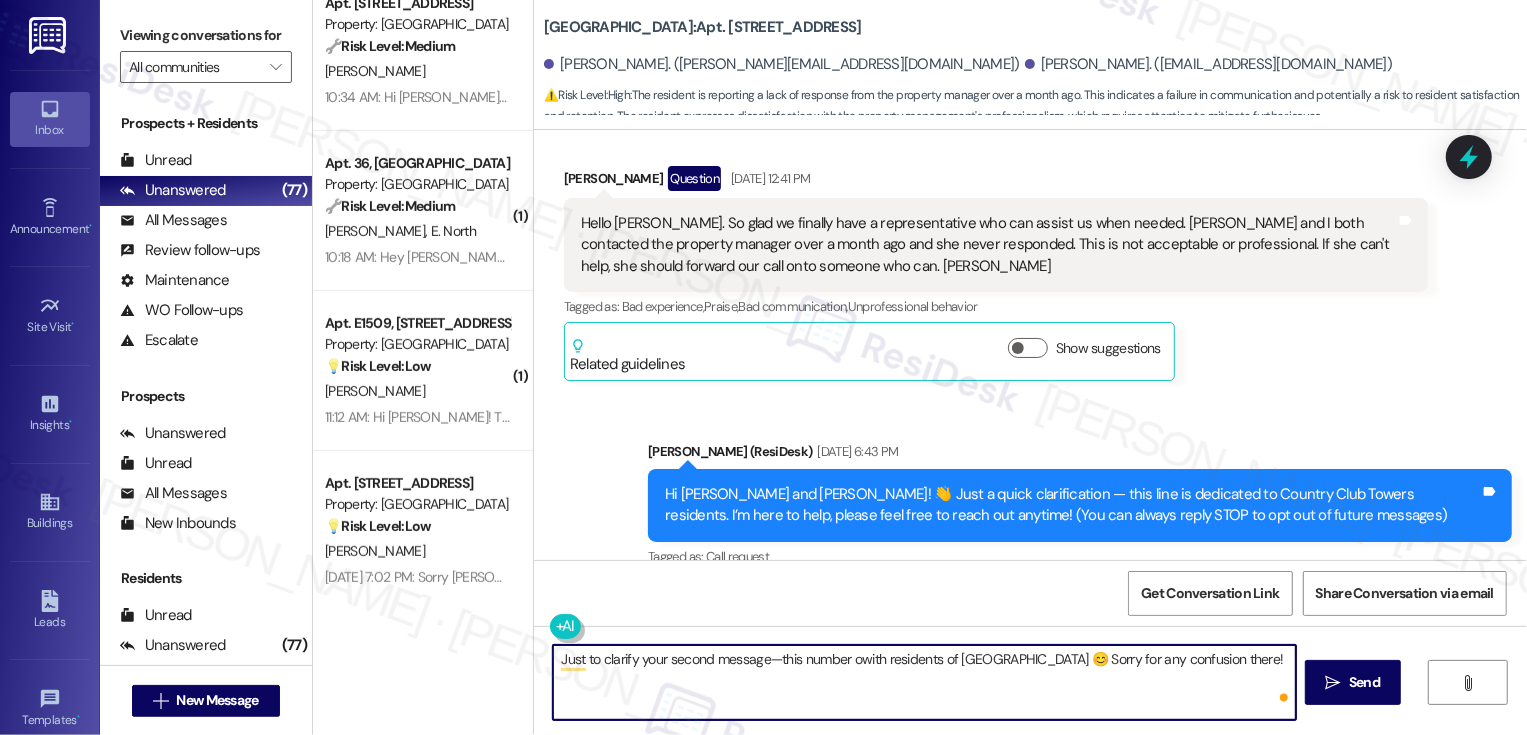 type on "Just to clarify your second message—this number with residents of [GEOGRAPHIC_DATA] 😊 Sorry for any confusion there!" 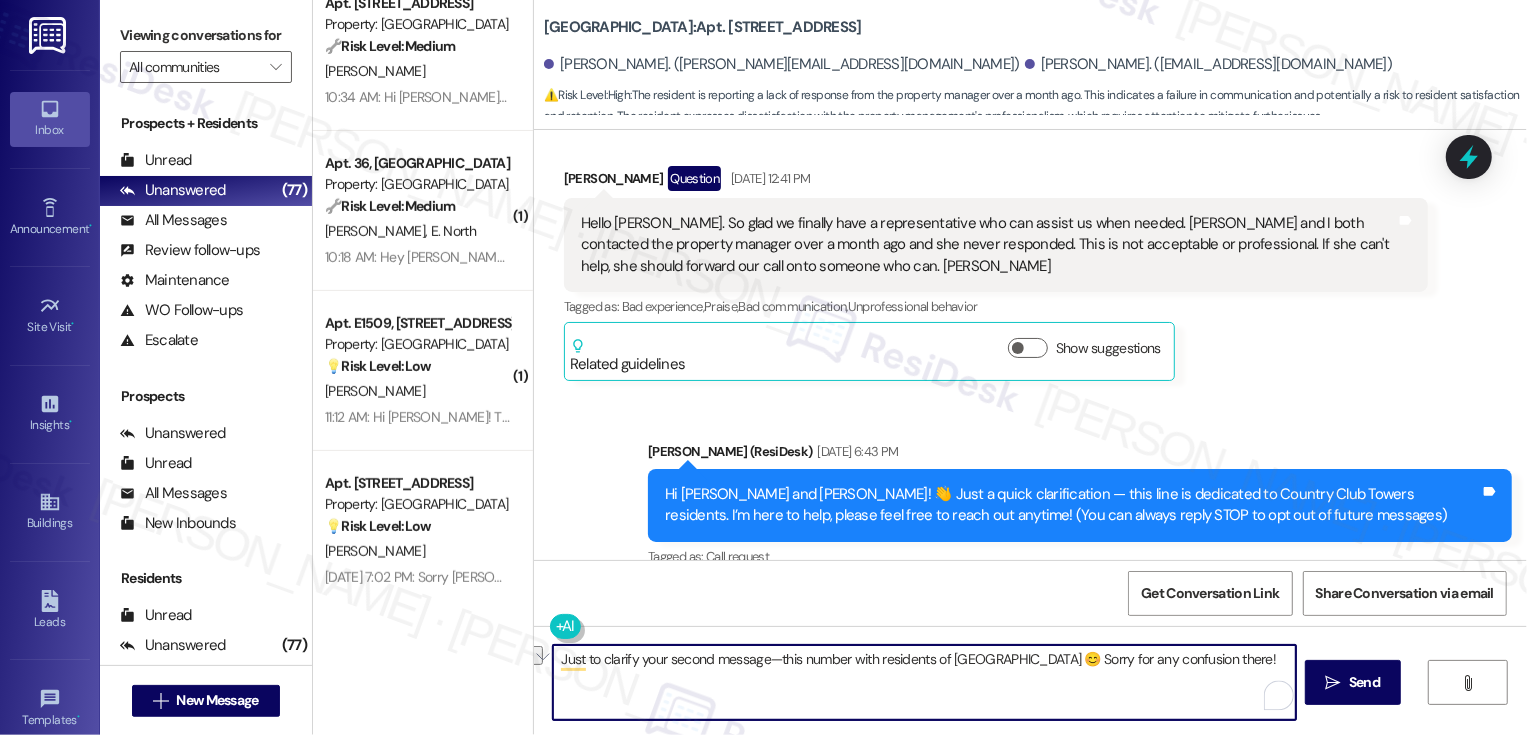 type 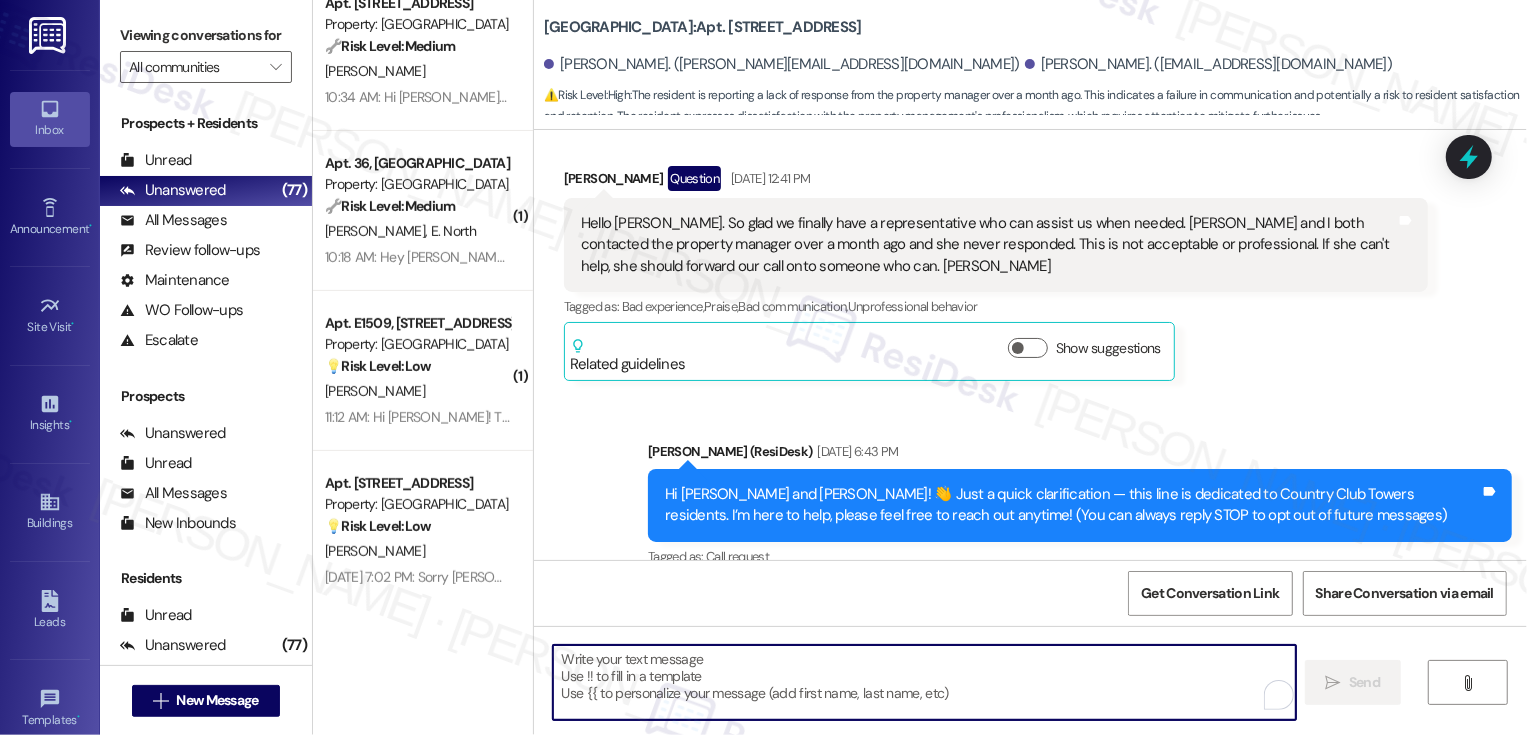 scroll, scrollTop: 774, scrollLeft: 0, axis: vertical 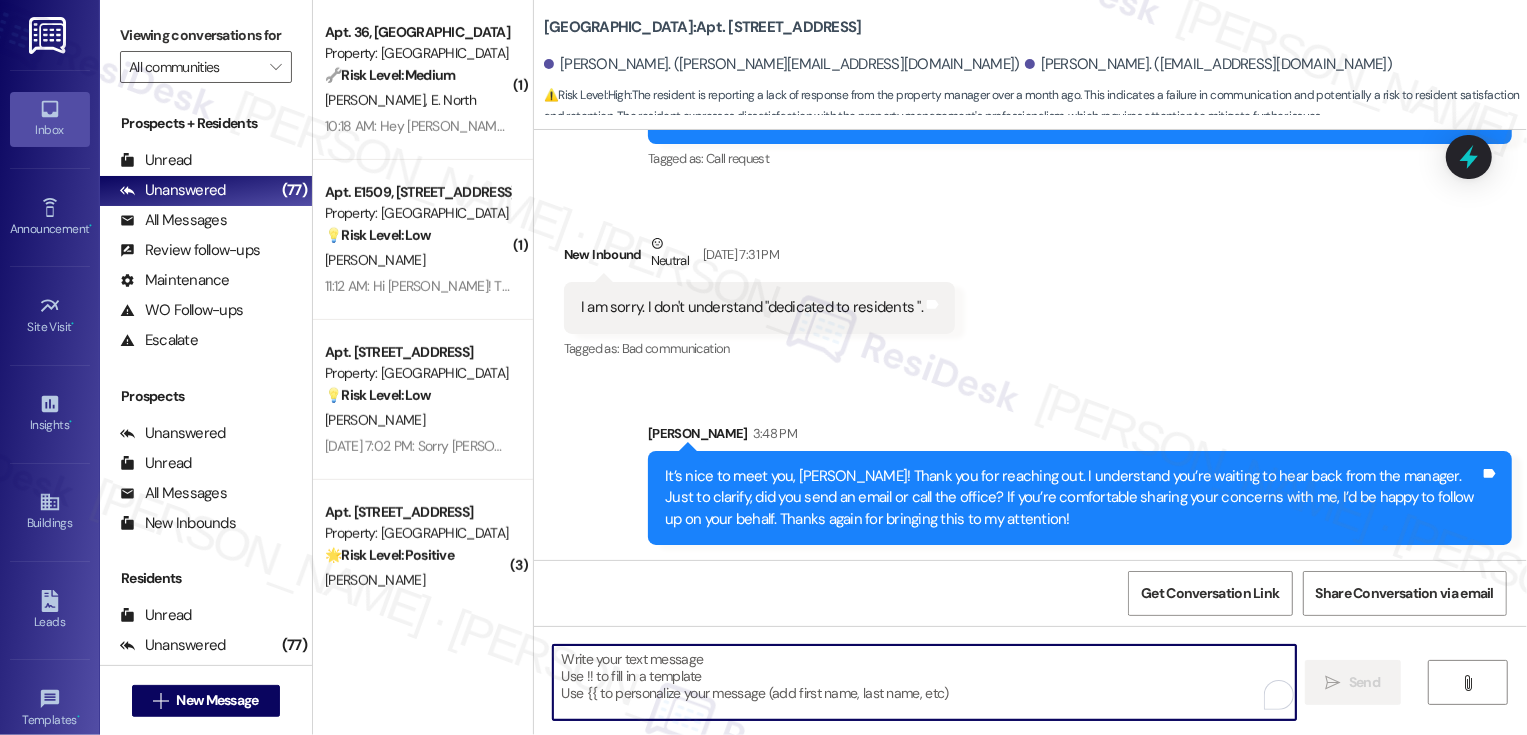 click on "Property: [GEOGRAPHIC_DATA]" at bounding box center (417, 373) 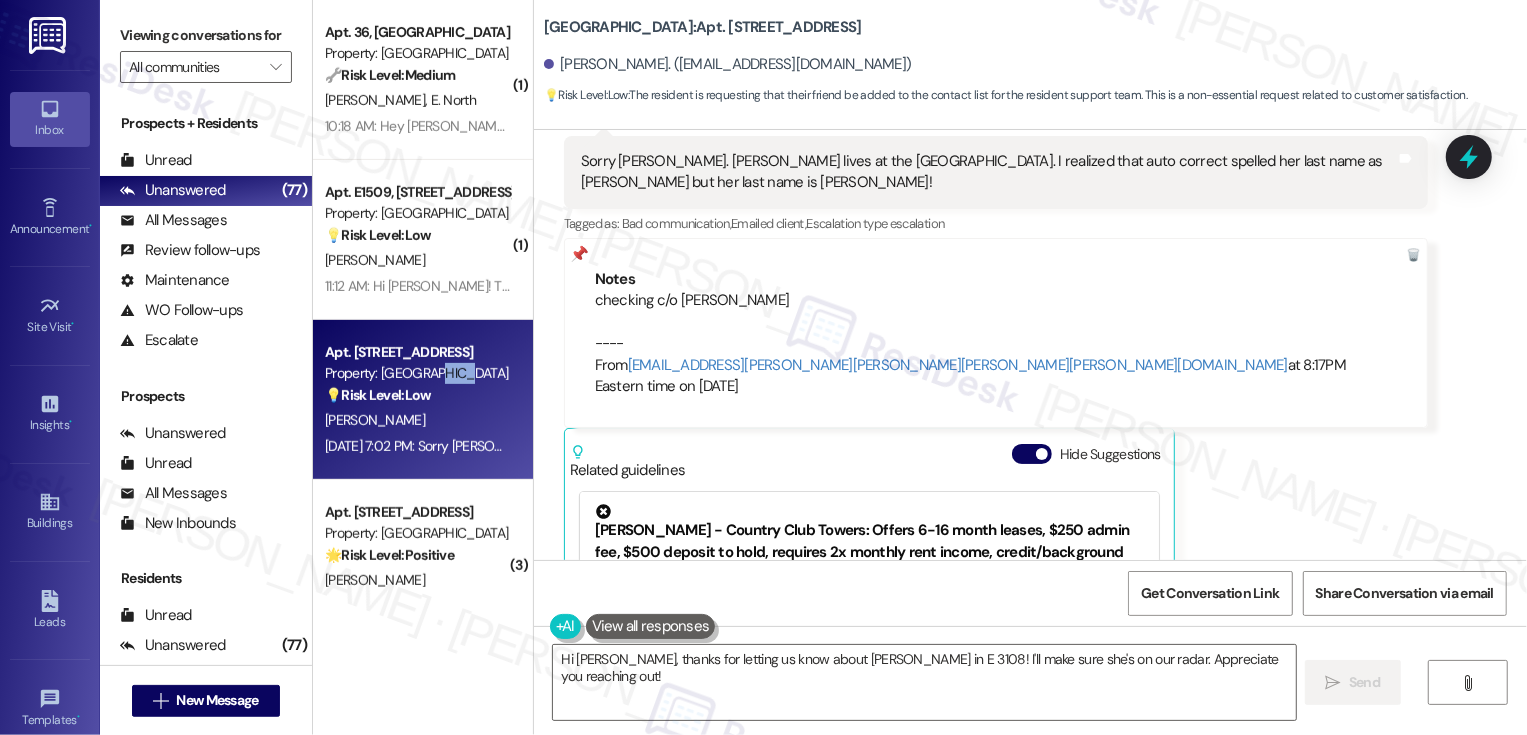 scroll, scrollTop: 888, scrollLeft: 0, axis: vertical 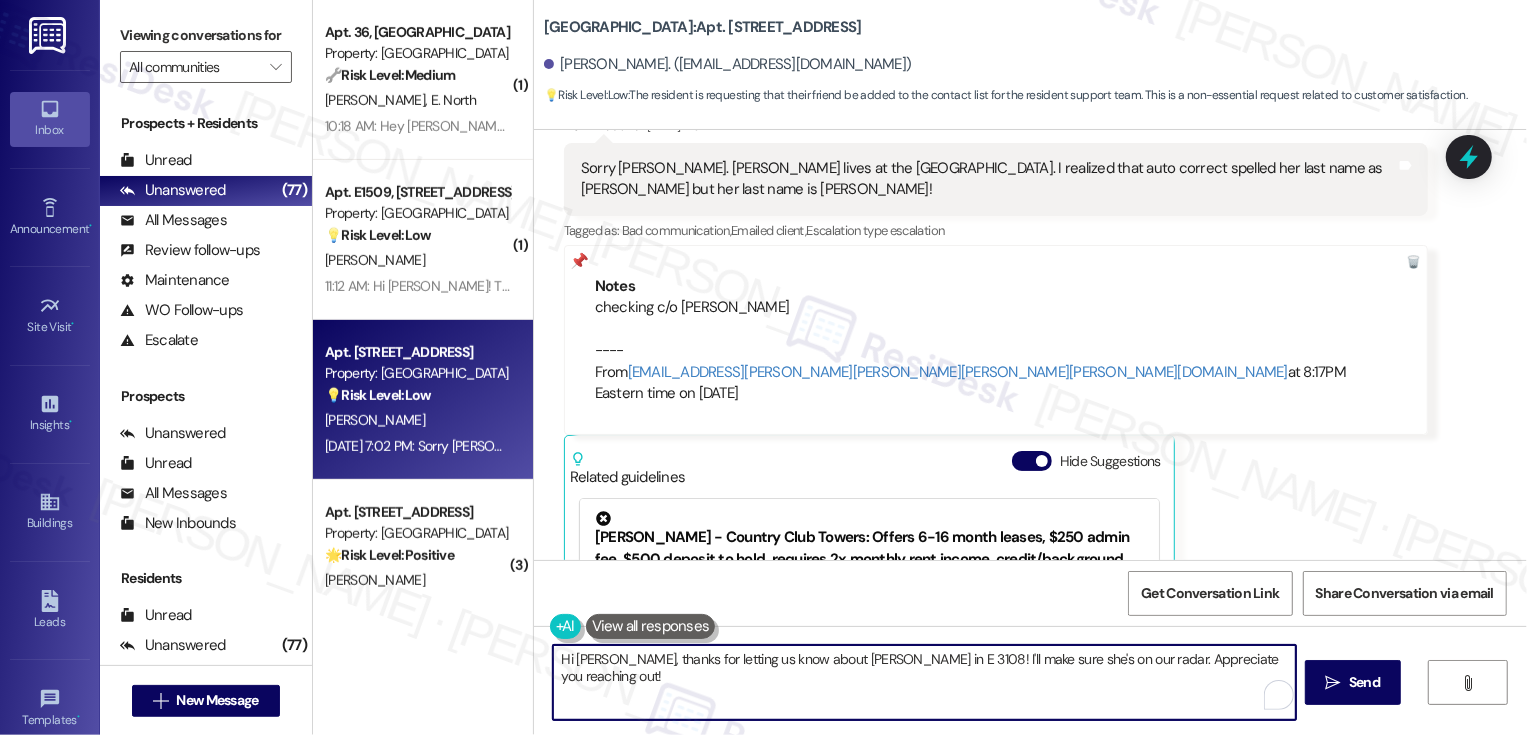 click on "Hi [PERSON_NAME], thanks for letting us know about [PERSON_NAME] in E 3108! I'll make sure she's on our radar. Appreciate you reaching out!" at bounding box center [924, 682] 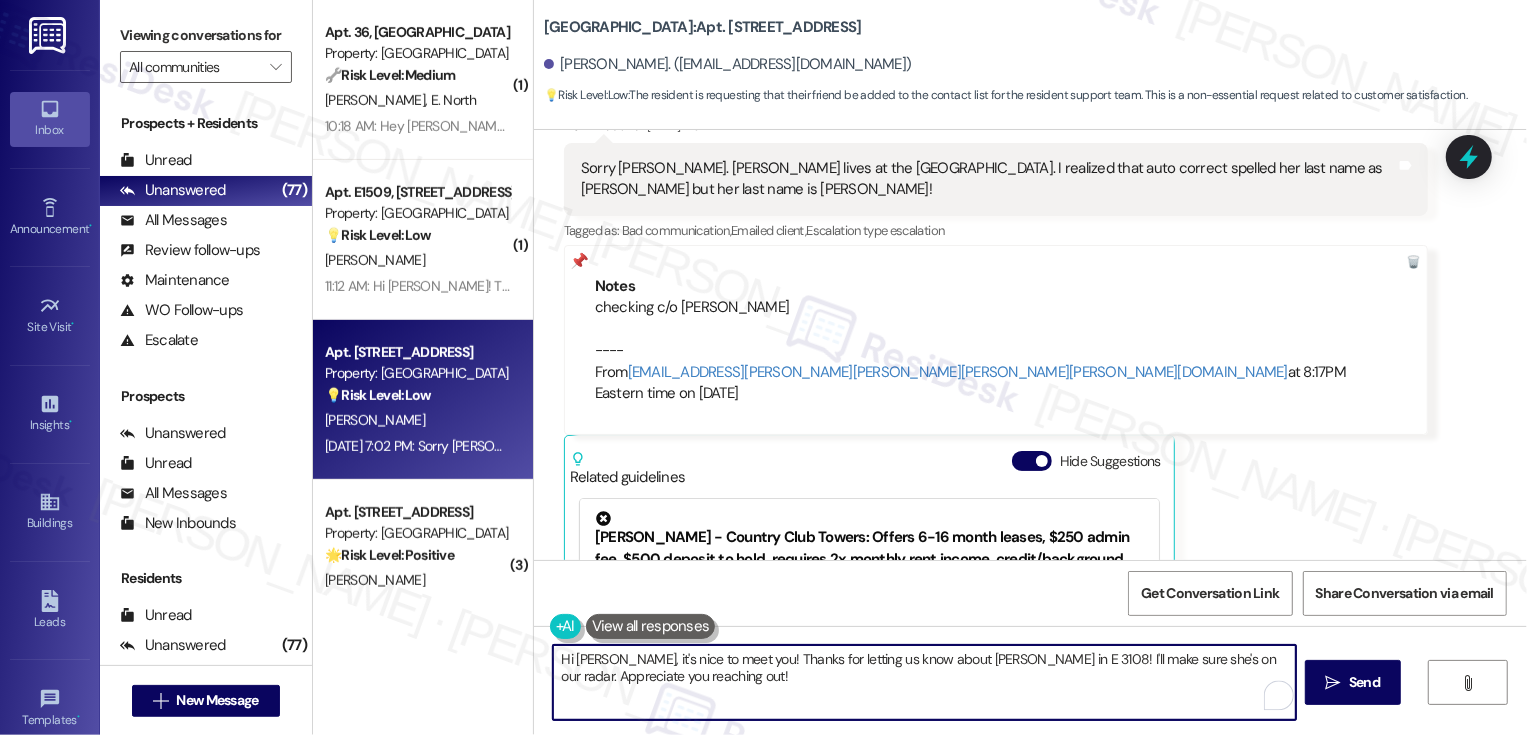 click on "Hi [PERSON_NAME], it's nice to meet you! Thanks for letting us know about [PERSON_NAME] in E 3108! I'll make sure she's on our radar. Appreciate you reaching out!" at bounding box center [924, 682] 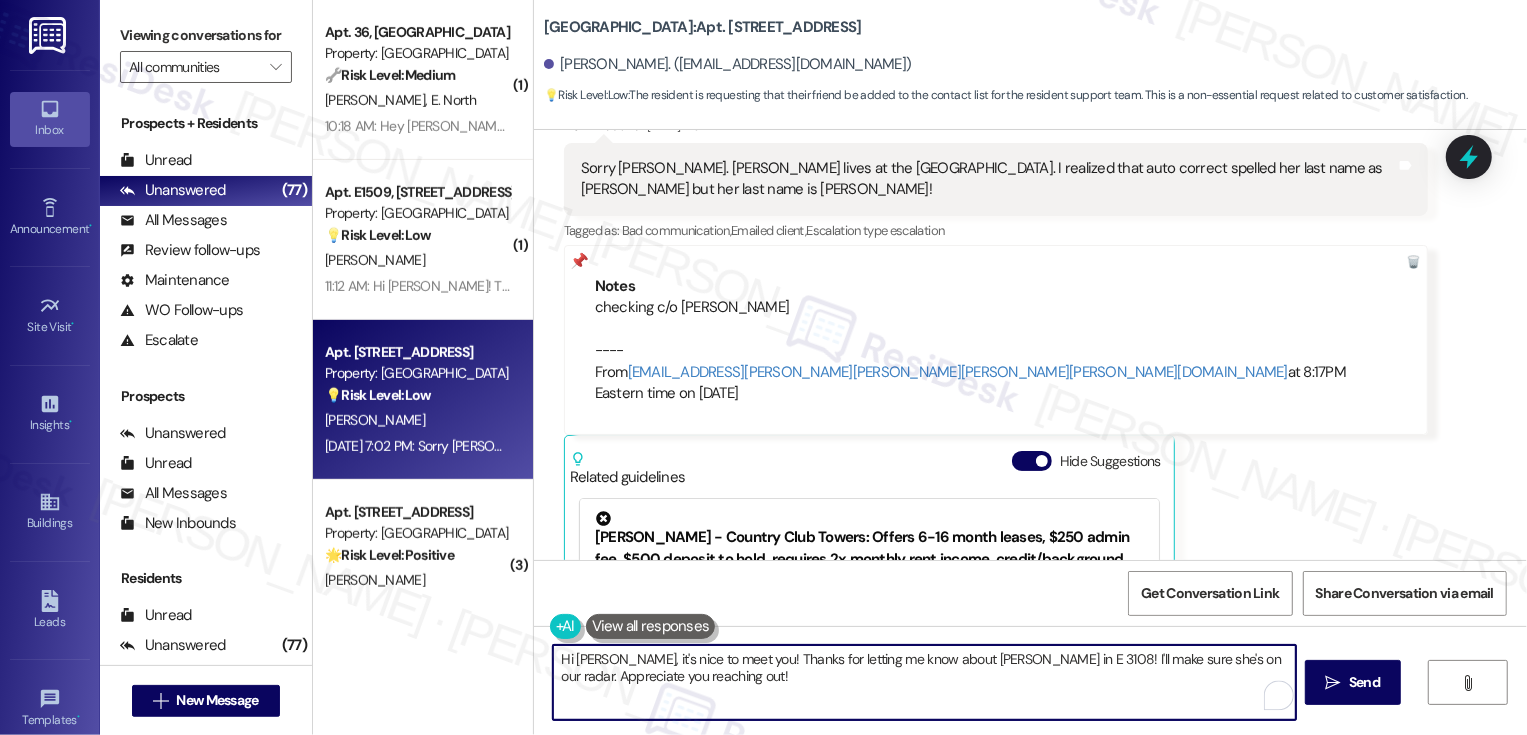 drag, startPoint x: 939, startPoint y: 656, endPoint x: 949, endPoint y: 687, distance: 32.572994 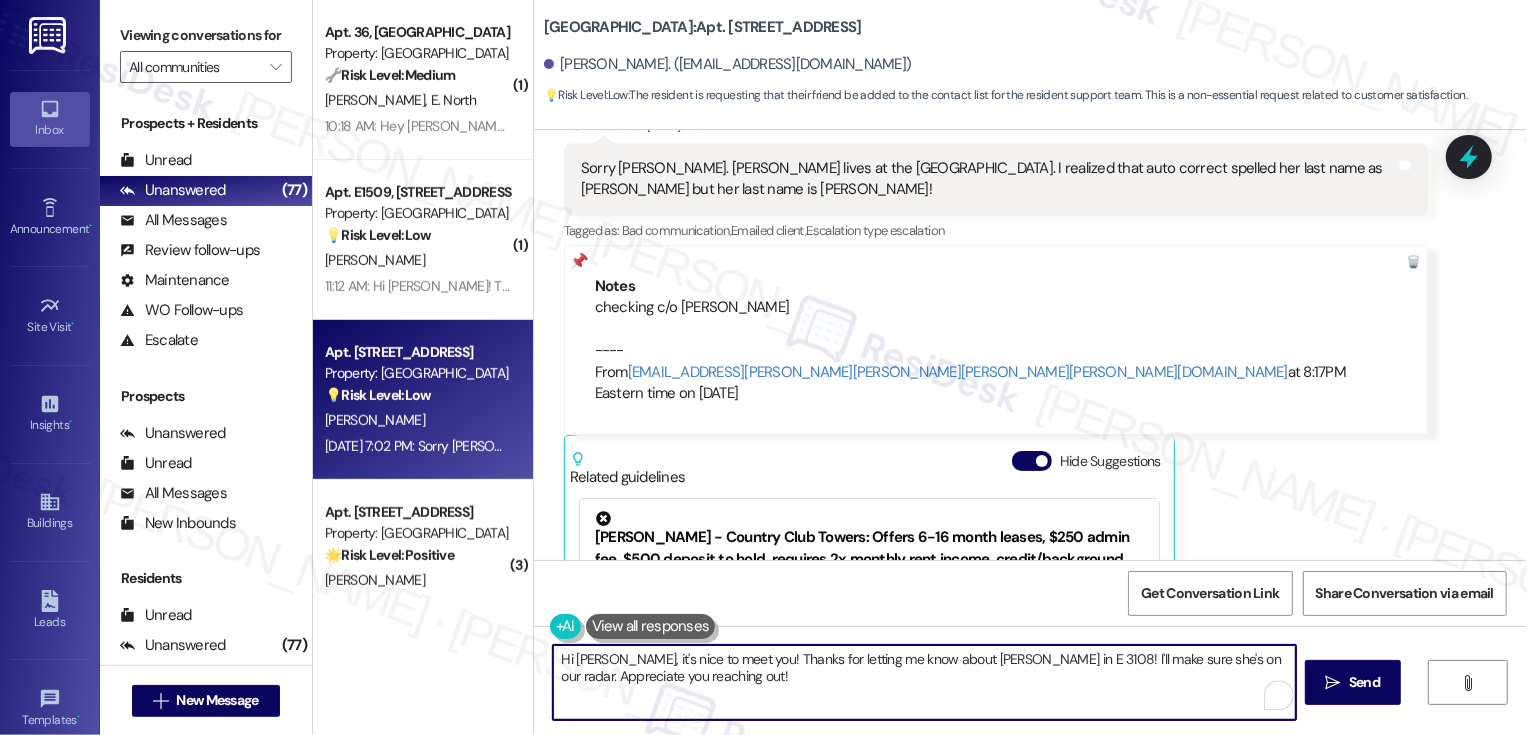 drag, startPoint x: 943, startPoint y: 649, endPoint x: 952, endPoint y: 690, distance: 41.976185 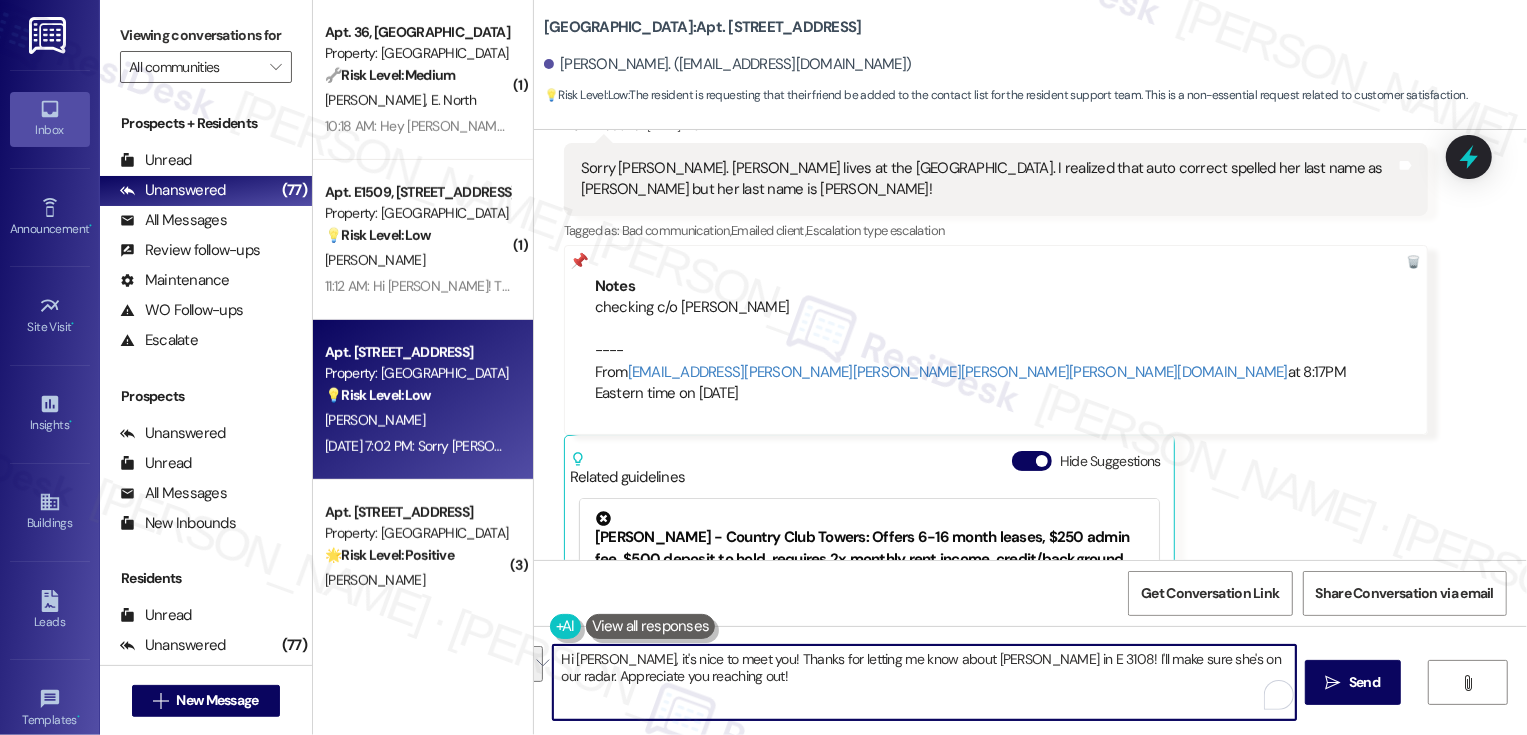 click on "Hi [PERSON_NAME], it's nice to meet you! Thanks for letting me know about [PERSON_NAME] in E 3108! I'll make sure she's on our radar. Appreciate you reaching out!" at bounding box center [924, 682] 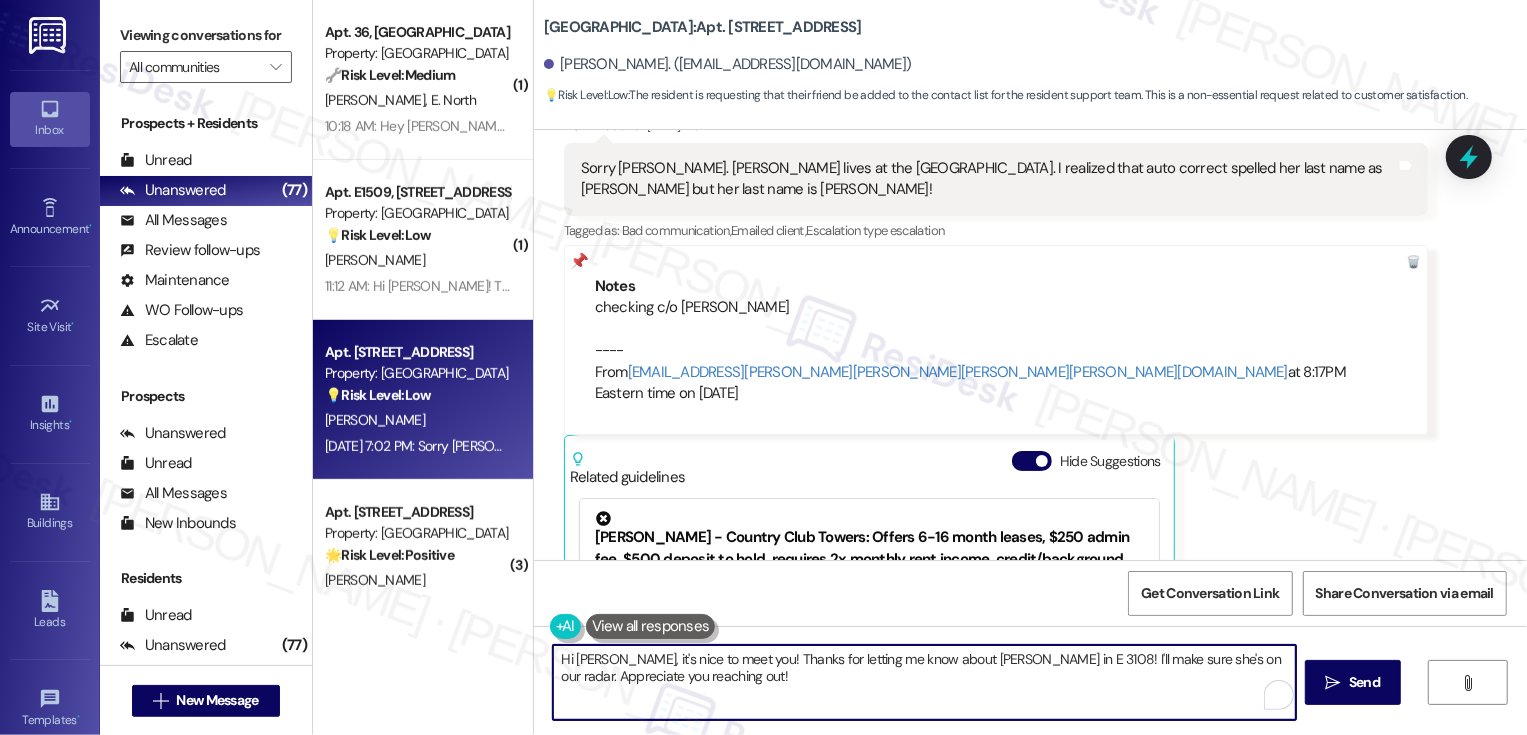 drag, startPoint x: 939, startPoint y: 656, endPoint x: 962, endPoint y: 694, distance: 44.418465 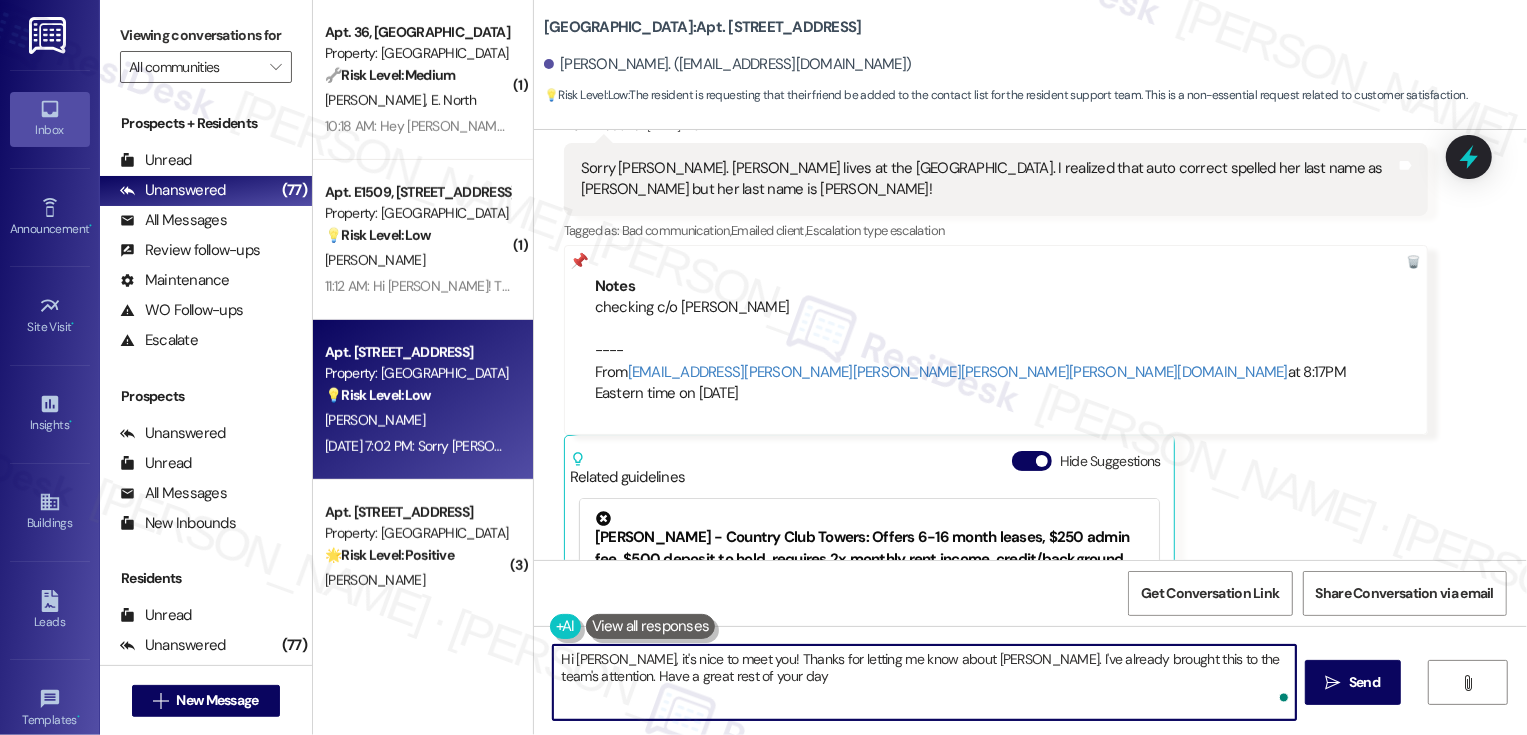 type on "Hi [PERSON_NAME], it's nice to meet you! Thanks for letting me know about [PERSON_NAME]. I've already brought this to the team's attention. Have a great rest of your day!" 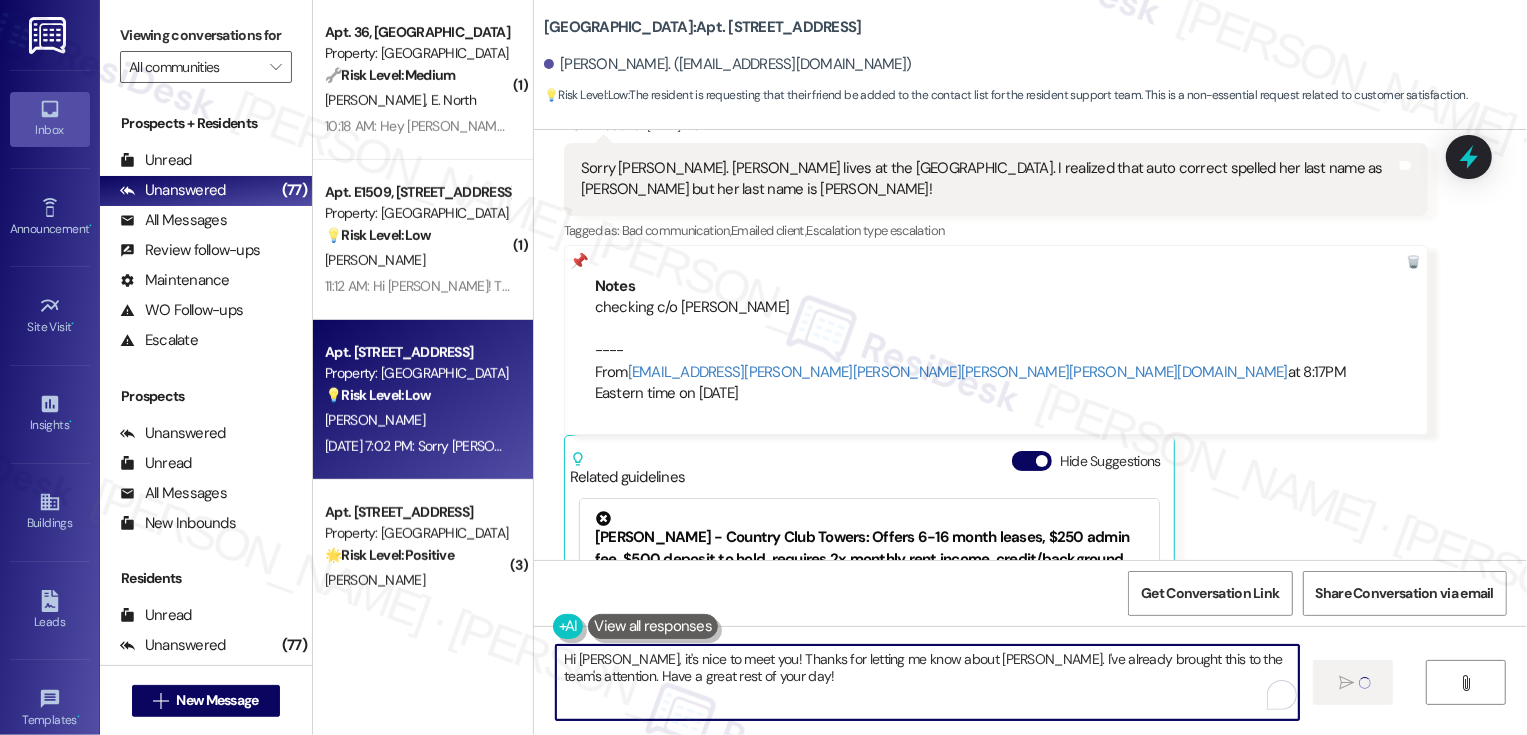 type 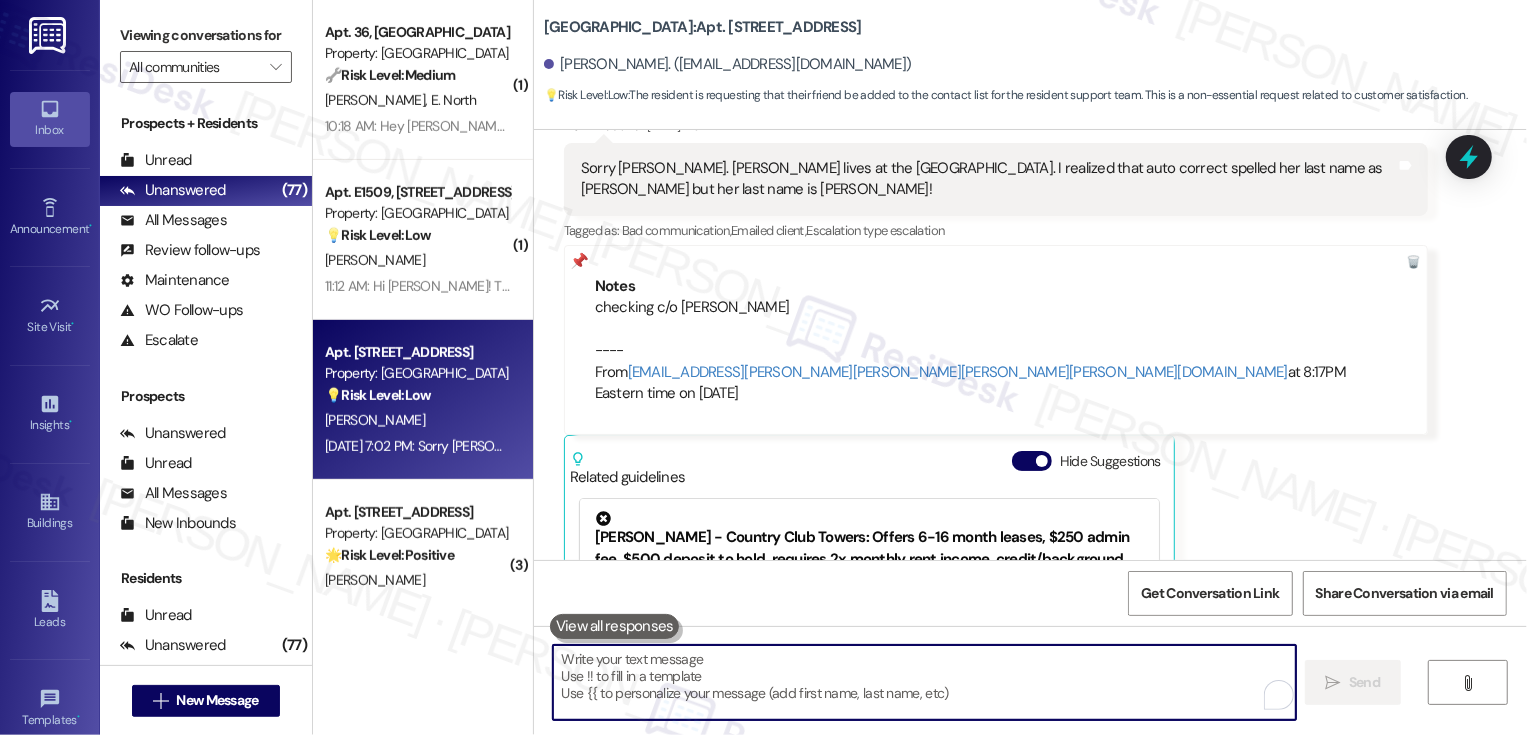 scroll, scrollTop: 1066, scrollLeft: 0, axis: vertical 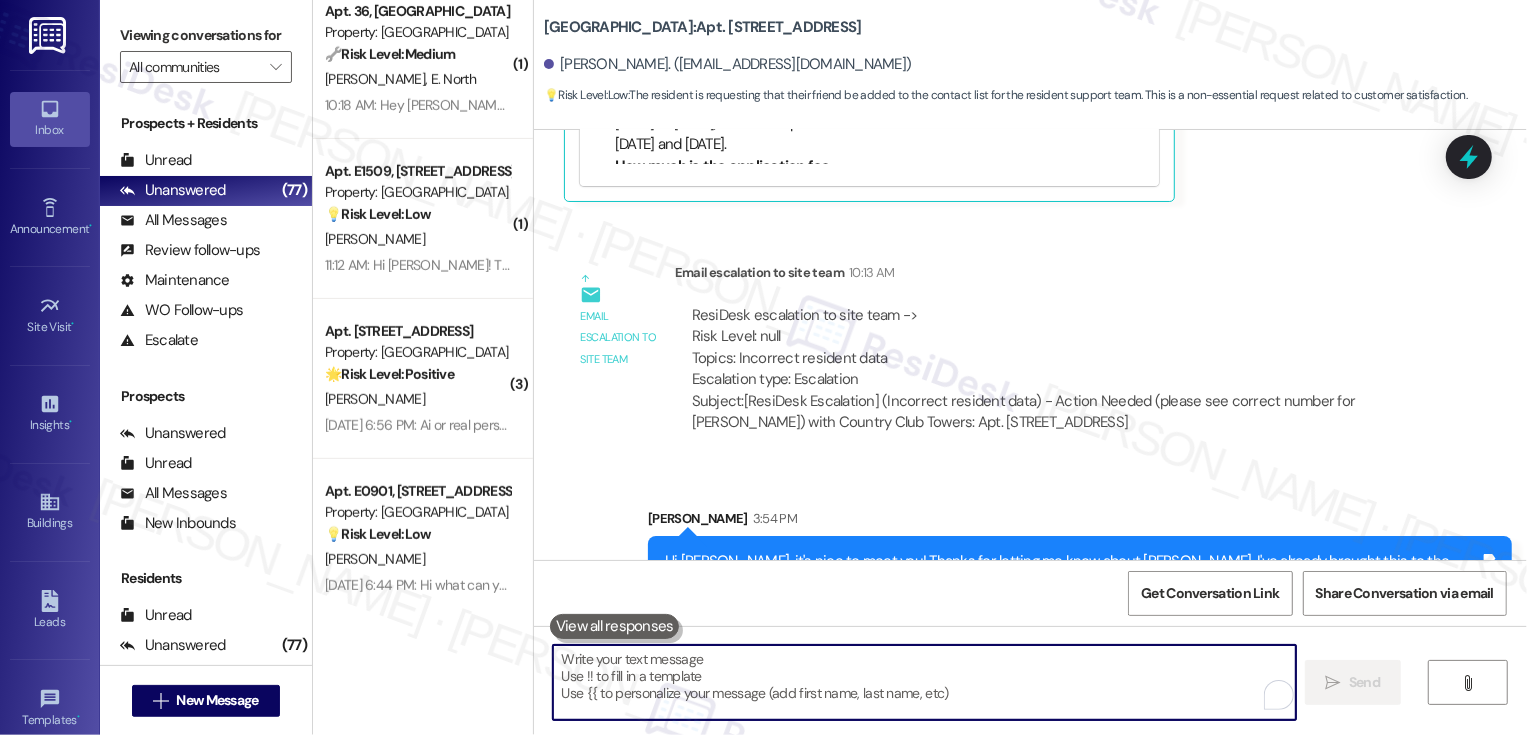 click on "🌟  Risk Level:  Positive The resident is expressing gratitude and curiosity about the support team. This is a positive engagement and an opportunity for relationship building." at bounding box center [417, 374] 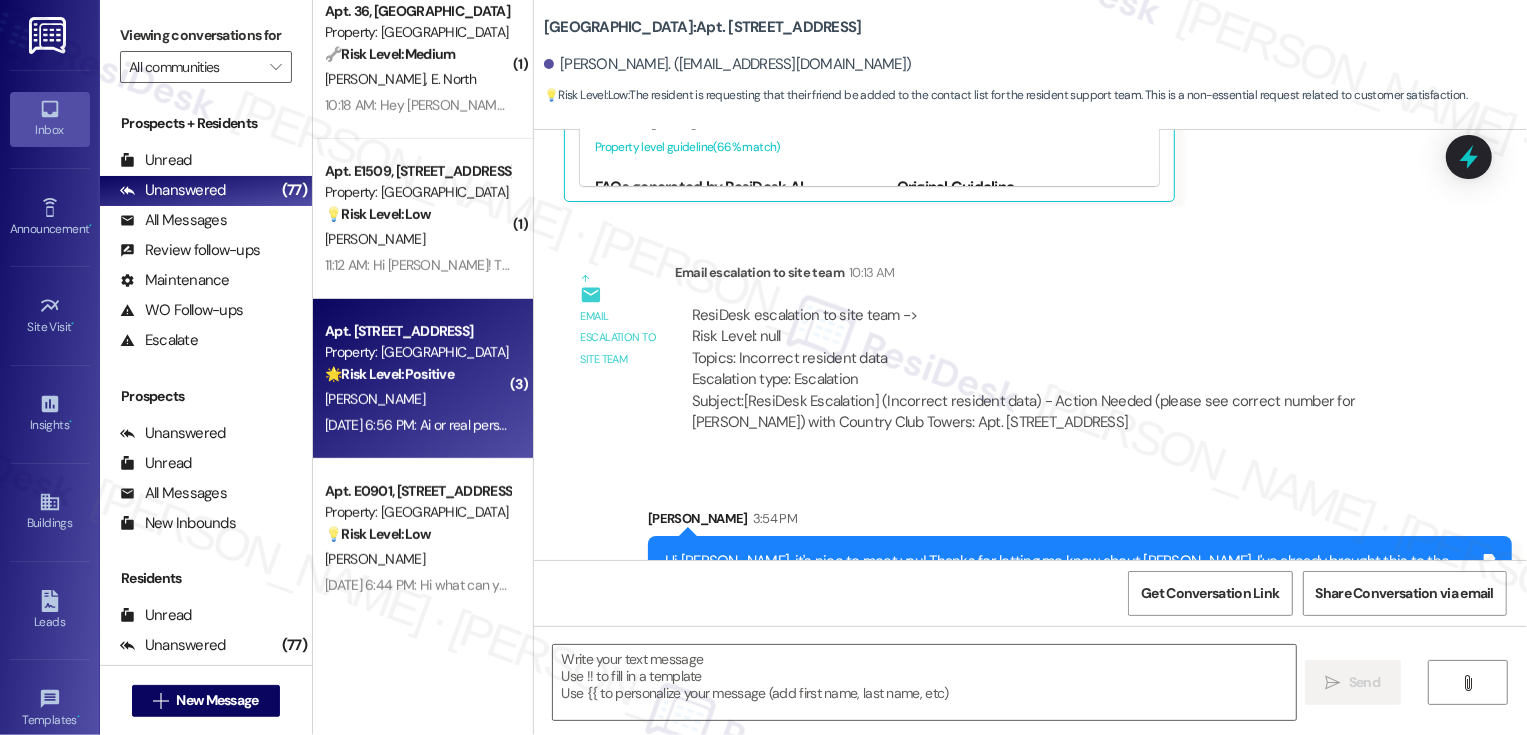 click on "🌟  Risk Level:  Positive The resident is expressing gratitude and curiosity about the support team. This is a positive engagement and an opportunity for relationship building." at bounding box center (417, 374) 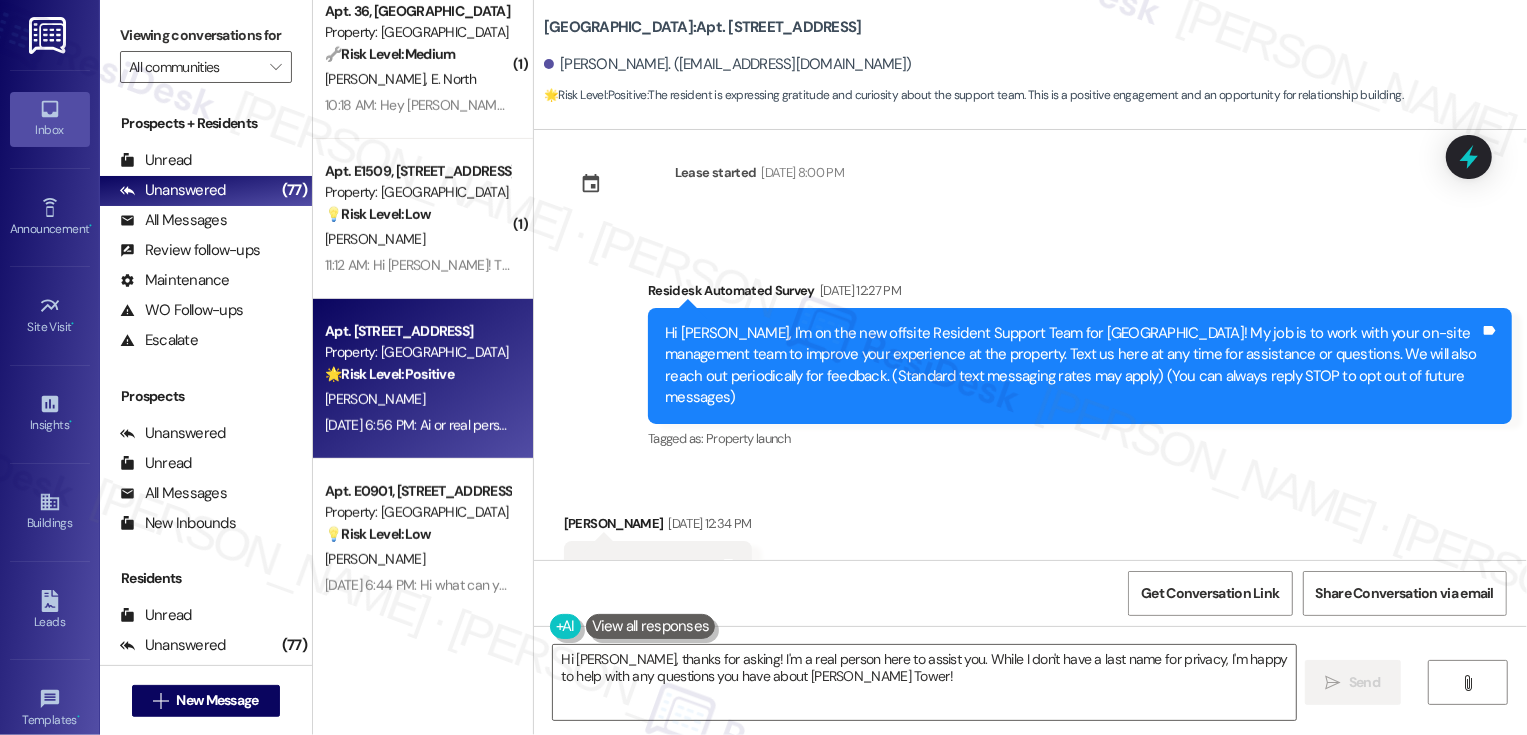 scroll, scrollTop: 0, scrollLeft: 0, axis: both 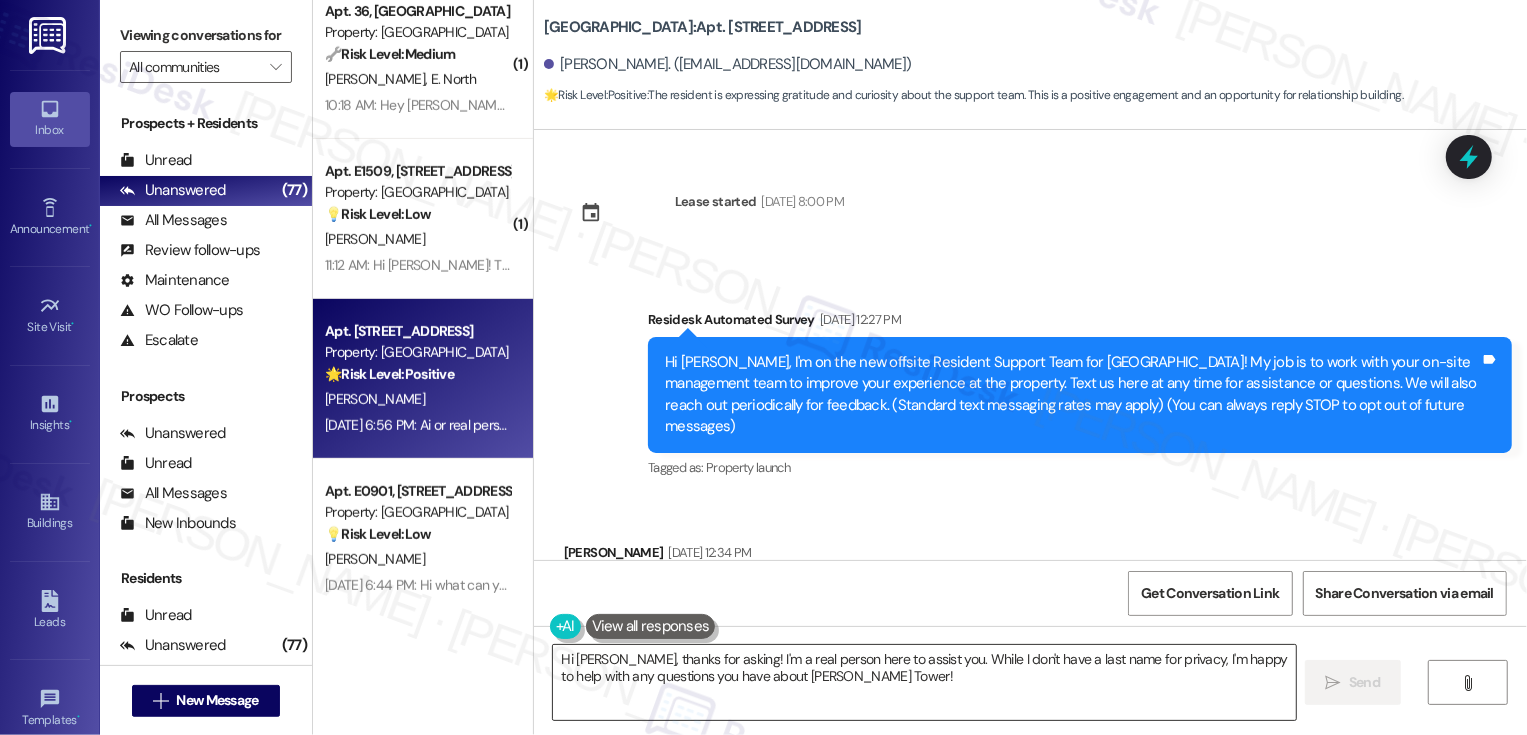 click on "Hi Anne, thanks for asking! I'm a real person here to assist you. While I don't have a last name for privacy, I'm happy to help with any questions you have about Bayaud Tower!" at bounding box center (924, 682) 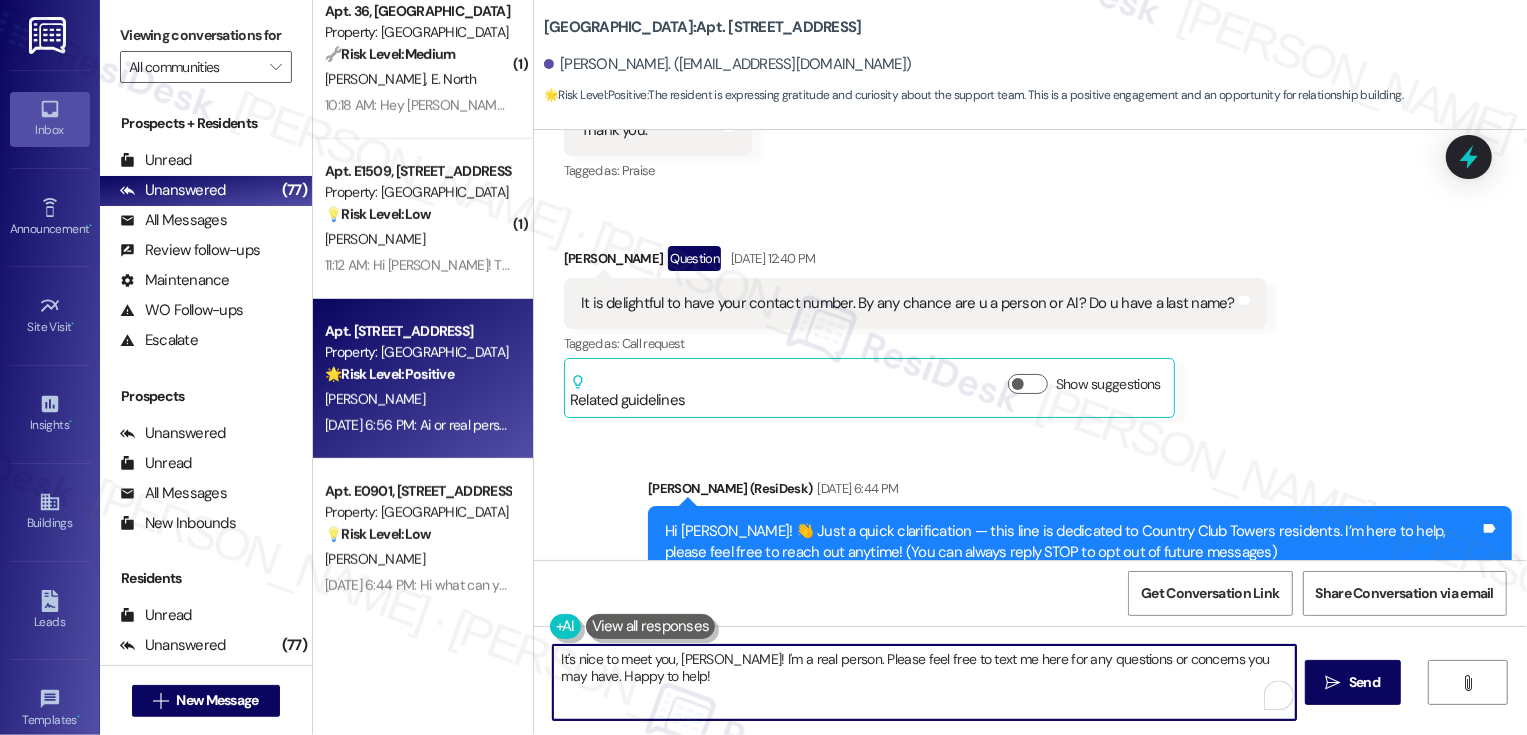scroll, scrollTop: 859, scrollLeft: 0, axis: vertical 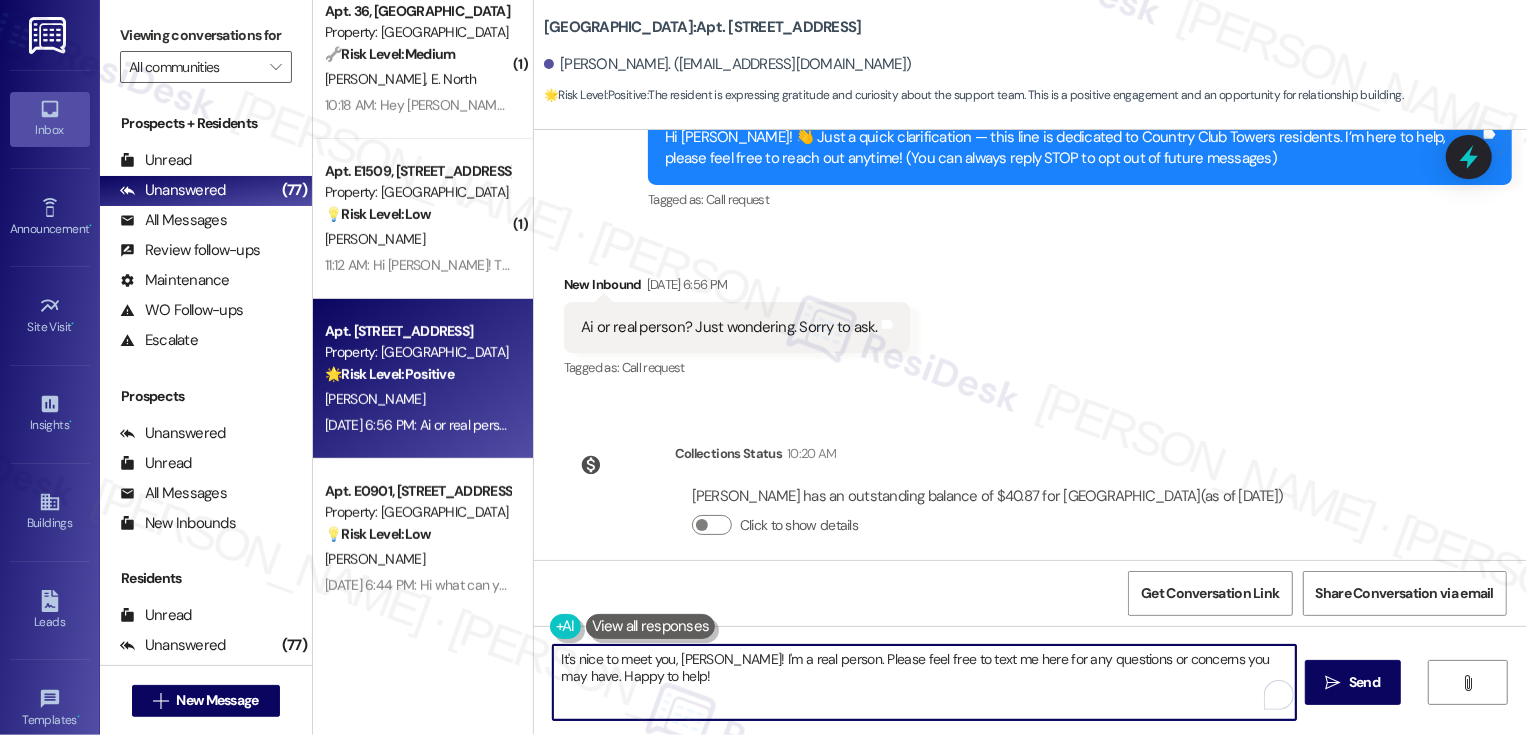 click on "It's nice to meet you, Anne! I'm a real person. Please feel free to text me here for any questions or concerns you may have. Happy to help!" at bounding box center (924, 682) 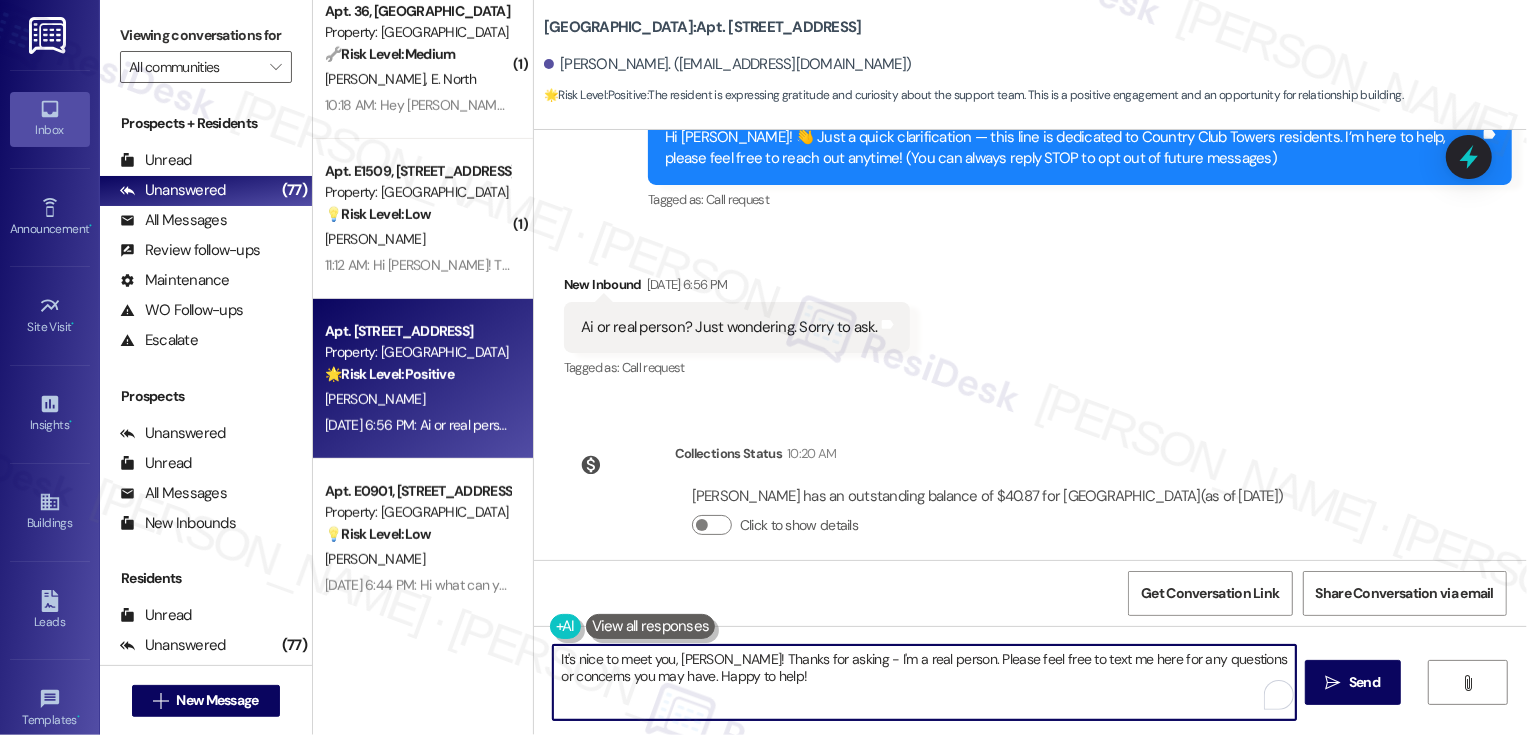 click on "It's nice to meet you, Anne! Thanks for asking - I'm a real person. Please feel free to text me here for any questions or concerns you may have. Happy to help!" at bounding box center [924, 682] 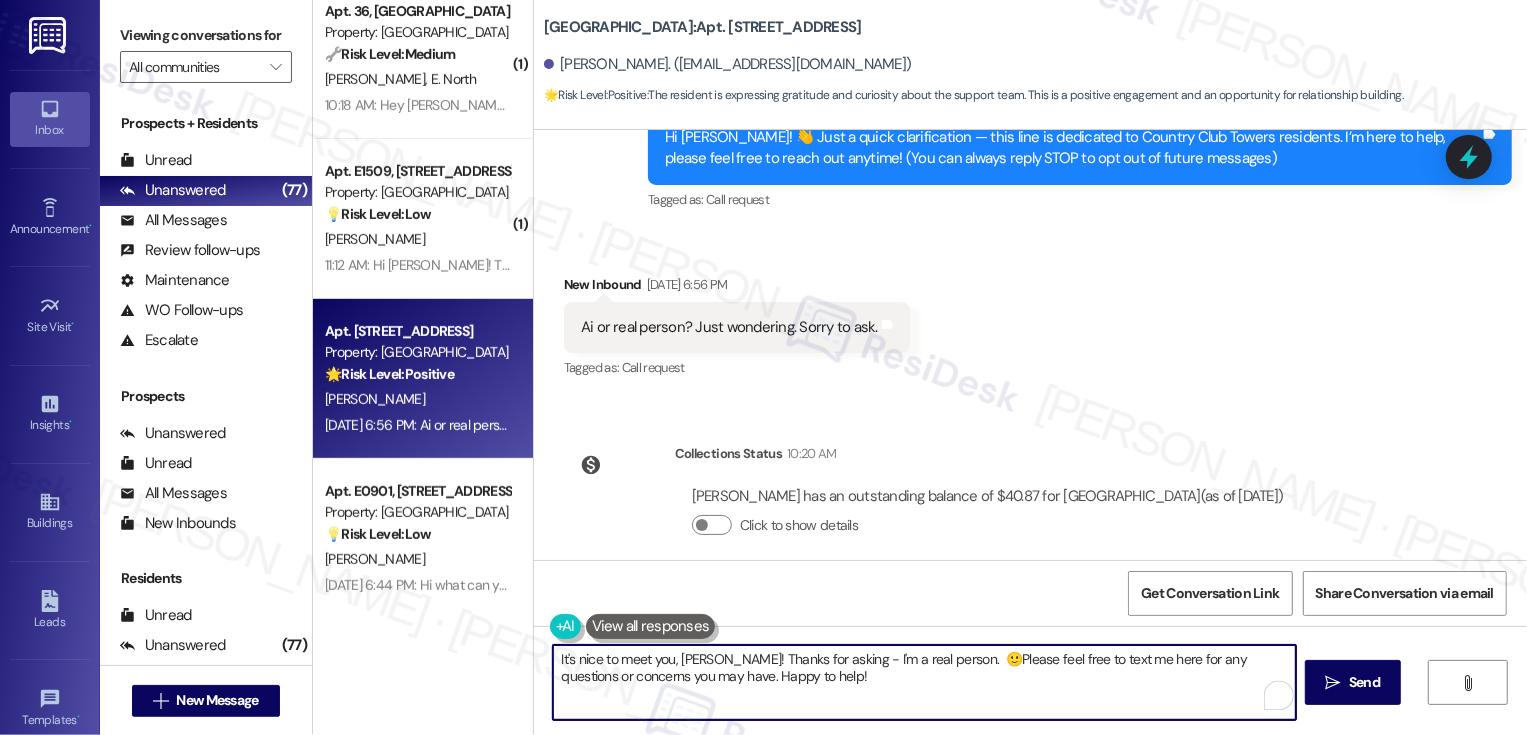 type on "It's nice to meet you, Anne! Thanks for asking - I'm a real person.  🙂 Please feel free to text me here for any questions or concerns you may have. Happy to help!" 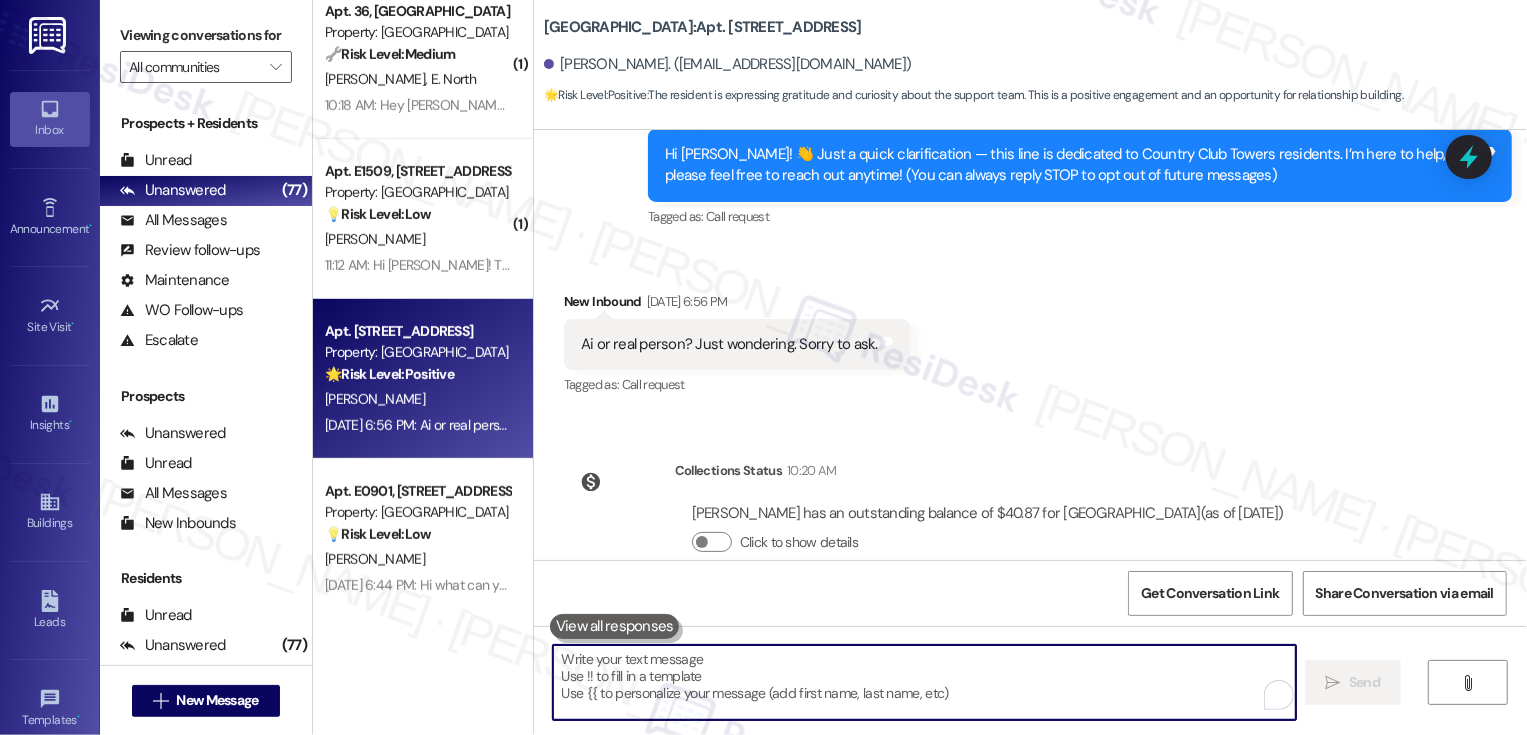 scroll, scrollTop: 1020, scrollLeft: 0, axis: vertical 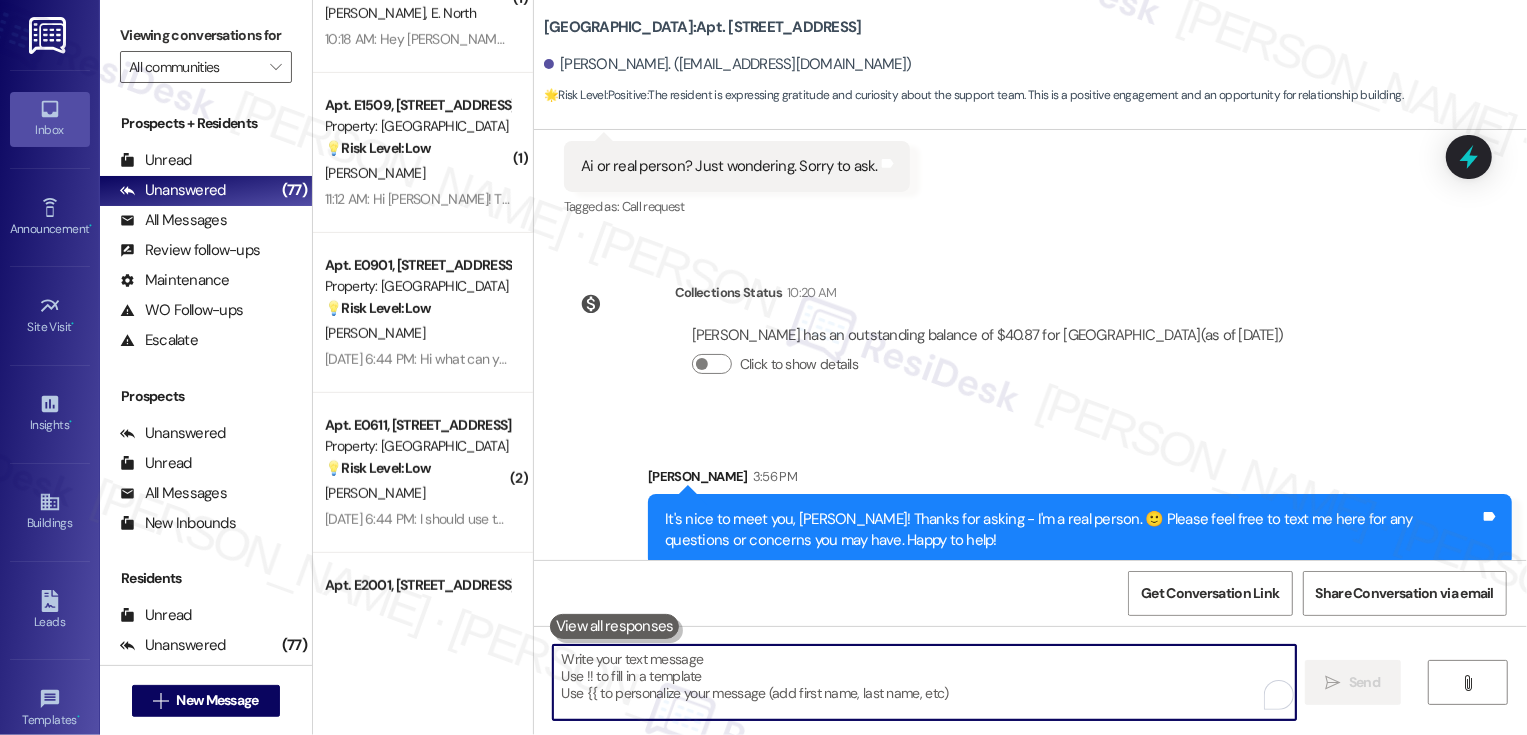 type 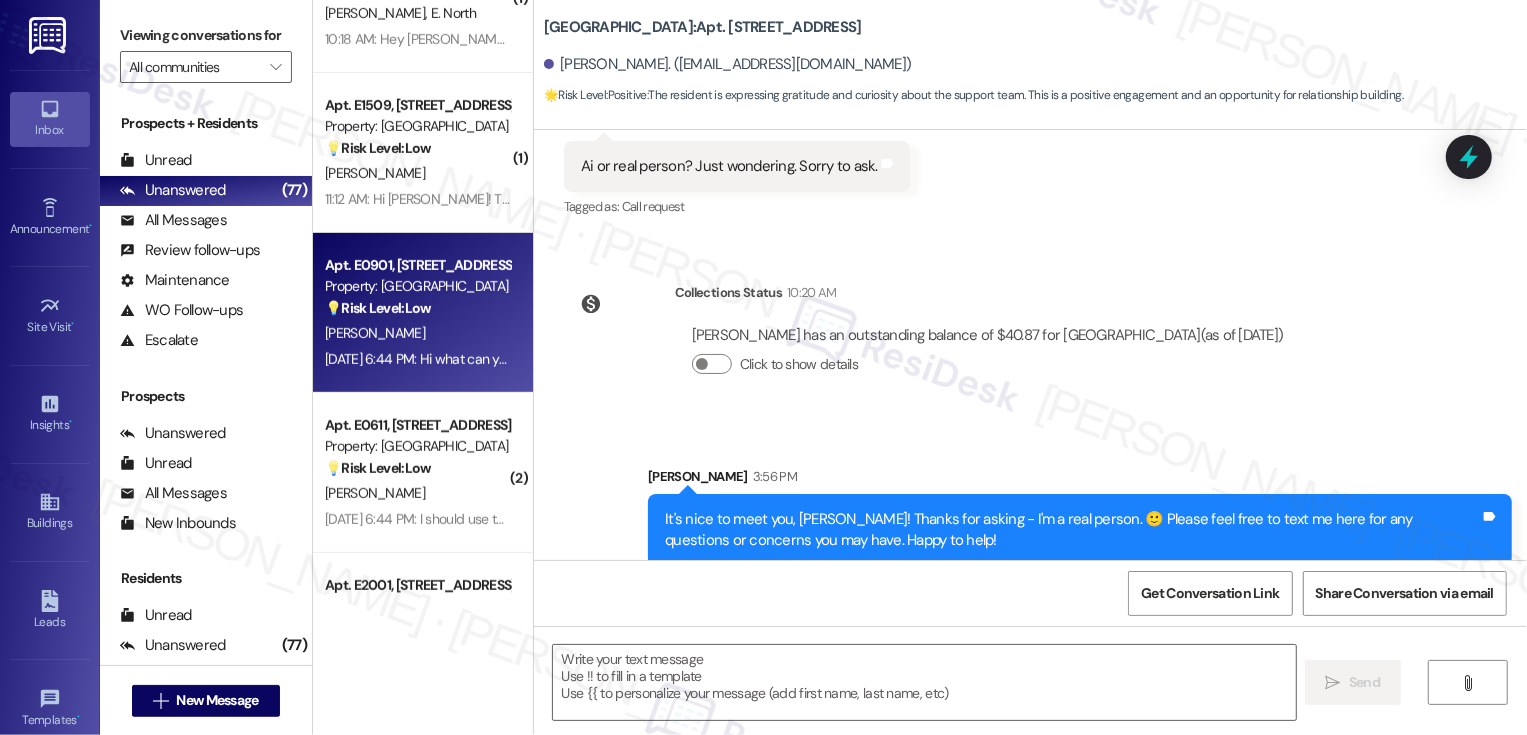 click on "💡  Risk Level:  Low The resident is asking what the service can help with. This is a general inquiry and does not indicate any urgent issues or problems." at bounding box center (417, 308) 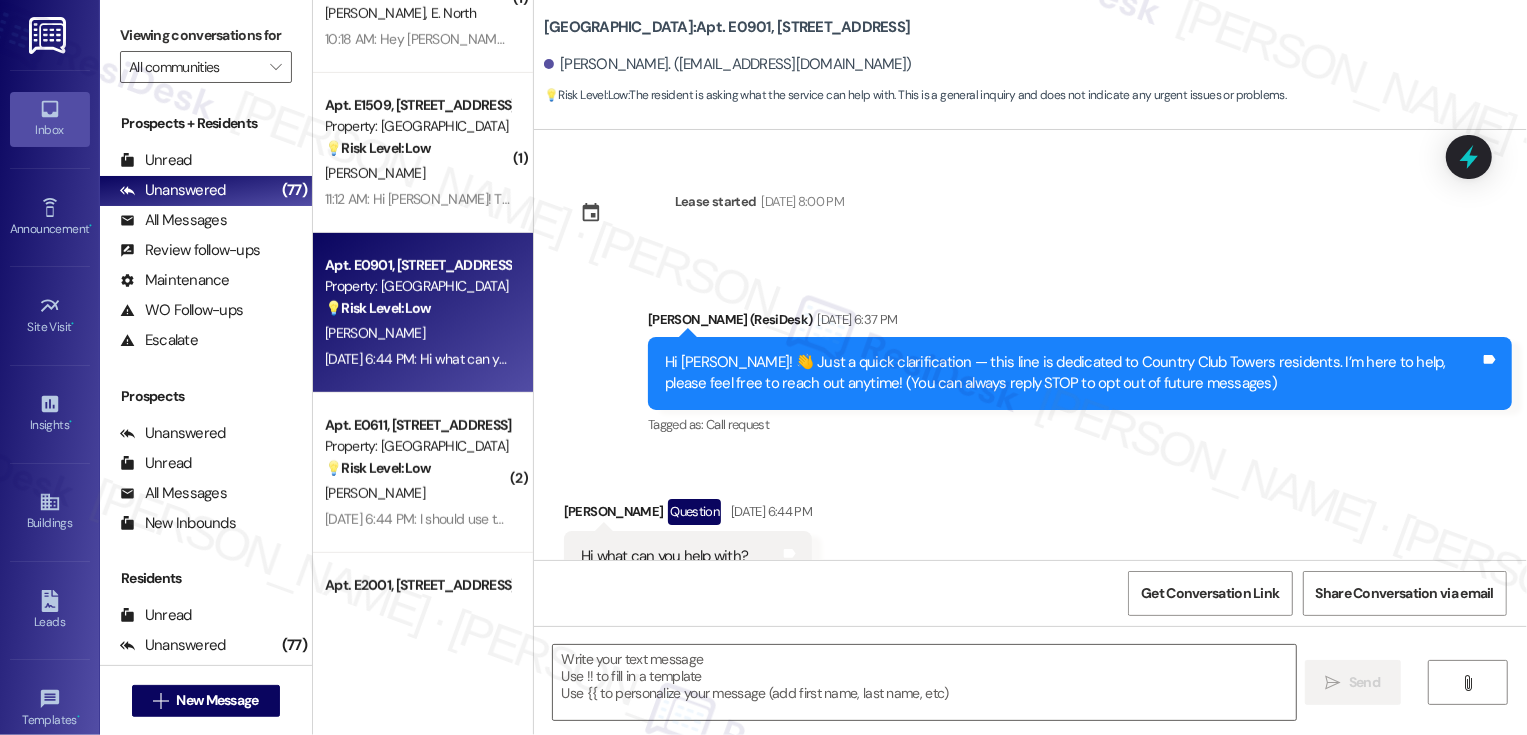 click on "💡  Risk Level:  Low The resident is asking what the service can help with. This is a general inquiry and does not indicate any urgent issues or problems." at bounding box center (417, 308) 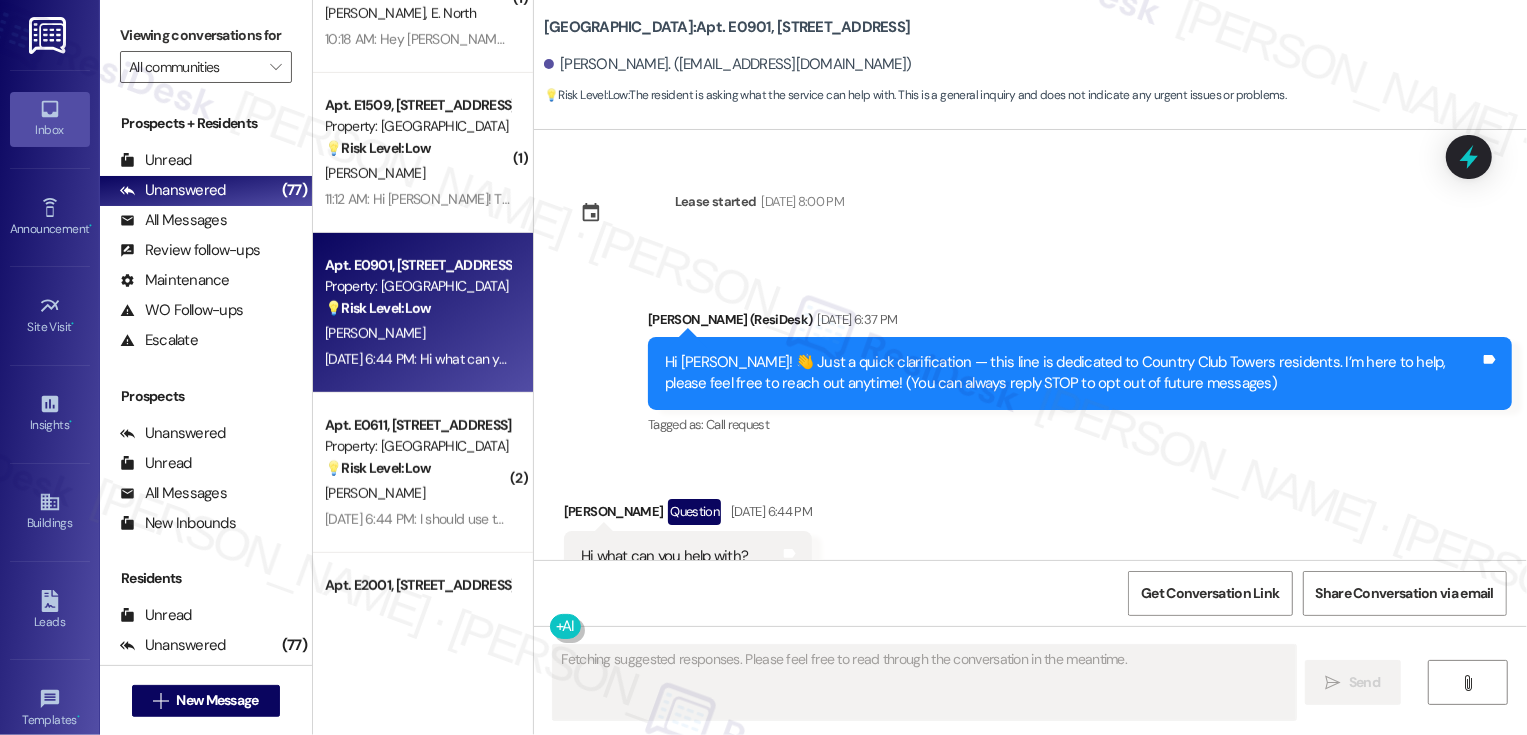 scroll, scrollTop: 67, scrollLeft: 0, axis: vertical 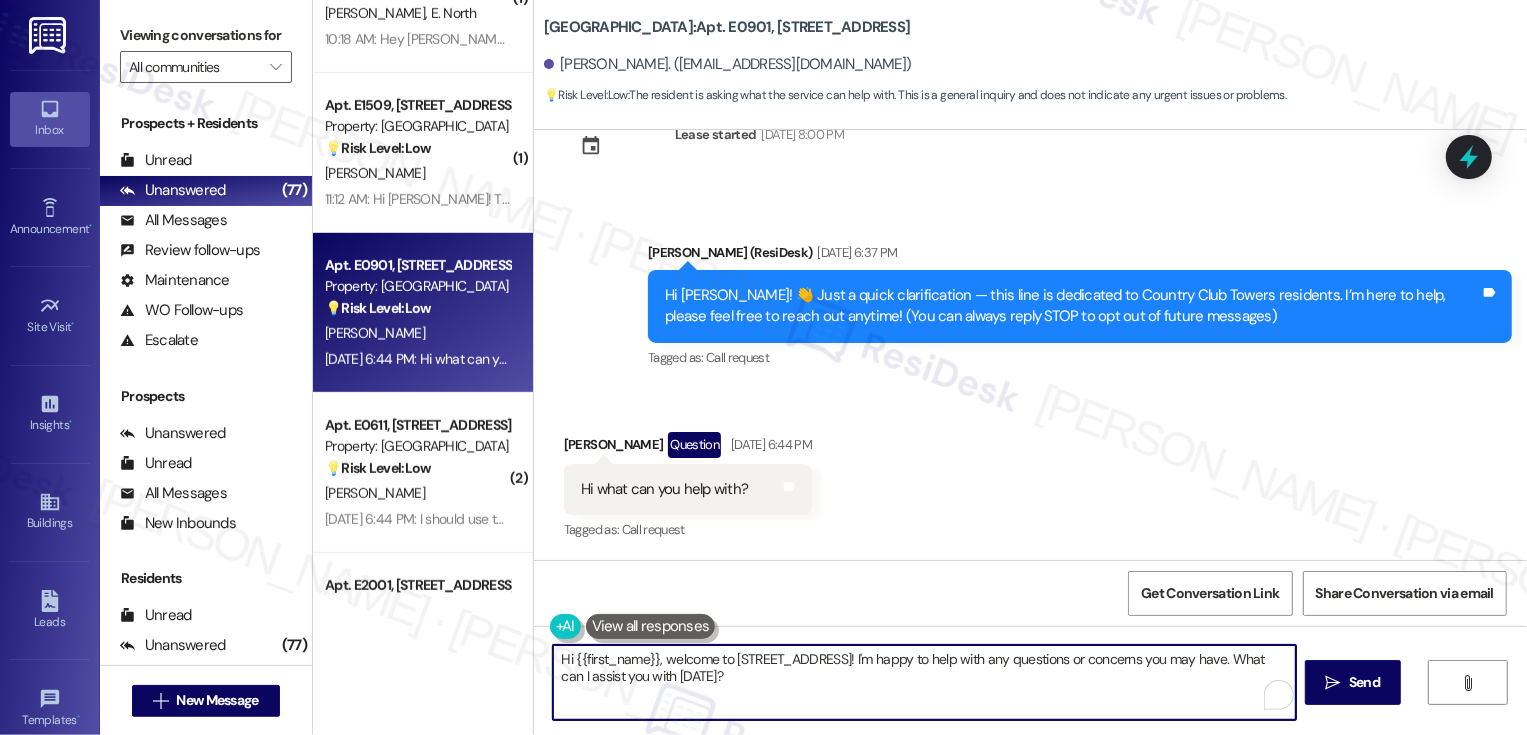 drag, startPoint x: 656, startPoint y: 659, endPoint x: 868, endPoint y: 657, distance: 212.00943 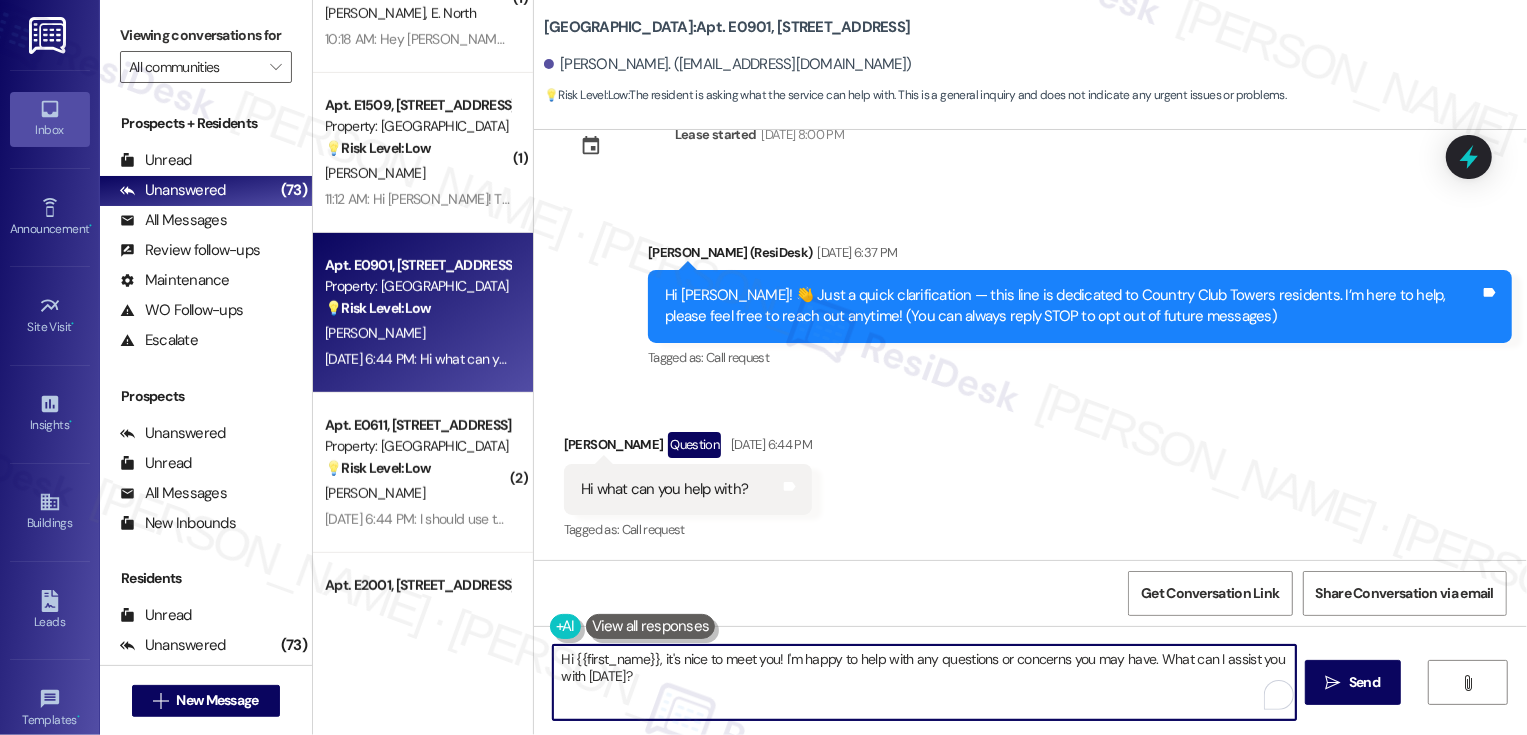 click on "Hi {{first_name}}, it's nice to meet you! I'm happy to help with any questions or concerns you may have. What can I assist you with today?" at bounding box center [924, 682] 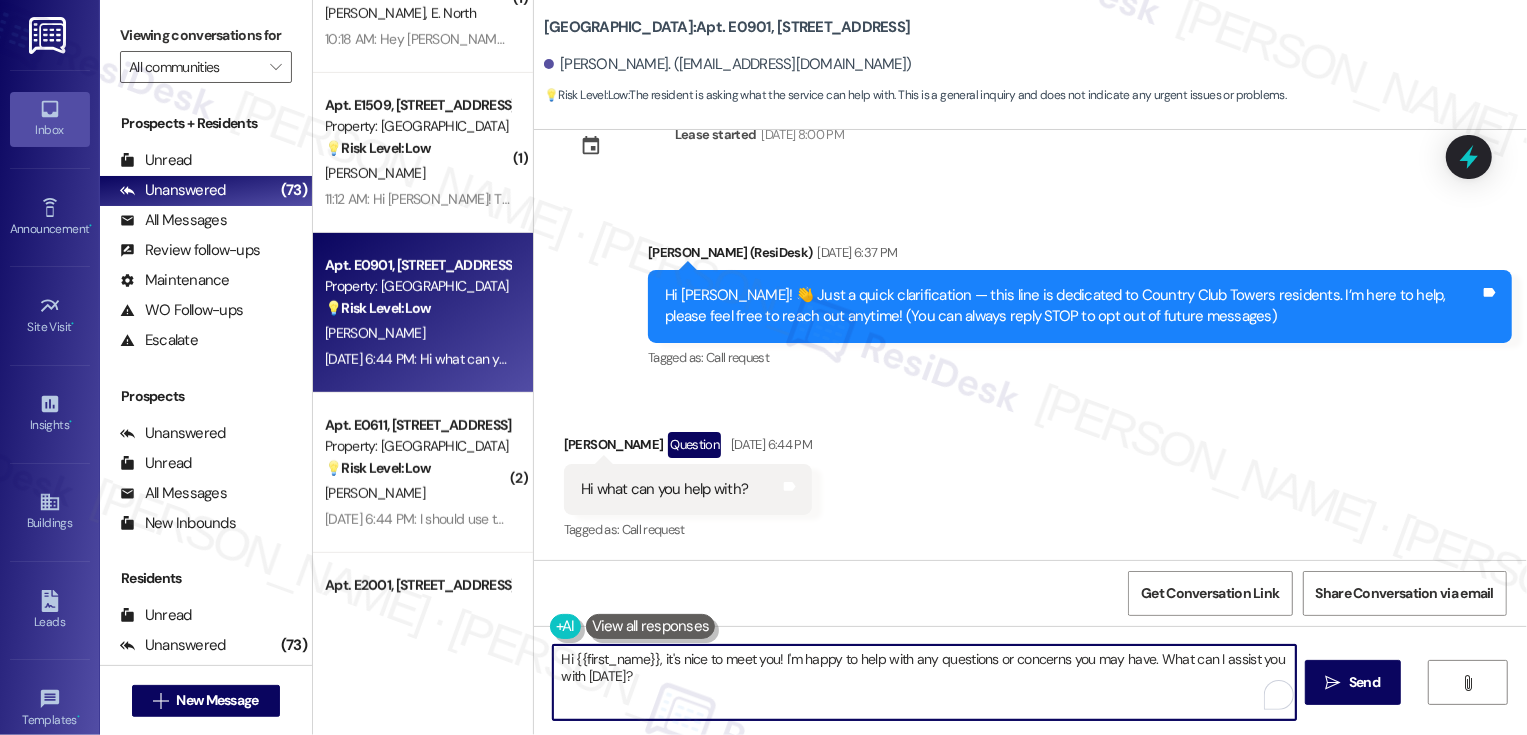 click on "Hi {{first_name}}, it's nice to meet you! I'm happy to help with any questions or concerns you may have. What can I assist you with today?" at bounding box center [924, 682] 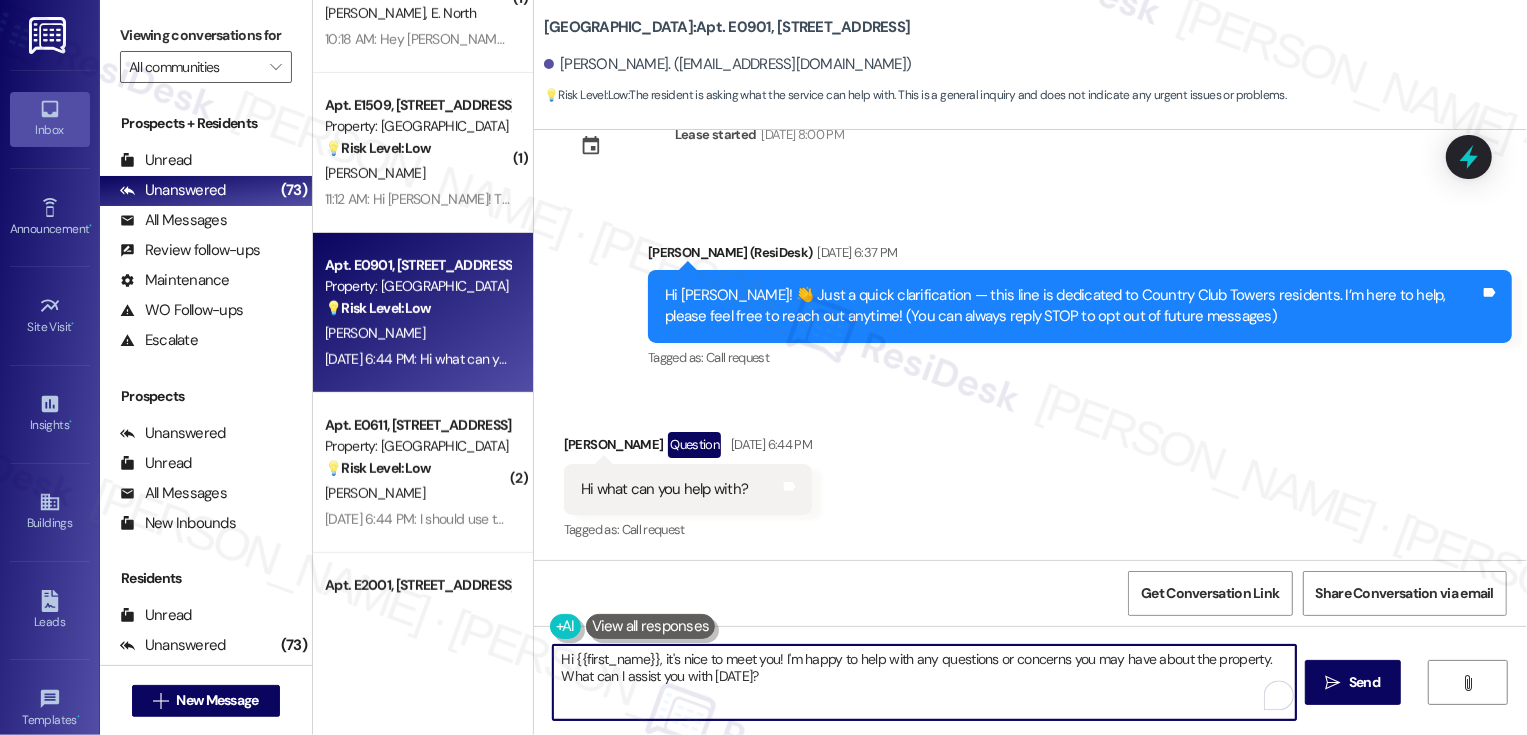 drag, startPoint x: 544, startPoint y: 684, endPoint x: 779, endPoint y: 683, distance: 235.00212 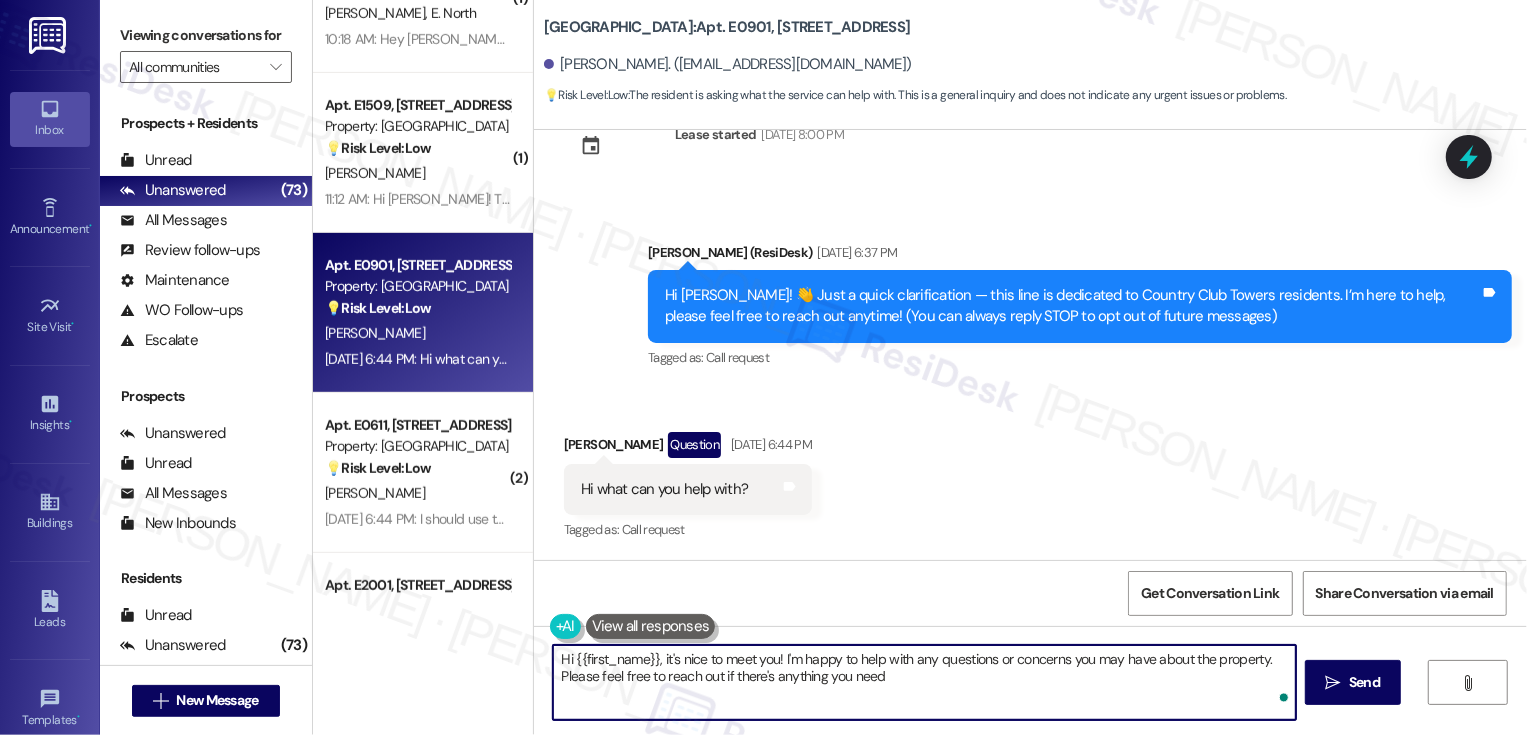 type on "Hi {{first_name}}, it's nice to meet you! I'm happy to help with any questions or concerns you may have about the property. Please feel free to reach out if there's anything you need!" 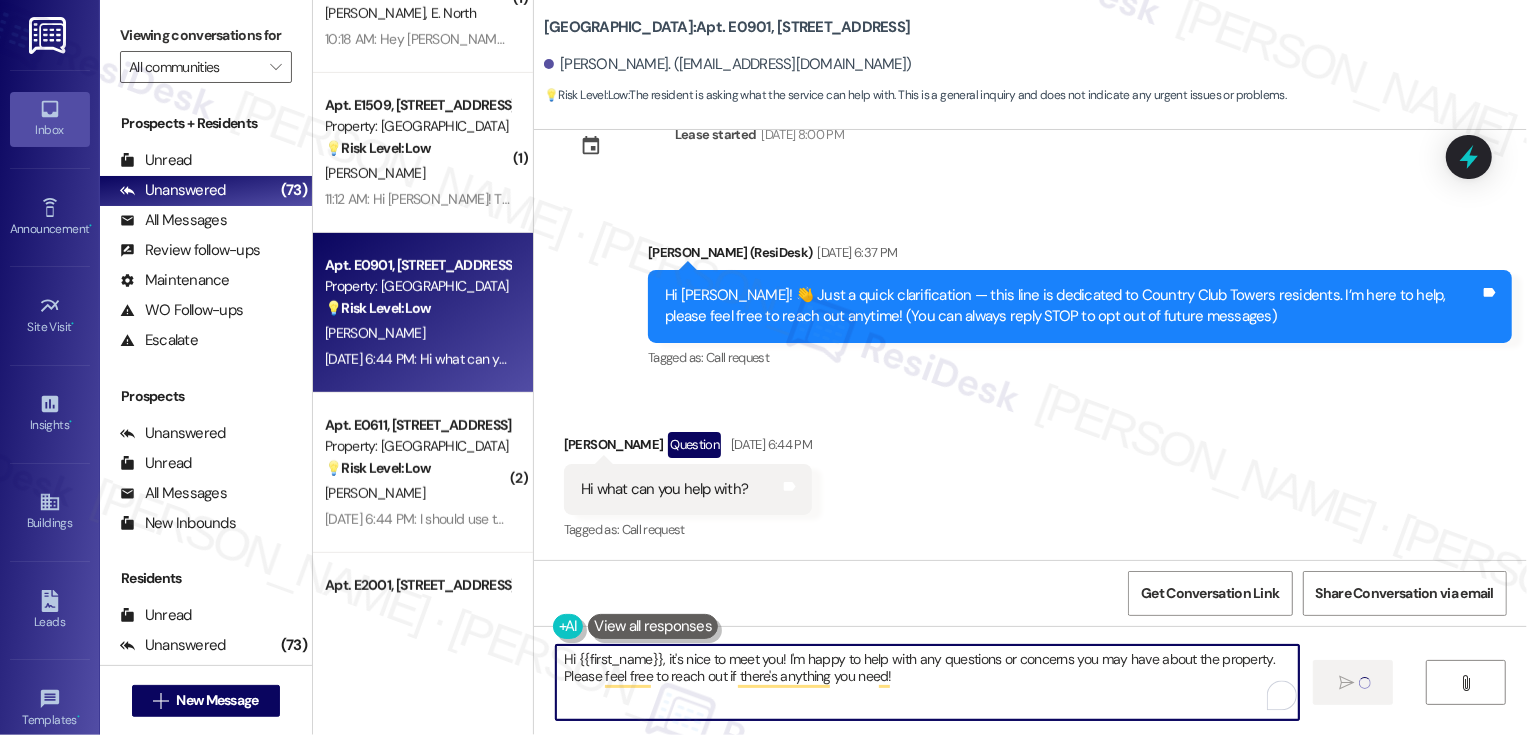 type 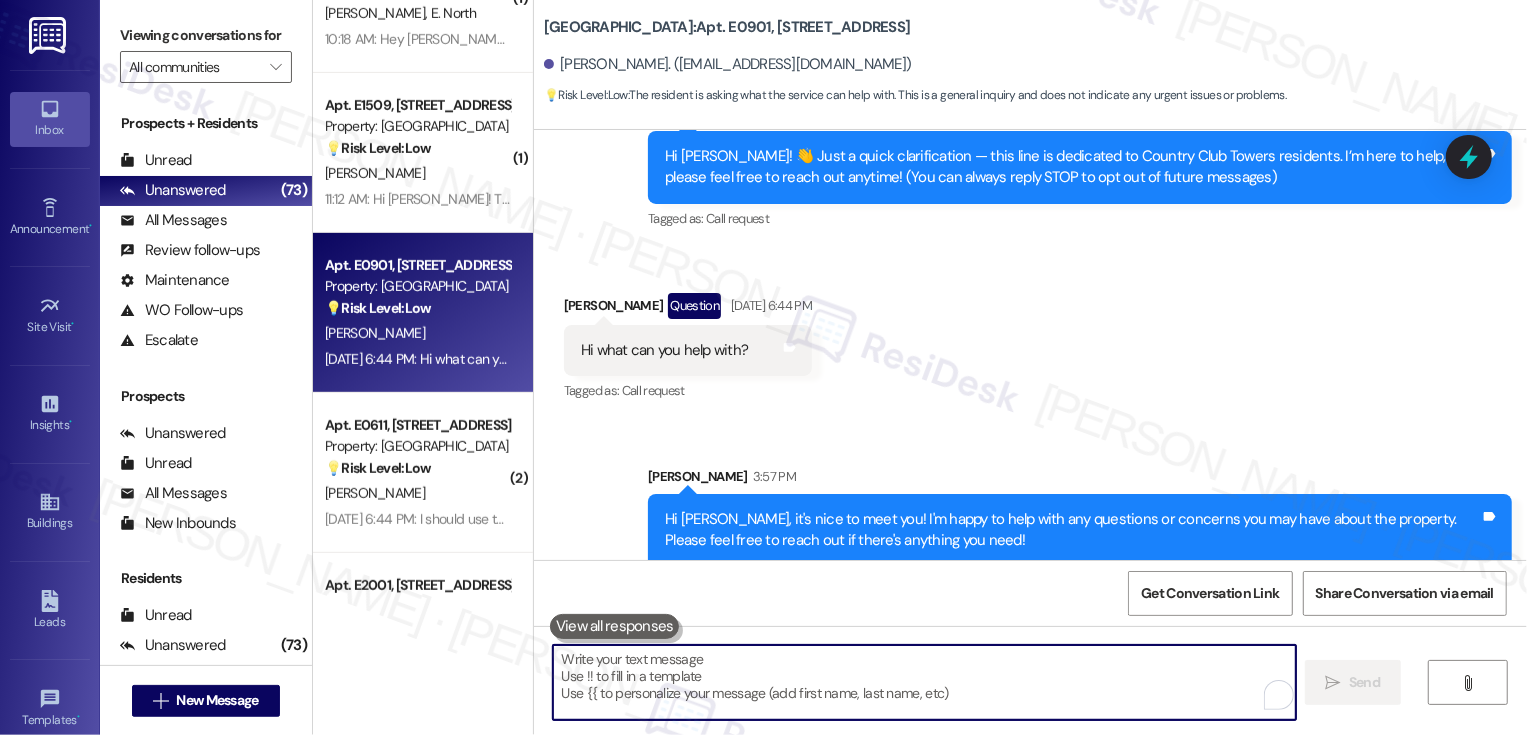 scroll, scrollTop: 228, scrollLeft: 0, axis: vertical 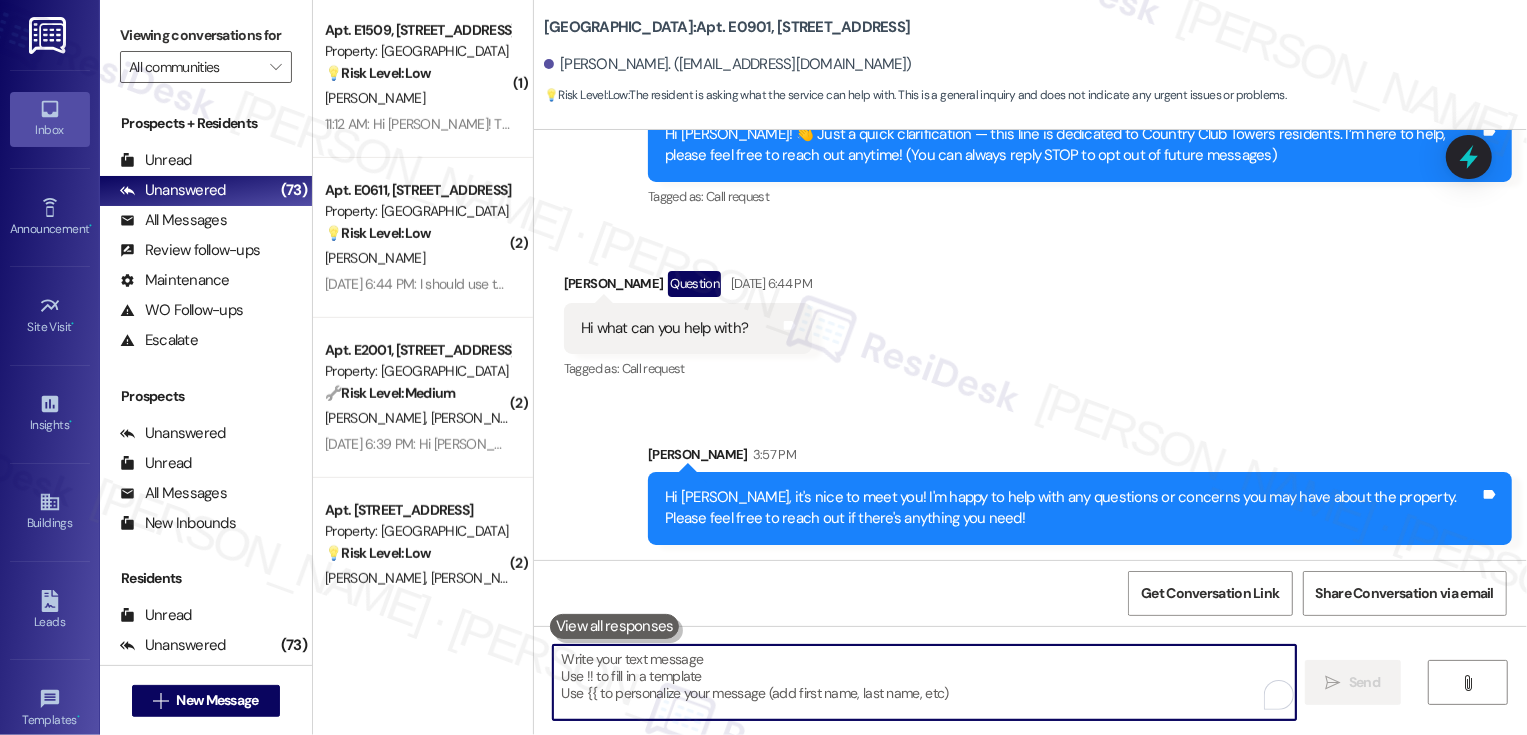 click on "🔧  Risk Level:  Medium" at bounding box center [390, 393] 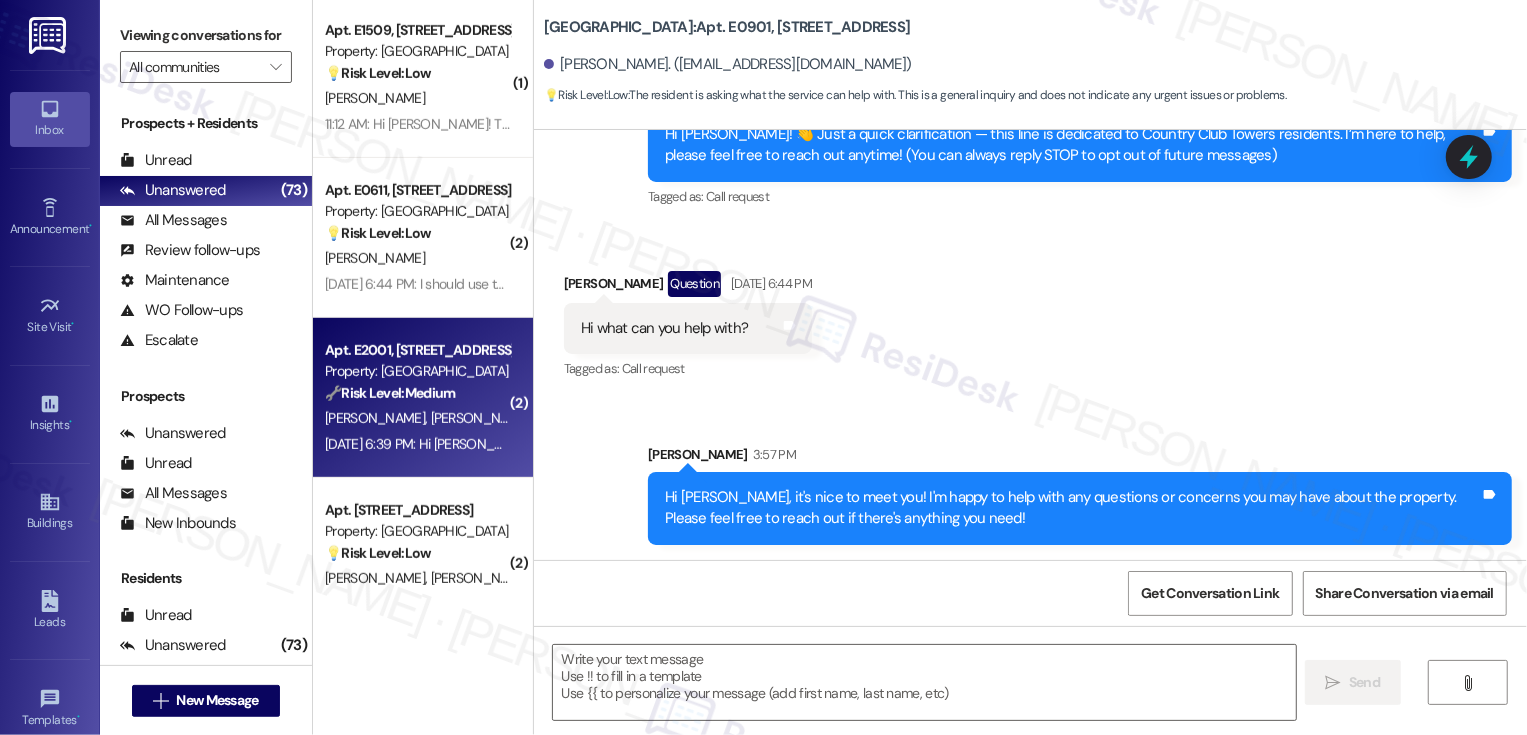 type on "Fetching suggested responses. Please feel free to read through the conversation in the meantime." 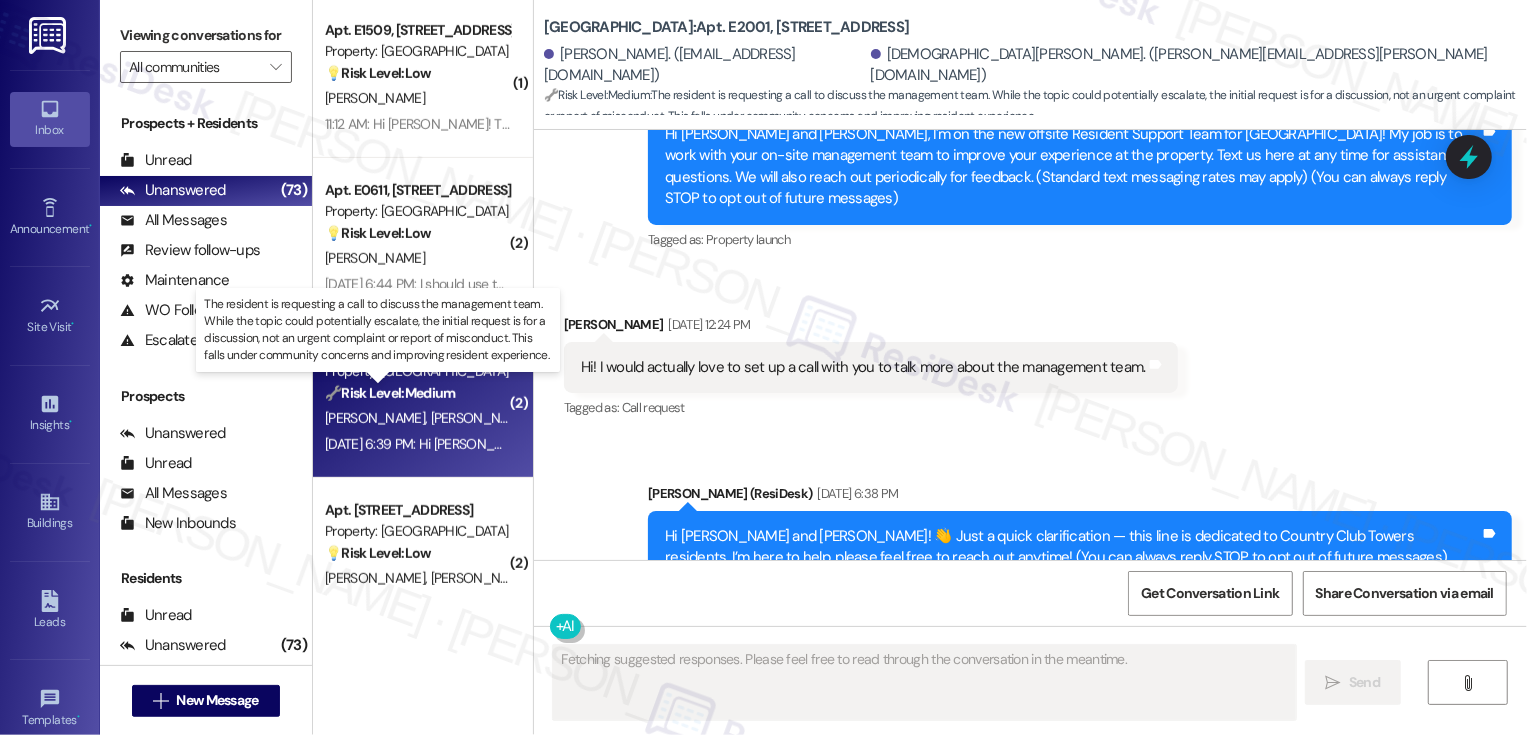click on "The resident is requesting a call to discuss the management team. While the topic could potentially escalate, the initial request is for a discussion, not an urgent complaint or report of misconduct. This falls under community concerns and improving resident experience." at bounding box center [378, 330] 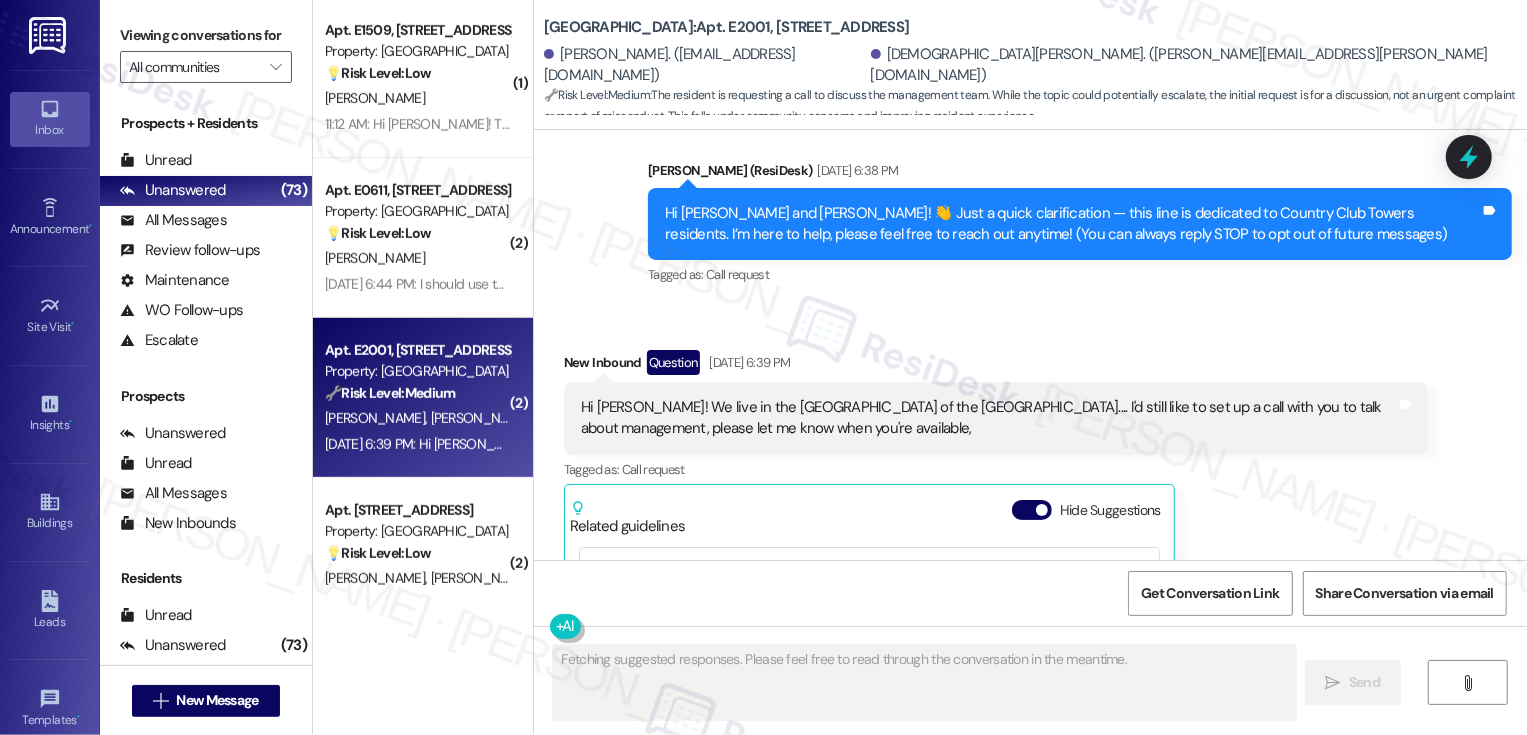 click on "Apt. E0611, 1101 East Bayaud Avenue Property: Country Club Towers 💡  Risk Level:  Low The resident is asking a question about the availability of the support team. This is a customer service inquiry and does not indicate any urgent issues. B. Merrill Jul 21, 2025 at 6:44 PM: I should use this number, not the other one? Jul 21, 2025 at 6:44 PM: I should use this number, not the other one?" at bounding box center [423, 238] 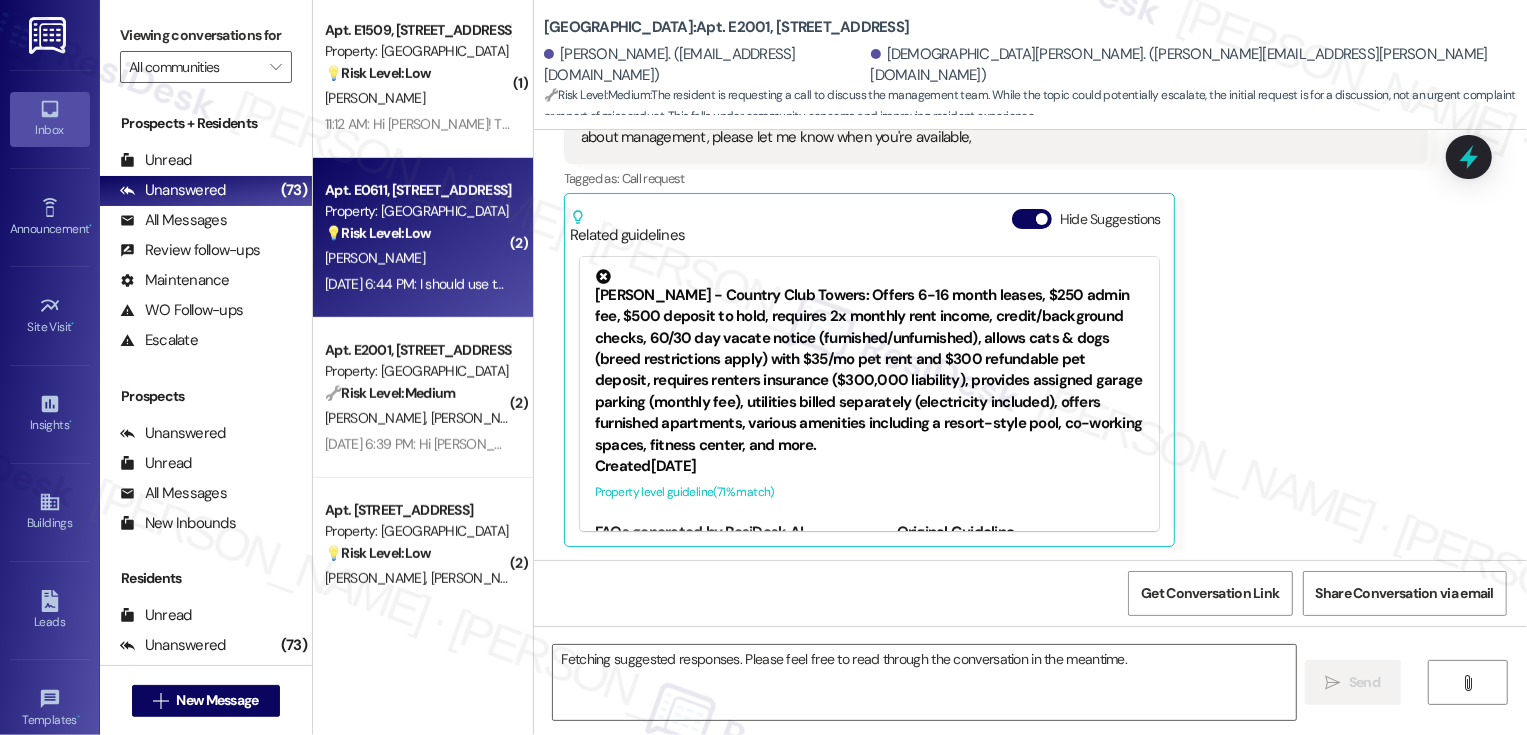 scroll, scrollTop: 843, scrollLeft: 0, axis: vertical 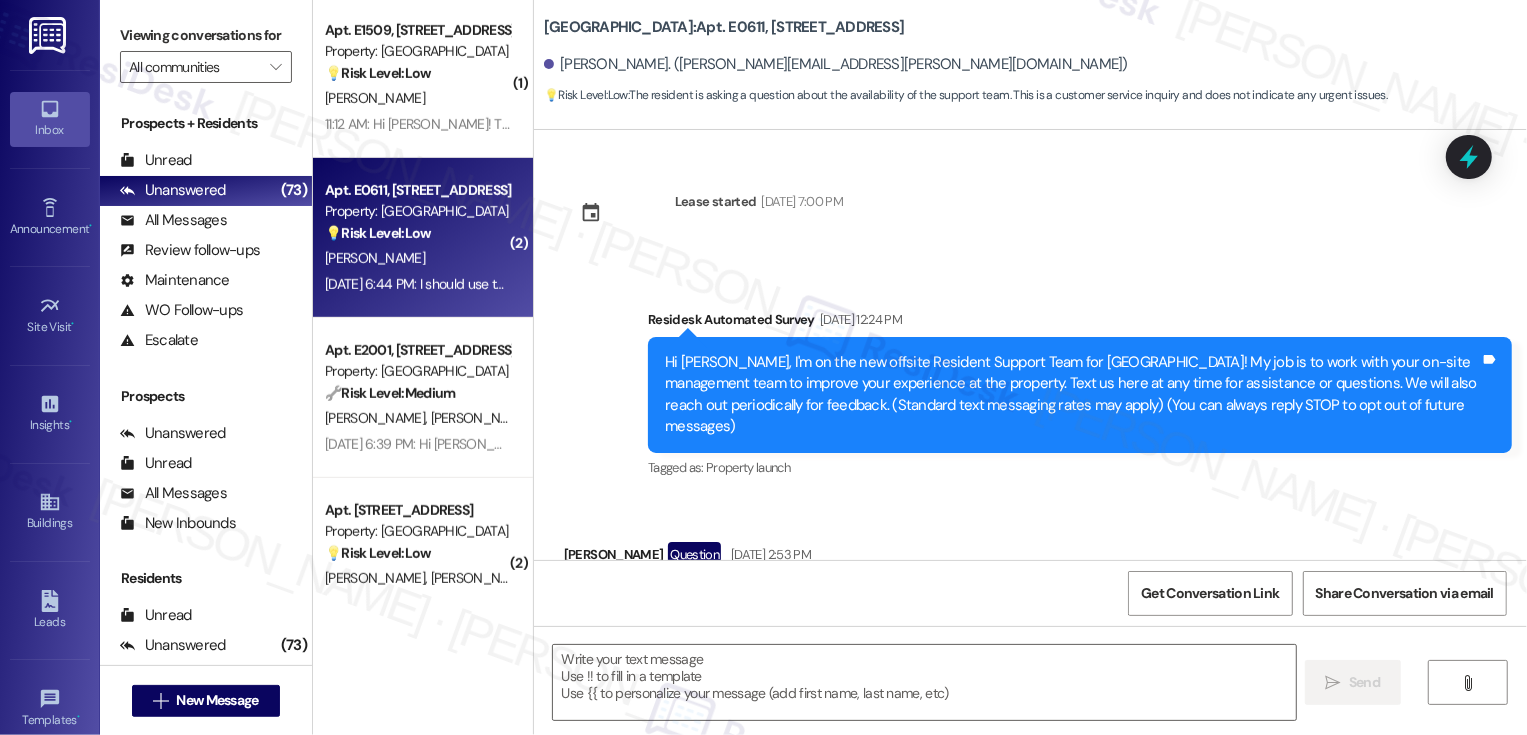 click on "Apt. E0611, 1101 East Bayaud Avenue Property: Country Club Towers 💡  Risk Level:  Low The resident is asking a question about the availability of the support team. This is a customer service inquiry and does not indicate any urgent issues. B. Merrill Jul 21, 2025 at 6:44 PM: I should use this number, not the other one? Jul 21, 2025 at 6:44 PM: I should use this number, not the other one?" at bounding box center (423, 238) 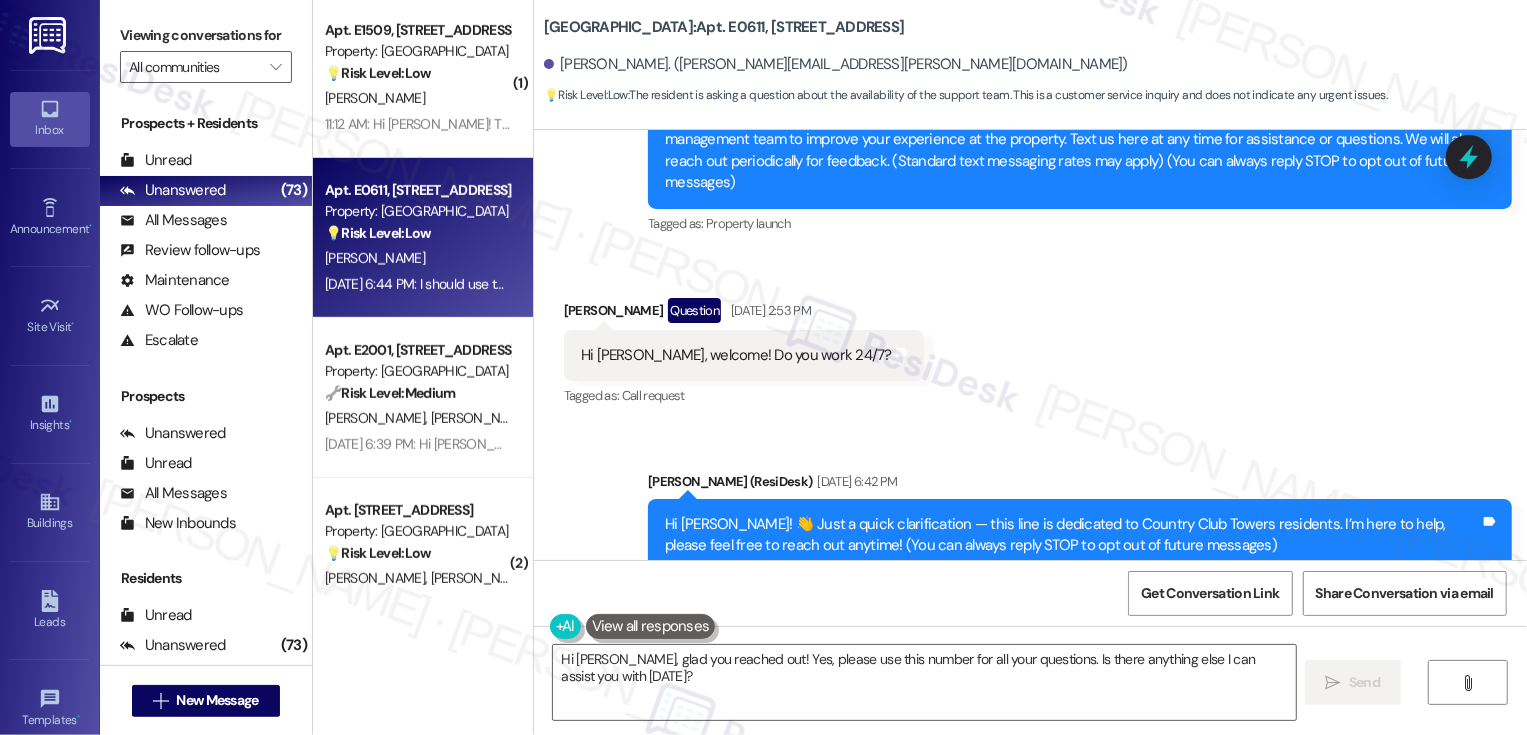 scroll, scrollTop: 279, scrollLeft: 0, axis: vertical 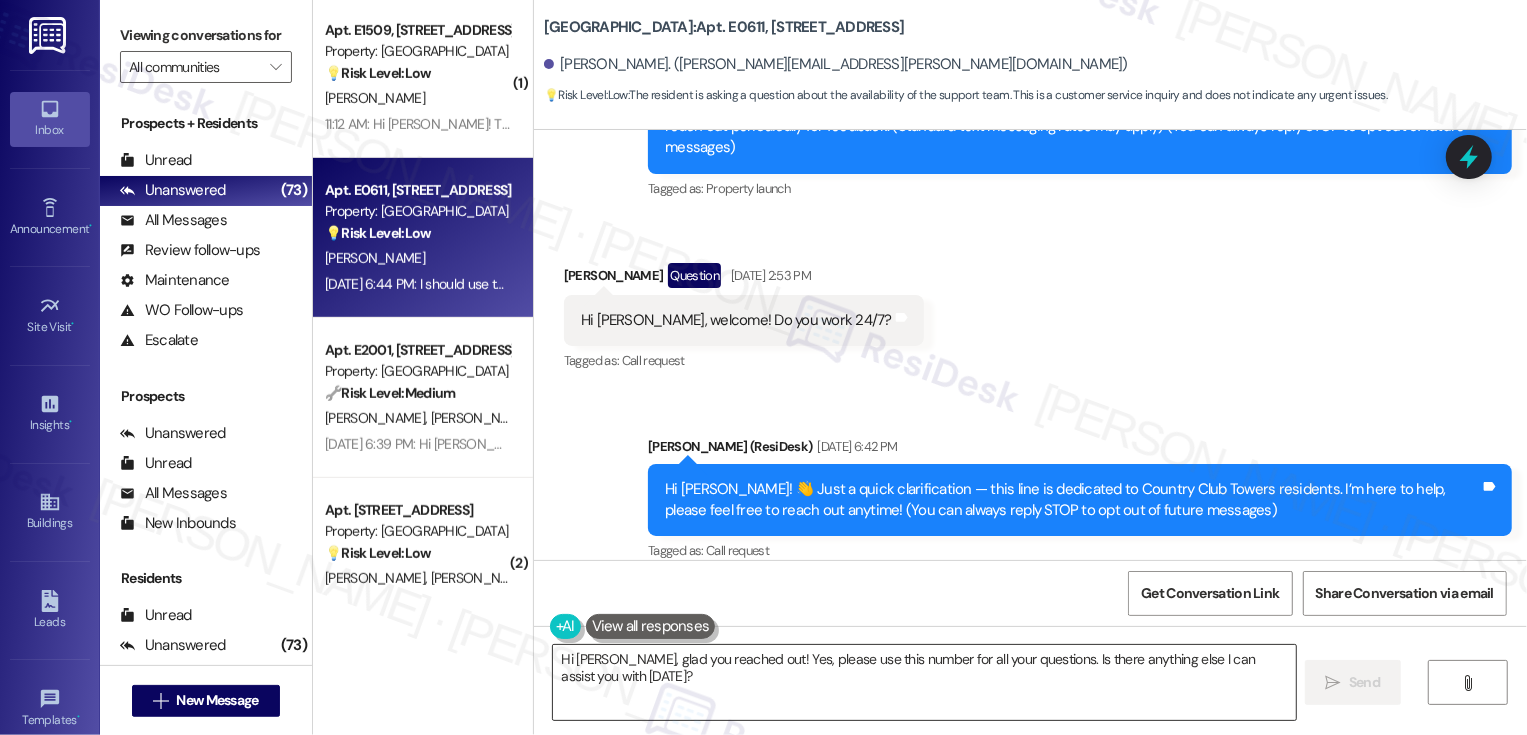 click on "Hi Benjamin, glad you reached out! Yes, please use this number for all your questions. Is there anything else I can assist you with today?" at bounding box center [924, 682] 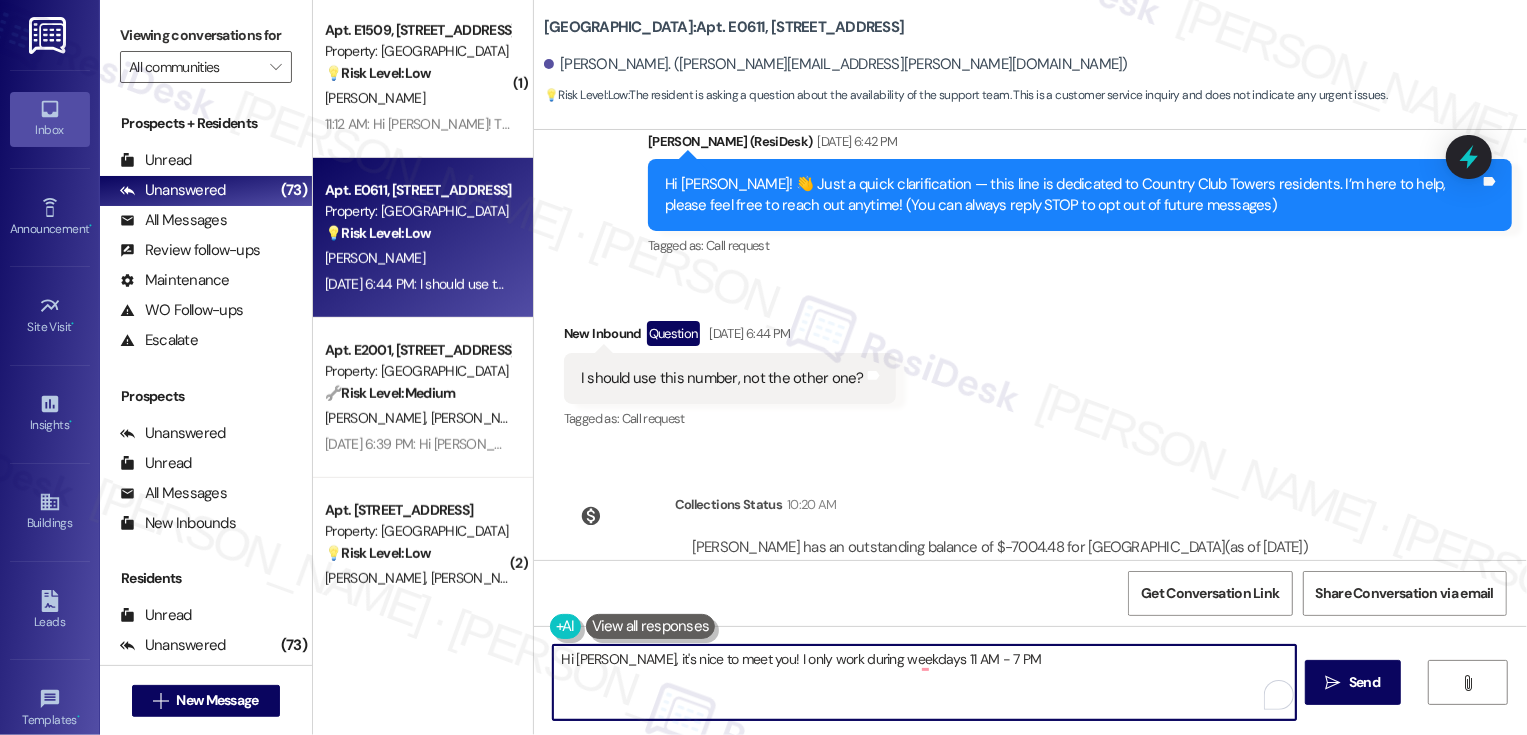 scroll, scrollTop: 635, scrollLeft: 0, axis: vertical 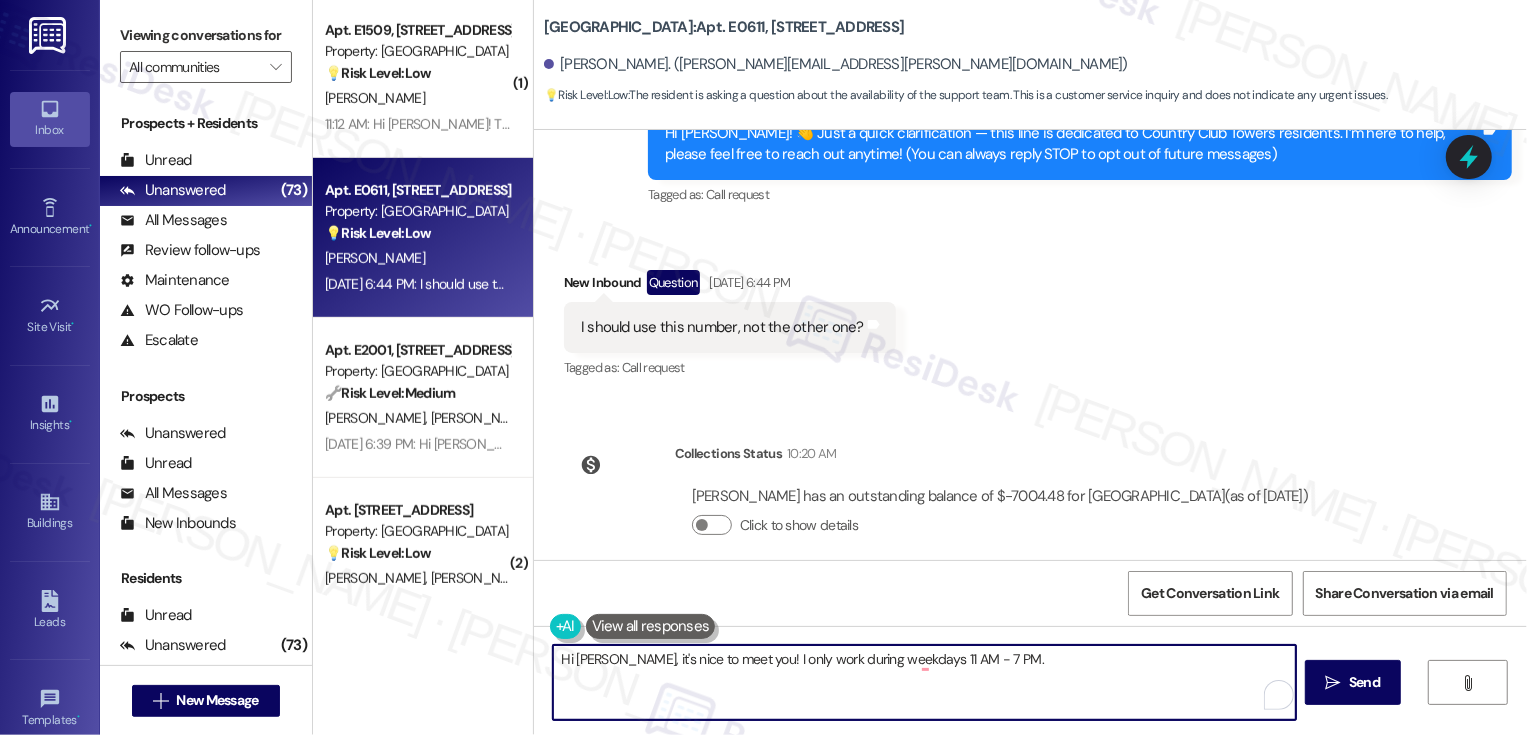click on "Hi Benjamin, it's nice to meet you! I only work during weekdays 11 AM - 7 PM." at bounding box center [924, 682] 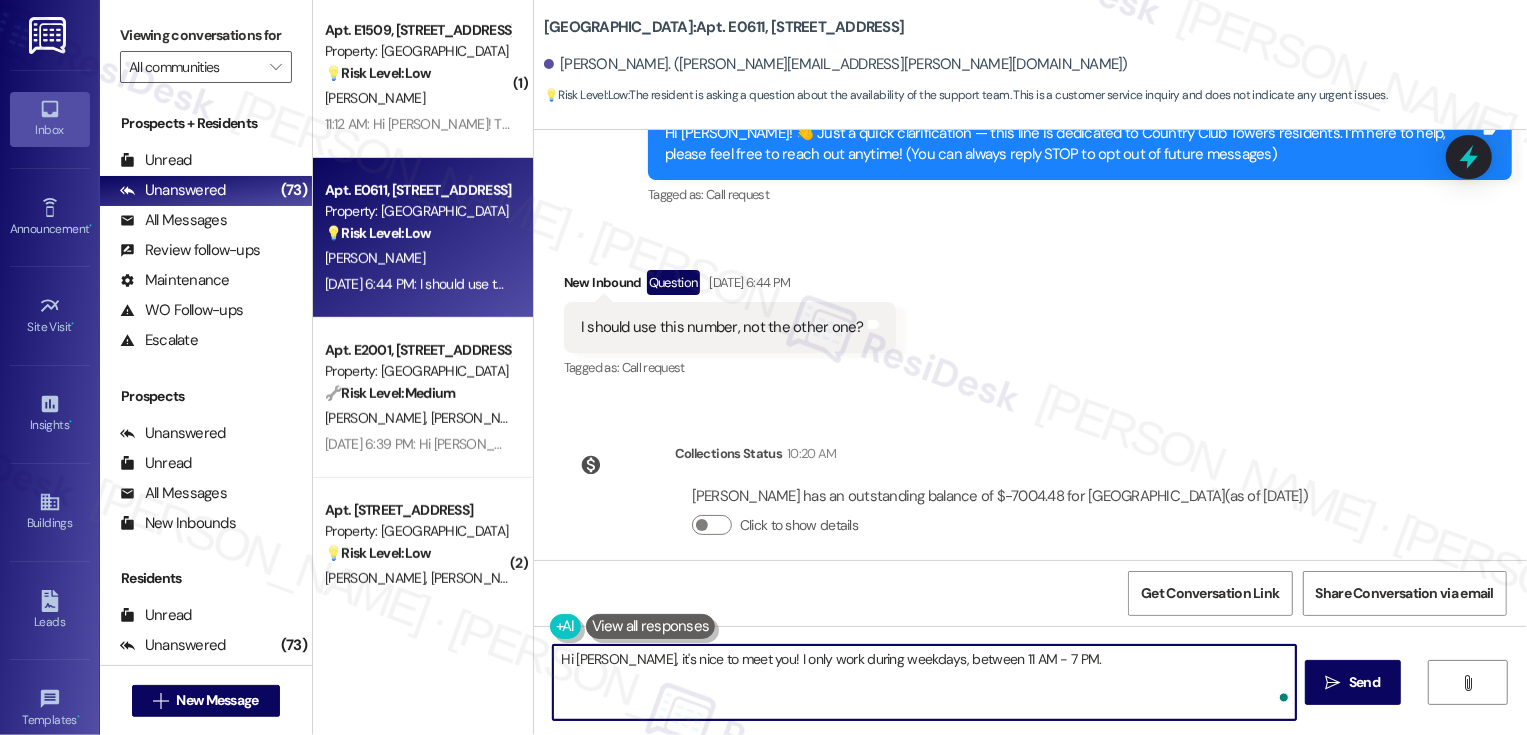 click on "Hi Benjamin, it's nice to meet you! I only work during weekdays, between 11 AM - 7 PM." at bounding box center [924, 682] 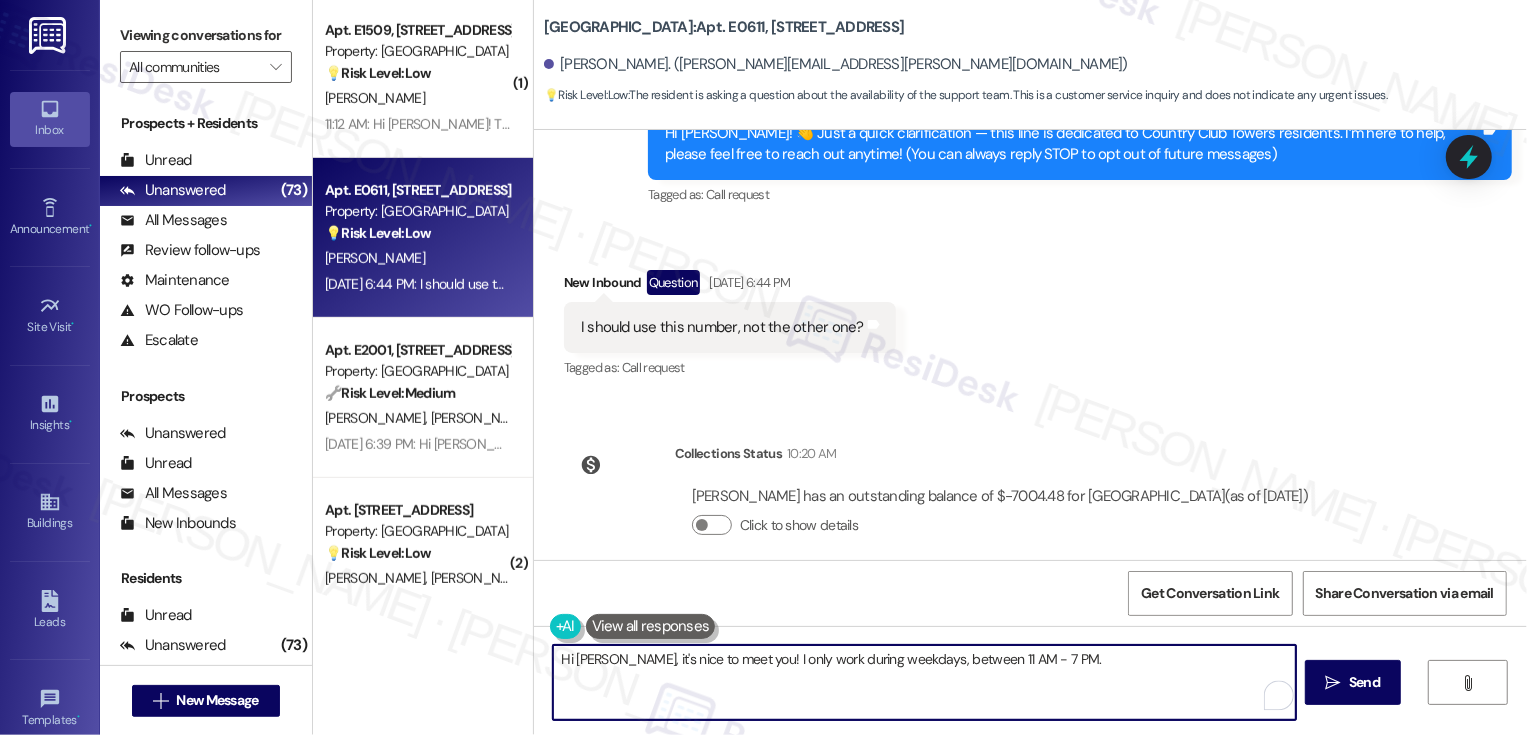 click on "Hi Benjamin, it's nice to meet you! I only work during weekdays, between 11 AM - 7 PM." at bounding box center (924, 682) 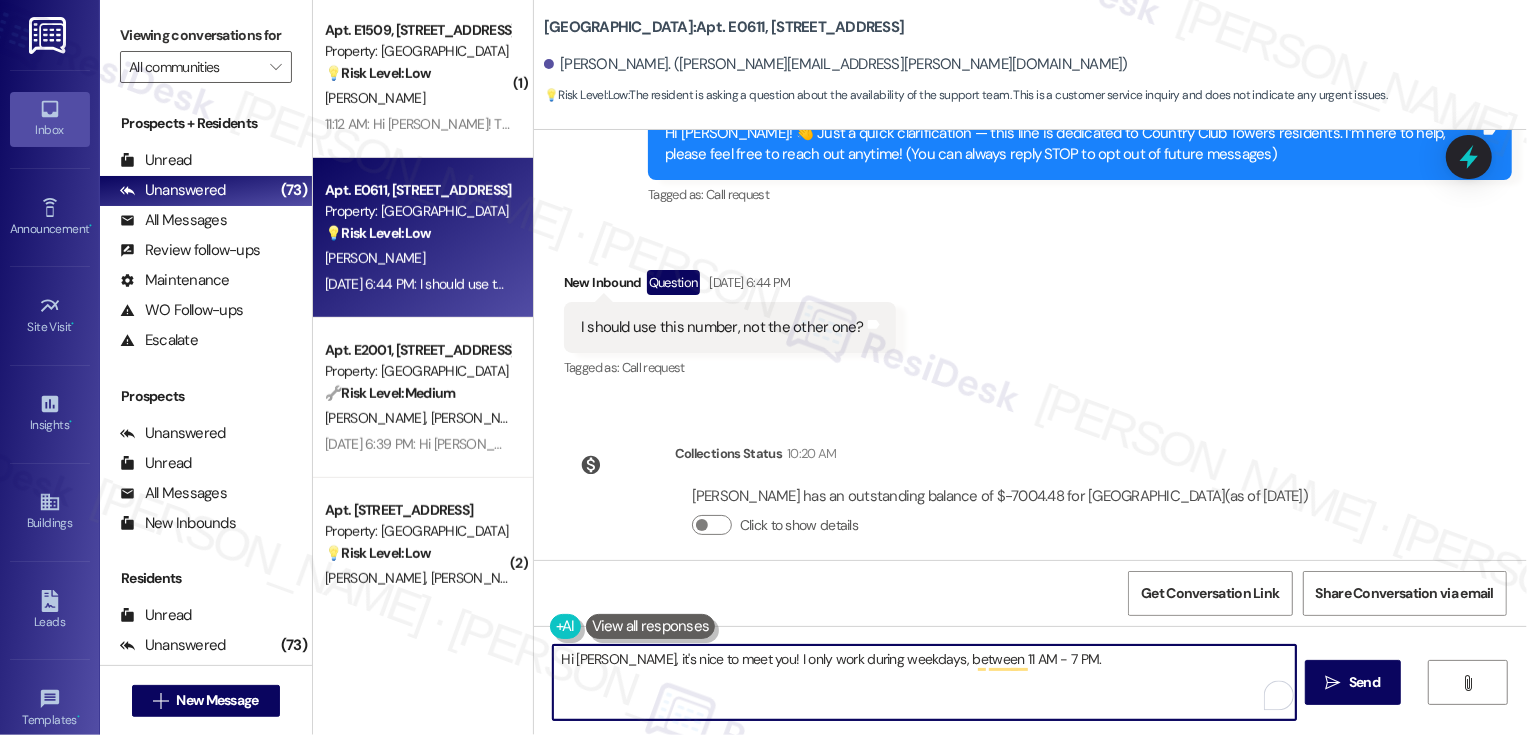 click on "Hi Benjamin, it's nice to meet you! I only work during weekdays, between 11 AM - 7 PM." at bounding box center [924, 682] 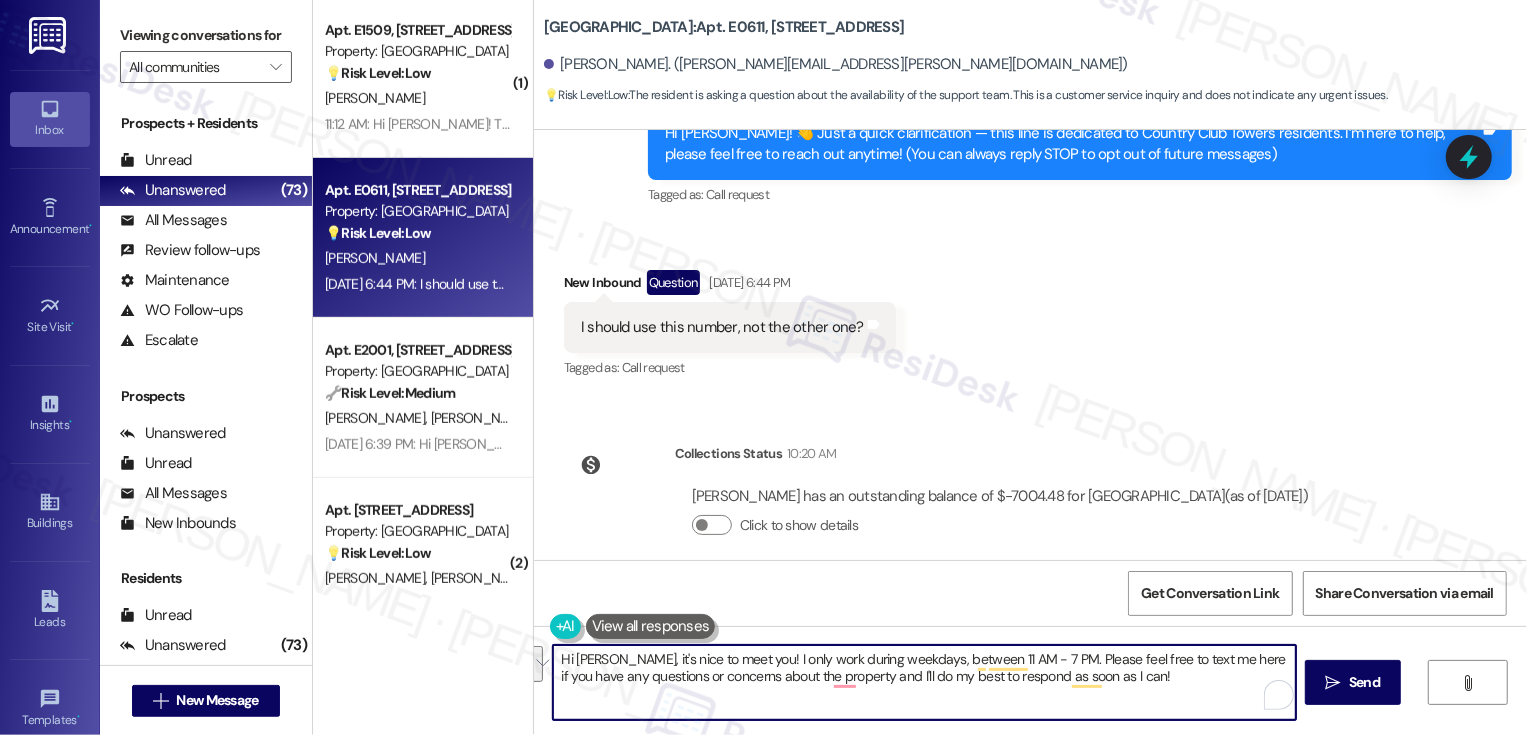 paste on "’s so nice to meet you! I’m typically available on weekdays between 11 AM and 7 PM. If you ever have any questions or concerns about the property, feel free to text me here—I’ll do my best to get back to you" 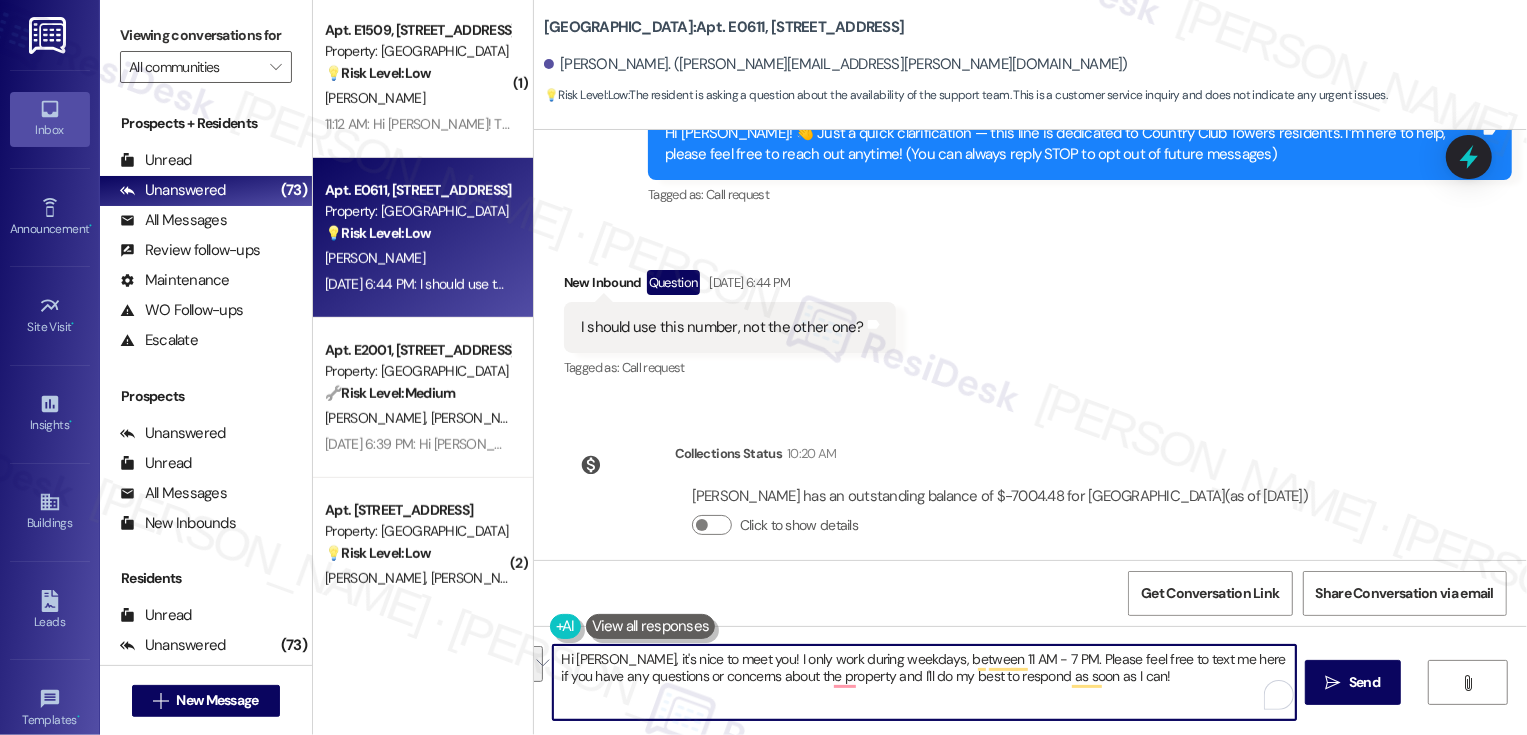 type on "Hi Benjamin, it’s so nice to meet you! I’m typically available on weekdays between 11 AM and 7 PM. If you ever have any questions or concerns about the property, feel free to text me here—I’ll do my best to get back to you as soon as I can!" 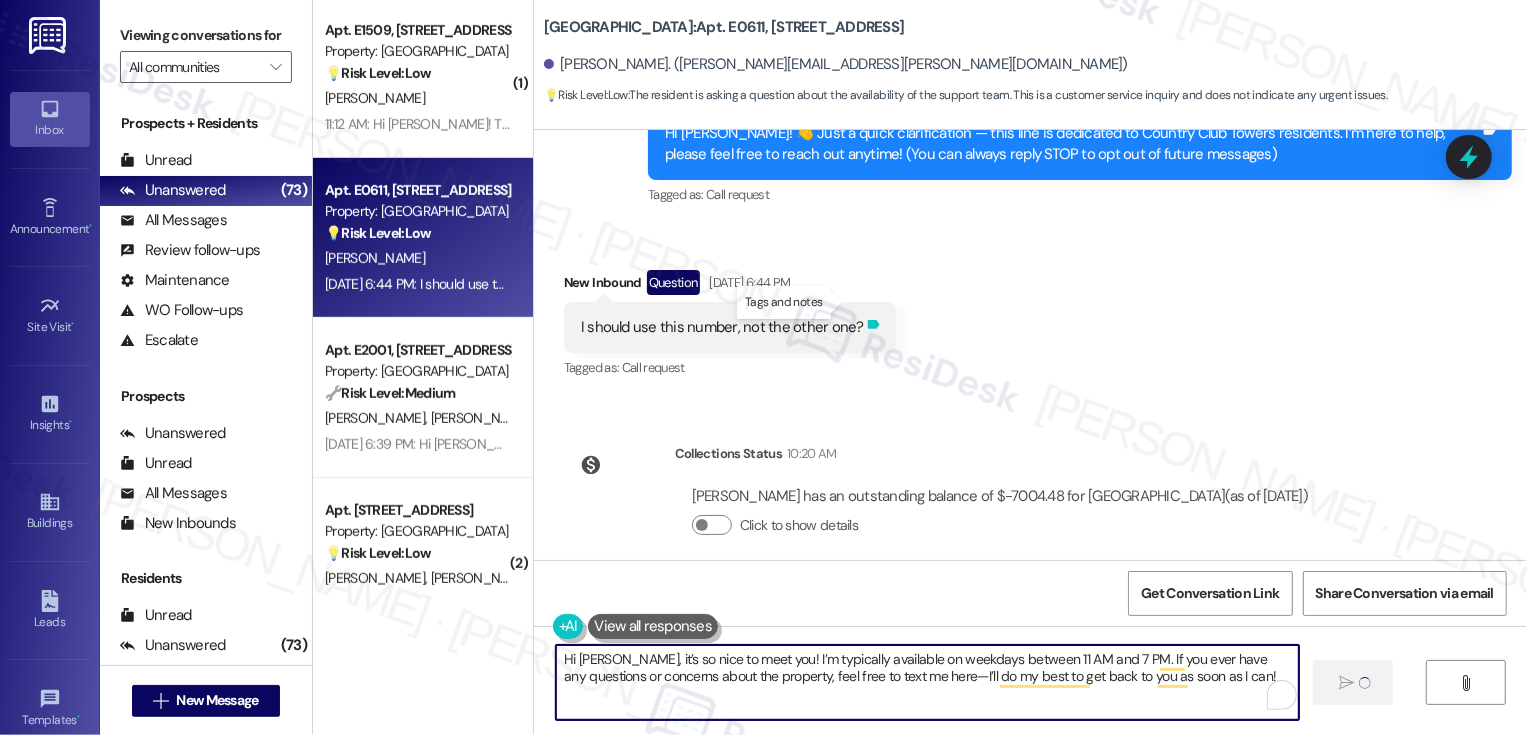 type 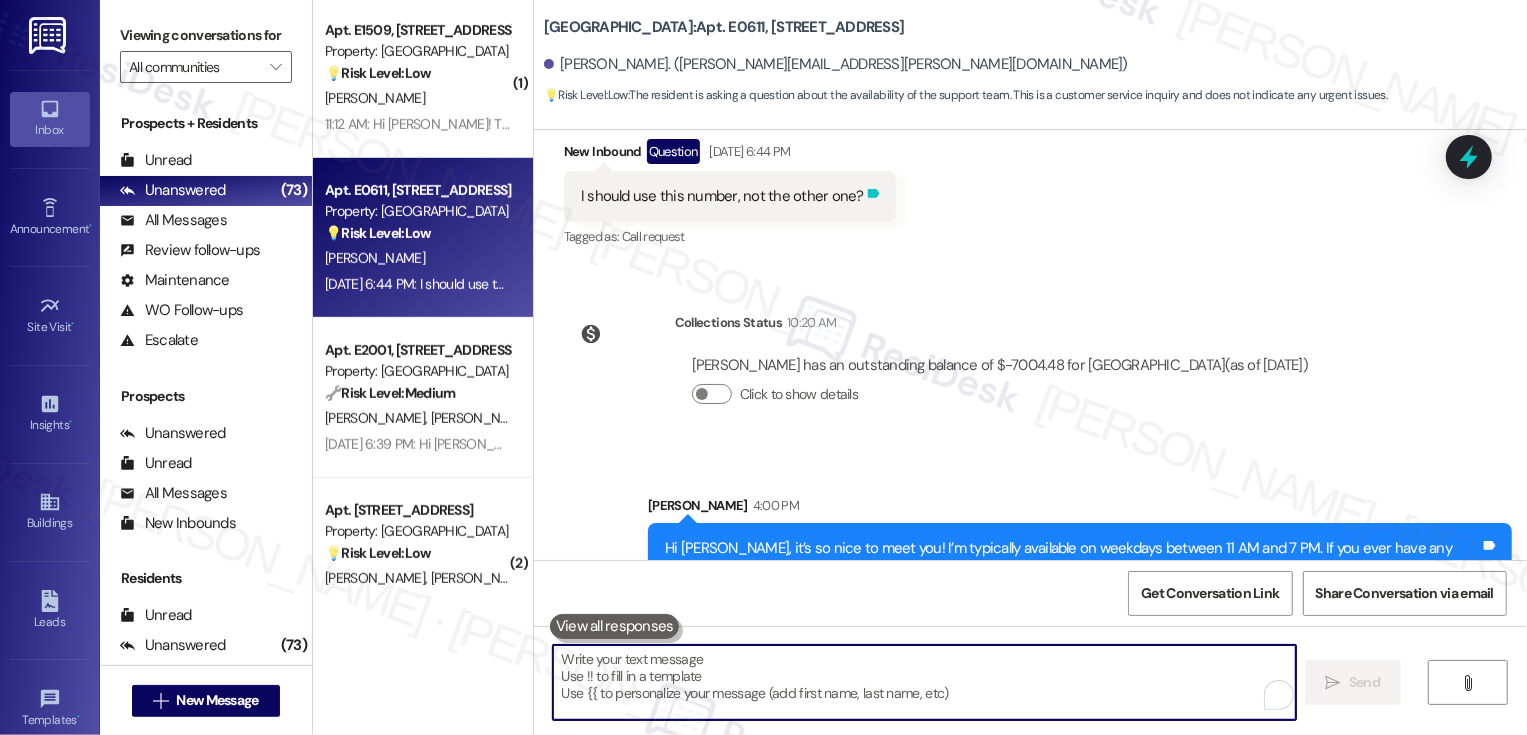 scroll, scrollTop: 796, scrollLeft: 0, axis: vertical 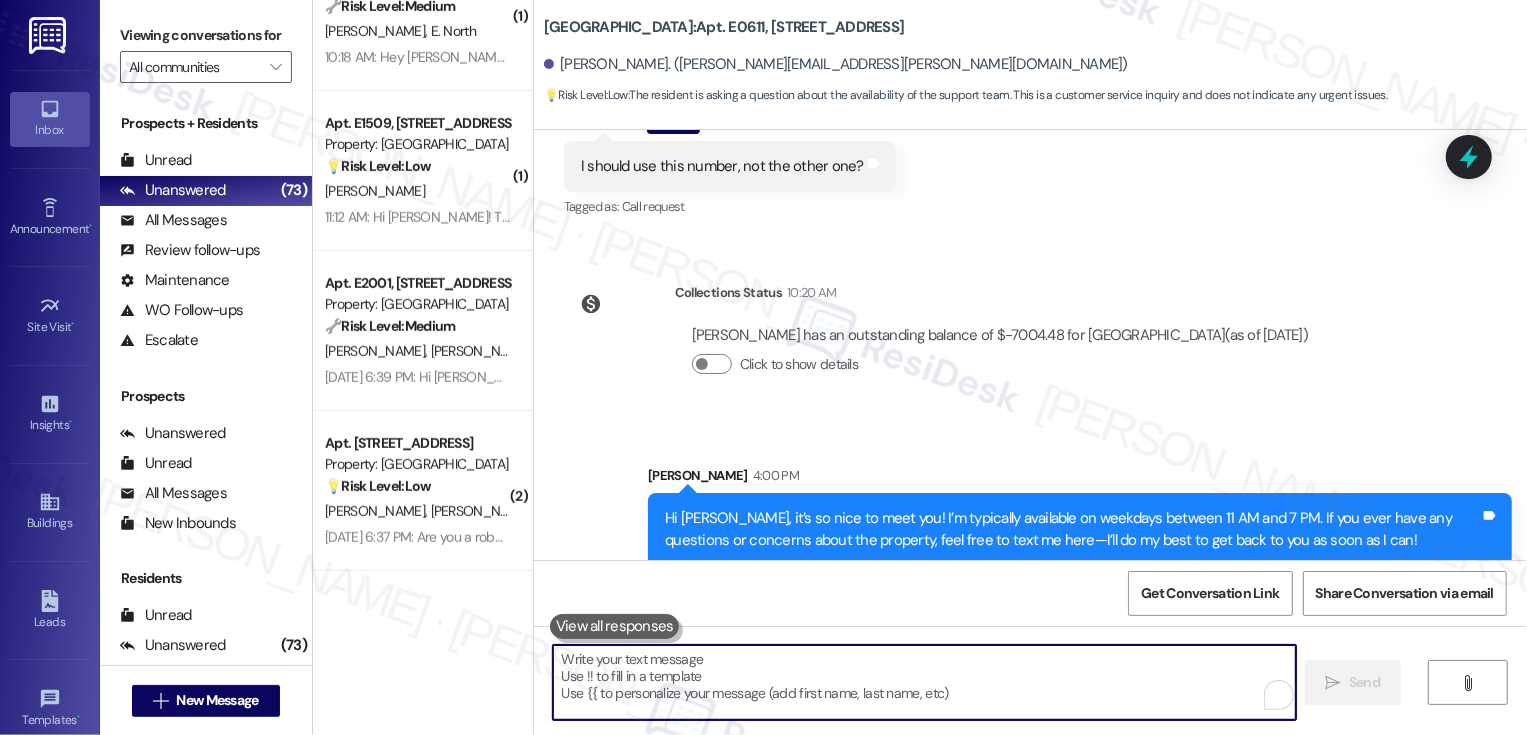 click on "S. Rizk C. Huber" at bounding box center [417, 351] 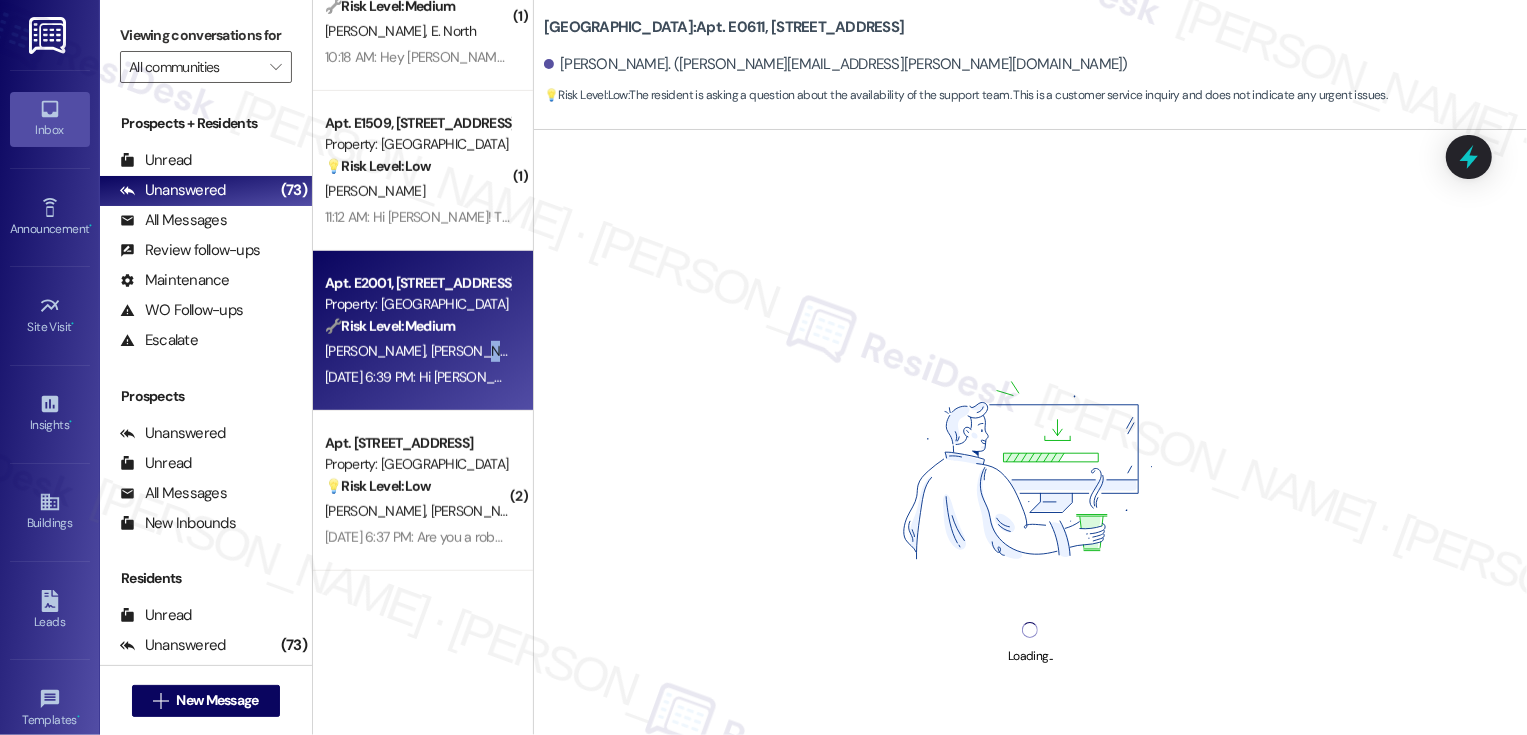 click on "S. Rizk C. Huber" at bounding box center [417, 351] 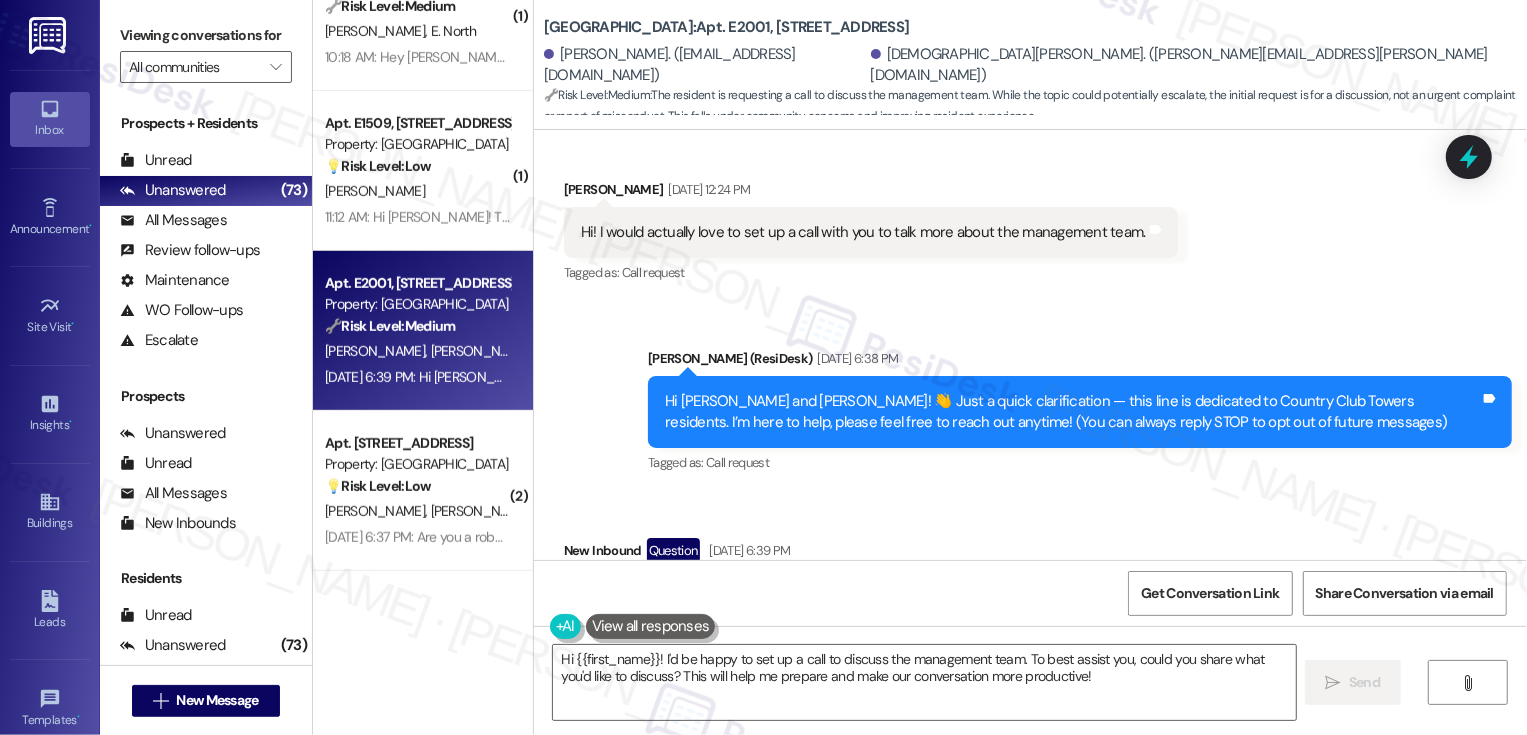 scroll, scrollTop: 247, scrollLeft: 0, axis: vertical 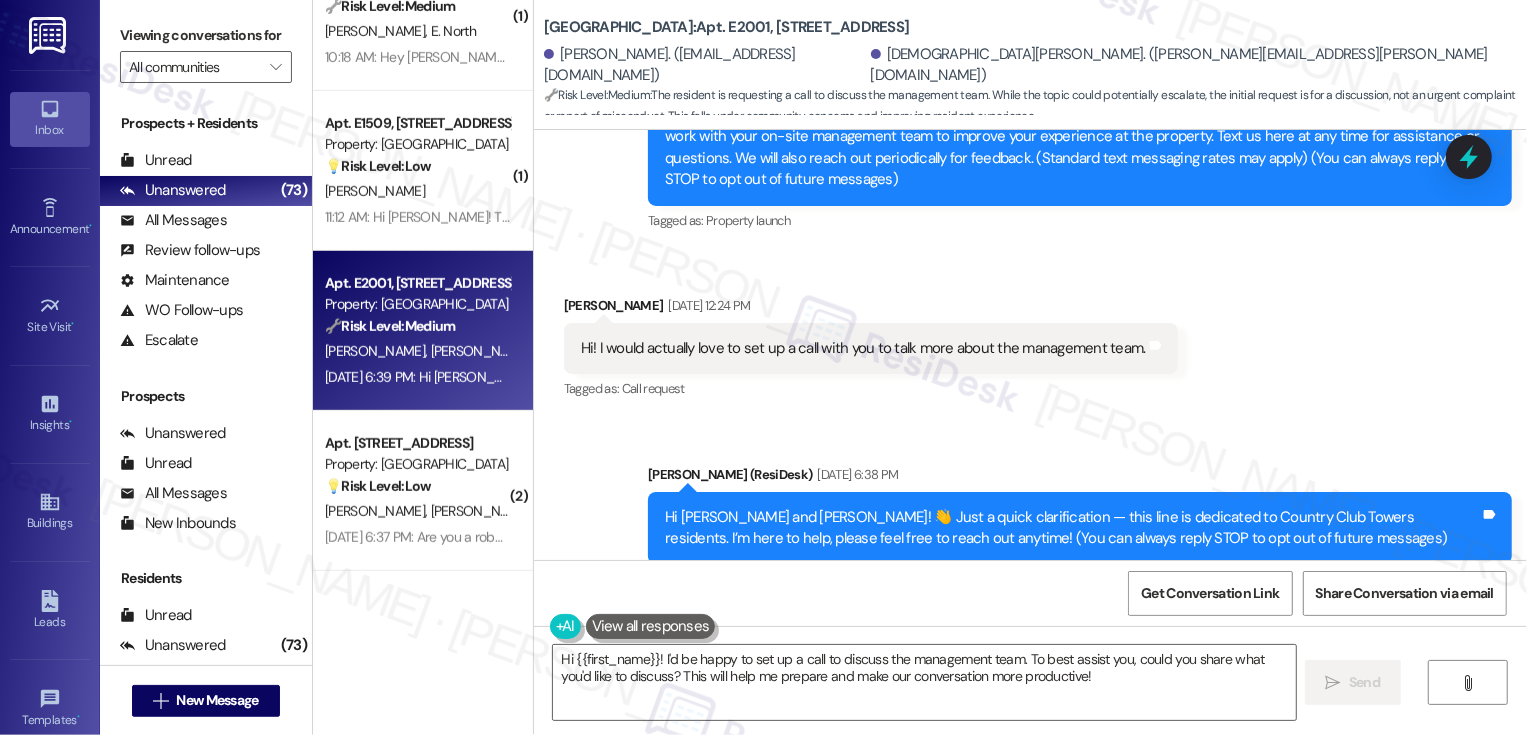 click on "Received via SMS Serena Rizk Jul 21, 2025 at 12:24 PM Hi! I would actually love to set up a call with you to talk more about the management team.  Tags and notes Tagged as:   Call request Click to highlight conversations about Call request" at bounding box center (871, 349) 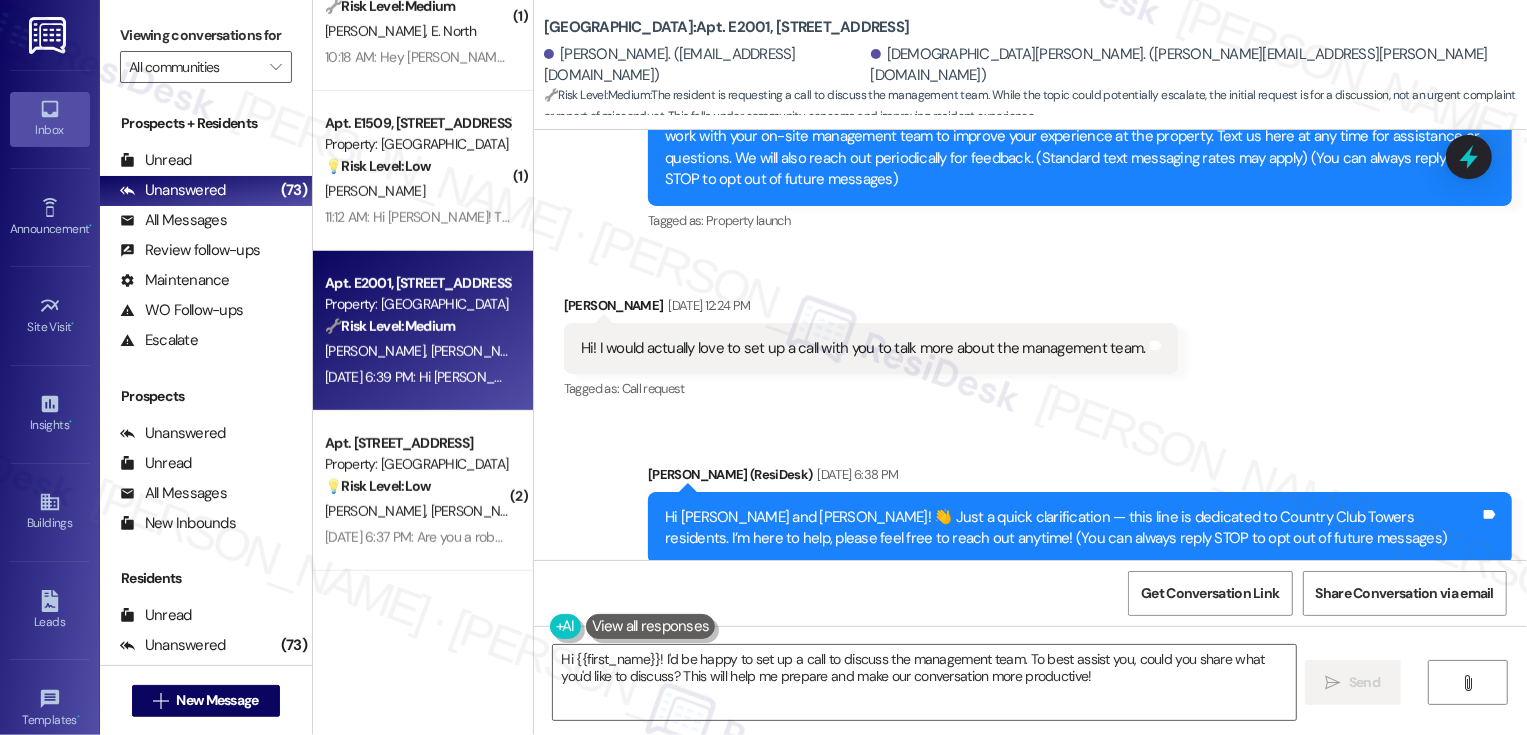 click on "Serena Rizk Jul 21, 2025 at 12:24 PM" at bounding box center (871, 309) 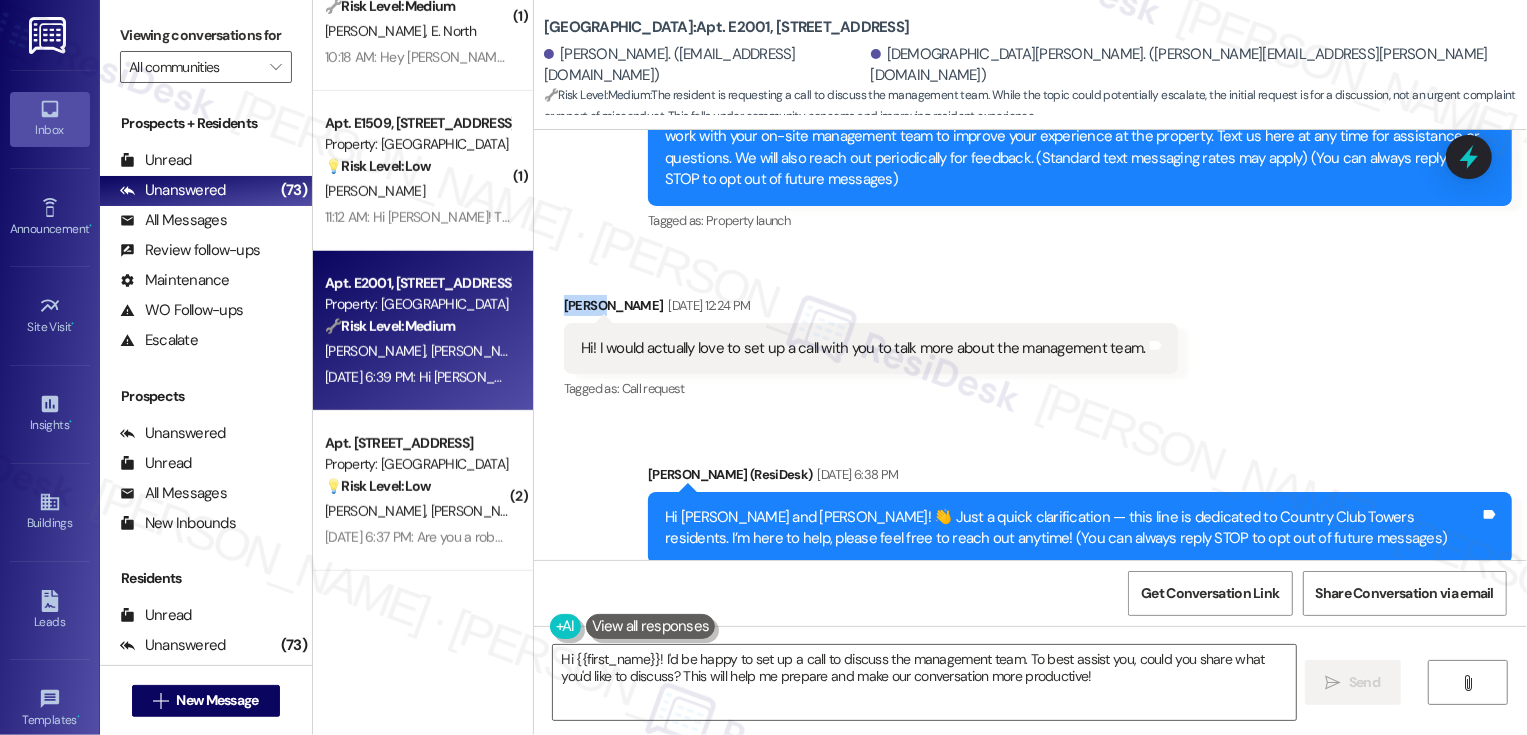 copy on "Serena" 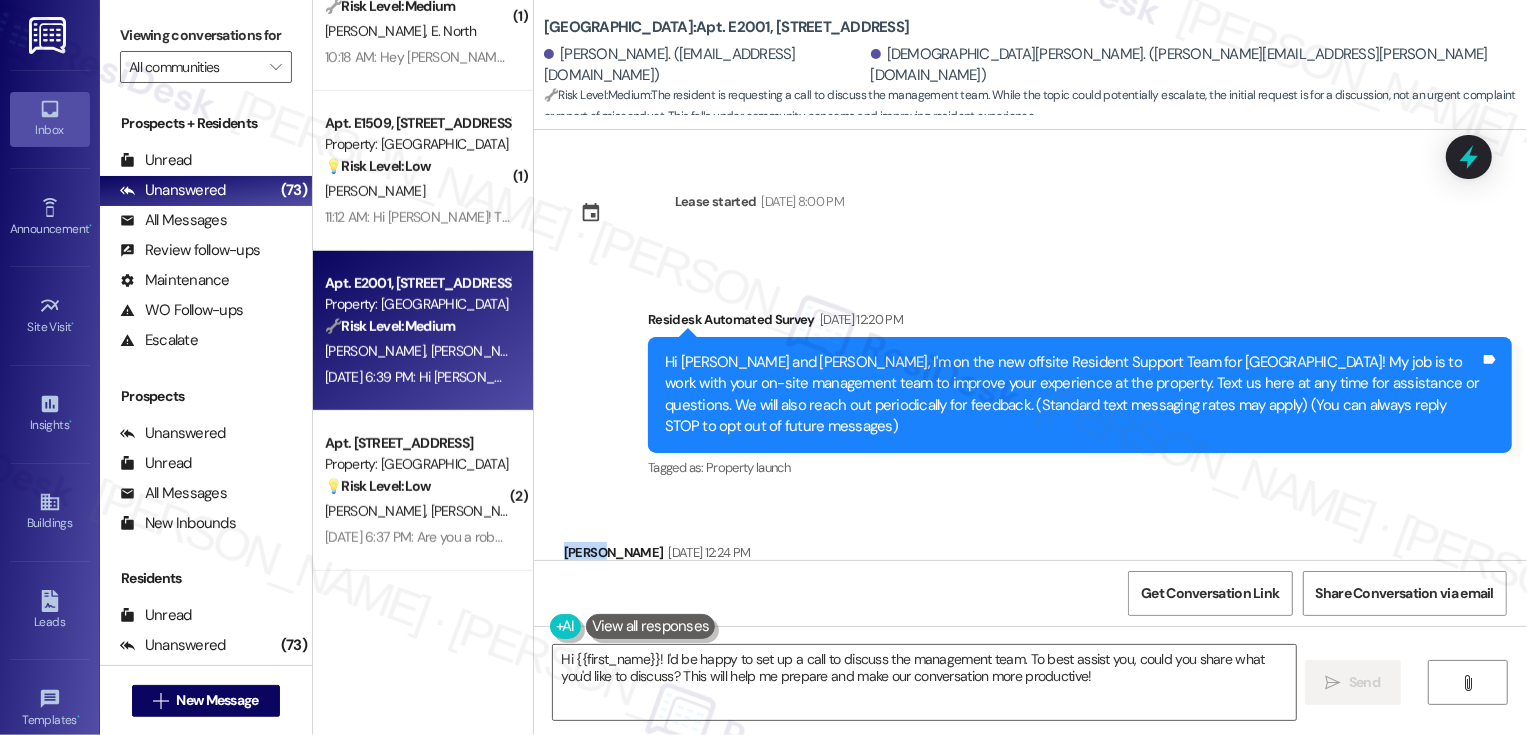 scroll, scrollTop: 197, scrollLeft: 0, axis: vertical 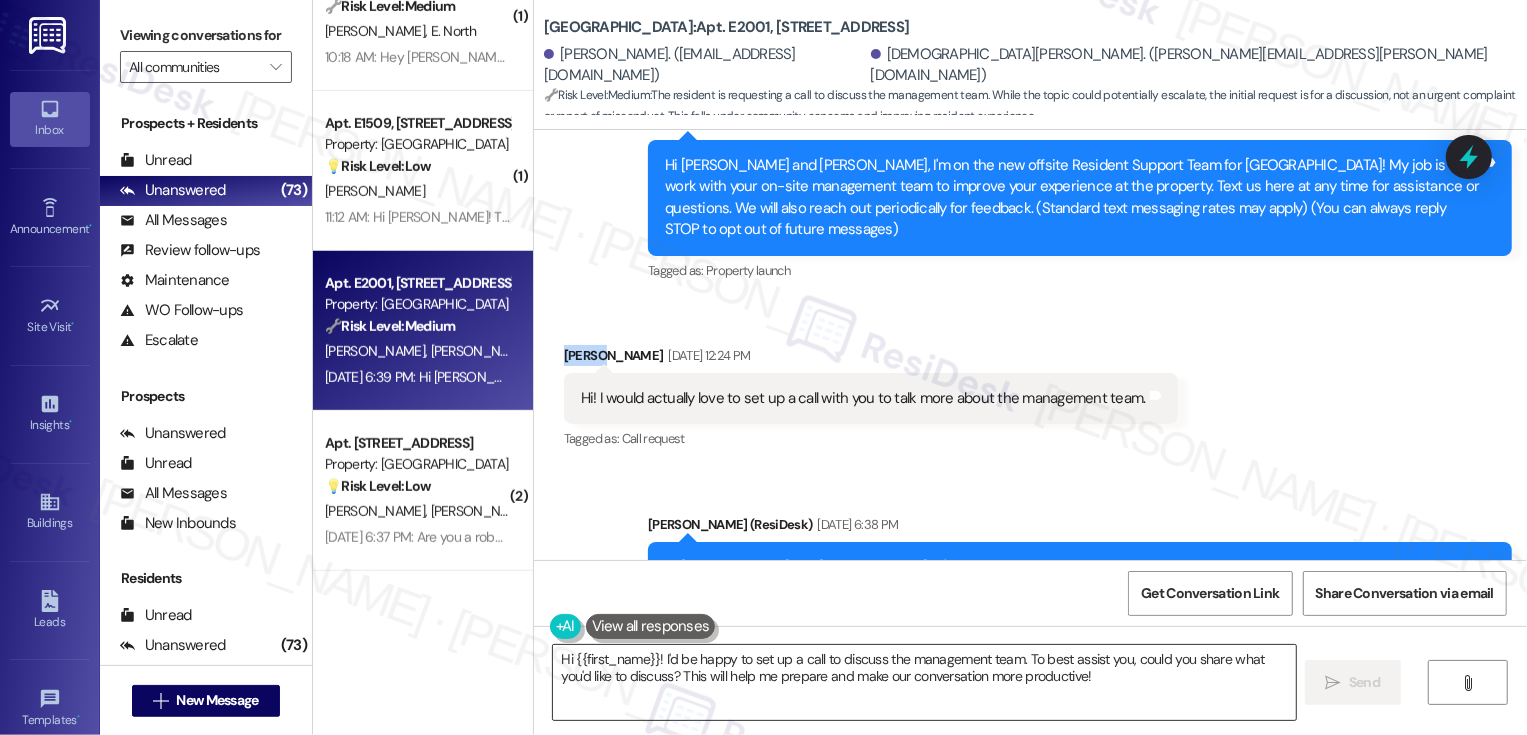 click on "Hi {{first_name}}! I'd be happy to set up a call to discuss the management team. To best assist you, could you share what you'd like to discuss? This will help me prepare and make our conversation more productive!" at bounding box center (924, 682) 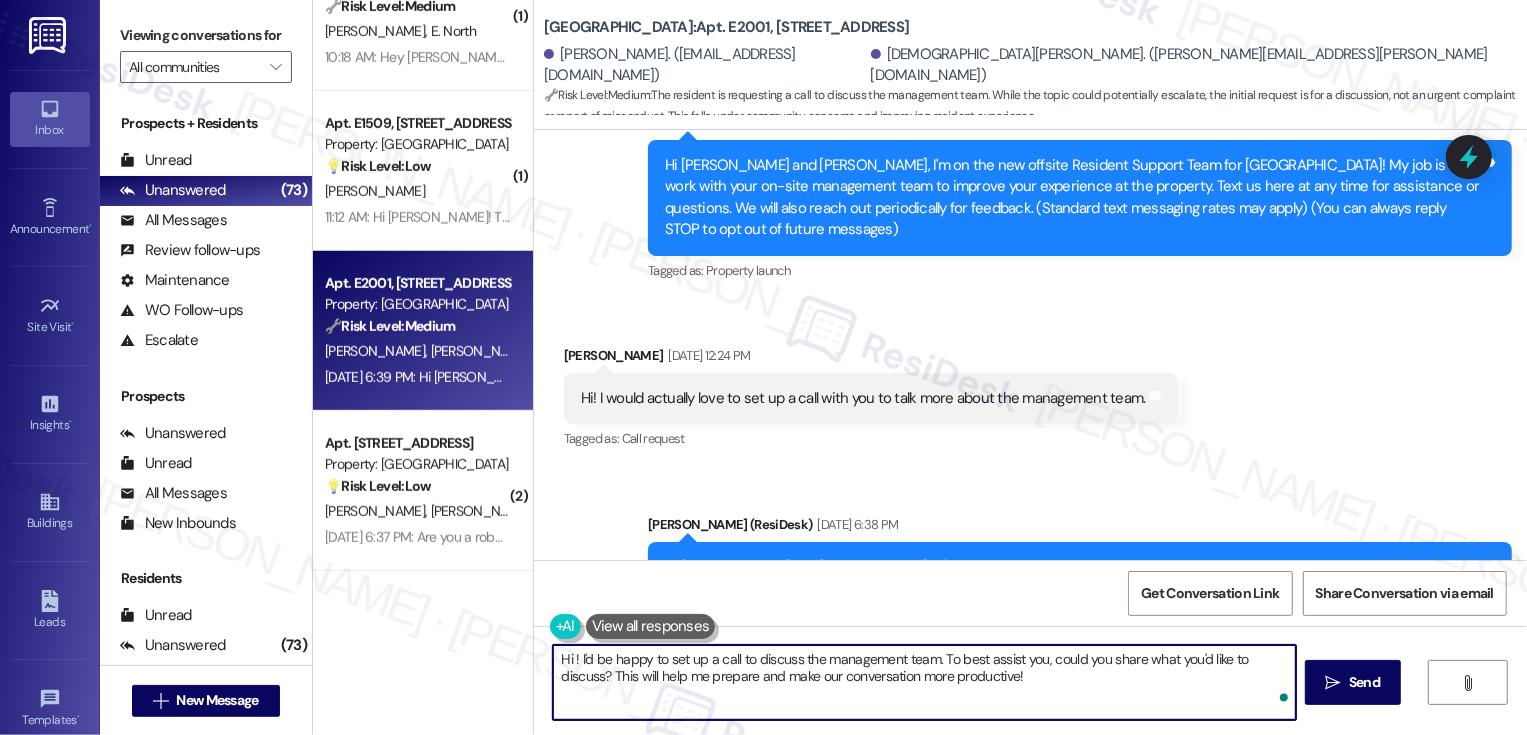 paste on "Serena" 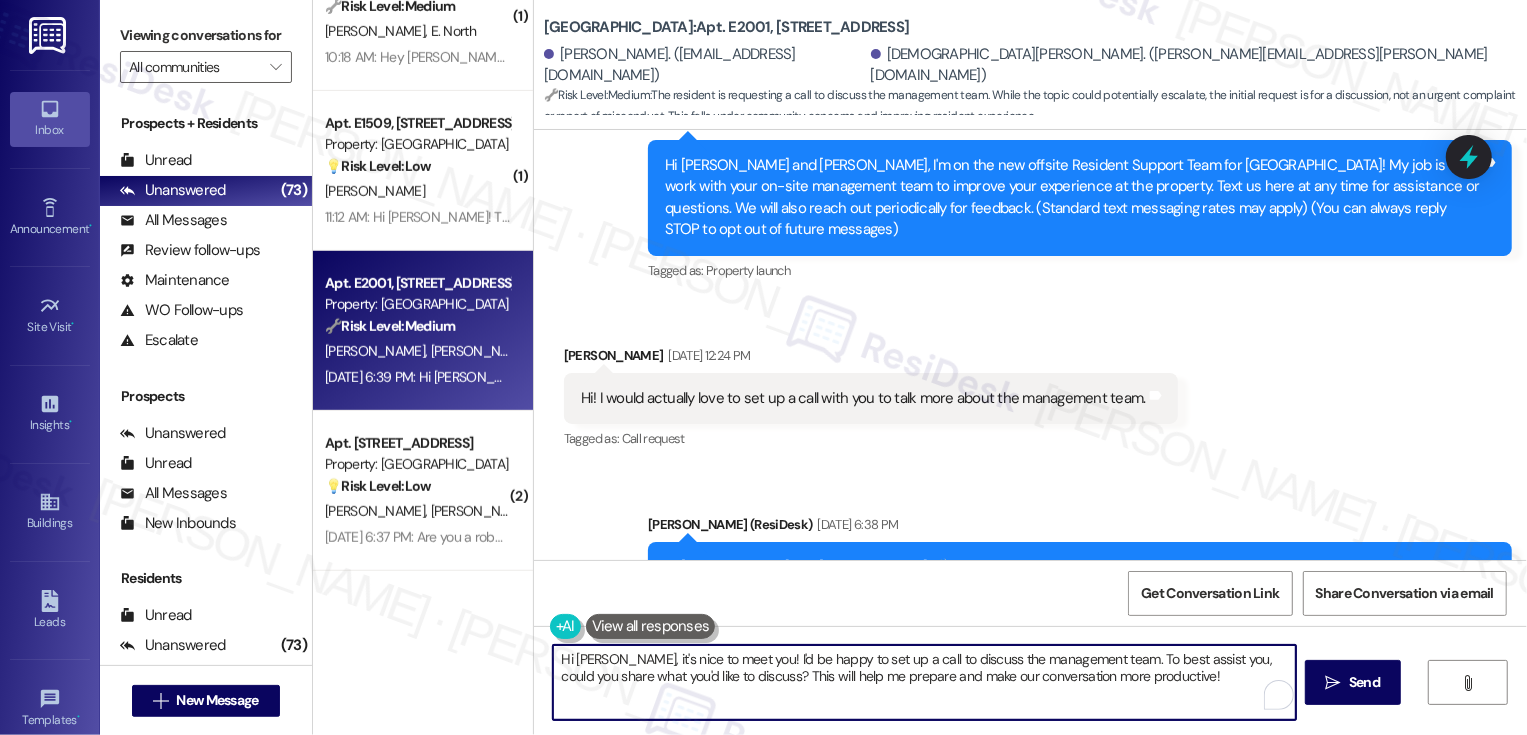 drag, startPoint x: 734, startPoint y: 658, endPoint x: 792, endPoint y: 727, distance: 90.13878 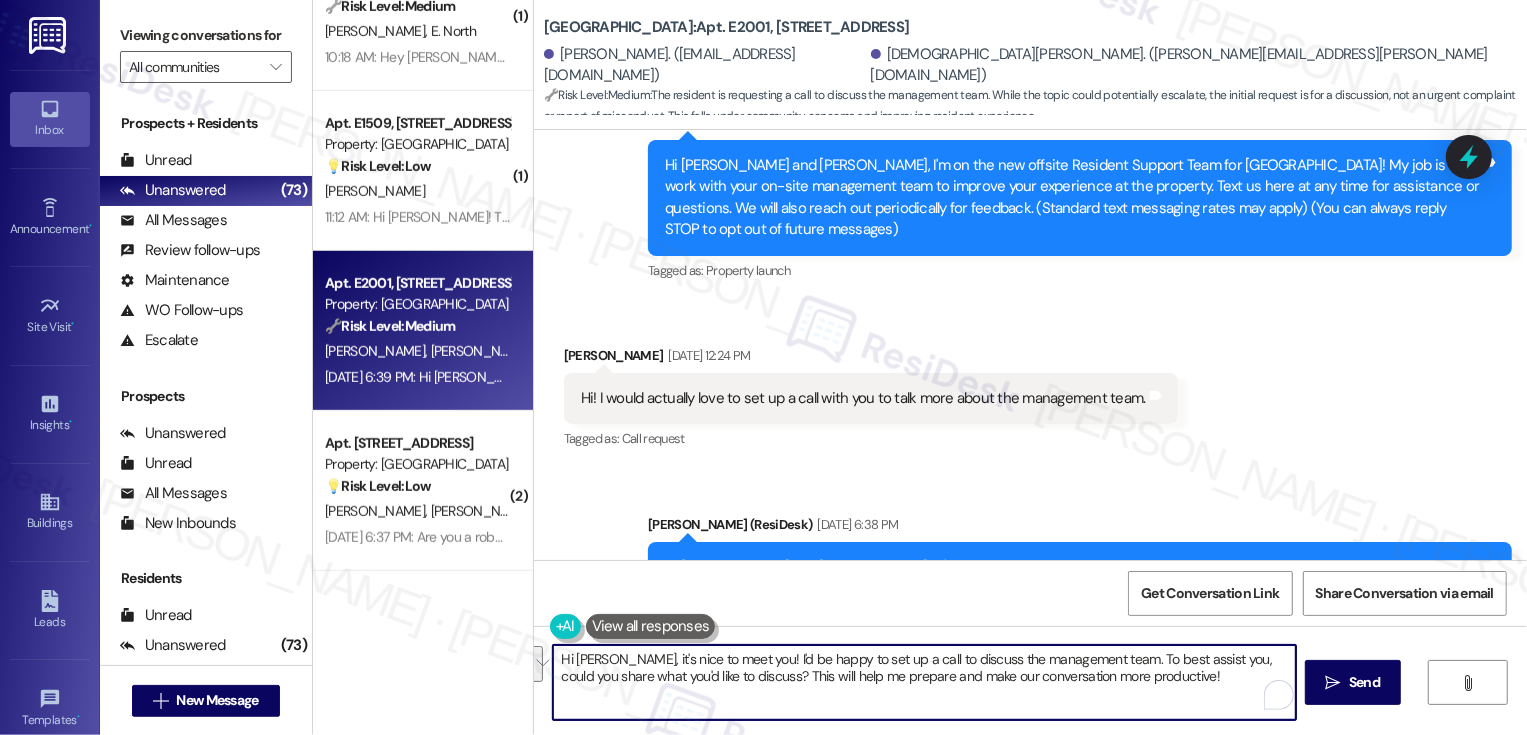 drag, startPoint x: 733, startPoint y: 658, endPoint x: 1078, endPoint y: 711, distance: 349.04727 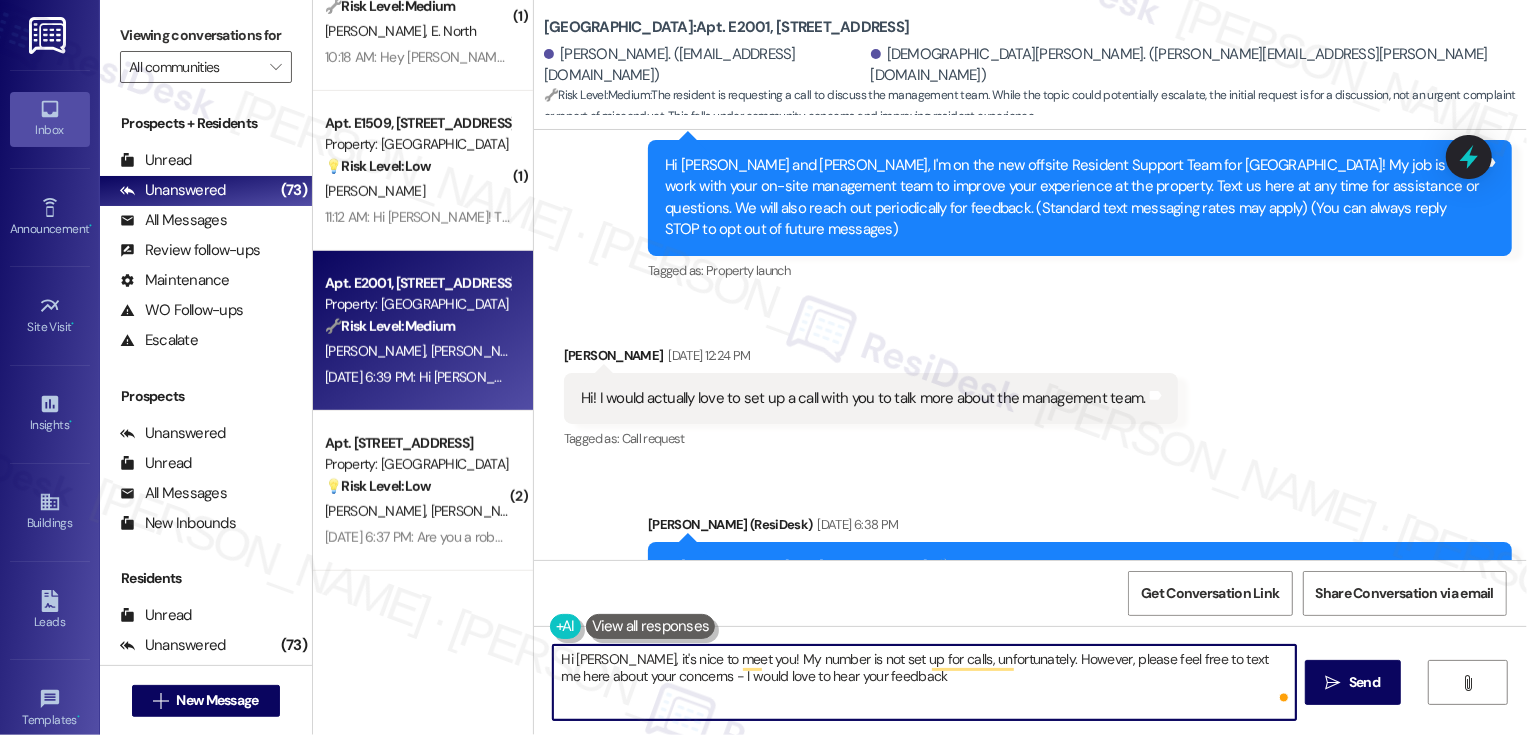 type on "Hi Serena, it's nice to meet you! My number is not set up for calls, unfortunately. However, please feel free to text me here about your concerns - I would love to hear your feedback." 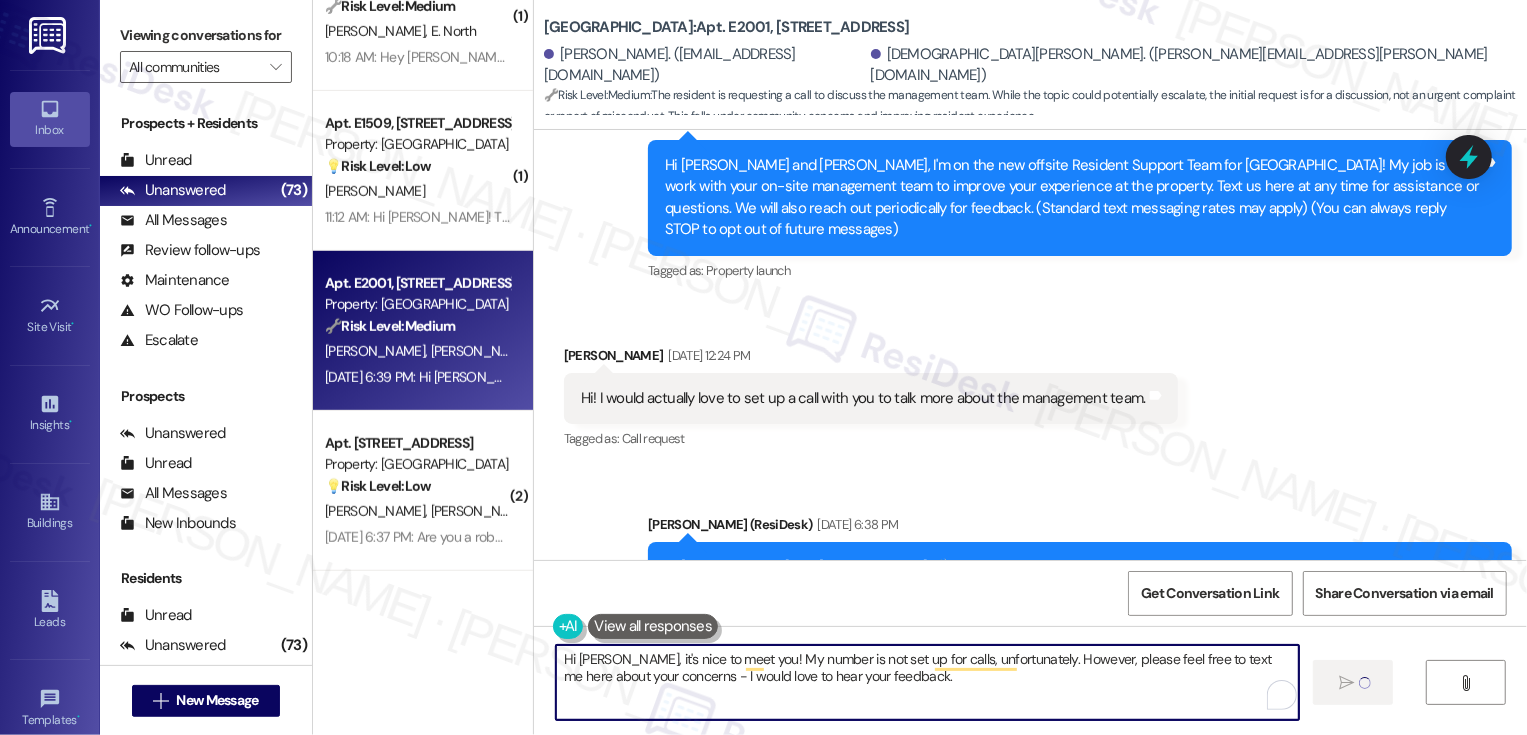 type 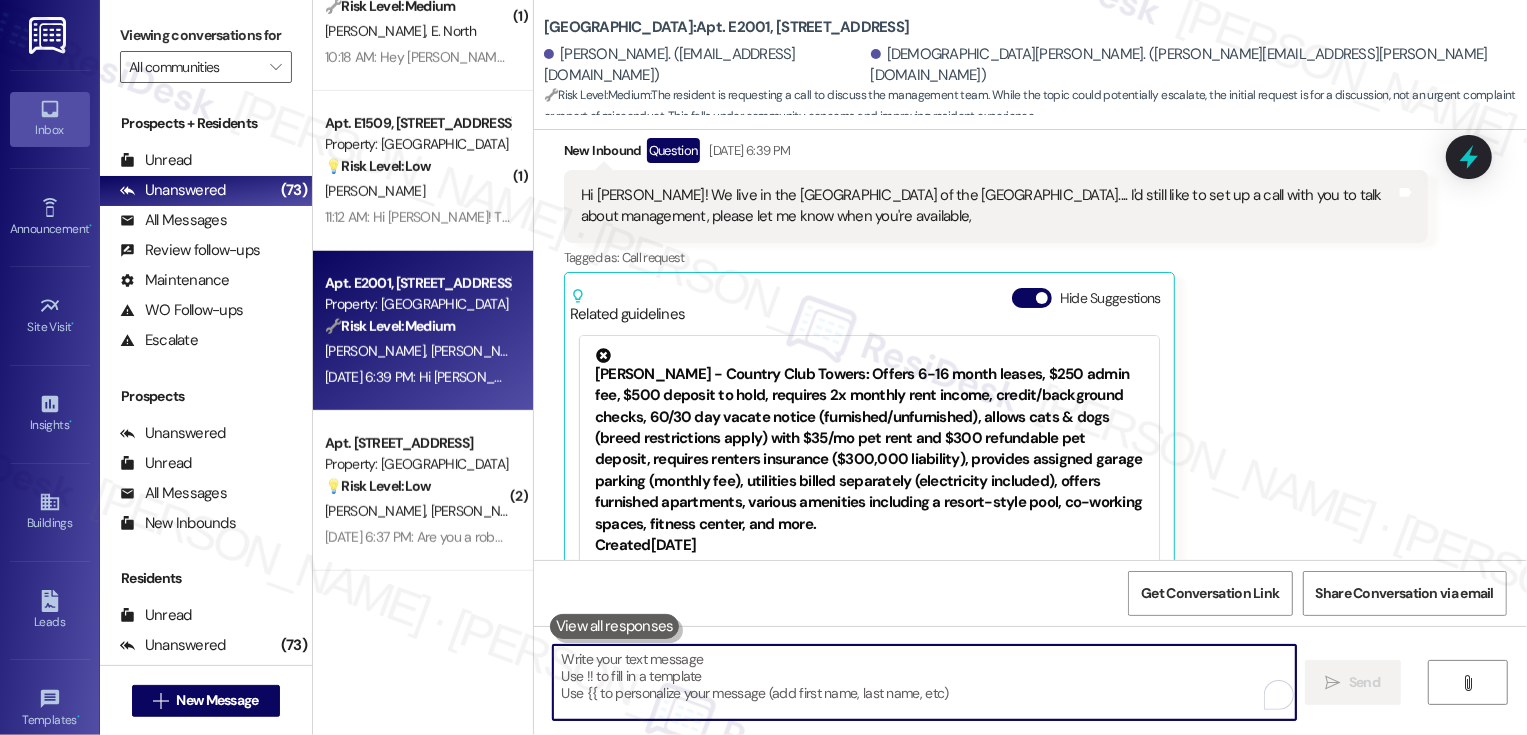 scroll, scrollTop: 843, scrollLeft: 0, axis: vertical 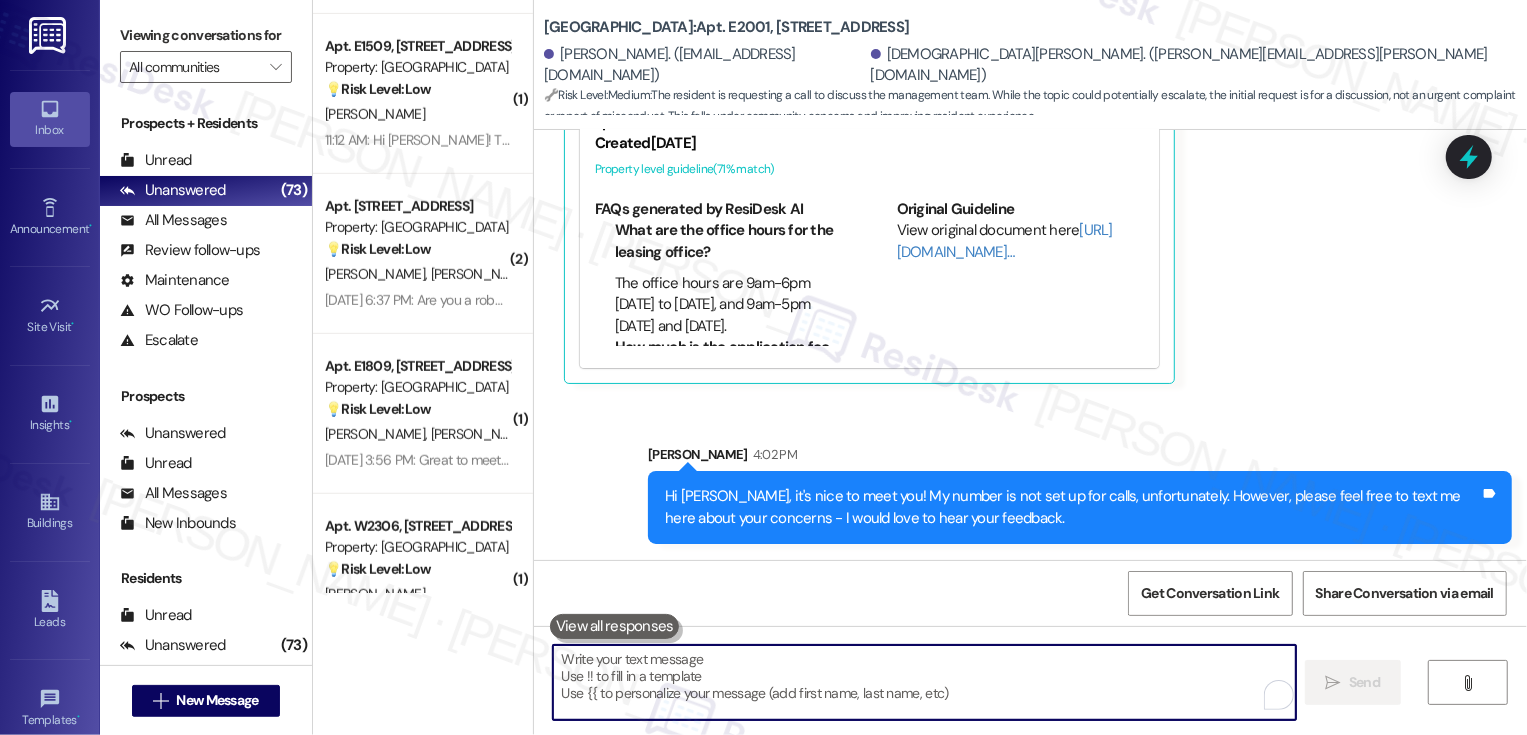 click on "💡  Risk Level:  Low" at bounding box center (378, 249) 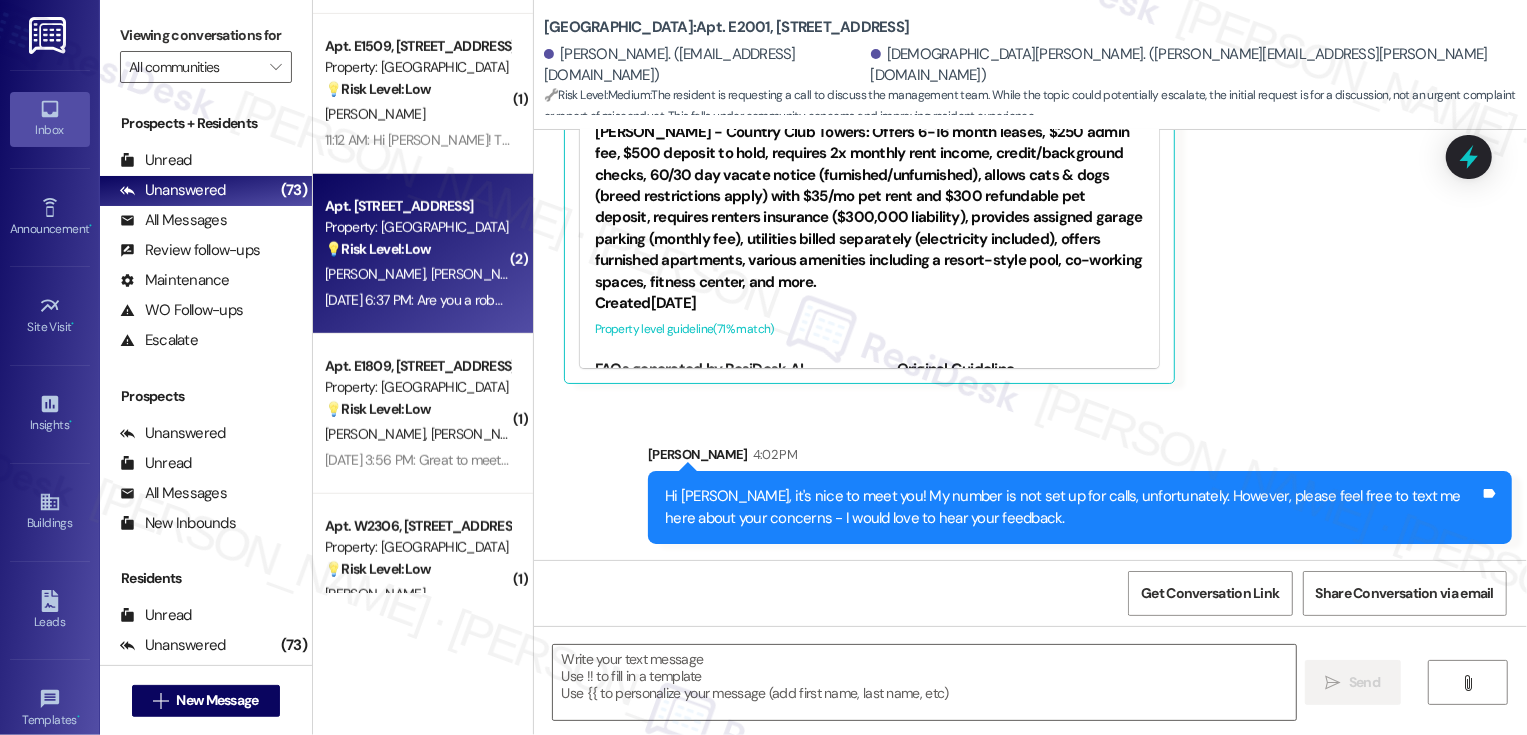 click on "💡  Risk Level:  Low" at bounding box center [378, 249] 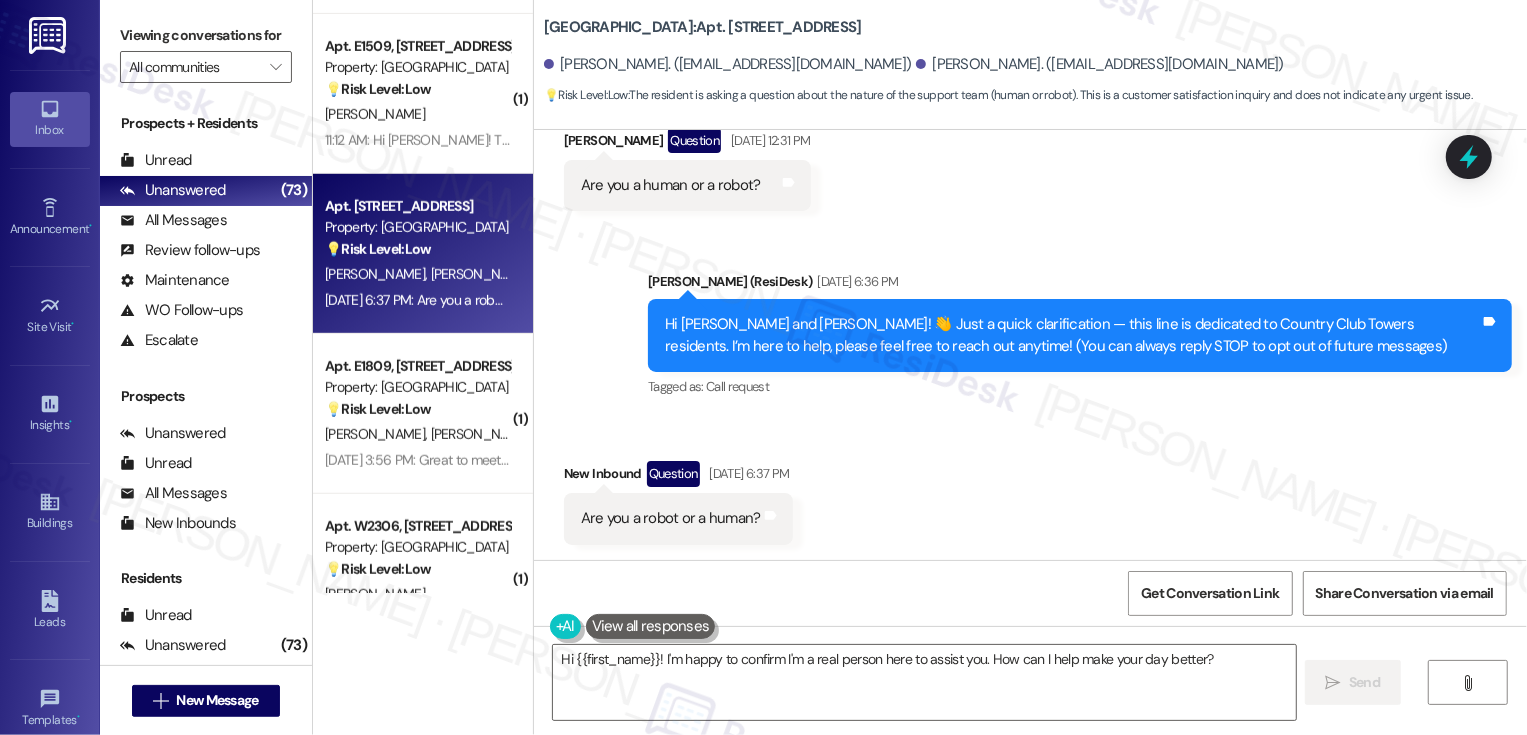 scroll, scrollTop: 369, scrollLeft: 0, axis: vertical 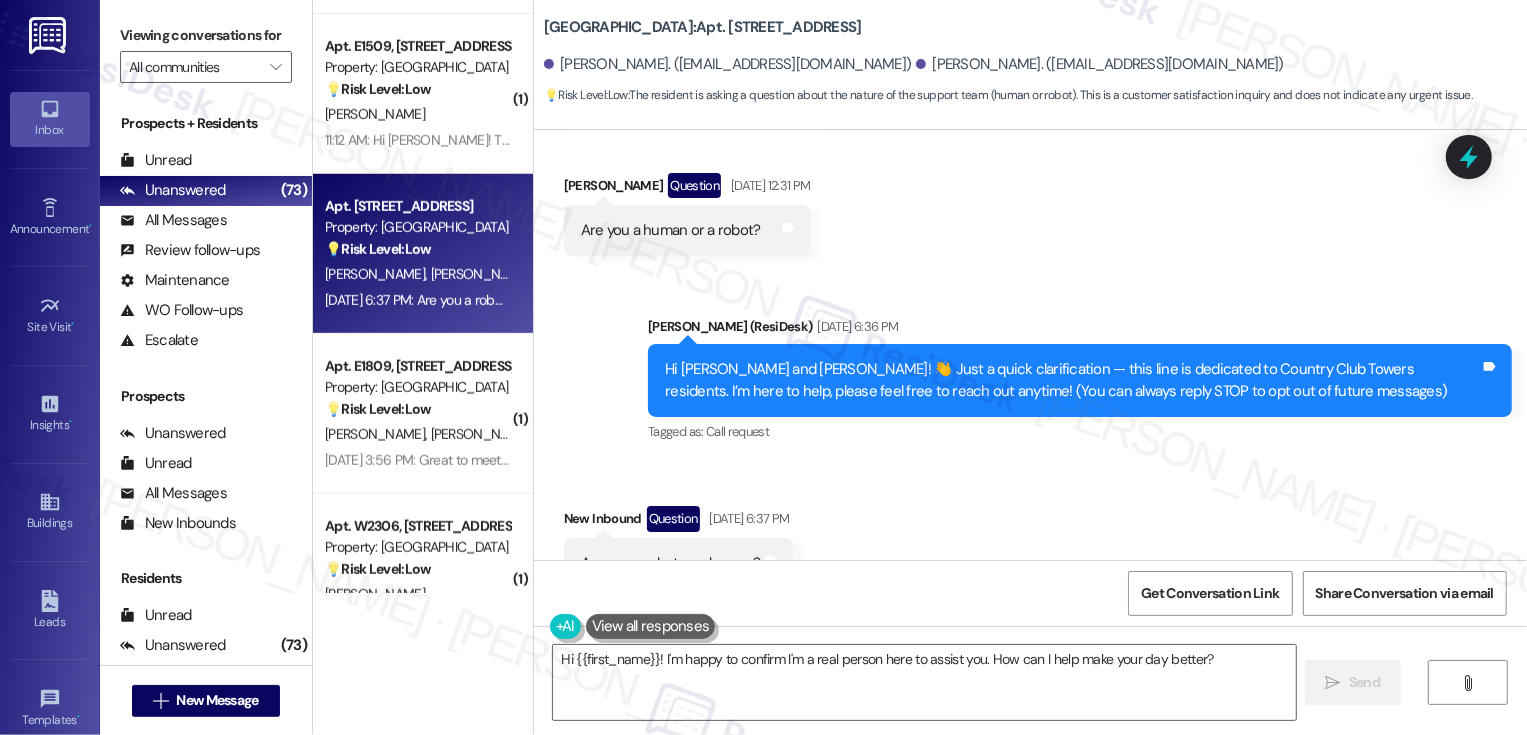 click on "Salem Heller Question Jul 21, 2025 at 12:31 PM" at bounding box center [687, 189] 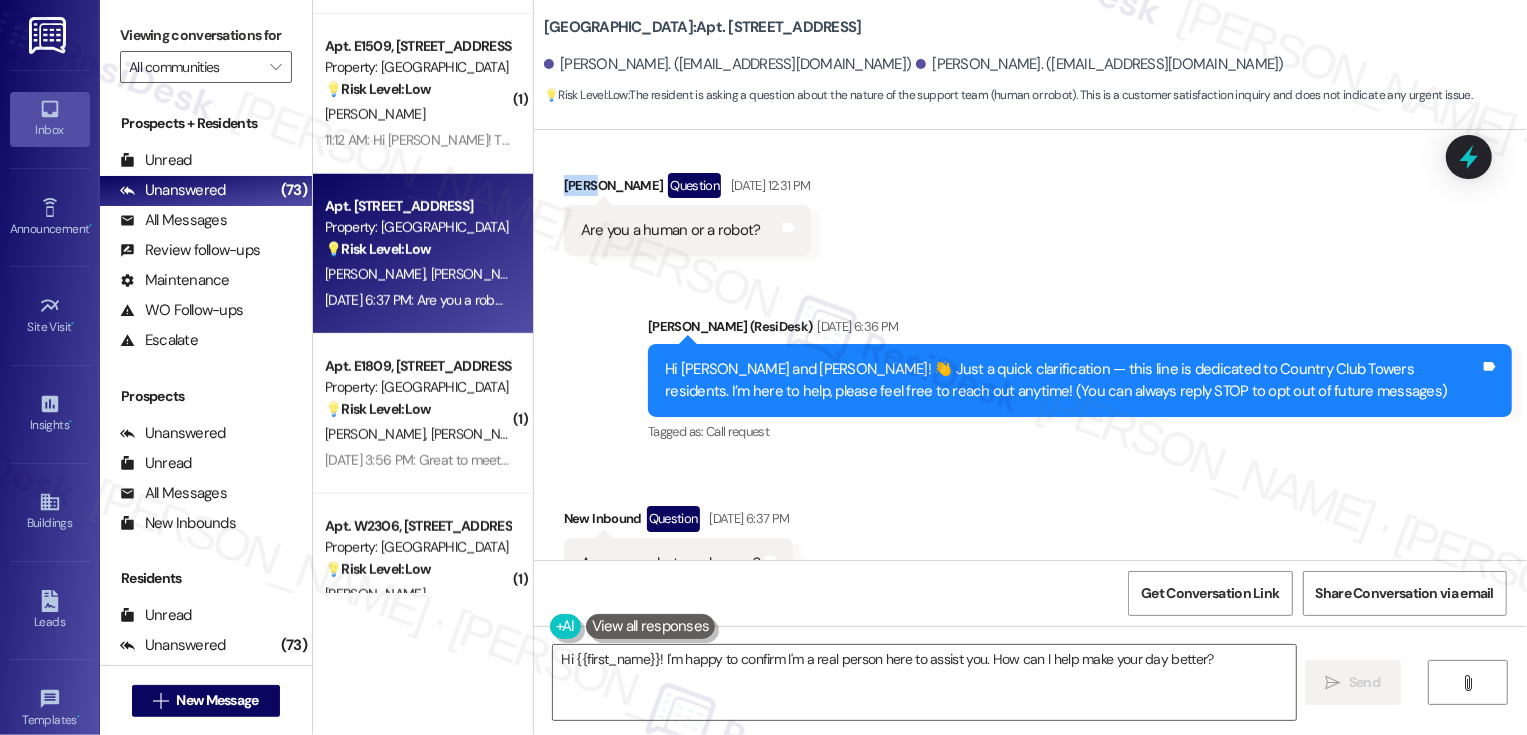 copy on "Salem" 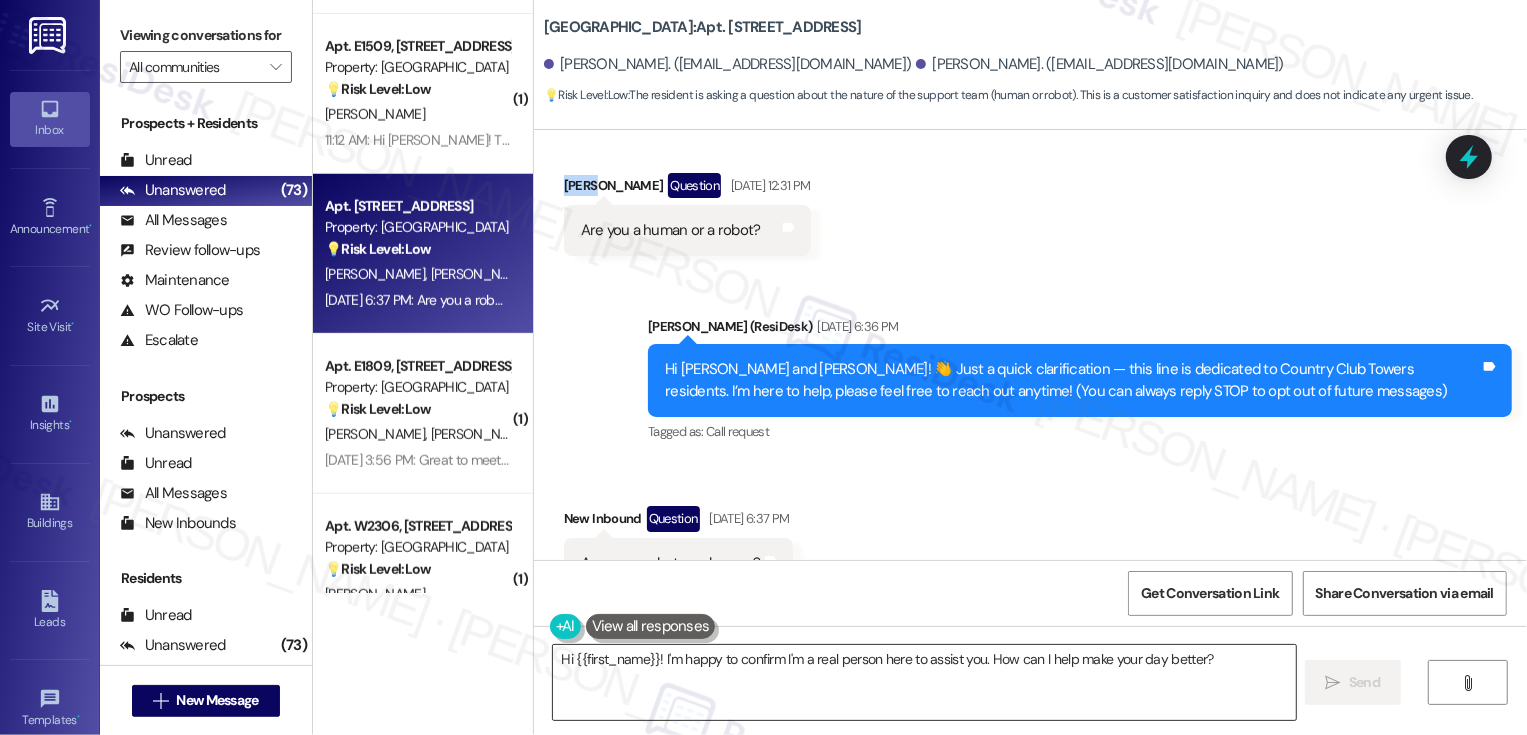 click on "Hi {{first_name}}! I'm happy to confirm I'm a real person here to assist you. How can I help make your day better?" at bounding box center [924, 682] 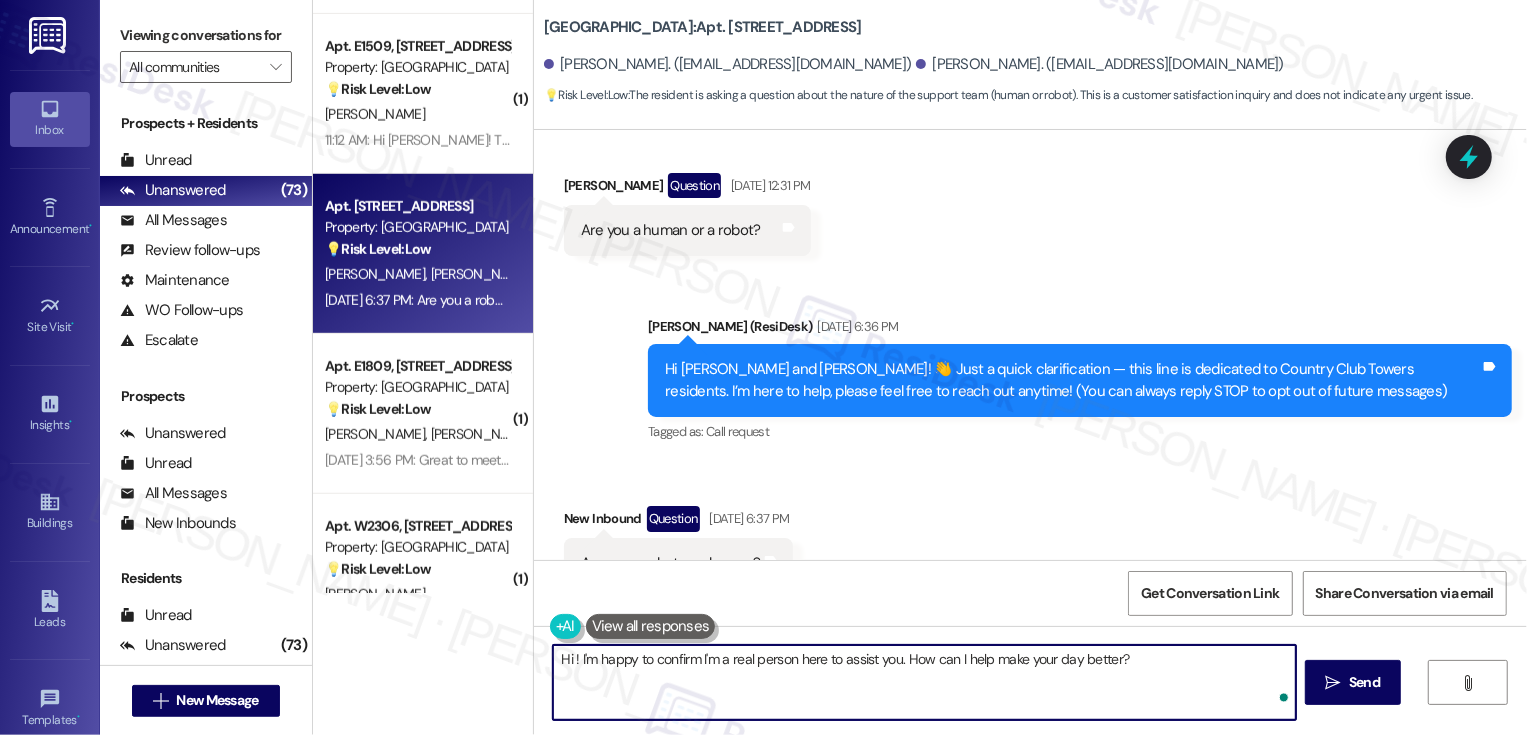 paste on "Salem" 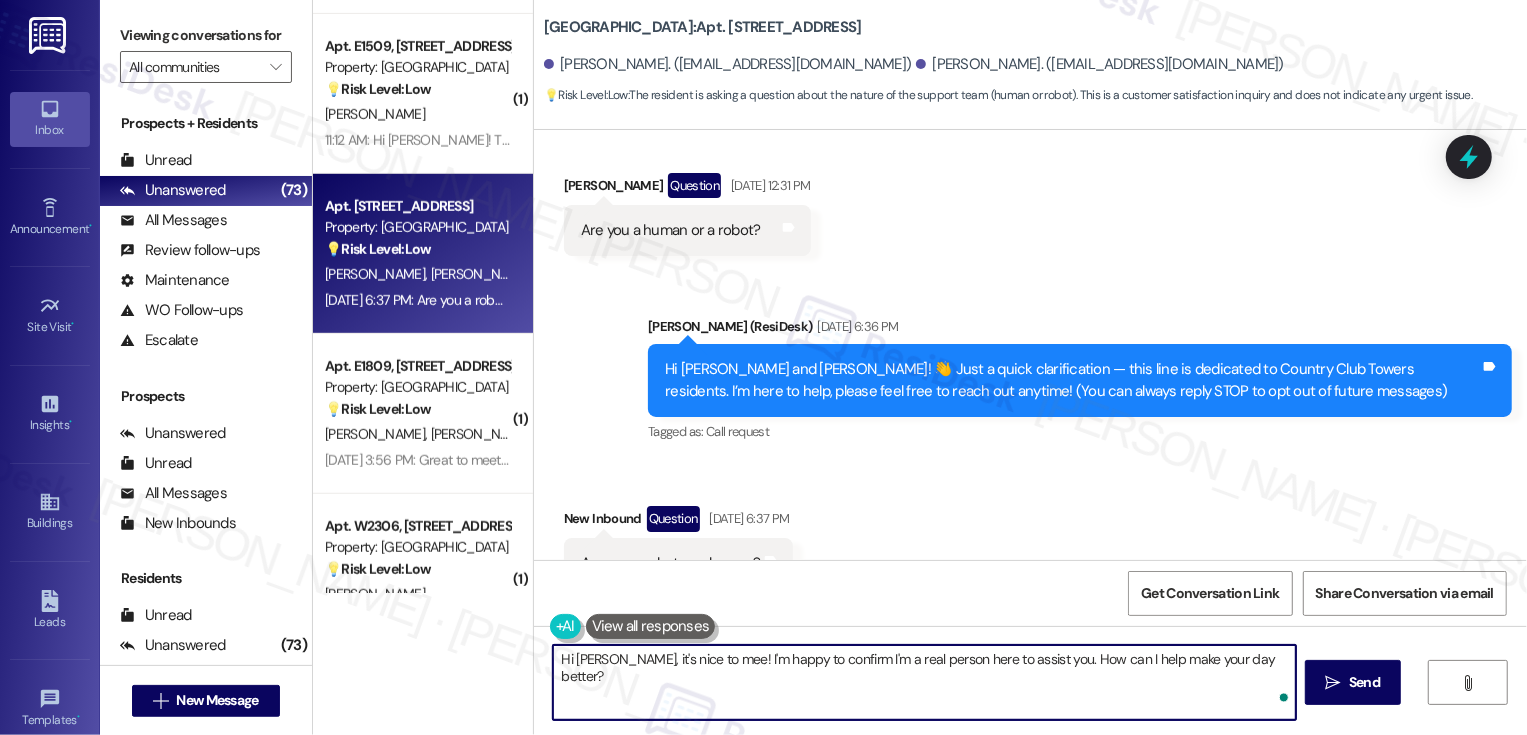 type on "Hi Salem, it's nice to meet! I'm happy to confirm I'm a real person here to assist you. How can I help make your day better?" 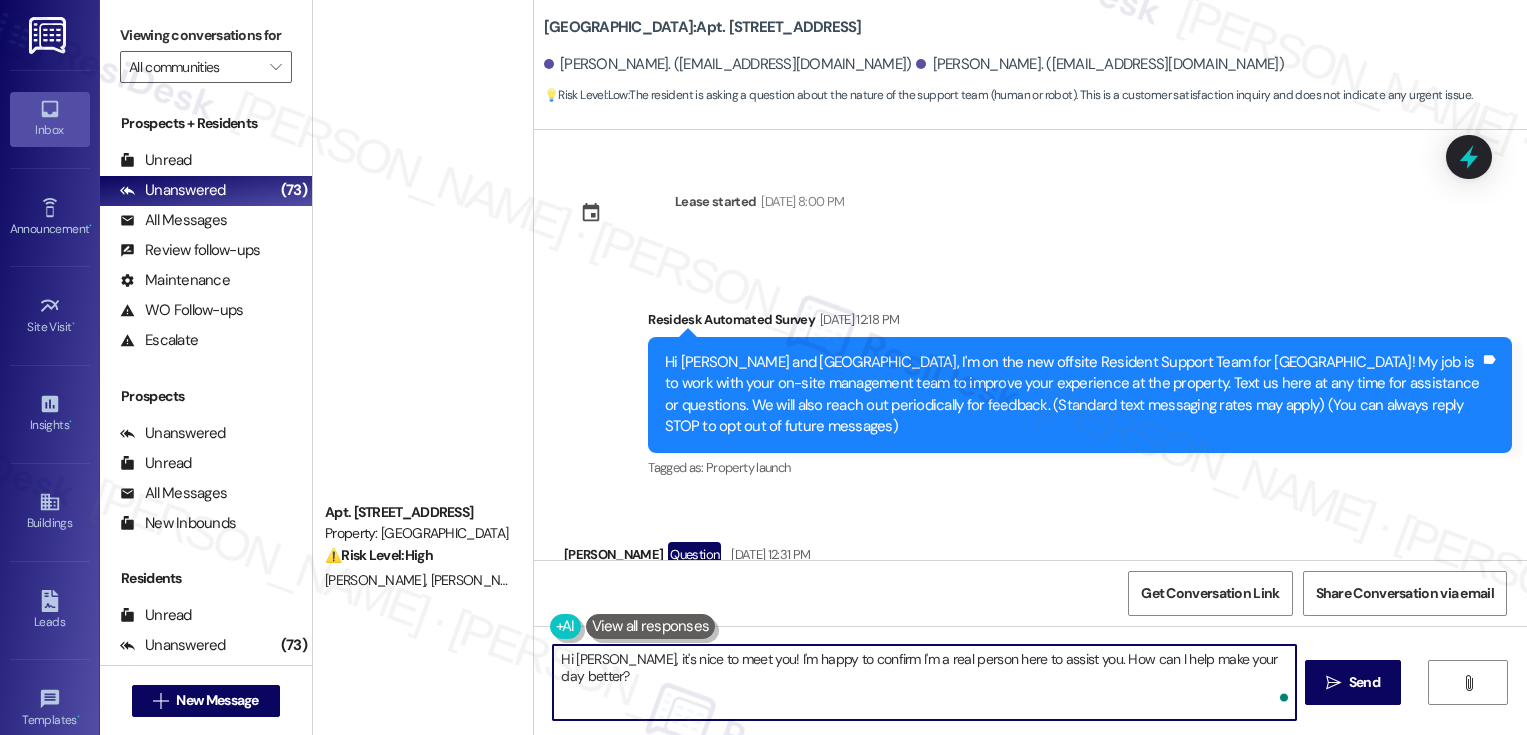 scroll, scrollTop: 0, scrollLeft: 0, axis: both 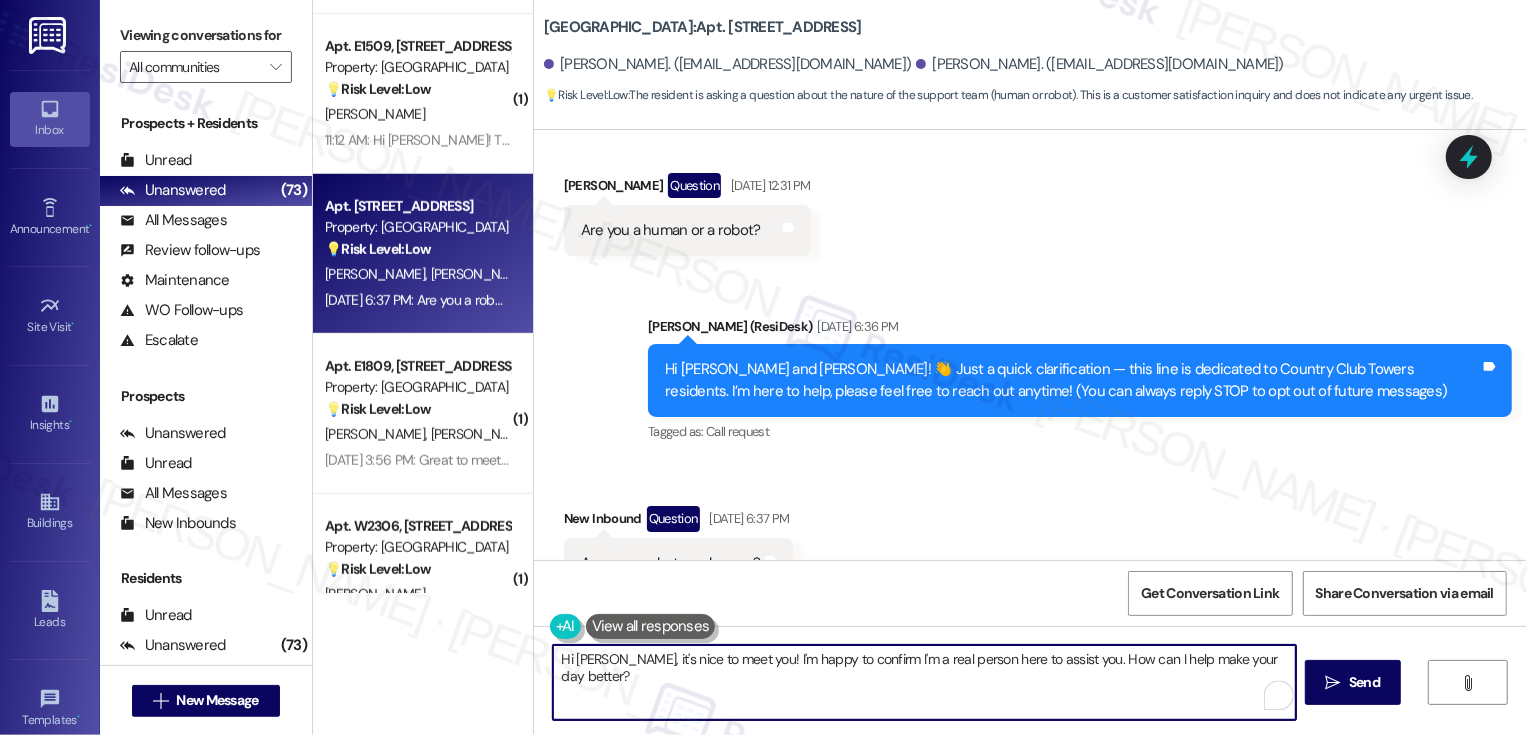 drag, startPoint x: 728, startPoint y: 659, endPoint x: 801, endPoint y: 709, distance: 88.481636 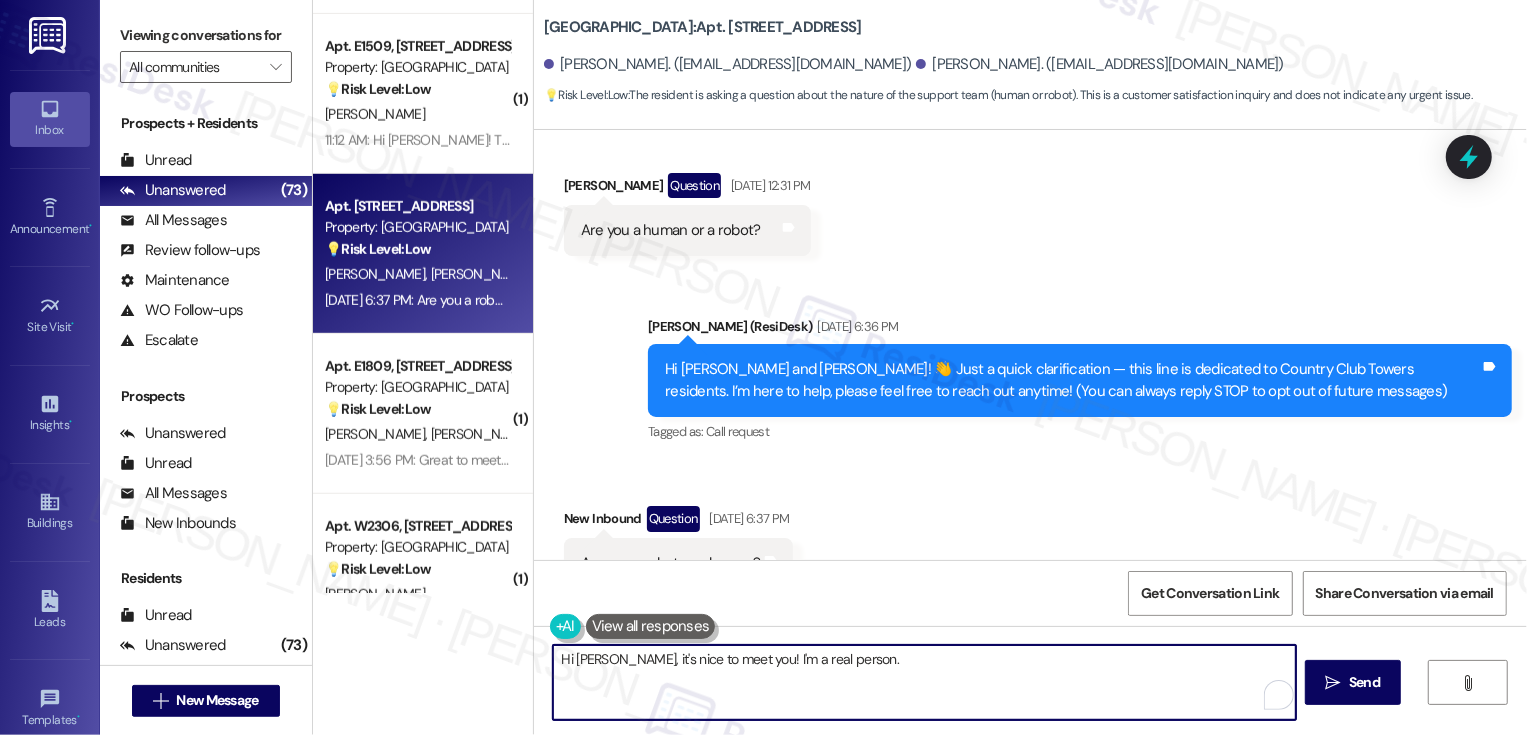paste on "🙂" 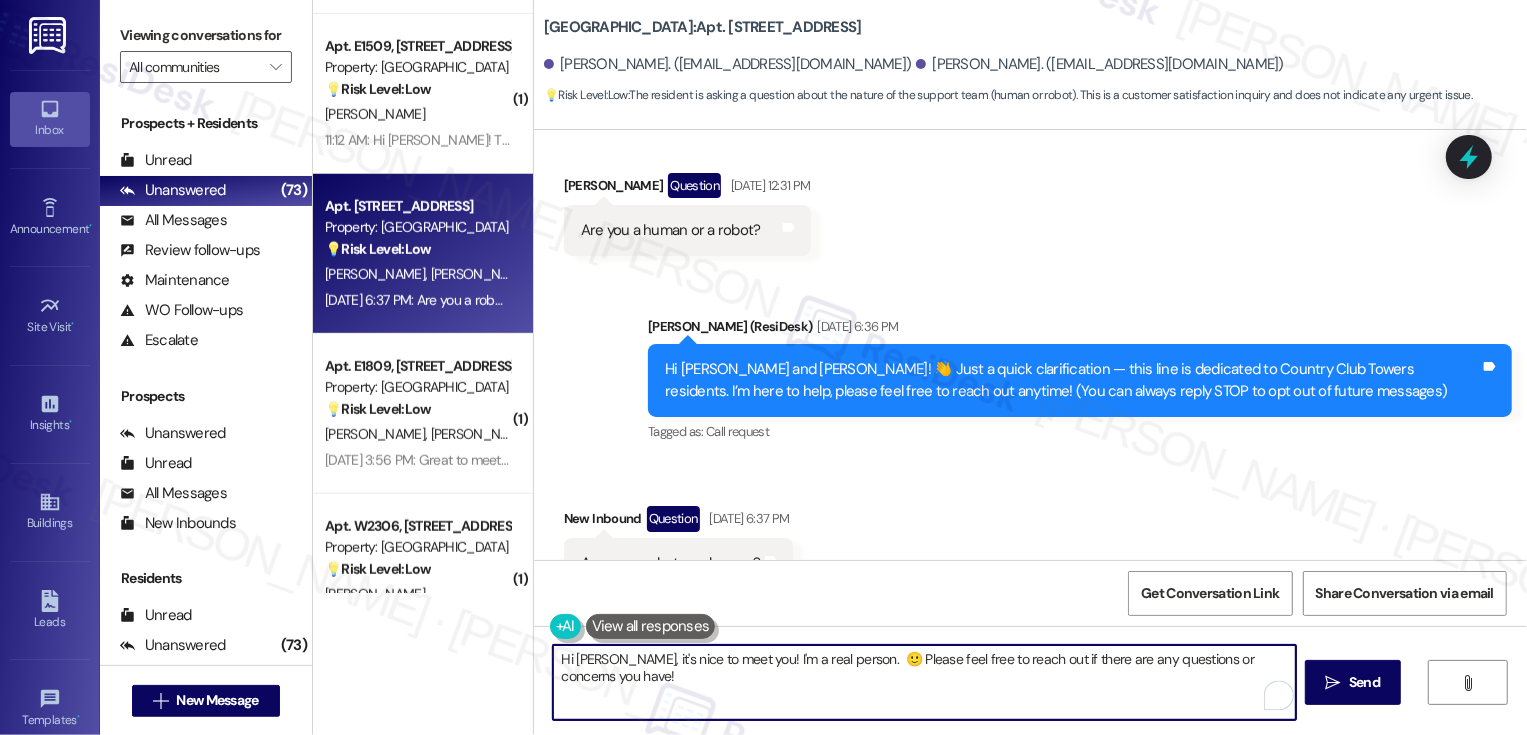 click on "Hi Salem, it's nice to meet you! I'm a real person.  🙂 Please feel free to reach out if there are any questions or concerns you have!" at bounding box center [924, 682] 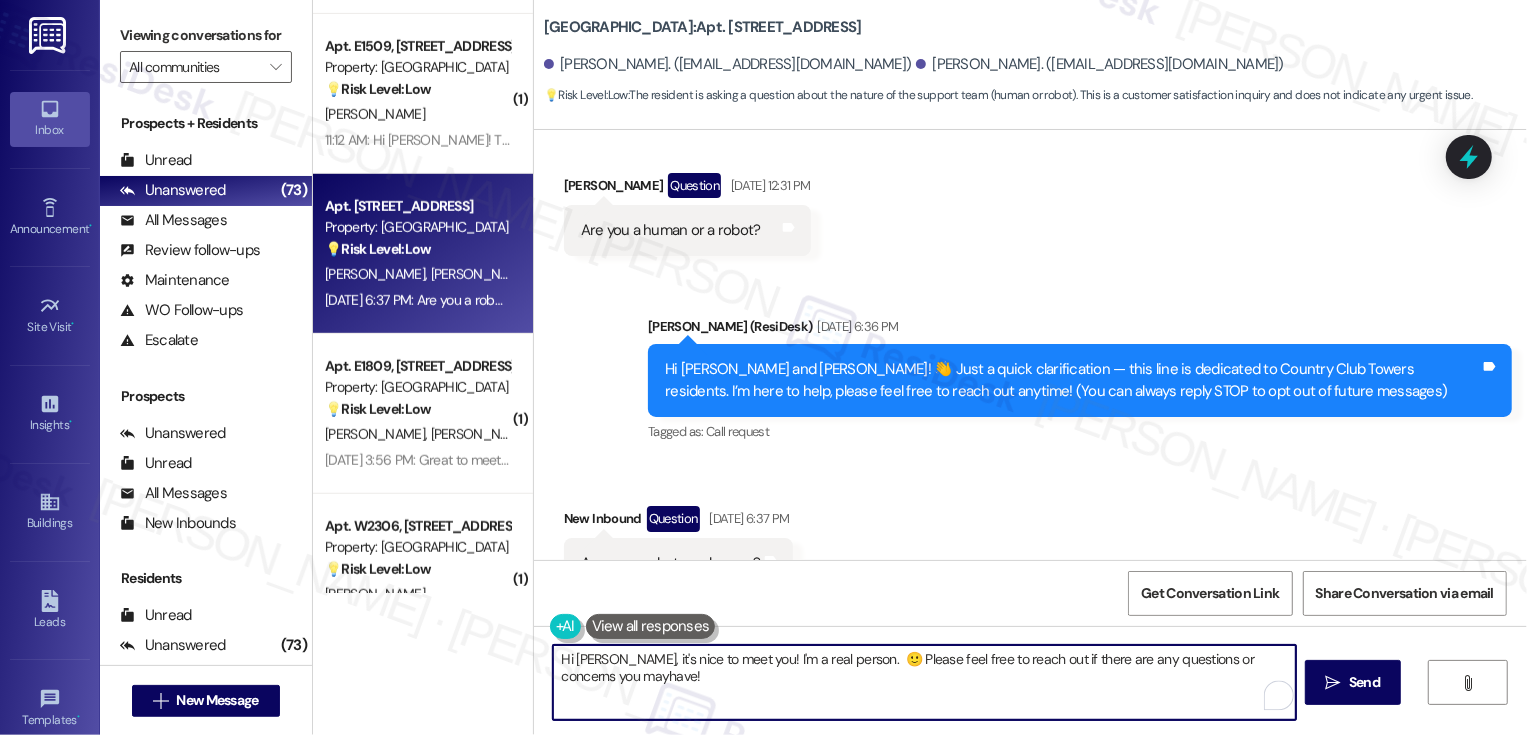 type on "Hi Salem, it's nice to meet you! I'm a real person.  🙂 Please feel free to reach out if there are any questions or concerns you may have!" 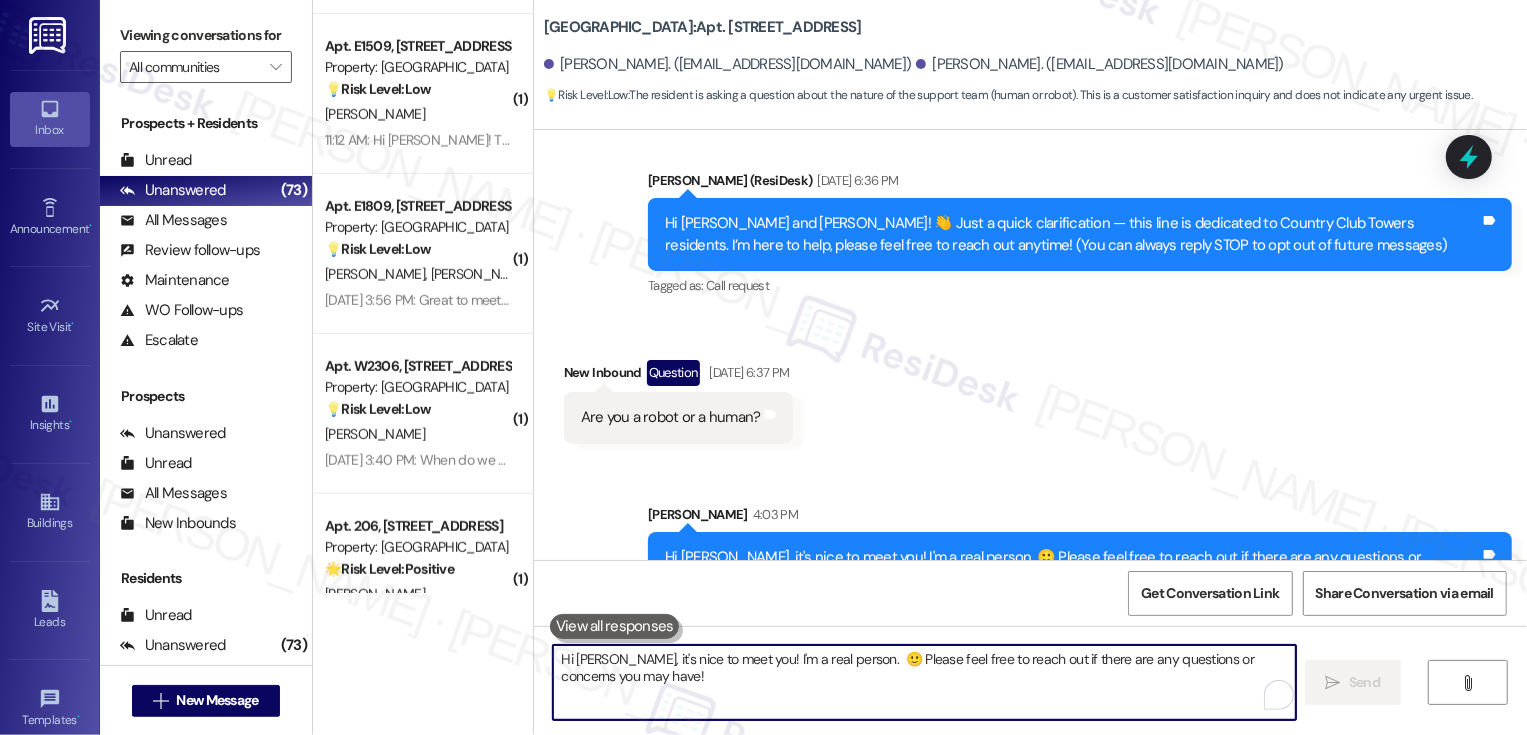 scroll, scrollTop: 553, scrollLeft: 0, axis: vertical 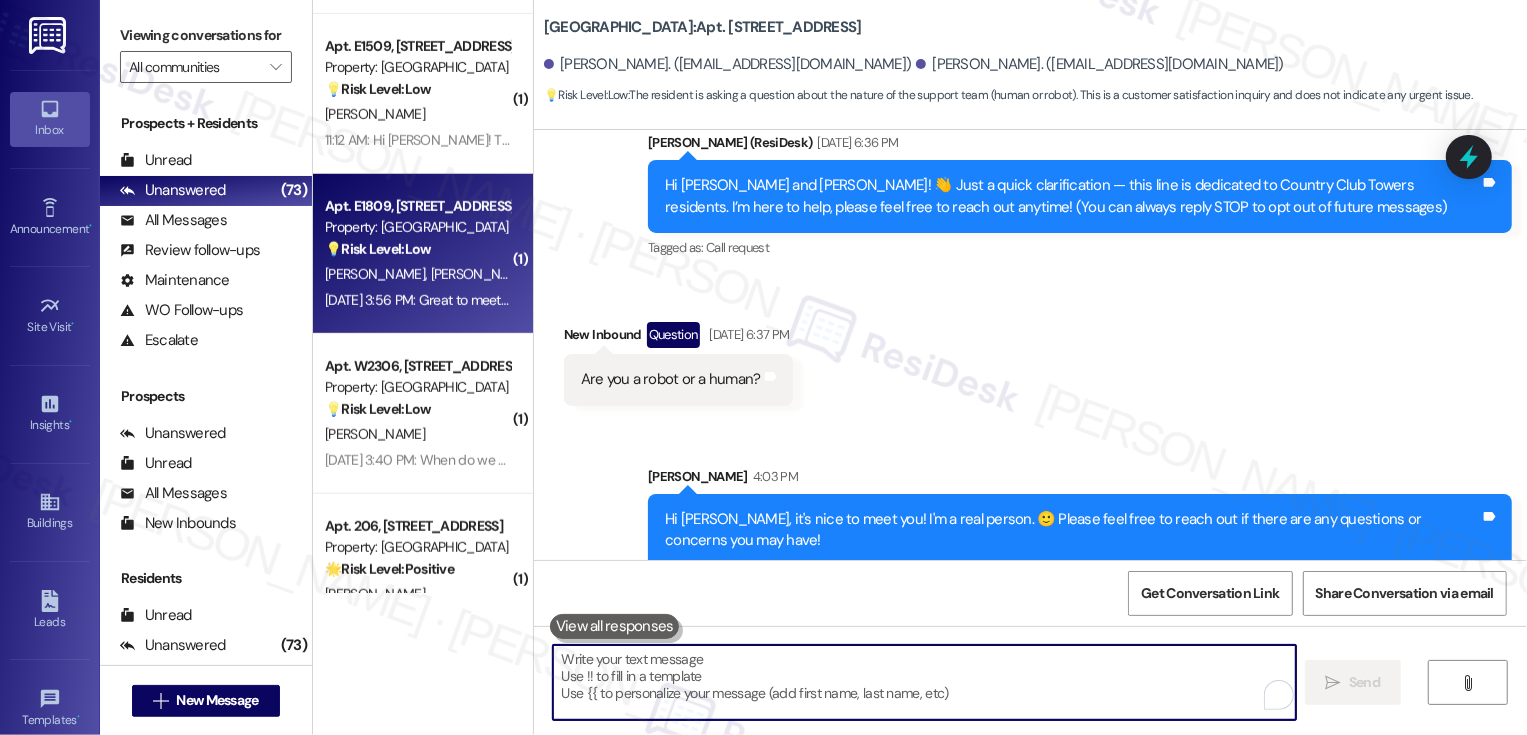 click on "Jul 21, 2025 at 3:56 PM: Great to meet you. What are the best ways to use you and for what type of matters?  Jul 21, 2025 at 3:56 PM: Great to meet you. What are the best ways to use you and for what type of matters?" at bounding box center [618, 300] 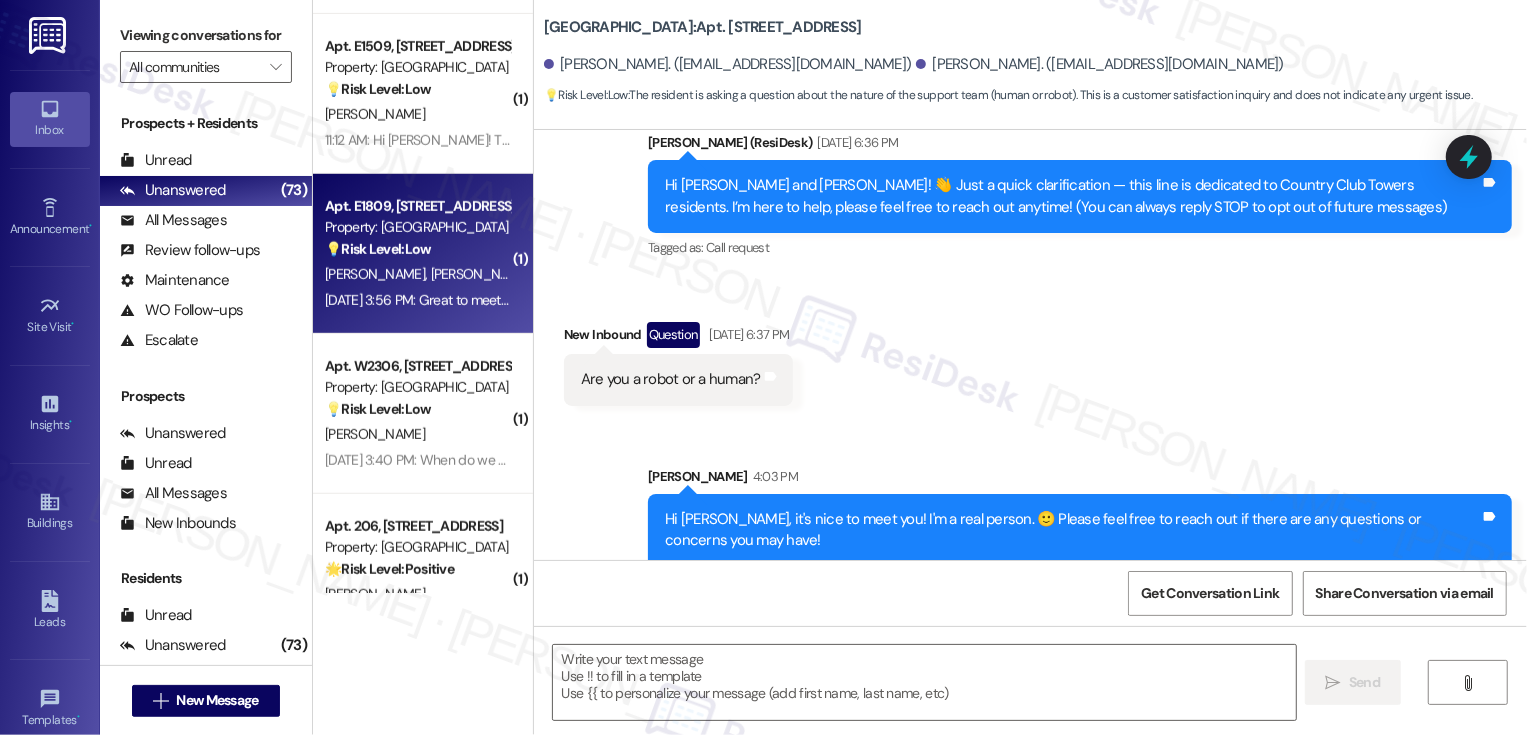 click on "Jul 21, 2025 at 3:56 PM: Great to meet you. What are the best ways to use you and for what type of matters?  Jul 21, 2025 at 3:56 PM: Great to meet you. What are the best ways to use you and for what type of matters?" at bounding box center [618, 300] 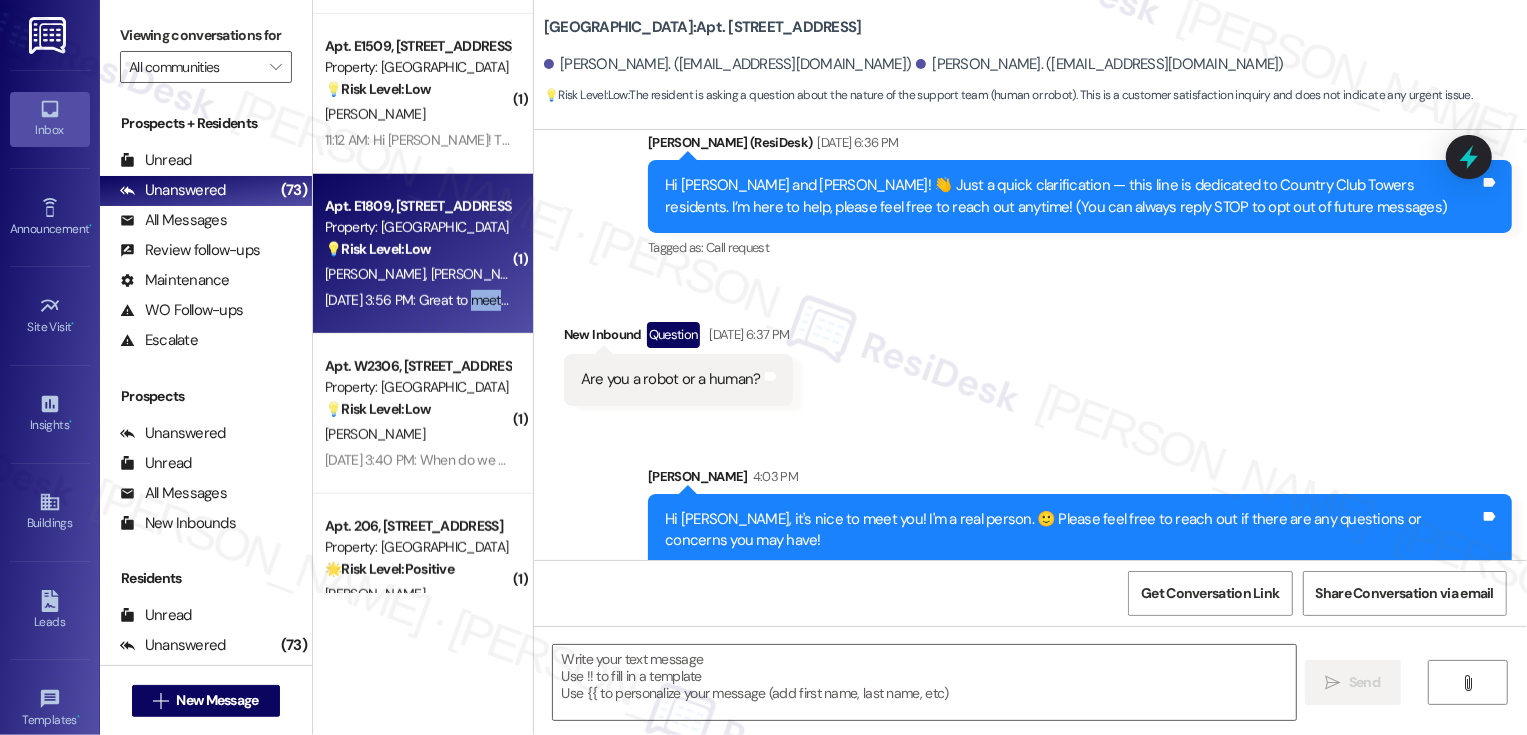 type on "Fetching suggested responses. Please feel free to read through the conversation in the meantime." 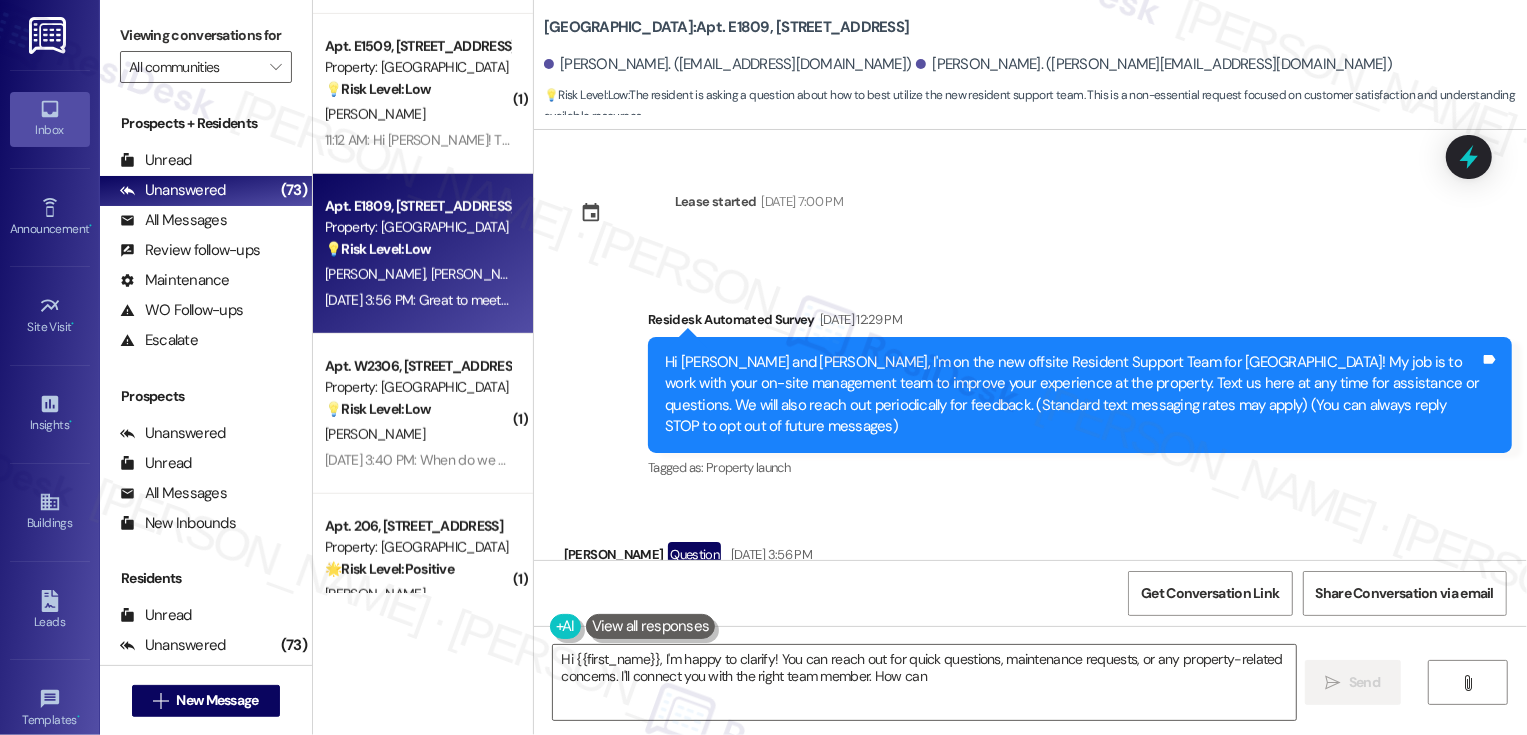 scroll, scrollTop: 110, scrollLeft: 0, axis: vertical 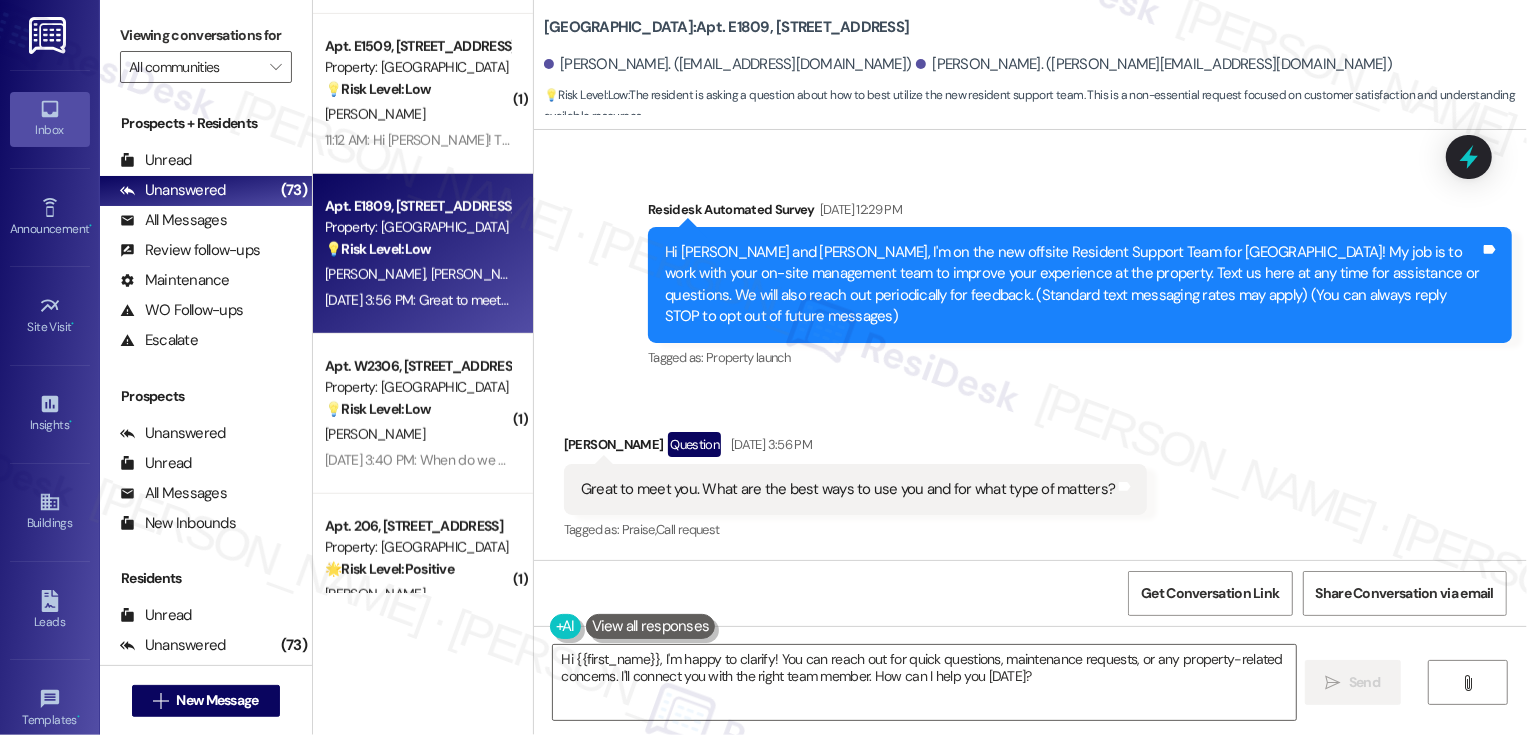 click on "Devon Kerns Question Jul 21, 2025 at 3:56 PM" at bounding box center (856, 448) 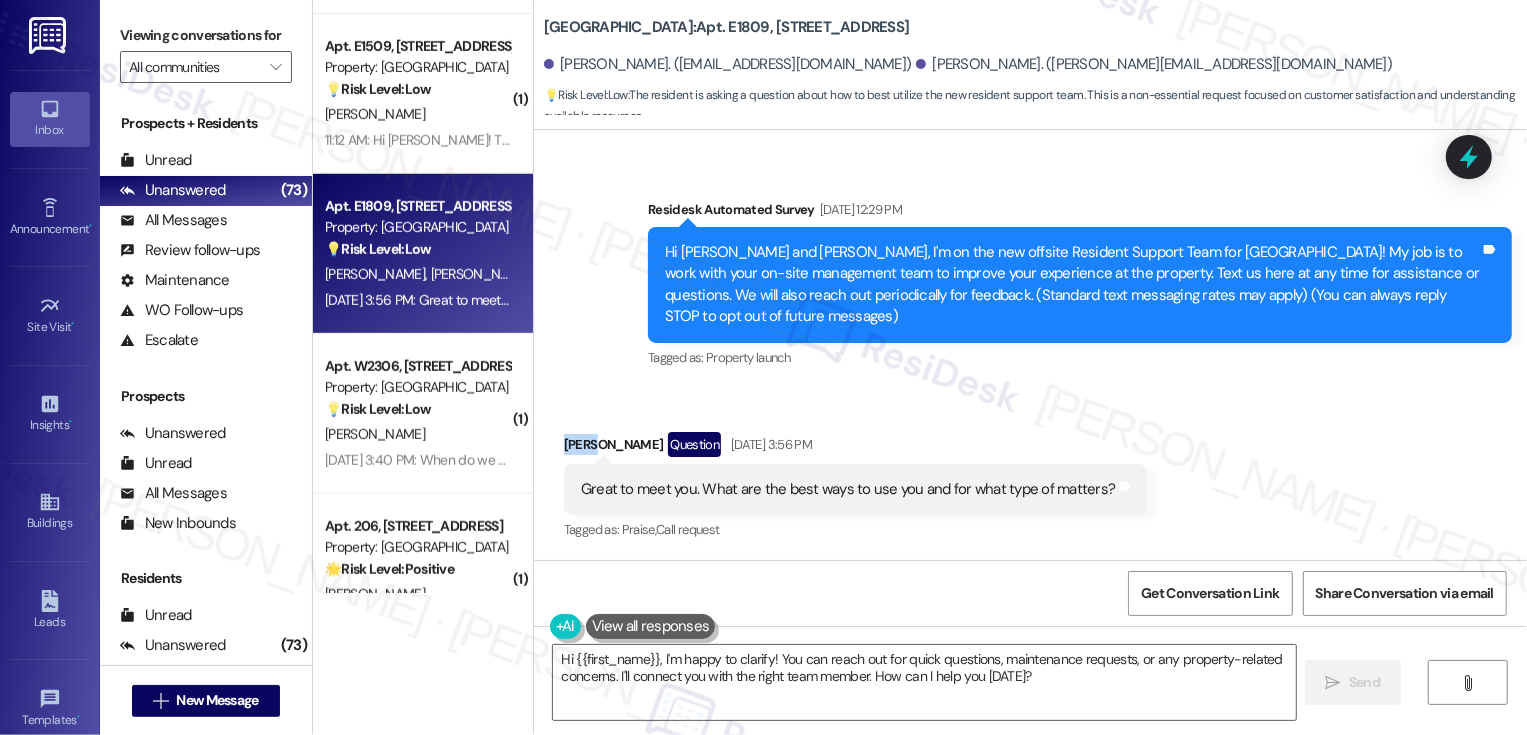 copy on "Devon" 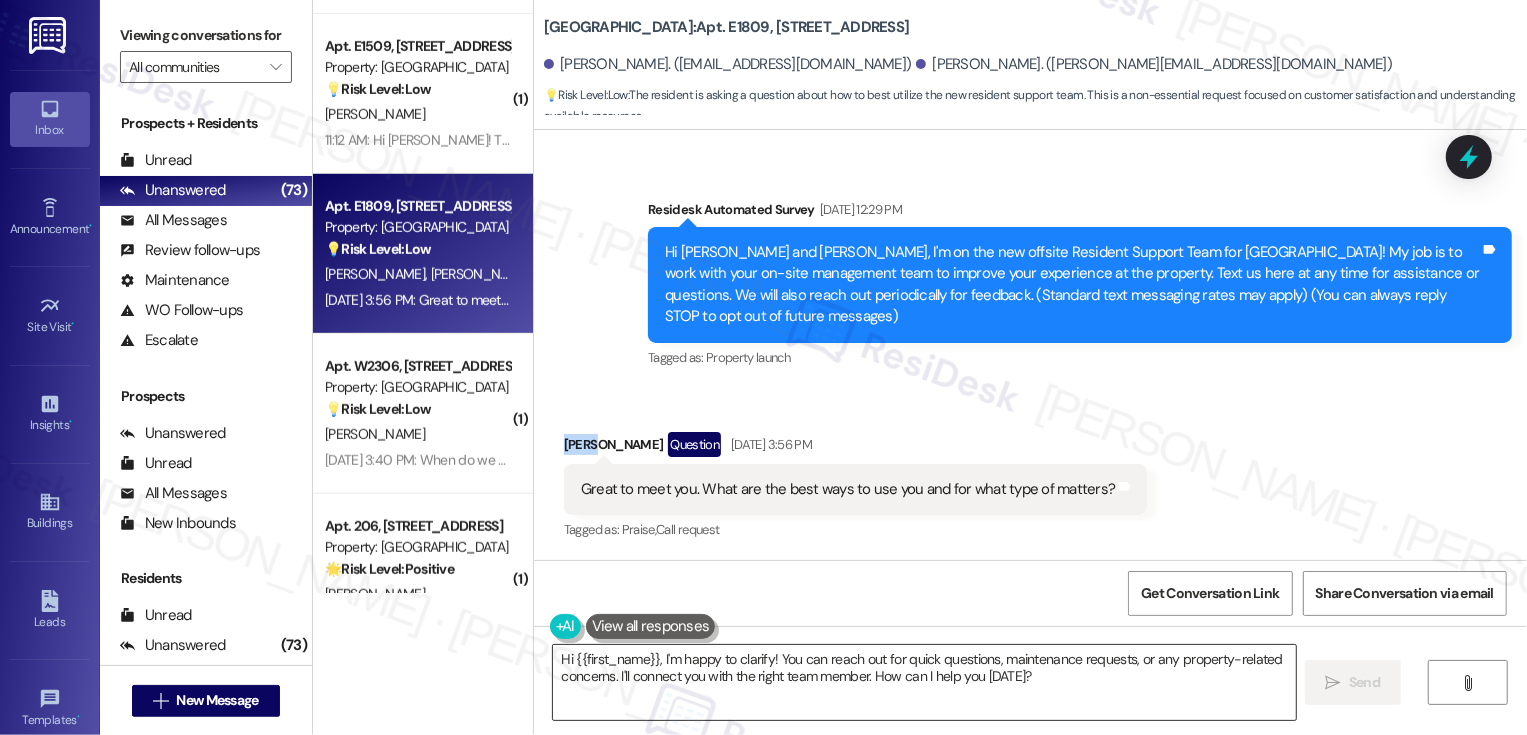 click on "Hi {{first_name}}, I'm happy to clarify! You can reach out for quick questions, maintenance requests, or any property-related concerns. I'll connect you with the right team member. How can I help you today?" at bounding box center (924, 682) 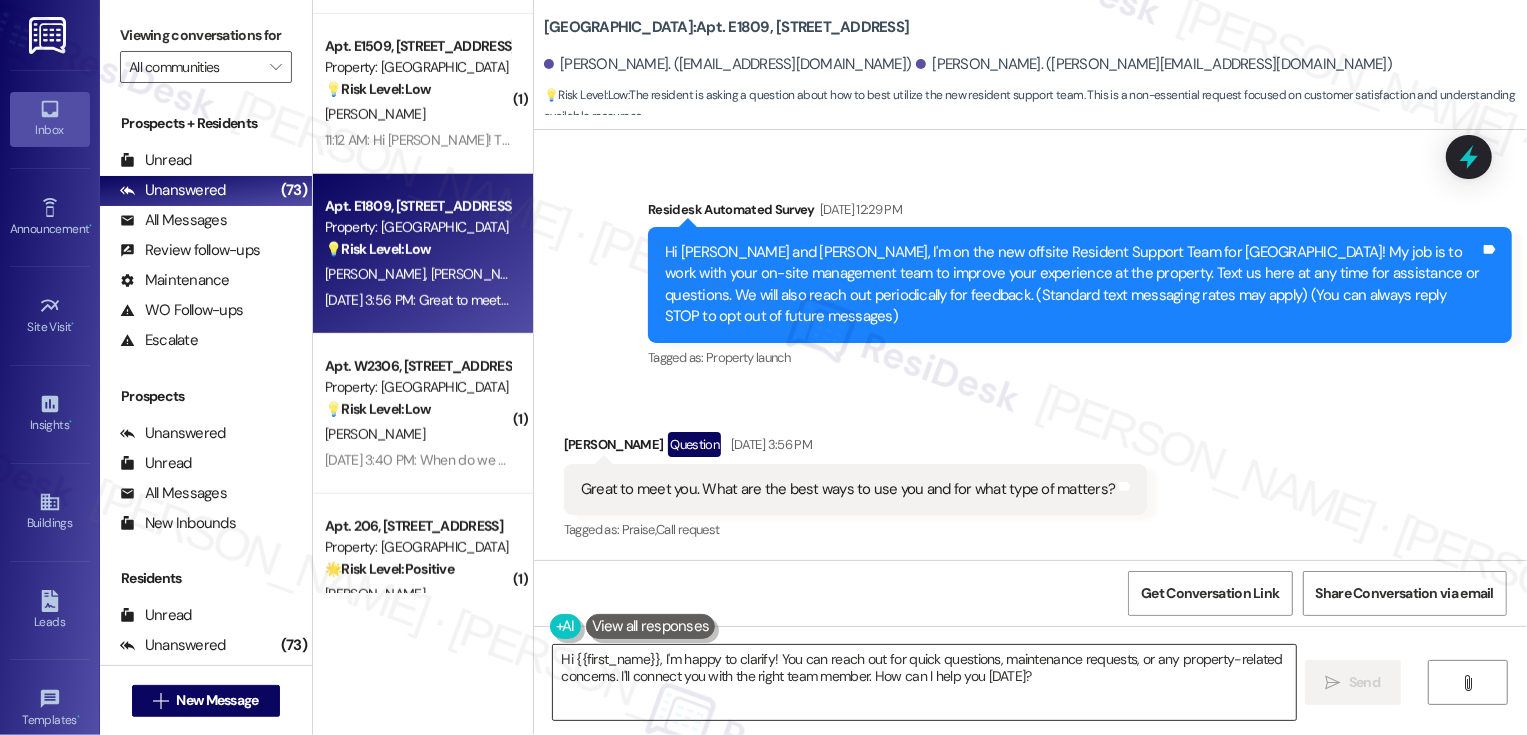 click on "Hi {{first_name}}, I'm happy to clarify! You can reach out for quick questions, maintenance requests, or any property-related concerns. I'll connect you with the right team member. How can I help you today?" at bounding box center (924, 682) 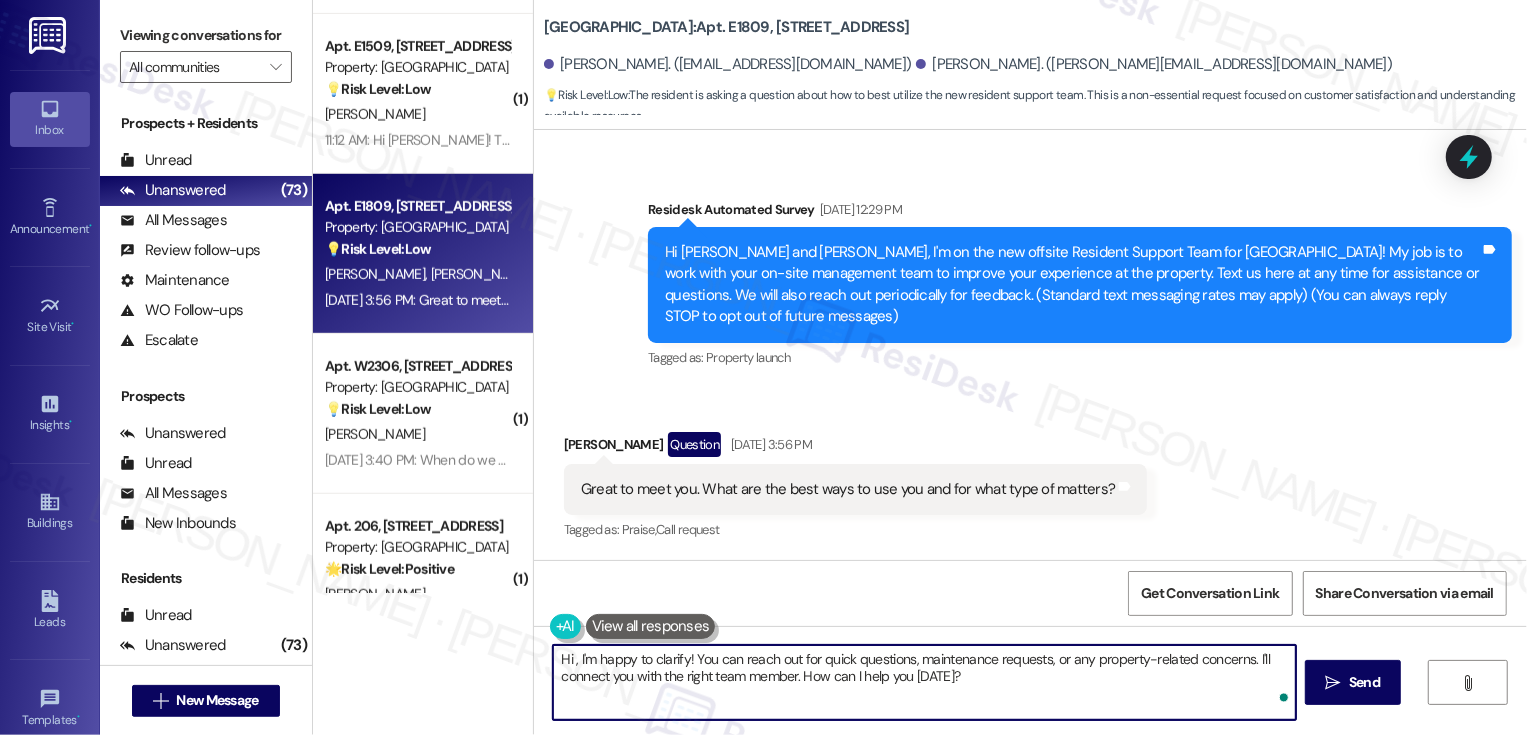 paste on "Devon" 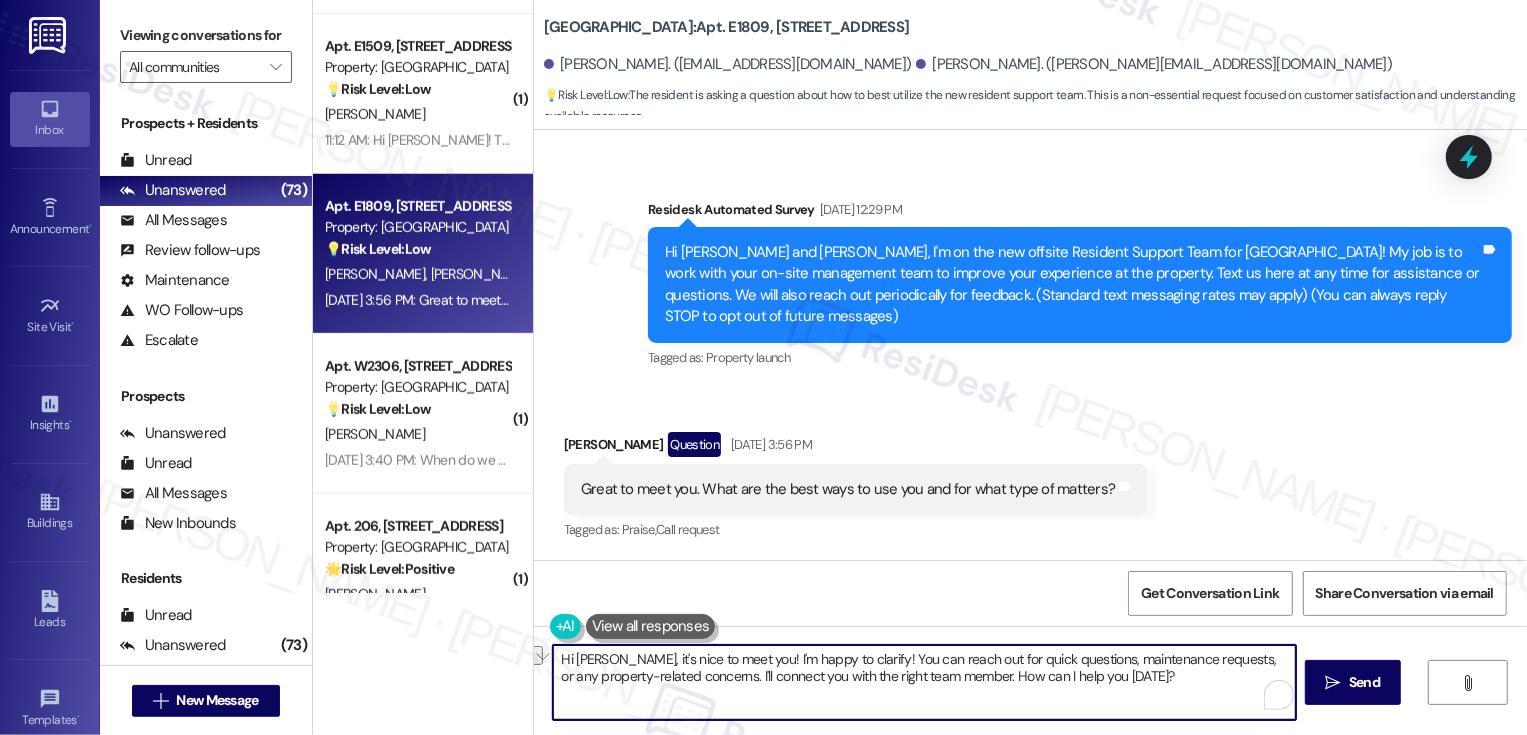 drag, startPoint x: 804, startPoint y: 661, endPoint x: 1004, endPoint y: 663, distance: 200.01 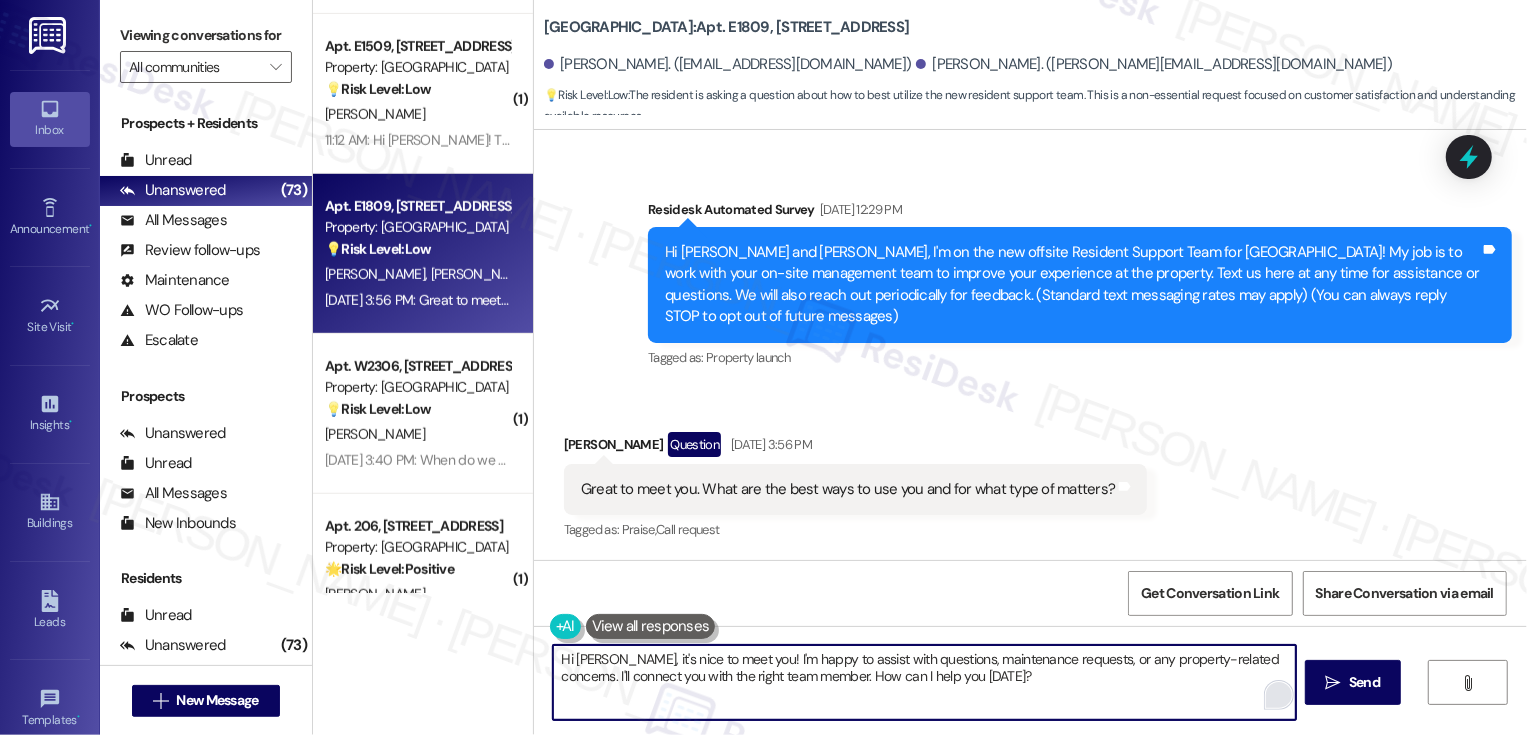 drag, startPoint x: 1265, startPoint y: 656, endPoint x: 1276, endPoint y: 694, distance: 39.56008 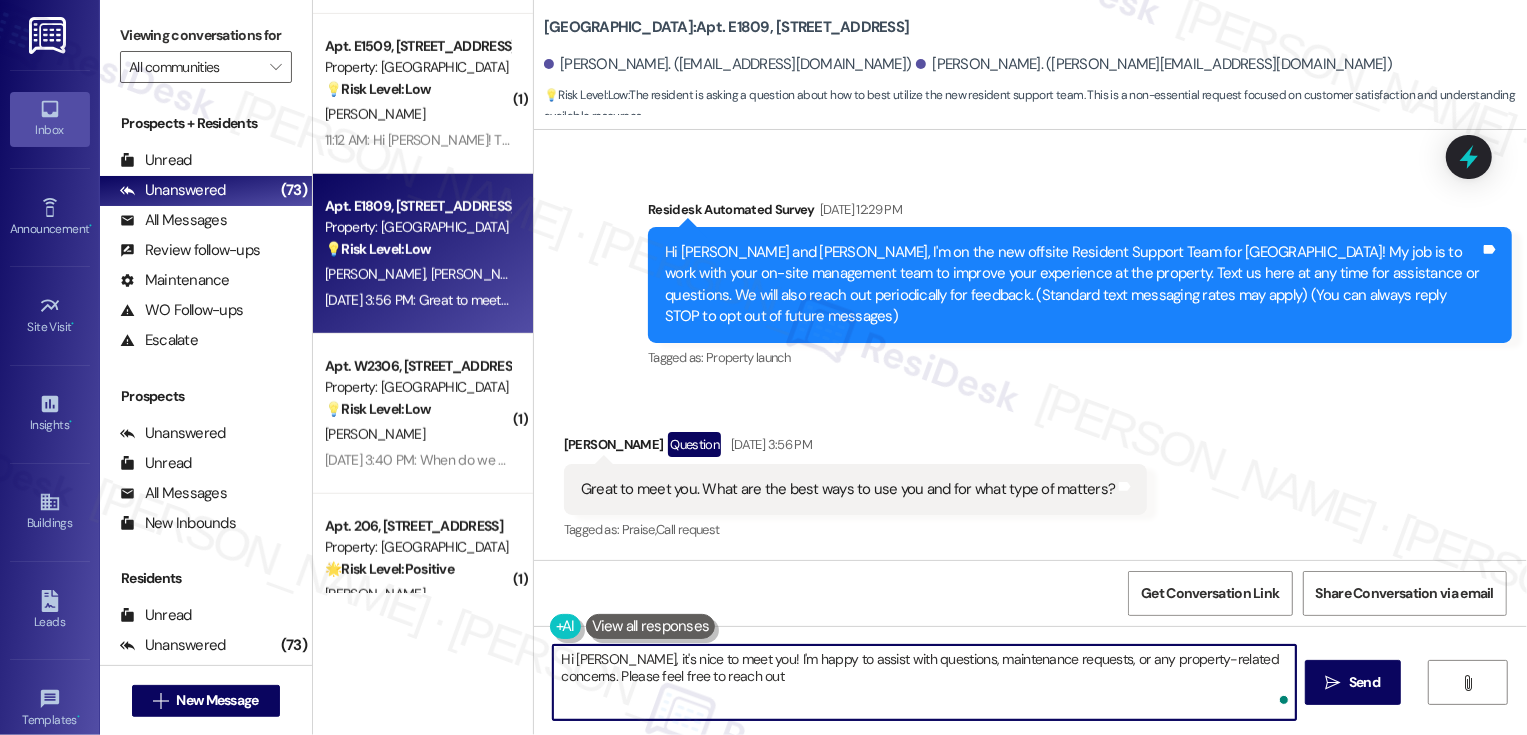 type on "Hi Devon, it's nice to meet you! I'm happy to assist with questions, maintenance requests, or any property-related concerns. Please feel free to reach out!" 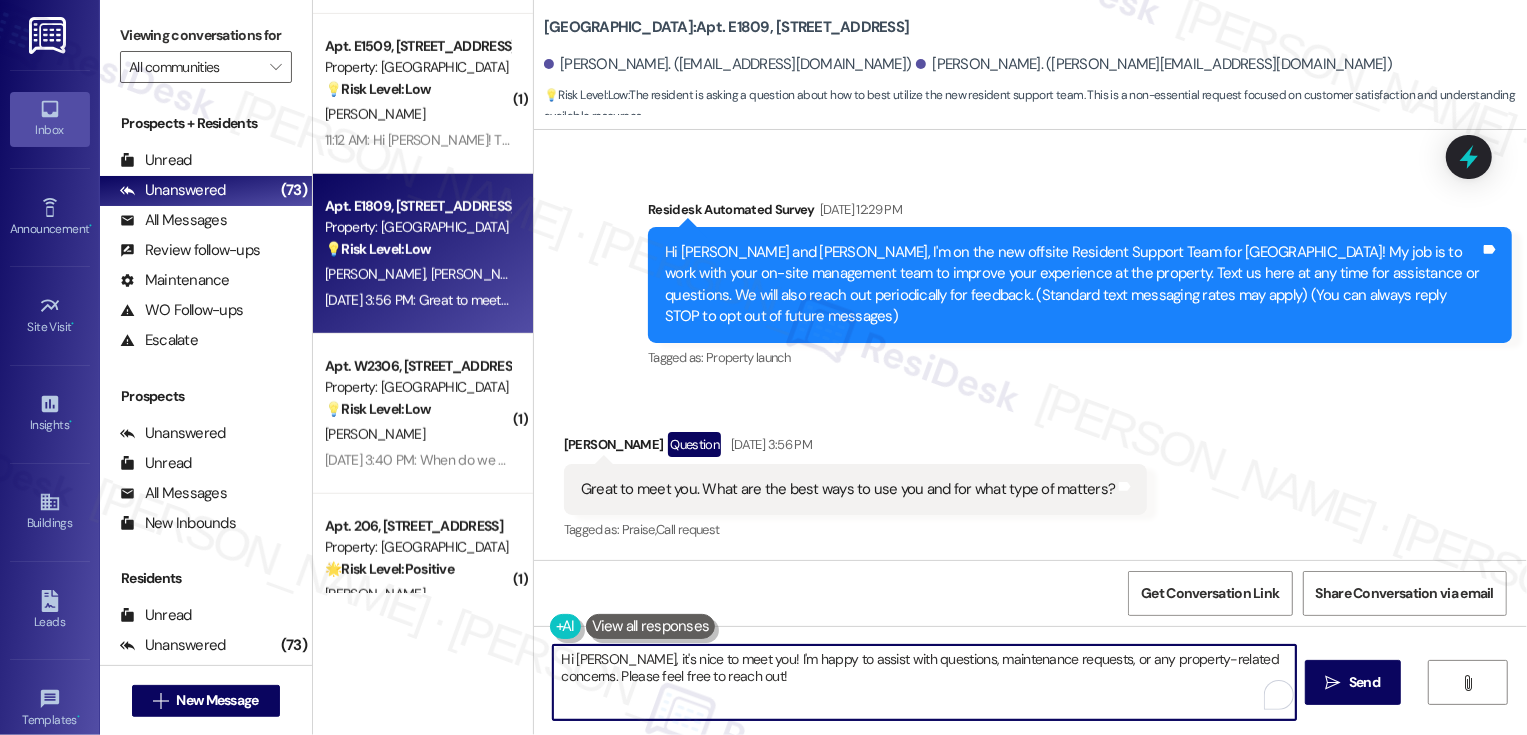 click on "Hi Devon, it's nice to meet you! I'm happy to assist with questions, maintenance requests, or any property-related concerns. Please feel free to reach out!" at bounding box center (924, 682) 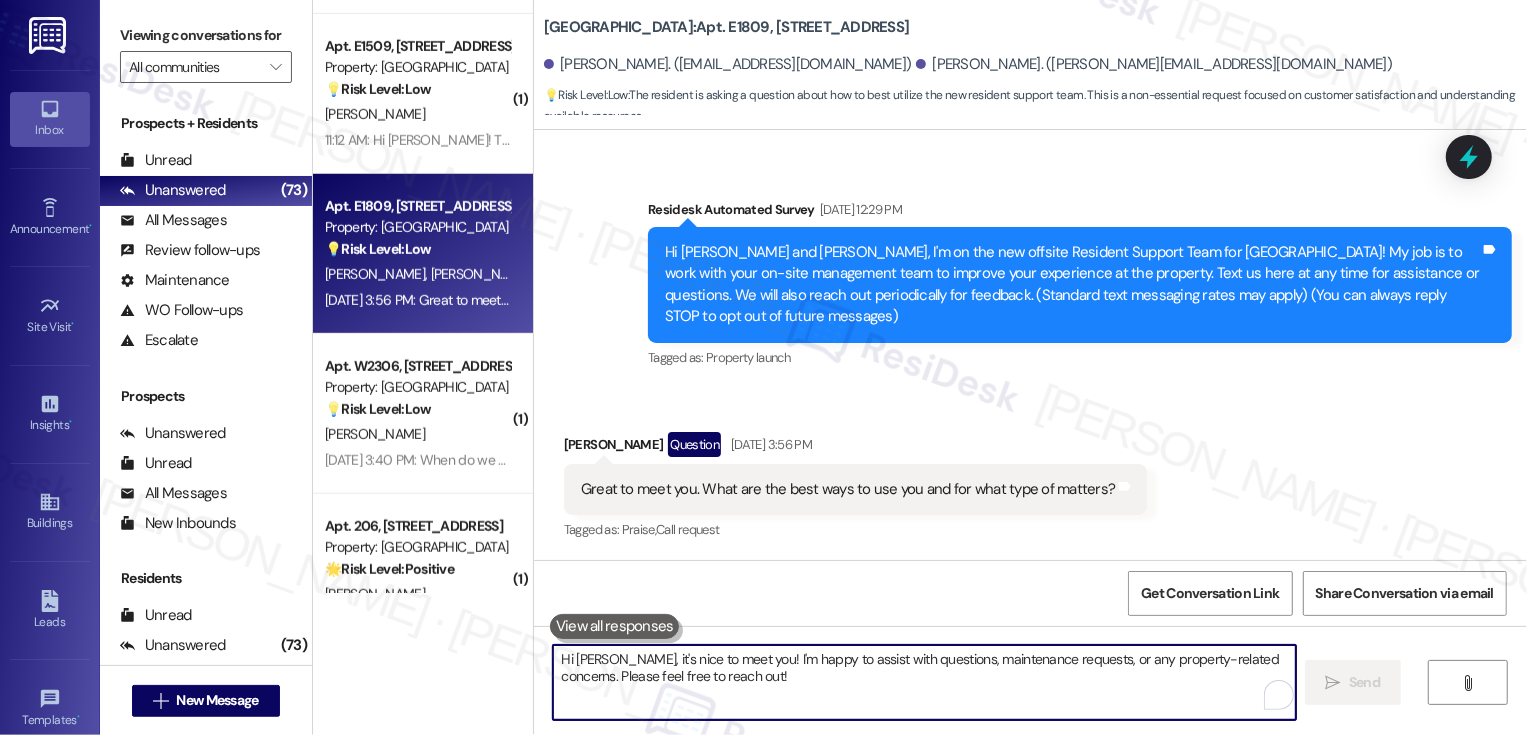 type 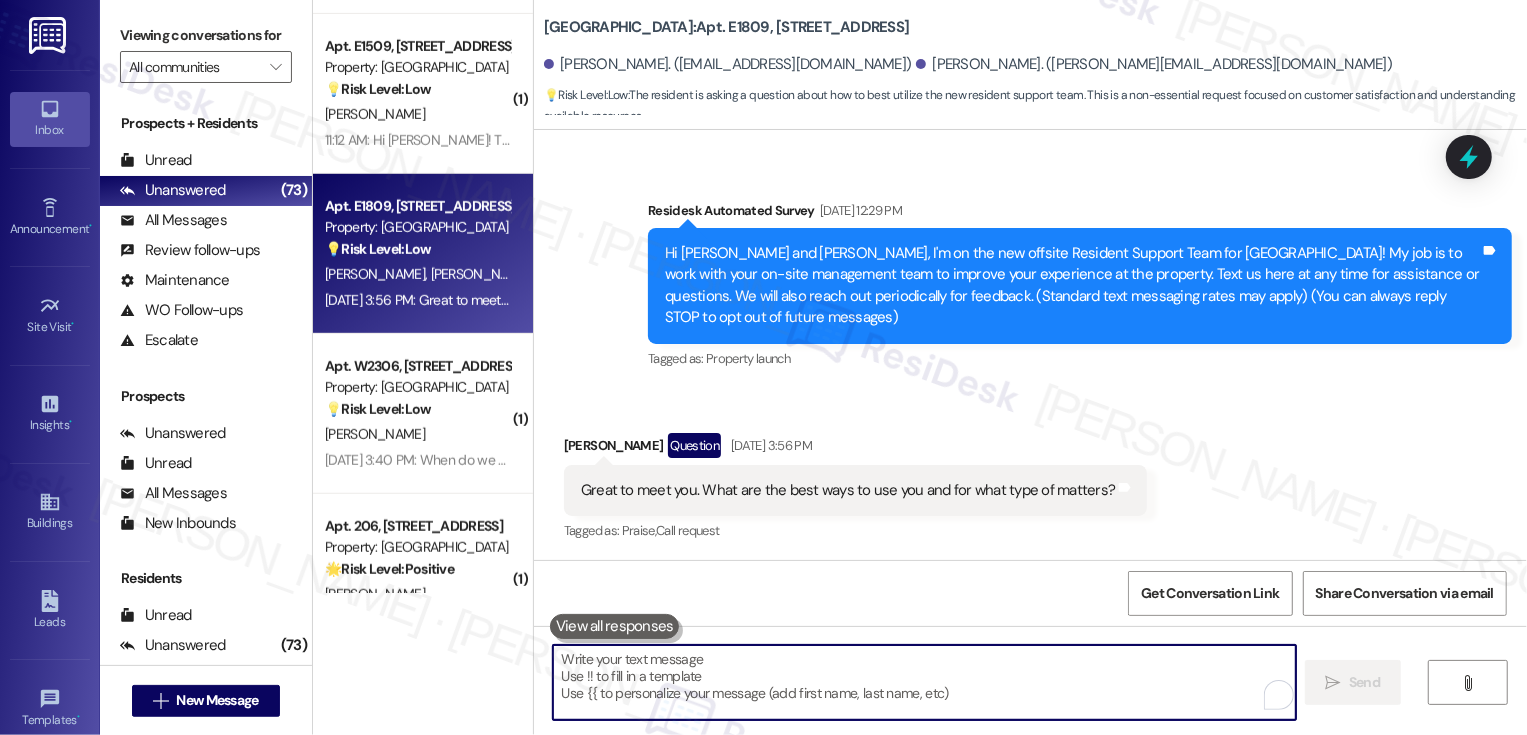 scroll, scrollTop: 270, scrollLeft: 0, axis: vertical 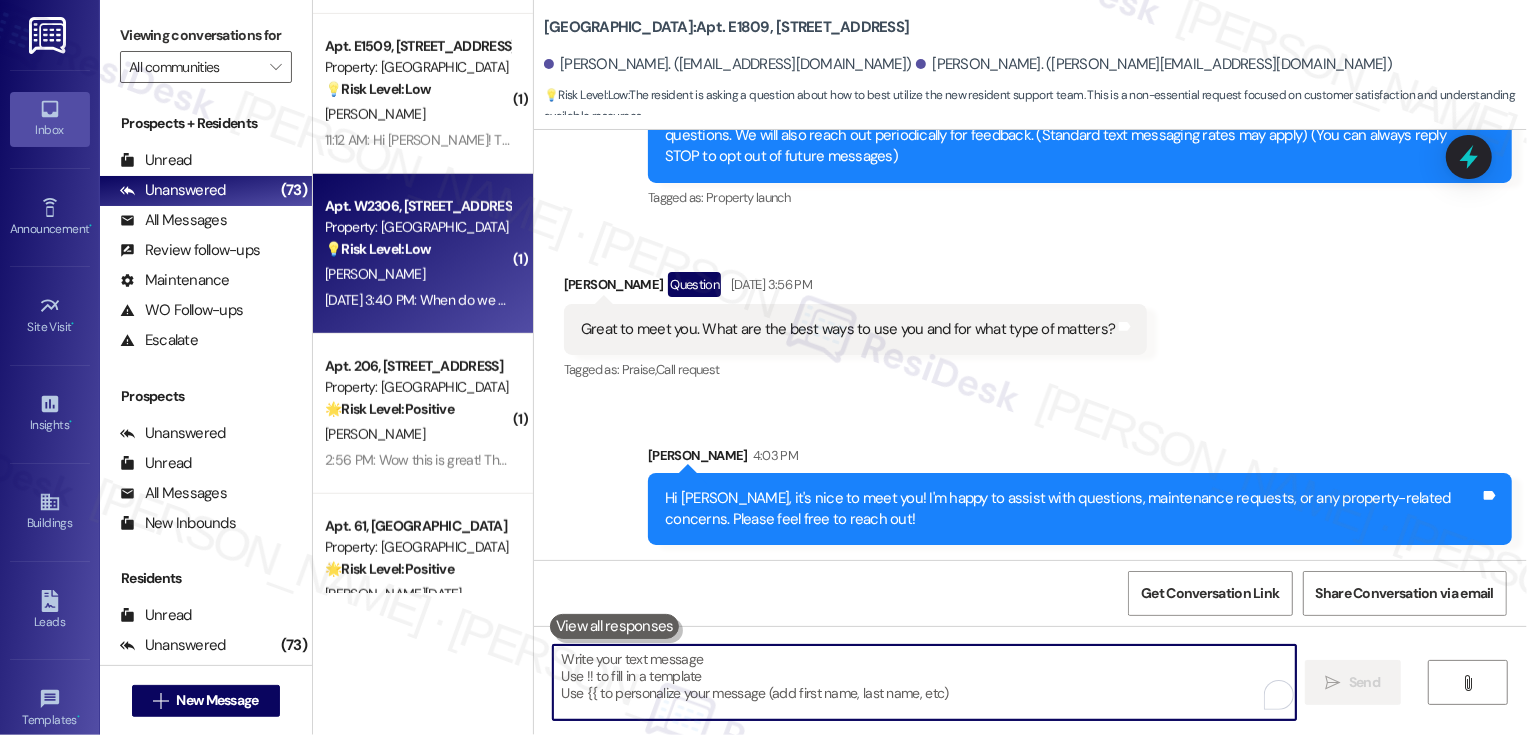 click on "Property: [GEOGRAPHIC_DATA]" at bounding box center (417, 227) 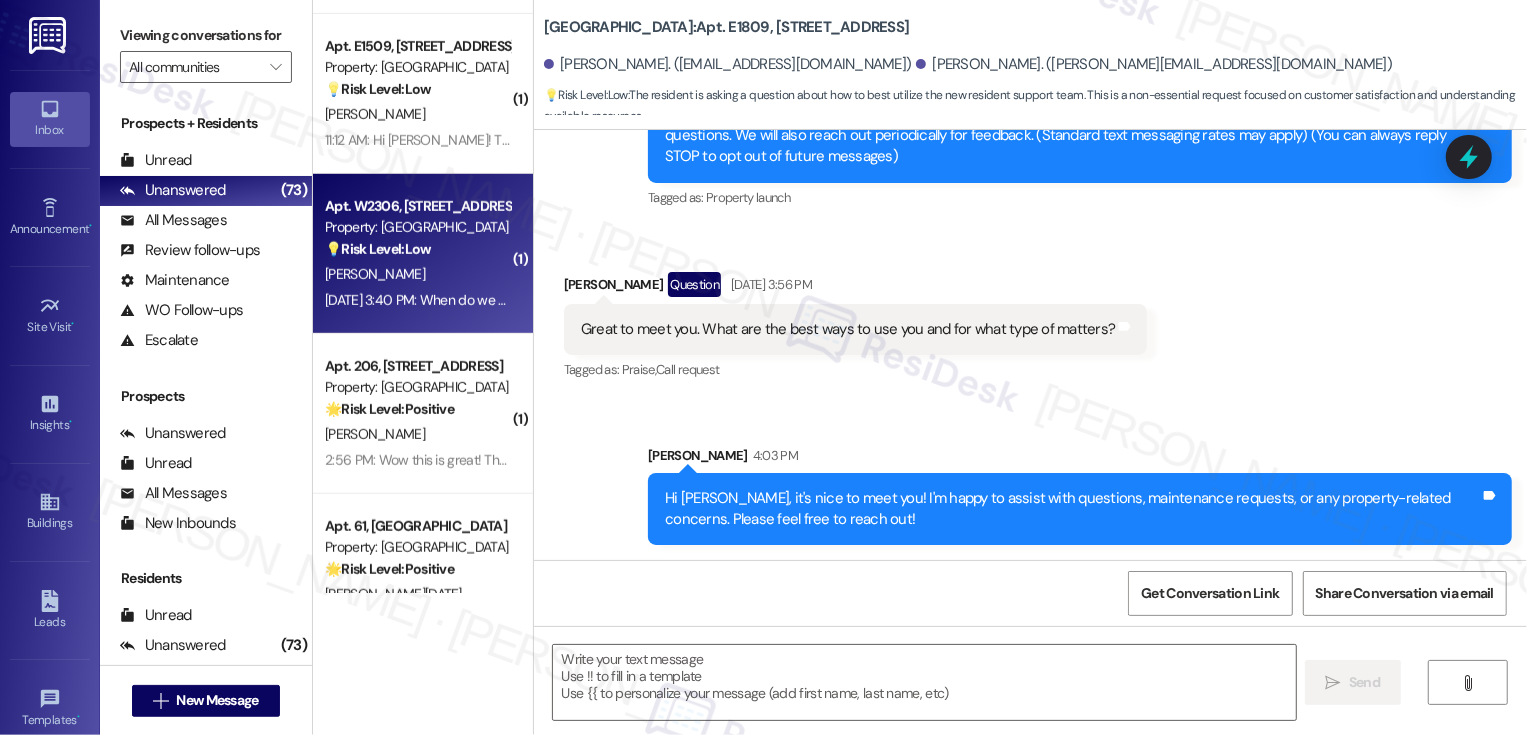 click on "Property: [GEOGRAPHIC_DATA]" at bounding box center (417, 227) 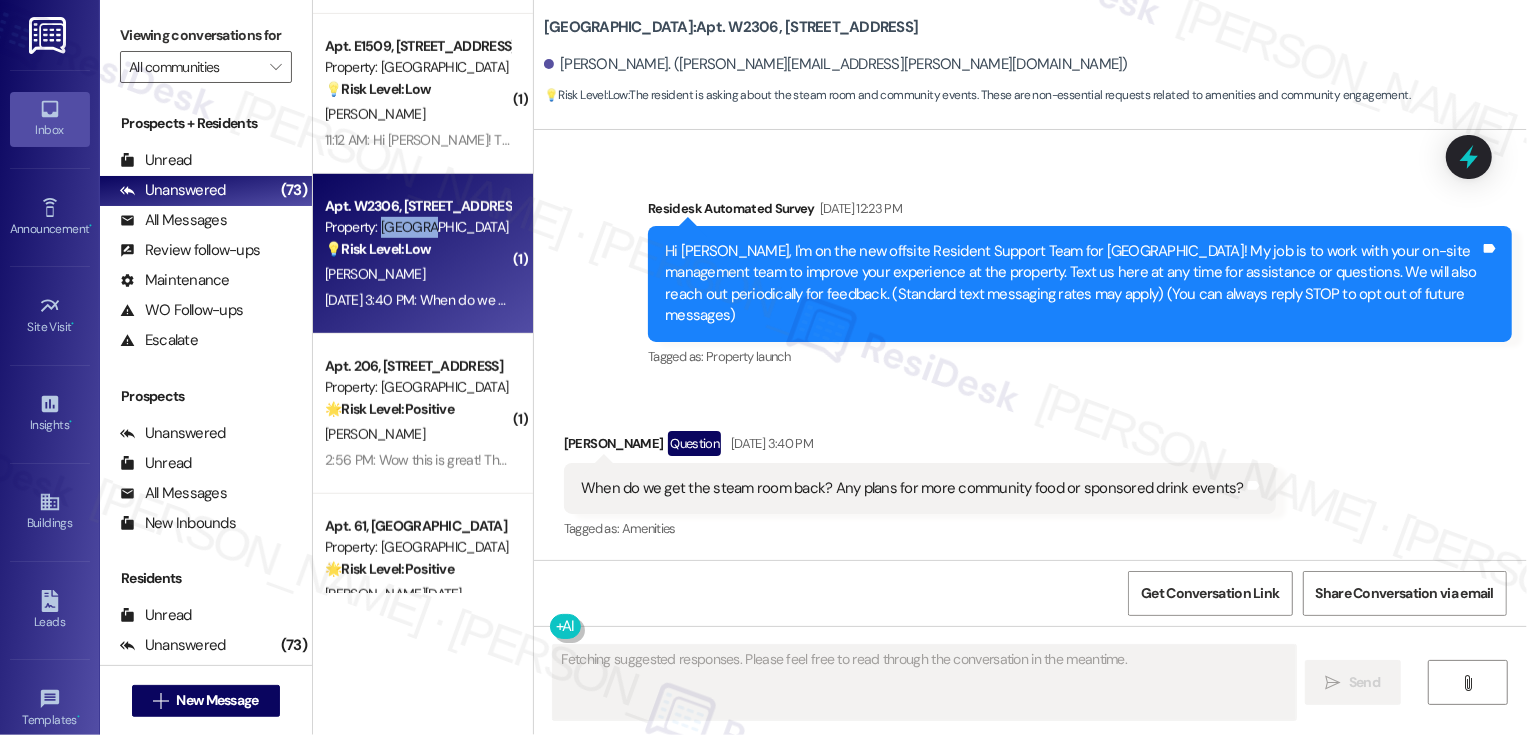 scroll, scrollTop: 87, scrollLeft: 0, axis: vertical 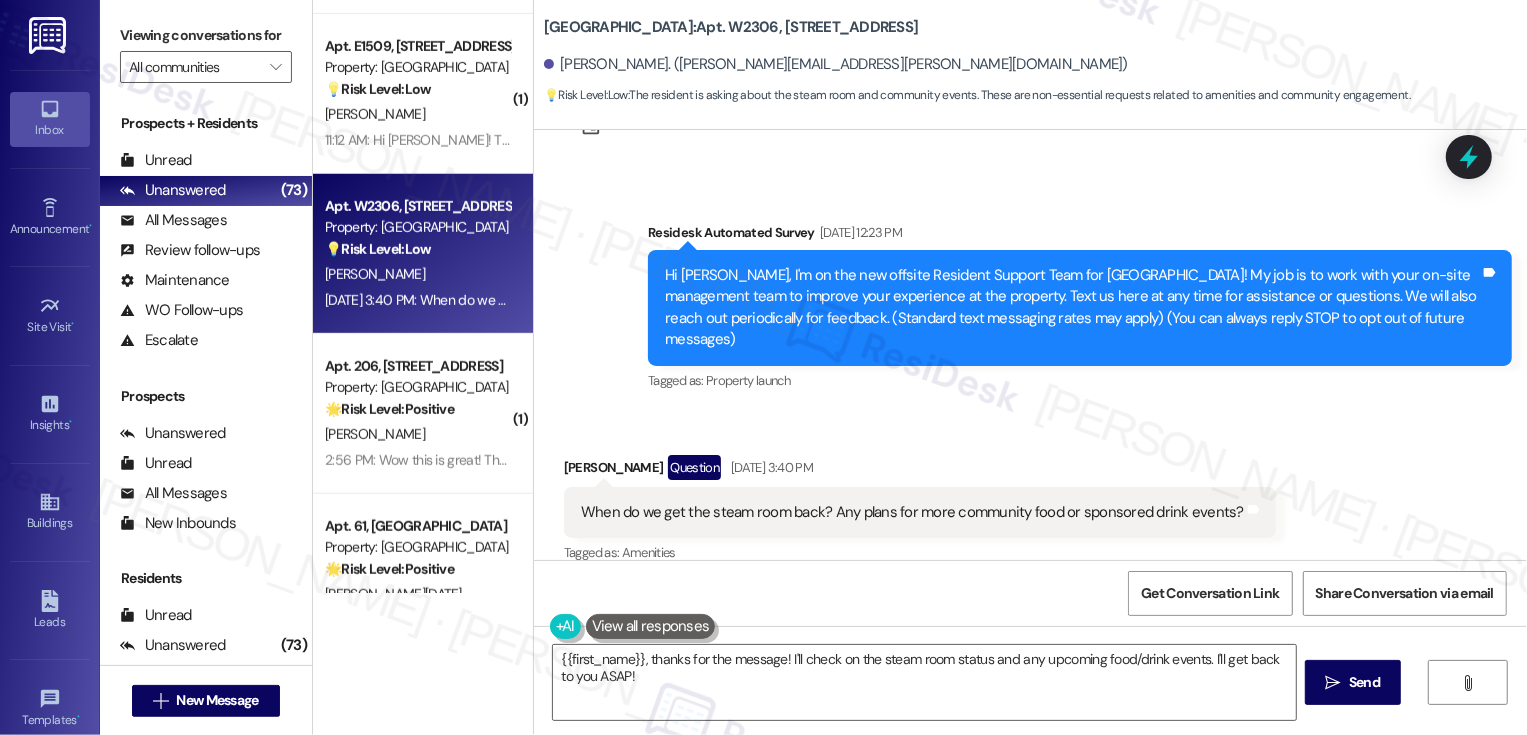 drag, startPoint x: 532, startPoint y: 27, endPoint x: 930, endPoint y: 36, distance: 398.10175 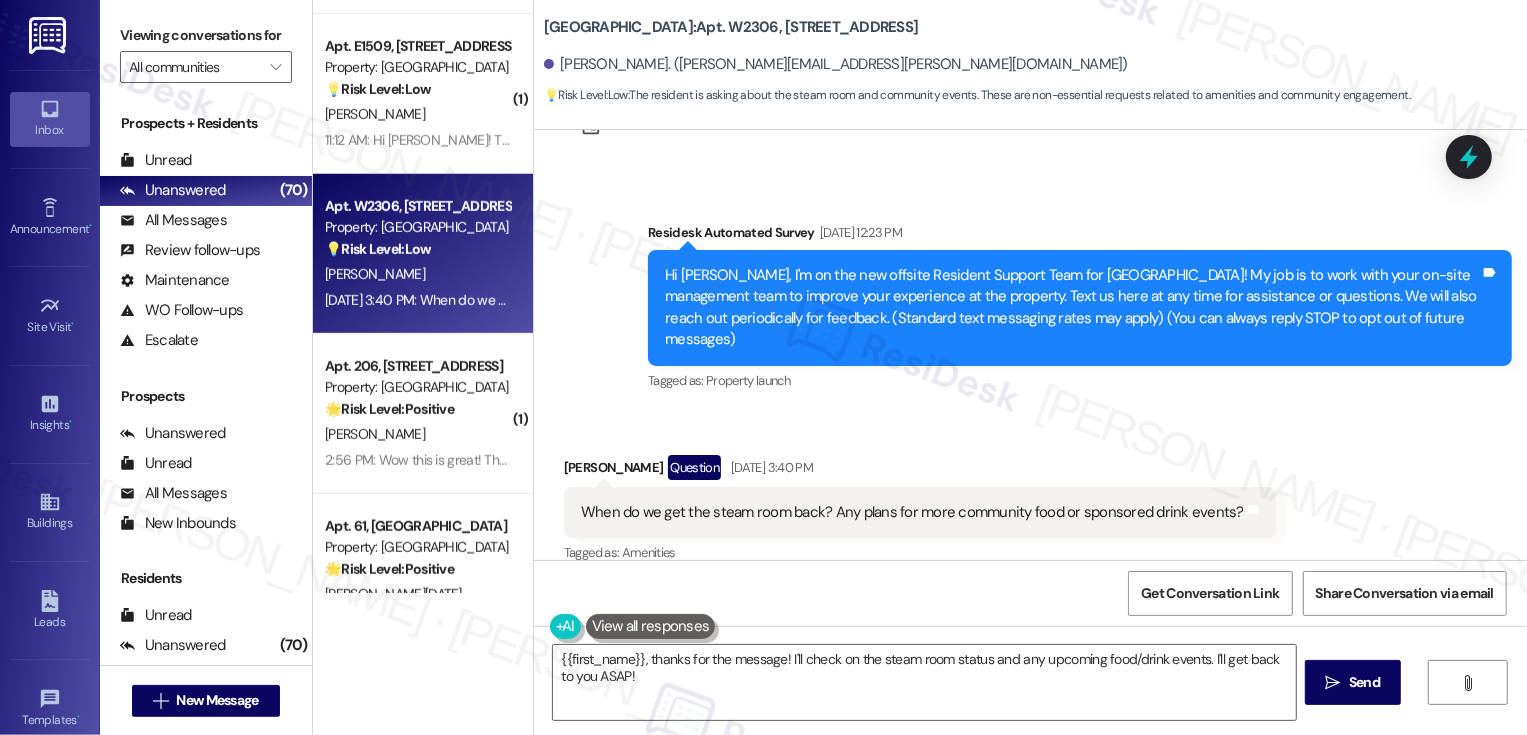 click on "Received via SMS Mike Lahey Question Jul 21, 2025 at 3:40 PM When do we get the steam room back? Any plans for more community food or sponsored drink events? Tags and notes Tagged as:   Amenities Click to highlight conversations about Amenities" at bounding box center (1030, 496) 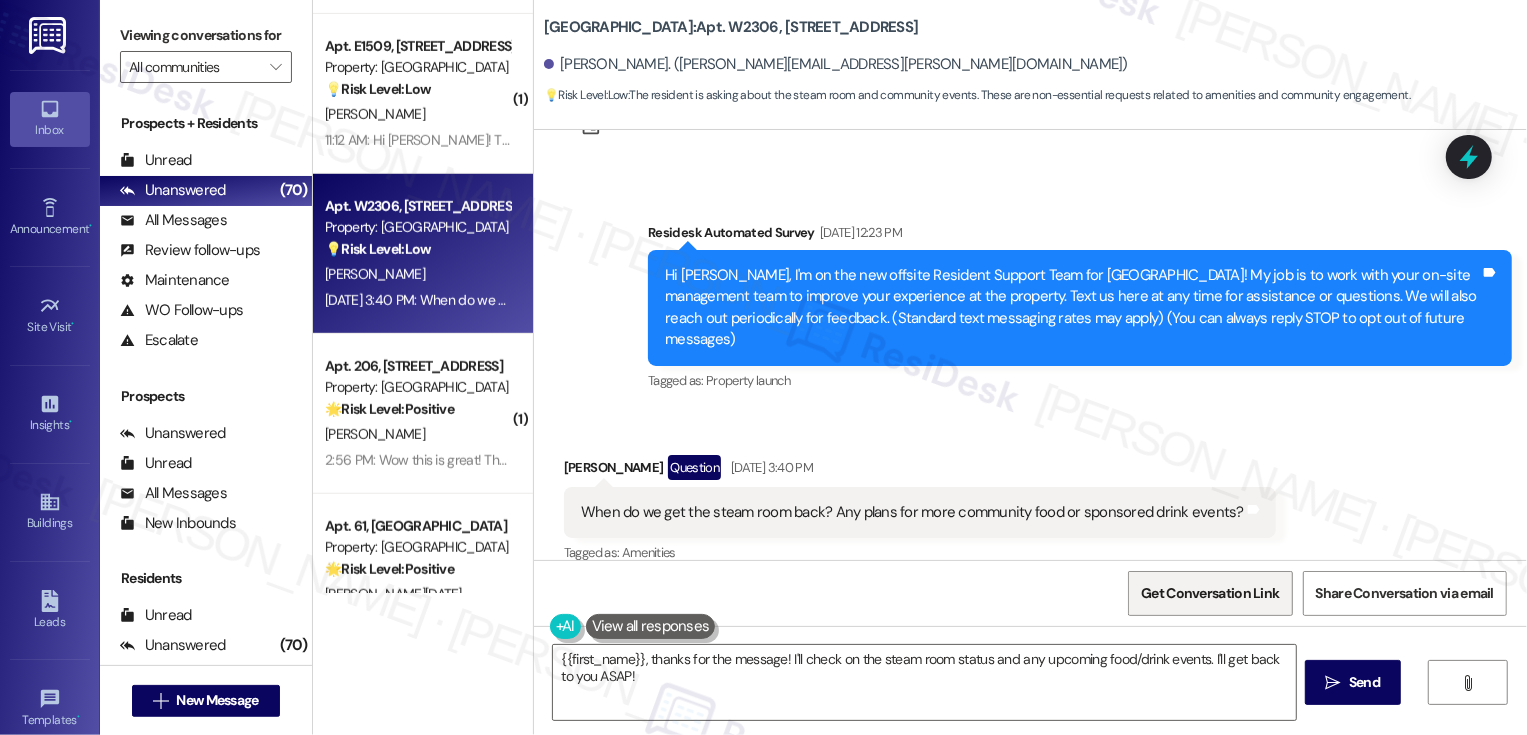 click on "Get Conversation Link" at bounding box center [1210, 593] 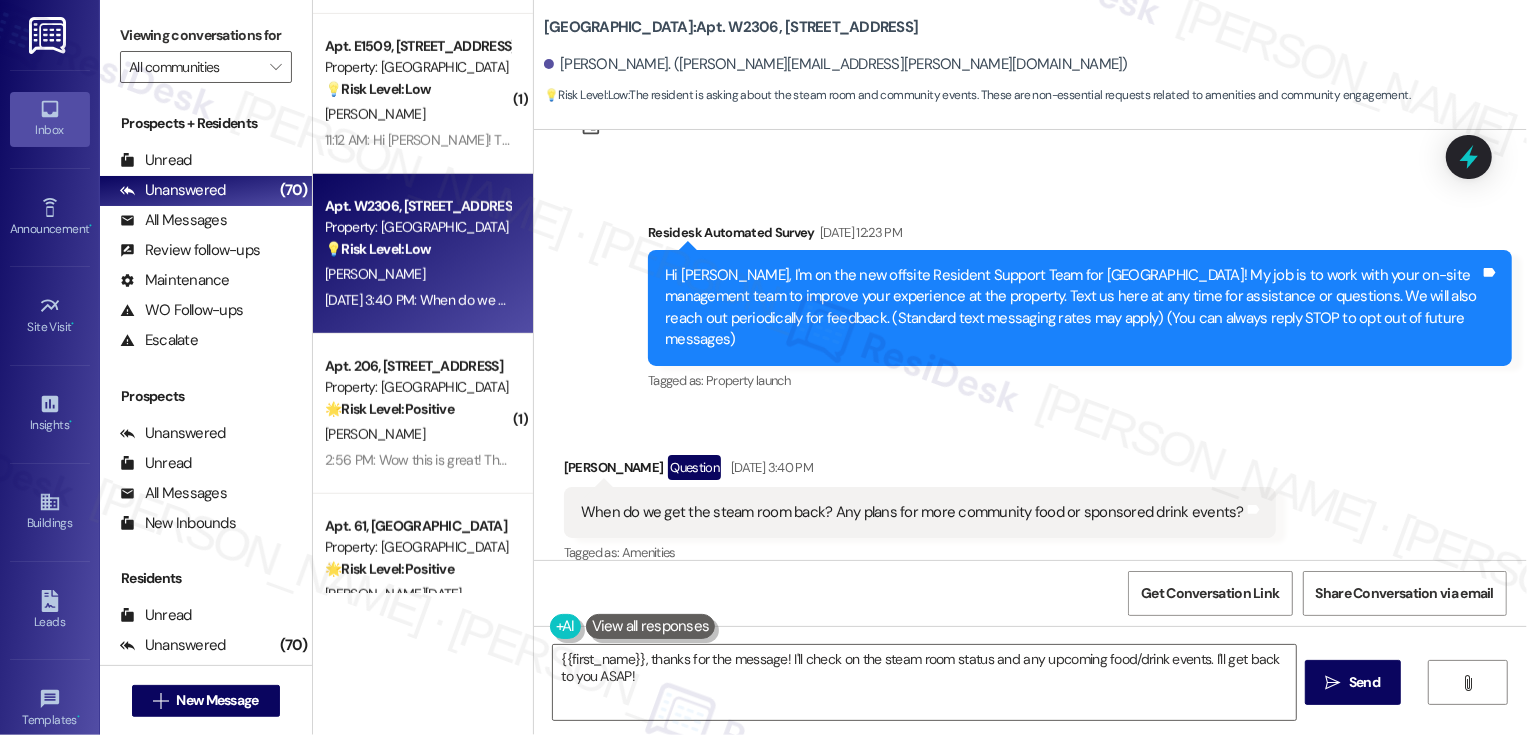 click on "Tagged as:   Amenities Click to highlight conversations about Amenities" at bounding box center (920, 552) 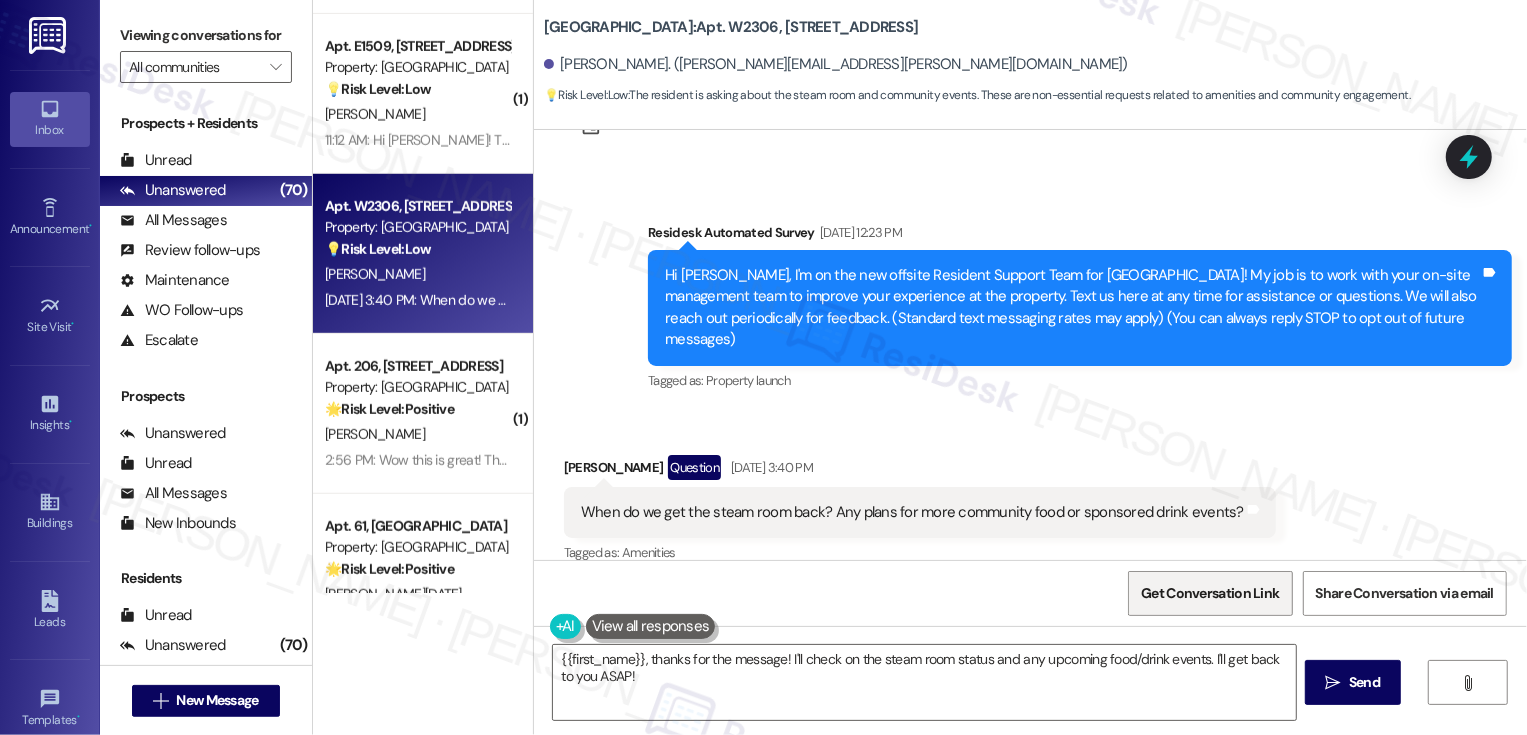 click on "Get Conversation Link" at bounding box center [1210, 593] 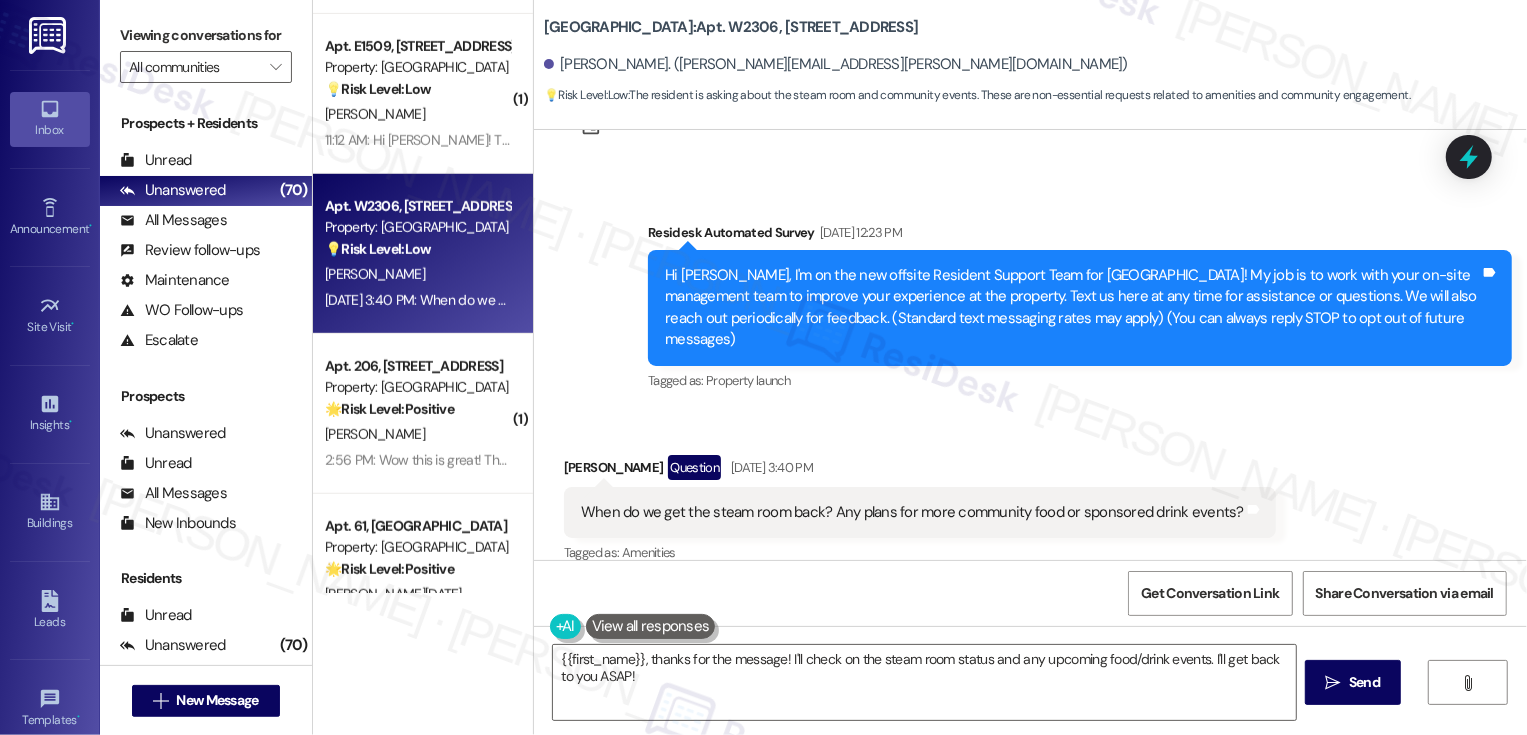 click on "Get Conversation Link Share Conversation via email" at bounding box center [1030, 593] 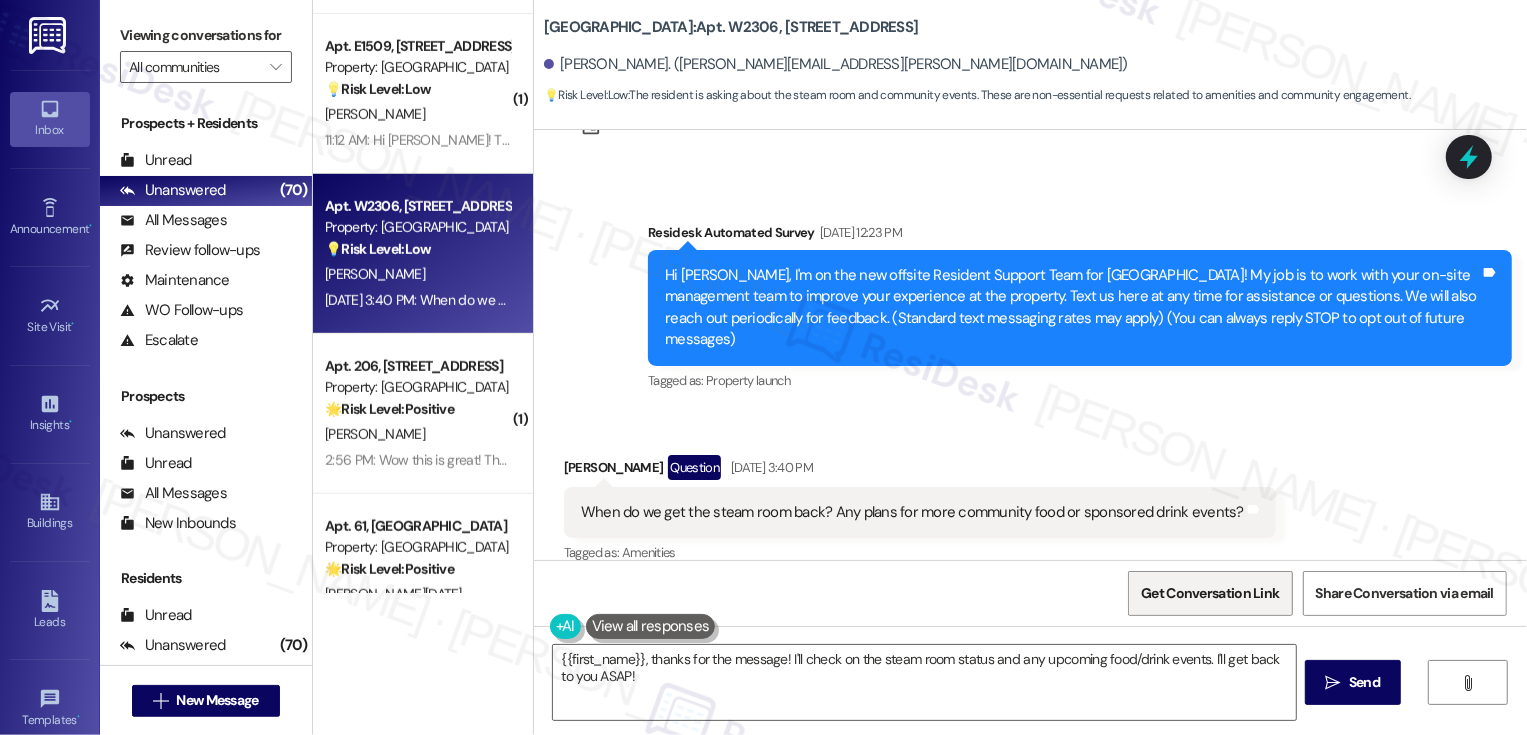 click on "Get Conversation Link" at bounding box center (1210, 593) 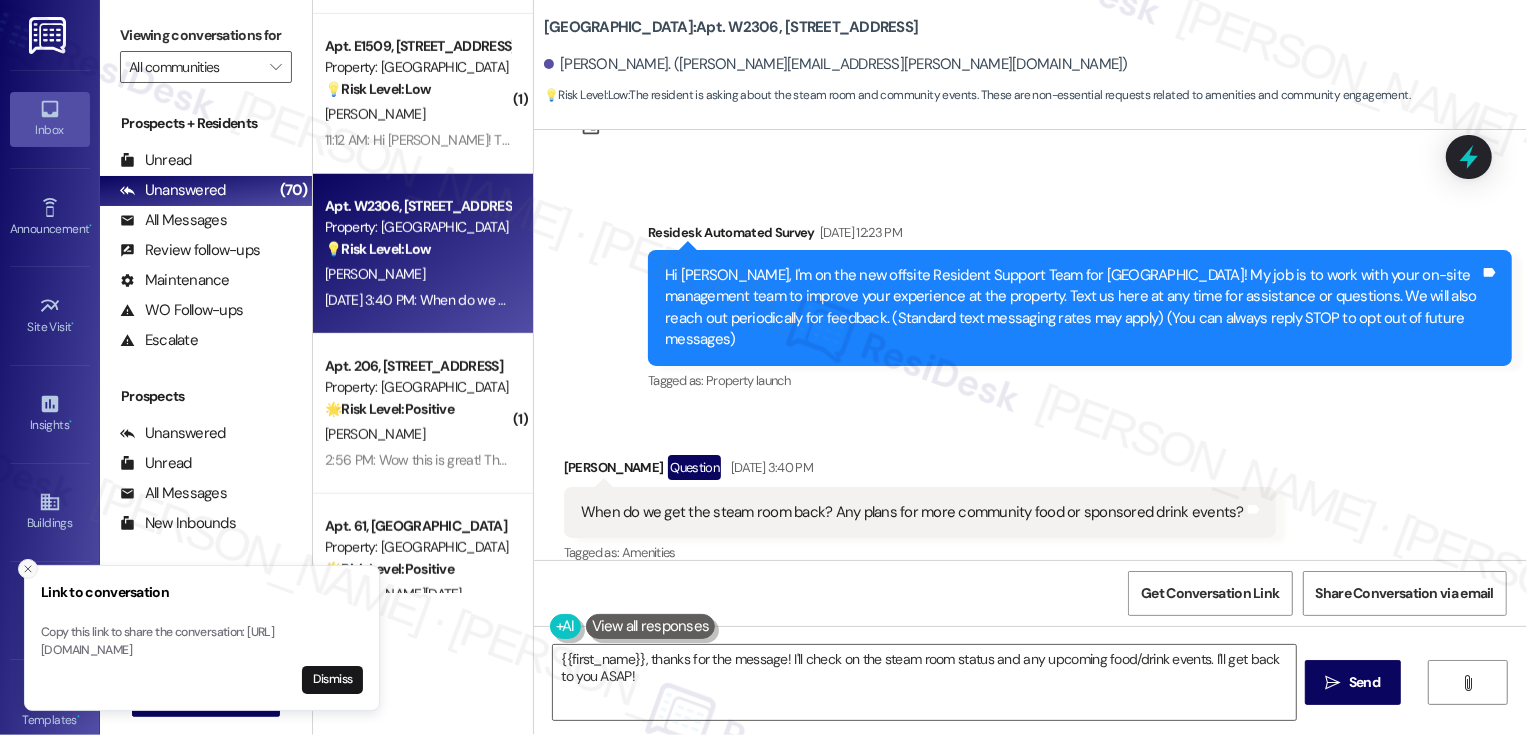 click 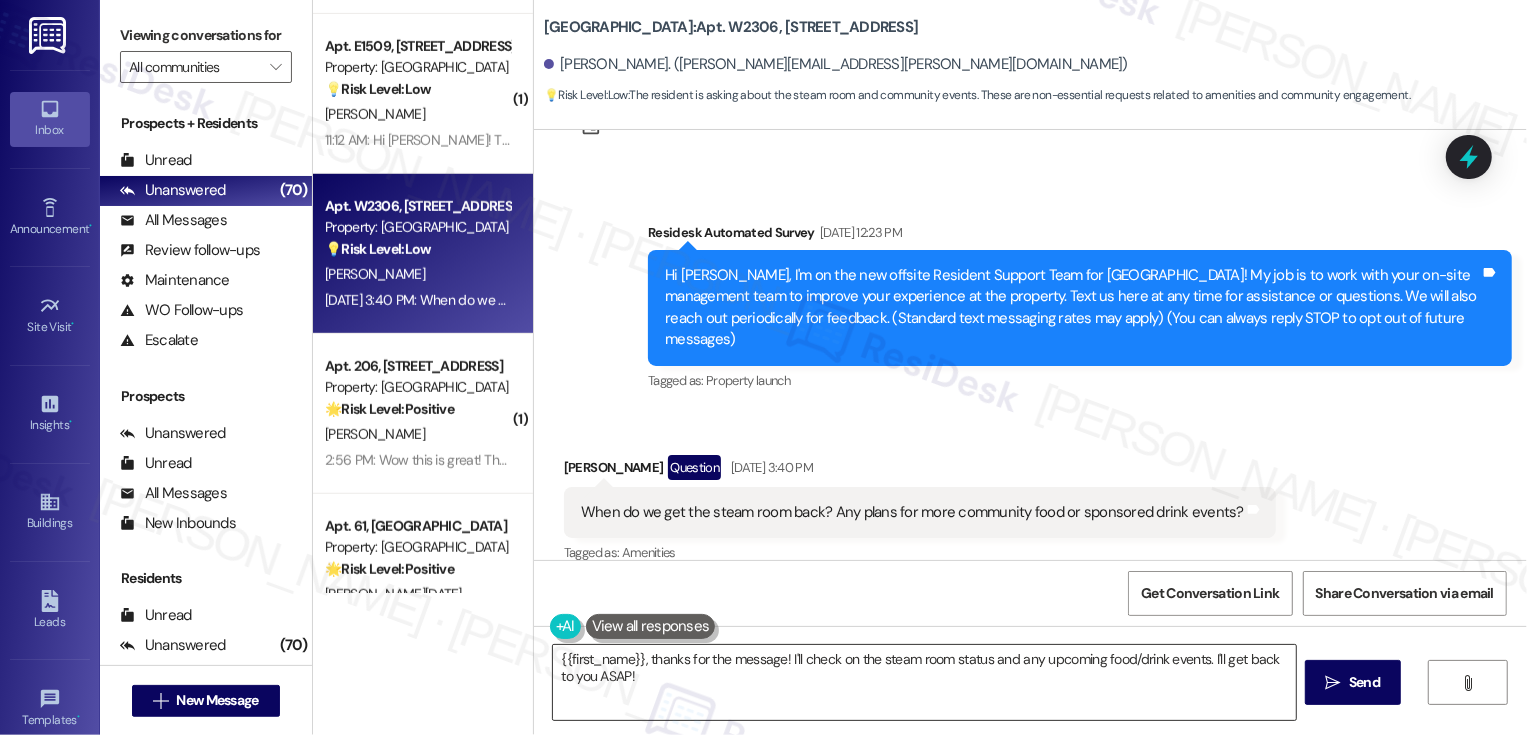 click on "{{first_name}}, thanks for the message! I'll check on the steam room status and any upcoming food/drink events. I'll get back to you ASAP!" at bounding box center [924, 682] 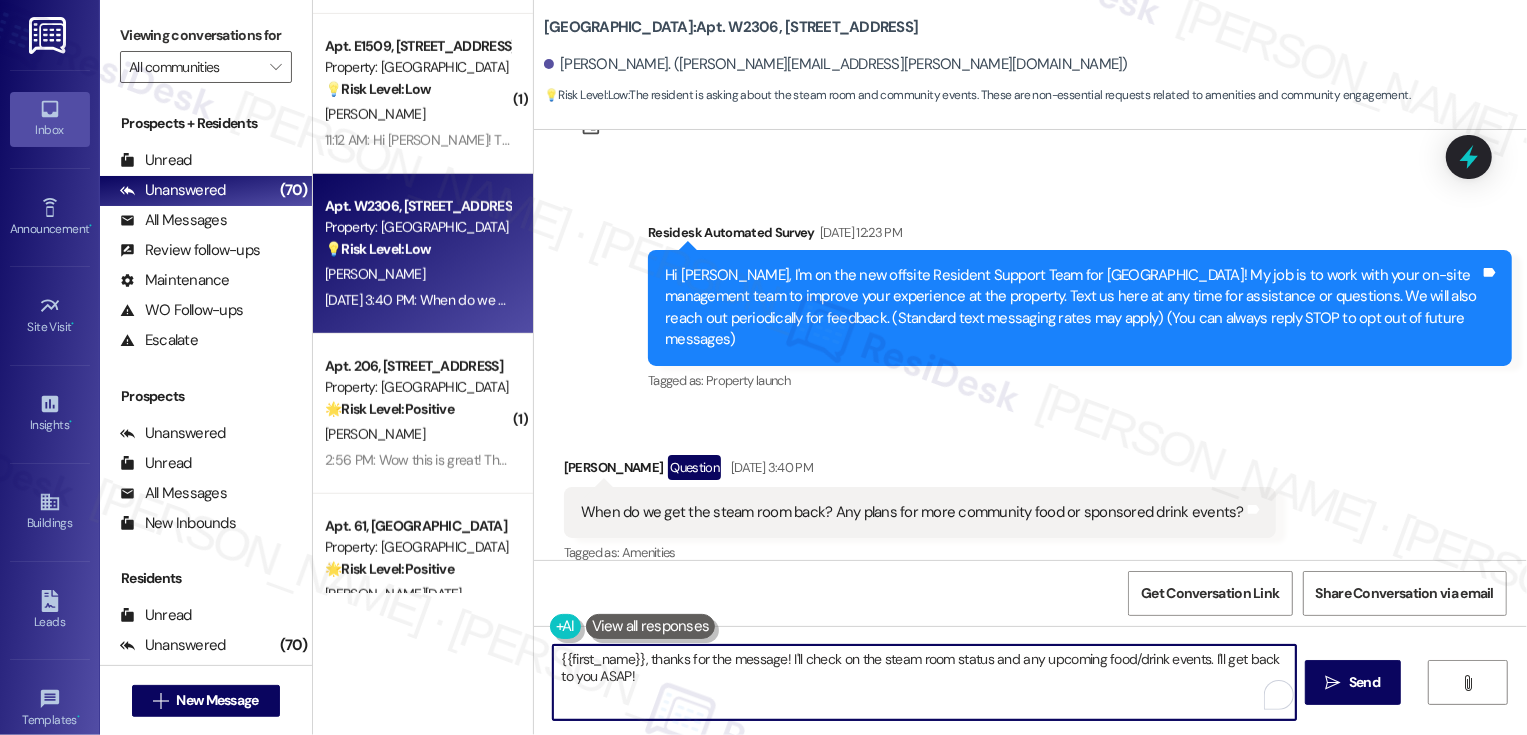paste on "Hi {{first_name}}, it's nice to meet you! I hear your concerns regarding the steam room/sauna. I've gotten in touch with the team regarding the repair status, and I'll keep you posted once I hear back" 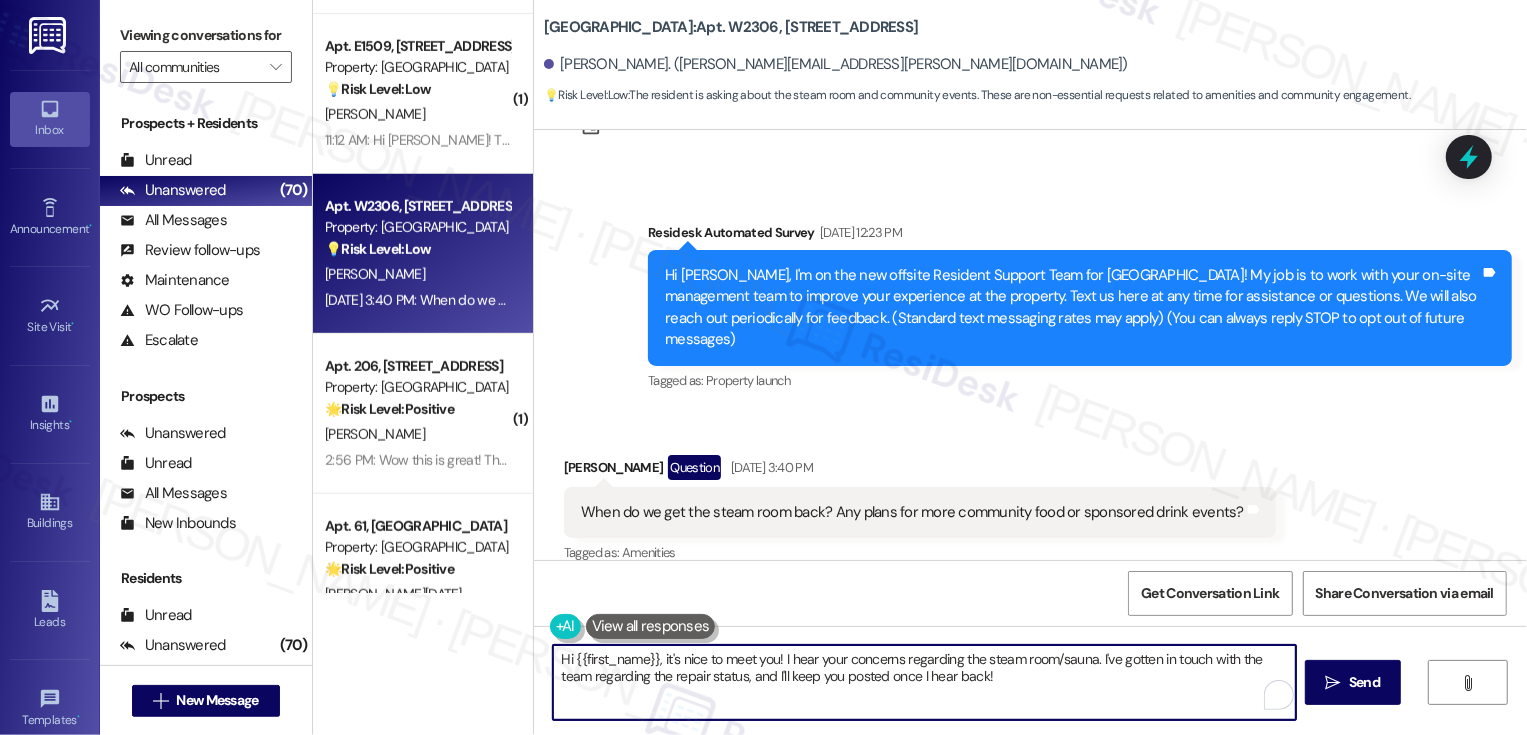 drag, startPoint x: 1093, startPoint y: 658, endPoint x: 1111, endPoint y: 684, distance: 31.622776 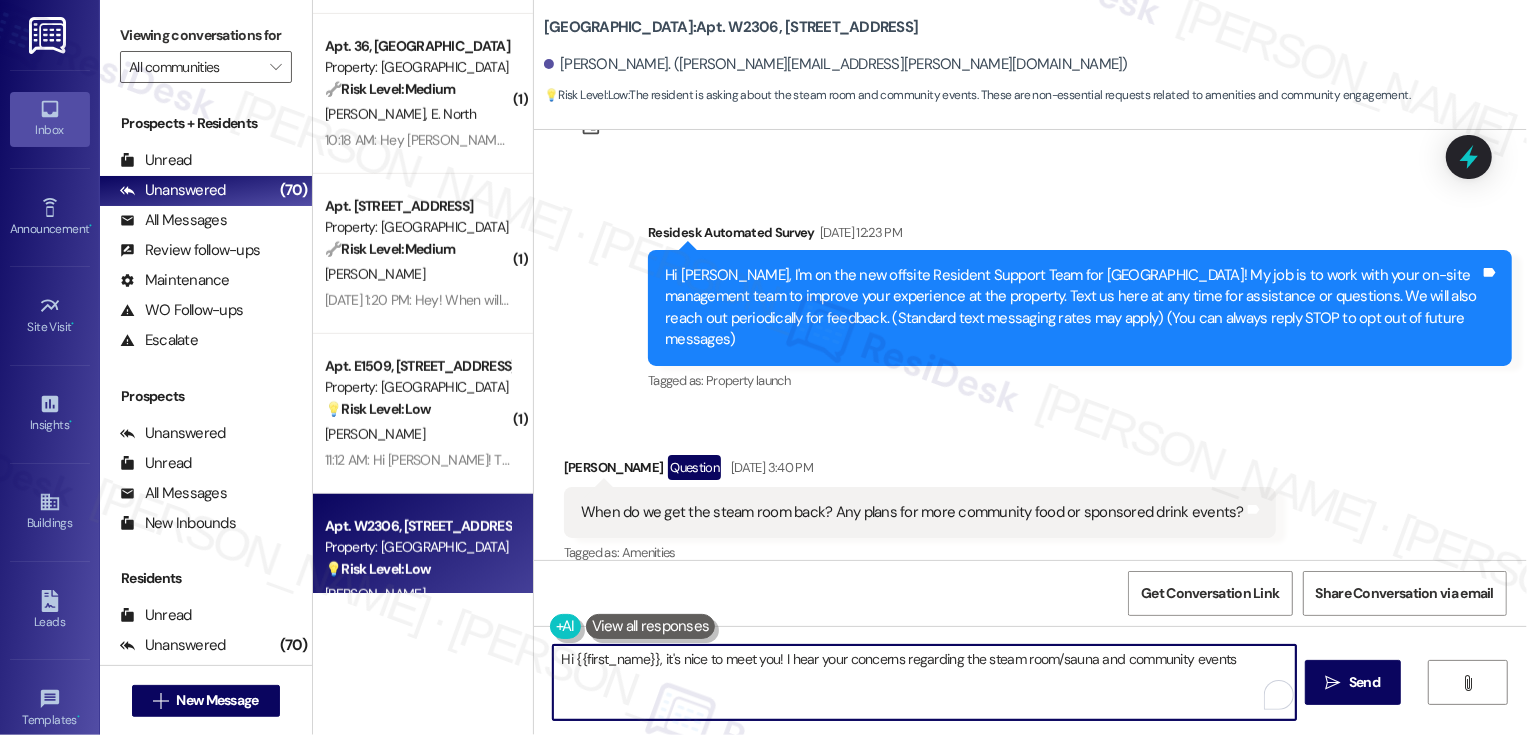 click on "Hi {{first_name}}, it's nice to meet you! I hear your concerns regarding the steam room/sauna and community events" at bounding box center (924, 682) 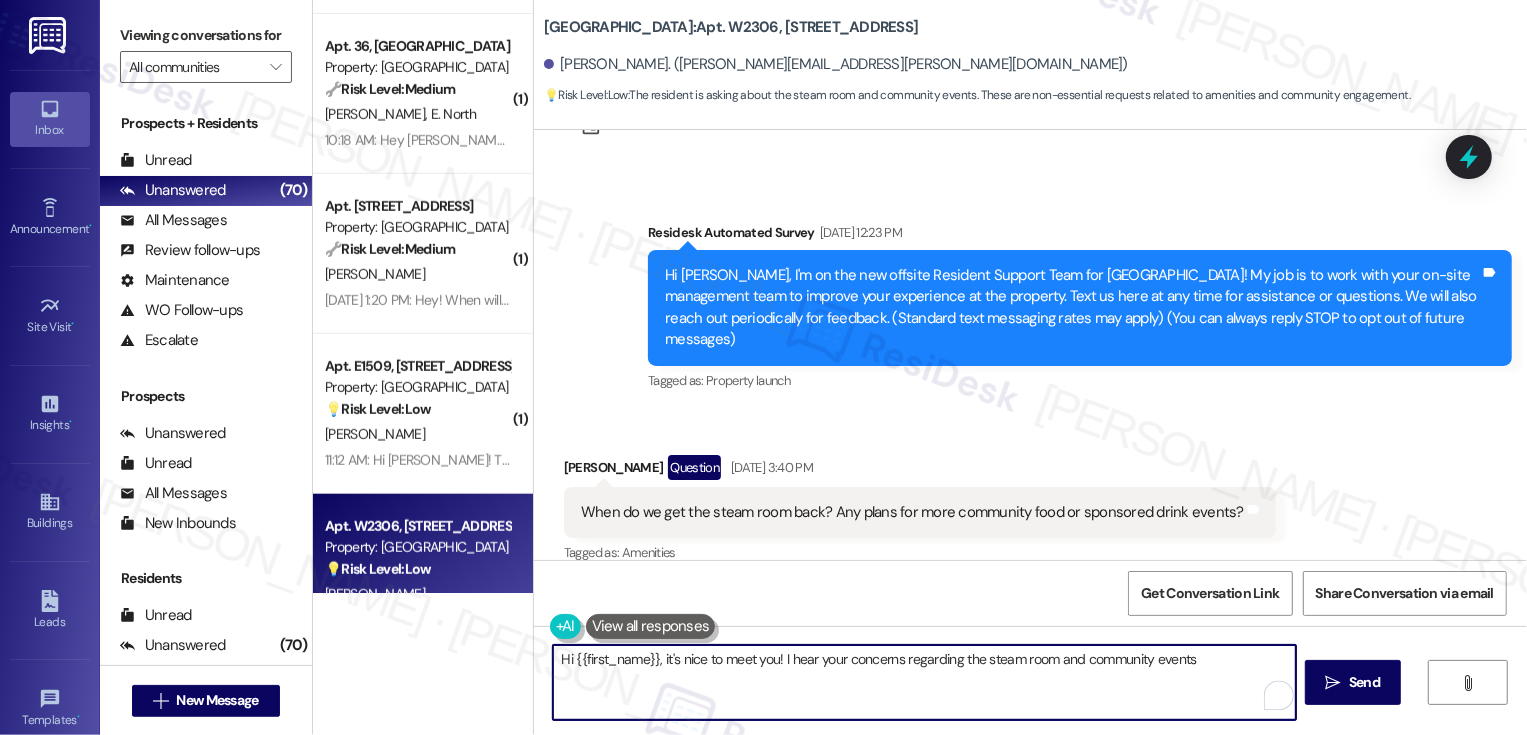 click on "Hi {{first_name}}, it's nice to meet you! I hear your concerns regarding the steam room and community events" at bounding box center (924, 682) 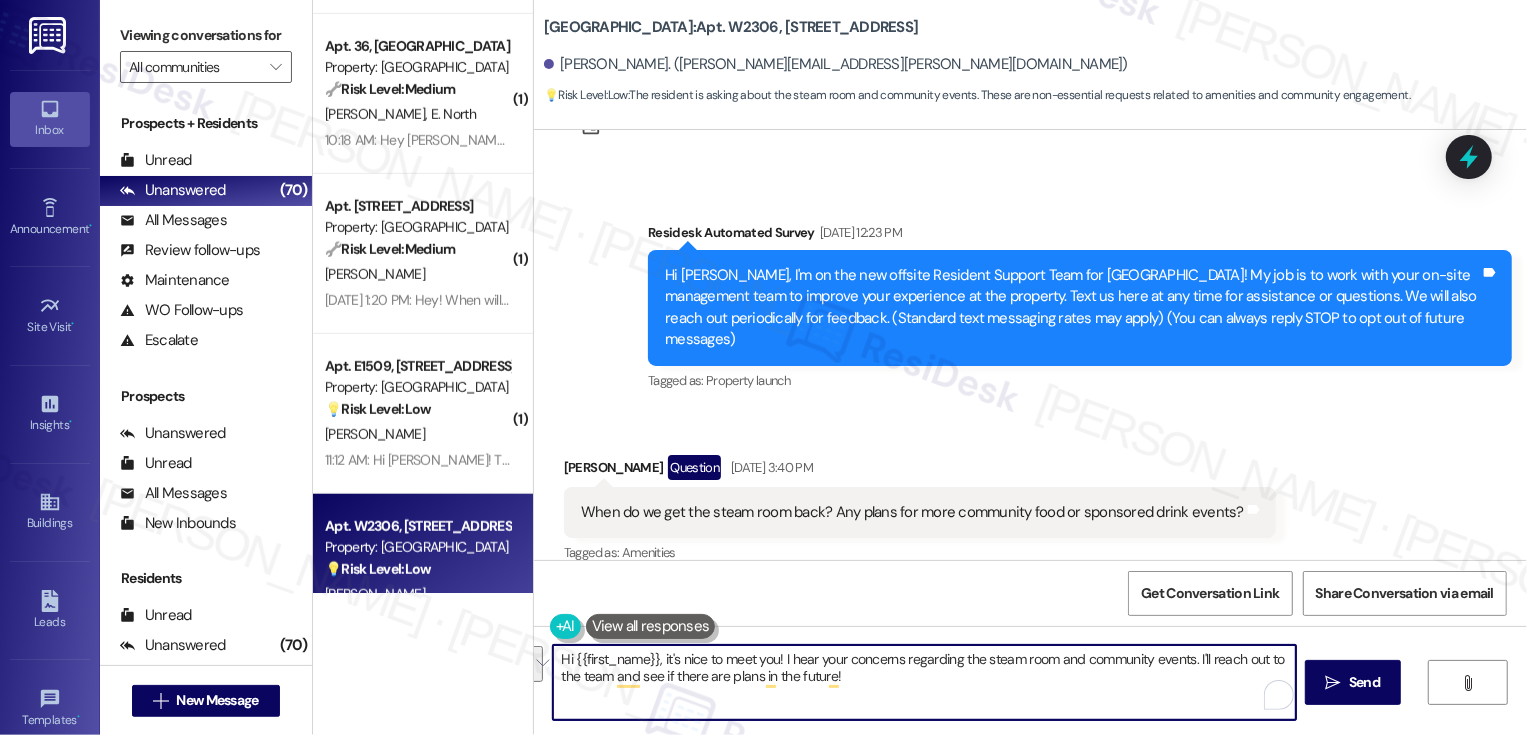 click on "Hi {{first_name}}, it's nice to meet you! I hear your concerns regarding the steam room and community events. I'll reach out to the team and see if there are plans in the future!" at bounding box center (924, 682) 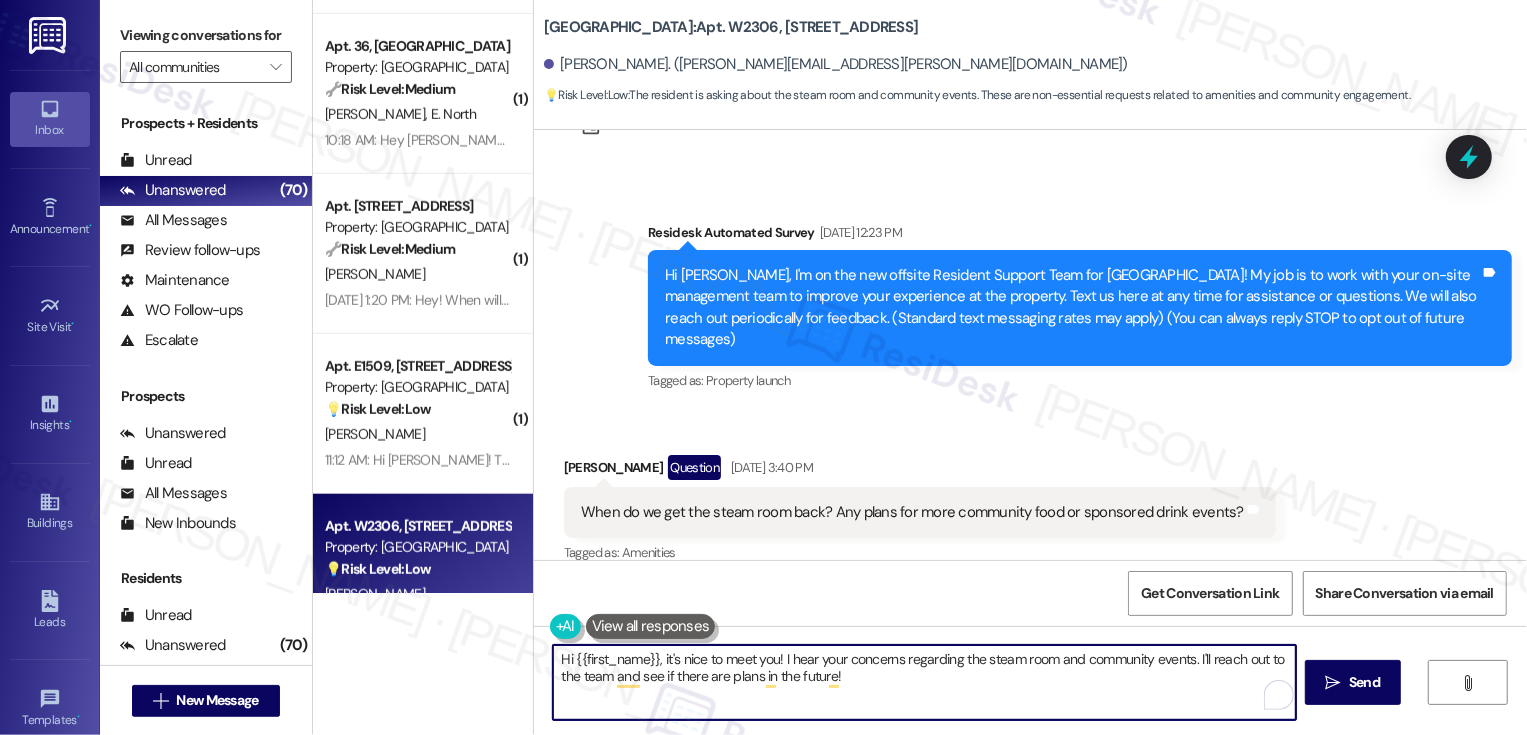 scroll, scrollTop: 89, scrollLeft: 0, axis: vertical 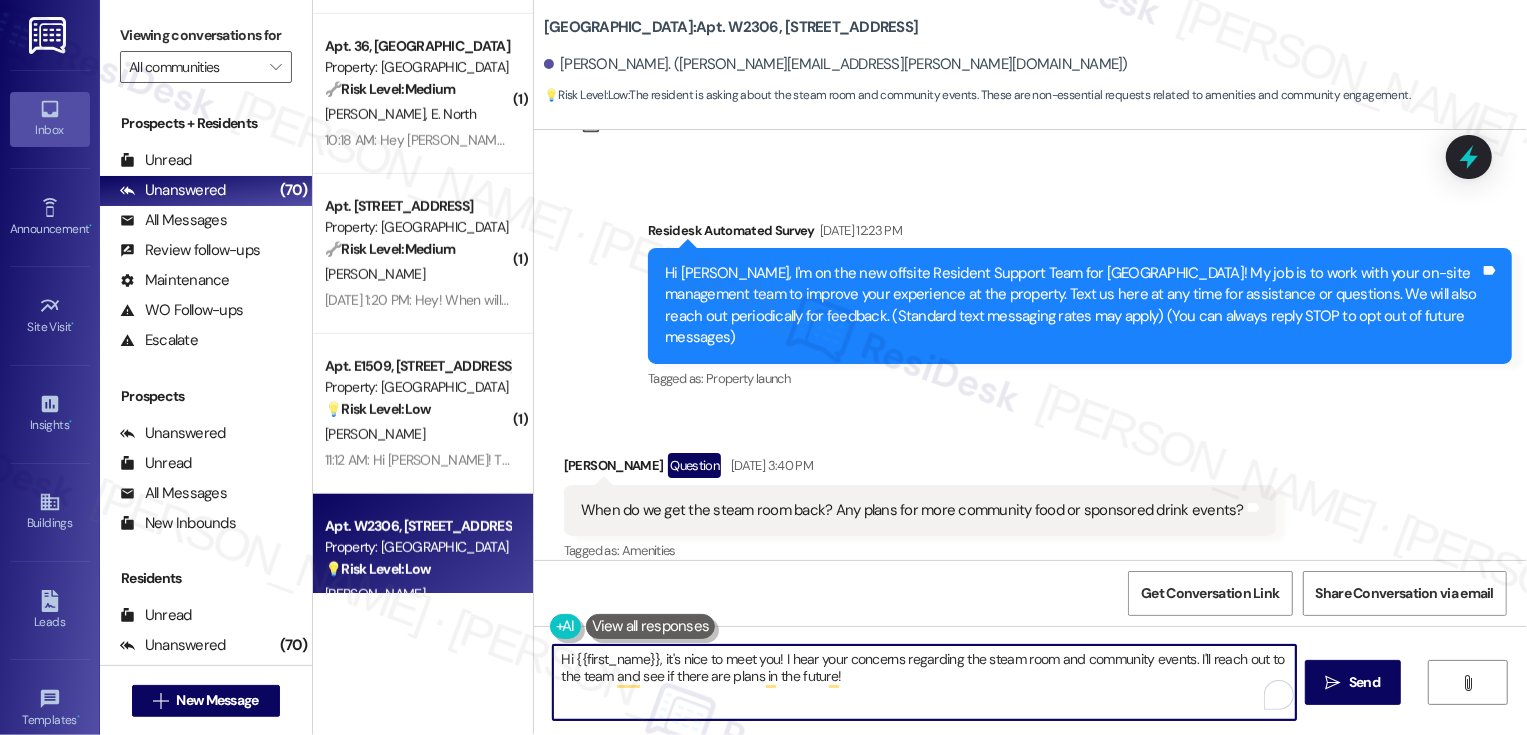 click on "Hi {{first_name}}, it's nice to meet you! I hear your concerns regarding the steam room and community events. I'll reach out to the team and see if there are plans in the future!" at bounding box center [924, 682] 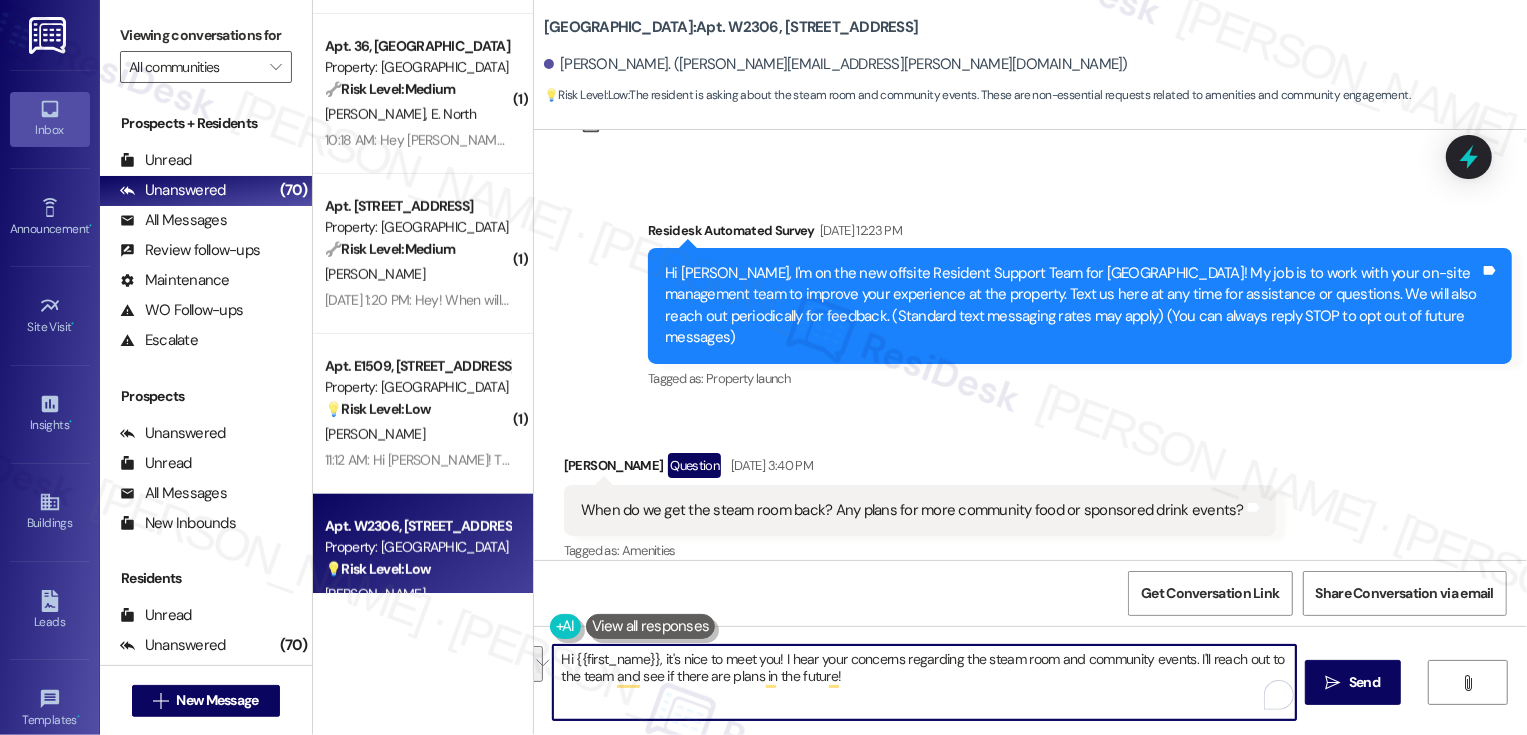 paste on "’ll reach out to the team to see if there are any plans in the works and keep you posted" 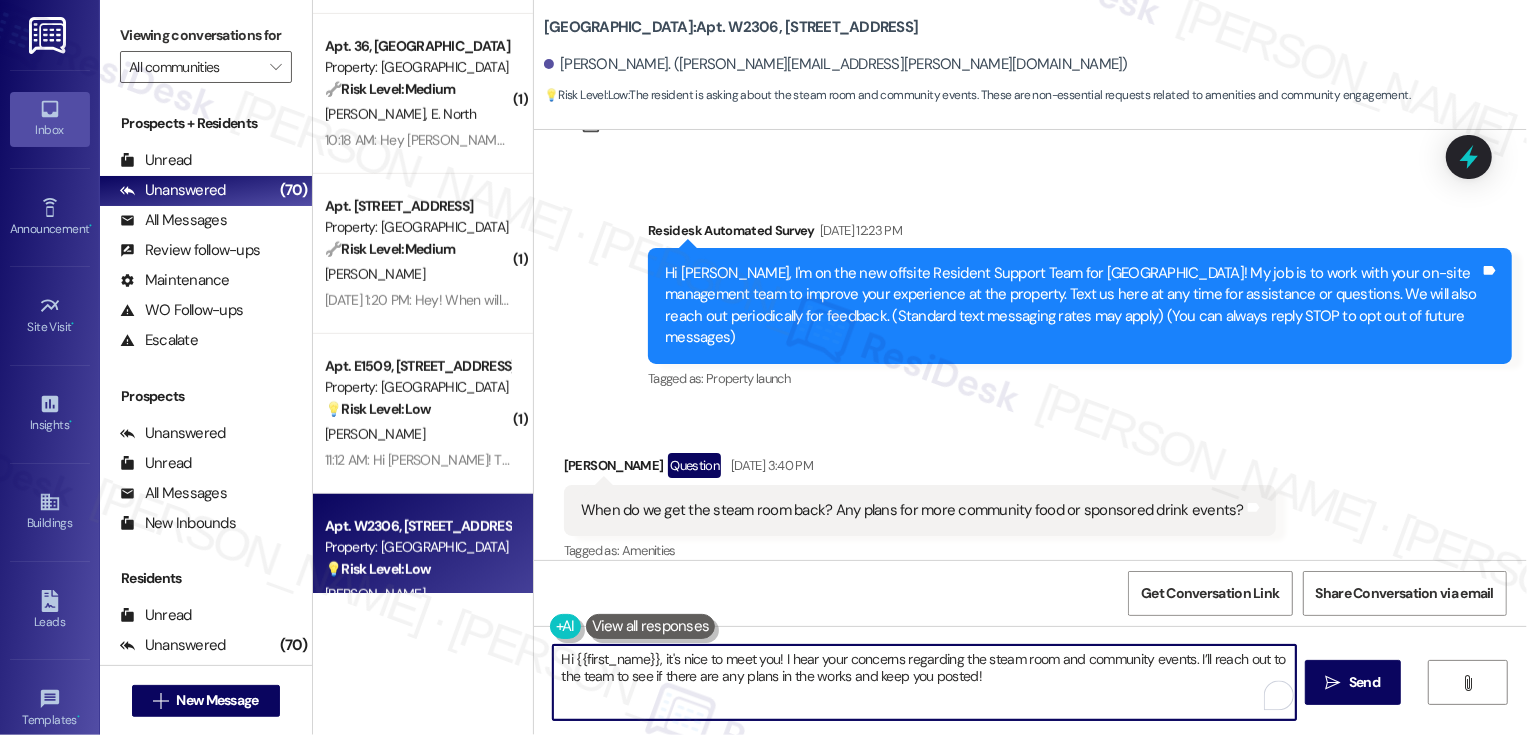 click on "Hi {{first_name}}, it's nice to meet you! I hear your concerns regarding the steam room and community events. I’ll reach out to the team to see if there are any plans in the works and keep you posted!" at bounding box center (924, 682) 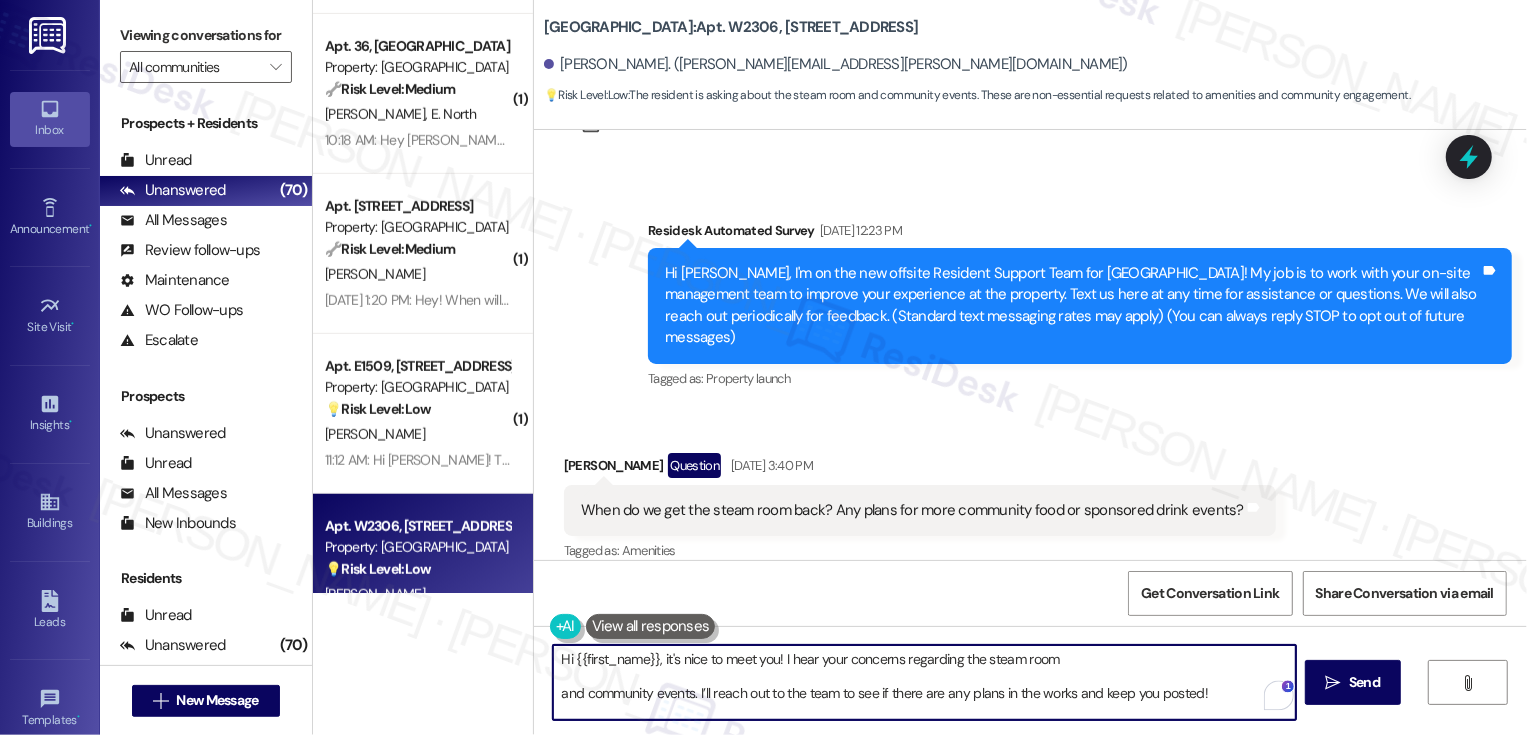 click on "Hi {{first_name}}, it's nice to meet you! I hear your concerns regarding the steam room
and community events. I’ll reach out to the team to see if there are any plans in the works and keep you posted!" at bounding box center [924, 682] 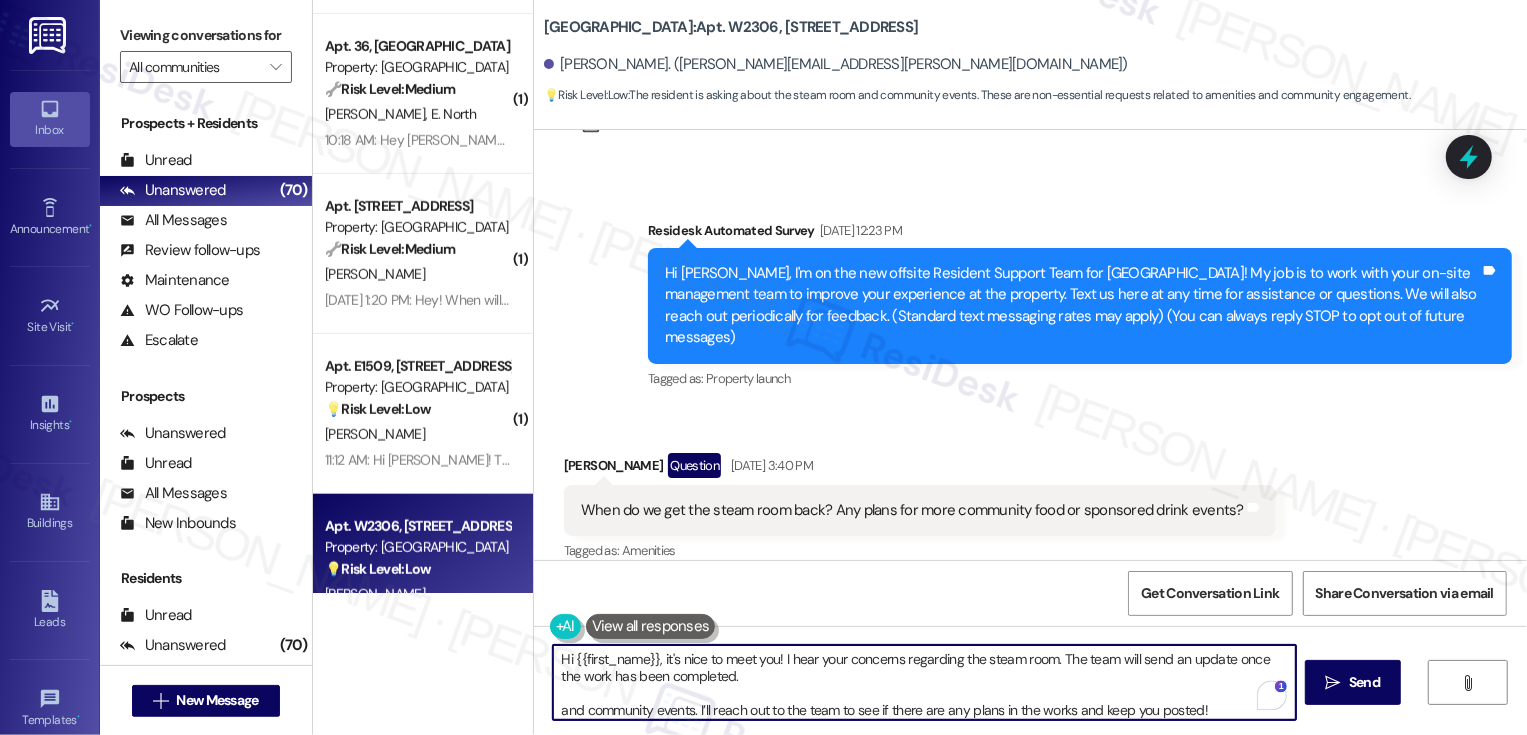 click on "Hi {{first_name}}, it's nice to meet you! I hear your concerns regarding the steam room. The team will send an update once the work has been completed.
and community events. I’ll reach out to the team to see if there are any plans in the works and keep you posted!" at bounding box center [924, 682] 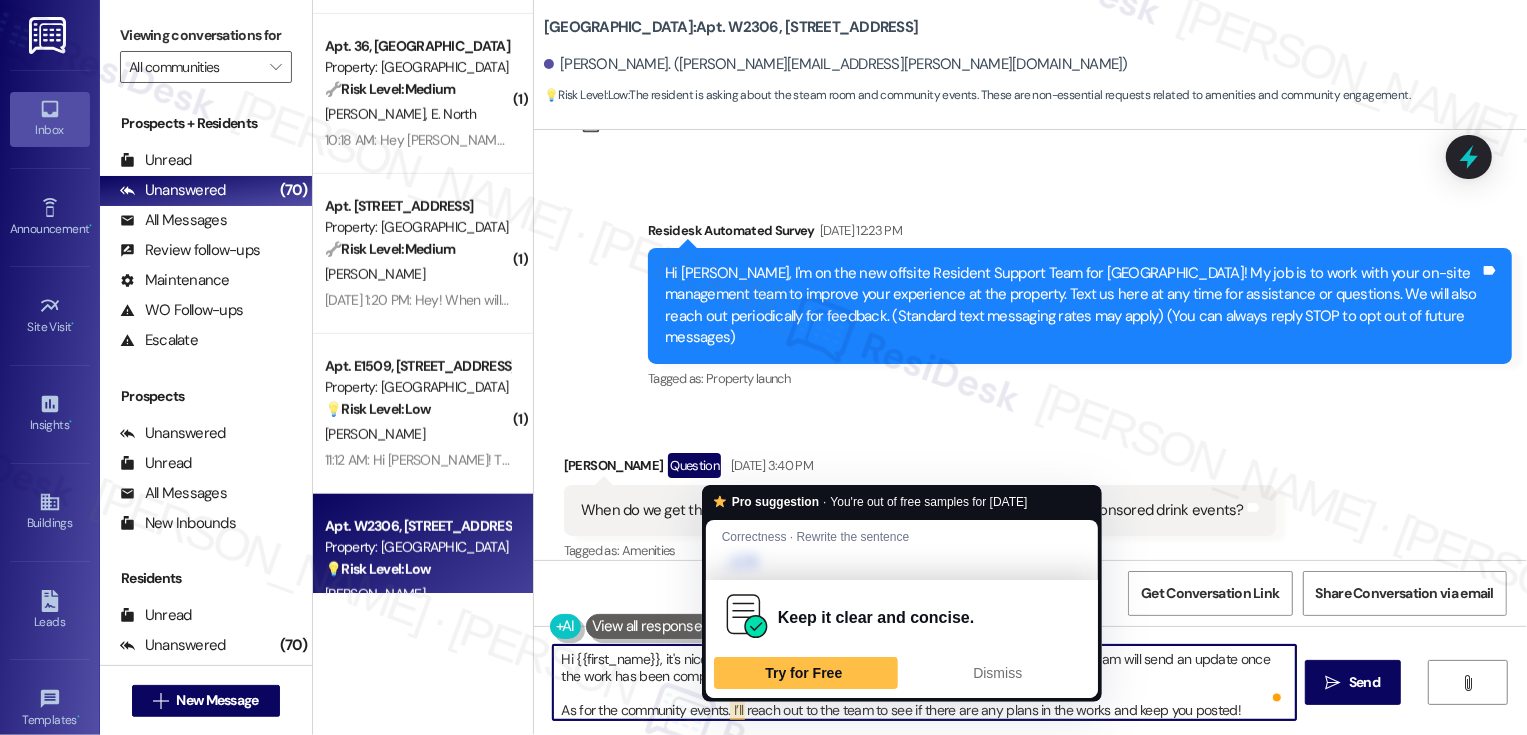 click on "Hi {{first_name}}, it's nice to meet you! I hear your concerns regarding the steam room. The team will send an update once the work has been completed.
As for the community events. I’ll reach out to the team to see if there are any plans in the works and keep you posted!" at bounding box center [924, 682] 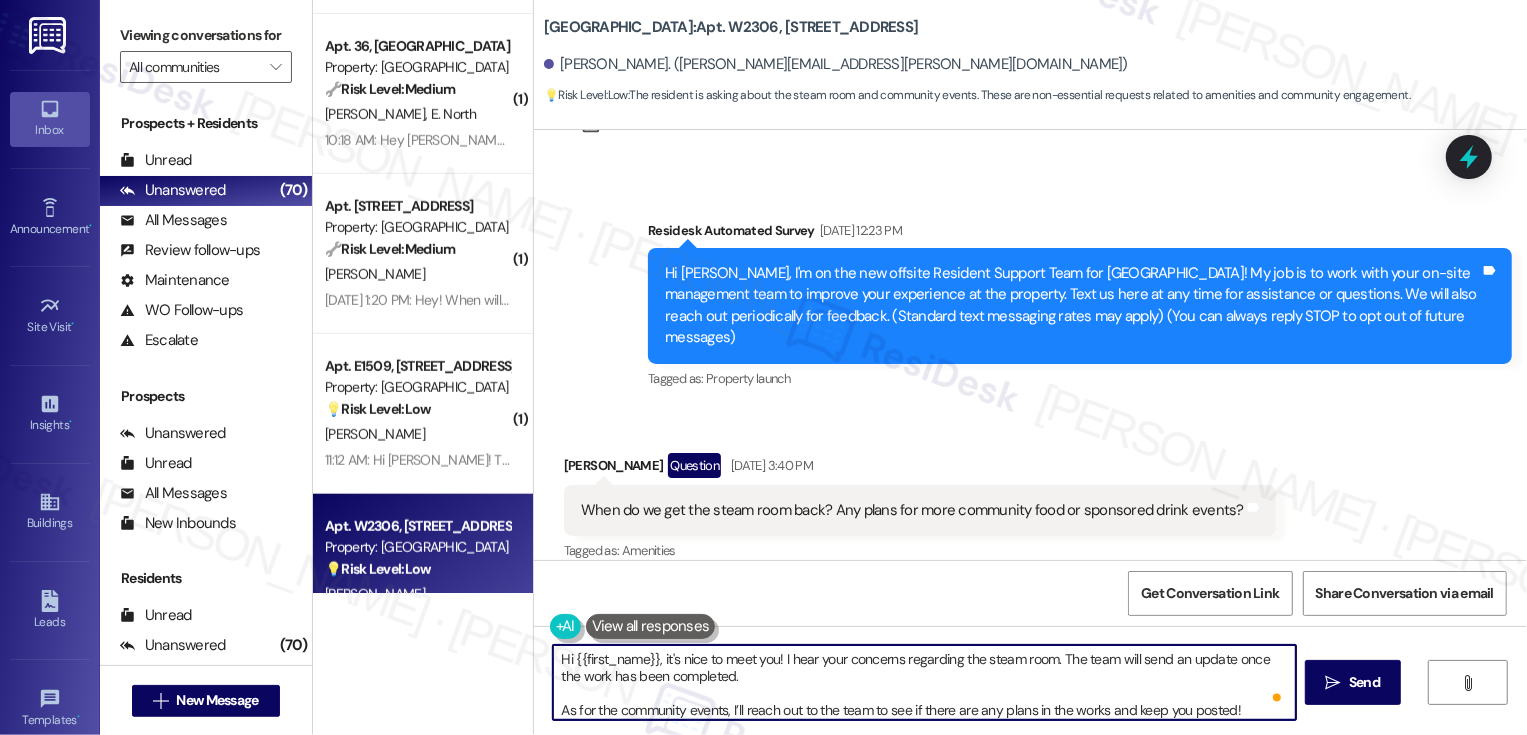 scroll, scrollTop: 5, scrollLeft: 0, axis: vertical 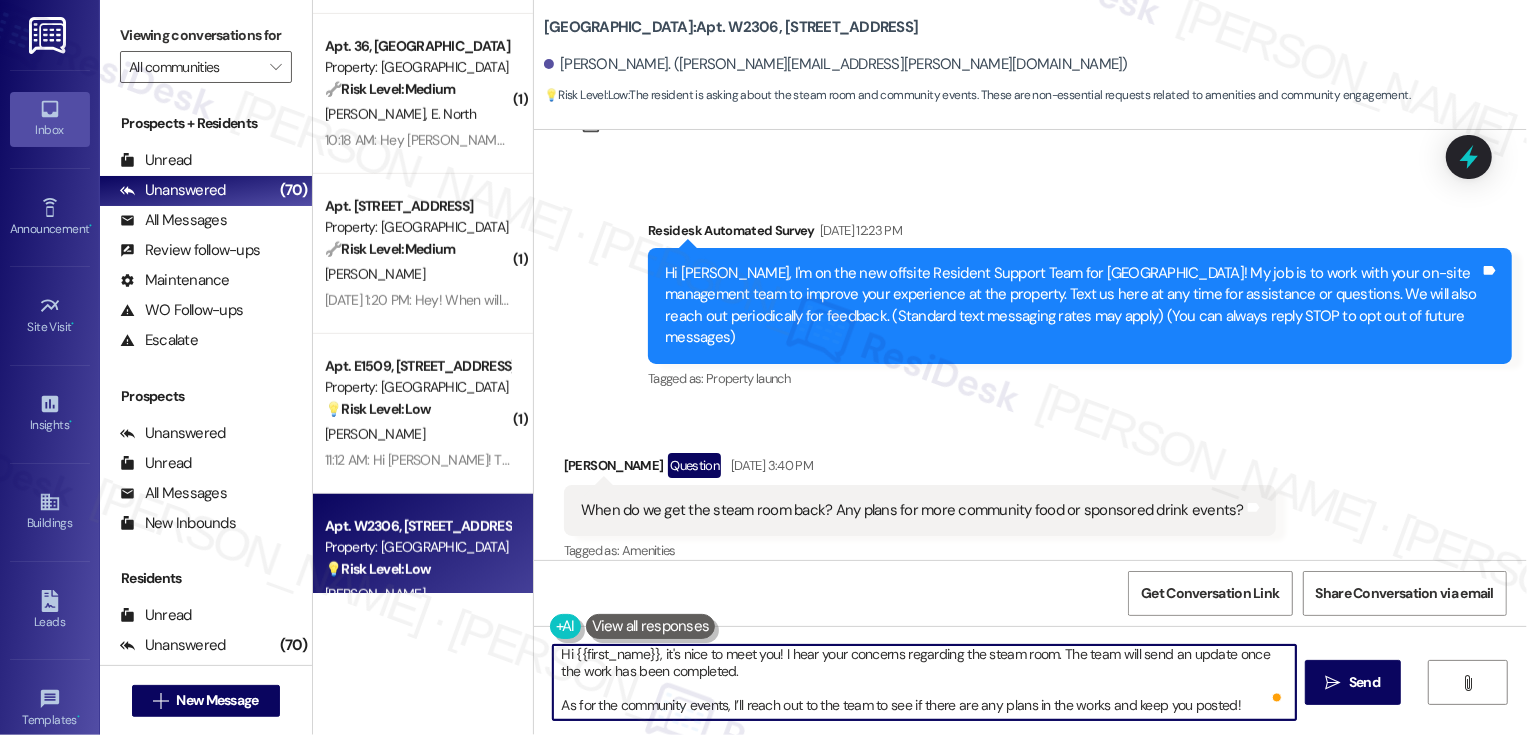 drag, startPoint x: 1026, startPoint y: 705, endPoint x: 1103, endPoint y: 705, distance: 77 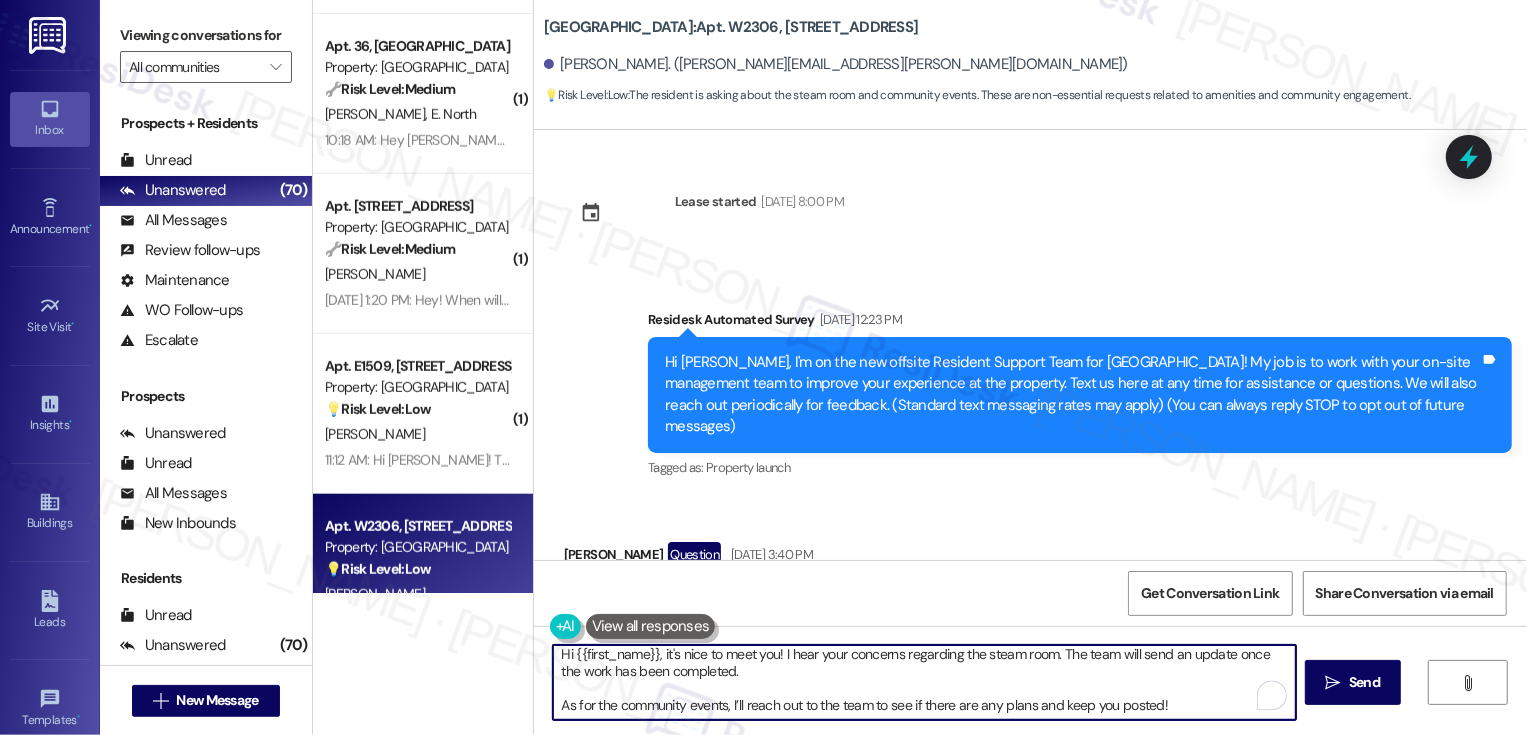 scroll, scrollTop: 89, scrollLeft: 0, axis: vertical 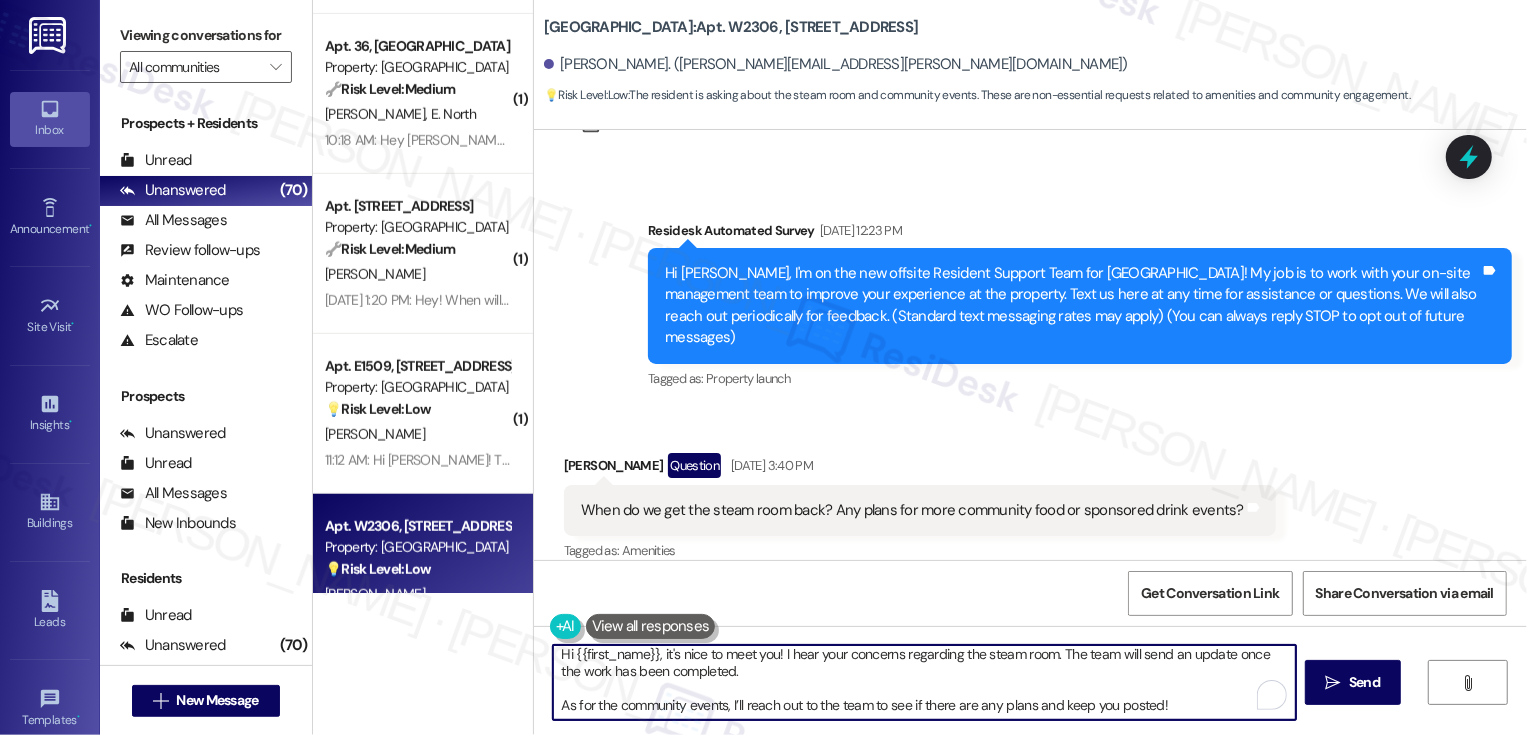 click on "Hi {{first_name}}, it's nice to meet you! I hear your concerns regarding the steam room. The team will send an update once the work has been completed.
As for the community events, I’ll reach out to the team to see if there are any plans and keep you posted!" at bounding box center (924, 682) 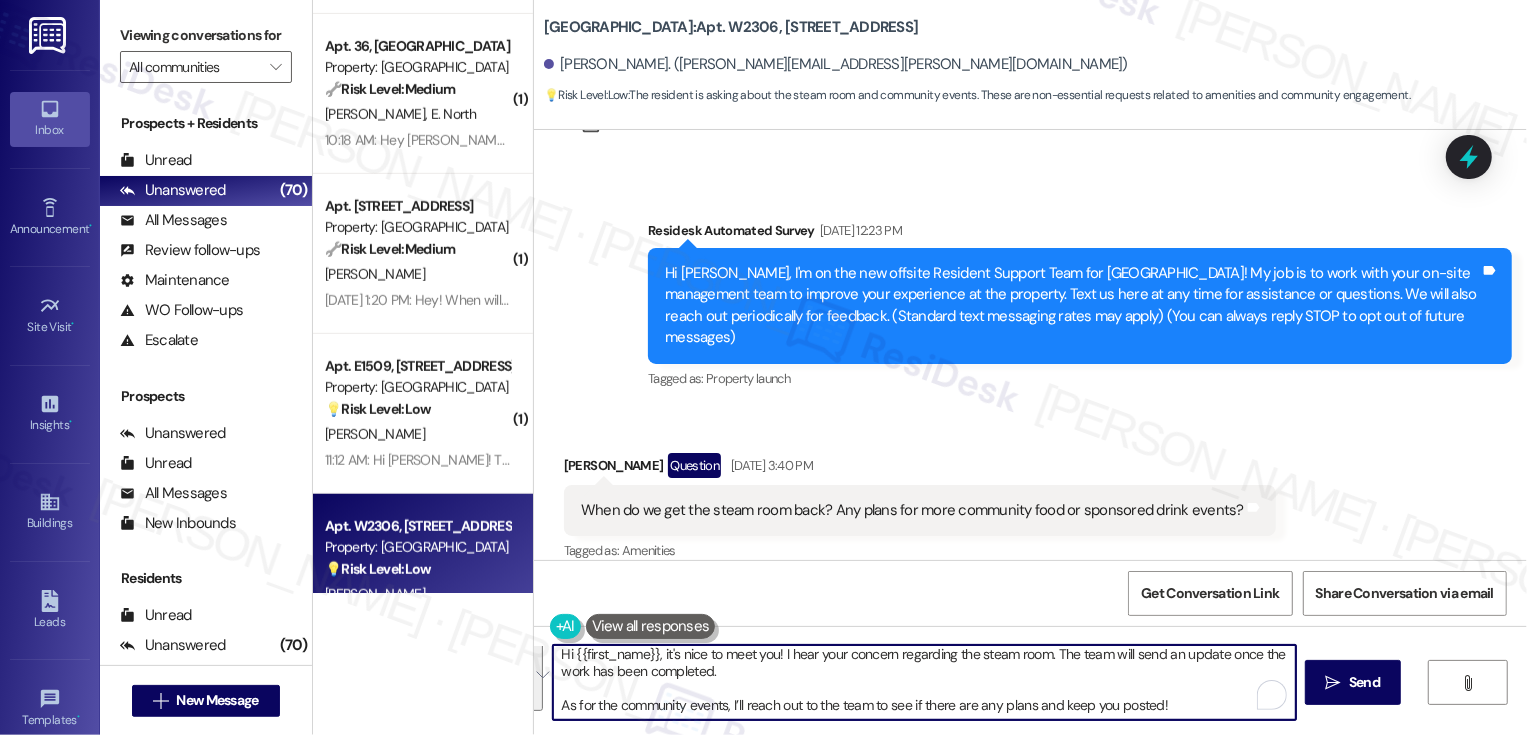 paste on "’s so nice to meet you! I hear your concern about the steam room—once the work is completed, the team will be sure to send out an update.
As for community events, I’ll check in with the team to see if anything is currently being planned and will" 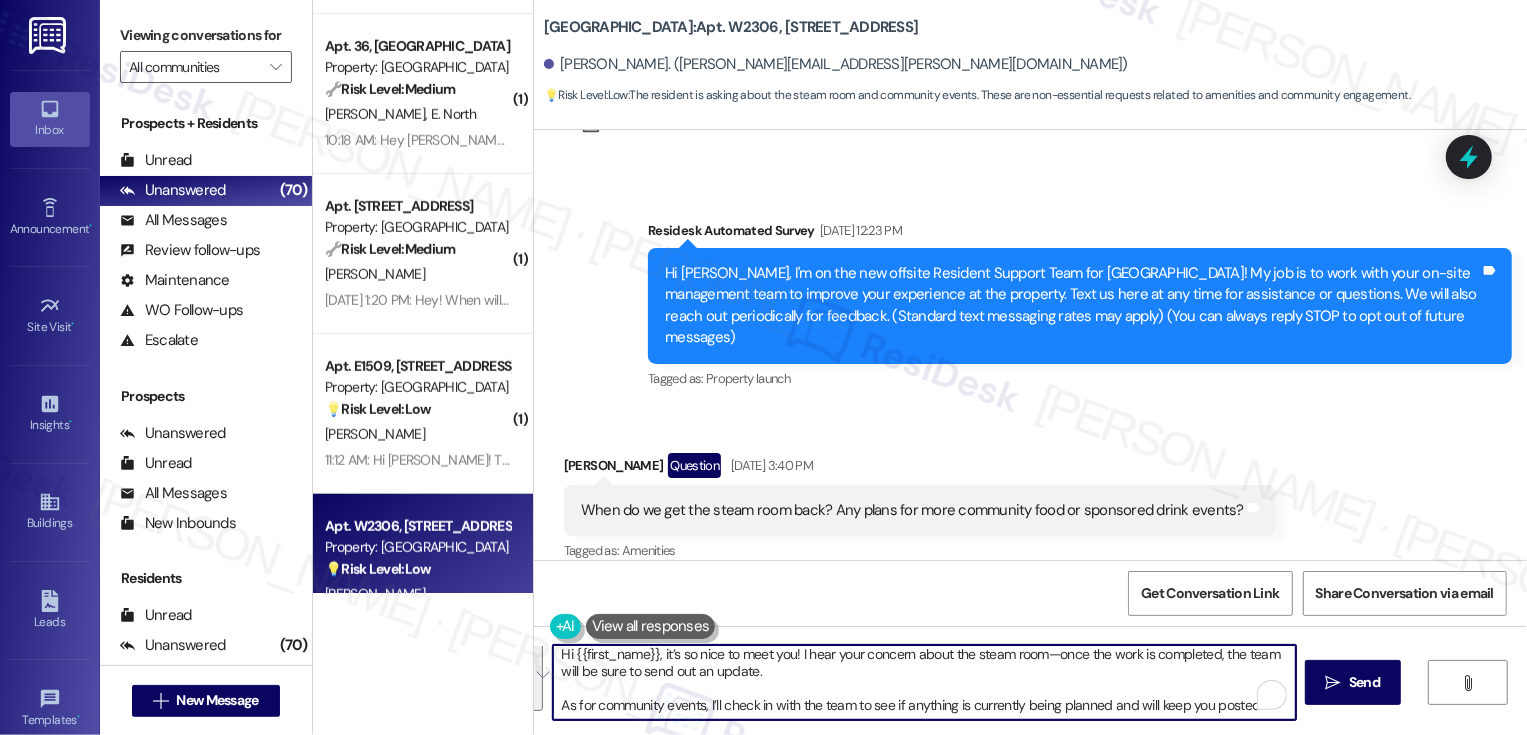 scroll, scrollTop: 0, scrollLeft: 0, axis: both 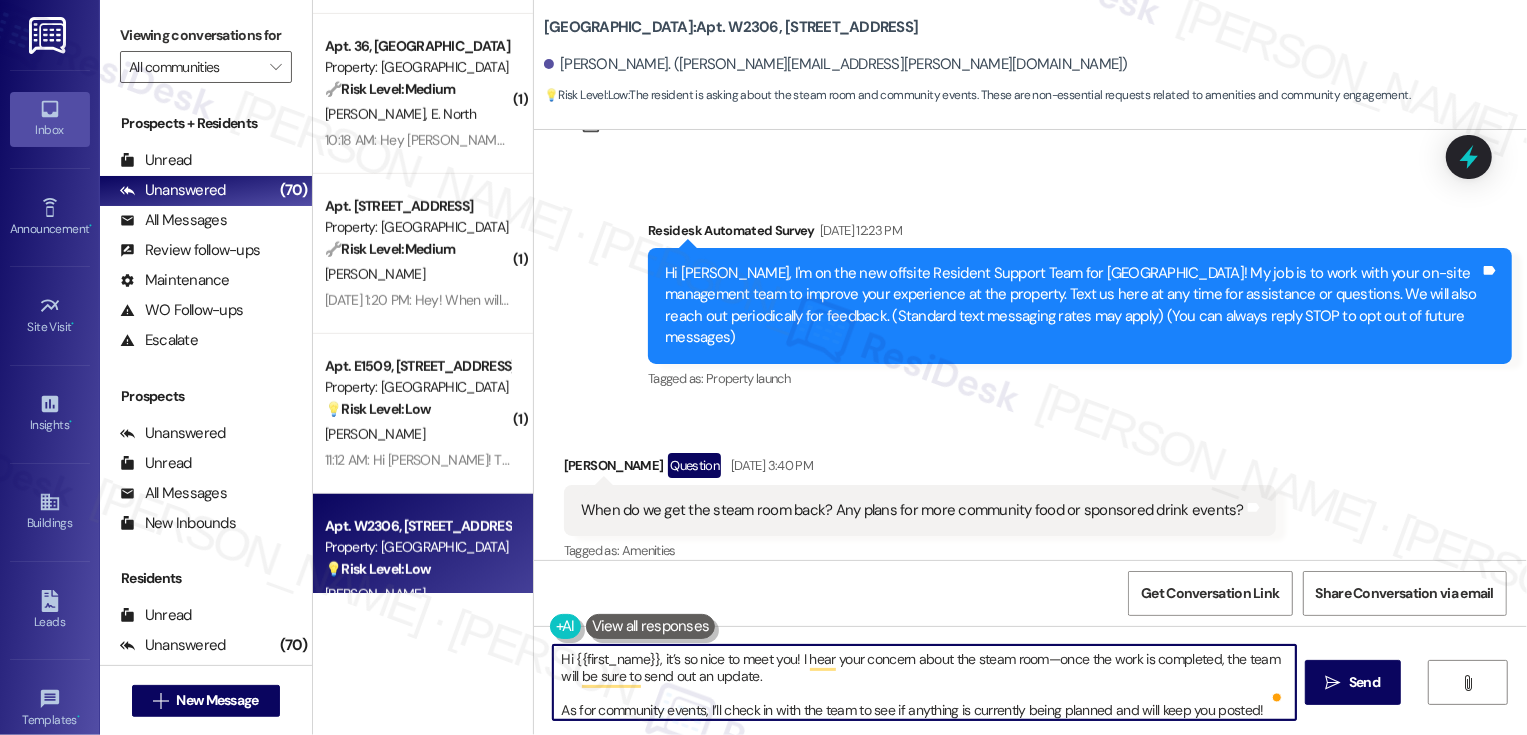 click on "Hi {{first_name}}, it’s so nice to meet you! I hear your concern about the steam room—once the work is completed, the team will be sure to send out an update.
As for community events, I’ll check in with the team to see if anything is currently being planned and will keep you posted!" at bounding box center (924, 682) 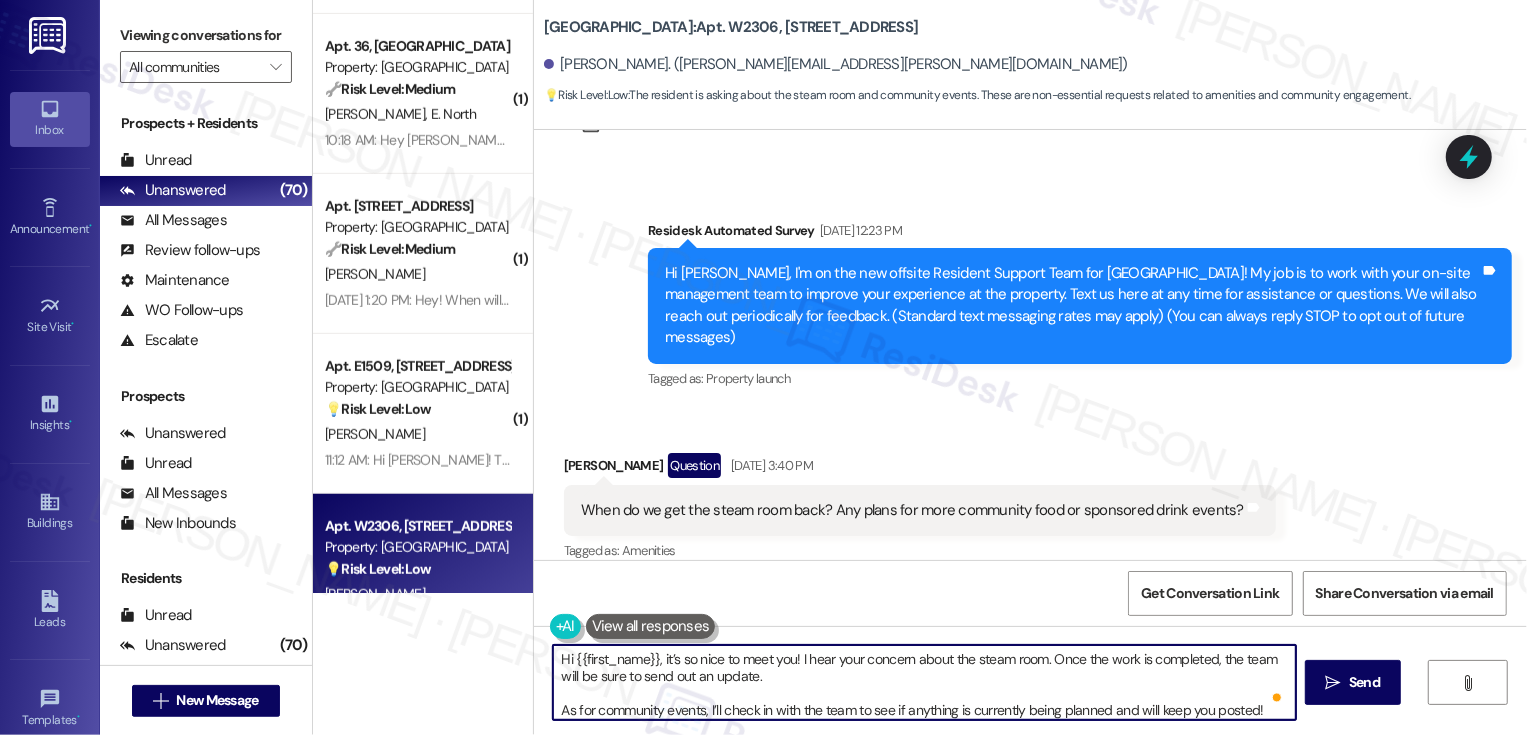 scroll, scrollTop: 5, scrollLeft: 0, axis: vertical 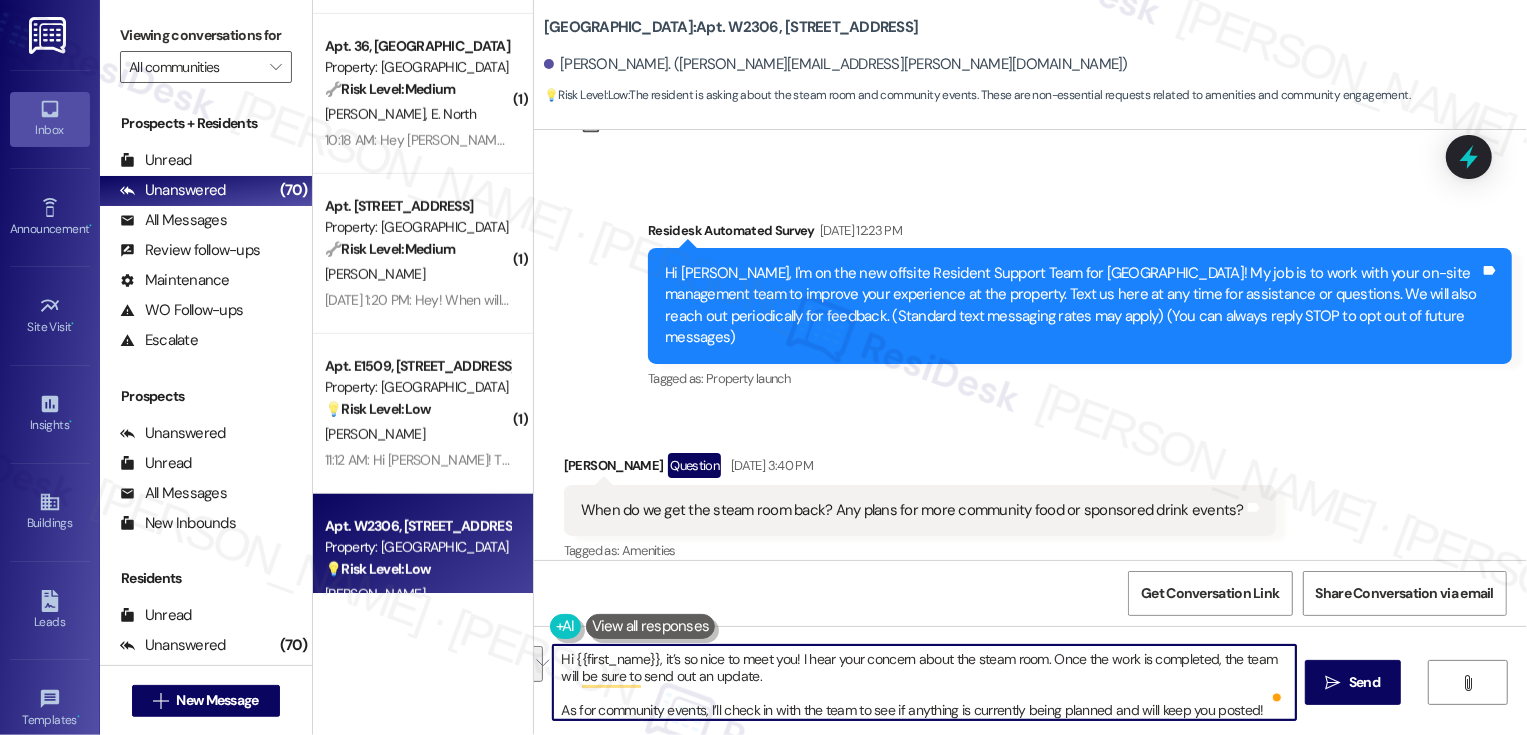 drag, startPoint x: 794, startPoint y: 678, endPoint x: 481, endPoint y: 649, distance: 314.34058 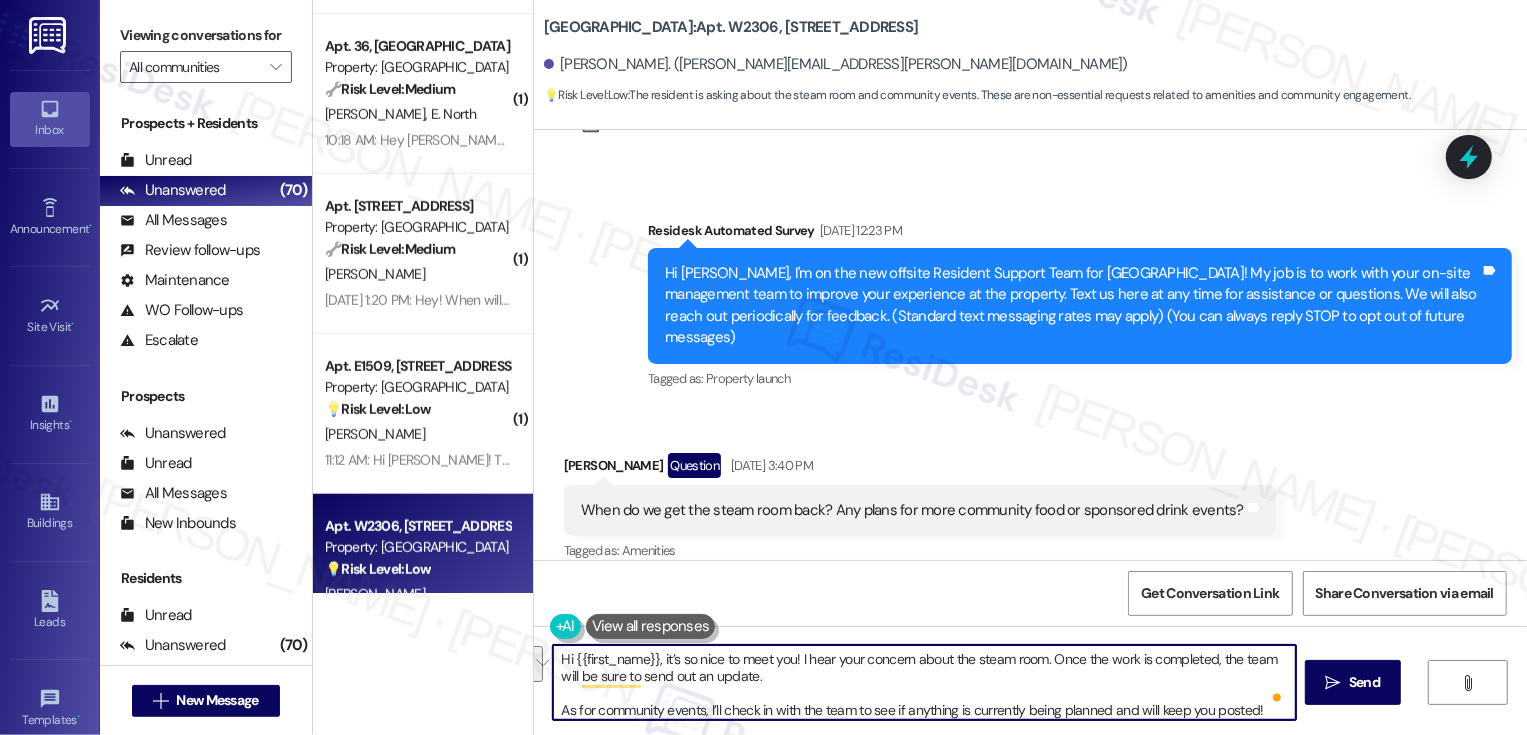 type on "Hi {{first_name}}, it’s so nice to meet you! I hear your concern about the steam room. Once the work is completed, the team will be sure to send out an update.
As for community events, I’ll check in with the team to see if anything is currently being planned and will keep you posted!" 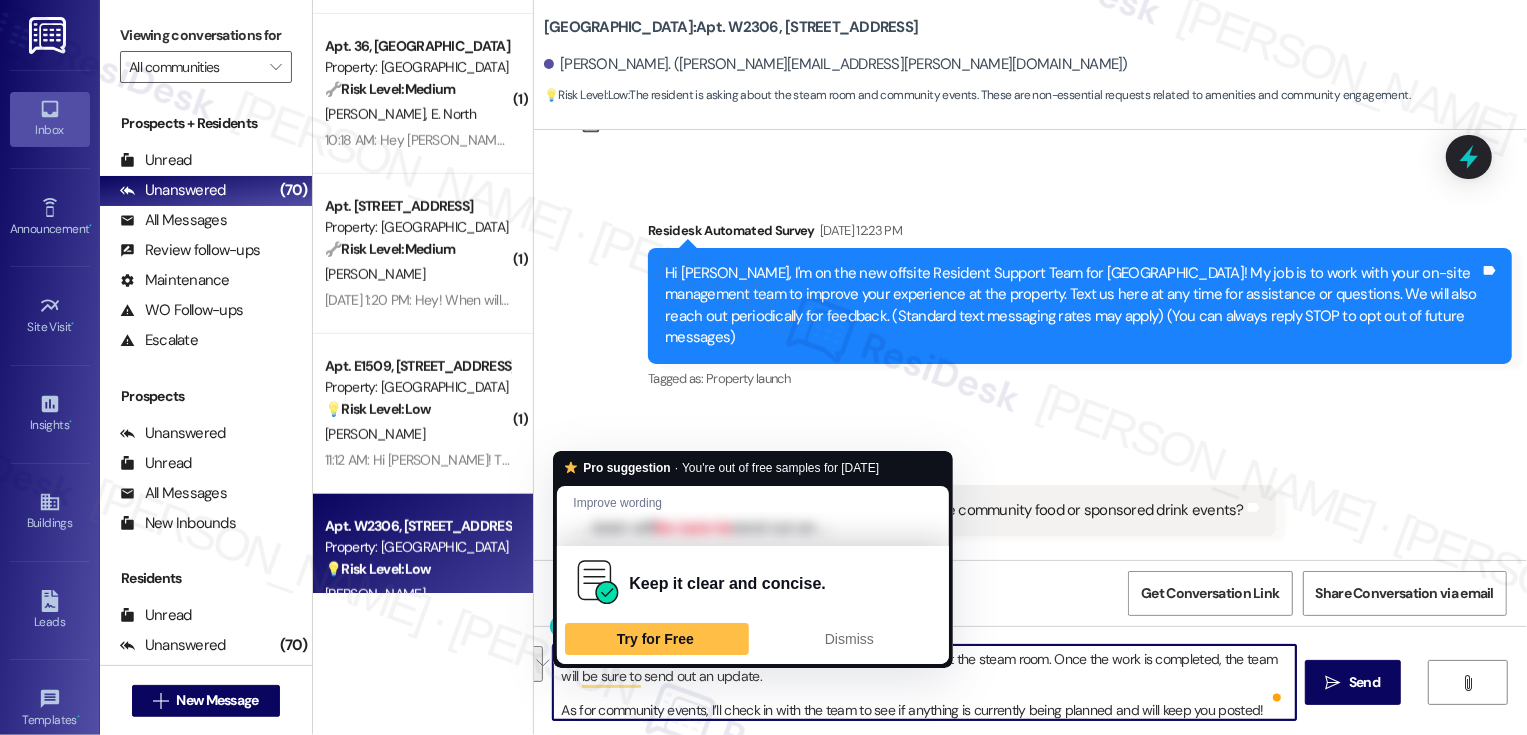 scroll, scrollTop: 5, scrollLeft: 0, axis: vertical 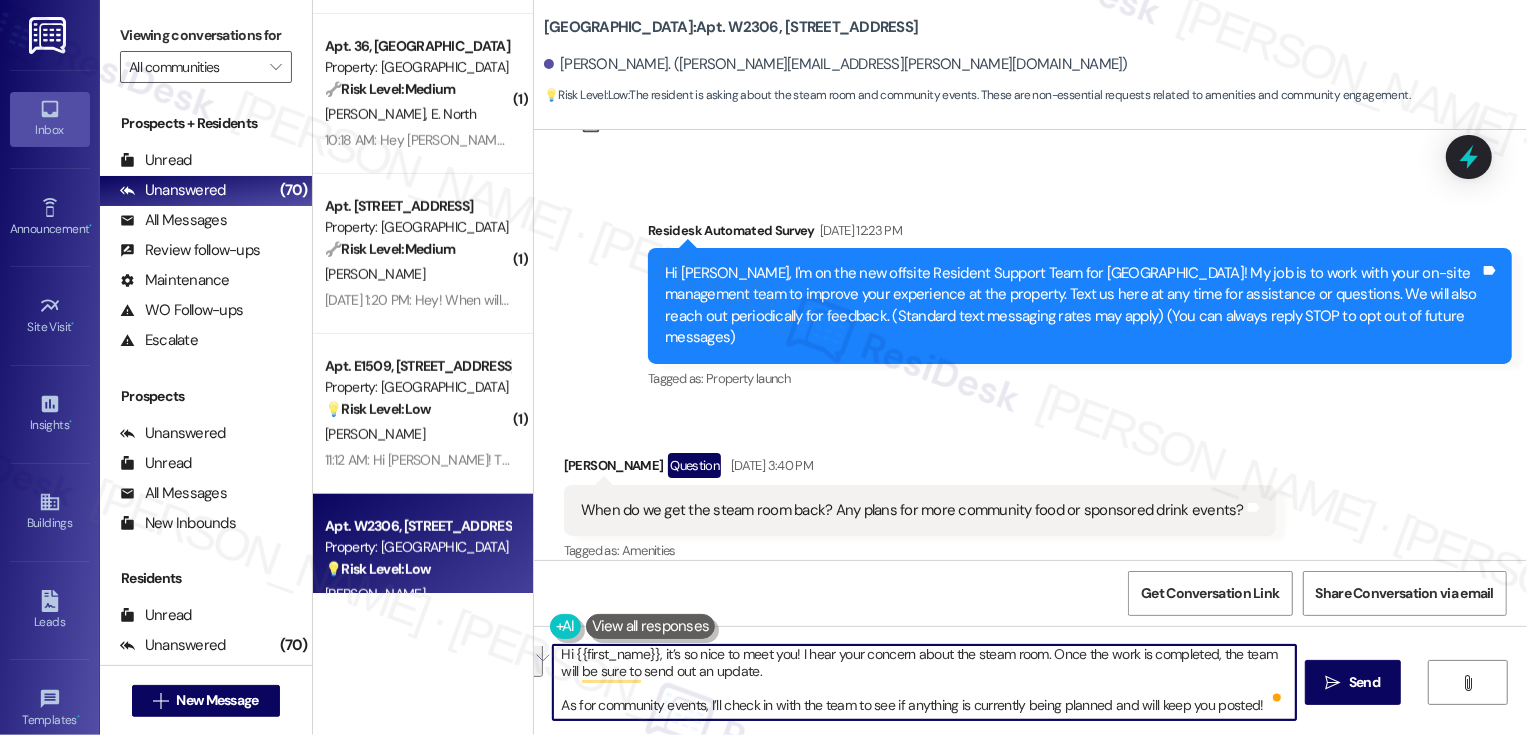 click on "Hi {{first_name}}, it’s so nice to meet you! I hear your concern about the steam room. Once the work is completed, the team will be sure to send out an update.
As for community events, I’ll check in with the team to see if anything is currently being planned and will keep you posted!" at bounding box center [924, 682] 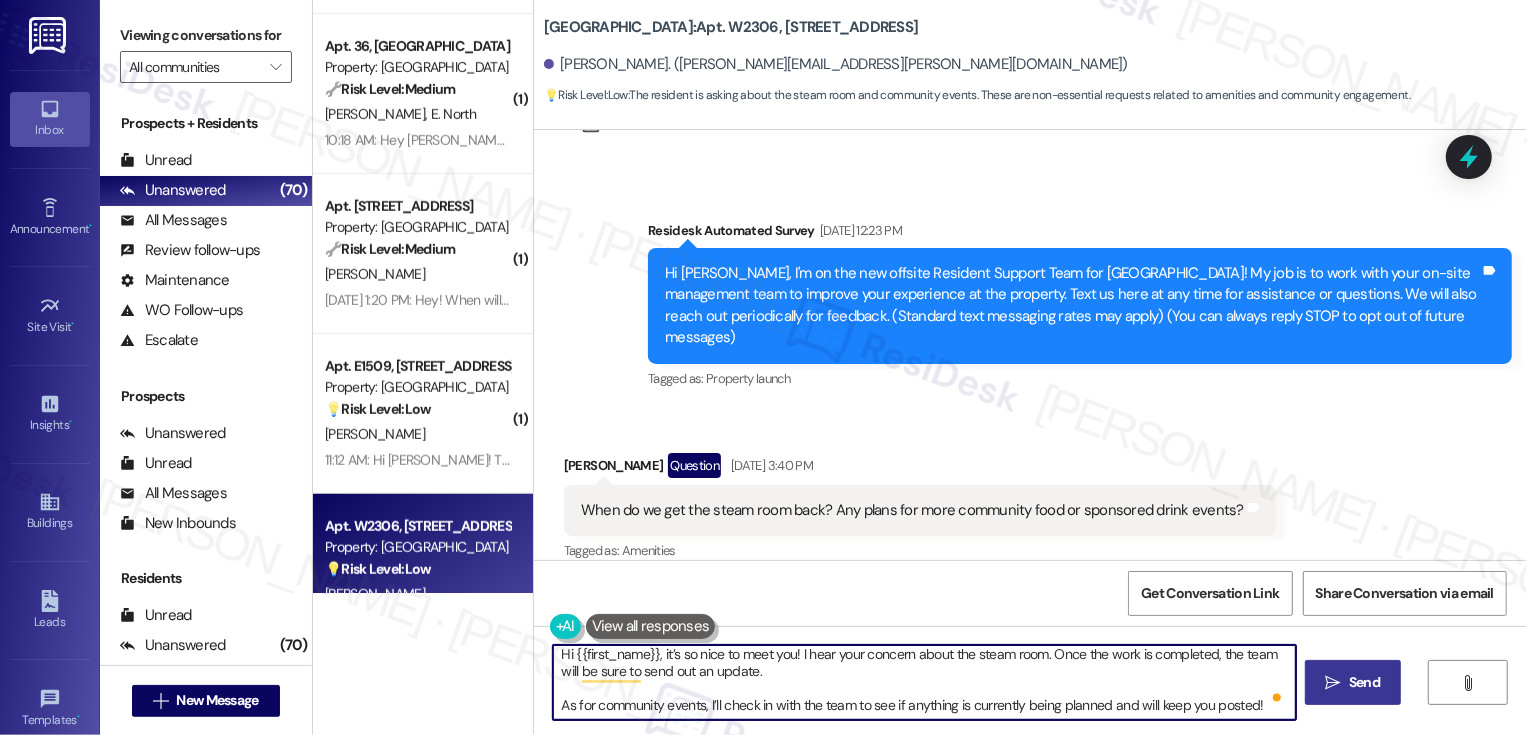 click on "Send" at bounding box center (1364, 682) 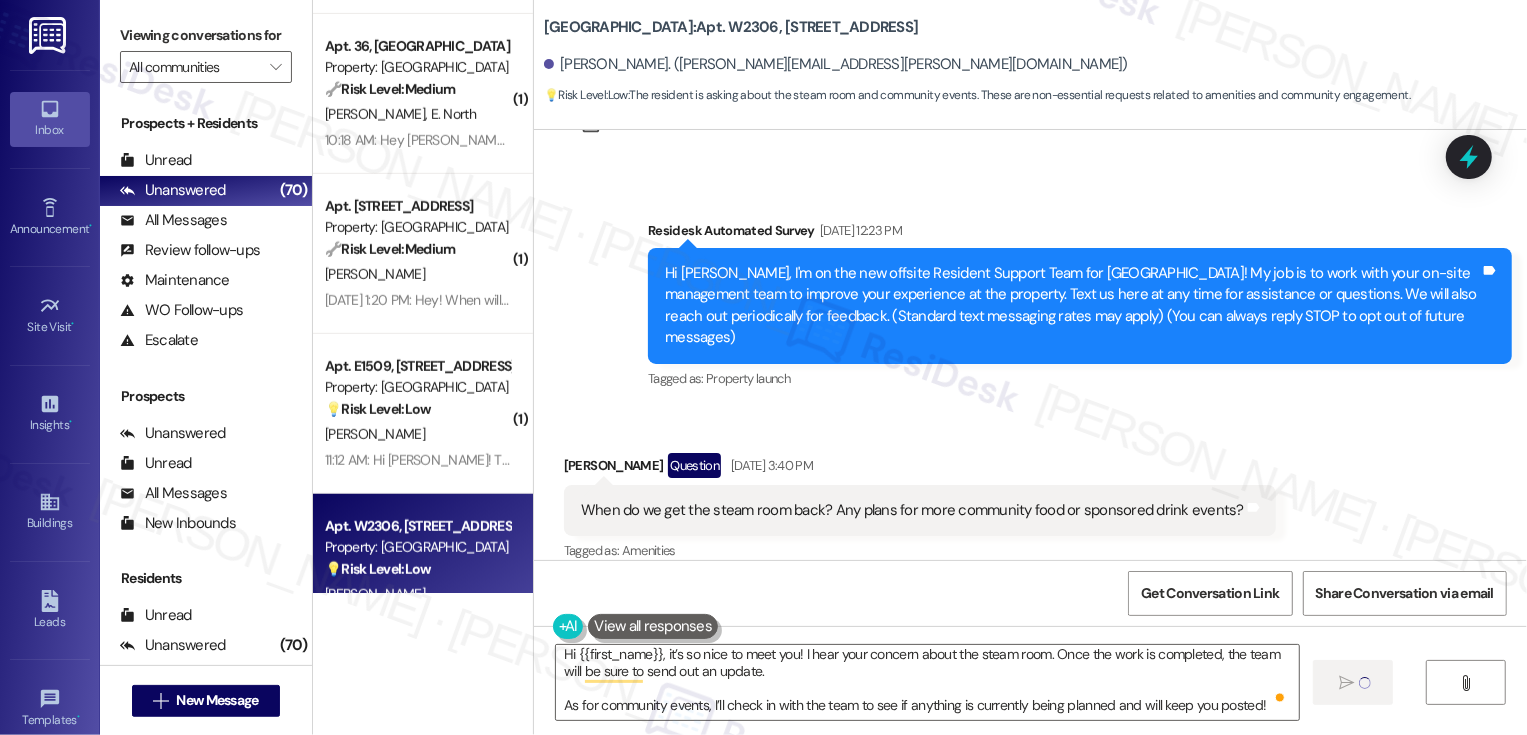 type 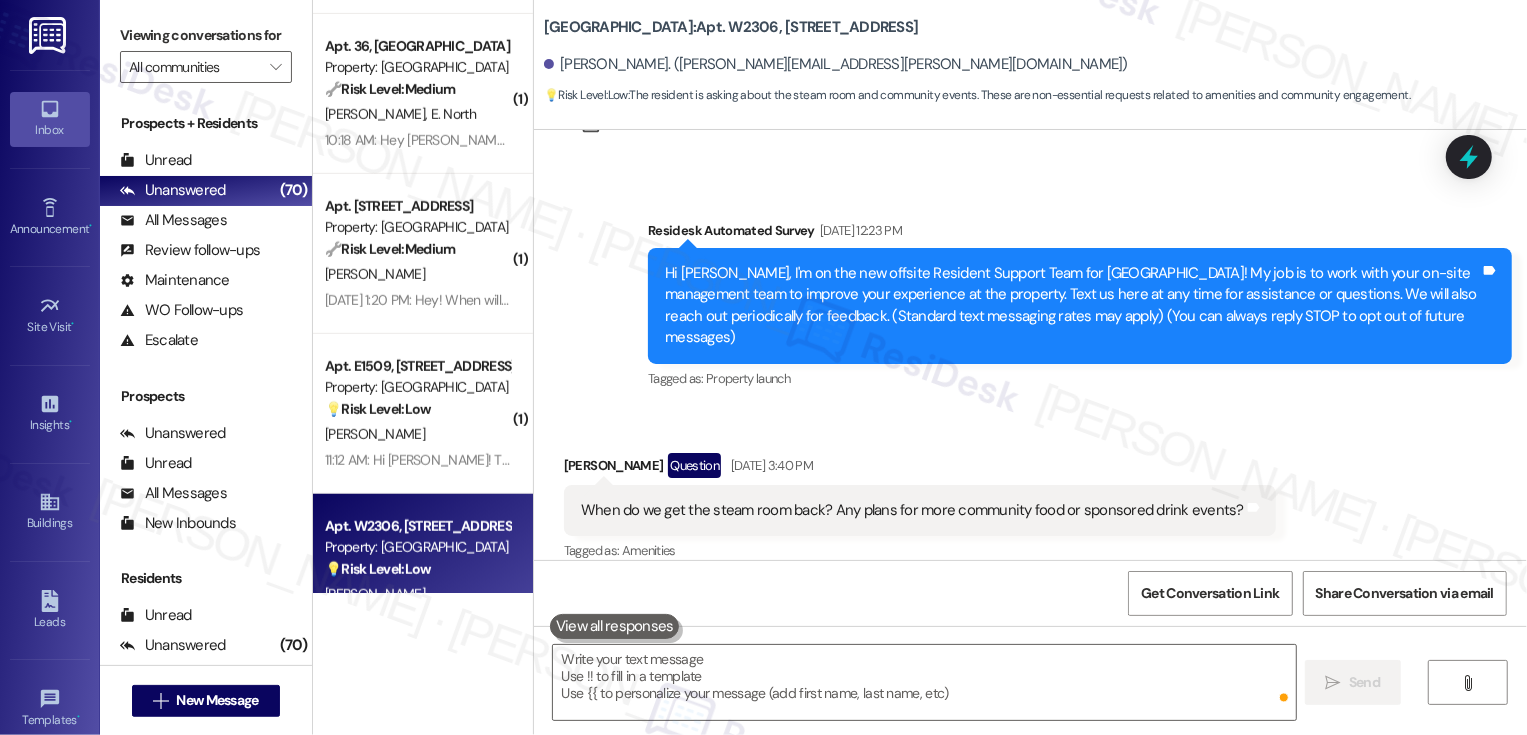 scroll, scrollTop: 0, scrollLeft: 0, axis: both 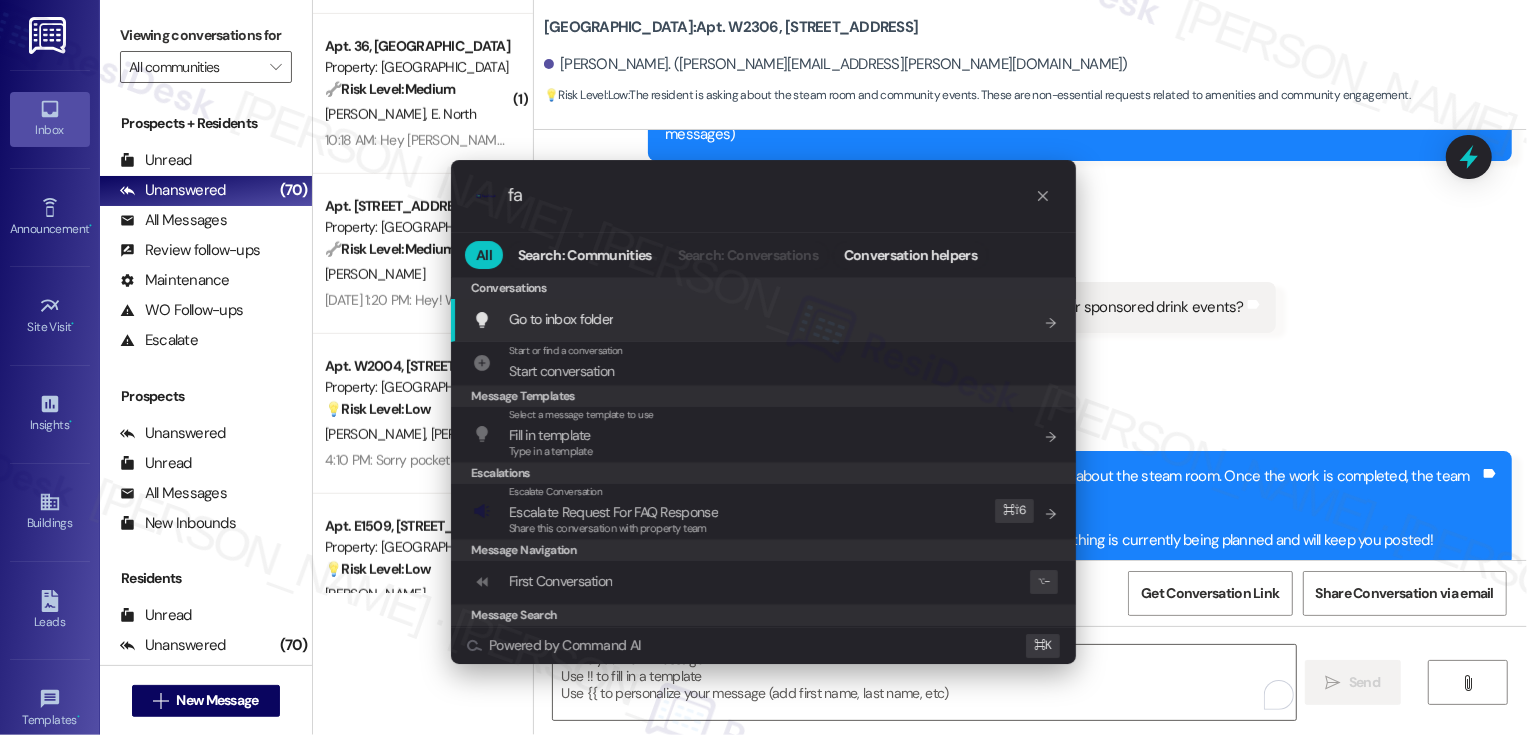 type on "faq" 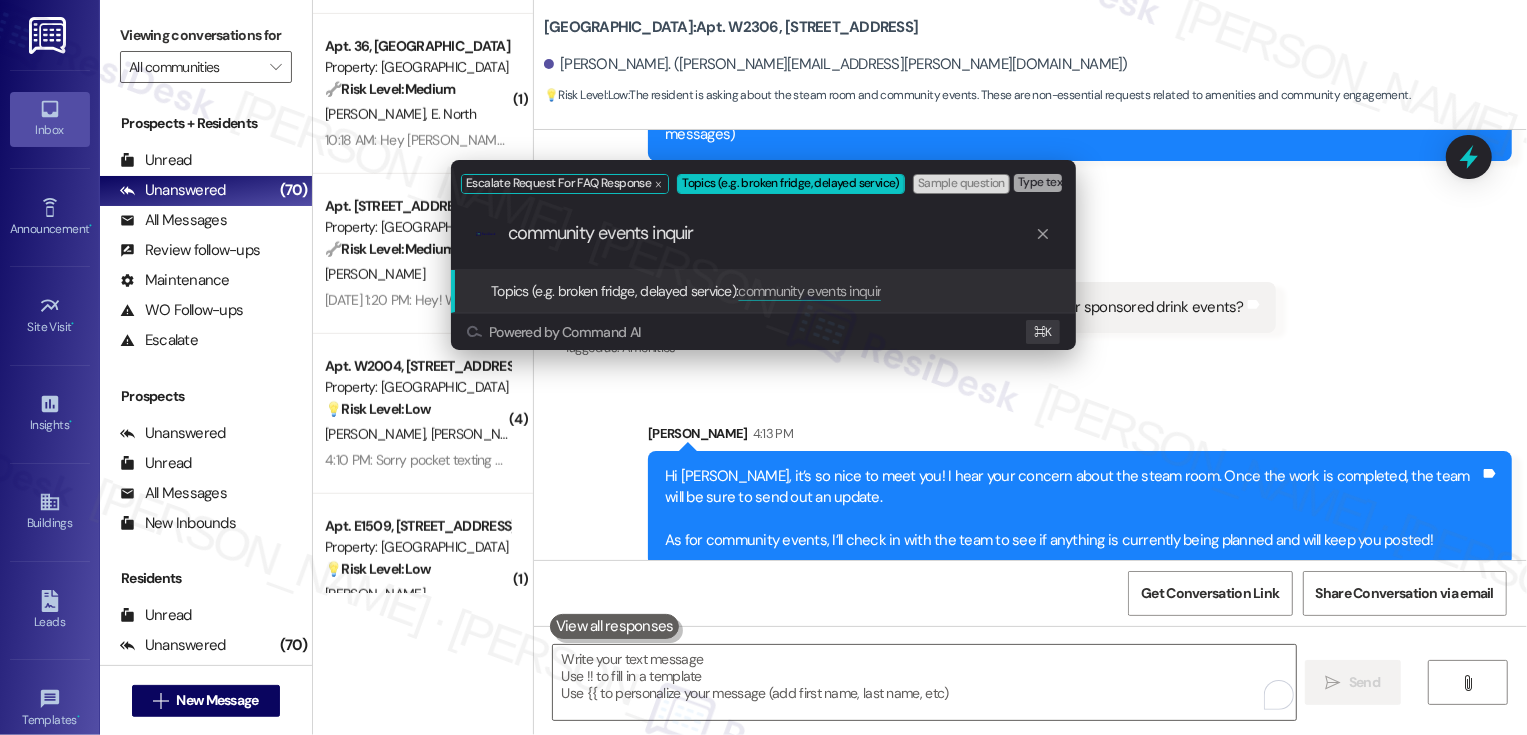 type on "community events inquiry" 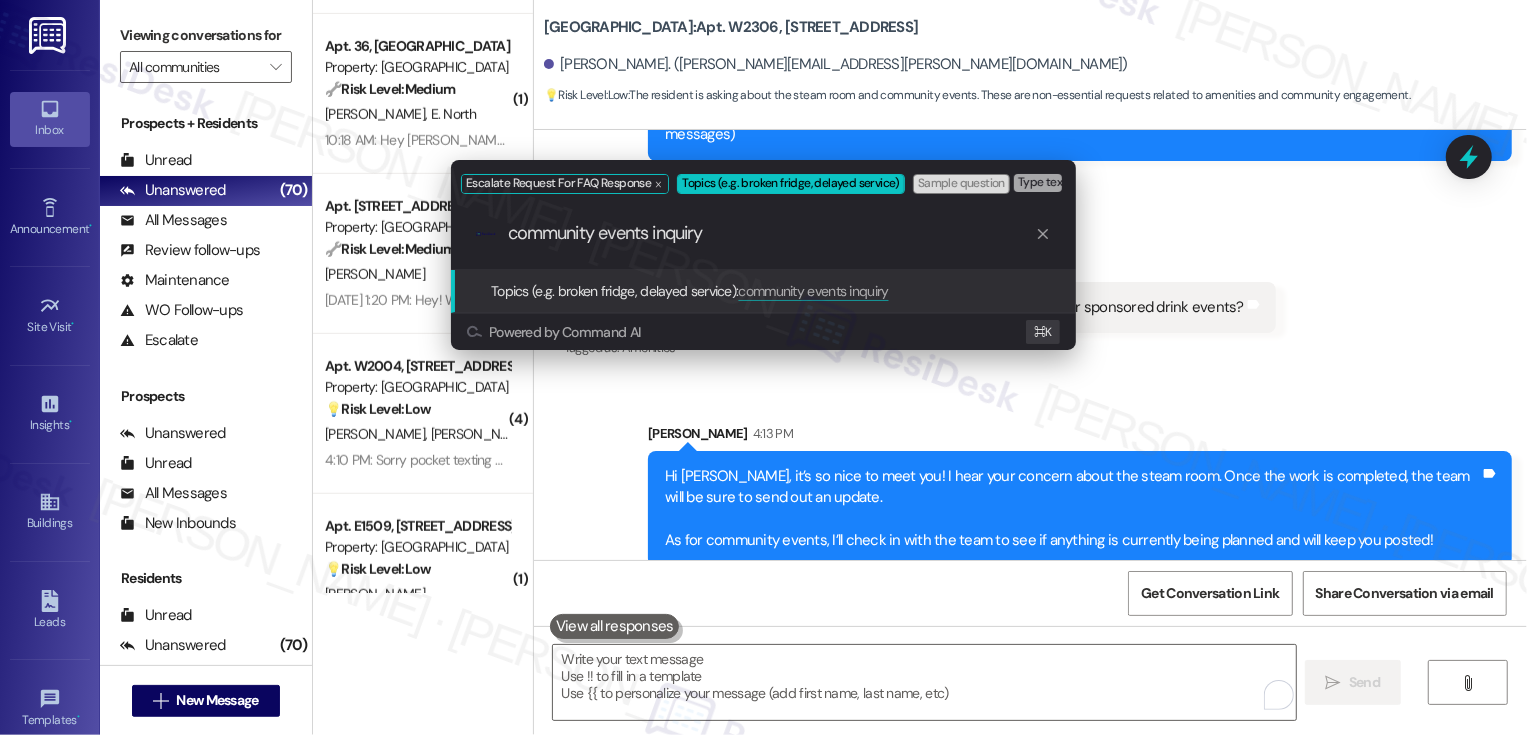 type 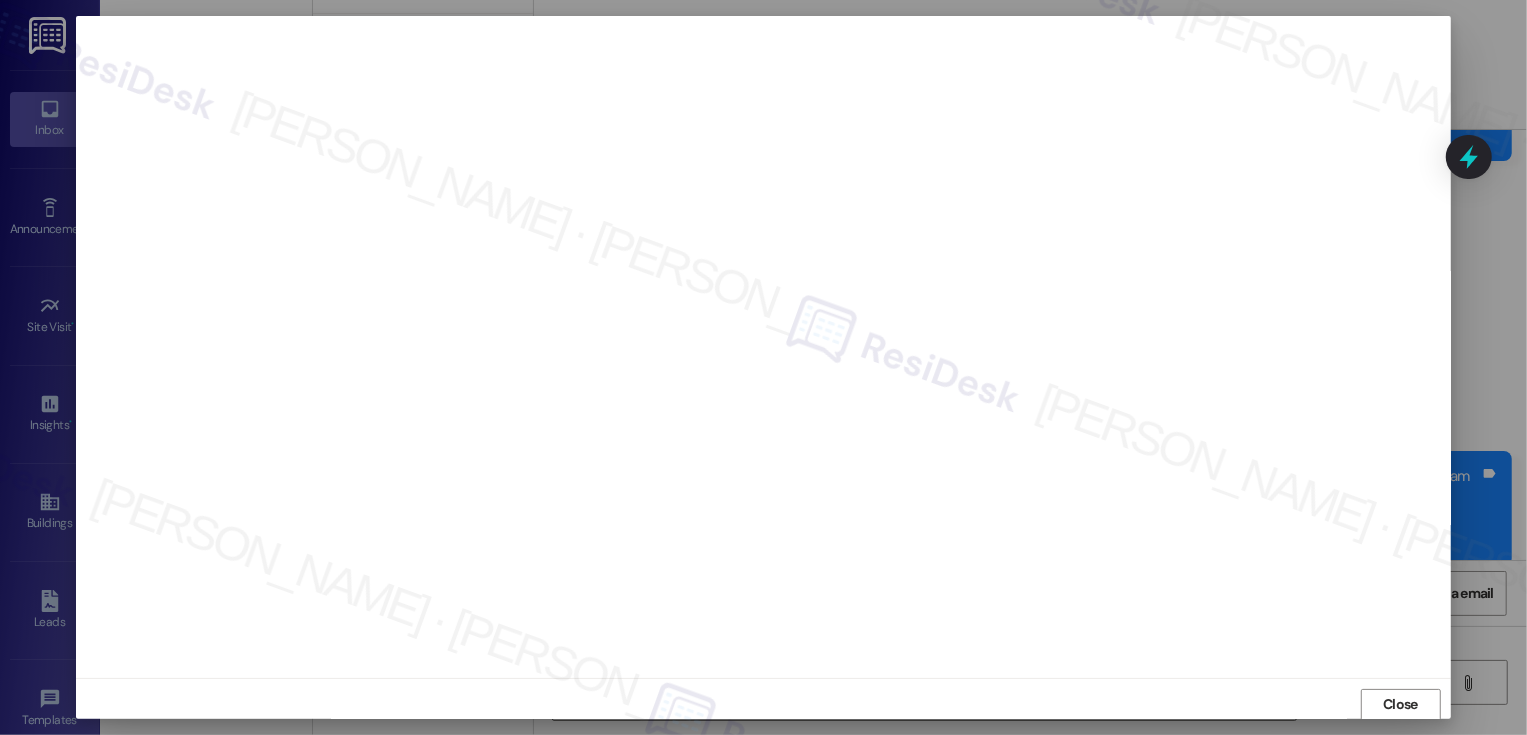 scroll, scrollTop: 1, scrollLeft: 0, axis: vertical 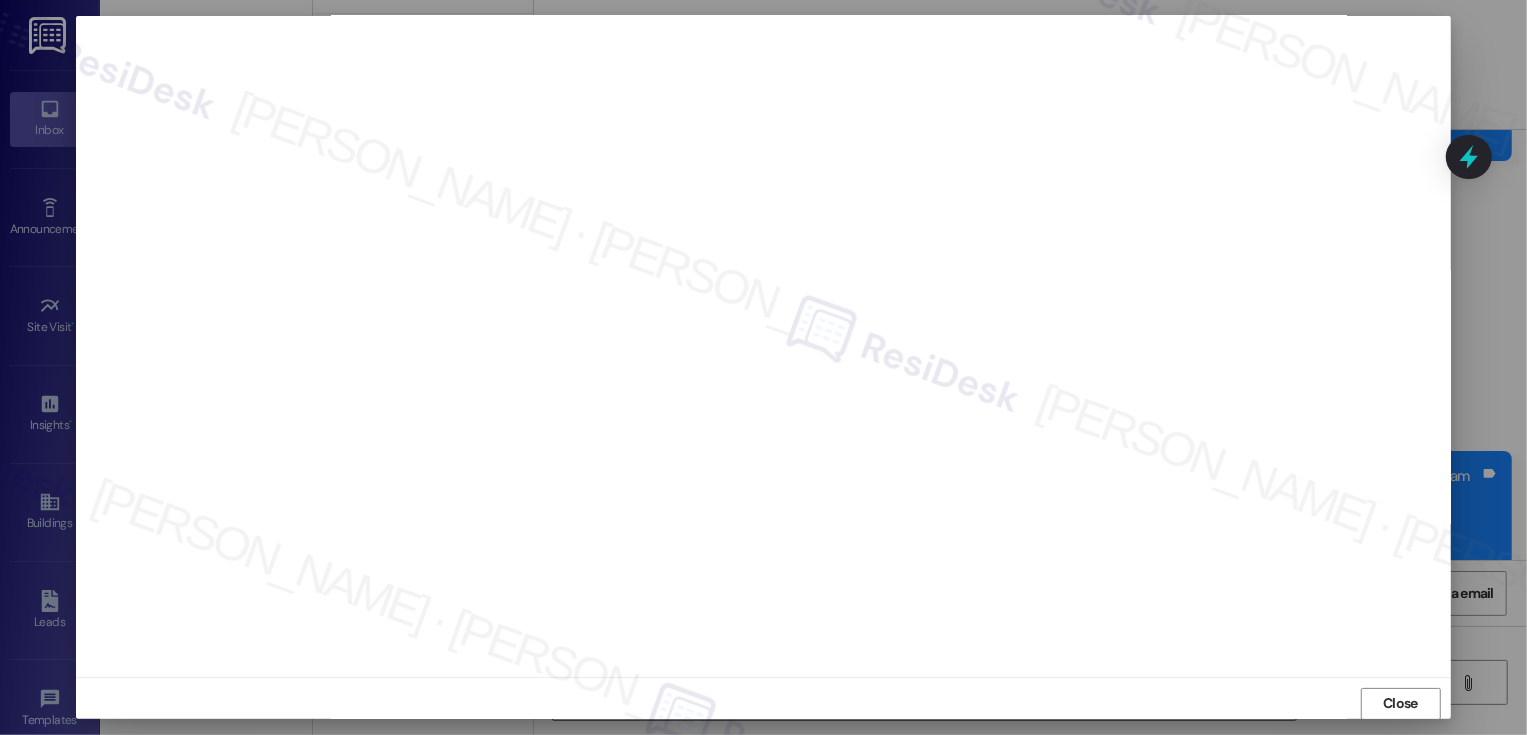 type 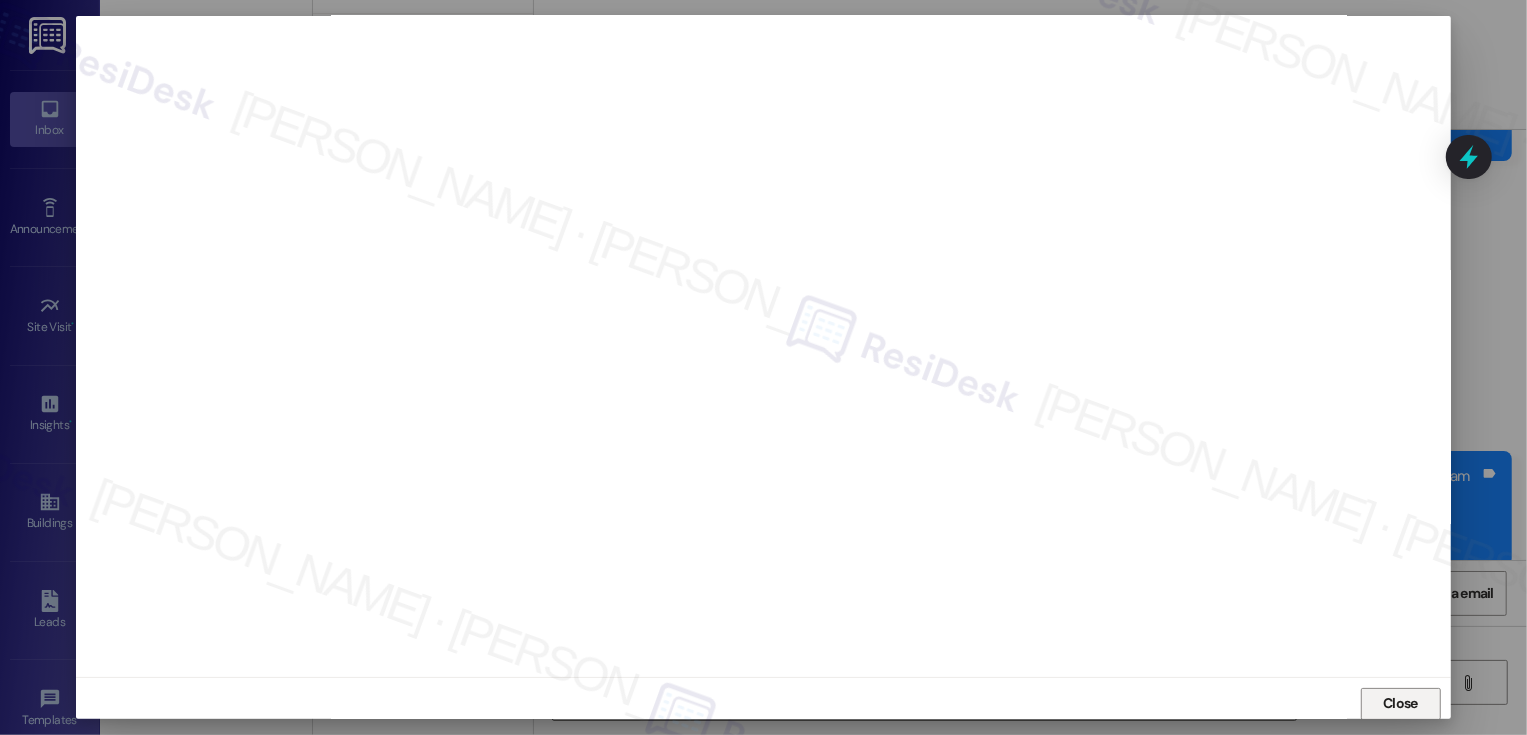 click on "Close" at bounding box center (1401, 704) 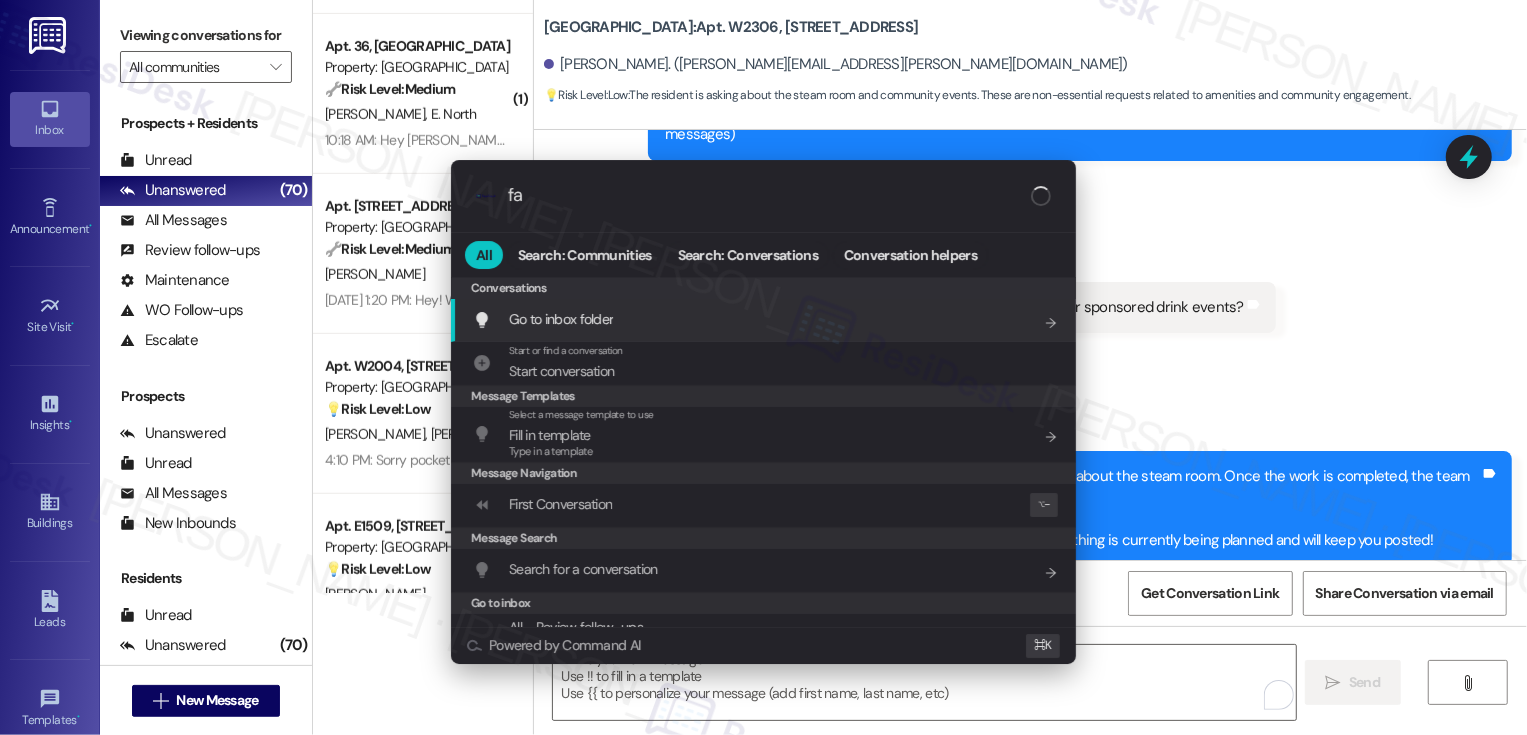type on "faq" 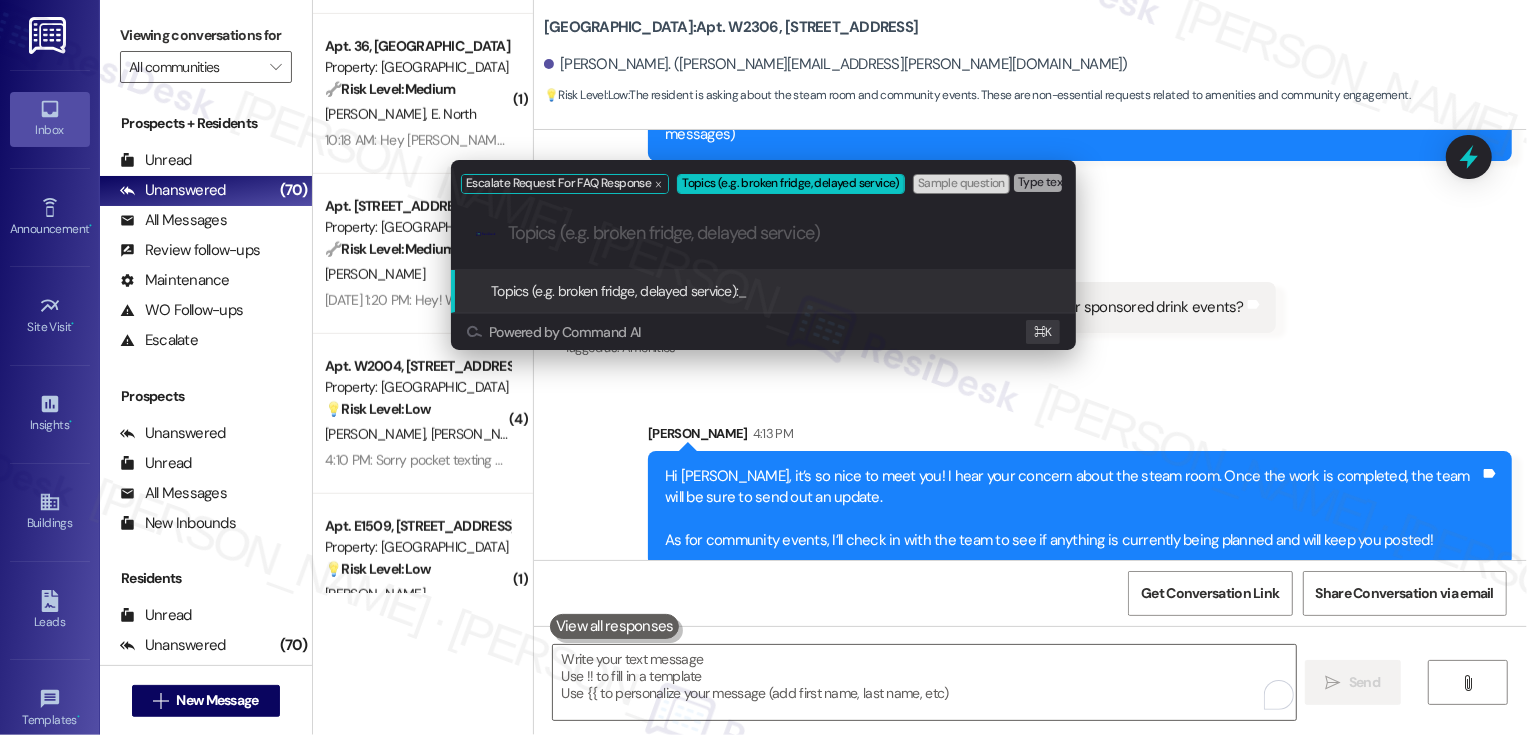 paste on "Hi {{first_name}}, it’s so nice to meet you! I hear your concern about the steam room. Once the work is completed, the team will be sure to send out an update." 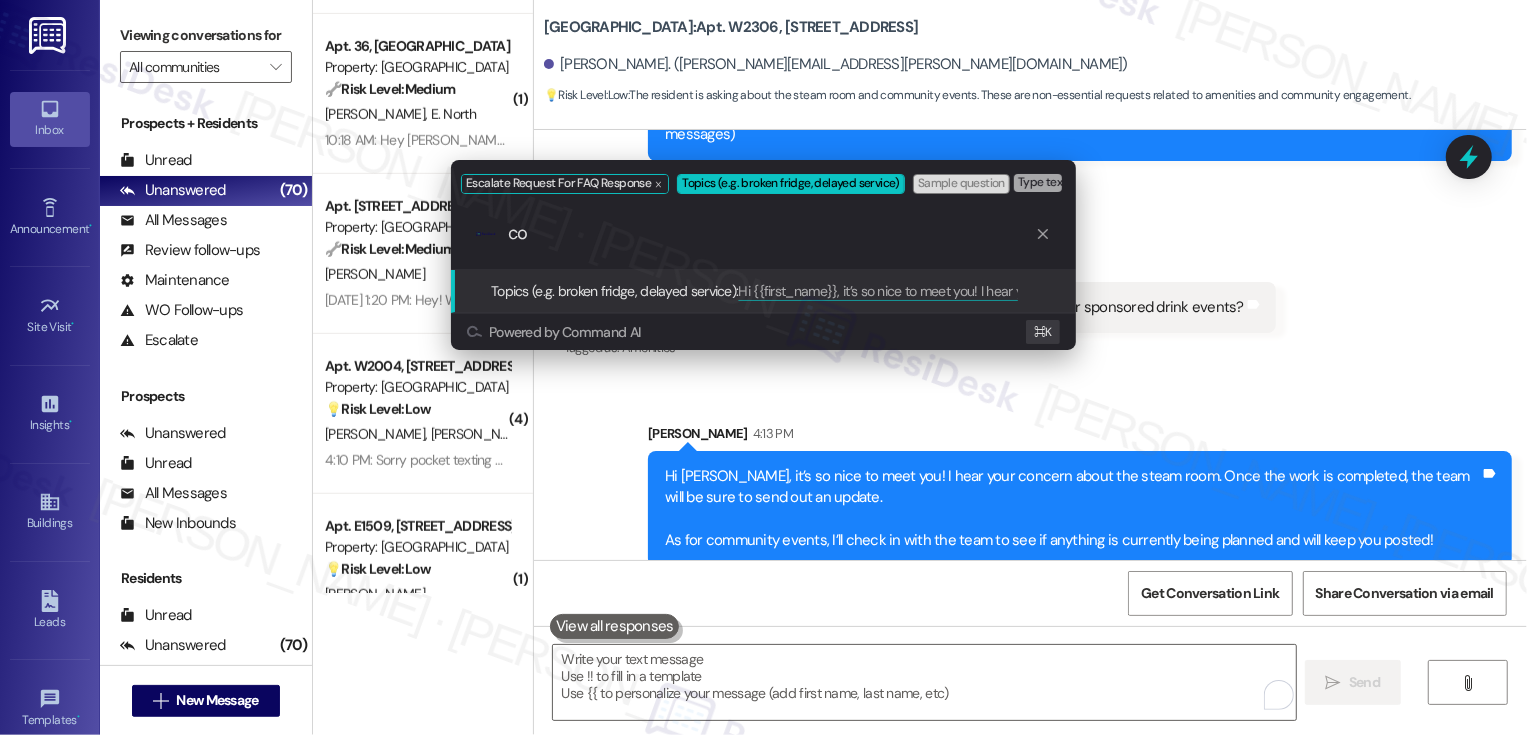 scroll, scrollTop: 0, scrollLeft: 0, axis: both 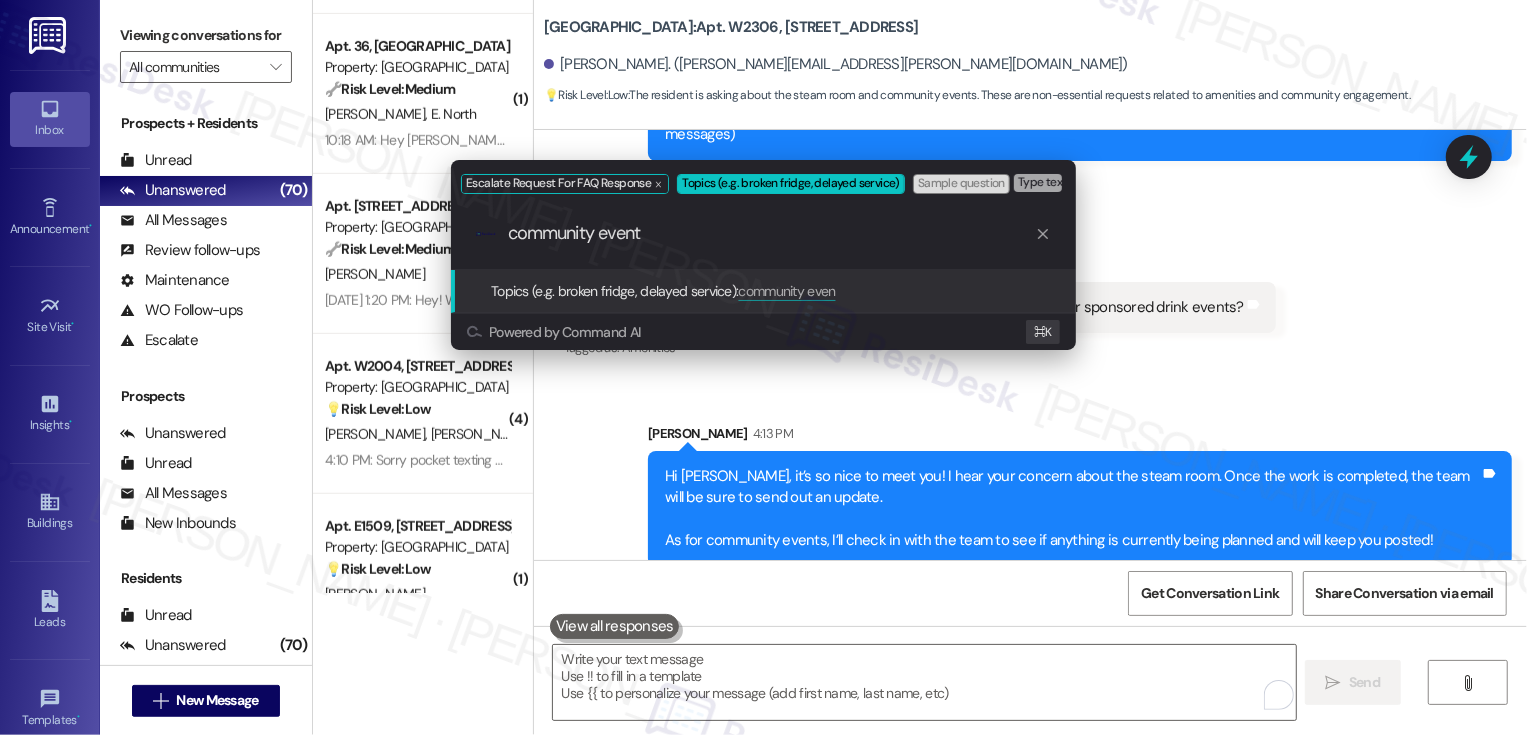 type on "community events" 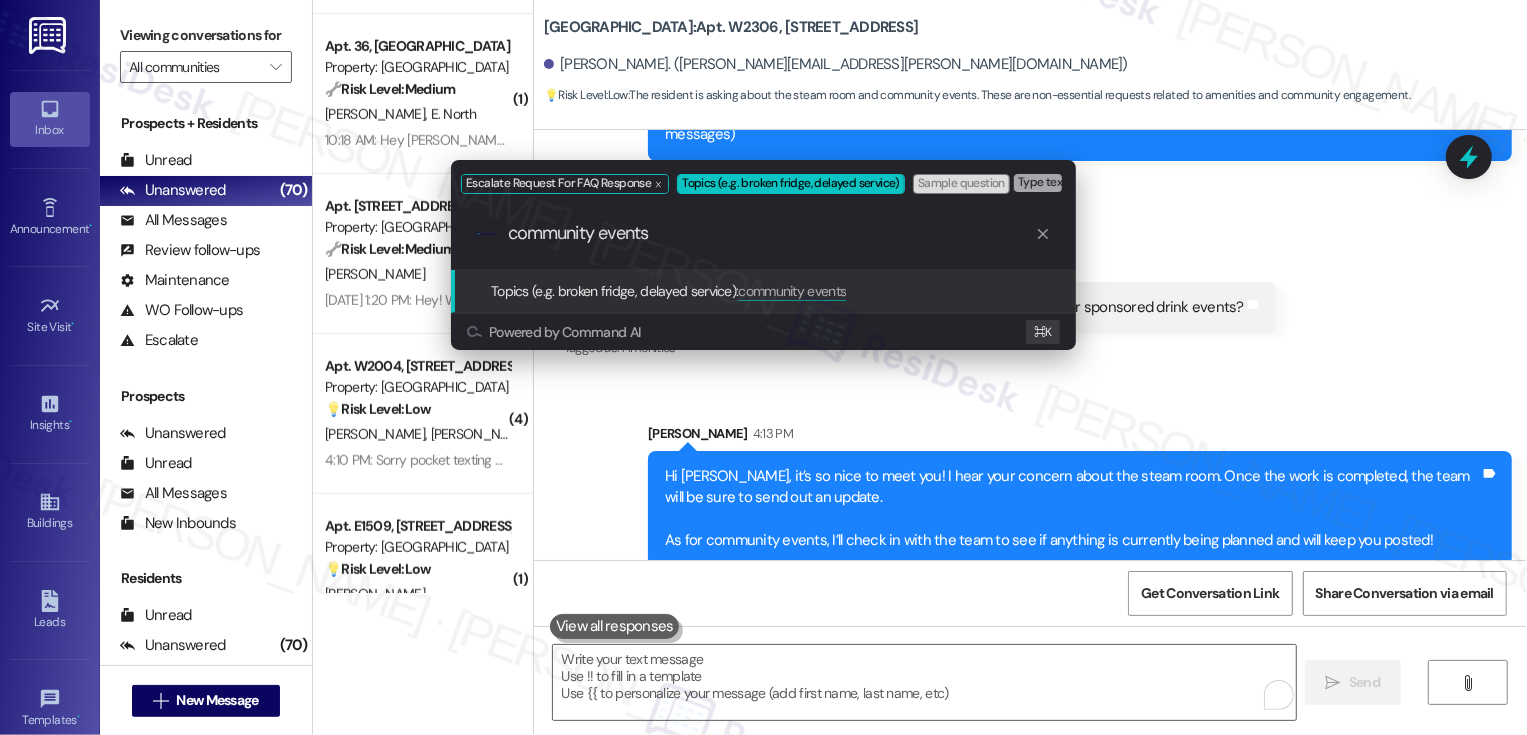 type 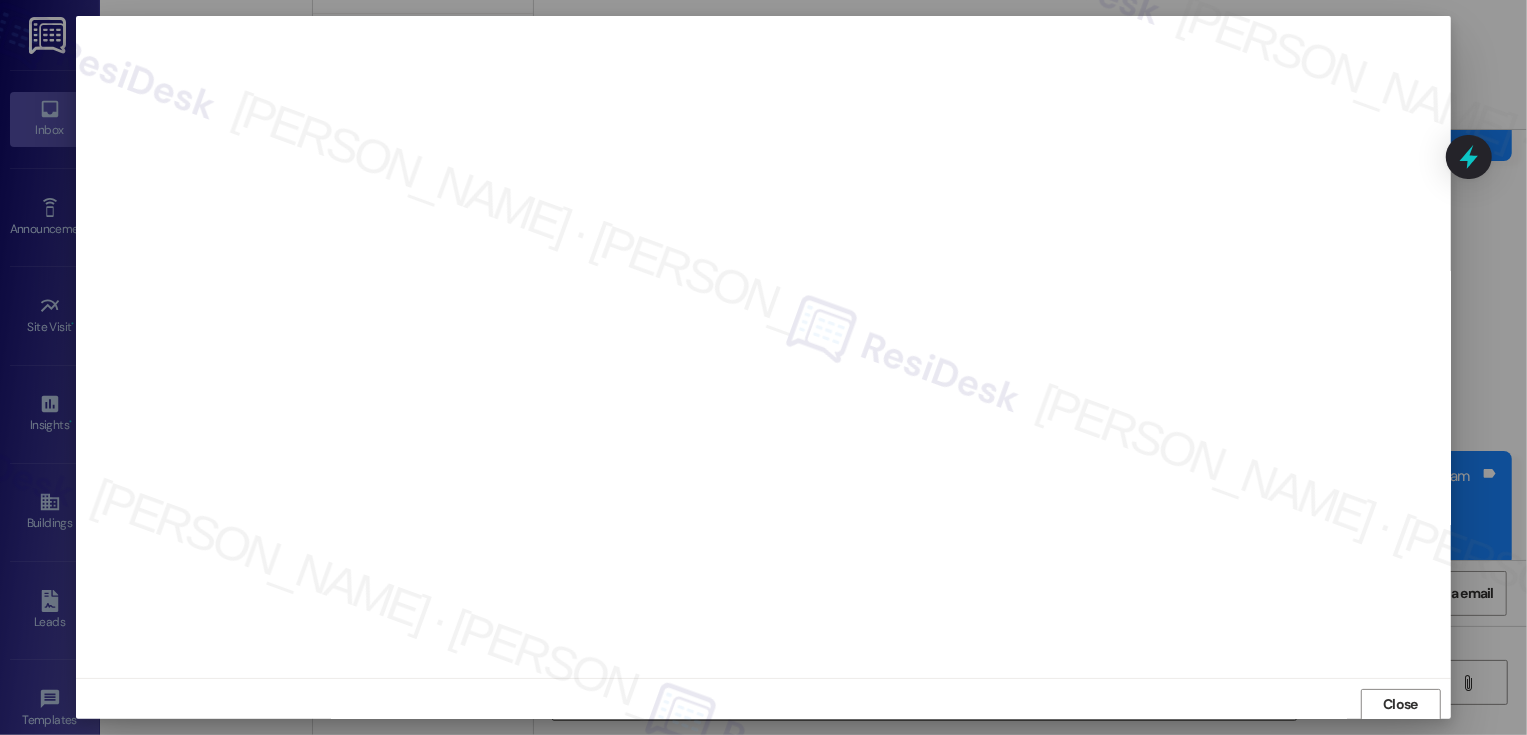 scroll, scrollTop: 1, scrollLeft: 0, axis: vertical 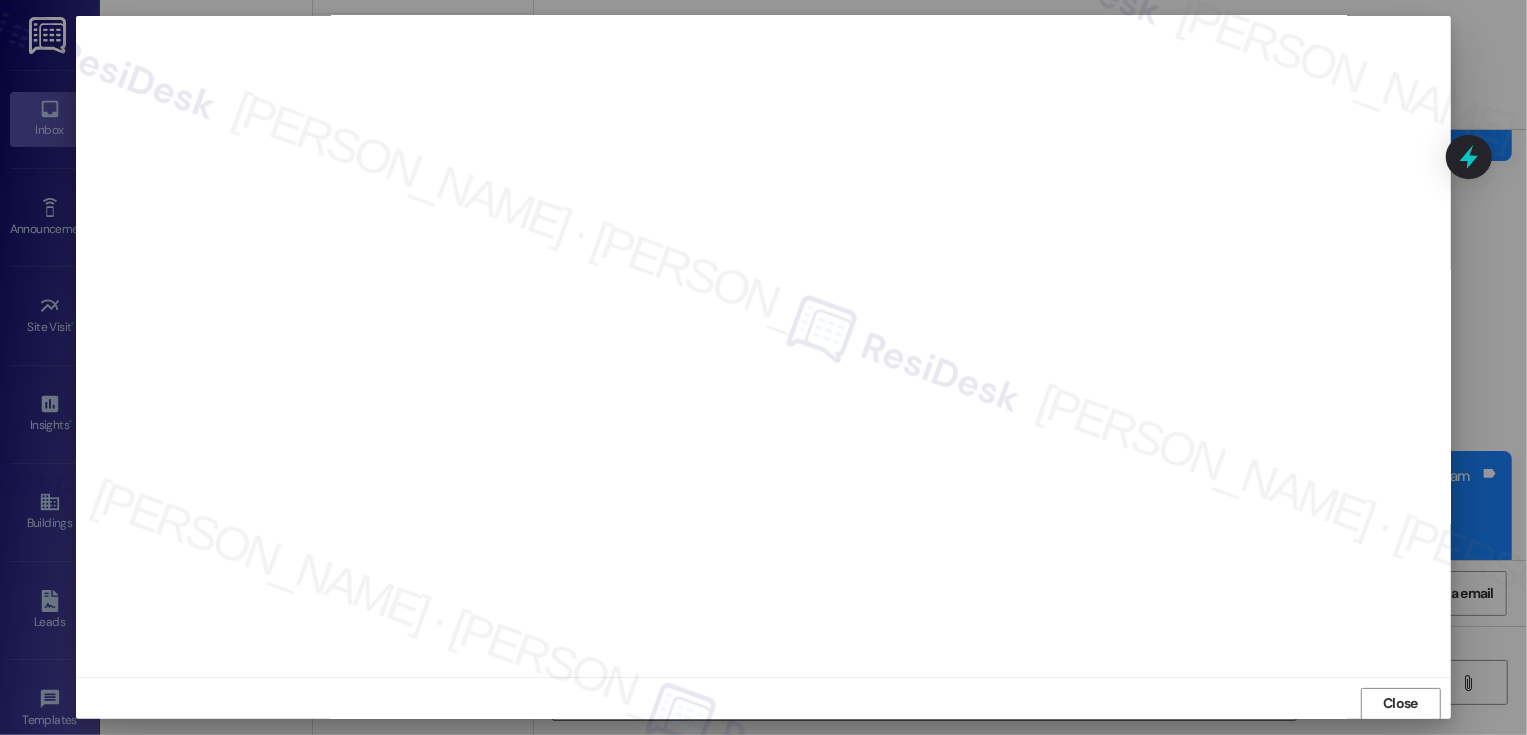 type 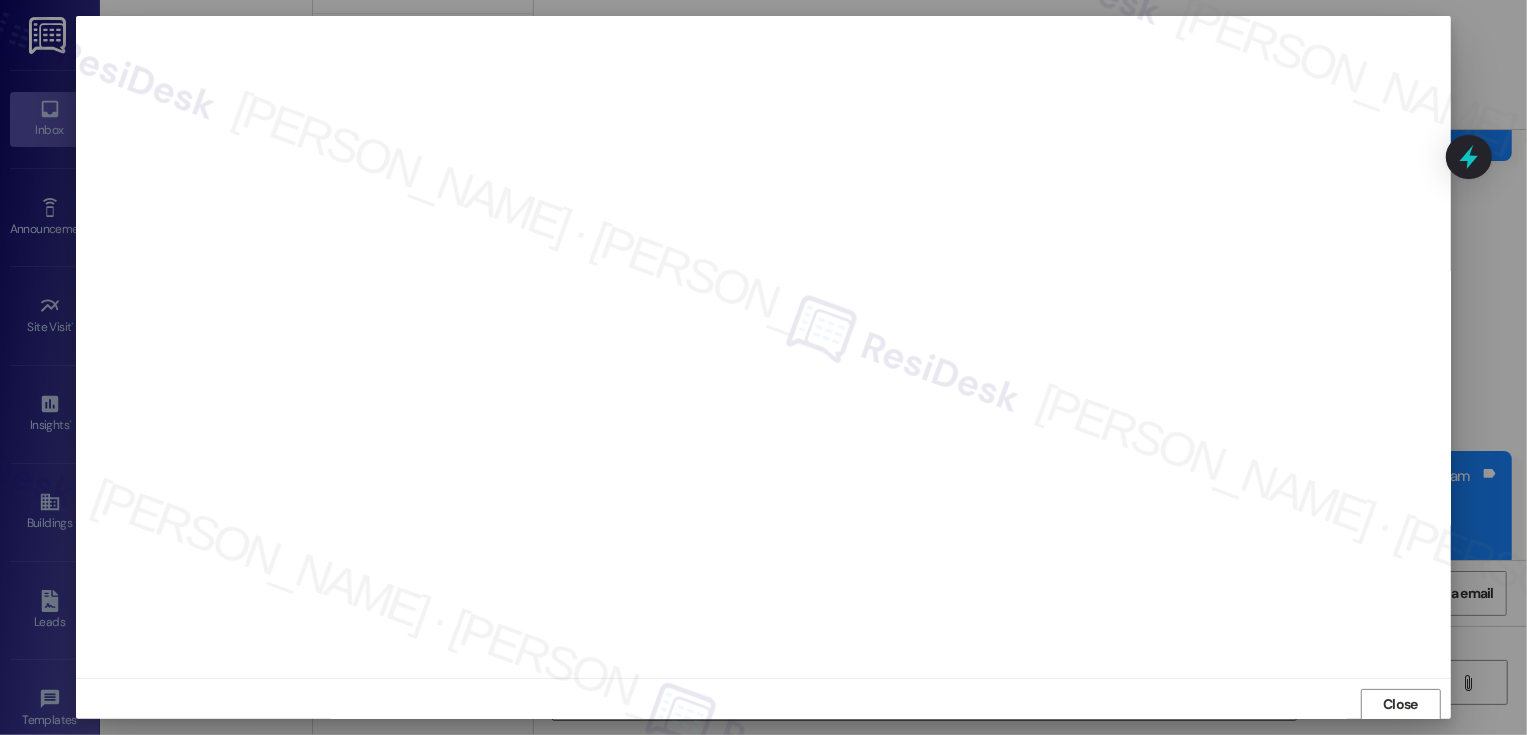 scroll, scrollTop: 11, scrollLeft: 0, axis: vertical 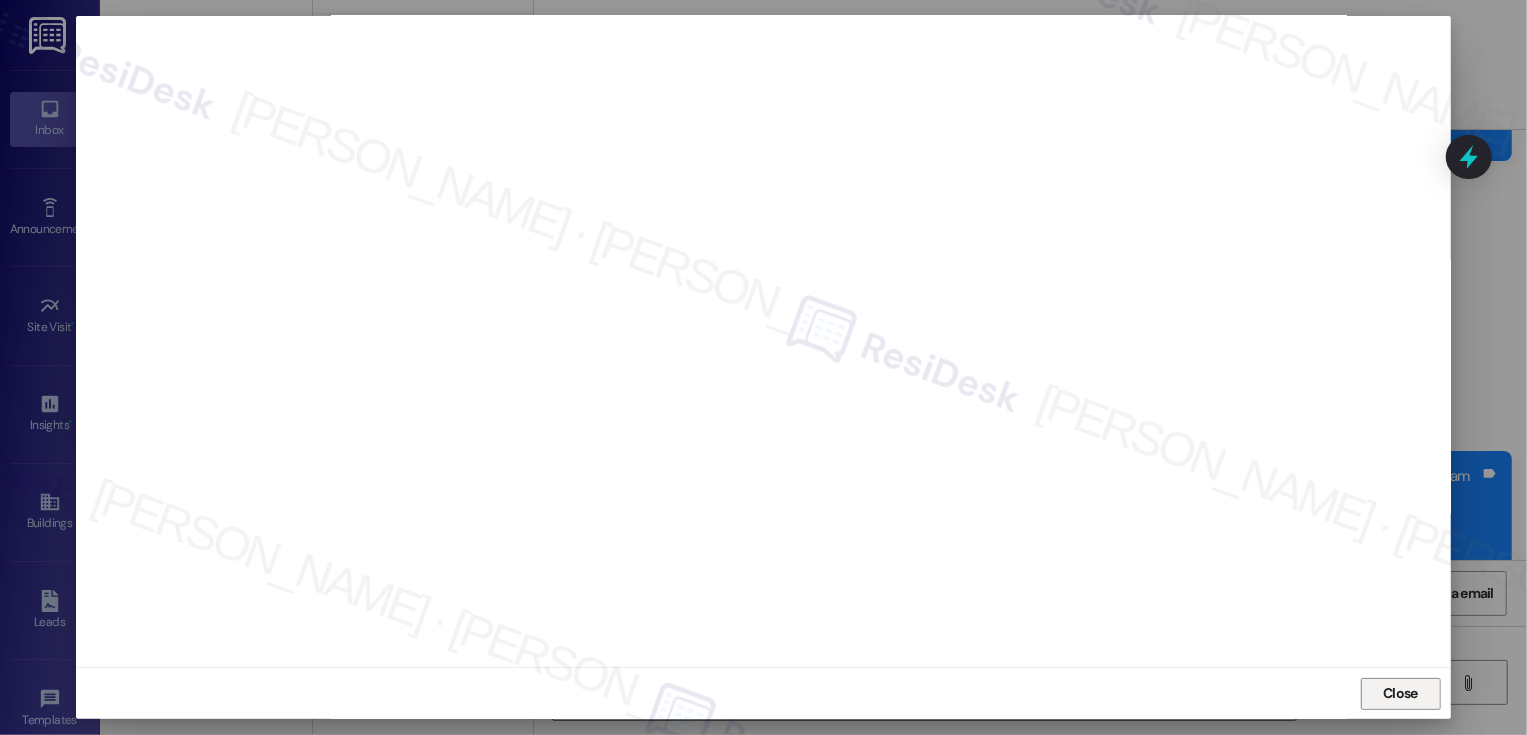 click on "Close" at bounding box center (1401, 694) 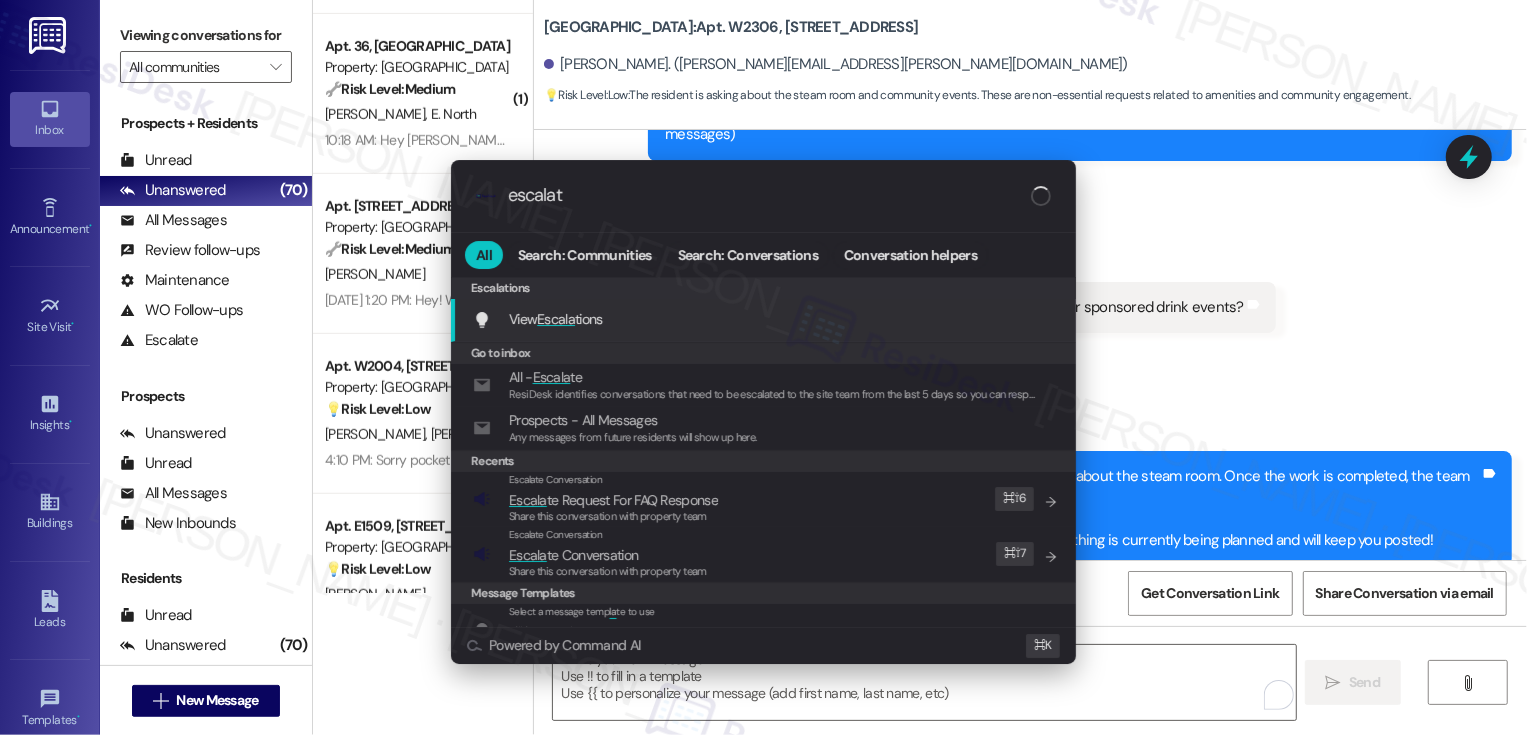 type on "escalate" 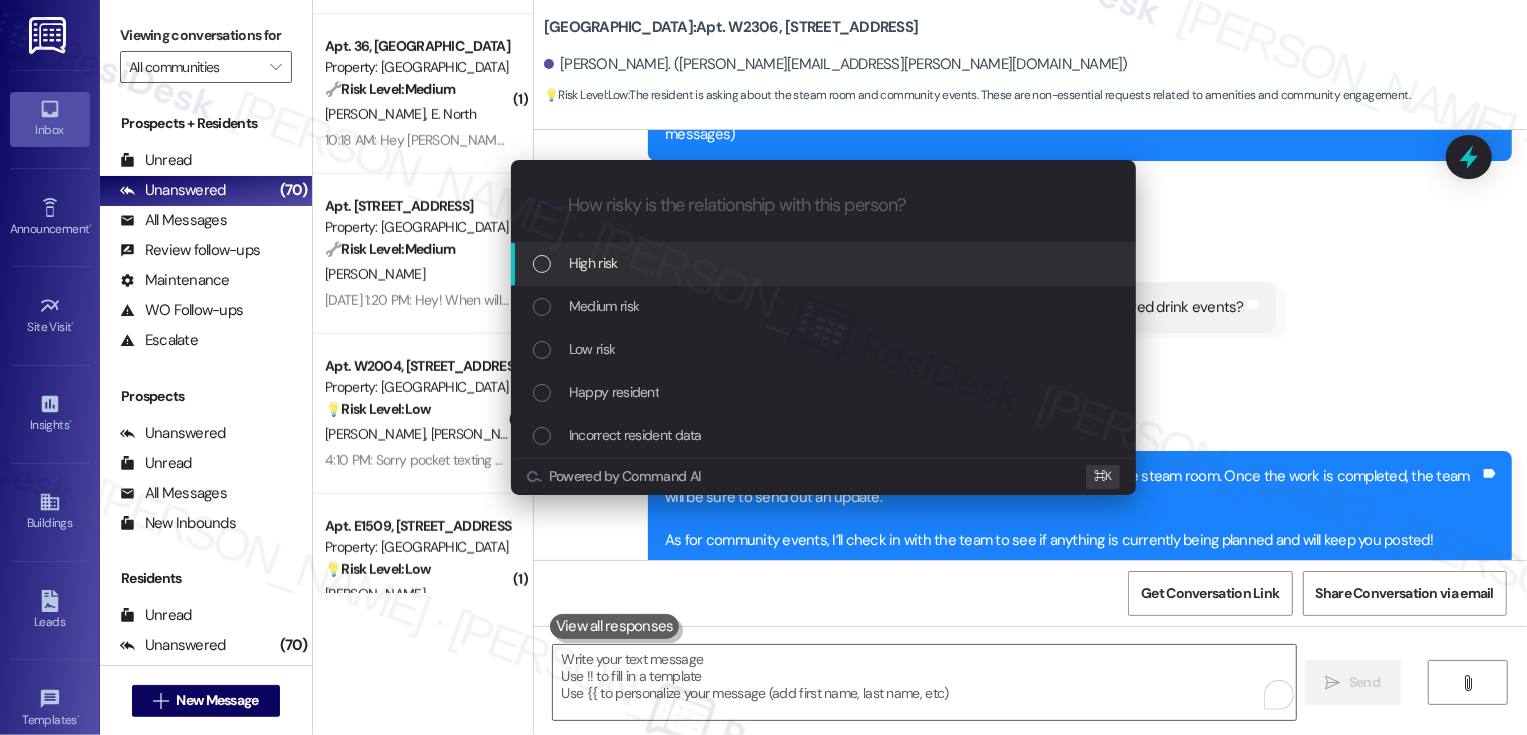 click on "Escalate Conversation How risky is the relationship with this person? Topics (e.g. broken fridge, delayed service) Any messages to highlight in the email? .cls-1{fill:#0a055f;}.cls-2{fill:#0cc4c4;} resideskLogoBlueOrange High risk Medium risk Low risk Happy resident Incorrect resident data Powered by Command AI ⌘ K" at bounding box center (763, 367) 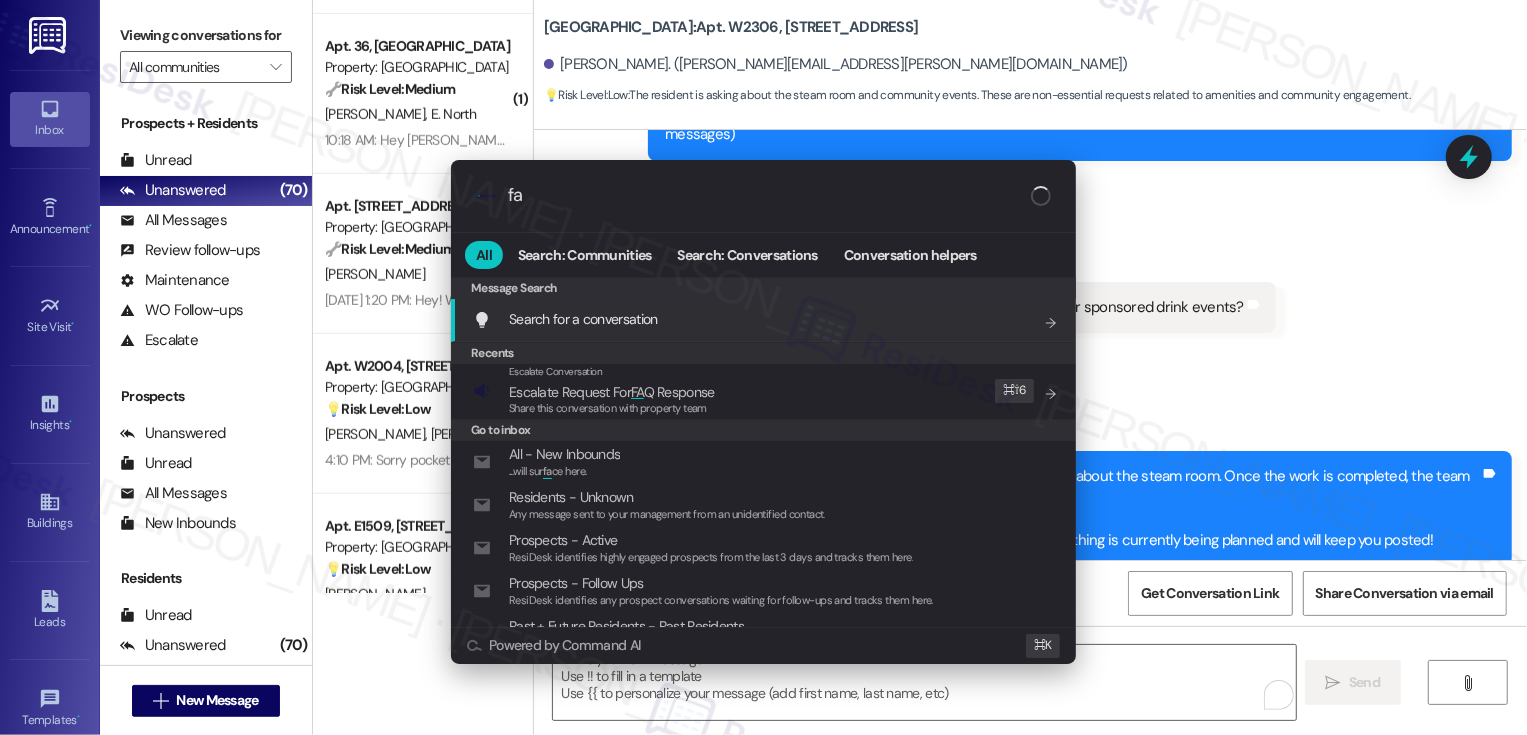type on "faq" 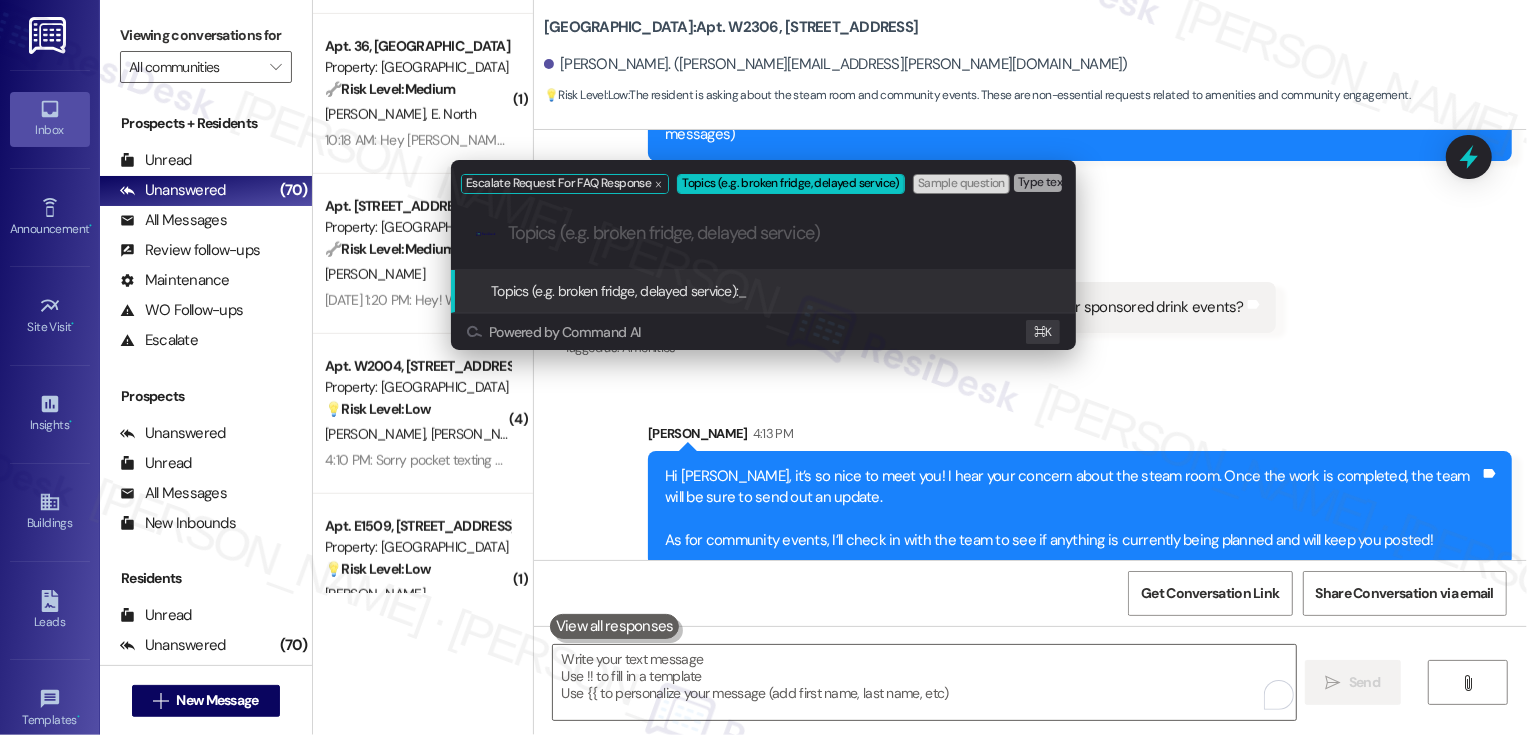 paste on "community events" 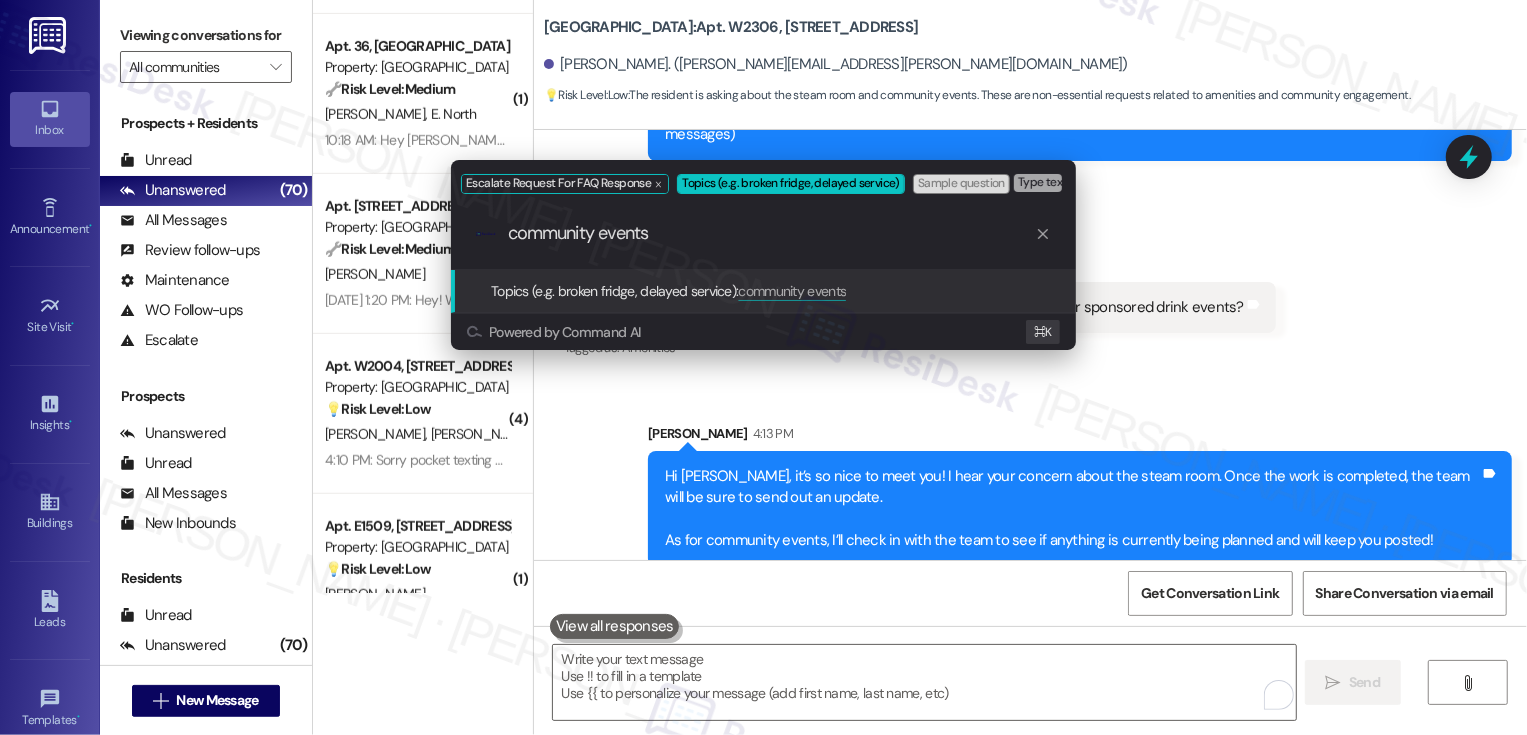 click on "community events" at bounding box center (771, 233) 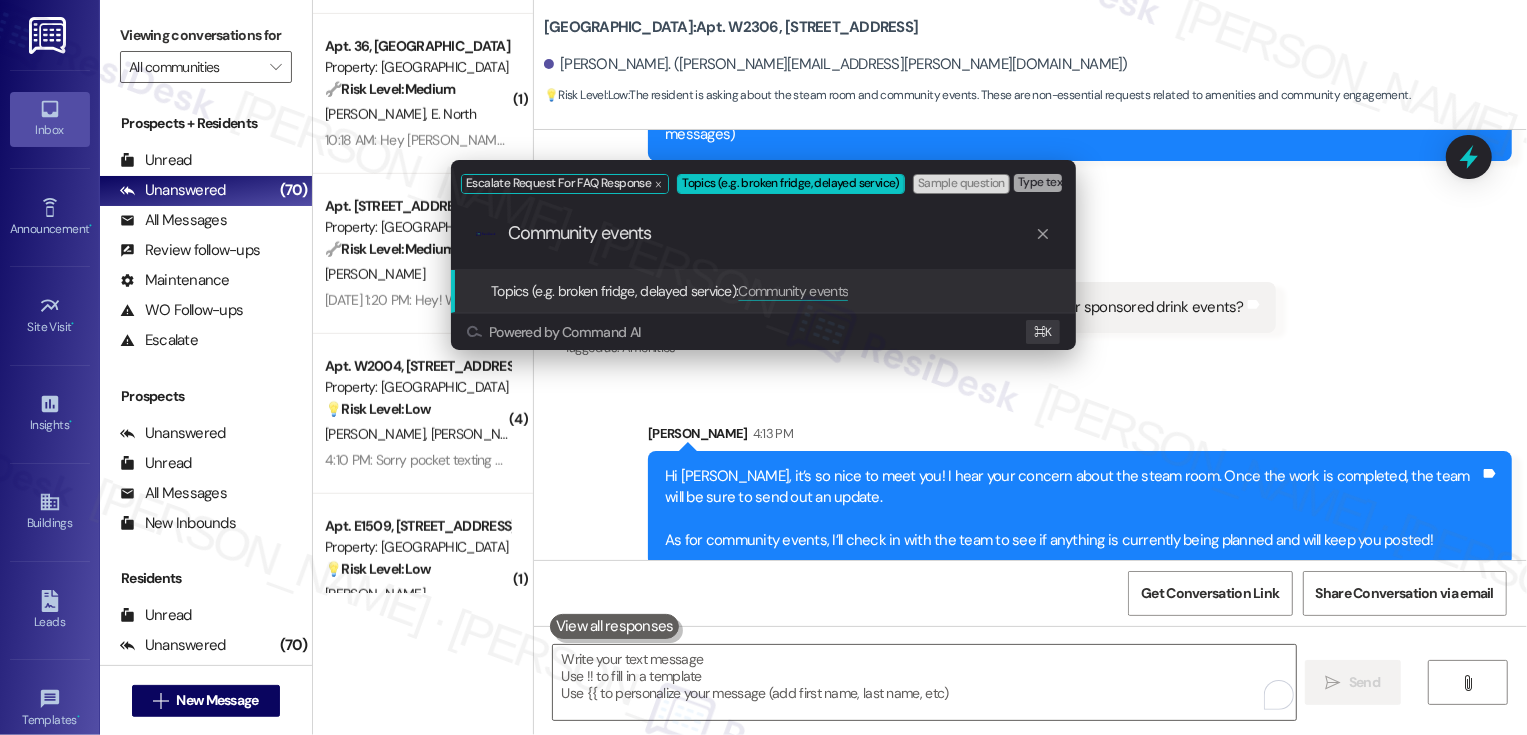 click on "Community events" at bounding box center (771, 233) 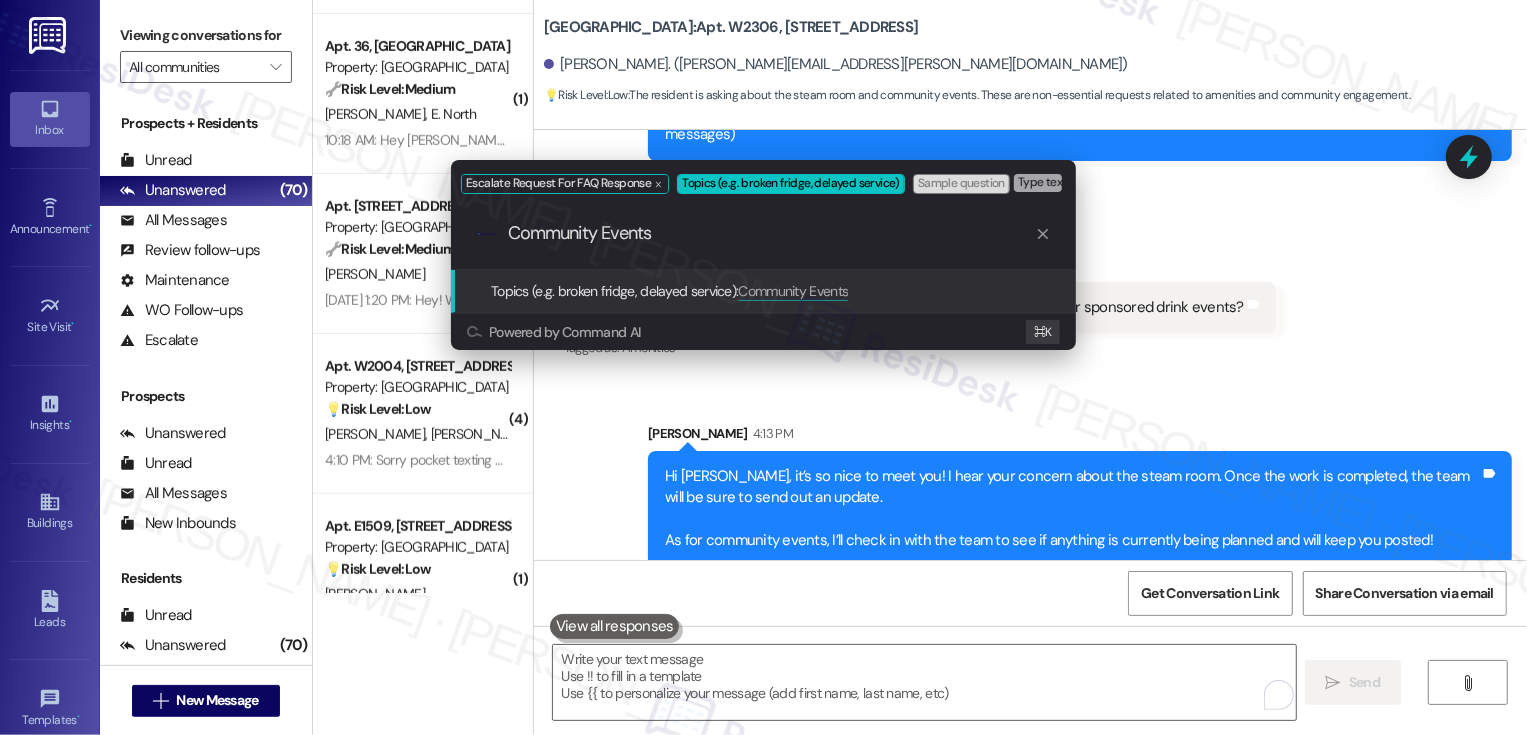 click on "Community Events" at bounding box center (771, 233) 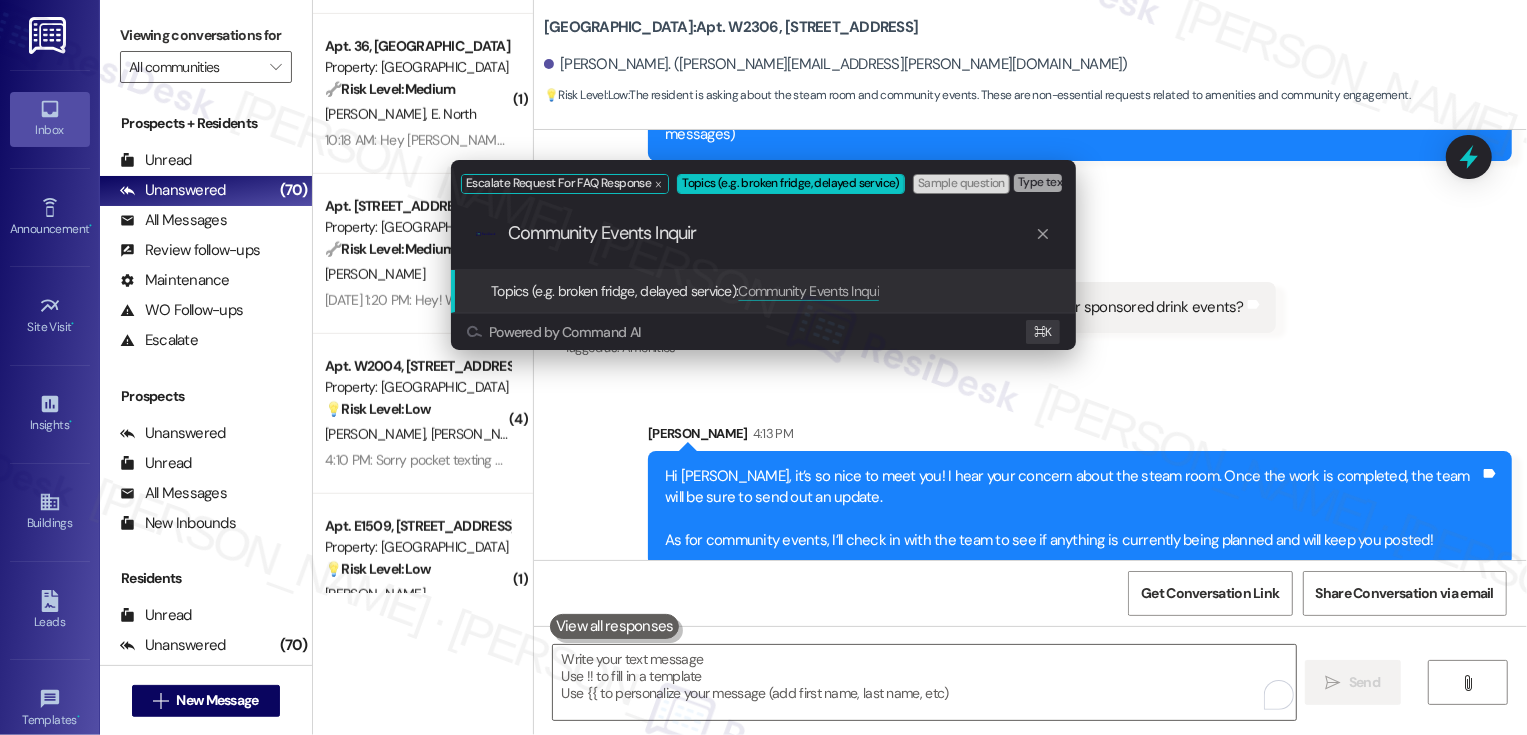 type on "Community Events Inquiry" 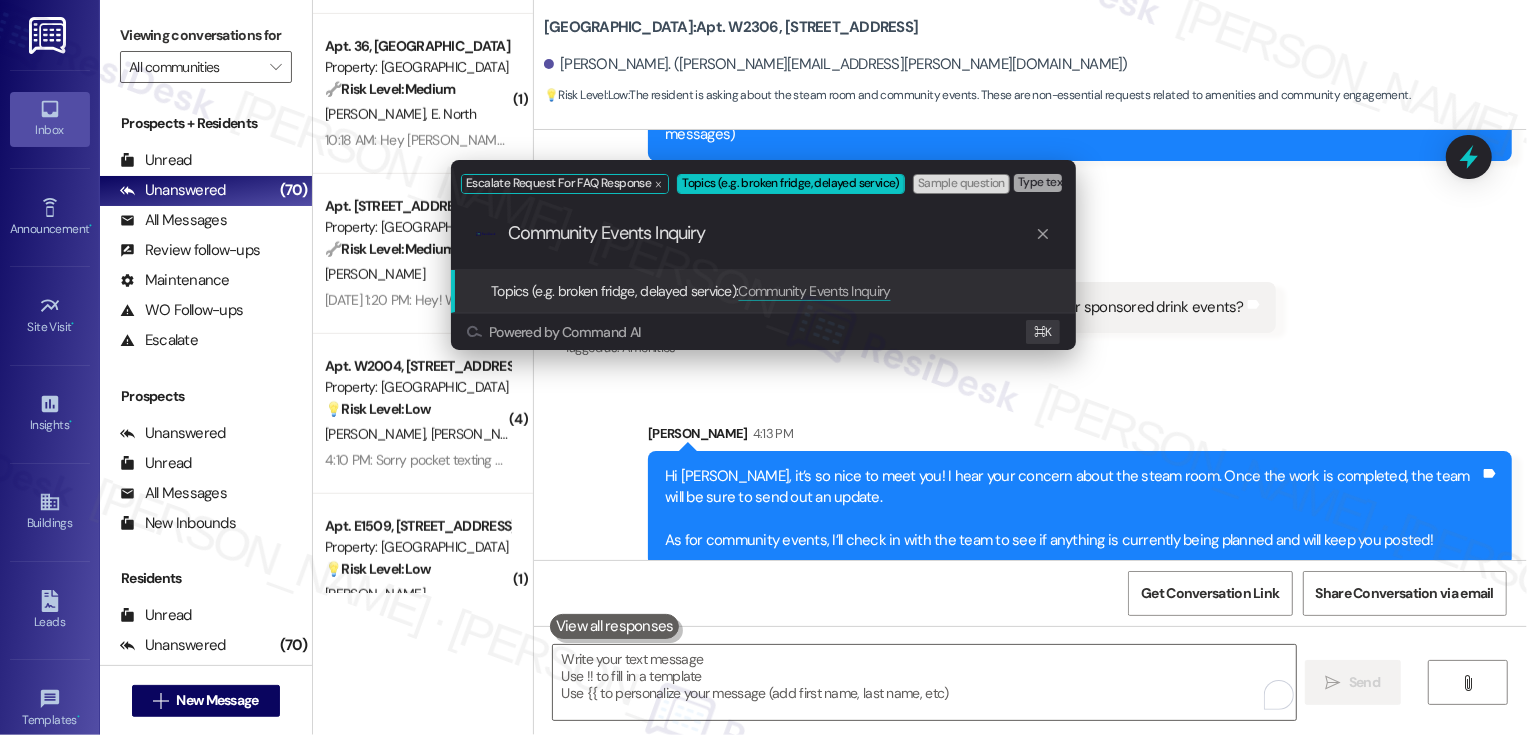 type 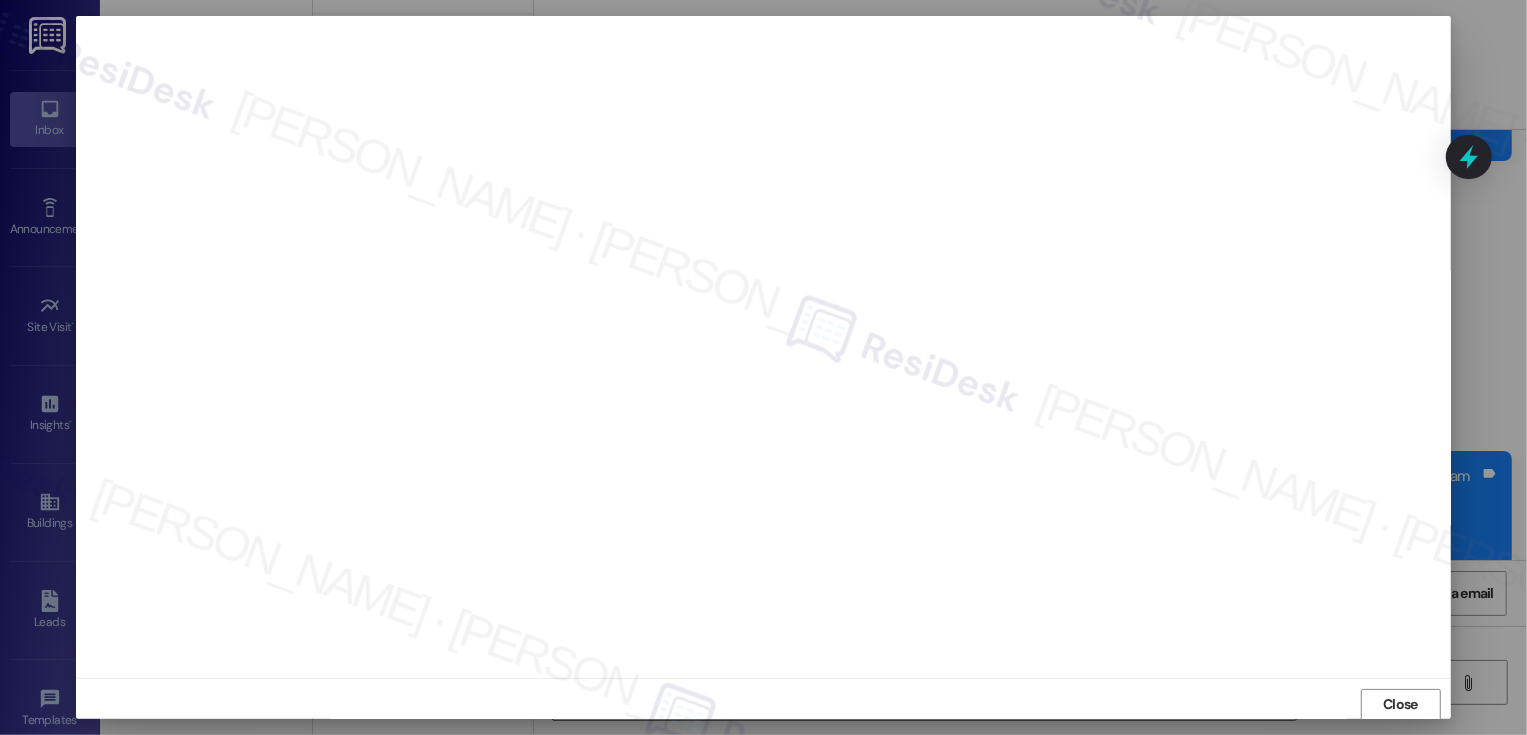 scroll, scrollTop: 1, scrollLeft: 0, axis: vertical 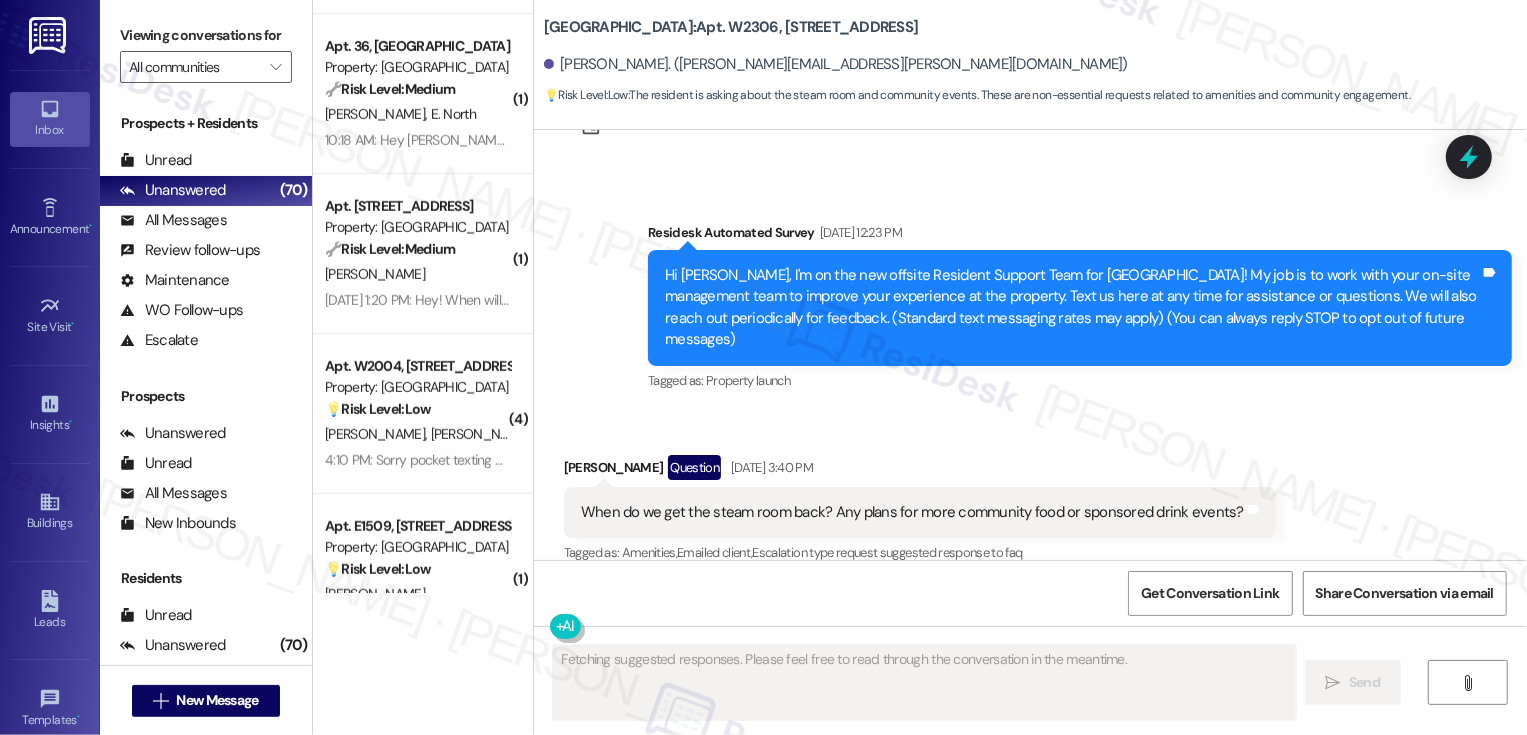 type on "Fetching suggested responses. Please feel free to read through the conversation in the meantime." 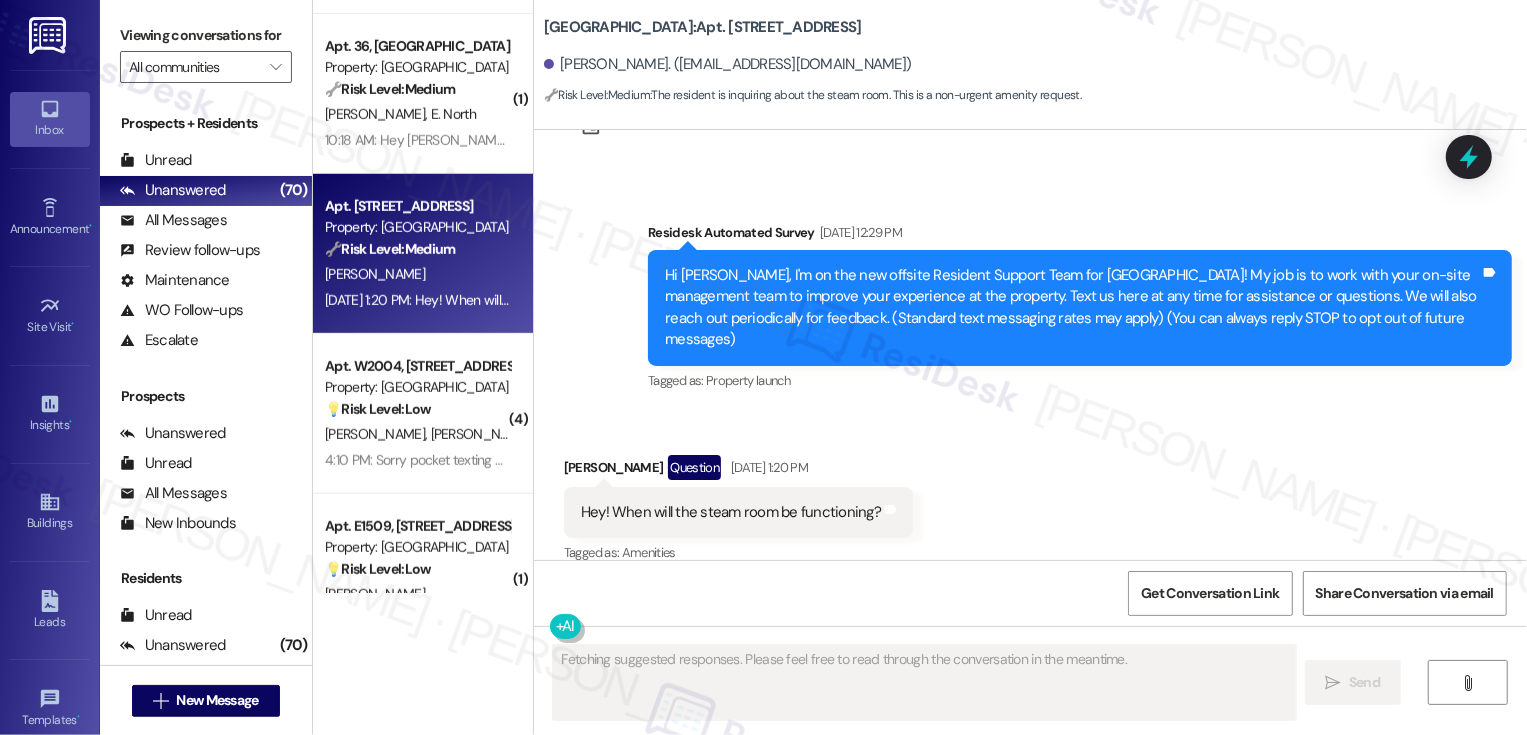 scroll, scrollTop: 89, scrollLeft: 0, axis: vertical 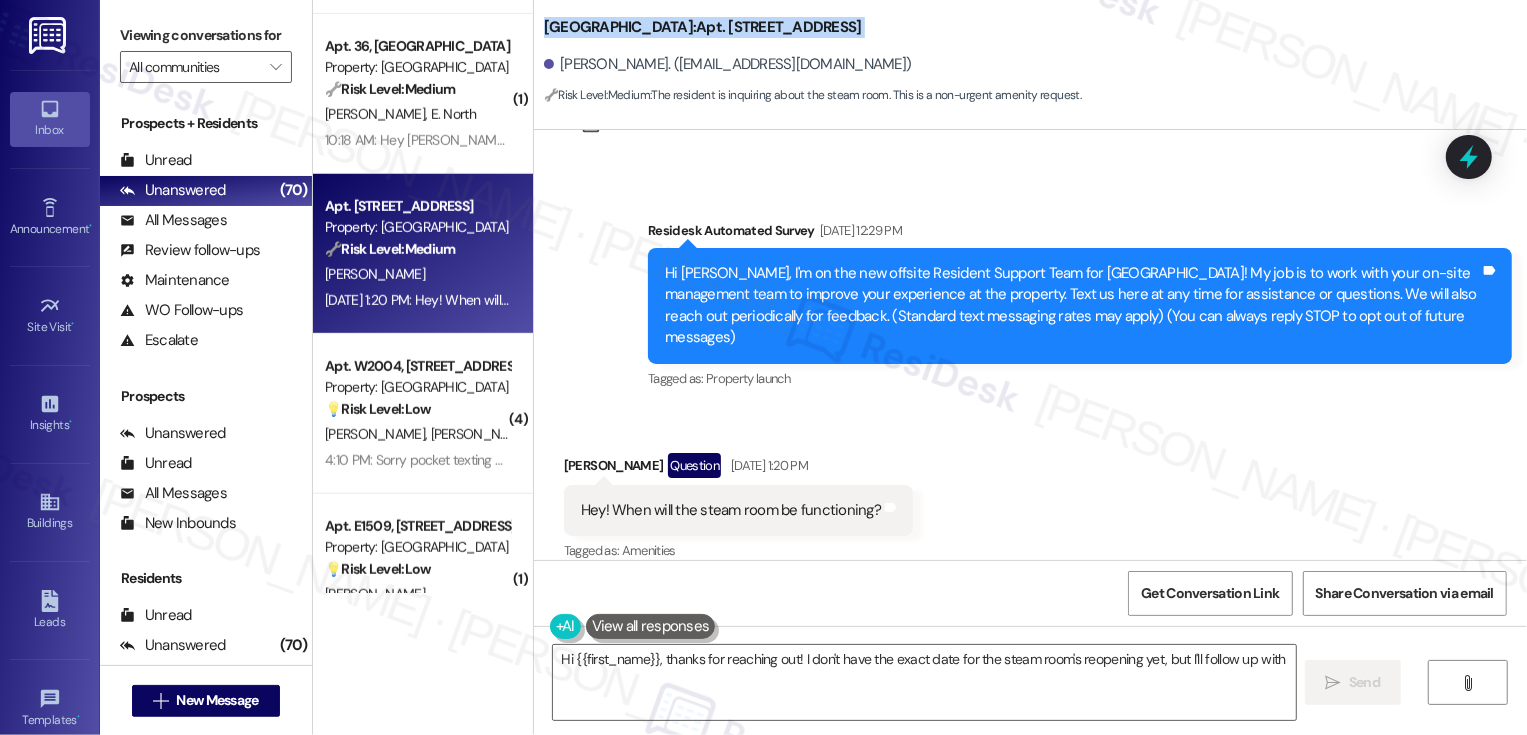 drag, startPoint x: 533, startPoint y: 25, endPoint x: 865, endPoint y: 42, distance: 332.43497 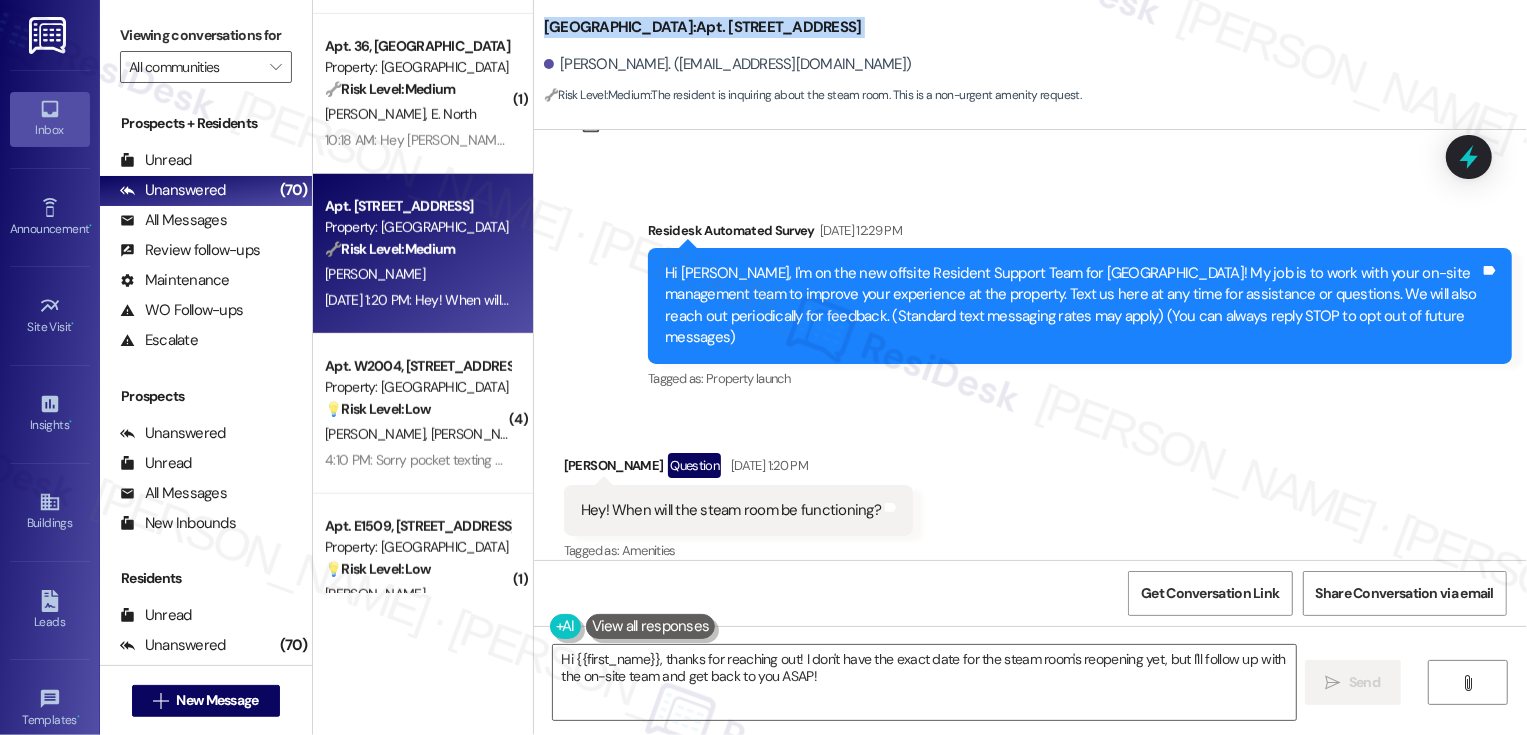 click on "Received via SMS John Keith Question Jul 21, 2025 at 1:20 PM Hey! When will the steam room be functioning?  Tags and notes Tagged as:   Amenities Click to highlight conversations about Amenities" at bounding box center [1030, 494] 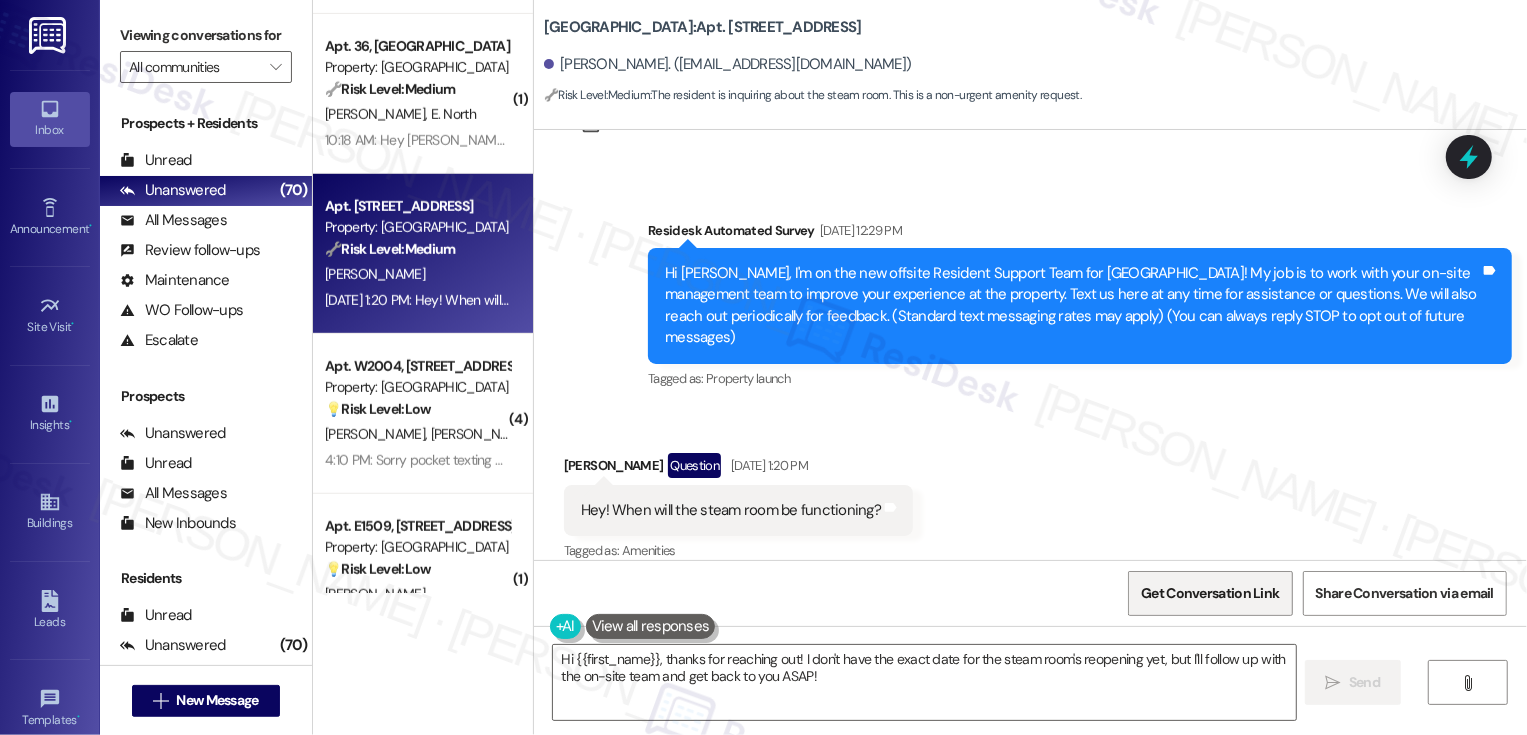 click on "Get Conversation Link" at bounding box center (1210, 593) 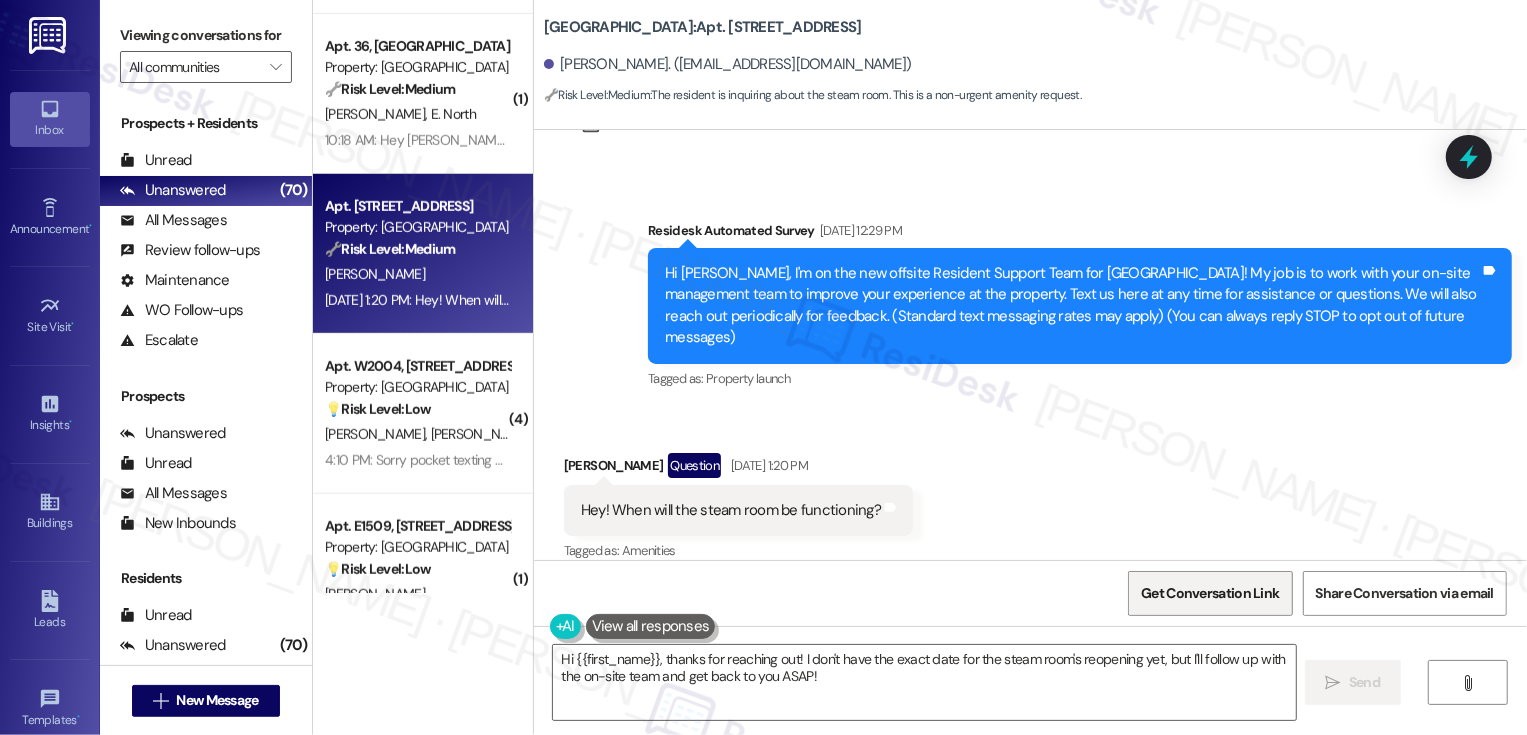 click on "Get Conversation Link" at bounding box center [1210, 593] 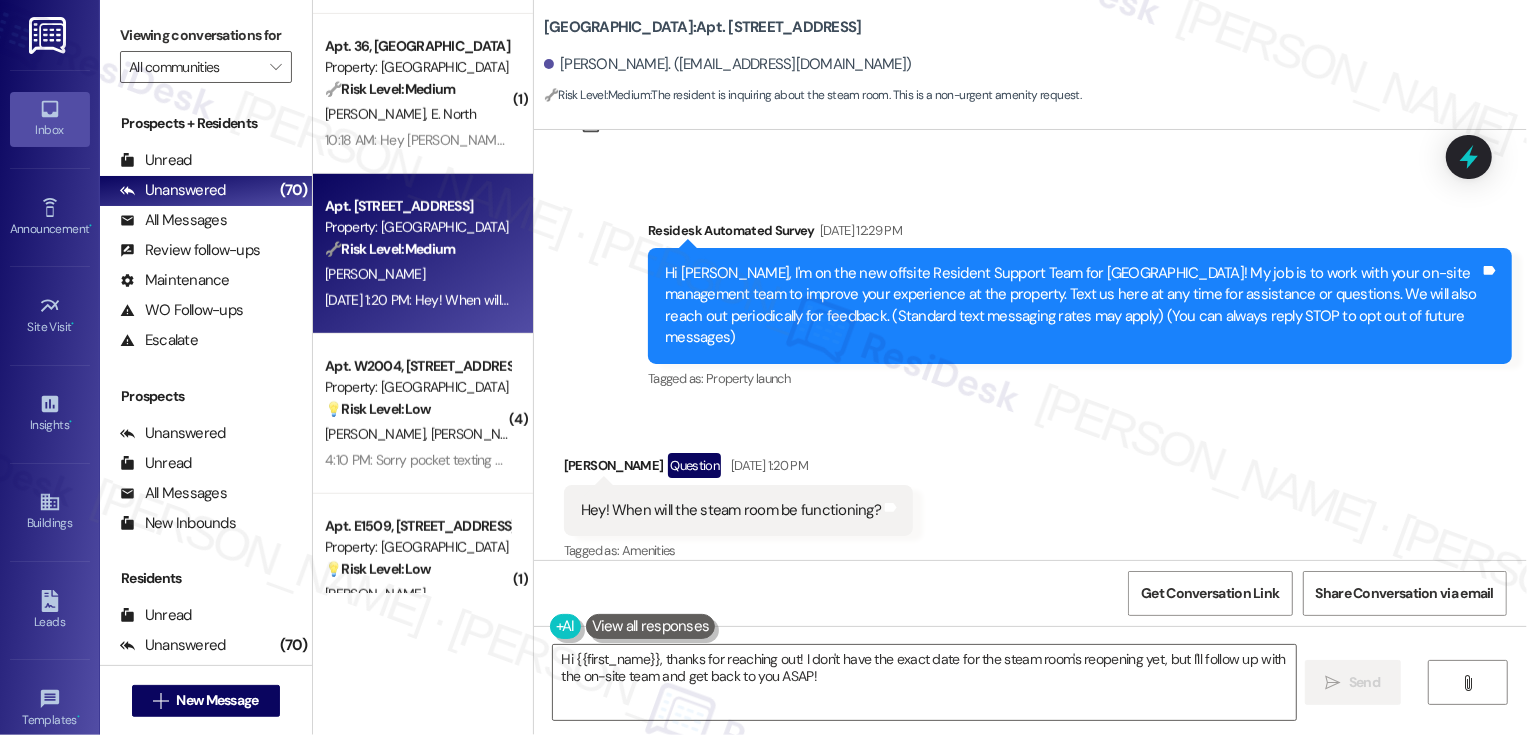 click on "Get Conversation Link Share Conversation via email" at bounding box center (1030, 593) 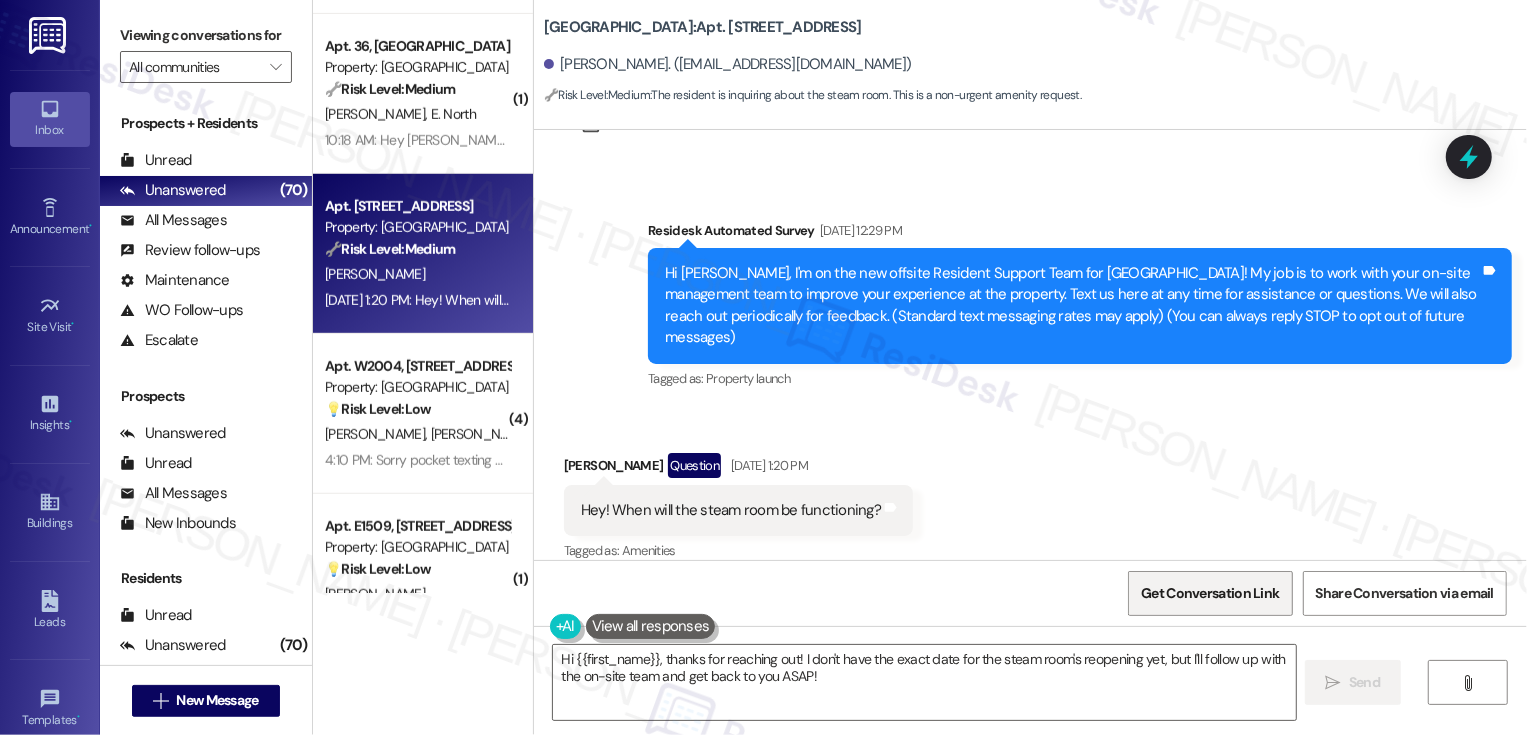 click on "Get Conversation Link" at bounding box center (1210, 593) 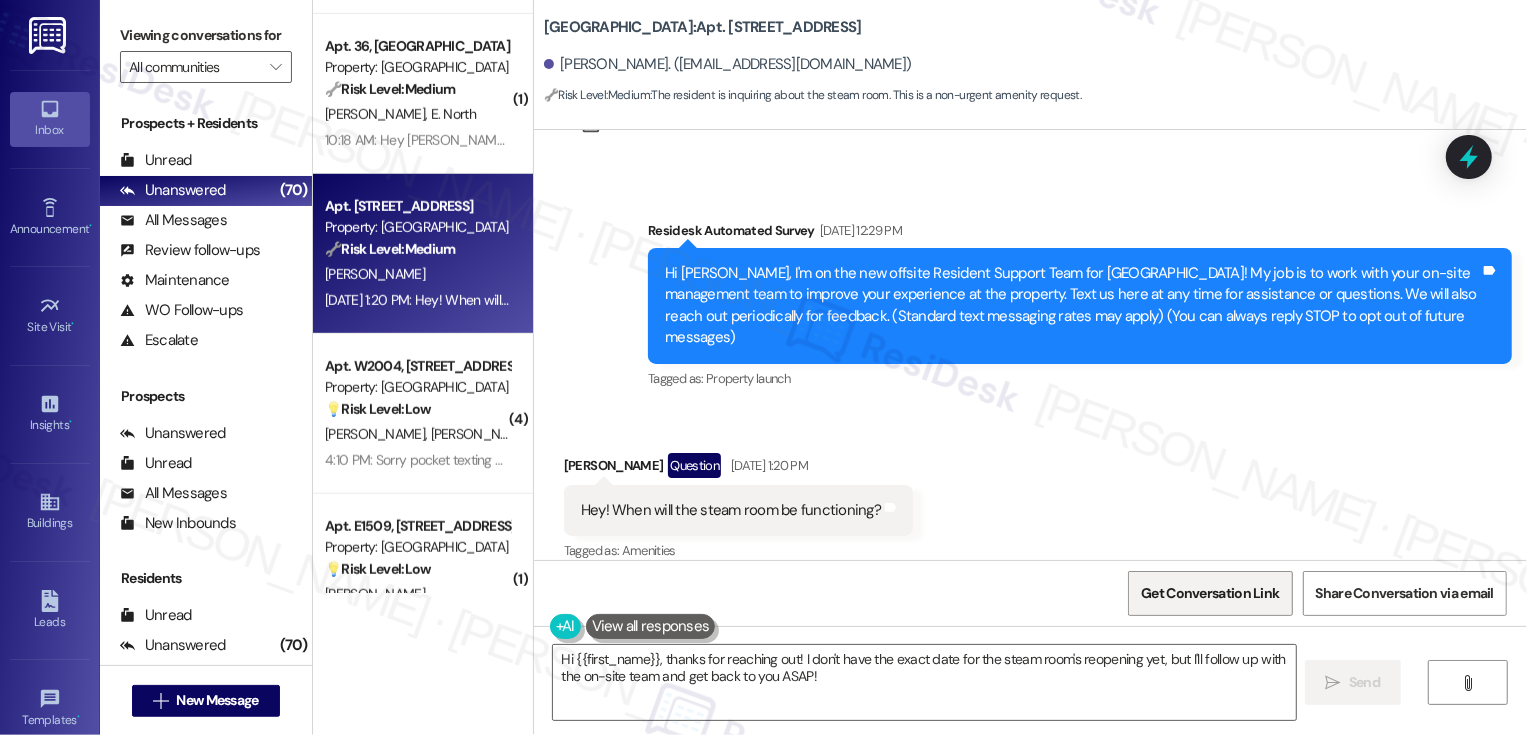 click on "Get Conversation Link" at bounding box center (1210, 593) 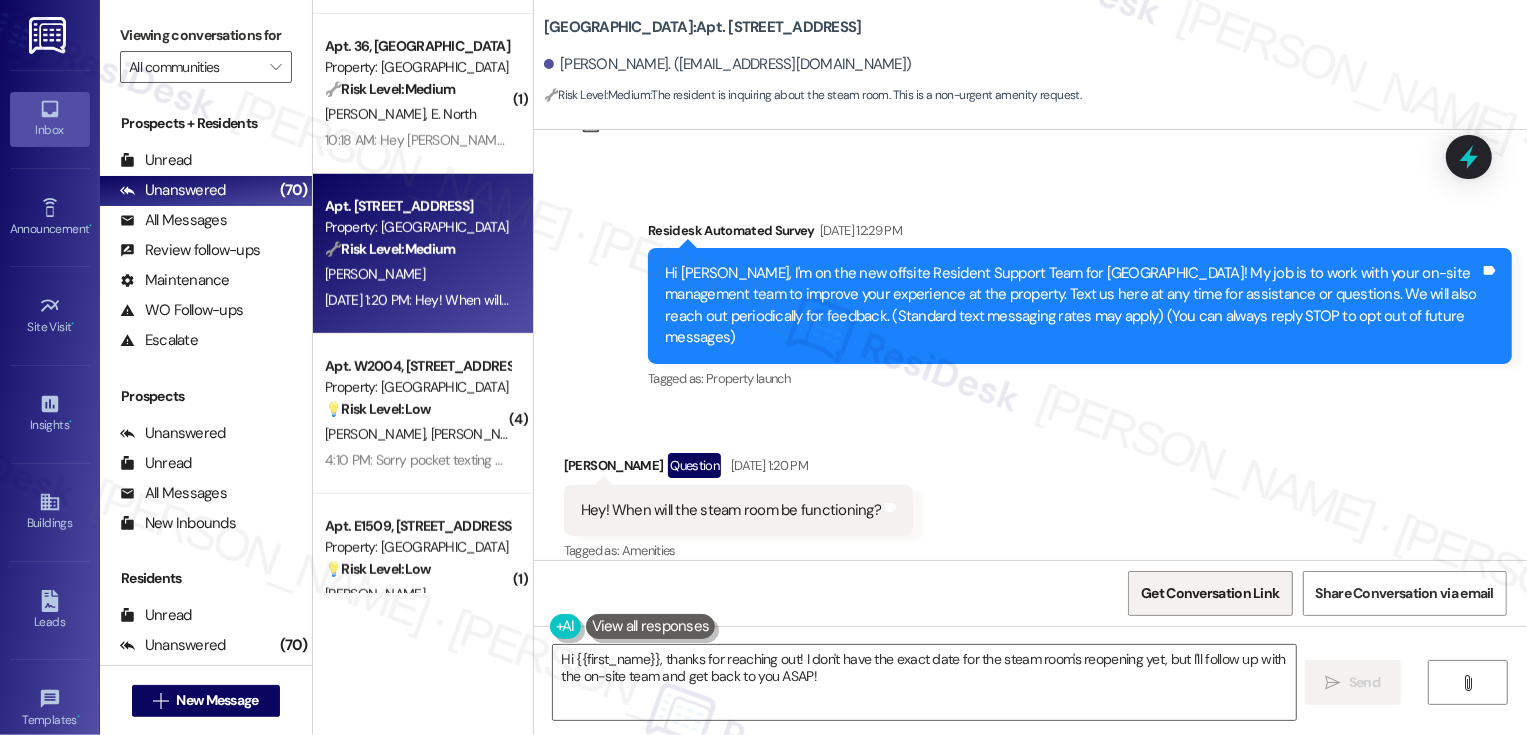 click on "Get Conversation Link" at bounding box center (1210, 593) 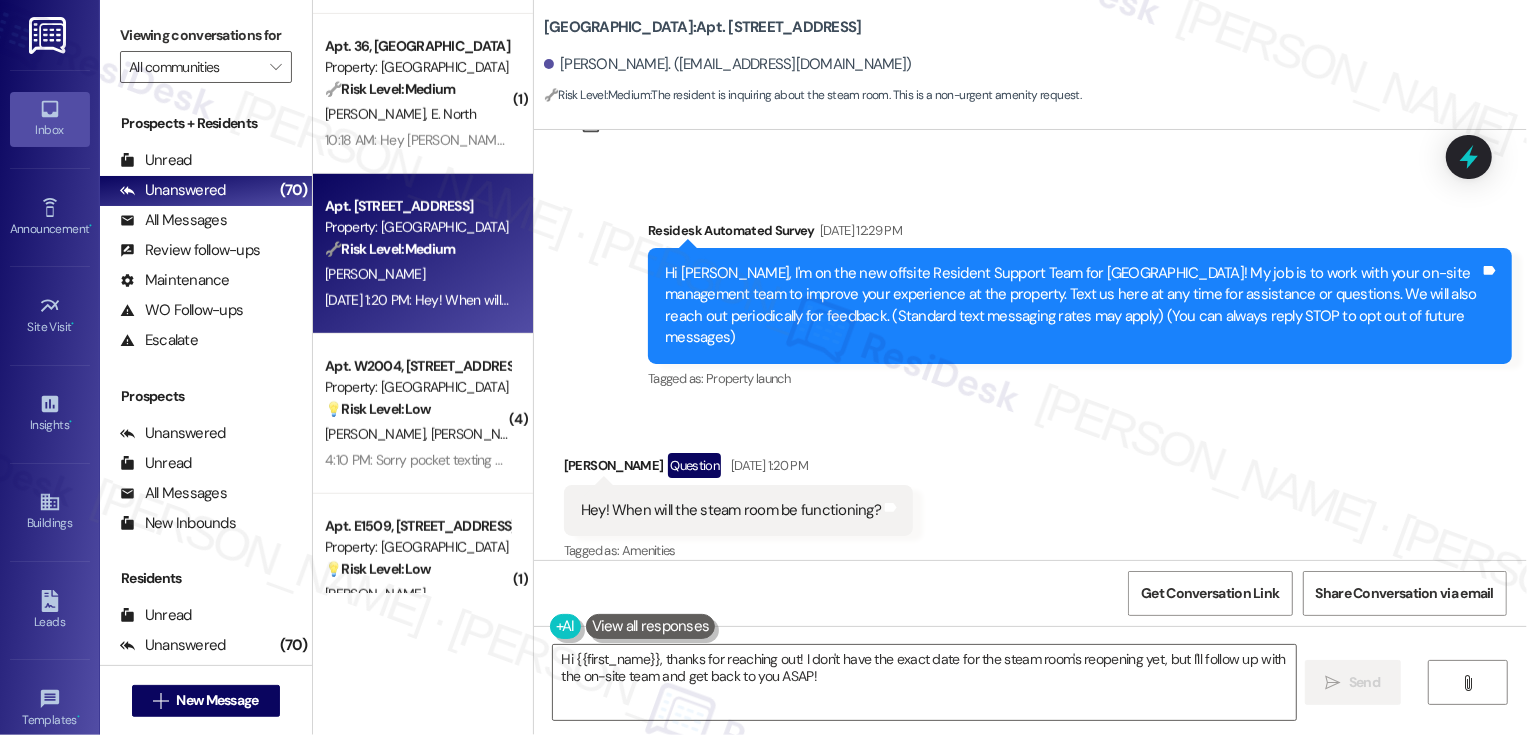 click on "Get Conversation Link Share Conversation via email" at bounding box center [1030, 593] 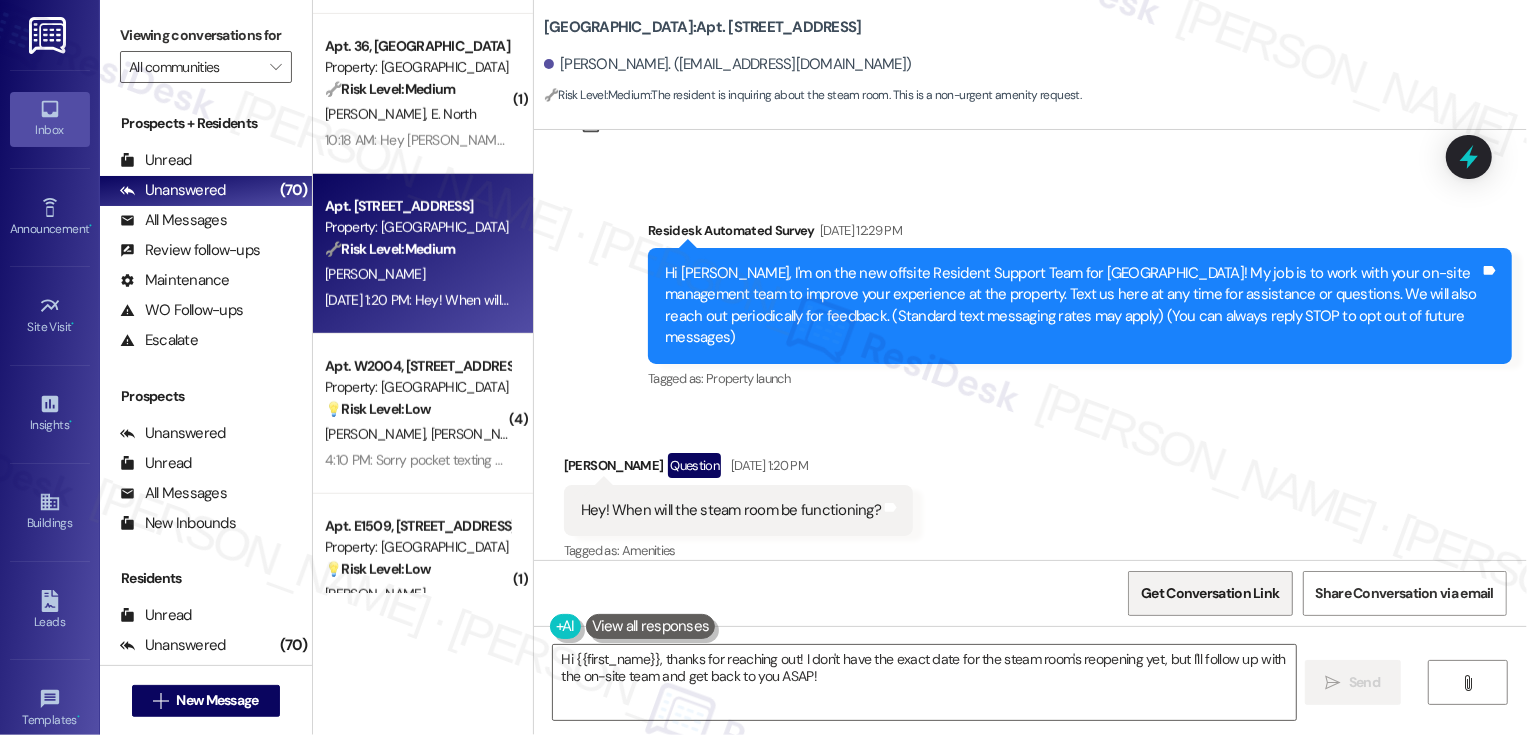 click on "Get Conversation Link" at bounding box center (1210, 593) 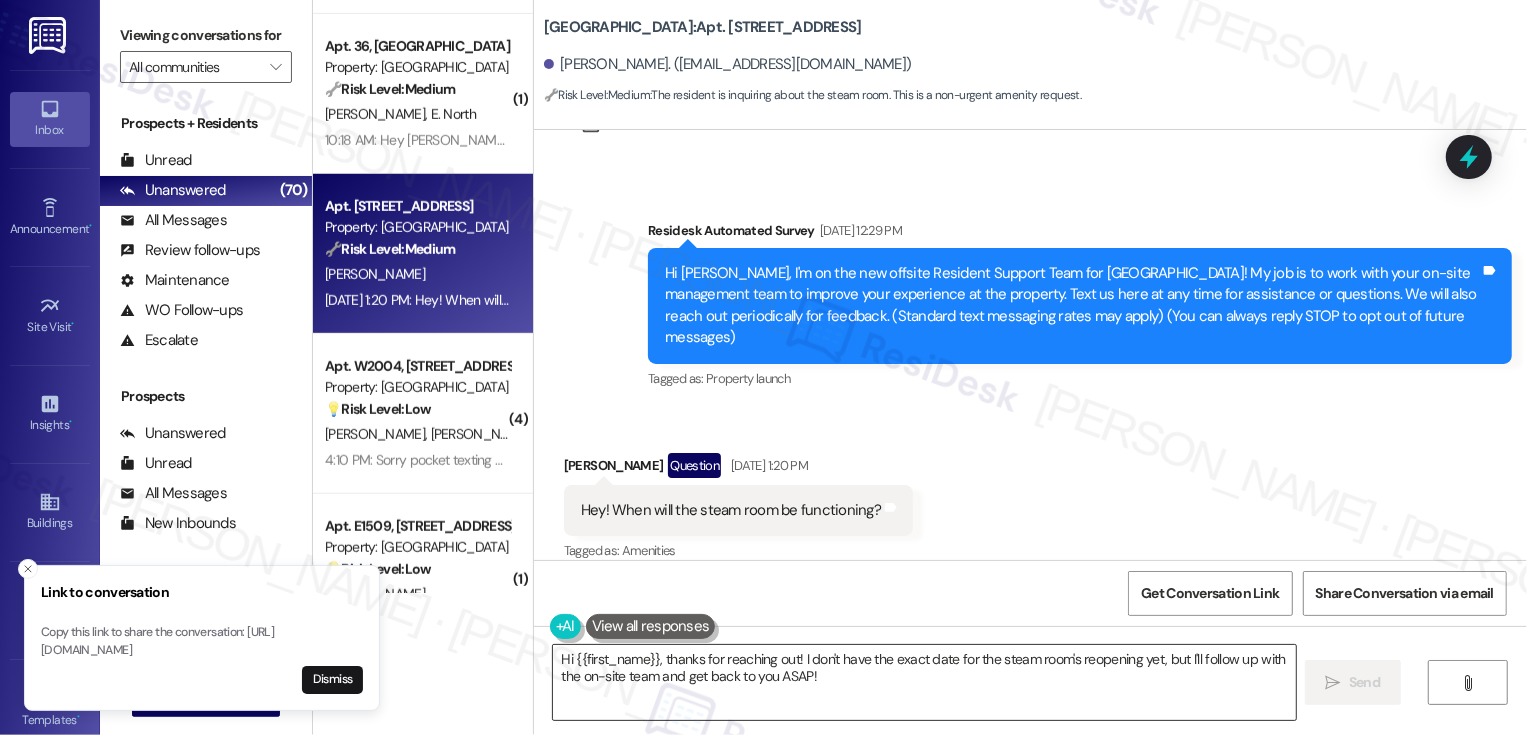 click on "Hi {{first_name}}, thanks for reaching out! I don't have the exact date for the steam room's reopening yet, but I'll follow up with the on-site team and get back to you ASAP!" at bounding box center [924, 682] 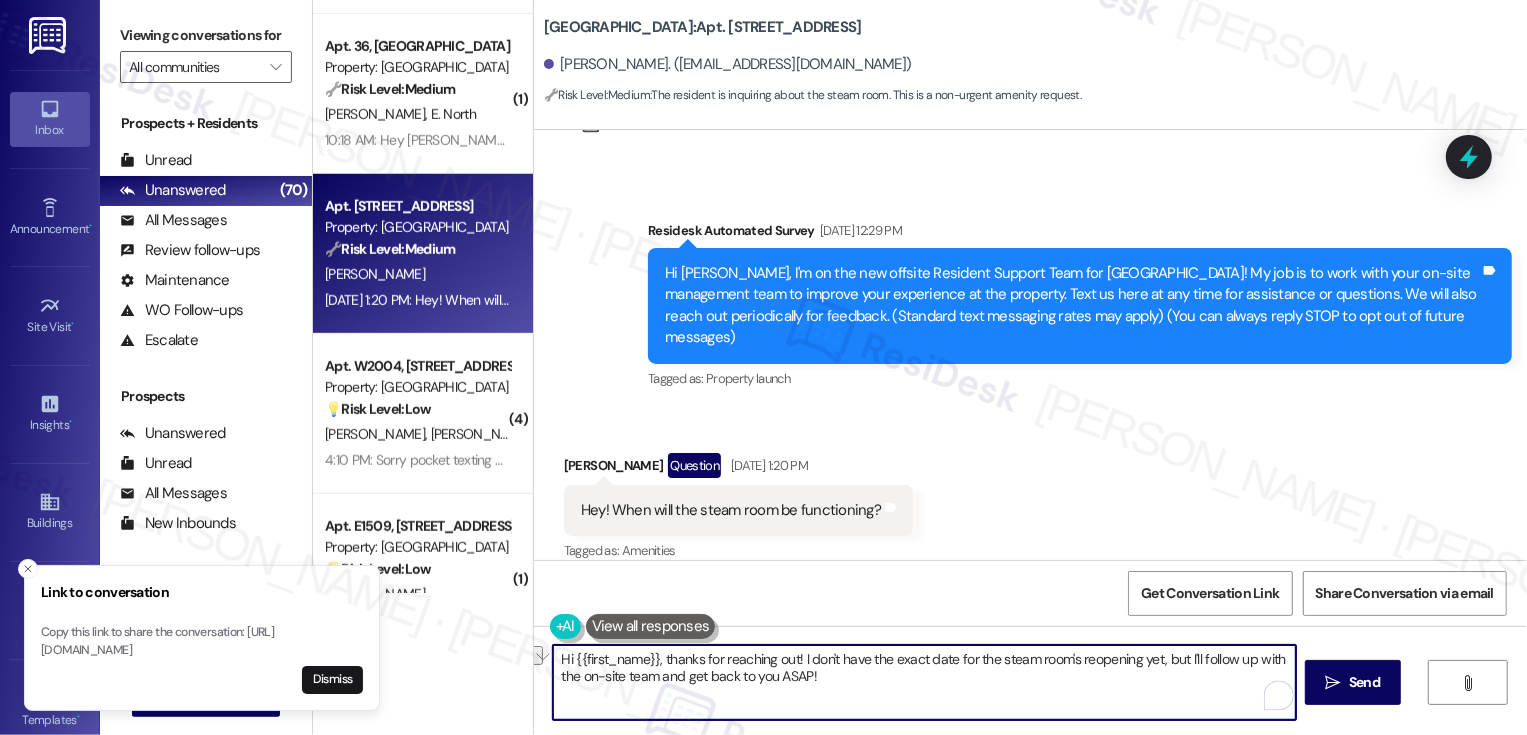 drag, startPoint x: 547, startPoint y: 660, endPoint x: 1149, endPoint y: 663, distance: 602.00745 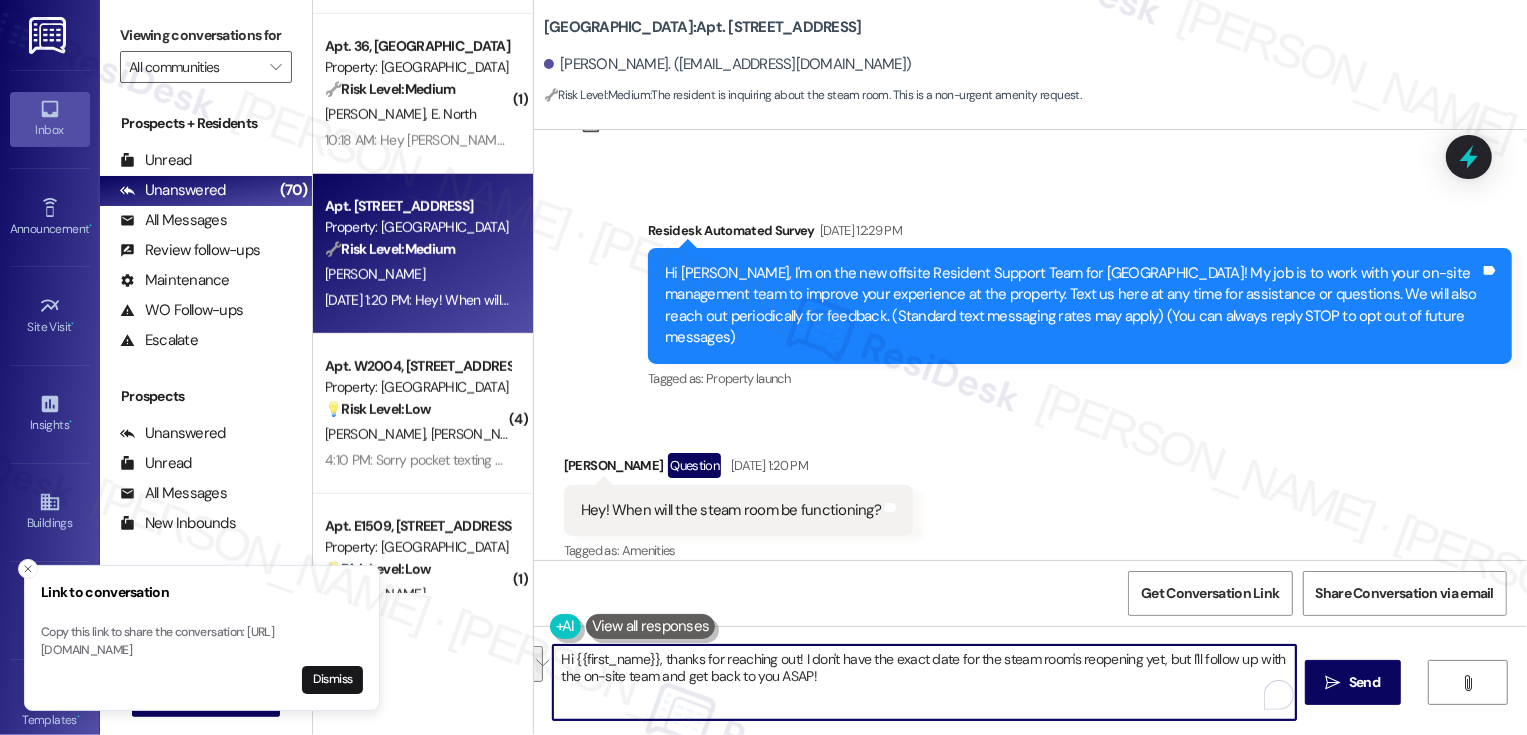 paste on "it’s so nice to meet you! I don't have the exact date for the steam room's reopening yet. Once the work is completed, the team will be sure to send out an update." 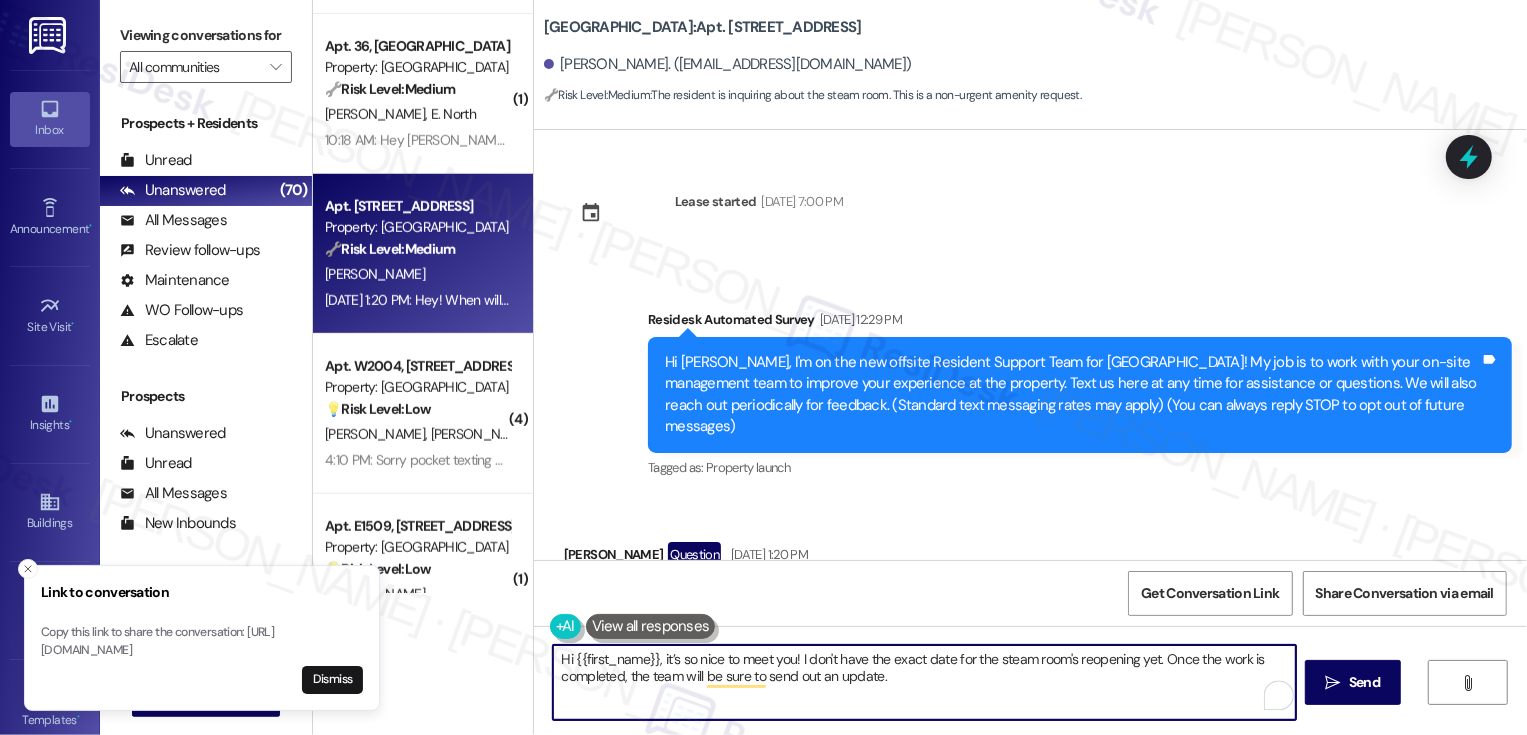 scroll, scrollTop: 89, scrollLeft: 0, axis: vertical 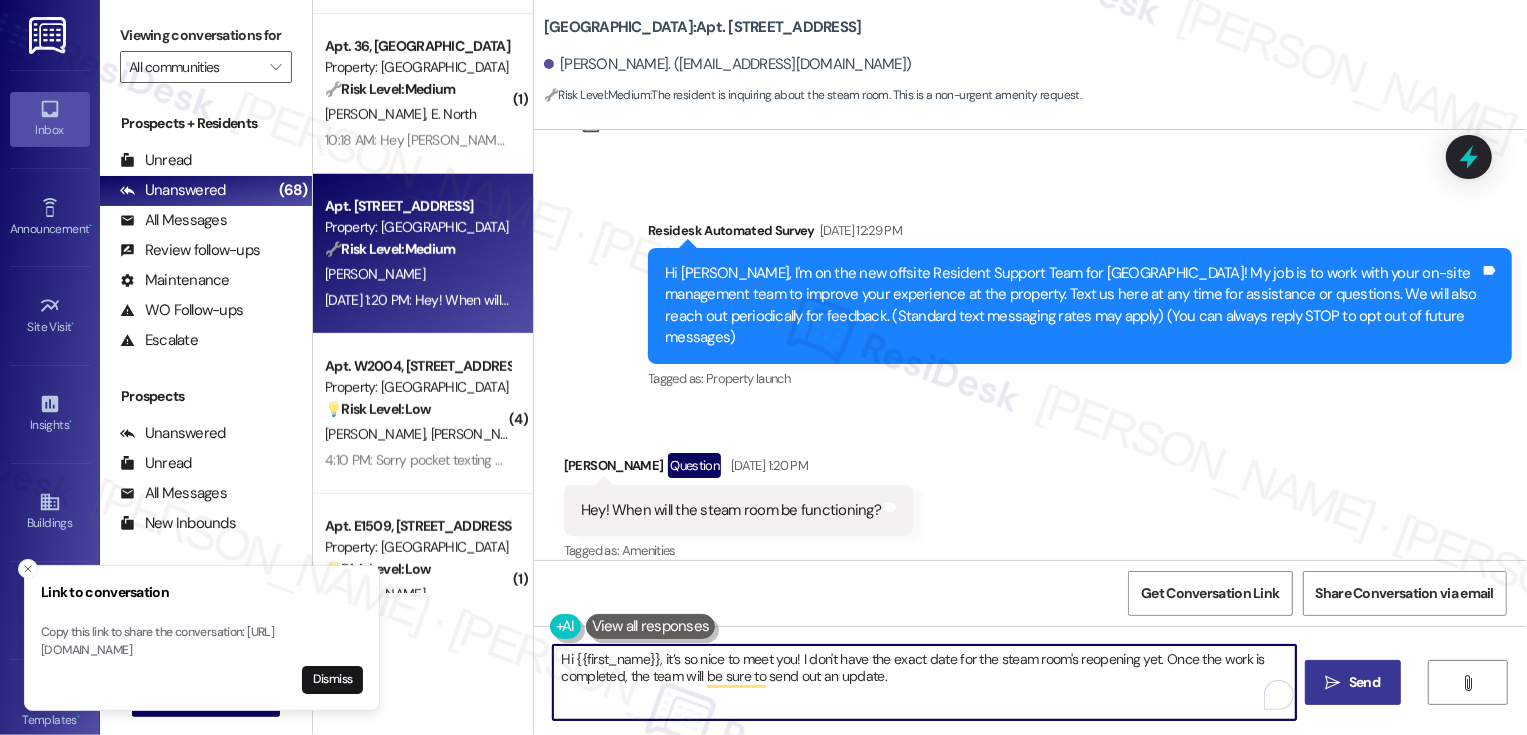 type on "Hi {{first_name}}, it’s so nice to meet you! I don't have the exact date for the steam room's reopening yet. Once the work is completed, the team will be sure to send out an update." 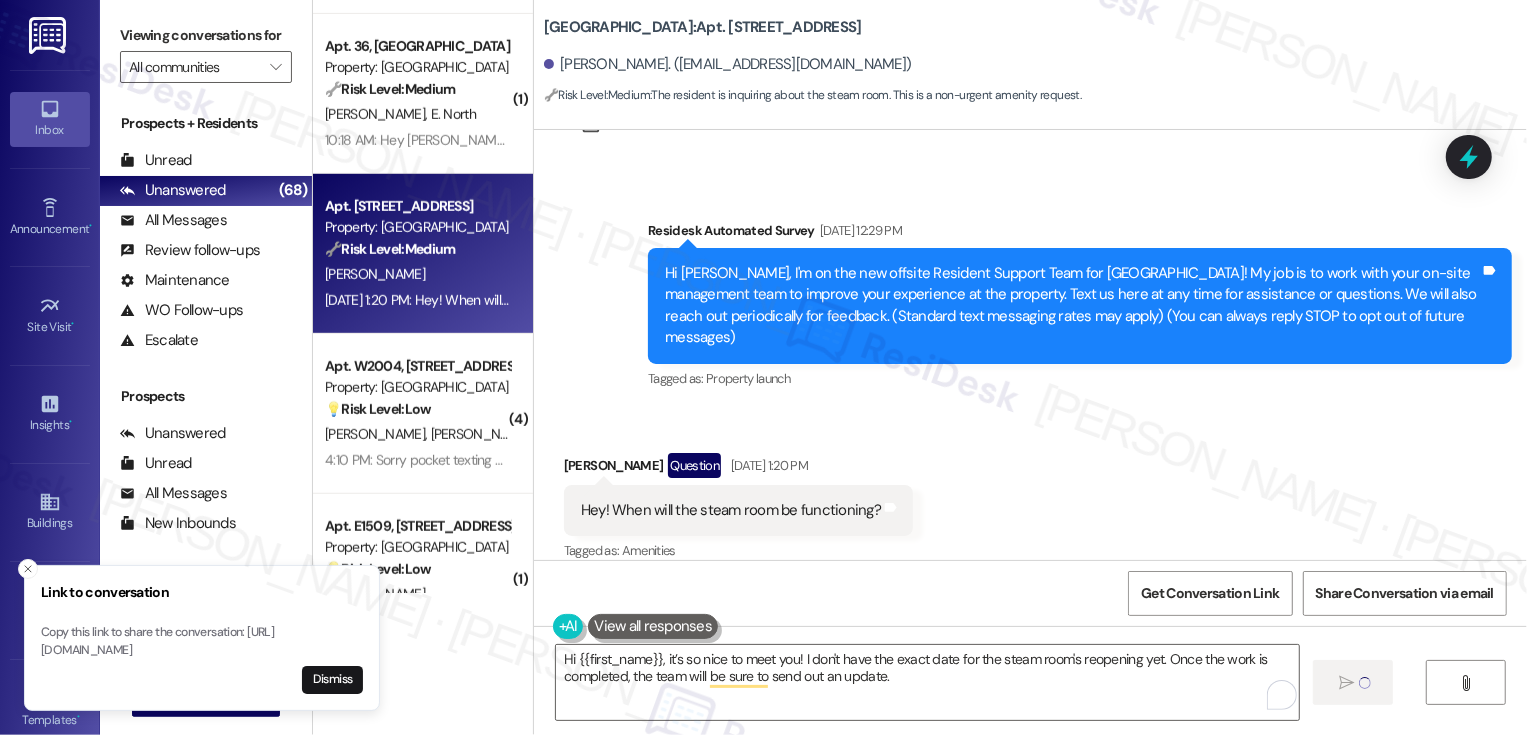 type 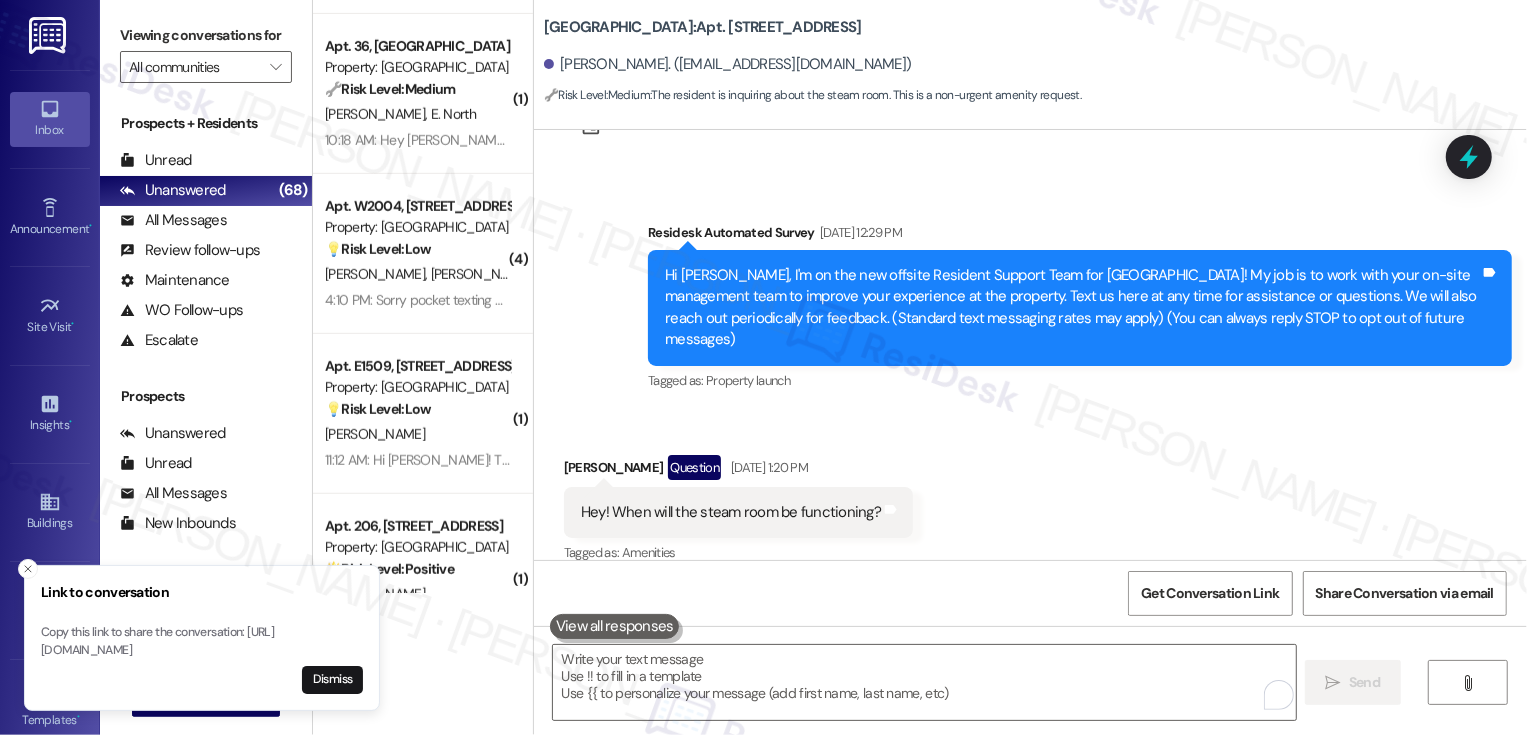 scroll, scrollTop: 249, scrollLeft: 0, axis: vertical 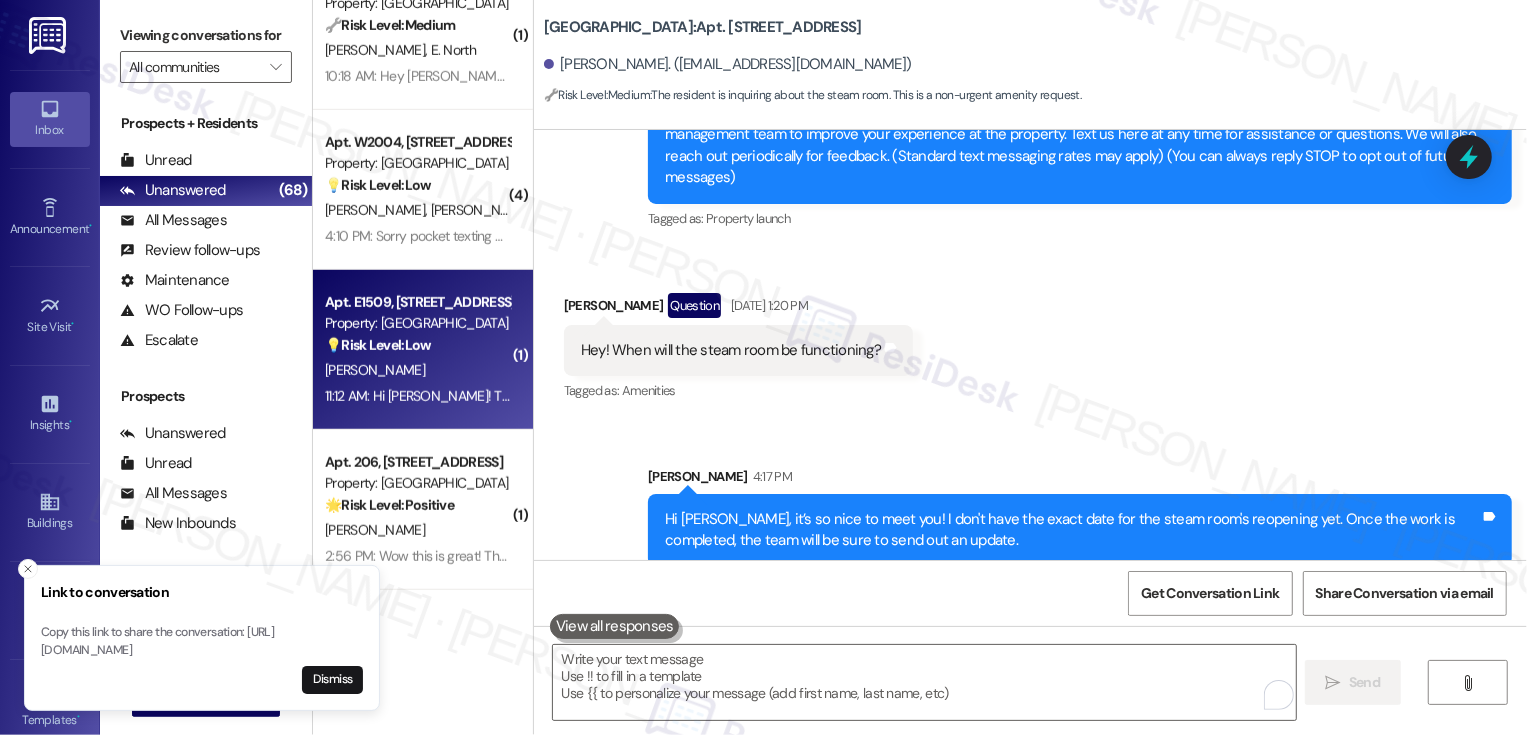click on "Property: [GEOGRAPHIC_DATA]" at bounding box center (417, 323) 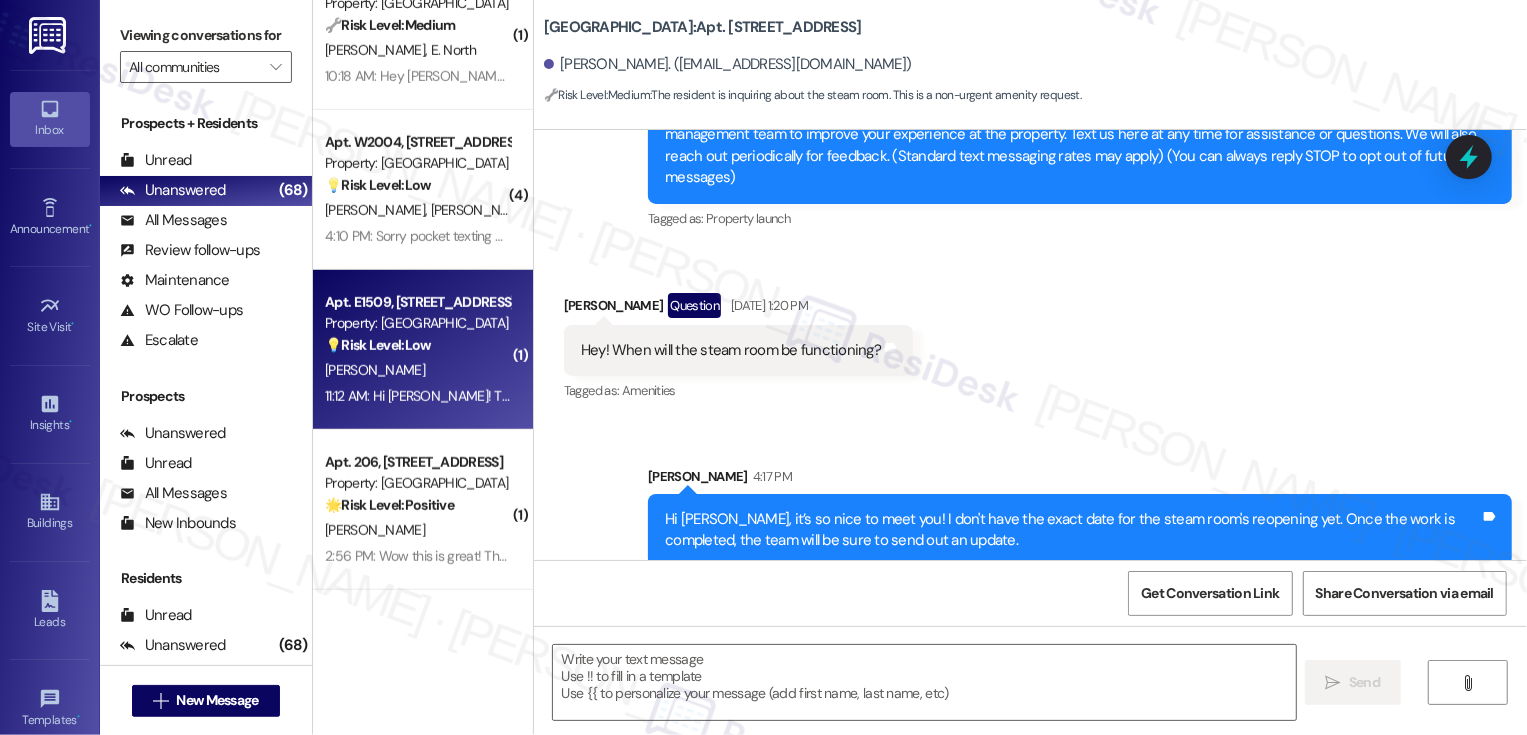 click on "Property: [GEOGRAPHIC_DATA]" at bounding box center [417, 323] 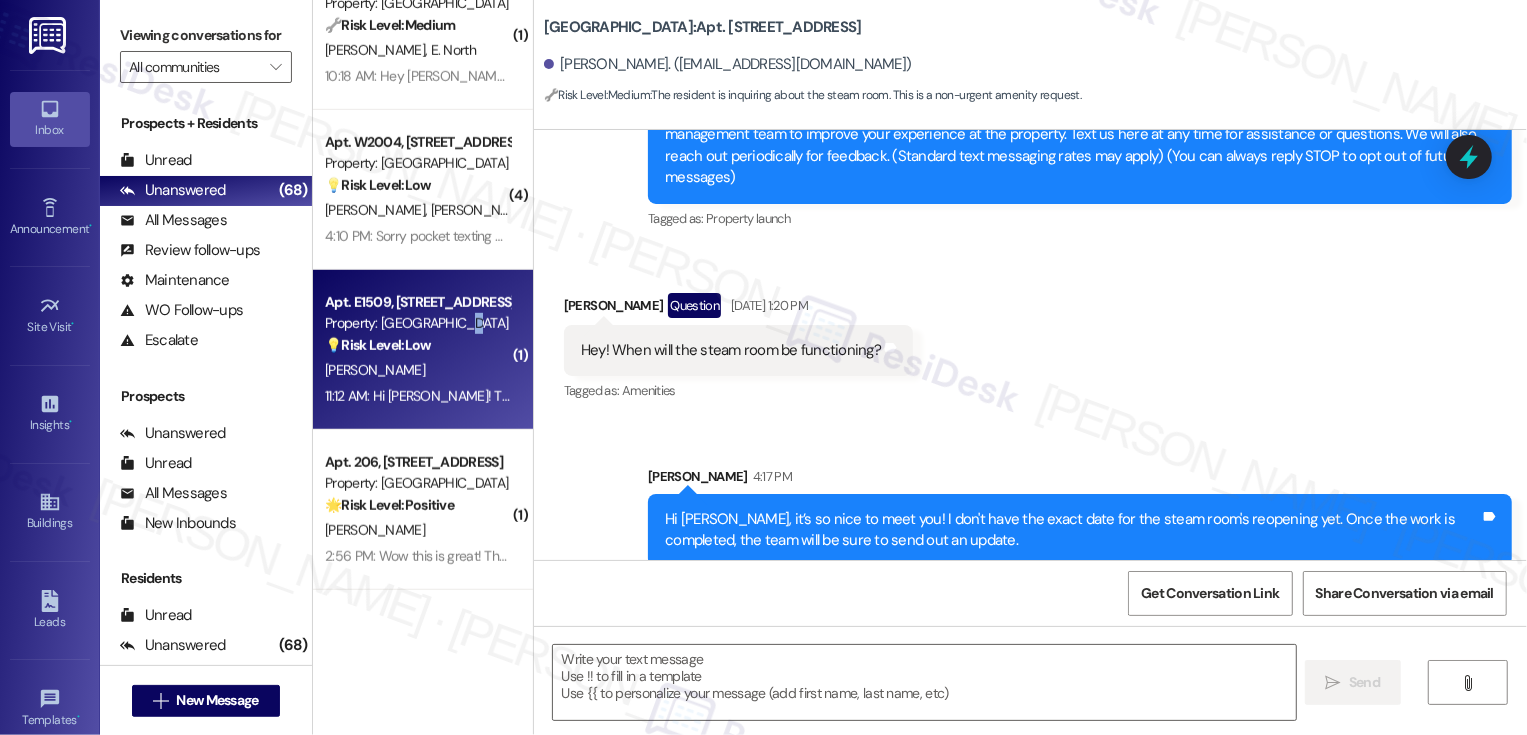 type on "Fetching suggested responses. Please feel free to read through the conversation in the meantime." 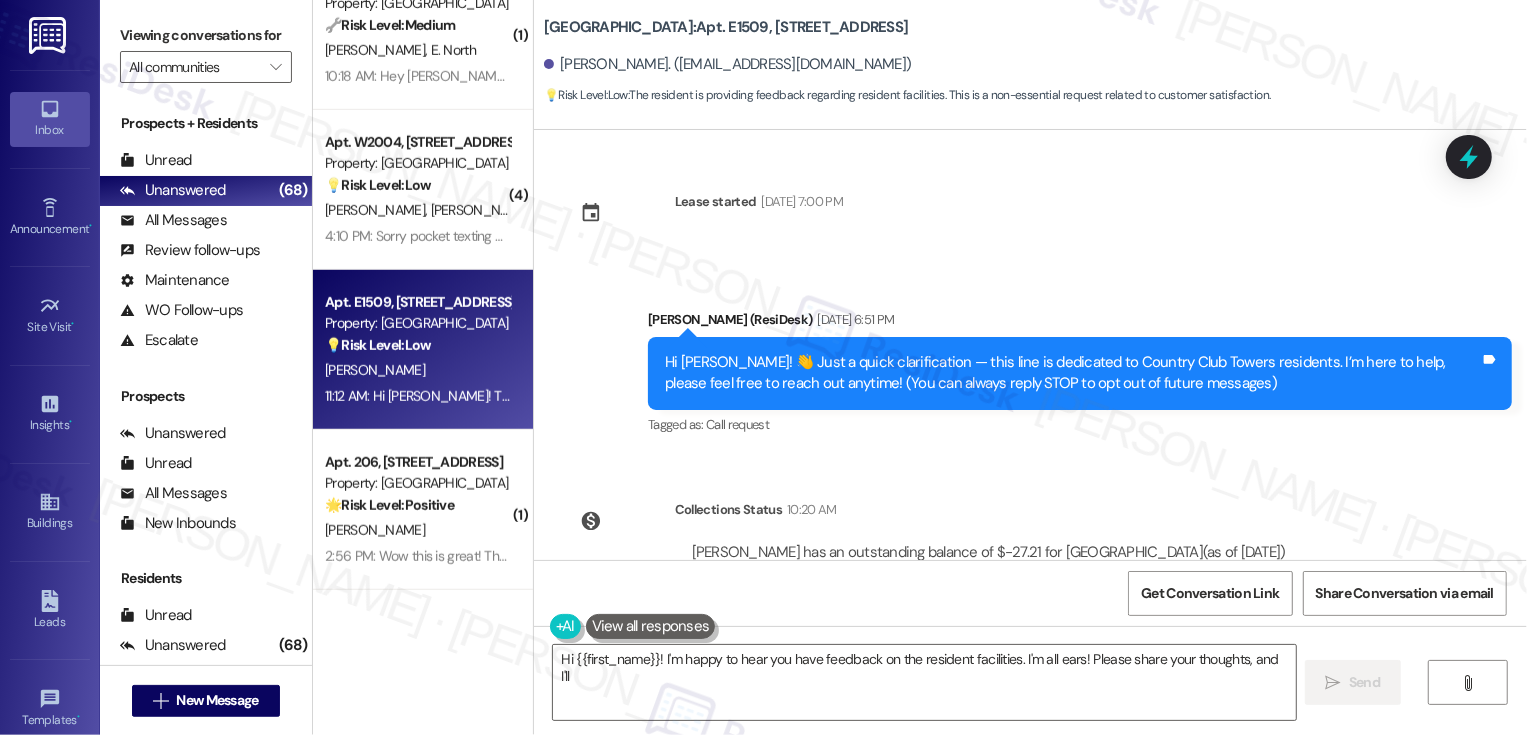 scroll, scrollTop: 421, scrollLeft: 0, axis: vertical 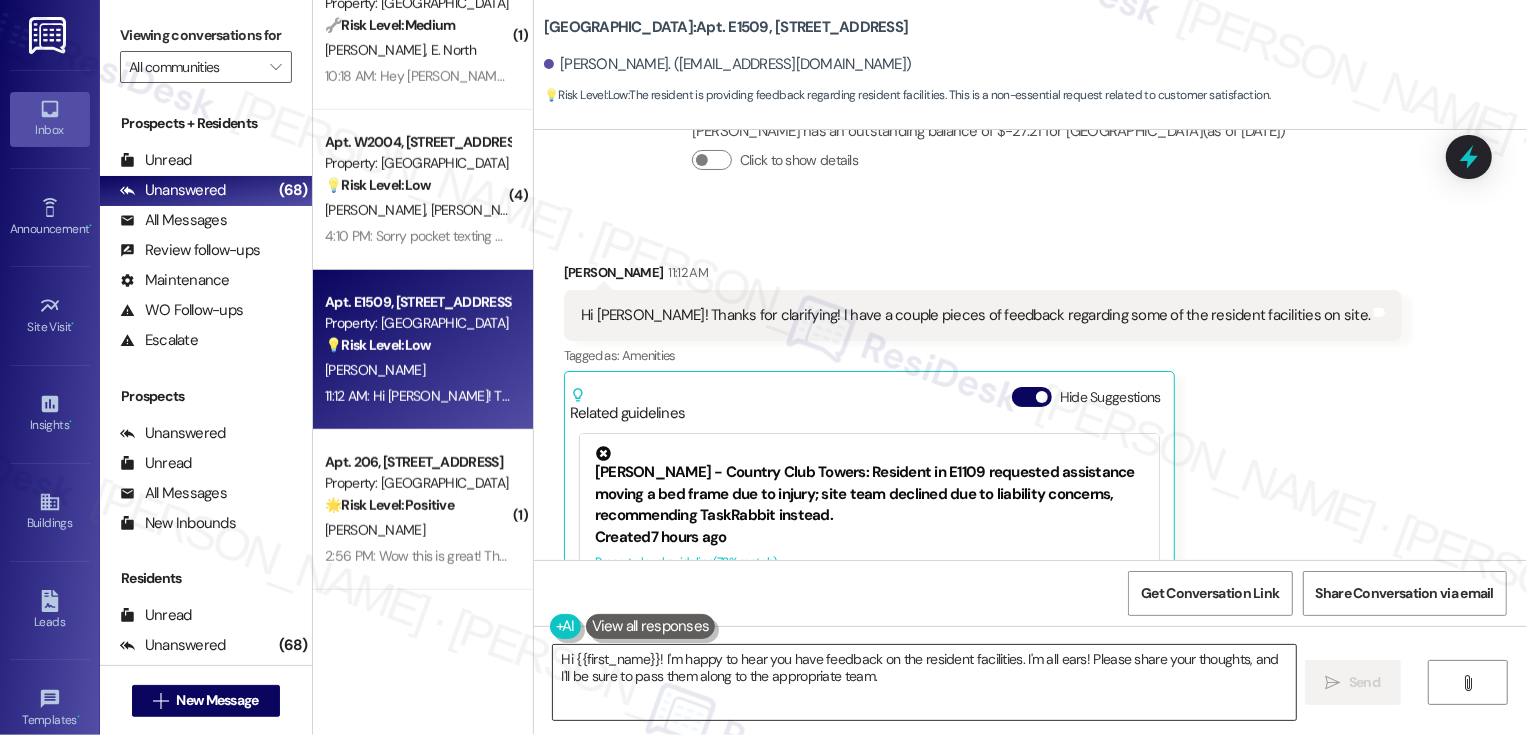 click on "Hi {{first_name}}! I'm happy to hear you have feedback on the resident facilities. I'm all ears! Please share your thoughts, and I'll be sure to pass them along to the appropriate team." at bounding box center (924, 682) 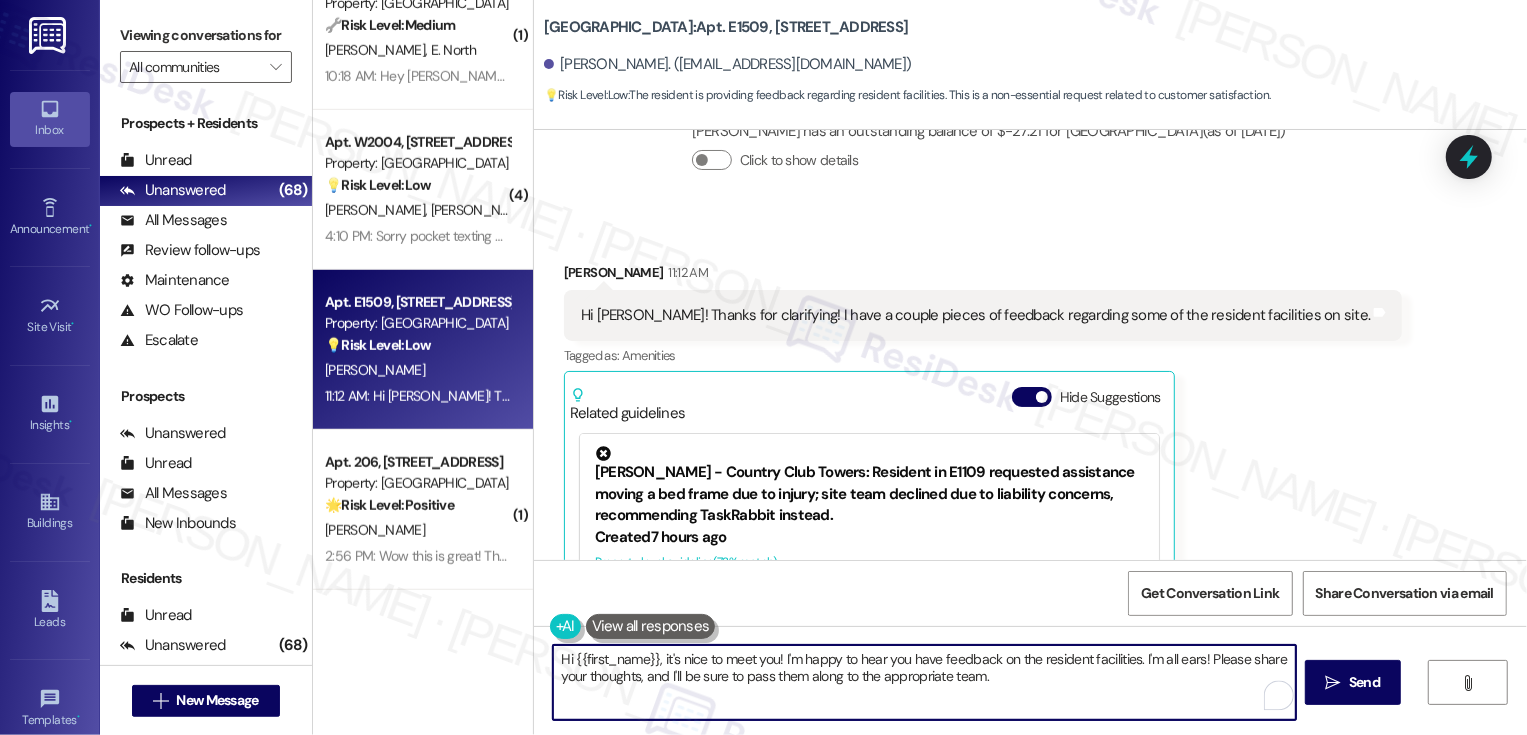 click on "Hi {{first_name}}, it's nice to meet you! I'm happy to hear you have feedback on the resident facilities. I'm all ears! Please share your thoughts, and I'll be sure to pass them along to the appropriate team." at bounding box center (924, 682) 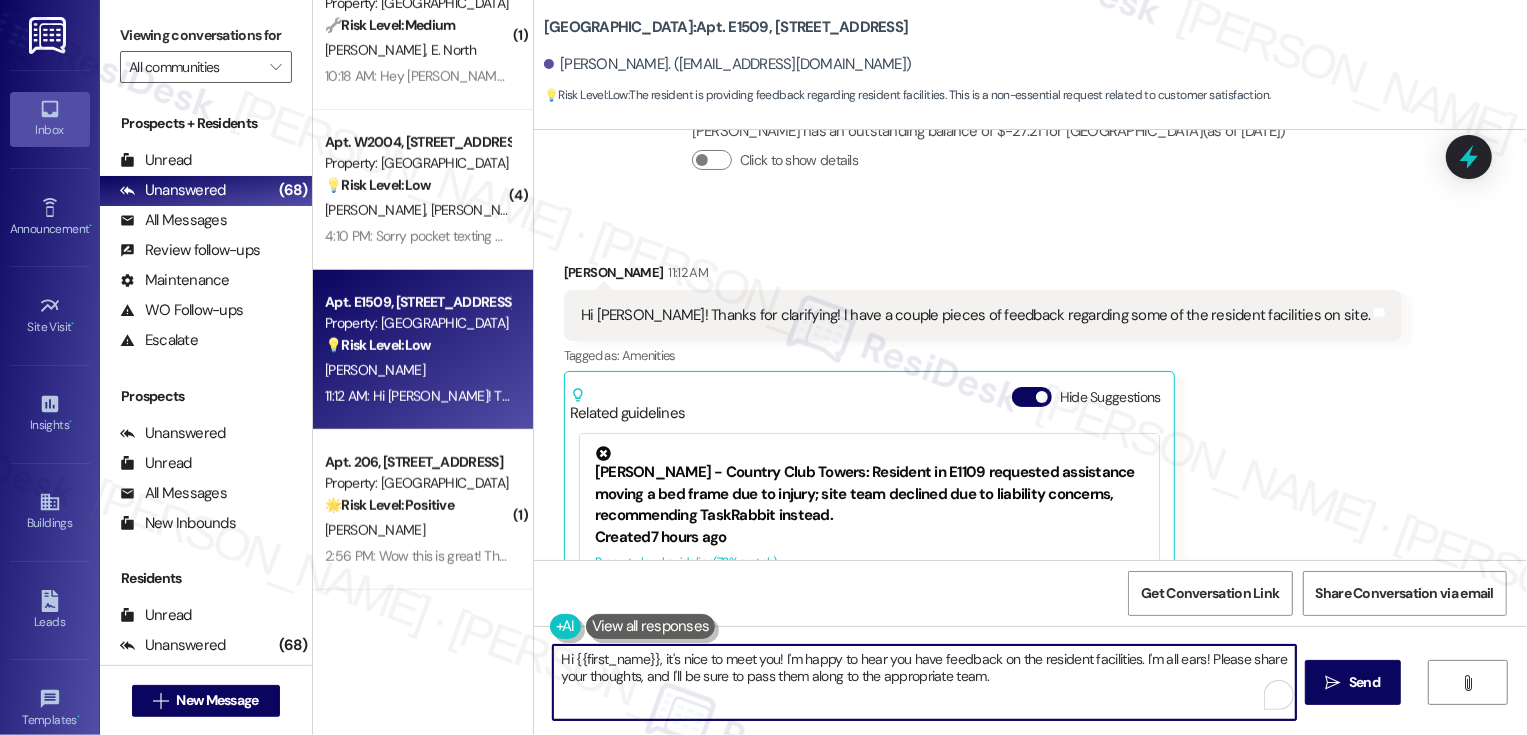 click on "Hi {{first_name}}, it's nice to meet you! I'm happy to hear you have feedback on the resident facilities. I'm all ears! Please share your thoughts, and I'll be sure to pass them along to the appropriate team." at bounding box center [924, 682] 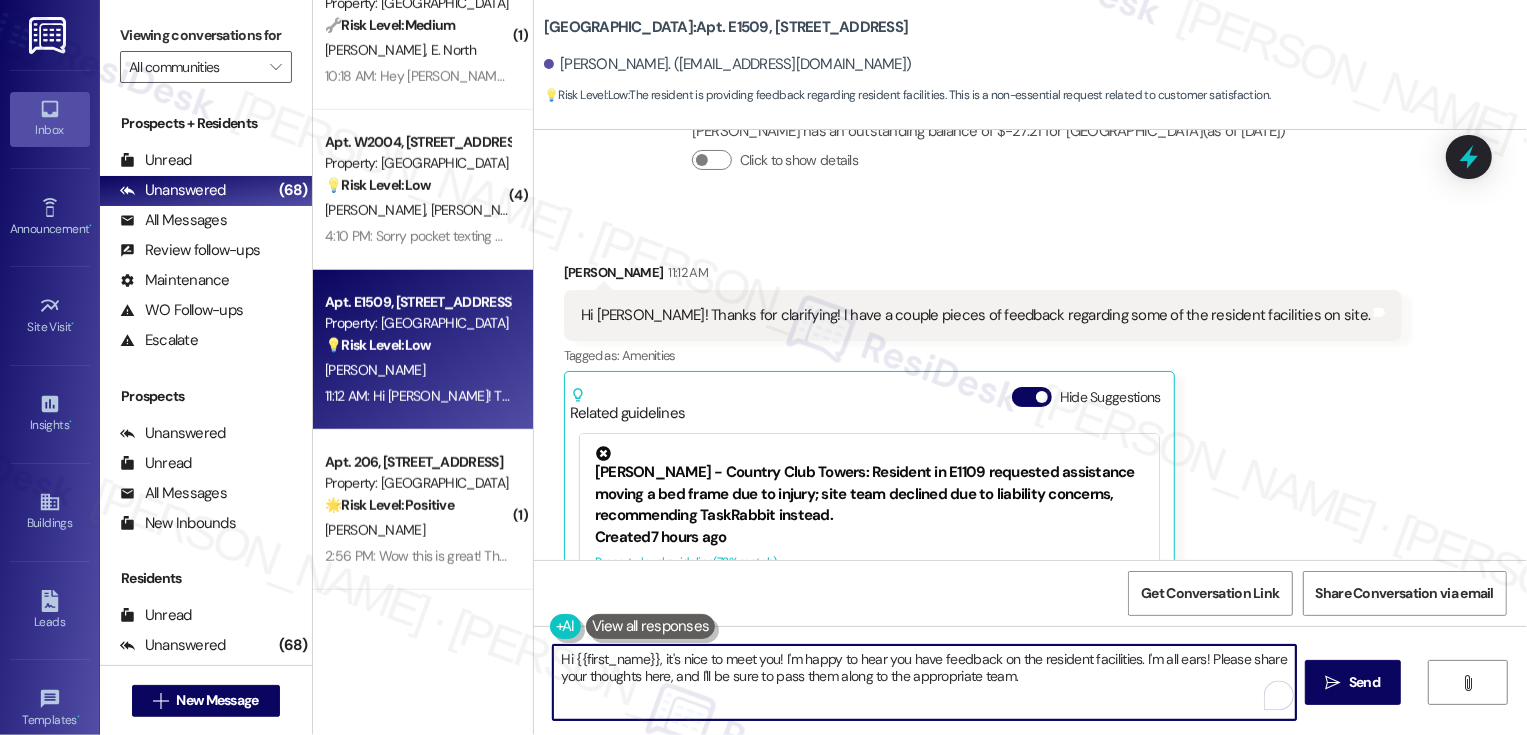 click on "Hi {{first_name}}, it's nice to meet you! I'm happy to hear you have feedback on the resident facilities. I'm all ears! Please share your thoughts here, and I'll be sure to pass them along to the appropriate team." at bounding box center (924, 682) 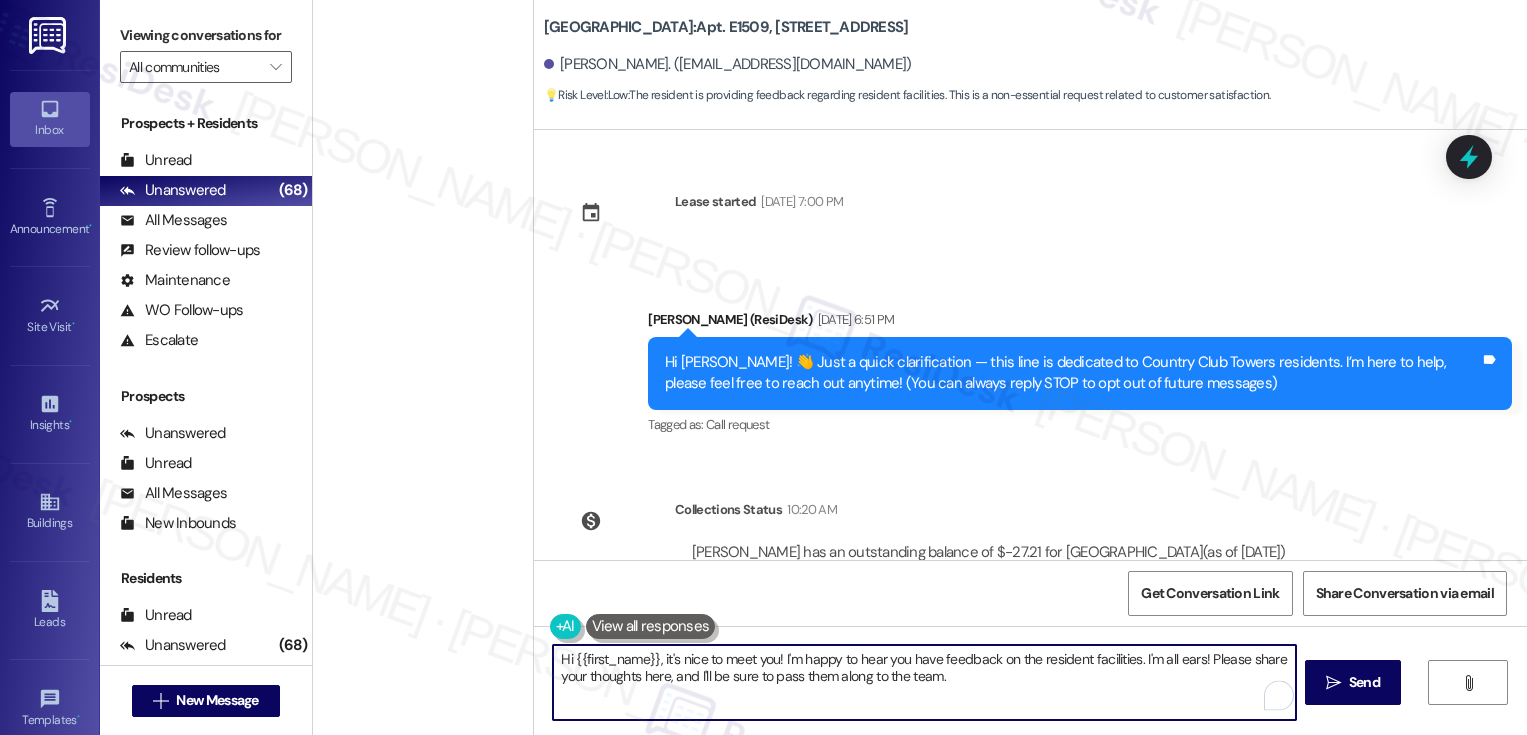scroll, scrollTop: 0, scrollLeft: 0, axis: both 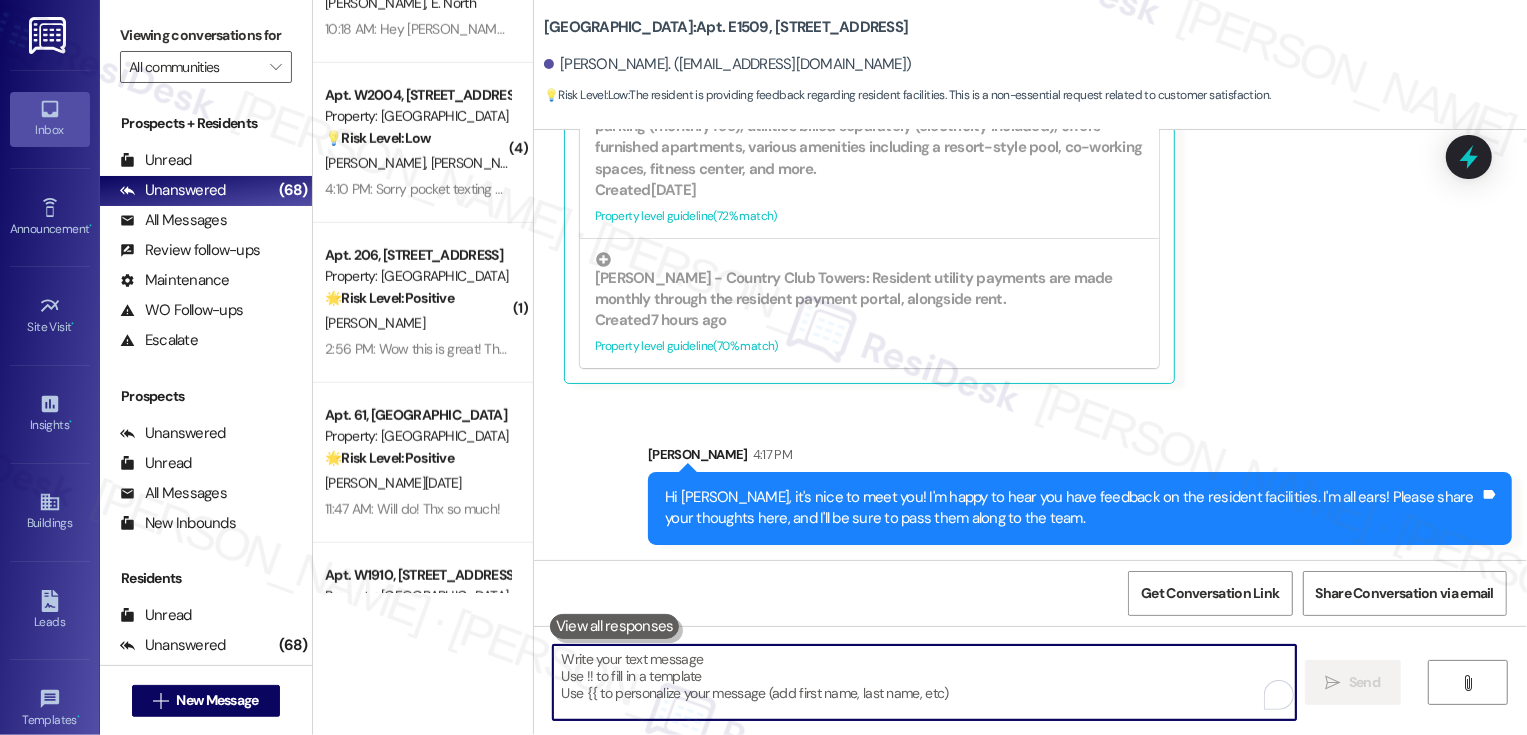 click on "[PERSON_NAME]" at bounding box center [417, 323] 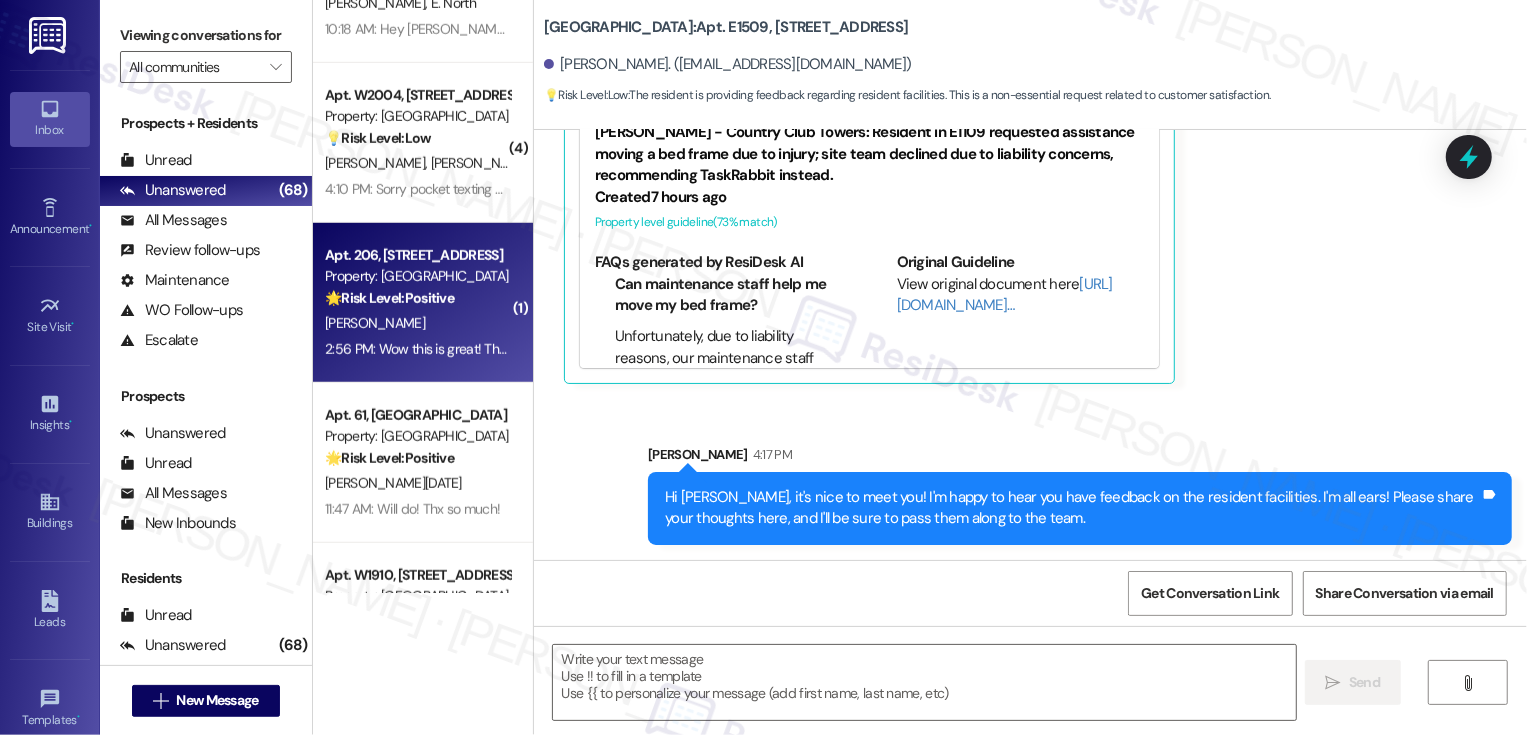 type on "Fetching suggested responses. Please feel free to read through the conversation in the meantime." 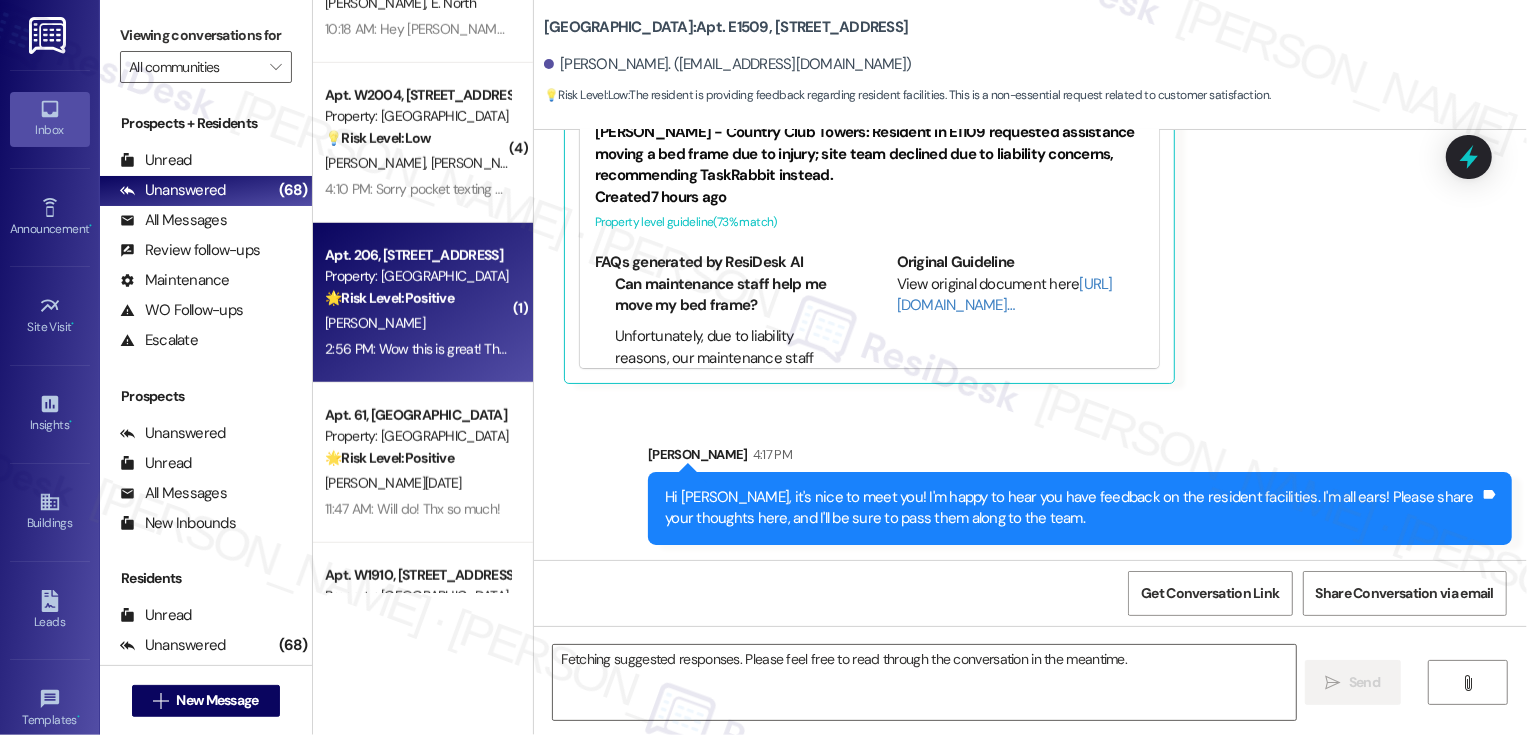 click on "[PERSON_NAME]" at bounding box center (417, 323) 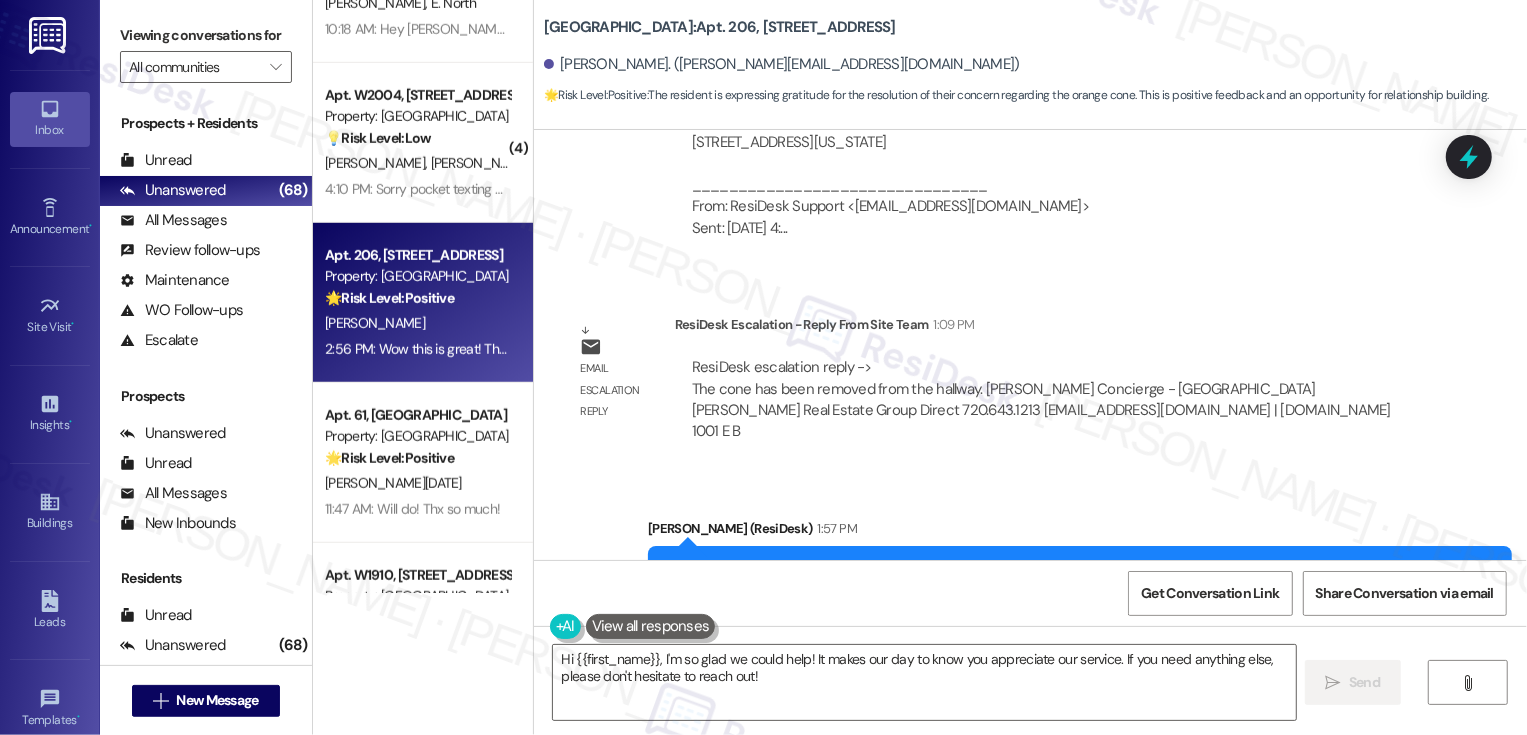 scroll, scrollTop: 2258, scrollLeft: 0, axis: vertical 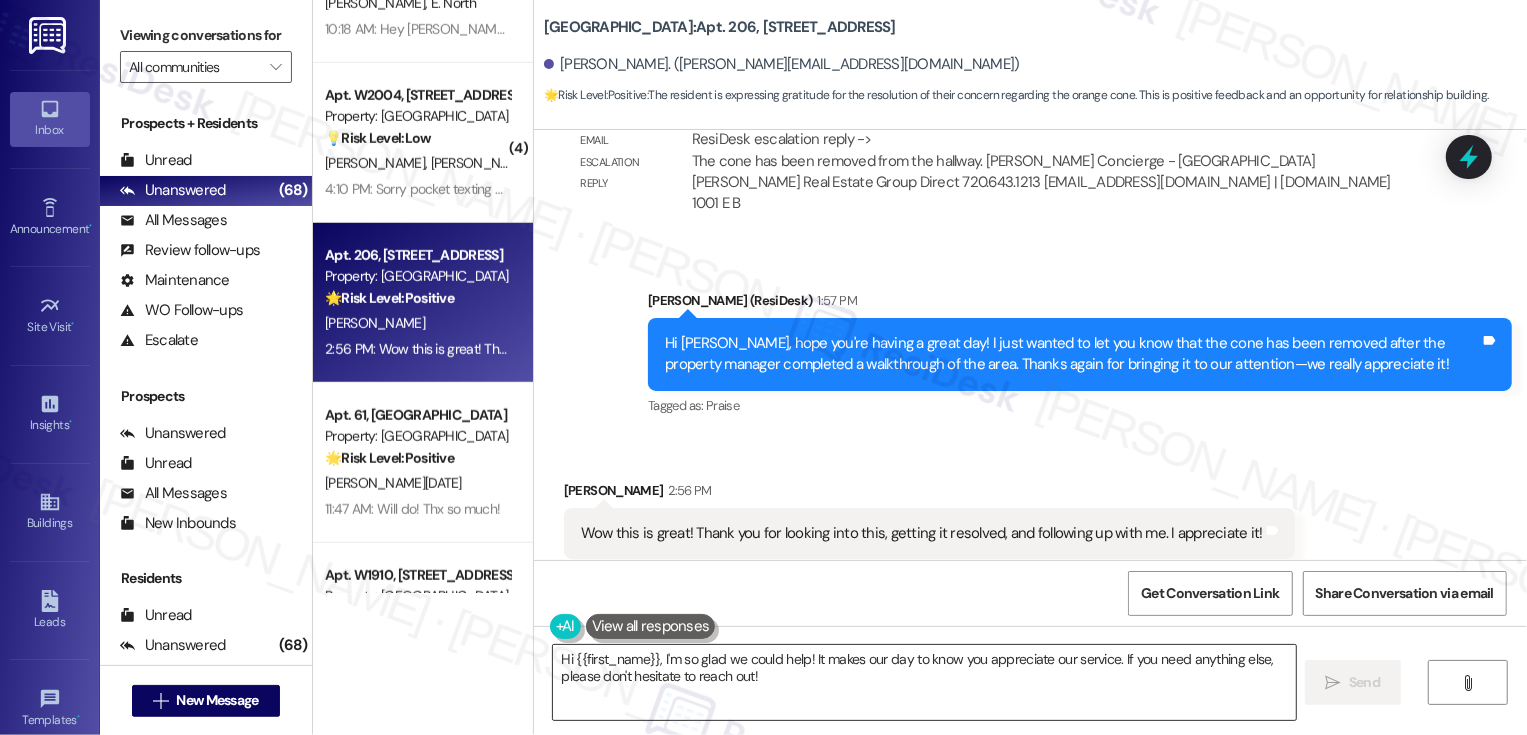 click on "Hi {{first_name}}, I'm so glad we could help! It makes our day to know you appreciate our service. If you need anything else, please don't hesitate to reach out!" at bounding box center (924, 682) 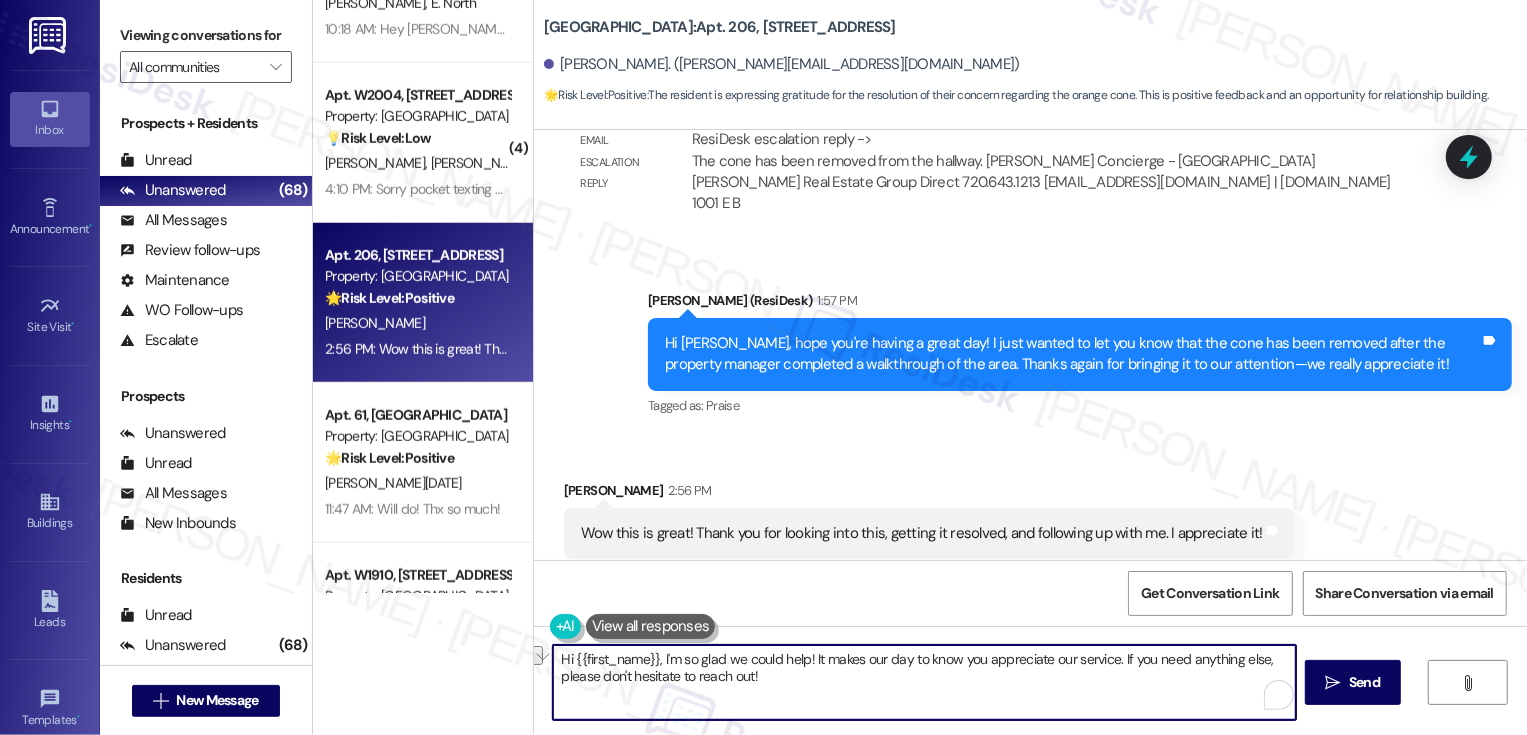 drag, startPoint x: 1109, startPoint y: 656, endPoint x: 531, endPoint y: 666, distance: 578.0865 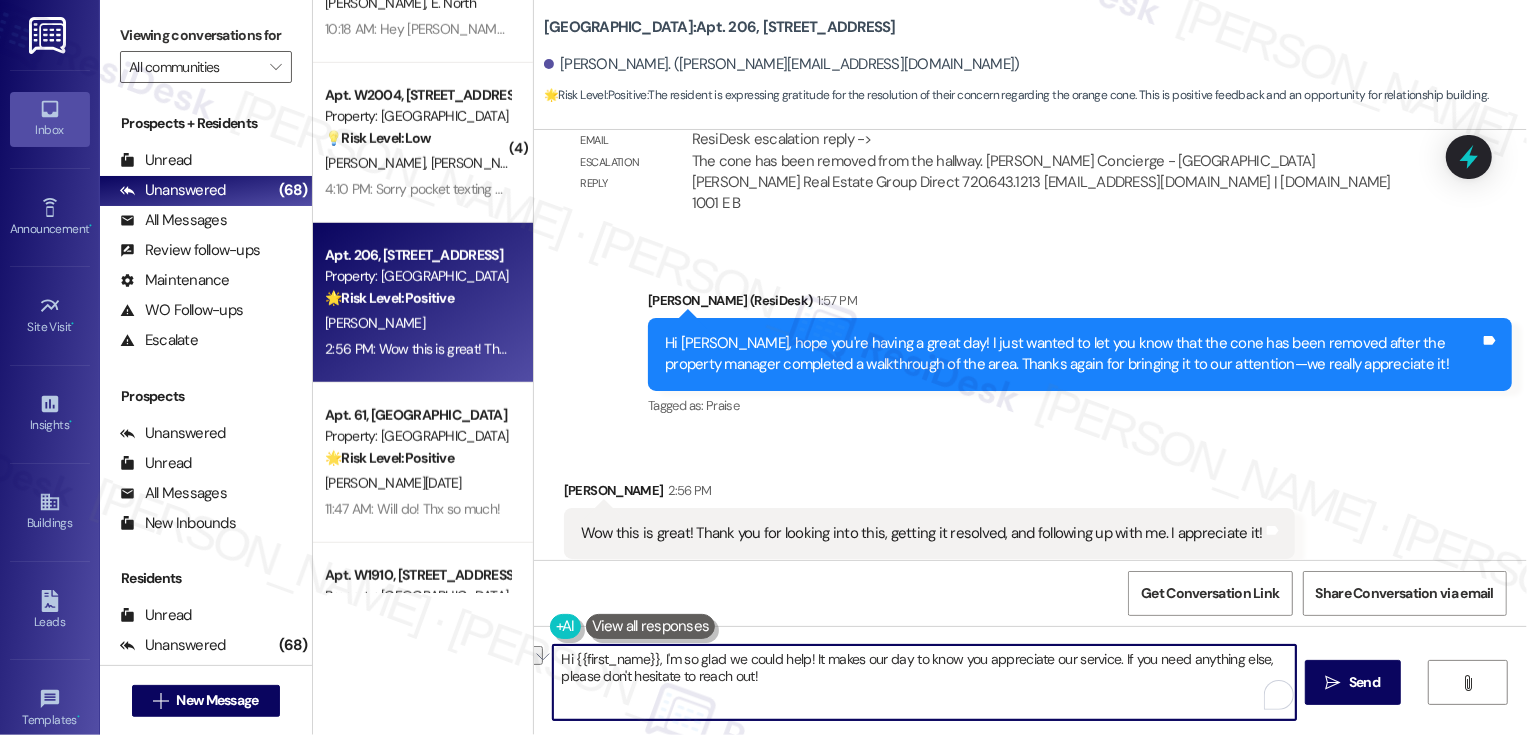 drag, startPoint x: 1110, startPoint y: 659, endPoint x: 441, endPoint y: 663, distance: 669.01196 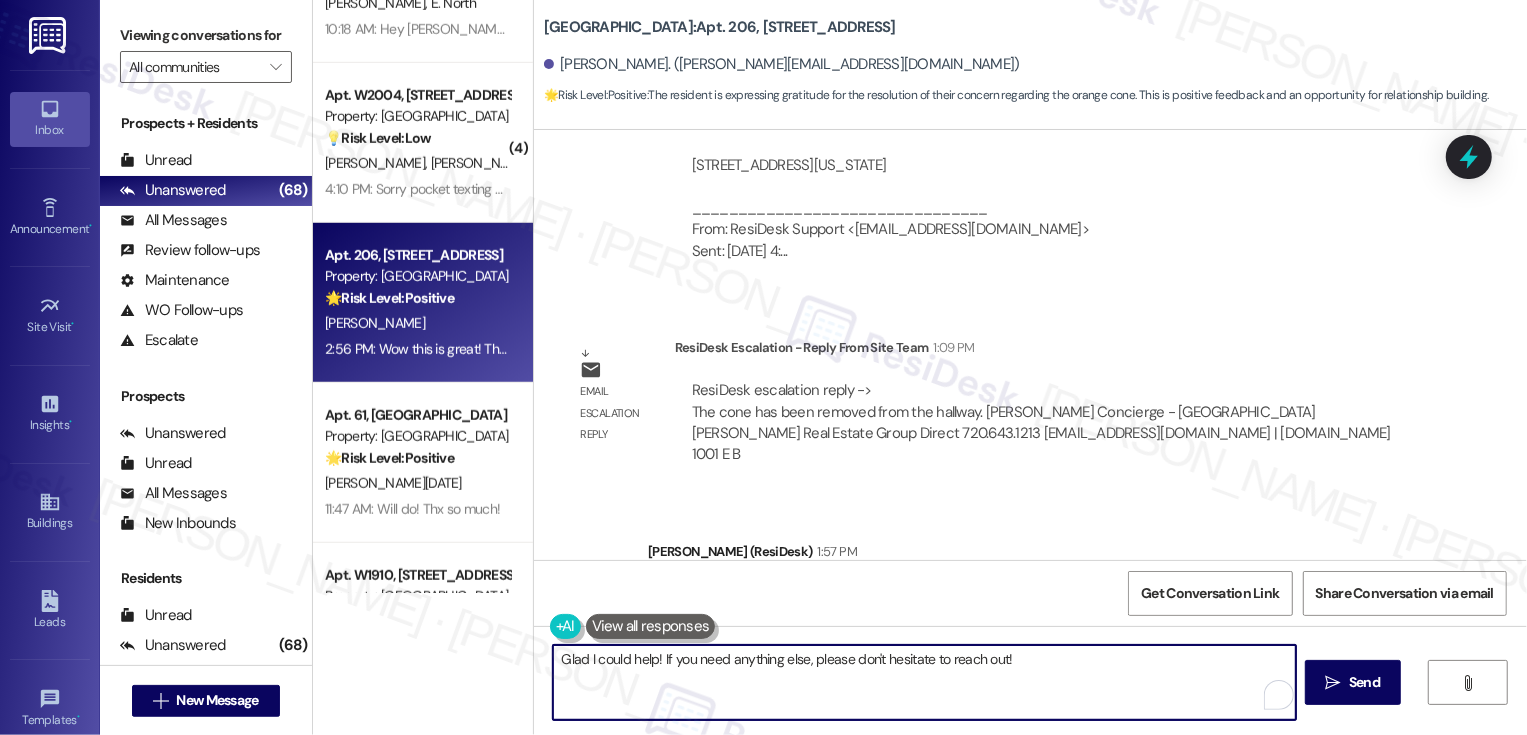 scroll, scrollTop: 2258, scrollLeft: 0, axis: vertical 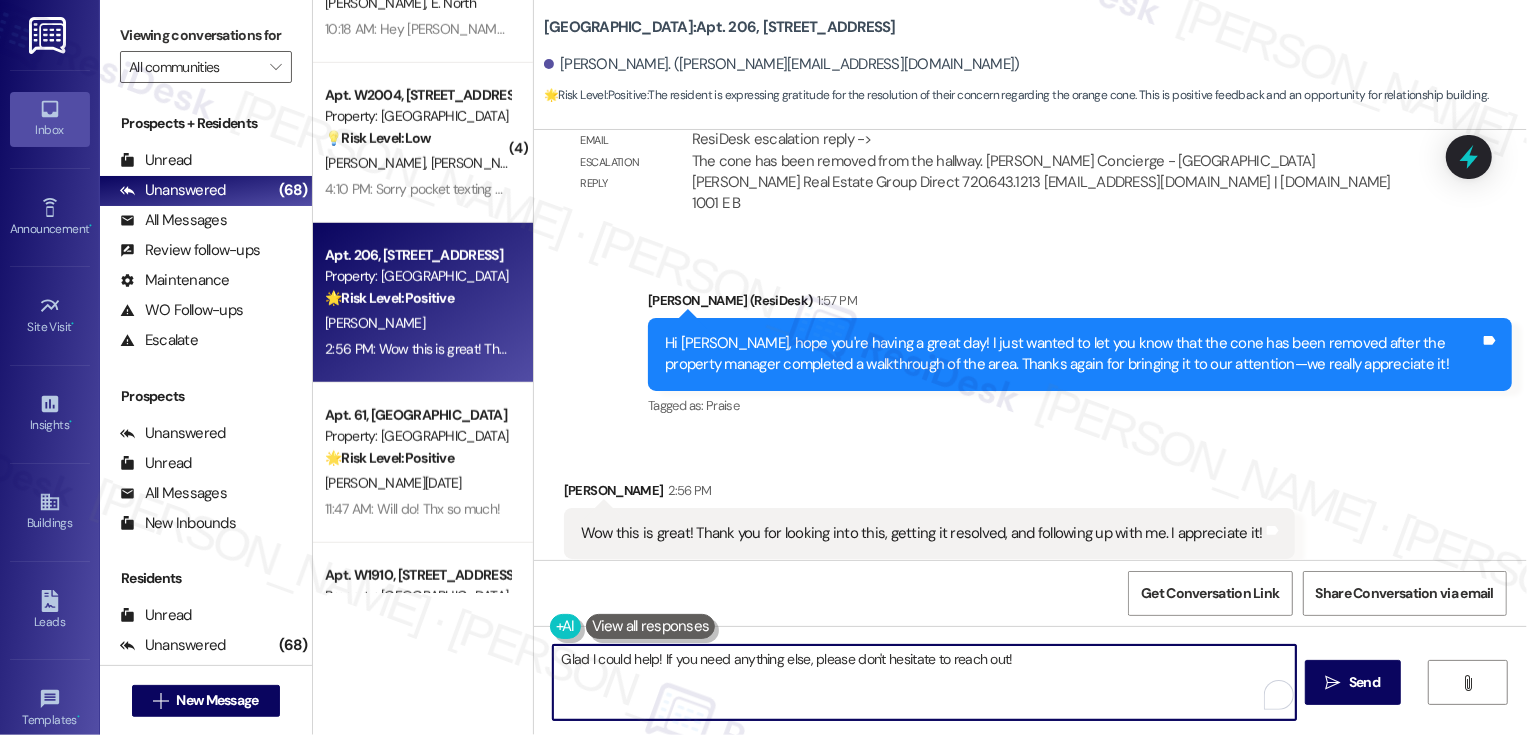drag, startPoint x: 652, startPoint y: 660, endPoint x: 1132, endPoint y: 658, distance: 480.00418 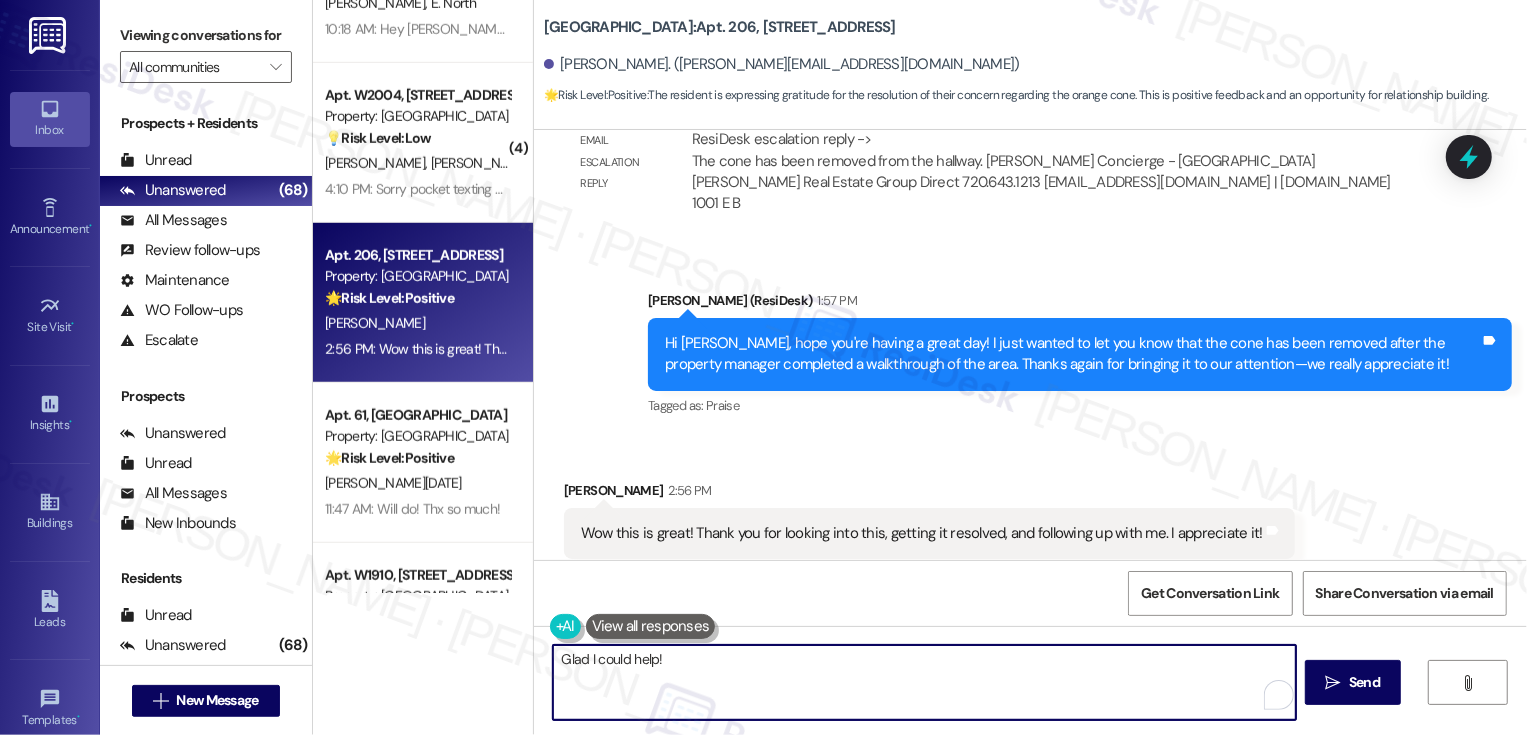 paste on "If I may ask, how has your experience been living at {{property}}? Has the property lived up to your expectations?" 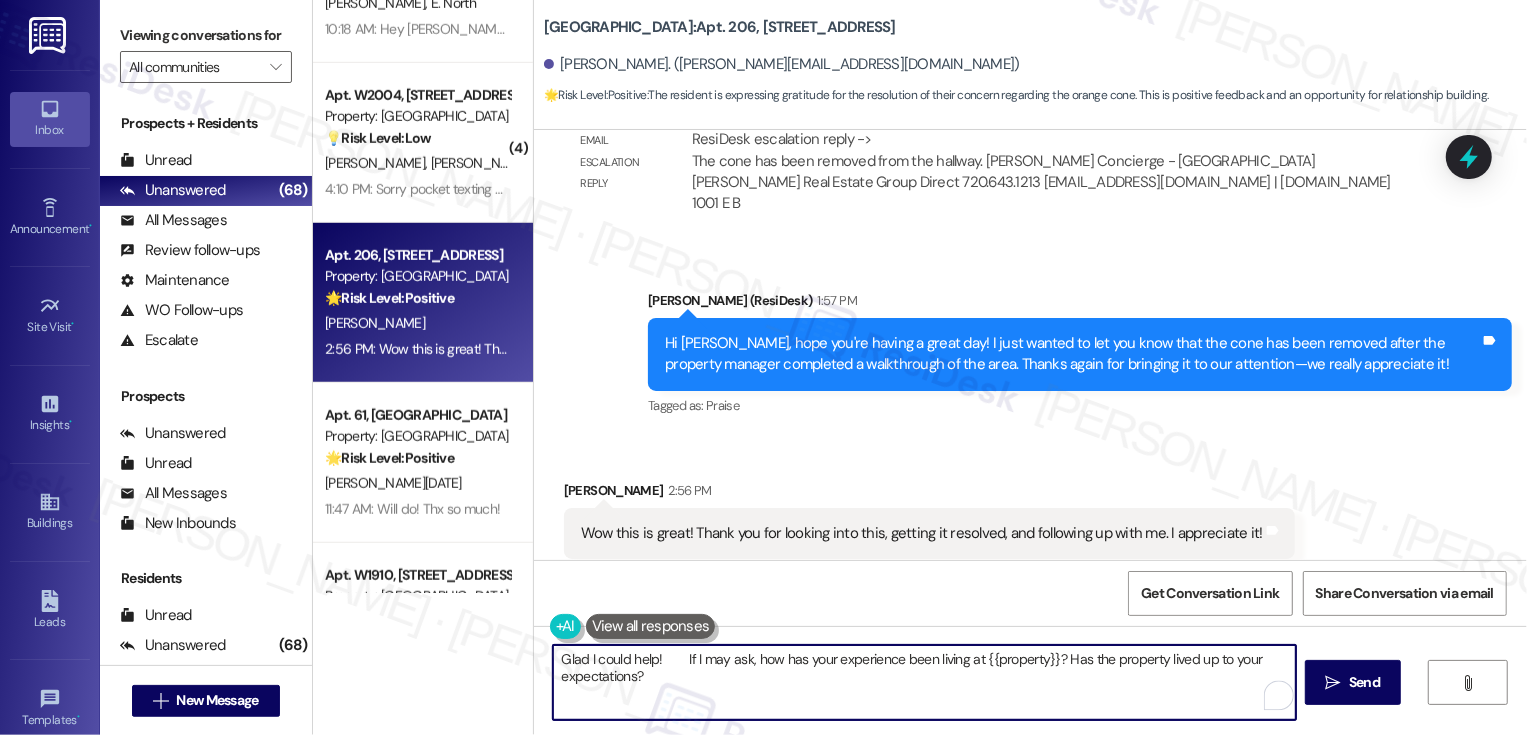 click on "Glad I could help! 		If I may ask, how has your experience been living at {{property}}? Has the property lived up to your expectations?" at bounding box center (924, 682) 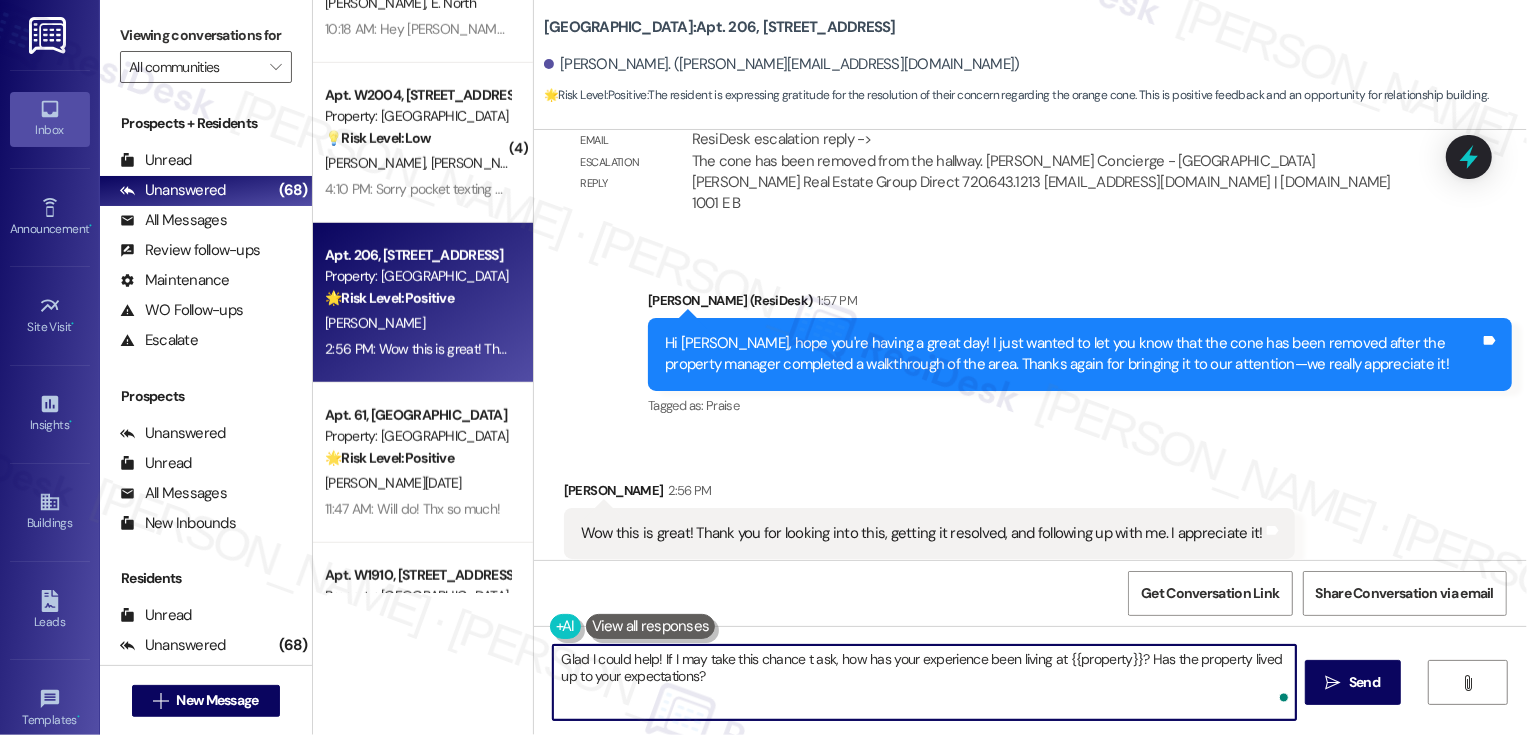 type on "Glad I could help! If I may take this chance to ask, how has your experience been living at {{property}}? Has the property lived up to your expectations?" 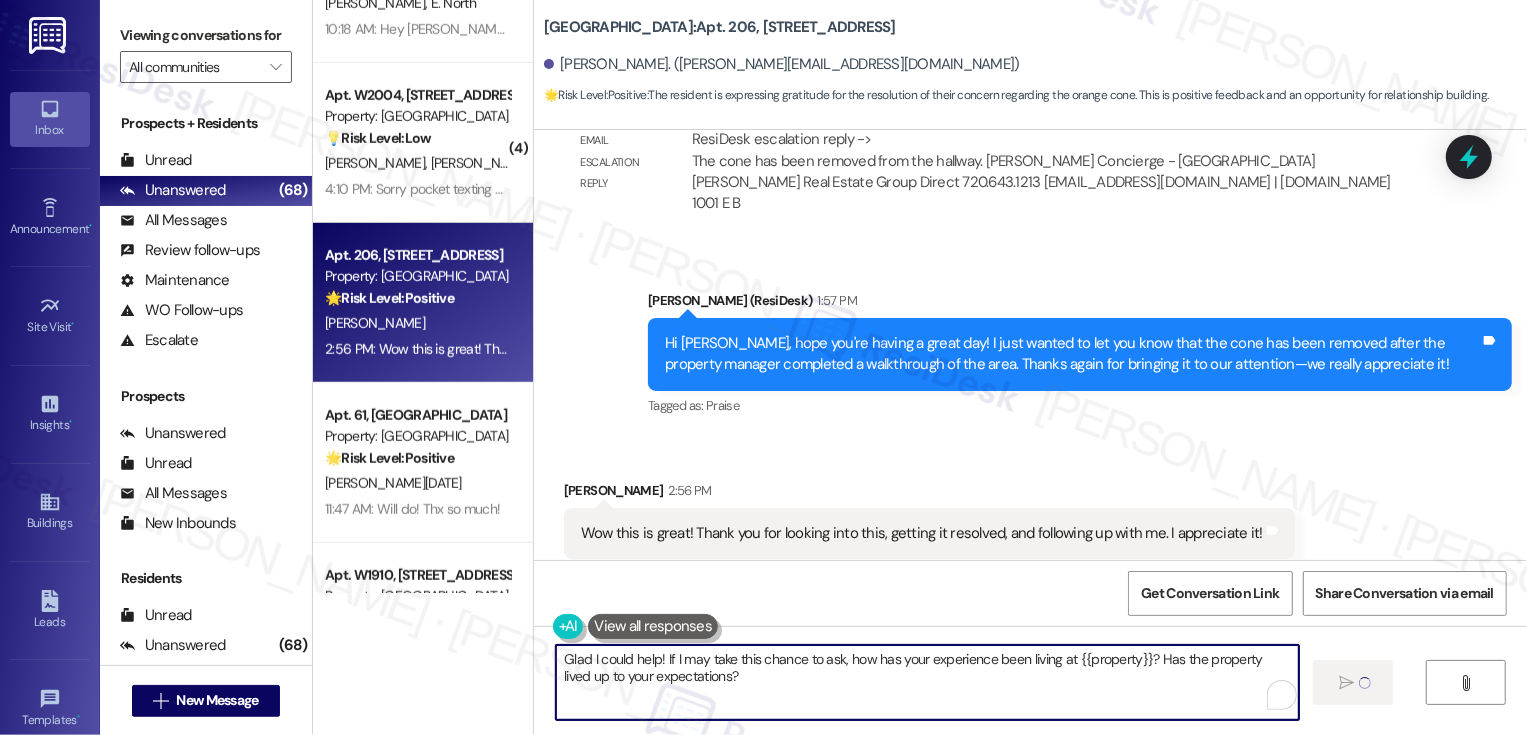 type 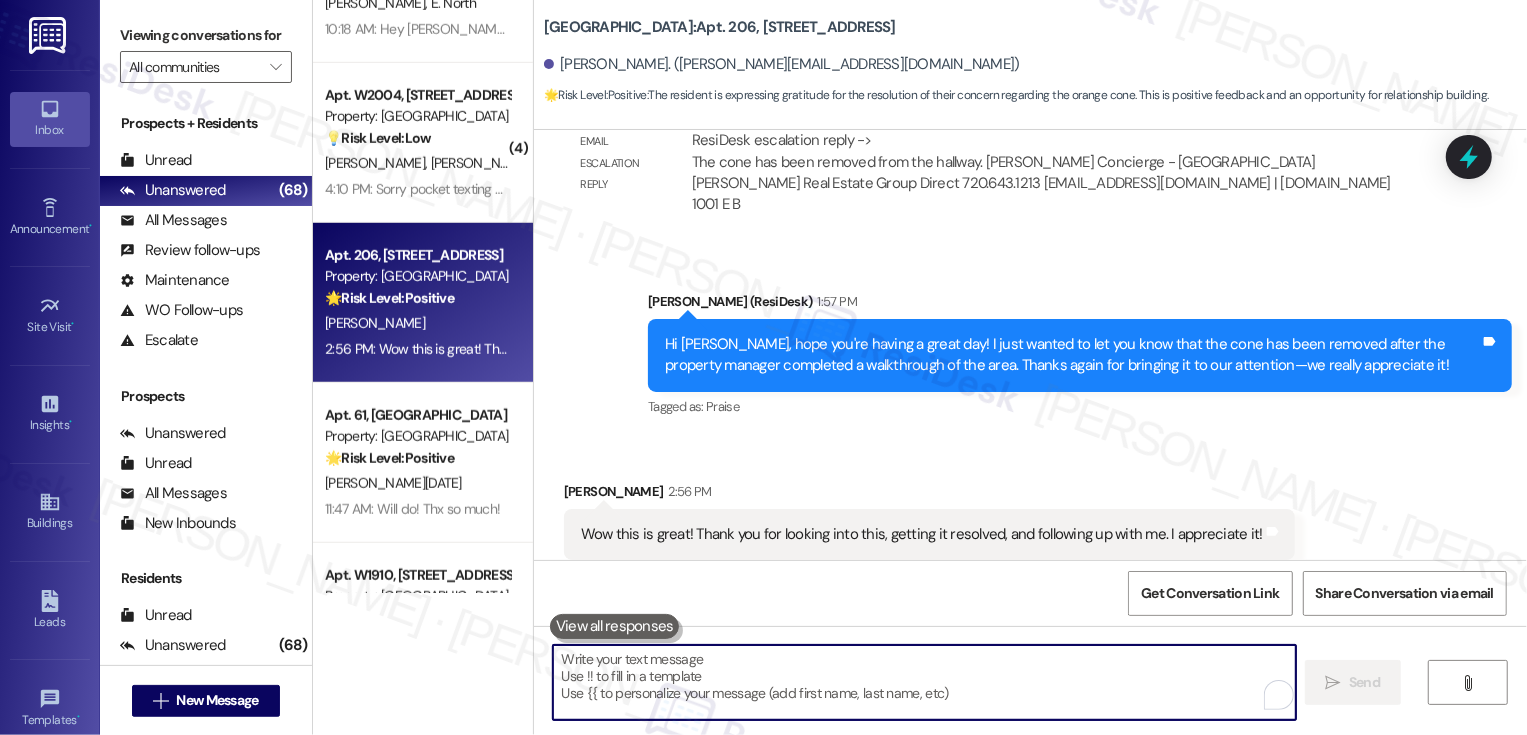 scroll, scrollTop: 2419, scrollLeft: 0, axis: vertical 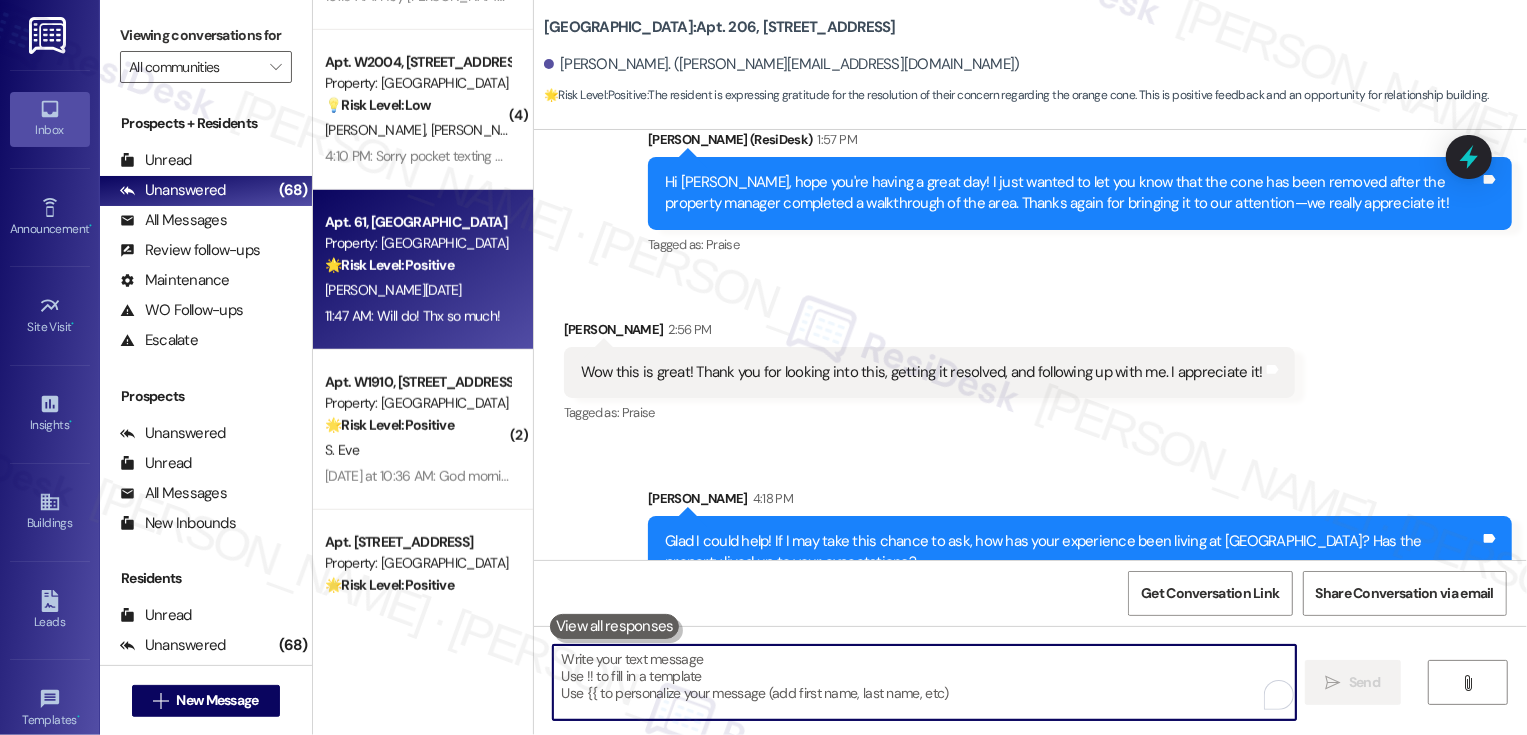 click on "[PERSON_NAME][DATE]" at bounding box center (417, 290) 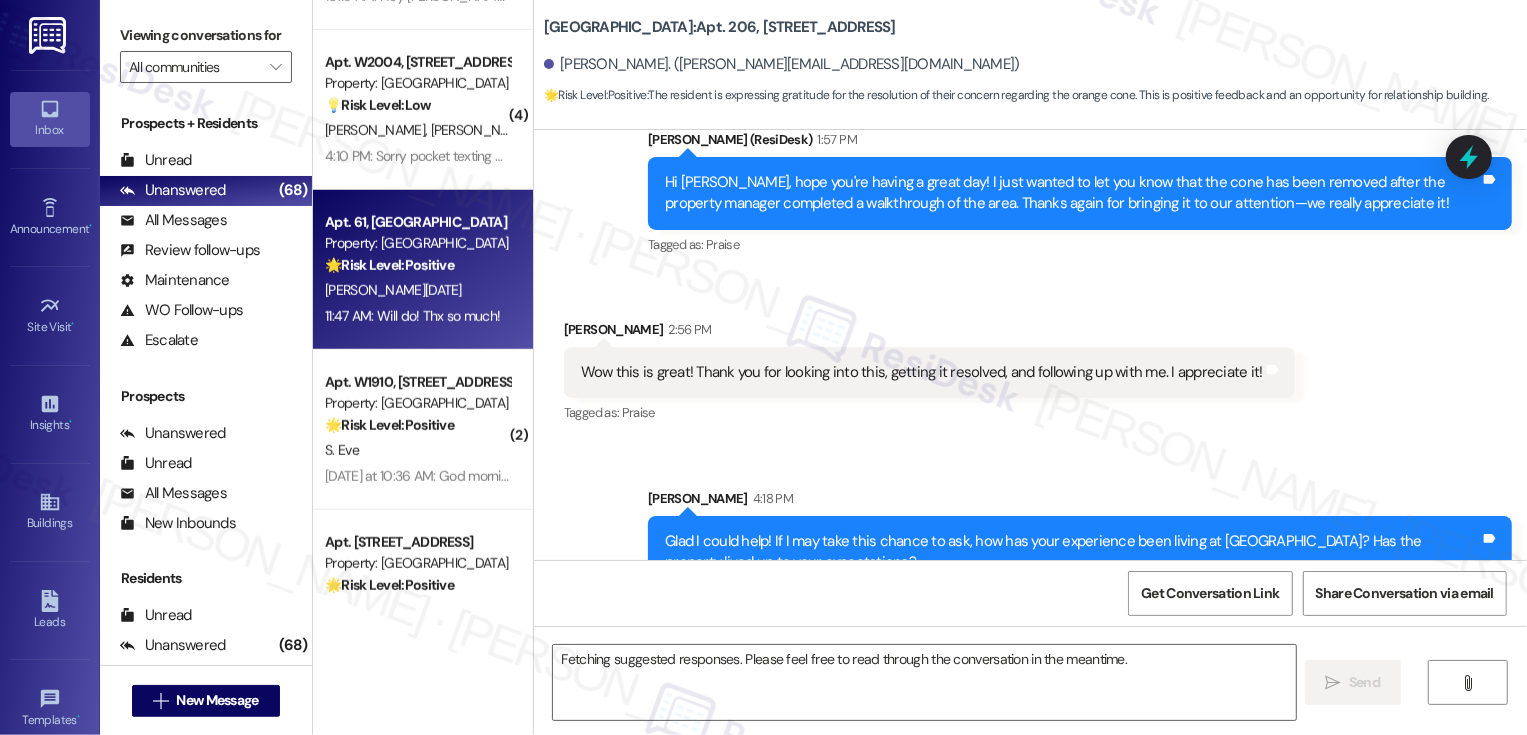 click on "[PERSON_NAME][DATE]" at bounding box center [417, 290] 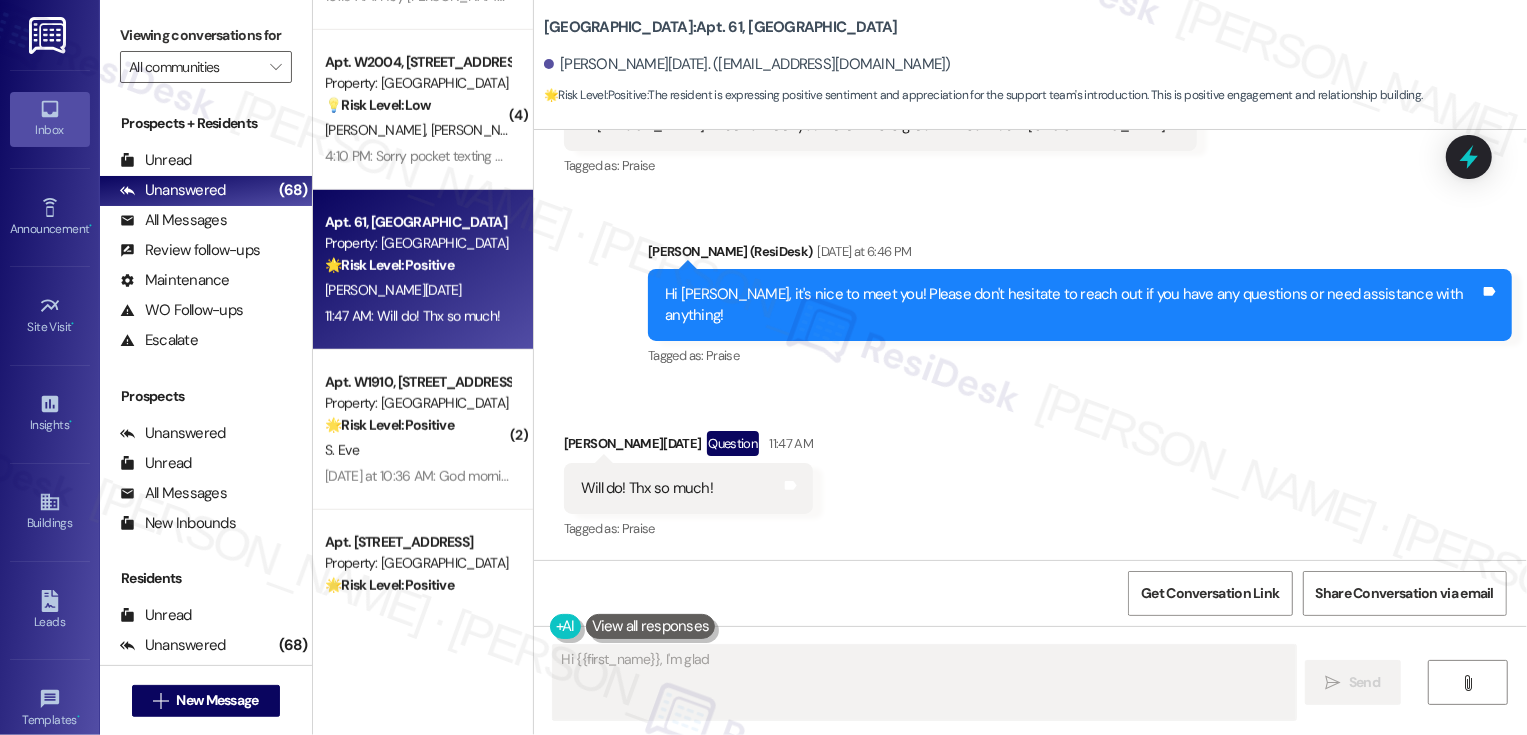 scroll, scrollTop: 425, scrollLeft: 0, axis: vertical 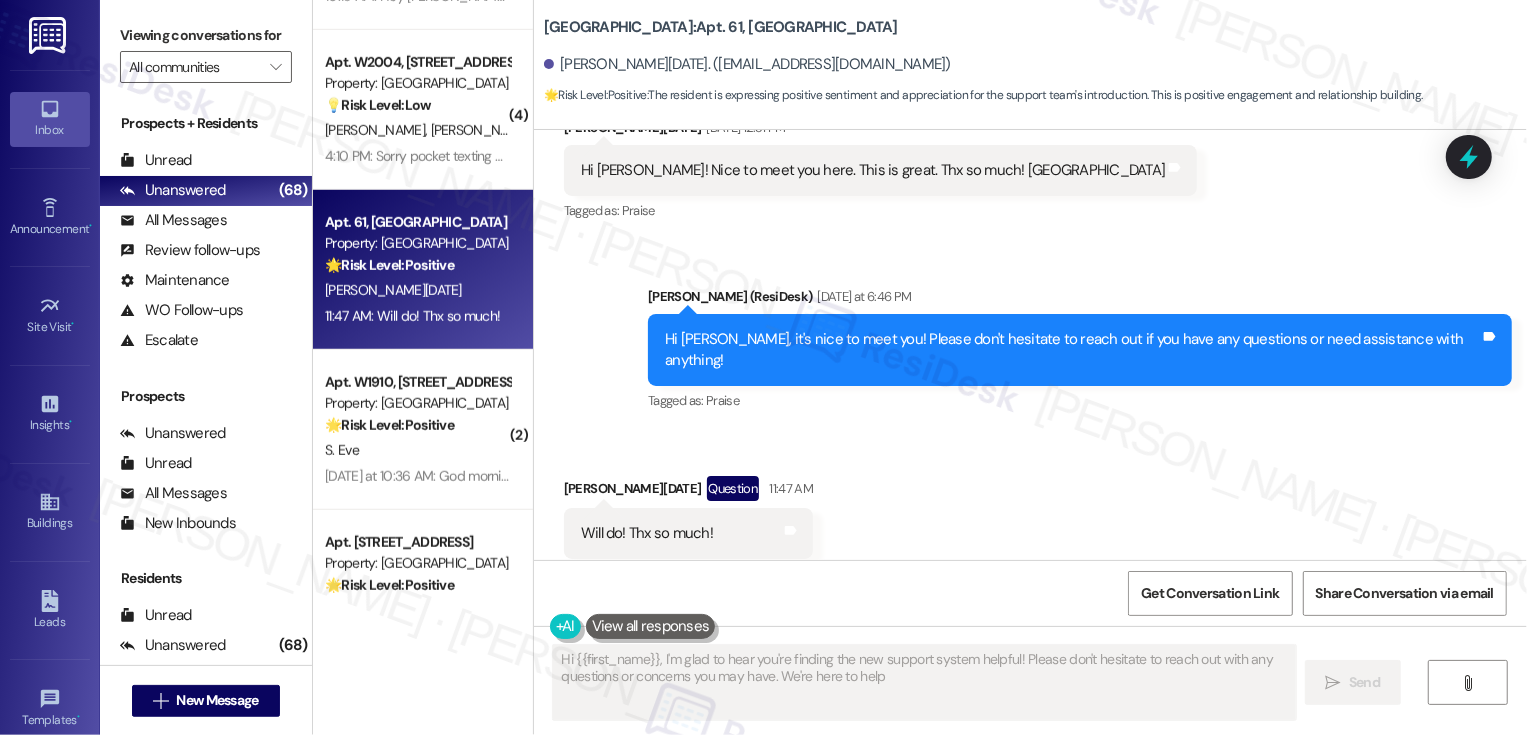 type on "Hi {{first_name}}, I'm glad to hear you're finding the new support system helpful! Please don't hesitate to reach out with any questions or concerns you may have. We're here to help!" 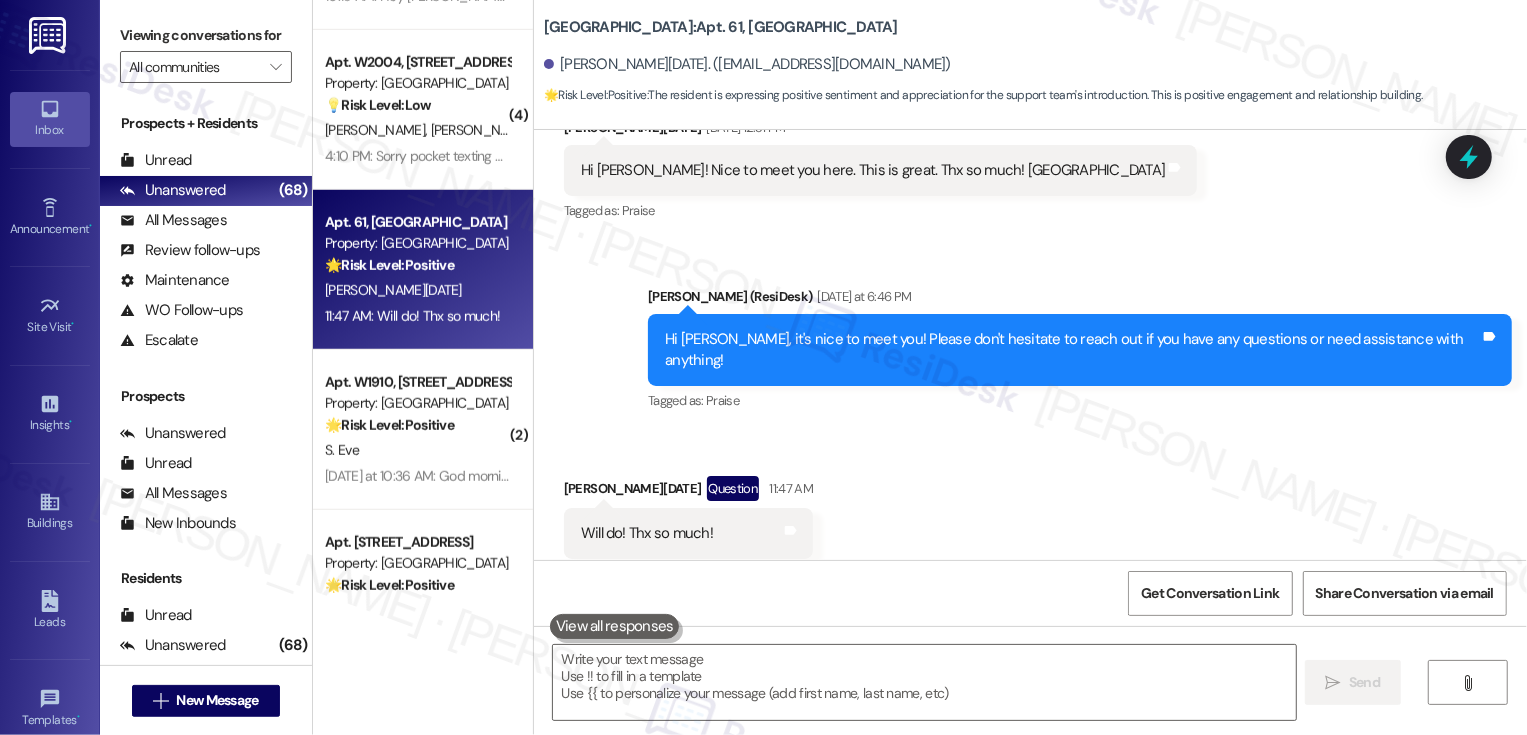 scroll, scrollTop: 426, scrollLeft: 0, axis: vertical 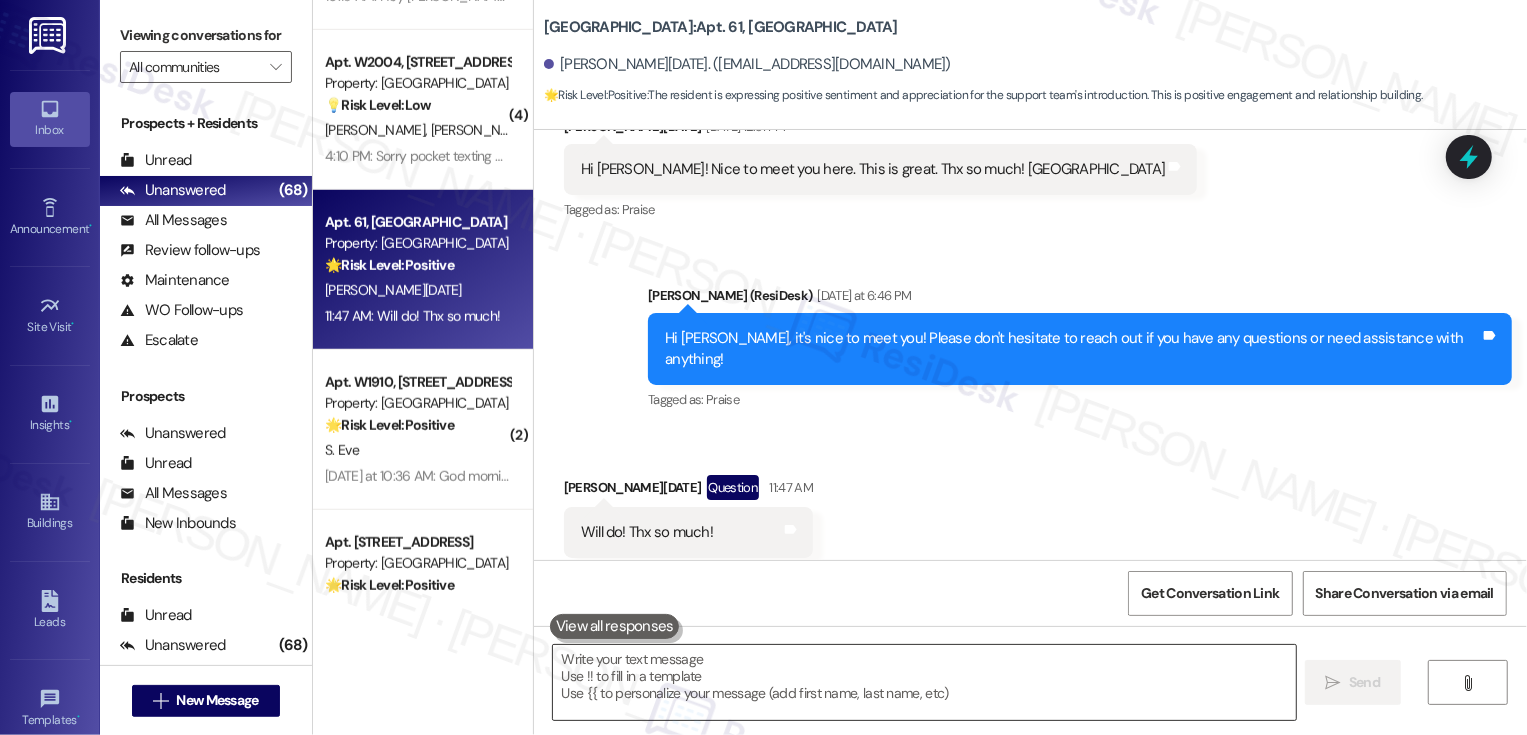 click at bounding box center (924, 682) 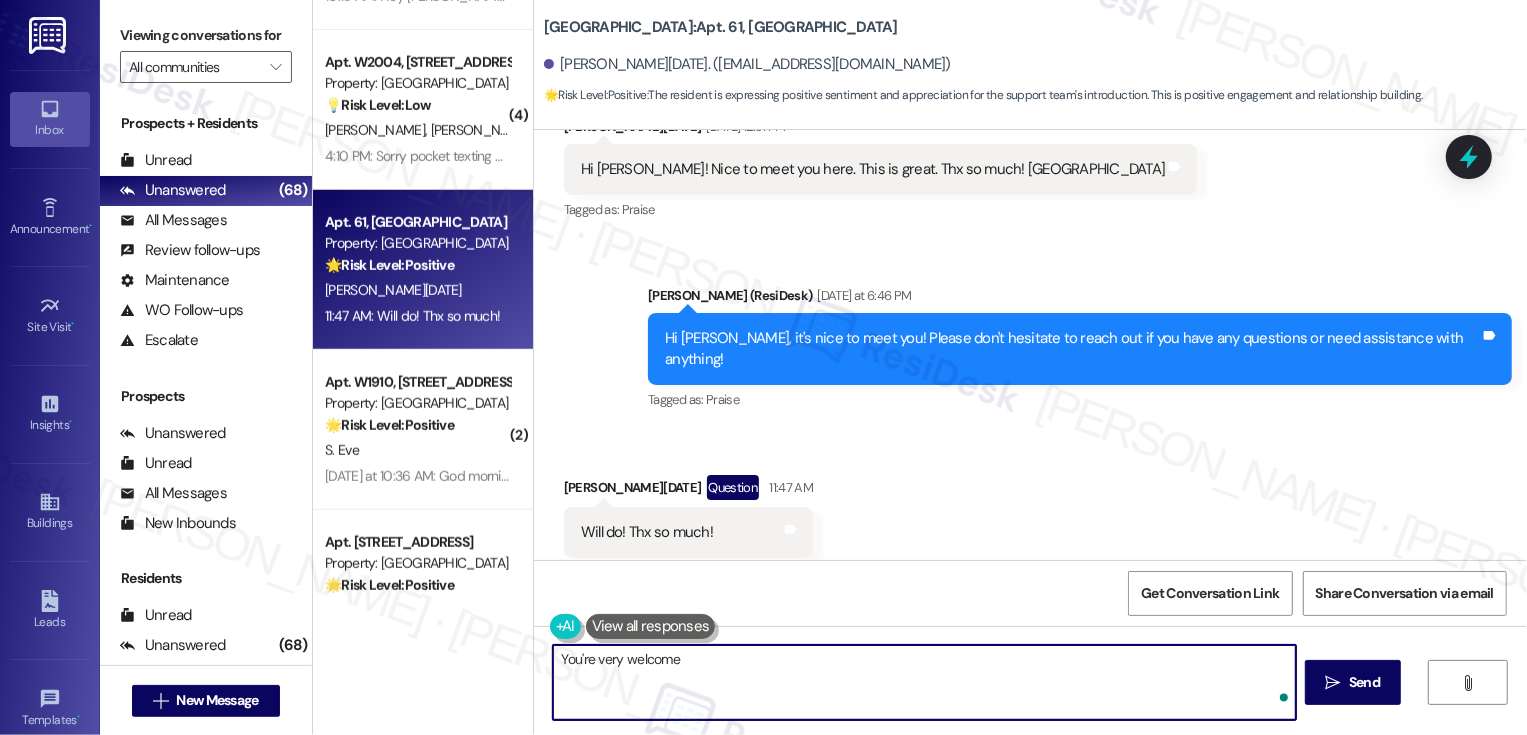 type on "You're very welcome!" 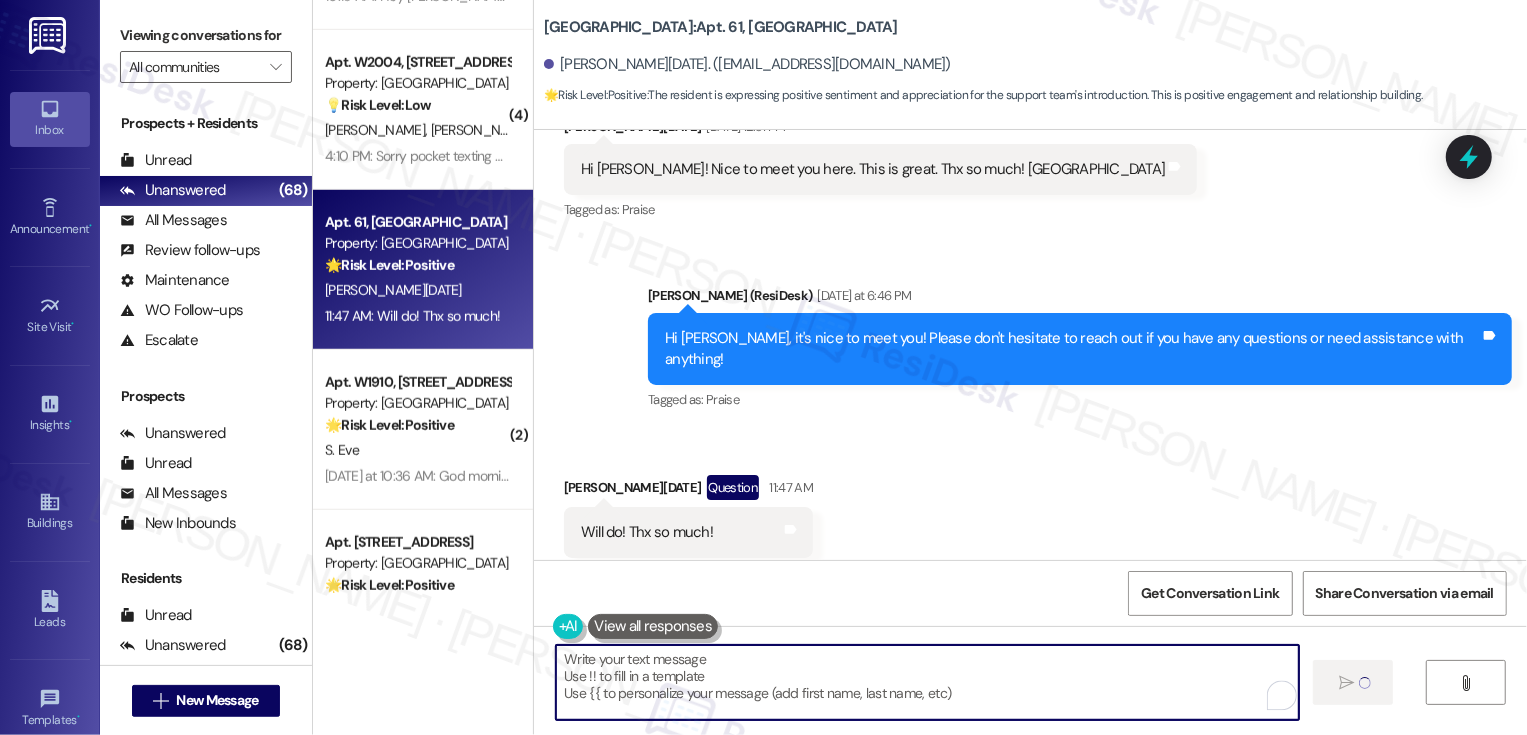 type on "Fetching suggested responses. Please feel free to read through the conversation in the meantime." 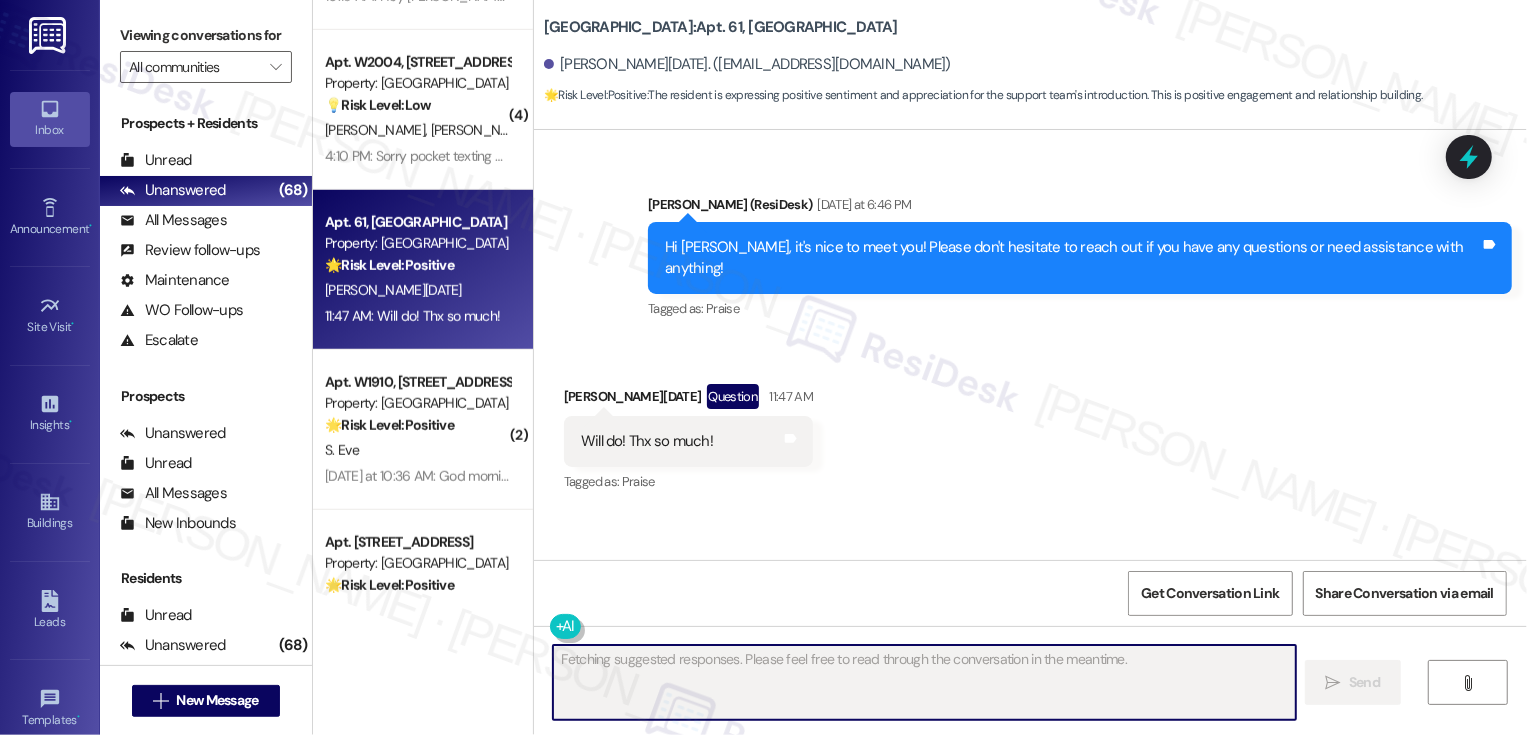 scroll, scrollTop: 565, scrollLeft: 0, axis: vertical 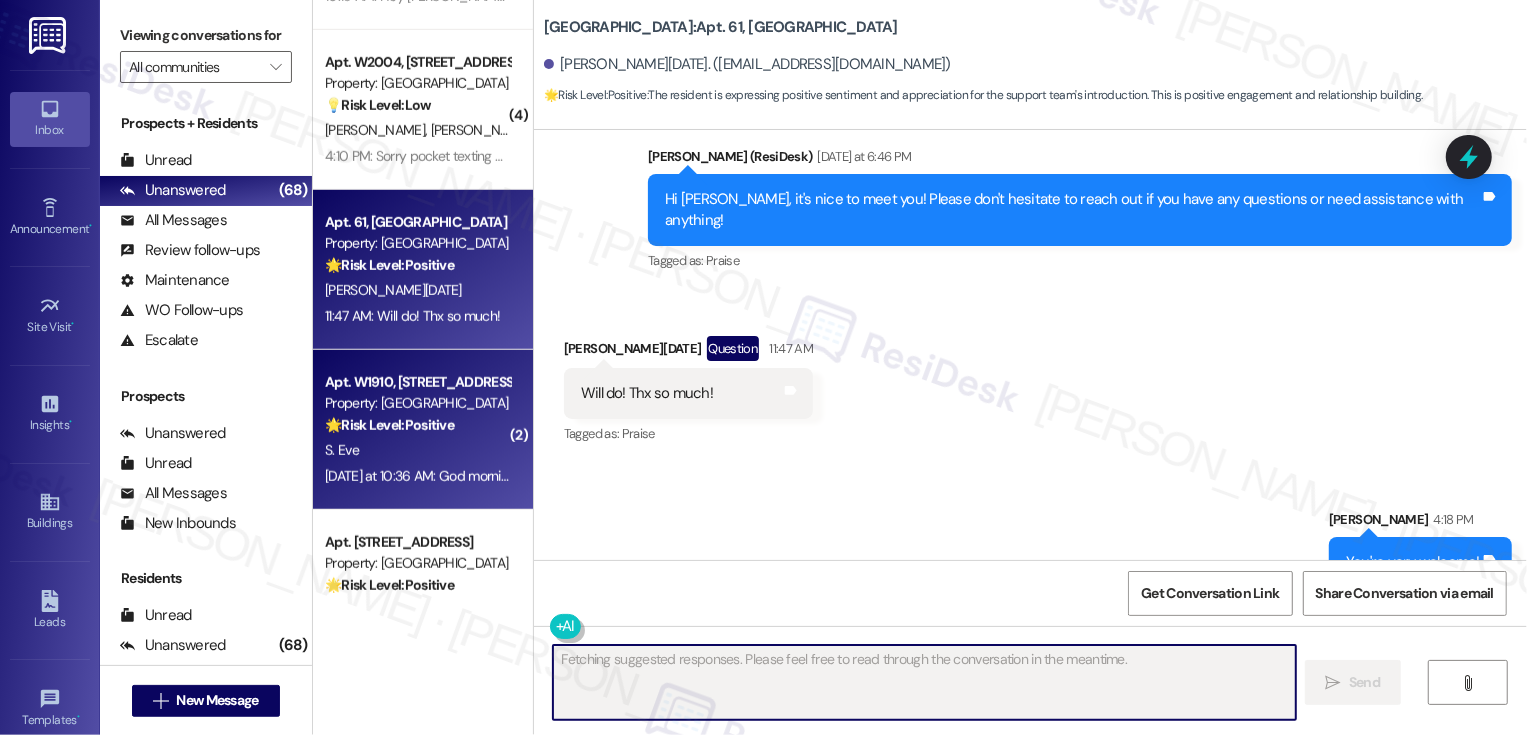 click on "S. Eve" at bounding box center (417, 450) 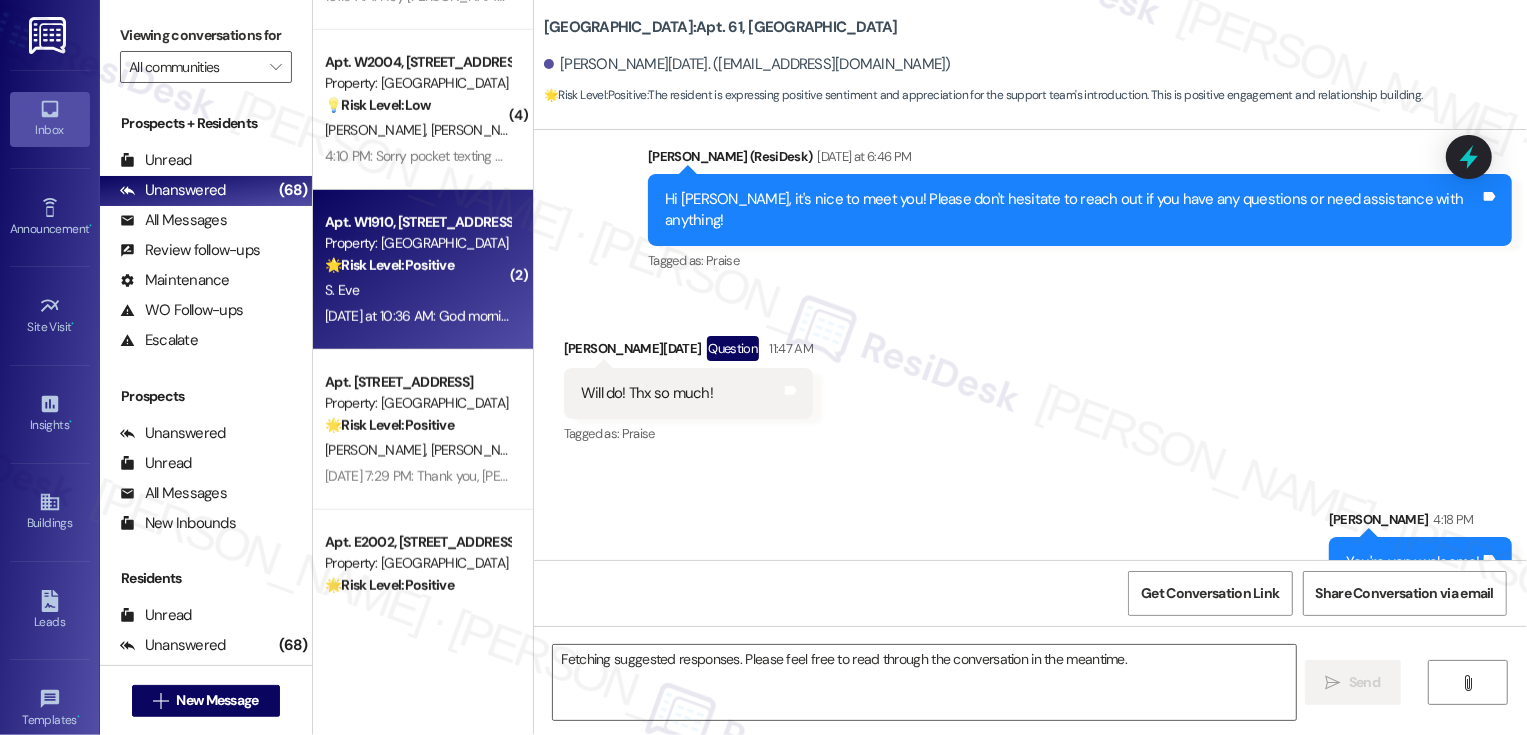 click on "K. Aertker" at bounding box center [483, 450] 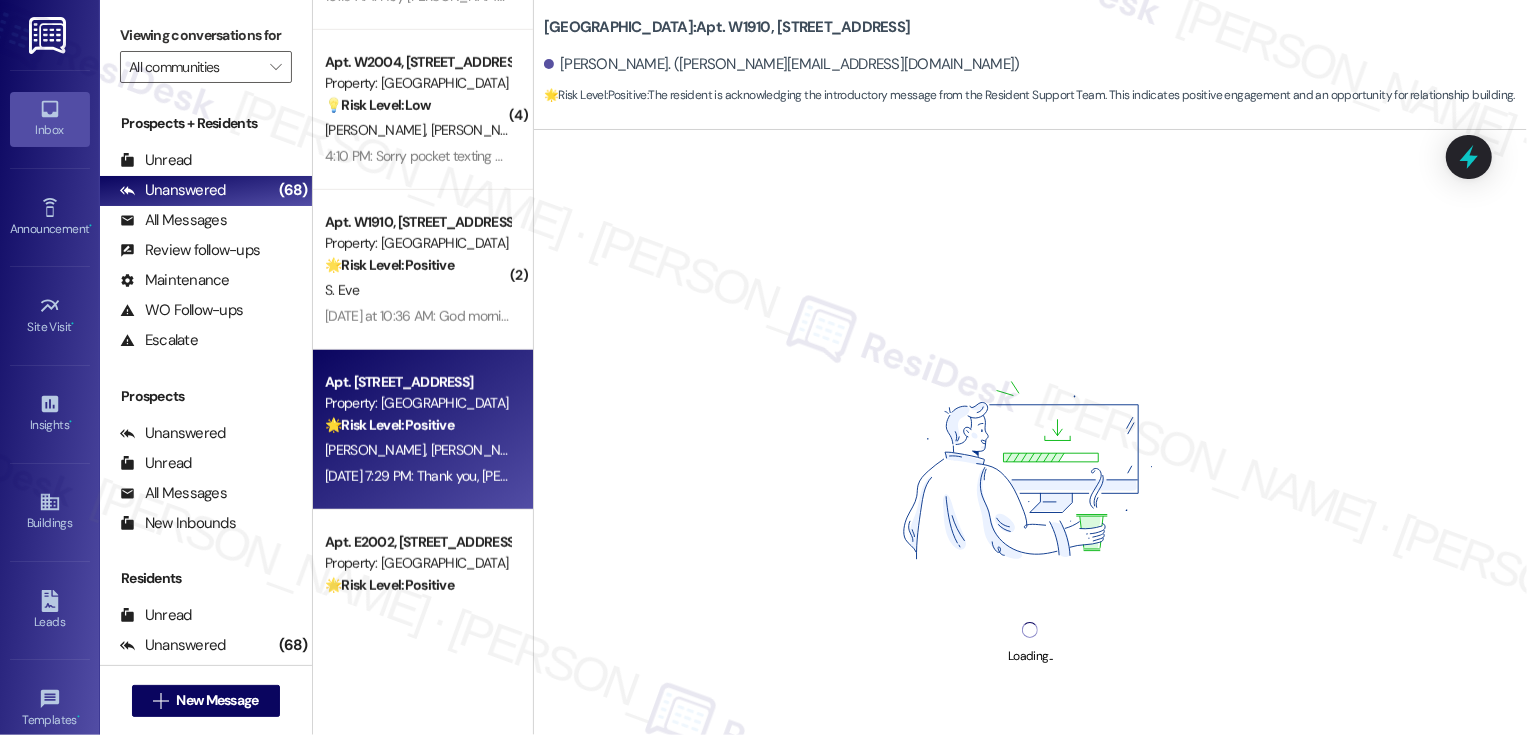 click on "Apt. W1604, 1101 East Bayaud Avenue" at bounding box center (417, 382) 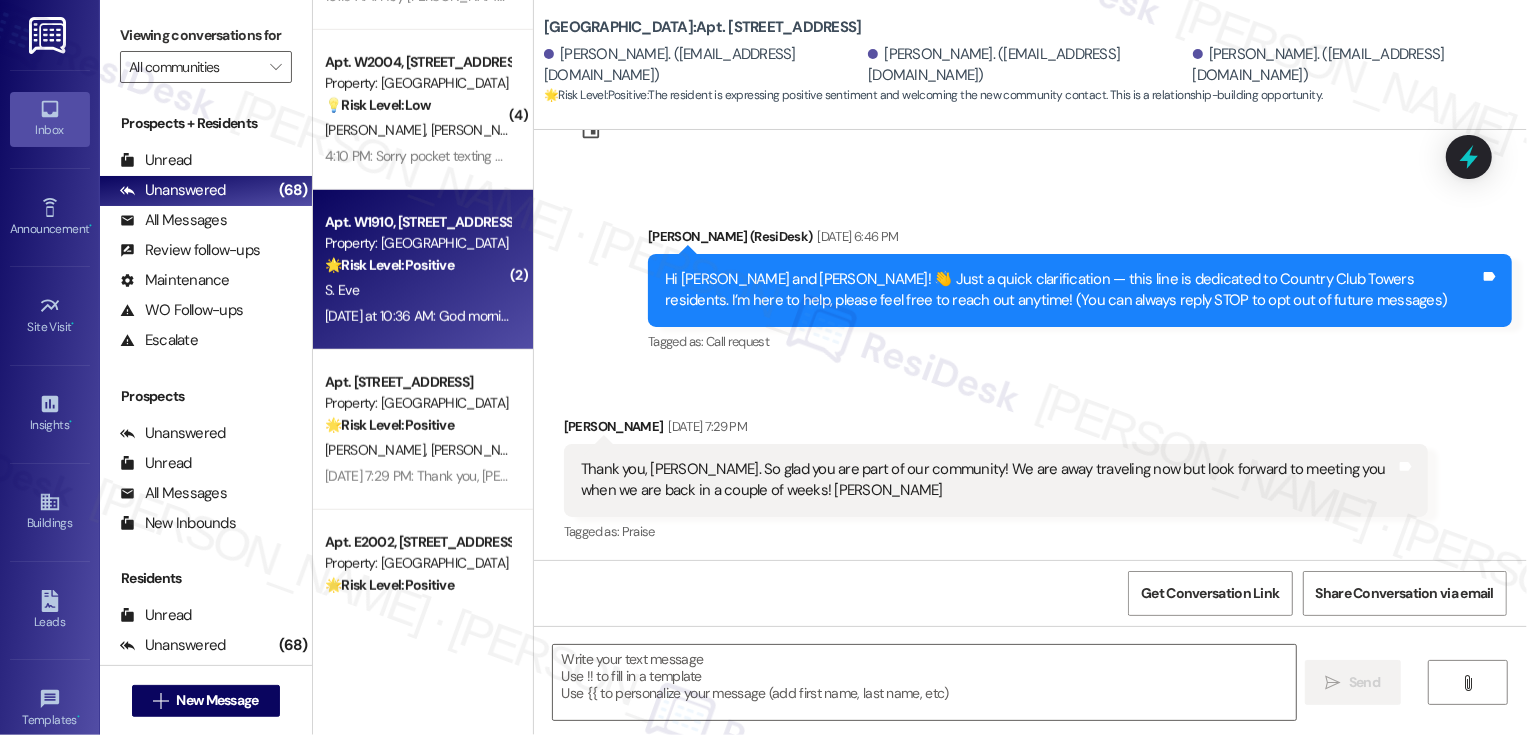 scroll, scrollTop: 84, scrollLeft: 0, axis: vertical 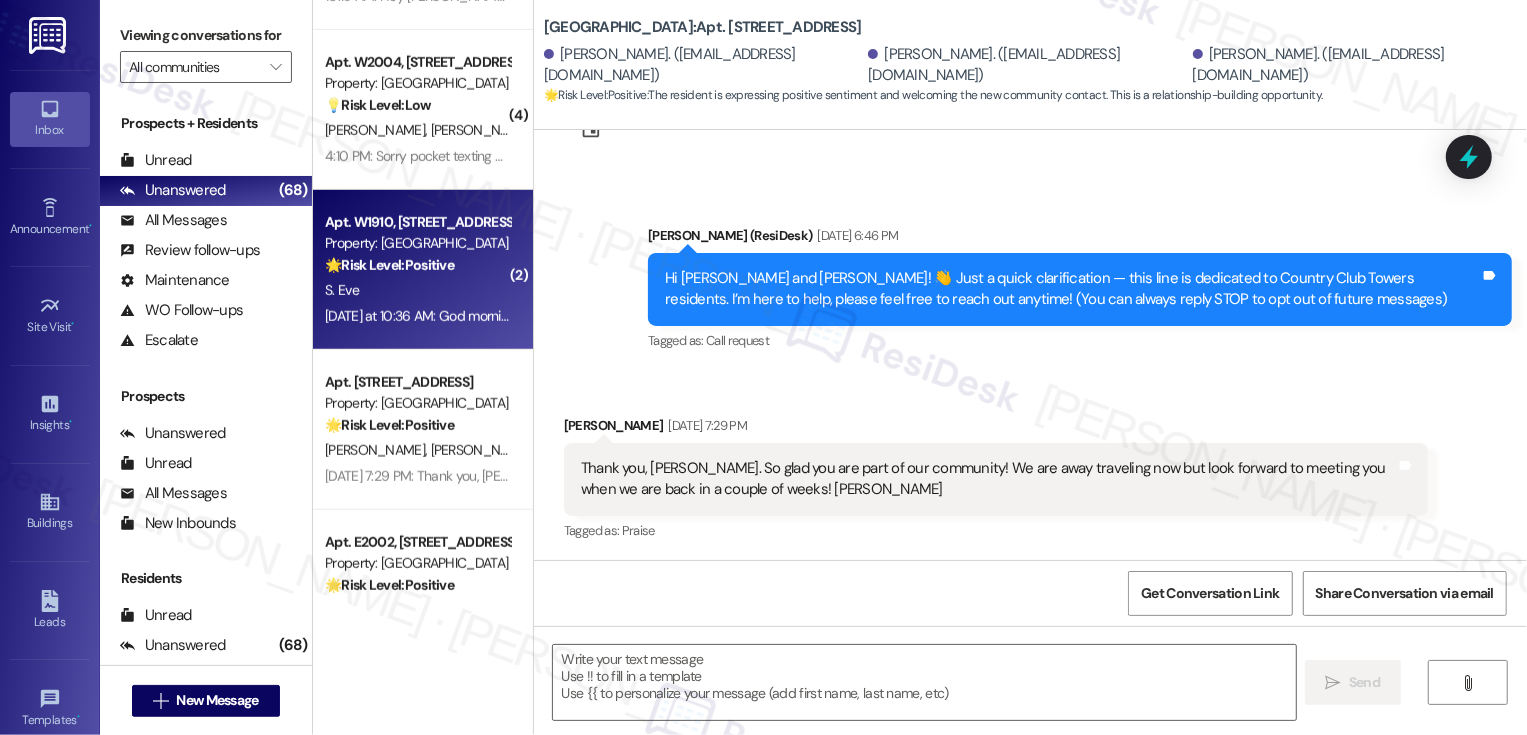 click on "S. Eve" at bounding box center (417, 290) 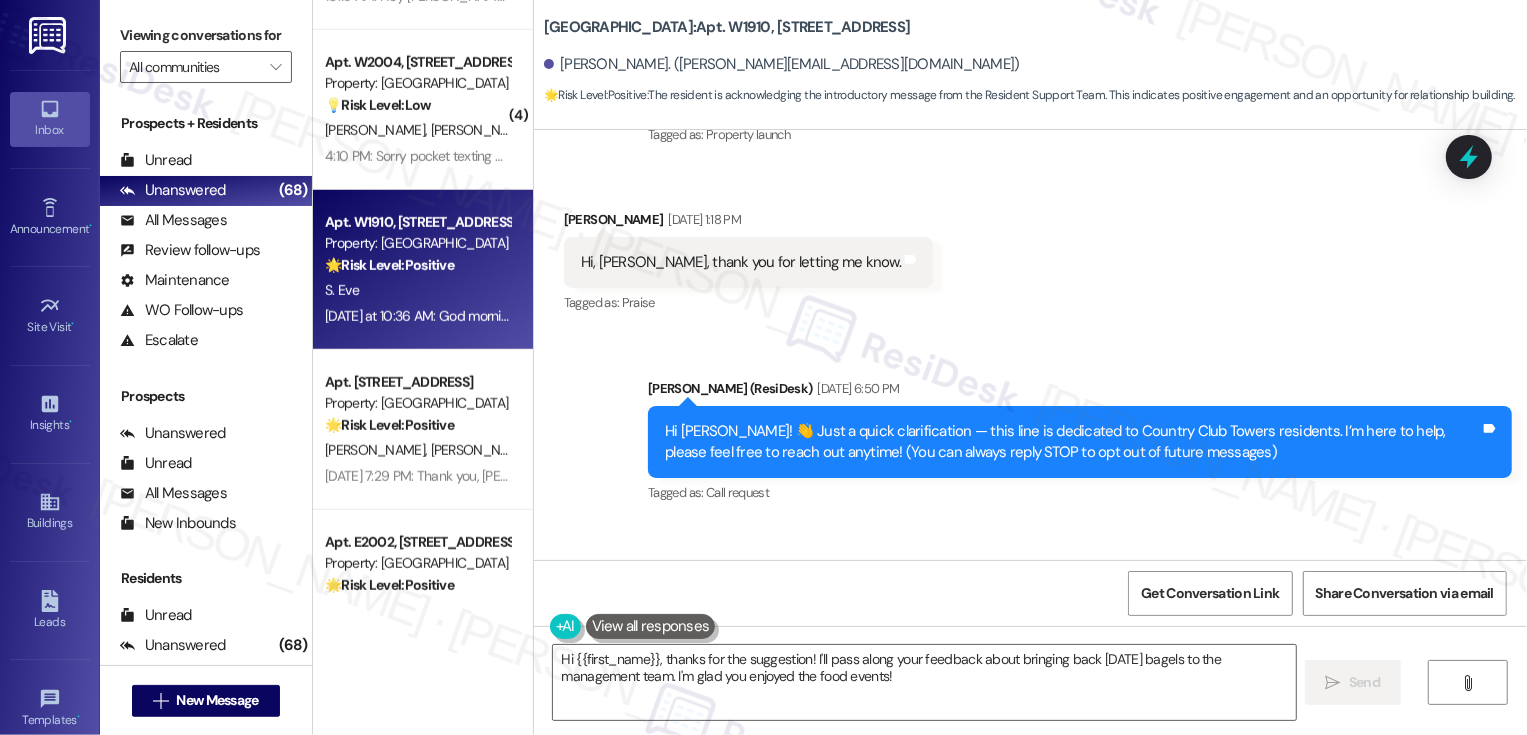 scroll, scrollTop: 511, scrollLeft: 0, axis: vertical 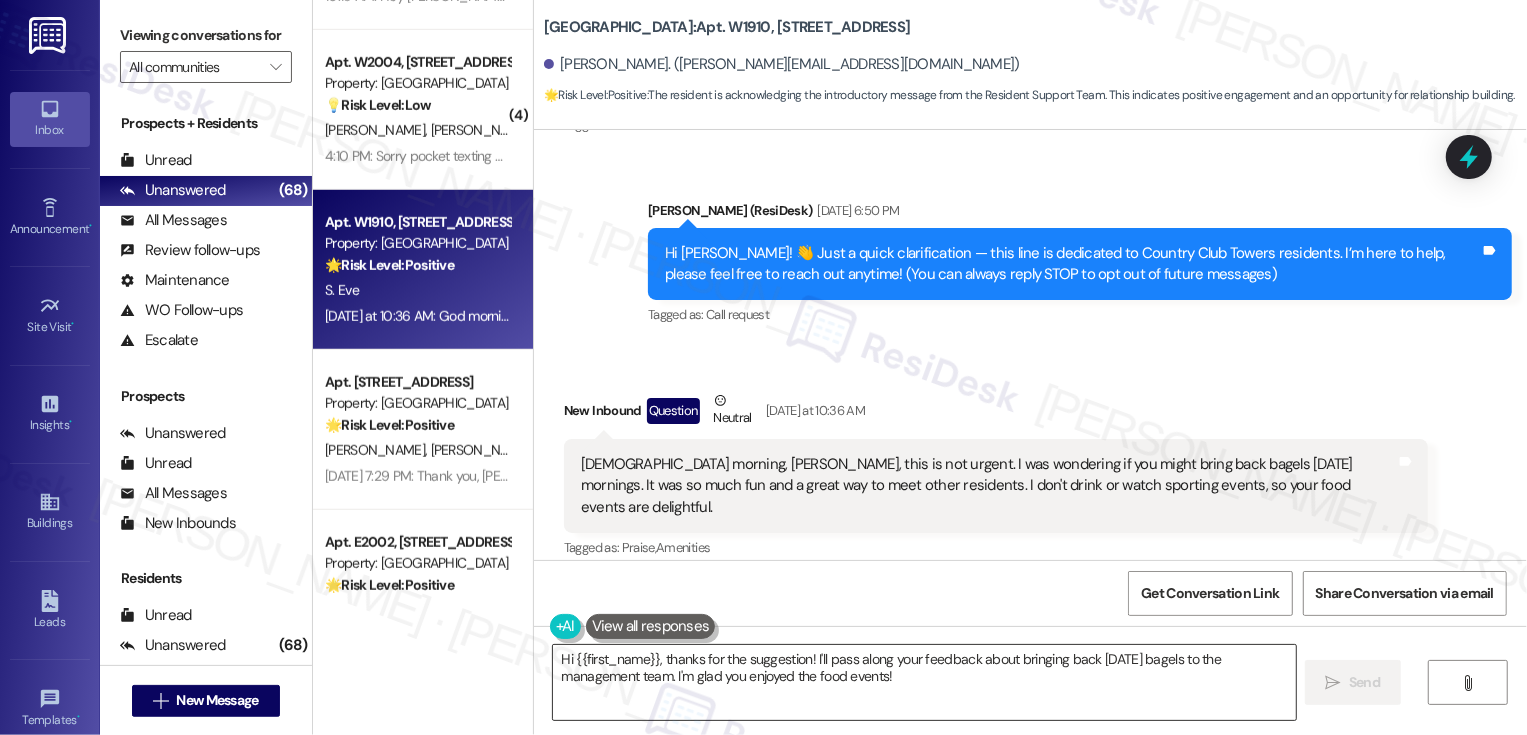 click on "Hi {{first_name}}, thanks for the suggestion! I'll pass along your feedback about bringing back Saturday bagels to the management team. I'm glad you enjoyed the food events!" at bounding box center [924, 682] 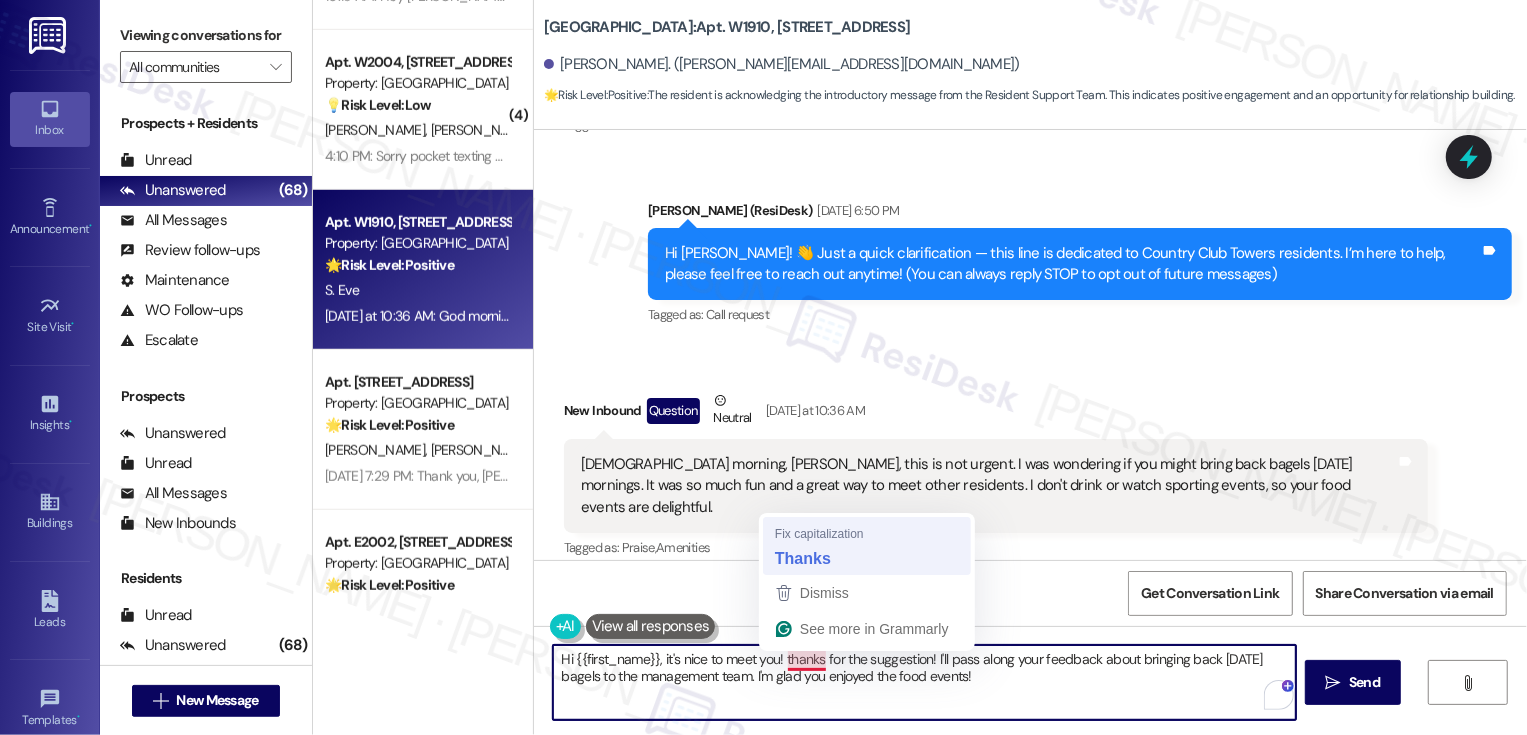 type on "Hi {{first_name}}, it's nice to meet you! Thanks for the suggestion! I'll pass along your feedback about bringing back Saturday bagels to the management team. I'm glad you enjoyed the food events!" 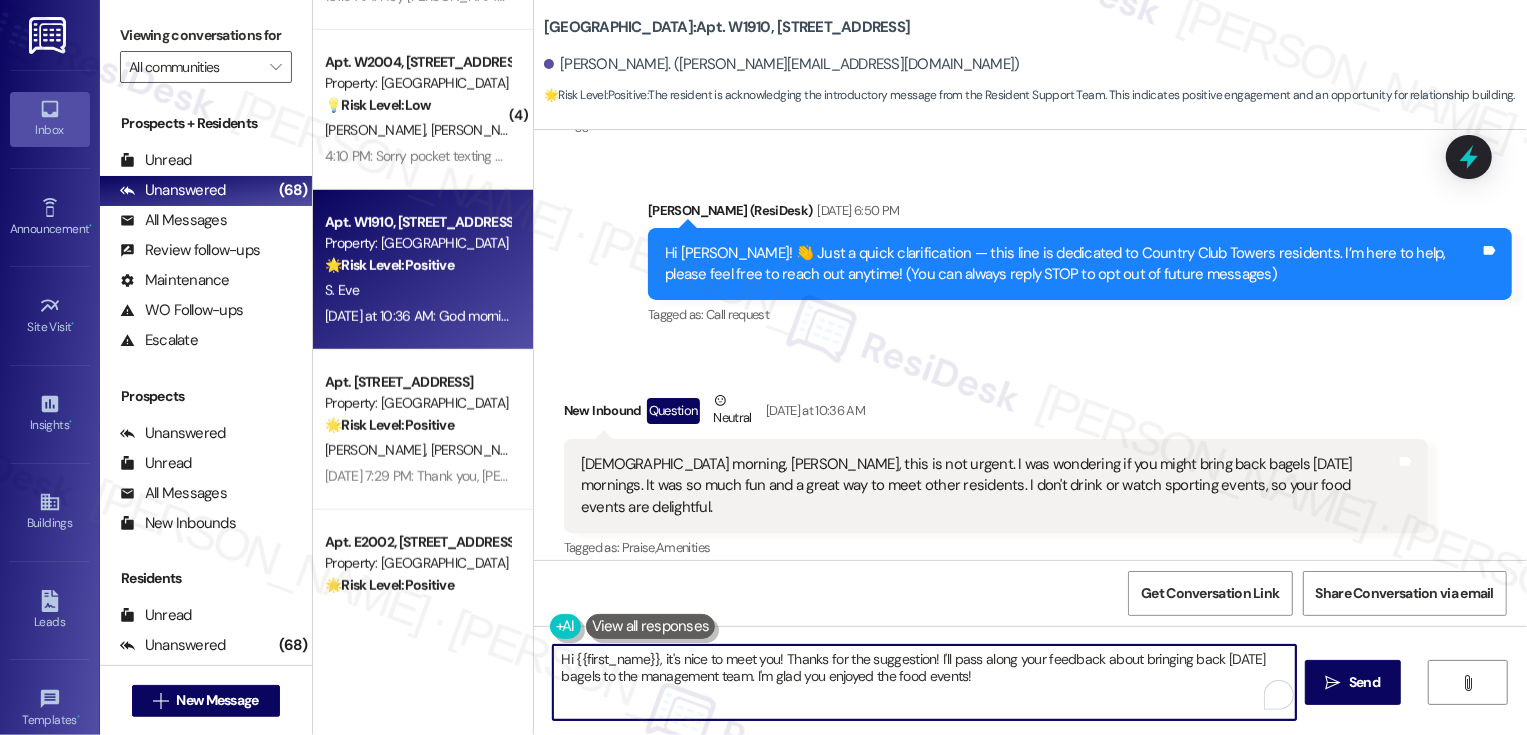 click on "Hi {{first_name}}, it's nice to meet you! Thanks for the suggestion! I'll pass along your feedback about bringing back Saturday bagels to the management team. I'm glad you enjoyed the food events!" at bounding box center [924, 682] 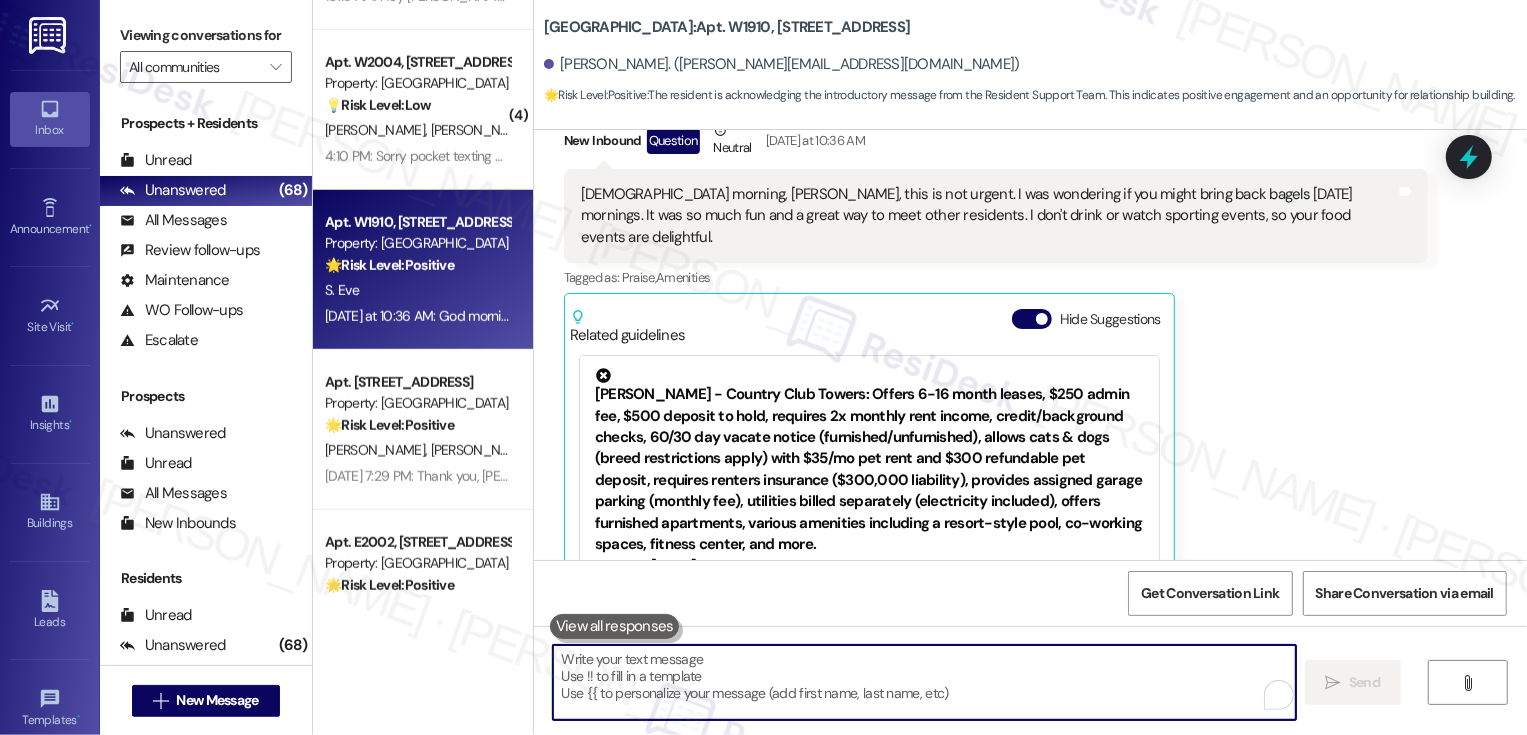 scroll, scrollTop: 838, scrollLeft: 0, axis: vertical 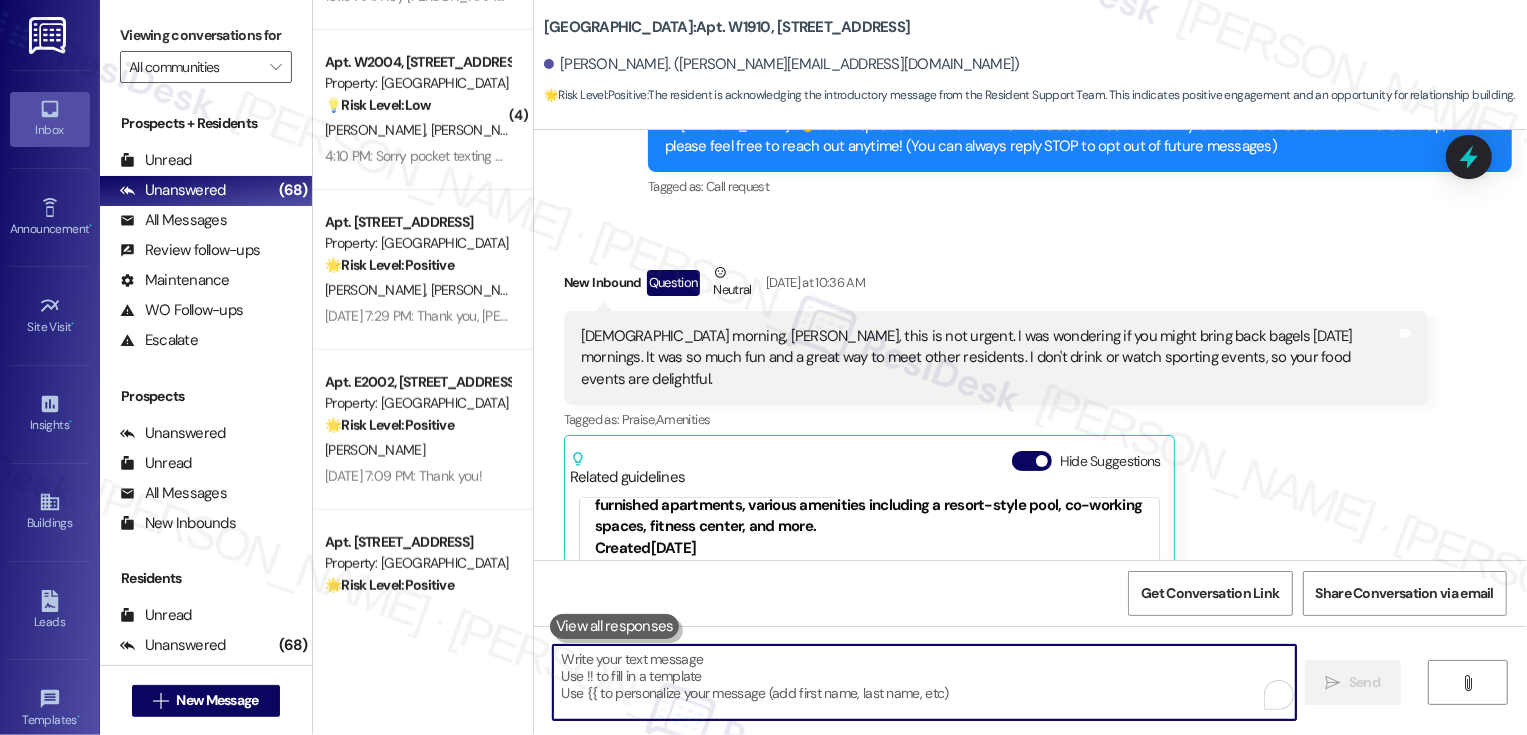 type 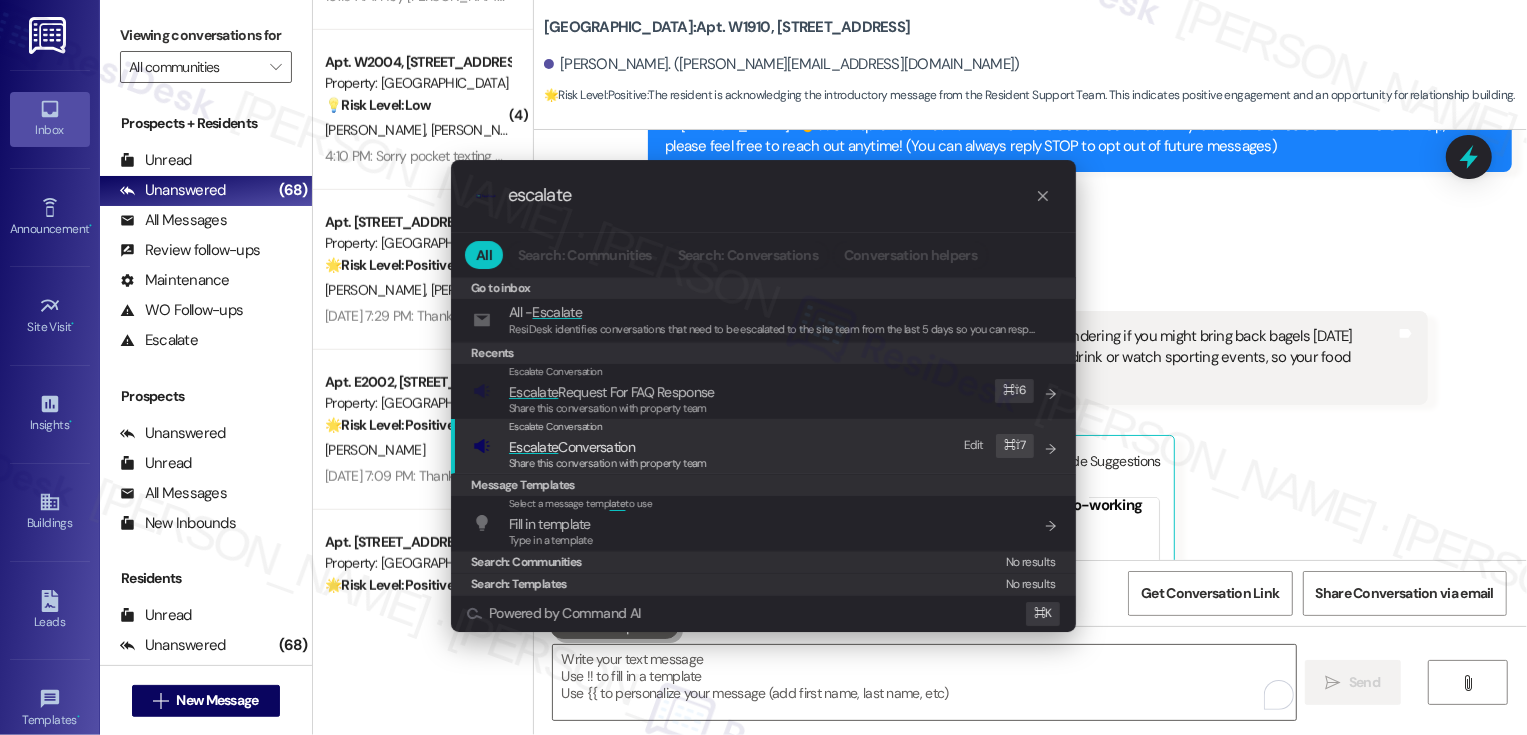 type on "escalate" 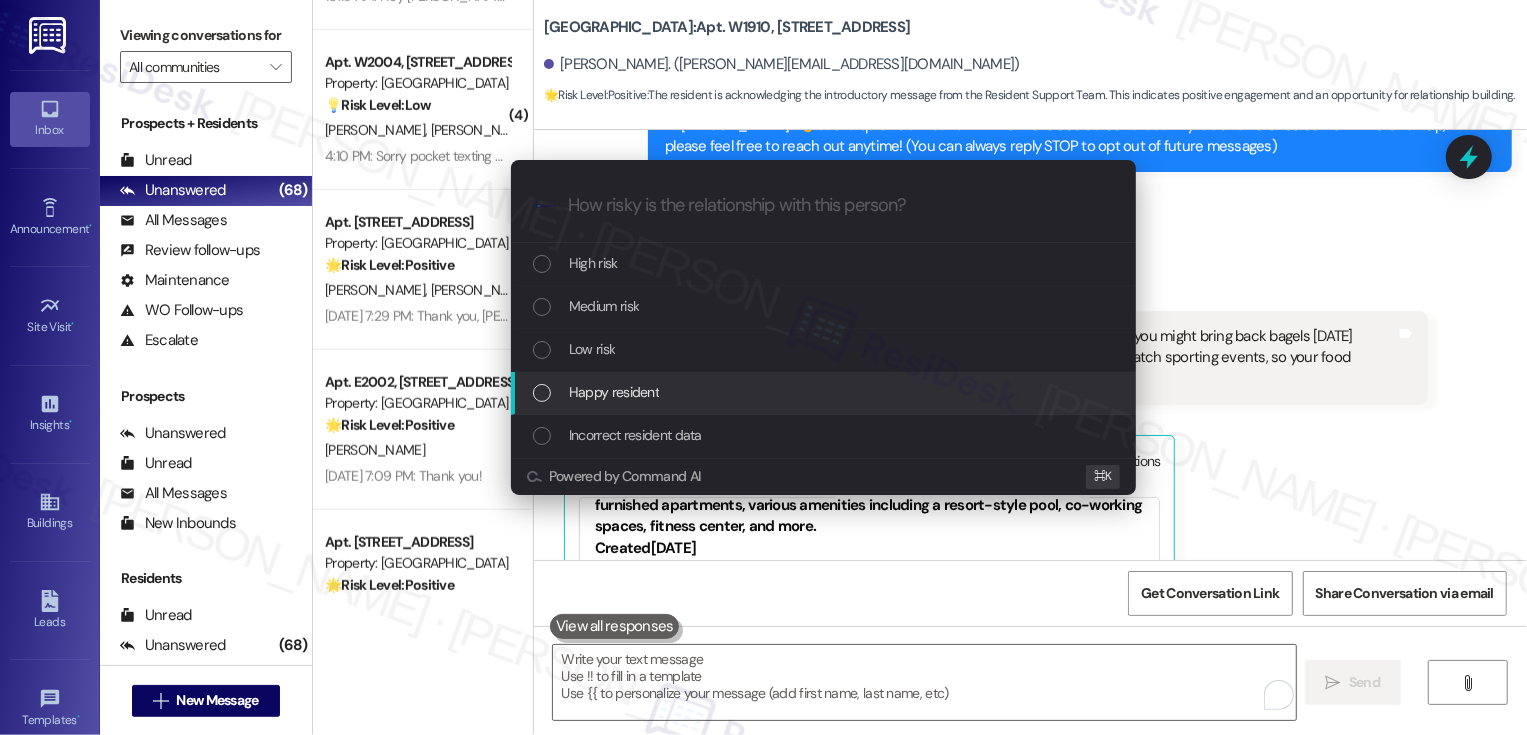 click on "Happy resident" at bounding box center [614, 392] 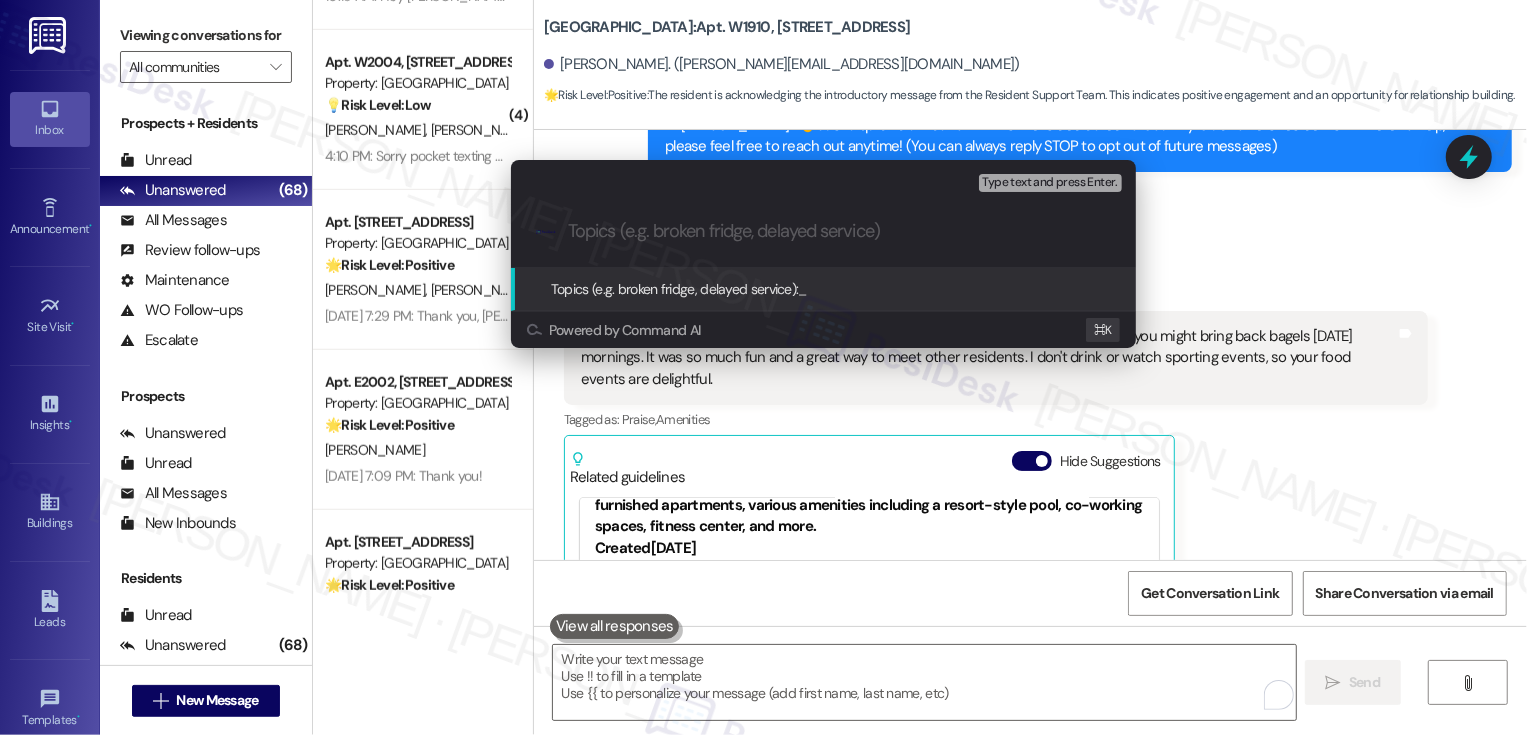 click on "Escalate Conversation Happy resident Topics (e.g. broken fridge, delayed service) Any messages to highlight in the email? Type text and press Enter. .cls-1{fill:#0a055f;}.cls-2{fill:#0cc4c4;} resideskLogoBlueOrange Topics (e.g. broken fridge, delayed service):  _ Powered by Command AI ⌘ K" at bounding box center (763, 367) 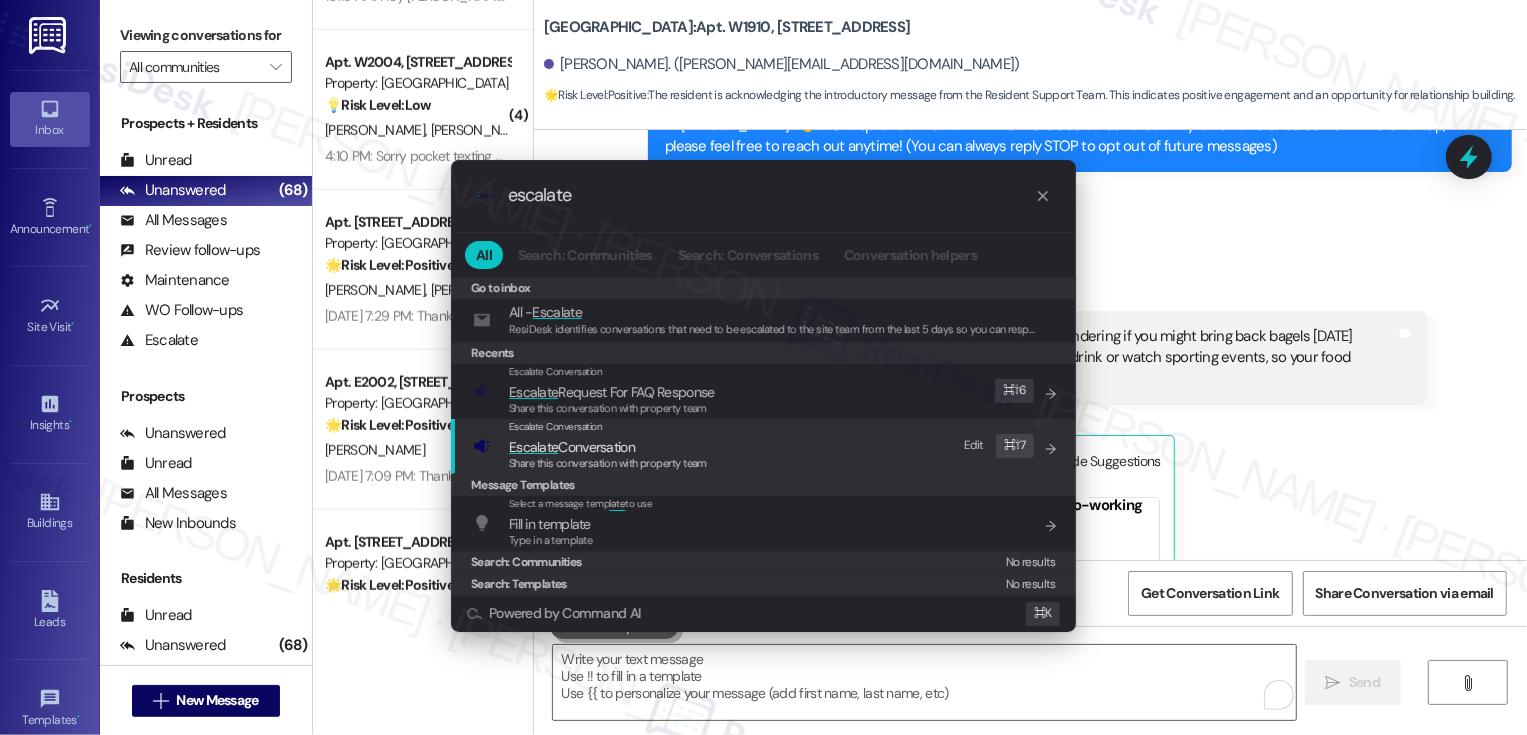 type on "escalate" 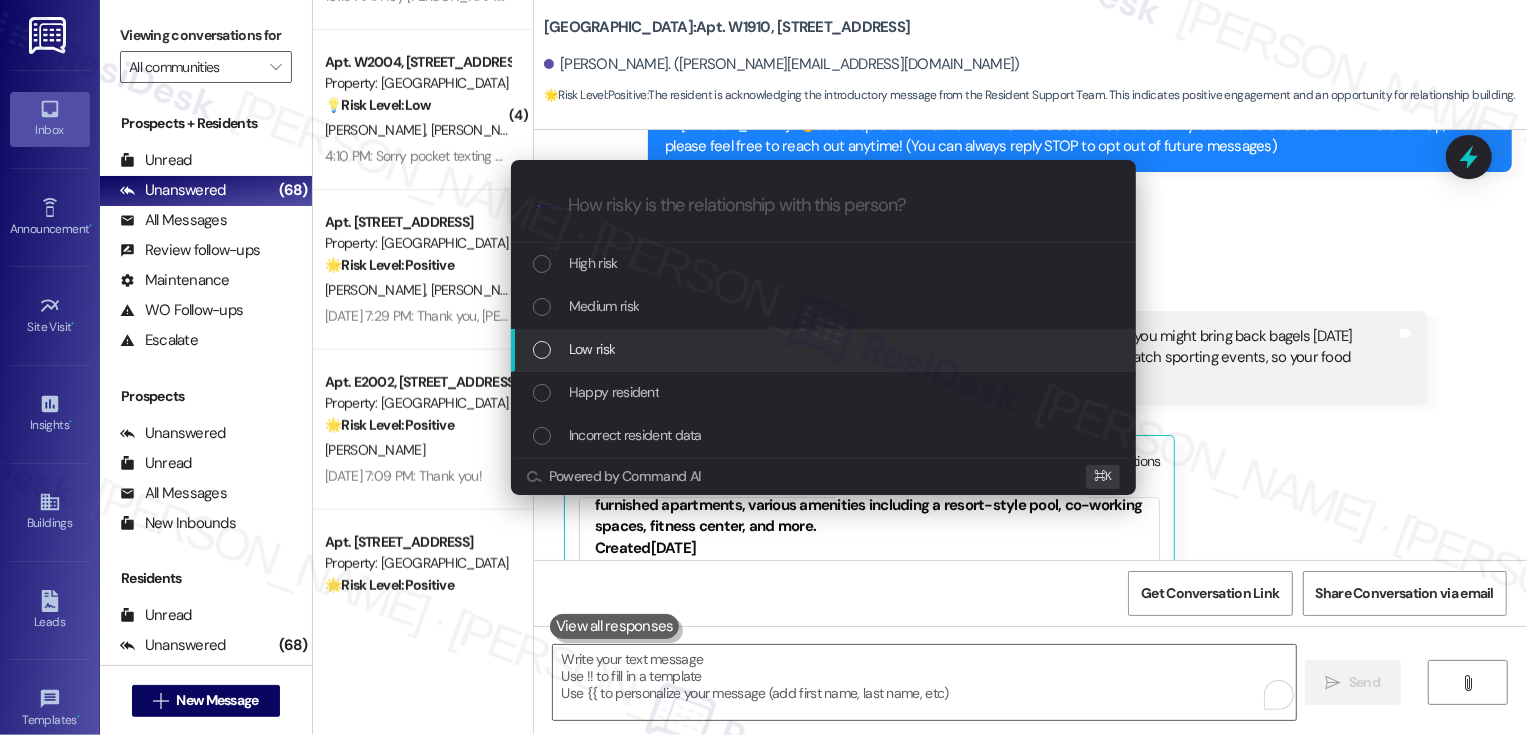 click on "Low risk" at bounding box center (592, 349) 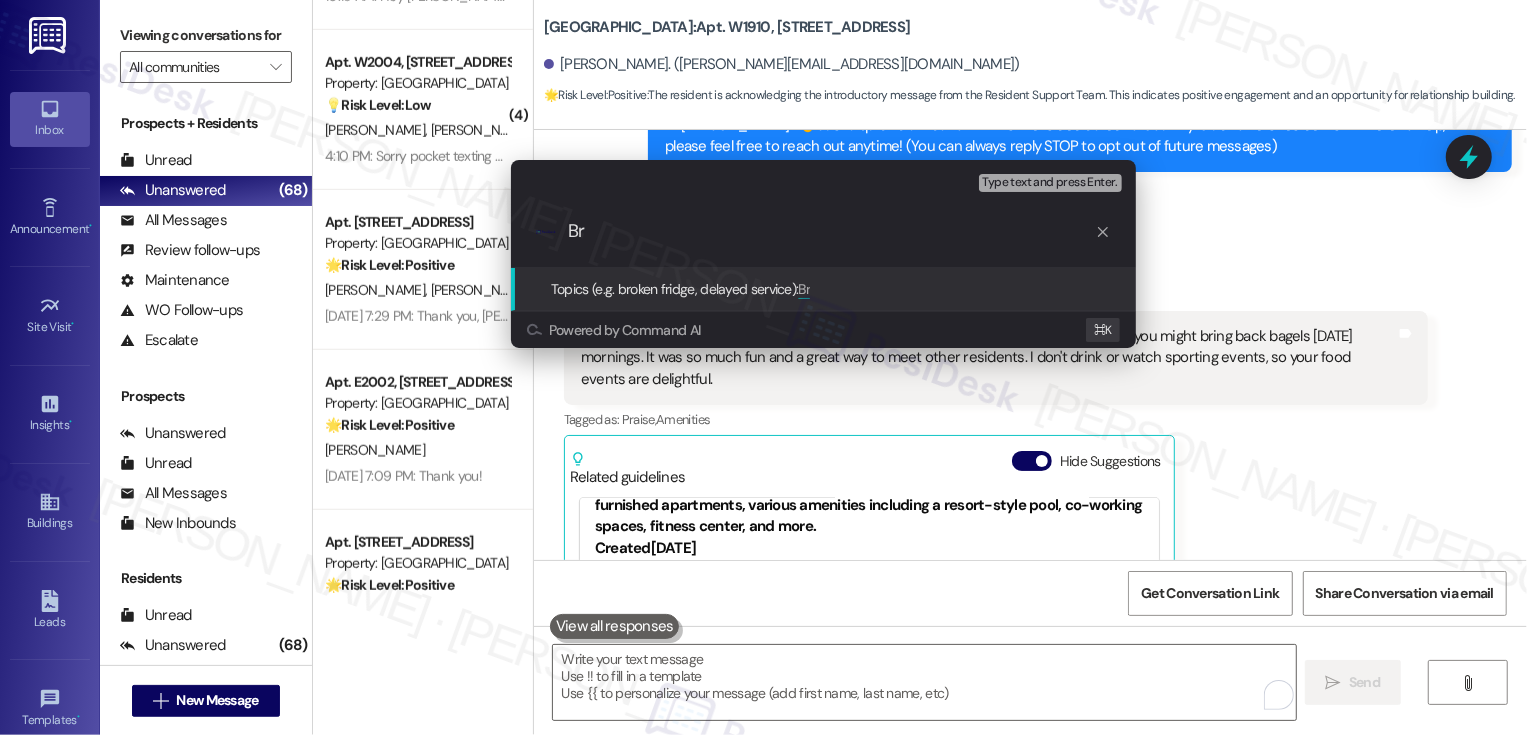 type on "B" 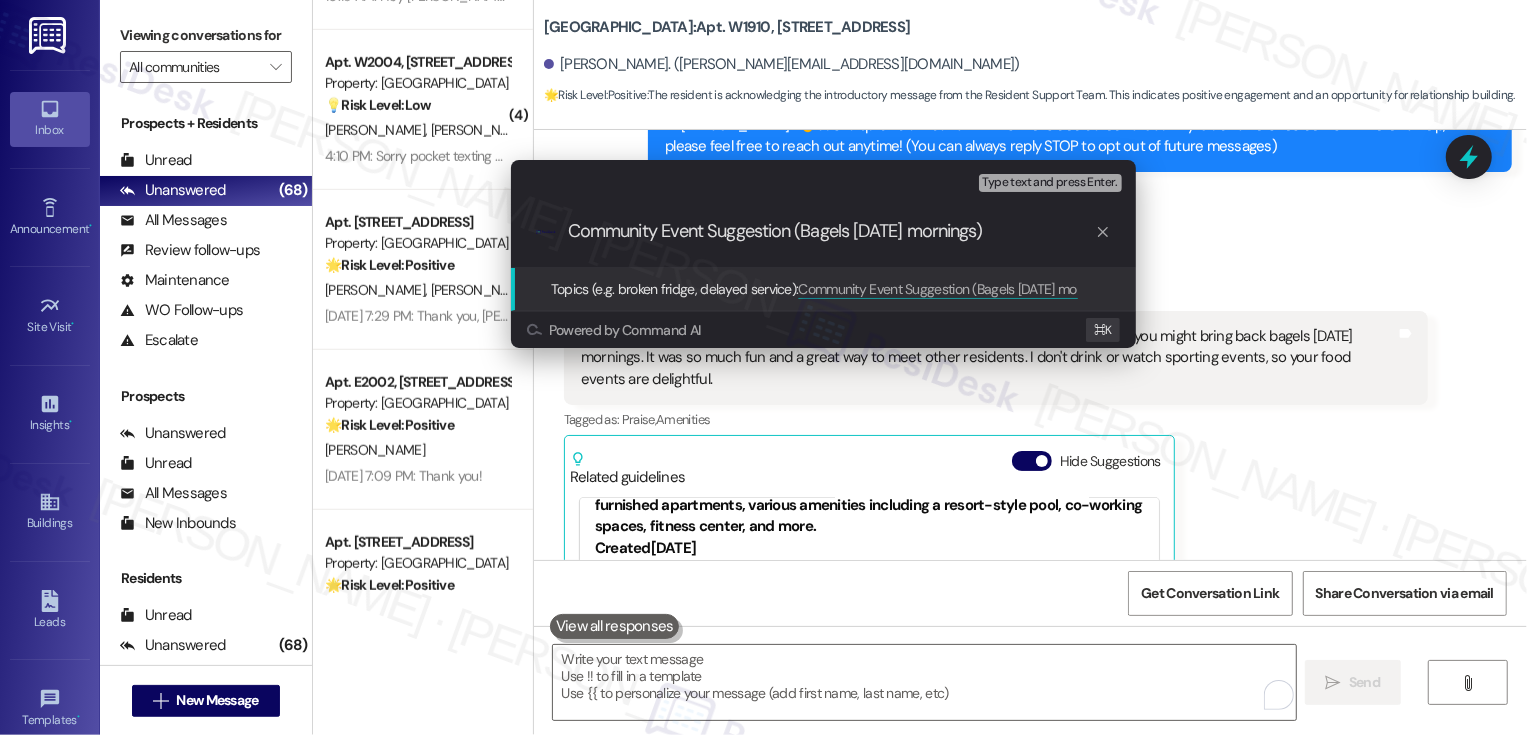 click on "Community Event Suggestion (Bagels on Saturday mornings)" at bounding box center (831, 231) 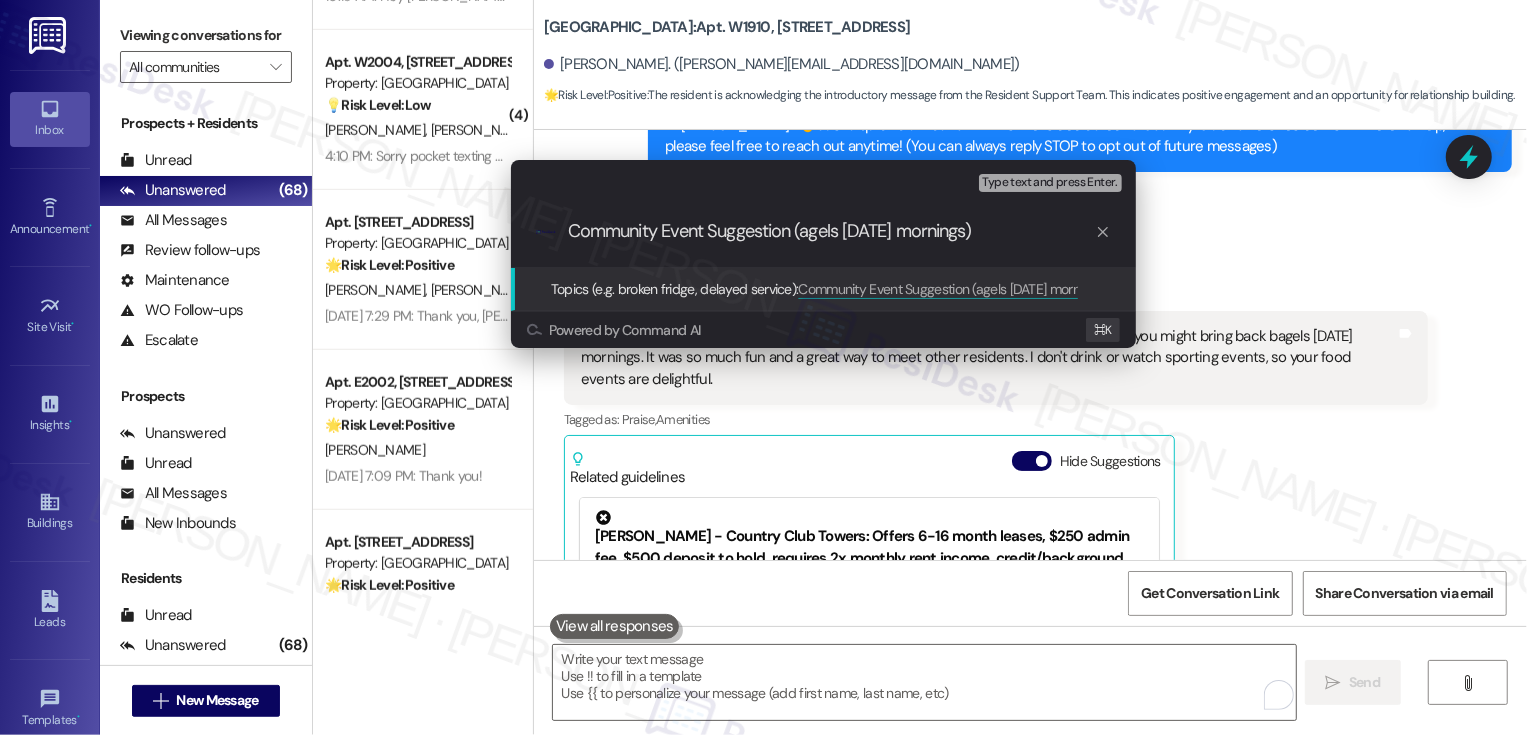 type on "Community Event Suggestion (bagels on Saturday mornings)" 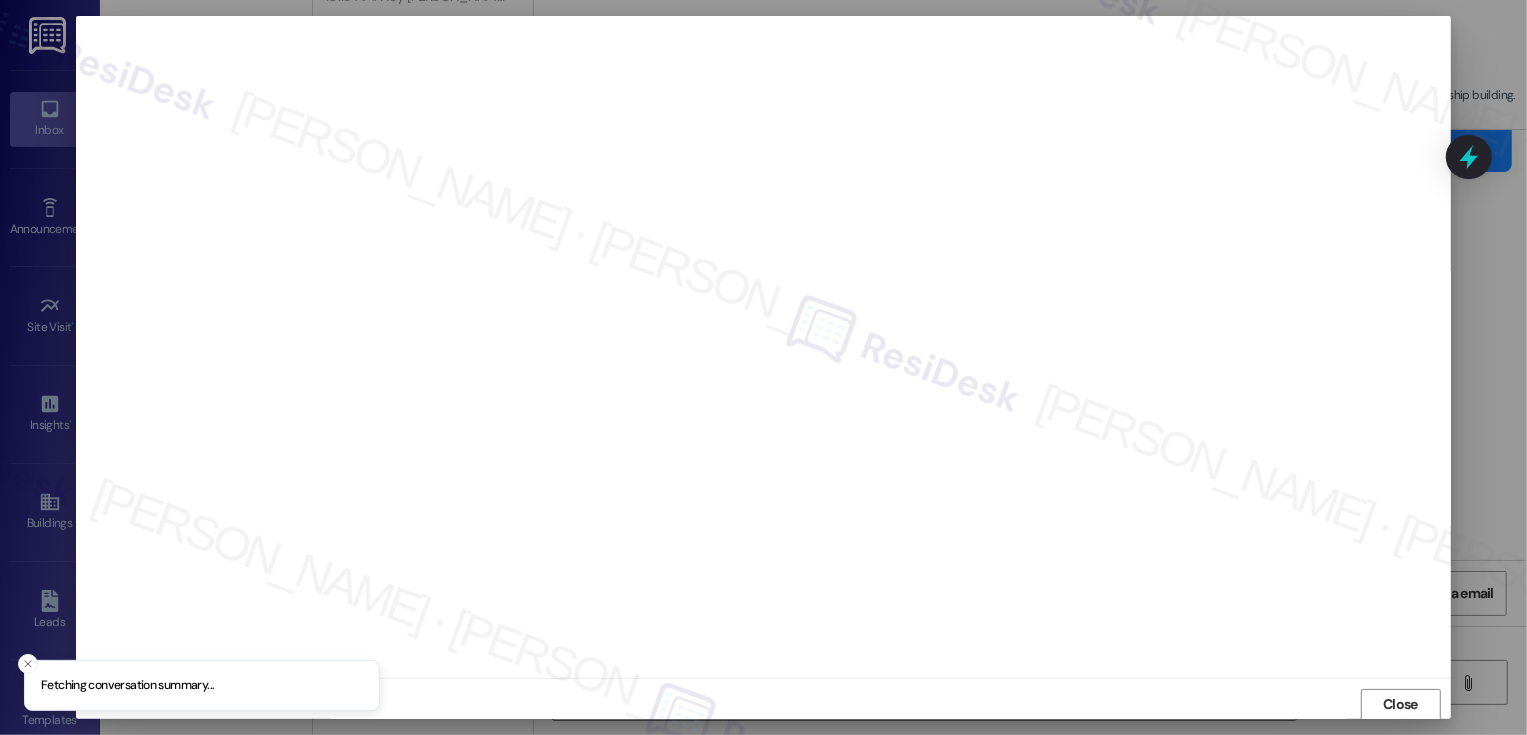 scroll, scrollTop: 1, scrollLeft: 0, axis: vertical 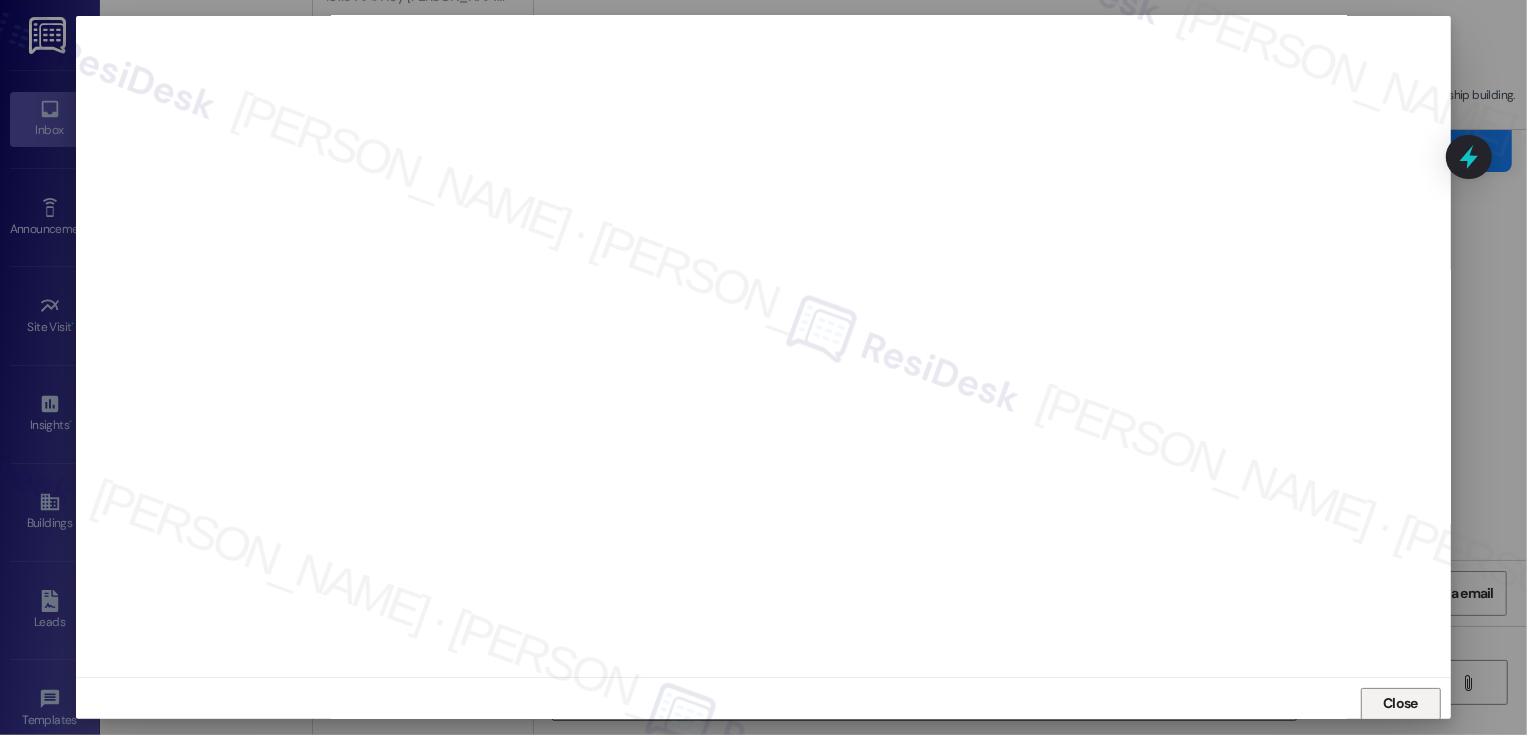 click on "Close" at bounding box center [1401, 704] 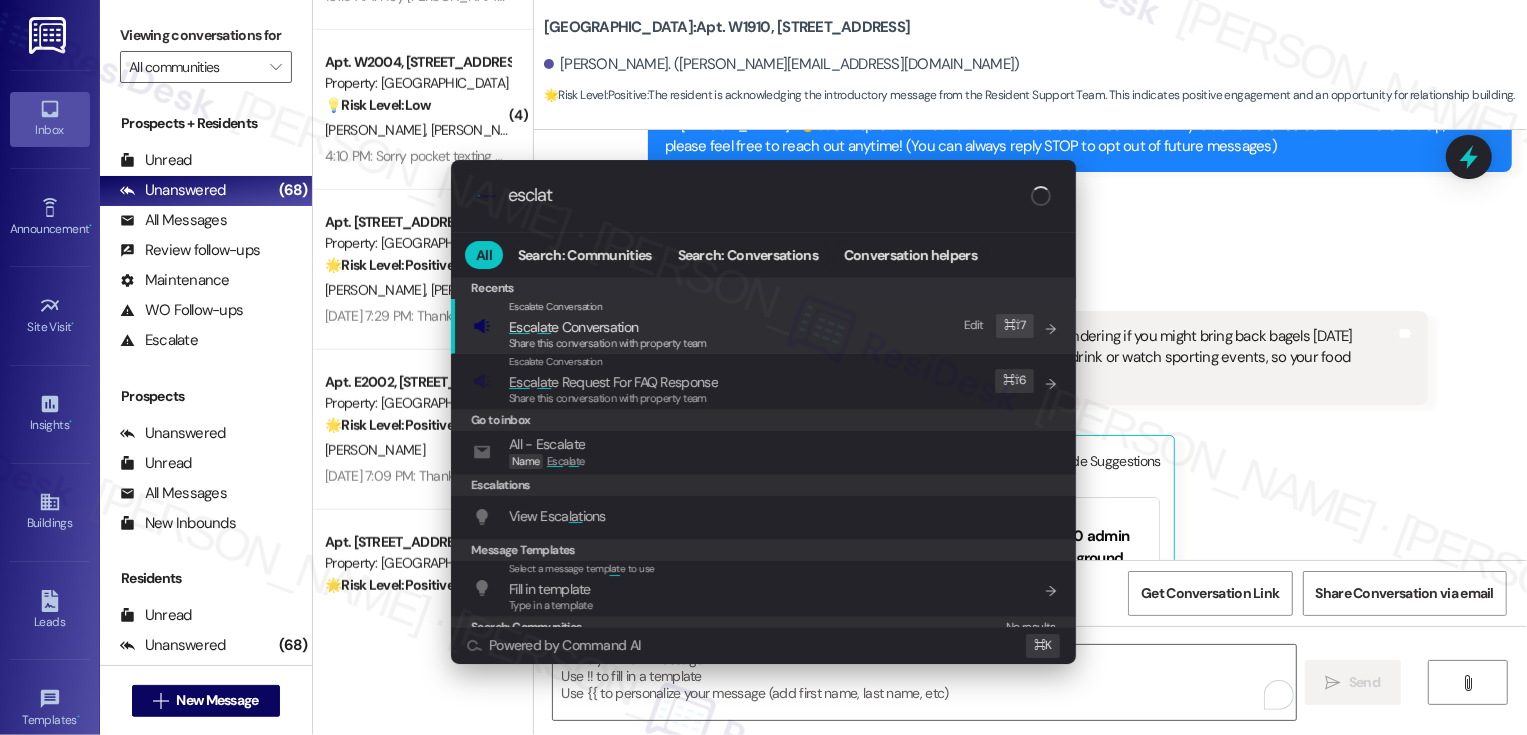 type on "esclate" 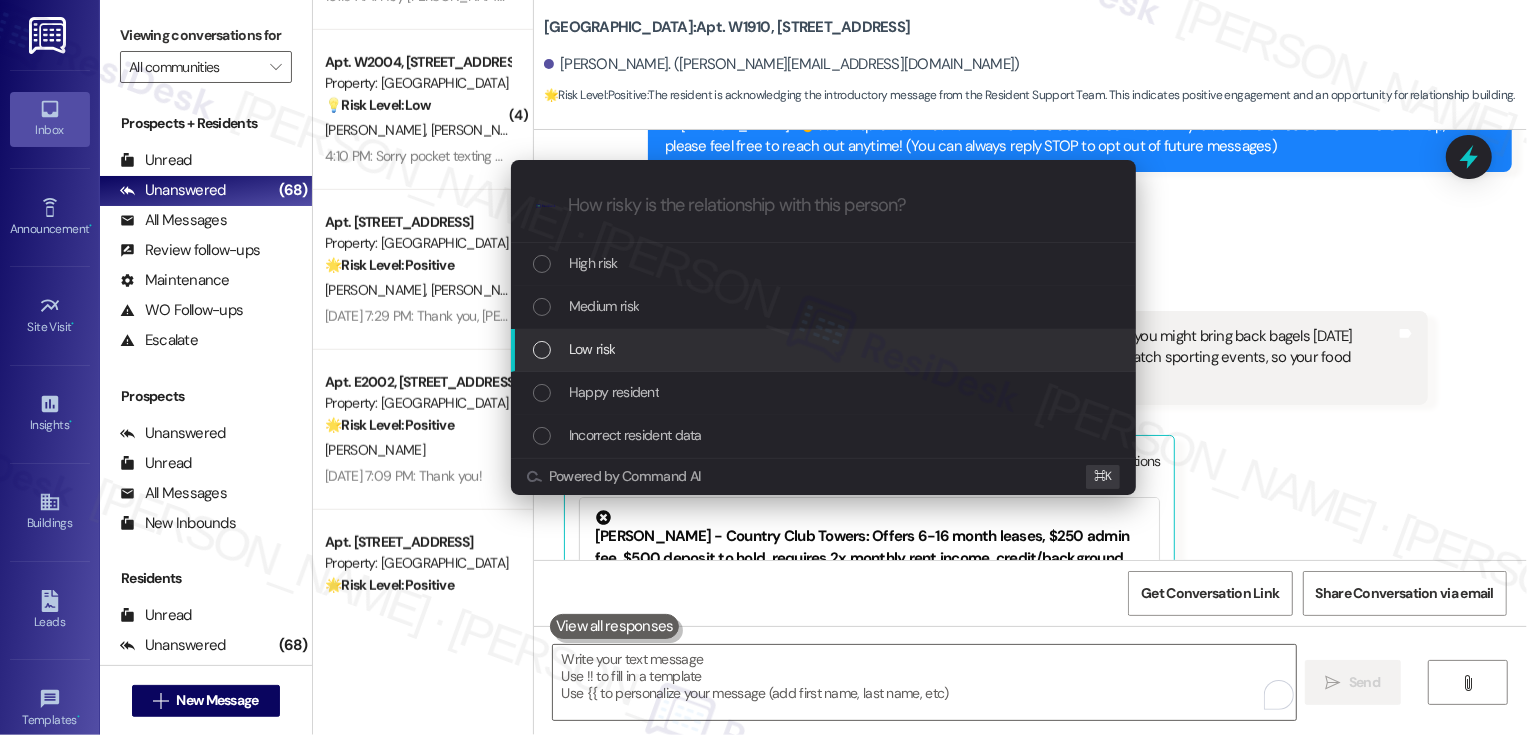 click on "Low risk" at bounding box center (825, 349) 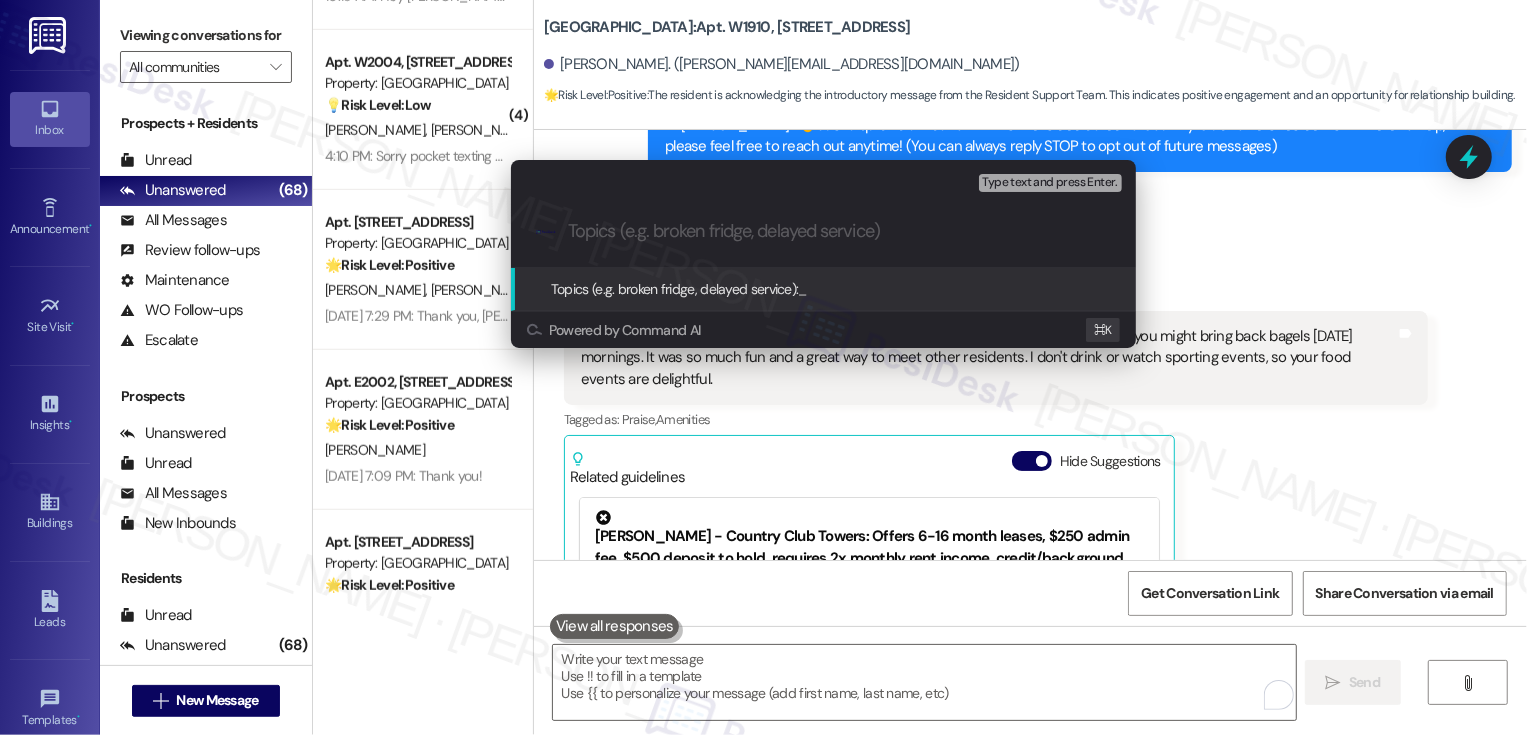 paste on "Community Event Suggestion (bagels on Saturday mornings)" 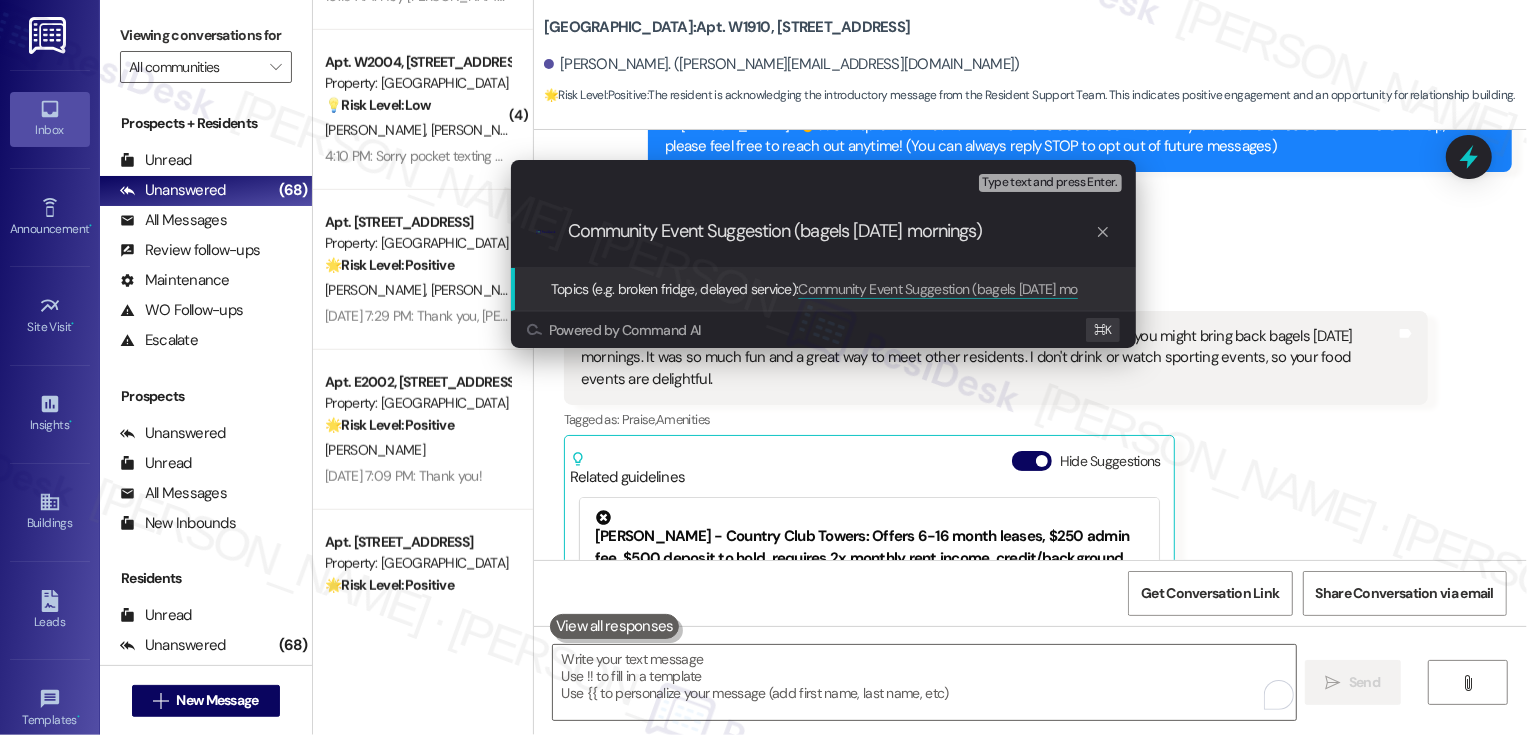 type 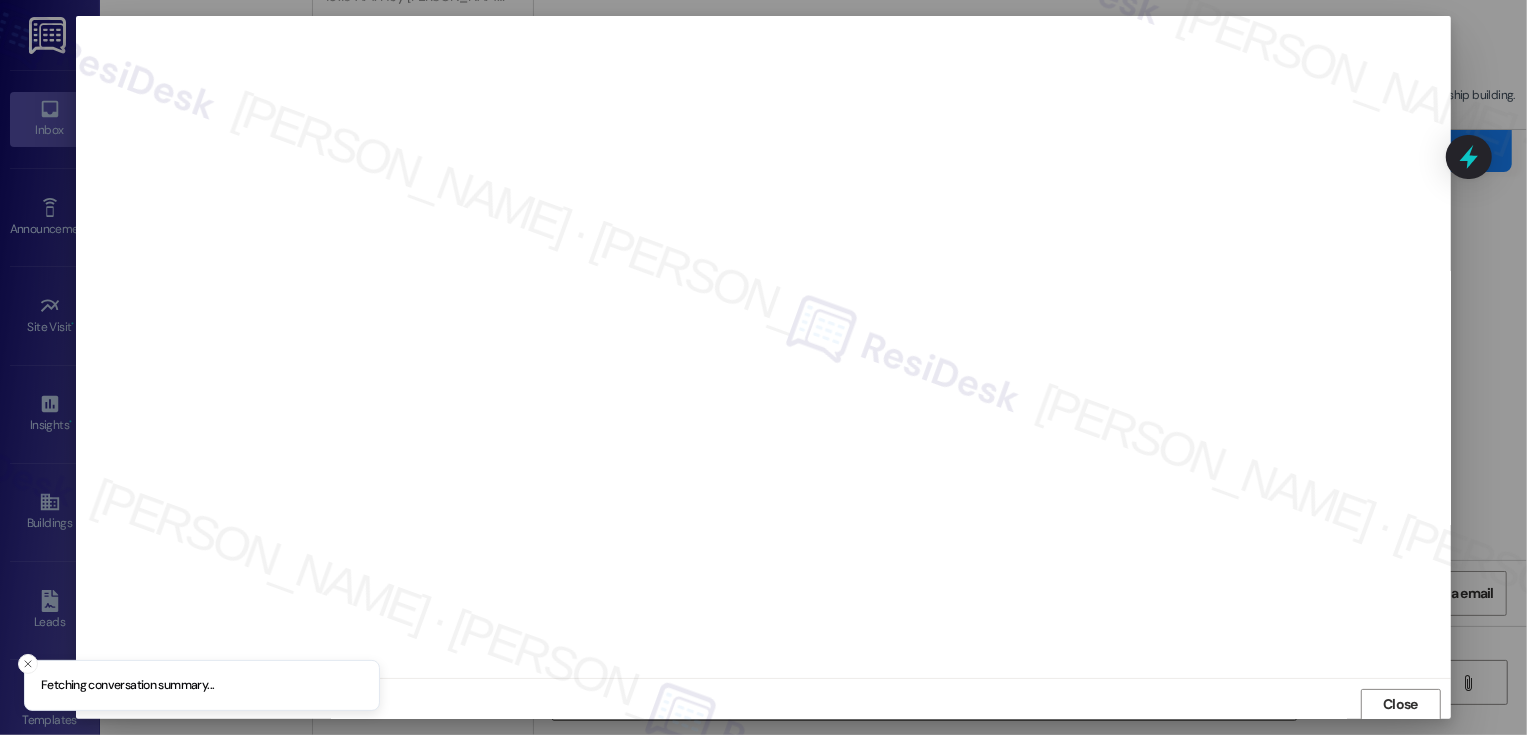 scroll, scrollTop: 1, scrollLeft: 0, axis: vertical 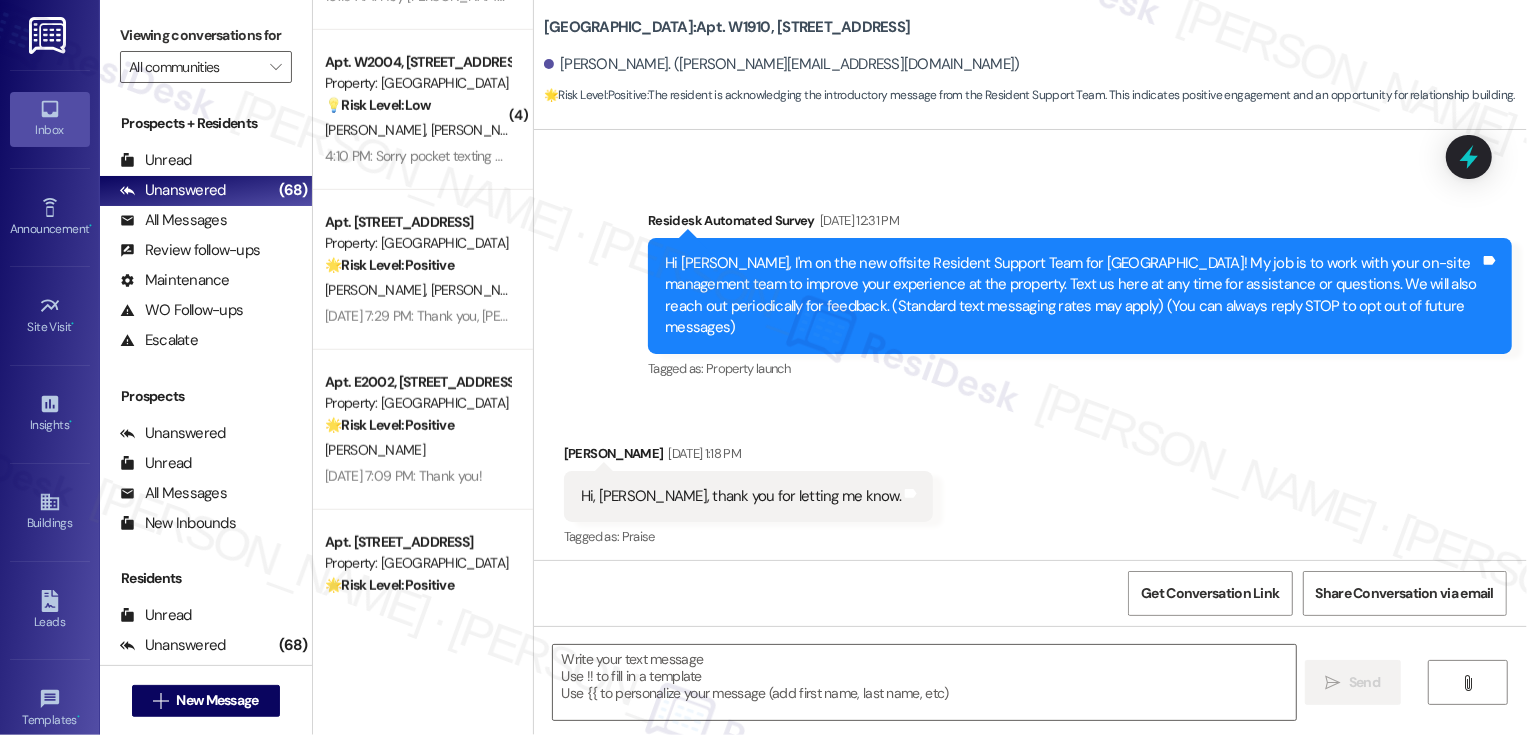 type on "Fetching suggested responses. Please feel free to read through the conversation in the meantime." 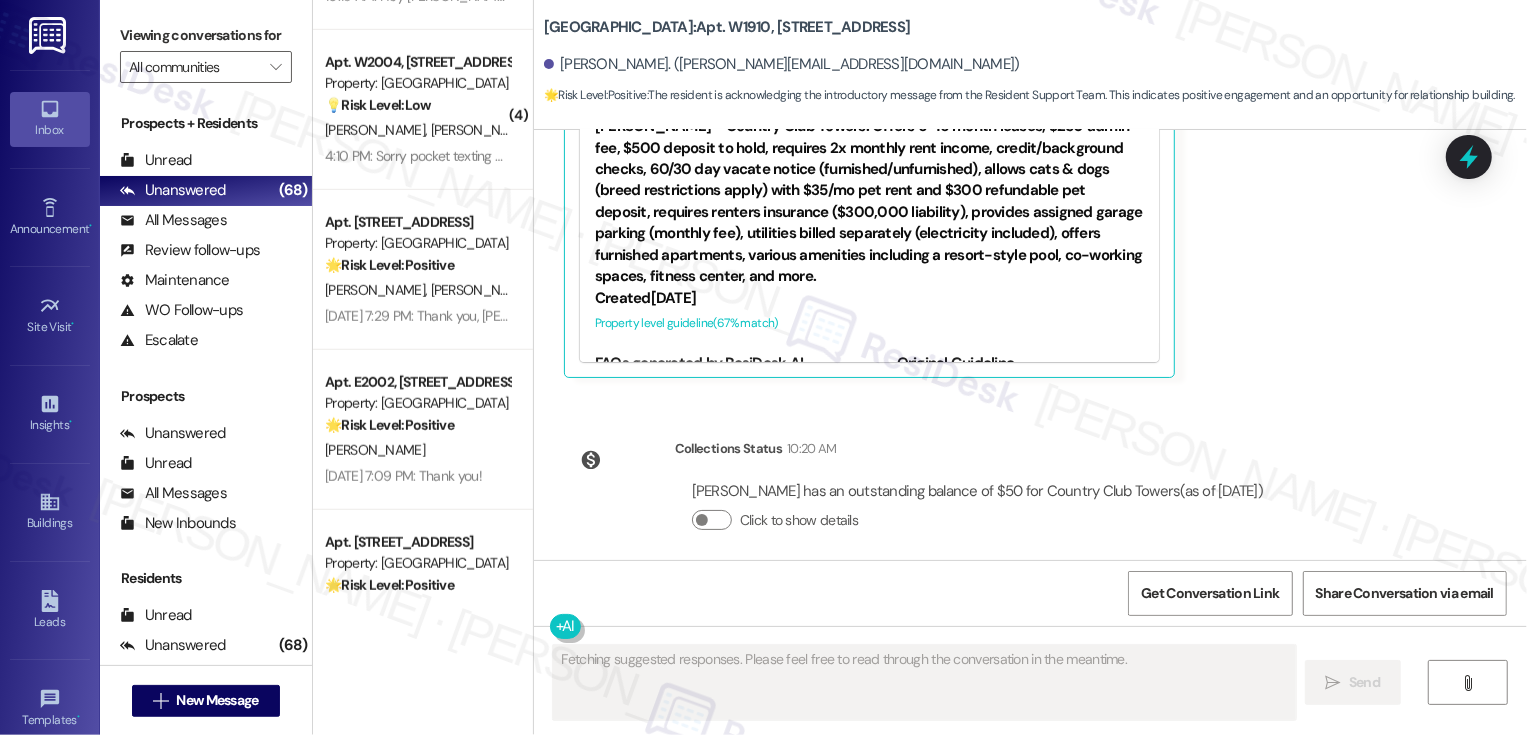scroll, scrollTop: 1120, scrollLeft: 0, axis: vertical 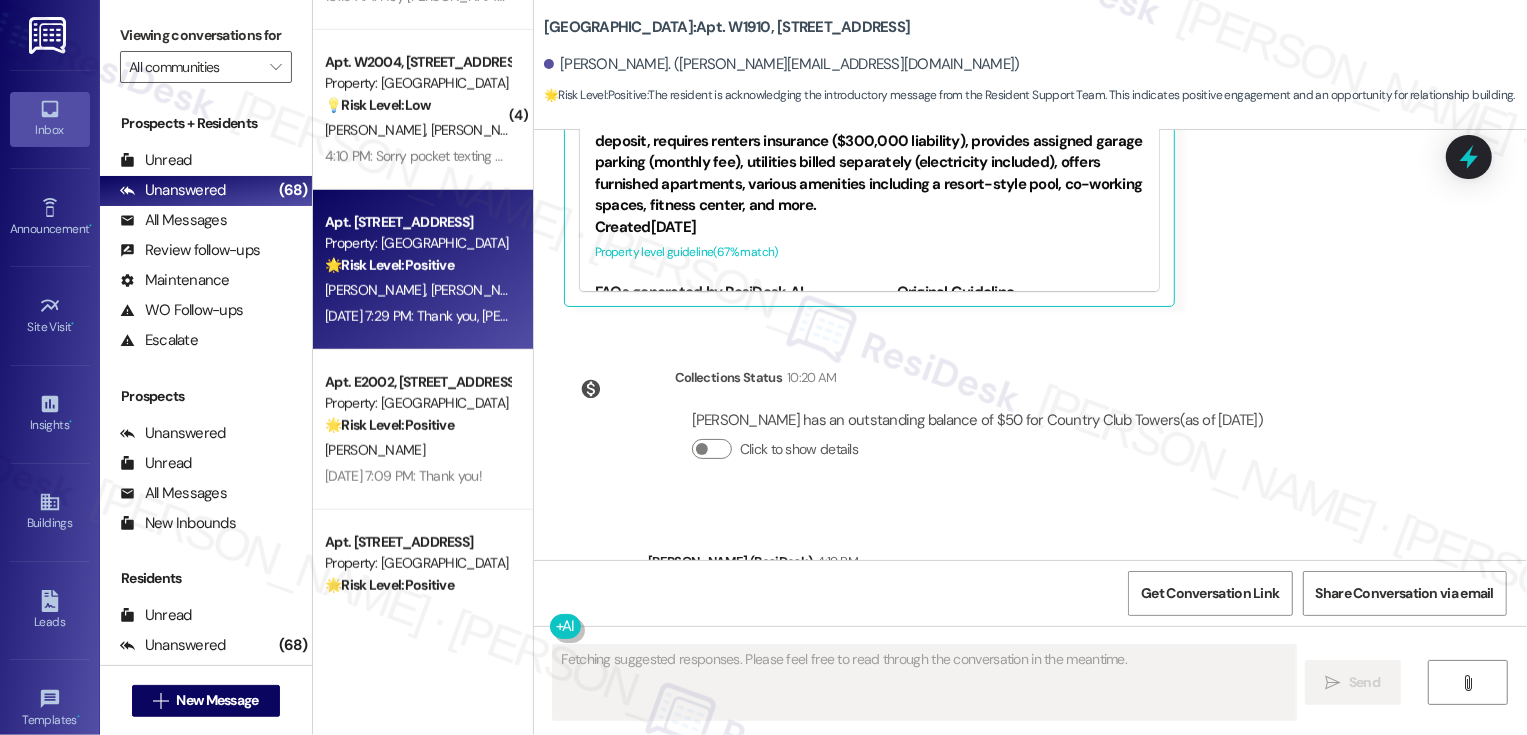 click on "Property: [GEOGRAPHIC_DATA]" at bounding box center (417, 243) 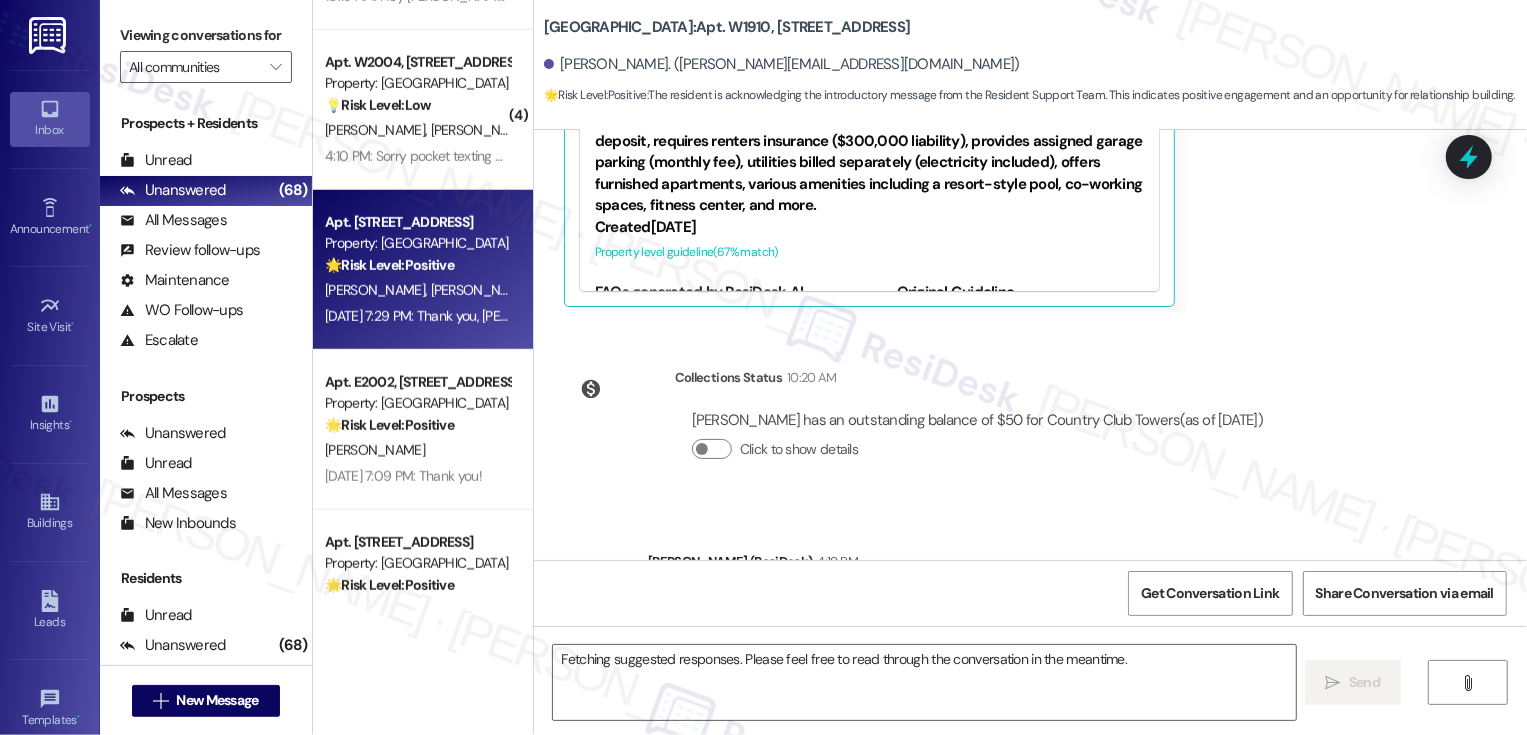 click on "Property: [GEOGRAPHIC_DATA]" at bounding box center (417, 243) 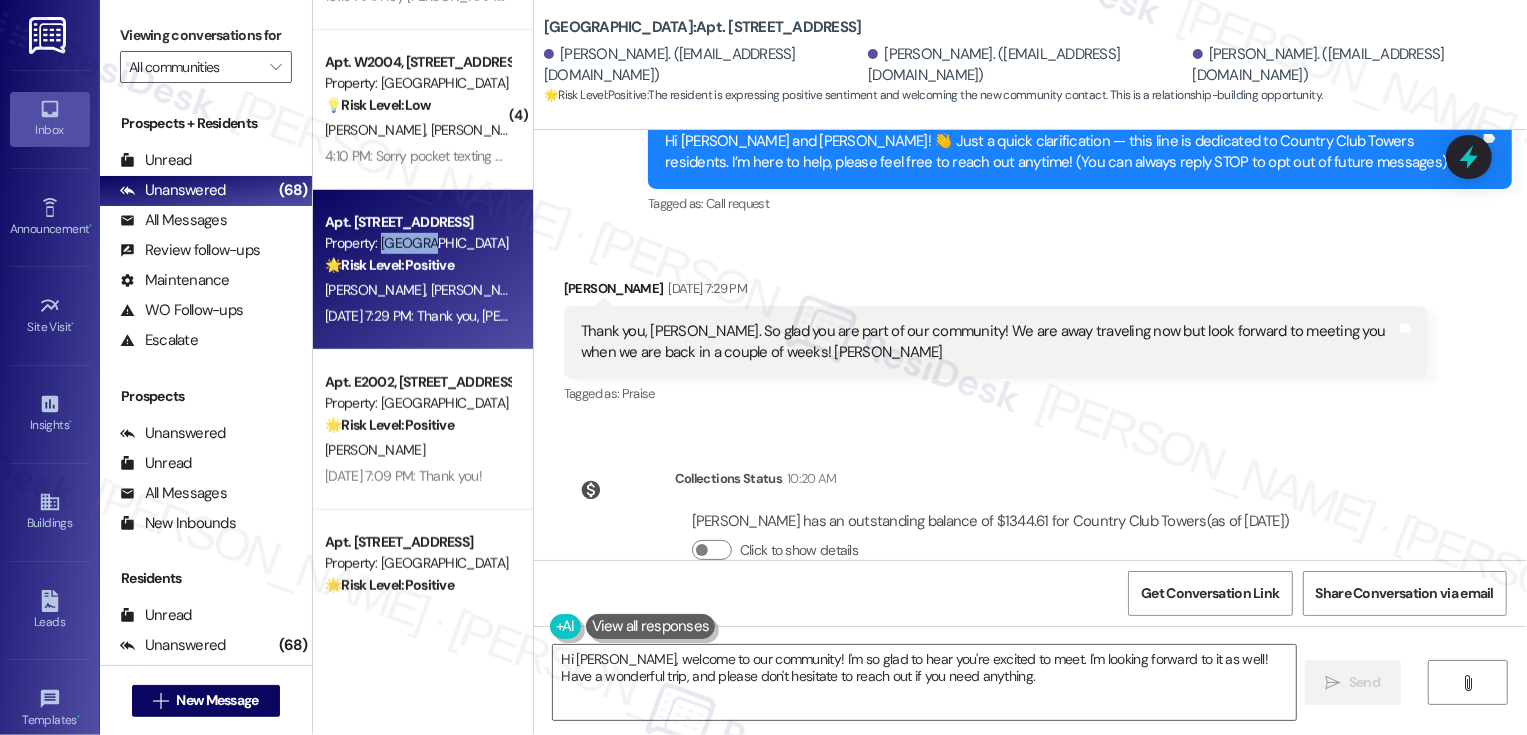 scroll, scrollTop: 162, scrollLeft: 0, axis: vertical 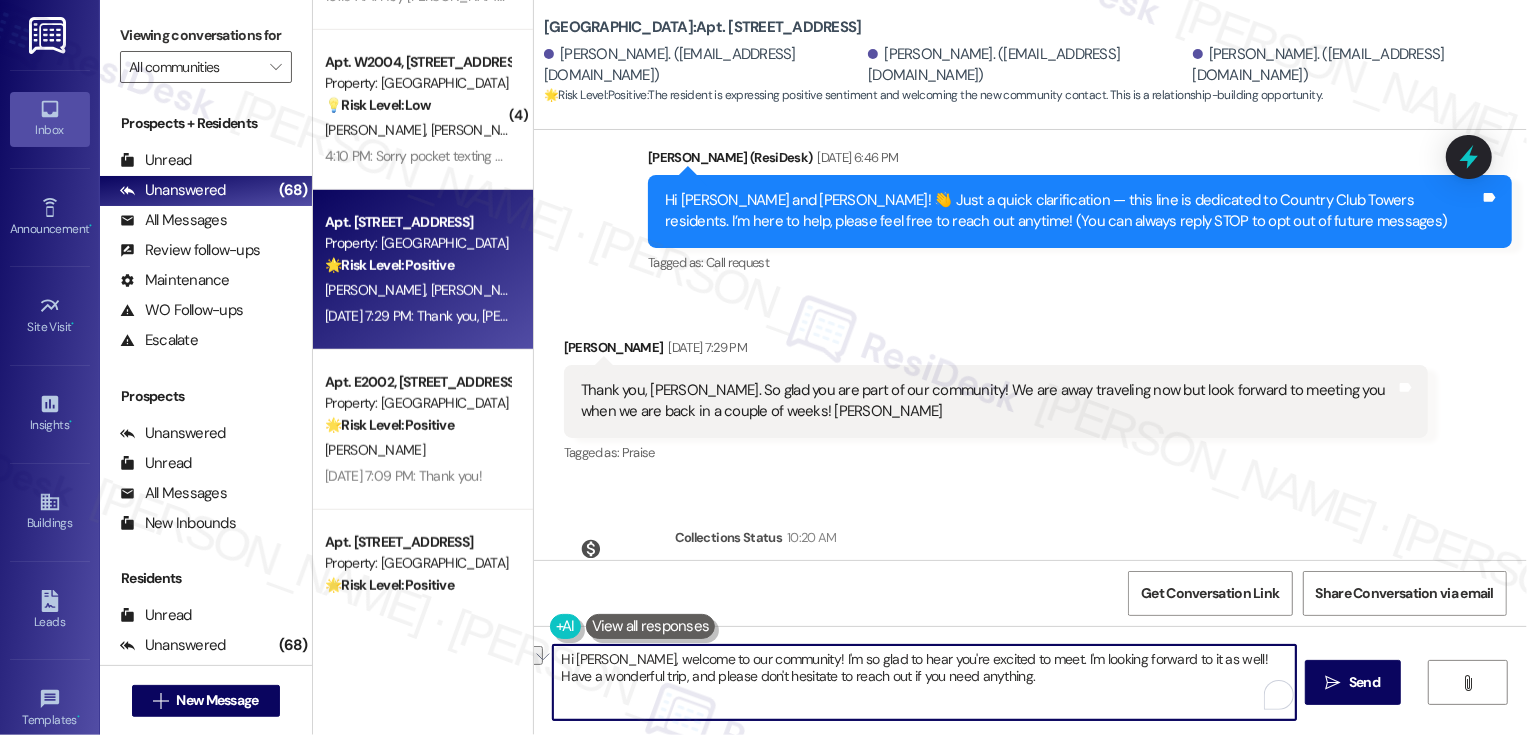 drag, startPoint x: 627, startPoint y: 660, endPoint x: 1211, endPoint y: 661, distance: 584.00085 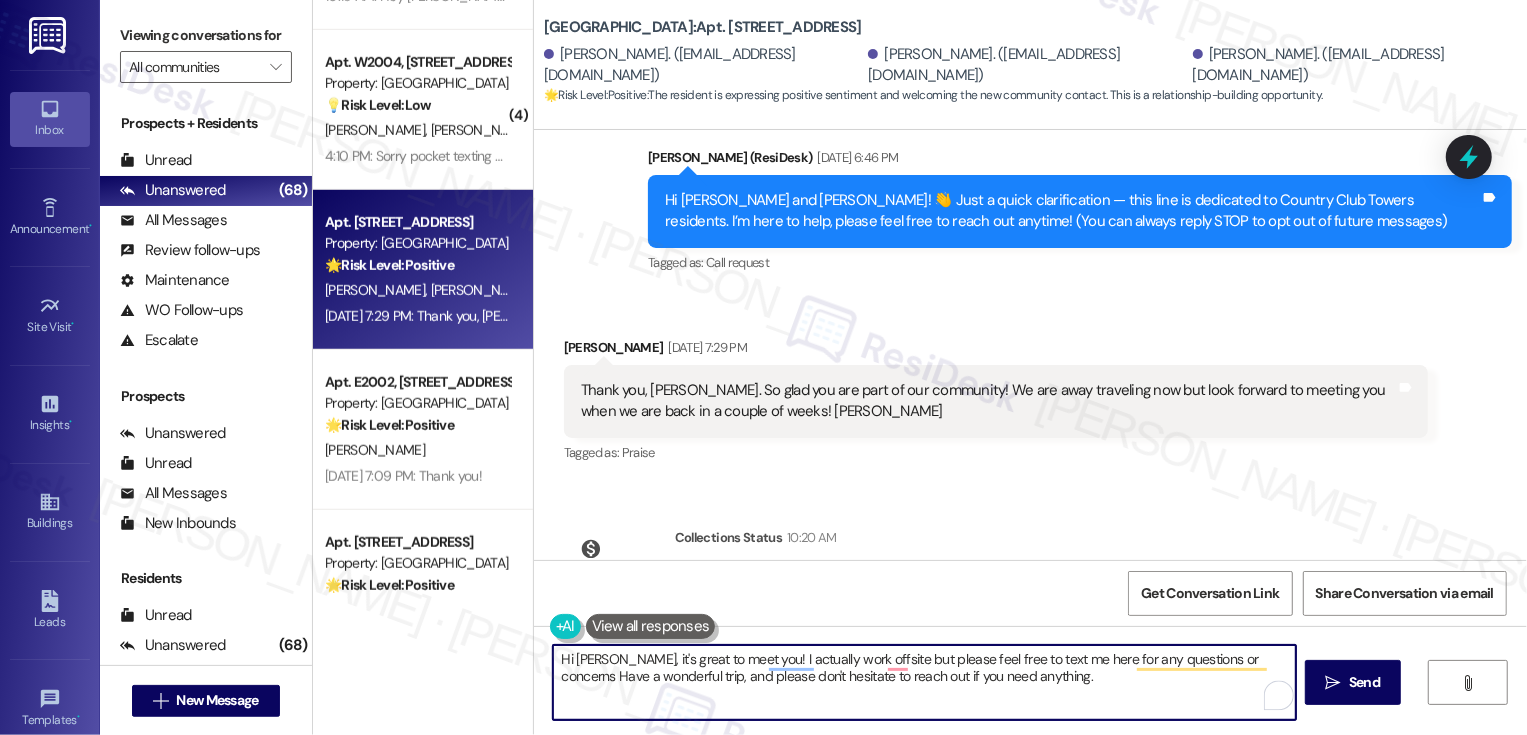 click on "Hi Katherine, it's great to meet you! I actually work offsite but please feel free to text me here for any questions or concerns Have a wonderful trip, and please don't hesitate to reach out if you need anything." at bounding box center (924, 682) 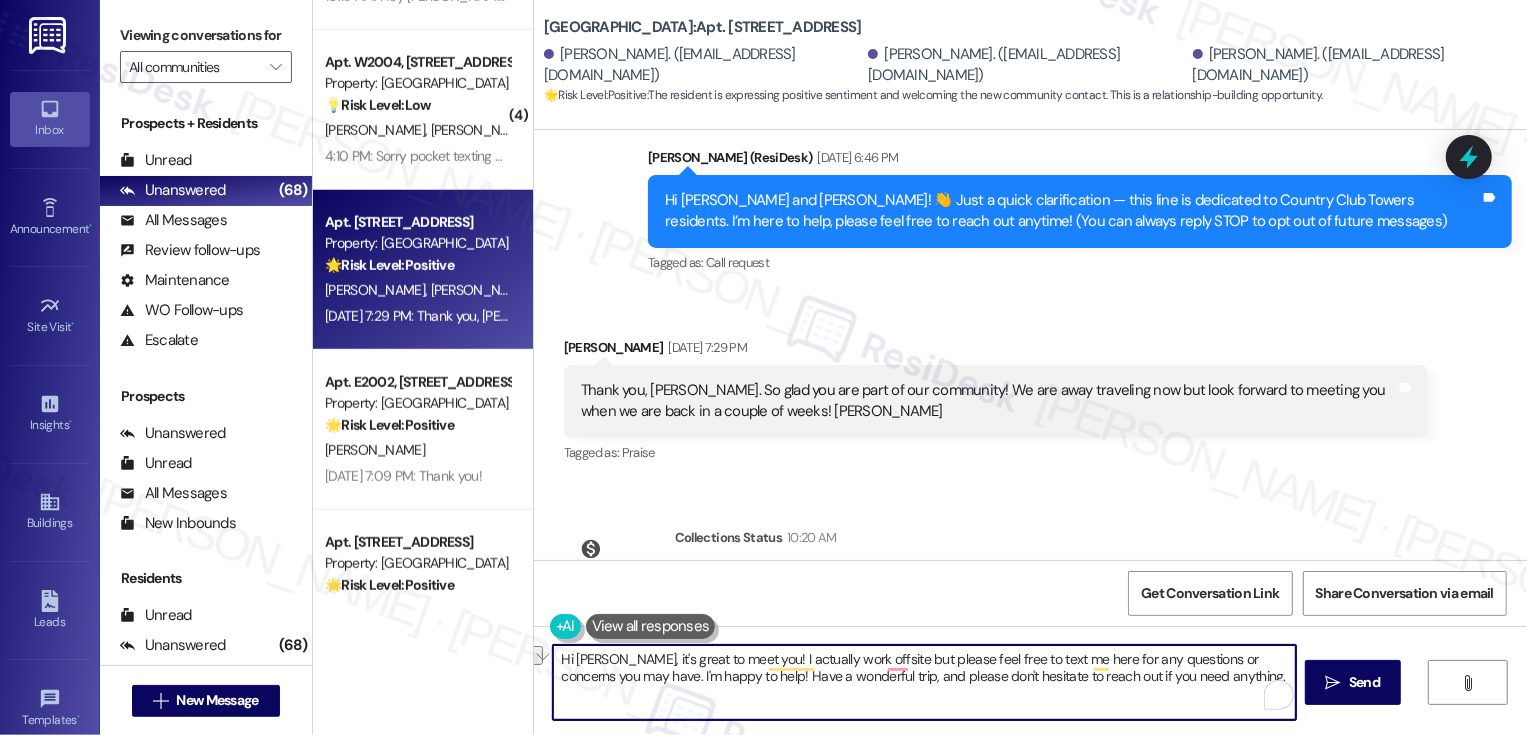 drag, startPoint x: 844, startPoint y: 678, endPoint x: 1193, endPoint y: 675, distance: 349.0129 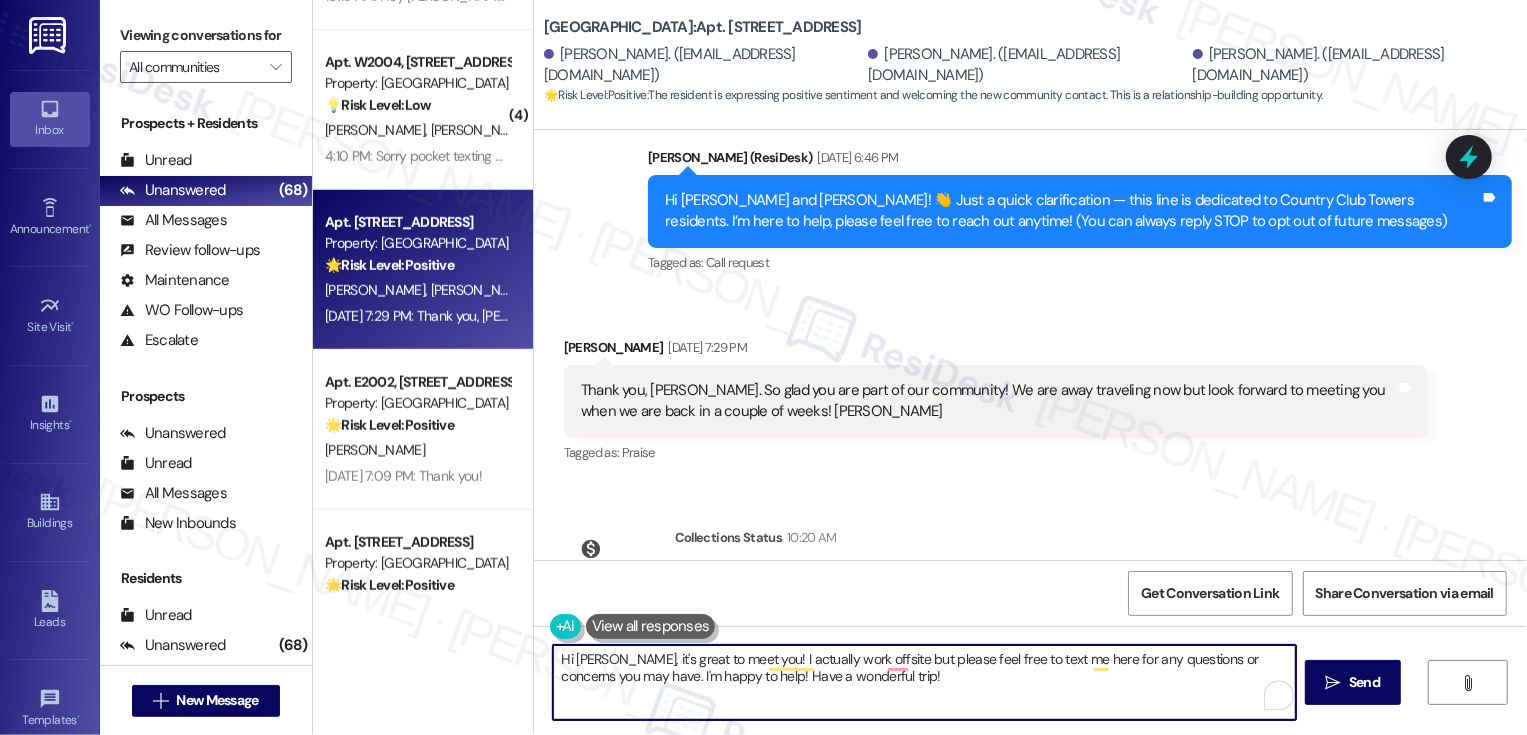 click on "Hi Katherine, it's great to meet you! I actually work offsite but please feel free to text me here for any questions or concerns you may have. I'm happy to help! Have a wonderful trip!" at bounding box center (924, 682) 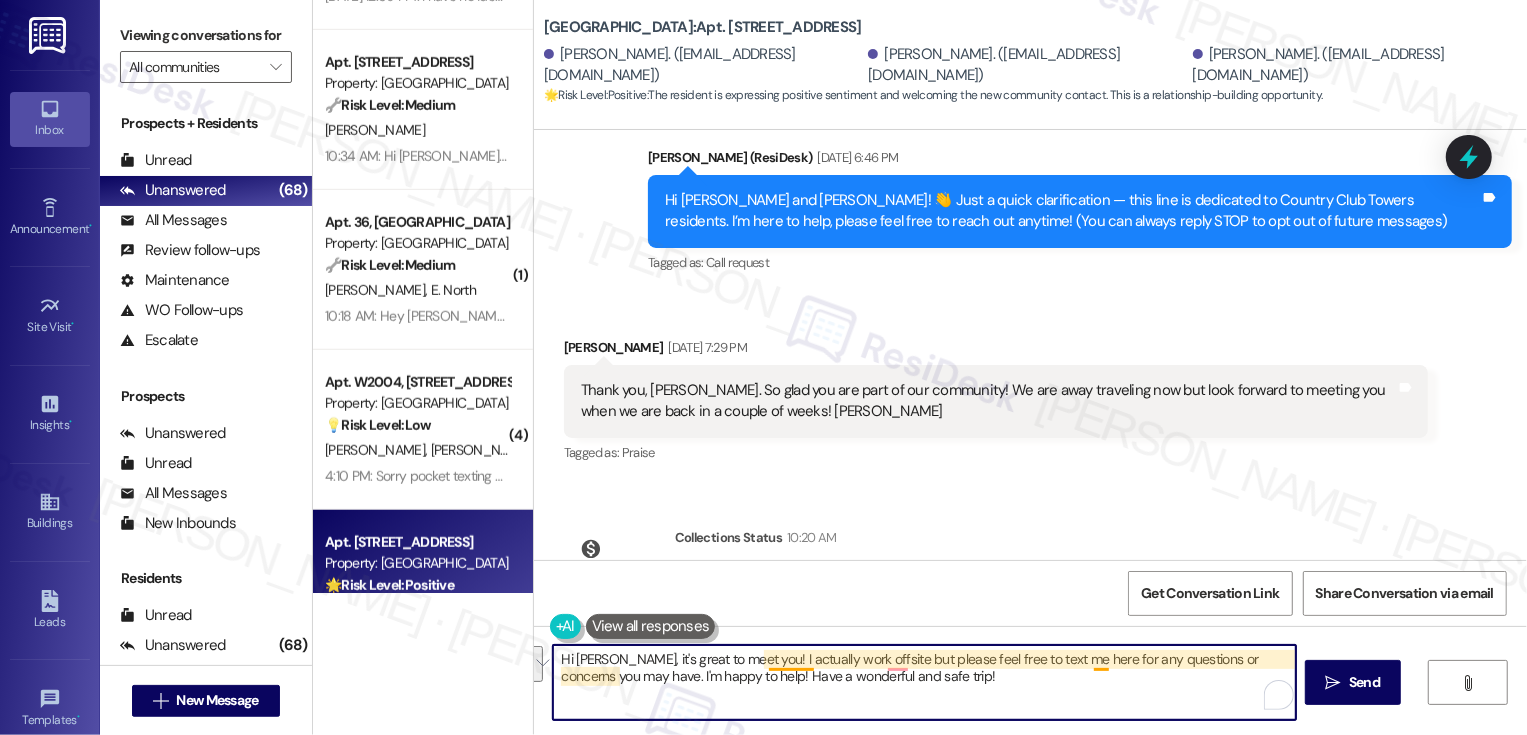 paste on "’s so great to meet you! I actually work offsite, but feel free to text me here anytime if you have any questions or need anything—I’m more than happy to help however I can. Wishing you a safe and wonderful trip! 😊" 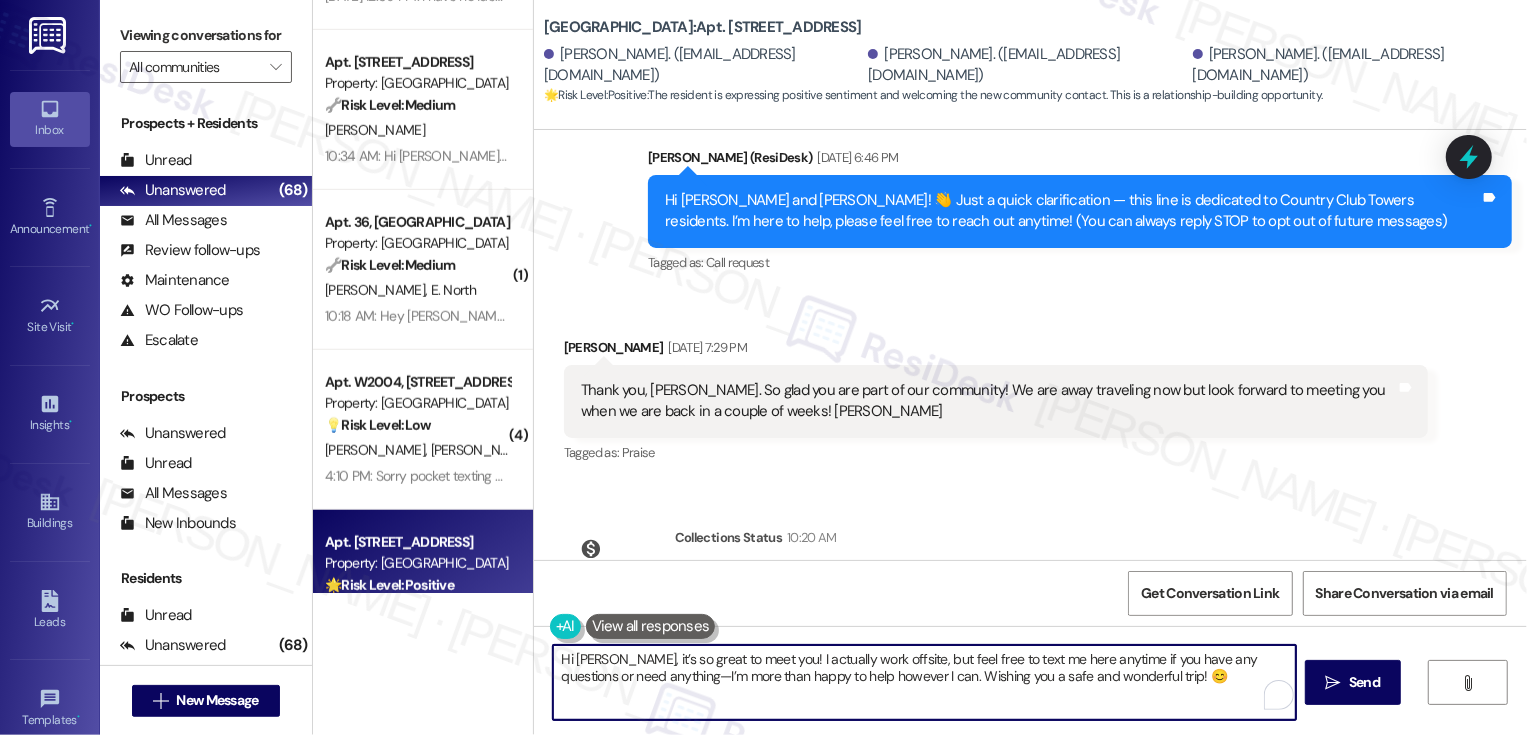 click on "Hi Katherine, it’s so great to meet you! I actually work offsite, but feel free to text me here anytime if you have any questions or need anything—I’m more than happy to help however I can. Wishing you a safe and wonderful trip! 😊" at bounding box center [924, 682] 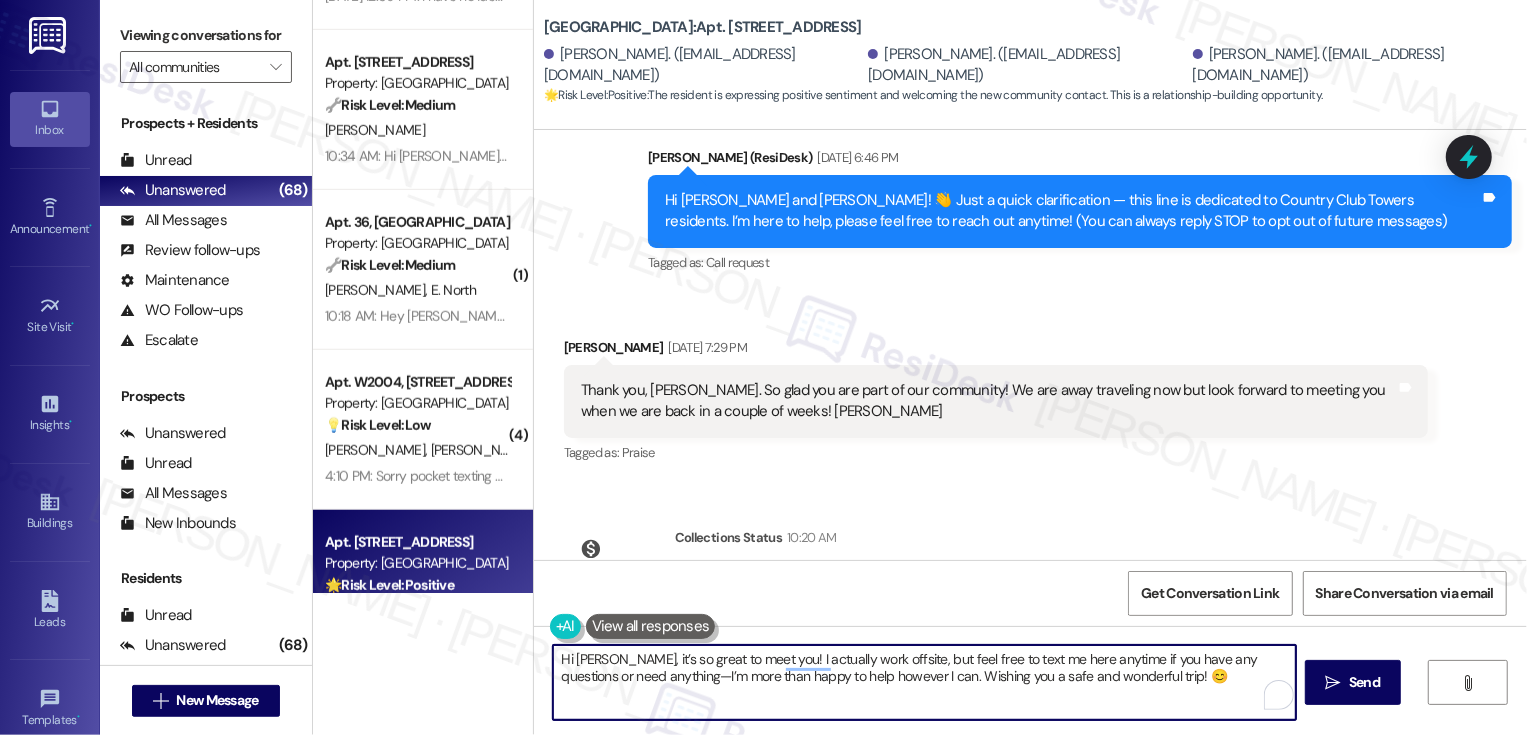 click on "Hi Katherine, it’s so great to meet you! I actually work offsite, but feel free to text me here anytime if you have any questions or need anything—I’m more than happy to help however I can. Wishing you a safe and wonderful trip! 😊" at bounding box center (924, 682) 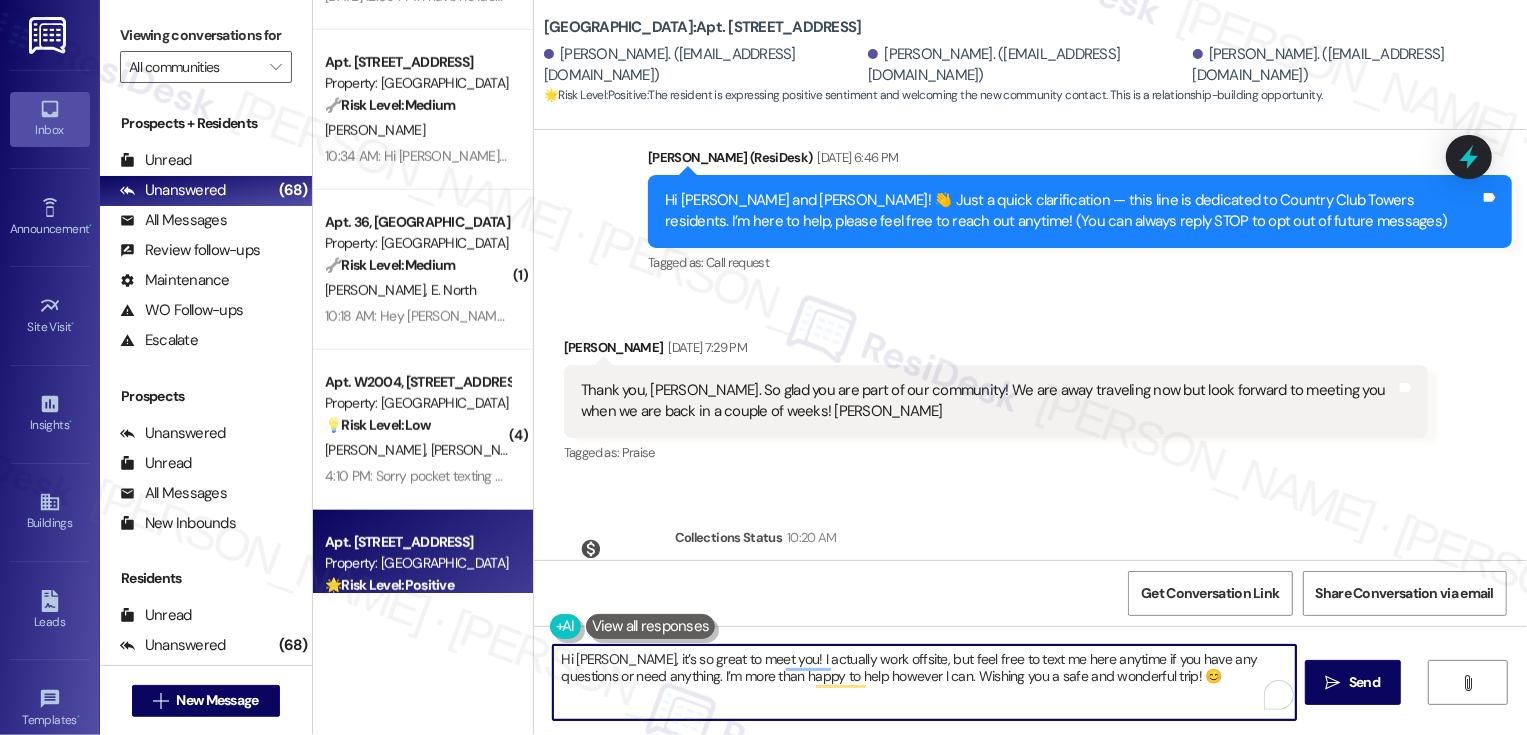 click on "Hi Katherine, it’s so great to meet you! I actually work offsite, but feel free to text me here anytime if you have any questions or need anything. I’m more than happy to help however I can. Wishing you a safe and wonderful trip! 😊" at bounding box center (924, 682) 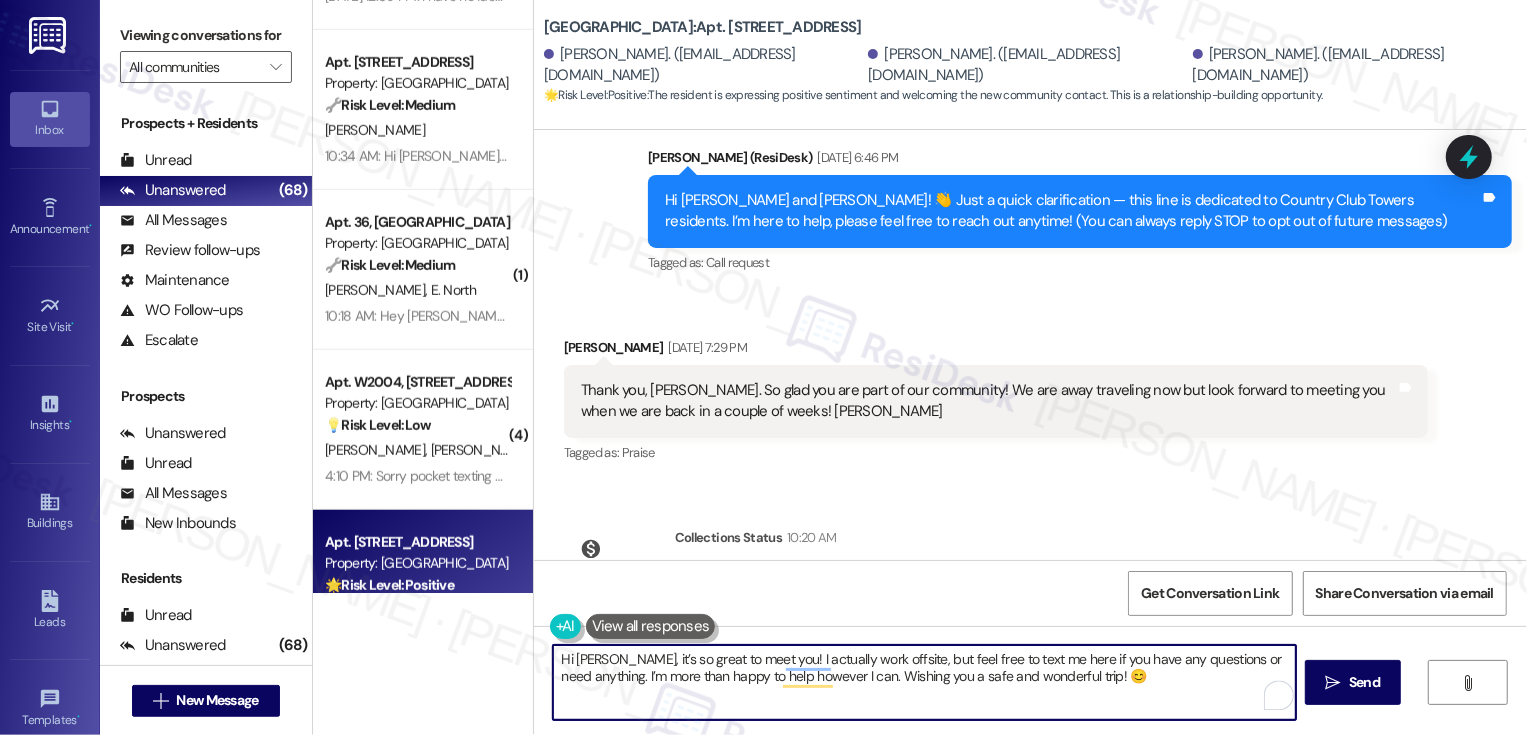 click on "Hi Katherine, it’s so great to meet you! I actually work offsite, but feel free to text me here if you have any questions or need anything. I’m more than happy to help however I can. Wishing you a safe and wonderful trip! 😊" at bounding box center (924, 682) 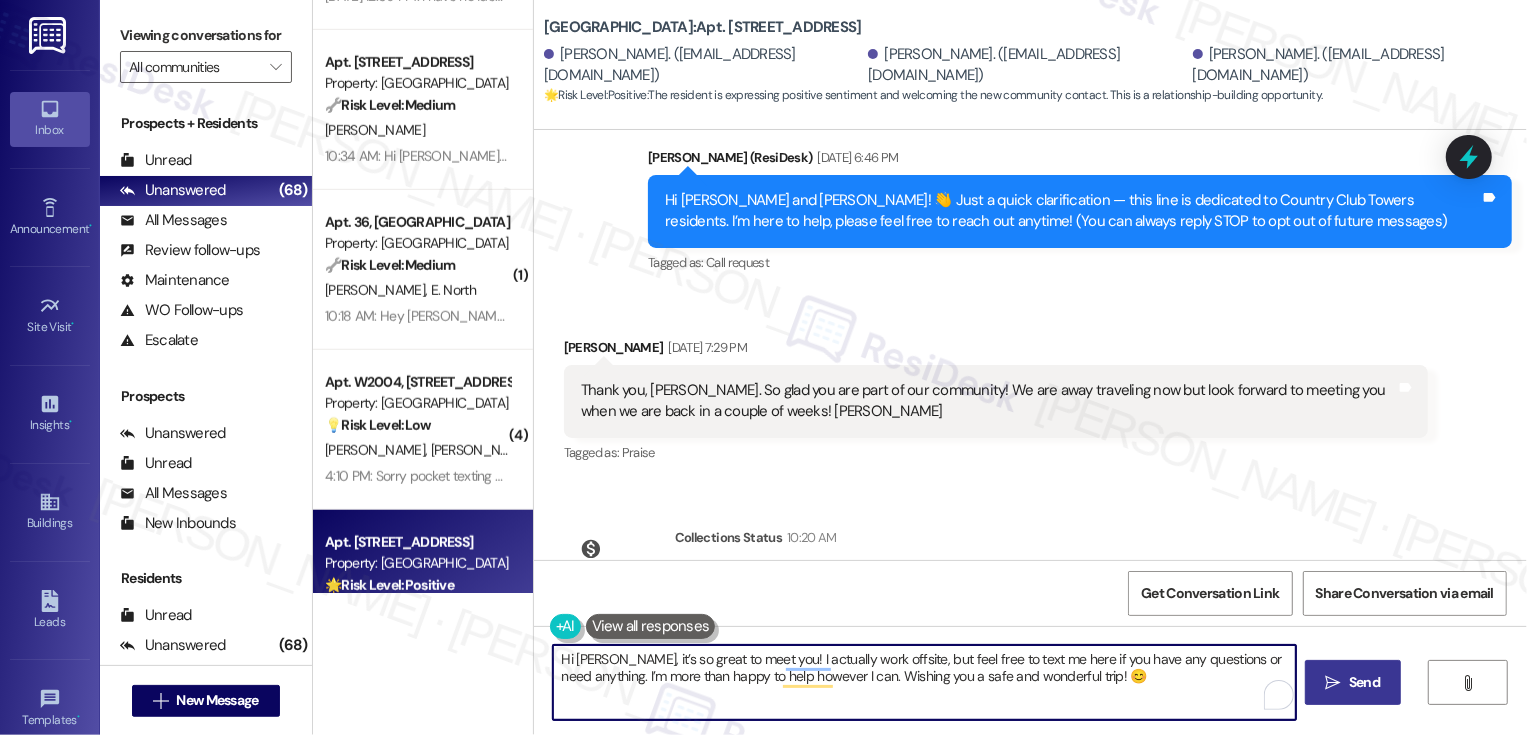 type on "Hi Katherine, it’s so great to meet you! I actually work offsite, but feel free to text me here if you have any questions or need anything. I’m more than happy to help however I can. Wishing you a safe and wonderful trip! 😊" 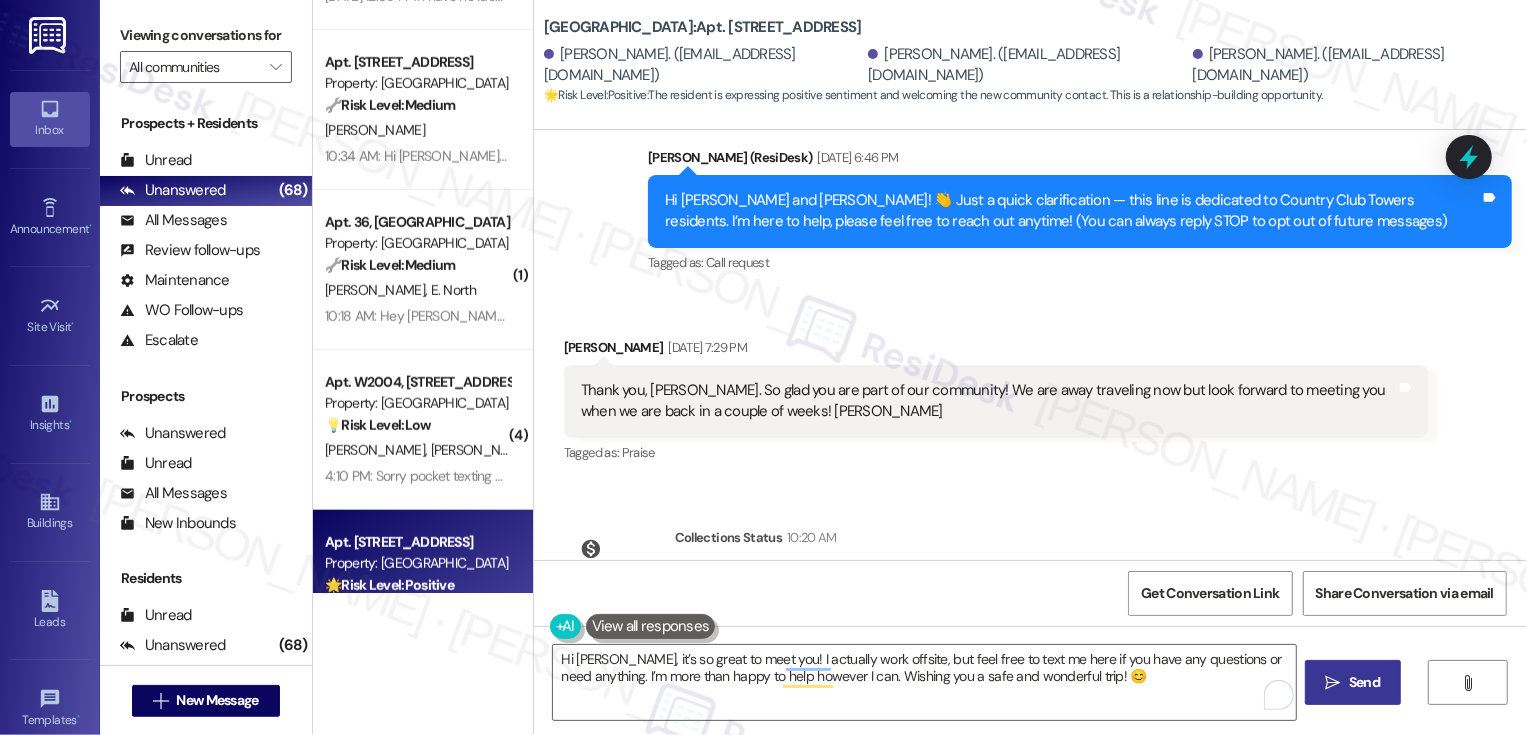 click on " Send" at bounding box center [1353, 682] 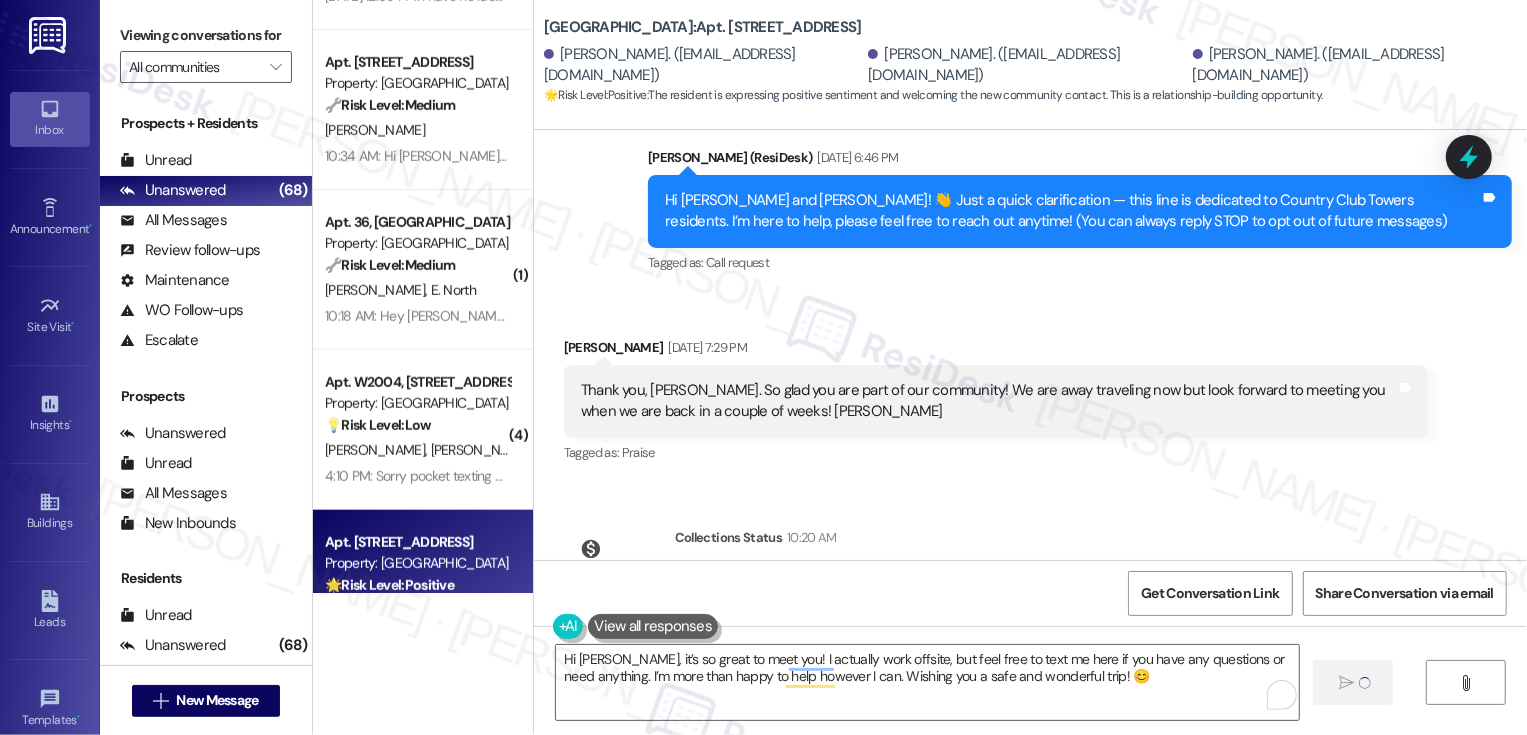 type 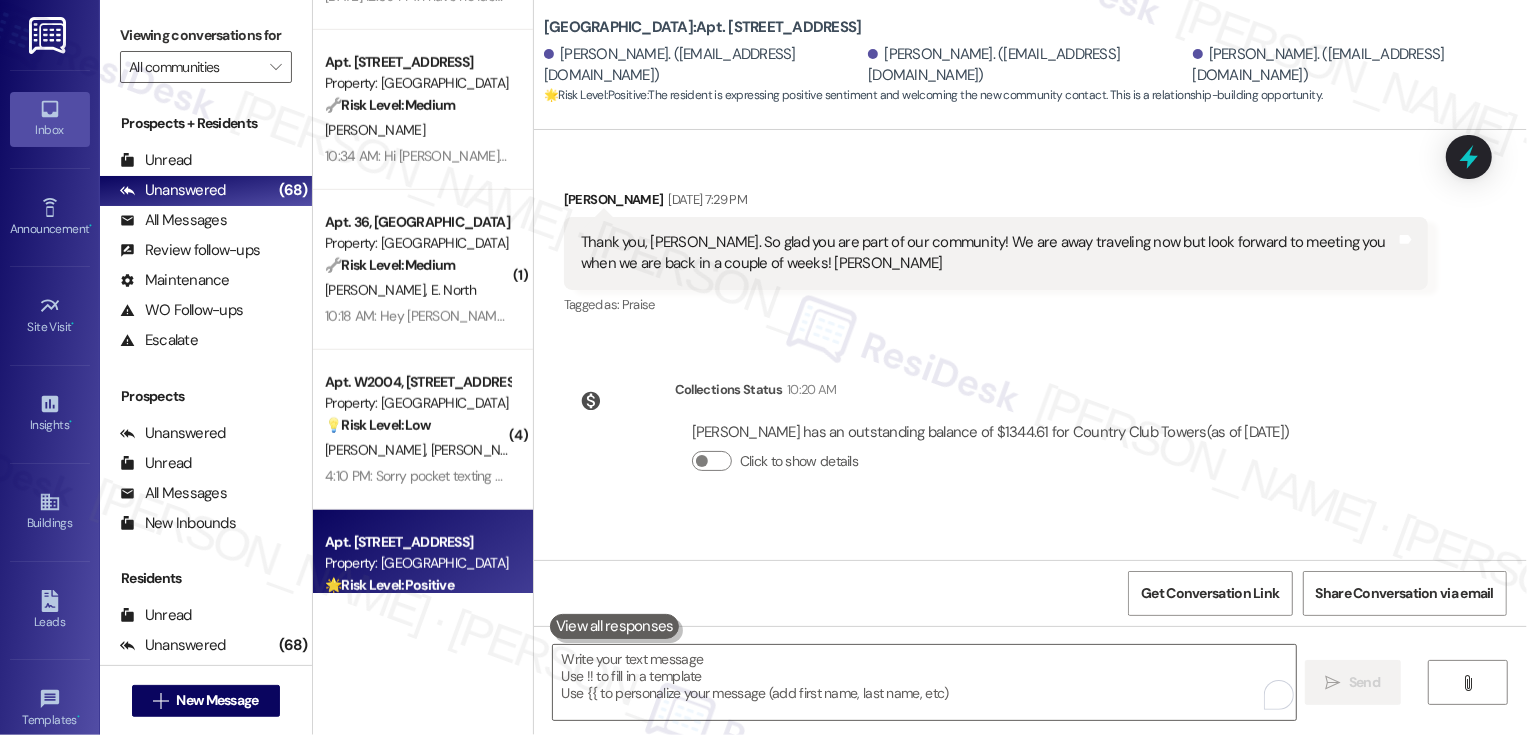 scroll, scrollTop: 429, scrollLeft: 0, axis: vertical 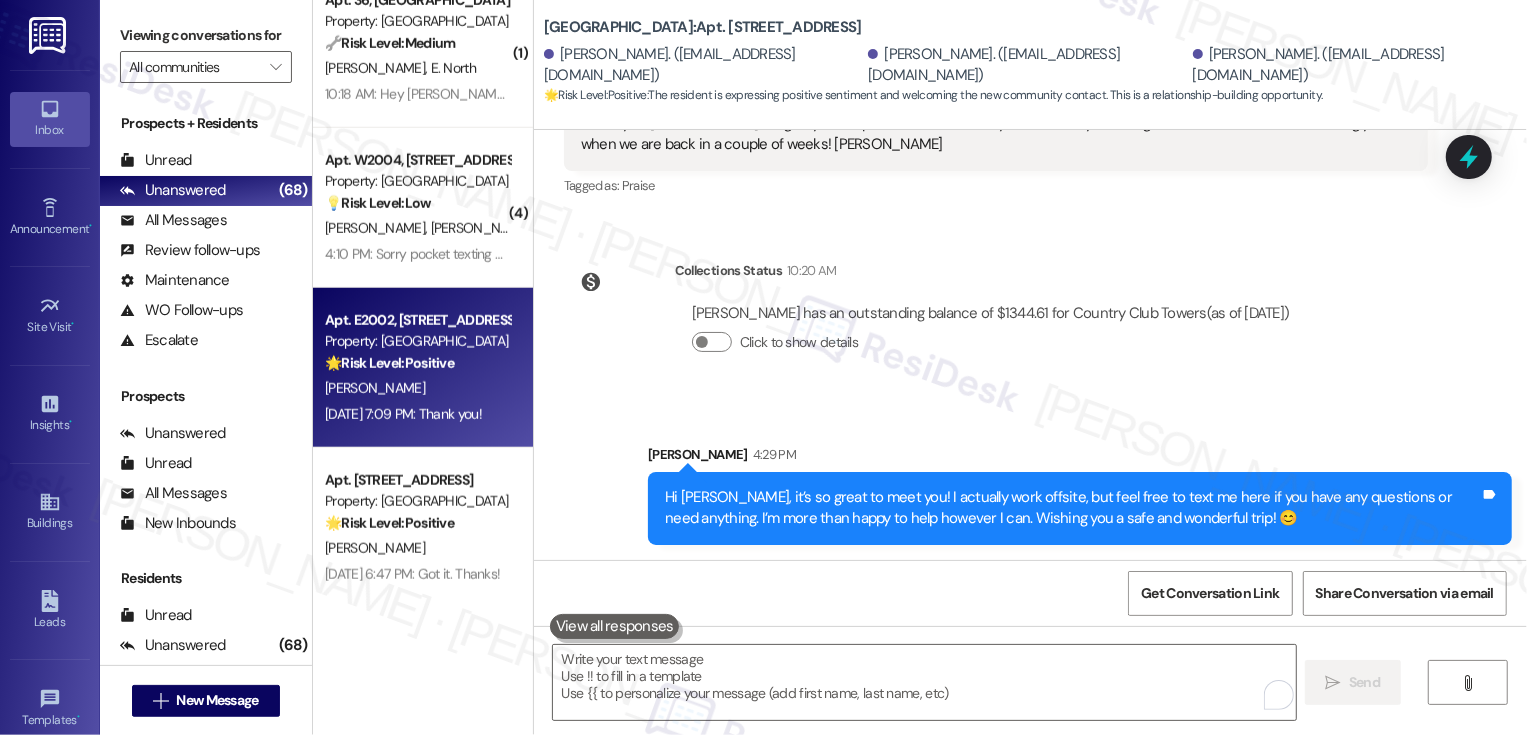 click on "🌟  Risk Level:  Positive" at bounding box center (389, 363) 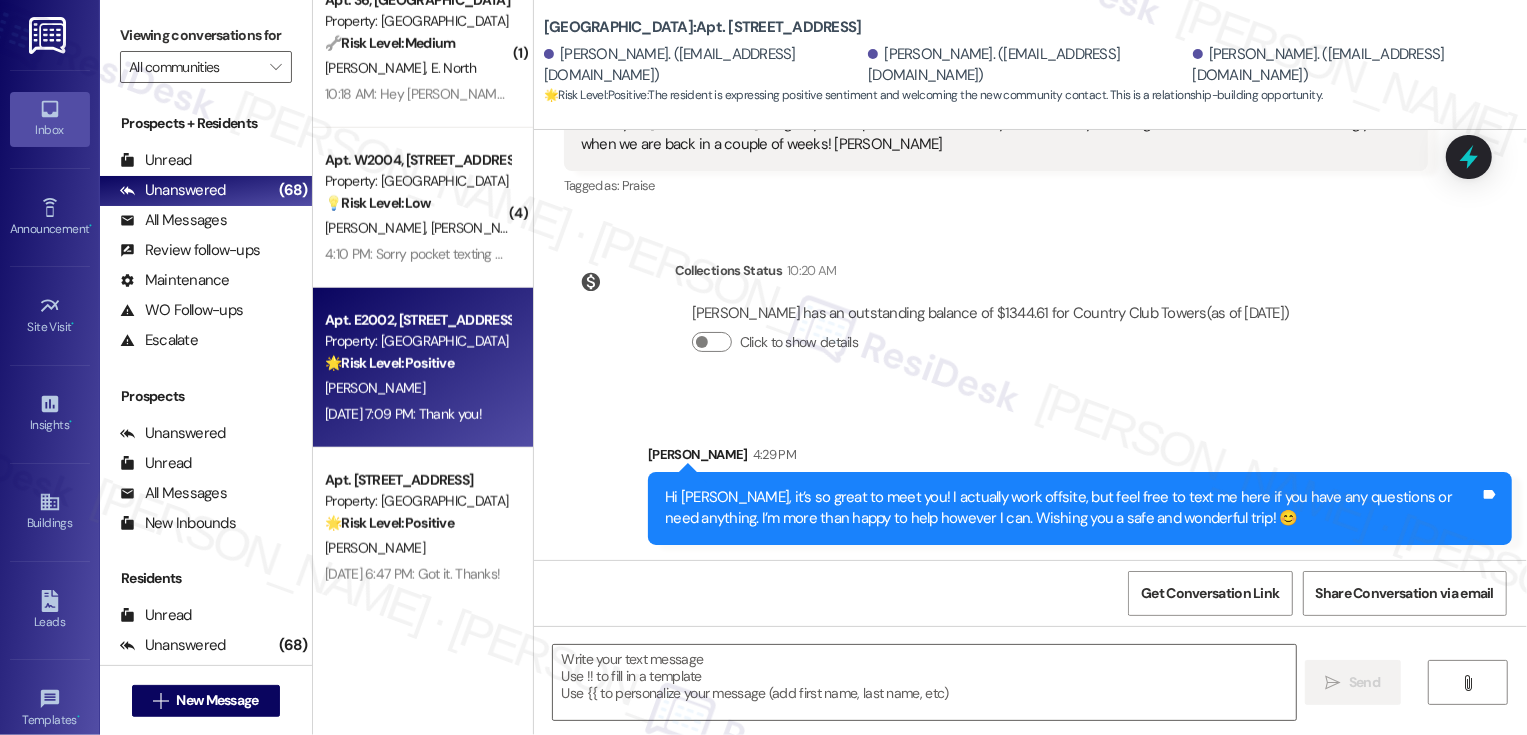 click on "🌟  Risk Level:  Positive" at bounding box center (389, 363) 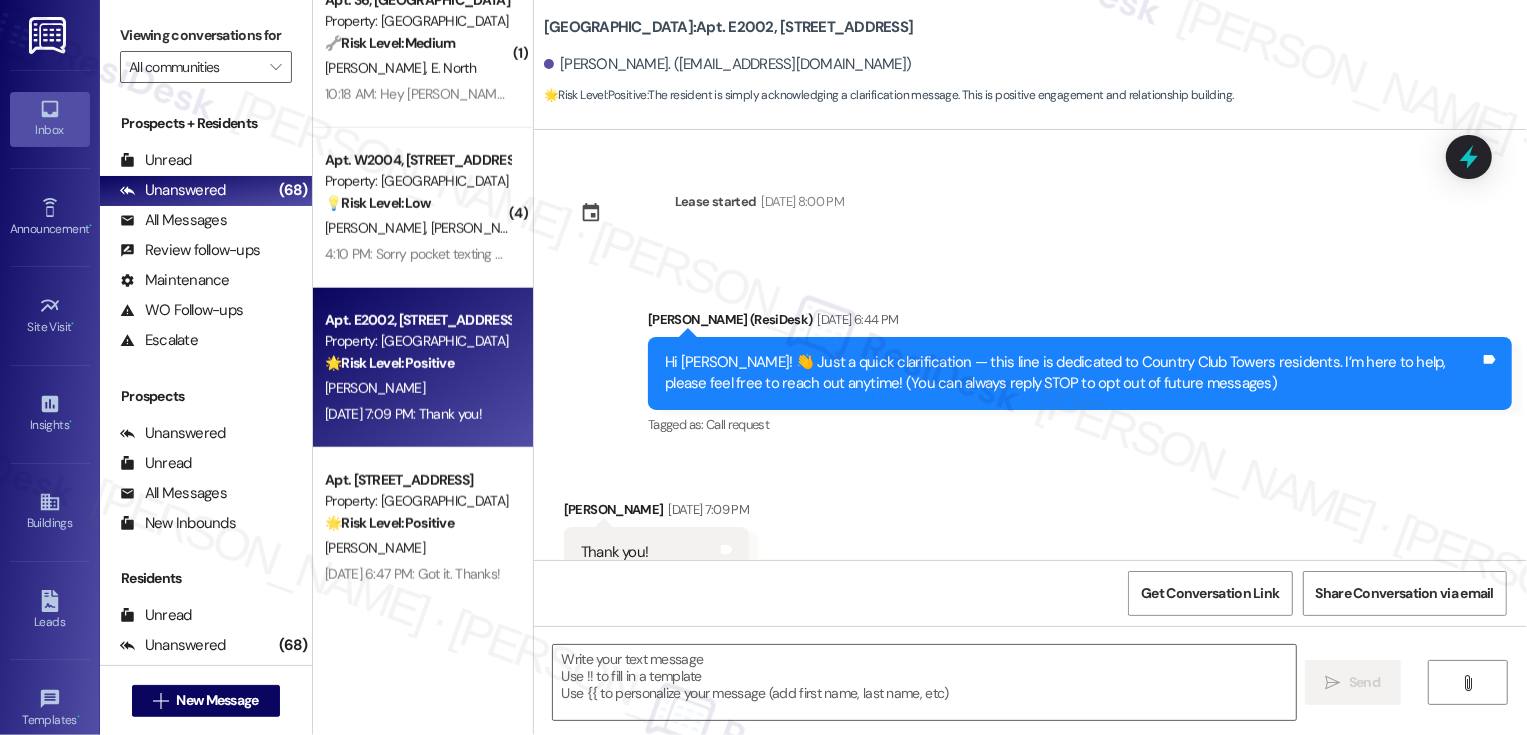 scroll, scrollTop: 63, scrollLeft: 0, axis: vertical 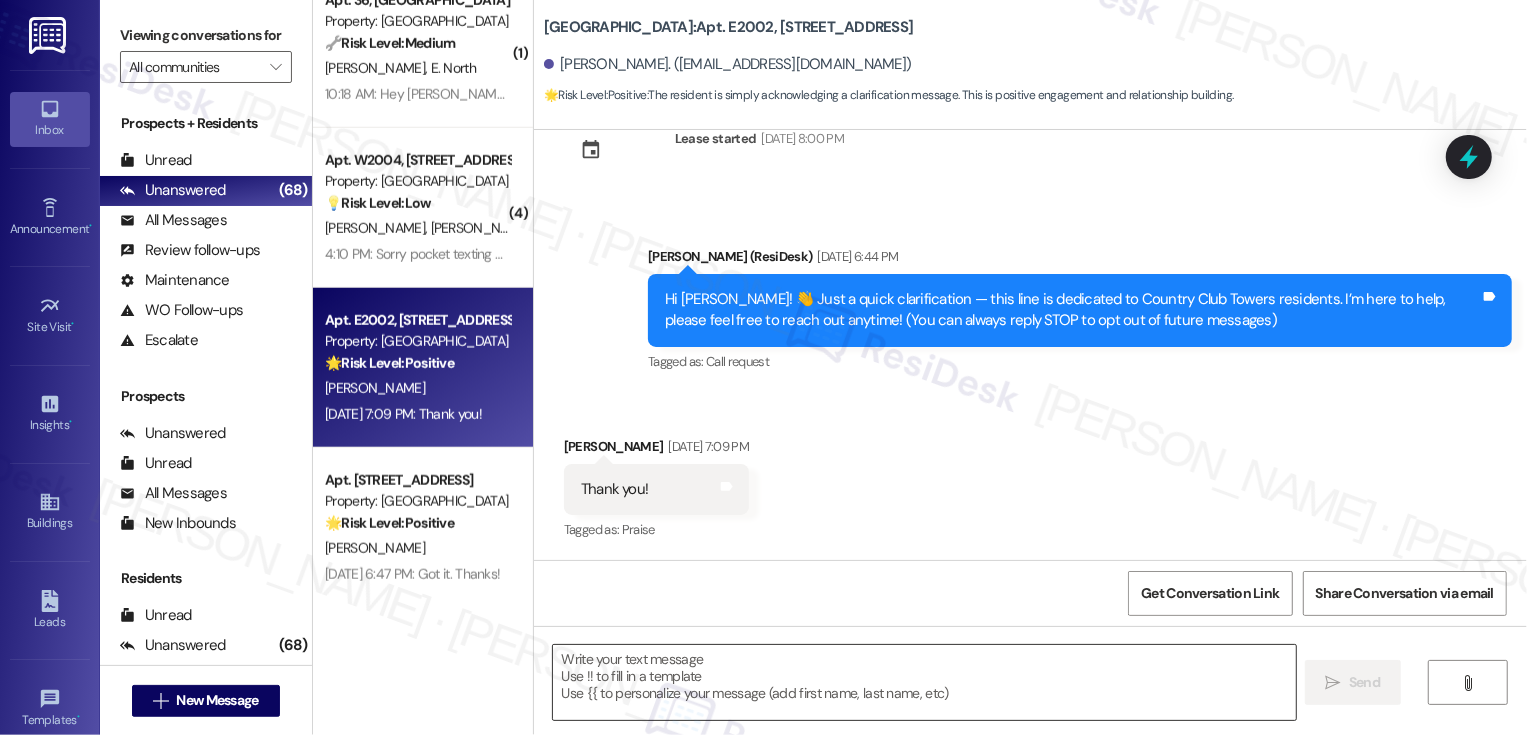 click at bounding box center [924, 682] 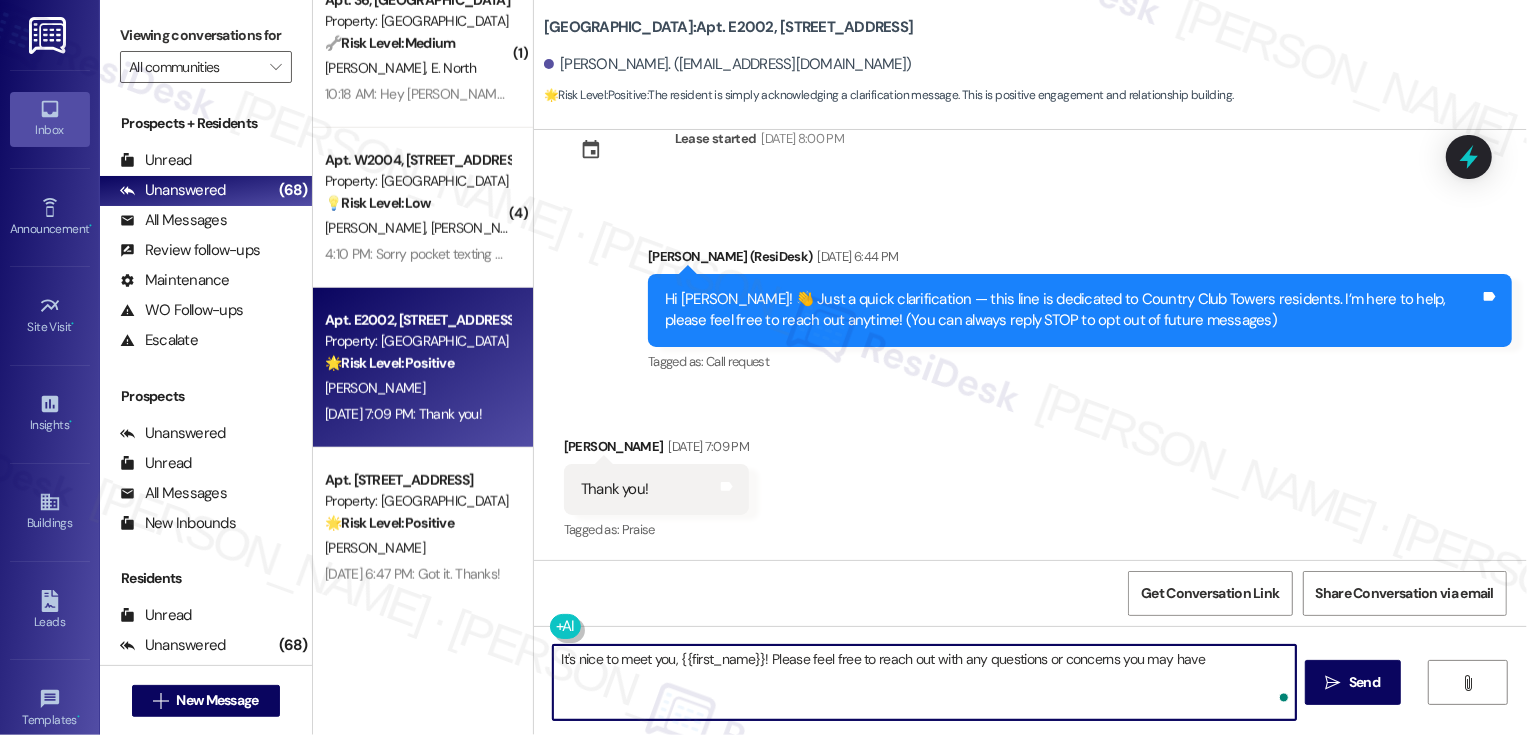 type on "It's nice to meet you, {{first_name}}! Please feel free to reach out with any questions or concerns you may have!" 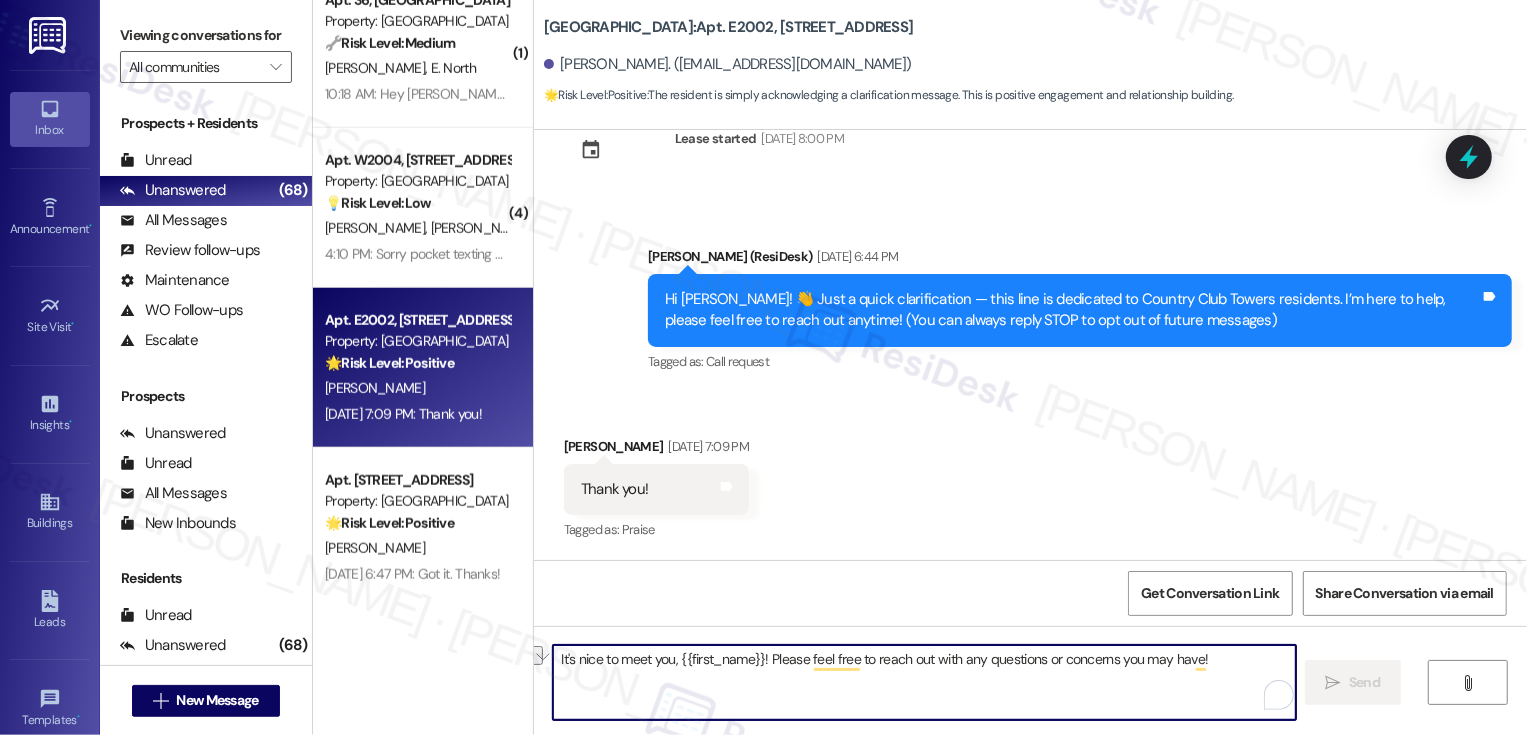 type 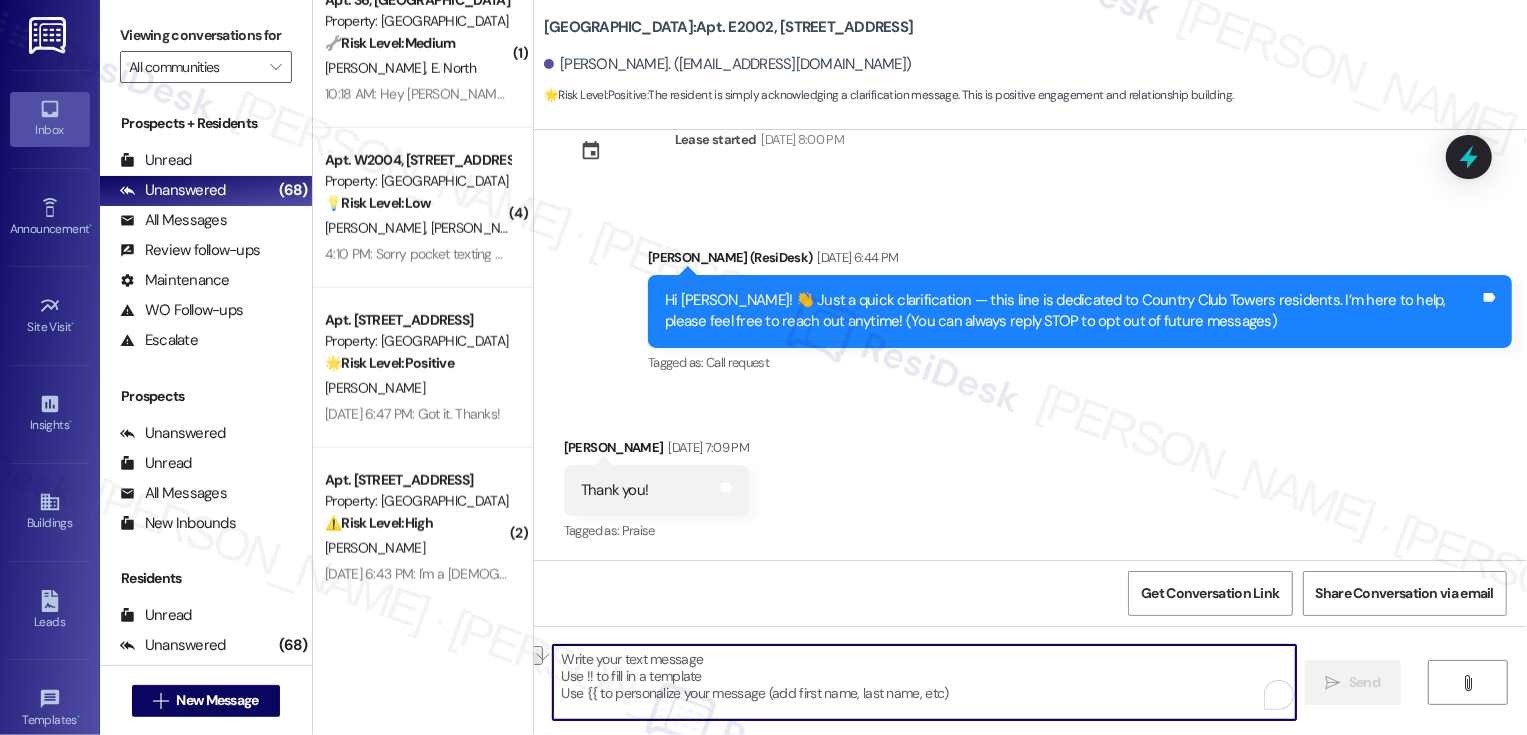 scroll, scrollTop: 202, scrollLeft: 0, axis: vertical 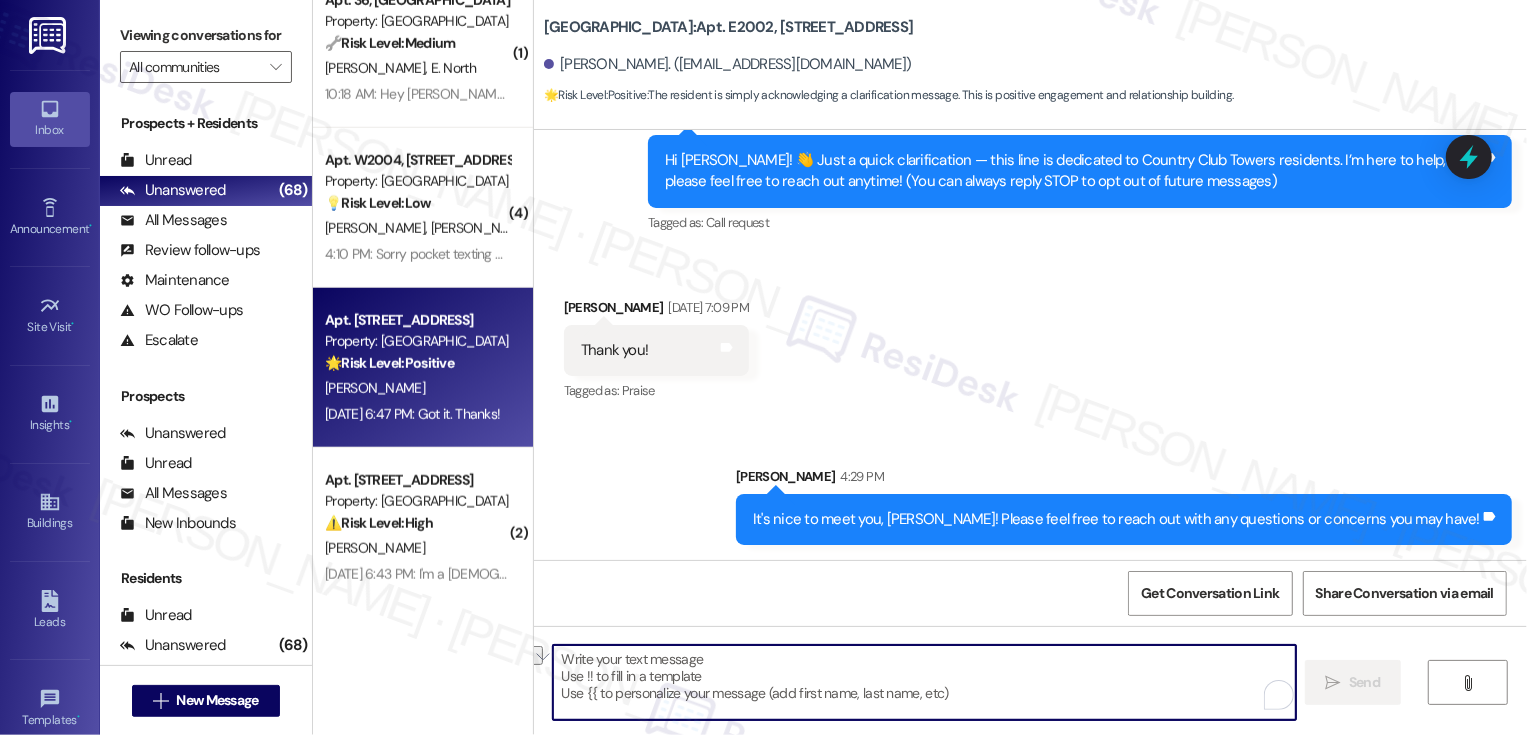 click on "🌟  Risk Level:  Positive" at bounding box center [389, 363] 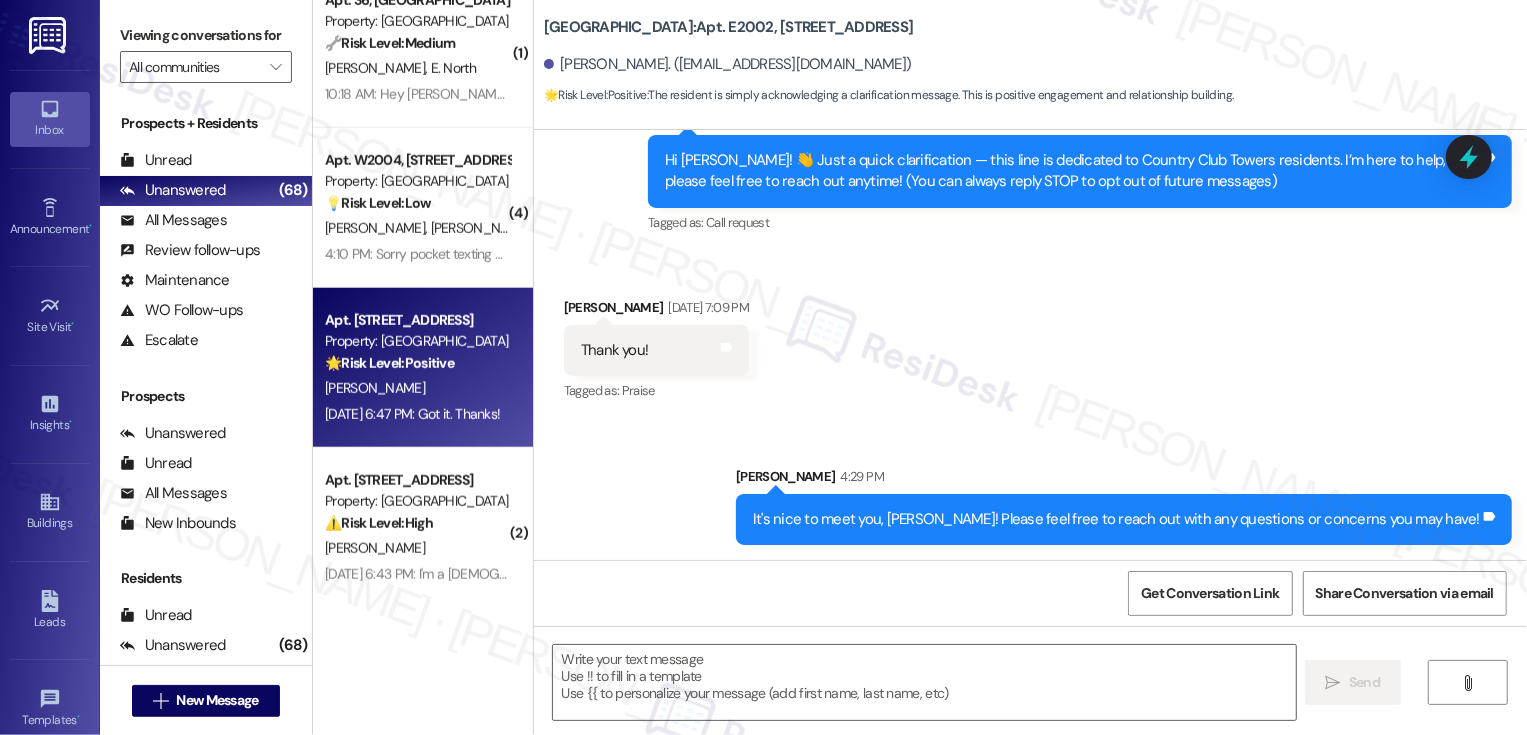 click on "🌟  Risk Level:  Positive" at bounding box center (389, 363) 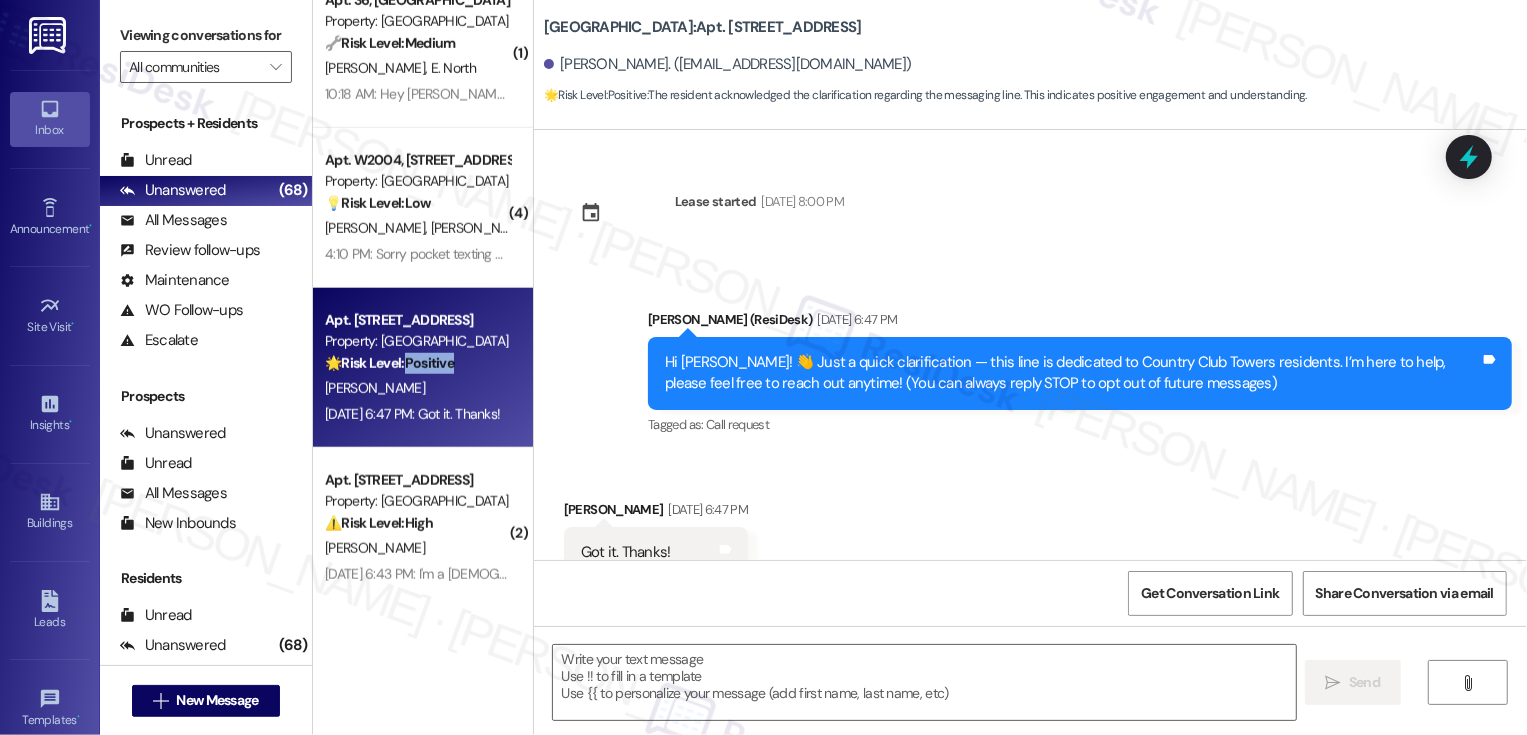 scroll, scrollTop: 62, scrollLeft: 0, axis: vertical 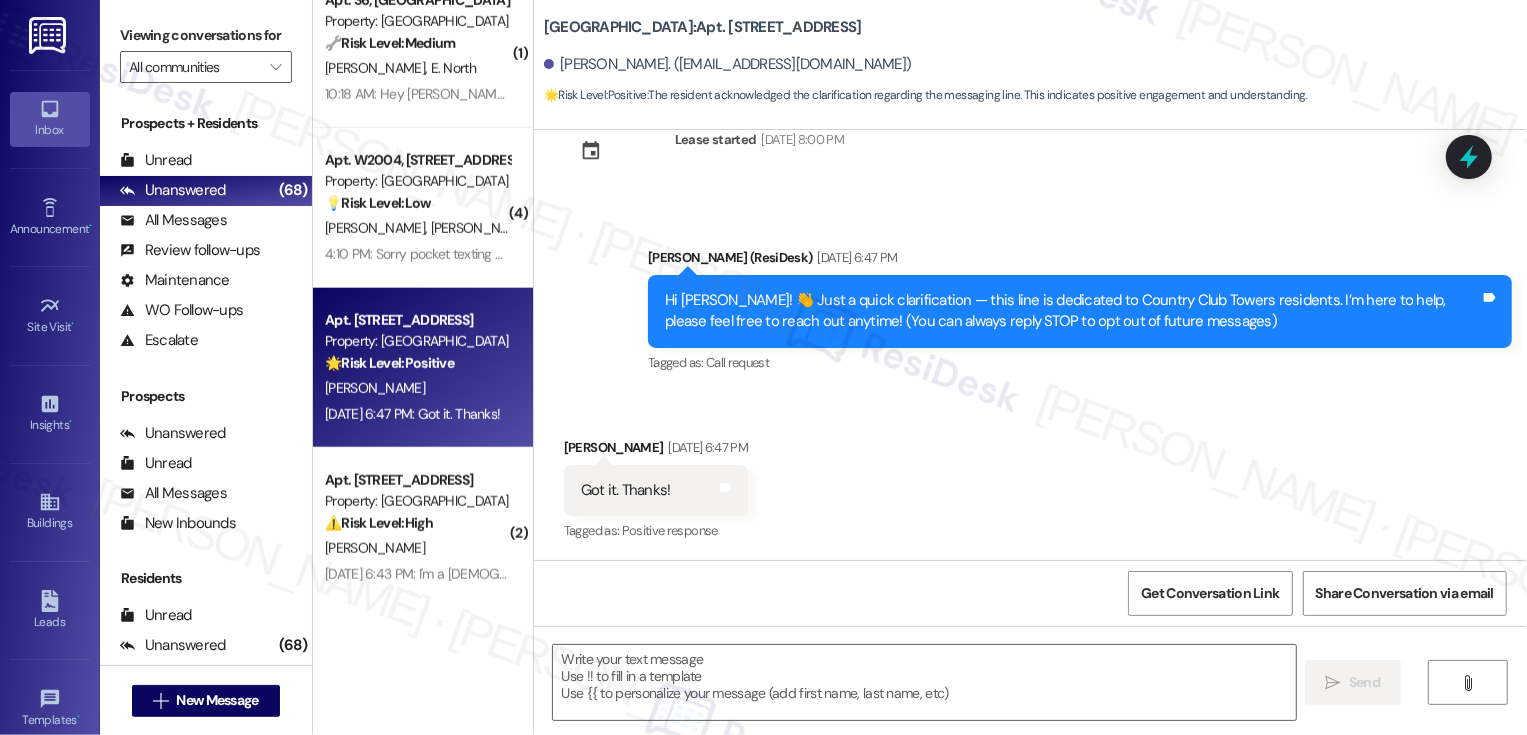 type on "Fetching suggested responses. Please feel free to read through the conversation in the meantime." 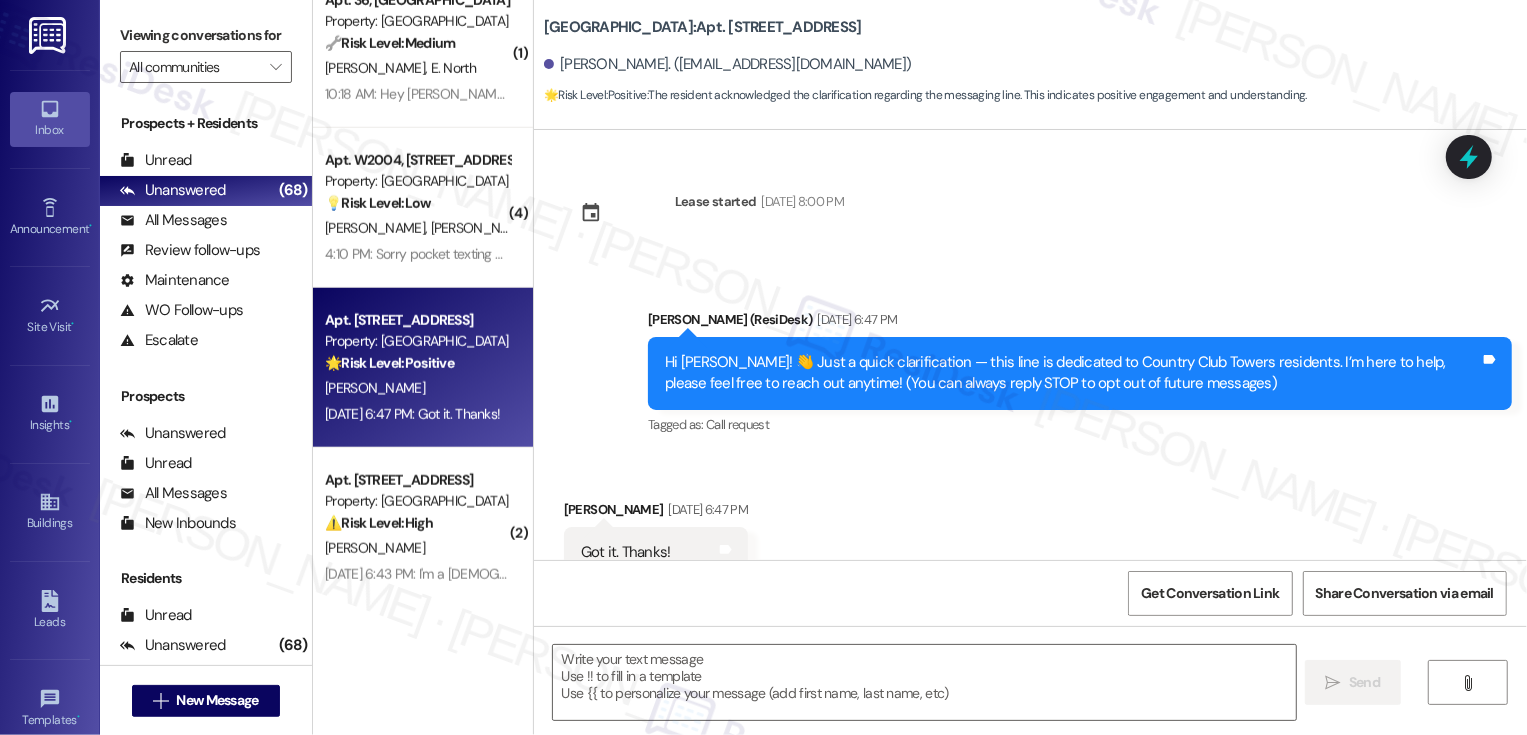 scroll, scrollTop: 247, scrollLeft: 0, axis: vertical 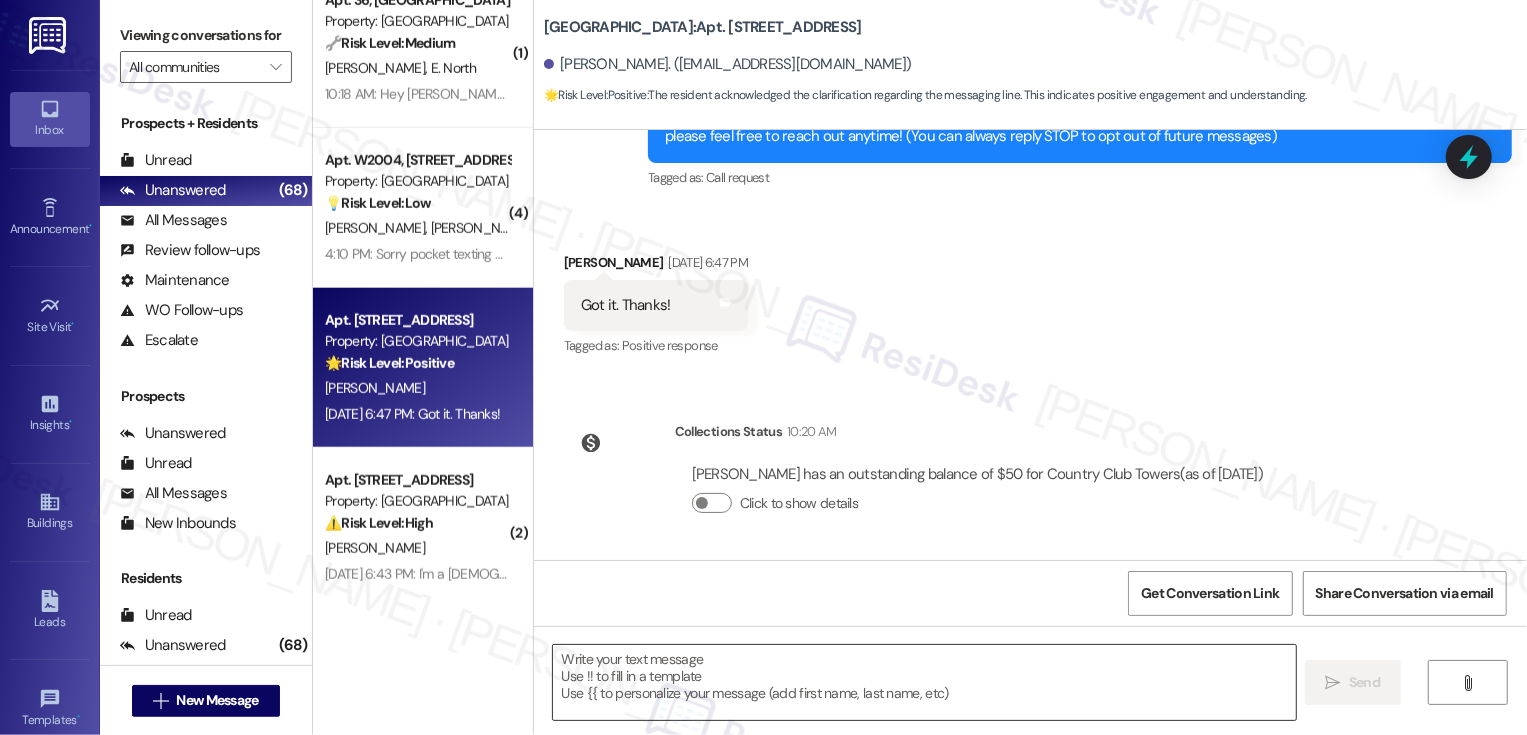 click at bounding box center (924, 682) 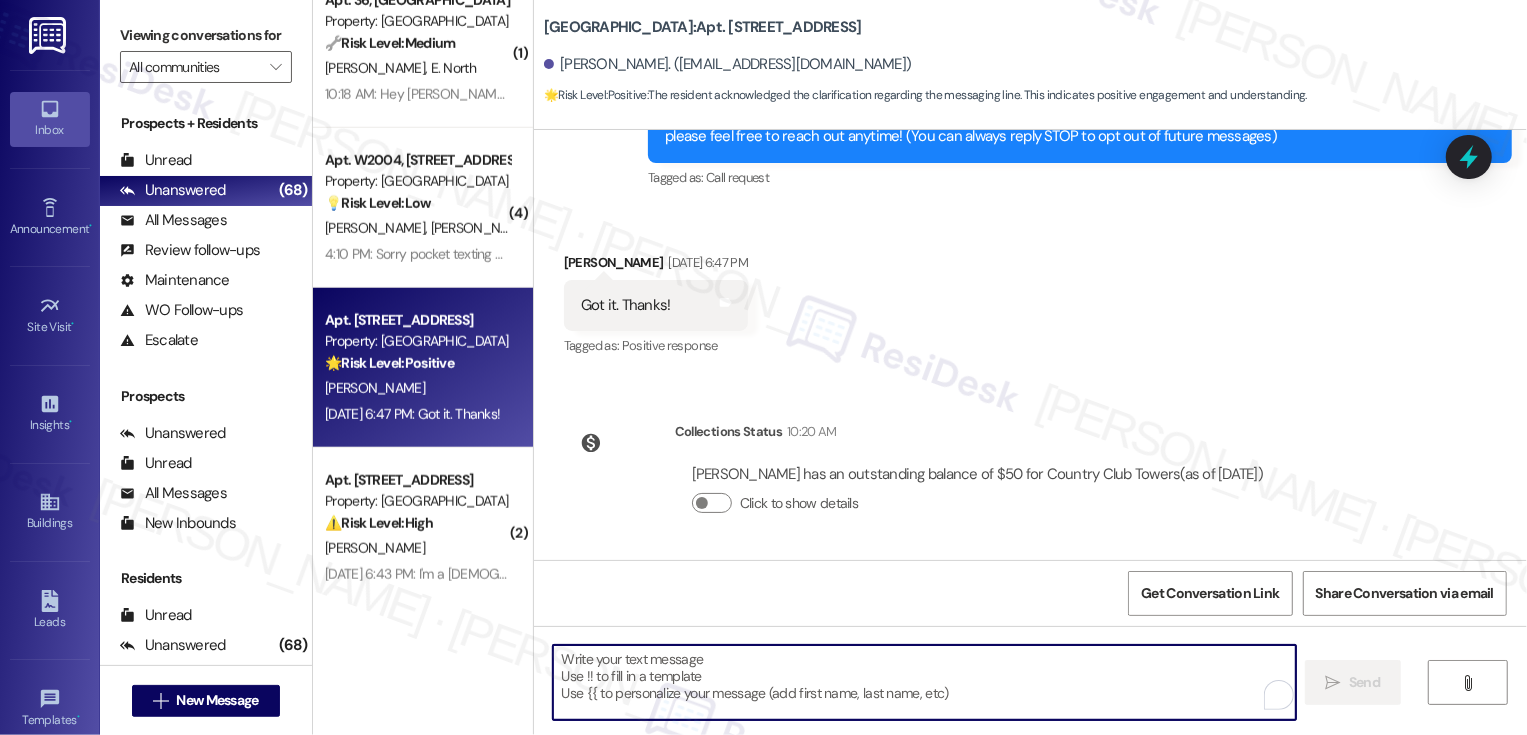 paste on "It's nice to meet you, {{first_name}}! Please feel free to reach out with any questions or concerns you may have!" 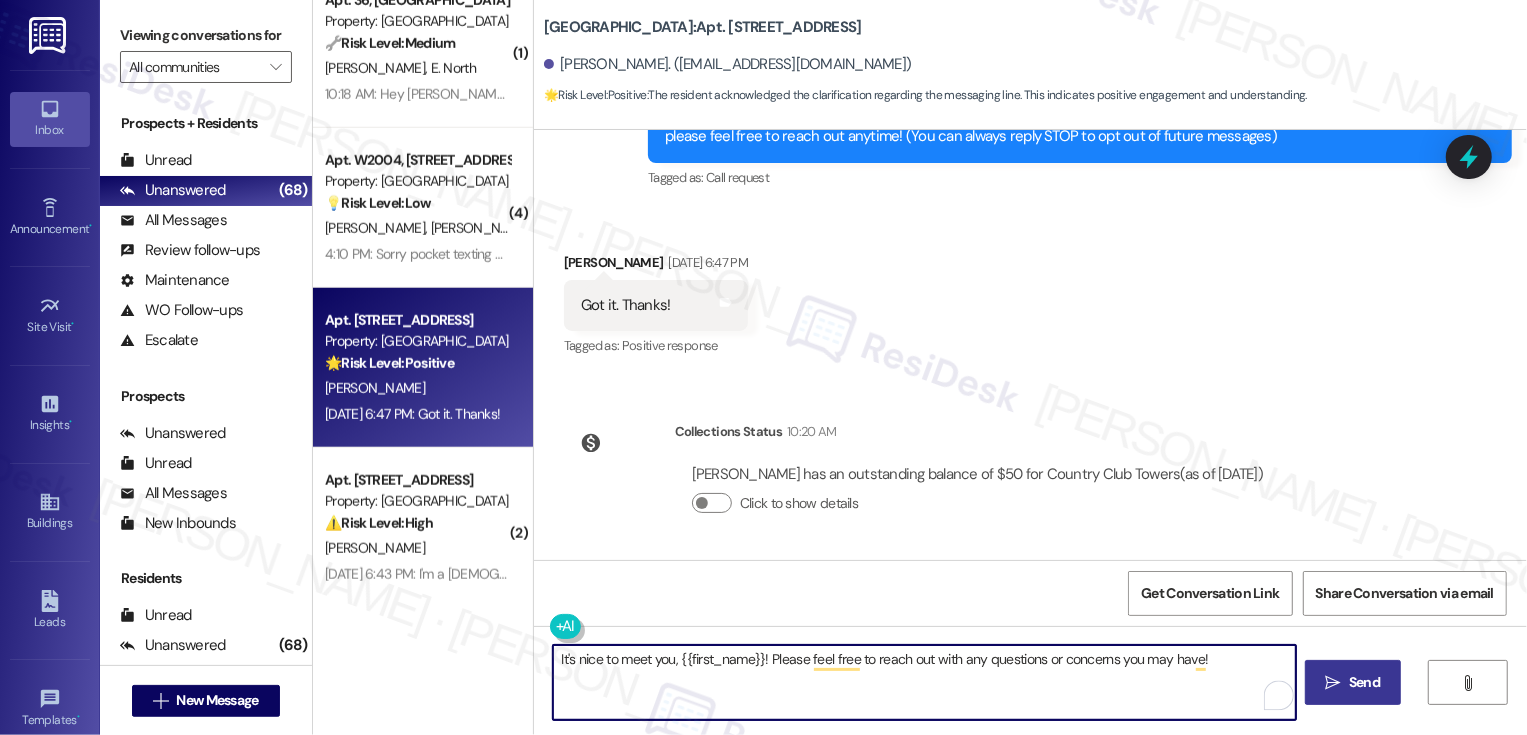 type on "It's nice to meet you, {{first_name}}! Please feel free to reach out with any questions or concerns you may have!" 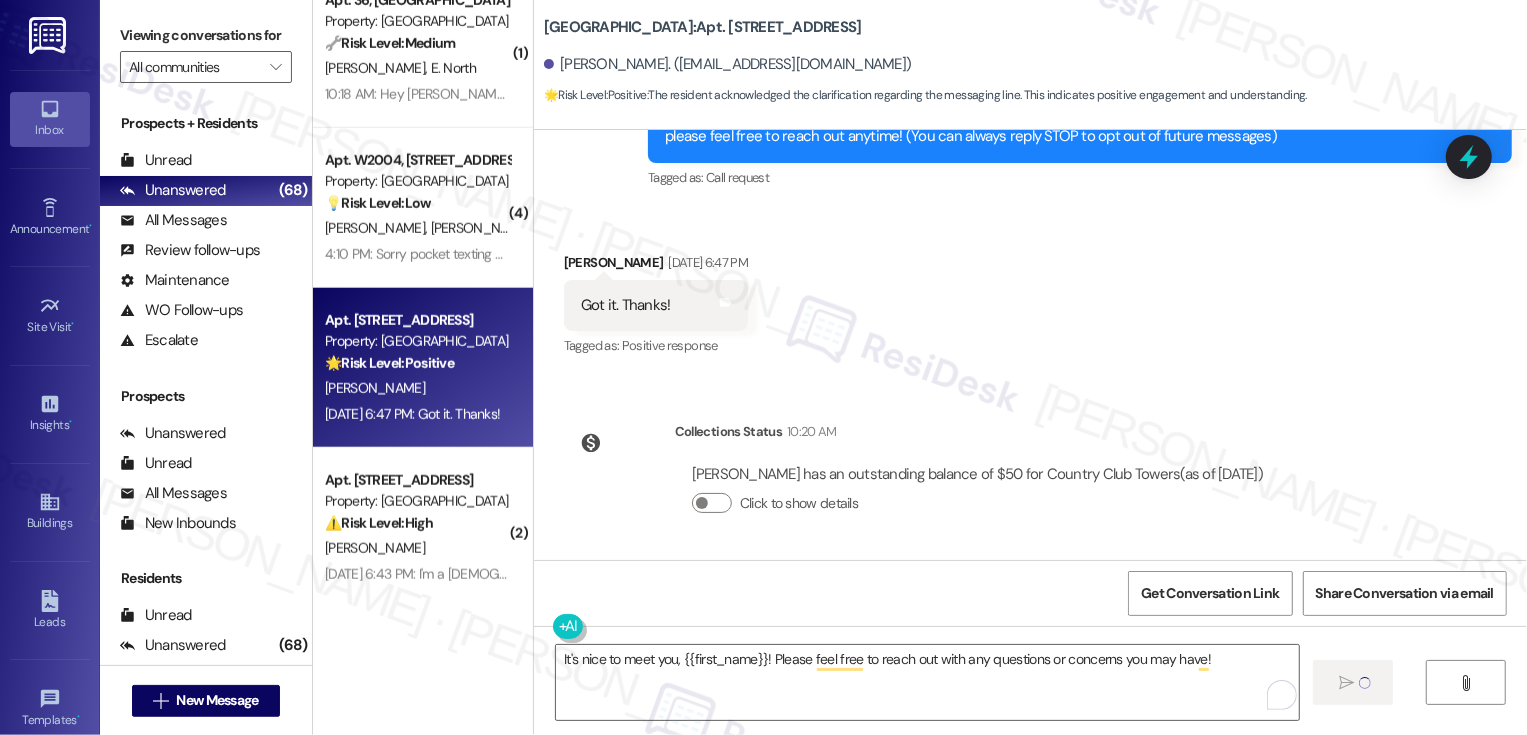type 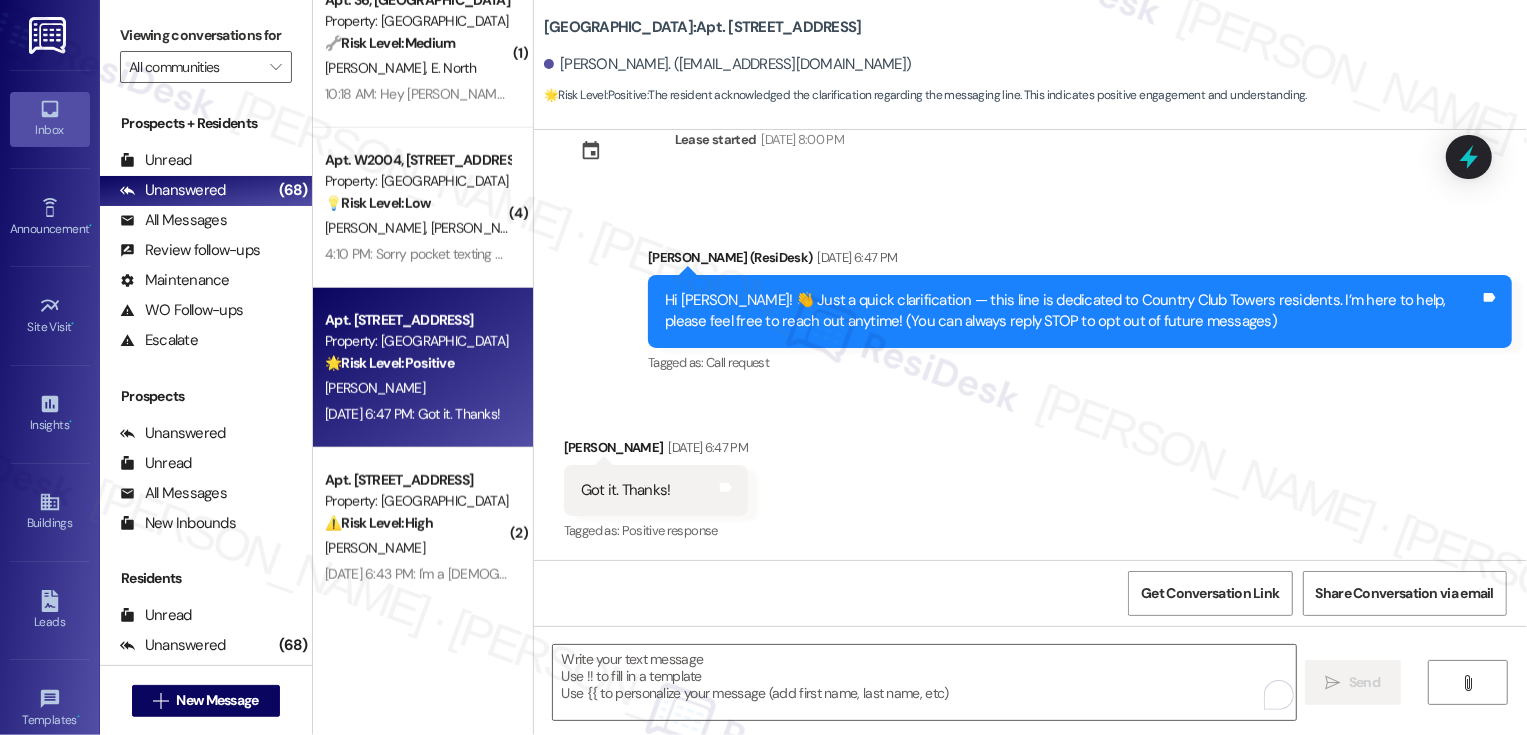 scroll, scrollTop: 386, scrollLeft: 0, axis: vertical 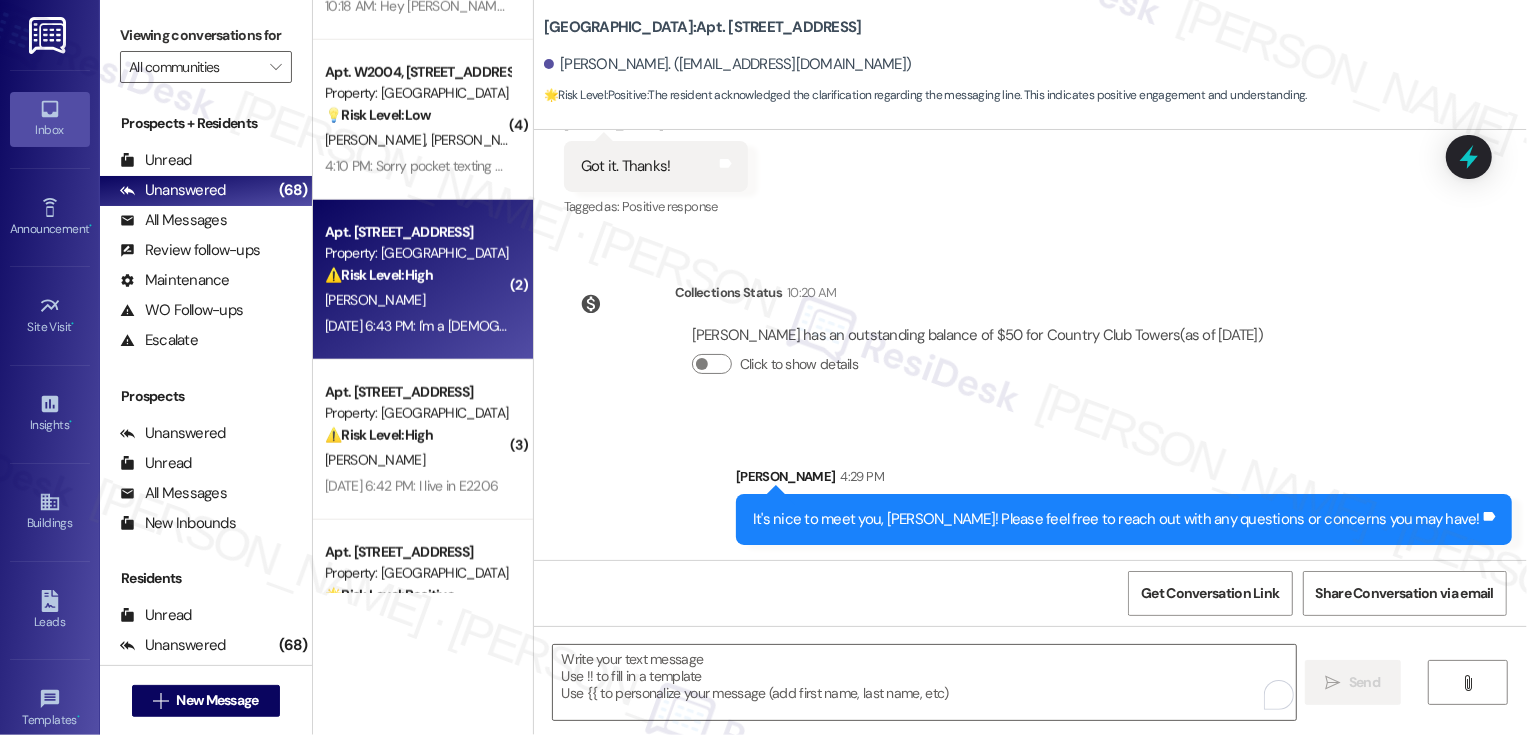 click on "Jul 21, 2025 at 6:43 PM: I'm a tower resident  Jul 21, 2025 at 6:43 PM: I'm a tower resident" at bounding box center [480, 326] 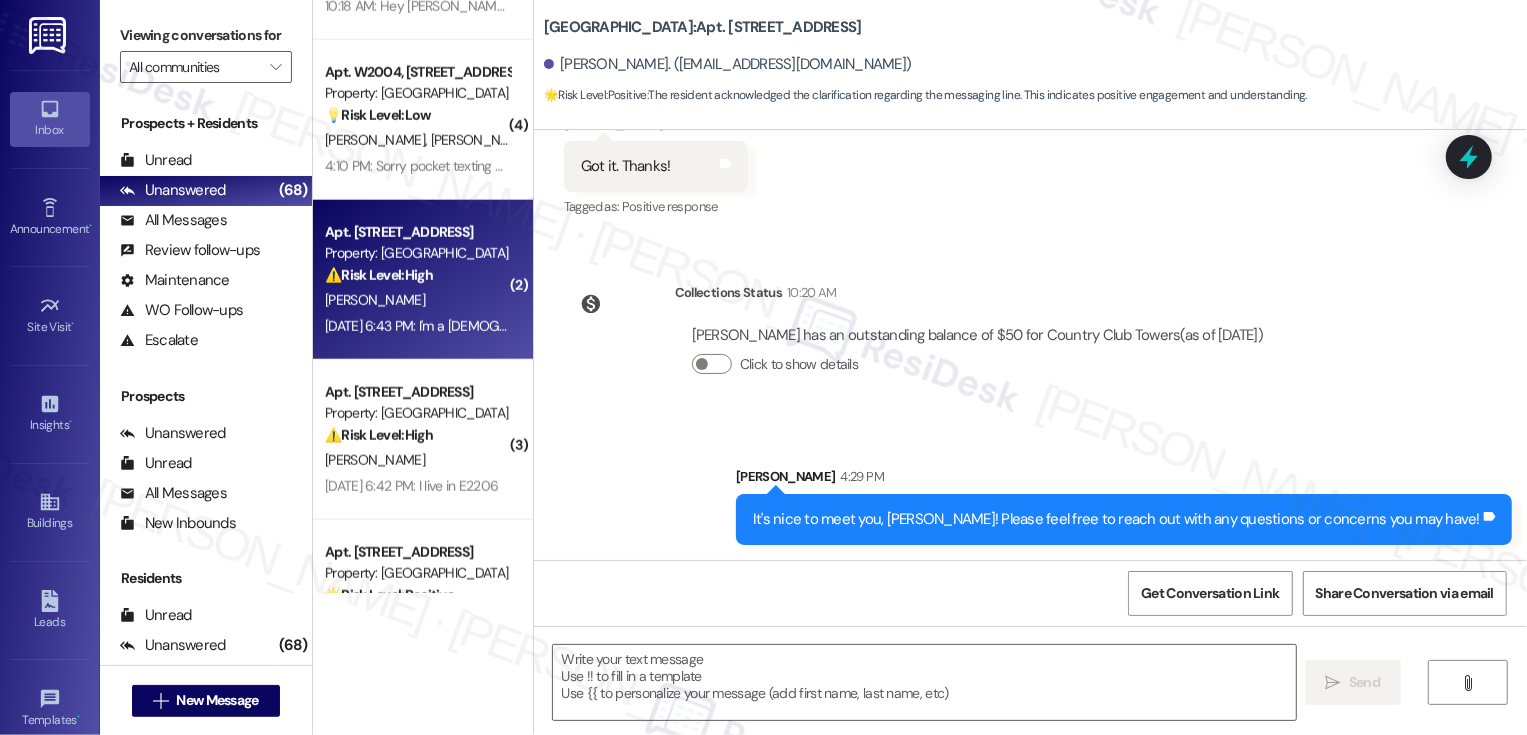 click on "Jul 21, 2025 at 6:43 PM: I'm a tower resident  Jul 21, 2025 at 6:43 PM: I'm a tower resident" at bounding box center [480, 326] 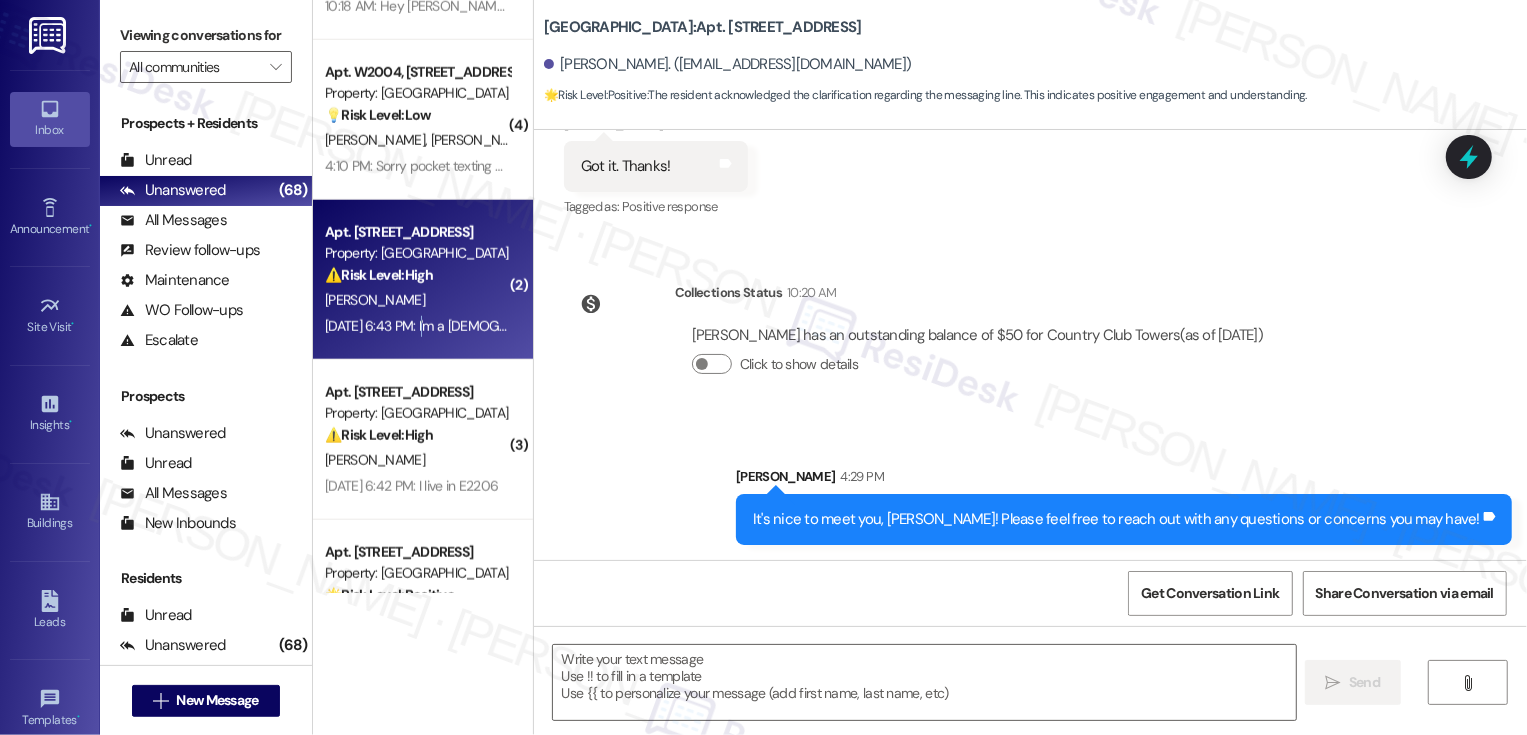 type on "Fetching suggested responses. Please feel free to read through the conversation in the meantime." 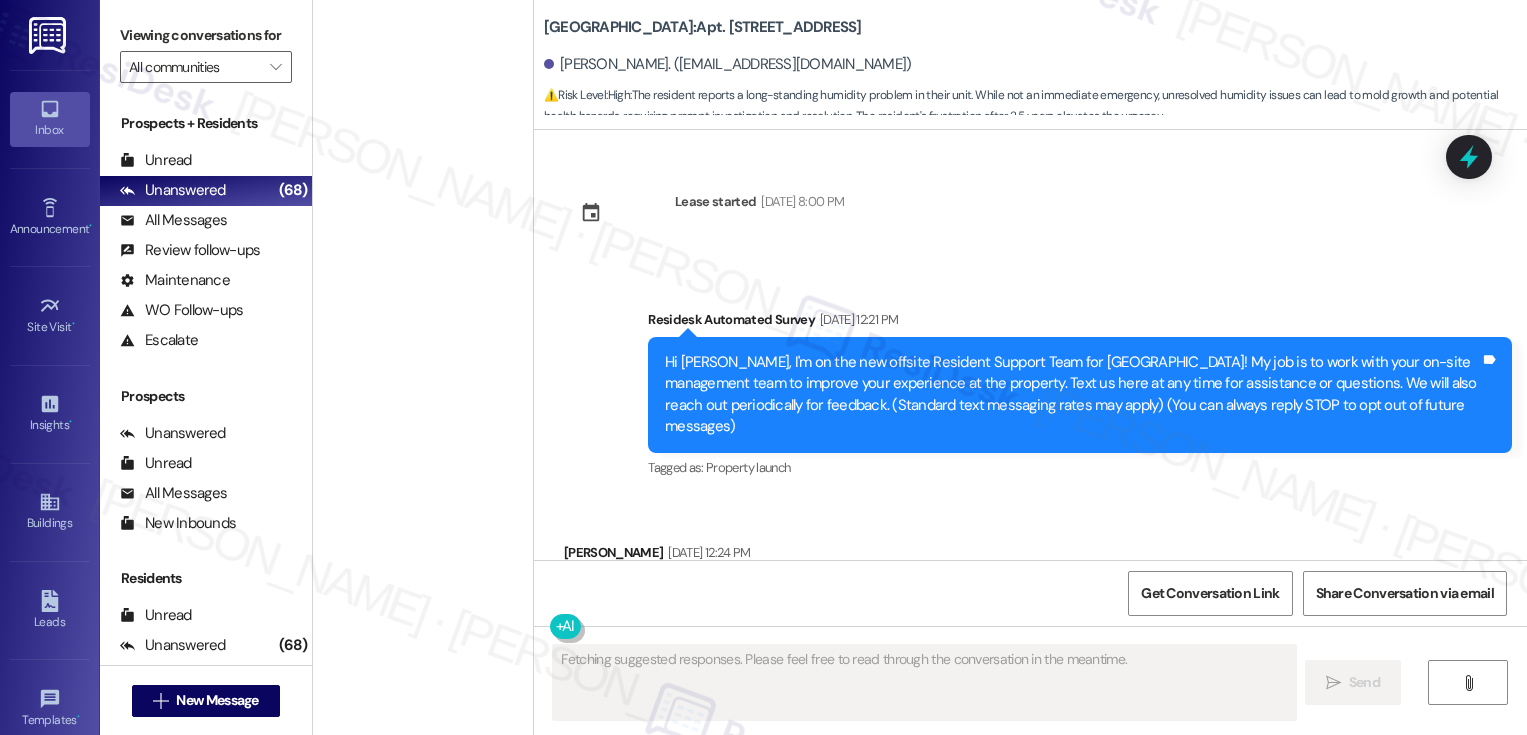 scroll, scrollTop: 0, scrollLeft: 0, axis: both 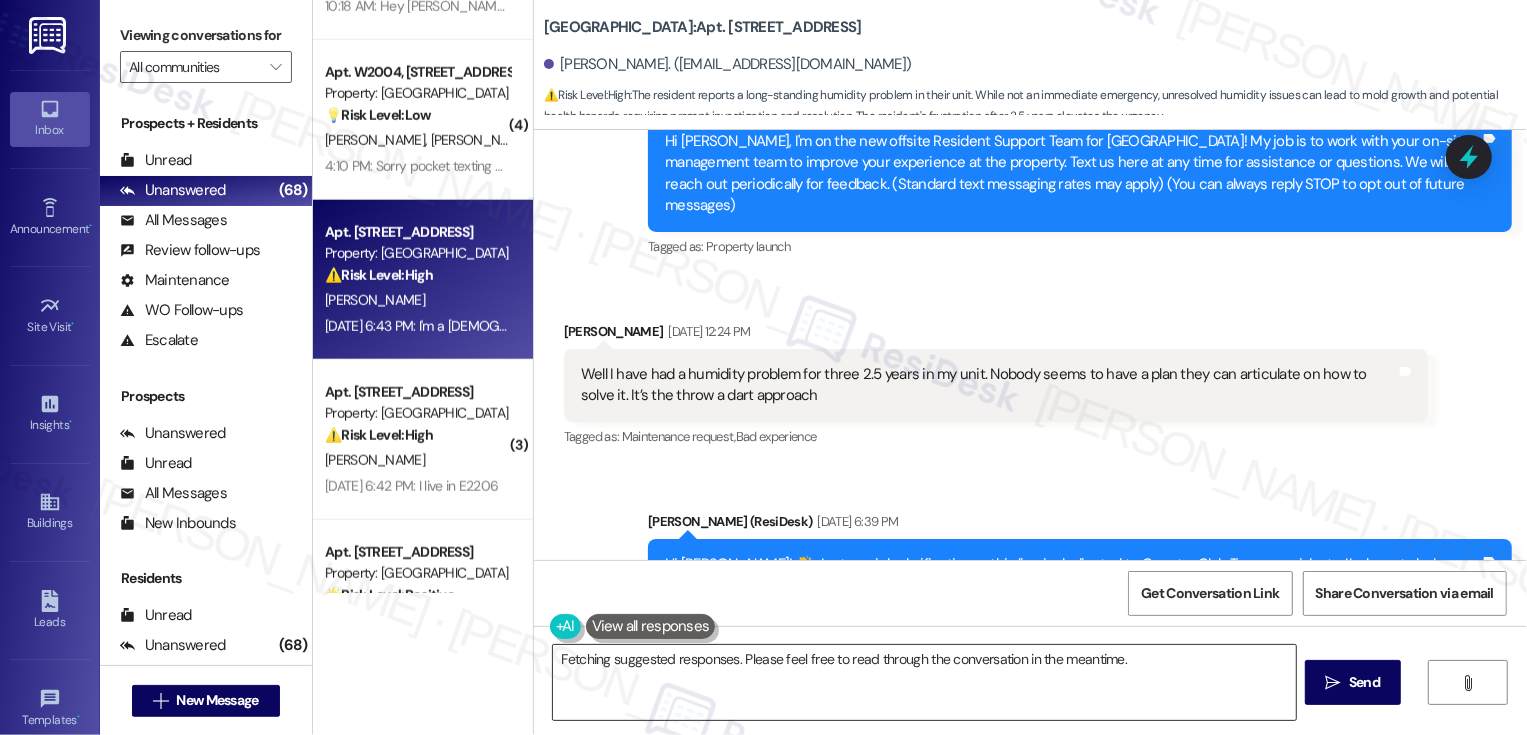 click on "Hi {{first_name}}, I understand your frustration with the ongoing humidity issue. Let me look into the history and see what's been done. I'll follow up with you ASAP with a clear plan. Thanks for your patience!" at bounding box center [924, 682] 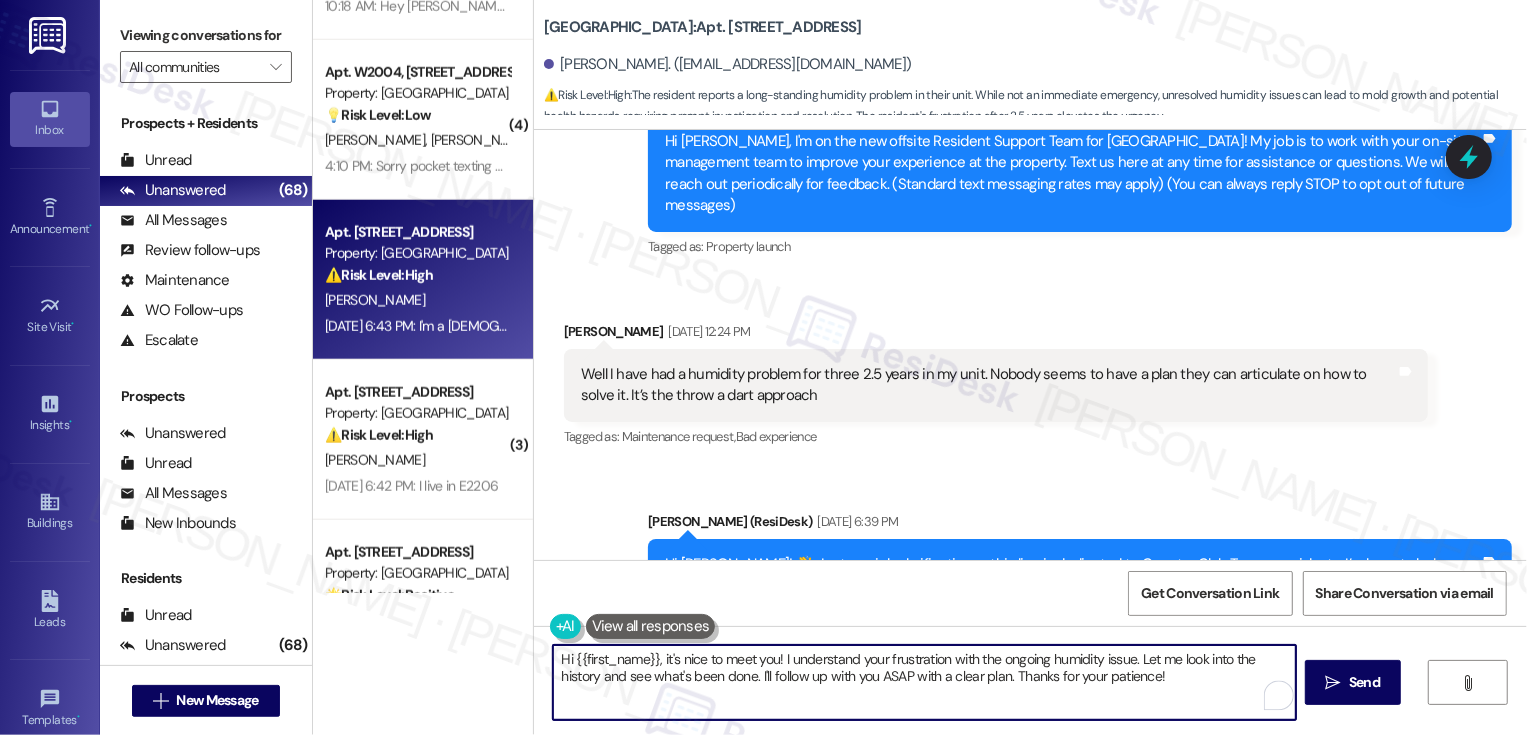 click on "Hi {{first_name}}, it's nice to meet you! I understand your frustration with the ongoing humidity issue. Let me look into the history and see what's been done. I'll follow up with you ASAP with a clear plan. Thanks for your patience!" at bounding box center [924, 682] 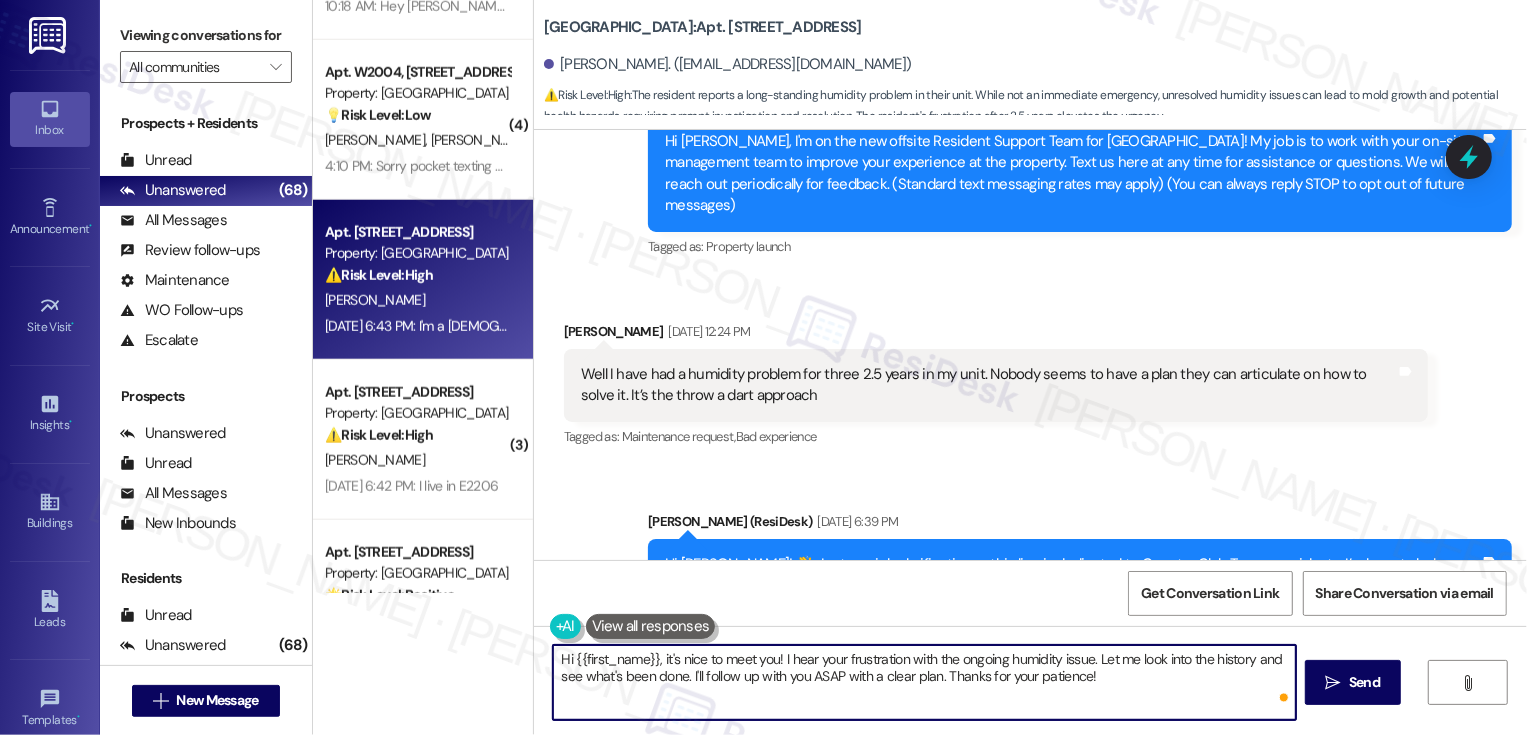 click on "Hi {{first_name}}, it's nice to meet you! I hear your frustration with the ongoing humidity issue. Let me look into the history and see what's been done. I'll follow up with you ASAP with a clear plan. Thanks for your patience!" at bounding box center [924, 682] 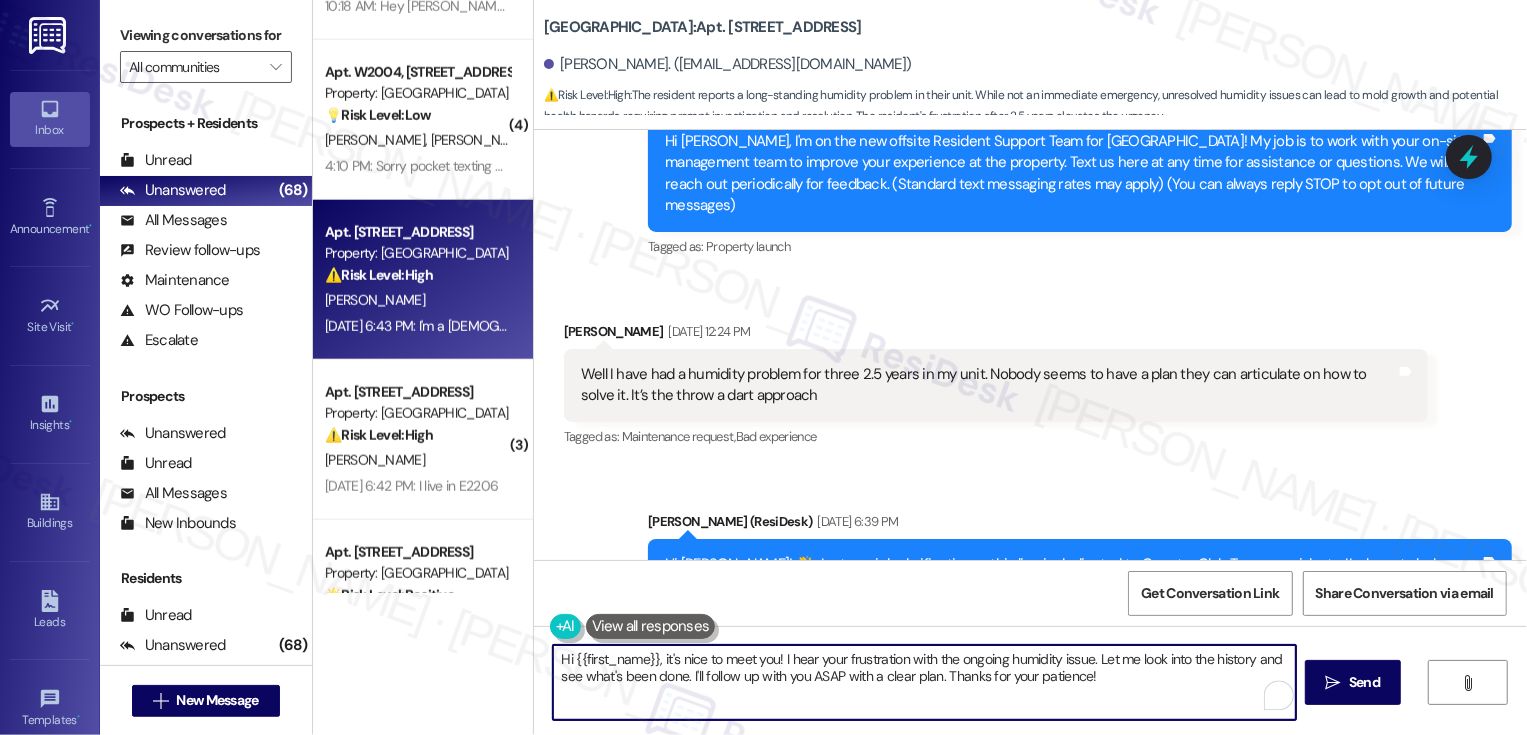 click on "Hi {{first_name}}, it's nice to meet you! I hear your frustration with the ongoing humidity issue. Let me look into the history and see what's been done. I'll follow up with you ASAP with a clear plan. Thanks for your patience!" at bounding box center (924, 682) 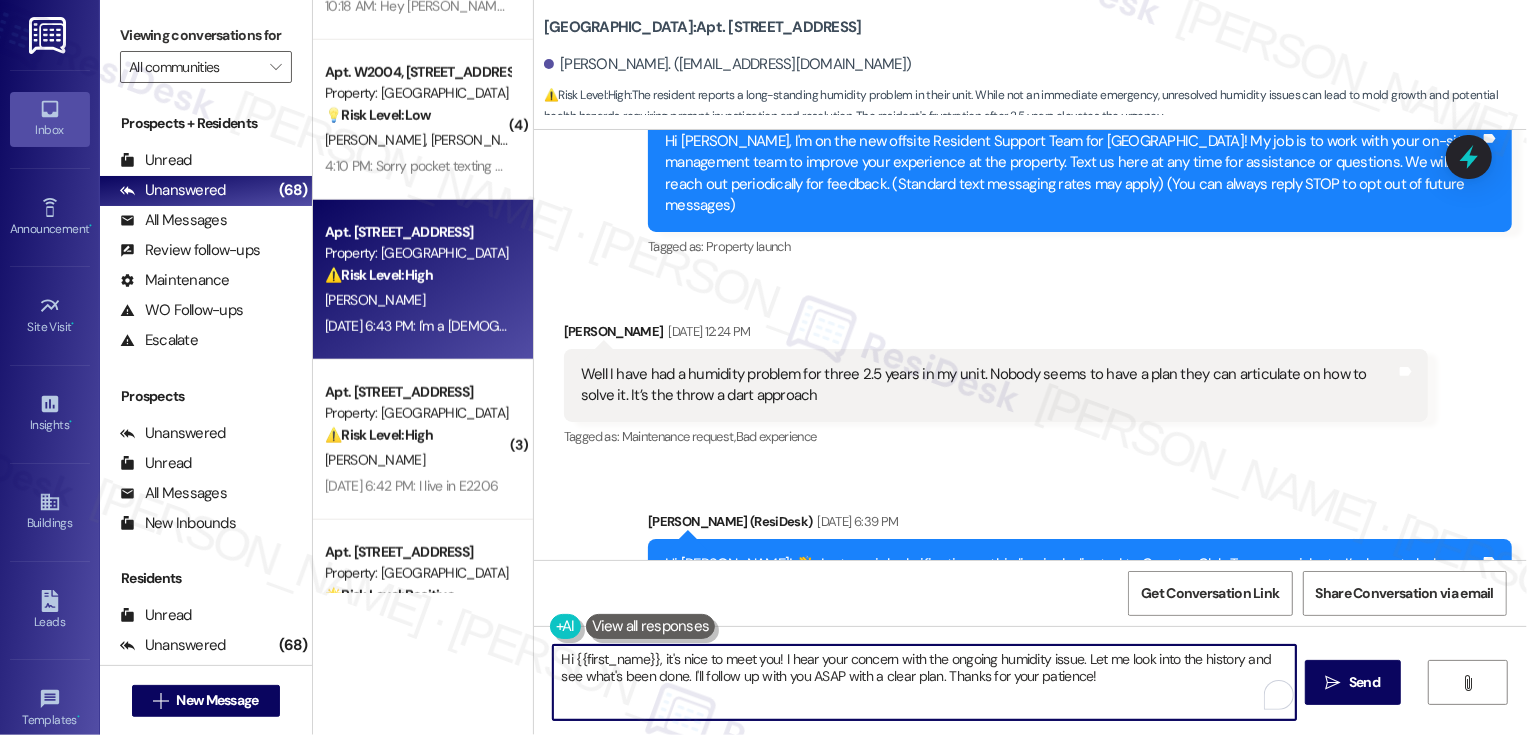 type on "Hi {{first_name}}, it's nice to meet you! I hear your concern with the ongoing humidity issue. Let me look into the history and see what's been done. I'll follow up with you ASAP with a clear plan. Thanks for your patience!" 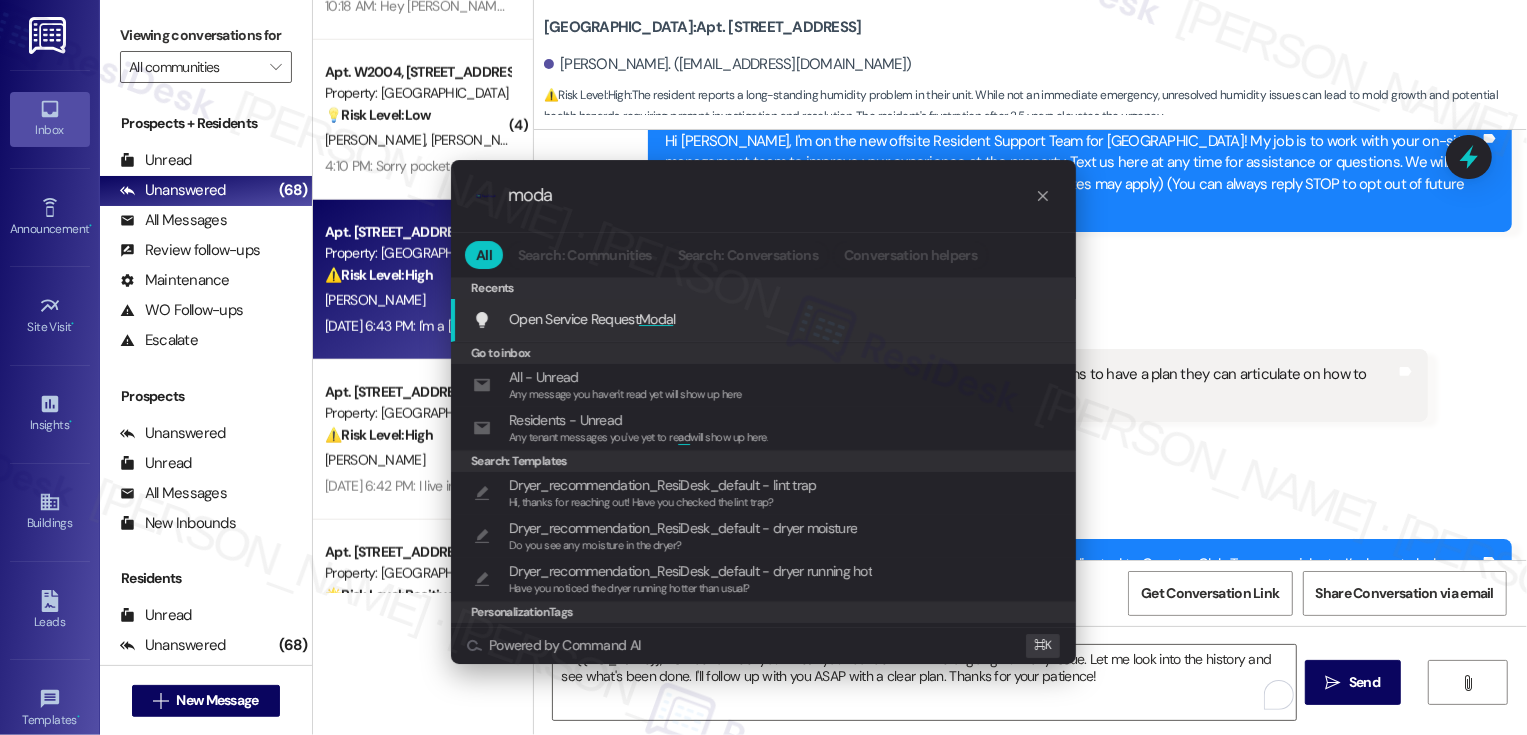type on "modal" 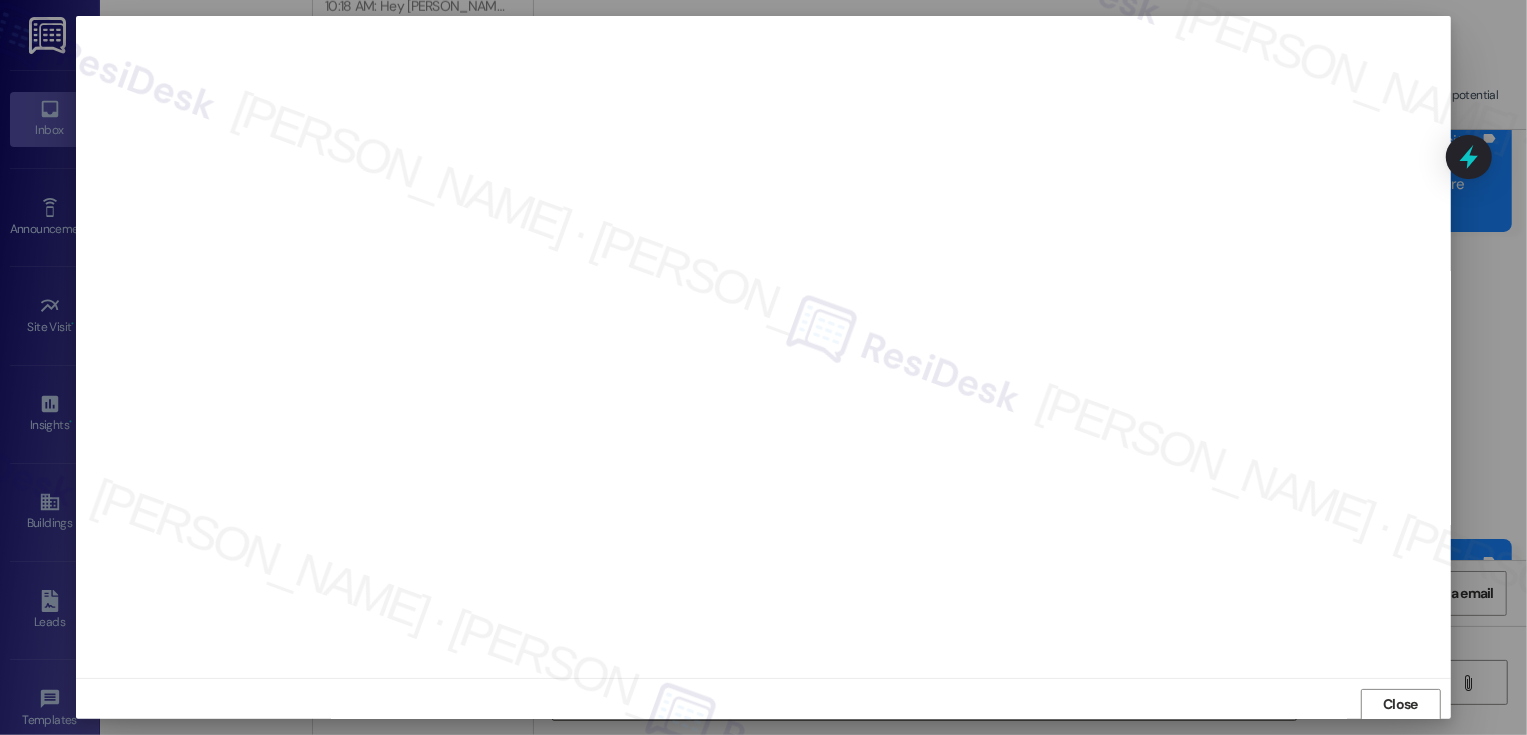 scroll, scrollTop: 1, scrollLeft: 0, axis: vertical 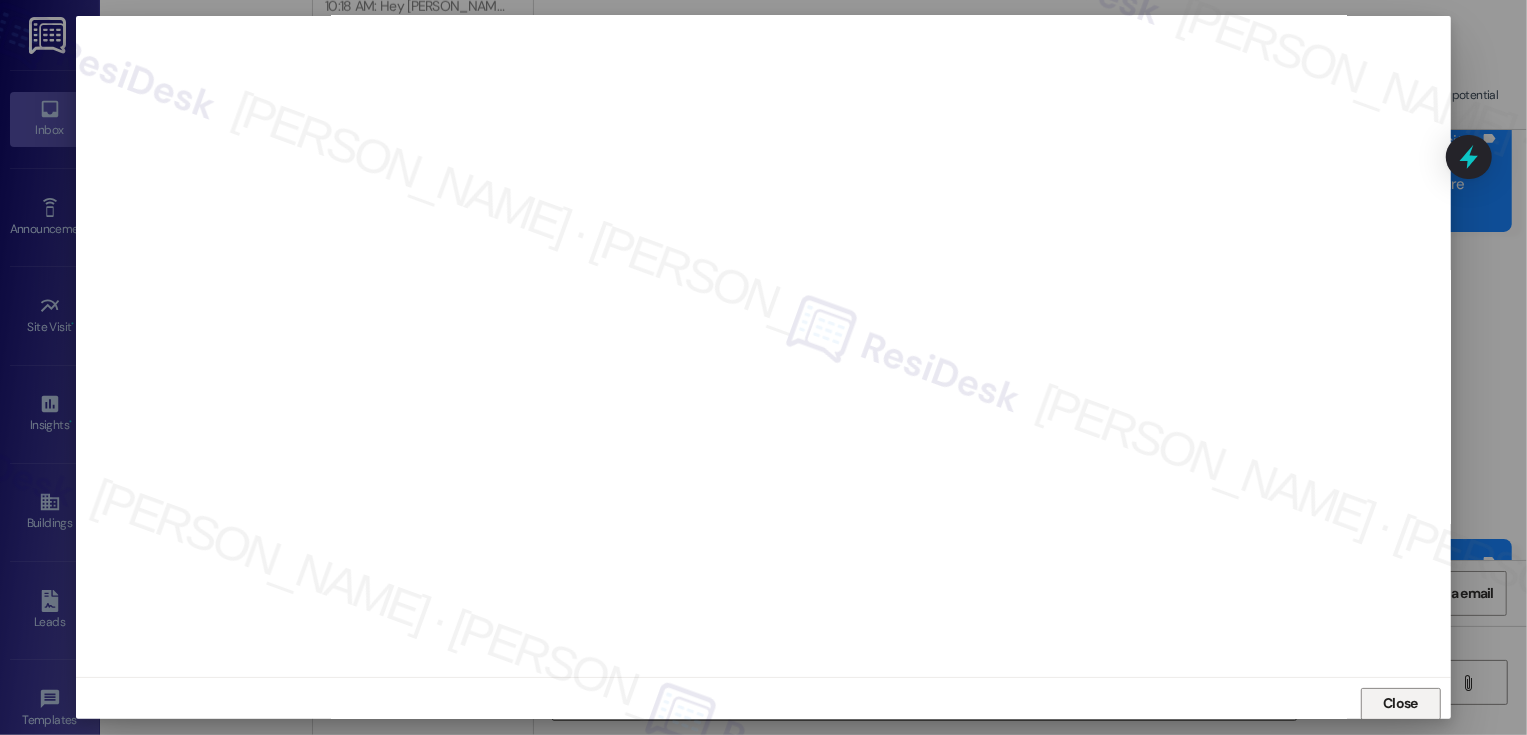 click on "Close" at bounding box center [1400, 703] 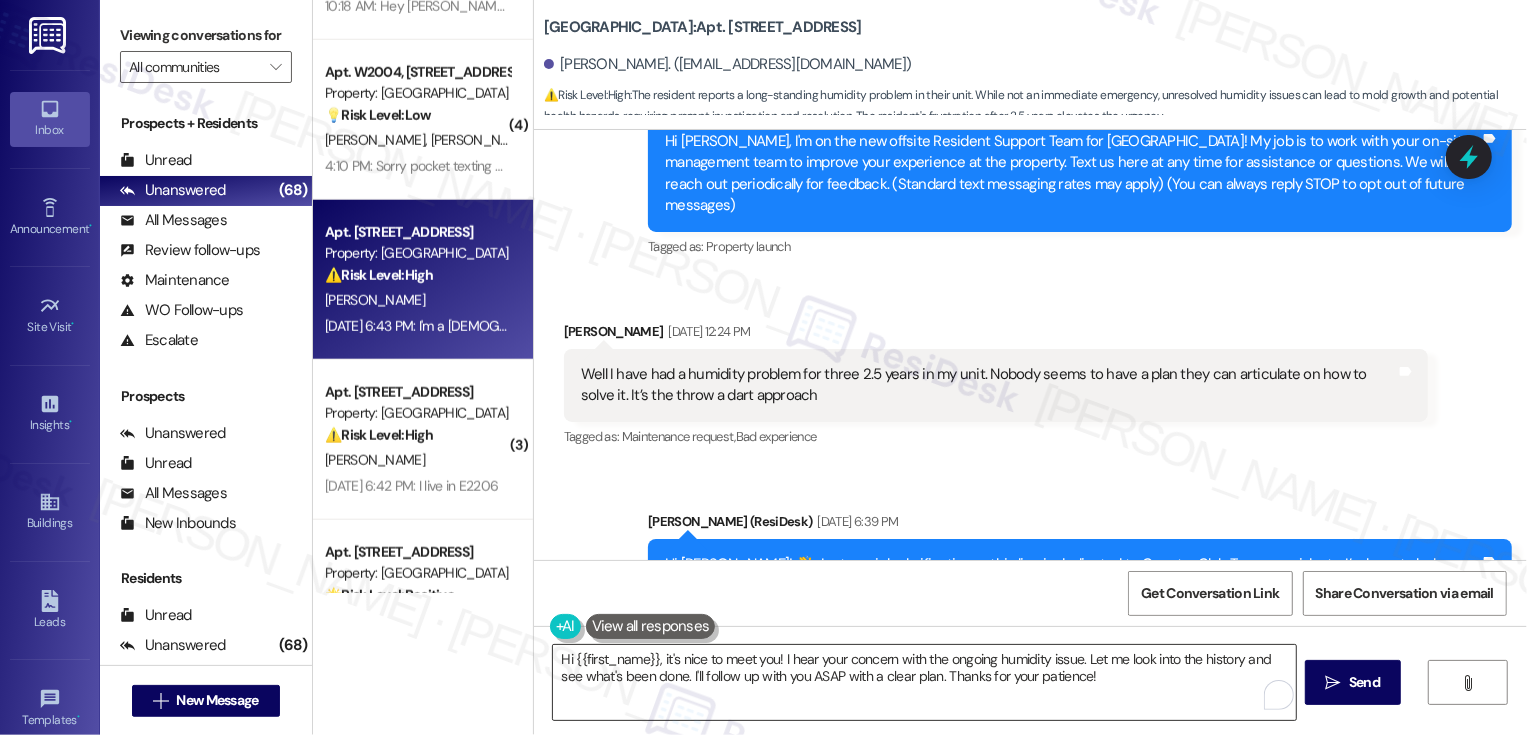 click on "Hi {{first_name}}, it's nice to meet you! I hear your concern with the ongoing humidity issue. Let me look into the history and see what's been done. I'll follow up with you ASAP with a clear plan. Thanks for your patience!" at bounding box center (924, 682) 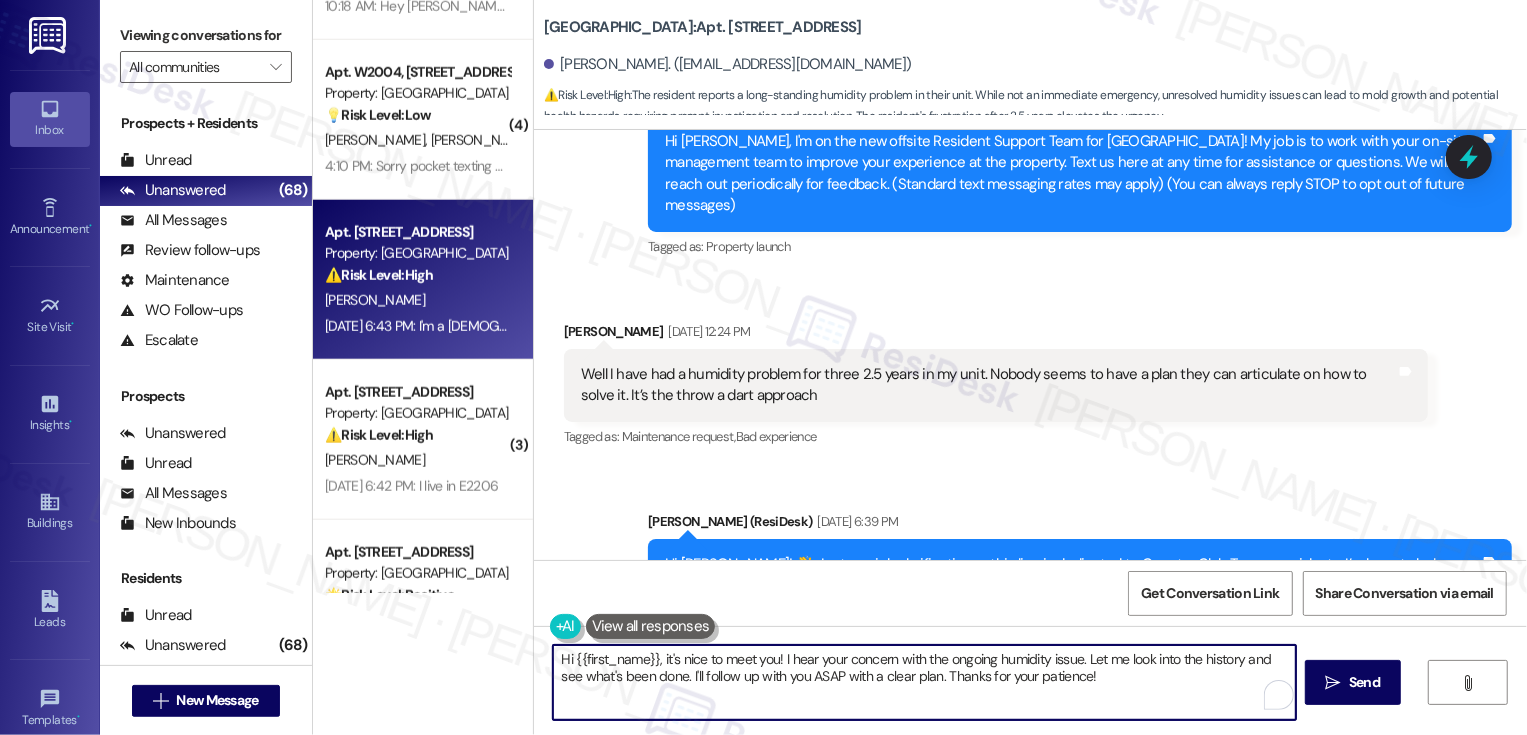 drag, startPoint x: 1081, startPoint y: 659, endPoint x: 1109, endPoint y: 685, distance: 38.209946 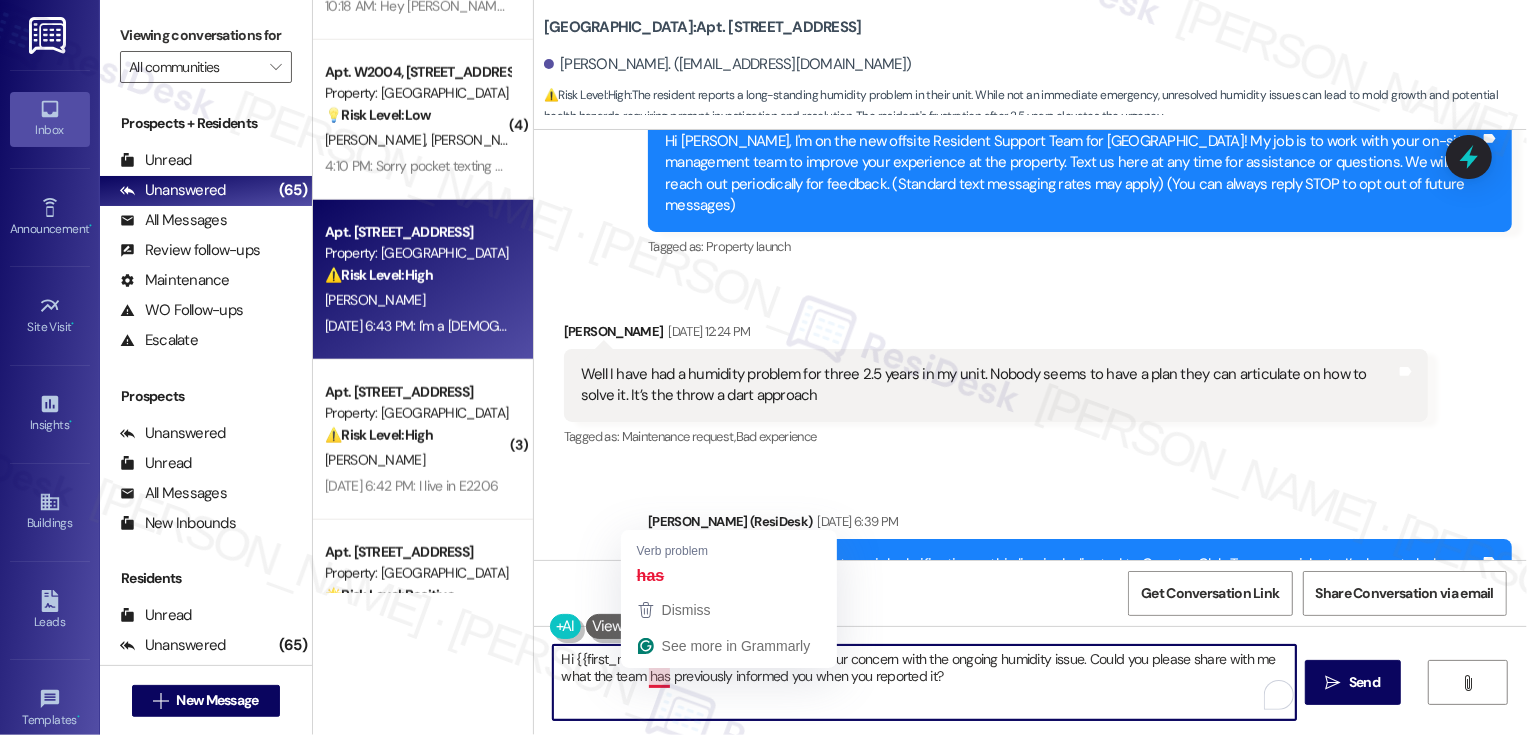 click on "Hi {{first_name}}, it's nice to meet you! I hear your concern with the ongoing humidity issue. Could you please share with me what the team has previously informed you when you reported it?" at bounding box center (924, 682) 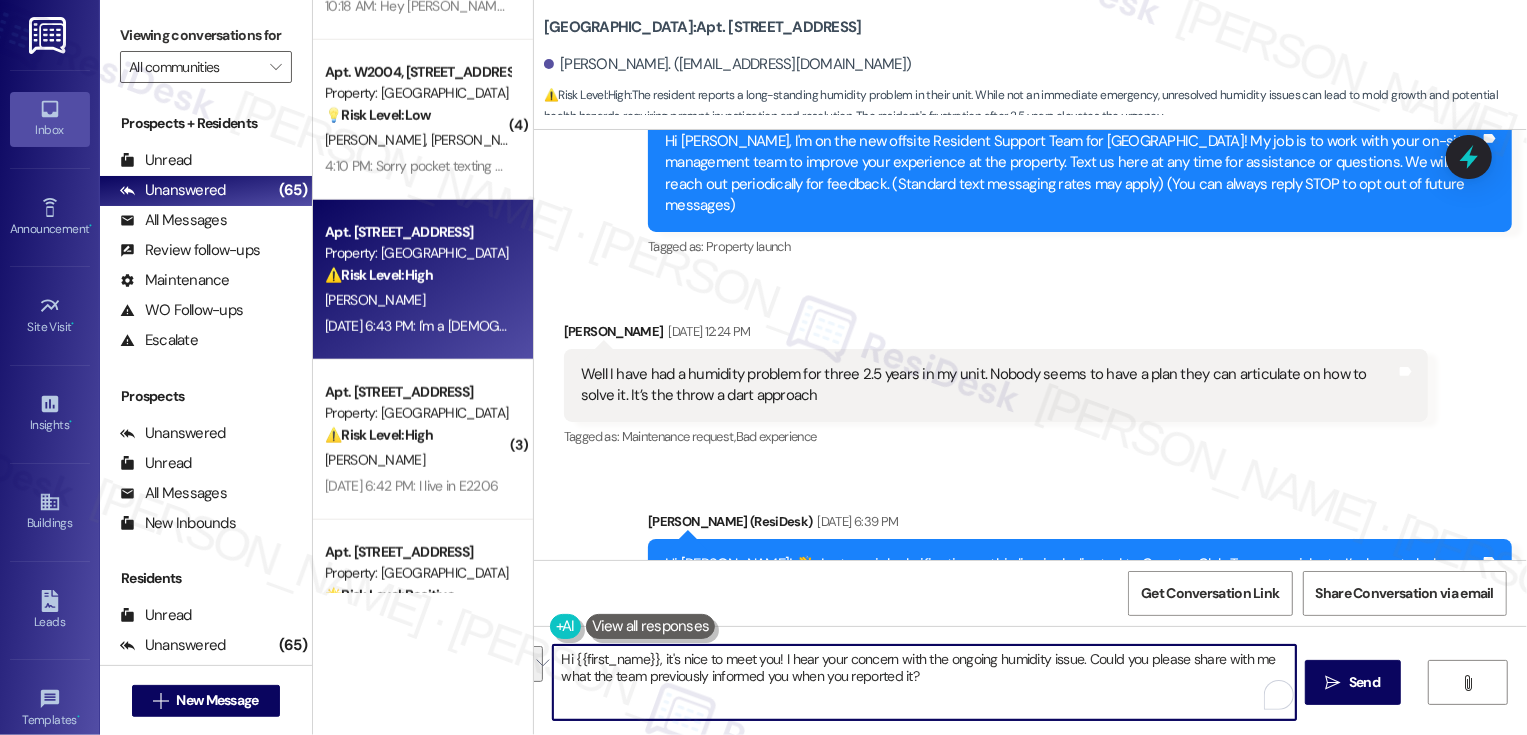 paste on "’s so nice to meet you! I hear your concern about the ongoing humidity issue. Just to better understand the situation, could you share what the team previously tol" 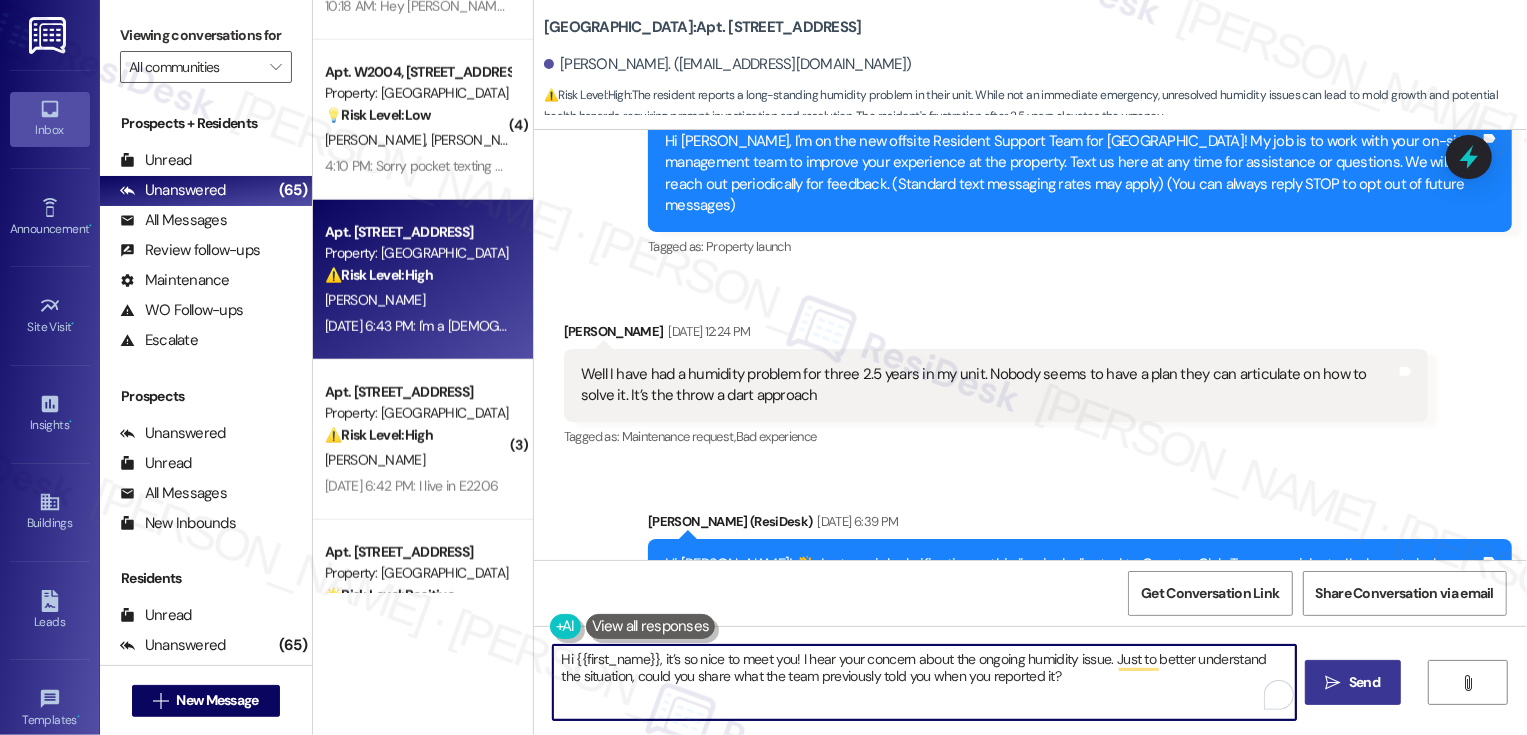 type on "Hi {{first_name}}, it’s so nice to meet you! I hear your concern about the ongoing humidity issue. Just to better understand the situation, could you share what the team previously told you when you reported it?" 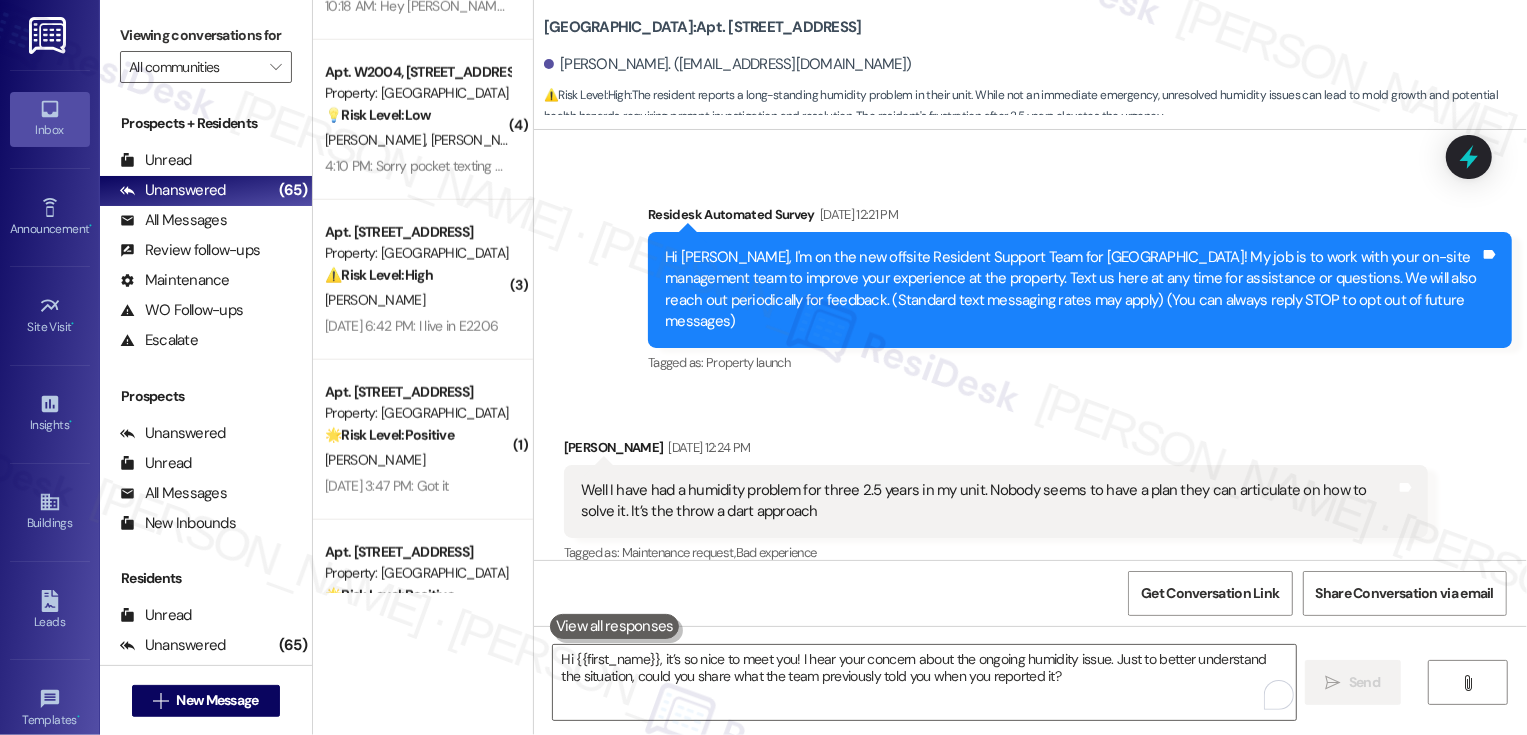 scroll, scrollTop: 296, scrollLeft: 0, axis: vertical 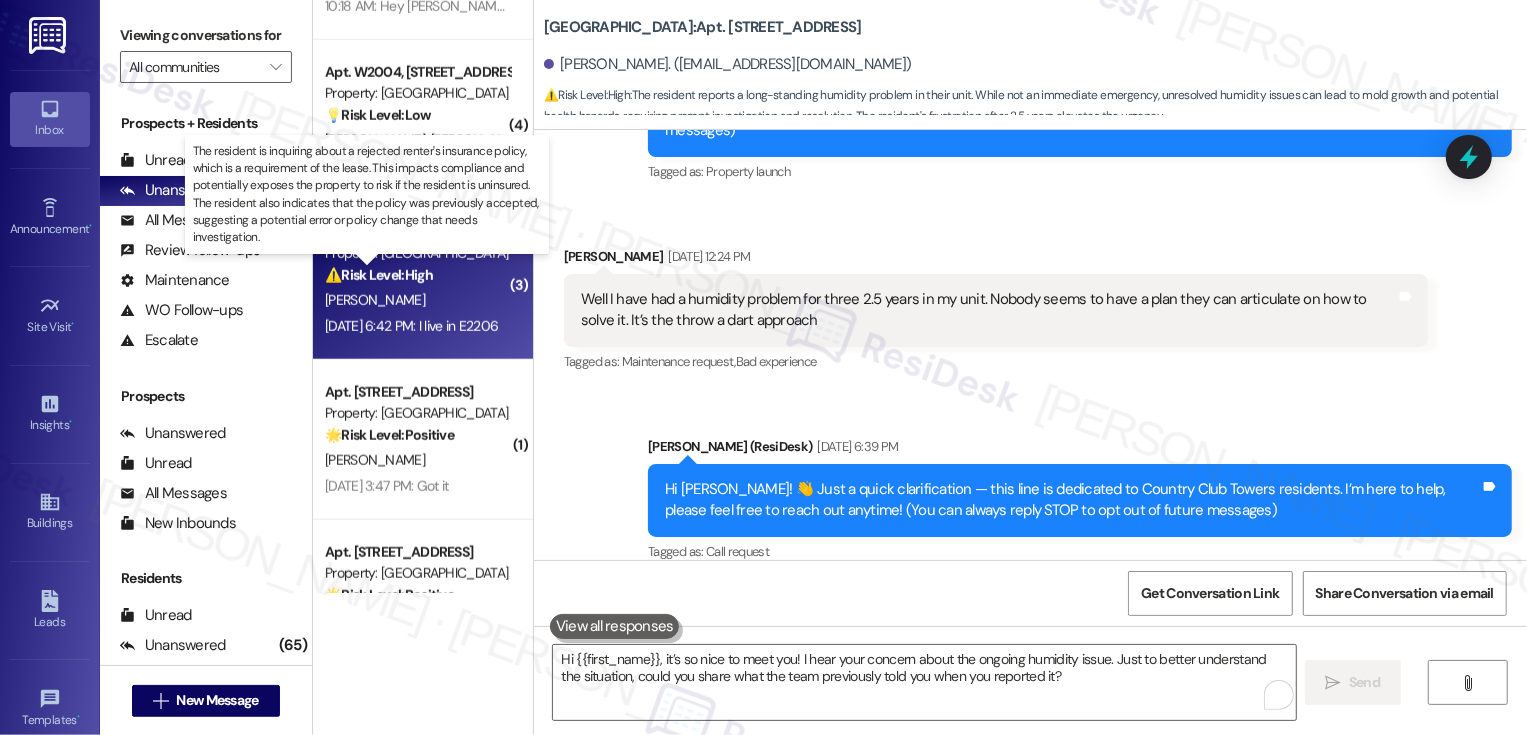 click on "⚠️  Risk Level:  High" at bounding box center [379, 275] 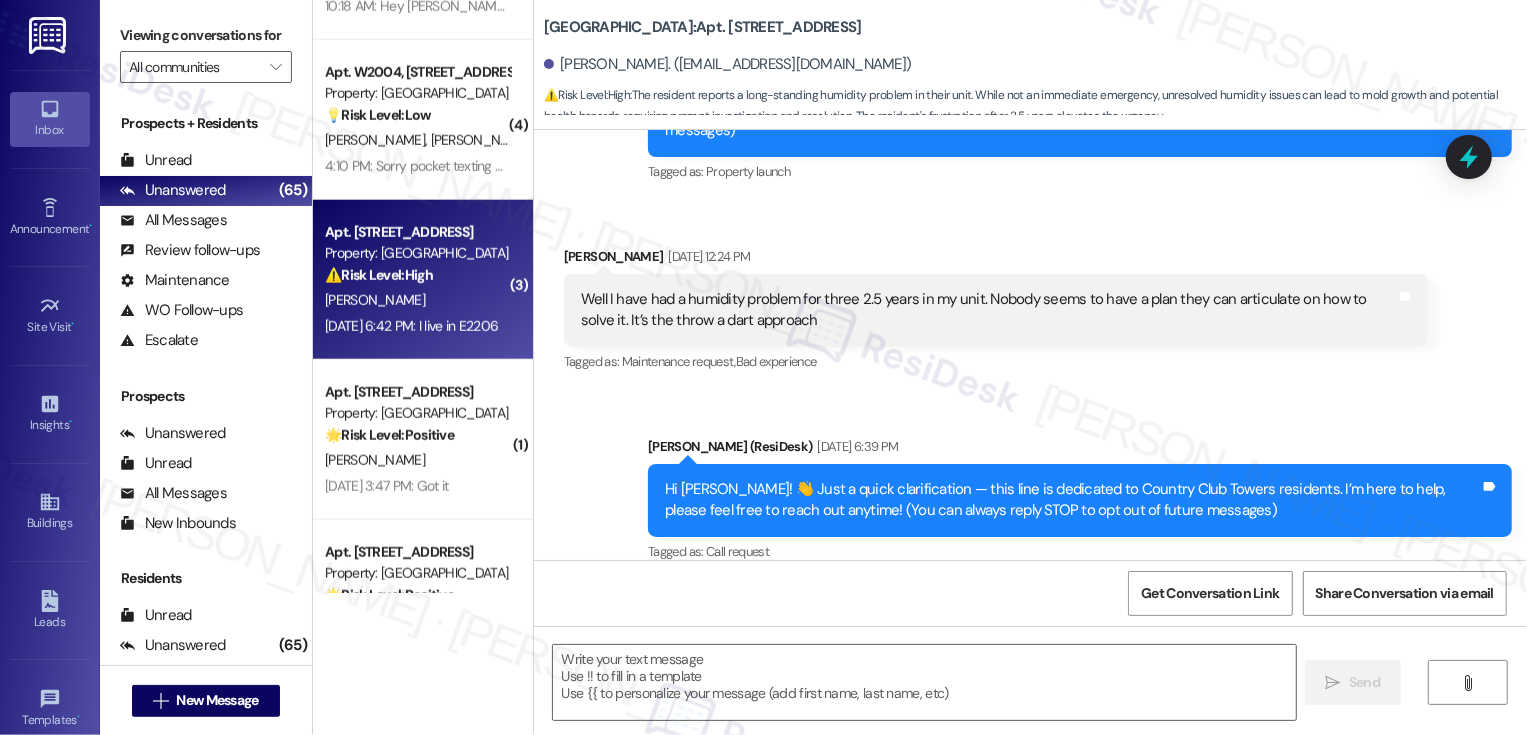 click on "⚠️  Risk Level:  High" at bounding box center [379, 275] 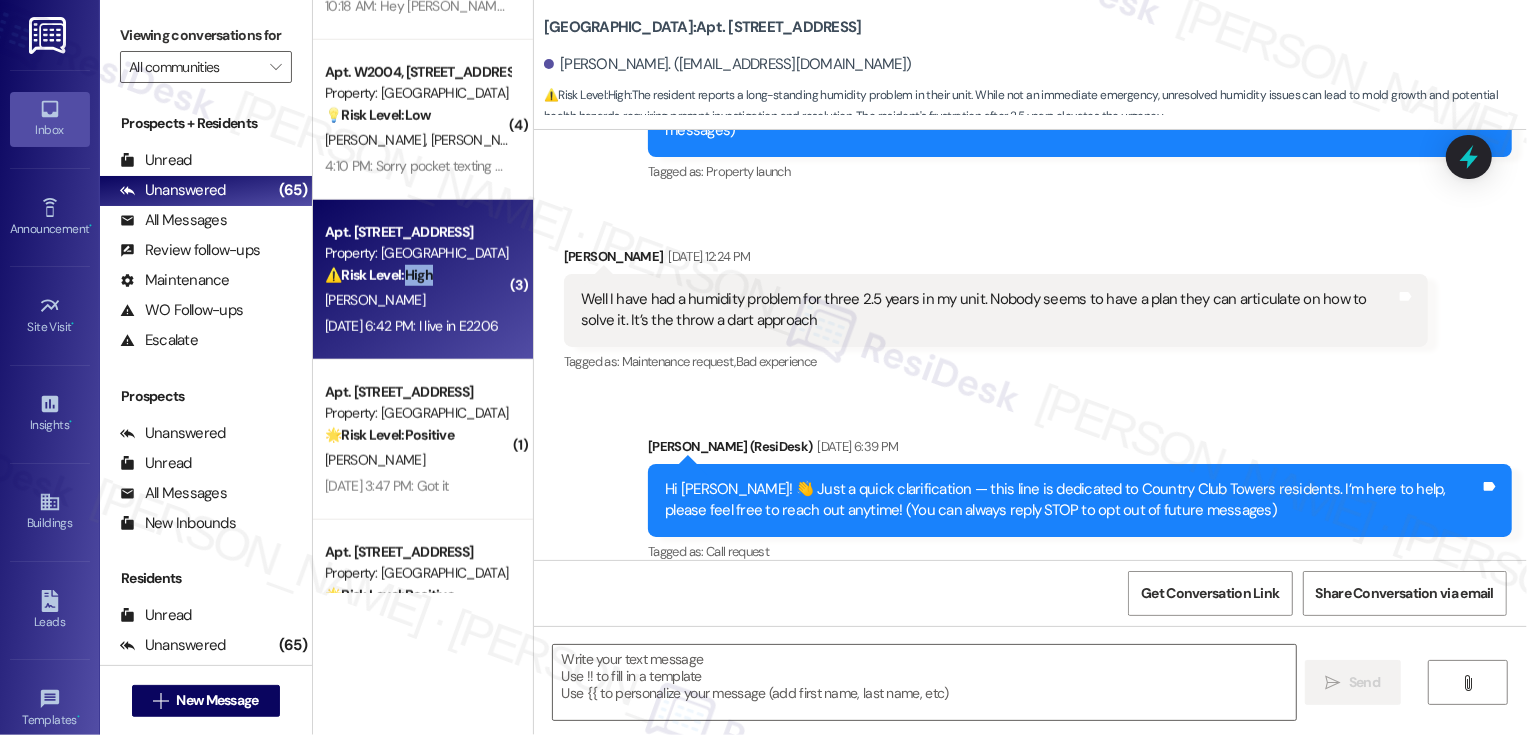 type on "Fetching suggested responses. Please feel free to read through the conversation in the meantime." 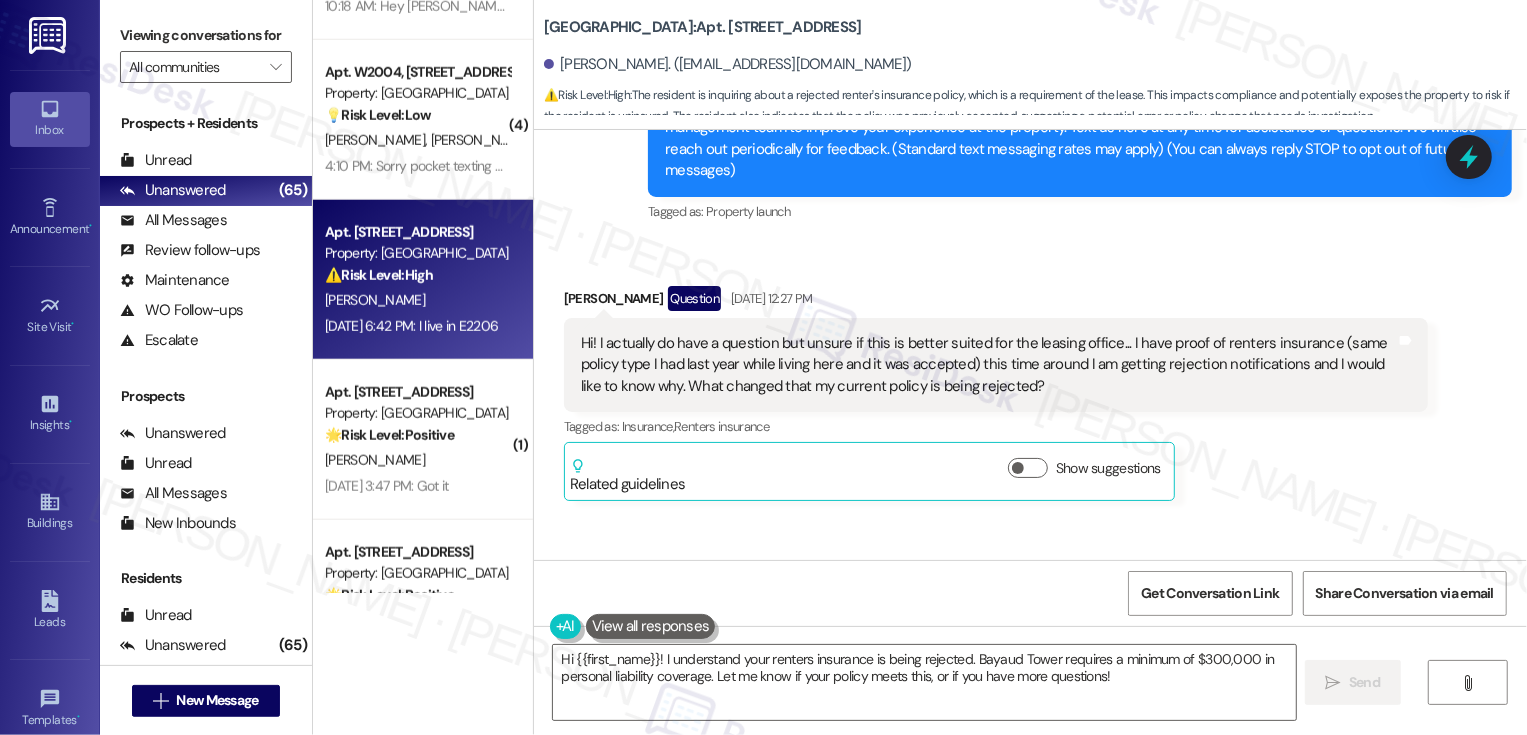 scroll, scrollTop: 257, scrollLeft: 0, axis: vertical 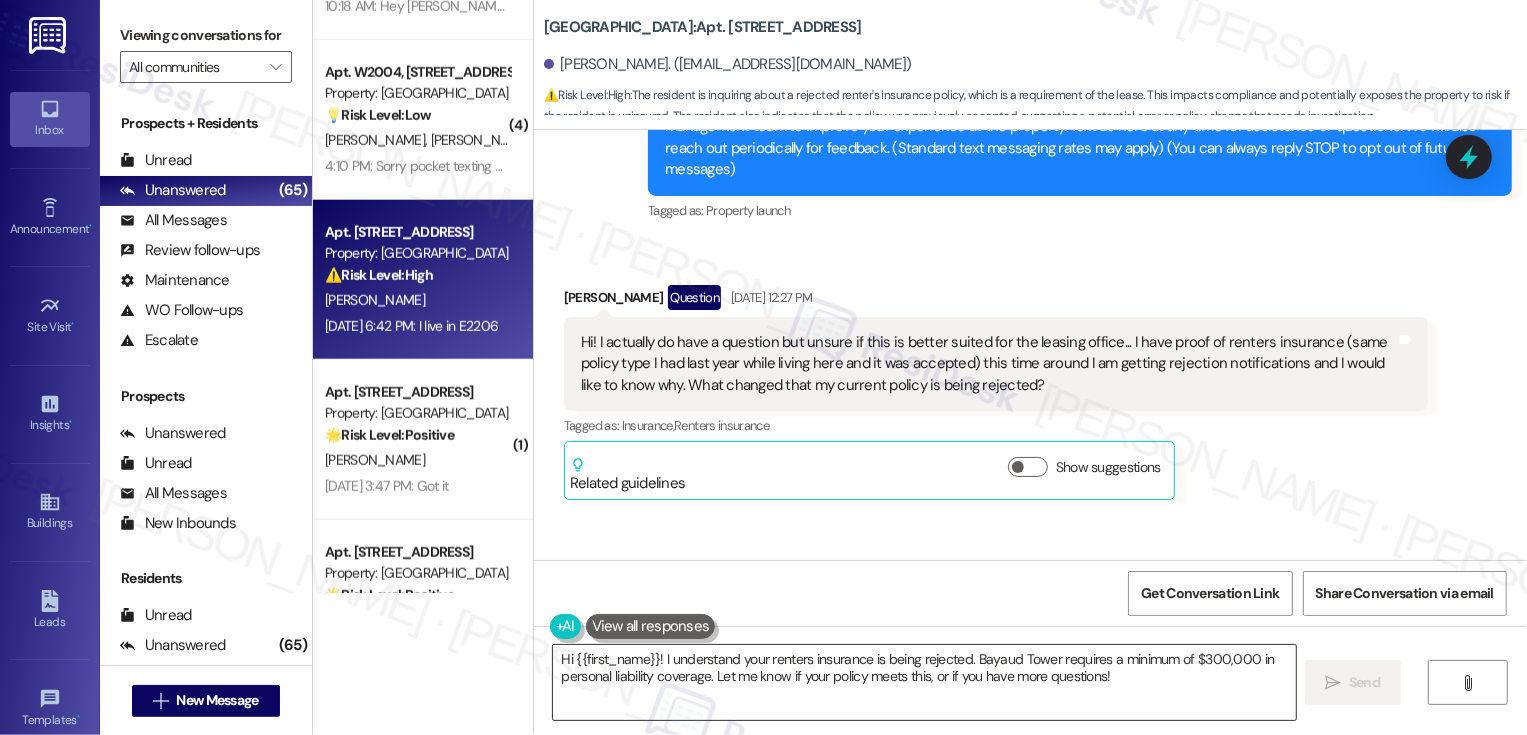 click on "Hi {{first_name}}! I understand your renters insurance is being rejected. Bayaud Tower requires a minimum of $300,000 in personal liability coverage. Let me know if your policy meets this, or if you have more questions!" at bounding box center [924, 682] 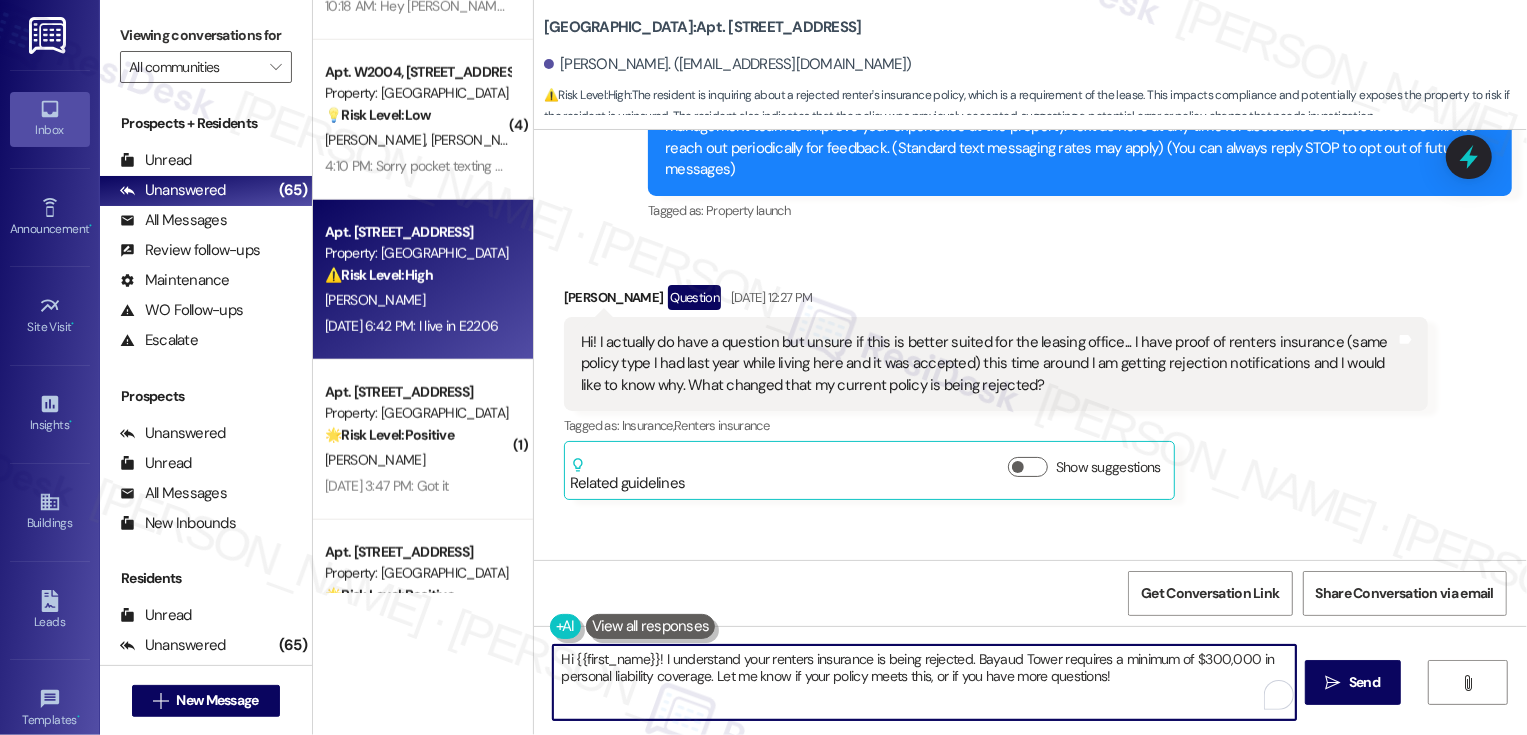 drag, startPoint x: 654, startPoint y: 663, endPoint x: 1097, endPoint y: 690, distance: 443.82202 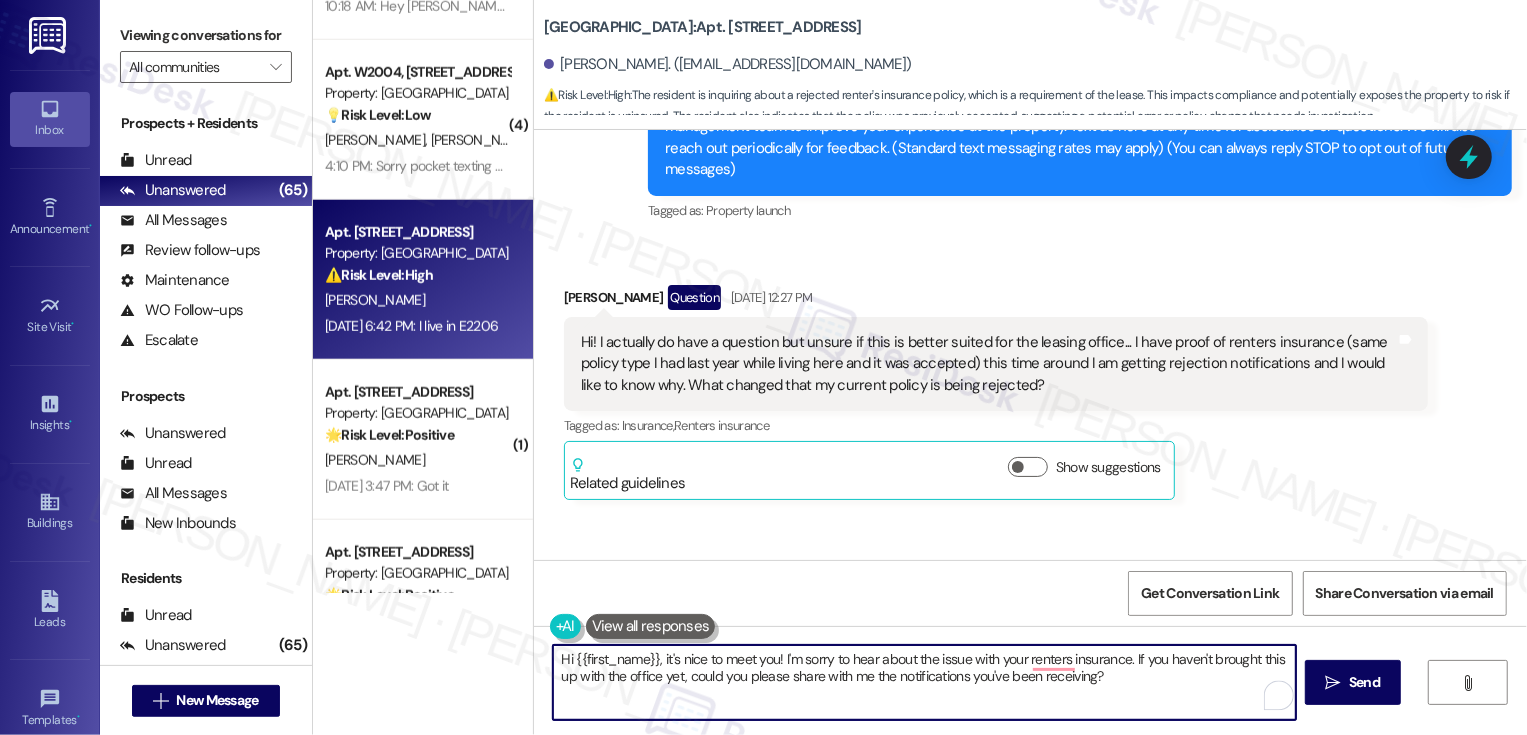 click on "Hi! I actually do have a question but unsure if this is better suited for the leasing office... I have proof of renters insurance (same policy type I had last year while living here and it was accepted) this time around I am getting rejection notifications and I would like to know why. What changed that my current policy is being rejected?" at bounding box center [988, 364] 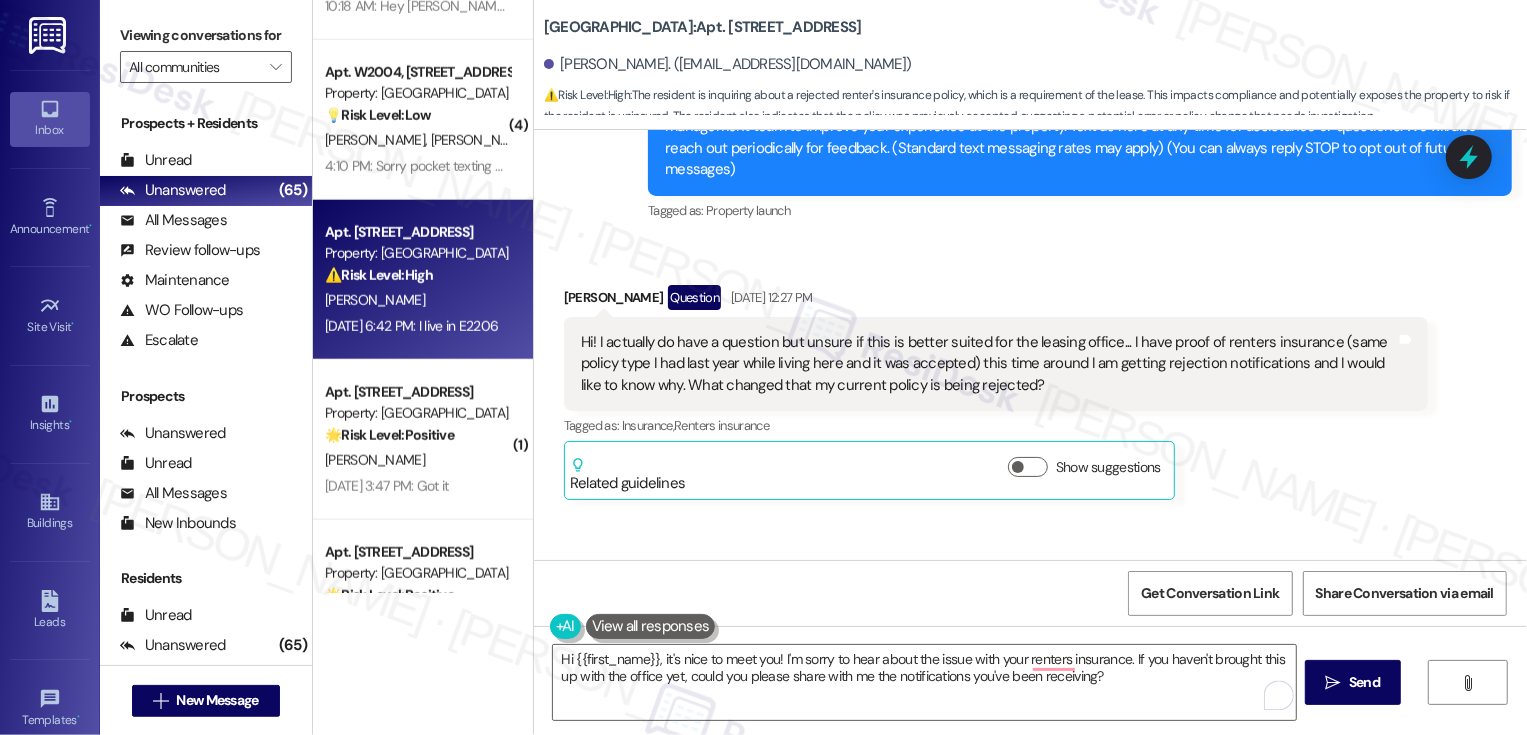 click on "Hi! I actually do have a question but unsure if this is better suited for the leasing office... I have proof of renters insurance (same policy type I had last year while living here and it was accepted) this time around I am getting rejection notifications and I would like to know why. What changed that my current policy is being rejected?" at bounding box center (988, 364) 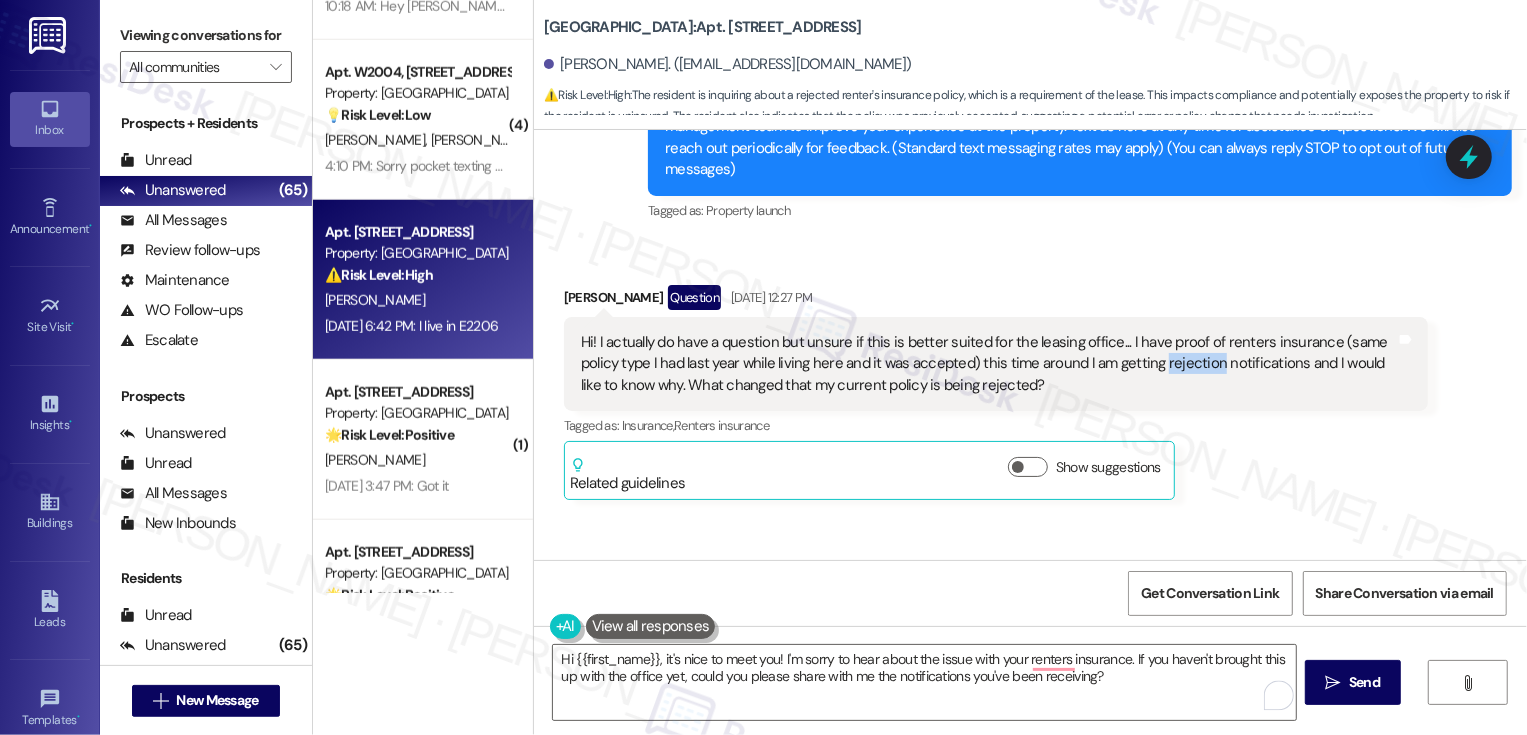 copy on "rejection" 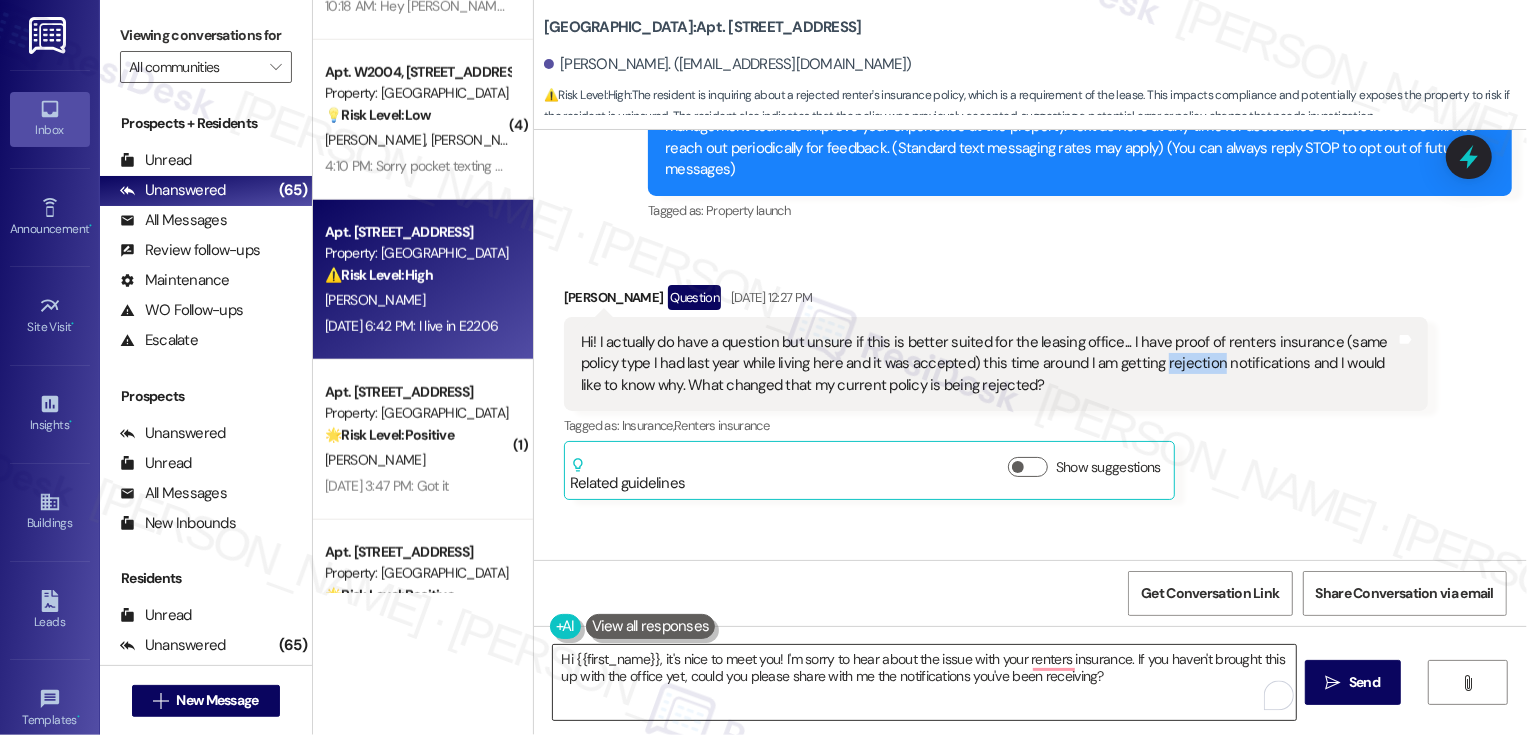 click on "Hi {{first_name}}, it's nice to meet you! I'm sorry to hear about the issue with your renters insurance. If you haven't brought this up with the office yet, could you please share with me the notifications you've been receiving?" at bounding box center (924, 682) 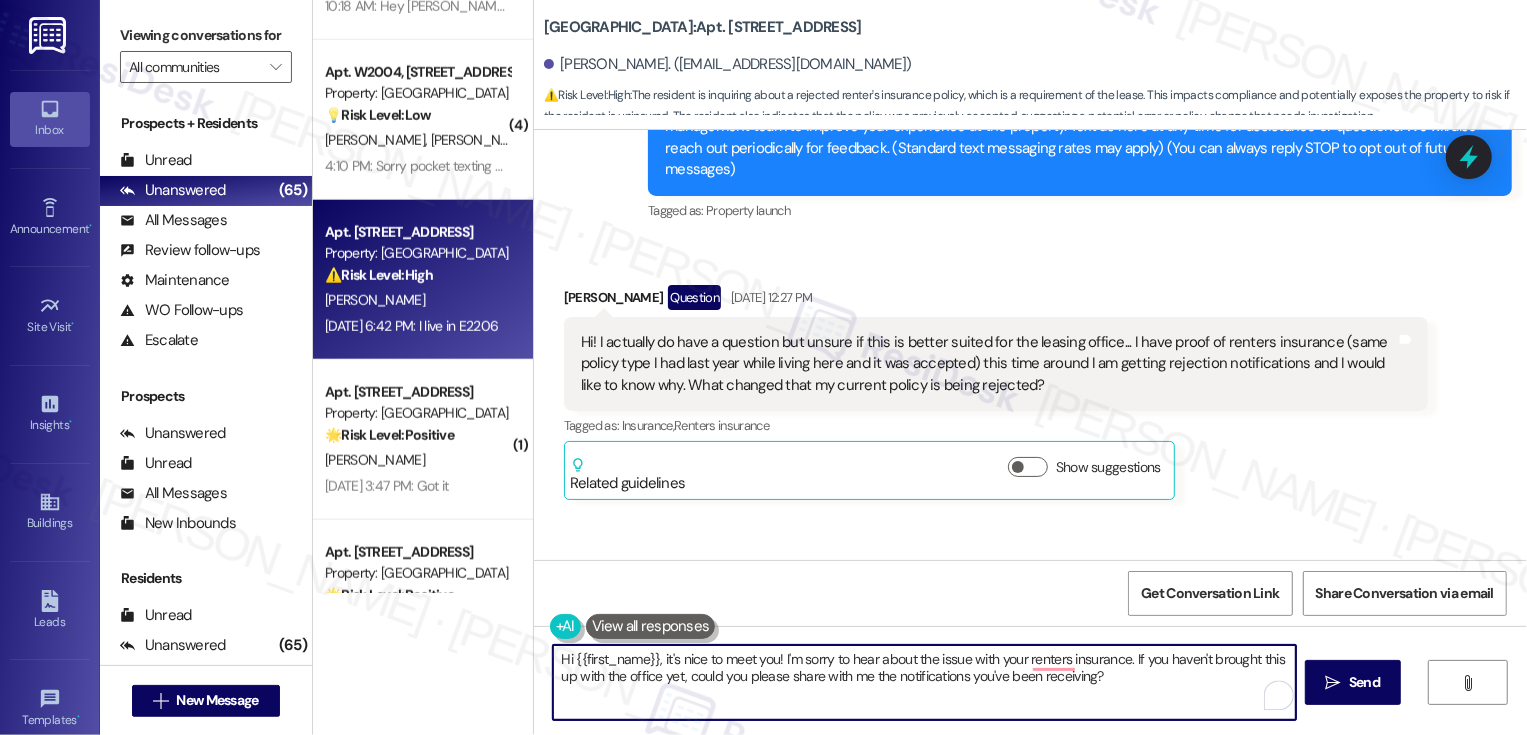 paste on "rejection" 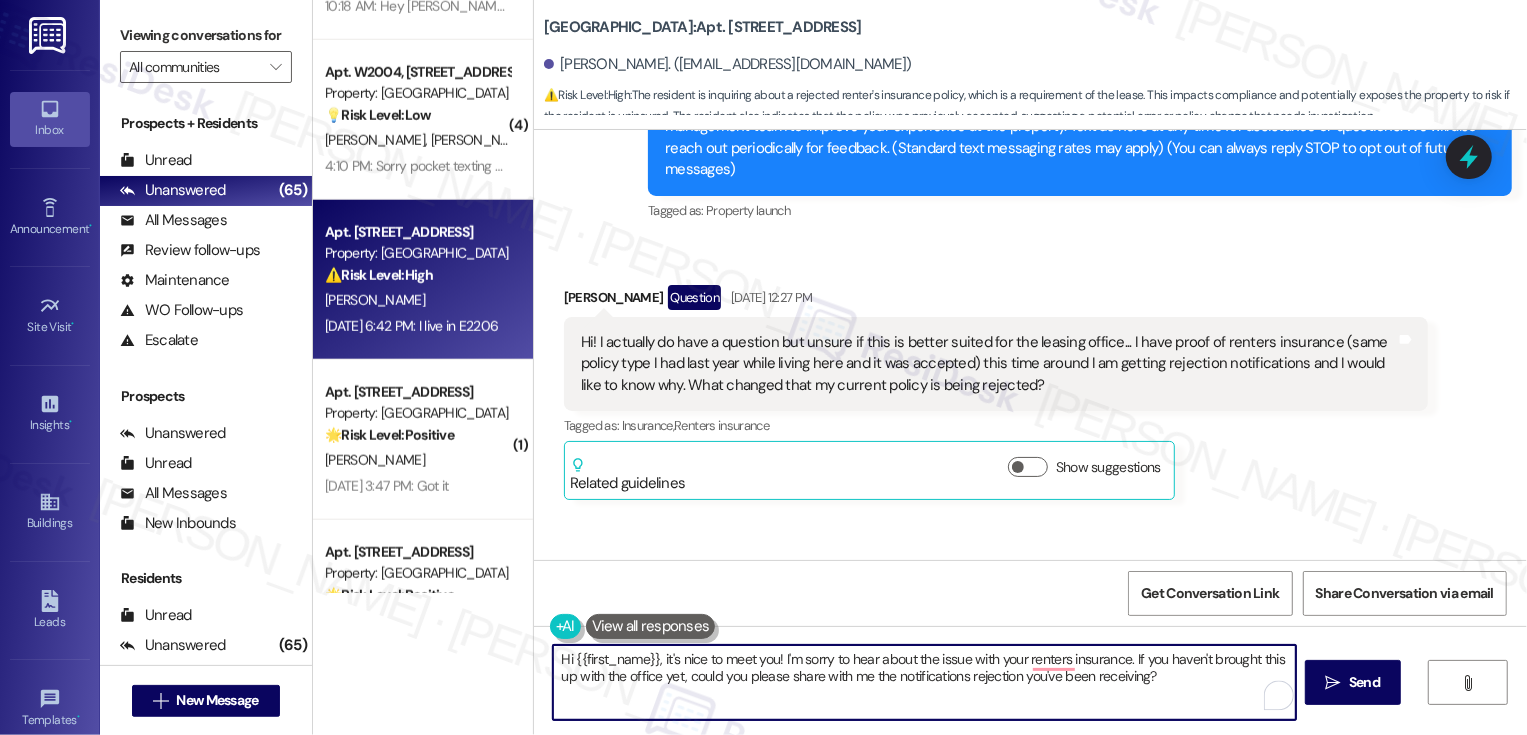 click on "Hi {{first_name}}, it's nice to meet you! I'm sorry to hear about the issue with your renters insurance. If you haven't brought this up with the office yet, could you please share with me the notifications rejection you've been receiving?" at bounding box center [924, 682] 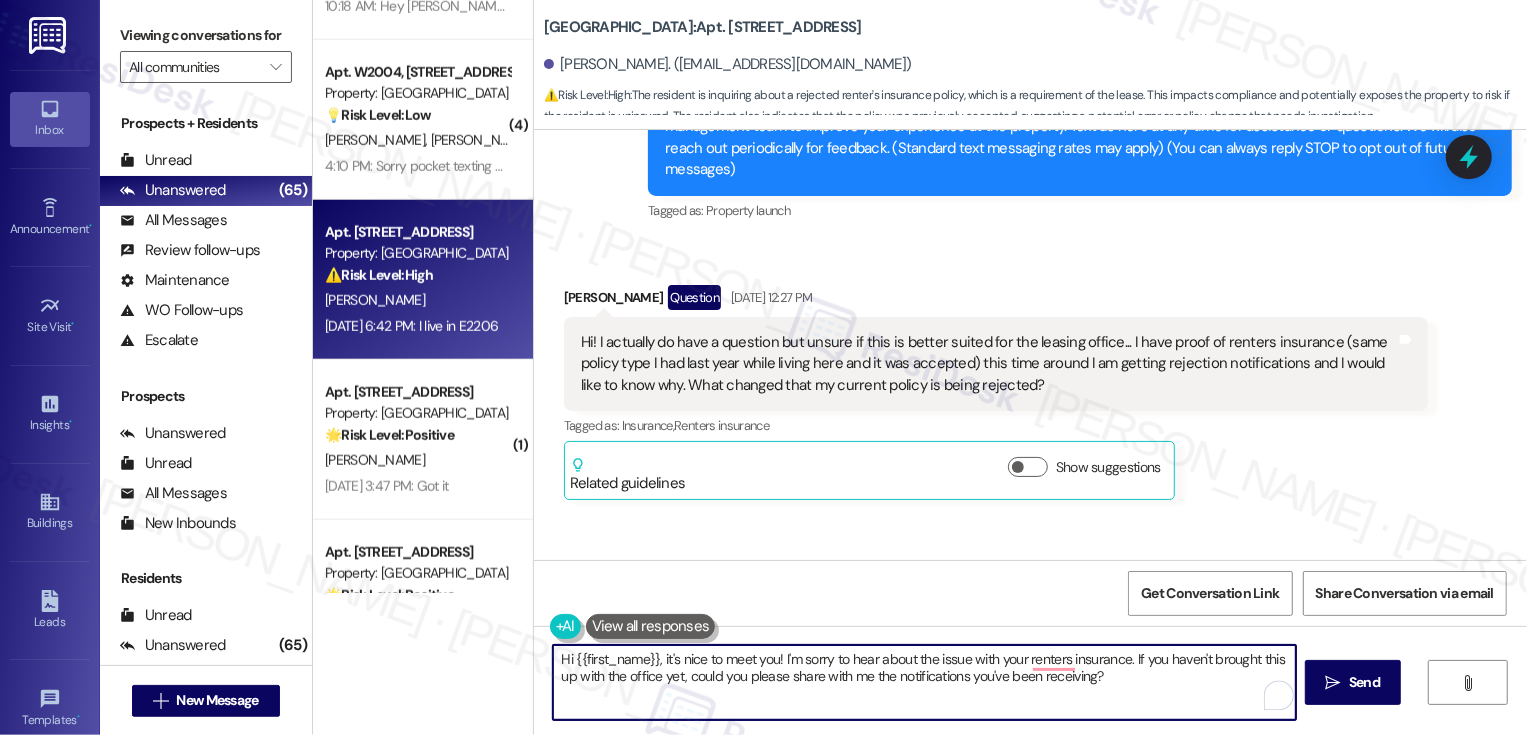click on "Hi {{first_name}}, it's nice to meet you! I'm sorry to hear about the issue with your renters insurance. If you haven't brought this up with the office yet, could you please share with me the notifications you've been receiving?" at bounding box center (924, 682) 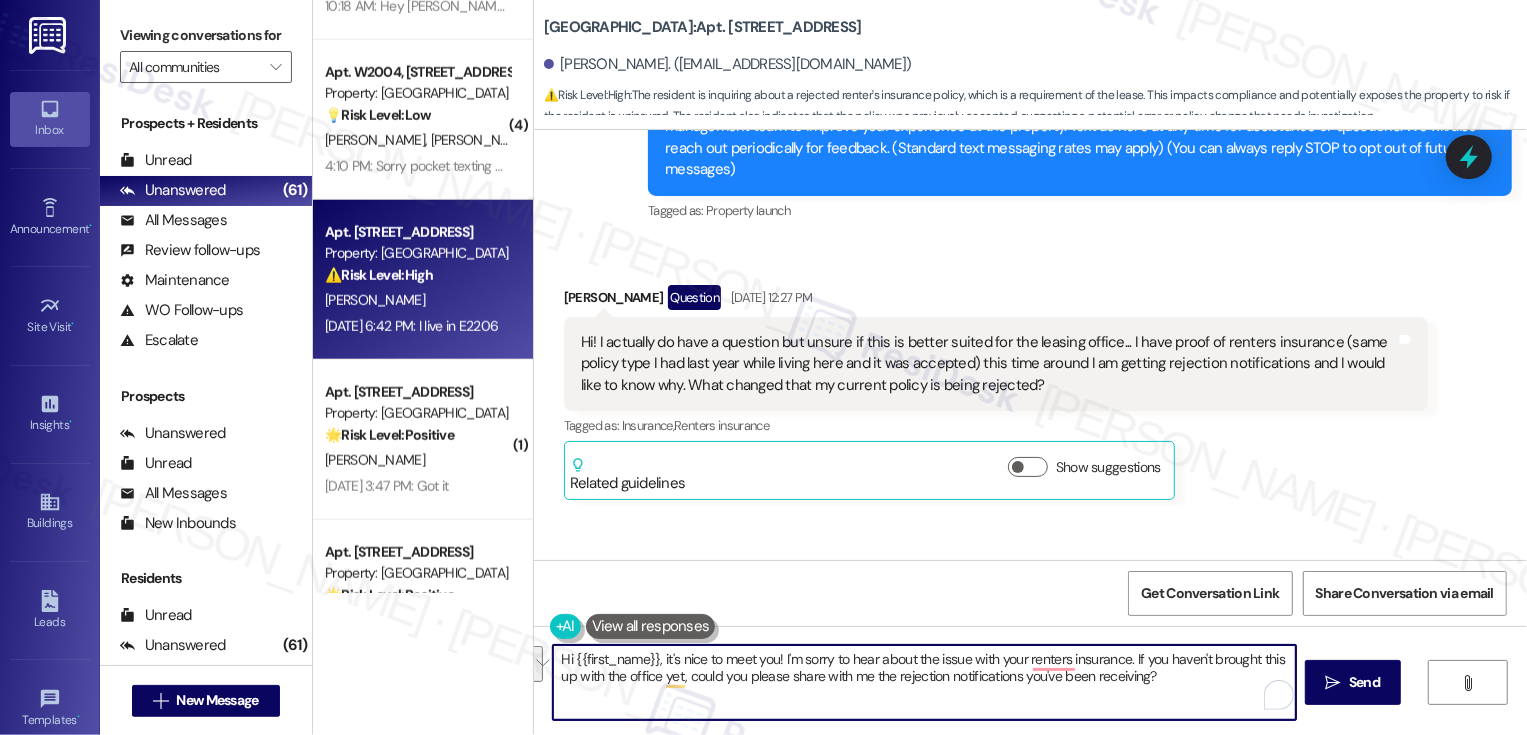 paste on "’s so nice to meet you! I’m sorry to hear about the trouble with your renter’s insurance. If you haven’t already brought this up with the office, would you mind sharing the rejection notifications you’ve been receiving? I’d be happy to take a look and help however I can!" 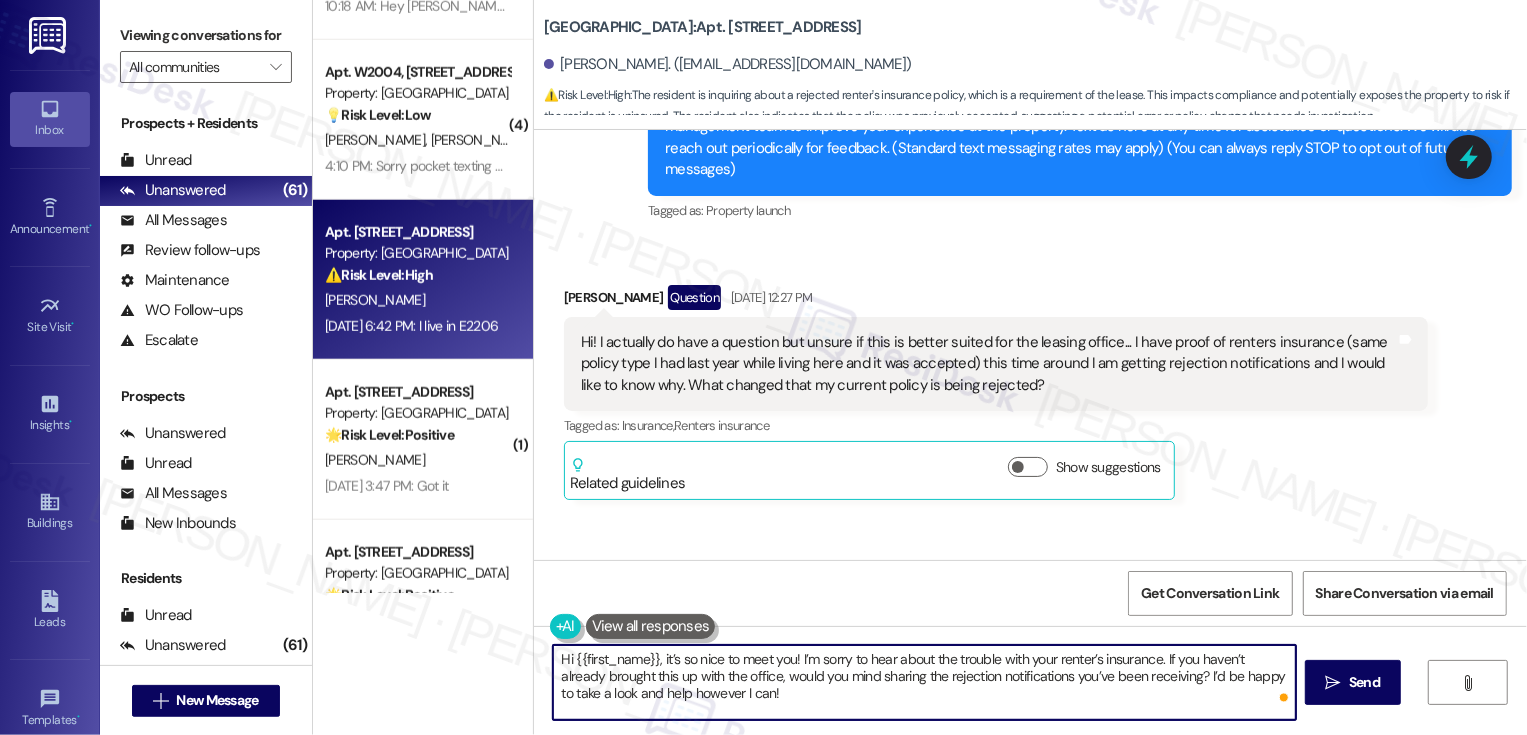 drag, startPoint x: 1248, startPoint y: 677, endPoint x: 1248, endPoint y: 703, distance: 26 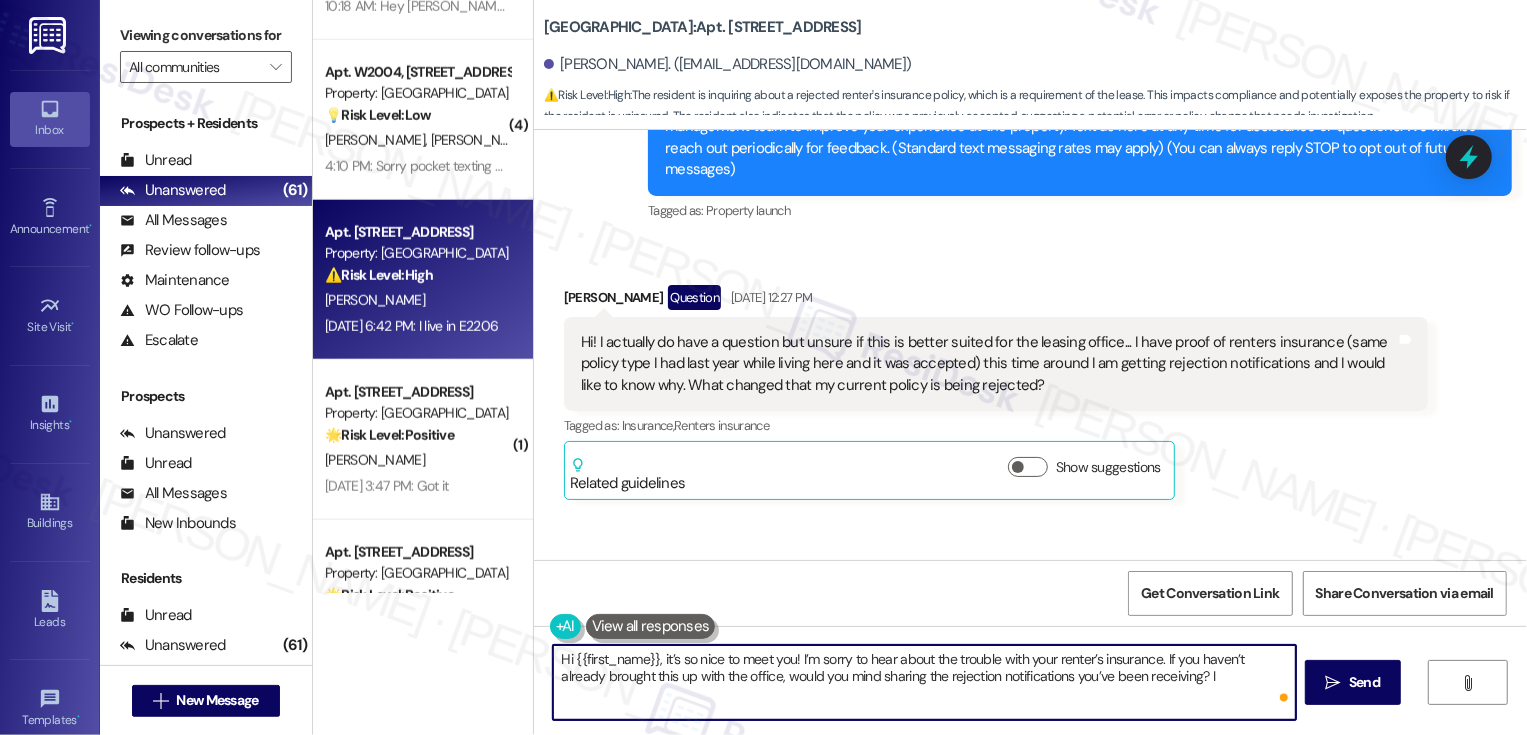 type on "Hi {{first_name}}, it’s so nice to meet you! I’m sorry to hear about the trouble with your renter’s insurance. If you haven’t already brought this up with the office, would you mind sharing the rejection notifications you’ve been receiving?" 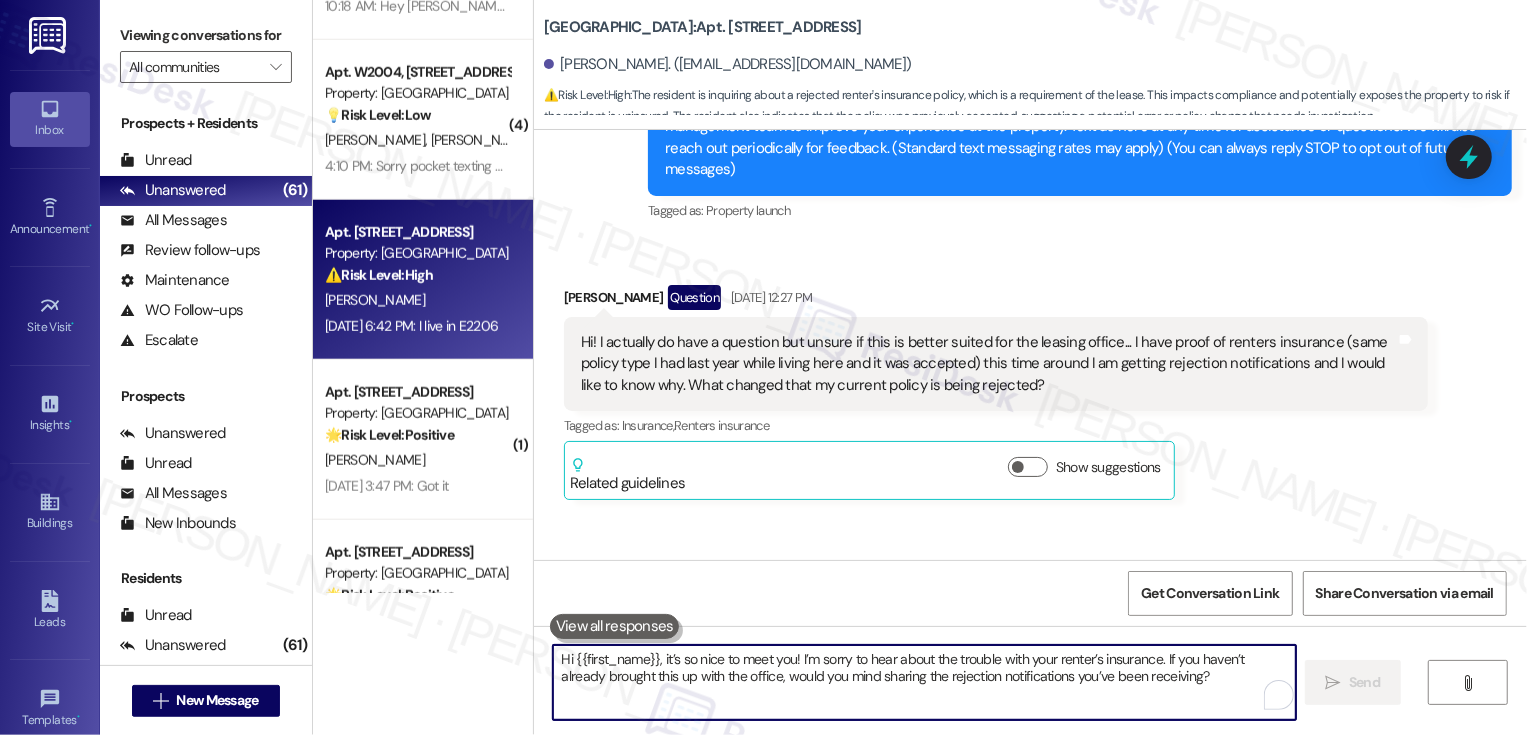 type 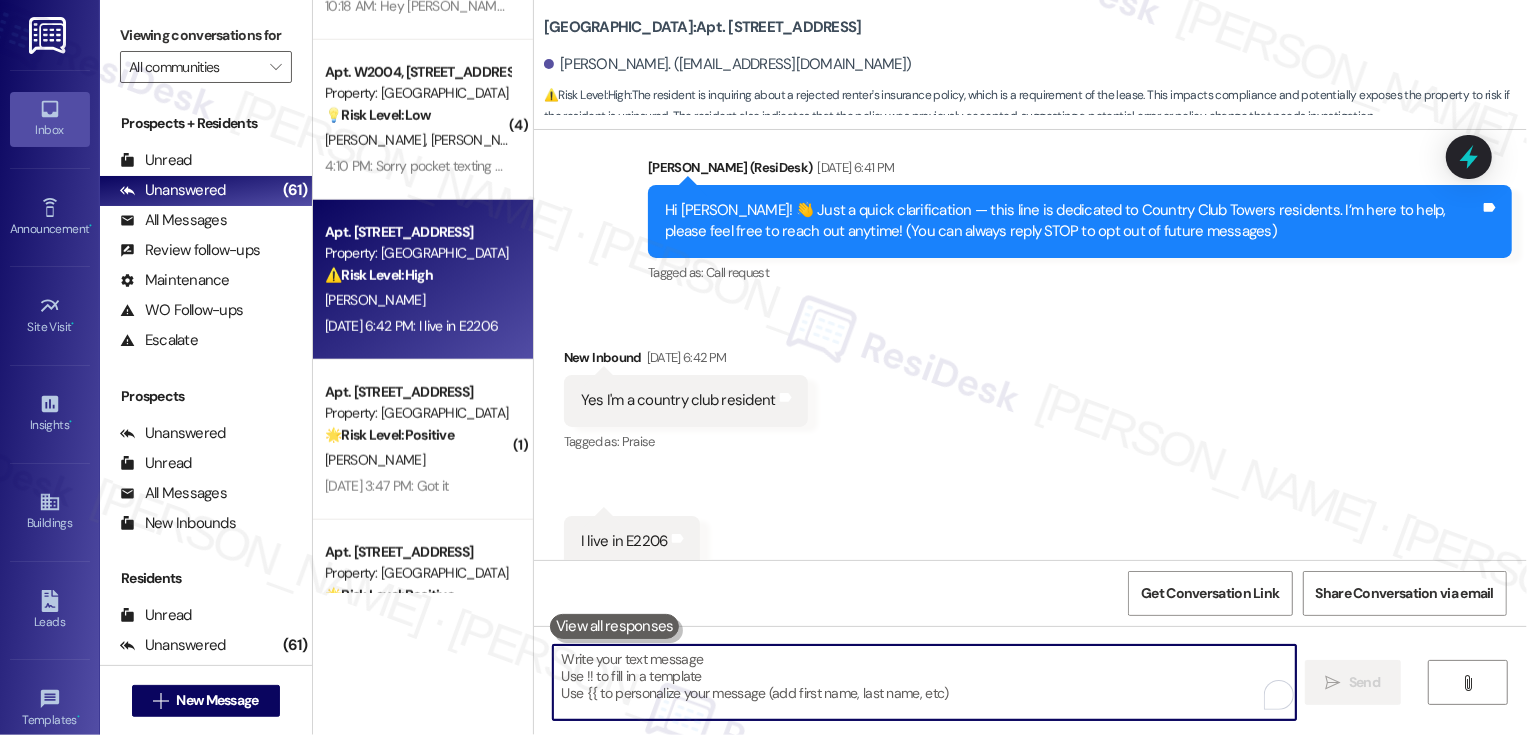 scroll, scrollTop: 822, scrollLeft: 0, axis: vertical 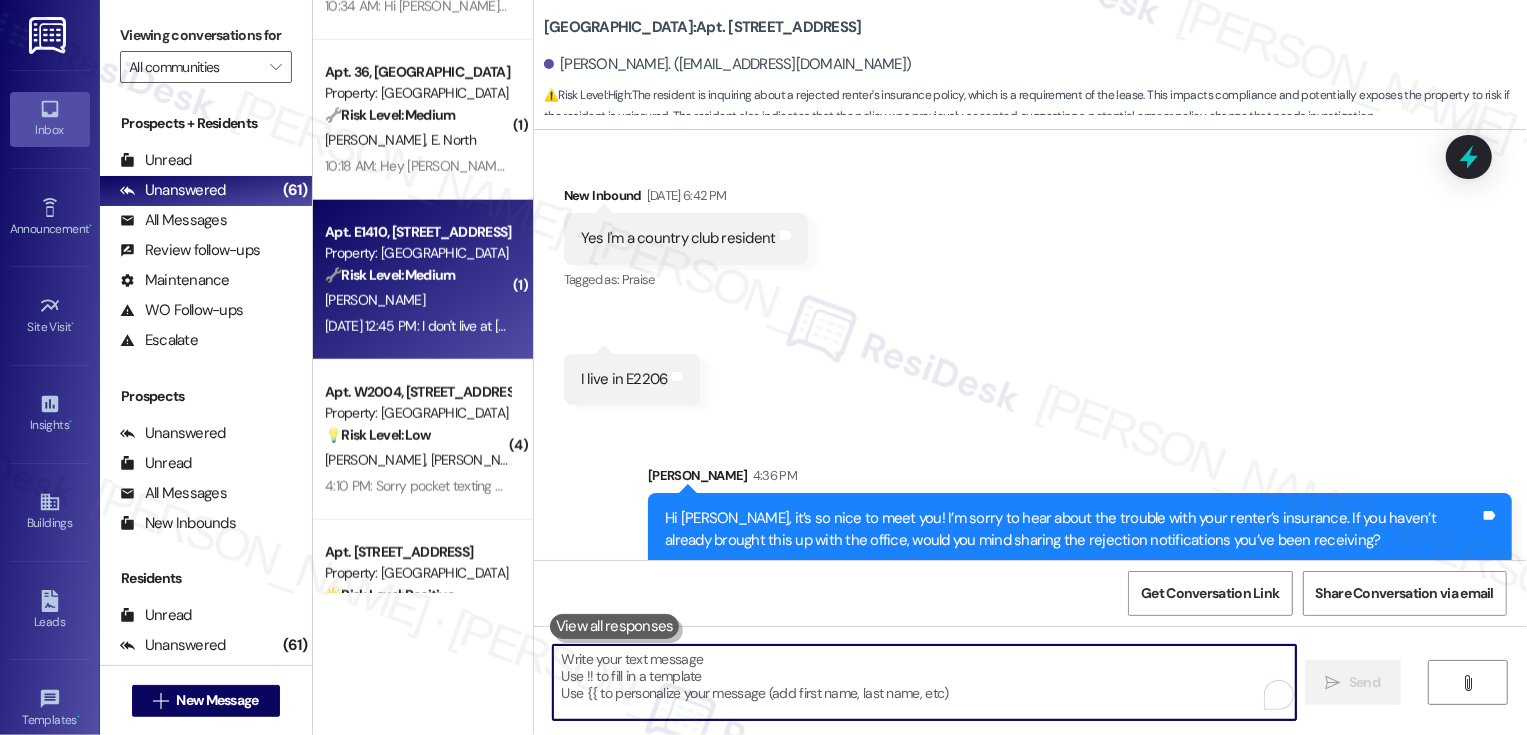 click on "Property: [GEOGRAPHIC_DATA]" at bounding box center [417, 253] 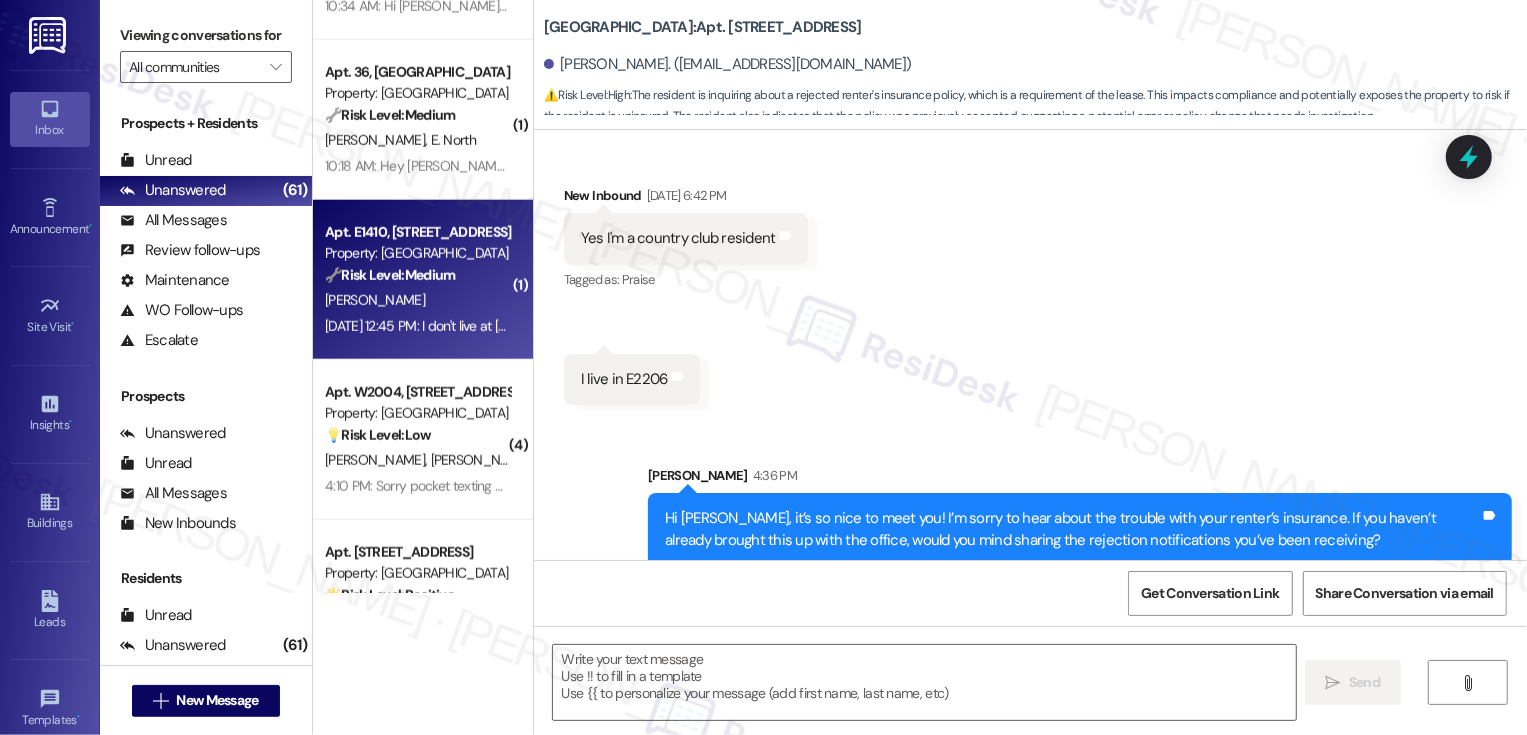 click on "Property: [GEOGRAPHIC_DATA]" at bounding box center (417, 253) 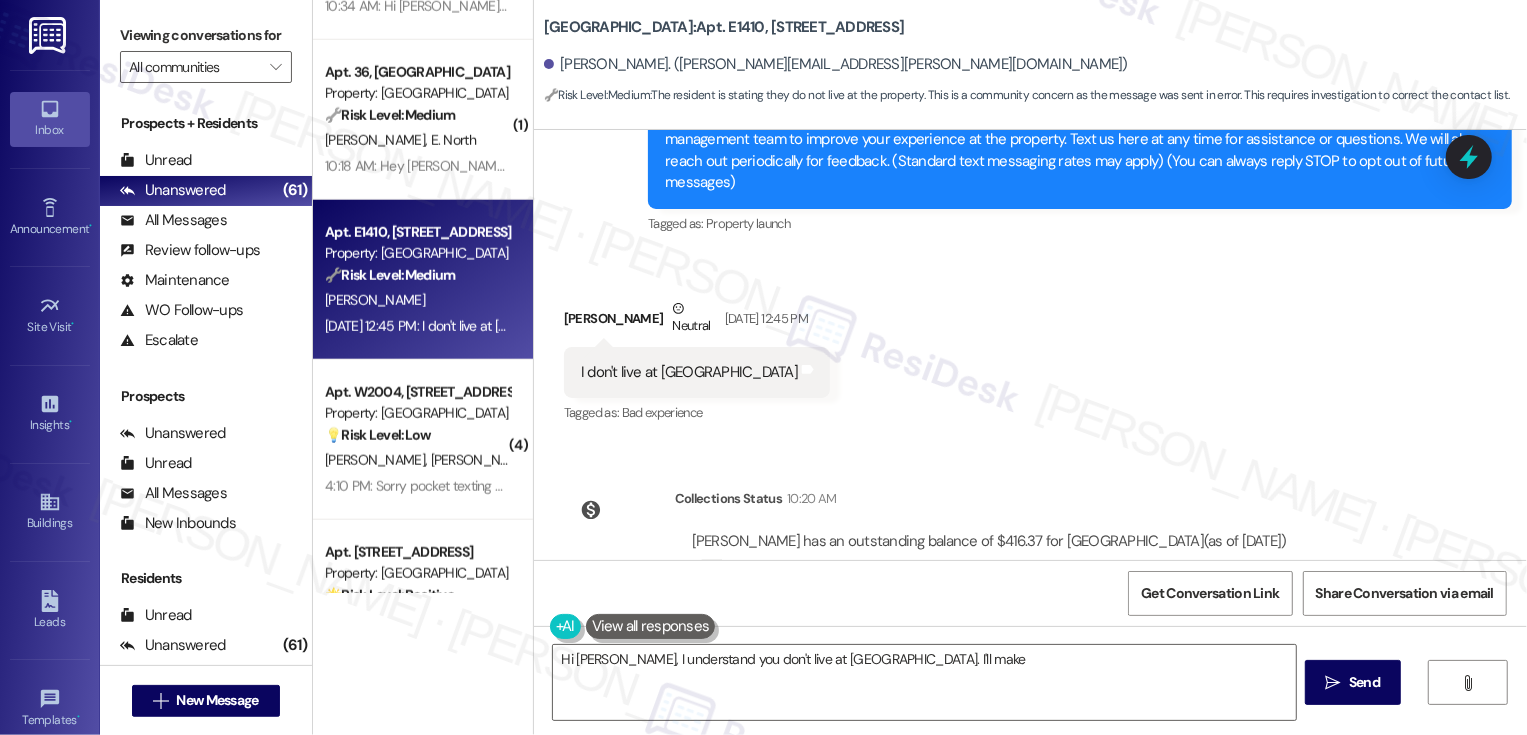 scroll, scrollTop: 289, scrollLeft: 0, axis: vertical 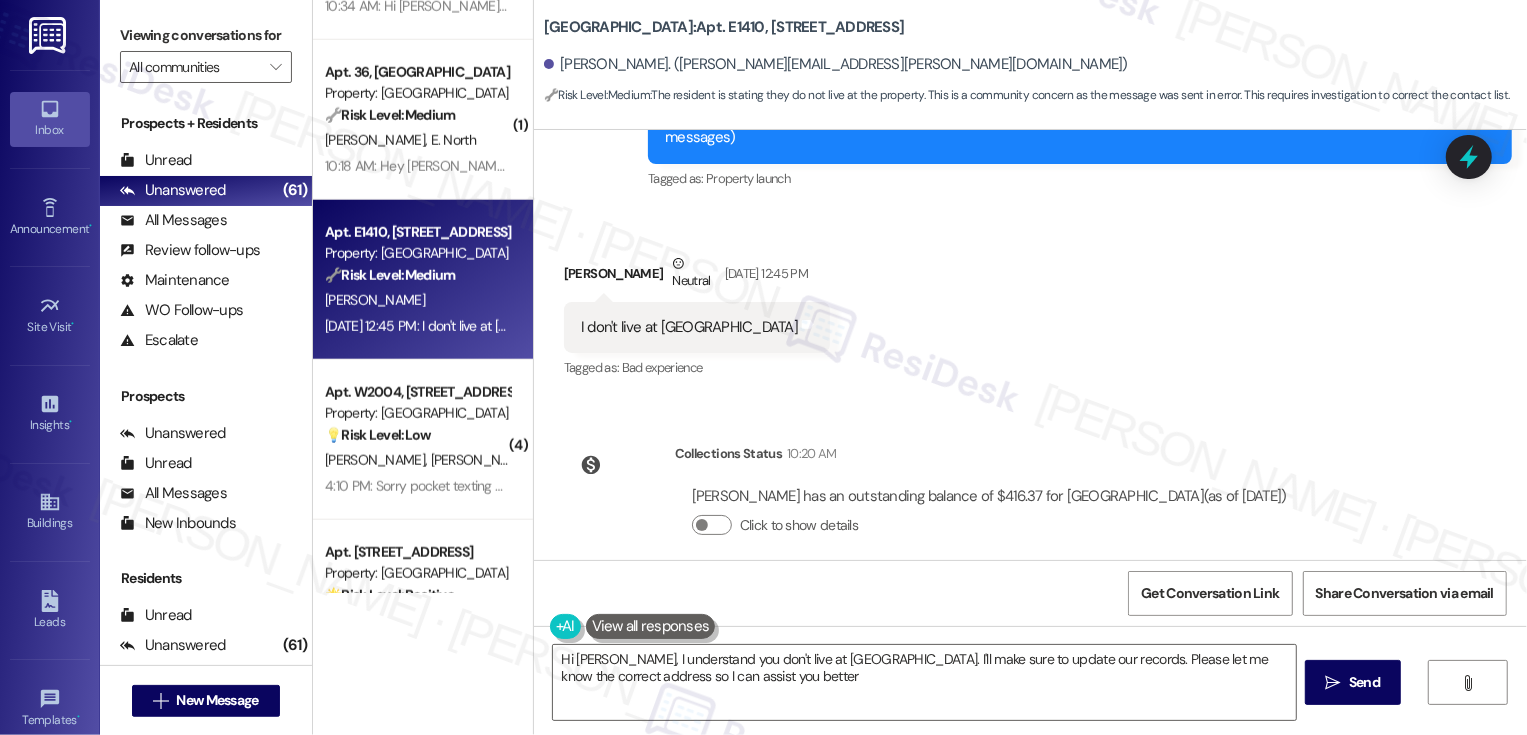 type on "Hi [PERSON_NAME], I understand you don't live at [GEOGRAPHIC_DATA]. I'll make sure to update our records. Please let me know the correct address so I can assist you better!" 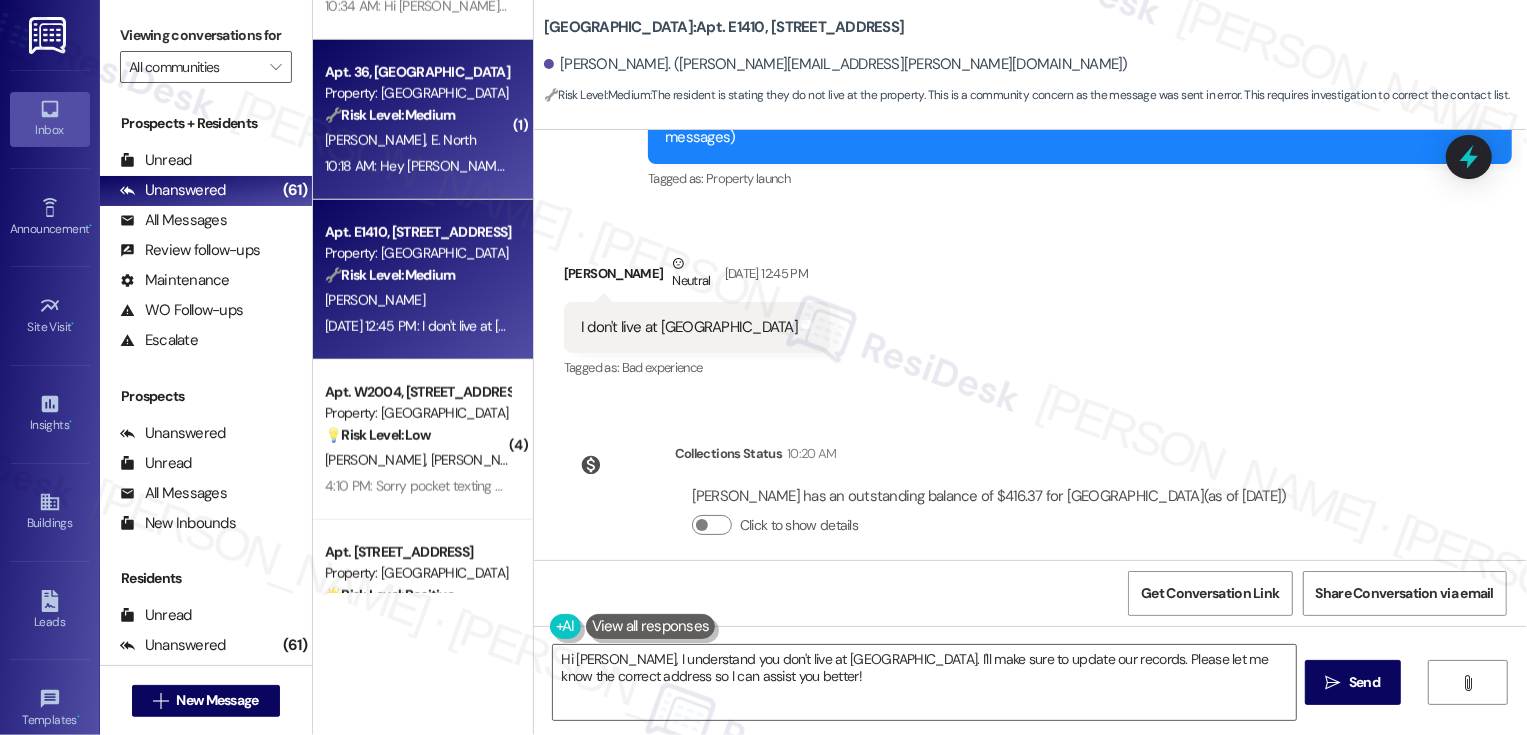 click on "10:18 AM: Hey [PERSON_NAME], I've called multiple times about this, but it's still an issue for sure. The washers in building 3 are constantly disgusting (mud, grass, lots of dog hair, smelly, etc) and I have to clean the washer before I feel like I can put my clothes in because I feel like otherwise they just simply will not get clean. I obviously do not tend to carry cleaning materials with me when I go to do laundry, nor do I own cleaning supplies that would be good for a washer. So, I end up just having to use water and the paper towels you guys provide, which can only do so much. Is there any way that a cleaning crew could clean the washers once a week or so? I think it would have to be that frequent, seeing as we do laundry at least once a week and I have to clean it every time. It's just frustrating and it makes me gag almost every time, which makes it feel like it's a punishment, not an amenity." at bounding box center (417, 166) 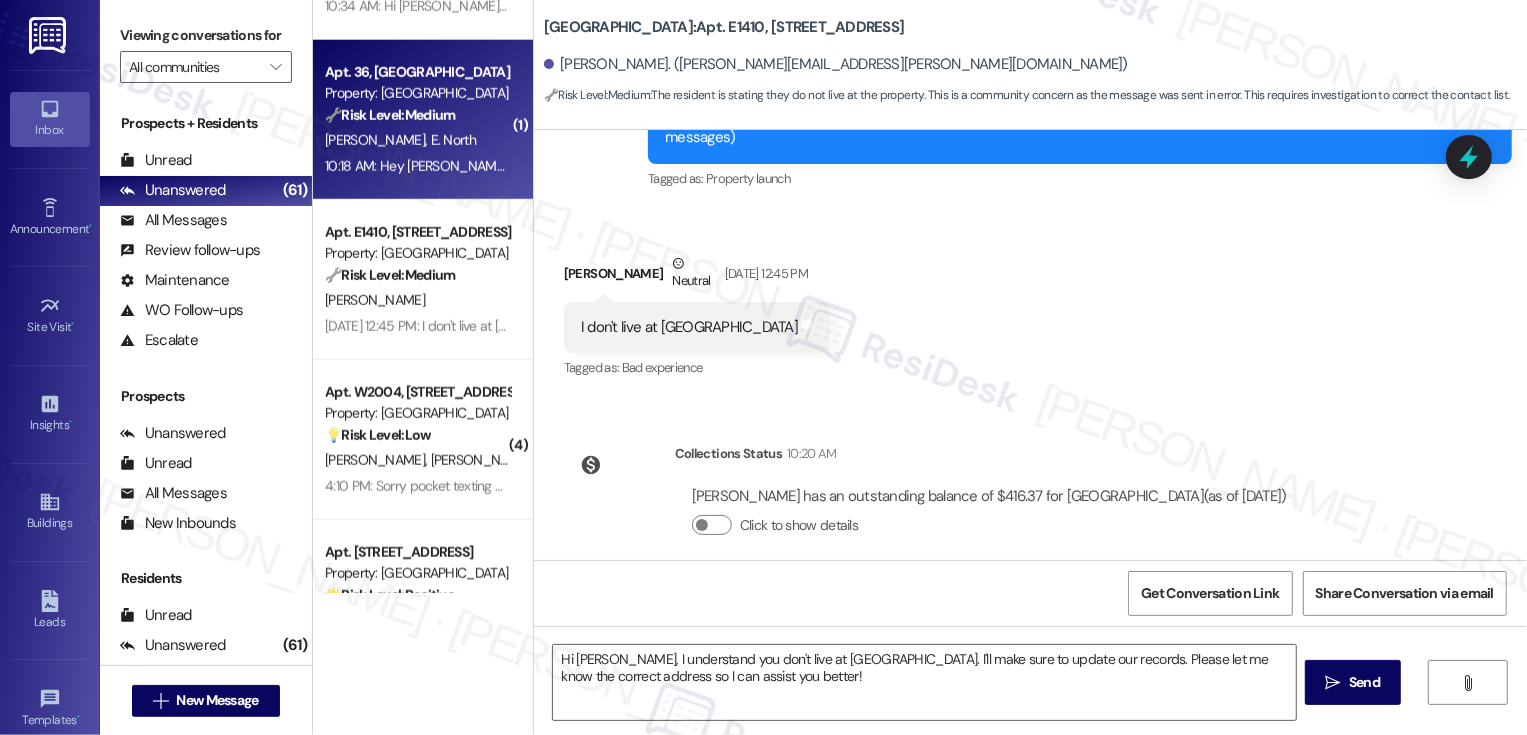 type on "Fetching suggested responses. Please feel free to read through the conversation in the meantime." 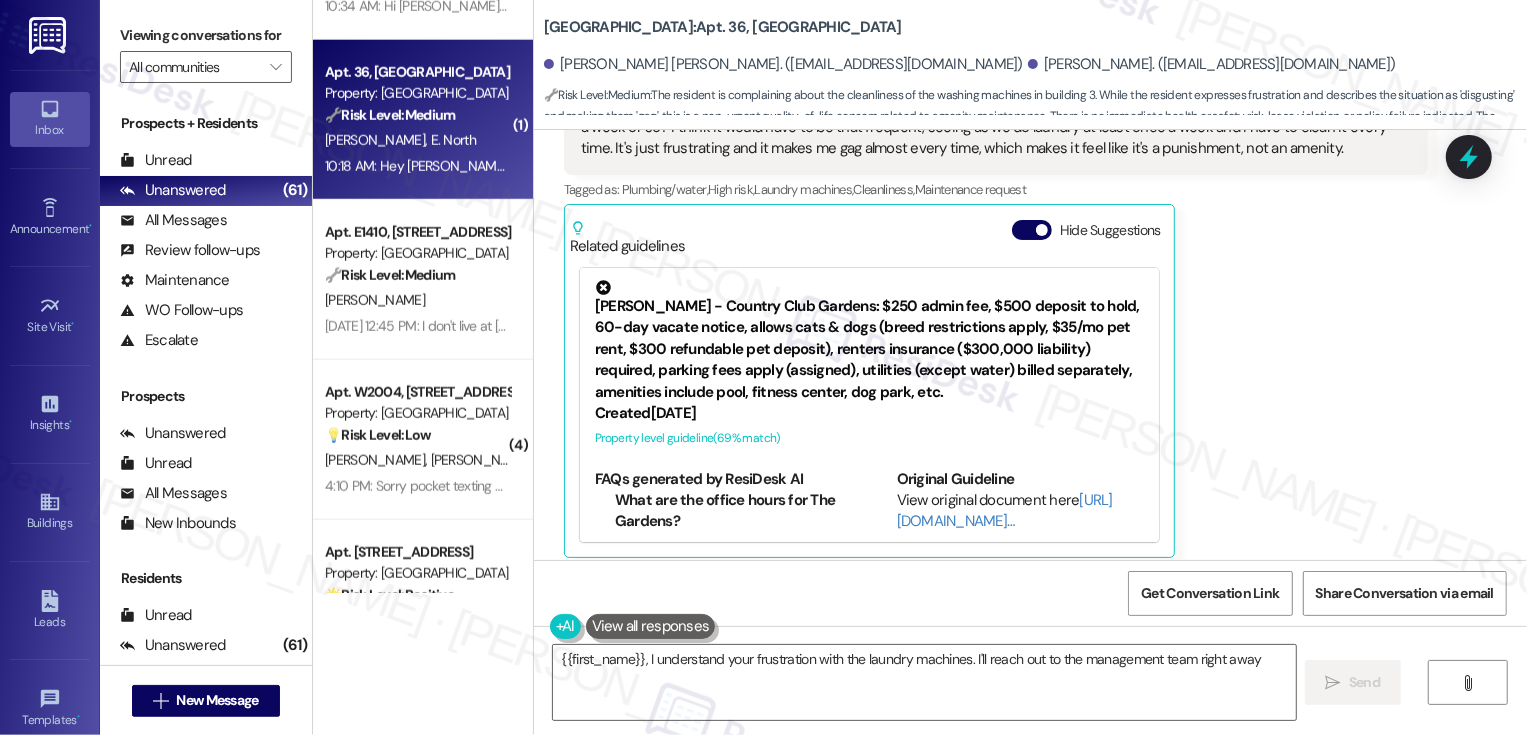 scroll, scrollTop: 608, scrollLeft: 0, axis: vertical 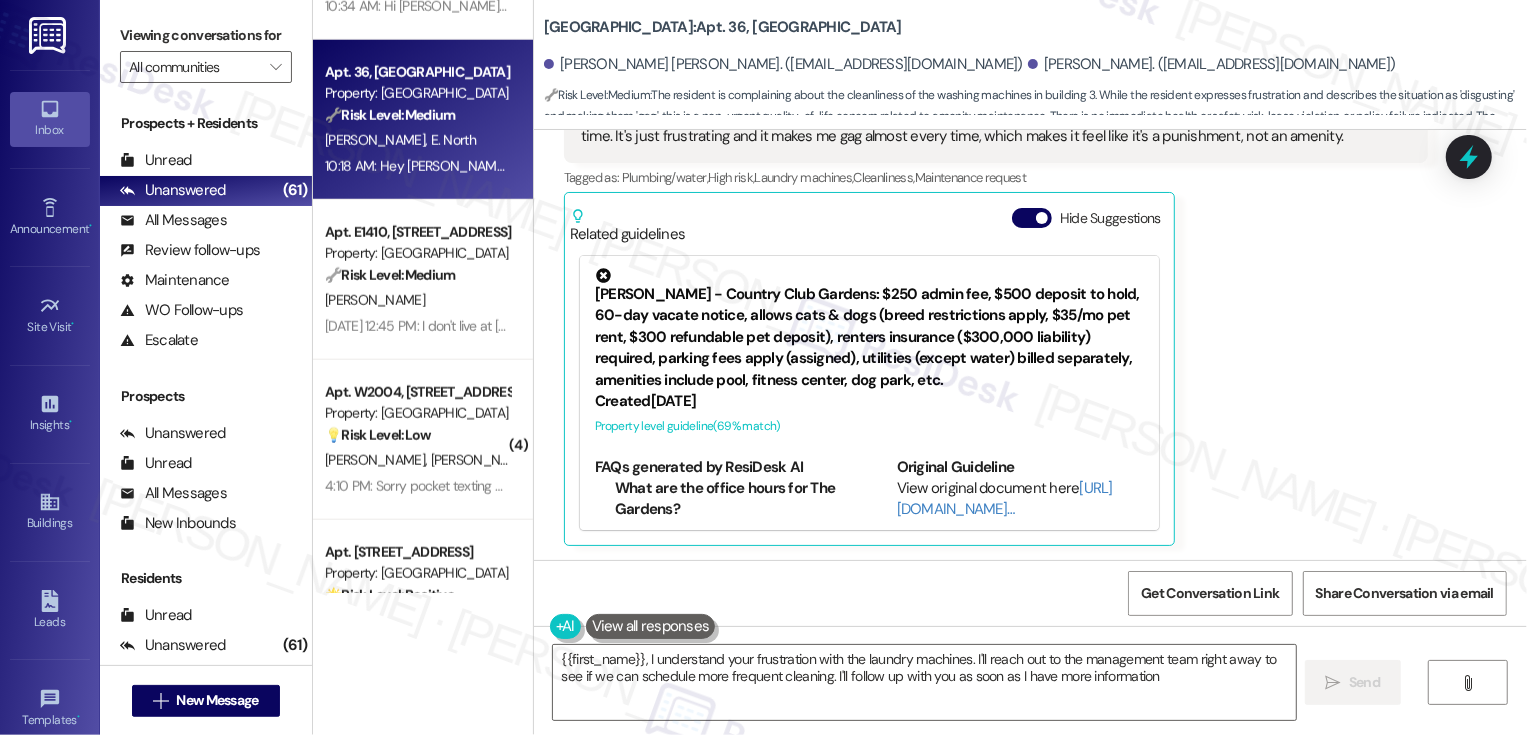 type on "{{first_name}}, I understand your frustration with the laundry machines. I'll reach out to the management team right away to see if we can schedule more frequent cleaning. I'll follow up with you as soon as I have more information!" 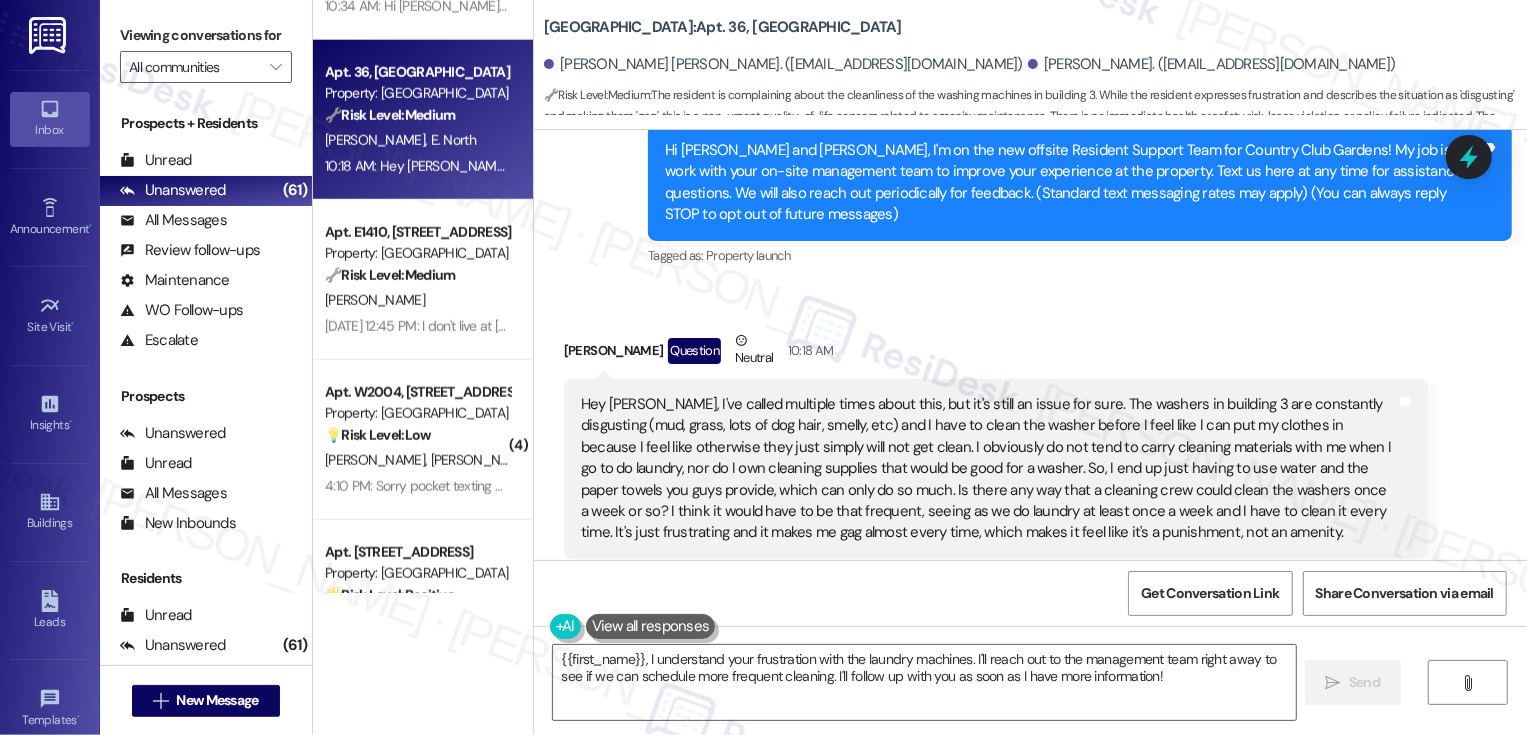 scroll, scrollTop: 701, scrollLeft: 0, axis: vertical 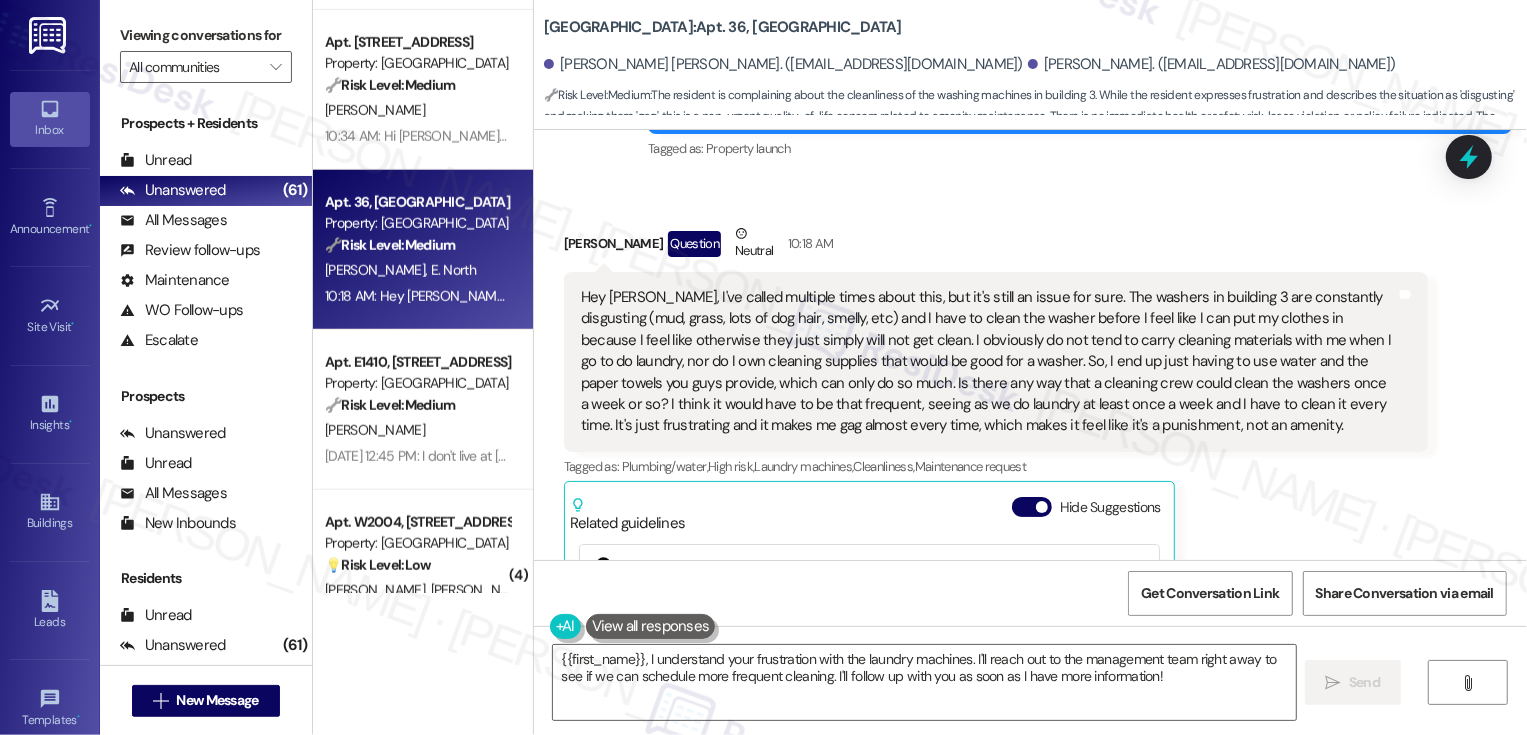 click on "Property: [GEOGRAPHIC_DATA]" at bounding box center (417, 383) 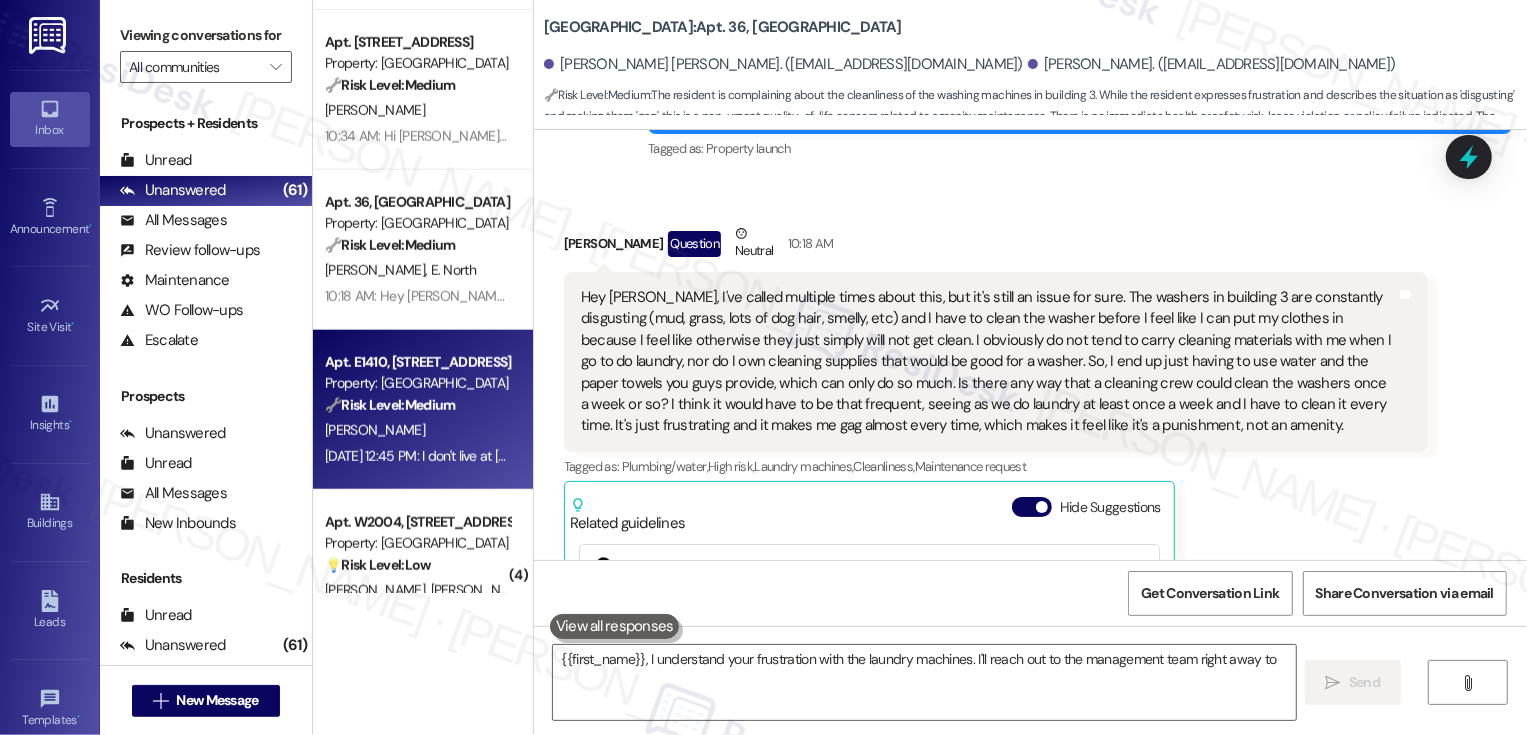 type on "{{first_name}}, I understand your frustration with the laundry machines. I'll reach out to the management team right away to see" 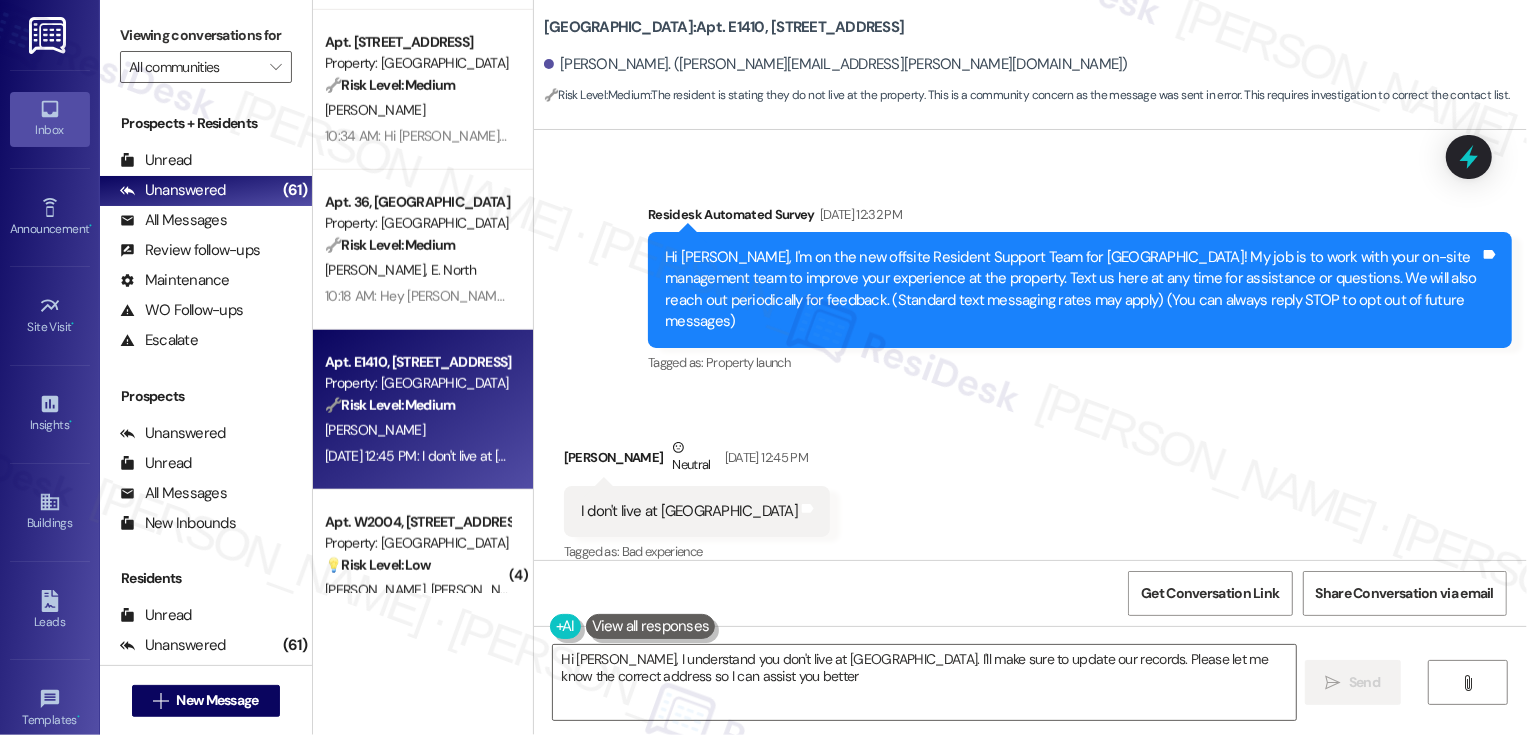 type on "Hi [PERSON_NAME], I understand you don't live at [GEOGRAPHIC_DATA]. I'll make sure to update our records. Please let me know the correct address so I can assist you better!" 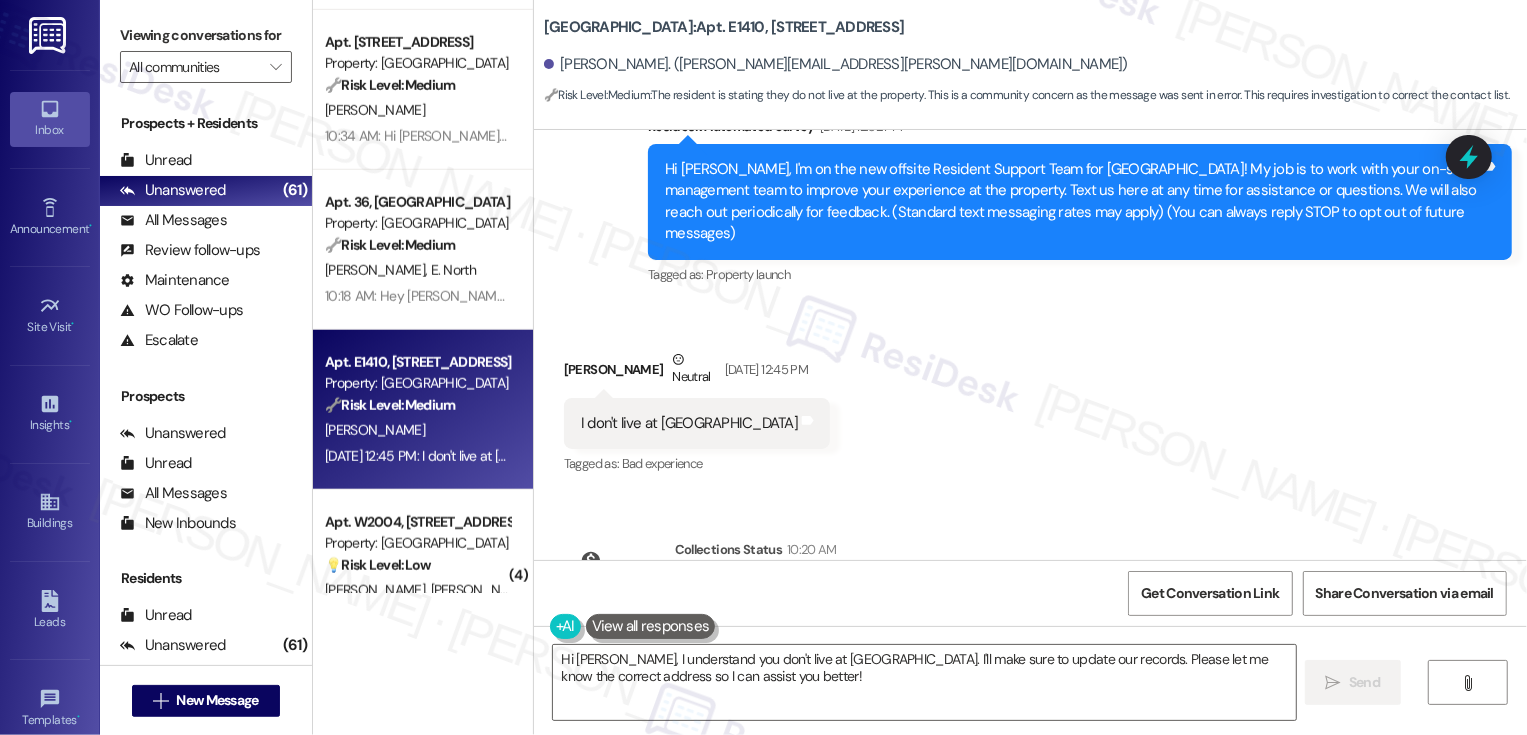 scroll, scrollTop: 289, scrollLeft: 0, axis: vertical 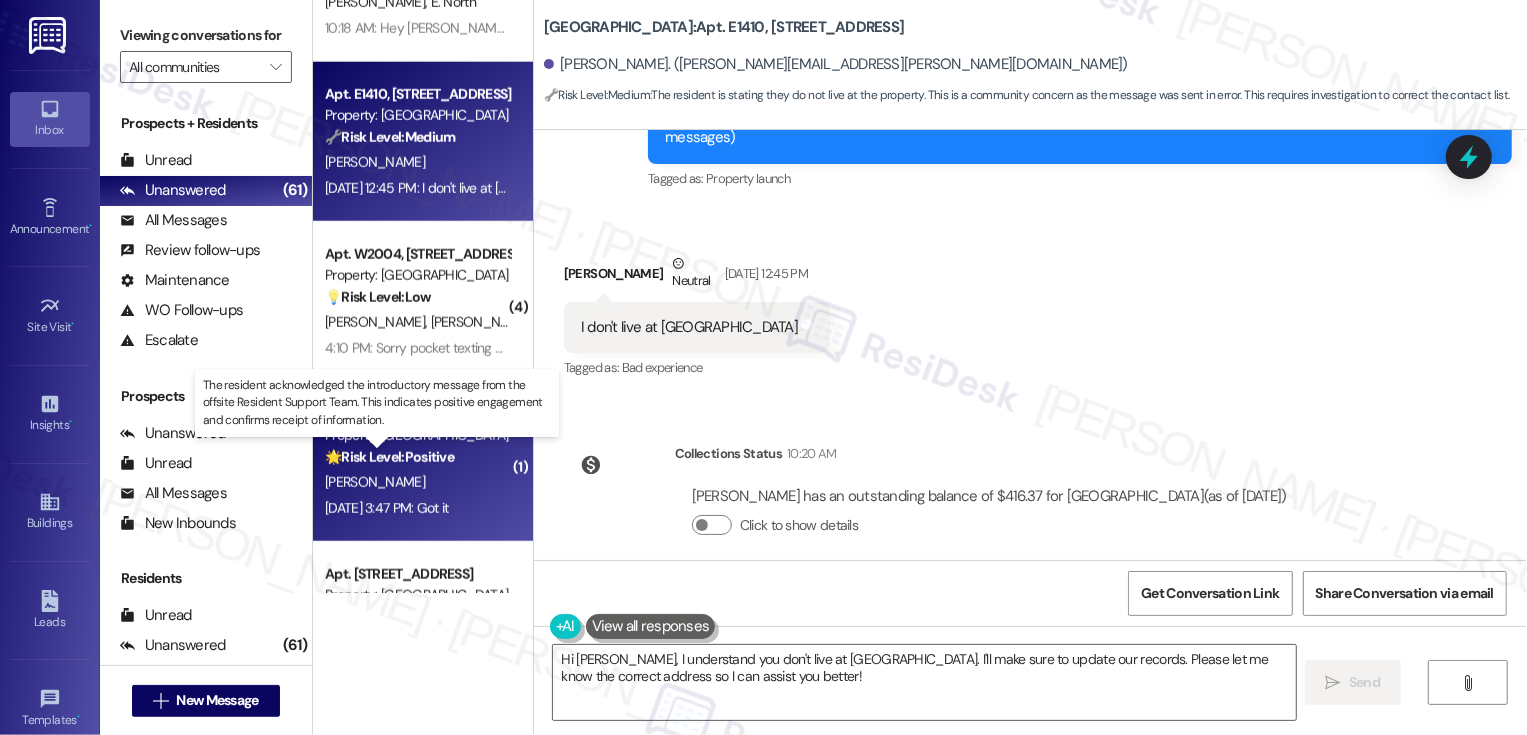 click on "🌟  Risk Level:  Positive" at bounding box center (389, 457) 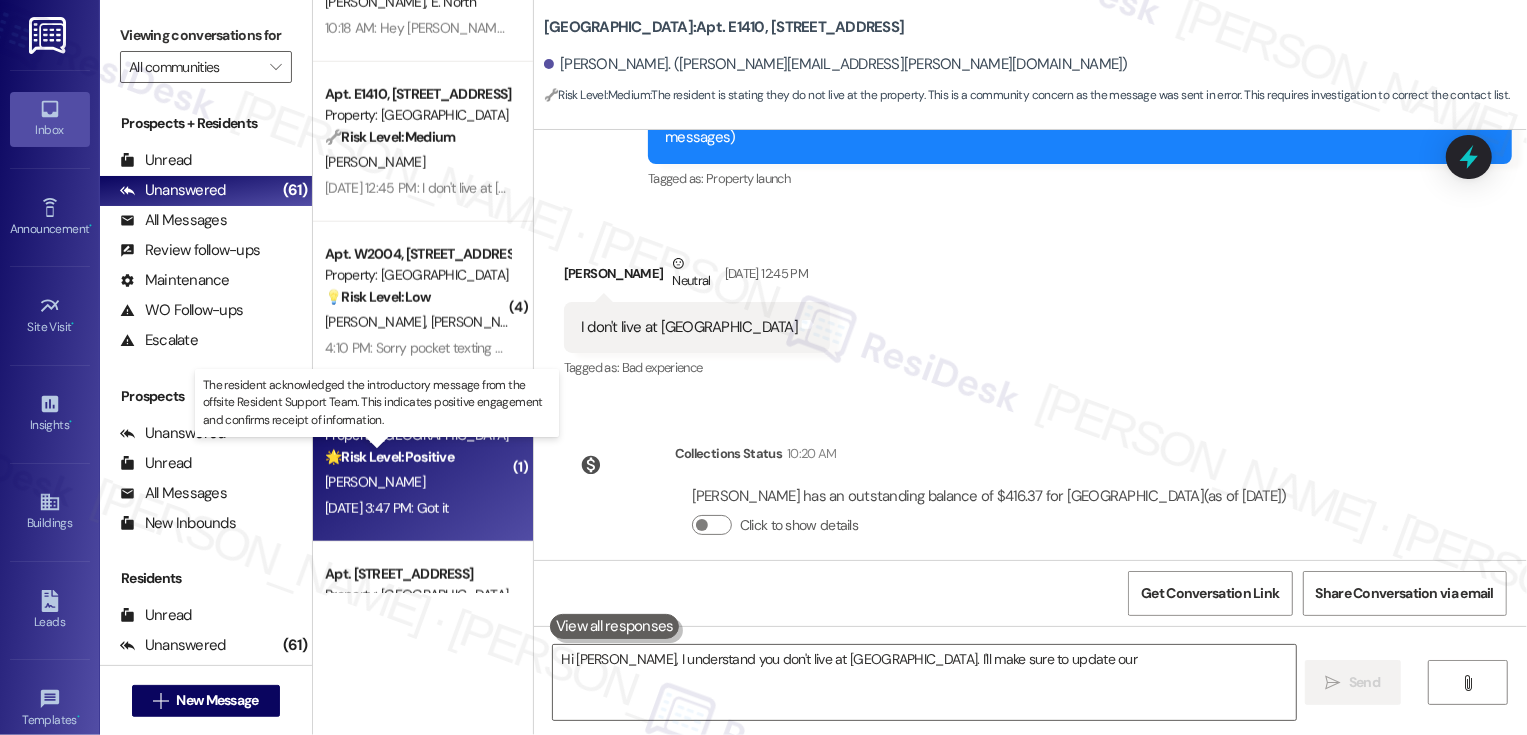 type on "Hi [PERSON_NAME], I understand you don't live at [GEOGRAPHIC_DATA]. I'll make sure to update our records" 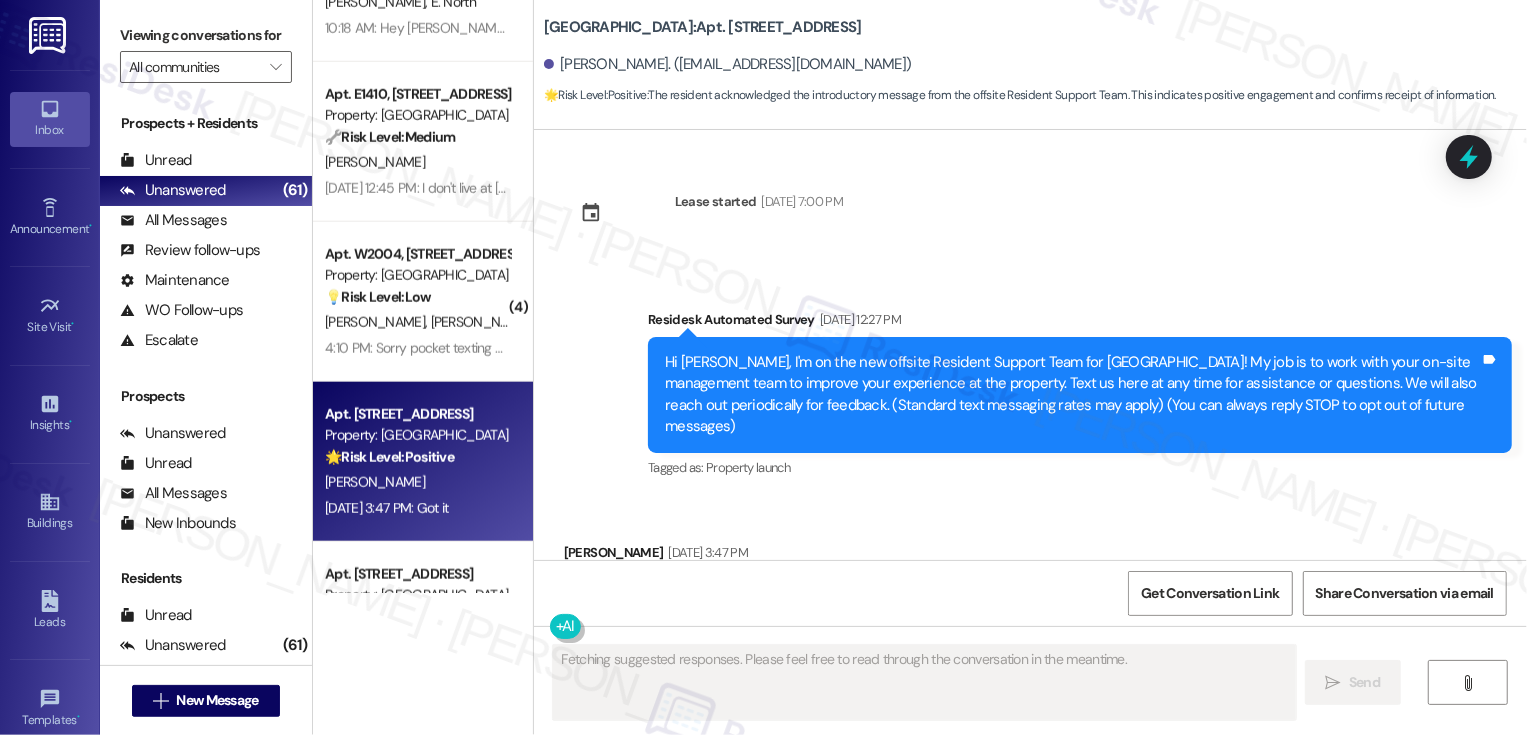 scroll, scrollTop: 85, scrollLeft: 0, axis: vertical 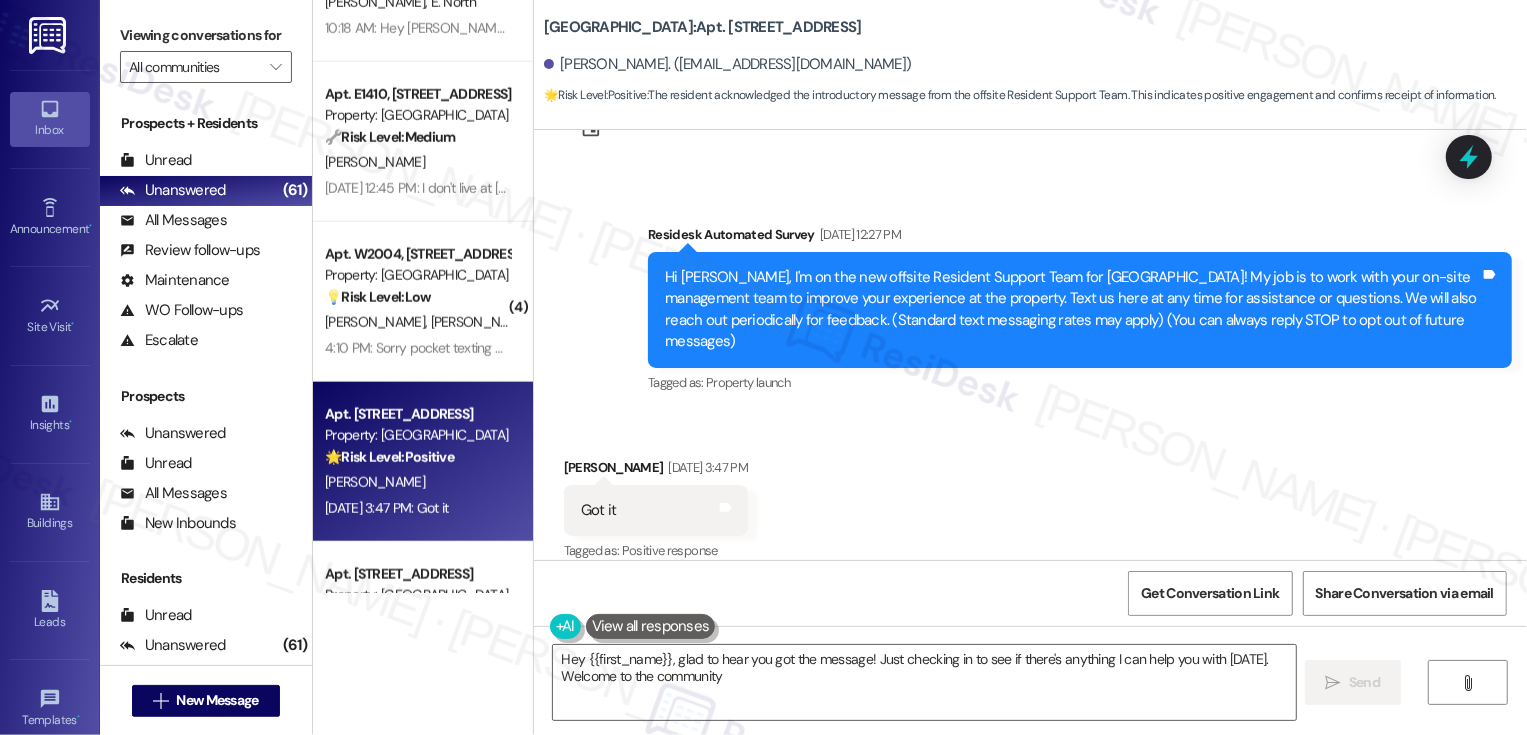 type on "Hey {{first_name}}, glad to hear you got the message! Just checking in to see if there's anything I can help you with [DATE]. Welcome to the community!" 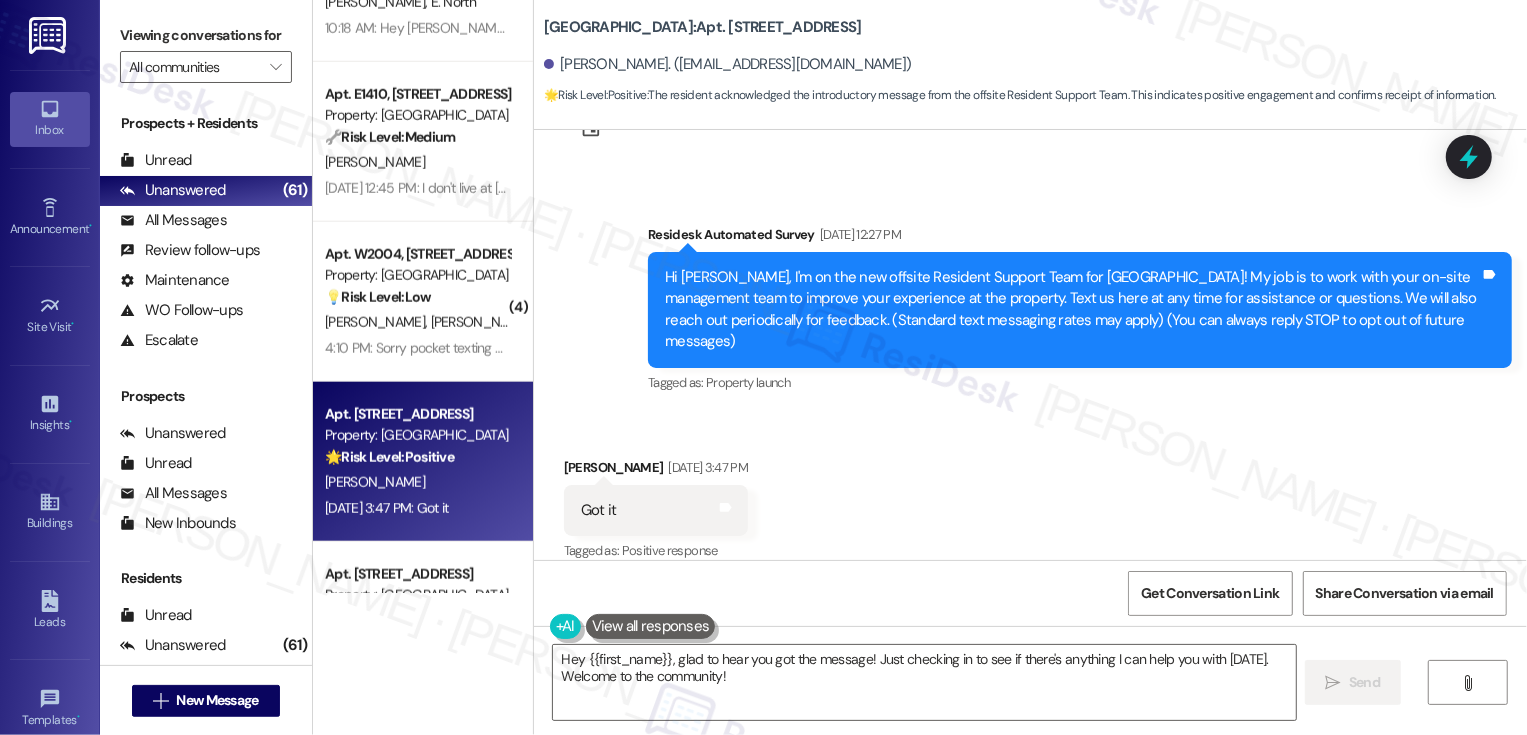 scroll, scrollTop: 1703, scrollLeft: 0, axis: vertical 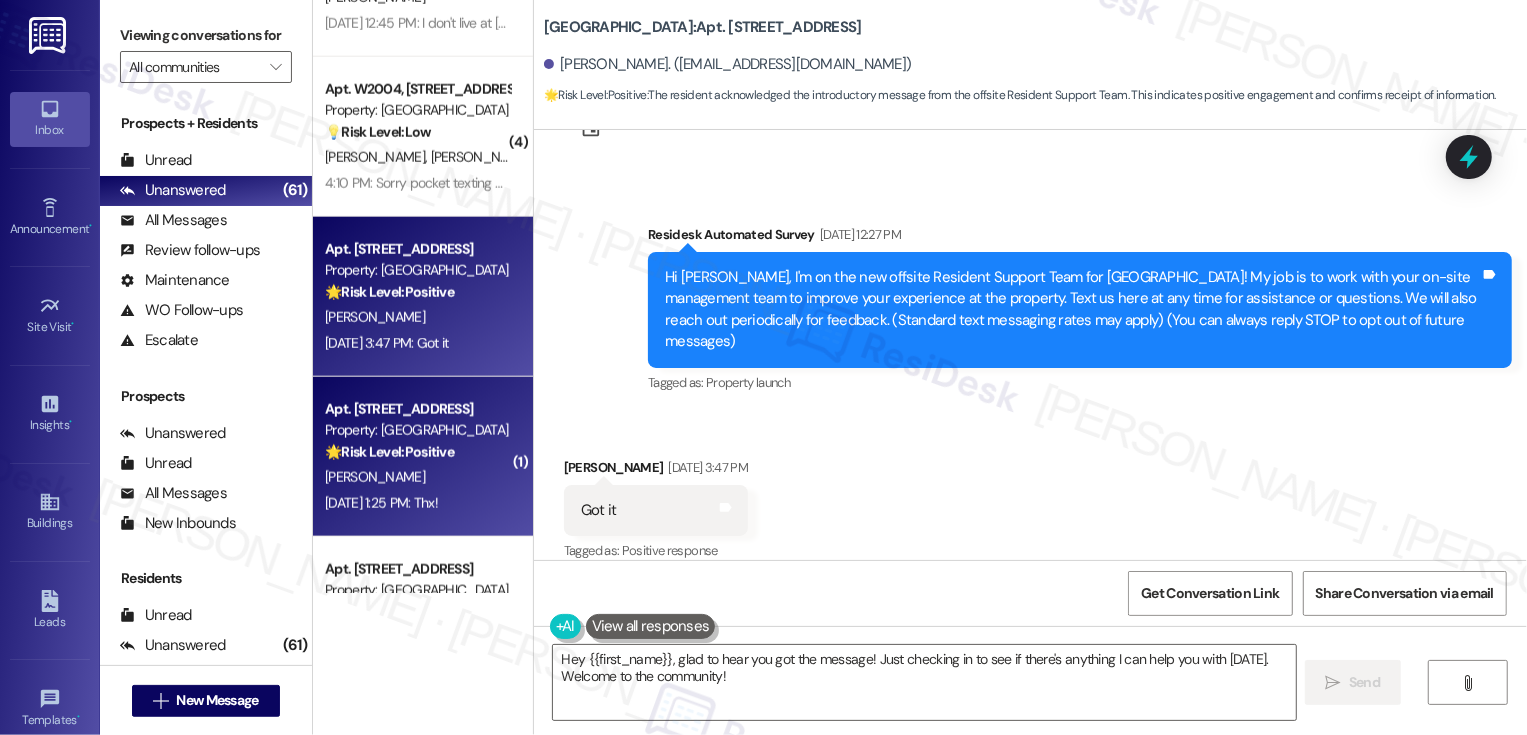 click on "🌟  Risk Level:  Positive" at bounding box center (389, 452) 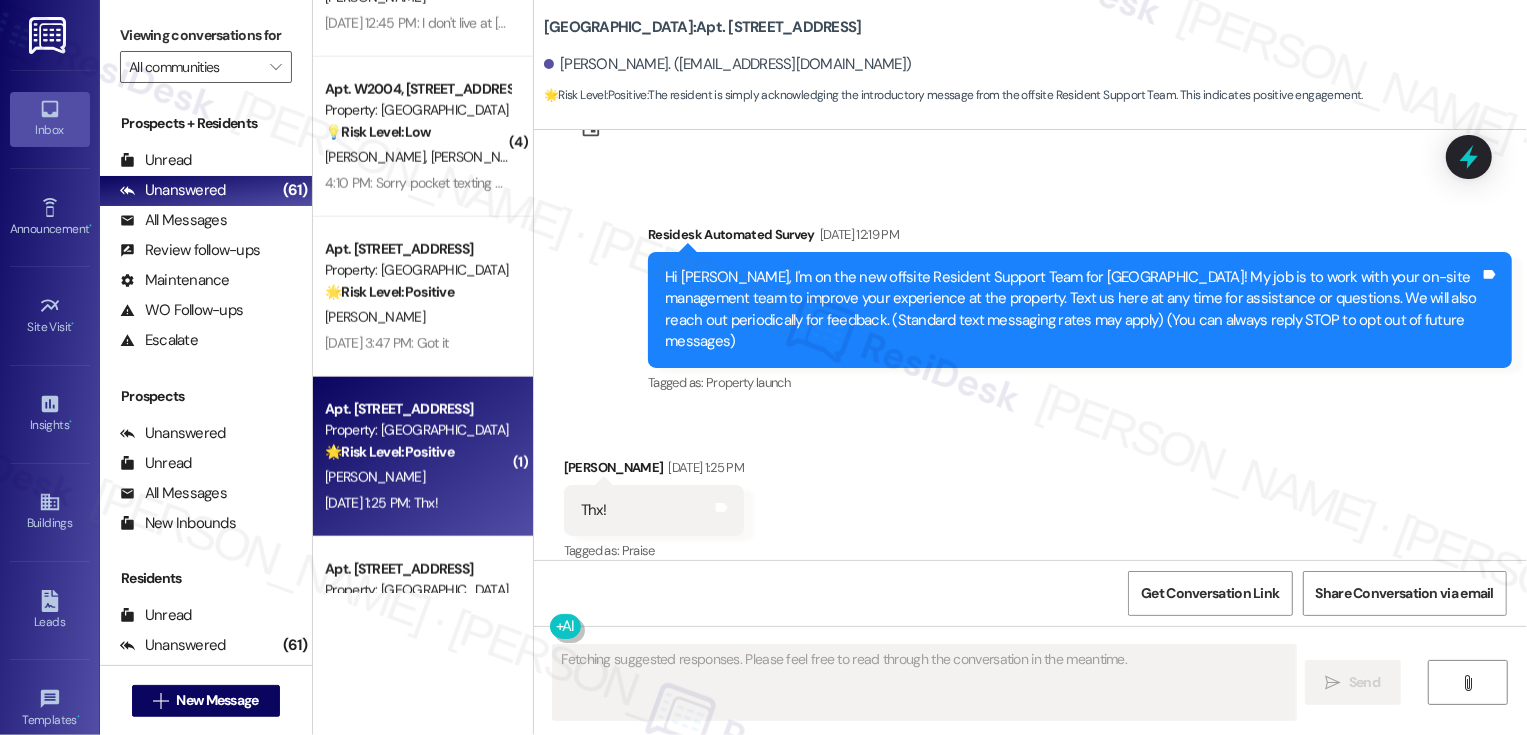 scroll, scrollTop: 0, scrollLeft: 0, axis: both 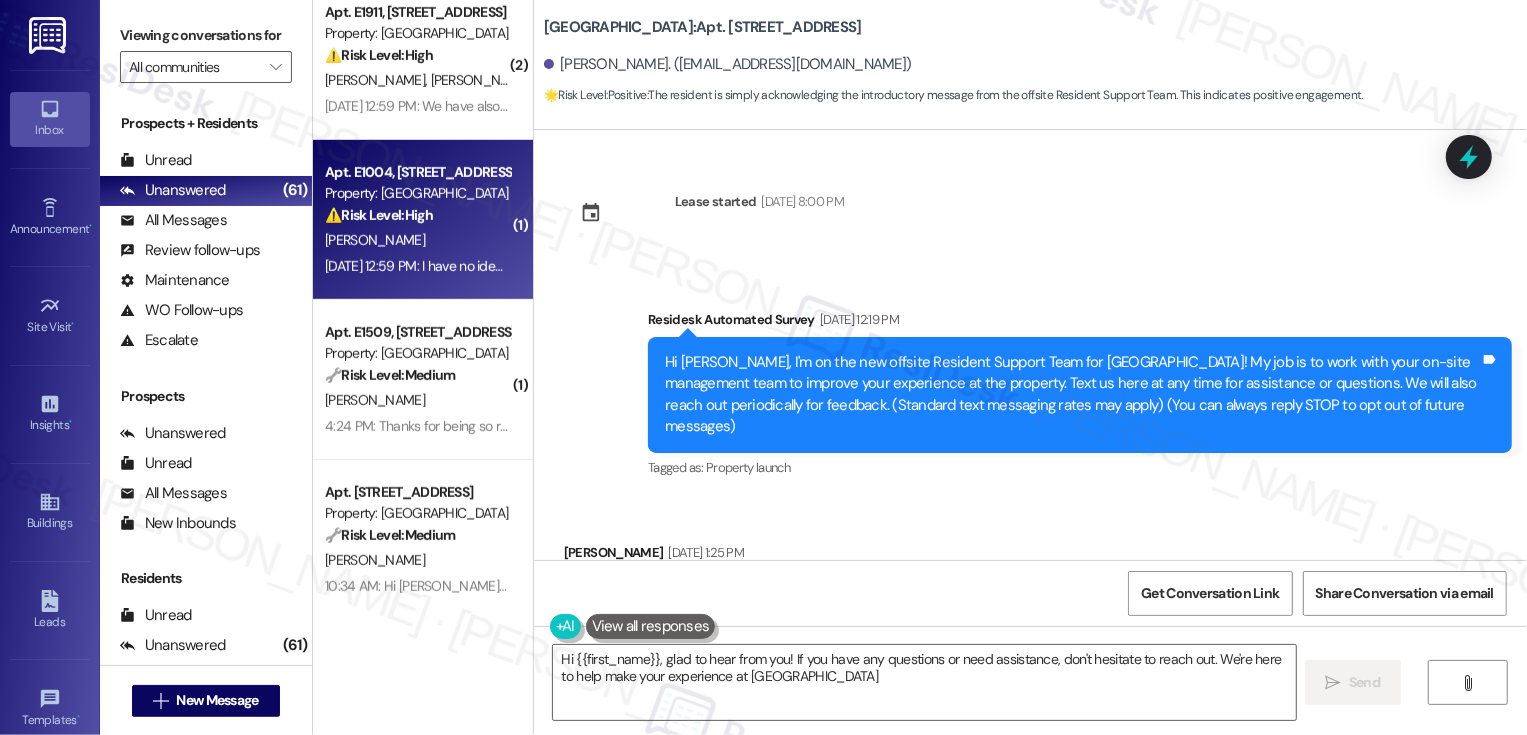 type on "Hi {{first_name}}, glad to hear from you! If you have any questions or need assistance, don't hesitate to reach out. We're here to help make your experience at [GEOGRAPHIC_DATA]" 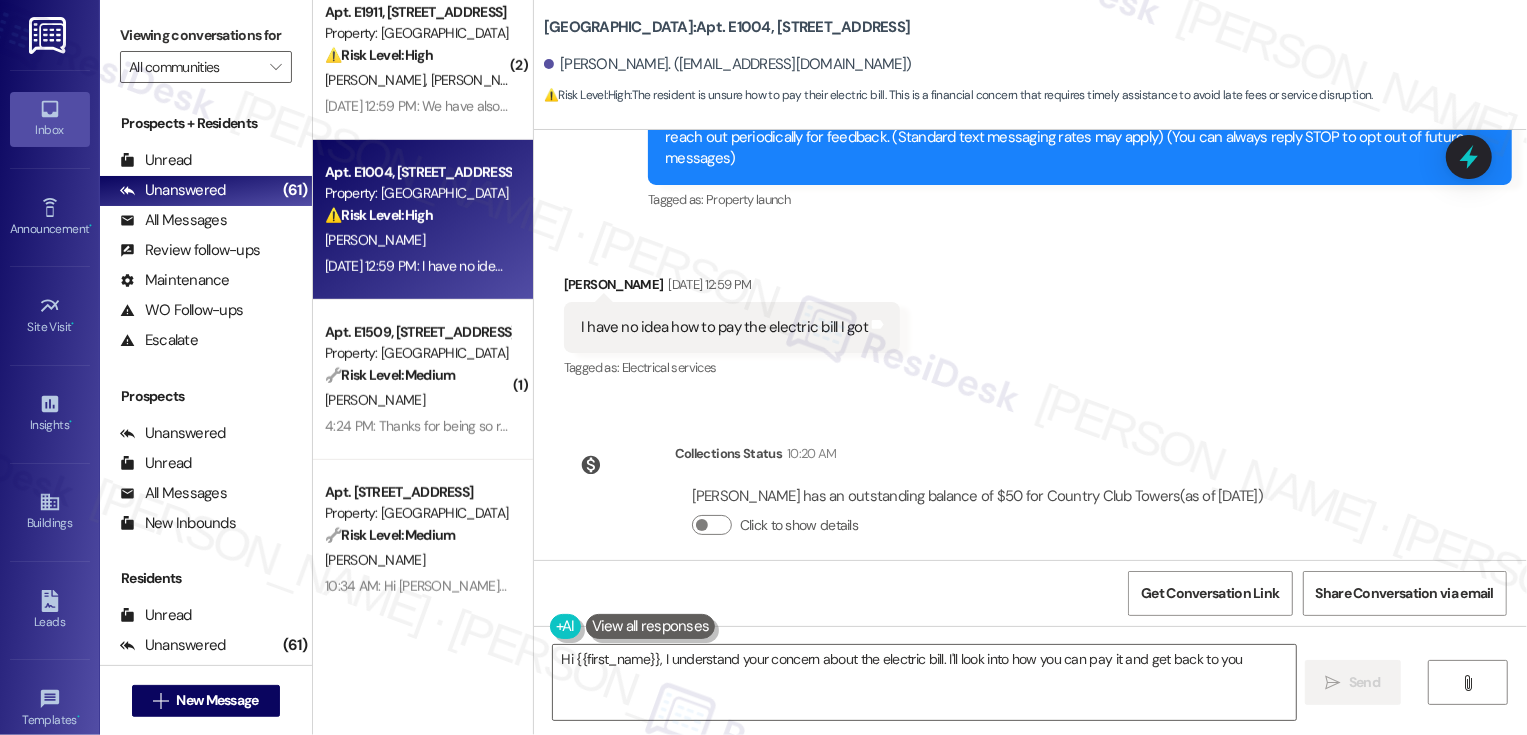 scroll, scrollTop: 154, scrollLeft: 0, axis: vertical 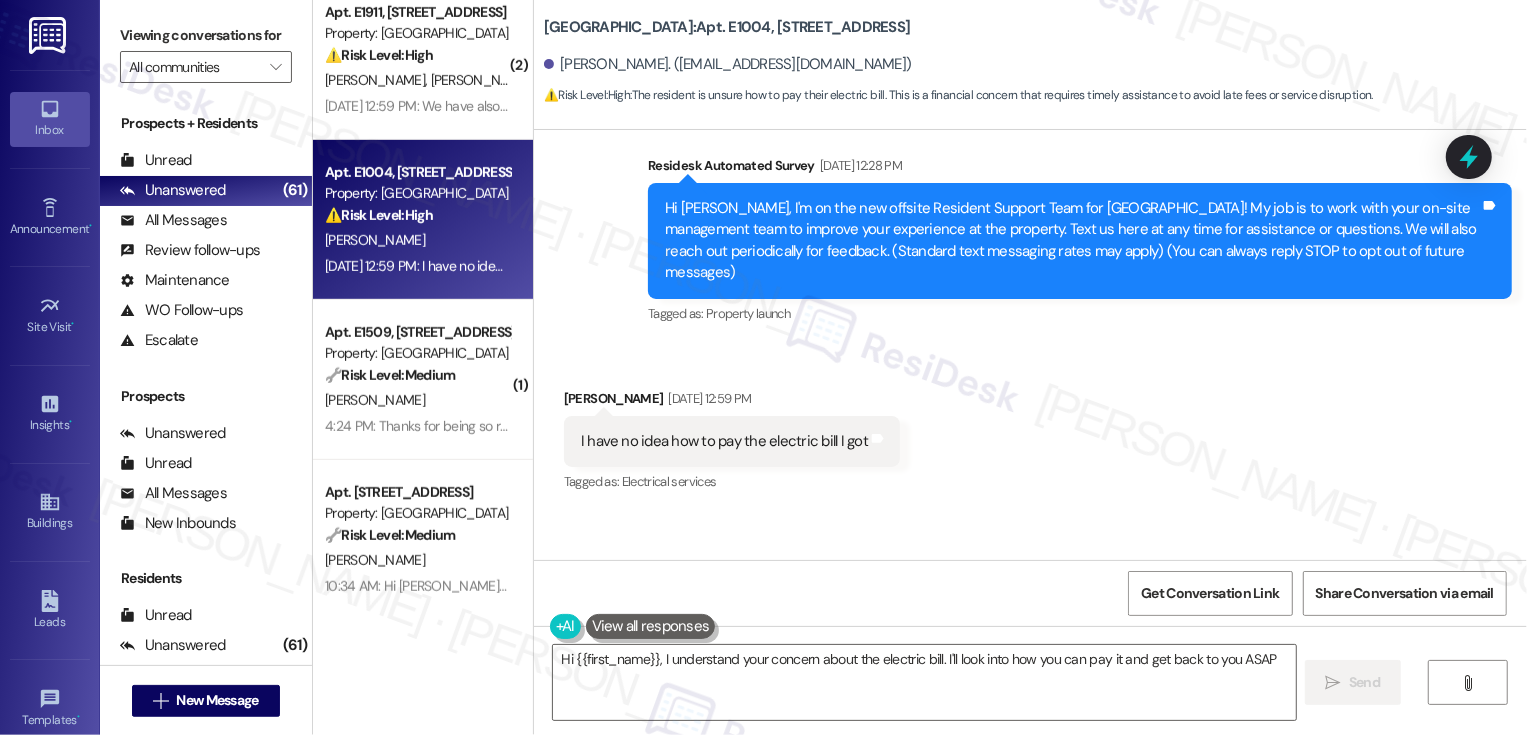 type on "Hi {{first_name}}, I understand your concern about the electric bill. I'll look into how you can pay it and get back to you ASAP!" 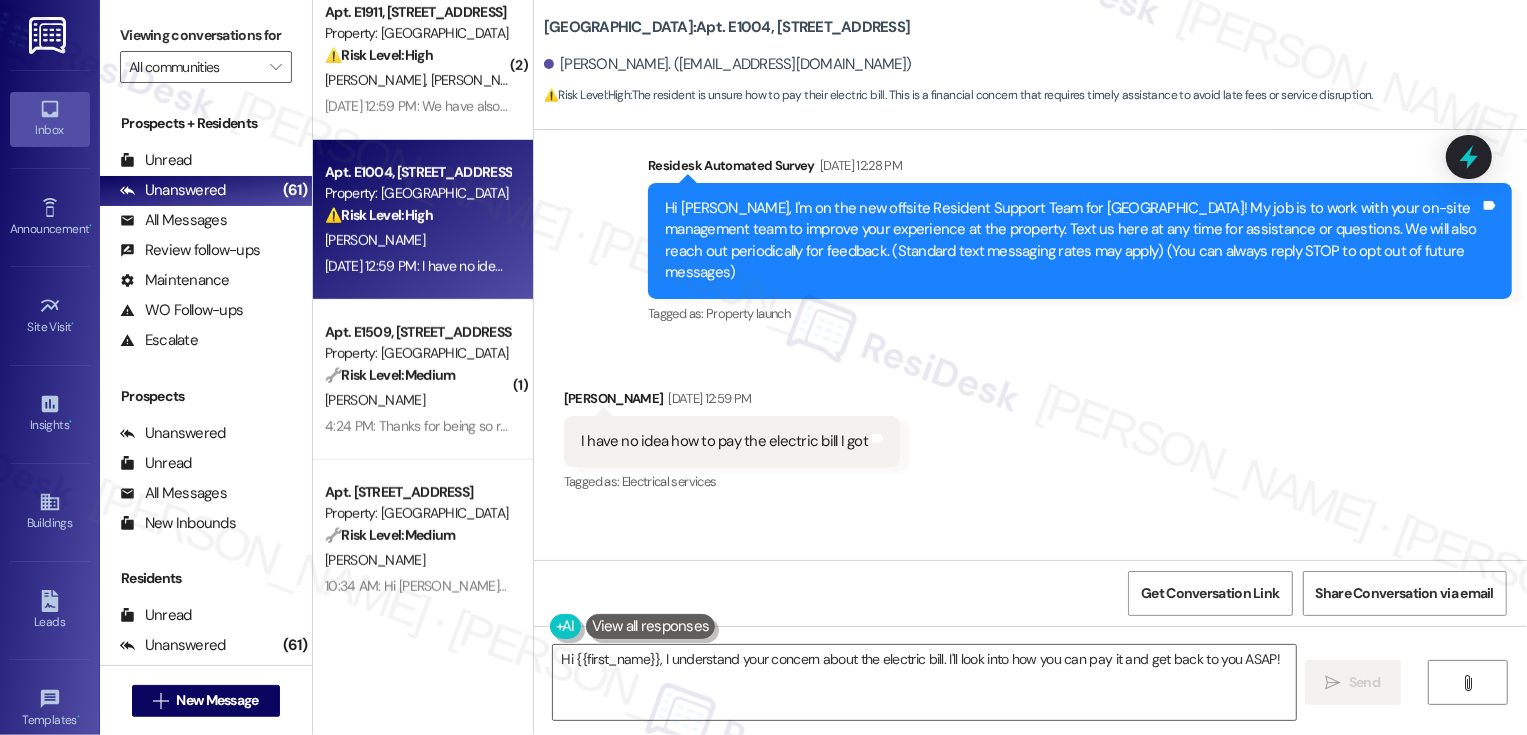 scroll 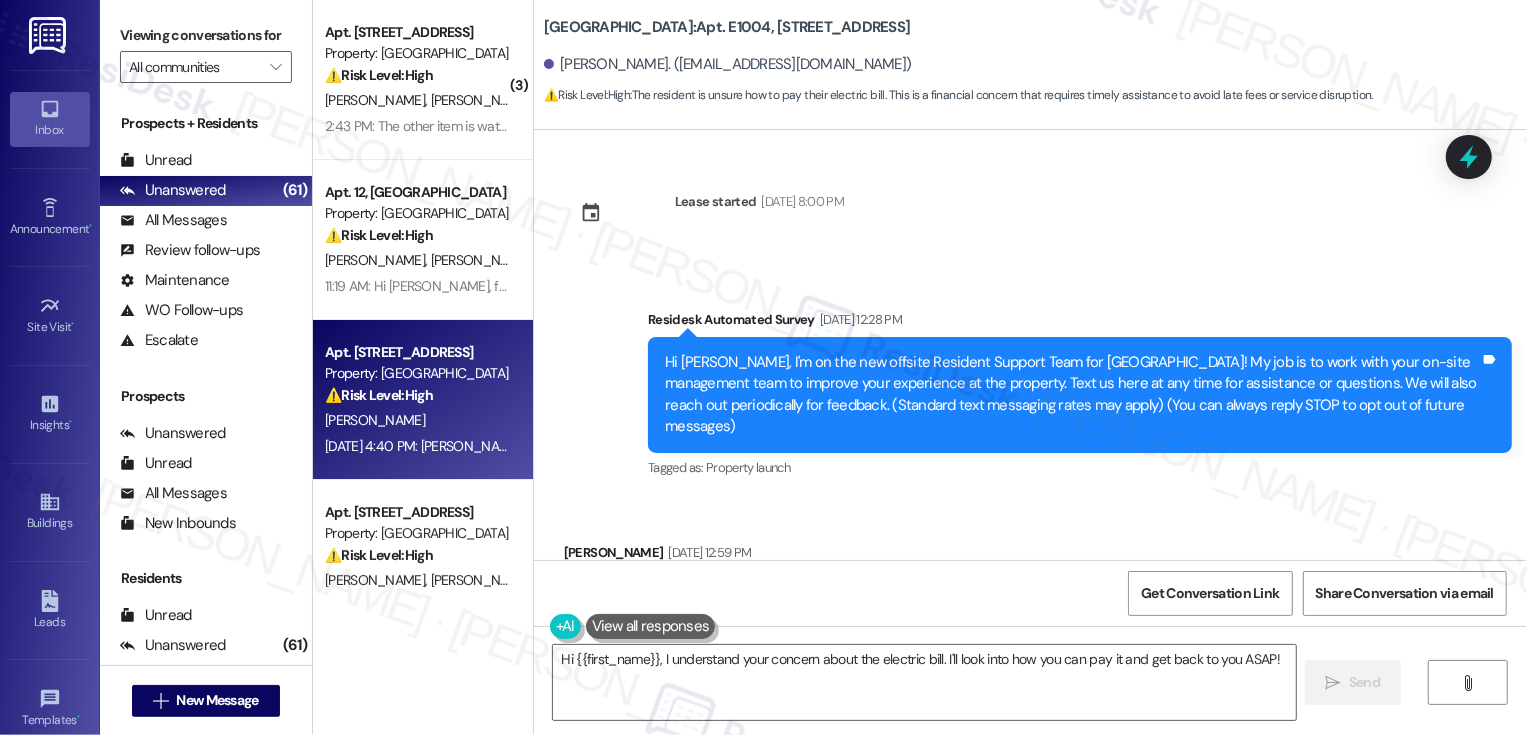 click on "⚠️  Risk Level:  High The resident is facing imminent termination of their DirecTV service due to a change in providers managed by the building (BAI Connect). The resident has been unable to obtain necessary information from on-site management and is seeking urgent assistance to avoid service disruption. This impacts a utility/service provided as part of their lease agreement and requires timely resolution." at bounding box center (417, 395) 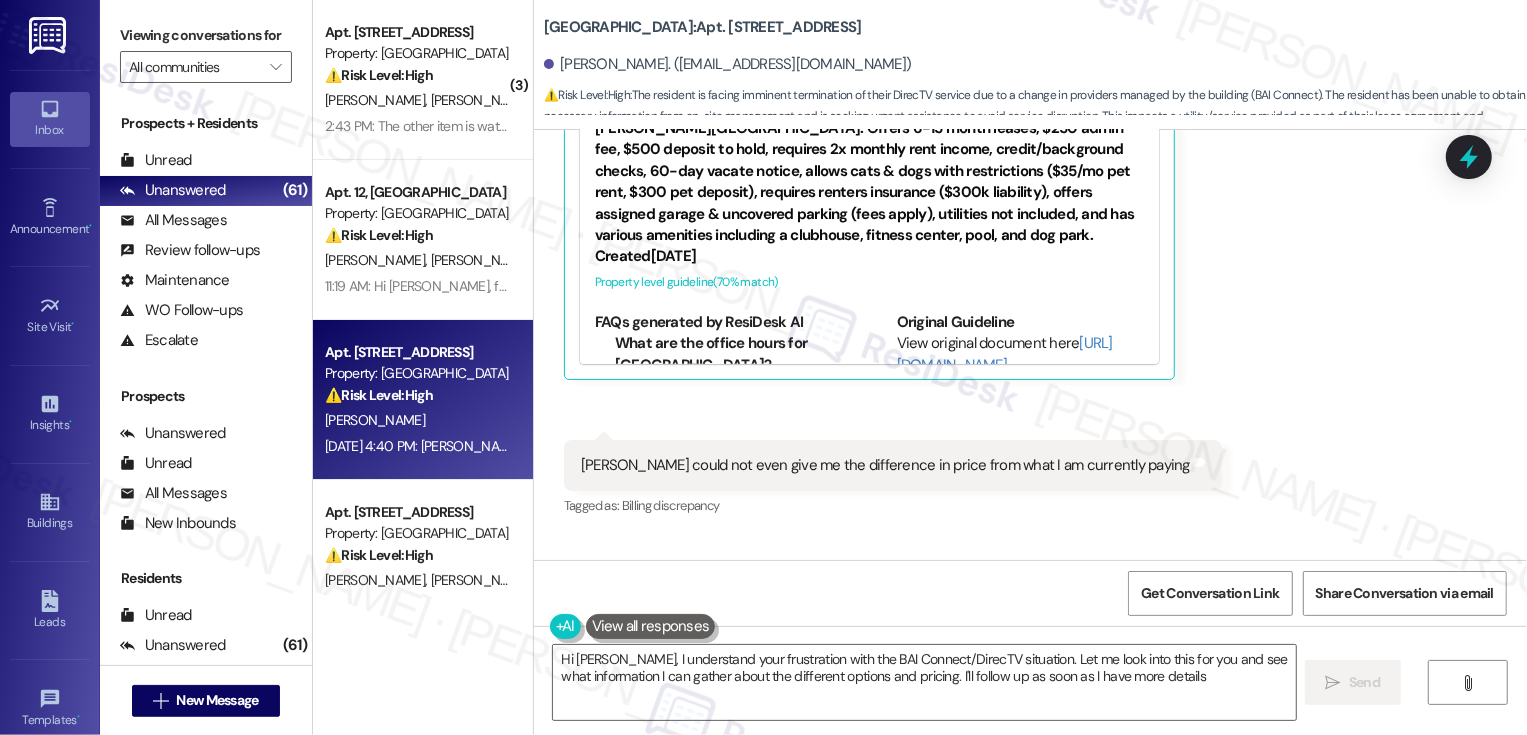 type on "Hi [PERSON_NAME], I understand your frustration with the BAI Connect/DirecTV situation. Let me look into this for you and see what information I can gather about the different options and pricing. I'll follow up as soon as I have more details!" 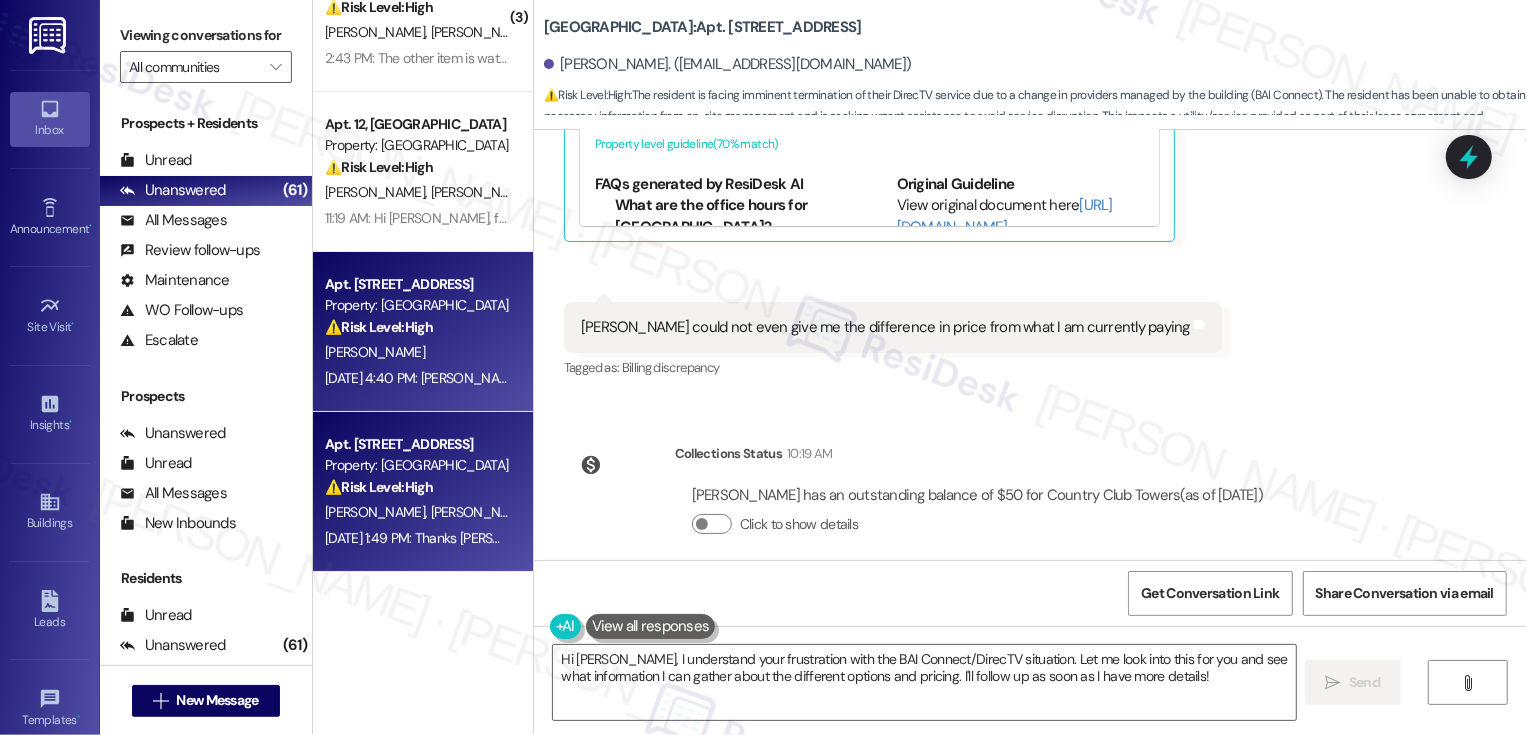 click on "⚠️  Risk Level:  High The resident is reporting a potential black widow spider on their patio and bugs entering through a window seal. Black widow spiders pose a health and safety risk, and the bug issue could lead to further property damage or pest infestation. This requires urgent attention and qualifies for Tier 2." at bounding box center (417, 487) 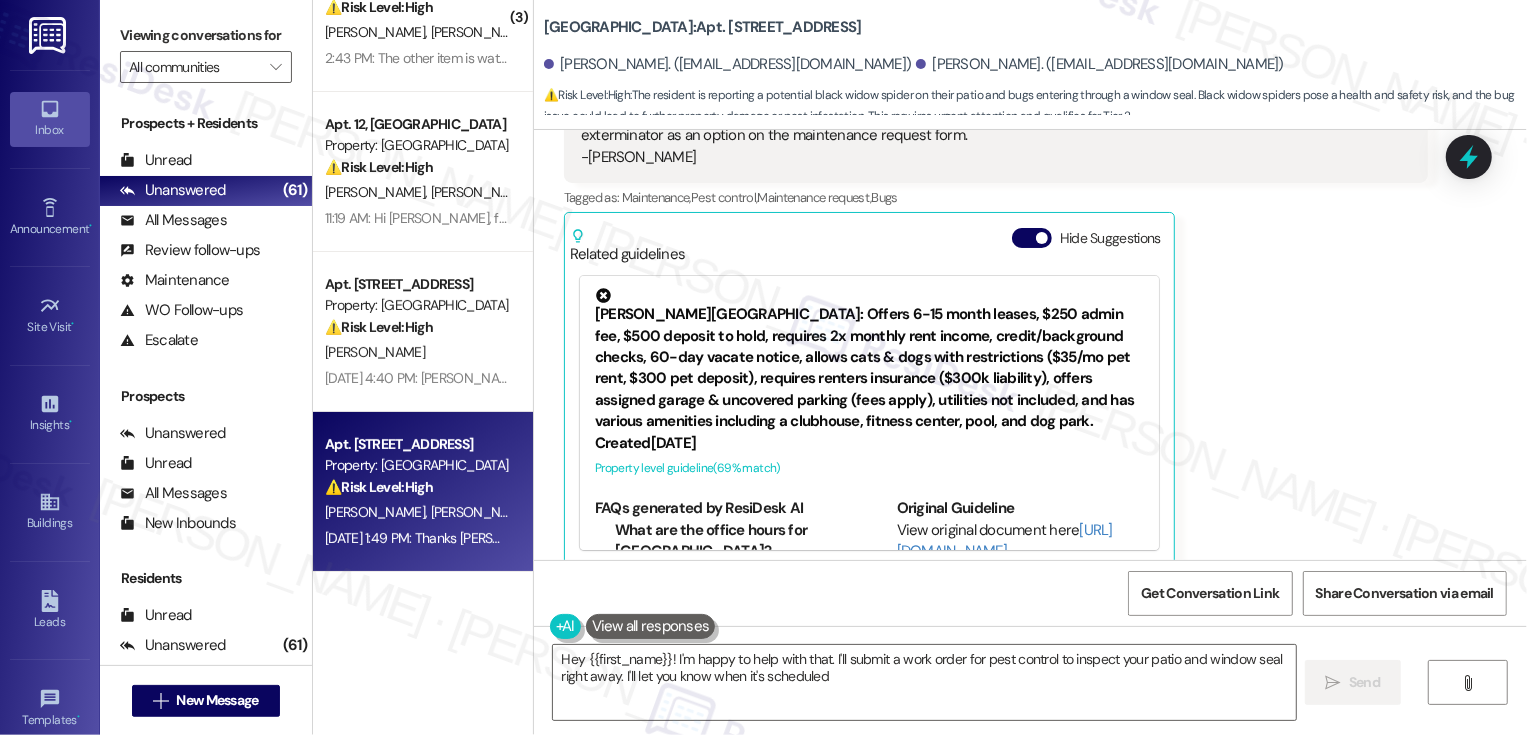 type on "Hey {{first_name}}! I'm happy to help with that. I'll submit a work order for pest control to inspect your patio and window seal right away. I'll let you know when it's scheduled!" 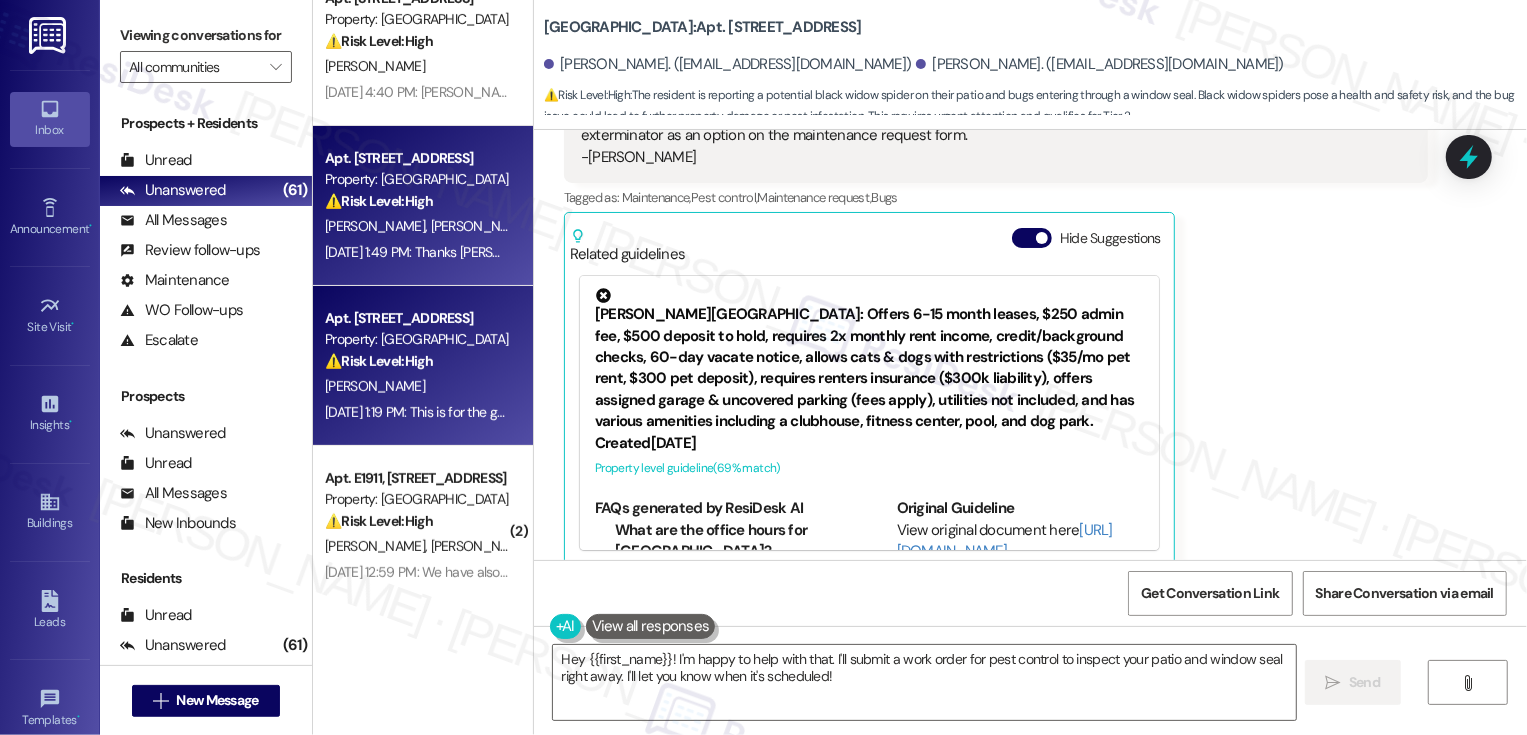 click on "[PERSON_NAME]" at bounding box center (417, 386) 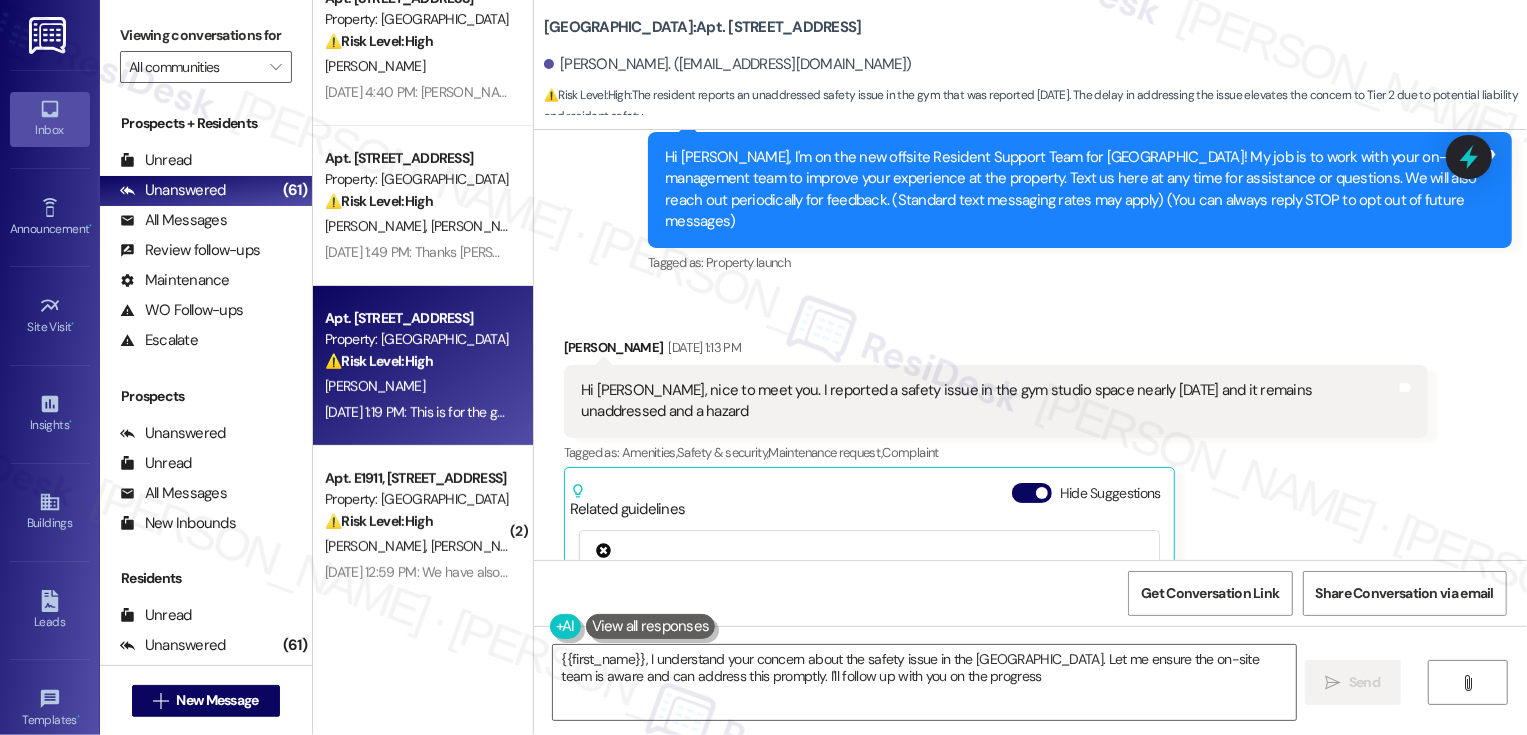 type on "{{first_name}}, I understand your concern about the safety issue in the [GEOGRAPHIC_DATA]. Let me ensure the on-site team is aware and can address this promptly. I'll follow up with you on the progress." 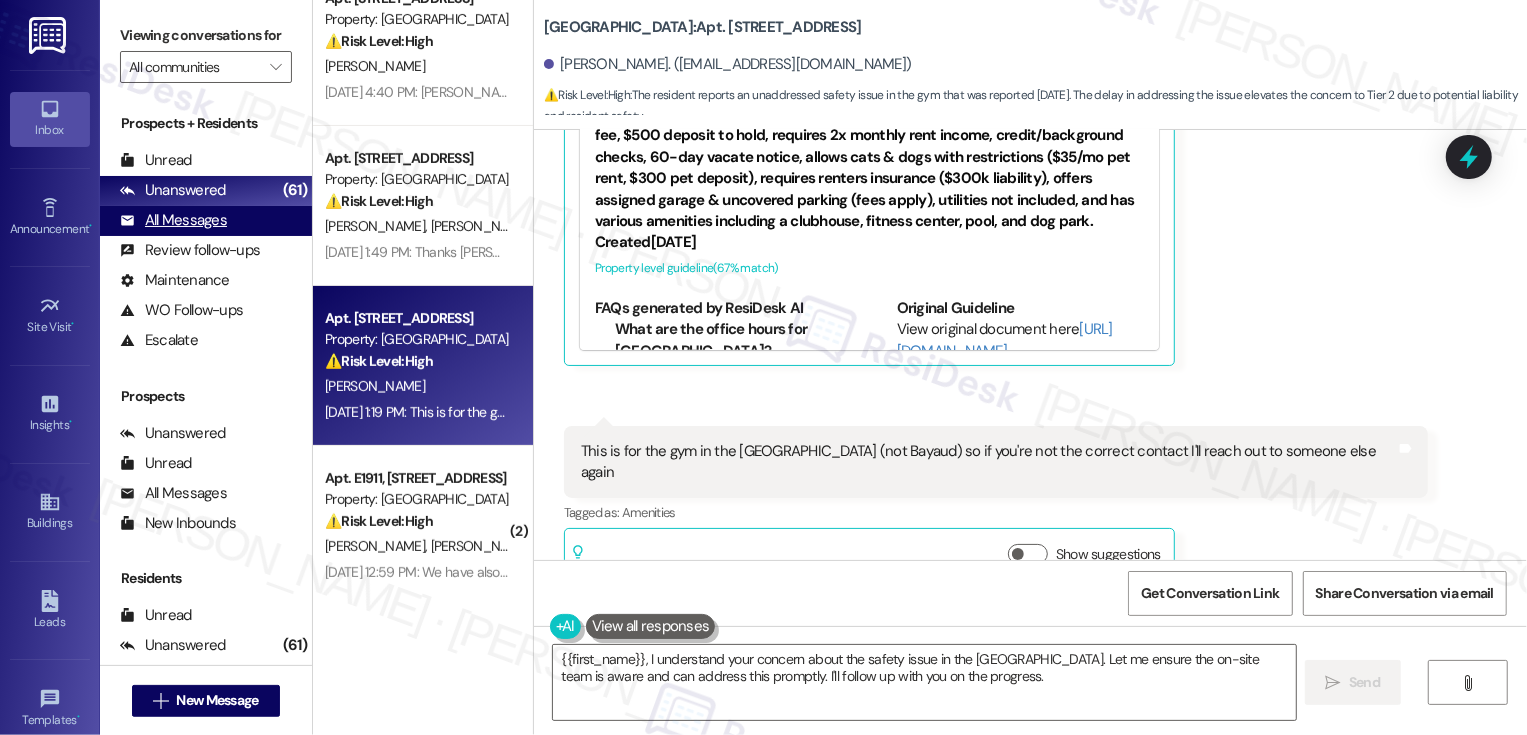 click on "All Messages" at bounding box center (173, 220) 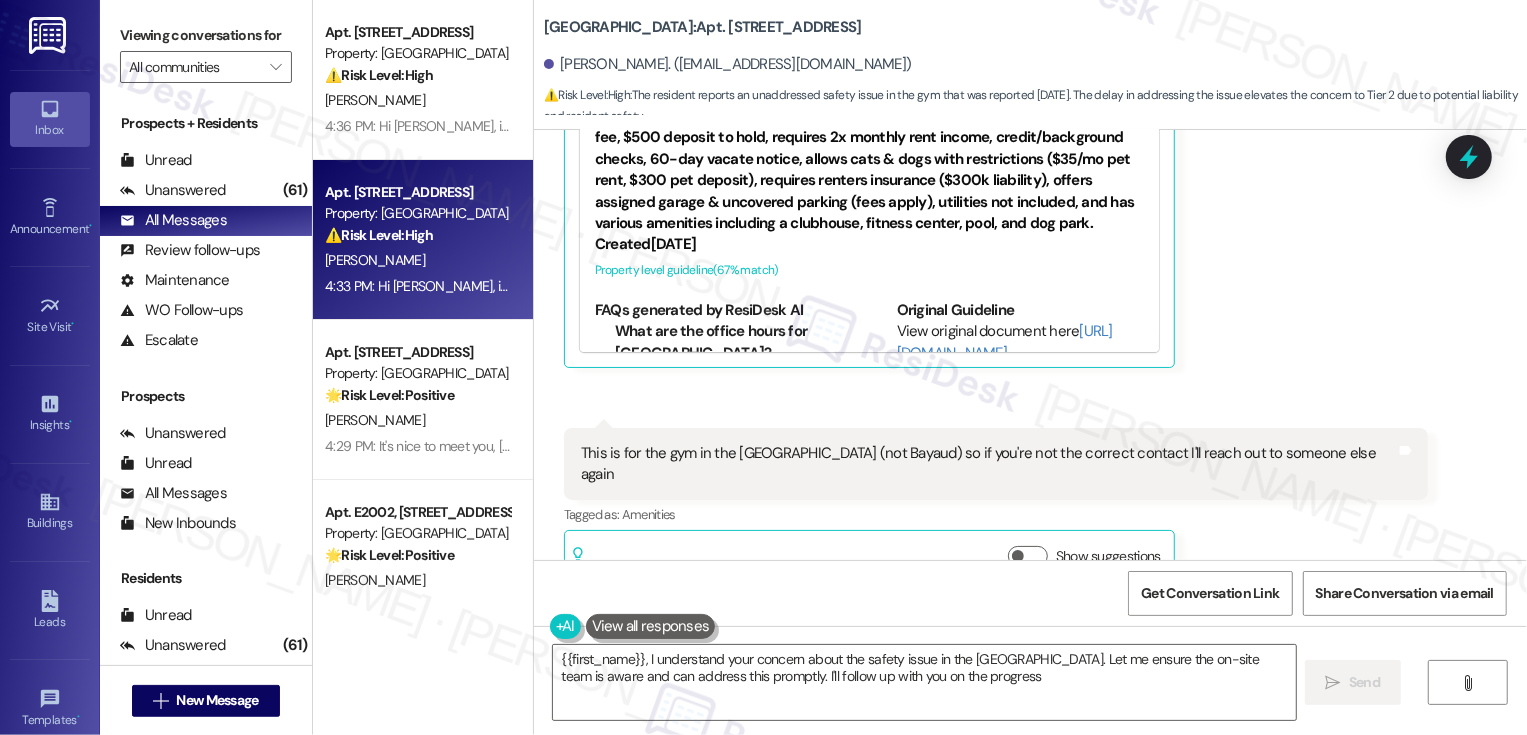 type on "{{first_name}}, I understand your concern about the safety issue in the [GEOGRAPHIC_DATA]. Let me ensure the on-site team is aware and can address this promptly. I'll follow up with you on the progress." 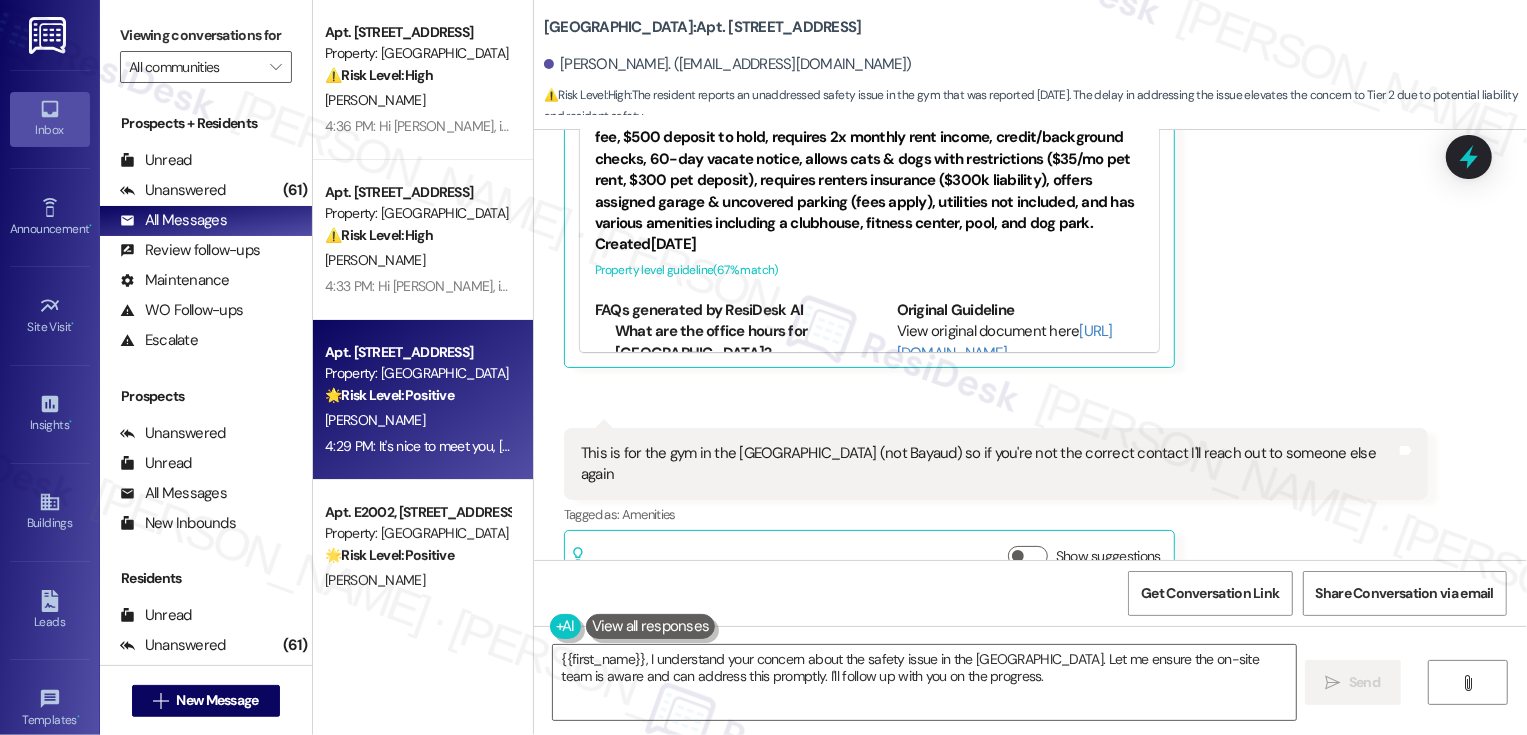 click on "Apt. [STREET_ADDRESS]" at bounding box center (417, 352) 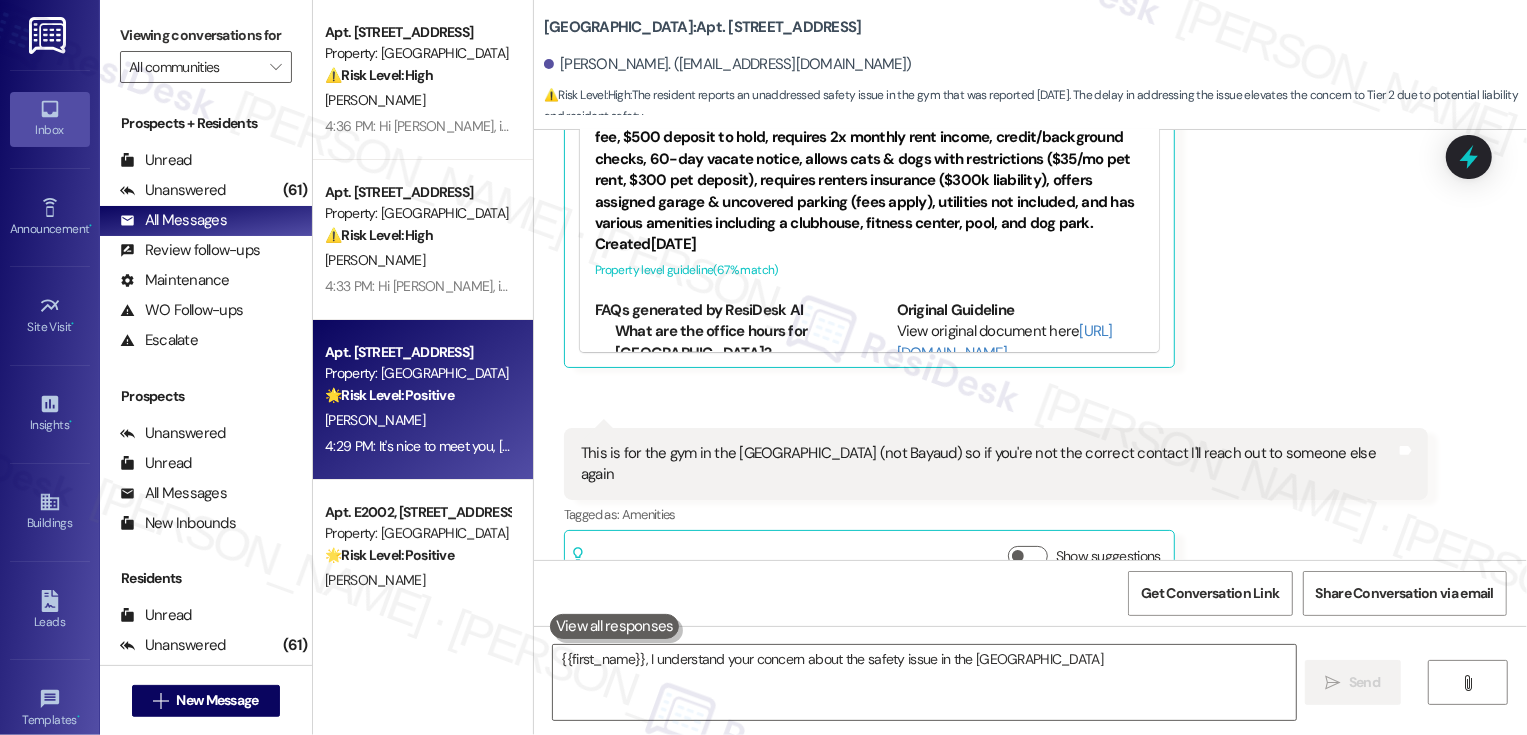 type on "{{first_name}}, I understand your concern about the safety issue in the [GEOGRAPHIC_DATA]" 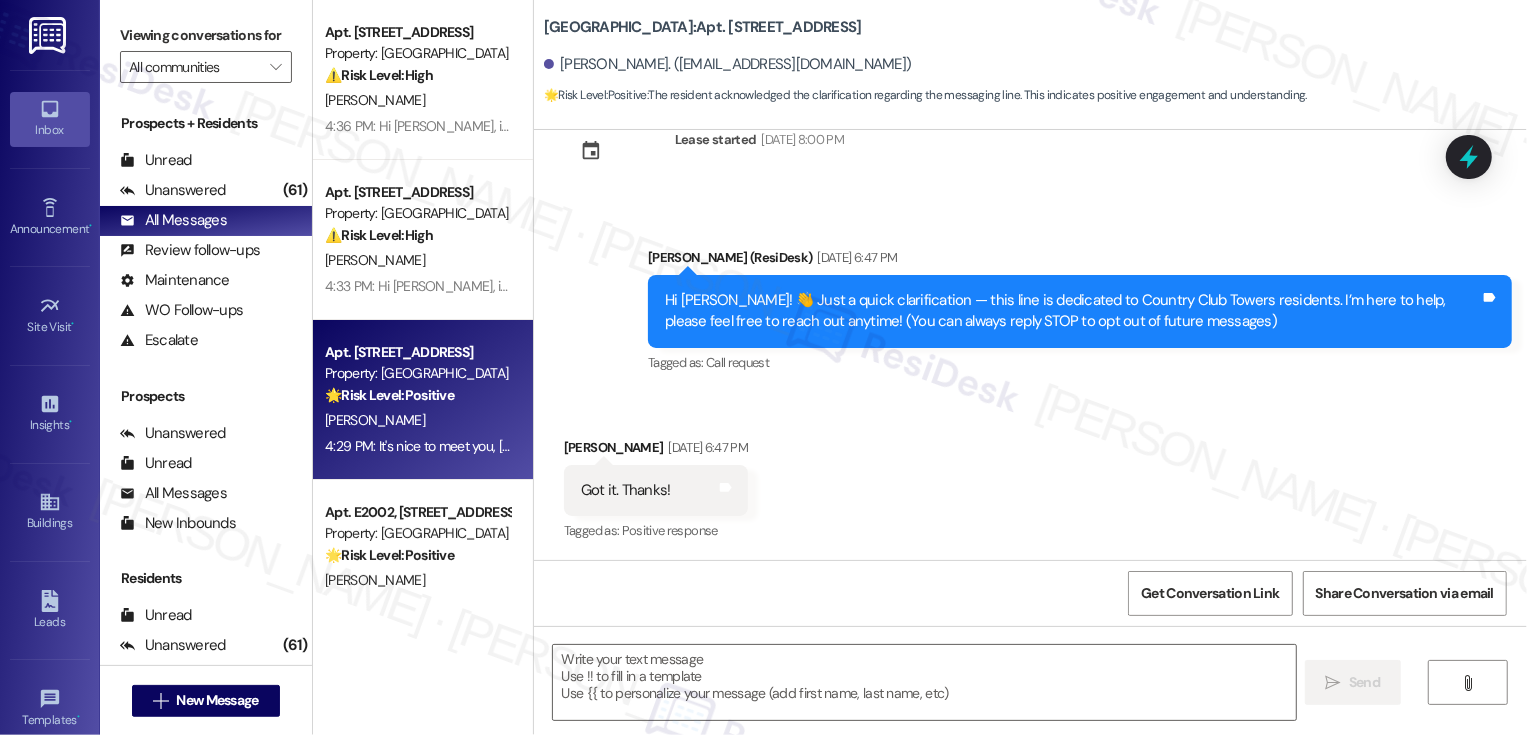 type on "Fetching suggested responses. Please feel free to read through the conversation in the meantime." 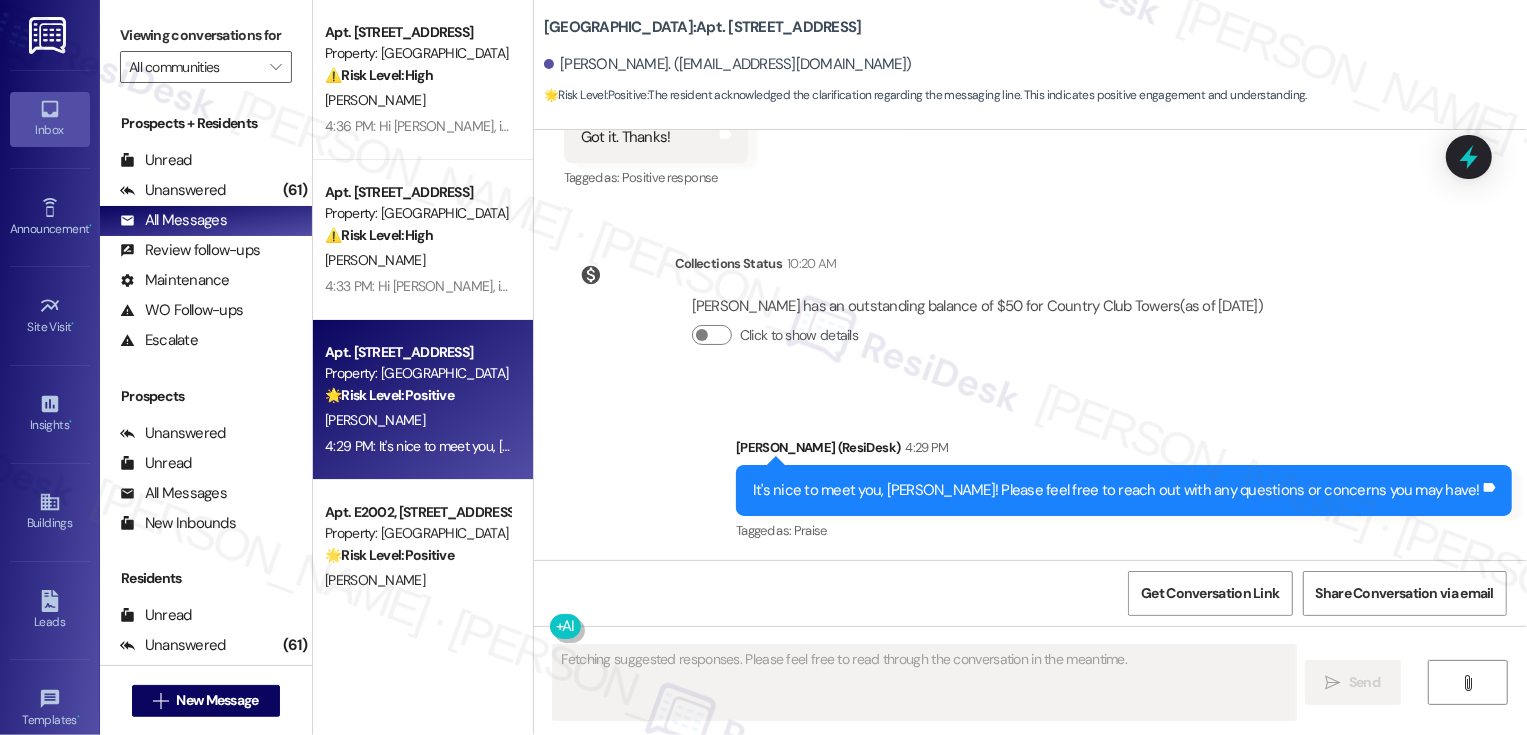 type 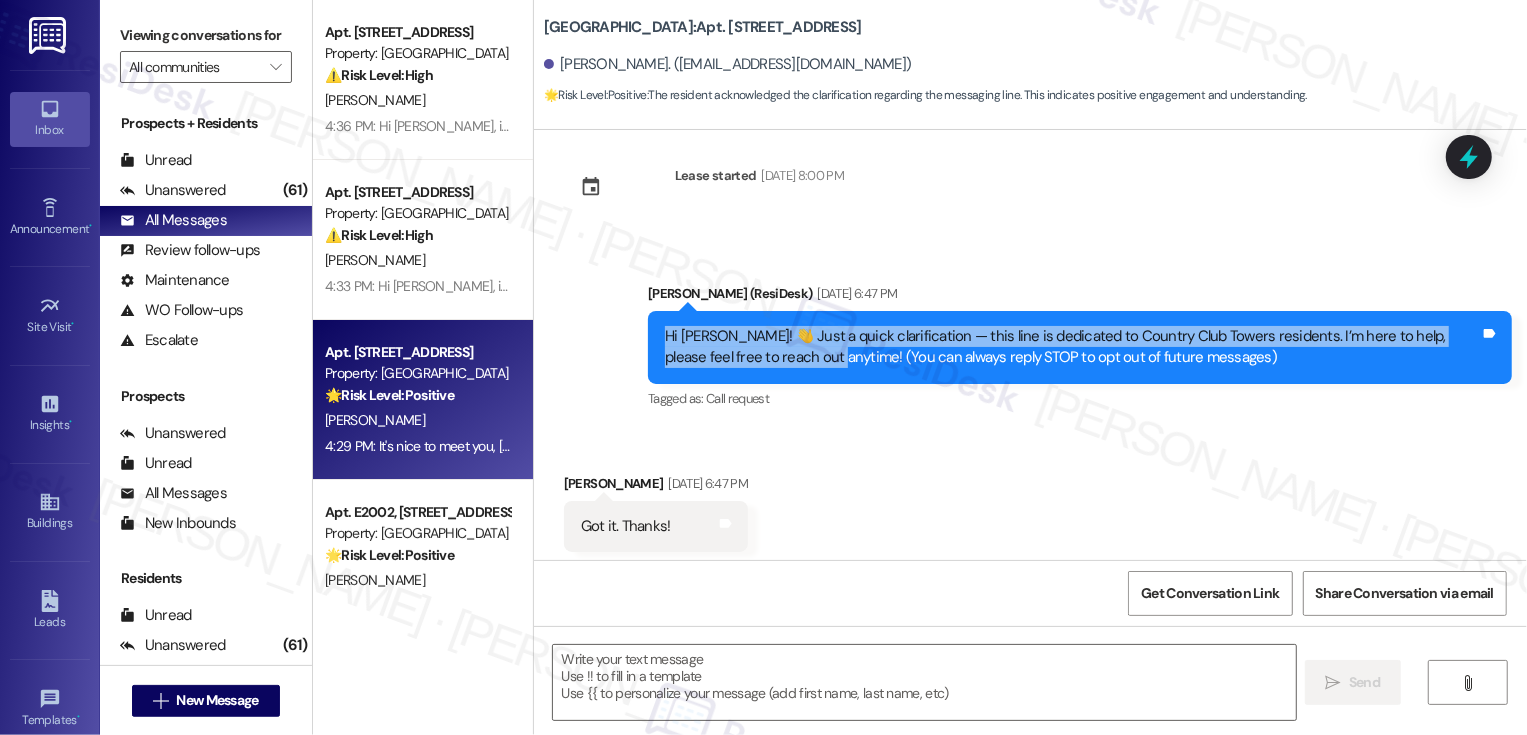 drag, startPoint x: 655, startPoint y: 335, endPoint x: 735, endPoint y: 360, distance: 83.81527 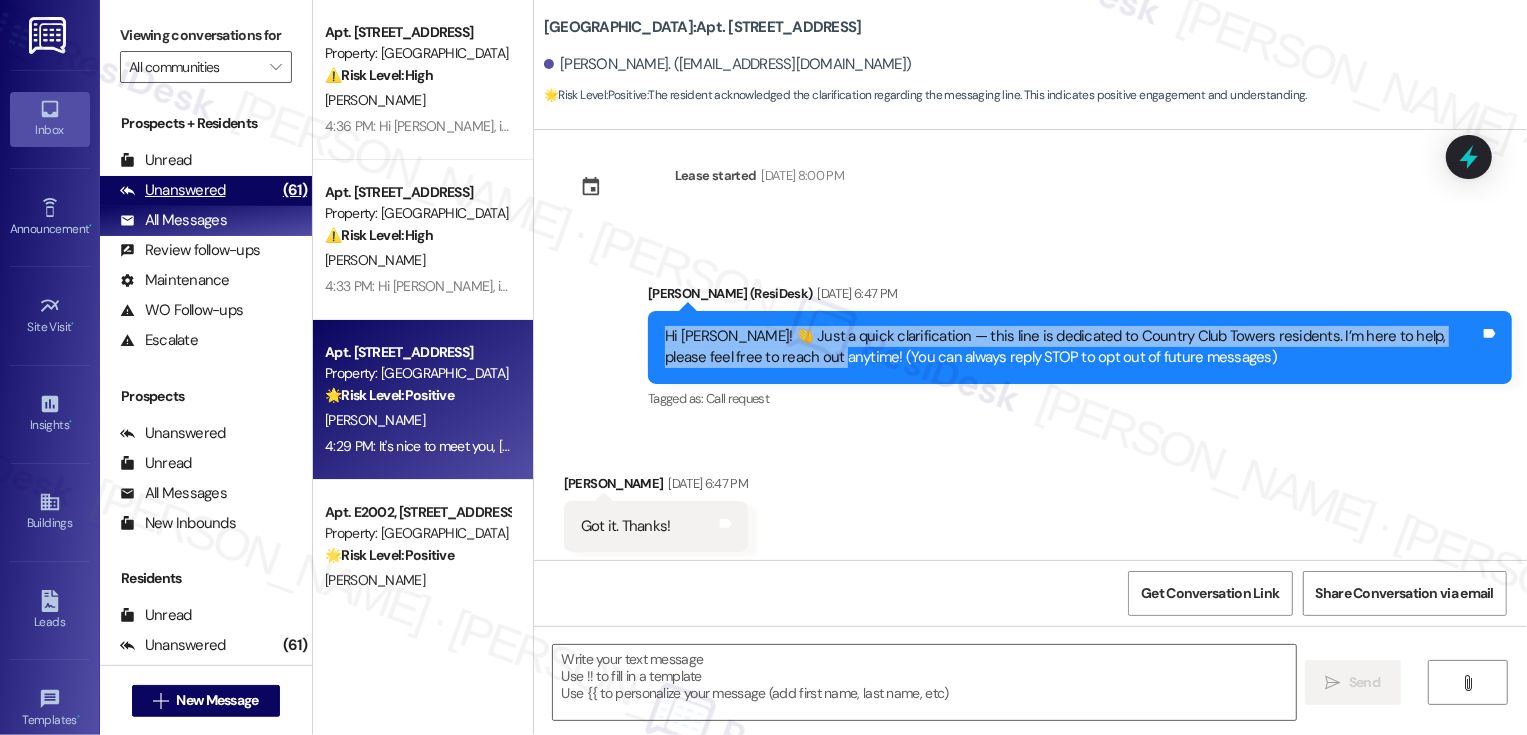 click on "(61)" at bounding box center (295, 190) 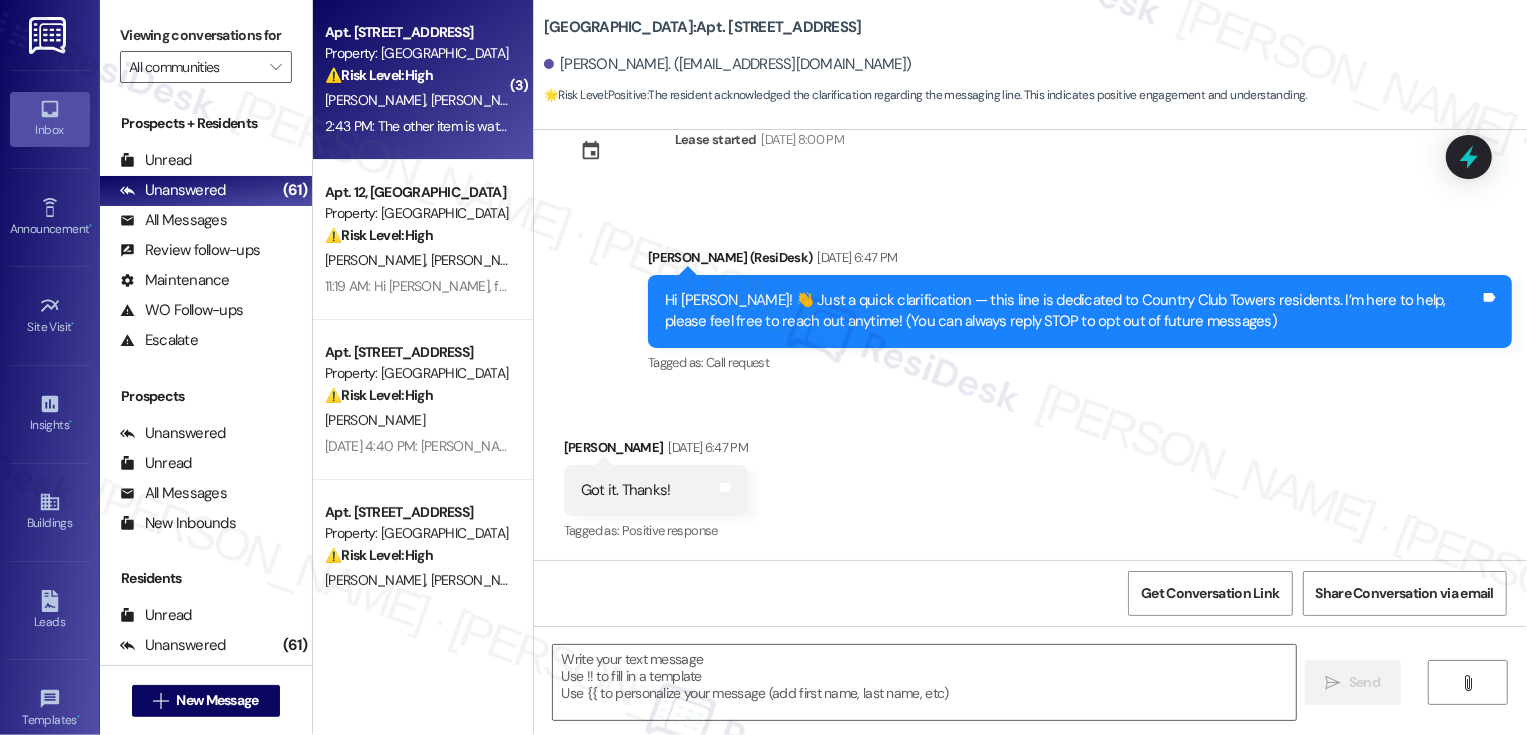 type on "Fetching suggested responses. Please feel free to read through the conversation in the meantime." 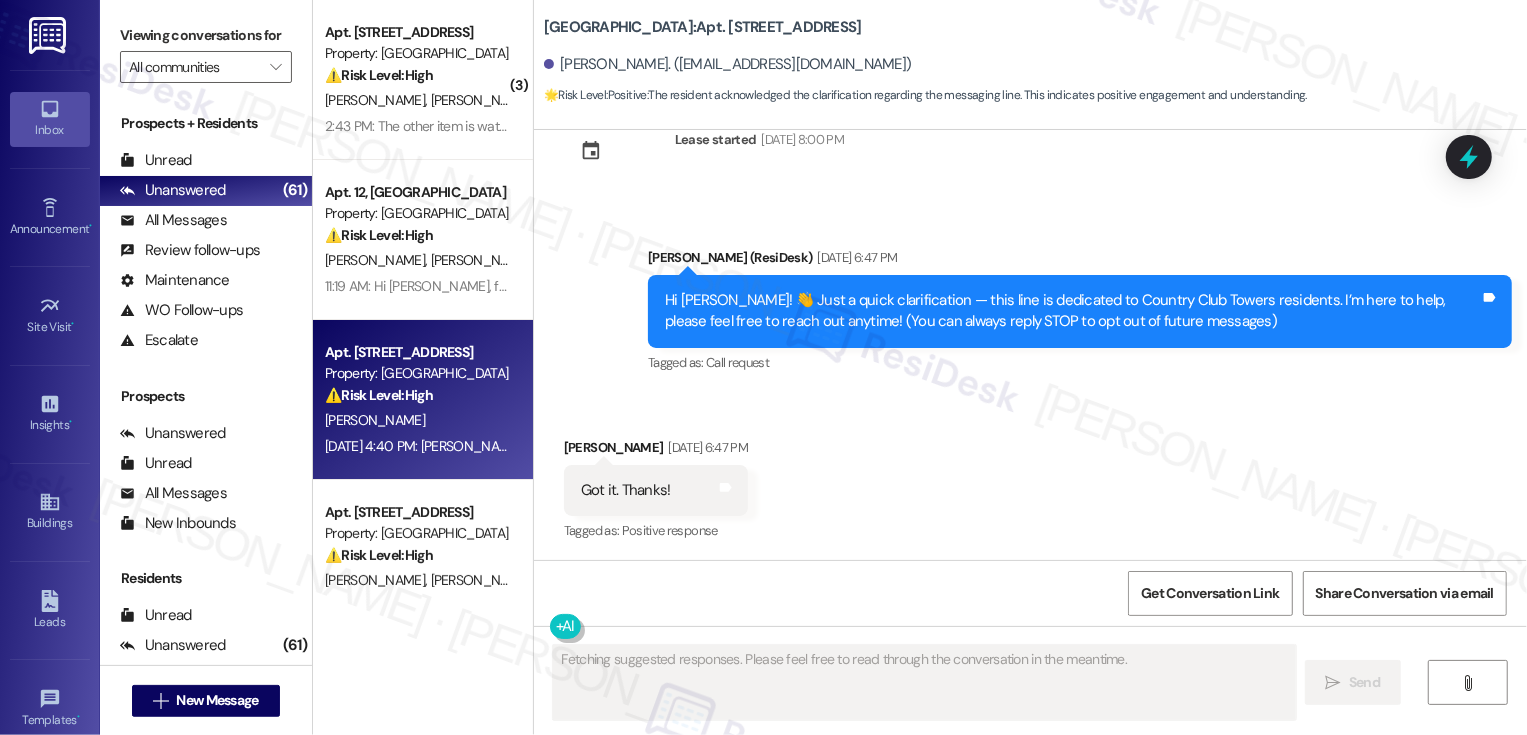 type 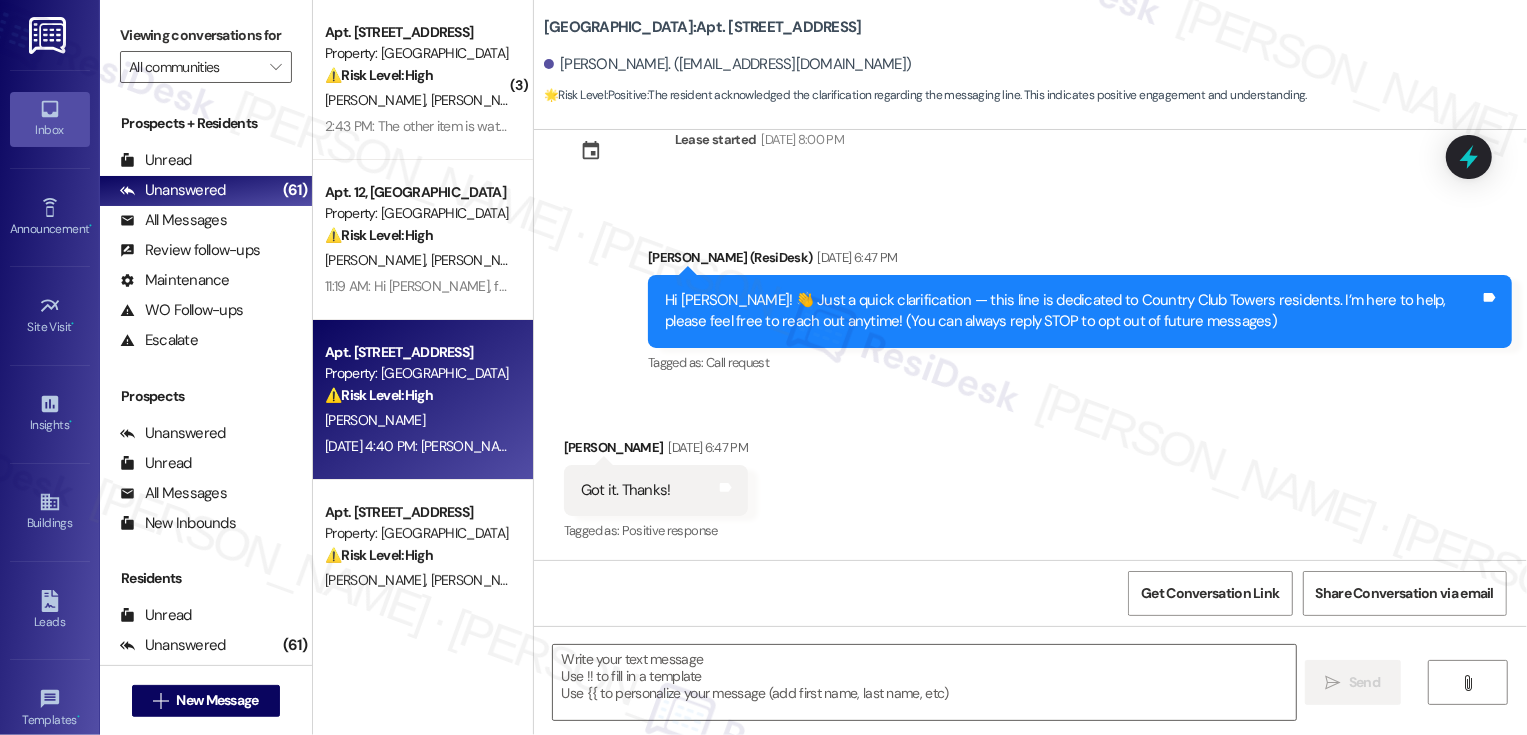 click on "[PERSON_NAME]" at bounding box center [417, 420] 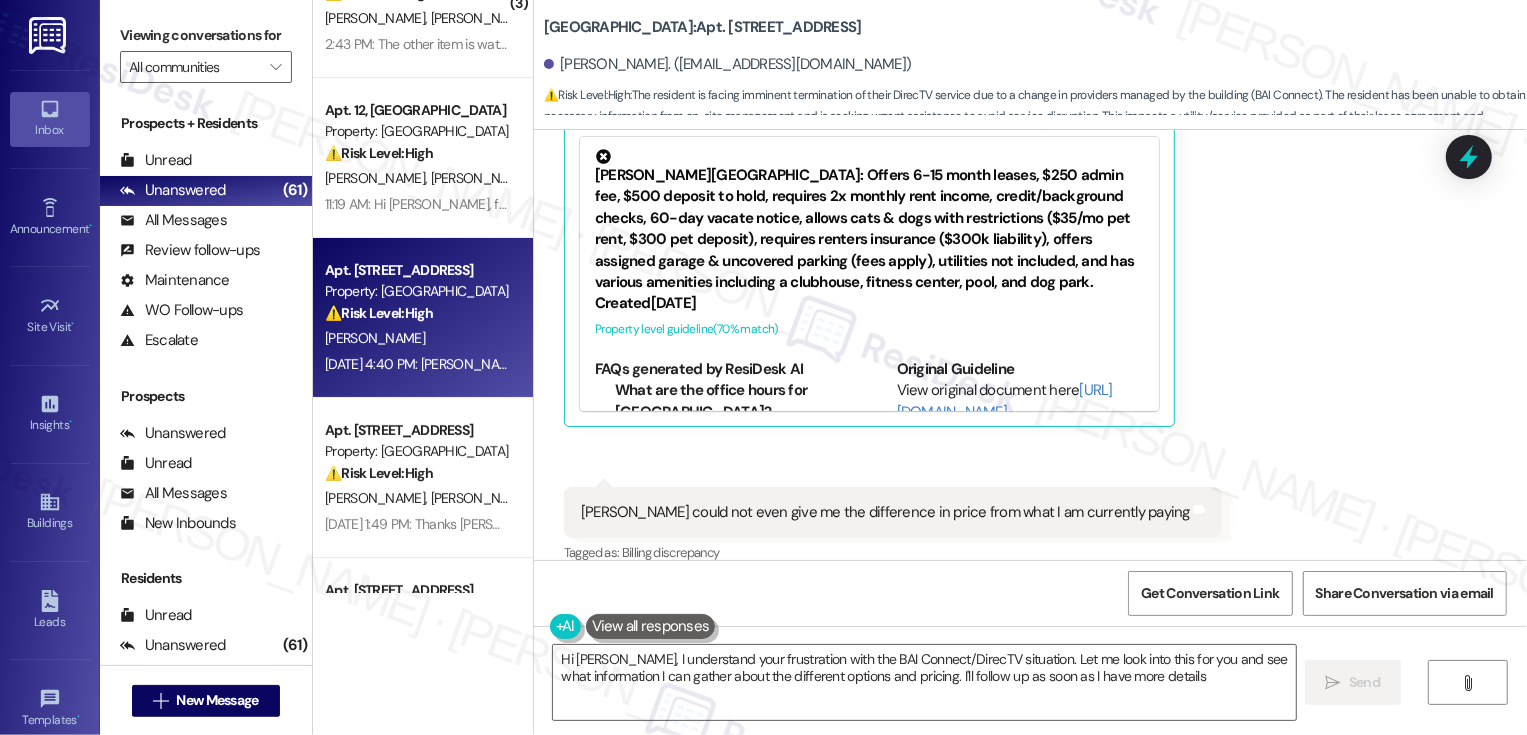 type on "Hi [PERSON_NAME], I understand your frustration with the BAI Connect/DirecTV situation. Let me look into this for you and see what information I can gather about the different options and pricing. I'll follow up as soon as I have more details!" 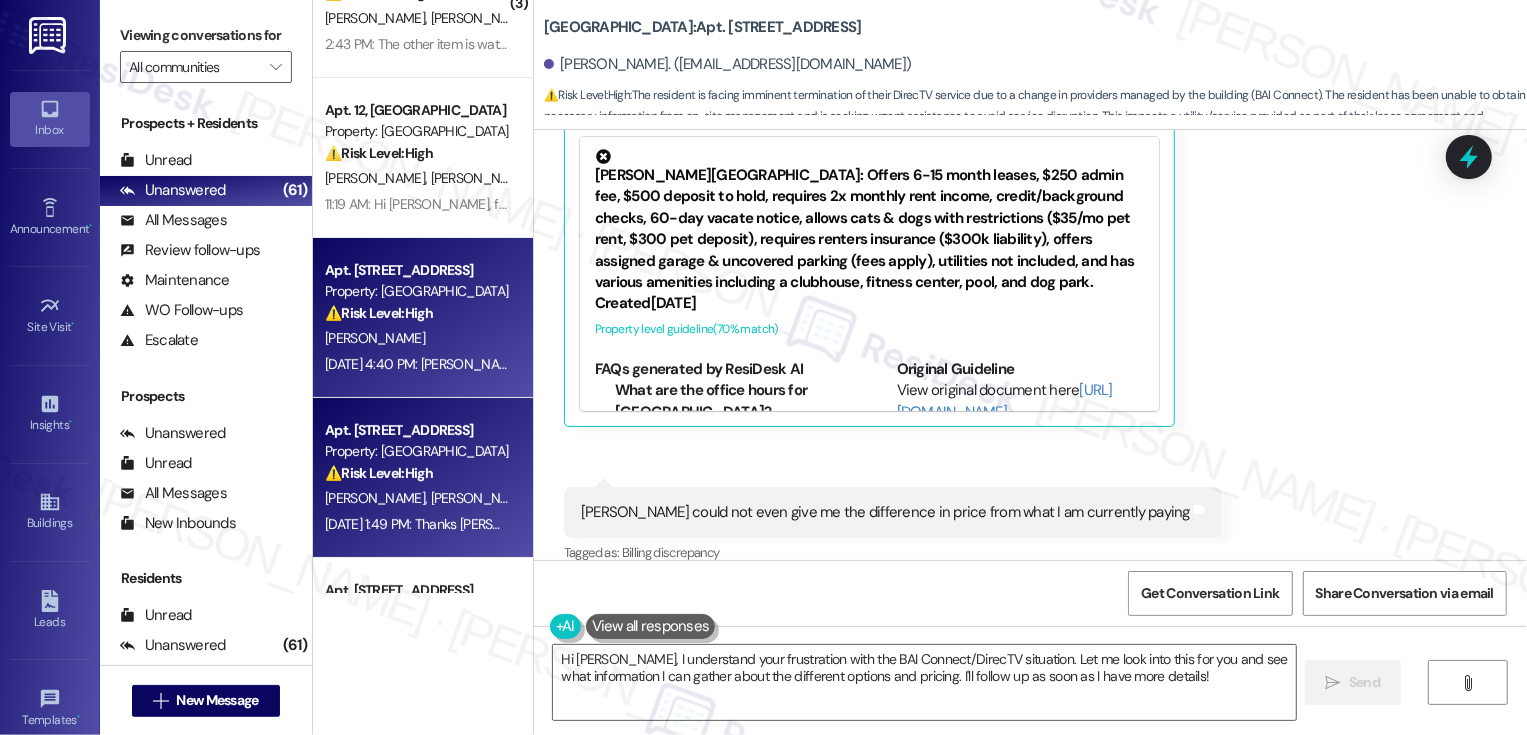 click on "⚠️  Risk Level:  High The resident is reporting a potential black widow spider on their patio and bugs entering through a window seal. Black widow spiders pose a health and safety risk, and the bug issue could lead to further property damage or pest infestation. This requires urgent attention and qualifies for Tier 2." at bounding box center [417, 473] 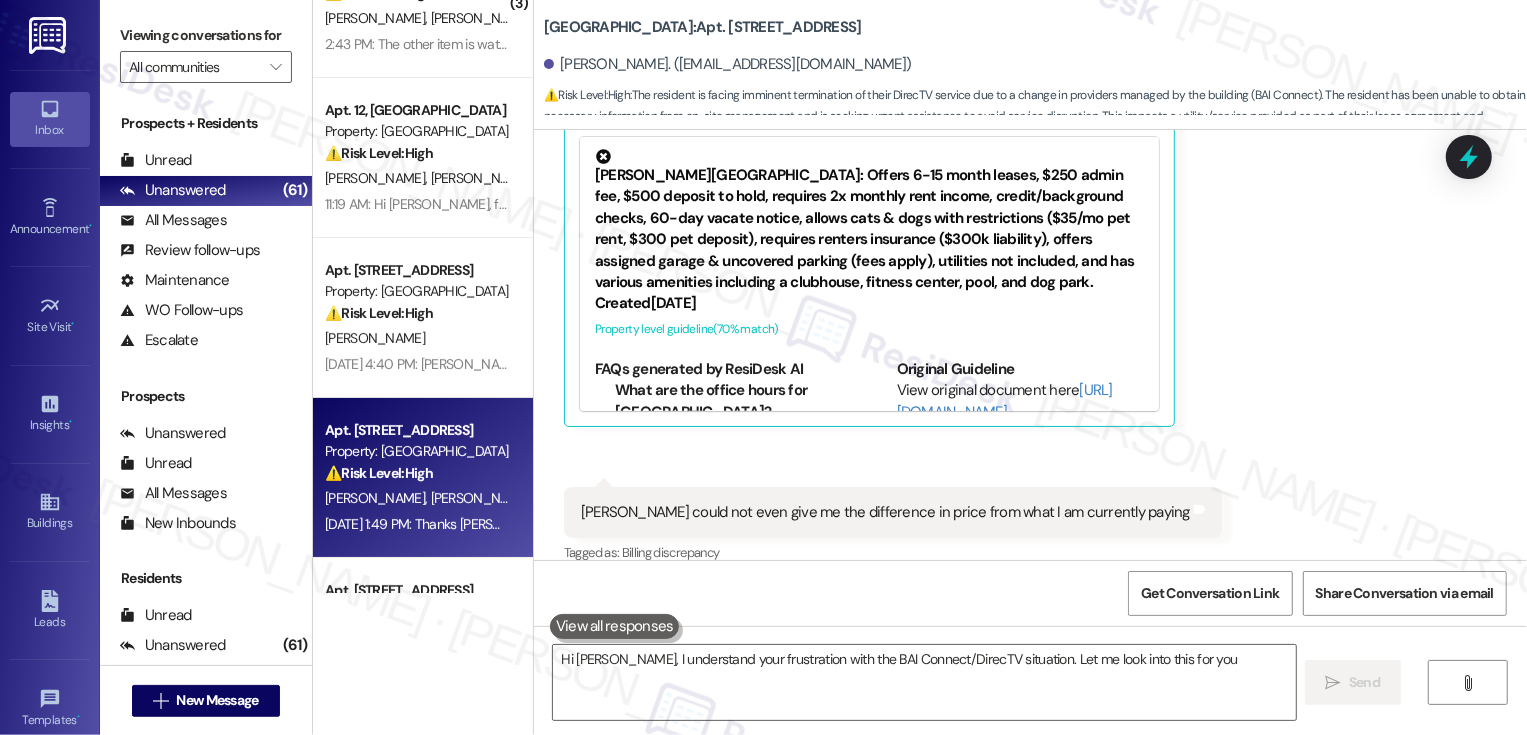 type on "Hi [PERSON_NAME], I understand your frustration with the BAI Connect/DirecTV situation. Let me look into this for you" 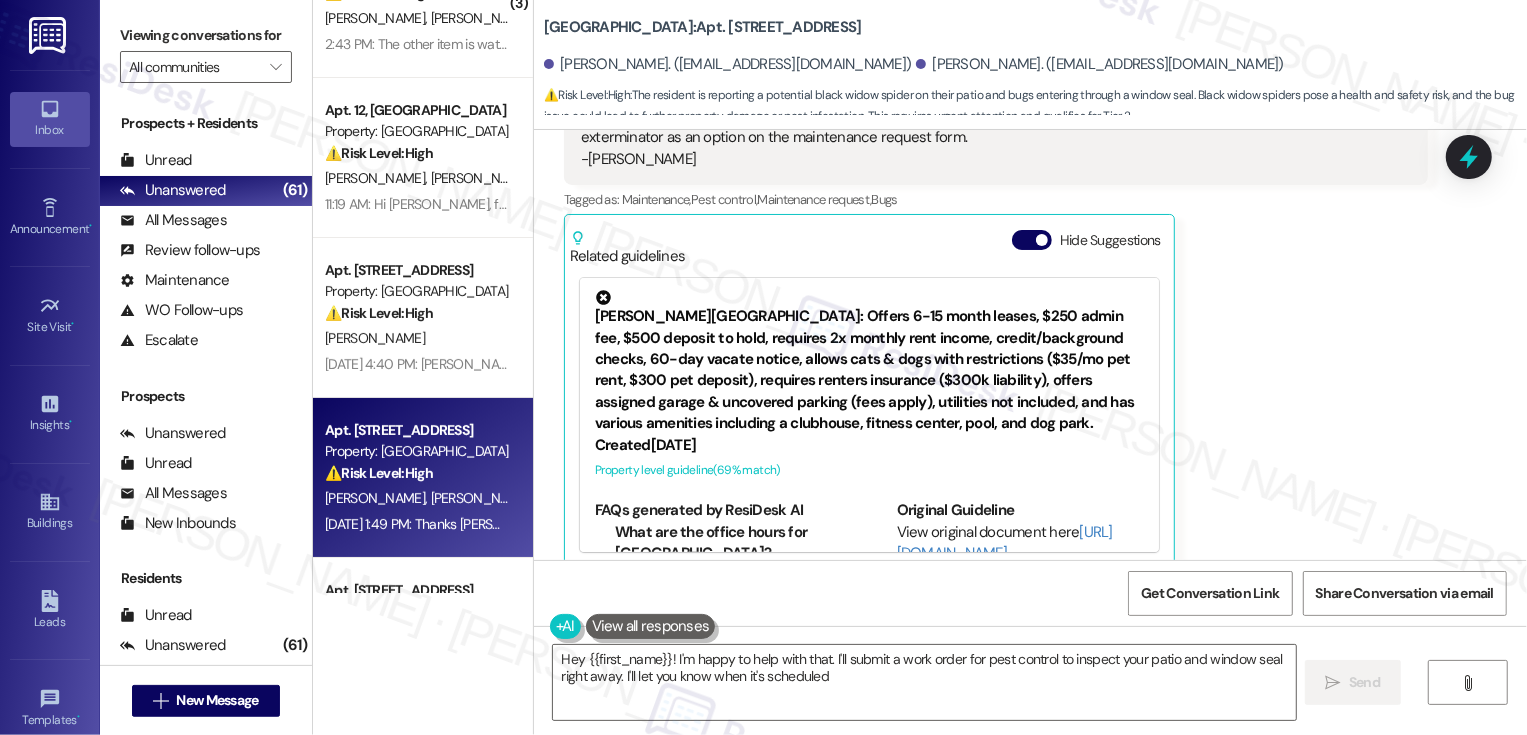 type on "Hey {{first_name}}! I'm happy to help with that. I'll submit a work order for pest control to inspect your patio and window seal right away. I'll let you know when it's scheduled!" 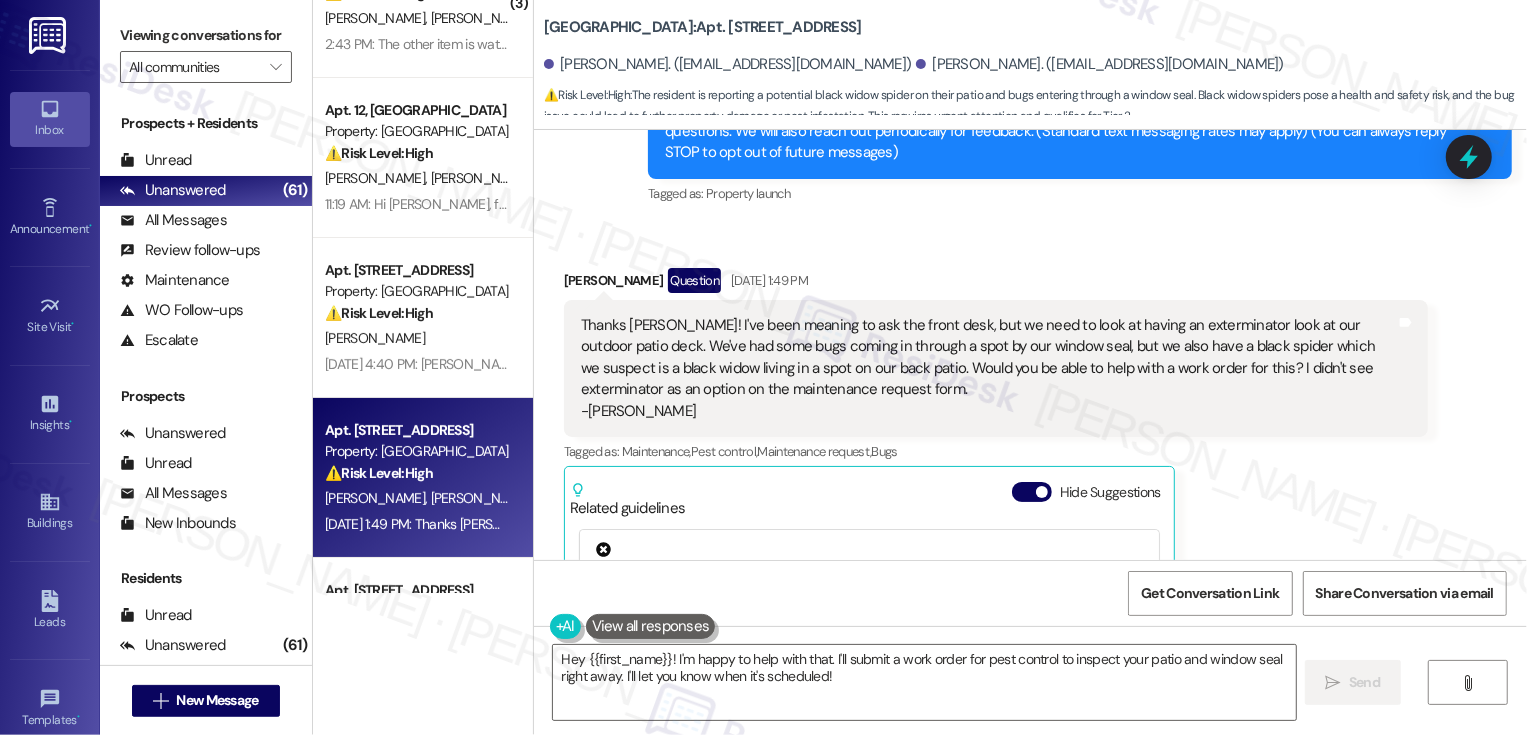 scroll, scrollTop: 273, scrollLeft: 0, axis: vertical 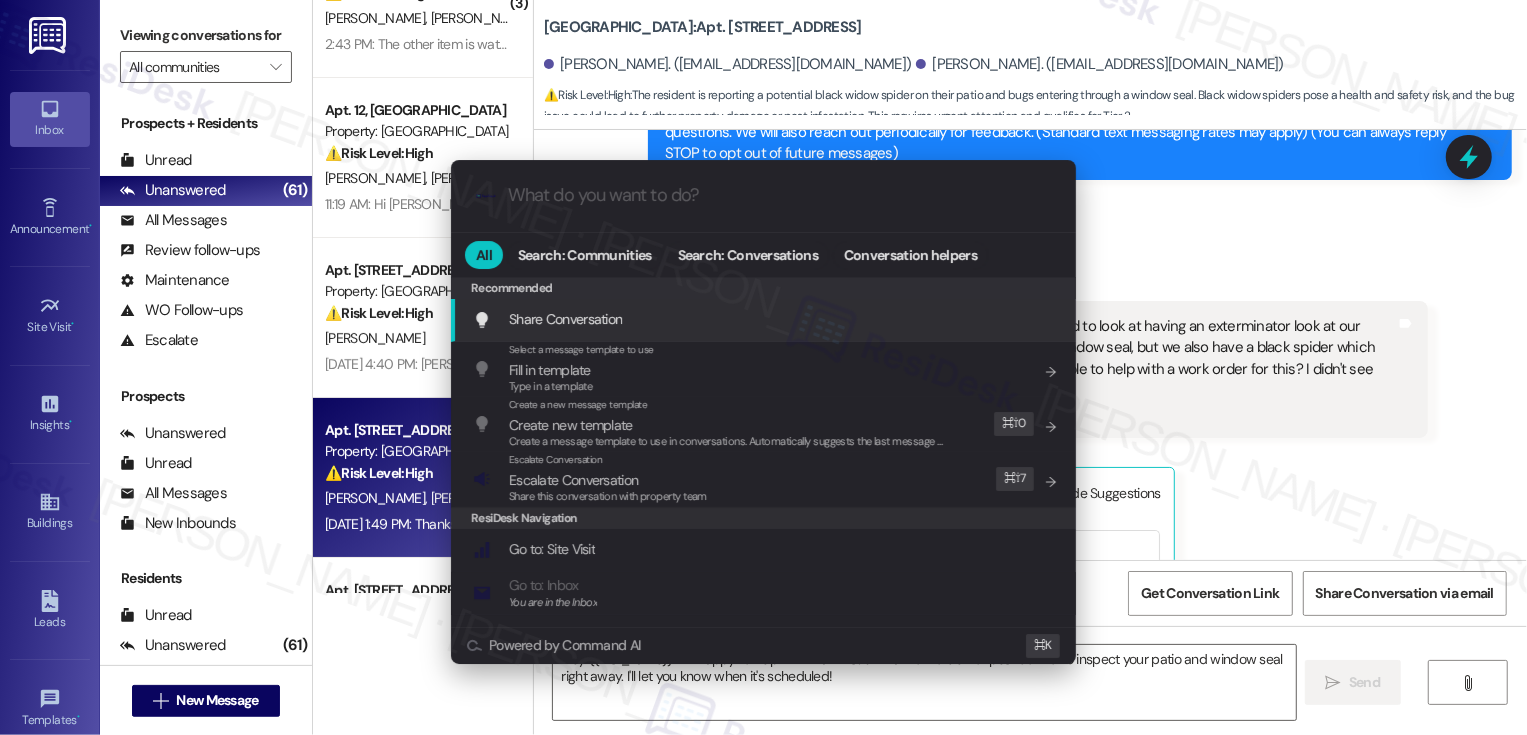 type on "f" 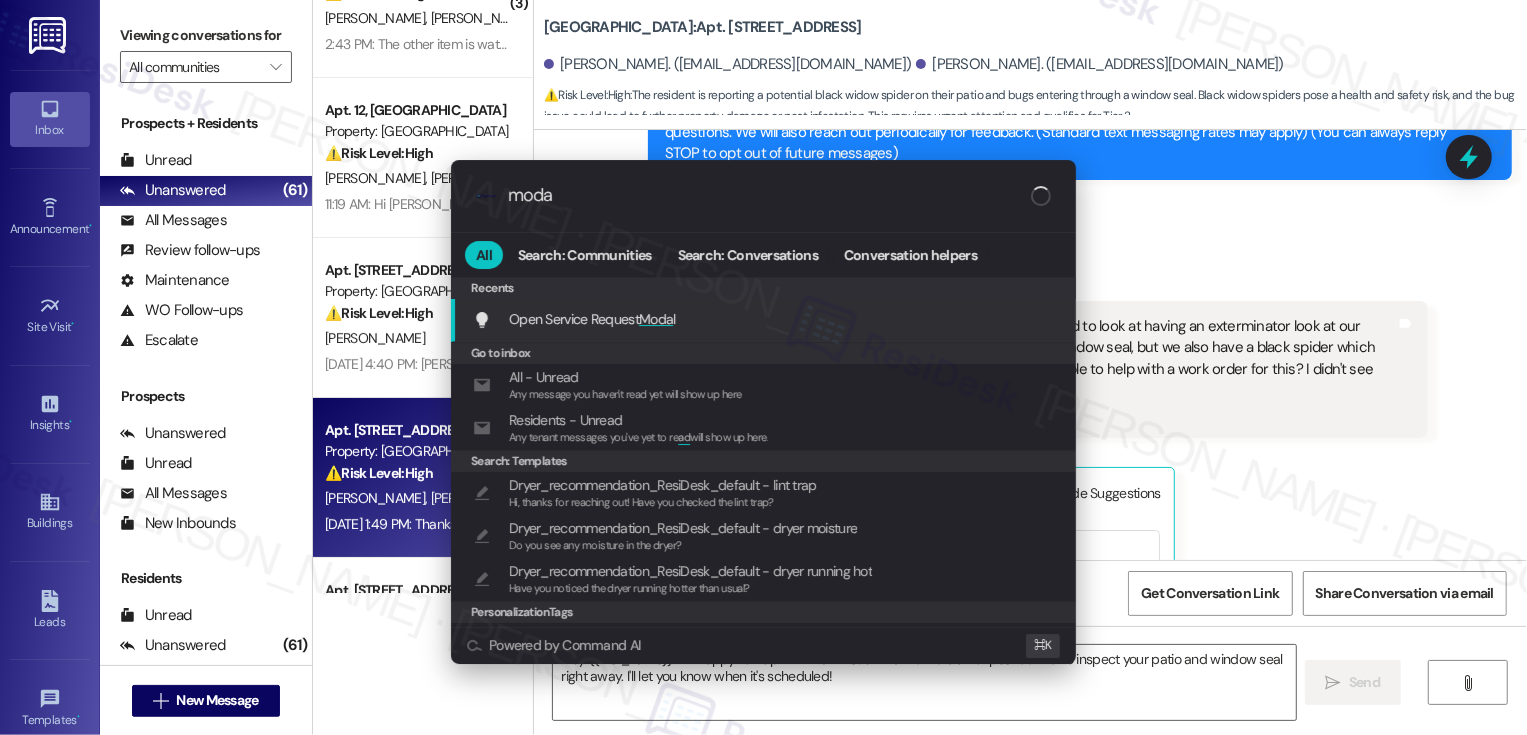 type on "modal" 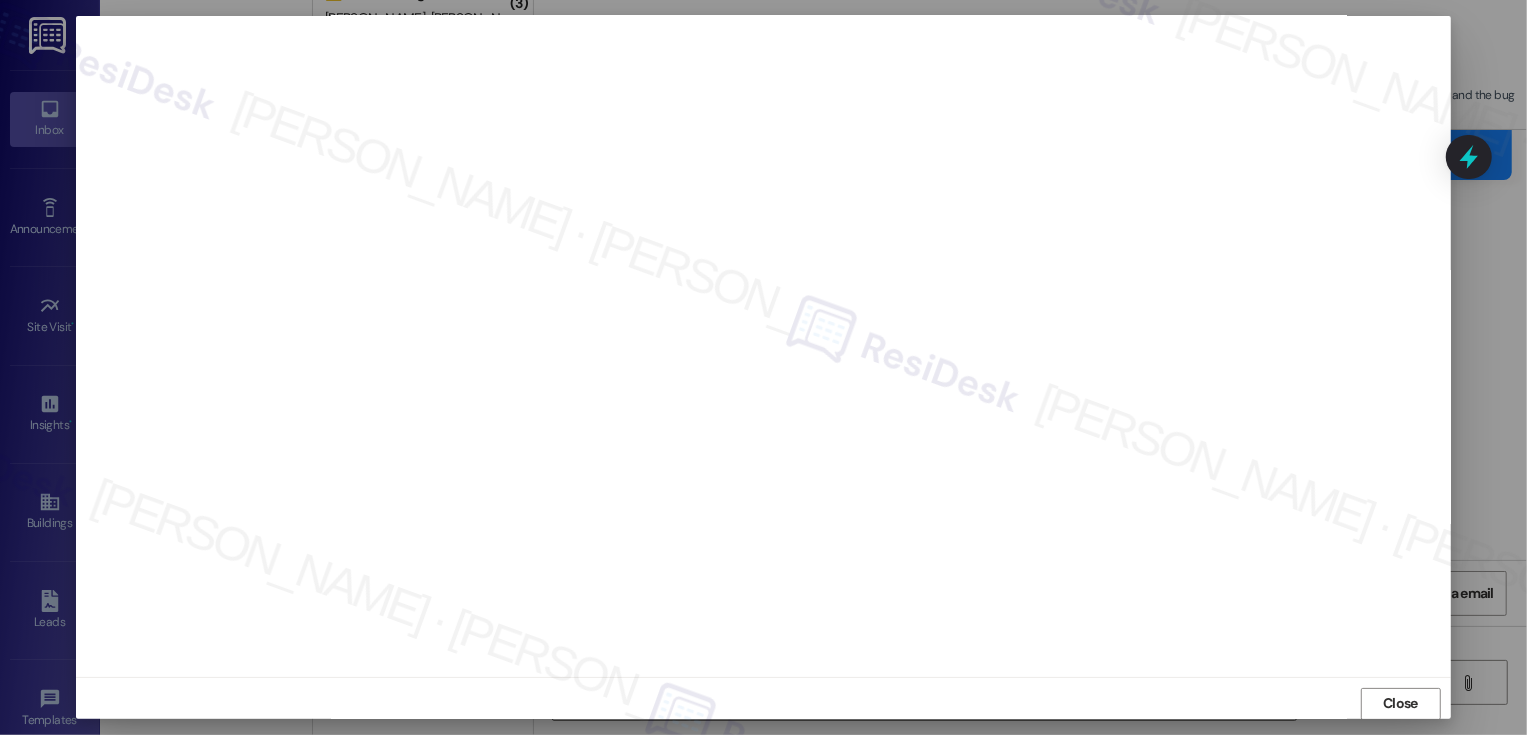 scroll, scrollTop: 0, scrollLeft: 0, axis: both 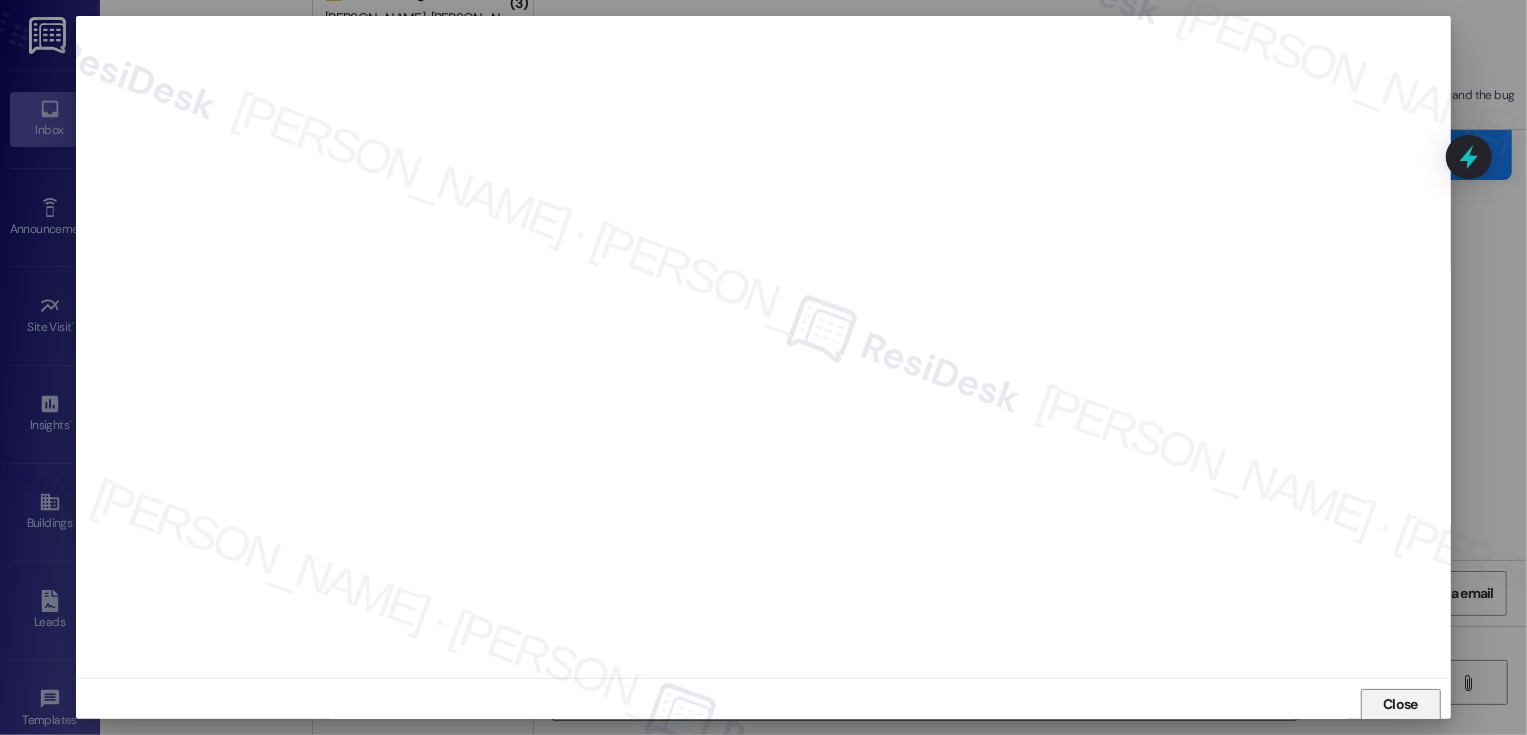 click on "Close" at bounding box center [1400, 704] 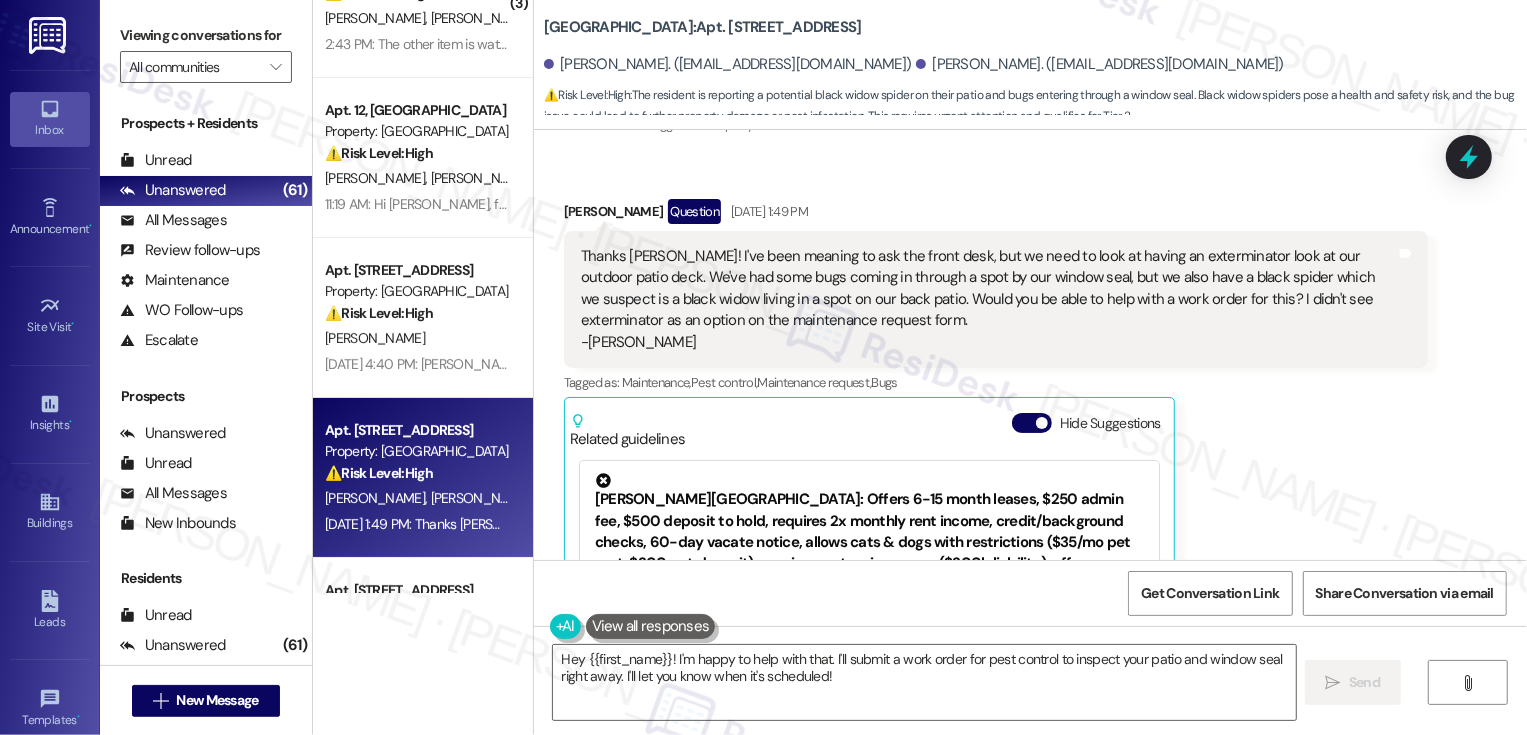 scroll, scrollTop: 415, scrollLeft: 0, axis: vertical 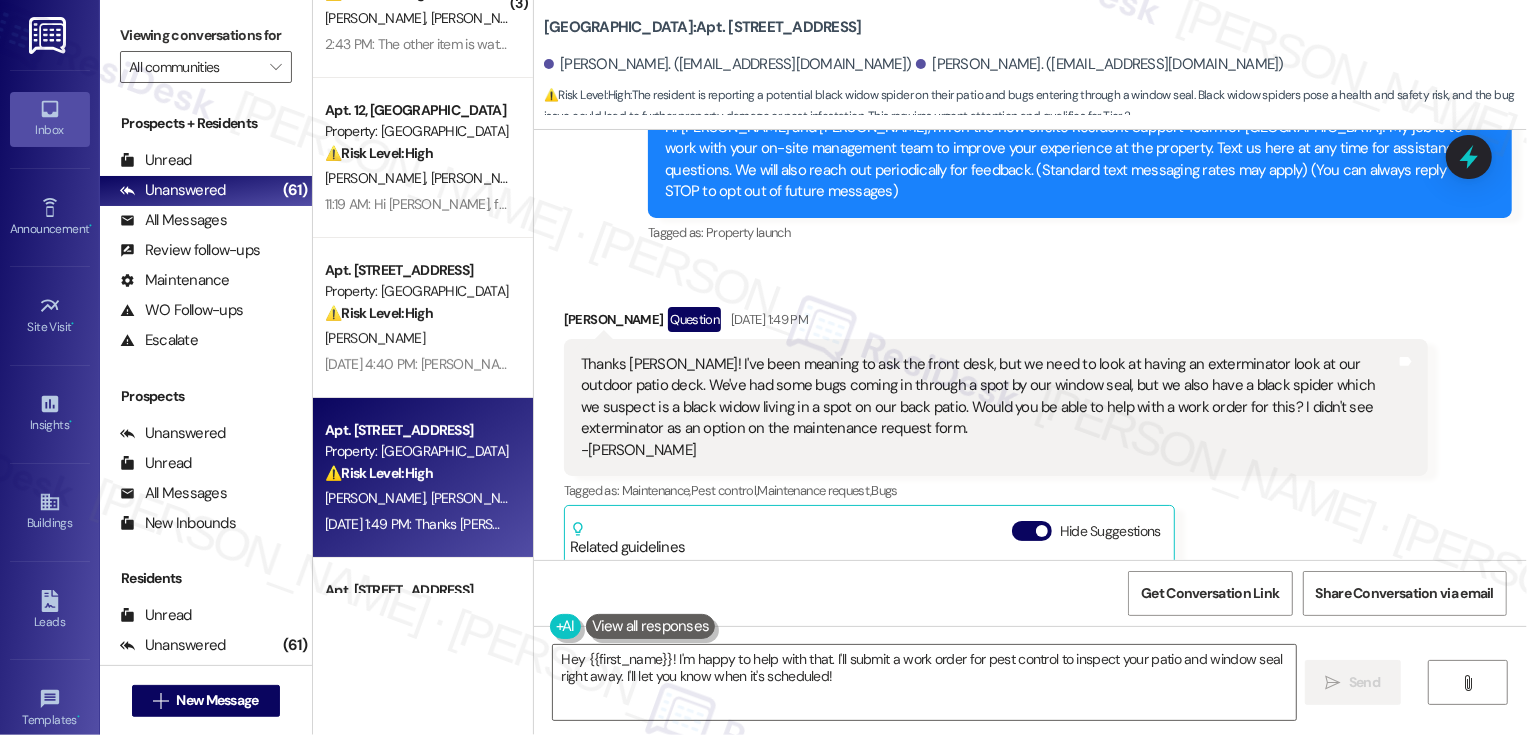 click on "[PERSON_NAME] Iii Question [DATE] 1:49 PM" at bounding box center (996, 323) 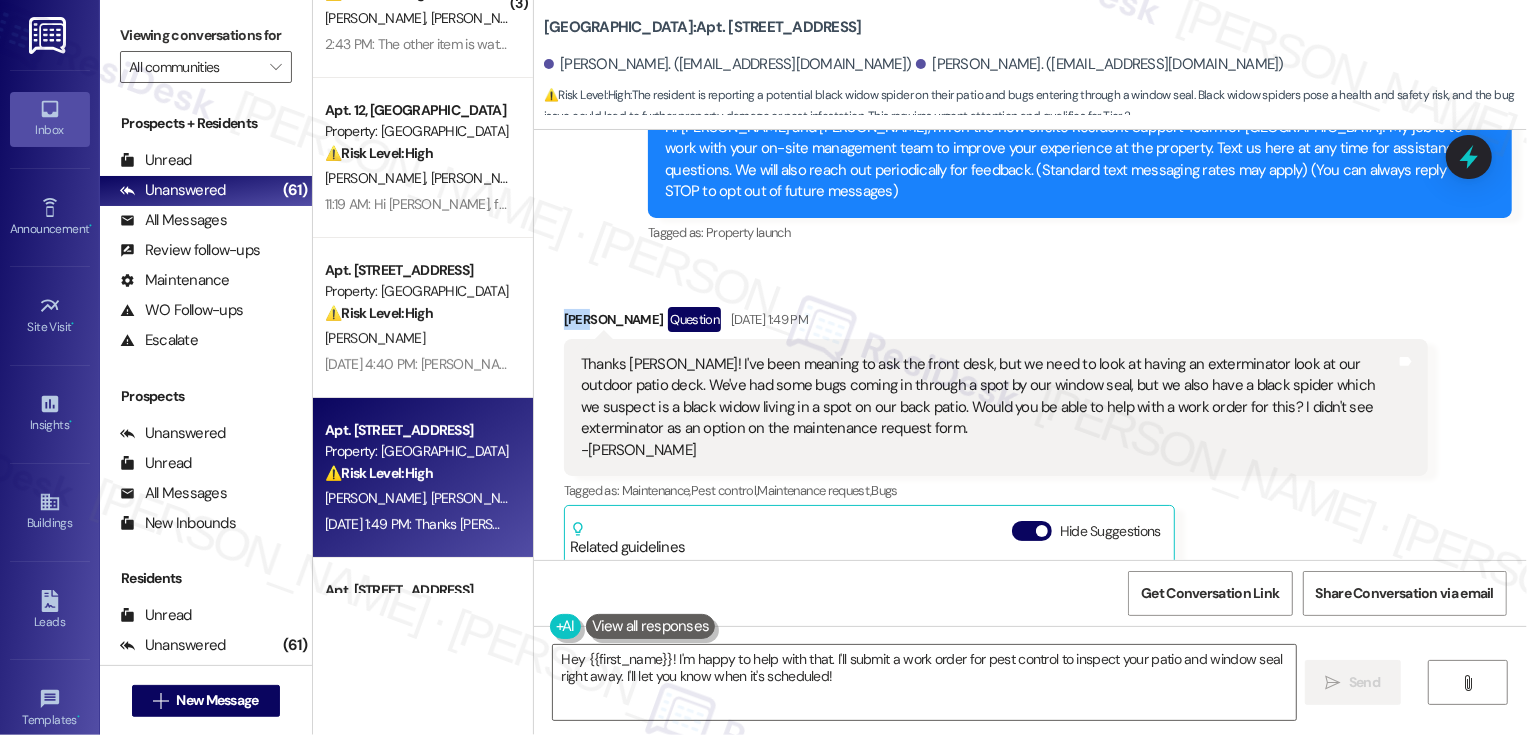 copy on "[PERSON_NAME]" 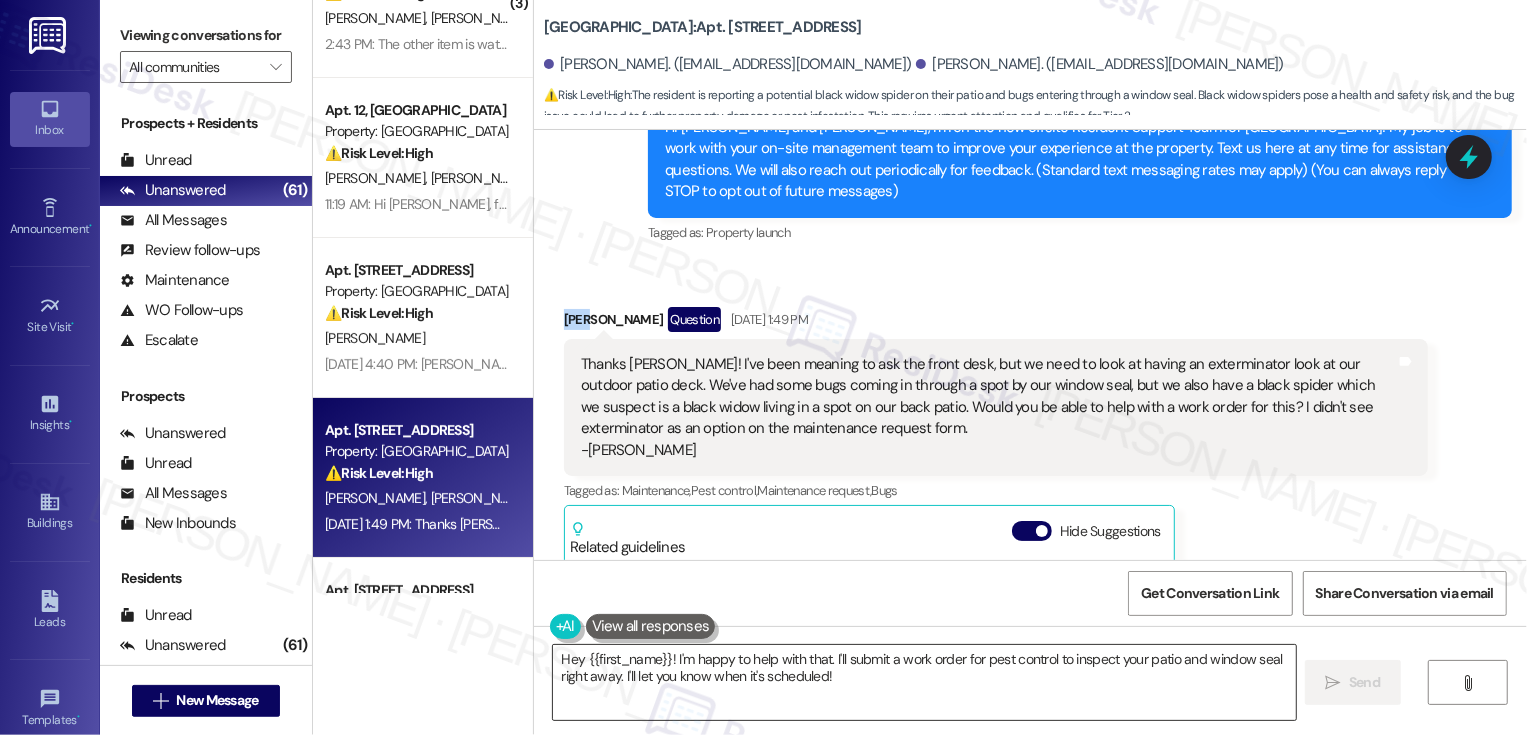 click on "Hey {{first_name}}! I'm happy to help with that. I'll submit a work order for pest control to inspect your patio and window seal right away. I'll let you know when it's scheduled!" at bounding box center (924, 682) 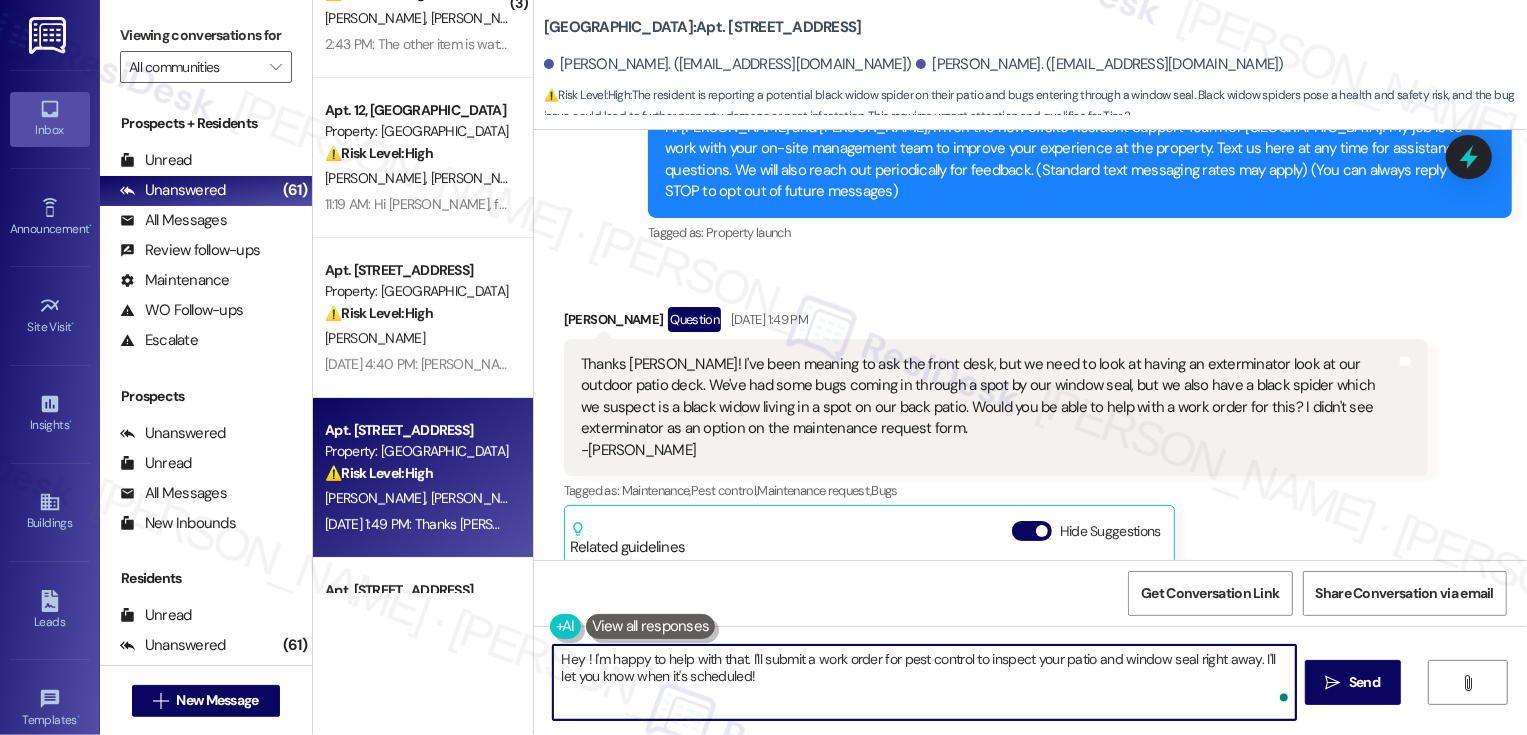 paste on "[PERSON_NAME]" 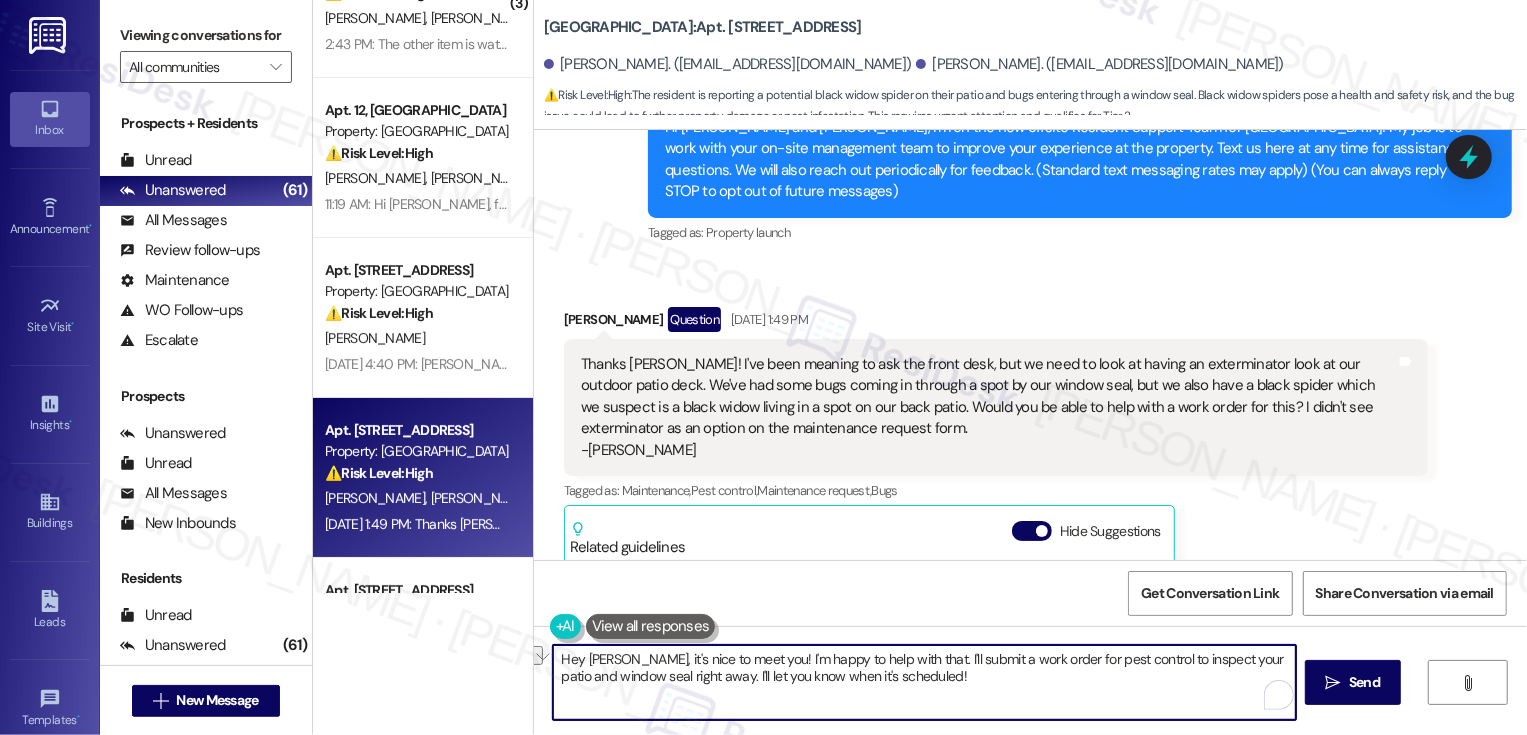 drag, startPoint x: 731, startPoint y: 660, endPoint x: 888, endPoint y: 655, distance: 157.0796 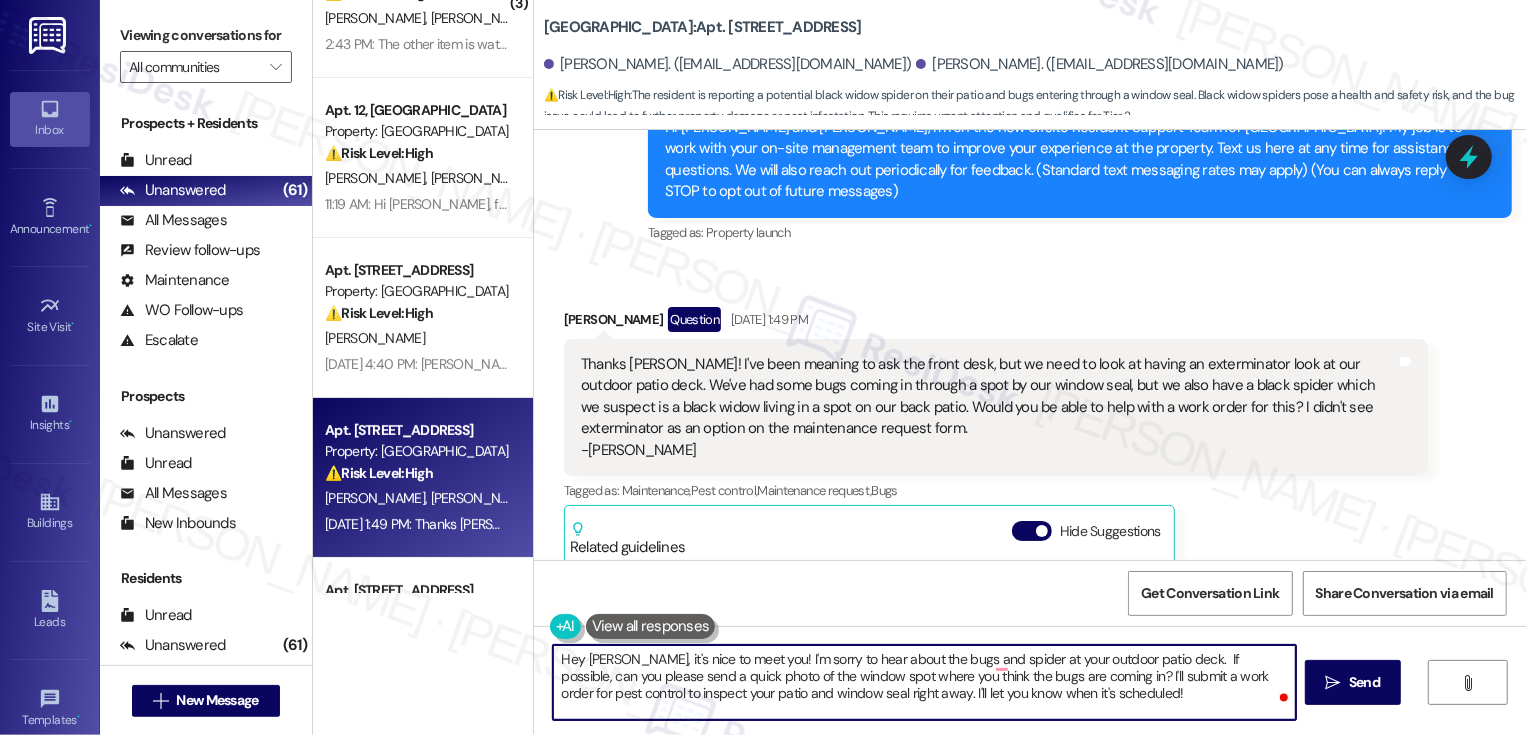 drag, startPoint x: 1063, startPoint y: 677, endPoint x: 1068, endPoint y: 711, distance: 34.36568 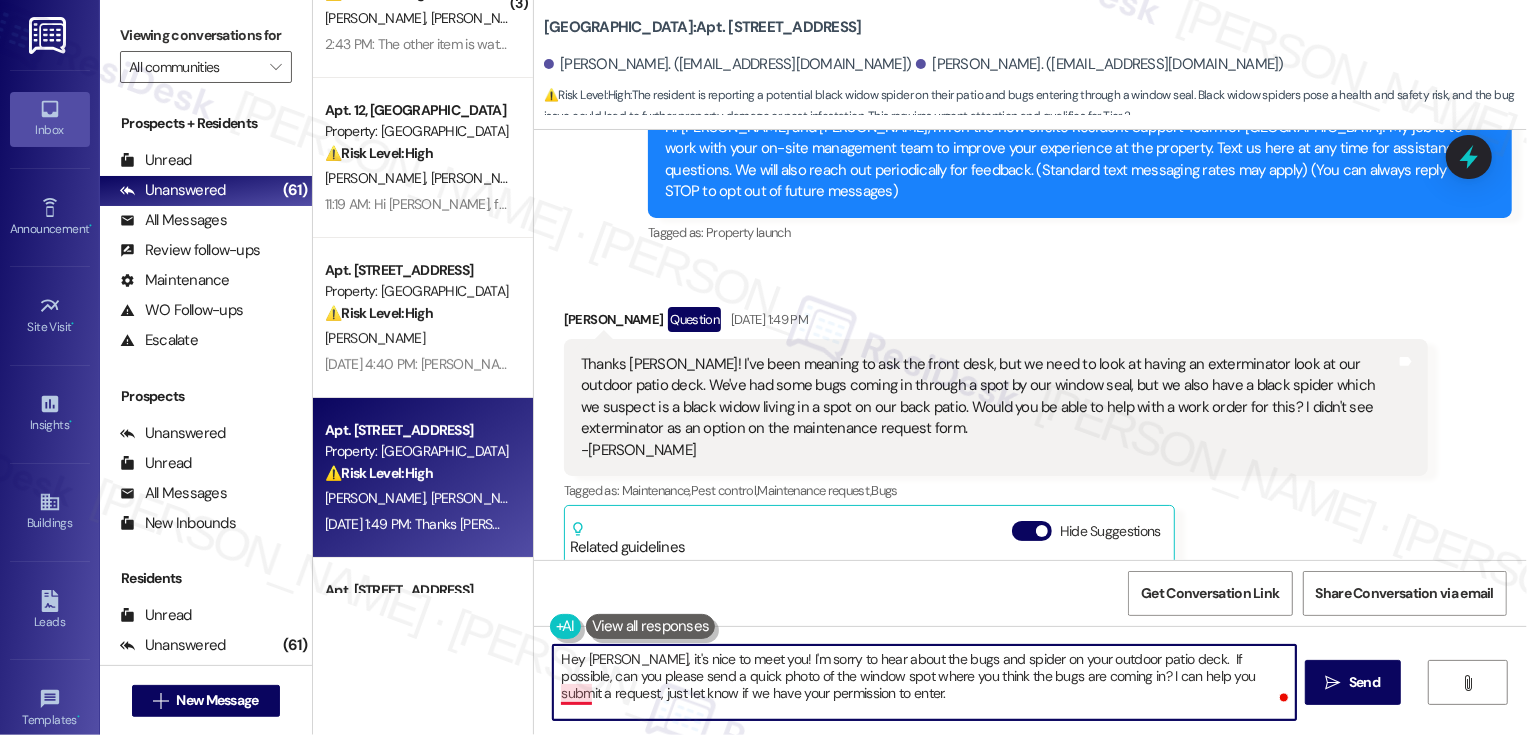click on "Hey [PERSON_NAME], it's nice to meet you! I'm sorry to hear about the bugs and spider on your outdoor patio deck.  If possible, can you please send a quick photo of the window spot where you think the bugs are coming in? I can help you submit a request, just let know if we have your permission to enter." at bounding box center [924, 682] 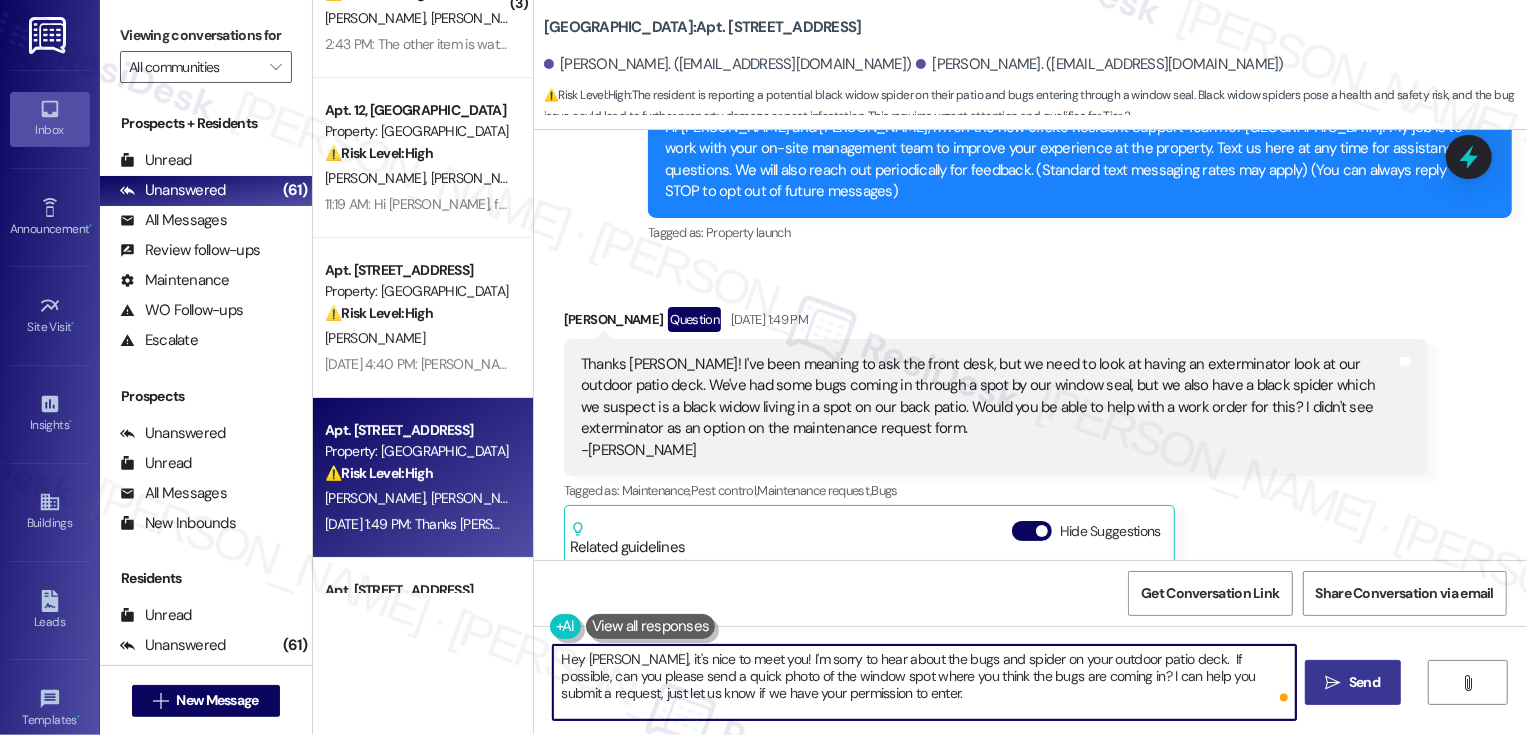 type on "Hey [PERSON_NAME], it's nice to meet you! I'm sorry to hear about the bugs and spider on your outdoor patio deck.  If possible, can you please send a quick photo of the window spot where you think the bugs are coming in? I can help you submit a request, just let us know if we have your permission to enter." 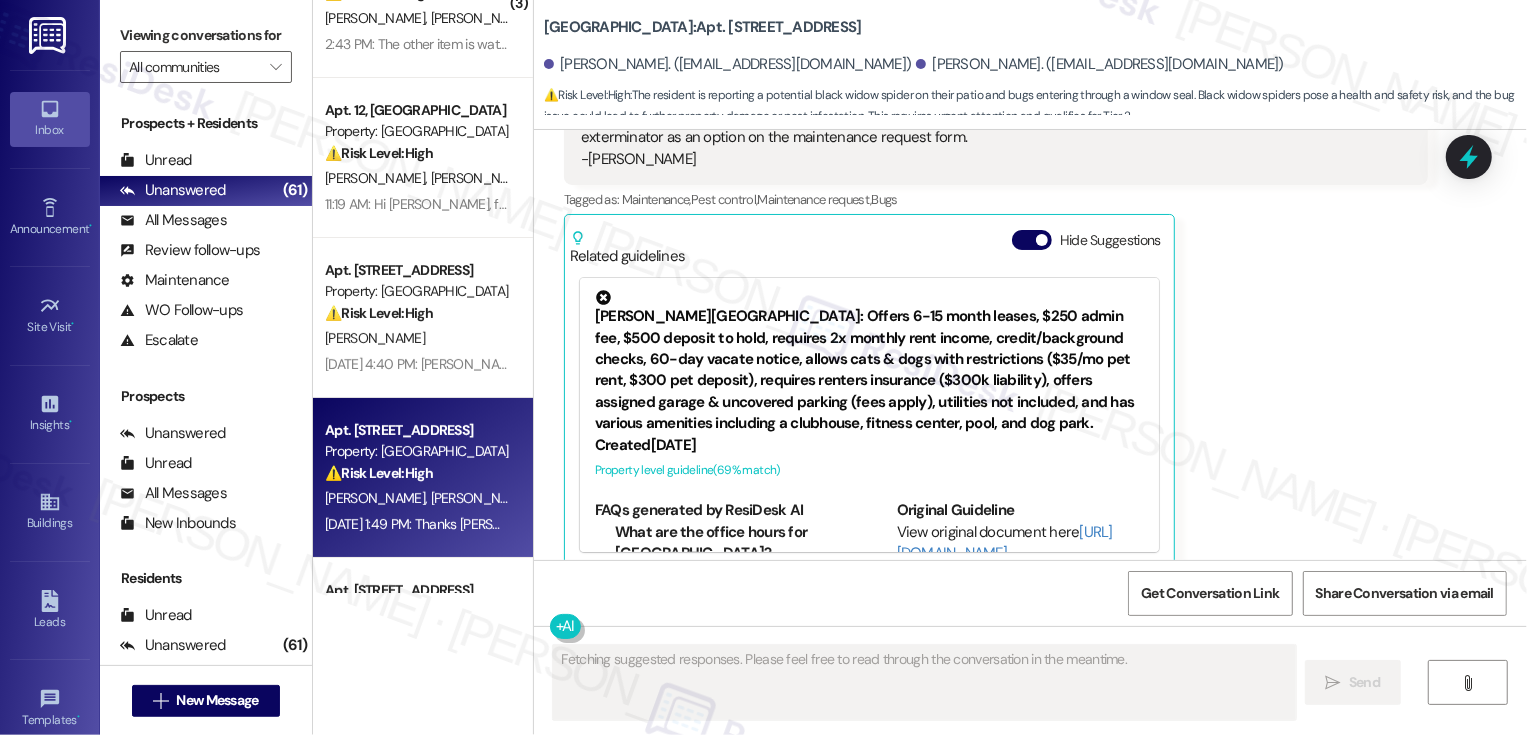 scroll, scrollTop: 710, scrollLeft: 0, axis: vertical 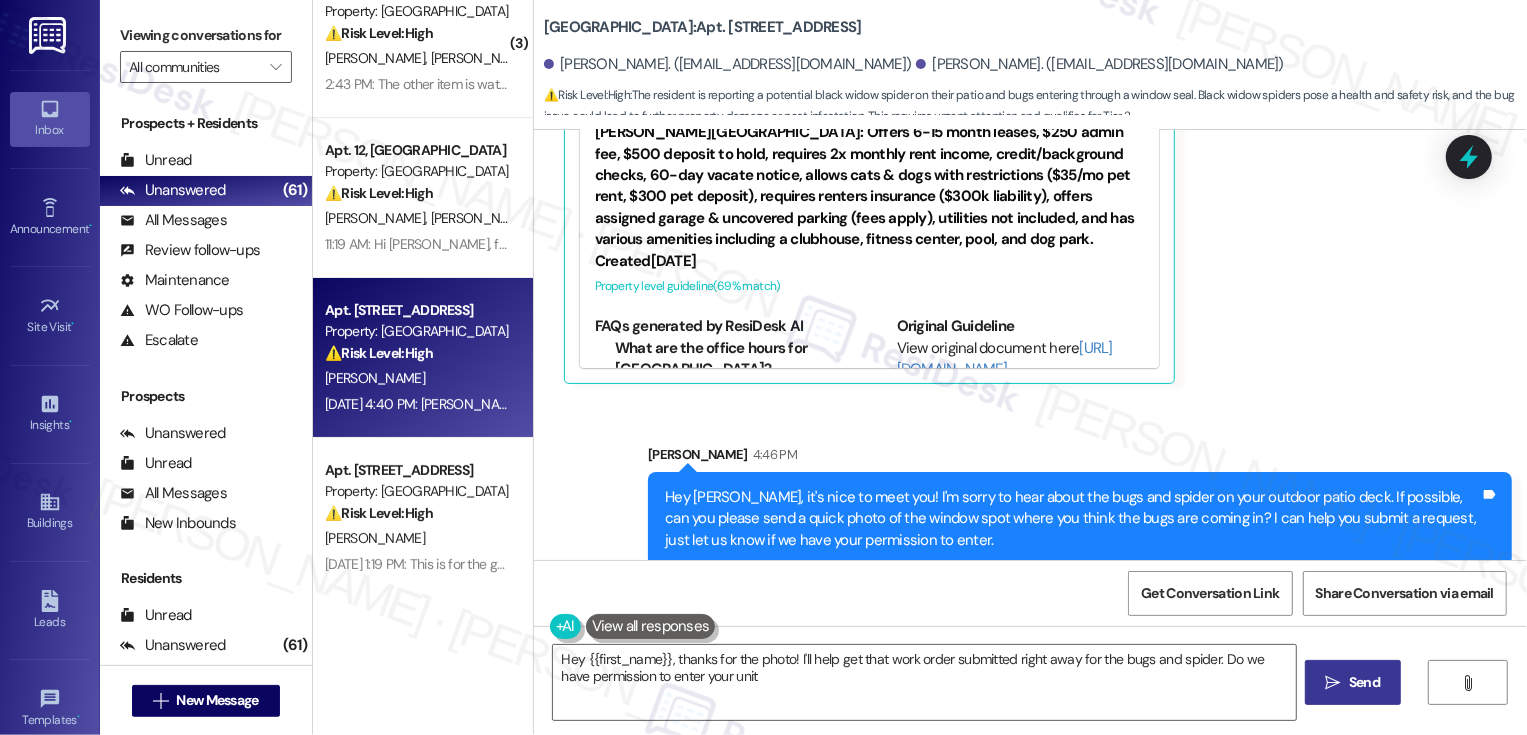 type on "Hey {{first_name}}, thanks for the photo! I'll help get that work order submitted right away for the bugs and spider. Do we have permission to enter your unit?" 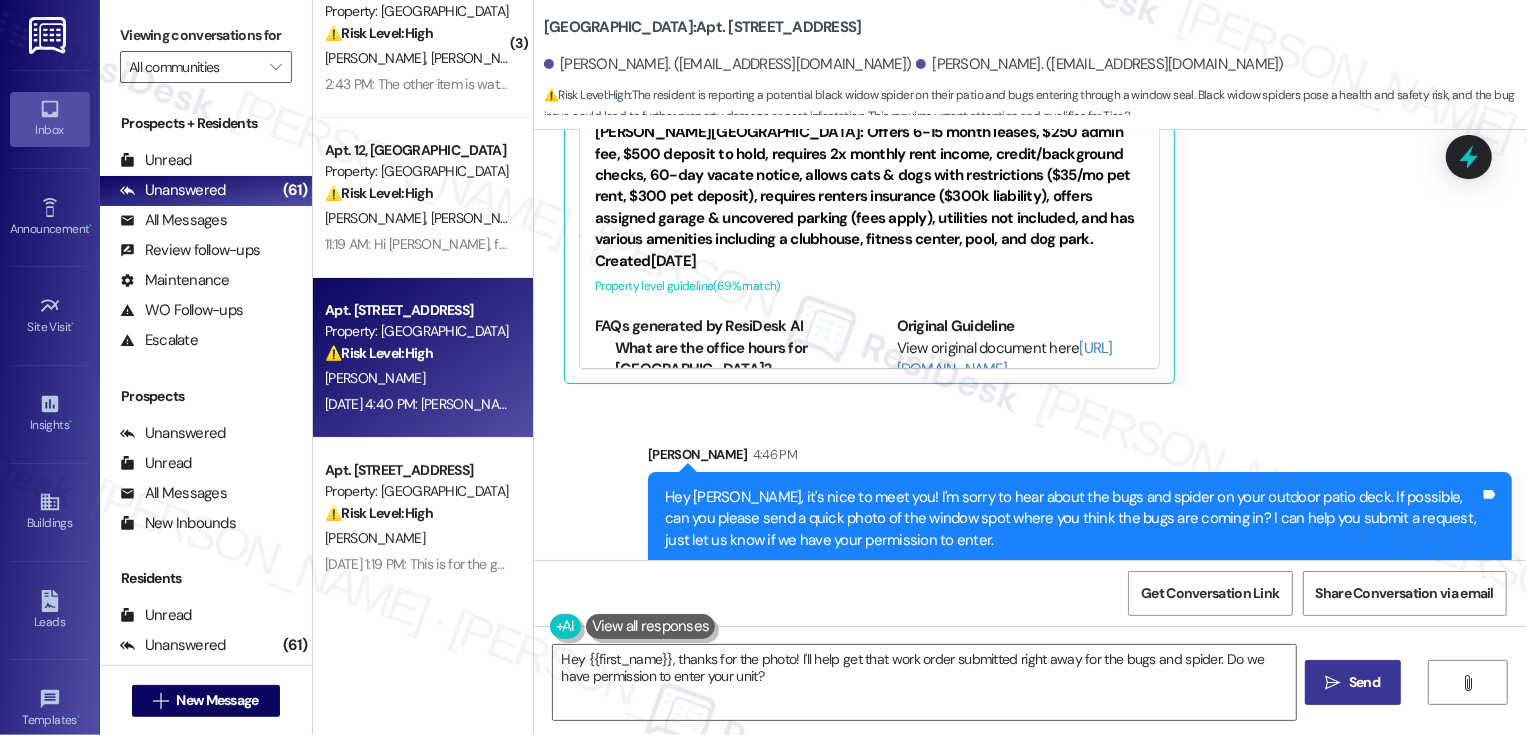 click on "[PERSON_NAME]" at bounding box center (417, 378) 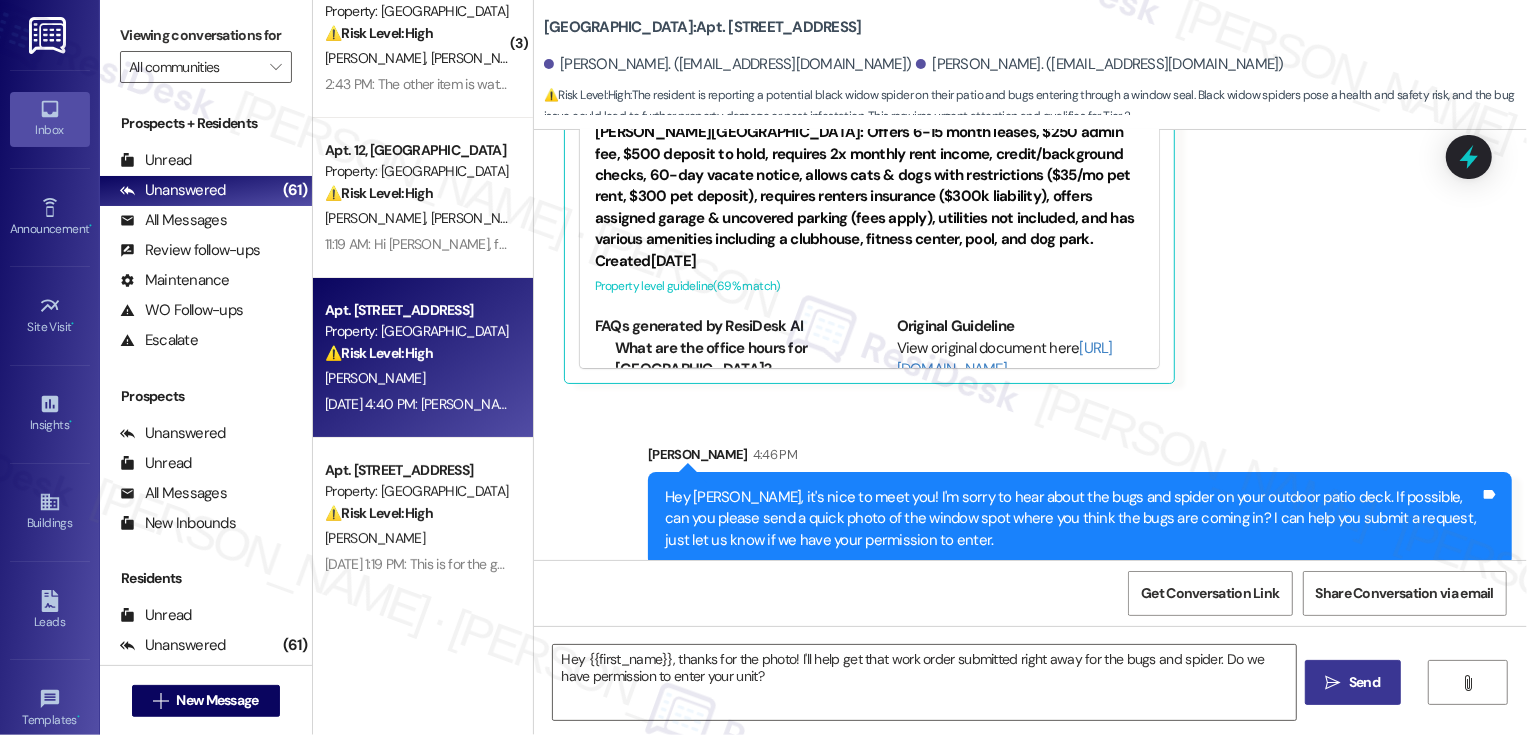 click on "[PERSON_NAME]" at bounding box center [417, 378] 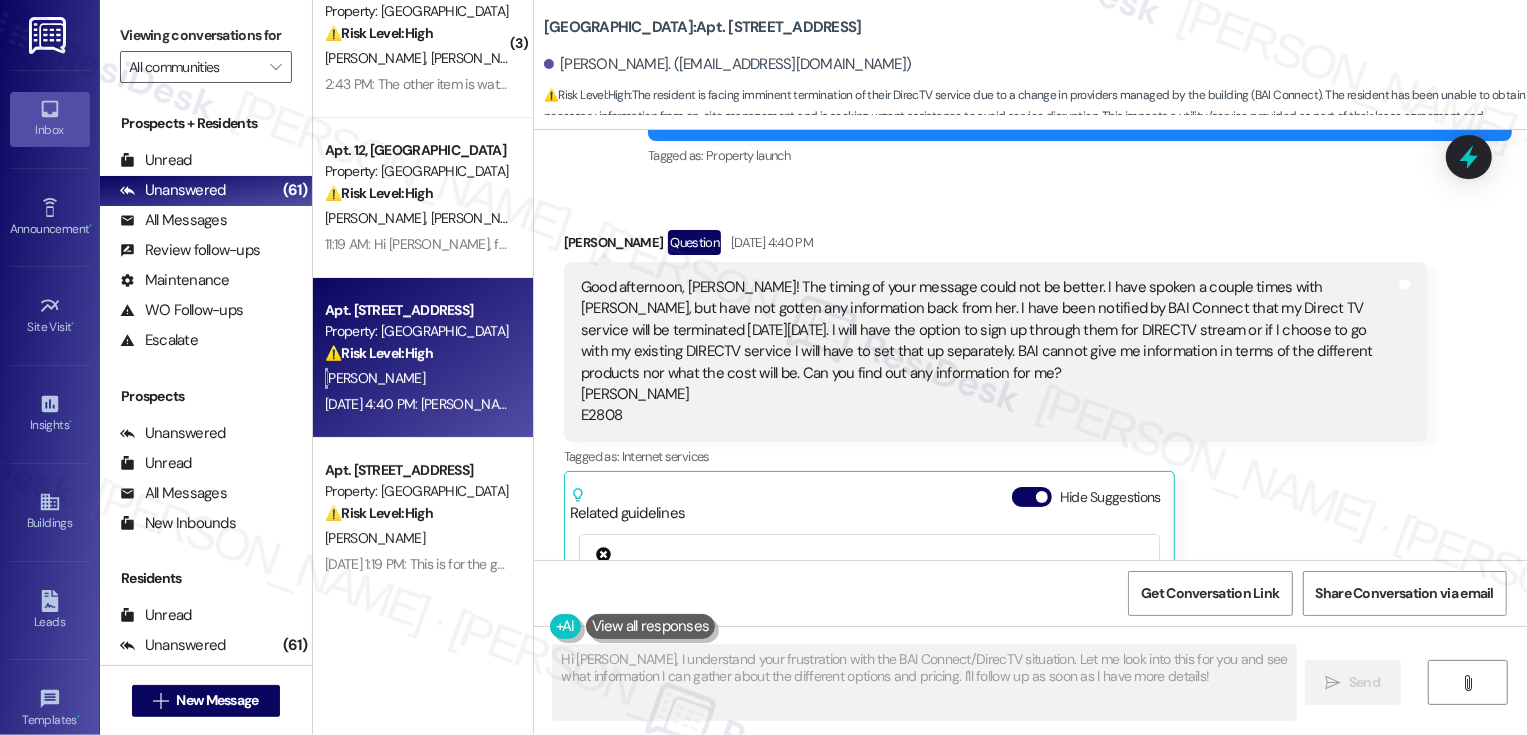 scroll, scrollTop: 251, scrollLeft: 0, axis: vertical 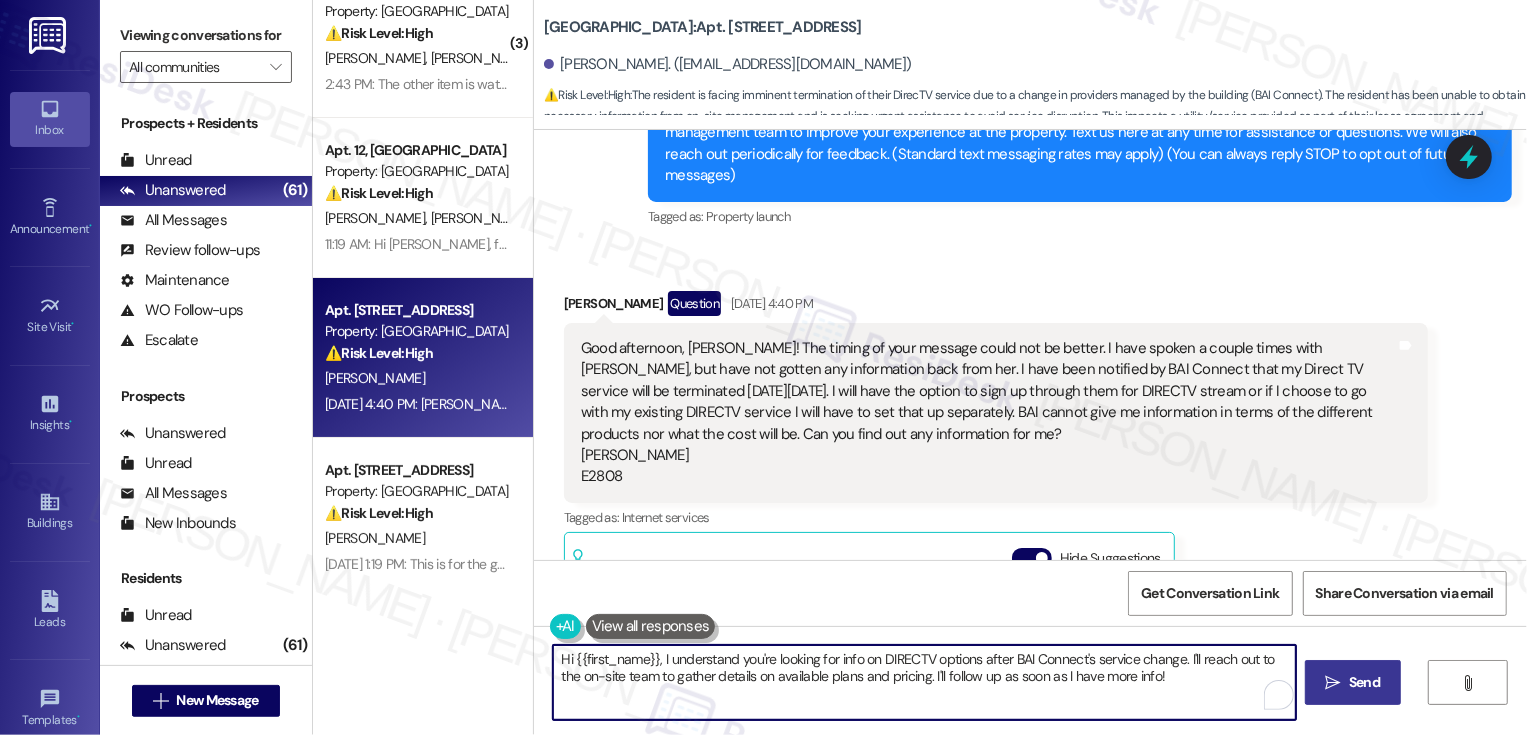 drag, startPoint x: 653, startPoint y: 655, endPoint x: 780, endPoint y: 742, distance: 153.94154 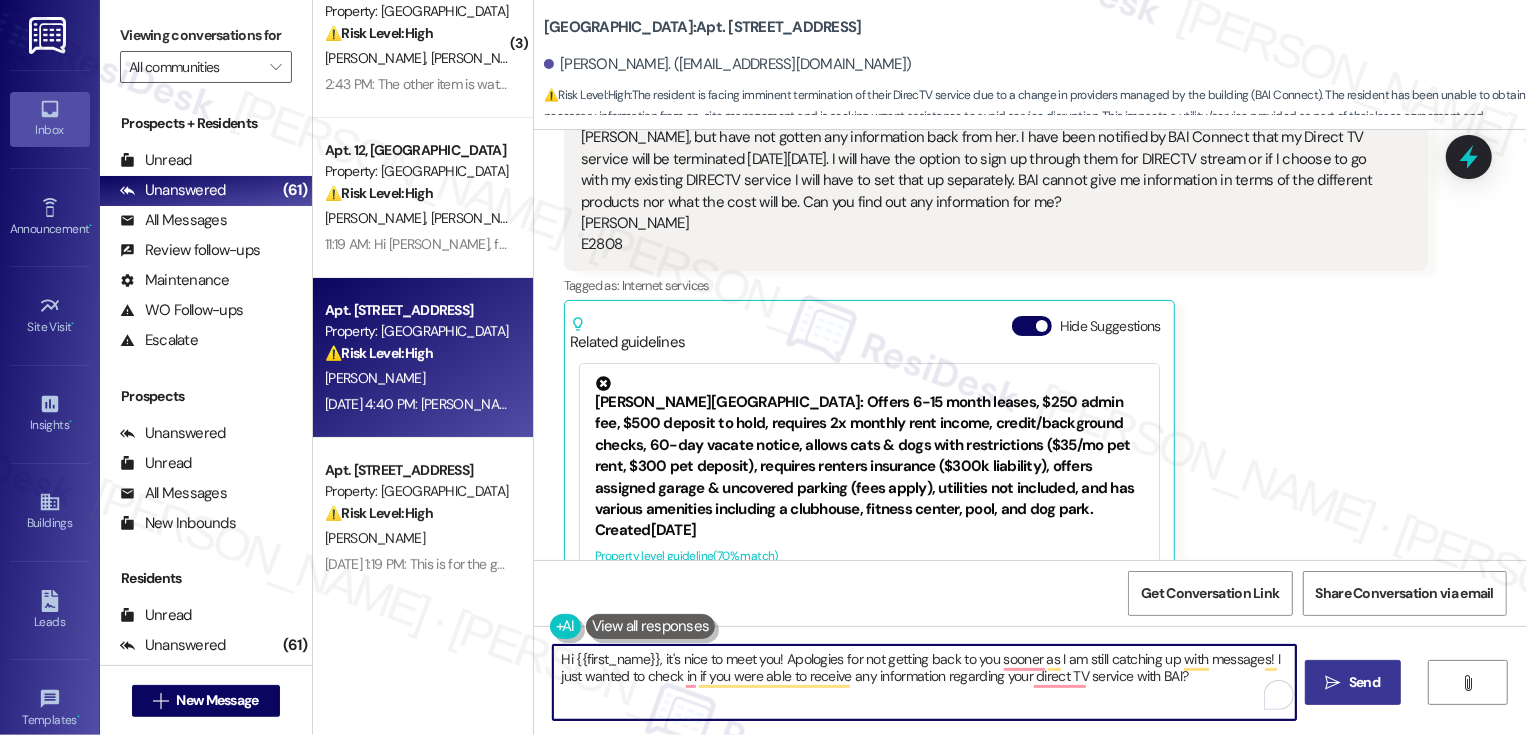 scroll, scrollTop: 553, scrollLeft: 0, axis: vertical 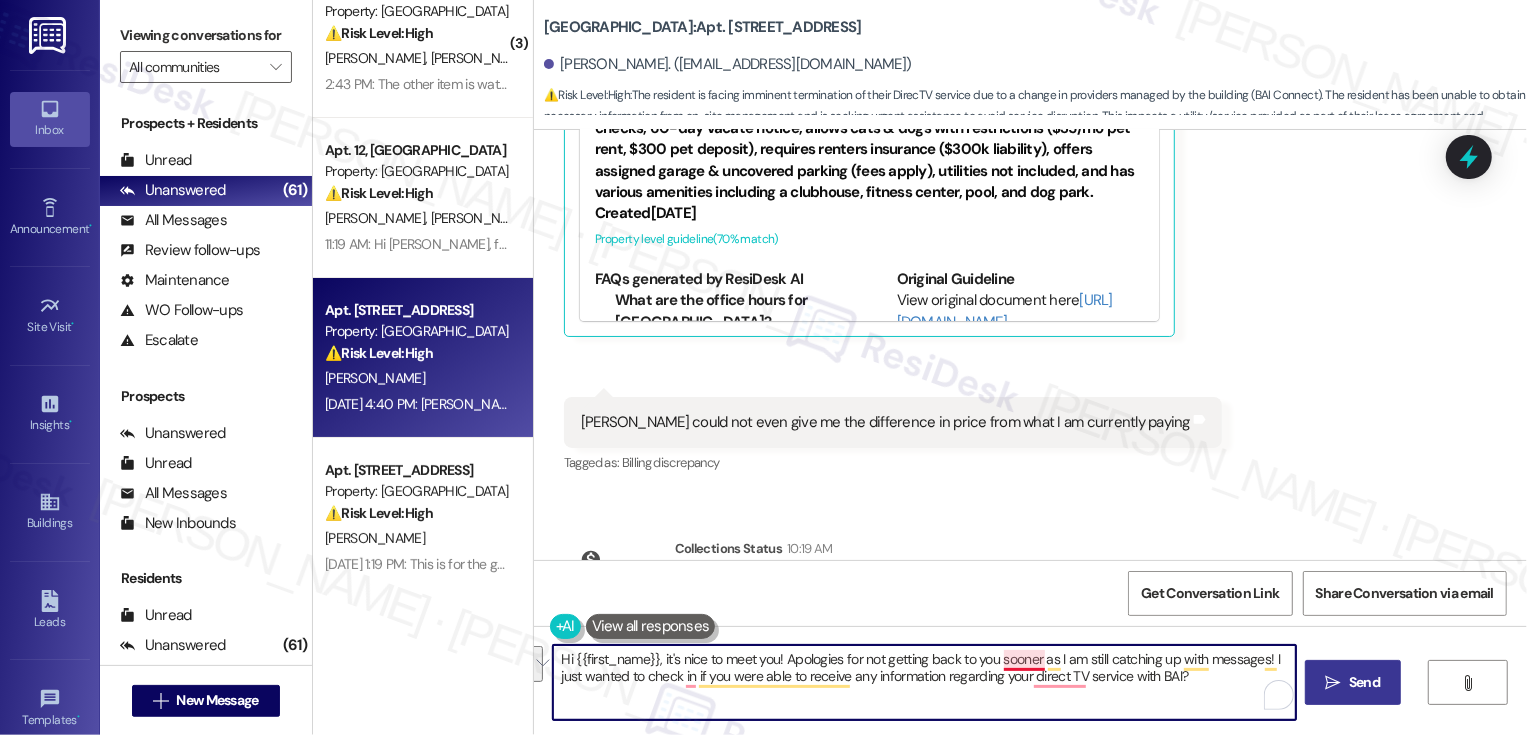 click on "Hi {{first_name}}, it's nice to meet you! Apologies for not getting back to you sooner as I am still catching up with messages! I just wanted to check in if you were able to receive any information regarding your direct TV service with BAI?" at bounding box center (924, 682) 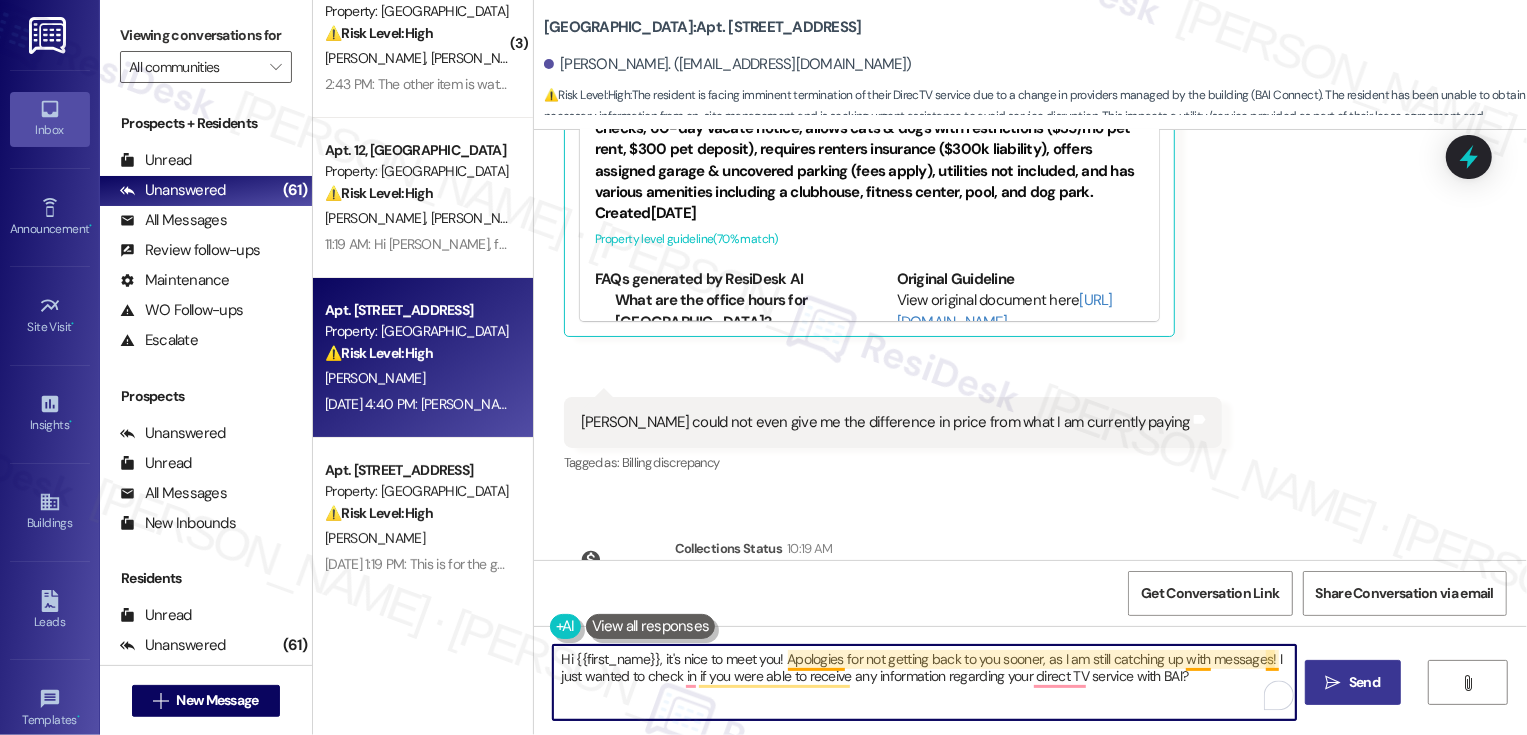 click on "Hi {{first_name}}, it's nice to meet you! Apologies for not getting back to you sooner, as I am still catching up with messages! I just wanted to check in if you were able to receive any information regarding your direct TV service with BAI?" at bounding box center [924, 682] 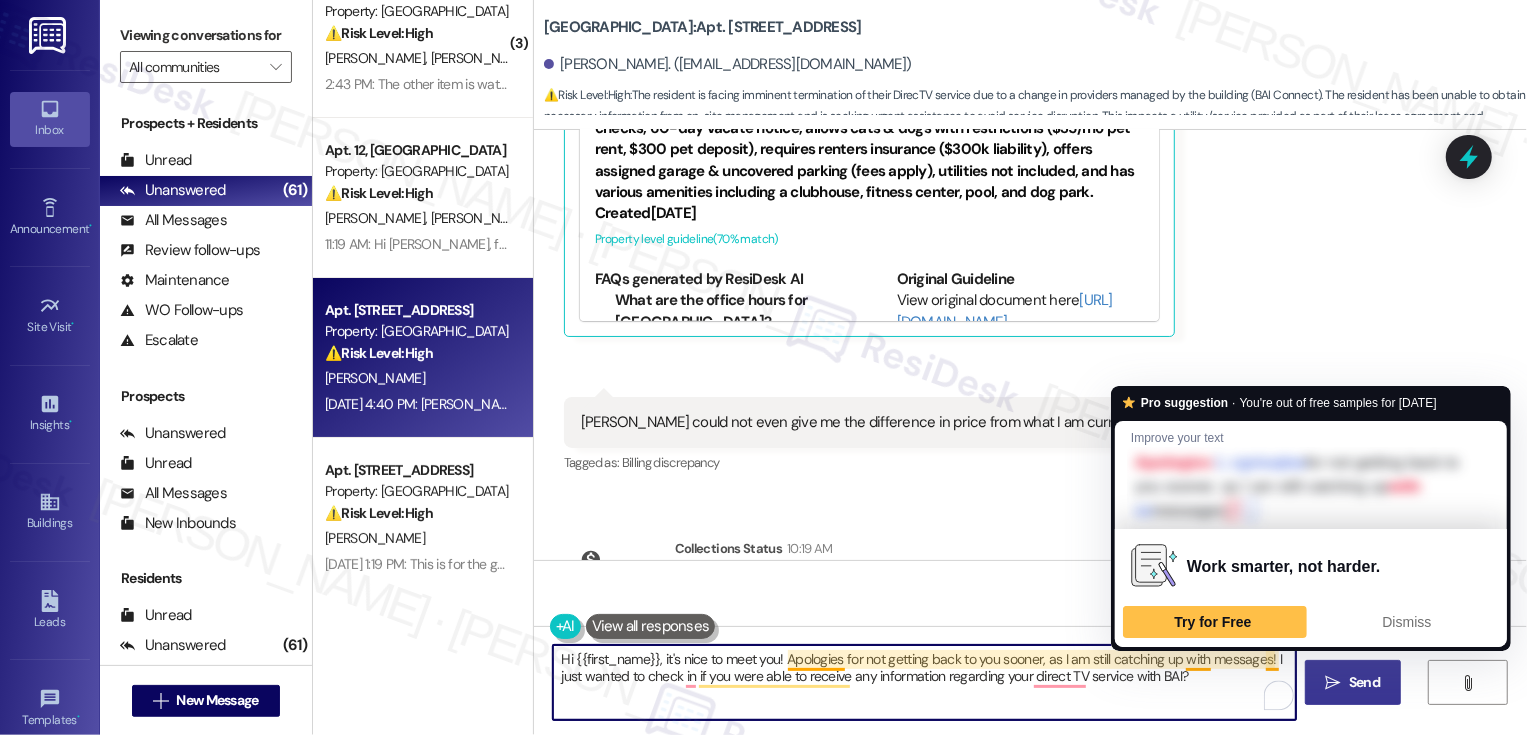 click on "Hi {{first_name}}, it's nice to meet you! Apologies for not getting back to you sooner, as I am still catching up with messages! I just wanted to check in if you were able to receive any information regarding your direct TV service with BAI?" at bounding box center [924, 682] 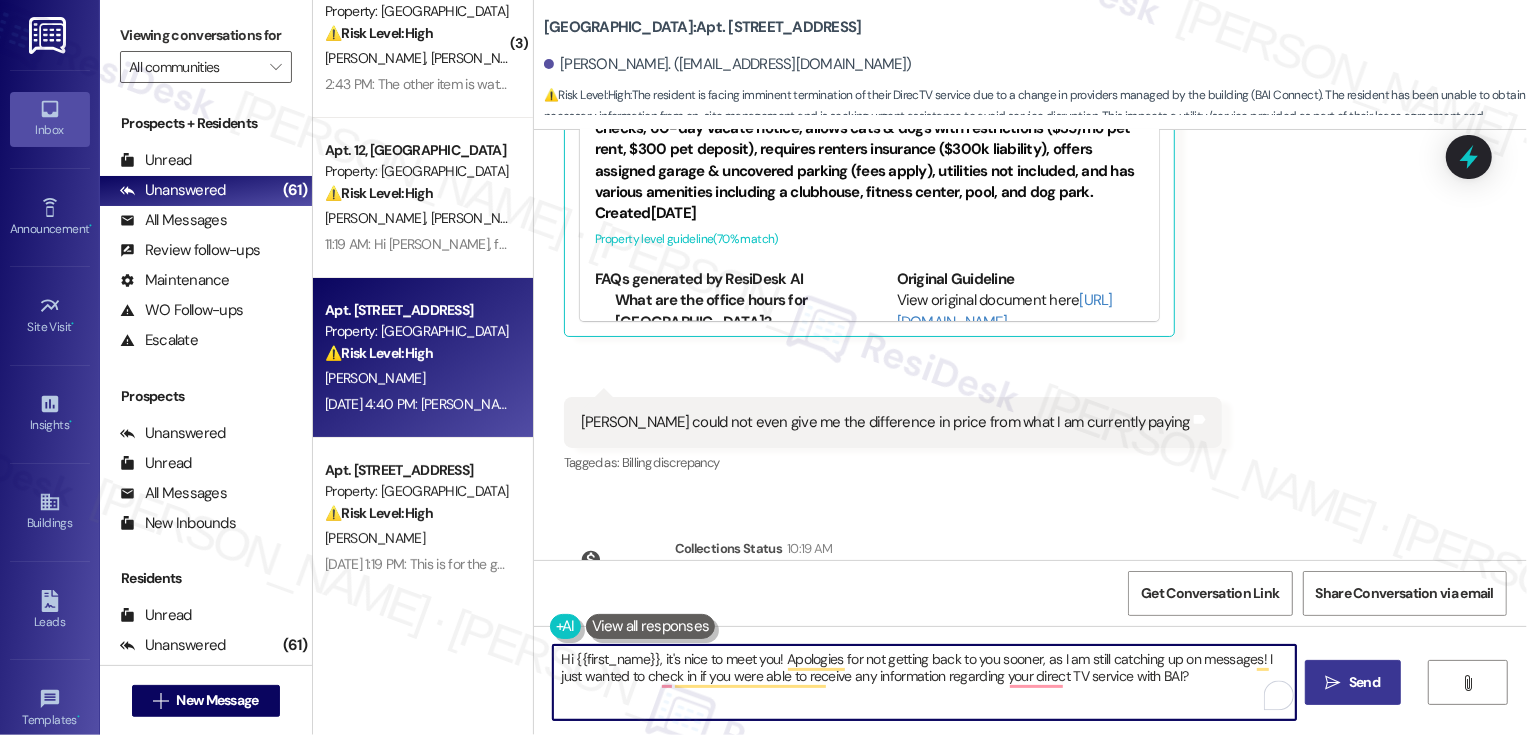 click on "Hi {{first_name}}, it's nice to meet you! Apologies for not getting back to you sooner, as I am still catching up on messages! I just wanted to check in if you were able to receive any information regarding your direct TV service with BAI?" at bounding box center (924, 682) 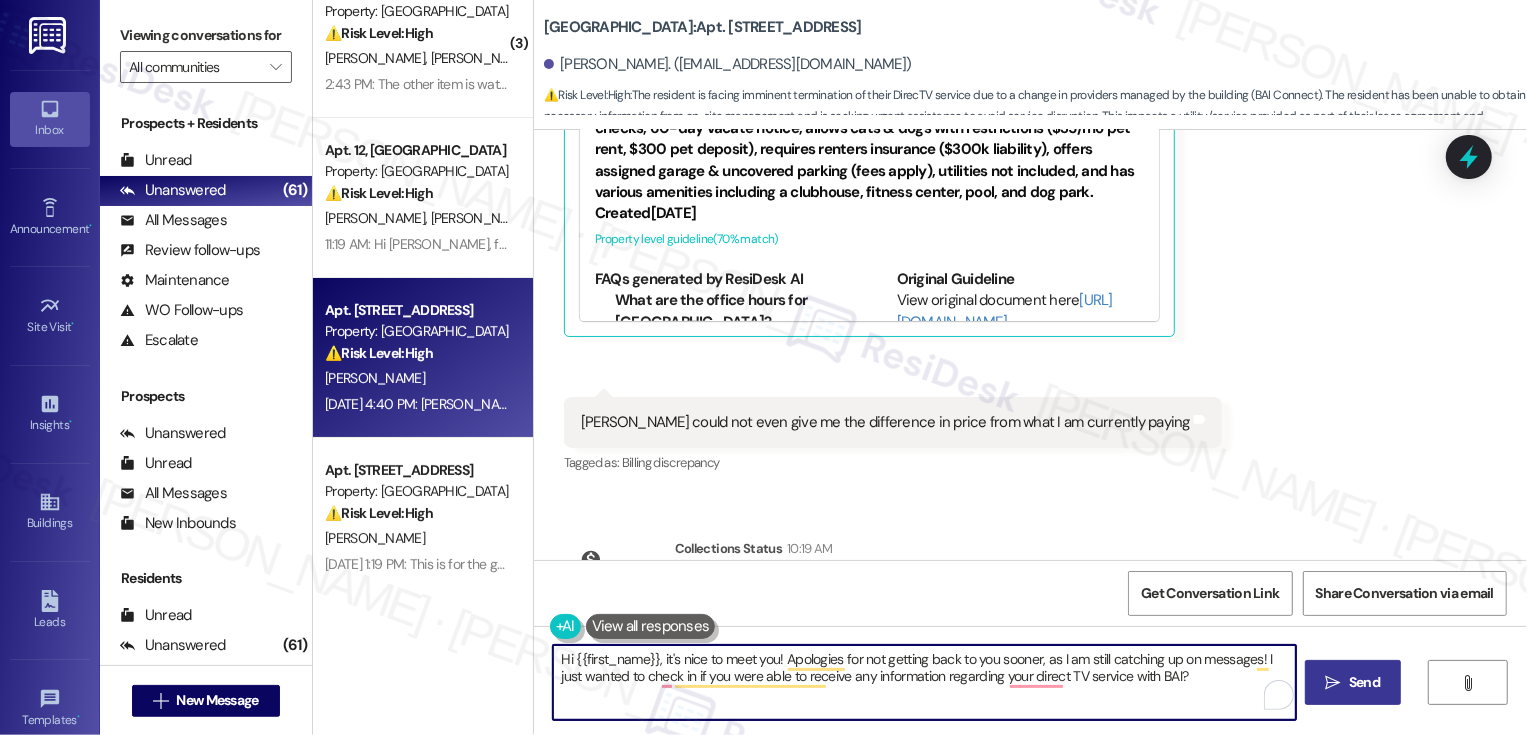 click on "Hi {{first_name}}, it's nice to meet you! Apologies for not getting back to you sooner, as I am still catching up on messages! I just wanted to check in if you were able to receive any information regarding your direct TV service with BAI?" at bounding box center [924, 682] 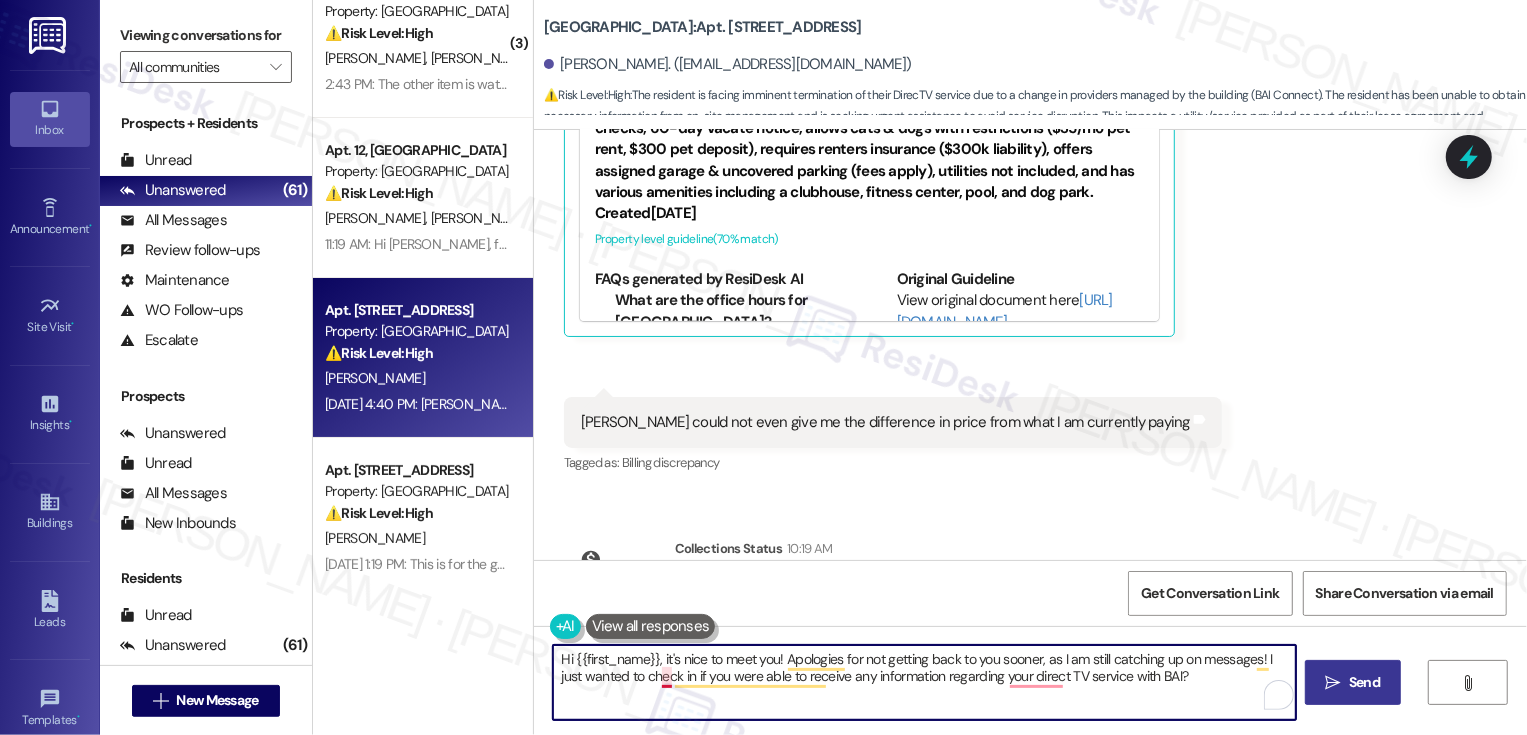 click on "Hi {{first_name}}, it's nice to meet you! Apologies for not getting back to you sooner, as I am still catching up on messages! I just wanted to check in if you were able to receive any information regarding your direct TV service with BAI?" at bounding box center [924, 682] 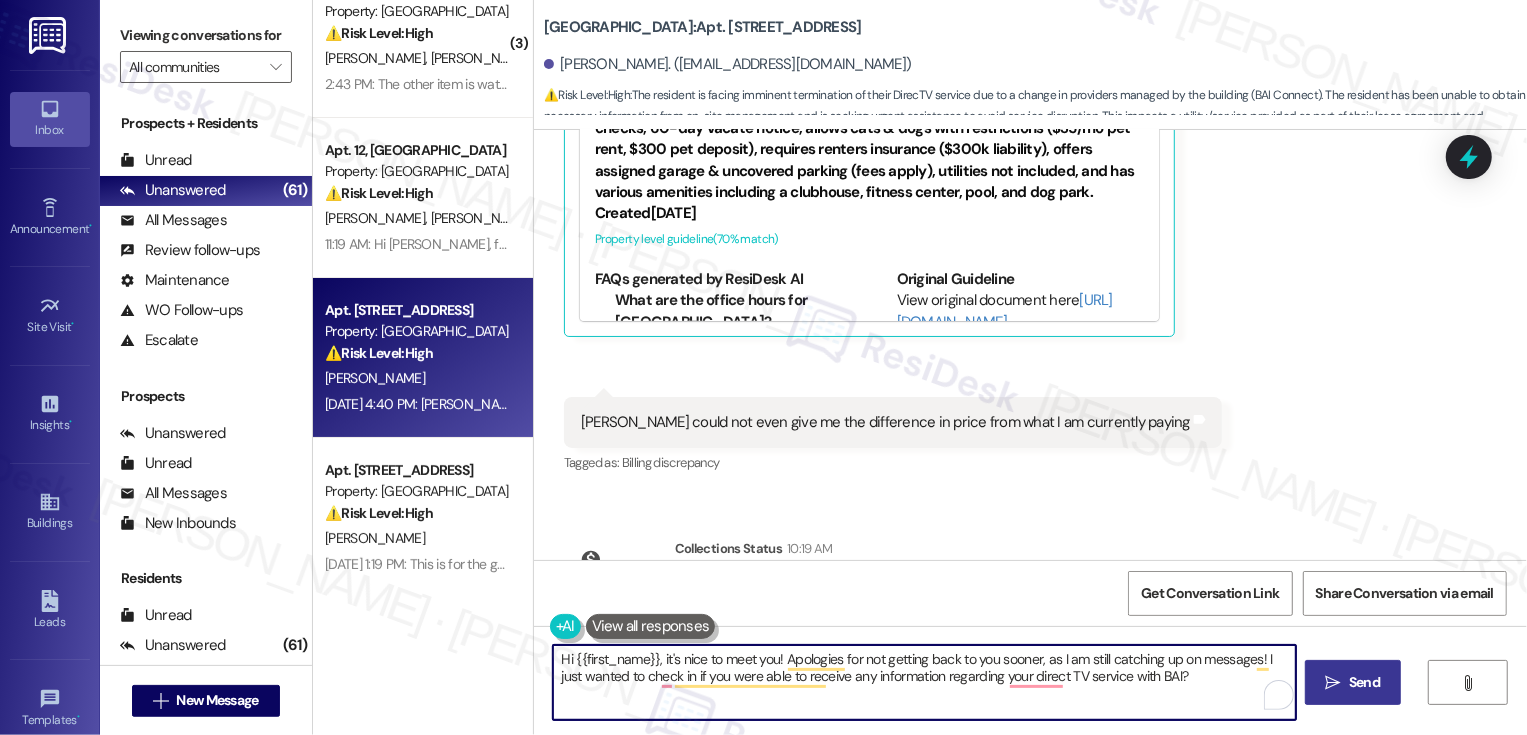 click on "Hi {{first_name}}, it's nice to meet you! Apologies for not getting back to you sooner, as I am still catching up on messages! I just wanted to check in if you were able to receive any information regarding your direct TV service with BAI?" at bounding box center [924, 682] 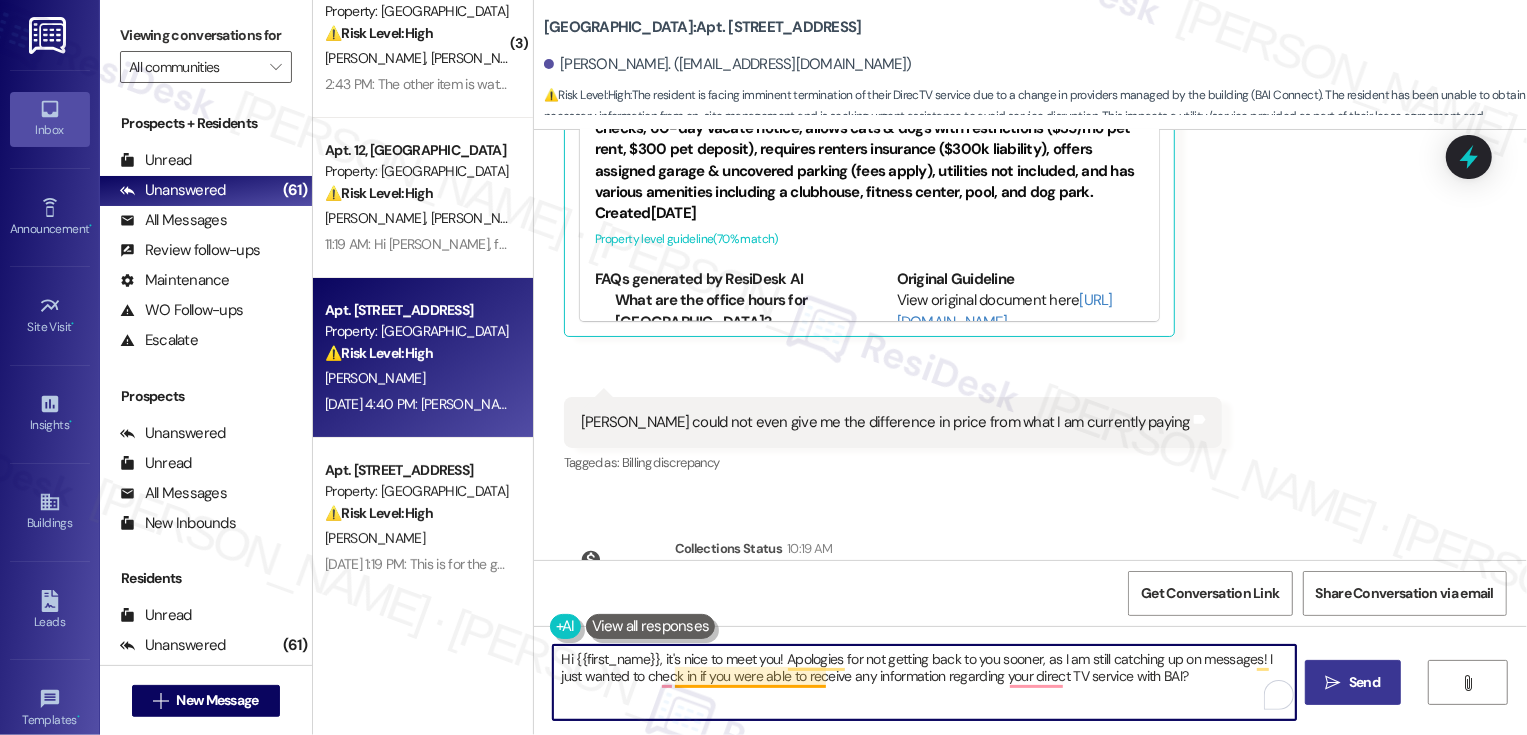 click on "Hi {{first_name}}, it's nice to meet you! Apologies for not getting back to you sooner, as I am still catching up on messages! I just wanted to check in if you were able to receive any information regarding your direct TV service with BAI?" at bounding box center (924, 682) 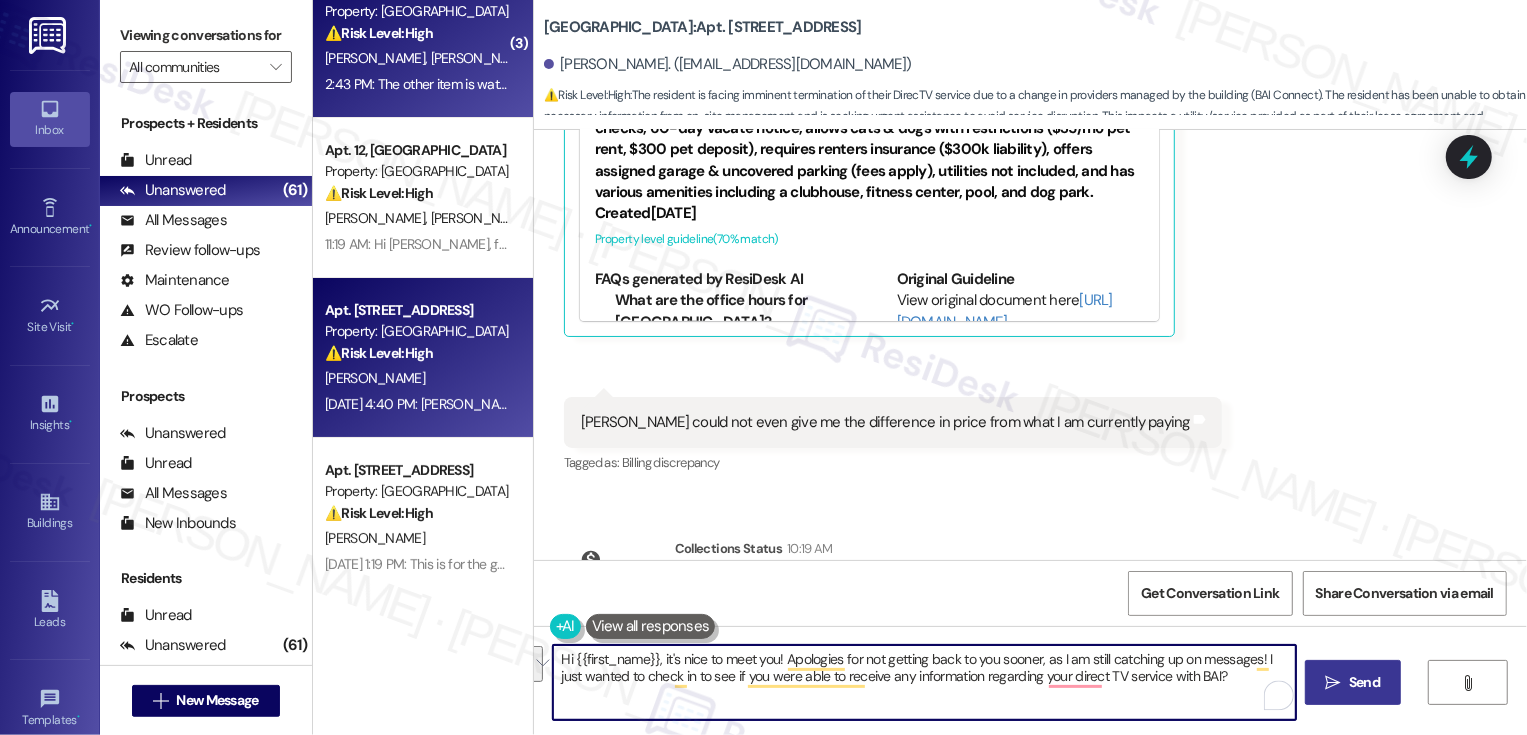 type on "Hi {{first_name}}, it's nice to meet you! Apologies for not getting back to you sooner, as I am still catching up on messages! I just wanted to check in to see if you were able to receive any information regarding your direct TV service with BAI?" 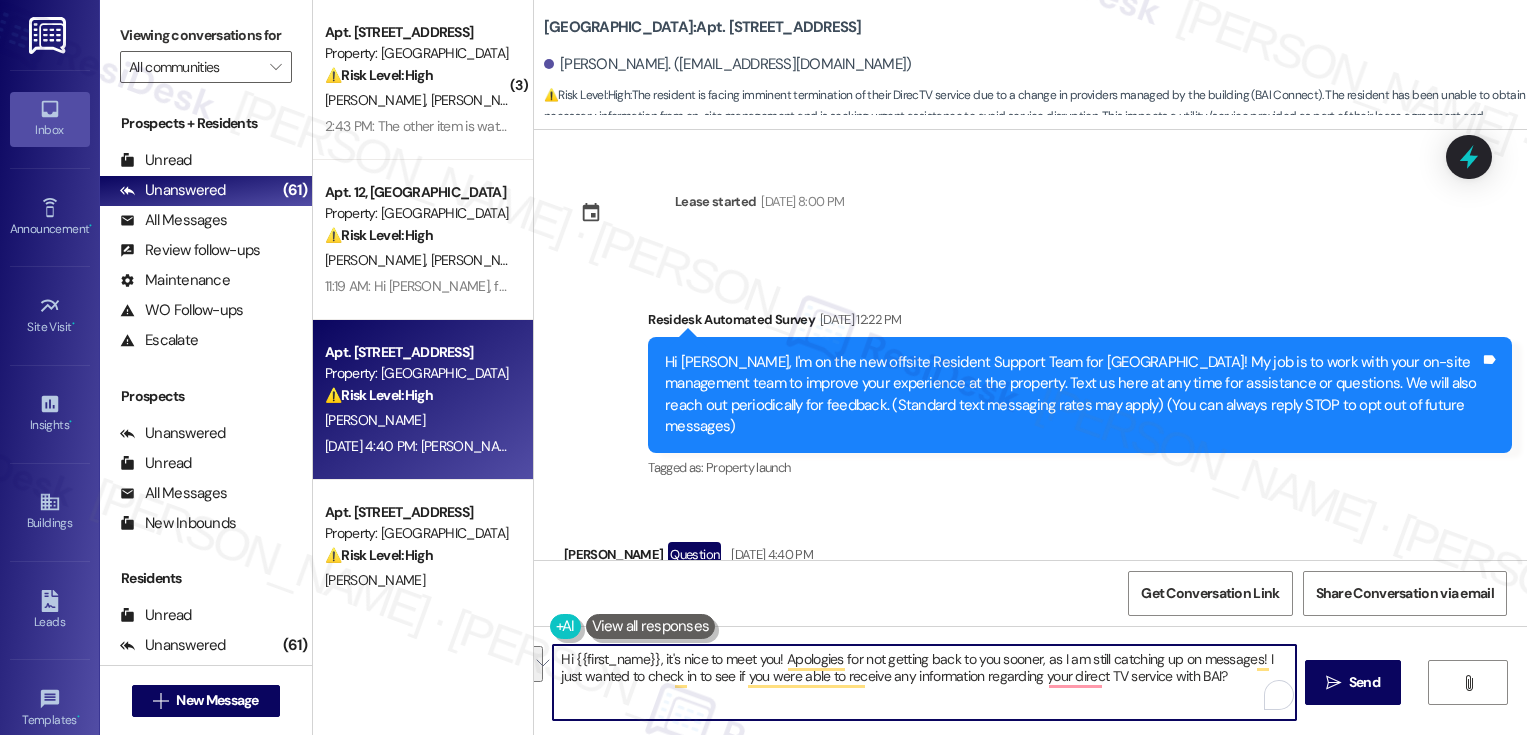 scroll, scrollTop: 0, scrollLeft: 0, axis: both 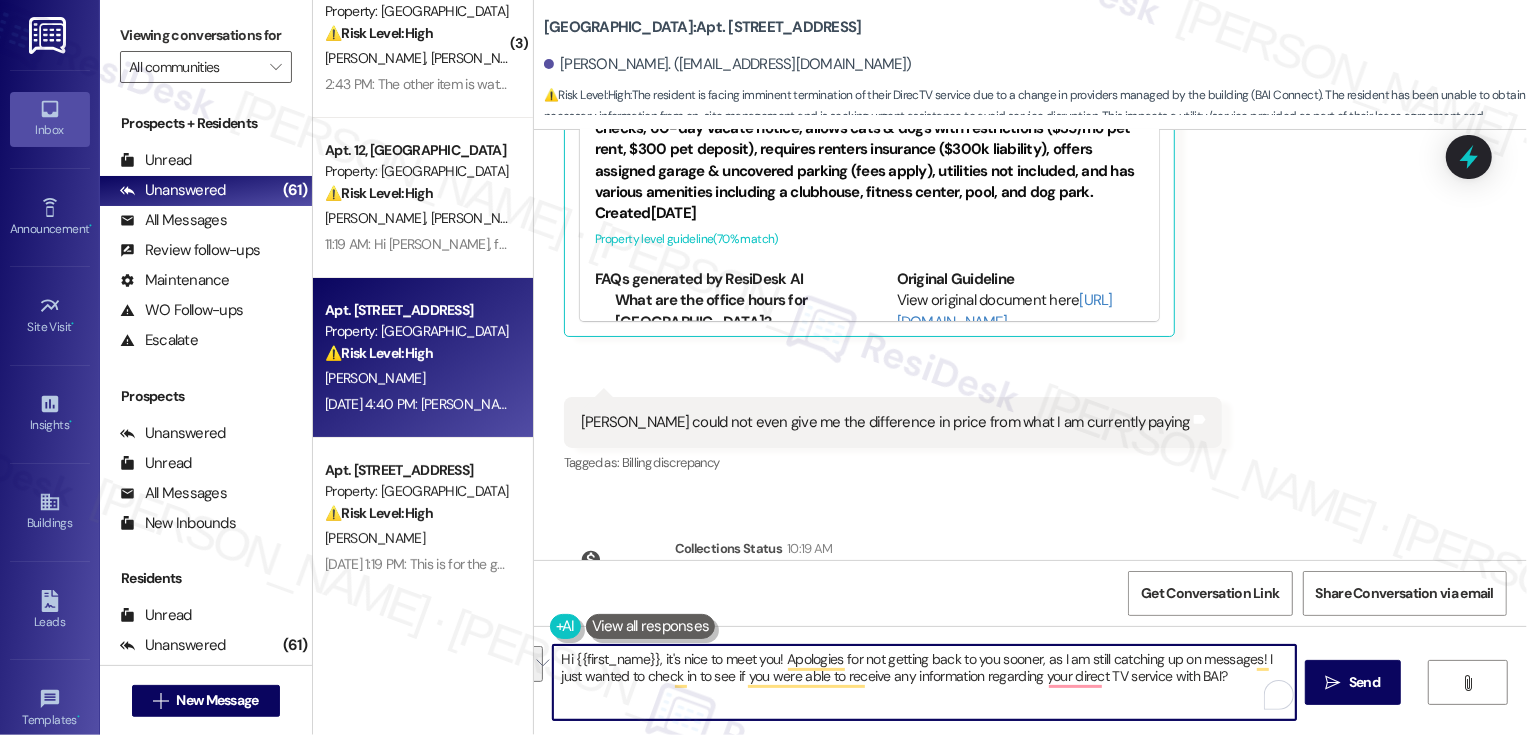 paste on "’s so nice to meet you! Apologies for the delay in getting back to you—I’m still catching up on messages. I just wanted to check in and see if you’ve received any updates regarding your Direc" 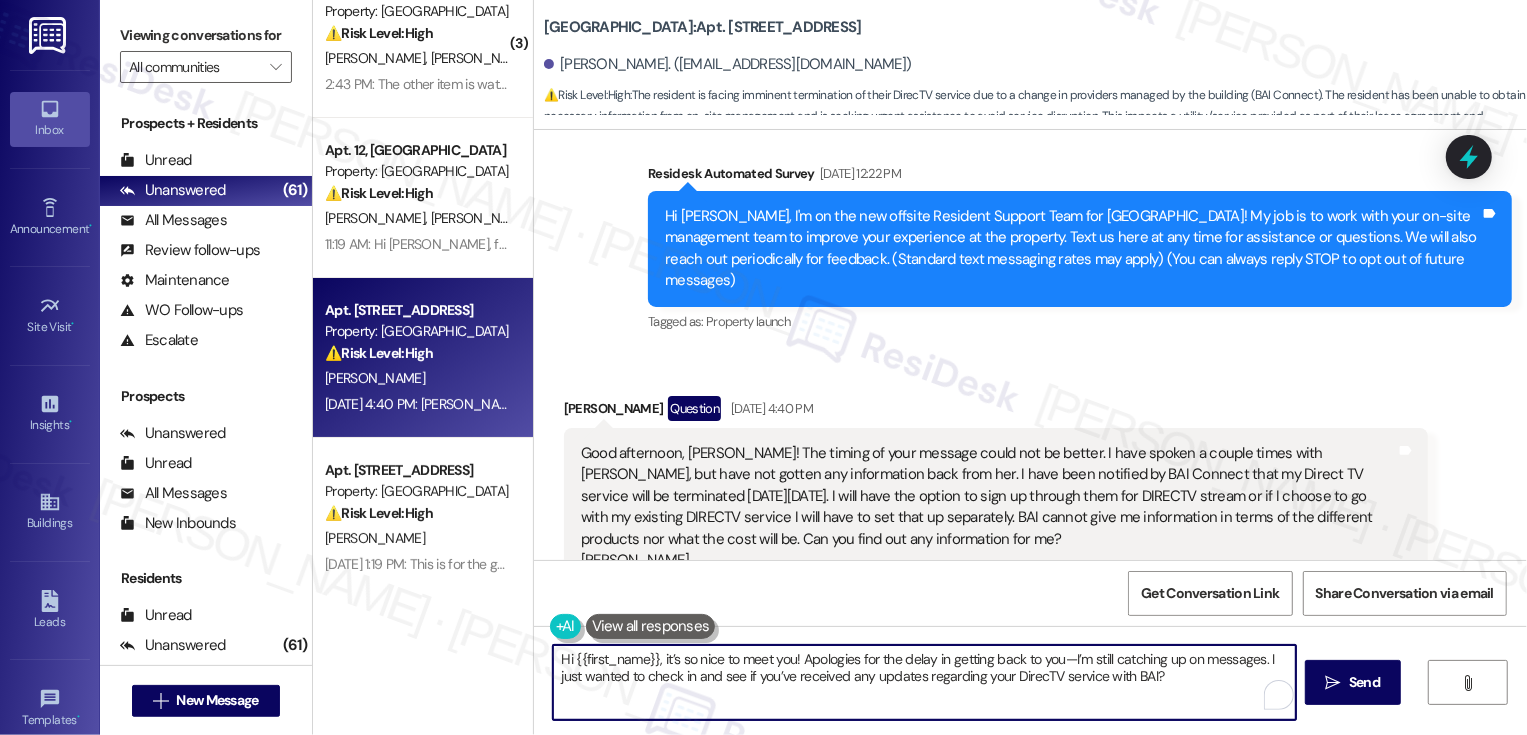 scroll, scrollTop: 523, scrollLeft: 0, axis: vertical 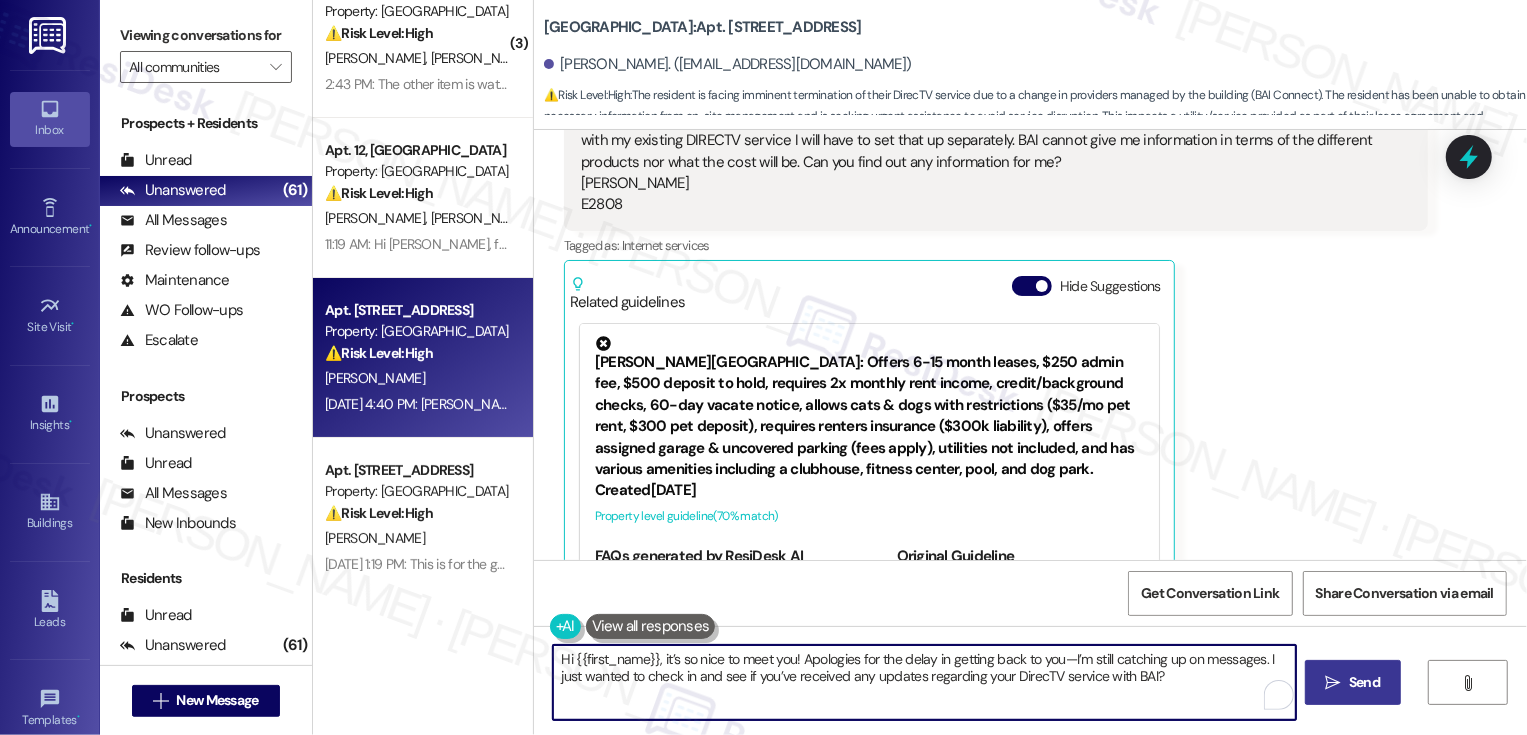 type on "Hi {{first_name}}, it’s so nice to meet you! Apologies for the delay in getting back to you—I’m still catching up on messages. I just wanted to check in and see if you’ve received any updates regarding your DirecTV service with BAI?" 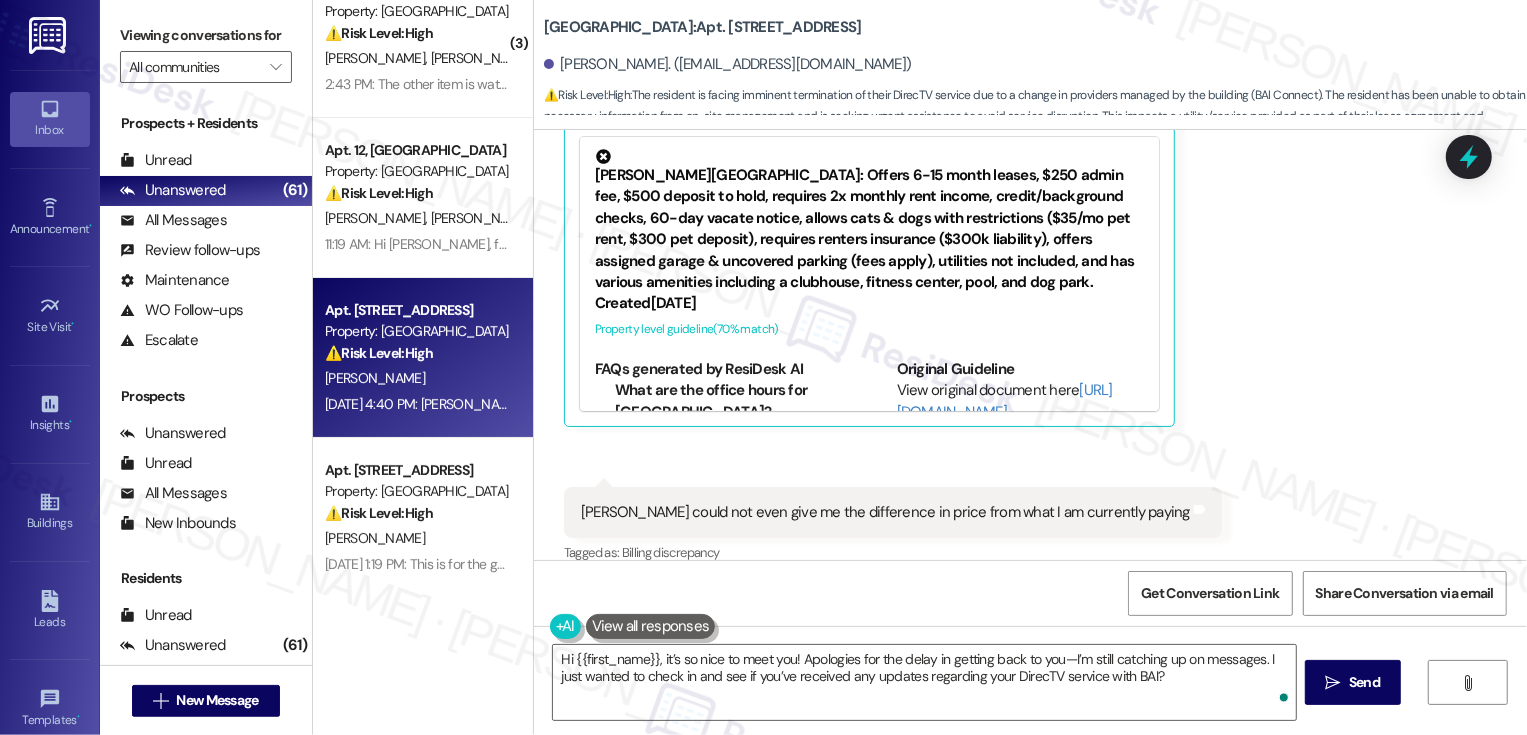 scroll, scrollTop: 1056, scrollLeft: 0, axis: vertical 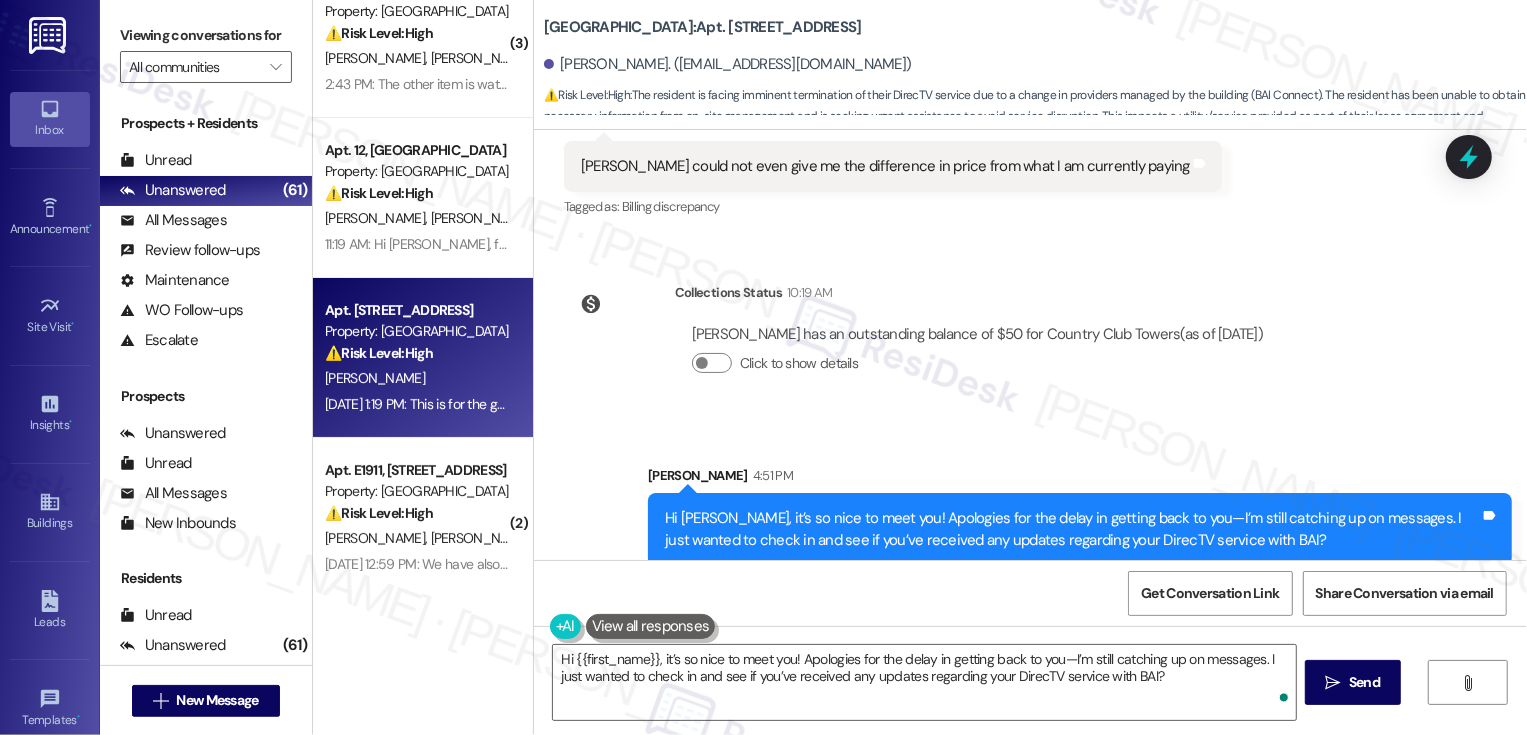 click on "Property: [GEOGRAPHIC_DATA]" at bounding box center [417, 331] 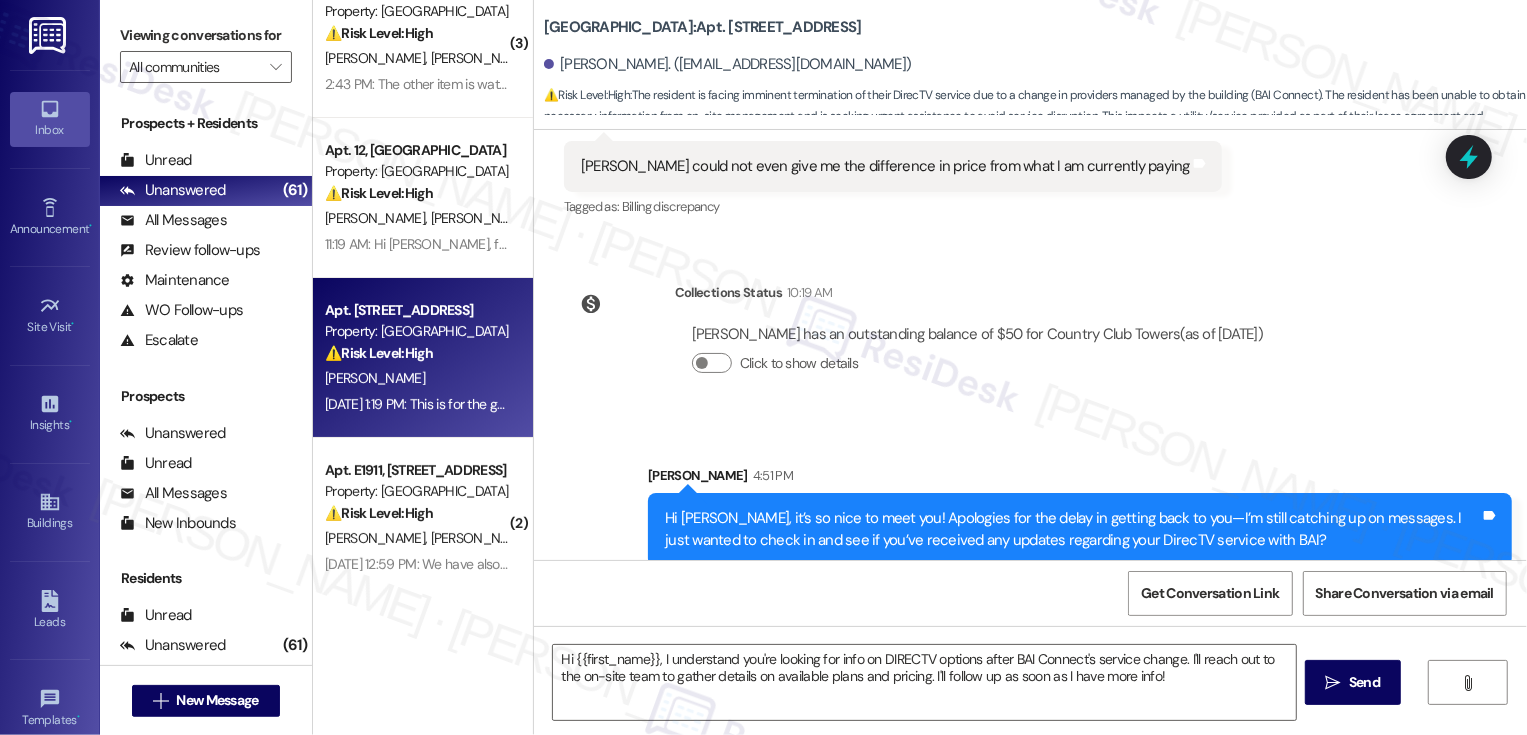 type on "Fetching suggested responses. Please feel free to read through the conversation in the meantime." 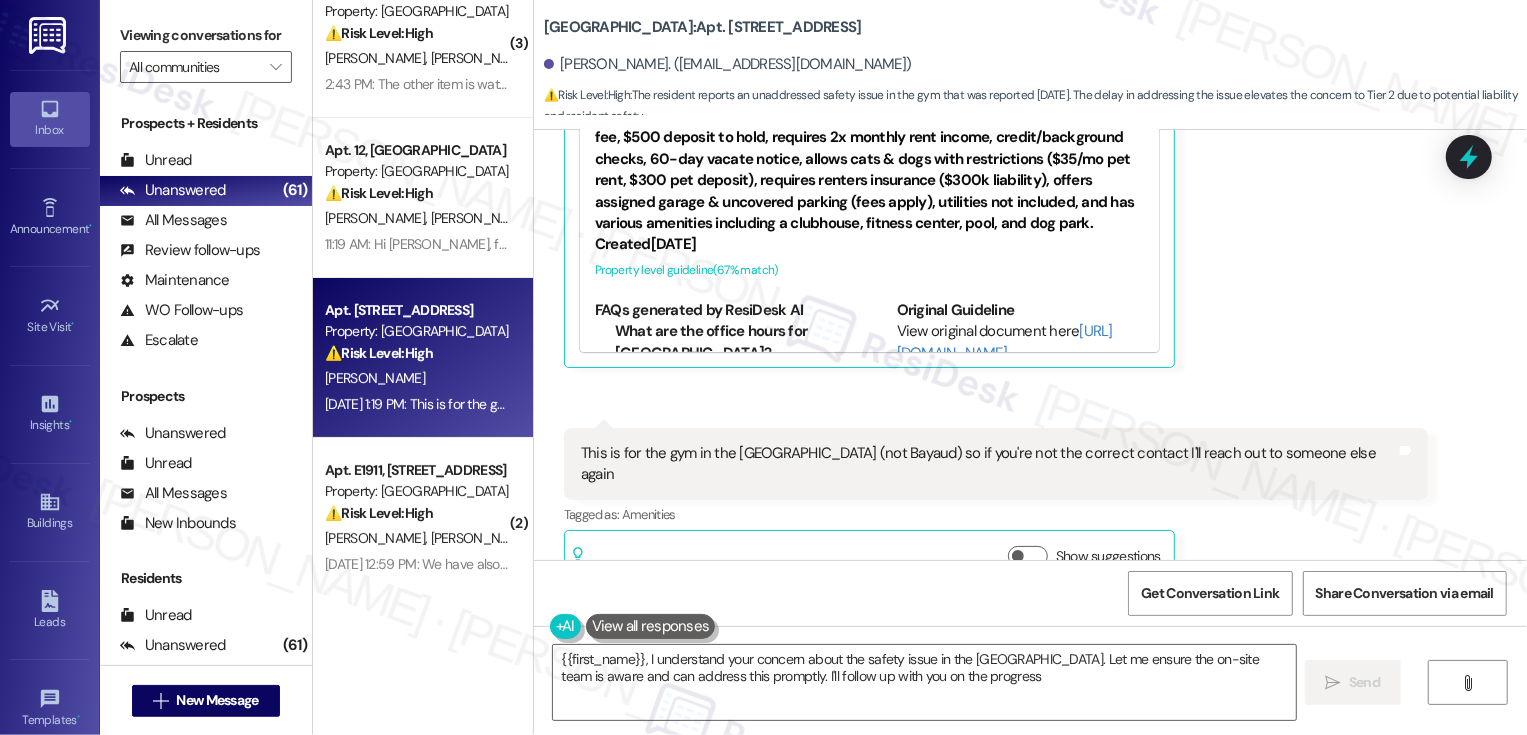 type on "{{first_name}}, I understand your concern about the safety issue in the East Tower gym. Let me ensure the on-site team is aware and can address this promptly. I'll follow up with you on the progress." 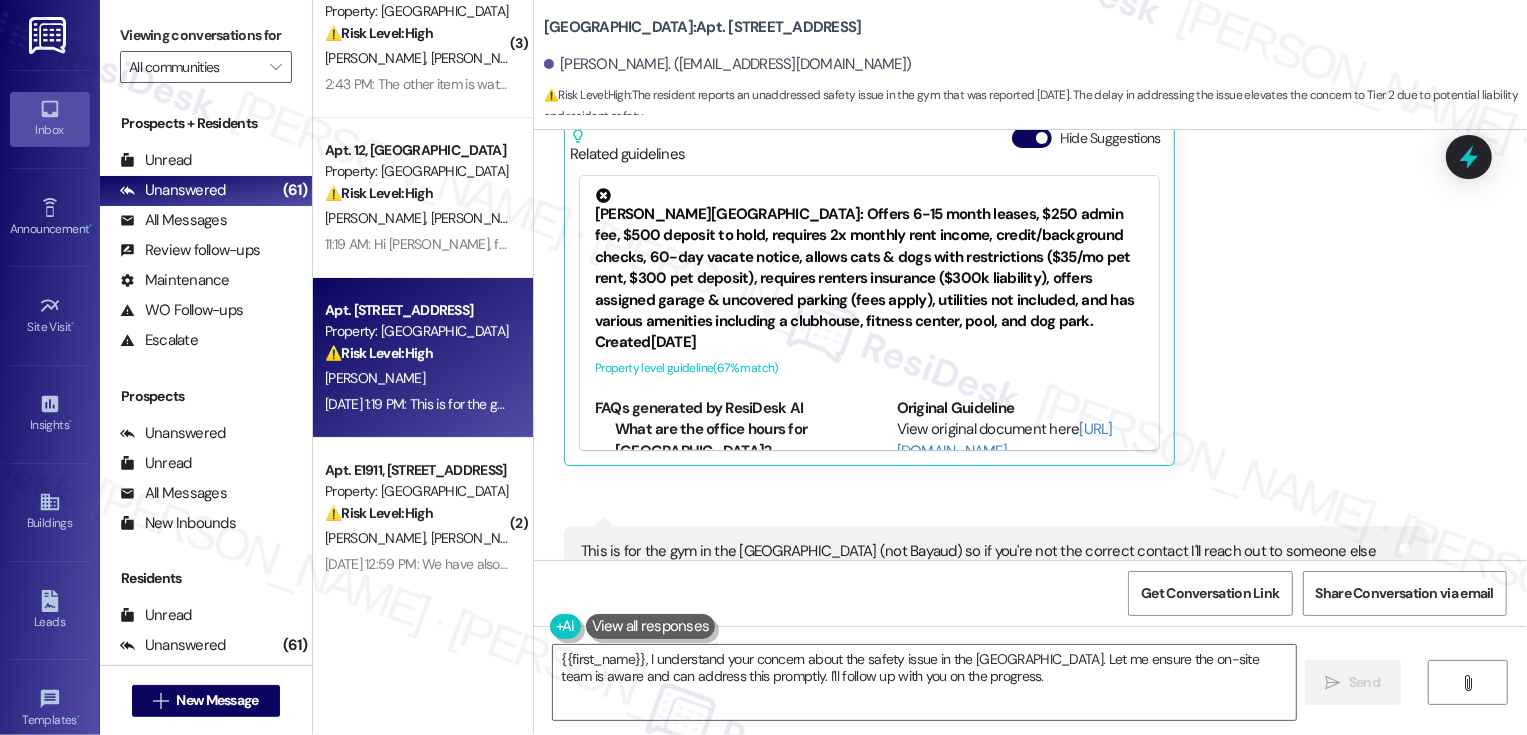 scroll, scrollTop: 554, scrollLeft: 0, axis: vertical 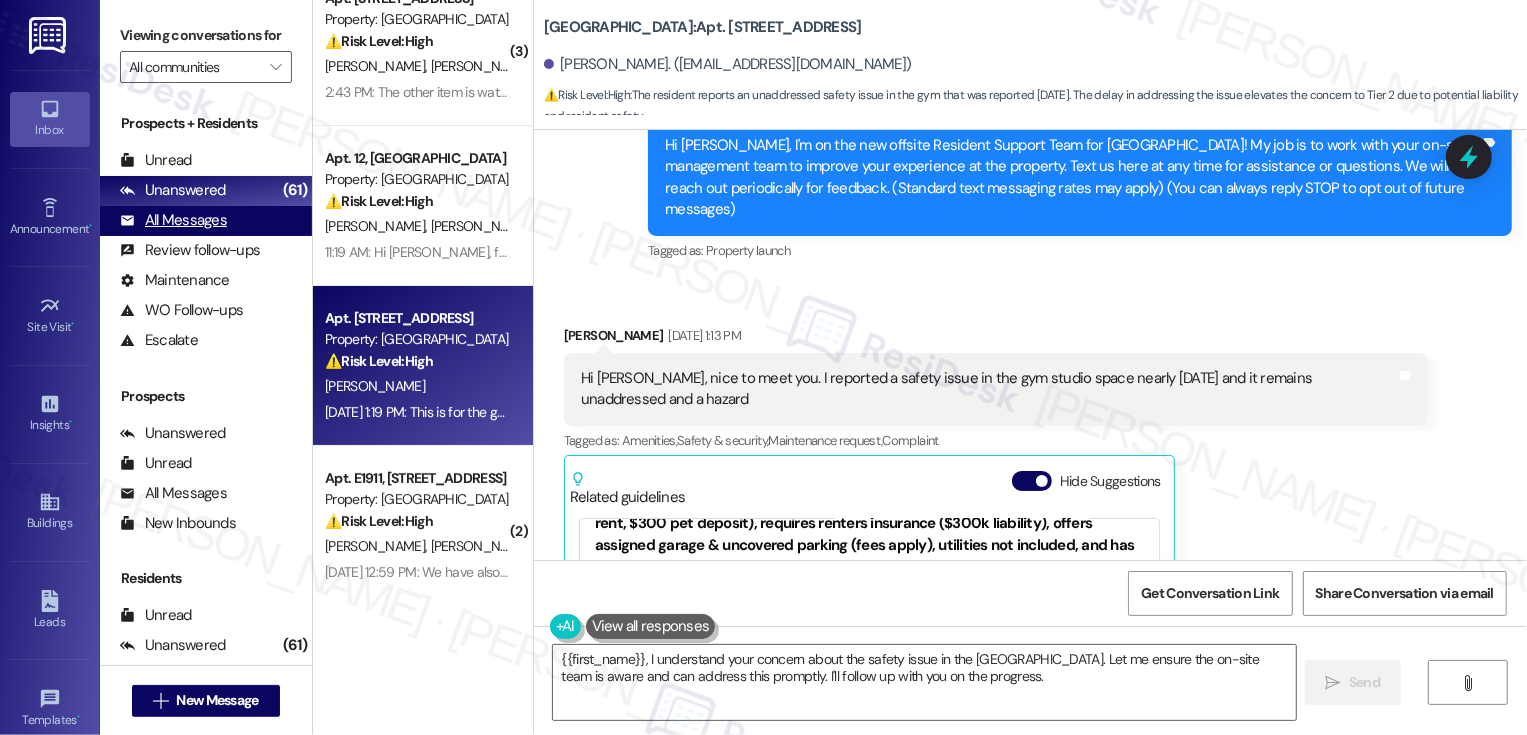 click on "All Messages" at bounding box center [173, 220] 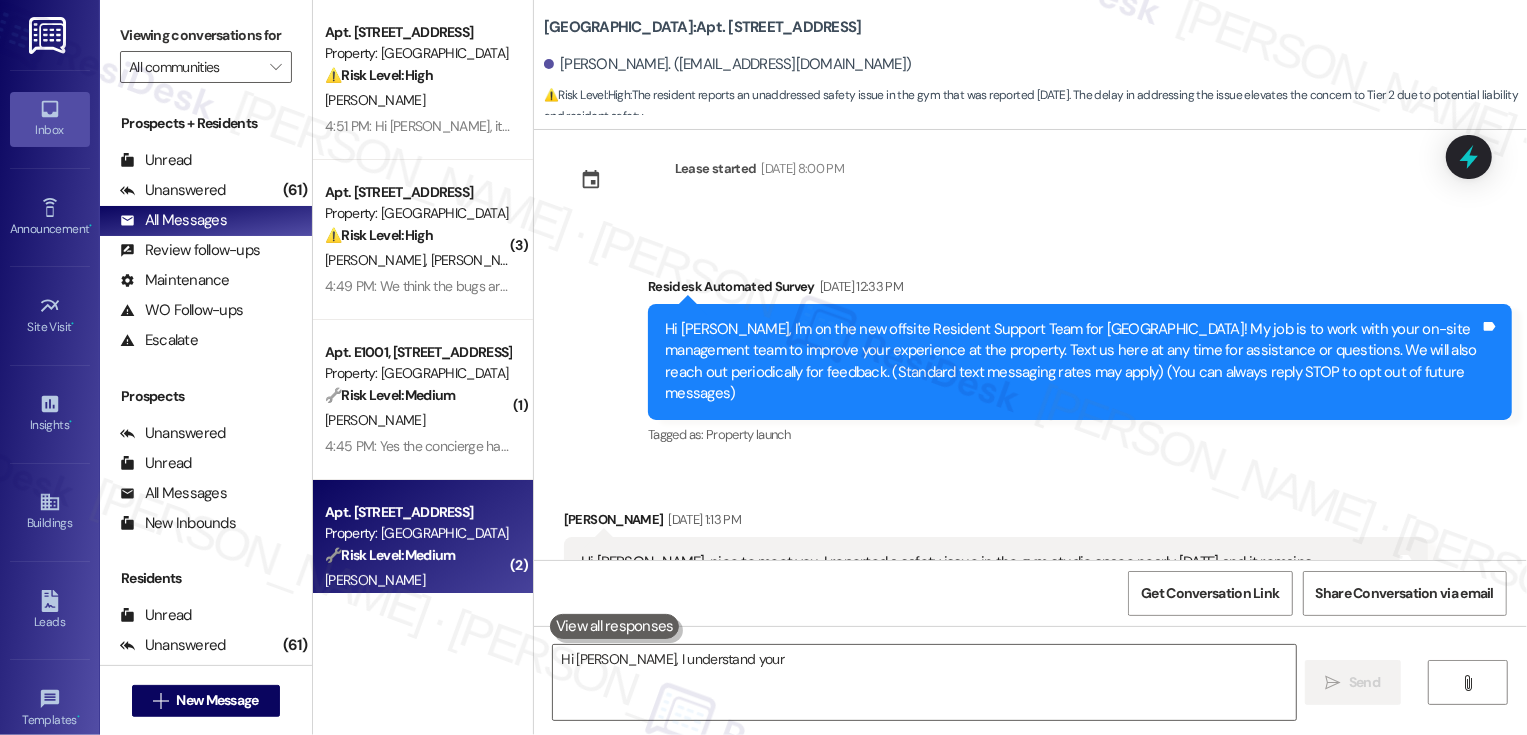 scroll, scrollTop: 270, scrollLeft: 0, axis: vertical 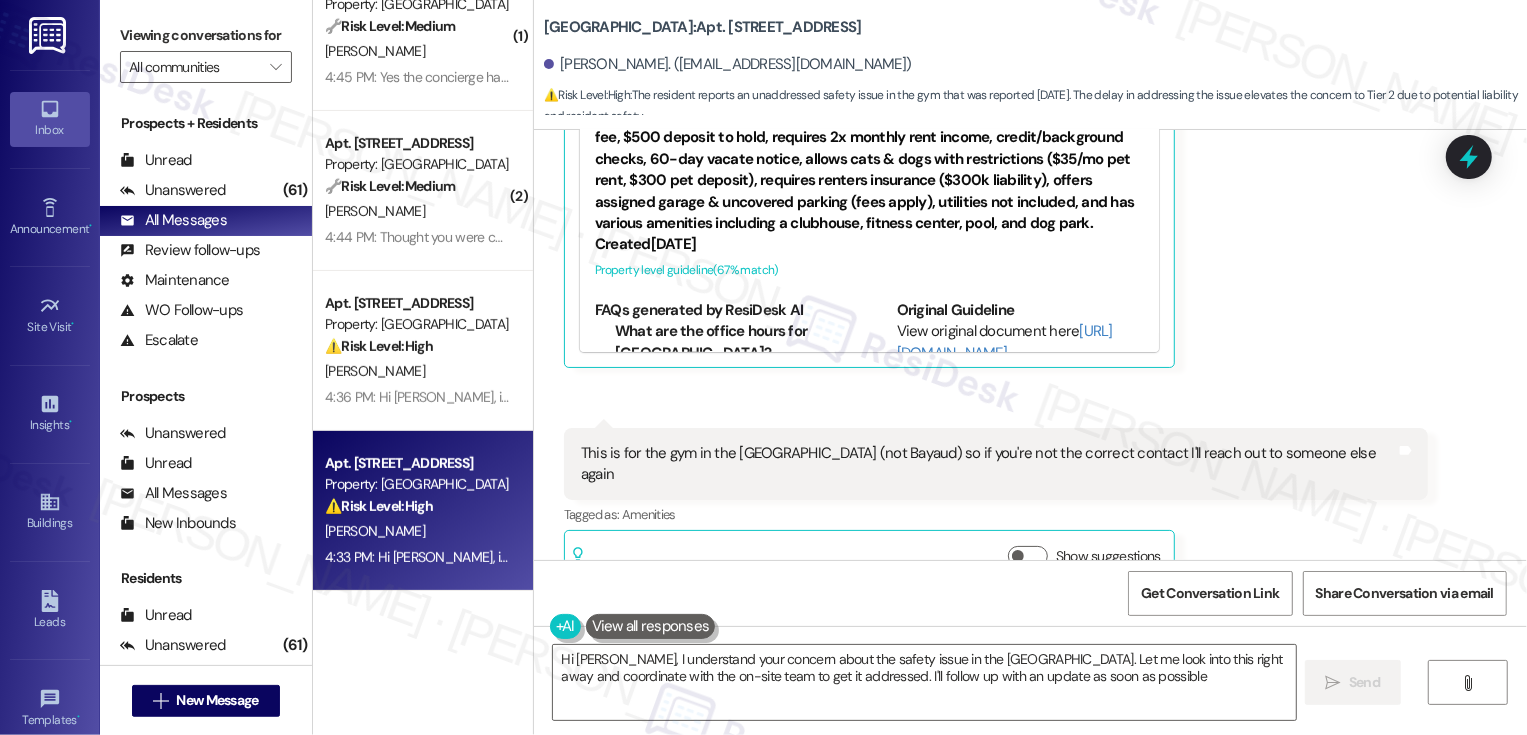 type on "Hi Matthew, I understand your concern about the safety issue in the East Tower gym. Let me look into this right away and coordinate with the on-site team to get it addressed. I'll follow up with an update as soon as possible." 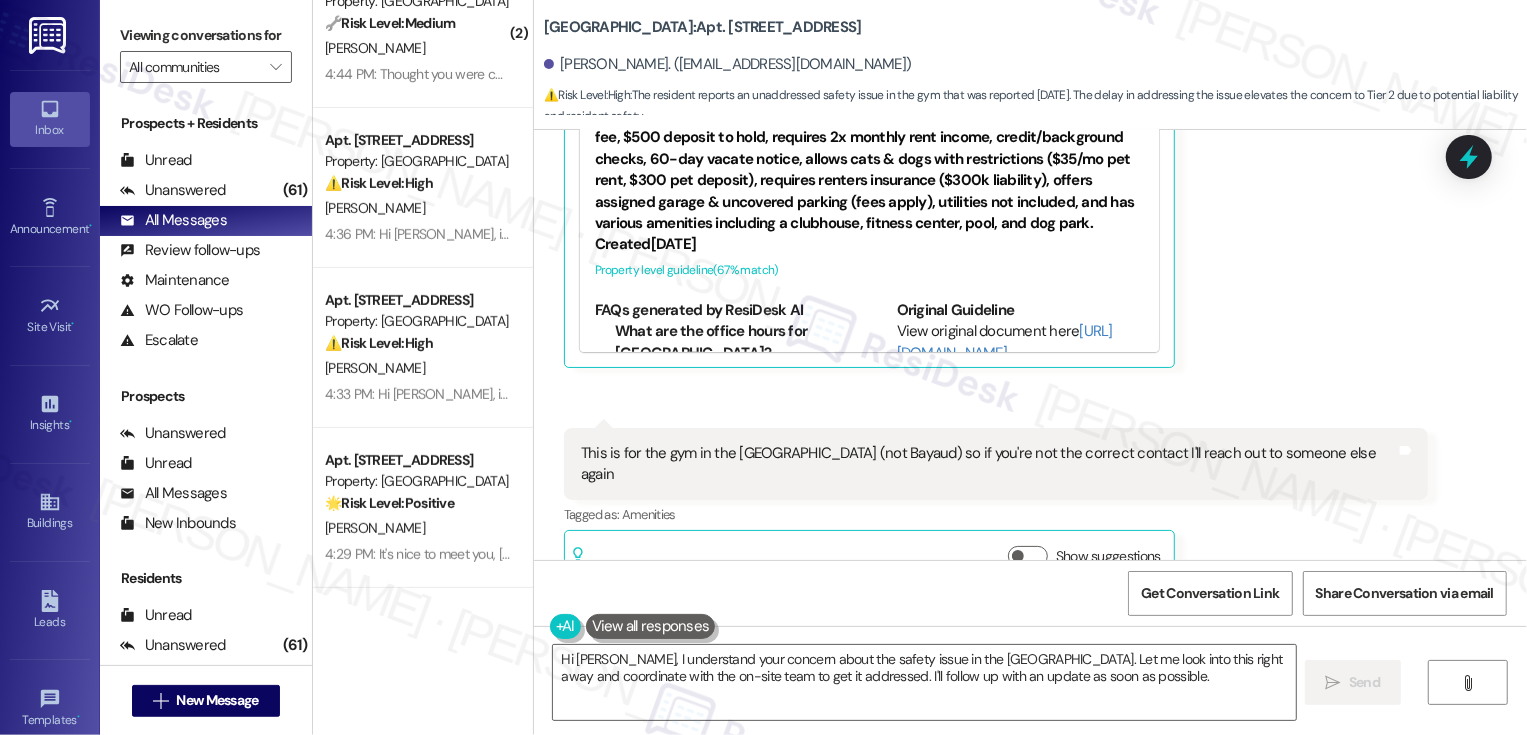 scroll, scrollTop: 533, scrollLeft: 0, axis: vertical 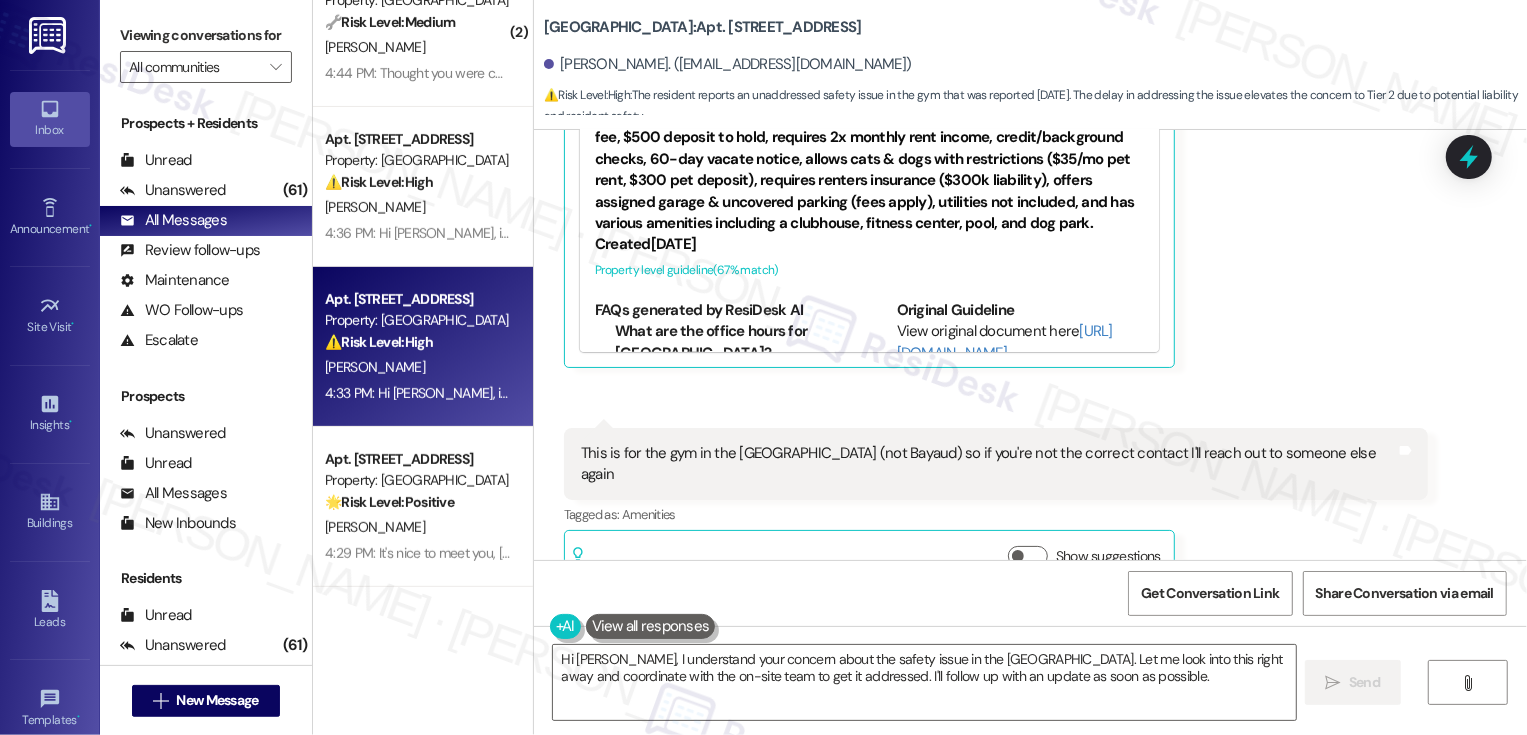 click on "⚠️  Risk Level:  High The resident reports a long-standing humidity problem in their unit. While not an immediate emergency, unresolved humidity issues can lead to mold growth and potential health hazards, requiring prompt investigation and resolution. The resident's frustration after 2.5 years elevates the urgency." at bounding box center (417, 342) 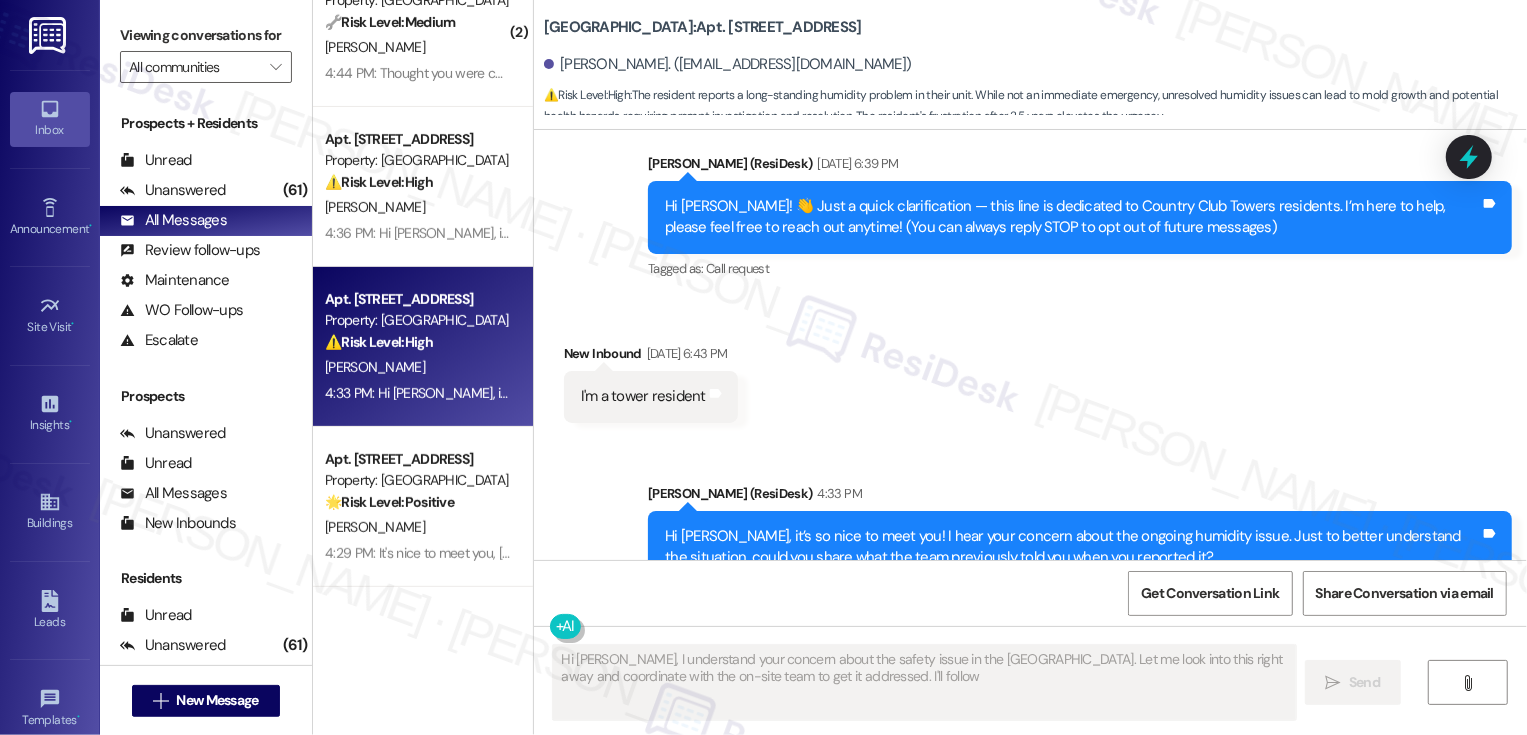 scroll, scrollTop: 435, scrollLeft: 0, axis: vertical 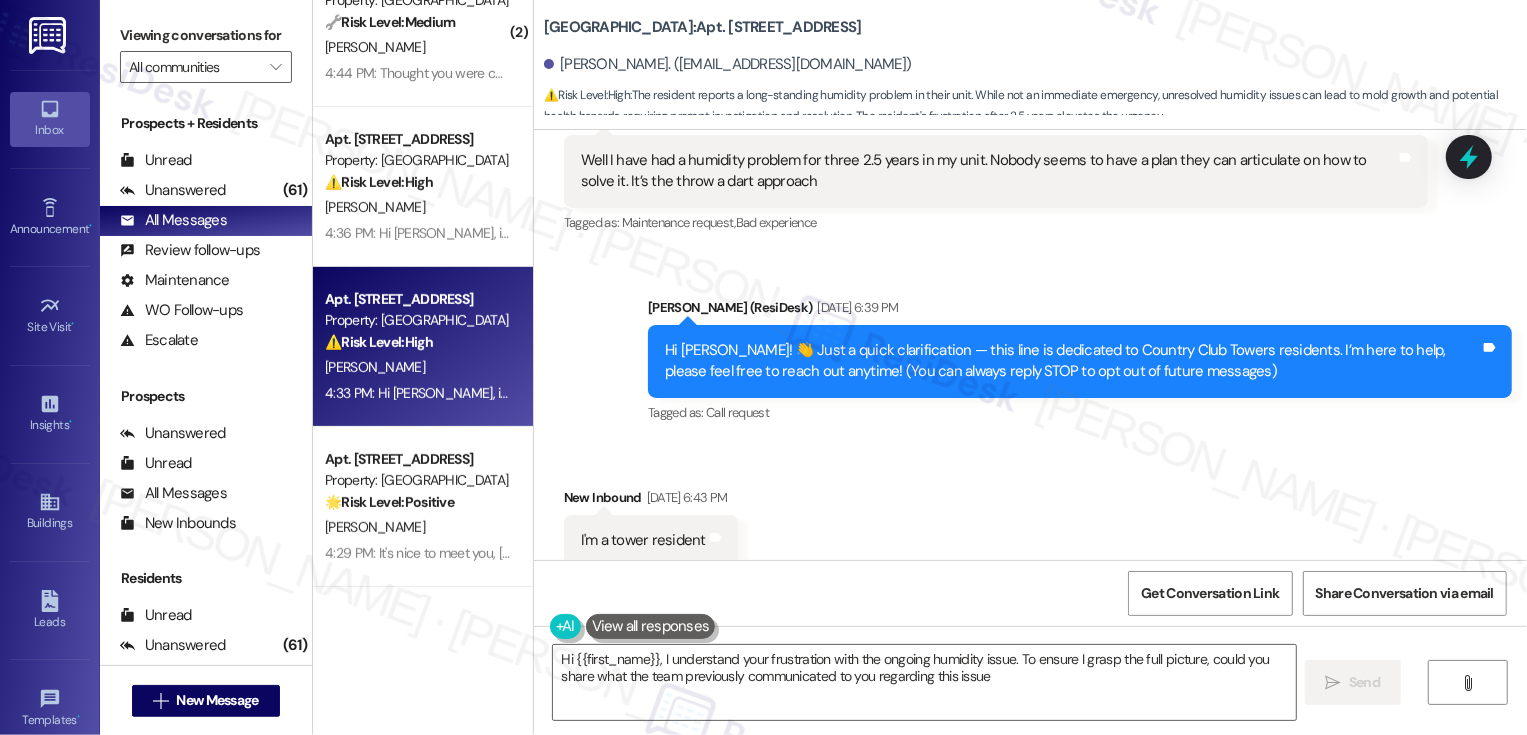 type on "Hi {{first_name}}, I understand your frustration with the ongoing humidity issue. To ensure I grasp the full picture, could you share what the team previously communicated to you regarding this issue?" 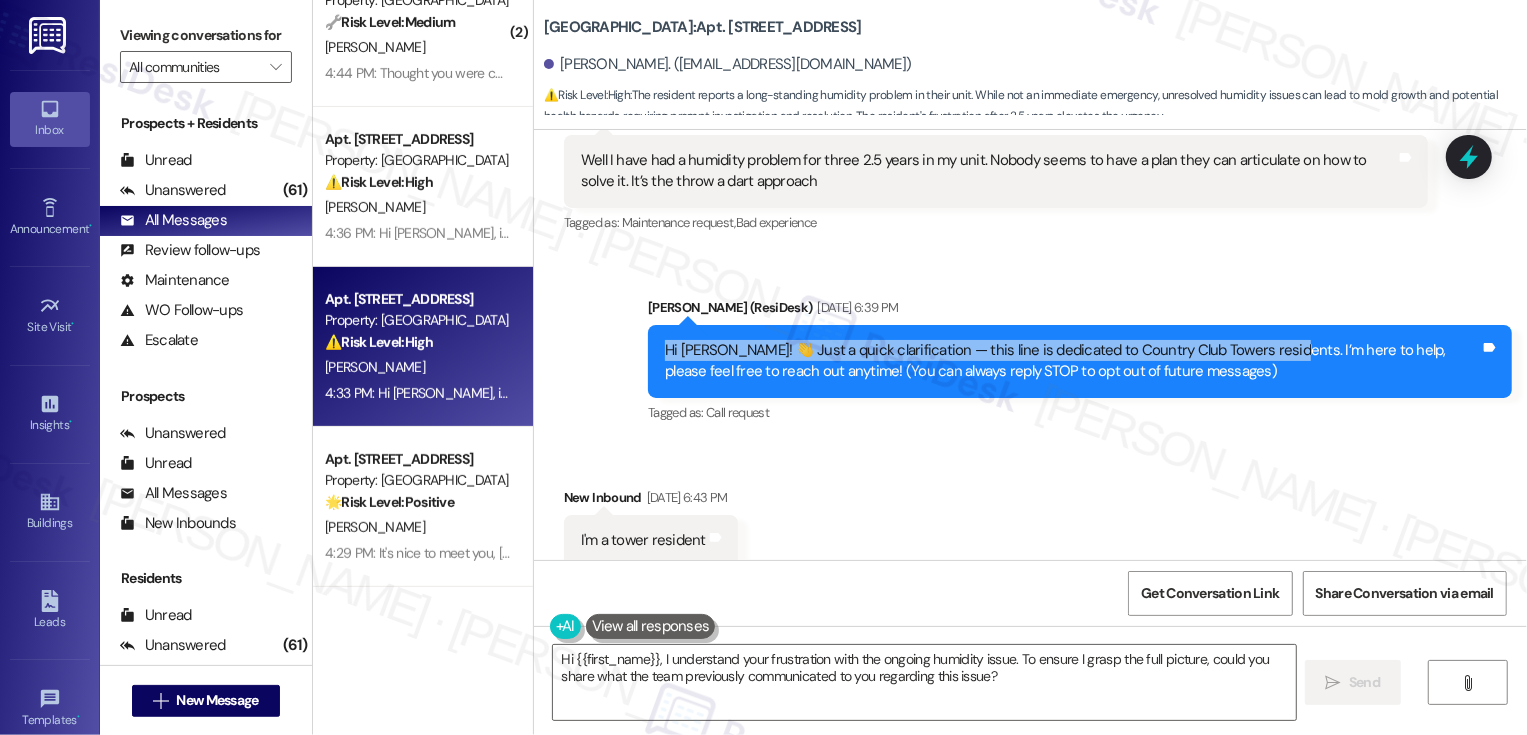 drag, startPoint x: 653, startPoint y: 329, endPoint x: 1247, endPoint y: 325, distance: 594.0135 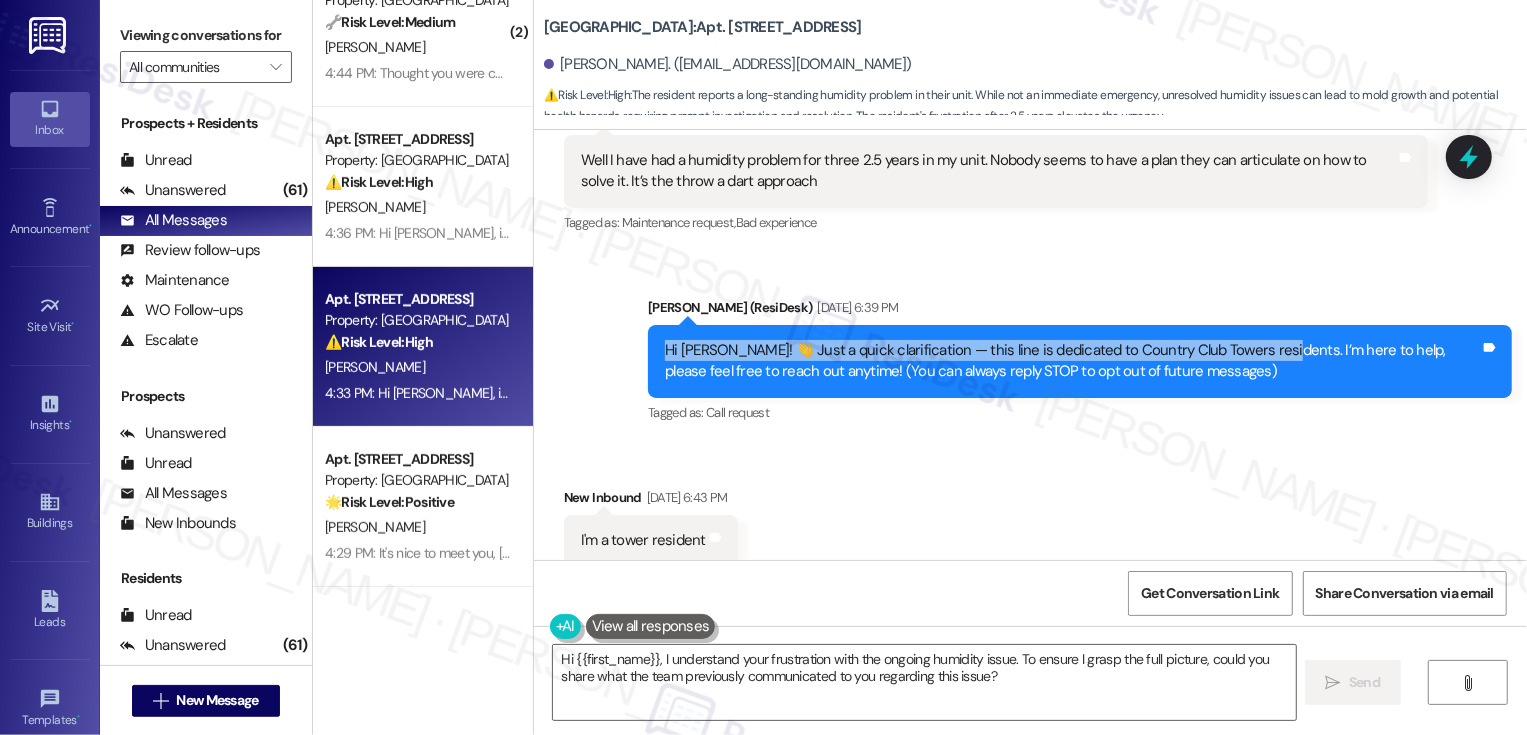 copy on "Hi Richard! 👋  Just a quick clarification — this line is dedicated to Country Club Towers residents." 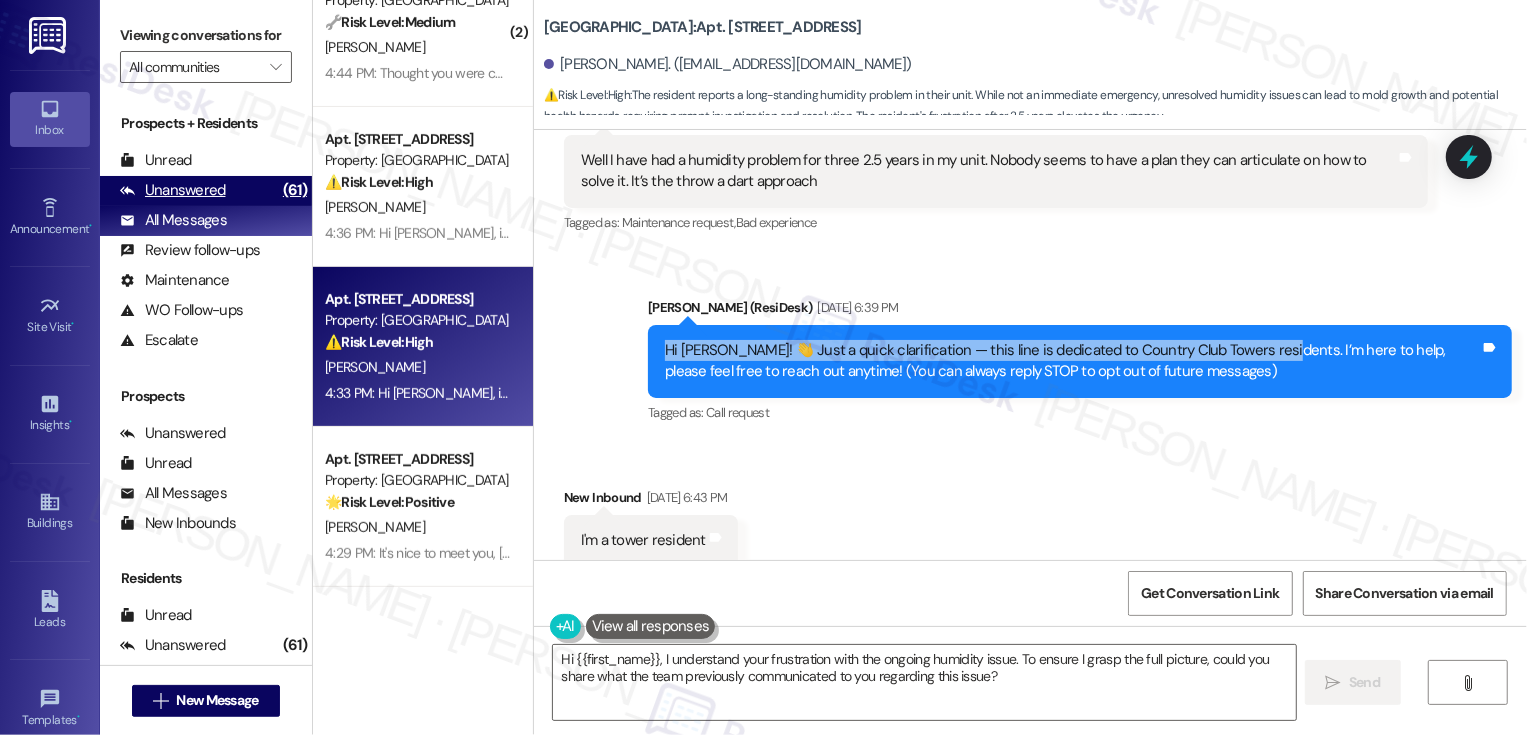 click on "Unanswered (61)" at bounding box center [206, 191] 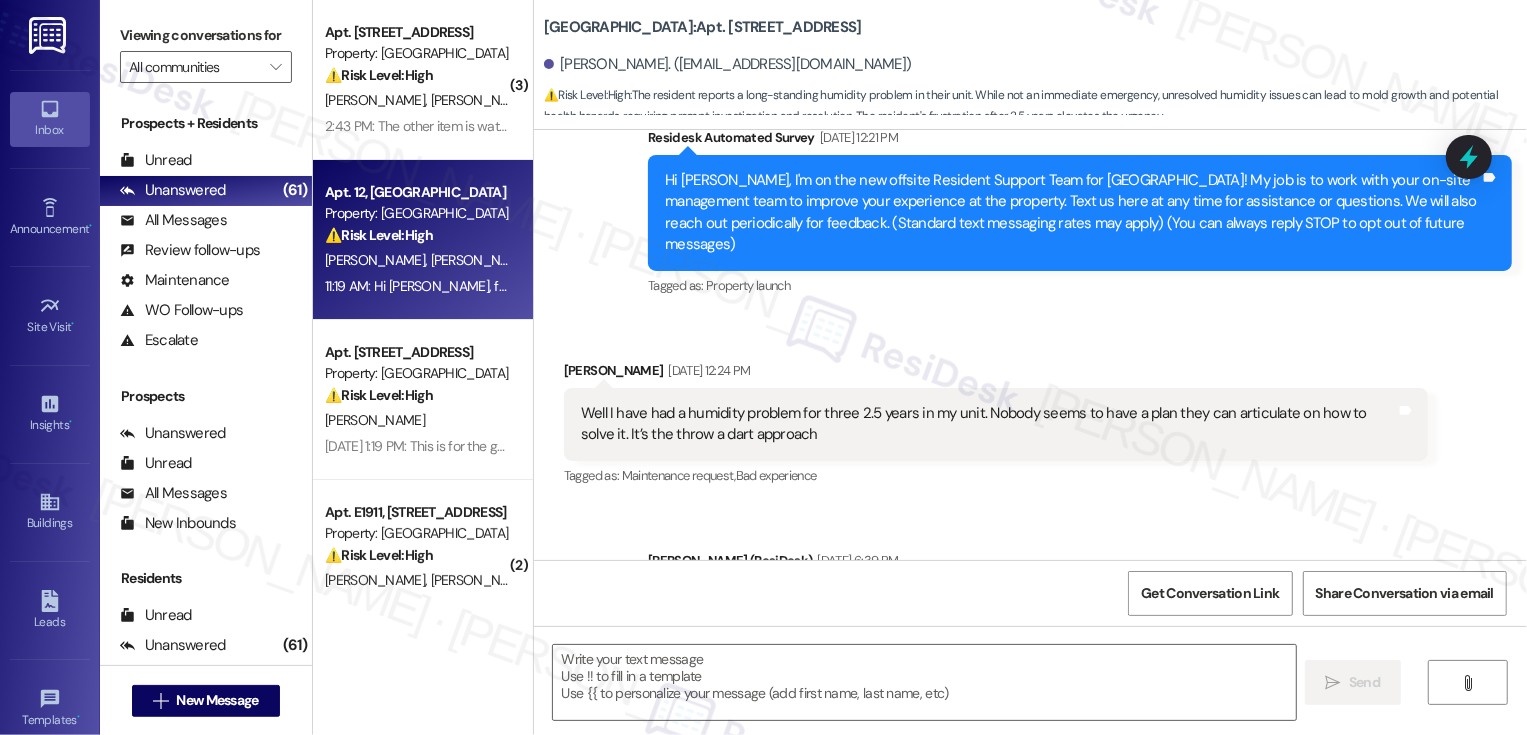 type on "Fetching suggested responses. Please feel free to read through the conversation in the meantime." 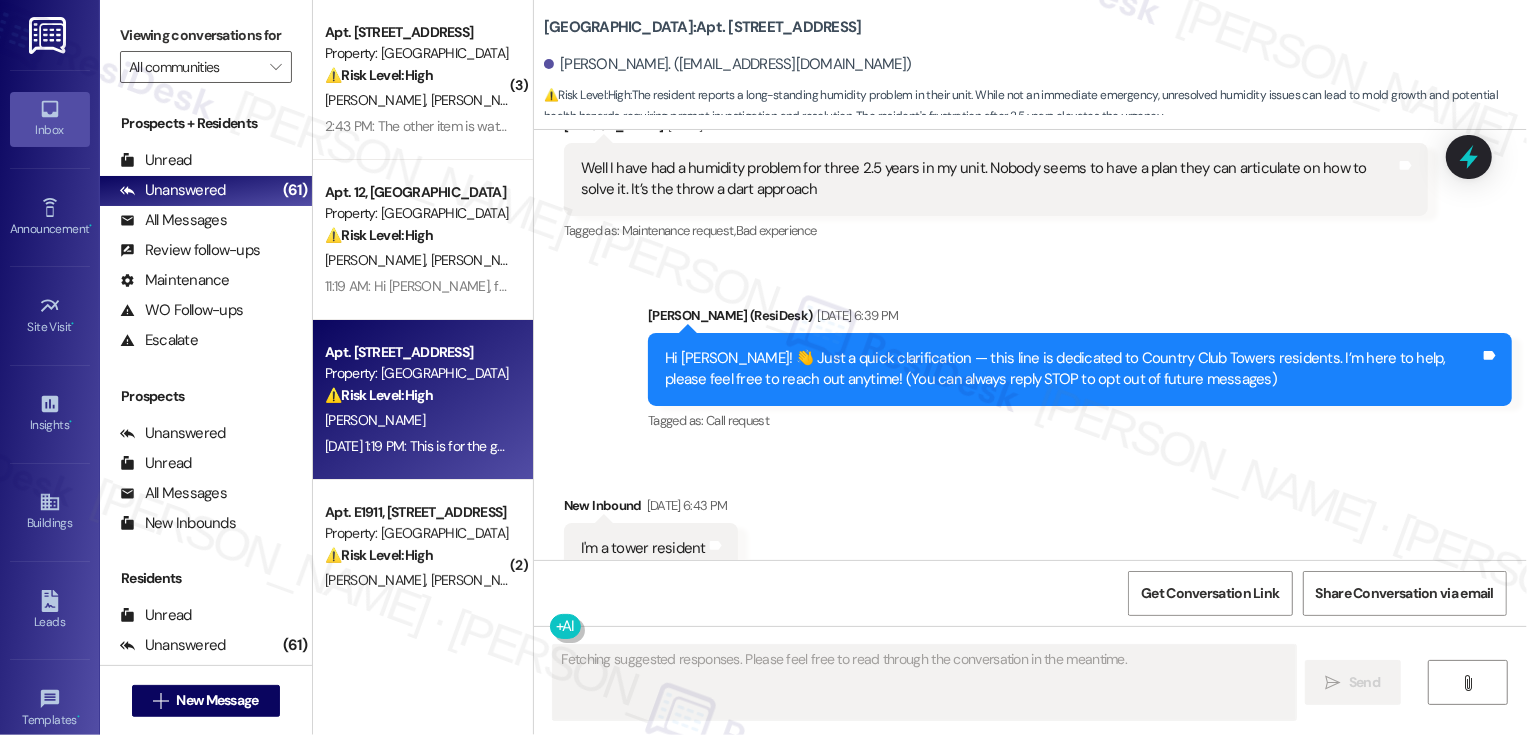 scroll, scrollTop: 435, scrollLeft: 0, axis: vertical 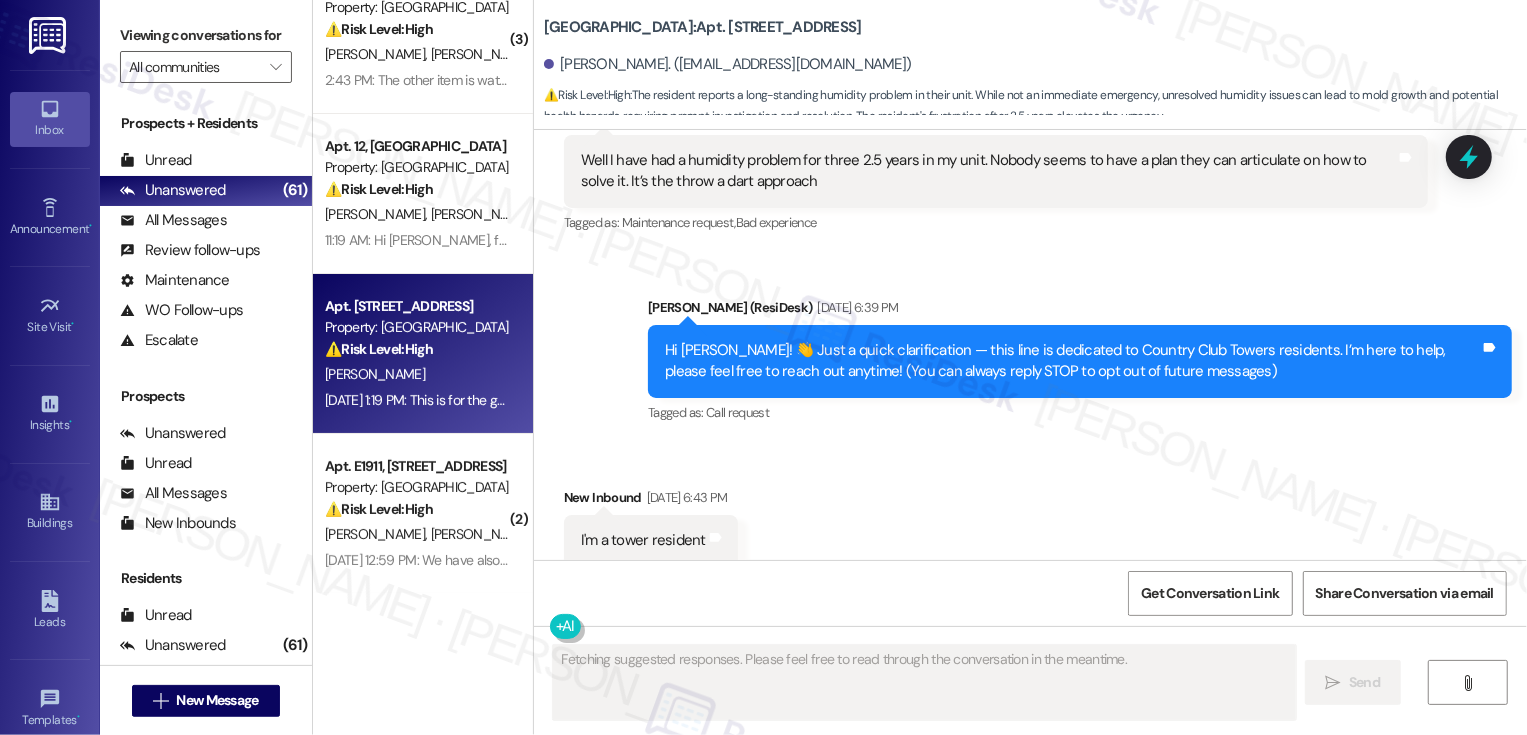 click on "⚠️  Risk Level:  High The resident reports an unaddressed safety issue in the gym that was reported two months ago. The delay in addressing the issue elevates the concern to Tier 2 due to potential liability and resident safety." at bounding box center (417, 349) 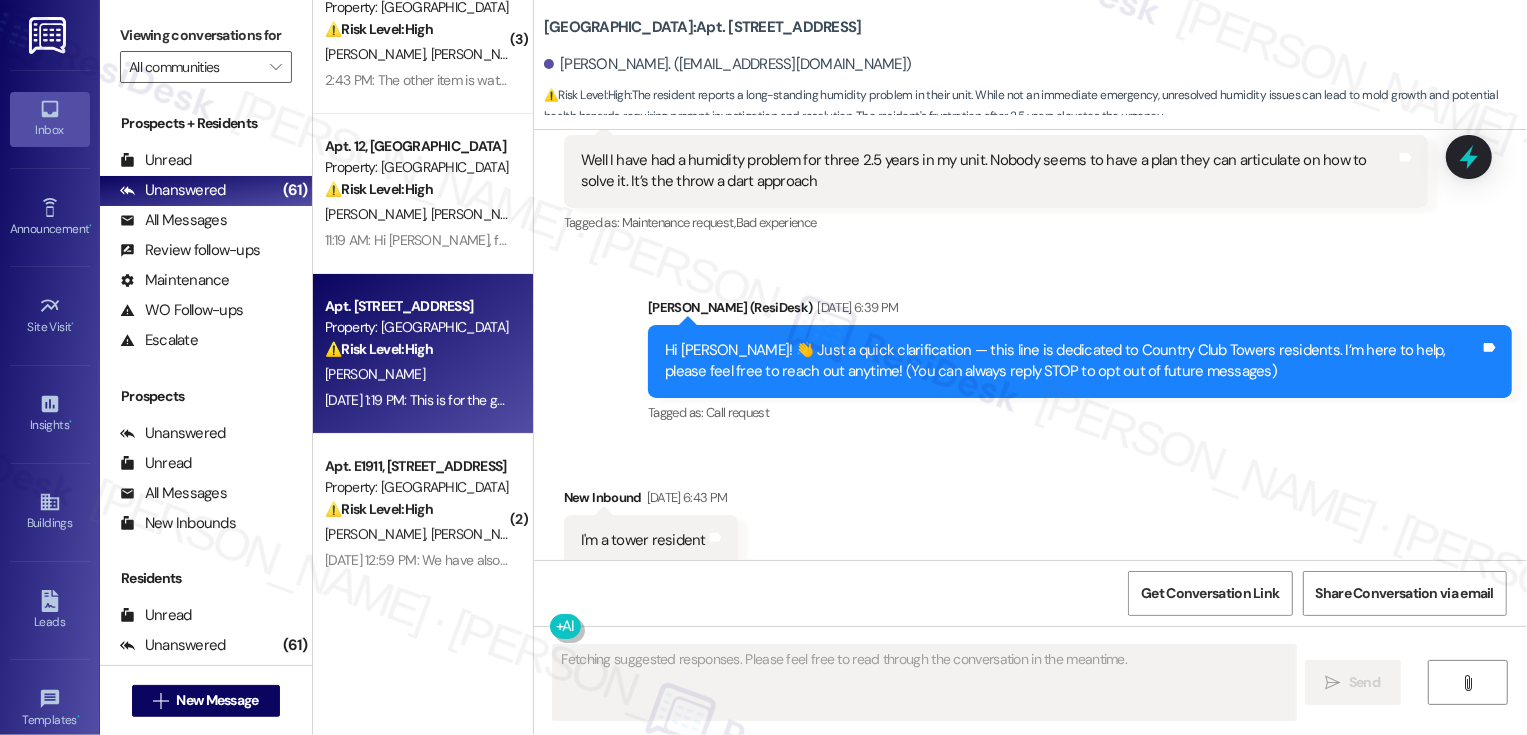 click on "⚠️  Risk Level:  High The resident reports an unaddressed safety issue in the gym that was reported two months ago. The delay in addressing the issue elevates the concern to Tier 2 due to potential liability and resident safety." at bounding box center (417, 349) 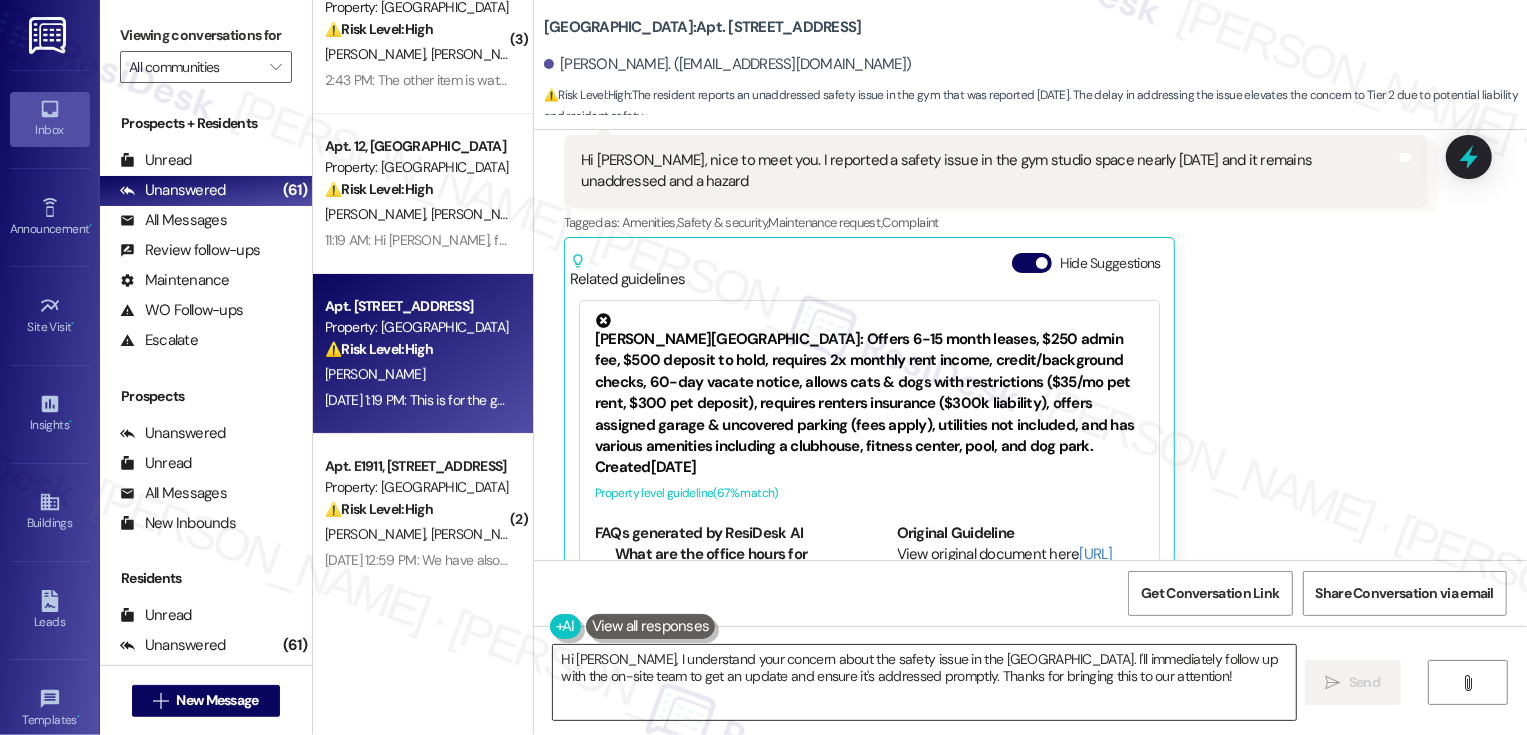 click on "Hi Matthew, I understand your concern about the safety issue in the East Tower gym. I'll immediately follow up with the on-site team to get an update and ensure it's addressed promptly. Thanks for bringing this to our attention!" at bounding box center [924, 682] 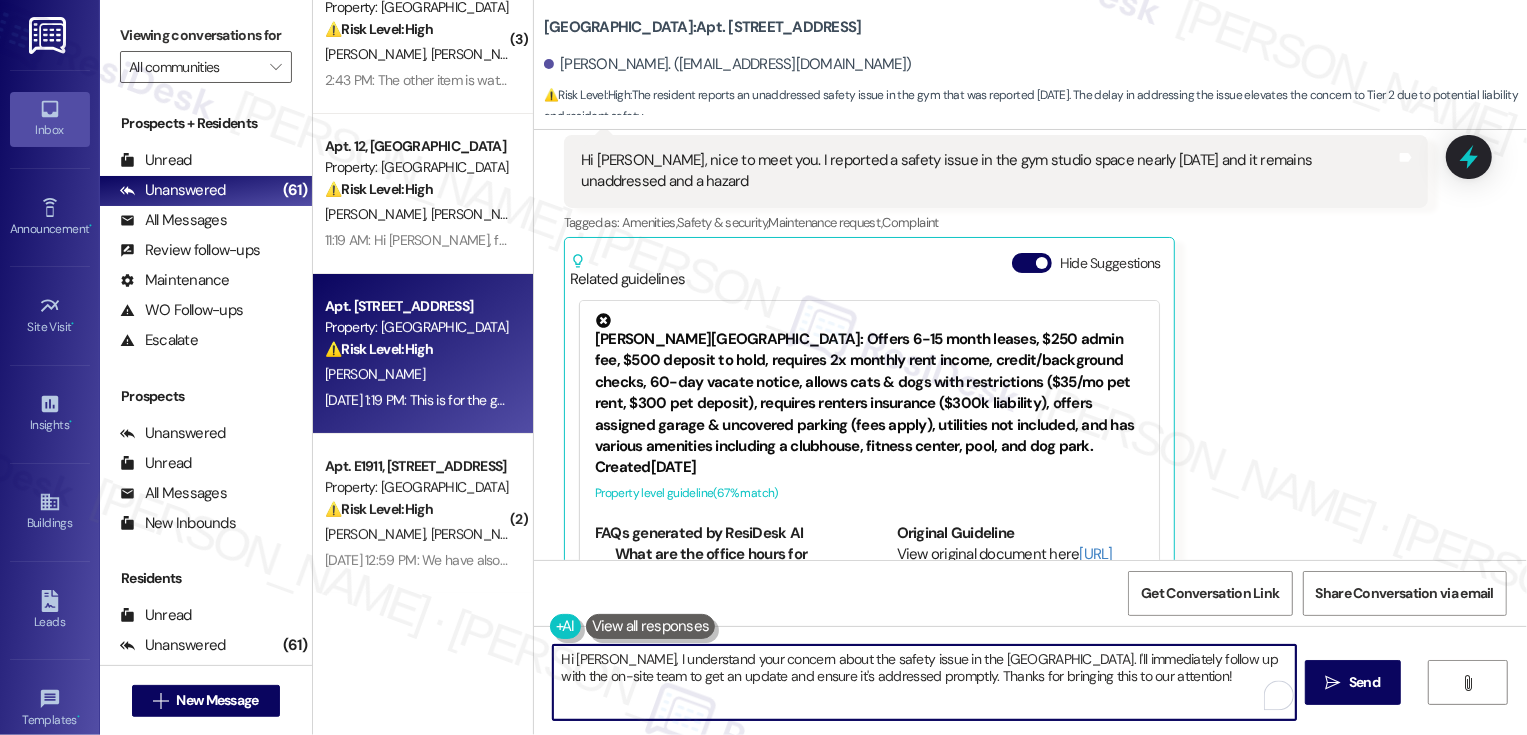 drag, startPoint x: 618, startPoint y: 657, endPoint x: 645, endPoint y: 688, distance: 41.109608 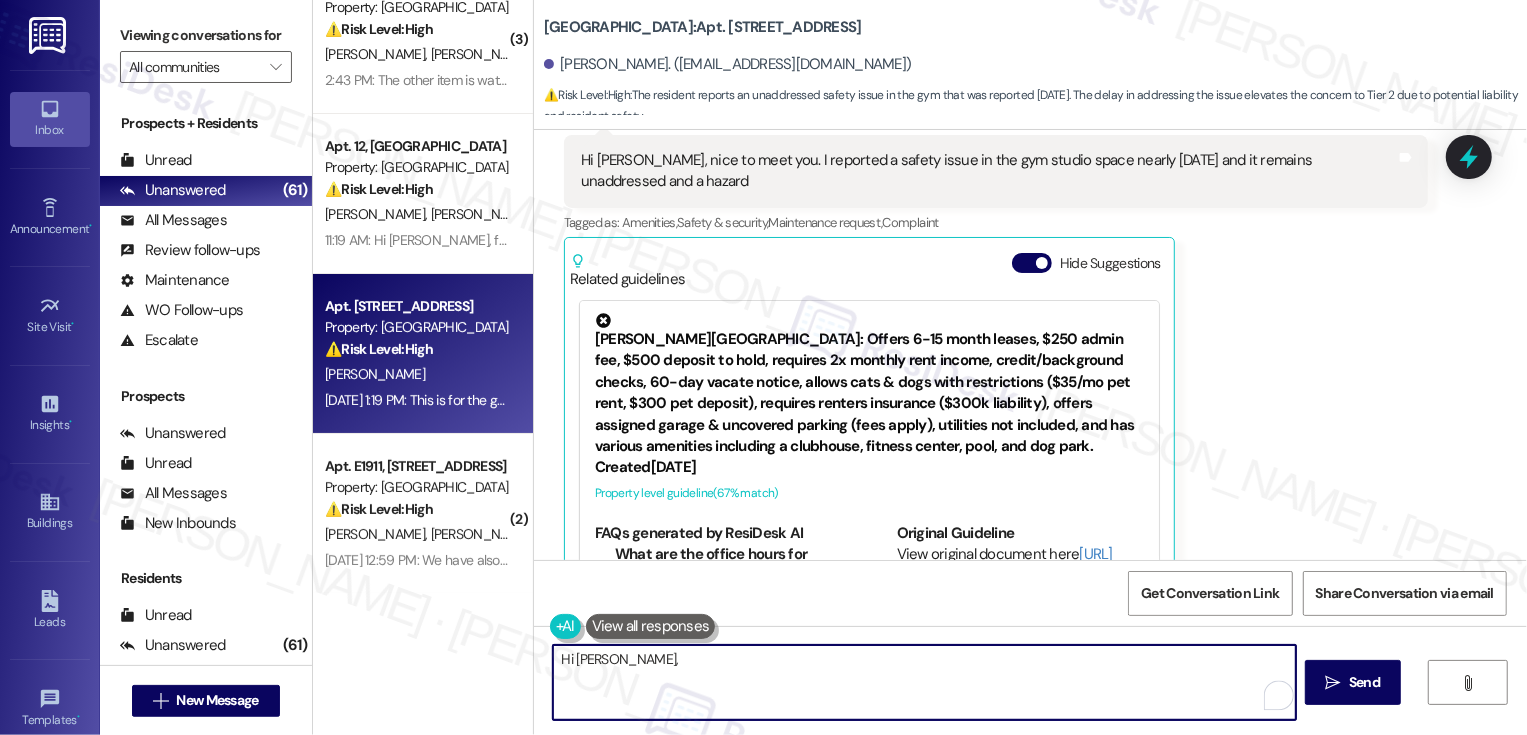paste on "Hi Richard! 👋 Just a quick clarification — this line is dedicated to Country Club Towers residents." 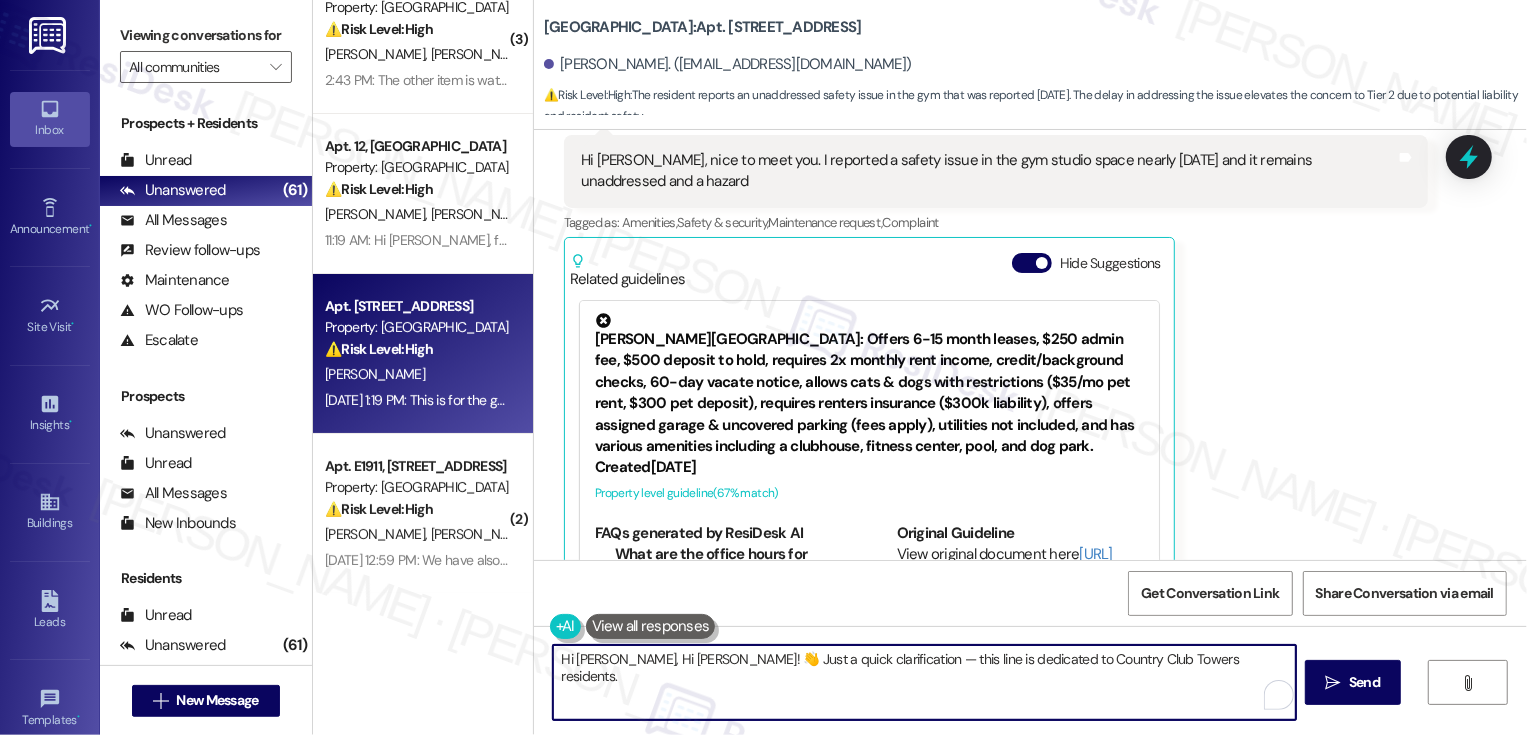 click on "Hi Matthew, Hi Richard! 👋 Just a quick clarification — this line is dedicated to Country Club Towers residents." at bounding box center [924, 682] 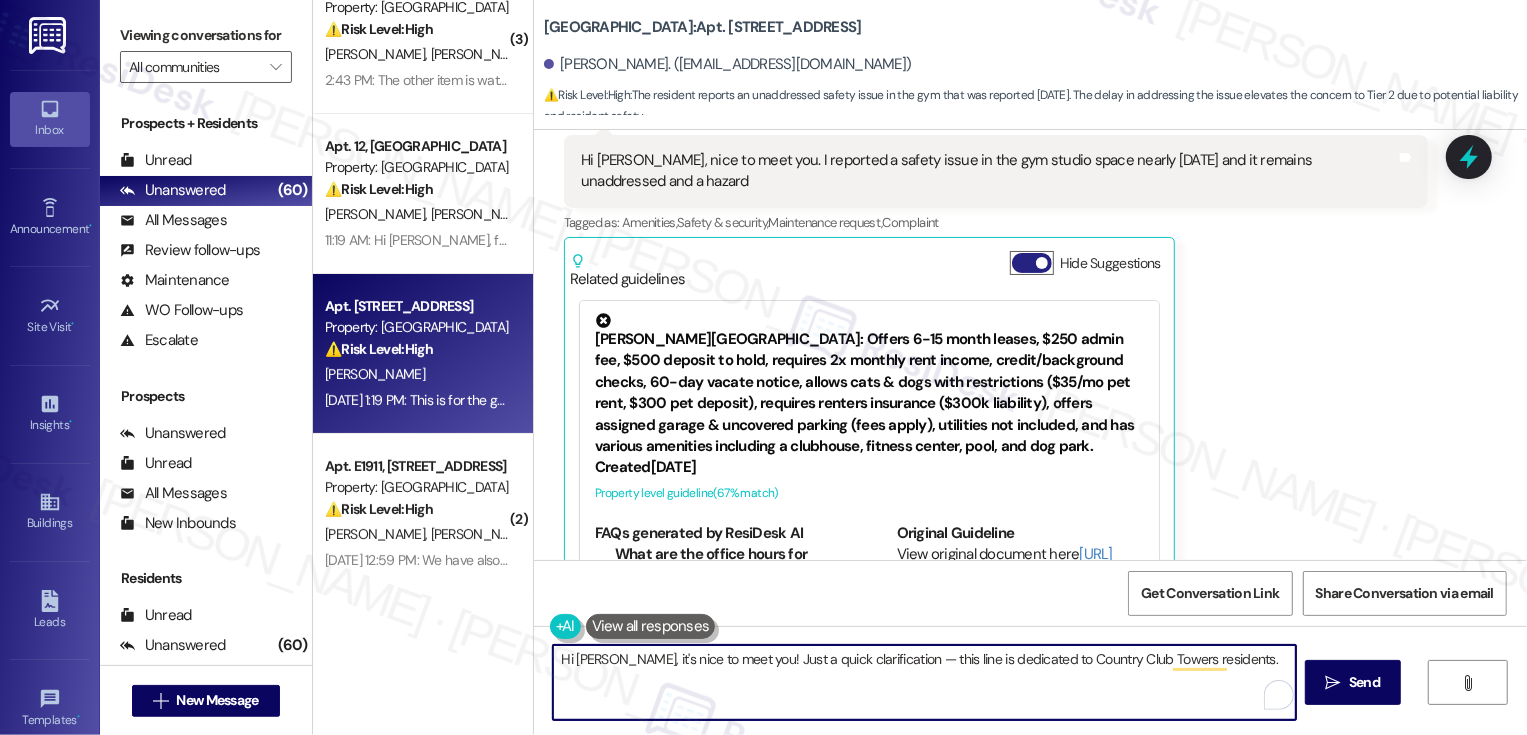 click on "Hide Suggestions" at bounding box center [1032, 263] 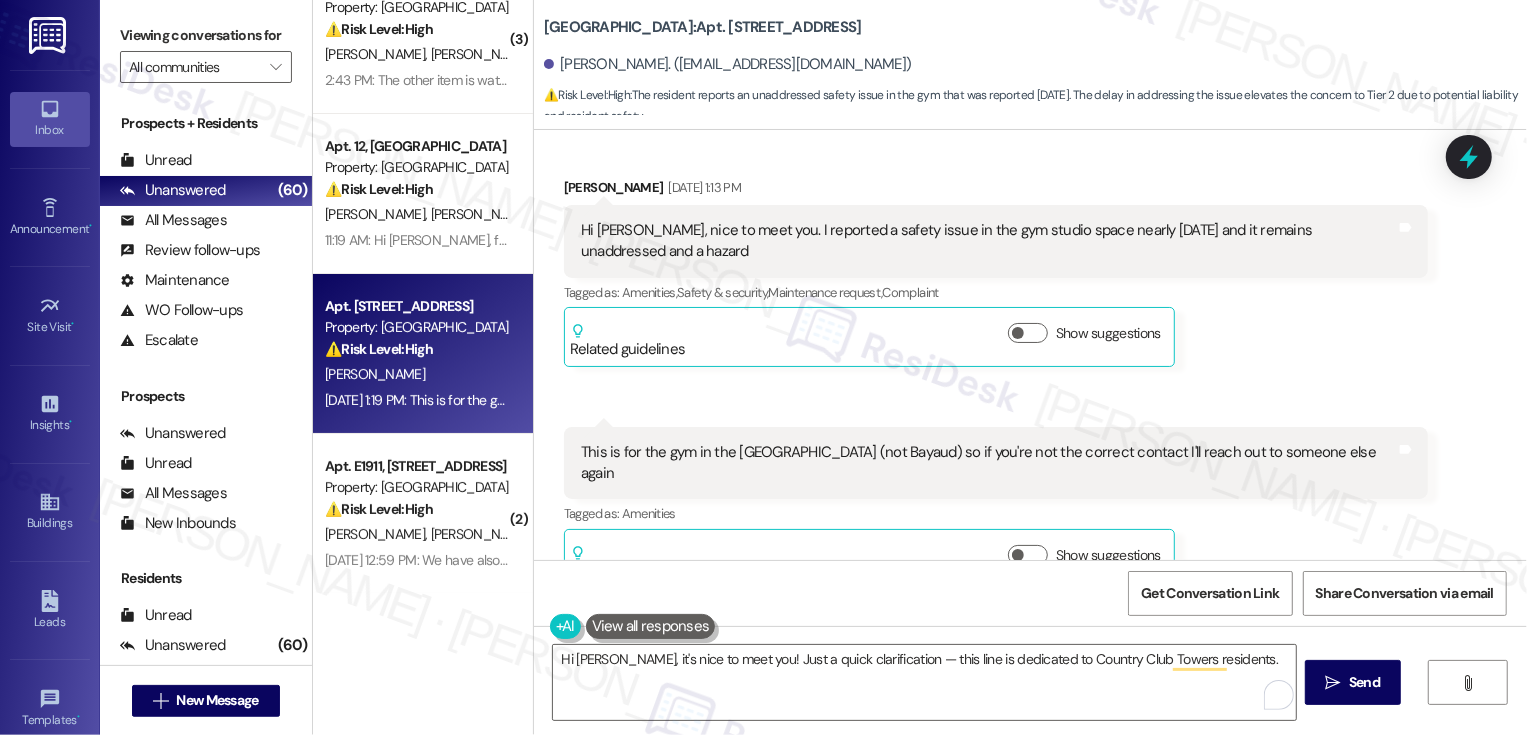 scroll, scrollTop: 351, scrollLeft: 0, axis: vertical 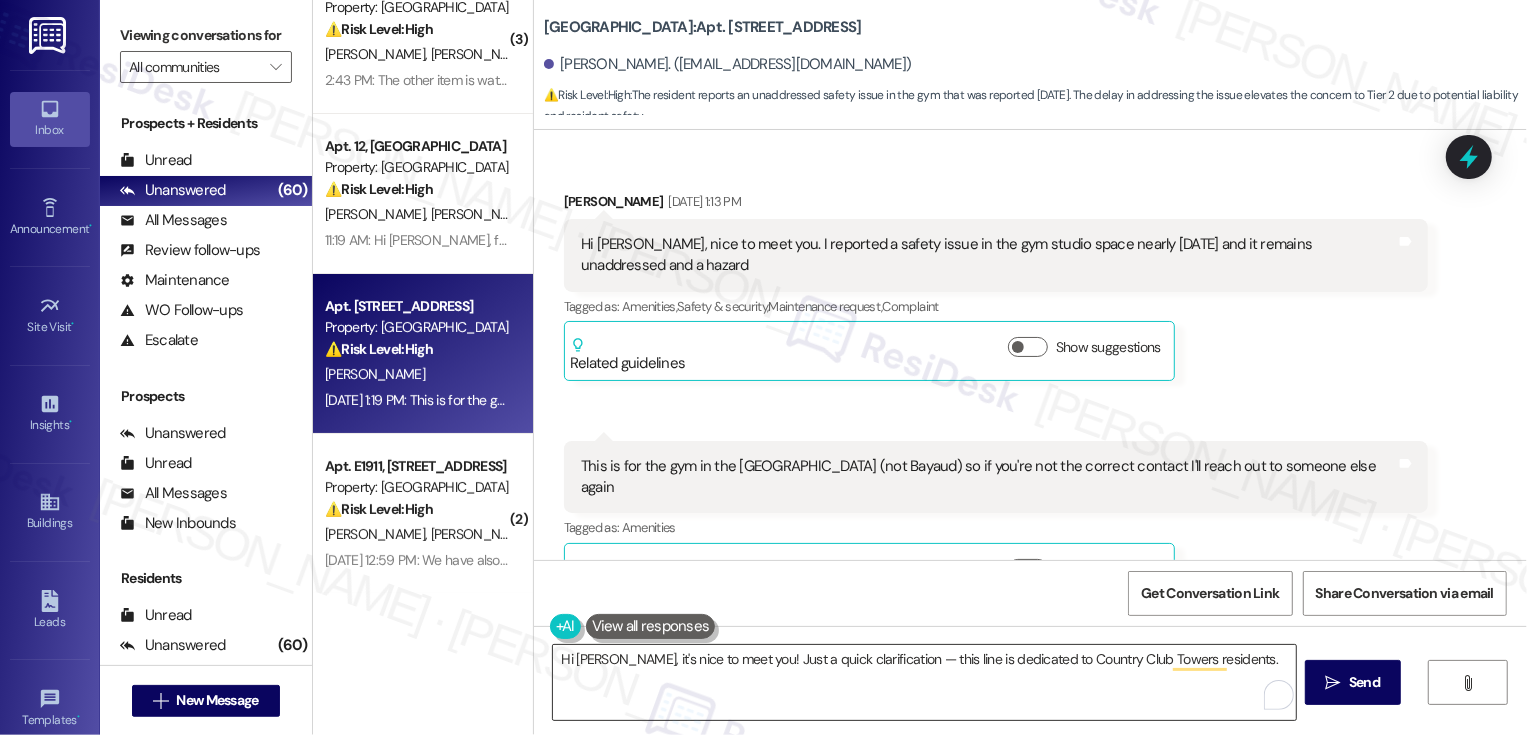 click on "Hi Matthew, it's nice to meet you! Just a quick clarification — this line is dedicated to Country Club Towers residents." at bounding box center (924, 682) 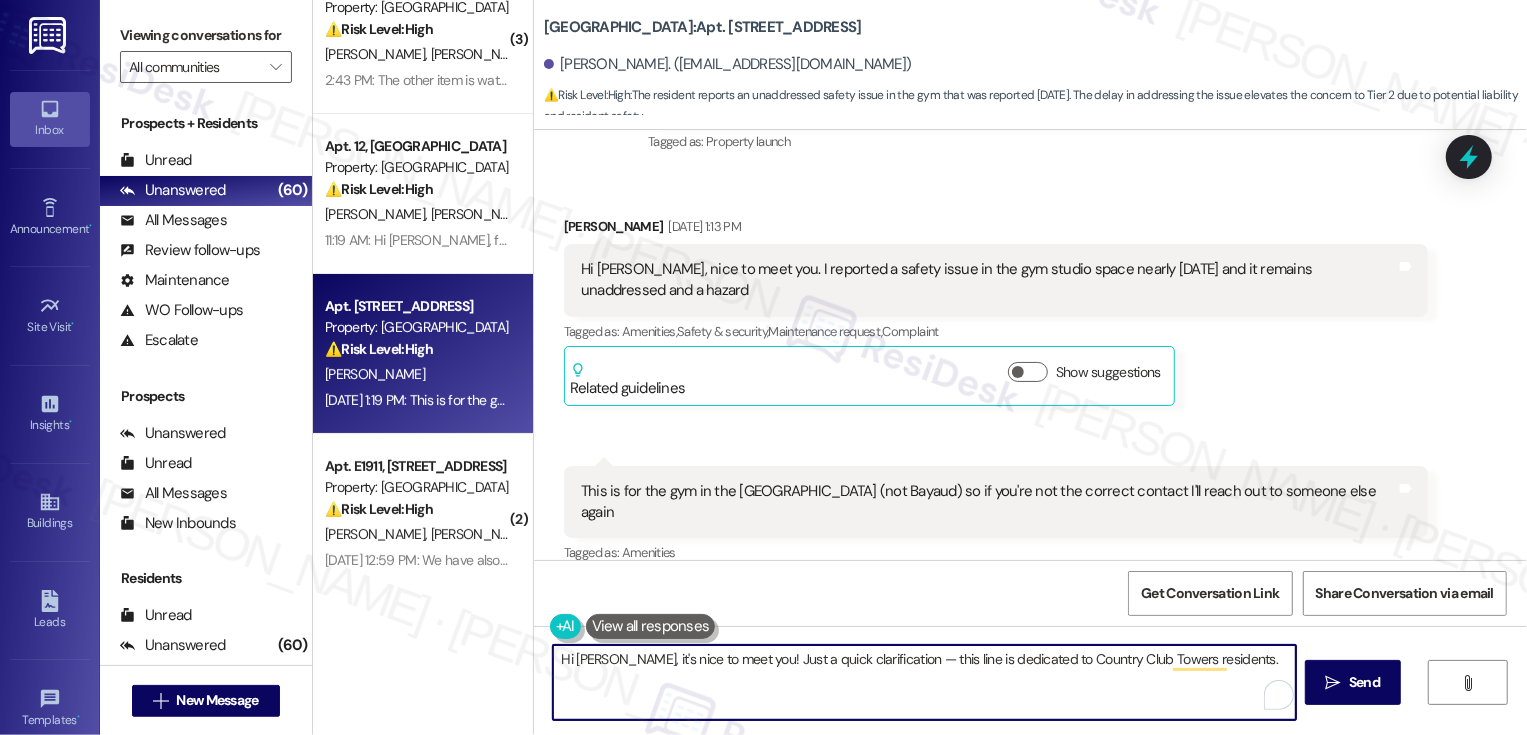 scroll, scrollTop: 322, scrollLeft: 0, axis: vertical 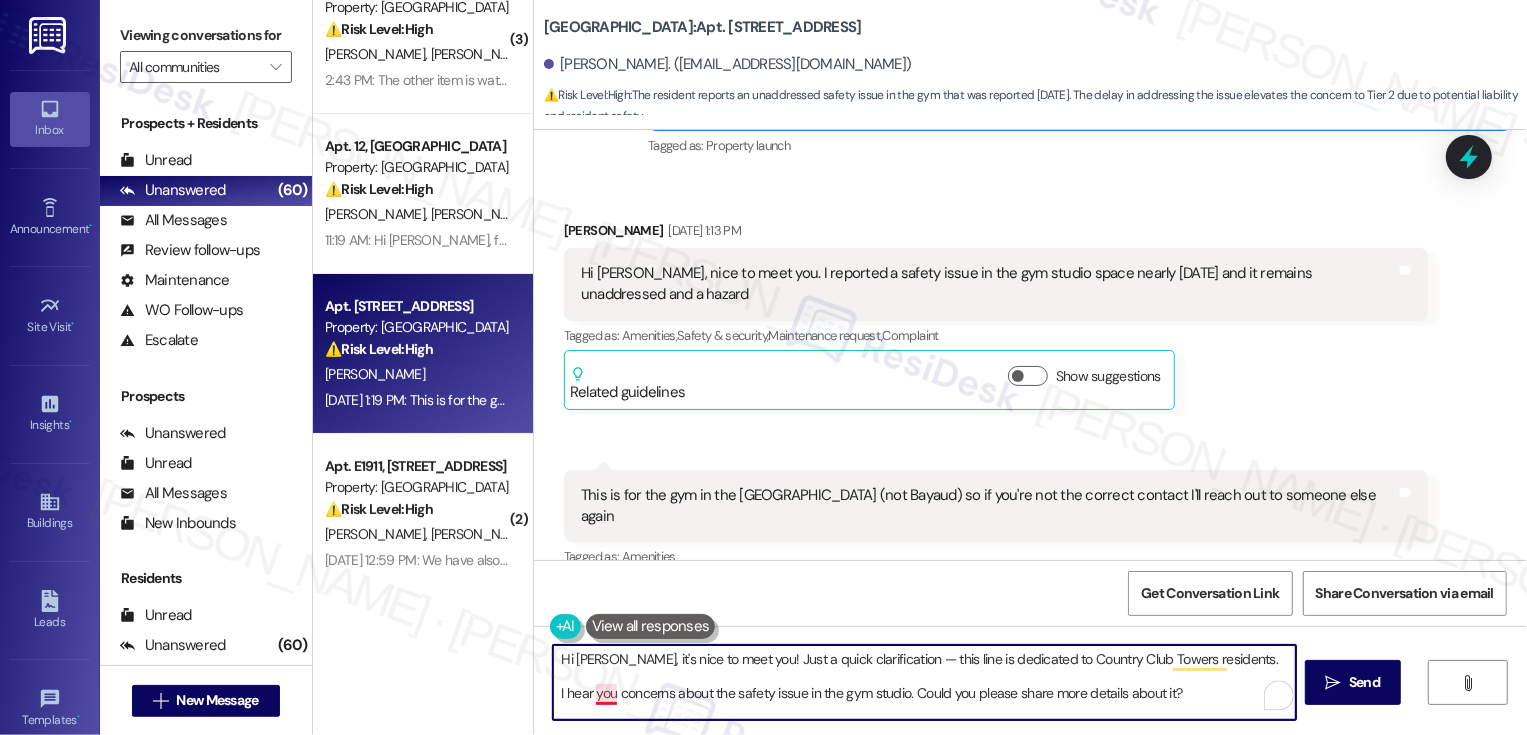 click on "Hi Matthew, it's nice to meet you! Just a quick clarification — this line is dedicated to Country Club Towers residents.
I hear you concerns about the safety issue in the gym studio. Could you please share more details about it?" at bounding box center (924, 682) 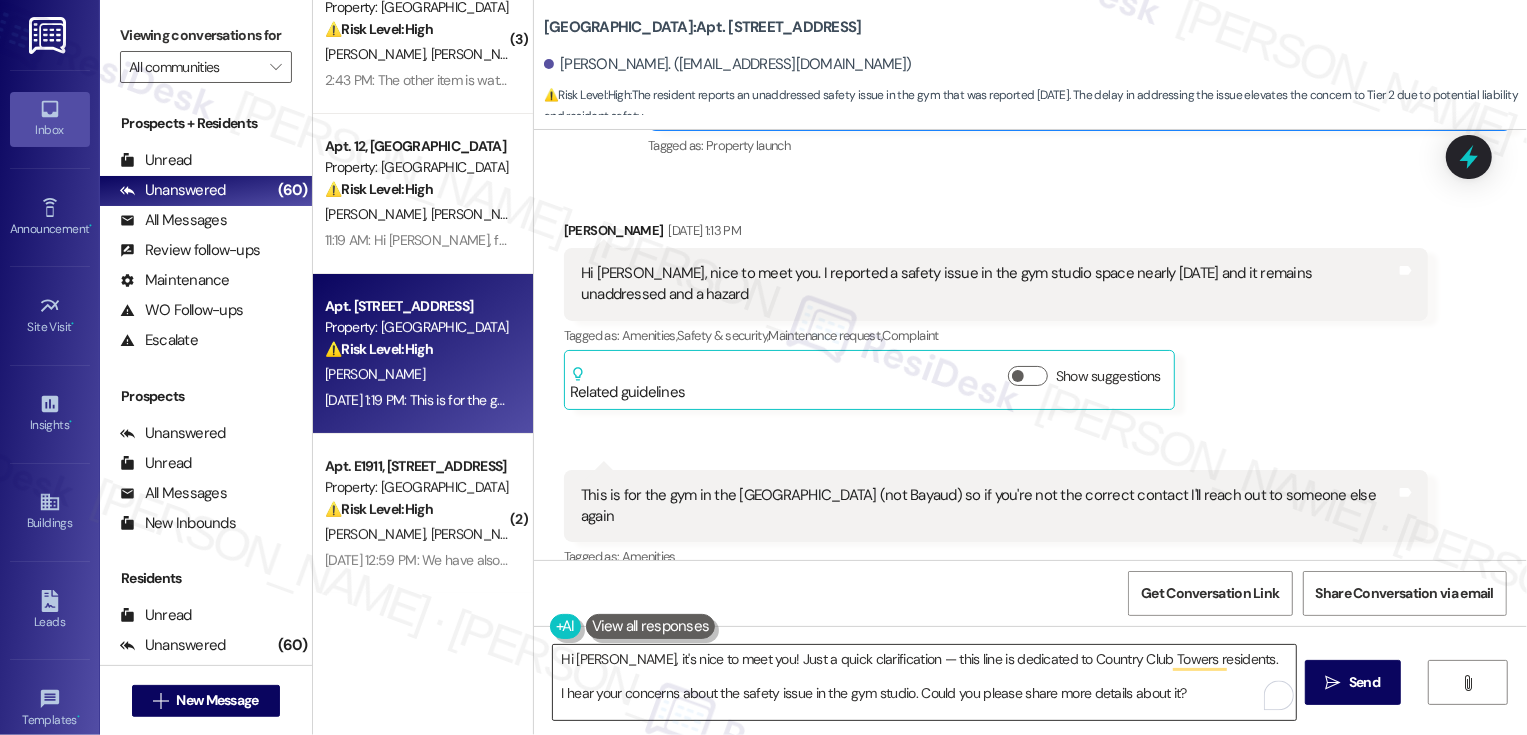 click on "Hi Matthew, it's nice to meet you! Just a quick clarification — this line is dedicated to Country Club Towers residents.
I hear your concerns about the safety issue in the gym studio. Could you please share more details about it?  Send " at bounding box center [1030, 701] 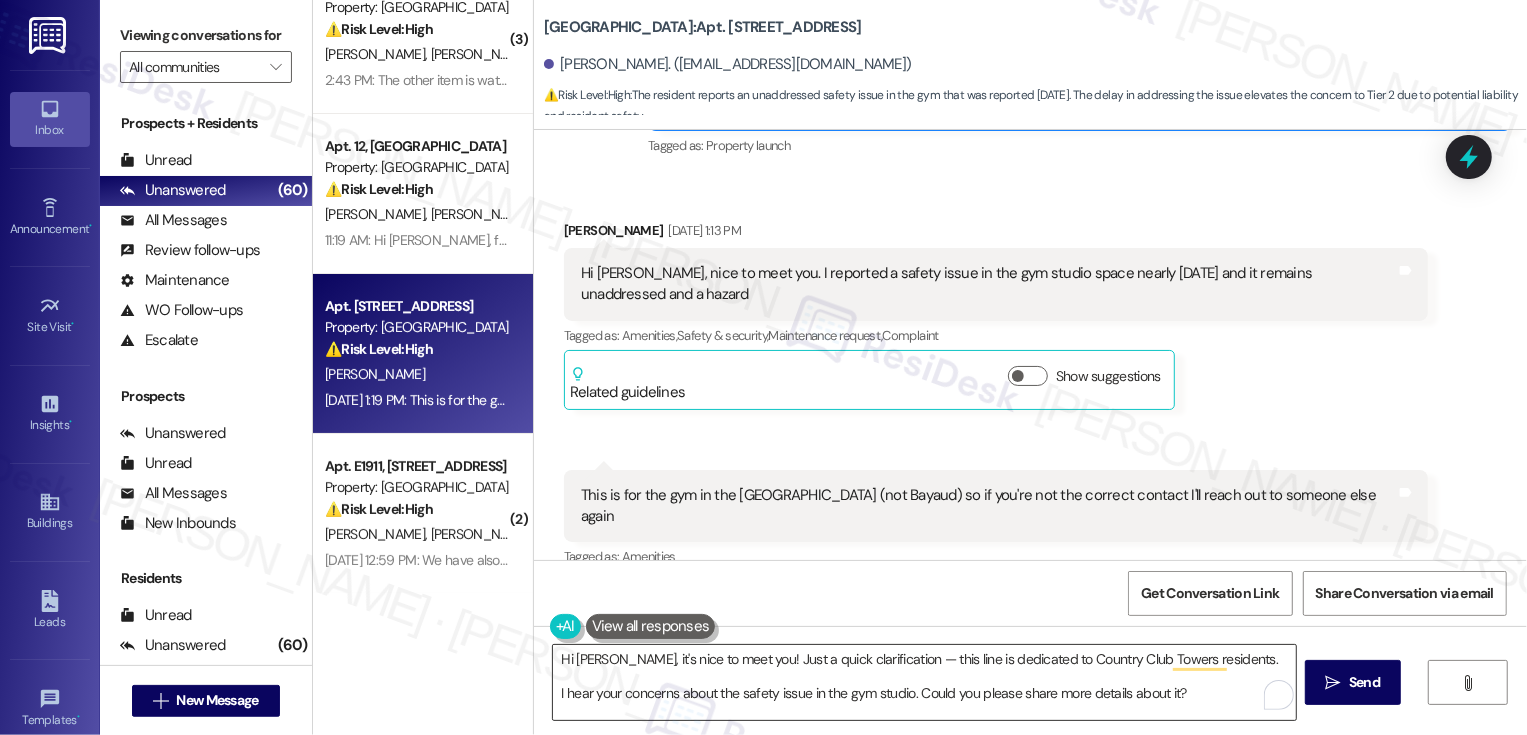 click on "Hi Matthew, it's nice to meet you! Just a quick clarification — this line is dedicated to Country Club Towers residents.
I hear your concerns about the safety issue in the gym studio. Could you please share more details about it?" at bounding box center (924, 682) 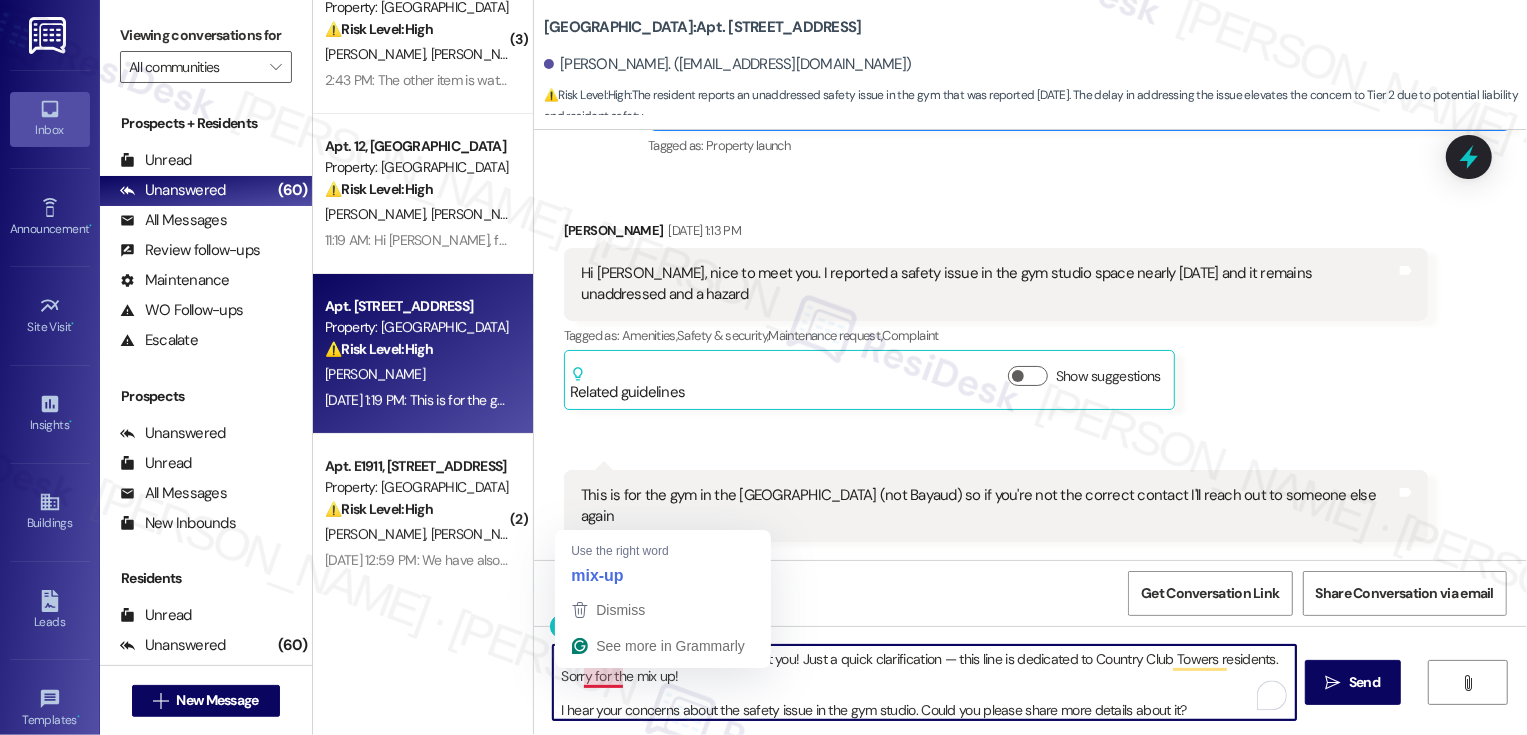 click on "Hi Matthew, it's nice to meet you! Just a quick clarification — this line is dedicated to Country Club Towers residents. Sorry for the mix up!
I hear your concerns about the safety issue in the gym studio. Could you please share more details about it?" at bounding box center [924, 682] 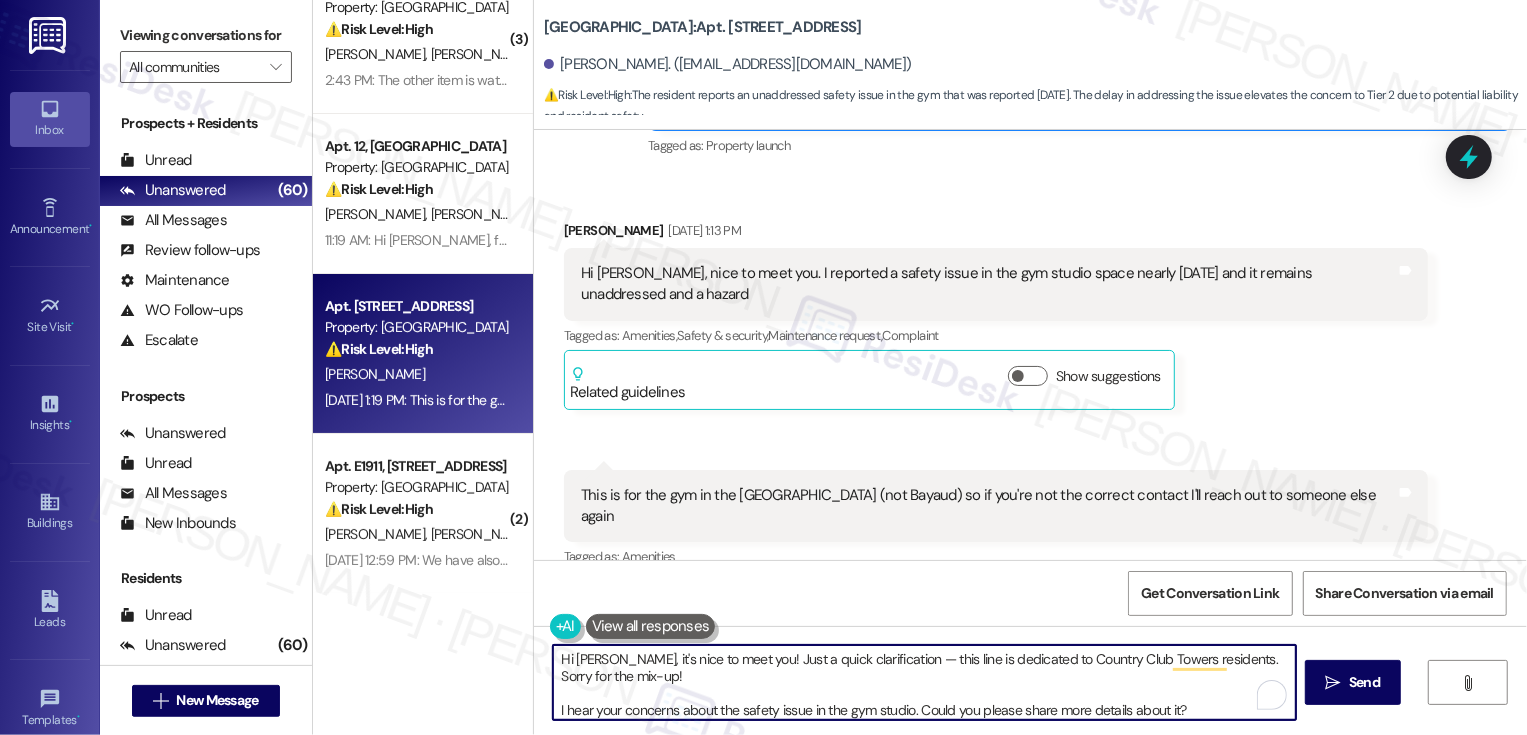 drag, startPoint x: 620, startPoint y: 660, endPoint x: 635, endPoint y: 680, distance: 25 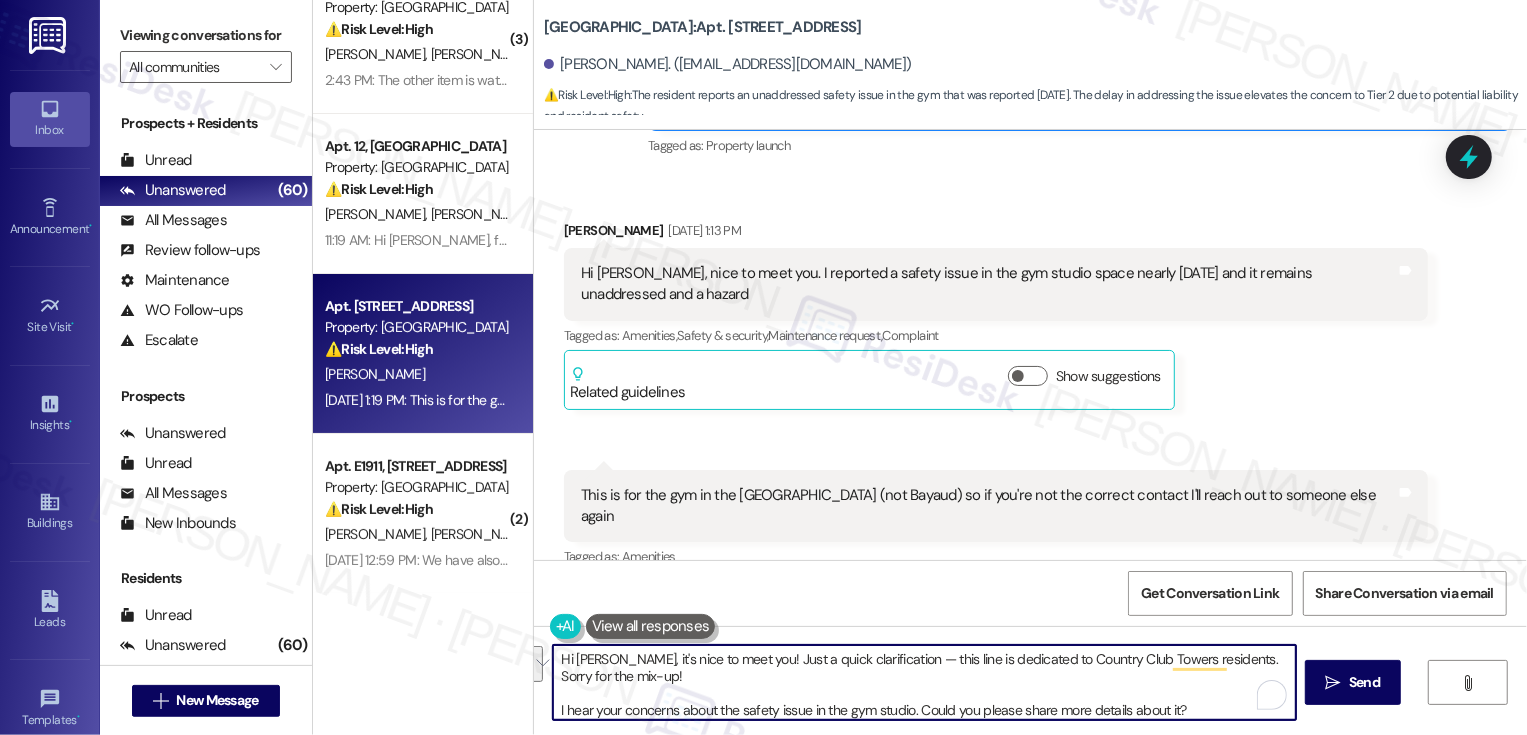 click on "Hi Matthew, it's nice to meet you! Just a quick clarification — this line is dedicated to Country Club Towers residents. Sorry for the mix-up!
I hear your concerns about the safety issue in the gym studio. Could you please share more details about it?" at bounding box center [924, 682] 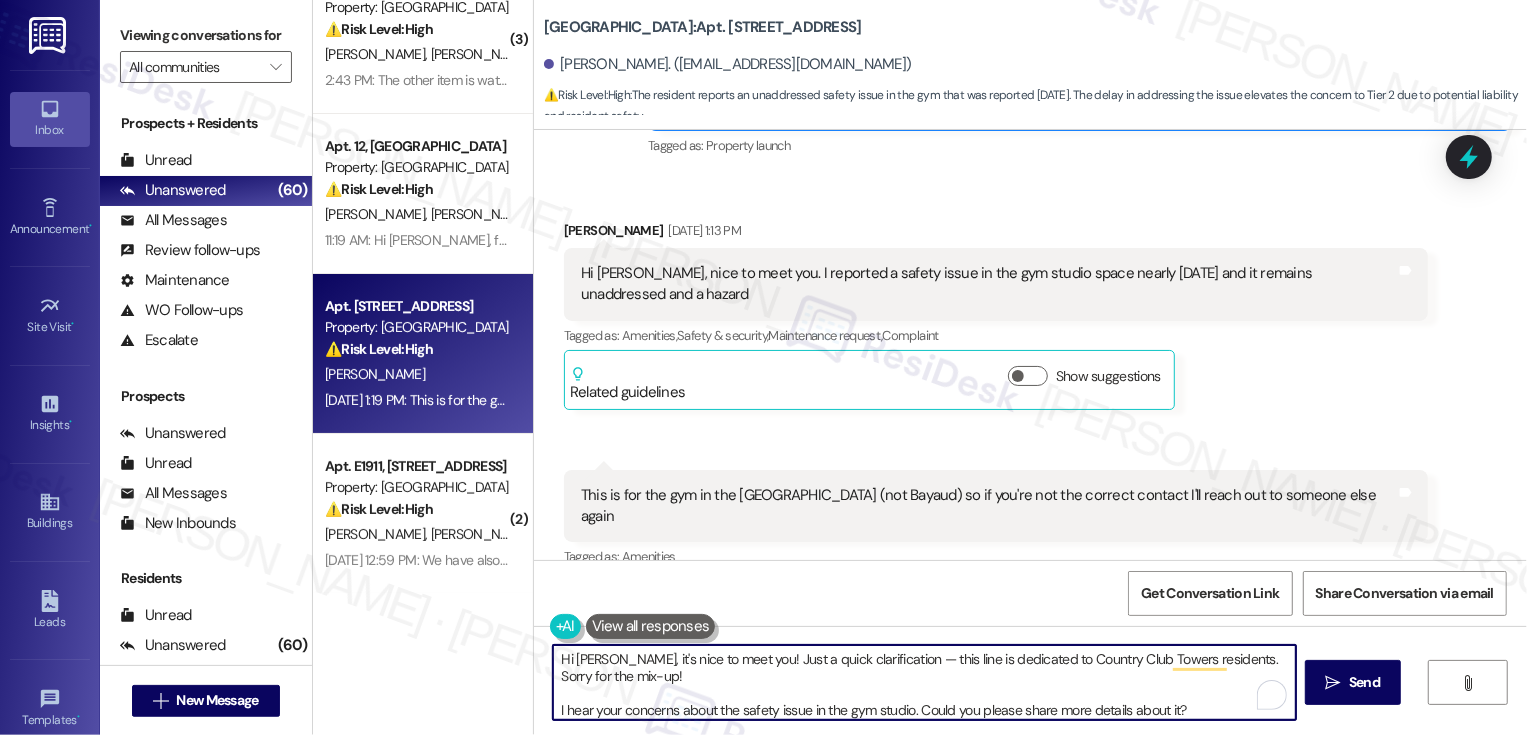 click on "Hi Matthew, it's nice to meet you! Just a quick clarification — this line is dedicated to Country Club Towers residents. Sorry for the mix-up!
I hear your concerns about the safety issue in the gym studio. Could you please share more details about it?" at bounding box center (924, 682) 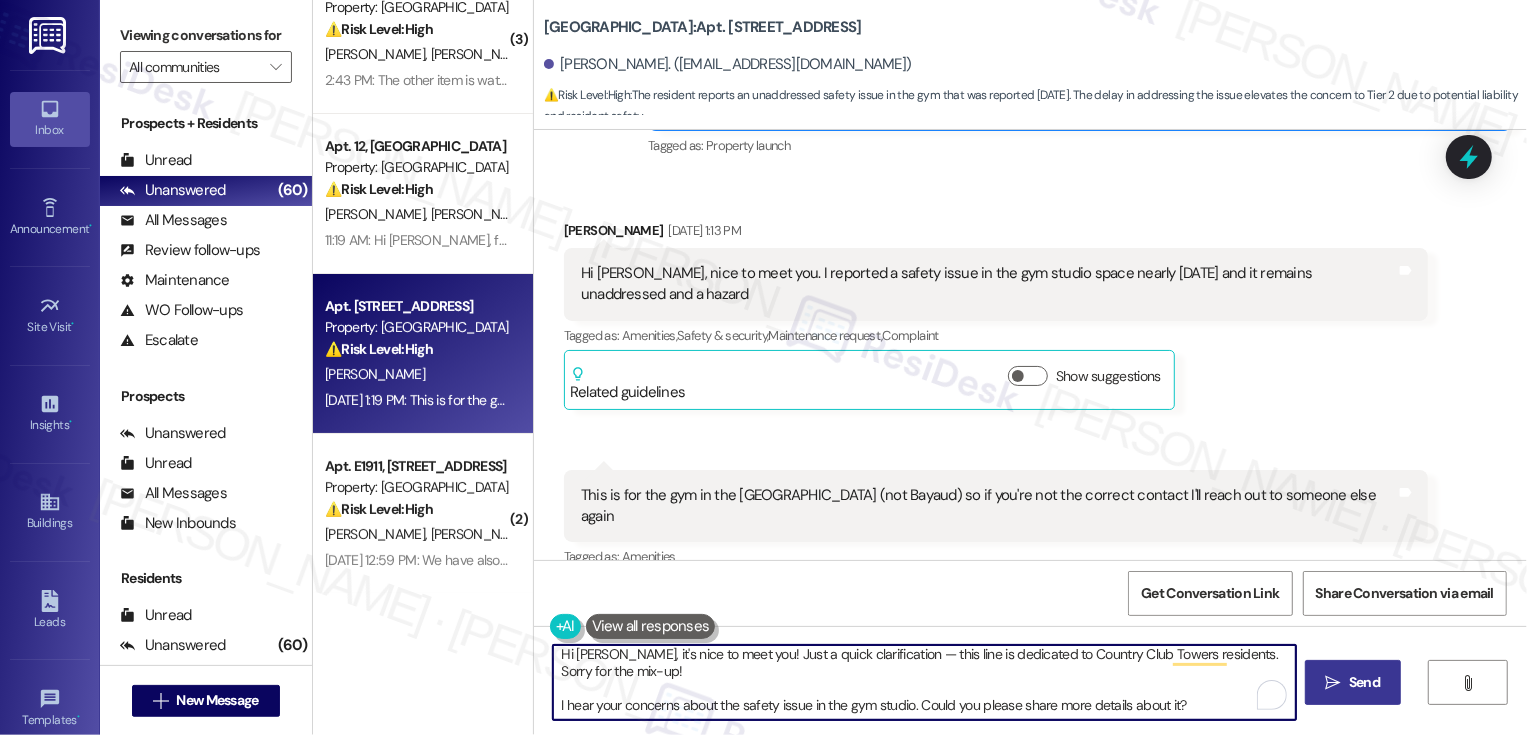 type on "Hi Matthew, it's nice to meet you! Just a quick clarification — this line is dedicated to Country Club Towers residents. Sorry for the mix-up!
I hear your concerns about the safety issue in the gym studio. Could you please share more details about it?" 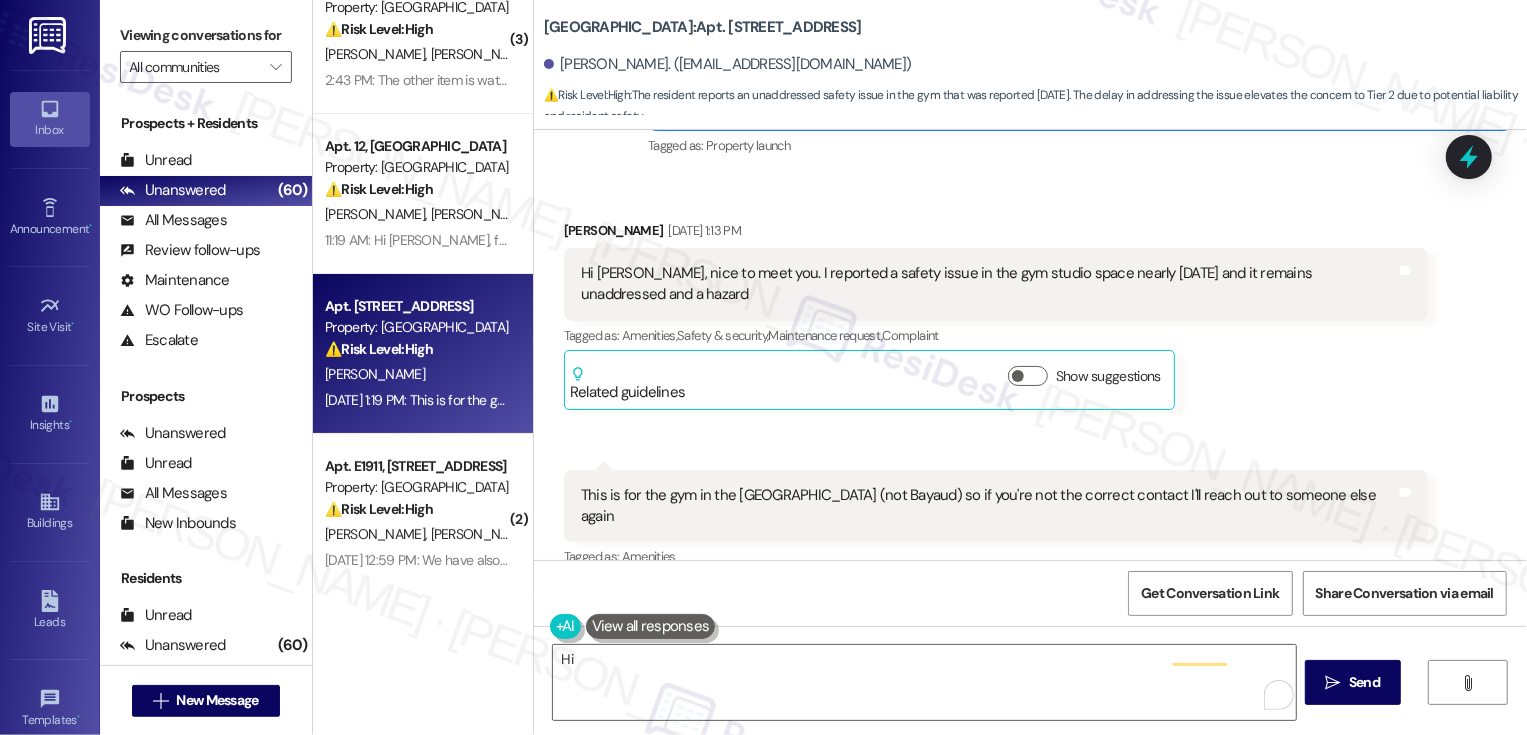 scroll, scrollTop: 0, scrollLeft: 0, axis: both 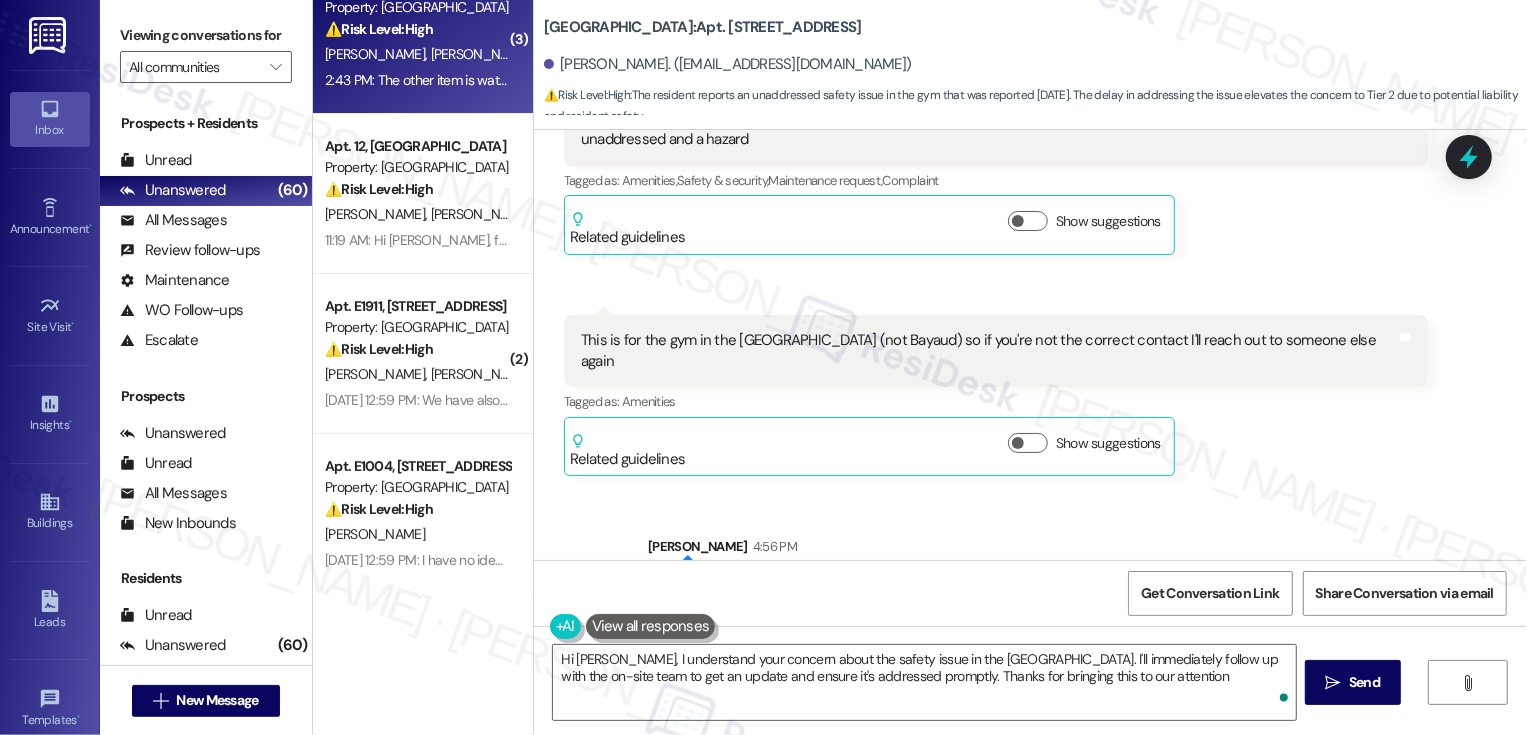 type on "Hi Matthew, I understand your concern about the safety issue in the East Tower gym. I'll immediately follow up with the on-site team to get an update and ensure it's addressed promptly. Thanks for bringing this to our attention!" 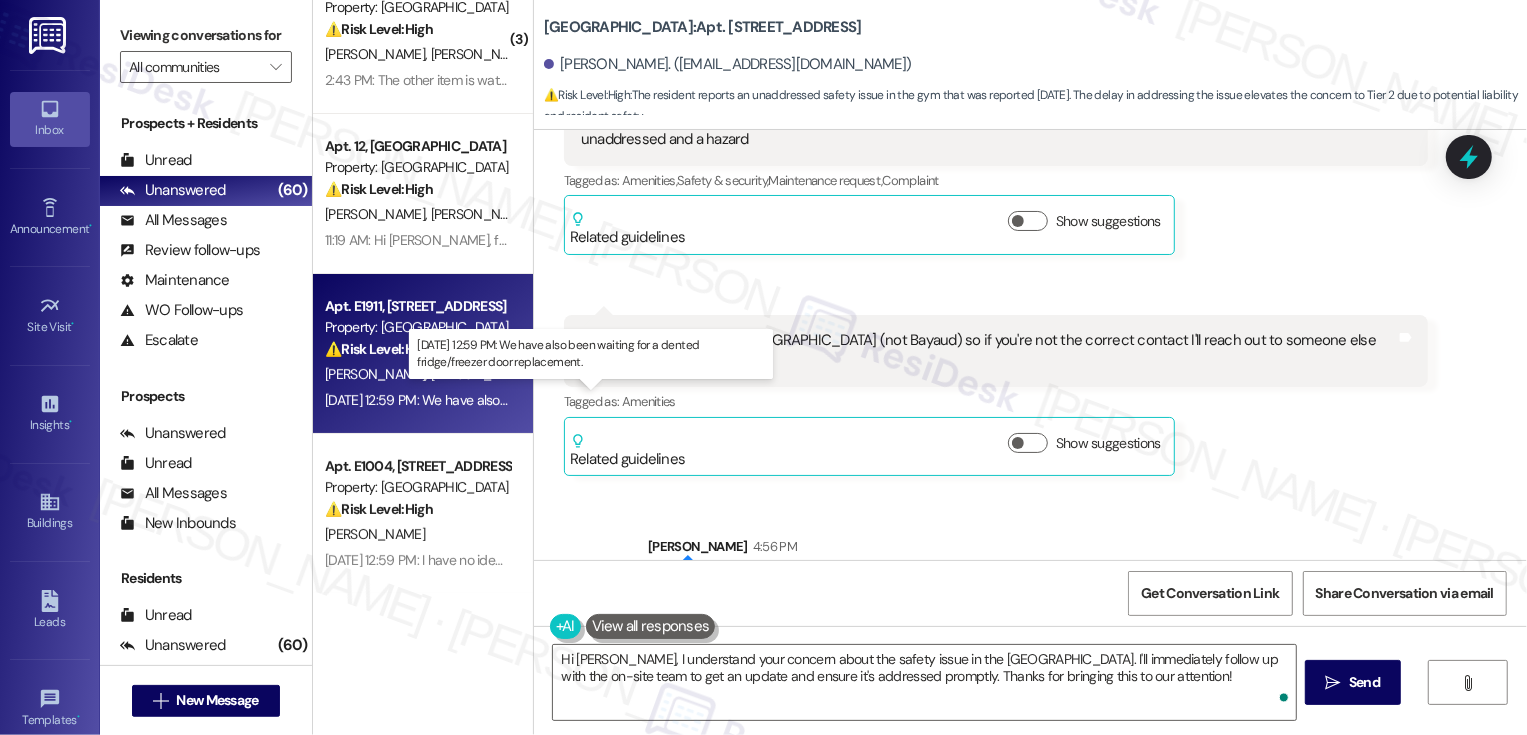 click on "Jul 21, 2025 at 12:59 PM: We have also been waiting for a dented fridge/freezer door replacement.  Jul 21, 2025 at 12:59 PM: We have also been waiting for a dented fridge/freezer door replacement." at bounding box center (585, 400) 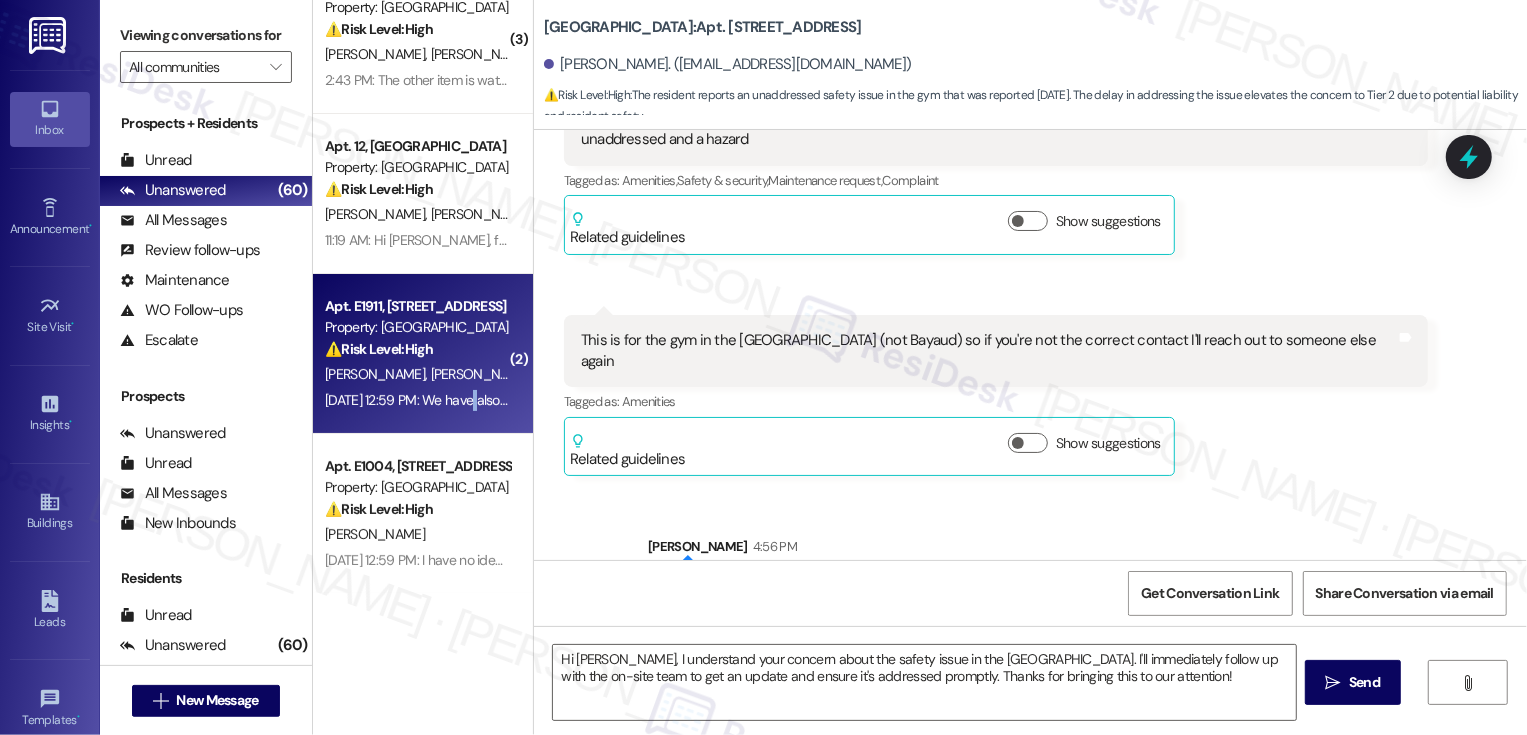 type on "Fetching suggested responses. Please feel free to read through the conversation in the meantime." 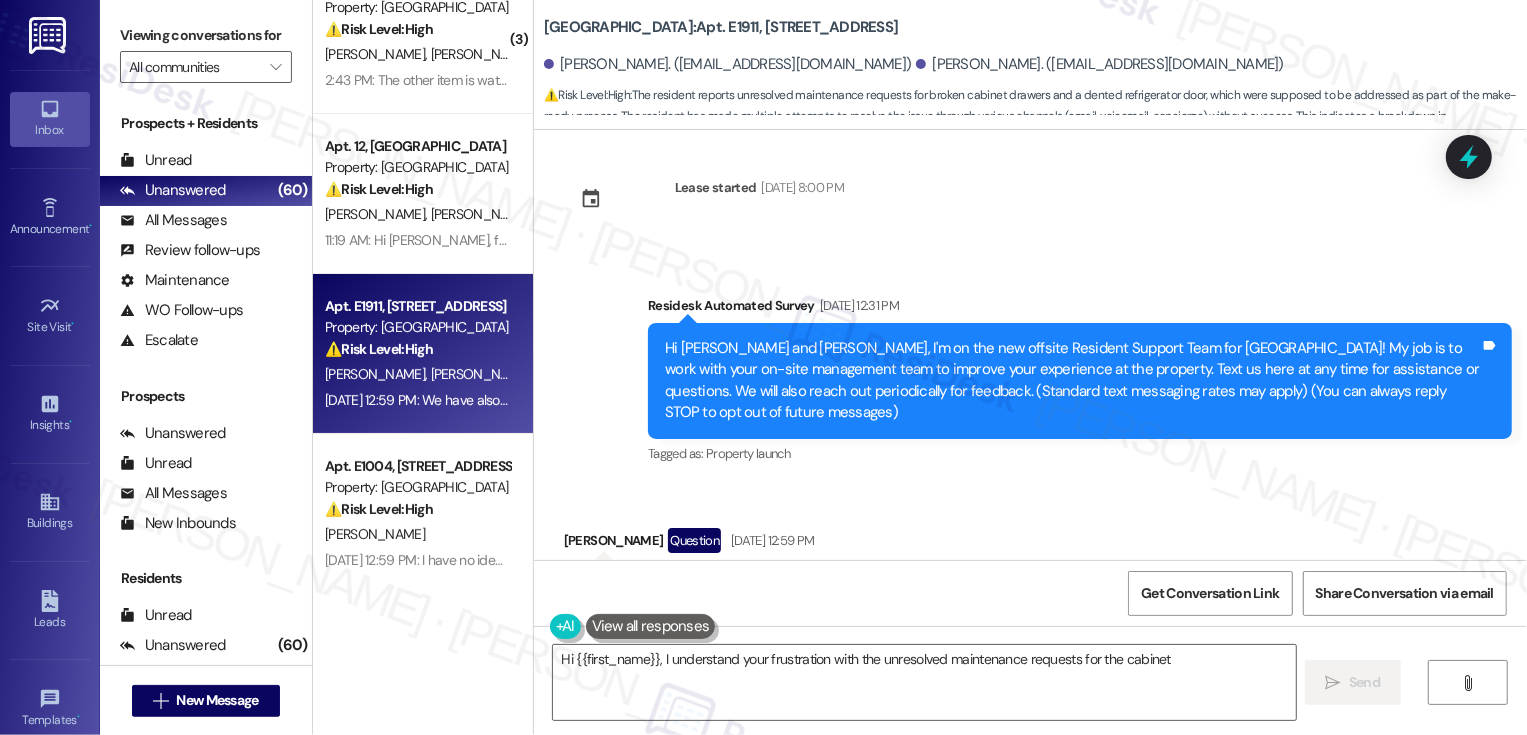 scroll, scrollTop: 0, scrollLeft: 0, axis: both 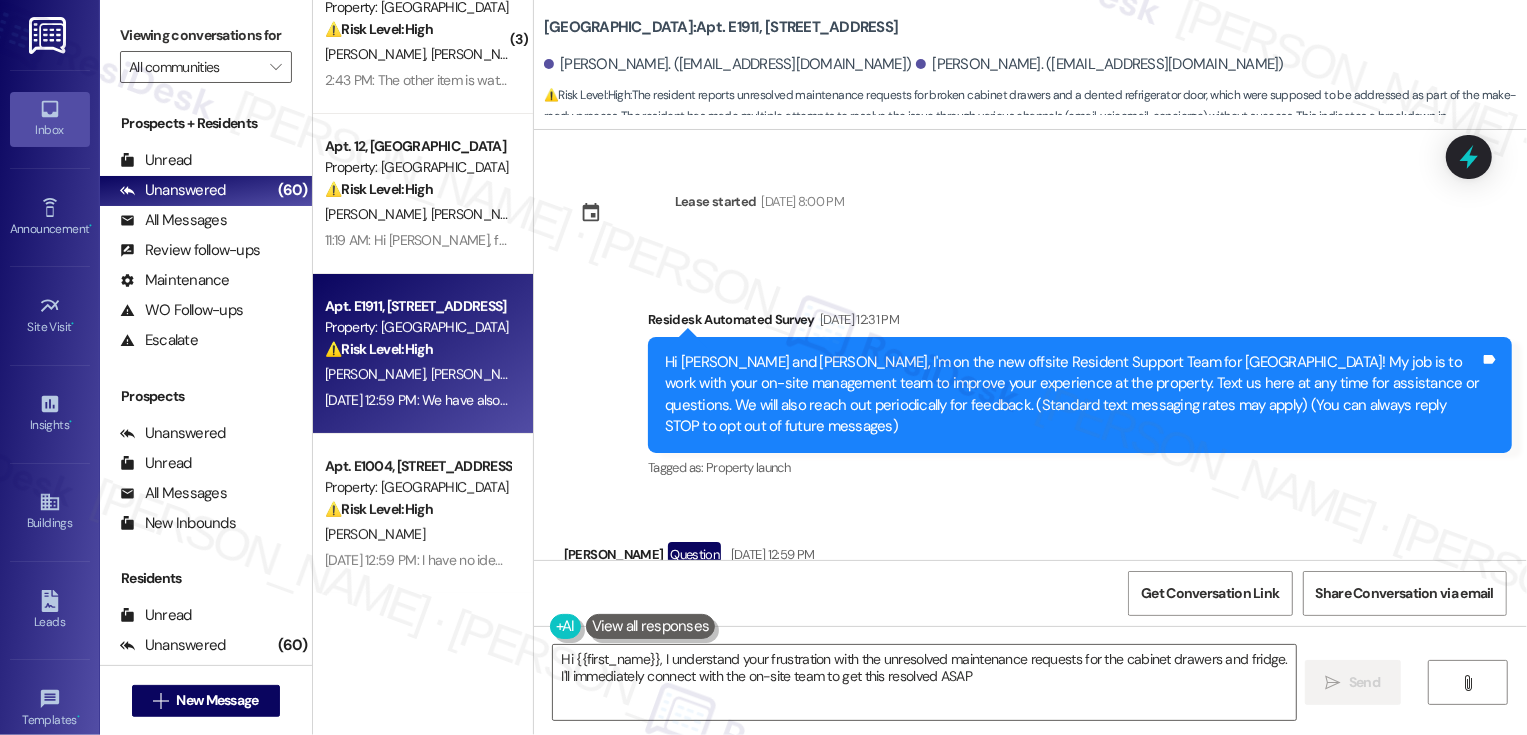 type on "Hi {{first_name}}, I understand your frustration with the unresolved maintenance requests for the cabinet drawers and fridge. I'll immediately connect with the on-site team to get this resolved ASAP!" 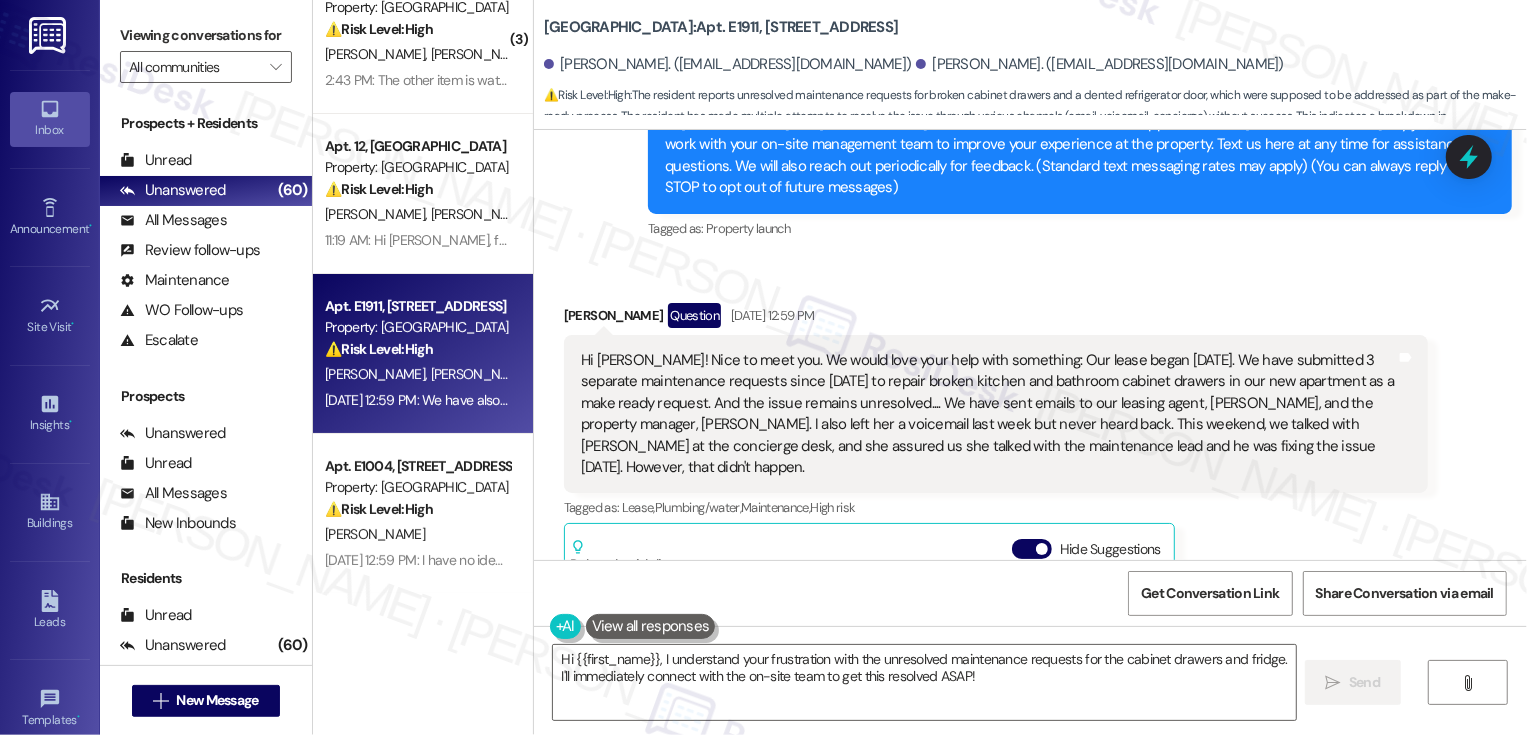 scroll, scrollTop: 248, scrollLeft: 0, axis: vertical 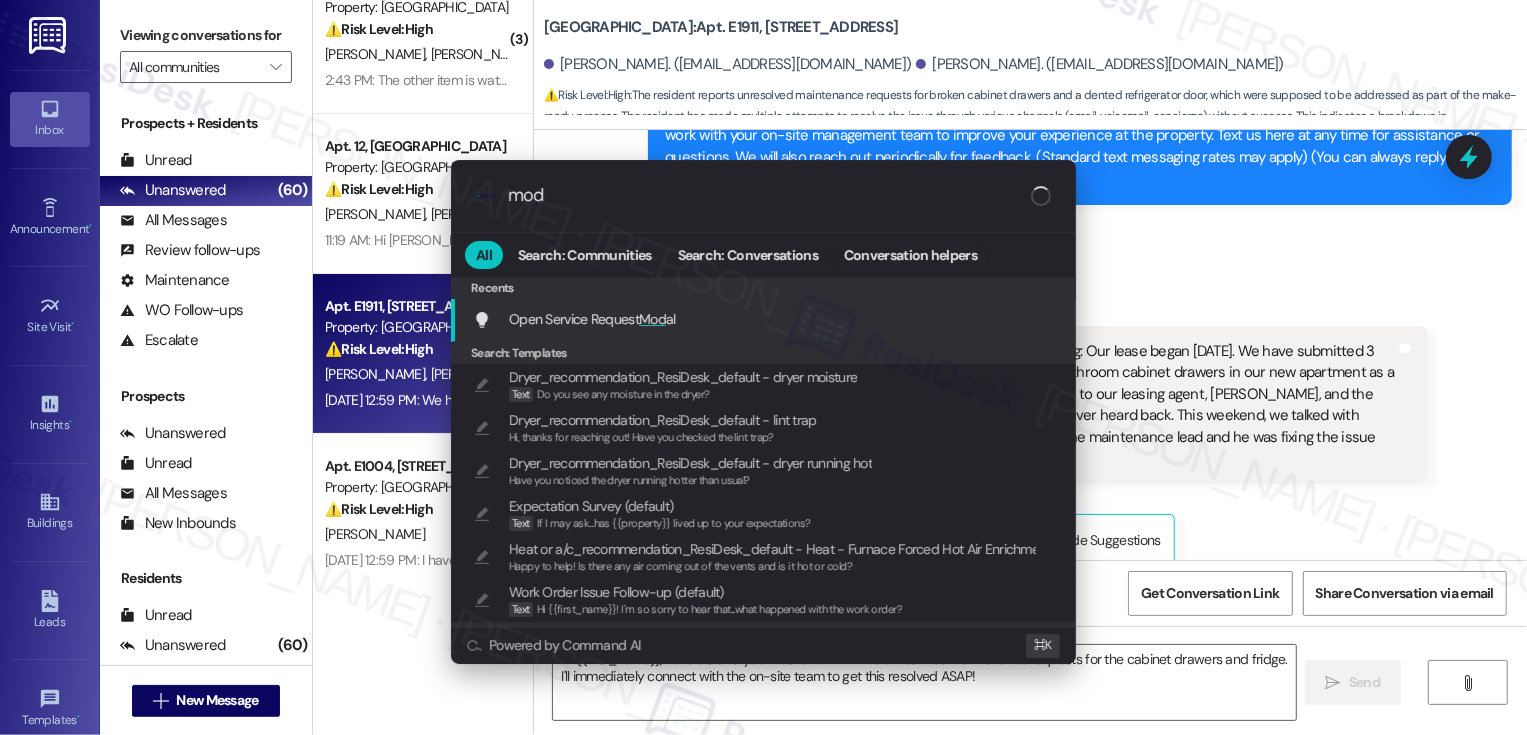 type on "moda" 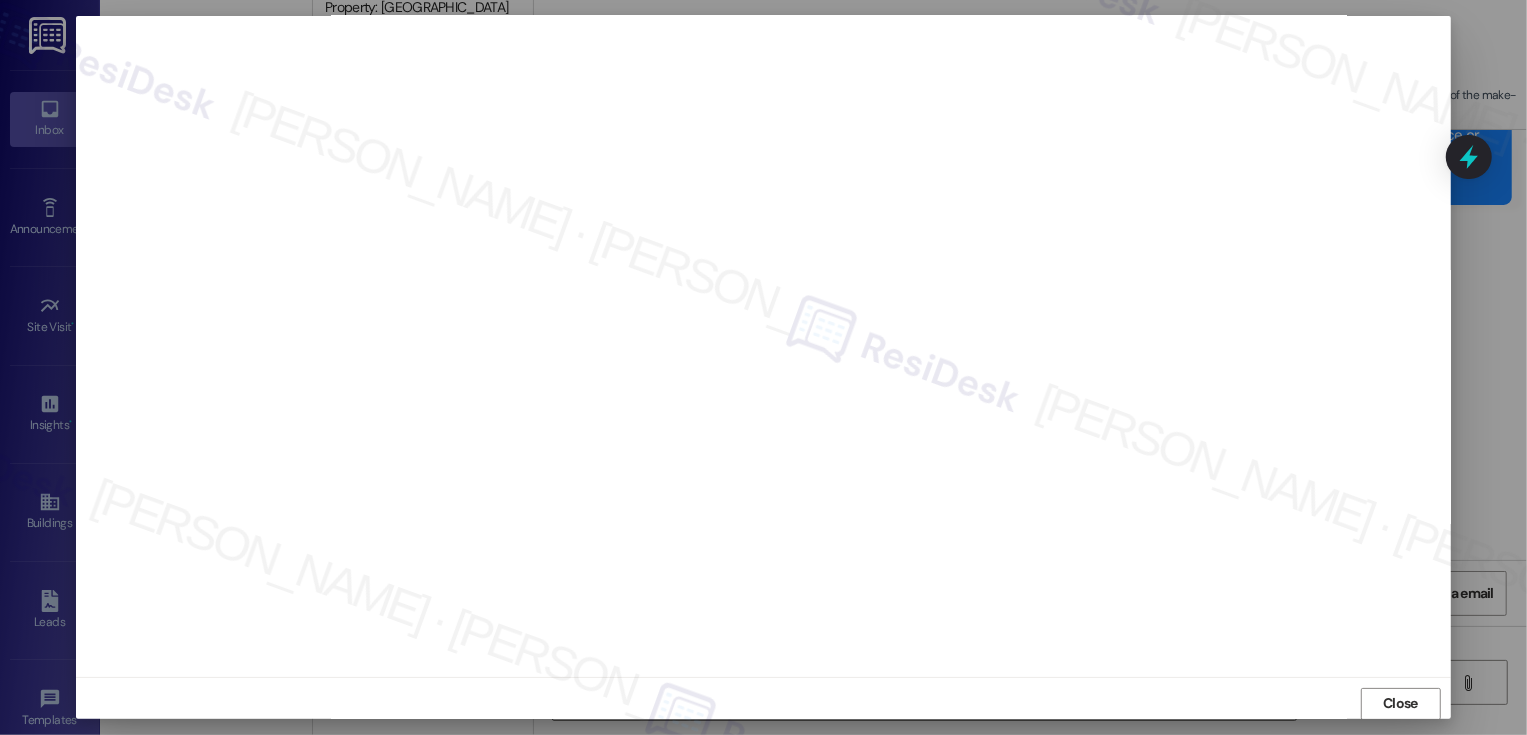 scroll, scrollTop: 0, scrollLeft: 0, axis: both 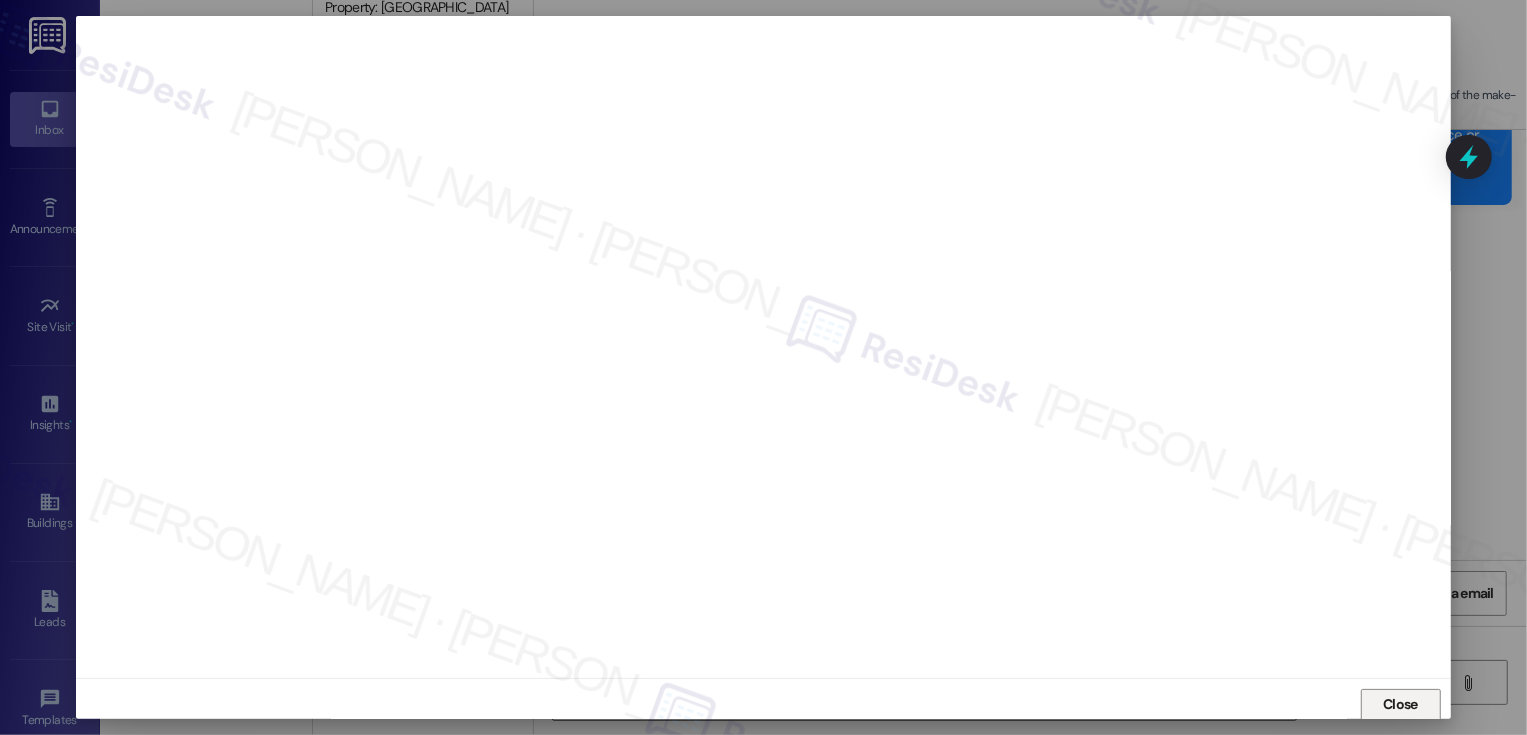 click on "Close" at bounding box center [1400, 704] 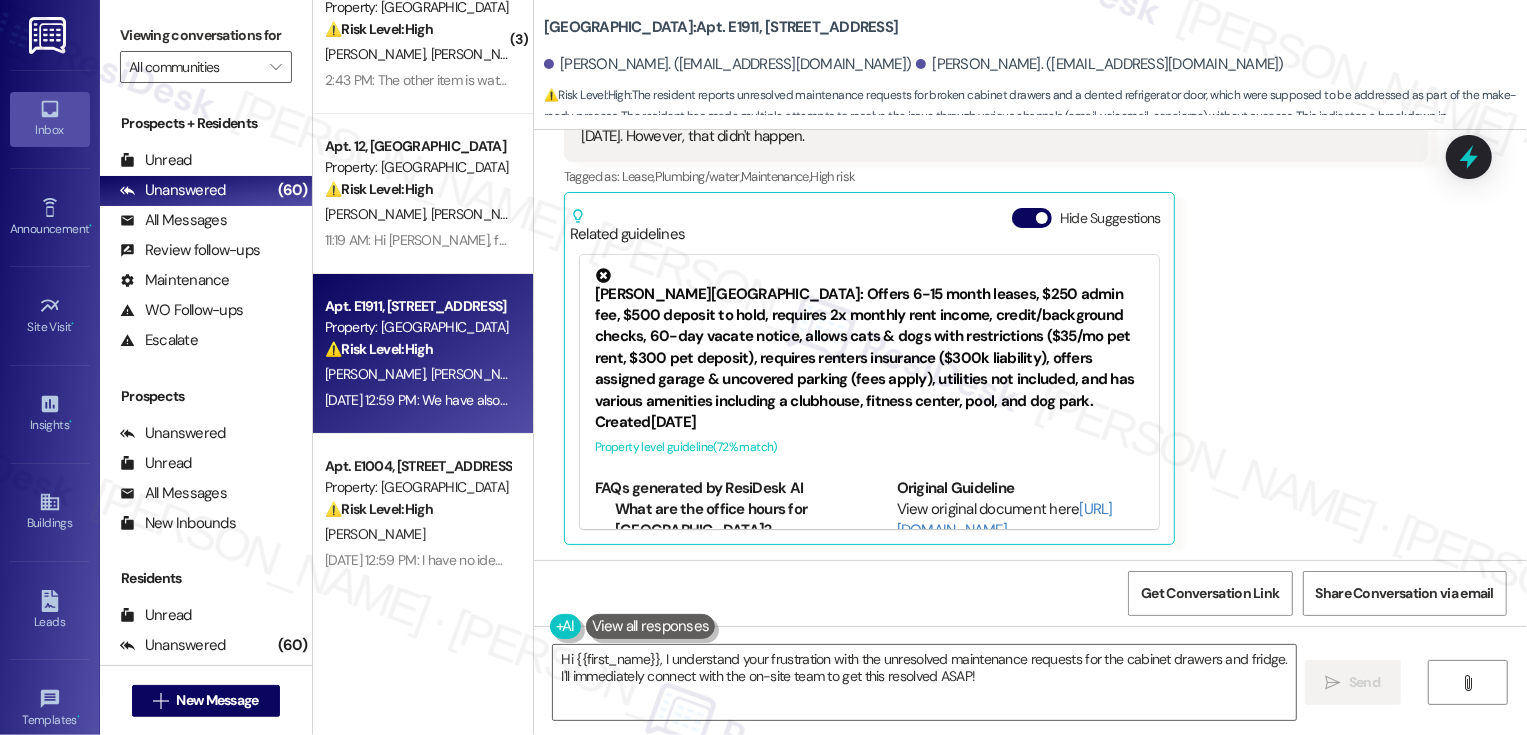 scroll, scrollTop: 617, scrollLeft: 0, axis: vertical 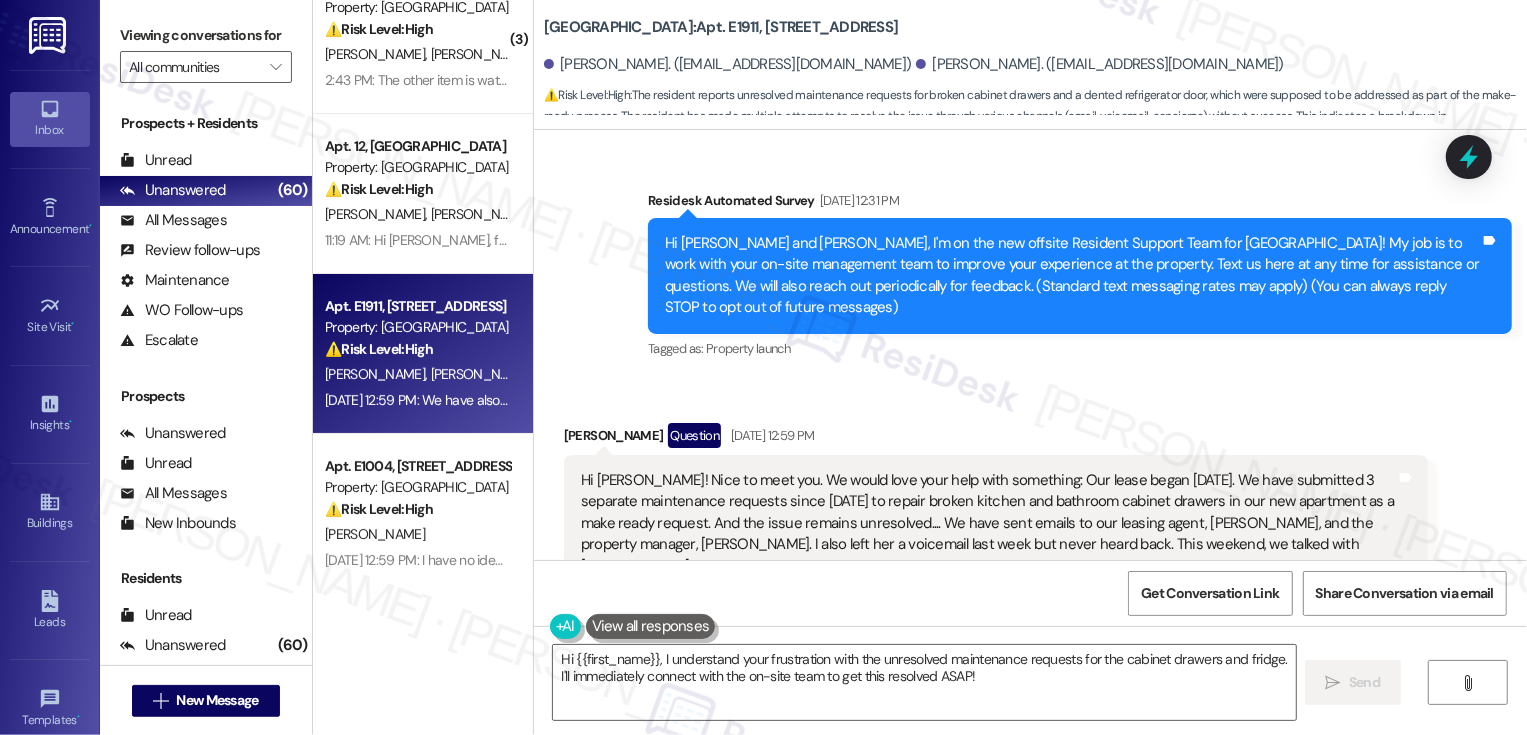 click on "Kathryn Banks Question Jul 21, 2025 at 12:59 PM" at bounding box center [996, 439] 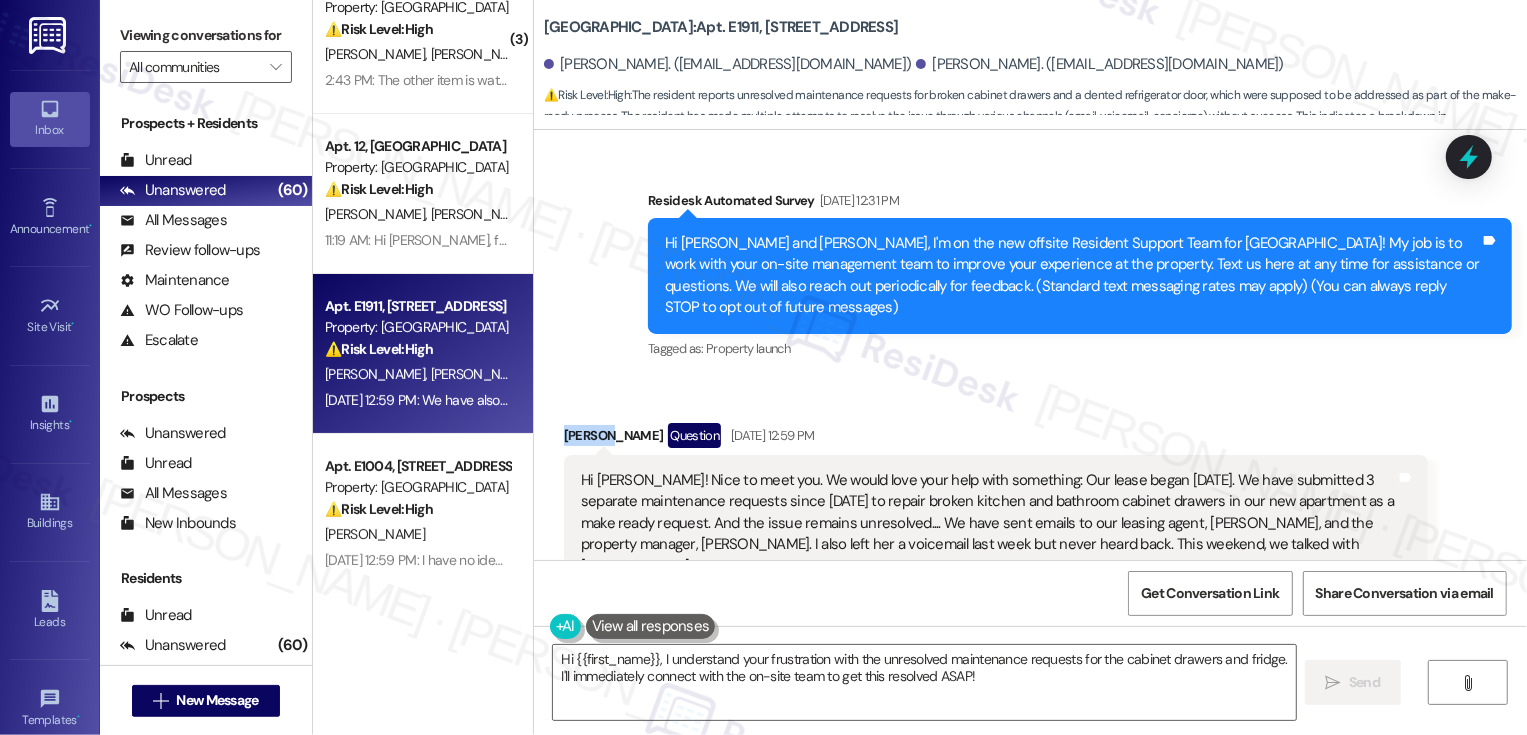 copy on "Kathryn" 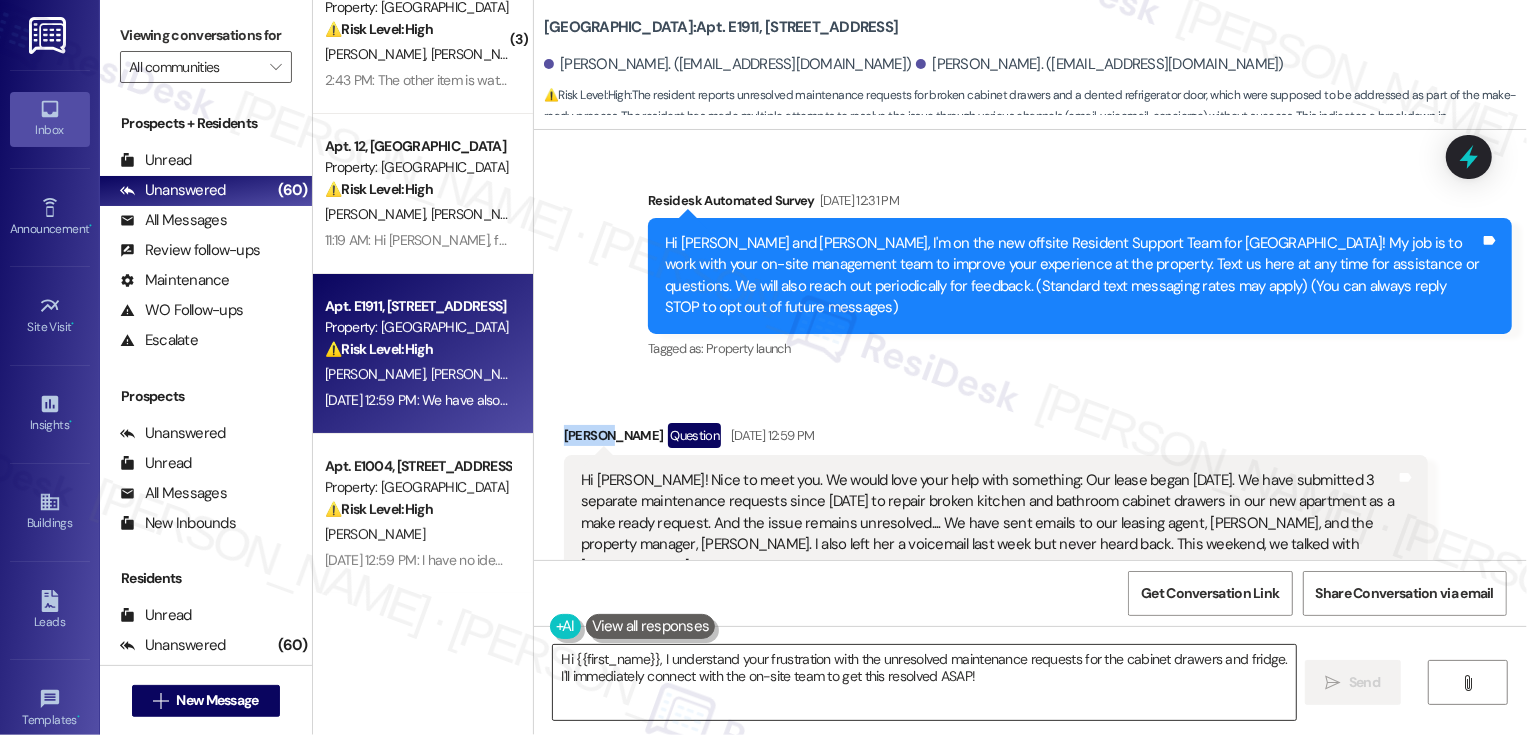 click on "Hi {{first_name}}, I understand your frustration with the unresolved maintenance requests for the cabinet drawers and fridge. I'll immediately connect with the on-site team to get this resolved ASAP!" at bounding box center (924, 682) 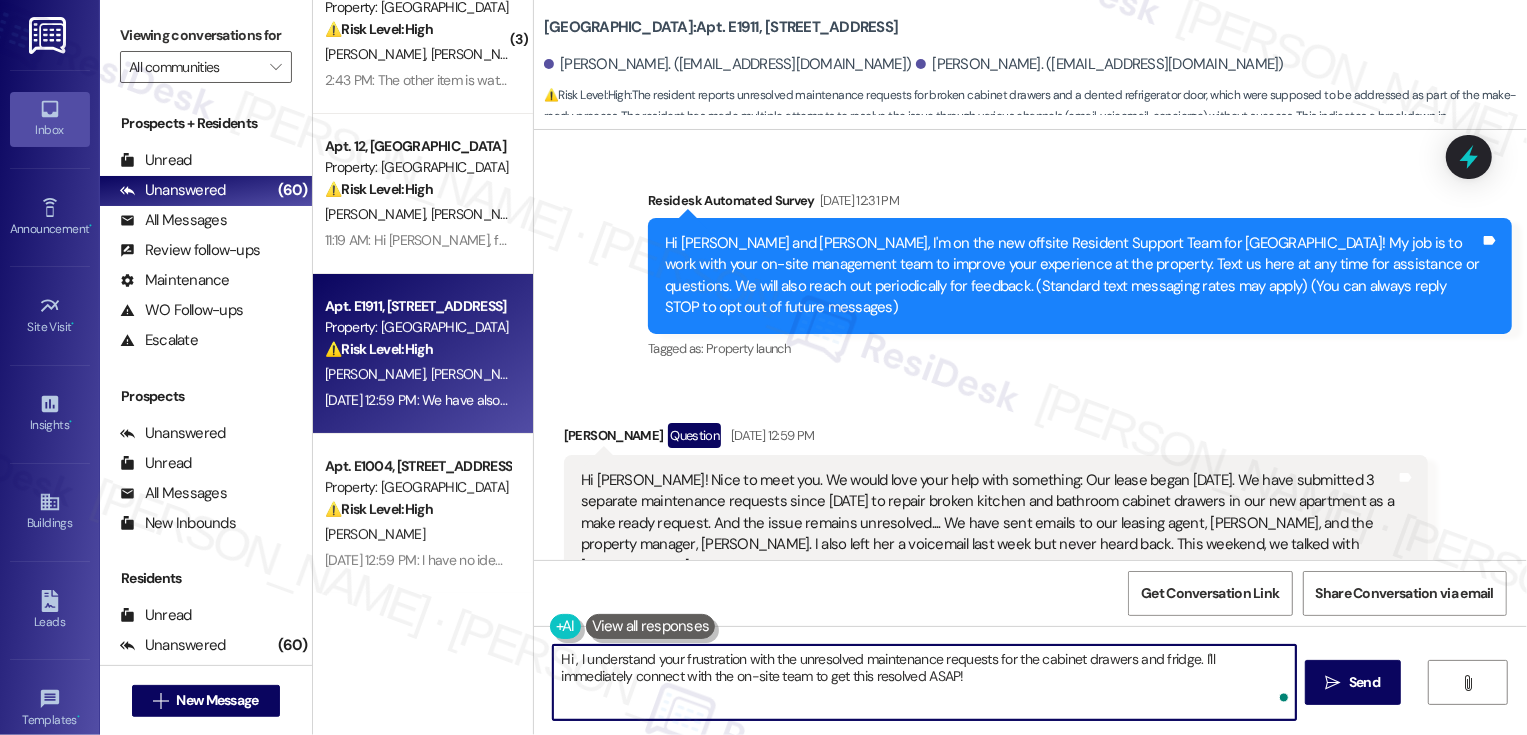 paste on "Kathryn" 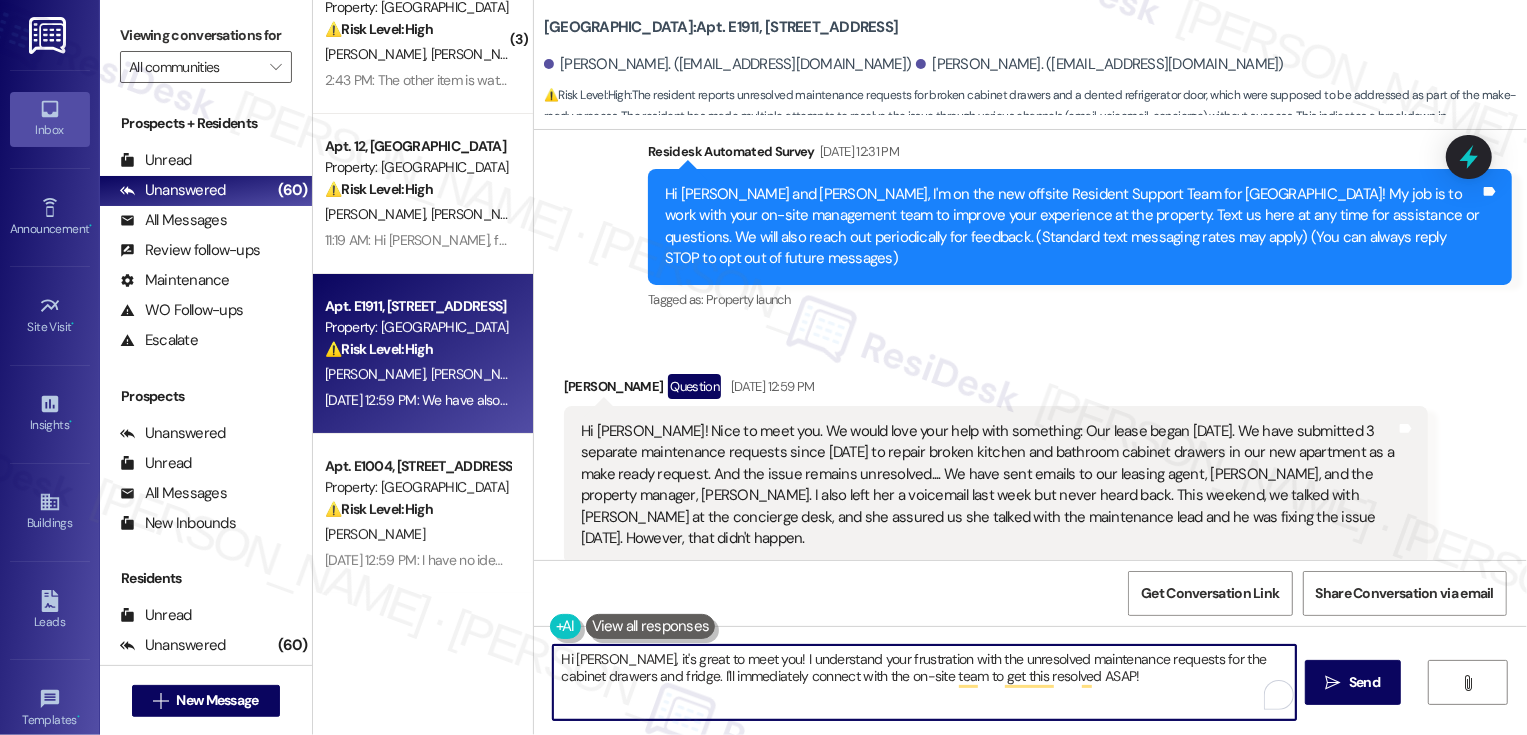 scroll, scrollTop: 265, scrollLeft: 0, axis: vertical 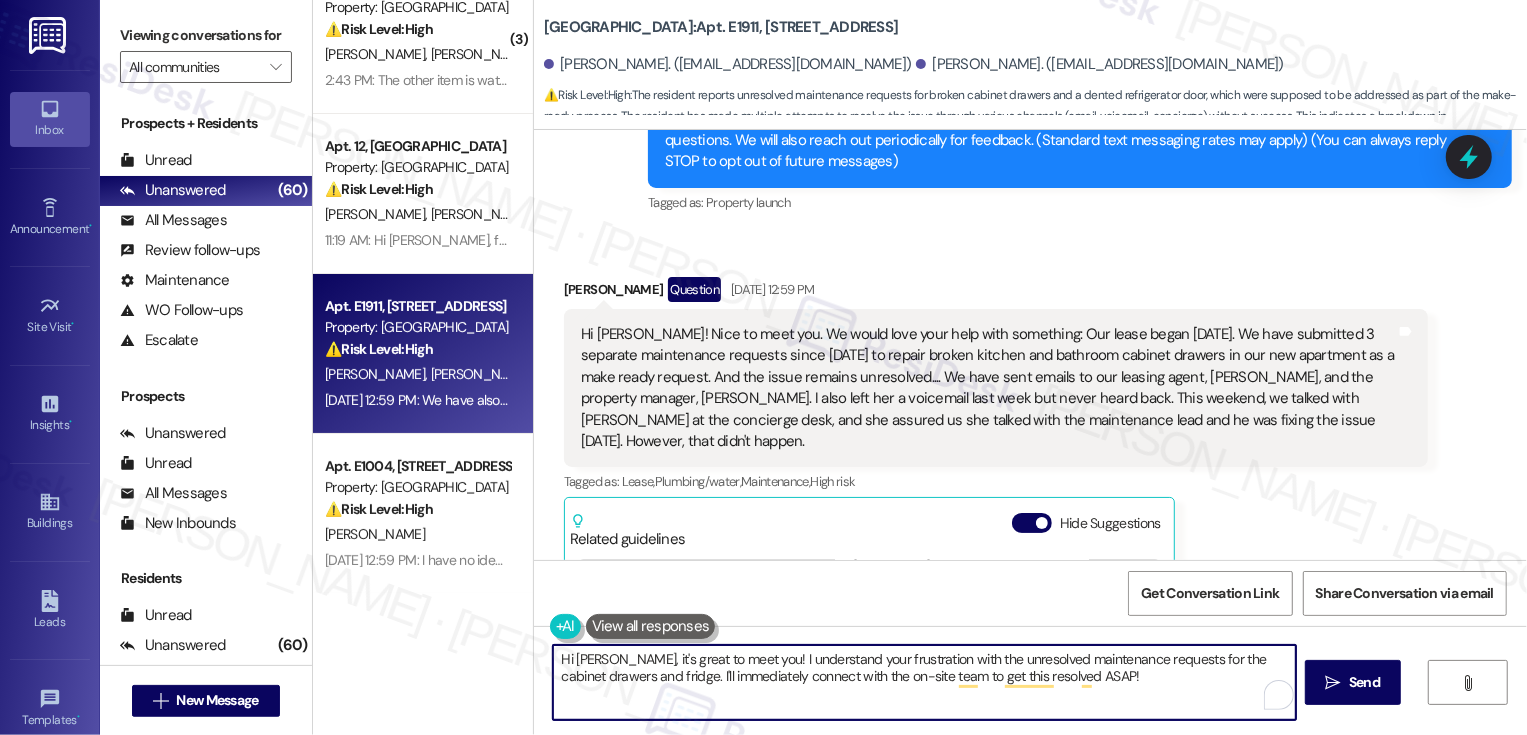 drag, startPoint x: 667, startPoint y: 675, endPoint x: 706, endPoint y: 706, distance: 49.819675 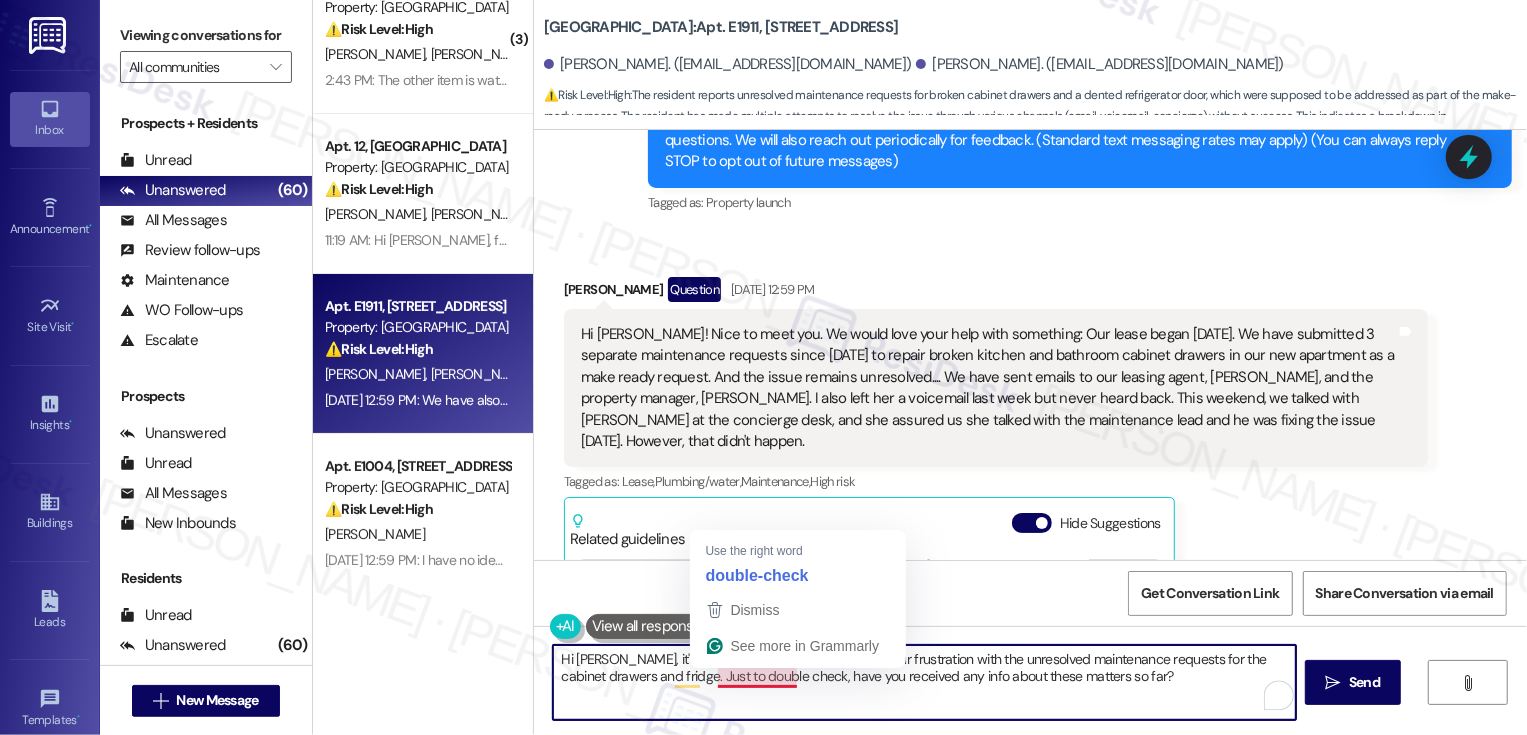 click on "Hi Kathryn, it's great to meet you! I understand your frustration with the unresolved maintenance requests for the cabinet drawers and fridge. Just to double check, have you received any info about these matters so far?" at bounding box center [924, 682] 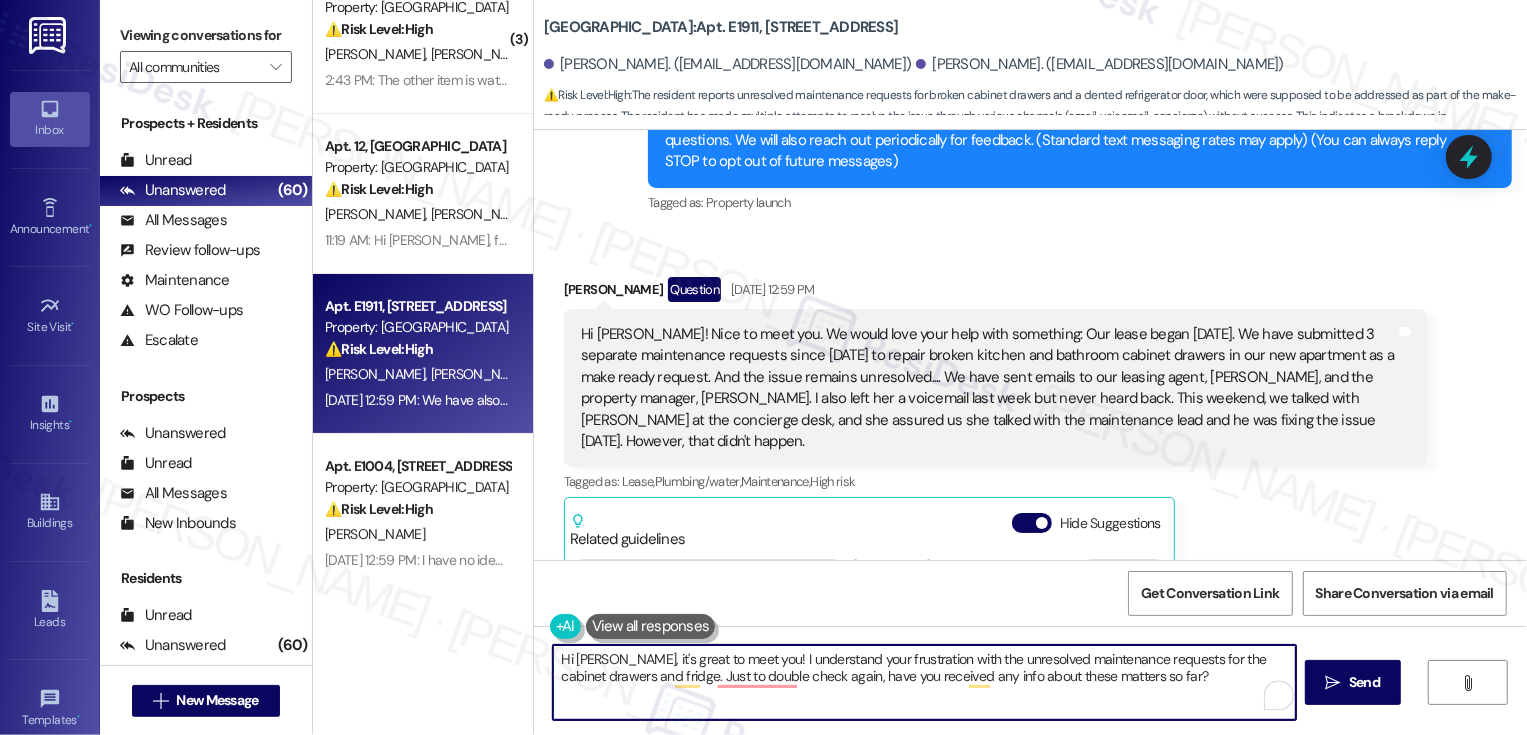 click on "Hi Kathryn, it's great to meet you! I understand your frustration with the unresolved maintenance requests for the cabinet drawers and fridge. Just to double check again, have you received any info about these matters so far?" at bounding box center [924, 682] 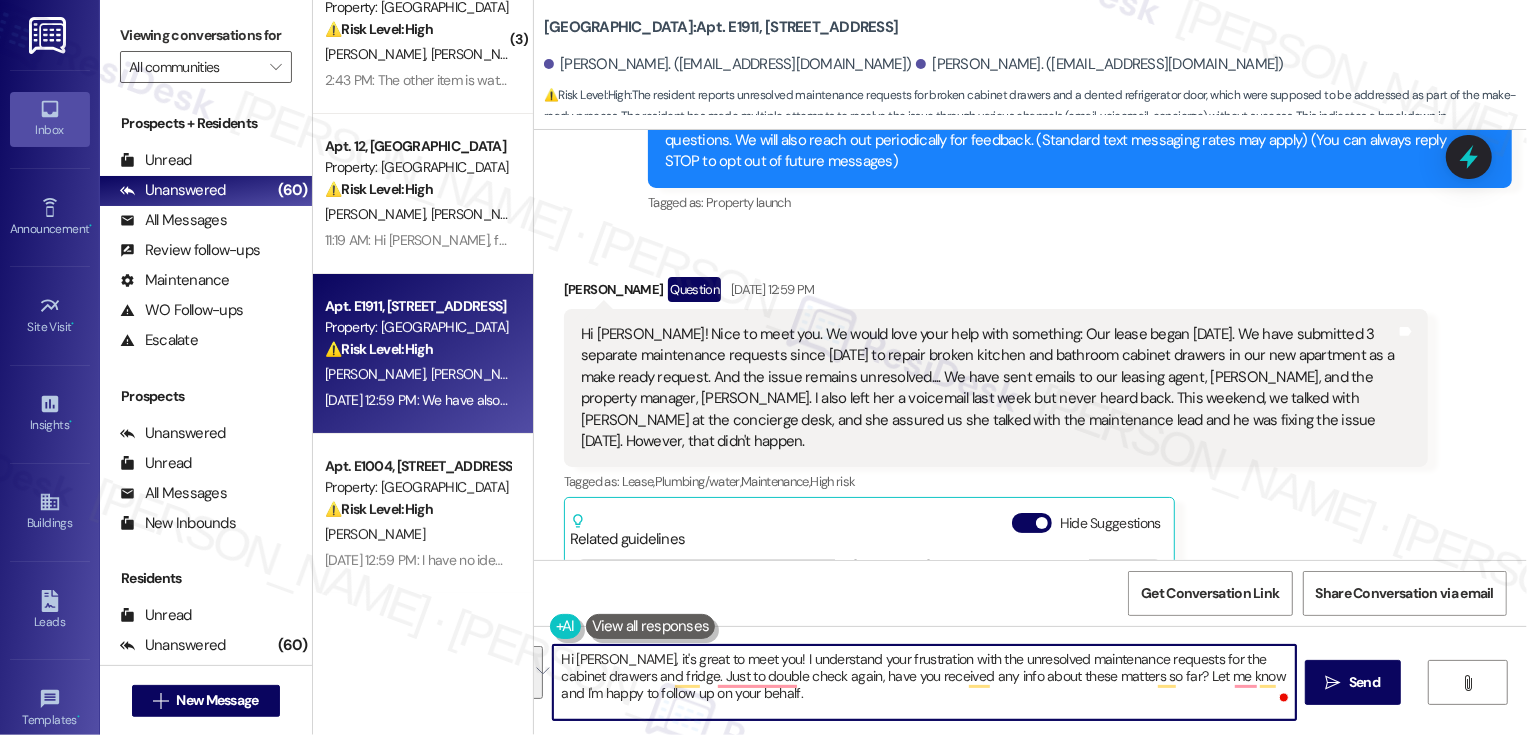 paste on "’s great to meet you! I completely understand your frustration with the unresolved maintenance issues involving the cabinet drawers and fridge. Just to double check—have you received any updates on these so far? I’d be happy to follow up with the team for you!" 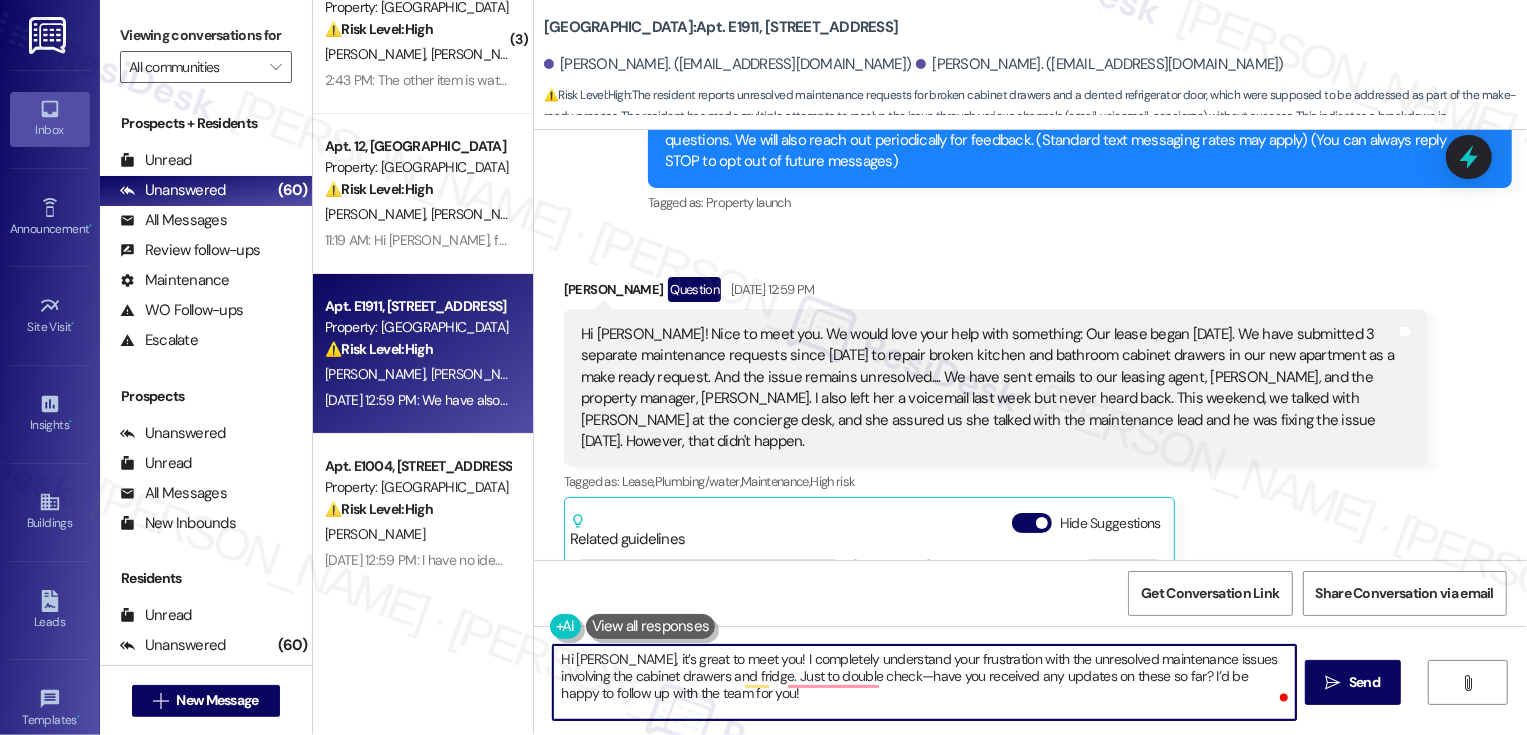 click on "Hi Kathryn, it’s great to meet you! I completely understand your frustration with the unresolved maintenance issues involving the cabinet drawers and fridge. Just to double check—have you received any updates on these so far? I’d be happy to follow up with the team for you!" at bounding box center [924, 682] 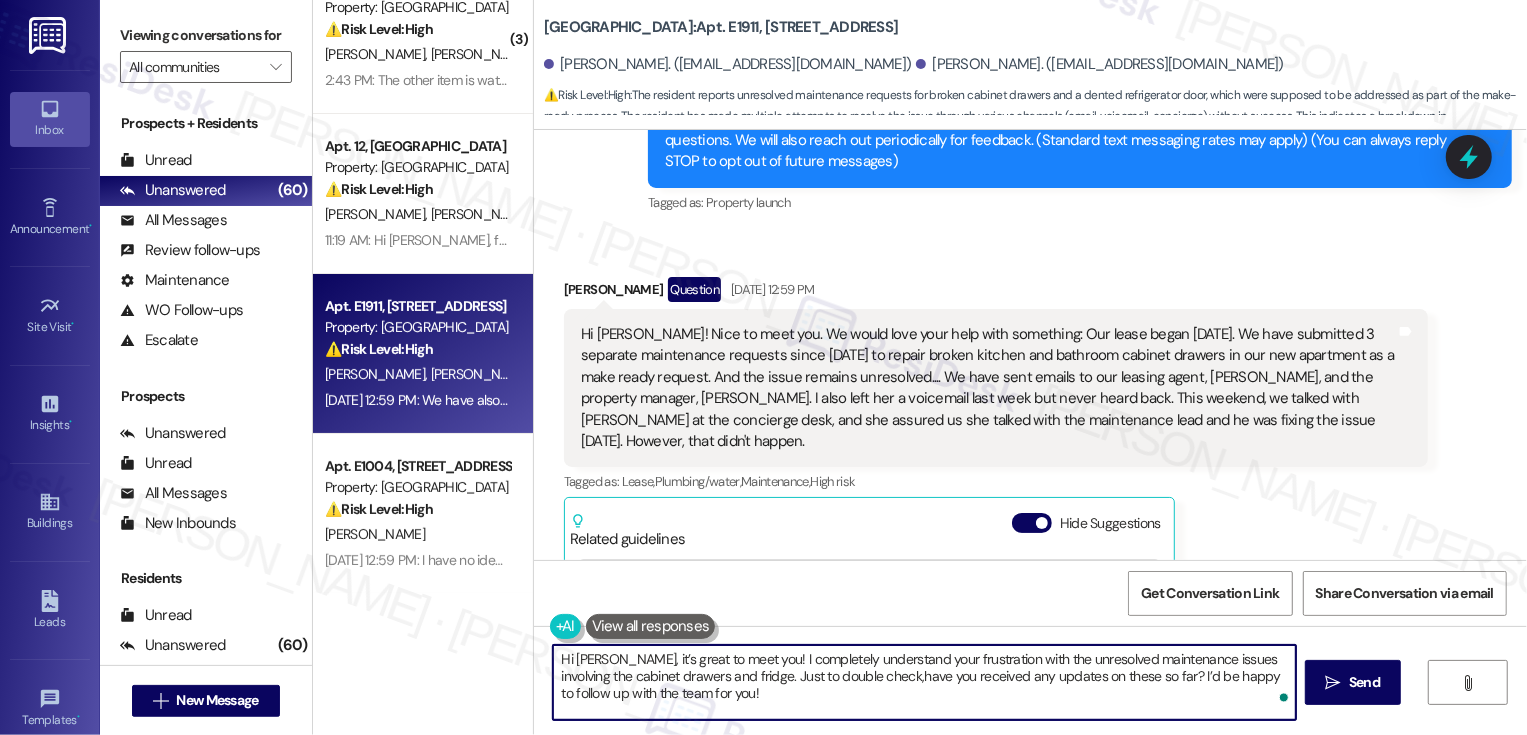 type on "Hi Kathryn, it’s great to meet you! I completely understand your frustration with the unresolved maintenance issues involving the cabinet drawers and fridge. Just to double check, have you received any updates on these so far? I’d be happy to follow up with the team for you!" 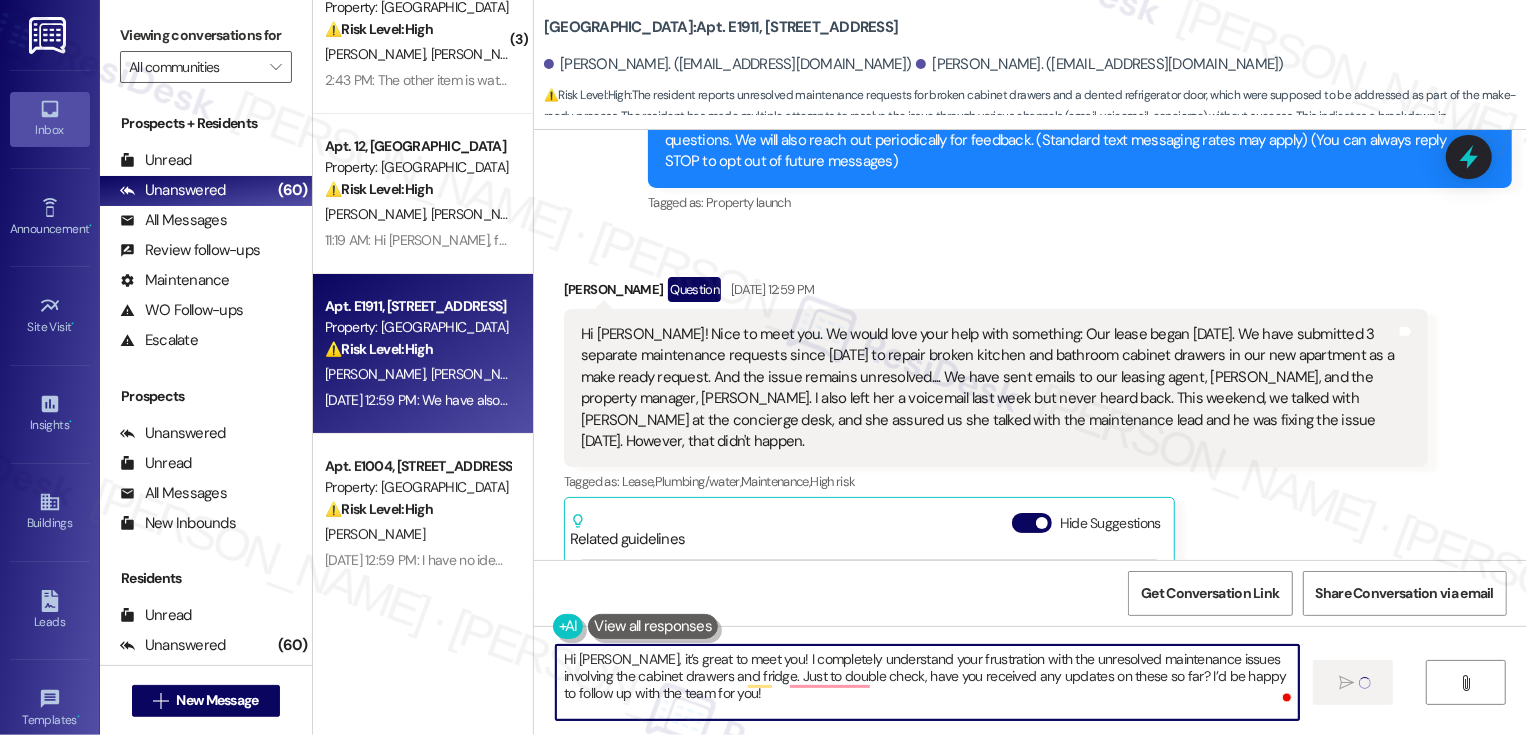 type 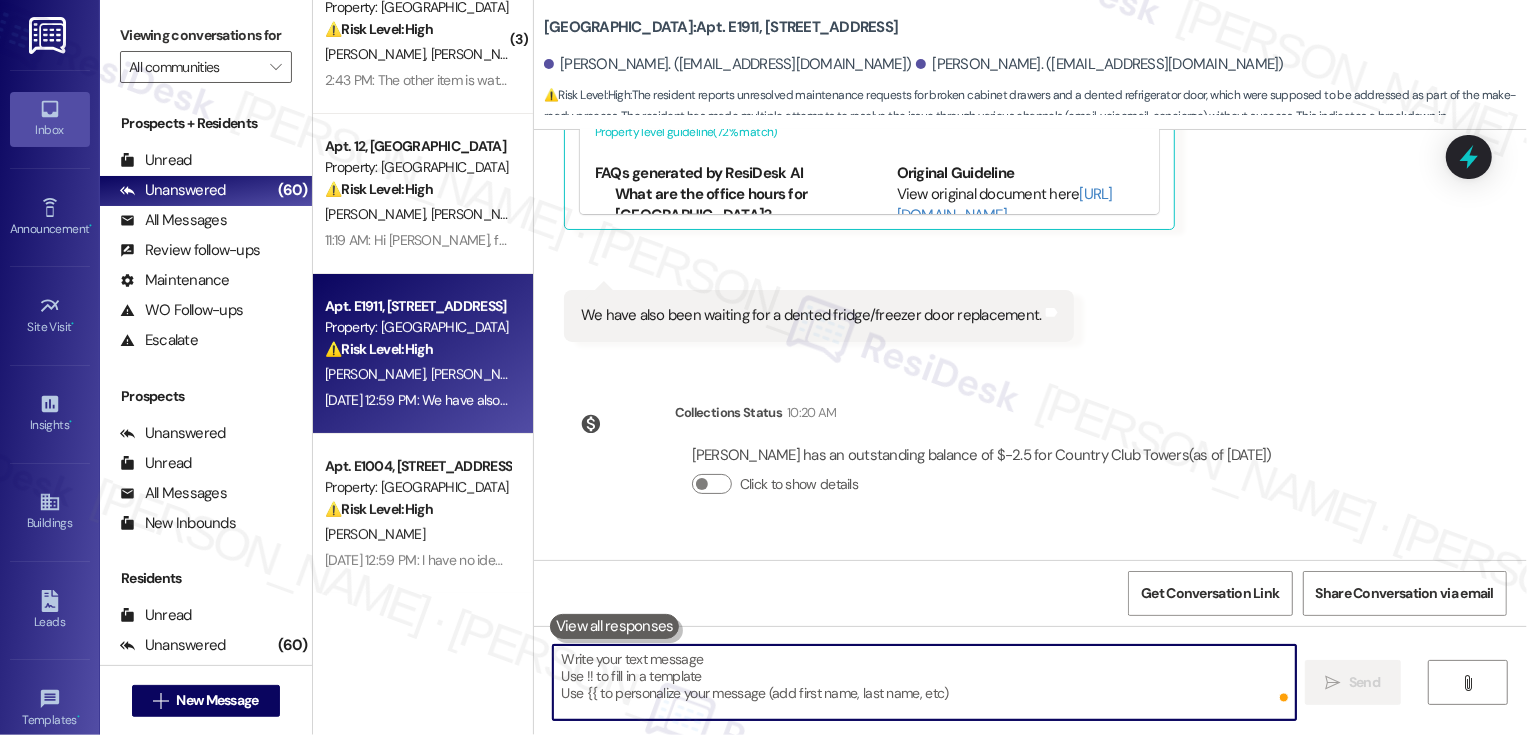 scroll, scrollTop: 1005, scrollLeft: 0, axis: vertical 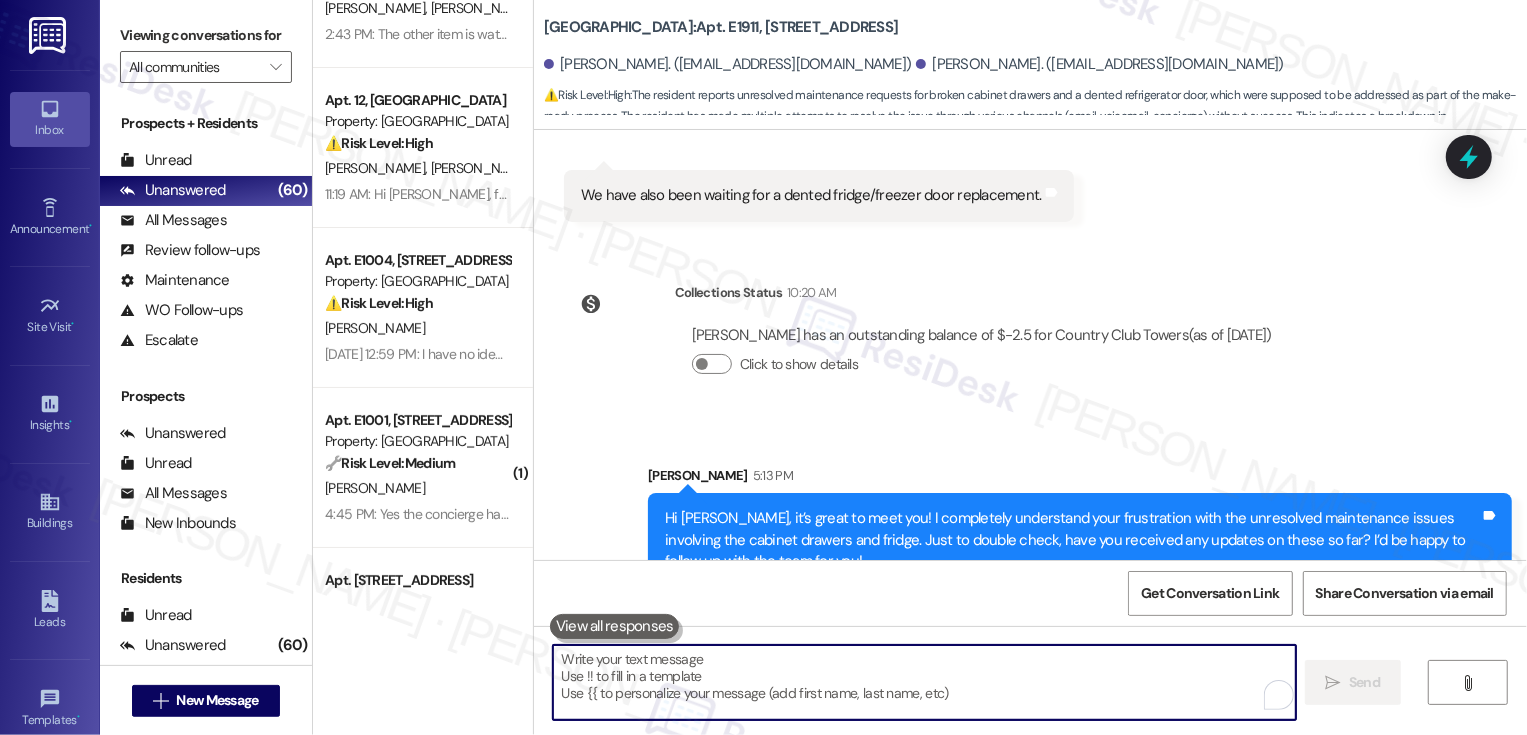 click on "Jul 21, 2025 at 12:59 PM: I have no idea how to pay the electric bill I got Jul 21, 2025 at 12:59 PM: I have no idea how to pay the electric bill I got" at bounding box center (505, 354) 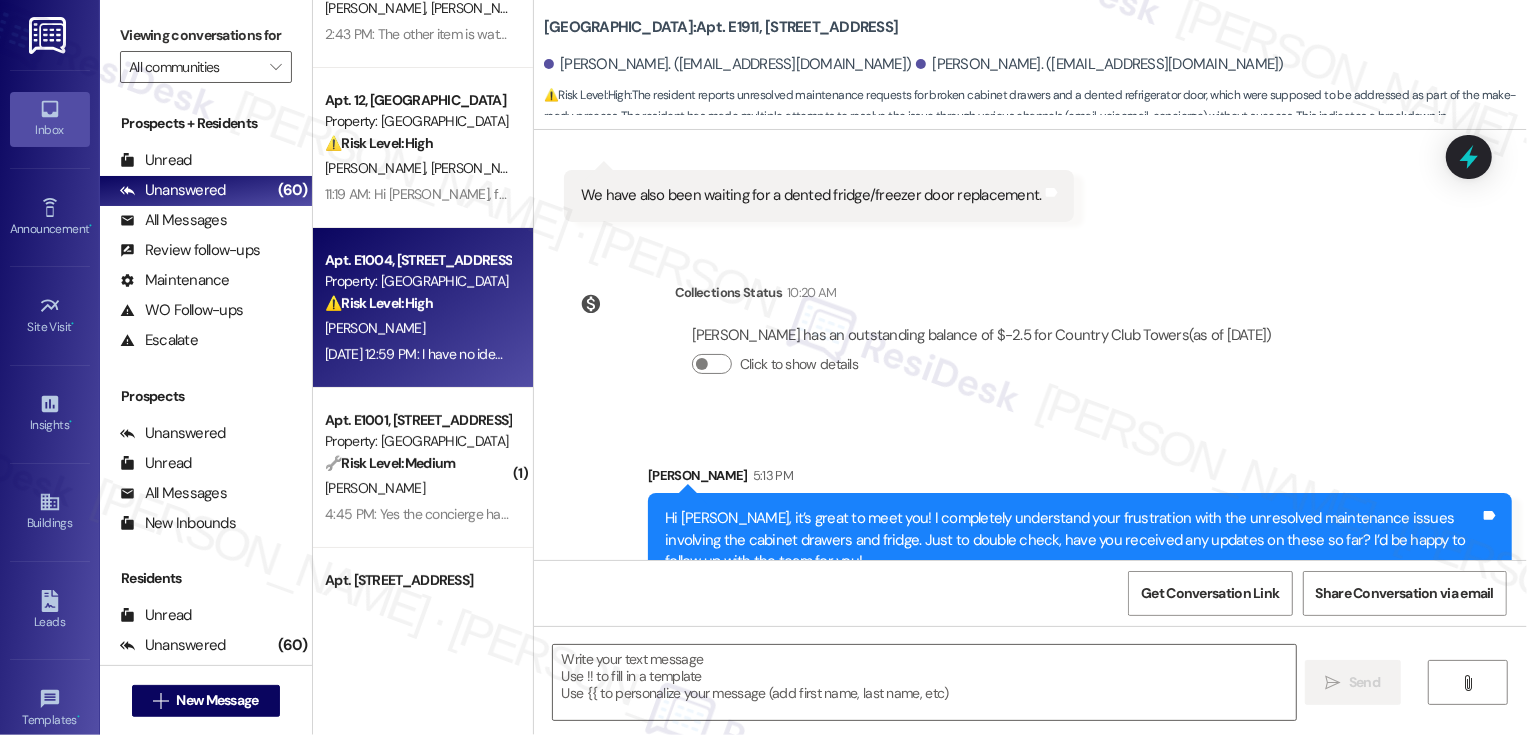 click on "Jul 21, 2025 at 12:59 PM: I have no idea how to pay the electric bill I got Jul 21, 2025 at 12:59 PM: I have no idea how to pay the electric bill I got" at bounding box center (505, 354) 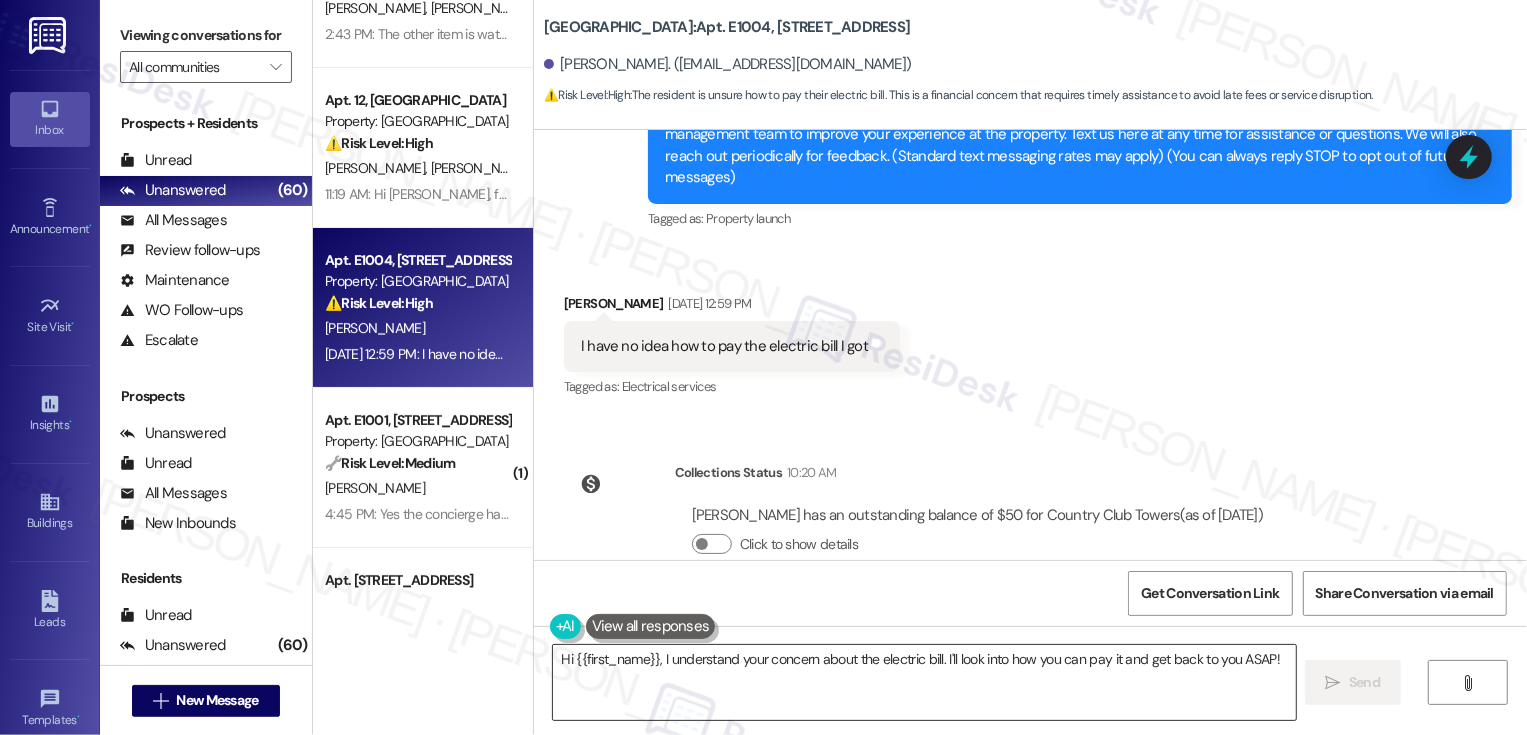 scroll, scrollTop: 268, scrollLeft: 0, axis: vertical 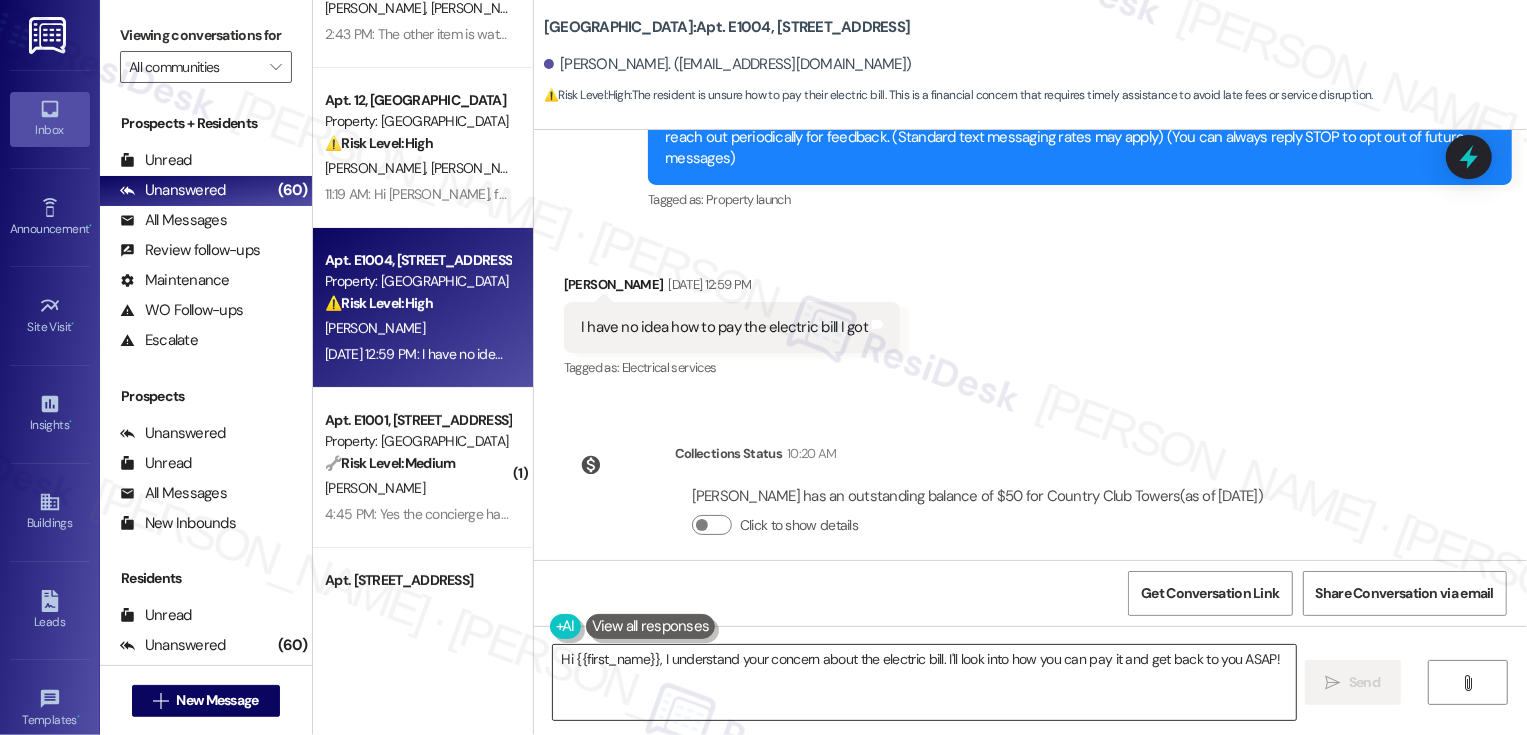 click on "Hi {{first_name}}, I understand your concern about the electric bill. I'll look into how you can pay it and get back to you ASAP!" at bounding box center (924, 682) 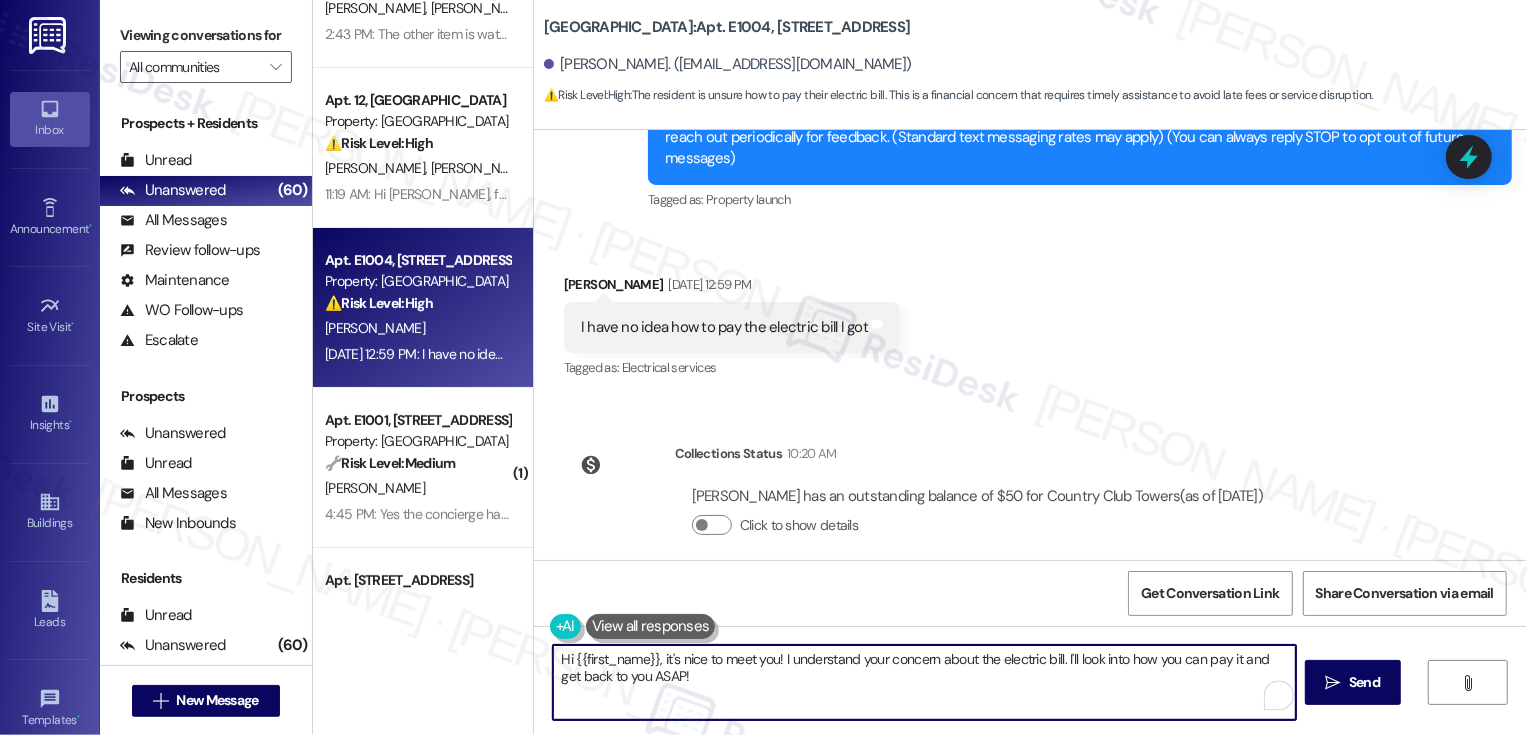 drag, startPoint x: 775, startPoint y: 659, endPoint x: 792, endPoint y: 681, distance: 27.802877 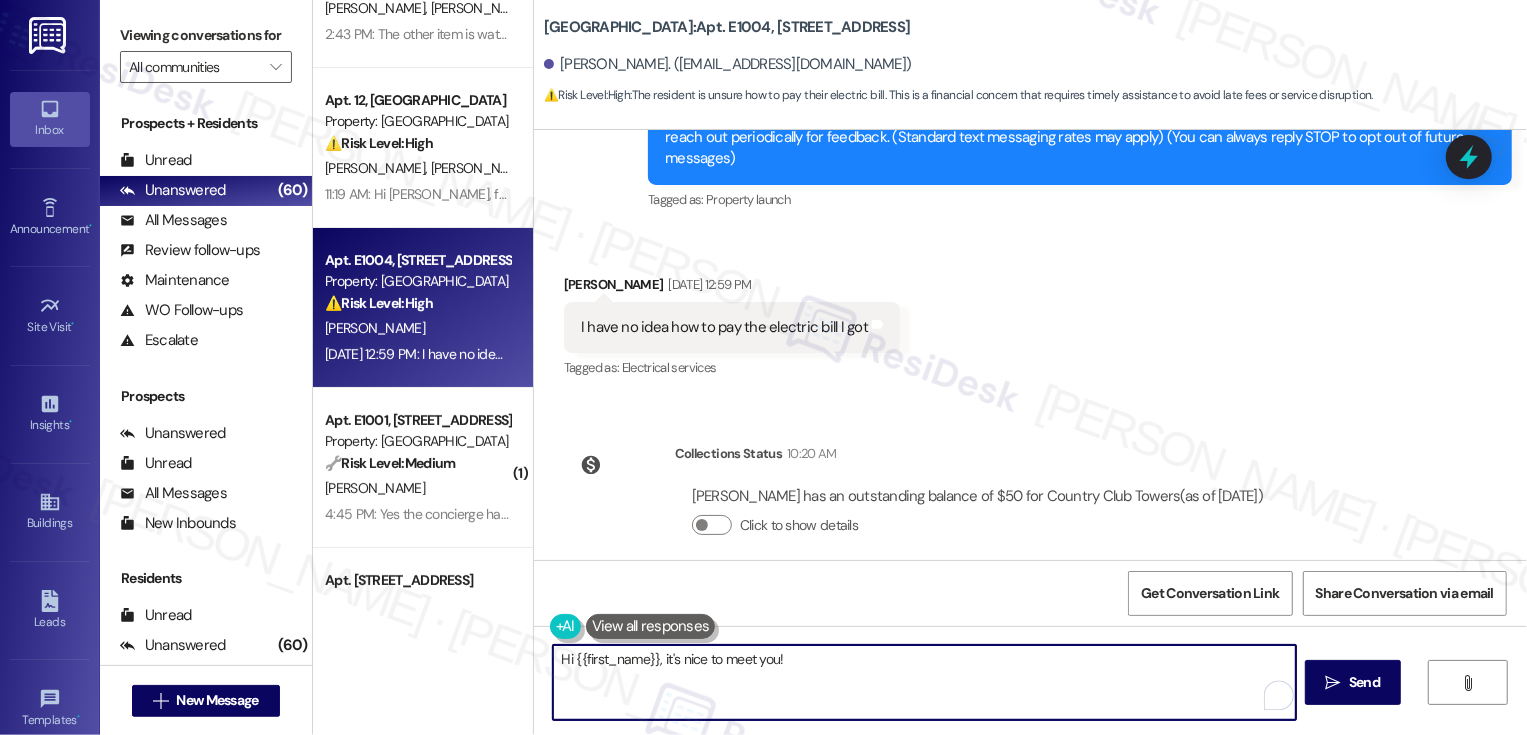 paste on "Utilities are paid alongside rent each month through the resident payment portal" 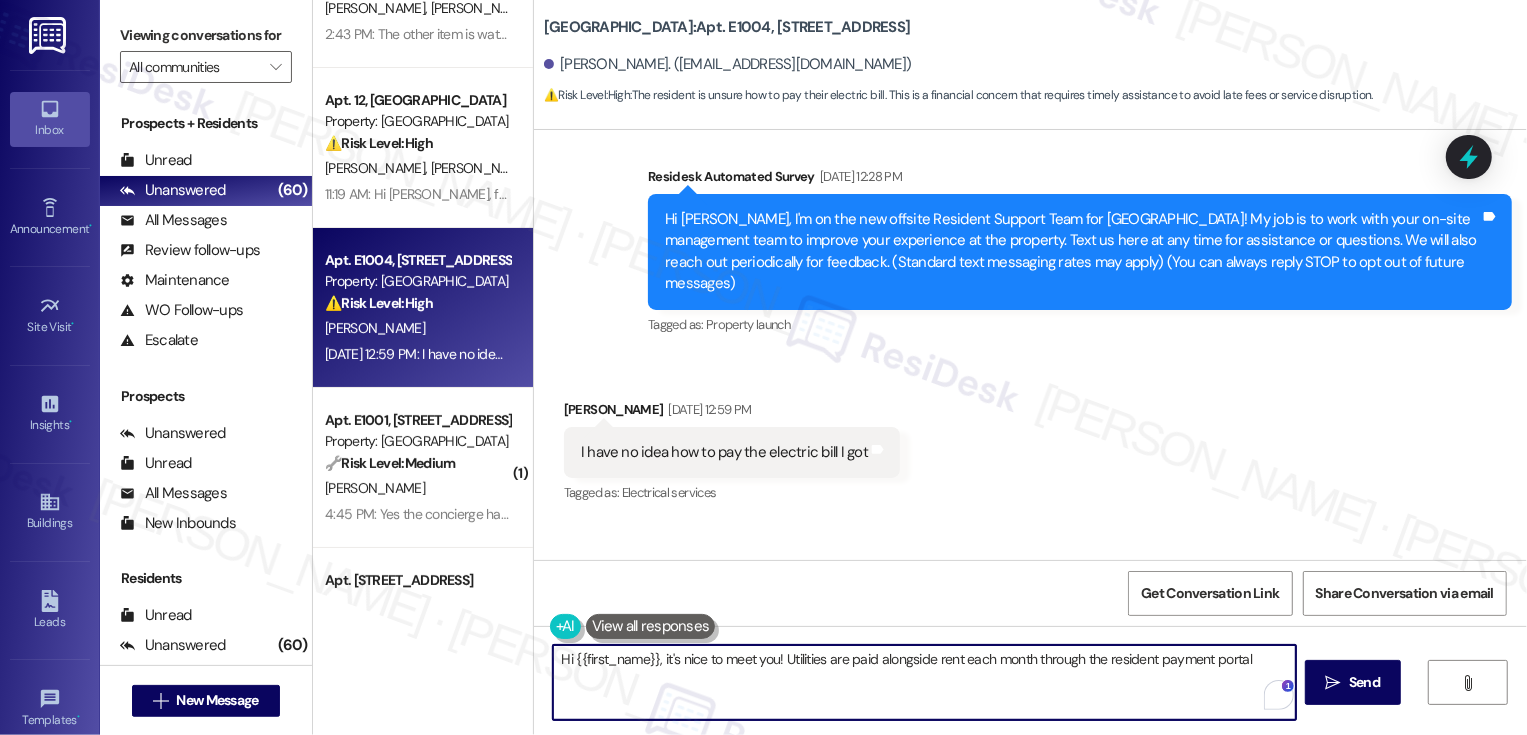 scroll, scrollTop: 268, scrollLeft: 0, axis: vertical 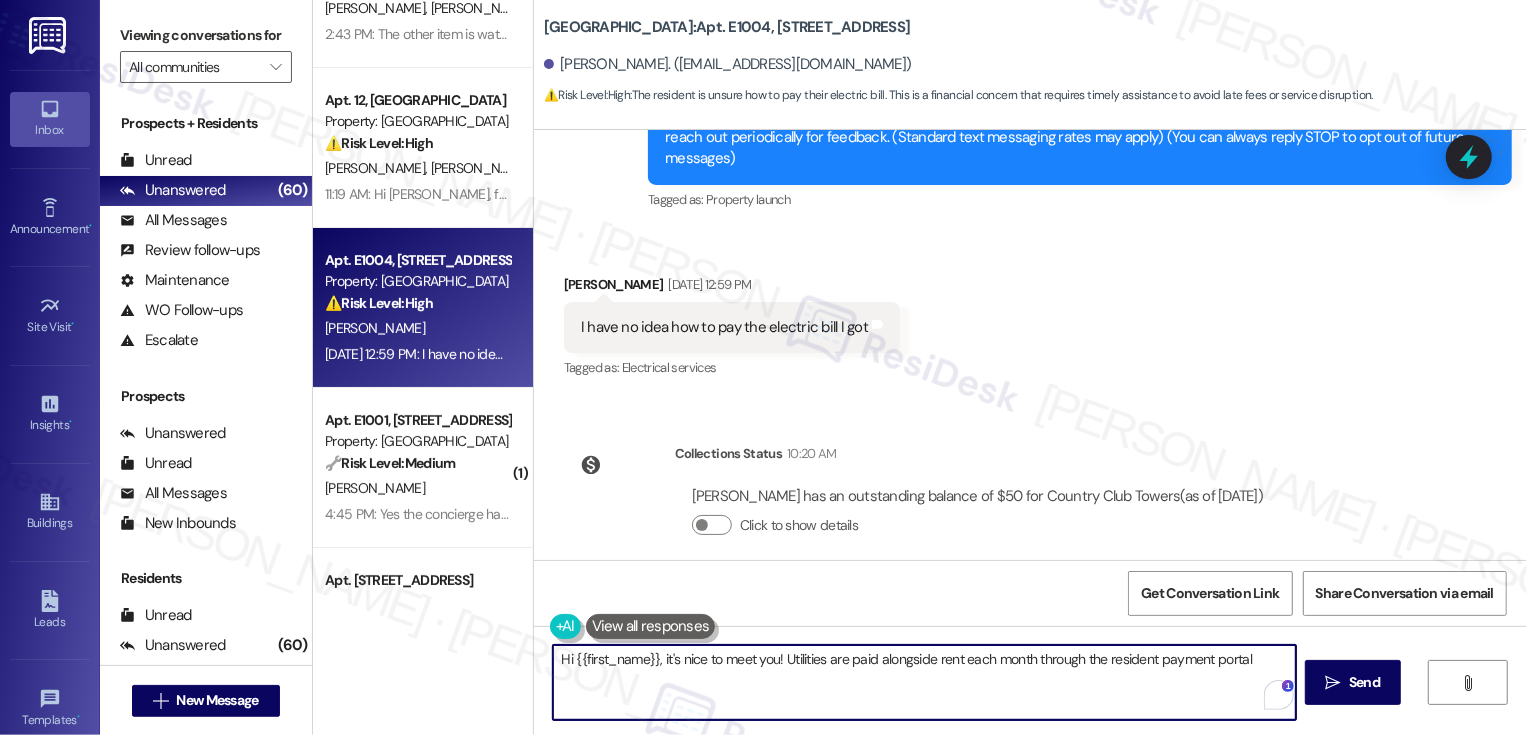 click on "Hi {{first_name}}, it's nice to meet you! Utilities are paid alongside rent each month through the resident payment portal" at bounding box center [924, 682] 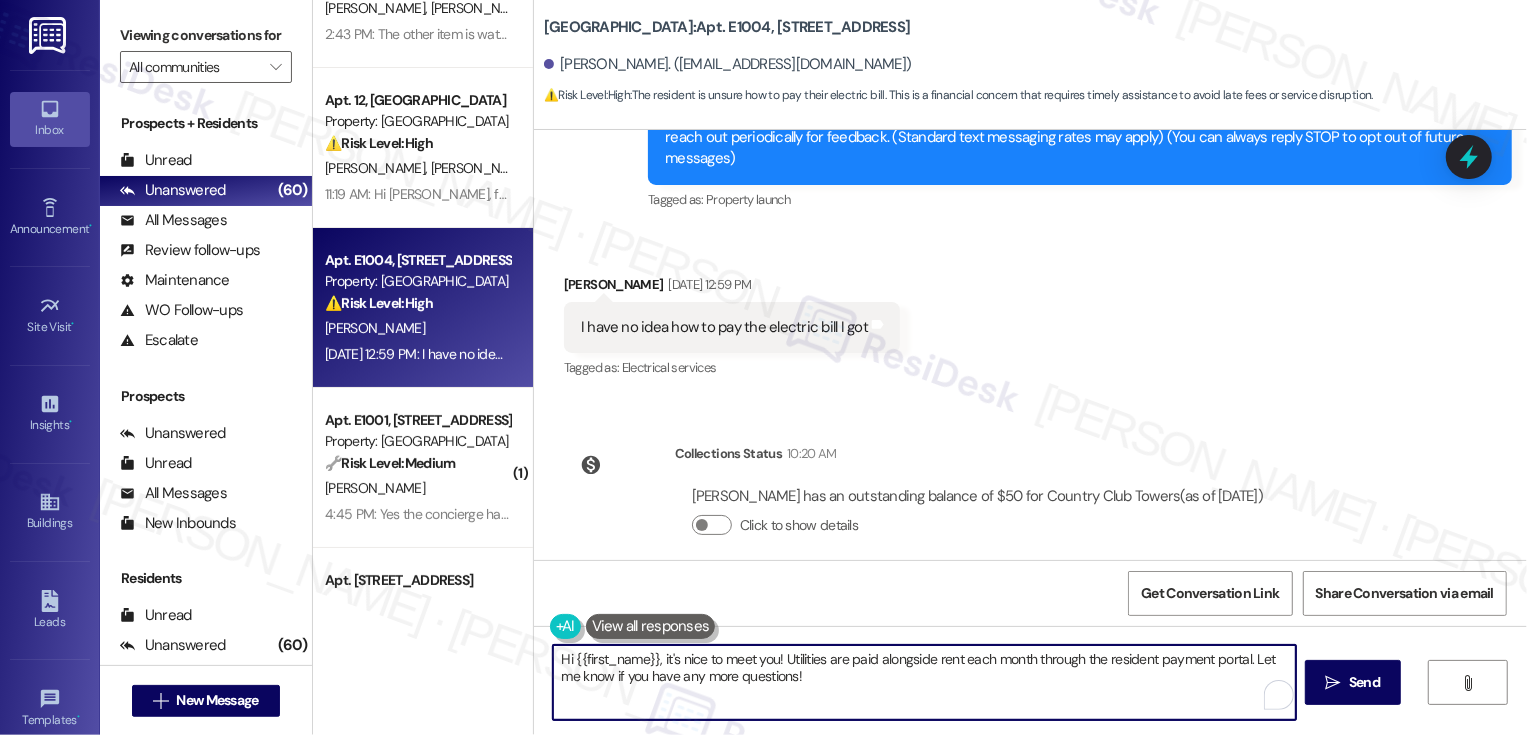 click on "Hi {{first_name}}, it's nice to meet you! Utilities are paid alongside rent each month through the resident payment portal. Let me know if you have any more questions!" at bounding box center [924, 682] 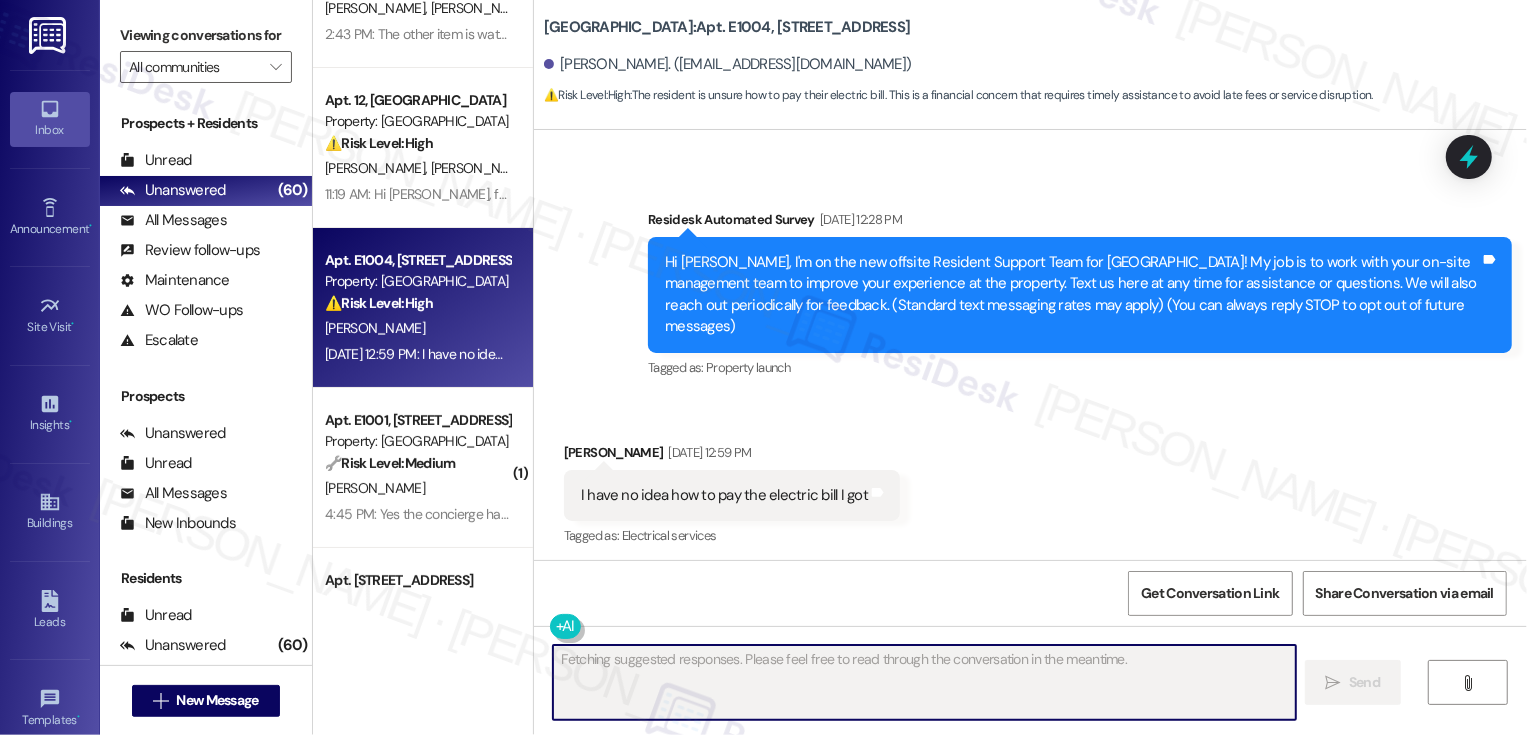 scroll, scrollTop: 84, scrollLeft: 0, axis: vertical 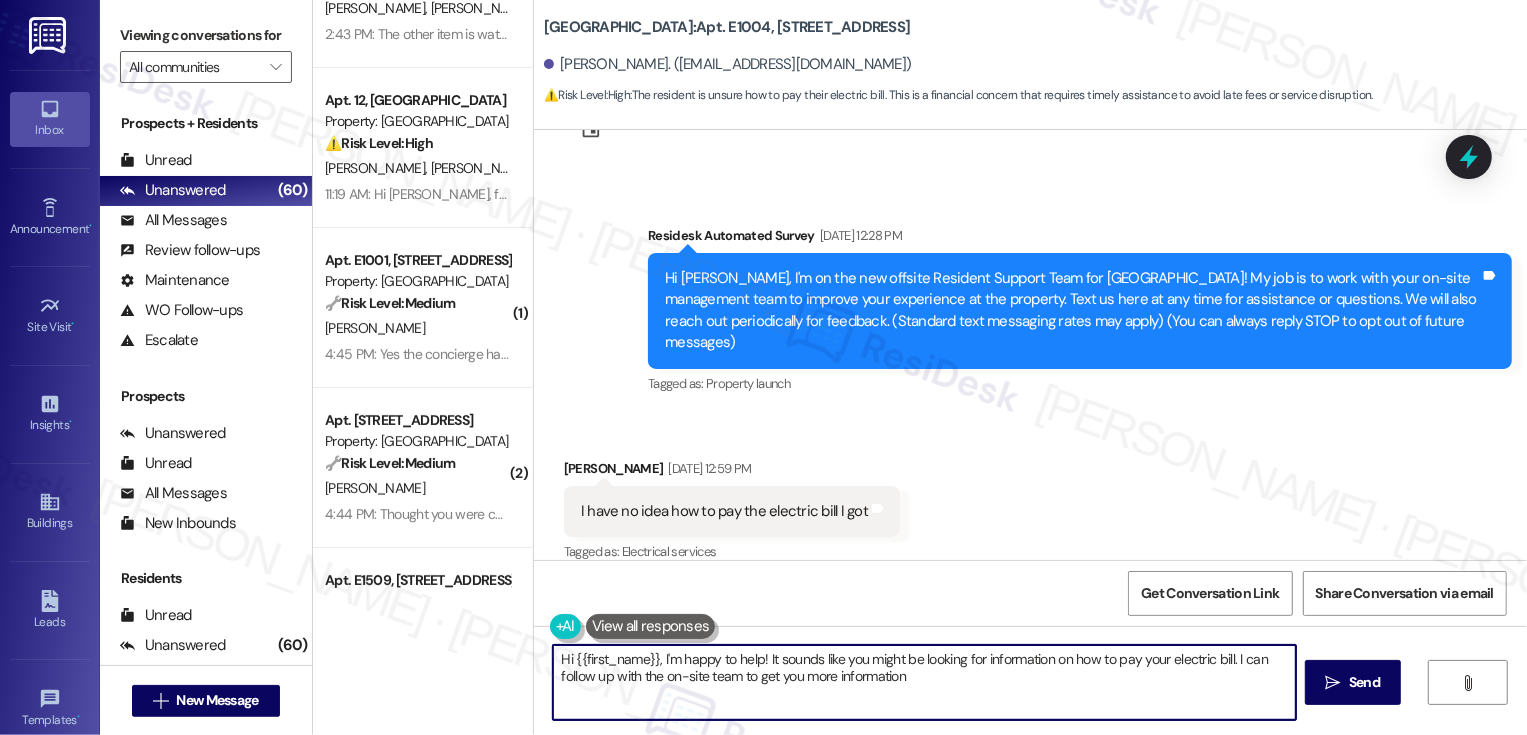 type on "Hi {{first_name}}, I'm happy to help! It sounds like you might be looking for information on how to pay your electric bill. I can follow up with the on-site team to get you more information!" 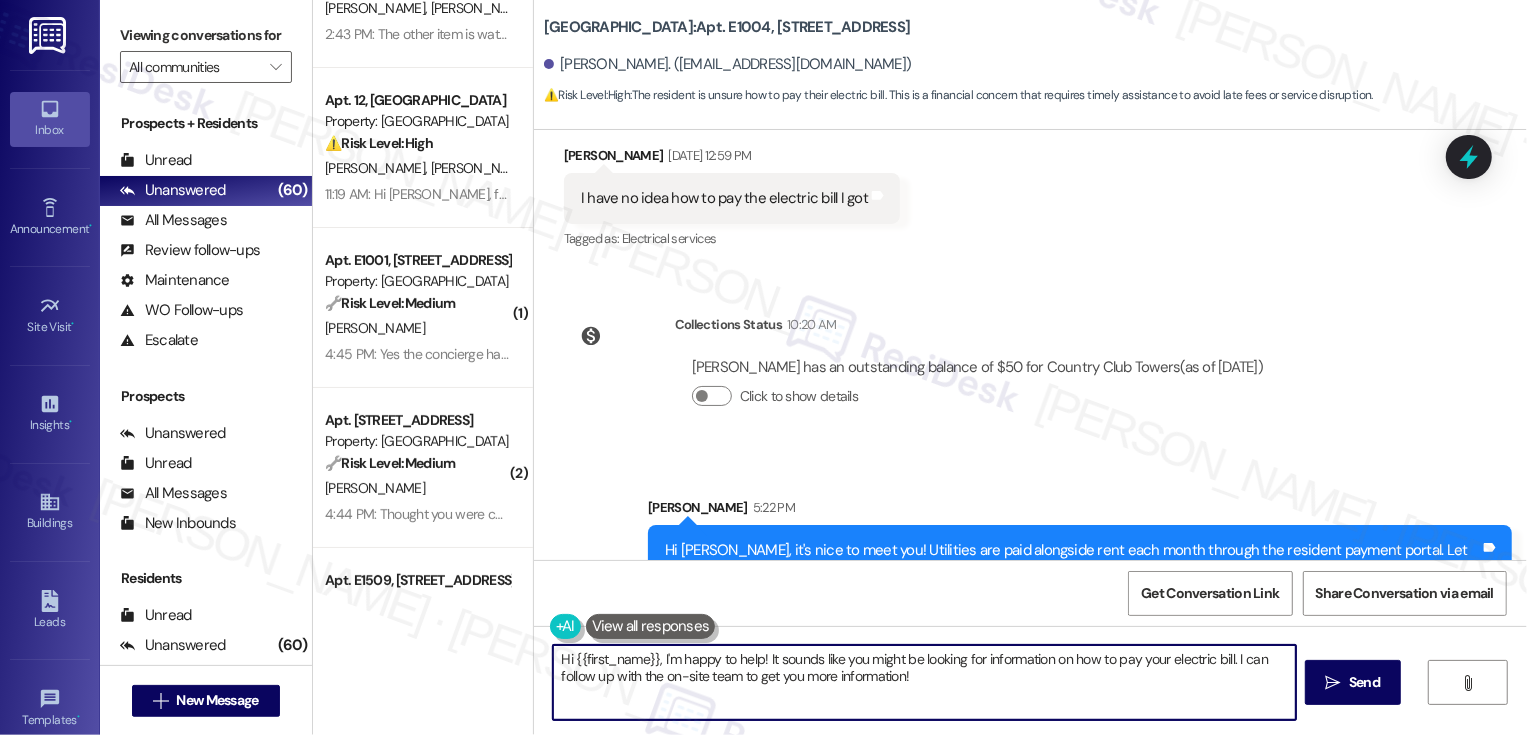 scroll, scrollTop: 429, scrollLeft: 0, axis: vertical 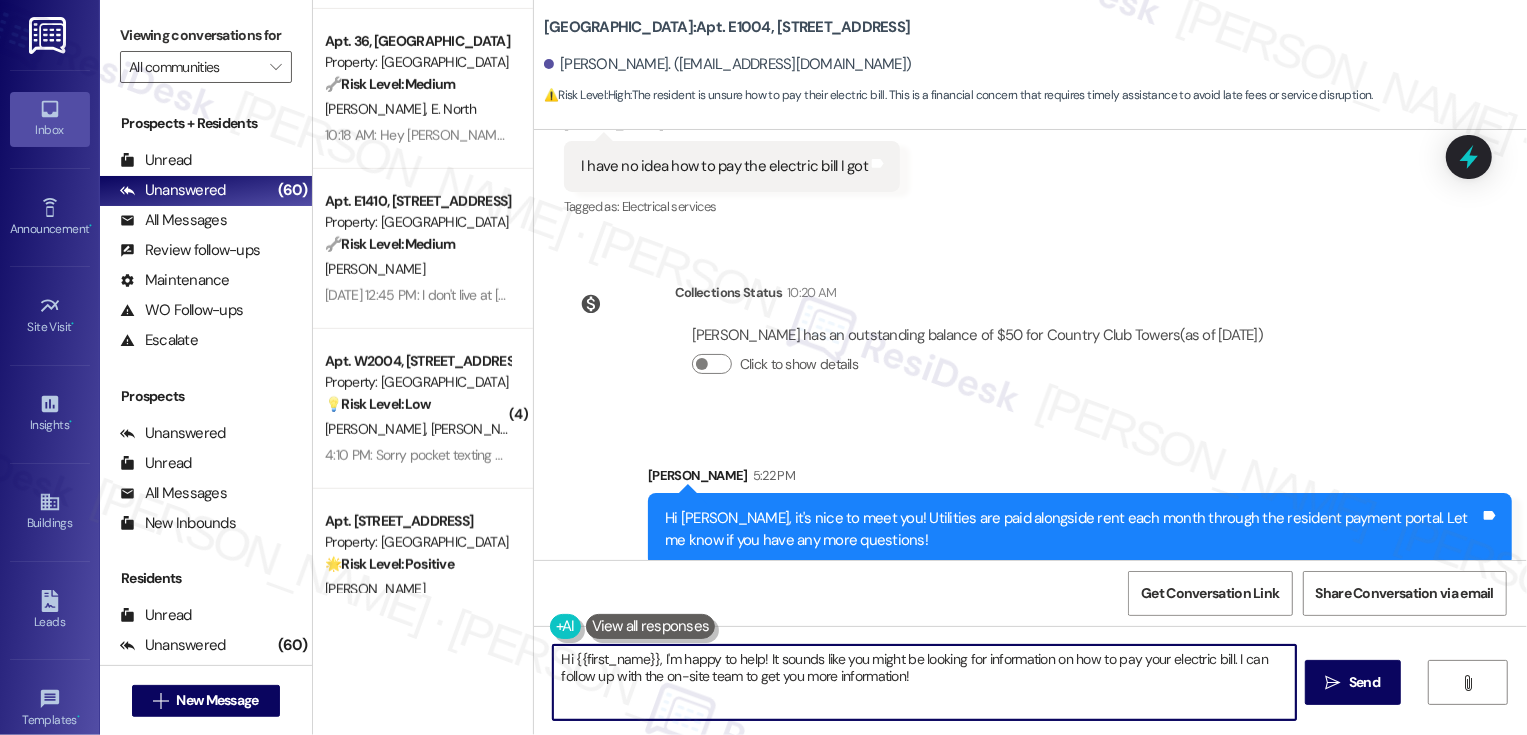 click on "M. Heagerty" at bounding box center [417, 269] 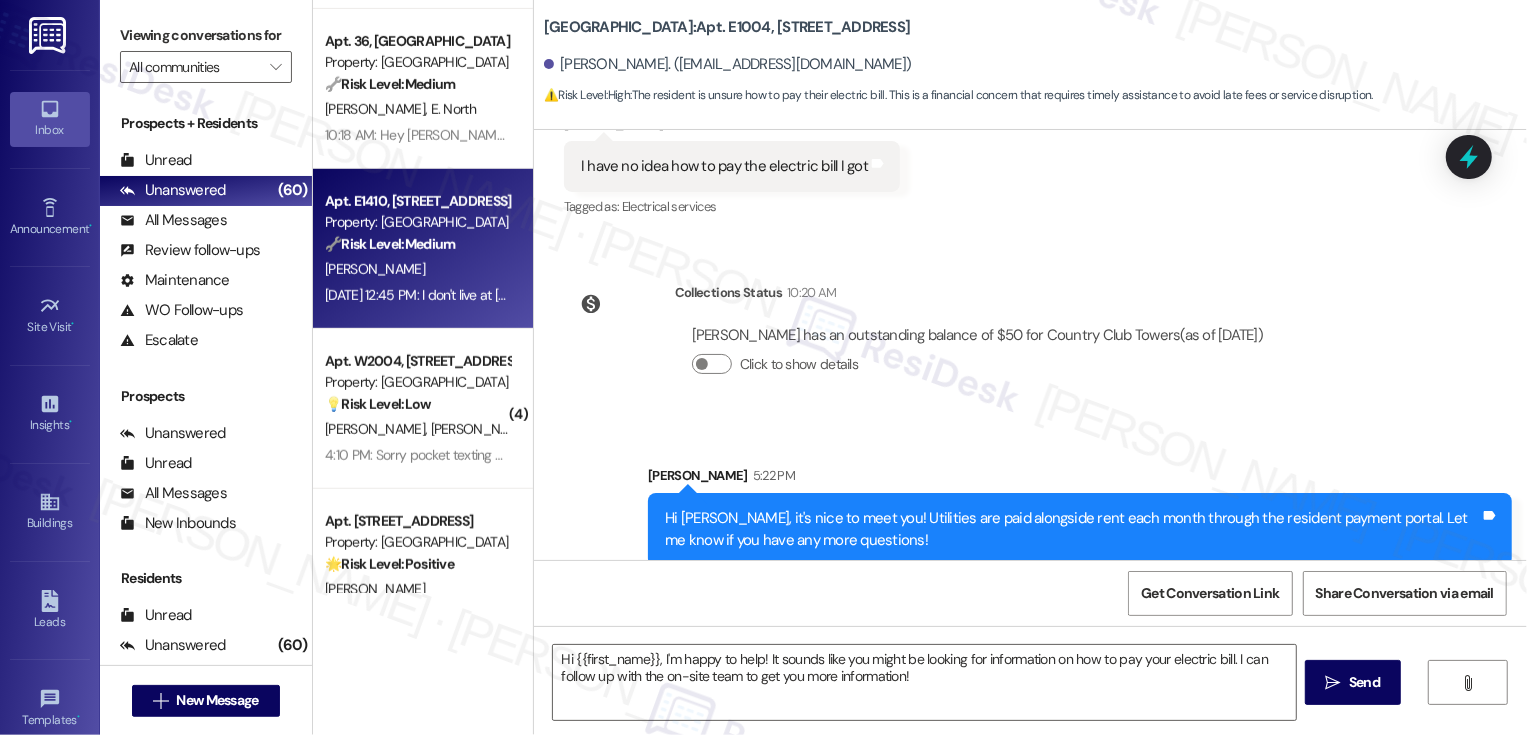 click on "M. Heagerty" at bounding box center (417, 269) 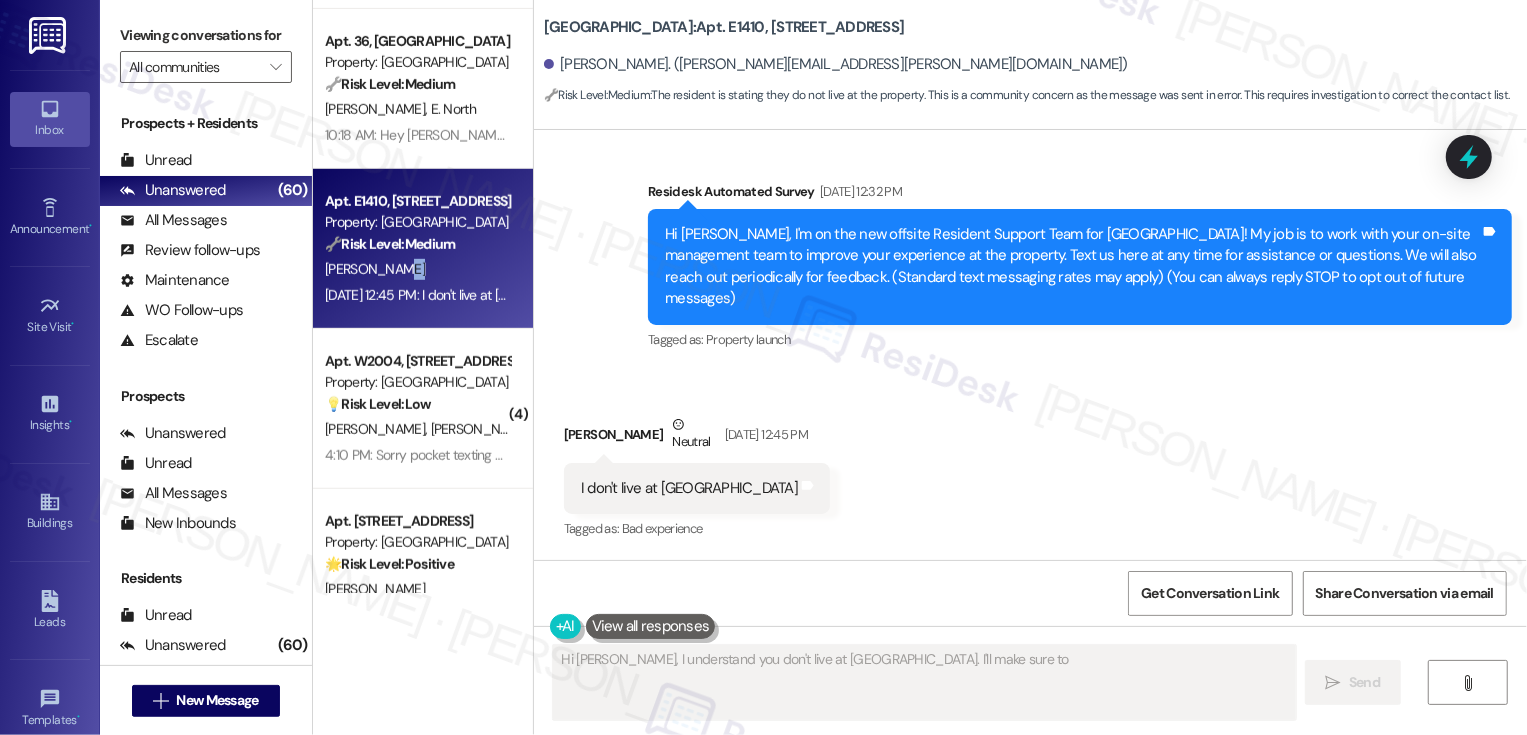 scroll, scrollTop: 105, scrollLeft: 0, axis: vertical 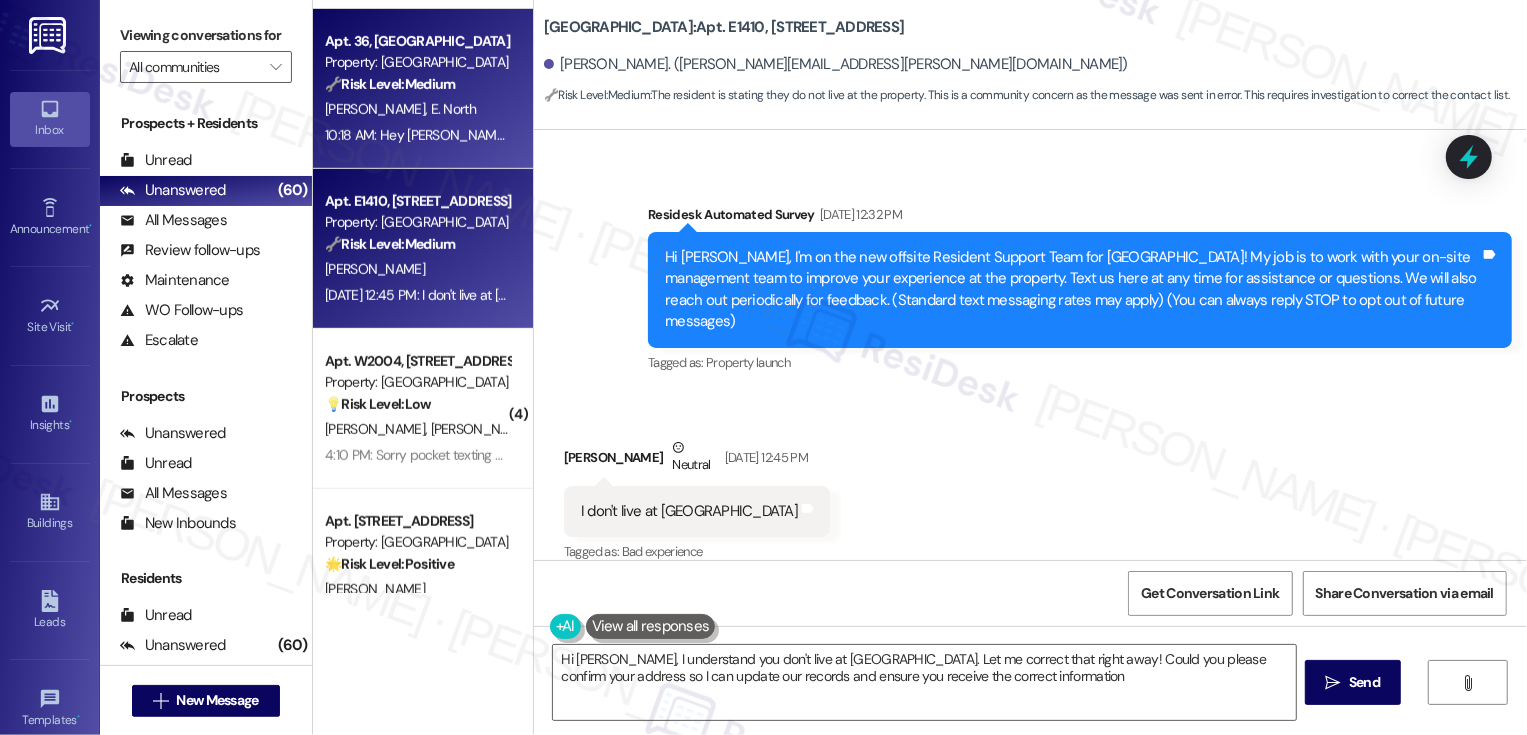 type on "Hi Margaret, I understand you don't live at Bayaud. Let me correct that right away! Could you please confirm your address so I can update our records and ensure you receive the correct information?" 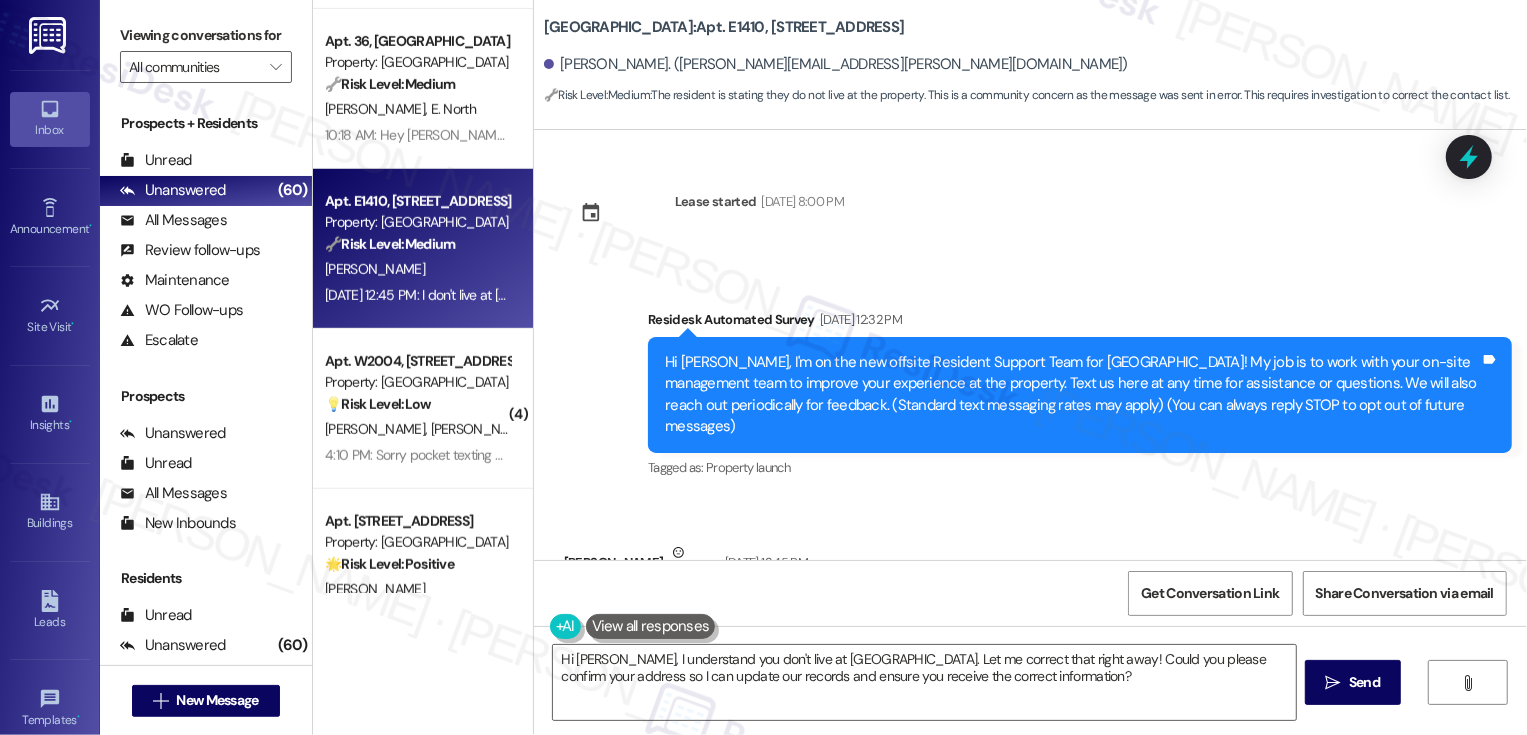 scroll, scrollTop: 289, scrollLeft: 0, axis: vertical 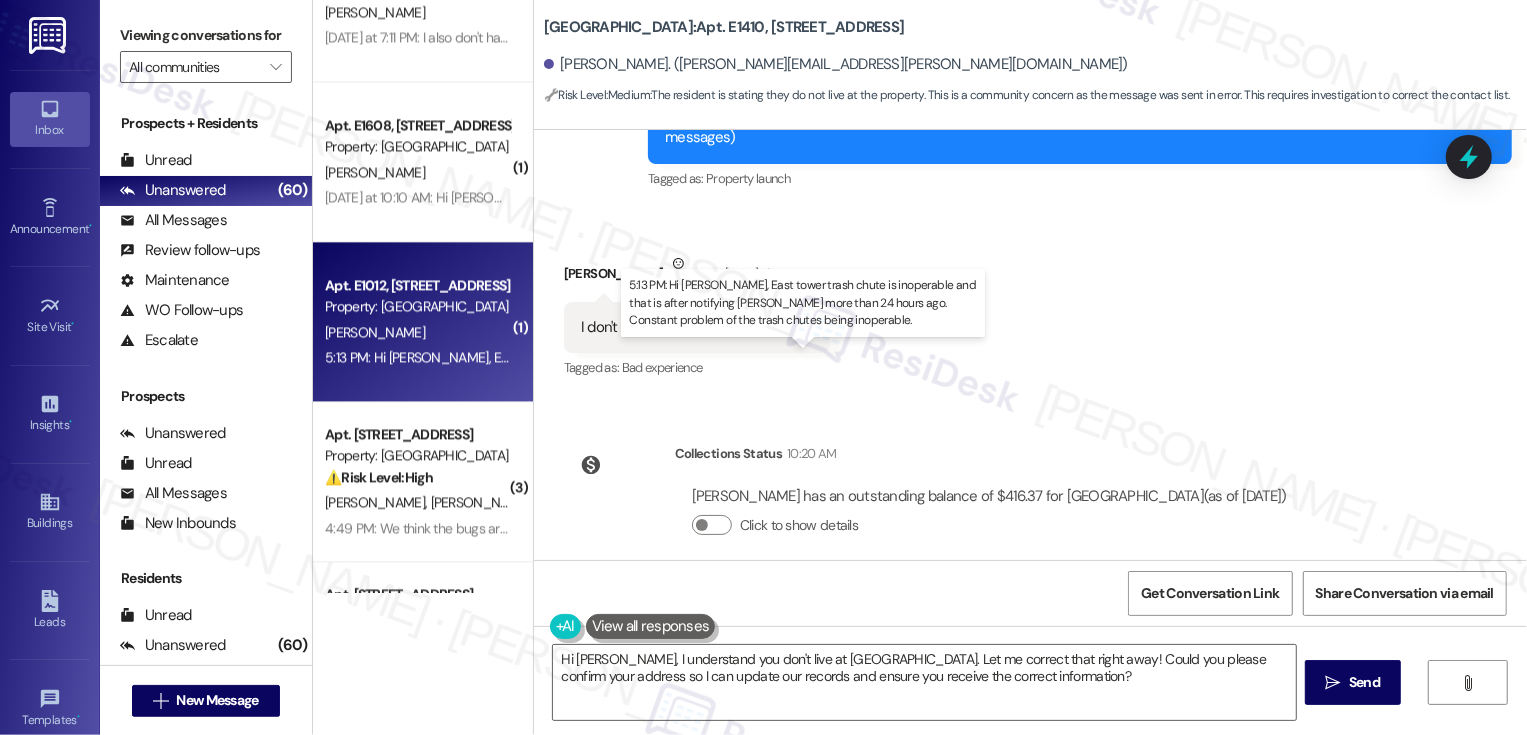 click on "5:13 PM: Hi Sarah,
East tower trash chute is inoperable and that is after notifying Courtney more than 24 hours ago.
Constant problem of the trash chutes being inoperable. 5:13 PM: Hi Sarah,
East tower trash chute is inoperable and that is after notifying Courtney more than 24 hours ago.
Constant problem of the trash chutes being inoperable." at bounding box center (875, 357) 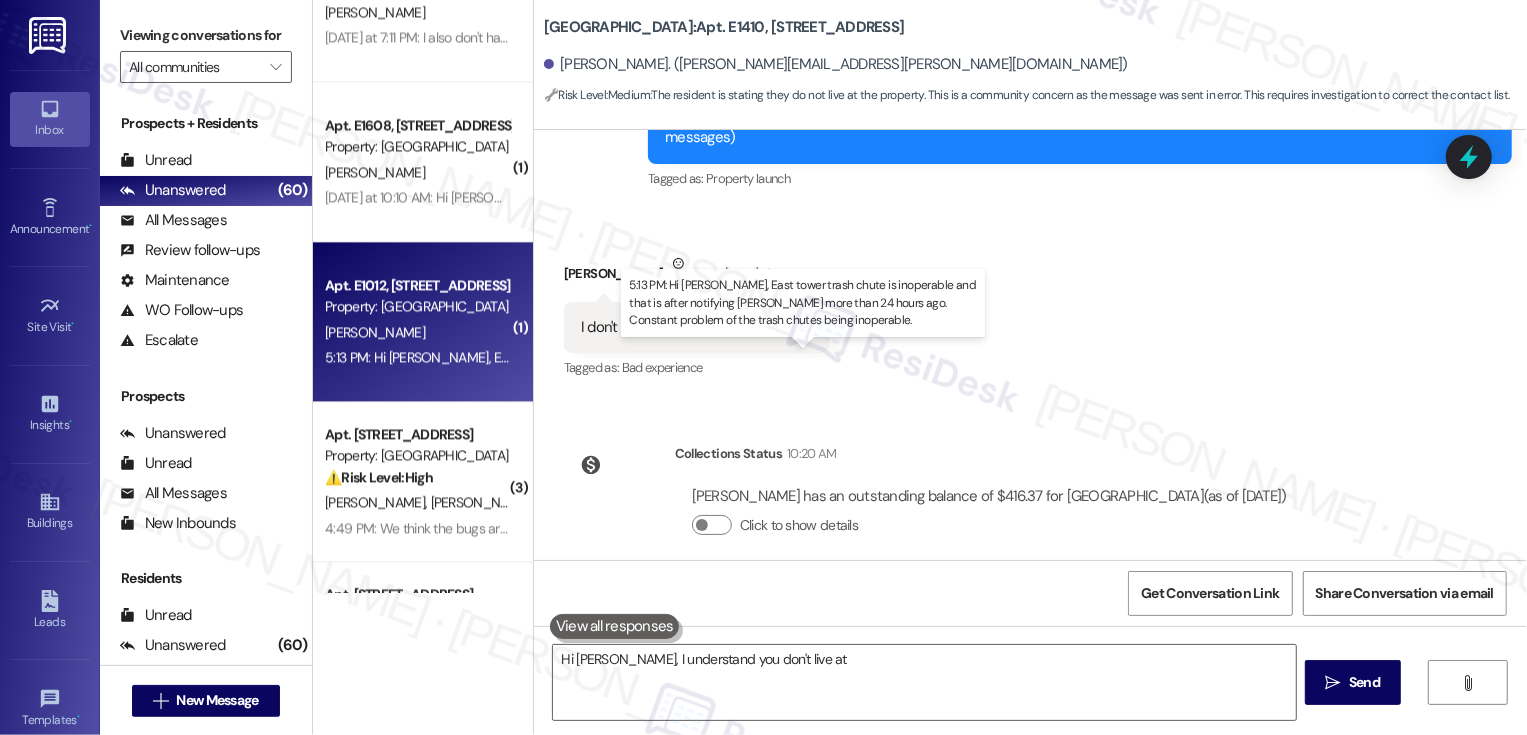 type on "Hi Margaret, I understand you don't live at Bayaud" 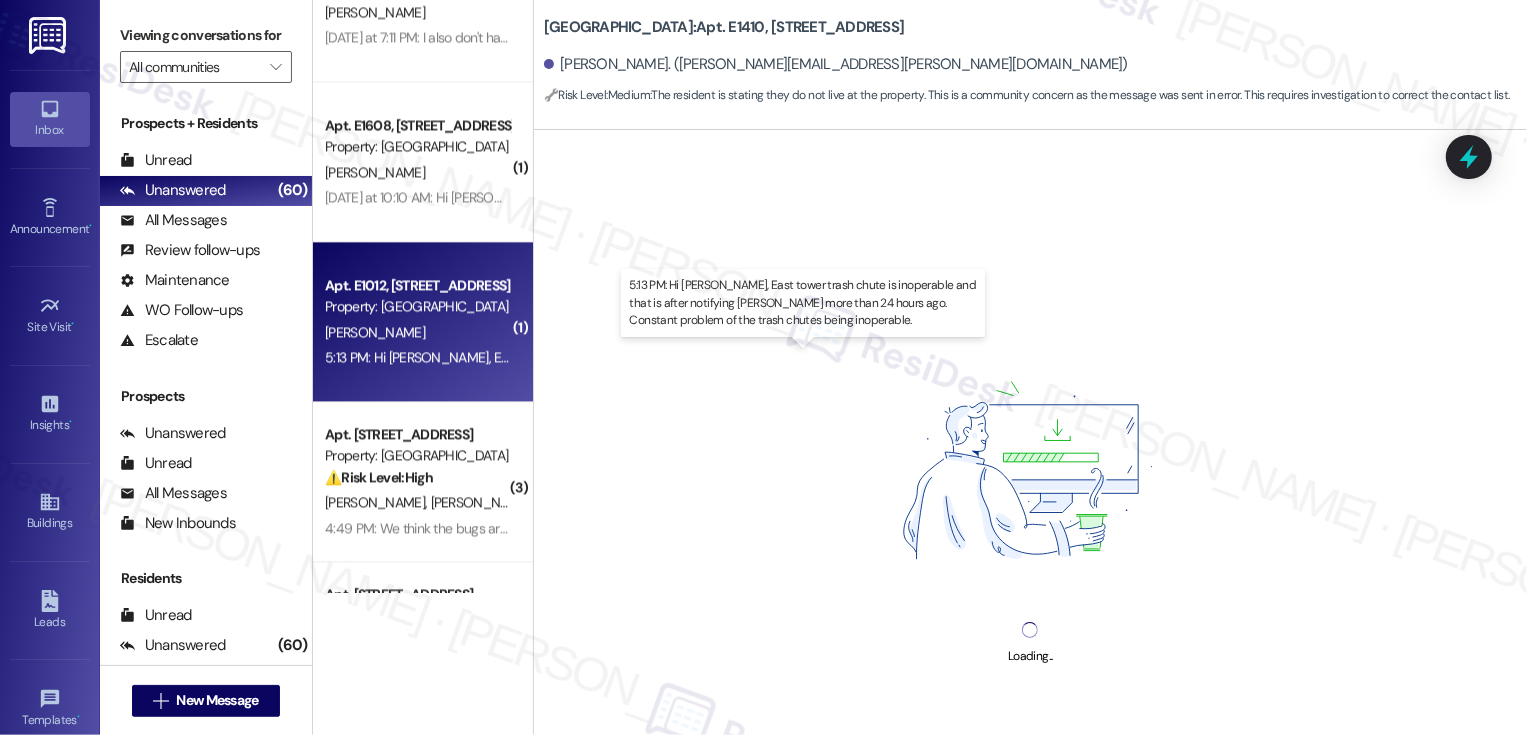 click on "5:13 PM: Hi Sarah,
East tower trash chute is inoperable and that is after notifying Courtney more than 24 hours ago.
Constant problem of the trash chutes being inoperable. 5:13 PM: Hi Sarah,
East tower trash chute is inoperable and that is after notifying Courtney more than 24 hours ago.
Constant problem of the trash chutes being inoperable." at bounding box center (875, 357) 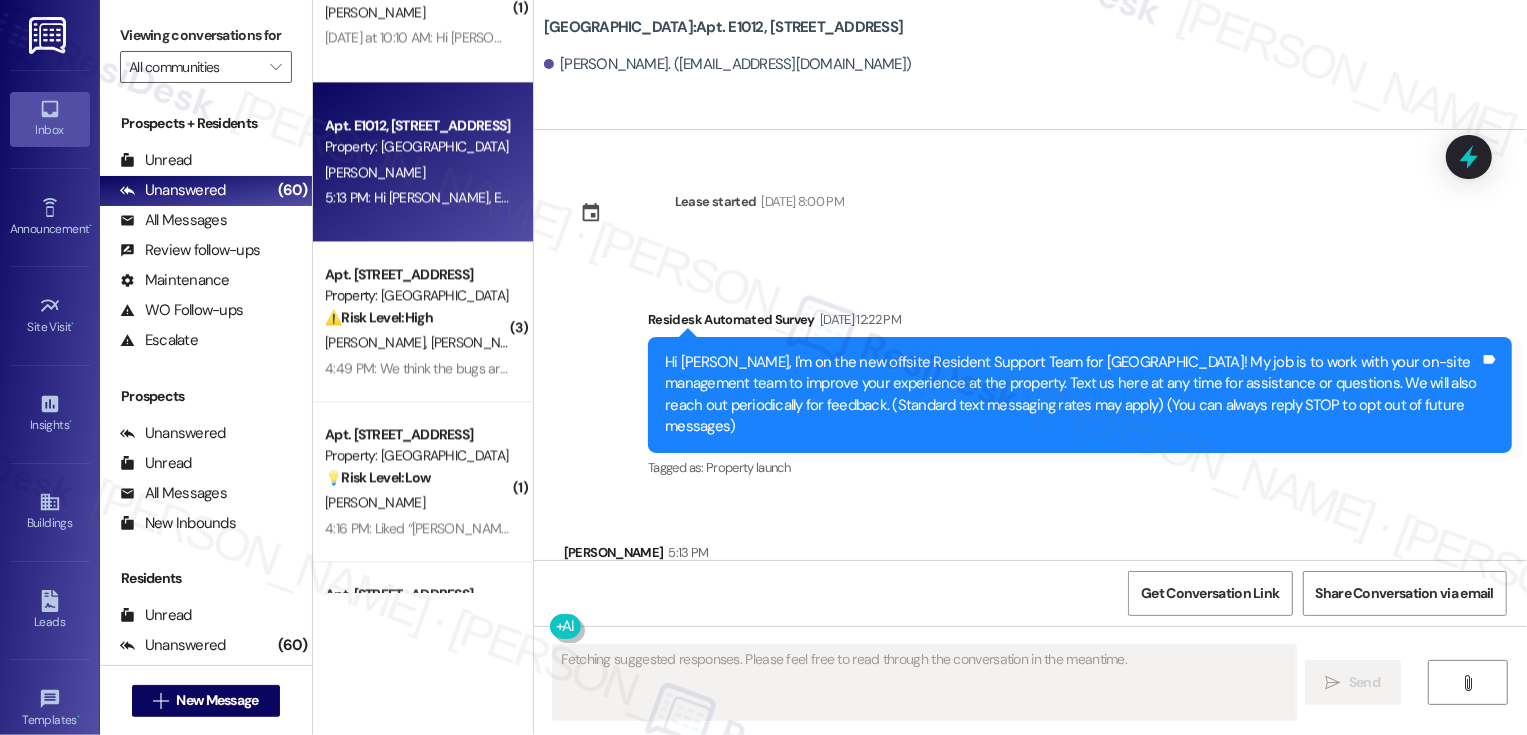 scroll, scrollTop: 98, scrollLeft: 0, axis: vertical 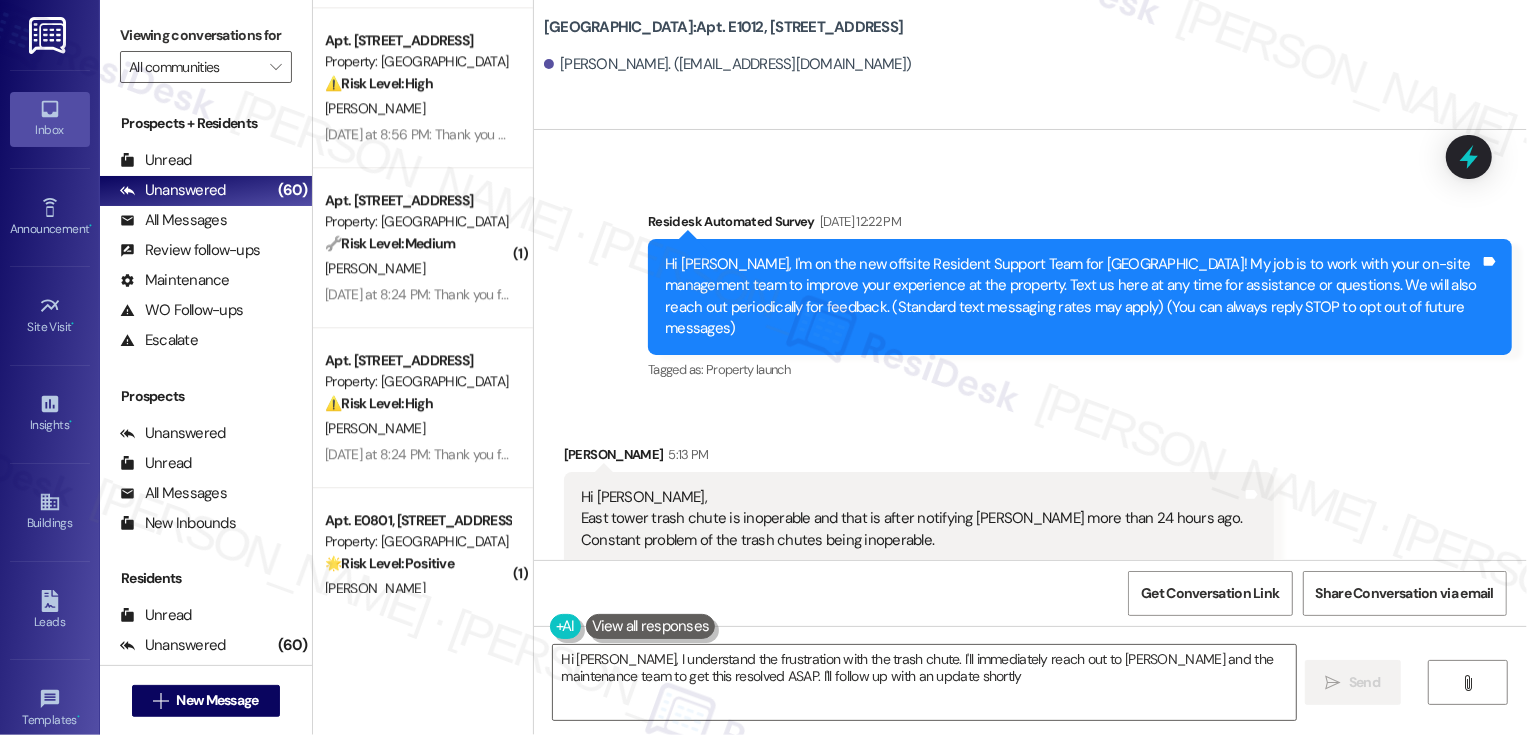type on "Hi Jan, I understand the frustration with the trash chute. I'll immediately reach out to Courtney and the maintenance team to get this resolved ASAP. I'll follow up with an update shortly!" 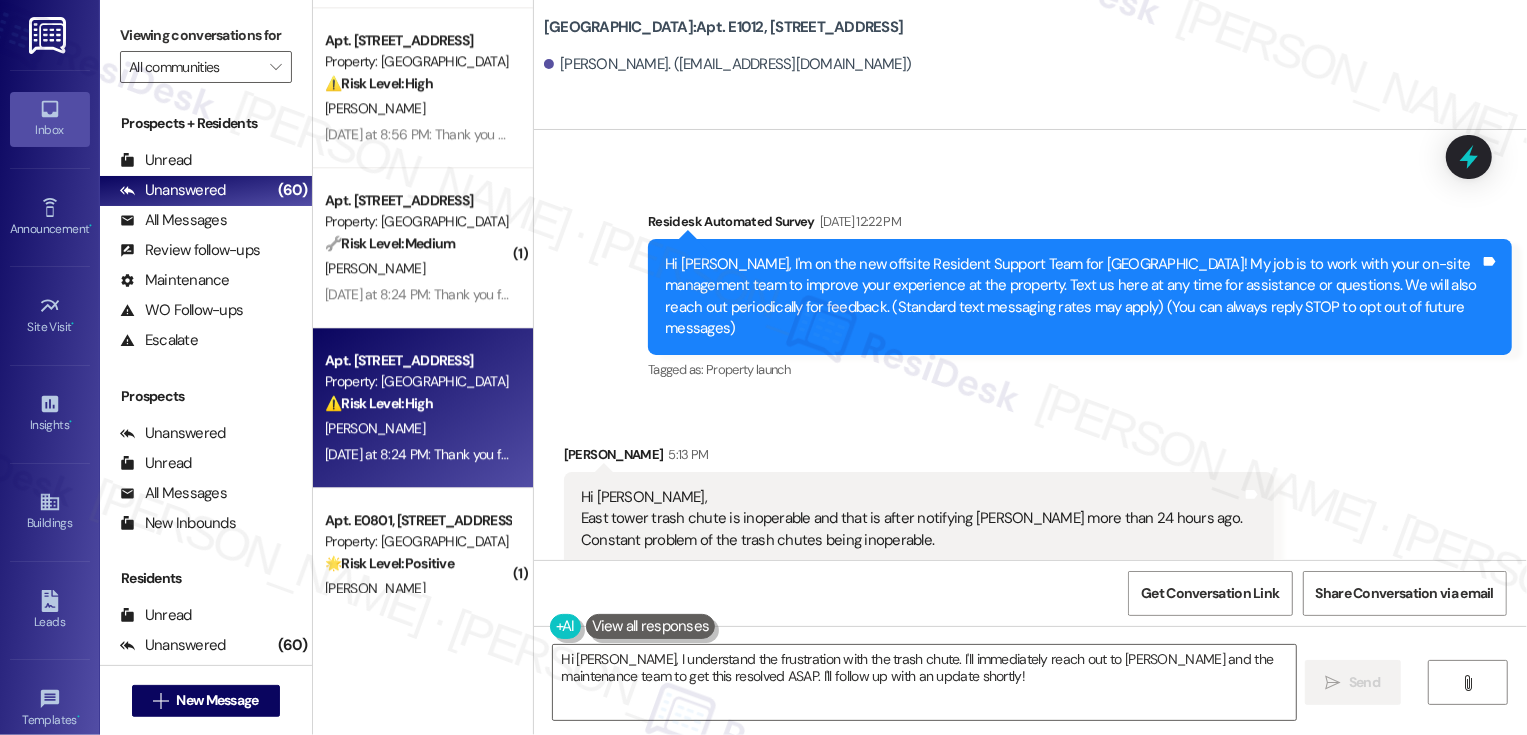 click on "[PERSON_NAME]" at bounding box center (417, 428) 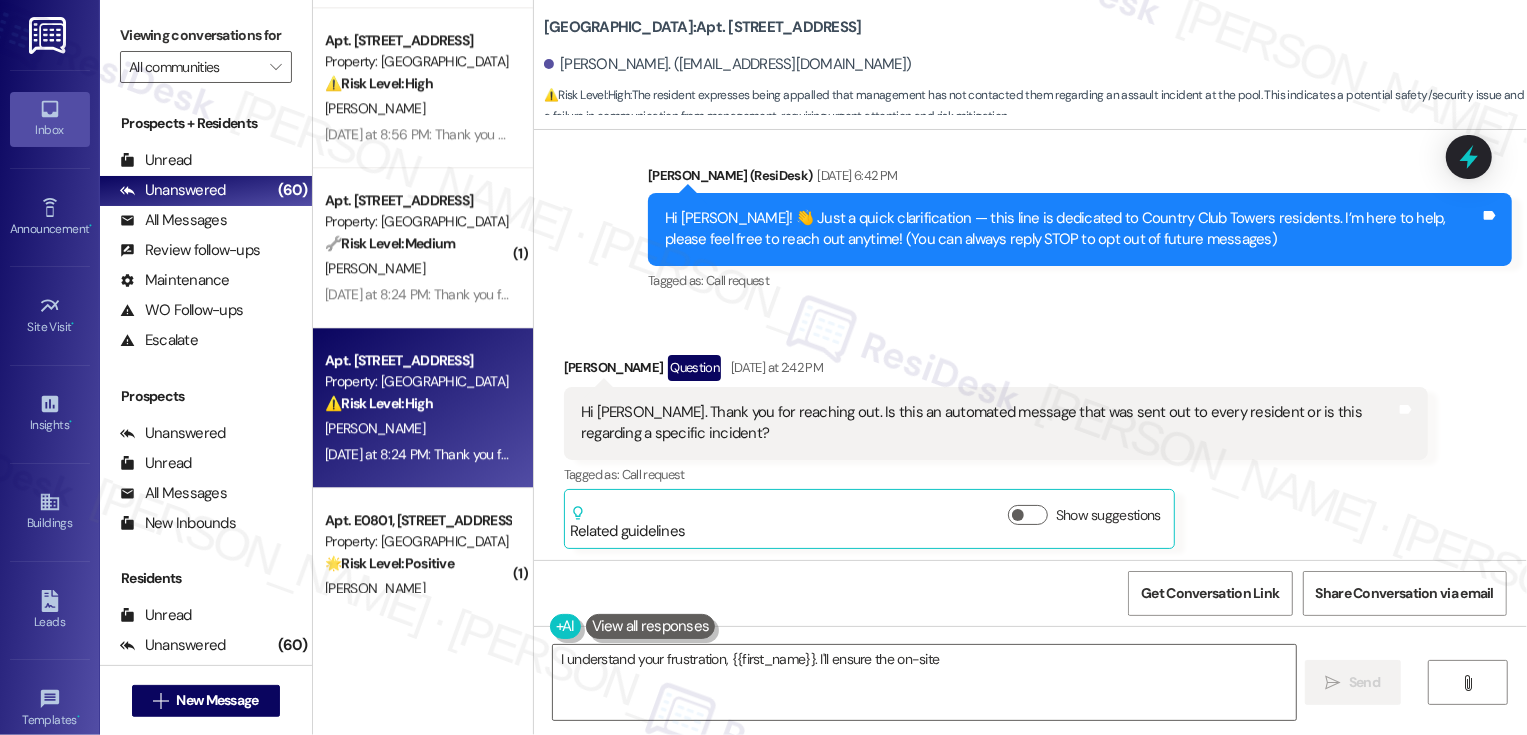 scroll, scrollTop: 0, scrollLeft: 0, axis: both 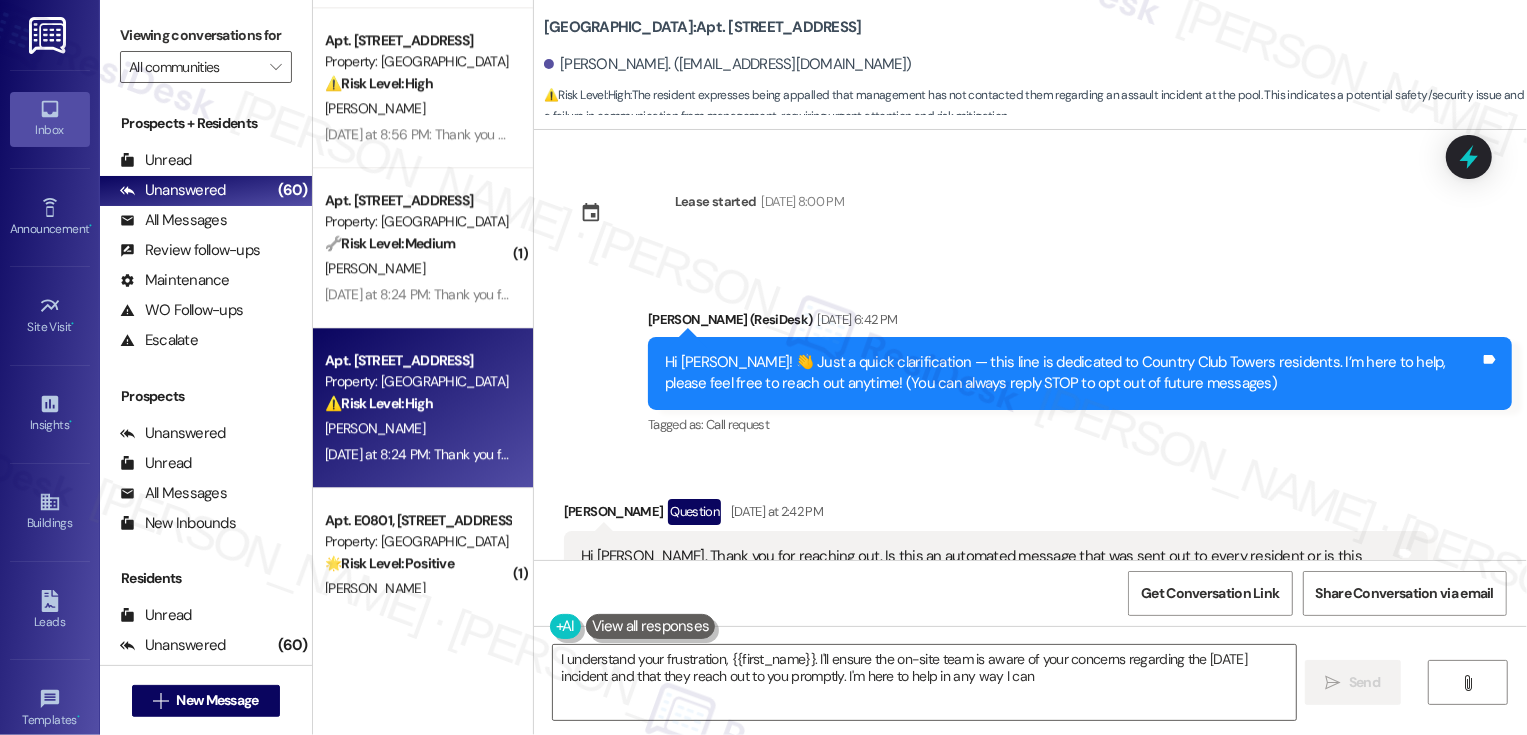 type on "I understand your frustration, {{first_name}}. I'll ensure the on-site team is aware of your concerns regarding the July 13th incident and that they reach out to you promptly. I'm here to help in any way I can." 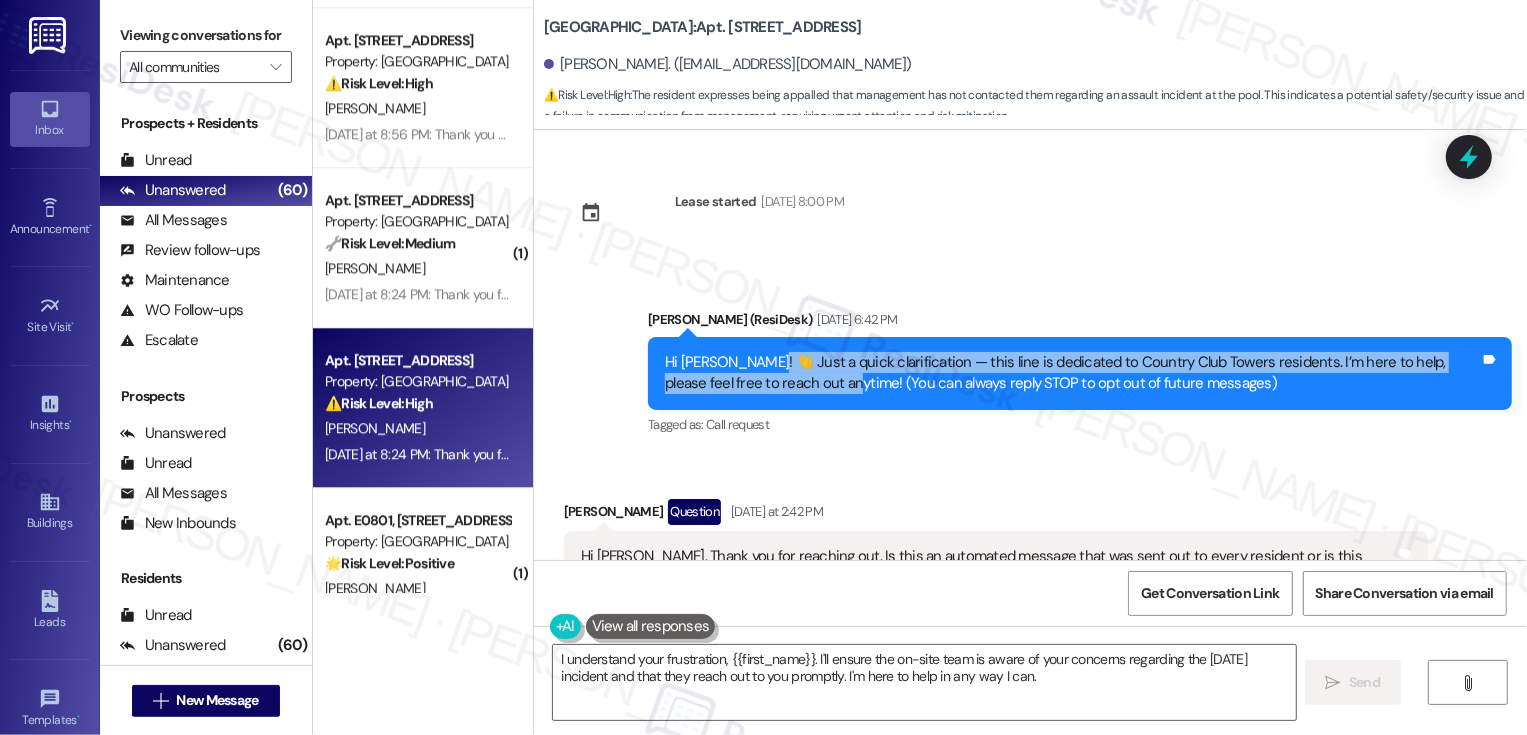 drag, startPoint x: 738, startPoint y: 362, endPoint x: 771, endPoint y: 393, distance: 45.276924 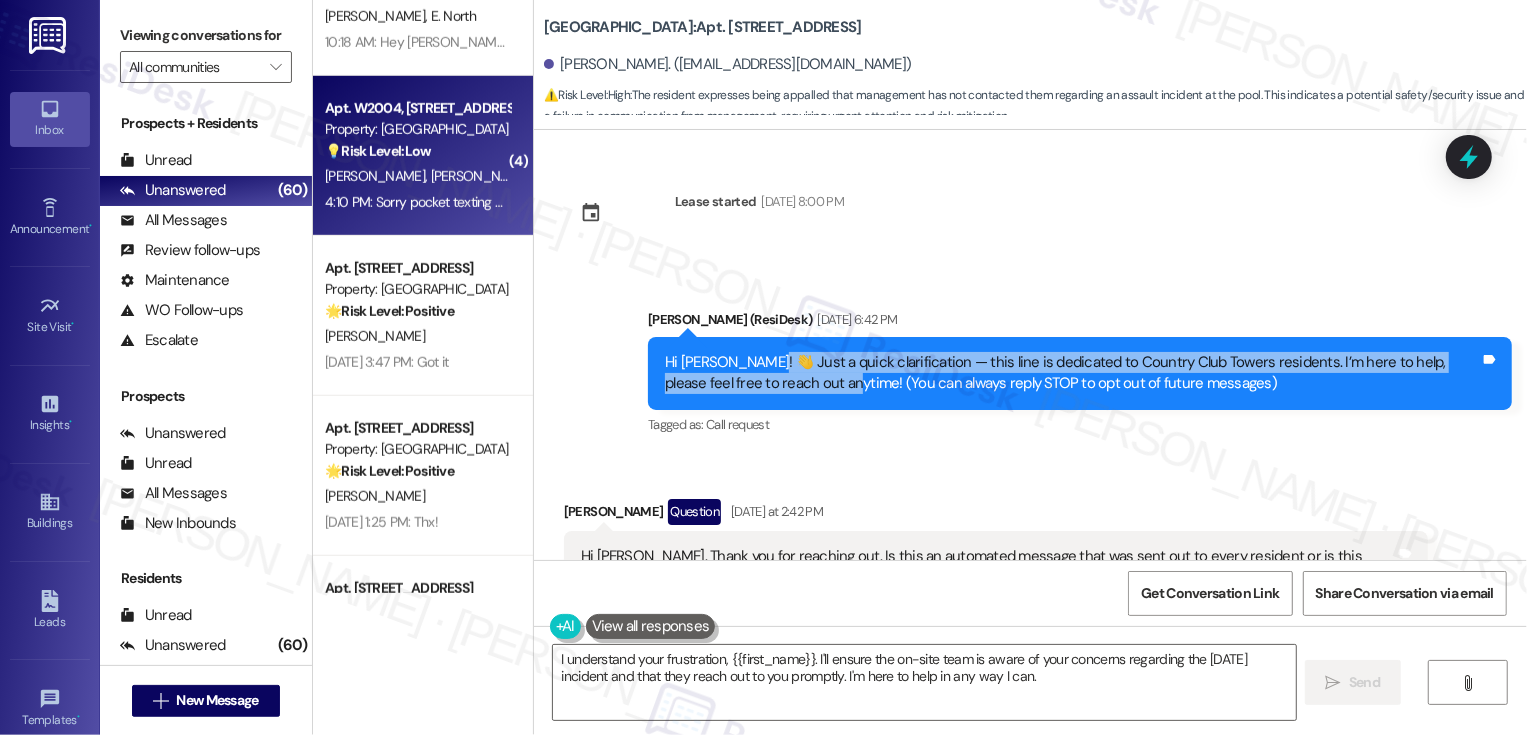 scroll, scrollTop: 1070, scrollLeft: 0, axis: vertical 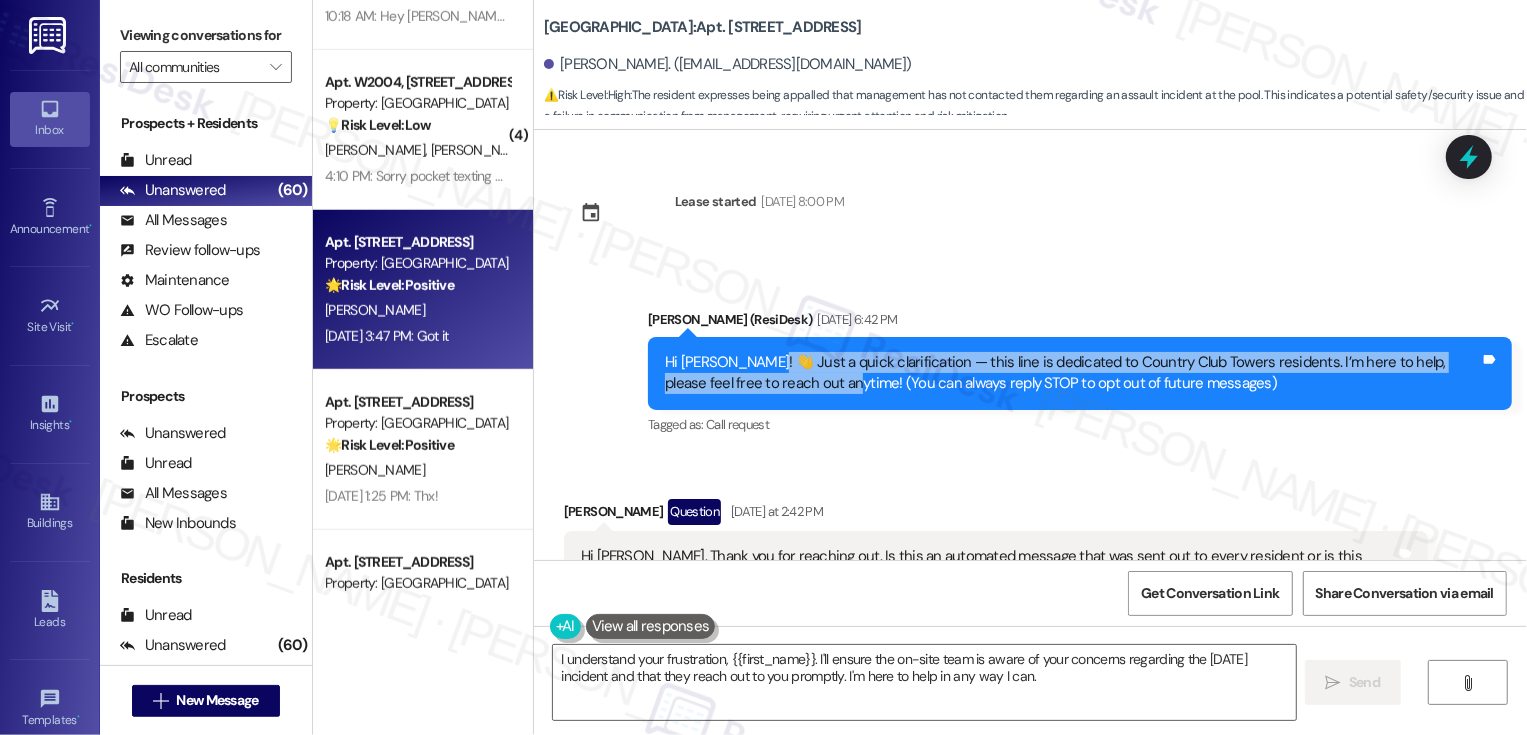click on "A. Maassen" at bounding box center (417, 310) 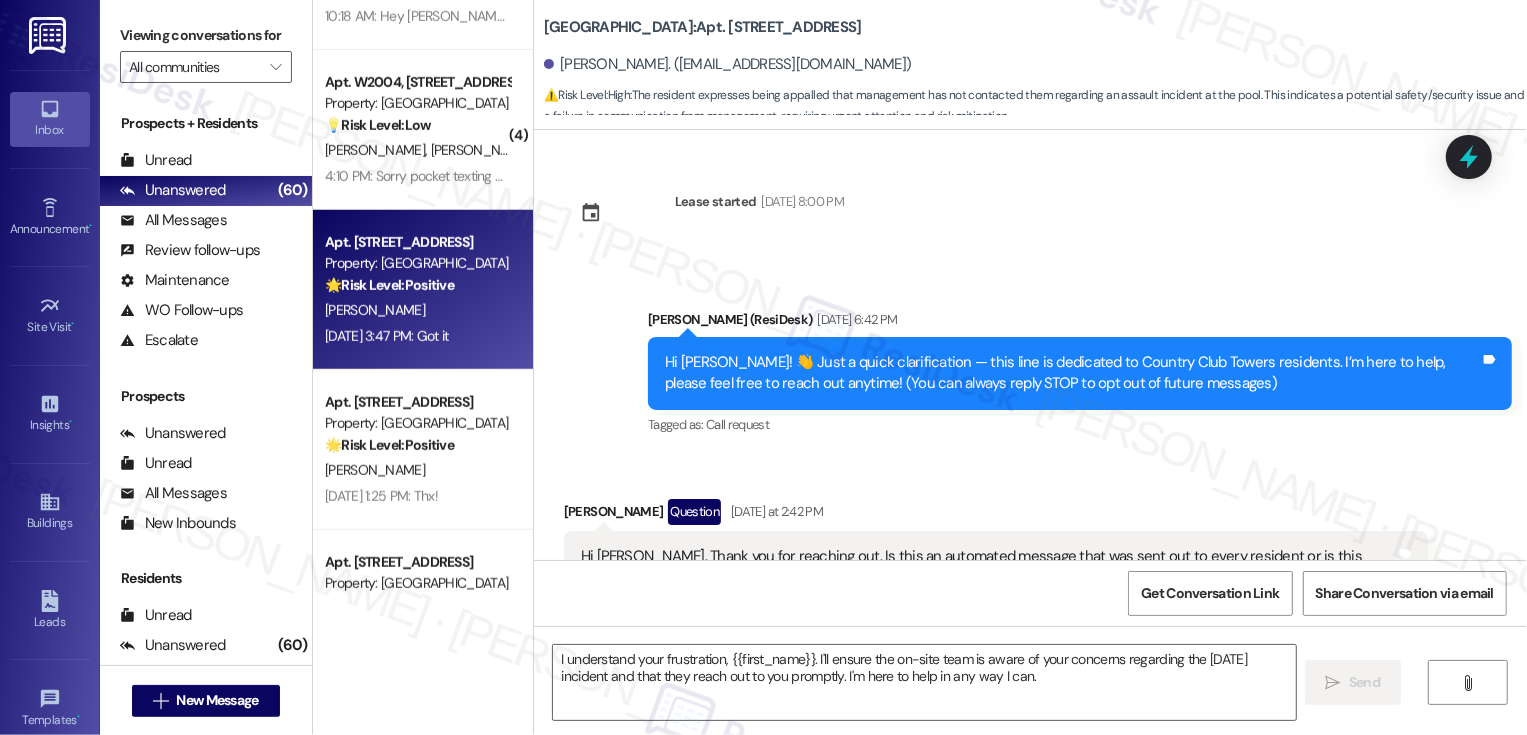 click on "A. Maassen" at bounding box center (417, 310) 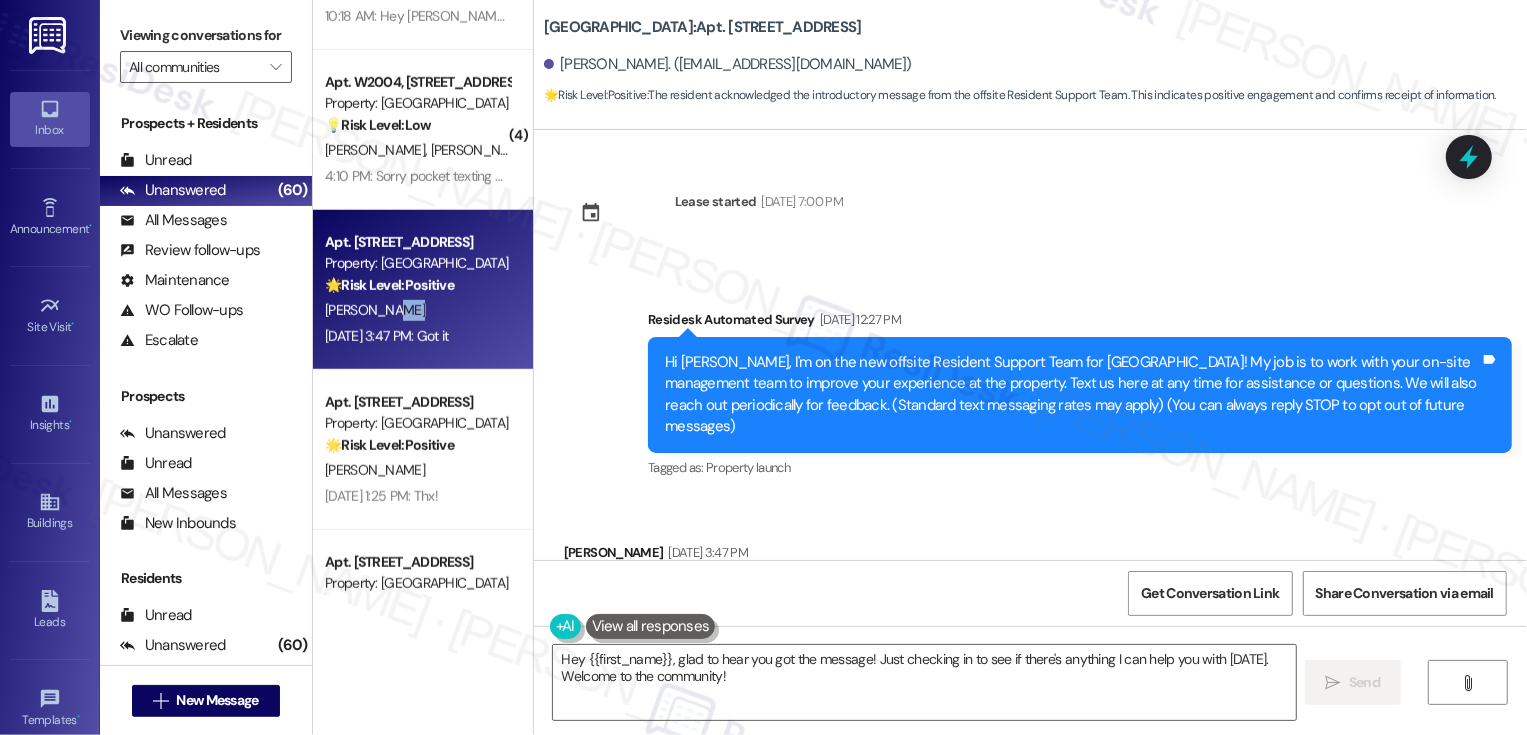 scroll, scrollTop: 85, scrollLeft: 0, axis: vertical 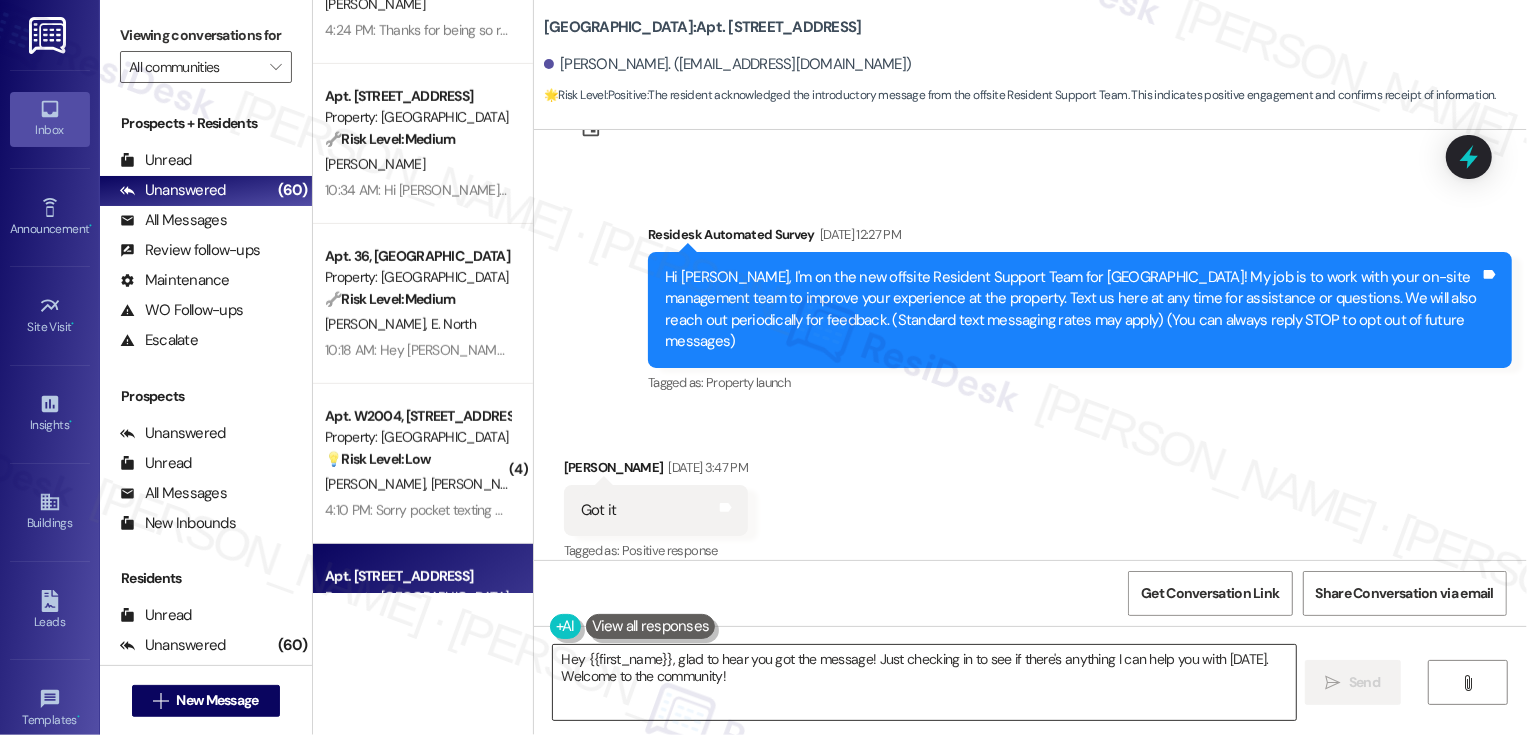 click on "Hey {{first_name}}, glad to hear you got the message! Just checking in to see if there's anything I can help you with today. Welcome to the community!" at bounding box center (924, 682) 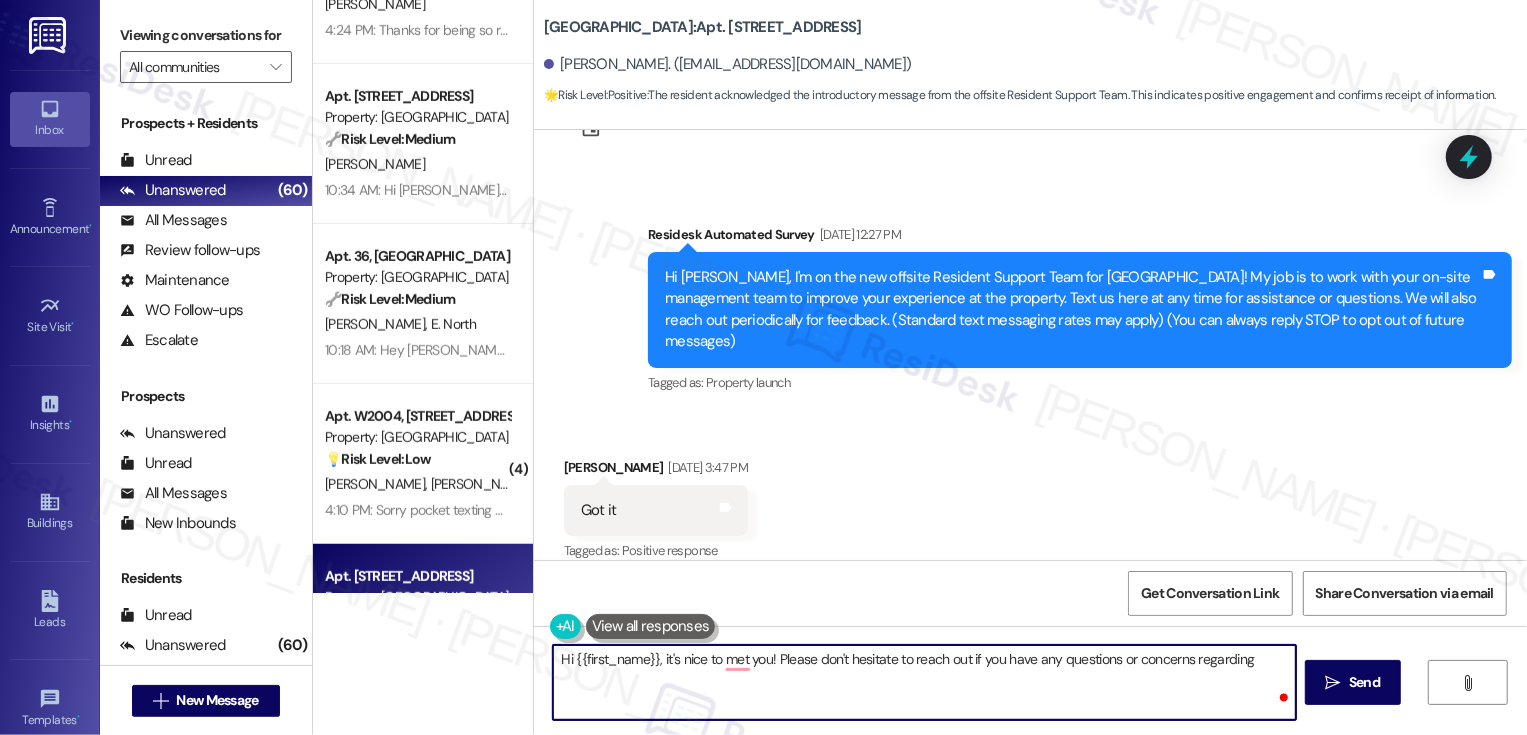 paste on "Just a quick clarification — this line is dedicated to Country Club Towers residents. I’m here to help, please feel free to reach out anytime!" 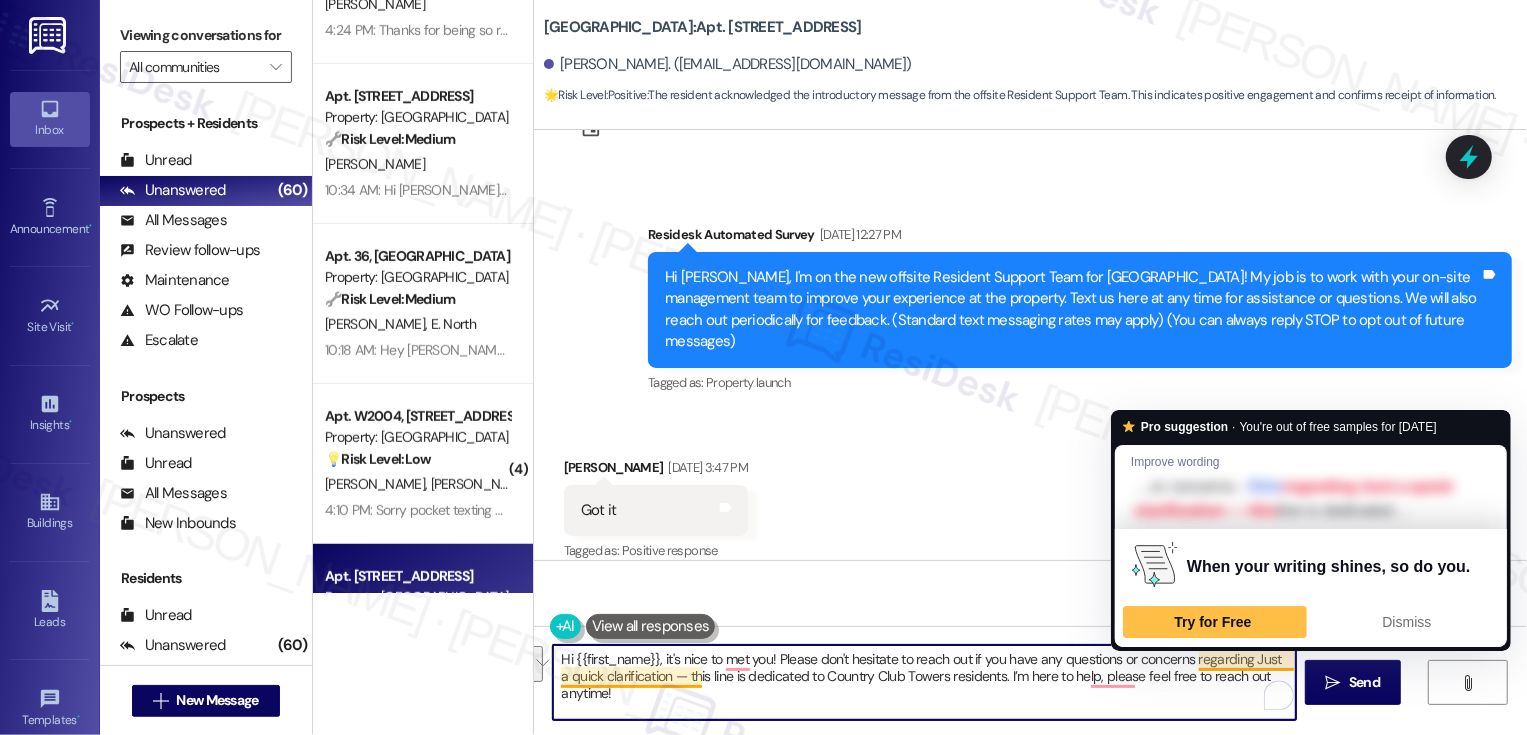 drag, startPoint x: 803, startPoint y: 679, endPoint x: 1246, endPoint y: 666, distance: 443.1907 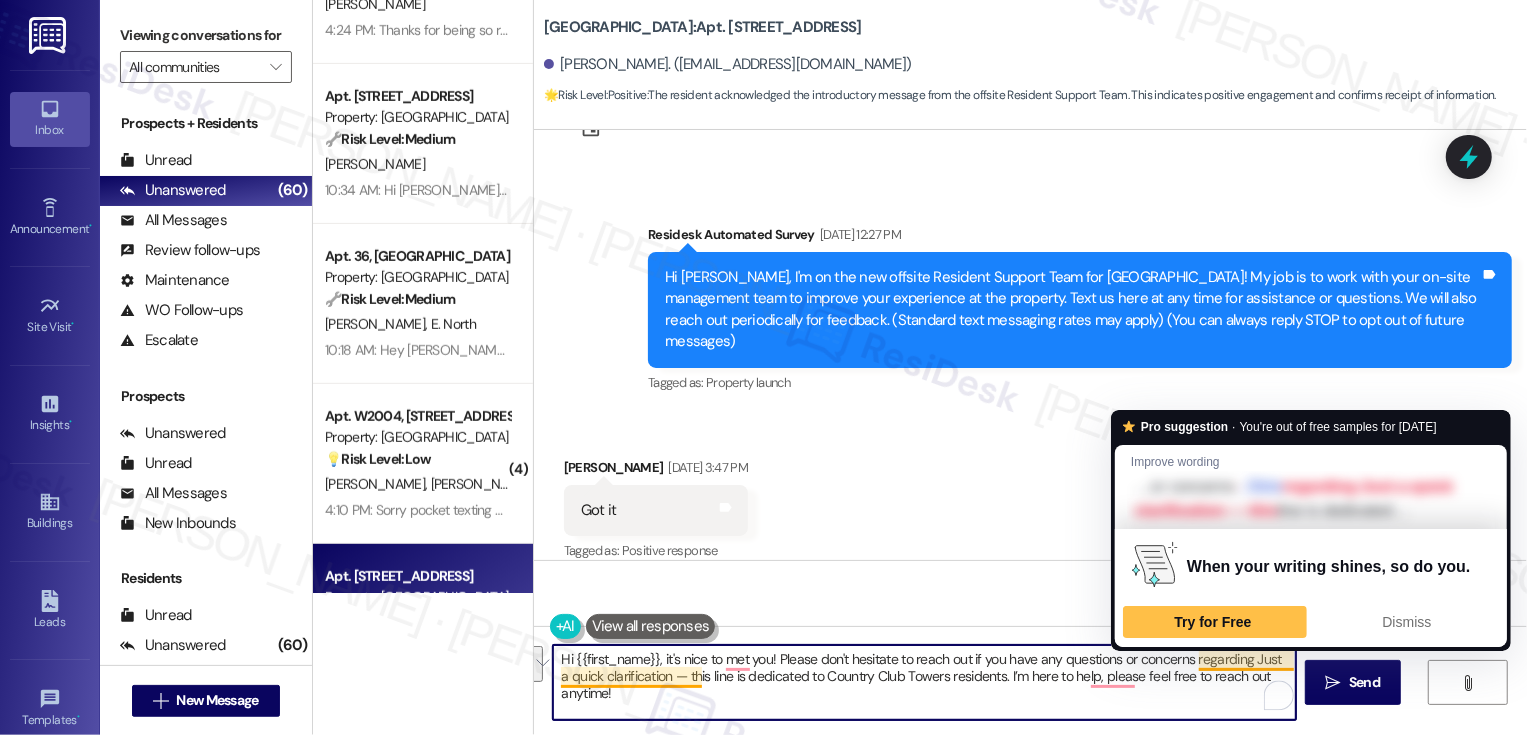 click on "Hi {{first_name}}, it's nice to met you! Please don't hesitate to reach out if you have any questions or concerns regarding Just a quick clarification — this line is dedicated to Country Club Towers residents. I’m here to help, please feel free to reach out anytime!" at bounding box center (924, 682) 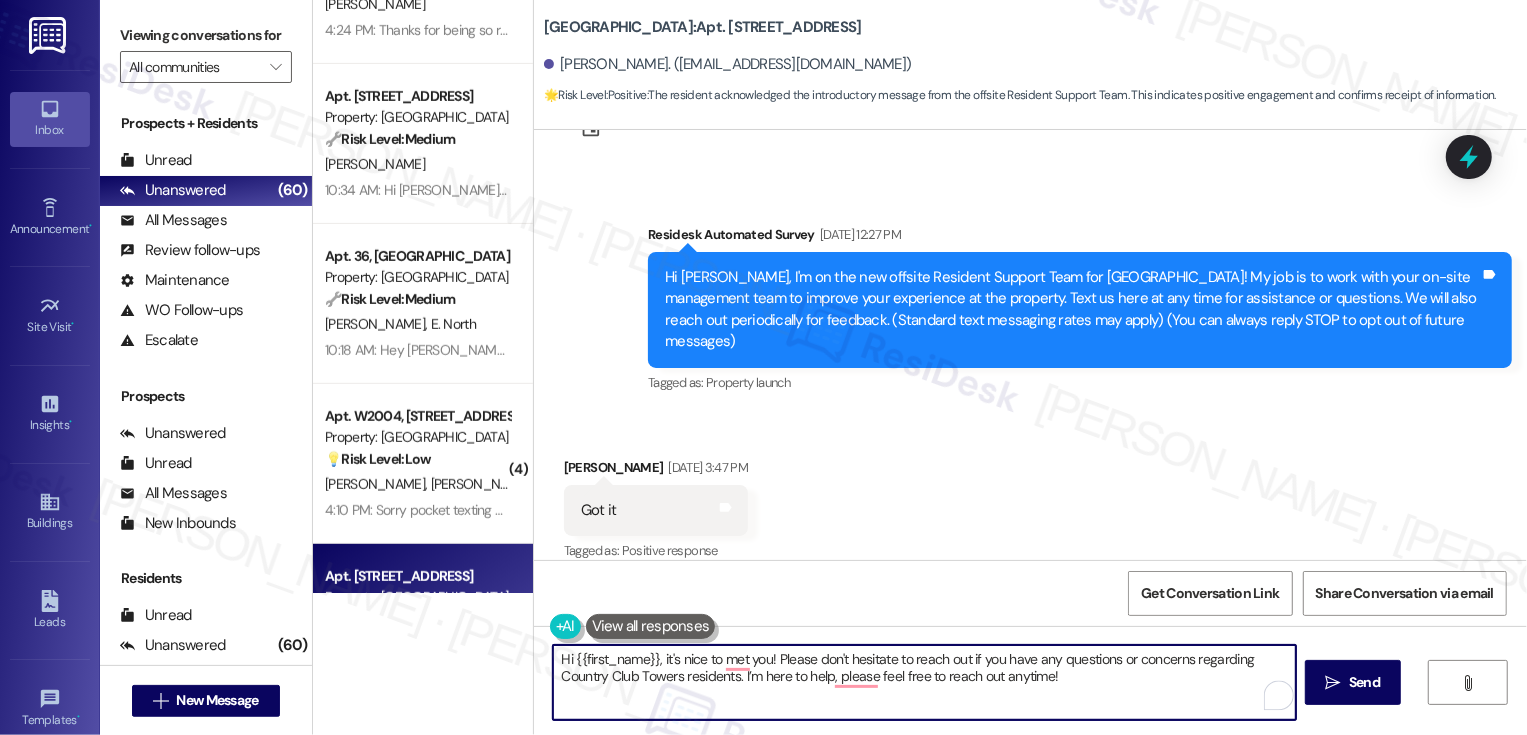 drag, startPoint x: 671, startPoint y: 677, endPoint x: 718, endPoint y: 709, distance: 56.859474 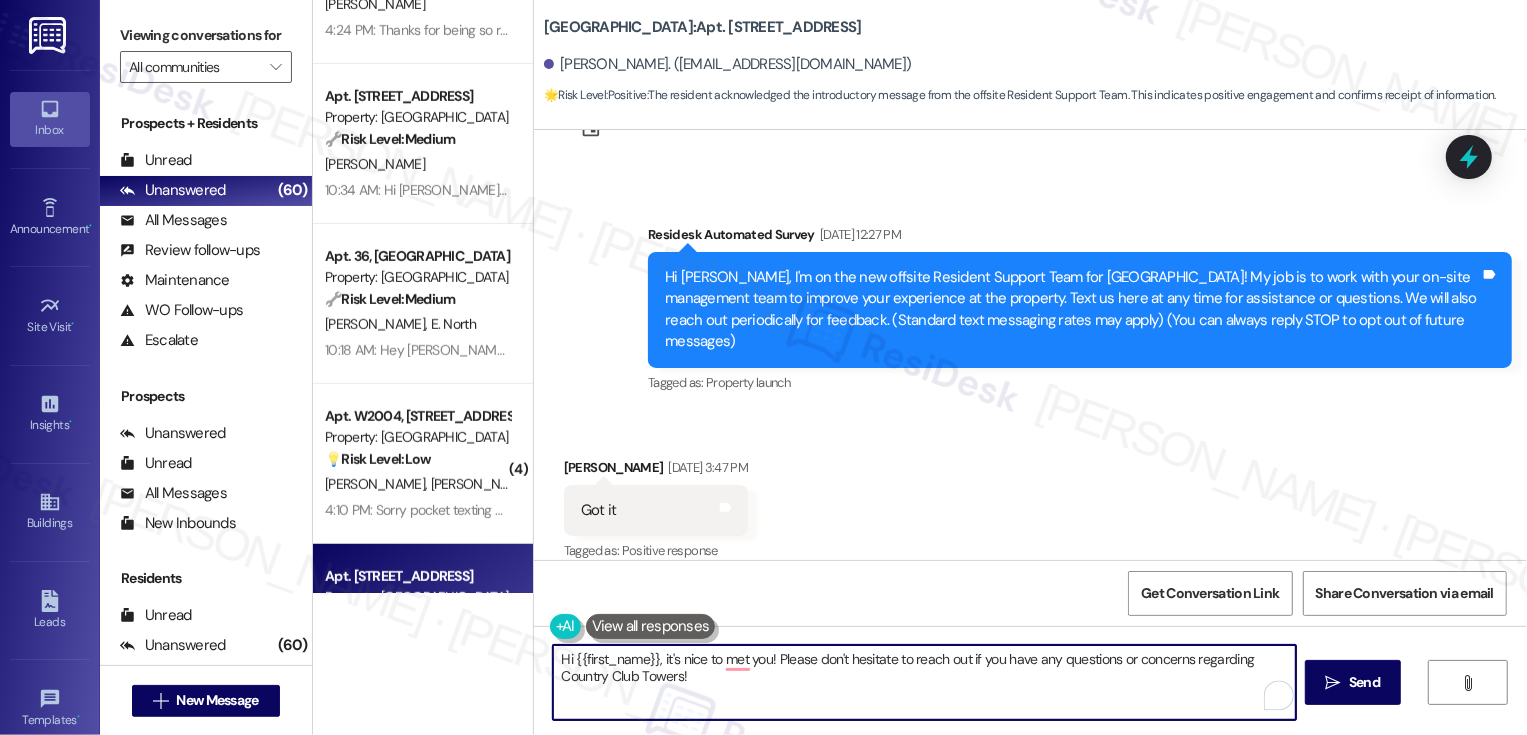 click on "Hi {{first_name}}, it's nice to met you! Please don't hesitate to reach out if you have any questions or concerns regarding Country Club Towers!" at bounding box center [924, 682] 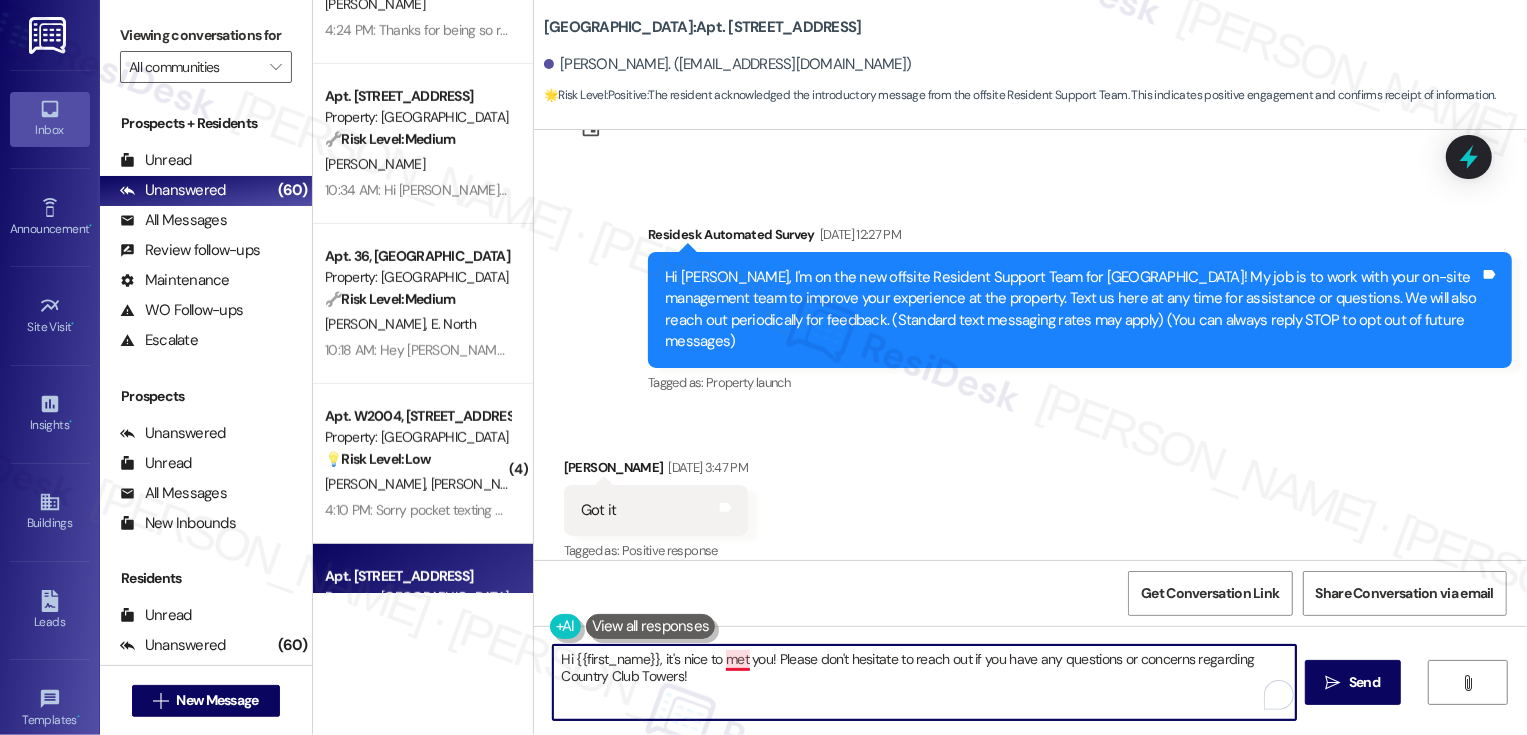 click on "Hi {{first_name}}, it's nice to met you! Please don't hesitate to reach out if you have any questions or concerns regarding Country Club Towers!" at bounding box center (924, 682) 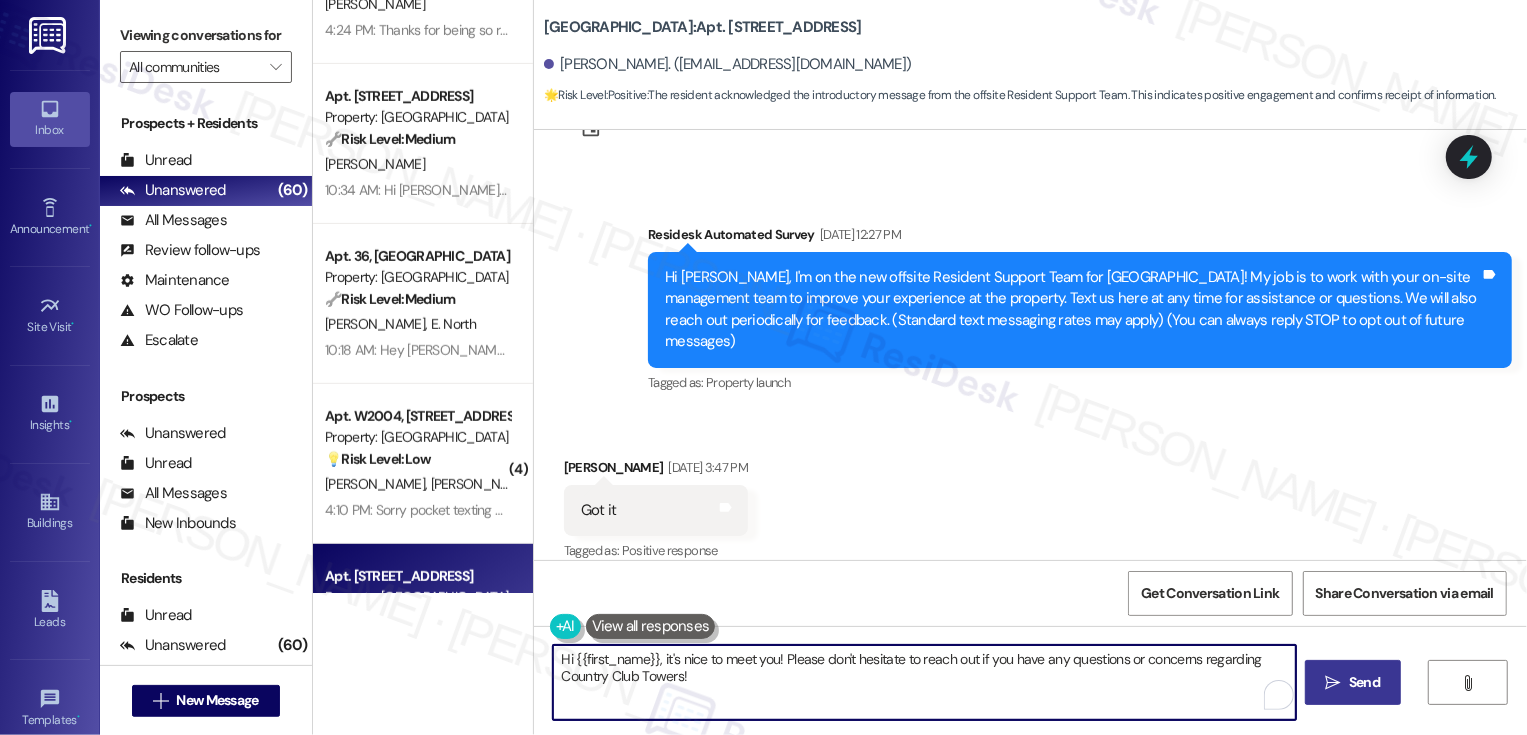 click on "" at bounding box center (1333, 683) 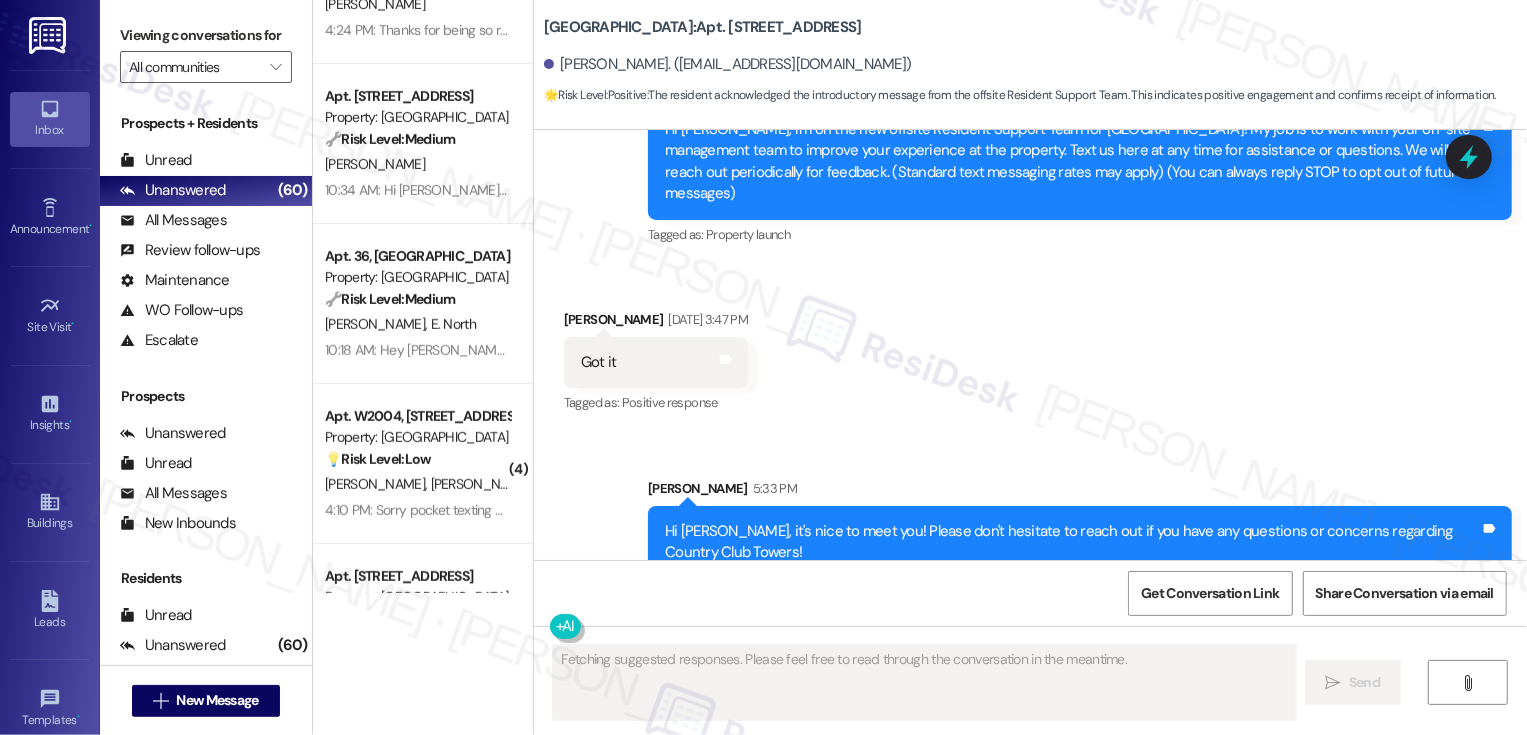 scroll, scrollTop: 245, scrollLeft: 0, axis: vertical 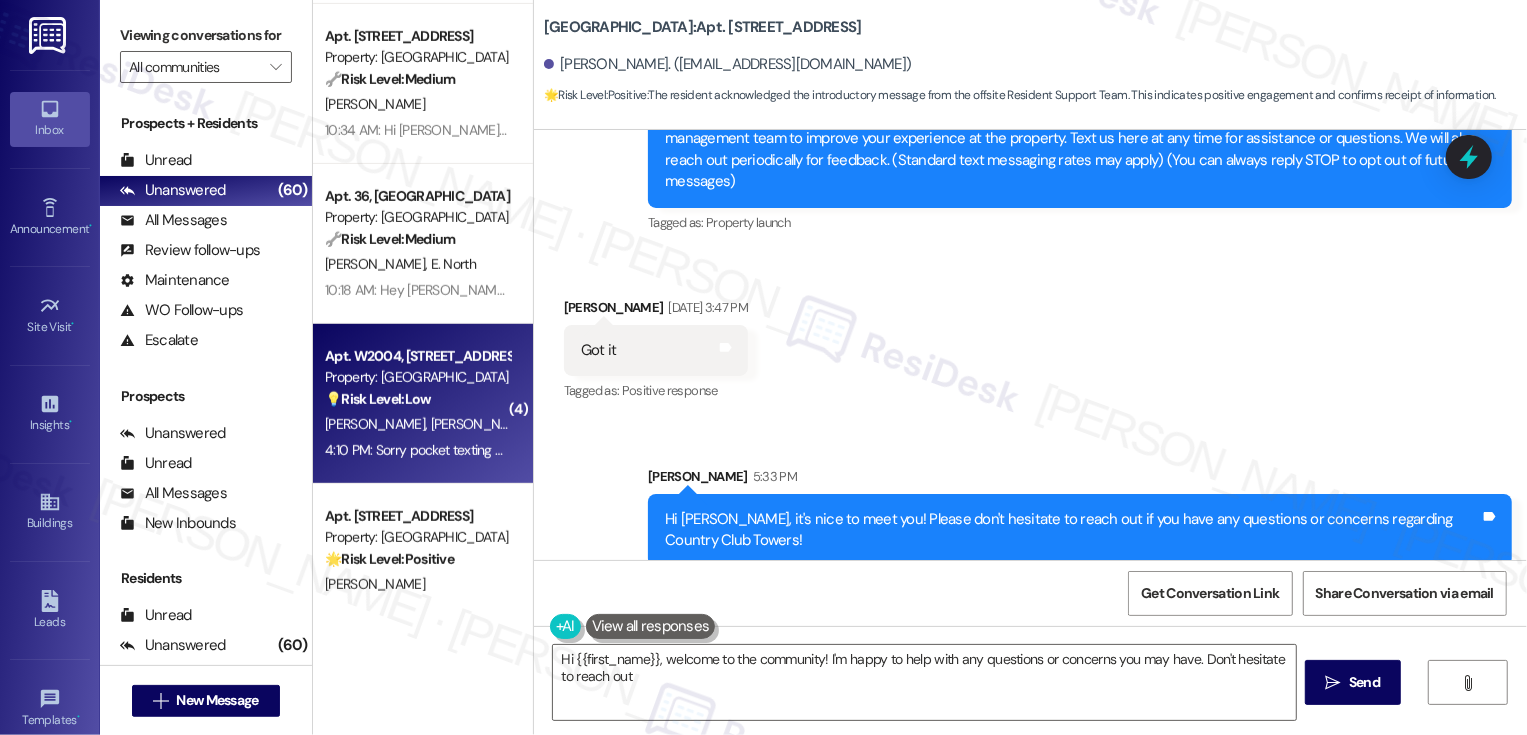 type on "Hi {{first_name}}, welcome to the community! I'm happy to help with any questions or concerns you may have. Don't hesitate to reach out!" 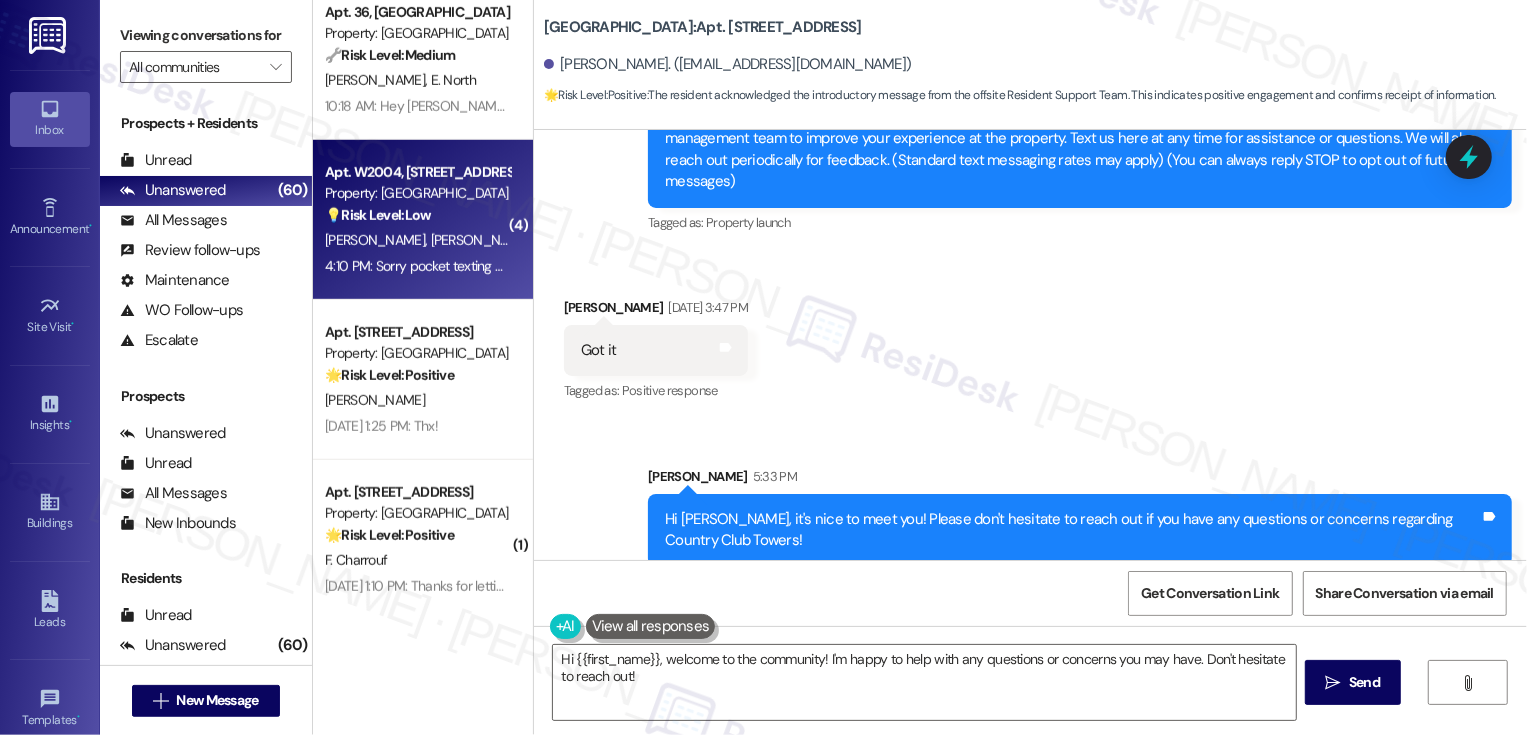 scroll, scrollTop: 1030, scrollLeft: 0, axis: vertical 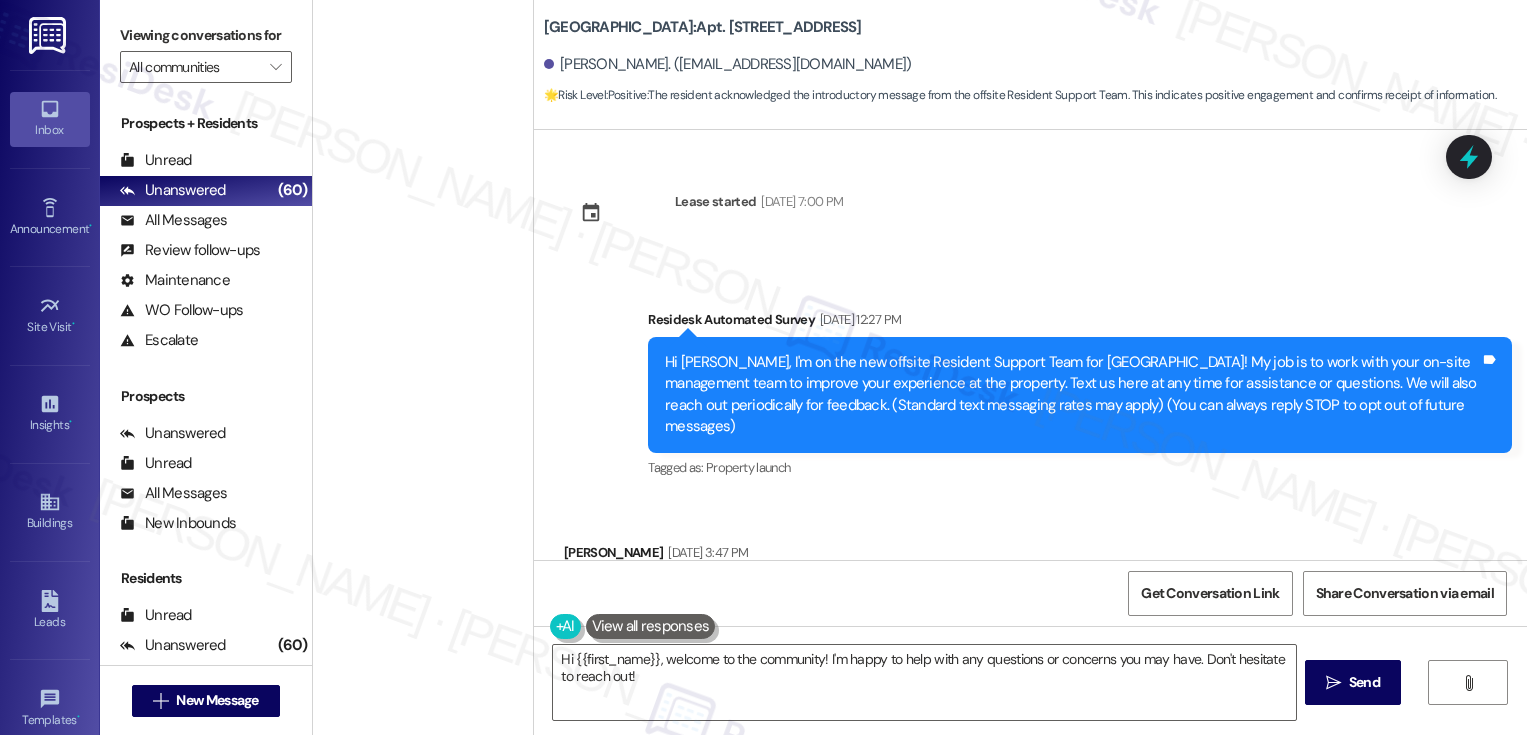 click on "[PERSON_NAME]" at bounding box center [417, 1380] 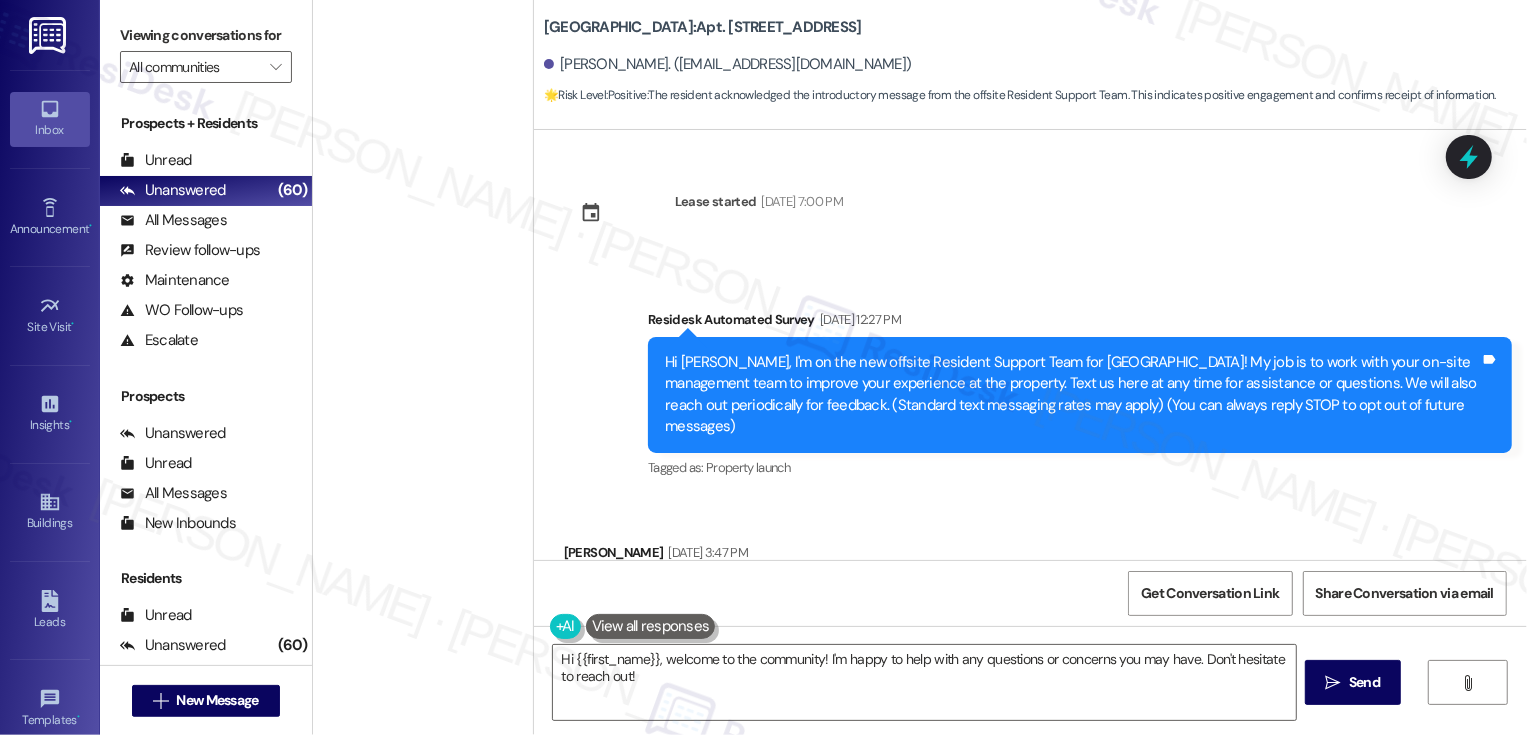 scroll, scrollTop: 1084, scrollLeft: 0, axis: vertical 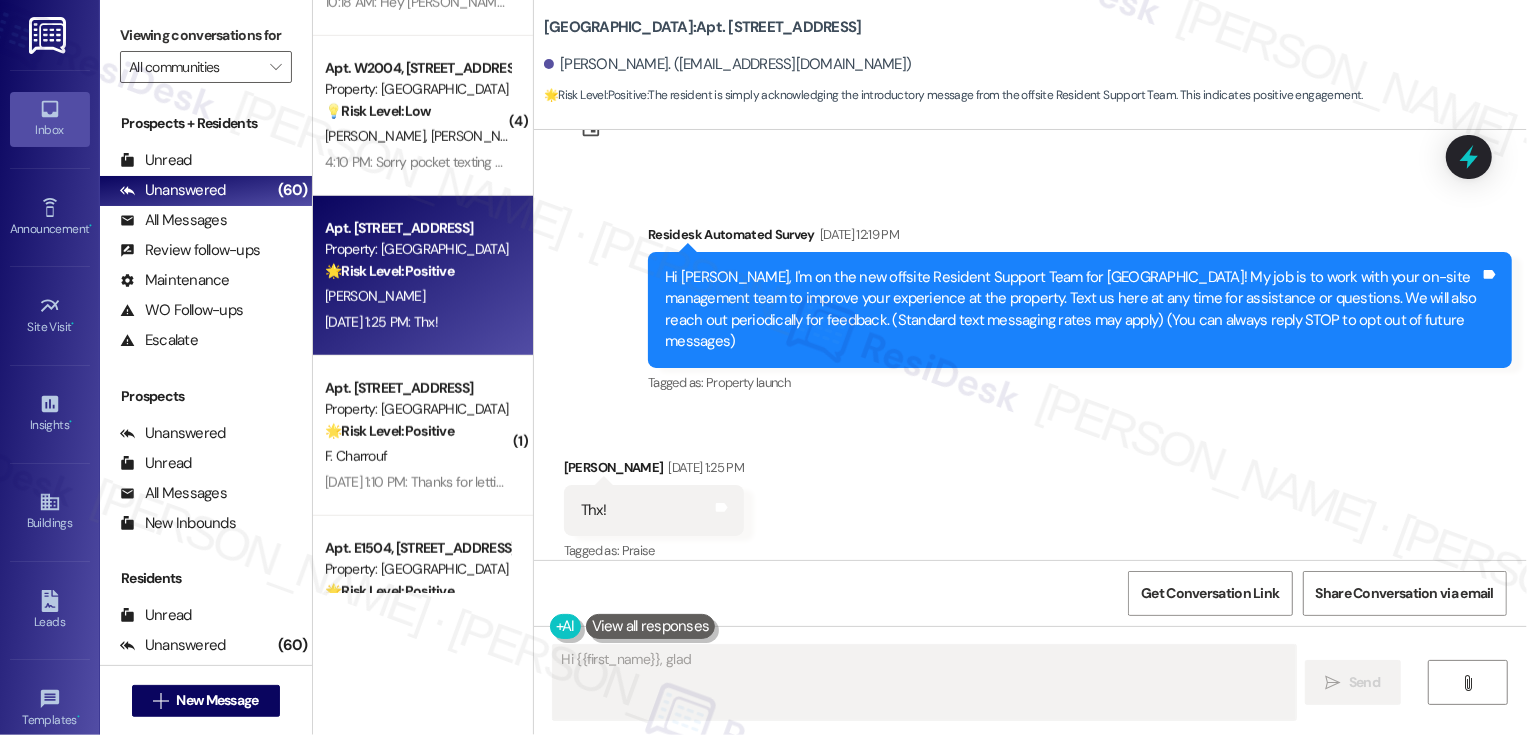 click on "[PERSON_NAME]" at bounding box center (417, 296) 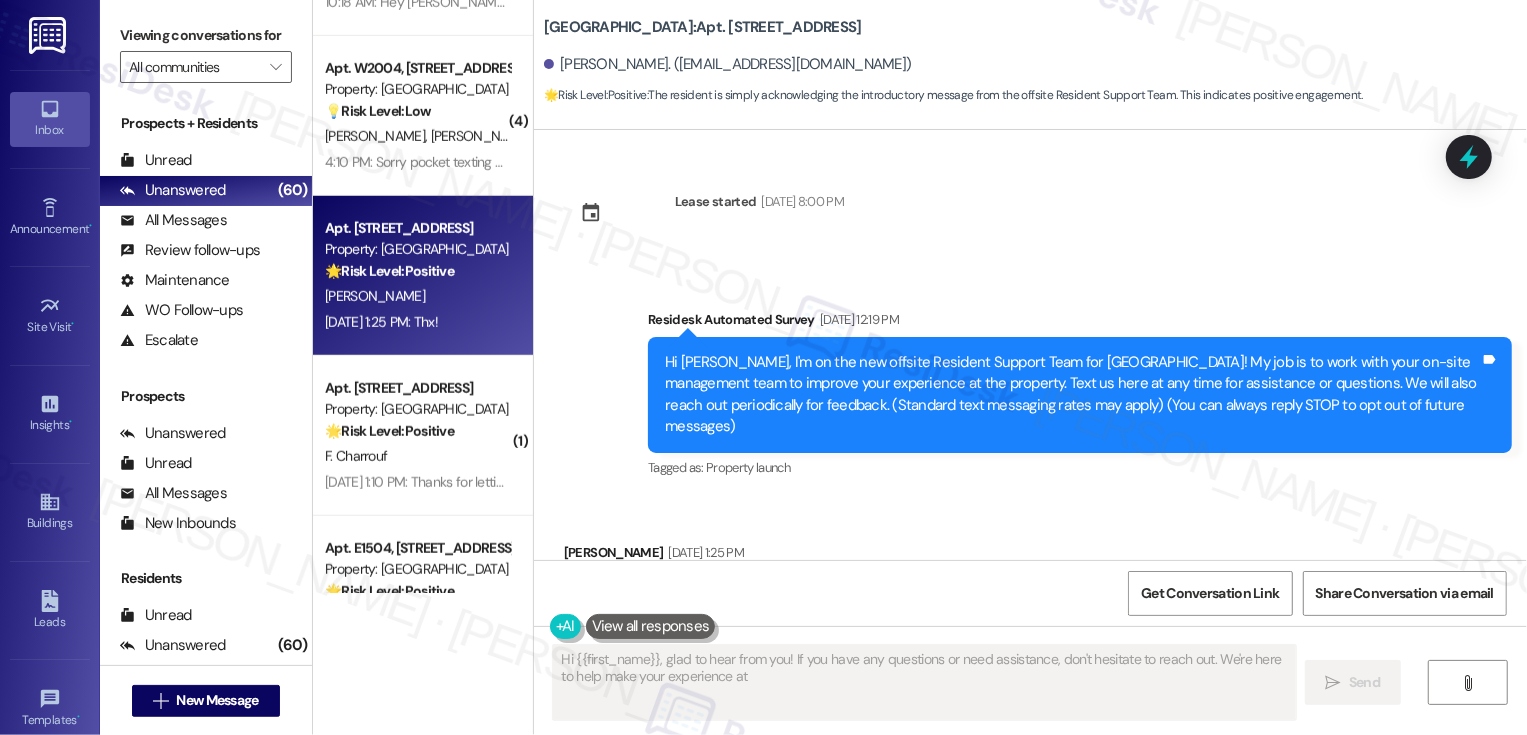 scroll, scrollTop: 85, scrollLeft: 0, axis: vertical 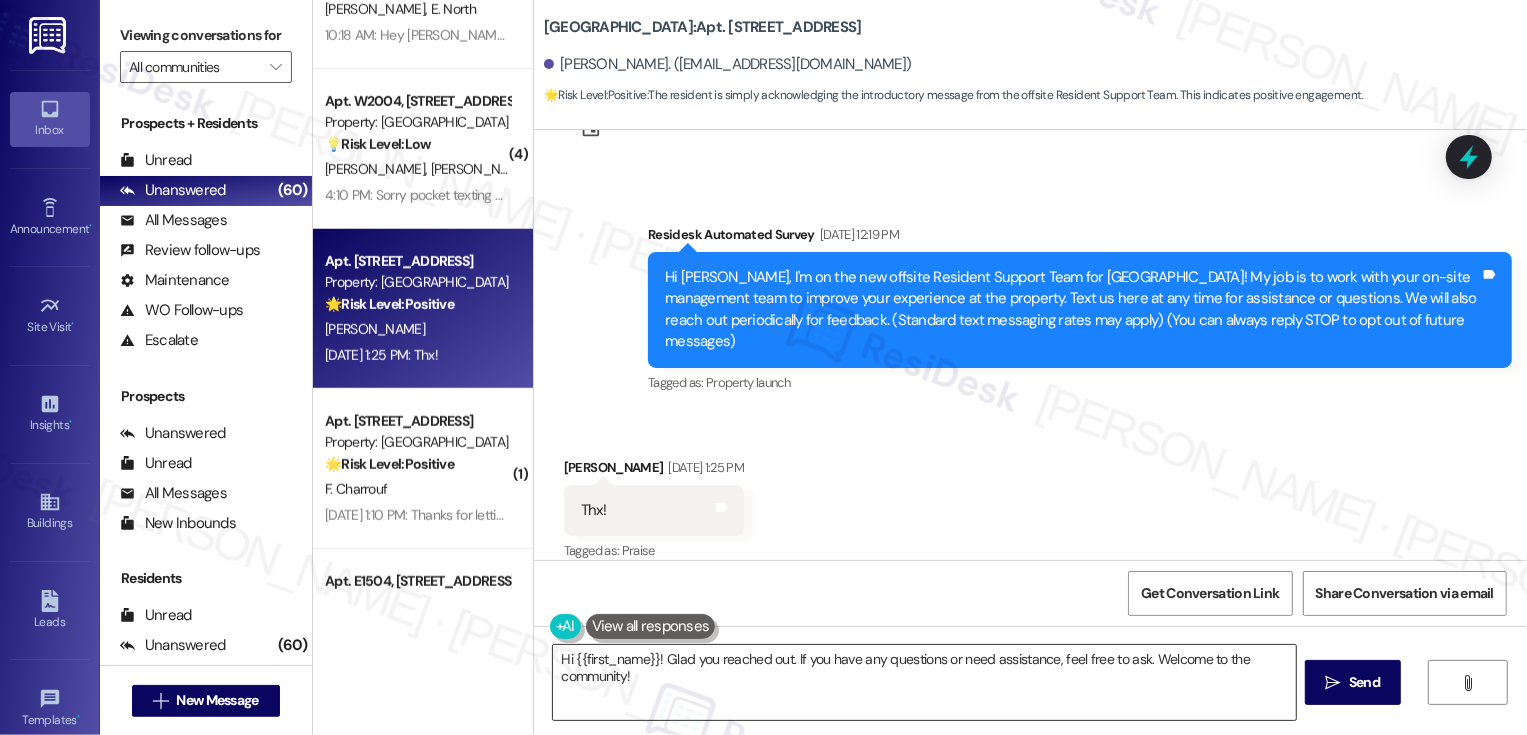 click on "Hi {{first_name}}! Glad you reached out. If you have any questions or need assistance, feel free to ask. Welcome to the community!" at bounding box center (924, 682) 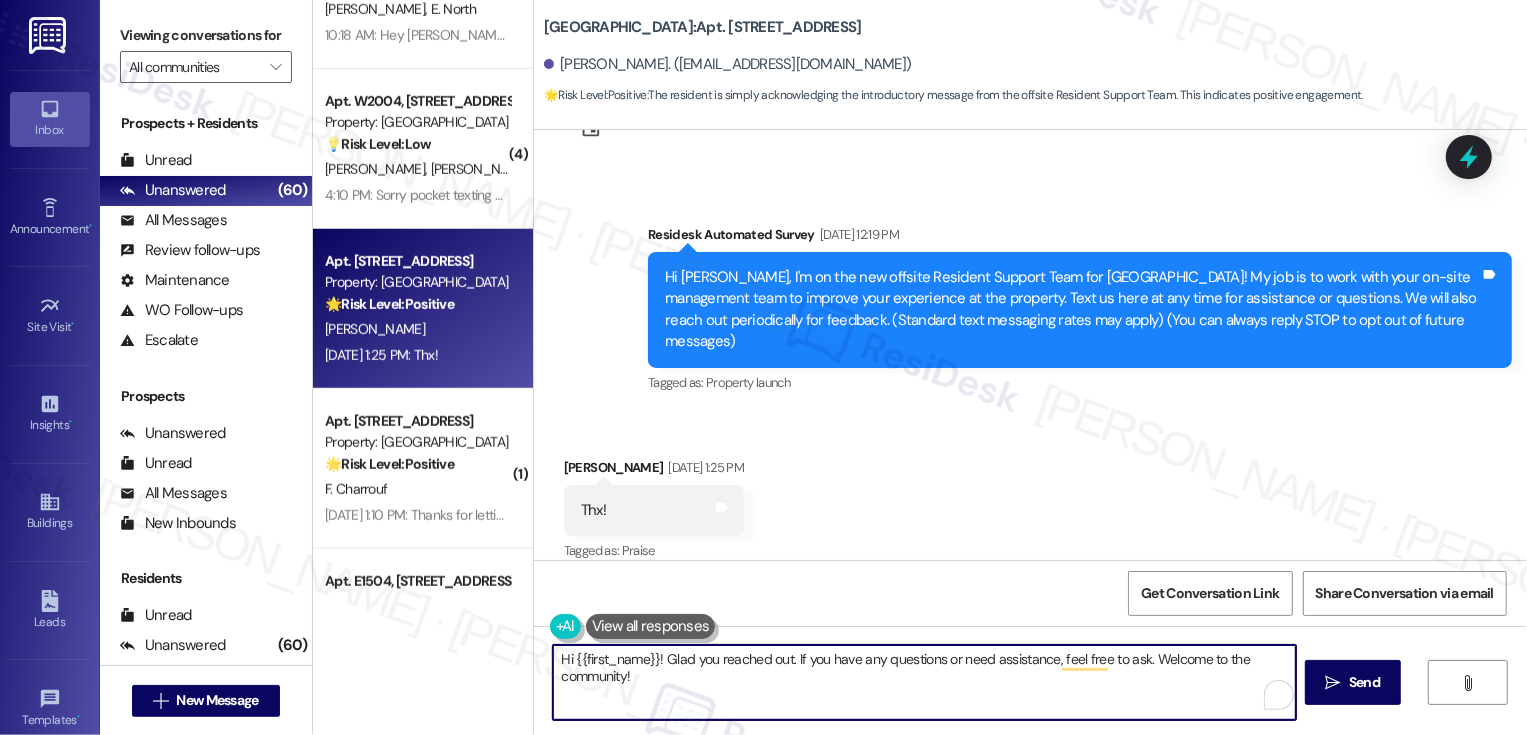 click on "Hi {{first_name}}! Glad you reached out. If you have any questions or need assistance, feel free to ask. Welcome to the community!" at bounding box center [924, 682] 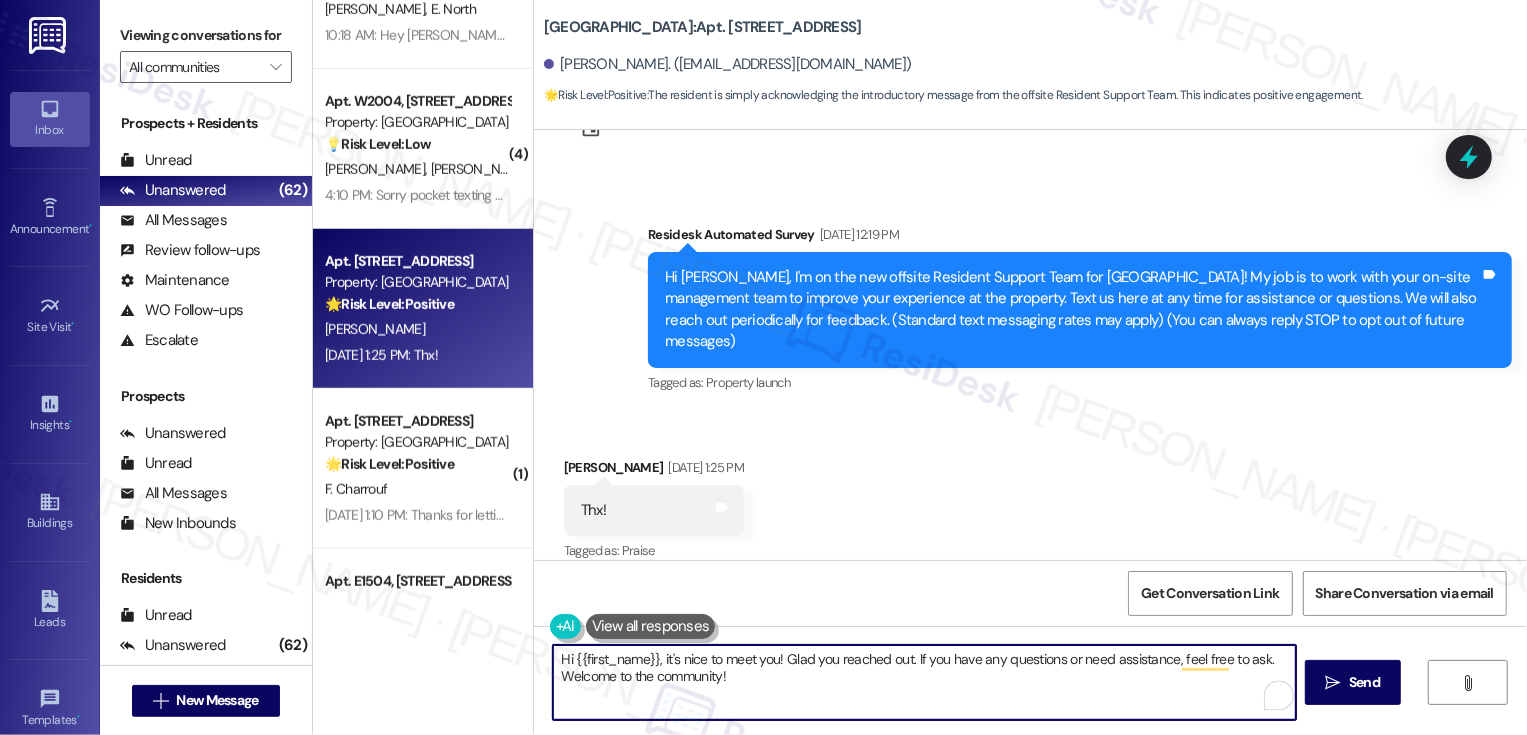 drag, startPoint x: 774, startPoint y: 658, endPoint x: 829, endPoint y: 700, distance: 69.2026 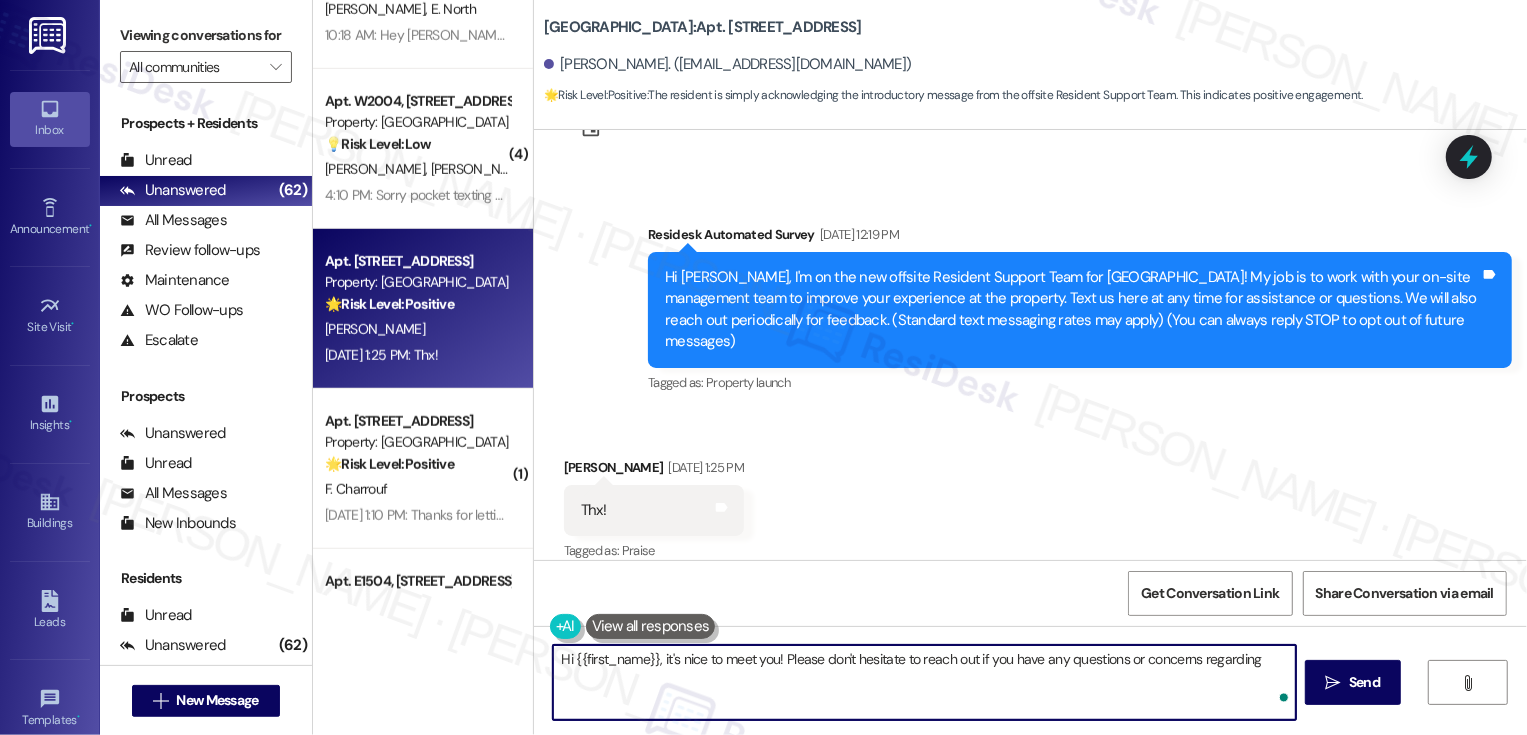 paste on "Just a quick clarification — this line is dedicated to Country Club Towers residents. I’m here to help, please feel free to reach out anytime!" 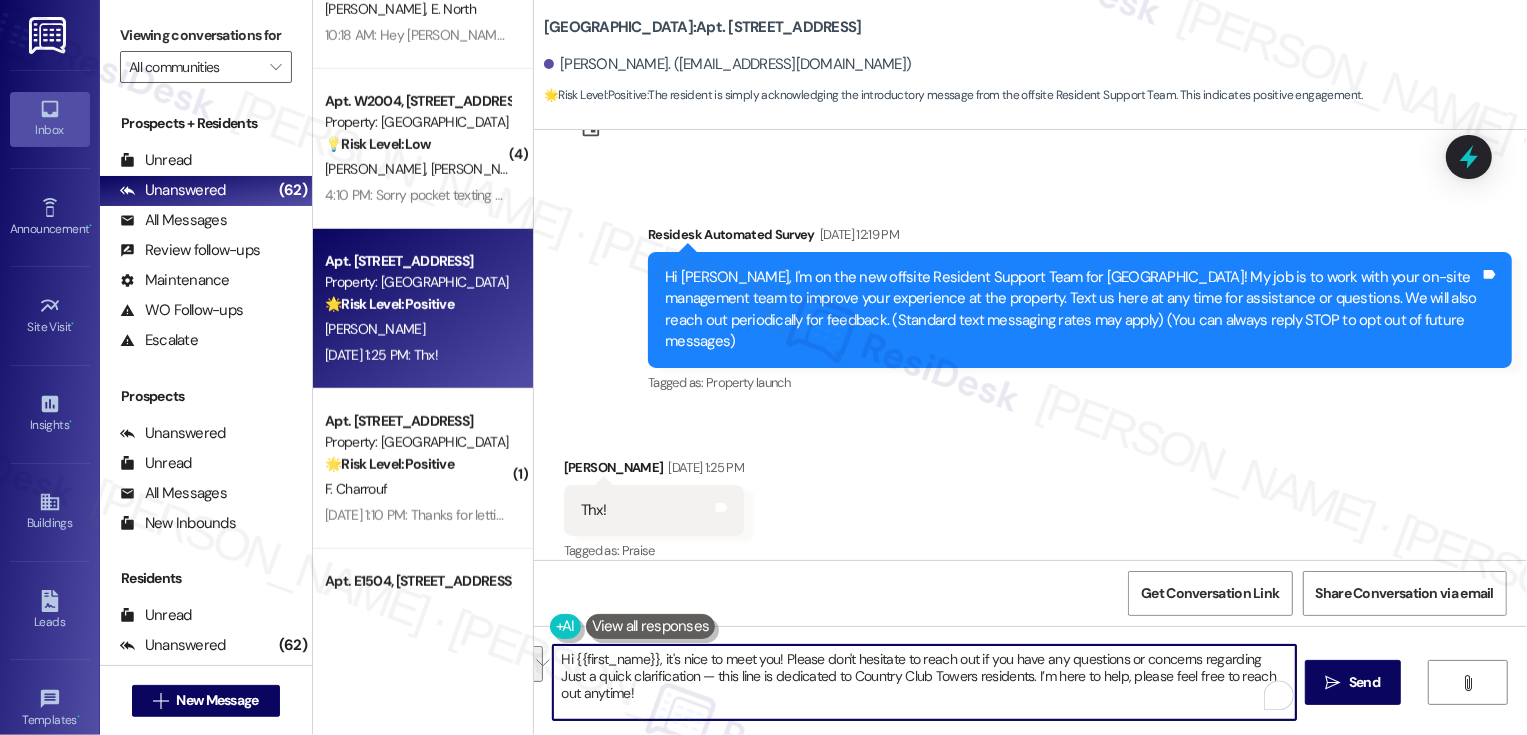 drag, startPoint x: 805, startPoint y: 680, endPoint x: 1250, endPoint y: 659, distance: 445.49524 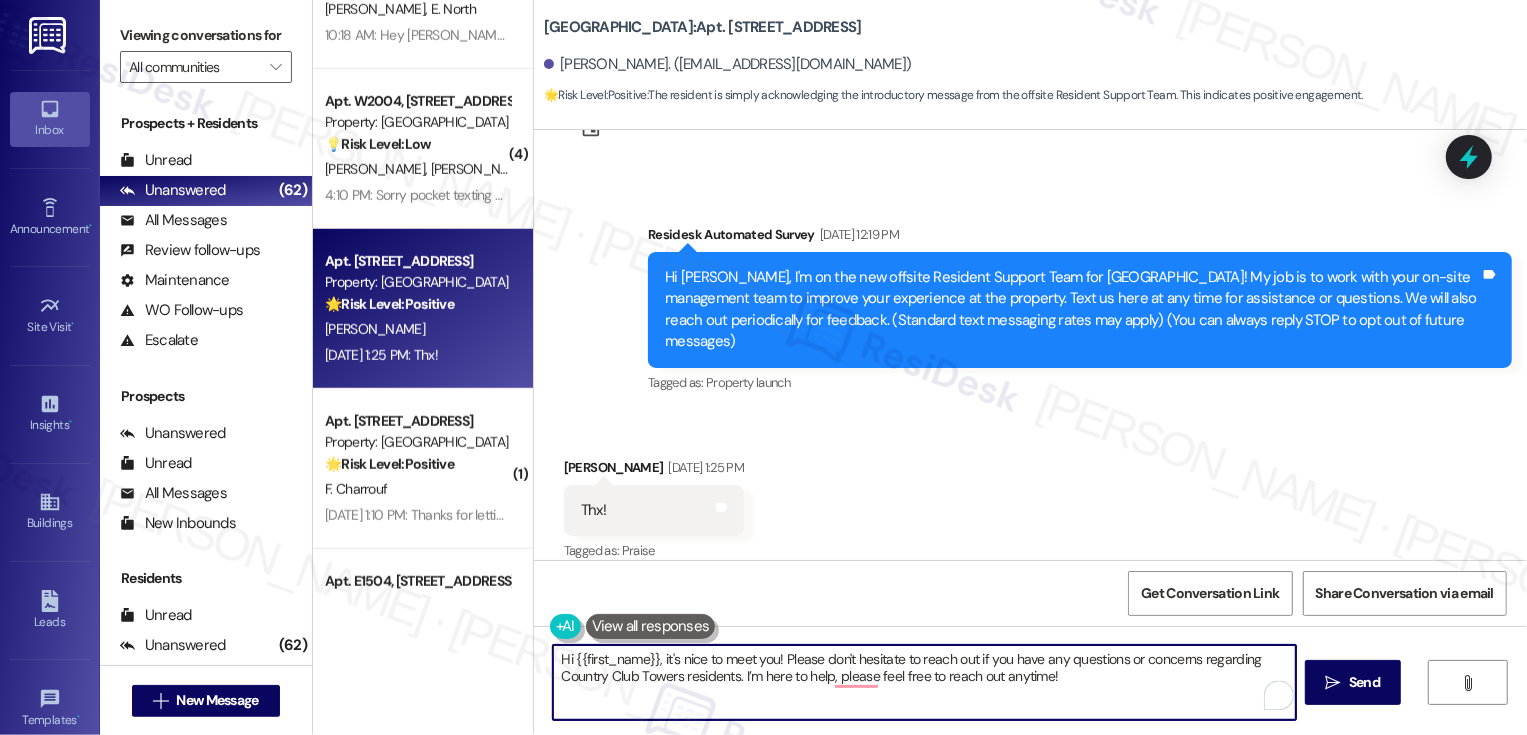 drag, startPoint x: 674, startPoint y: 681, endPoint x: 1086, endPoint y: 691, distance: 412.12134 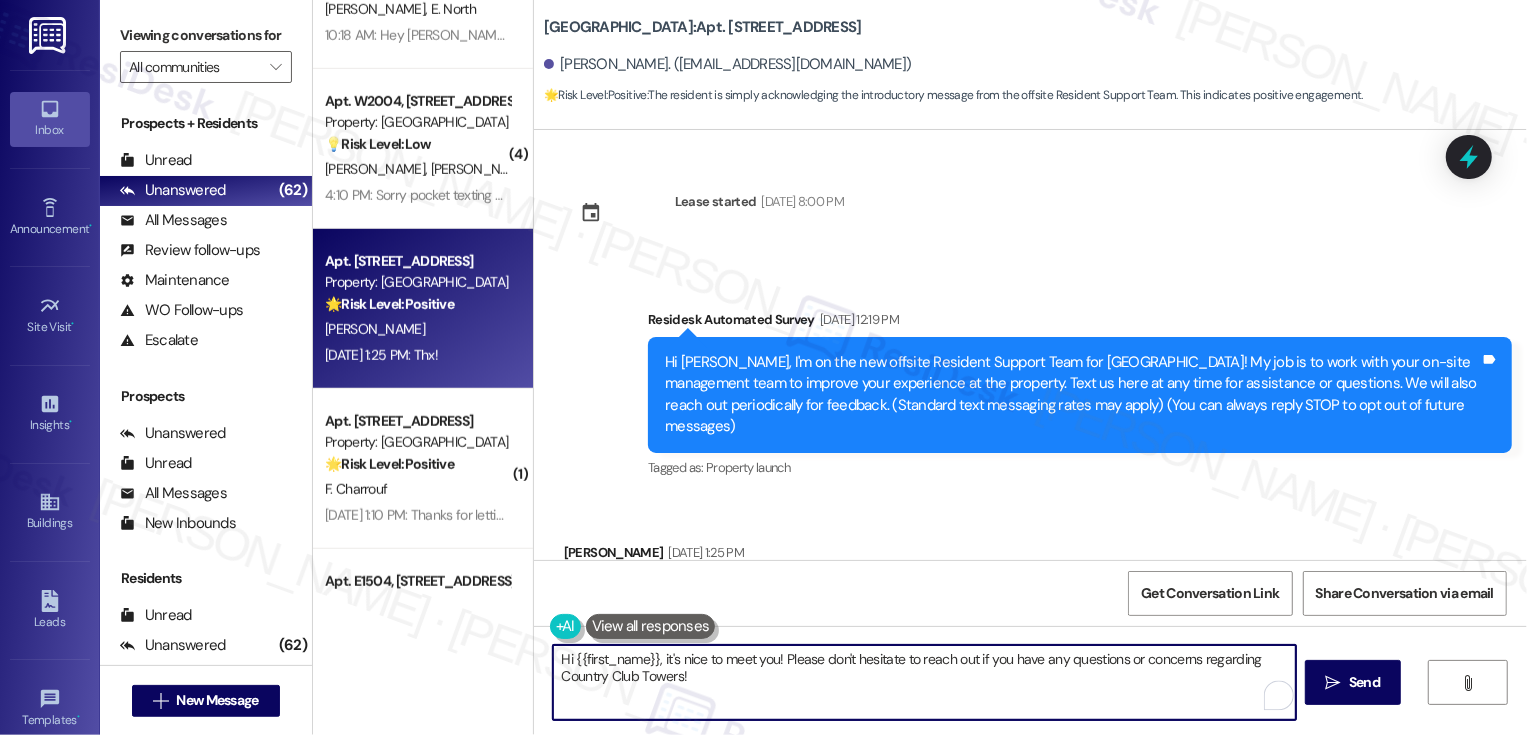 scroll, scrollTop: 85, scrollLeft: 0, axis: vertical 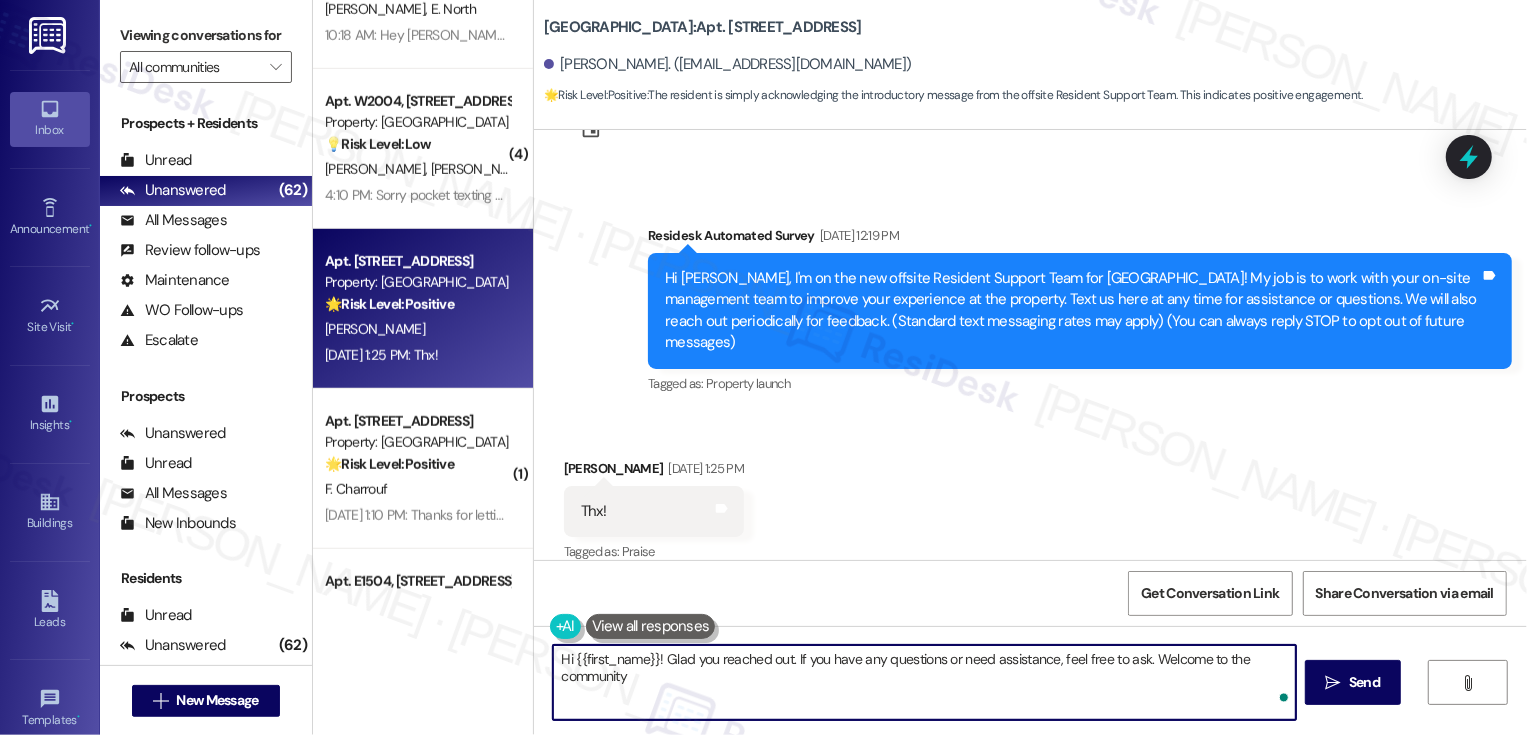 type on "Hi {{first_name}}! Glad you reached out. If you have any questions or need assistance, feel free to ask. Welcome to the community!" 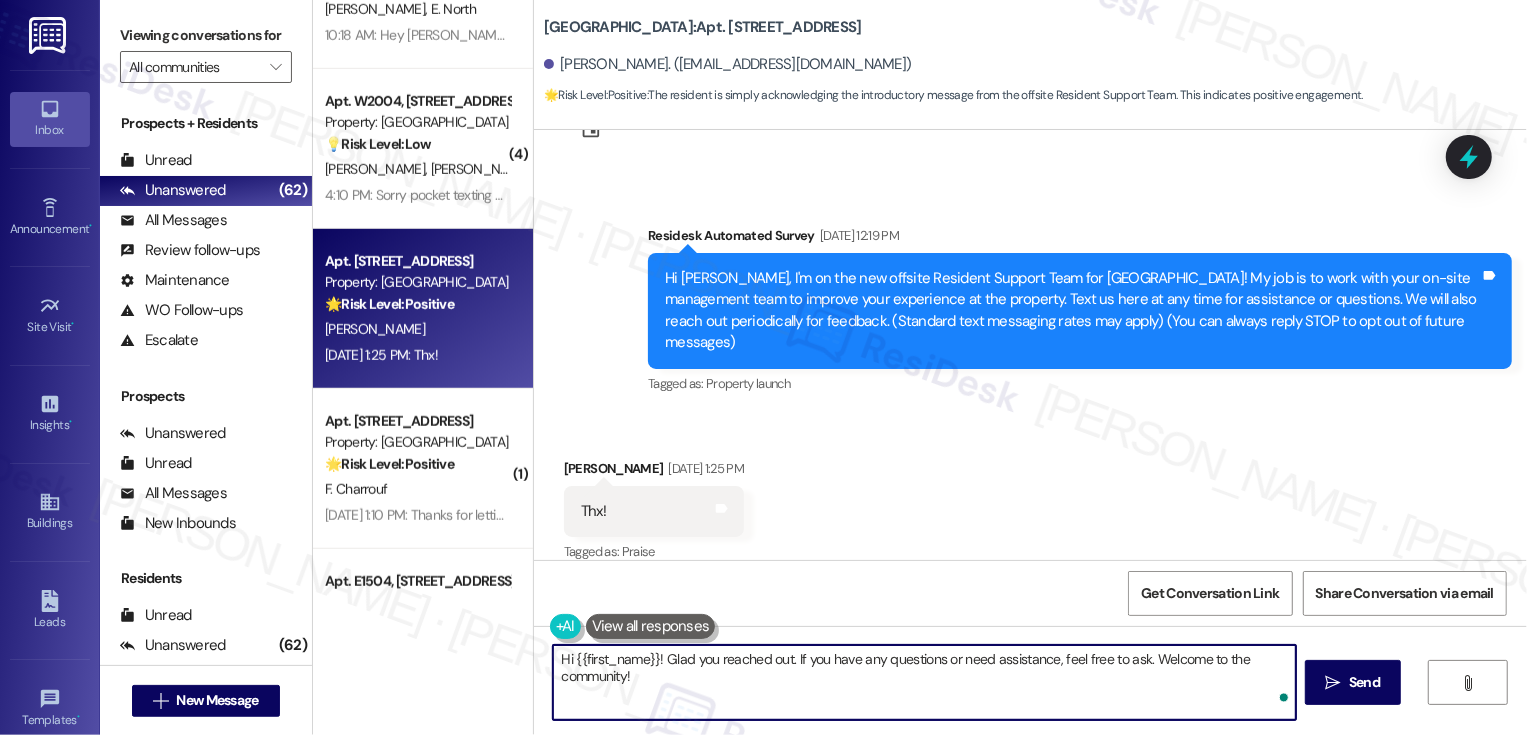 scroll, scrollTop: 245, scrollLeft: 0, axis: vertical 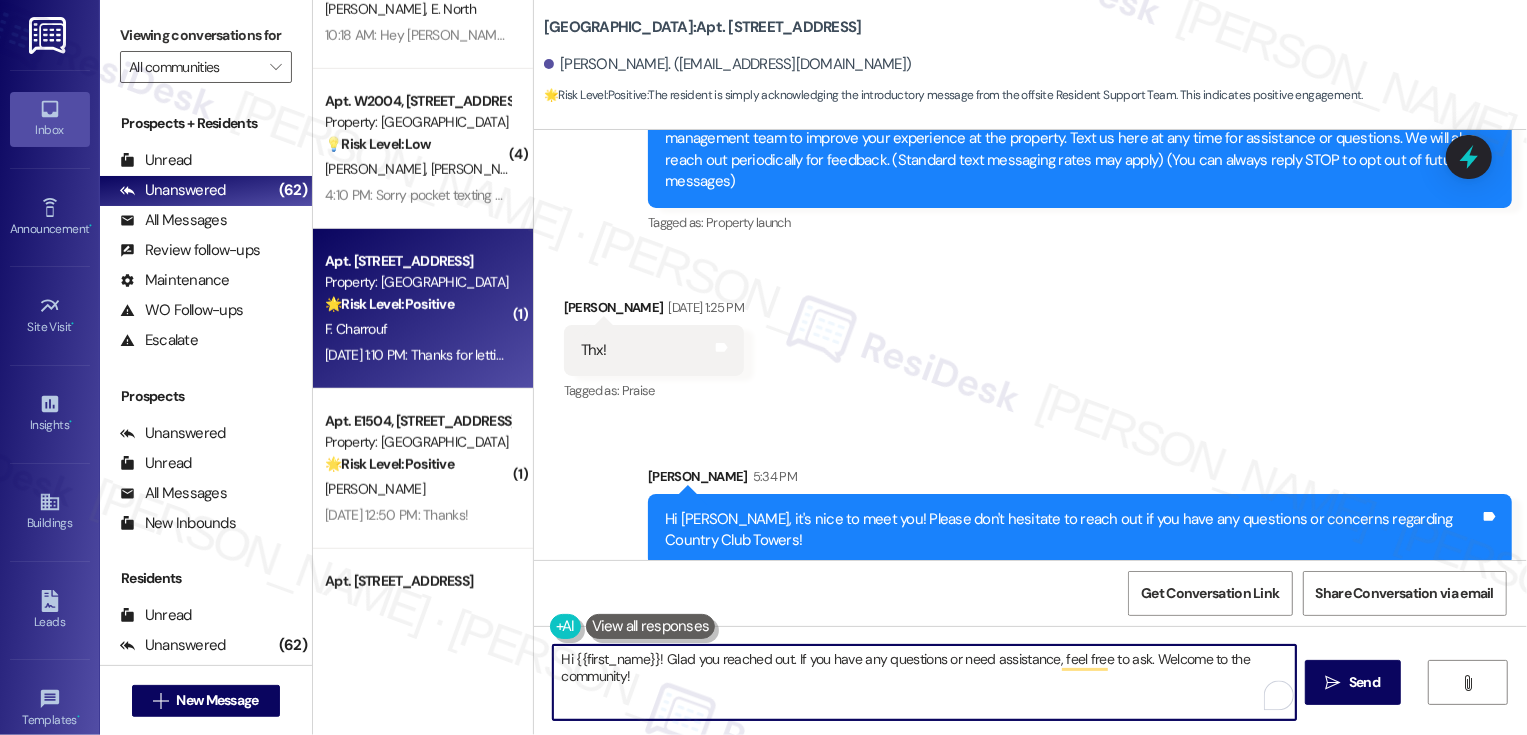 click on "F. Charrouf" at bounding box center (417, 329) 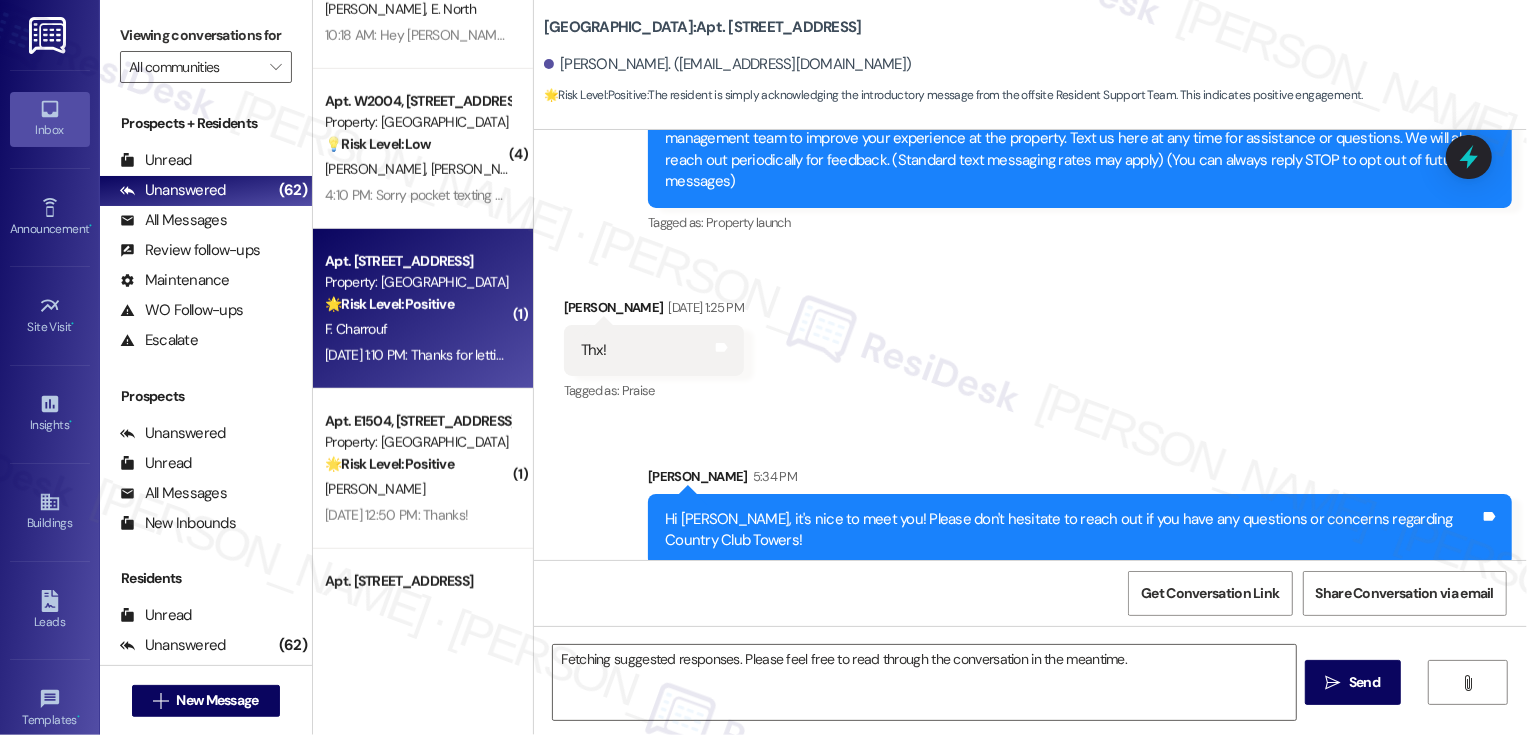click on "F. Charrouf" at bounding box center (417, 329) 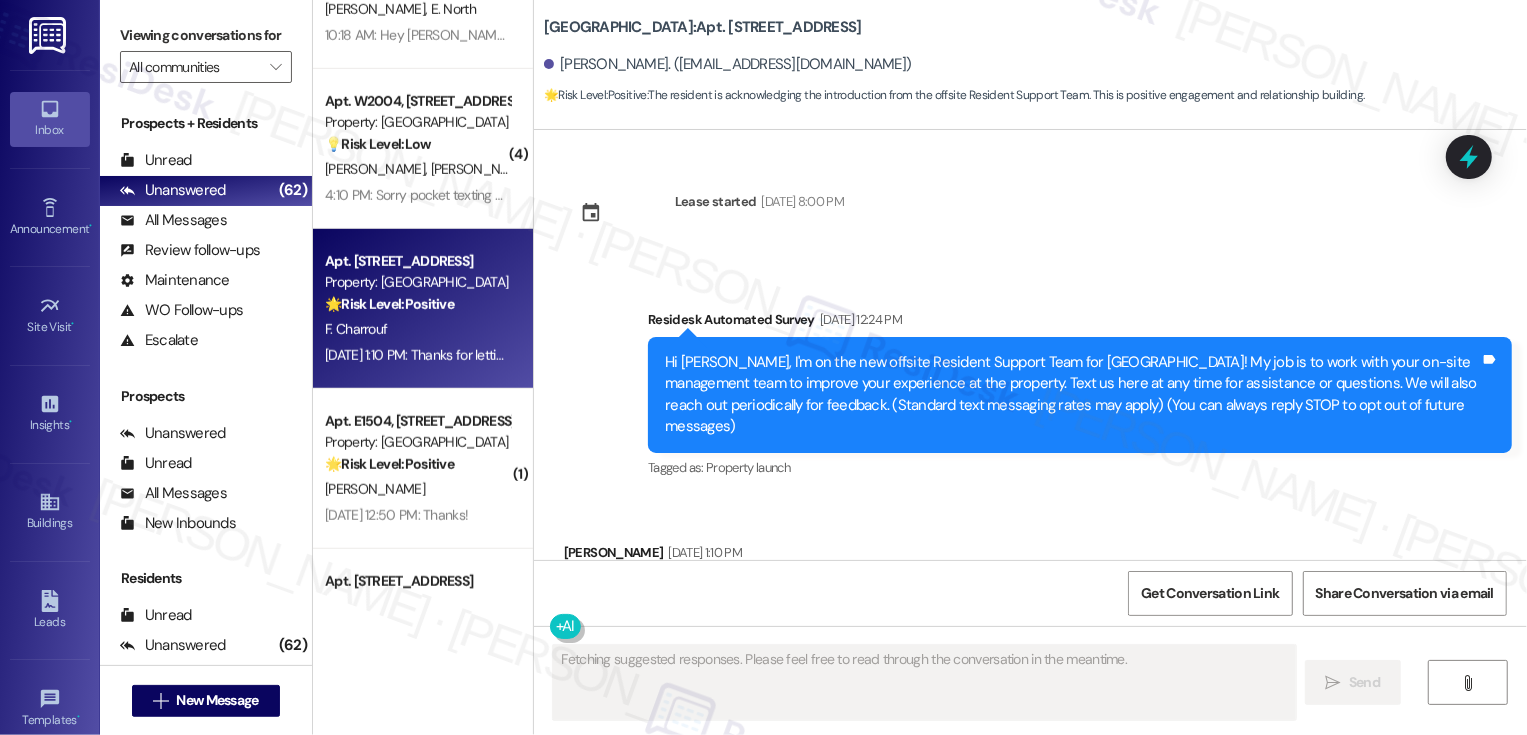 scroll, scrollTop: 85, scrollLeft: 0, axis: vertical 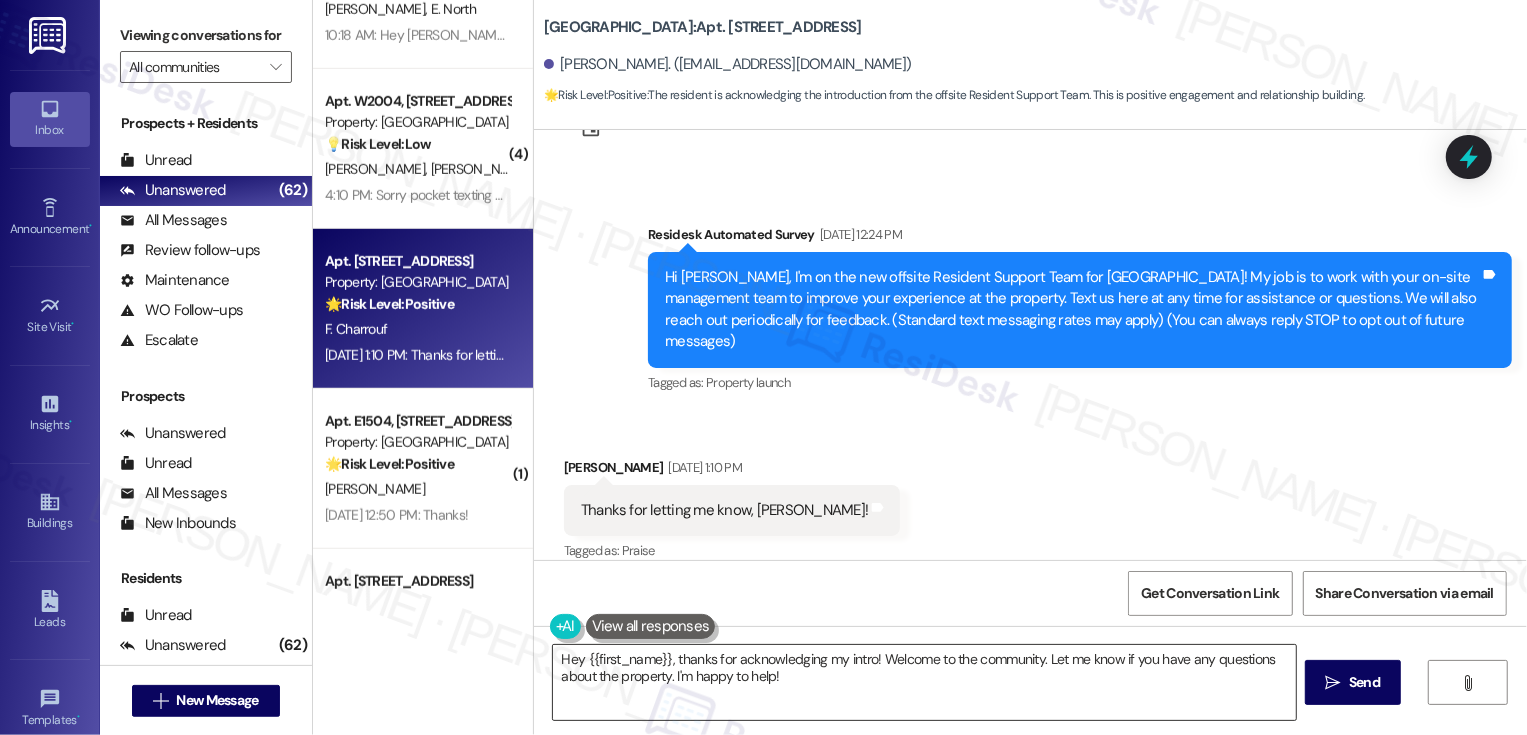click on "Hey {{first_name}}, thanks for acknowledging my intro! Welcome to the community. Let me know if you have any questions about the property. I'm happy to help!" at bounding box center (924, 682) 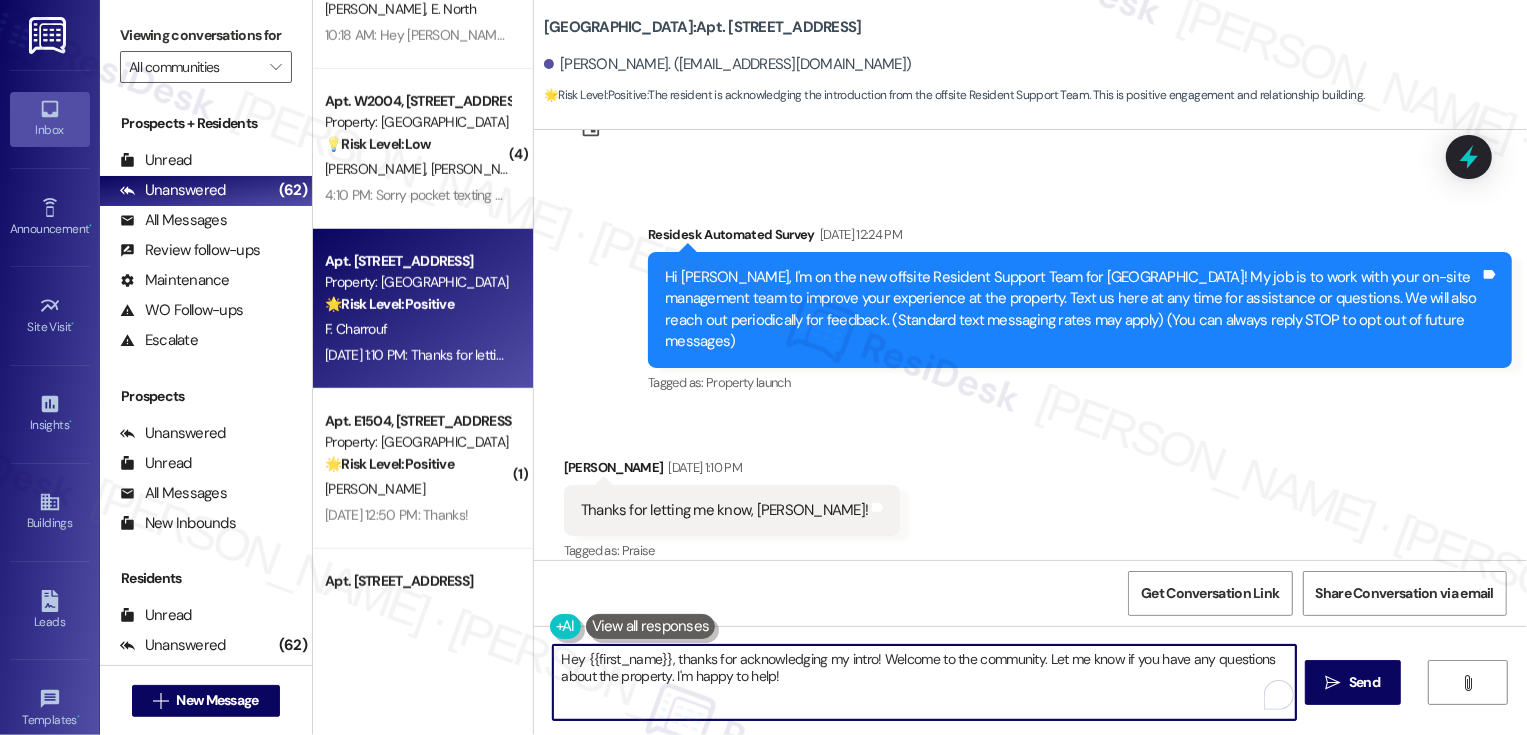 drag, startPoint x: 663, startPoint y: 659, endPoint x: 867, endPoint y: 703, distance: 208.69116 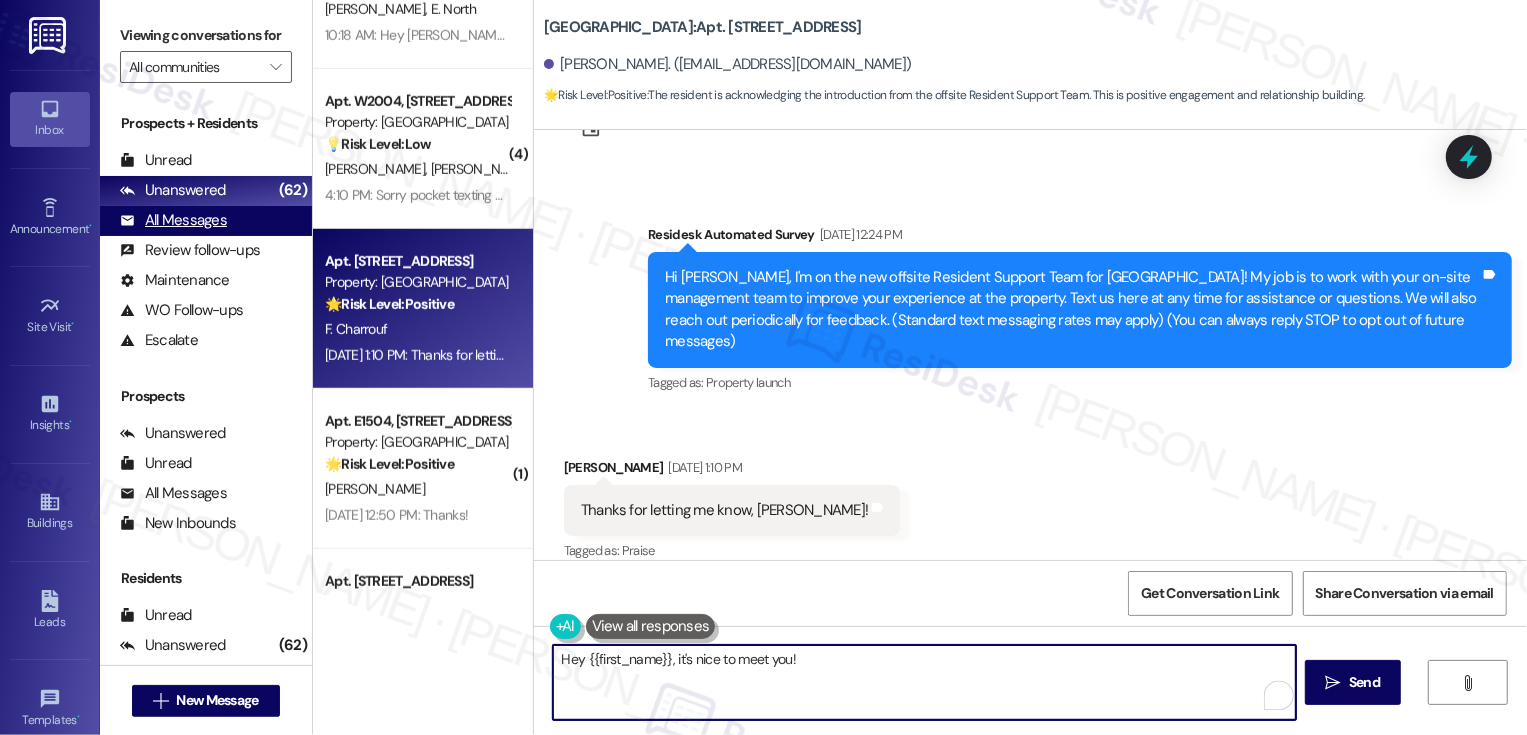 type on "Hey {{first_name}}, it's nice to meet you!" 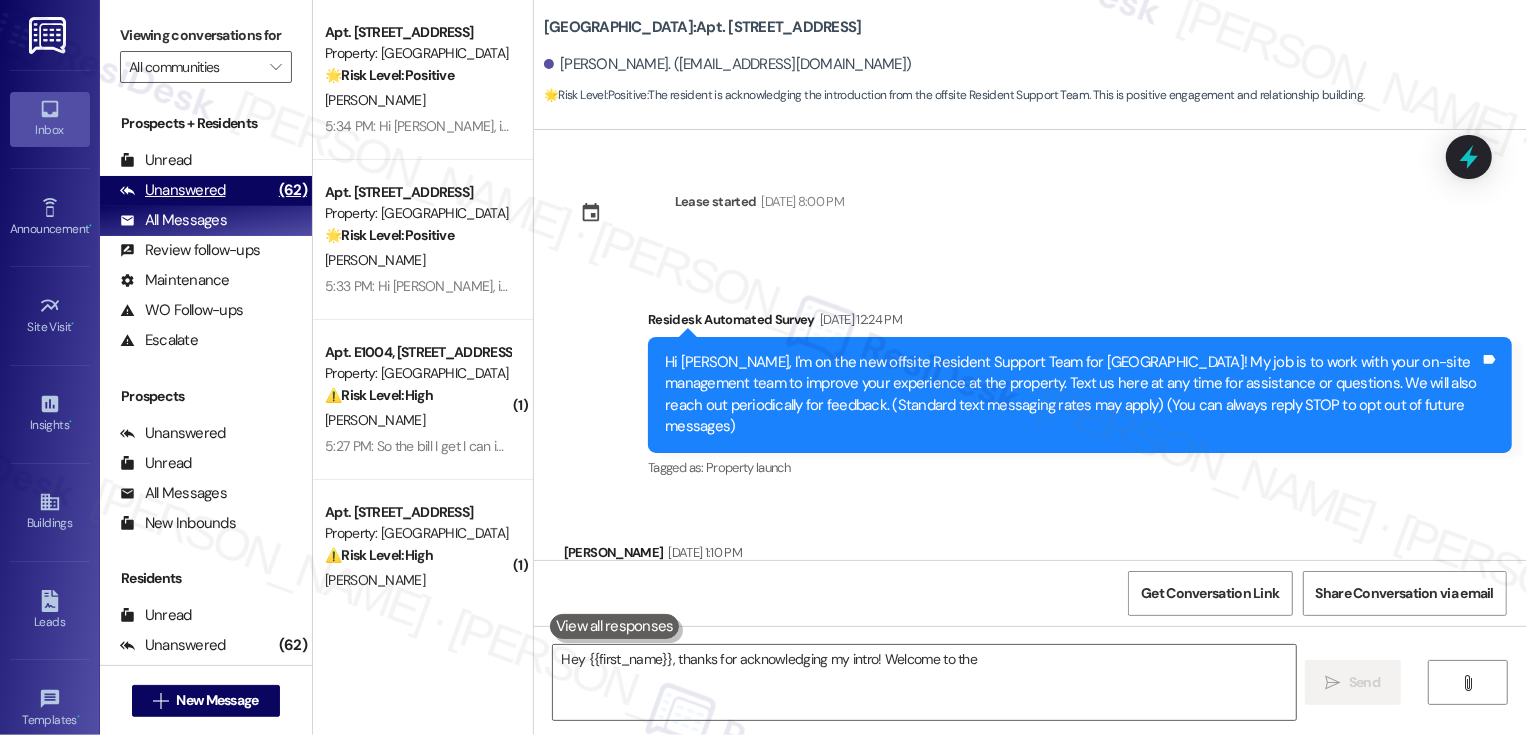 scroll, scrollTop: 84, scrollLeft: 0, axis: vertical 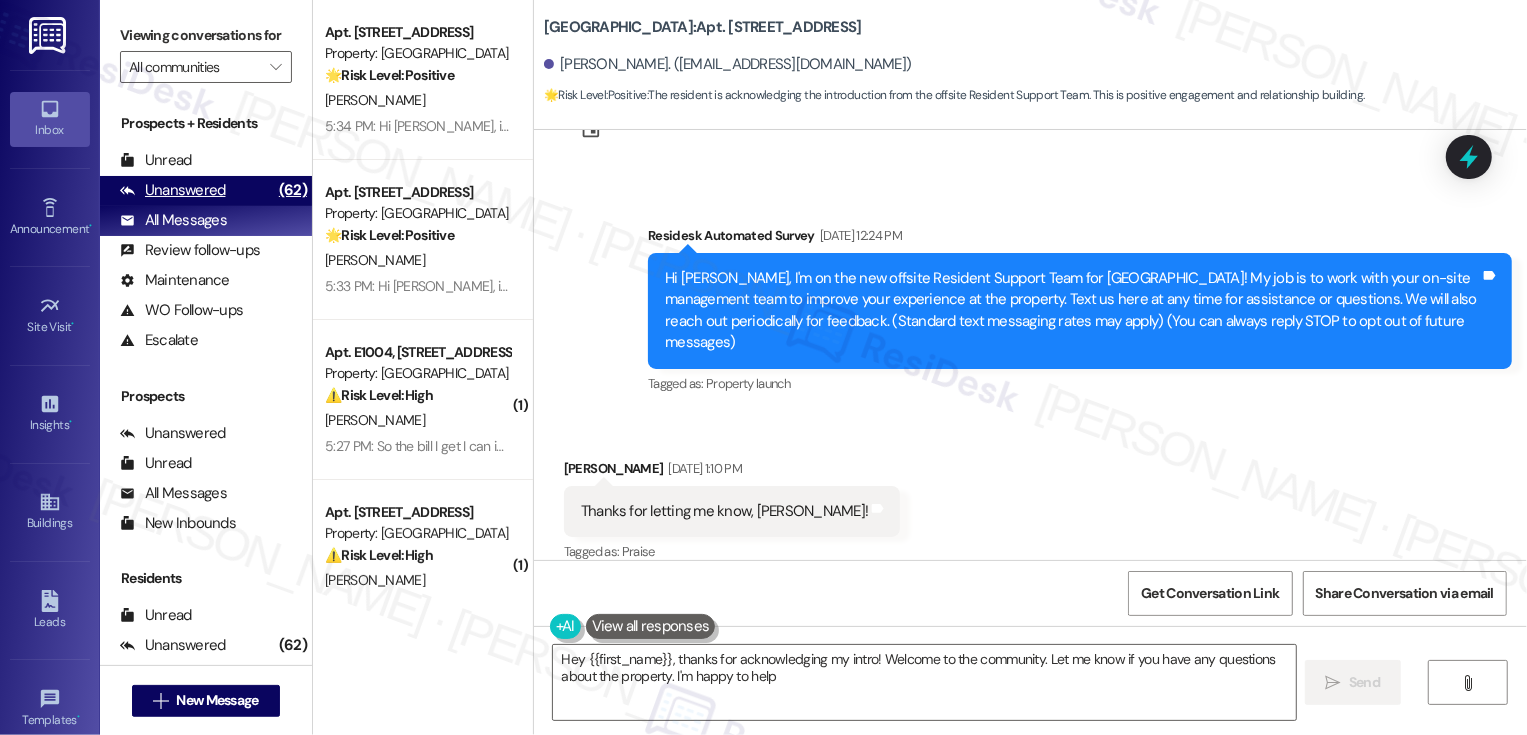 type on "Hey {{first_name}}, thanks for acknowledging my intro! Welcome to the community. Let me know if you have any questions about the property. I'm happy to help!" 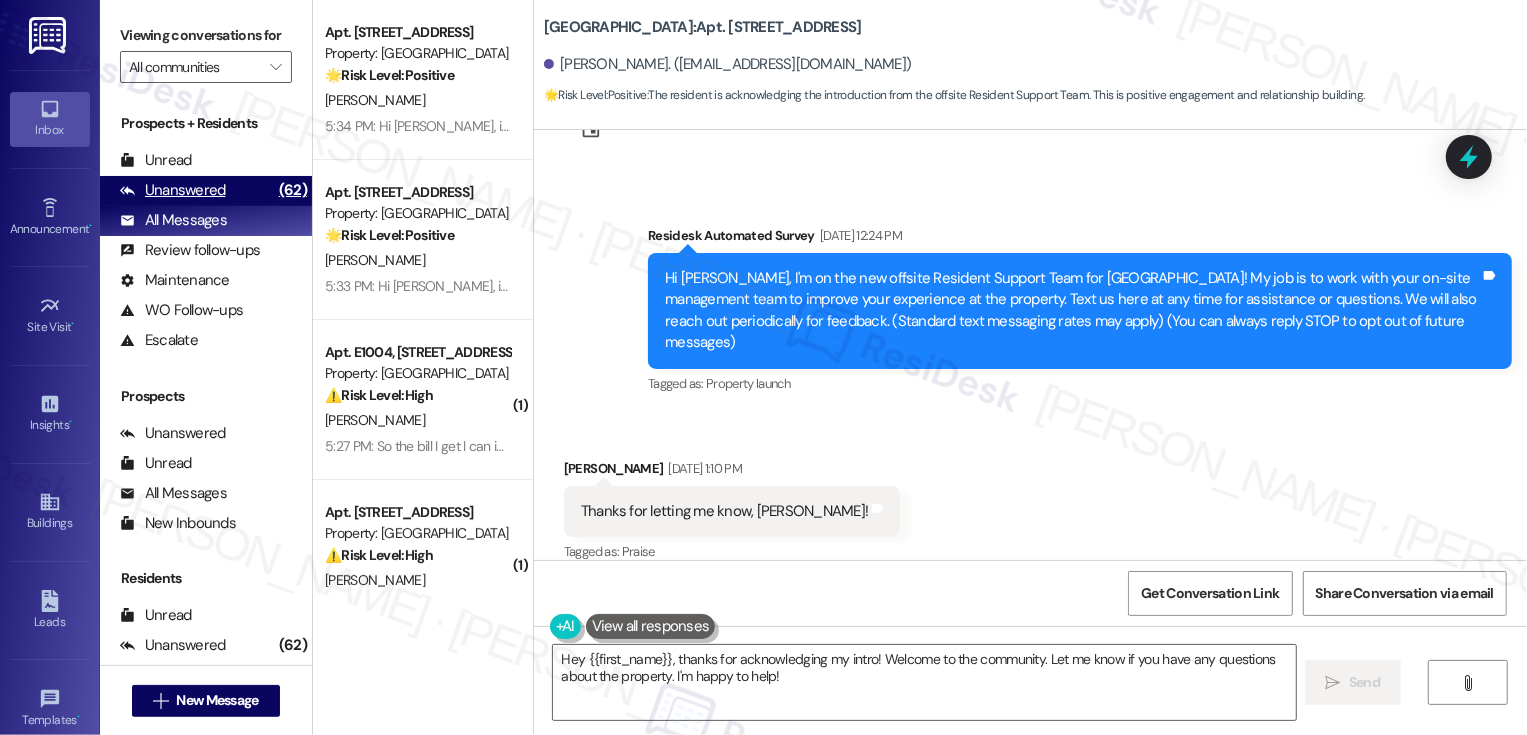click on "Unanswered (62)" at bounding box center [206, 191] 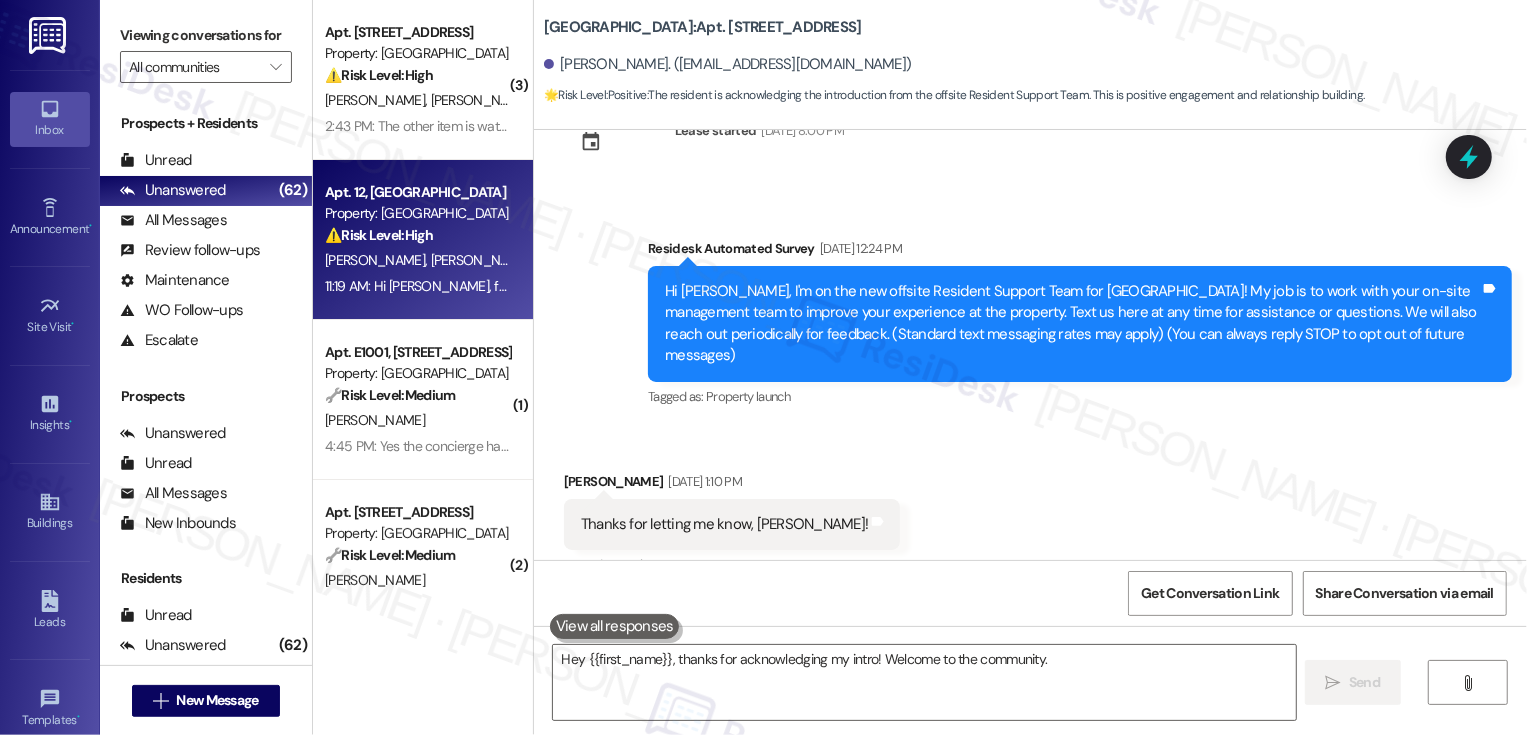scroll, scrollTop: 84, scrollLeft: 0, axis: vertical 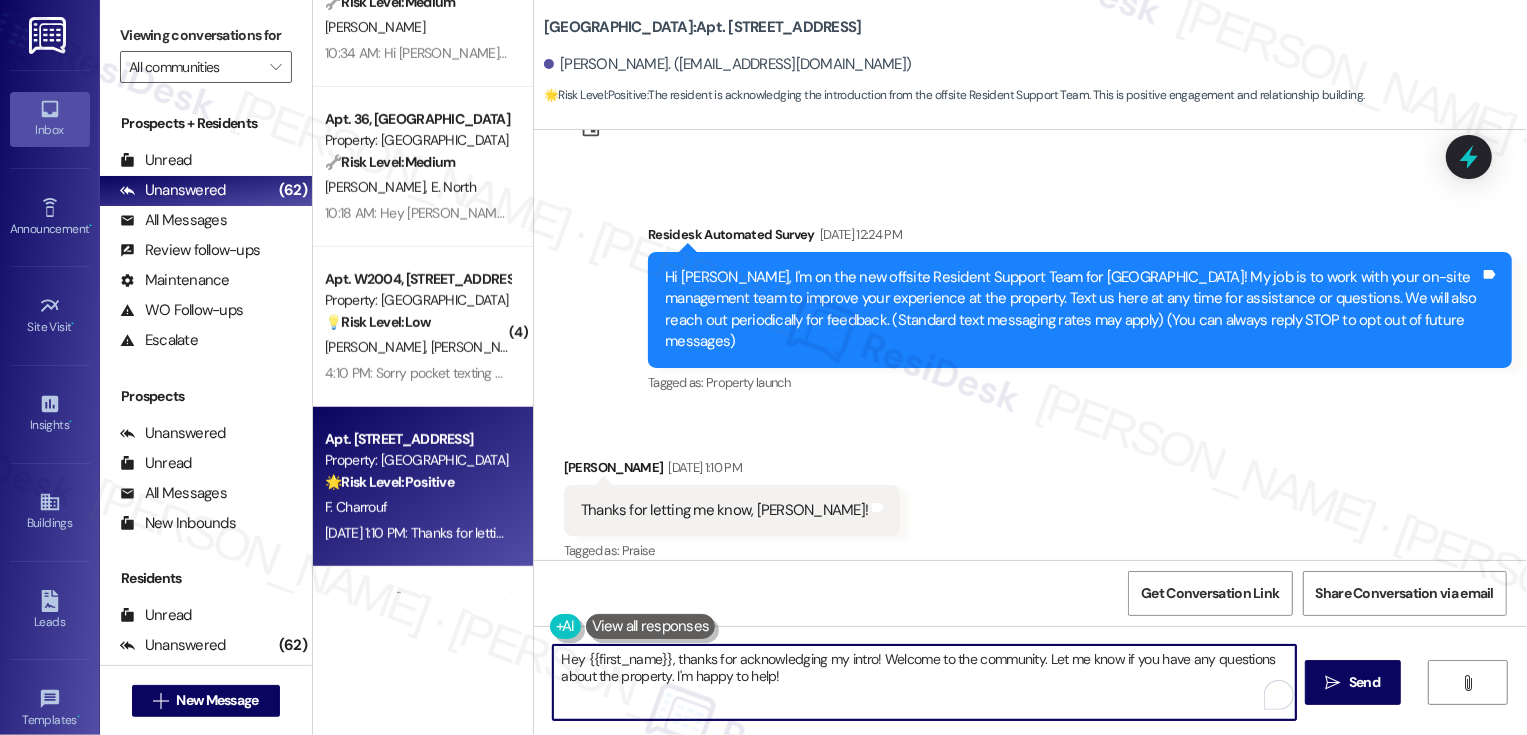 drag, startPoint x: 665, startPoint y: 658, endPoint x: 865, endPoint y: 709, distance: 206.4001 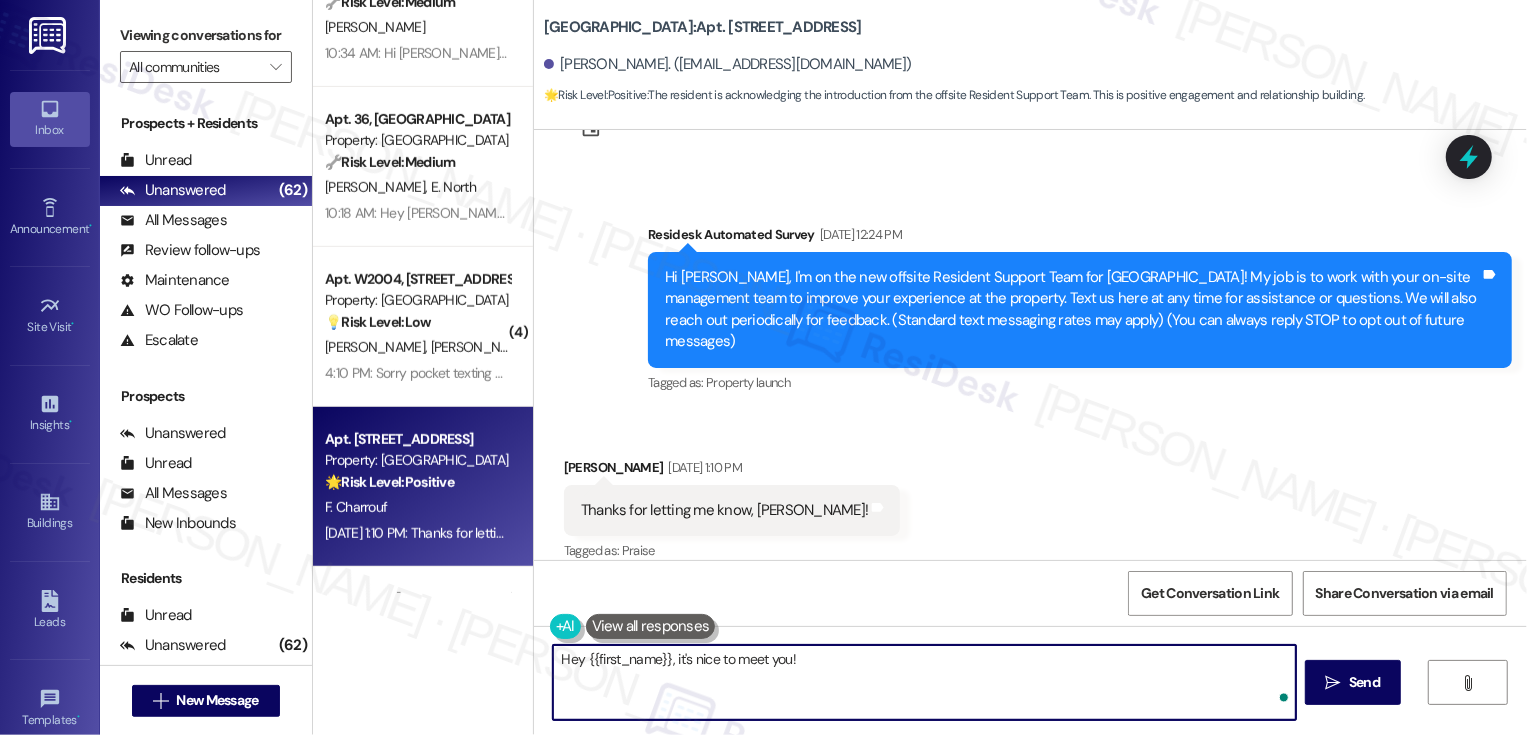 paste on "Just a quick clarification — this line is dedicated to Country Club Towers residents. I’m here to help, please feel free to reach out anytime!" 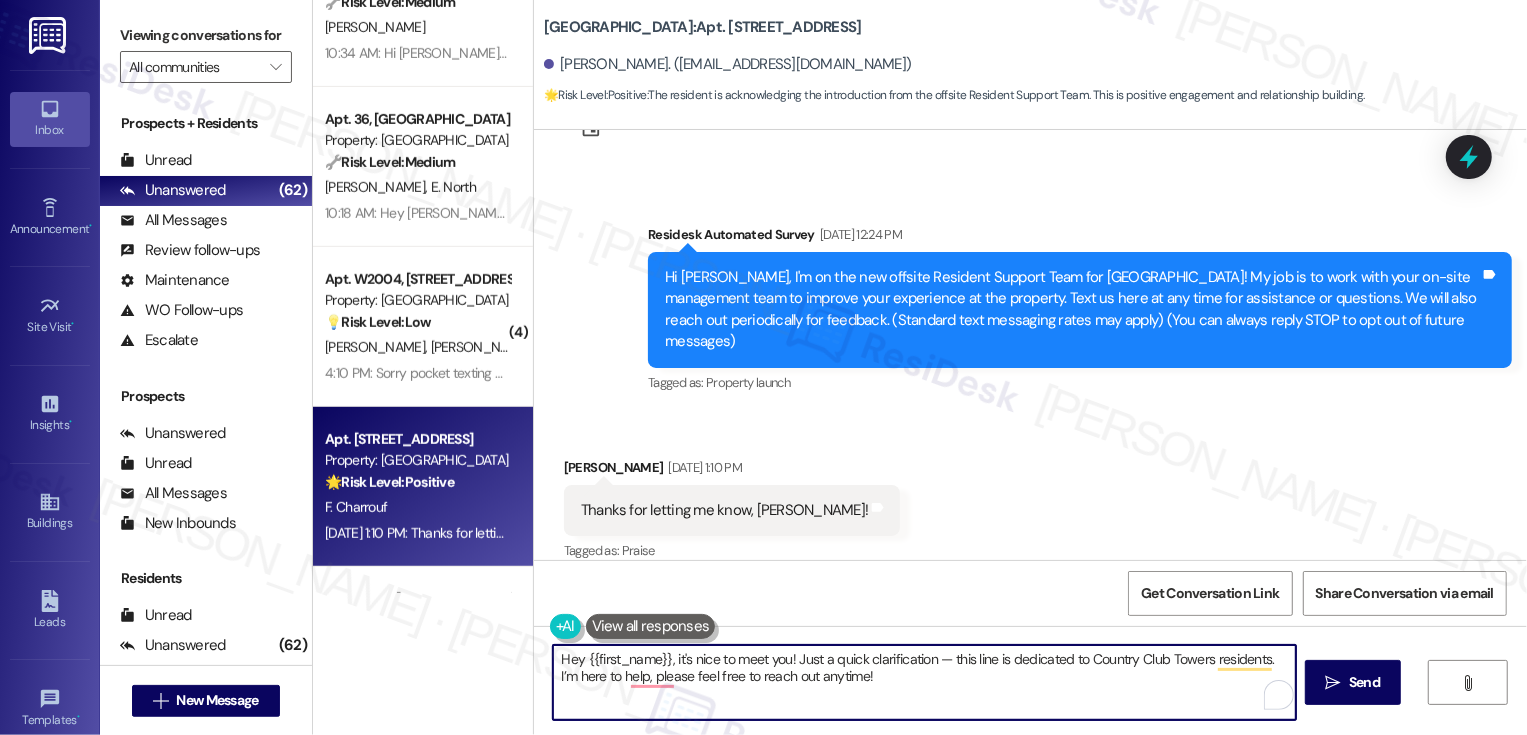 click on "Hey {{first_name}}, it's nice to meet you! Just a quick clarification — this line is dedicated to Country Club Towers residents. I’m here to help, please feel free to reach out anytime!" at bounding box center [924, 682] 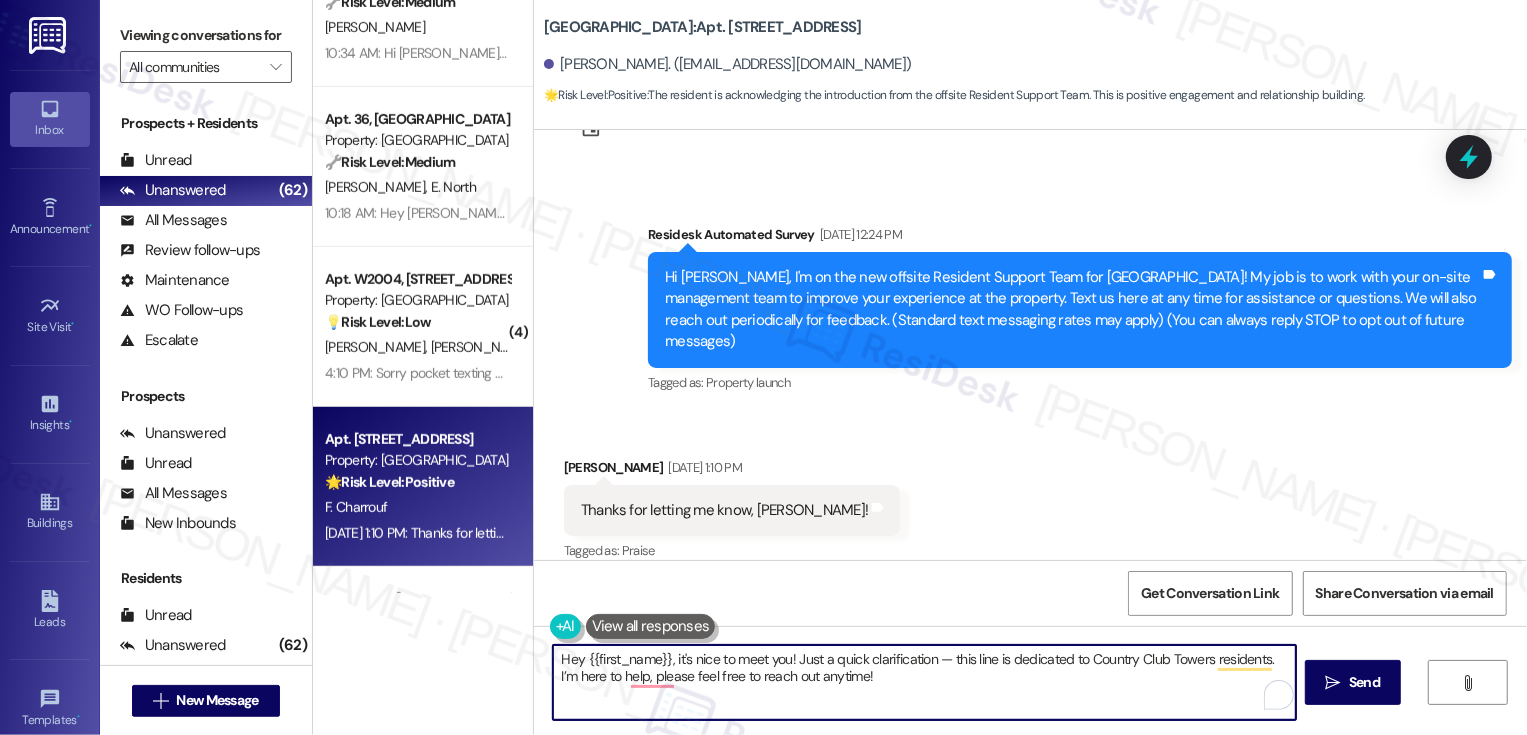 click on "Hey {{first_name}}, it's nice to meet you! Just a quick clarification — this line is dedicated to Country Club Towers residents. I’m here to help, please feel free to reach out anytime!" at bounding box center (924, 682) 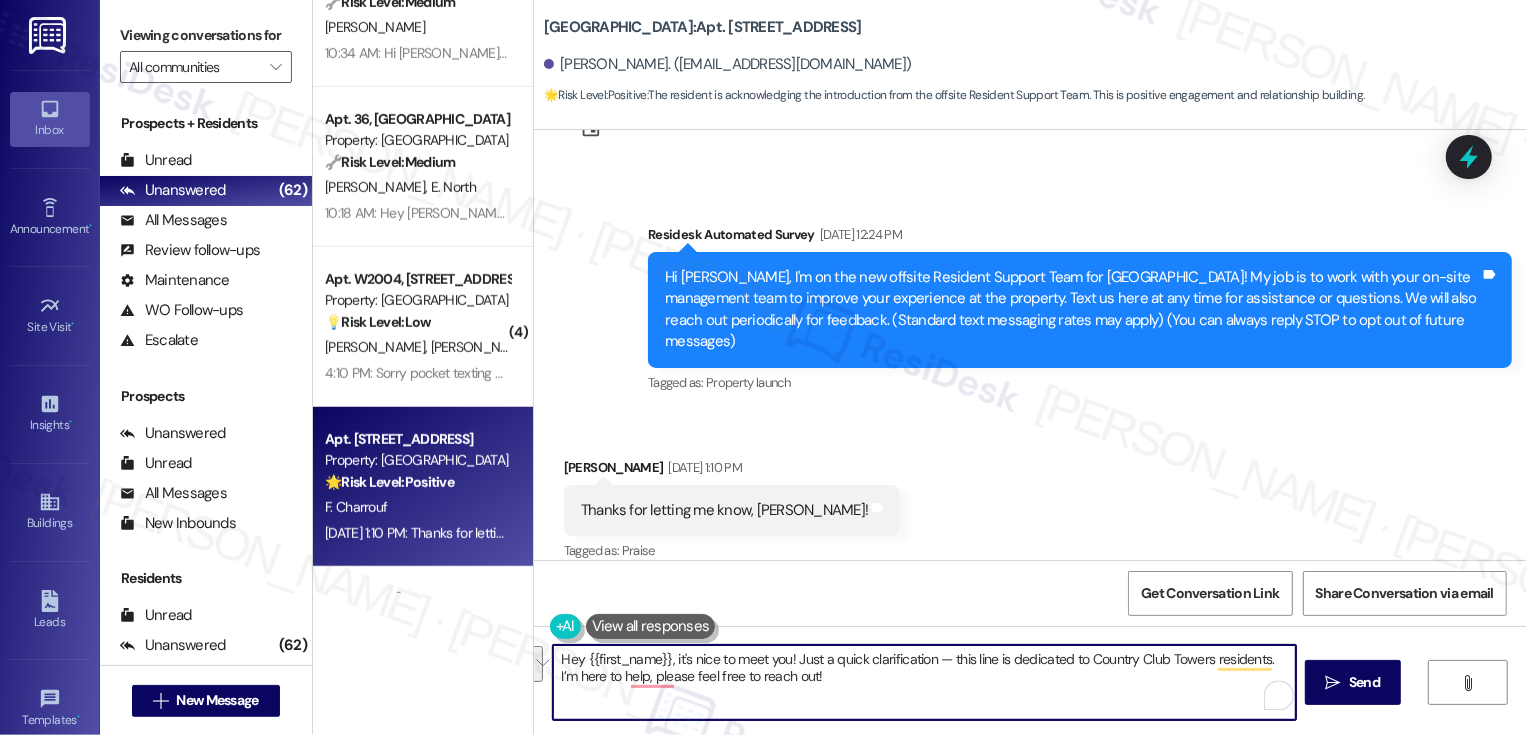 click on "Hey {{first_name}}, it's nice to meet you! Just a quick clarification — this line is dedicated to Country Club Towers residents. I’m here to help, please feel free to reach out!" at bounding box center (924, 682) 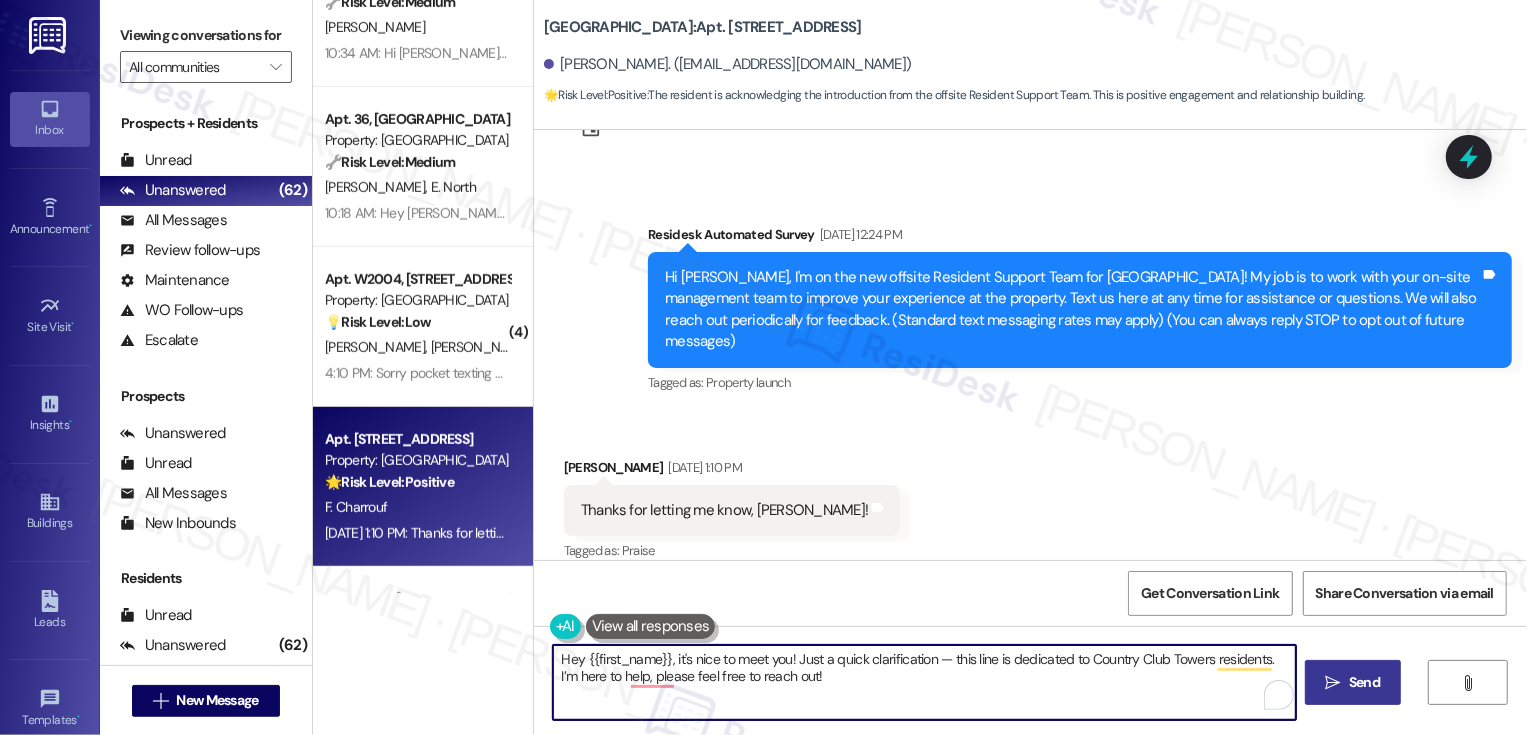 click on "Send" at bounding box center [1364, 682] 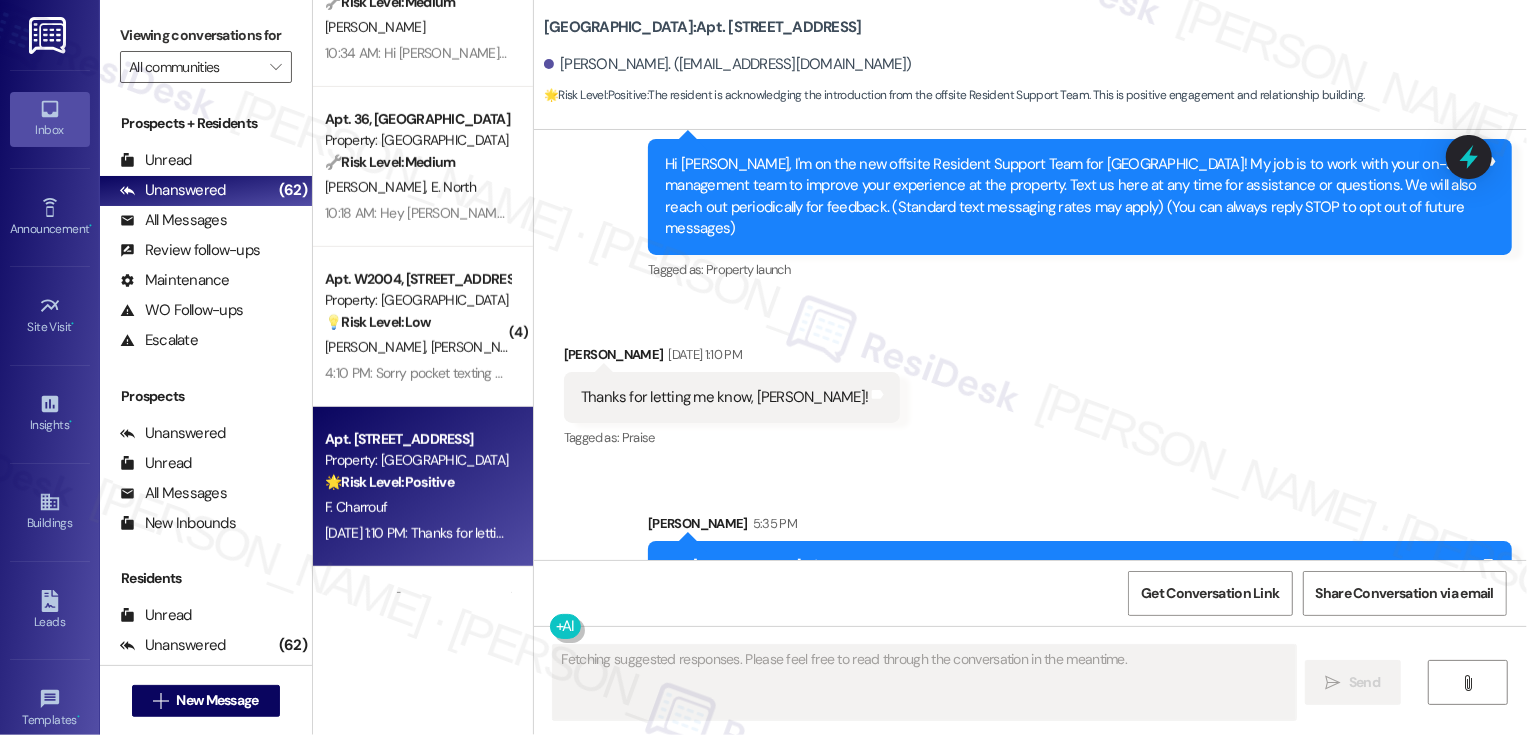 scroll, scrollTop: 245, scrollLeft: 0, axis: vertical 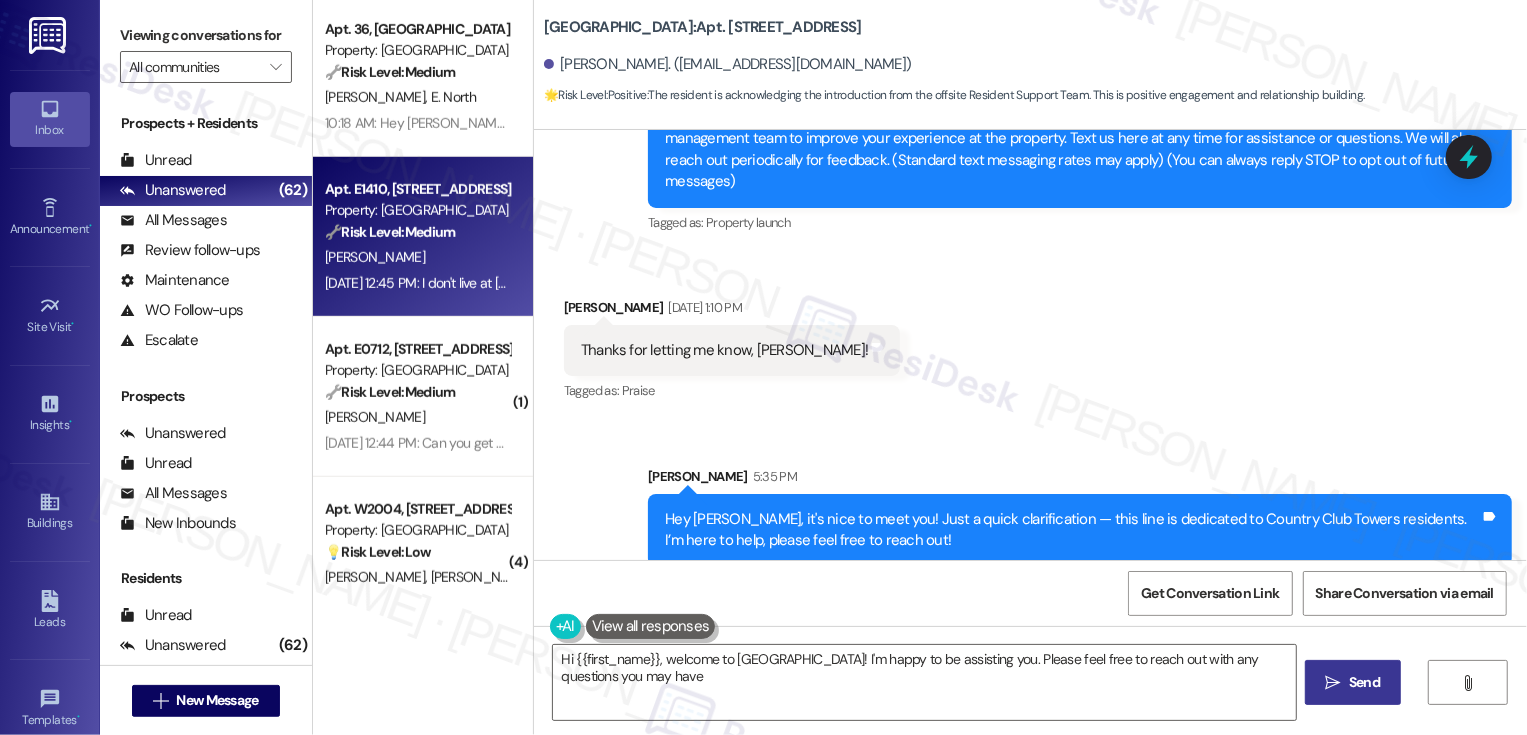 type on "Hi {{first_name}}, welcome to Country Club Towers! I'm happy to be assisting you. Please feel free to reach out with any questions you may have!" 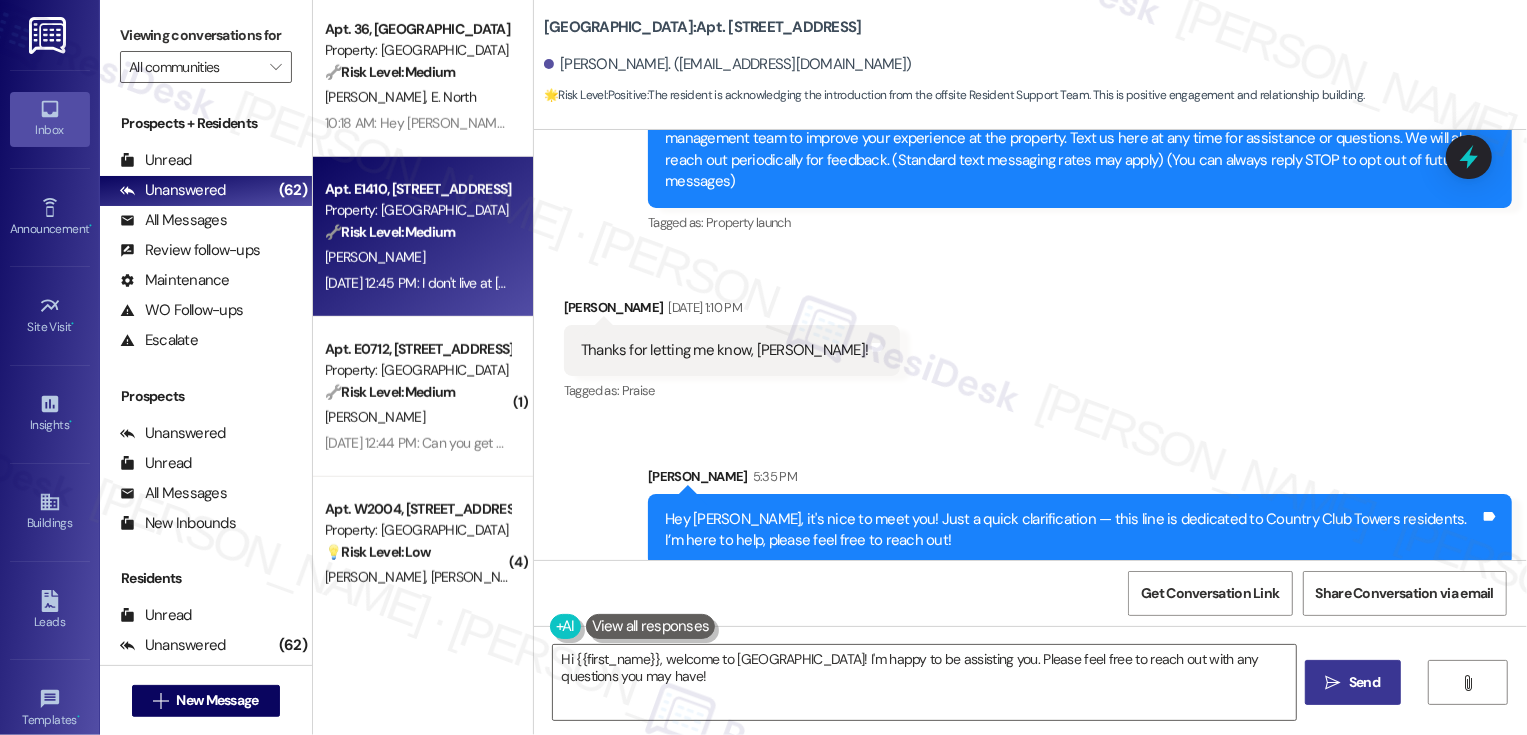 click on "M. Heagerty" at bounding box center (417, 257) 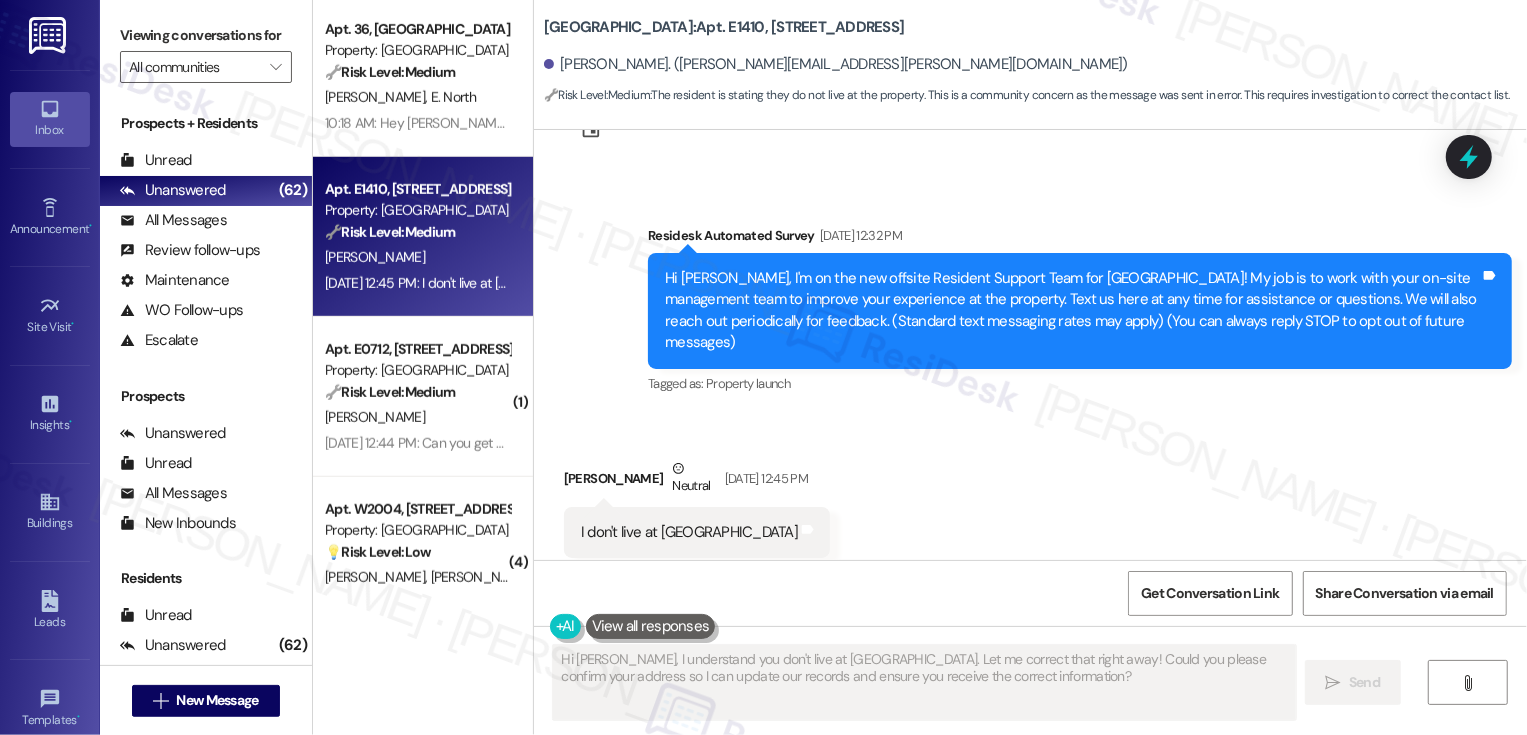 scroll, scrollTop: 289, scrollLeft: 0, axis: vertical 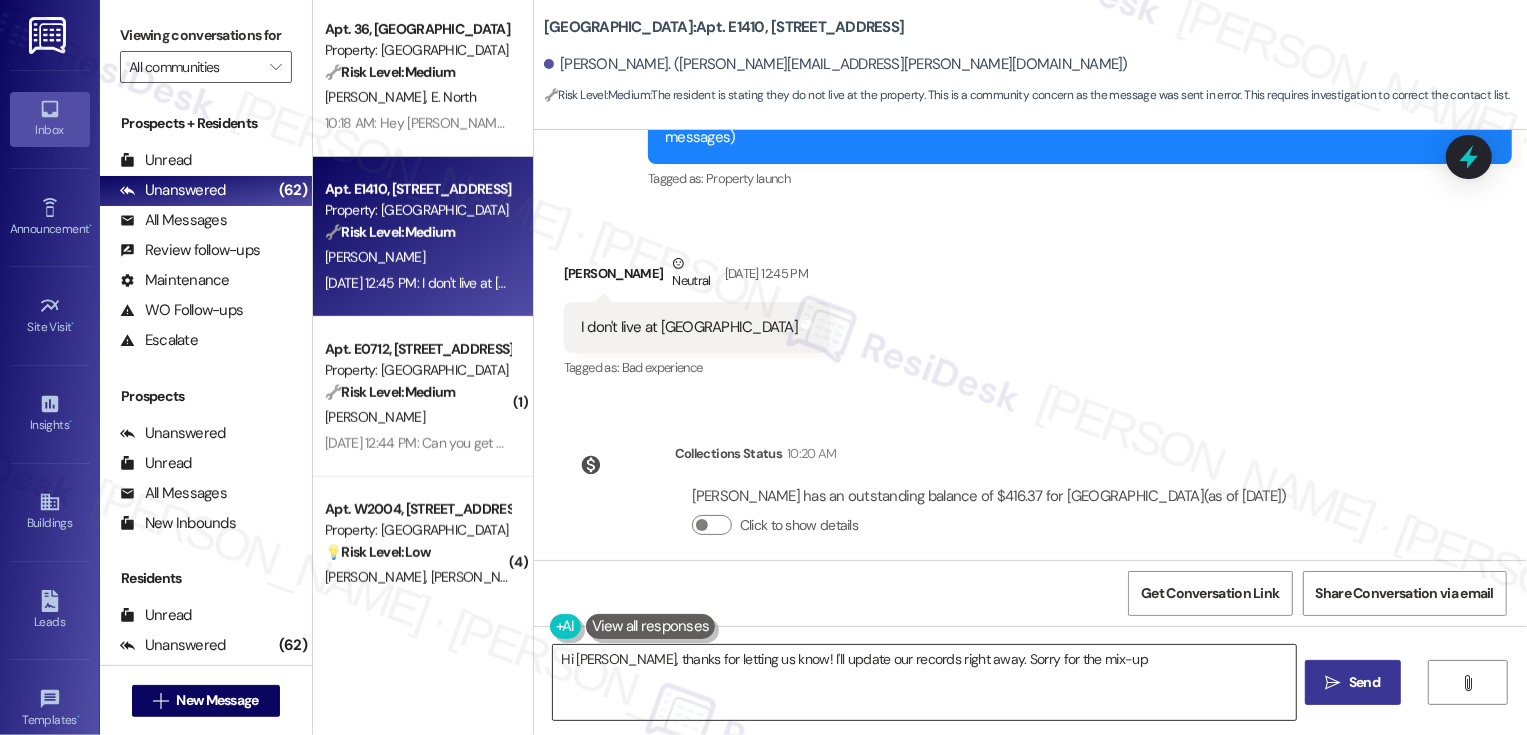 type on "Hi Margaret, thanks for letting us know! I'll update our records right away. Sorry for the mix-up!" 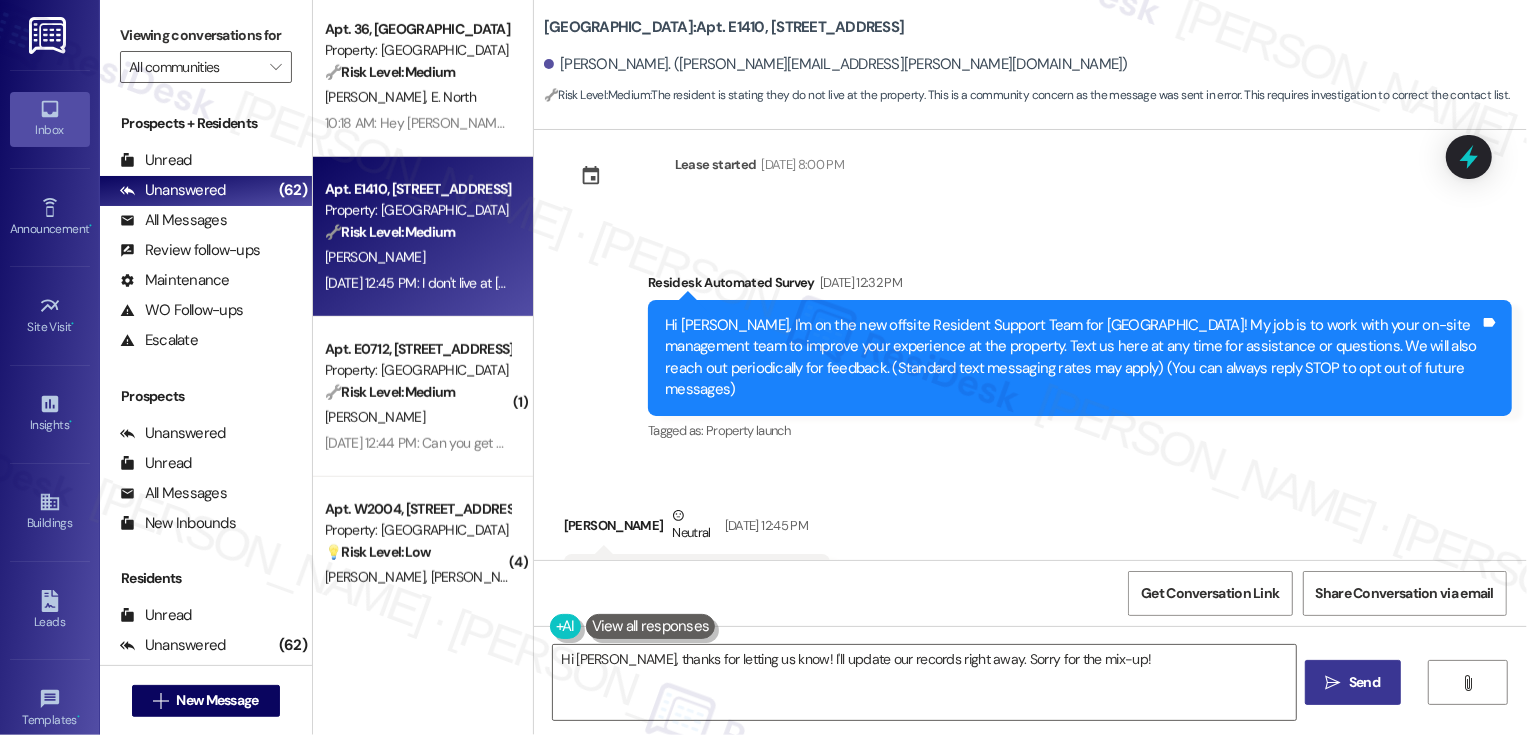scroll, scrollTop: 289, scrollLeft: 0, axis: vertical 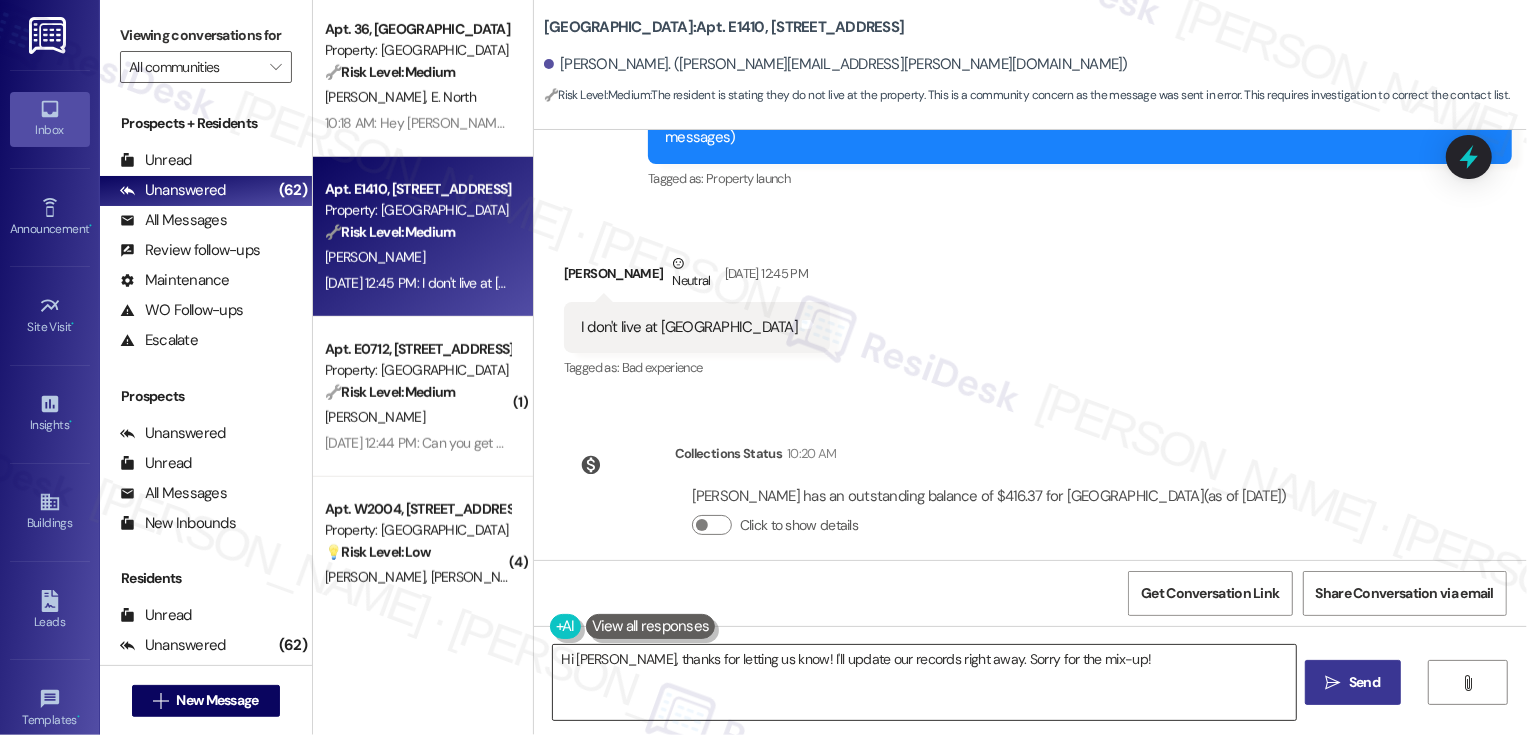 click on "Hi Margaret, thanks for letting us know! I'll update our records right away. Sorry for the mix-up!" at bounding box center (924, 682) 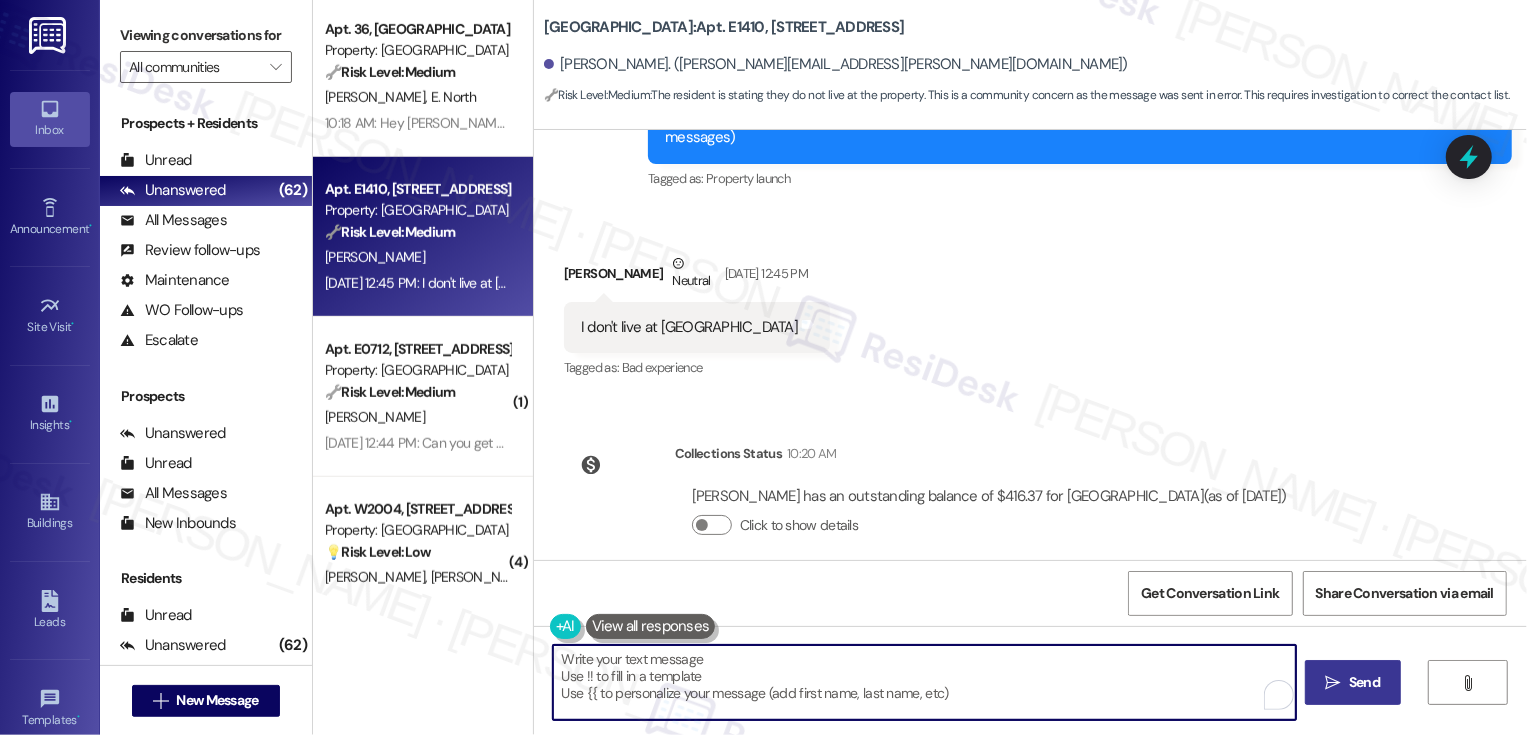 paste on "Hey {{first_name}}, it's nice to meet you! Just a quick clarification — this line is dedicated to Country Club Towers residents. I’m here to help, please feel free to reach out!" 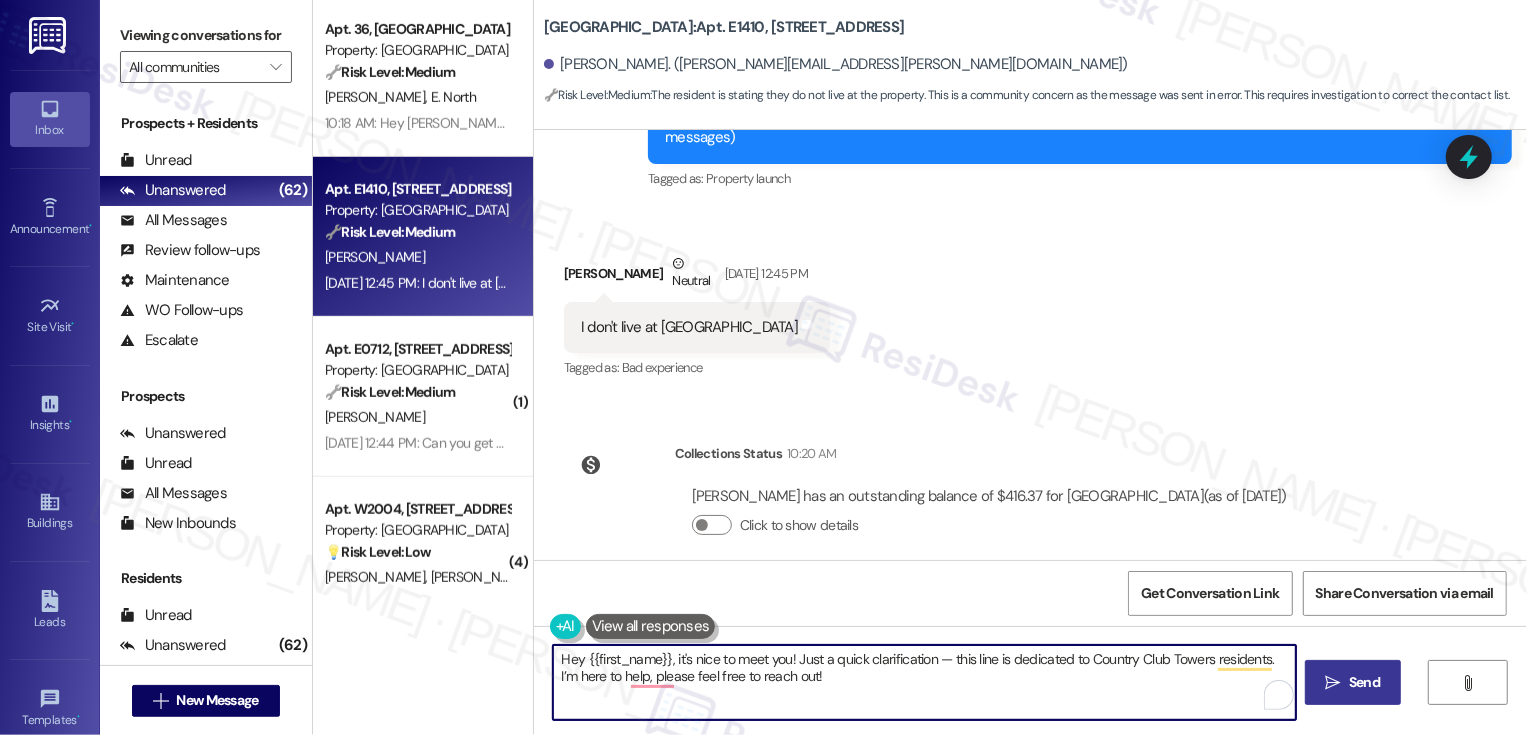 type on "Hey {{first_name}}, it's nice to meet you! Just a quick clarification — this line is dedicated to Country Club Towers residents. I’m here to help, please feel free to reach out!" 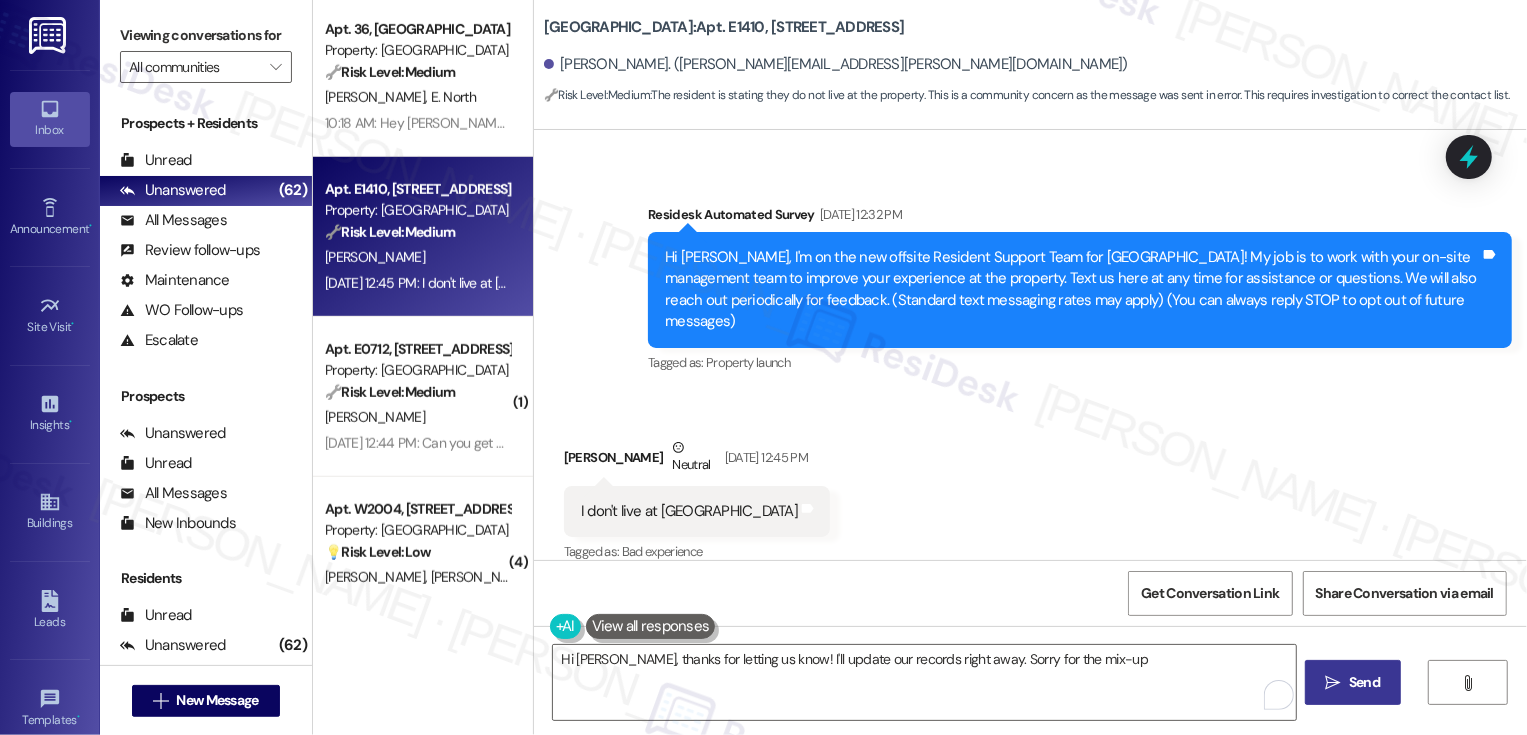 type on "Hi Margaret, thanks for letting us know! I'll update our records right away. Sorry for the mix-up!" 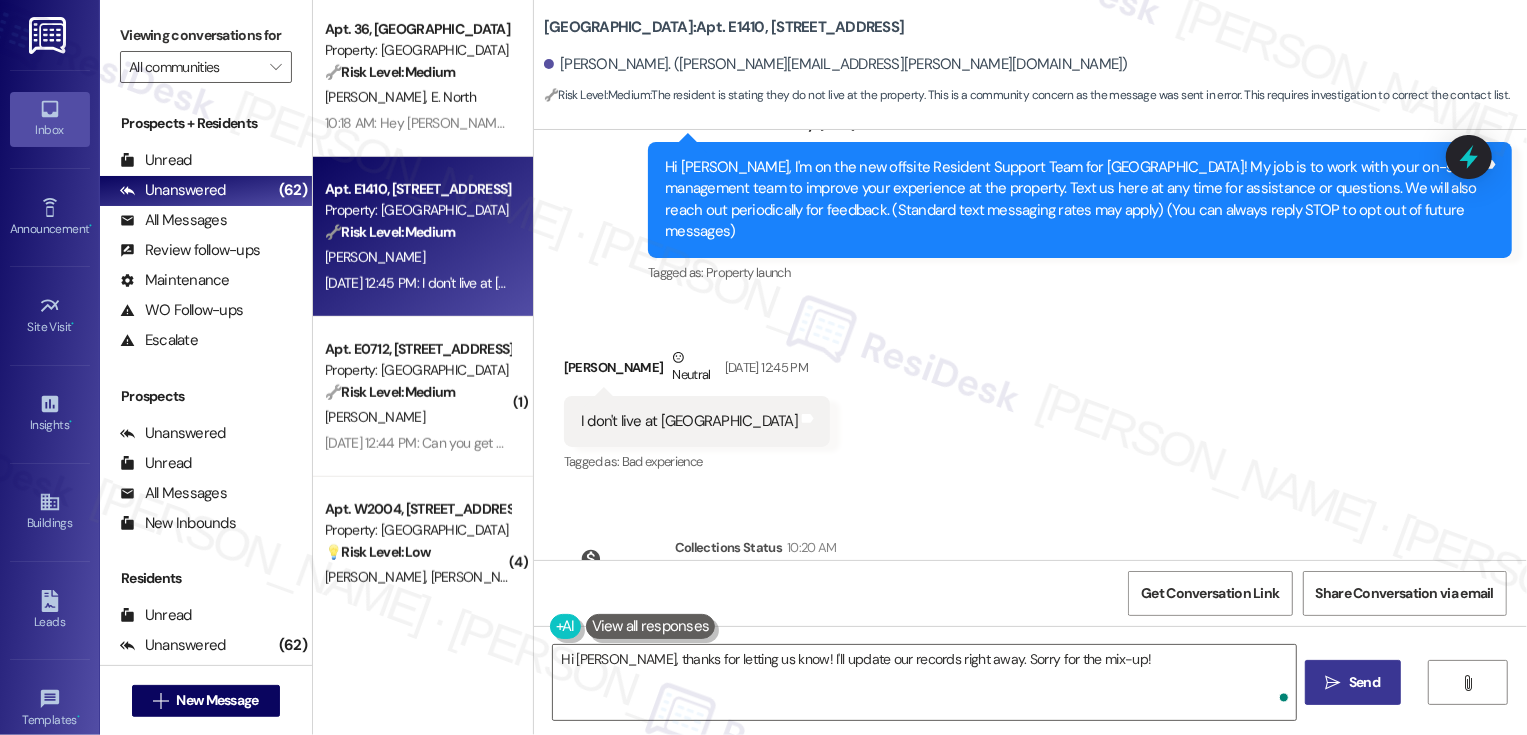 scroll, scrollTop: 450, scrollLeft: 0, axis: vertical 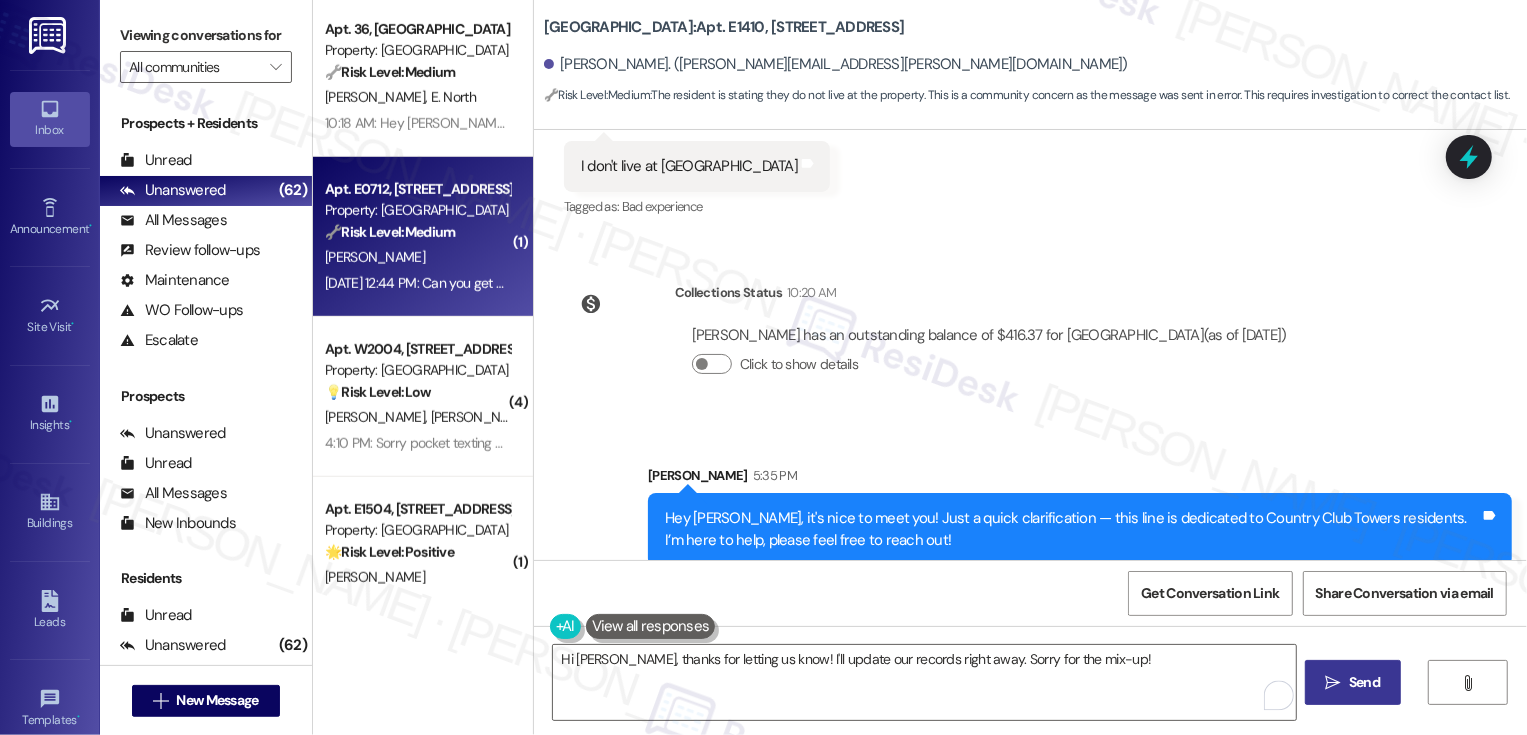 click on "Jul 21, 2025 at 12:44 PM: Can you get a work order prioritized?  Jul 21, 2025 at 12:44 PM: Can you get a work order prioritized?" at bounding box center (417, 283) 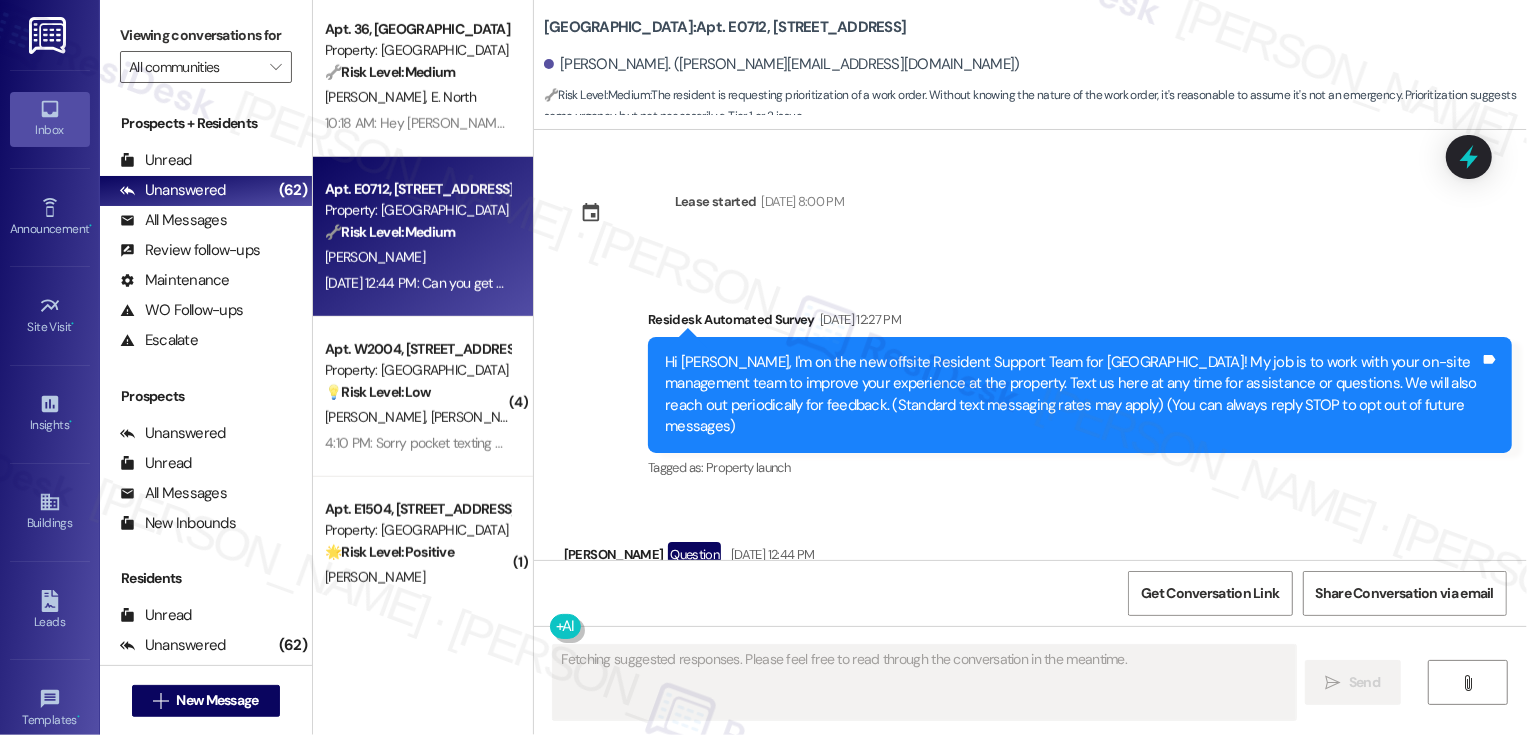 scroll, scrollTop: 89, scrollLeft: 0, axis: vertical 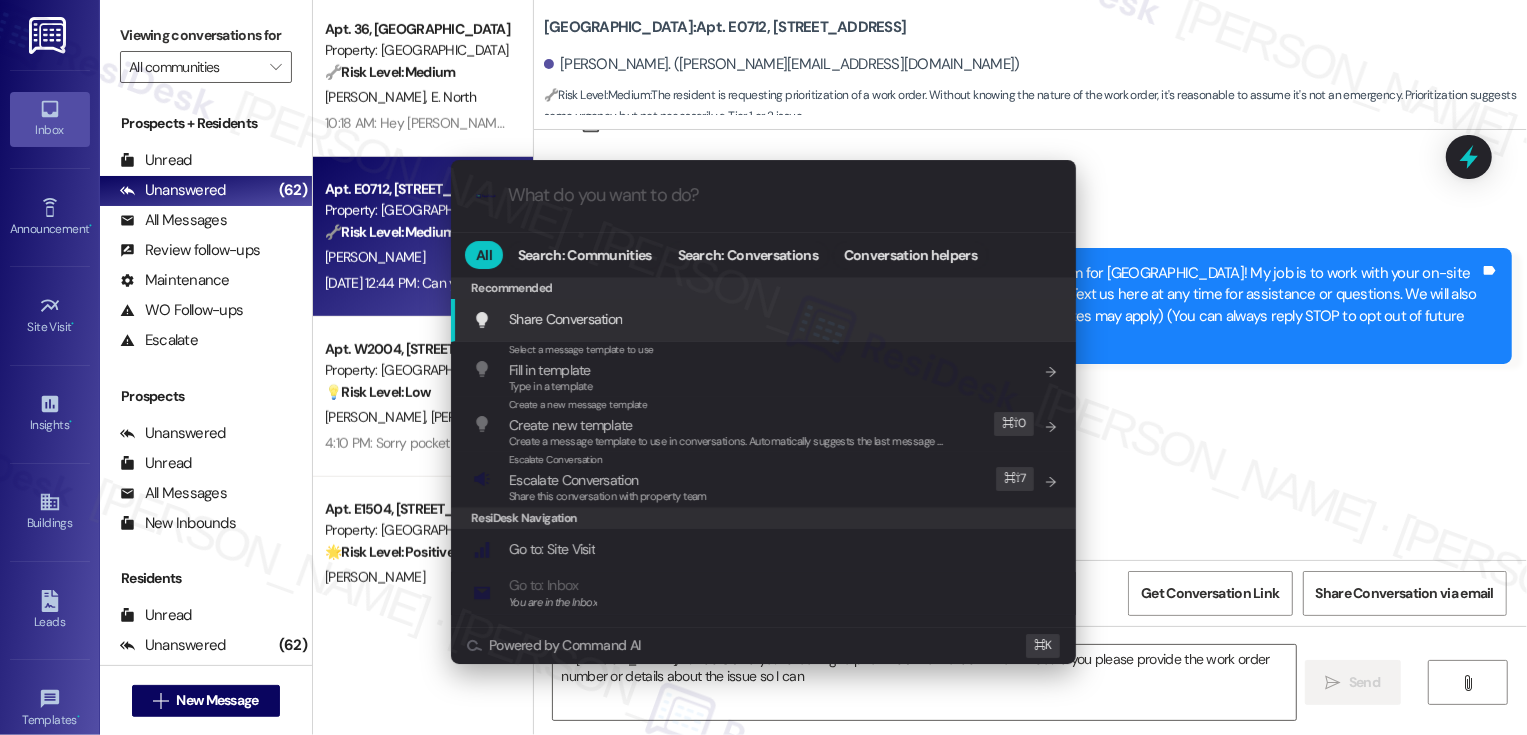type on "Hi Mathew, I understand you're looking to prioritize a work order. I'm on it! Could you please provide the work order number or details about the issue so I can assist" 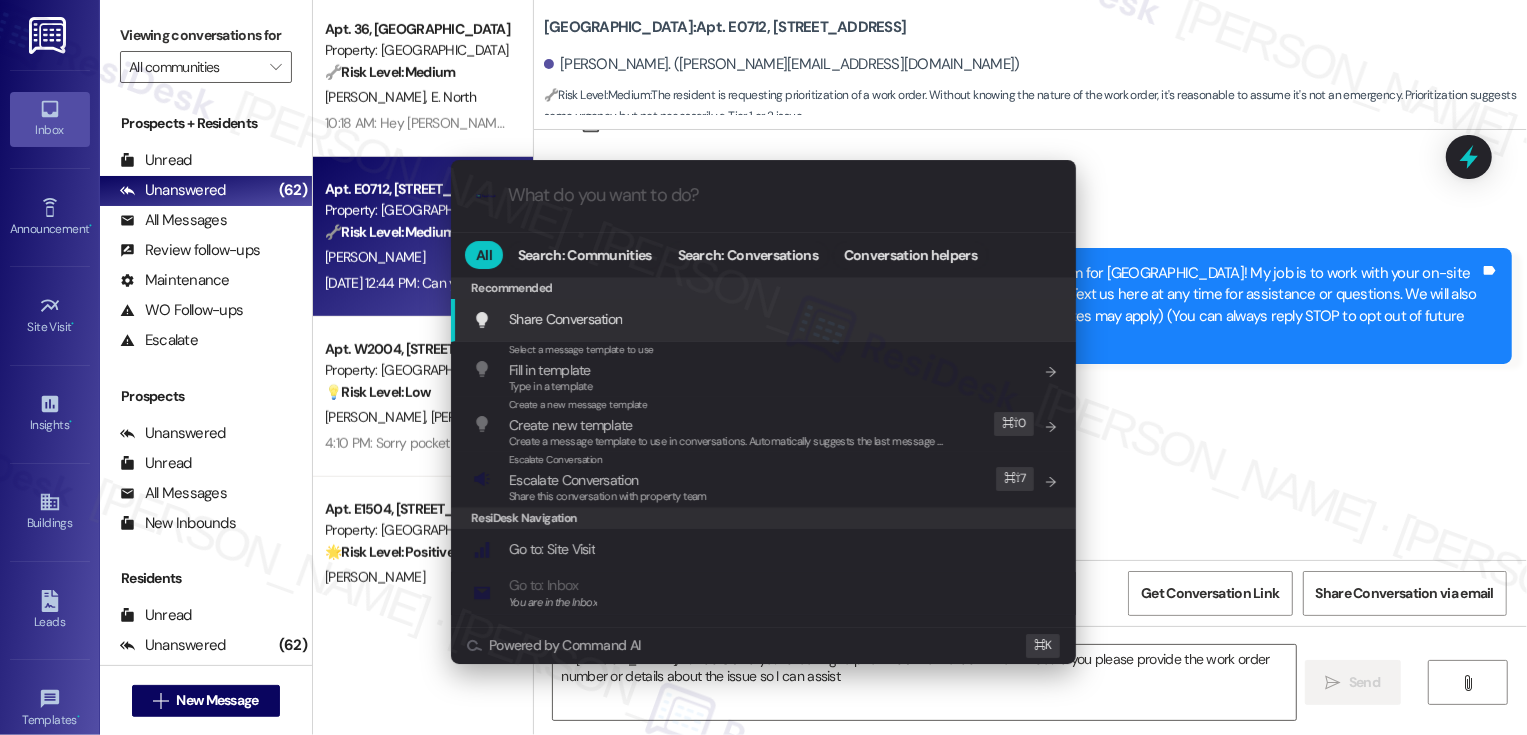 type on "m" 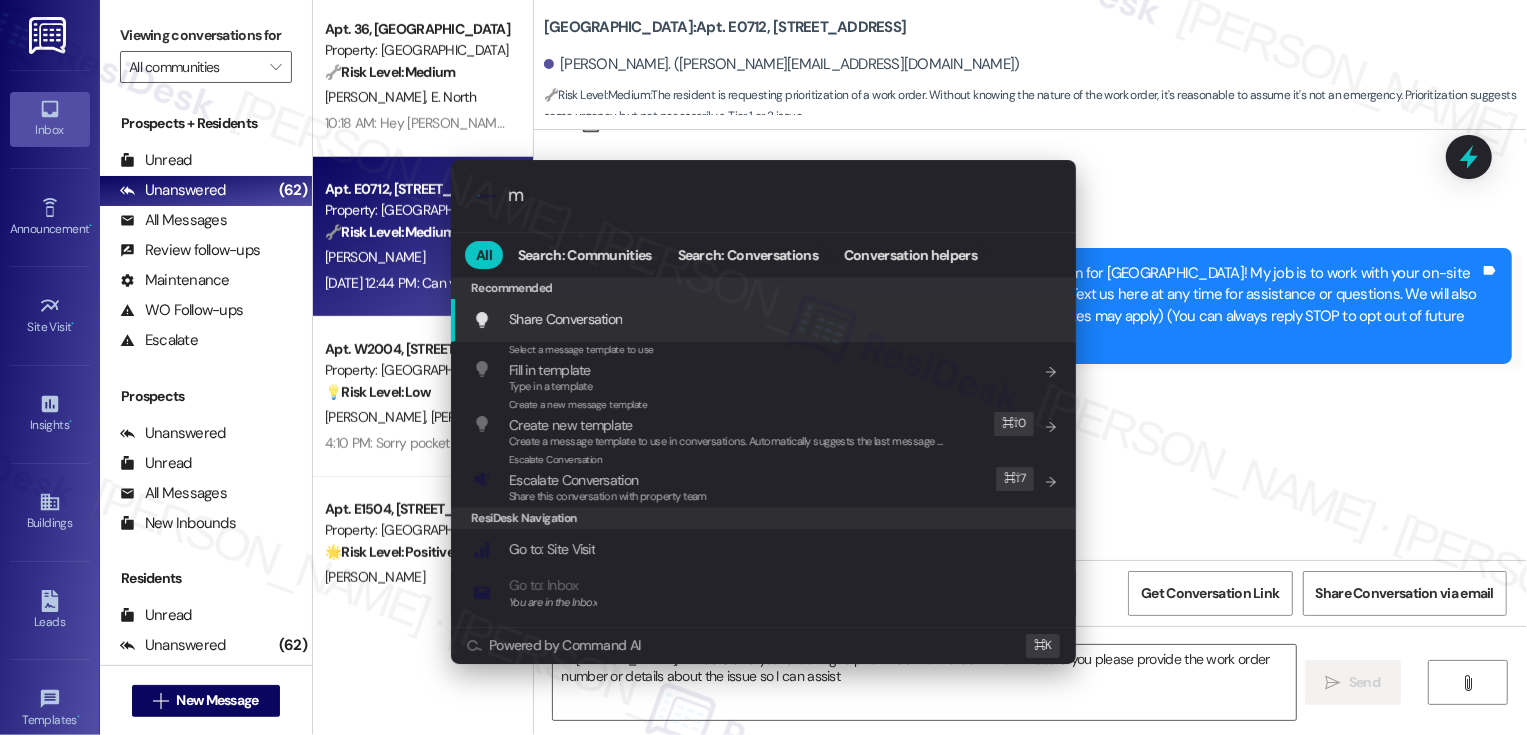 type on "Hi Mathew, I understand you're looking to prioritize a work order. I'm on it! Could you please provide the work order number or details about the issue so I can assist" 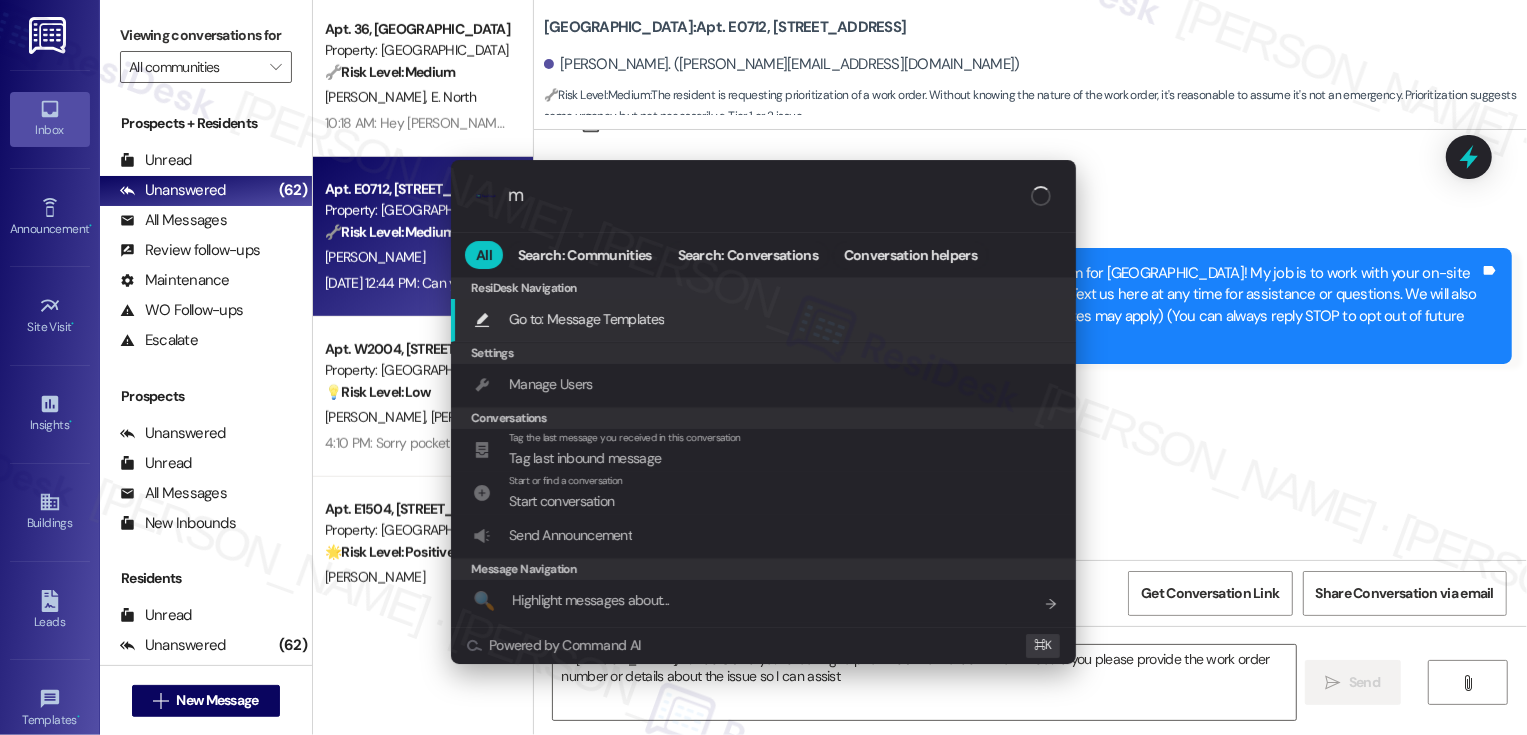 type on "mo" 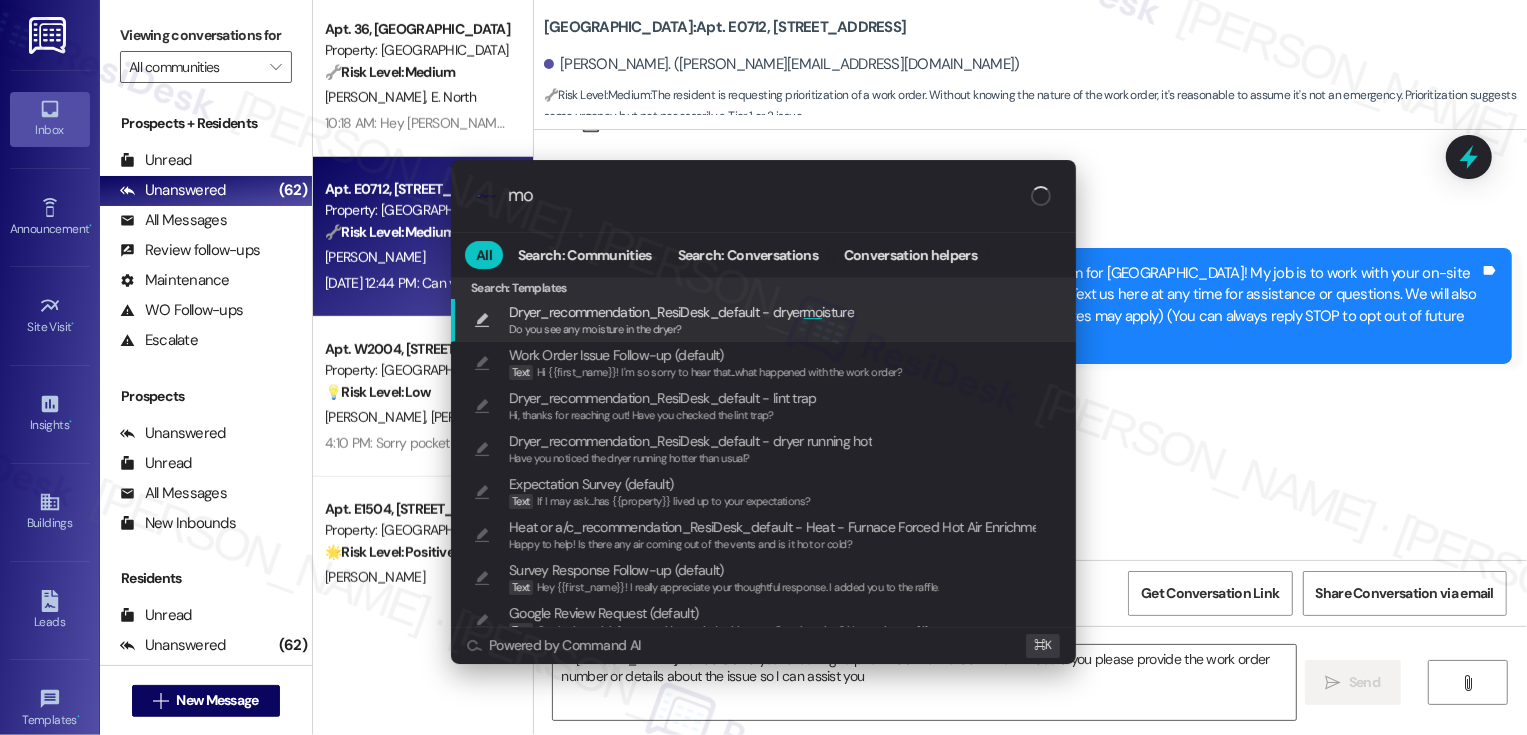 type on "Hi Mathew, I understand you're looking to prioritize a work order. I'm on it! Could you please provide the work order number or details about the issue so I can assist you better" 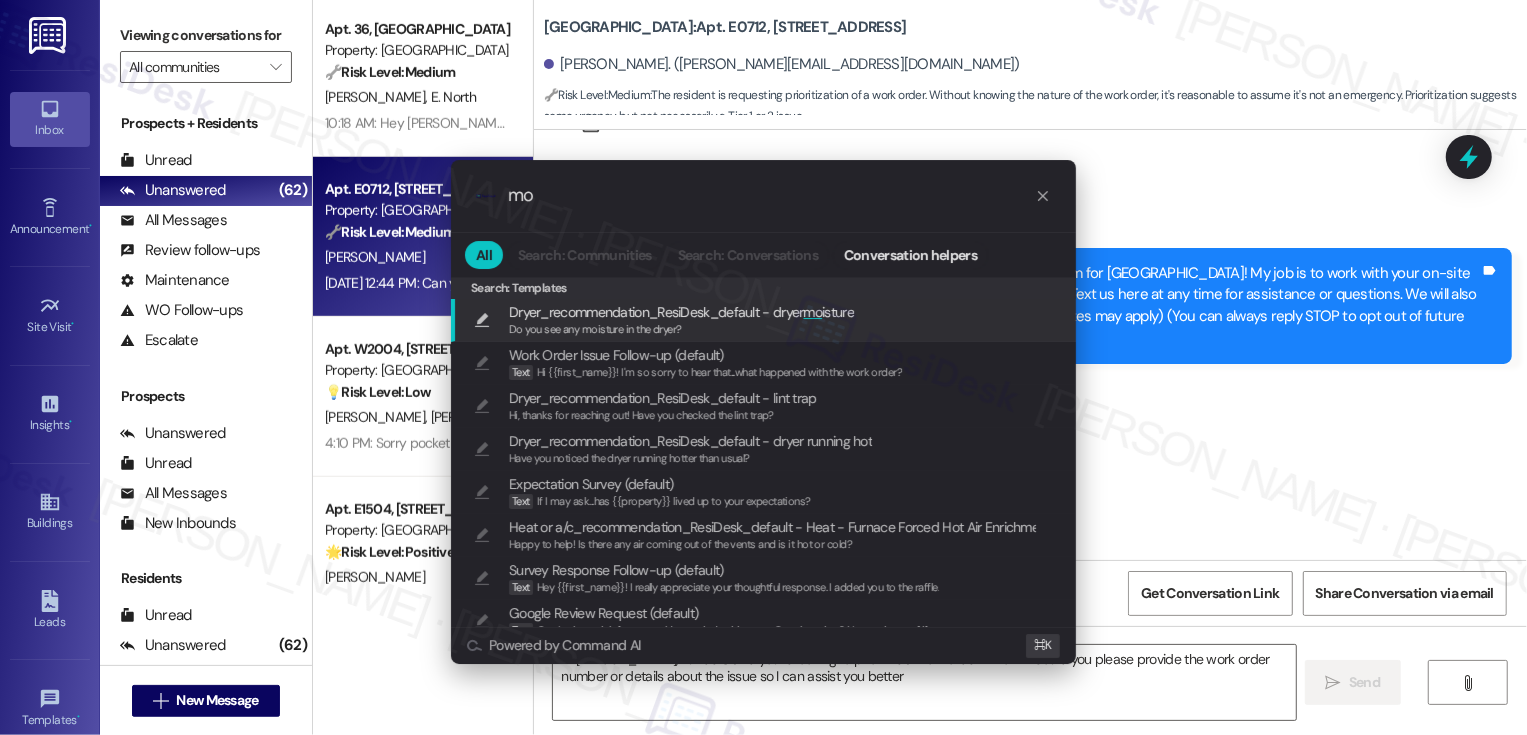 type on "mod" 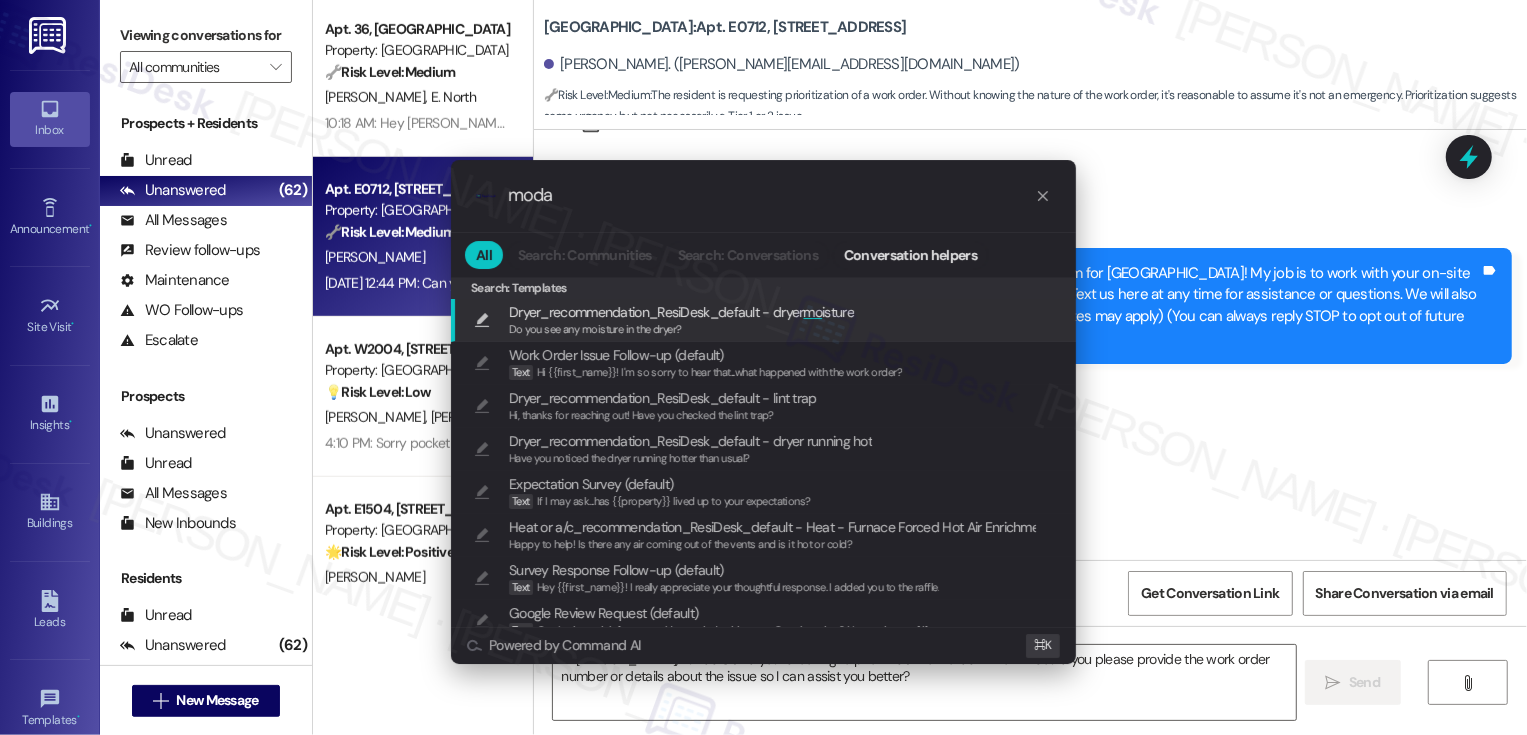 type on "modal" 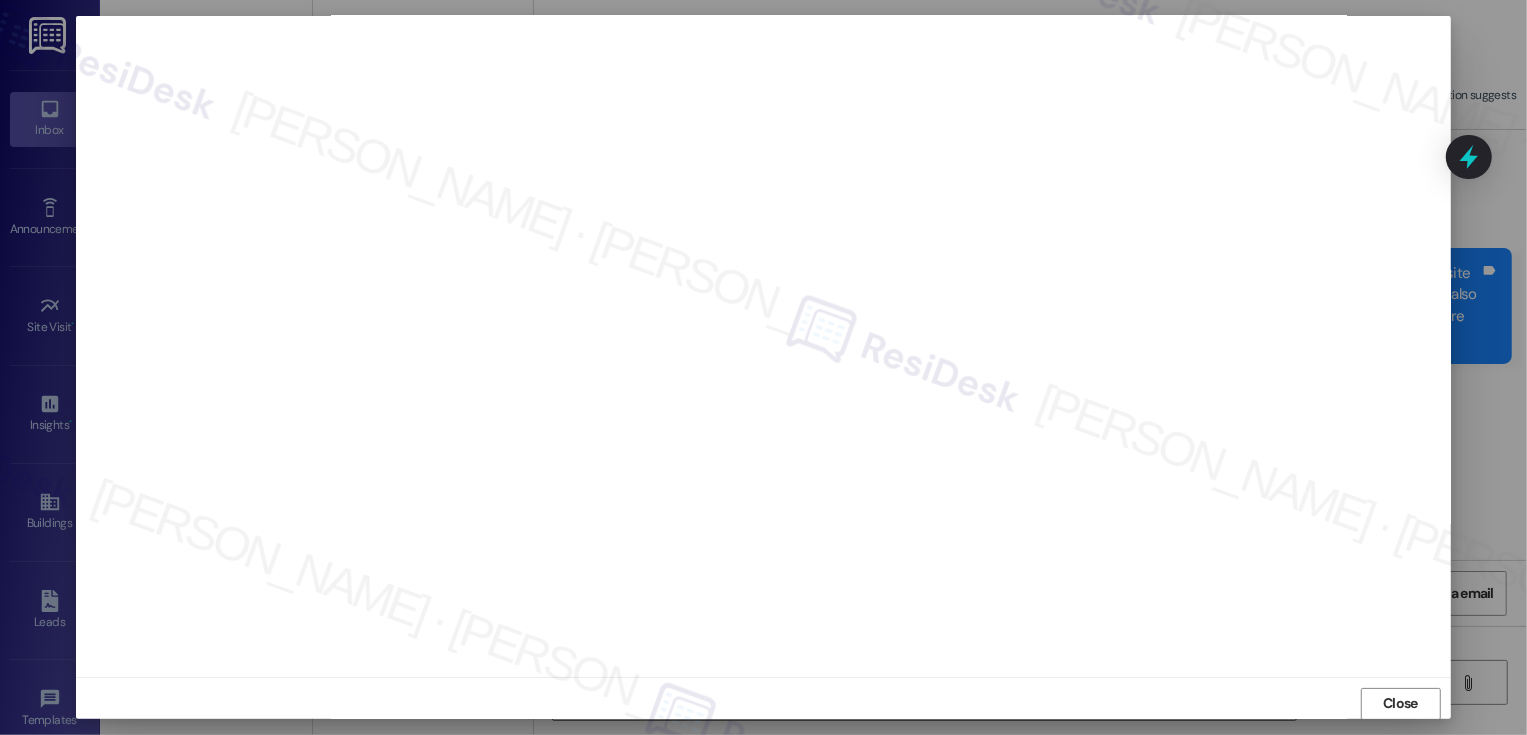 scroll, scrollTop: 0, scrollLeft: 0, axis: both 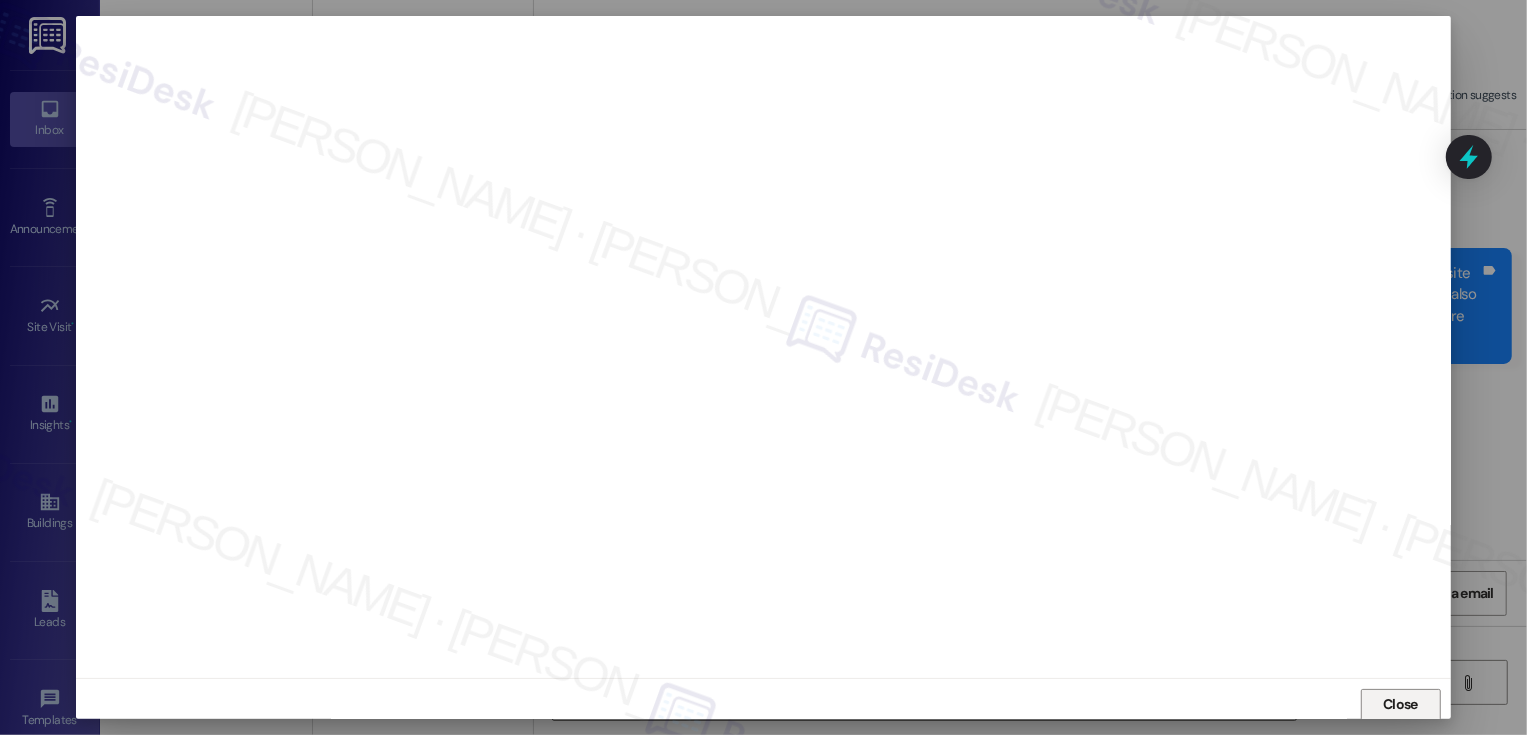click on "Close" at bounding box center [1400, 704] 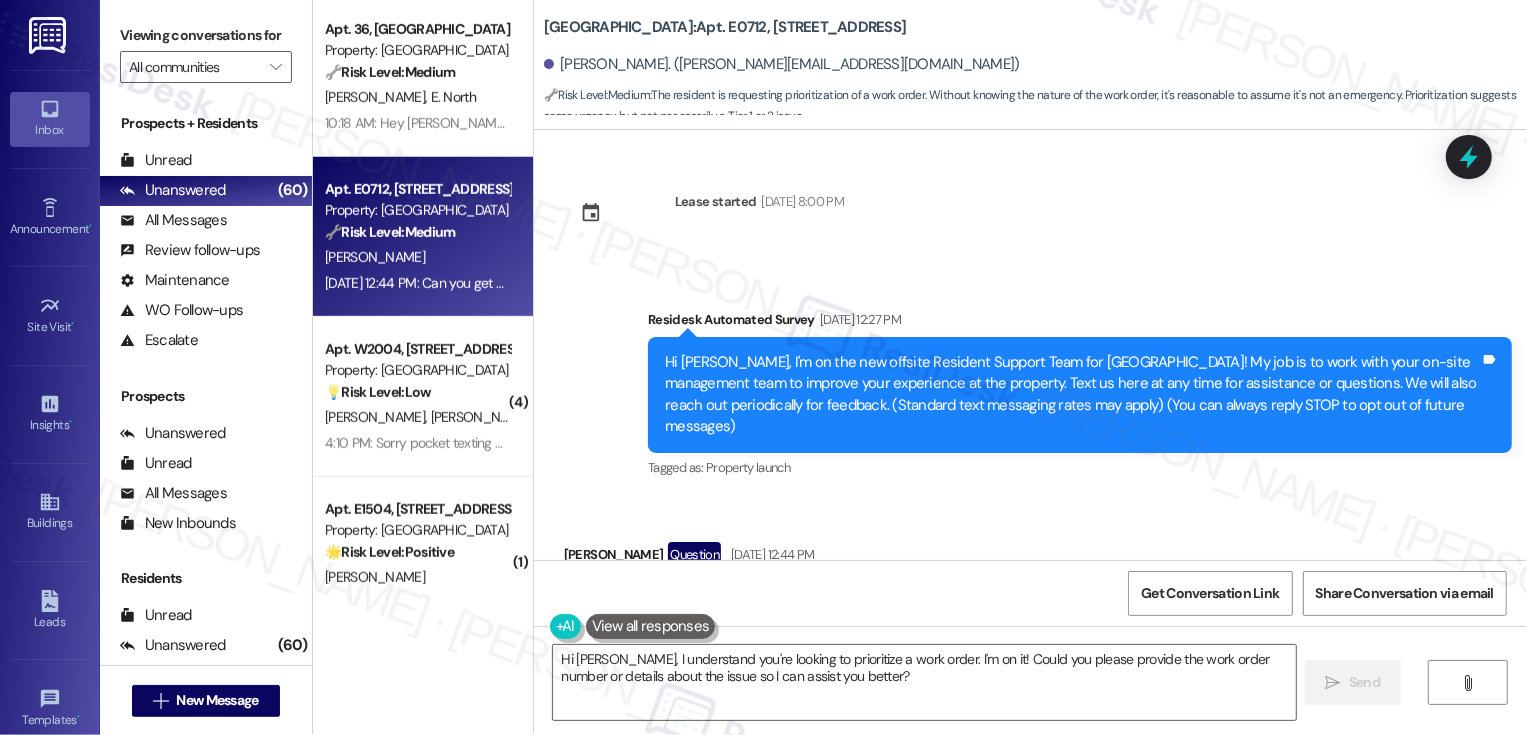 scroll, scrollTop: 89, scrollLeft: 0, axis: vertical 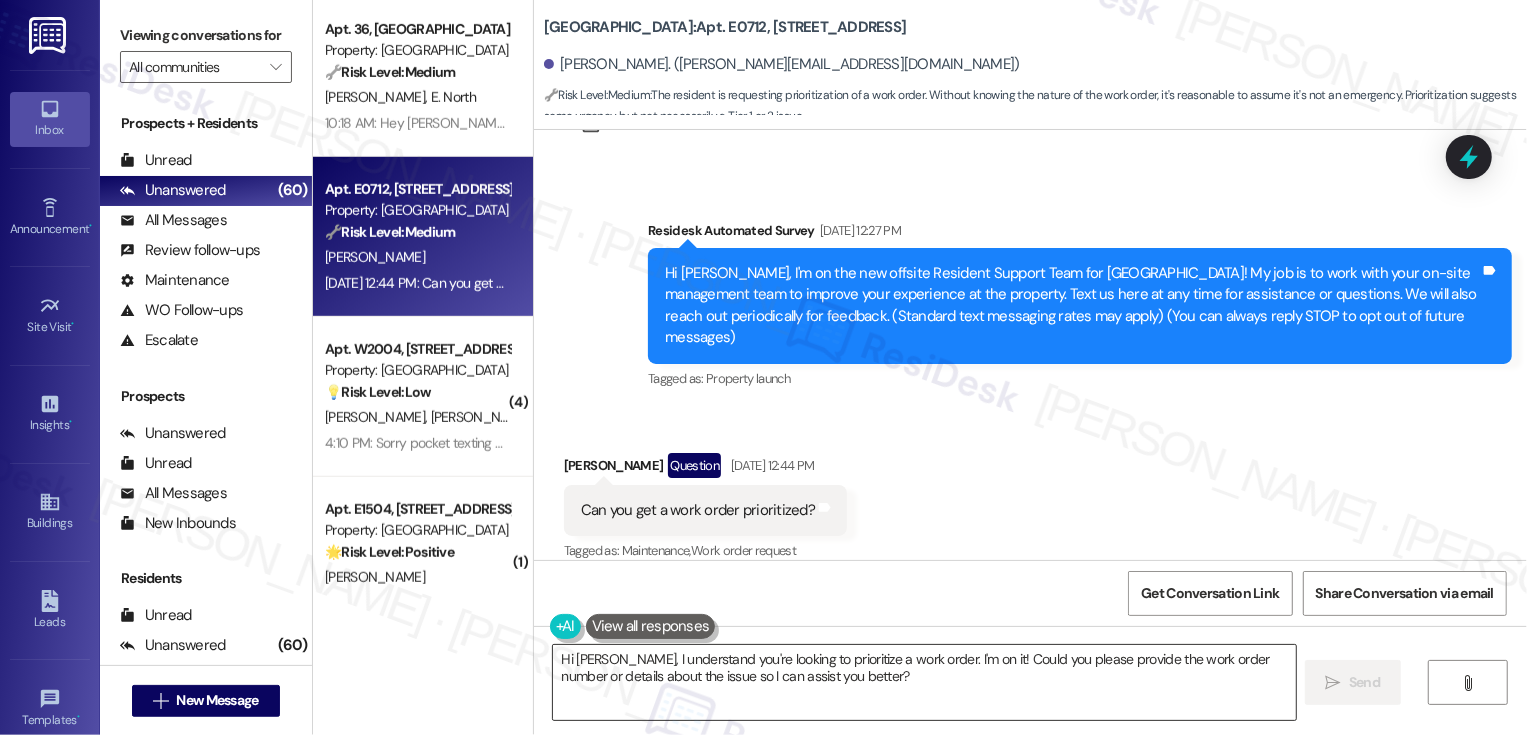 click on "Hi Mathew, I understand you're looking to prioritize a work order. I'm on it! Could you please provide the work order number or details about the issue so I can assist you better?" at bounding box center (924, 682) 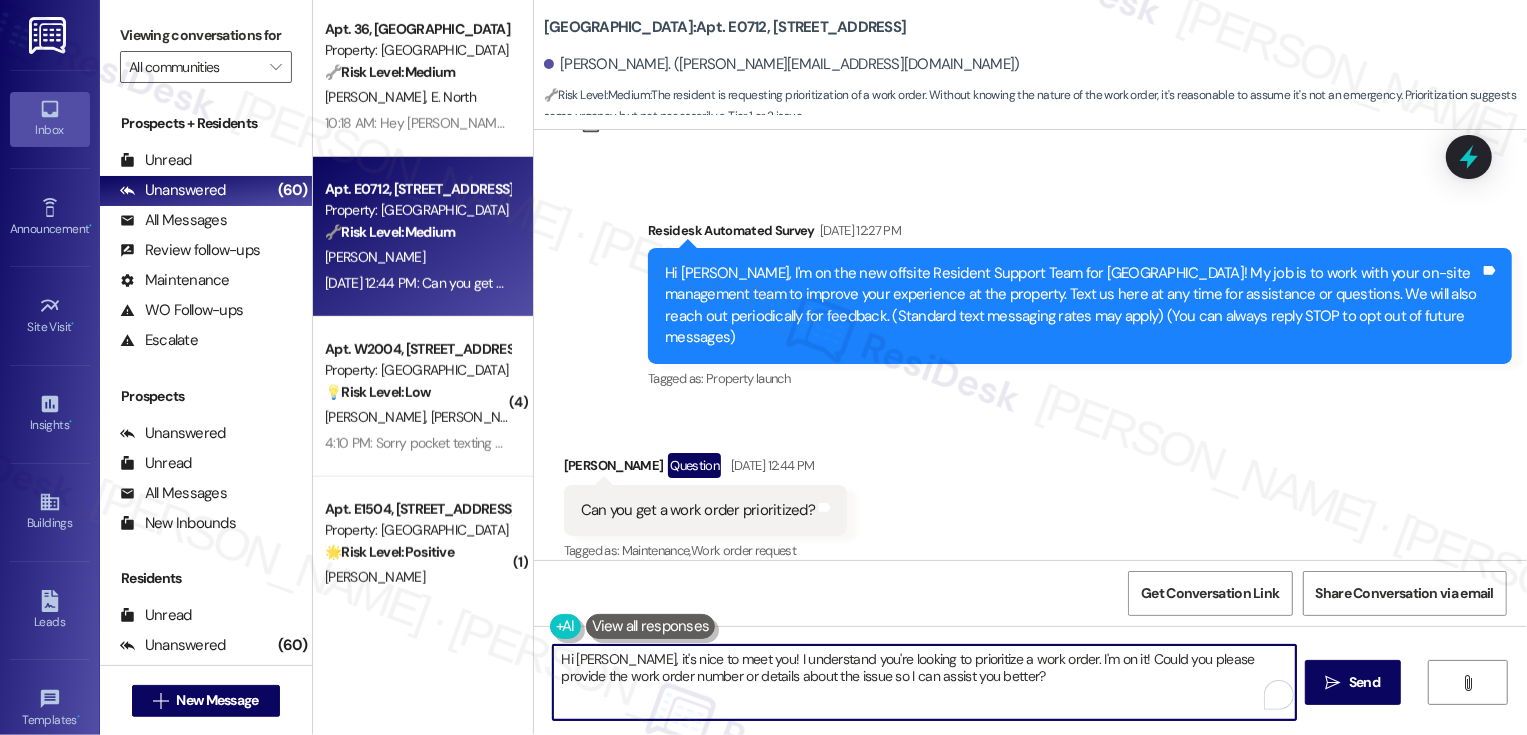 click on "Hi Mathew, it's nice to meet you! I understand you're looking to prioritize a work order. I'm on it! Could you please provide the work order number or details about the issue so I can assist you better?" at bounding box center (924, 682) 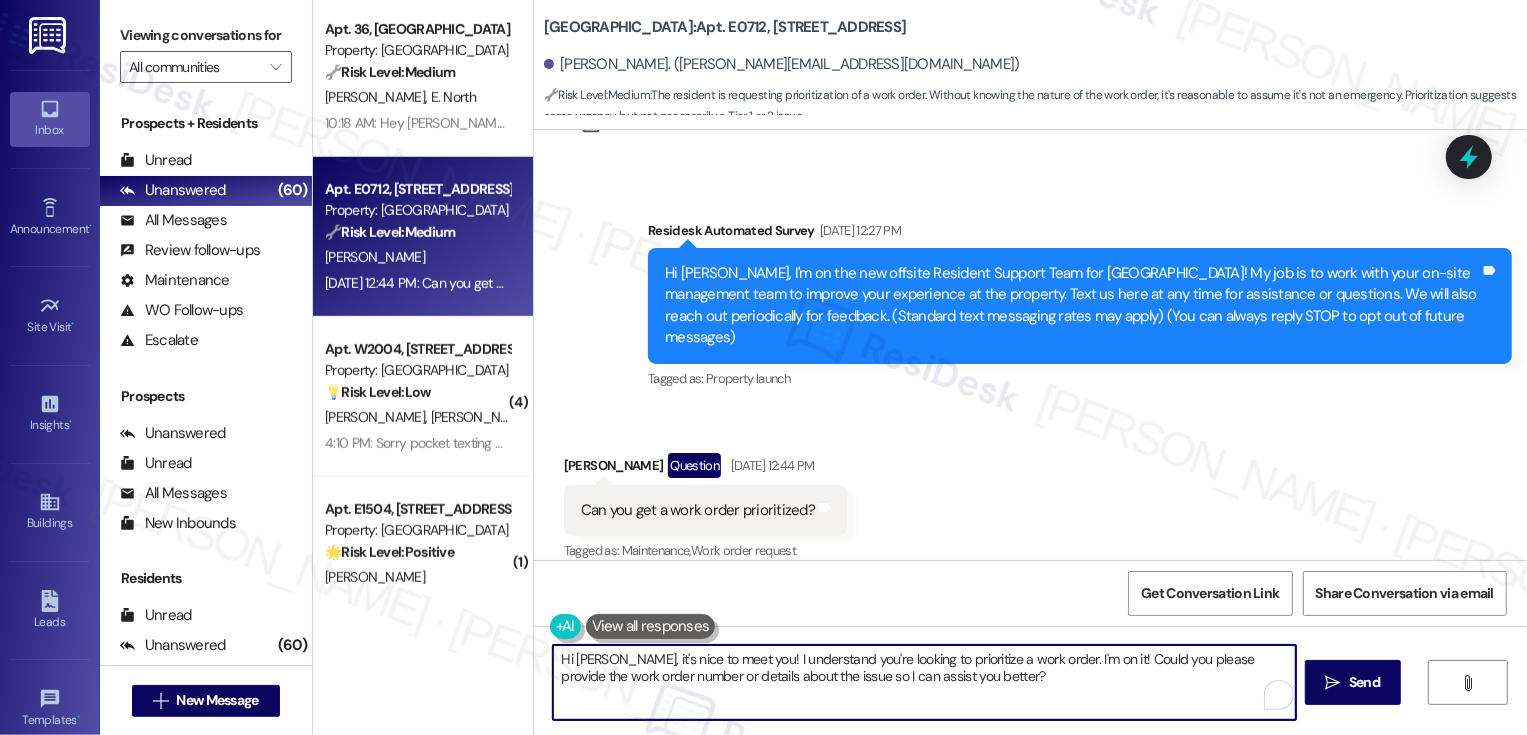 drag, startPoint x: 741, startPoint y: 660, endPoint x: 1068, endPoint y: 646, distance: 327.29956 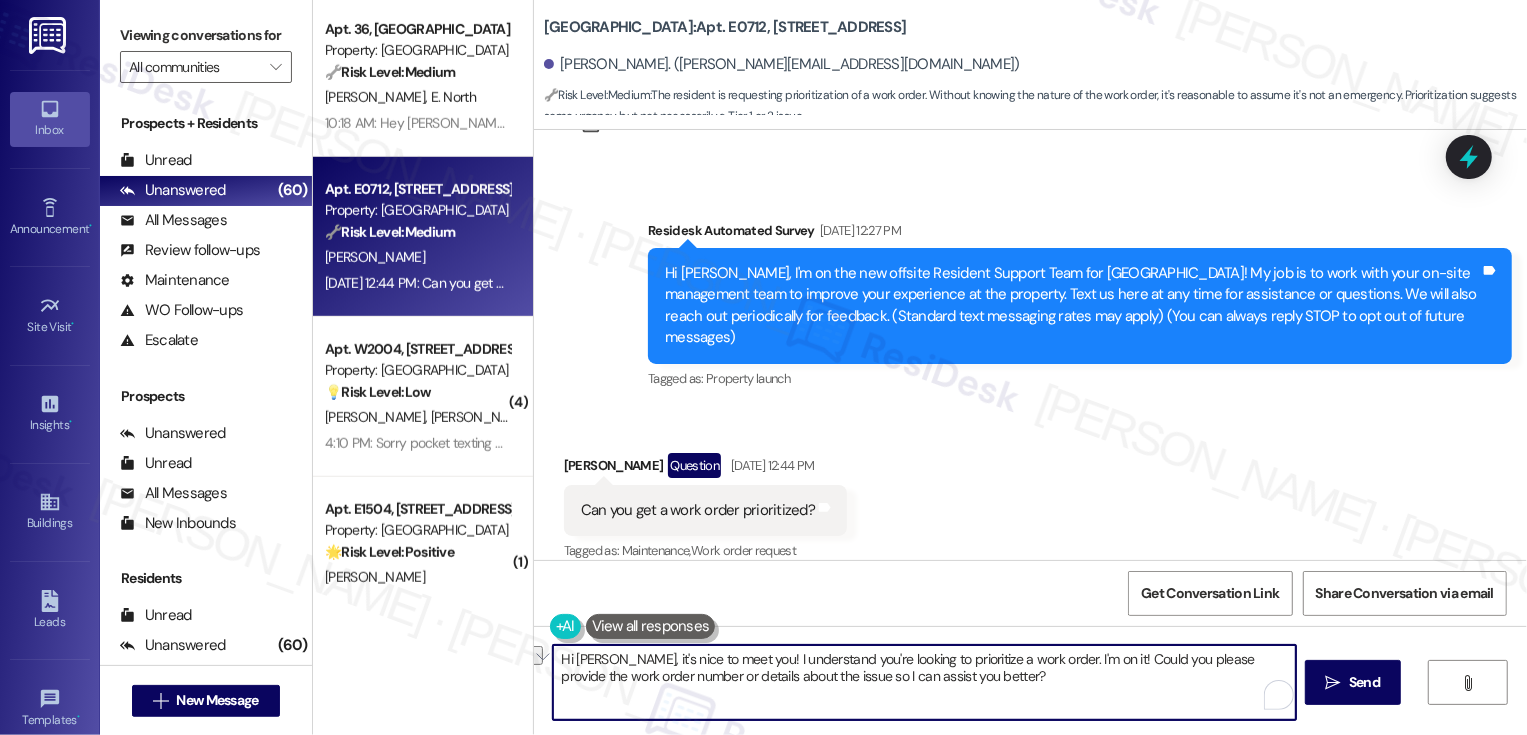 drag, startPoint x: 1087, startPoint y: 659, endPoint x: 740, endPoint y: 658, distance: 347.00143 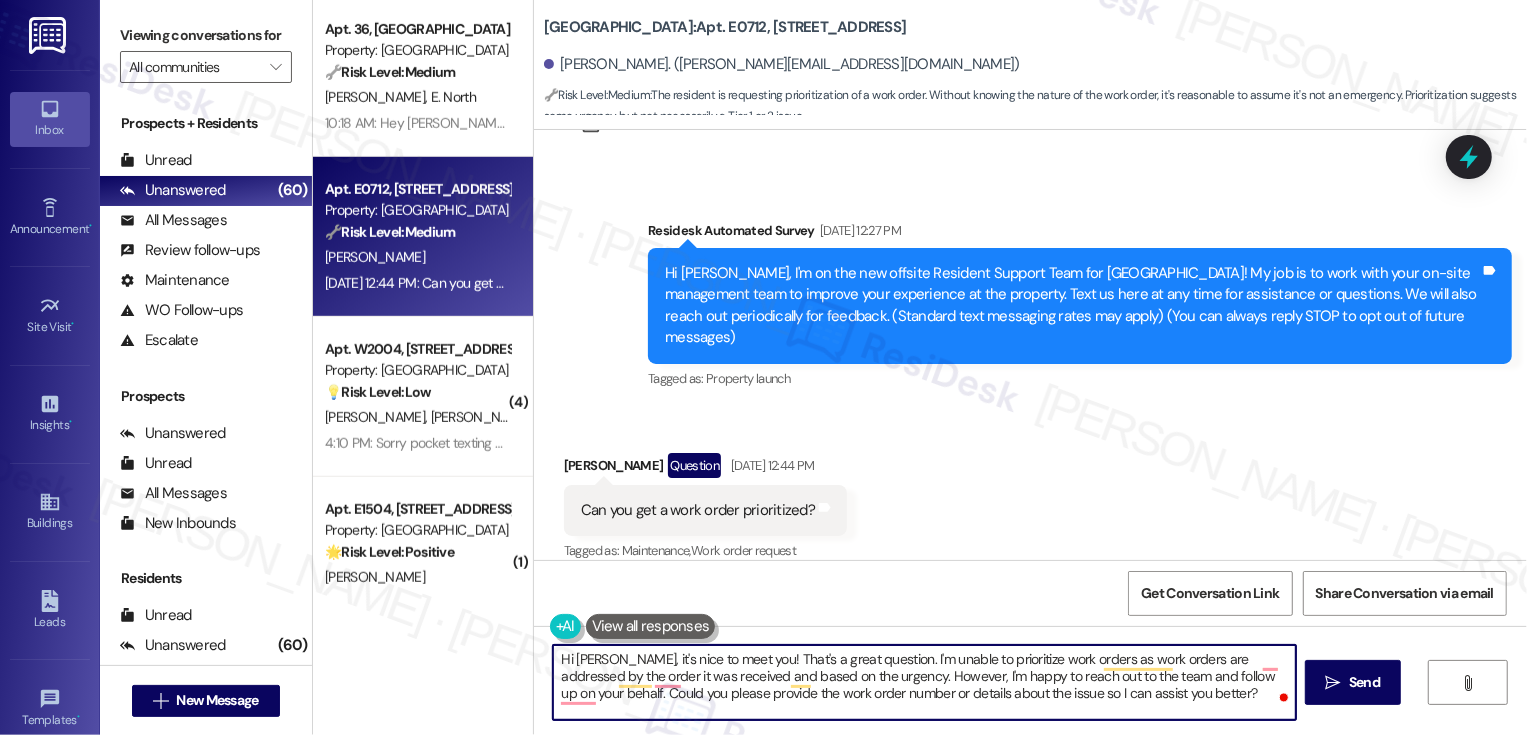 click on "Hi Mathew, it's nice to meet you! That's a great question. I'm unable to prioritize work orders as work orders are addressed by the order it was received and based on the urgency. However, I'm happy to reach out to the team and follow up on your behalf. Could you please provide the work order number or details about the issue so I can assist you better?" at bounding box center [924, 682] 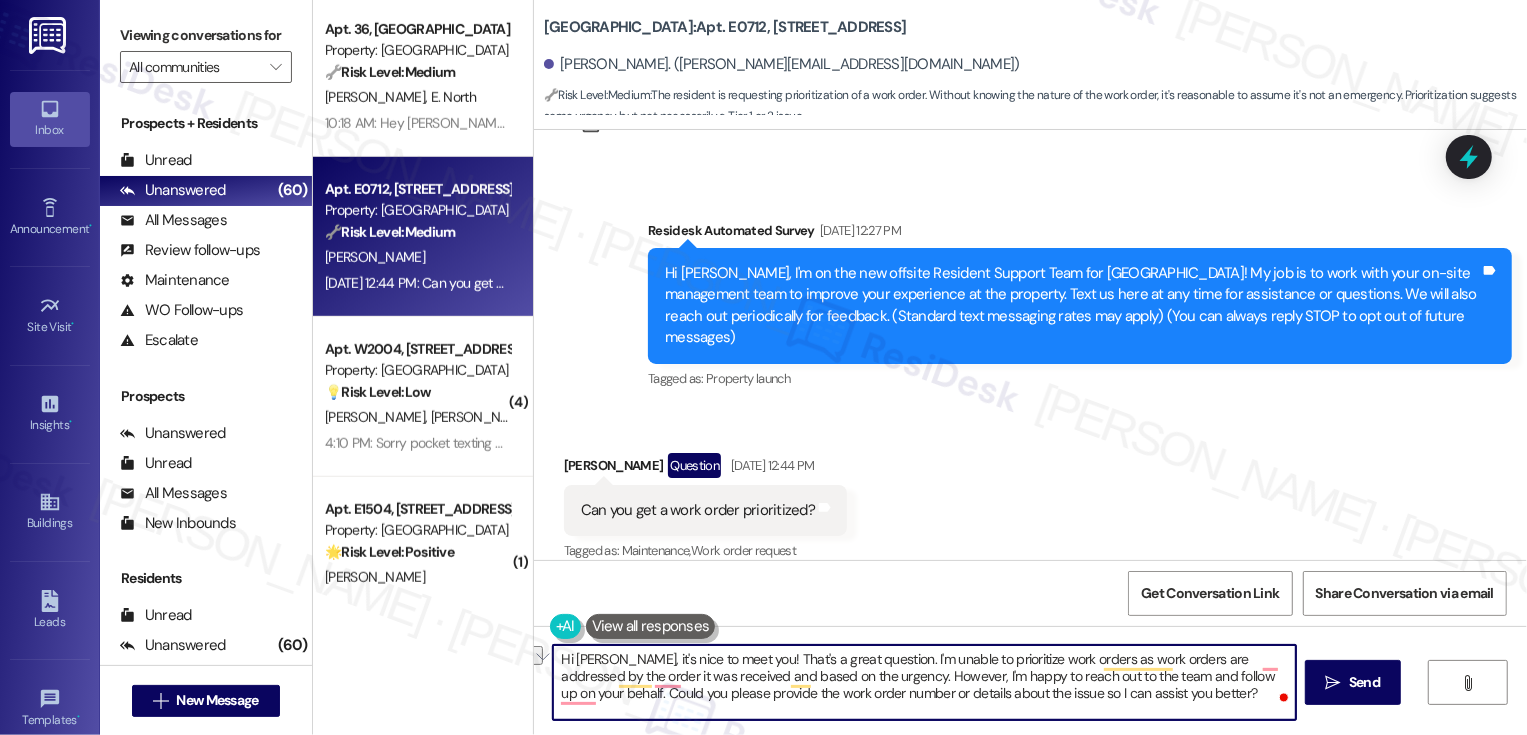 drag, startPoint x: 787, startPoint y: 696, endPoint x: 850, endPoint y: 696, distance: 63 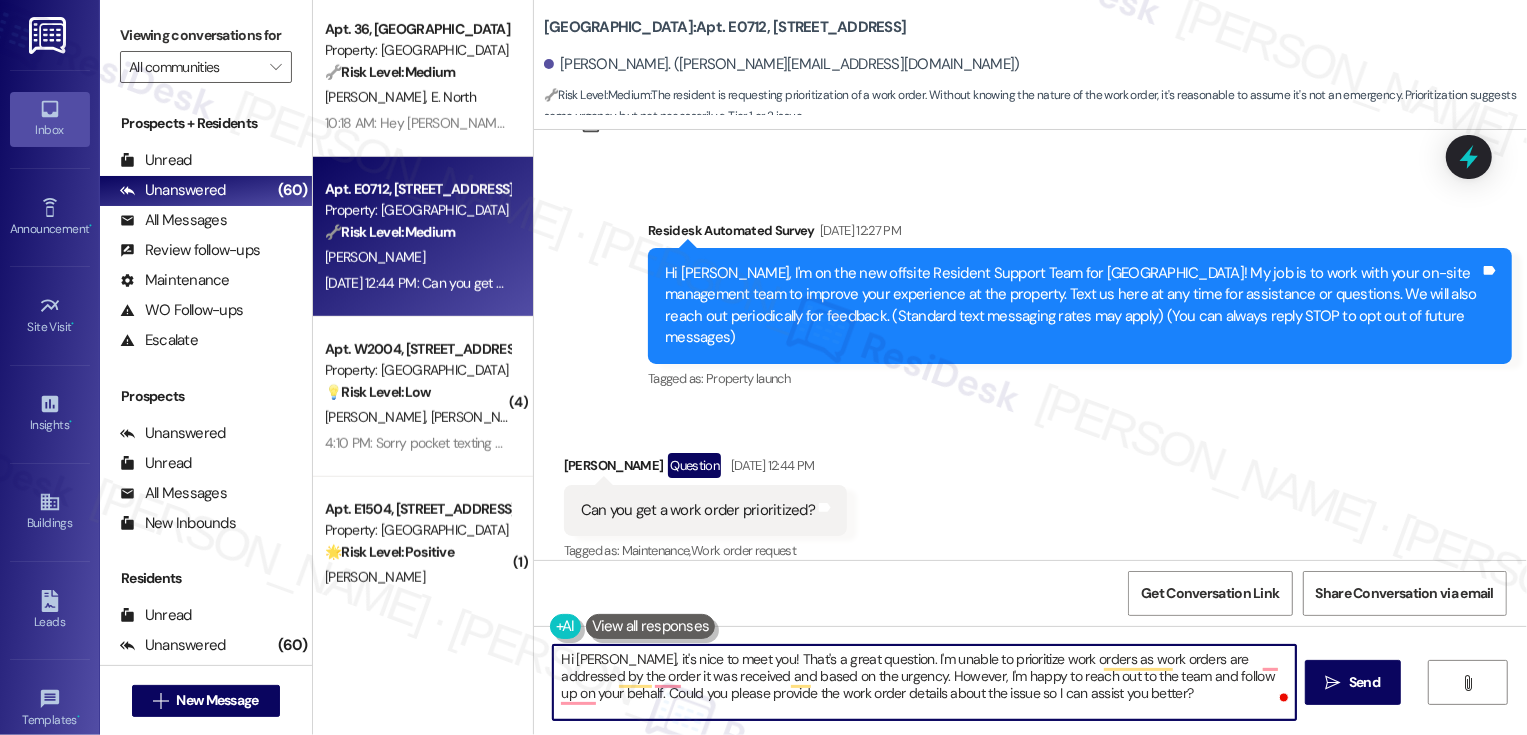 drag, startPoint x: 863, startPoint y: 695, endPoint x: 1211, endPoint y: 700, distance: 348.03592 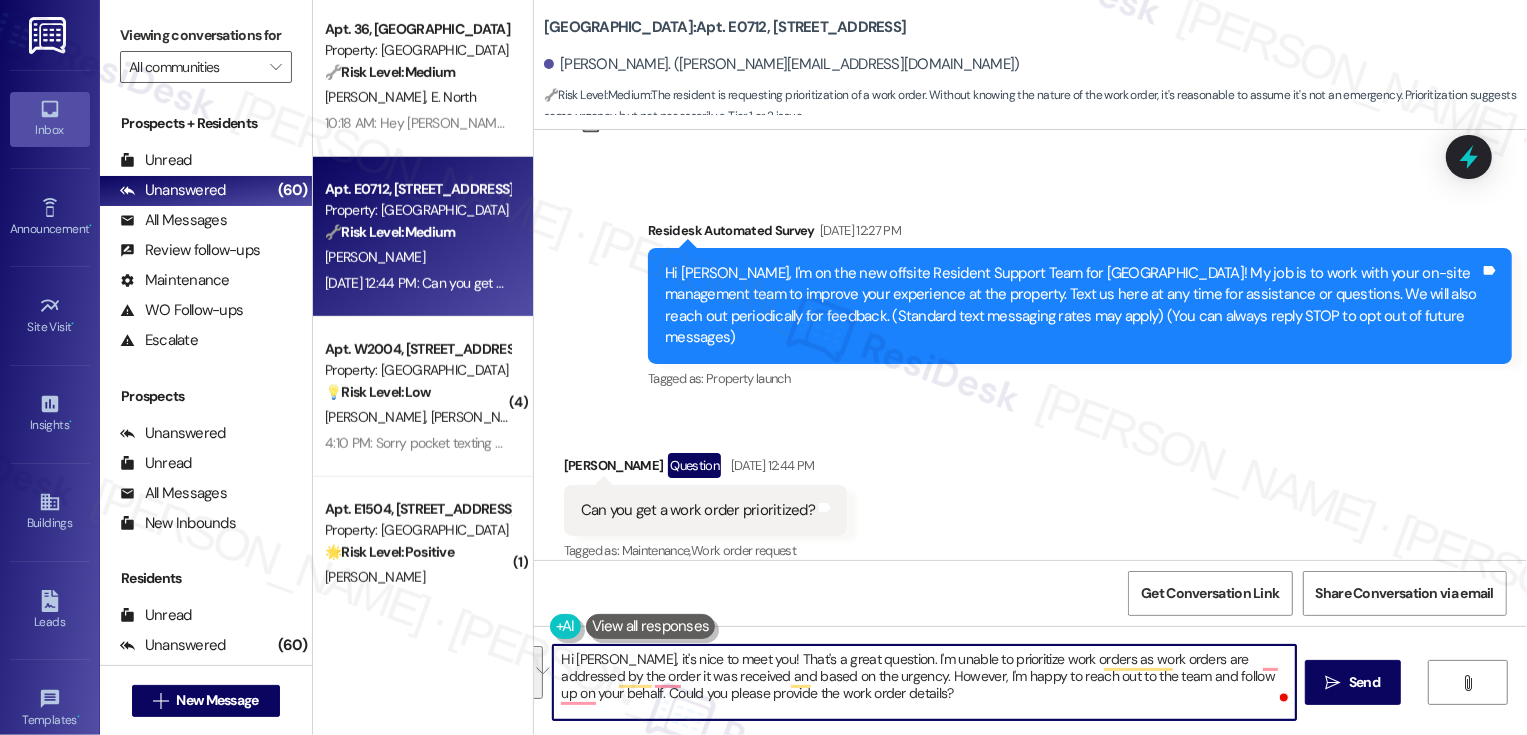paste on "’s so nice to meet you! That’s a great question. While I’m not able to prioritize work orders—since they’re generally handled in the order received and based on urgency—I’d be happy to reach out to the team and follow up for you. Could you please share the details of the work order so I can look into it" 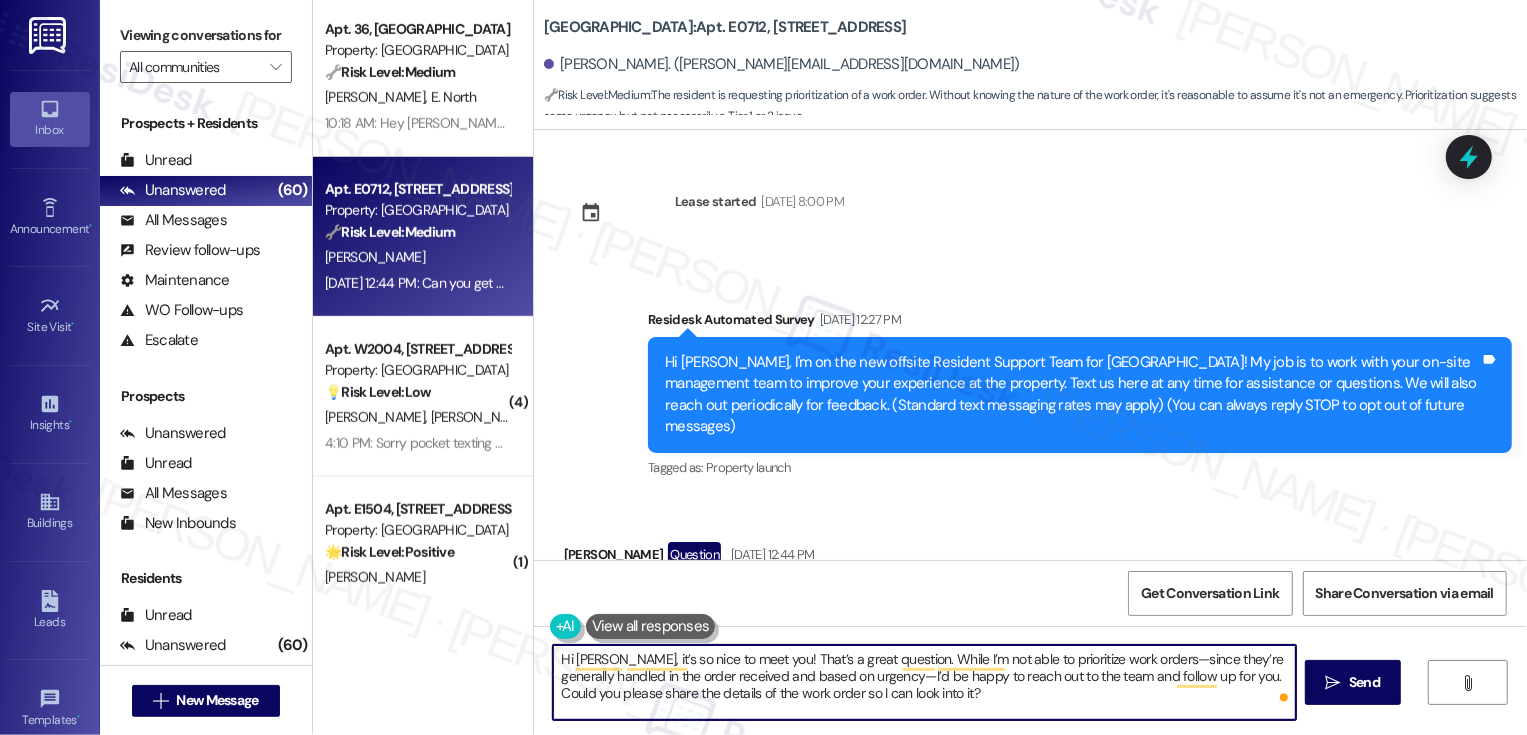scroll, scrollTop: 89, scrollLeft: 0, axis: vertical 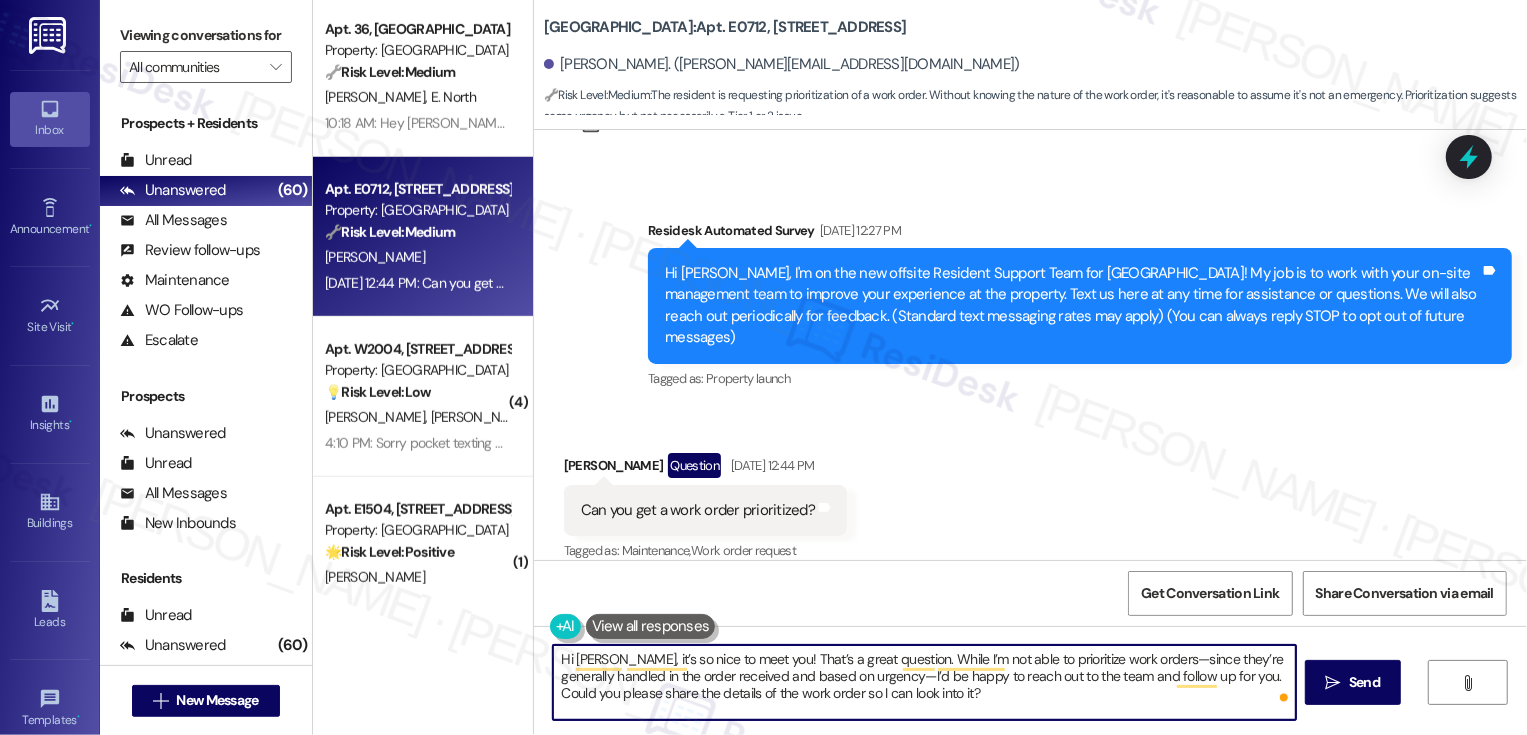 click on "Hi Mathew, it’s so nice to meet you! That’s a great question. While I’m not able to prioritize work orders—since they’re generally handled in the order received and based on urgency—I’d be happy to reach out to the team and follow up for you. Could you please share the details of the work order so I can look into it?" at bounding box center [924, 682] 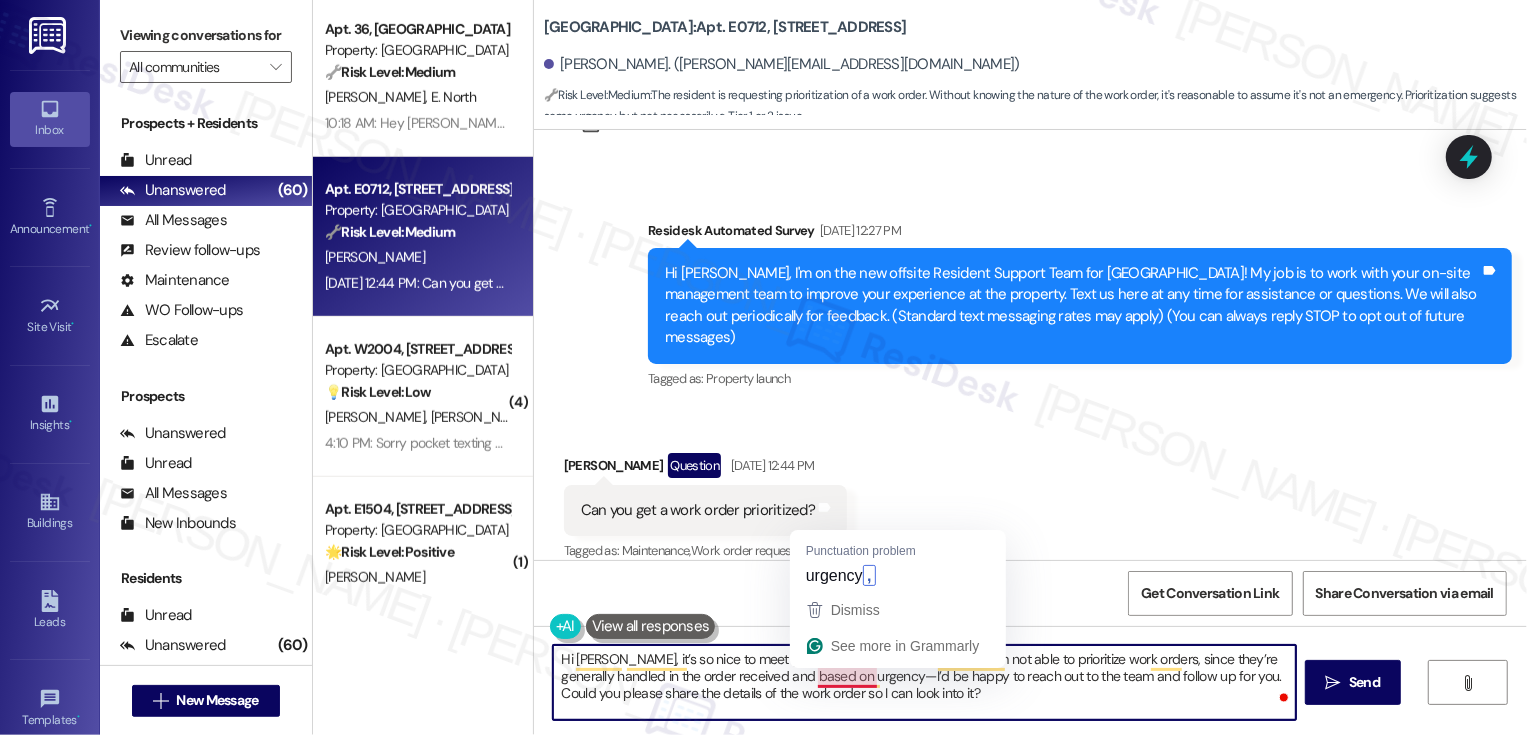 click on "Hi Mathew, it’s so nice to meet you! That’s a great question. While I’m not able to prioritize work orders, since they’re generally handled in the order received and based on urgency—I’d be happy to reach out to the team and follow up for you. Could you please share the details of the work order so I can look into it?" at bounding box center (924, 682) 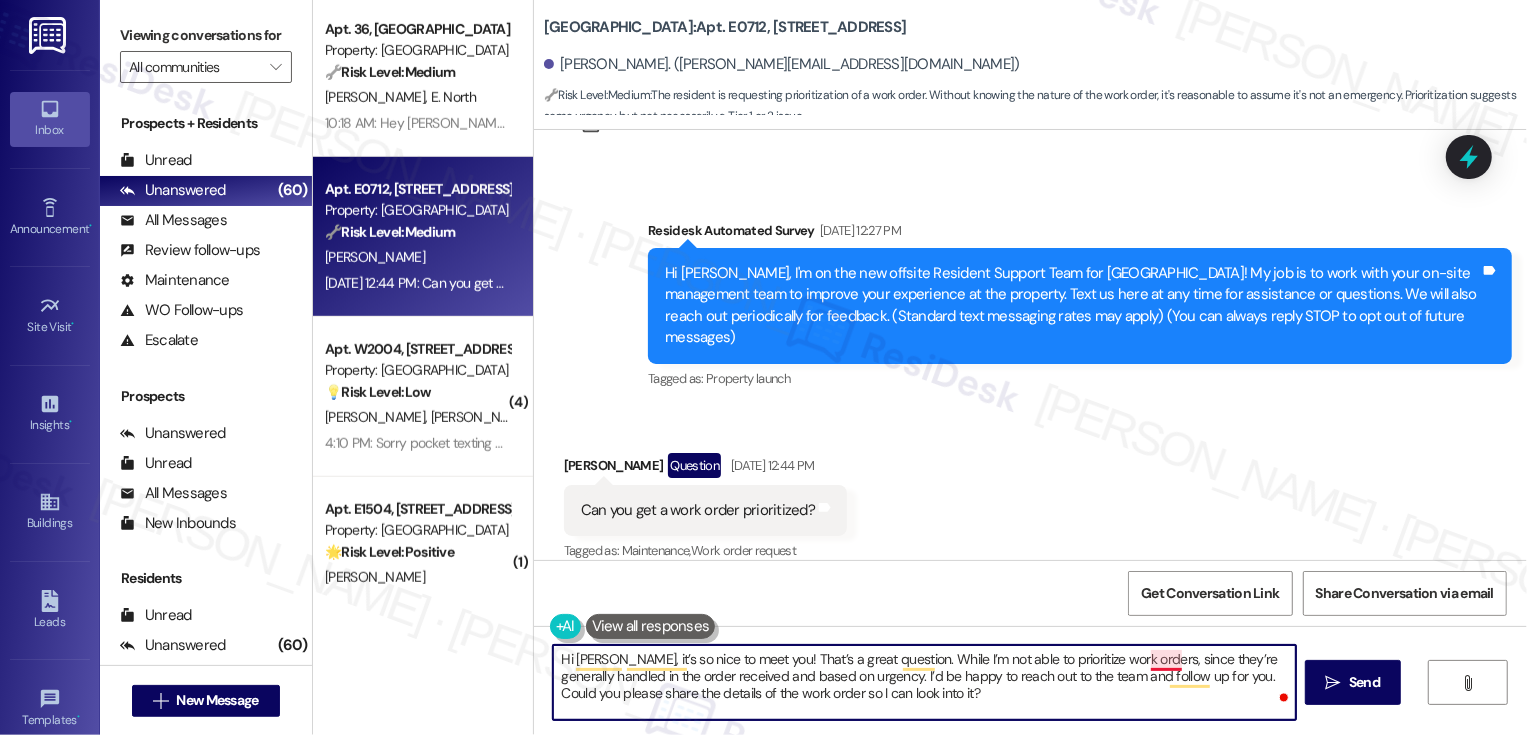 click on "Hi Mathew, it’s so nice to meet you! That’s a great question. While I’m not able to prioritize work orders, since they’re generally handled in the order received and based on urgency. I’d be happy to reach out to the team and follow up for you. Could you please share the details of the work order so I can look into it?" at bounding box center [924, 682] 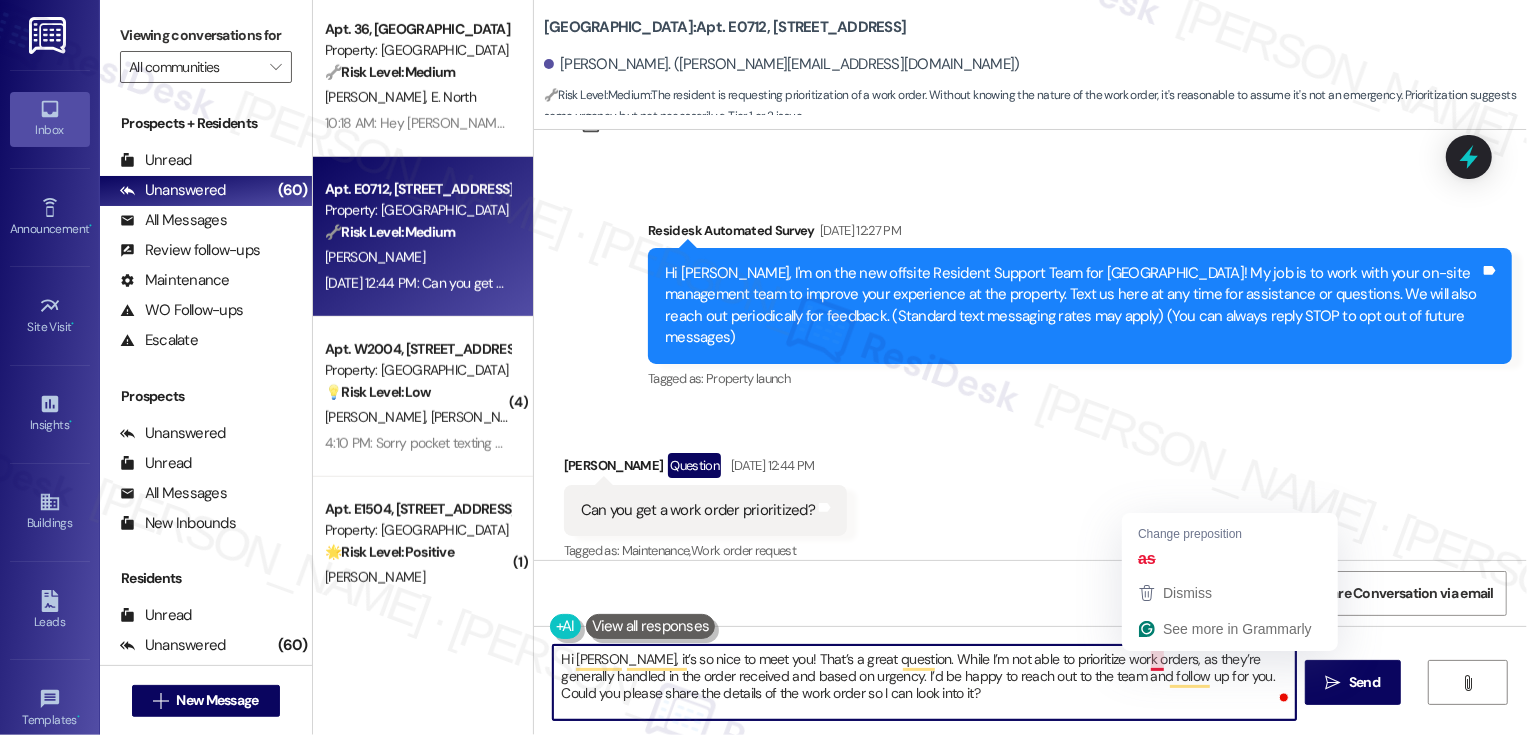 click on "Hi Mathew, it’s so nice to meet you! That’s a great question. While I’m not able to prioritize work orders, as they’re generally handled in the order received and based on urgency. I’d be happy to reach out to the team and follow up for you. Could you please share the details of the work order so I can look into it?" at bounding box center (924, 682) 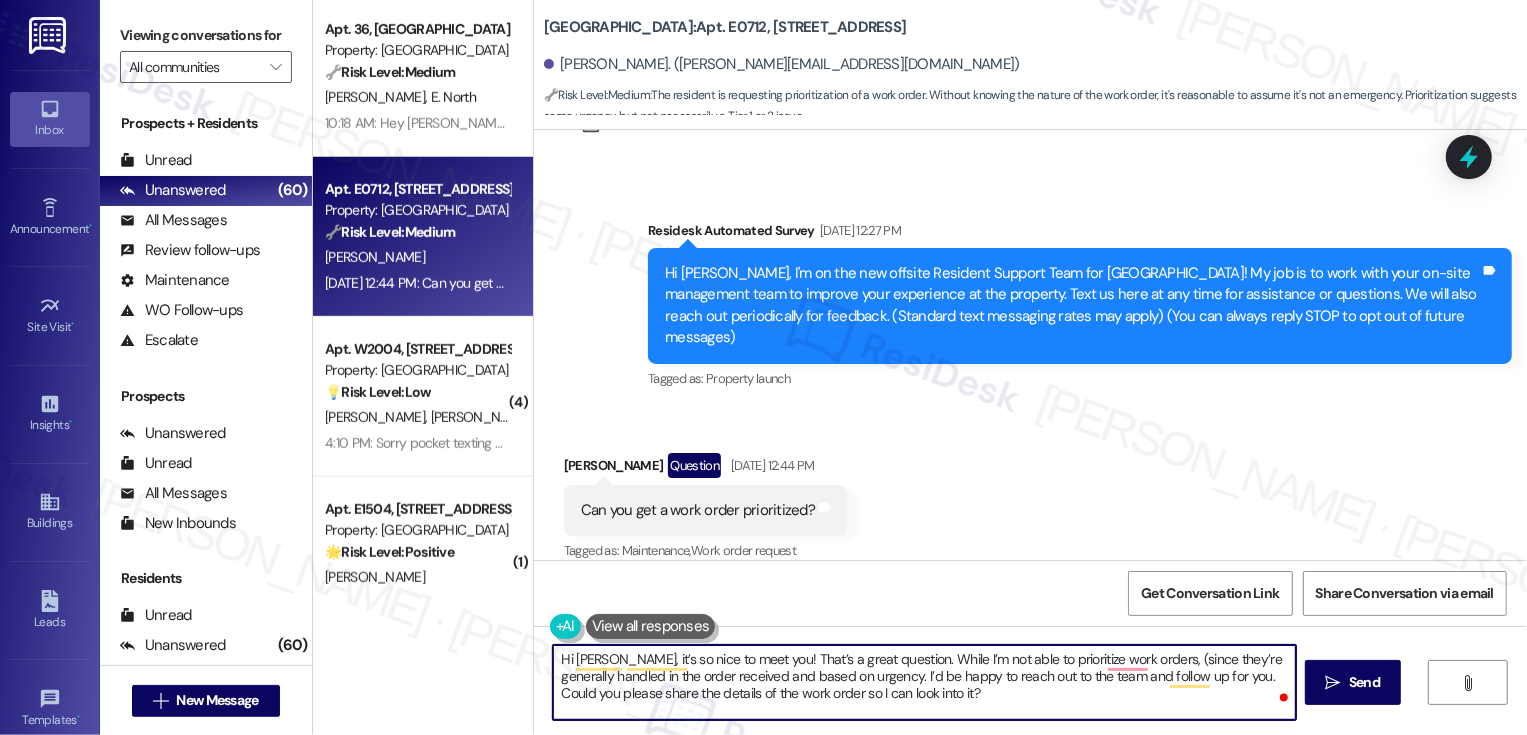 click on "Hi Mathew, it’s so nice to meet you! That’s a great question. While I’m not able to prioritize work orders, (since they’re generally handled in the order received and based on urgency. I’d be happy to reach out to the team and follow up for you. Could you please share the details of the work order so I can look into it?" at bounding box center (924, 682) 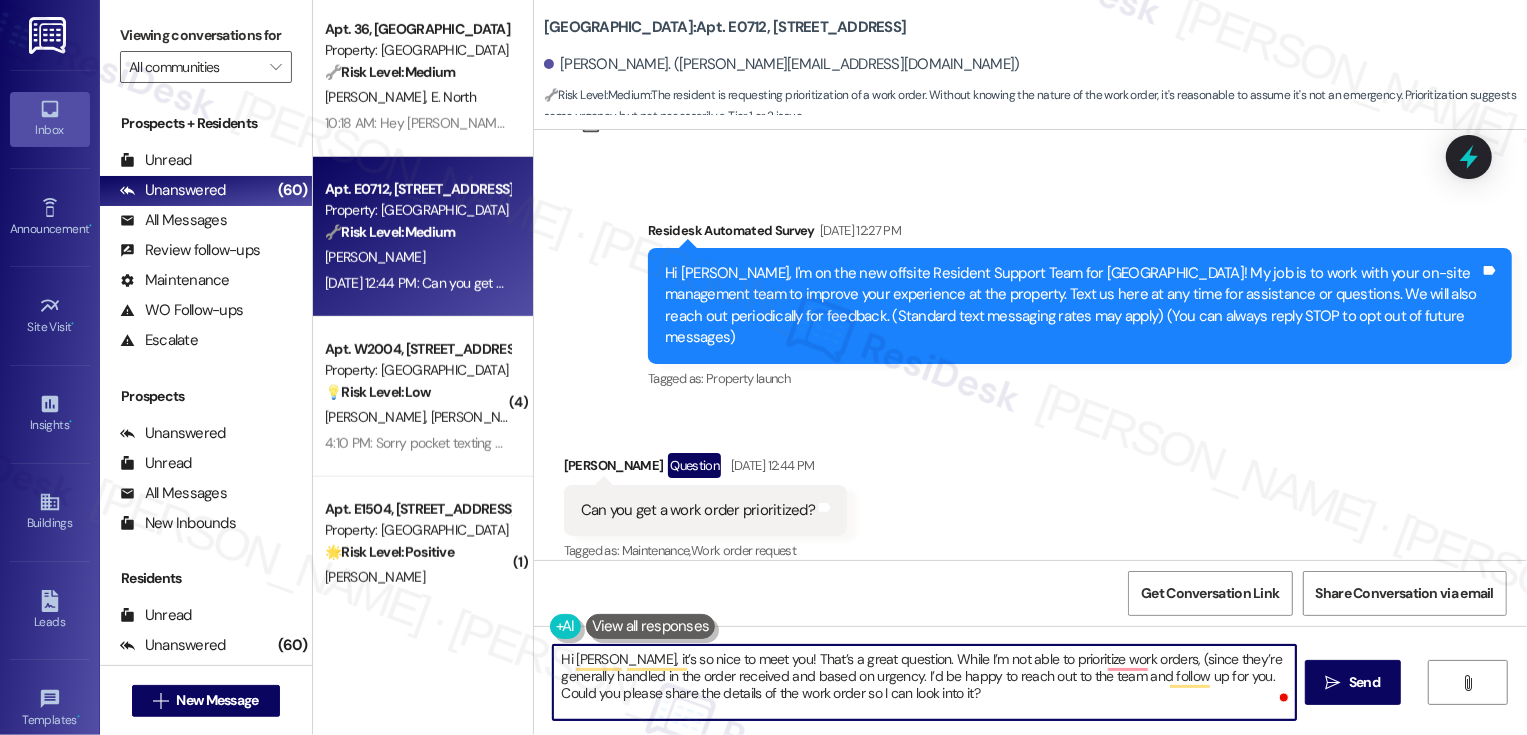 click on "Hi Mathew, it’s so nice to meet you! That’s a great question. While I’m not able to prioritize work orders, (since they’re generally handled in the order received and based on urgency. I’d be happy to reach out to the team and follow up for you. Could you please share the details of the work order so I can look into it?" at bounding box center [924, 682] 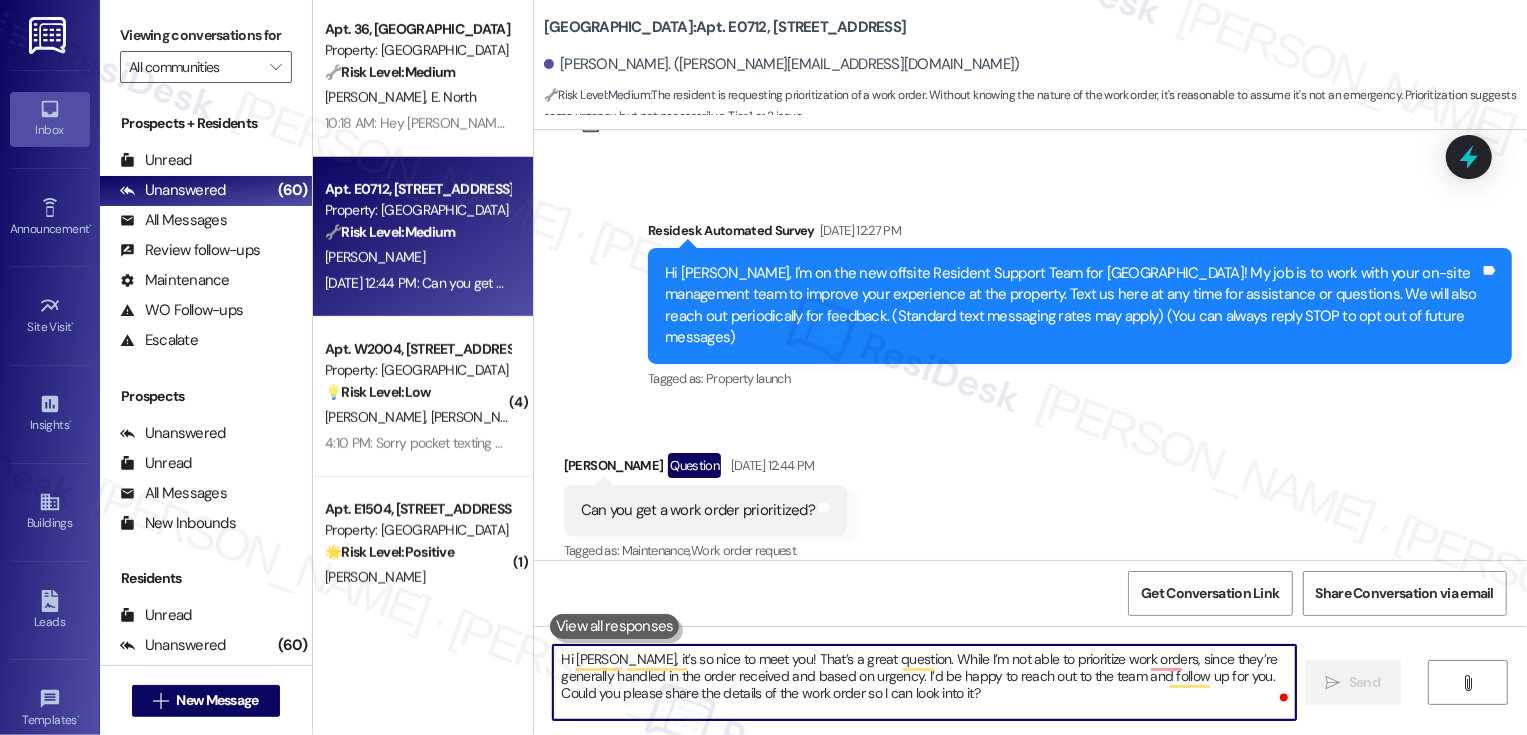type 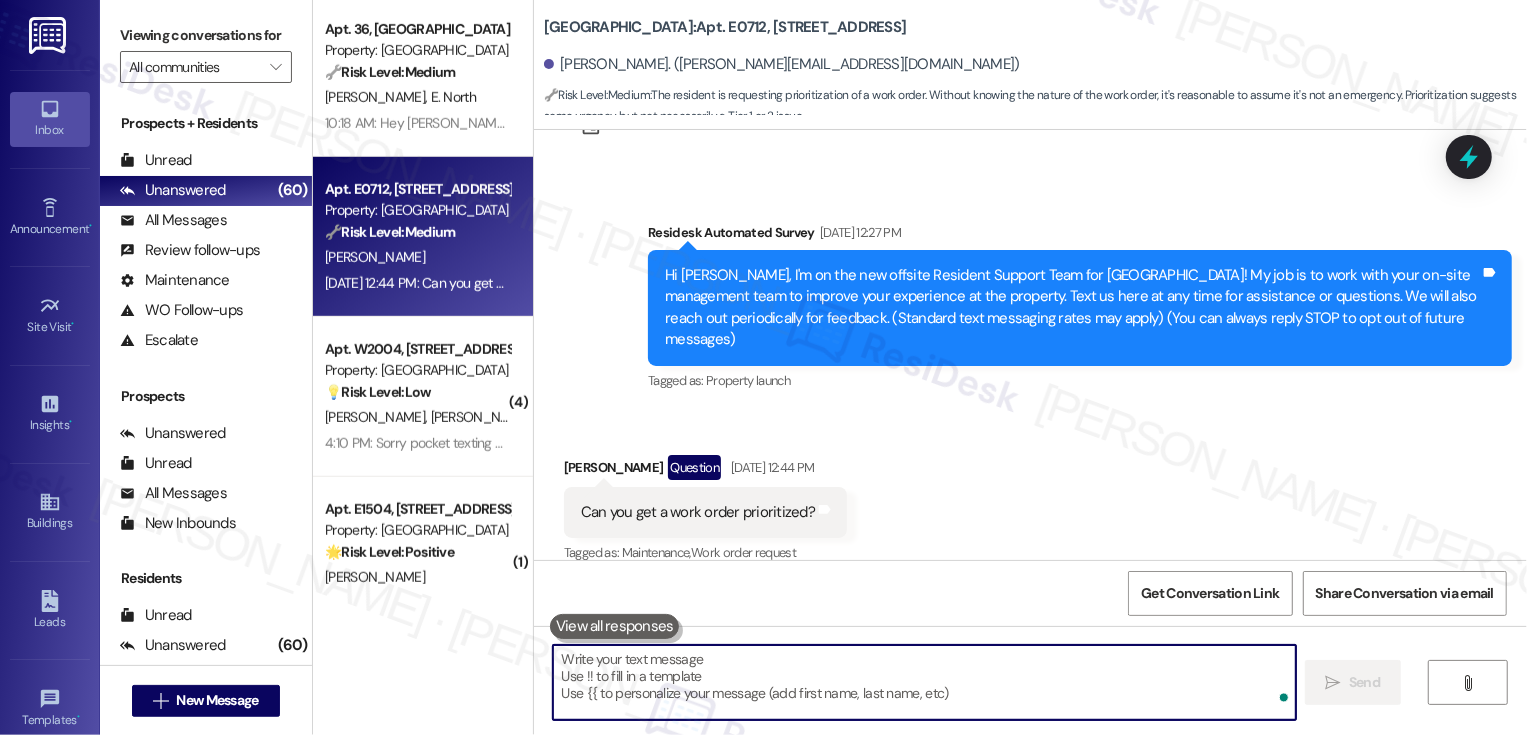 scroll, scrollTop: 270, scrollLeft: 0, axis: vertical 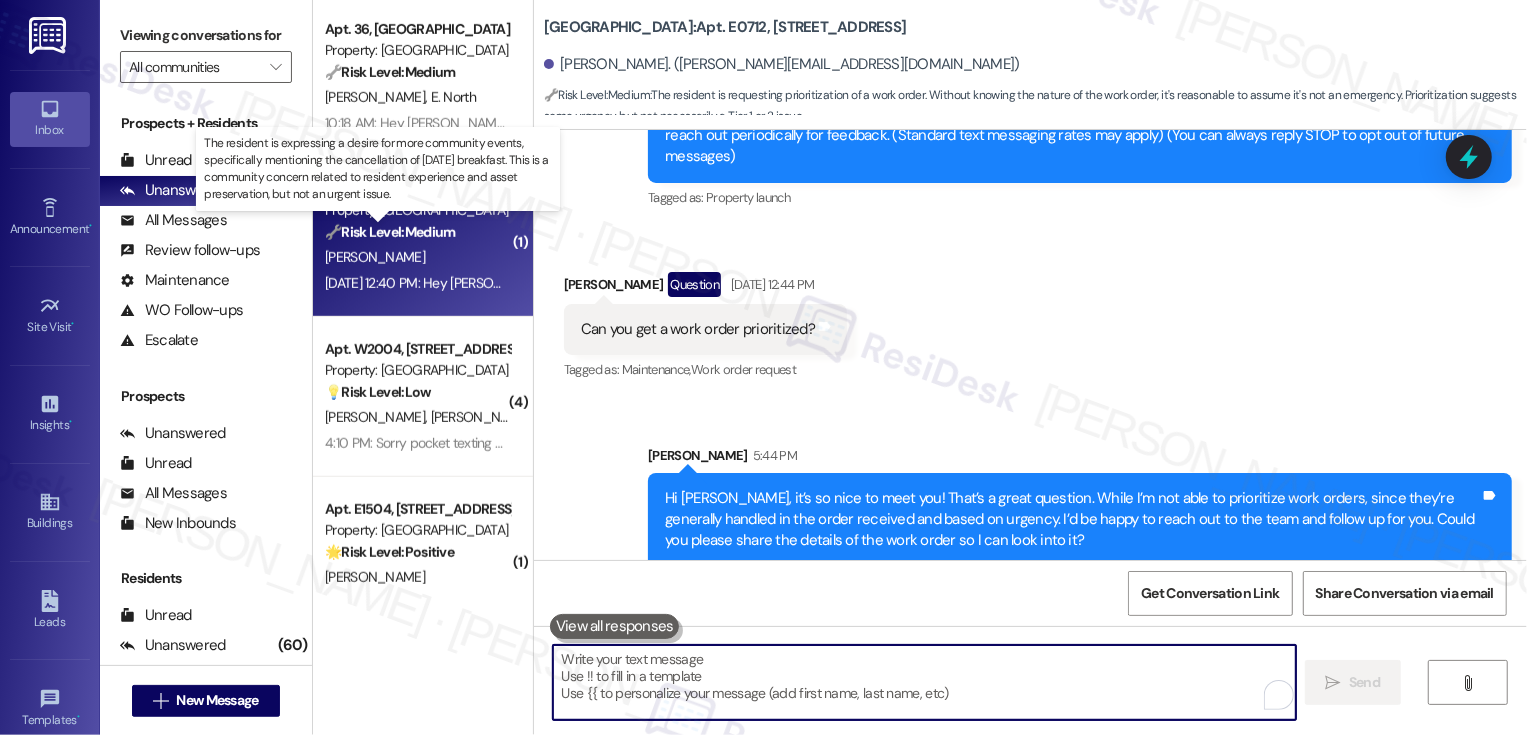 click on "🔧  Risk Level:  Medium" at bounding box center [390, 232] 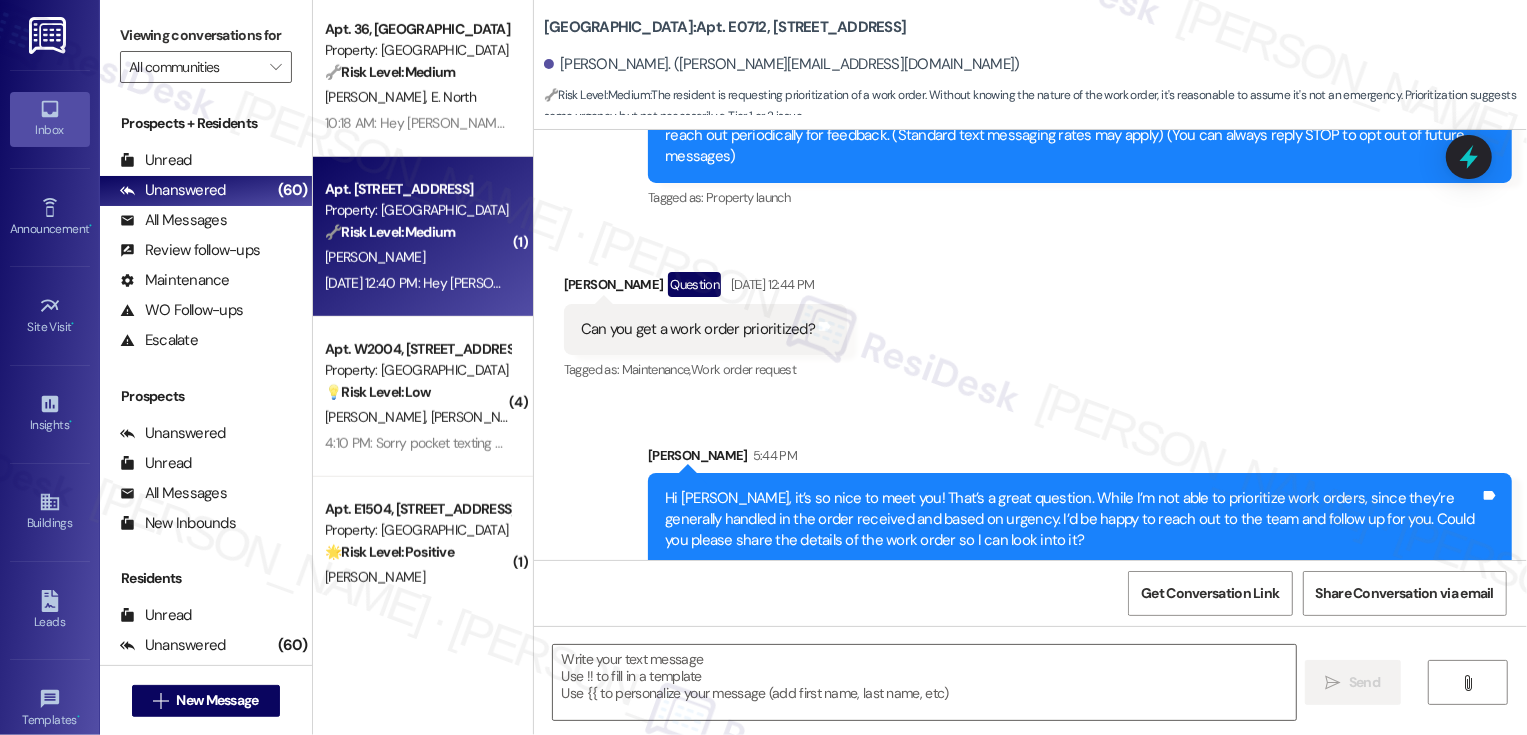 click on "🔧  Risk Level:  Medium" at bounding box center (390, 232) 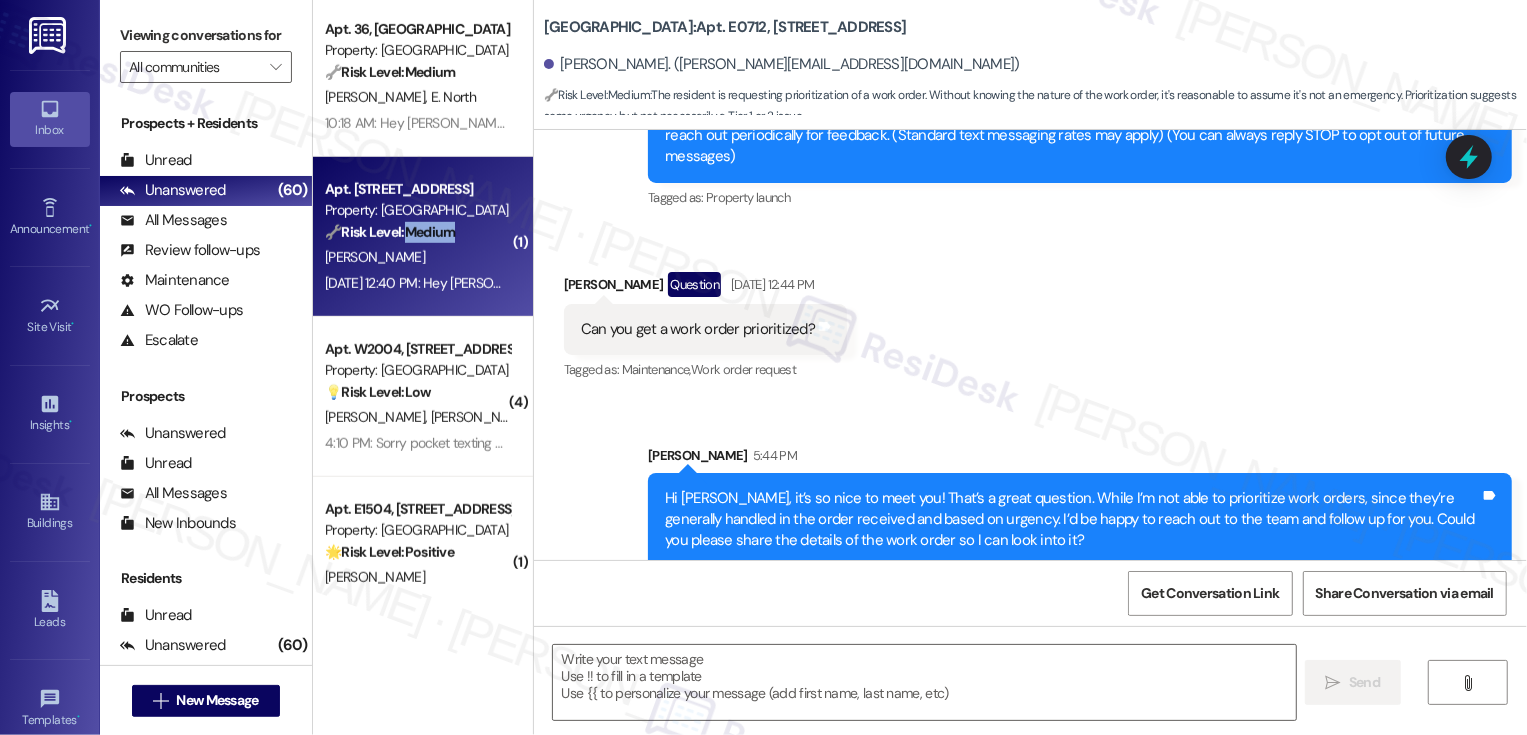 type on "Fetching suggested responses. Please feel free to read through the conversation in the meantime." 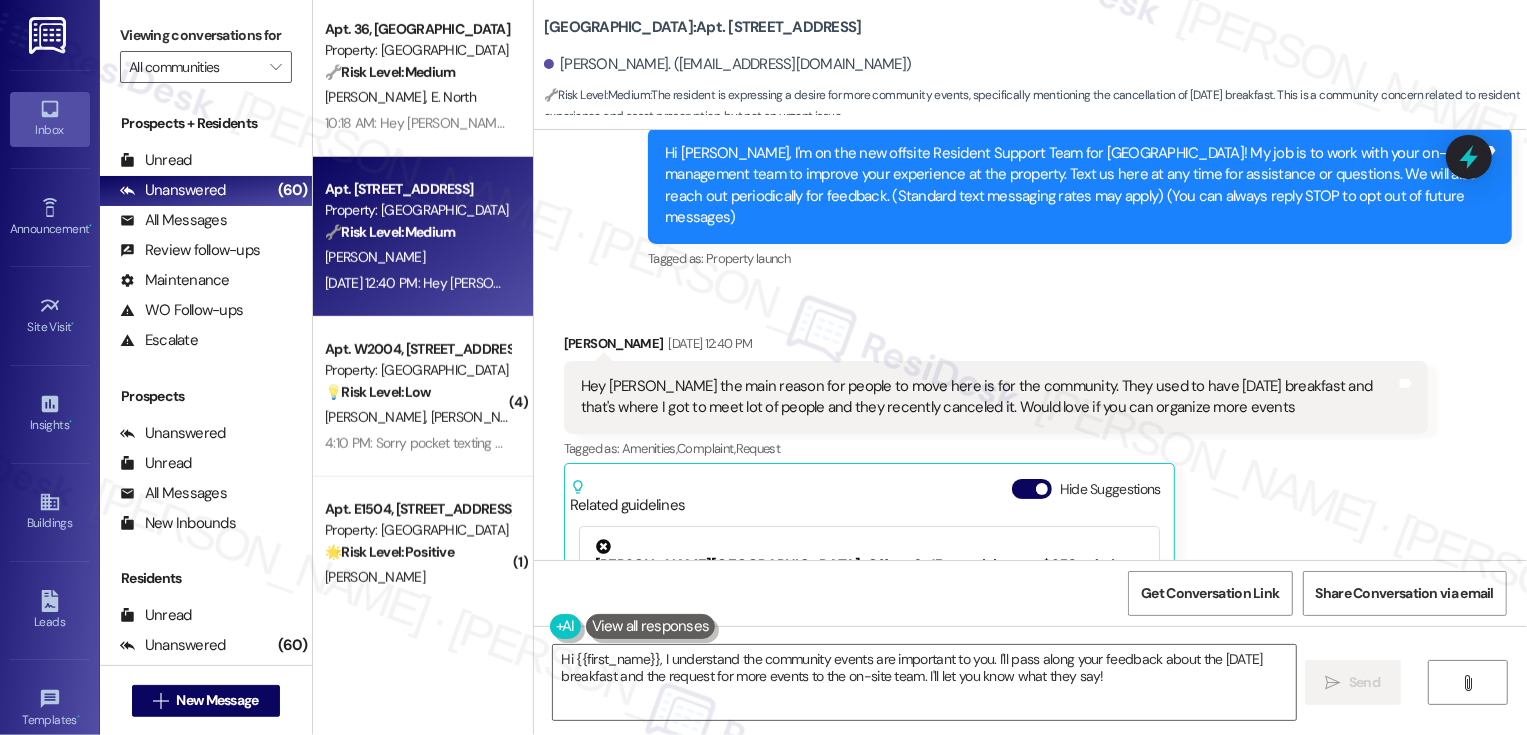 scroll, scrollTop: 171, scrollLeft: 0, axis: vertical 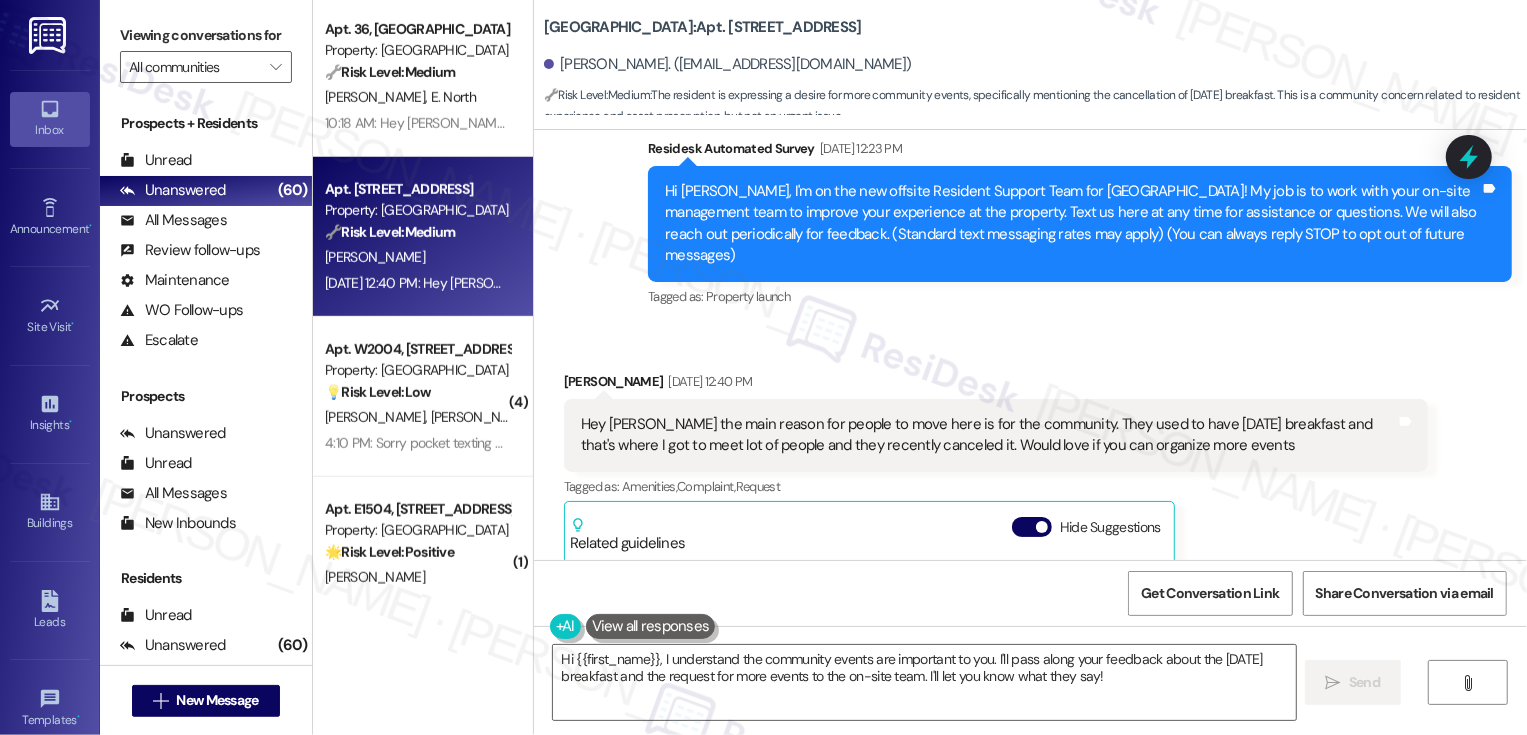click on "Nadeesha Pitigala Jul 21, 2025 at 12:40 PM" at bounding box center (996, 385) 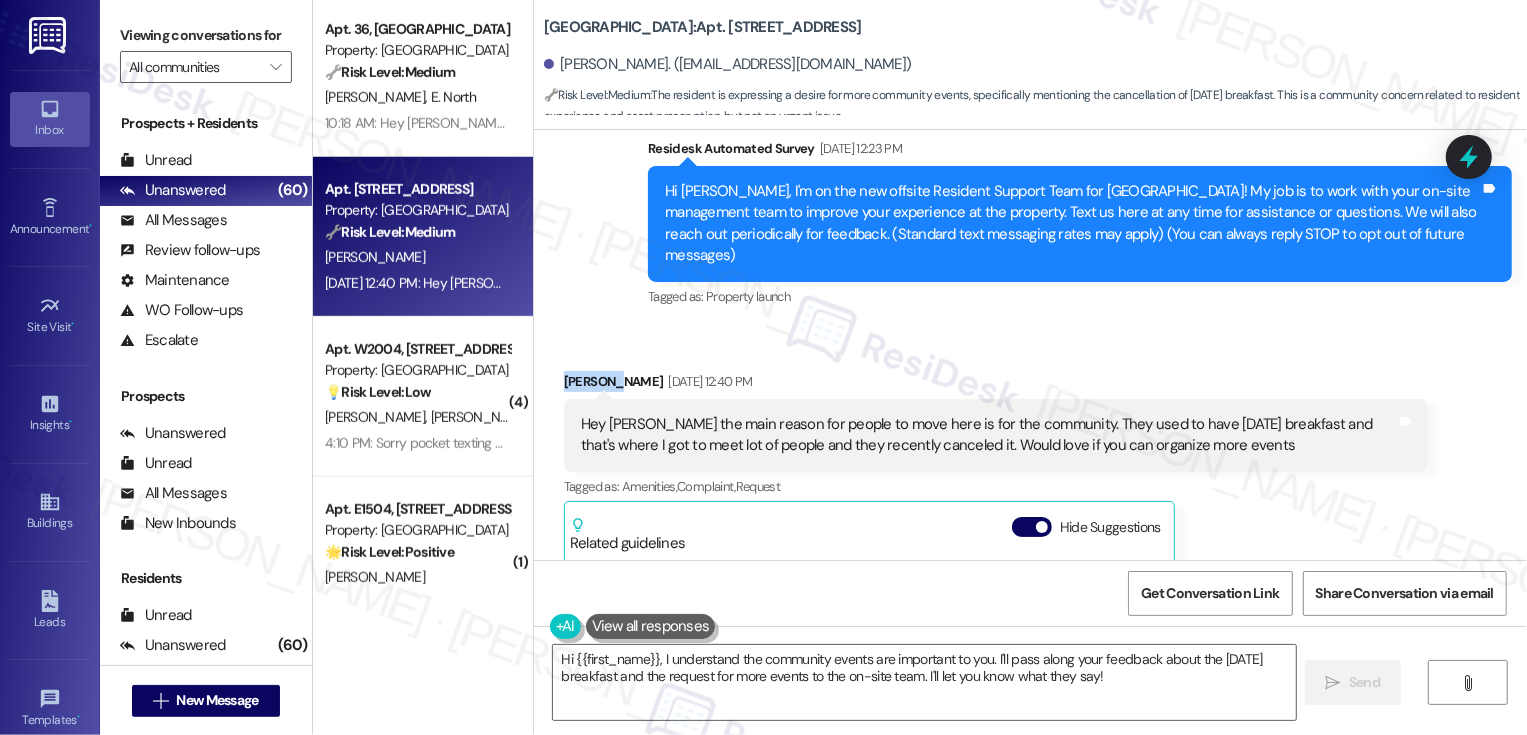copy on "Nadeesha" 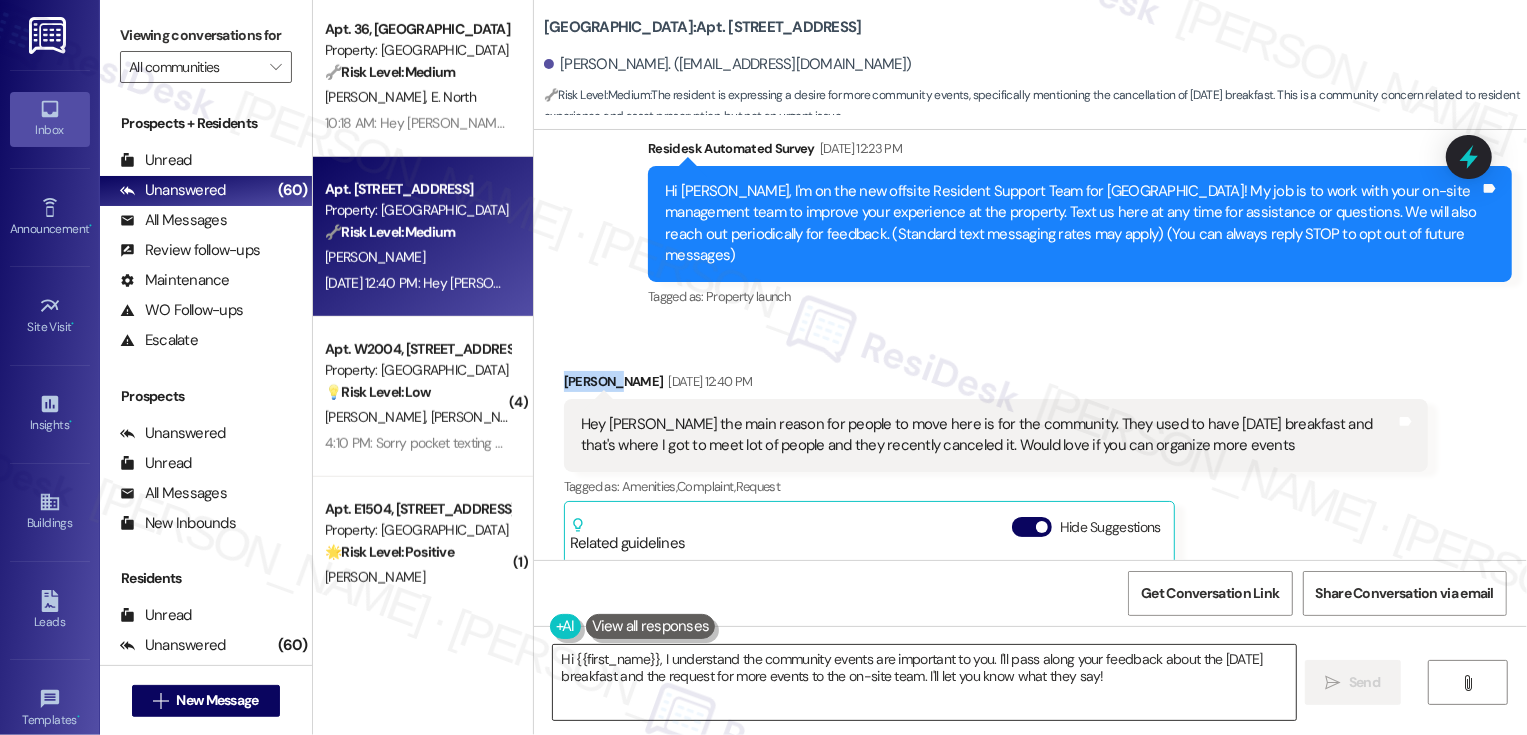 click on "Hi {{first_name}}, I understand the community events are important to you. I'll pass along your feedback about the Saturday breakfast and the request for more events to the on-site team. I'll let you know what they say!" at bounding box center (924, 682) 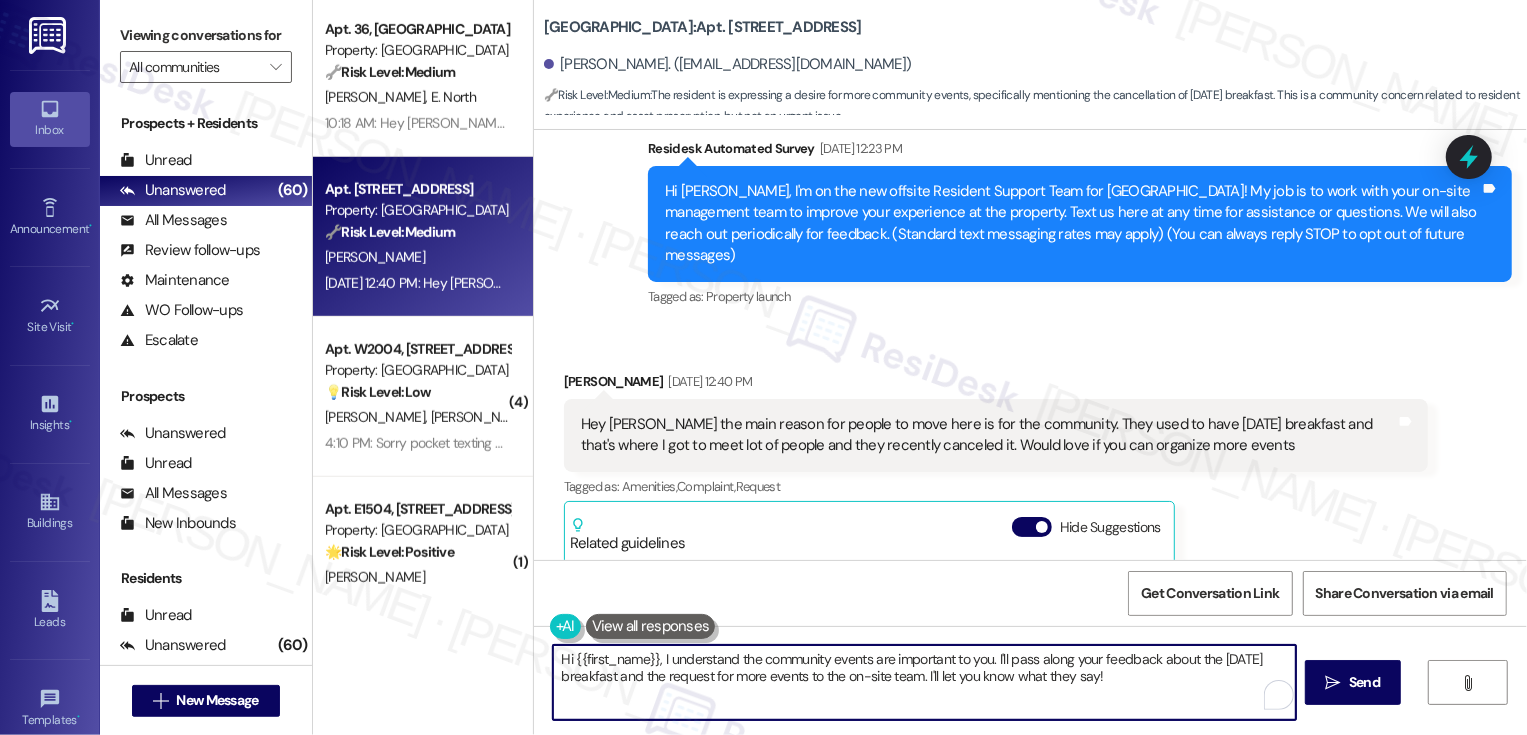click on "Hi {{first_name}}, I understand the community events are important to you. I'll pass along your feedback about the Saturday breakfast and the request for more events to the on-site team. I'll let you know what they say!" at bounding box center [924, 682] 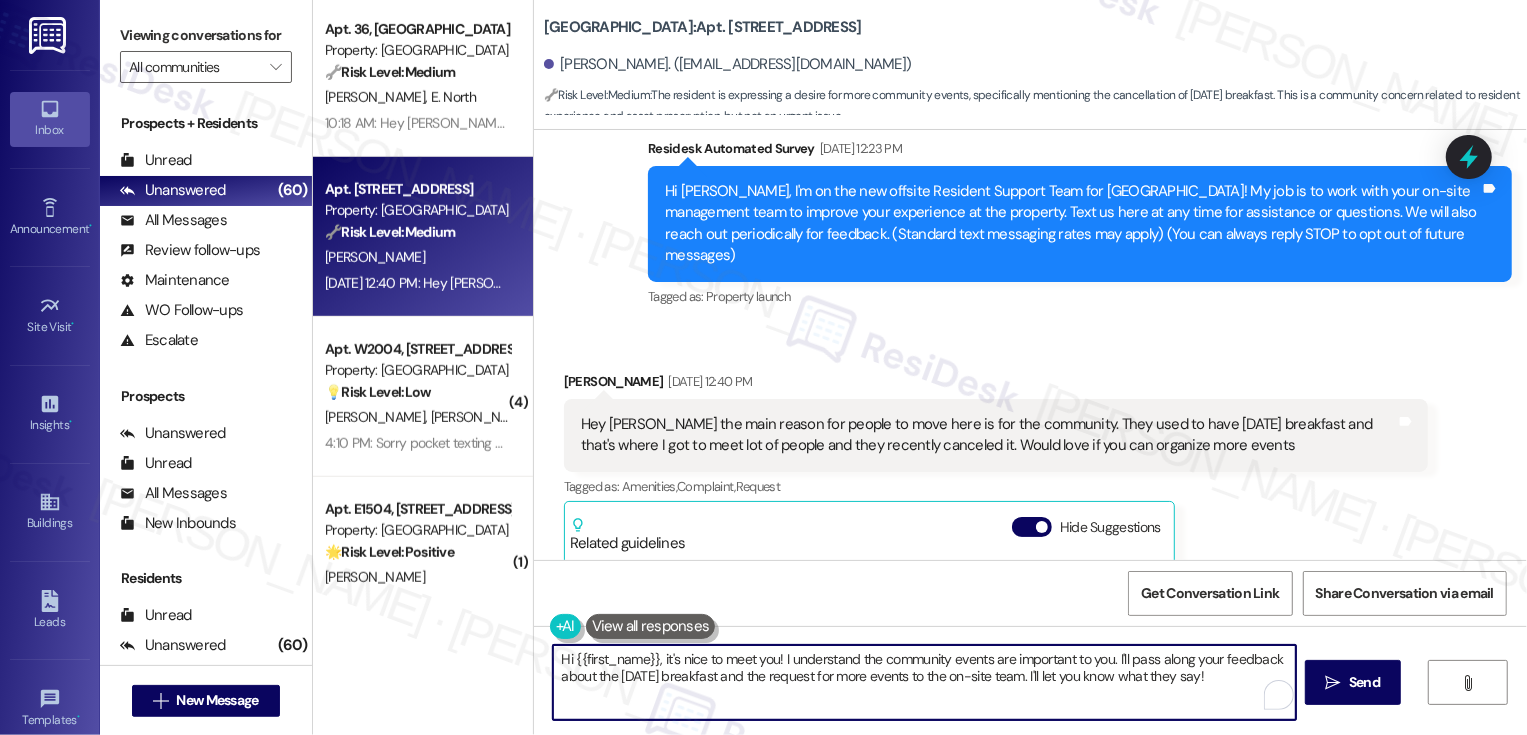 click on "Hi {{first_name}}, it's nice to meet you! I understand the community events are important to you. I'll pass along your feedback about the Saturday breakfast and the request for more events to the on-site team. I'll let you know what they say!" at bounding box center [924, 682] 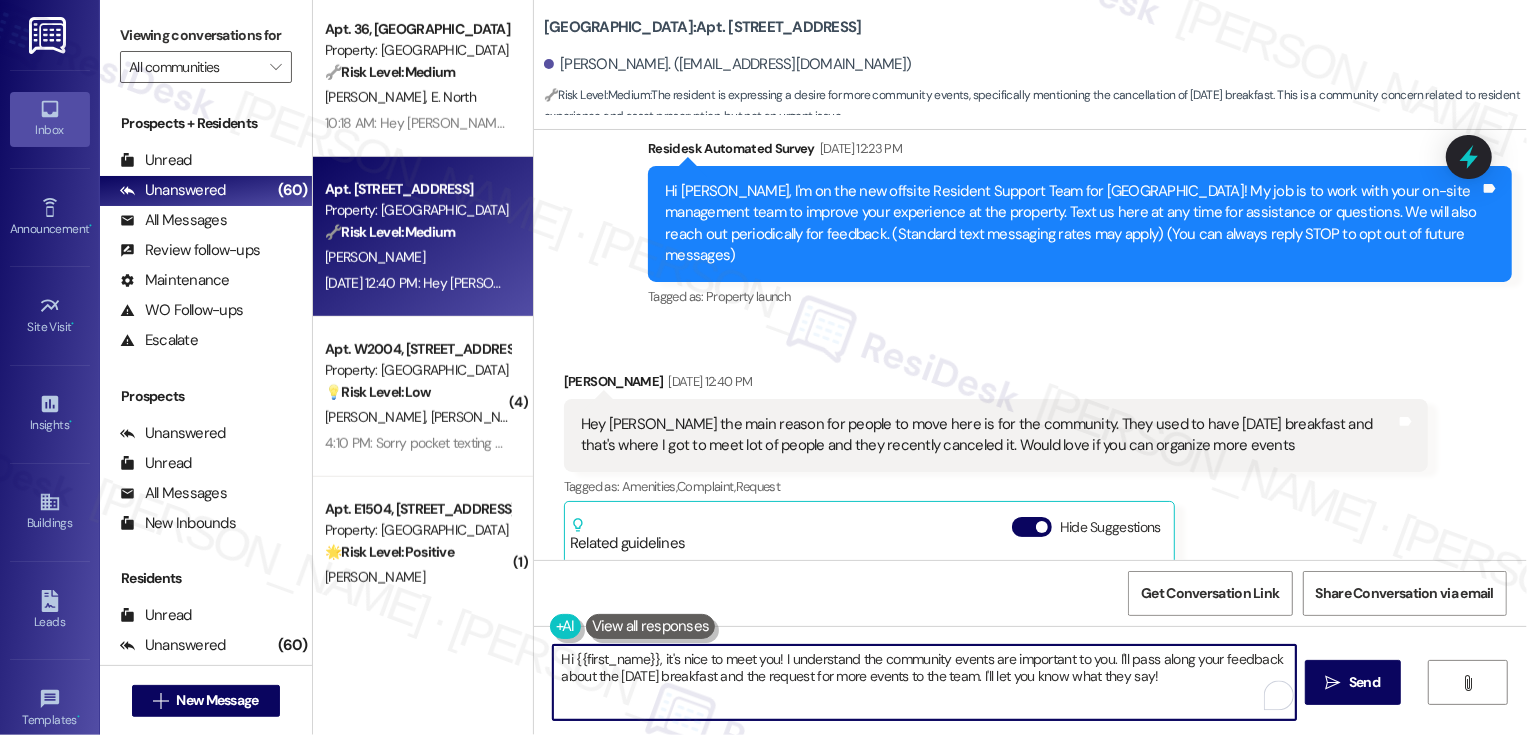 drag, startPoint x: 986, startPoint y: 680, endPoint x: 1244, endPoint y: 700, distance: 258.77405 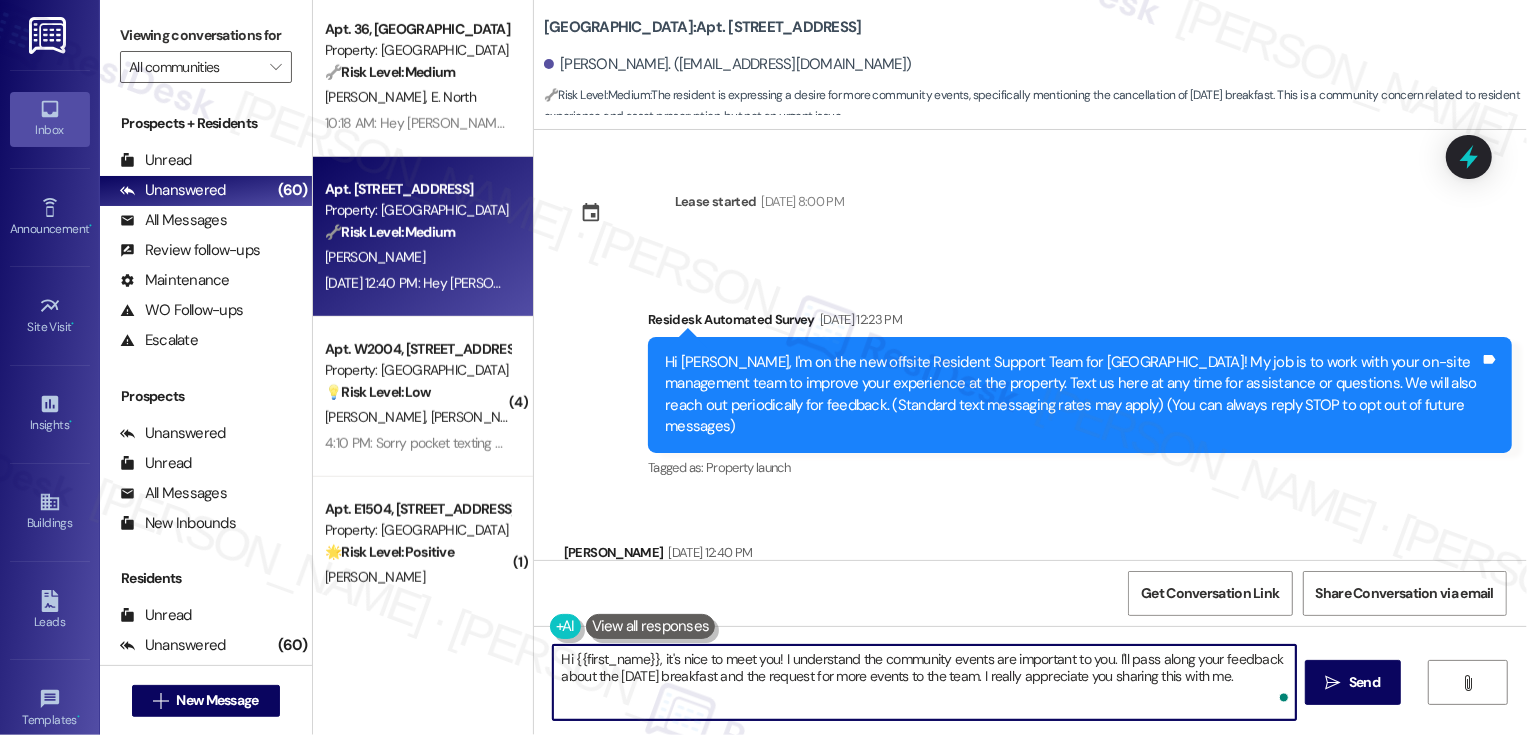 scroll, scrollTop: 459, scrollLeft: 0, axis: vertical 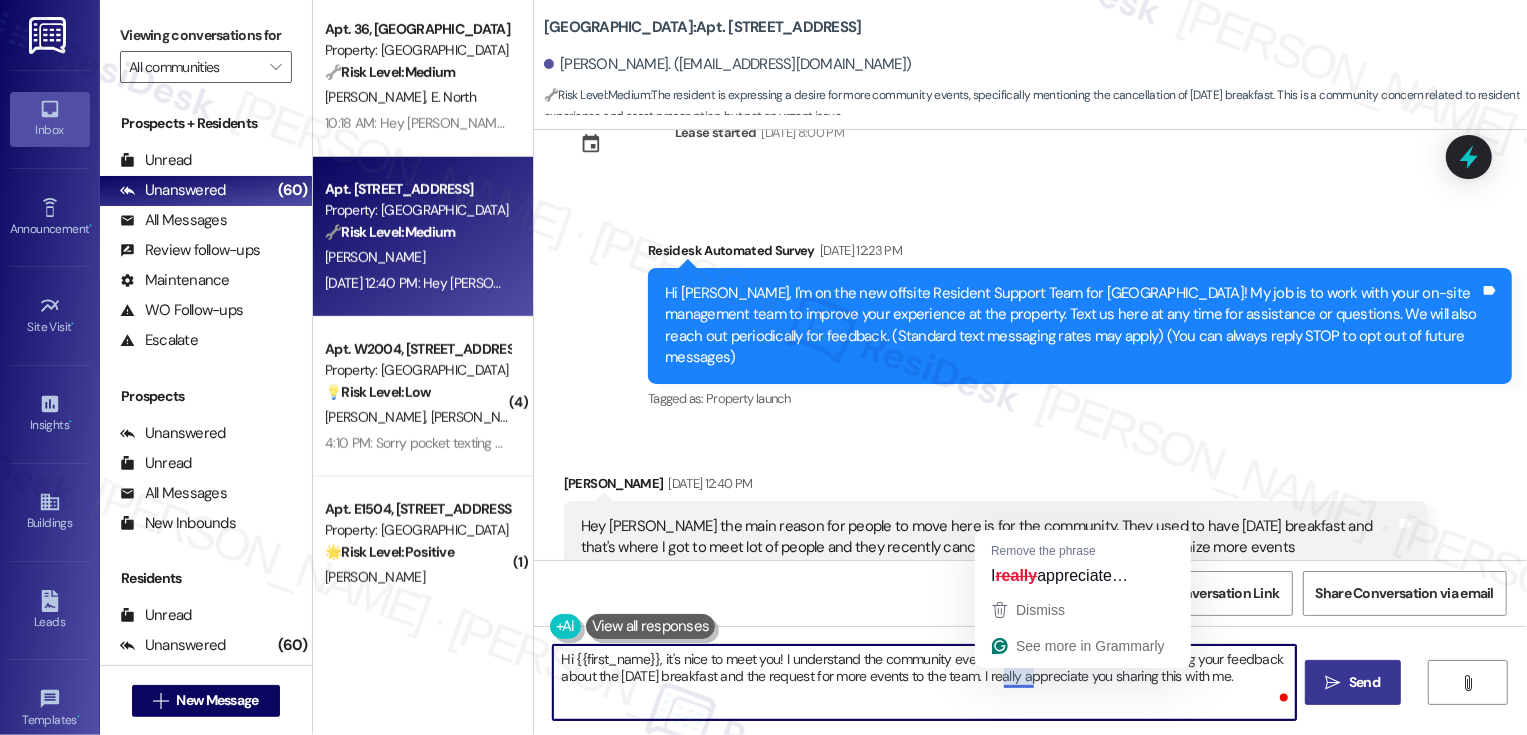 type on "Hi {{first_name}}, it's nice to meet you! I understand the community events are important to you. I'll pass along your feedback about the Saturday breakfast and the request for more events to the team. I really appreciate you sharing this with me." 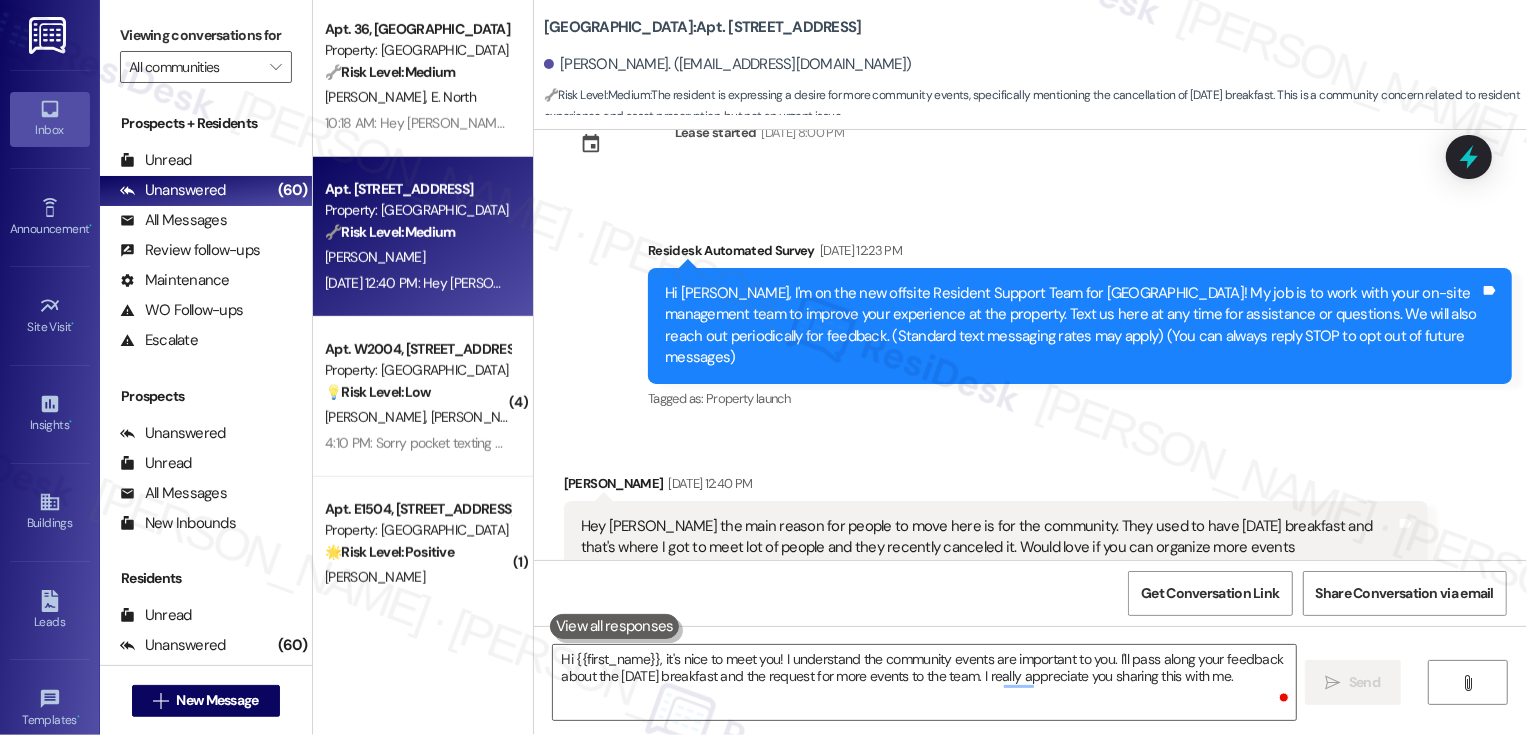 type 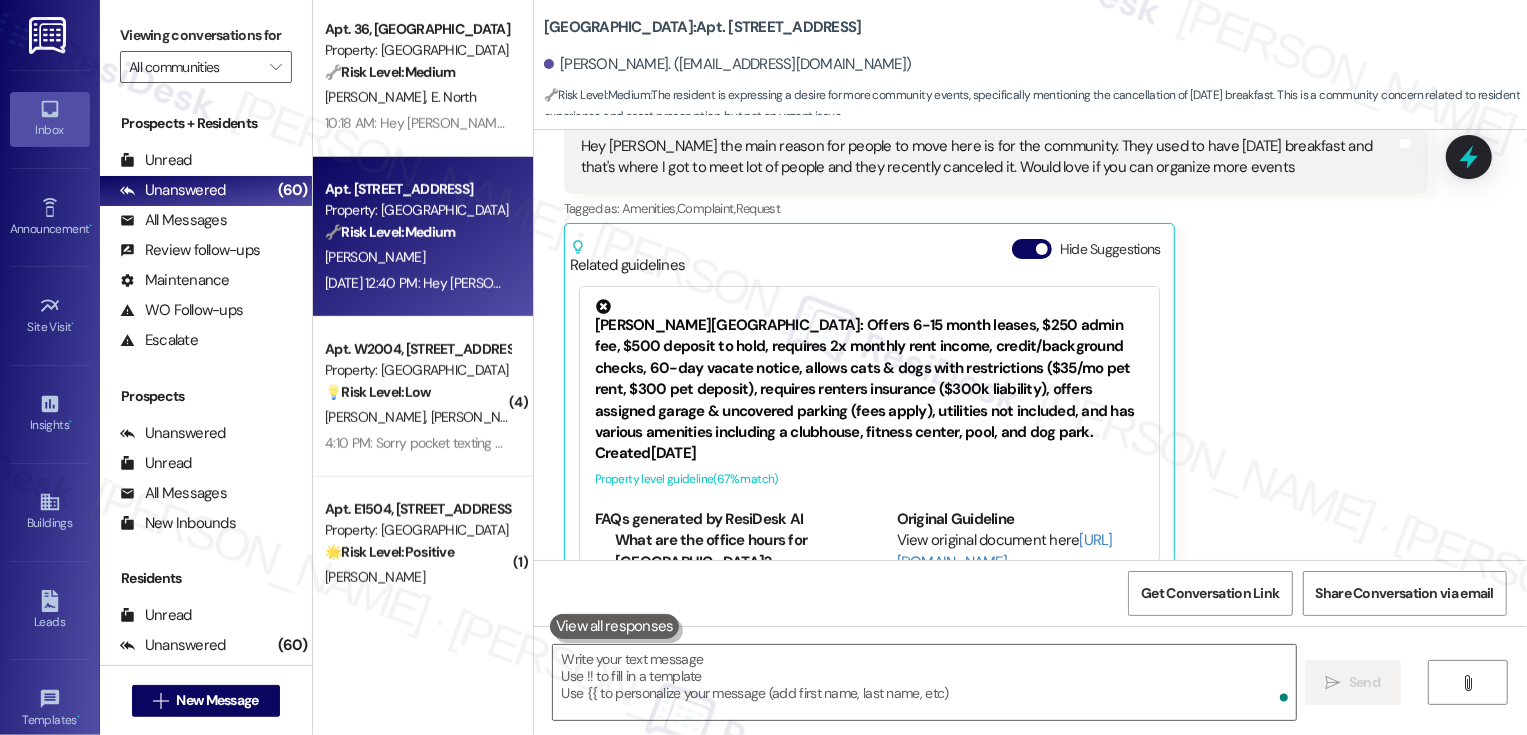 scroll, scrollTop: 620, scrollLeft: 0, axis: vertical 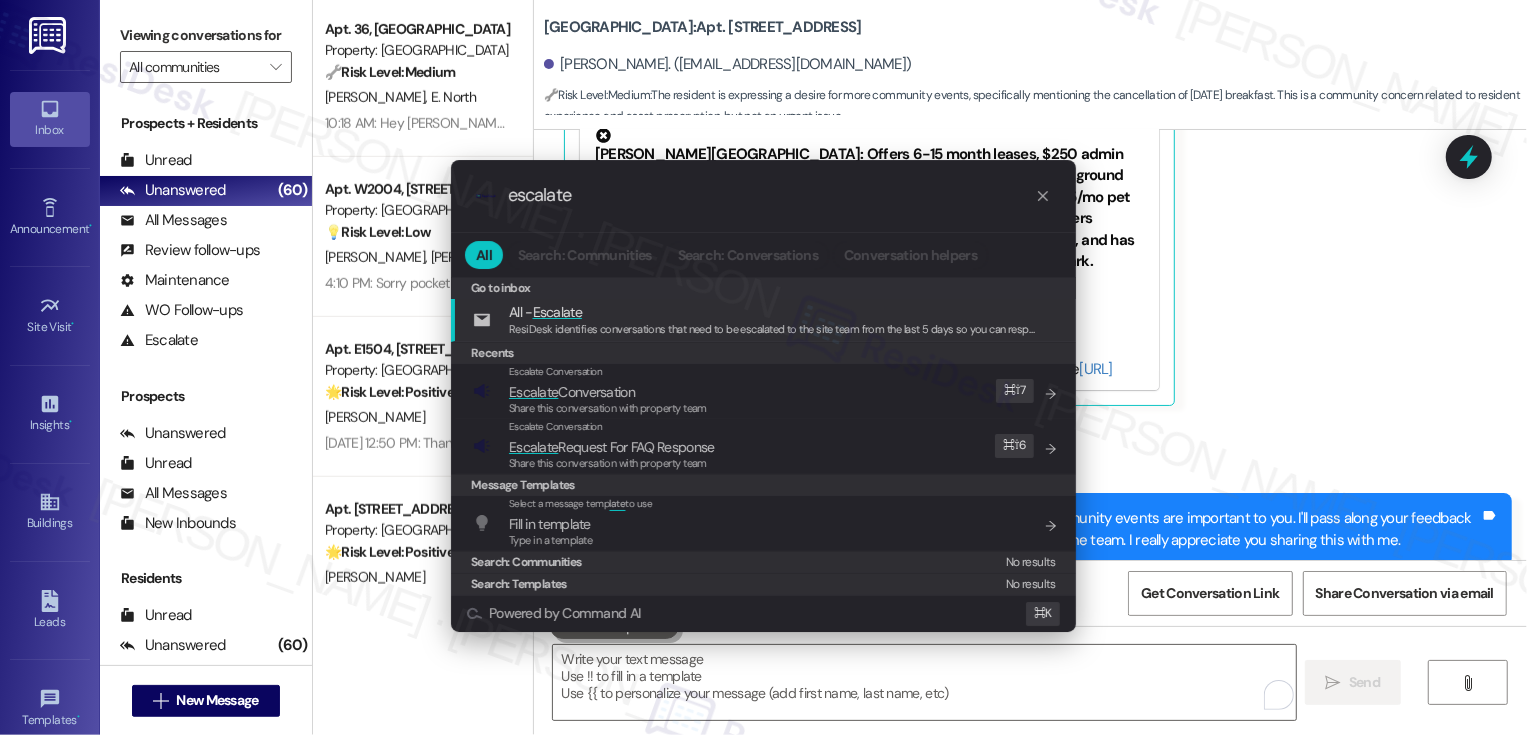 type on "escalate" 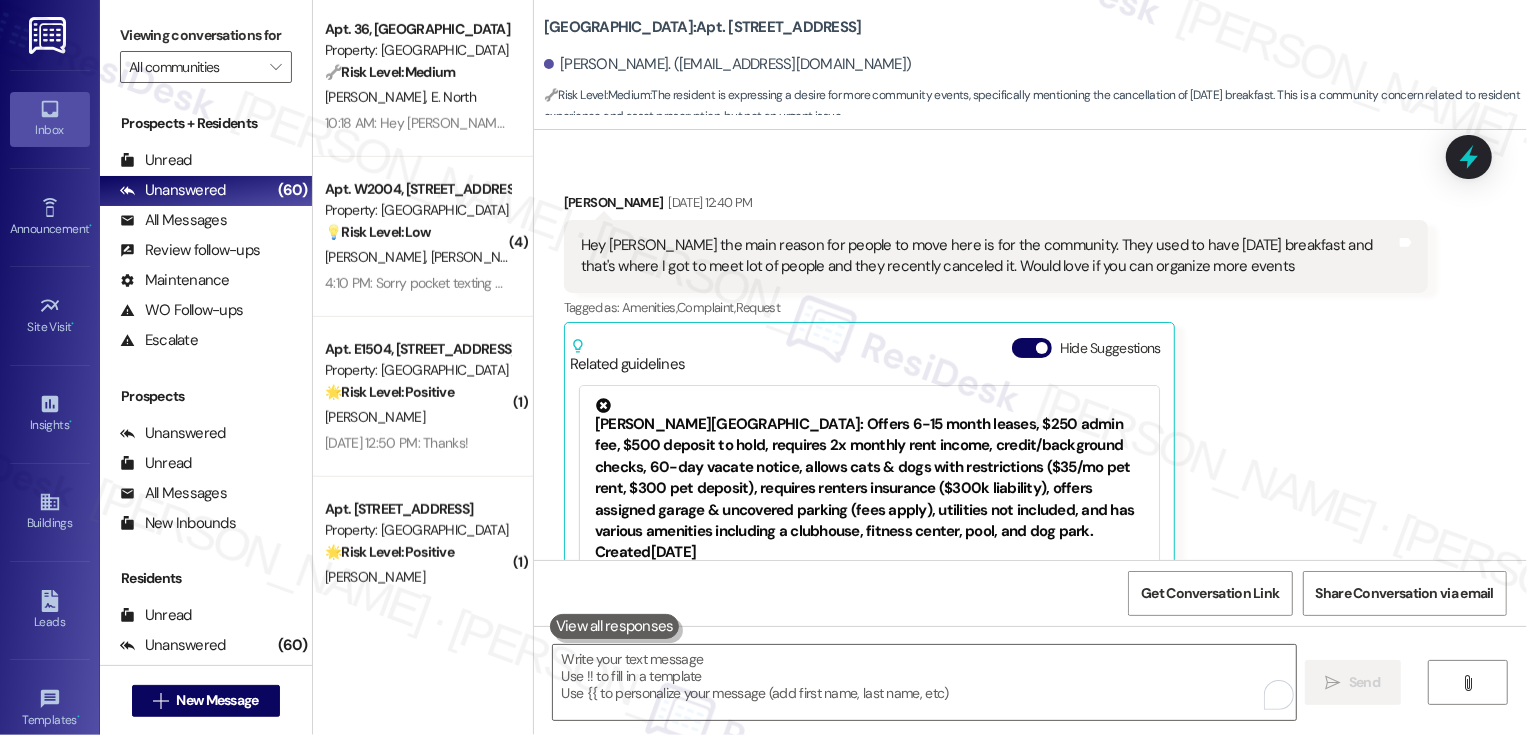 scroll, scrollTop: 276, scrollLeft: 0, axis: vertical 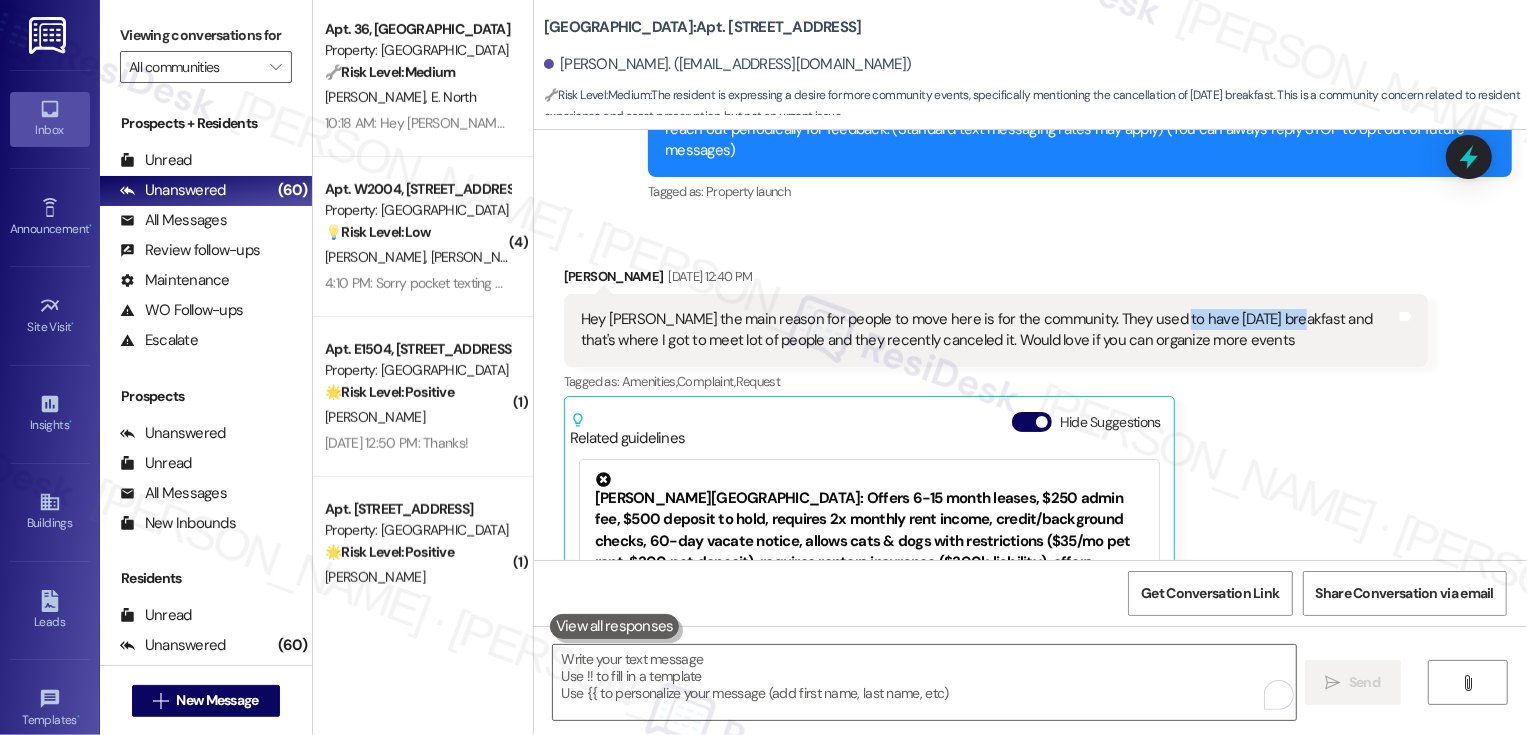 drag, startPoint x: 1144, startPoint y: 298, endPoint x: 1258, endPoint y: 298, distance: 114 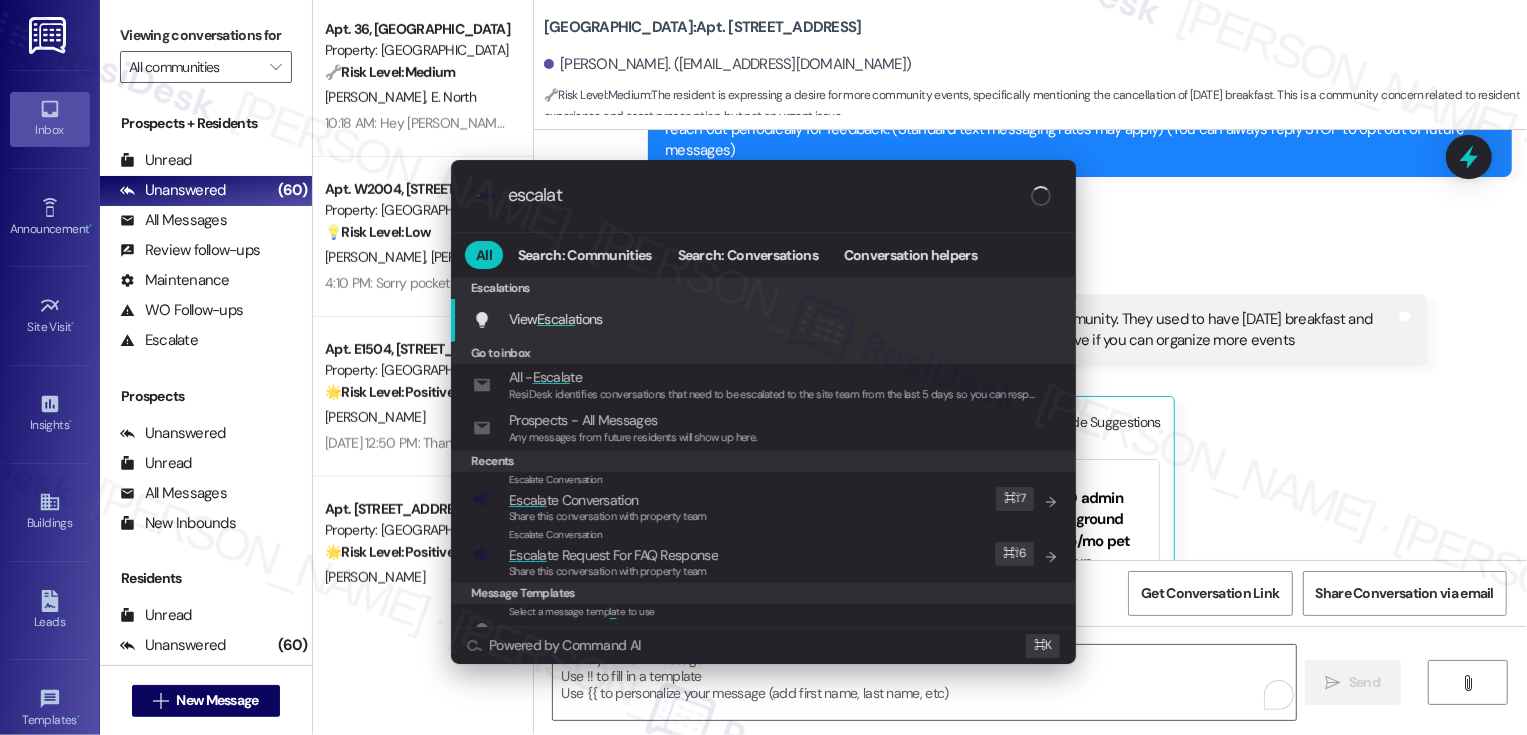 type on "escalate" 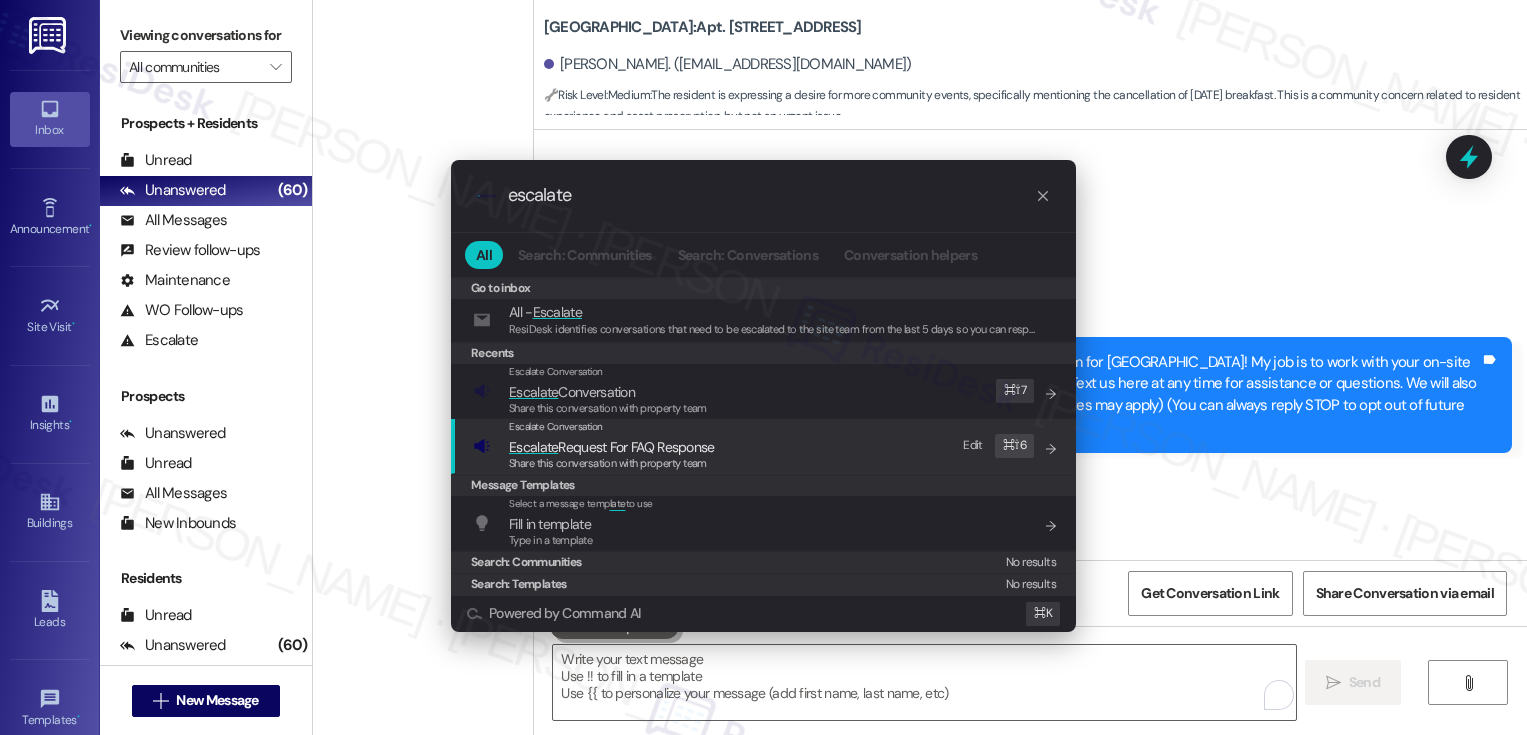 scroll, scrollTop: 0, scrollLeft: 0, axis: both 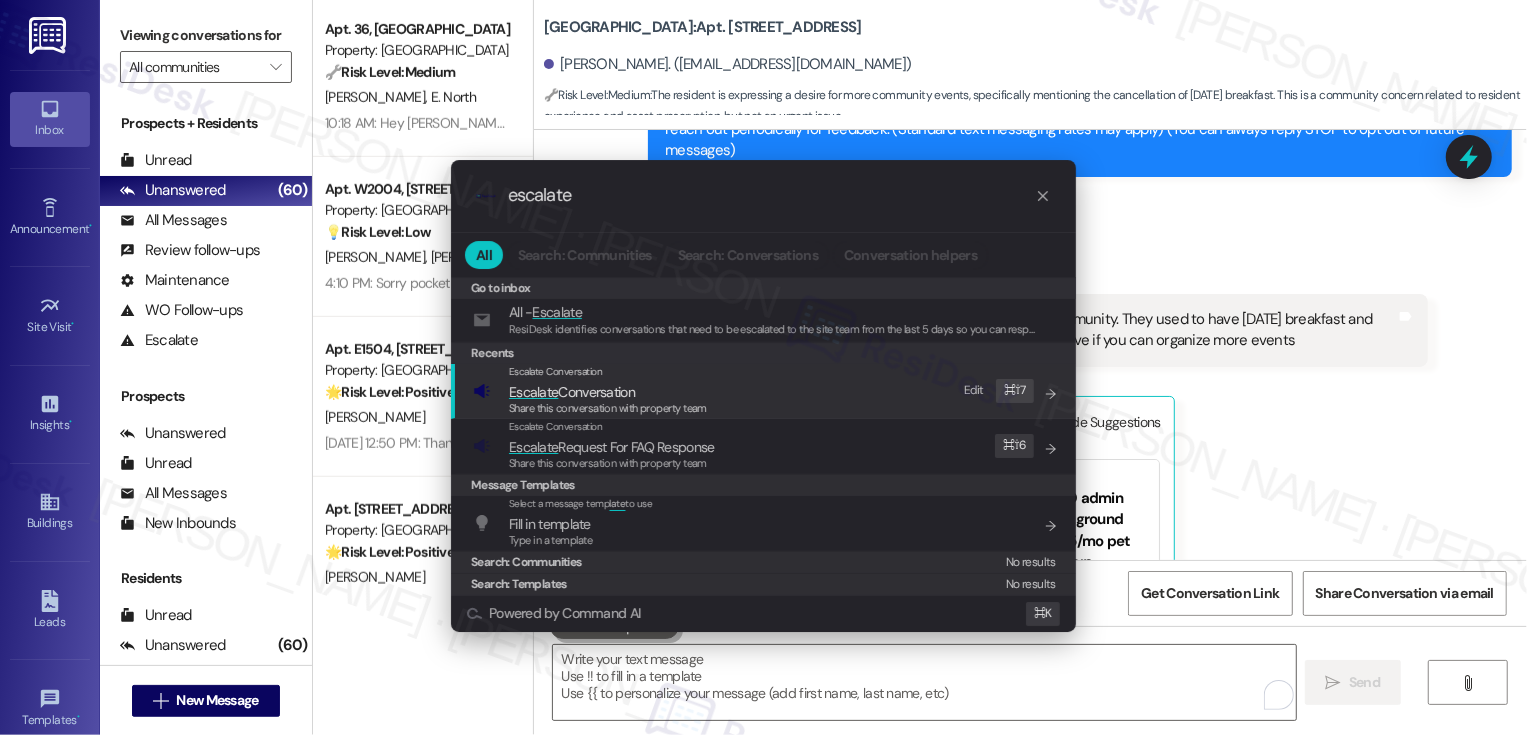 type on "escalate" 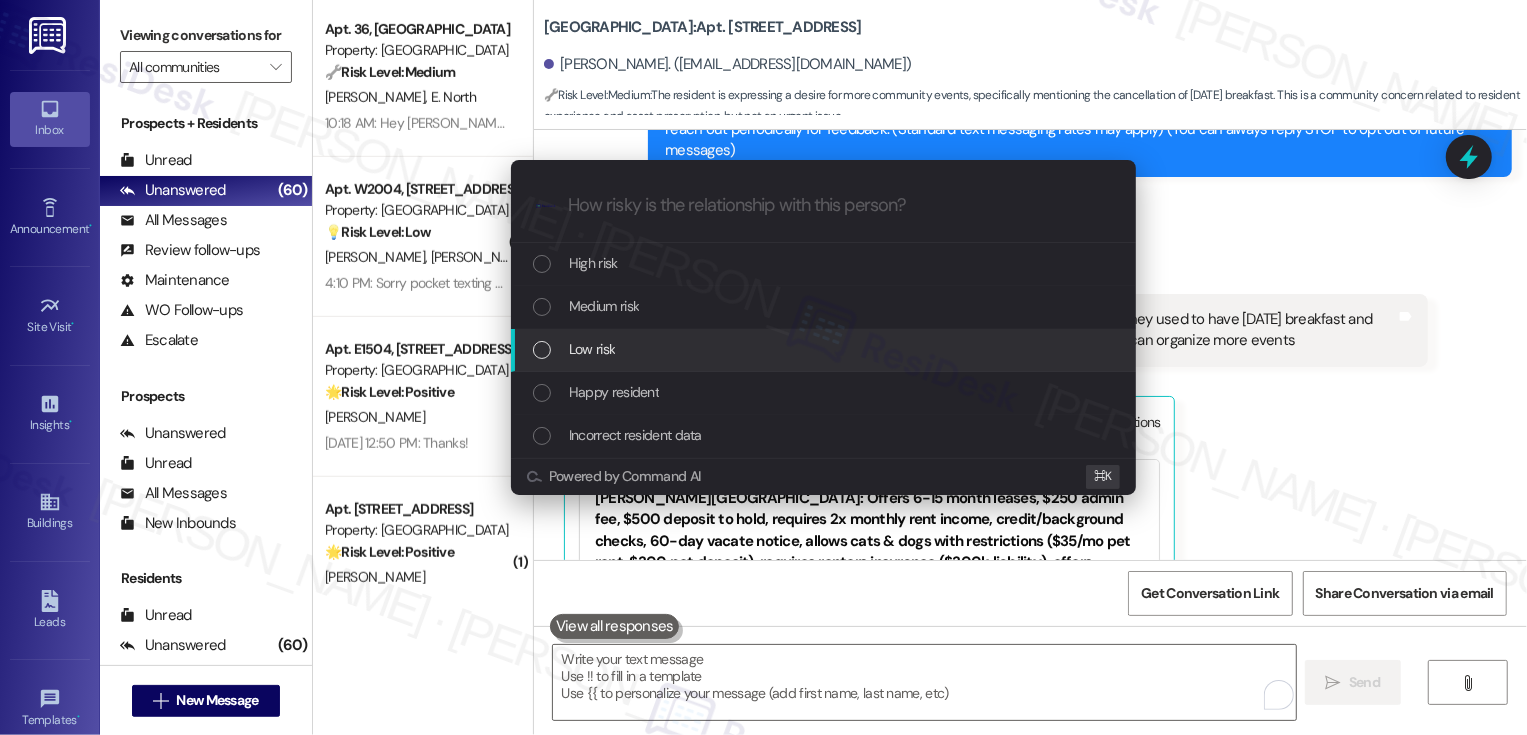 click on "Low risk" at bounding box center [592, 349] 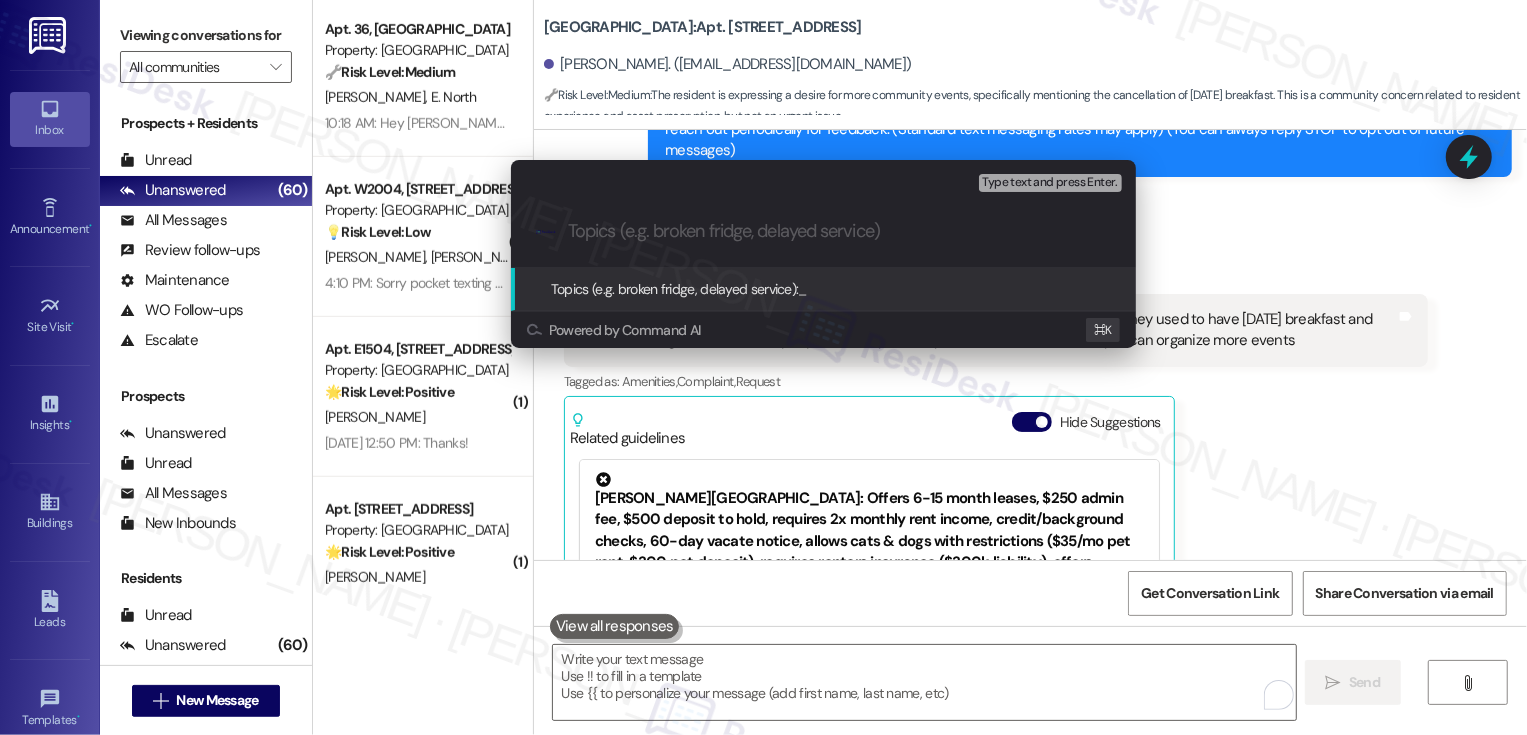 paste on "[DATE] breakfast" 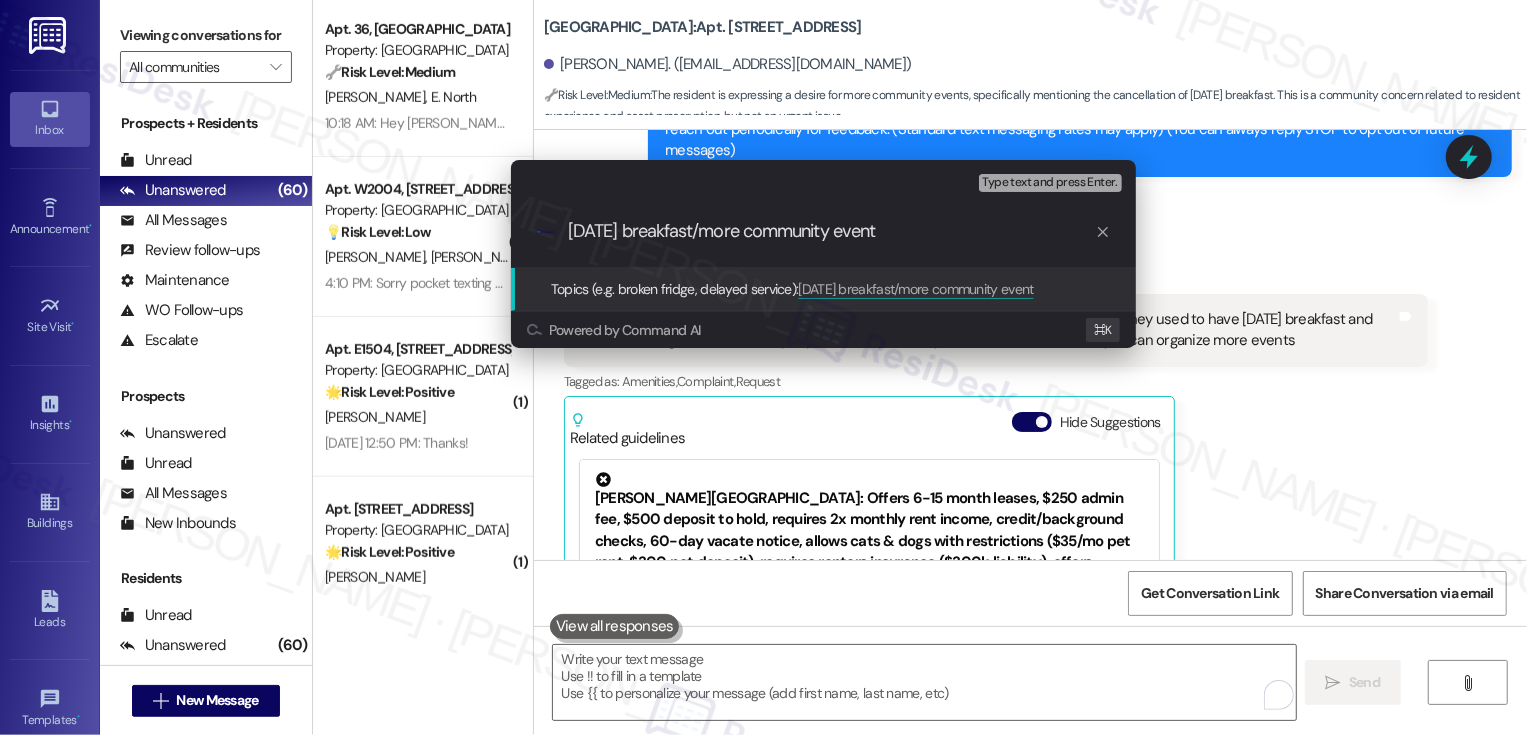 type on "[DATE] breakfast/more community events" 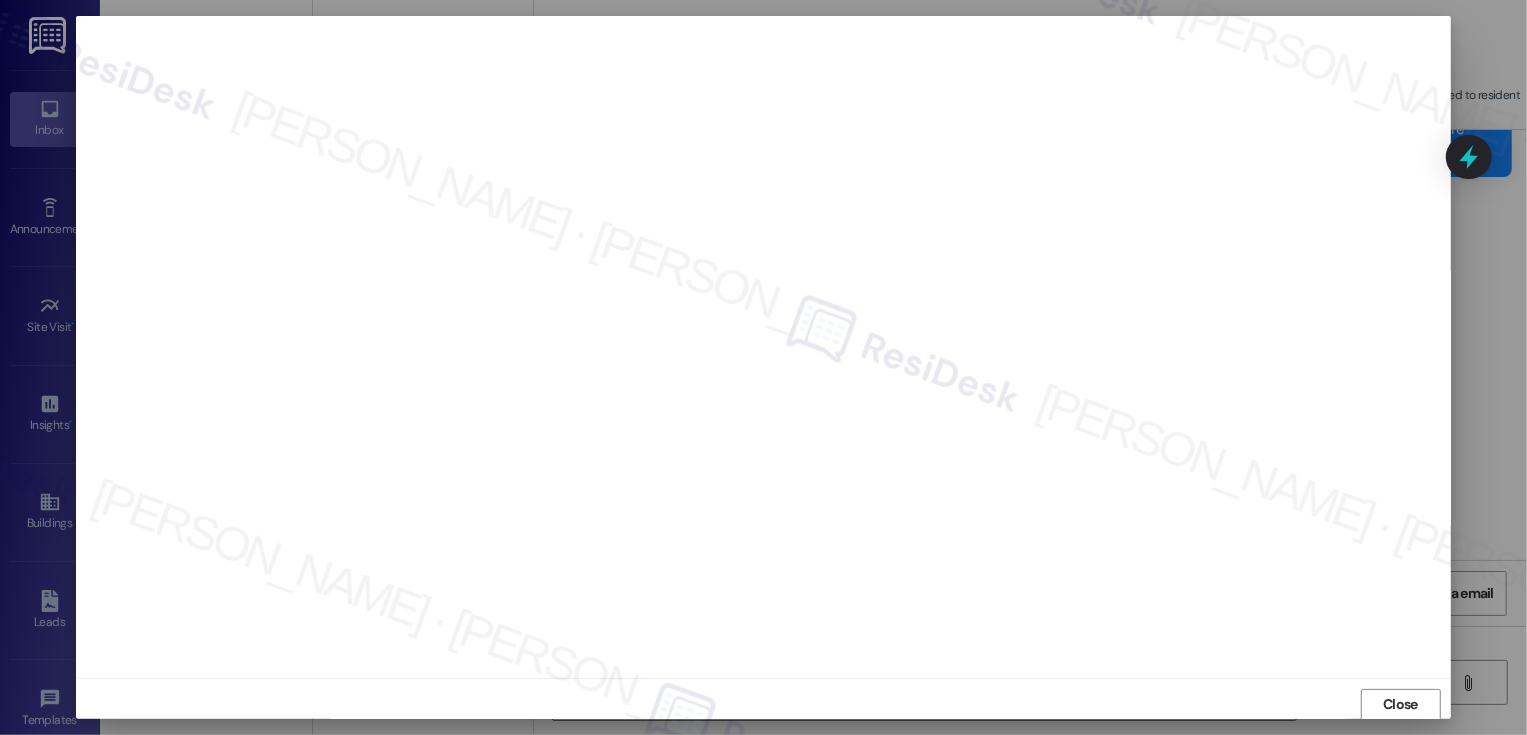 scroll, scrollTop: 1, scrollLeft: 0, axis: vertical 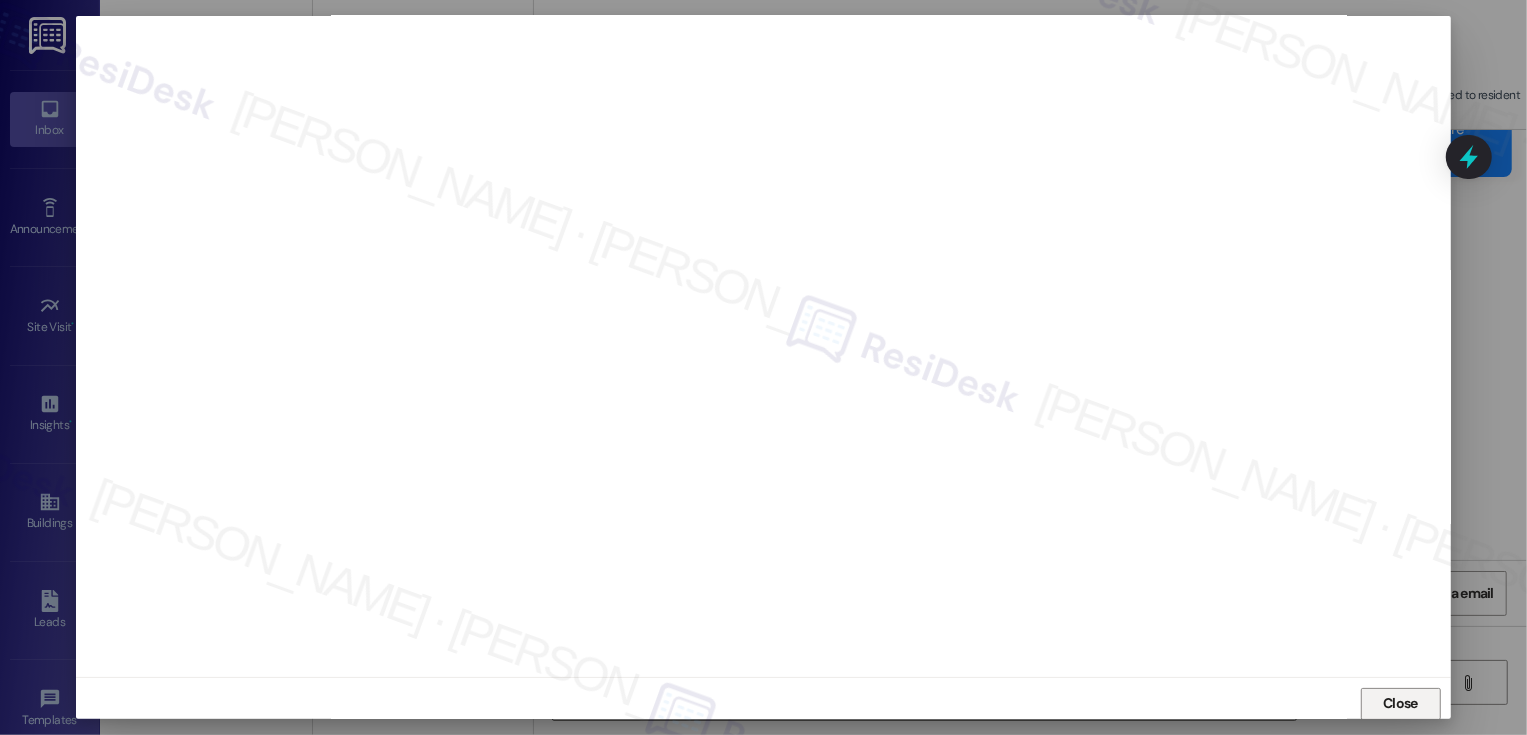 click on "Close" at bounding box center (1401, 704) 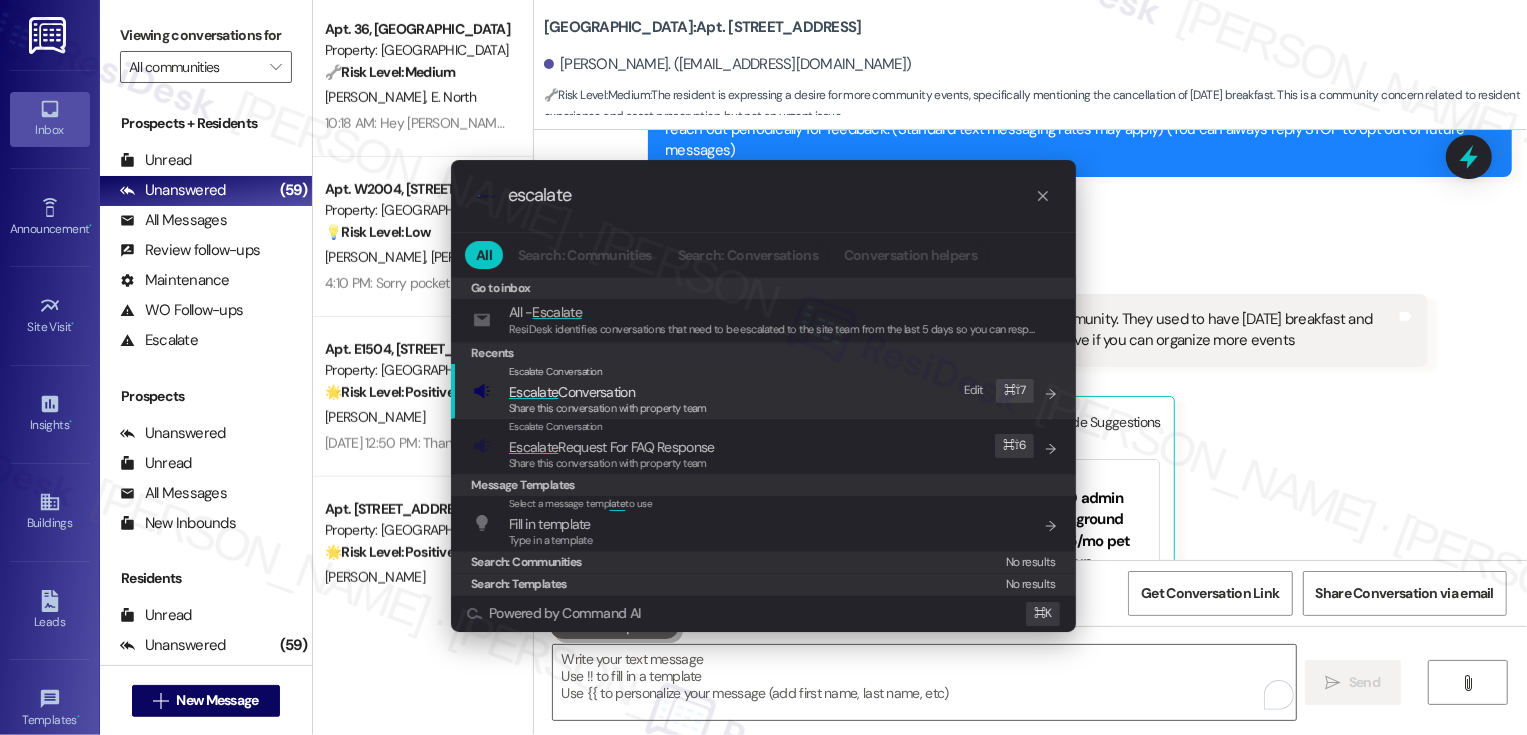 type on "escalate" 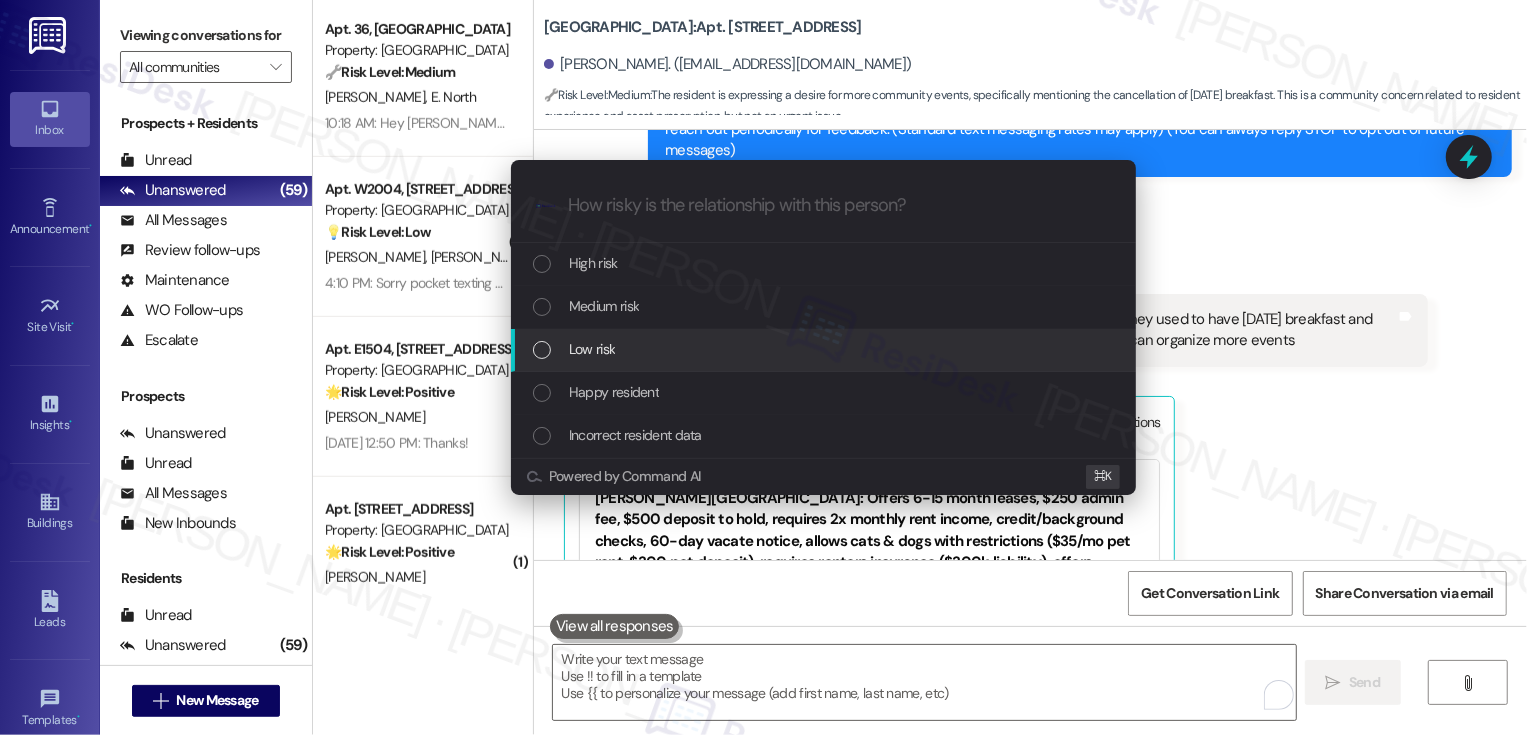 click on "Low risk" at bounding box center (592, 349) 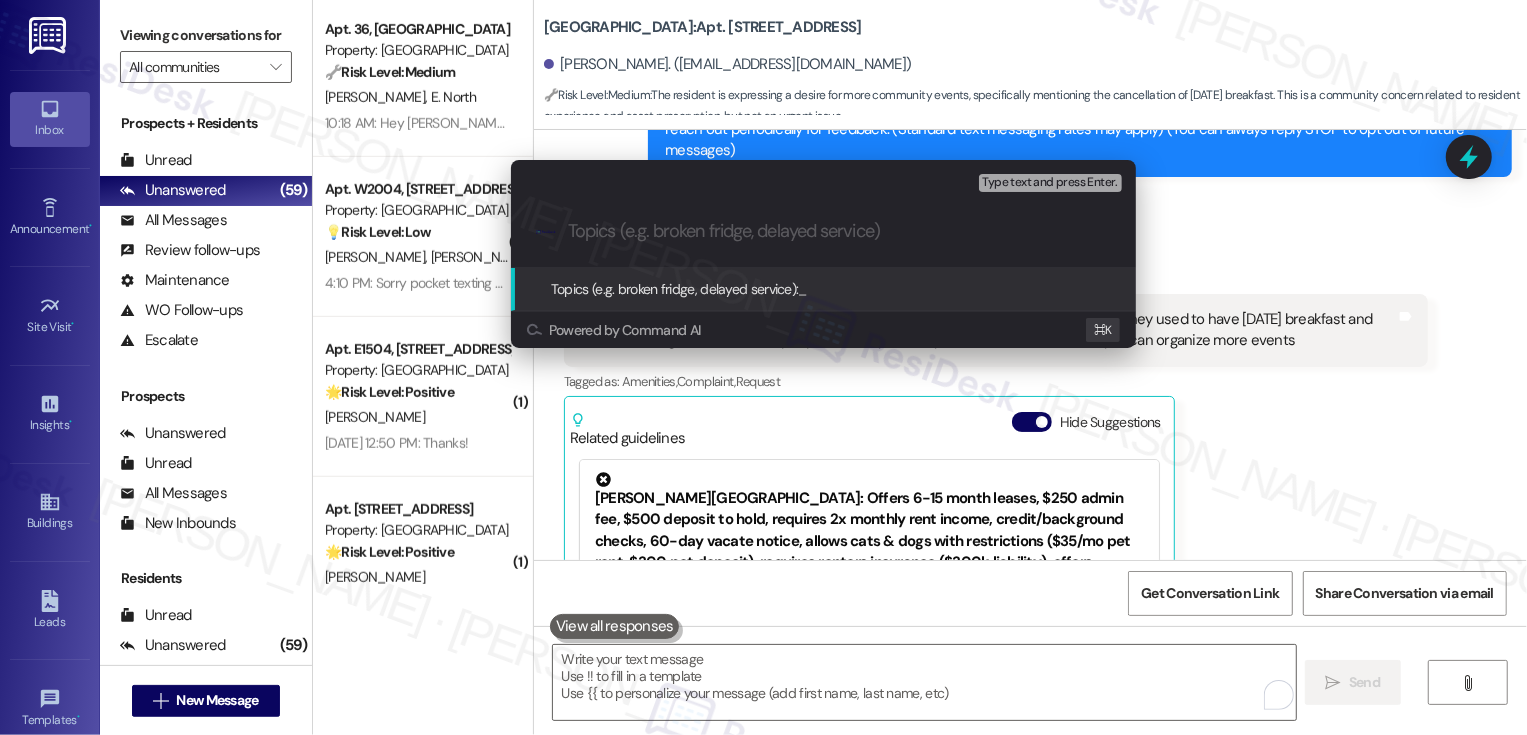 paste on "Saturday breakfast/more community events" 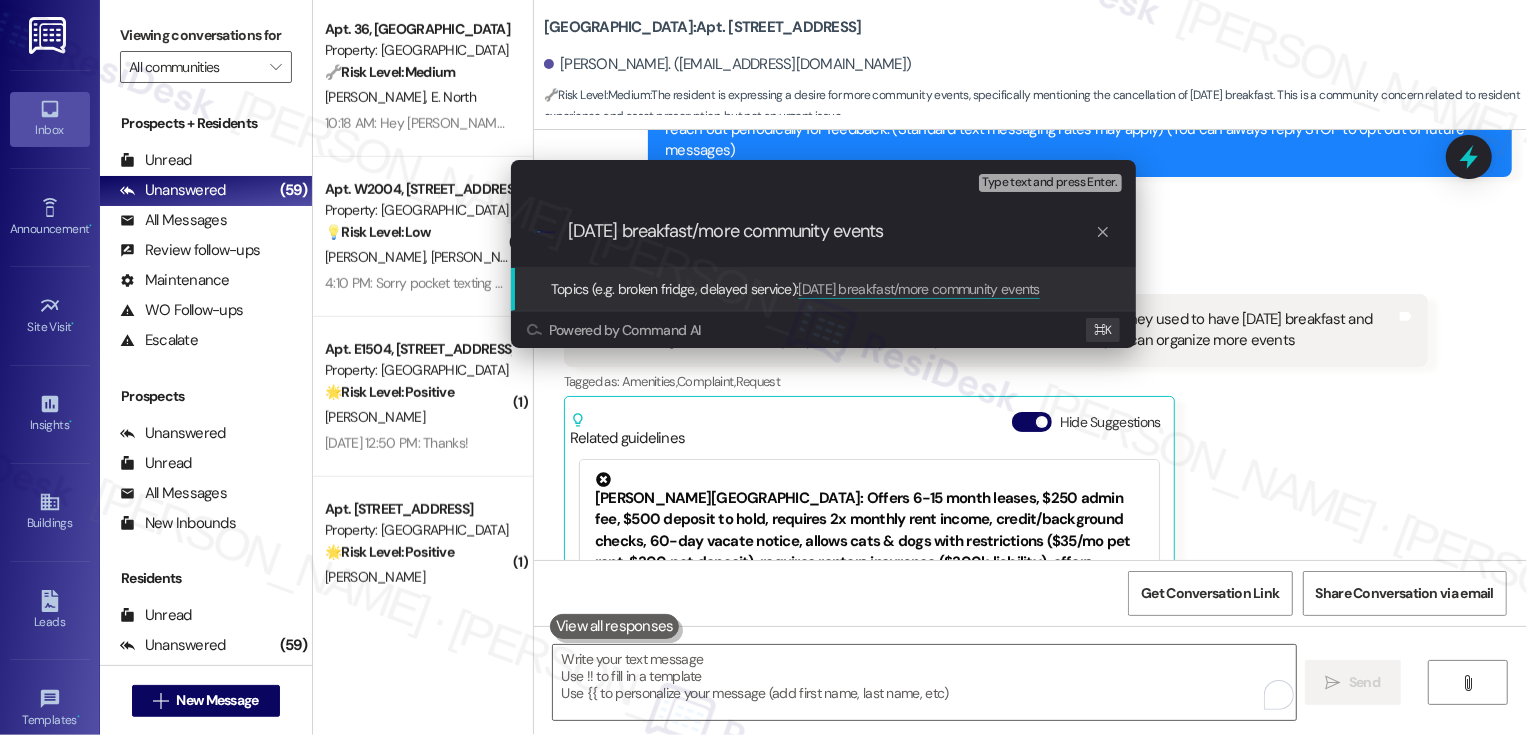 type 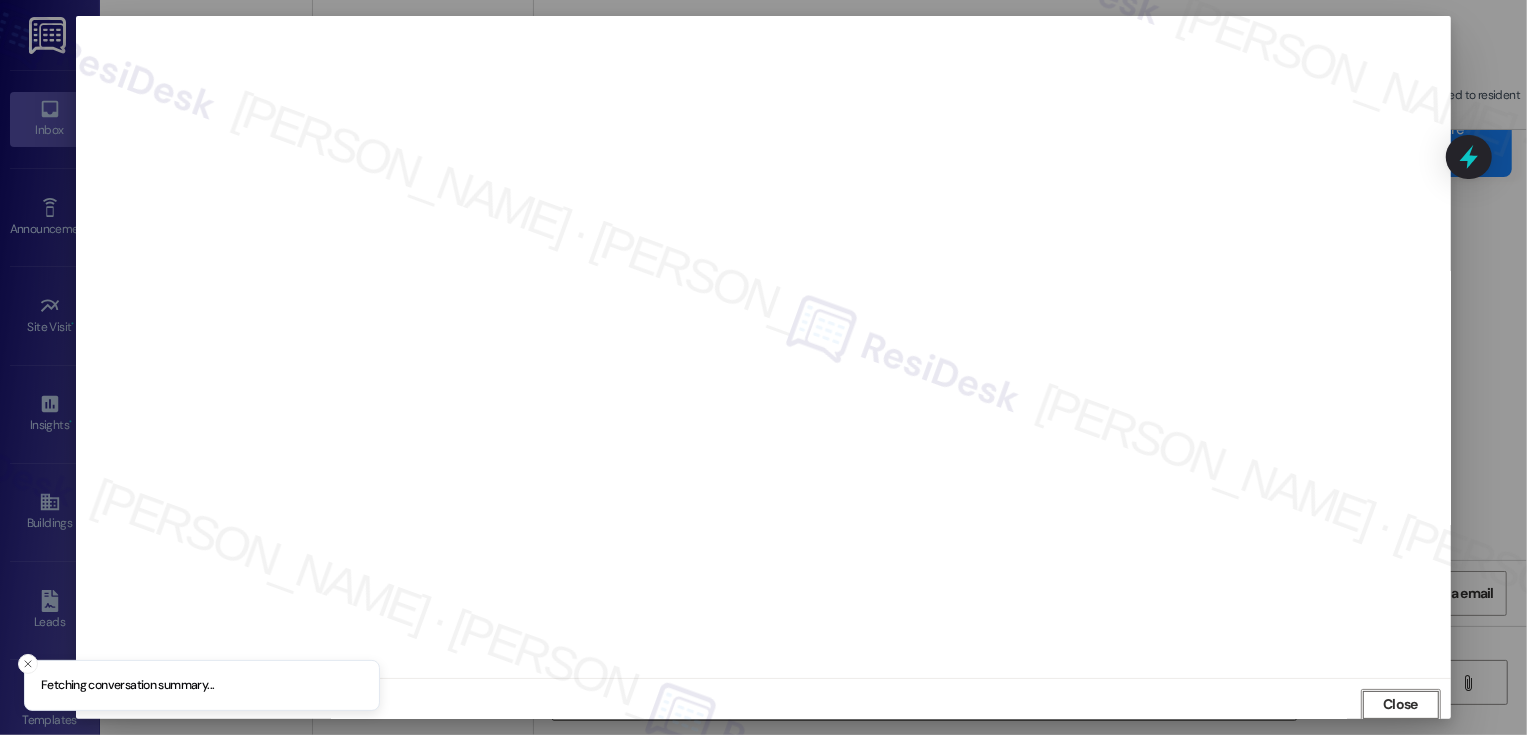 scroll, scrollTop: 1, scrollLeft: 0, axis: vertical 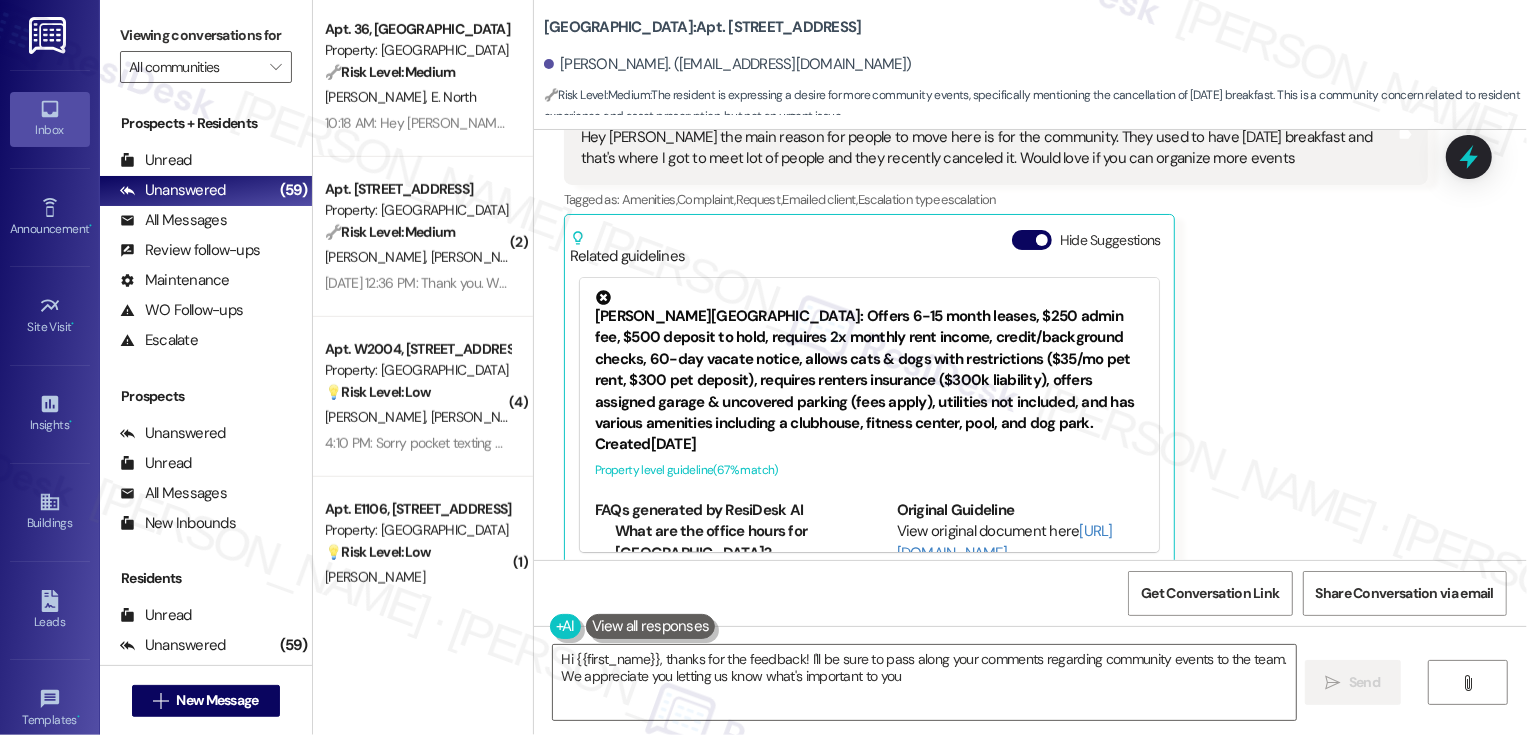 type on "Hi {{first_name}}, thanks for the feedback! I'll be sure to pass along your comments regarding community events to the team. We appreciate you letting us know what's important to you!" 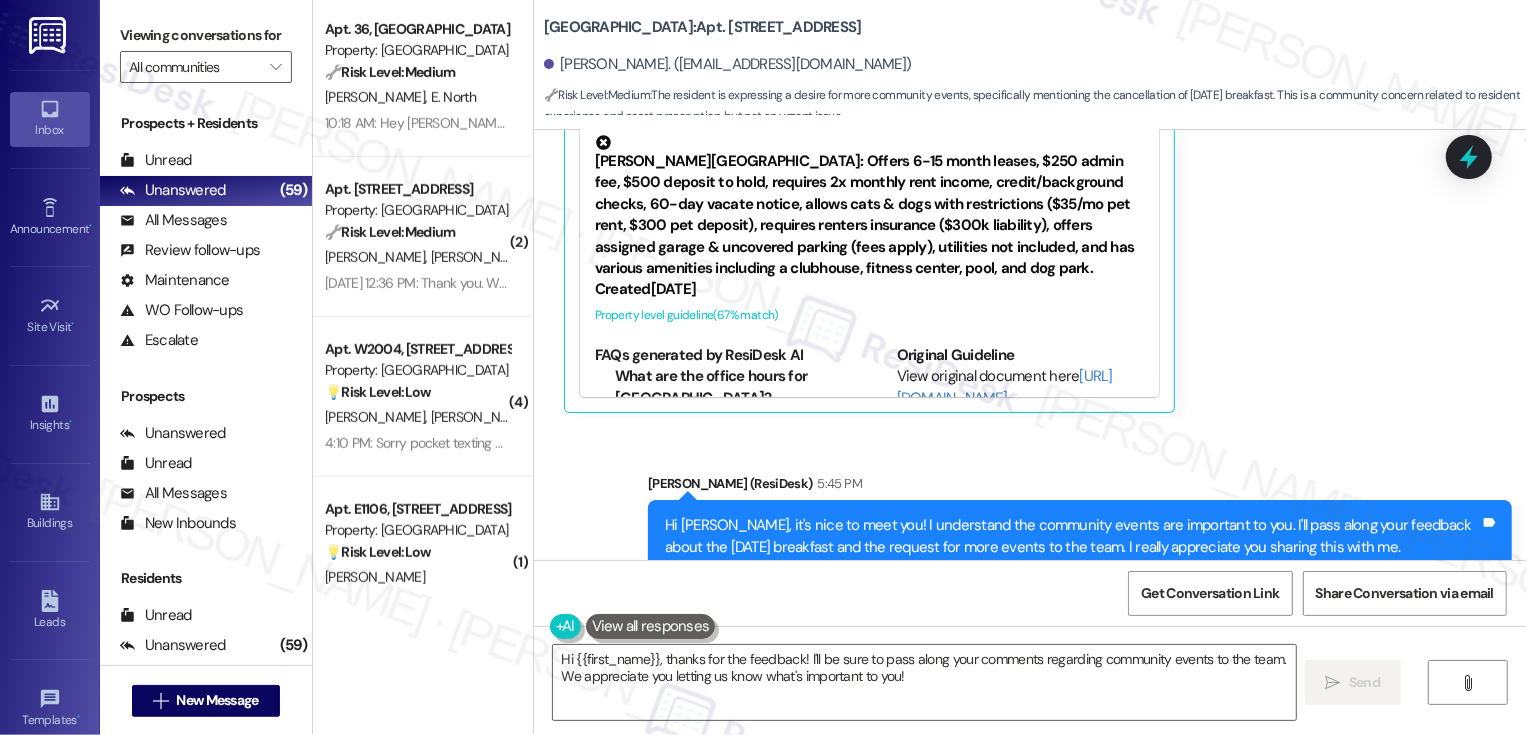 scroll, scrollTop: 650, scrollLeft: 0, axis: vertical 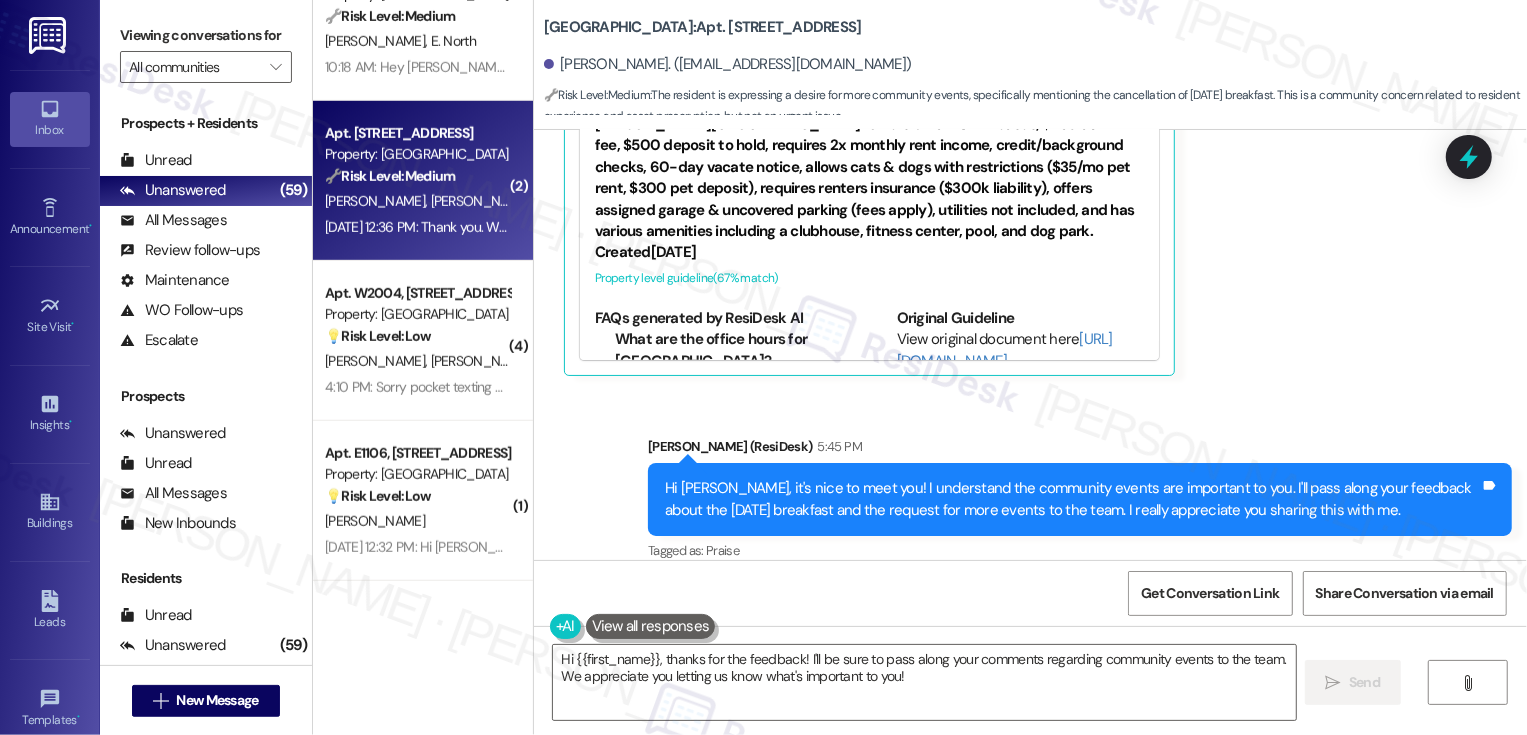 click on "Jul 21, 2025 at 12:36 PM: Thank you. We need to renew our lease when do we need to do it by? Jul 21, 2025 at 12:36 PM: Thank you. We need to renew our lease when do we need to do it by?" at bounding box center (417, 227) 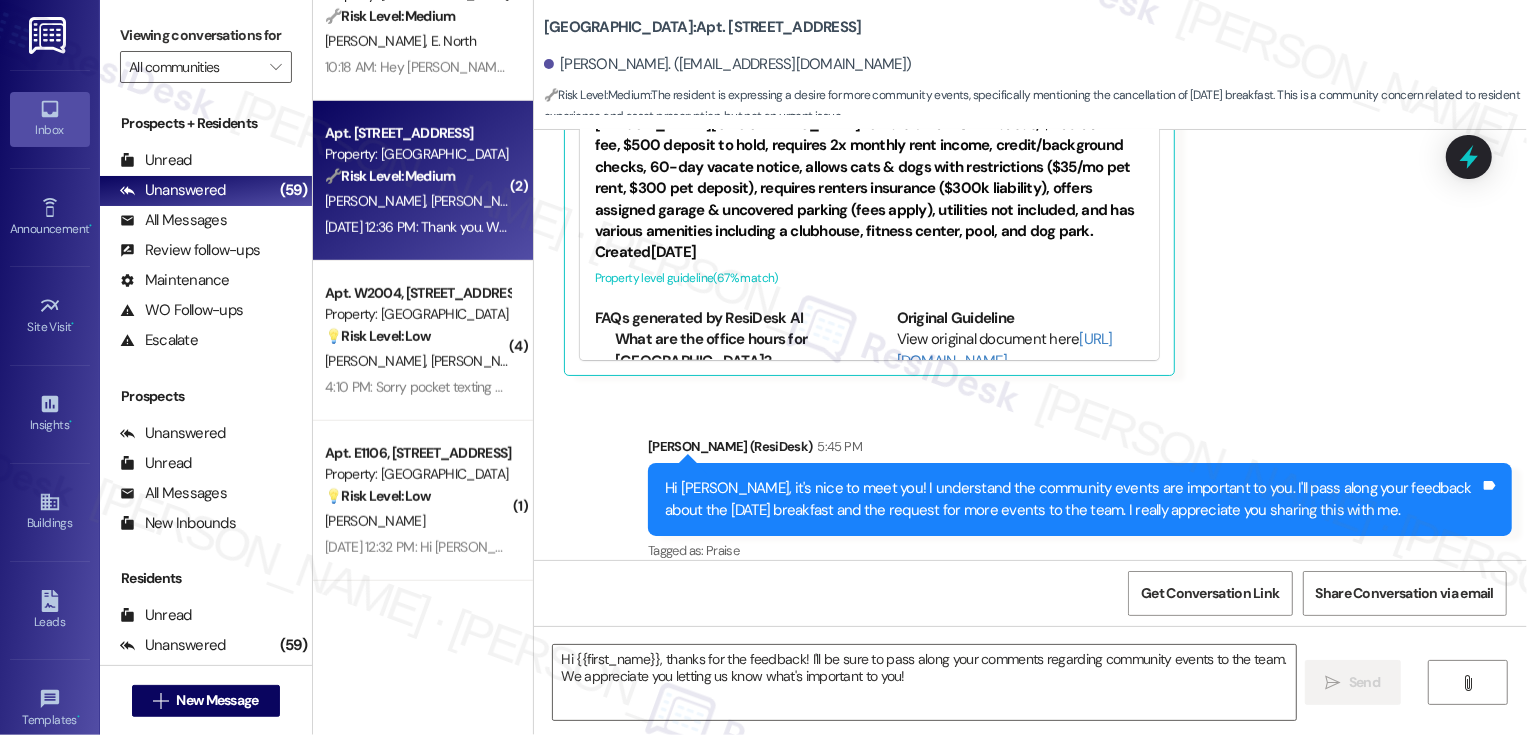click on "Jul 21, 2025 at 12:36 PM: Thank you. We need to renew our lease when do we need to do it by? Jul 21, 2025 at 12:36 PM: Thank you. We need to renew our lease when do we need to do it by?" at bounding box center (417, 227) 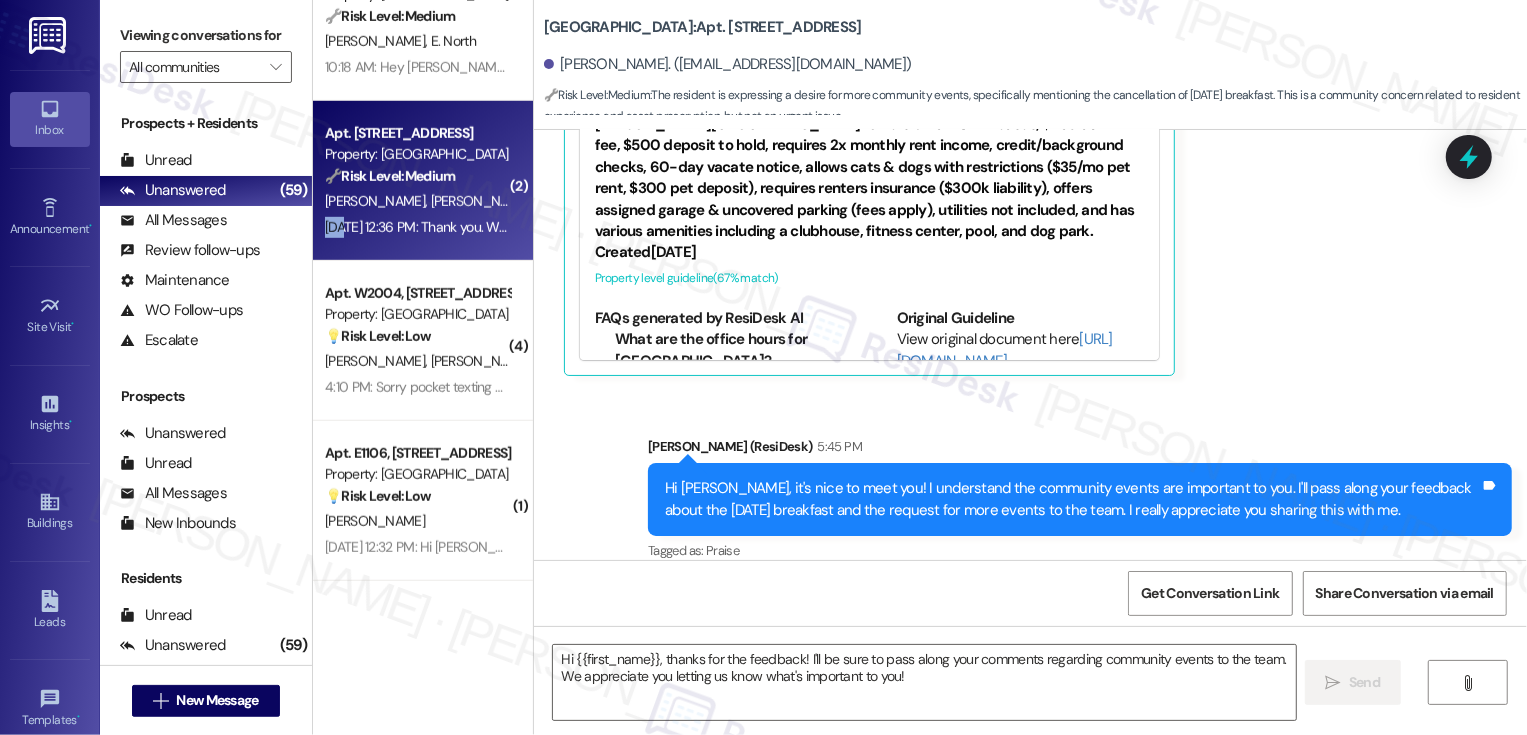 type on "Fetching suggested responses. Please feel free to read through the conversation in the meantime." 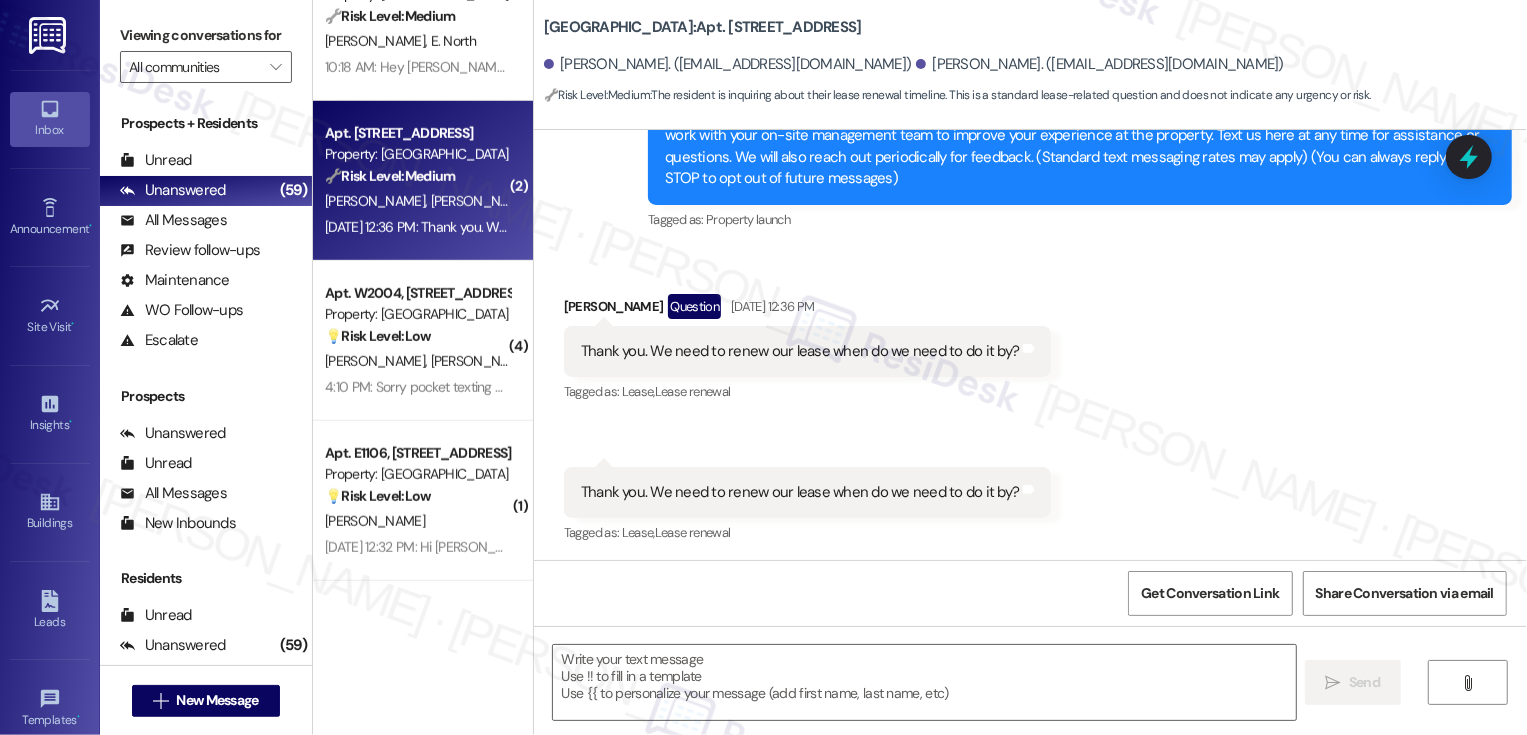 scroll, scrollTop: 250, scrollLeft: 0, axis: vertical 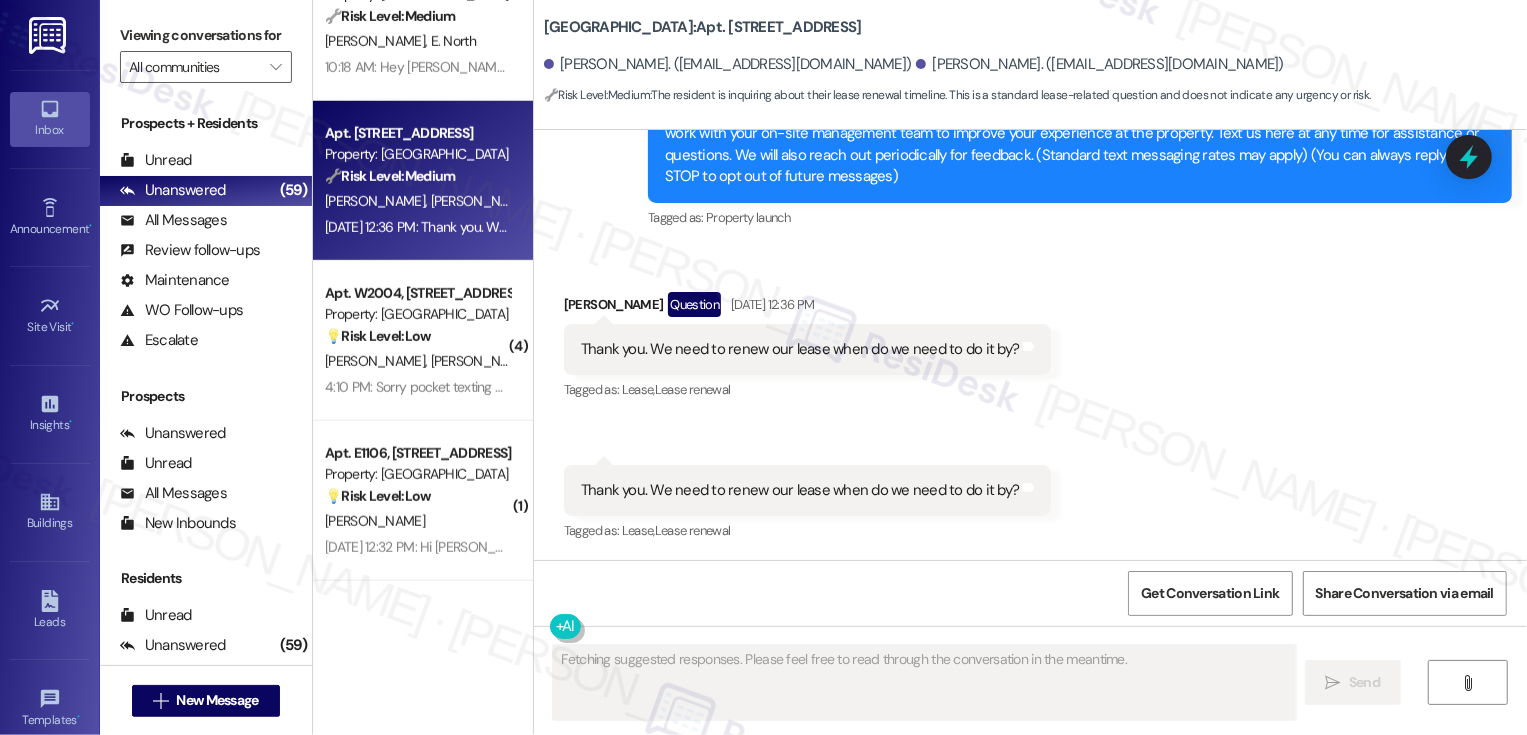 click on "J. Barry A. Kaufman" at bounding box center (417, 201) 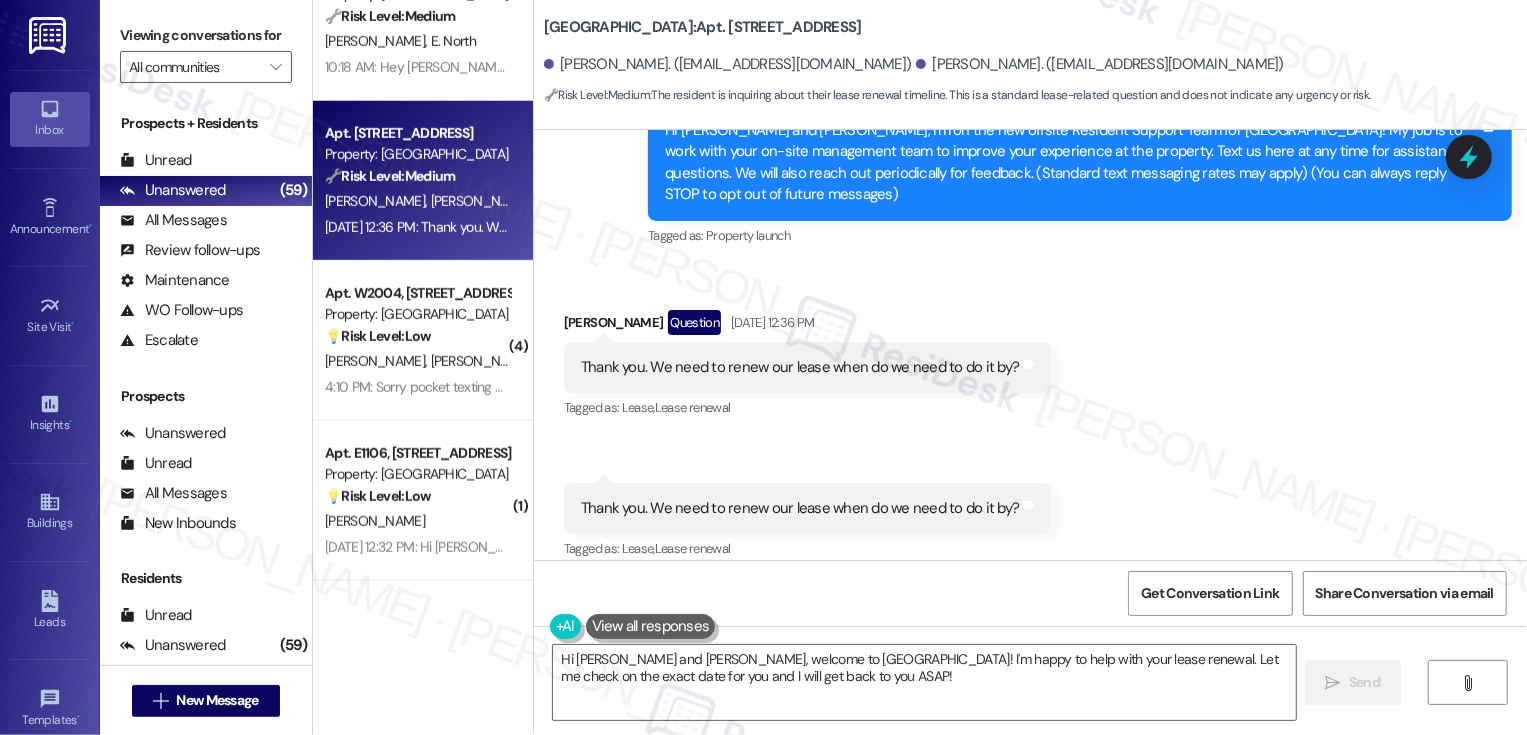 scroll, scrollTop: 251, scrollLeft: 0, axis: vertical 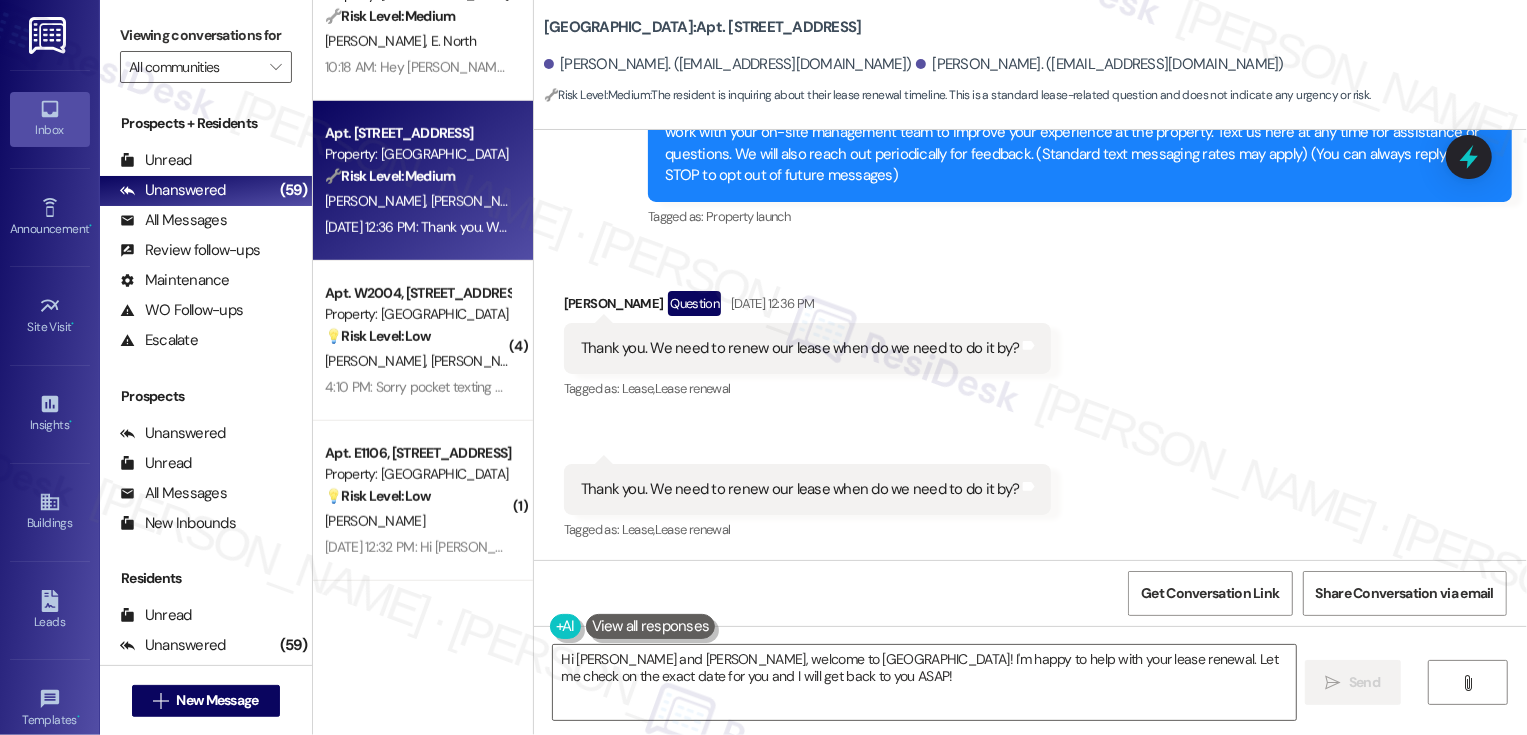 click on "Ashleigh Kaufman Question Jul 21, 2025 at 12:36 PM" at bounding box center (808, 307) 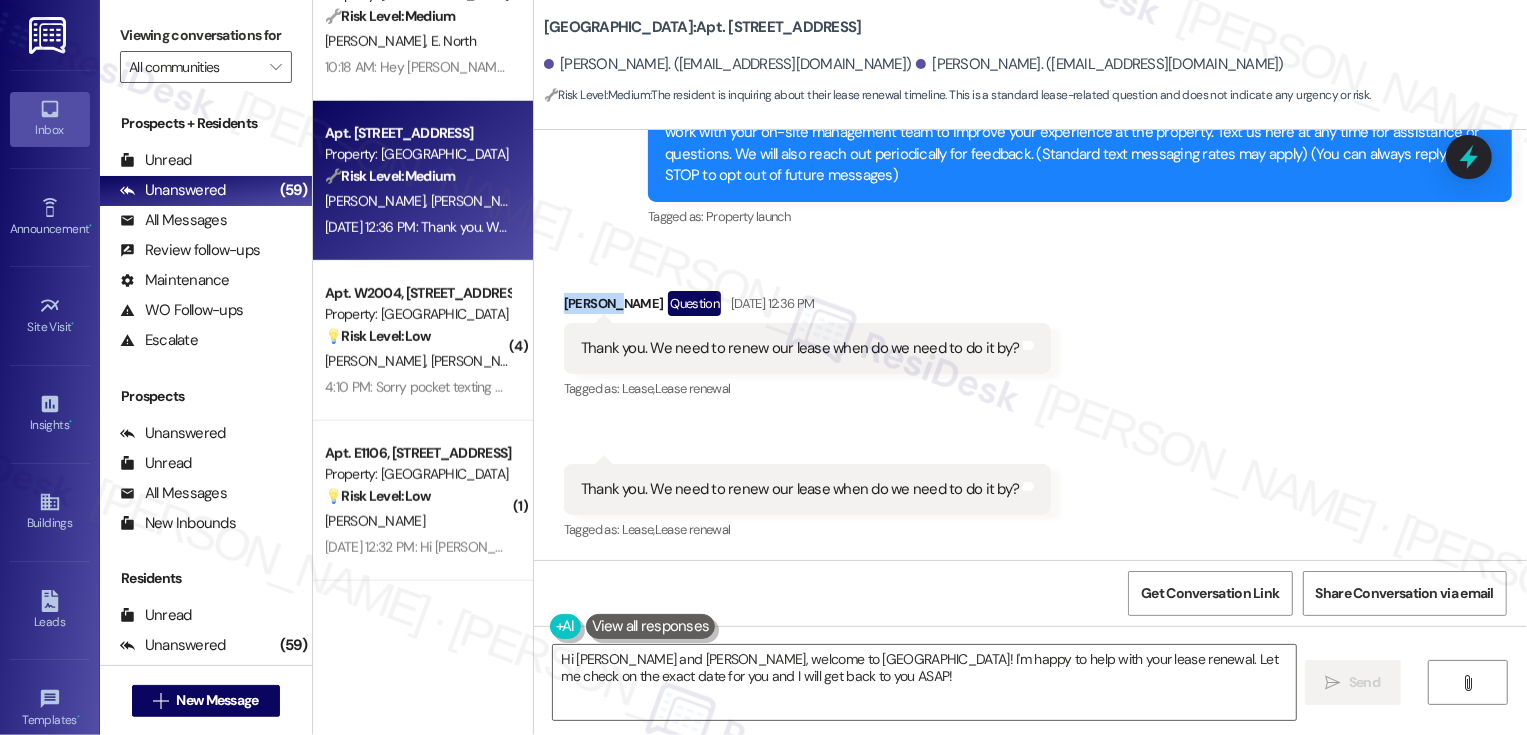 copy on "Ashleigh" 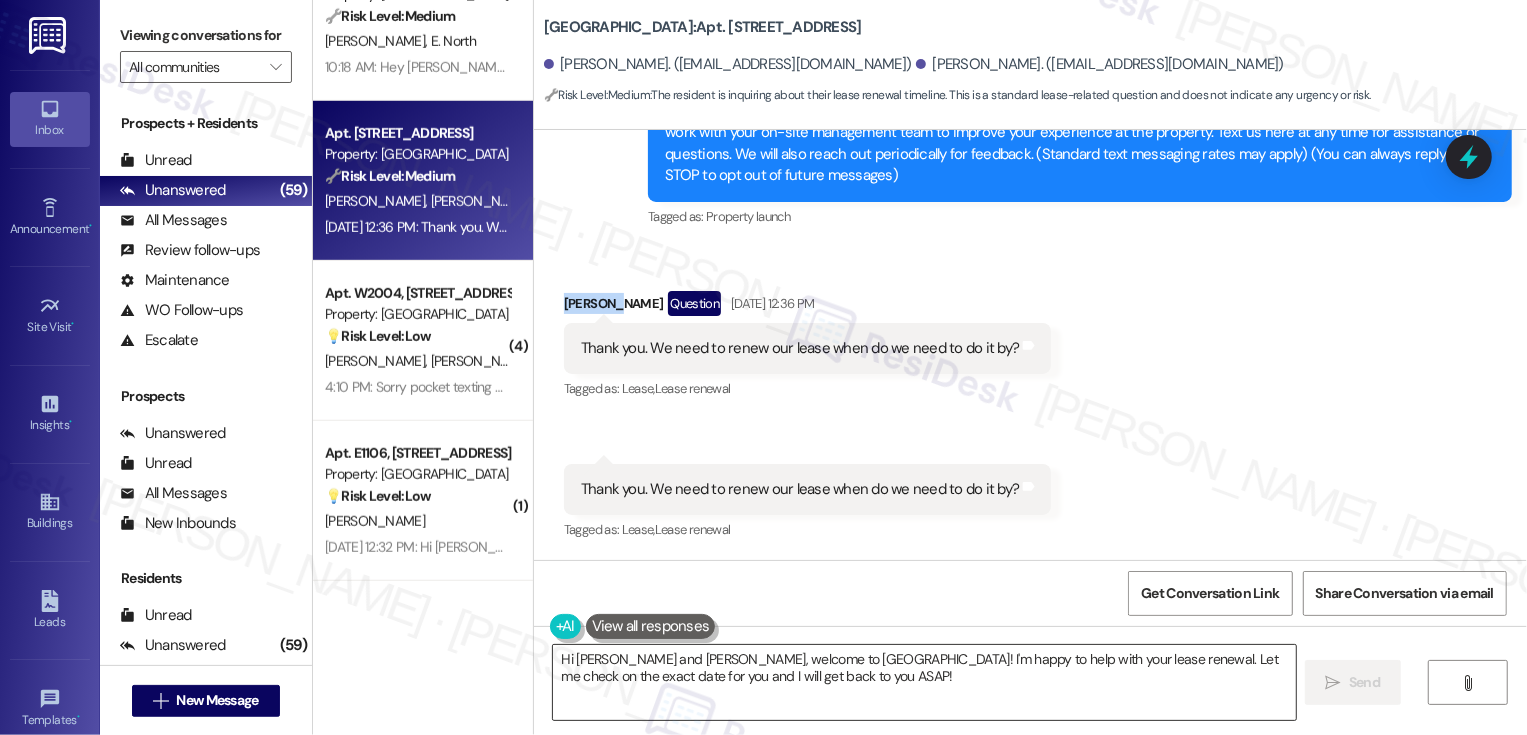 click on "Hi Ashleigh and Joseph, welcome to Bayaud Tower! I'm happy to help with your lease renewal. Let me check on the exact date for you and I will get back to you ASAP!" at bounding box center (924, 682) 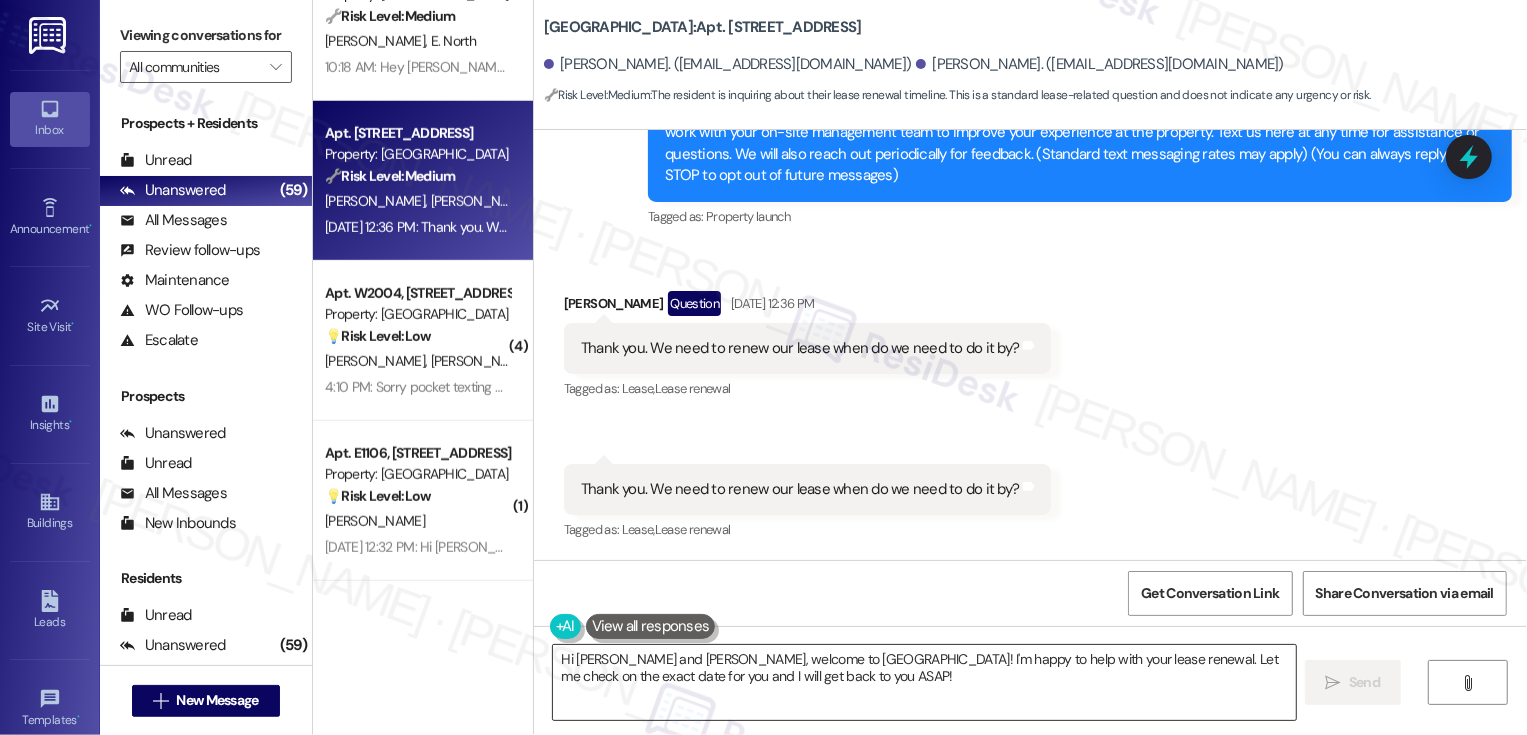 click on "Hi Ashleigh and Joseph, welcome to Bayaud Tower! I'm happy to help with your lease renewal. Let me check on the exact date for you and I will get back to you ASAP!" at bounding box center (924, 682) 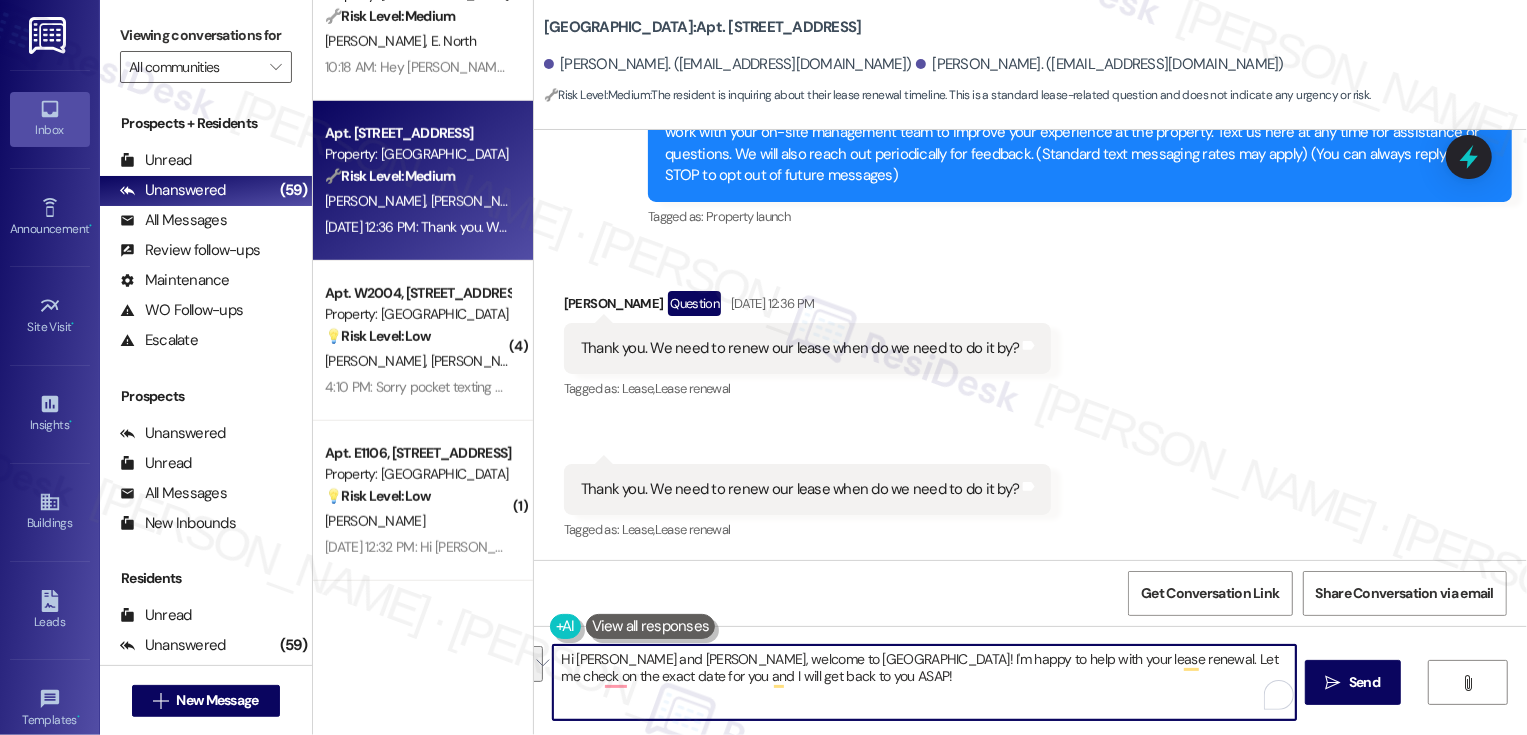 drag, startPoint x: 617, startPoint y: 661, endPoint x: 759, endPoint y: 693, distance: 145.56099 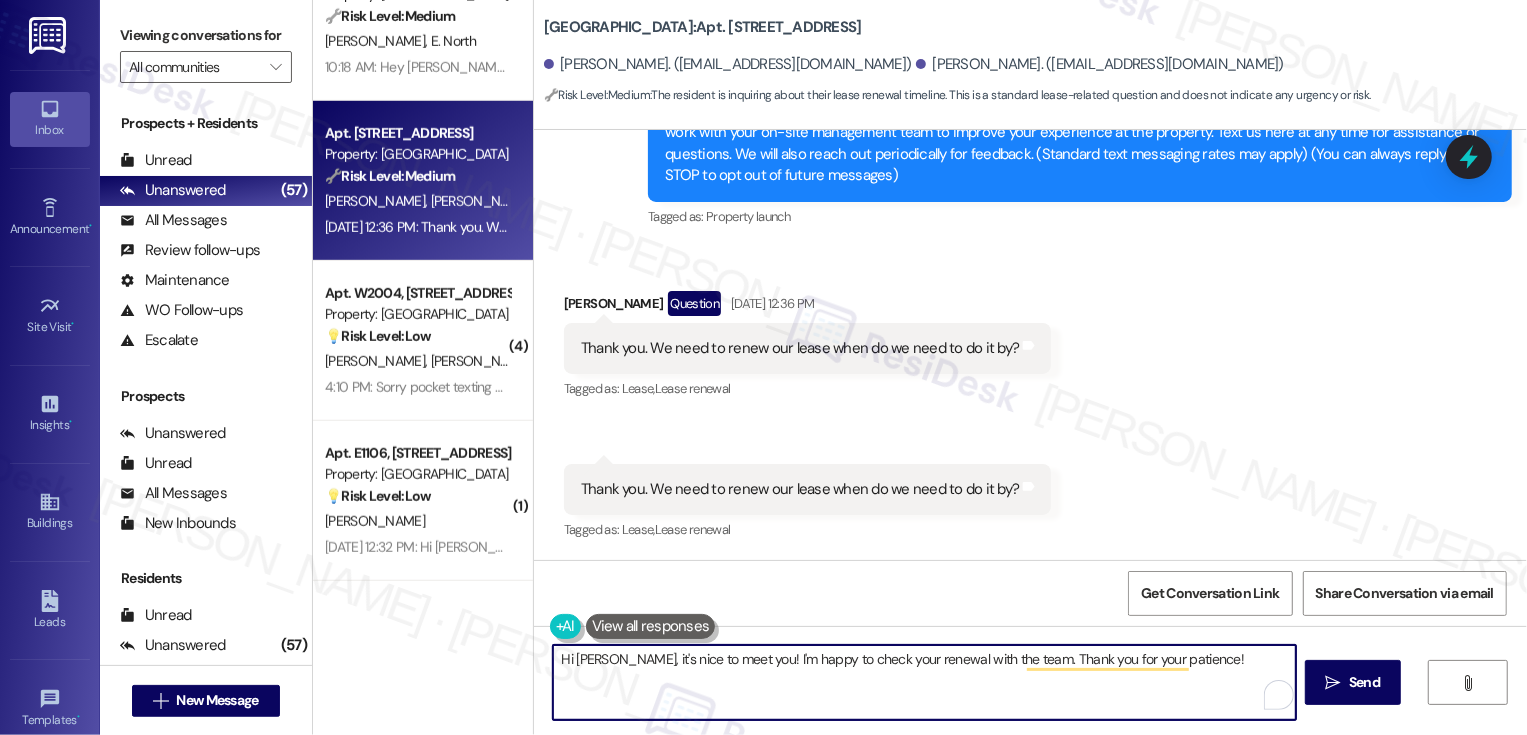 click on "Hi Ashleigh, it's nice to meet you! I'm happy to check your renewal with the team. Thank you for your patience!" at bounding box center (924, 682) 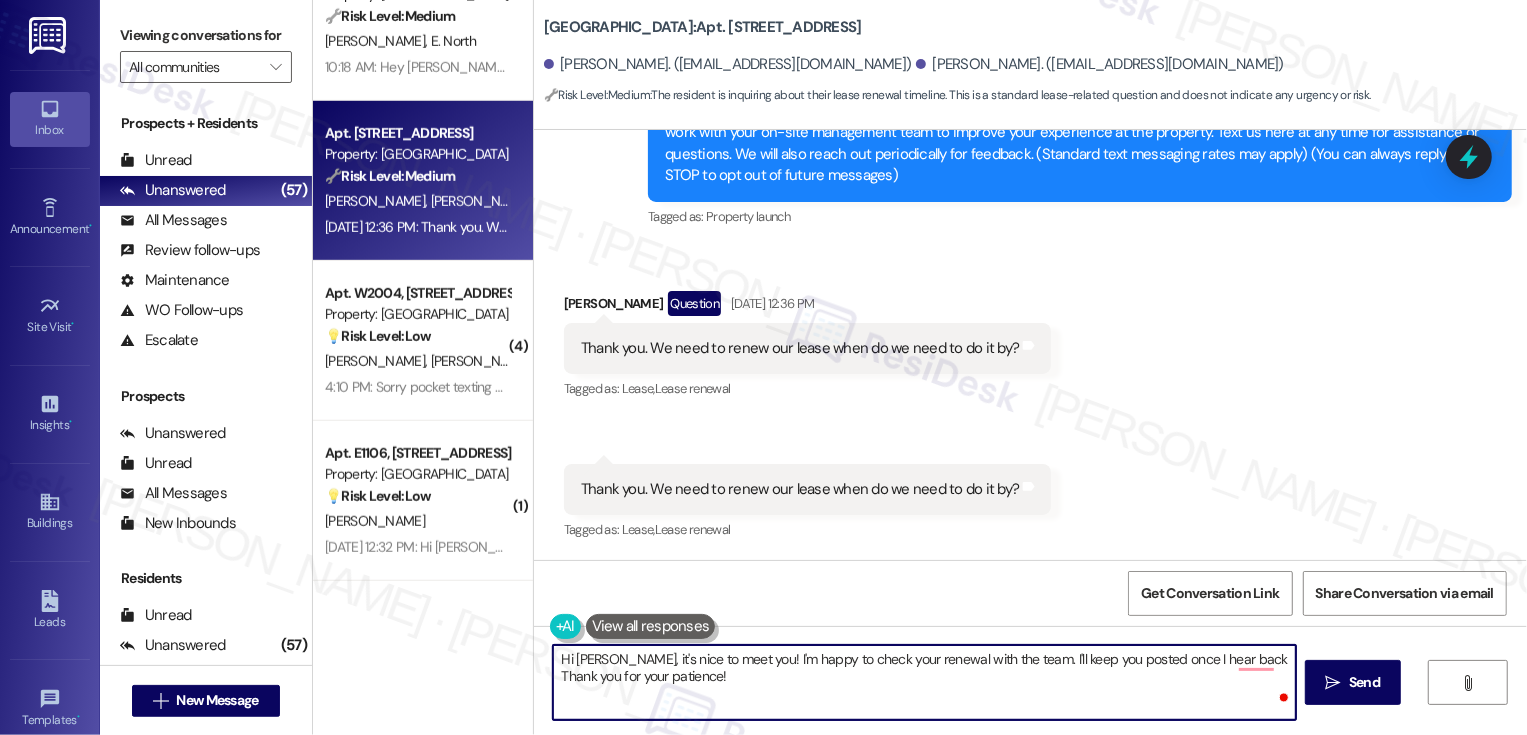 type on "Hi Ashleigh, it's nice to meet you! I'm happy to check your renewal with the team. I'll keep you posted once I hear back. Thank you for your patience!" 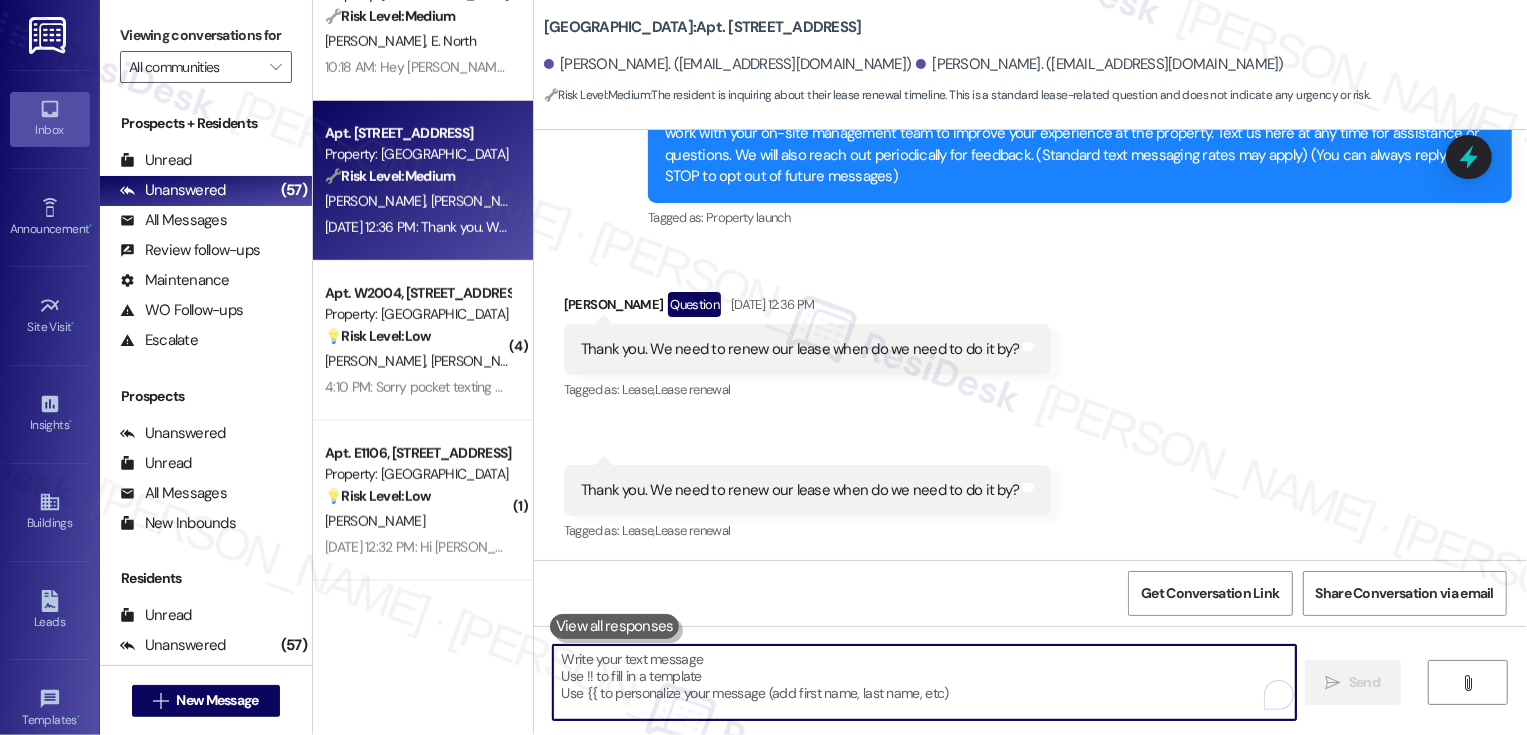 scroll, scrollTop: 411, scrollLeft: 0, axis: vertical 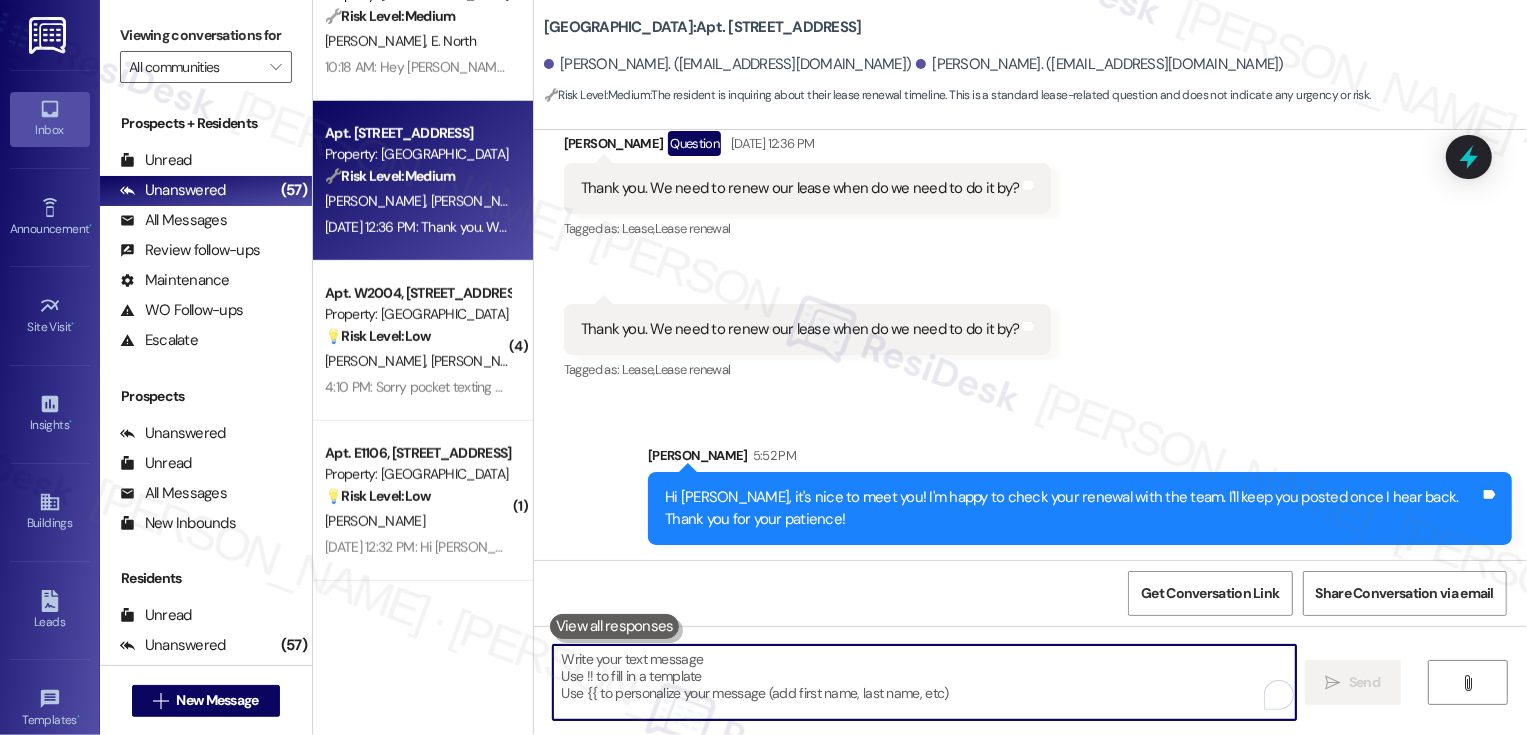 type 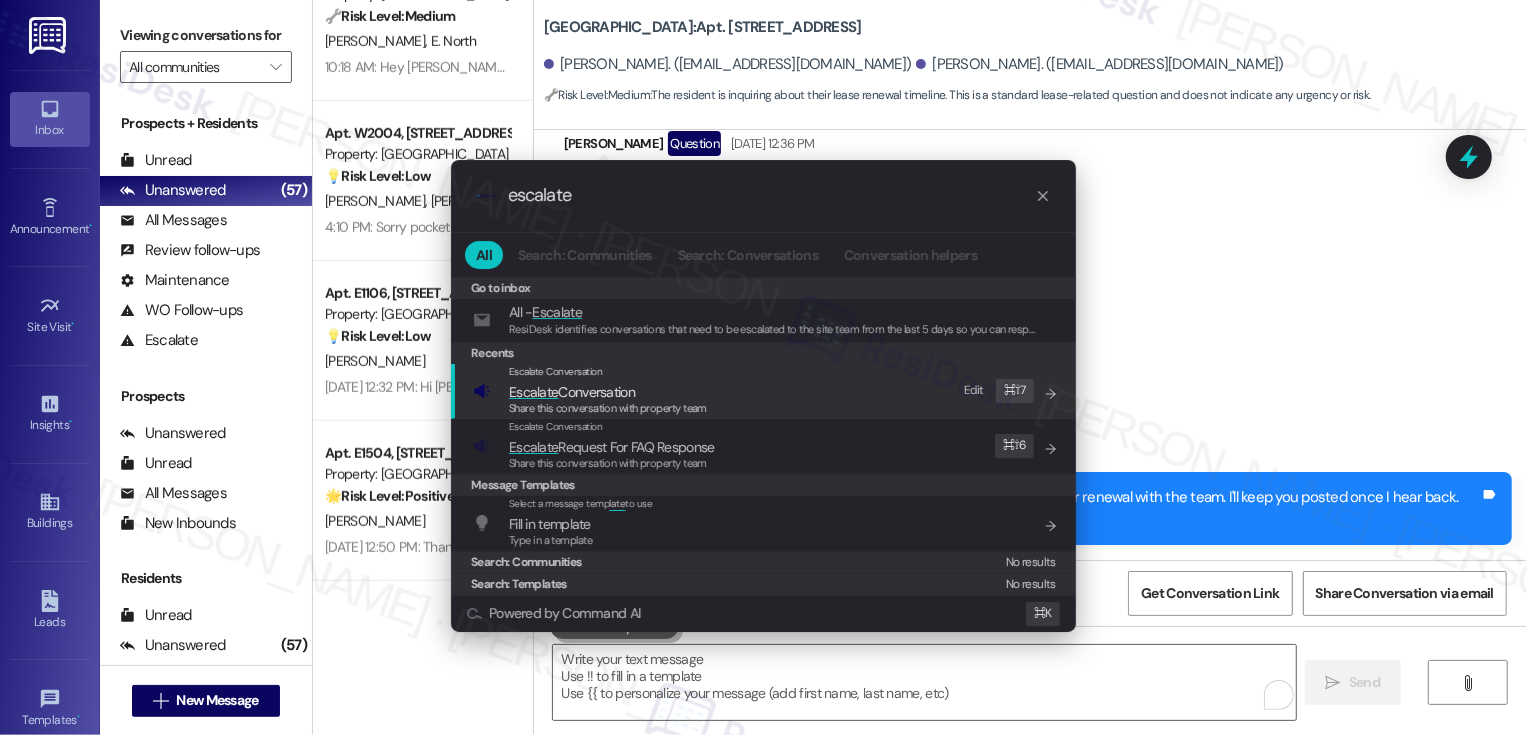 type on "escalate" 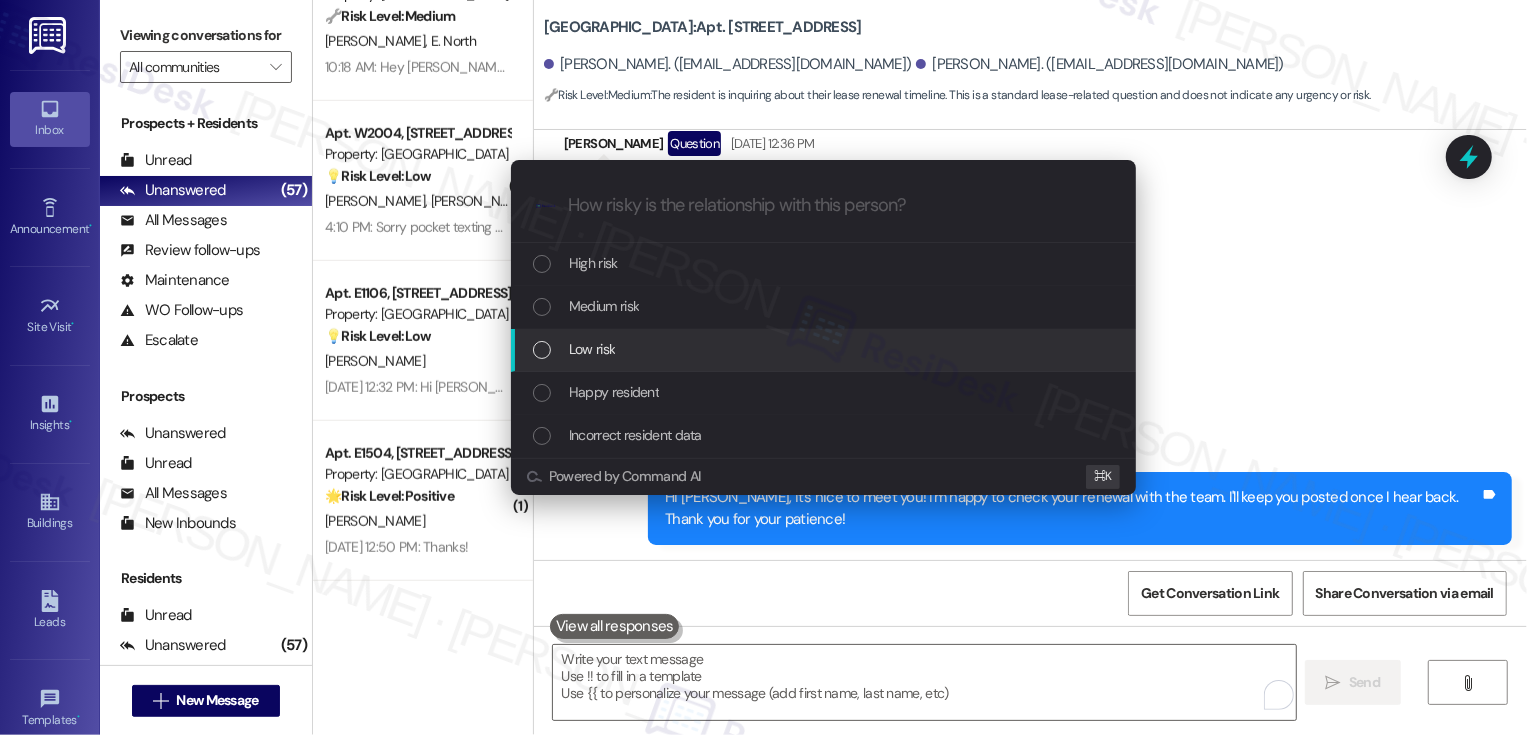 click on "Low risk" at bounding box center [823, 350] 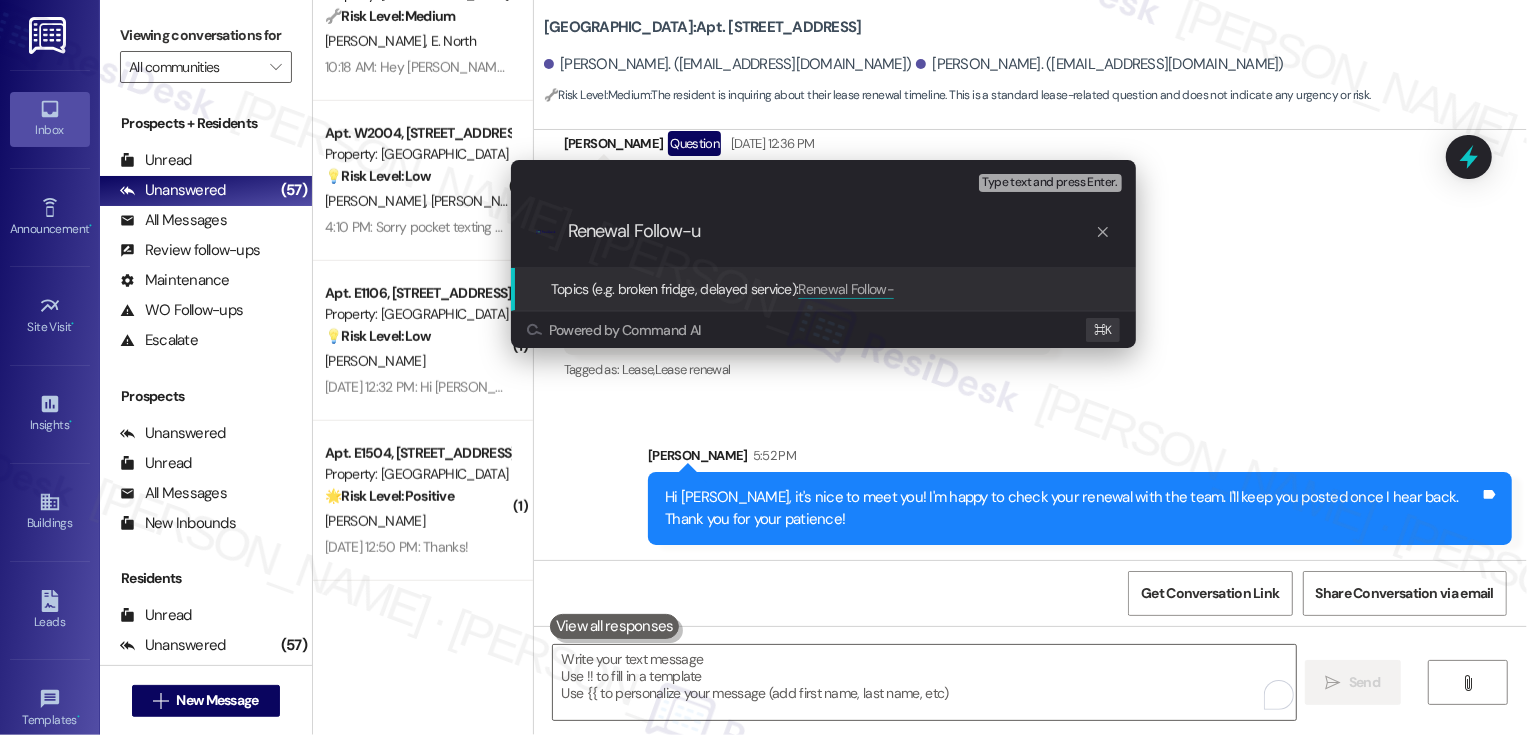 type on "Renewal Follow-up" 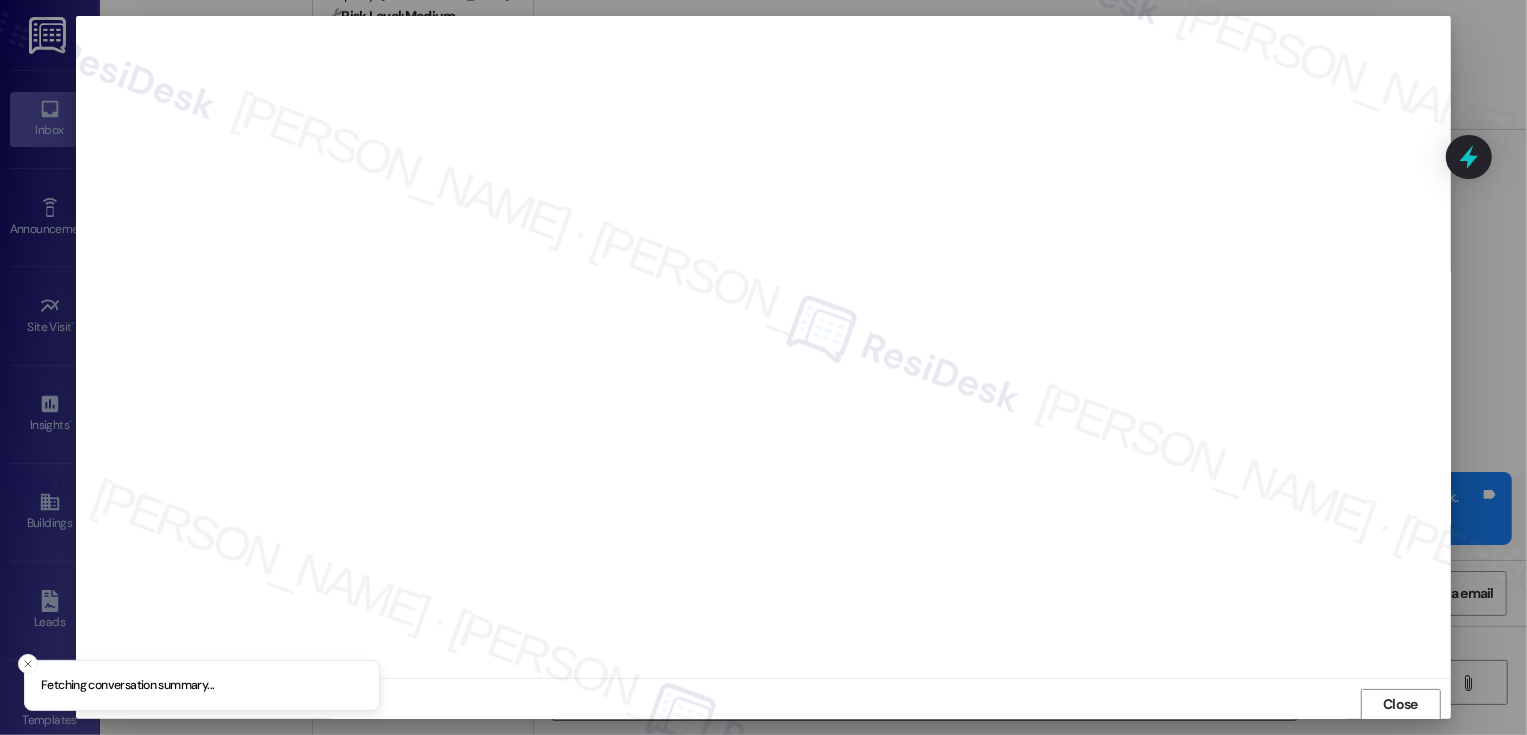 scroll, scrollTop: 1, scrollLeft: 0, axis: vertical 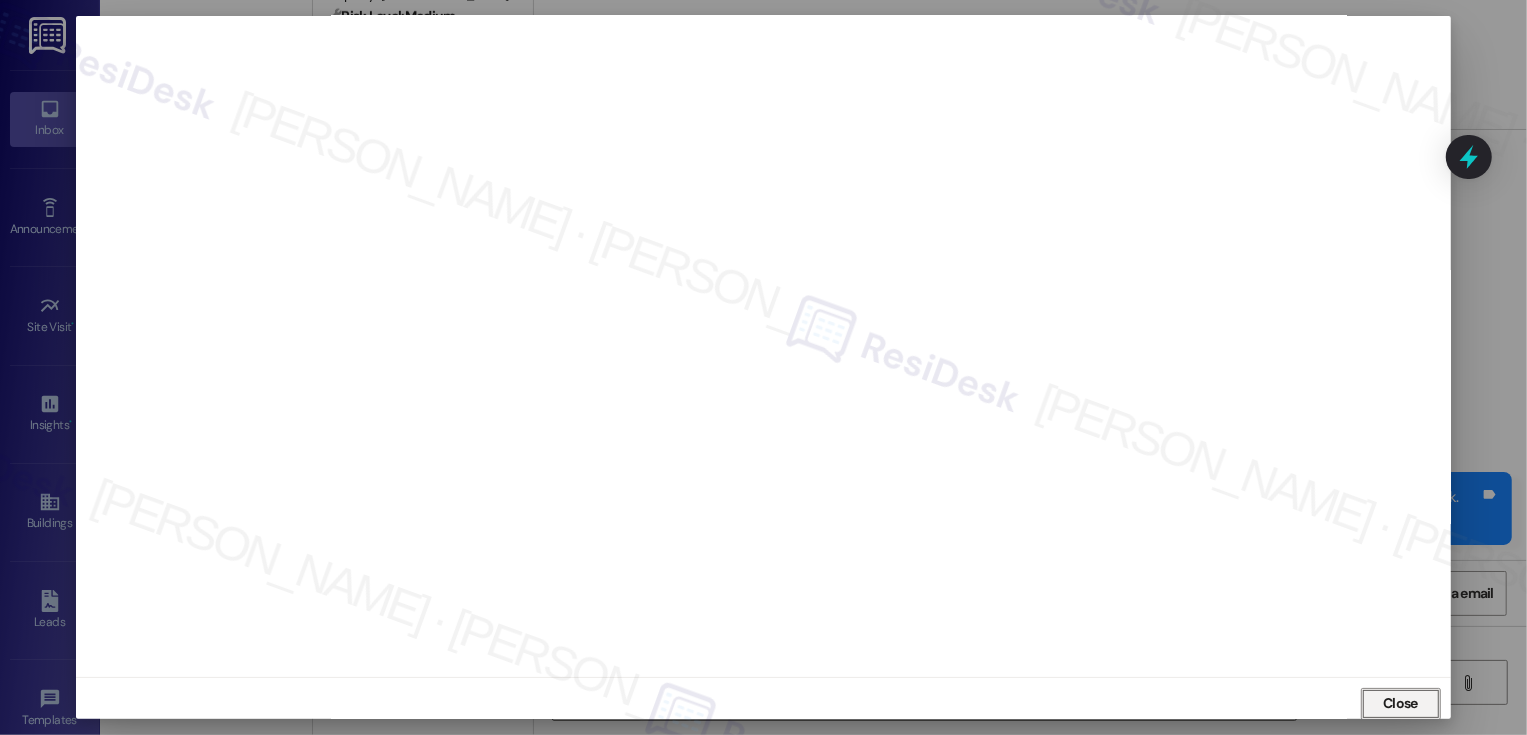 click on "Close" at bounding box center (1401, 704) 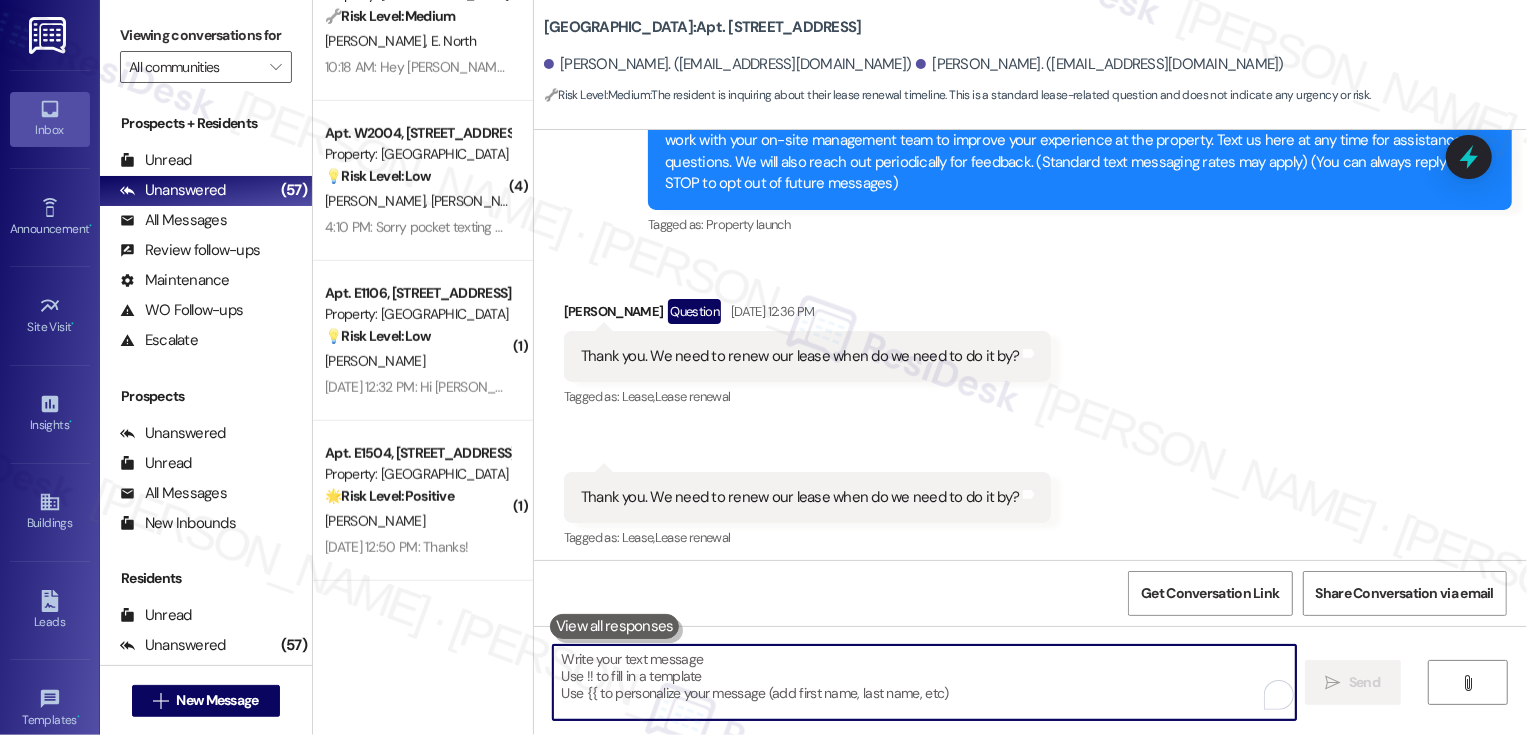 scroll, scrollTop: 411, scrollLeft: 0, axis: vertical 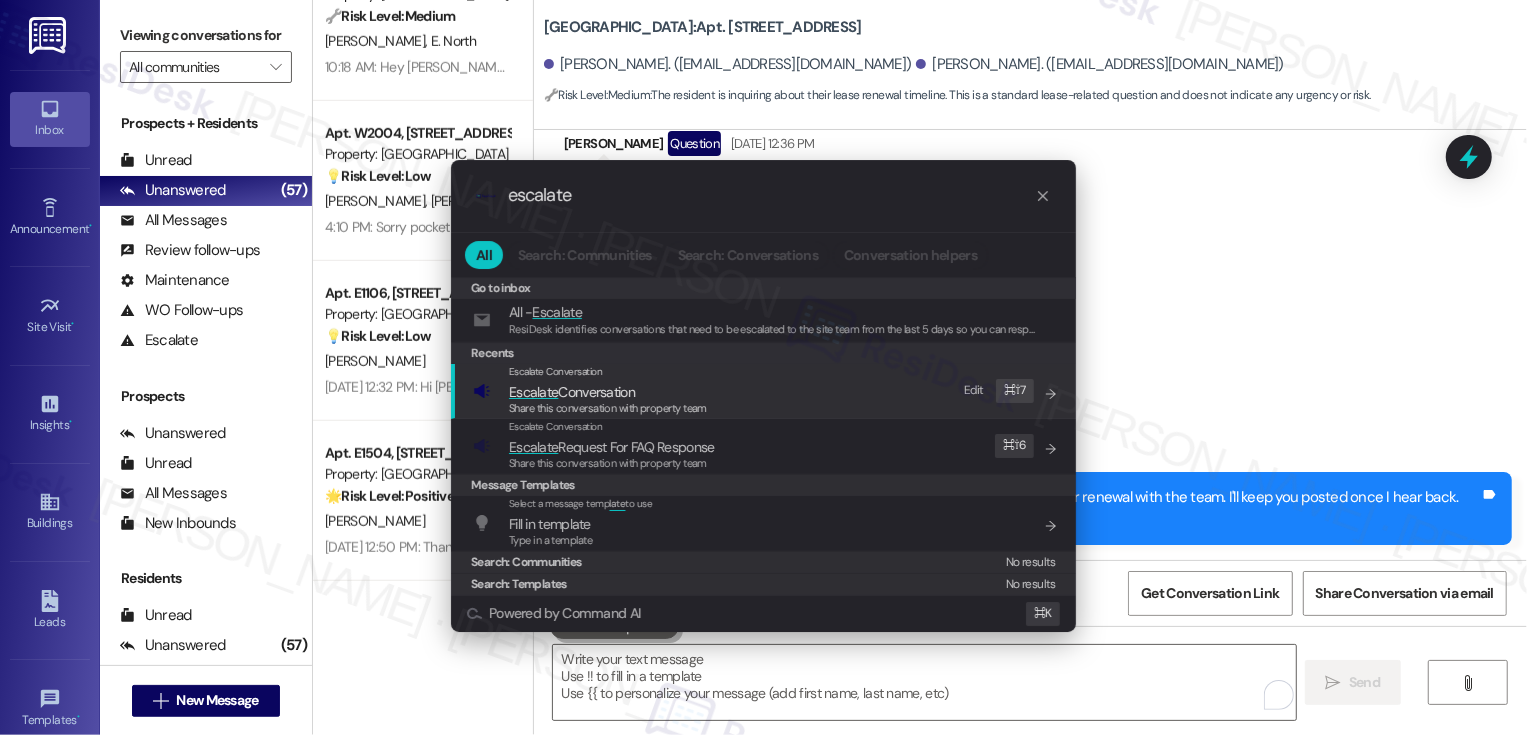 type on "escalate" 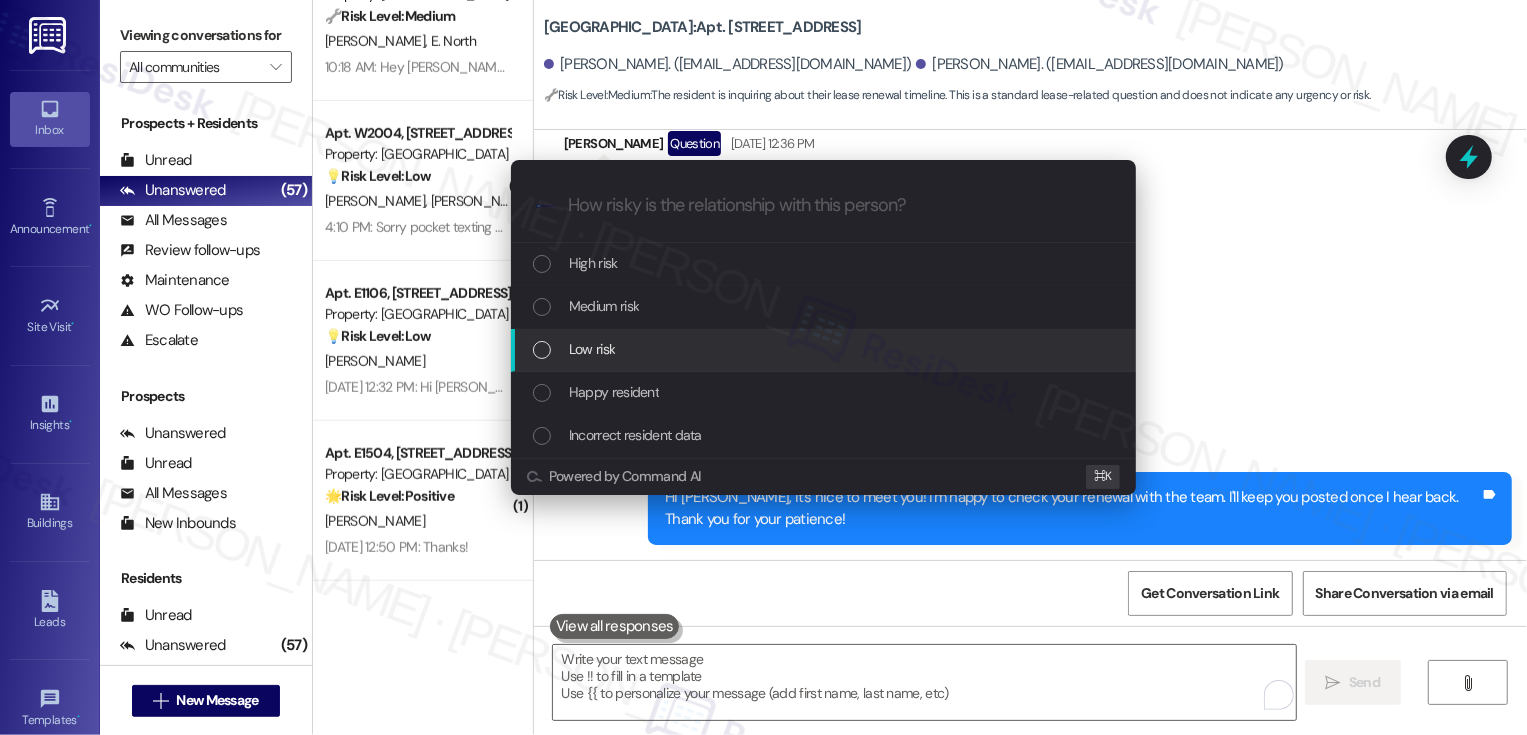 click on "Low risk" at bounding box center [823, 350] 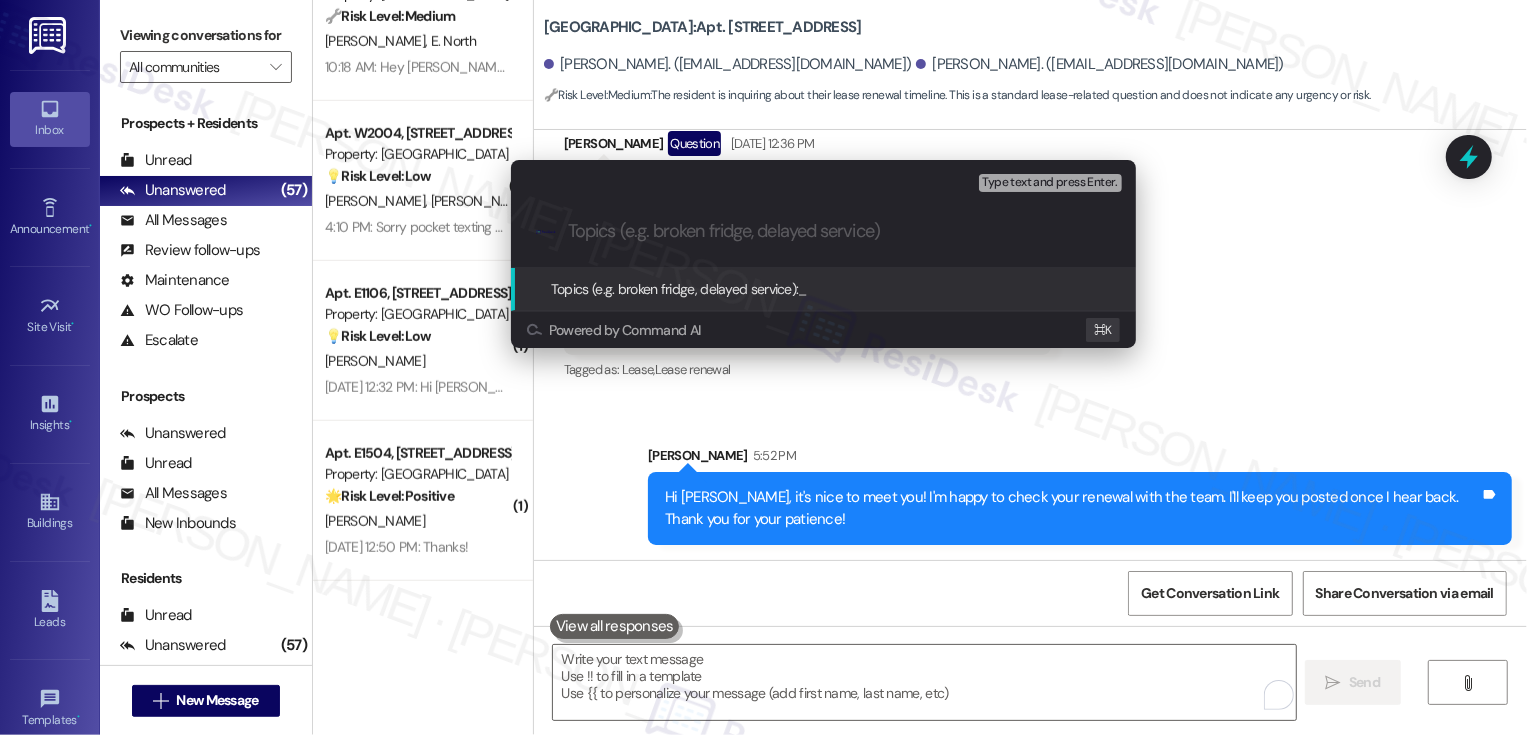 paste on "Renewal Follow-up" 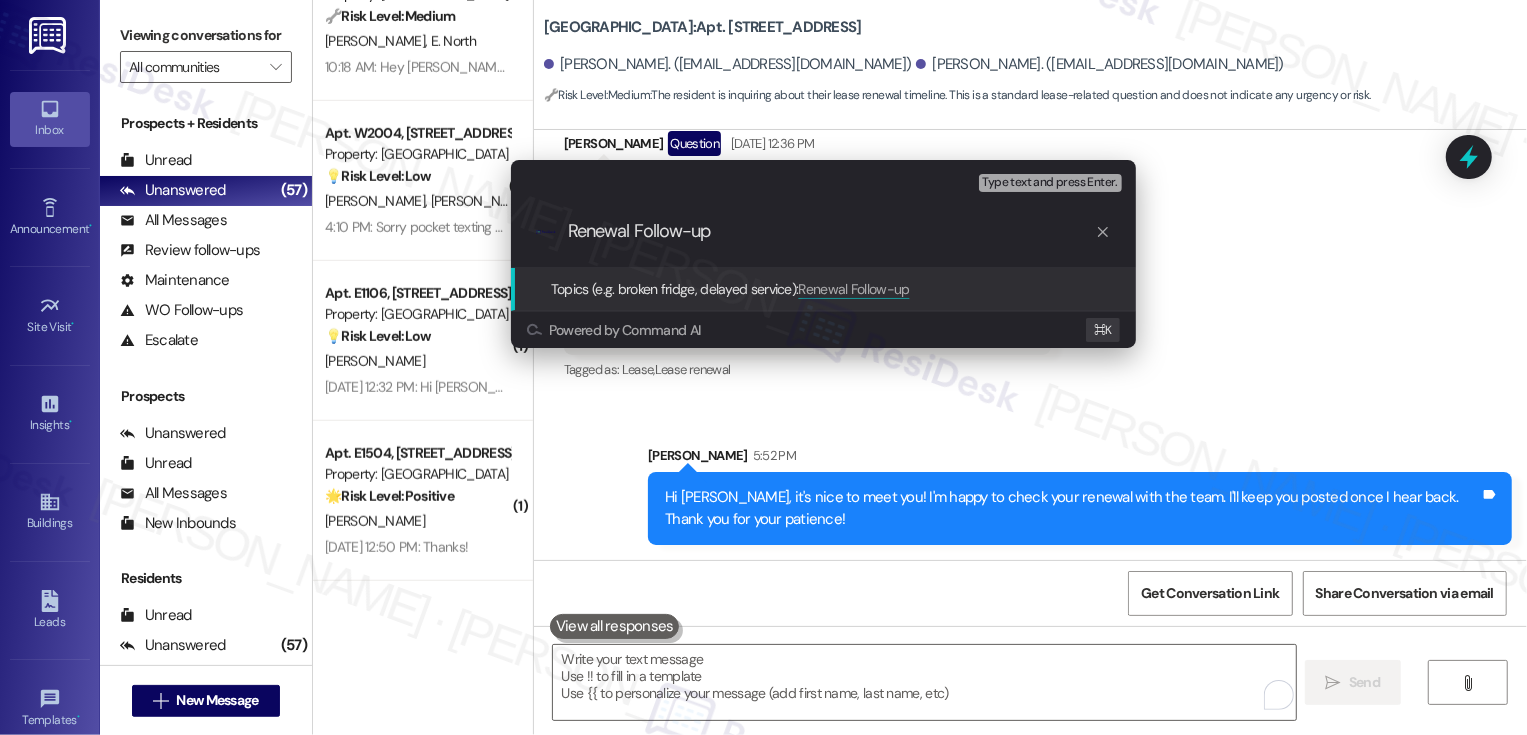 type 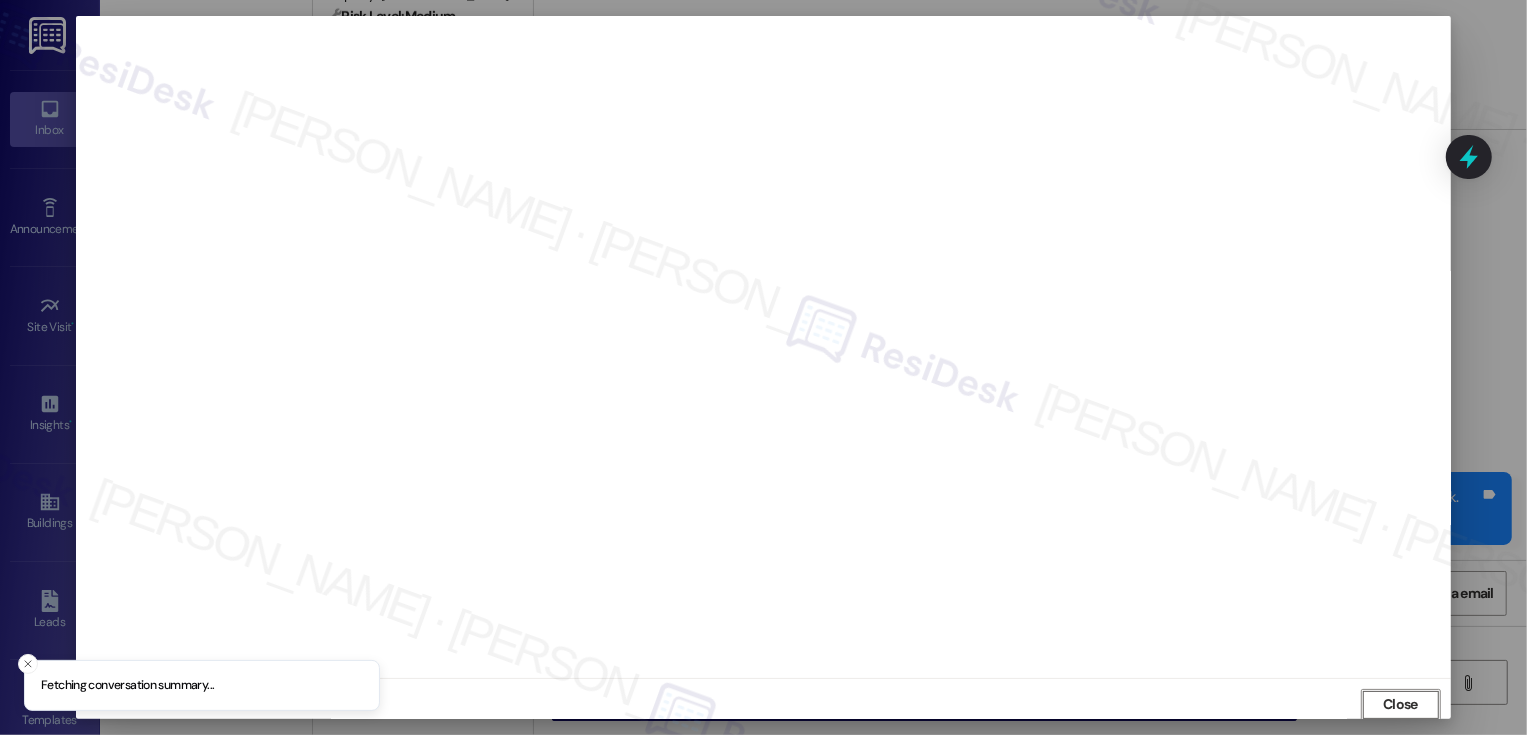 scroll, scrollTop: 1, scrollLeft: 0, axis: vertical 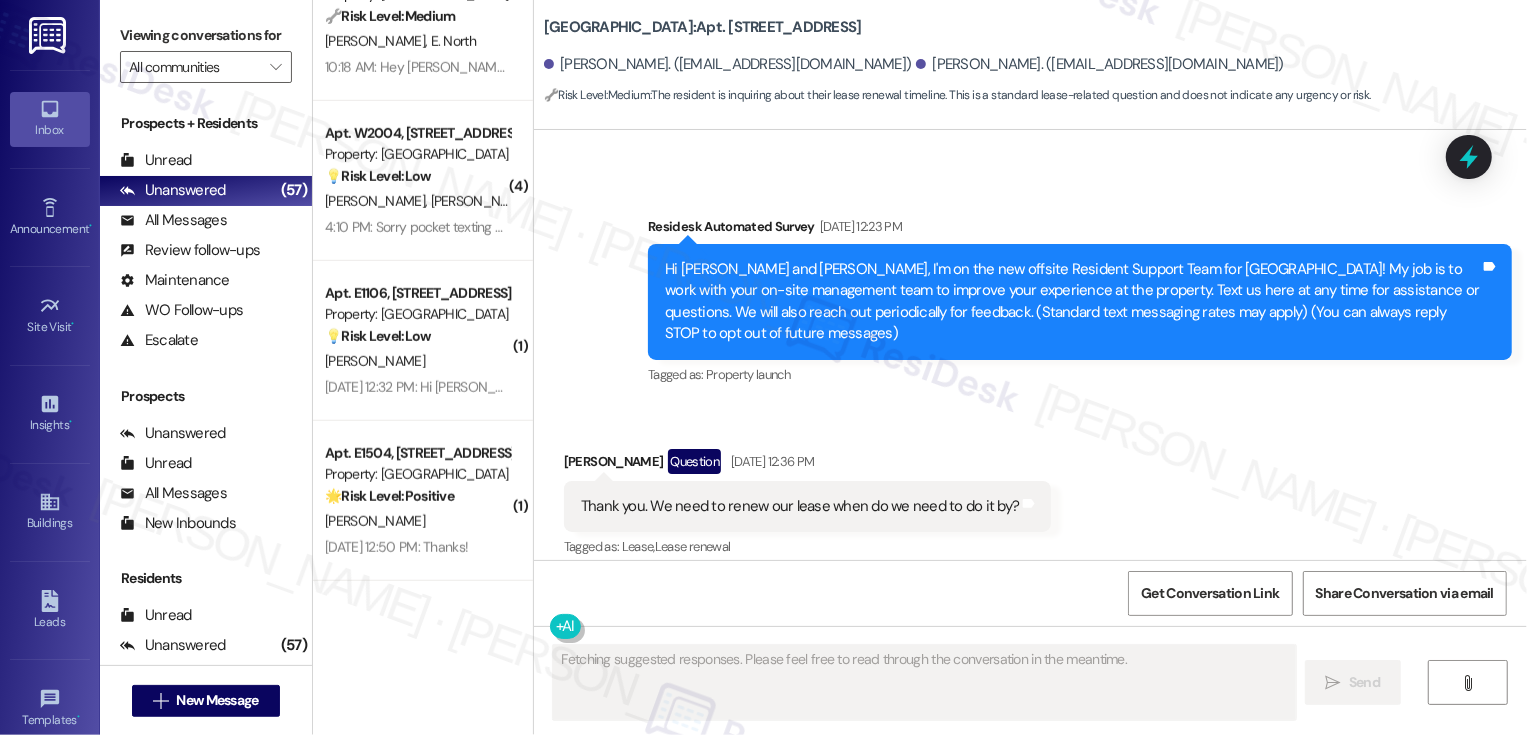 type on "Fetching suggested responses. Please feel free to read through the conversation in the meantime." 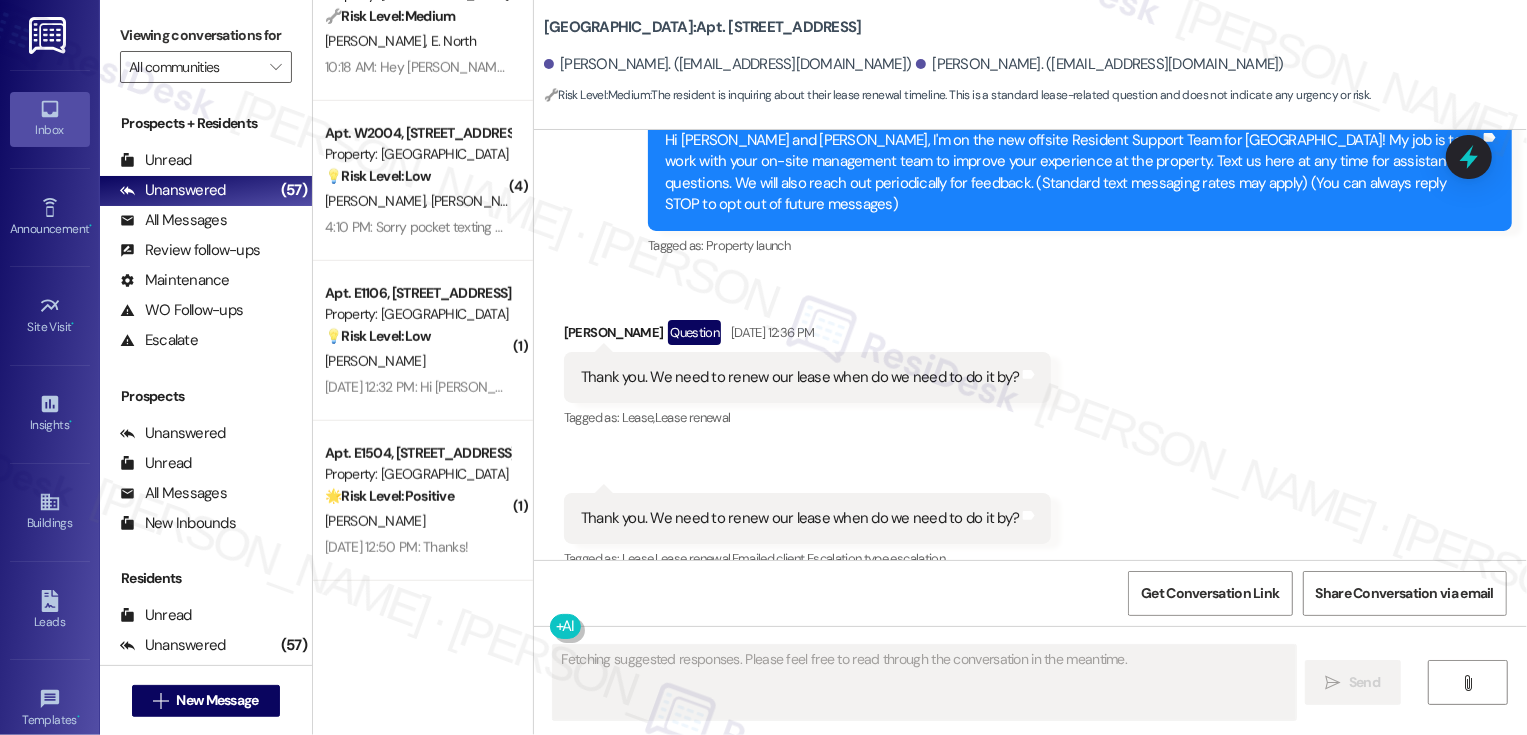 scroll, scrollTop: 250, scrollLeft: 0, axis: vertical 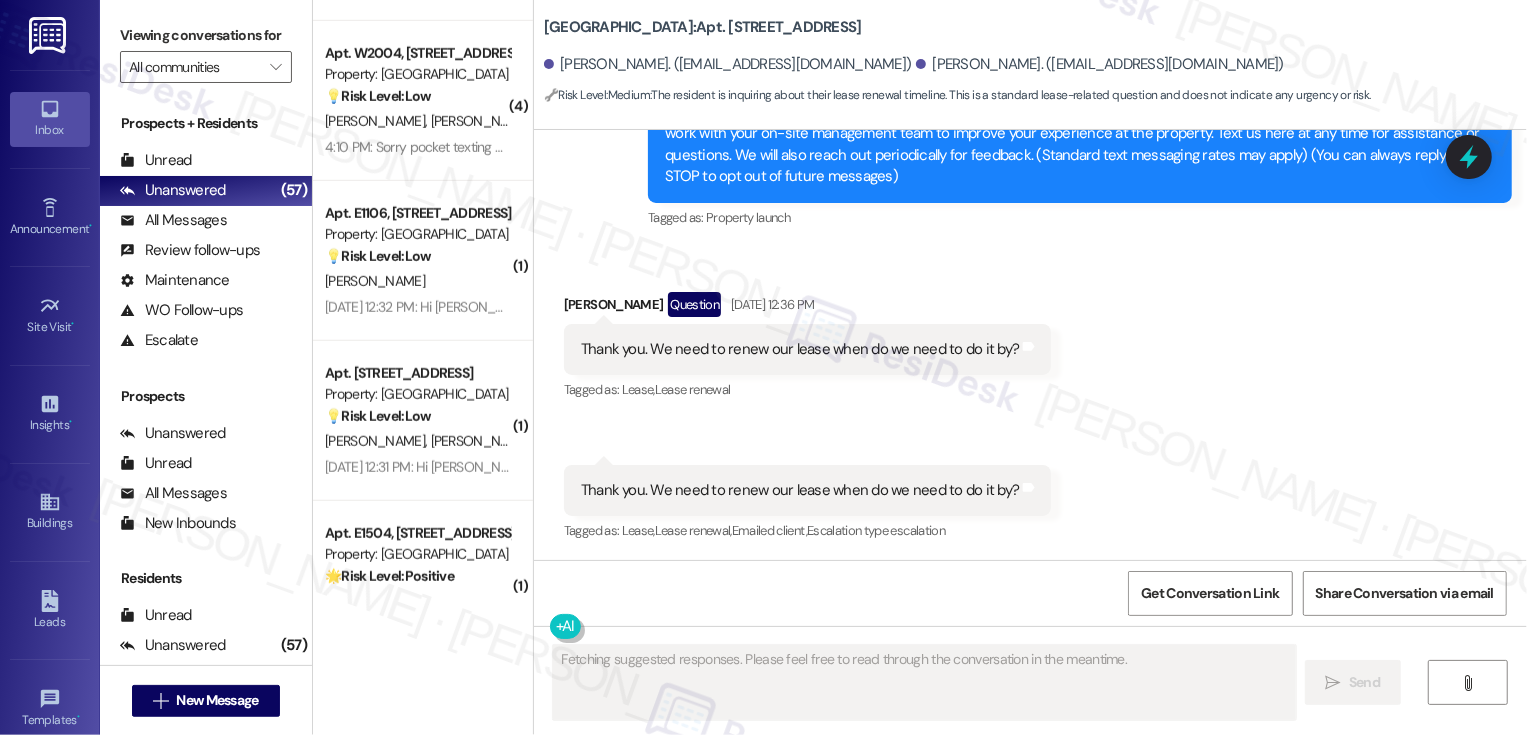 click on "R. Murphy" at bounding box center (417, 281) 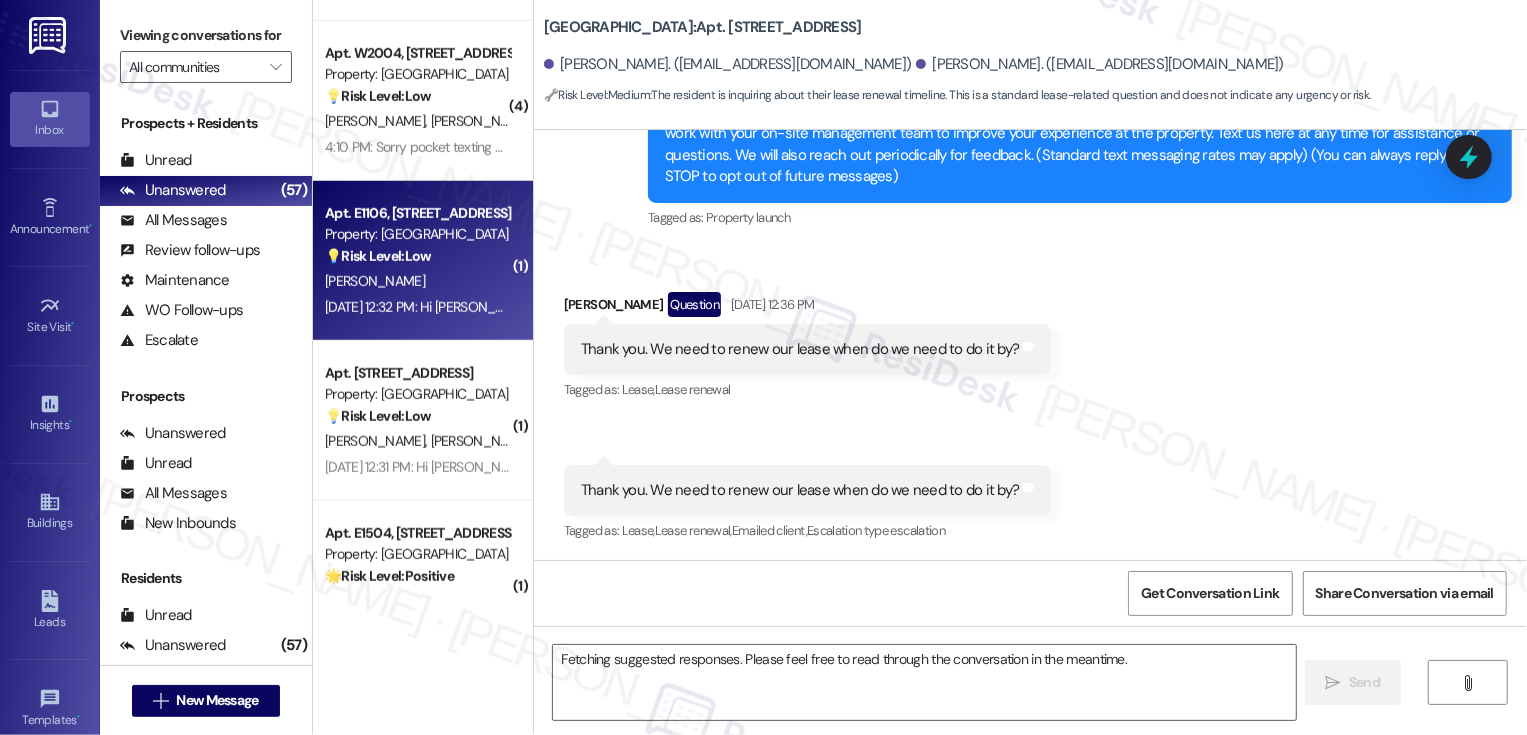 click on "R. Murphy" at bounding box center [417, 281] 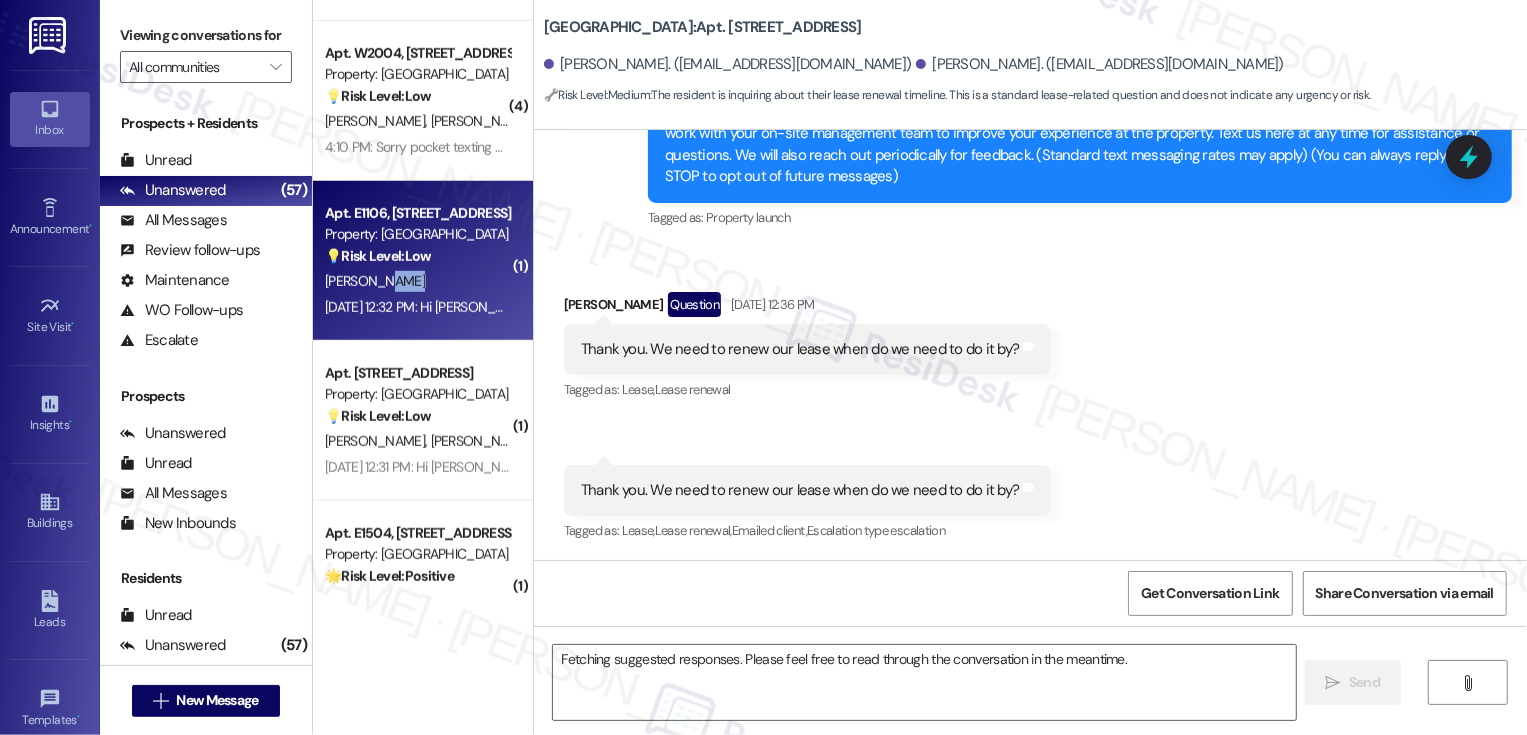click on "R. Murphy" at bounding box center (417, 281) 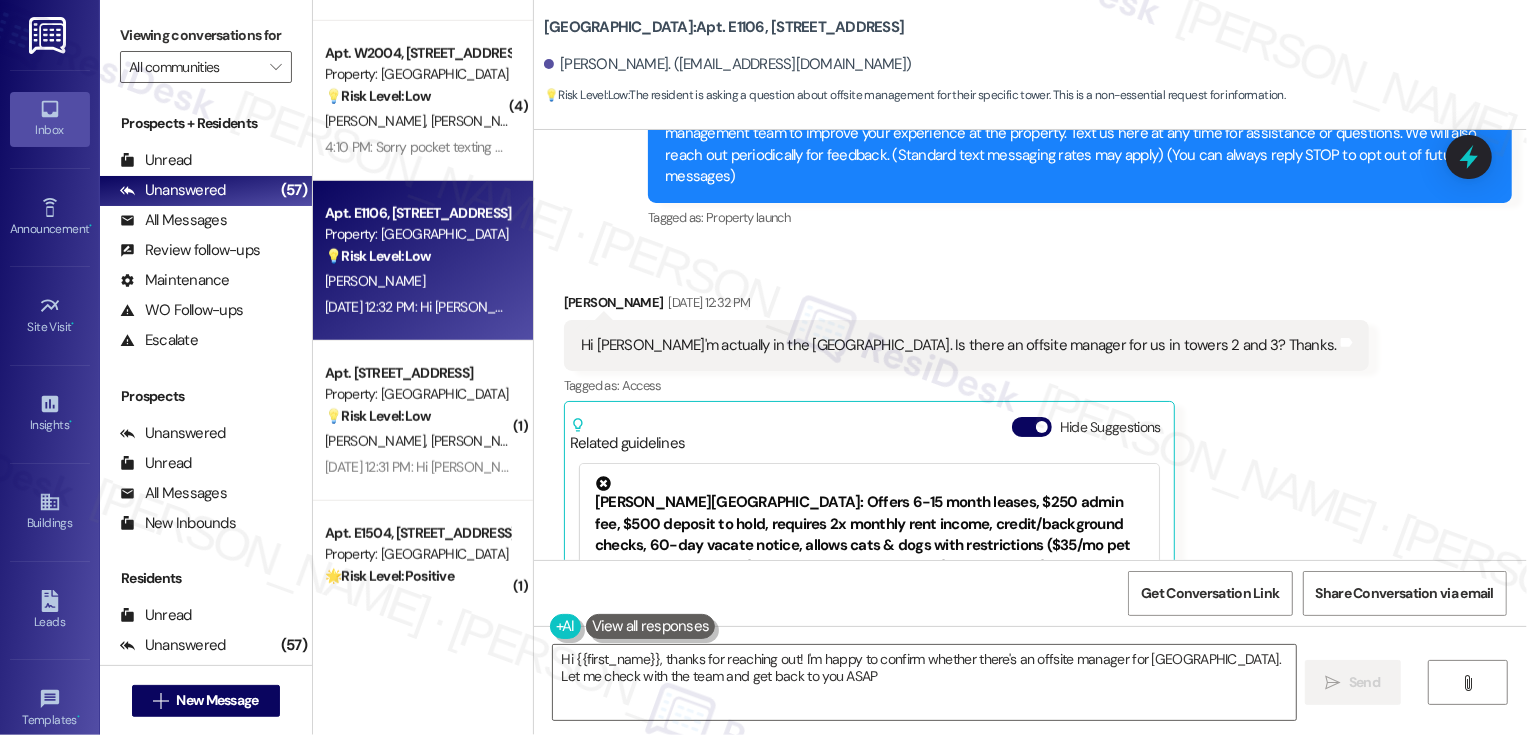 type on "Hi {{first_name}}, thanks for reaching out! I'm happy to confirm whether there's an offsite manager for East Tower. Let me check with the team and get back to you ASAP!" 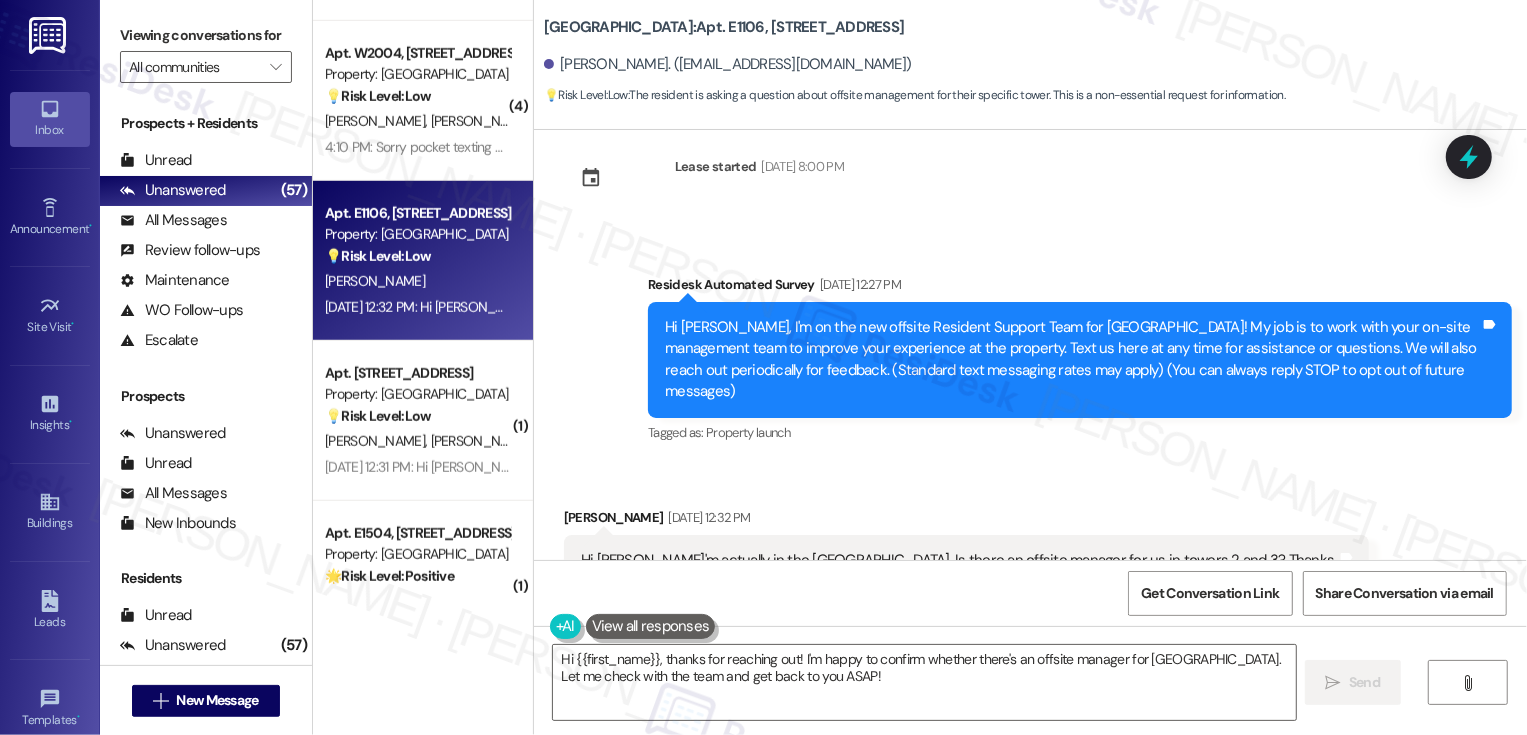 scroll, scrollTop: 27, scrollLeft: 0, axis: vertical 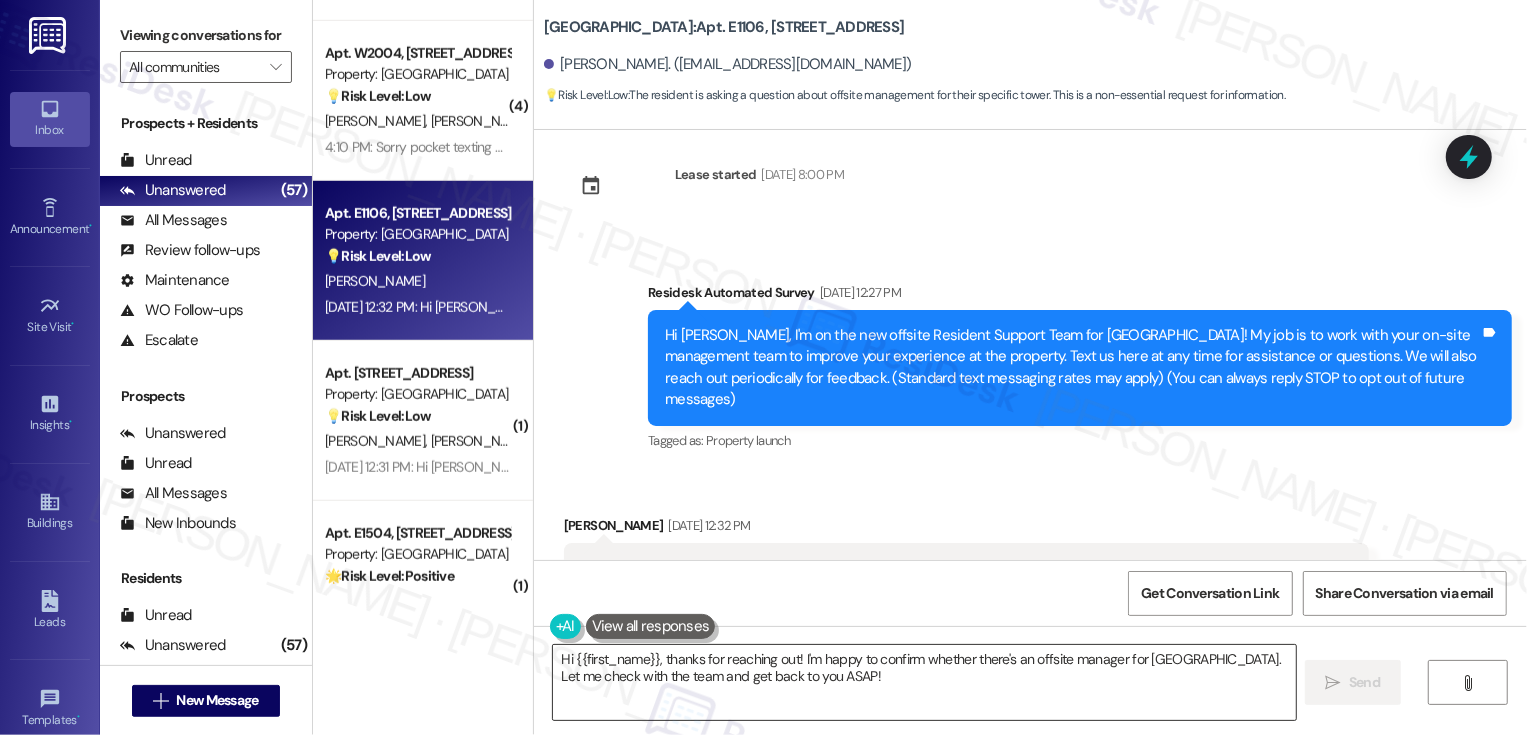 click on "Hi {{first_name}}, thanks for reaching out! I'm happy to confirm whether there's an offsite manager for East Tower. Let me check with the team and get back to you ASAP!" at bounding box center (924, 682) 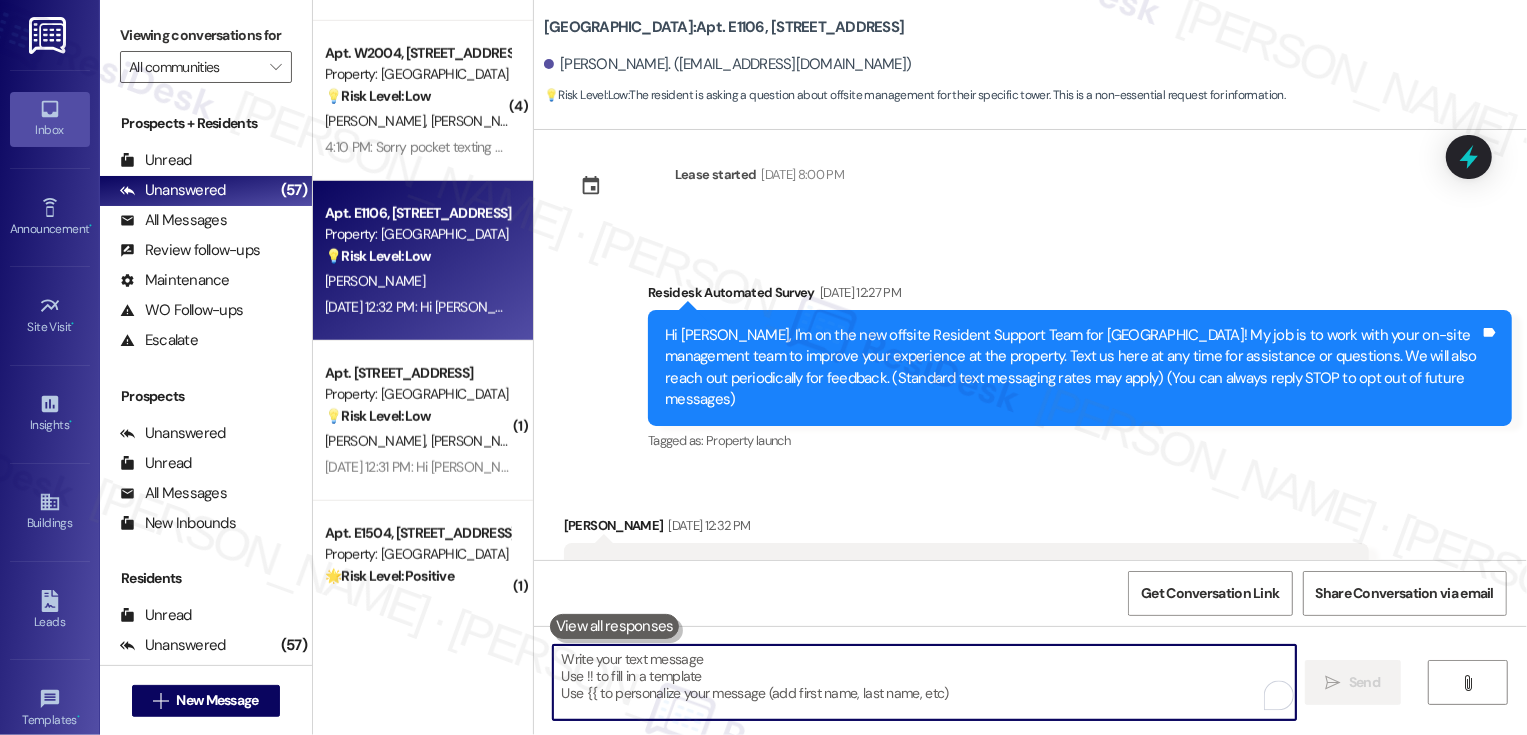 paste on "Renewal Follow-up" 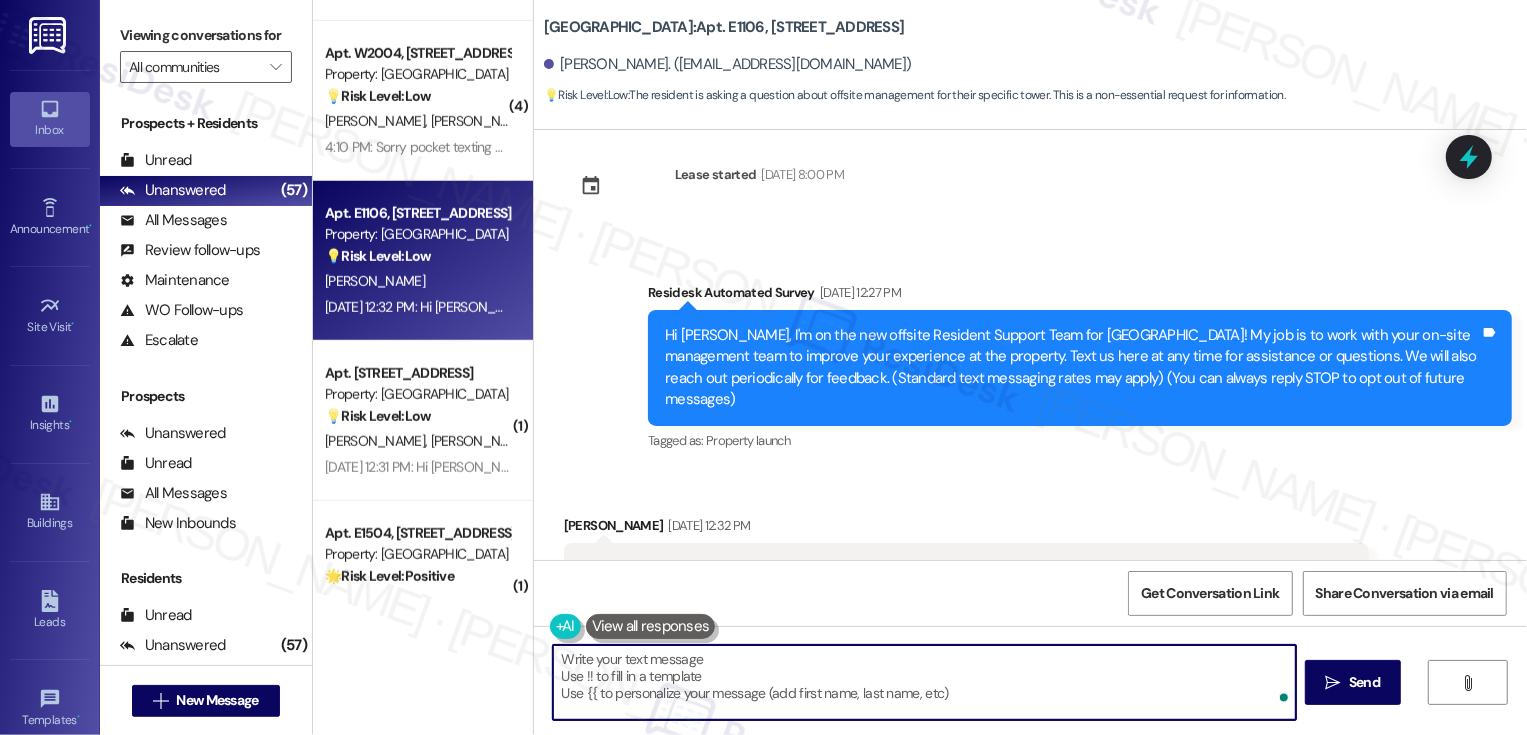 type on "Renewal Follow-up" 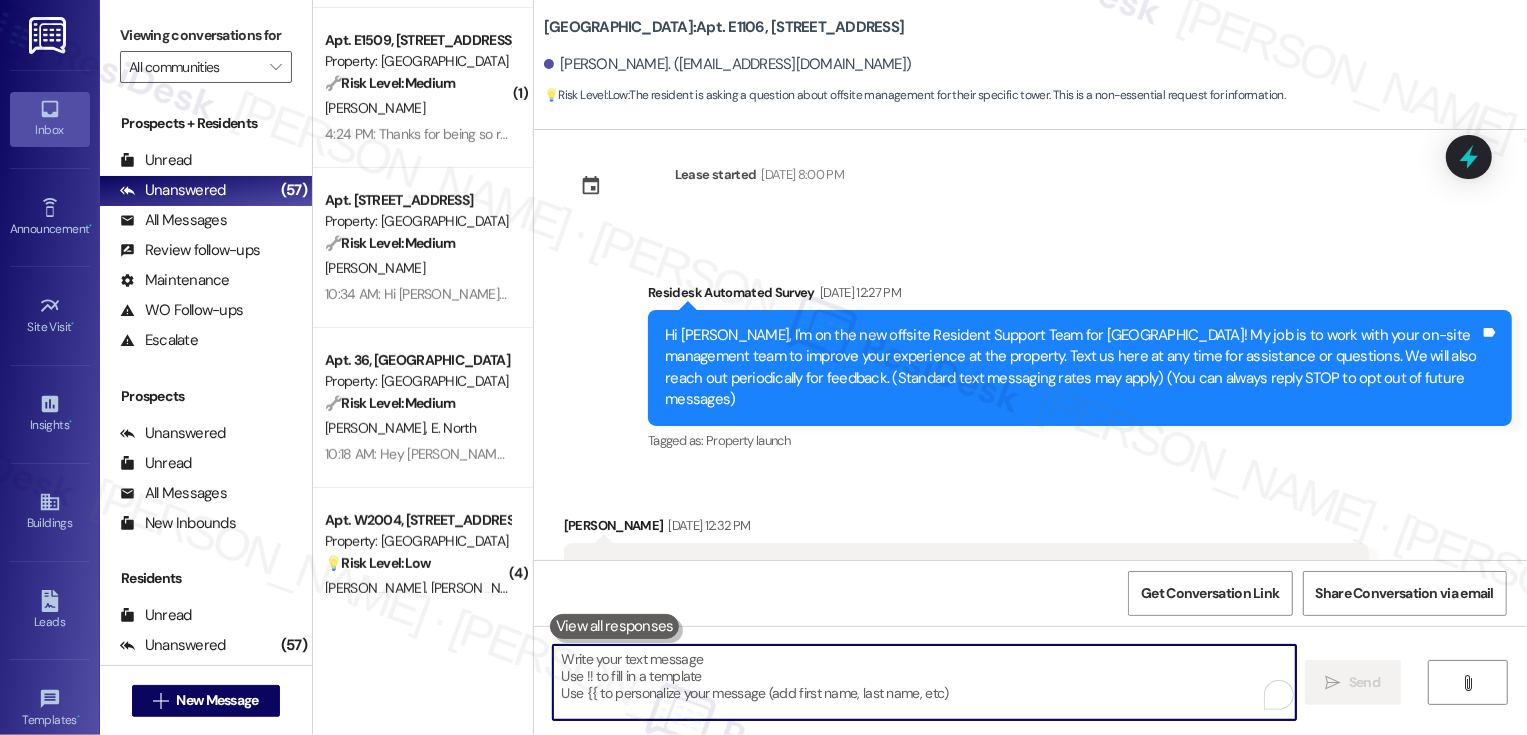 scroll, scrollTop: 620, scrollLeft: 0, axis: vertical 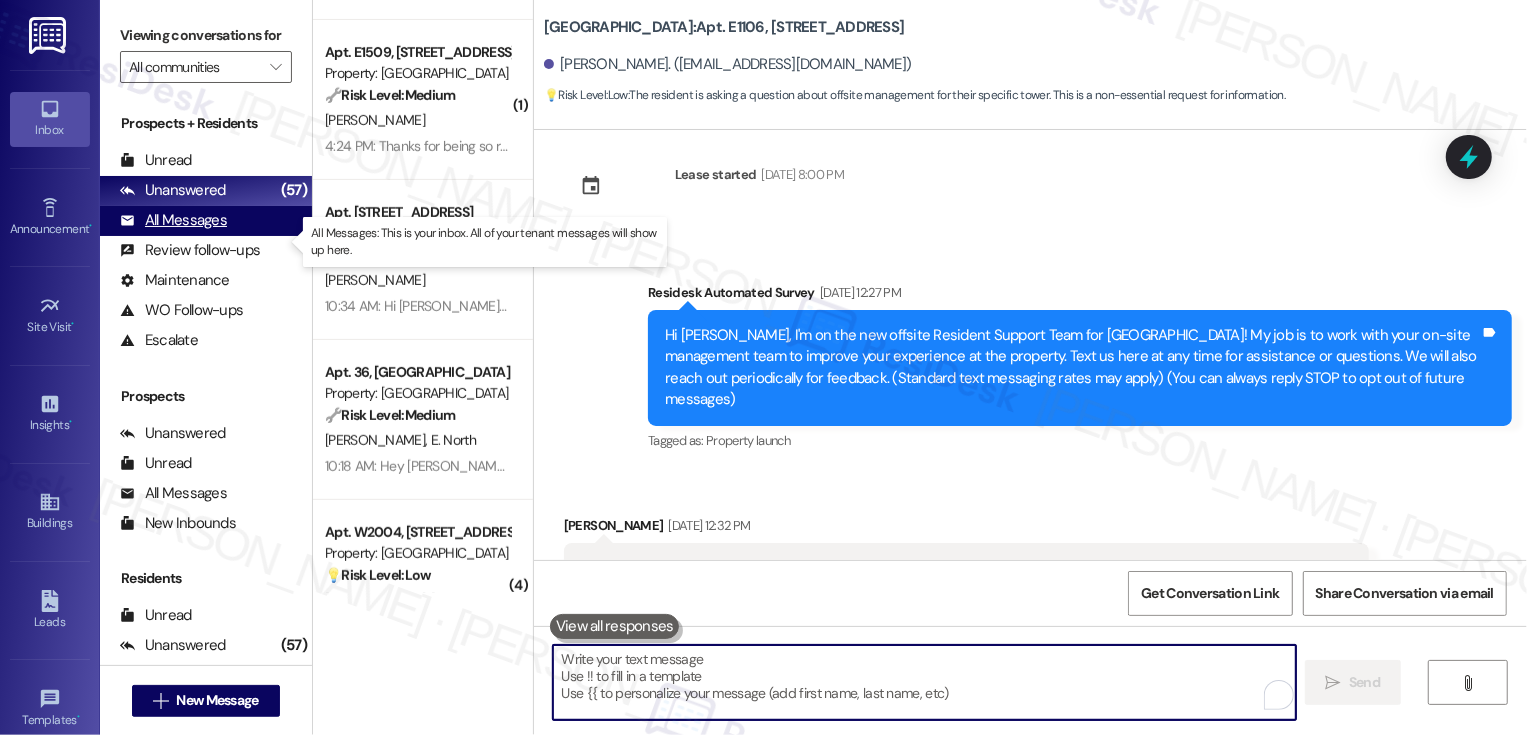 type 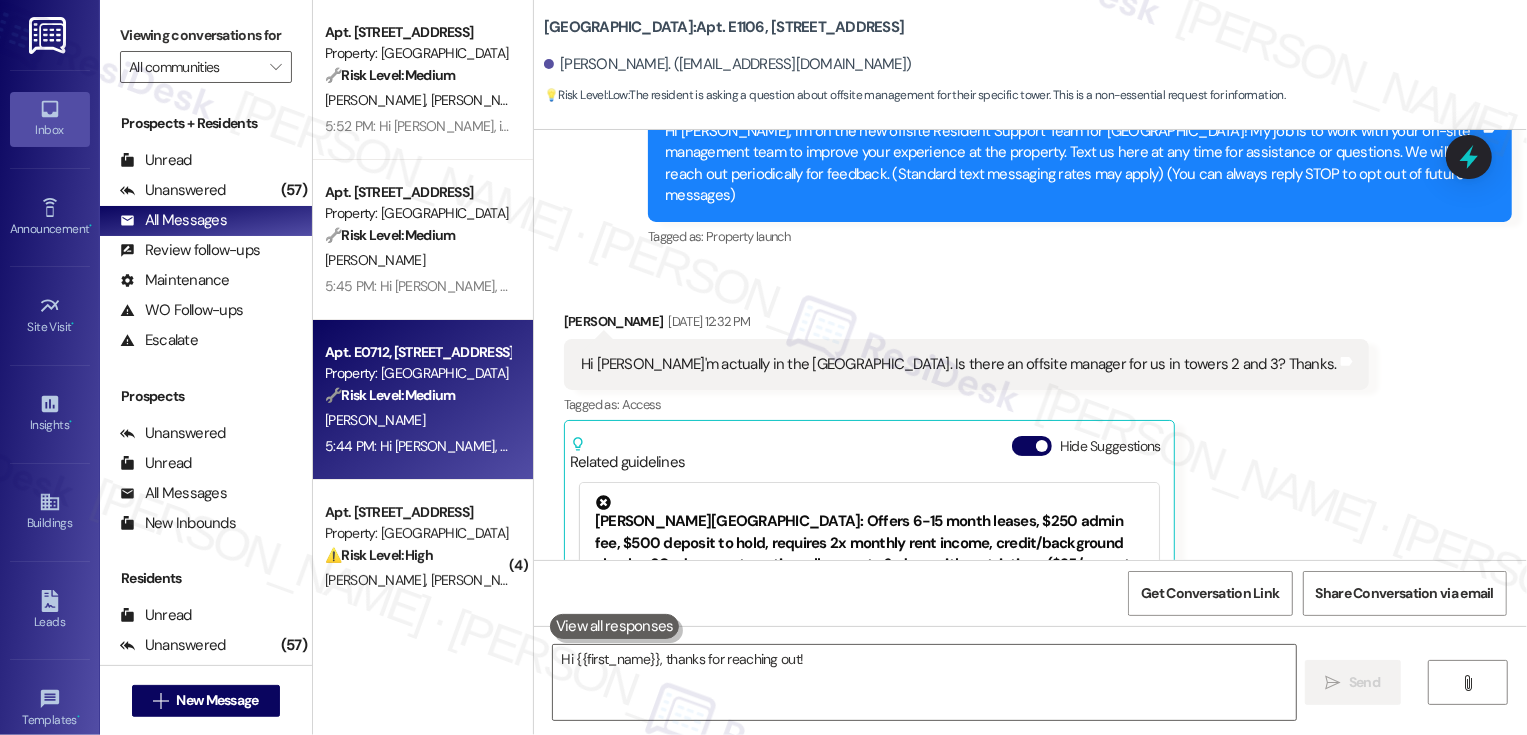 scroll, scrollTop: 437, scrollLeft: 0, axis: vertical 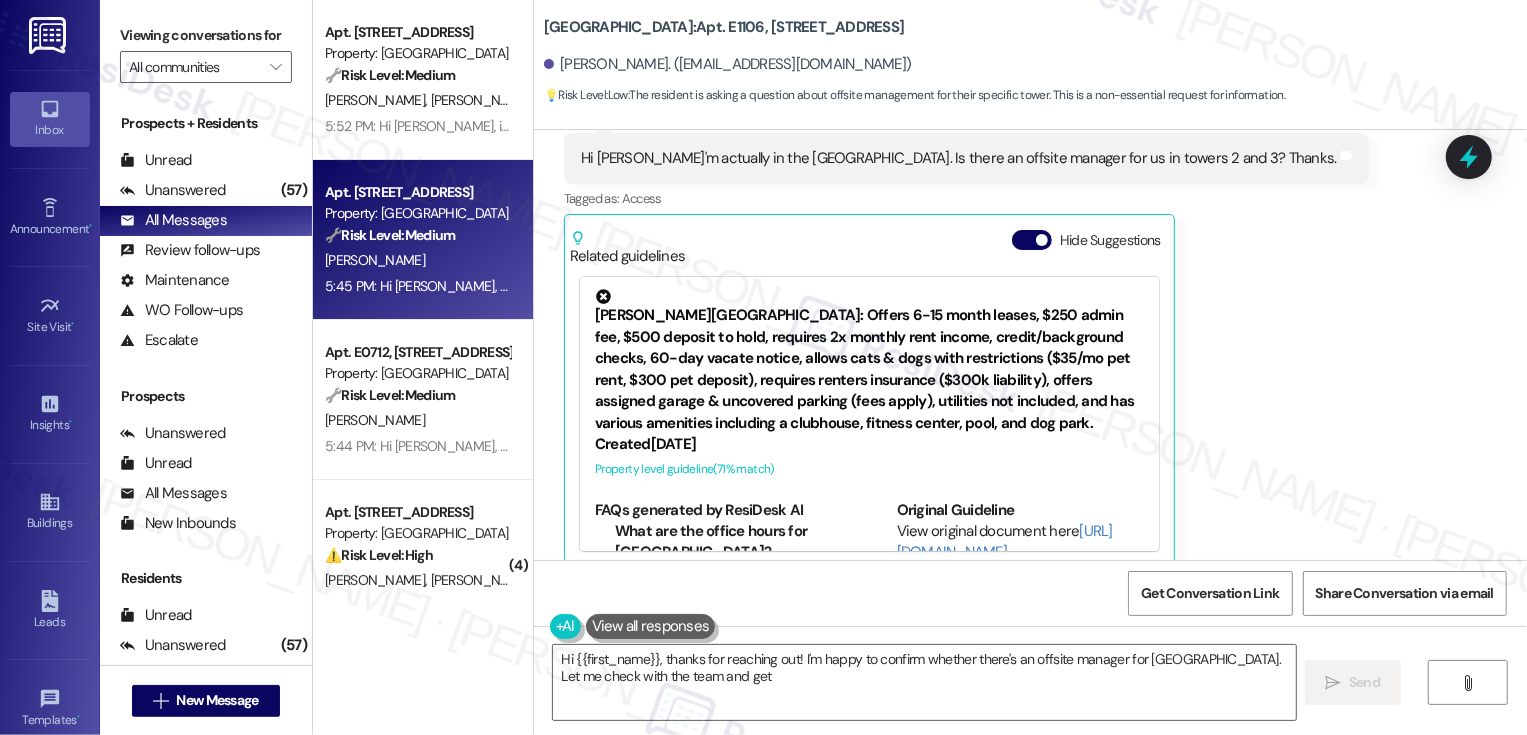 type on "Hi {{first_name}}, thanks for reaching out! I'm happy to confirm whether there's an offsite manager for East Tower. Let me check with the team and get back" 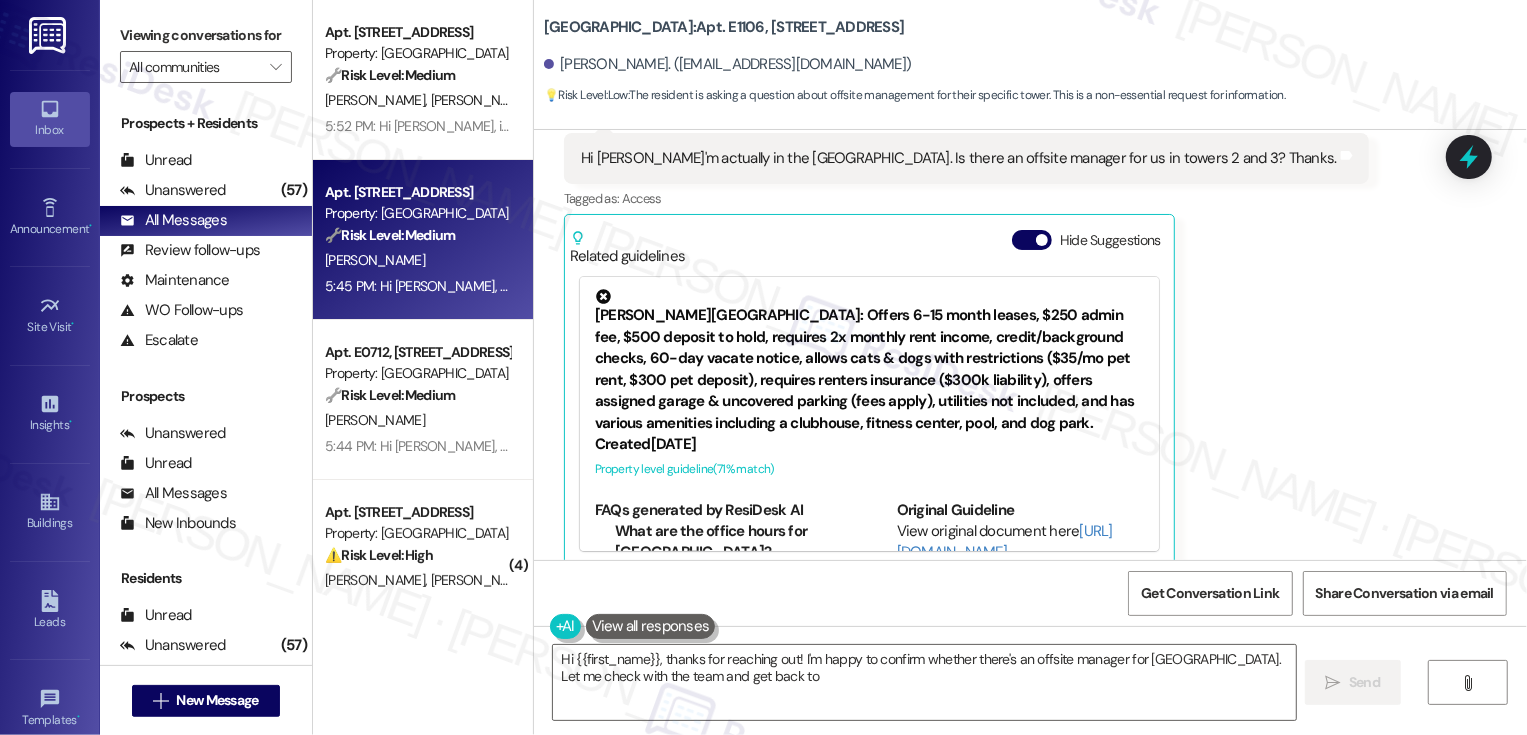 click on "N. Pitigala" at bounding box center (417, 260) 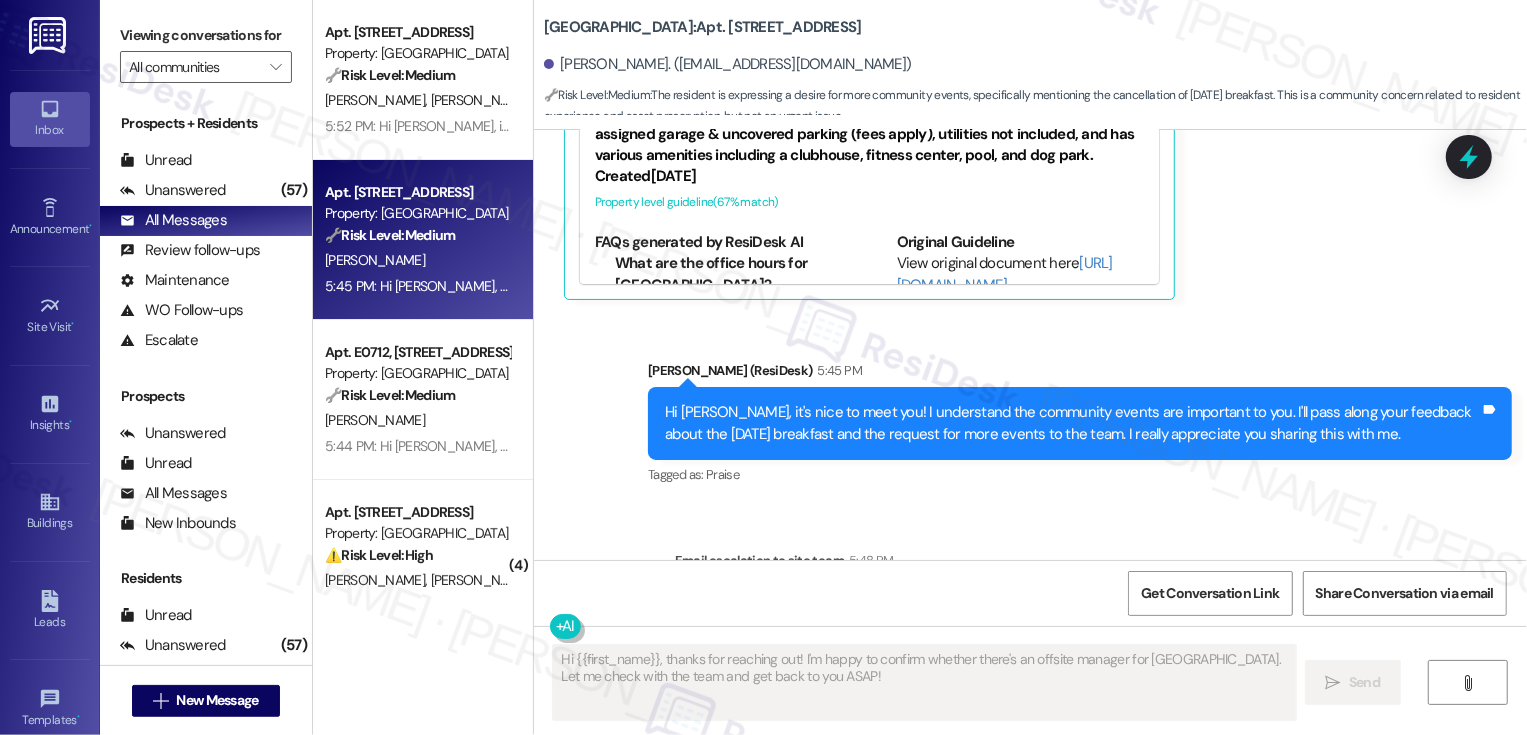 scroll, scrollTop: 896, scrollLeft: 0, axis: vertical 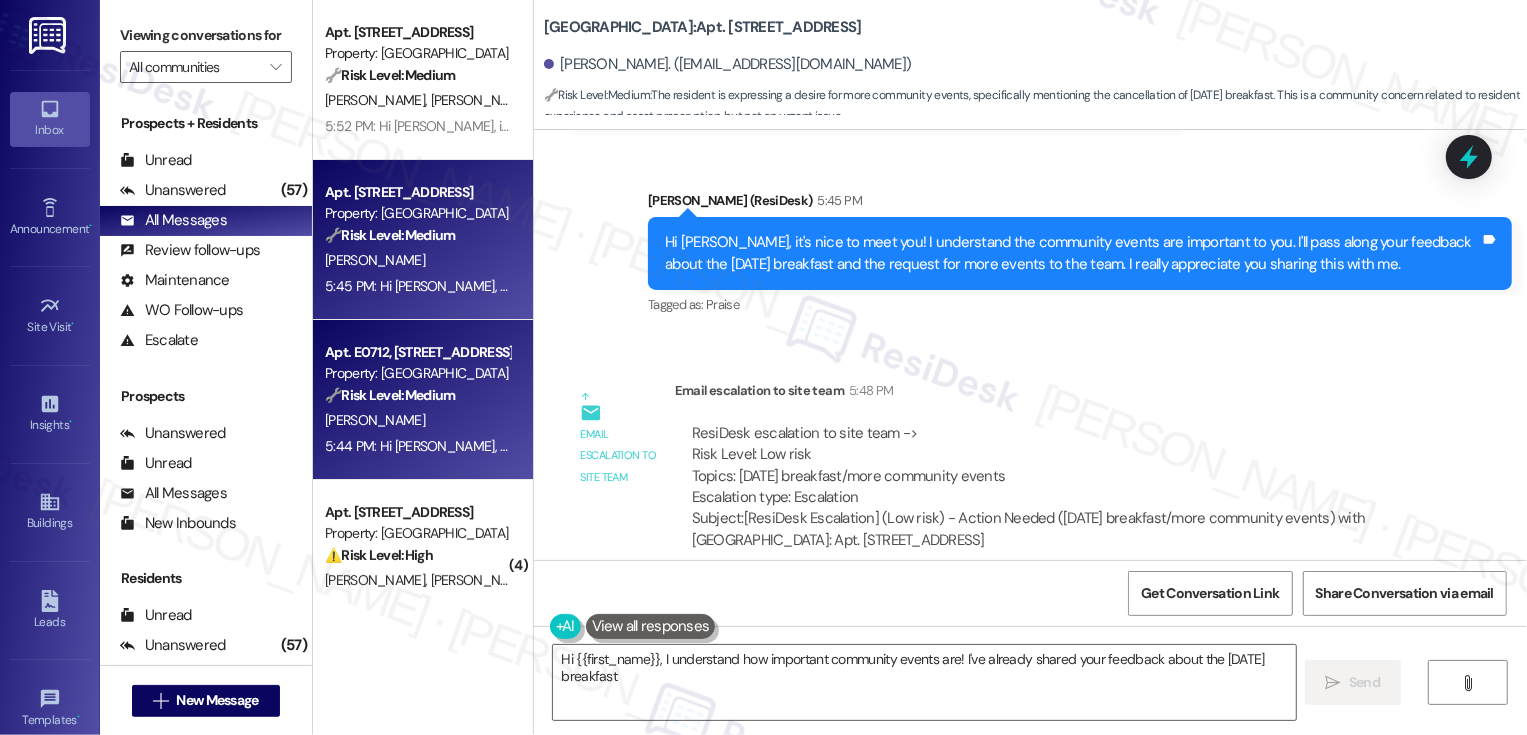 type on "Hi {{first_name}}, I understand how important community events are! I've already shared your feedback about the Saturday breakfast and" 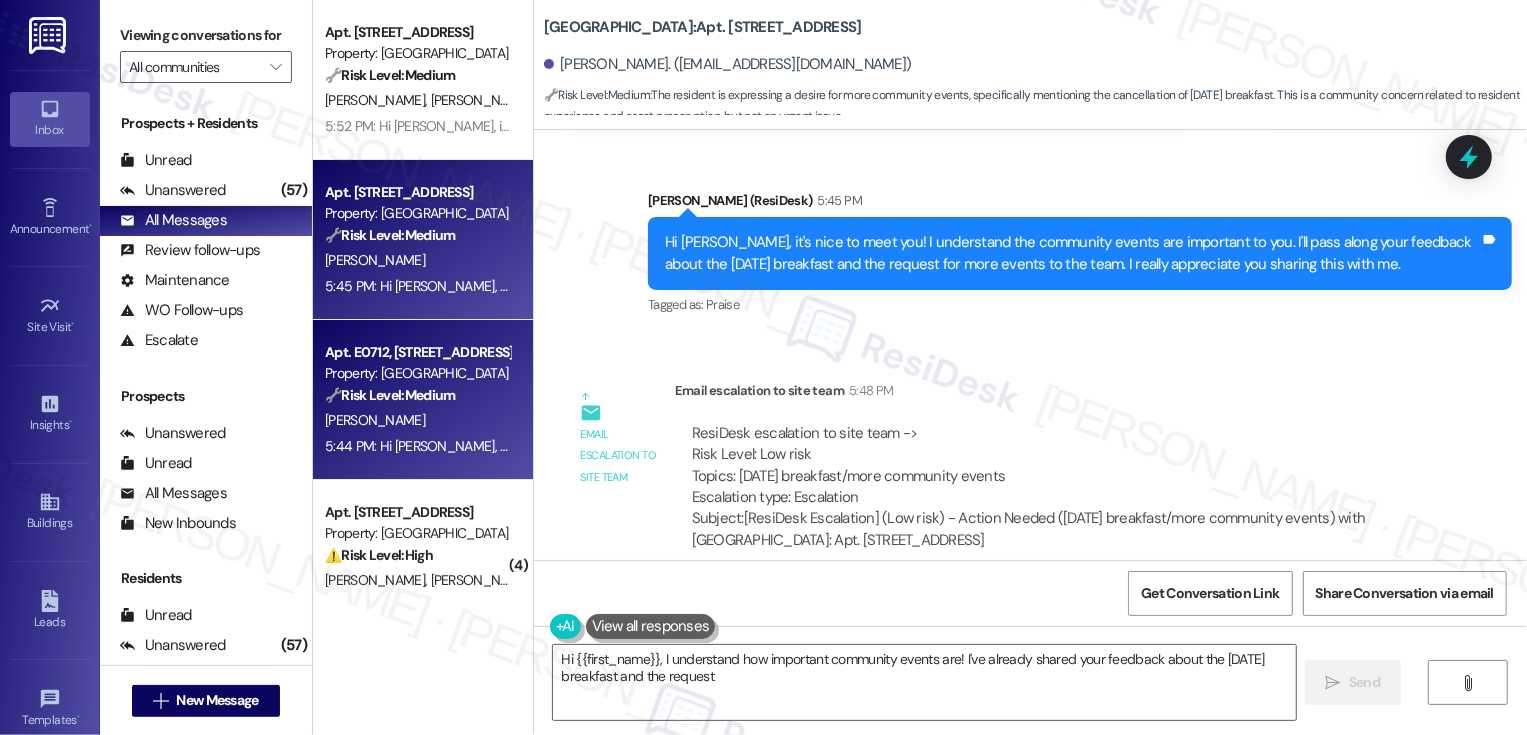 click on "Apt. E0712, 1101 East Bayaud Avenue" at bounding box center (417, 352) 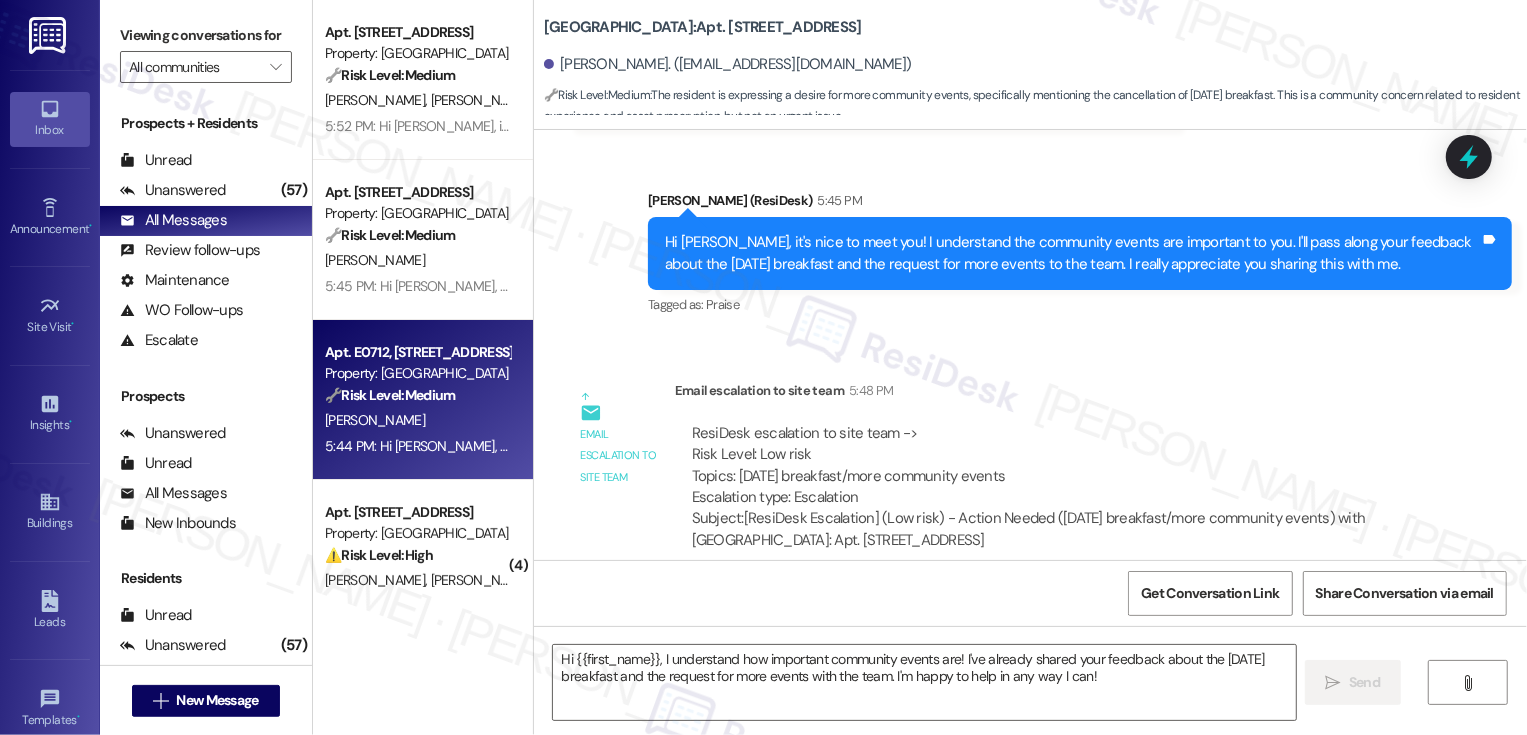 type on "Fetching suggested responses. Please feel free to read through the conversation in the meantime." 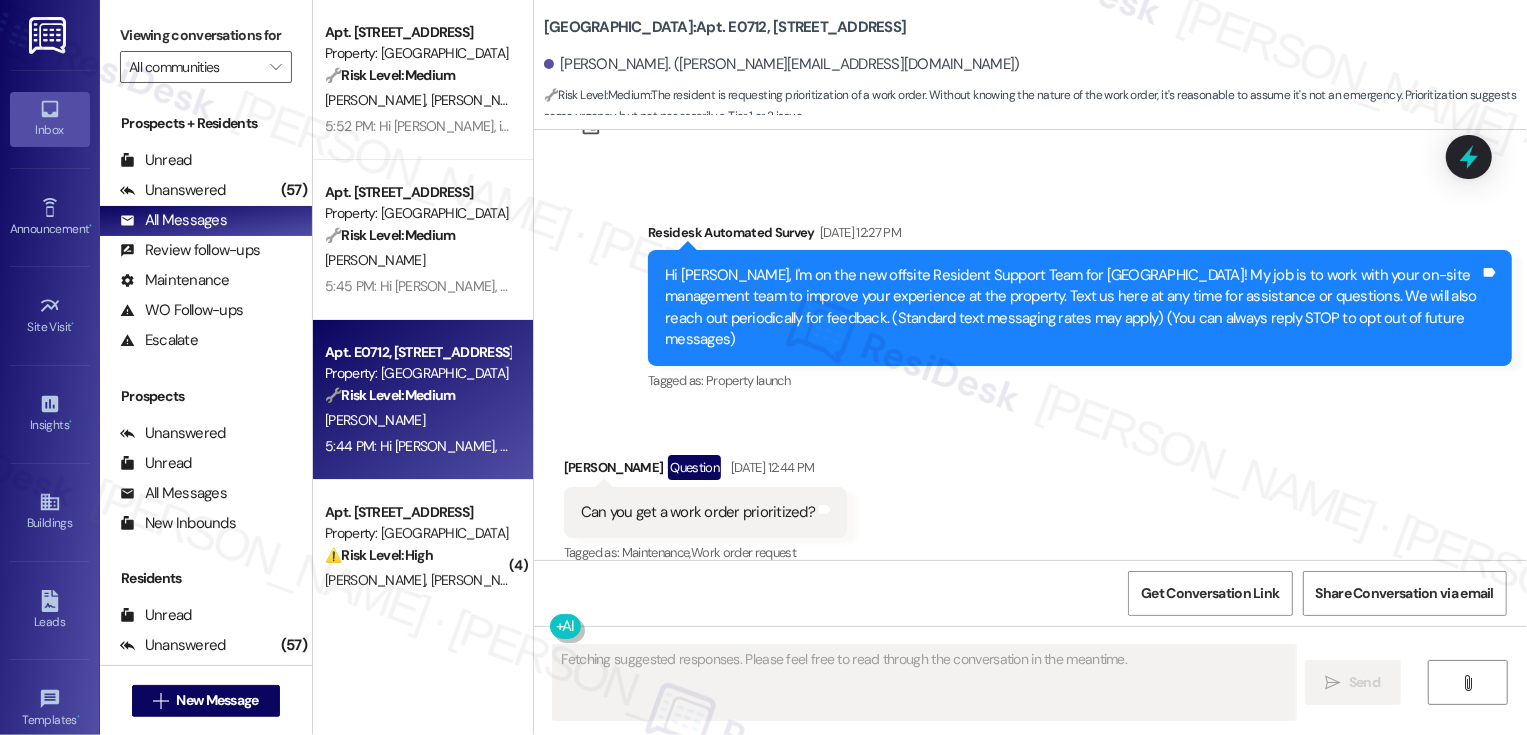 scroll, scrollTop: 300, scrollLeft: 0, axis: vertical 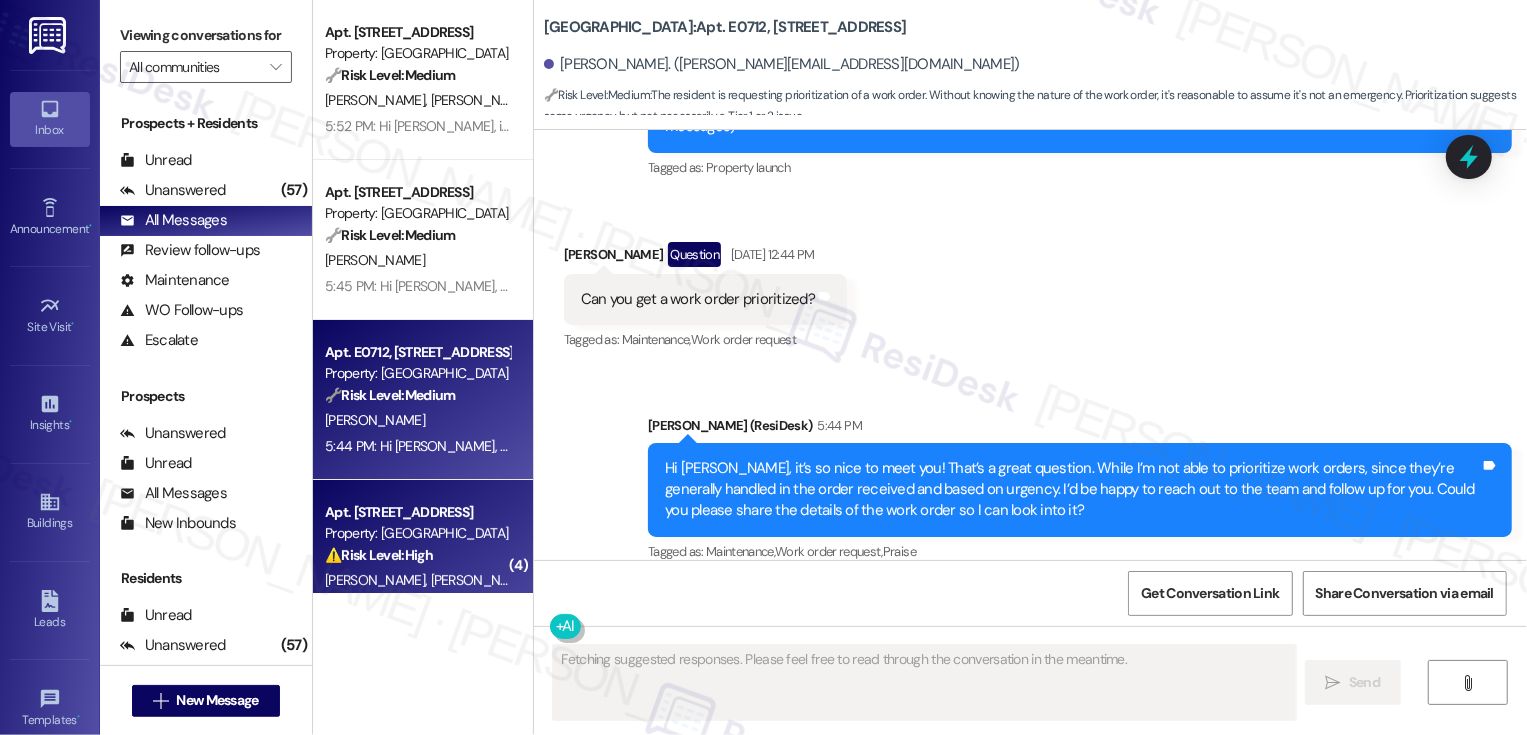 click on "Apt. W3102, 1101 East Bayaud Avenue" at bounding box center (417, 512) 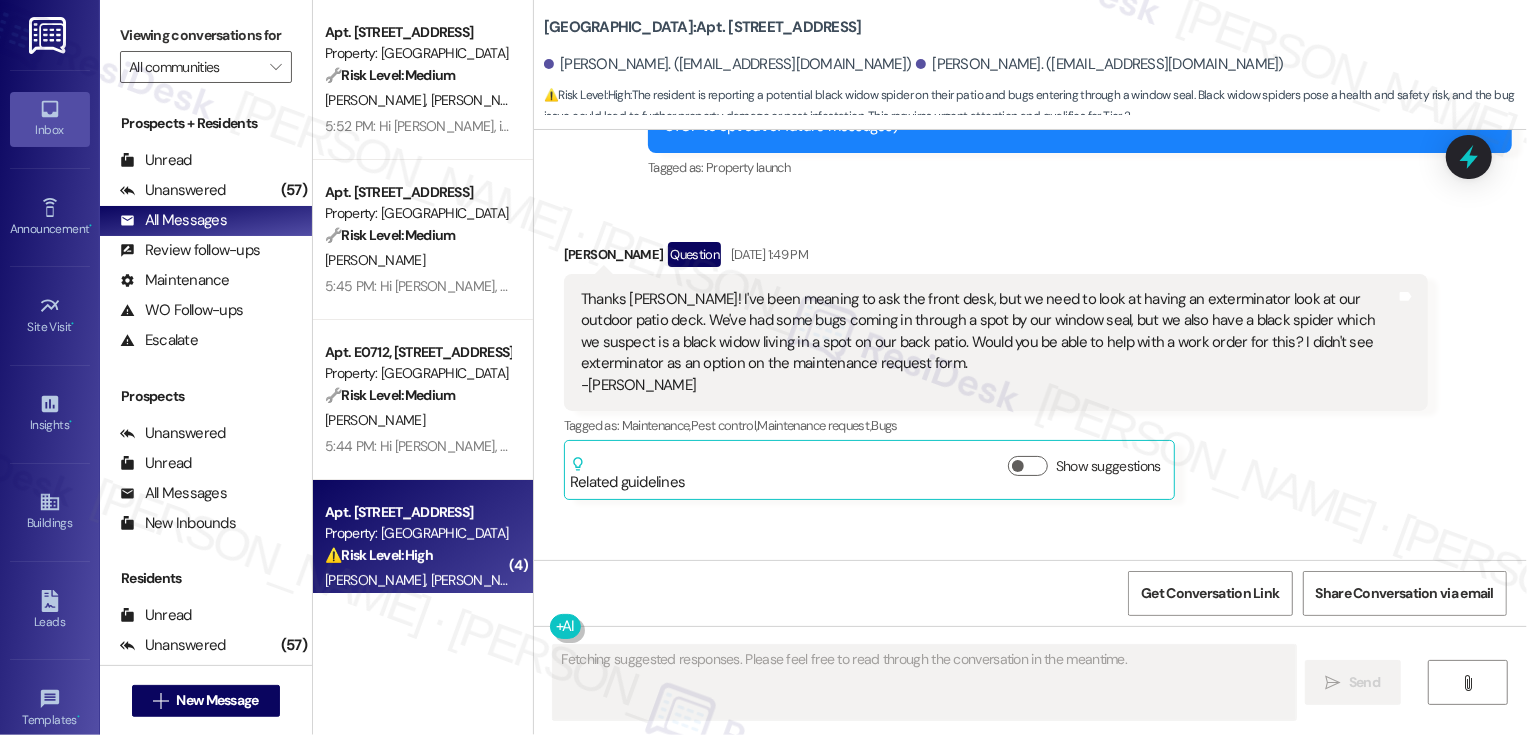 scroll, scrollTop: 242, scrollLeft: 0, axis: vertical 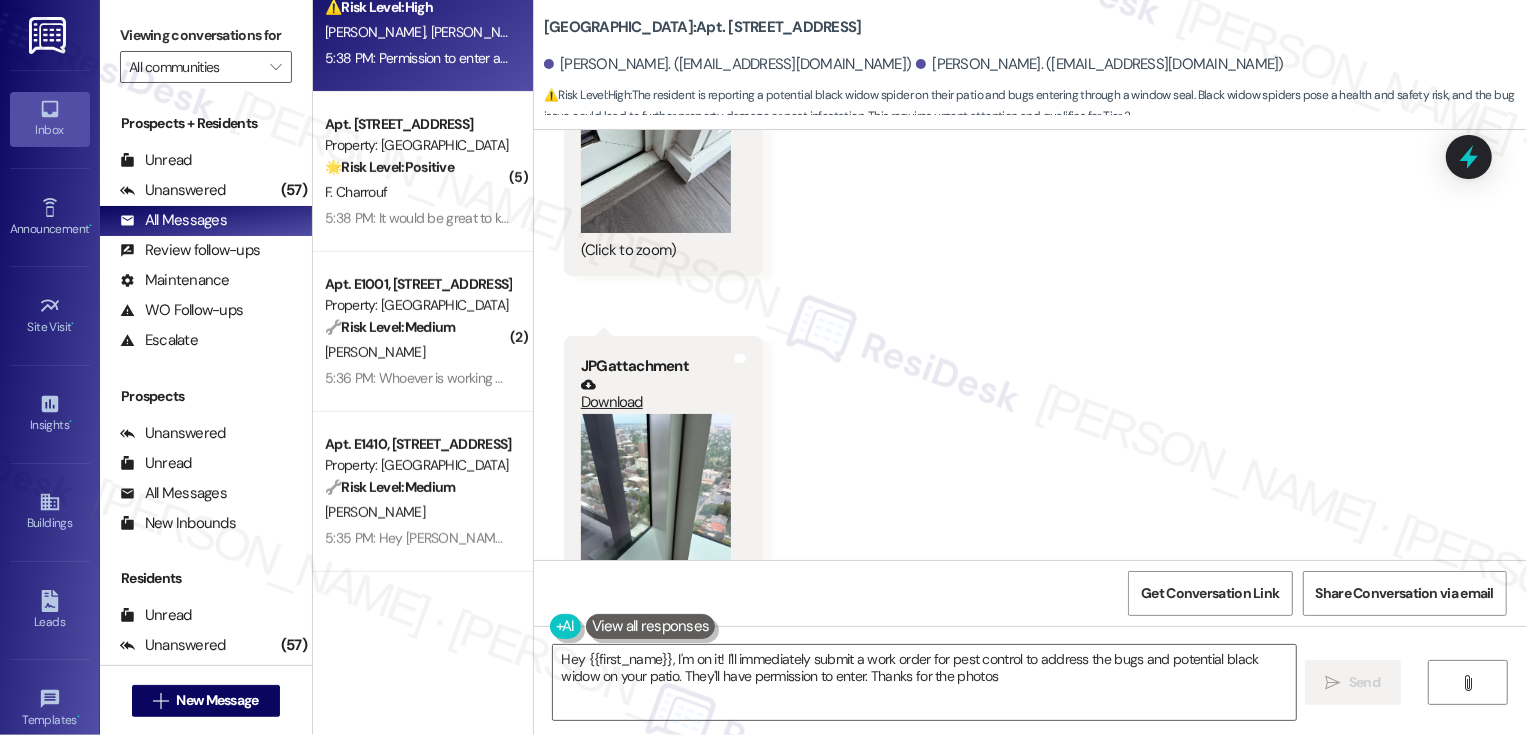 type on "Hey {{first_name}}, I'm on it! I'll immediately submit a work order for pest control to address the bugs and potential black widow on your patio. They'll have permission to enter. Thanks for the photos!" 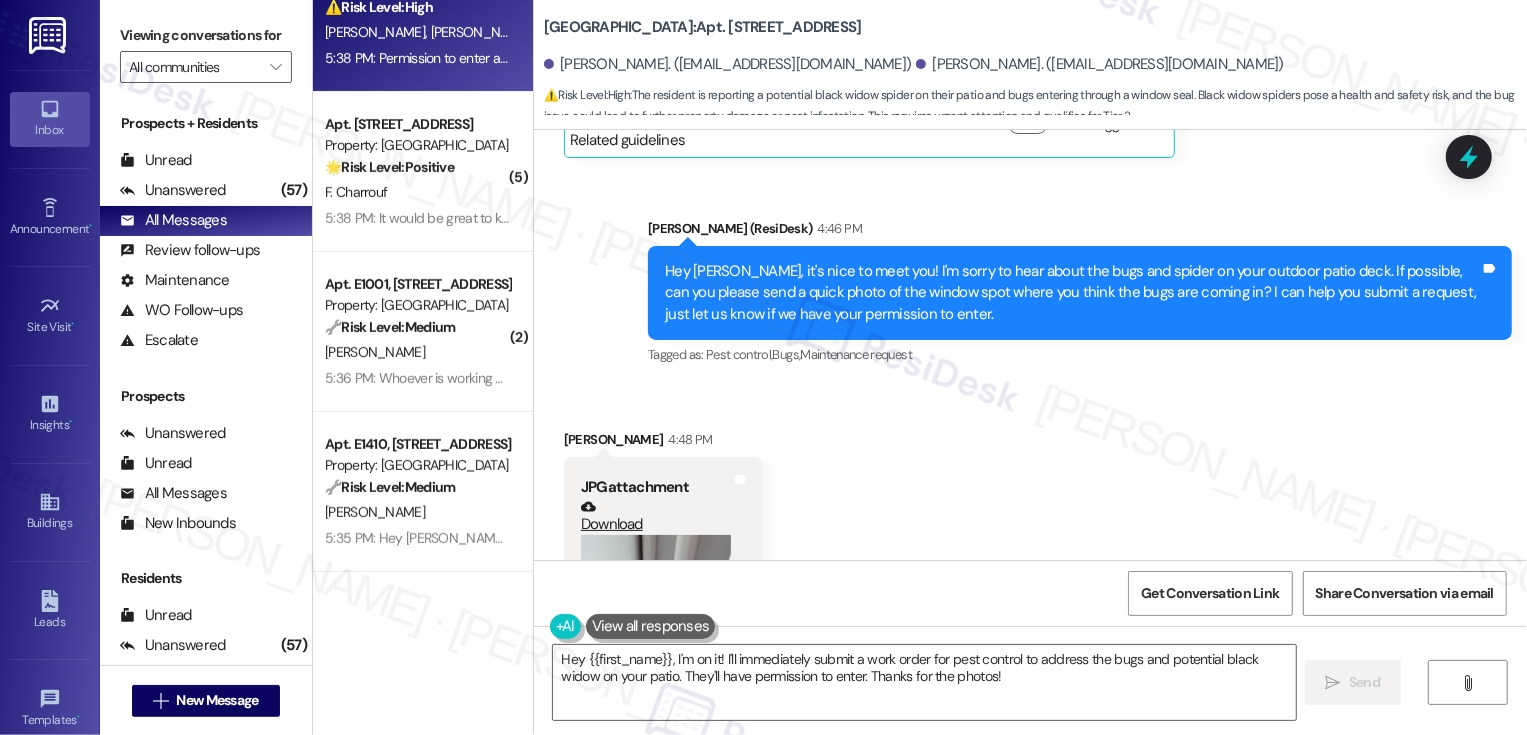 scroll, scrollTop: 489, scrollLeft: 0, axis: vertical 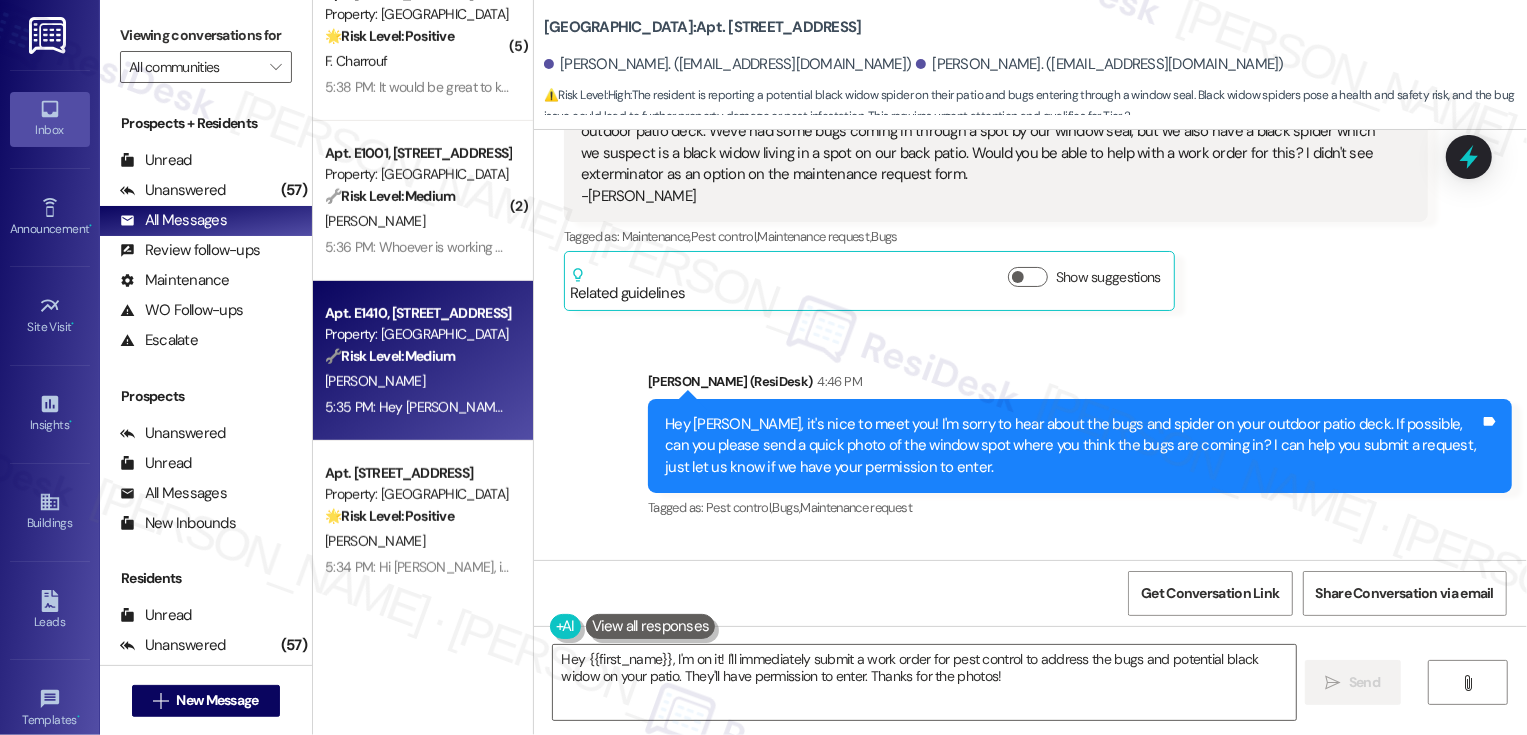 click on "M. Heagerty" at bounding box center (417, 381) 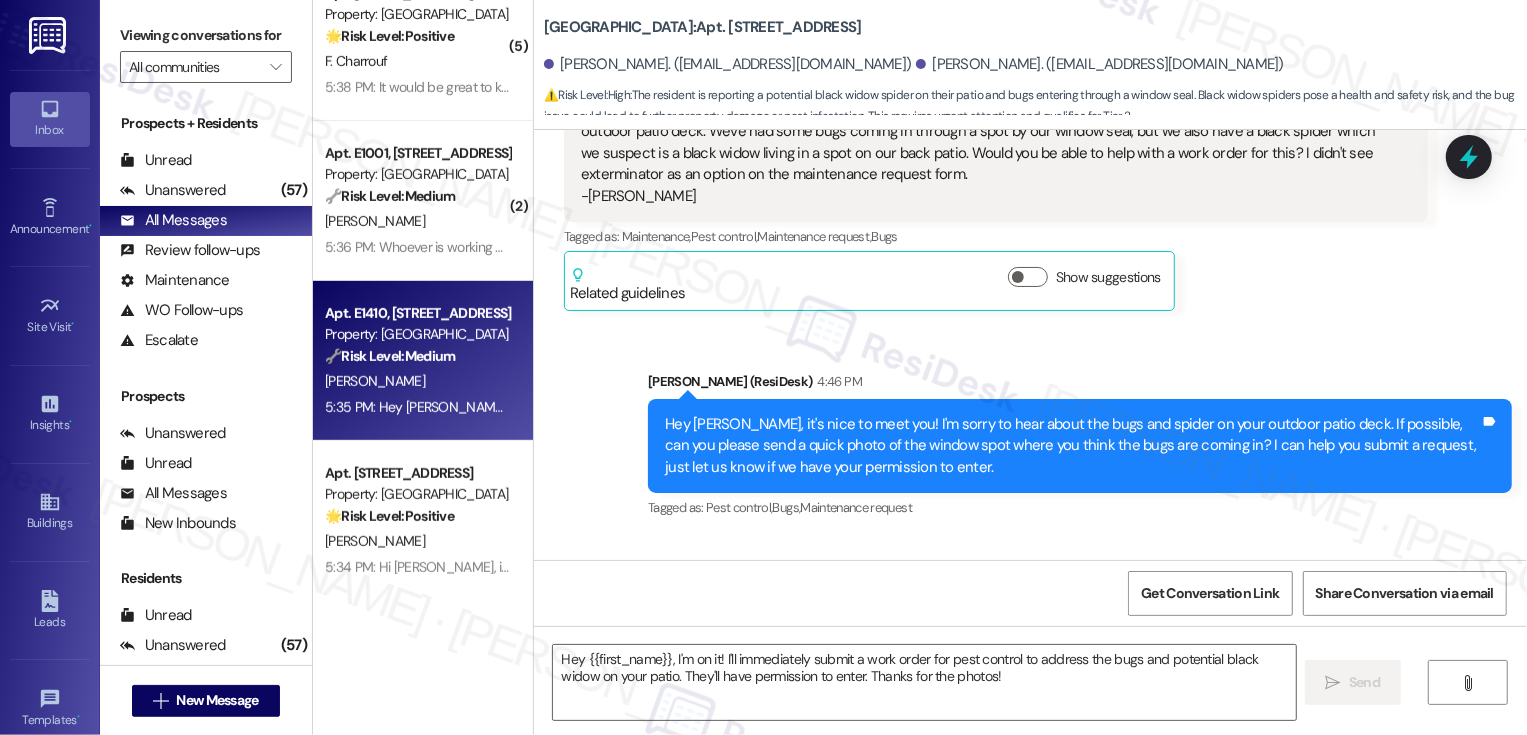 type on "Fetching suggested responses. Please feel free to read through the conversation in the meantime." 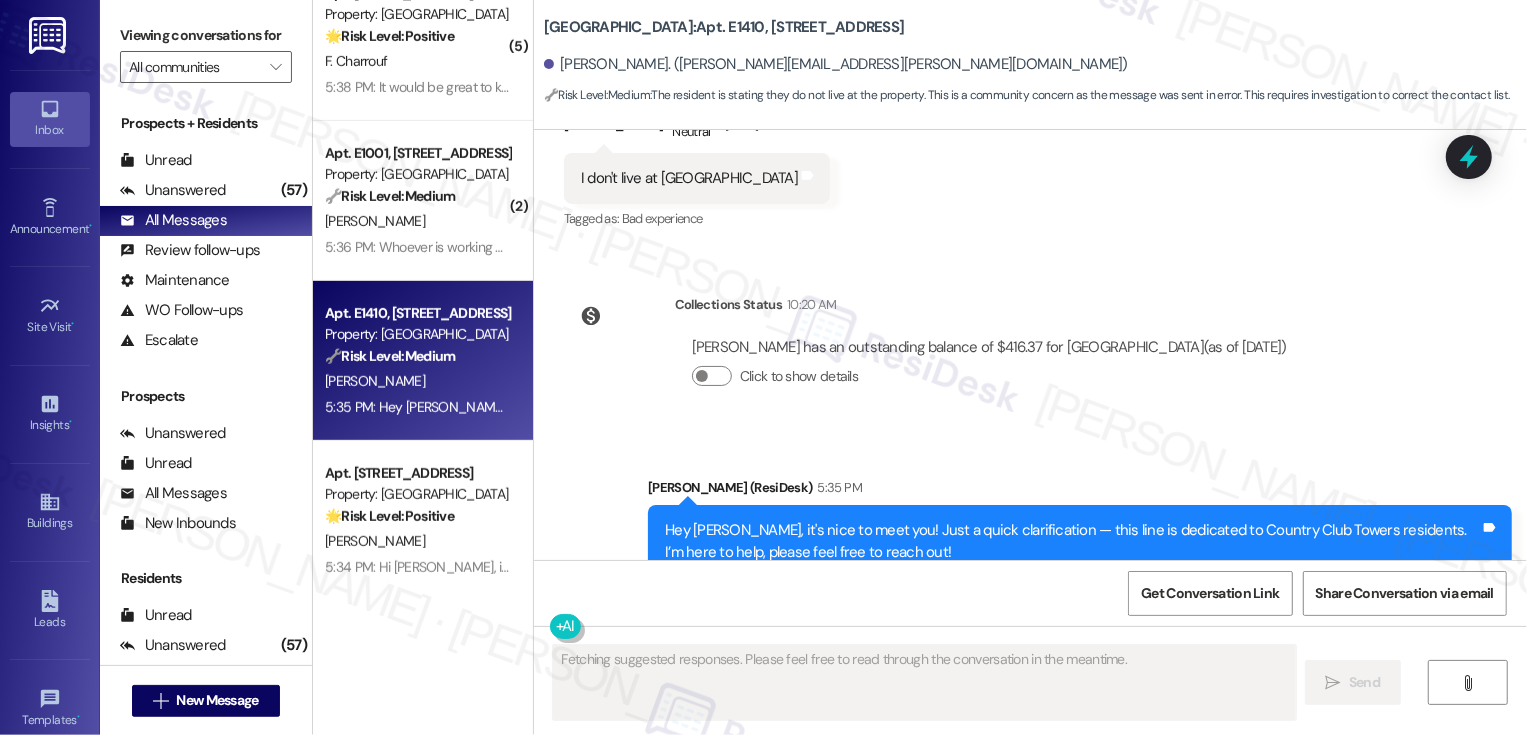 scroll, scrollTop: 480, scrollLeft: 0, axis: vertical 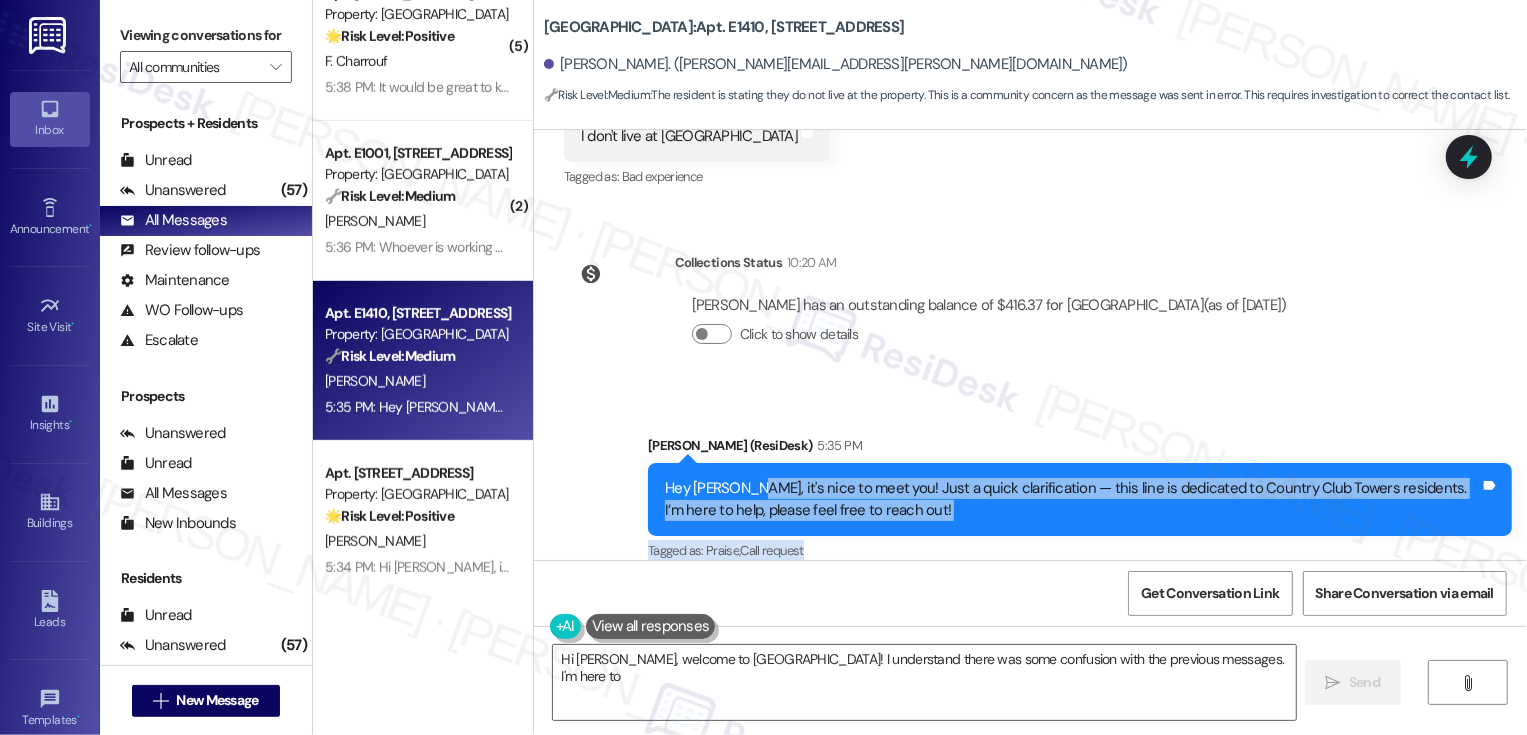drag, startPoint x: 740, startPoint y: 466, endPoint x: 915, endPoint y: 520, distance: 183.14203 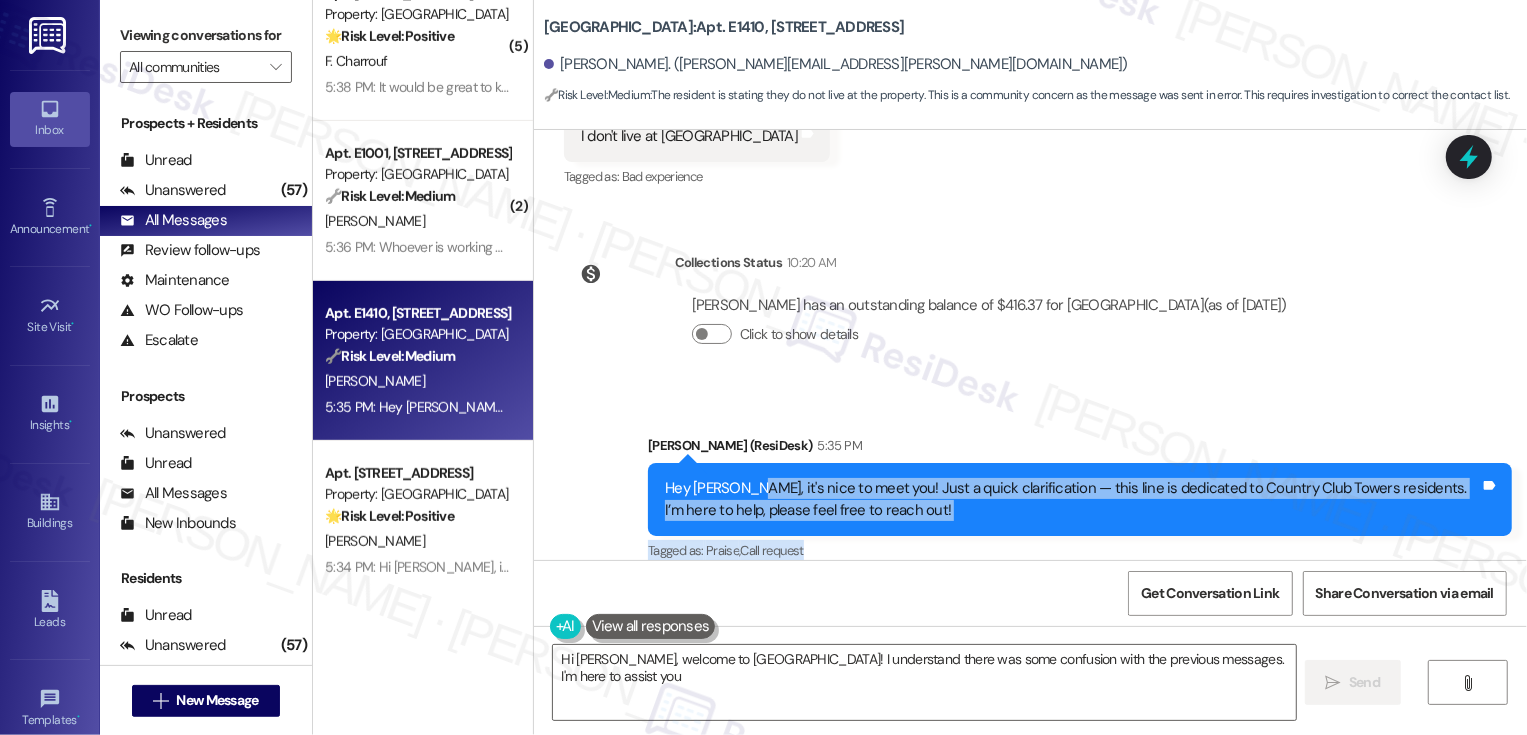copy on "it's nice to meet you! Just a quick clarification — this line is dedicated to Country Club Towers residents. I’m here to help, please feel free to reach out! Tags and notes Tagged as:   Praise ,  Click to highlight conversations about Praise Call request" 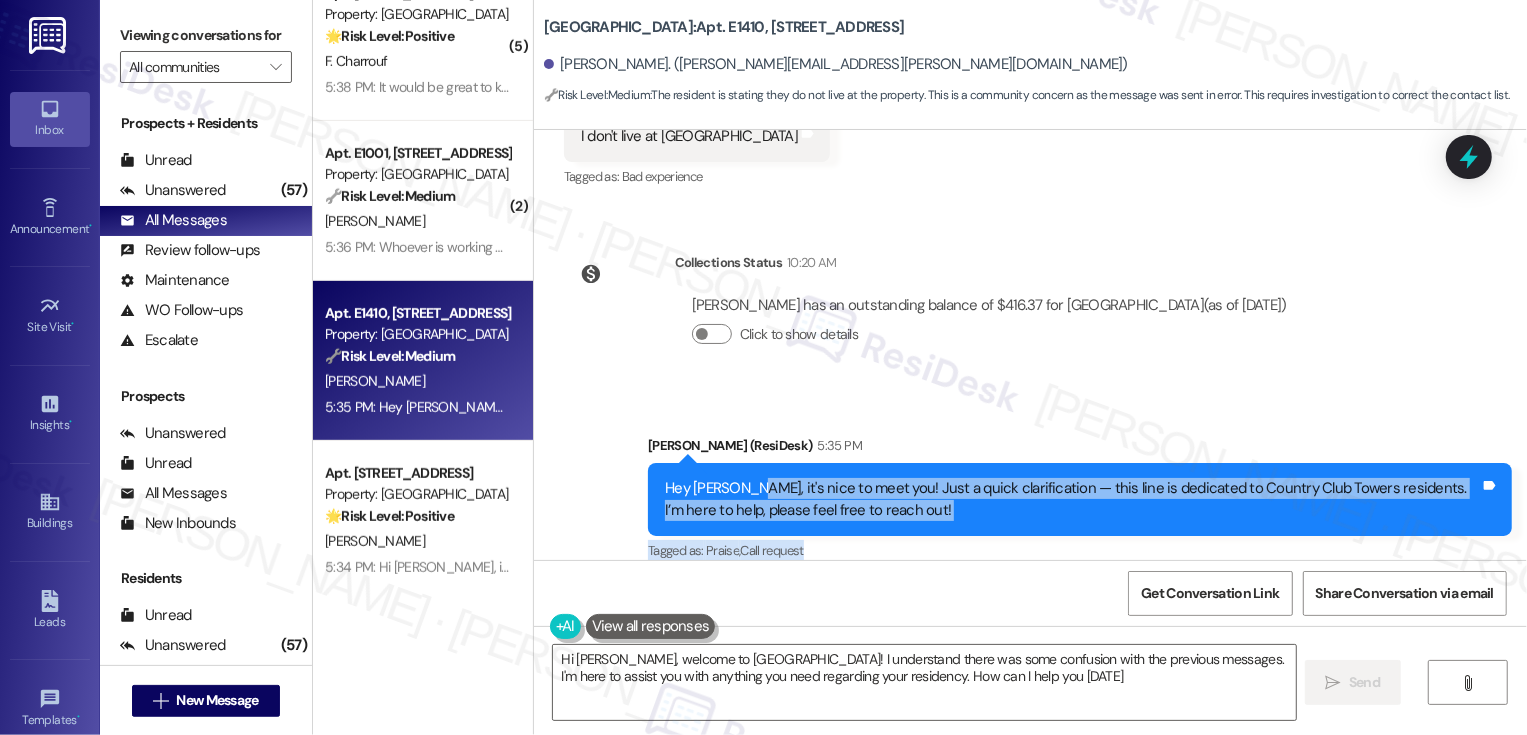 type on "Hi Margaret, welcome to Country Club Towers! I understand there was some confusion with the previous messages. I'm here to assist you with anything you need regarding your residency. How can I help you today?" 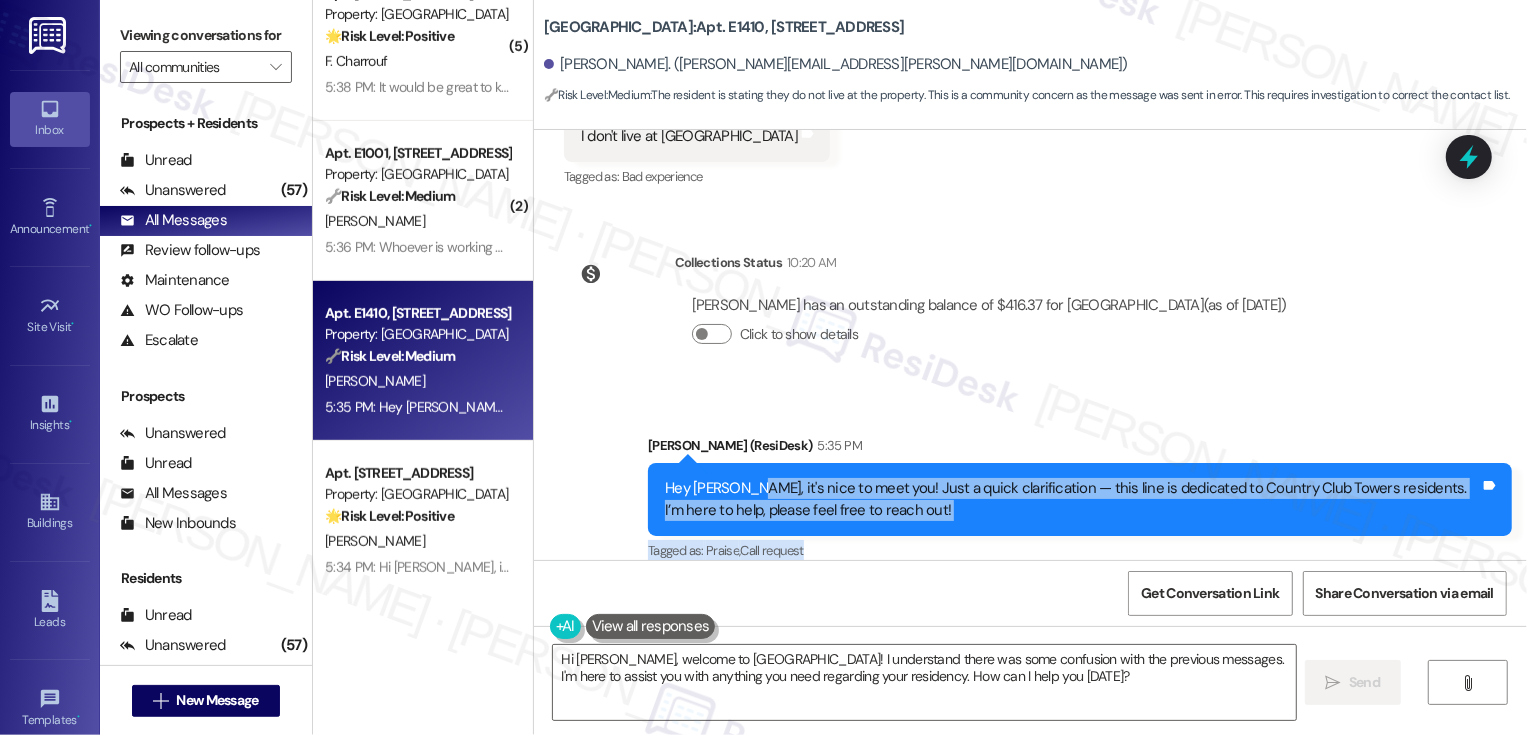 click on "Hey Margaret, it's nice to meet you! Just a quick clarification — this line is dedicated to Country Club Towers residents. I’m here to help, please feel free to reach out! Tags and notes" at bounding box center (1080, 499) 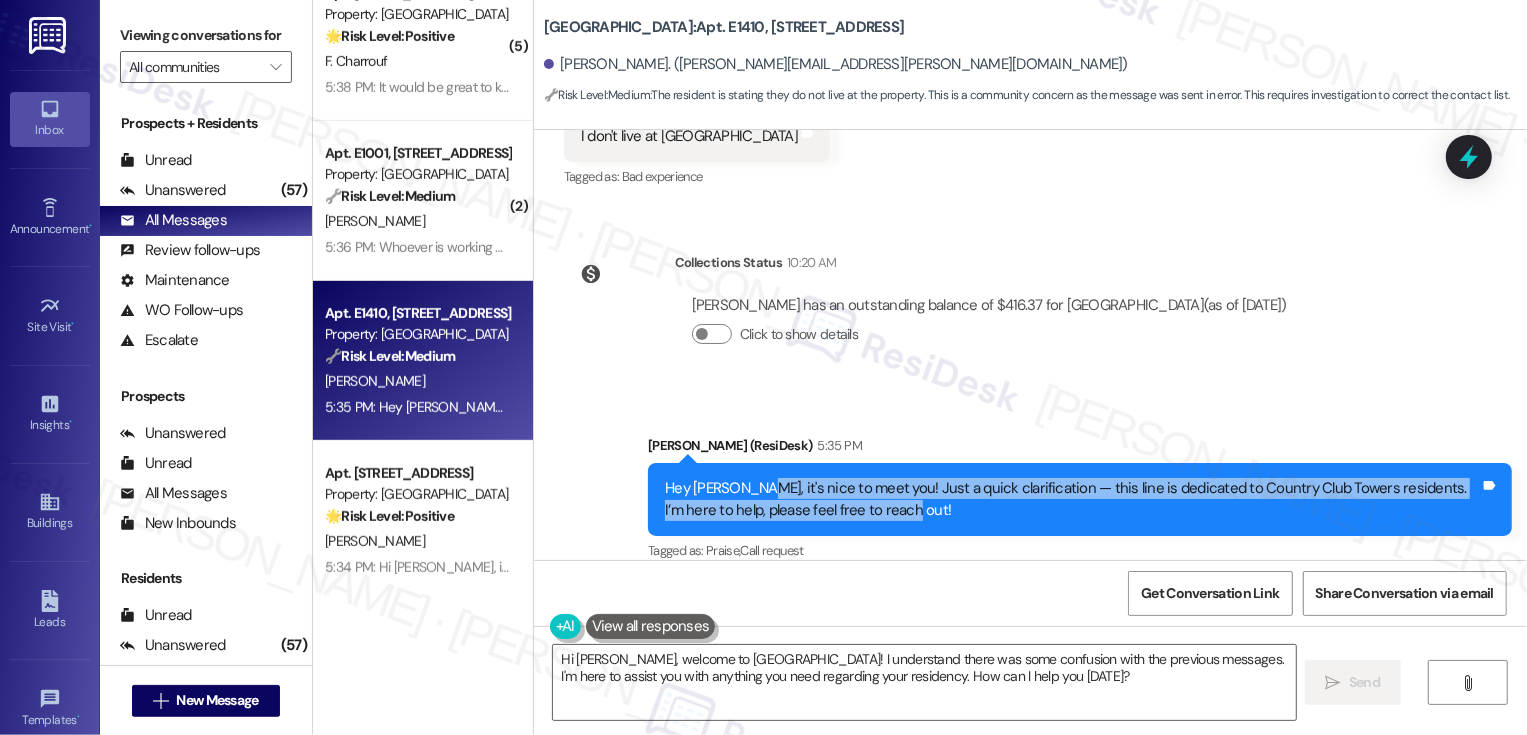 drag, startPoint x: 742, startPoint y: 465, endPoint x: 918, endPoint y: 482, distance: 176.81912 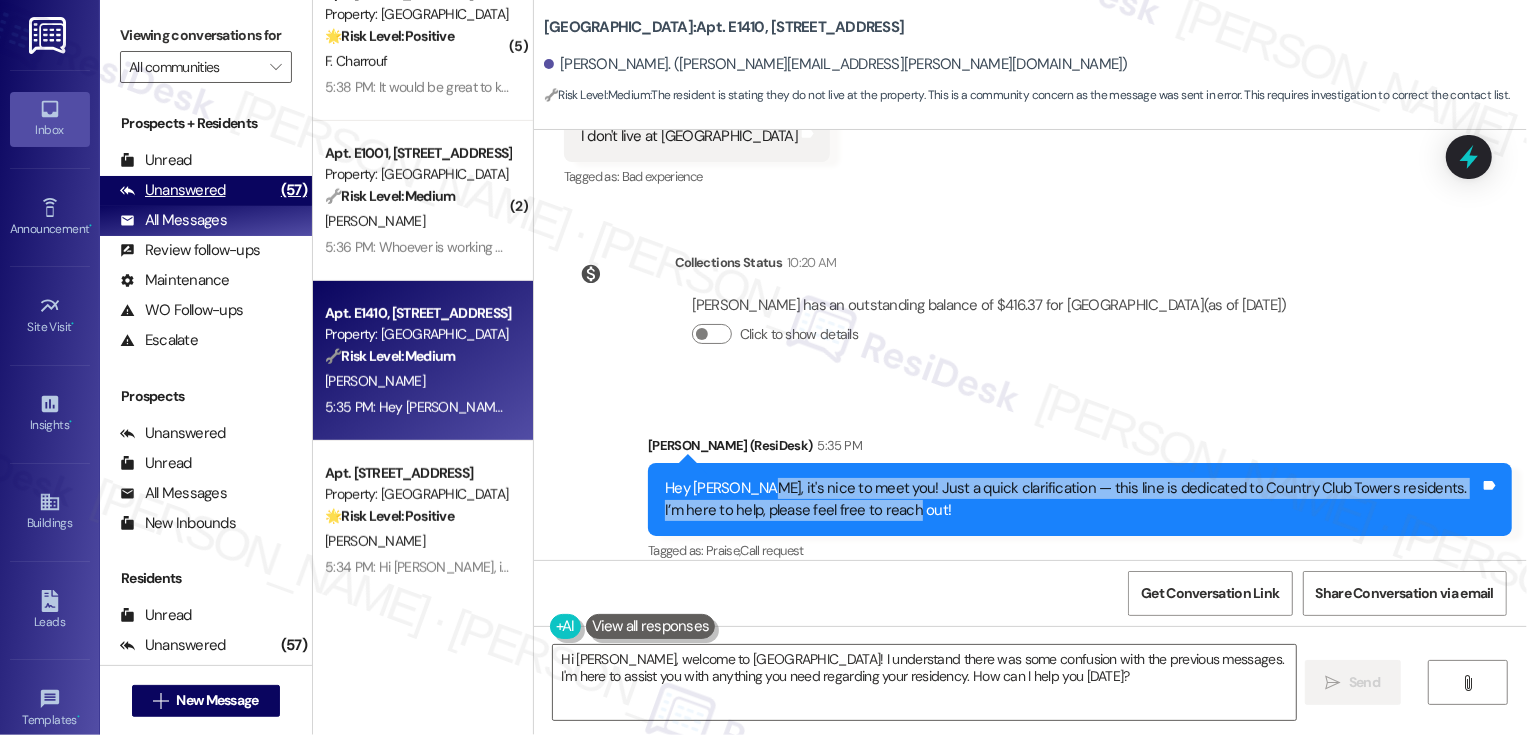 click on "(57)" at bounding box center (294, 190) 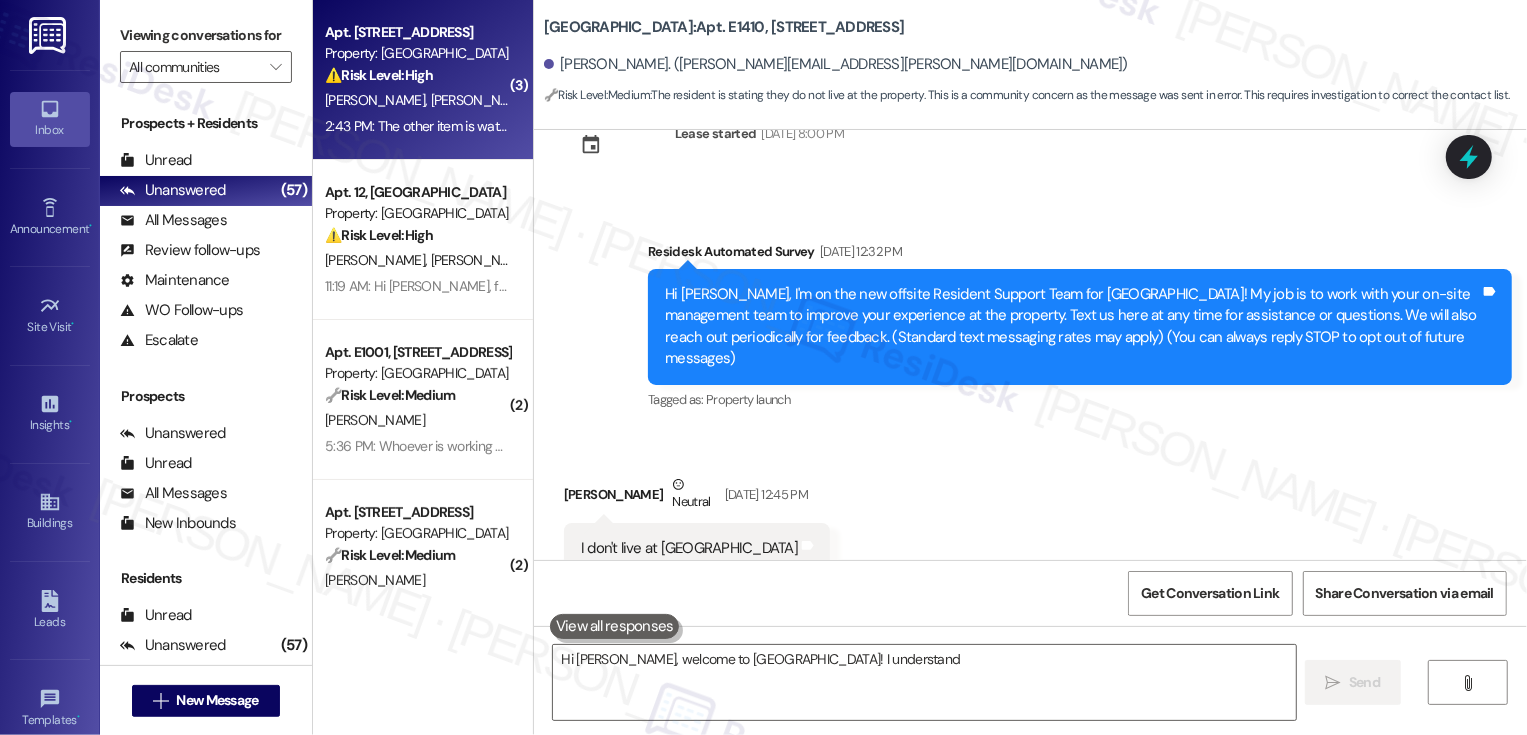 scroll, scrollTop: 105, scrollLeft: 0, axis: vertical 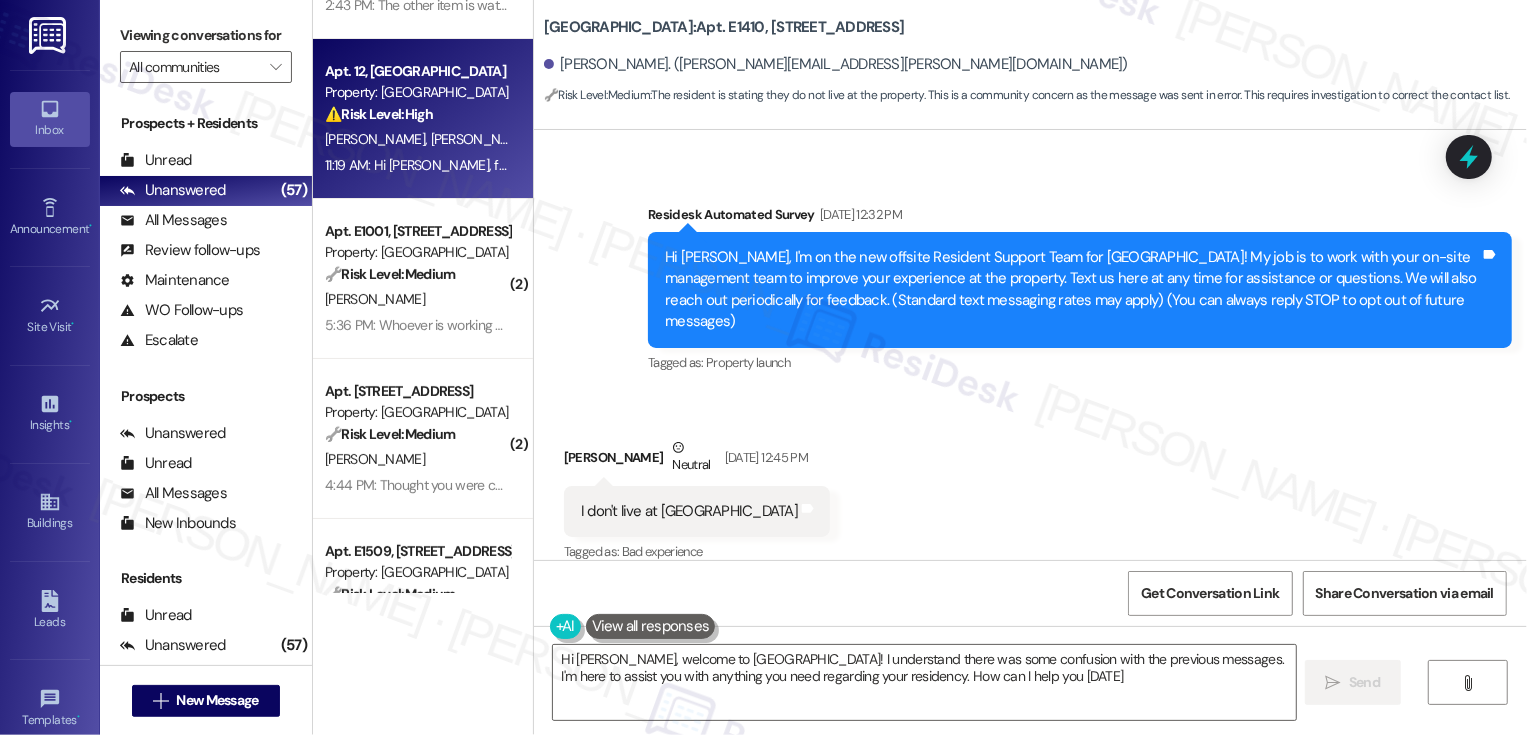 type on "Hi Margaret, welcome to Country Club Towers! I understand there was some confusion with the previous messages. I'm here to assist you with anything you need regarding your residency. How can I help you today?" 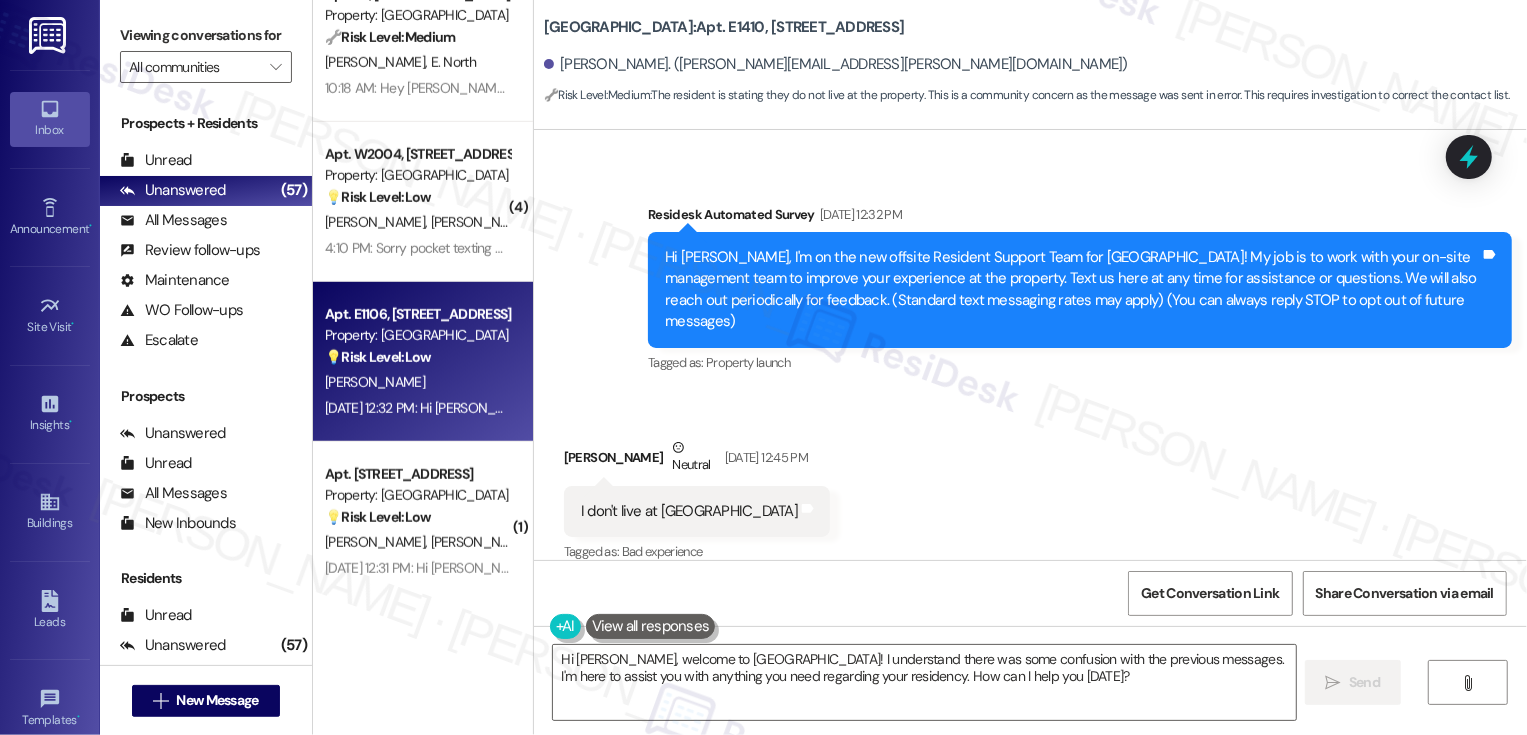 scroll, scrollTop: 1012, scrollLeft: 0, axis: vertical 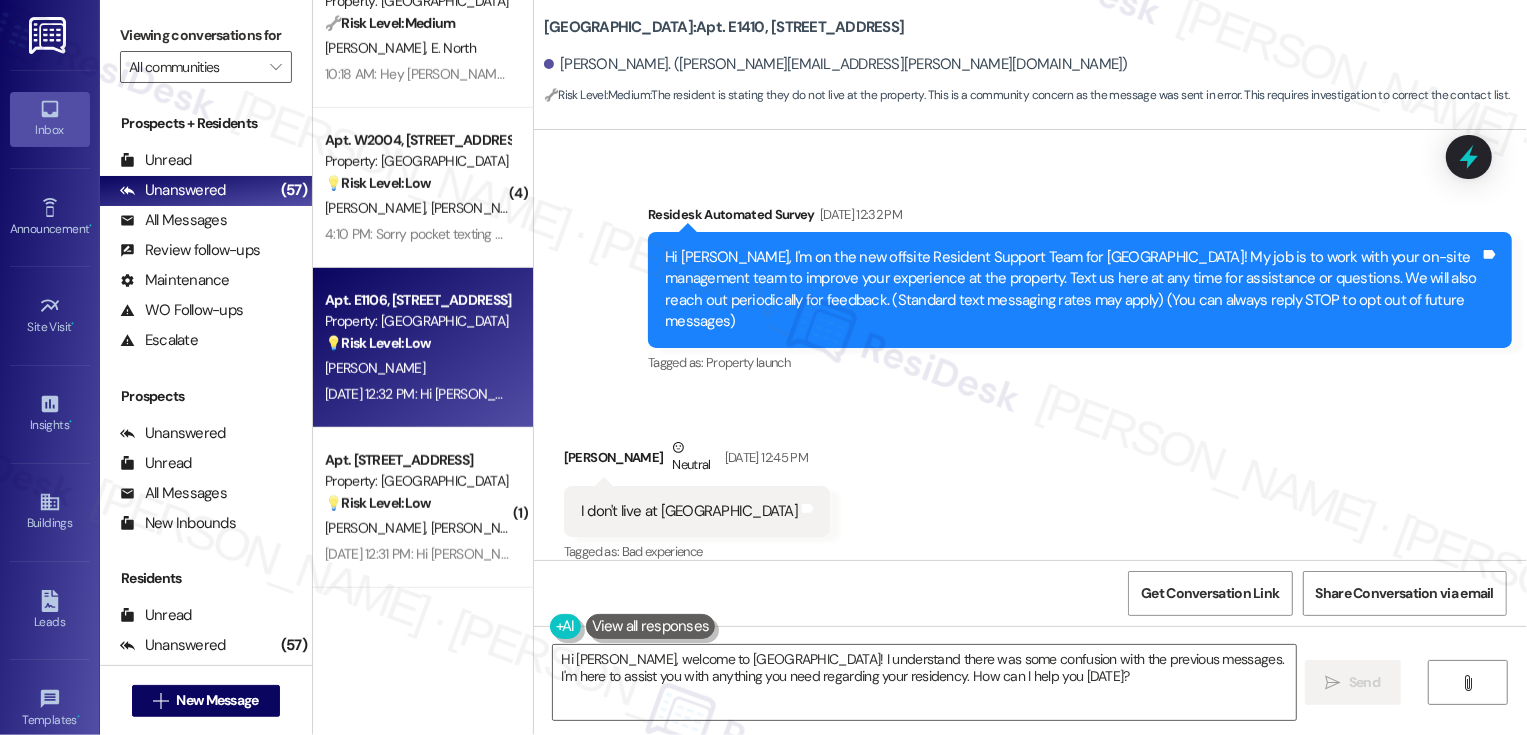 click on "R. Murphy" at bounding box center (417, 368) 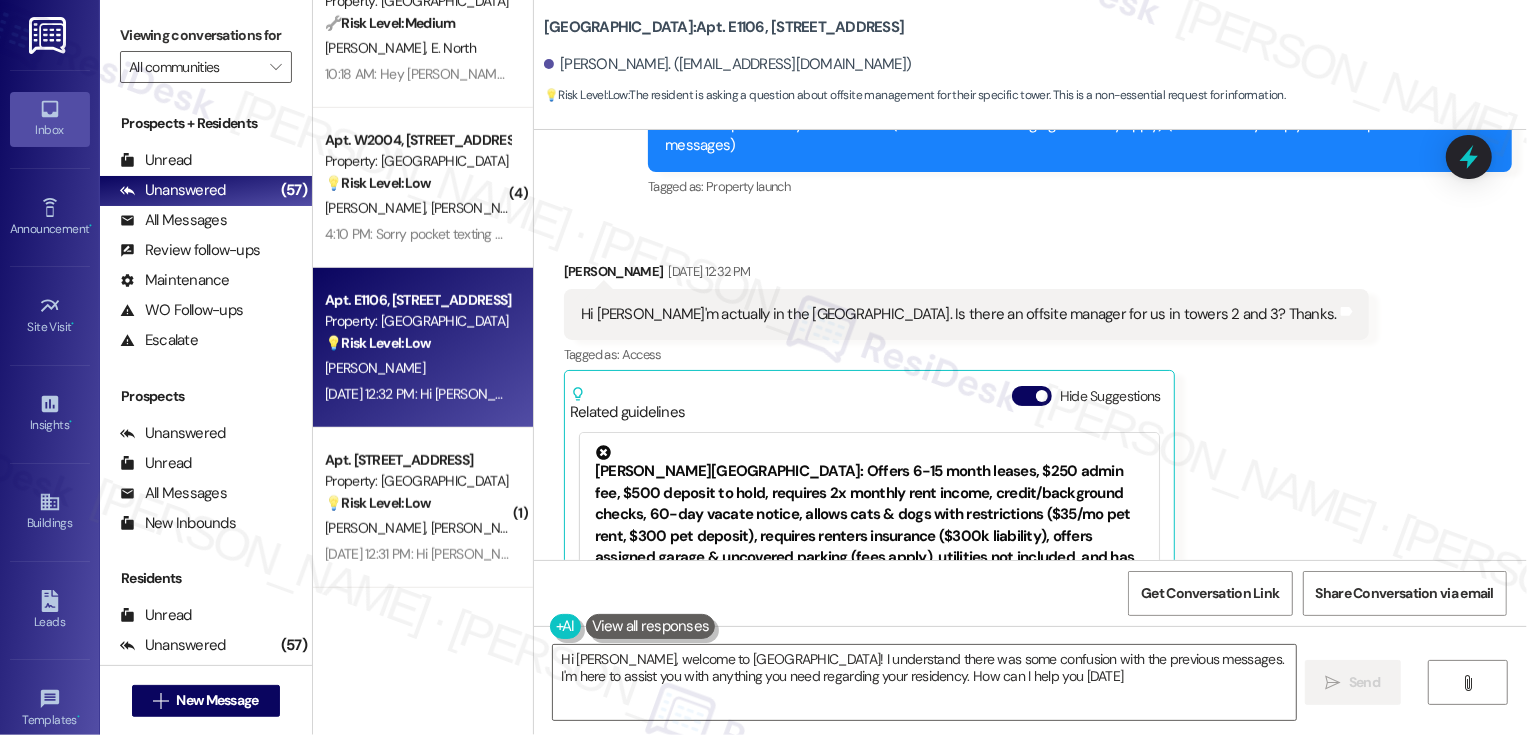 type on "Hi Margaret, welcome to Country Club Towers! I understand there was some confusion with the previous messages. I'm here to assist you with anything you need regarding your residency. How can I help you today?" 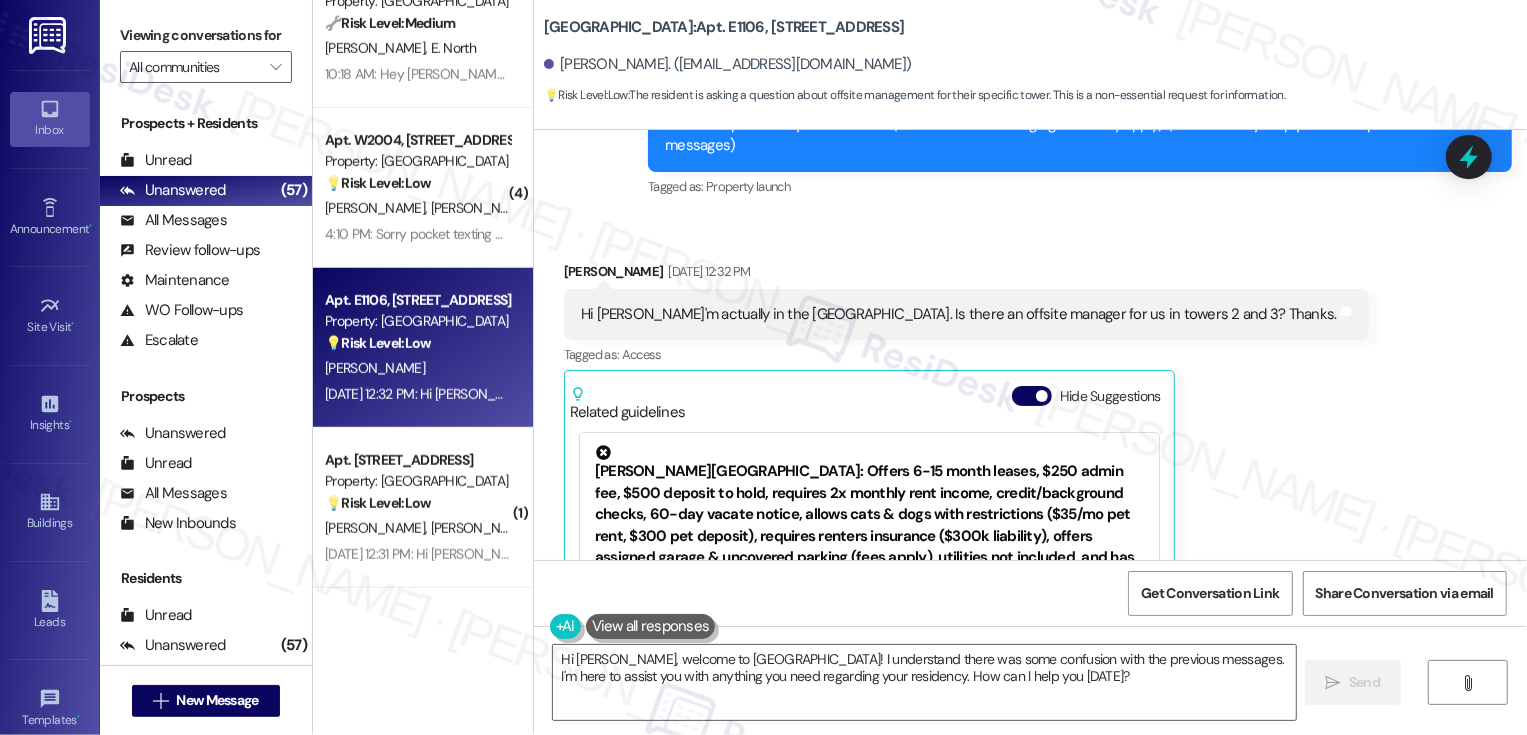scroll, scrollTop: 437, scrollLeft: 0, axis: vertical 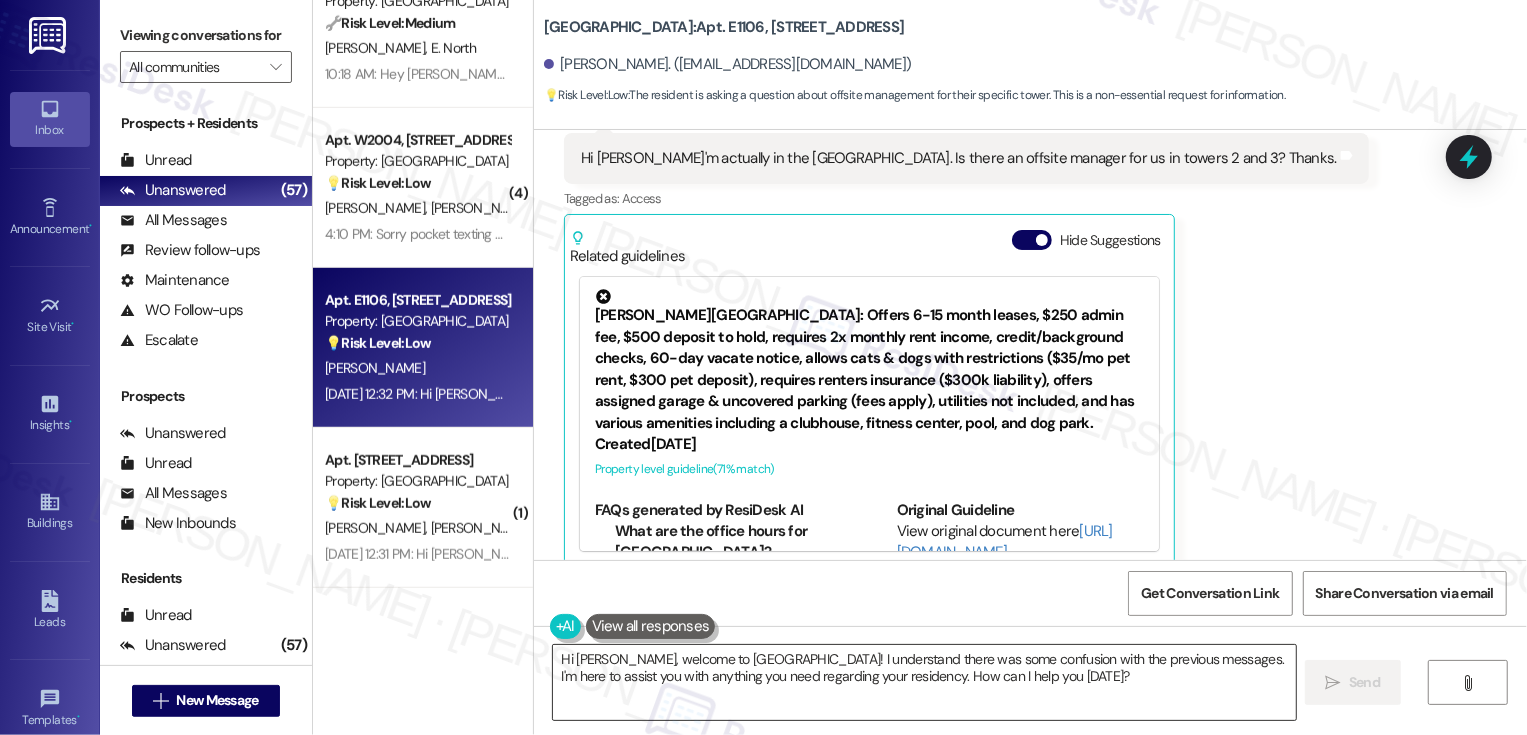 click on "Hi Margaret, welcome to Country Club Towers! I understand there was some confusion with the previous messages. I'm here to assist you with anything you need regarding your residency. How can I help you today?" at bounding box center (924, 682) 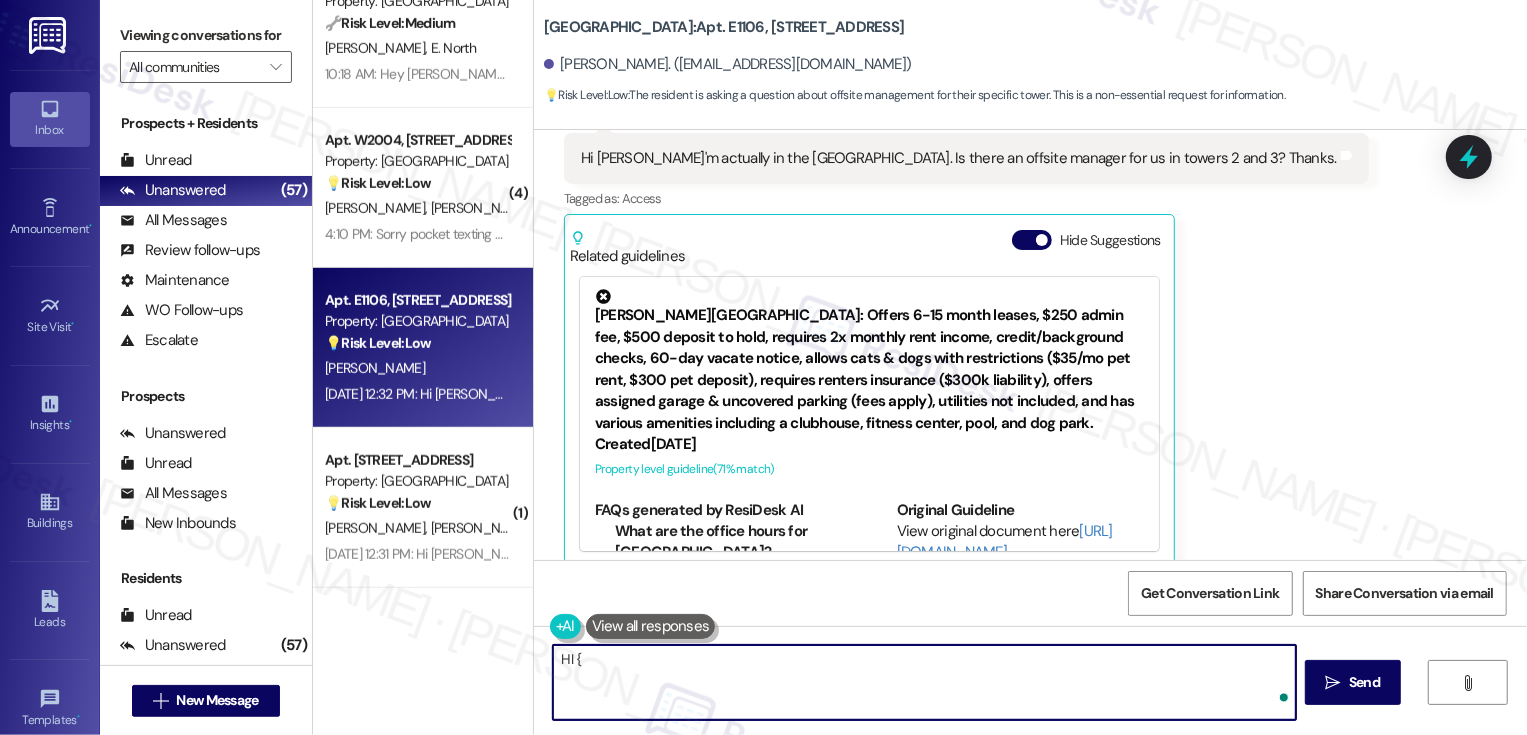 type on "HI {{" 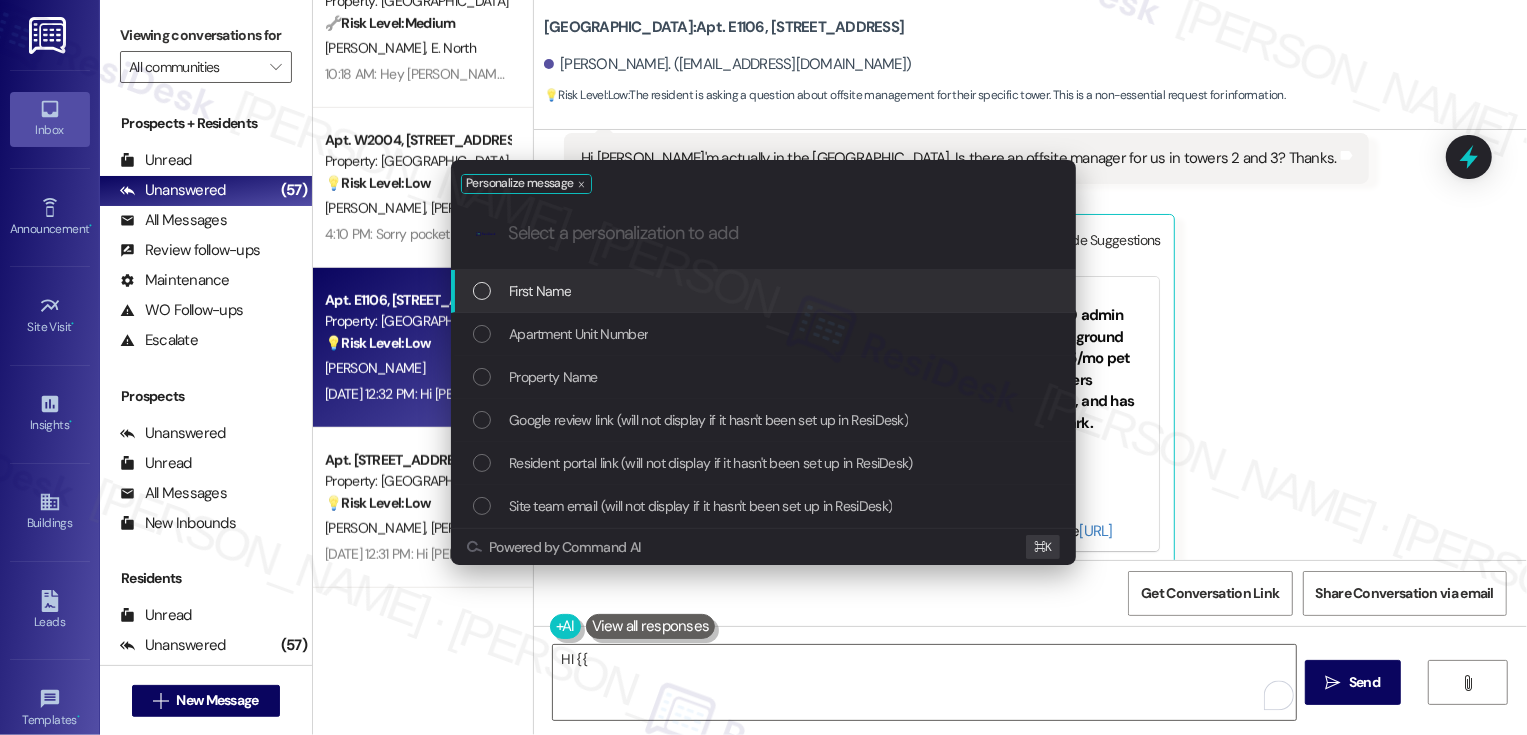 click on "Personalize message .cls-1{fill:#0a055f;}.cls-2{fill:#0cc4c4;} resideskLogoBlueOrange First Name Apartment Unit Number Property Name Google review link (will not display if it hasn't been set up in ResiDesk) Resident portal link (will not display if it hasn't been set up in ResiDesk) Site team email (will not display if it hasn't been set up in ResiDesk) Powered by Command AI ⌘ K" at bounding box center (763, 367) 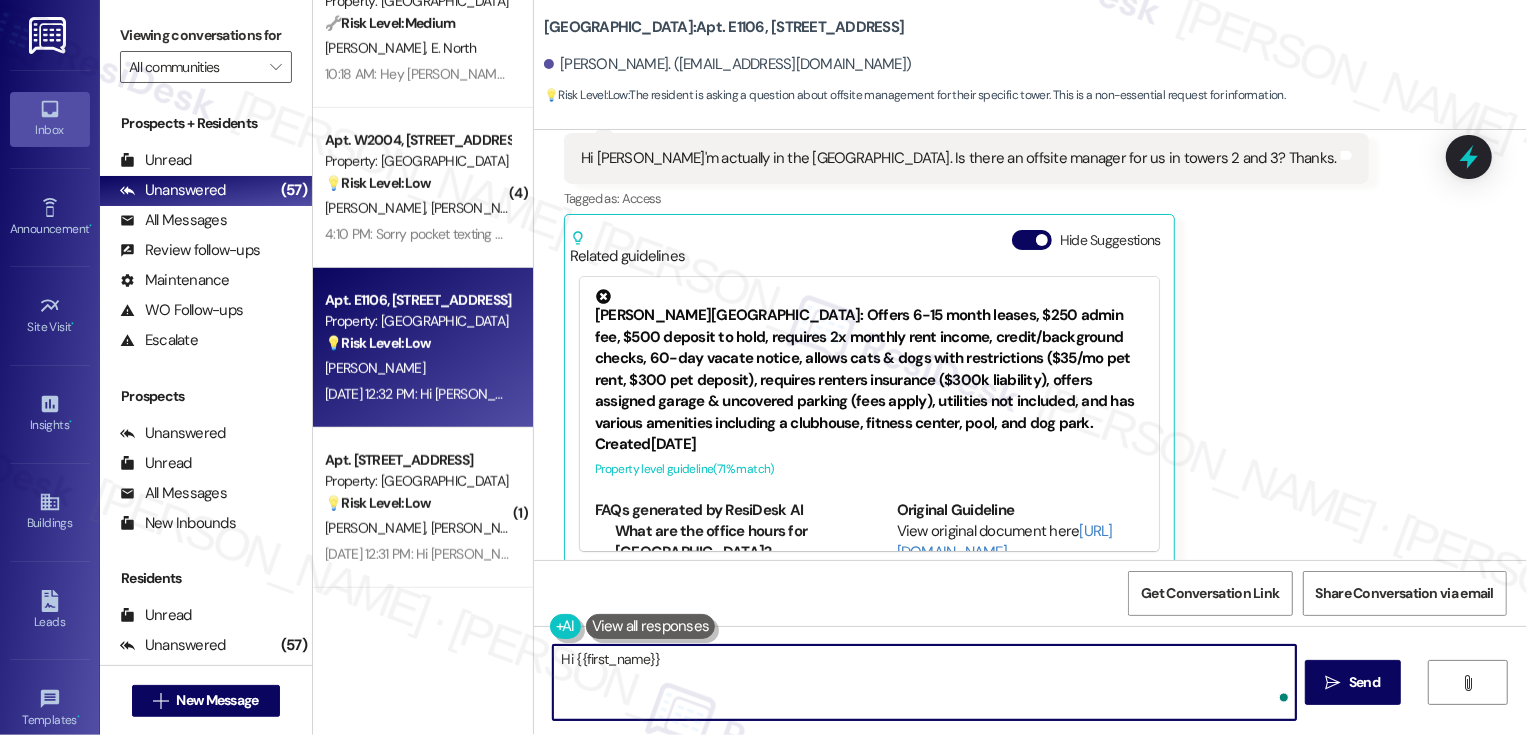 paste on "it's nice to meet you! Just a quick clarification — this line is dedicated to Country Club Towers residents. I’m here to help, please feel free to reach out!" 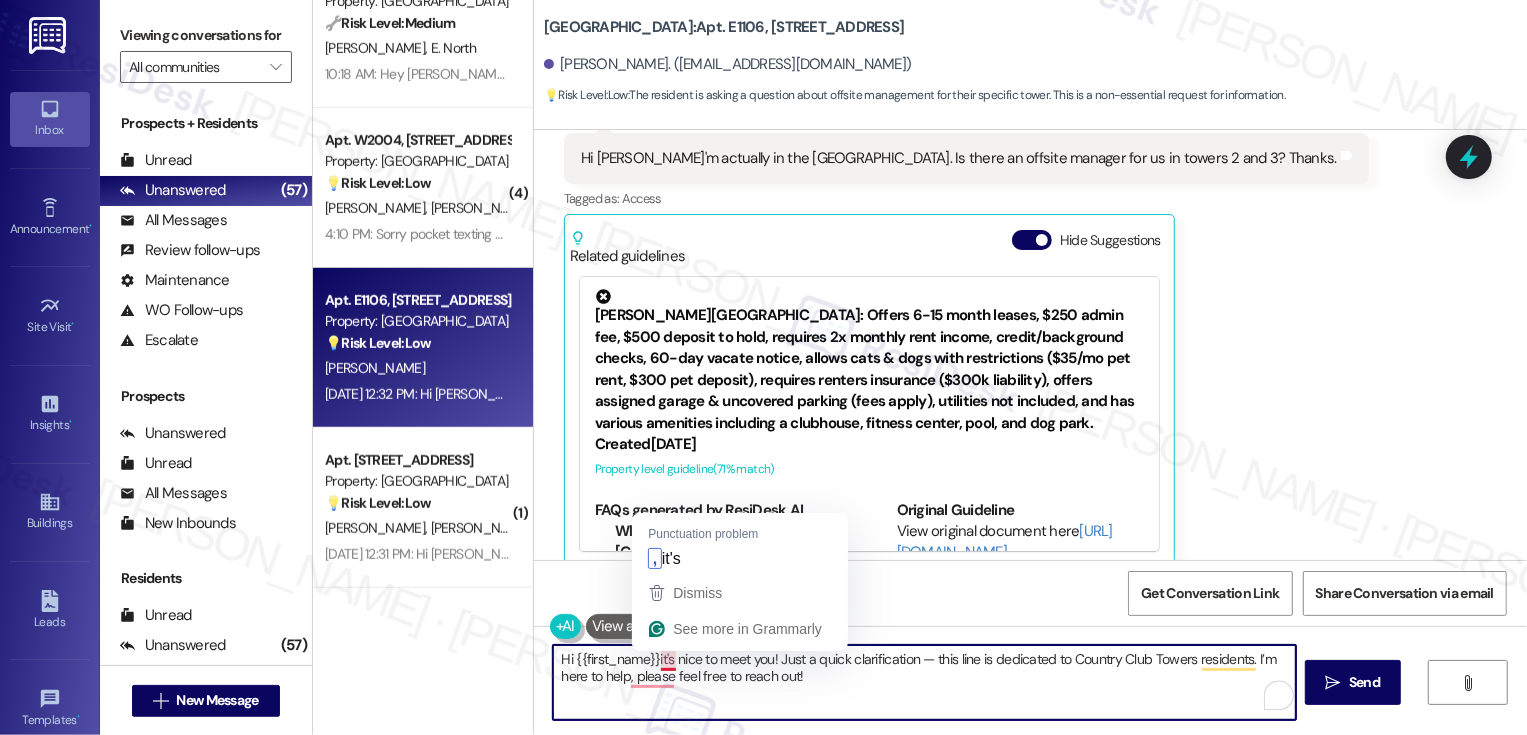 click on "Hi {{first_name}}it's nice to meet you! Just a quick clarification — this line is dedicated to Country Club Towers residents. I’m here to help, please feel free to reach out!" at bounding box center (924, 682) 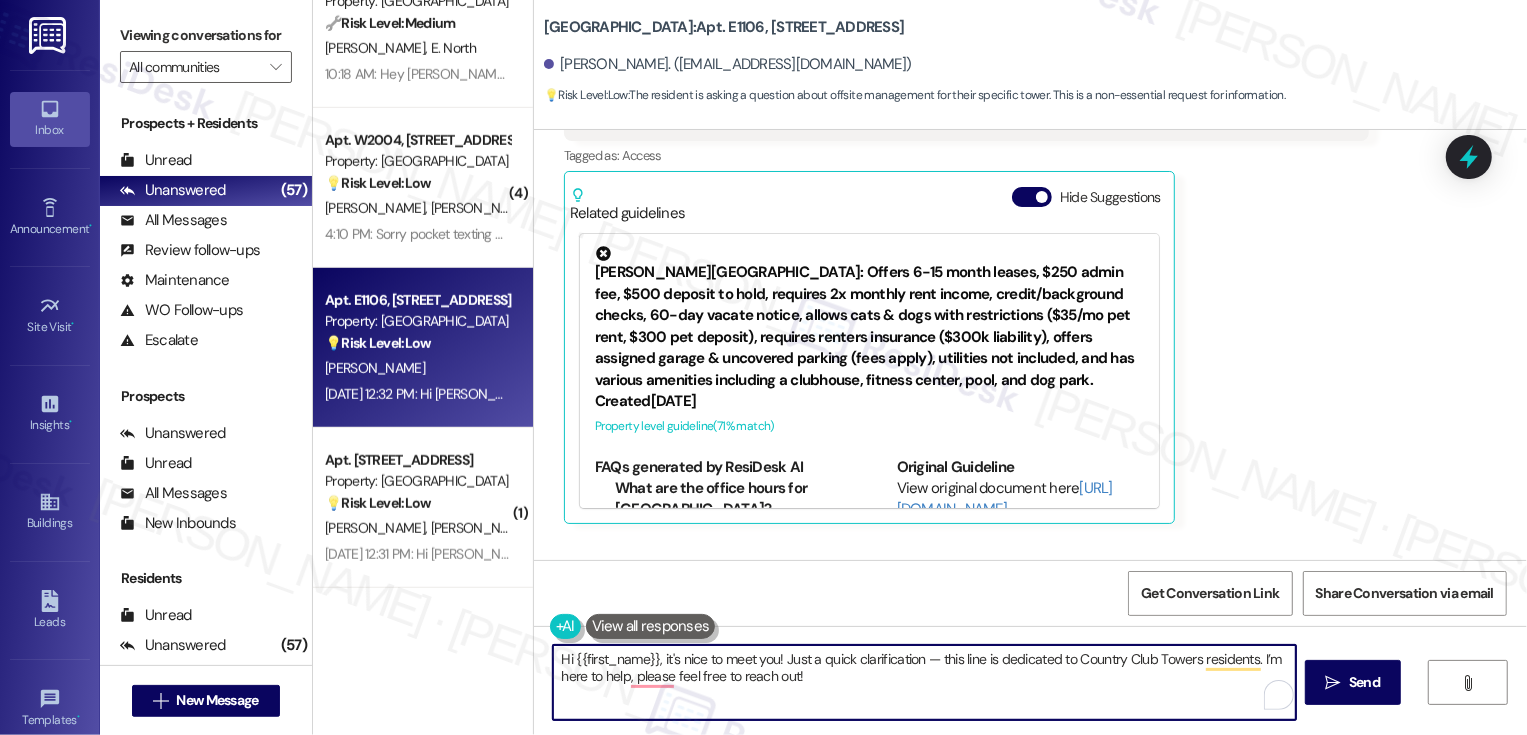 scroll, scrollTop: 485, scrollLeft: 0, axis: vertical 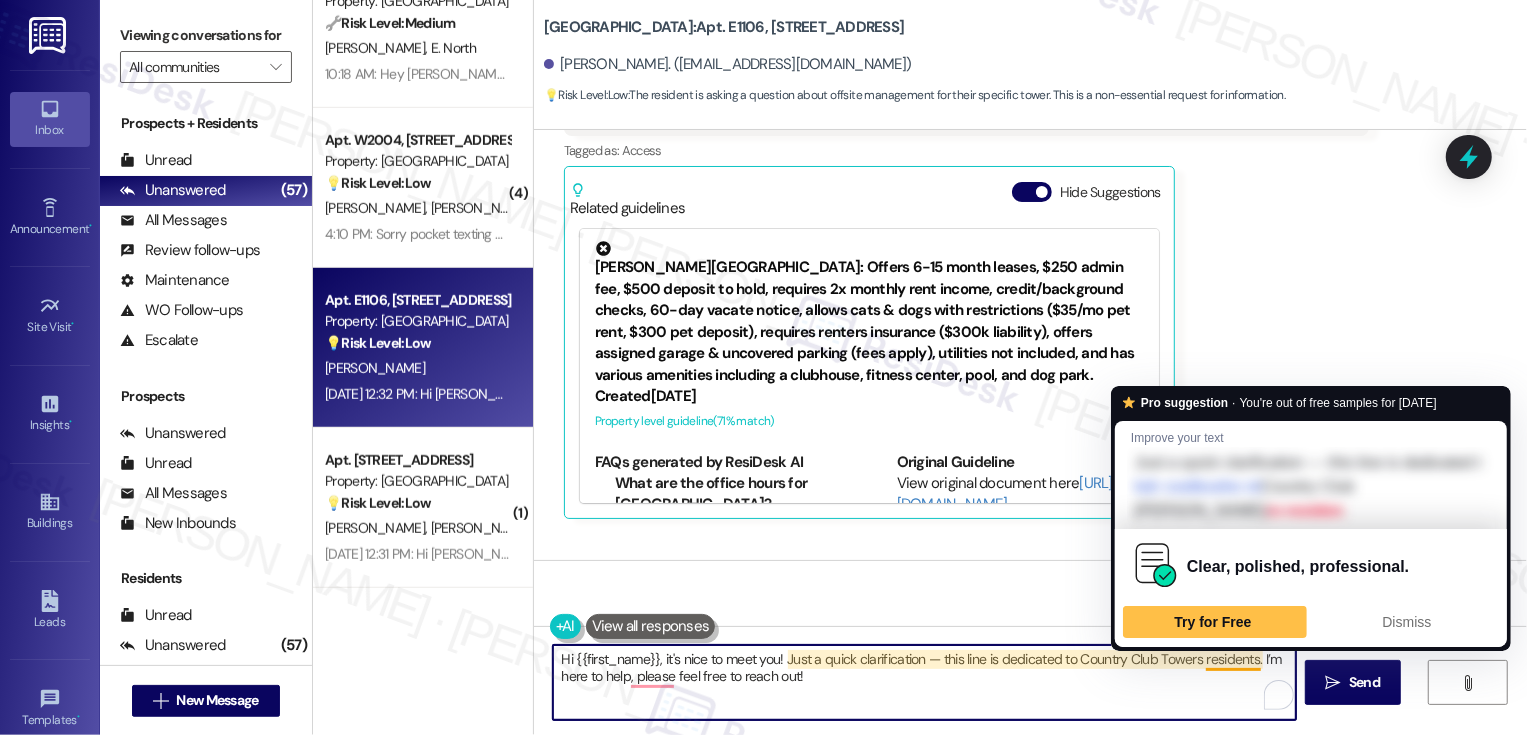 click on "Hi {{first_name}}, it's nice to meet you! Just a quick clarification — this line is dedicated to Country Club Towers residents. I’m here to help, please feel free to reach out!" at bounding box center (924, 682) 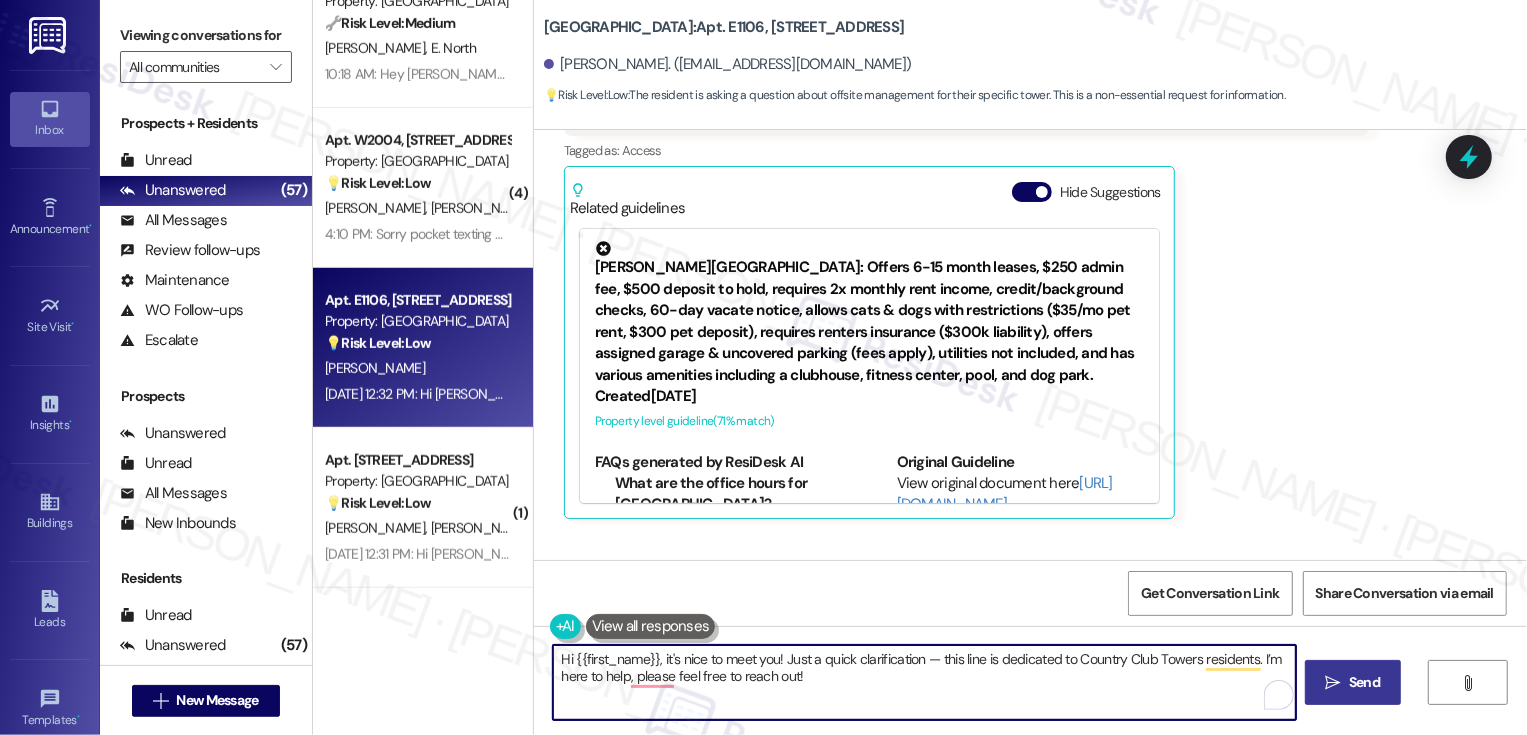 click on " Send" at bounding box center (1353, 682) 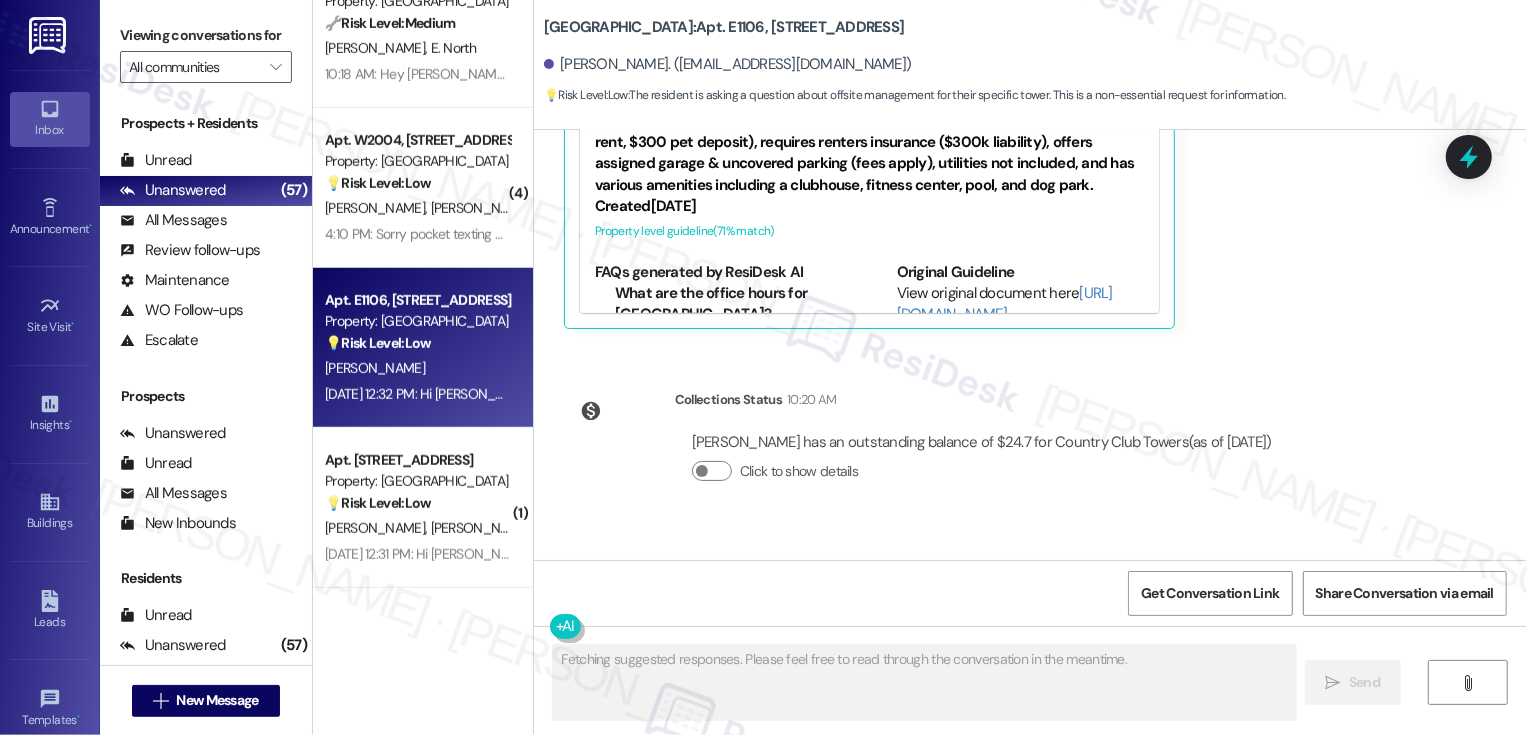 scroll, scrollTop: 437, scrollLeft: 0, axis: vertical 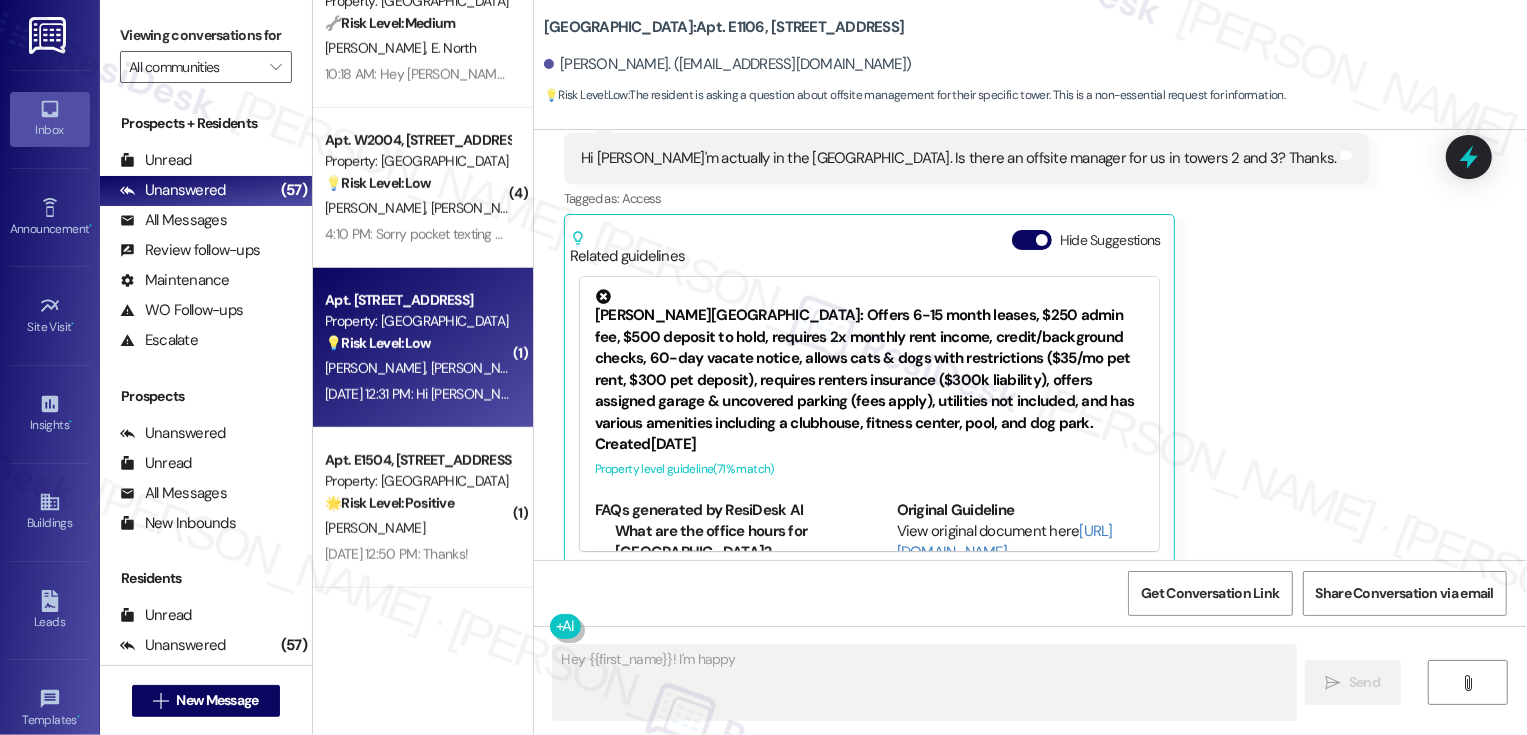 type on "Hey {{first_name}}! I'm happy to" 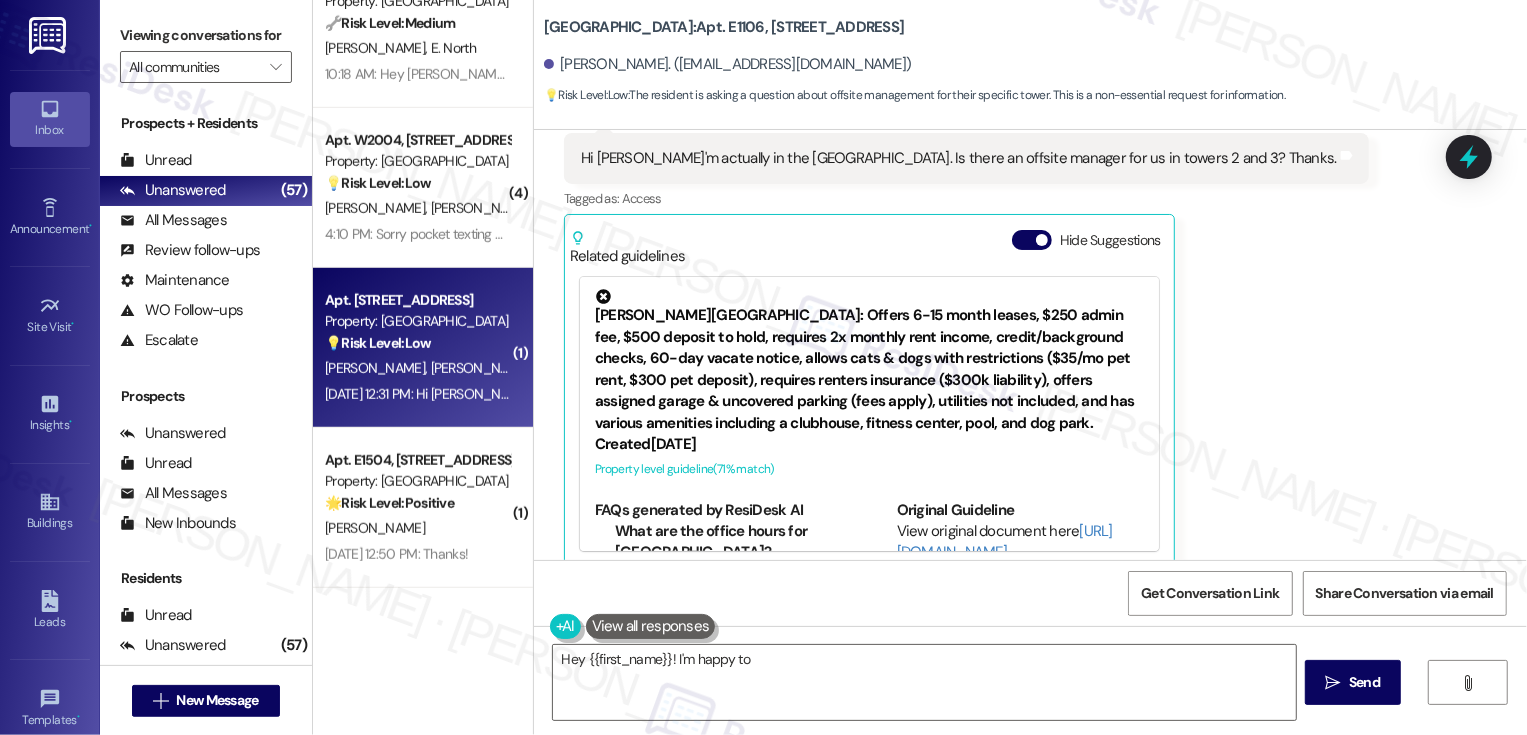 click on "Property: [GEOGRAPHIC_DATA]" at bounding box center (417, 321) 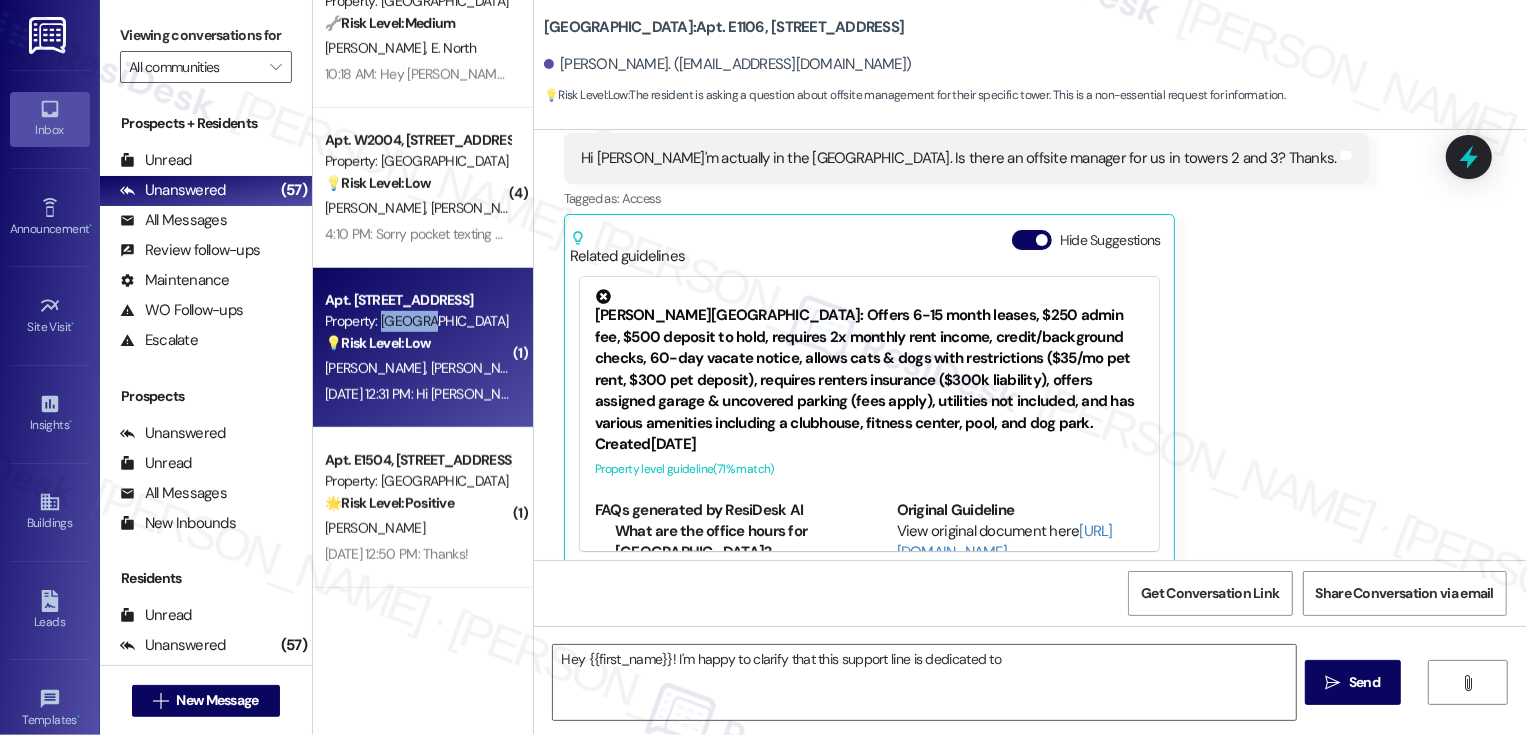 click on "Property: [GEOGRAPHIC_DATA]" at bounding box center (417, 321) 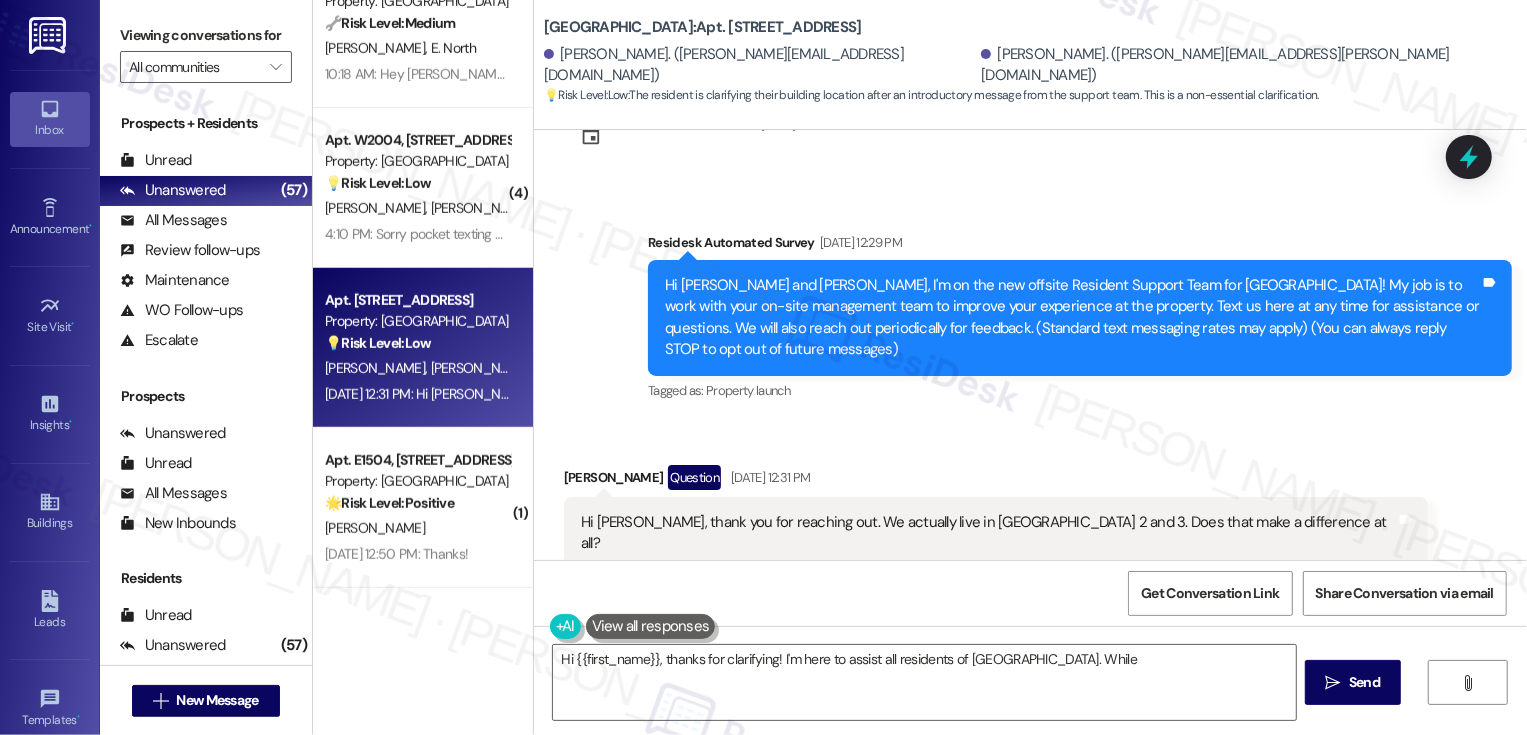 scroll, scrollTop: 235, scrollLeft: 0, axis: vertical 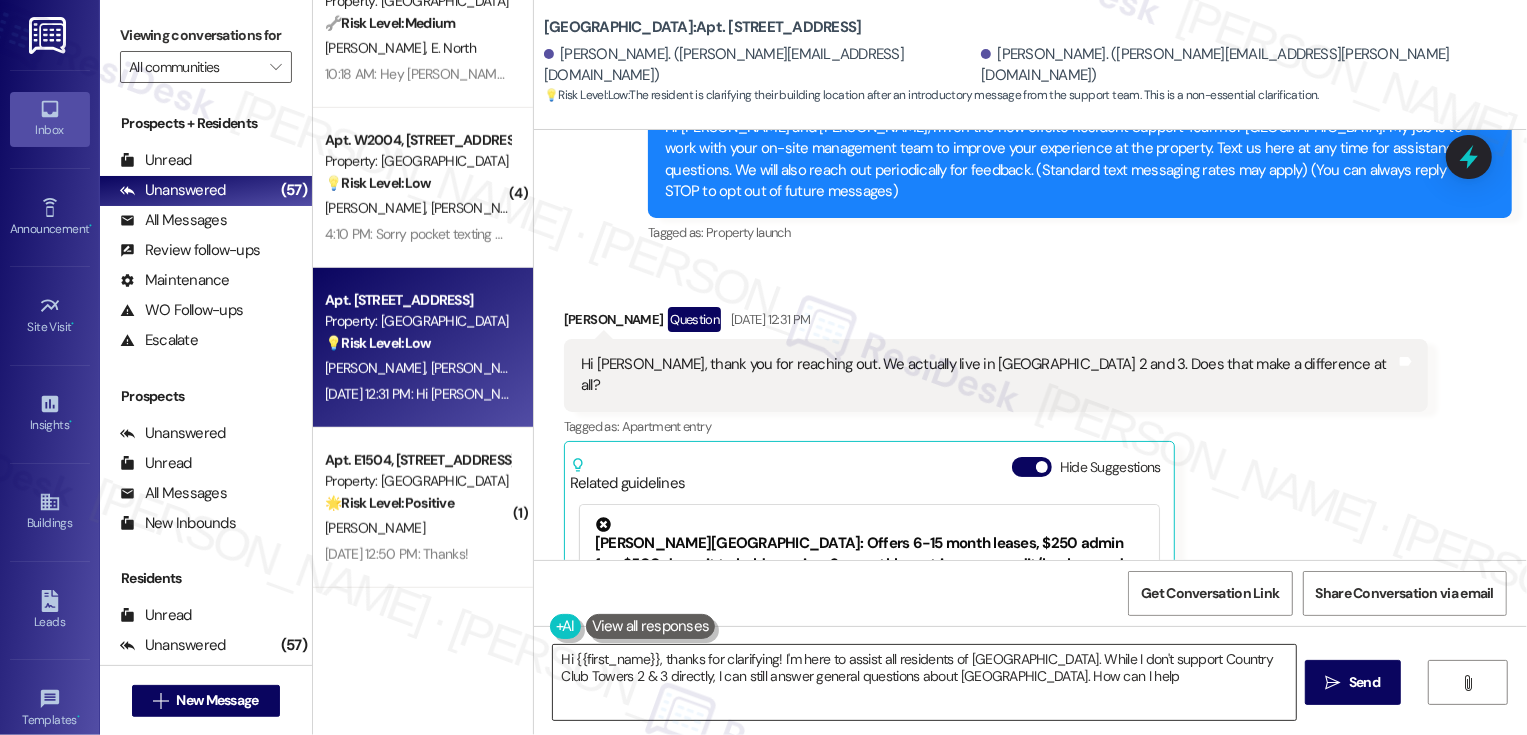 type on "Hi {{first_name}}, thanks for clarifying! I'm here to assist all residents of Bayaud Tower. While I don't support Country Club Towers 2 & 3 directly, I can still answer general questions about Bayaud Tower. How can I help?" 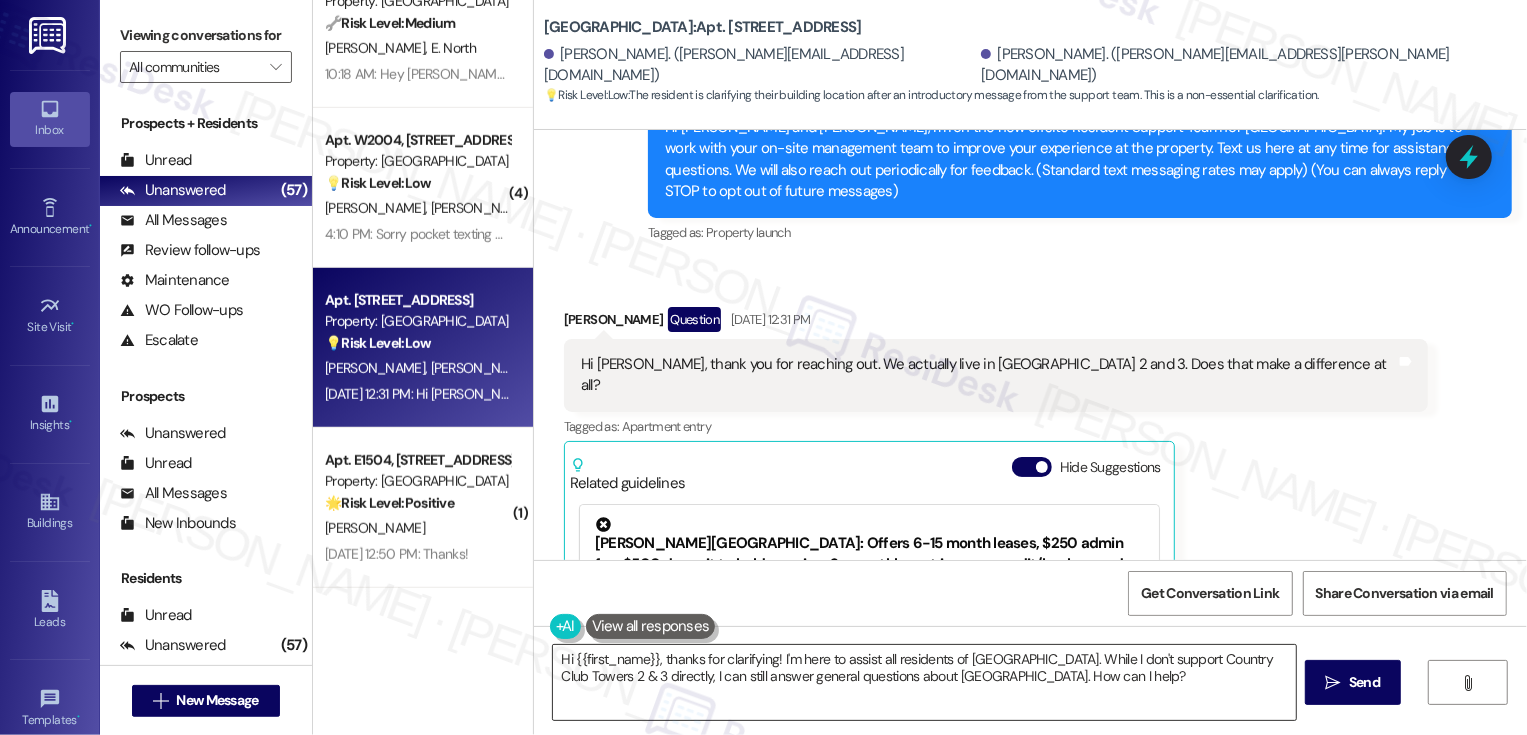 click on "Hi {{first_name}}, thanks for clarifying! I'm here to assist all residents of Bayaud Tower. While I don't support Country Club Towers 2 & 3 directly, I can still answer general questions about Bayaud Tower. How can I help?" at bounding box center (924, 682) 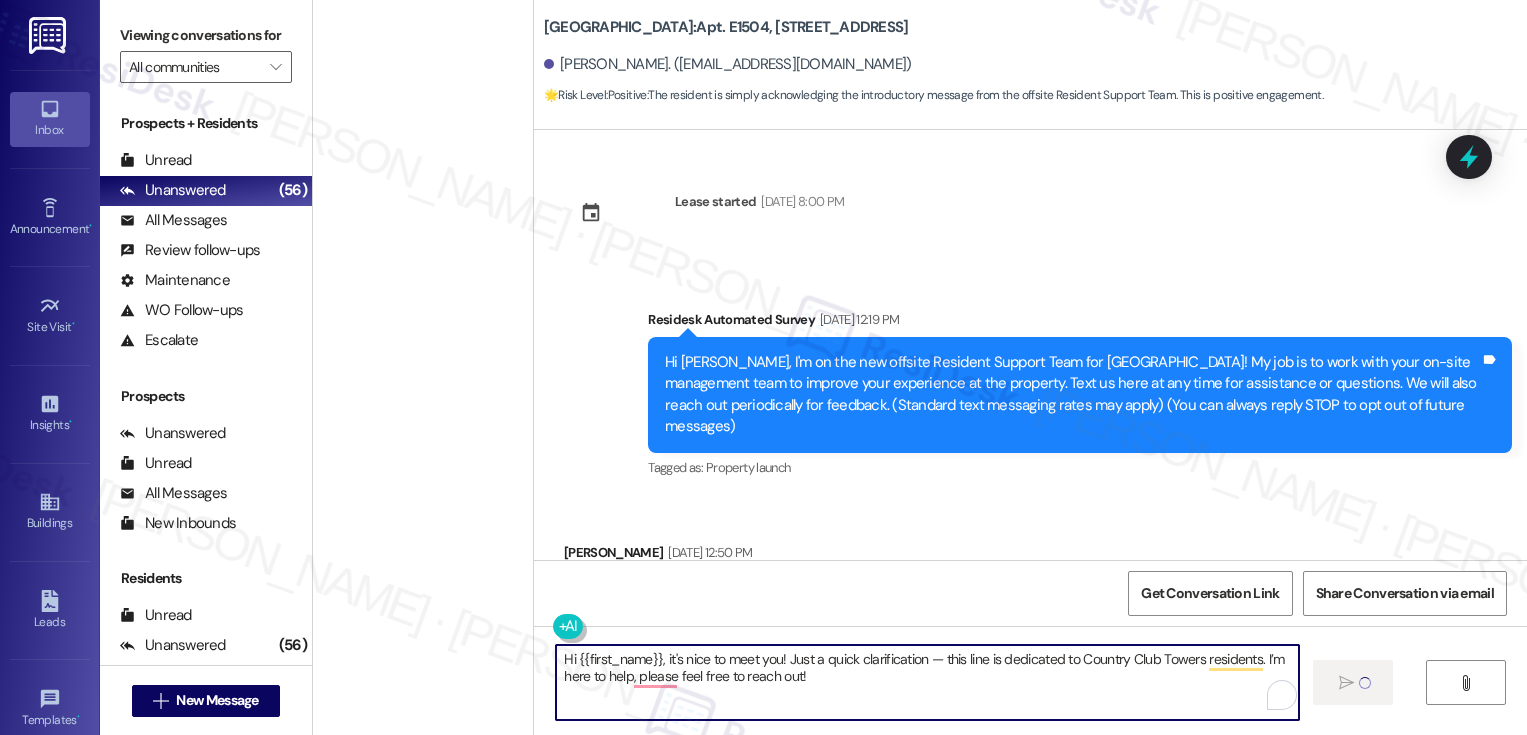 scroll, scrollTop: 0, scrollLeft: 0, axis: both 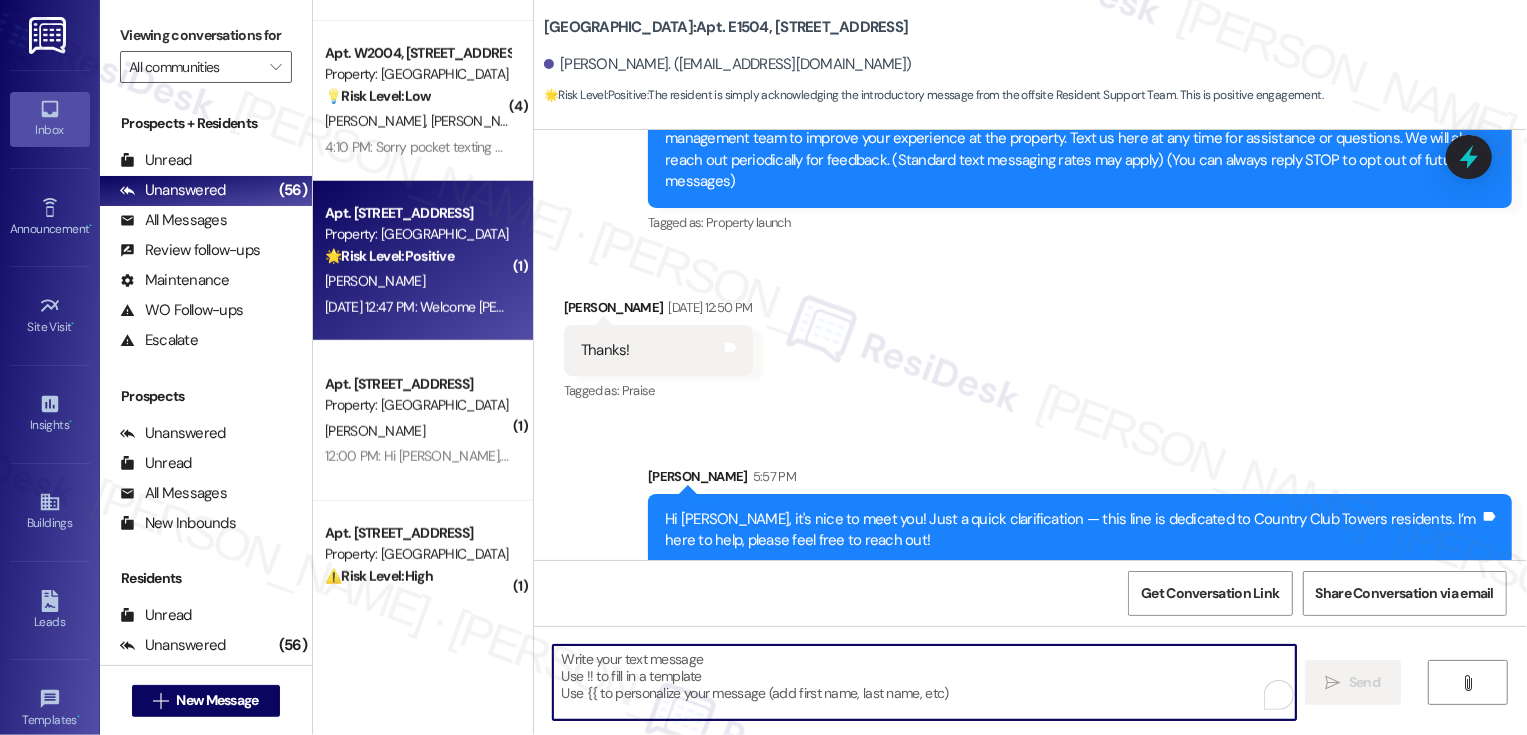 click on "[PERSON_NAME]" at bounding box center [417, 281] 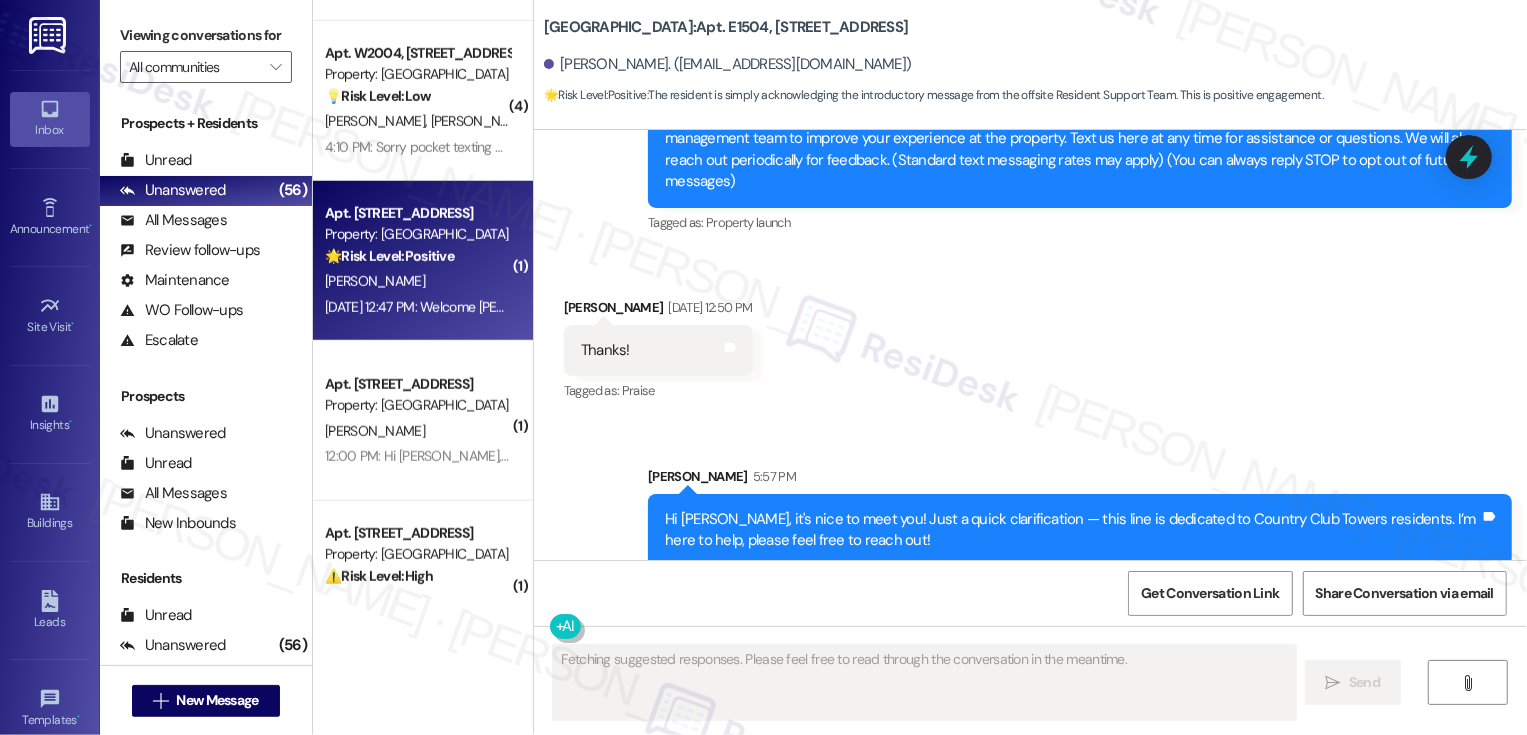 click on "[PERSON_NAME]" at bounding box center (417, 281) 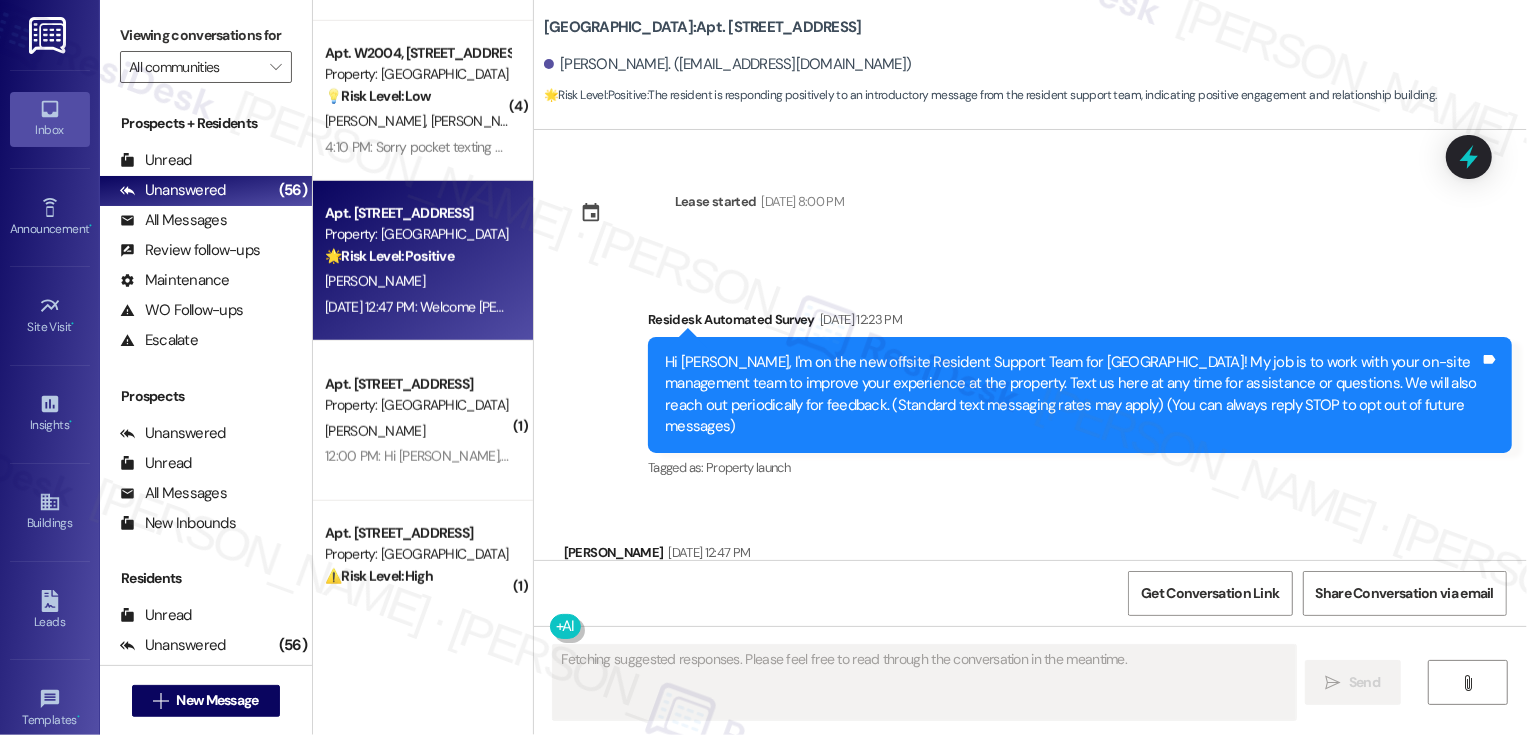 scroll, scrollTop: 85, scrollLeft: 0, axis: vertical 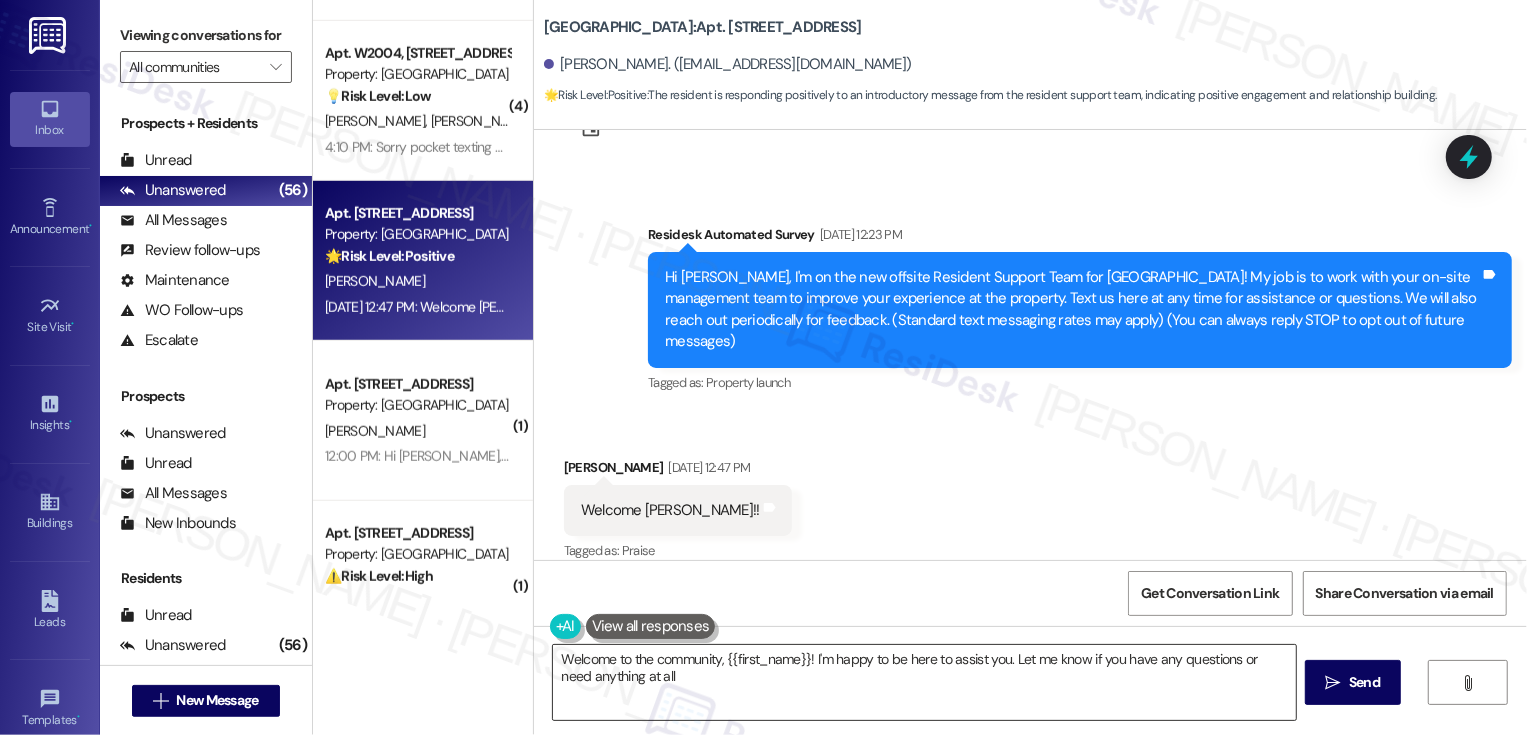 type on "Welcome to the community, {{first_name}}! I'm happy to be here to assist you. Let me know if you have any questions or need anything at all!" 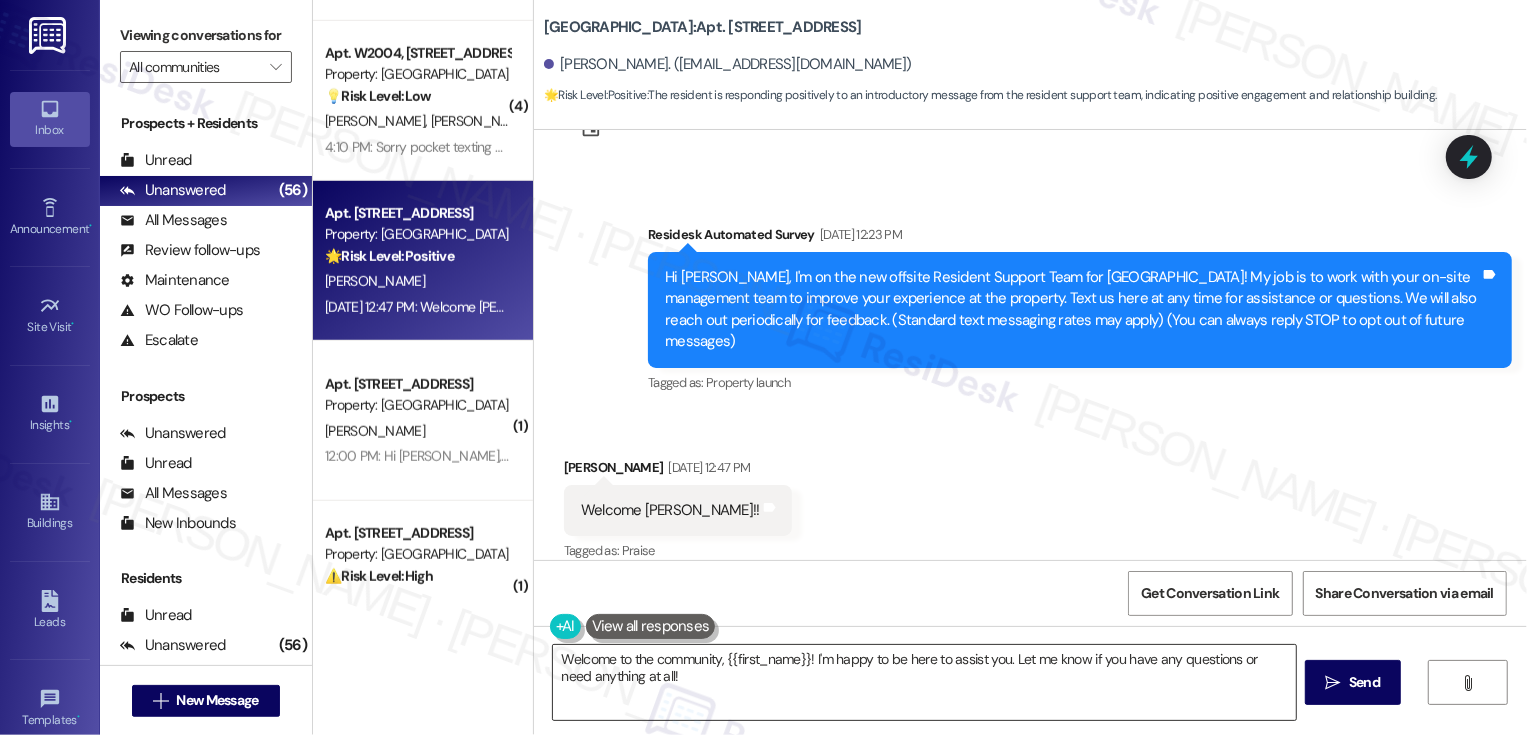 click on "Welcome to the community, {{first_name}}! I'm happy to be here to assist you. Let me know if you have any questions or need anything at all" at bounding box center [924, 682] 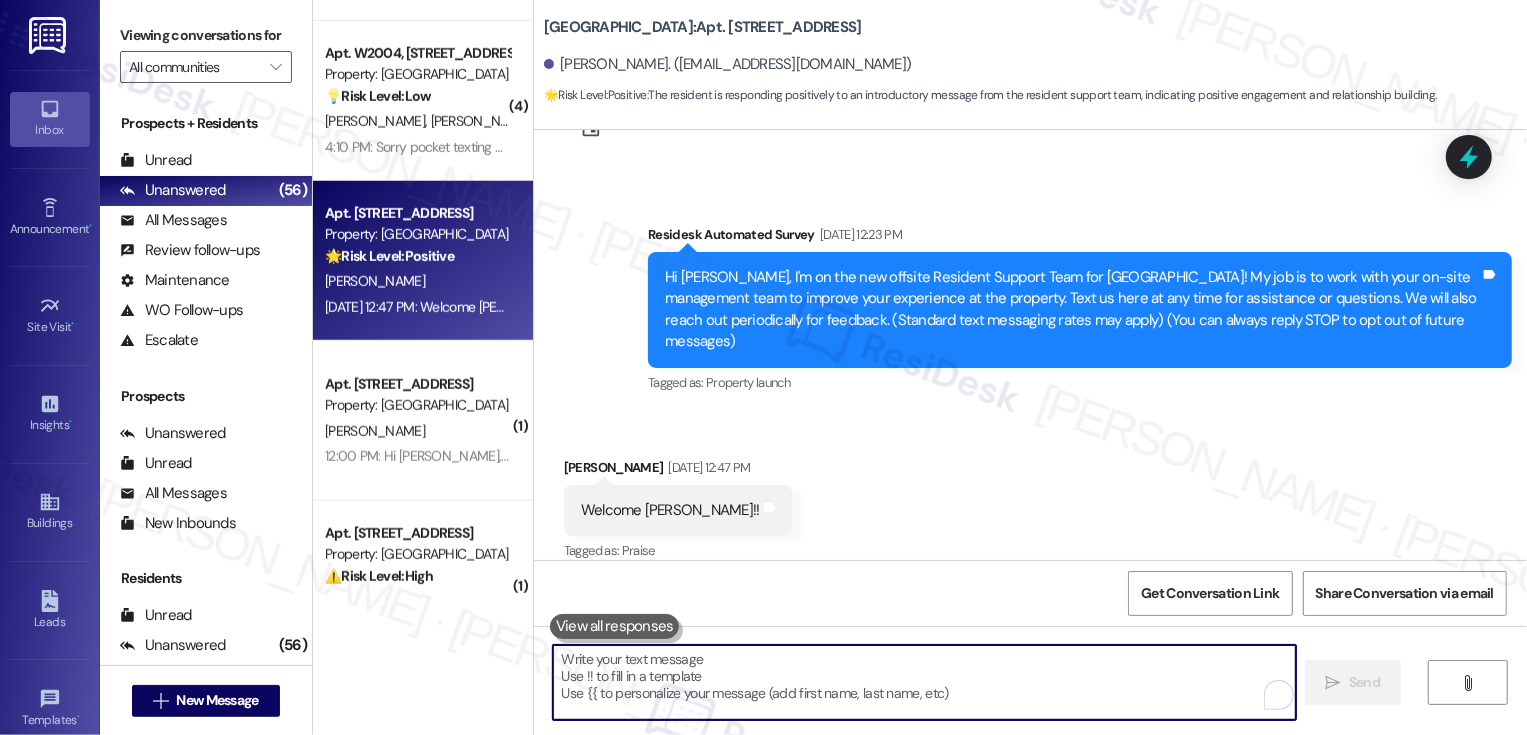 paste on "it's nice to meet you! Just a quick clarification — this line is dedicated to Country Club Towers residents. I’m here to help, please feel free to reach out!" 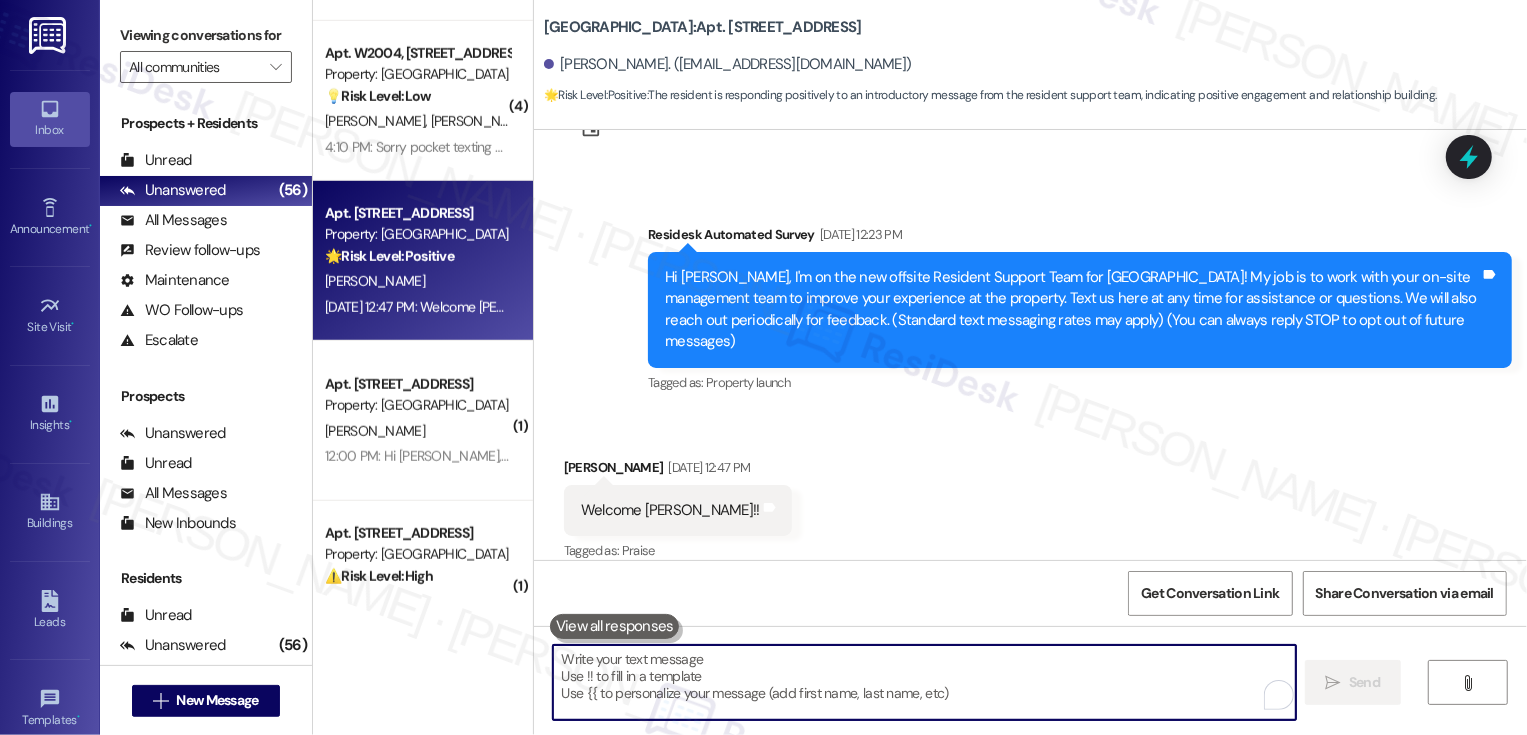 paste on "it's nice to meet you! Just a quick clarification — this line is dedicated to Country Club Towers residents. I’m here to help, please feel free to reach out!" 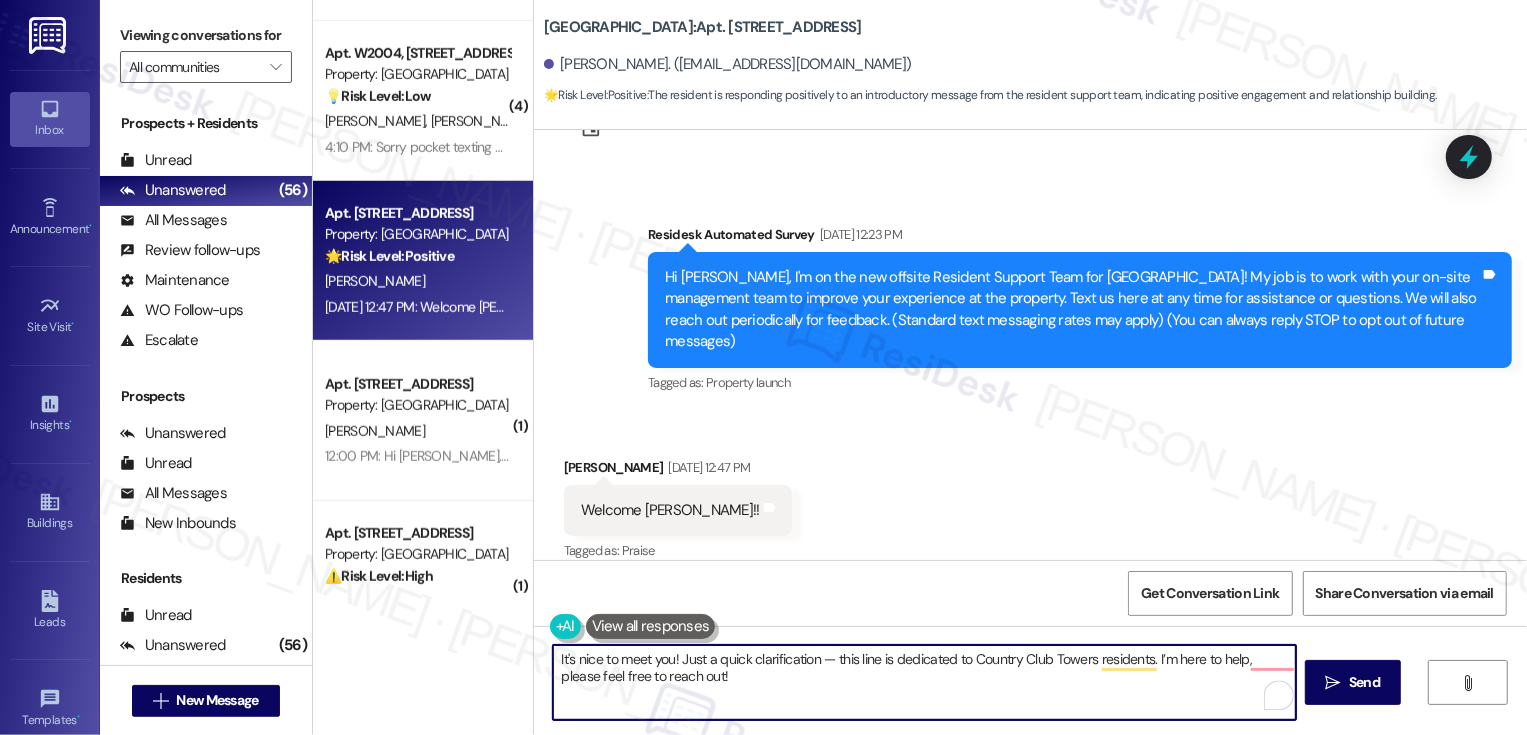 click on "It's nice to meet you! Just a quick clarification — this line is dedicated to Country Club Towers residents. I’m here to help, please feel free to reach out!" at bounding box center (924, 682) 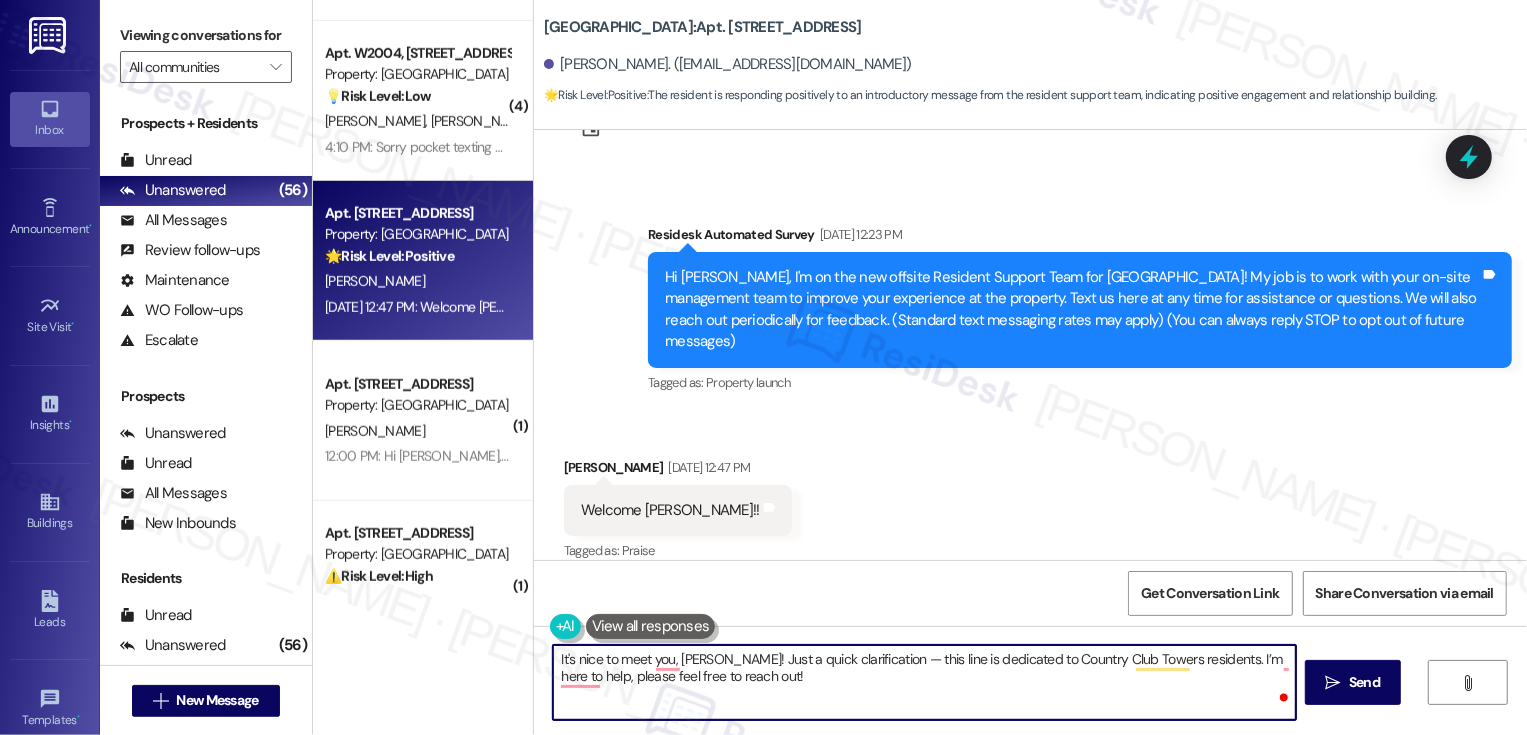 type on "It's nice to meet you, [PERSON_NAME]! Just a quick clarification — this line is dedicated to Country Club Towers residents. I’m here to help, please feel free to reach out!" 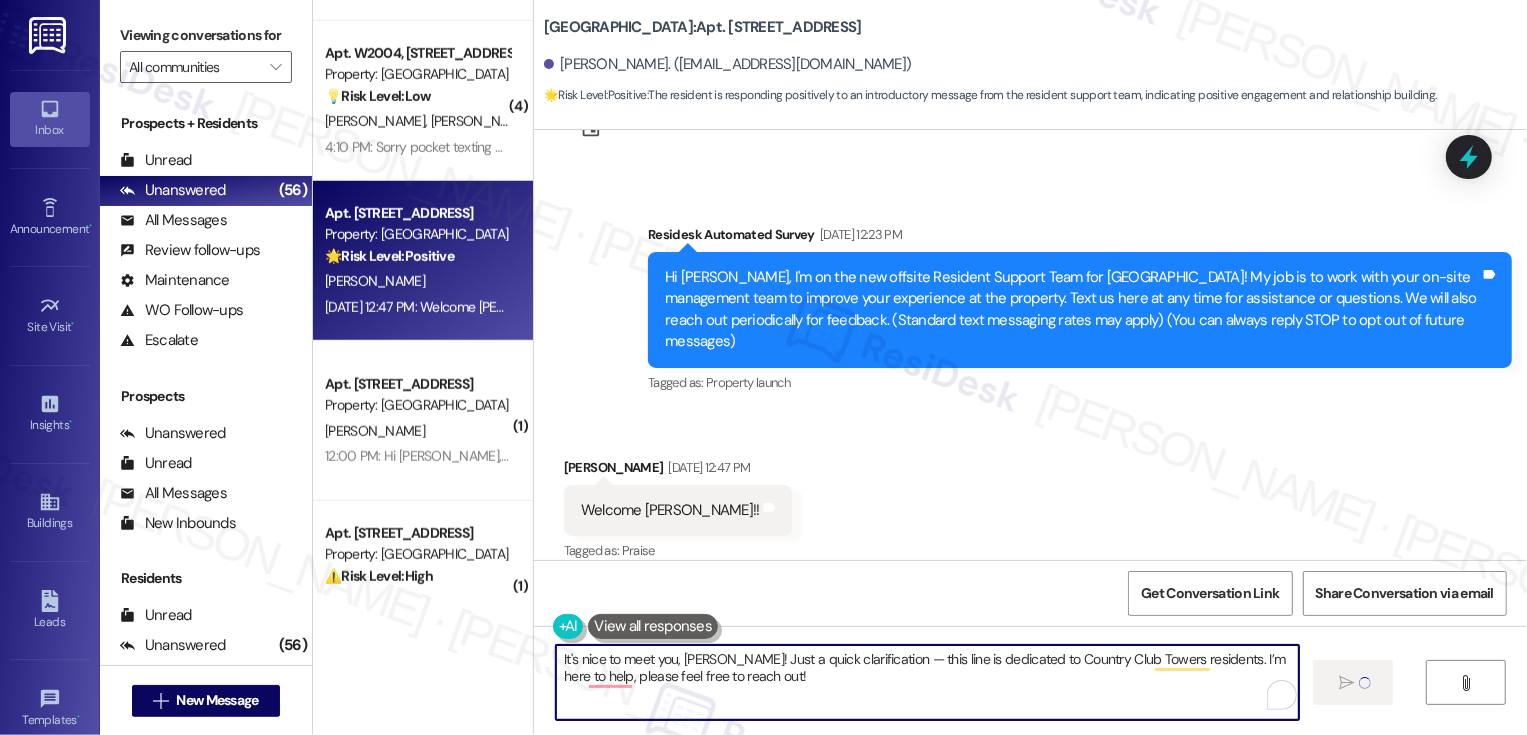 type 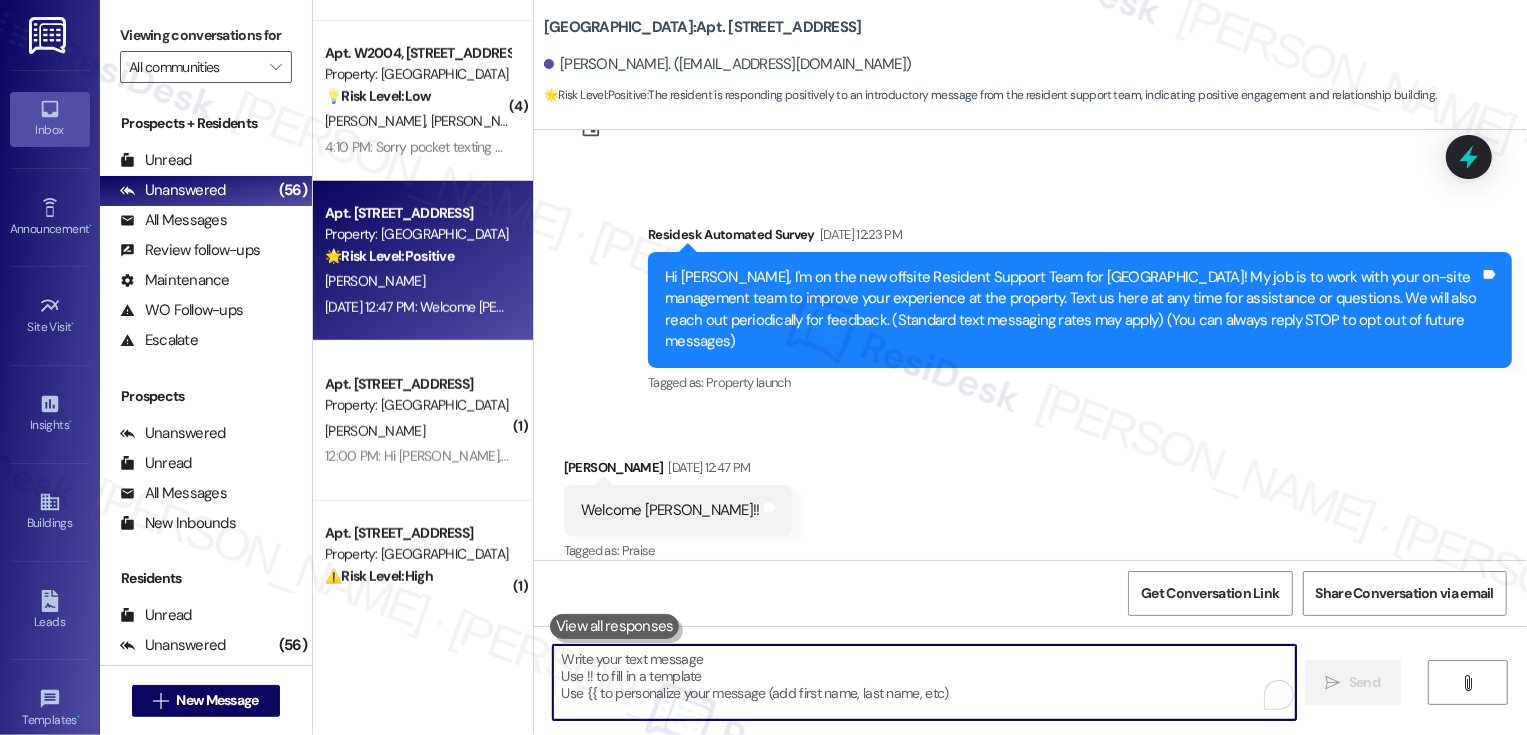 scroll, scrollTop: 84, scrollLeft: 0, axis: vertical 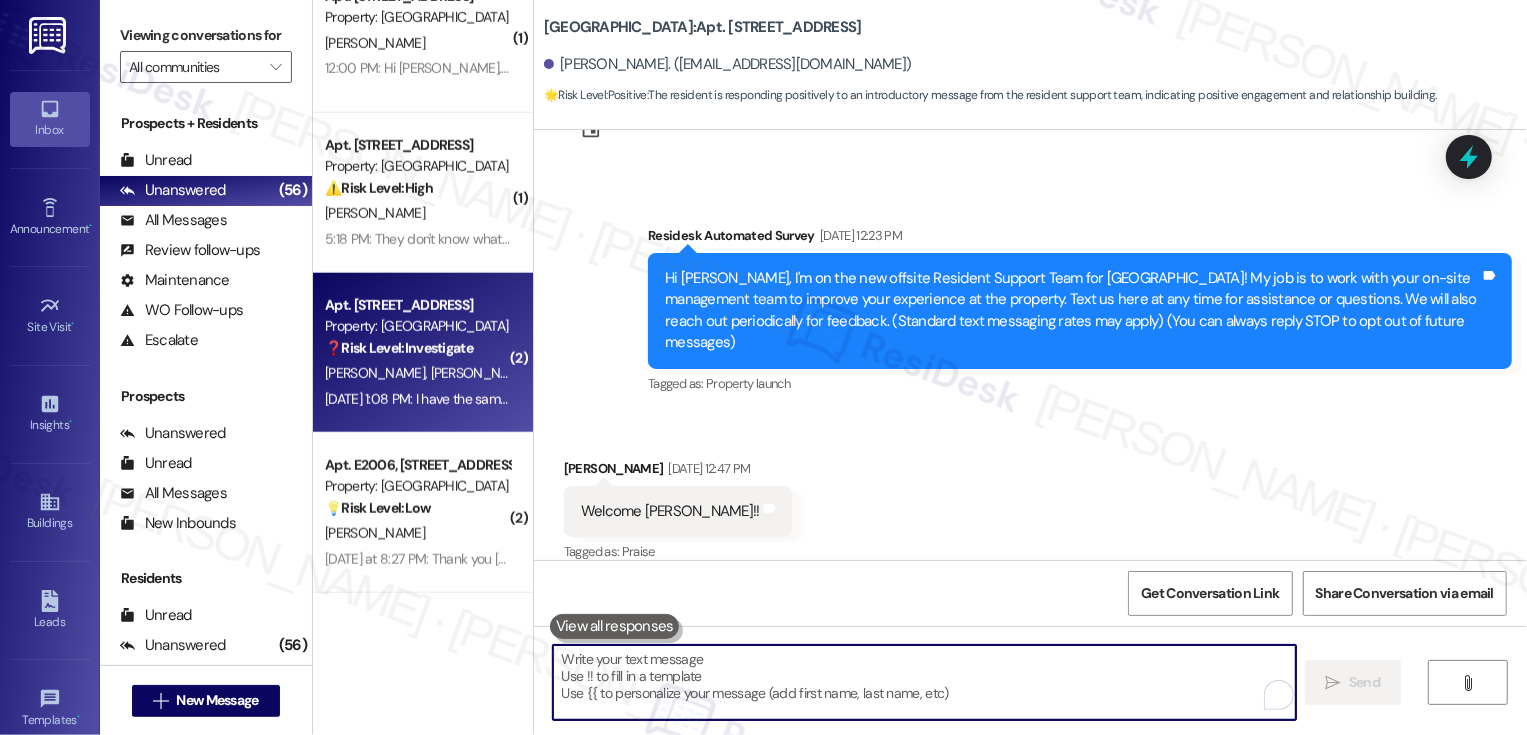 click on "❓  Risk Level:  Investigate" at bounding box center [399, 348] 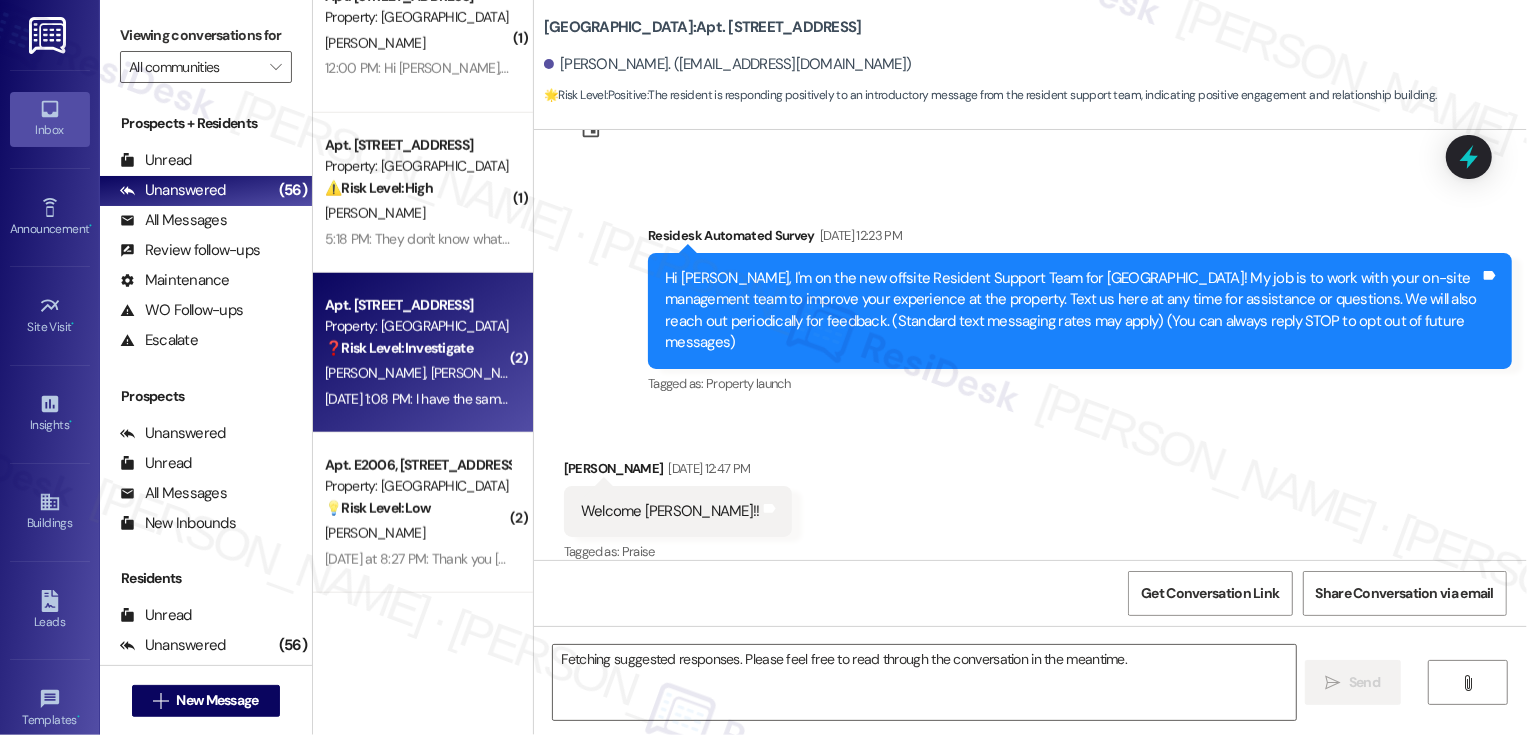 click on "❓  Risk Level:  Investigate" at bounding box center (399, 348) 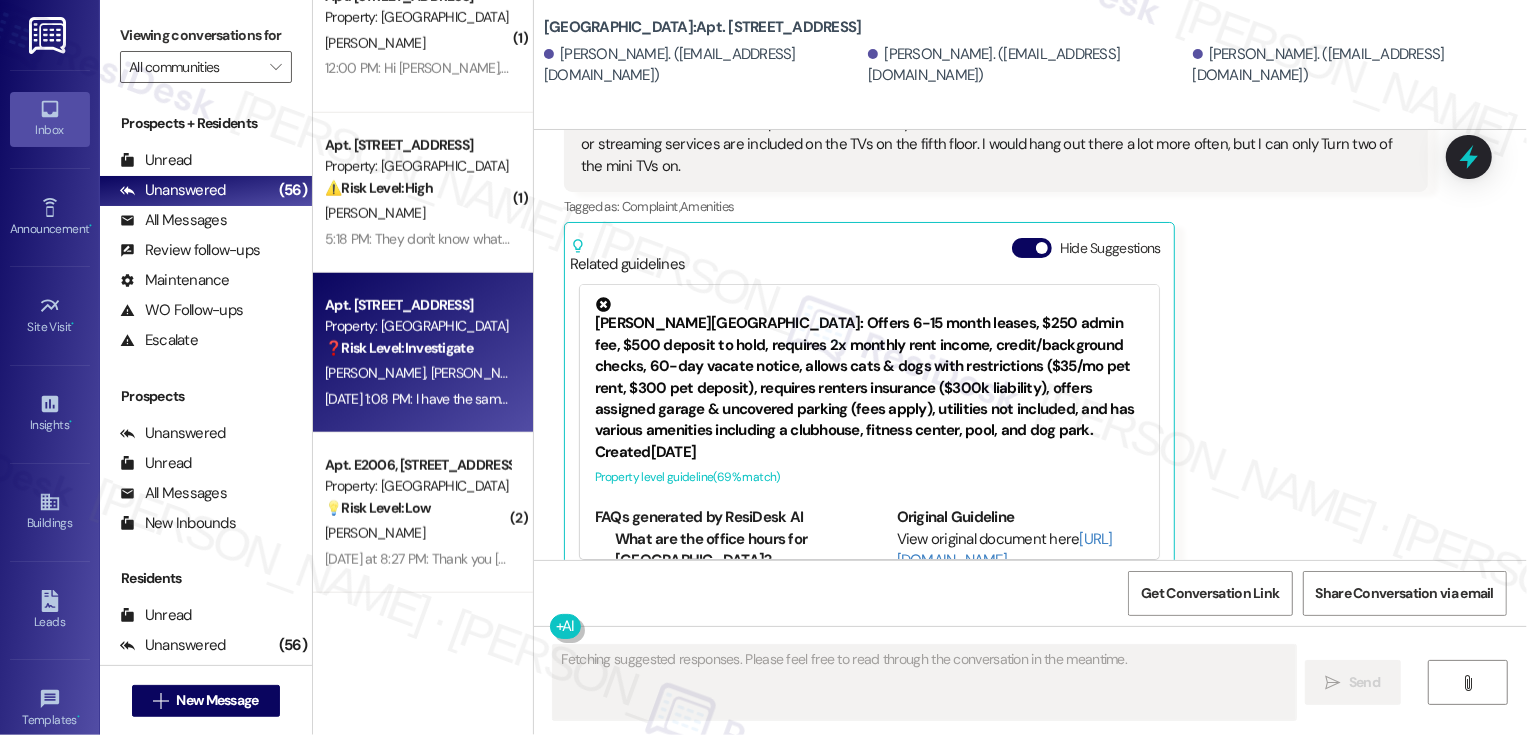scroll, scrollTop: 776, scrollLeft: 0, axis: vertical 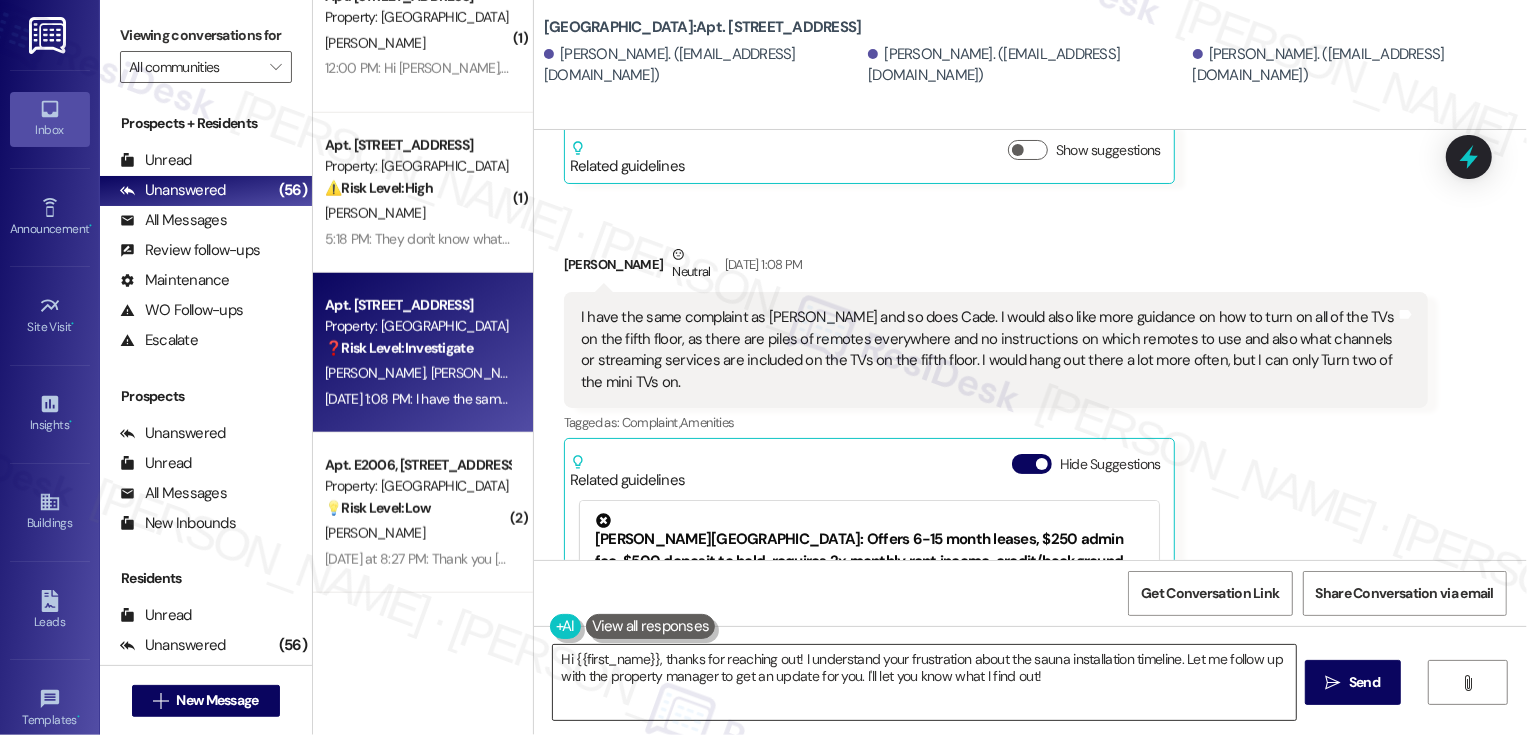 click on "Hi {{first_name}}, thanks for reaching out! I understand your frustration about the sauna installation timeline. Let me follow up with the property manager to get an update for you. I'll let you know what I find out!" at bounding box center [924, 682] 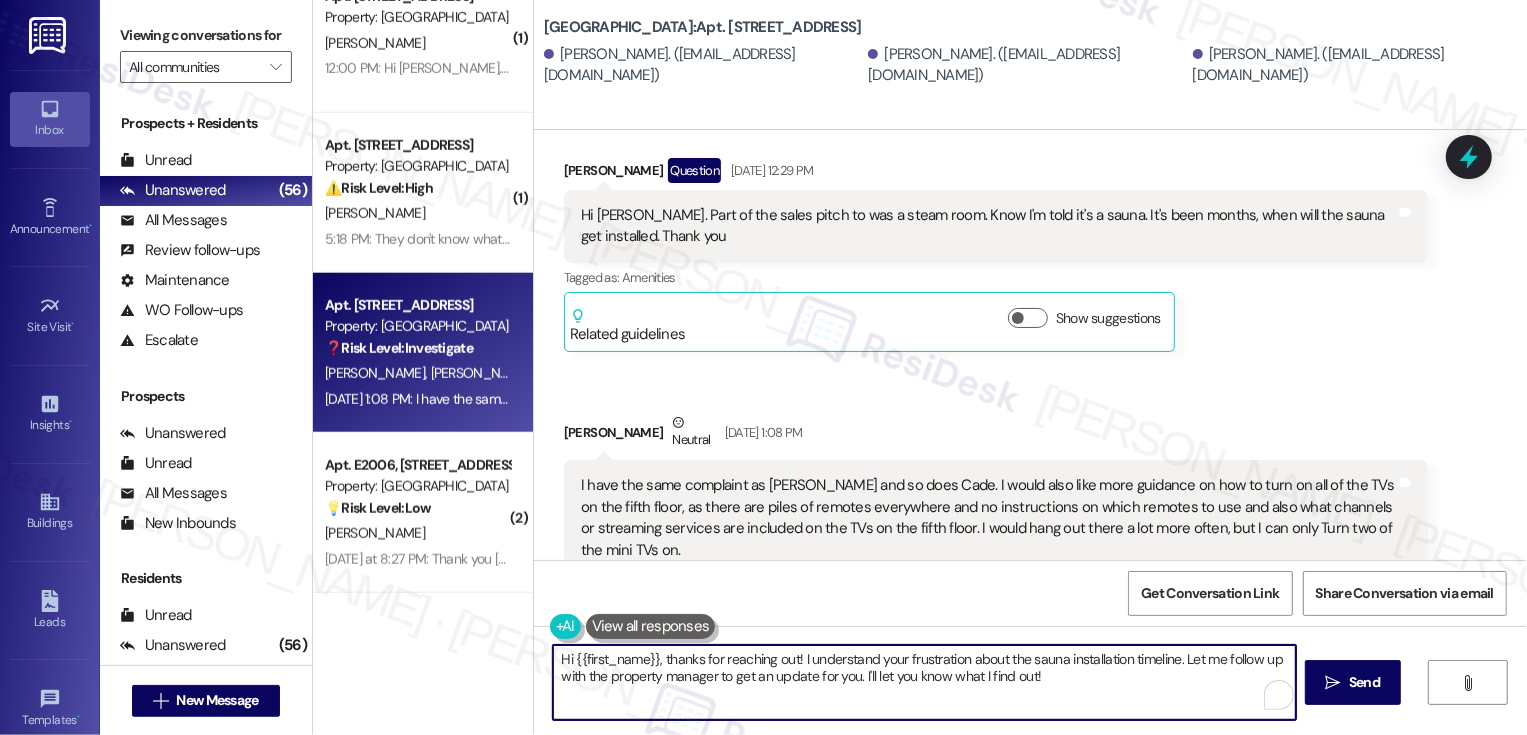 scroll, scrollTop: 373, scrollLeft: 0, axis: vertical 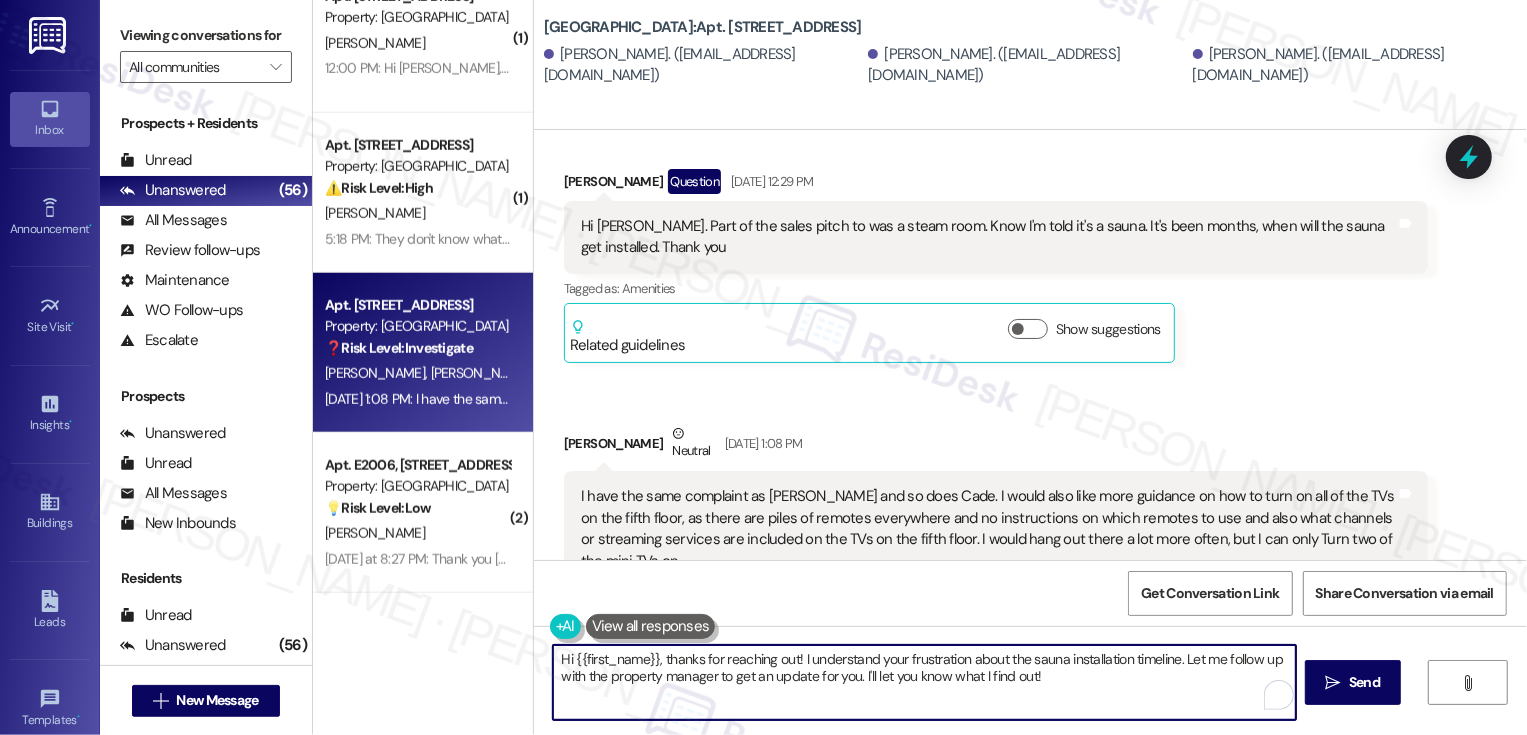 click on "Hi {{first_name}}, thanks for reaching out! I understand your frustration about the sauna installation timeline. Let me follow up with the property manager to get an update for you. I'll let you know what I find out!" at bounding box center (924, 682) 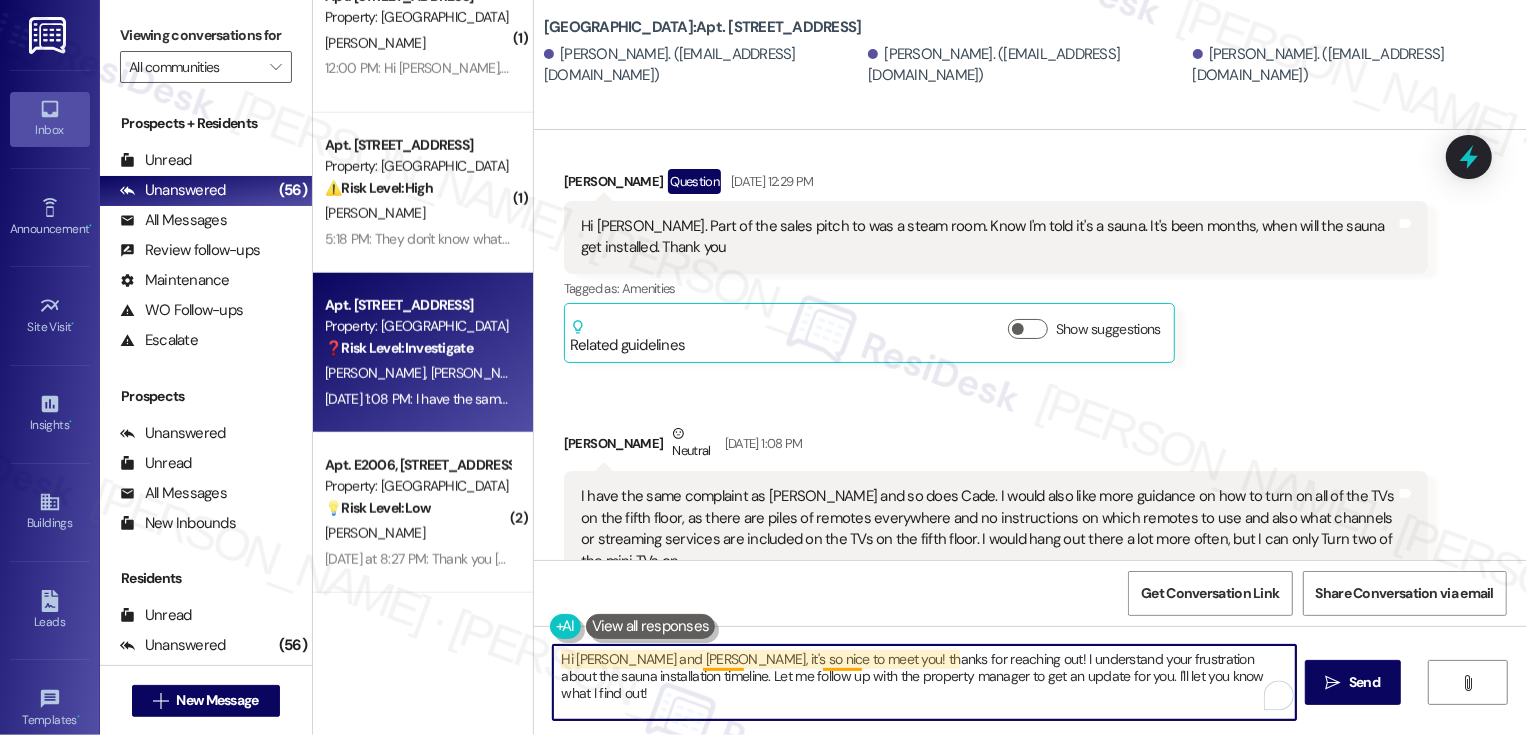 click on "Hi [PERSON_NAME] and [PERSON_NAME], it's so nice to meet you! thanks for reaching out! I understand your frustration about the sauna installation timeline. Let me follow up with the property manager to get an update for you. I'll let you know what I find out!" at bounding box center (924, 682) 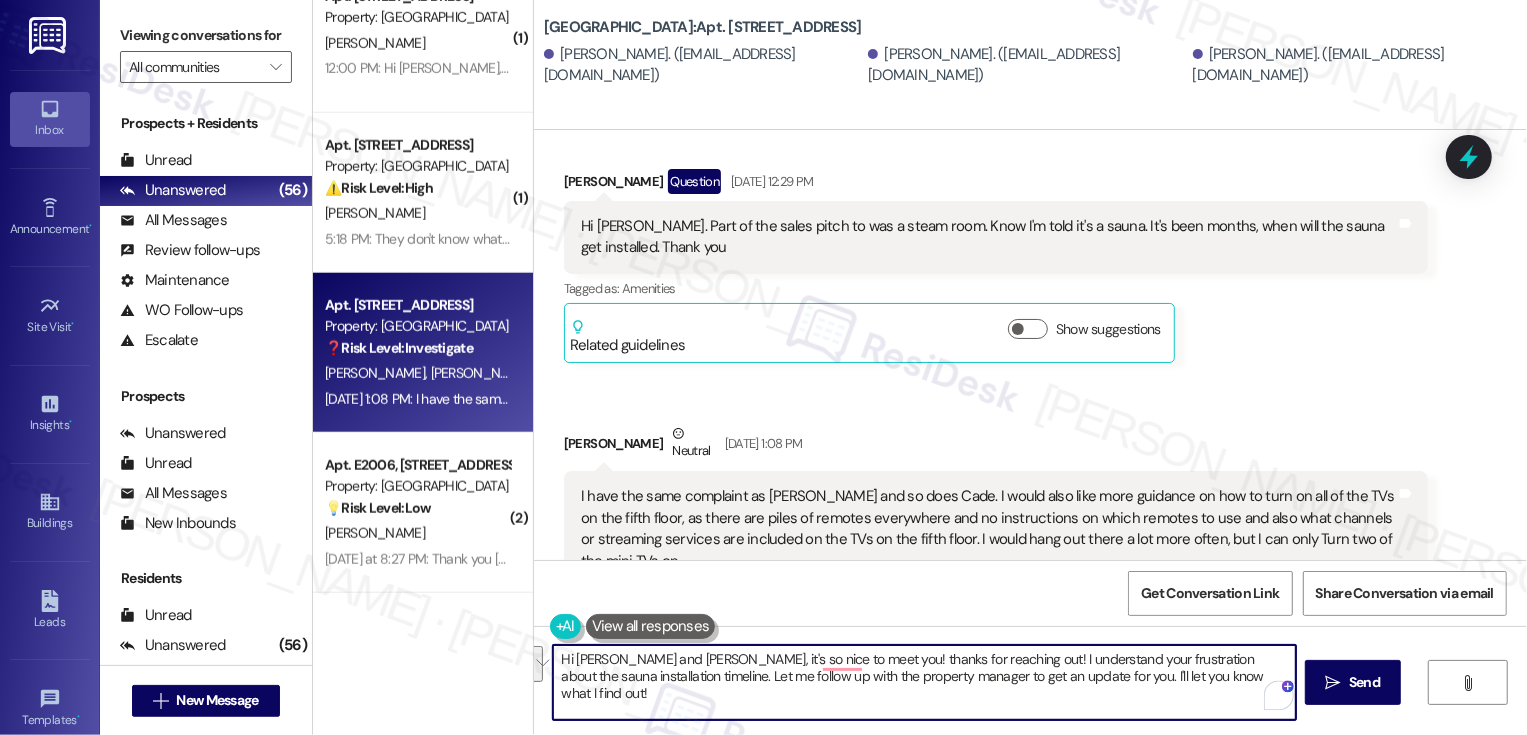drag, startPoint x: 815, startPoint y: 659, endPoint x: 1207, endPoint y: 698, distance: 393.93527 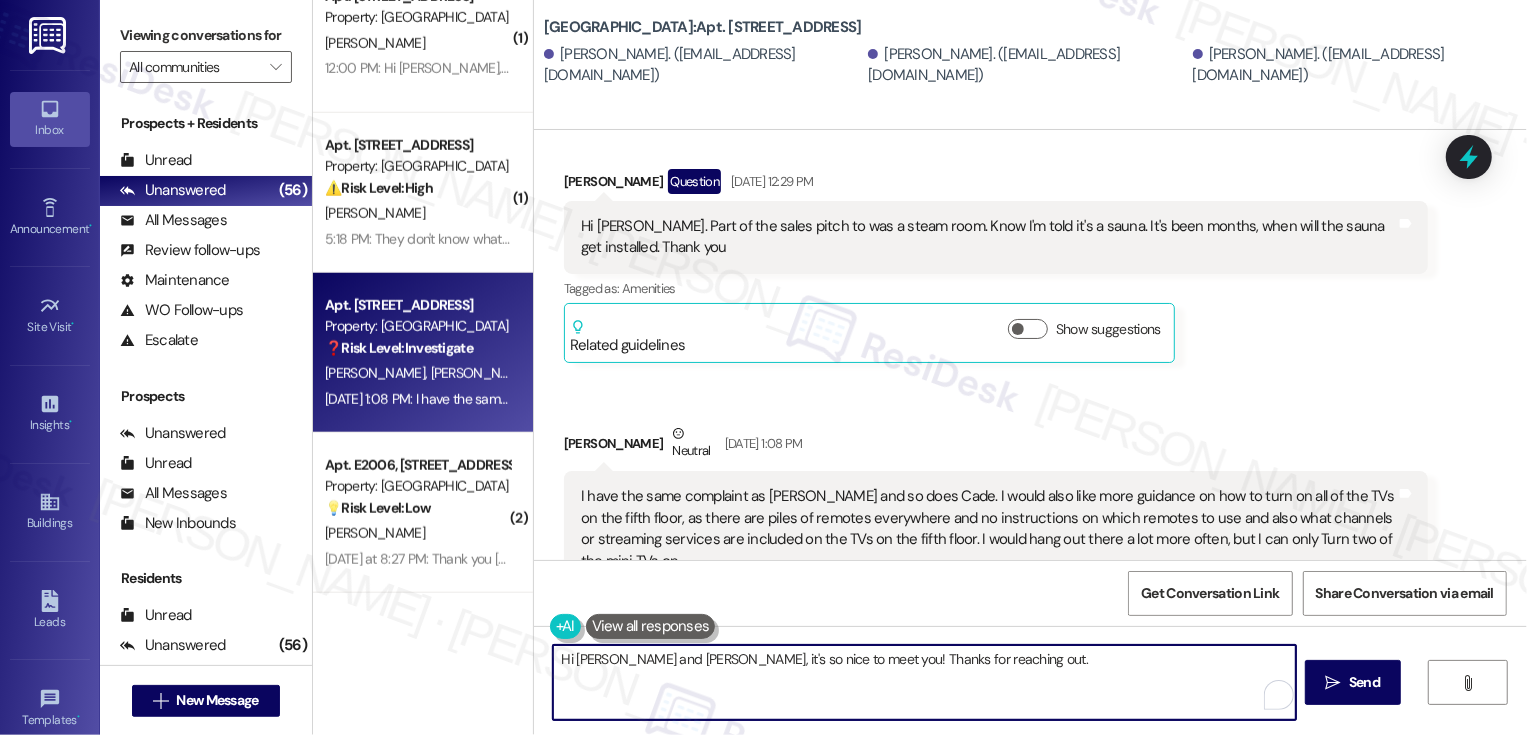 paste on "I don't have the exact date for the steam room's reopening yet. Once the work is completed, the team will be sure to send out an update." 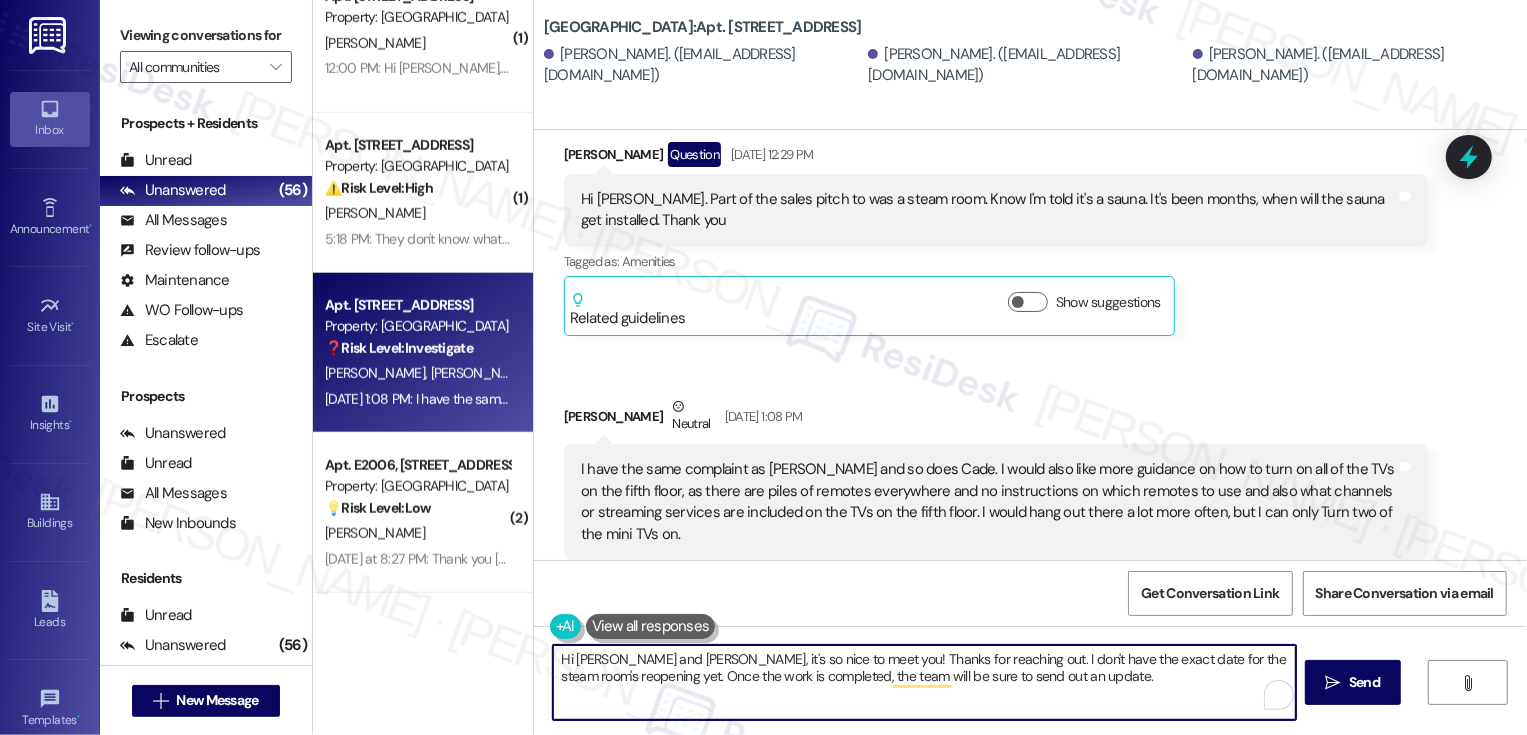scroll, scrollTop: 401, scrollLeft: 0, axis: vertical 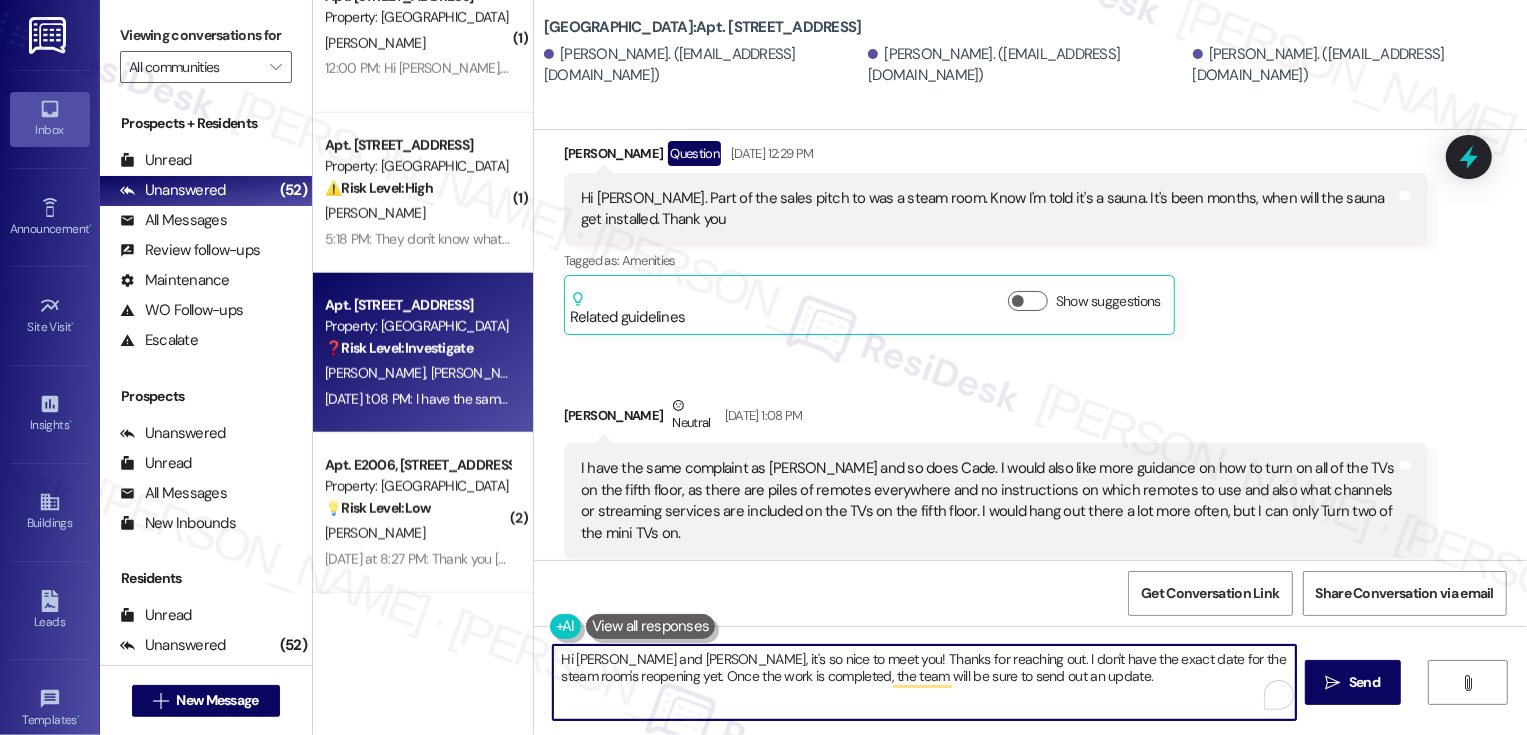 click on "Hi [PERSON_NAME] and [PERSON_NAME], it's so nice to meet you! Thanks for reaching out. I don't have the exact date for the steam room's reopening yet. Once the work is completed, the team will be sure to send out an update." at bounding box center (924, 682) 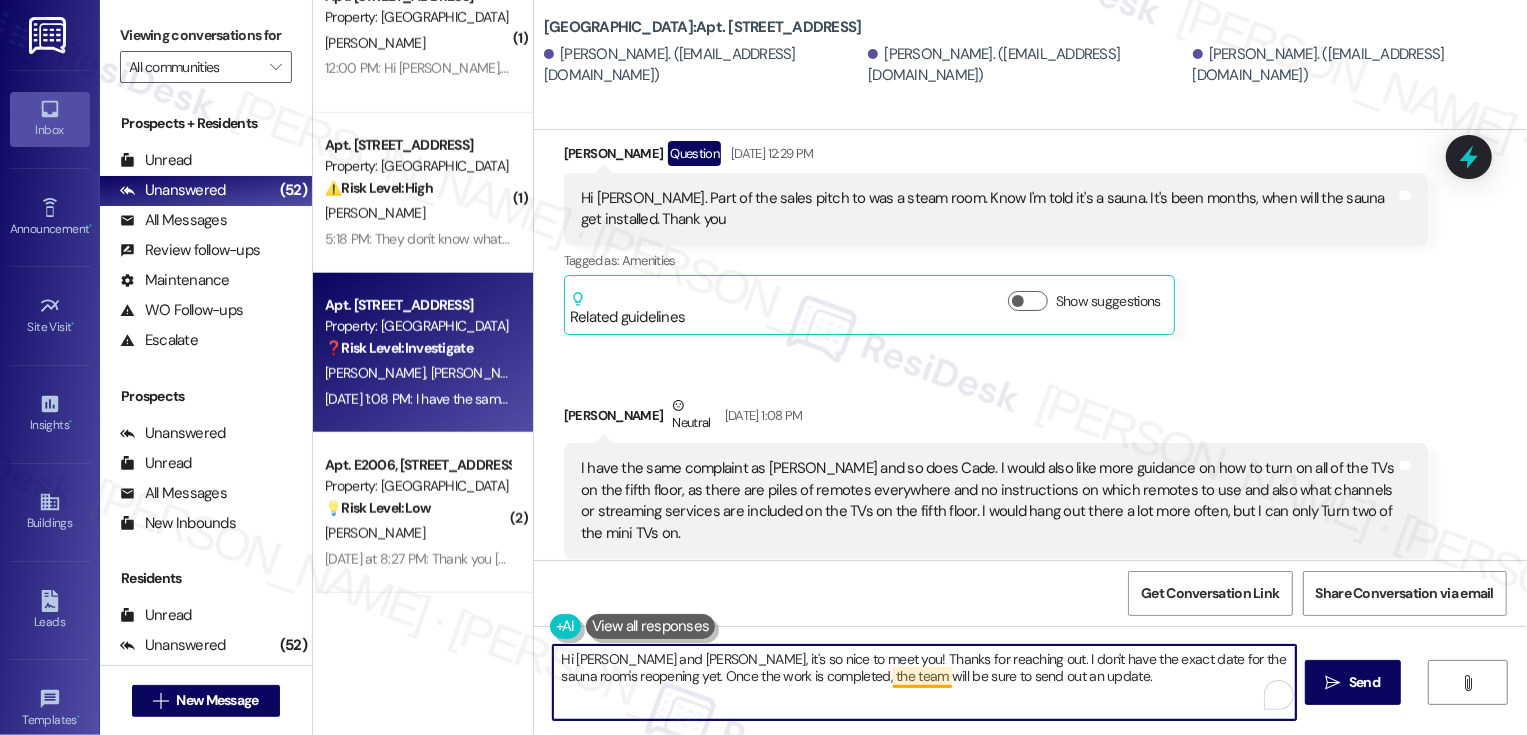 click on "Hi [PERSON_NAME] and [PERSON_NAME], it's so nice to meet you! Thanks for reaching out. I don't have the exact date for the sauna room's reopening yet. Once the work is completed, the team will be sure to send out an update." at bounding box center [924, 682] 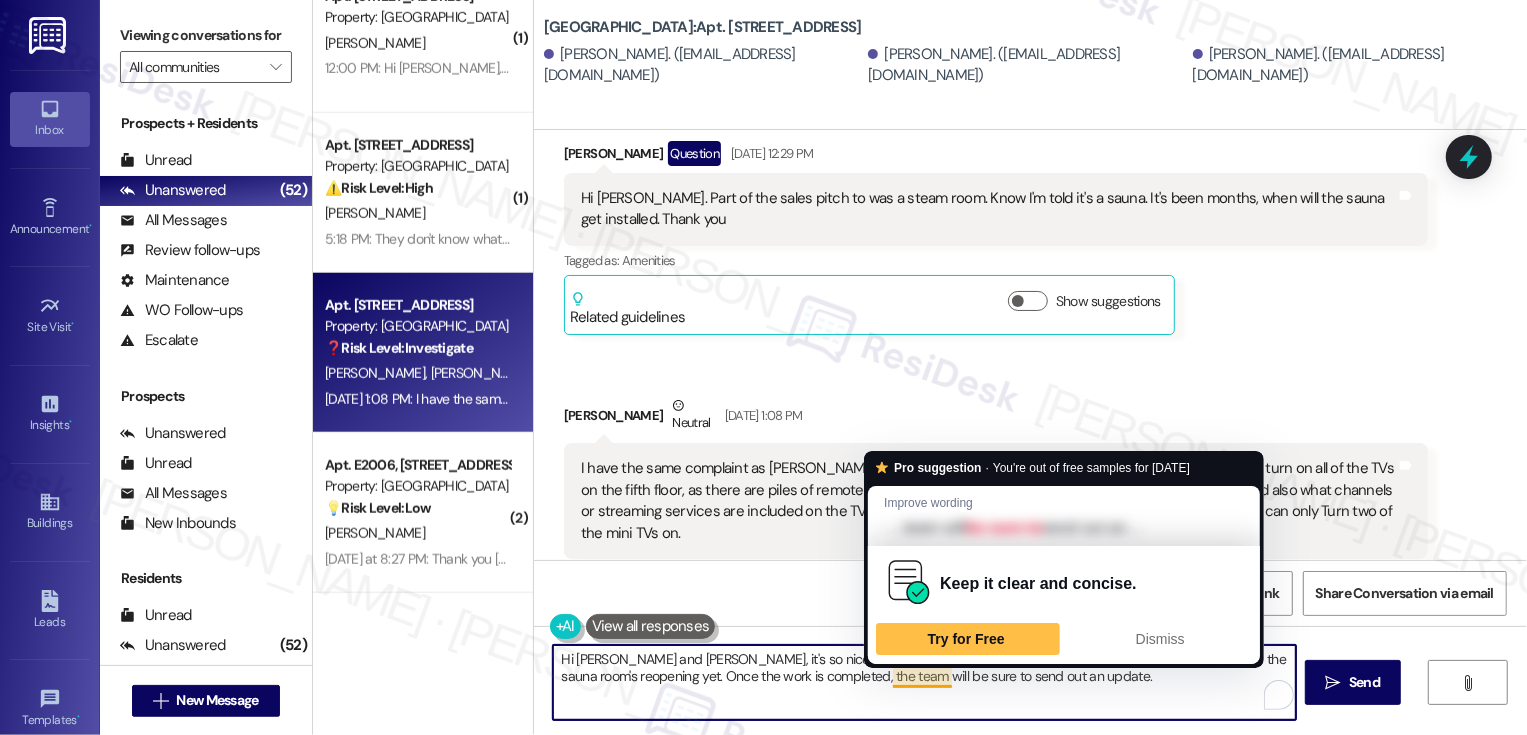 click on "Hi [PERSON_NAME] and [PERSON_NAME], it's so nice to meet you! Thanks for reaching out. I don't have the exact date for the sauna room's reopening yet. Once the work is completed, the team will be sure to send out an update." at bounding box center (924, 682) 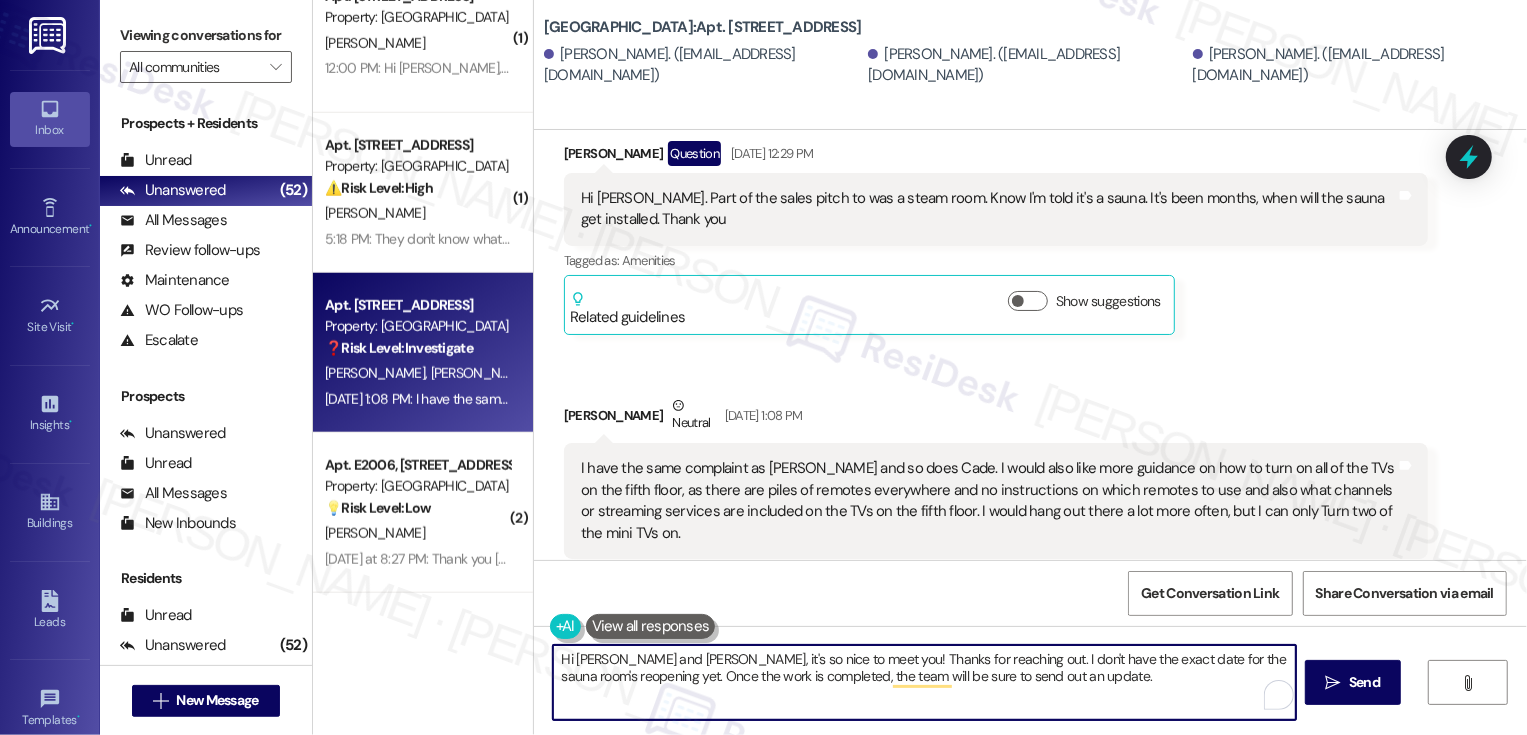 drag, startPoint x: 951, startPoint y: 660, endPoint x: 1146, endPoint y: 721, distance: 204.31837 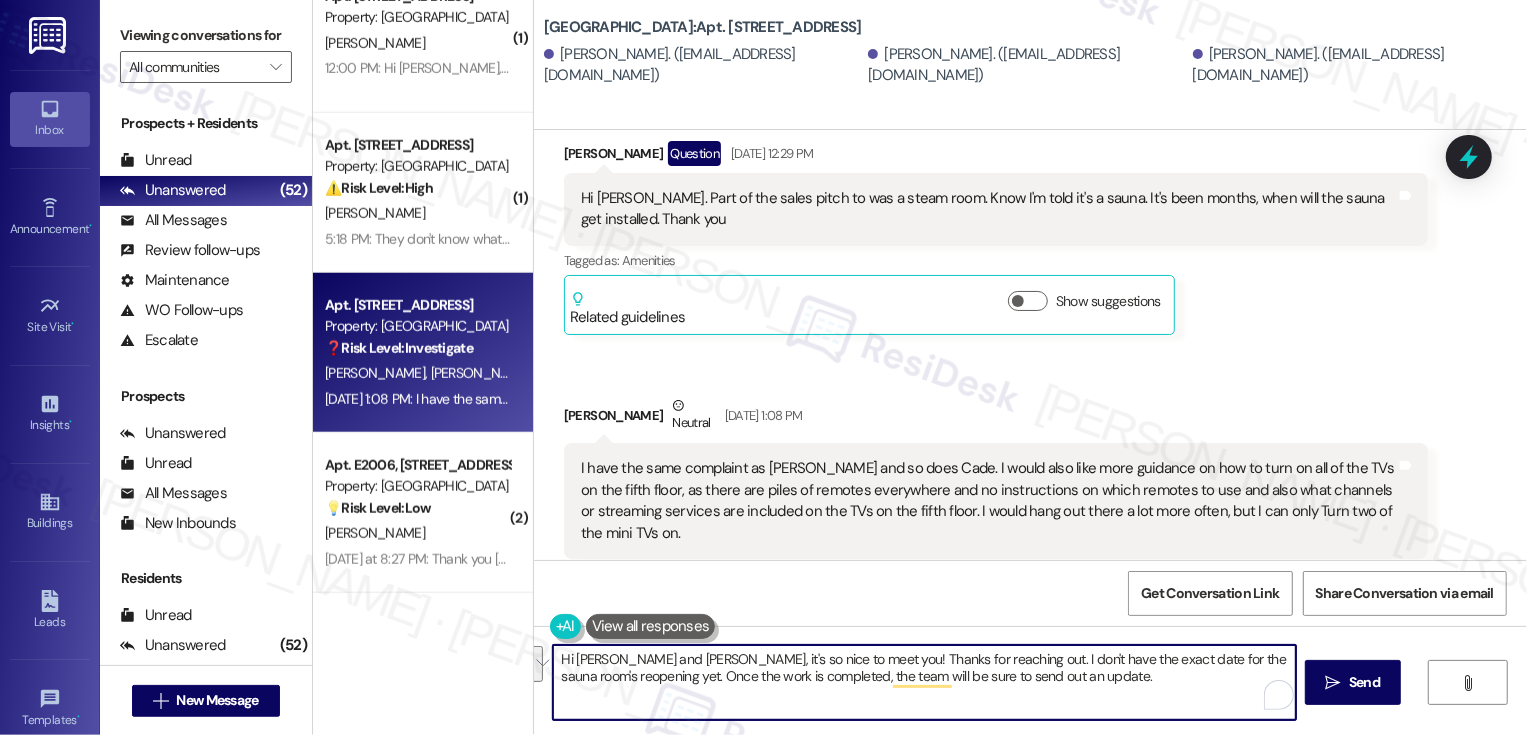 paste on "I don't have the exact date for the reopening yet. But according to the team, the steam room is being converted into a dry sauna which is why it has been non-operational" 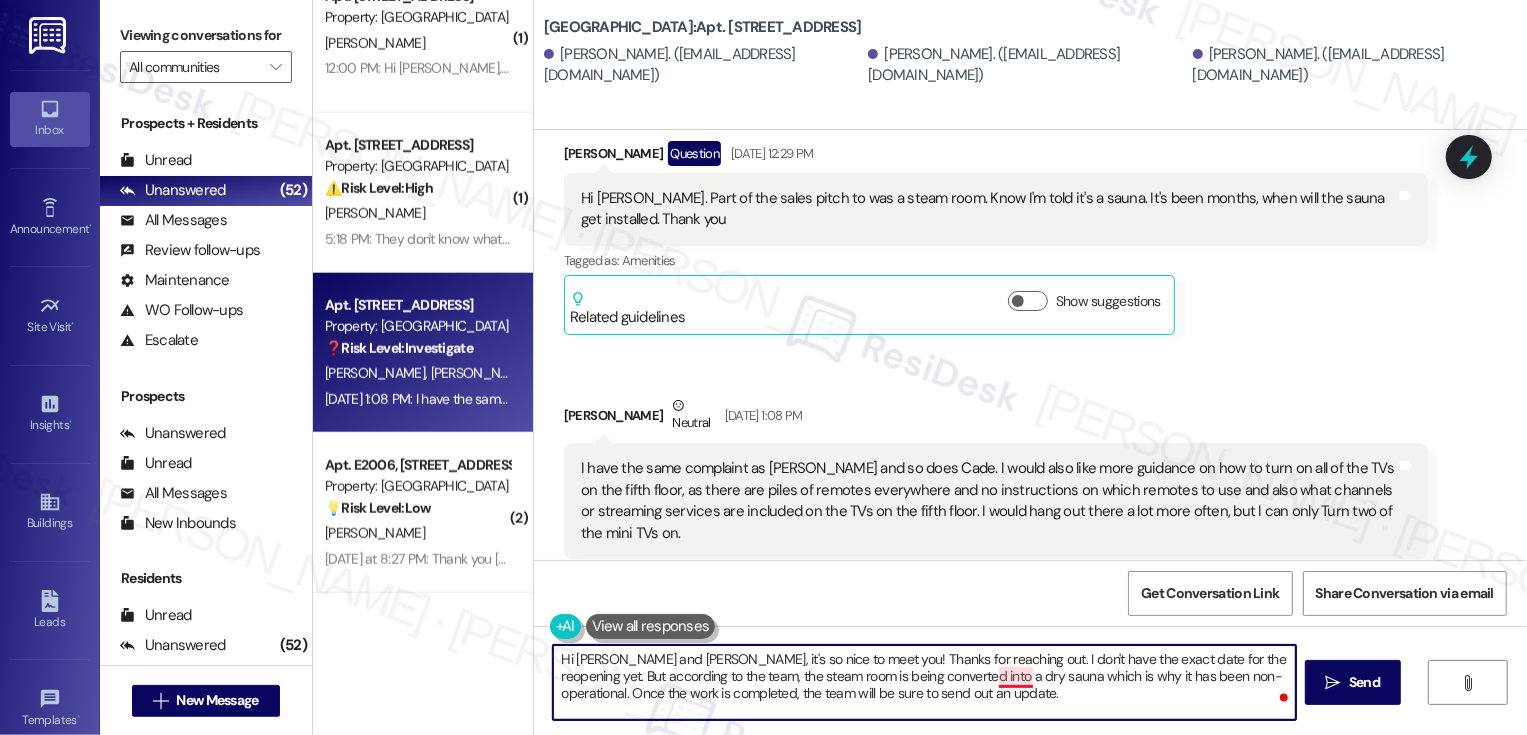 click on "Hi [PERSON_NAME] and [PERSON_NAME], it's so nice to meet you! Thanks for reaching out. I don't have the exact date for the reopening yet. But according to the team, the steam room is being converted into a dry sauna which is why it has been non-operational. Once the work is completed, the team will be sure to send out an update." at bounding box center (924, 682) 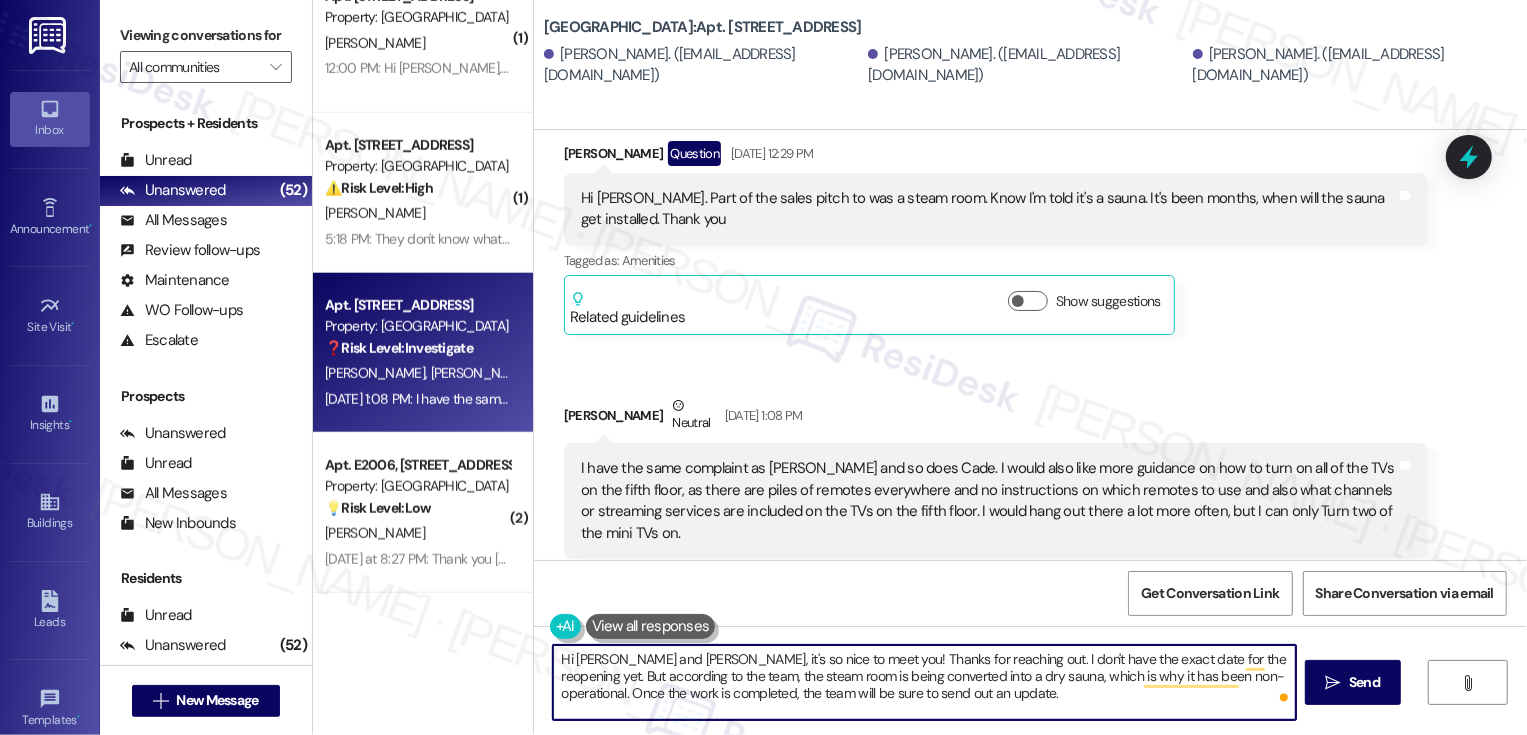click on "Hi [PERSON_NAME] and [PERSON_NAME], it's so nice to meet you! Thanks for reaching out. I don't have the exact date for the reopening yet. But according to the team, the steam room is being converted into a dry sauna, which is why it has been non-operational. Once the work is completed, the team will be sure to send out an update." at bounding box center [924, 682] 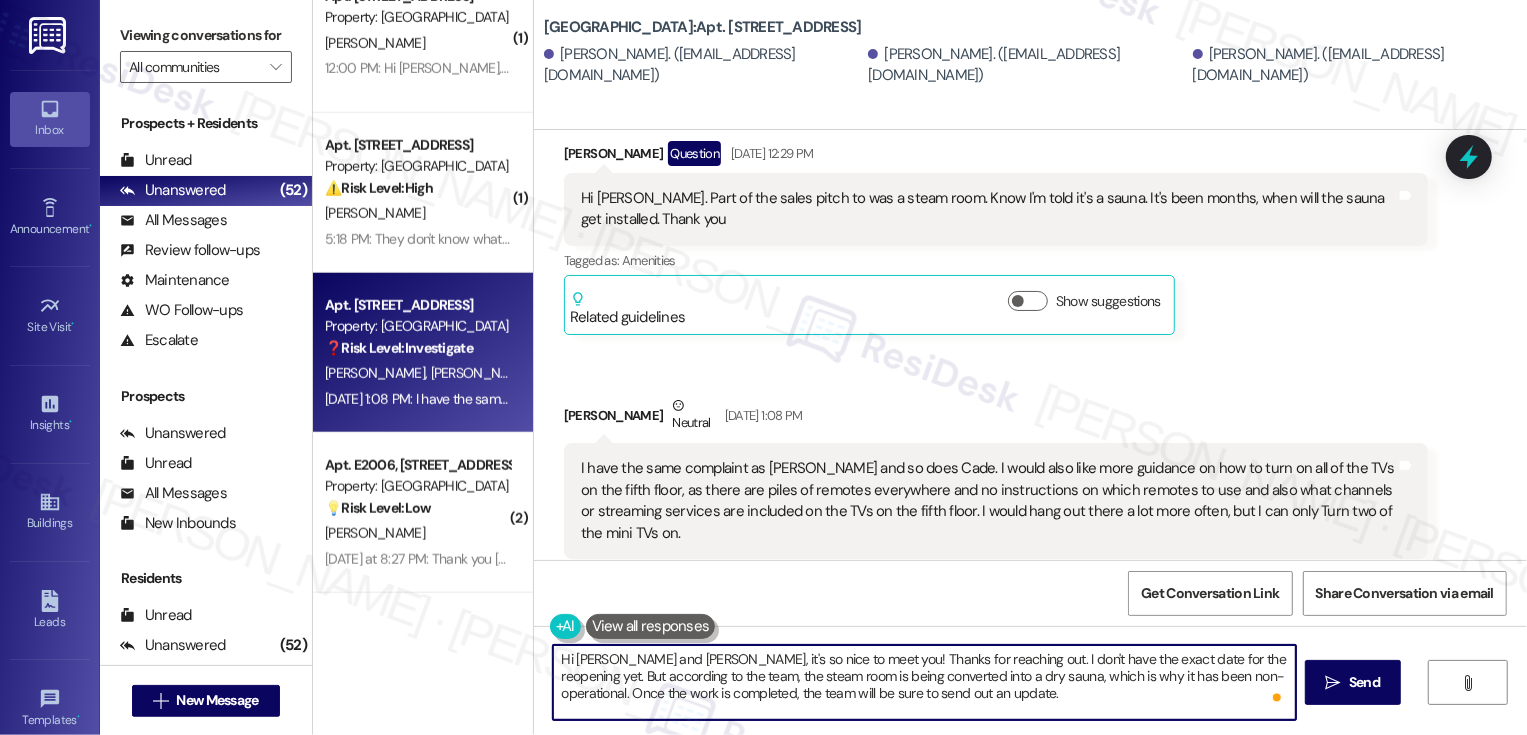 scroll, scrollTop: 17, scrollLeft: 0, axis: vertical 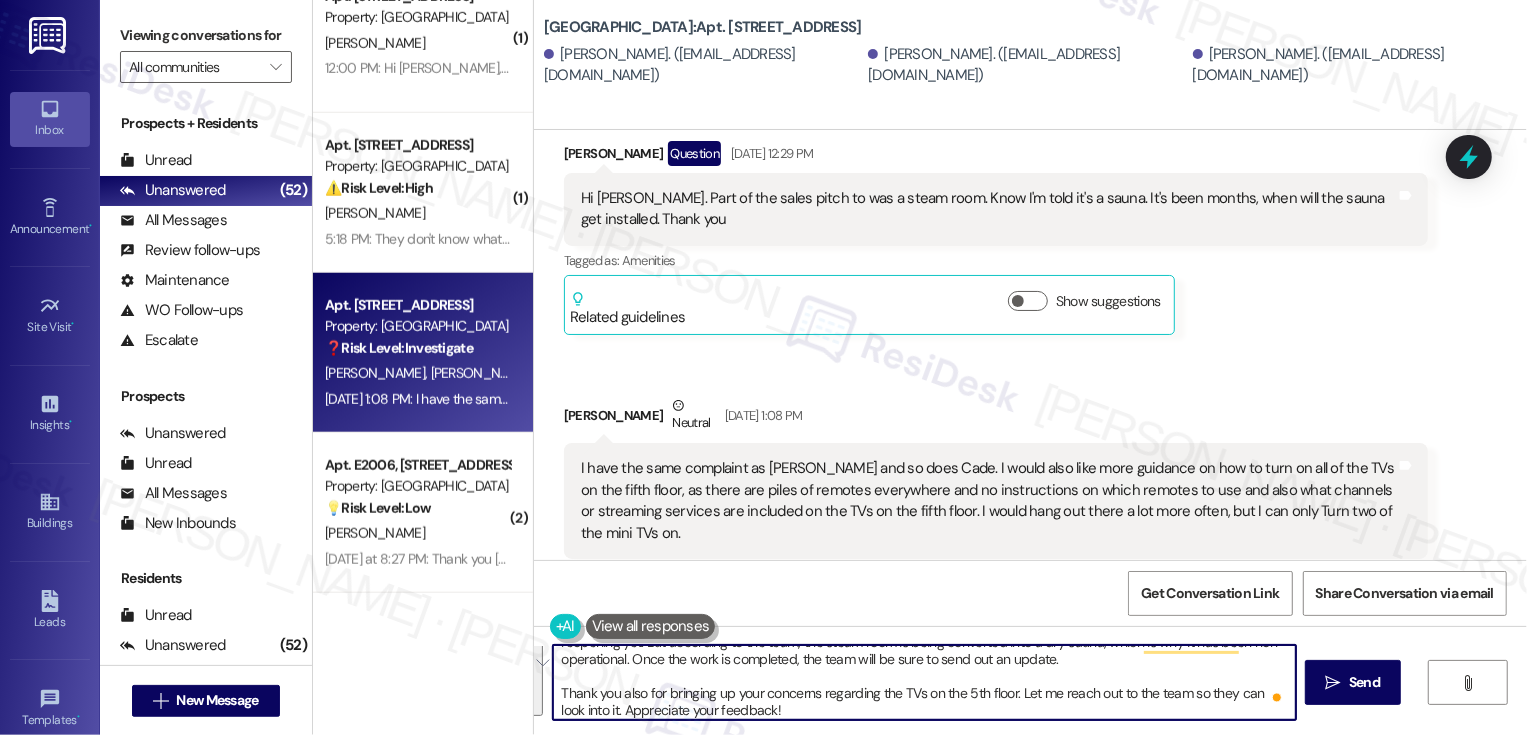 paste on "’s so lovely to meet you—thanks so much for reaching out! I don’t have an exact reopening date just yet, but the team shared that the steam room is being converted into a dry sauna, which is why it’s been out of use. As soon as the work is done, they’ll be sending out an update to everyone!
Also, thank you for flagging the issue with the TVs on the 5th floor. I’ll check in with the team about that so they can look into it. Really appreciate you both taking the time to shar" 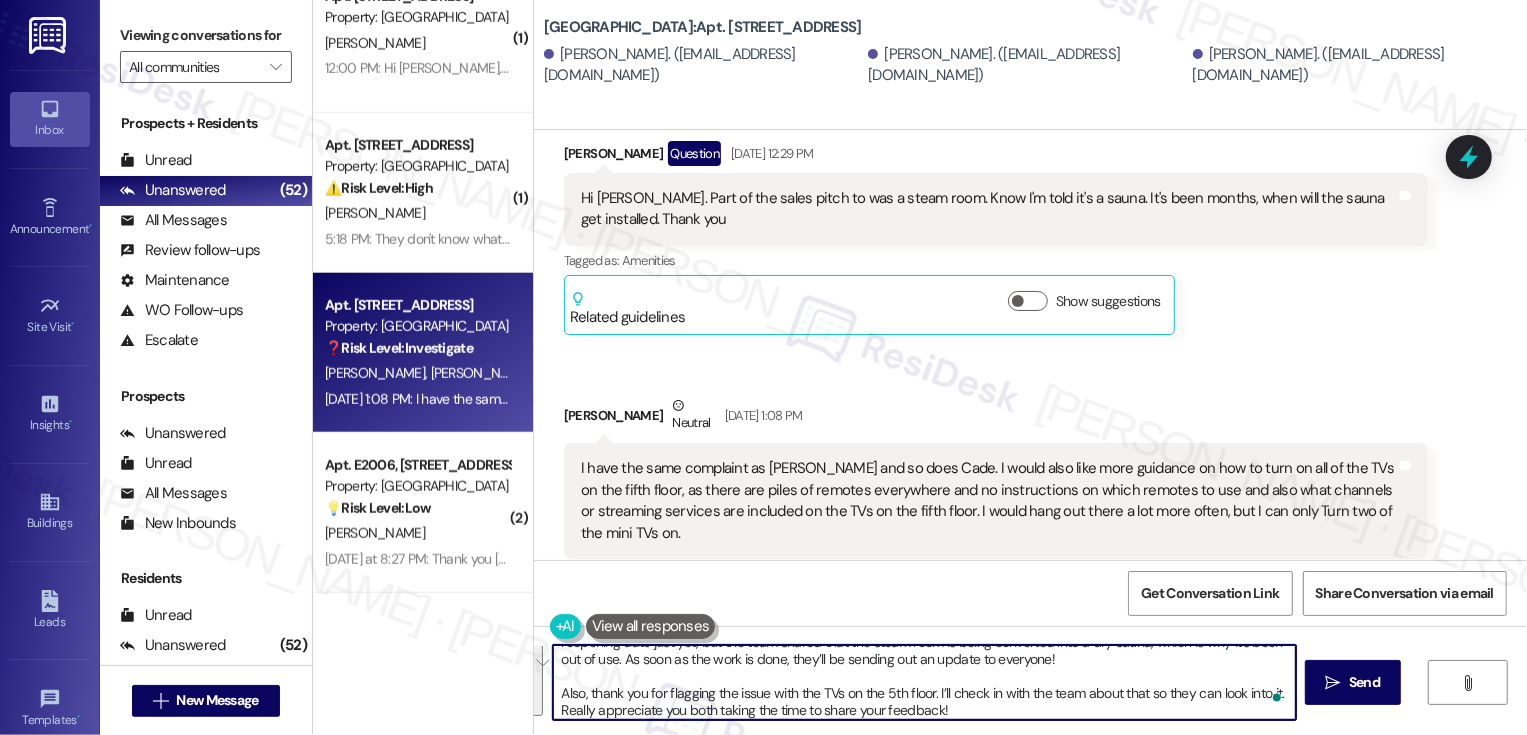 scroll, scrollTop: 34, scrollLeft: 0, axis: vertical 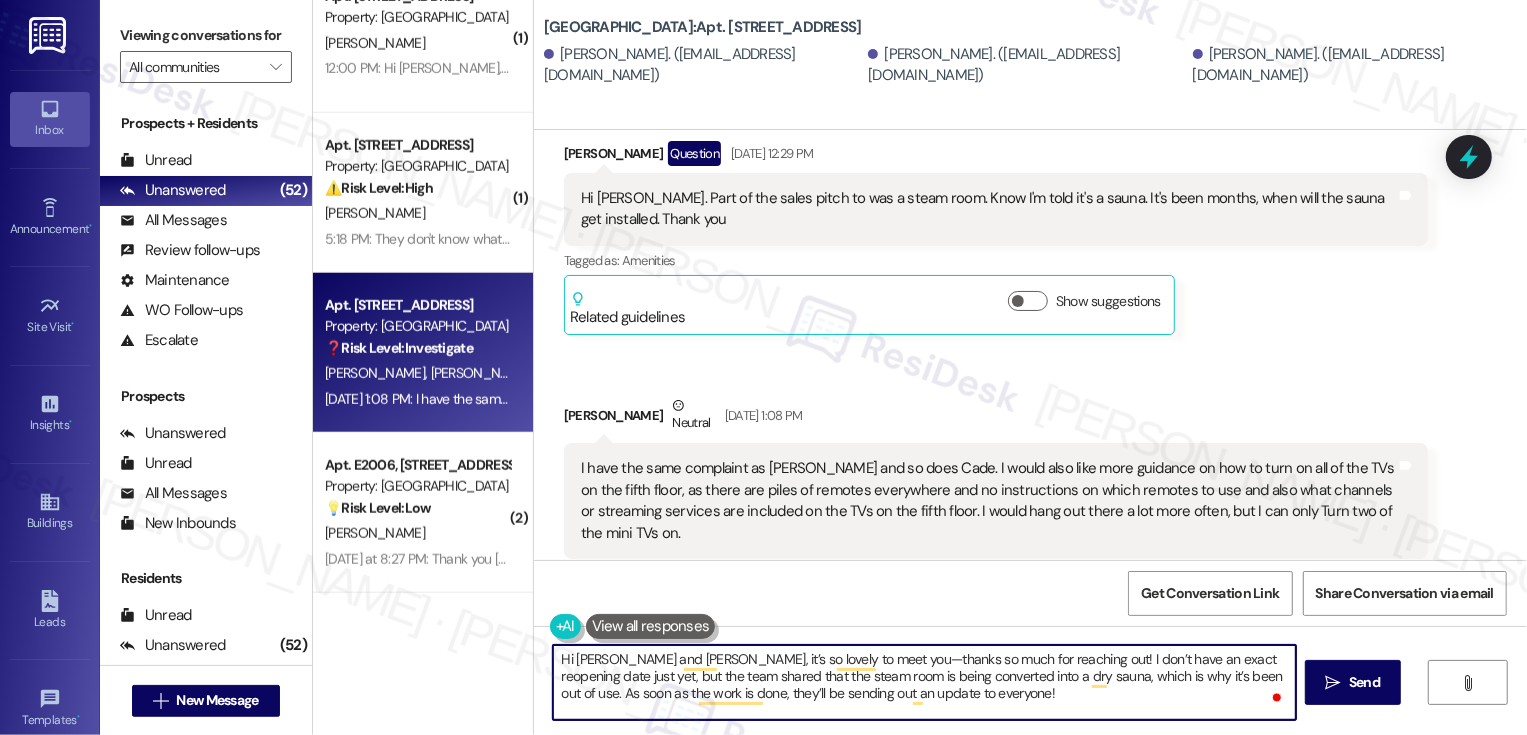 click on "Hi [PERSON_NAME] and [PERSON_NAME], it’s so lovely to meet you—thanks so much for reaching out! I don’t have an exact reopening date just yet, but the team shared that the steam room is being converted into a dry sauna, which is why it’s been out of use. As soon as the work is done, they’ll be sending out an update to everyone!
Also, thank you for flagging the issue with the TVs on the 5th floor. I’ll check in with the team about that so they can look into it. Really appreciate you both taking the time to share your feedback!" at bounding box center (924, 682) 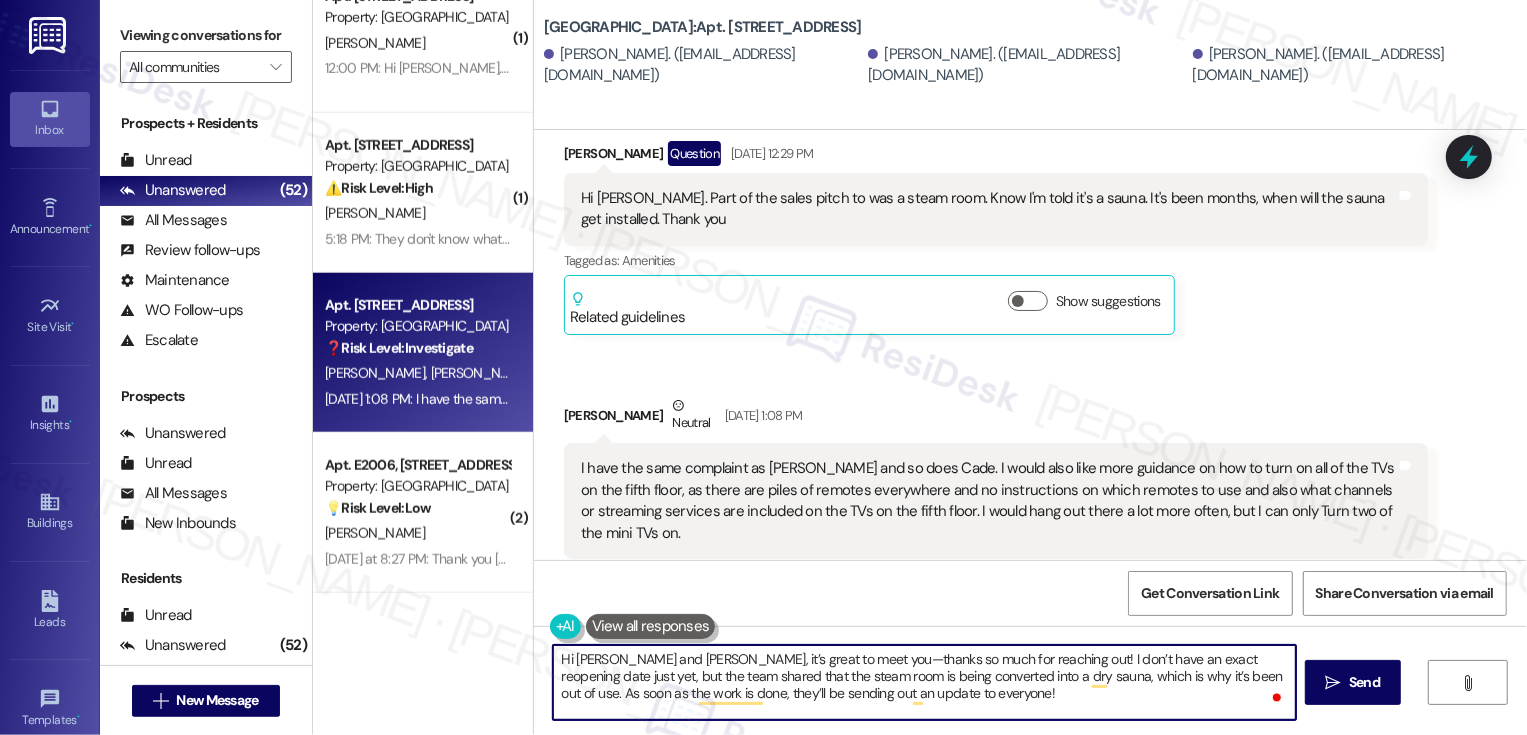 click on "Hi [PERSON_NAME] and [PERSON_NAME], it’s great to meet you—thanks so much for reaching out! I don’t have an exact reopening date just yet, but the team shared that the steam room is being converted into a dry sauna, which is why it’s been out of use. As soon as the work is done, they’ll be sending out an update to everyone!
Also, thank you for flagging the issue with the TVs on the 5th floor. I’ll check in with the team about that so they can look into it. Really appreciate you both taking the time to share your feedback!" at bounding box center [924, 682] 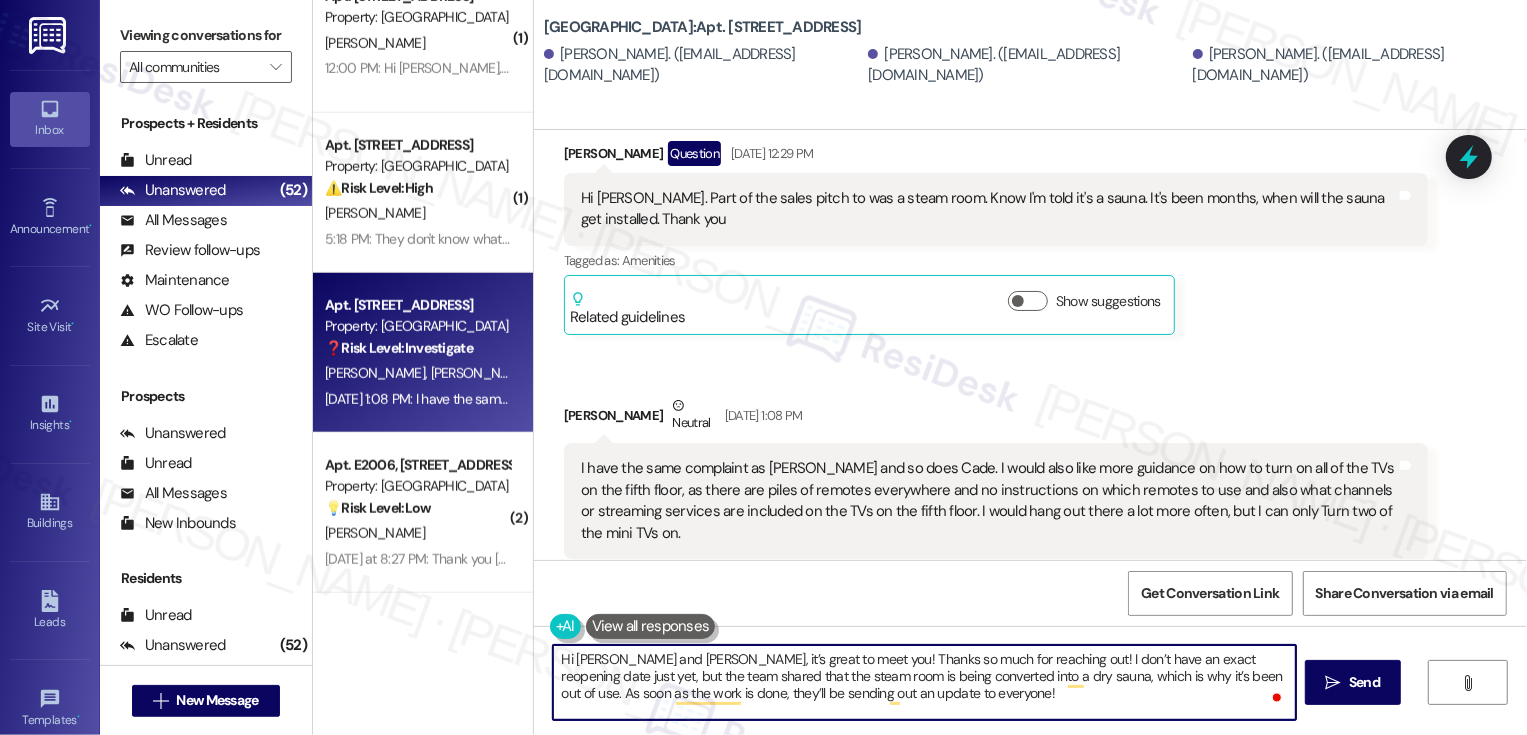 scroll, scrollTop: 6, scrollLeft: 0, axis: vertical 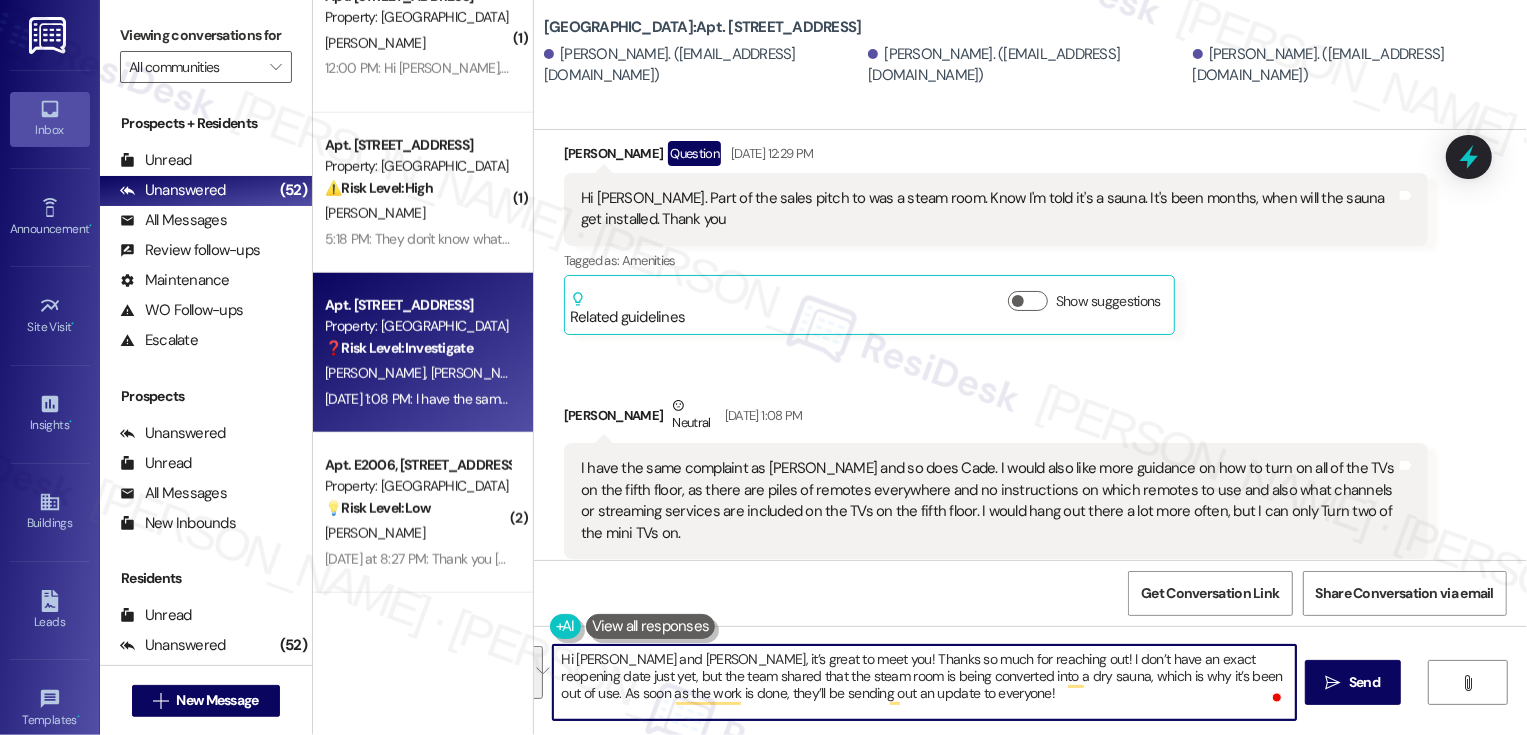 drag, startPoint x: 996, startPoint y: 660, endPoint x: 1000, endPoint y: 691, distance: 31.257 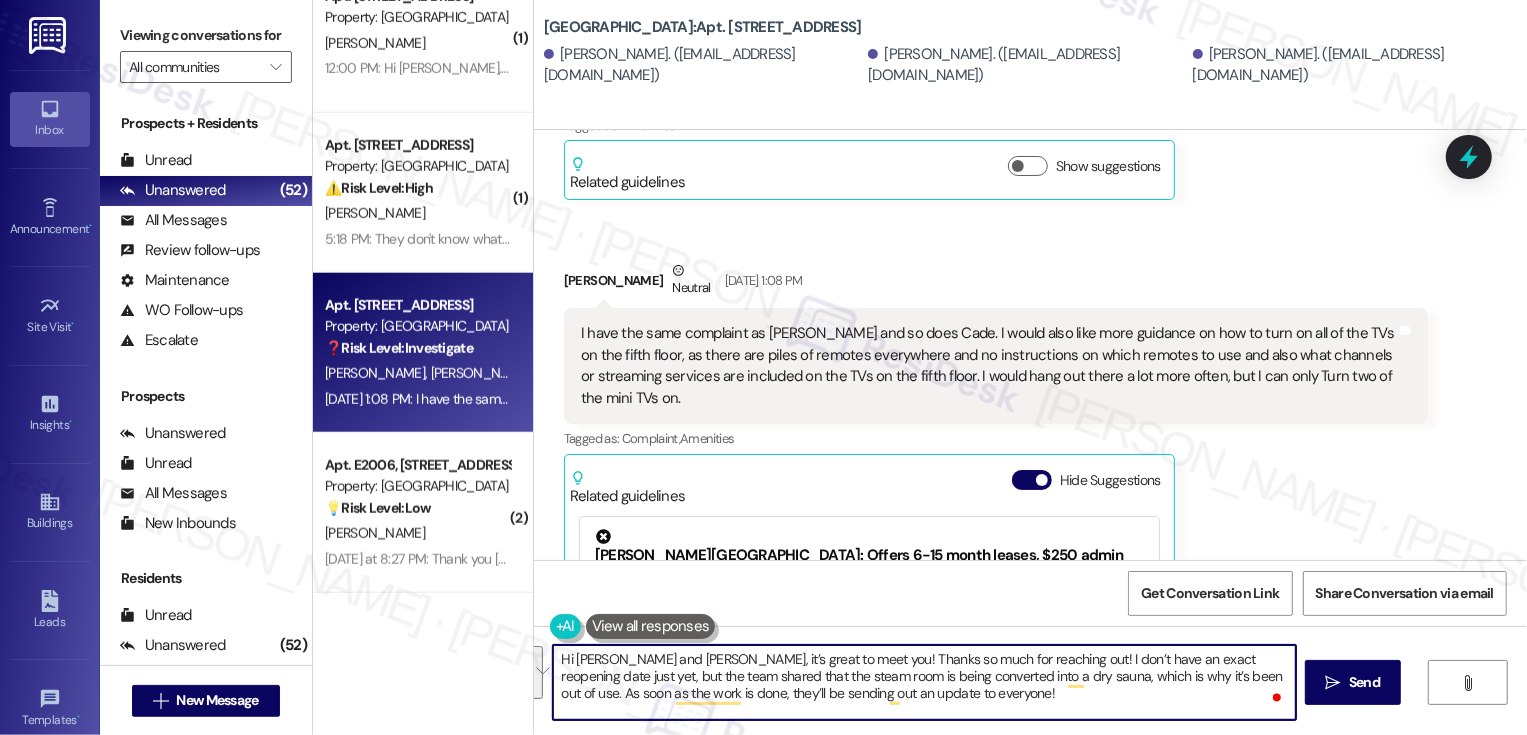 scroll, scrollTop: 776, scrollLeft: 0, axis: vertical 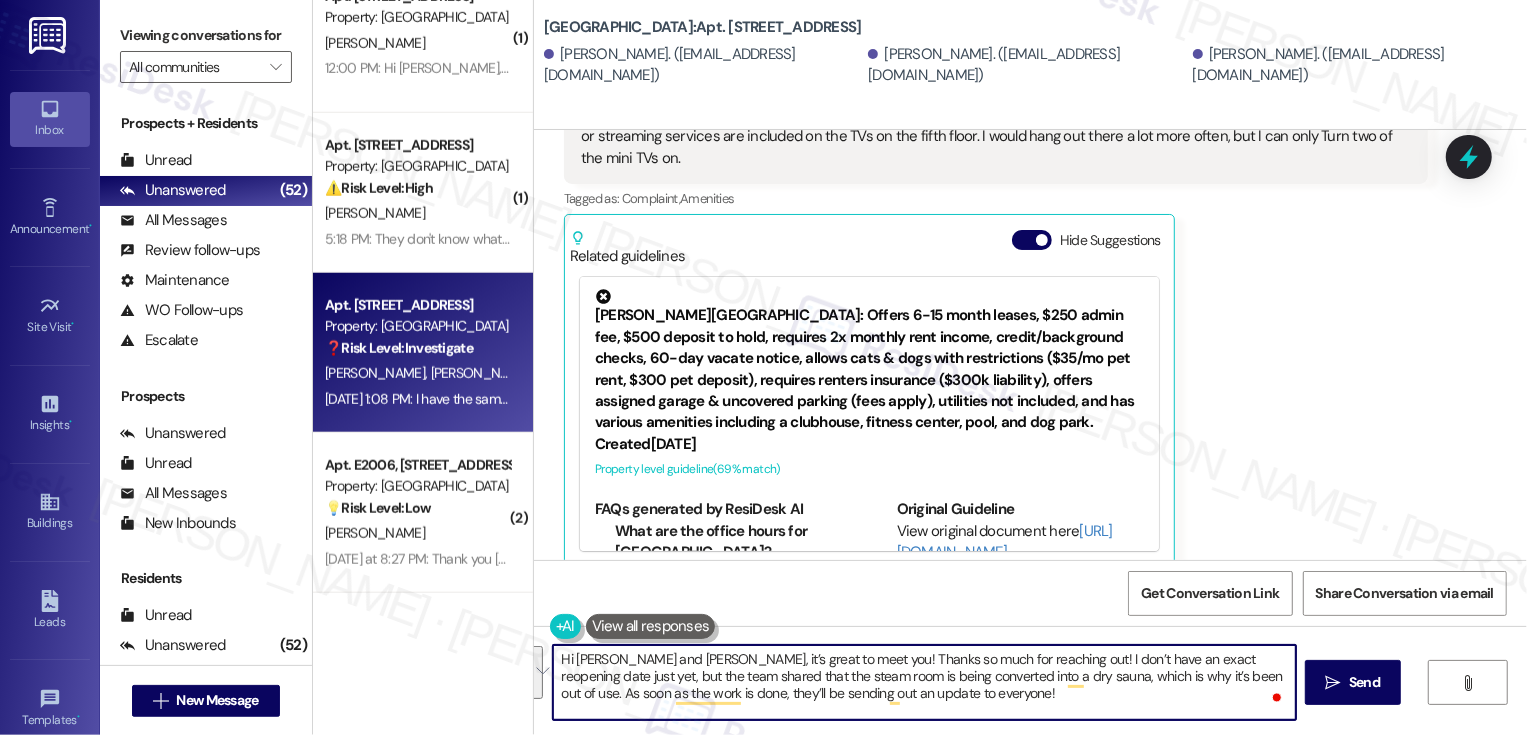 click on "Hi [PERSON_NAME] and [PERSON_NAME], it’s great to meet you! Thanks so much for reaching out! I don’t have an exact reopening date just yet, but the team shared that the steam room is being converted into a dry sauna, which is why it’s been out of use. As soon as the work is done, they’ll be sending out an update to everyone!
Also, thank you for flagging the issue with the TVs on the 5th floor. I’ll check in with the team about that so they can look into it. Really appreciate you both taking the time to share your feedback!" at bounding box center [924, 682] 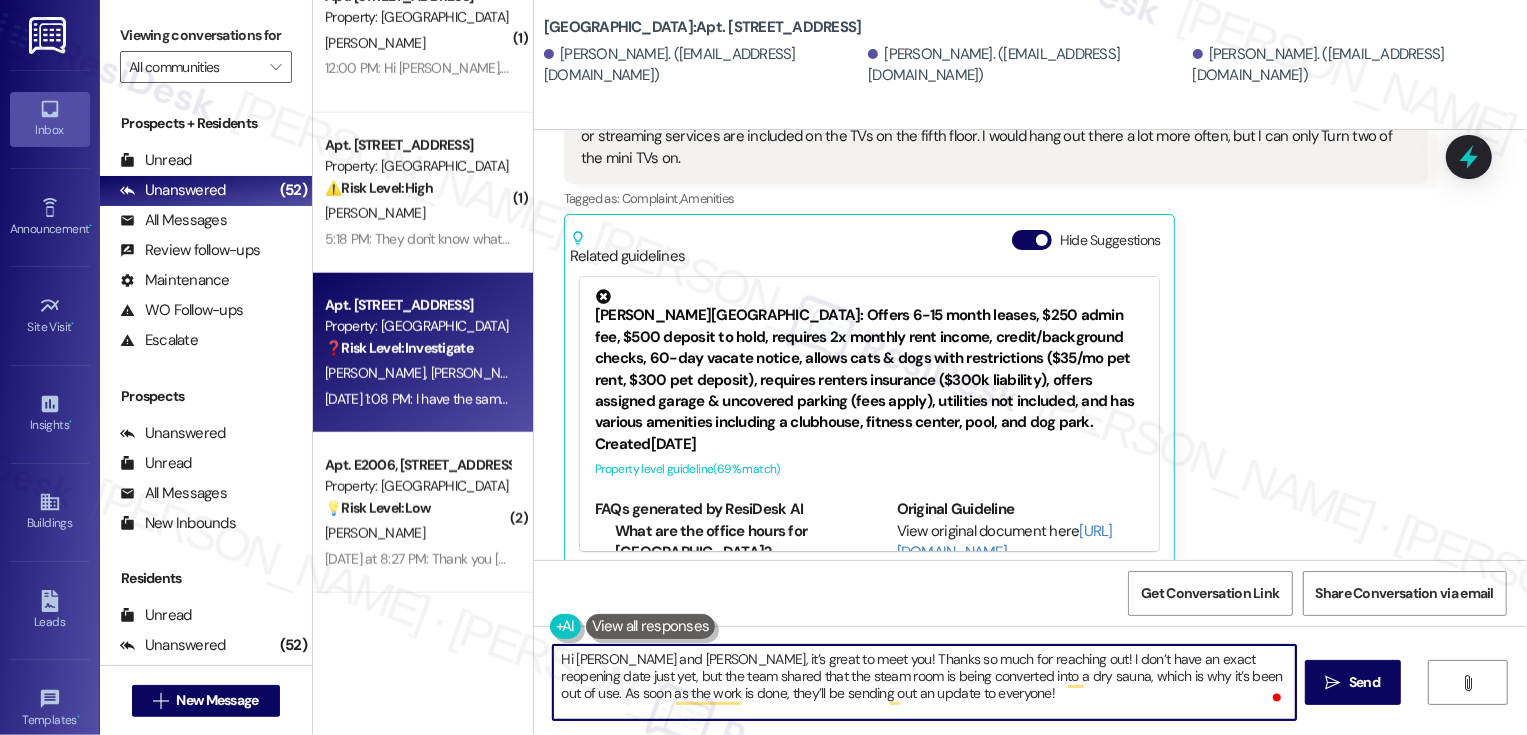 scroll, scrollTop: 26, scrollLeft: 0, axis: vertical 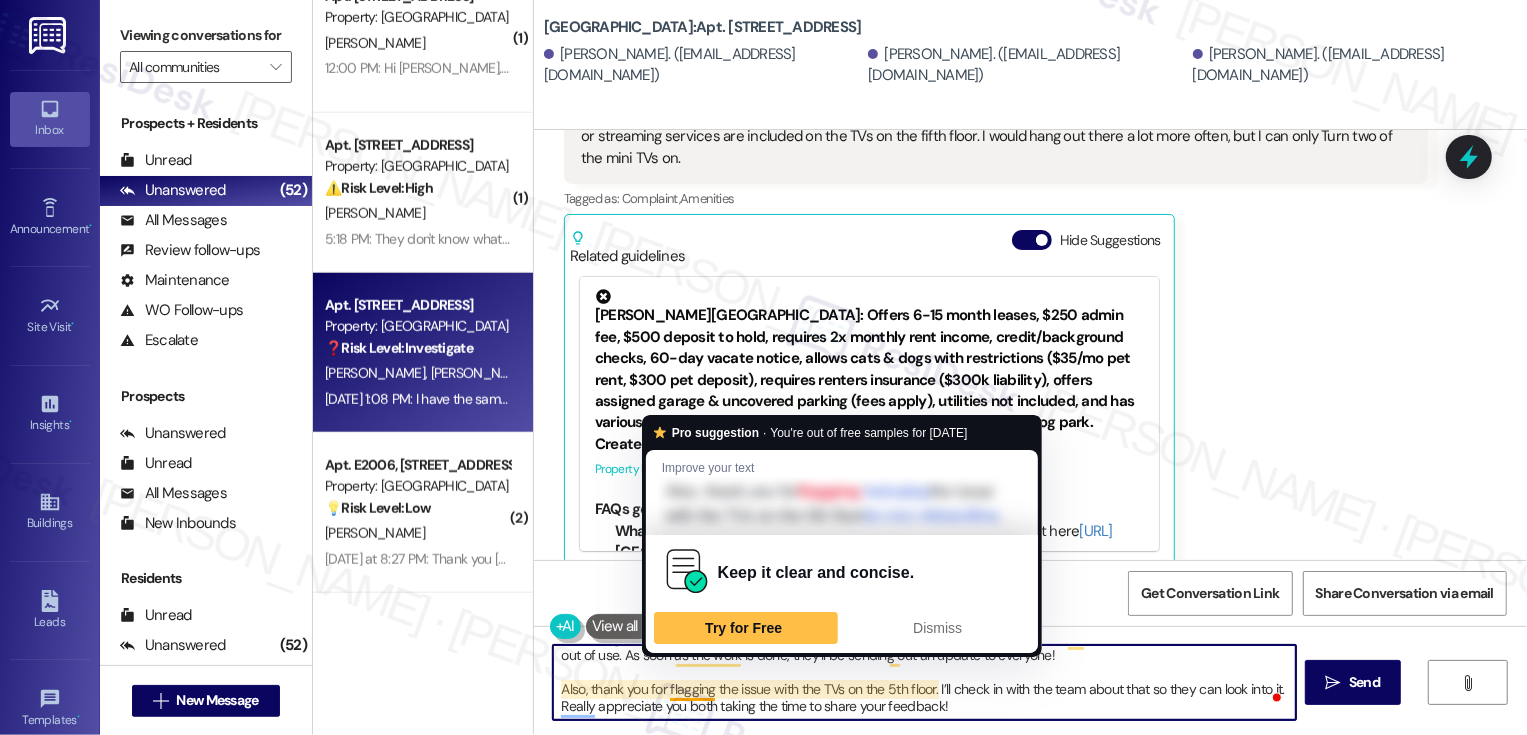 click on "Hi [PERSON_NAME] and [PERSON_NAME], it’s great to meet you! Thanks so much for reaching out! I don’t have an exact reopening date just yet, but the team shared that the steam room is being converted into a dry sauna, which is why it’s been out of use. As soon as the work is done, they’ll be sending out an update to everyone!
Also, thank you for flagging the issue with the TVs on the 5th floor. I’ll check in with the team about that so they can look into it. Really appreciate you both taking the time to share your feedback!" at bounding box center (924, 682) 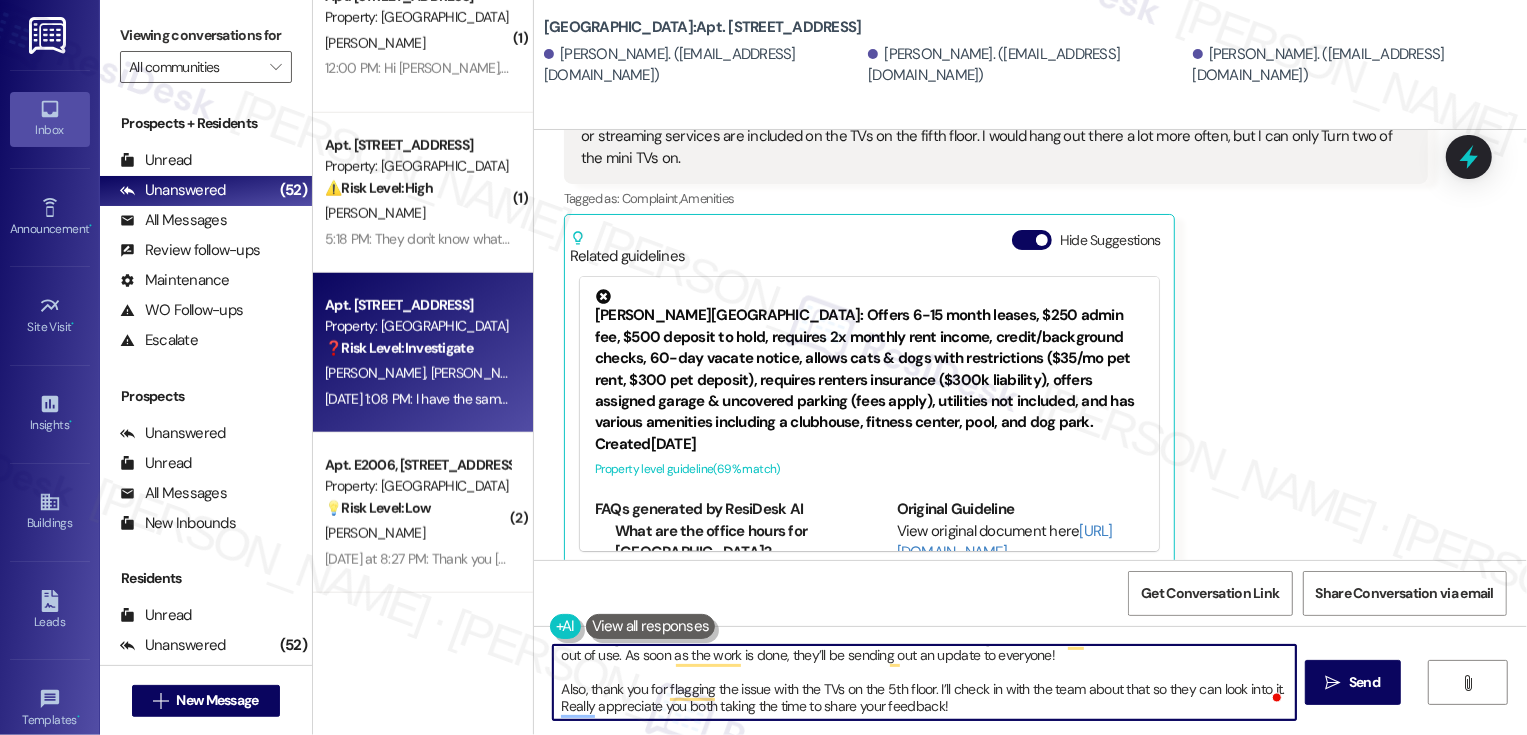 scroll, scrollTop: 39, scrollLeft: 0, axis: vertical 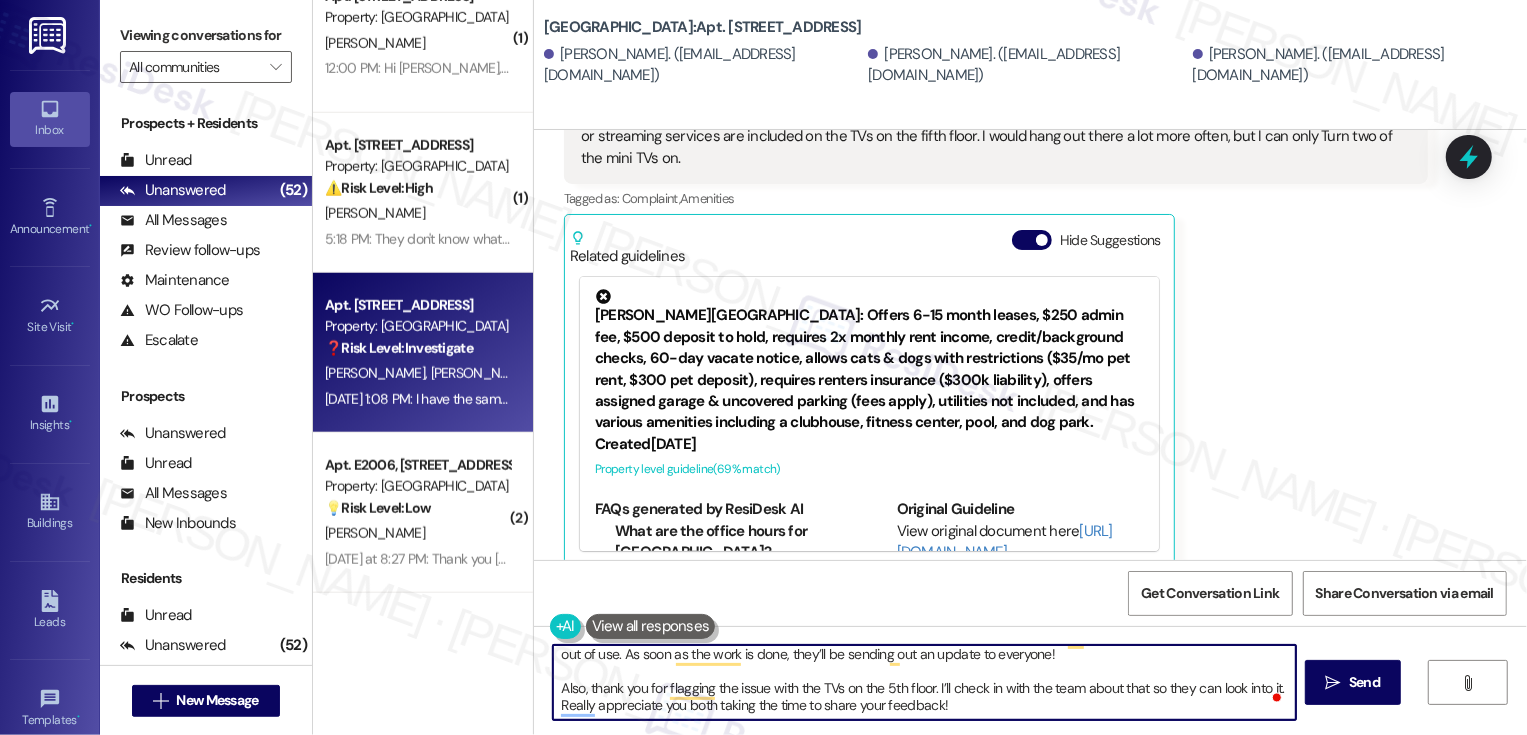 click on "Hi [PERSON_NAME] and [PERSON_NAME], it’s great to meet you! Thanks so much for reaching out! I don’t have an exact reopening date just yet, but the team shared that the steam room is being converted into a dry sauna, which is why it’s been out of use. As soon as the work is done, they’ll be sending out an update to everyone!
Also, thank you for flagging the issue with the TVs on the 5th floor. I’ll check in with the team about that so they can look into it. Really appreciate you both taking the time to share your feedback!" at bounding box center (924, 682) 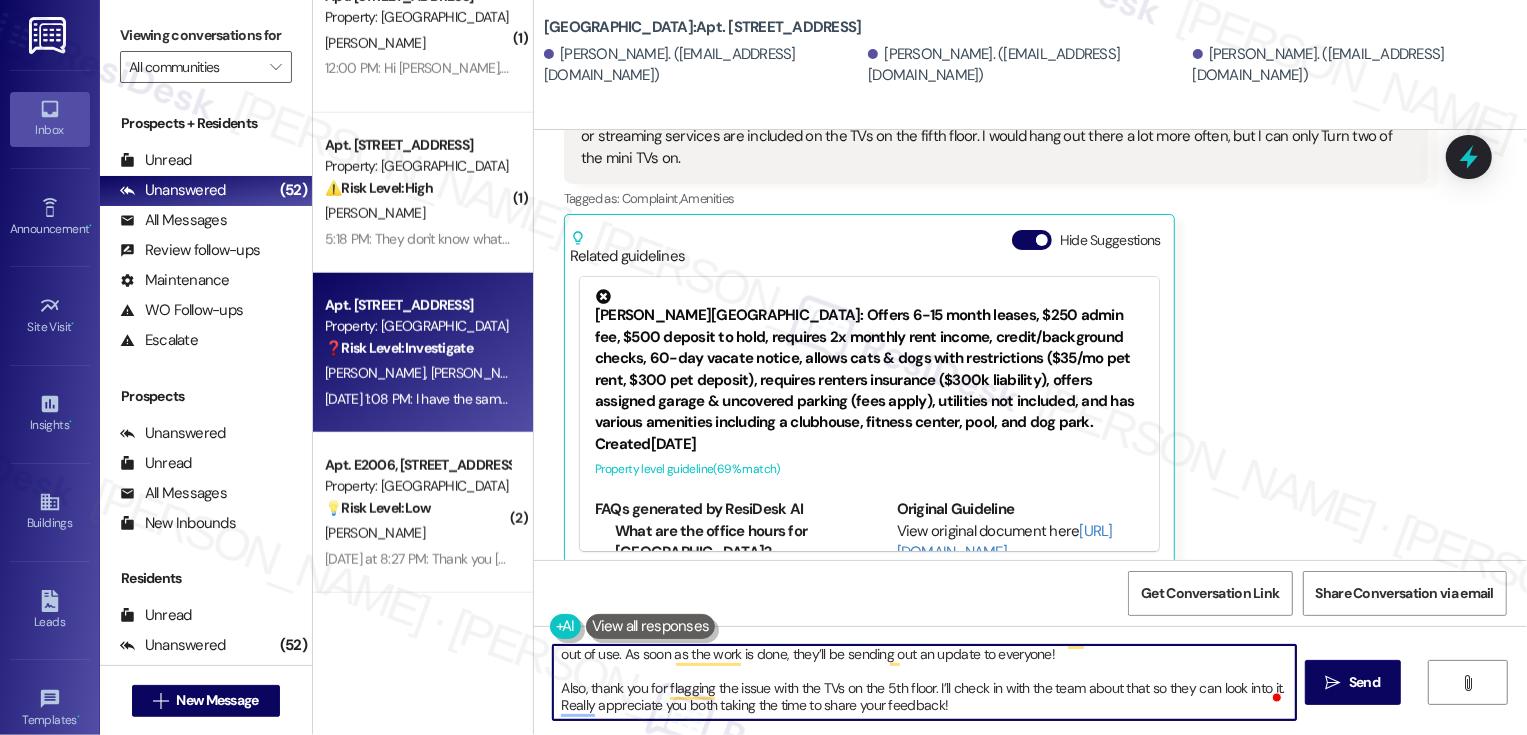 scroll, scrollTop: 0, scrollLeft: 0, axis: both 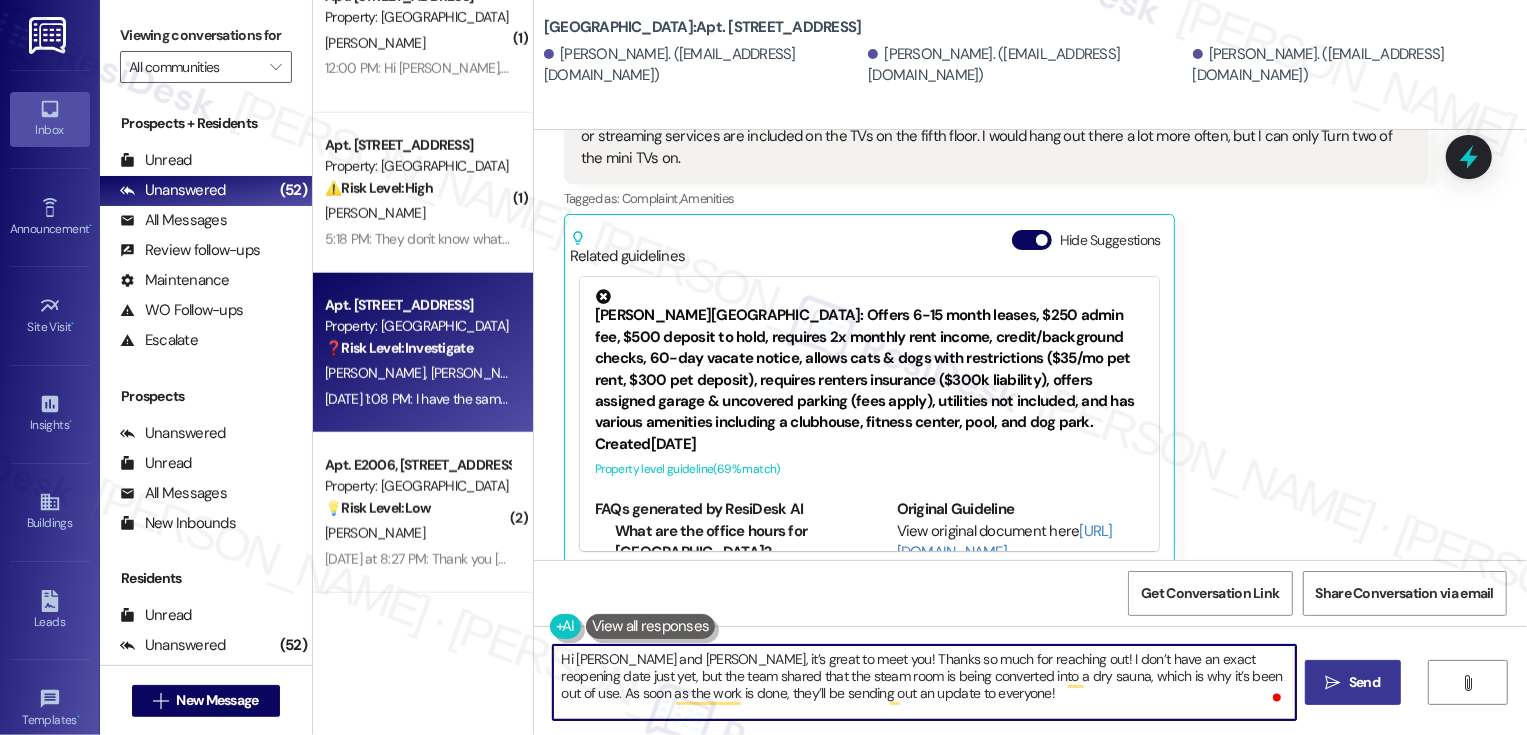 click on " Send" at bounding box center (1353, 682) 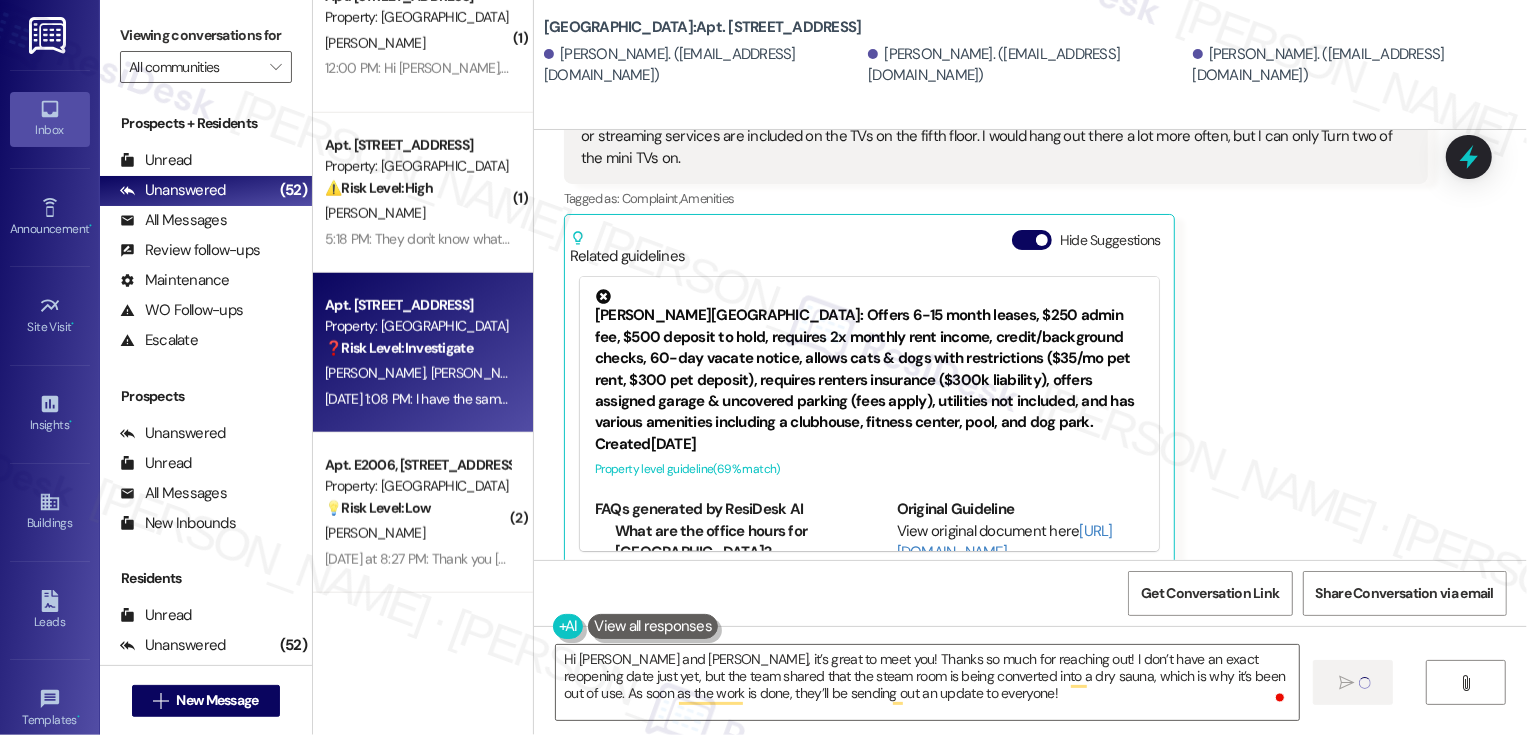 type 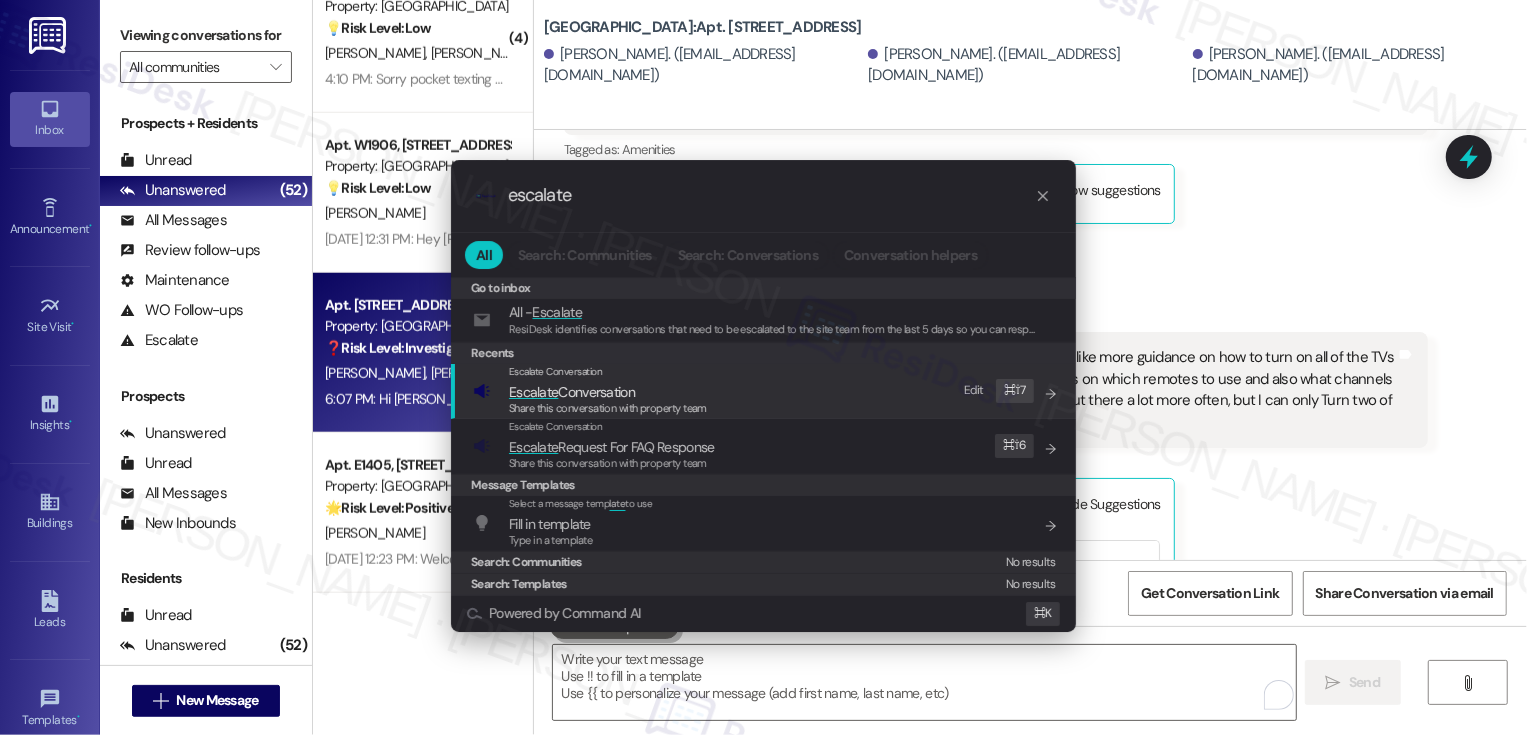 type on "escalate" 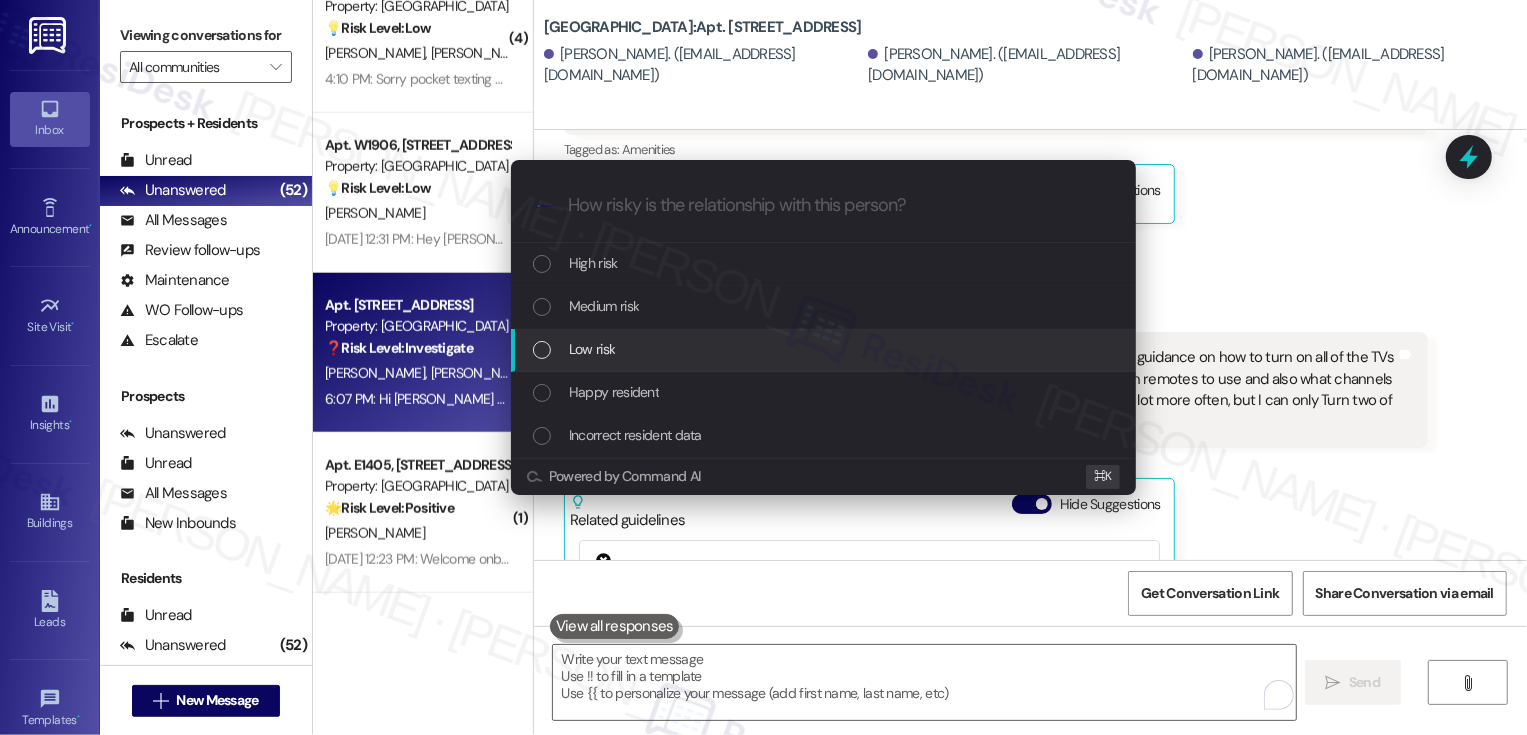 click on "Low risk" at bounding box center [825, 349] 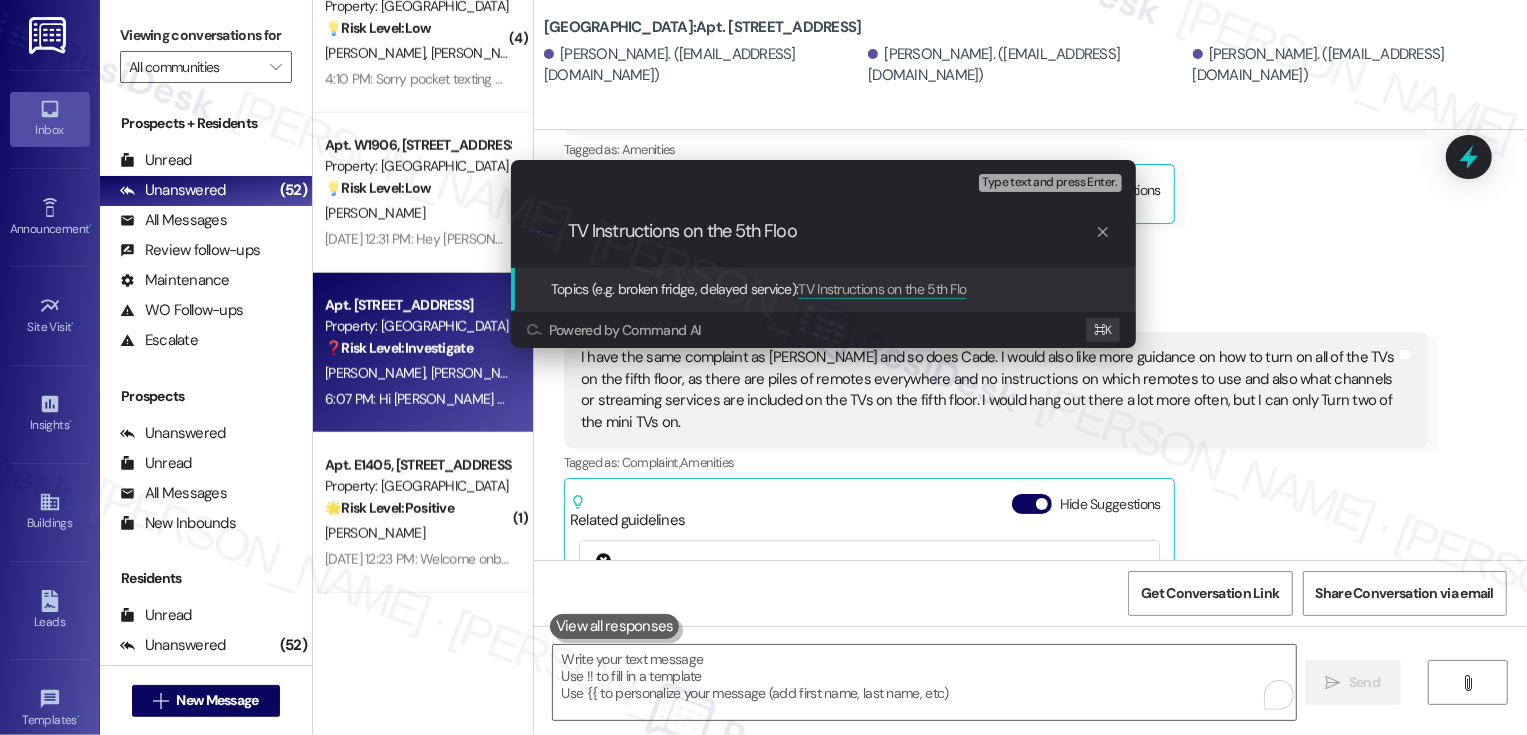 type on "TV Instructions on the 5th Floor" 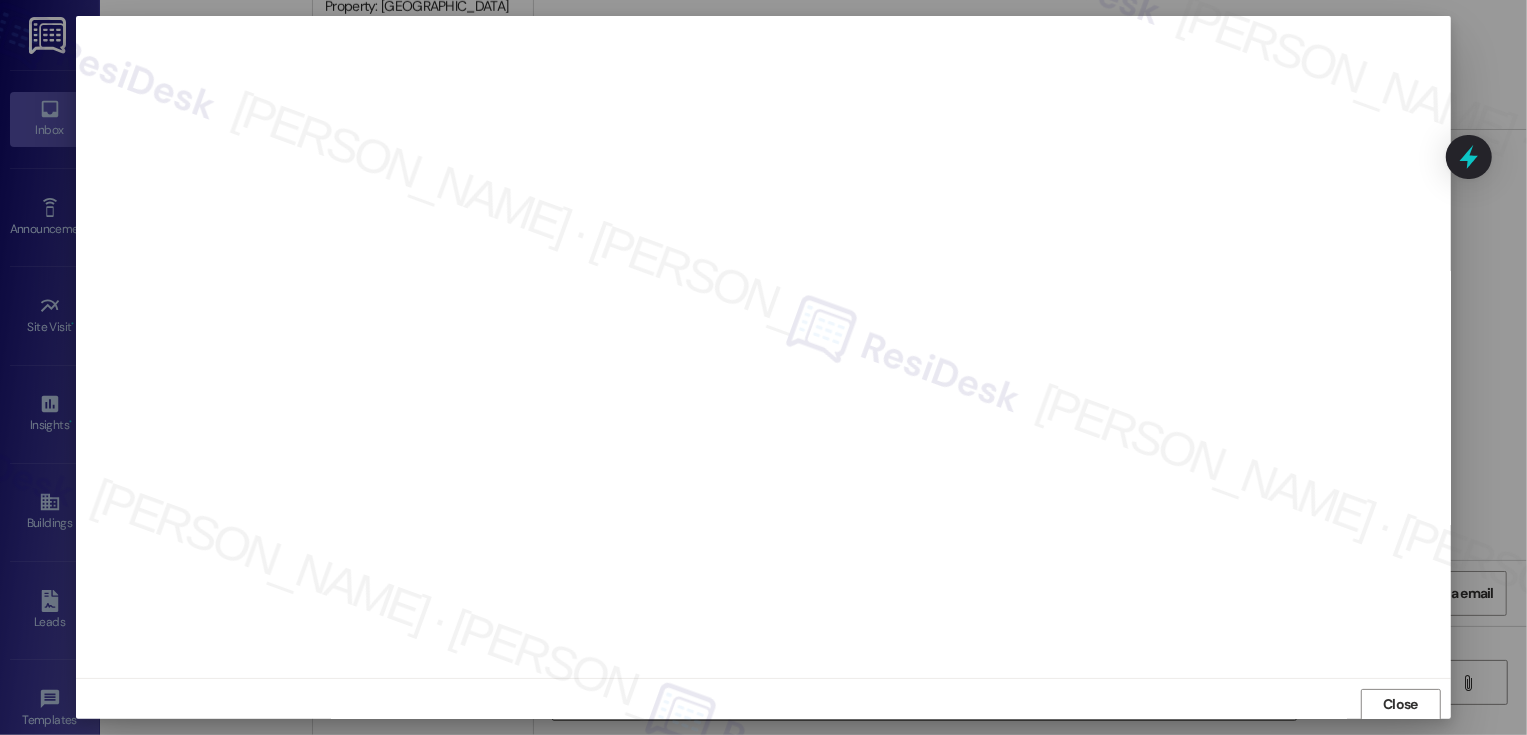 scroll, scrollTop: 1, scrollLeft: 0, axis: vertical 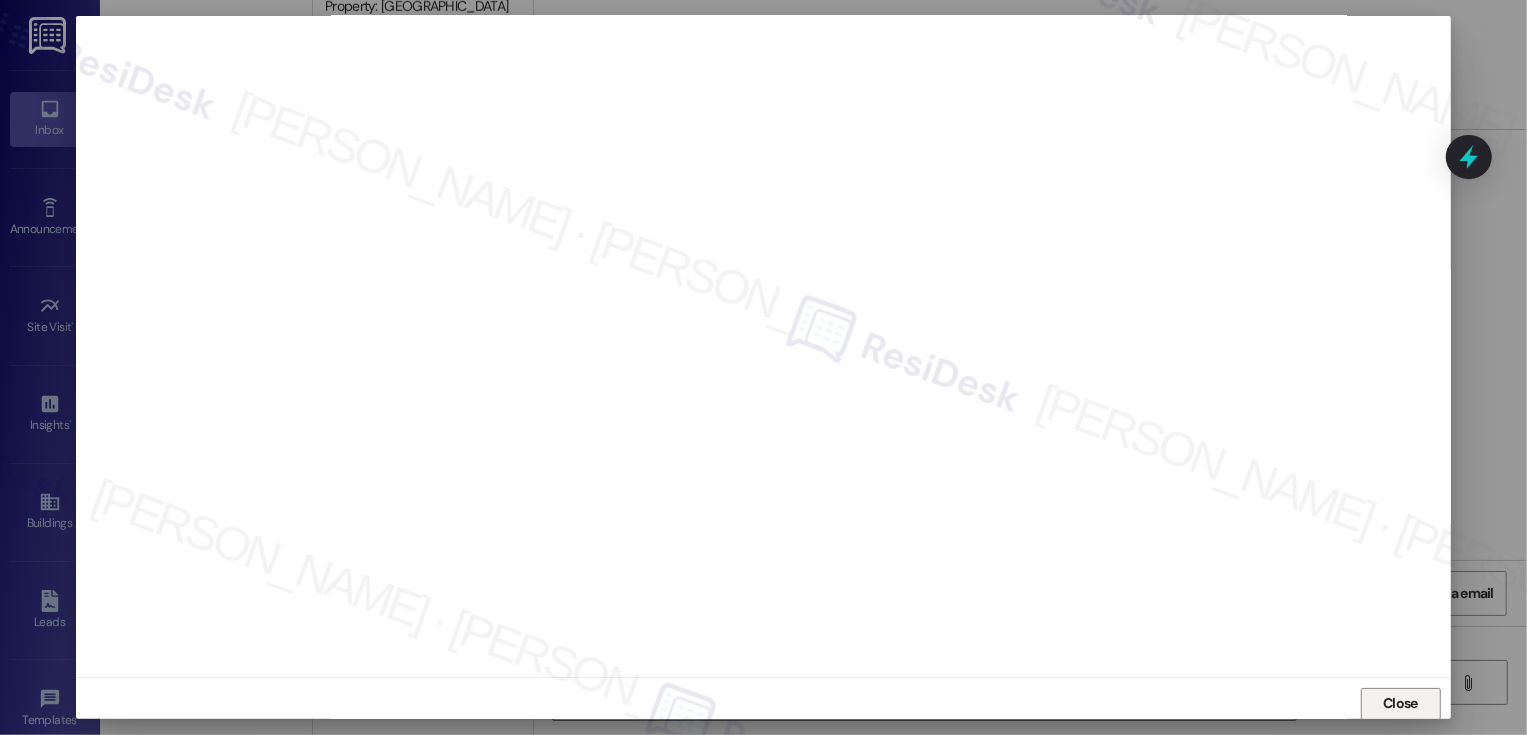 click on "Close" at bounding box center [1401, 704] 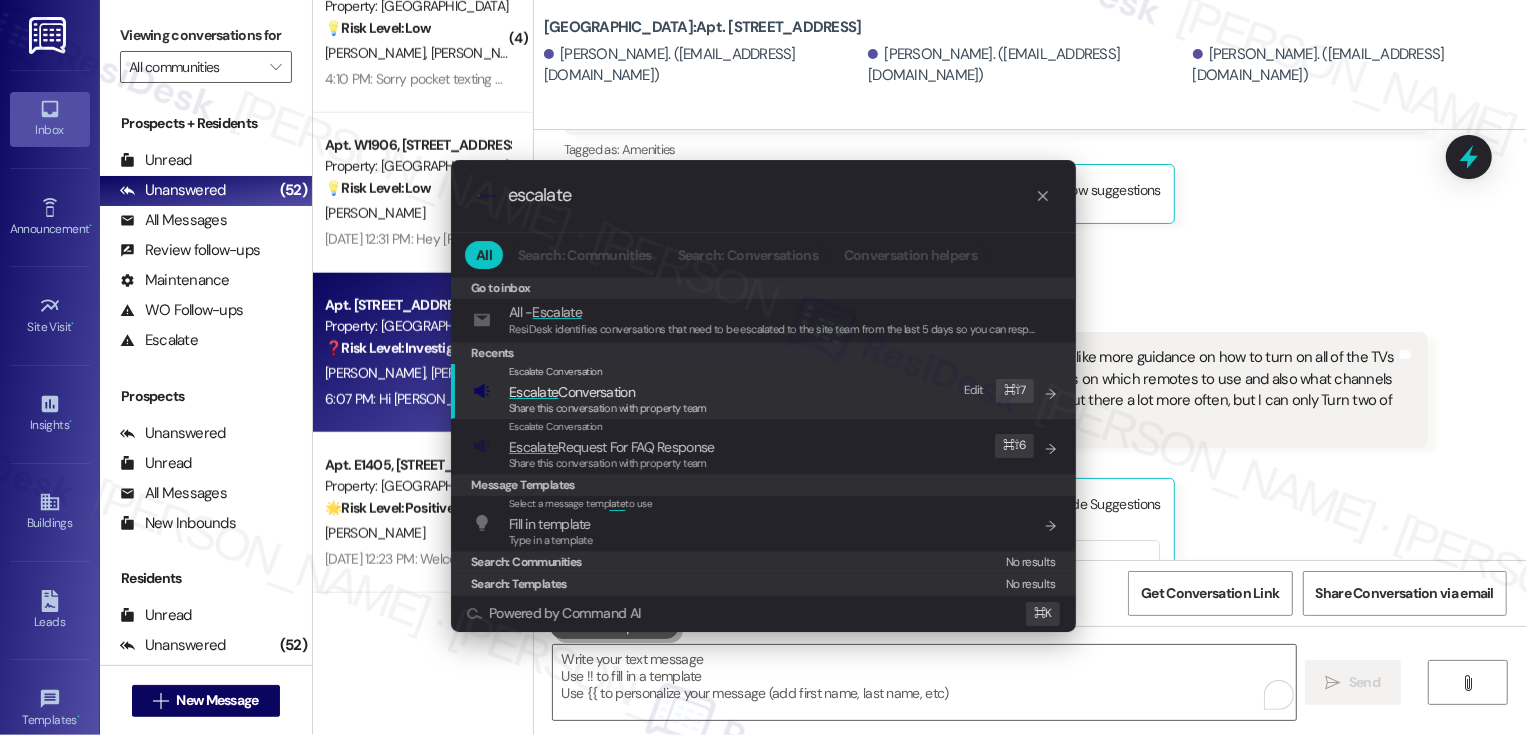 type on "escalate" 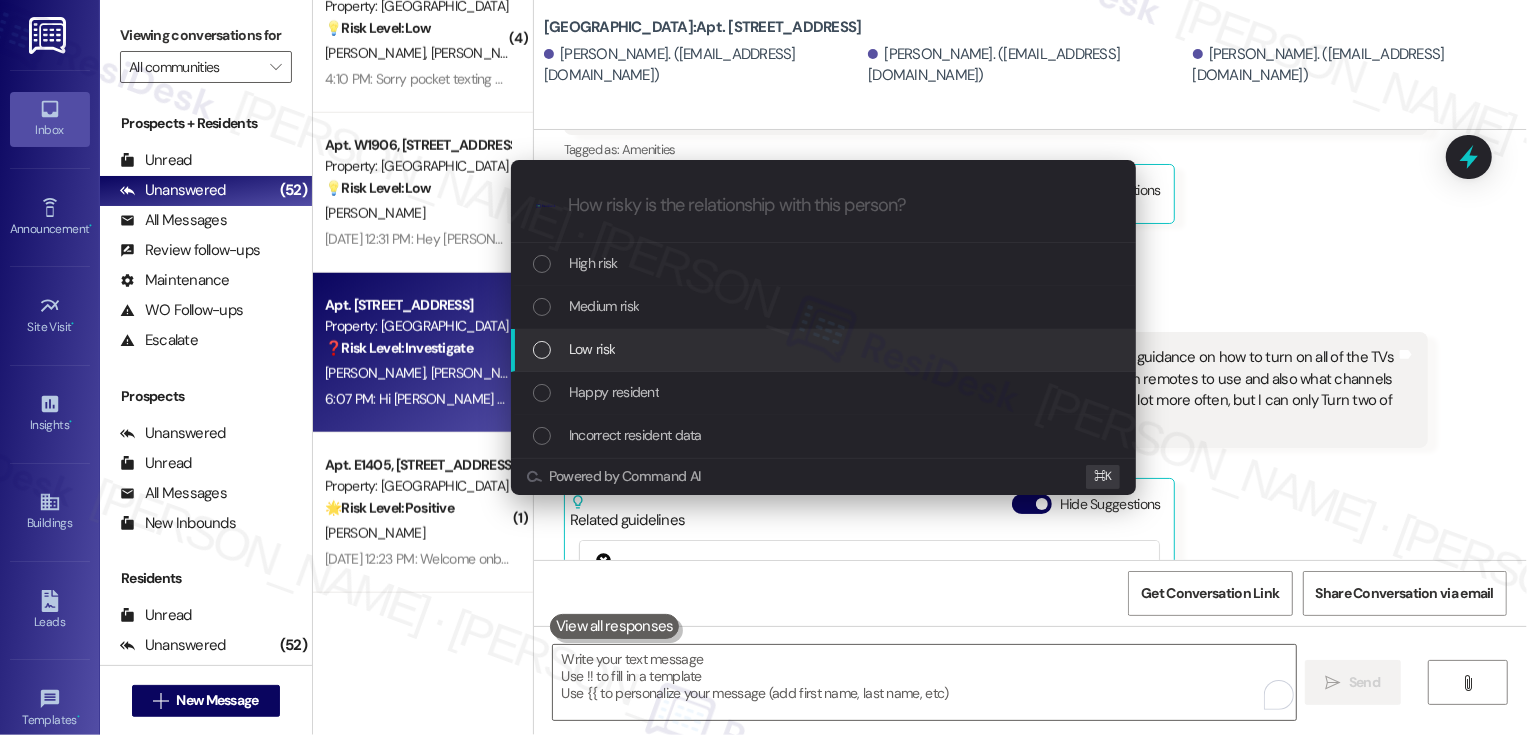 click on "Low risk" at bounding box center (825, 349) 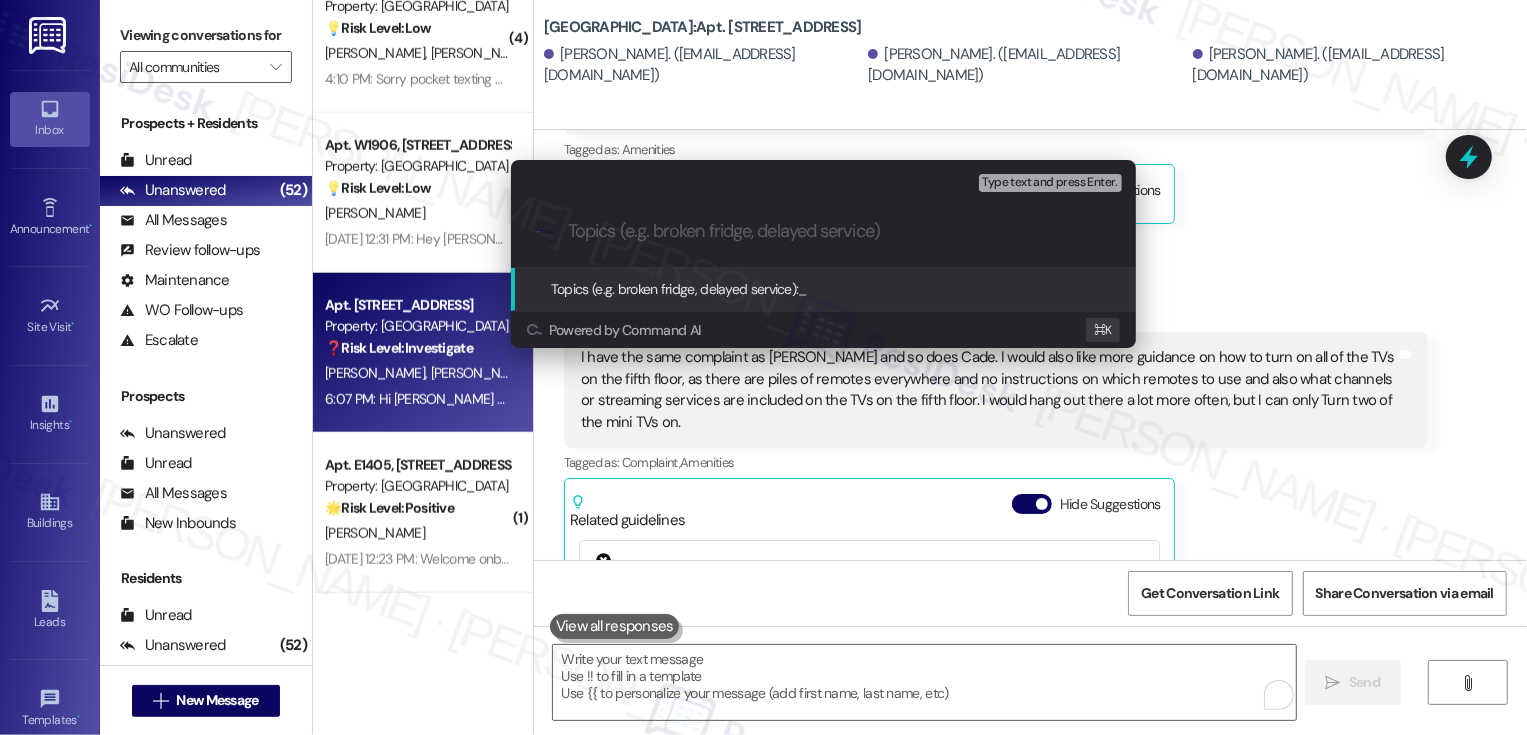 paste on "TV Instructions on the 5th Floor" 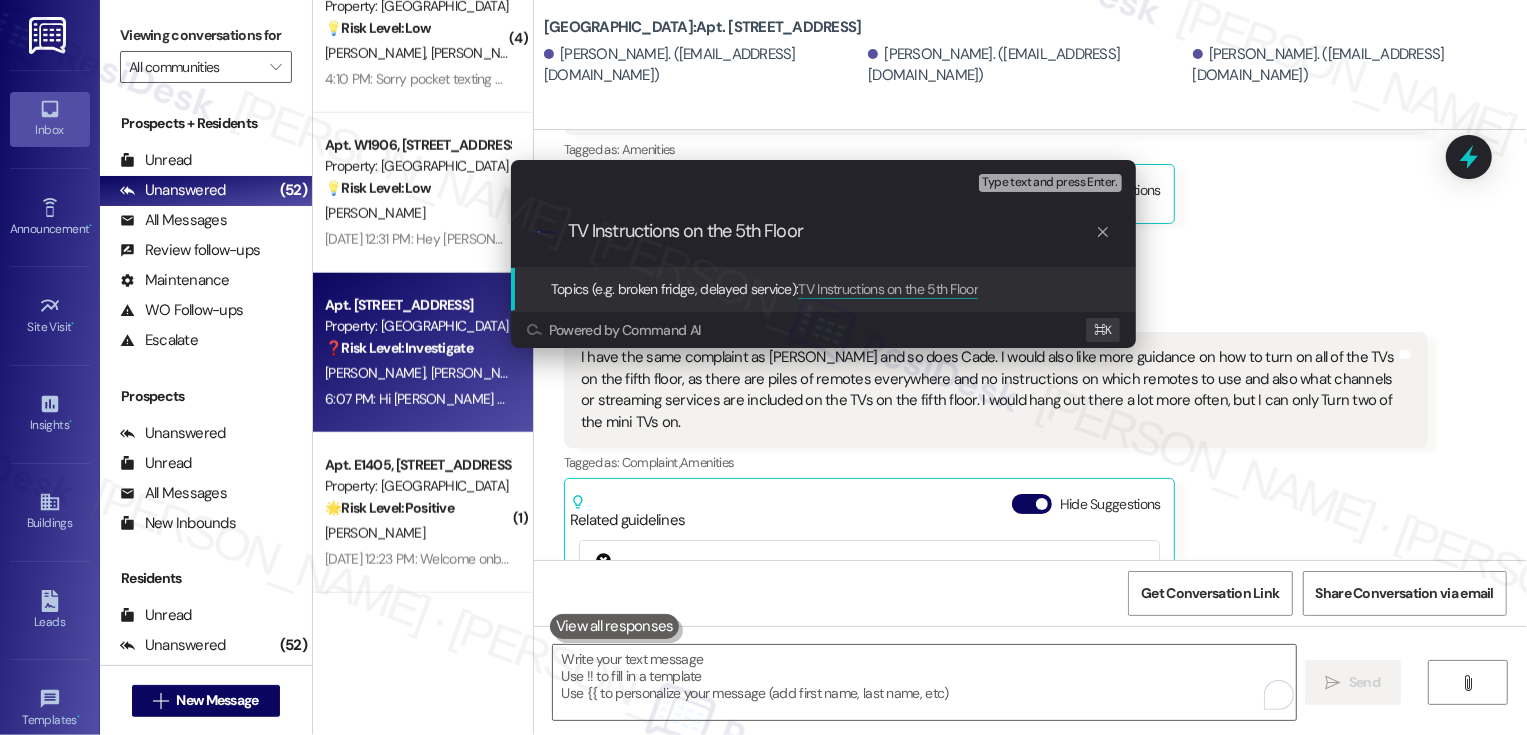 type 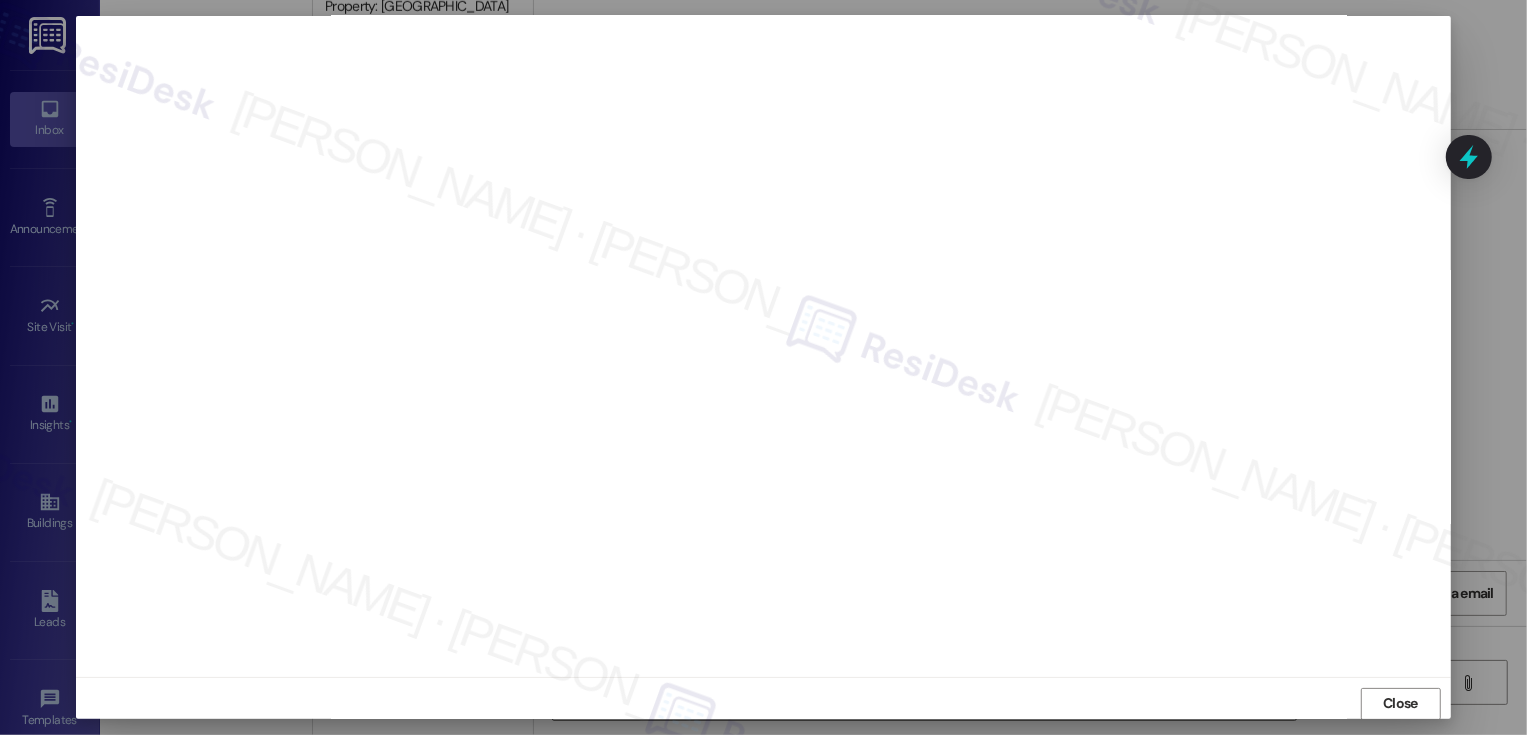 scroll, scrollTop: 11, scrollLeft: 0, axis: vertical 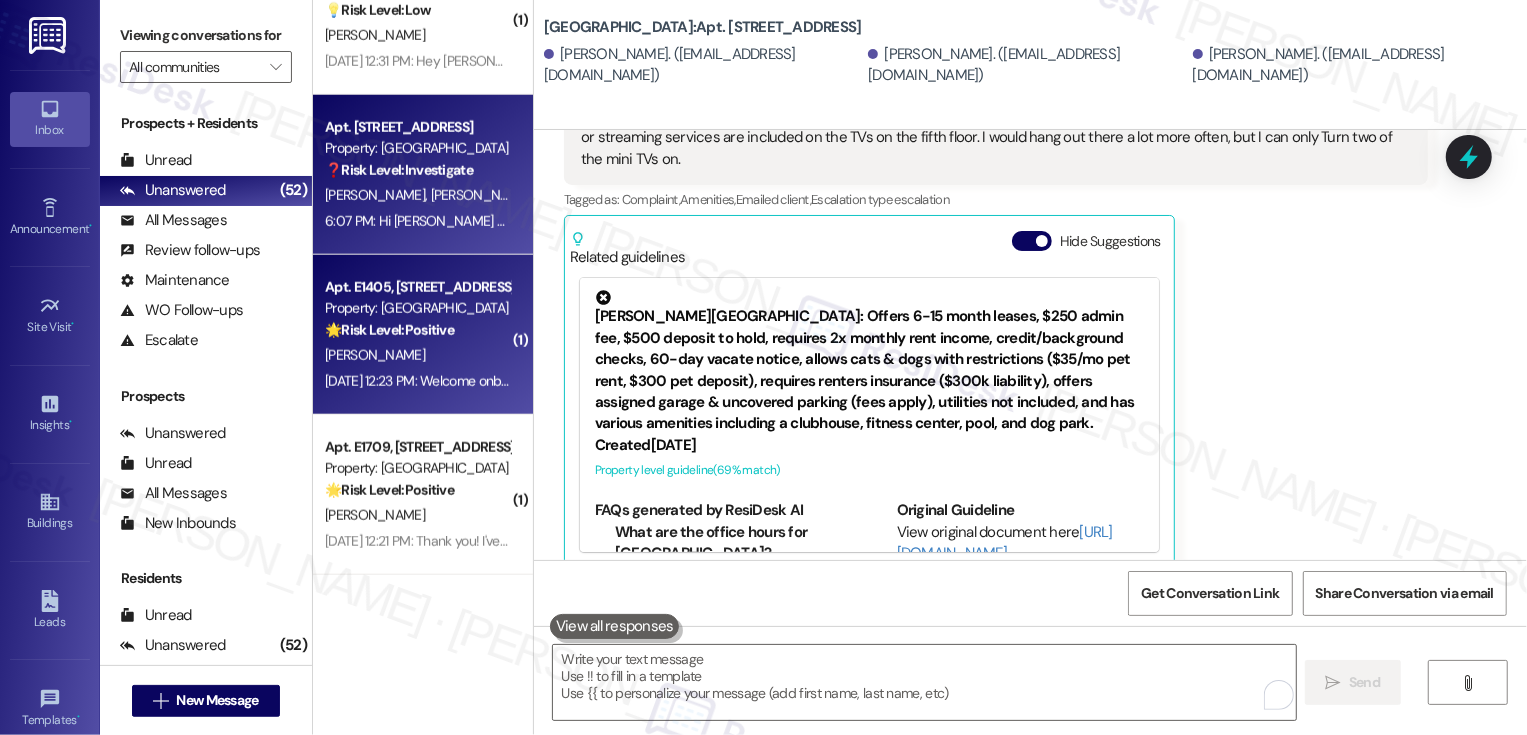 click on "Apt. E1405, 1101 East Bayaud Avenue Property: Country Club Towers 🌟  Risk Level:  Positive The resident is expressing positive sentiment and appreciation for the new support team. This is a positive engagement and relationship-building message. Y. Zhang Jul 21, 2025 at 12:23 PM: Welcome onboard Sarah!! Happy to hear that the management team is keeping improving our experience!! Thank you!! Jul 21, 2025 at 12:23 PM: Welcome onboard Sarah!! Happy to hear that the management team is keeping improving our experience!! Thank you!!" at bounding box center [423, 335] 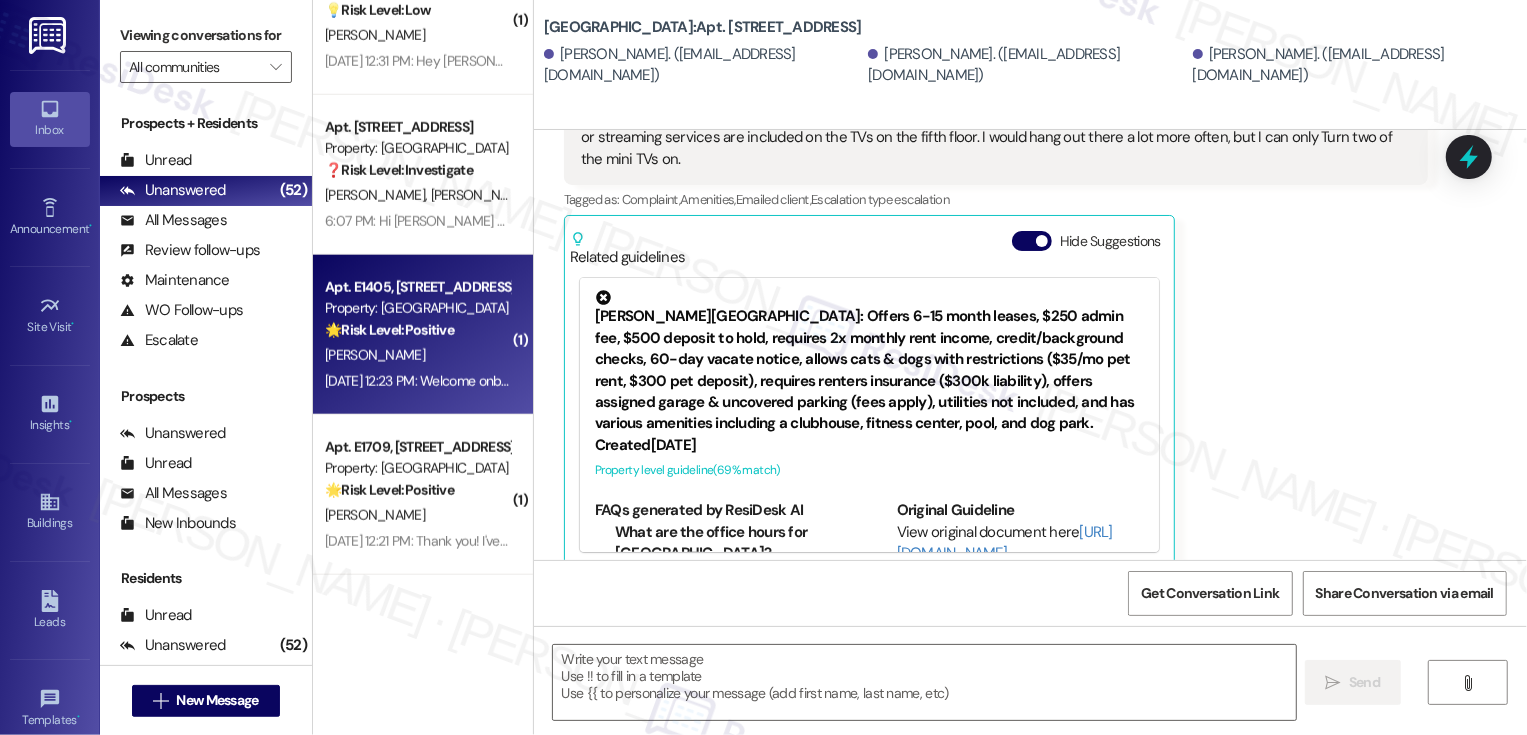 click on "Apt. E1405, 1101 East Bayaud Avenue Property: Country Club Towers 🌟  Risk Level:  Positive The resident is expressing positive sentiment and appreciation for the new support team. This is a positive engagement and relationship-building message. Y. Zhang Jul 21, 2025 at 12:23 PM: Welcome onboard Sarah!! Happy to hear that the management team is keeping improving our experience!! Thank you!! Jul 21, 2025 at 12:23 PM: Welcome onboard Sarah!! Happy to hear that the management team is keeping improving our experience!! Thank you!!" at bounding box center (423, 335) 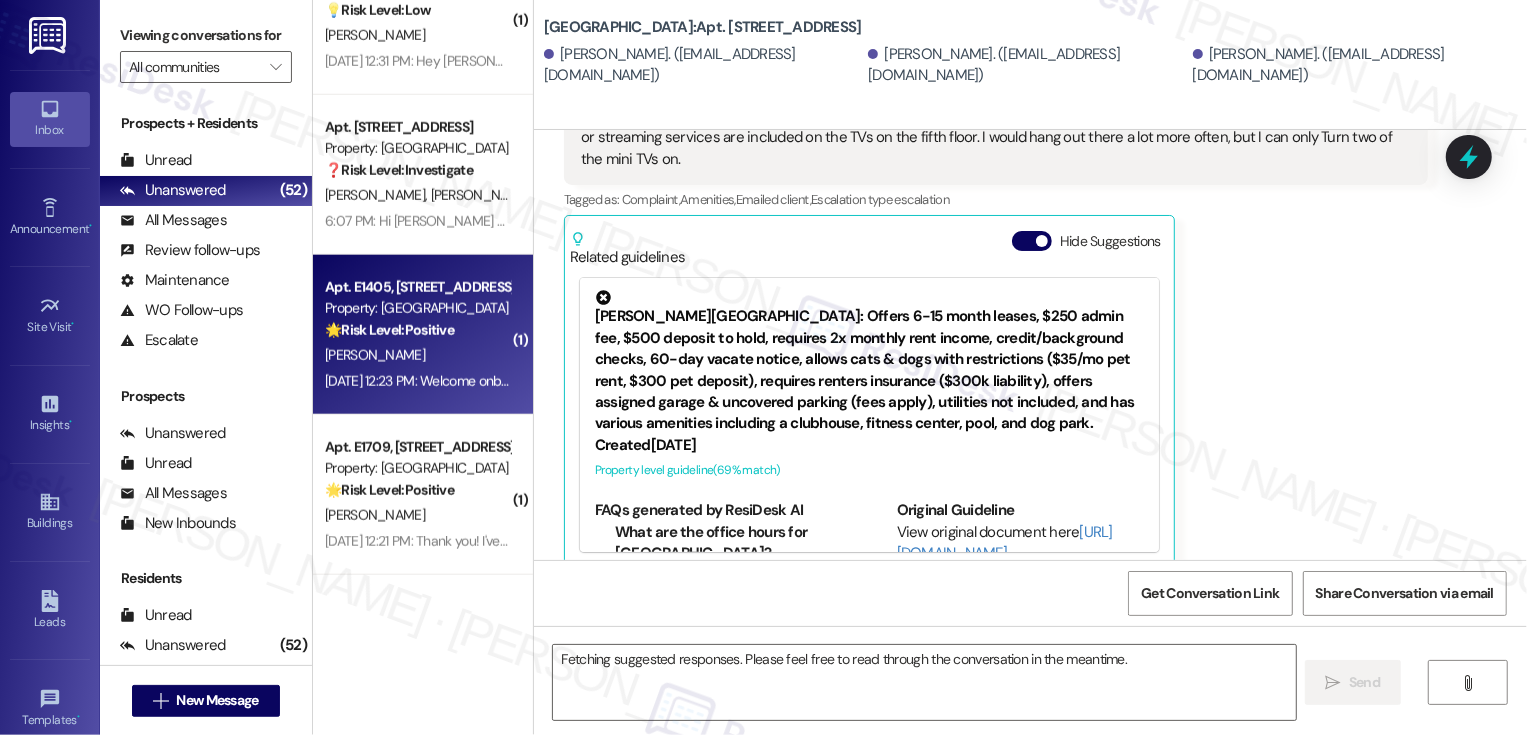 click on "Apt. E1405, 1101 East Bayaud Avenue Property: Country Club Towers 🌟  Risk Level:  Positive The resident is expressing positive sentiment and appreciation for the new support team. This is a positive engagement and relationship-building message. Y. Zhang Jul 21, 2025 at 12:23 PM: Welcome onboard Sarah!! Happy to hear that the management team is keeping improving our experience!! Thank you!! Jul 21, 2025 at 12:23 PM: Welcome onboard Sarah!! Happy to hear that the management team is keeping improving our experience!! Thank you!!" at bounding box center [423, 335] 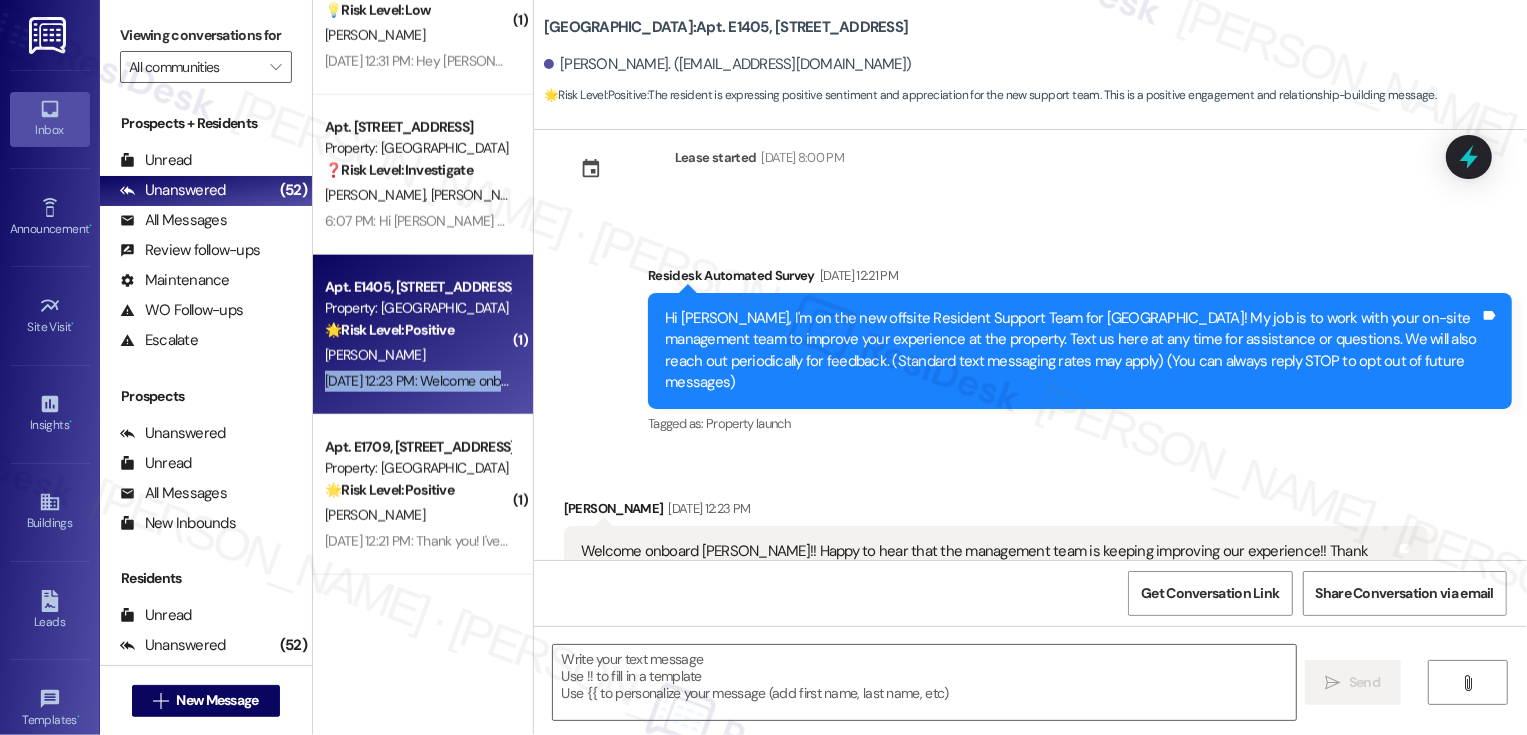 scroll, scrollTop: 84, scrollLeft: 0, axis: vertical 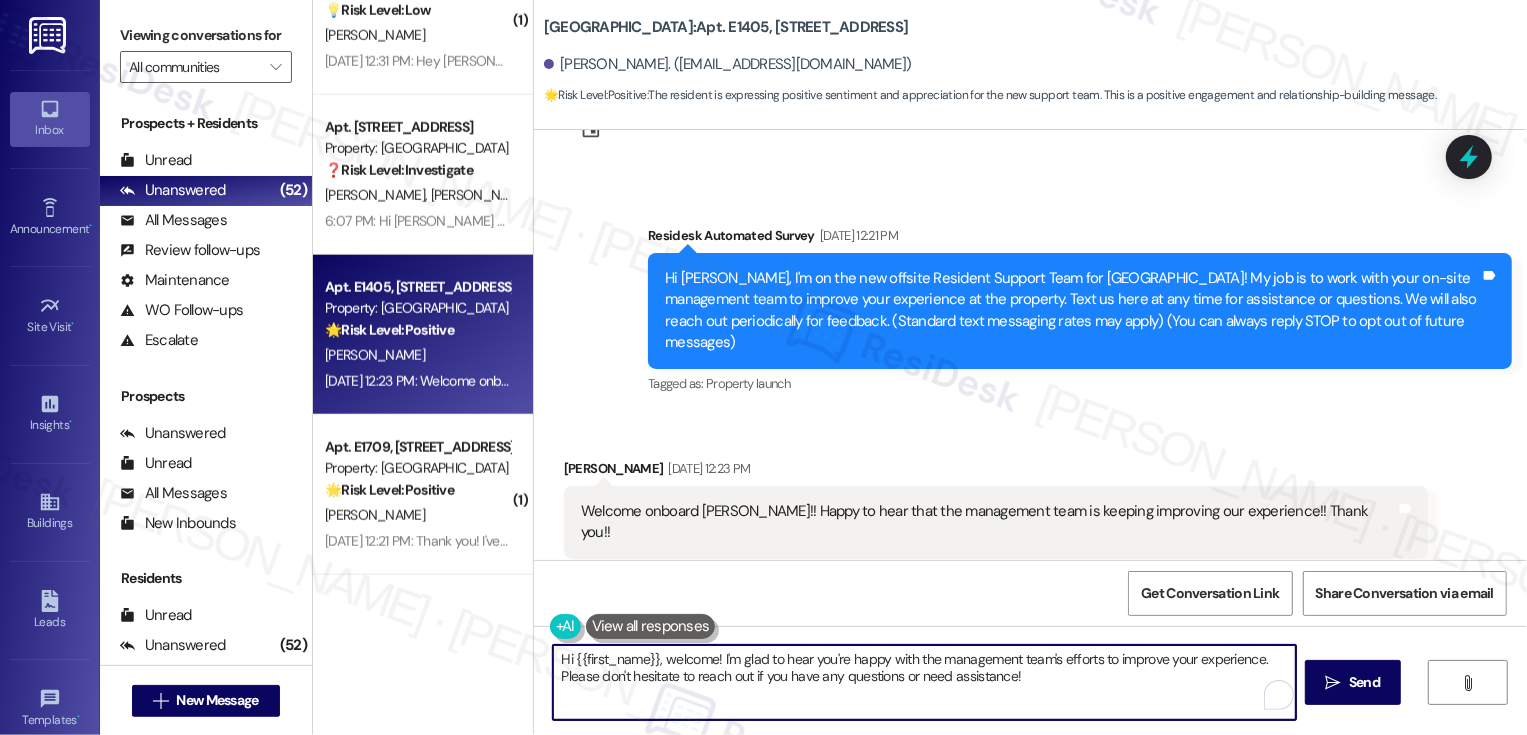 drag, startPoint x: 651, startPoint y: 659, endPoint x: 1022, endPoint y: 683, distance: 371.77548 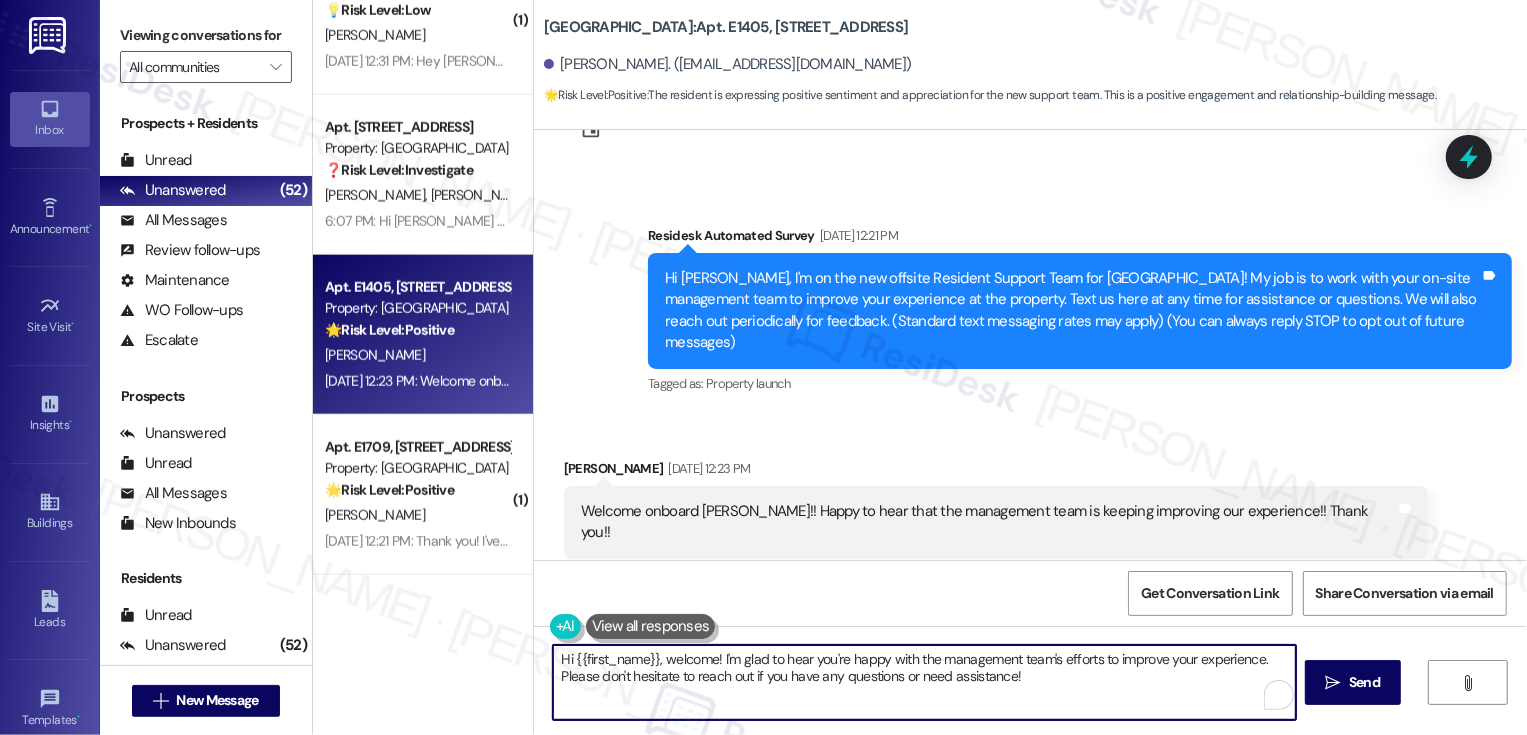 click on "Hi {{first_name}}, welcome! I'm glad to hear you're happy with the management team's efforts to improve your experience. Please don't hesitate to reach out if you have any questions or need assistance!" at bounding box center (924, 682) 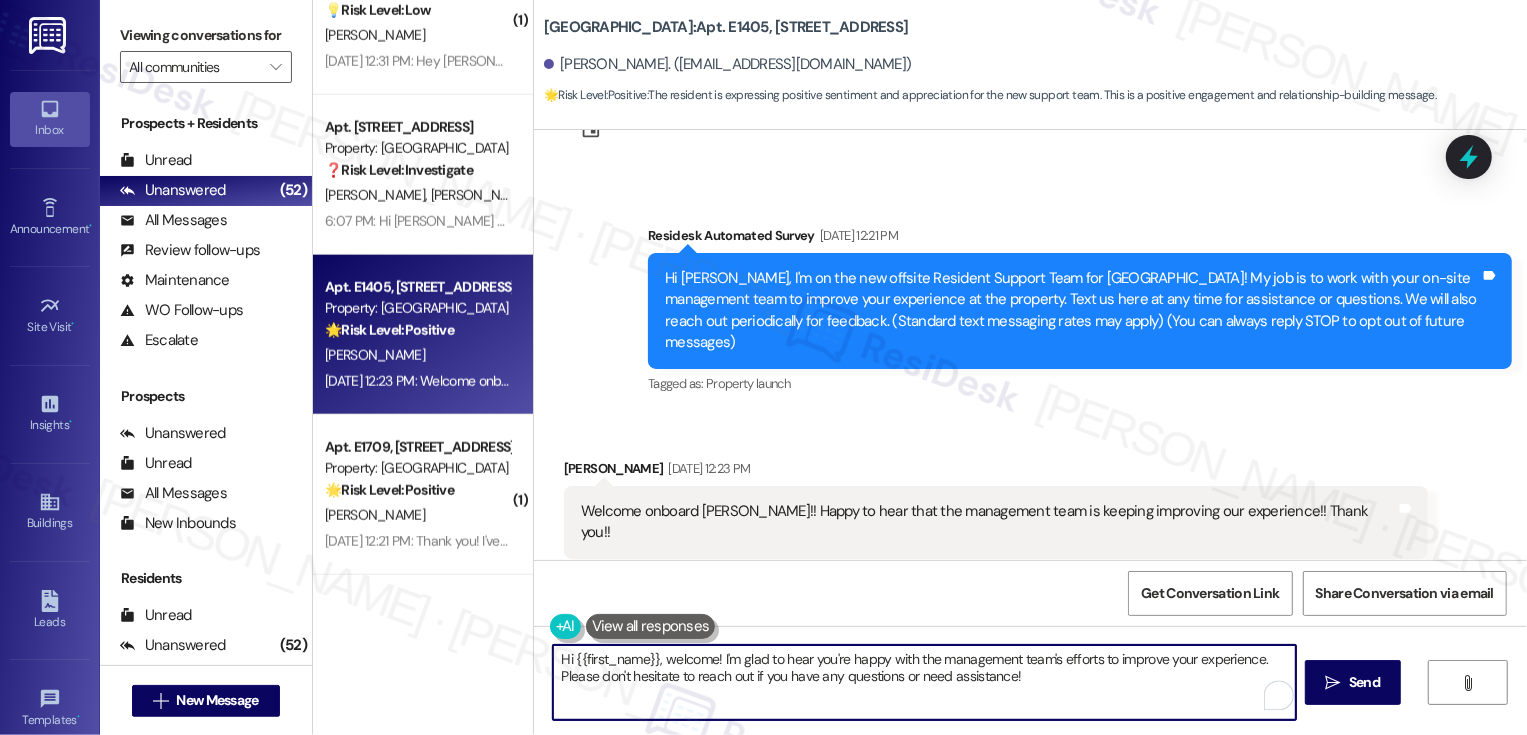 drag, startPoint x: 1244, startPoint y: 658, endPoint x: 657, endPoint y: 664, distance: 587.03064 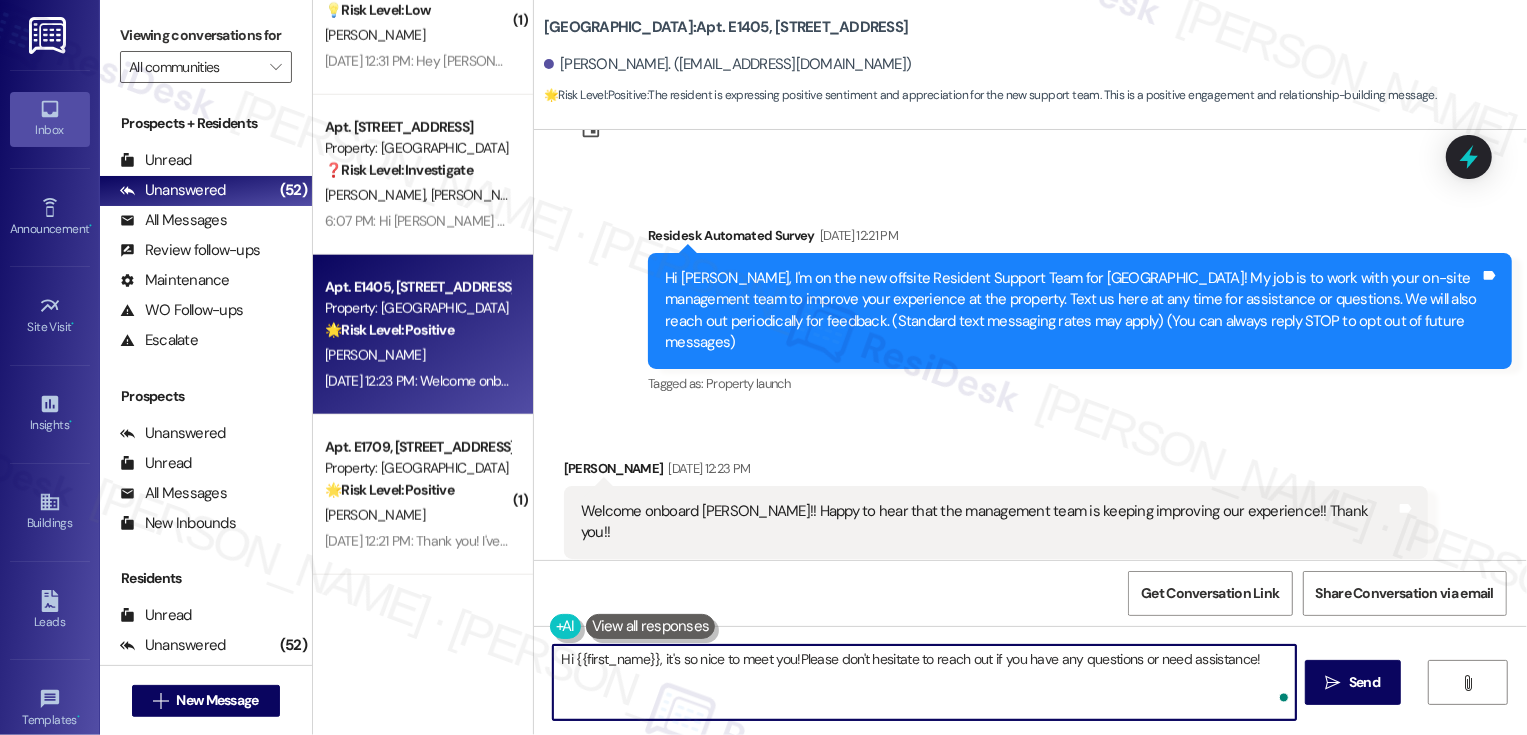 type on "Hi {{first_name}}, it's so nice to meet you! Please don't hesitate to reach out if you have any questions or need assistance!" 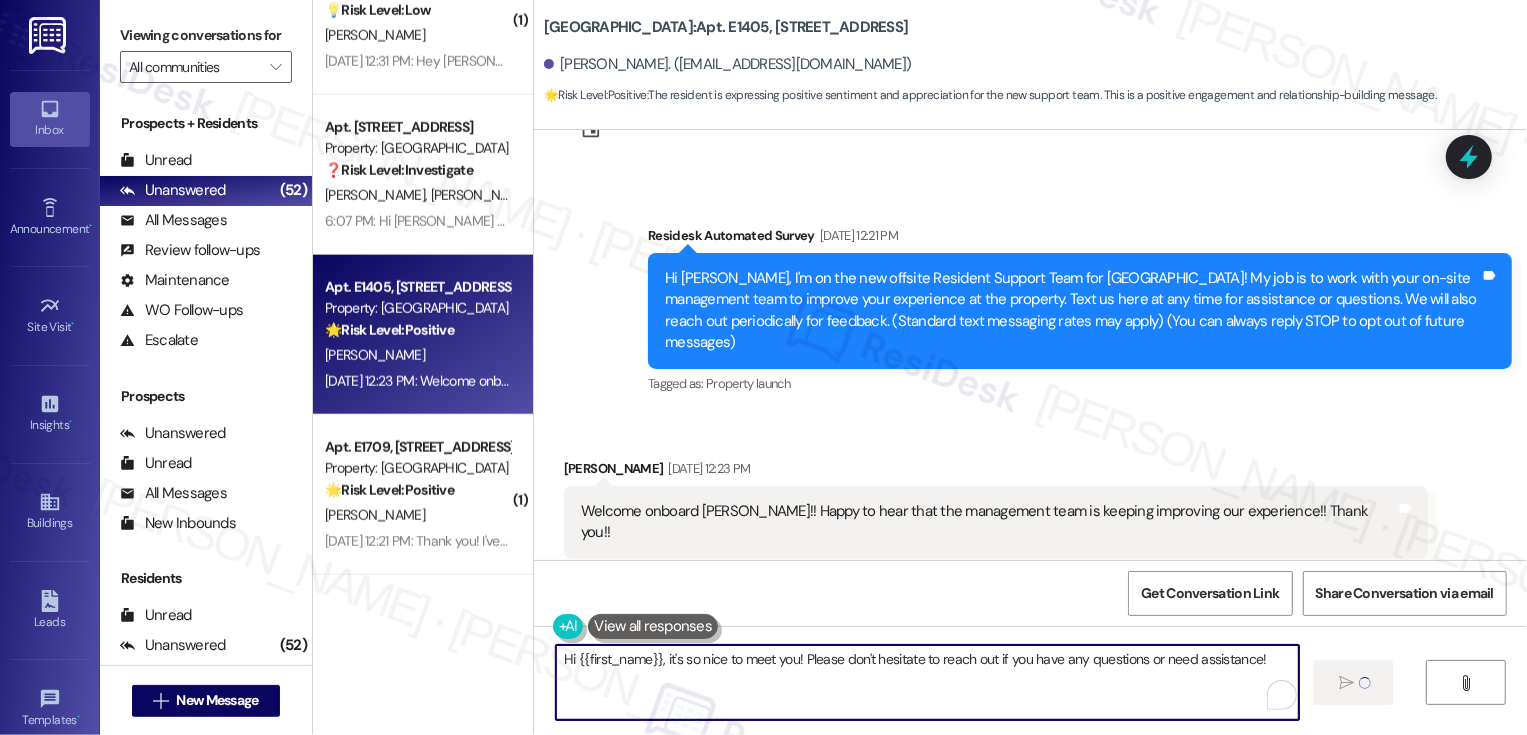 type 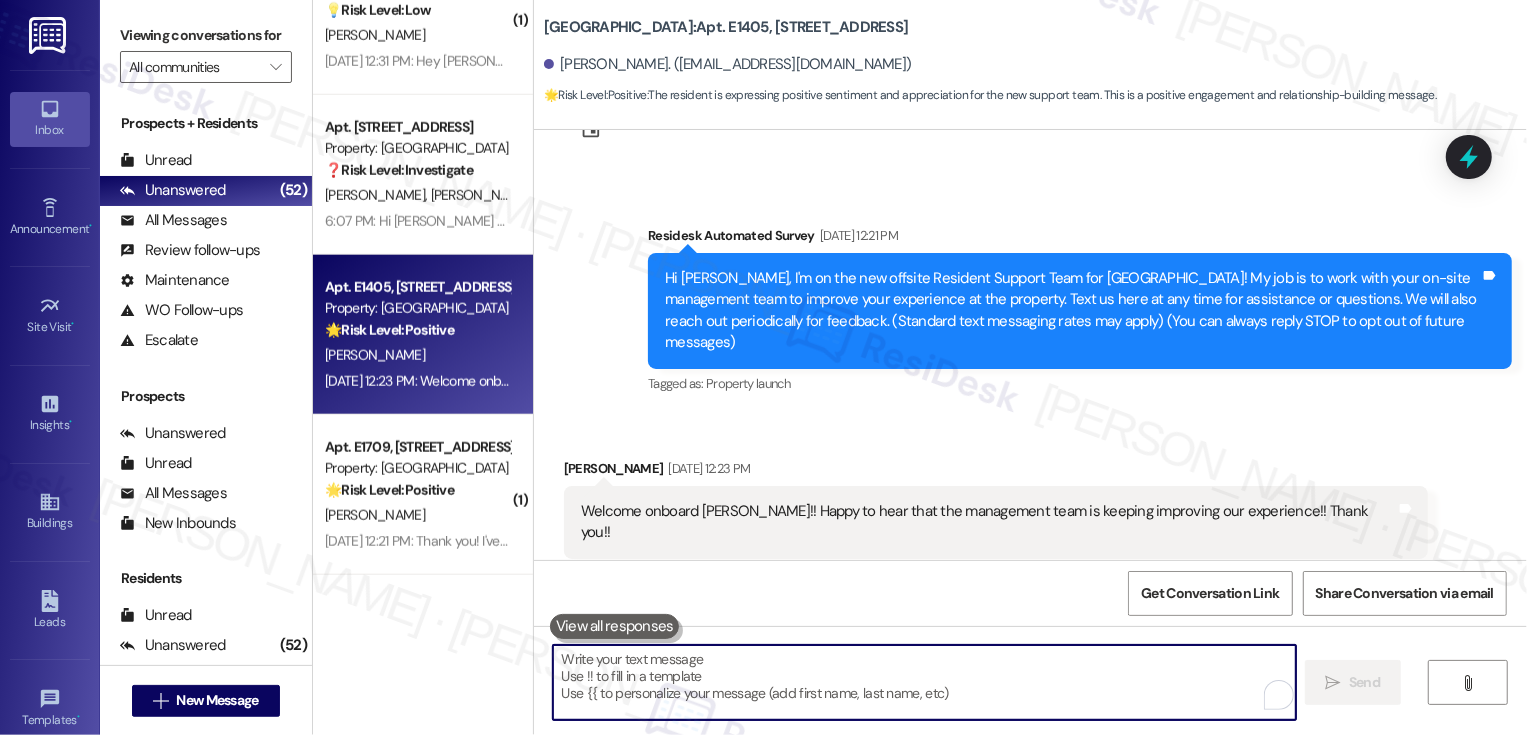 scroll, scrollTop: 224, scrollLeft: 0, axis: vertical 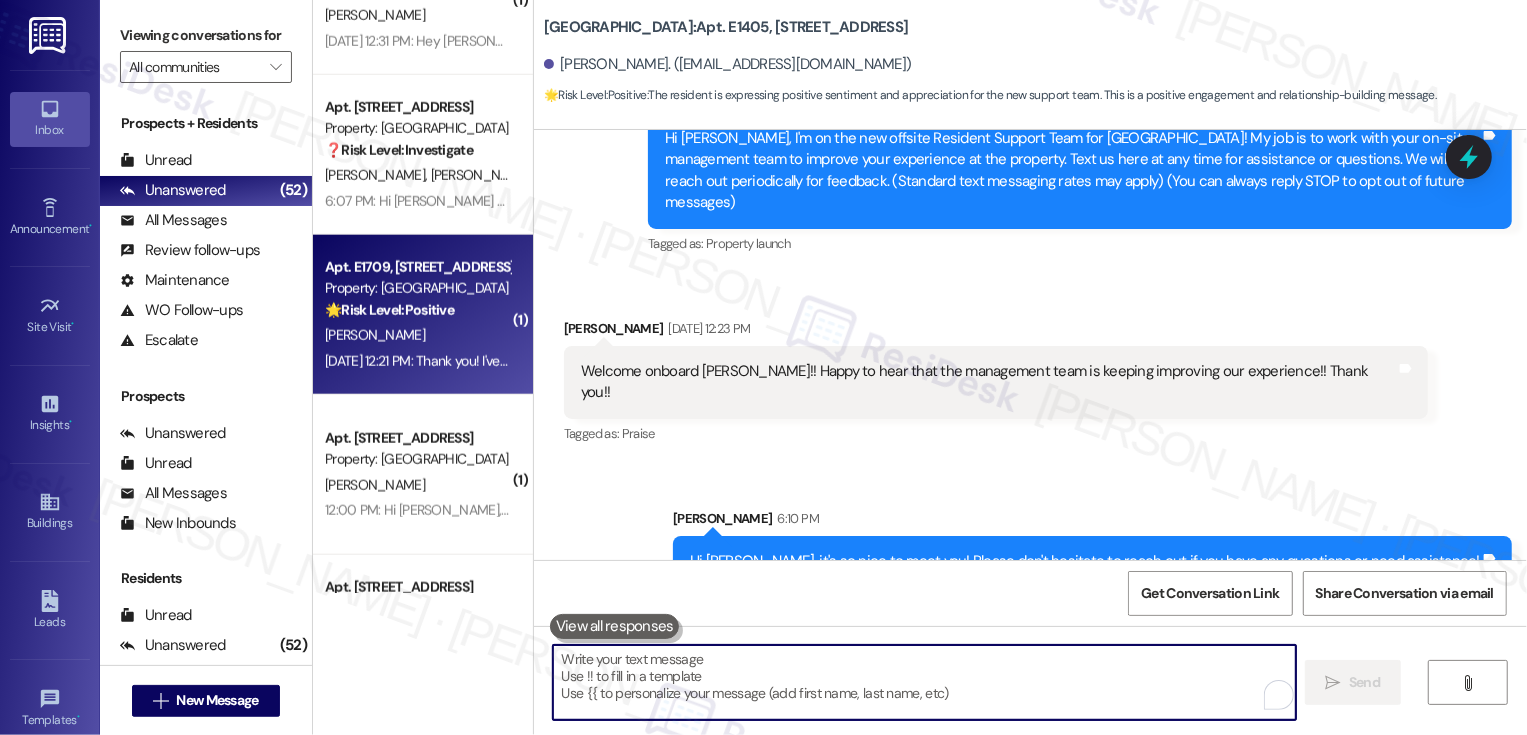 click on "J. Moore" at bounding box center (417, 335) 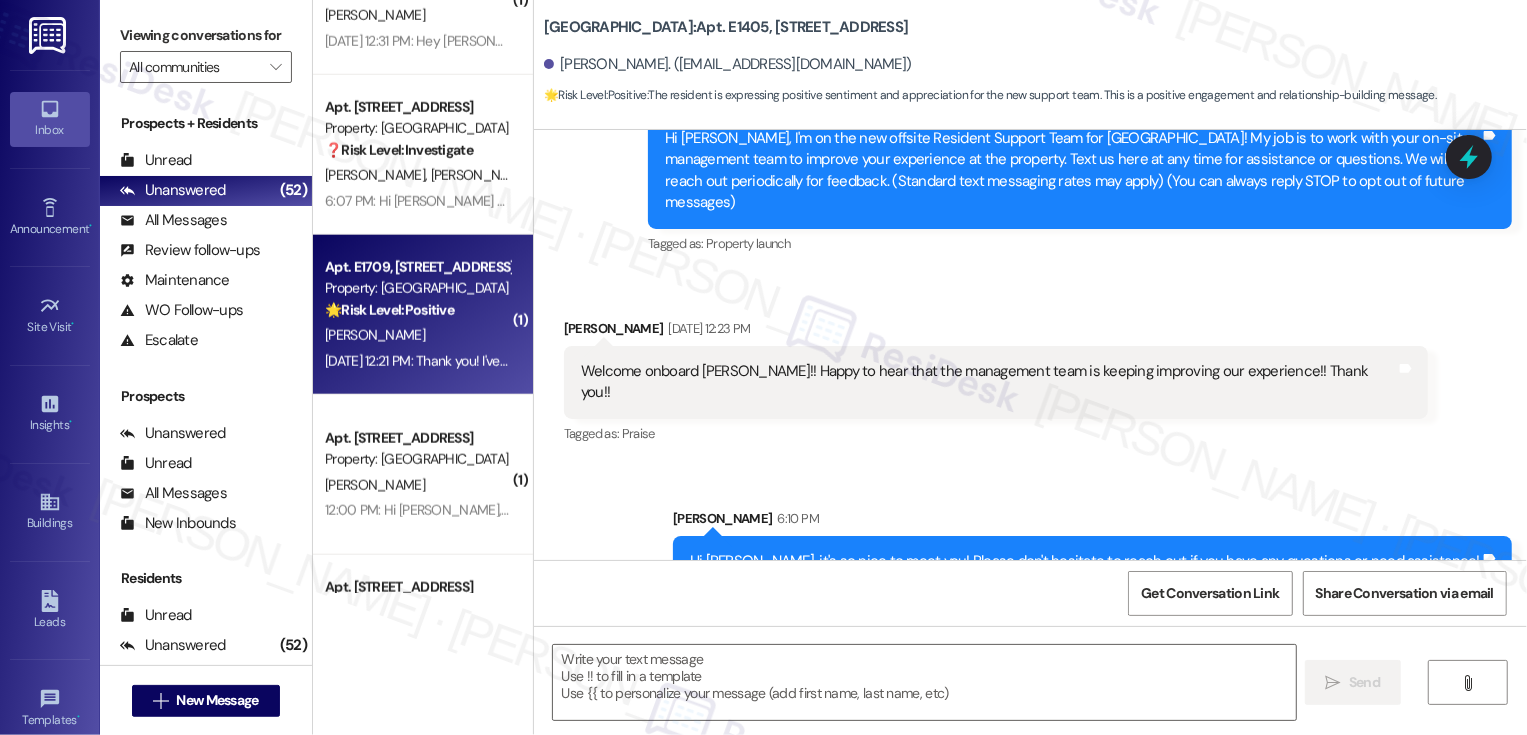 click on "J. Moore" at bounding box center [417, 335] 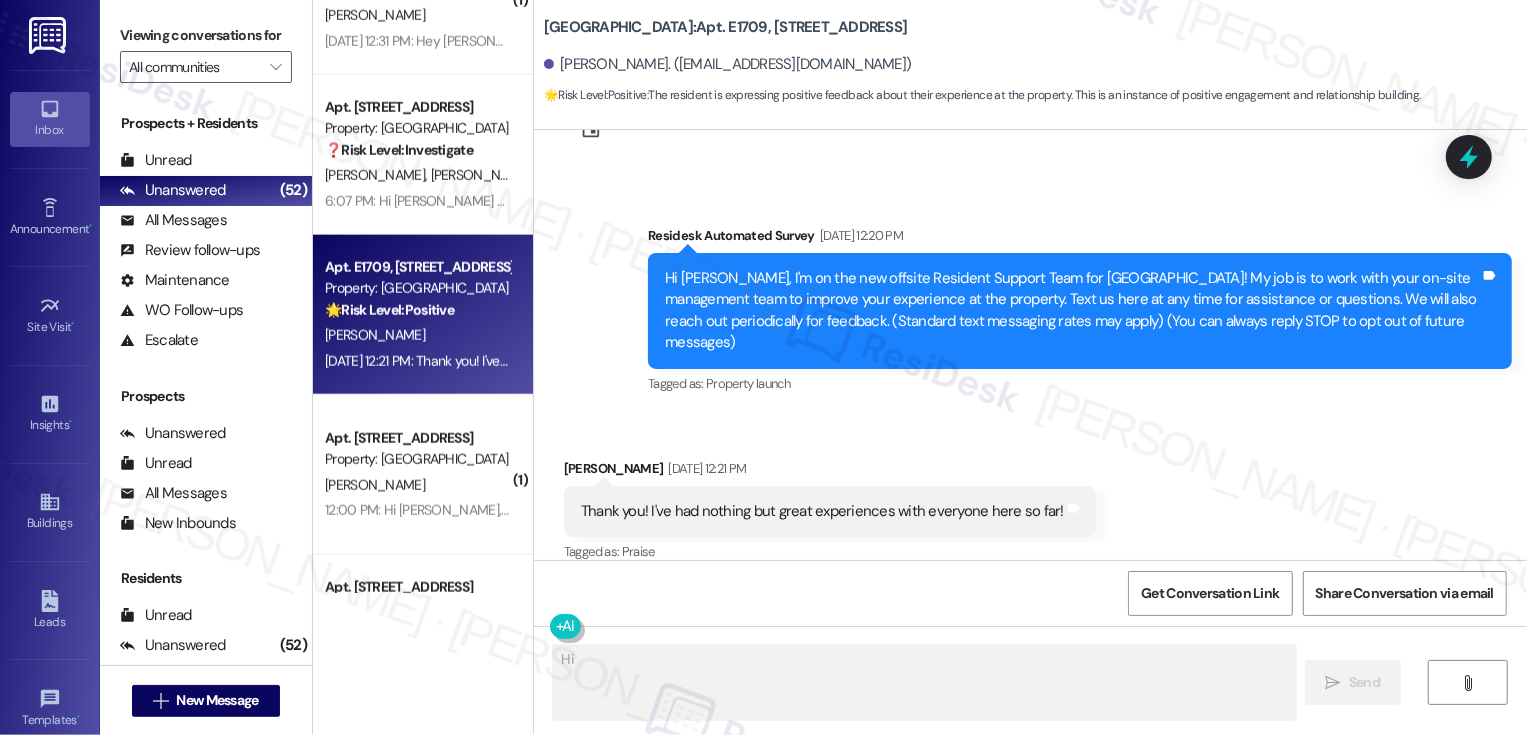 scroll, scrollTop: 85, scrollLeft: 0, axis: vertical 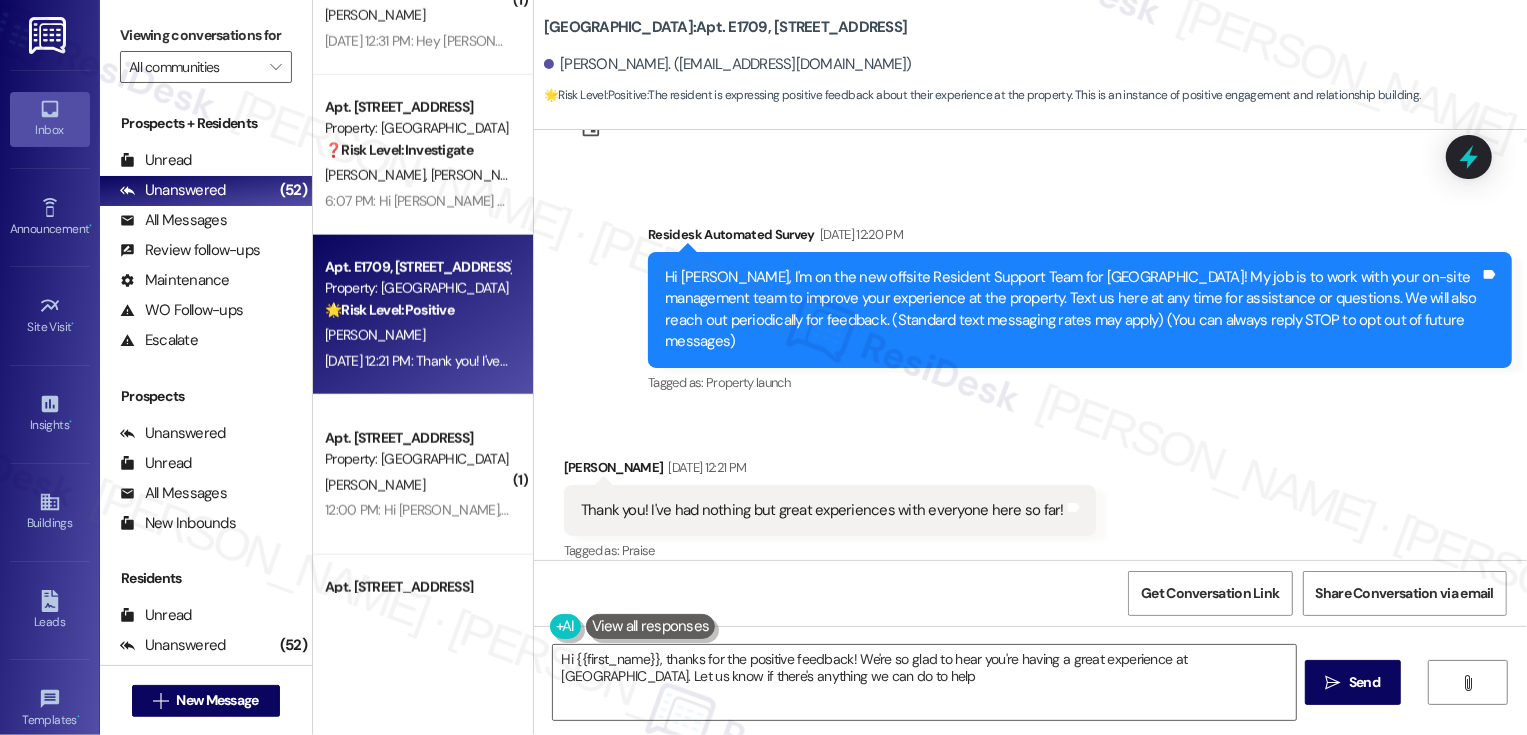 type on "Hi {{first_name}}, thanks for the positive feedback! We're so glad to hear you're having a great experience at Bayaud Tower. Let us know if there's anything we can do to help!" 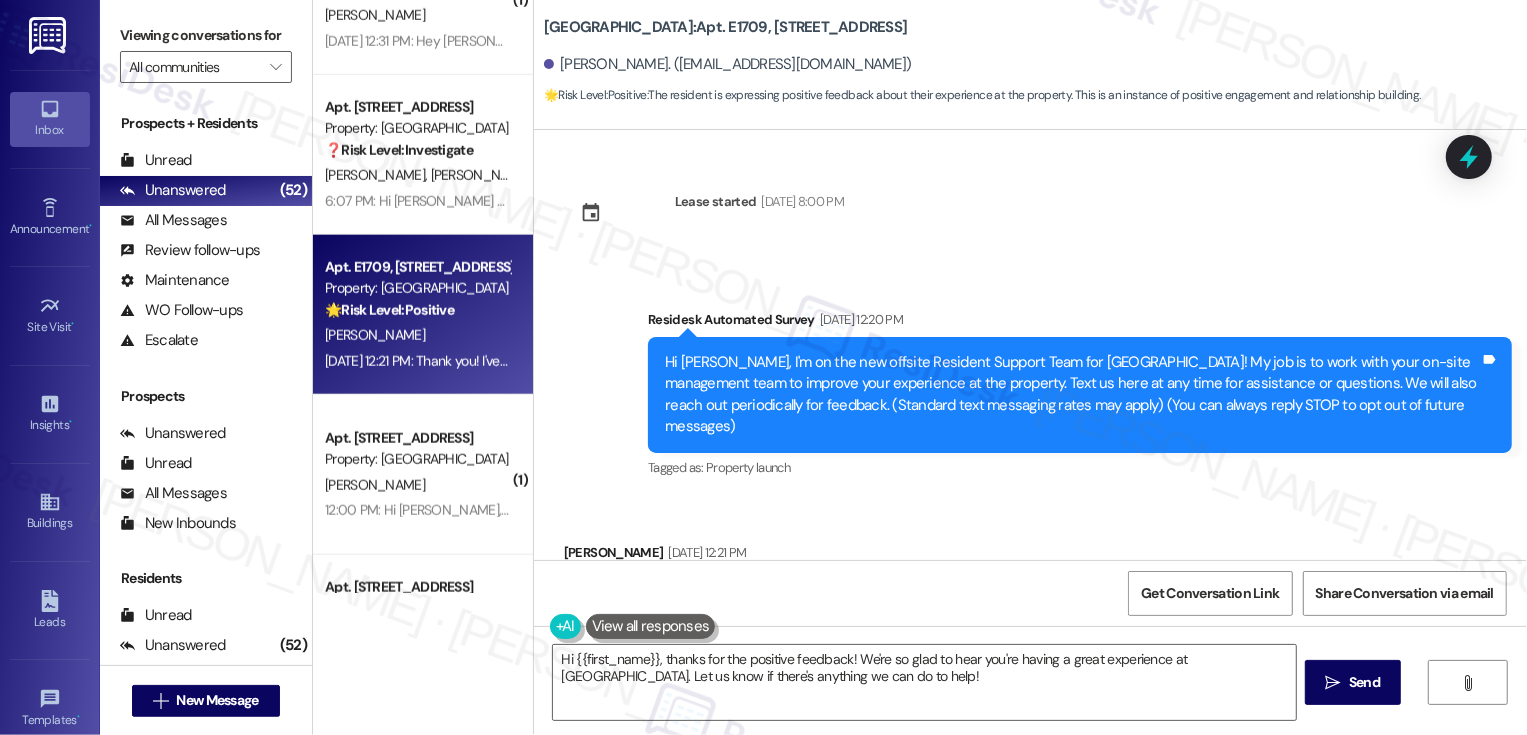 scroll, scrollTop: 85, scrollLeft: 0, axis: vertical 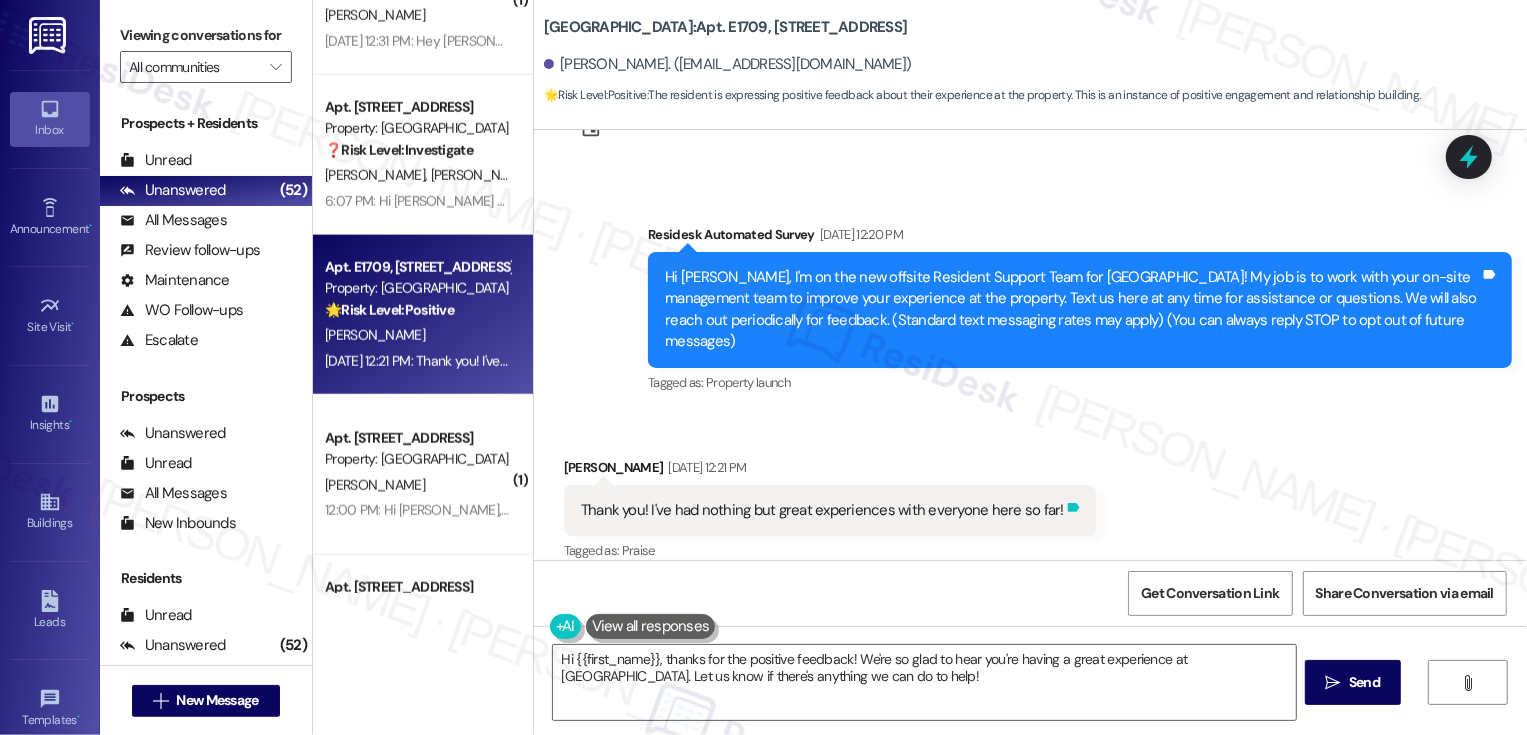 click 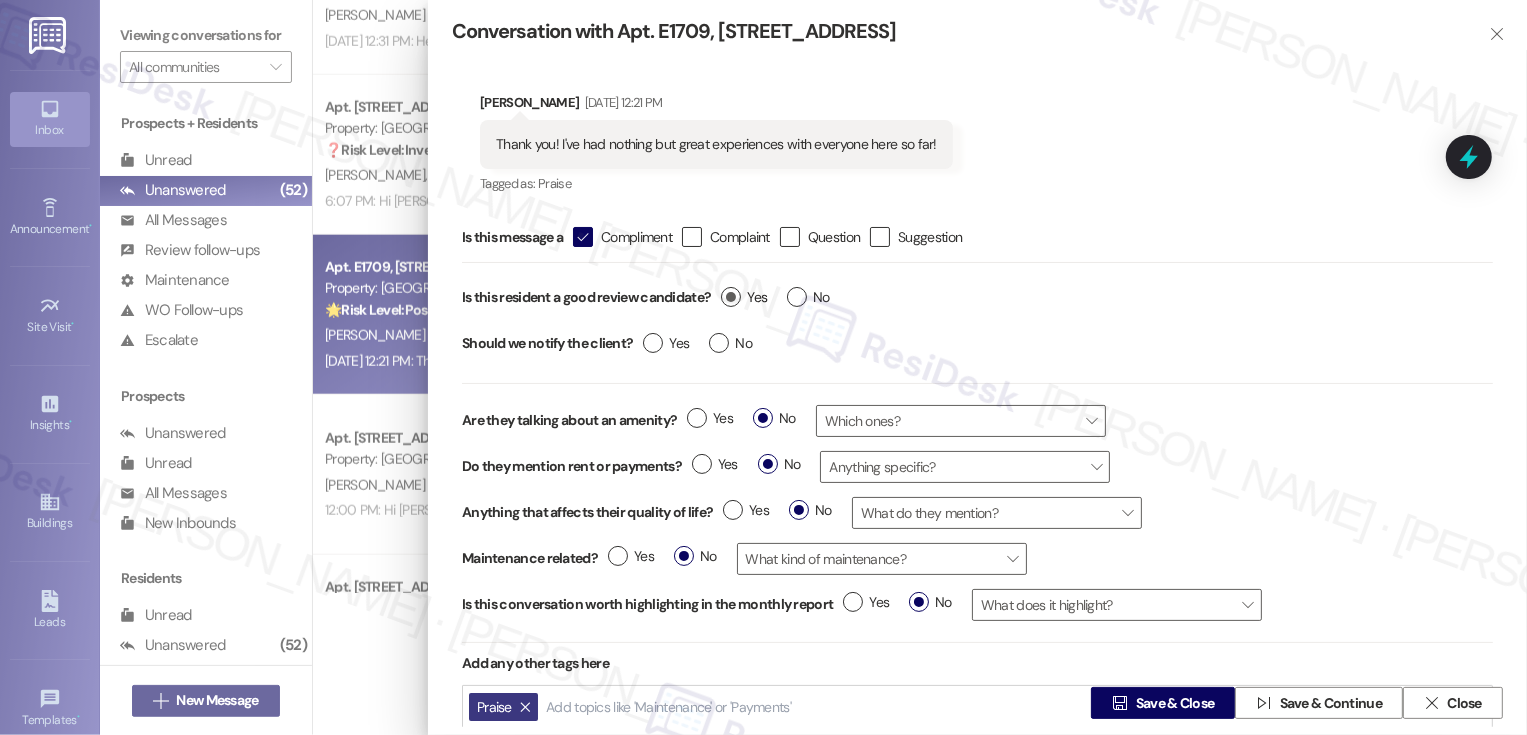 click on "Yes" at bounding box center (744, 297) 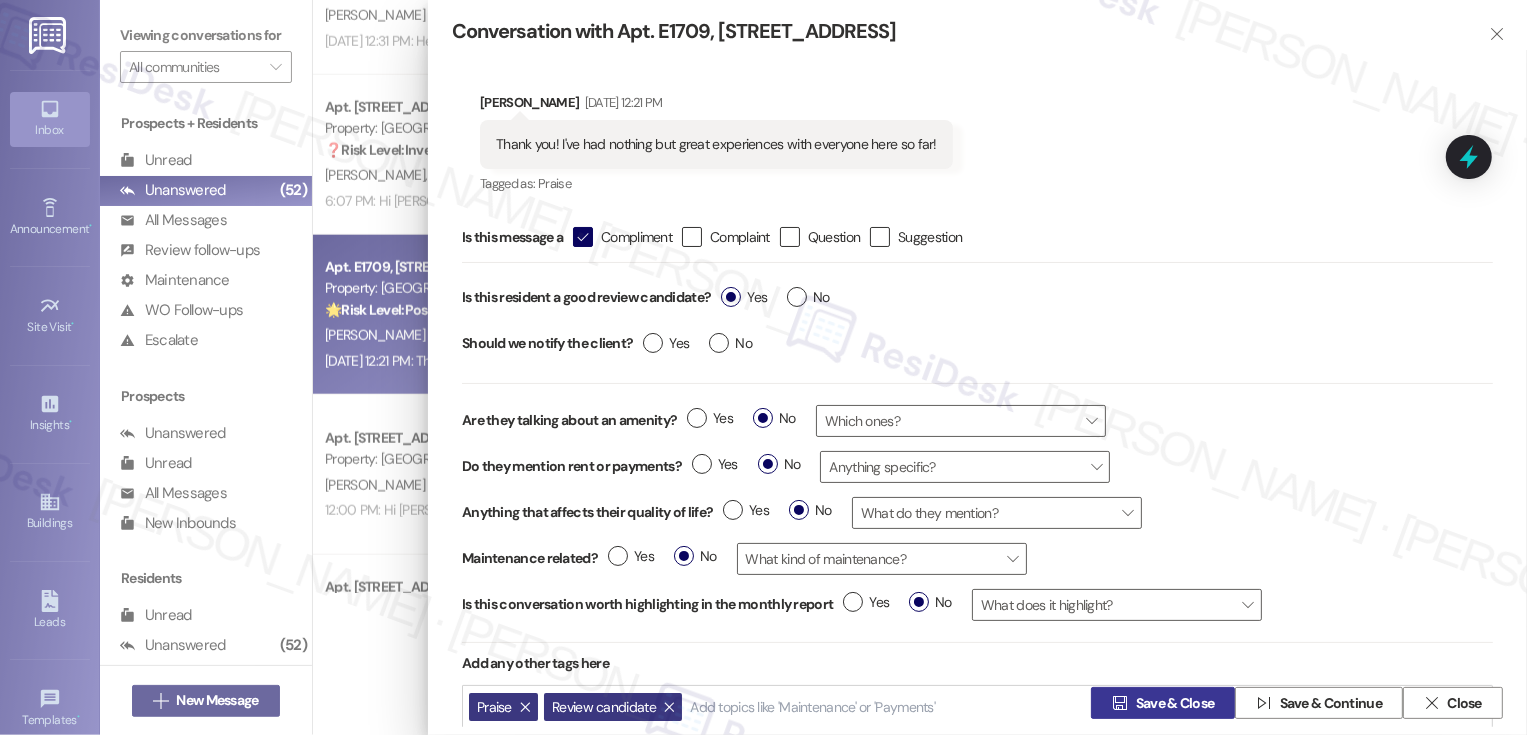 click on " Save & Close" at bounding box center (1163, 703) 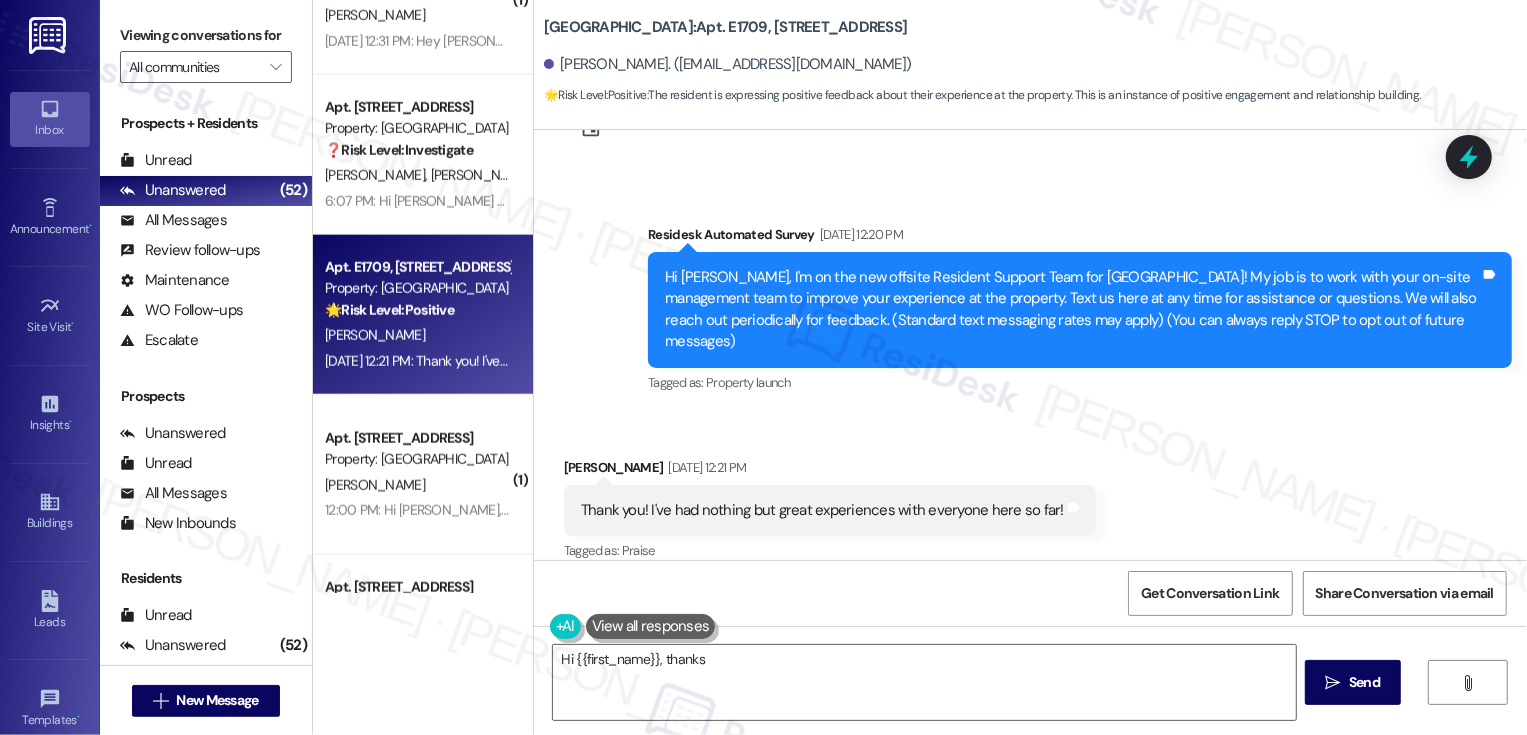 scroll, scrollTop: 84, scrollLeft: 0, axis: vertical 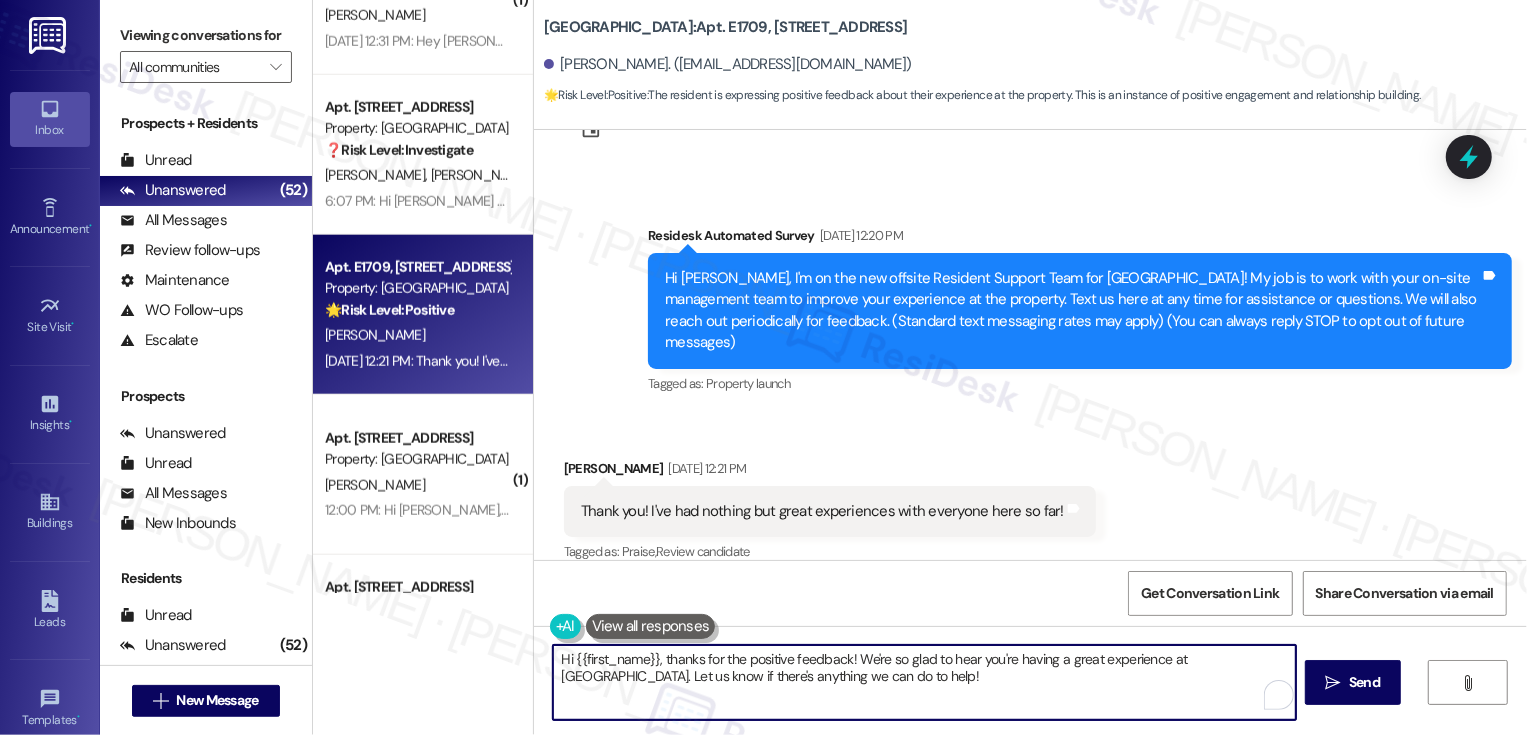 click on "Hi {{first_name}}, thanks for the positive feedback! We're so glad to hear you're having a great experience at Bayaud Tower. Let us know if there's anything we can do to help!" at bounding box center [924, 682] 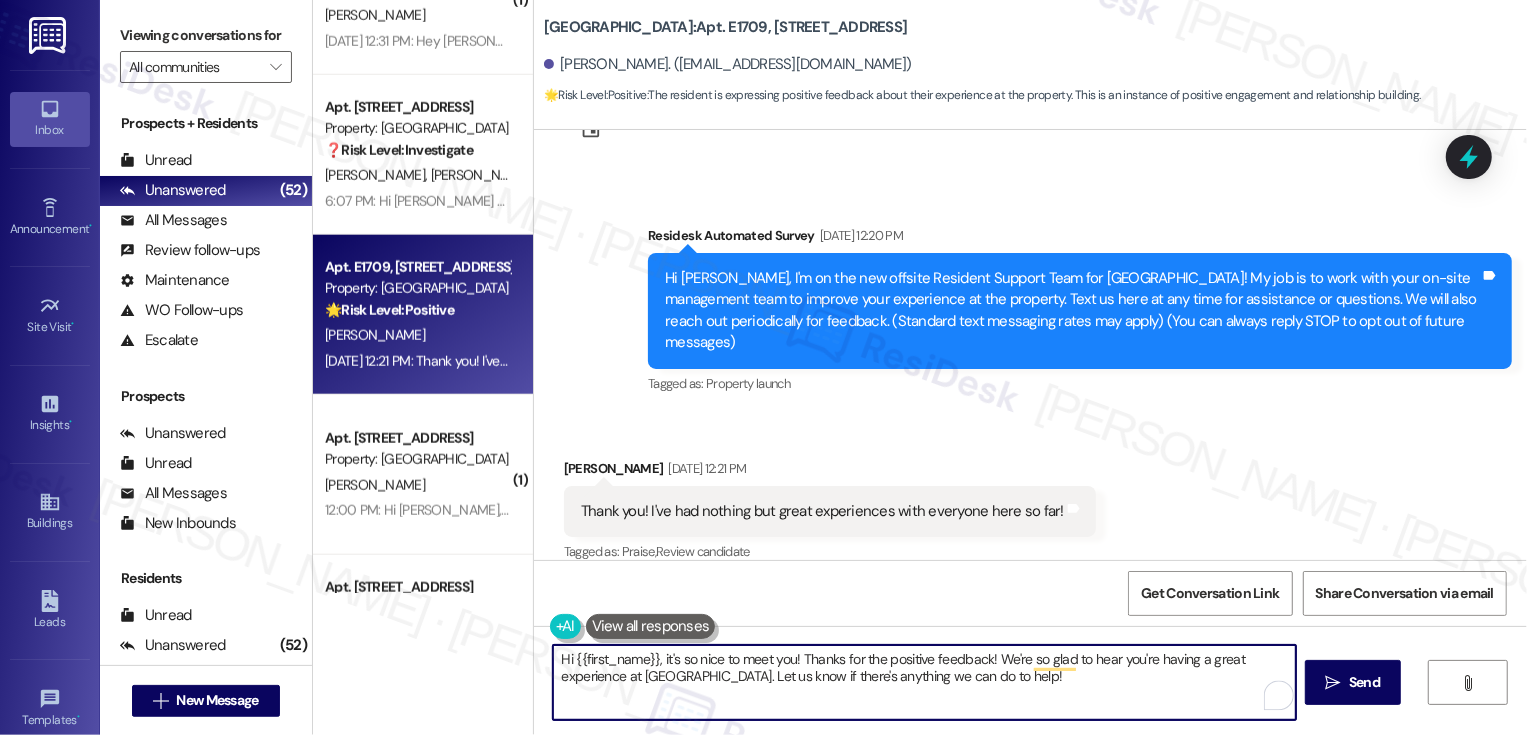 click on "Hi {{first_name}}, it's so nice to meet you! Thanks for the positive feedback! We're so glad to hear you're having a great experience at Bayaud Tower. Let us know if there's anything we can do to help!" at bounding box center [924, 682] 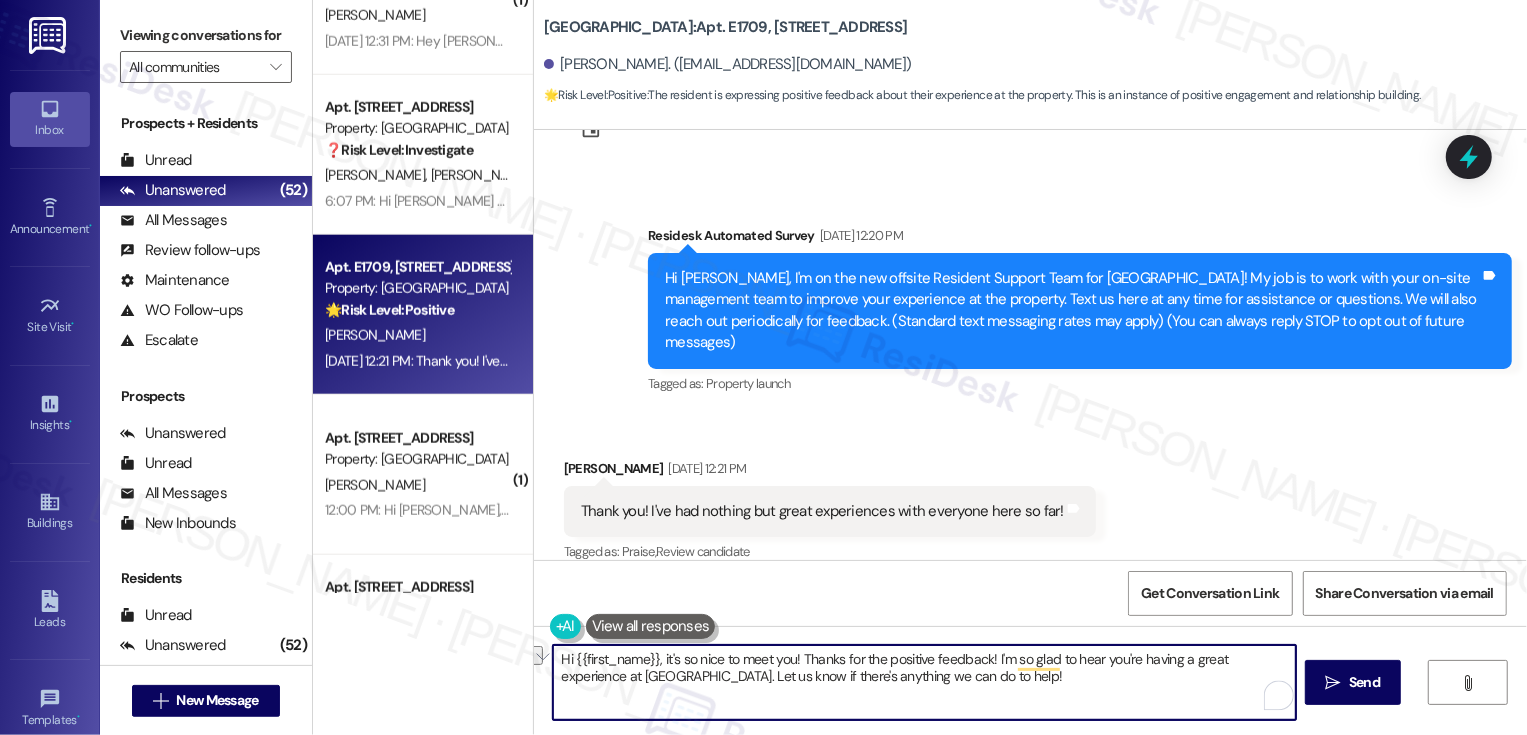 drag, startPoint x: 566, startPoint y: 676, endPoint x: 645, endPoint y: 678, distance: 79.025314 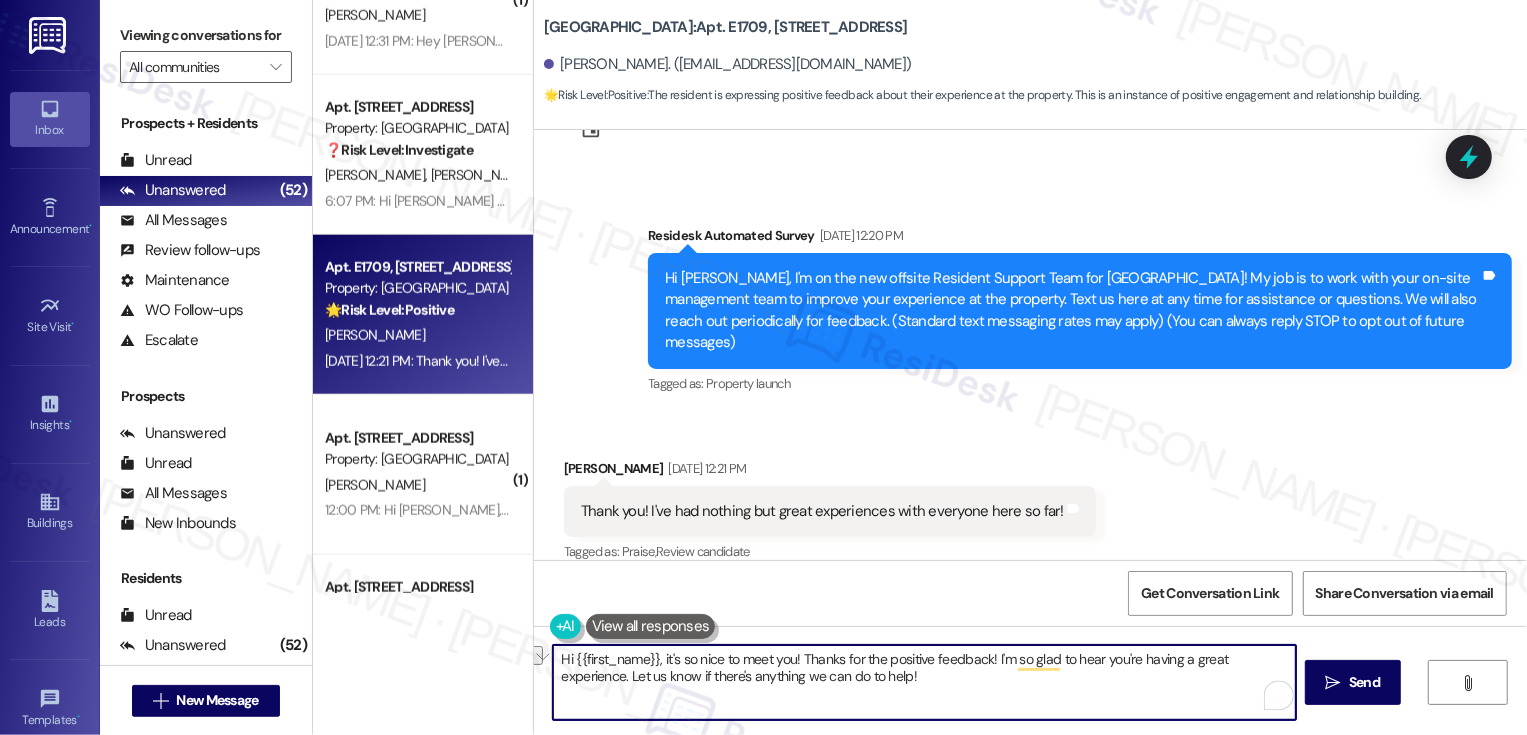 drag, startPoint x: 547, startPoint y: 673, endPoint x: 871, endPoint y: 687, distance: 324.30234 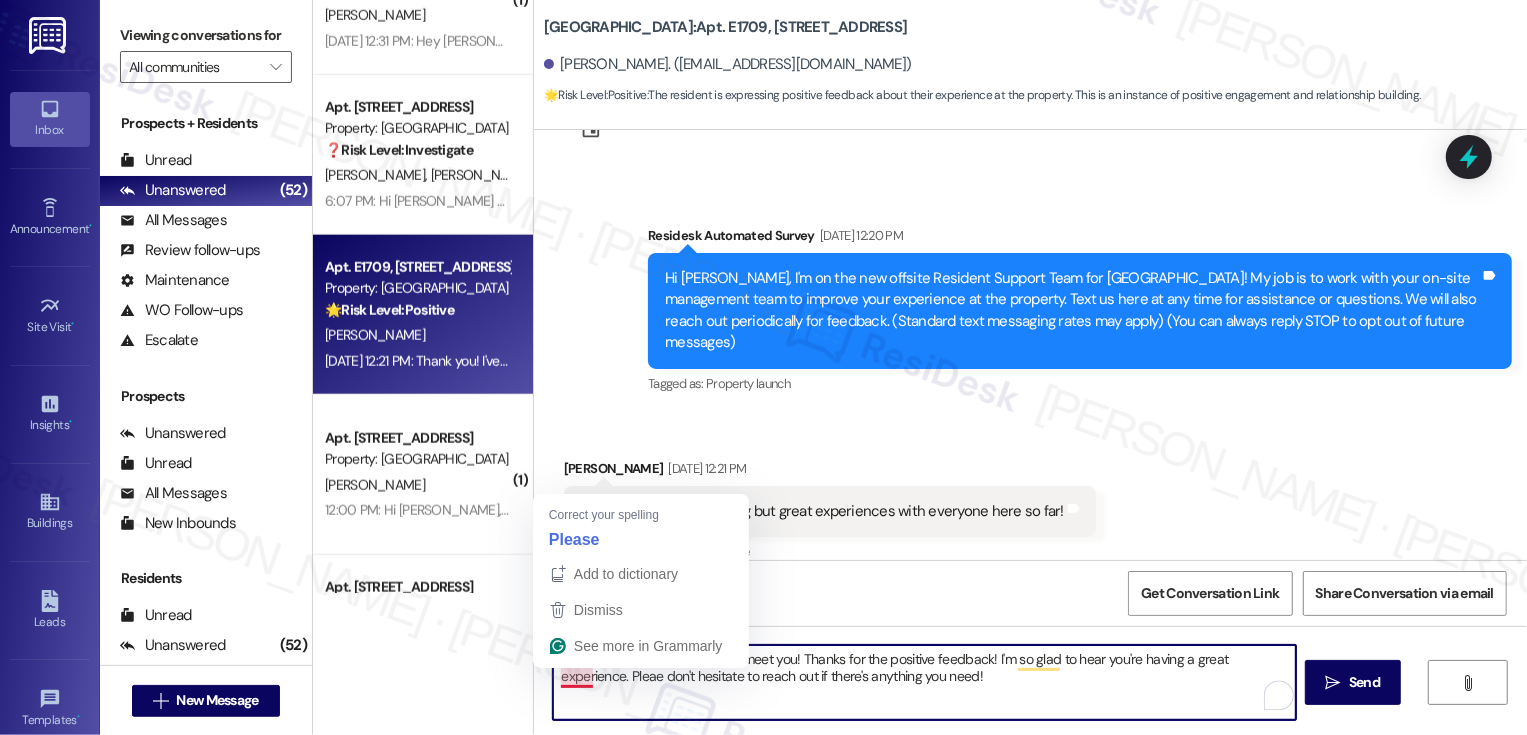 click on "Hi {{first_name}}, it's so nice to meet you! Thanks for the positive feedback! I'm so glad to hear you're having a great experience. Pleae don't hesitate to reach out if there's anything you need!" at bounding box center (924, 682) 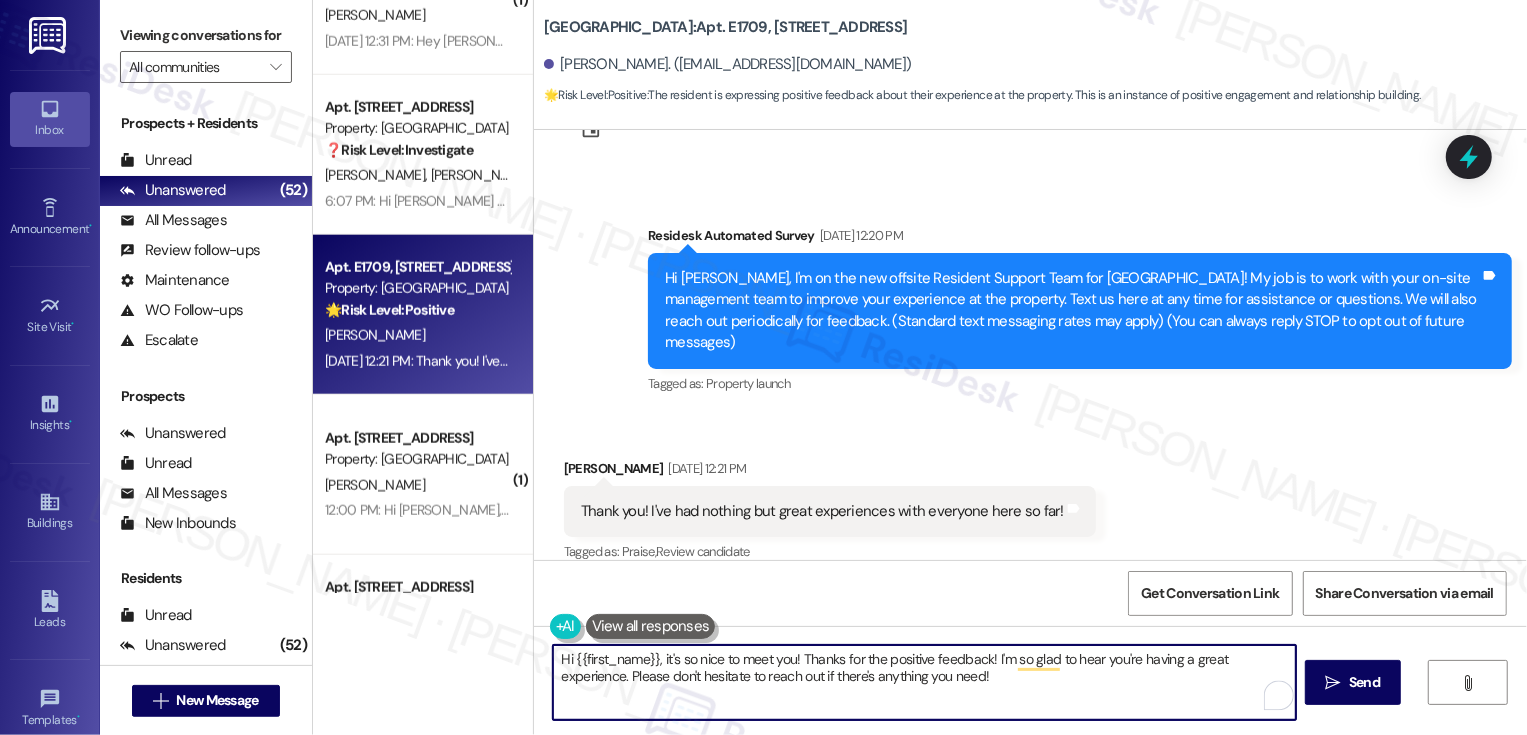 click on "Hi {{first_name}}, it's so nice to meet you! Thanks for the positive feedback! I'm so glad to hear you're having a great experience. Please don't hesitate to reach out if there's anything you need!" at bounding box center [924, 682] 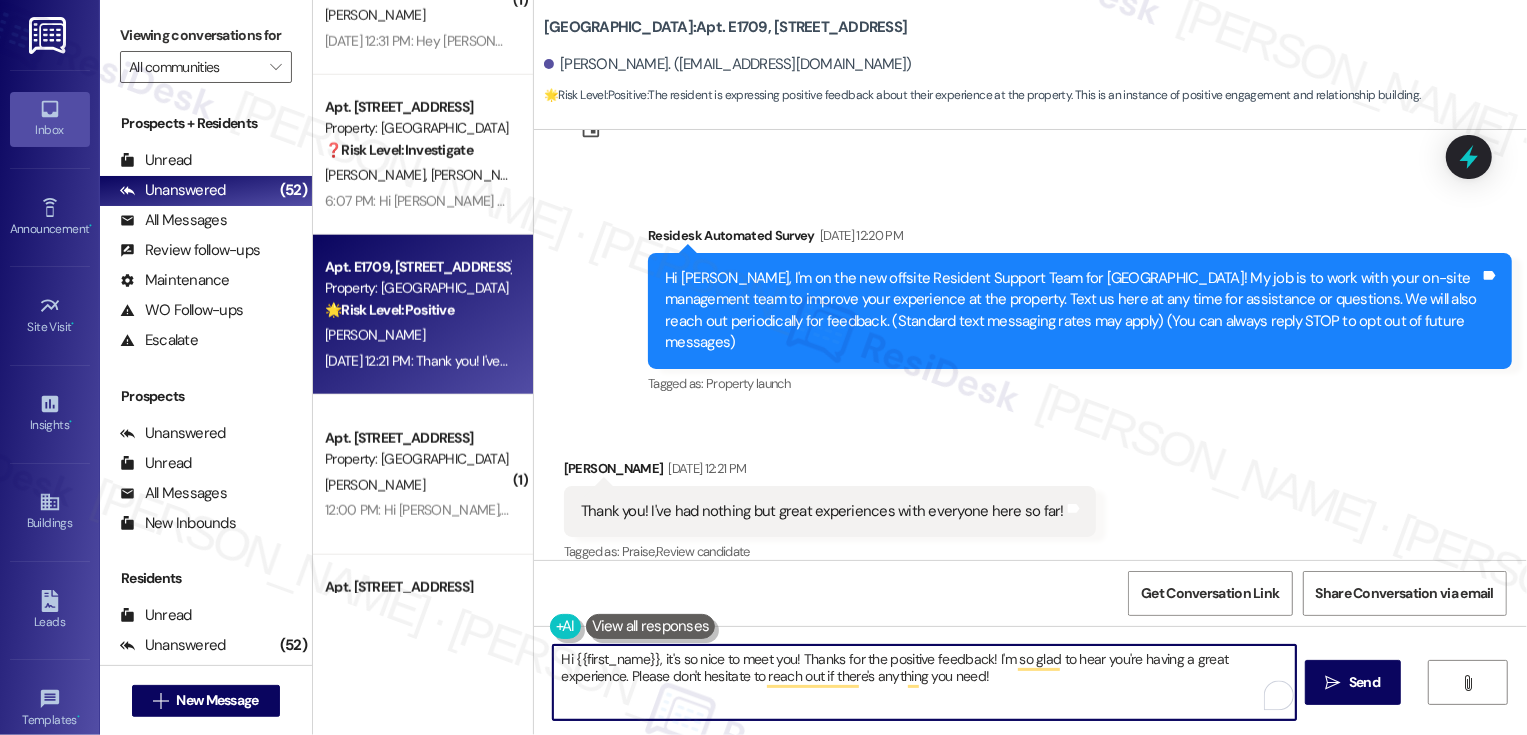 click on "Hi {{first_name}}, it's so nice to meet you! Thanks for the positive feedback! I'm so glad to hear you're having a great experience. Please don't hesitate to reach out if there's anything you need!" at bounding box center (924, 682) 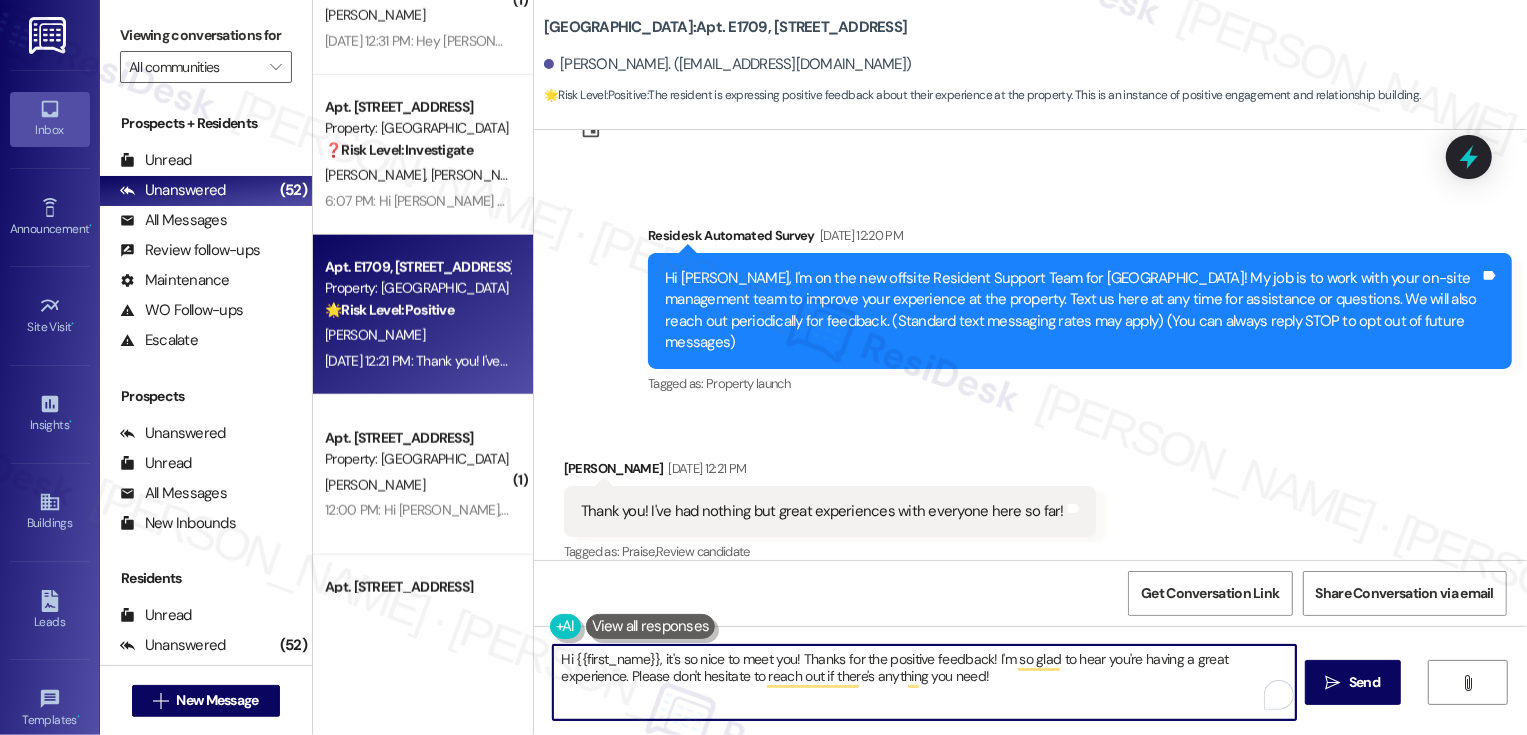 click on "Hi {{first_name}}, it's so nice to meet you! Thanks for the positive feedback! I'm so glad to hear you're having a great experience. Please don't hesitate to reach out if there's anything you need!" at bounding box center [924, 682] 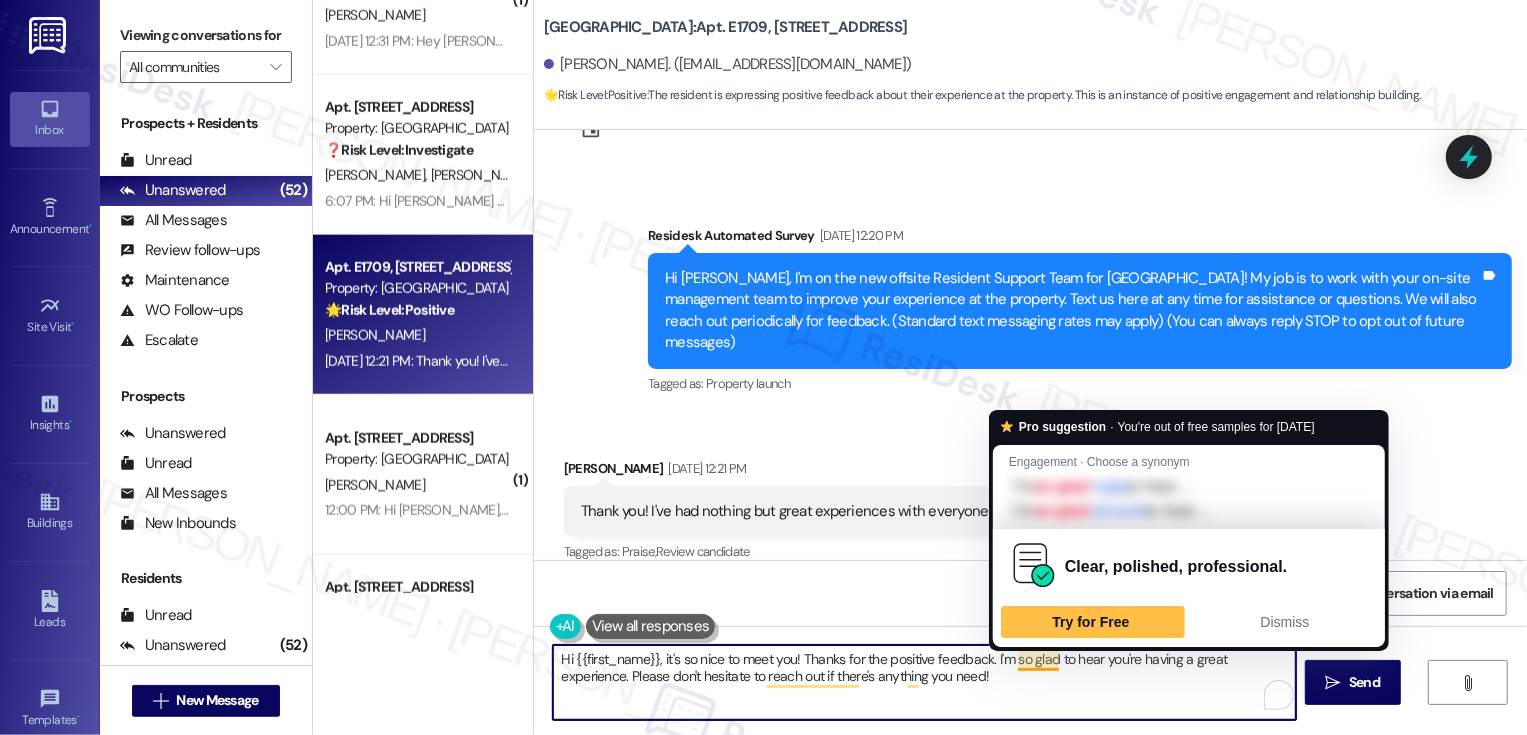 click on "Hi {{first_name}}, it's so nice to meet you! Thanks for the positive feedback. I'm so glad to hear you're having a great experience. Please don't hesitate to reach out if there's anything you need!" at bounding box center [924, 682] 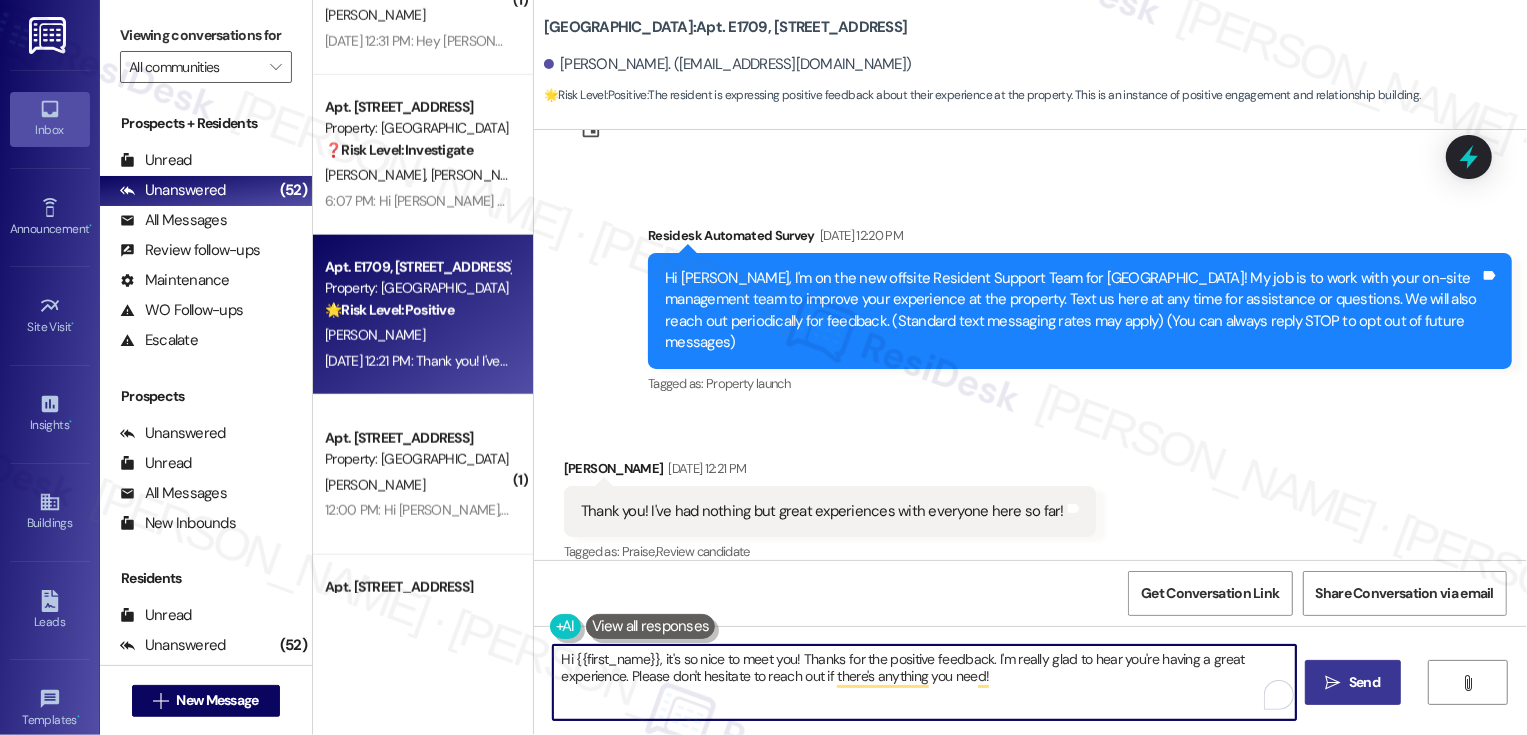 type on "Hi {{first_name}}, it's so nice to meet you! Thanks for the positive feedback. I'm really glad to hear you're having a great experience. Please don't hesitate to reach out if there's anything you need!" 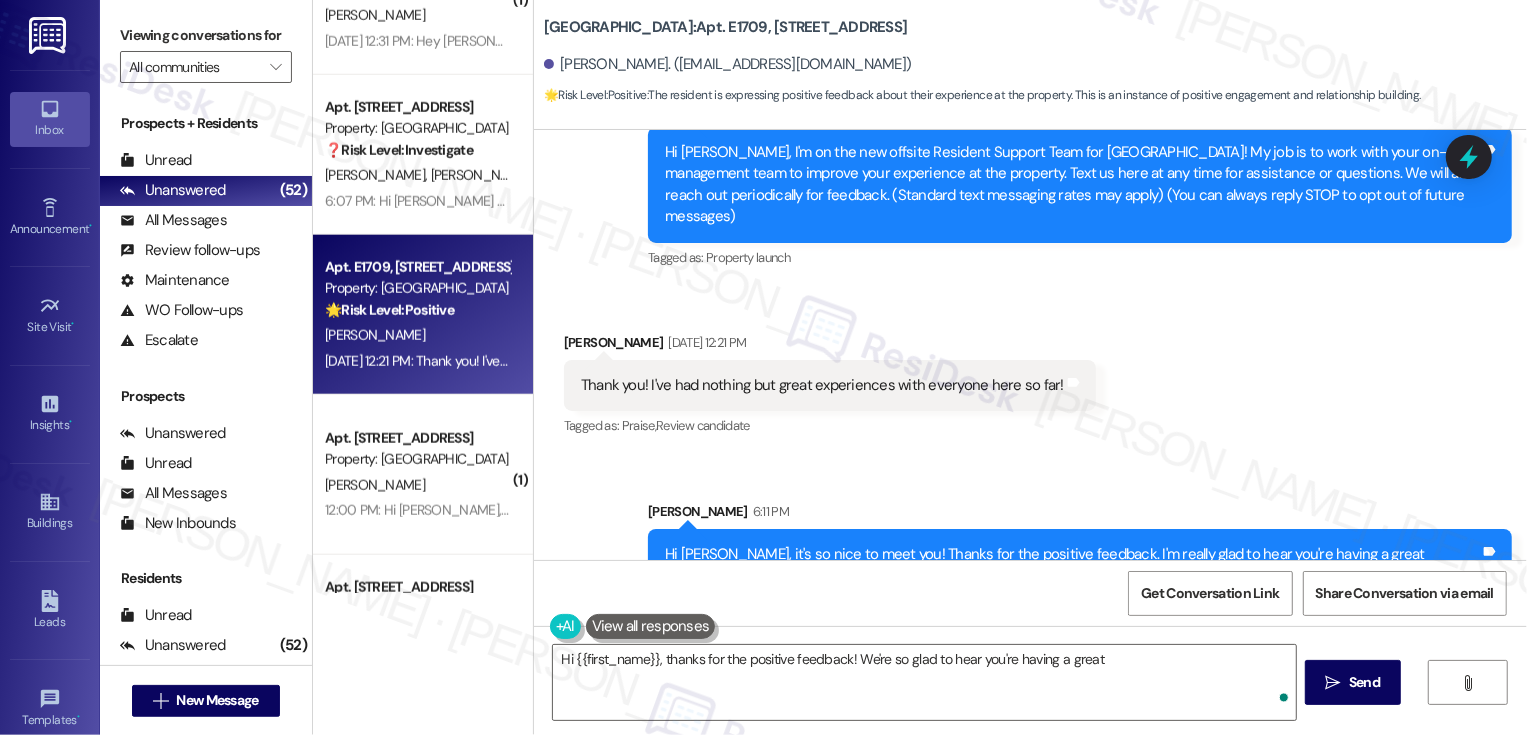 scroll, scrollTop: 245, scrollLeft: 0, axis: vertical 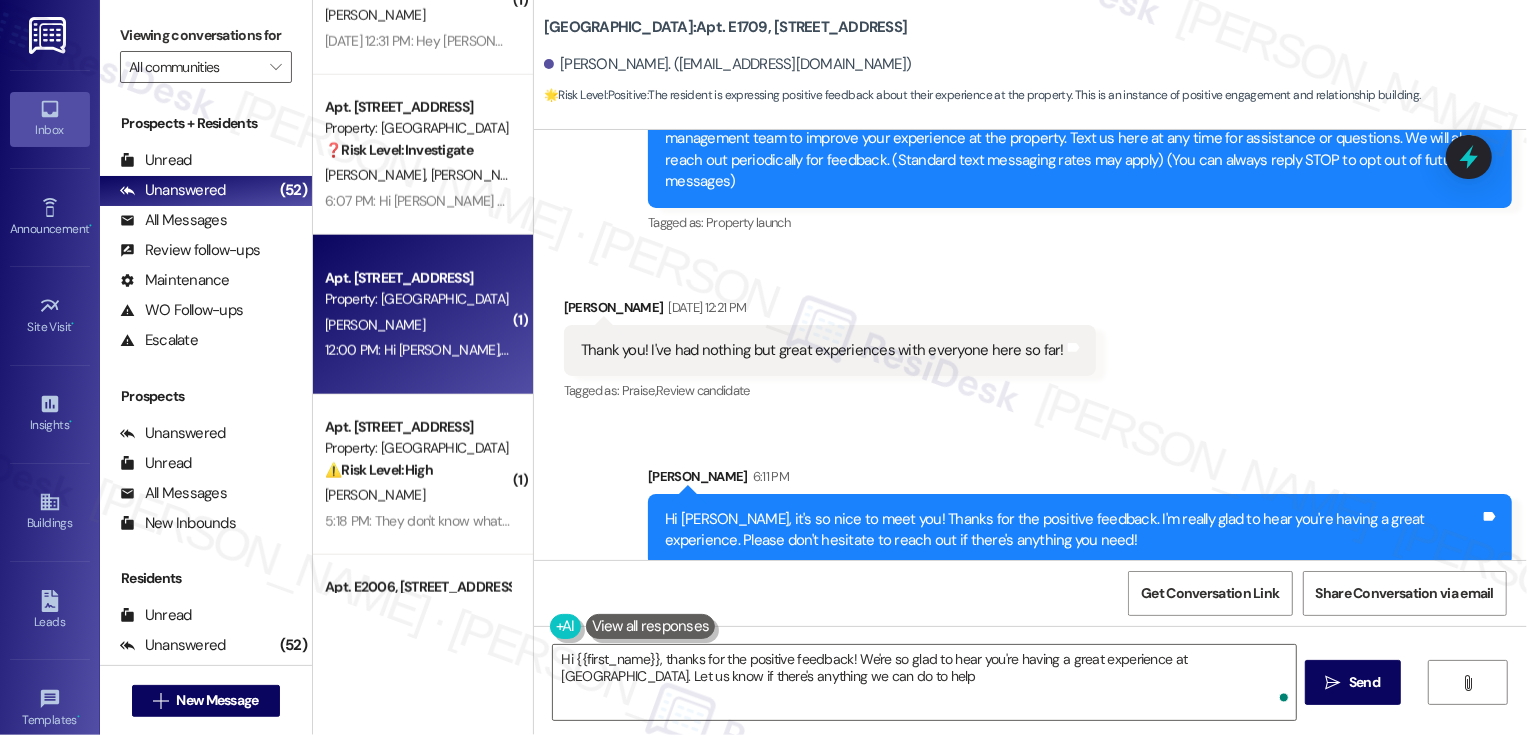 type on "Hi {{first_name}}, thanks for the positive feedback! We're so glad to hear you're having a great experience at Bayaud Tower. Let us know if there's anything we can do to help!" 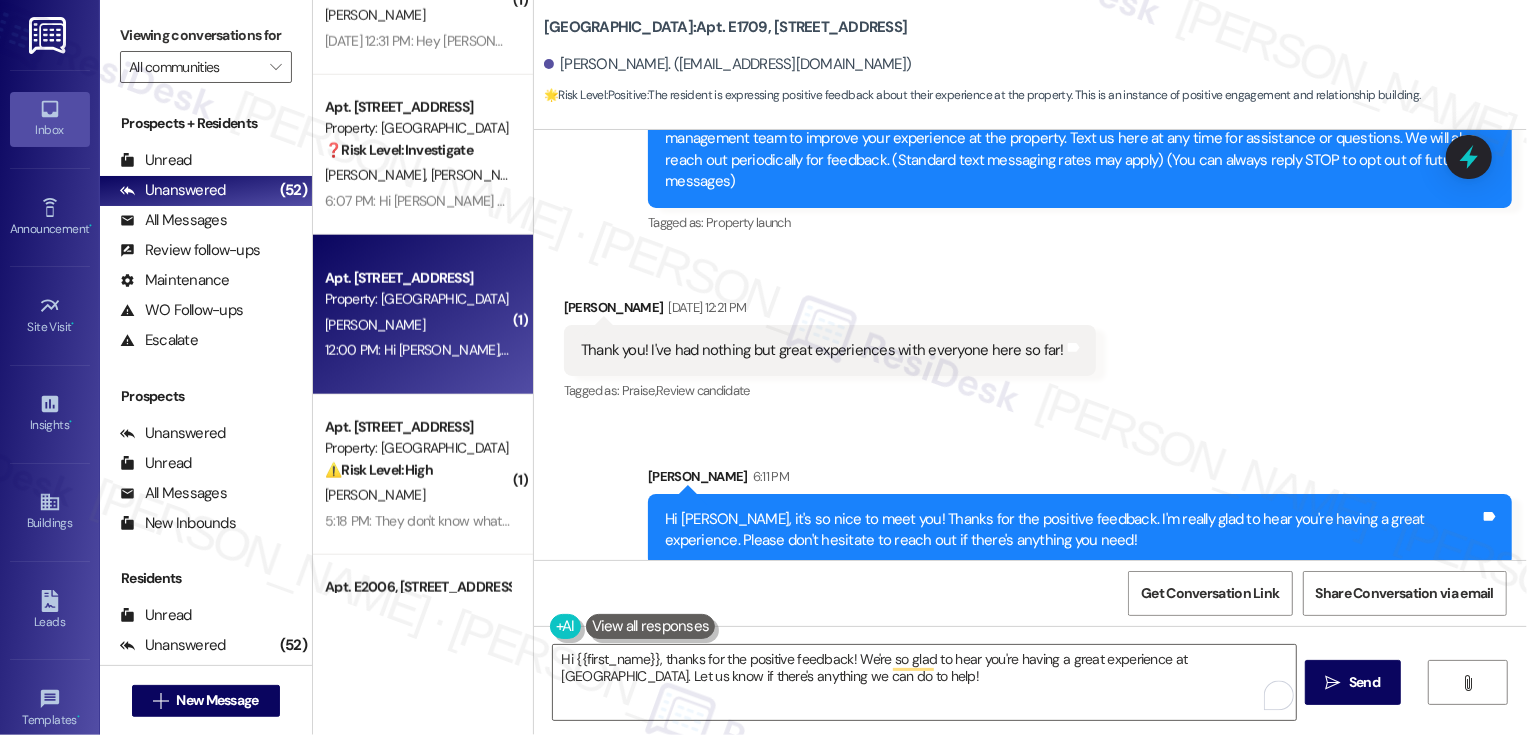 scroll, scrollTop: 1597, scrollLeft: 0, axis: vertical 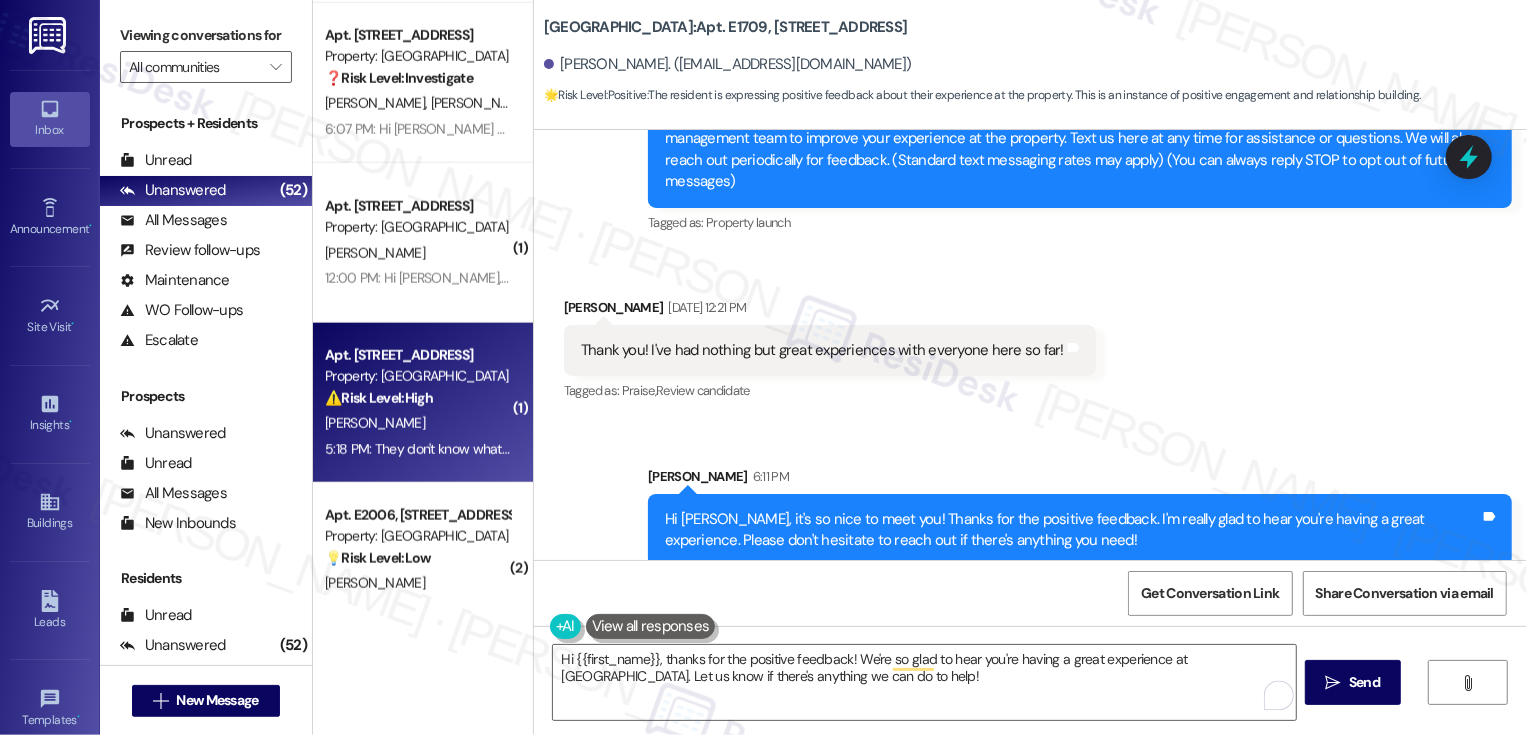 click on "Apt. W1409, 1101 East Bayaud Avenue" at bounding box center [417, 355] 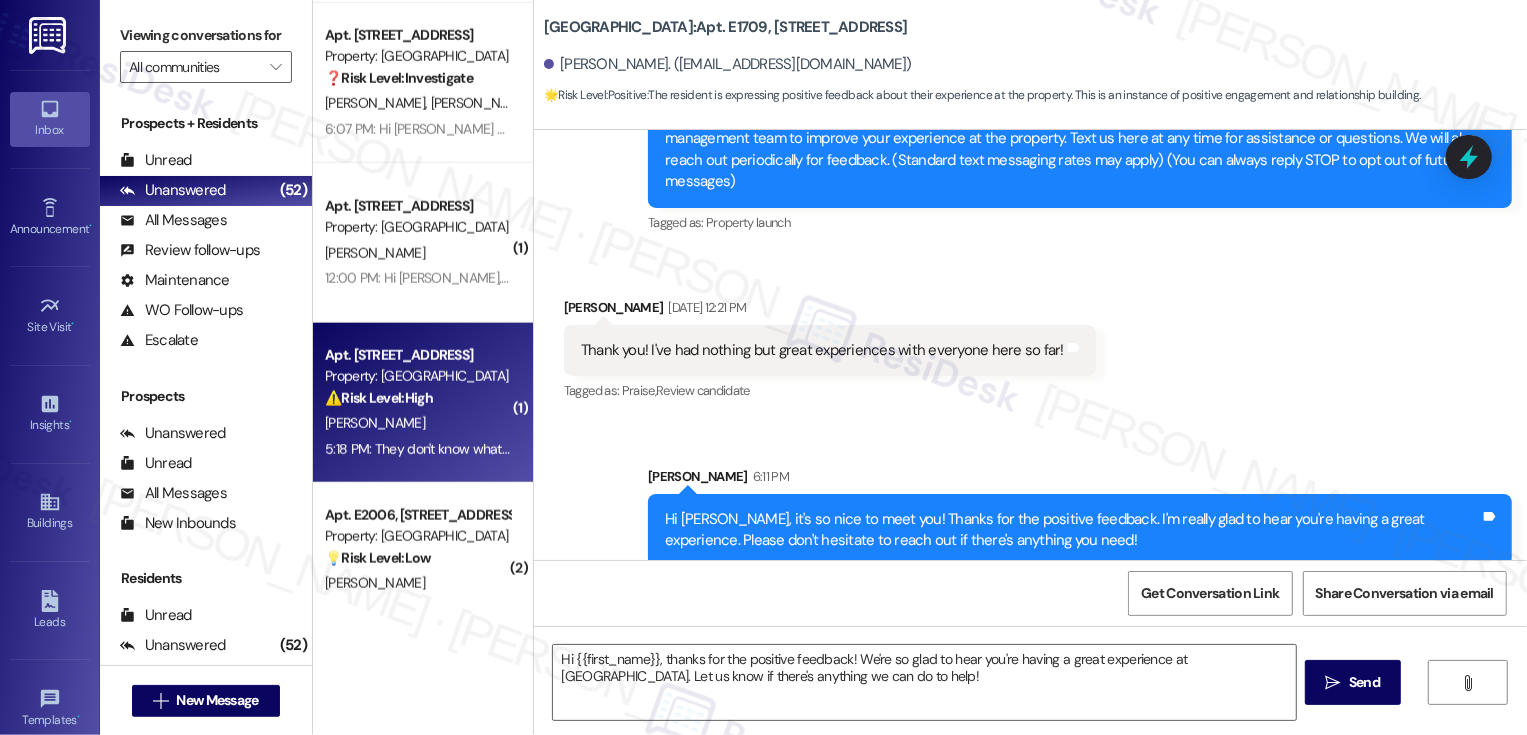 type on "Fetching suggested responses. Please feel free to read through the conversation in the meantime." 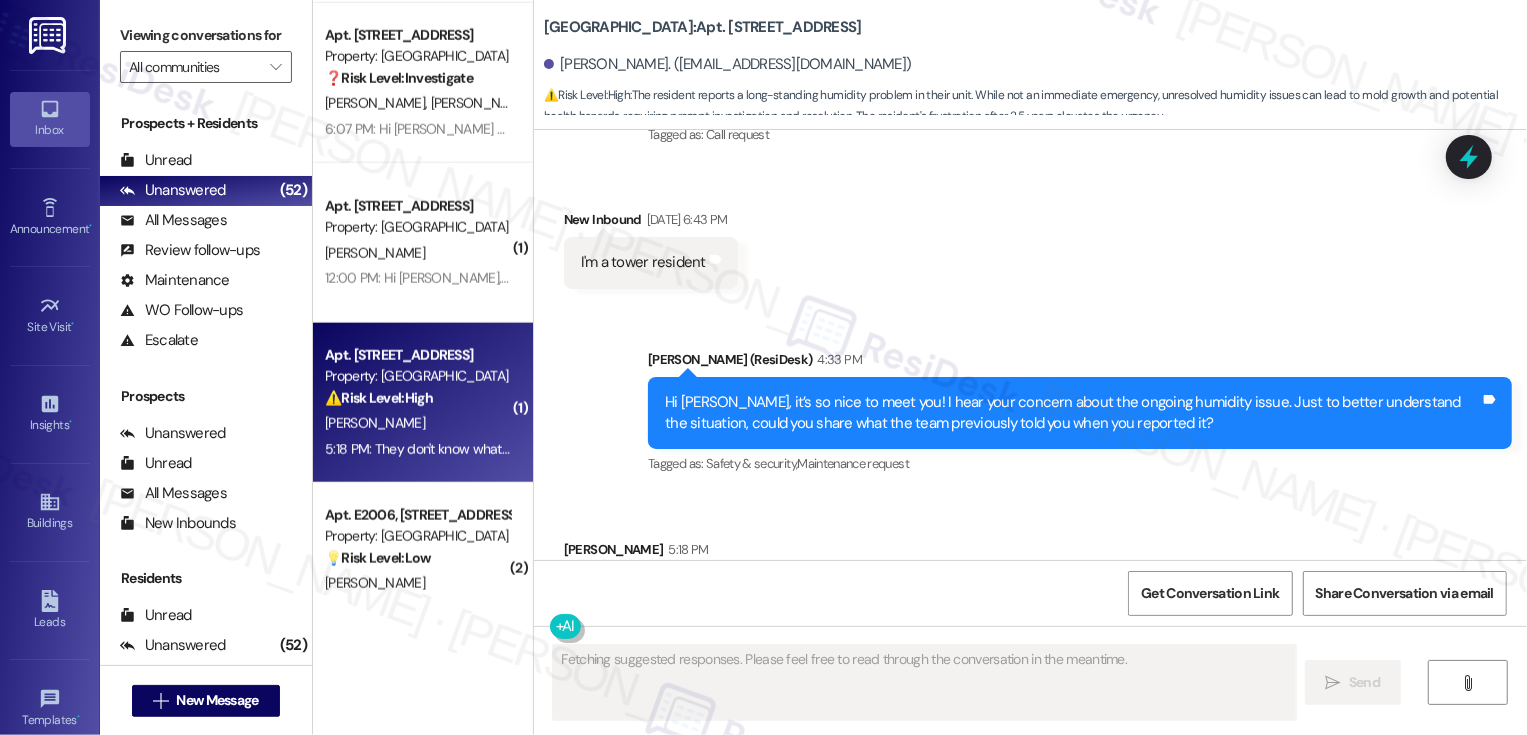 scroll, scrollTop: 807, scrollLeft: 0, axis: vertical 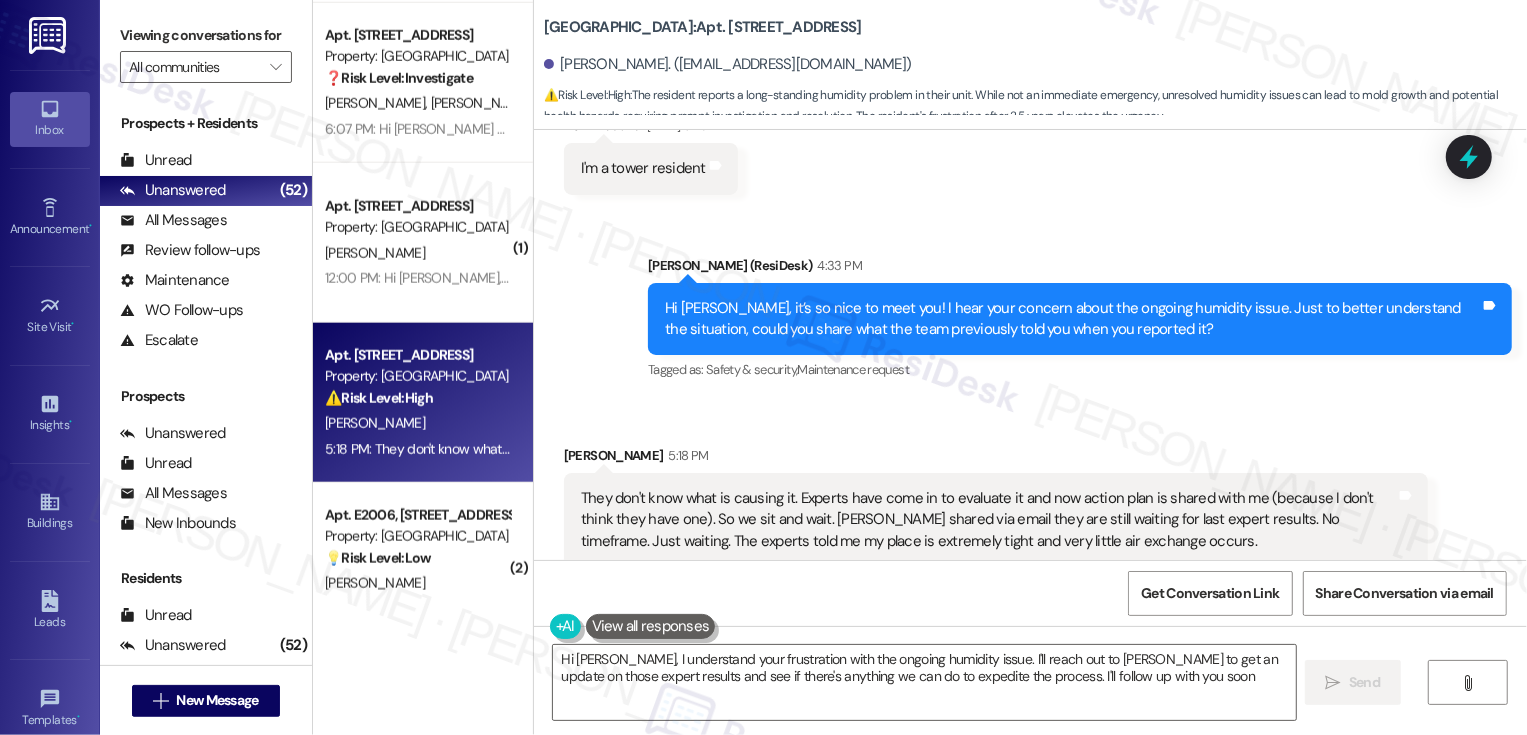 type on "Hi Richard, I understand your frustration with the ongoing humidity issue. I'll reach out to Nick to get an update on those expert results and see if there's anything we can do to expedite the process. I'll follow up with you soon!" 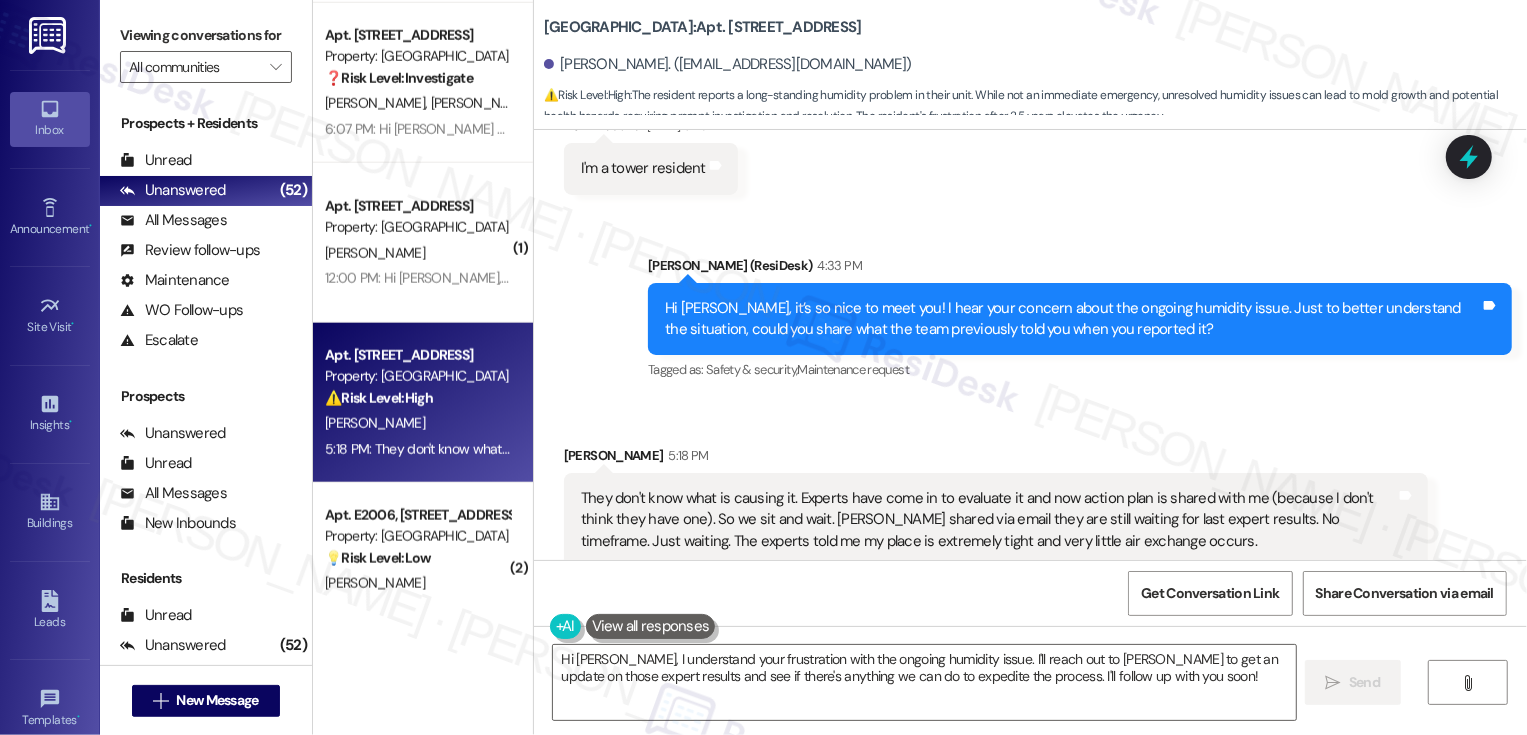 scroll, scrollTop: 808, scrollLeft: 0, axis: vertical 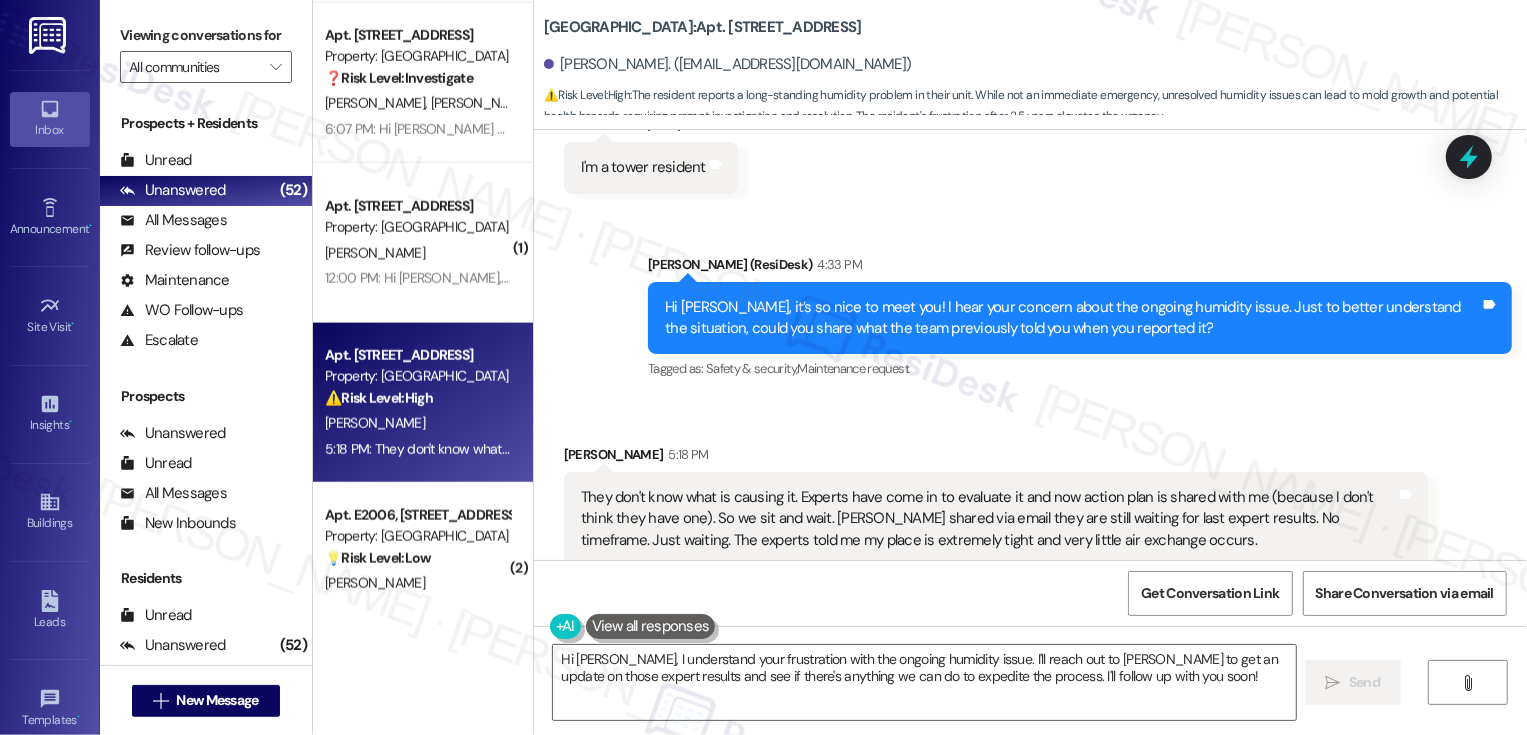 click on "Hi [PERSON_NAME], it’s so nice to meet you! I hear your concern about the ongoing humidity issue. Just to better understand the situation, could you share what the team previously told you when you reported it?" at bounding box center [1072, 318] 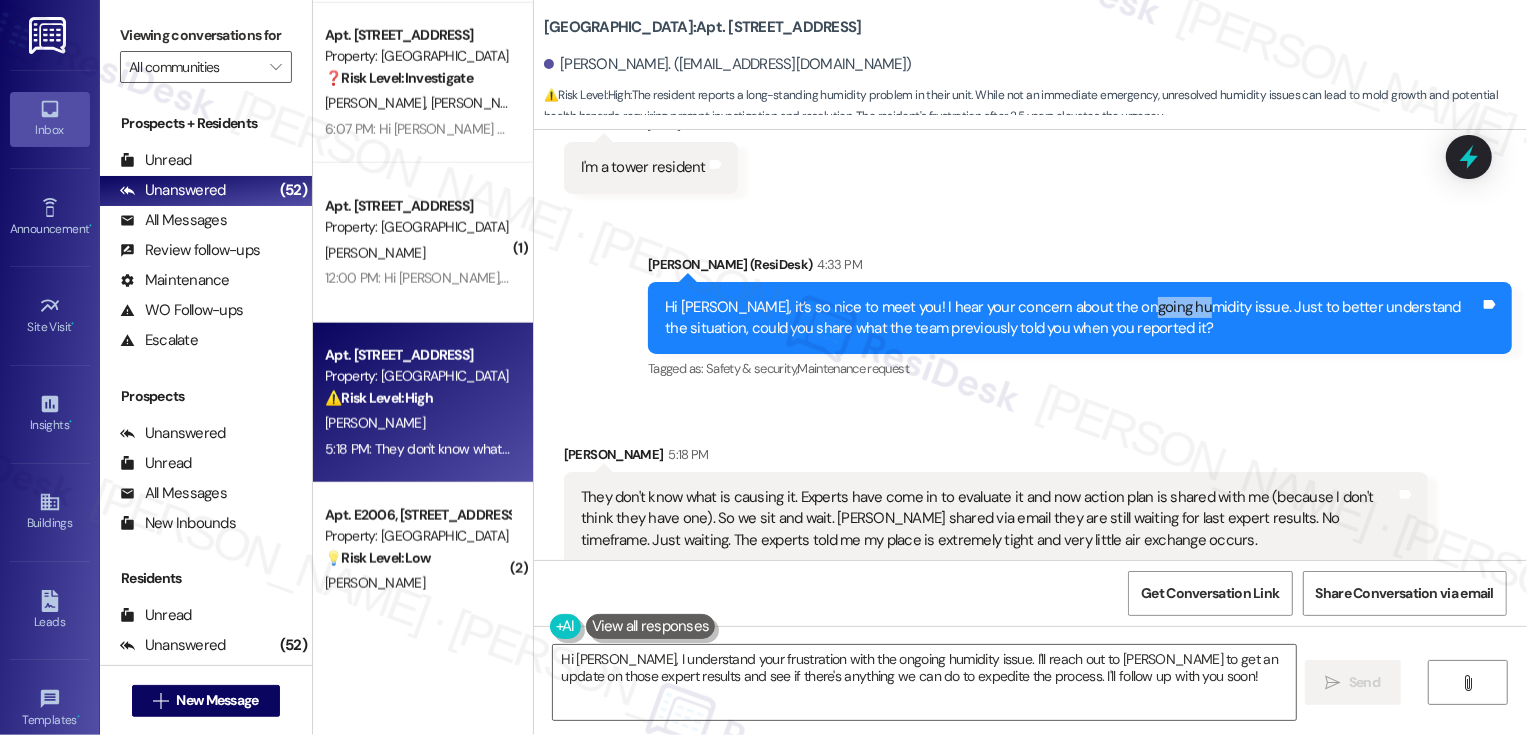 copy on "humidity" 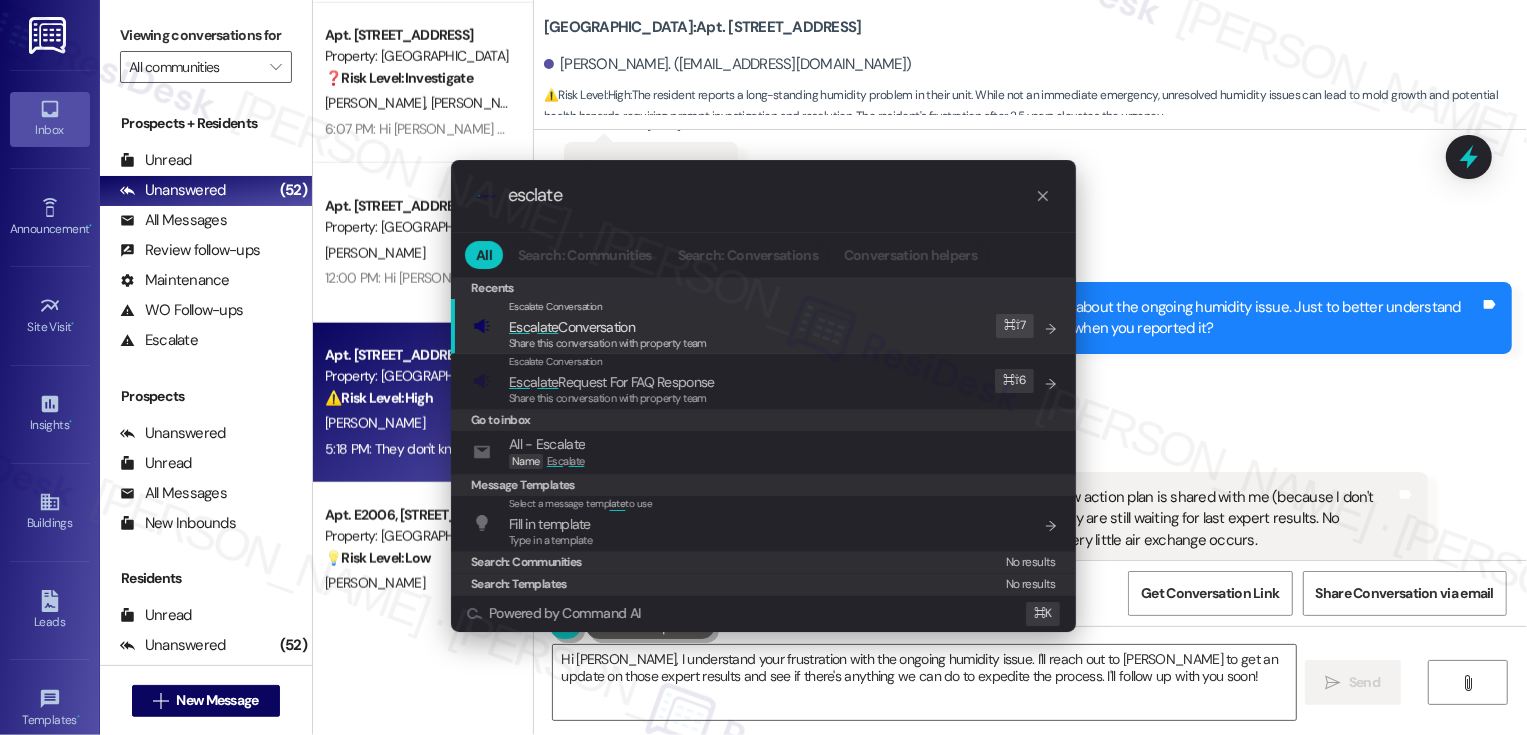 type on "esclate" 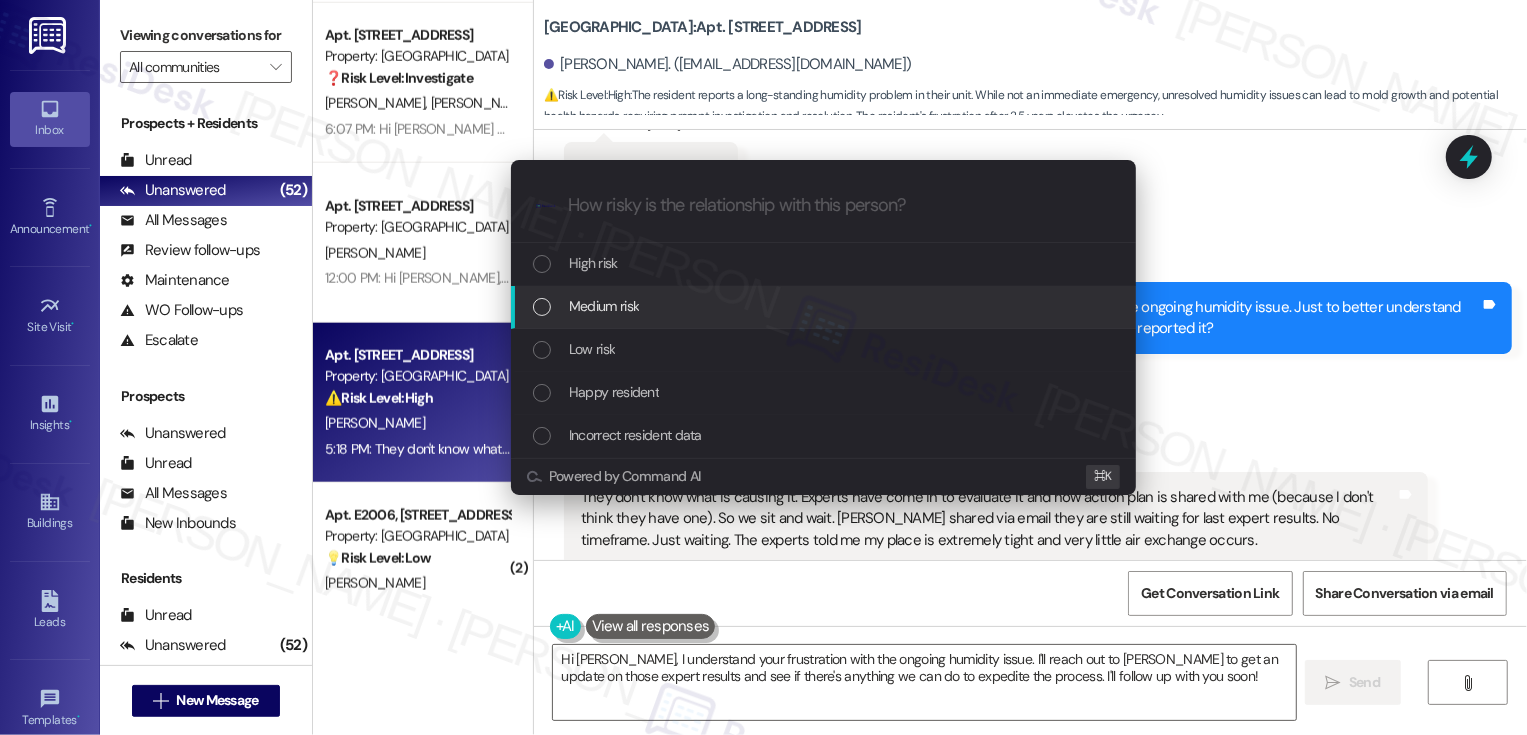 click on "Medium risk" at bounding box center [604, 306] 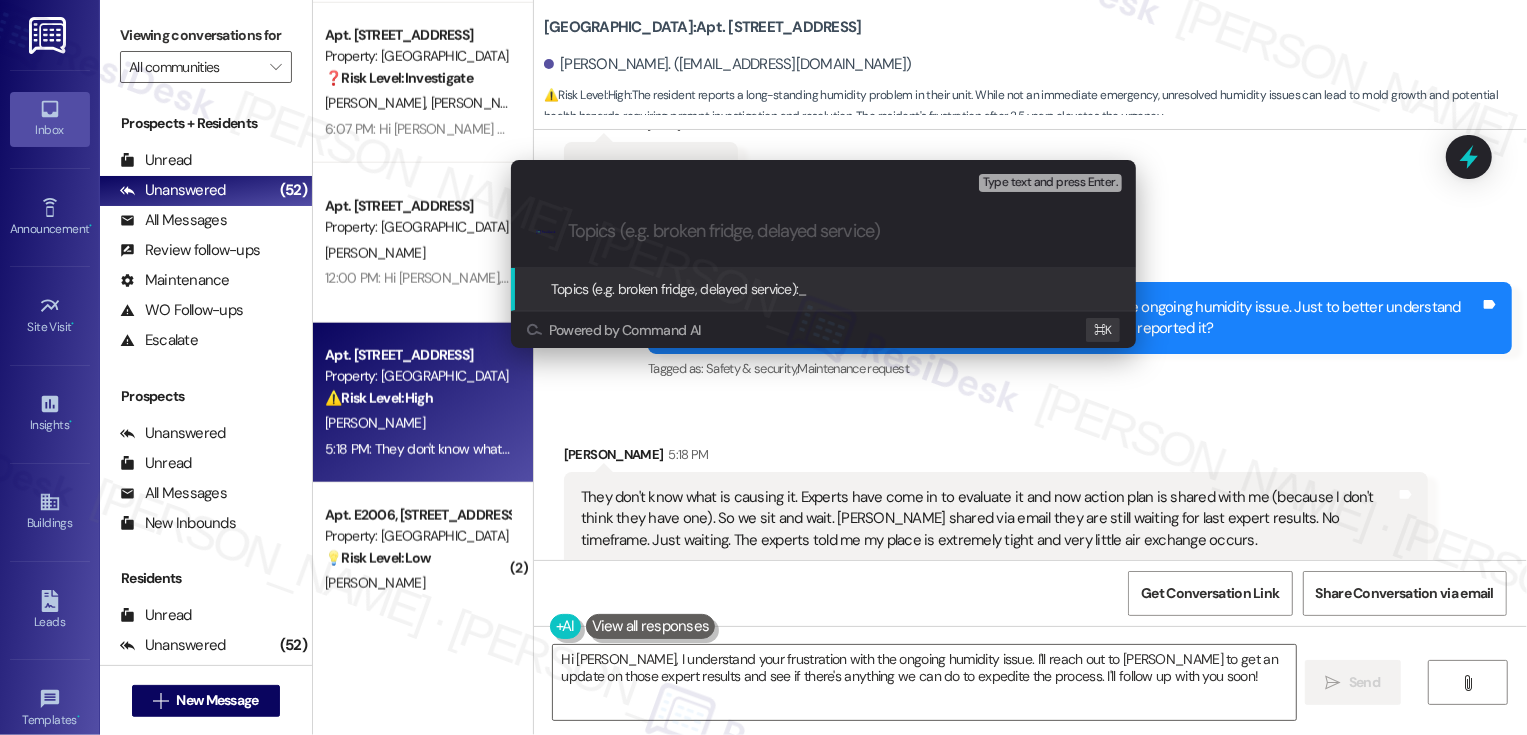 paste on "humidity" 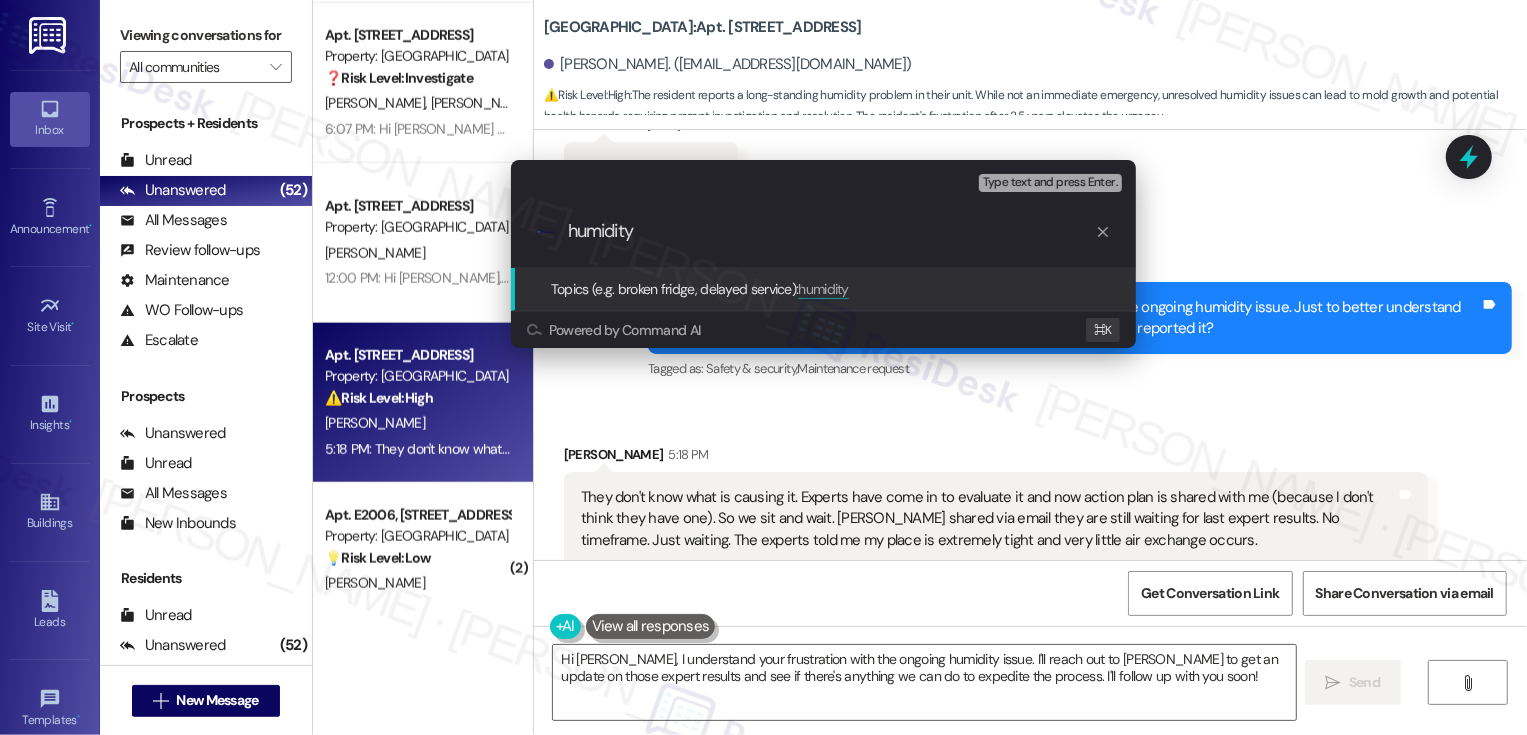 click on "humidity" at bounding box center (831, 231) 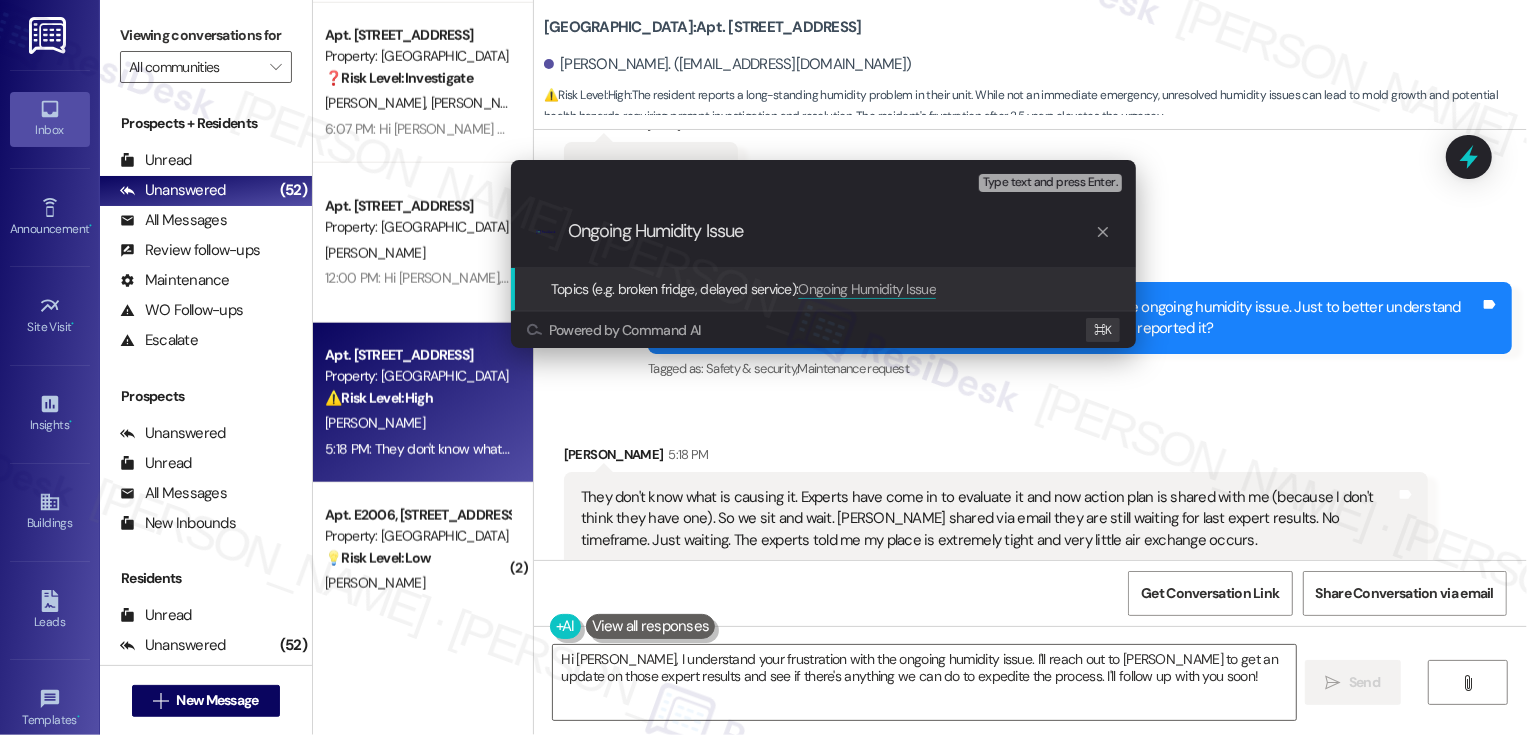 type on "Ongoing Humidity Issues" 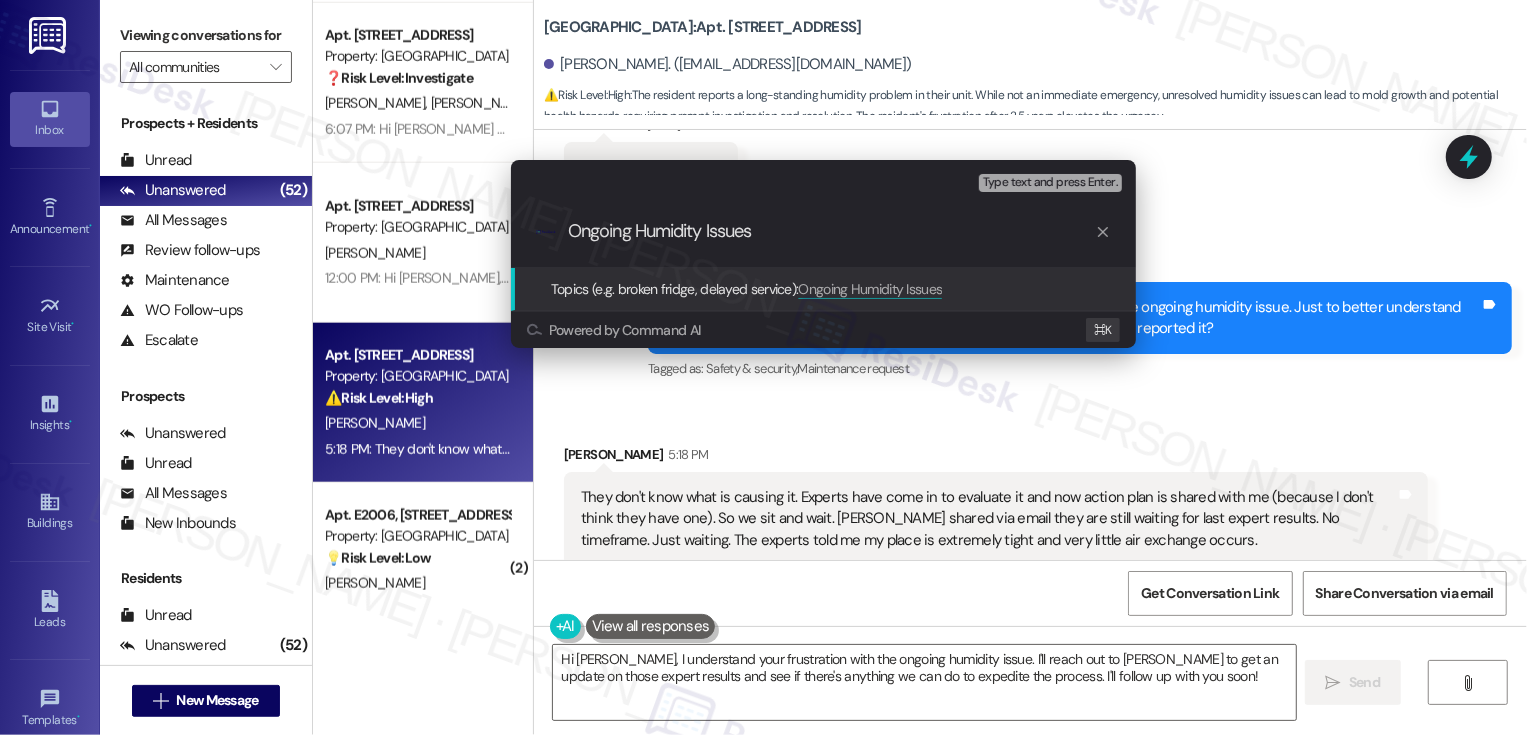 type 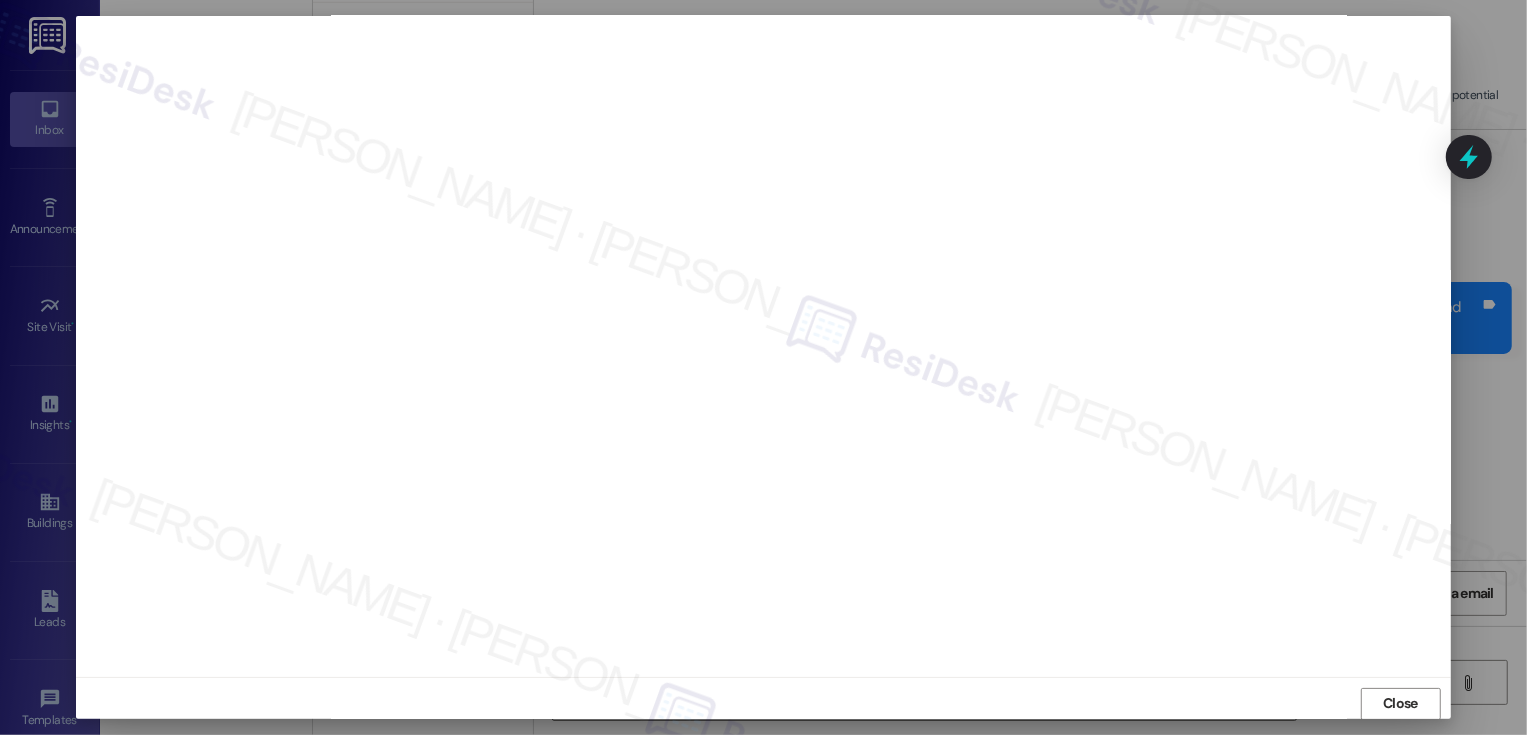 scroll, scrollTop: 11, scrollLeft: 0, axis: vertical 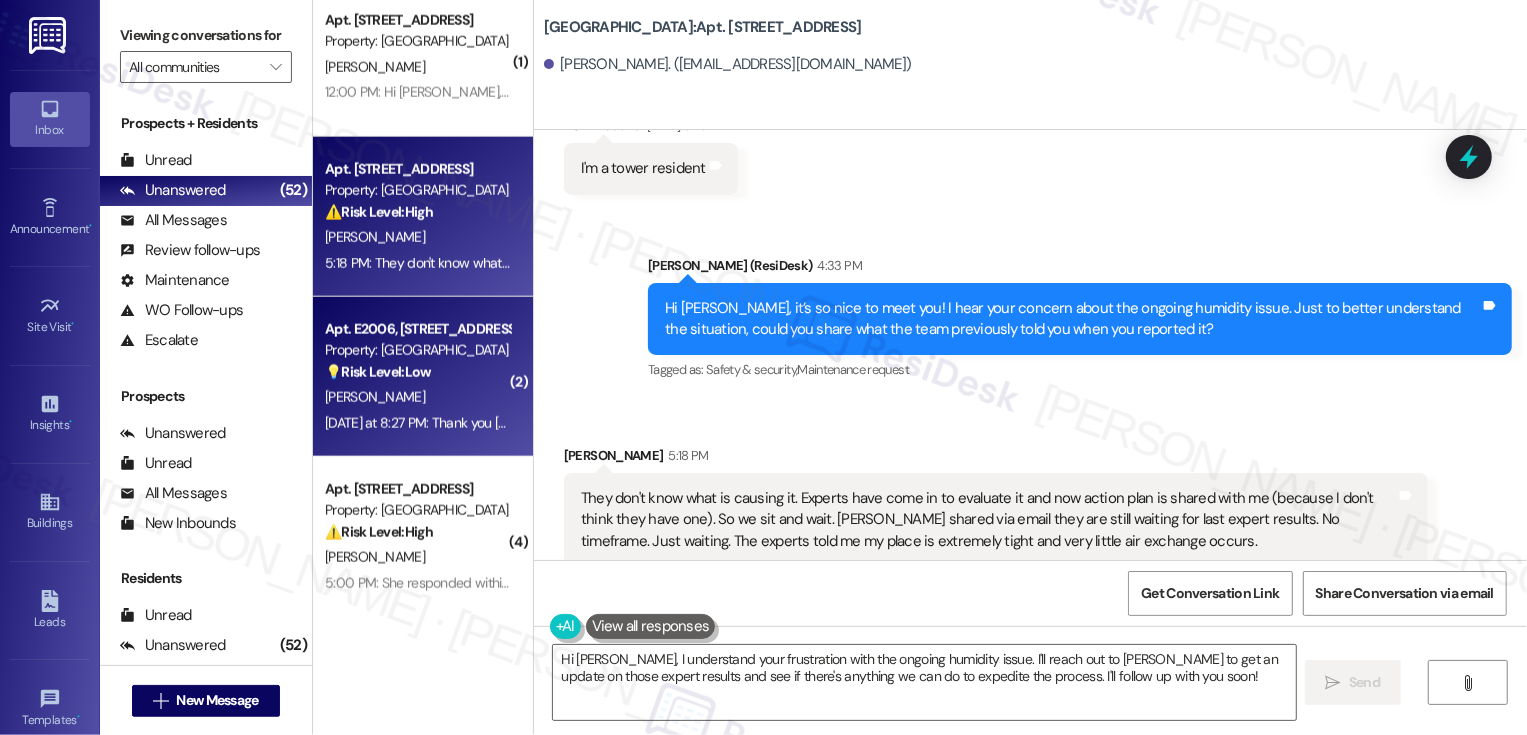 click on "Yesterday at 8:27 PM: Thank you Sarah - well I'd say a recent observation is that common areas (hallways, 5th floor) are too warm - need more AC! The dog hair present on my floor carpet gets pretty bad pretty quickly - due to the types of dogs.
People tend to speed too much on the parking garage.
Nothing else really jumps out. ☺️ Yesterday at 8:27 PM: Thank you Sarah - well I'd say a recent observation is that common areas (hallways, 5th floor) are too warm - need more AC! The dog hair present on my floor carpet gets pretty bad pretty quickly - due to the types of dogs.
People tend to speed too much on the parking garage.
Nothing else really jumps out. ☺️" at bounding box center (1316, 423) 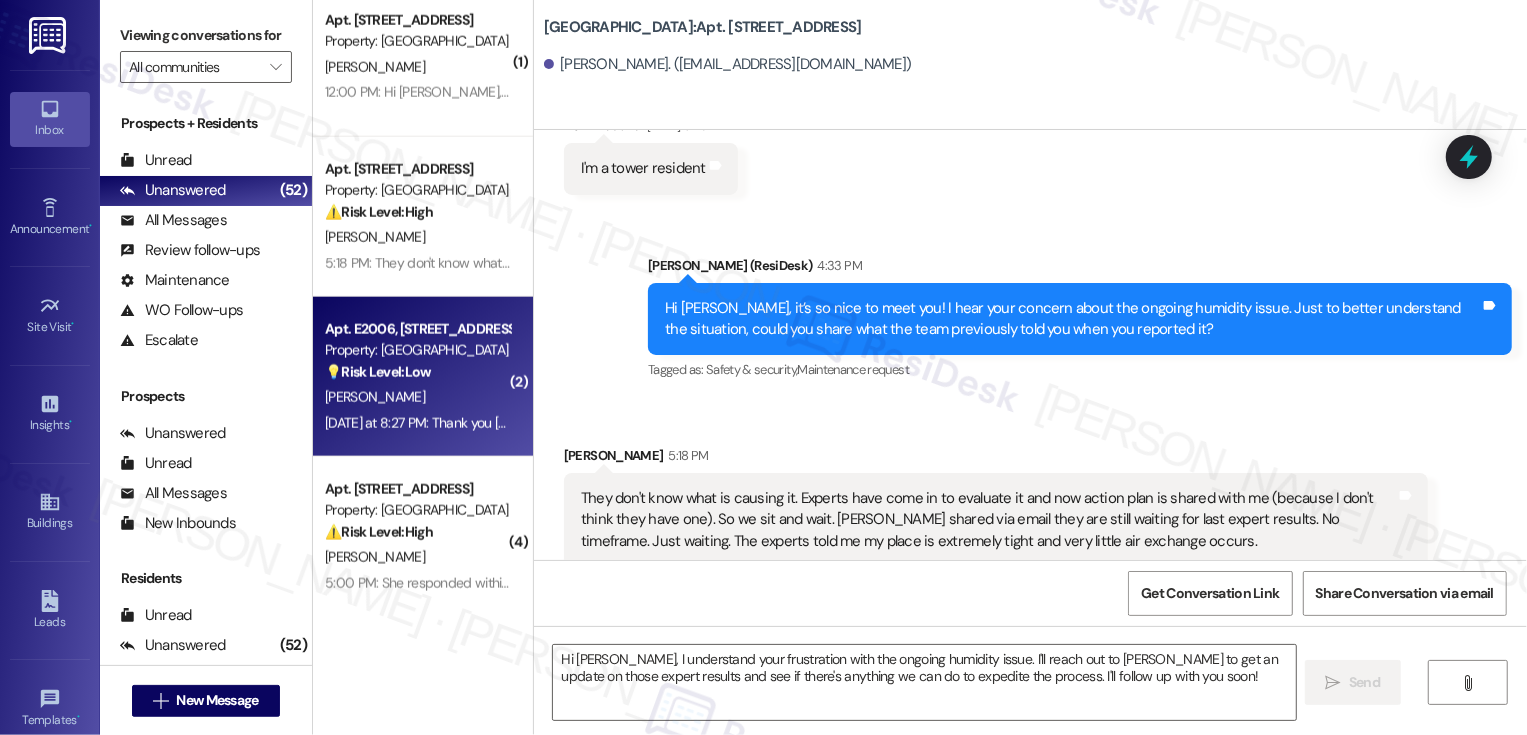 click on "Yesterday at 8:27 PM: Thank you Sarah - well I'd say a recent observation is that common areas (hallways, 5th floor) are too warm - need more AC! The dog hair present on my floor carpet gets pretty bad pretty quickly - due to the types of dogs.
People tend to speed too much on the parking garage.
Nothing else really jumps out. ☺️ Yesterday at 8:27 PM: Thank you Sarah - well I'd say a recent observation is that common areas (hallways, 5th floor) are too warm - need more AC! The dog hair present on my floor carpet gets pretty bad pretty quickly - due to the types of dogs.
People tend to speed too much on the parking garage.
Nothing else really jumps out. ☺️" at bounding box center [1316, 423] 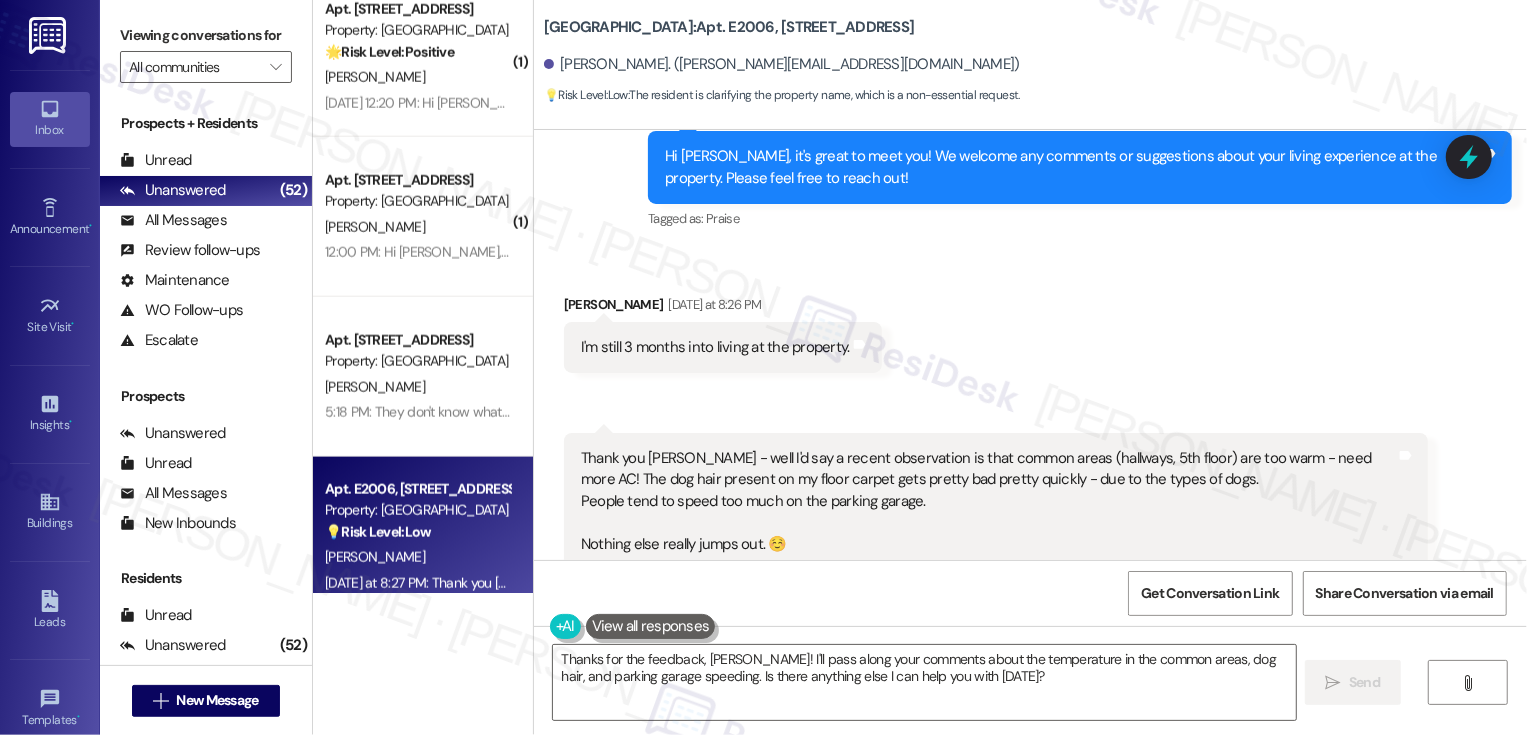 scroll, scrollTop: 1115, scrollLeft: 0, axis: vertical 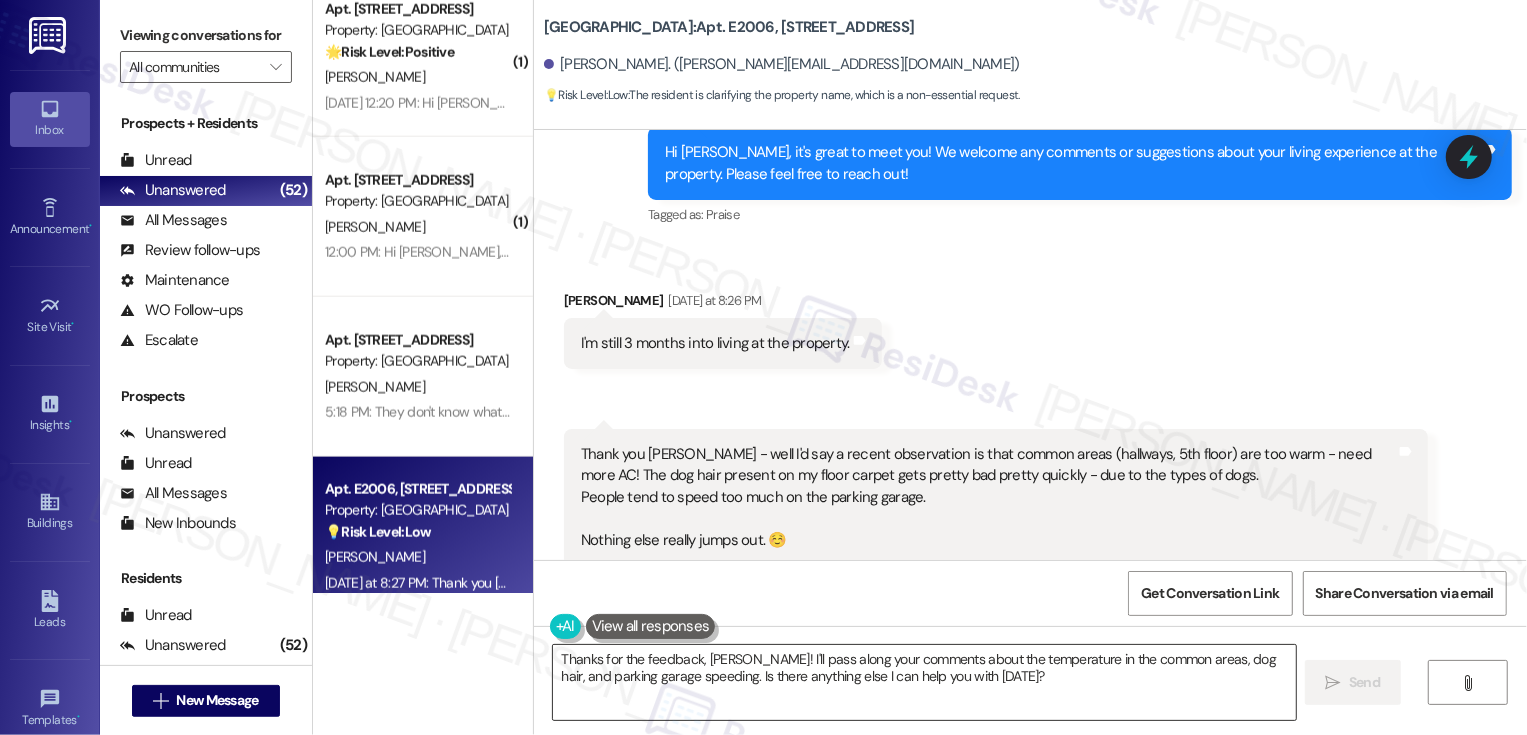 click on "Thanks for the feedback, Charles! I'll pass along your comments about the temperature in the common areas, dog hair, and parking garage speeding. Is there anything else I can help you with today?" at bounding box center [924, 682] 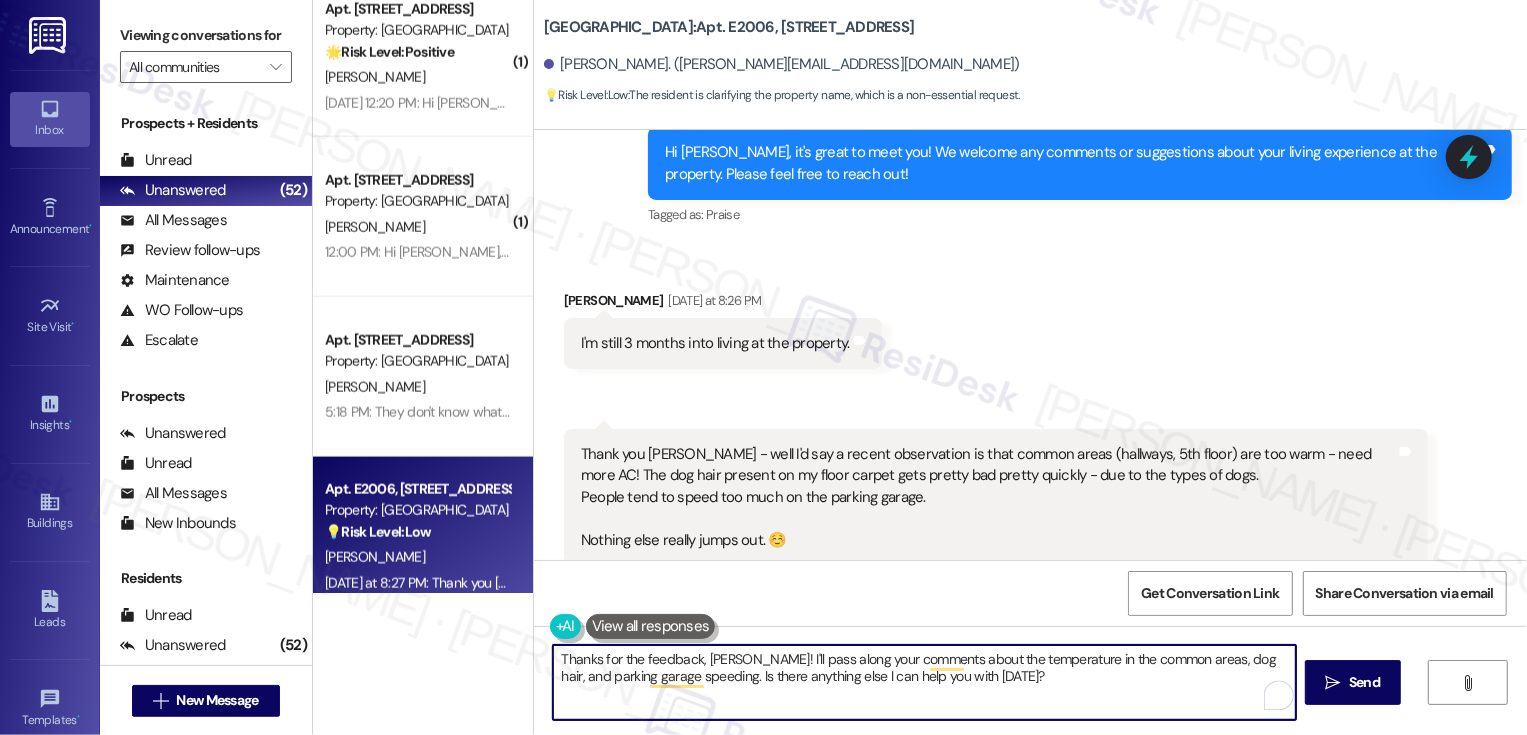 click on "Thanks for the feedback, Charles! I'll pass along your comments about the temperature in the common areas, dog hair, and parking garage speeding. Is there anything else I can help you with today?" at bounding box center (924, 682) 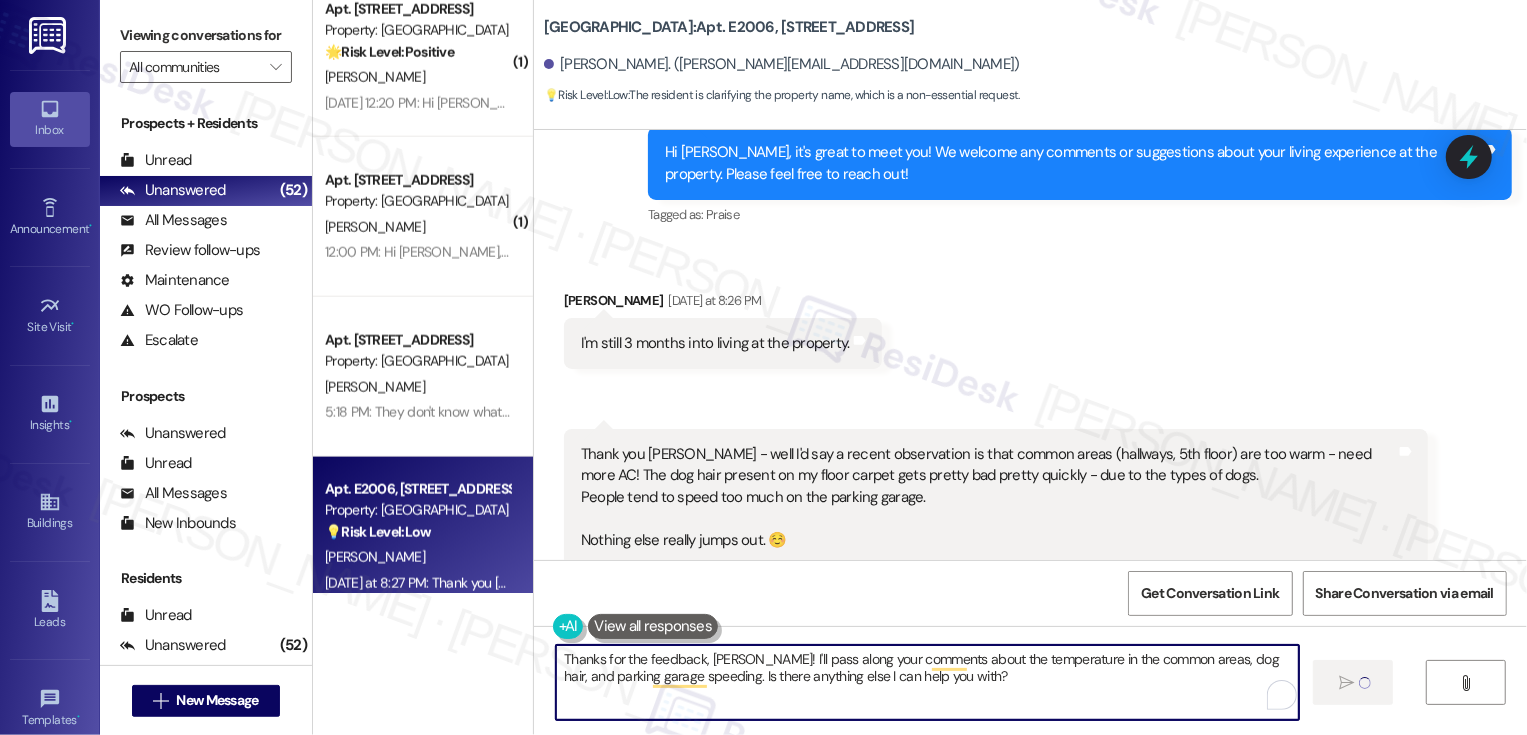 type 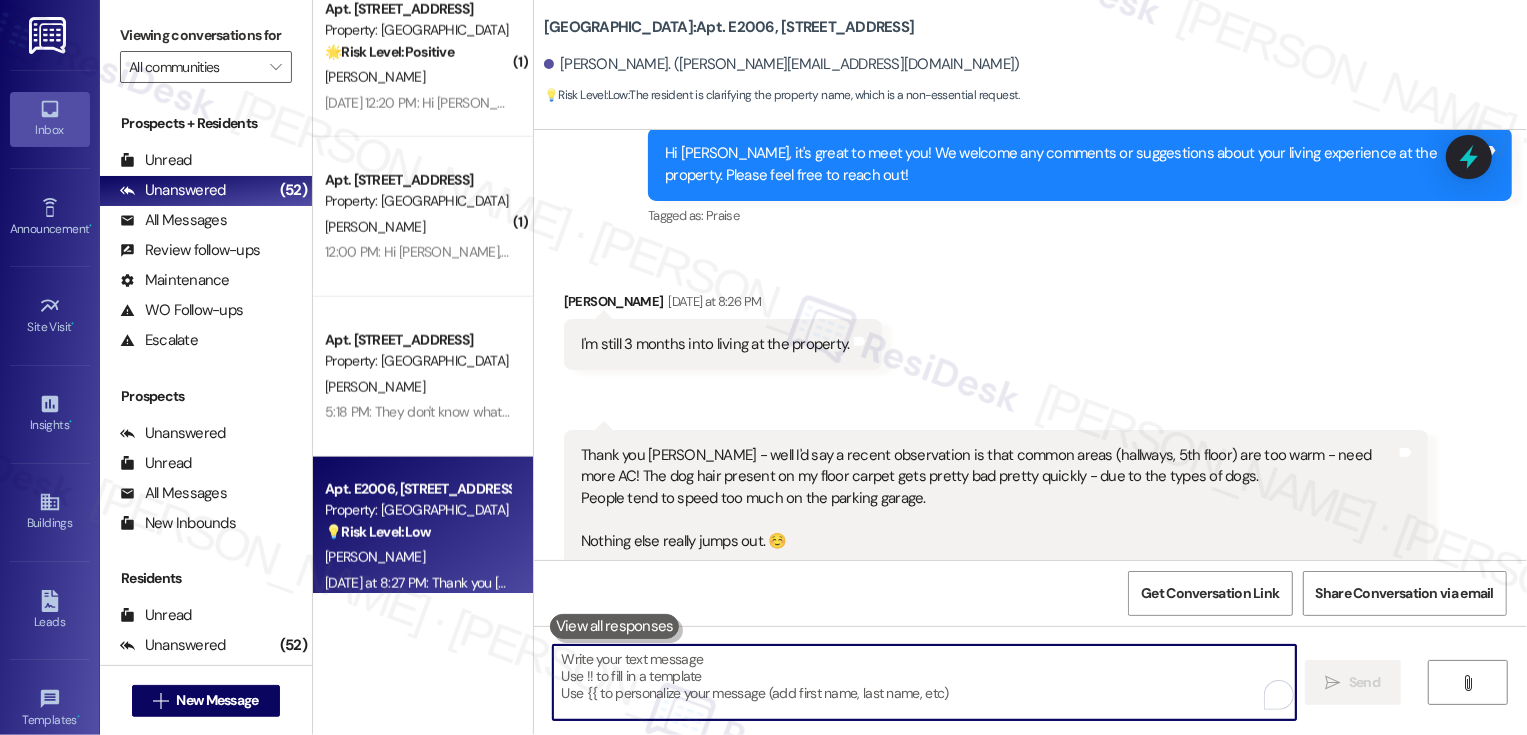 scroll, scrollTop: 1276, scrollLeft: 0, axis: vertical 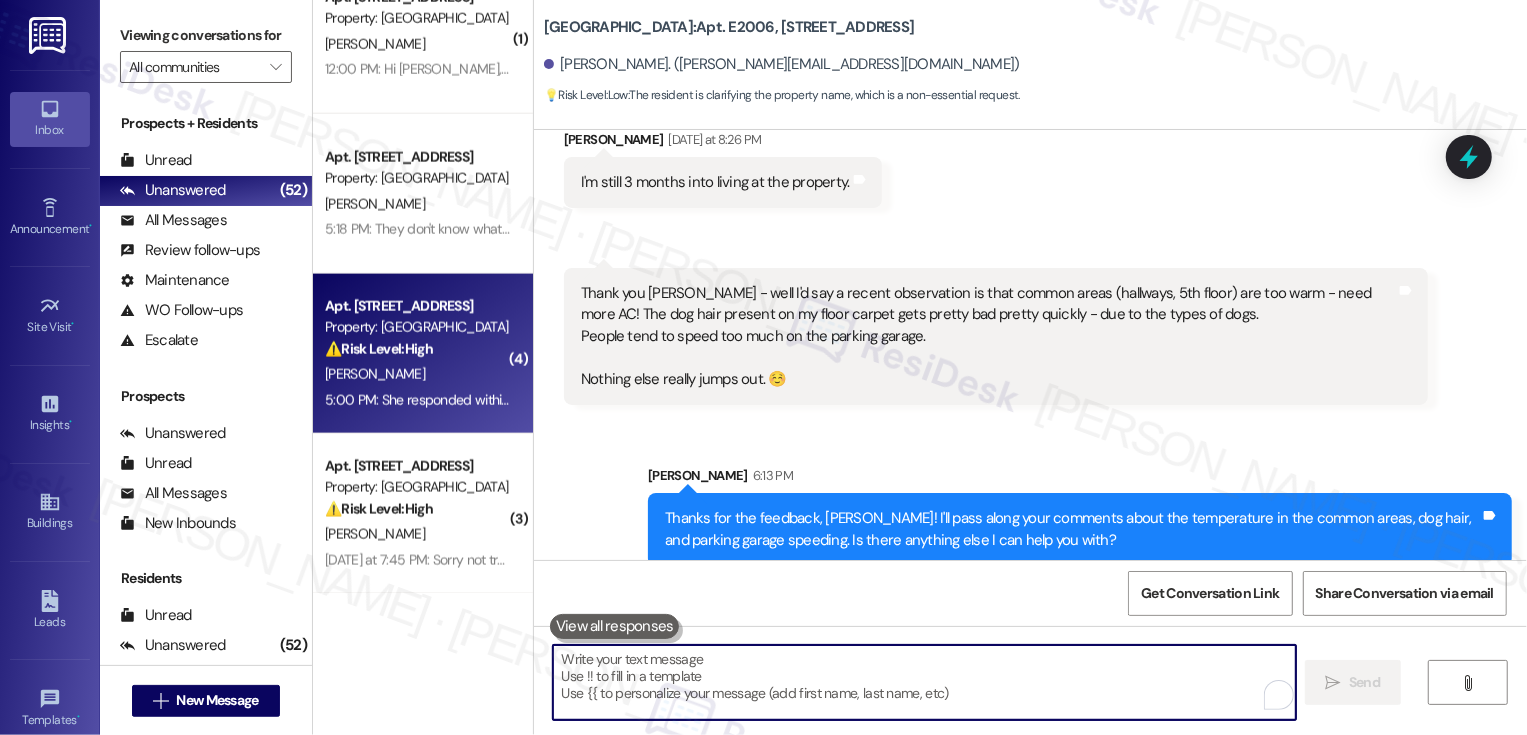 click on "M. Jones" at bounding box center (417, 374) 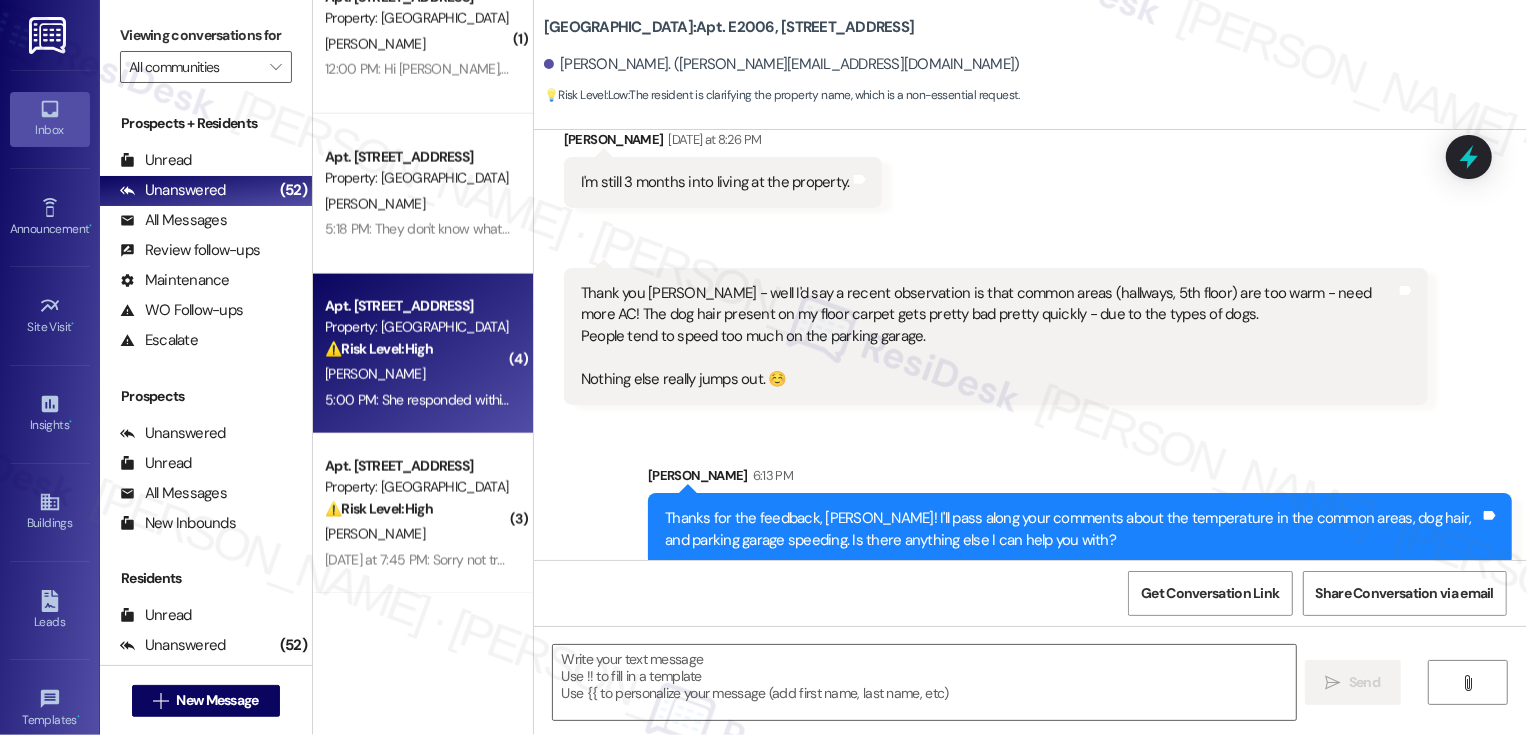 click on "M. Jones" at bounding box center (417, 374) 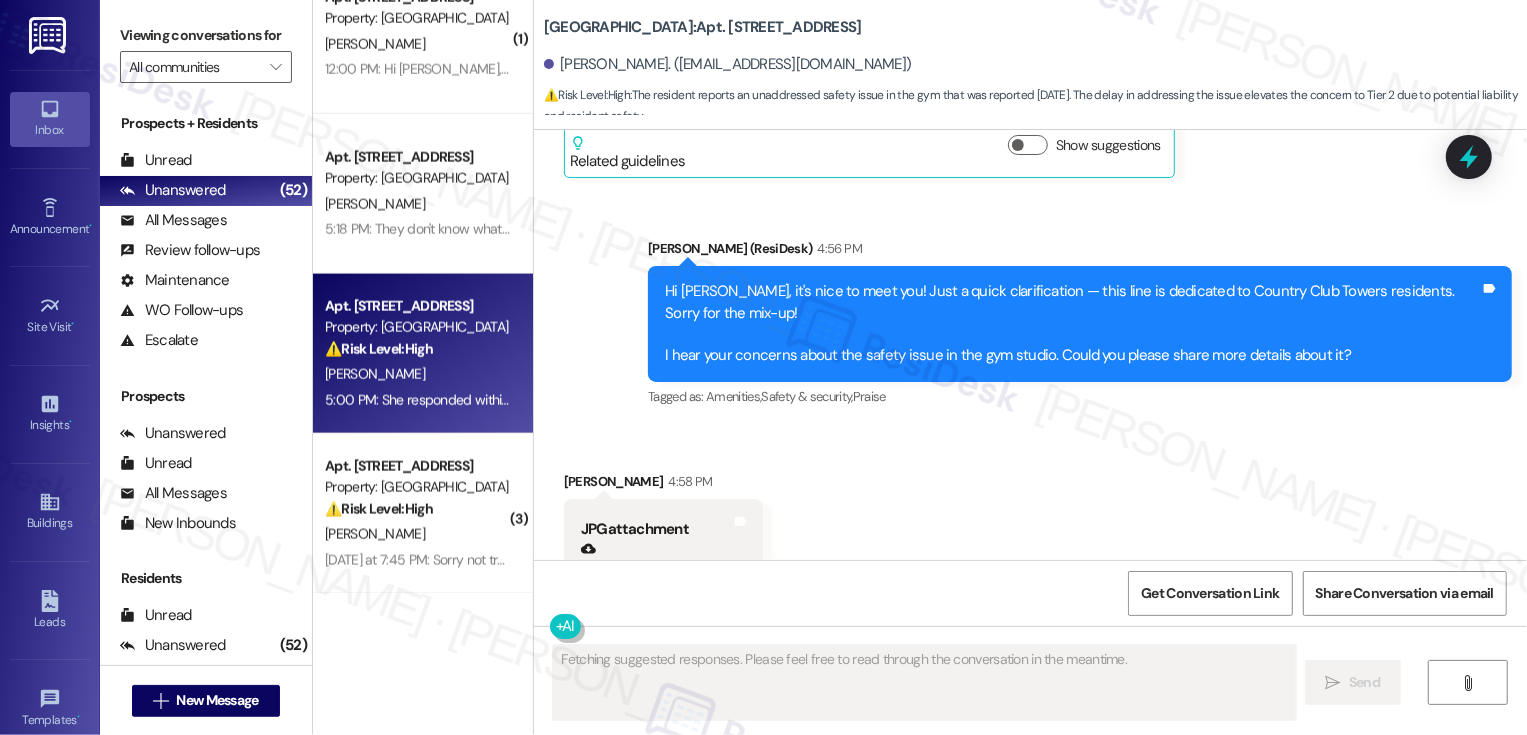 scroll, scrollTop: 733, scrollLeft: 0, axis: vertical 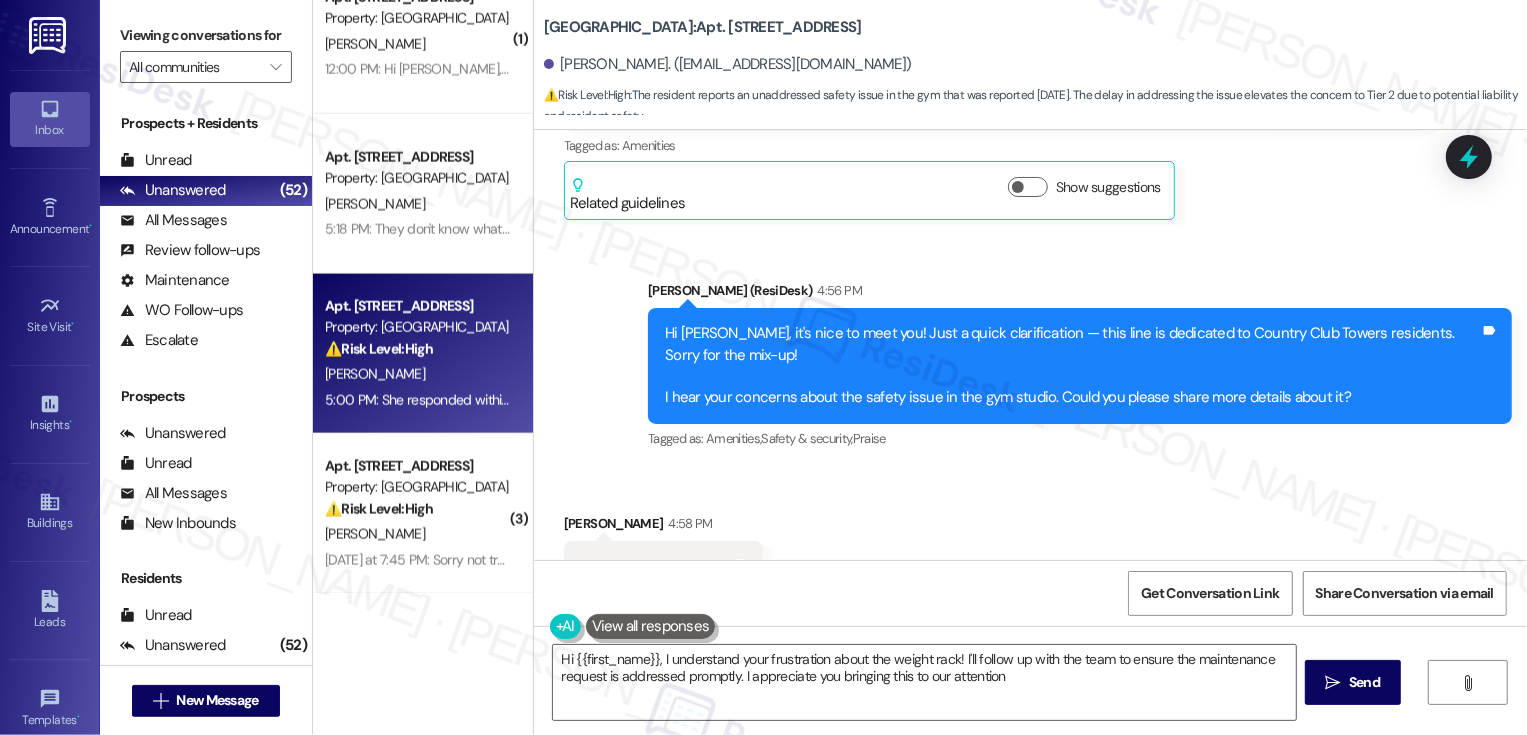 type on "Hi {{first_name}}, I understand your frustration about the weight rack! I'll follow up with the team to ensure the maintenance request is addressed promptly. I appreciate you bringing this to our attention!" 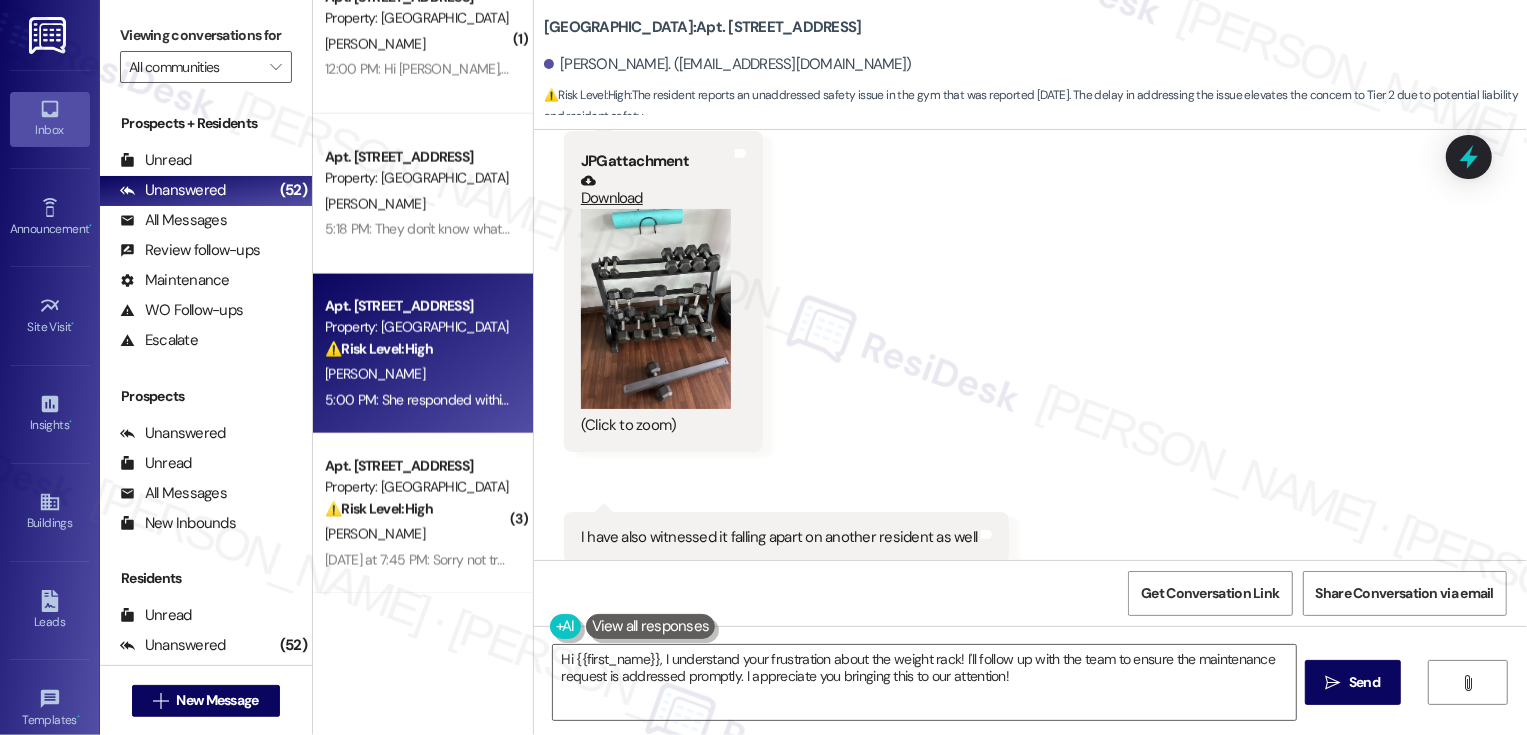 scroll, scrollTop: 1173, scrollLeft: 0, axis: vertical 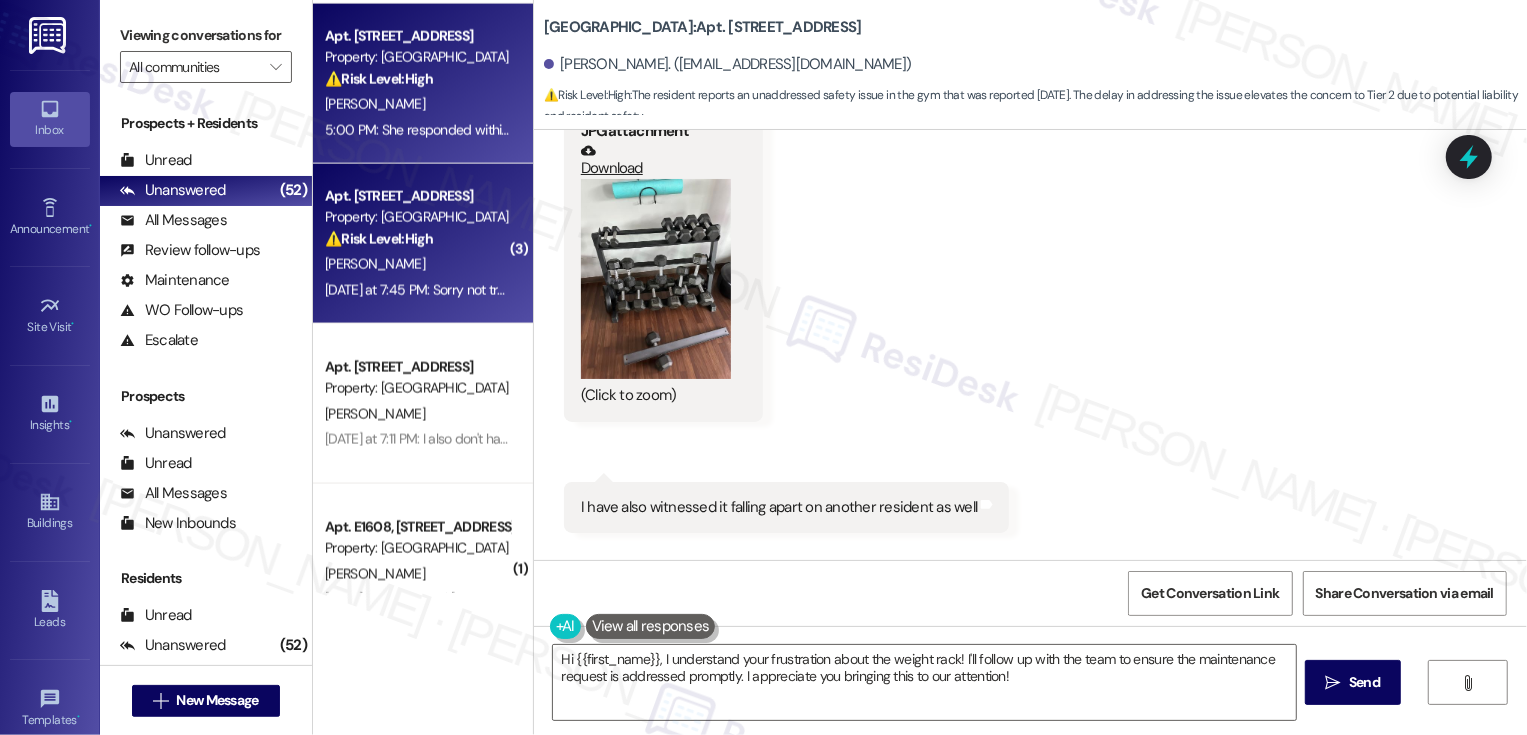 click on "Yesterday at 7:45 PM: Sorry not trying to cause a hassle just found it wildly offensive that he threw a pool party as a birthday party for himself and then told everyone it was a fundraiser for the central Texas flood victims Yesterday at 7:45 PM: Sorry not trying to cause a hassle just found it wildly offensive that he threw a pool party as a birthday party for himself and then told everyone it was a fundraiser for the central Texas flood victims" at bounding box center [963, 290] 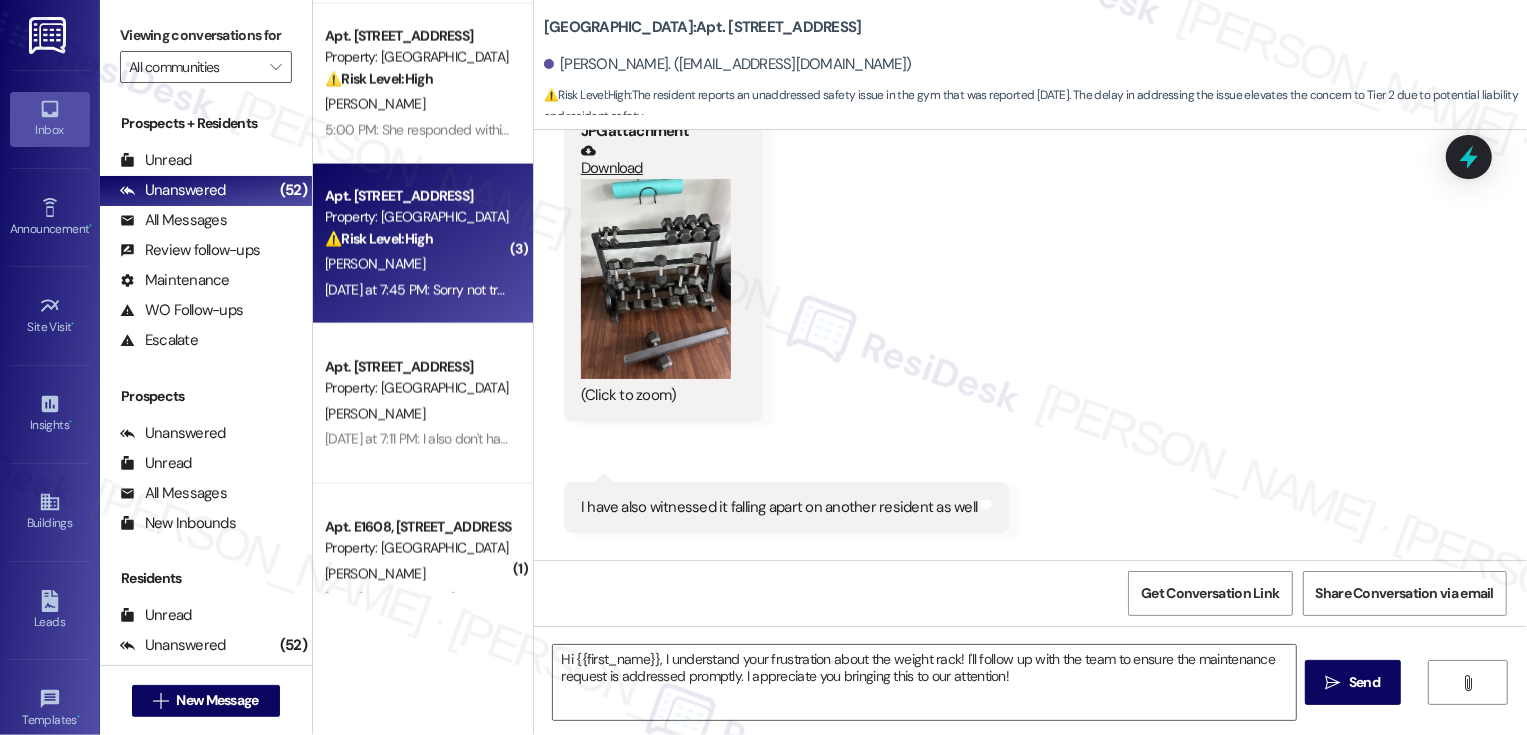 click on "Yesterday at 7:45 PM: Sorry not trying to cause a hassle just found it wildly offensive that he threw a pool party as a birthday party for himself and then told everyone it was a fundraiser for the central Texas flood victims Yesterday at 7:45 PM: Sorry not trying to cause a hassle just found it wildly offensive that he threw a pool party as a birthday party for himself and then told everyone it was a fundraiser for the central Texas flood victims" at bounding box center (963, 290) 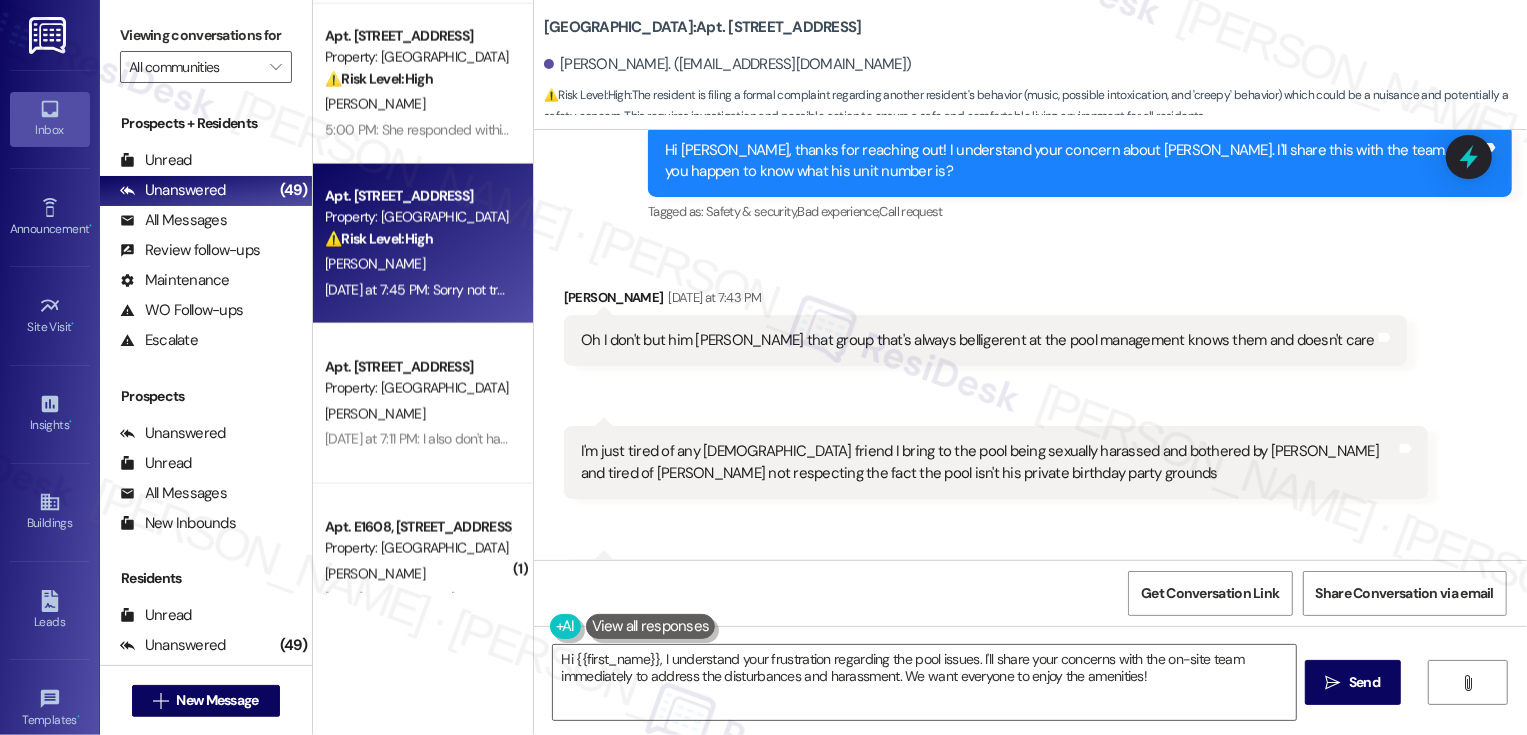 scroll, scrollTop: 1310, scrollLeft: 0, axis: vertical 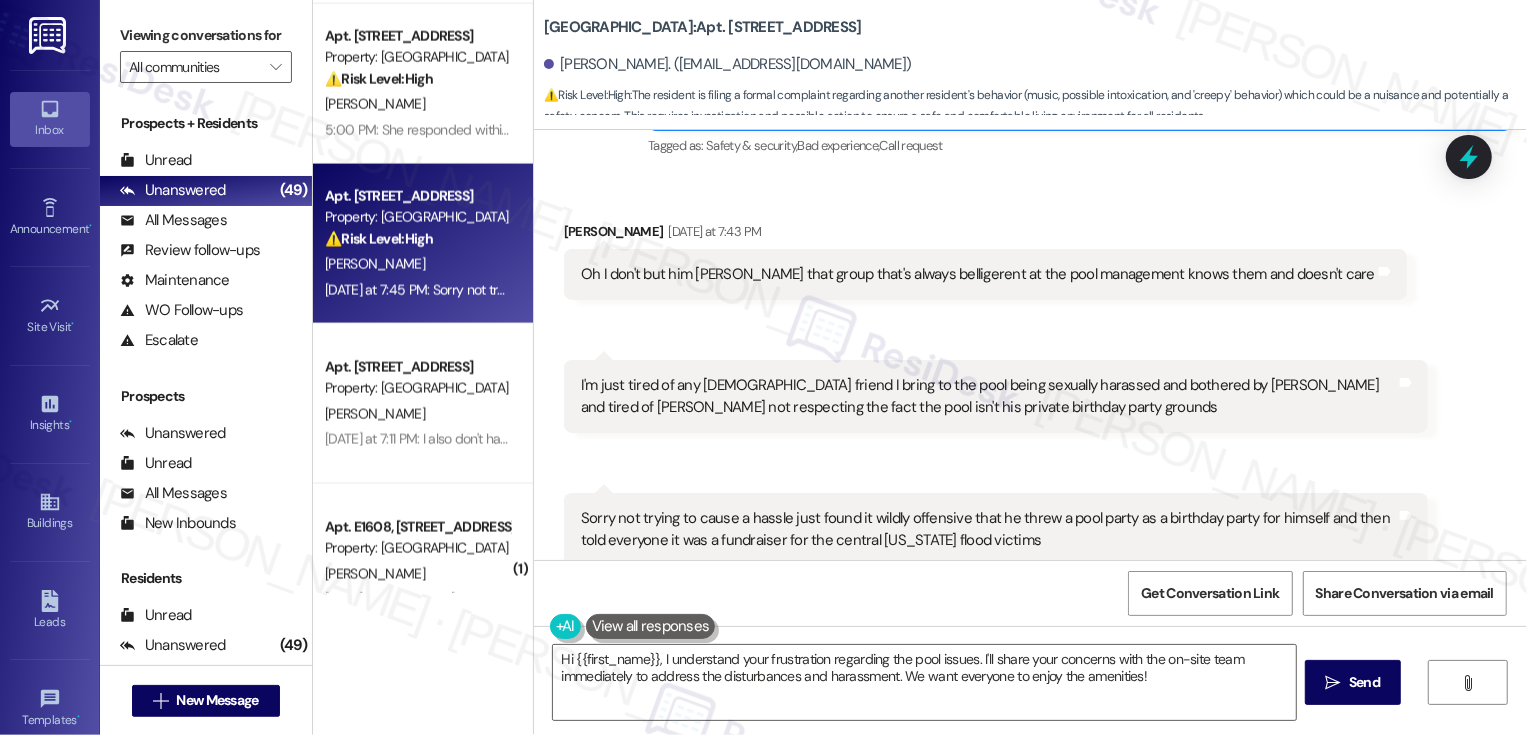 click on "Hi {{first_name}}, I understand your frustration regarding the pool issues. I'll share your concerns with the on-site team immediately to address the disturbances and harassment. We want everyone to enjoy the amenities!  Send " at bounding box center (1030, 701) 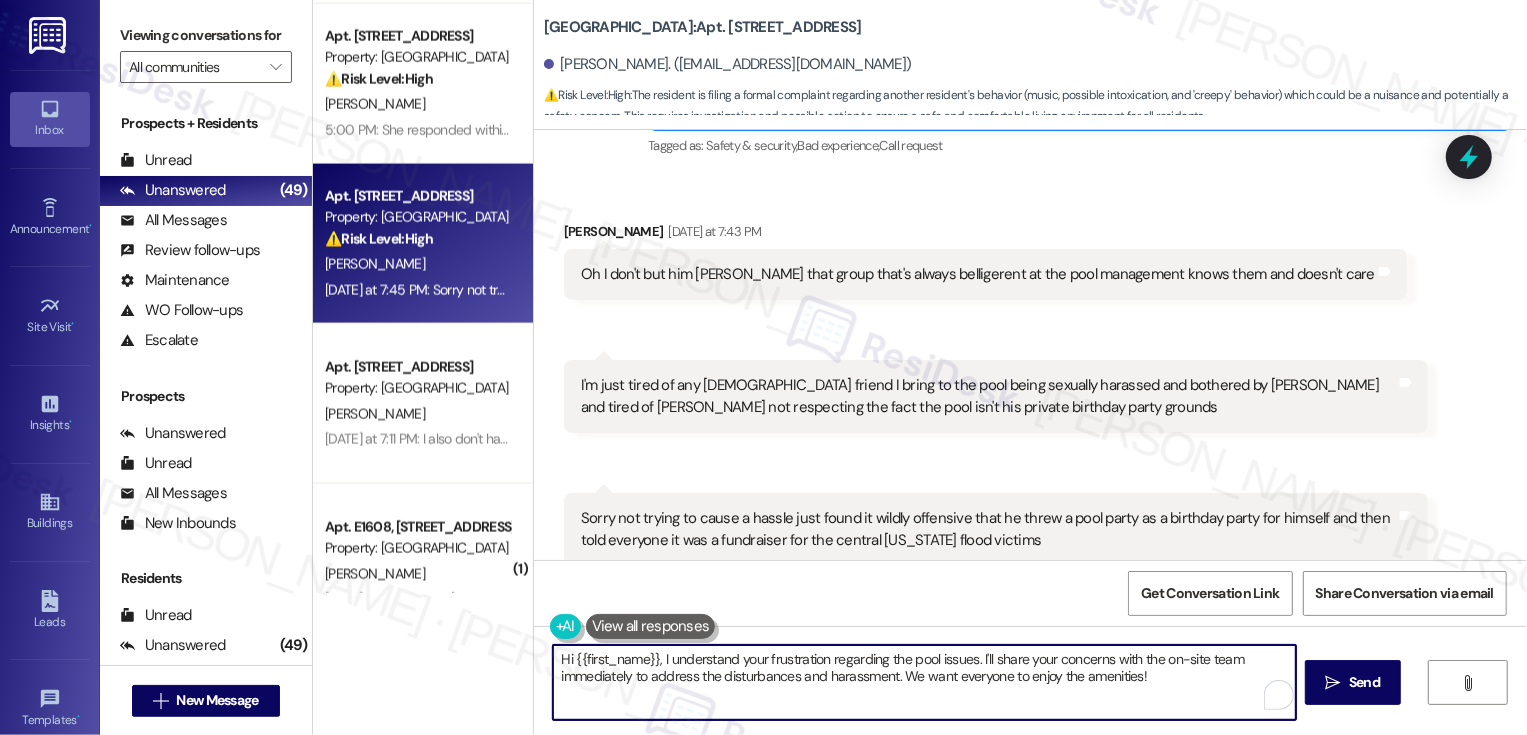 drag, startPoint x: 968, startPoint y: 660, endPoint x: 531, endPoint y: 666, distance: 437.0412 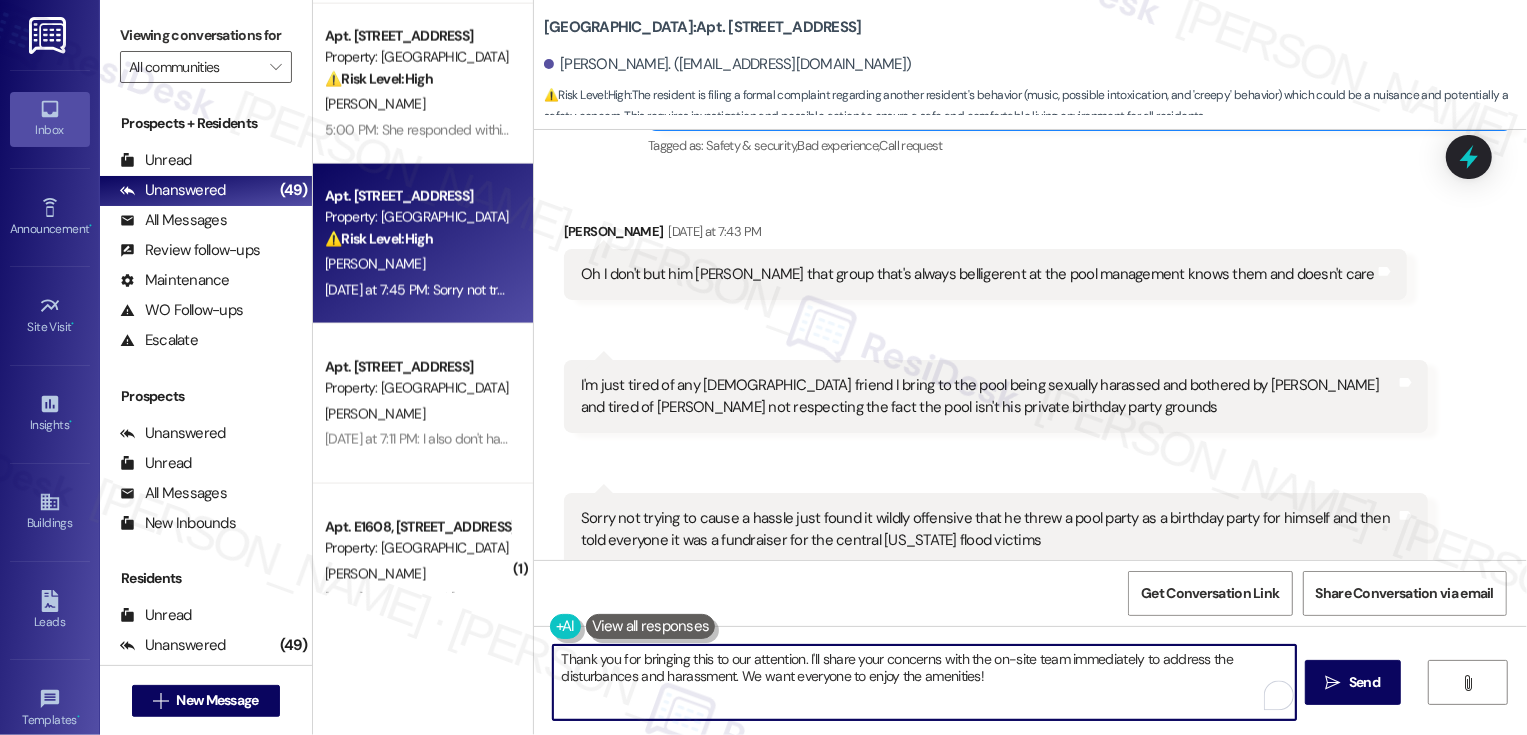 click on "Thank you for bringing this to our attention. I'll share your concerns with the on-site team immediately to address the disturbances and harassment. We want everyone to enjoy the amenities!" at bounding box center [924, 682] 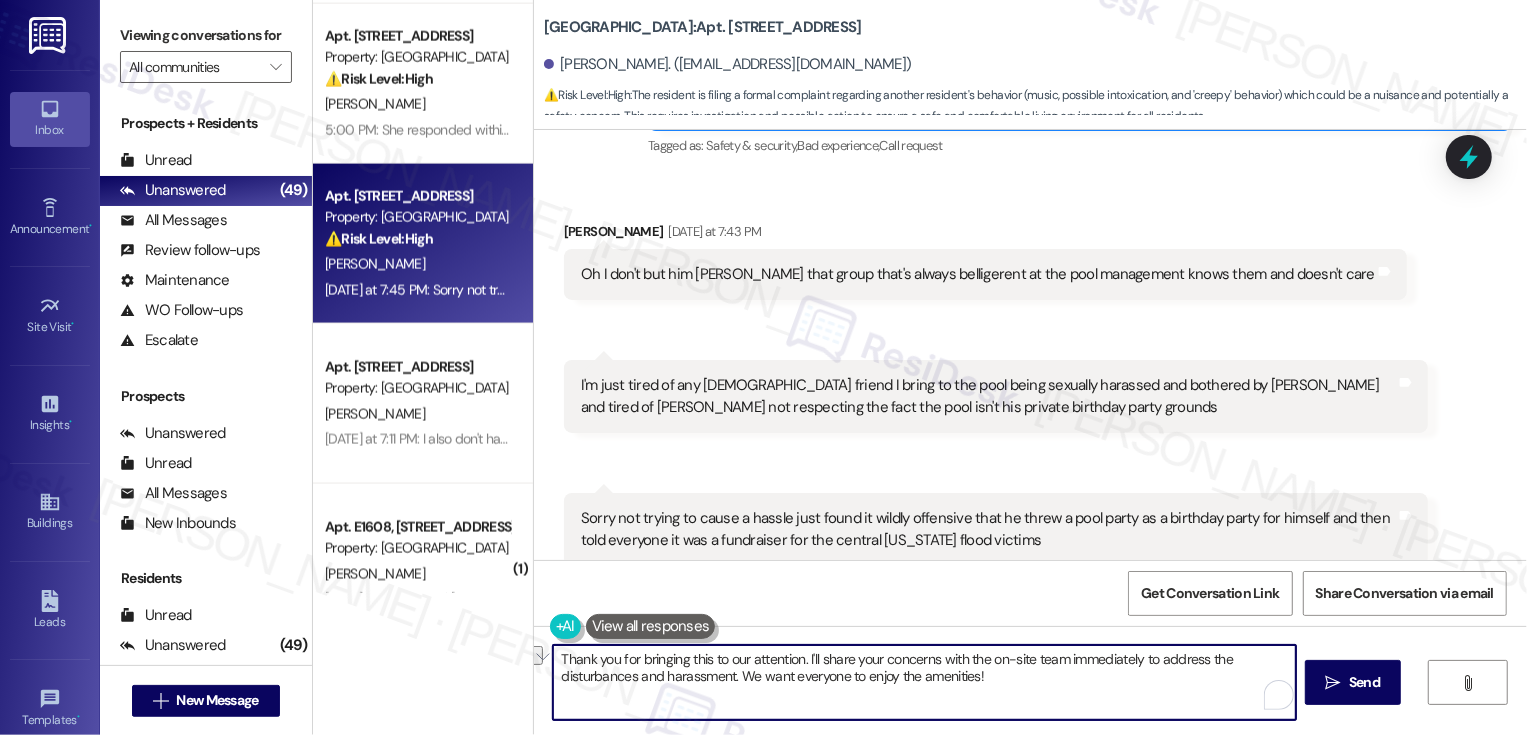 drag, startPoint x: 847, startPoint y: 660, endPoint x: 934, endPoint y: 656, distance: 87.0919 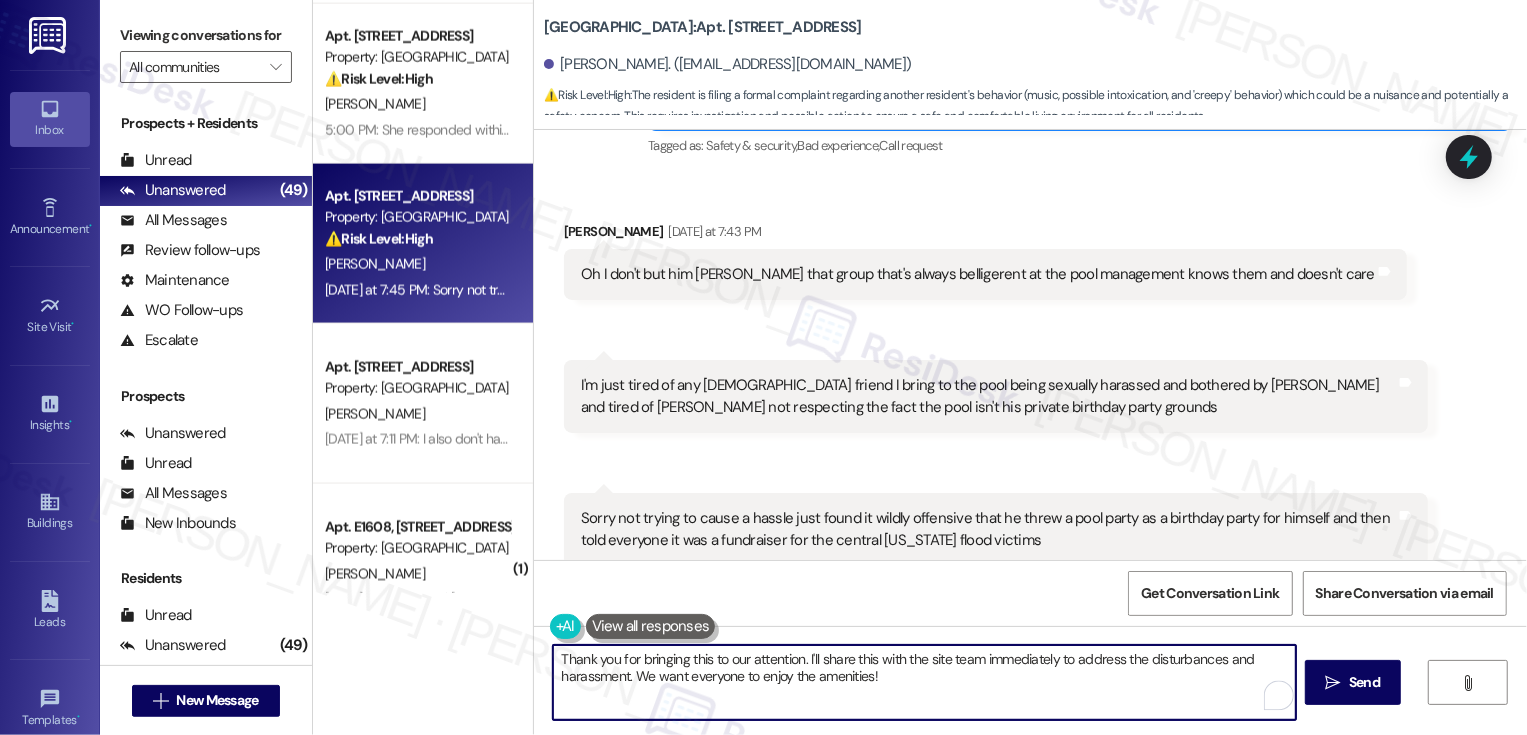click on "Thank you for bringing this to our attention. I'll share this with the site team immediately to address the disturbances and harassment. We want everyone to enjoy the amenities!" at bounding box center [924, 682] 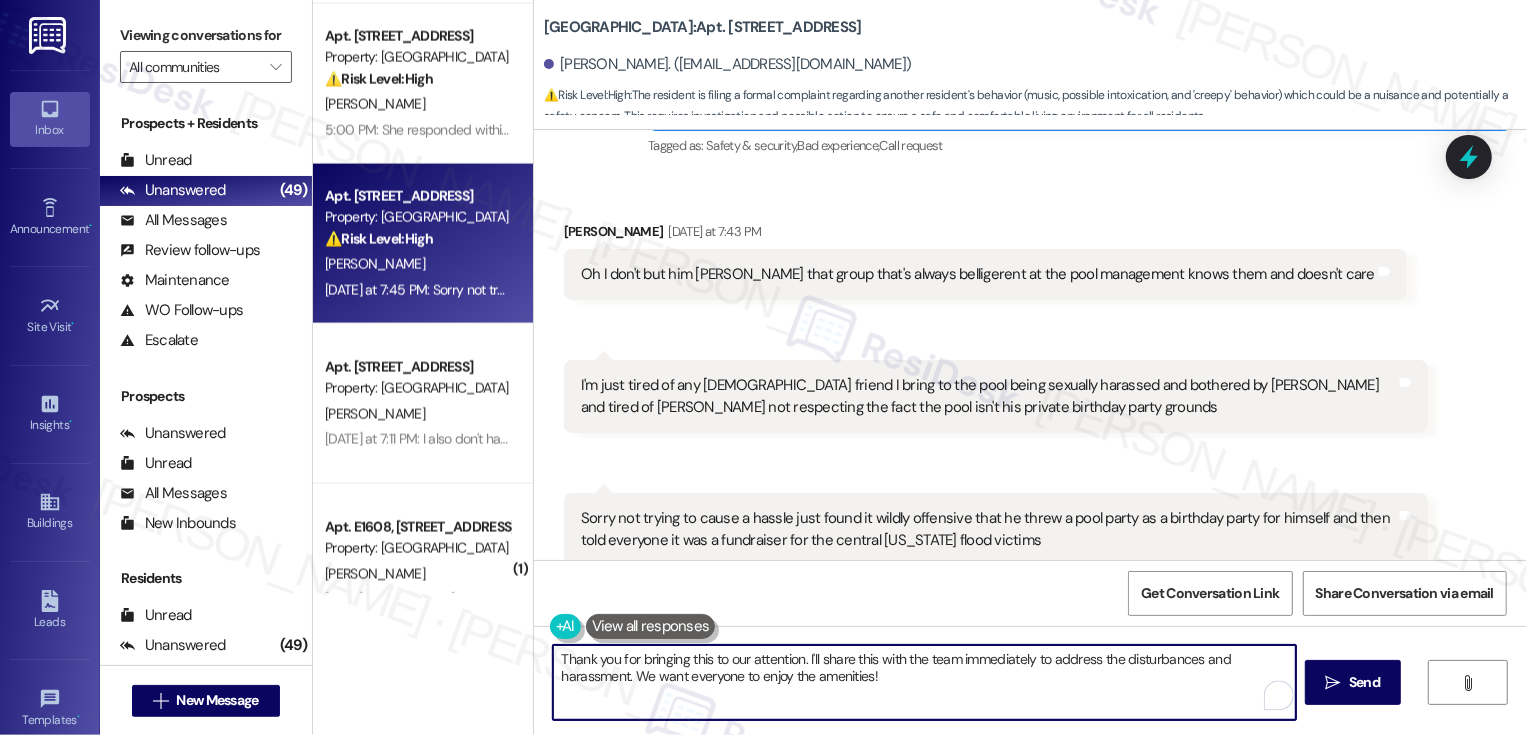 click on "Thank you for bringing this to our attention. I'll share this with the team immediately to address the disturbances and harassment. We want everyone to enjoy the amenities!" at bounding box center [924, 682] 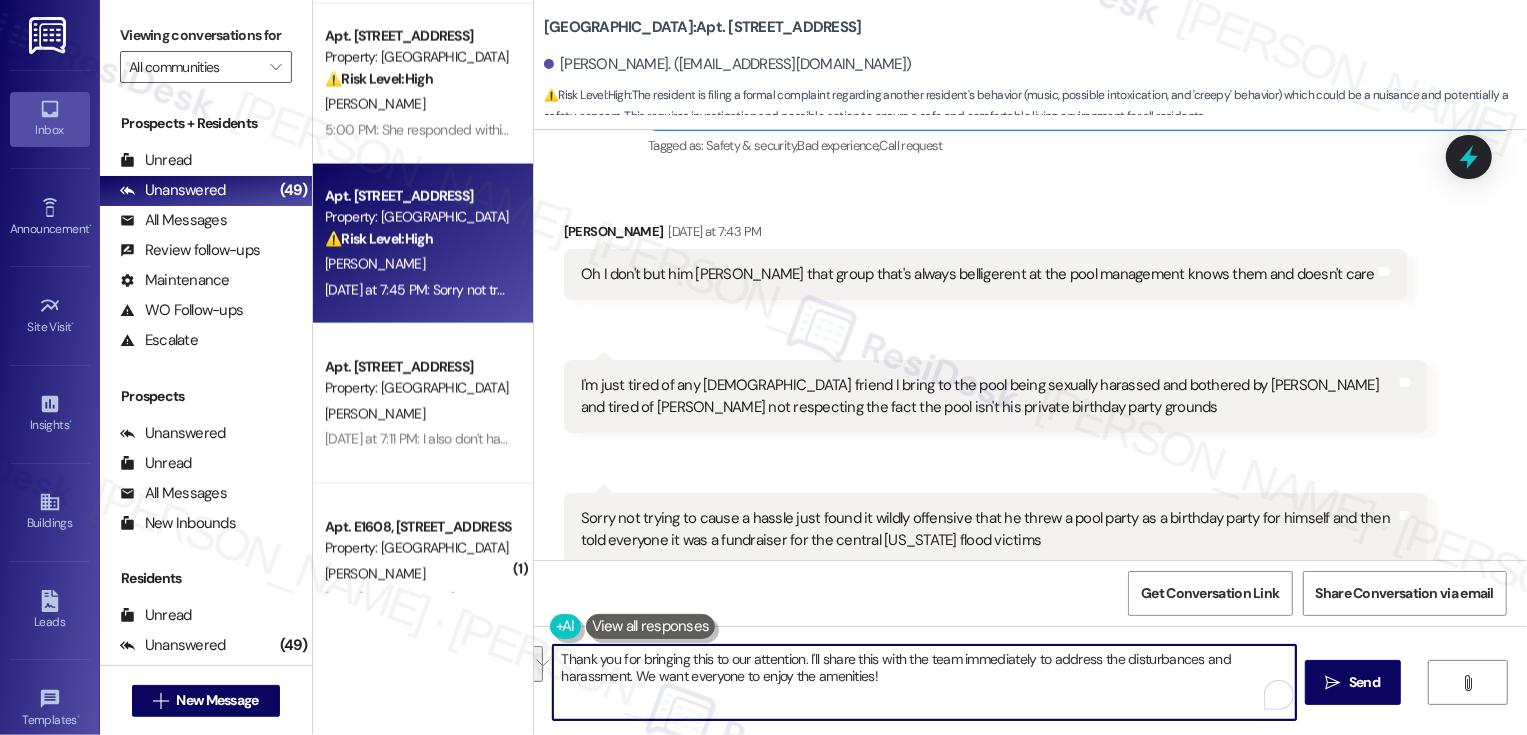 drag, startPoint x: 957, startPoint y: 659, endPoint x: 973, endPoint y: 683, distance: 28.84441 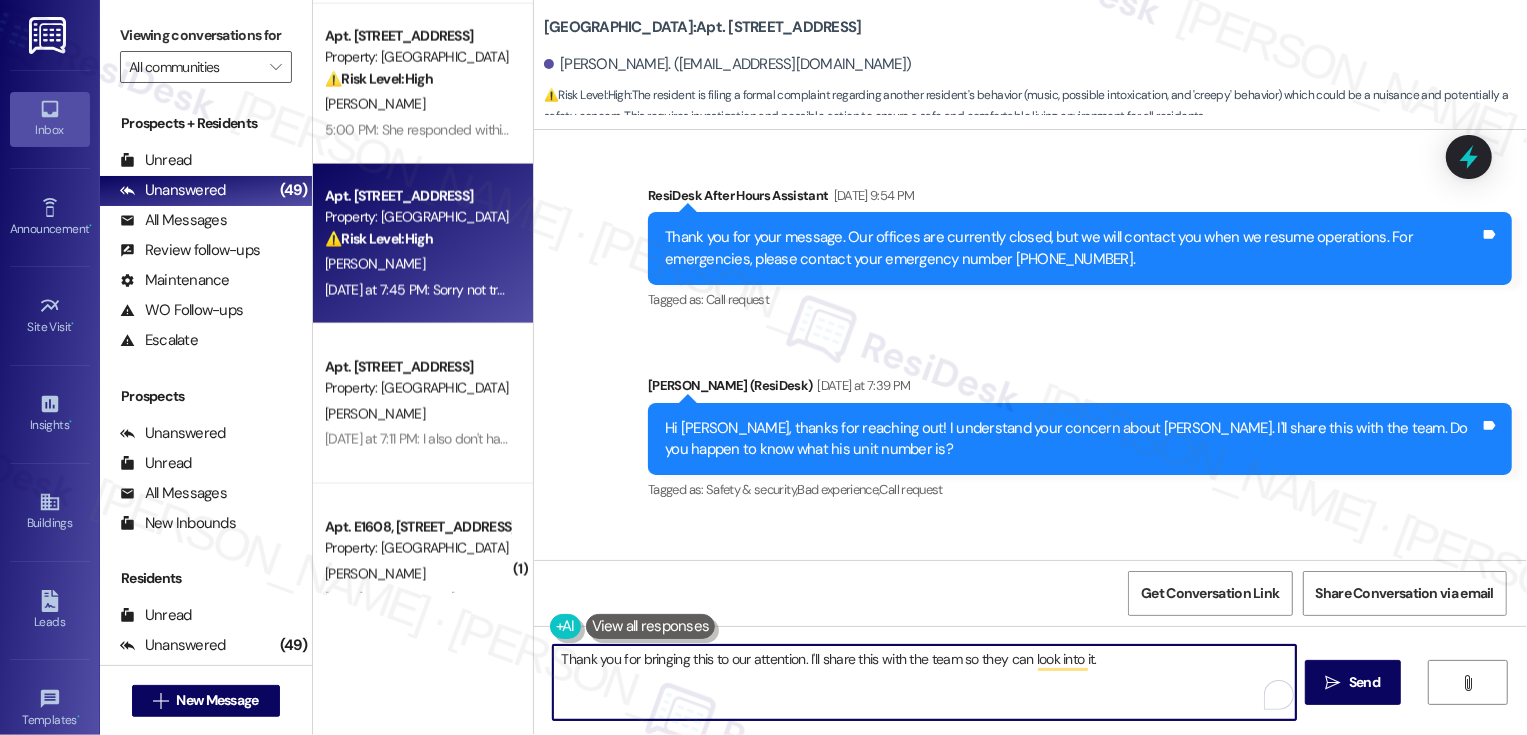 scroll, scrollTop: 1258, scrollLeft: 0, axis: vertical 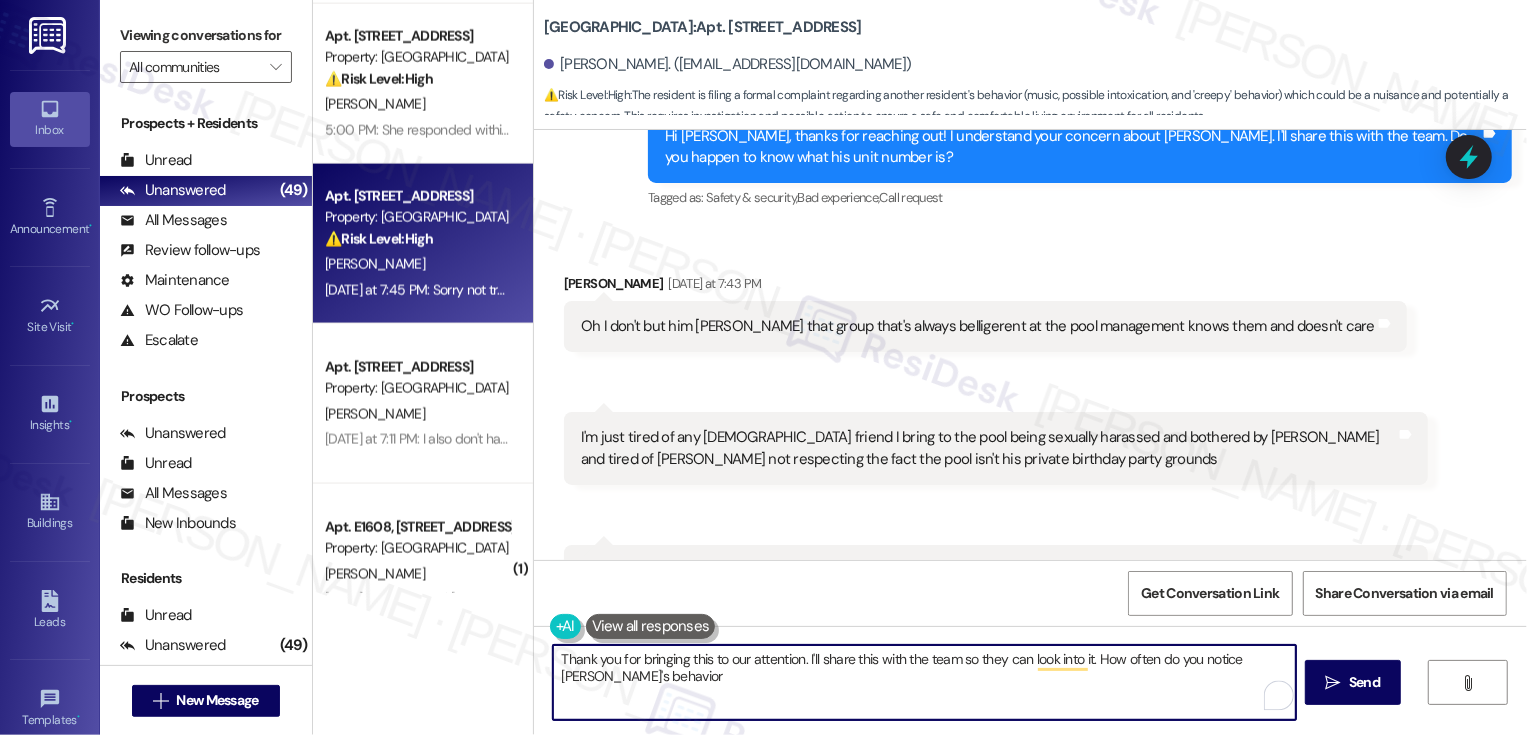 drag, startPoint x: 550, startPoint y: 677, endPoint x: 721, endPoint y: 678, distance: 171.00293 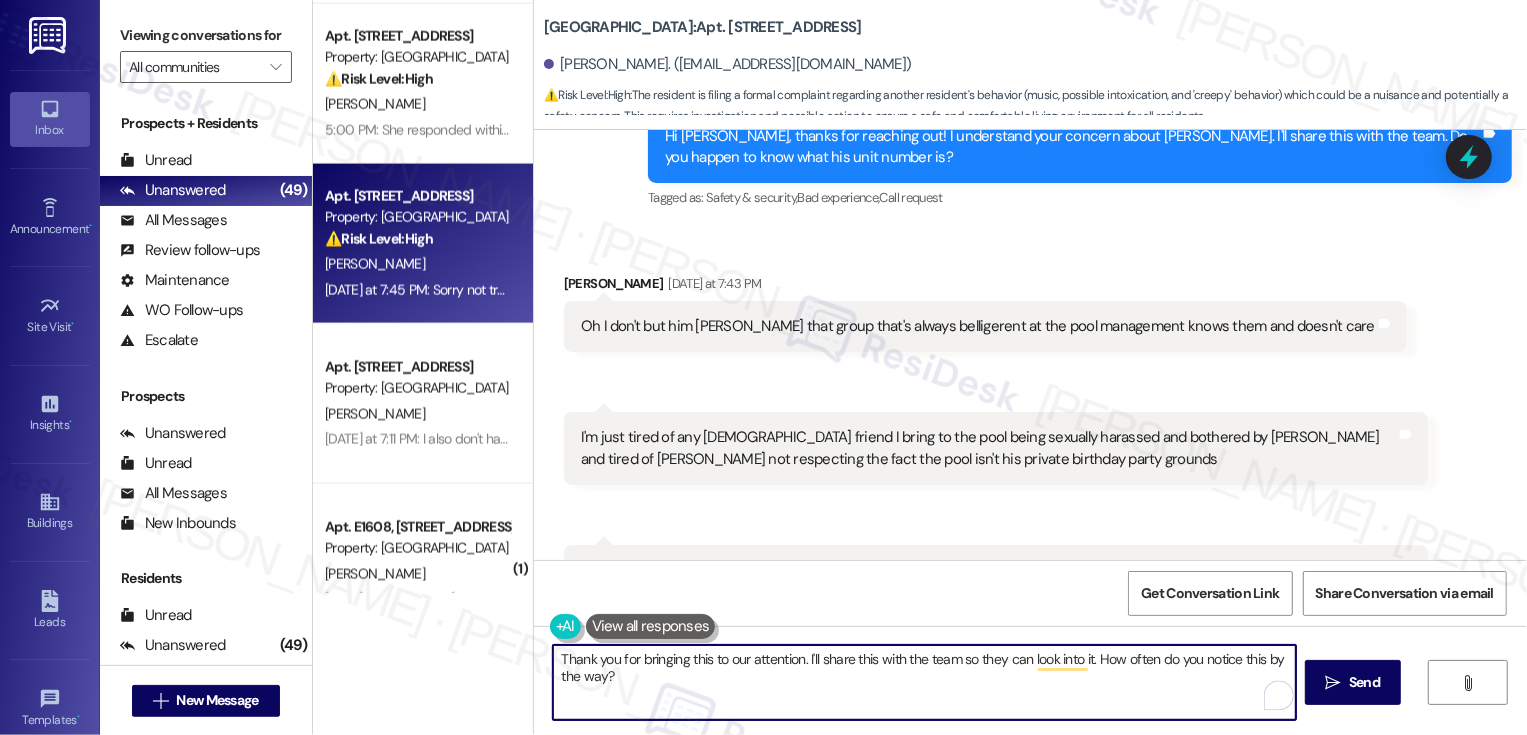 drag, startPoint x: 1091, startPoint y: 655, endPoint x: 1126, endPoint y: 695, distance: 53.15073 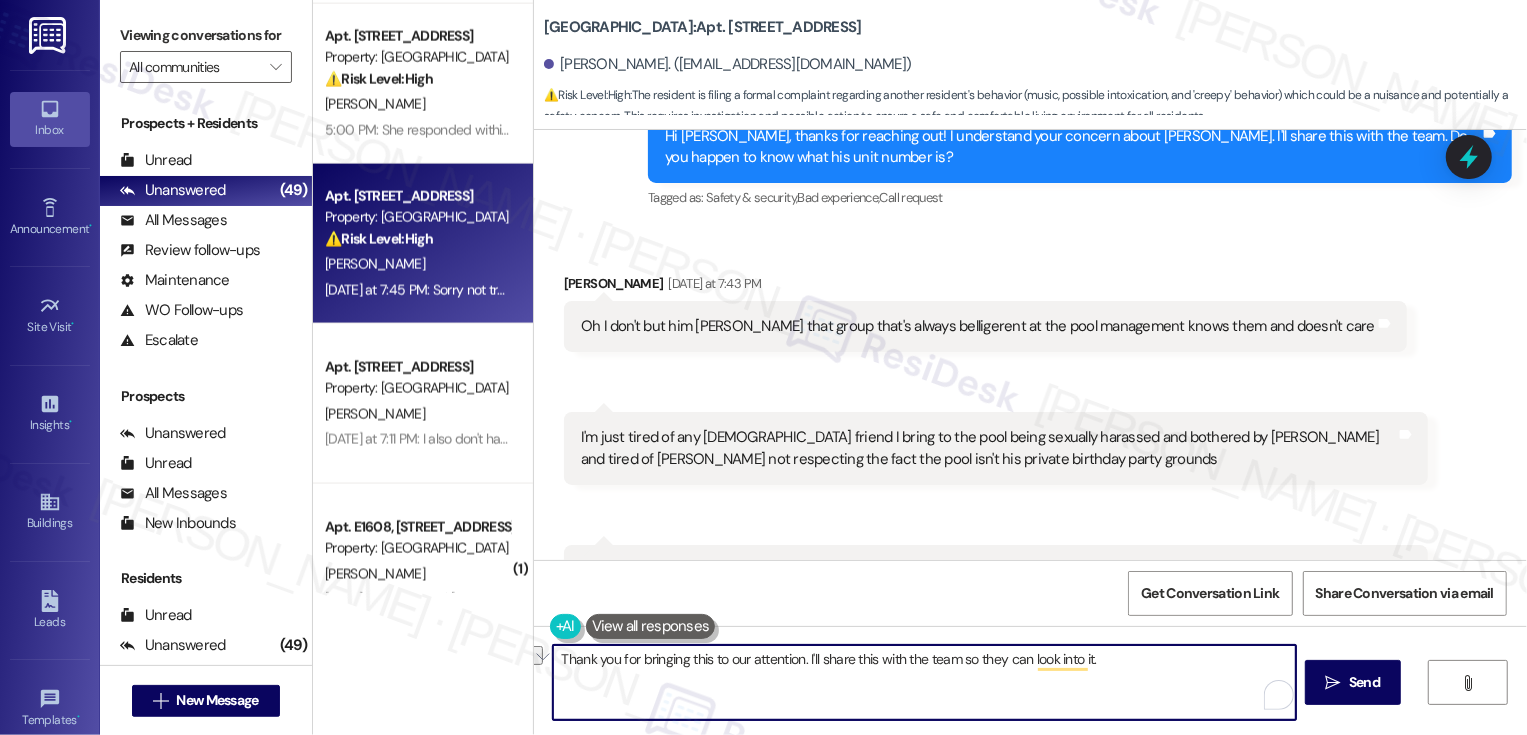 click on "Thank you for bringing this to our attention. I'll share this with the team so they can look into it." at bounding box center [924, 682] 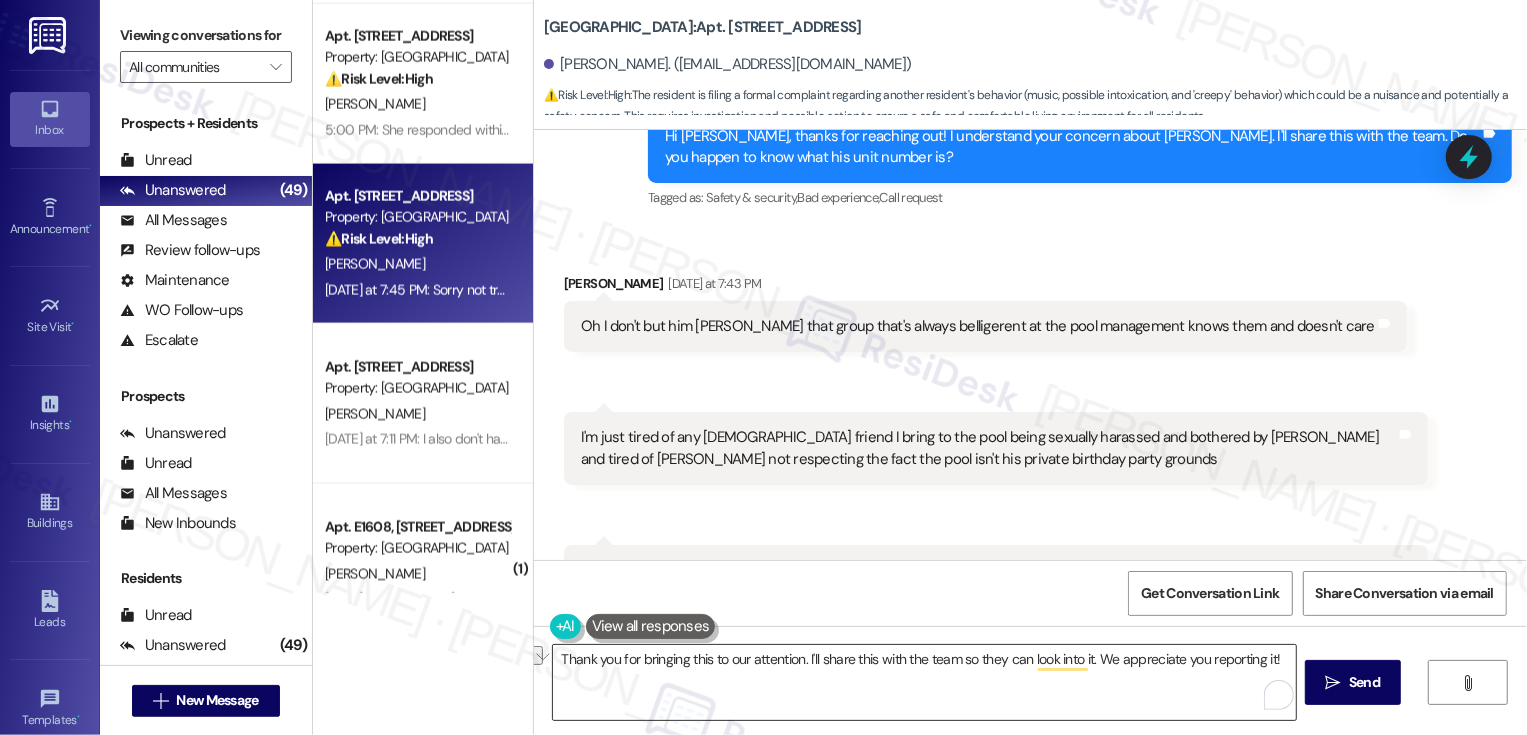 paste on "so much for bringing this to our attention! I’ll go ahead and share it with the team so they can look into it. We really appreciate you taking the time to report it! 😊" 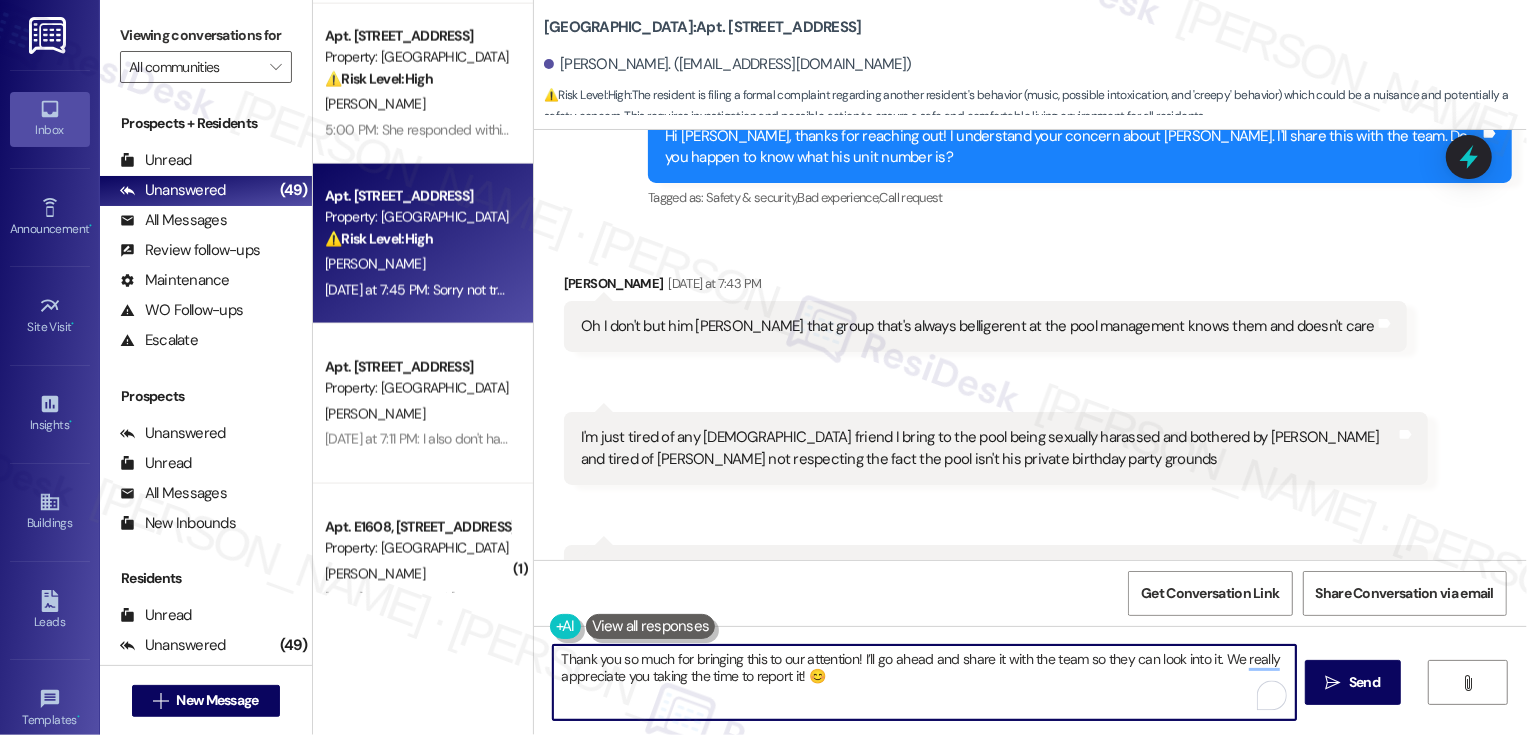 click on "Thank you so much for bringing this to our attention! I’ll go ahead and share it with the team so they can look into it. We really appreciate you taking the time to report it! 😊" at bounding box center (924, 682) 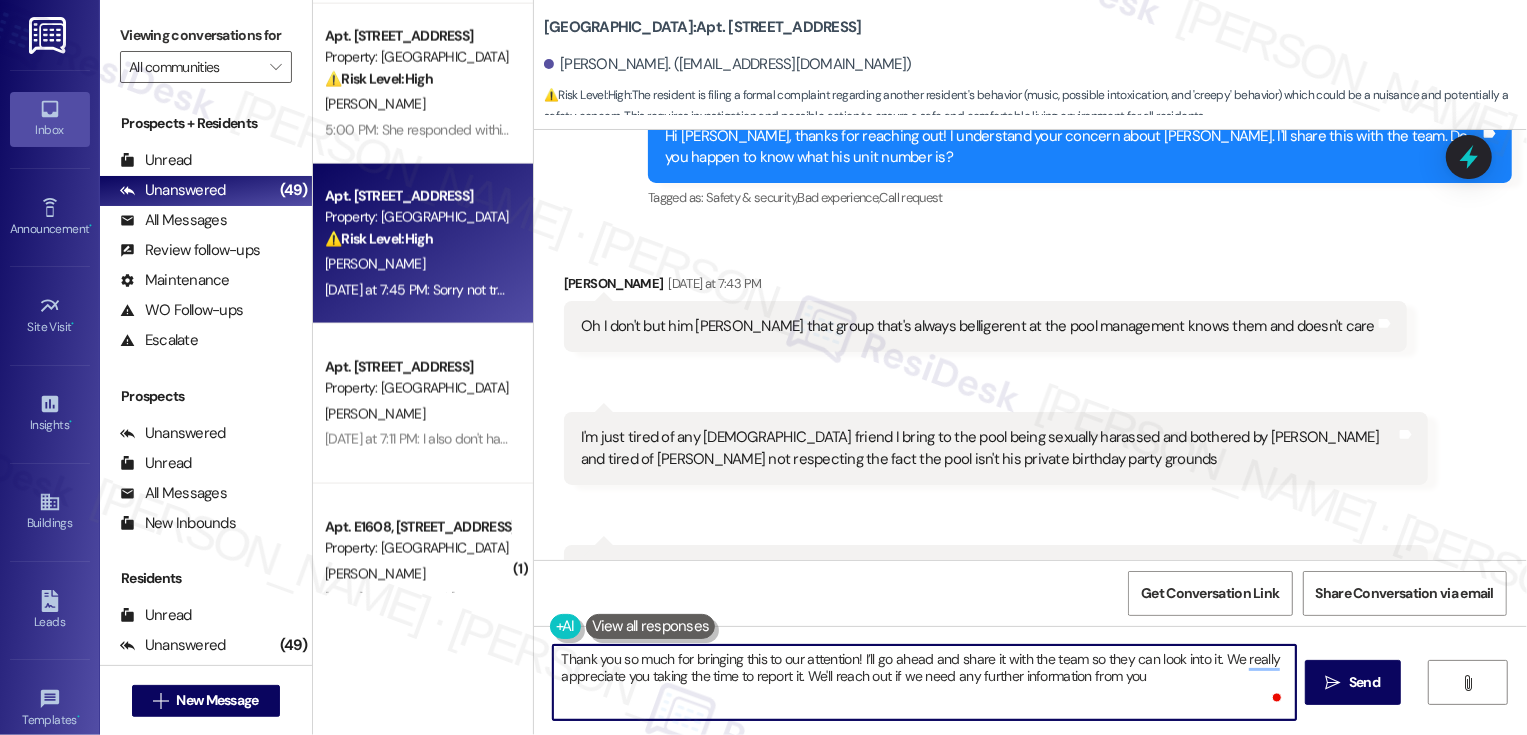 type on "Thank you so much for bringing this to our attention! I’ll go ahead and share it with the team so they can look into it. We really appreciate you taking the time to report it. We'll reach out if we need any further information from you." 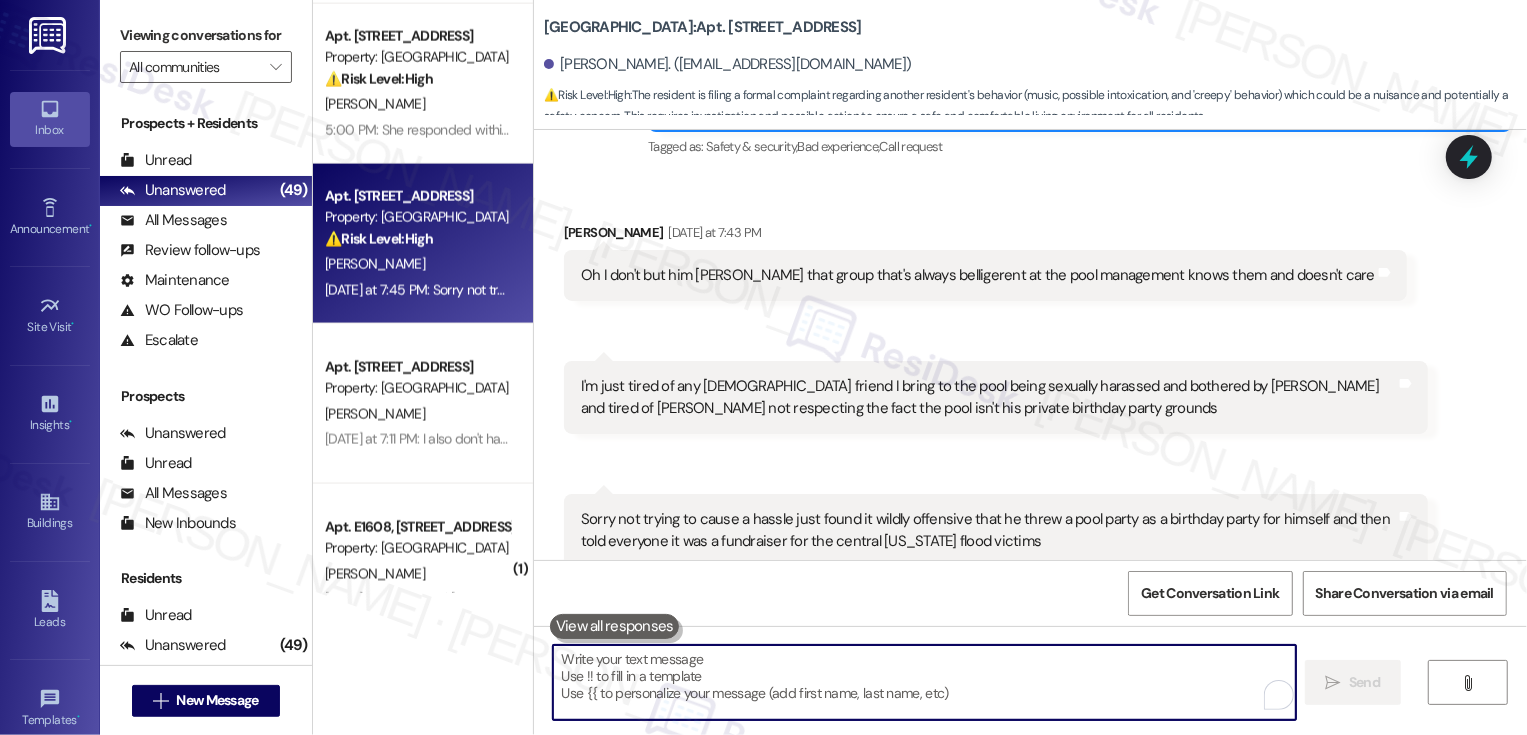 scroll, scrollTop: 1470, scrollLeft: 0, axis: vertical 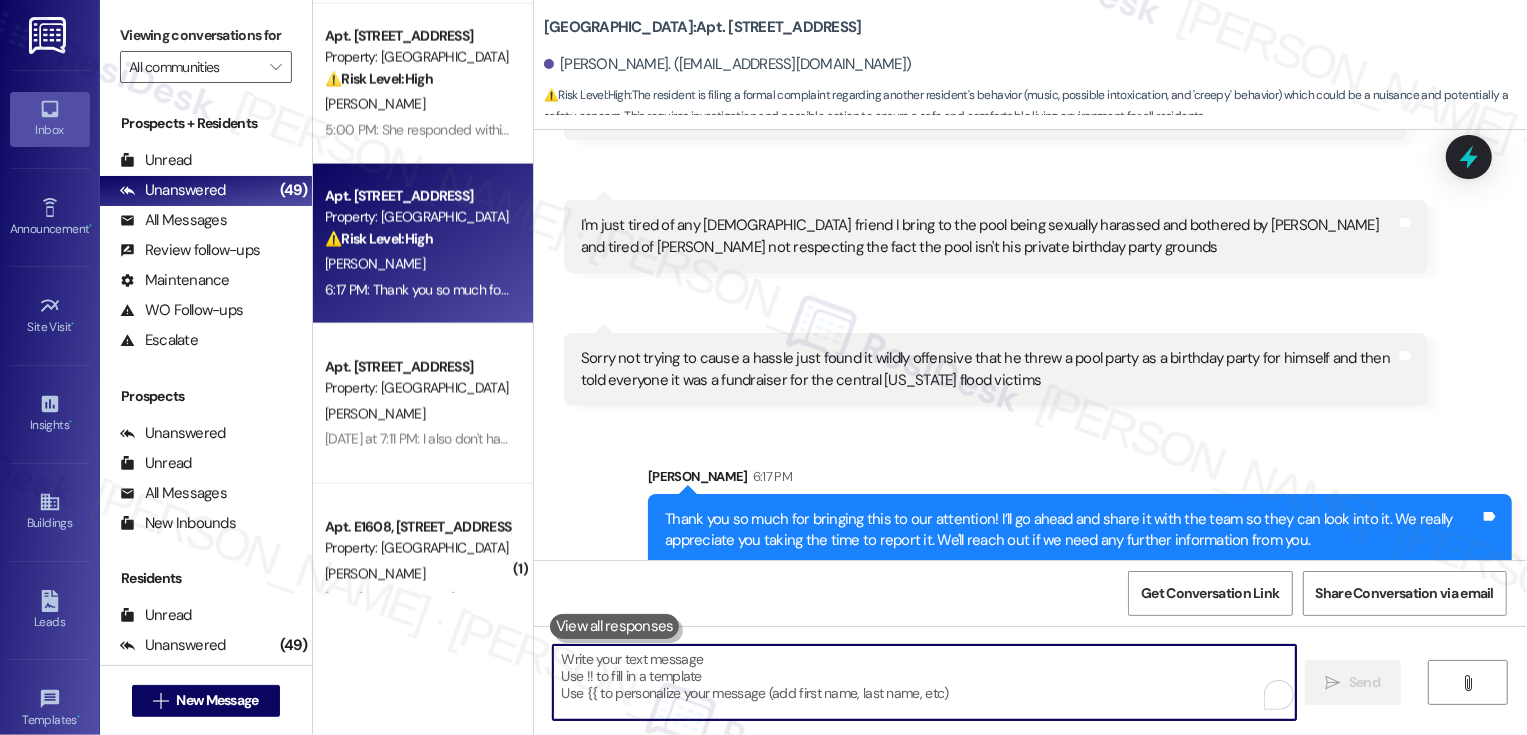 type 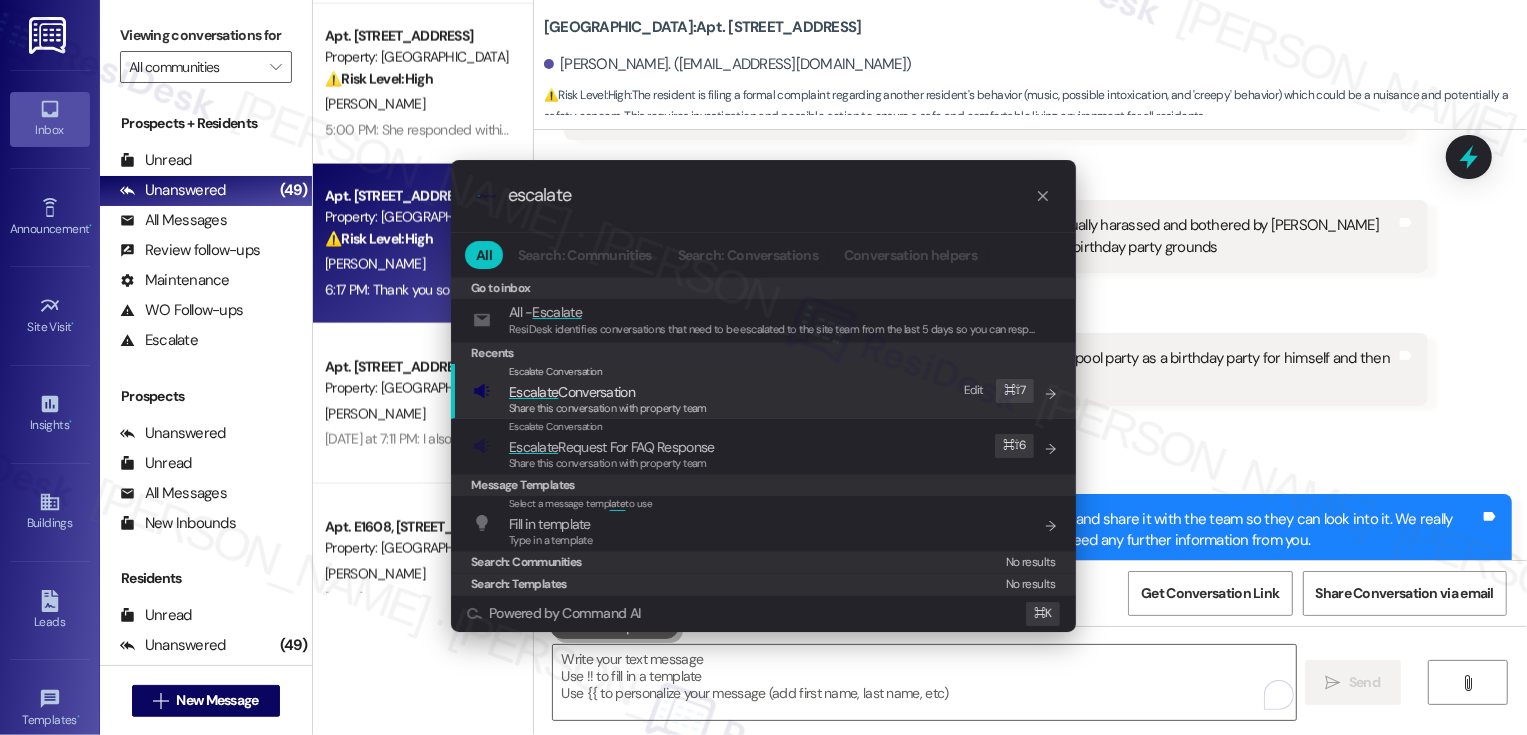 type on "escalate" 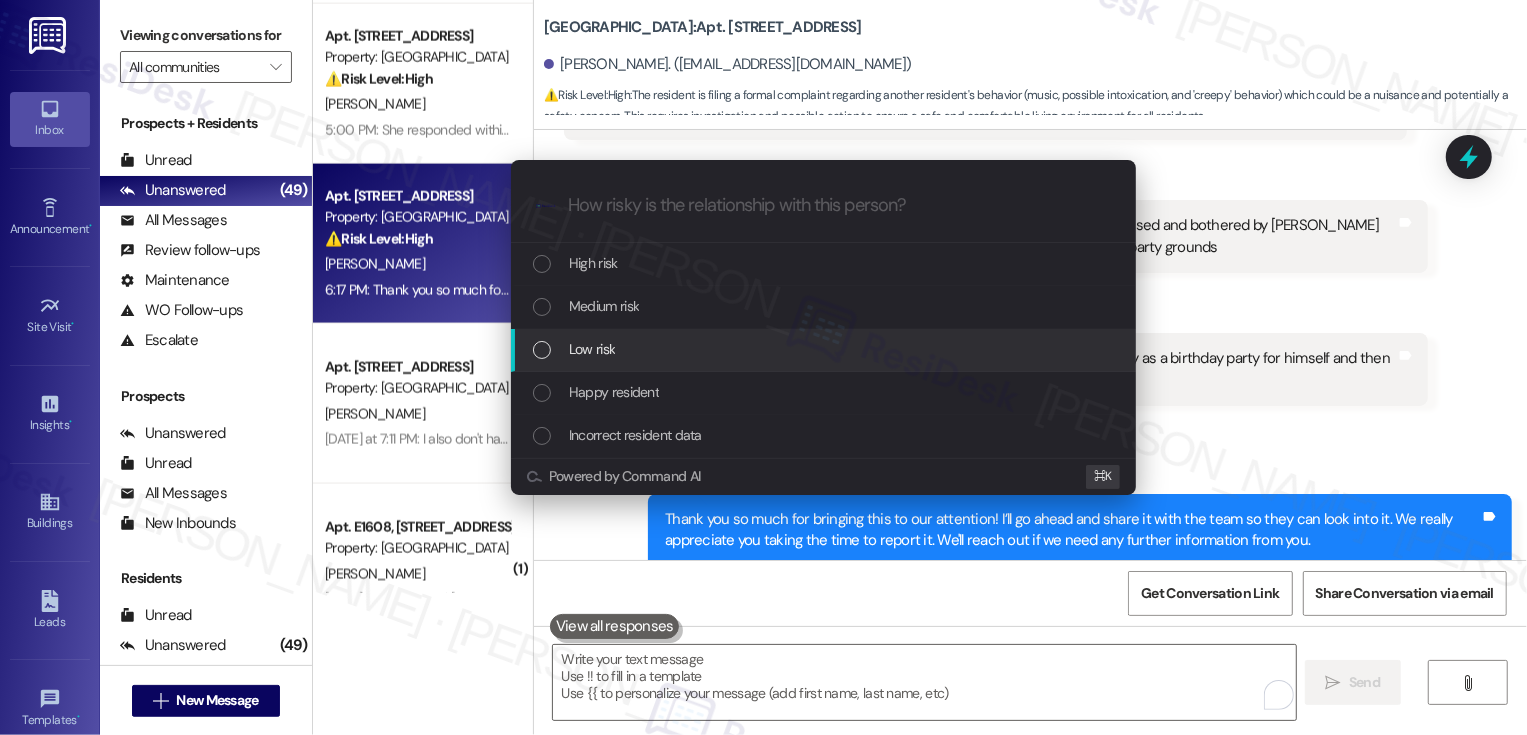 click on "Low risk" at bounding box center [825, 349] 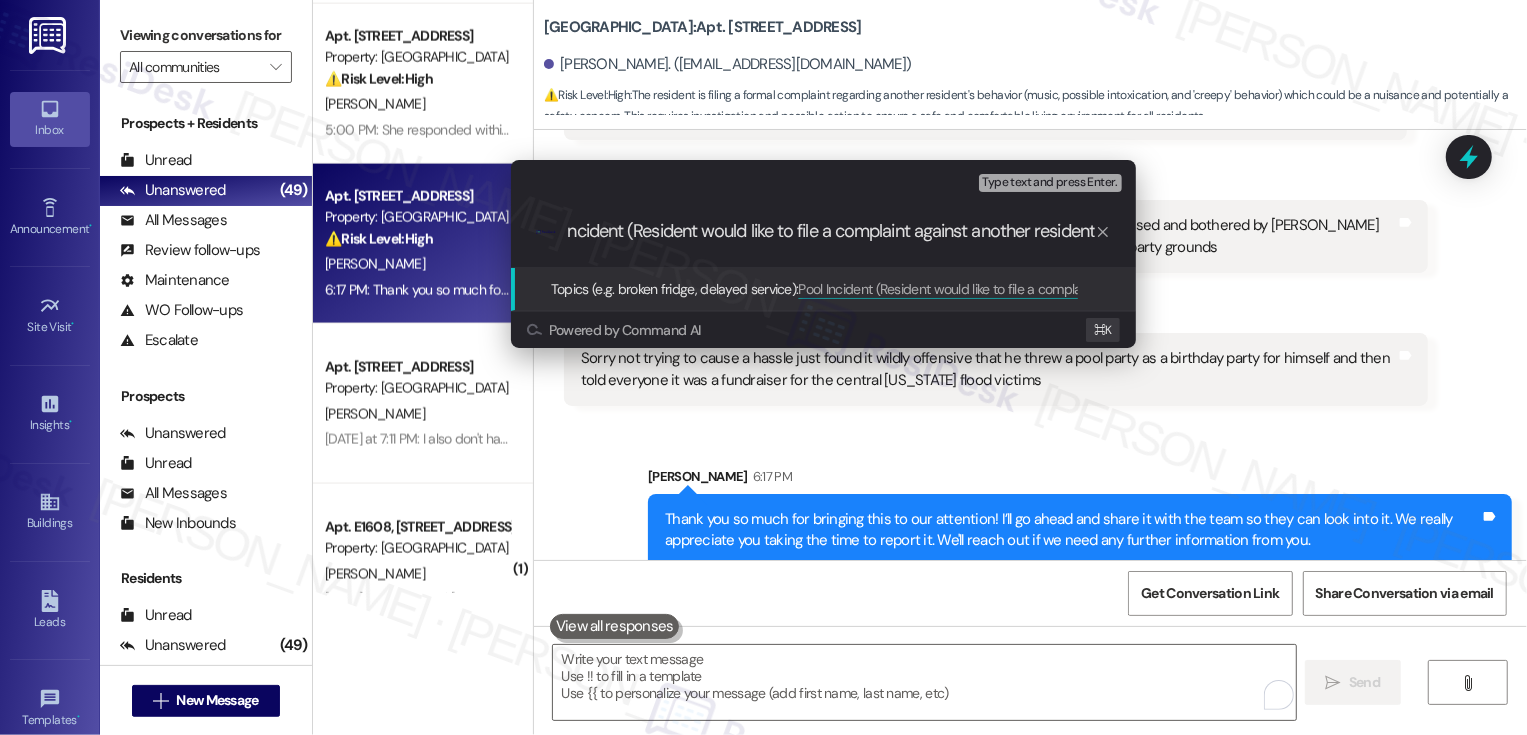 type on "Pool Incident (Resident would like to file a complaint against another resident)" 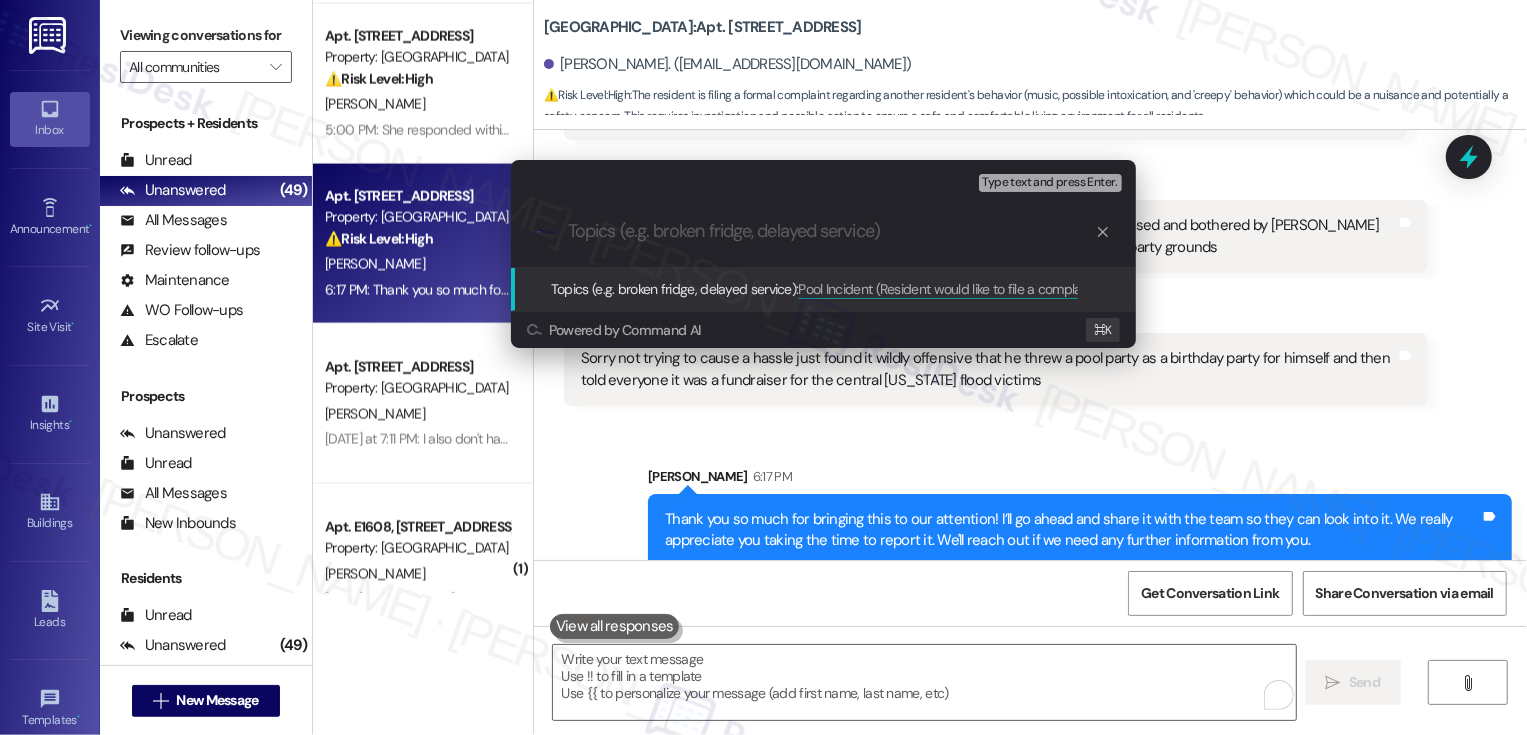 scroll, scrollTop: 0, scrollLeft: 0, axis: both 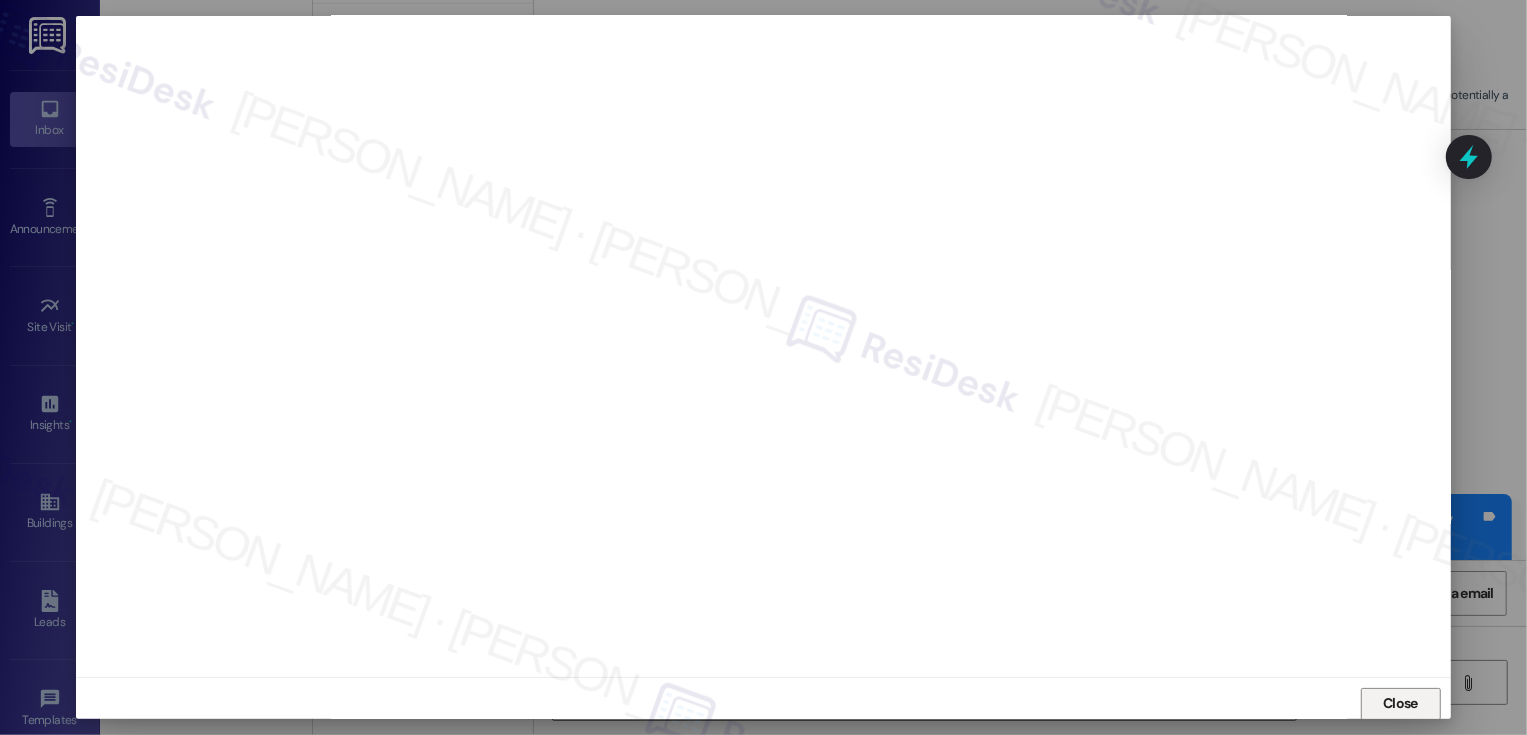 click on "Close" at bounding box center (1401, 704) 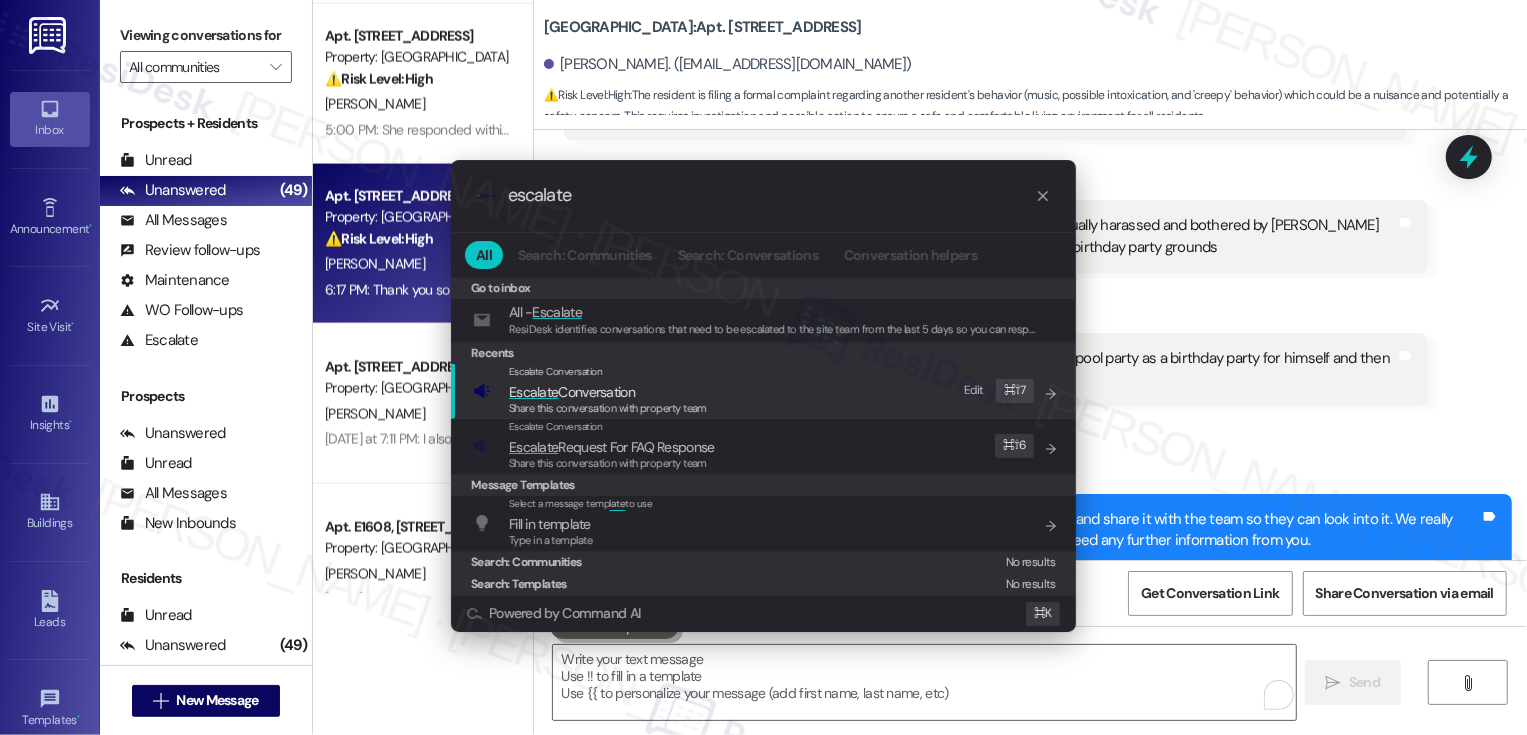 type on "escalate" 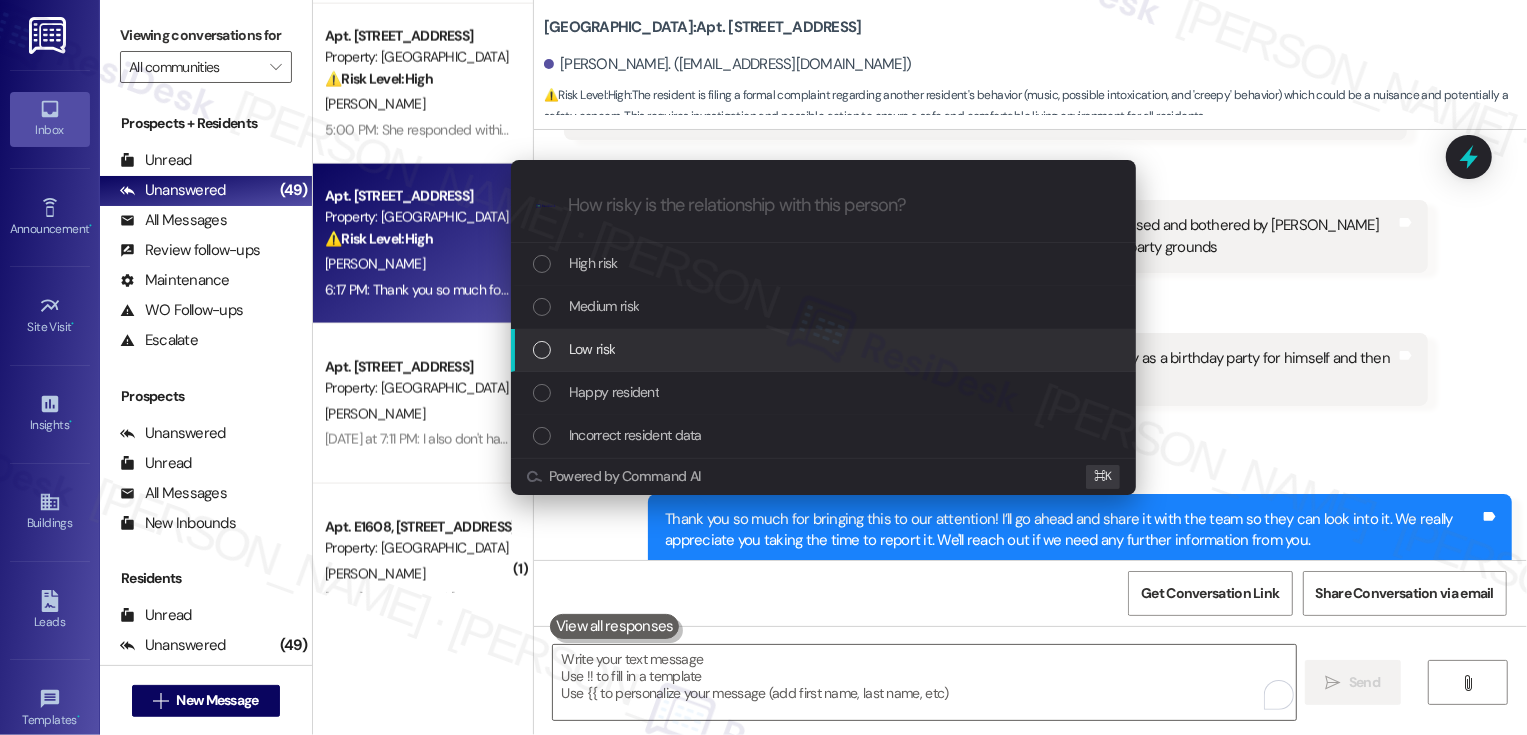 click on "Low risk" at bounding box center [823, 350] 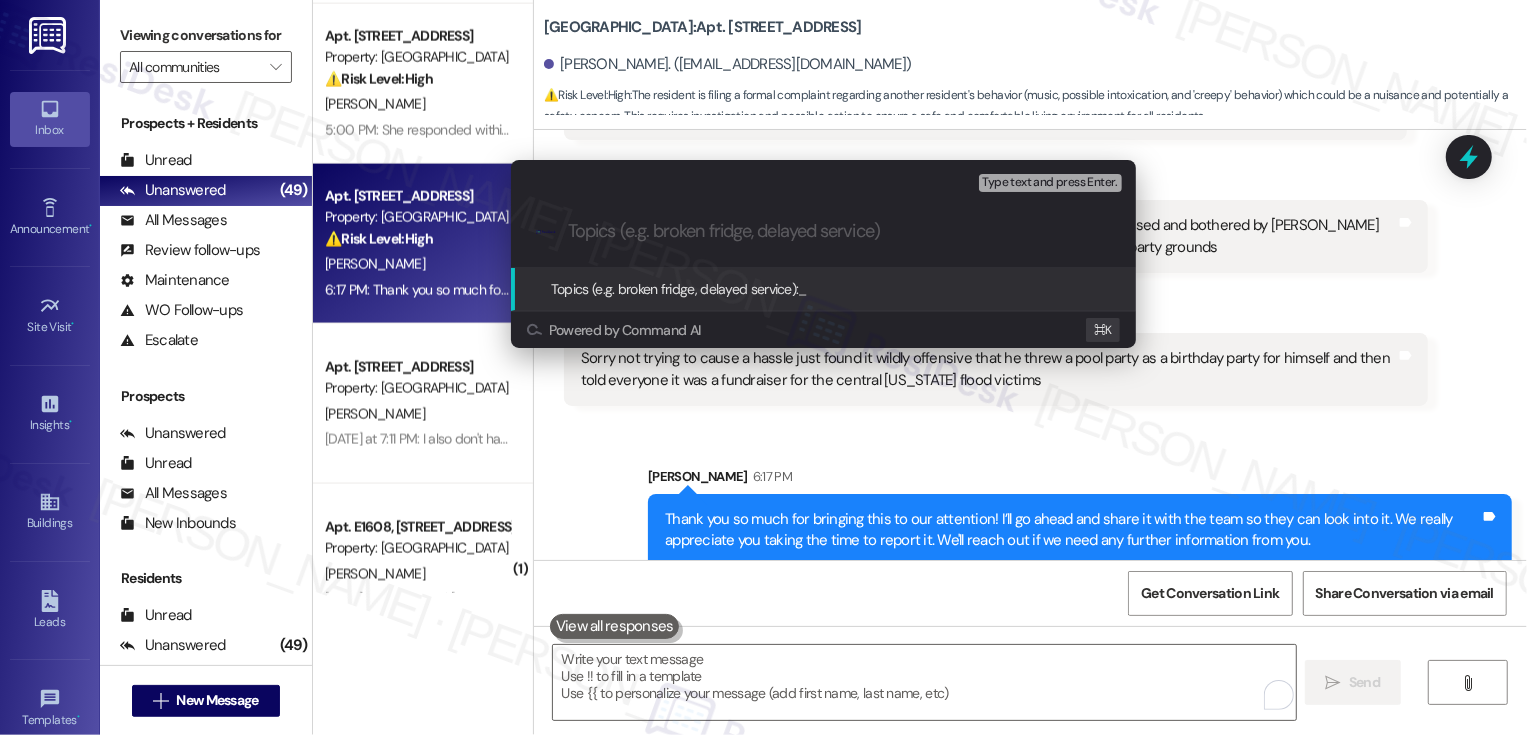 paste on "Pool Incident (Resident would like to file a complaint against another resident)" 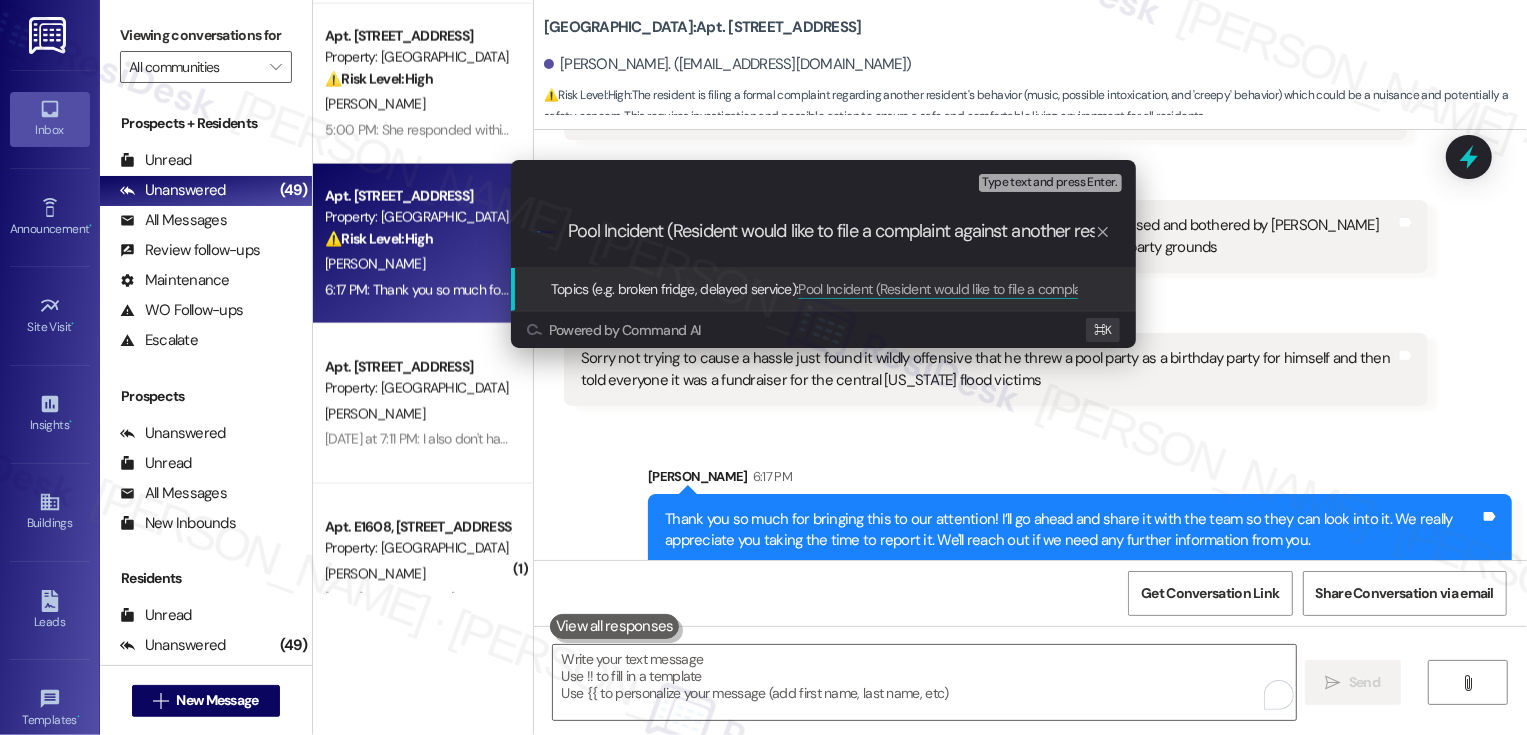 scroll, scrollTop: 0, scrollLeft: 55, axis: horizontal 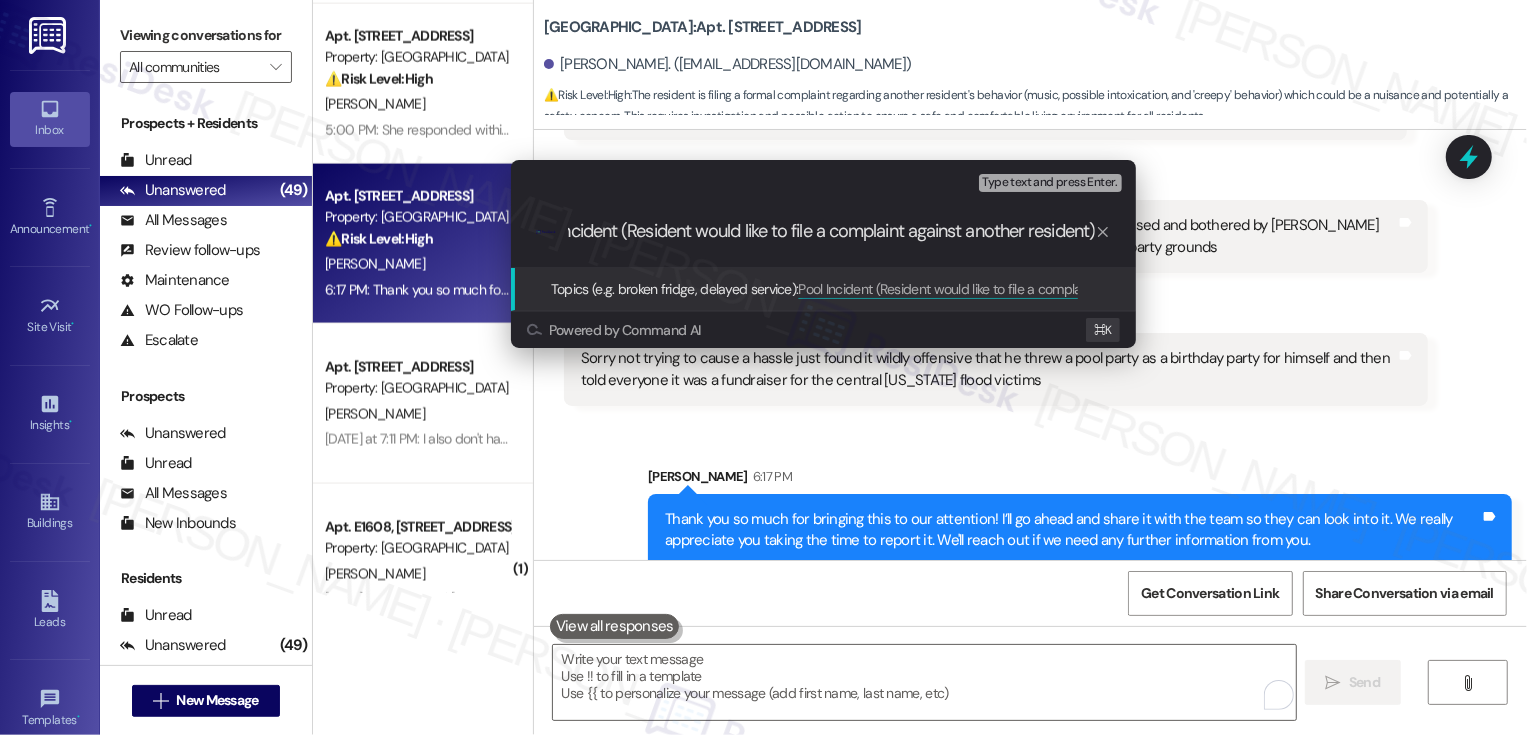 type 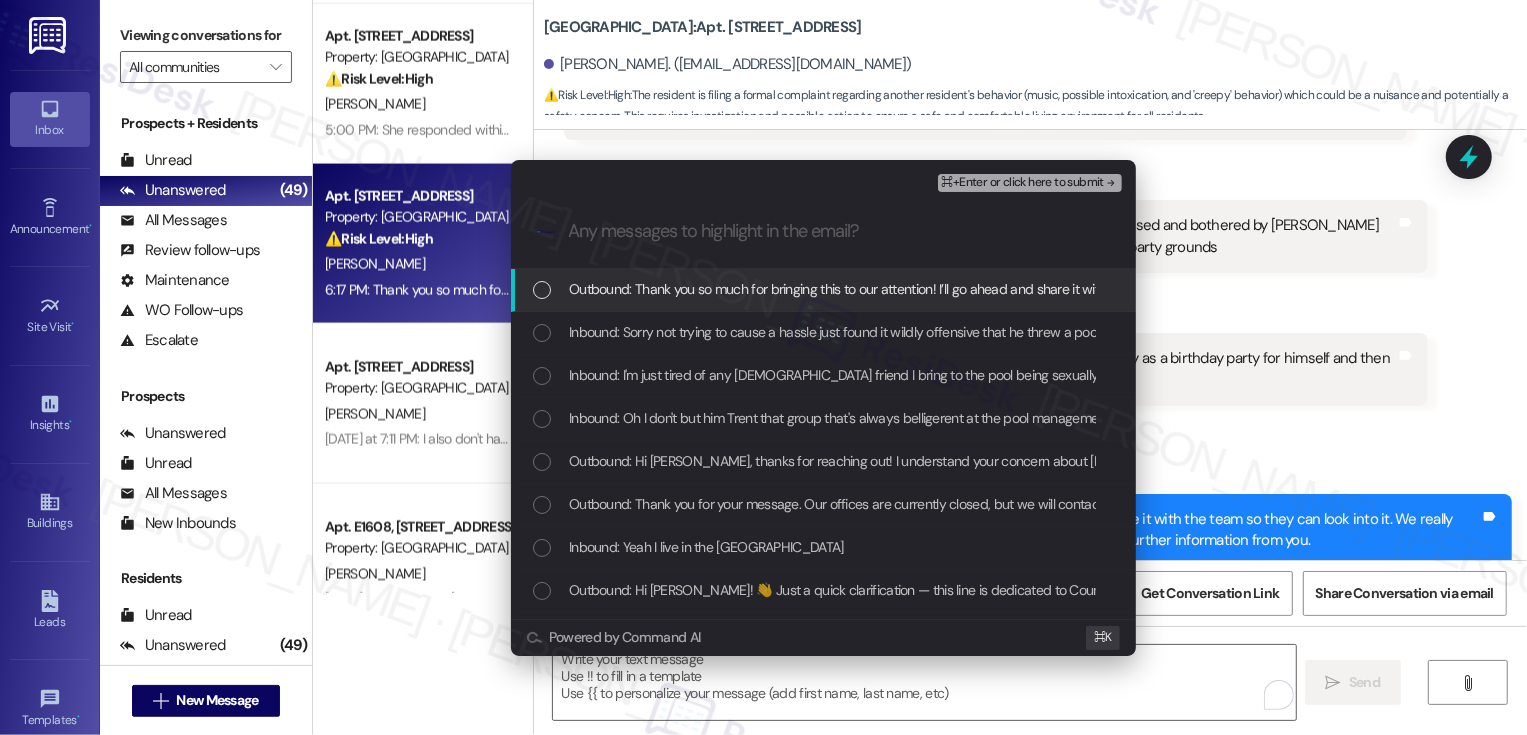 scroll, scrollTop: 0, scrollLeft: 0, axis: both 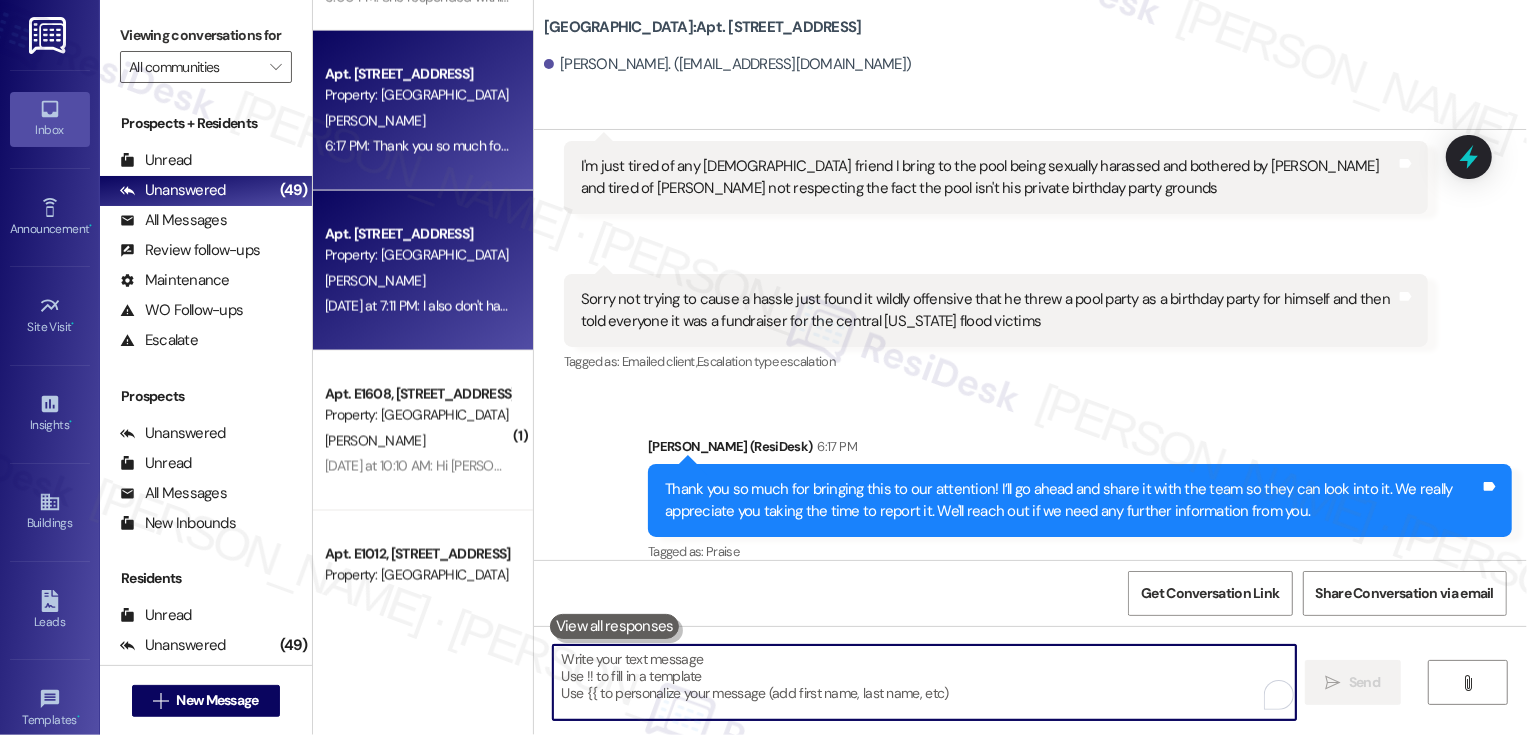 click on "M. Baechle" at bounding box center [417, 281] 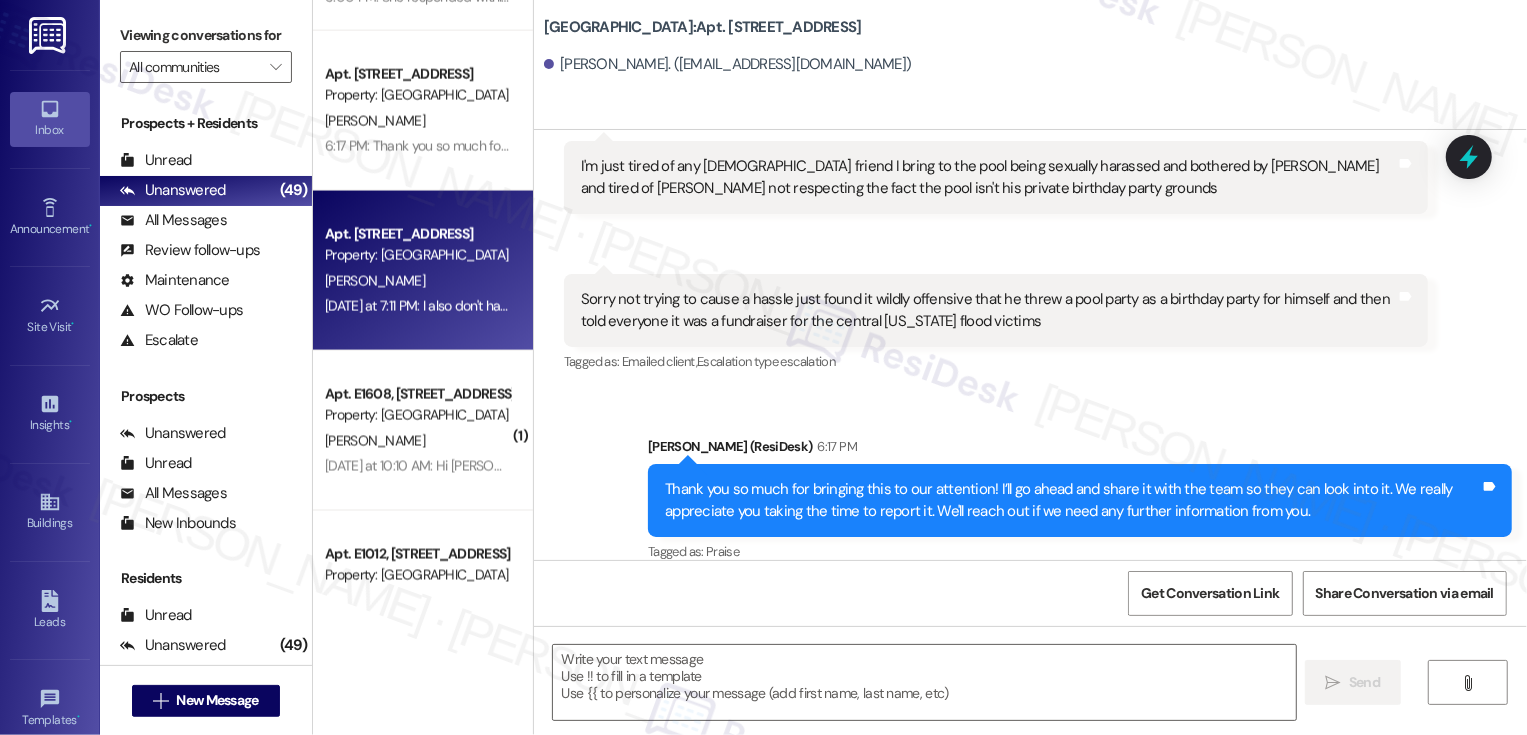 click on "M. Baechle" at bounding box center (417, 281) 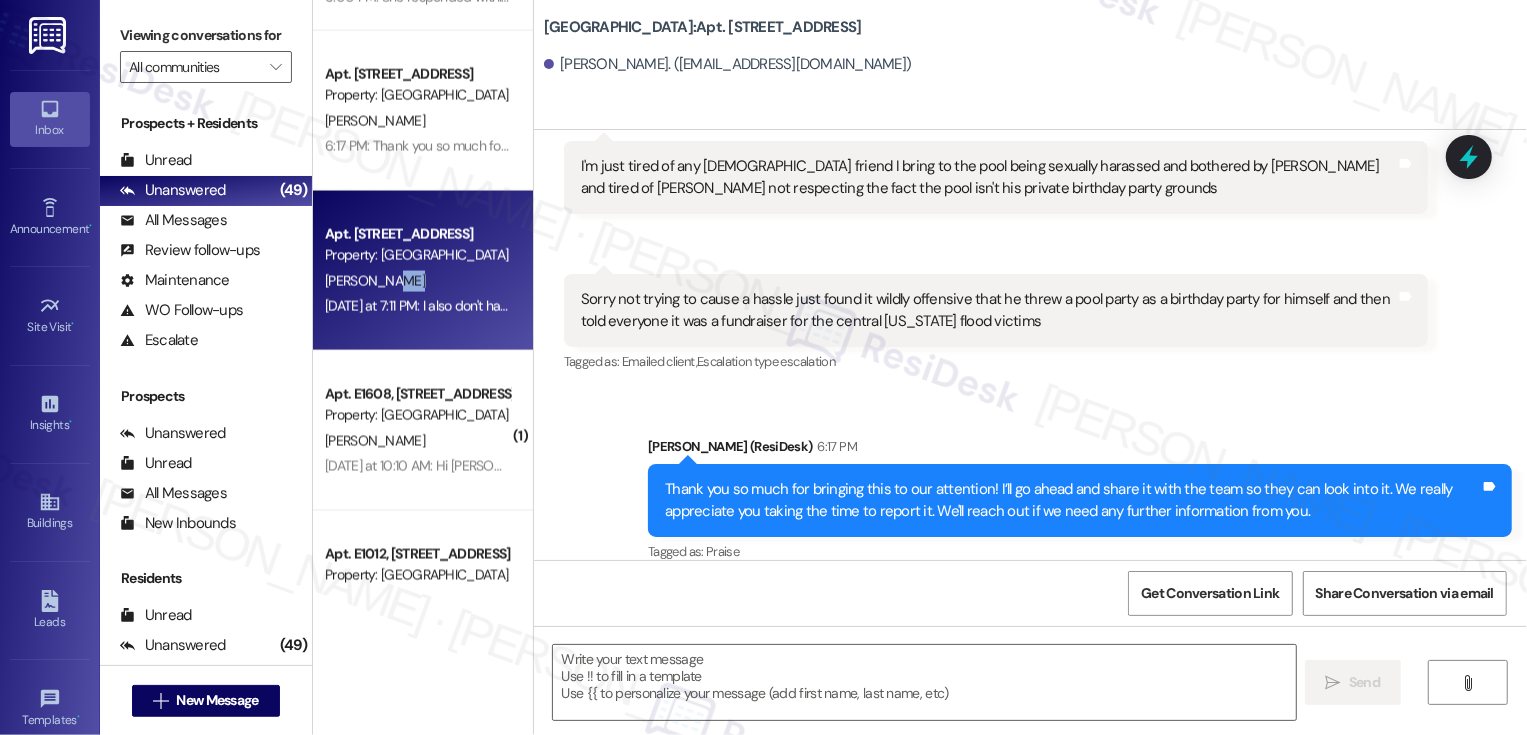 type on "Fetching suggested responses. Please feel free to read through the conversation in the meantime." 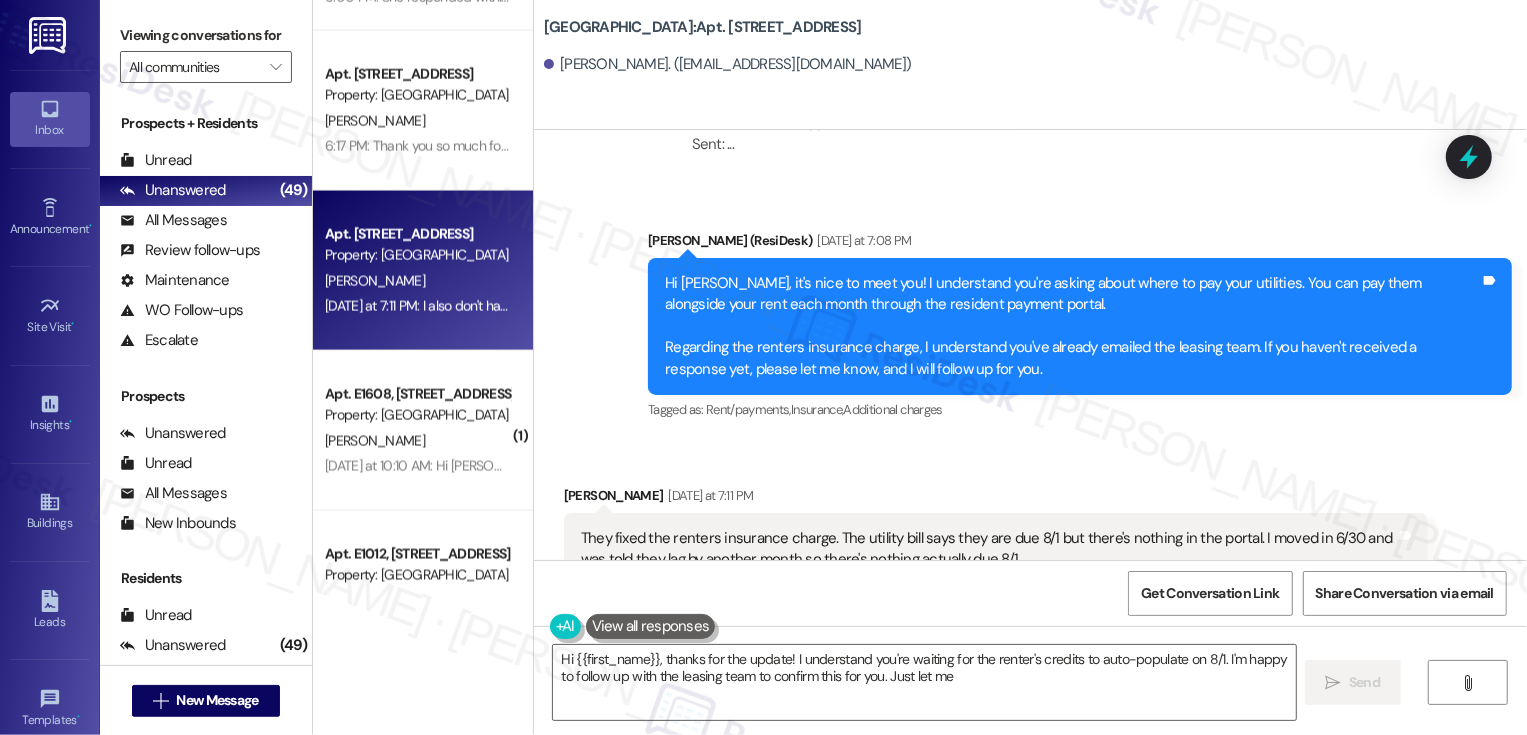 scroll, scrollTop: 2450, scrollLeft: 0, axis: vertical 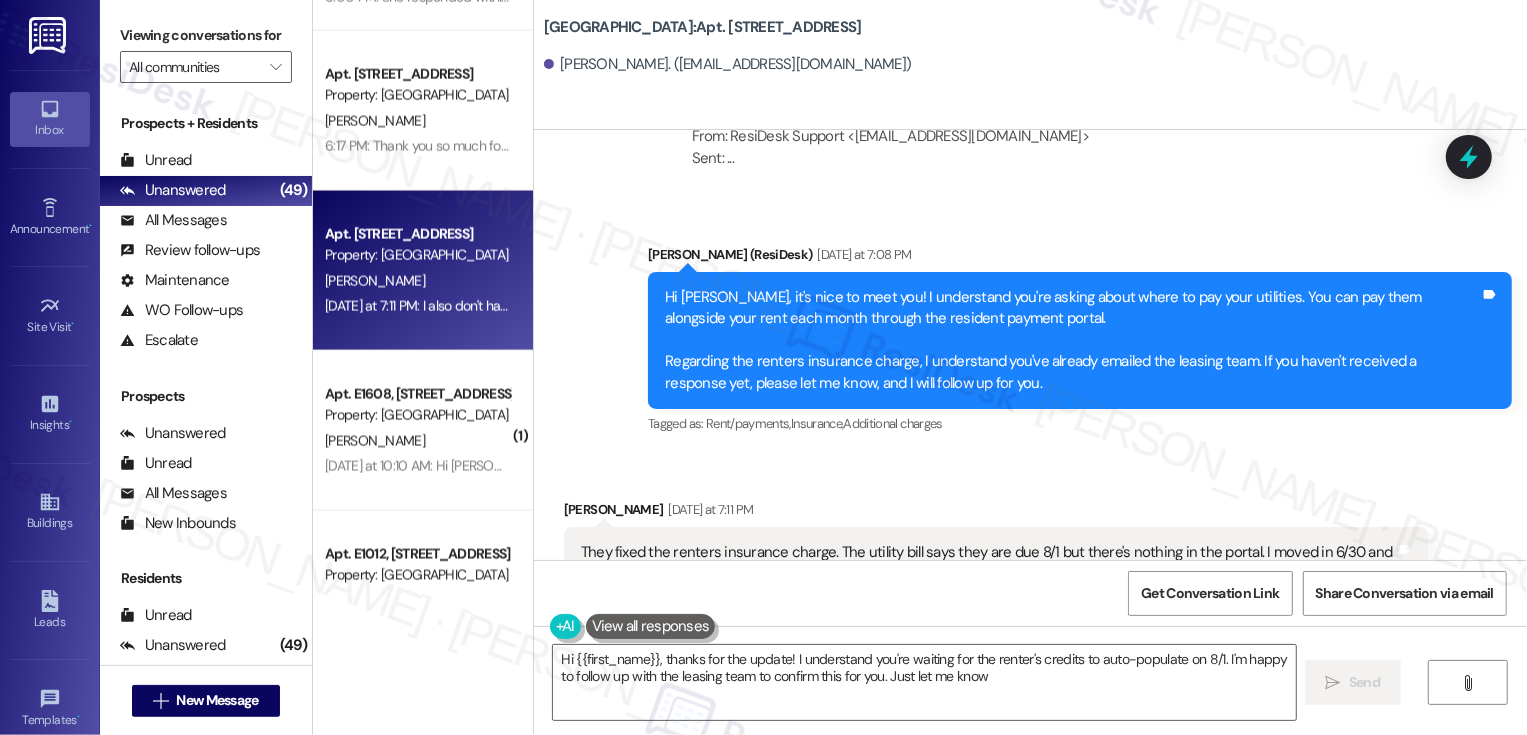 type on "Hi {{first_name}}, thanks for the update! I understand you're waiting for the renter's credits to auto-populate on 8/1. I'm happy to follow up with the leasing team to confirm this for you. Just let me know!" 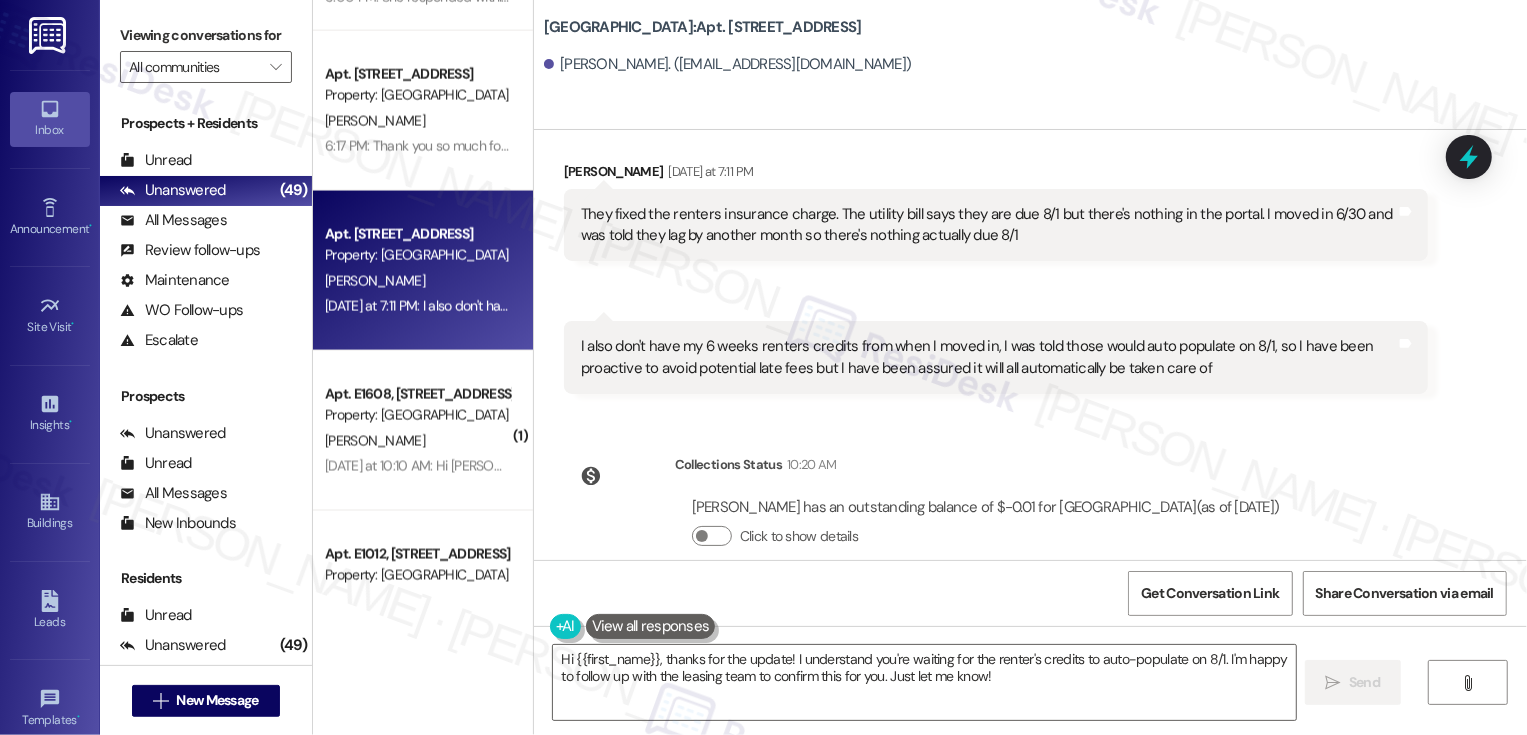 scroll, scrollTop: 2799, scrollLeft: 0, axis: vertical 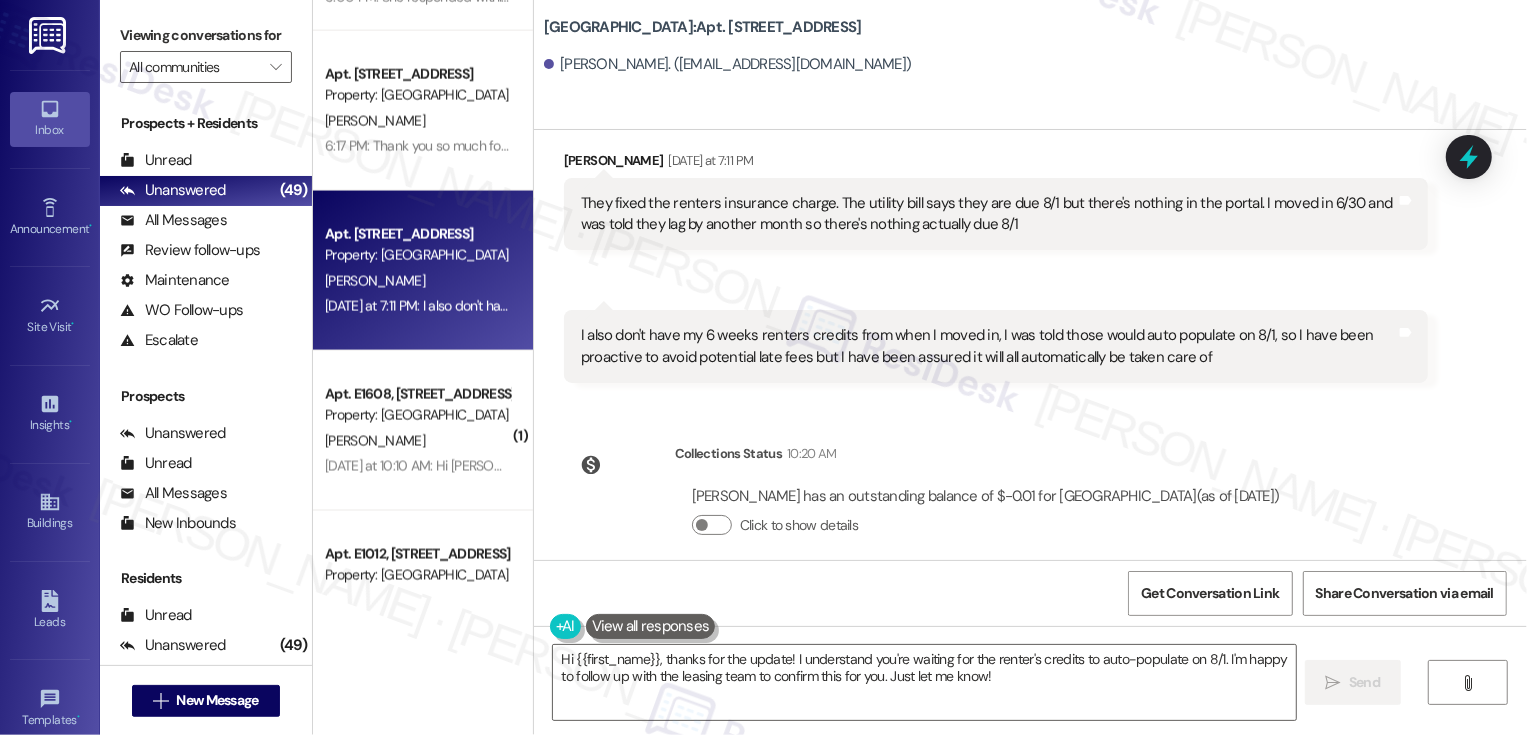 click on "I also don't have my 6 weeks renters credits from when I moved in, I was told those would auto populate on 8/1, so I have been proactive to avoid potential late fees but I have been assured it will all automatically be taken care of" at bounding box center (988, 346) 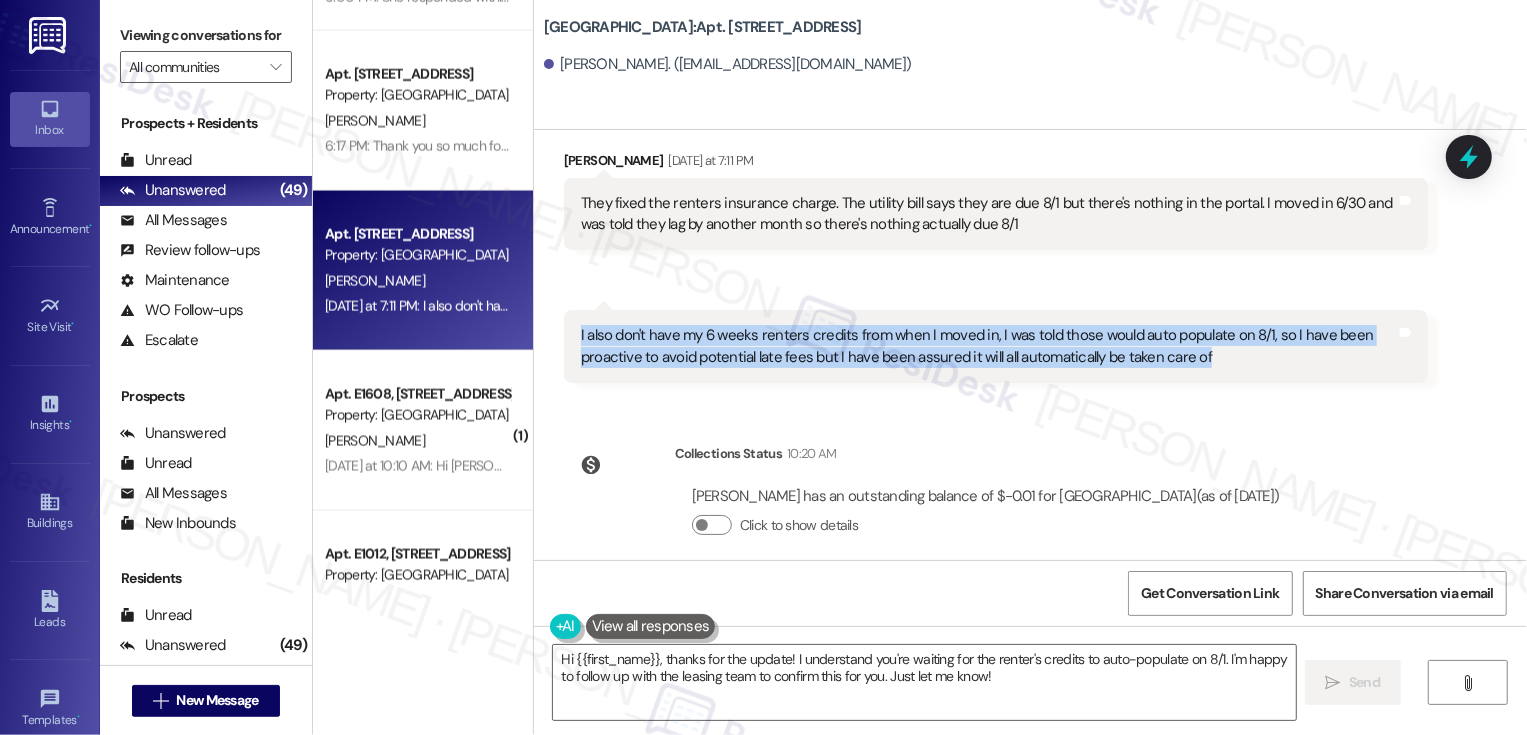 drag, startPoint x: 565, startPoint y: 312, endPoint x: 1253, endPoint y: 364, distance: 689.96234 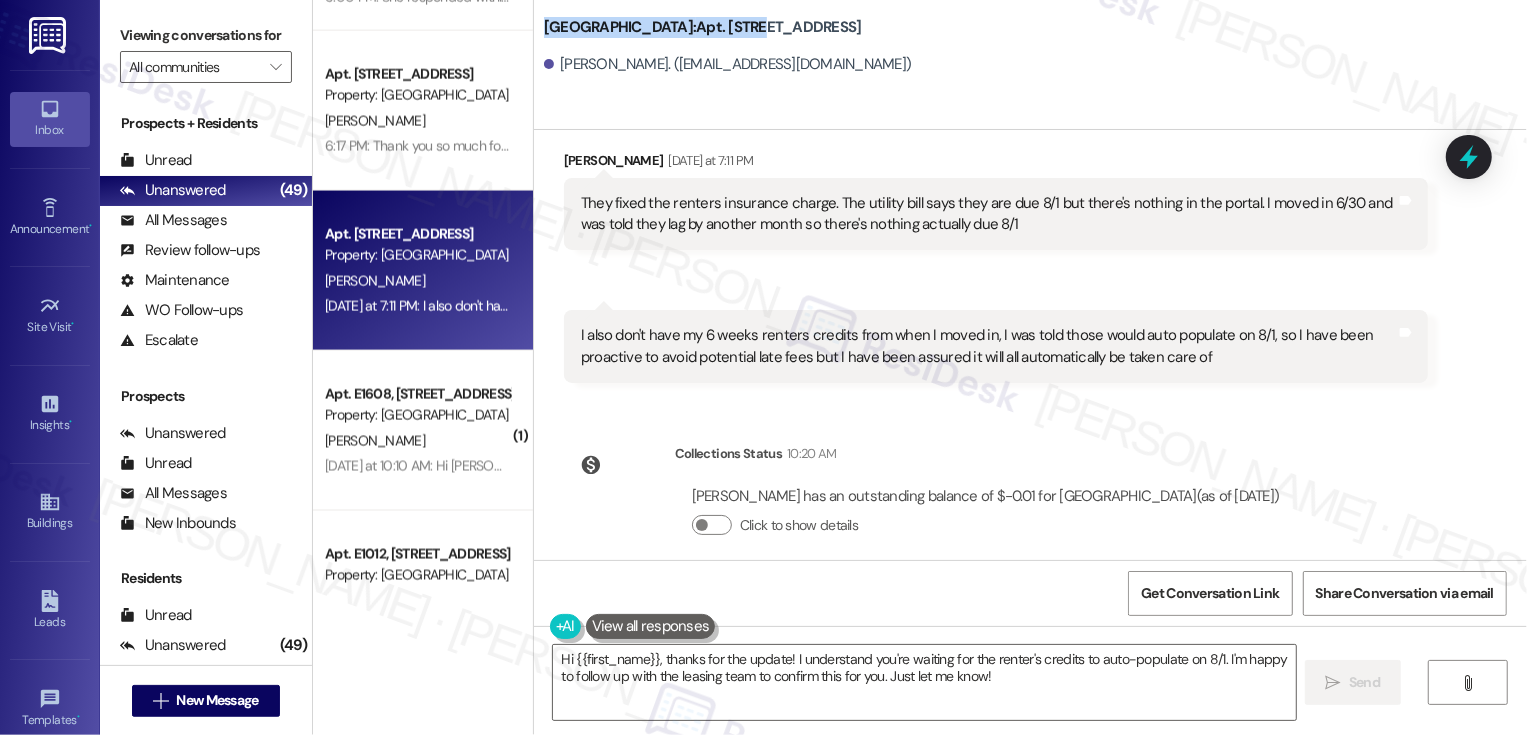 drag, startPoint x: 525, startPoint y: 26, endPoint x: 753, endPoint y: 31, distance: 228.05482 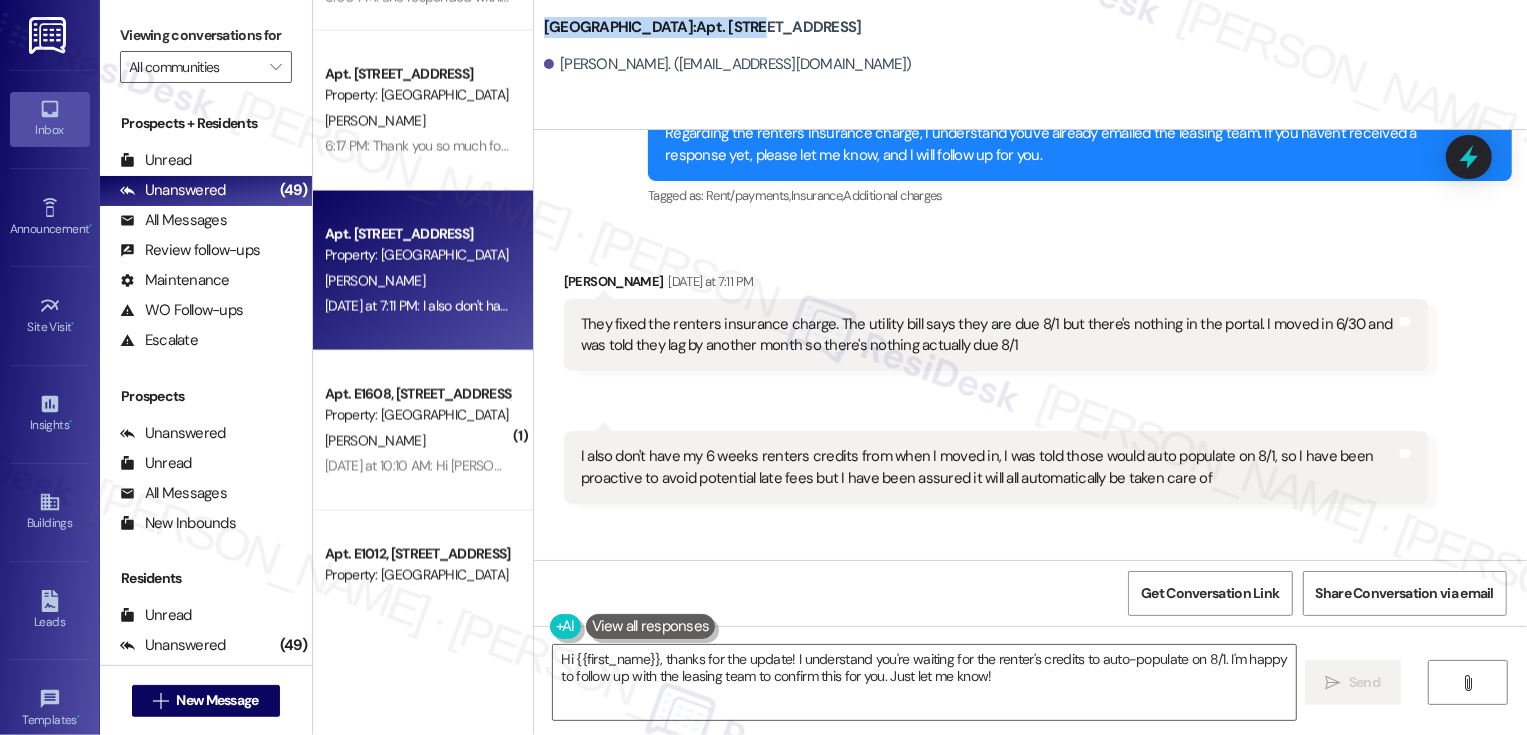 scroll, scrollTop: 2723, scrollLeft: 0, axis: vertical 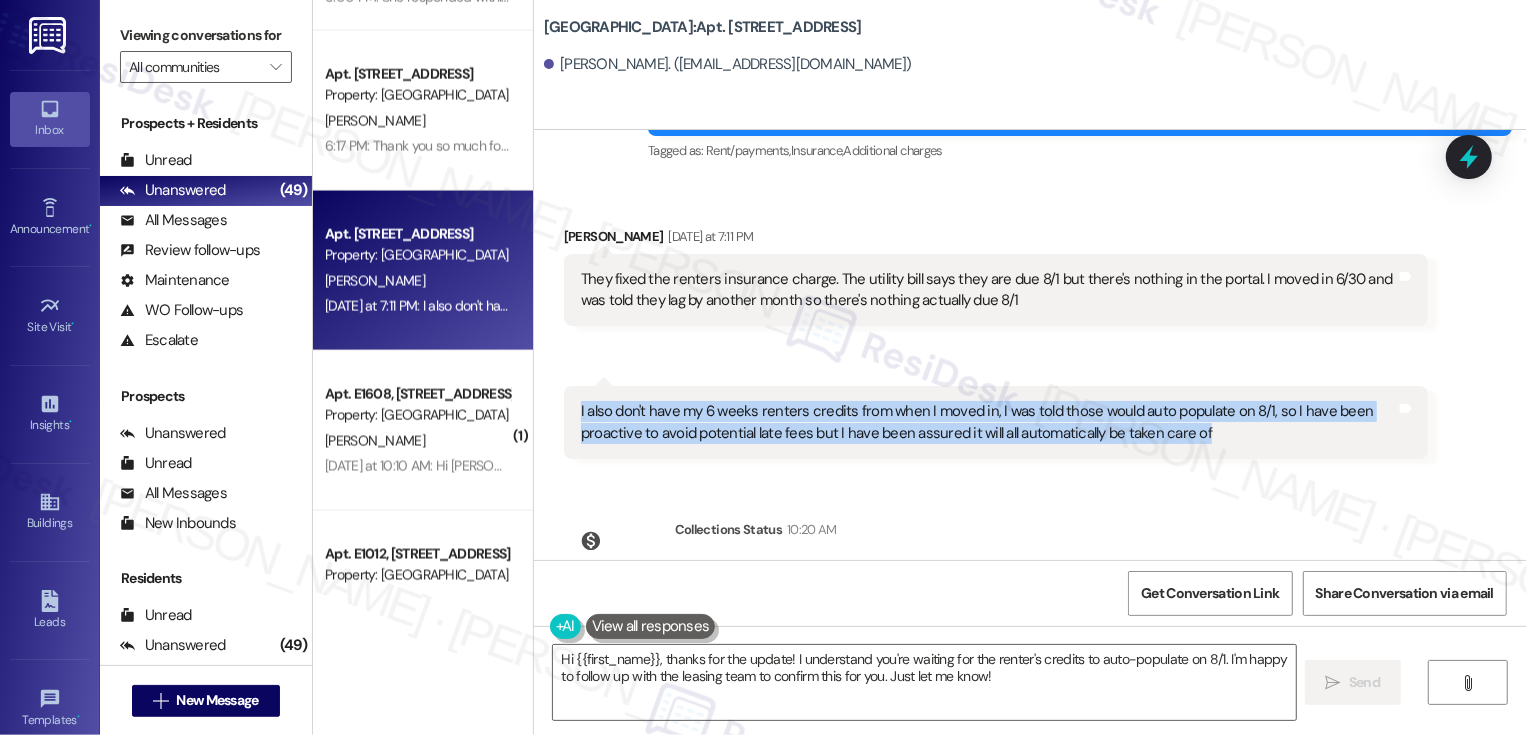 drag, startPoint x: 567, startPoint y: 387, endPoint x: 1193, endPoint y: 401, distance: 626.15656 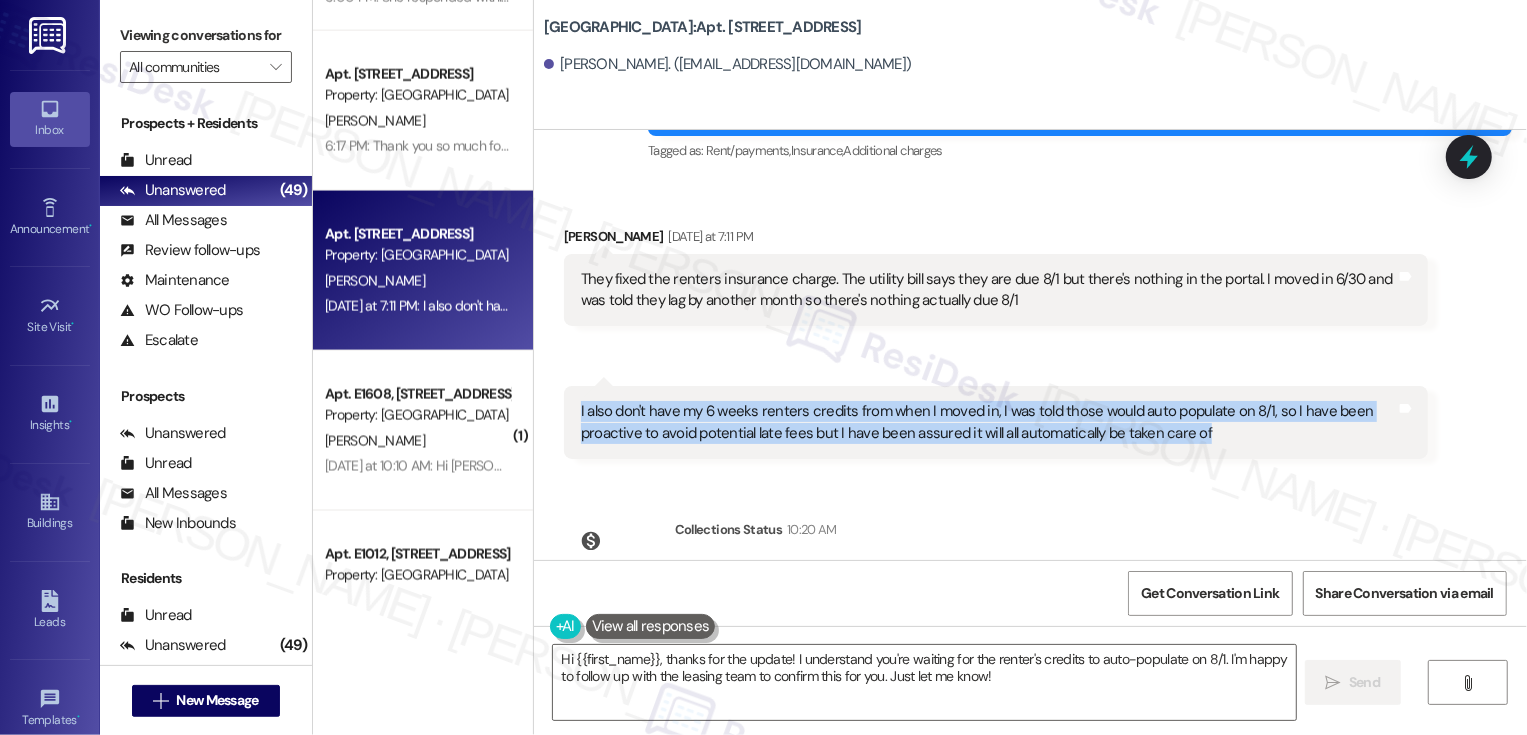 click on "Lease started Jun 29, 2025 at 8:00 PM Survey, sent via SMS Residesk Automated Survey Jul 21, 2025 at 12:29 PM Hi Matthew, I'm on the new offsite Resident Support Team for Bayaud Tower! My job is to work with your on-site management team to improve your experience at the property. Text us here at any time for assistance or questions. We will also reach out periodically for feedback. (Standard text messaging rates may apply) (You can always reply STOP to opt out of future messages) Tags and notes Tagged as:   Property launch Click to highlight conversations about Property launch Received via SMS Matthew Baechle Jul 21, 2025 at 5:08 PM Hey! I'm still waiting for renters insurance premium to be removed from my monthly charges, I have appropriate insurance uploaded/approved, sent follow up email to c lester and leasing office today  Tags and notes Received via SMS 5:09 PM Matthew Baechle Jul 21, 2025 at 5:09 PM Also, where do I pay utilities? Tags and notes Announcement, sent via SMS Sarah   (ResiDesk) Tagged as:" at bounding box center [1030, 345] 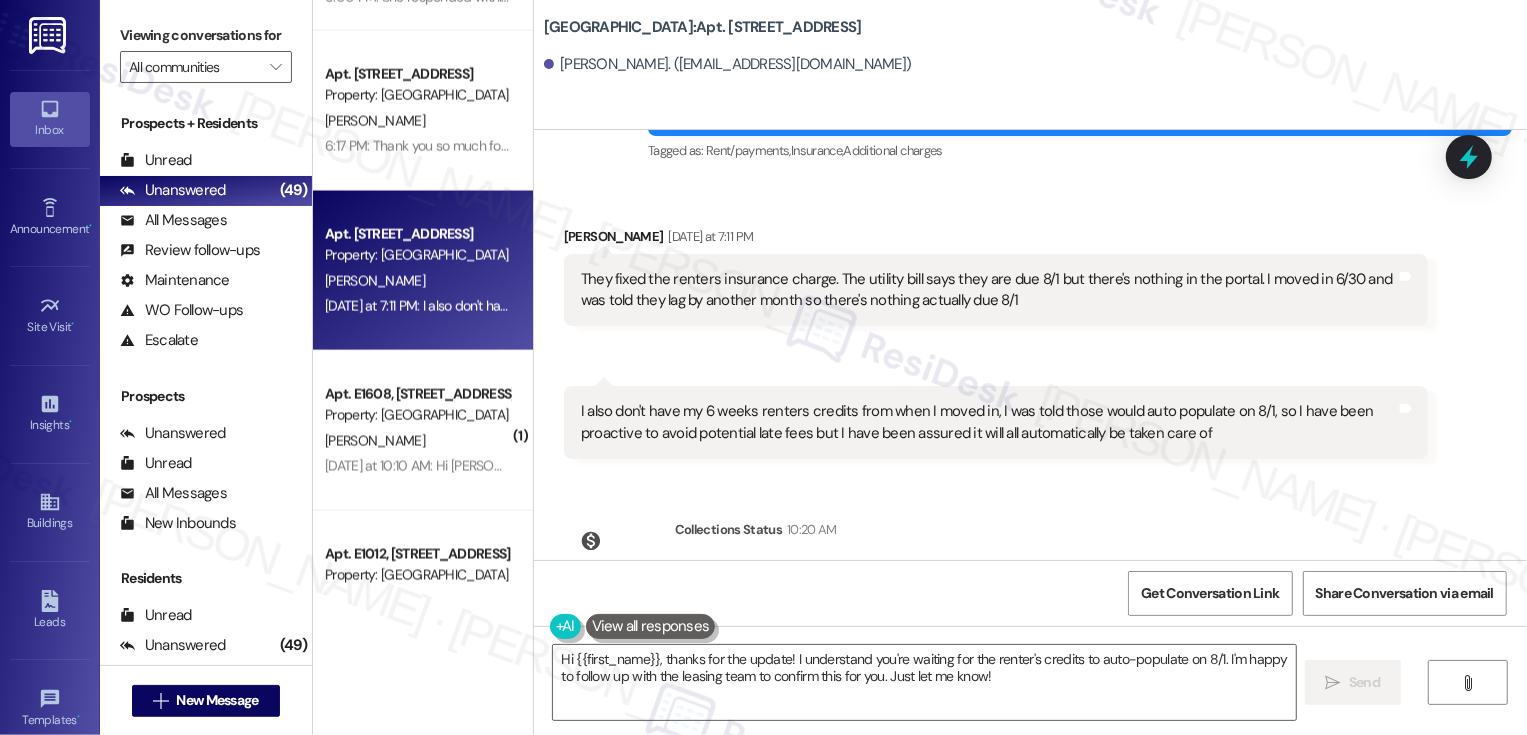 scroll, scrollTop: 2799, scrollLeft: 0, axis: vertical 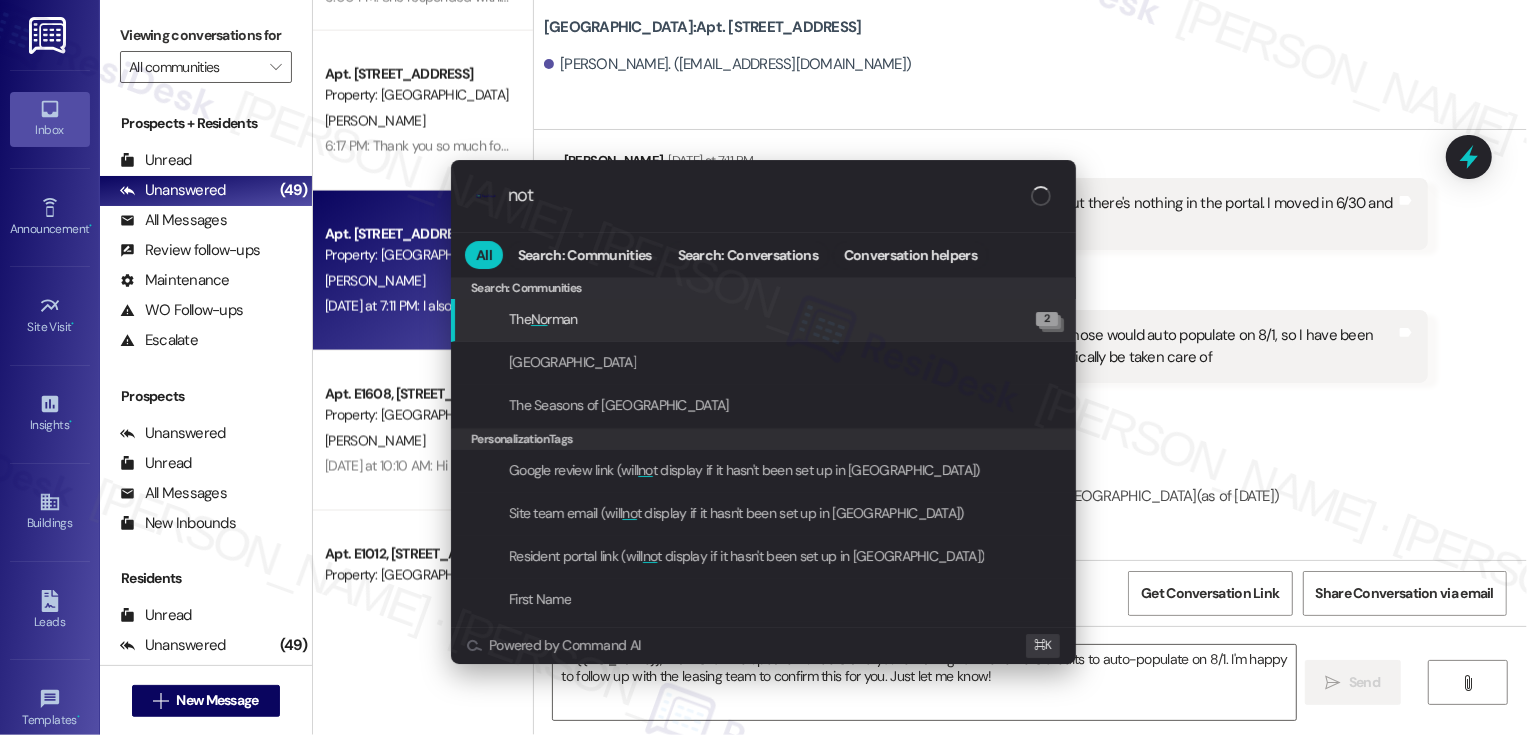 type on "note" 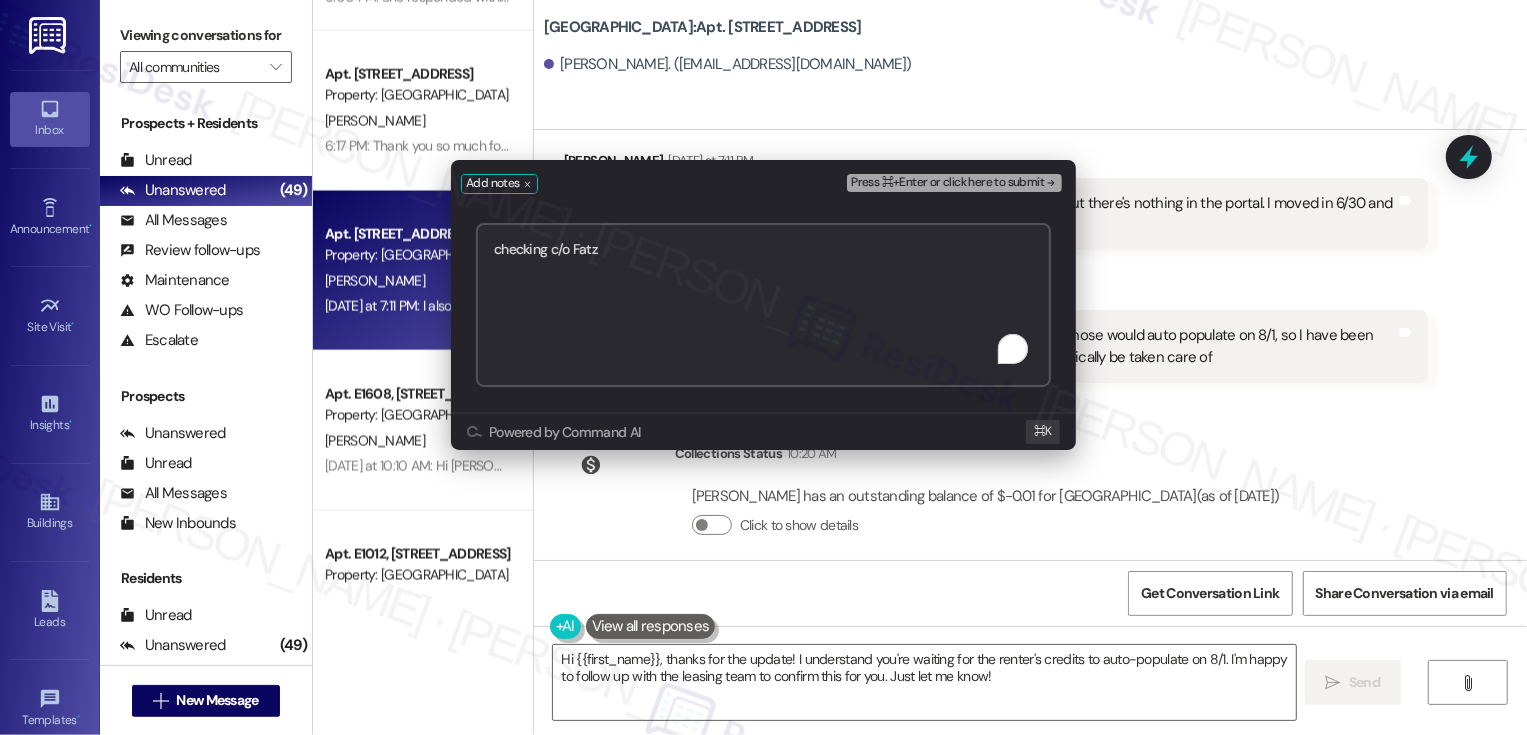 paste on "https://residesk.slack.com/archives/C094PQXJKKP/p1753223397844129?thread_ts=1753223396.738859&cid=C094PQXJKKP" 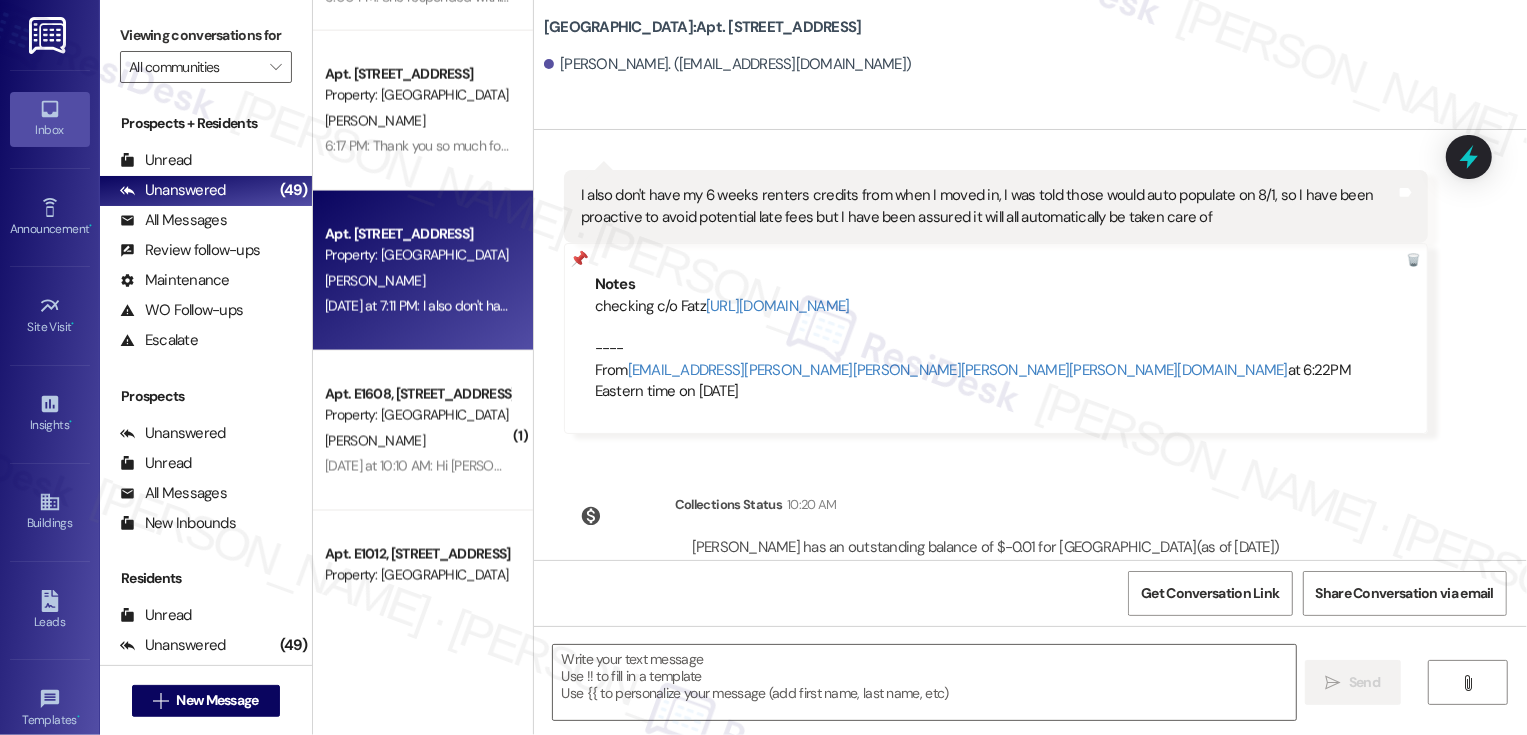 type on "Fetching suggested responses. Please feel free to read through the conversation in the meantime." 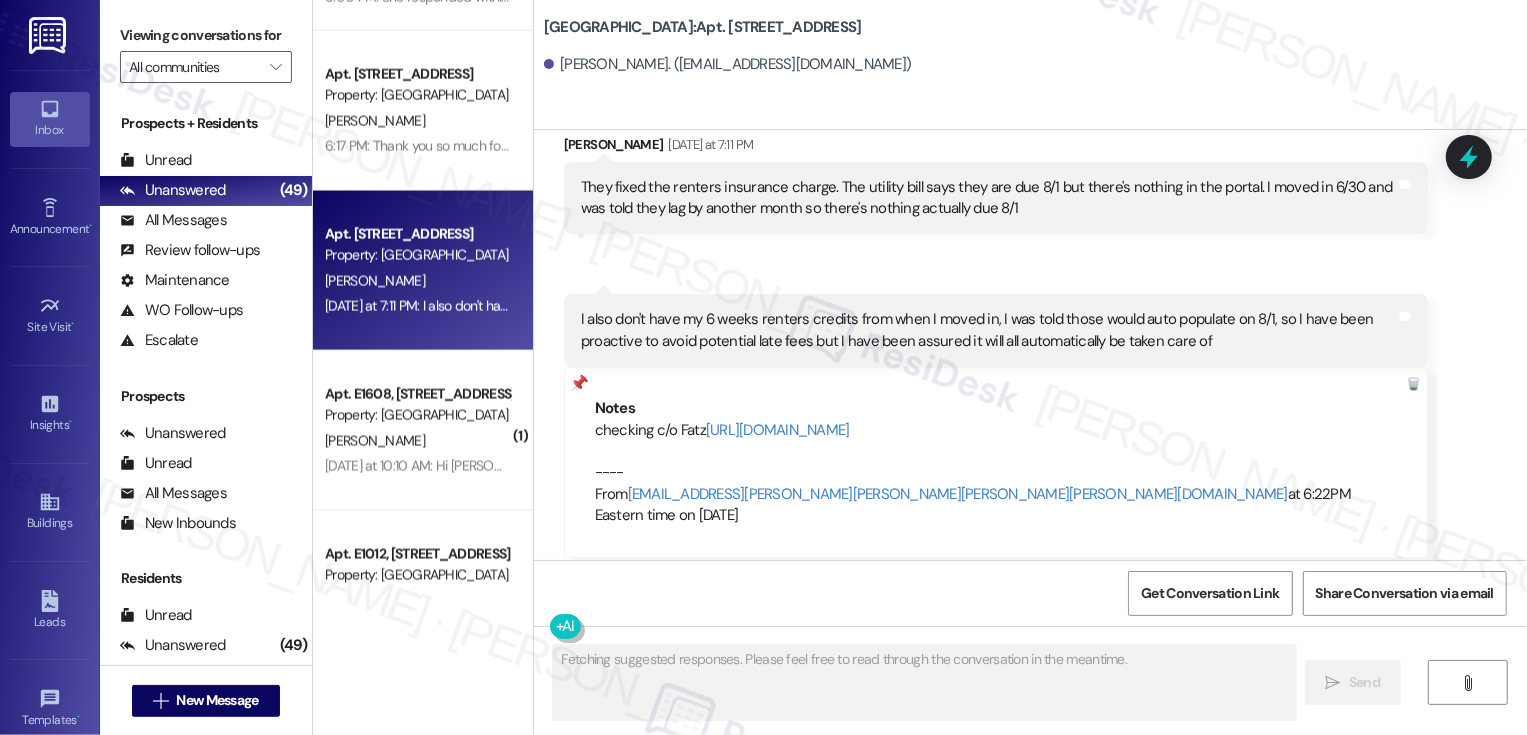scroll, scrollTop: 2989, scrollLeft: 0, axis: vertical 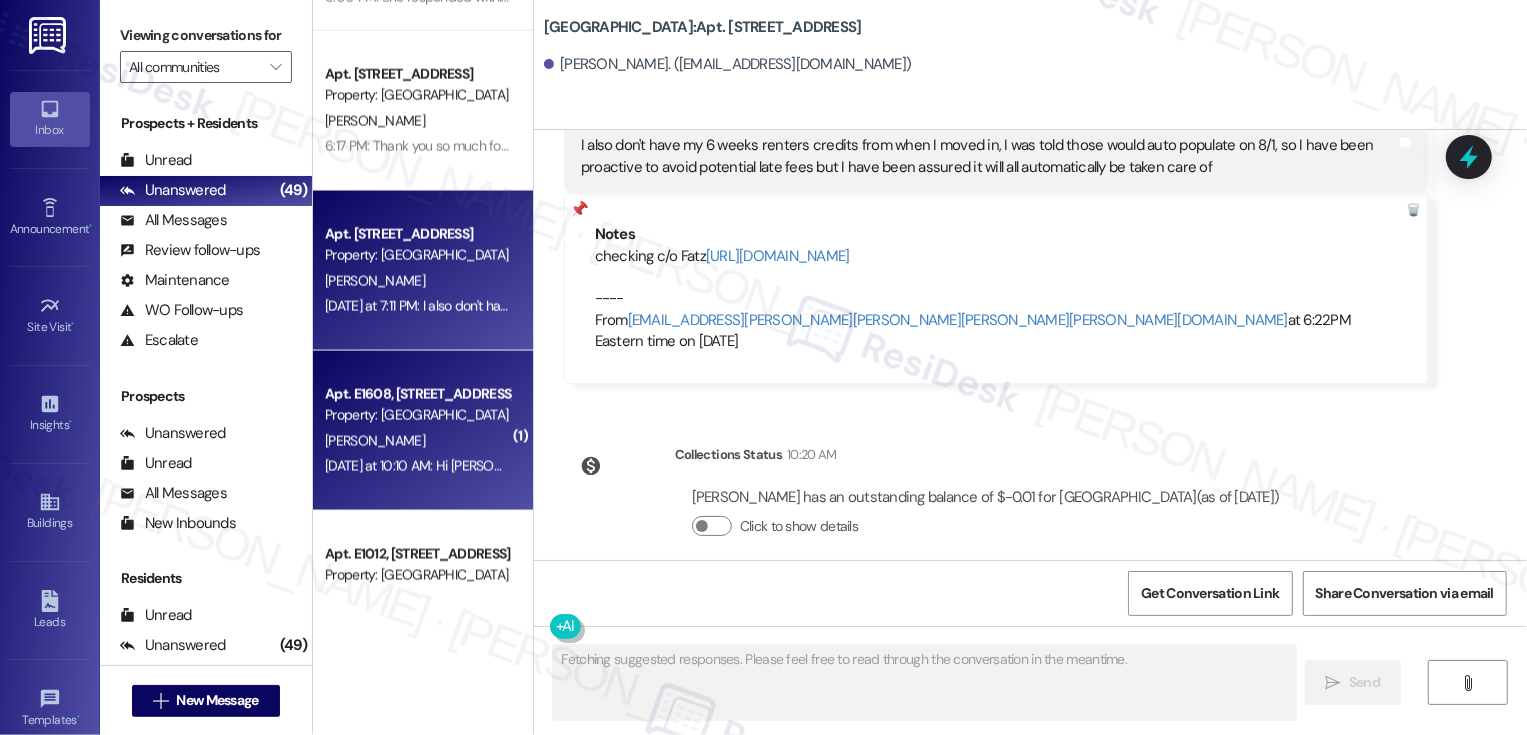click on "[PERSON_NAME]" at bounding box center (417, 441) 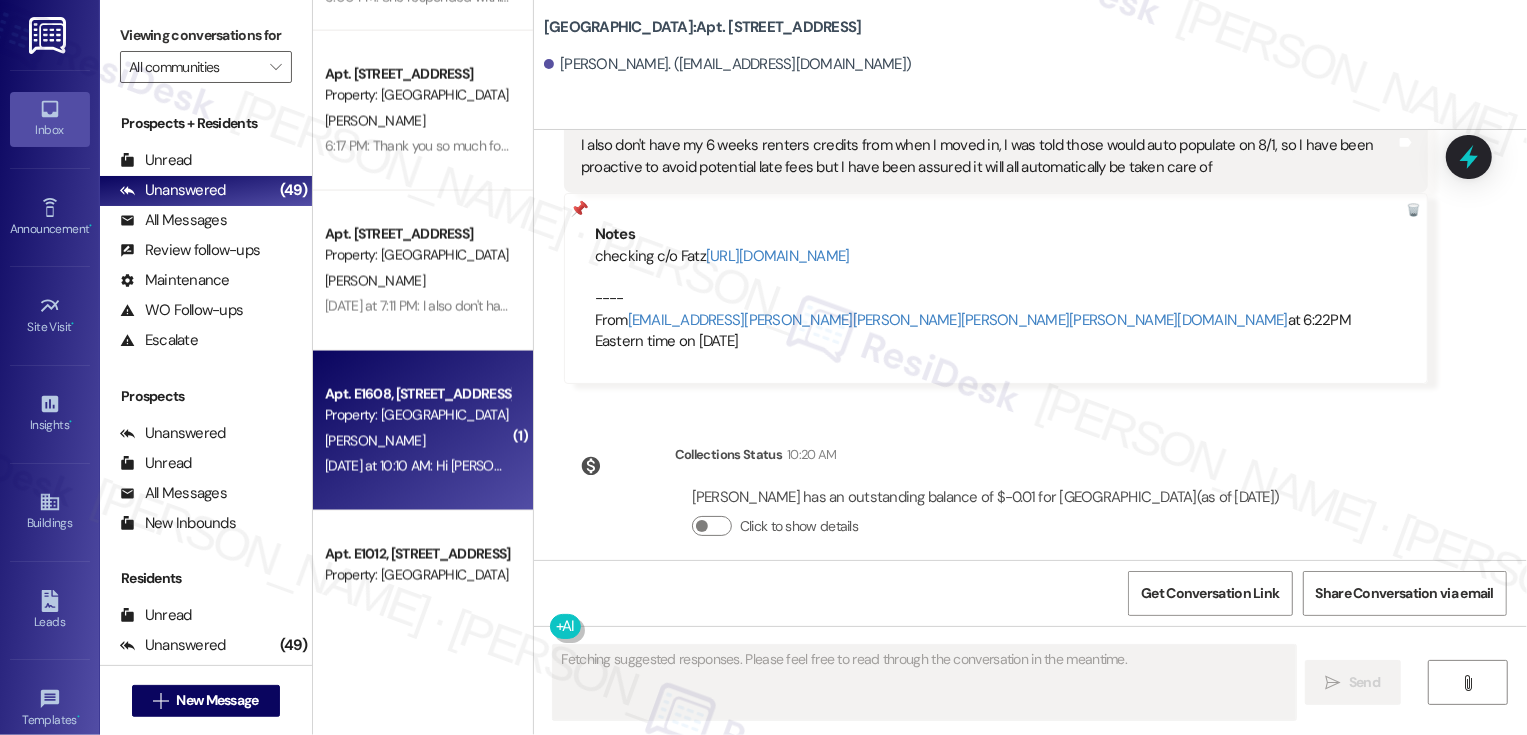 click on "[PERSON_NAME]" at bounding box center (417, 441) 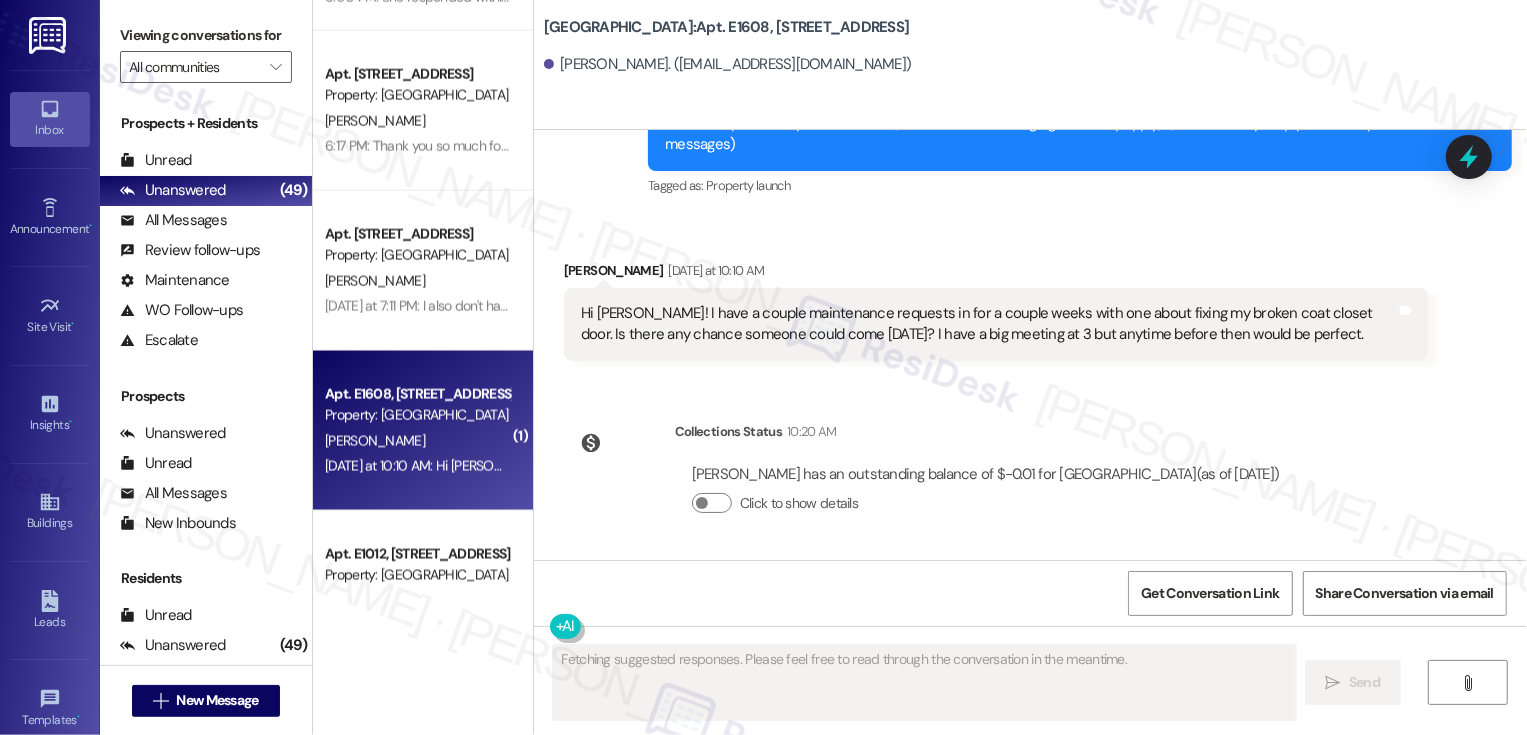 scroll, scrollTop: 260, scrollLeft: 0, axis: vertical 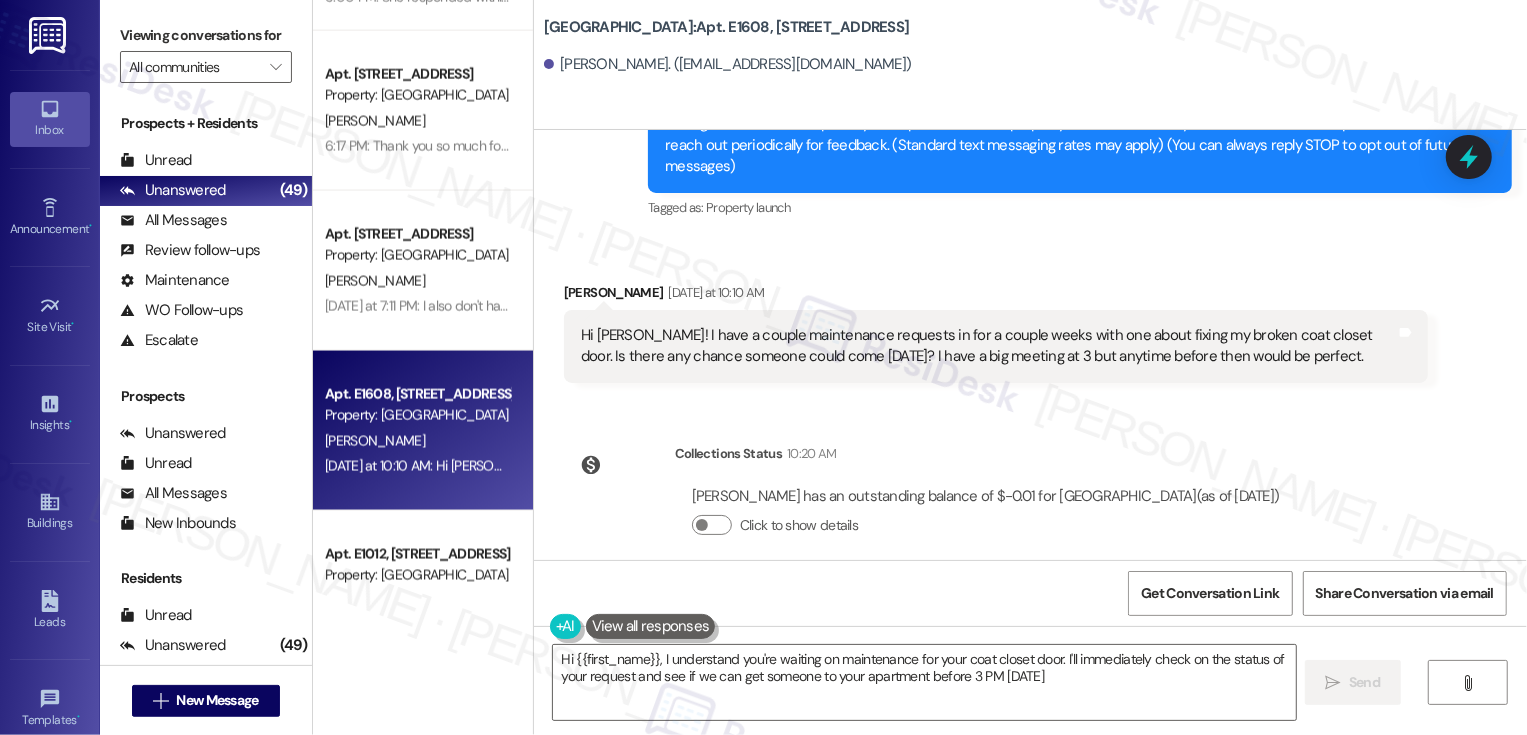 type on "Hi {{first_name}}, I understand you're waiting on maintenance for your coat closet door. I'll immediately check on the status of your request and see if we can get someone to your apartment before 3 PM today." 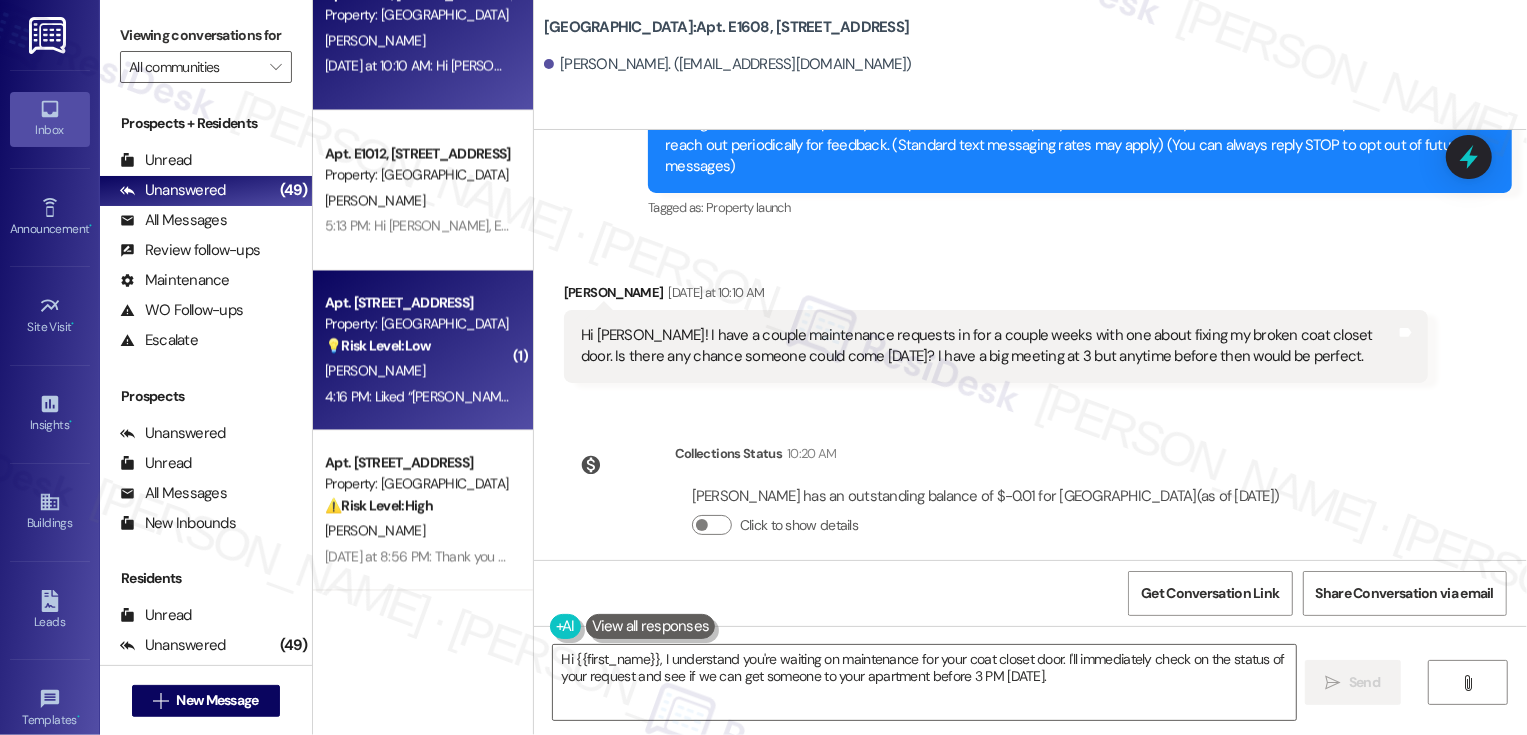 scroll, scrollTop: 2778, scrollLeft: 0, axis: vertical 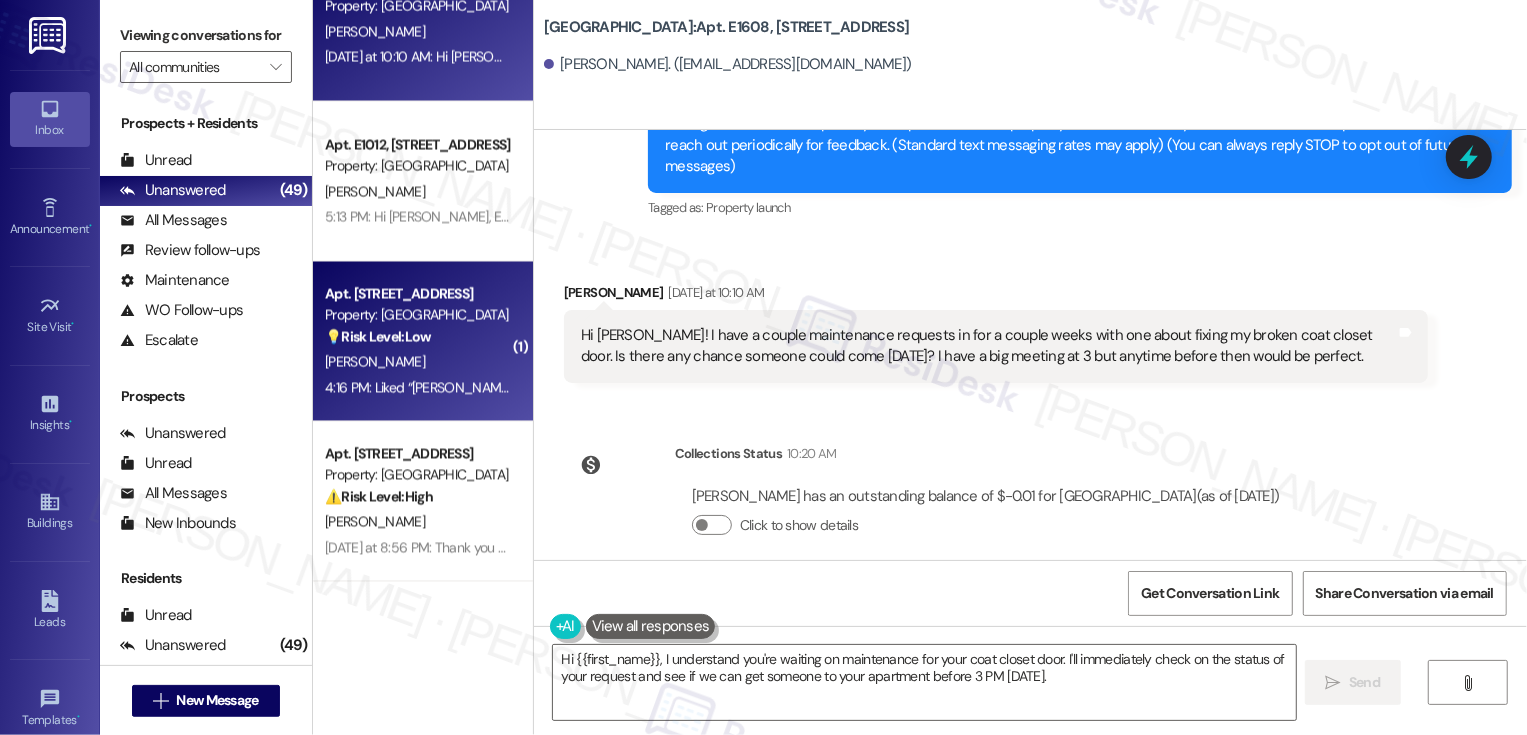 click on "💡  Risk Level:  Low The resident is requesting that their friend be added to the contact list for the resident support team. This is a non-essential request related to customer satisfaction." at bounding box center (417, 337) 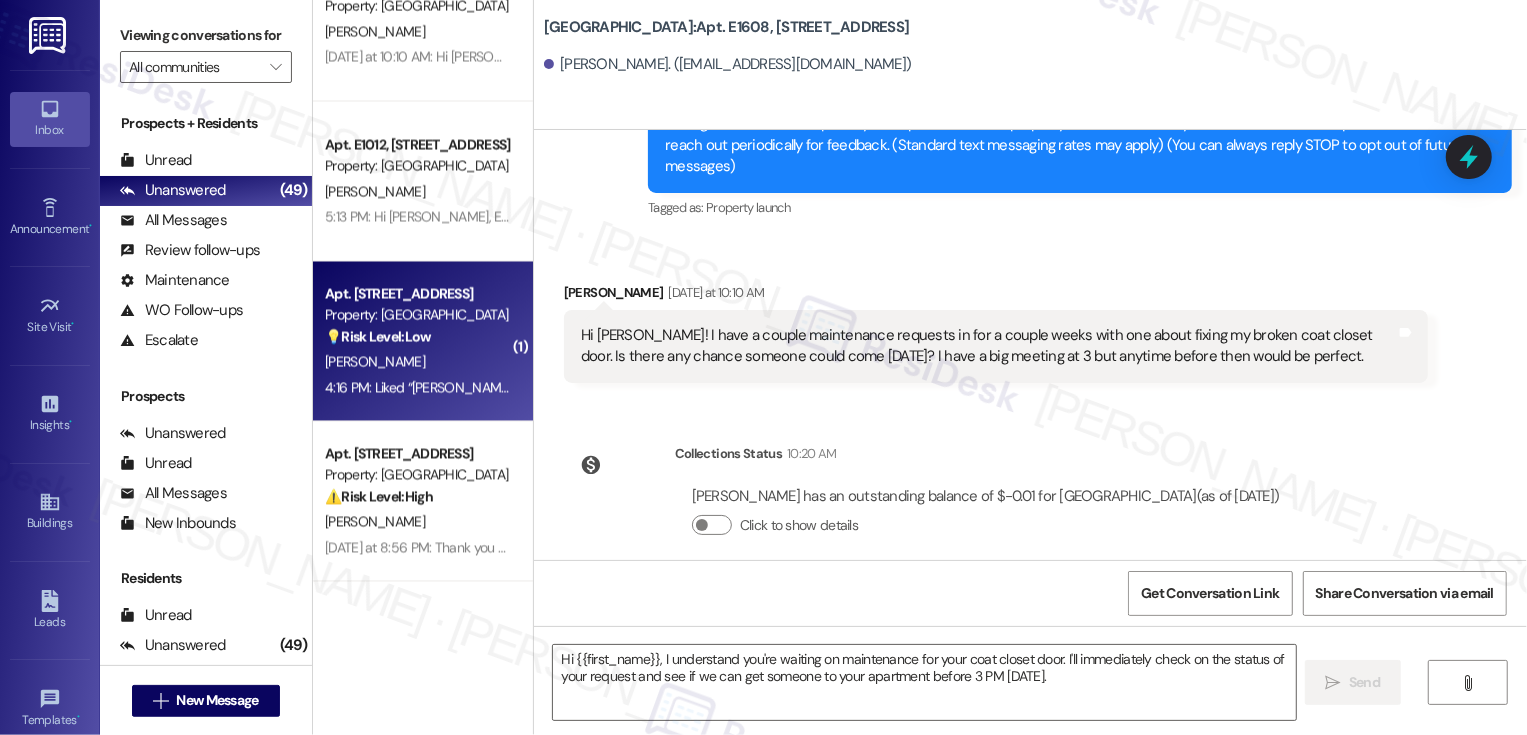 type on "Fetching suggested responses. Please feel free to read through the conversation in the meantime." 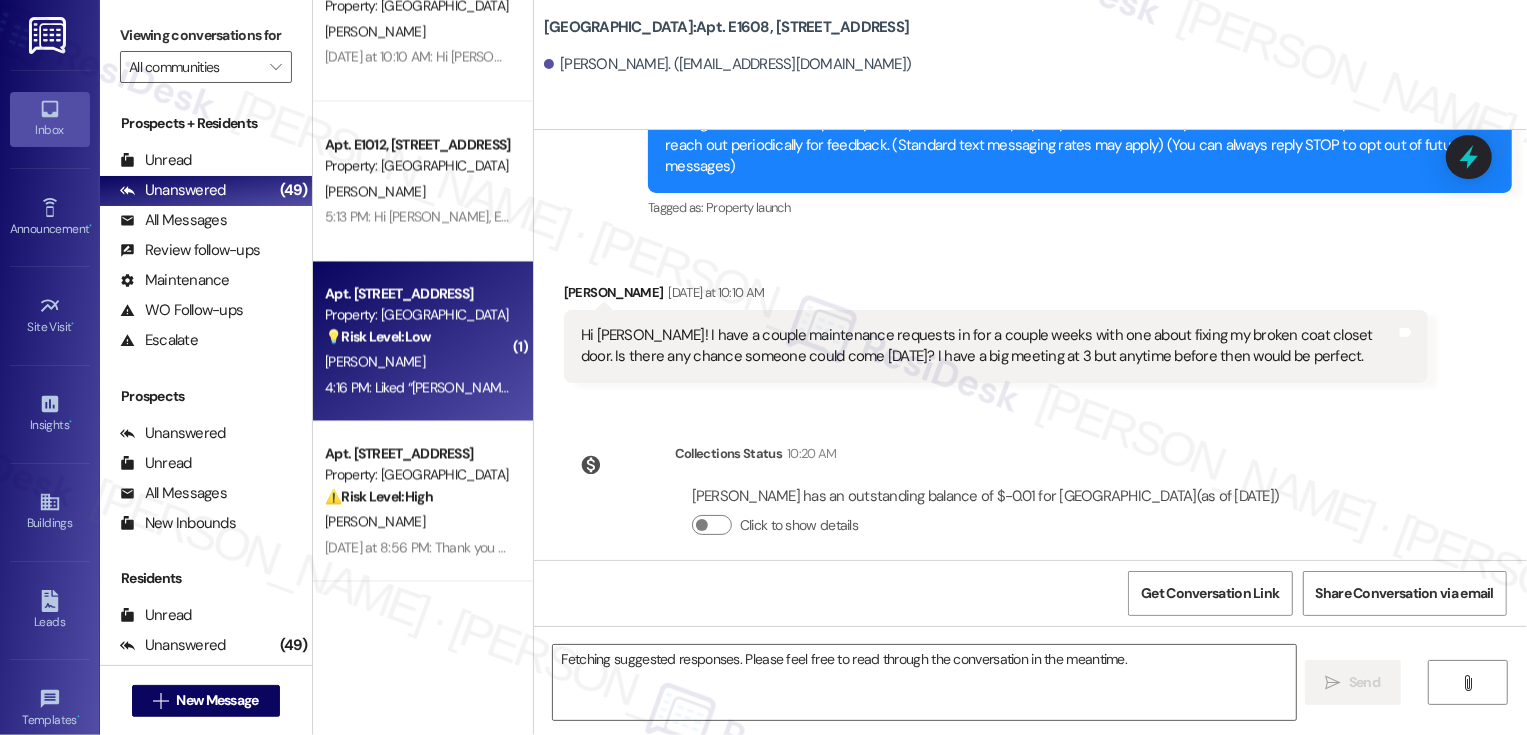 click on "💡  Risk Level:  Low The resident is requesting that their friend be added to the contact list for the resident support team. This is a non-essential request related to customer satisfaction." at bounding box center [417, 337] 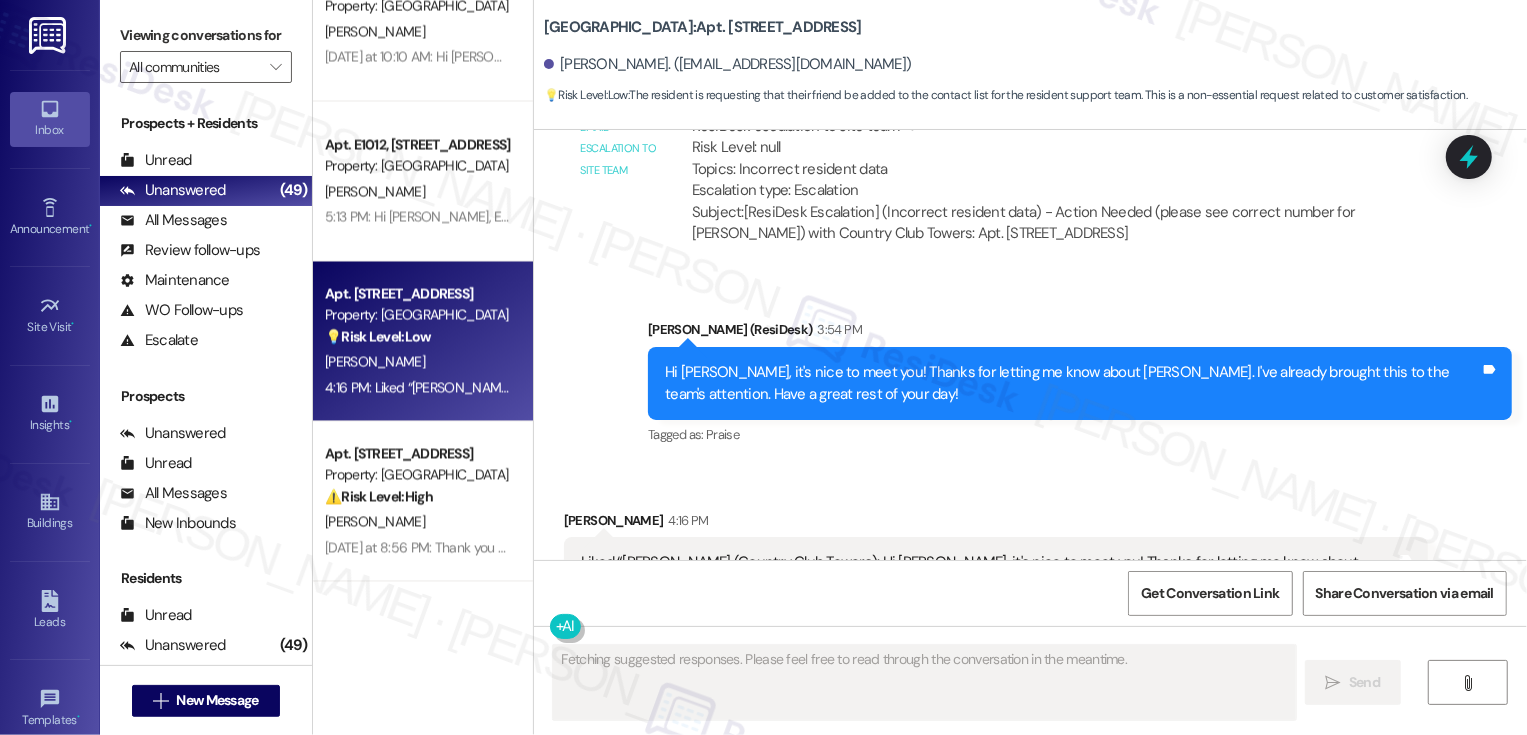 scroll, scrollTop: 1371, scrollLeft: 0, axis: vertical 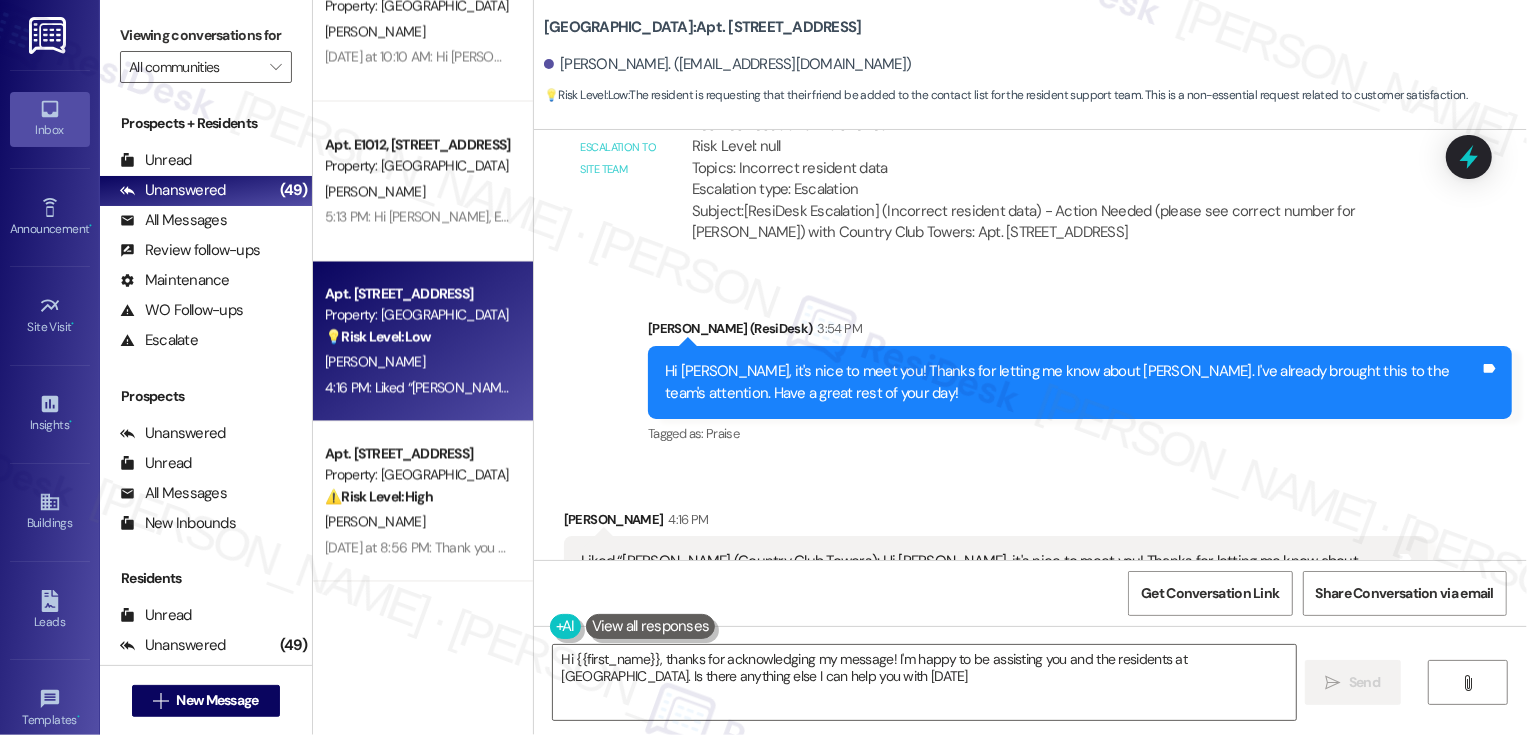 type on "Hi {{first_name}}, thanks for acknowledging my message! I'm happy to be assisting you and the residents at Bayaud Tower. Is there anything else I can help you with today?" 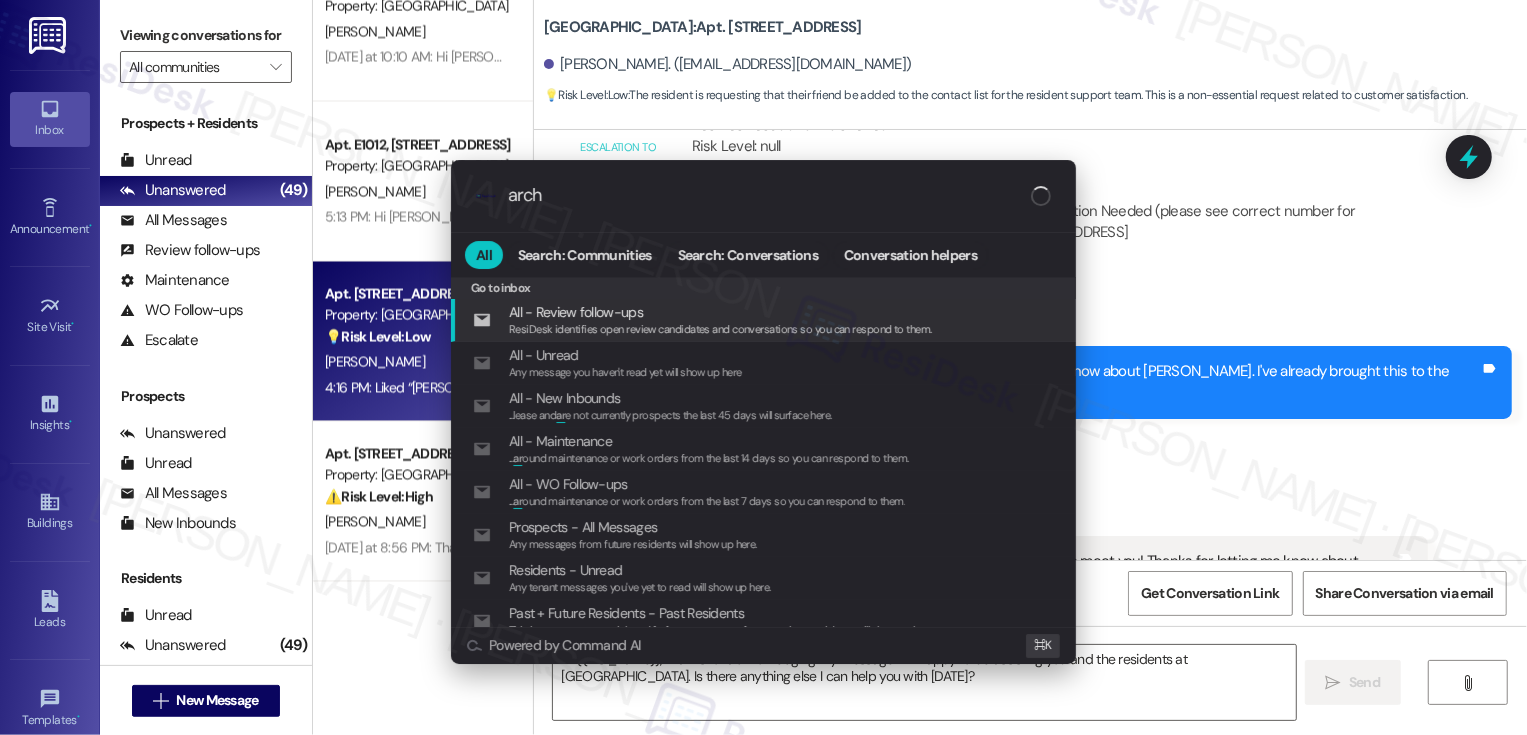type on "archi" 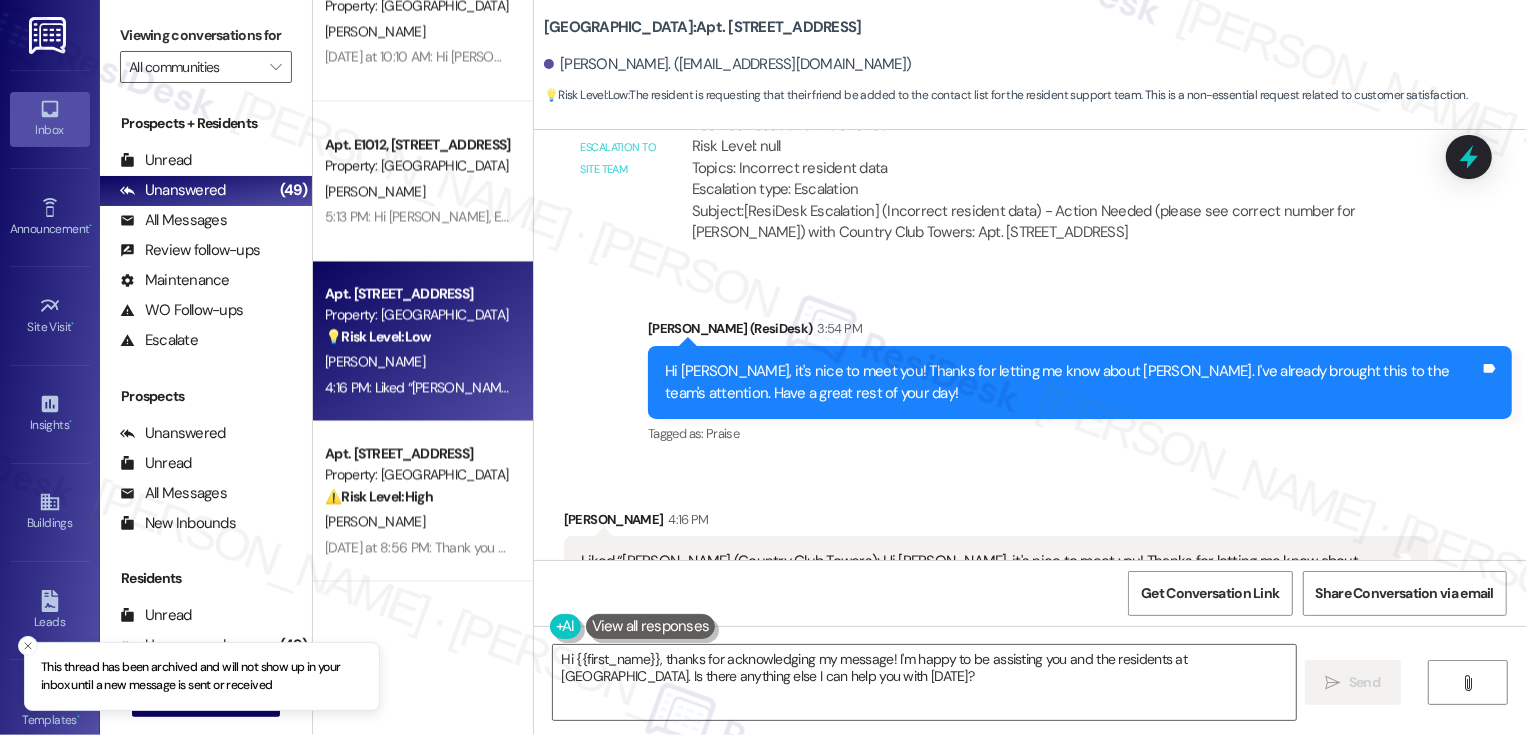 scroll, scrollTop: 2845, scrollLeft: 0, axis: vertical 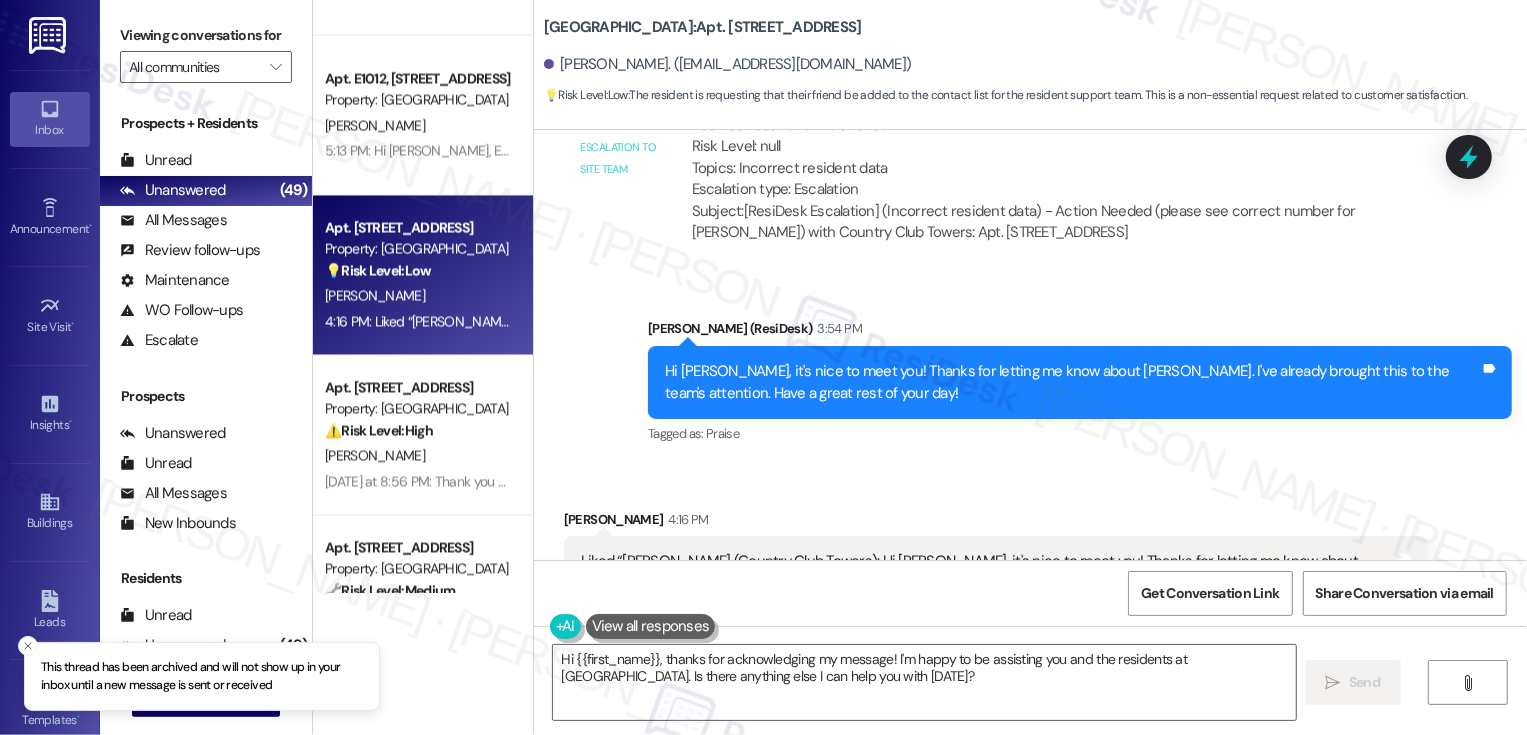 click on "⚠️  Risk Level:  High The resident reports that the AC in the 5th-floor amenities area, including the gym, has been broken for a week. This impacts resident comfort and usability of amenities, and could indicate a larger HVAC issue. The gym temperature being stuck at 72 degrees is also a maintenance concern." at bounding box center (417, 430) 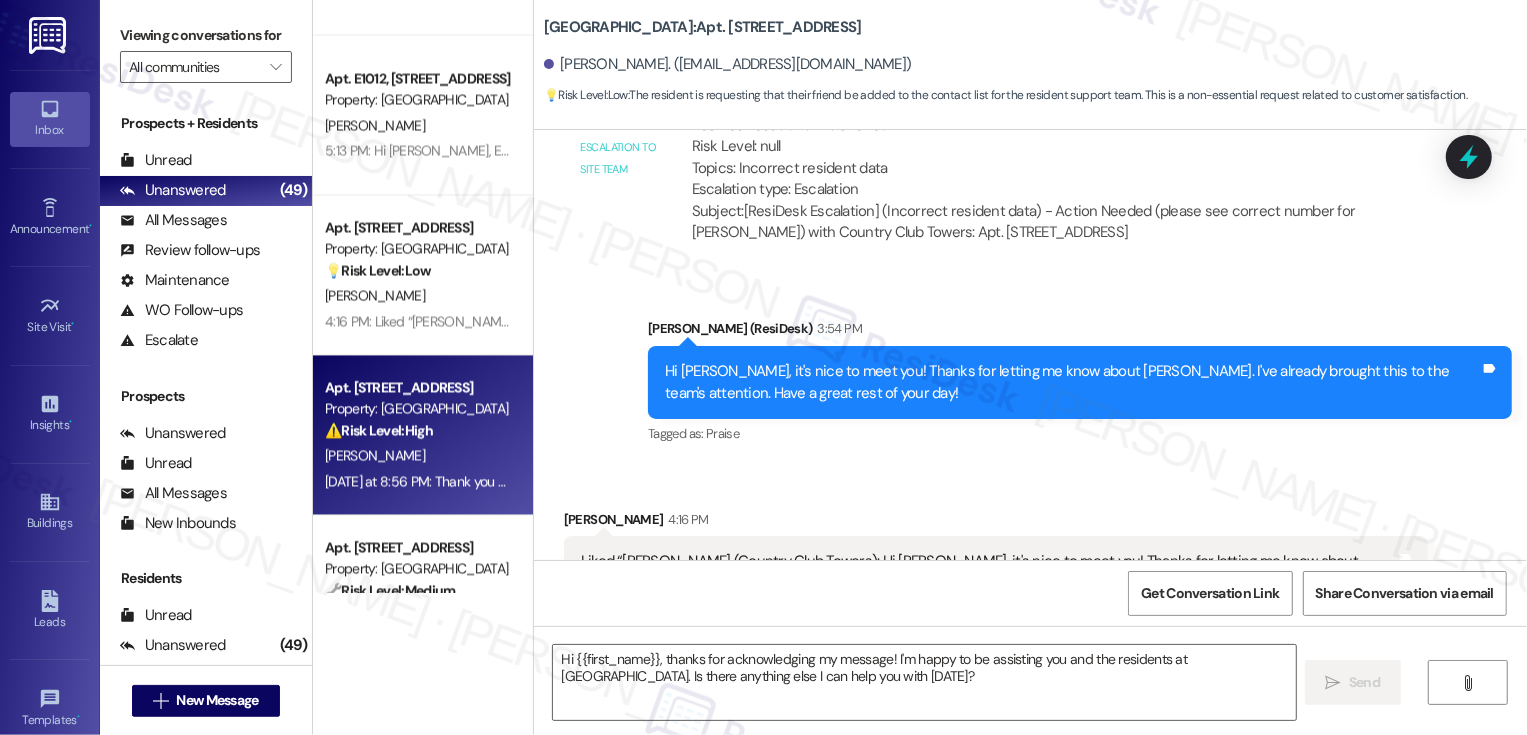 click on "⚠️  Risk Level:  High The resident reports that the AC in the 5th-floor amenities area, including the gym, has been broken for a week. This impacts resident comfort and usability of amenities, and could indicate a larger HVAC issue. The gym temperature being stuck at 72 degrees is also a maintenance concern." at bounding box center (417, 430) 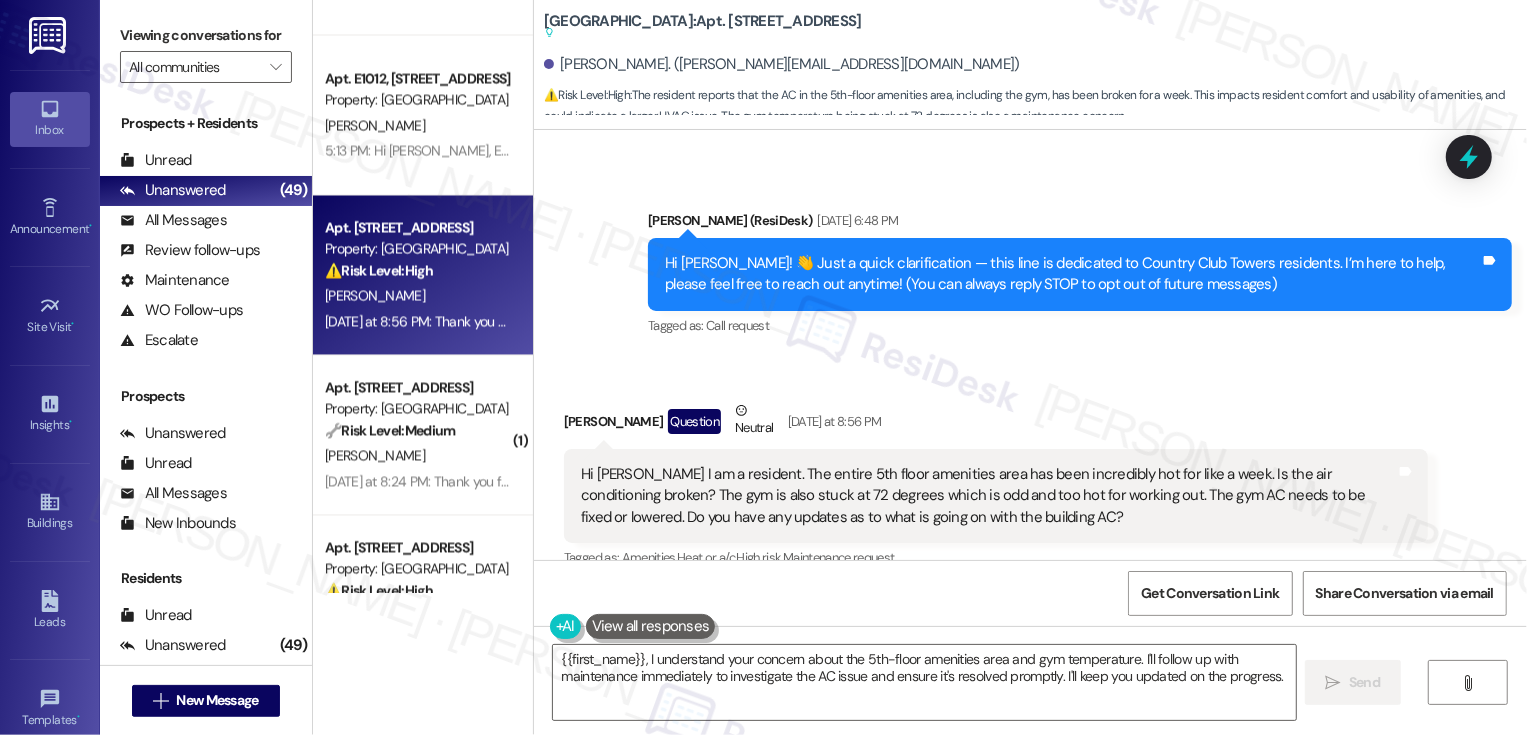 scroll, scrollTop: 243, scrollLeft: 0, axis: vertical 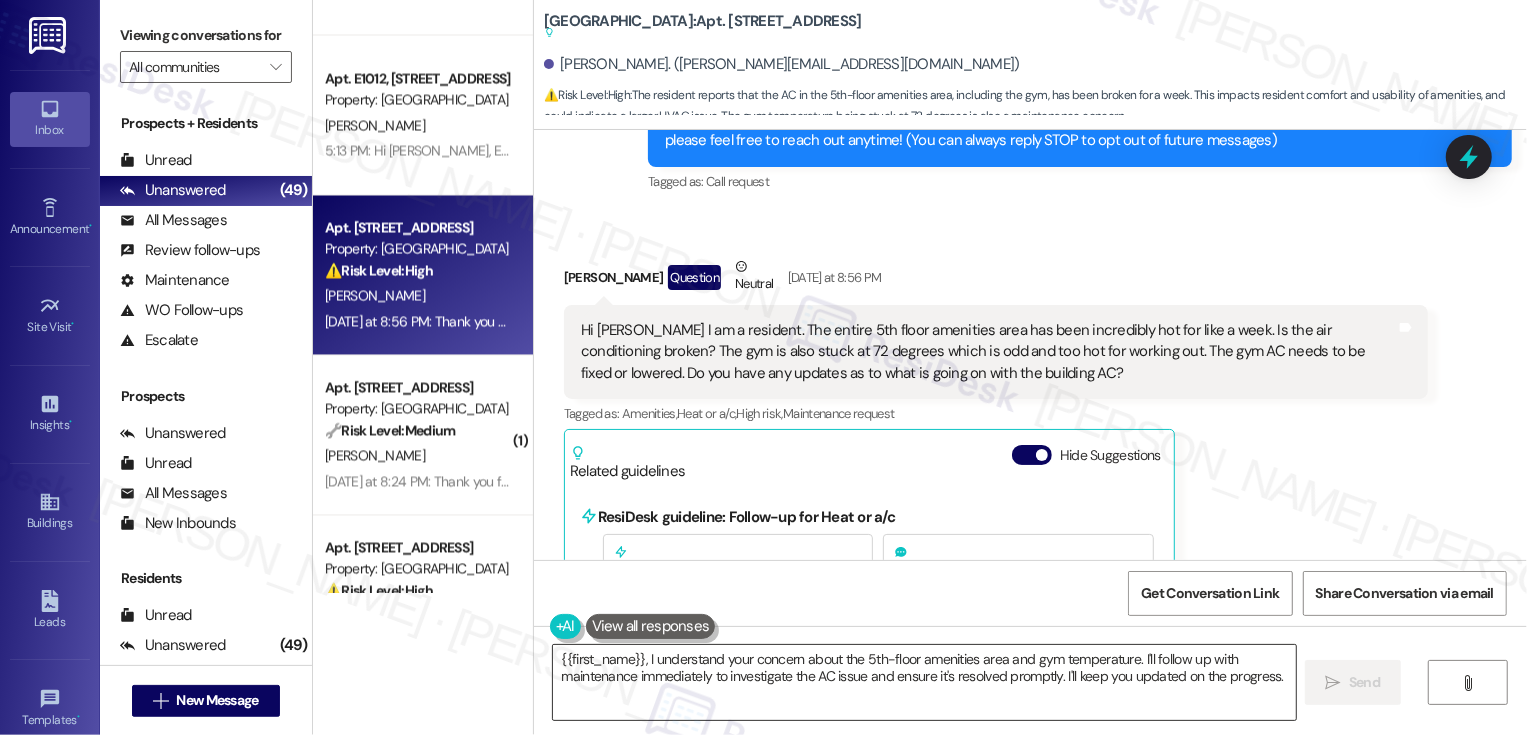 click on "{{first_name}}, I understand your concern about the 5th-floor amenities area and gym temperature. I'll follow up with maintenance immediately to investigate the AC issue and ensure it's resolved promptly. I'll keep you updated on the progress." at bounding box center [924, 682] 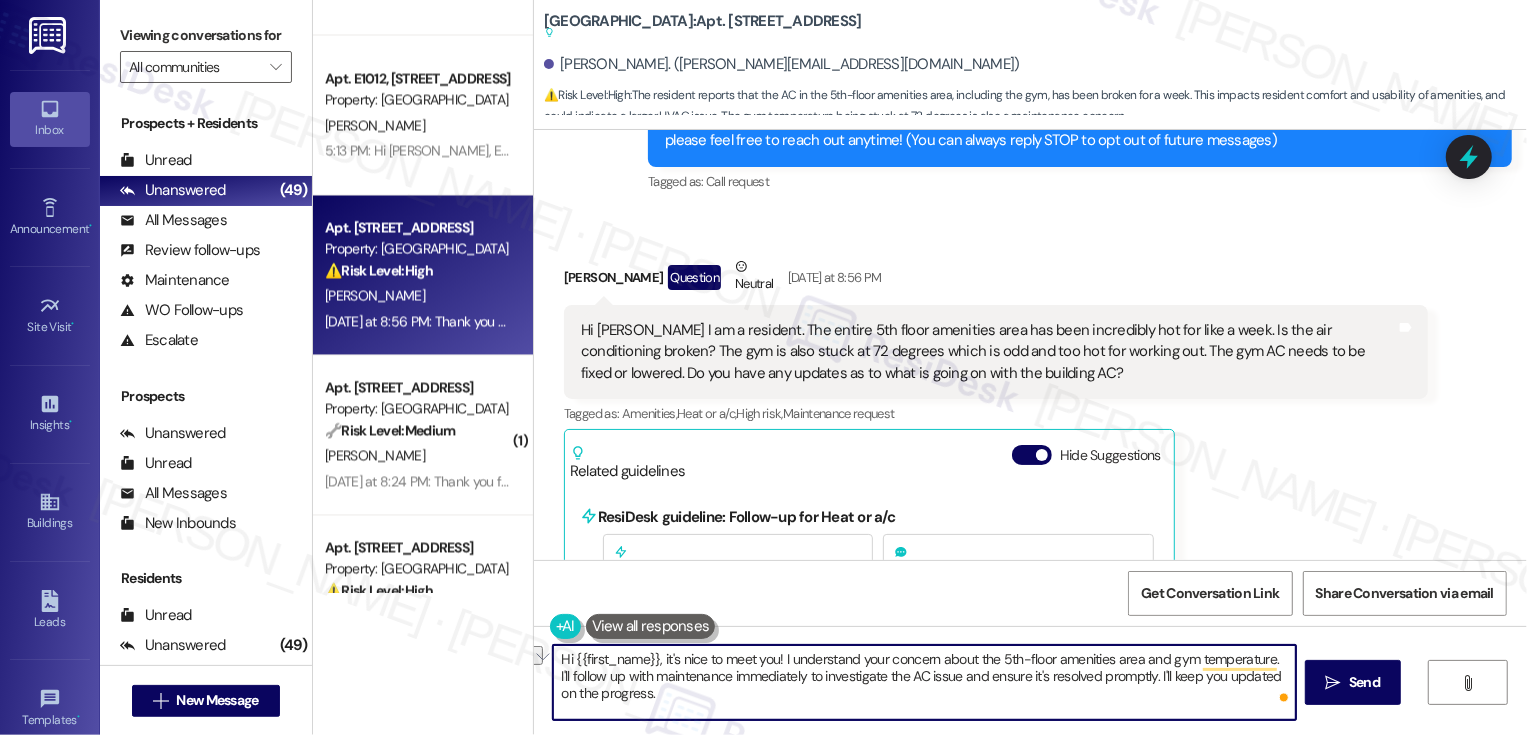 drag, startPoint x: 634, startPoint y: 677, endPoint x: 1058, endPoint y: 708, distance: 425.13174 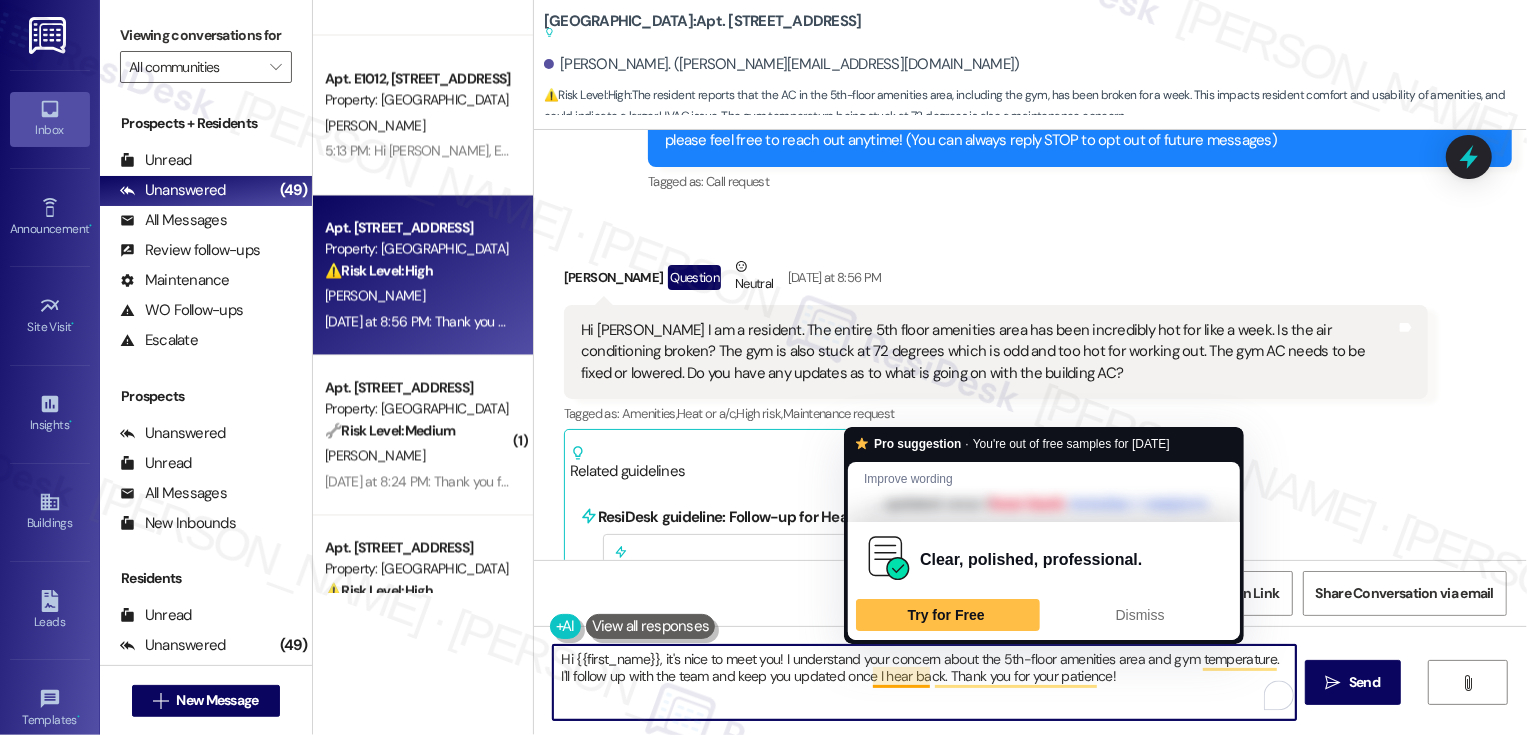 click on "Hi {{first_name}}, it's nice to meet you! I understand your concern about the 5th-floor amenities area and gym temperature. I'll follow up with the team and keep you updated once I hear back. Thank you for your patience!" at bounding box center [924, 682] 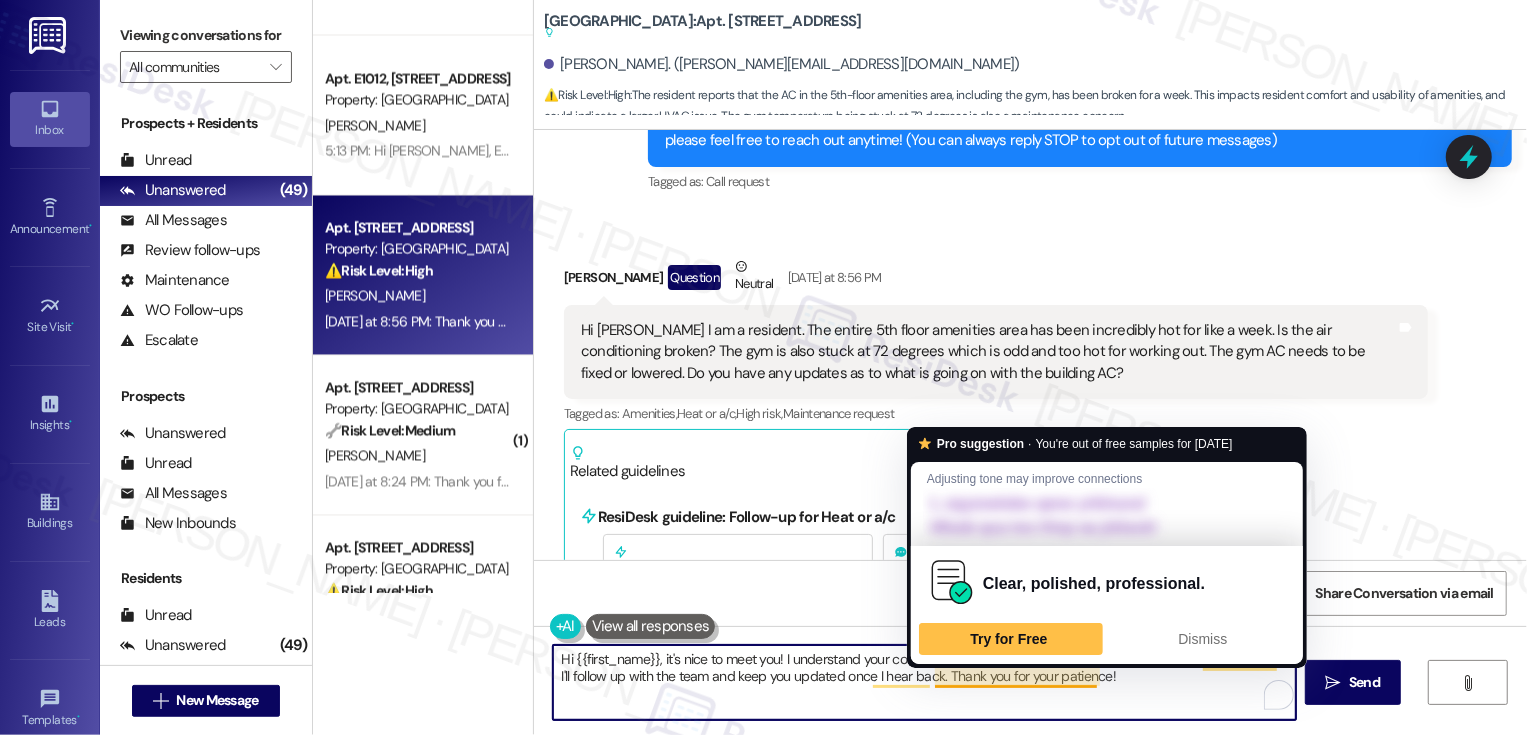click on "Hi {{first_name}}, it's nice to meet you! I understand your concern about the 5th-floor amenities area and gym temperature. I'll follow up with the team and keep you updated once I hear back. Thank you for your patience!" at bounding box center (924, 682) 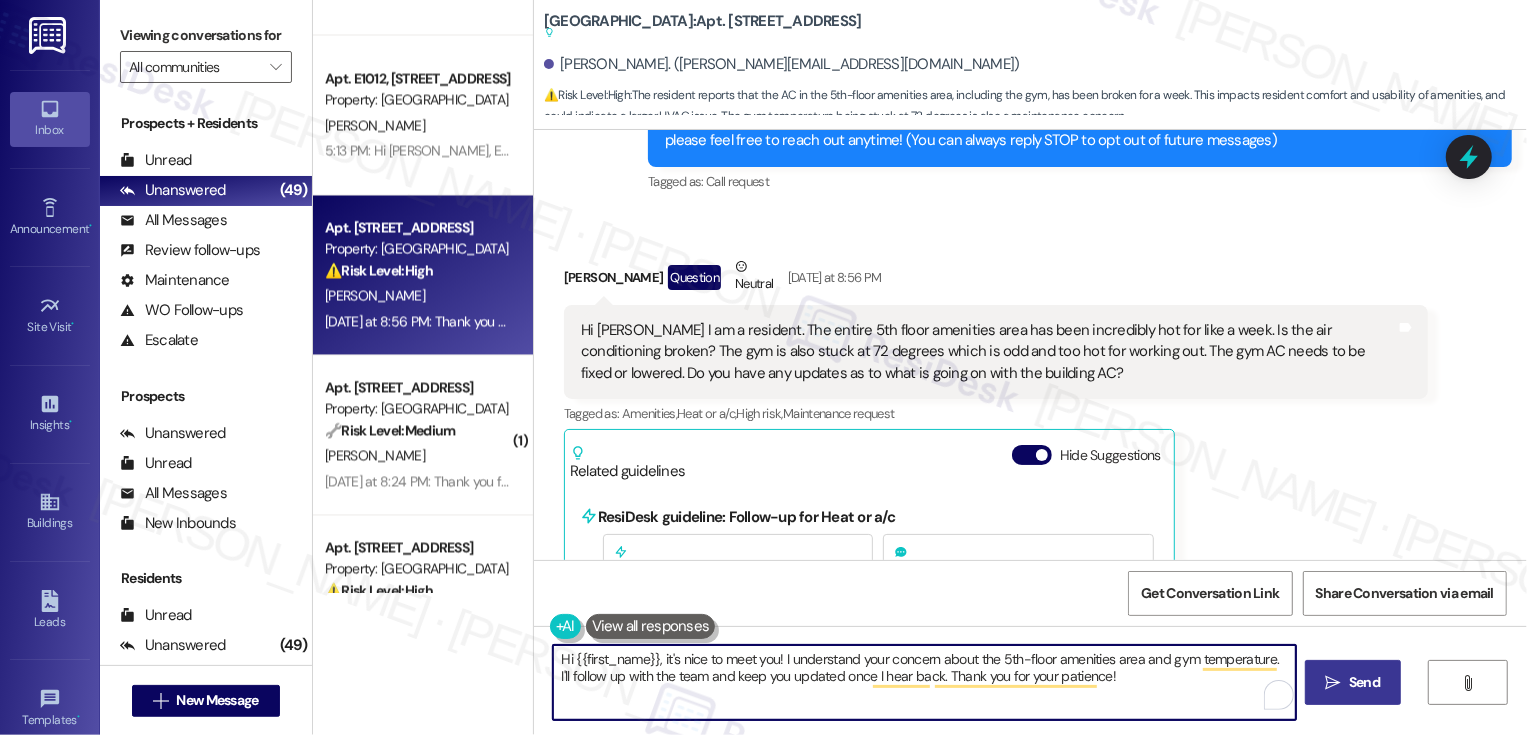 type on "Hi {{first_name}}, it's nice to meet you! I understand your concern about the 5th-floor amenities area and gym temperature. I'll follow up with the team and keep you updated once I hear back. Thank you for your patience!" 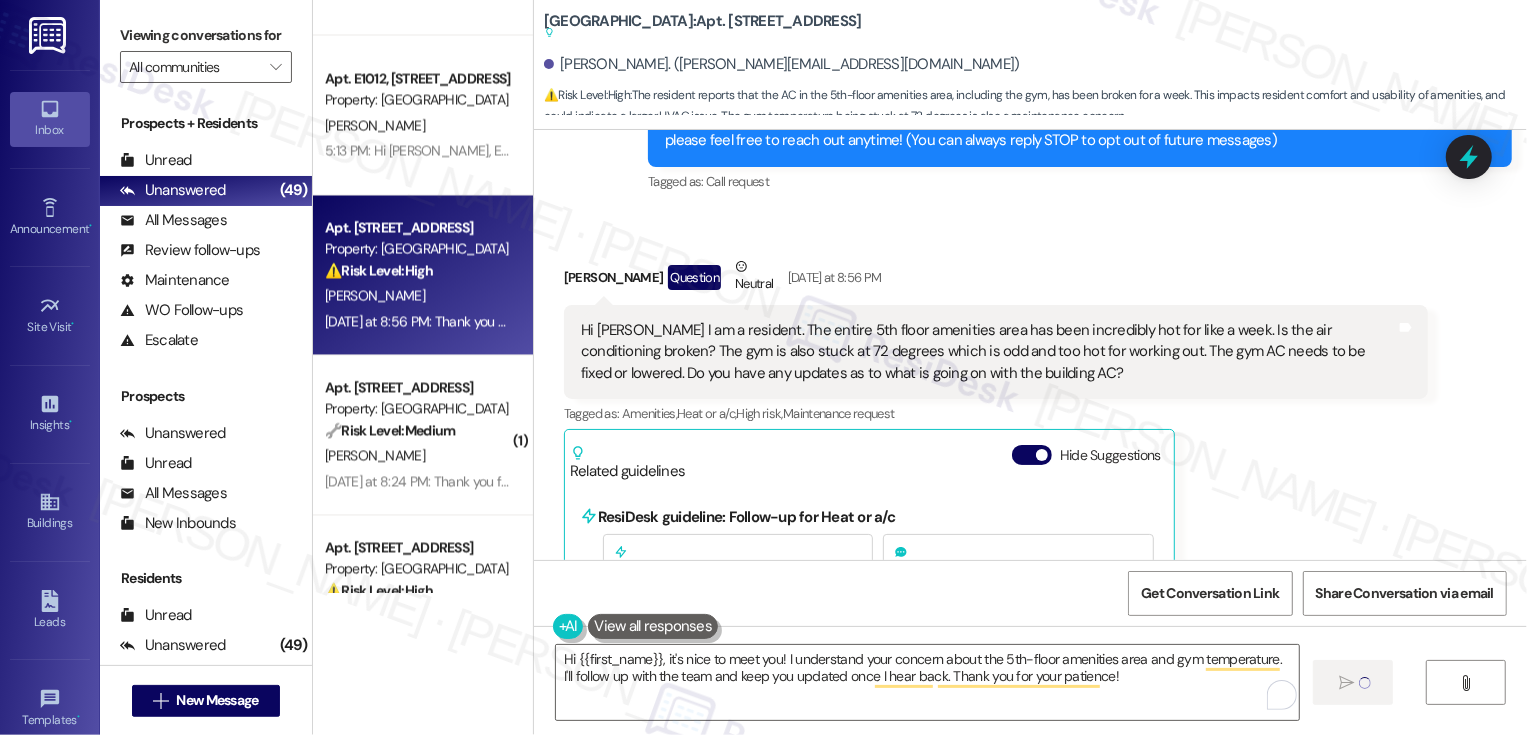 type 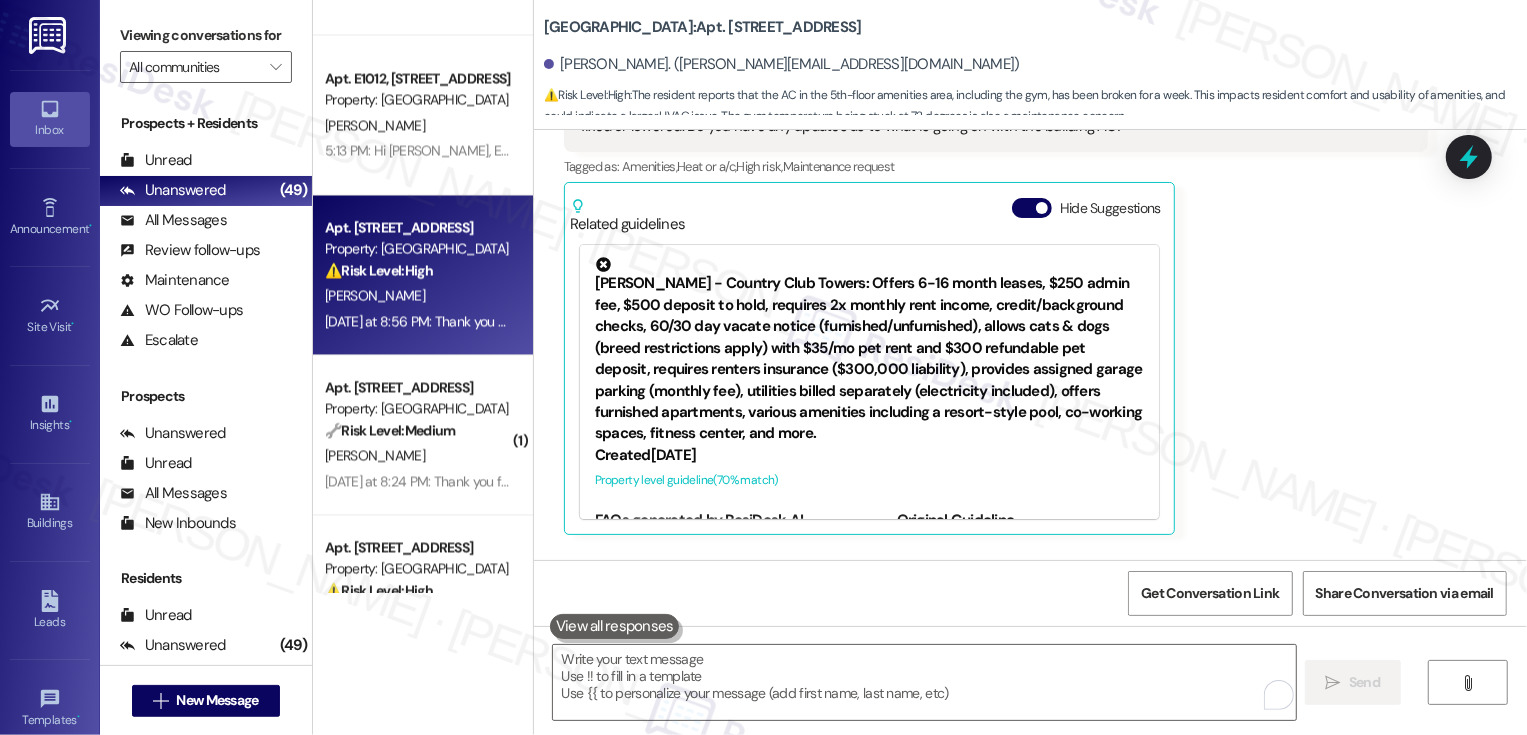 scroll, scrollTop: 565, scrollLeft: 0, axis: vertical 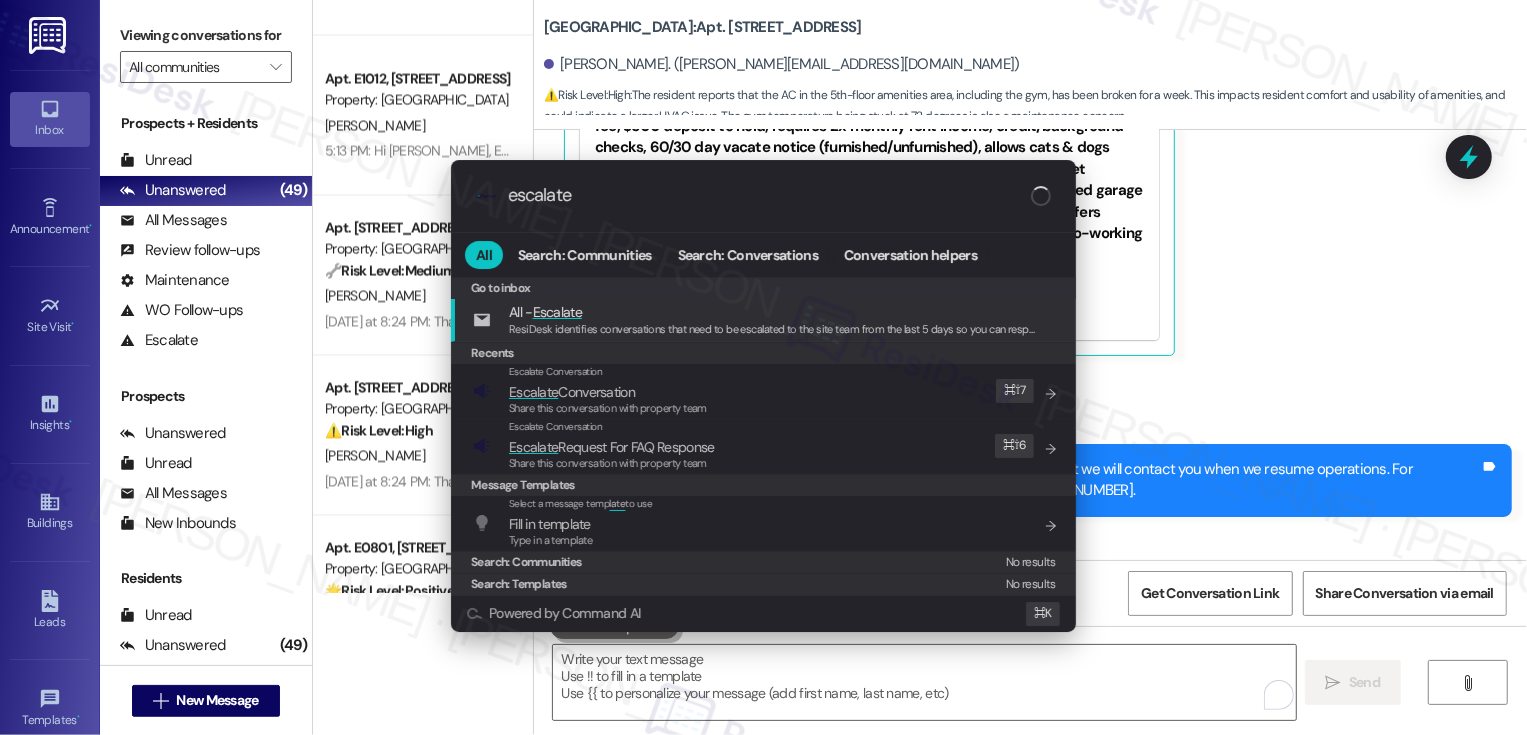 type on "escalate" 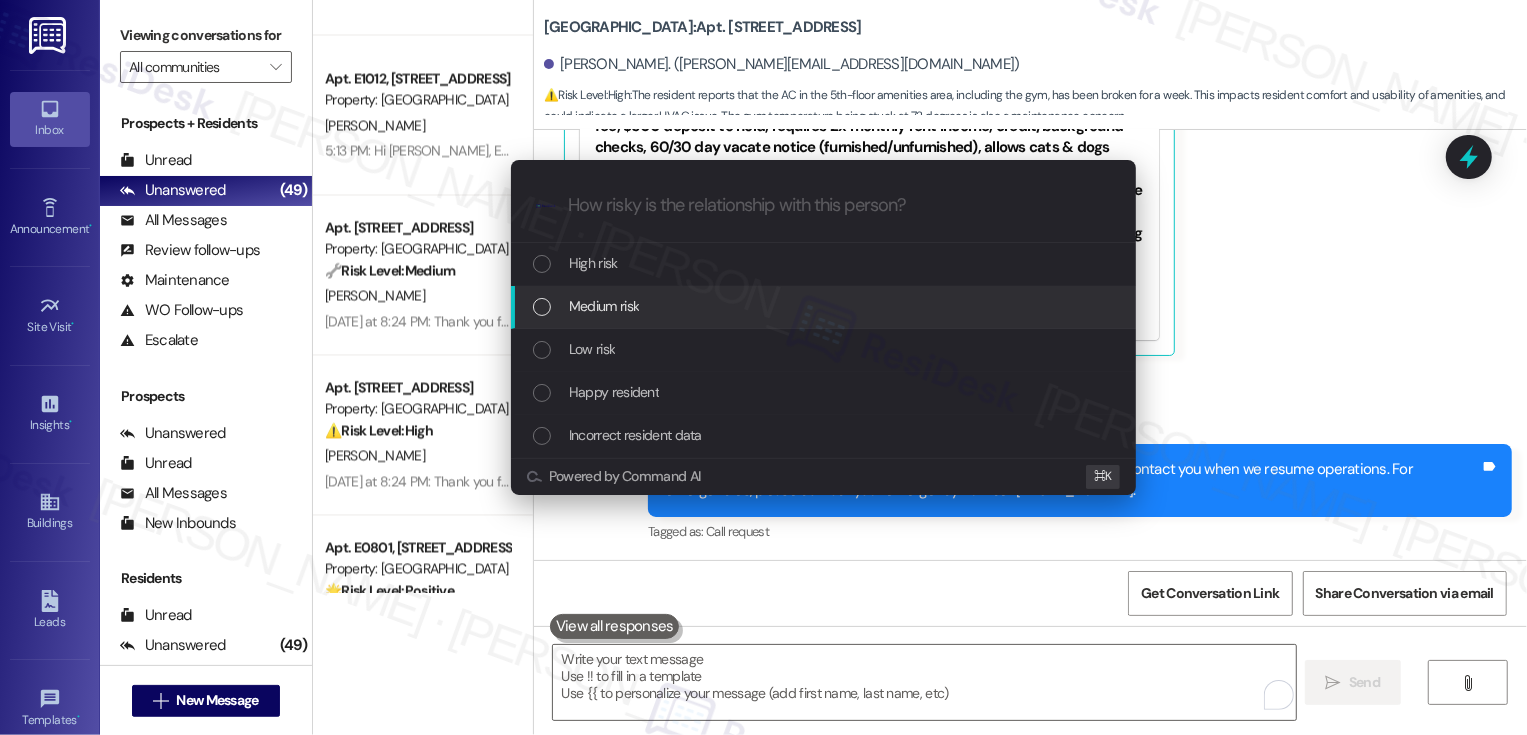 click on "Medium risk" at bounding box center [604, 306] 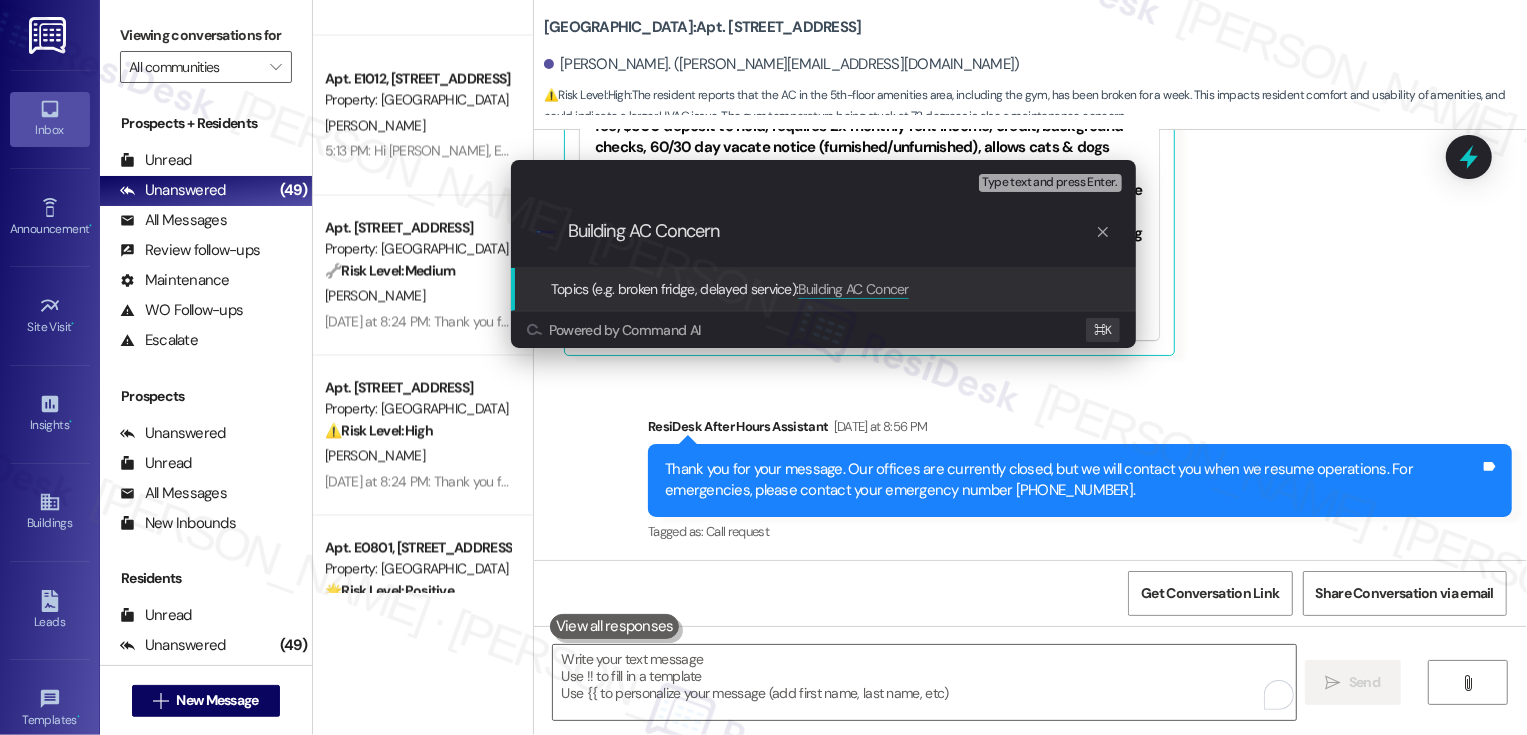 type on "Building AC Concerns" 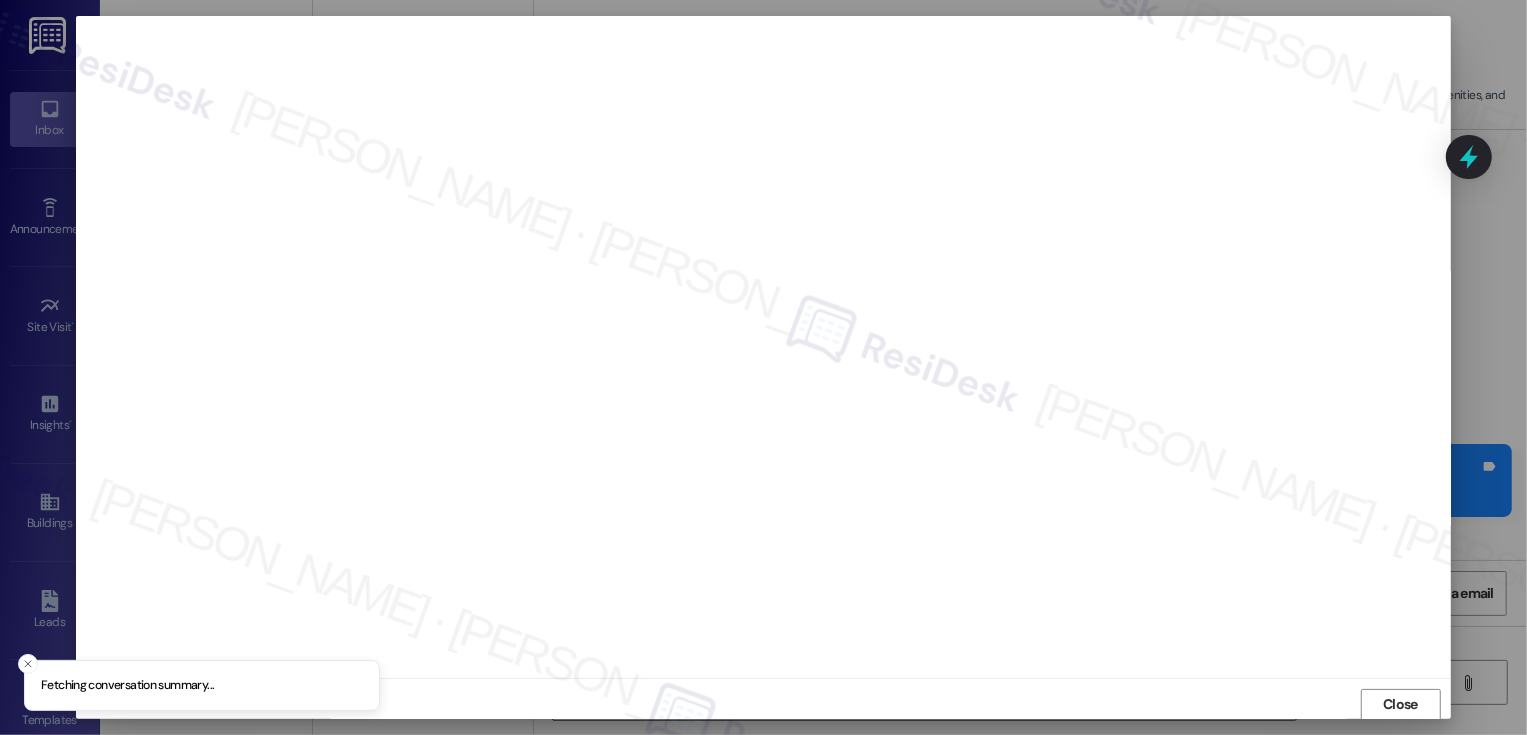 scroll, scrollTop: 1, scrollLeft: 0, axis: vertical 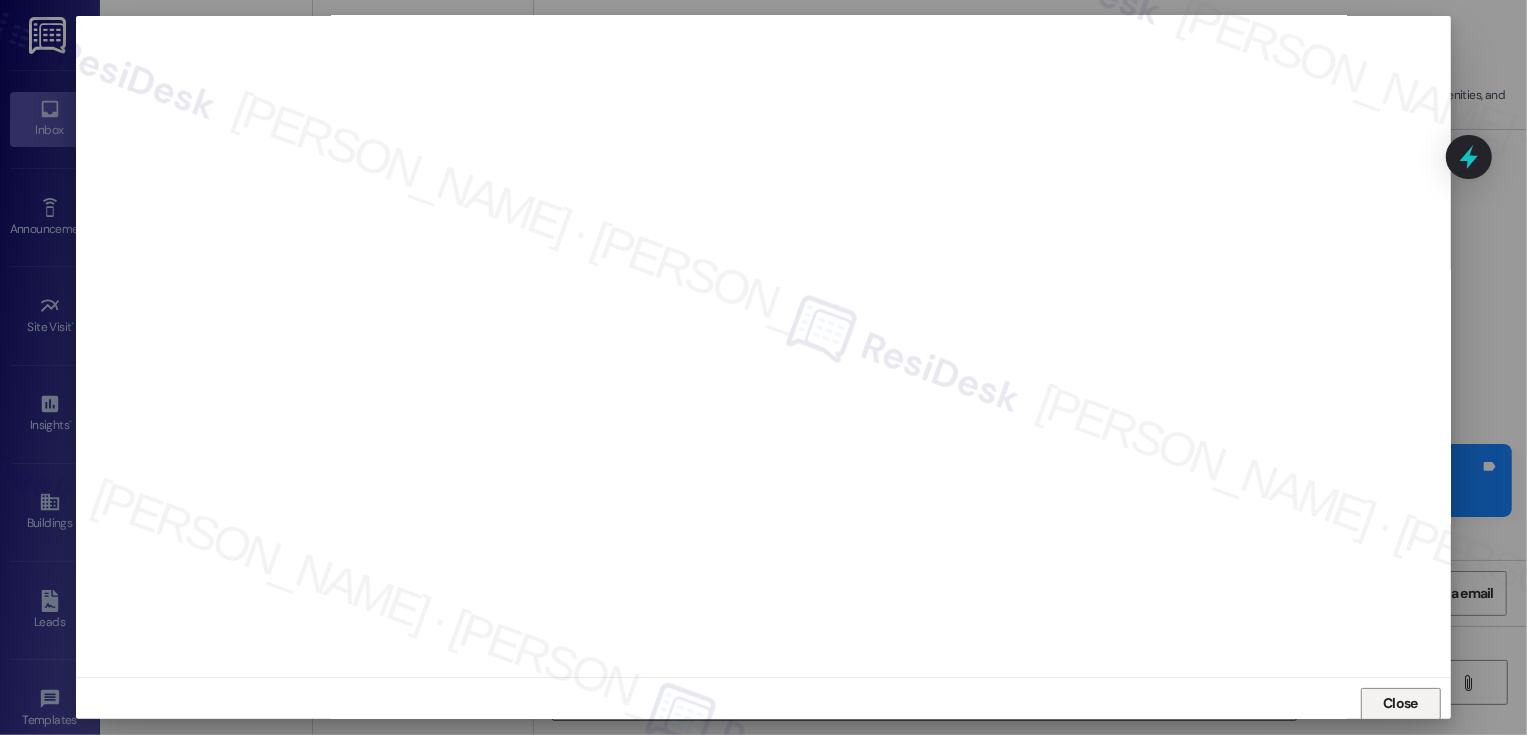 click on "Close" at bounding box center [1401, 704] 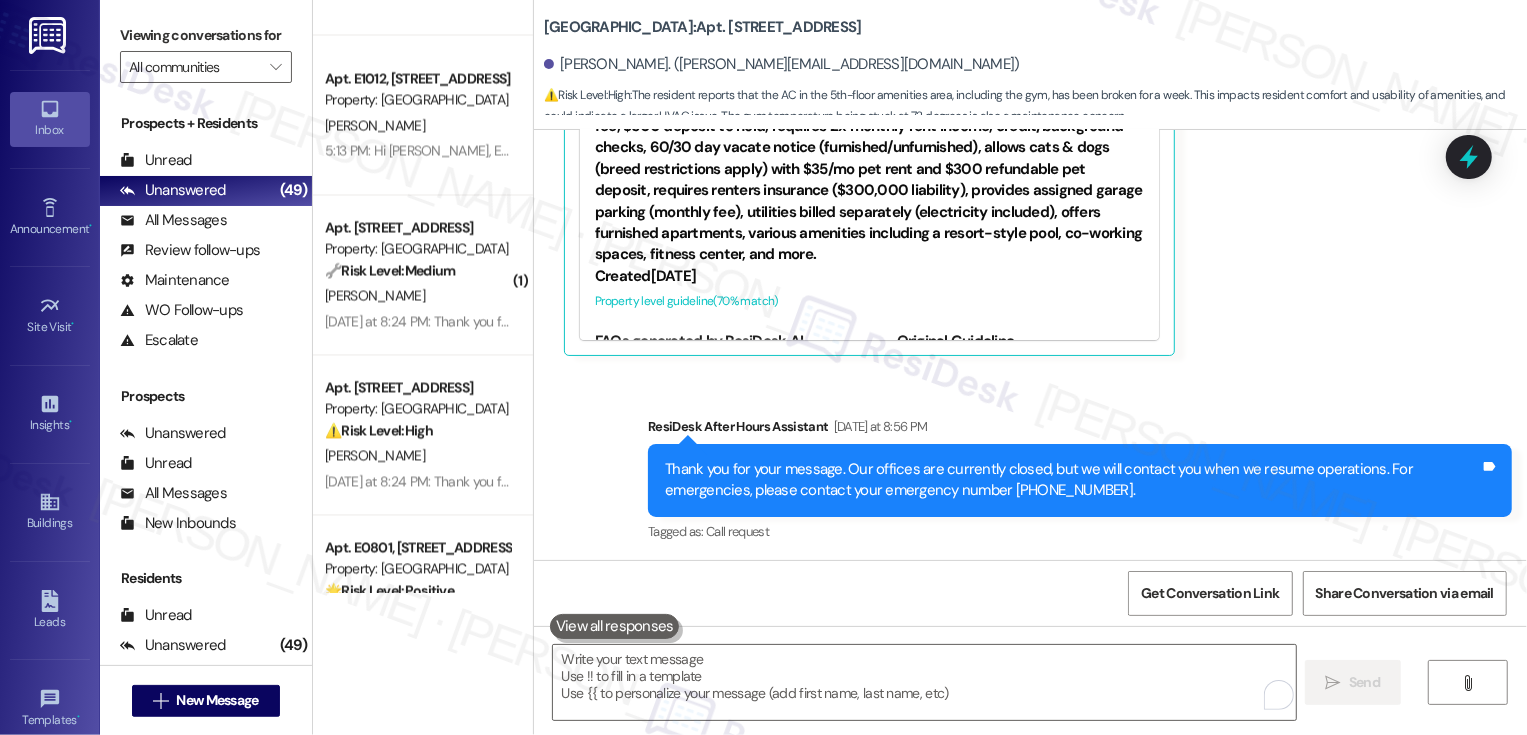 scroll, scrollTop: 831, scrollLeft: 0, axis: vertical 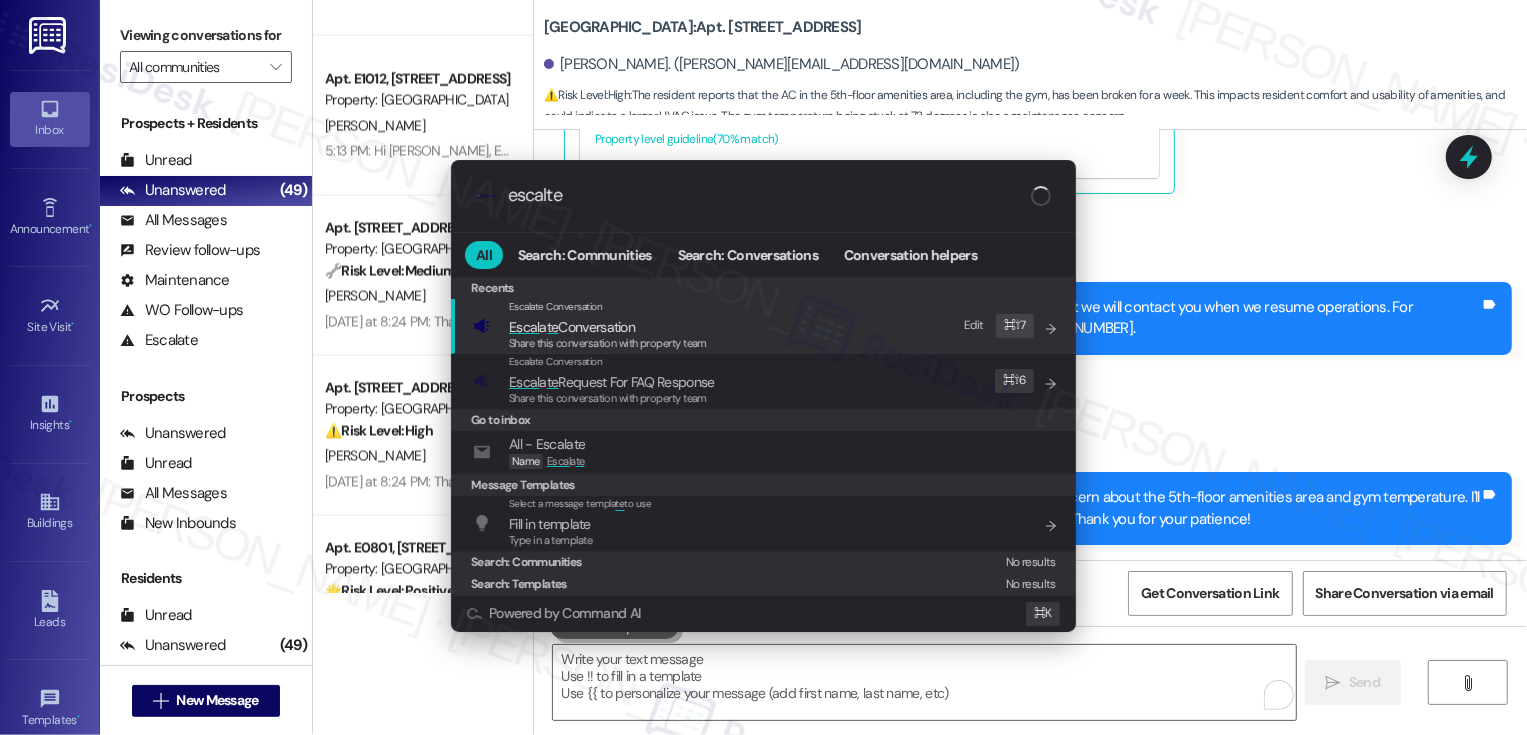 type on "escalte" 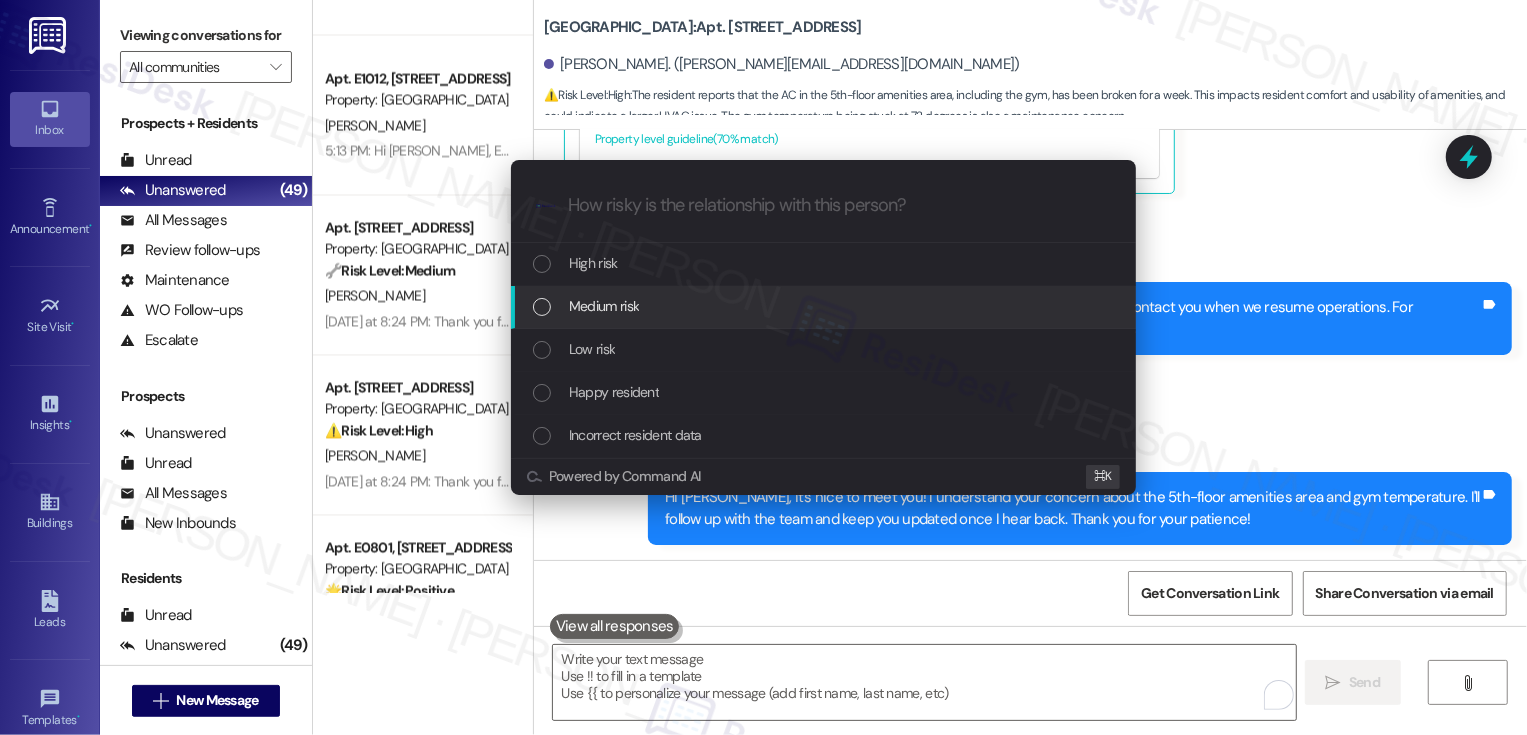 click on "Medium risk" at bounding box center [825, 306] 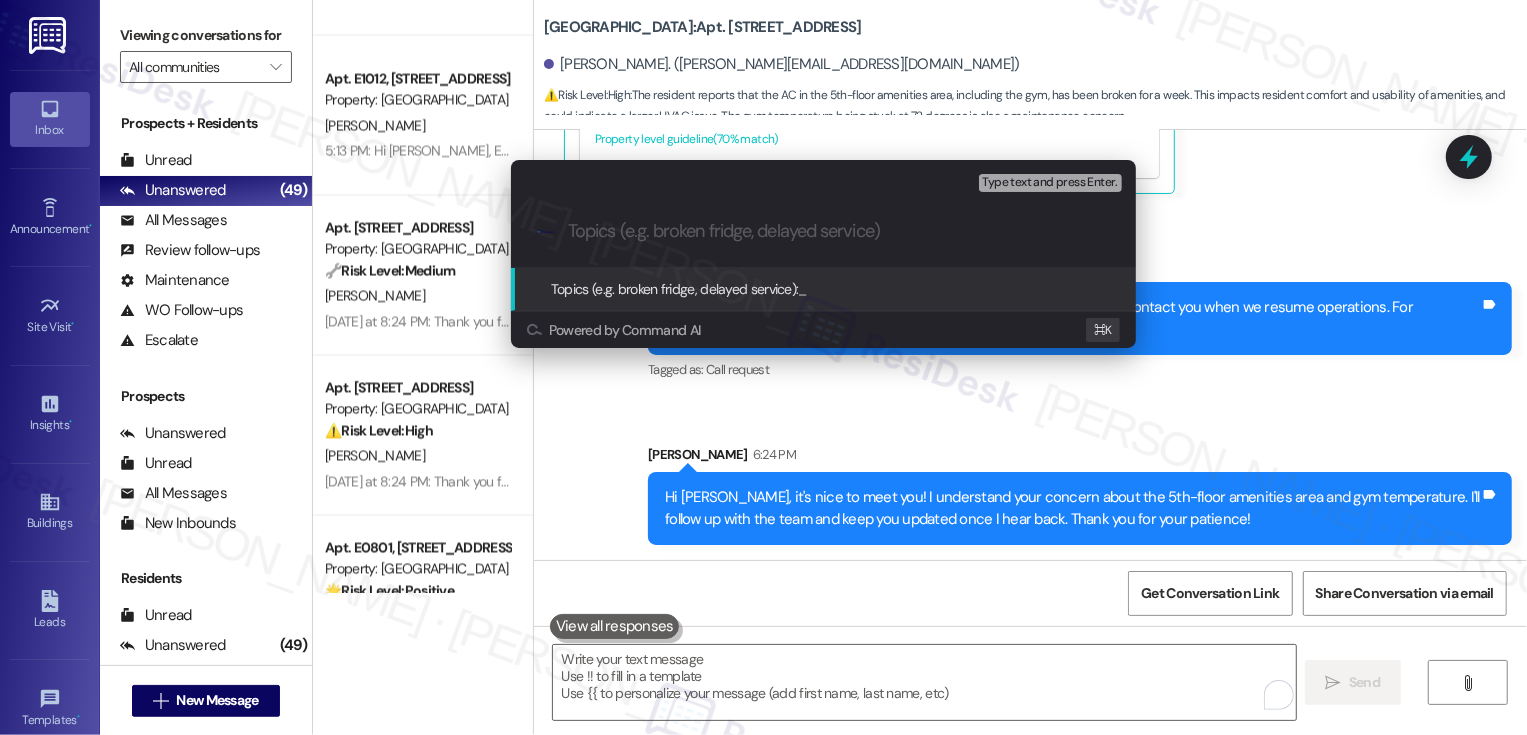 paste on "Building AC Concerns" 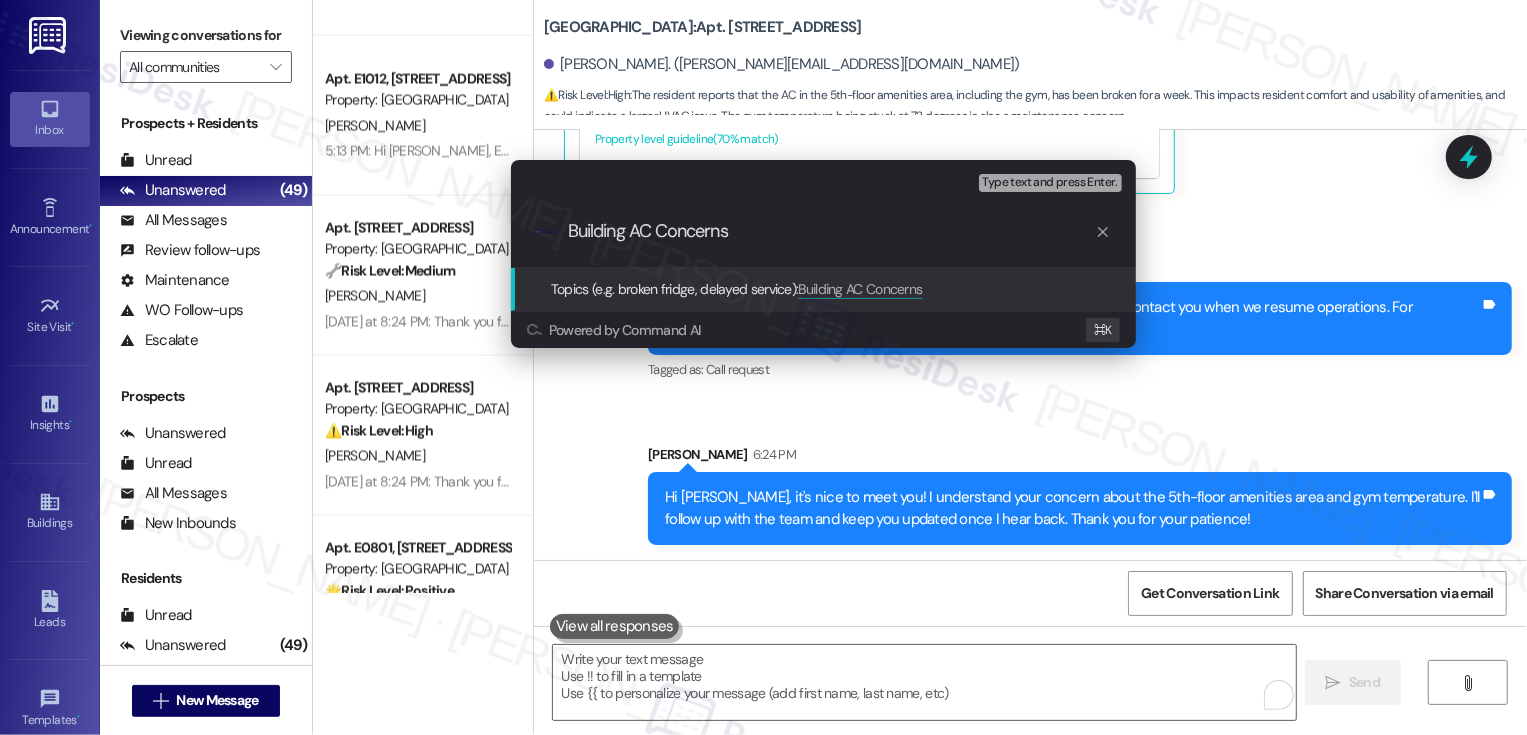 type 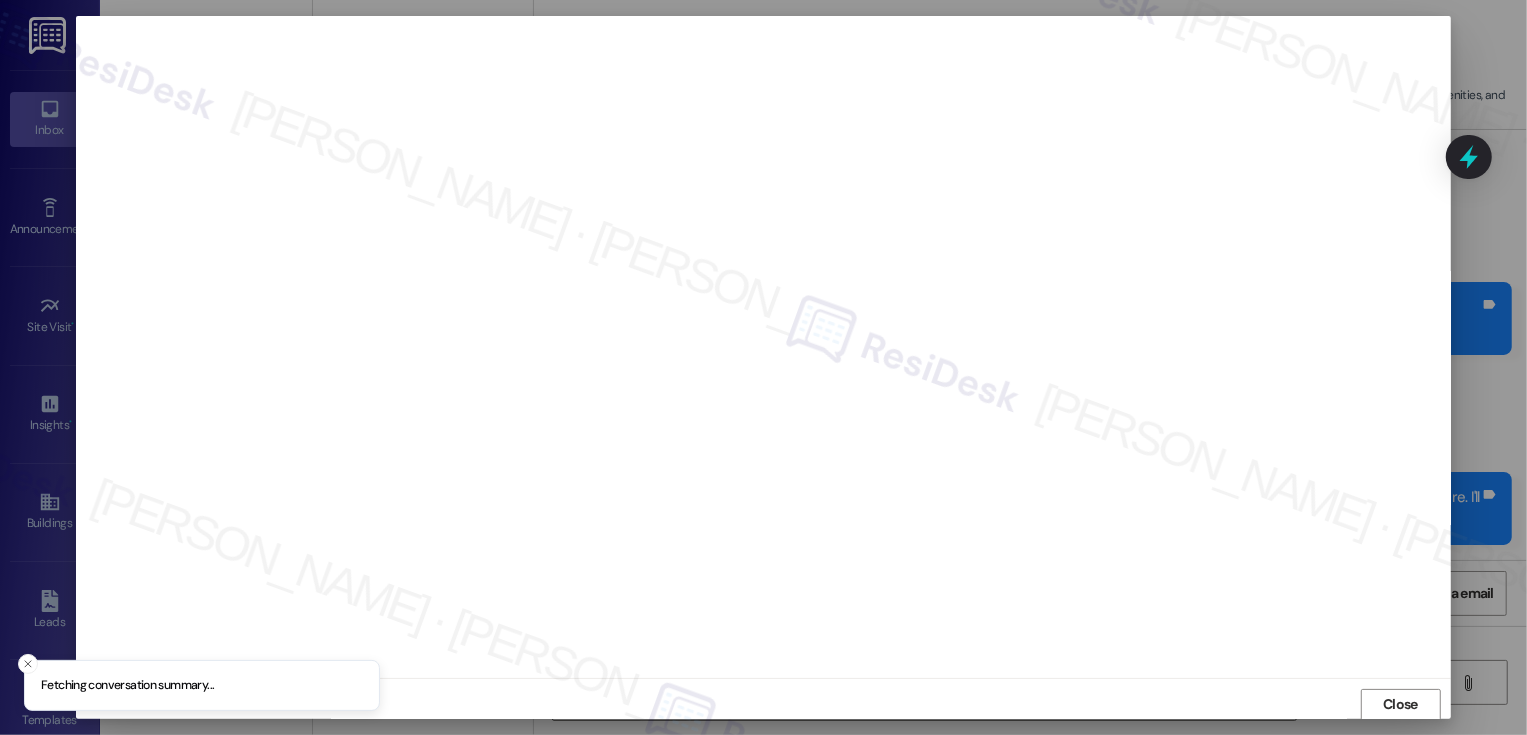 scroll, scrollTop: 1, scrollLeft: 0, axis: vertical 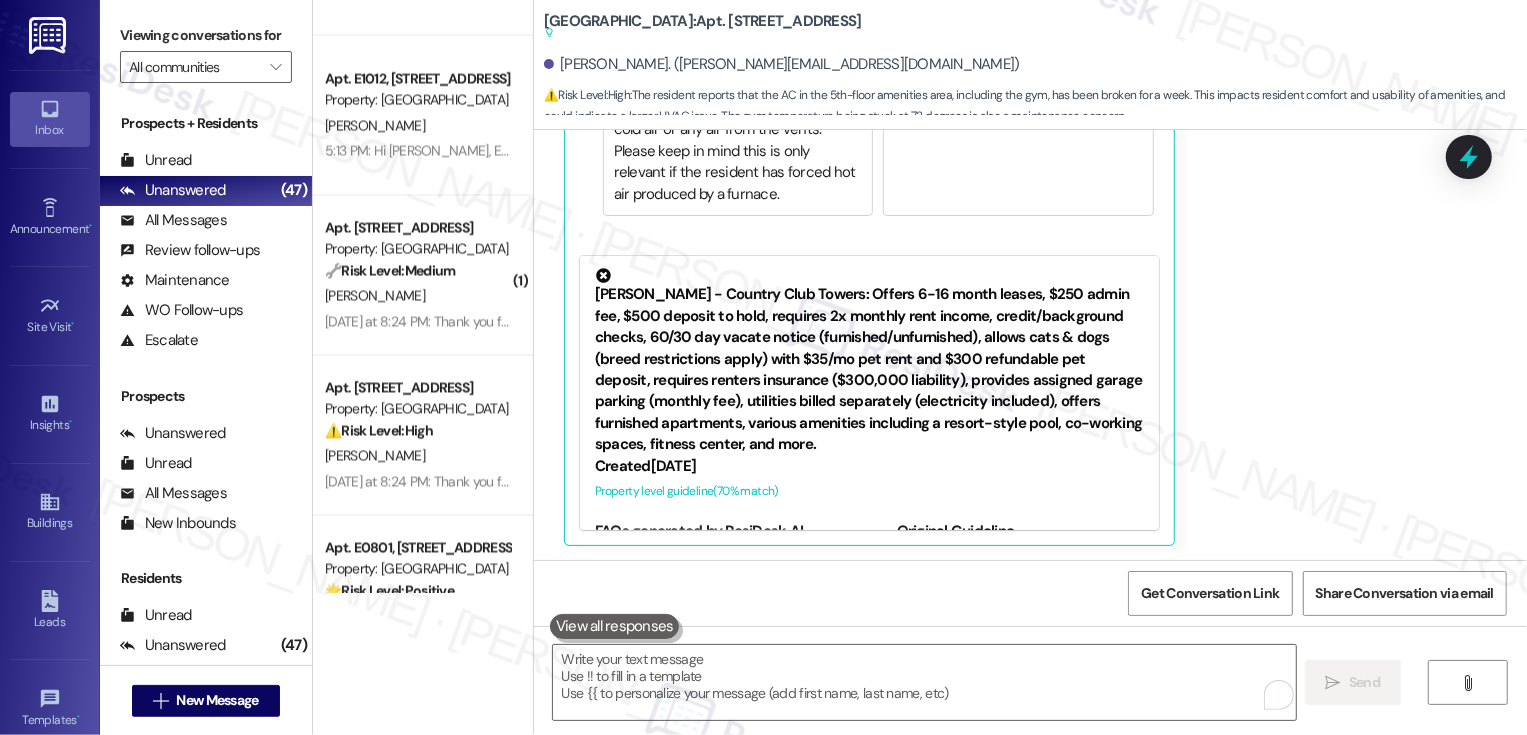 click on "Yesterday at 8:24 PM: Thank you for your message. Our offices are currently closed, but we will contact you when we resume operations. For emergencies, please contact your emergency number 720-656-5484. Yesterday at 8:24 PM: Thank you for your message. Our offices are currently closed, but we will contact you when we resume operations. For emergencies, please contact your emergency number 720-656-5484." at bounding box center (417, 321) 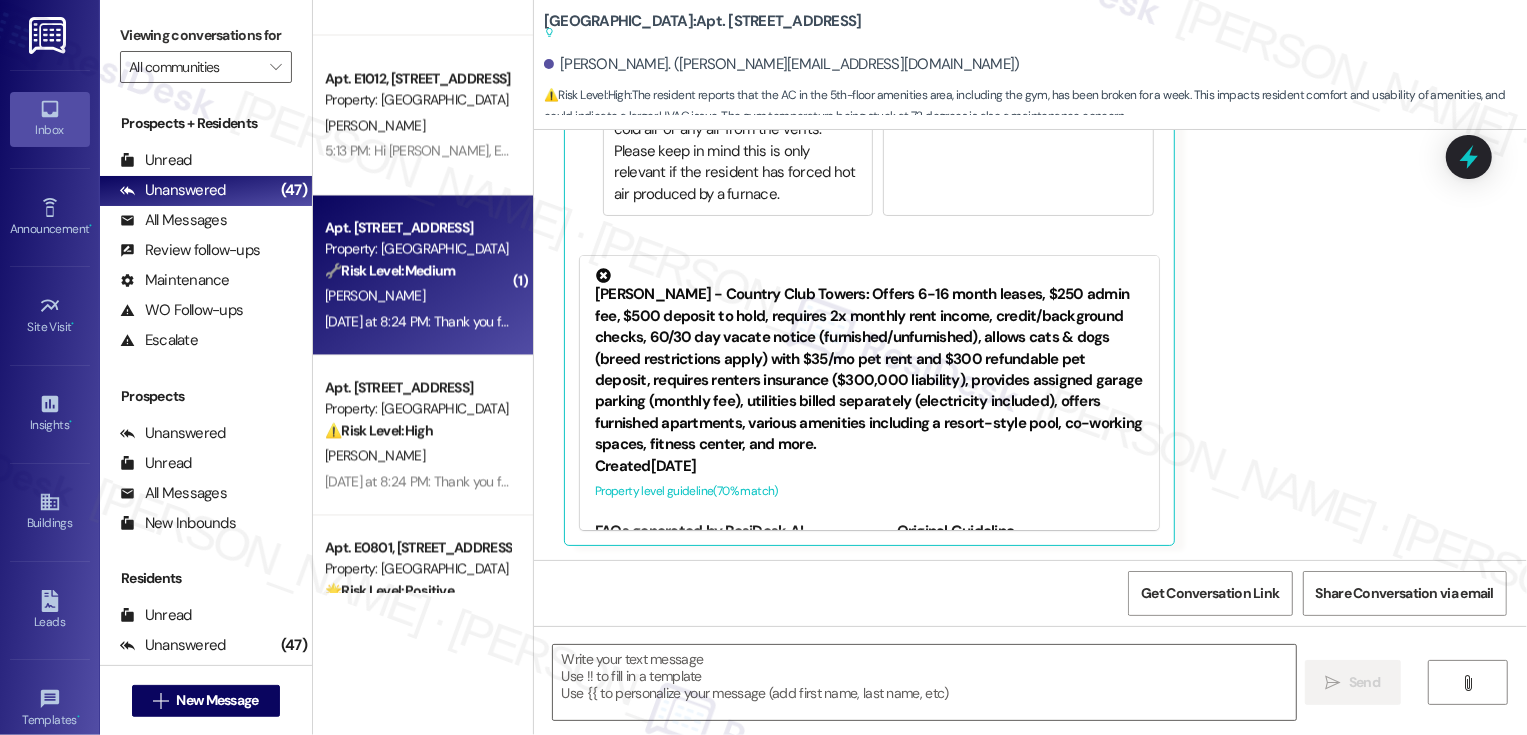 type on "Fetching suggested responses. Please feel free to read through the conversation in the meantime." 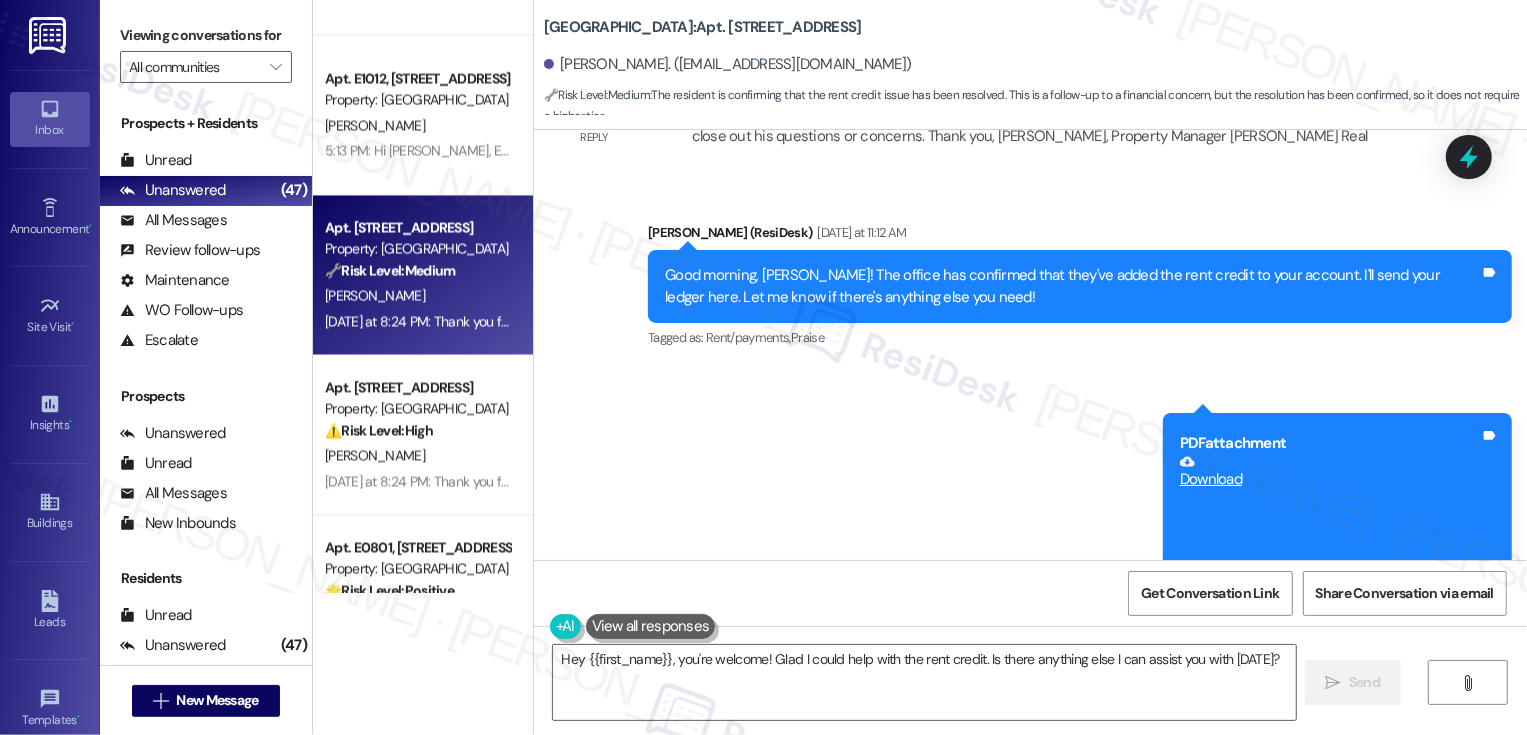 scroll, scrollTop: 1798, scrollLeft: 0, axis: vertical 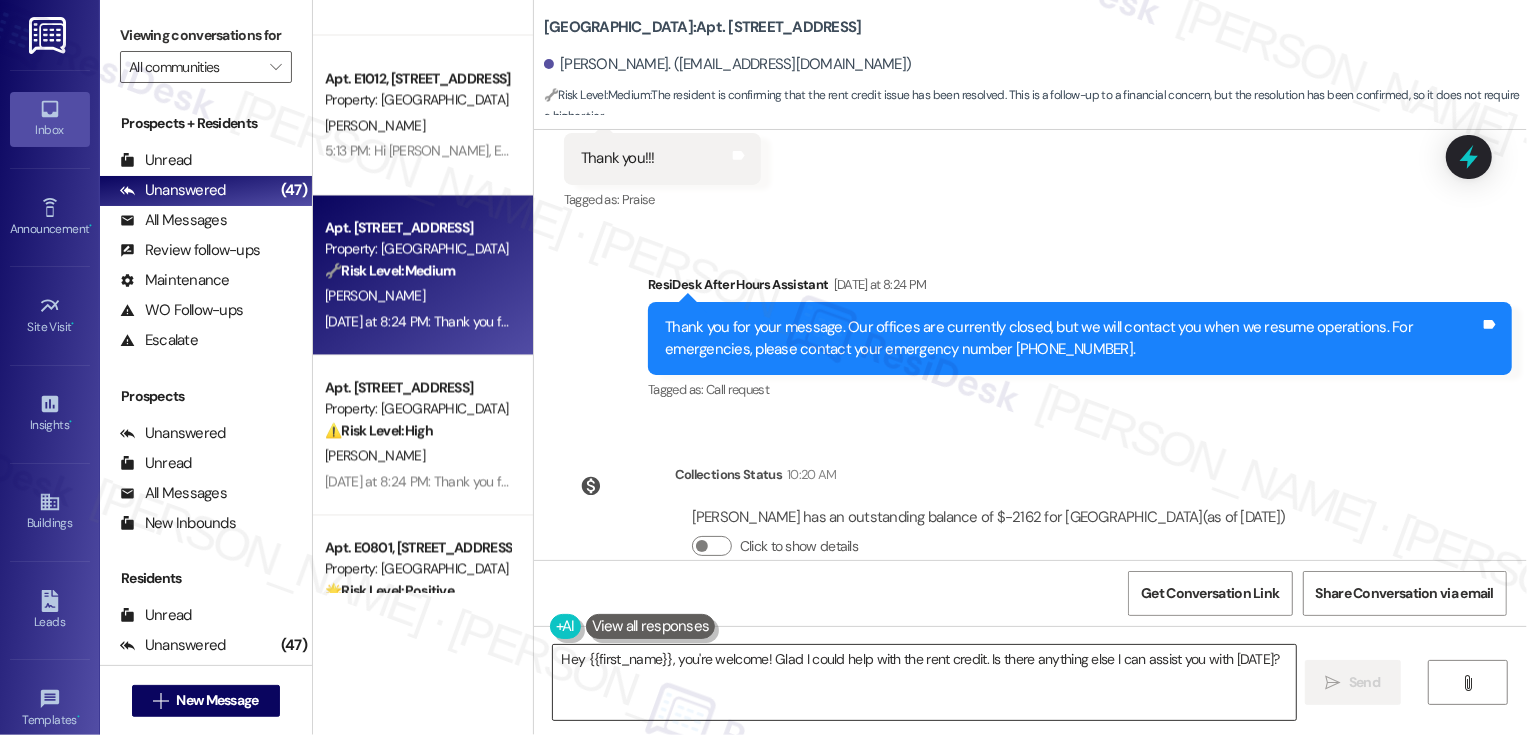click on "Hey {{first_name}}, you're welcome! Glad I could help with the rent credit. Is there anything else I can assist you with today?" at bounding box center (924, 682) 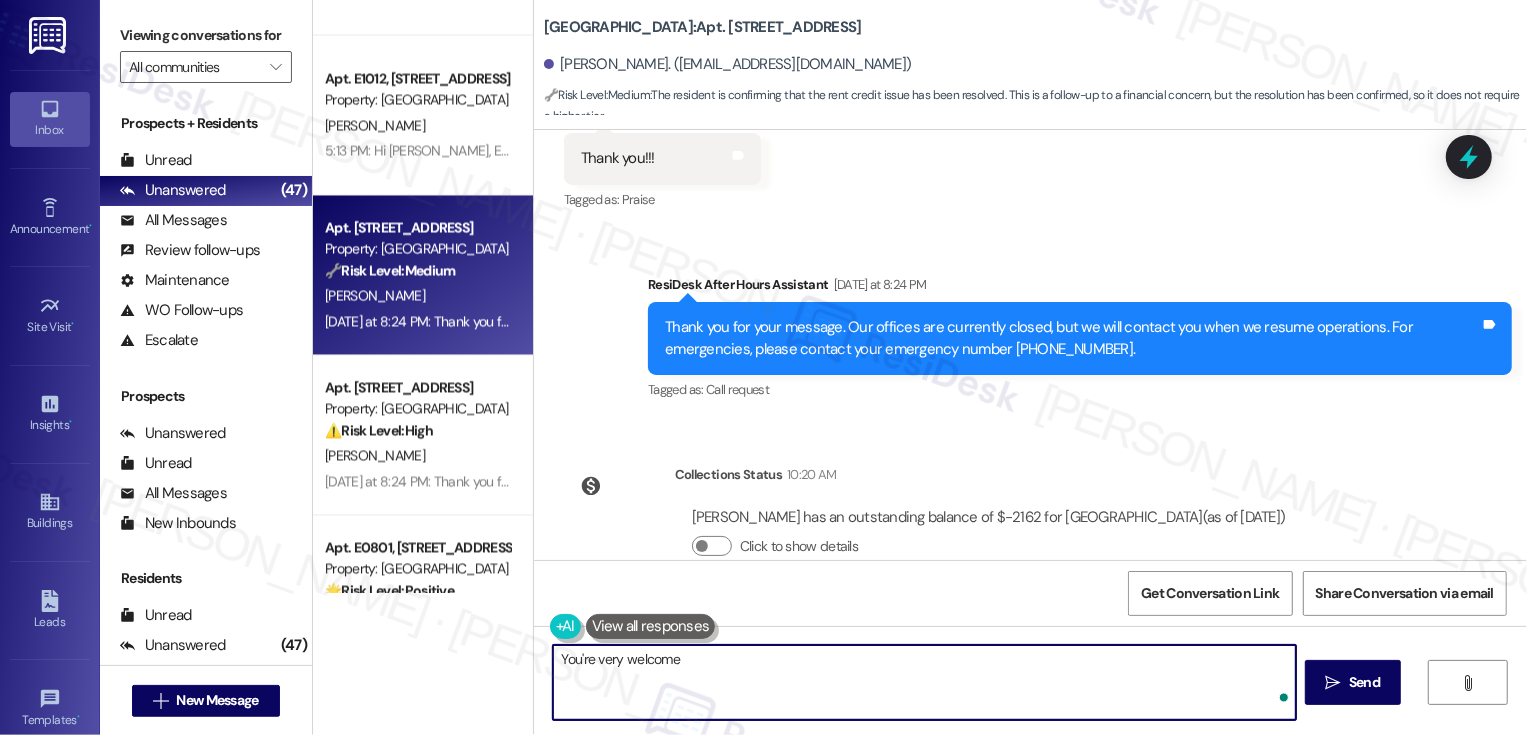 type on "You're very welcome!" 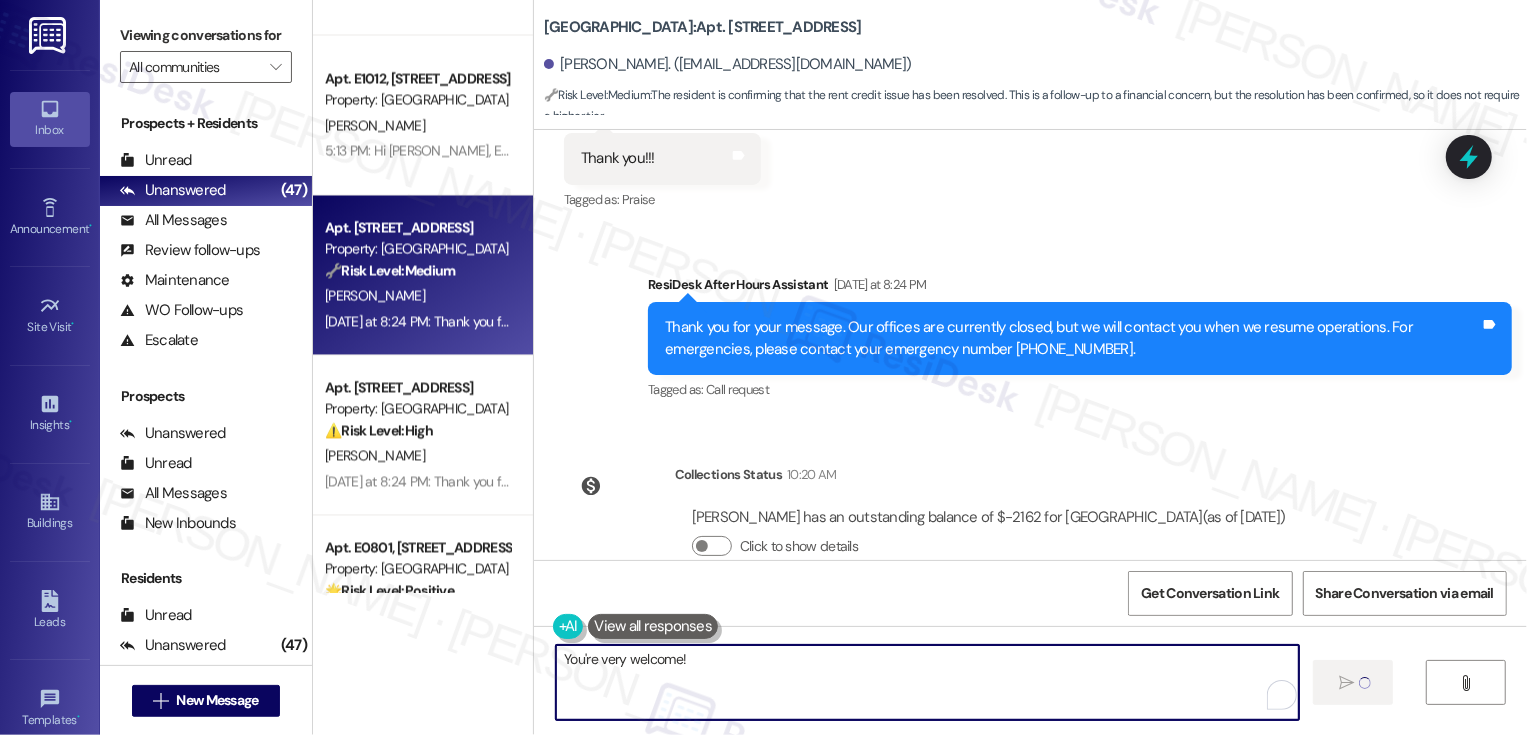 type 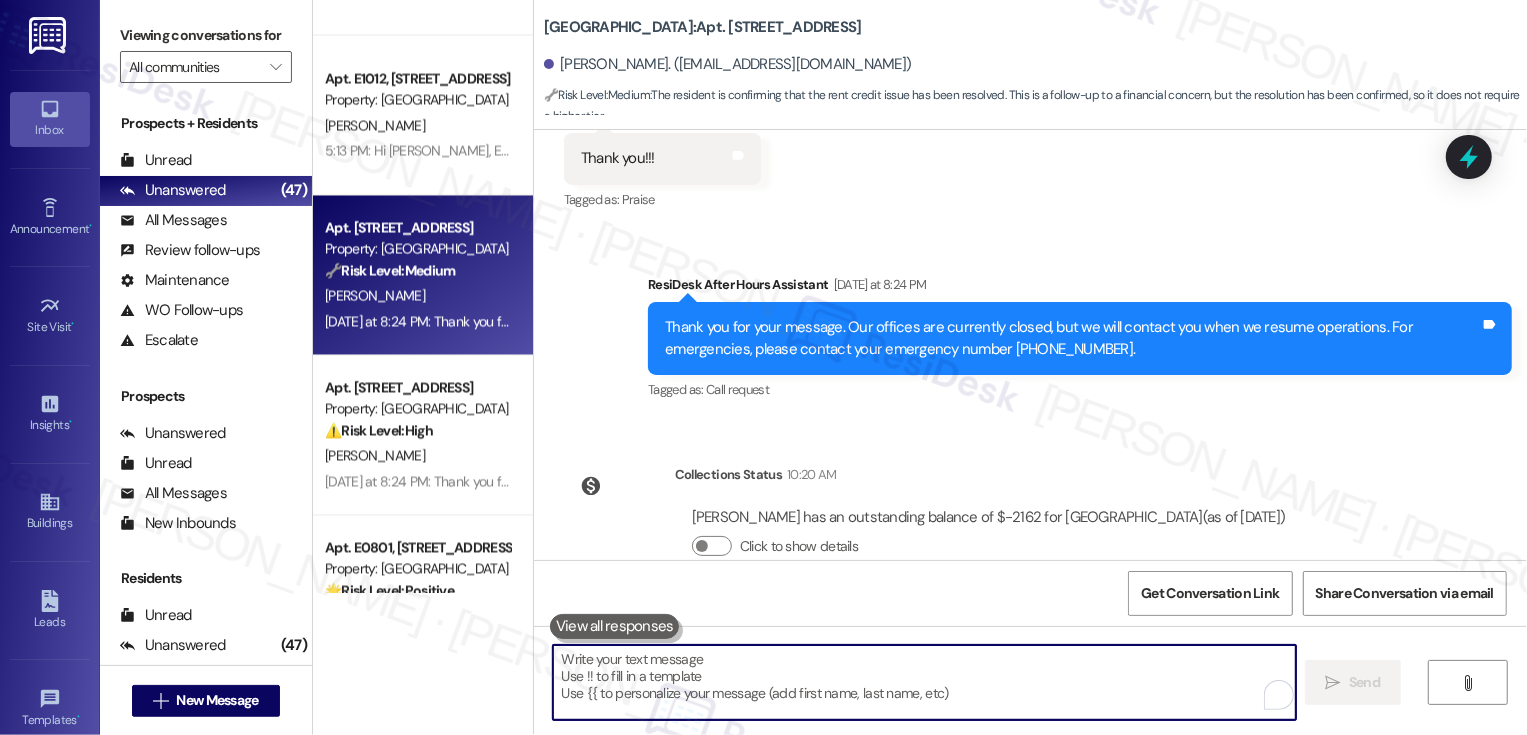 scroll, scrollTop: 1424, scrollLeft: 0, axis: vertical 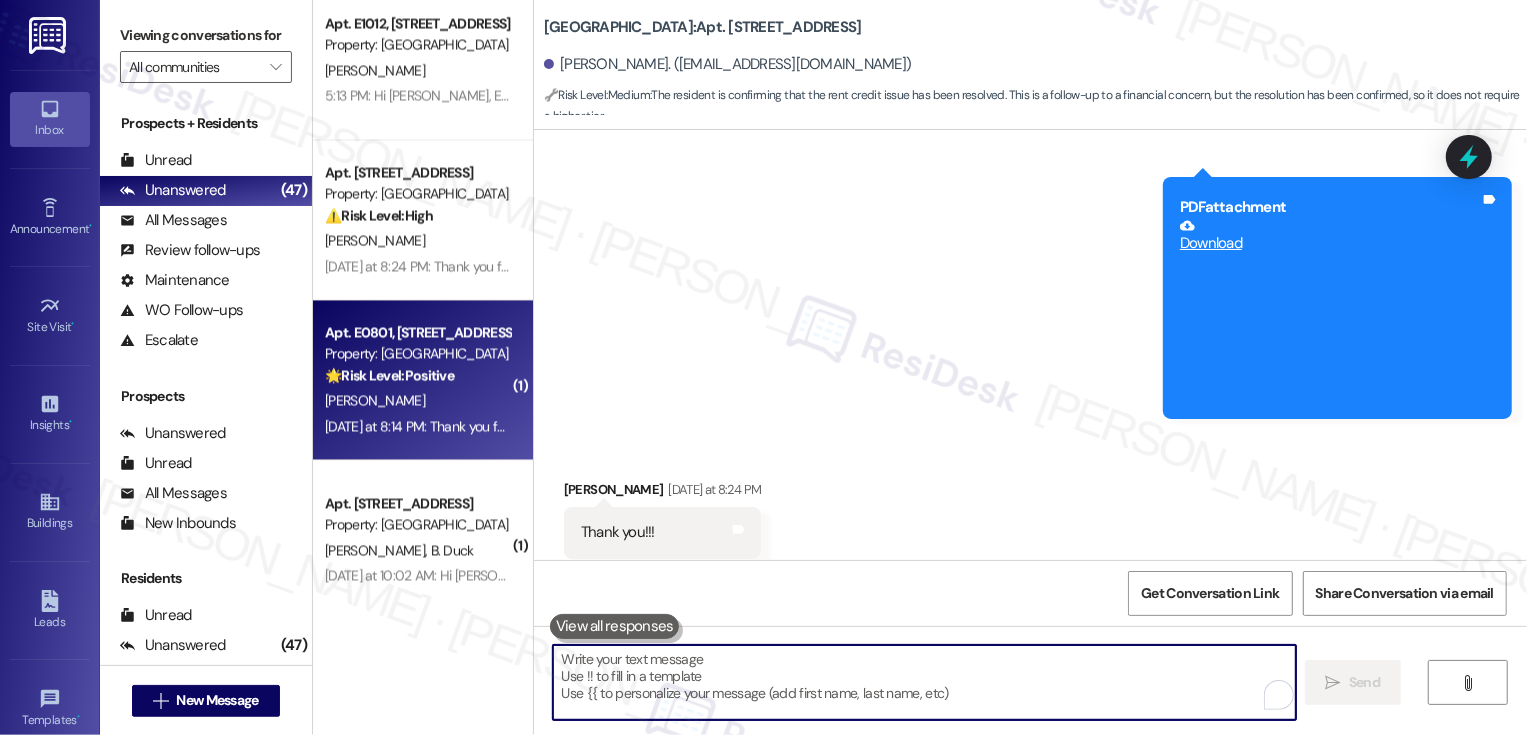 click on "🌟  Risk Level:  Positive The resident is clarifying whether the assistant is an AI bot and then apologizing for the confusion. This is a positive engagement and relationship-building interaction." at bounding box center [417, 375] 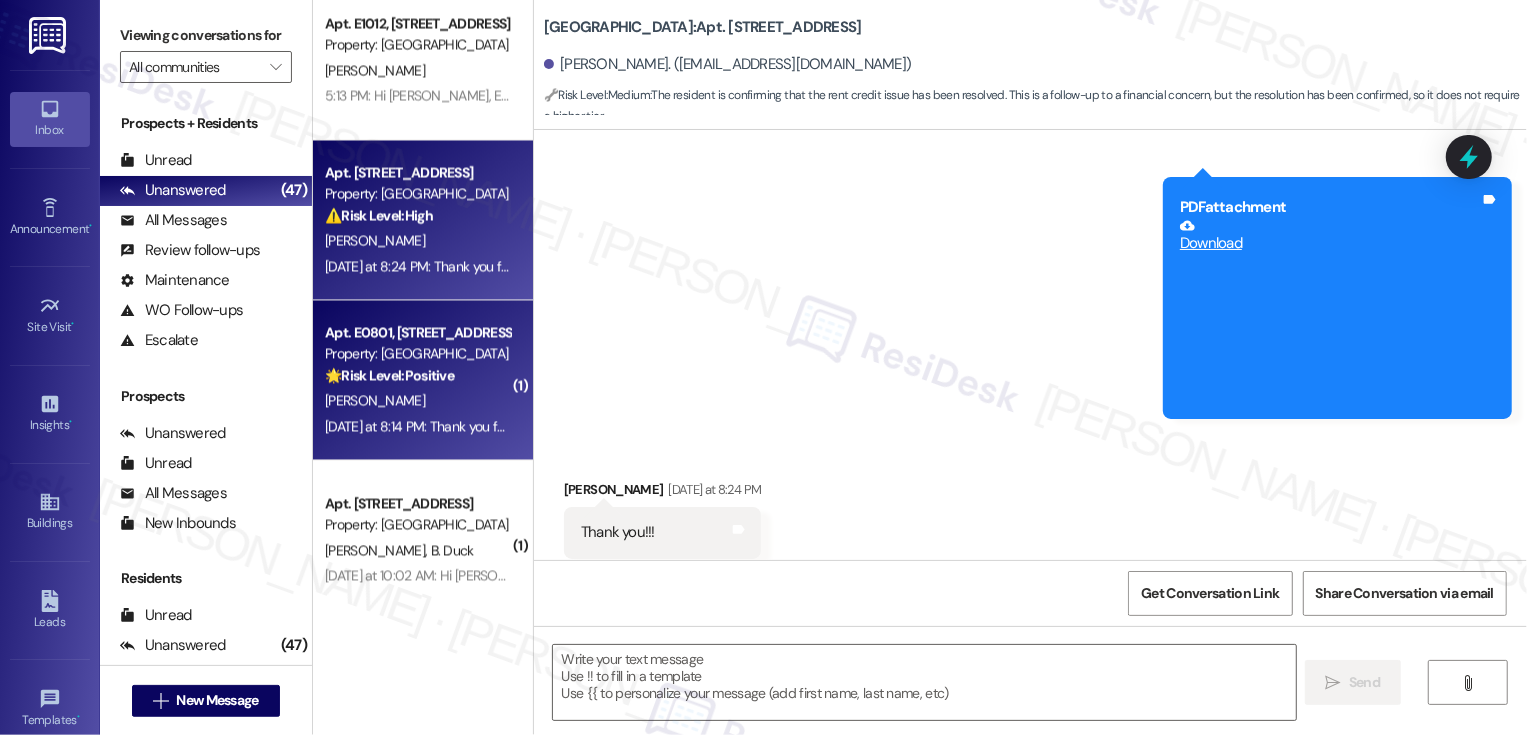 click on "C. Mullay" at bounding box center (417, 240) 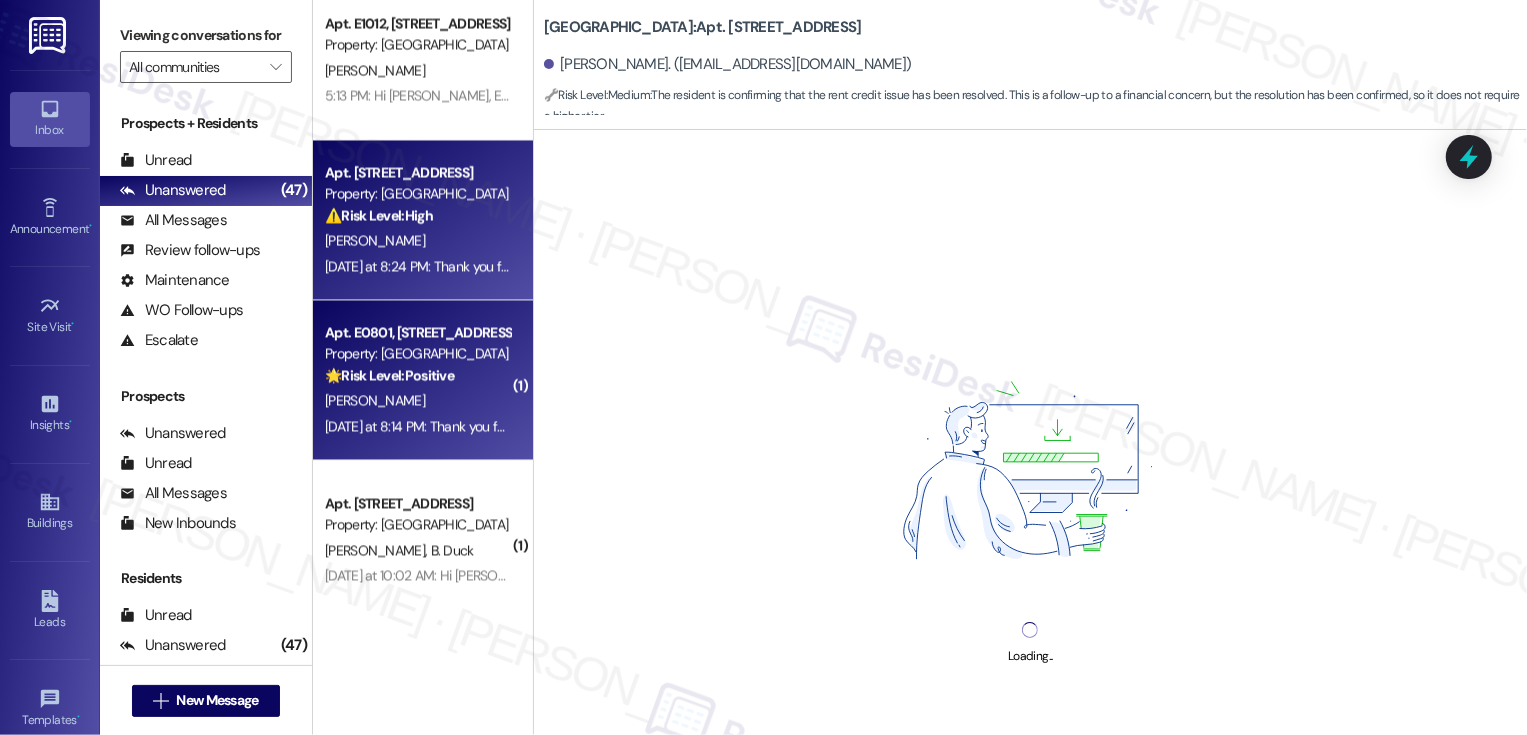 click on "Property: [GEOGRAPHIC_DATA]" at bounding box center [417, 353] 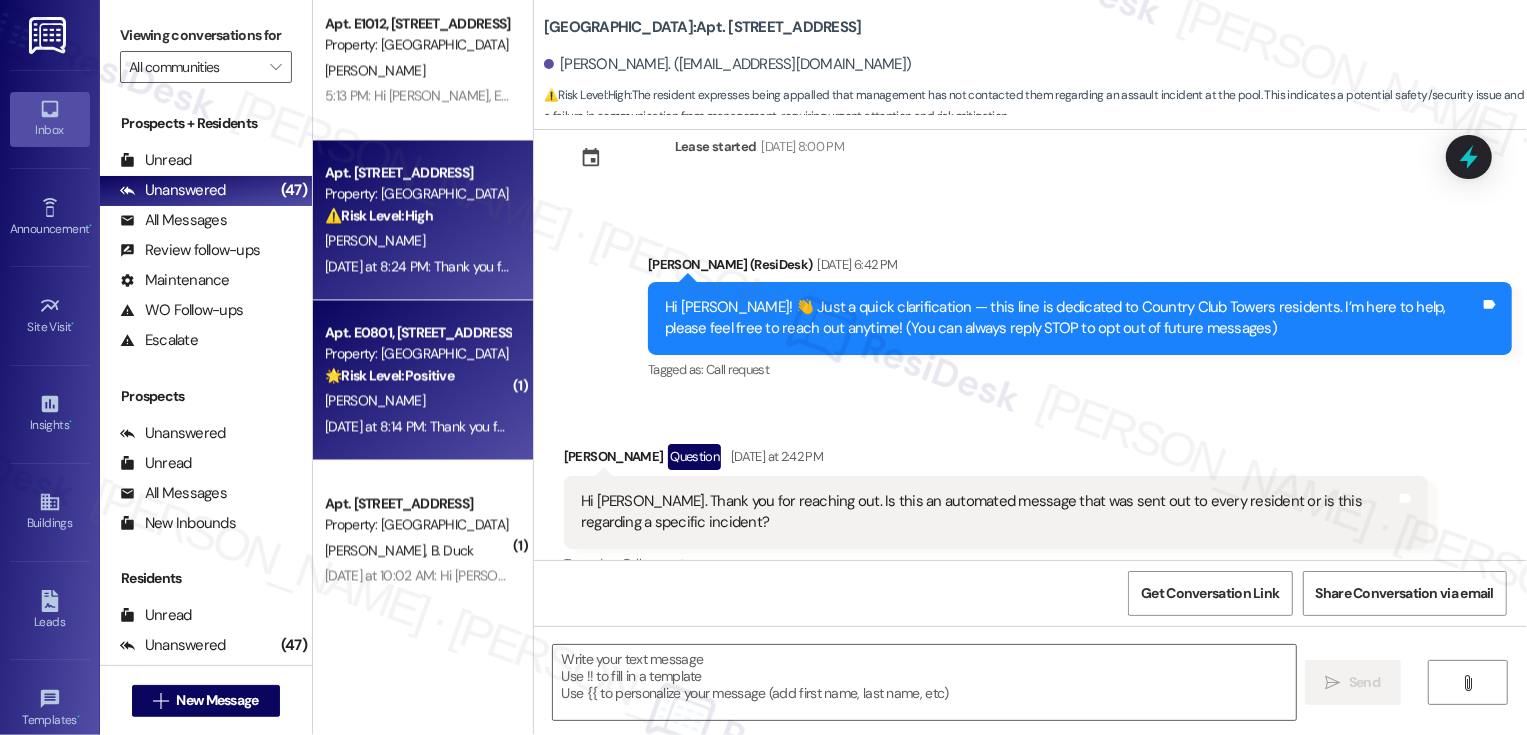 click on "Yesterday at 8:24 PM: Thank you for your message. Our offices are currently closed, but we will contact you when we resume operations. For emergencies, please contact your emergency number 720-552-0536. Yesterday at 8:24 PM: Thank you for your message. Our offices are currently closed, but we will contact you when we resume operations. For emergencies, please contact your emergency number 720-552-0536." at bounding box center (938, 266) 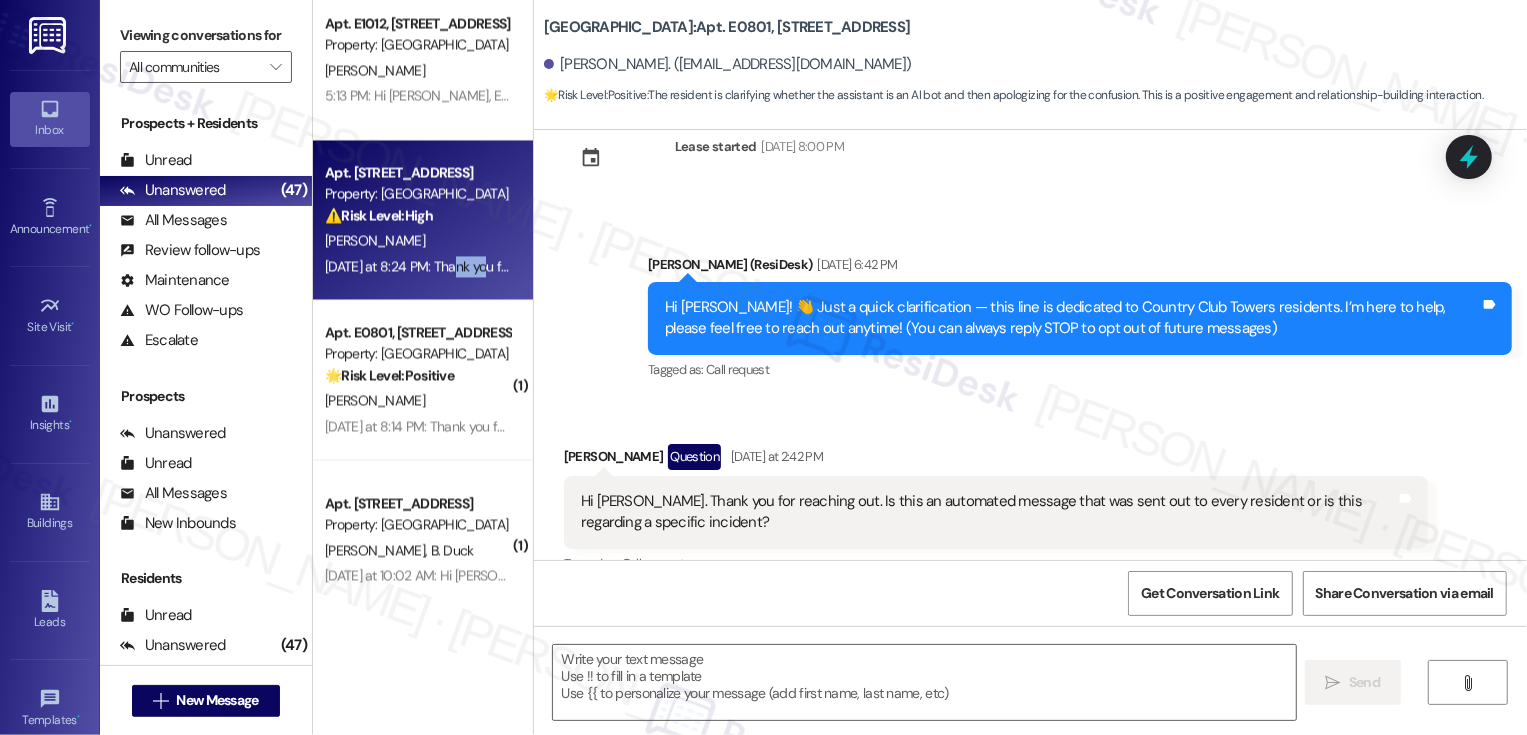 scroll, scrollTop: 919, scrollLeft: 0, axis: vertical 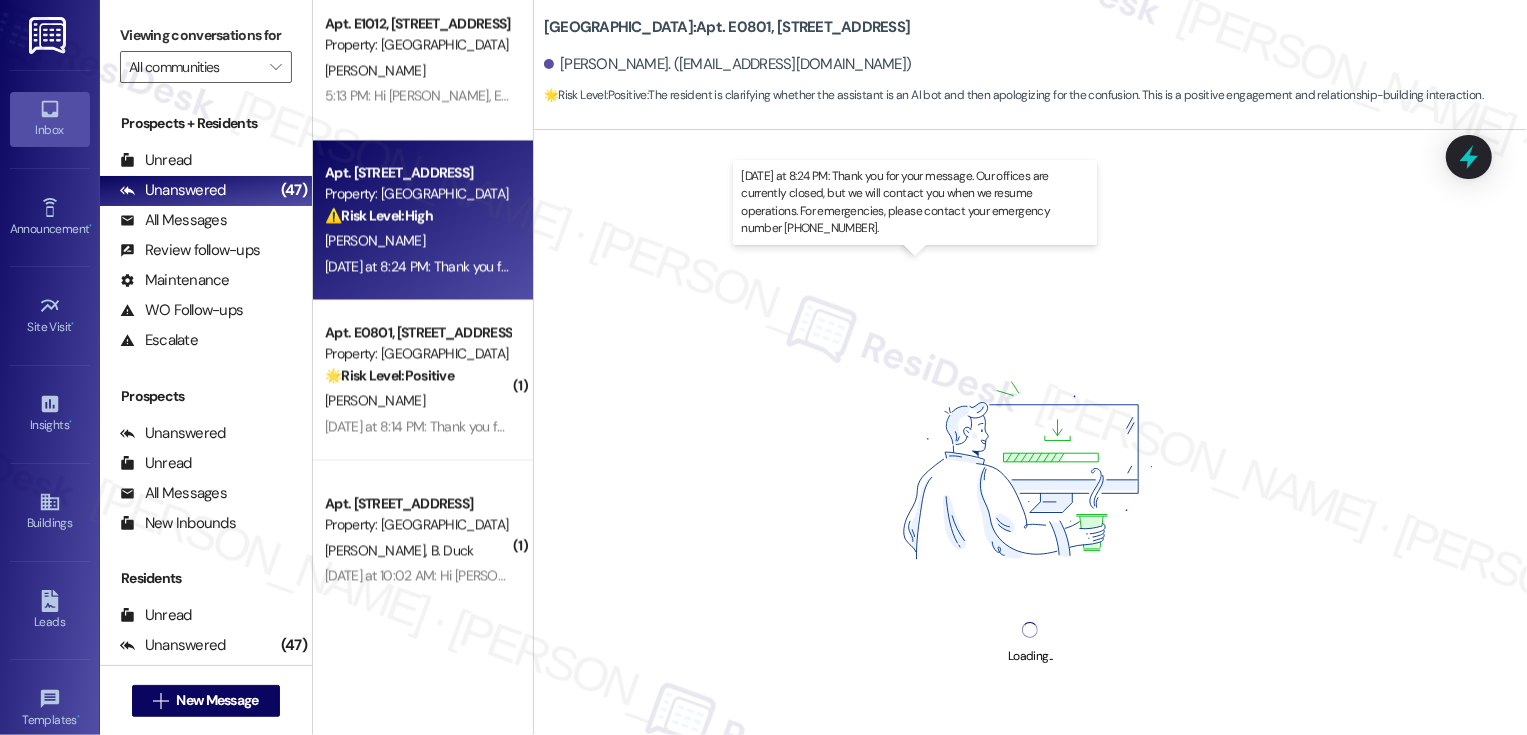 click on "Yesterday at 8:24 PM: Thank you for your message. Our offices are currently closed, but we will contact you when we resume operations. For emergencies, please contact your emergency number 720-552-0536. Yesterday at 8:24 PM: Thank you for your message. Our offices are currently closed, but we will contact you when we resume operations. For emergencies, please contact your emergency number 720-552-0536." at bounding box center (938, 266) 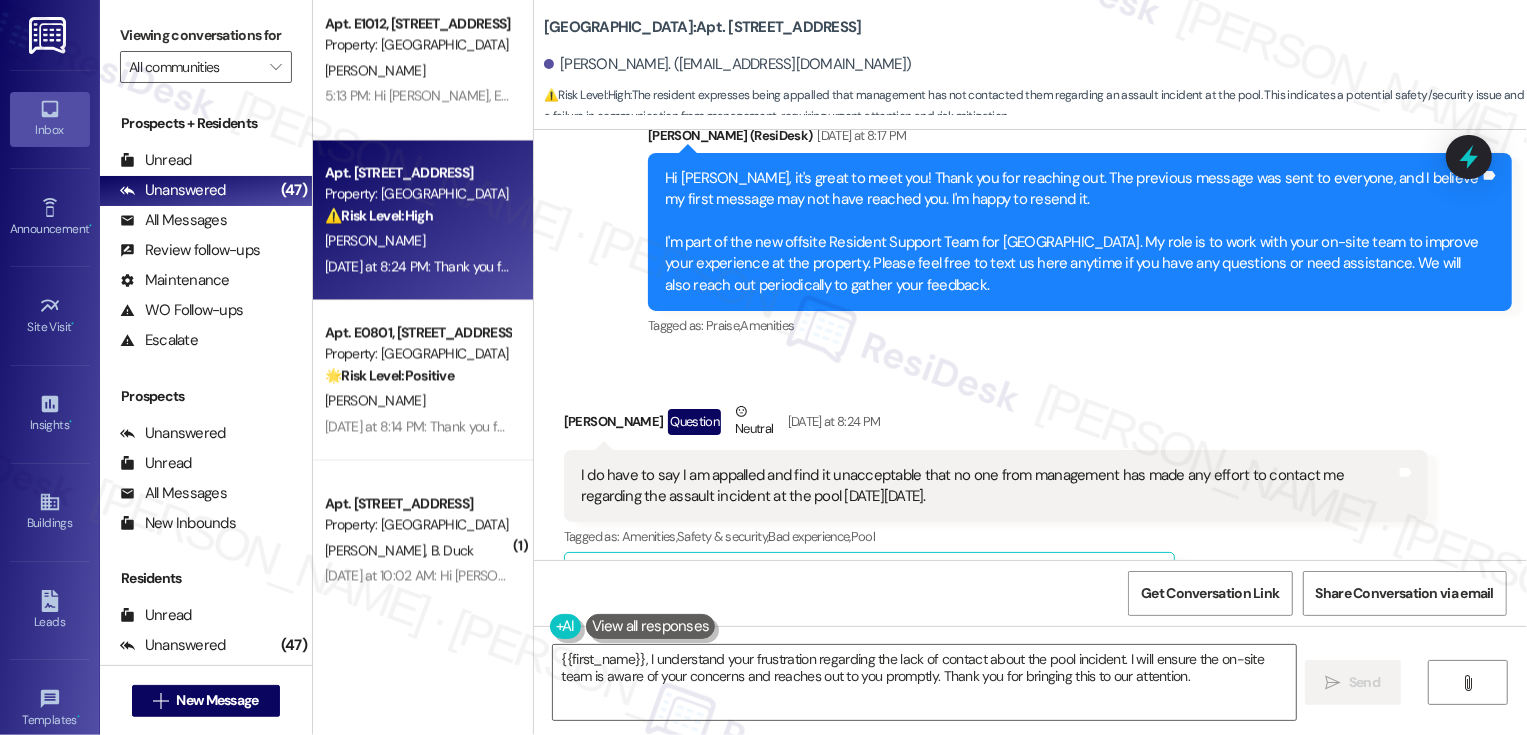 scroll, scrollTop: 727, scrollLeft: 0, axis: vertical 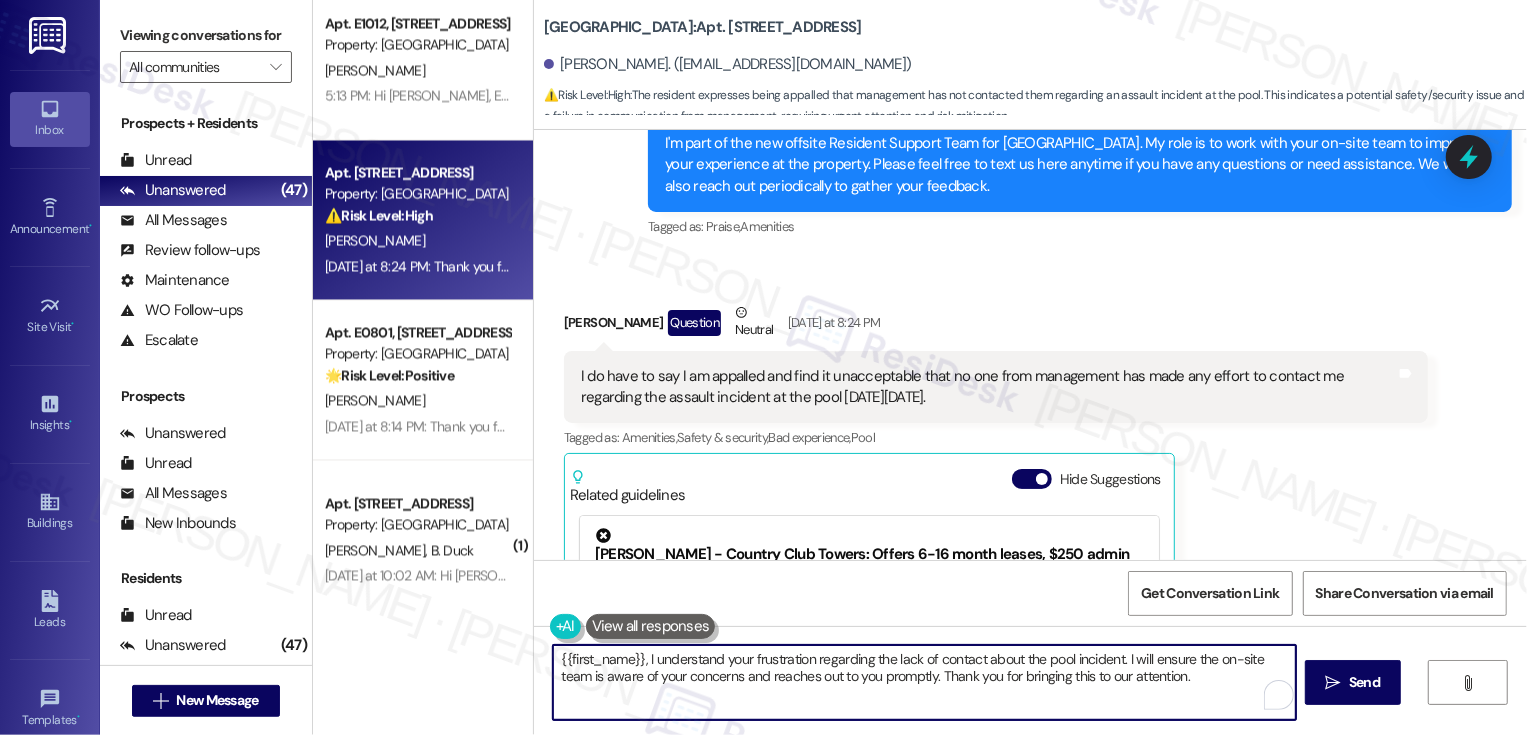 drag, startPoint x: 633, startPoint y: 660, endPoint x: 497, endPoint y: 660, distance: 136 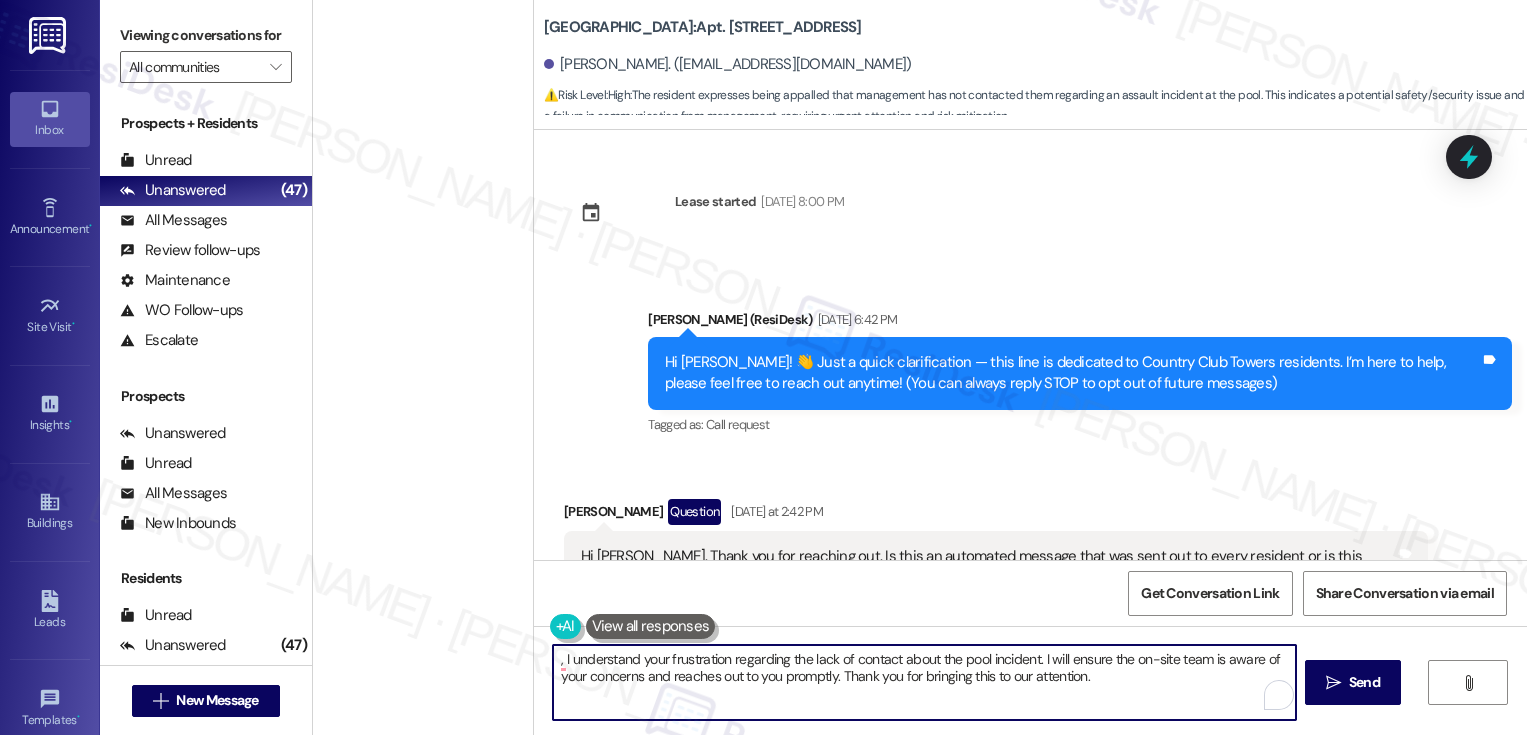 scroll, scrollTop: 0, scrollLeft: 0, axis: both 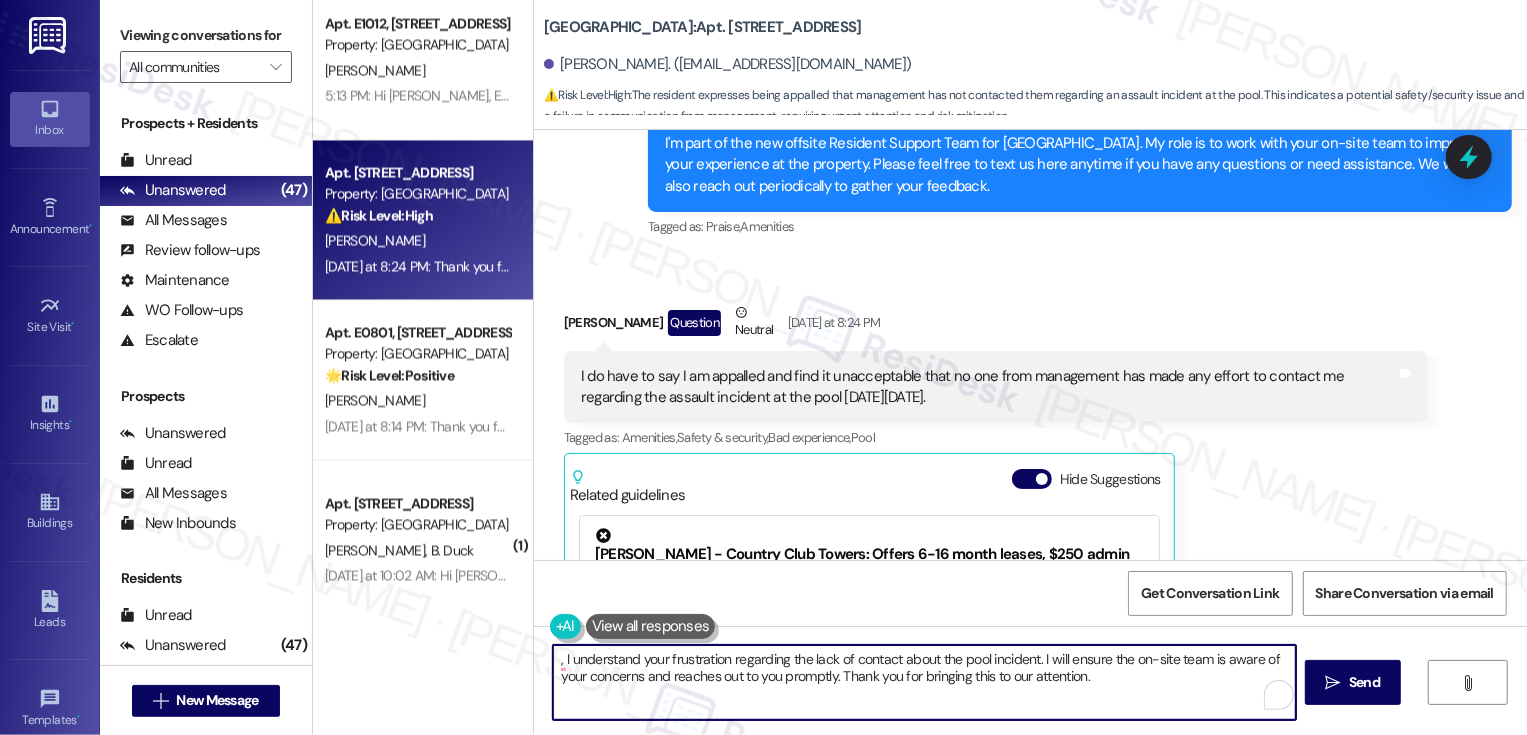 drag, startPoint x: 1032, startPoint y: 660, endPoint x: 1128, endPoint y: 700, distance: 104 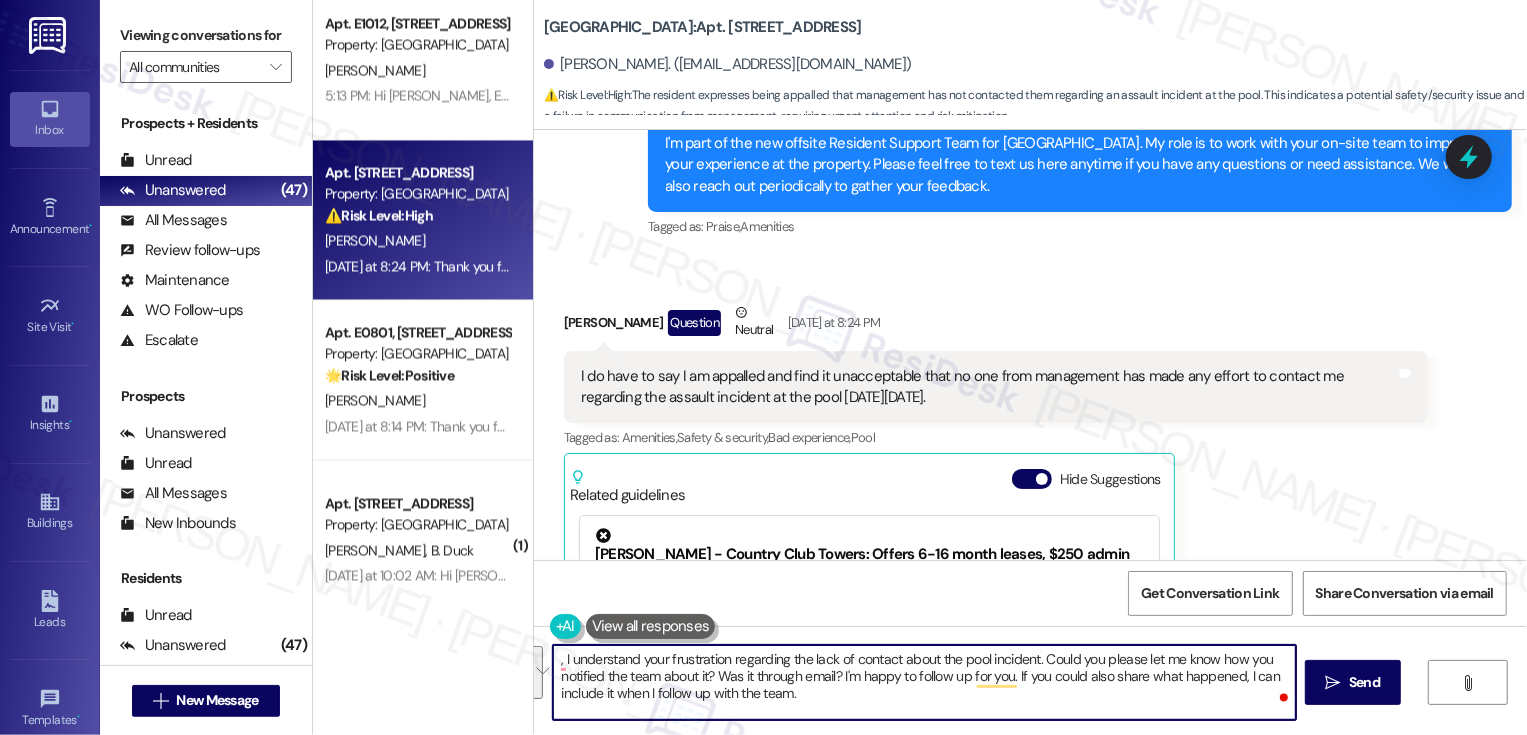 paste on "Hi {{first_name}}, I’m really sorry to hear you haven’t been contacted about the pool incident—I completely understand how frustrating that must be. Could you let me know how you first reported it to the team? Was it through email? I’d be happy to follow up on your behalf. If you’re comfortable sharing a bit more about what happened, I can include those details when I reach out. Thank you for bringing this up!" 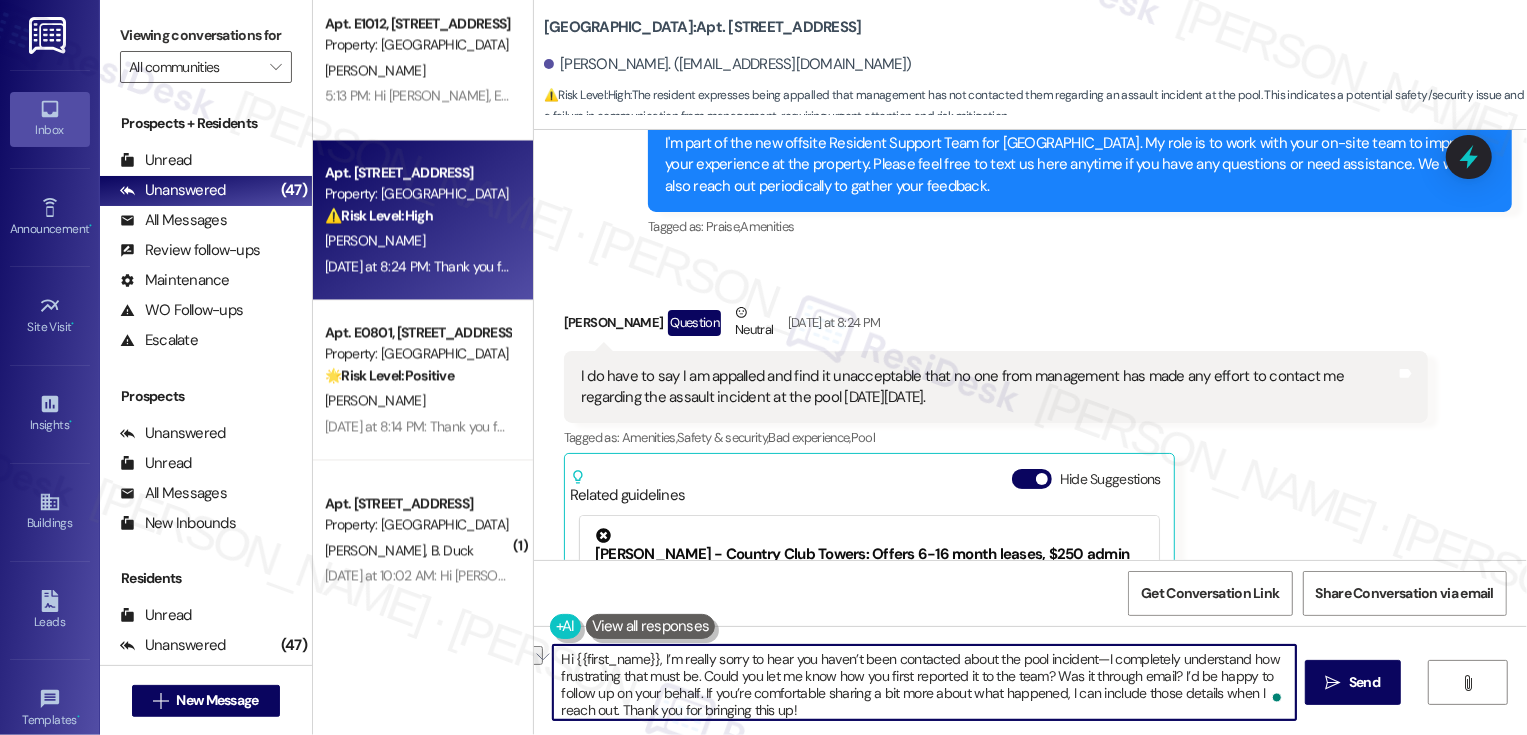 drag, startPoint x: 653, startPoint y: 660, endPoint x: 527, endPoint y: 659, distance: 126.00397 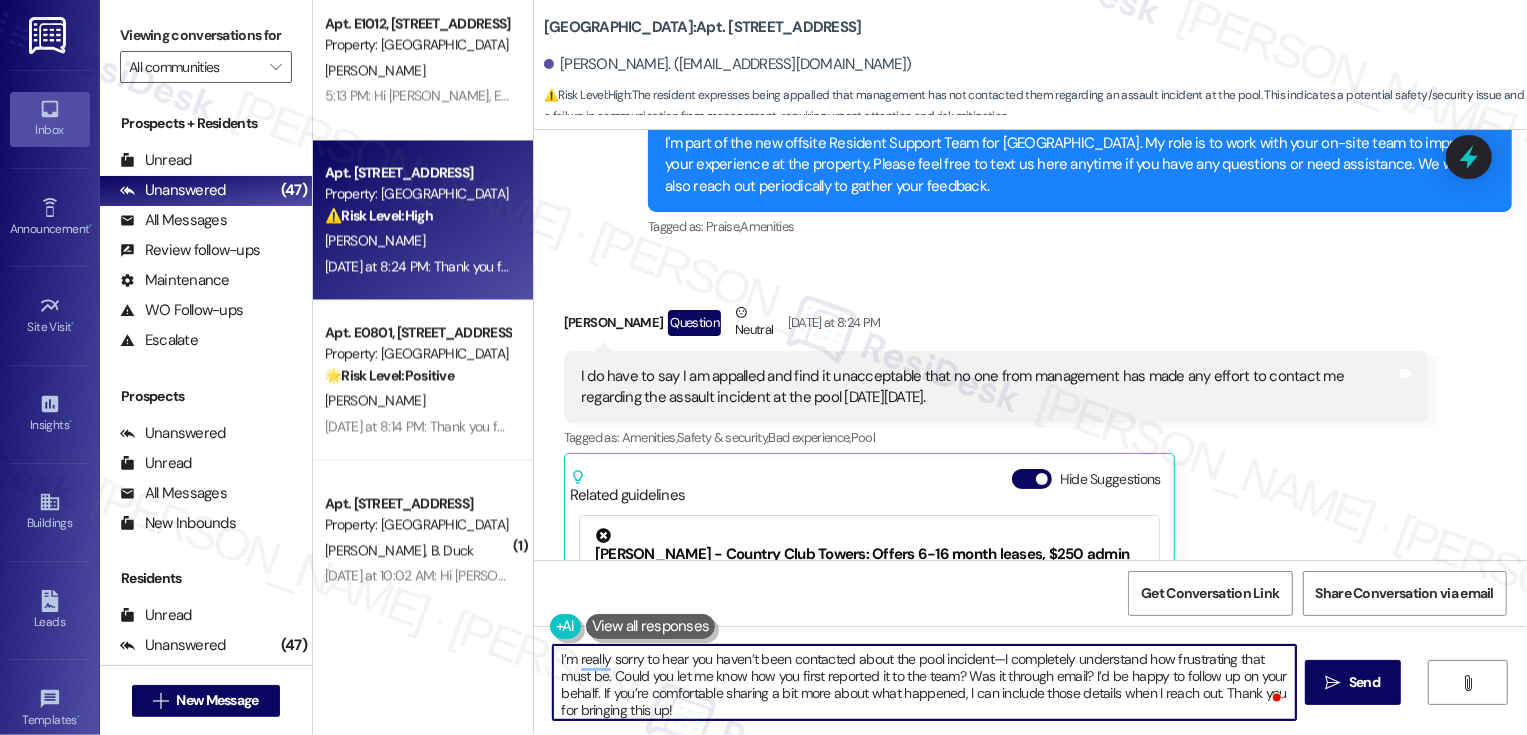 click on "I’m really sorry to hear you haven’t been contacted about the pool incident—I completely understand how frustrating that must be. Could you let me know how you first reported it to the team? Was it through email? I’d be happy to follow up on your behalf. If you’re comfortable sharing a bit more about what happened, I can include those details when I reach out. Thank you for bringing this up!" at bounding box center (924, 682) 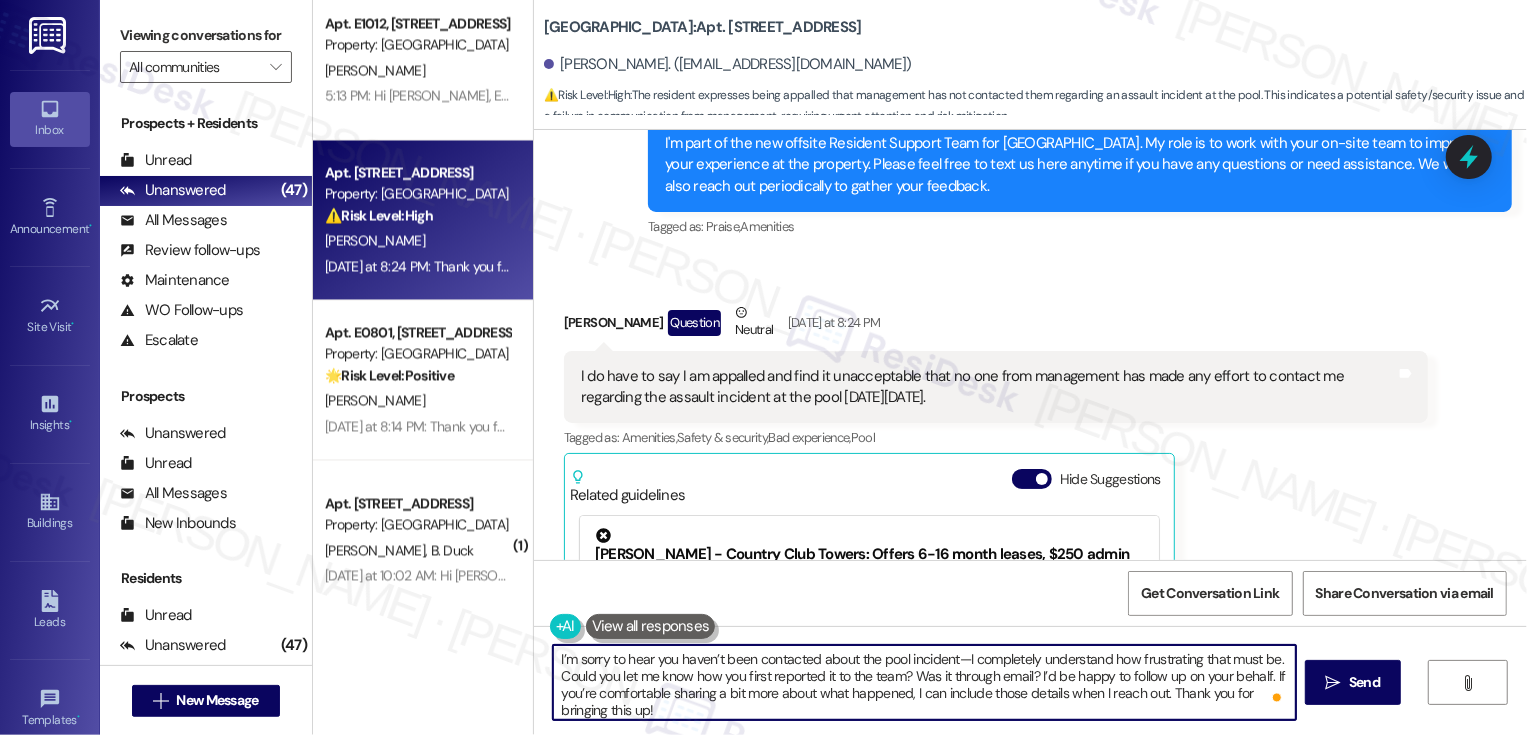 click on "I’m sorry to hear you haven’t been contacted about the pool incident—I completely understand how frustrating that must be. Could you let me know how you first reported it to the team? Was it through email? I’d be happy to follow up on your behalf. If you’re comfortable sharing a bit more about what happened, I can include those details when I reach out. Thank you for bringing this up!" at bounding box center (924, 682) 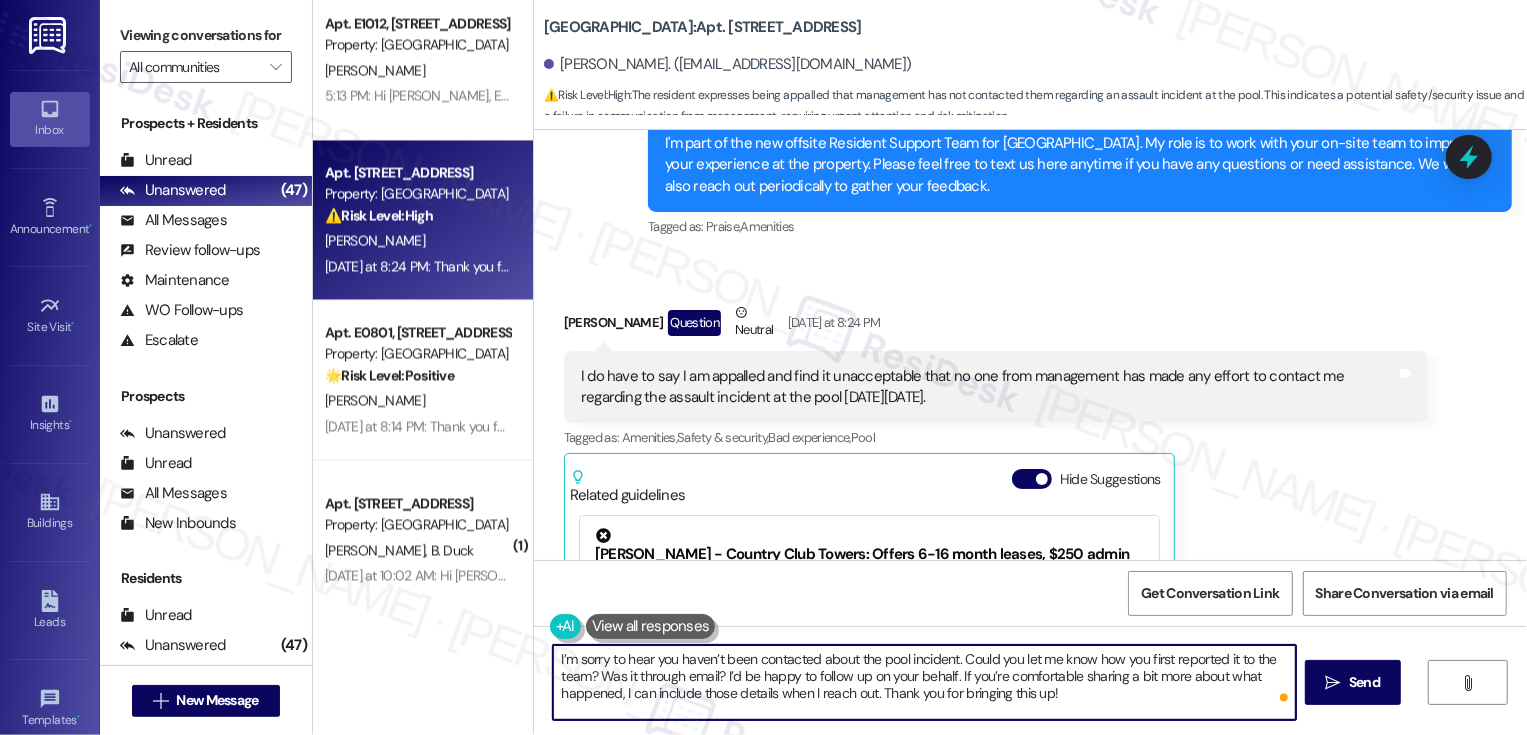 click on "I’m sorry to hear you haven’t been contacted about the pool incident. Could you let me know how you first reported it to the team? Was it through email? I’d be happy to follow up on your behalf. If you’re comfortable sharing a bit more about what happened, I can include those details when I reach out. Thank you for bringing this up!" at bounding box center (924, 682) 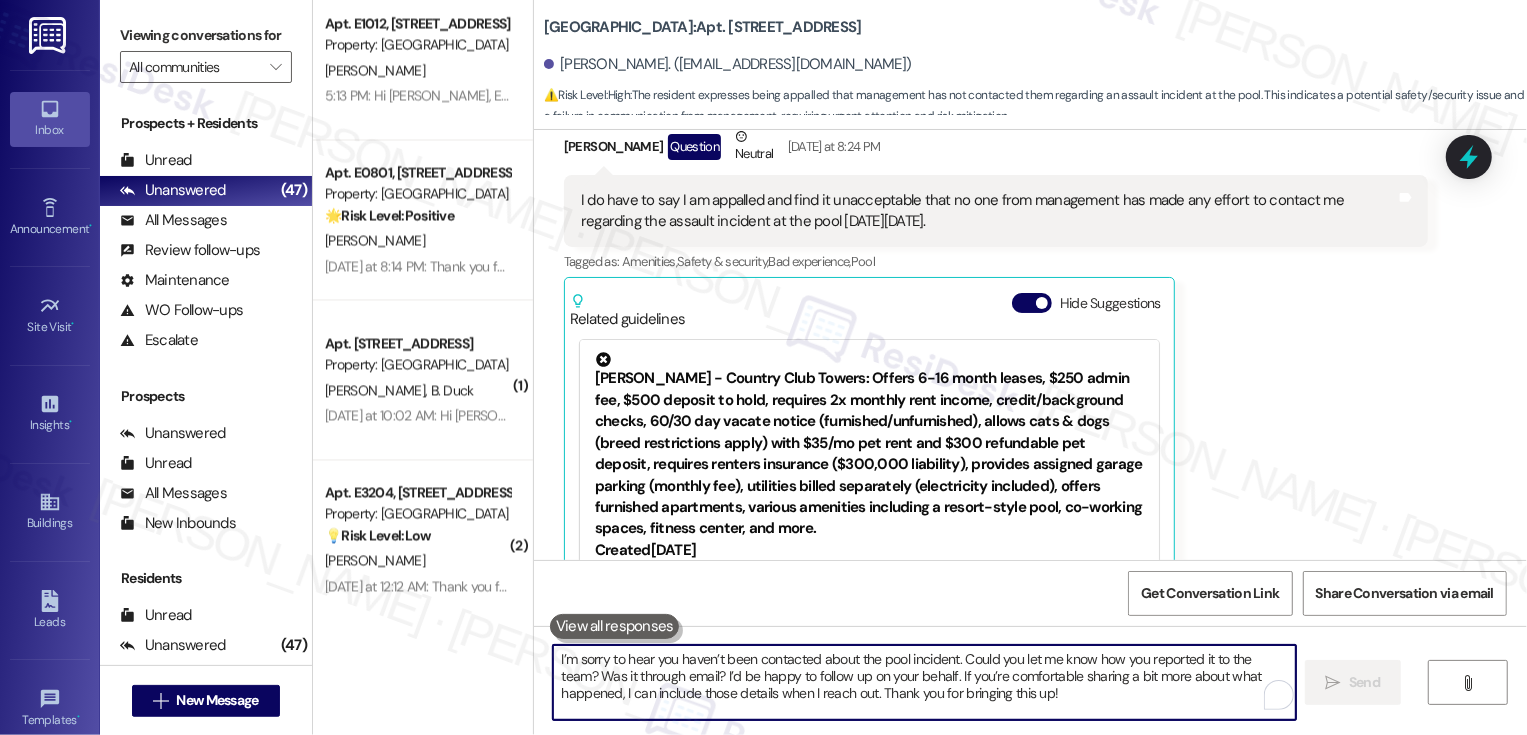 scroll, scrollTop: 939, scrollLeft: 0, axis: vertical 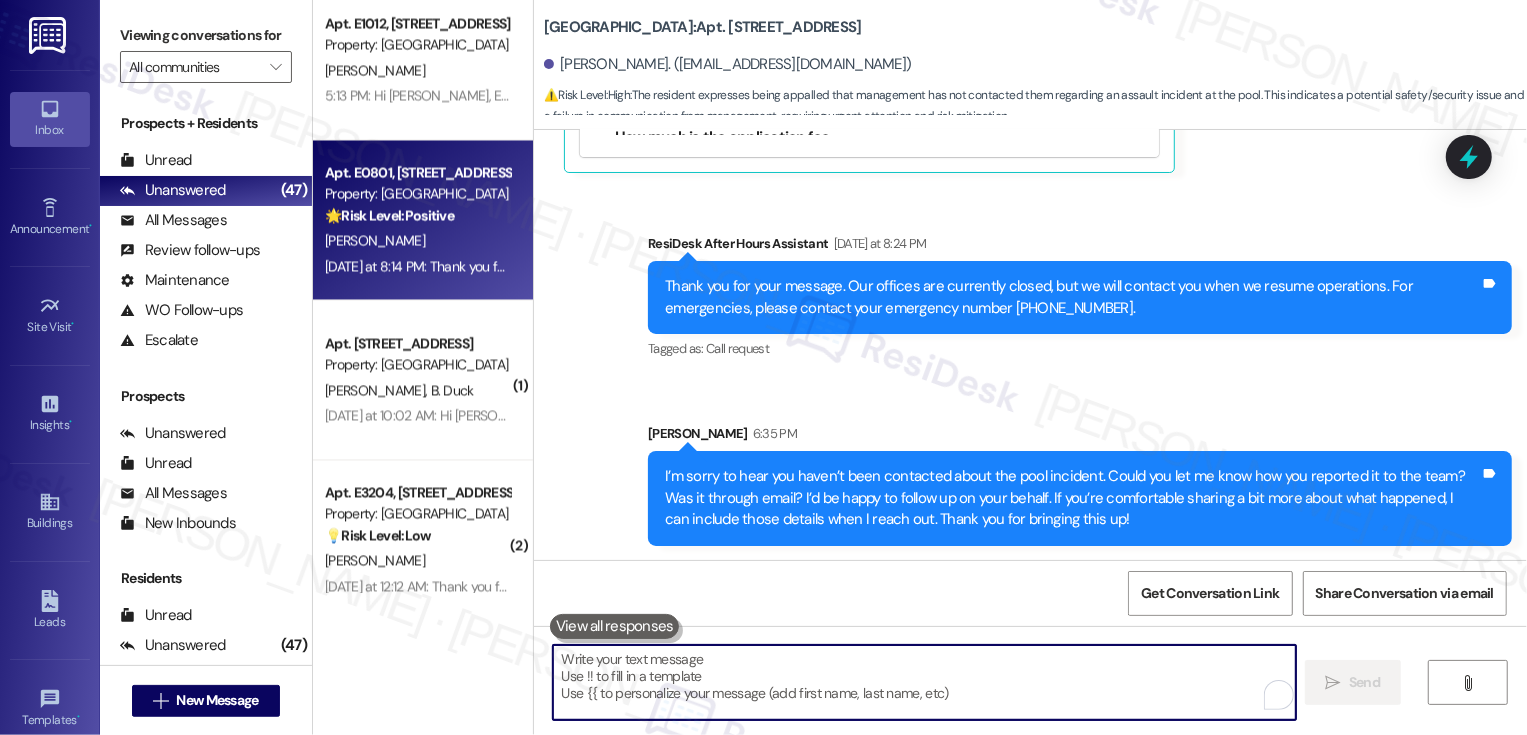 click on "[DATE] at 8:14 PM: Thank you for your message. Our offices are currently closed, but we will contact you when we resume operations. For emergencies, please contact your emergency number [PHONE_NUMBER]. [DATE] at 8:14 PM: Thank you for your message. Our offices are currently closed, but we will contact you when we resume operations. For emergencies, please contact your emergency number [PHONE_NUMBER]." at bounding box center (417, 266) 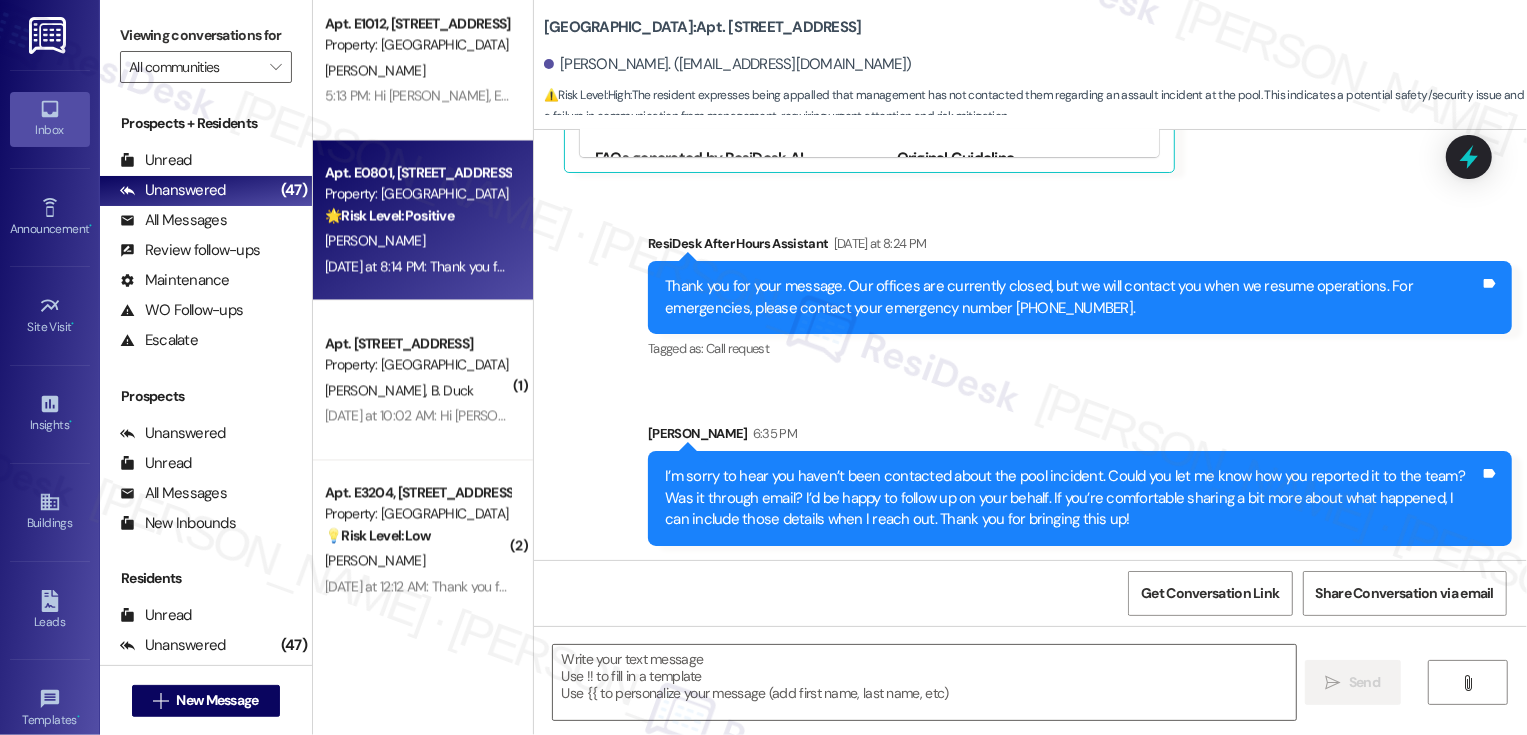 type on "Fetching suggested responses. Please feel free to read through the conversation in the meantime." 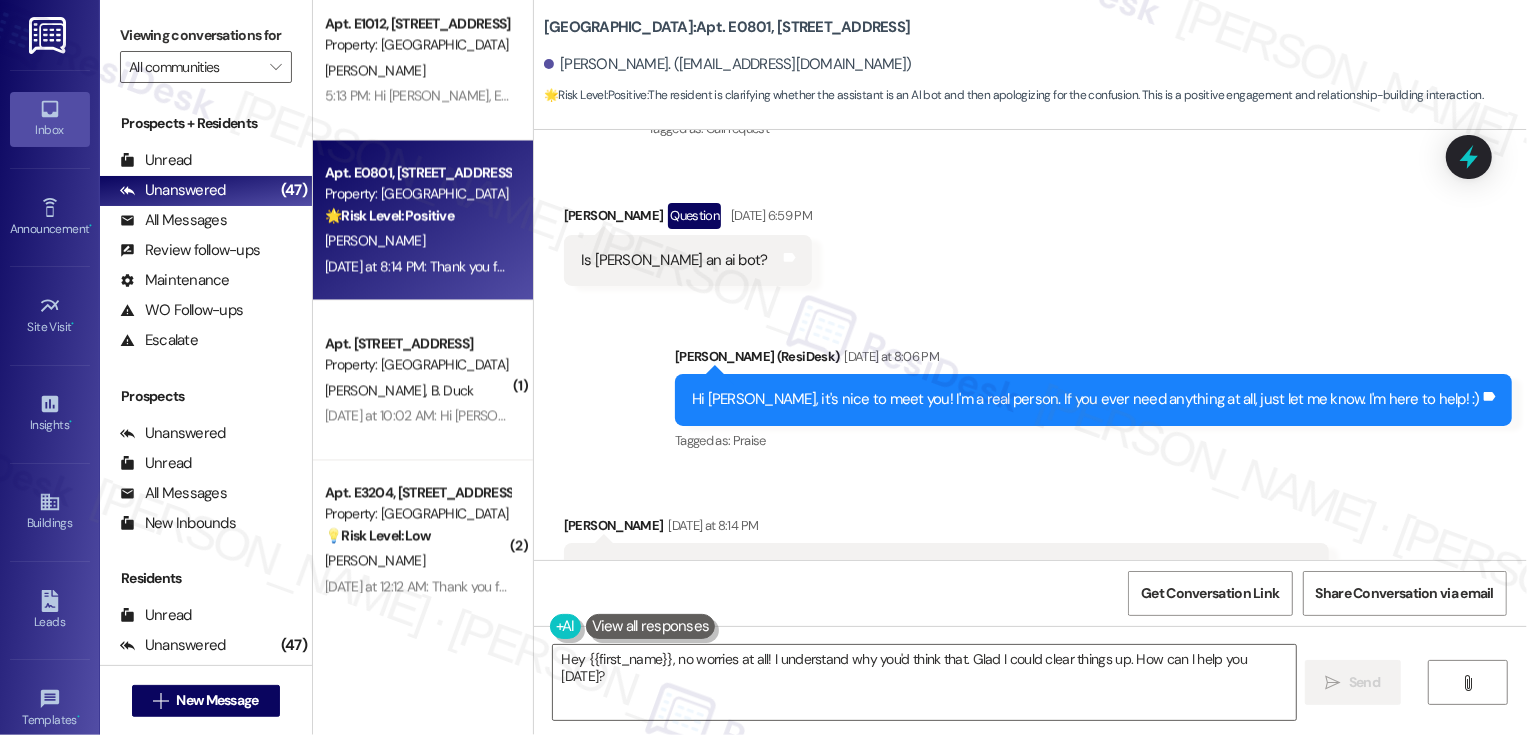 scroll, scrollTop: 425, scrollLeft: 0, axis: vertical 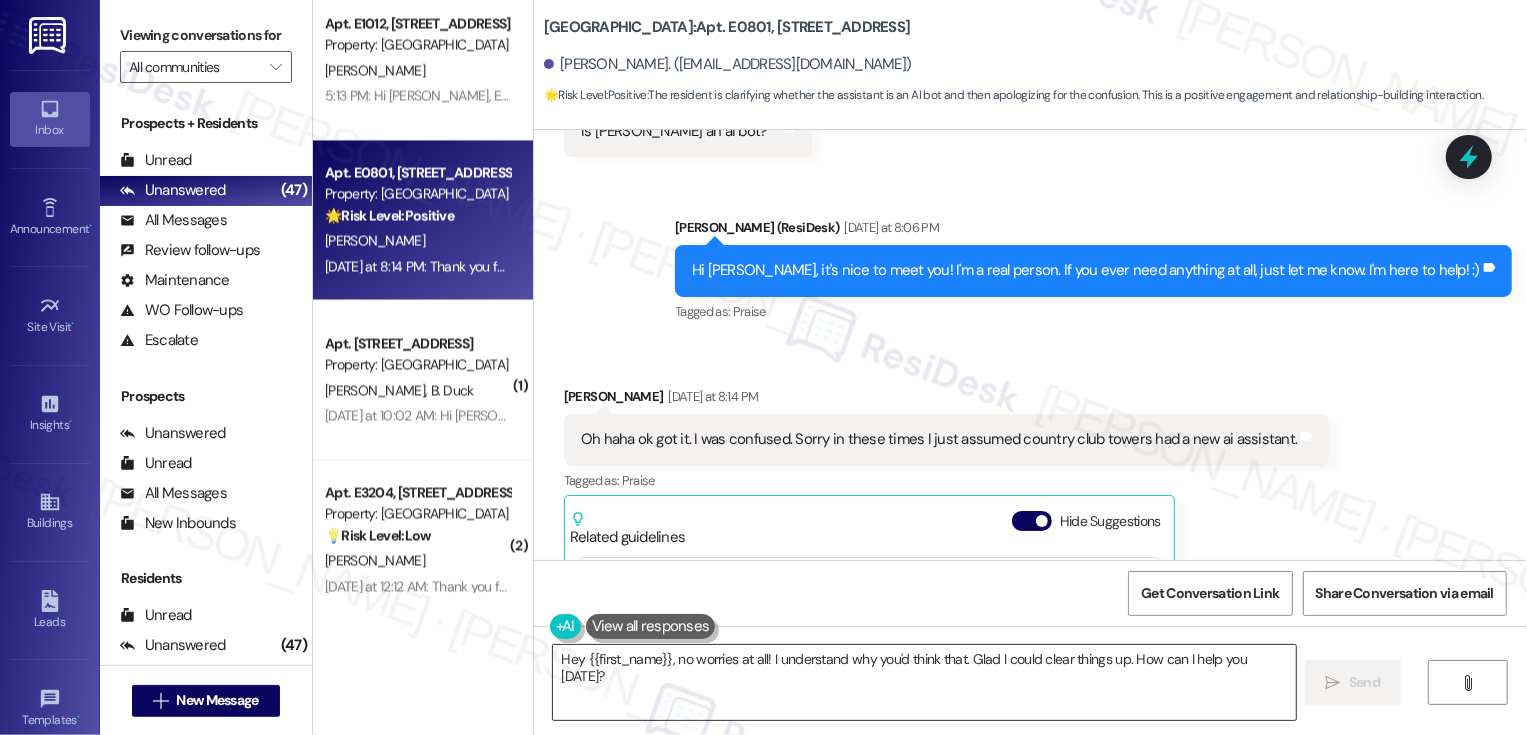 click on "Hey {{first_name}}, no worries at all! I understand why you'd think that. Glad I could clear things up. How can I help you [DATE]?" at bounding box center [924, 682] 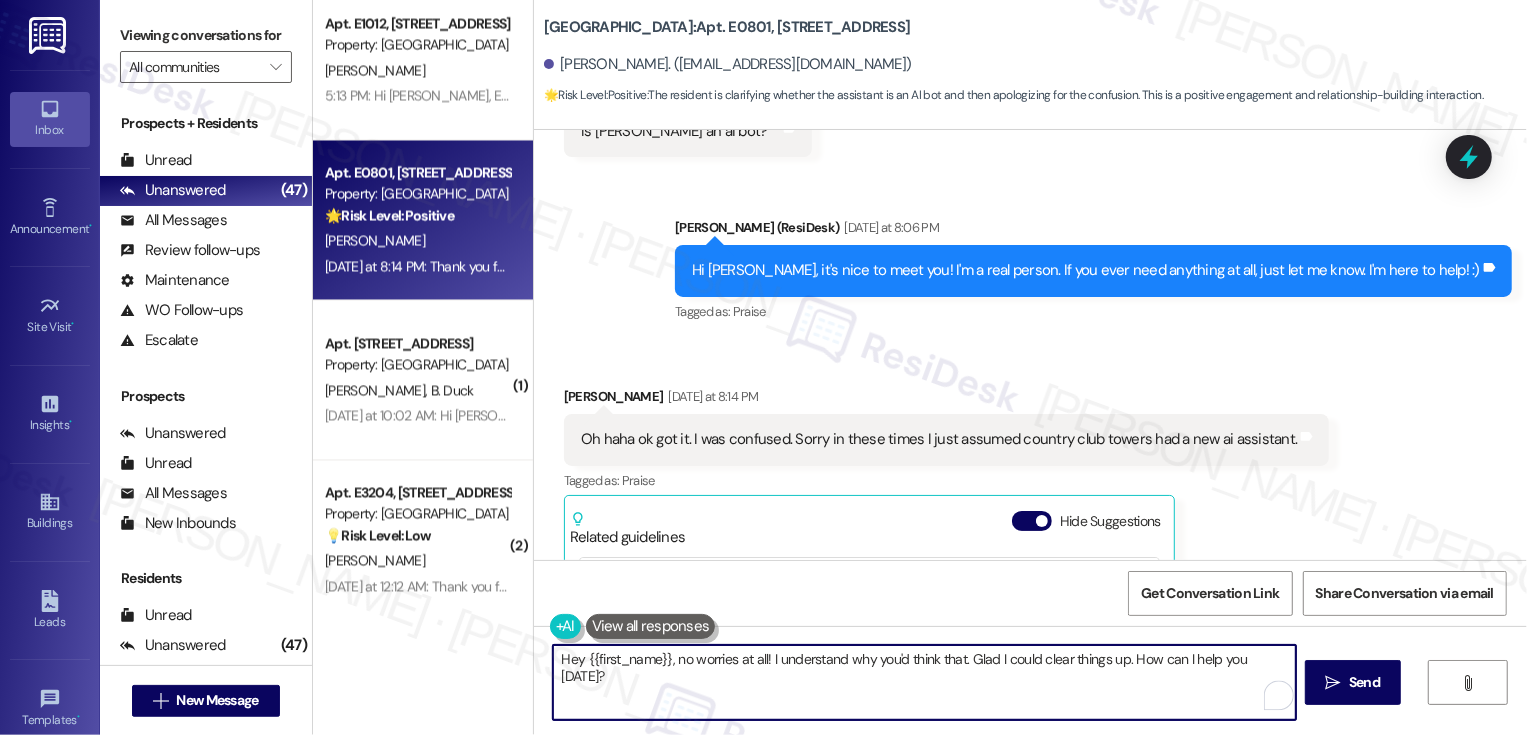 click on "Hey {{first_name}}, no worries at all! I understand why you'd think that. Glad I could clear things up. How can I help you [DATE]?" at bounding box center [924, 682] 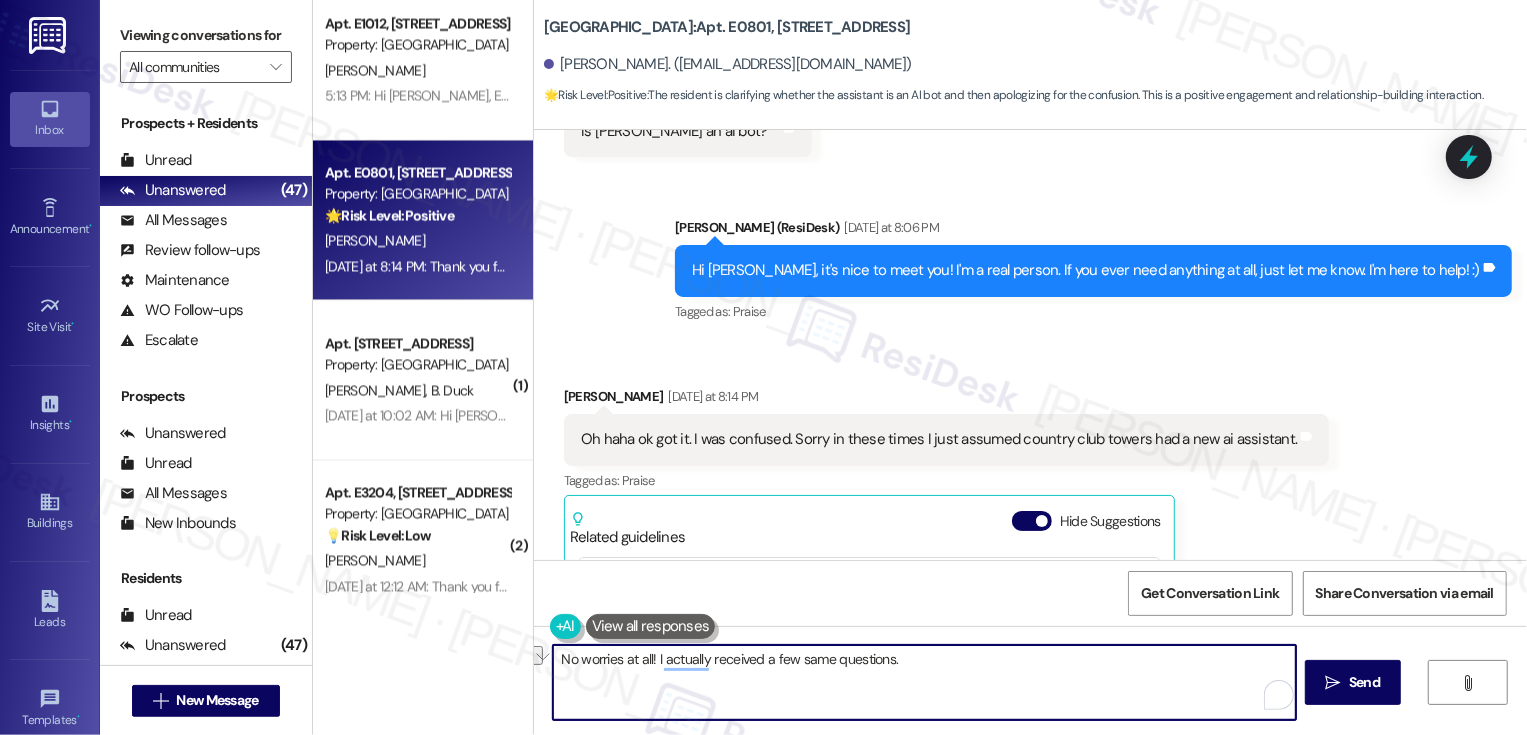scroll, scrollTop: 339, scrollLeft: 0, axis: vertical 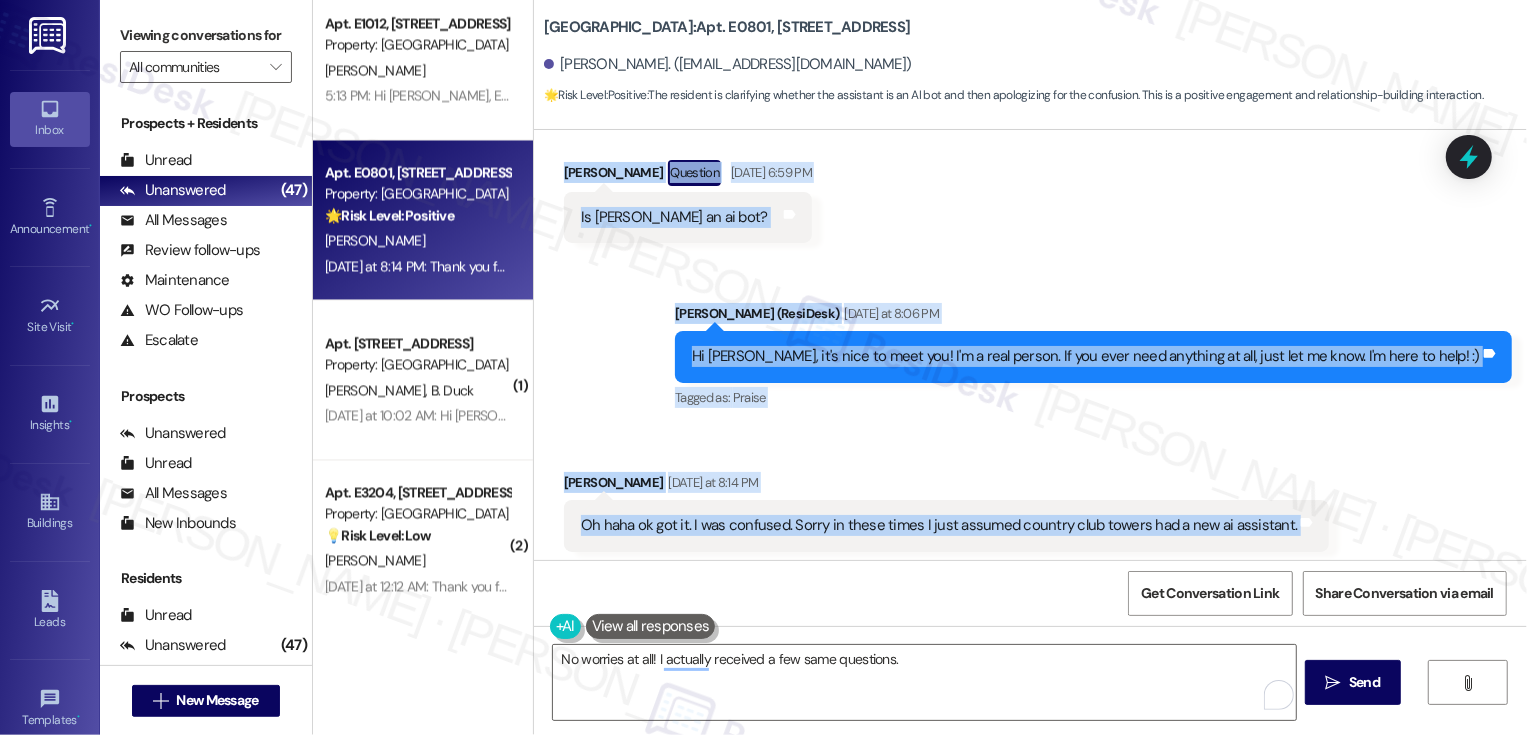 drag, startPoint x: 552, startPoint y: 169, endPoint x: 1269, endPoint y: 506, distance: 792.2487 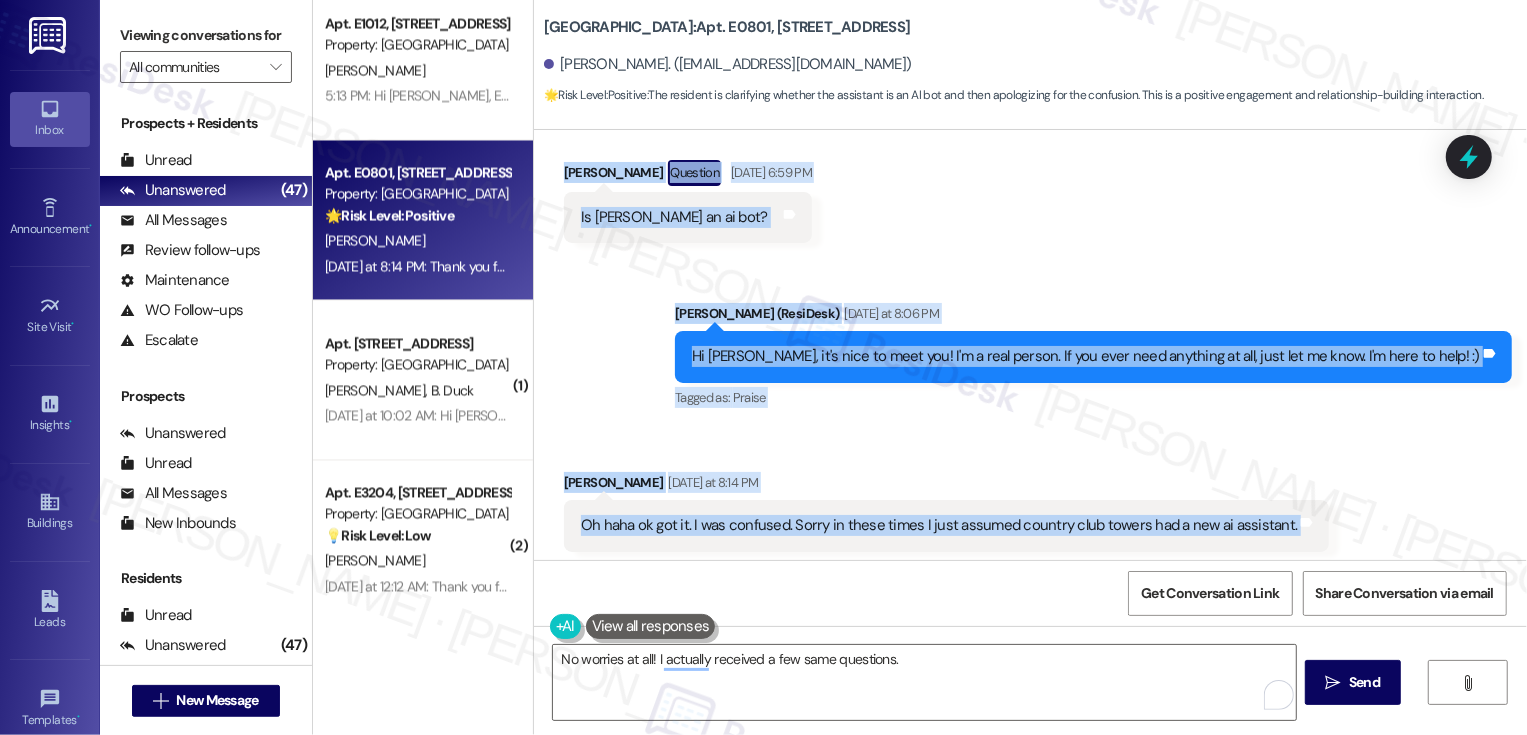 click on "Lease started [DATE] 7:00 PM Announcement, sent via SMS [PERSON_NAME]   (ResiDesk) [DATE] 6:51 PM Hi [PERSON_NAME]! 👋  Just a quick clarification — this line is dedicated to Country Club Towers residents. I’m here to help, please feel free to reach out anytime! (You can always reply STOP to opt out of future messages) Tags and notes Tagged as:   Call request Click to highlight conversations about Call request Received via SMS [PERSON_NAME] Question [DATE] 6:59 PM Is [PERSON_NAME] an ai bot?  Tags and notes Sent via SMS [PERSON_NAME]   (ResiDesk) [DATE] at 8:06 PM Hi [PERSON_NAME], it's nice to meet you! I'm a real person. If you ever need anything at all, just let me know. I'm here to help! :) Tags and notes Tagged as:   Praise Click to highlight conversations about Praise Received via SMS [PERSON_NAME] [DATE] at 8:14 PM Oh haha ok got it. I was confused. Sorry in these times I just assumed country club towers had a new ai assistant.  Tags and notes Tagged as:   Praise Click to highlight conversations about Praise  (" at bounding box center (1030, 345) 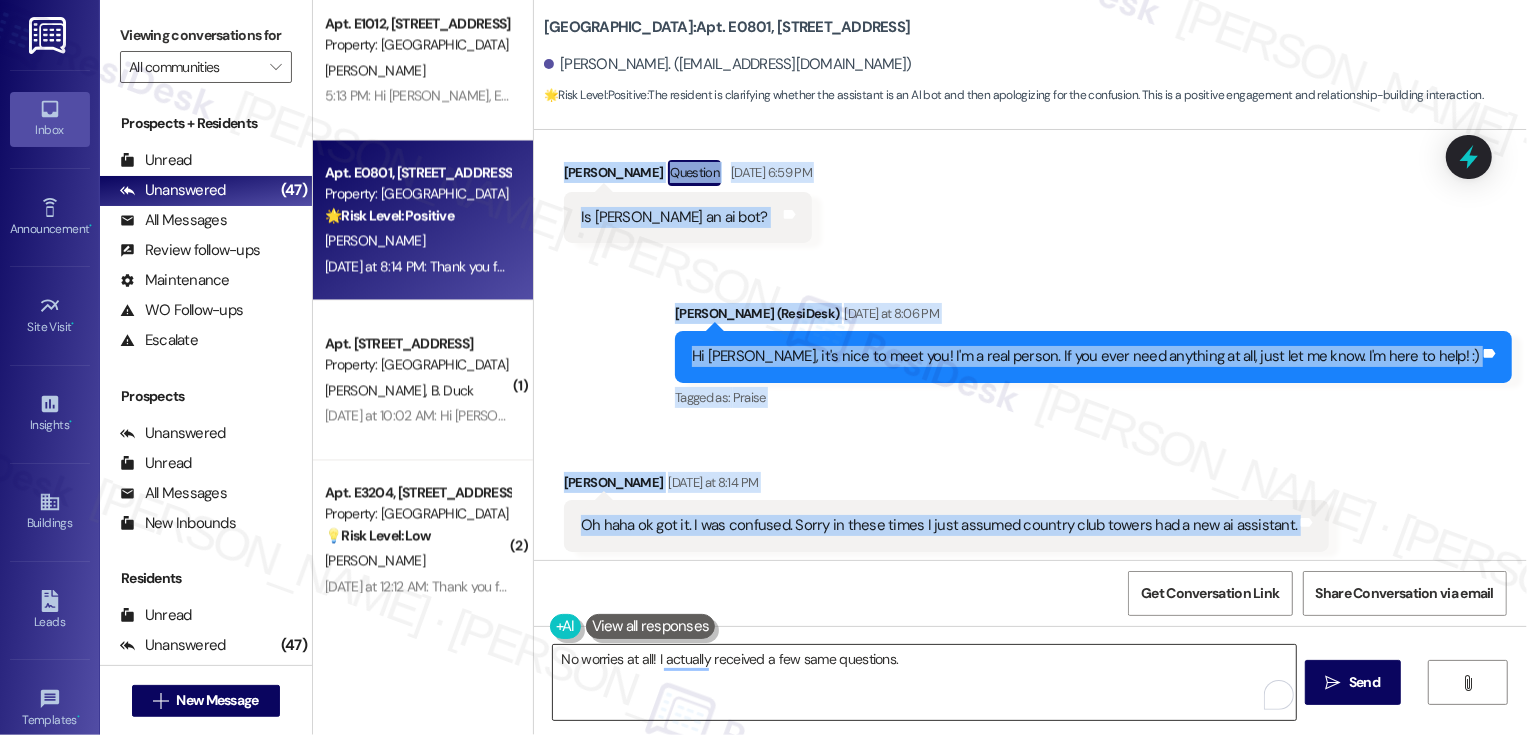 click on "No worries at all! I actually received a few same questions." at bounding box center (924, 682) 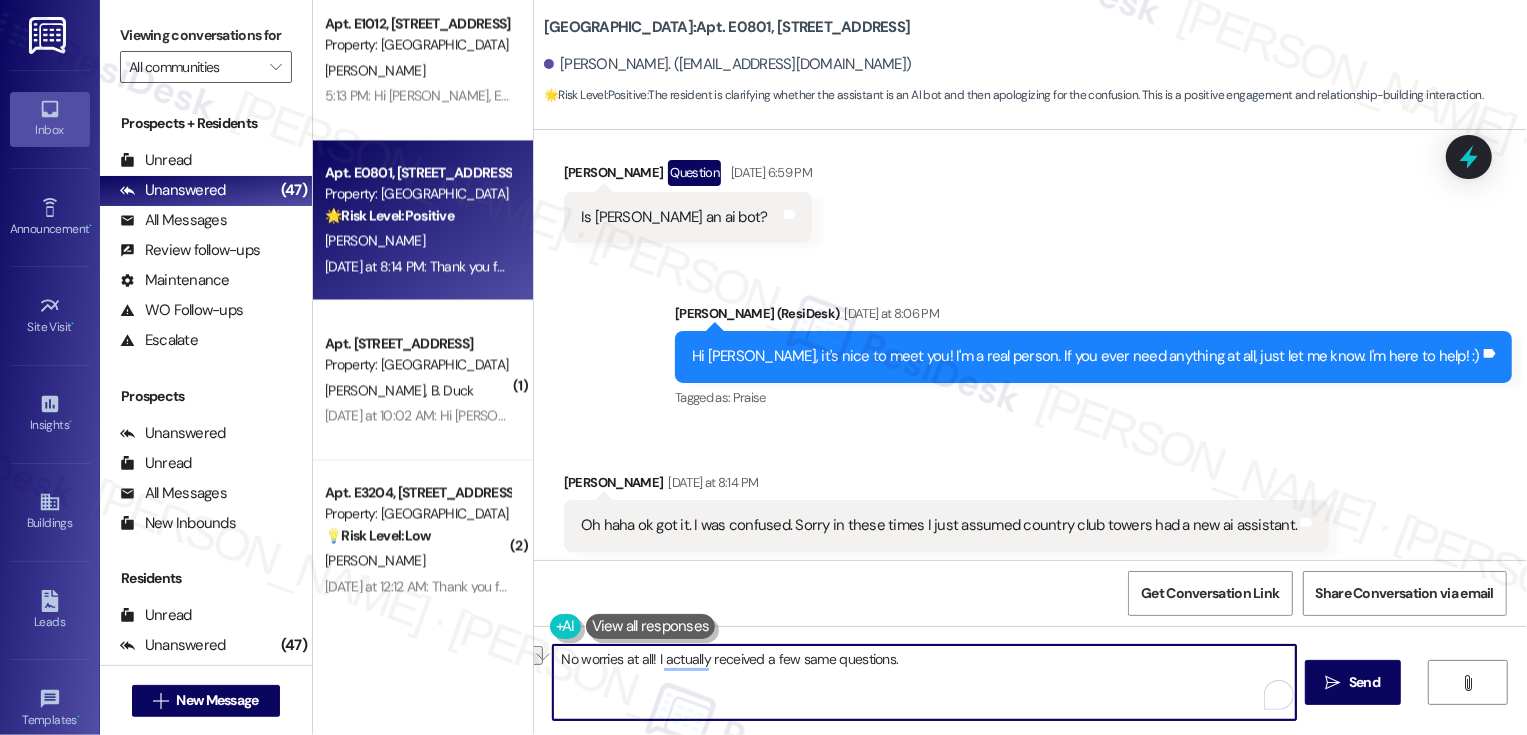 paste on ", [PERSON_NAME]! You’re definitely not the first to ask" 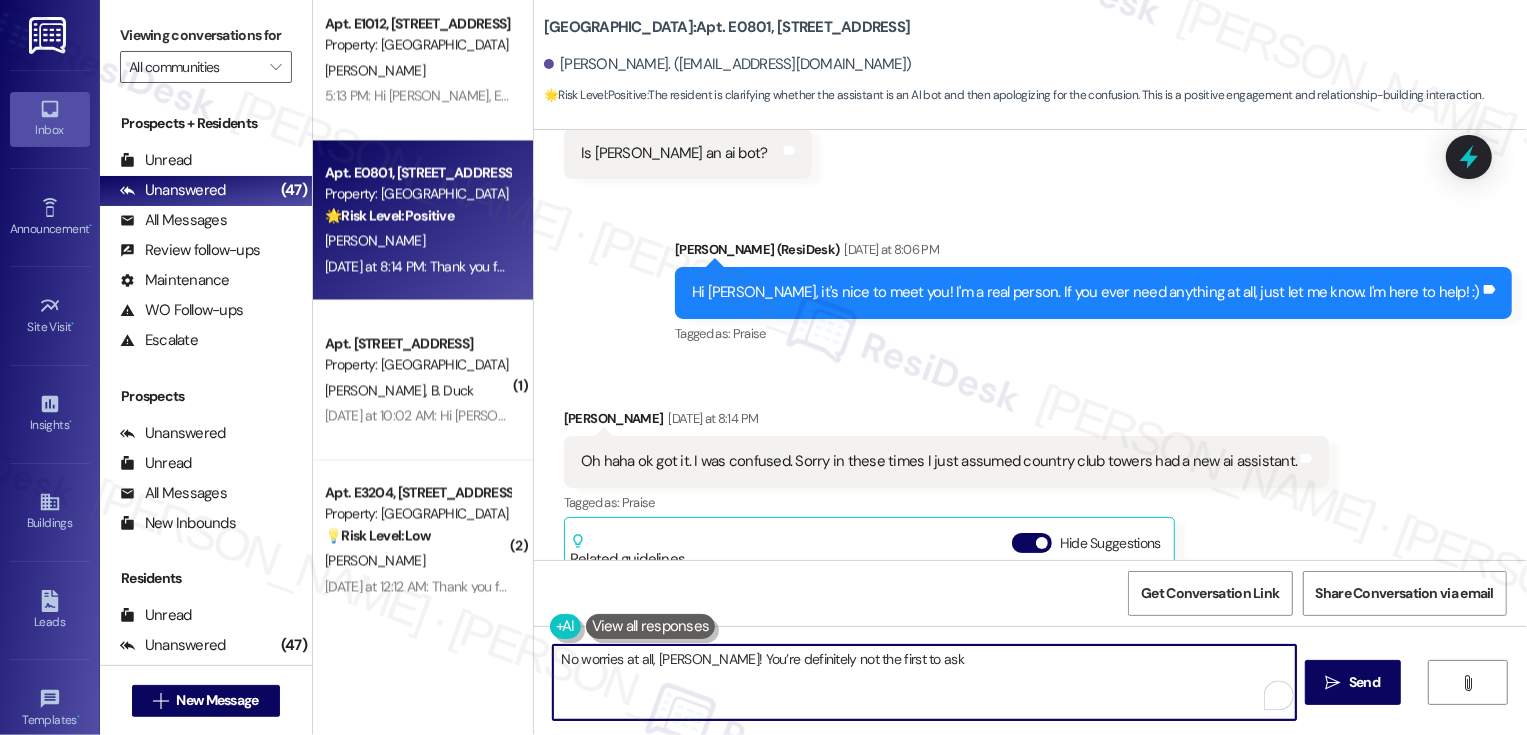 scroll, scrollTop: 521, scrollLeft: 0, axis: vertical 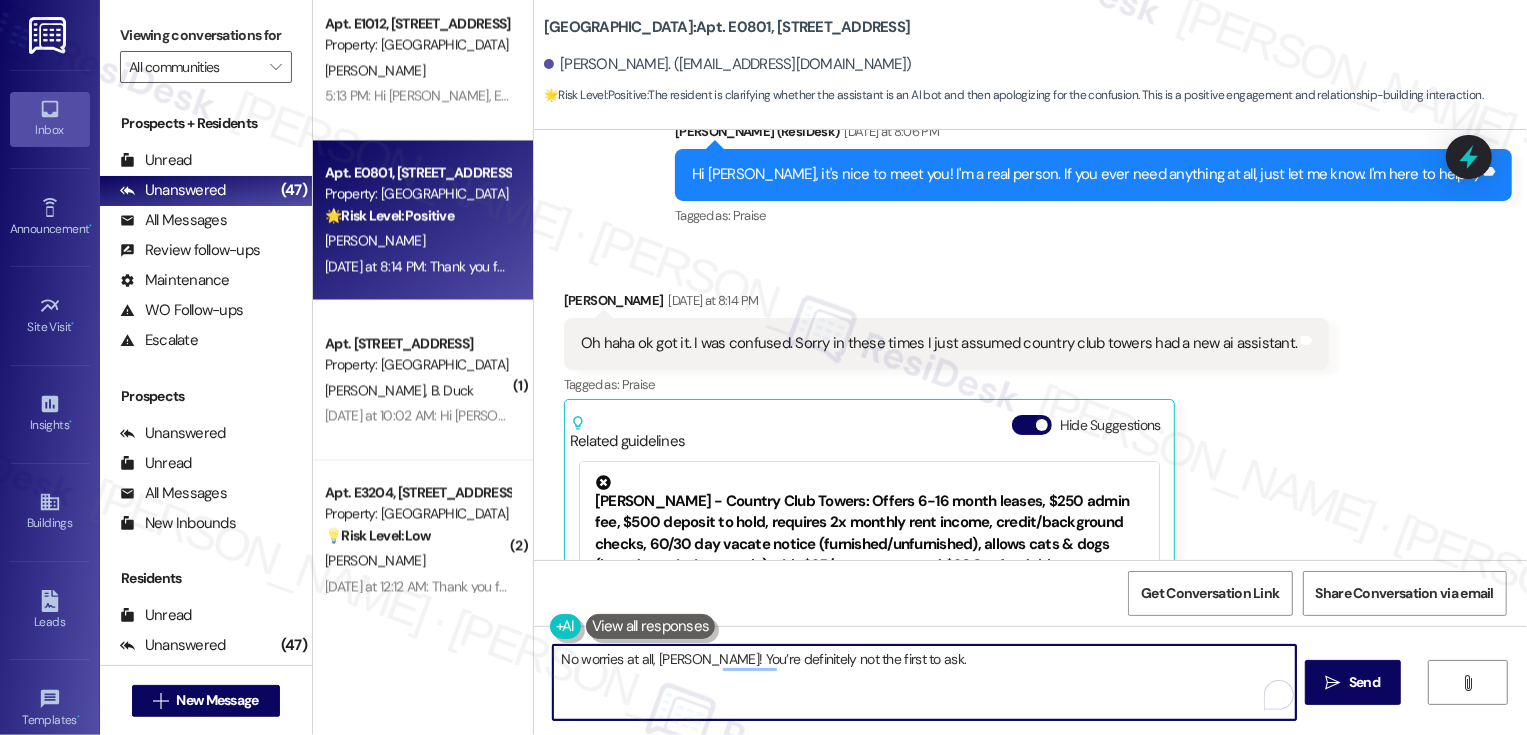 paste on "😊" 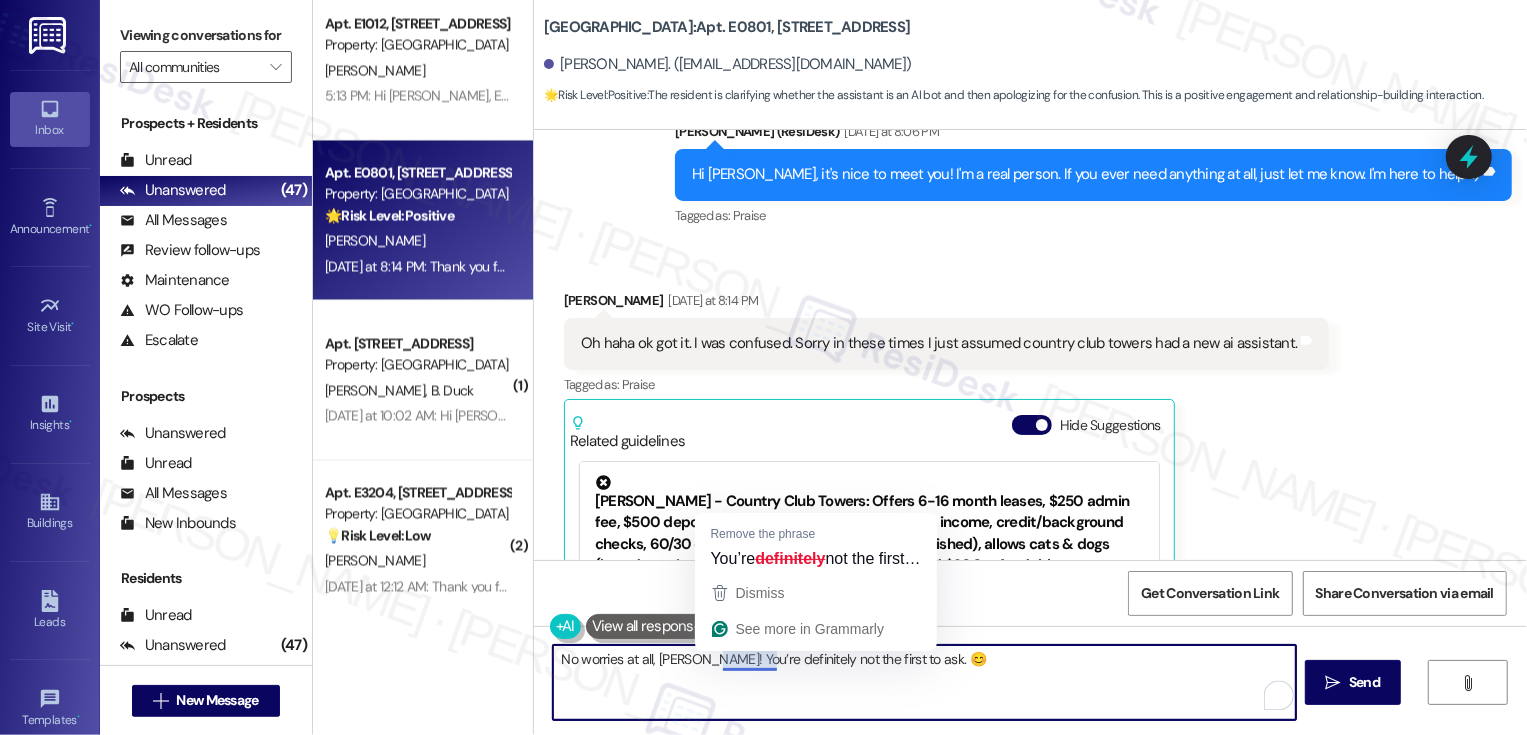 click on "No worries at all, [PERSON_NAME]! You’re definitely not the first to ask. 😊" at bounding box center [924, 682] 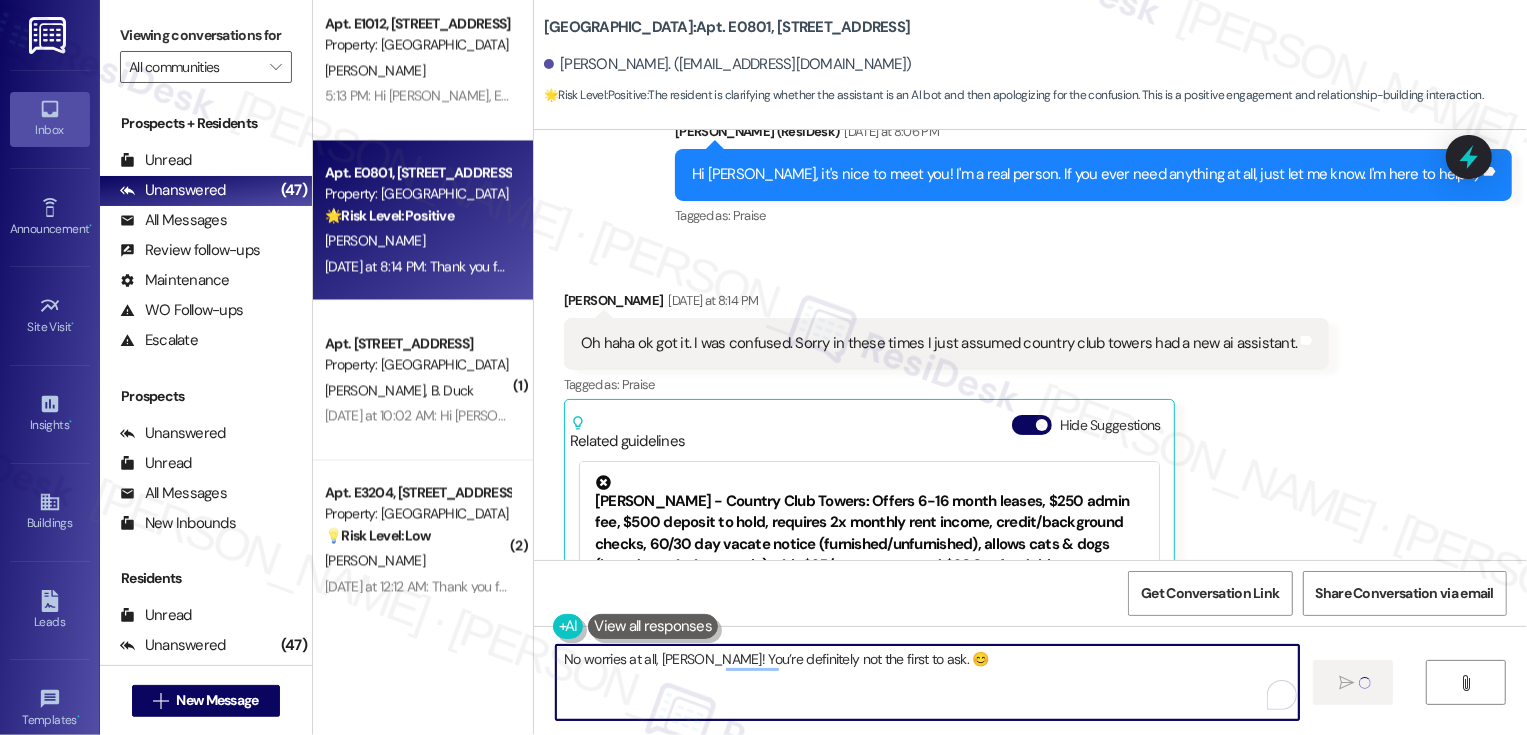 type 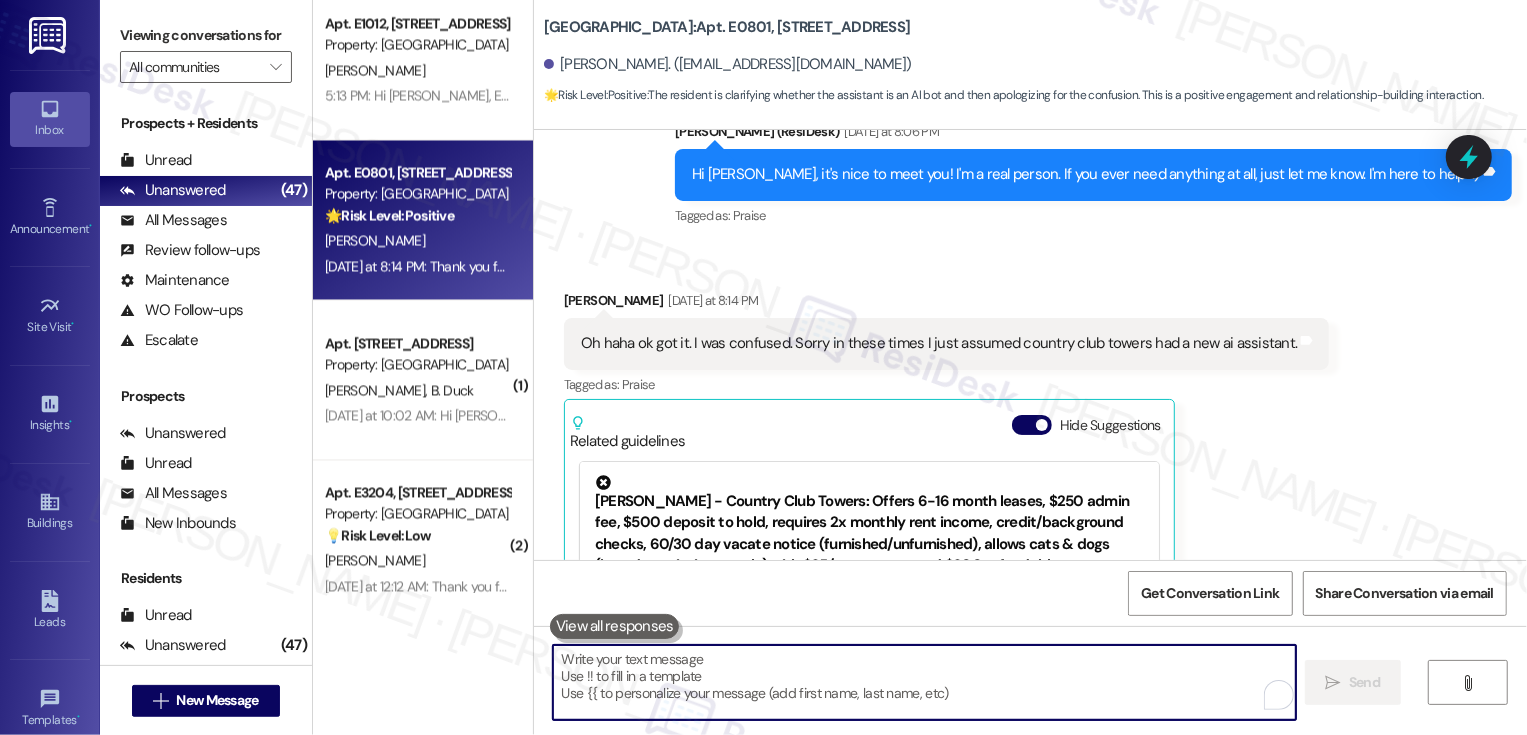 scroll, scrollTop: 728, scrollLeft: 0, axis: vertical 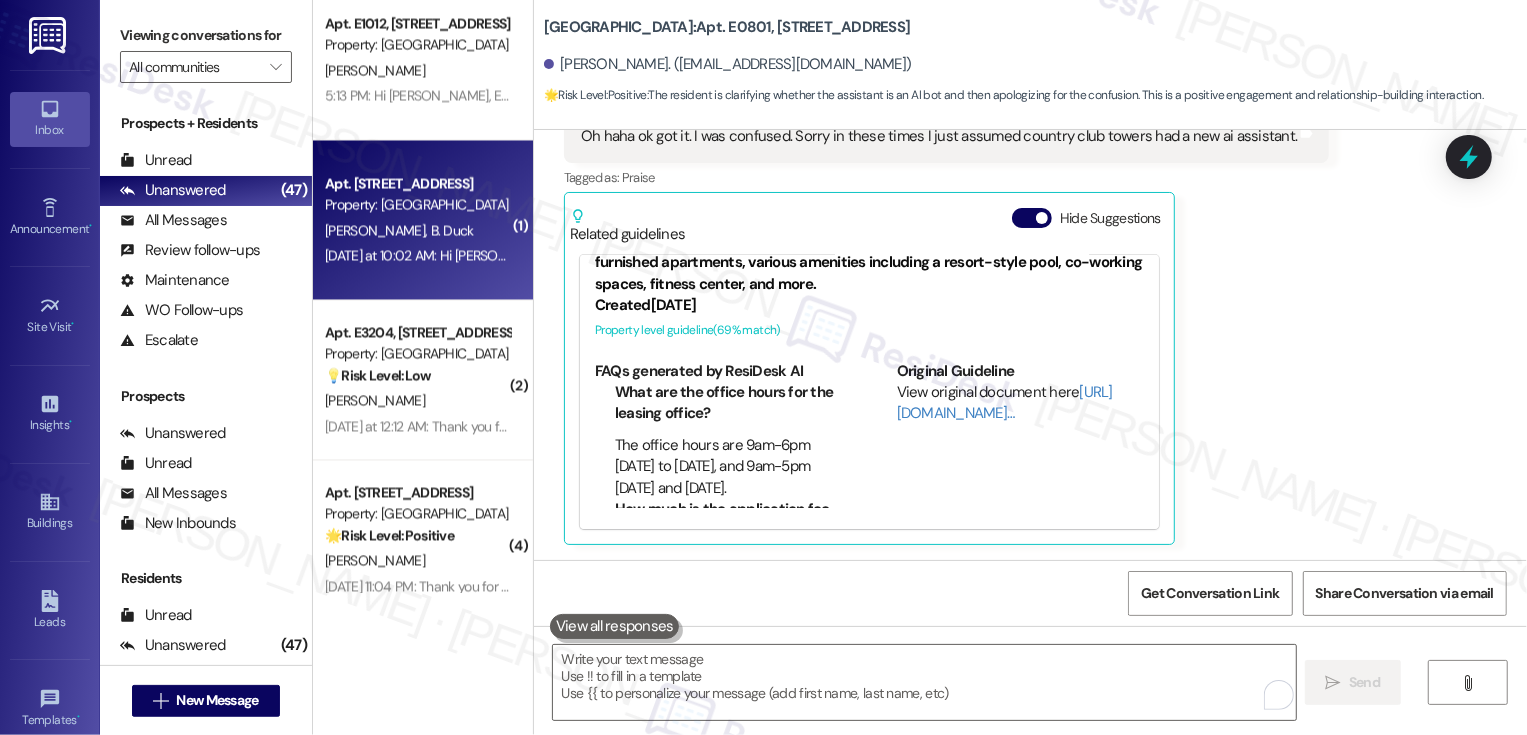 click on "[DATE] at 10:02 AM: Hi [PERSON_NAME], thanks for the text. How do we inform the apartment of a noise complaint? I think our neighbor is listening to music/TV too loudly daily. Thanks in advance for the help.  [DATE] at 10:02 AM: Hi [PERSON_NAME], thanks for the text. How do we inform the apartment of a noise complaint? I think our neighbor is listening to music/TV too loudly daily. Thanks in advance for the help." at bounding box center [417, 255] 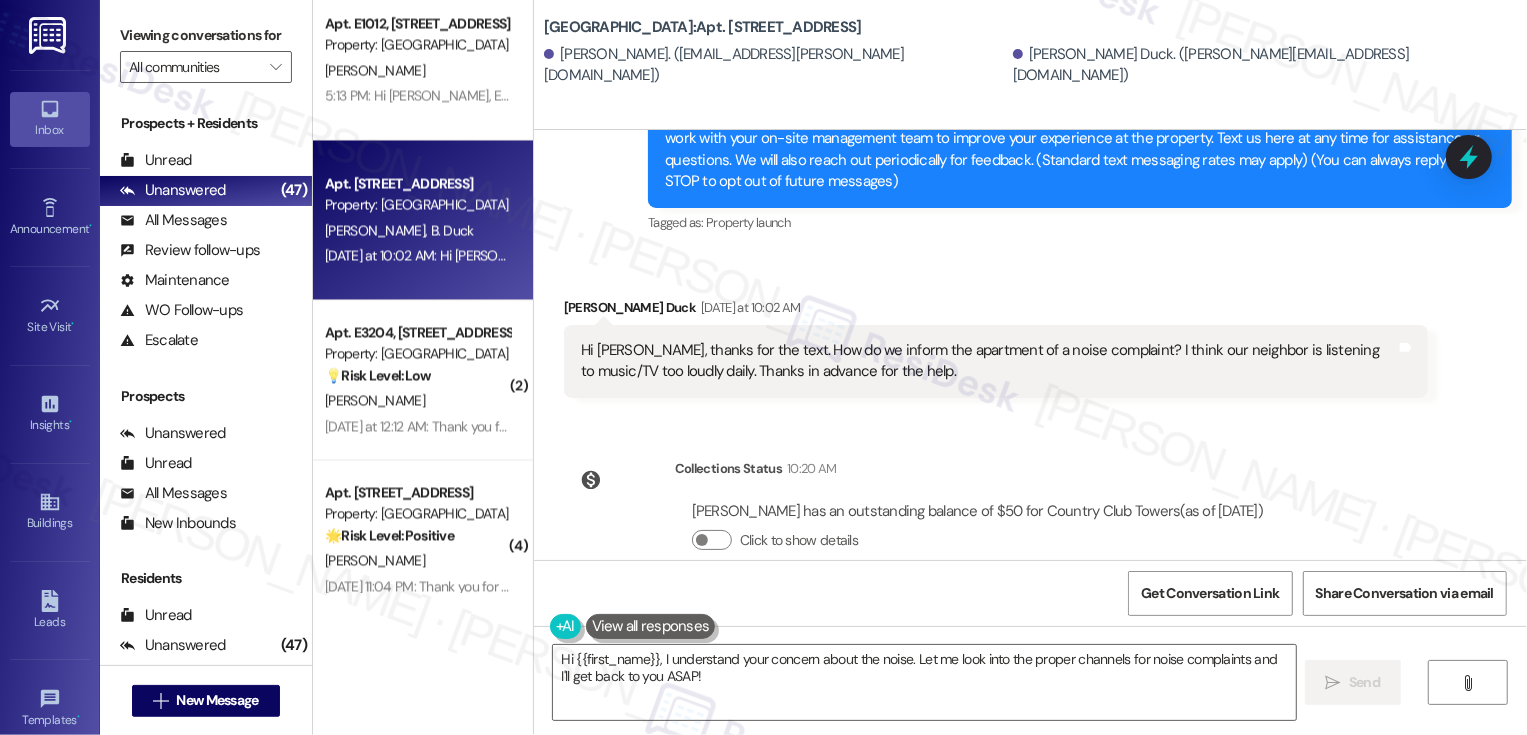 scroll, scrollTop: 282, scrollLeft: 0, axis: vertical 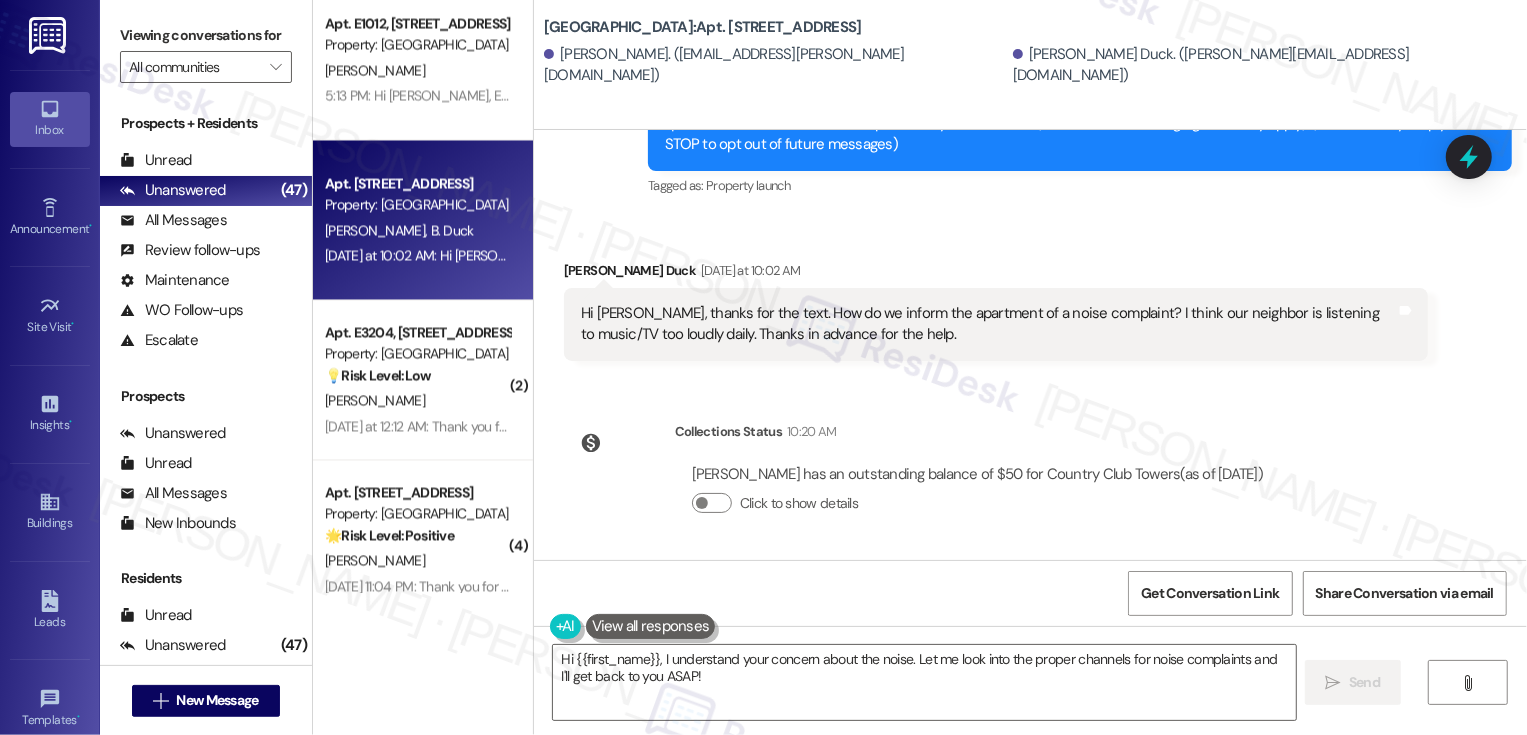 click on "[PERSON_NAME] [DATE] at 10:02 AM" at bounding box center [996, 274] 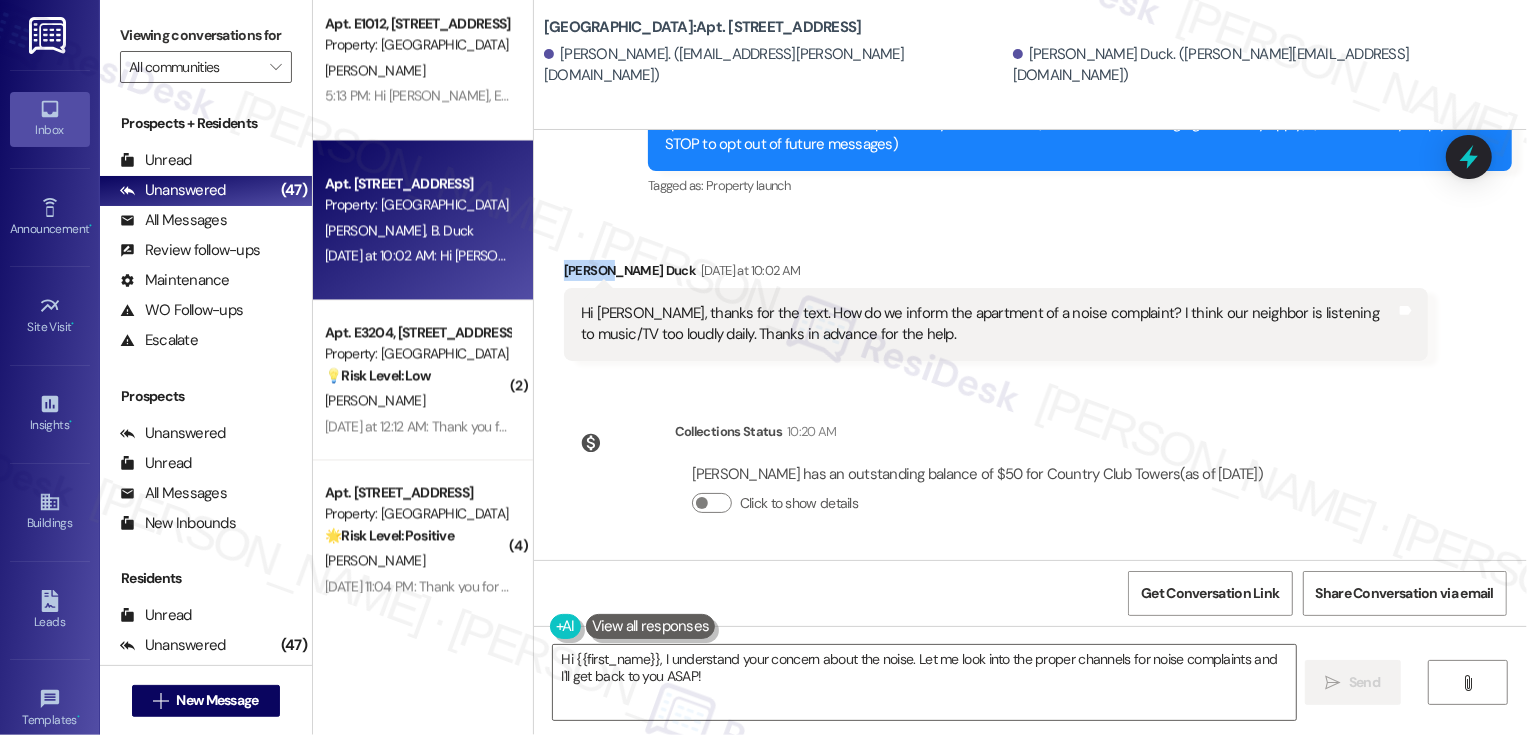 copy on "[PERSON_NAME]" 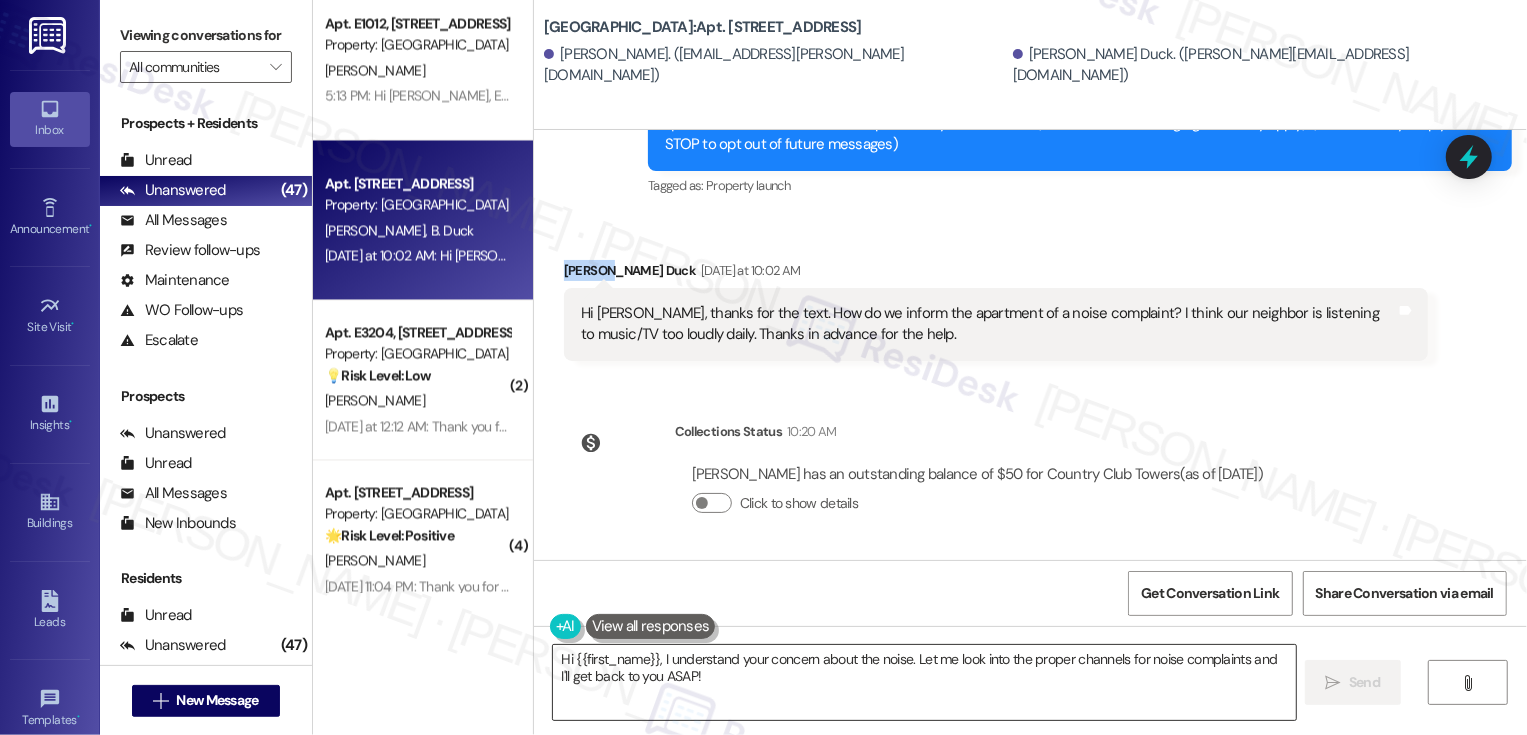 click on "Hi {{first_name}}, I understand your concern about the noise. Let me look into the proper channels for noise complaints and I'll get back to you ASAP!" at bounding box center [924, 682] 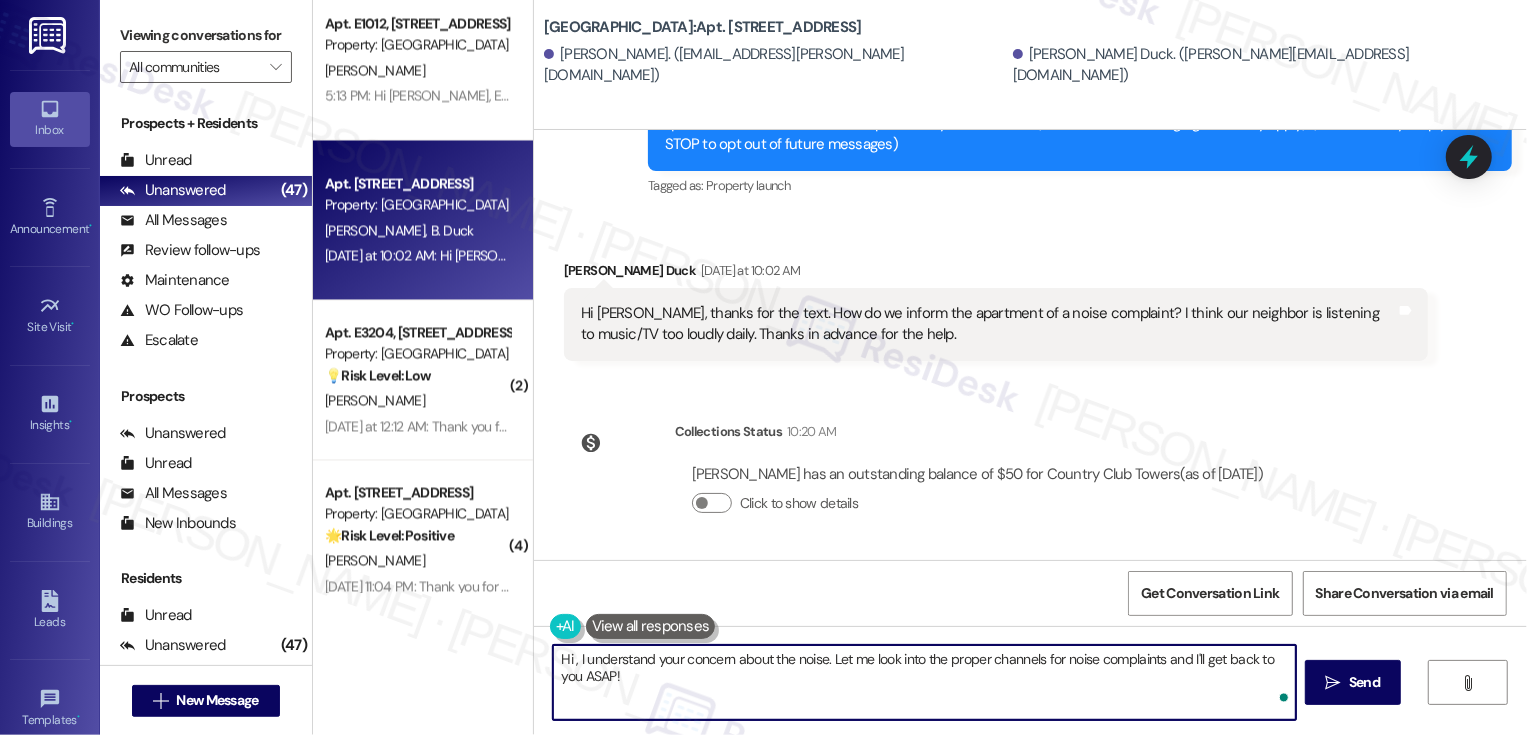 paste on "[PERSON_NAME]" 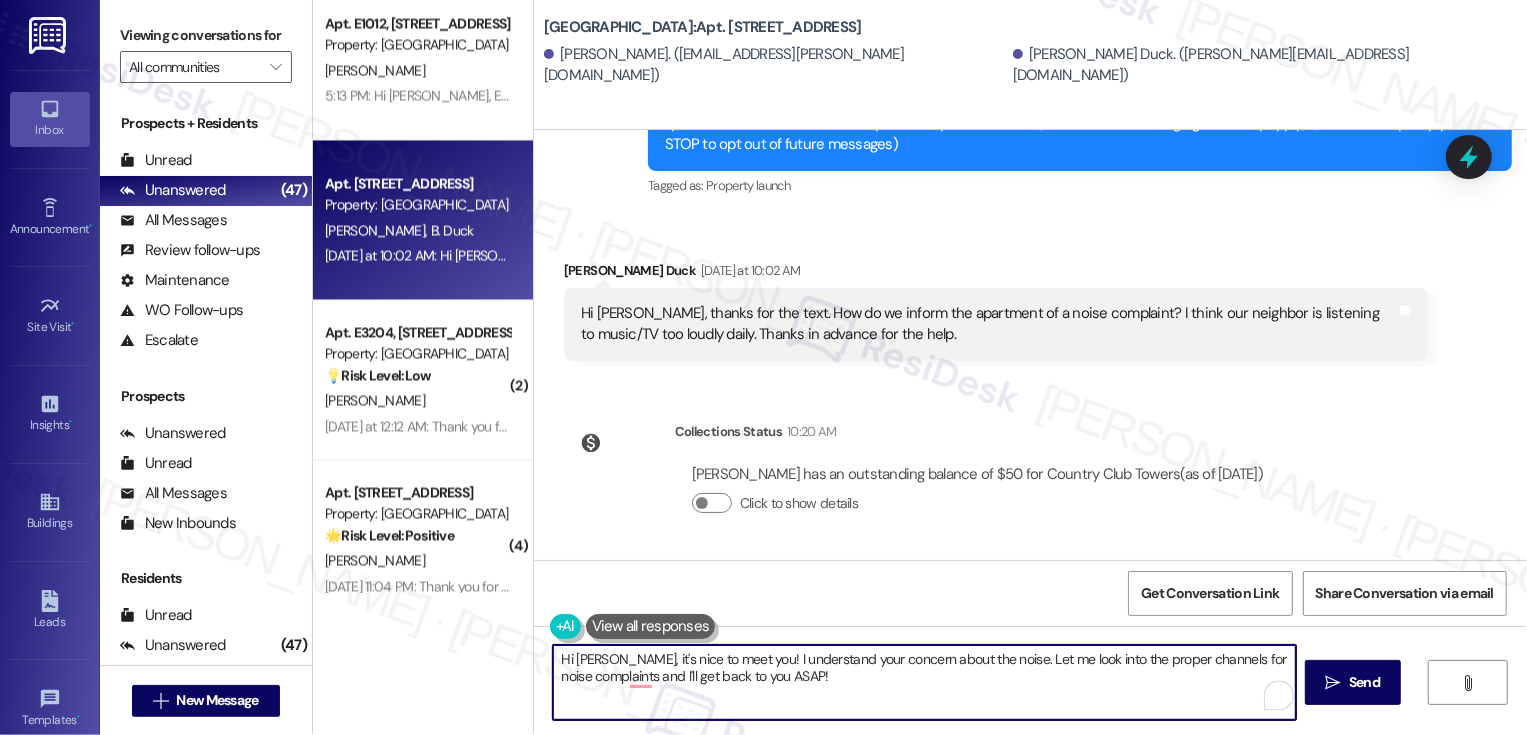 click on "Hi [PERSON_NAME], it's nice to meet you! I understand your concern about the noise. Let me look into the proper channels for noise complaints and I'll get back to you ASAP!" at bounding box center (924, 682) 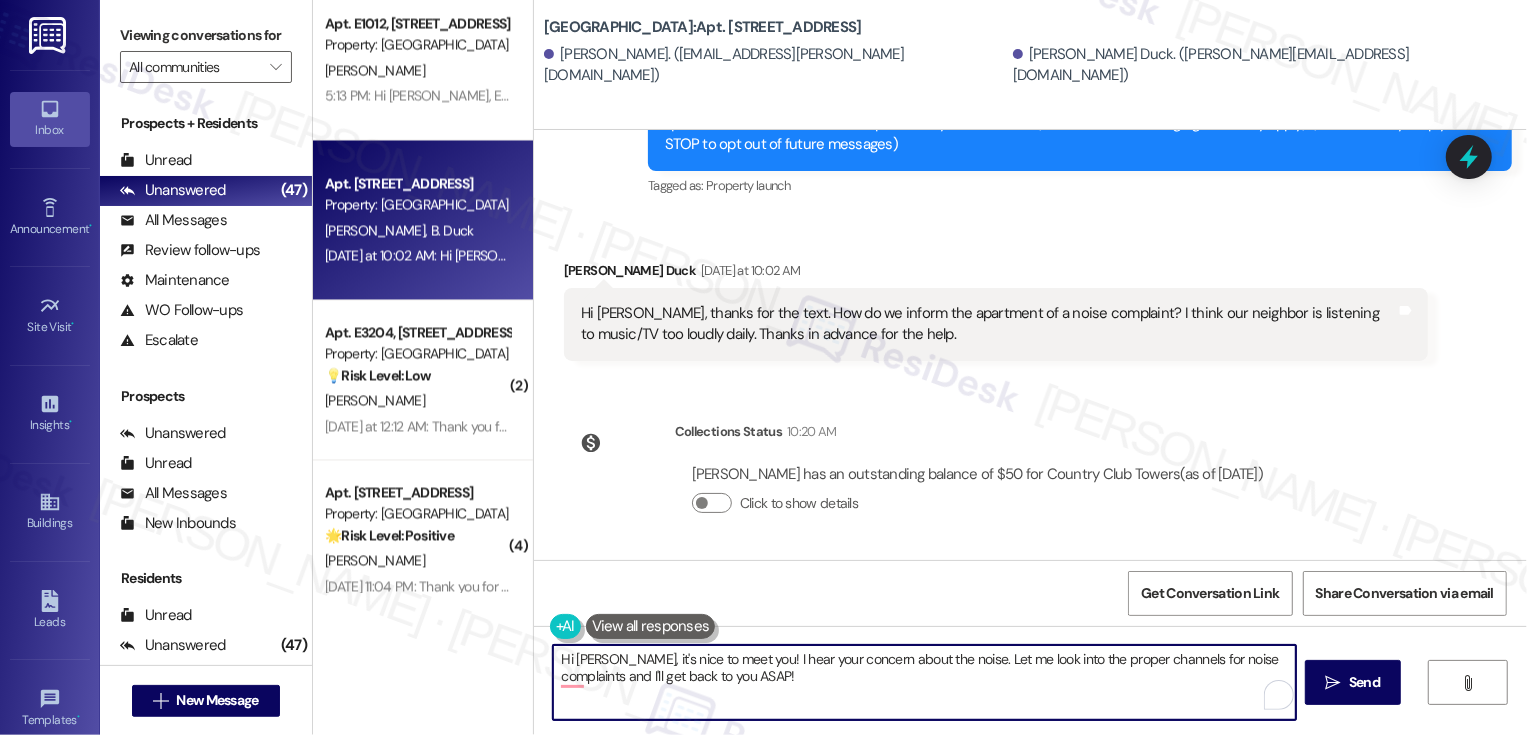 click on "Hi [PERSON_NAME], it's nice to meet you! I hear your concern about the noise. Let me look into the proper channels for noise complaints and I'll get back to you ASAP!" at bounding box center [924, 682] 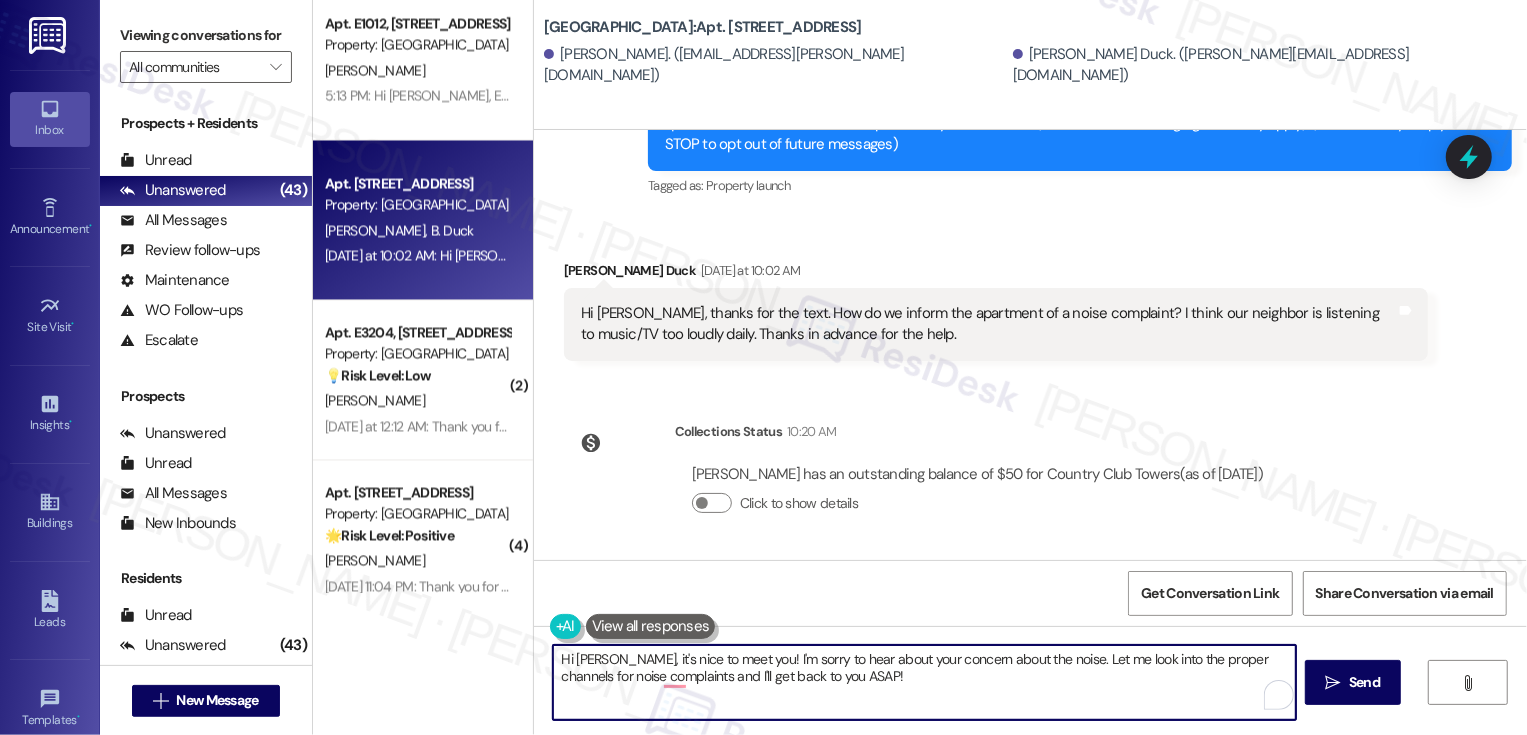drag, startPoint x: 904, startPoint y: 660, endPoint x: 927, endPoint y: 684, distance: 33.24154 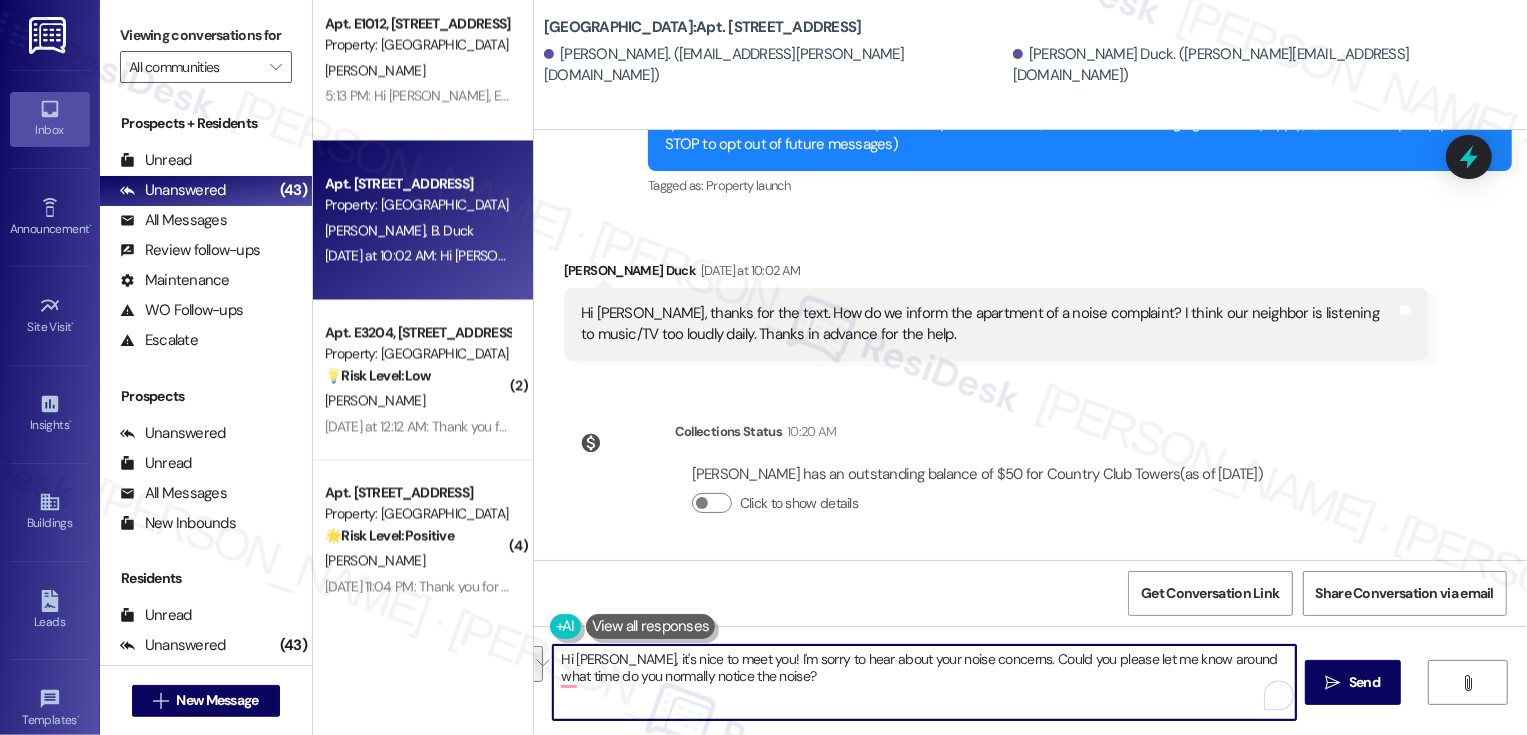 click at bounding box center (535, 664) 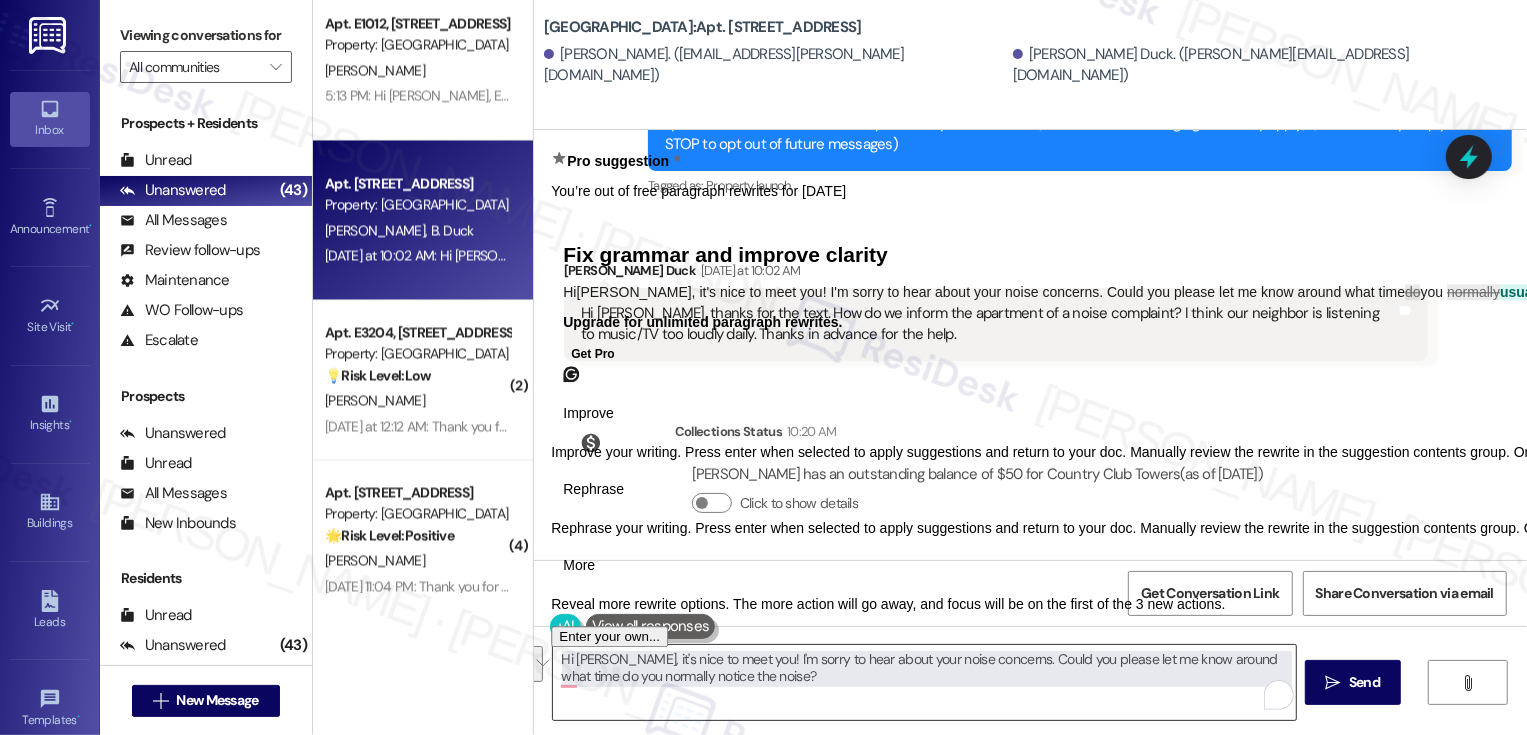 click on "Hi [PERSON_NAME], it's nice to meet you! I'm sorry to hear about your noise concerns. Could you please let me know around what time do you normally notice the noise?" at bounding box center [924, 682] 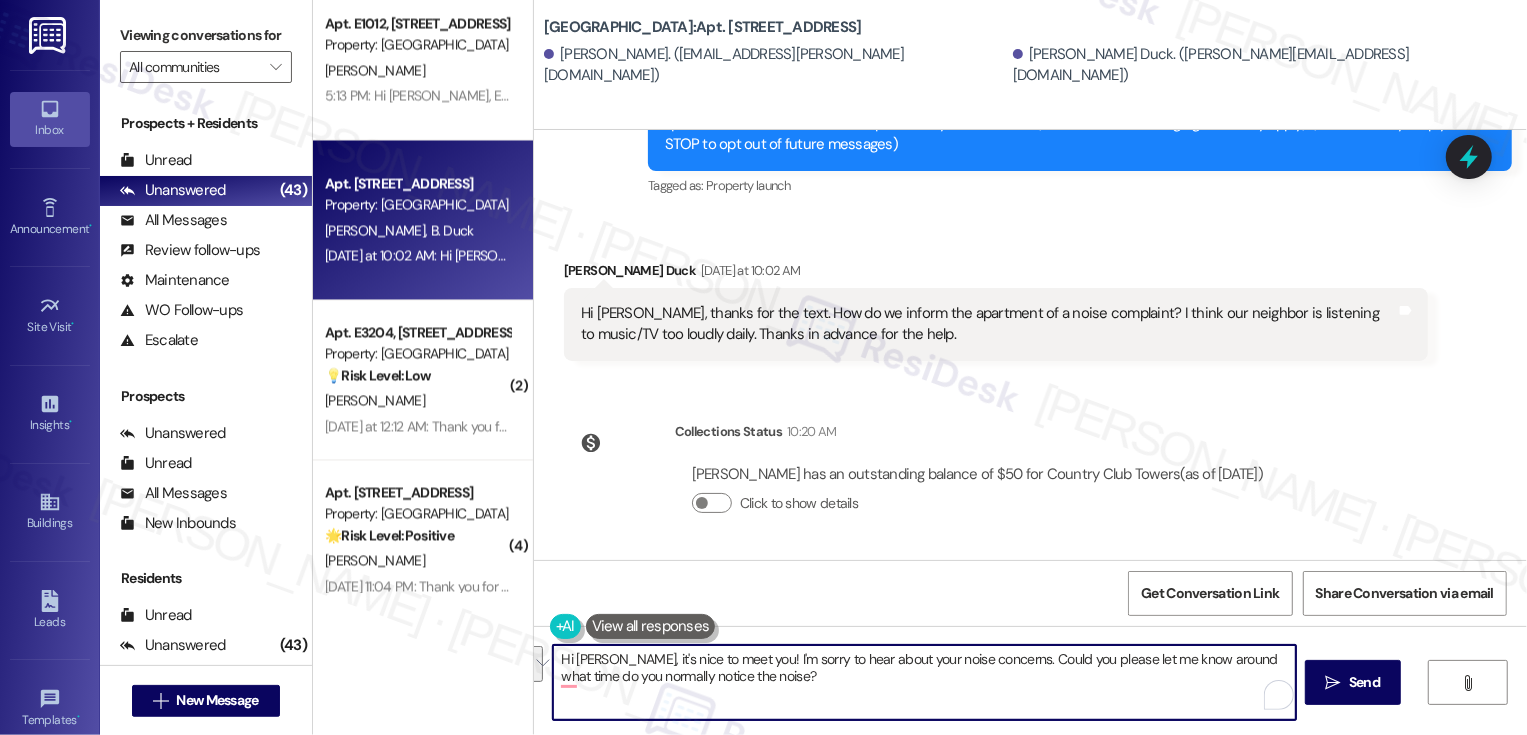 paste on "’s nice to meet you! I’m sorry to hear you’ve been dealing with noise issues. Just to get a better sense of things—around what time do you usually notice the noise? And if you don’t mind sharing, which apartment is it coming from? I’d be happy to pass this along to the team.
Ask ChatGPT" 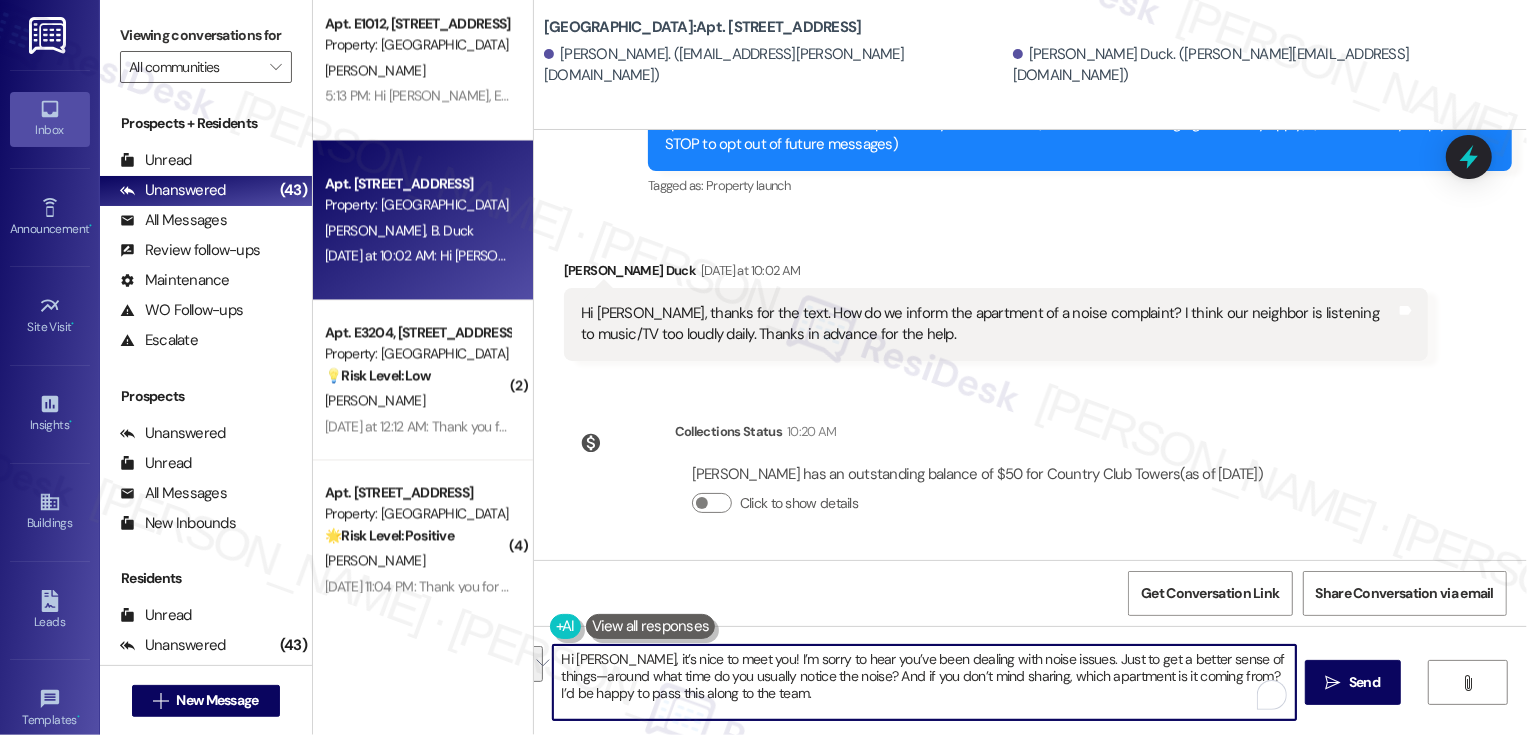 scroll, scrollTop: 135, scrollLeft: 0, axis: vertical 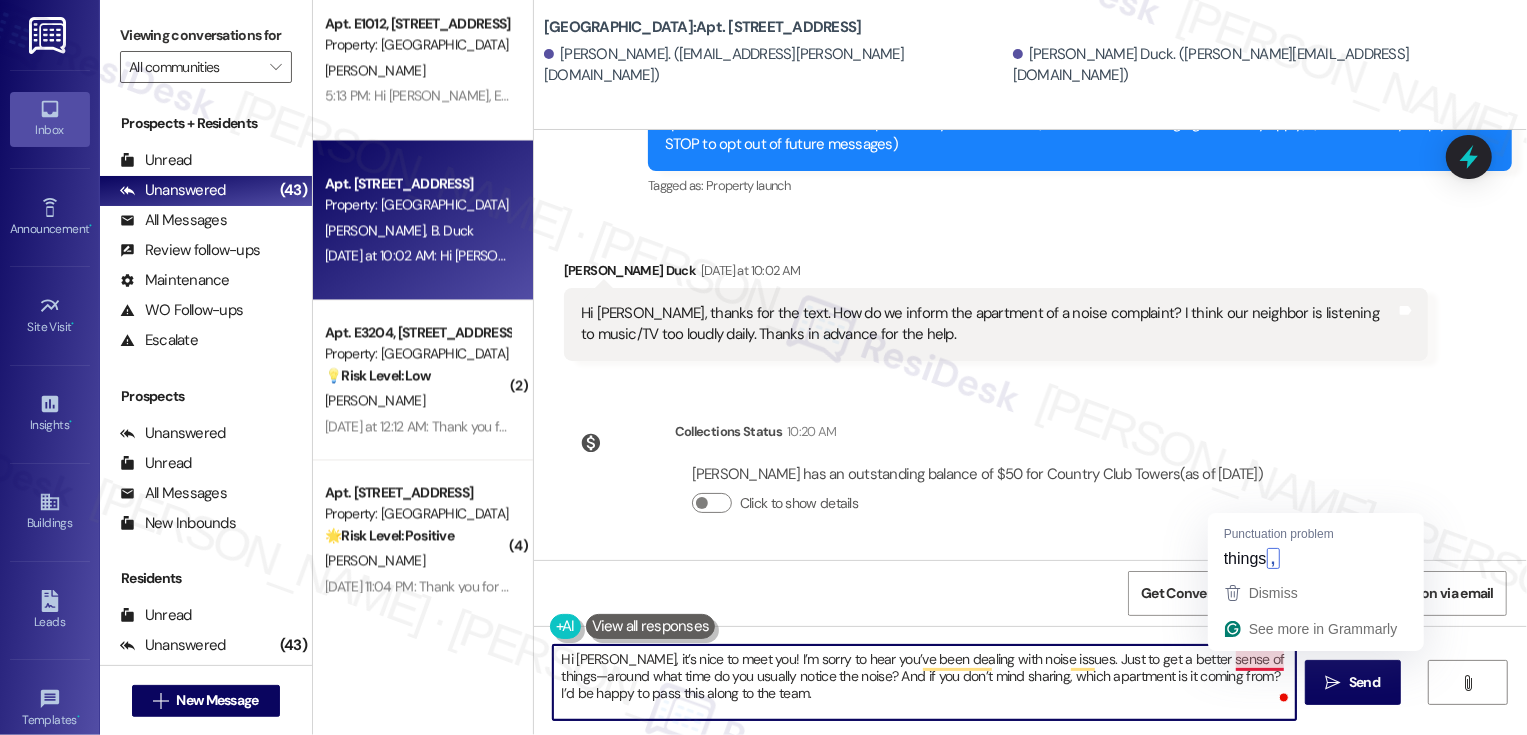click on "Hi Brandon, it’s nice to meet you! I’m sorry to hear you’ve been dealing with noise issues. Just to get a better sense of things—around what time do you usually notice the noise? And if you don’t mind sharing, which apartment is it coming from? I’d be happy to pass this along to the team." at bounding box center [924, 682] 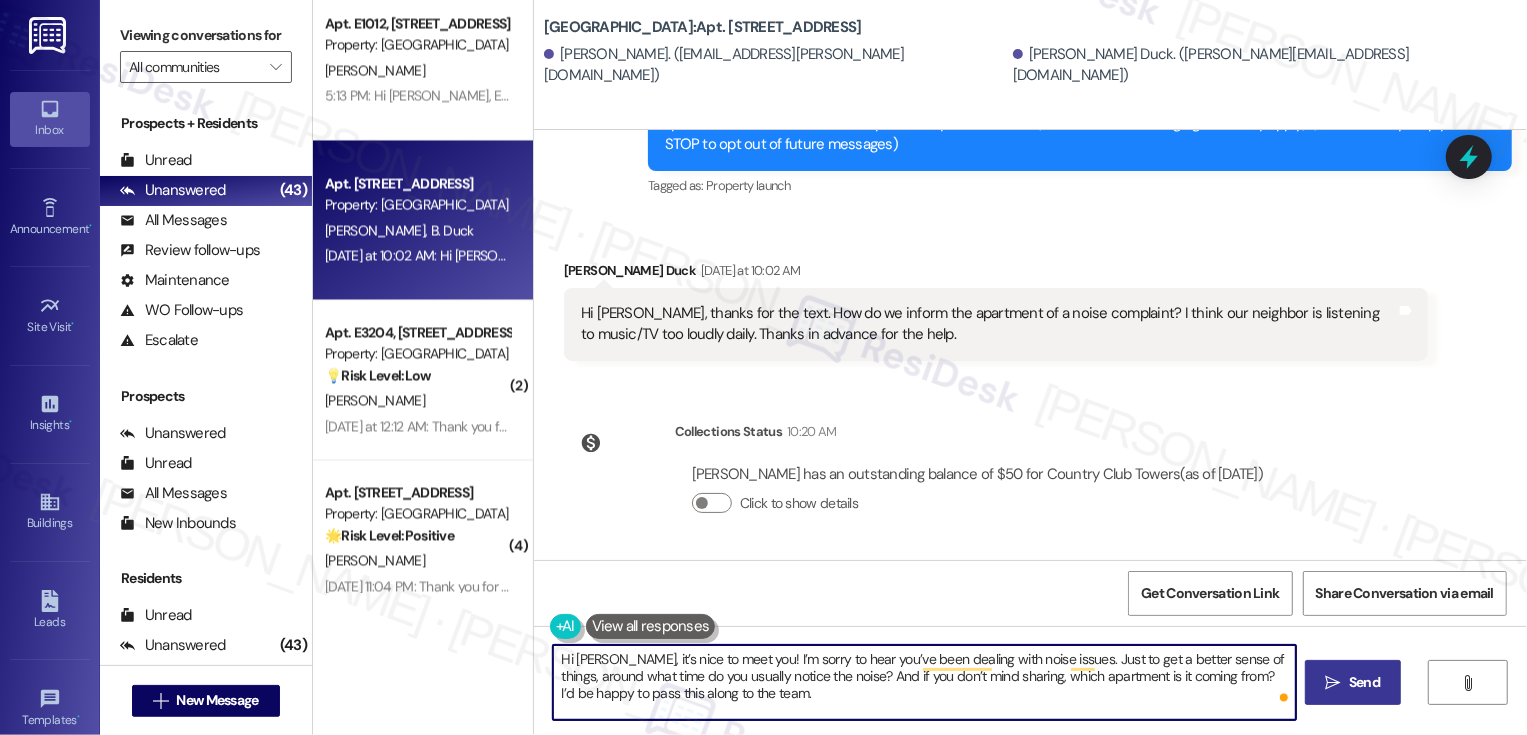 type on "Hi Brandon, it’s nice to meet you! I’m sorry to hear you’ve been dealing with noise issues. Just to get a better sense of things, around what time do you usually notice the noise? And if you don’t mind sharing, which apartment is it coming from? I’d be happy to pass this along to the team." 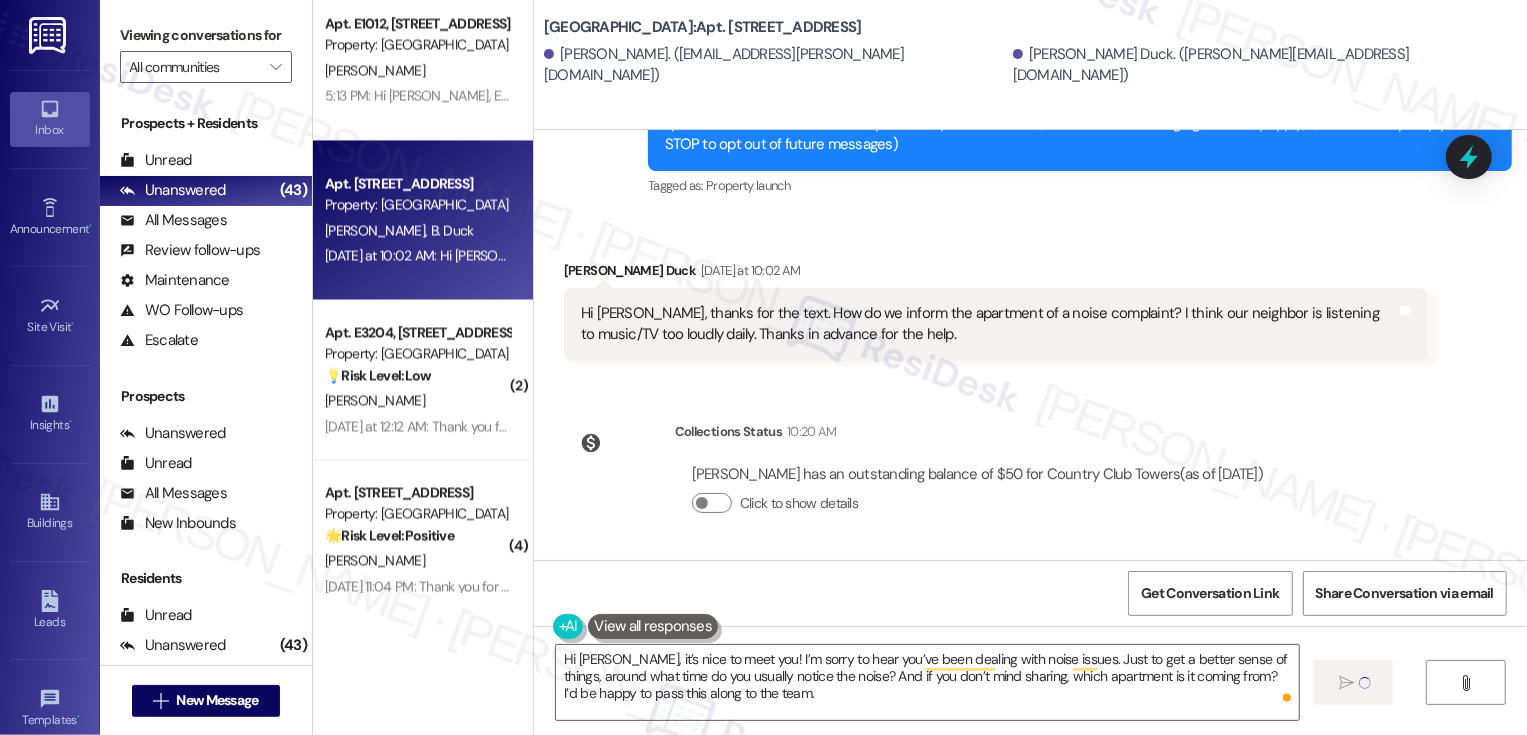 type 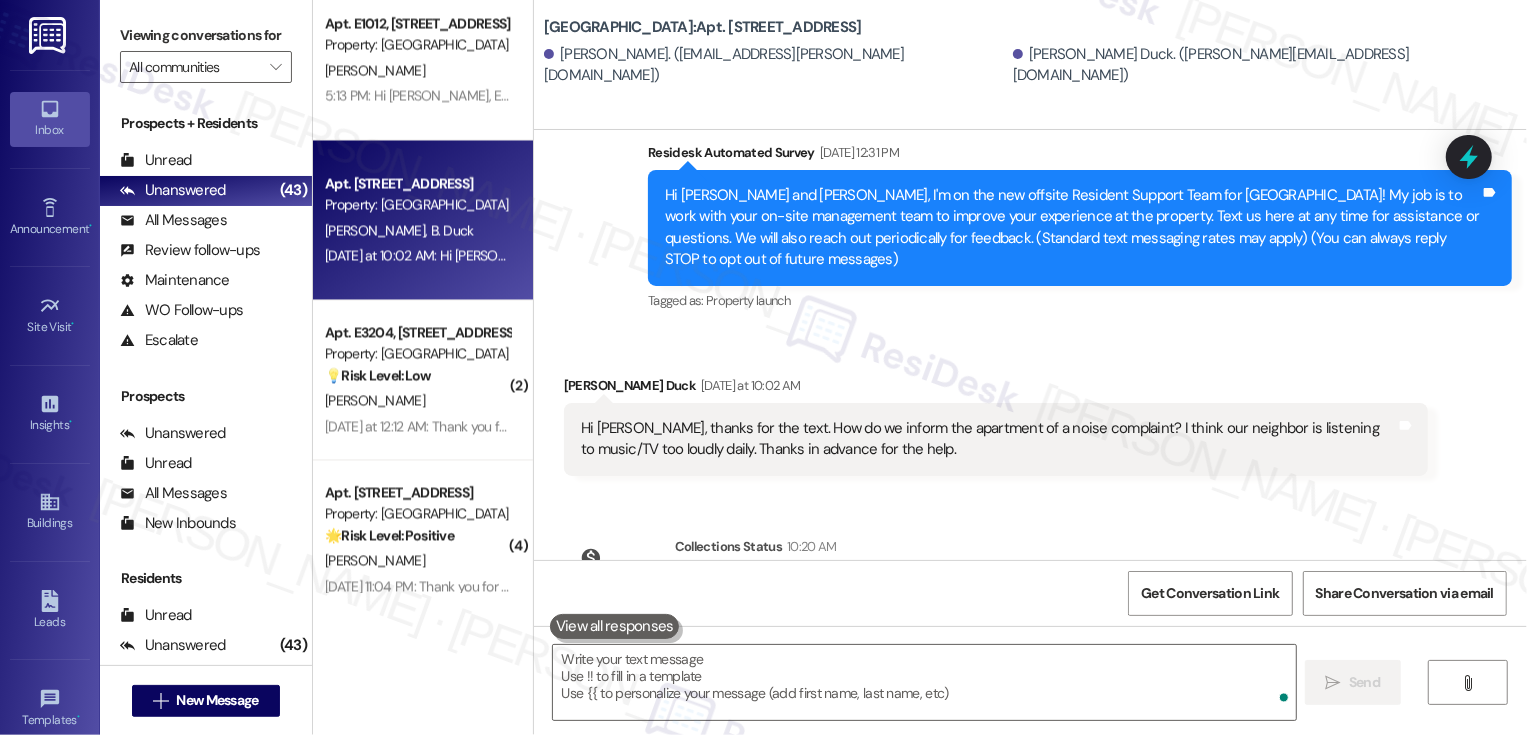 scroll, scrollTop: 464, scrollLeft: 0, axis: vertical 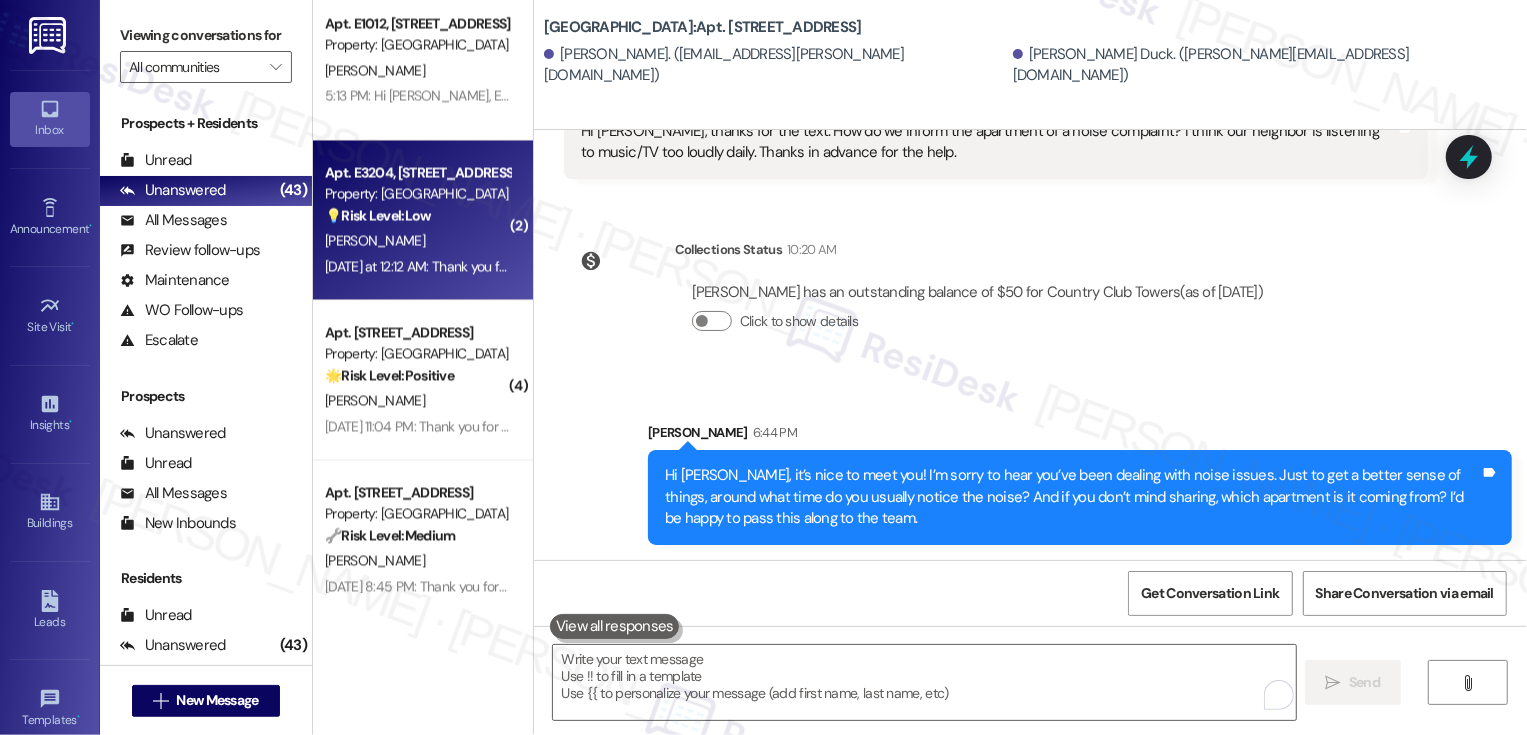 click on "K. Barton" at bounding box center (417, 240) 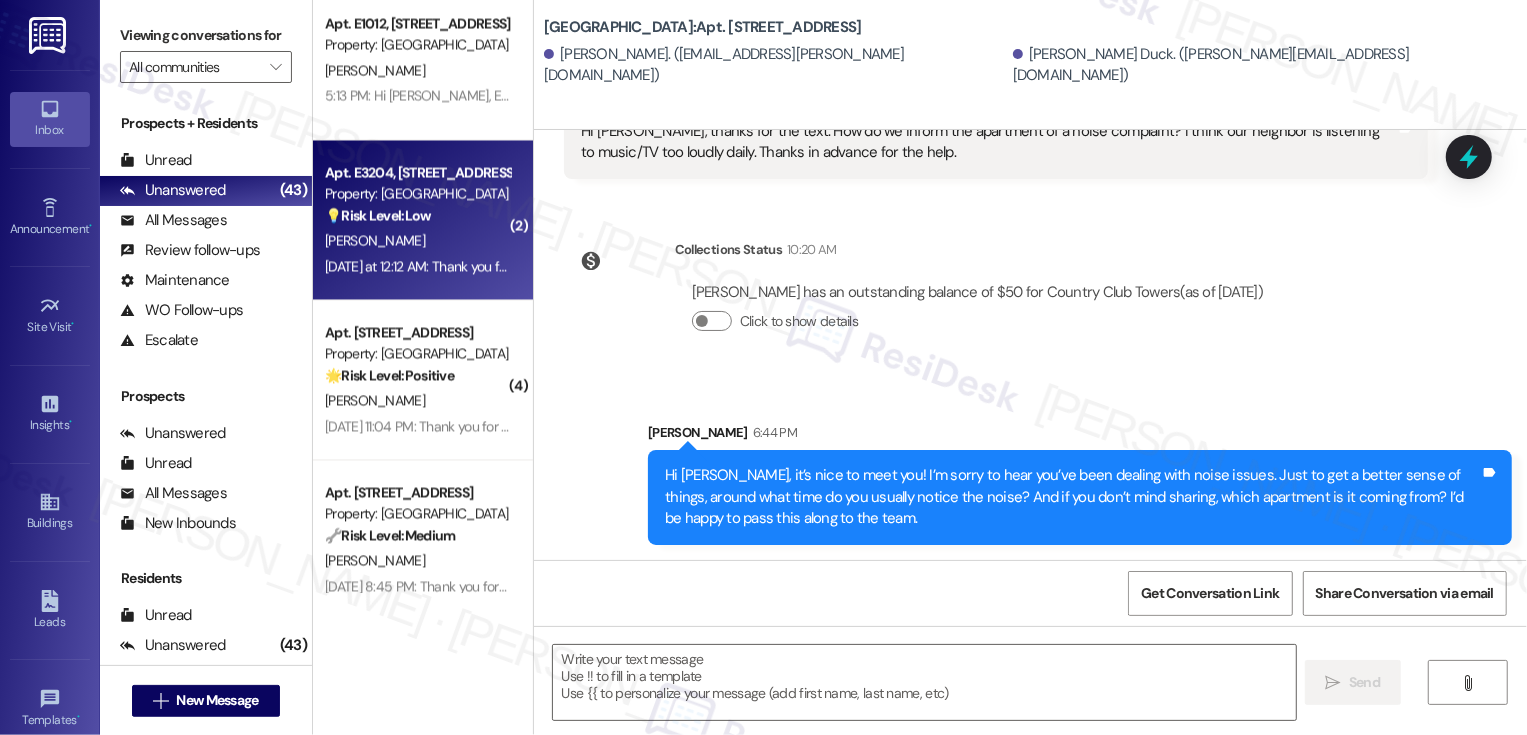 type on "Fetching suggested responses. Please feel free to read through the conversation in the meantime." 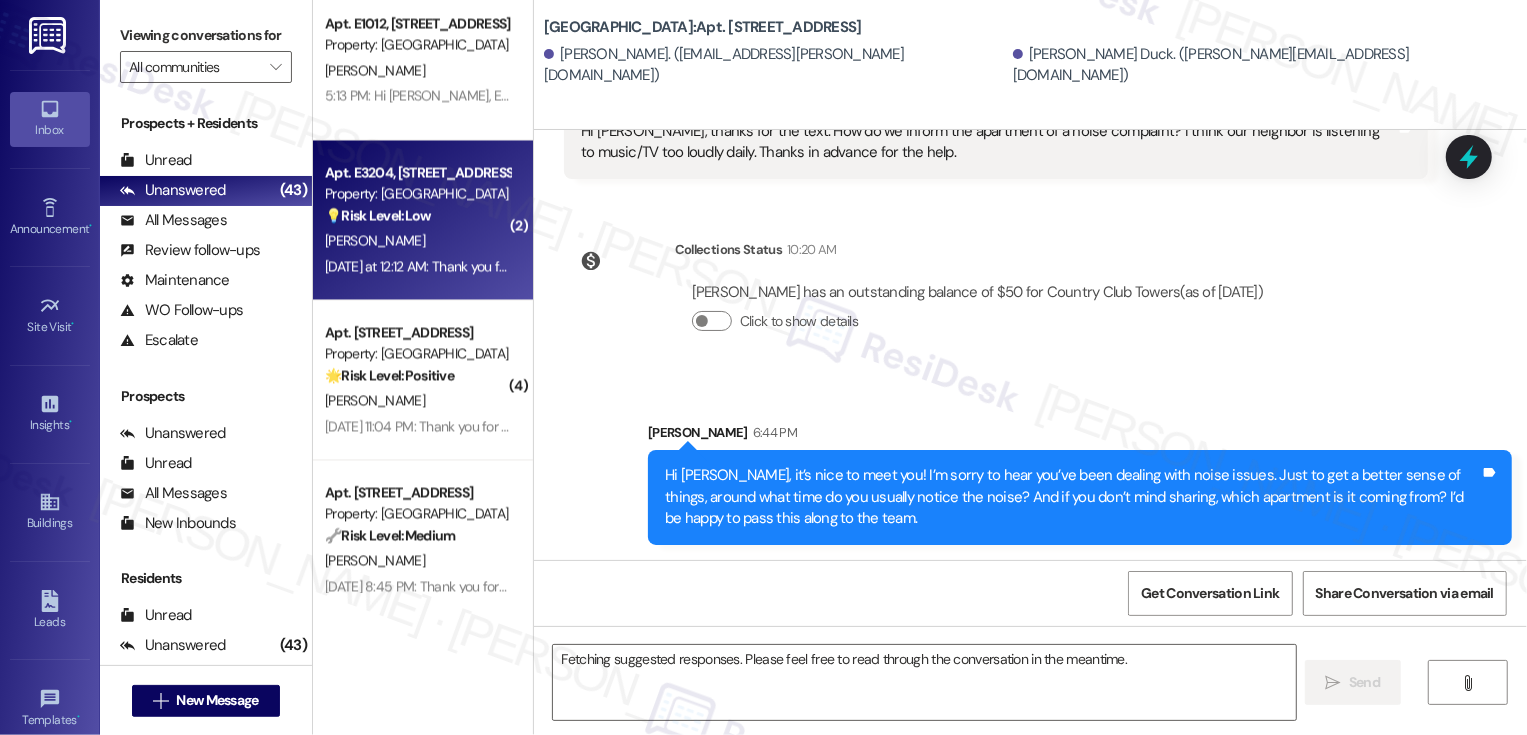 click on "K. Barton" at bounding box center (417, 240) 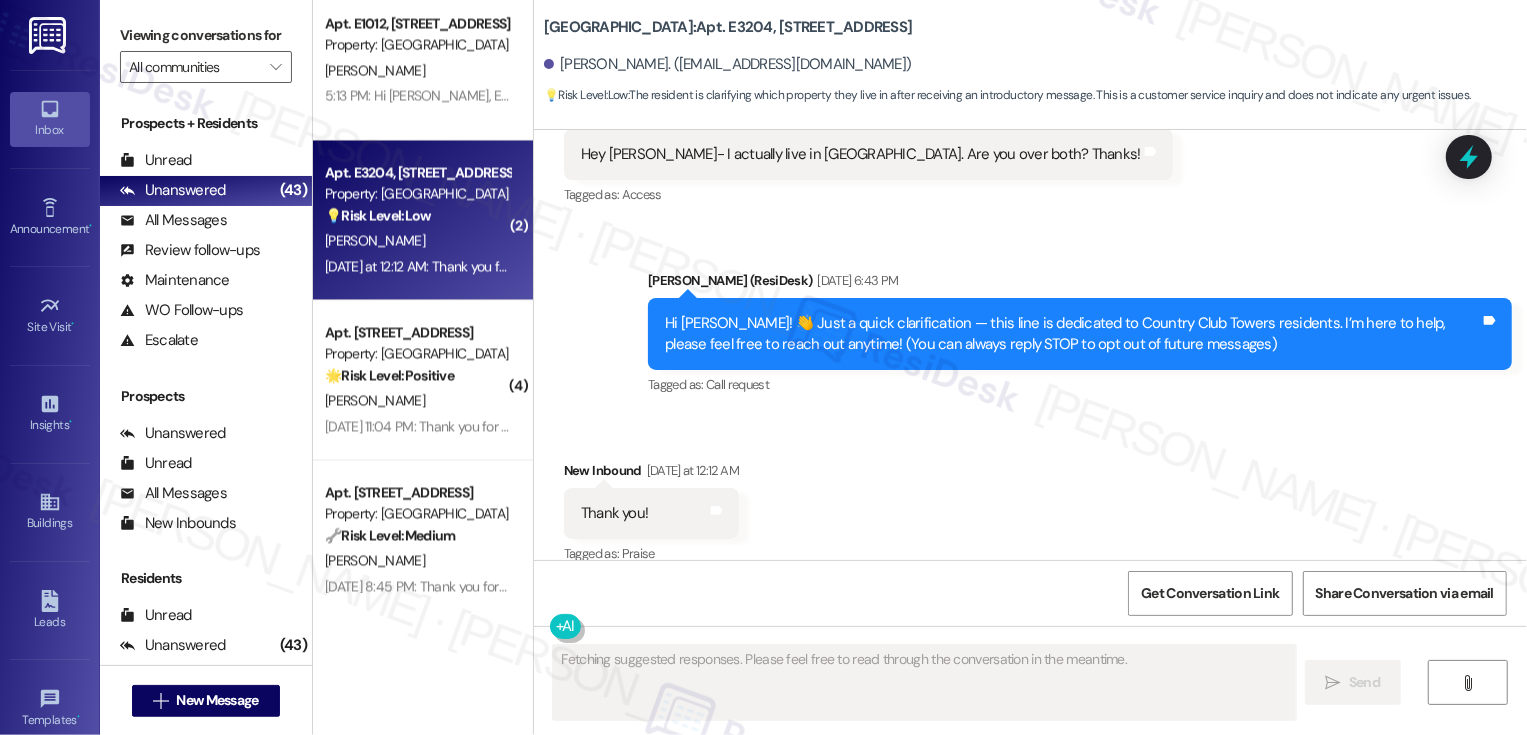 scroll, scrollTop: 442, scrollLeft: 0, axis: vertical 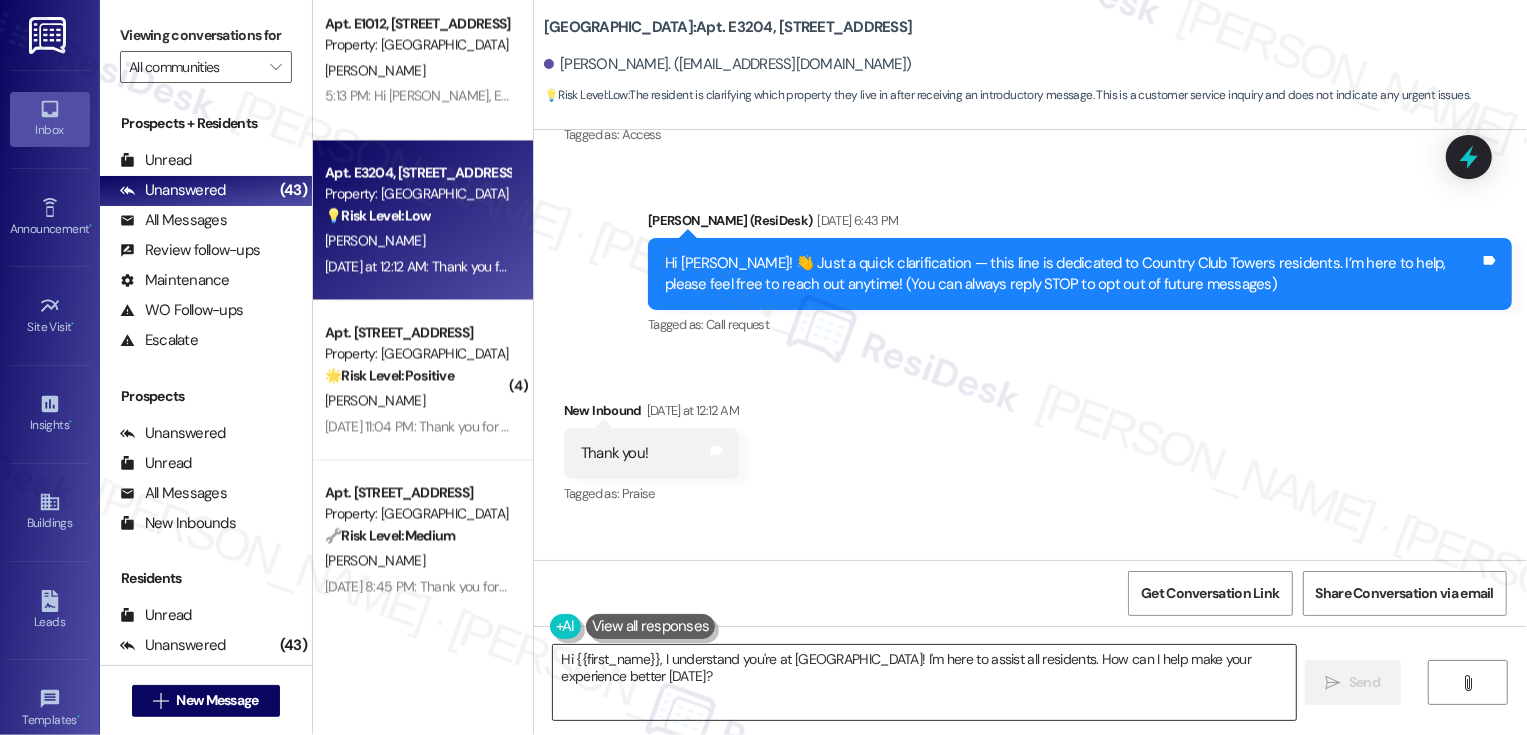 click on "Hi {{first_name}}, I understand you're at Country Club Towers! I'm here to assist all residents. How can I help make your experience better today?" at bounding box center [924, 682] 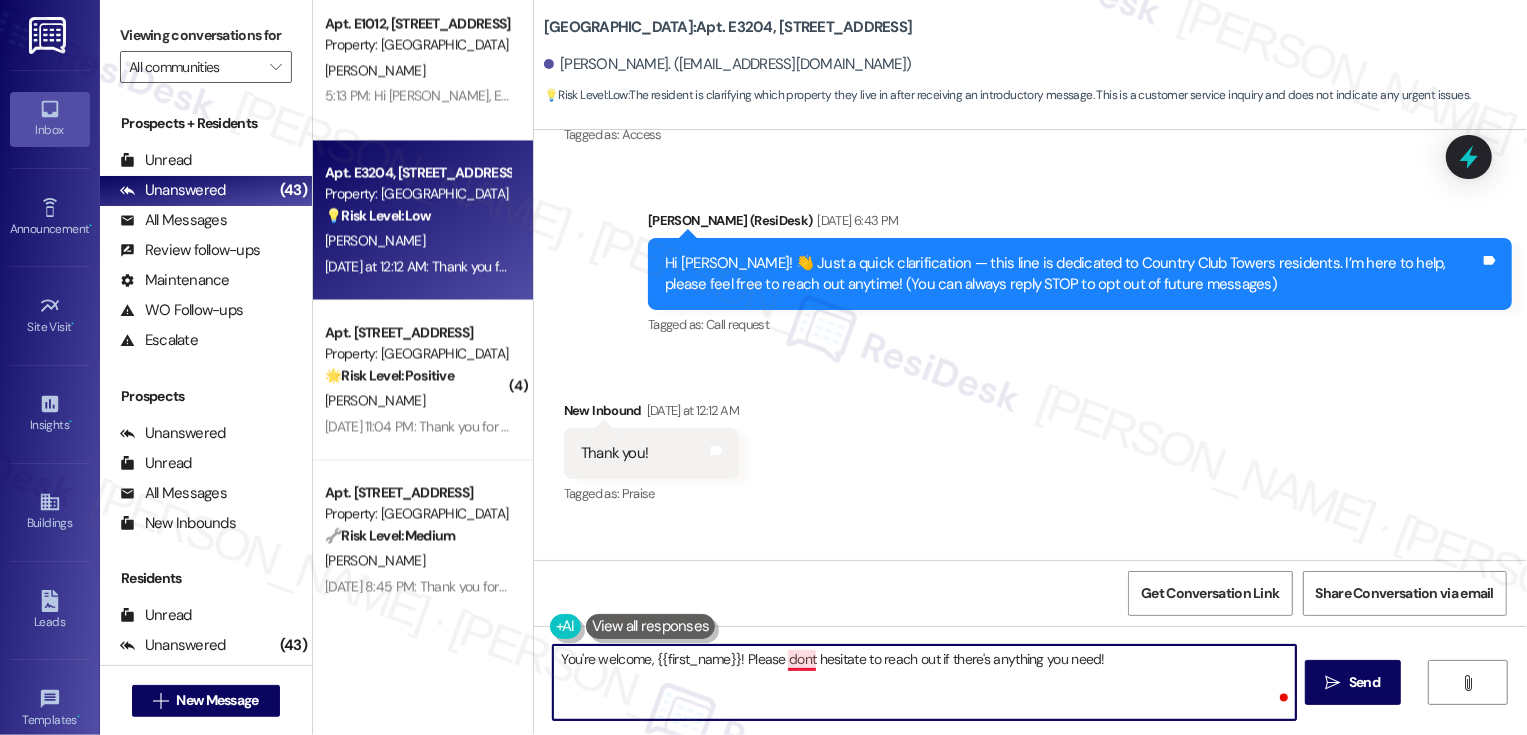 click on "You're welcome, {{first_name}}! Please dont hesitate to reach out if there's anything you need!" at bounding box center (924, 682) 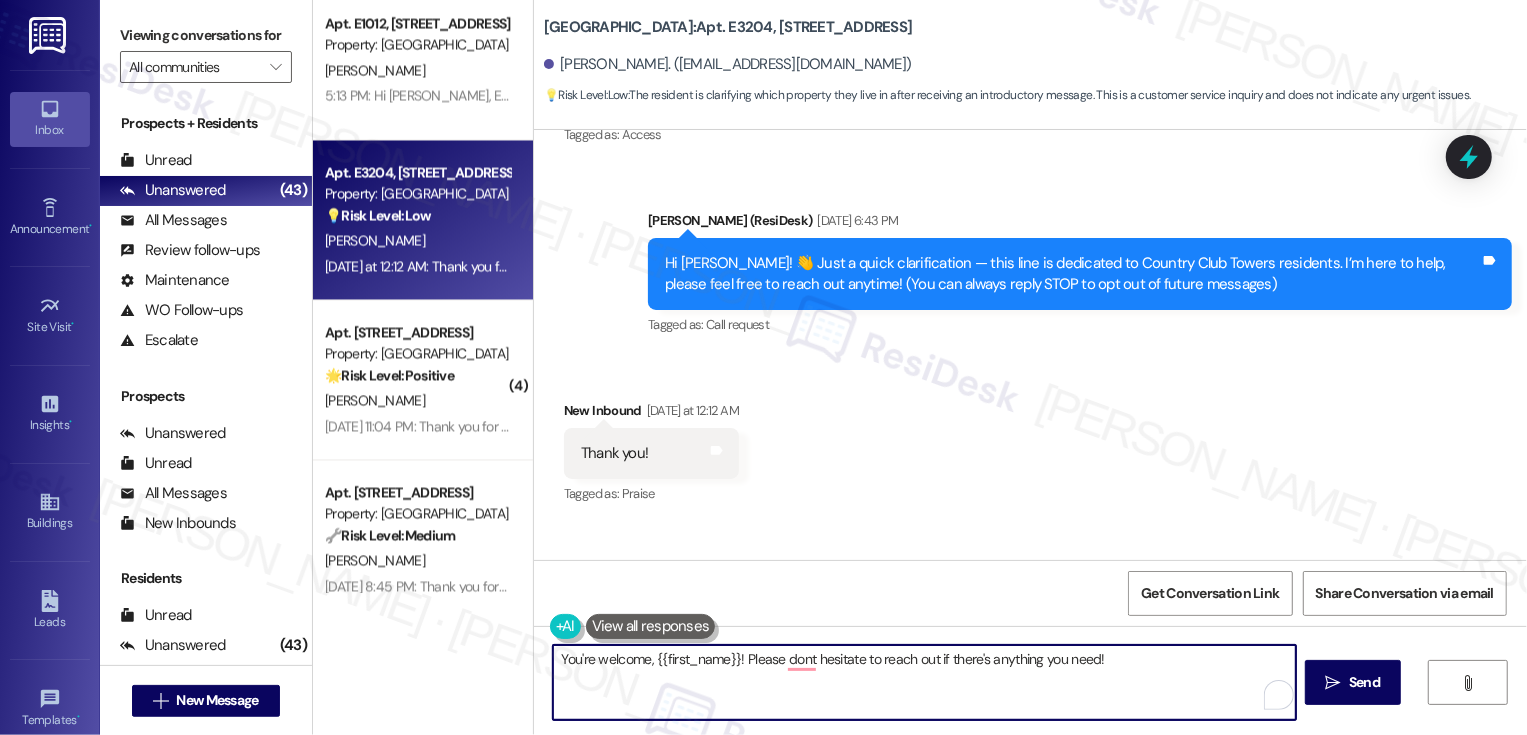 type on "You're welcome, {{first_name}}! Please don't hesitate to reach out if there's anything you need!" 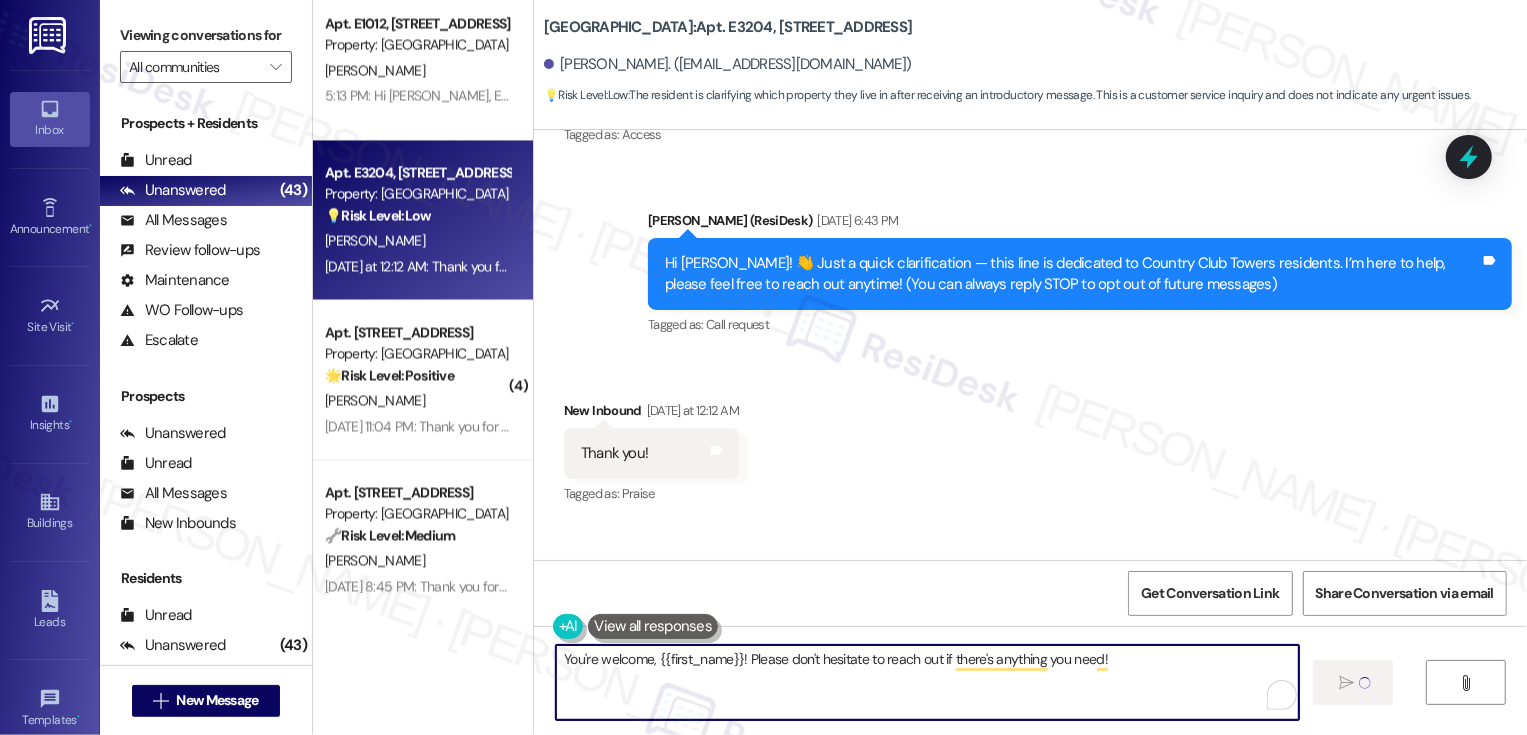 type 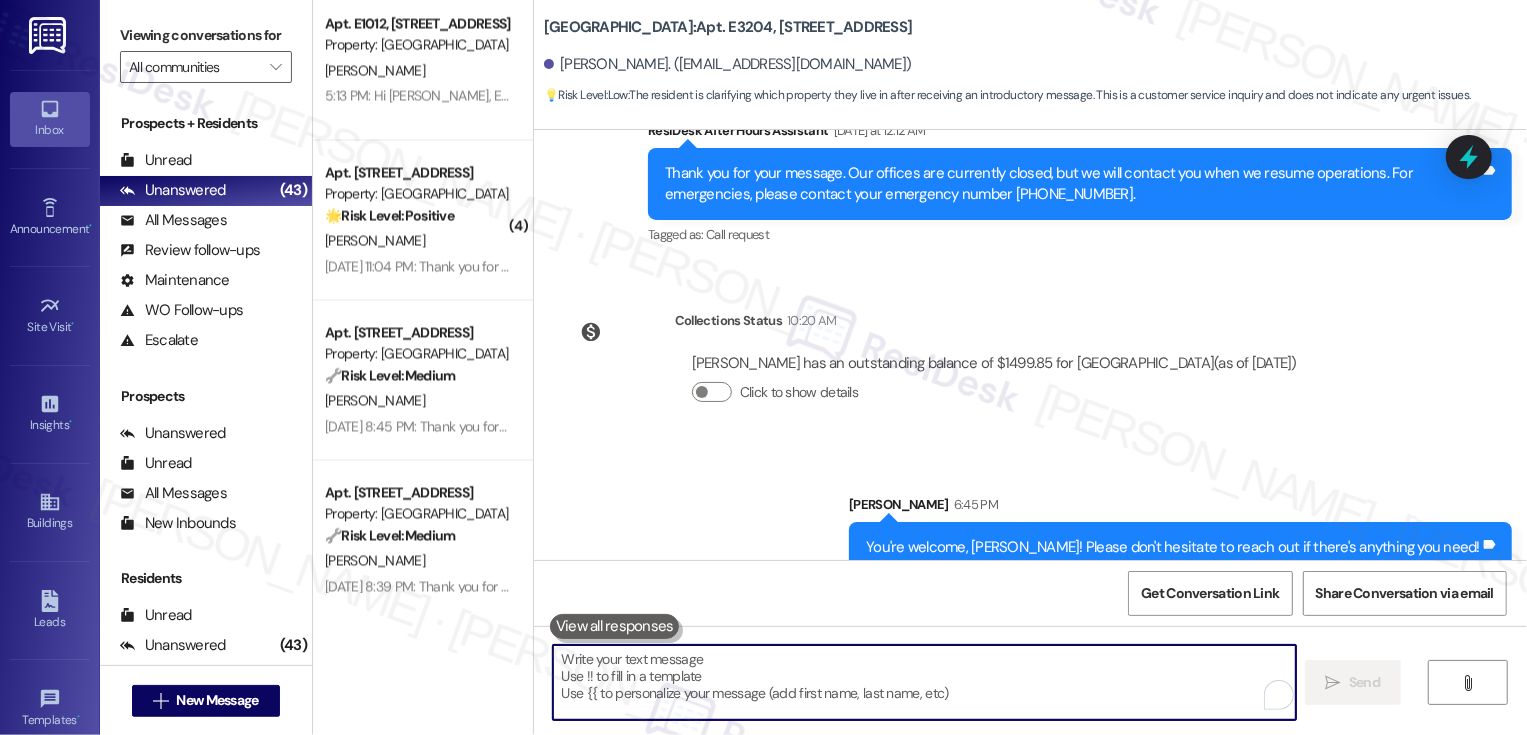 scroll, scrollTop: 957, scrollLeft: 0, axis: vertical 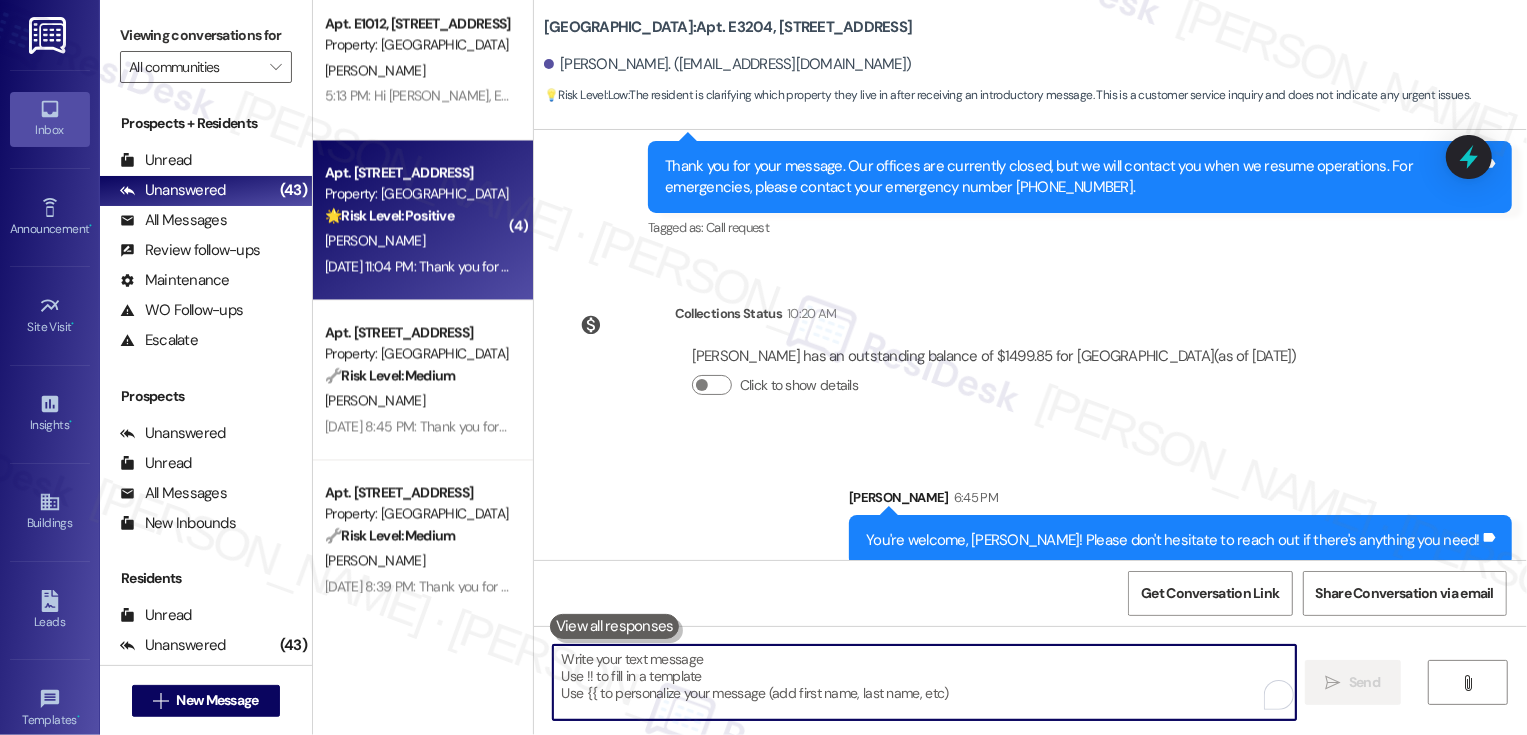 click on "Apt. W0903, 1101 East Bayaud Avenue Property: Country Club Towers 🌟  Risk Level:  Positive The resident is acknowledging the introductory message from the Resident Support Team and asking a clarifying question about the service's availability for specific towers. This is a positive engagement and an opportunity to build a relationship. A. Jaramillo Jul 21, 2025 at 11:04 PM: Thank you for your message. Our offices are currently closed, but we will contact you when we resume operations. For emergencies, please contact your emergency number 720-552-0536. Jul 21, 2025 at 11:04 PM: Thank you for your message. Our offices are currently closed, but we will contact you when we resume operations. For emergencies, please contact your emergency number 720-552-0536." at bounding box center (423, 220) 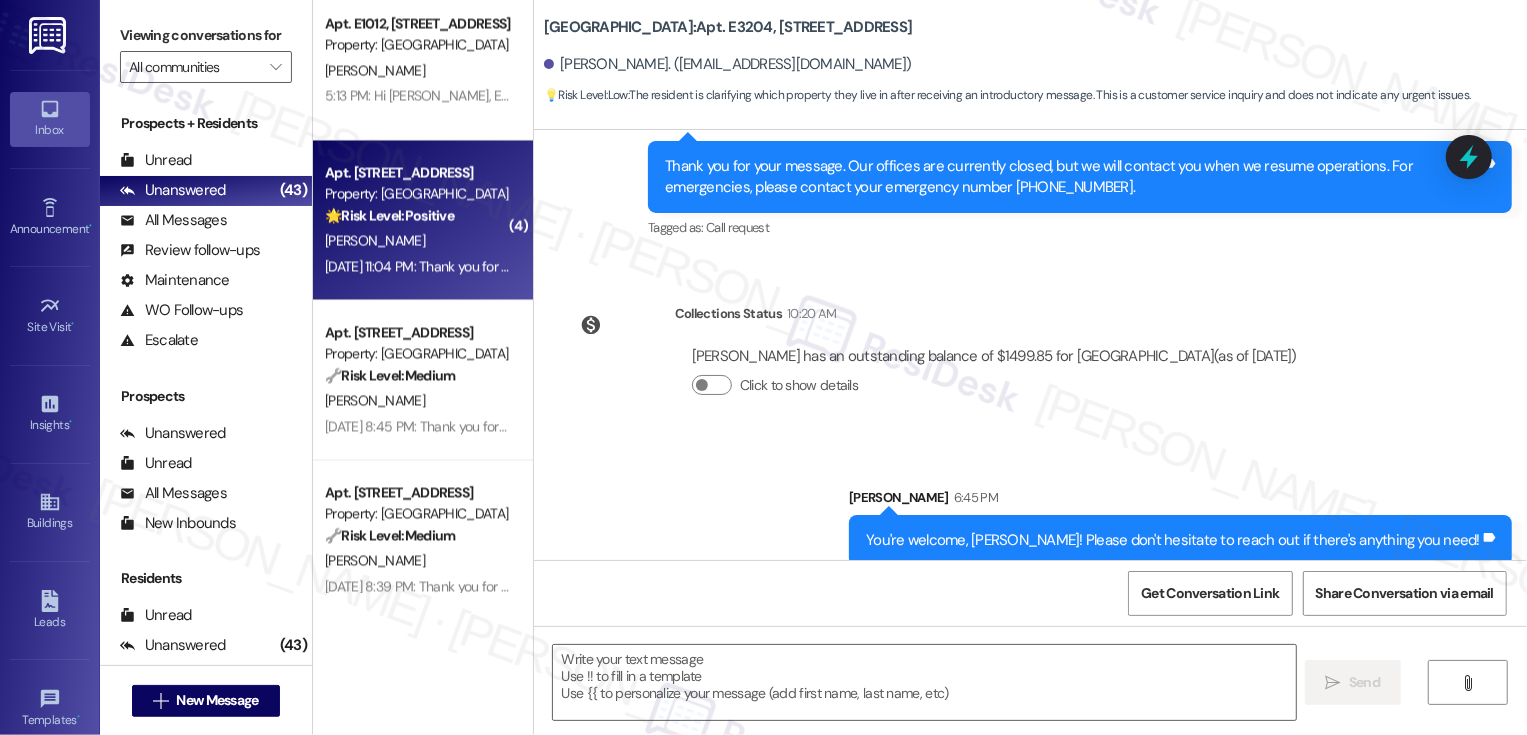 click on "Apt. W0903, 1101 East Bayaud Avenue Property: Country Club Towers 🌟  Risk Level:  Positive The resident is acknowledging the introductory message from the Resident Support Team and asking a clarifying question about the service's availability for specific towers. This is a positive engagement and an opportunity to build a relationship. A. Jaramillo Jul 21, 2025 at 11:04 PM: Thank you for your message. Our offices are currently closed, but we will contact you when we resume operations. For emergencies, please contact your emergency number 720-552-0536. Jul 21, 2025 at 11:04 PM: Thank you for your message. Our offices are currently closed, but we will contact you when we resume operations. For emergencies, please contact your emergency number 720-552-0536." at bounding box center (423, 220) 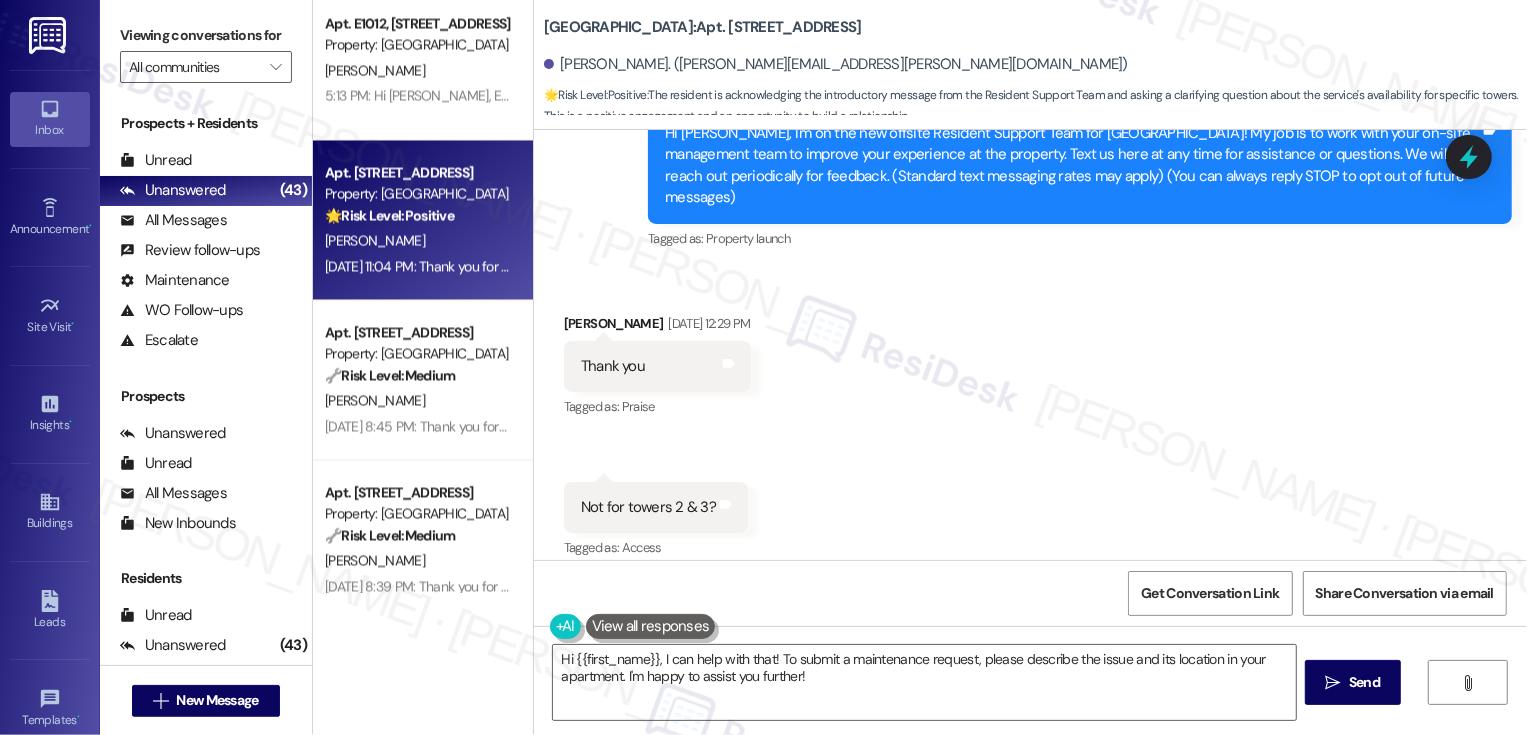 scroll, scrollTop: 227, scrollLeft: 0, axis: vertical 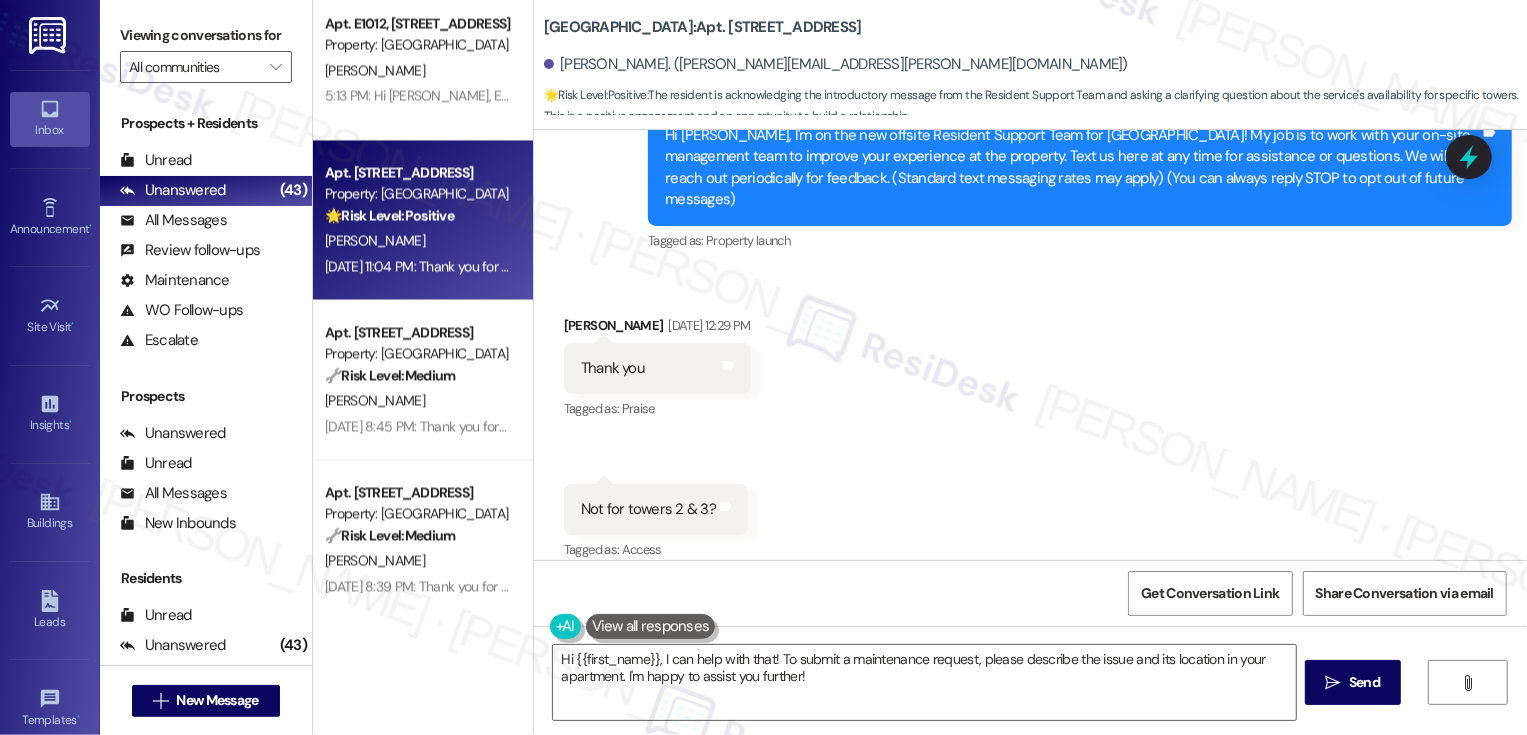 click on "Aaron Jaramillo Jul 21, 2025 at 12:29 PM" at bounding box center (657, 329) 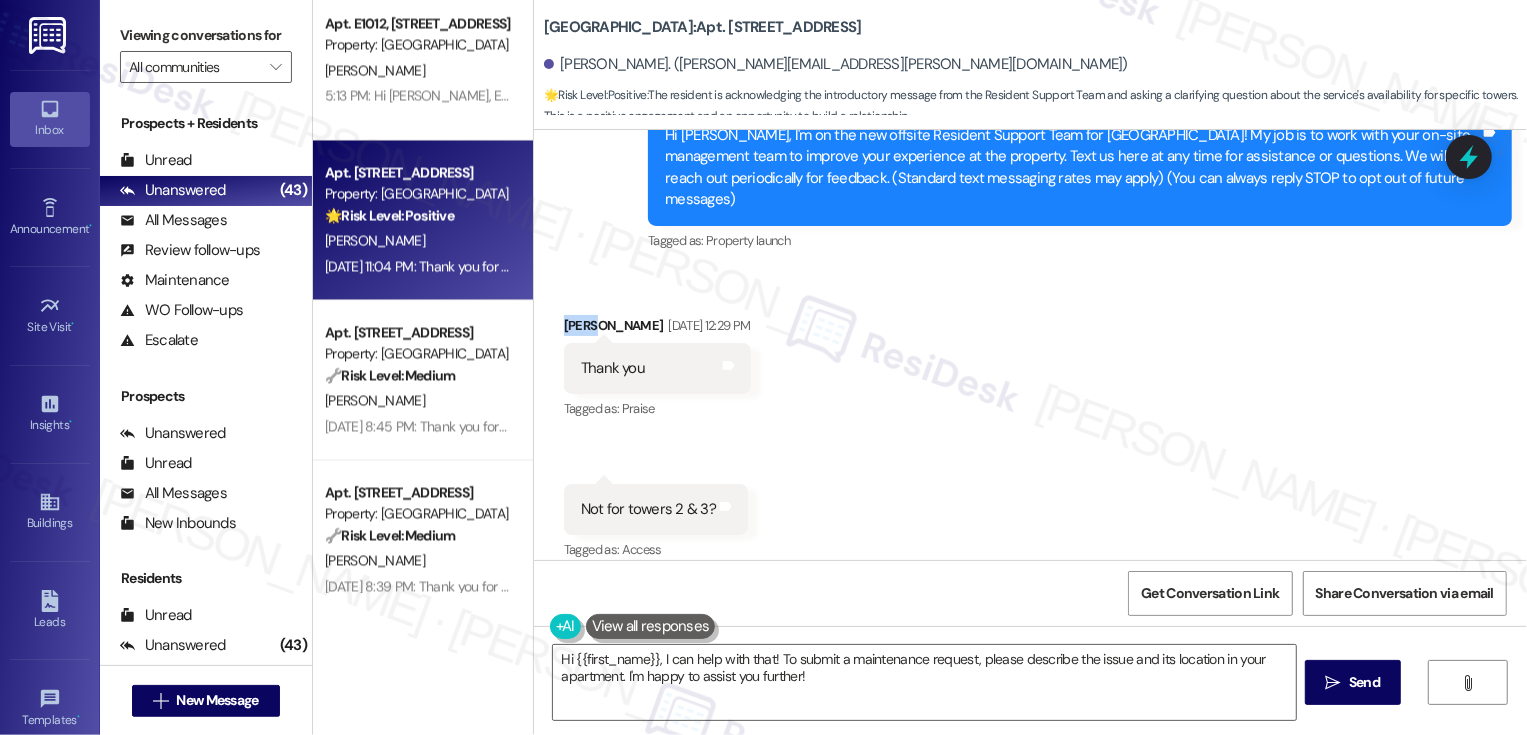 copy on "Aaron" 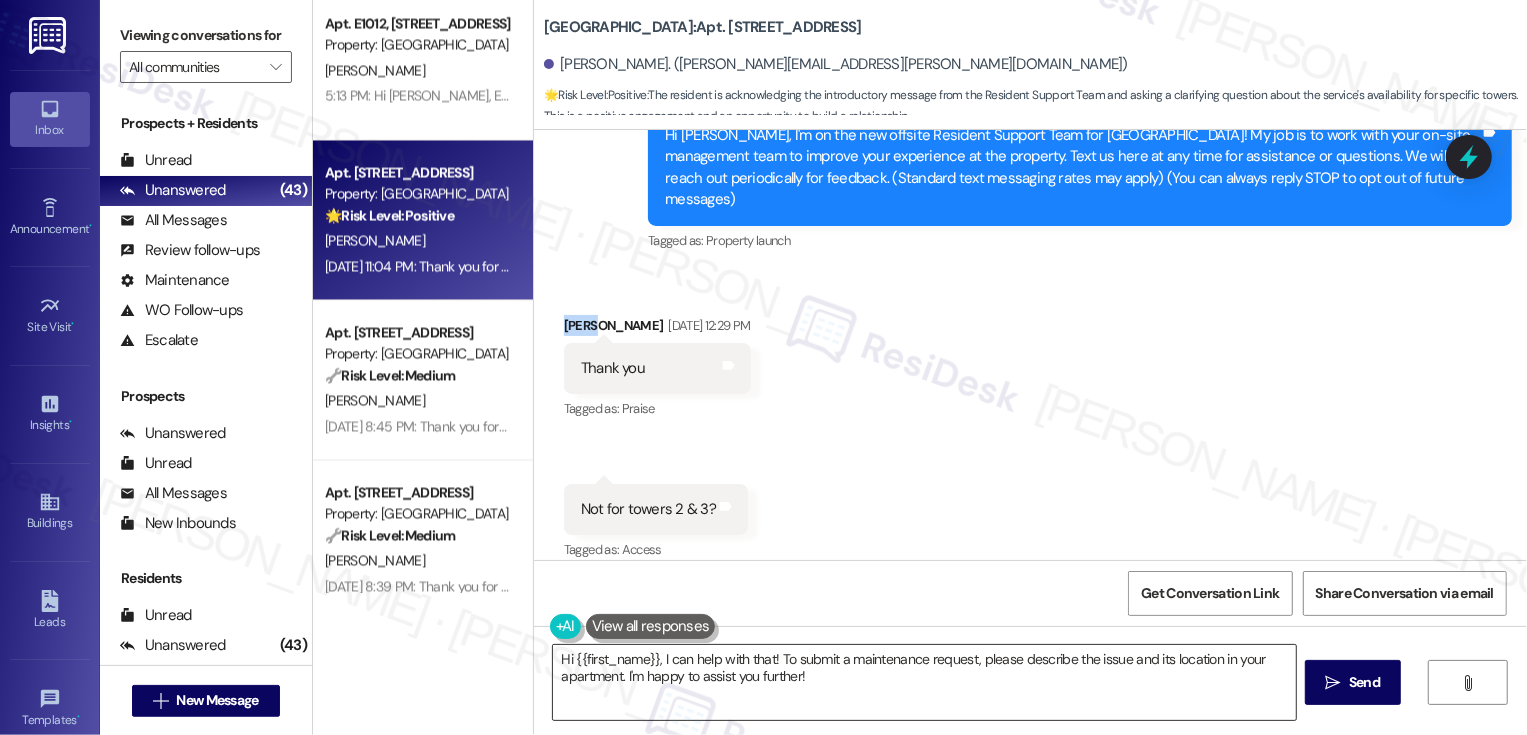 click on "Hi {{first_name}}, I can help with that! To submit a maintenance request, please describe the issue and its location in your apartment. I'm happy to assist you further!" at bounding box center [924, 682] 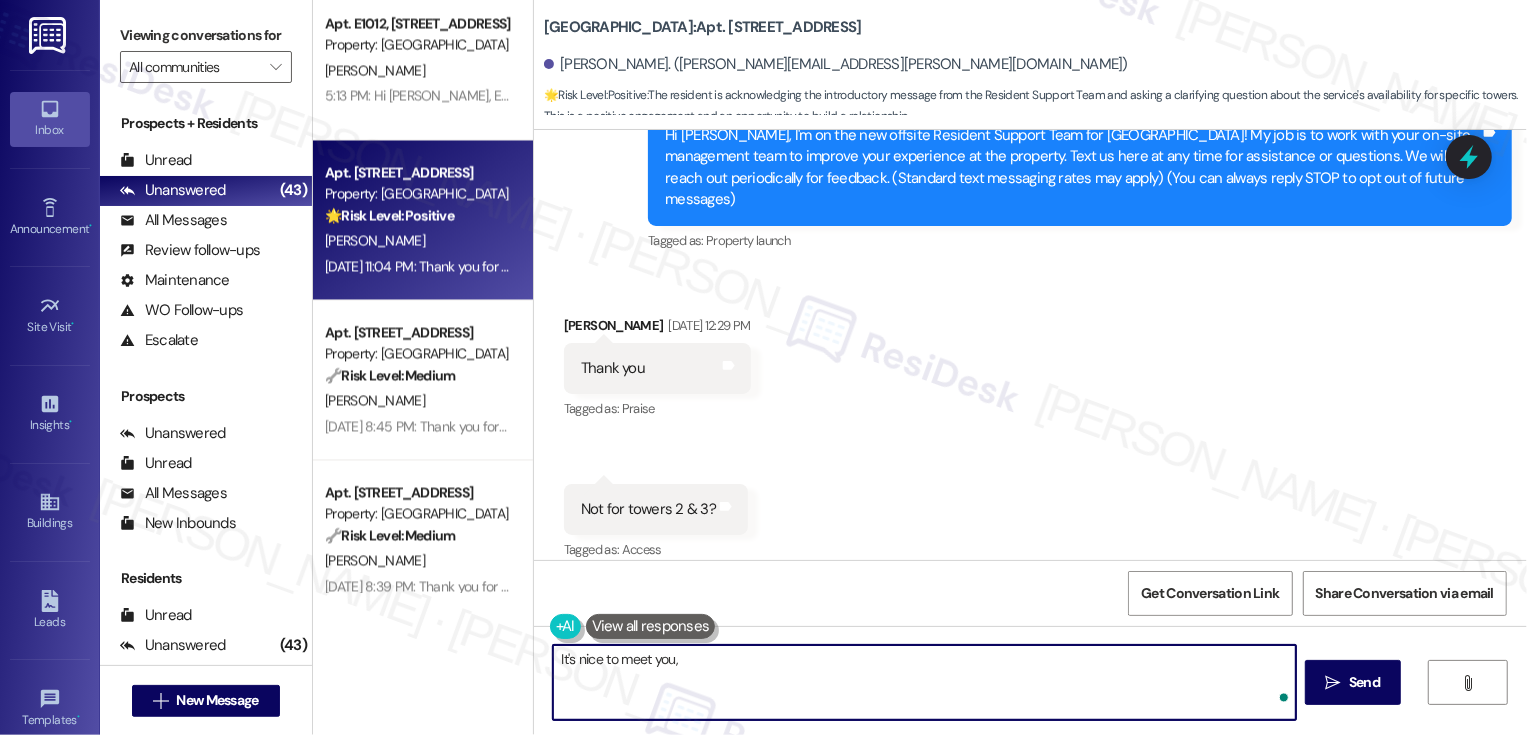 paste on "Aaron" 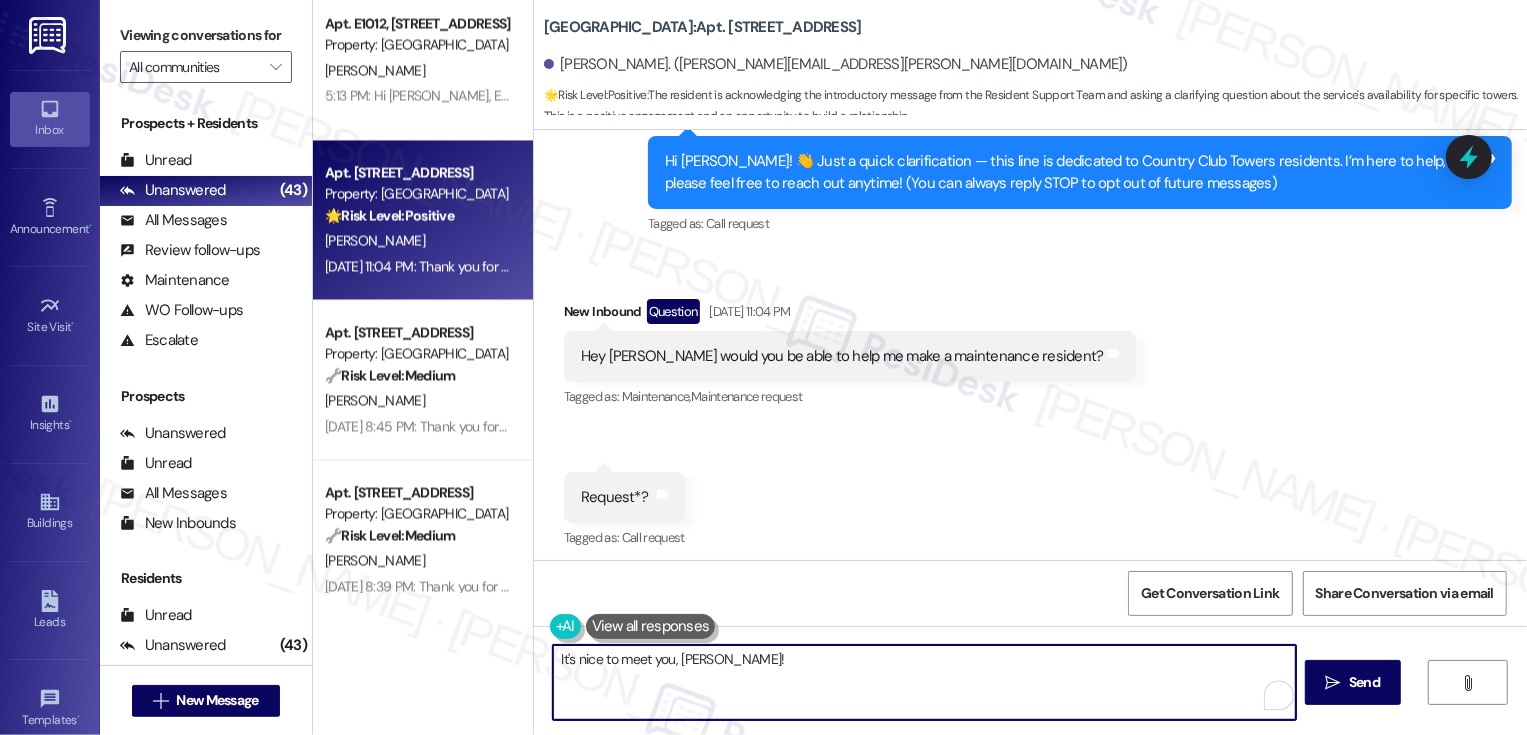 scroll, scrollTop: 919, scrollLeft: 0, axis: vertical 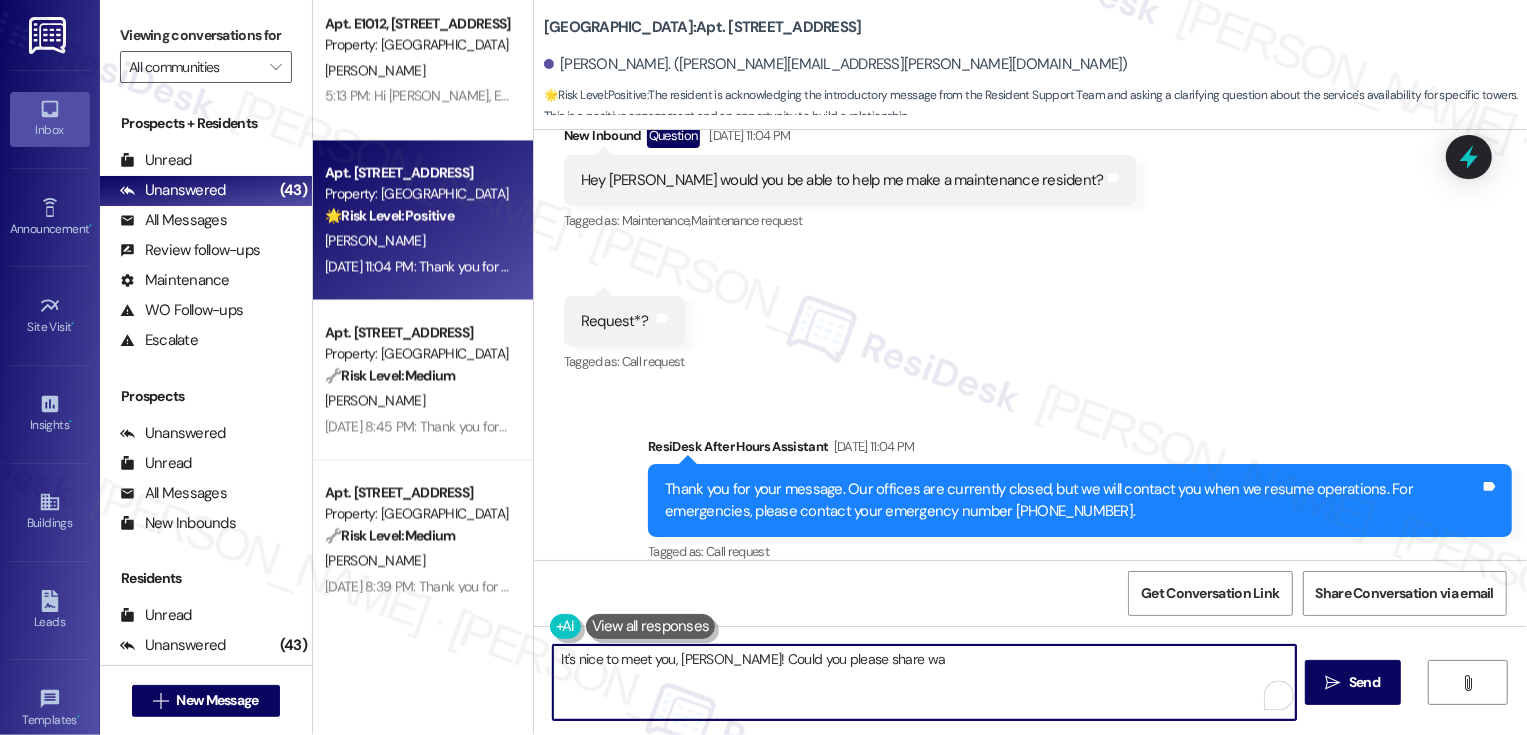 click at bounding box center (651, 626) 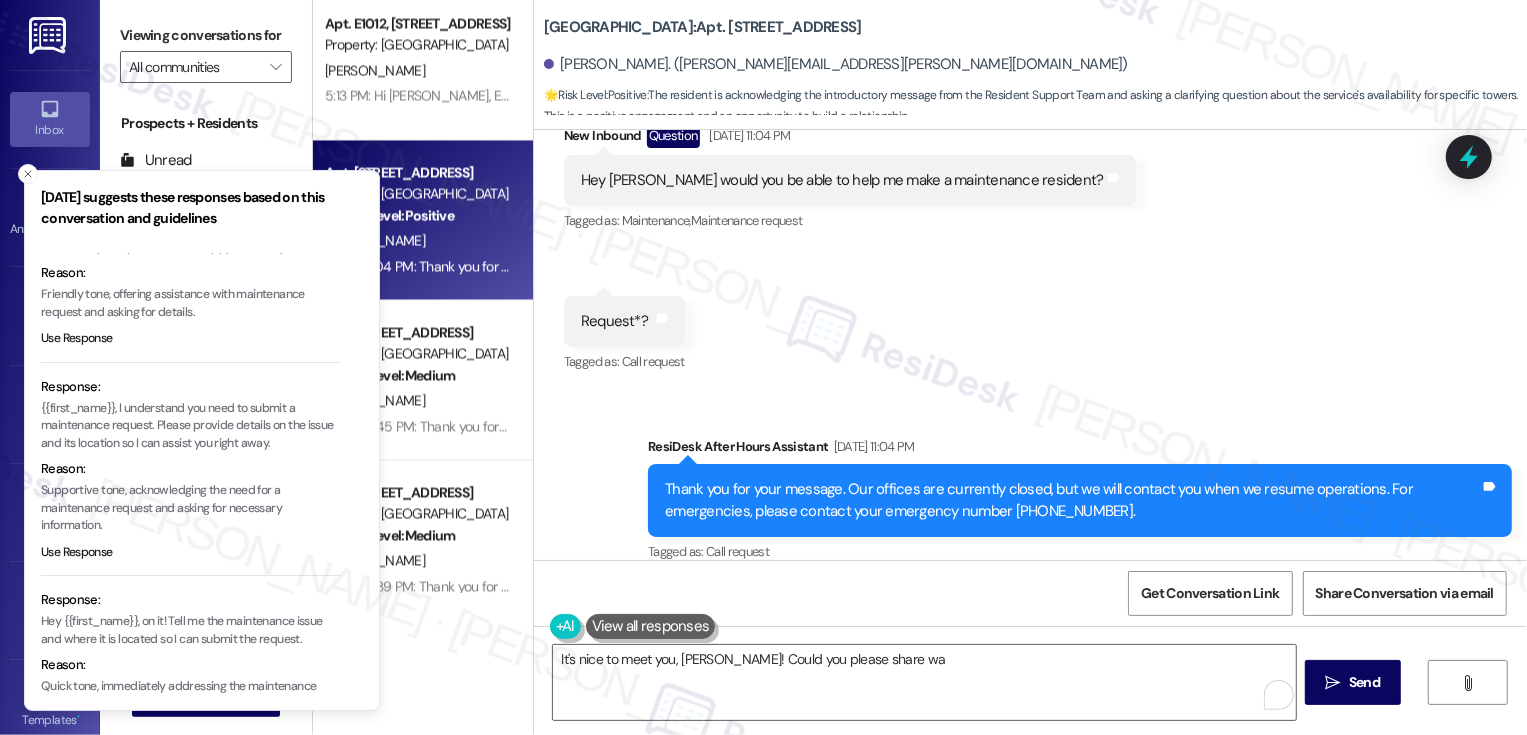 scroll, scrollTop: 173, scrollLeft: 0, axis: vertical 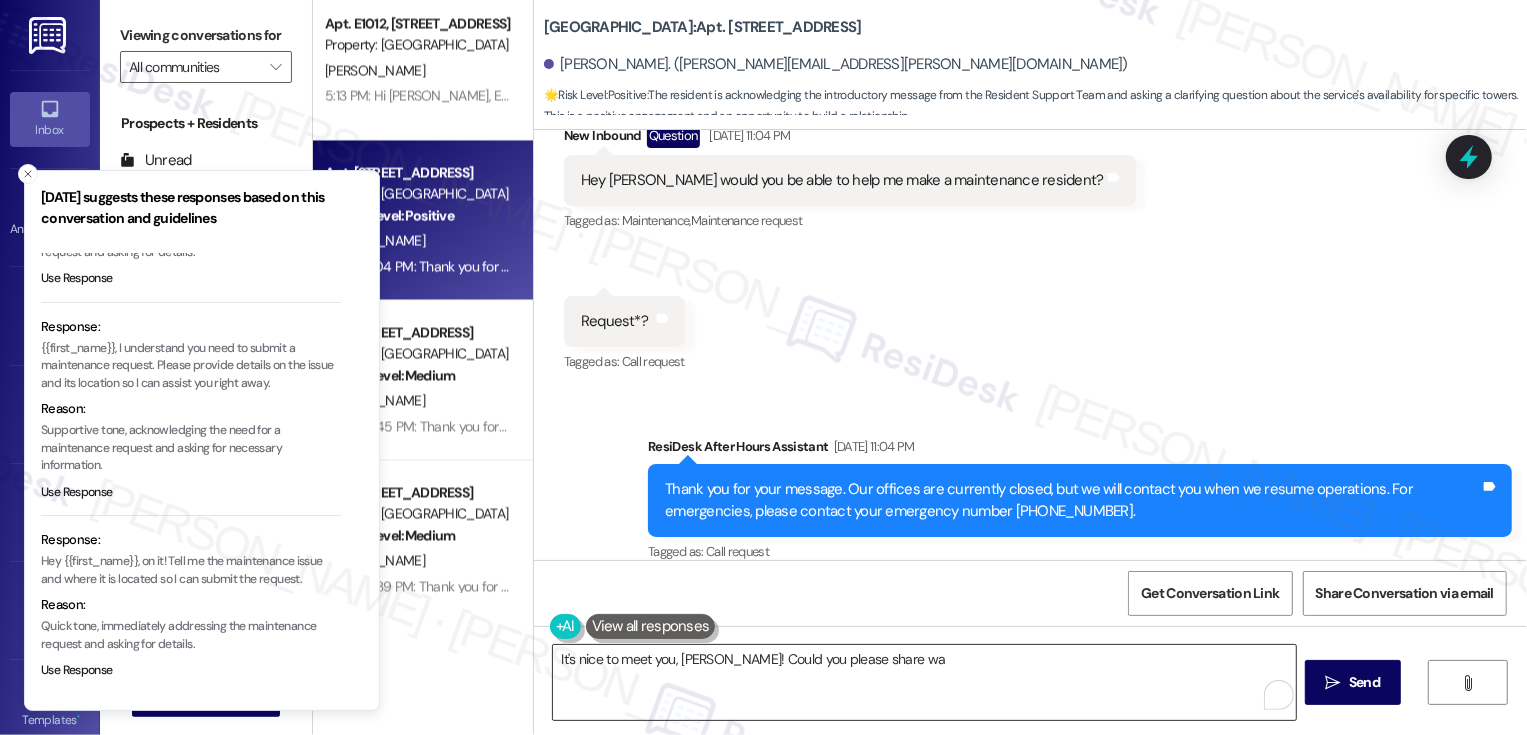 click on "It's nice to meet you, Aaron! Could you please share wa" at bounding box center [924, 682] 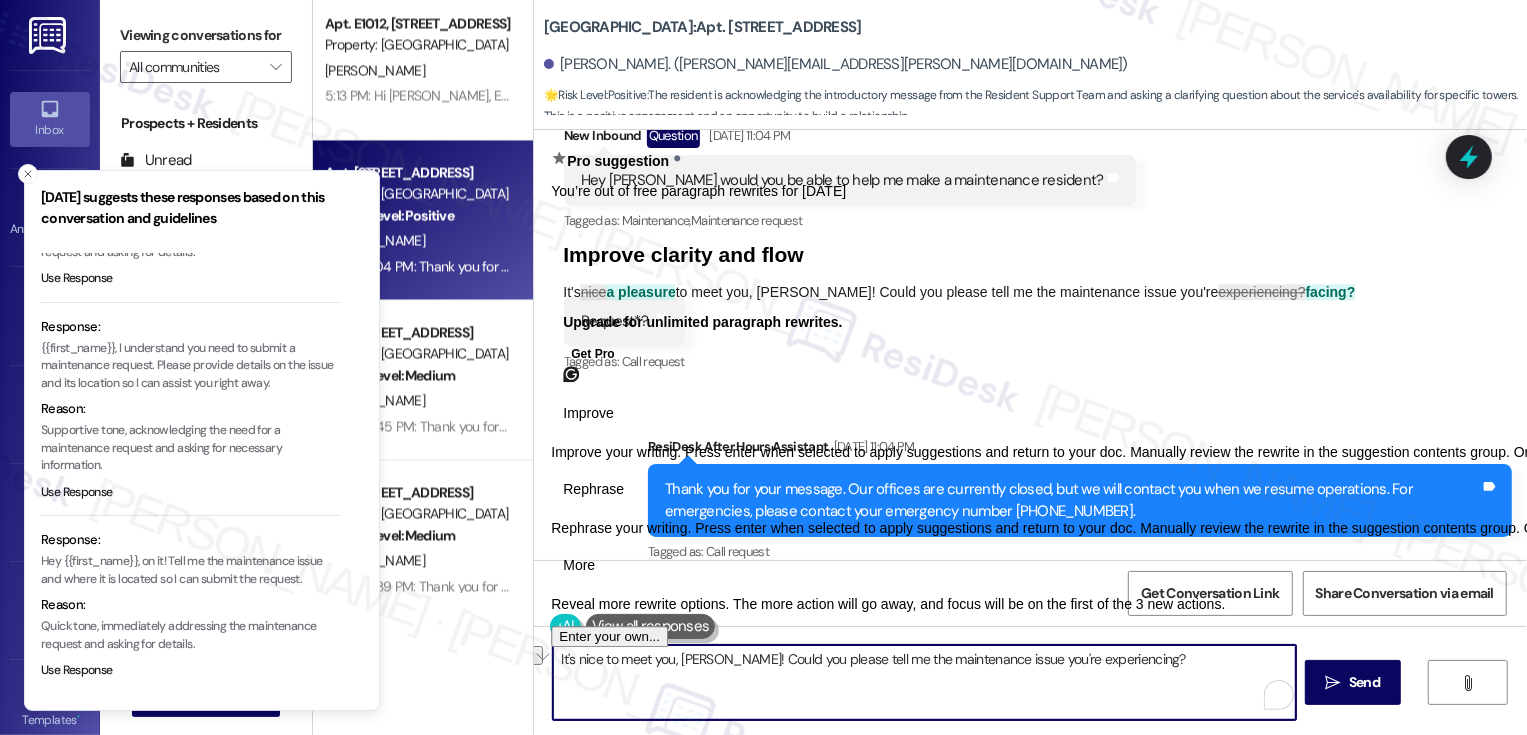 click on "It's nice to meet you, Aaron! Could you please tell me the maintenance issue you're experiencing?" at bounding box center (924, 682) 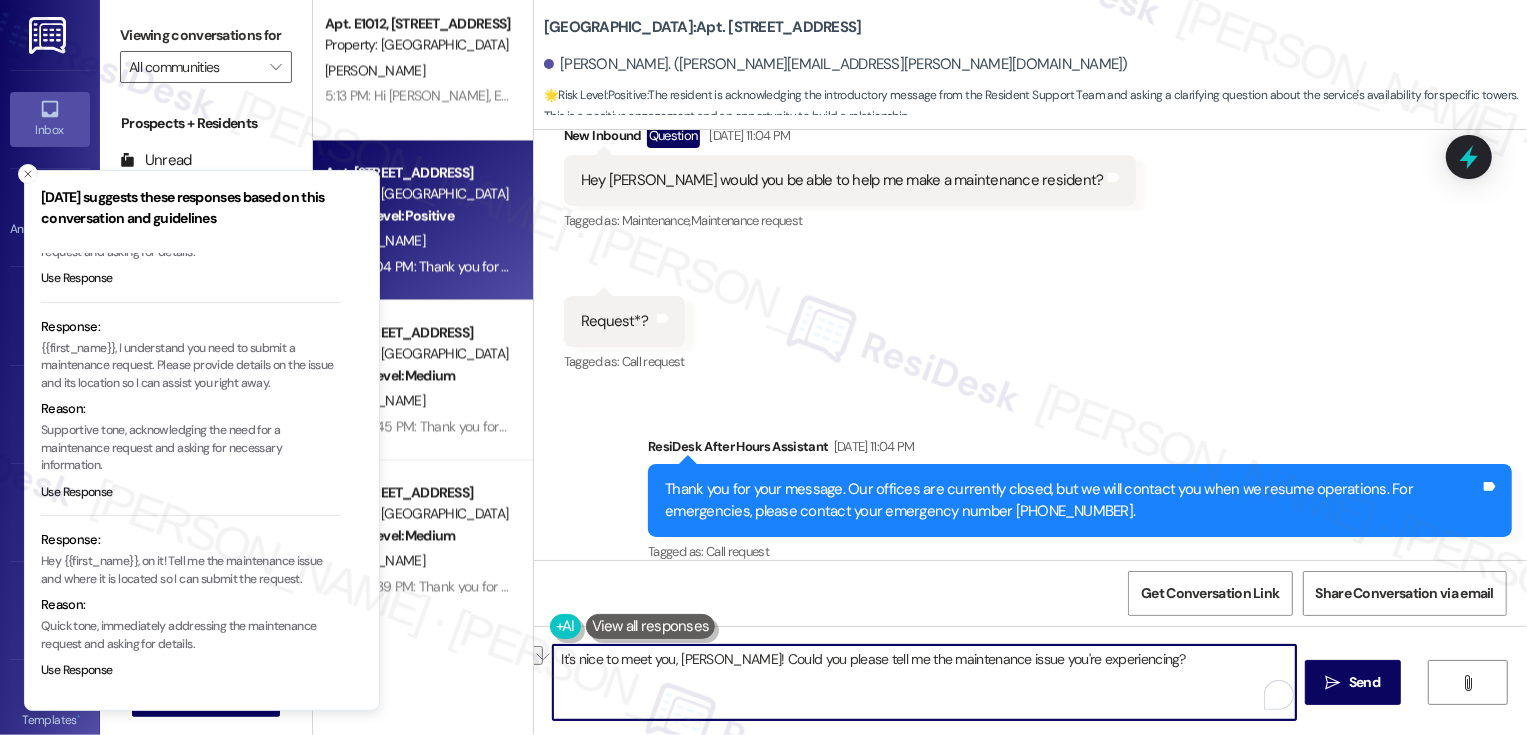 paste on "’s great to meet you, Aaron! I’d be happy to help—could you share a bit more about the maintenance issue you’re experiencing?" 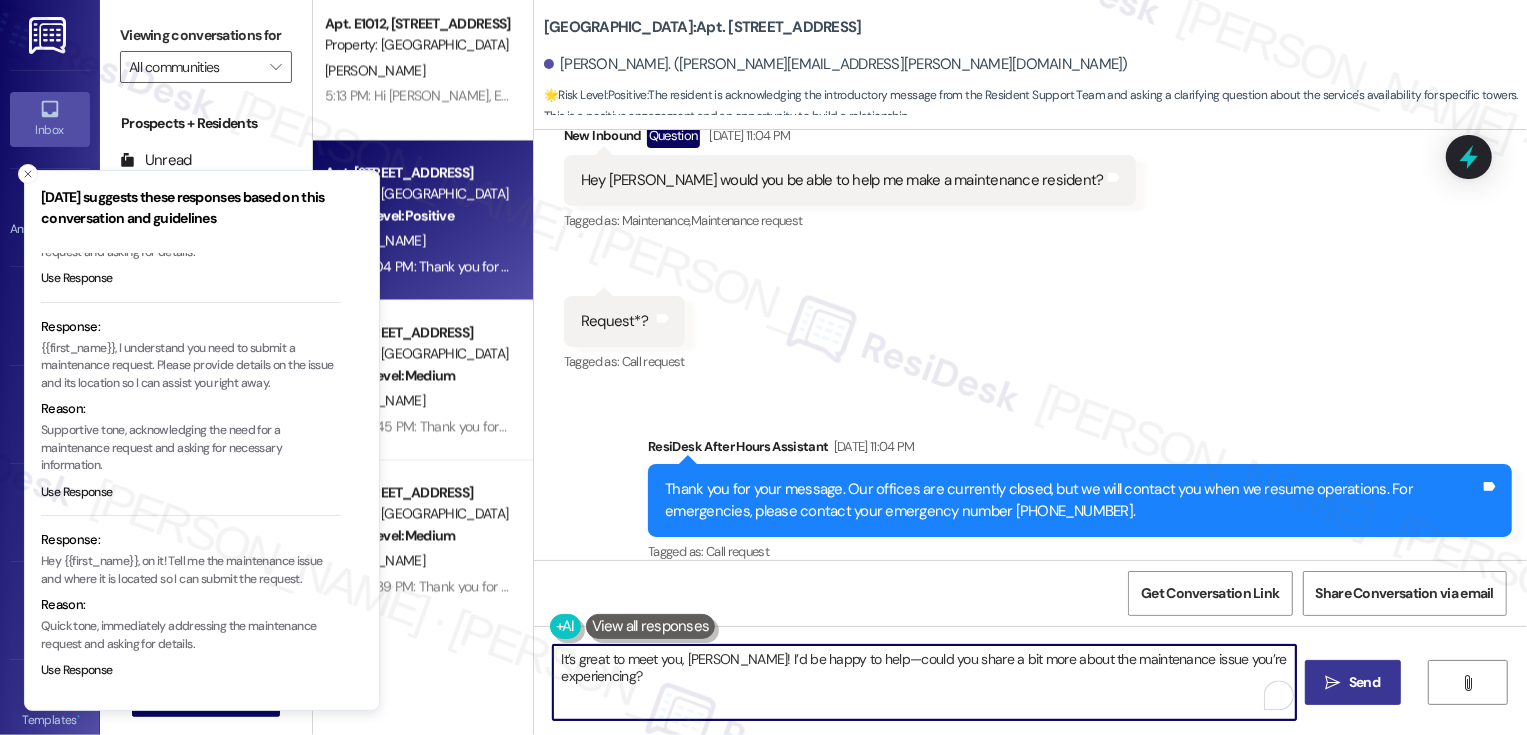 type on "It’s great to meet you, Aaron! I’d be happy to help—could you share a bit more about the maintenance issue you’re experiencing?" 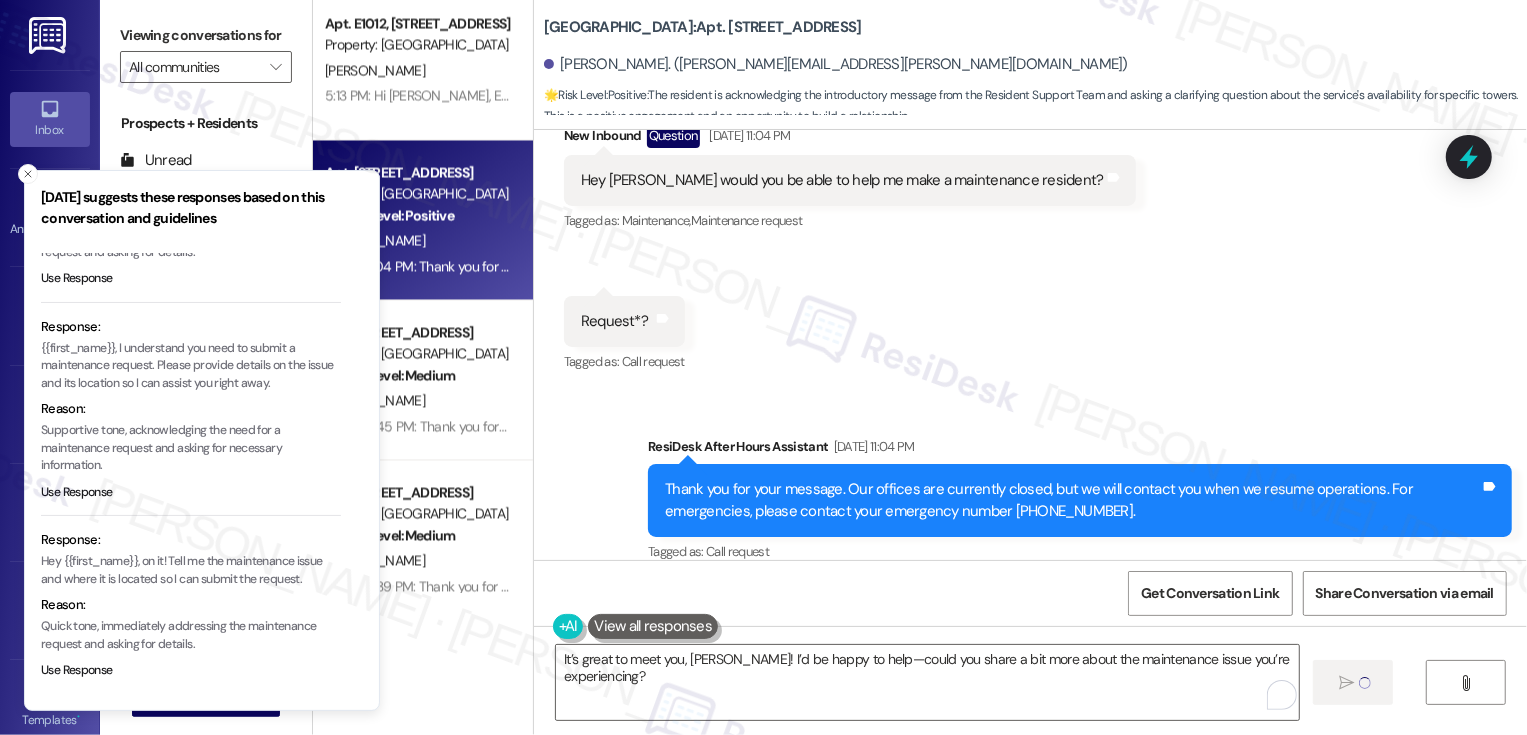 type 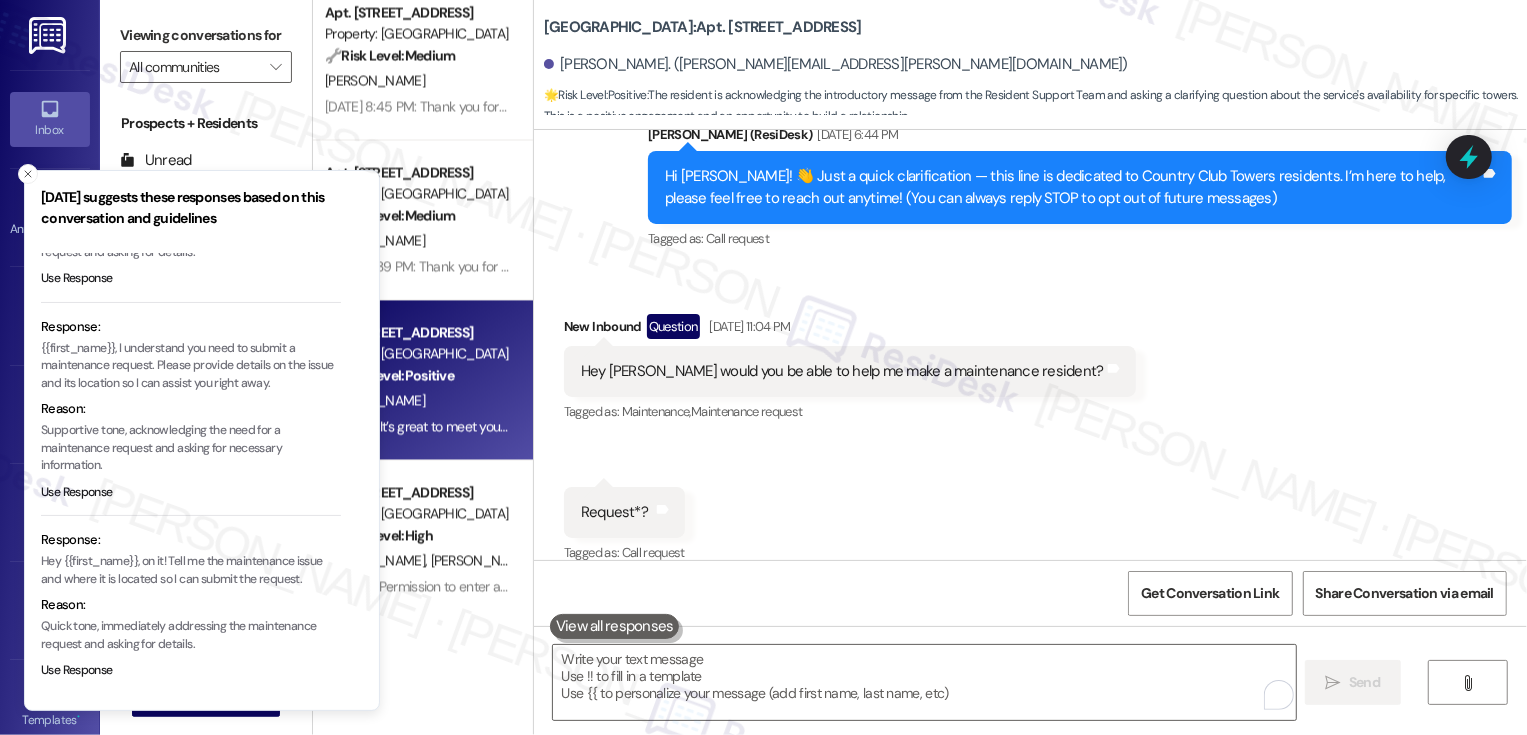 scroll, scrollTop: 515, scrollLeft: 0, axis: vertical 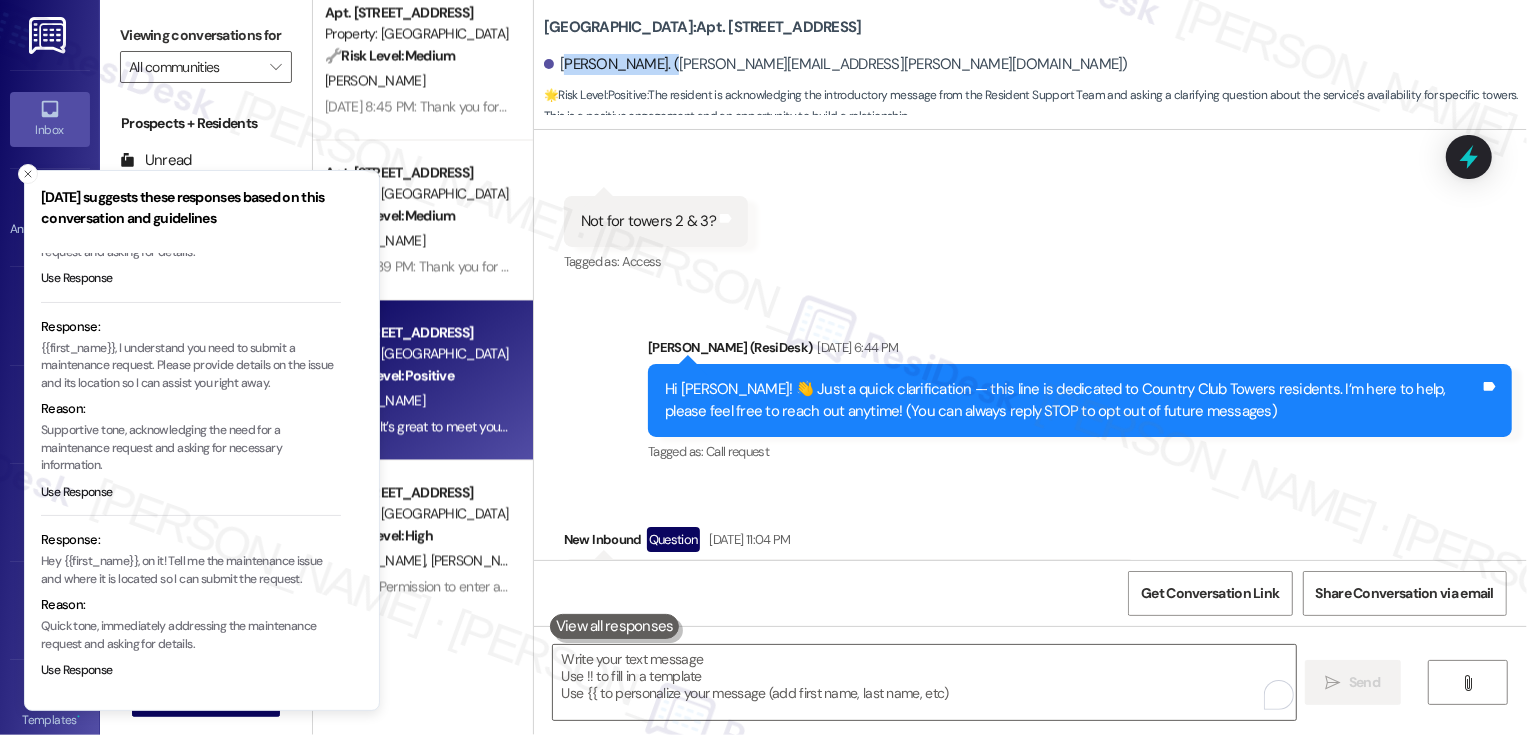drag, startPoint x: 552, startPoint y: 65, endPoint x: 644, endPoint y: 68, distance: 92.0489 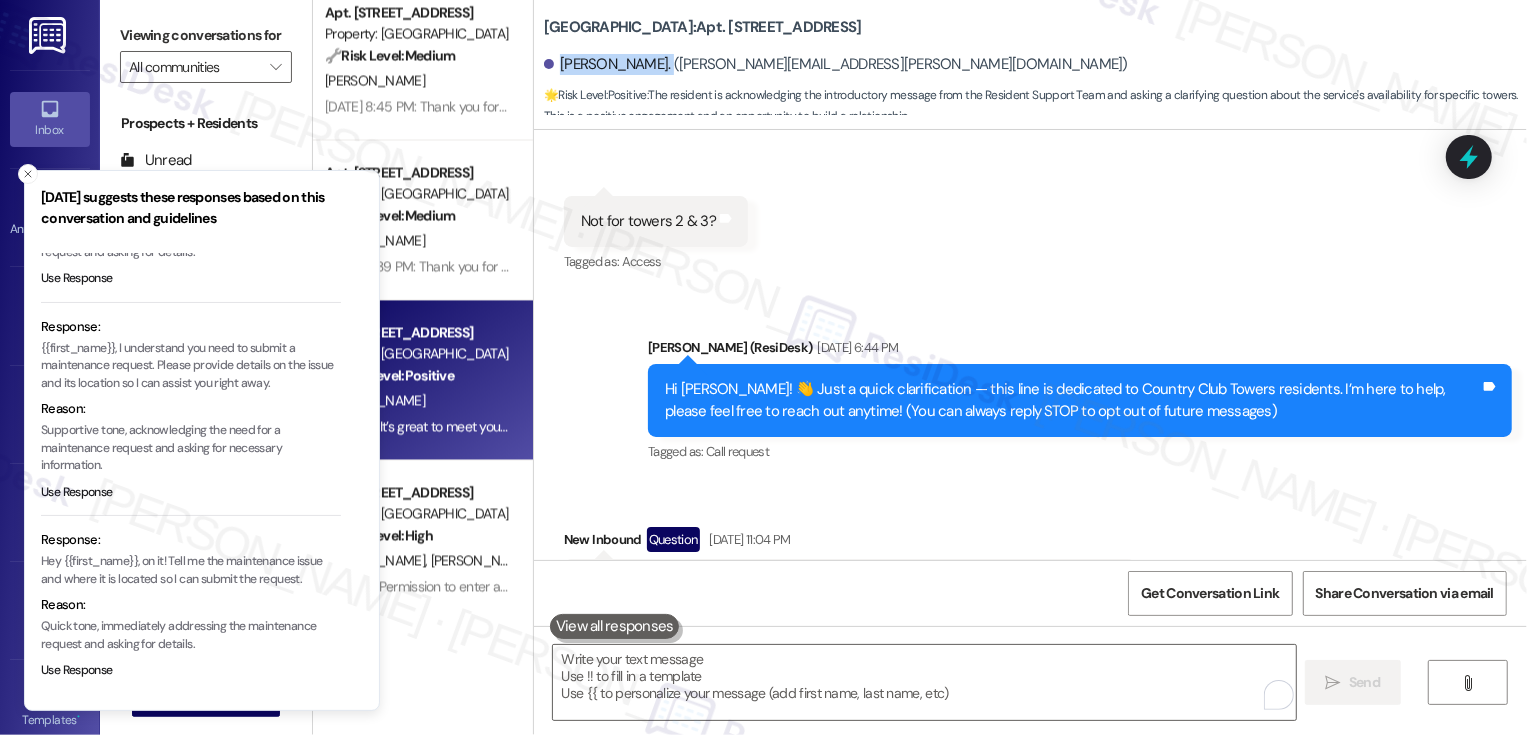 drag, startPoint x: 547, startPoint y: 67, endPoint x: 641, endPoint y: 68, distance: 94.00532 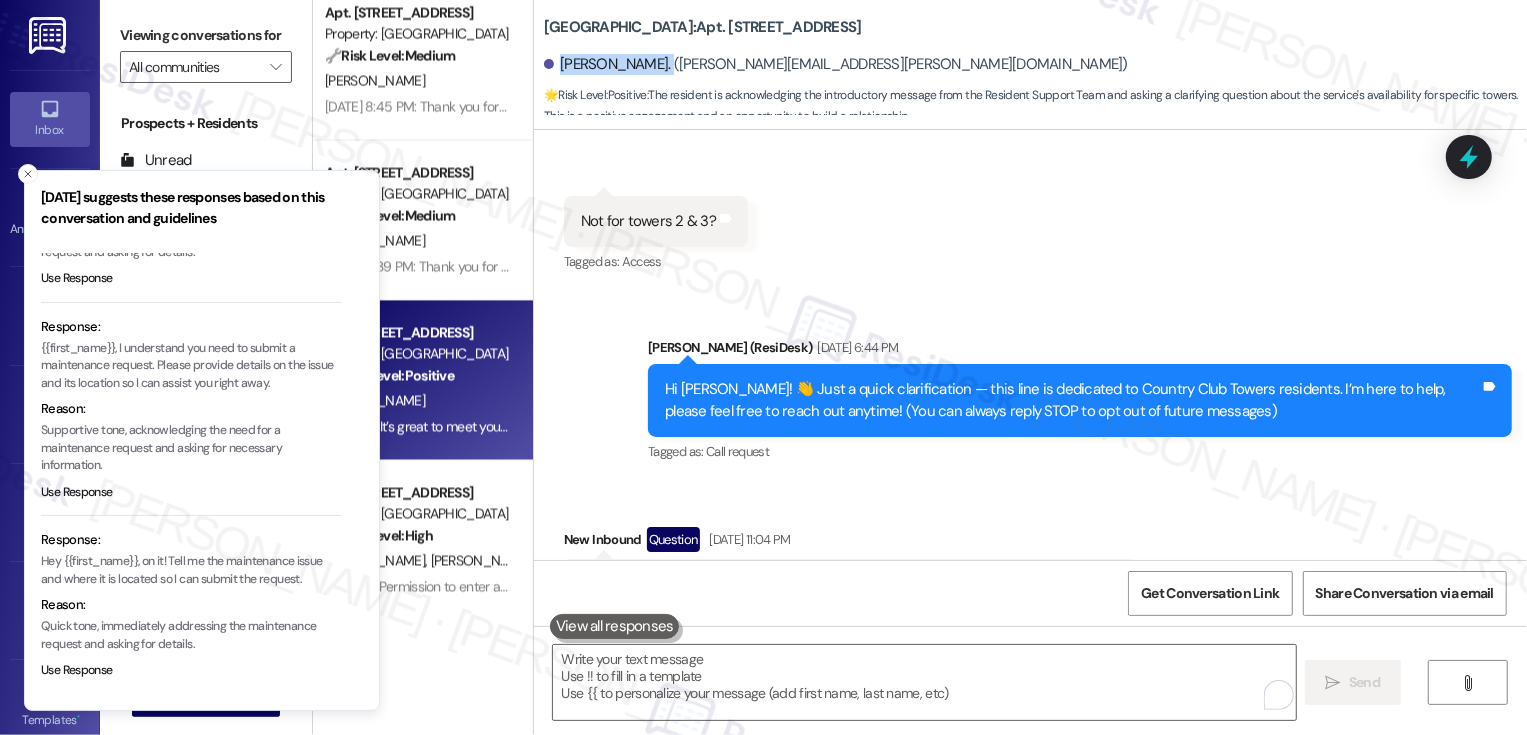 click on "Country Club Towers:  Apt. W0903, 1101 East Bayaud Avenue       Aaron Jaramillo. (aaron.j.jara@gmail.com)   🌟  Risk Level:  Positive :  The resident is acknowledging the introductory message from the Resident Support Team and asking a clarifying question about the service's availability for specific towers. This is a positive engagement and an opportunity to build a relationship." at bounding box center (1030, 65) 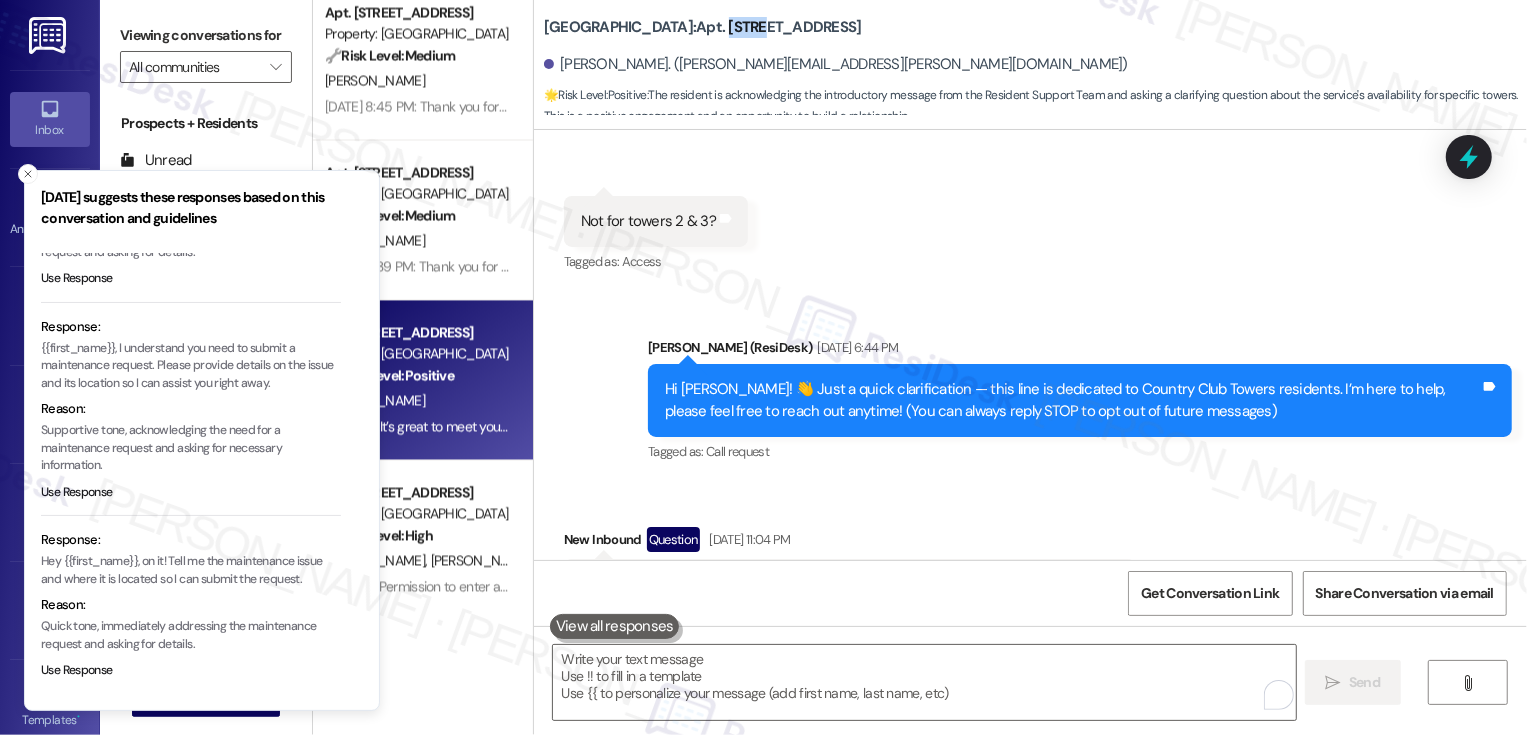 drag, startPoint x: 707, startPoint y: 31, endPoint x: 755, endPoint y: 30, distance: 48.010414 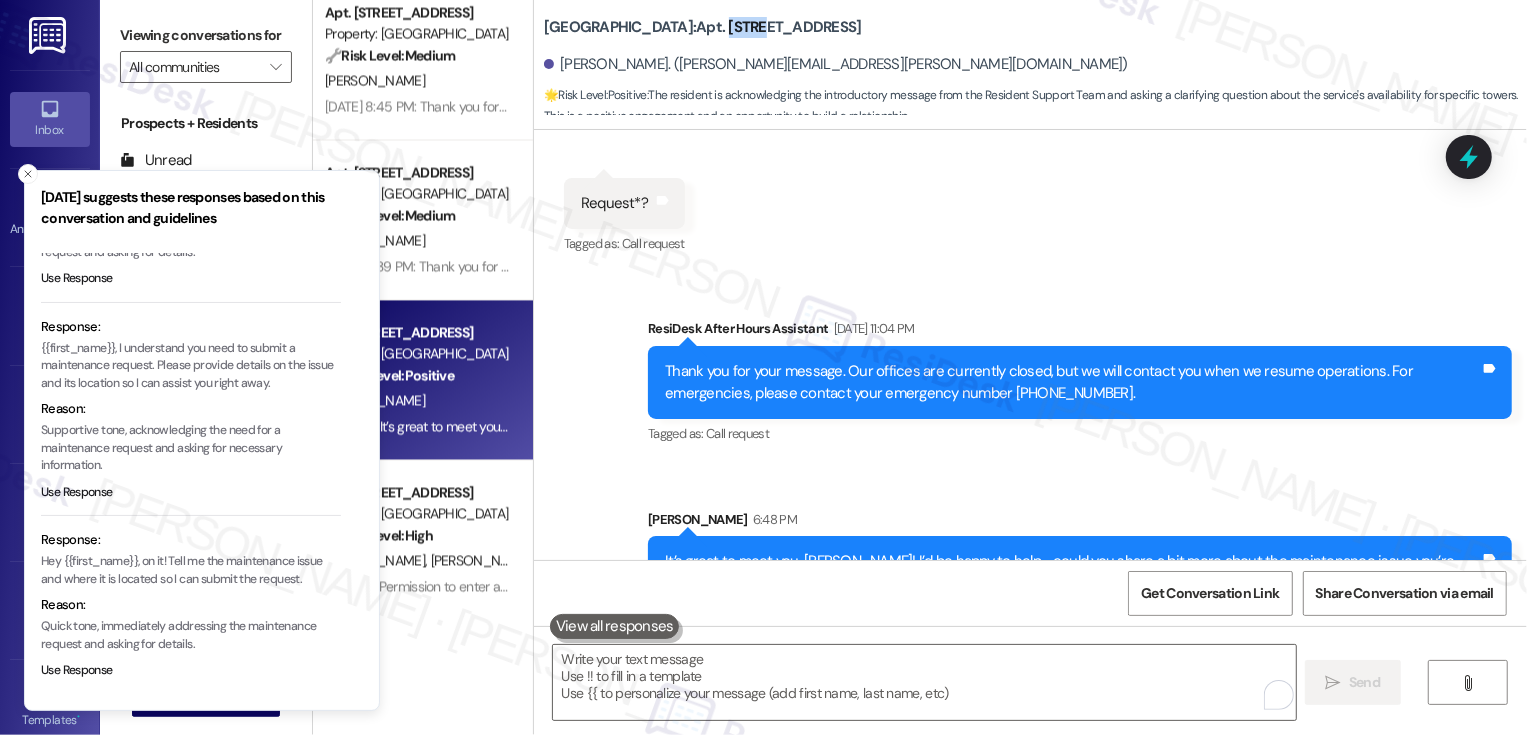 scroll, scrollTop: 1059, scrollLeft: 0, axis: vertical 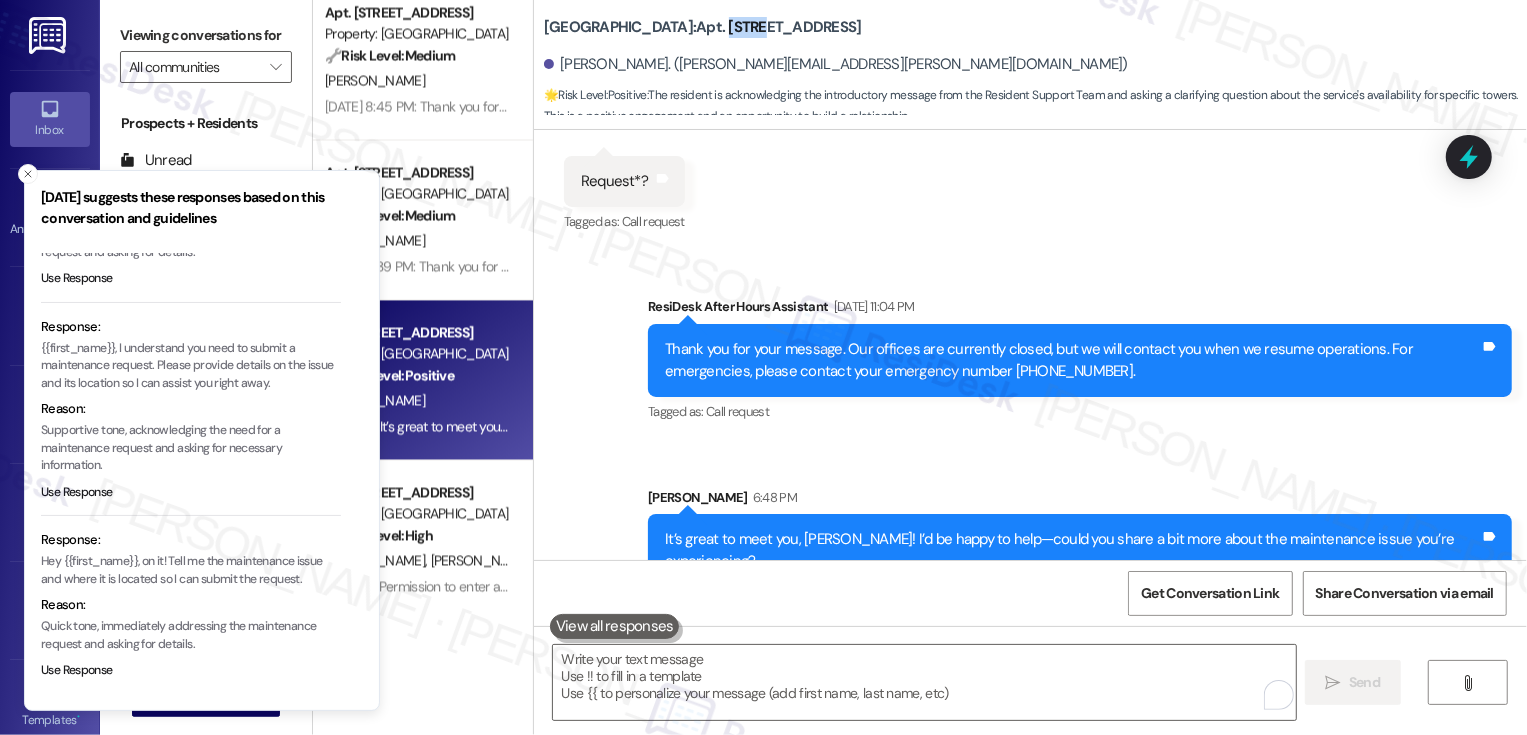 click on "Get Conversation Link Share Conversation via email" at bounding box center (1030, 593) 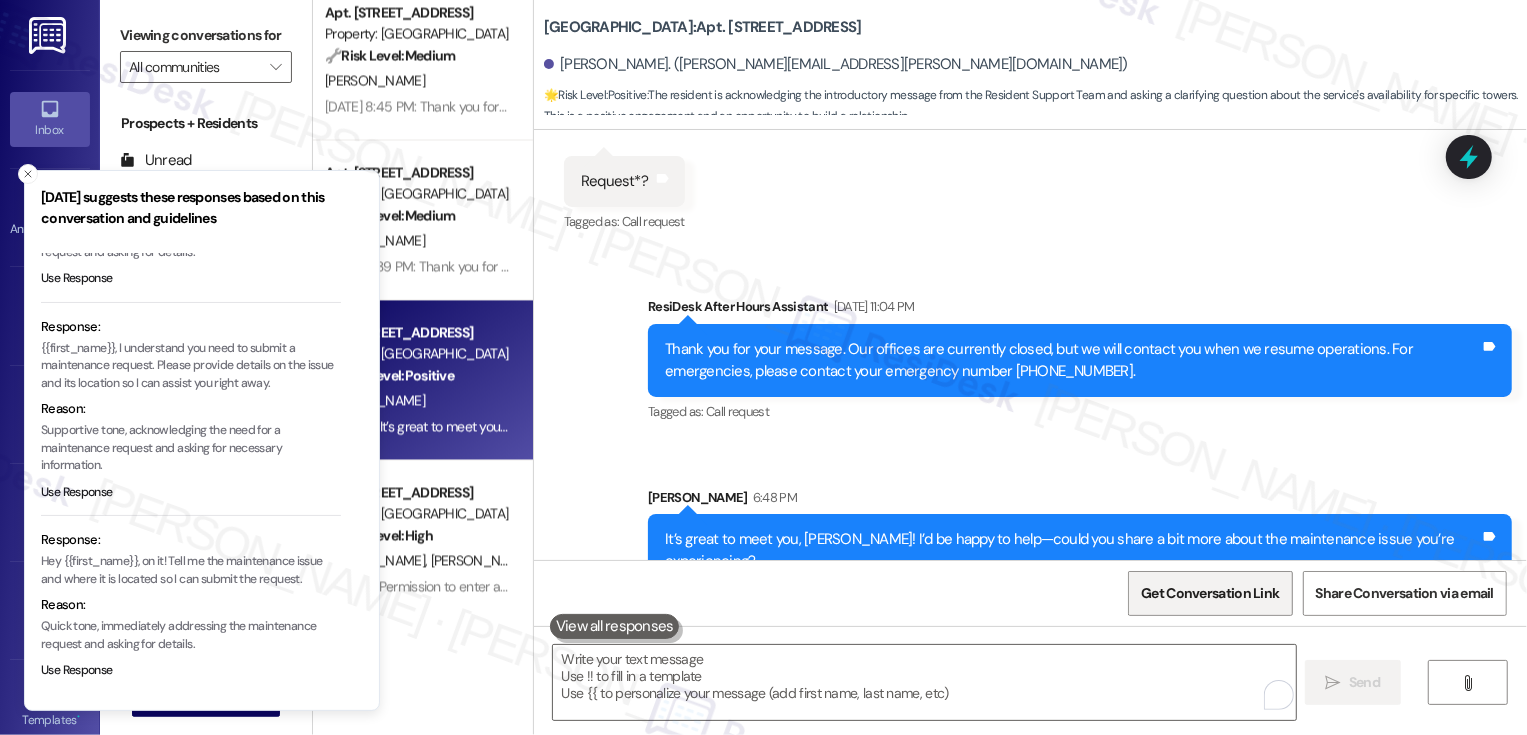 click on "Get Conversation Link" at bounding box center [1210, 593] 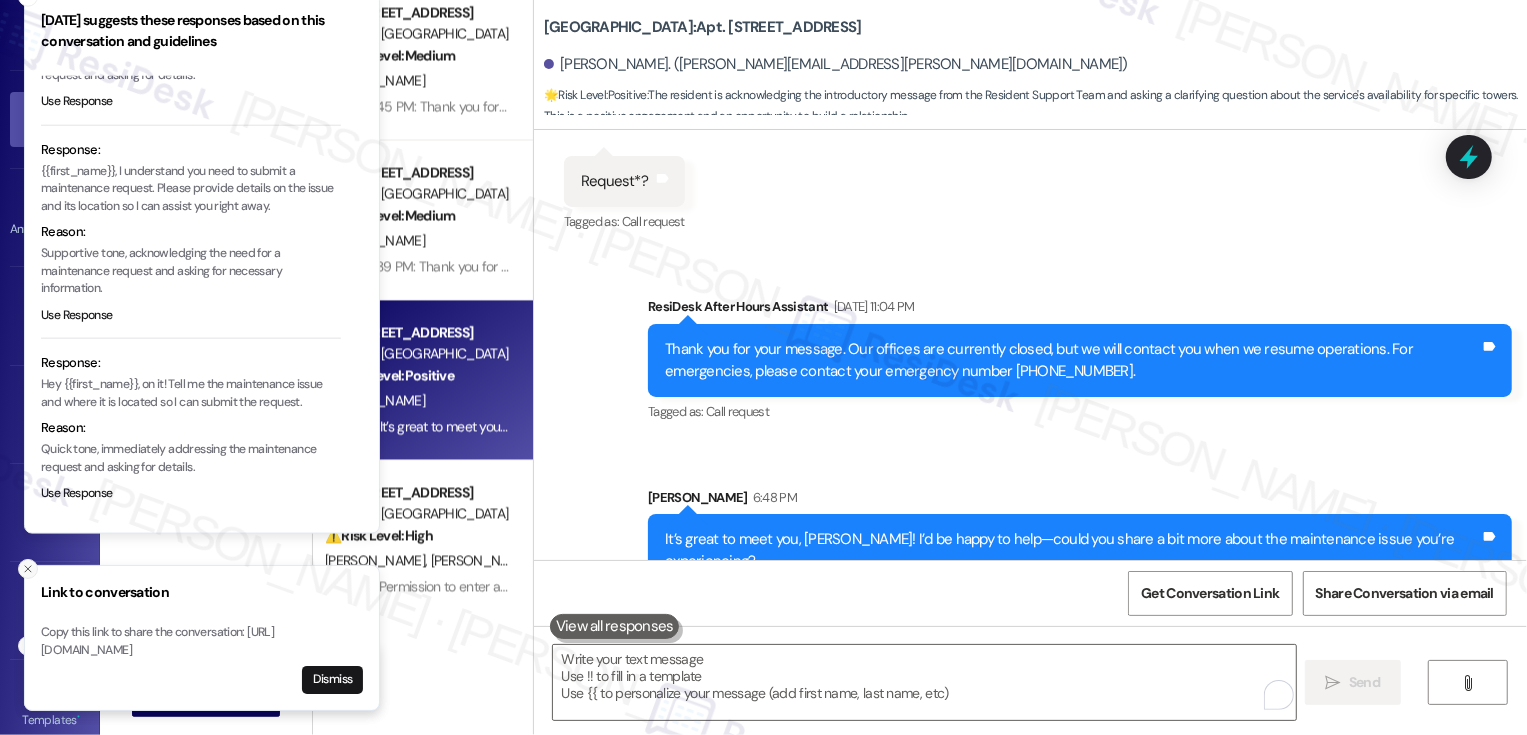 click 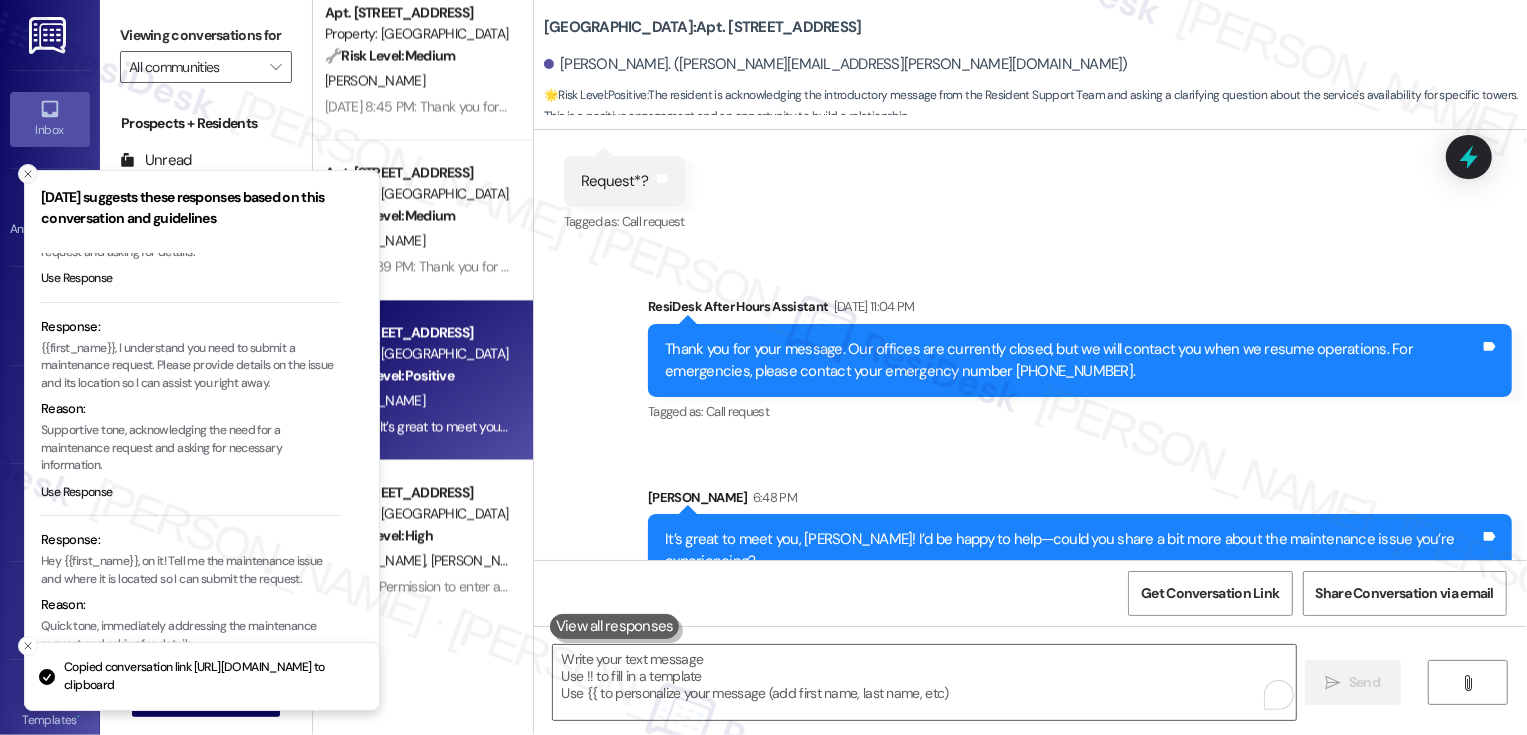 click 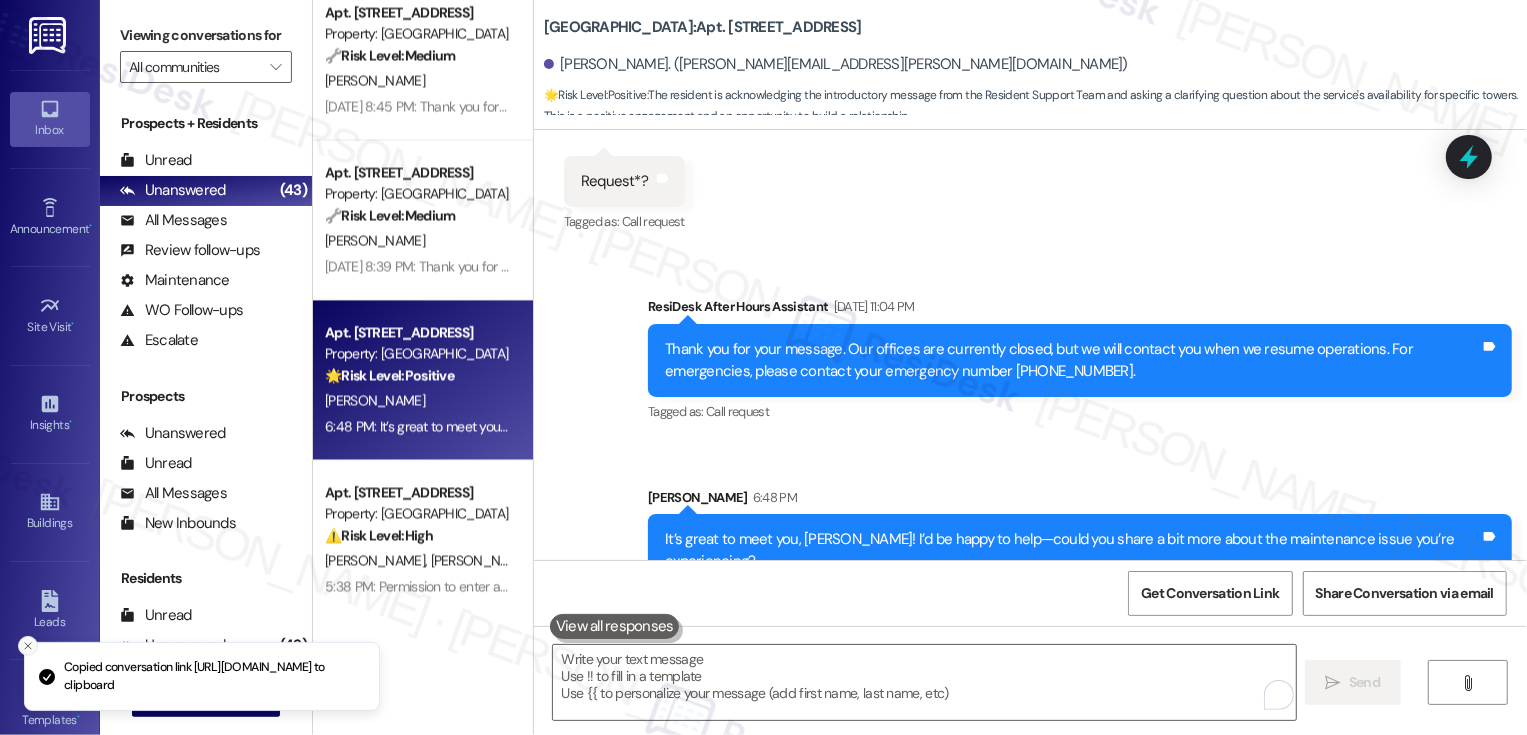 click 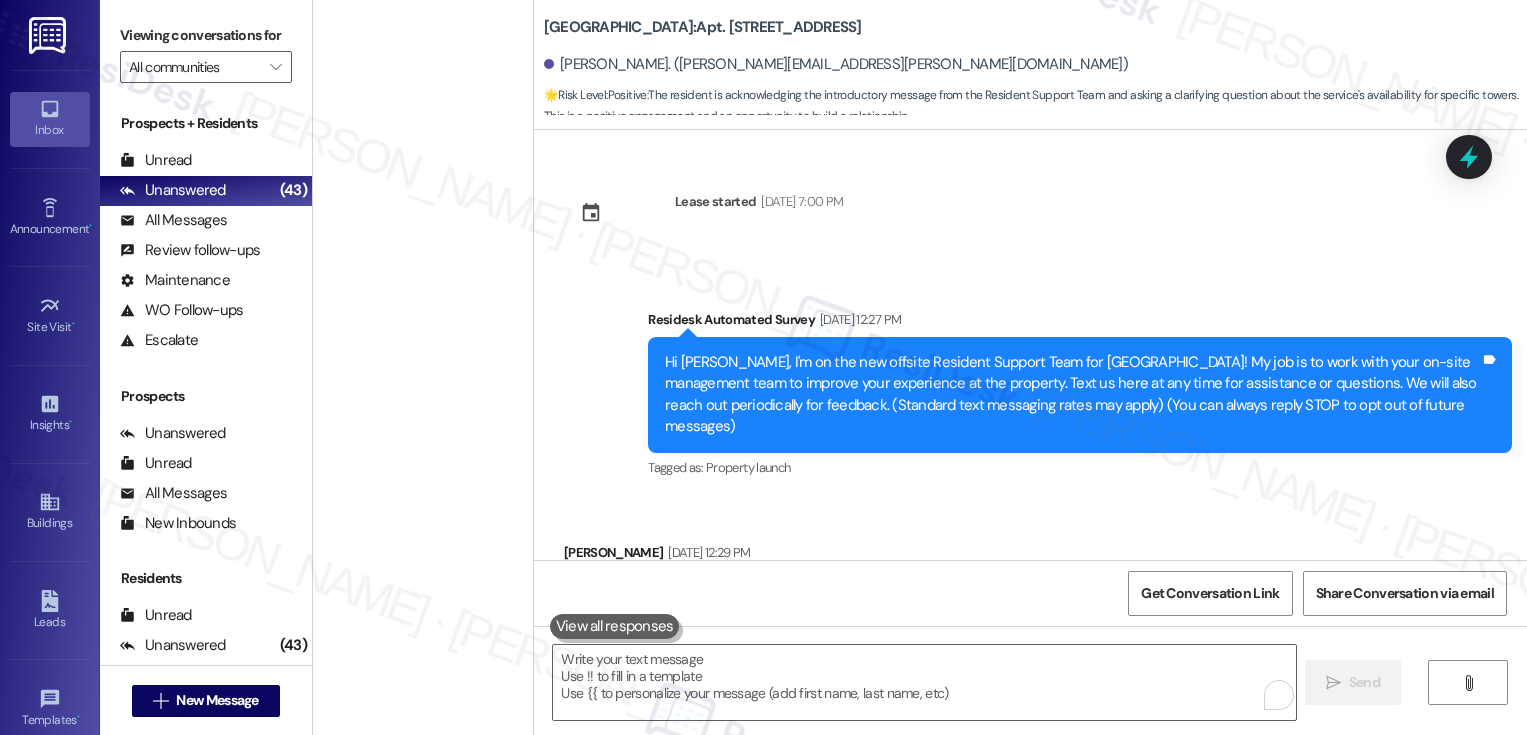 scroll, scrollTop: 0, scrollLeft: 0, axis: both 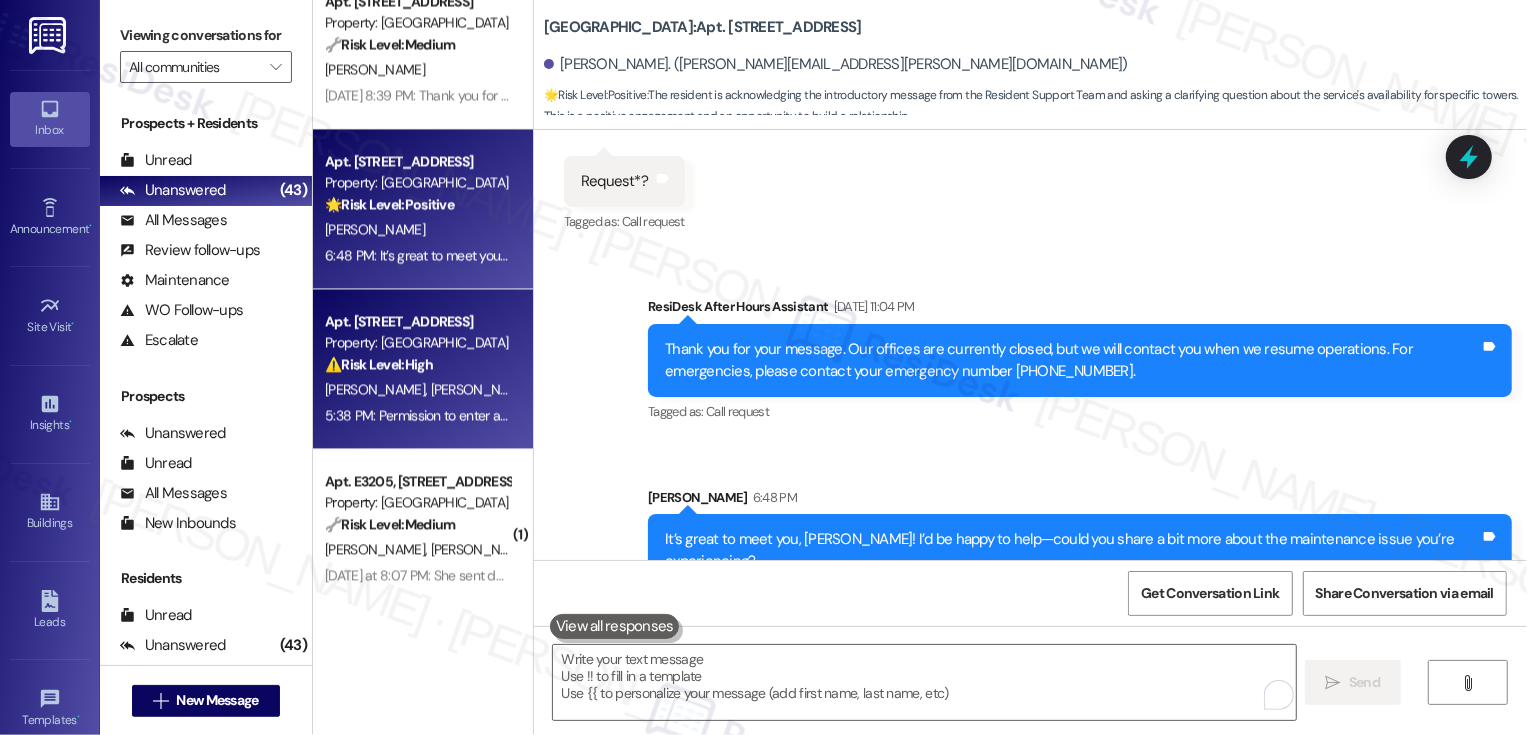 click on "Property: [GEOGRAPHIC_DATA]" at bounding box center [417, 342] 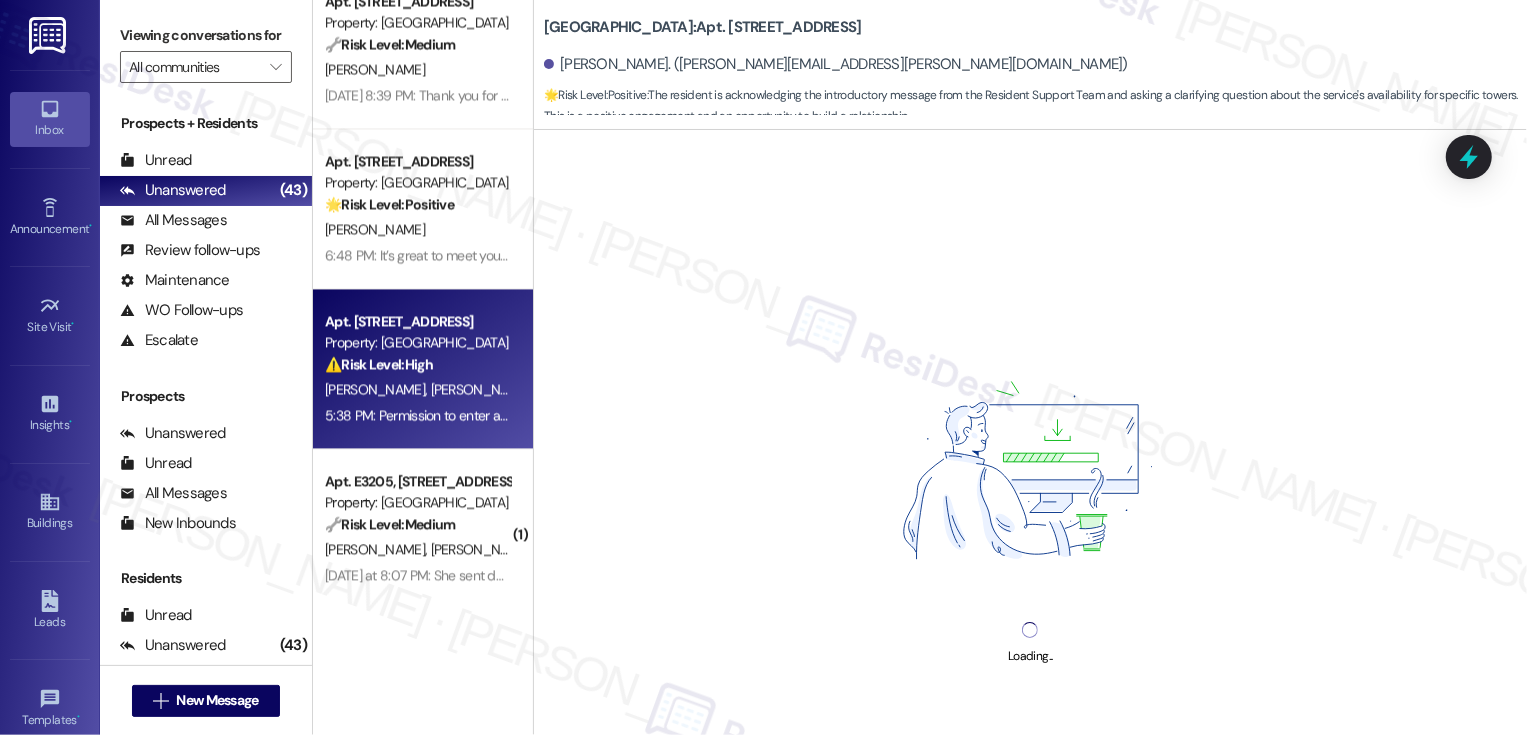 click on "Apt. [STREET_ADDRESS] Property: Country Club Towers ⚠️  Risk Level:  High The resident is reporting a potential black widow spider on their patio and bugs entering through a window seal. Black widow spiders pose a health and safety risk, and the bug issue could lead to further property damage or pest infestation. This requires urgent attention and qualifies for Tier 2. [PERSON_NAME] [PERSON_NAME] Iii 5:38 PM: Permission to enter as well. Thanks! The spider (potential black widow) lives under our elephant statue and typically comes out at night.  5:38 PM: Permission to enter as well. Thanks! The spider (potential black widow) lives under our elephant statue and typically comes out at night." at bounding box center [423, 369] 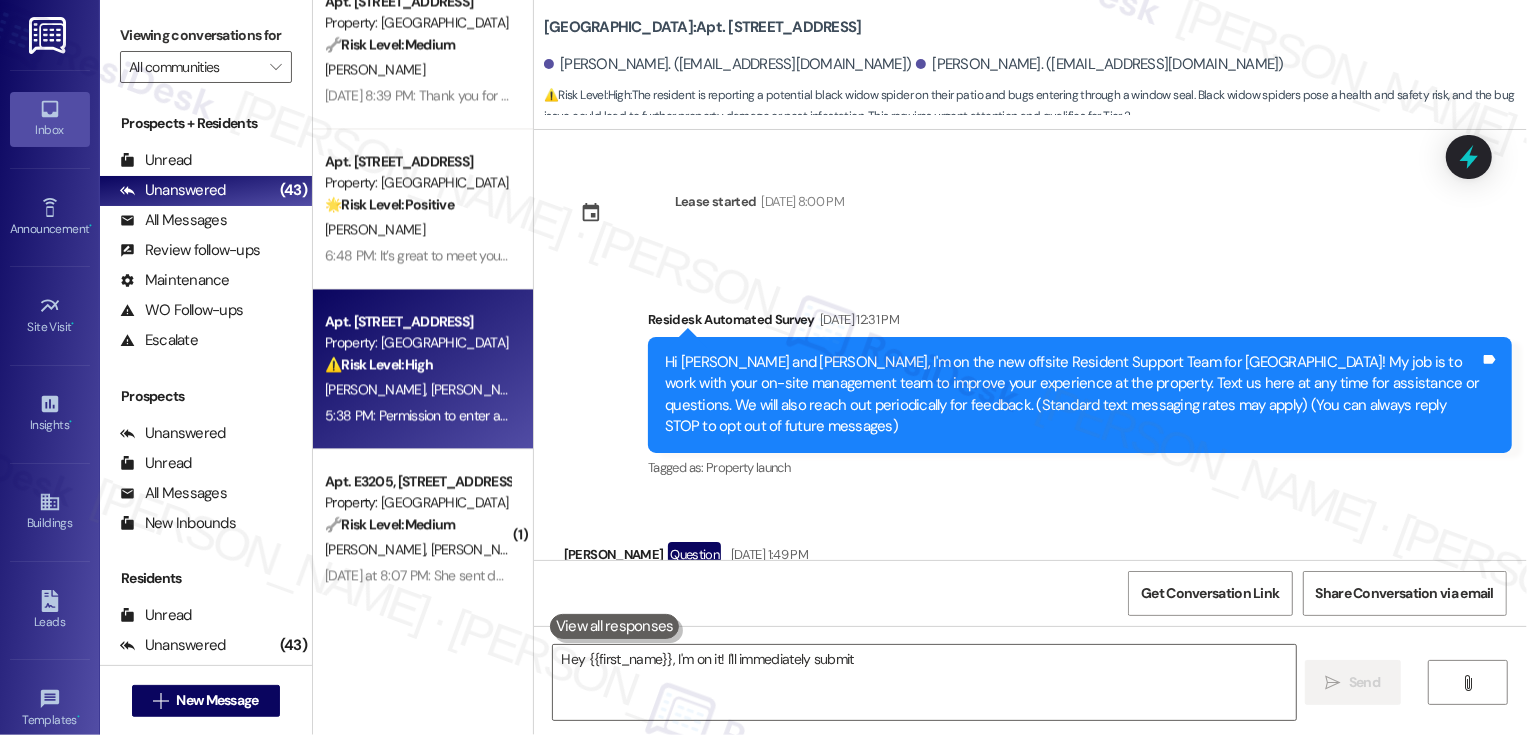 scroll, scrollTop: 1526, scrollLeft: 0, axis: vertical 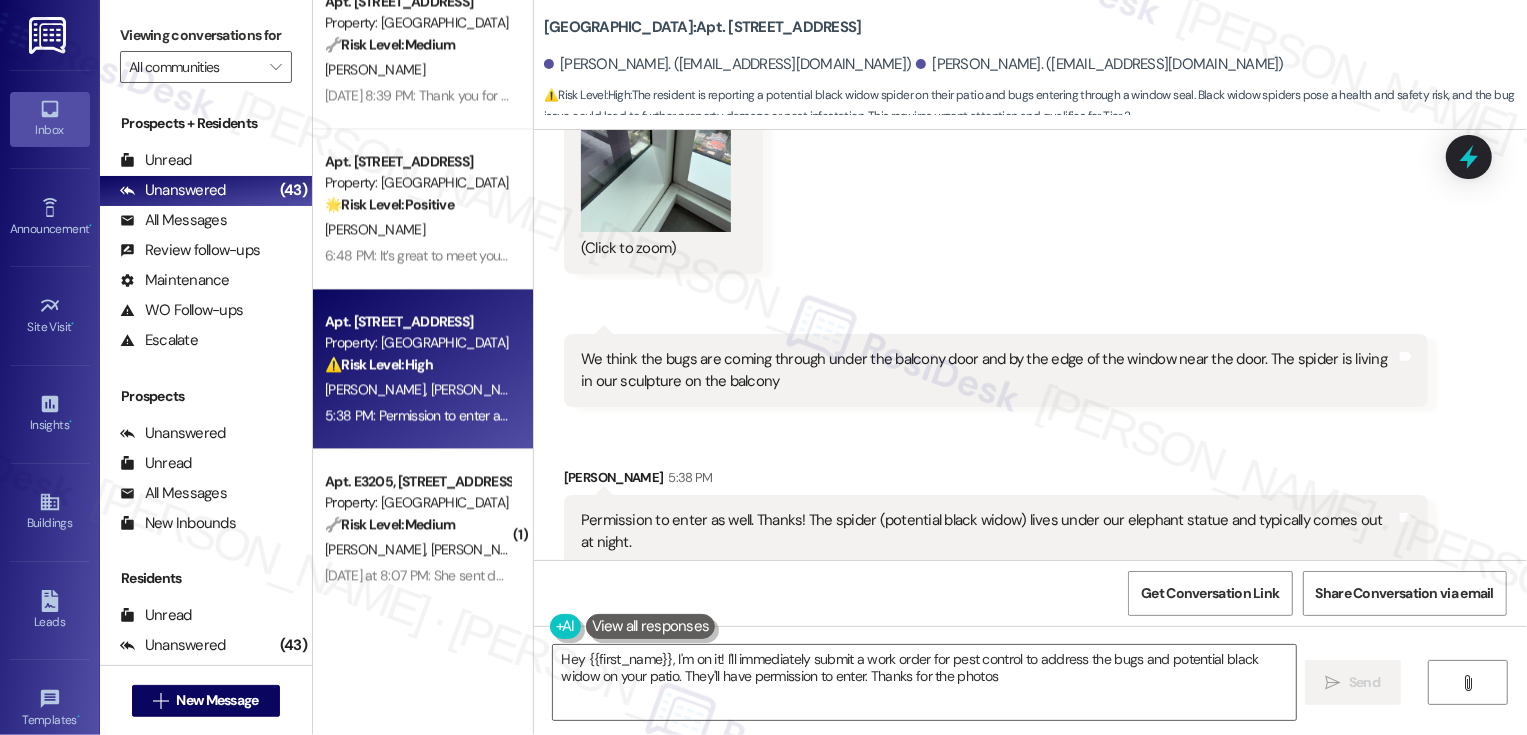 type on "Hey {{first_name}}, I'm on it! I'll immediately submit a work order for pest control to address the bugs and potential black widow on your patio. They'll have permission to enter. Thanks for the photos!" 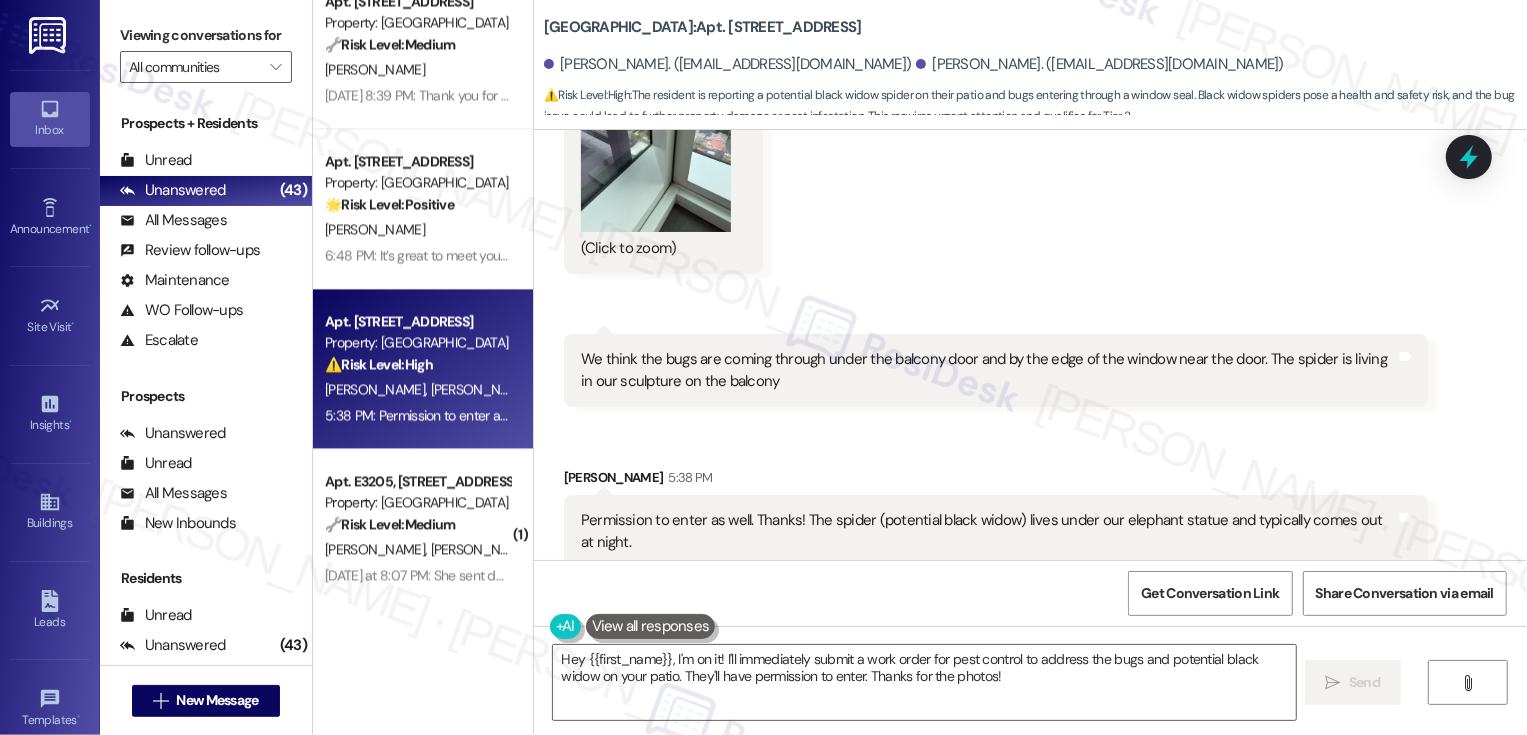 scroll, scrollTop: 3246, scrollLeft: 0, axis: vertical 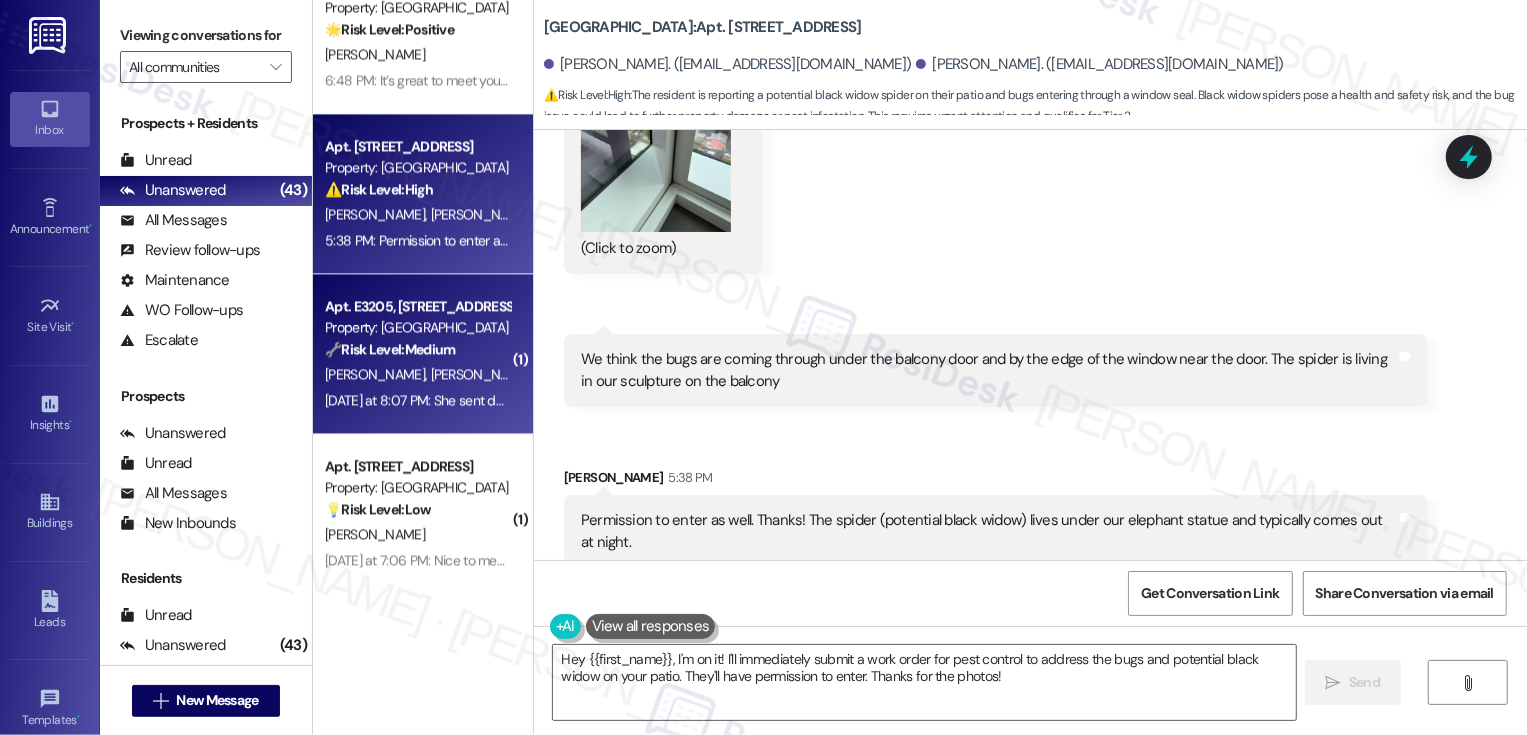 click on "[PERSON_NAME] [PERSON_NAME]" at bounding box center (417, 374) 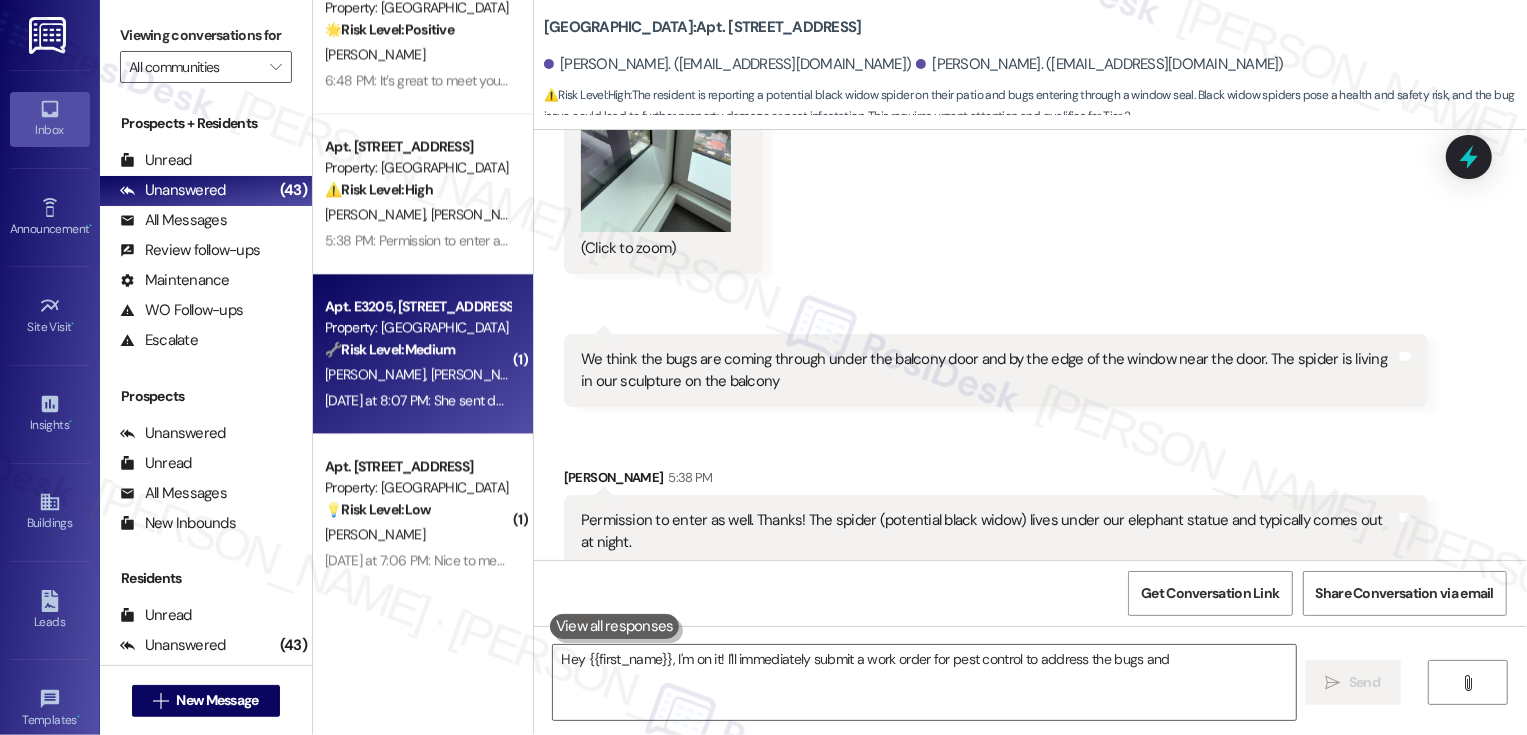 click on "[PERSON_NAME] [PERSON_NAME]" at bounding box center [417, 374] 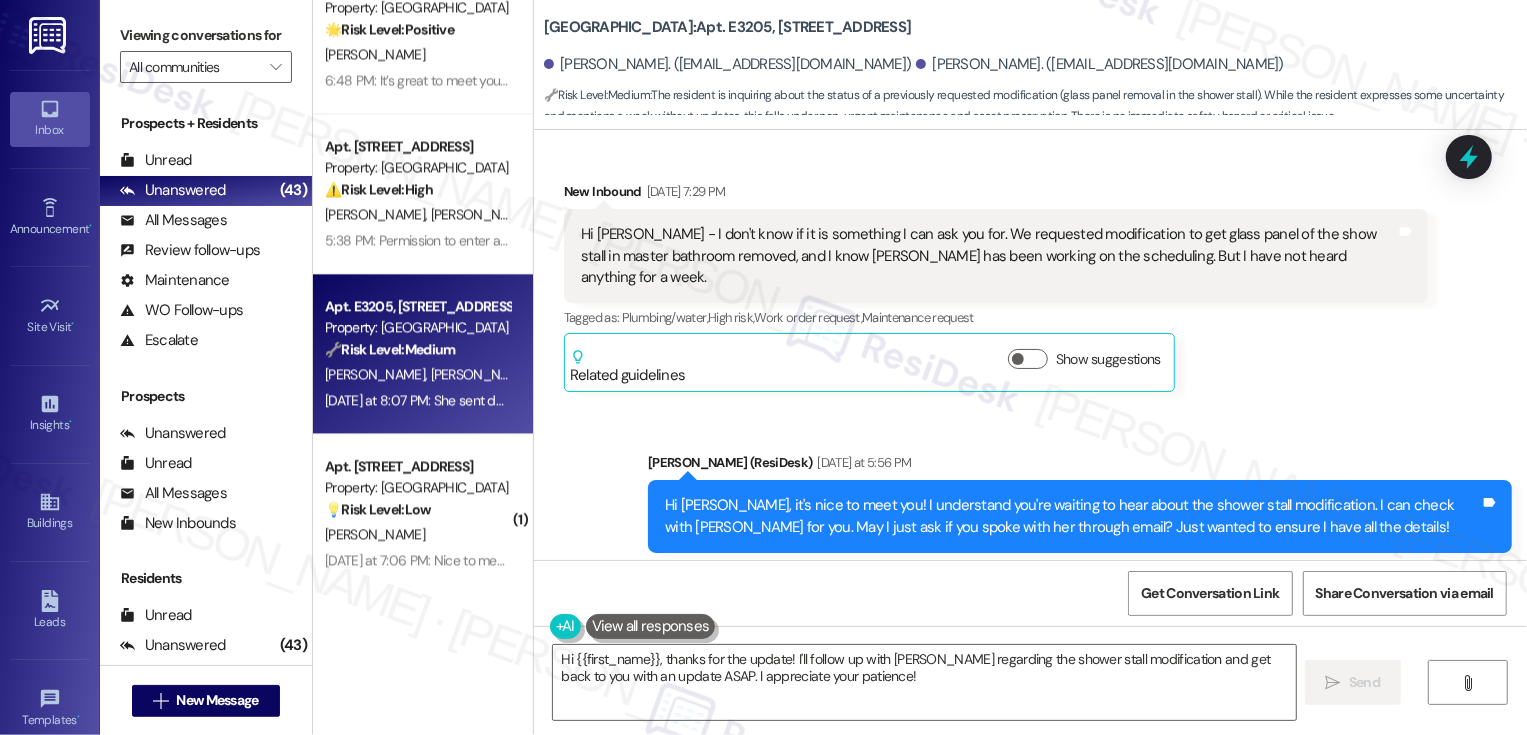 scroll, scrollTop: 934, scrollLeft: 0, axis: vertical 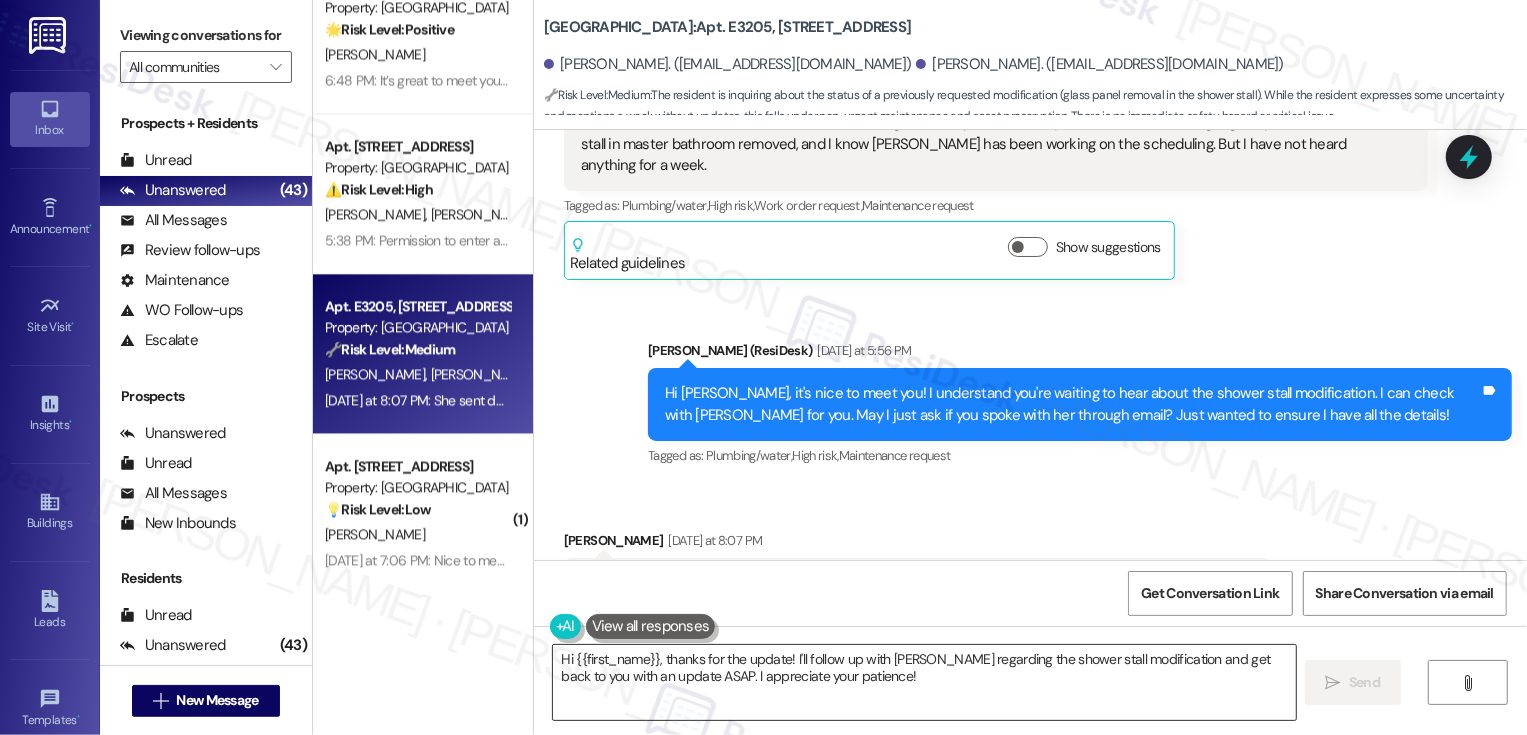 click on "Hi {{first_name}}, thanks for the update! I'll follow up with [PERSON_NAME] regarding the shower stall modification and get back to you with an update ASAP. I appreciate your patience!" at bounding box center (924, 682) 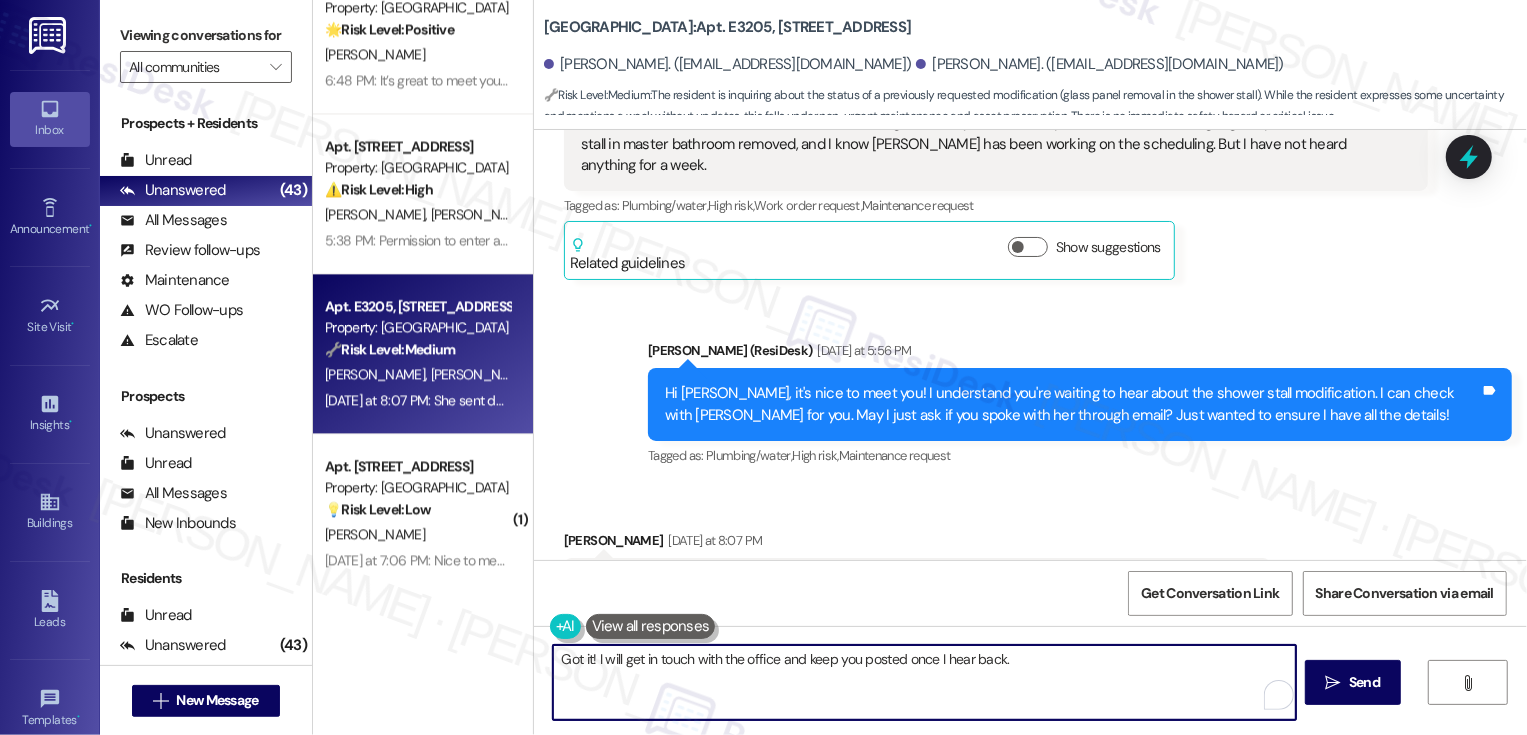 click on "Got it! I will get in touch with the office and keep you posted once I hear back." at bounding box center (924, 682) 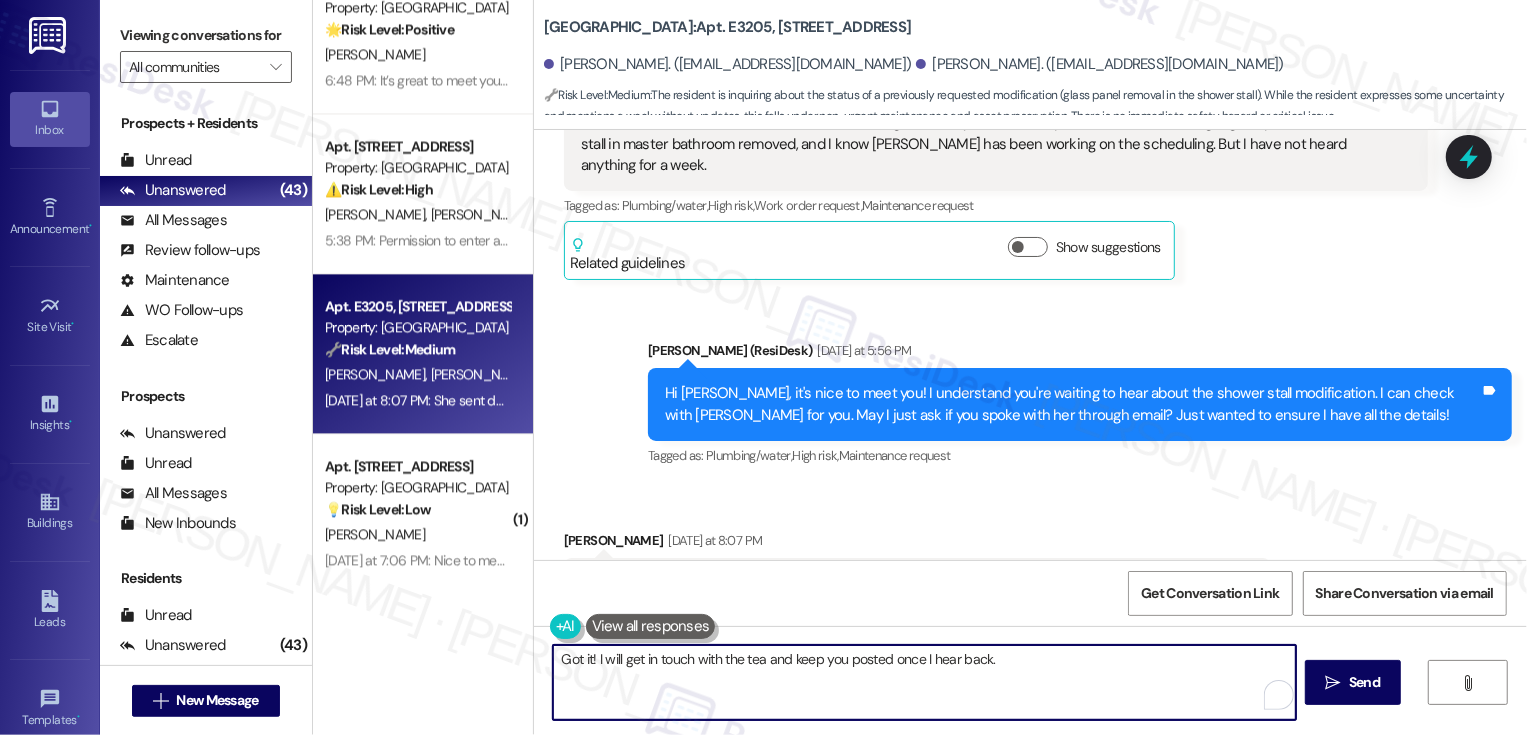 type on "Got it! I will get in touch with the team and keep you posted once I hear back." 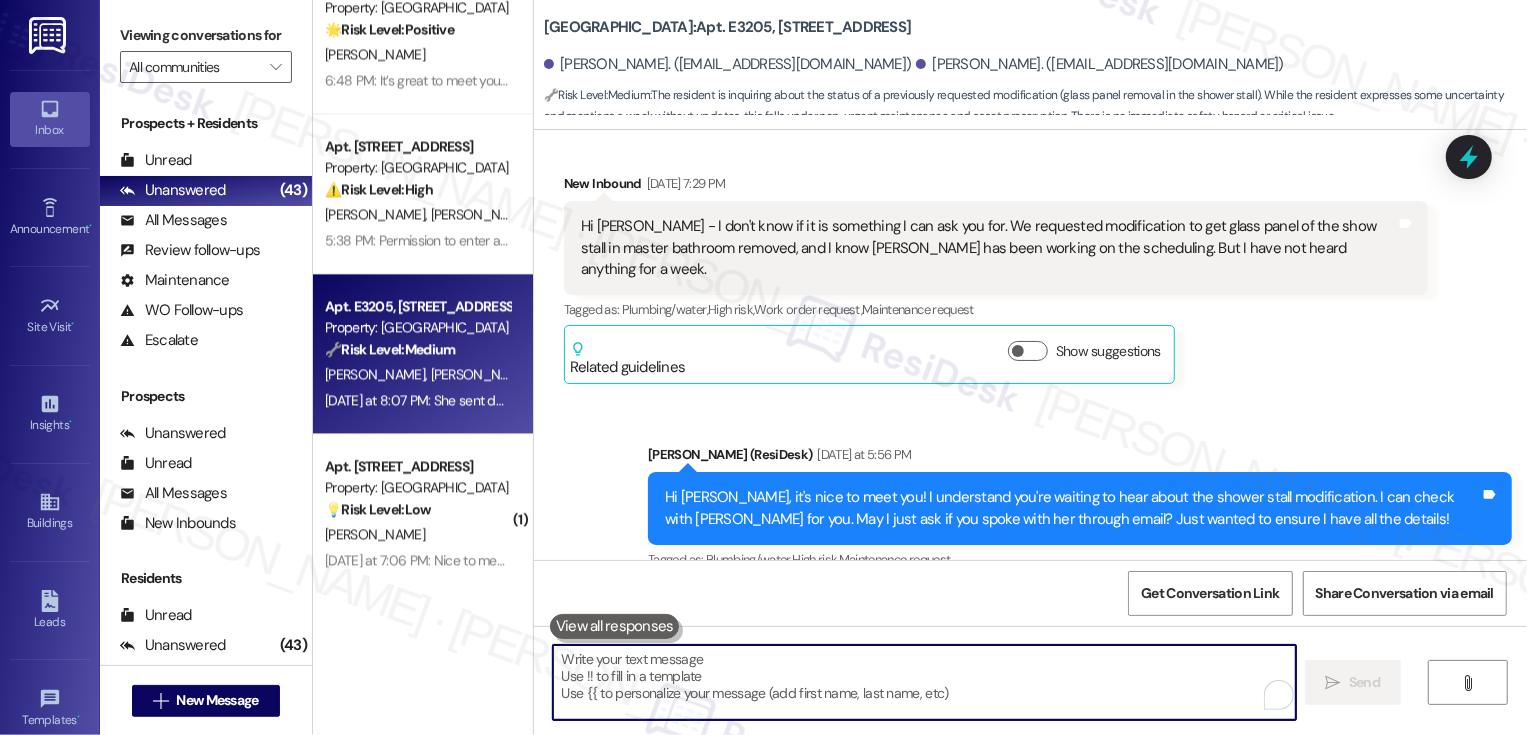 scroll, scrollTop: 792, scrollLeft: 0, axis: vertical 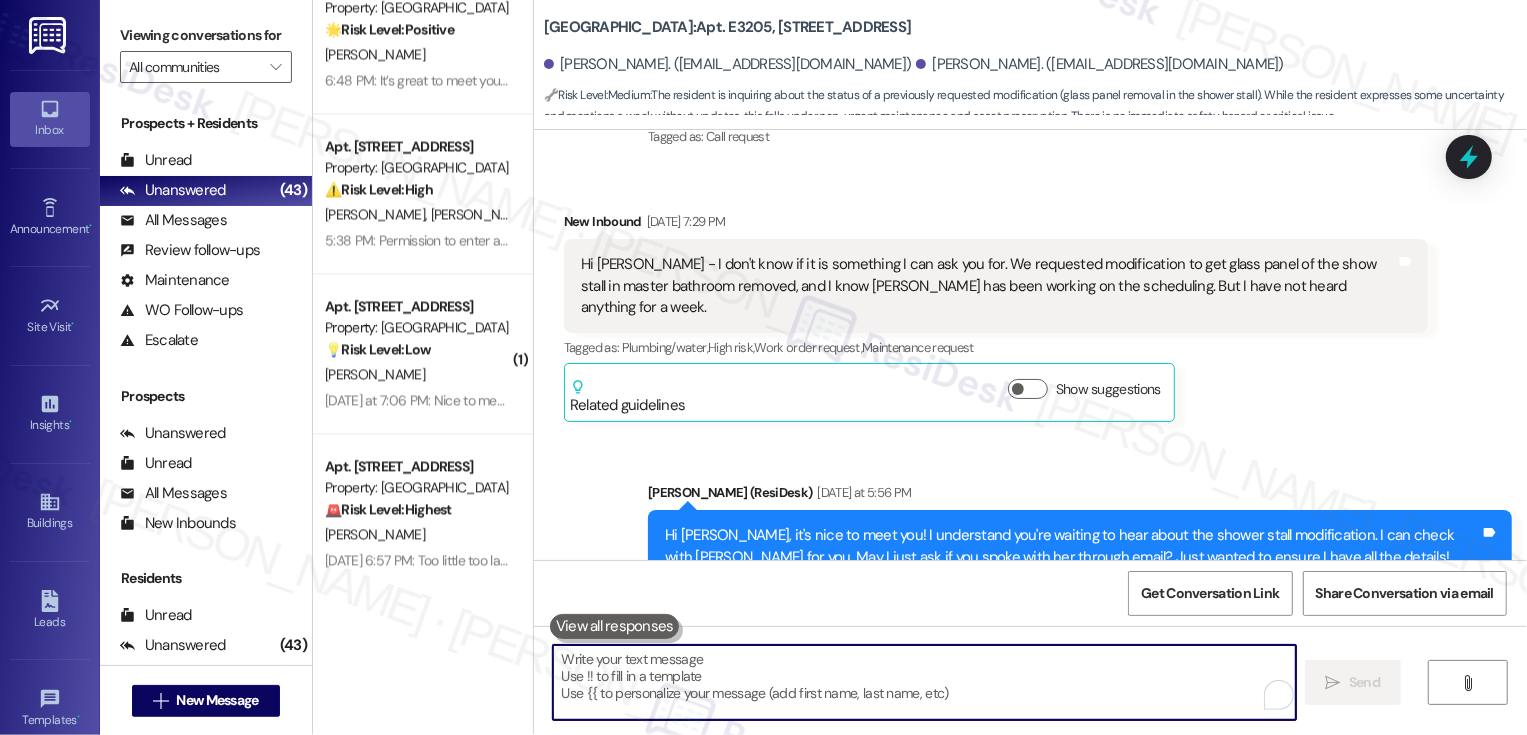 type 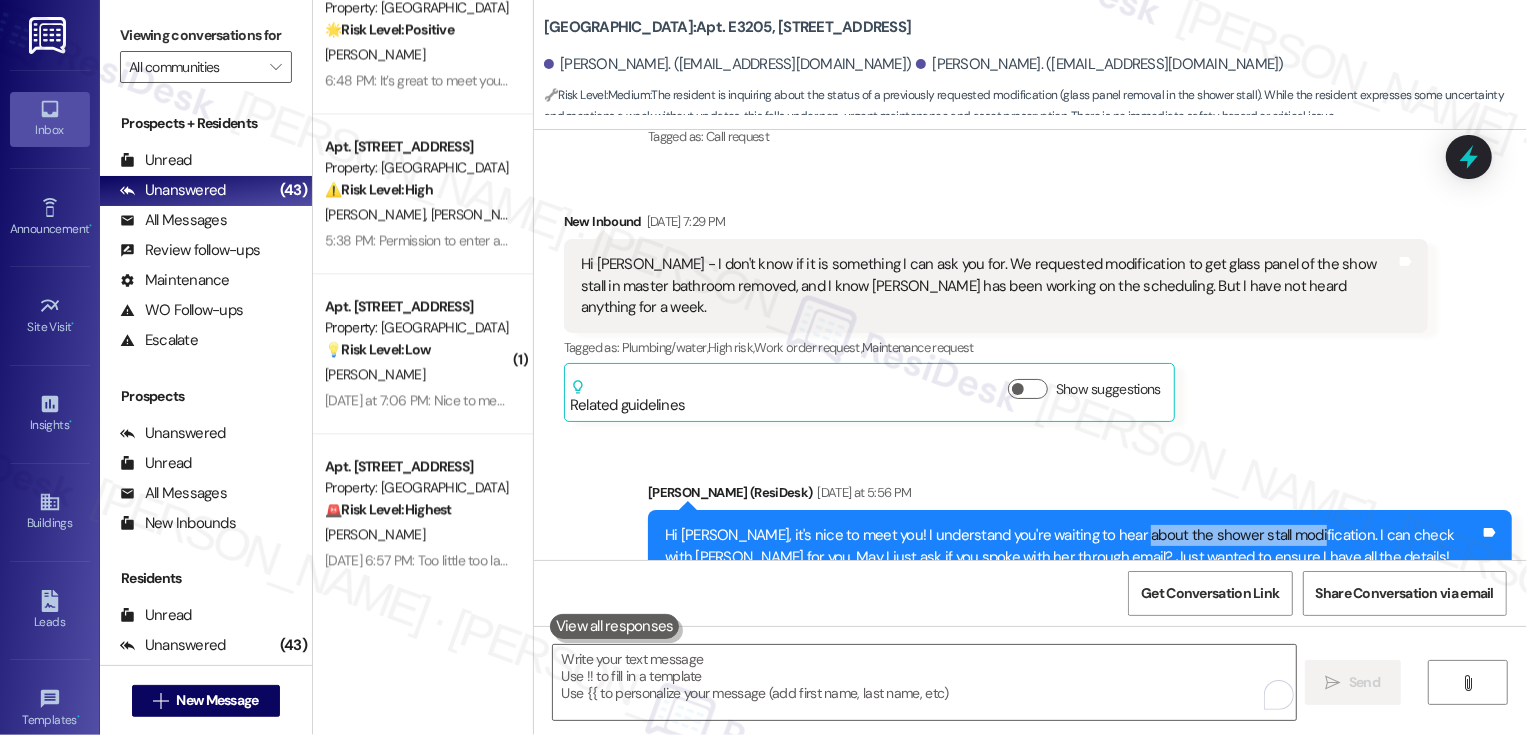 drag, startPoint x: 1102, startPoint y: 472, endPoint x: 1264, endPoint y: 468, distance: 162.04938 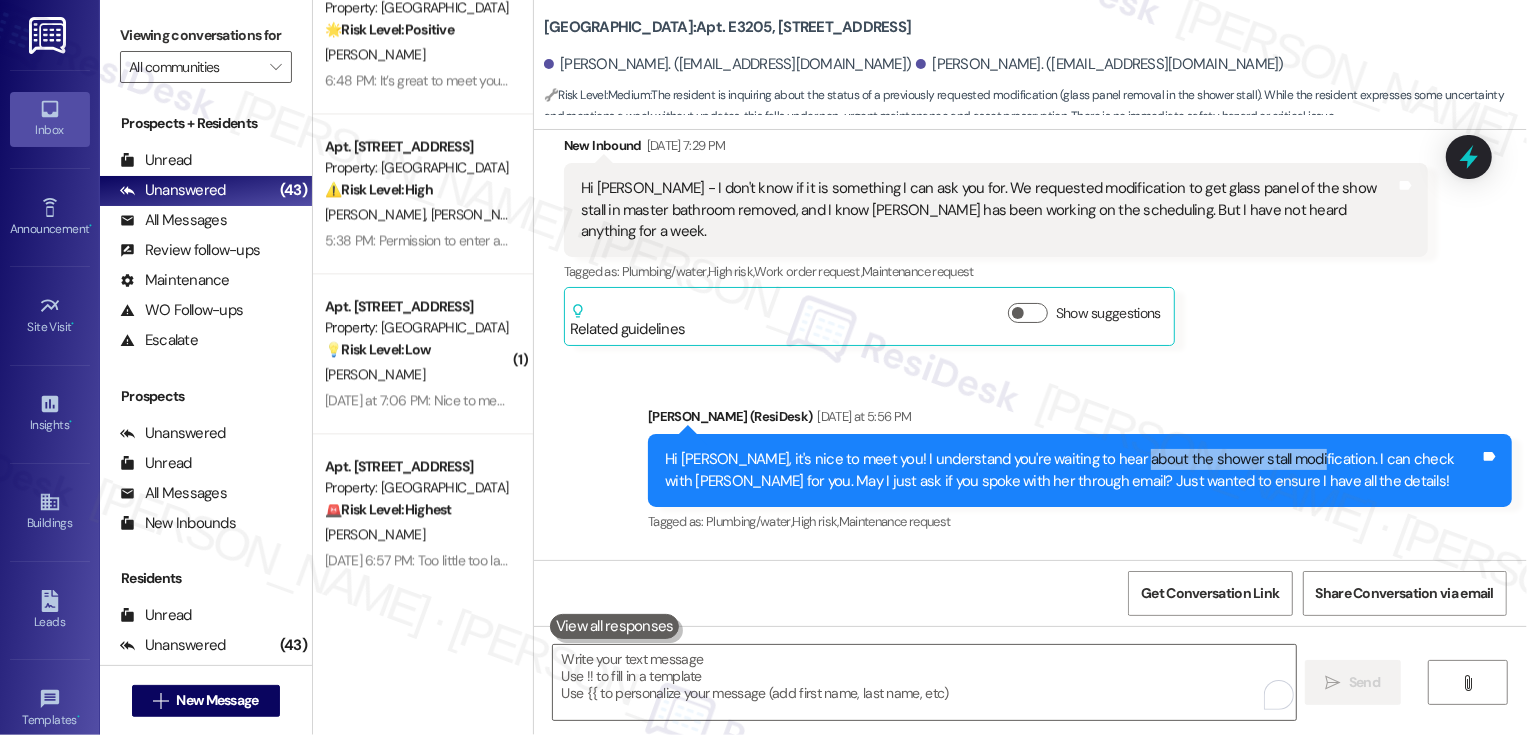 scroll, scrollTop: 987, scrollLeft: 0, axis: vertical 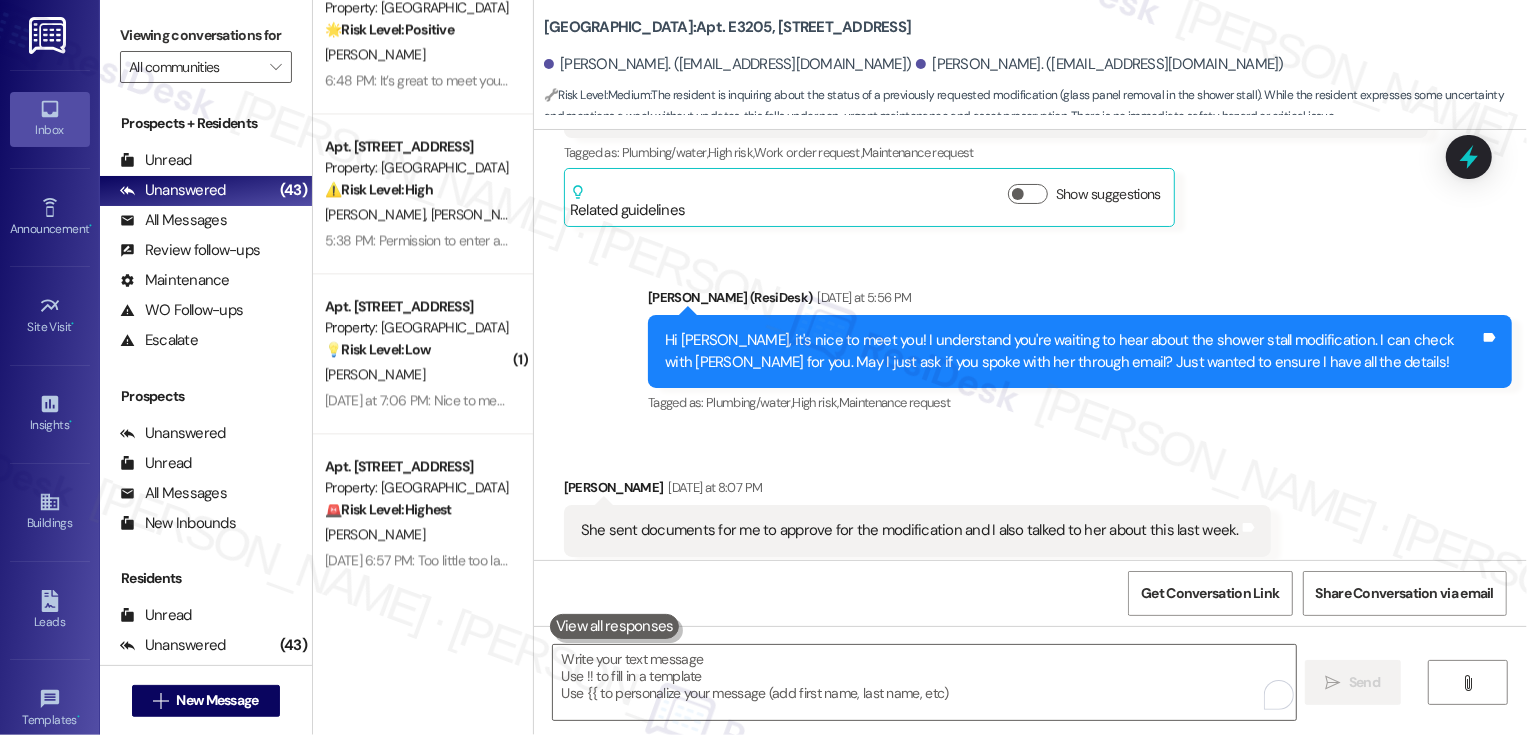 click on "Yin Layden Yesterday at 8:07 PM" at bounding box center (917, 491) 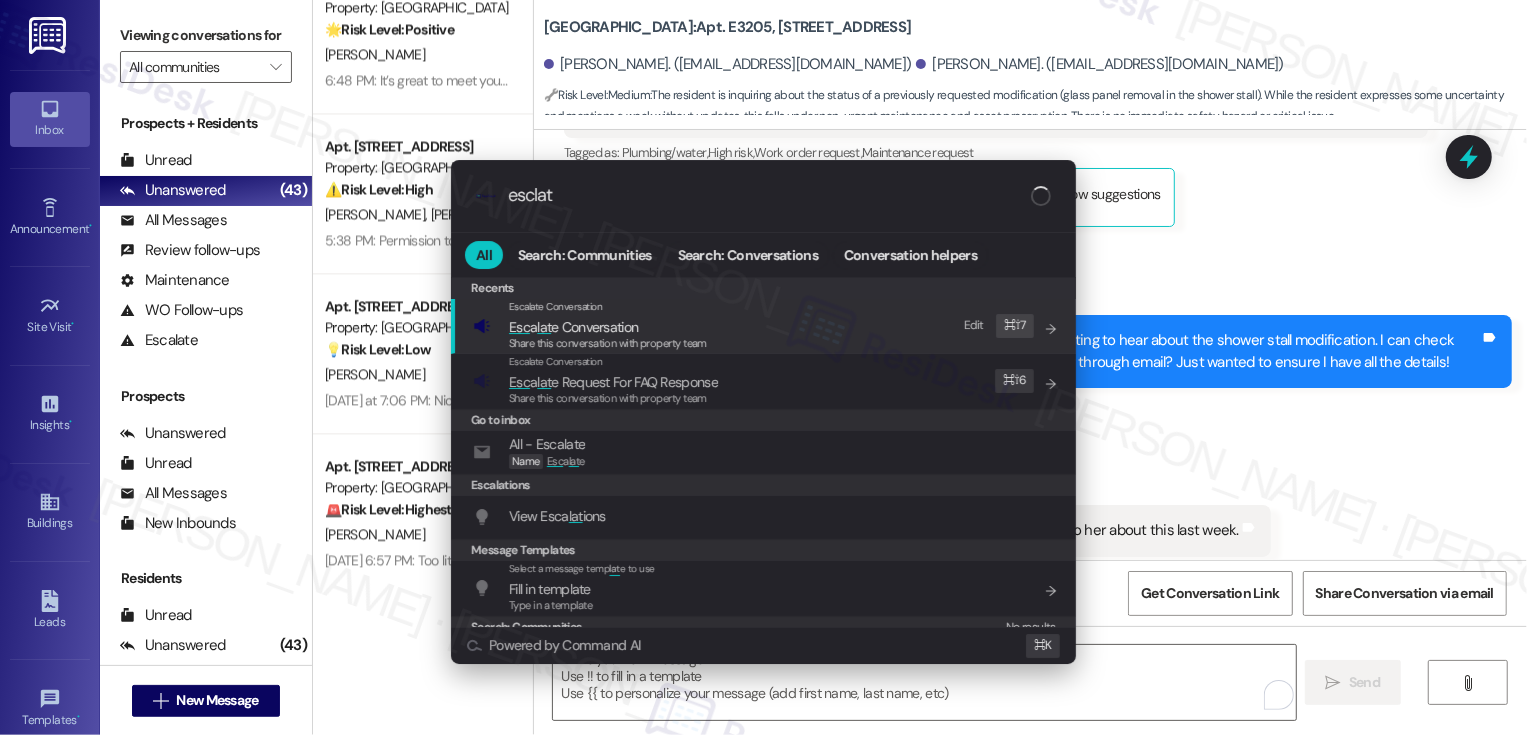 type on "esclata" 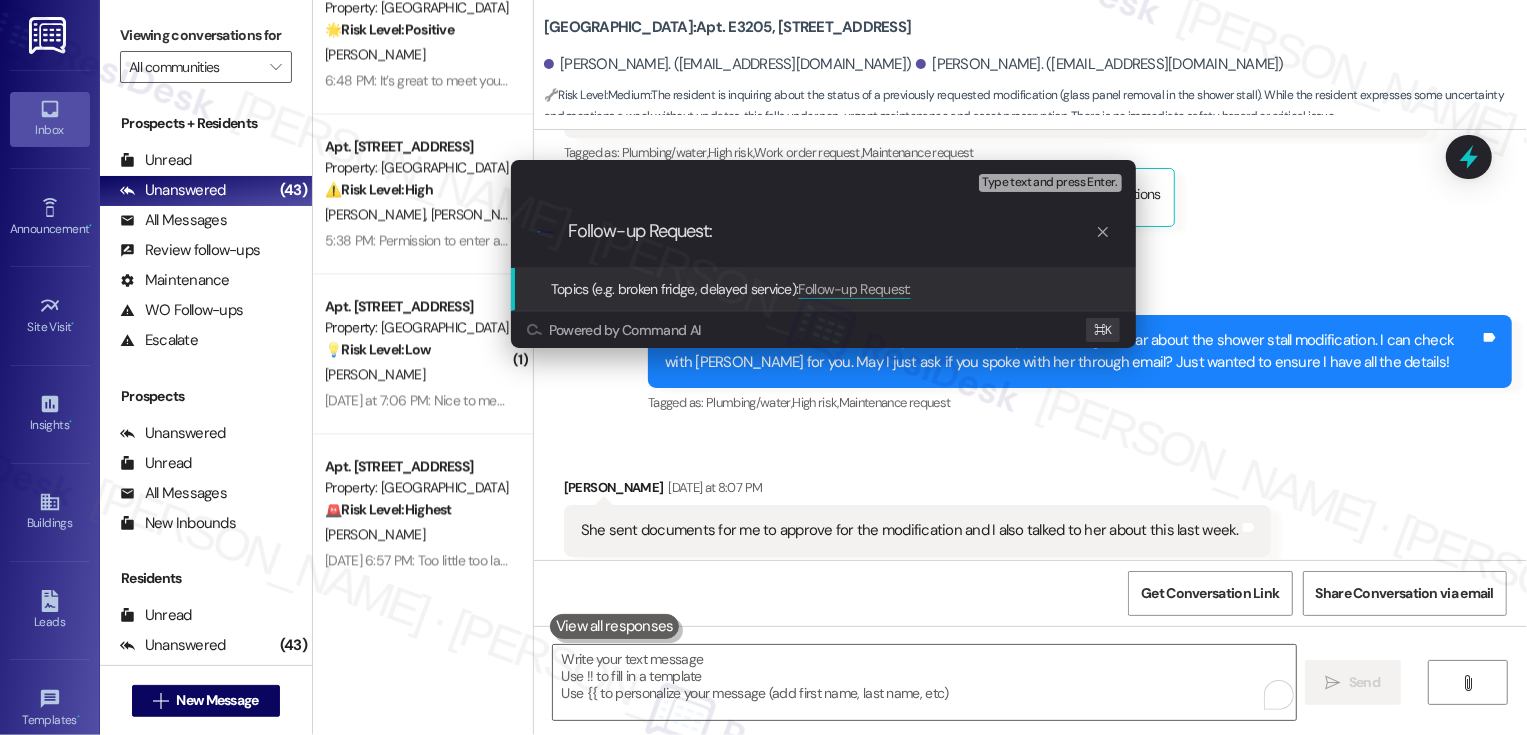 paste on "shower stall modification." 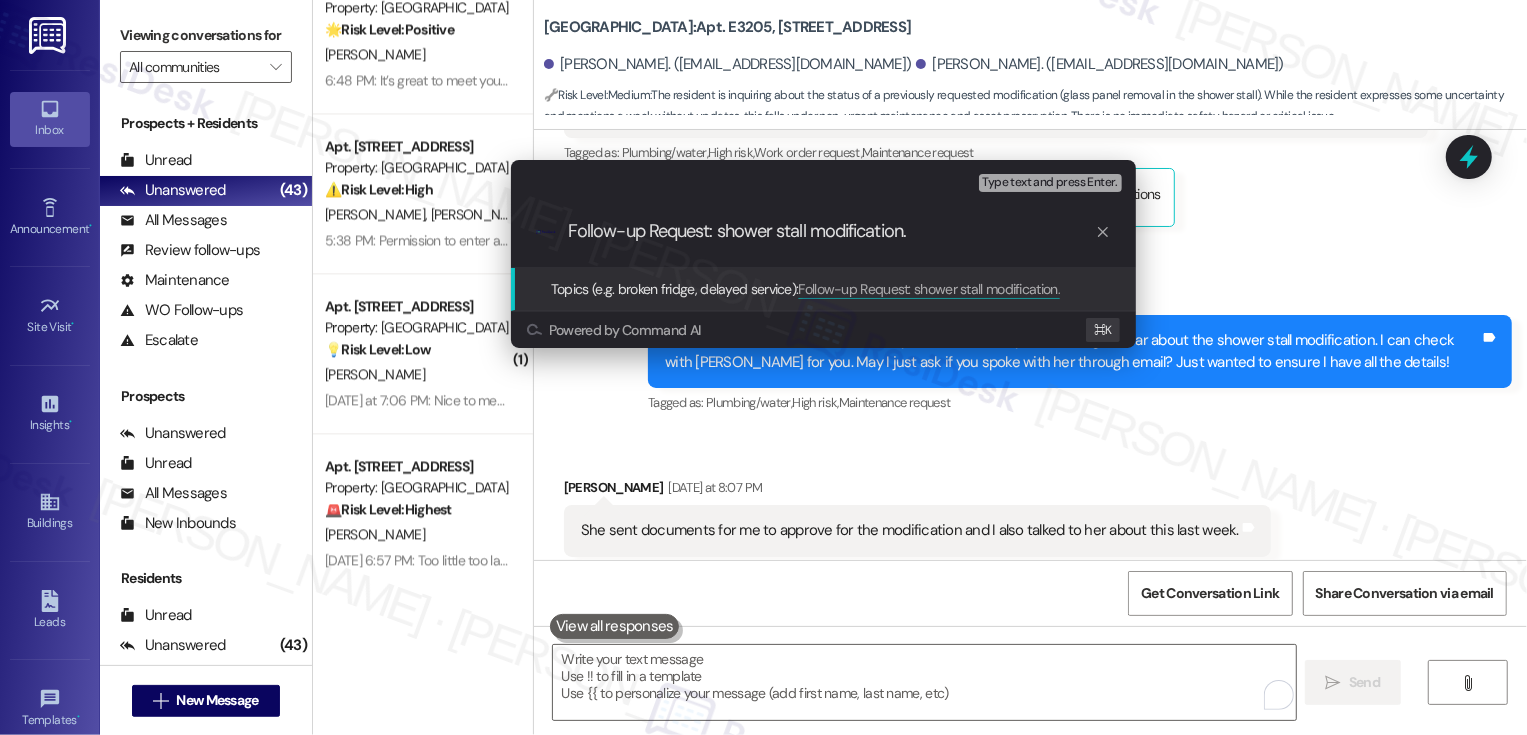 type on "Follow-up Request: shower stall modification" 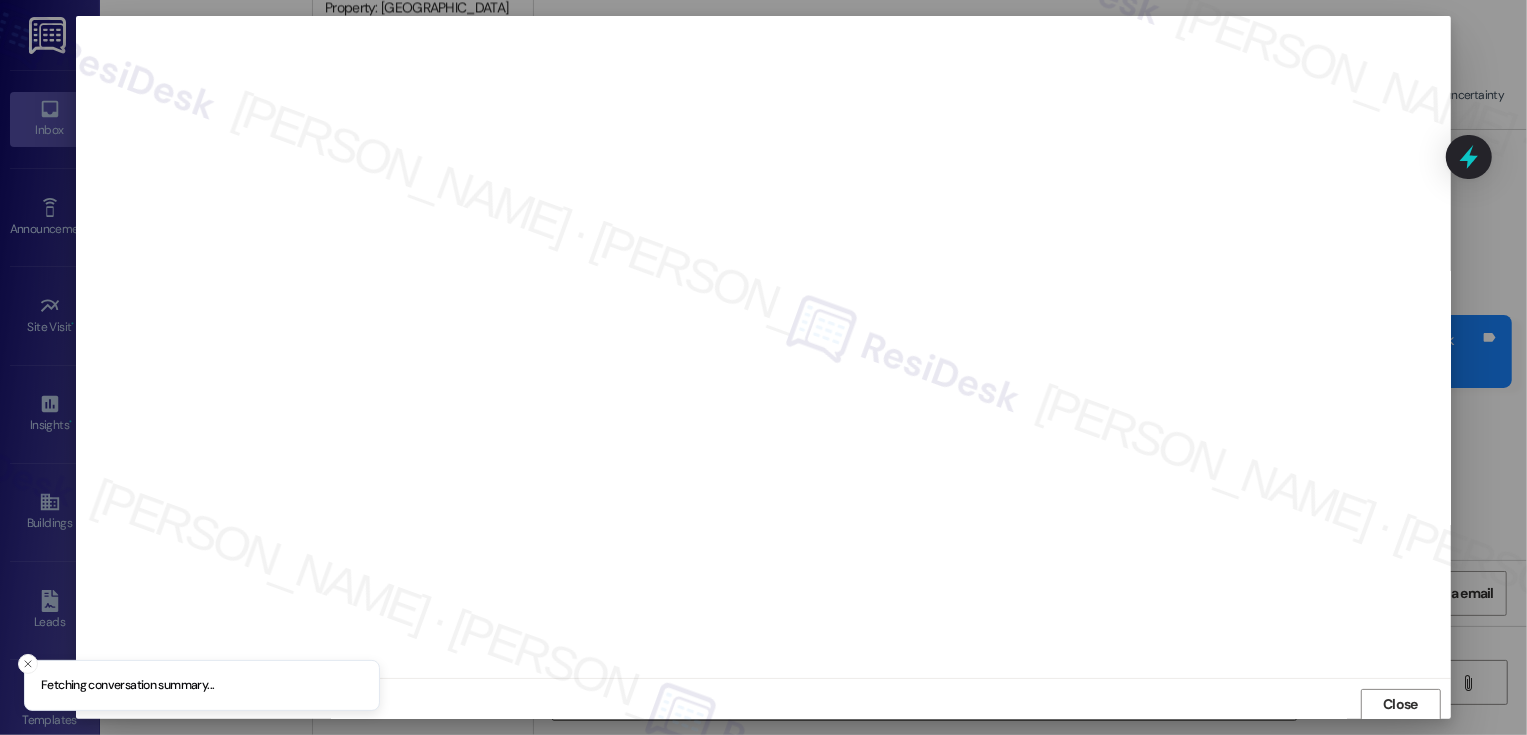 scroll, scrollTop: 1, scrollLeft: 0, axis: vertical 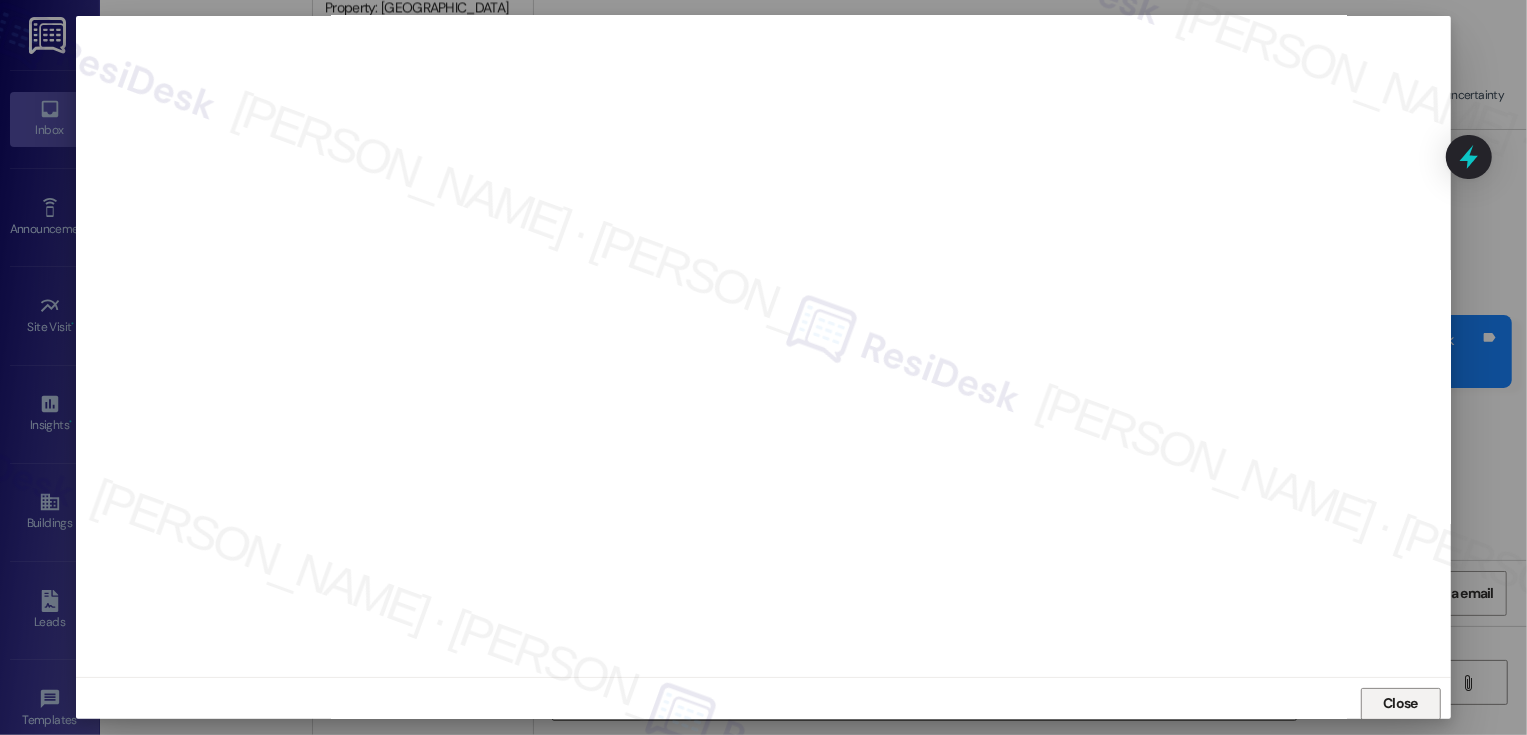 click on "Close" at bounding box center [1401, 704] 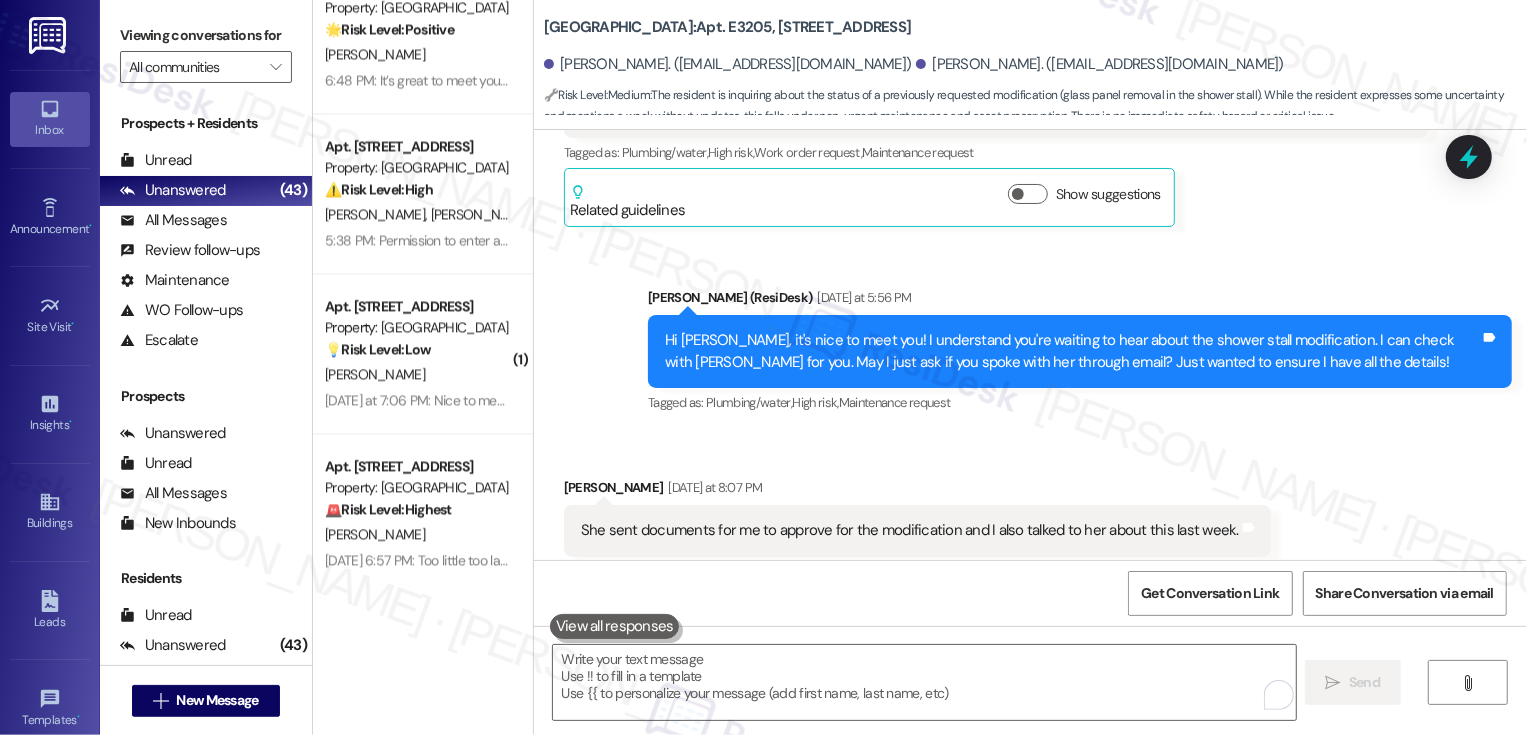 scroll, scrollTop: 1074, scrollLeft: 0, axis: vertical 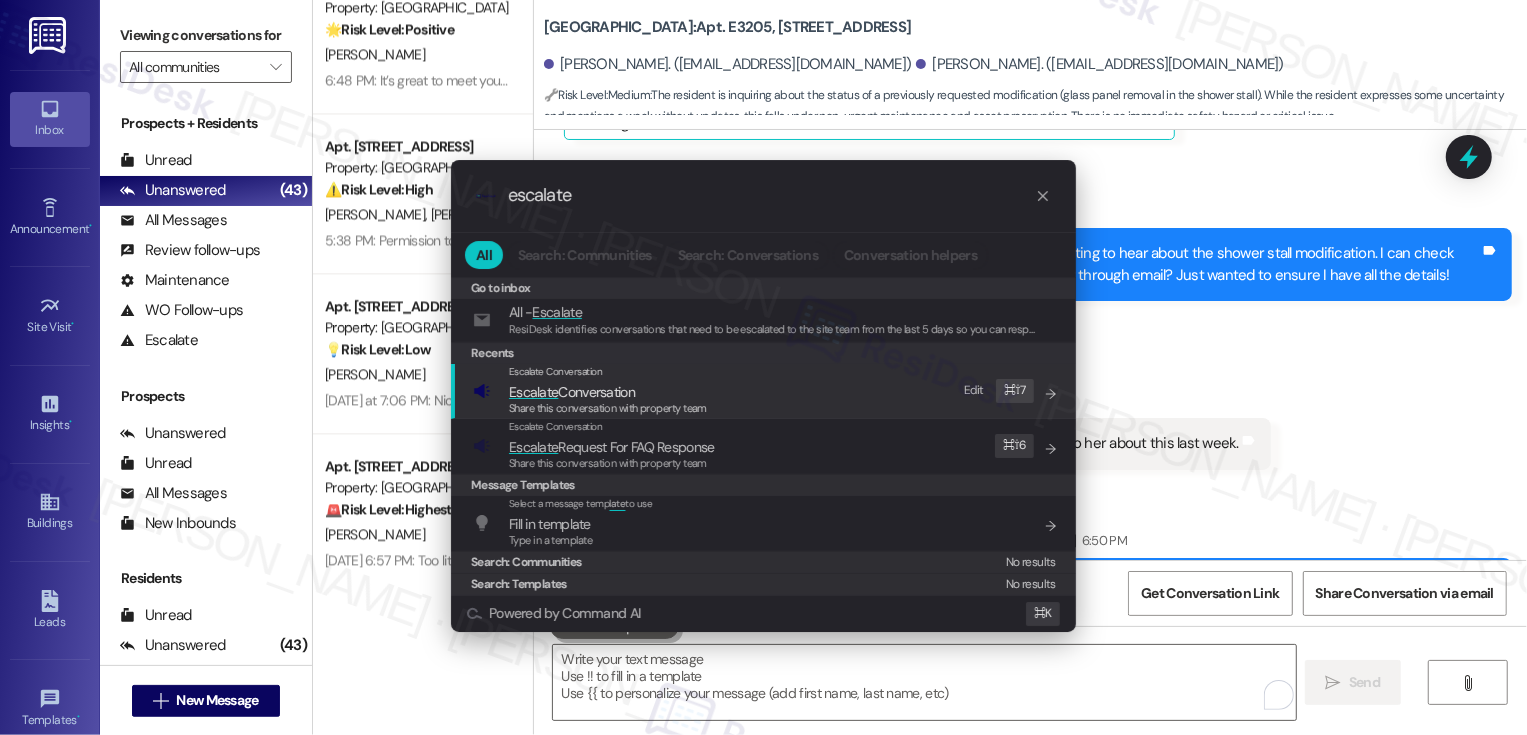 type on "escalate" 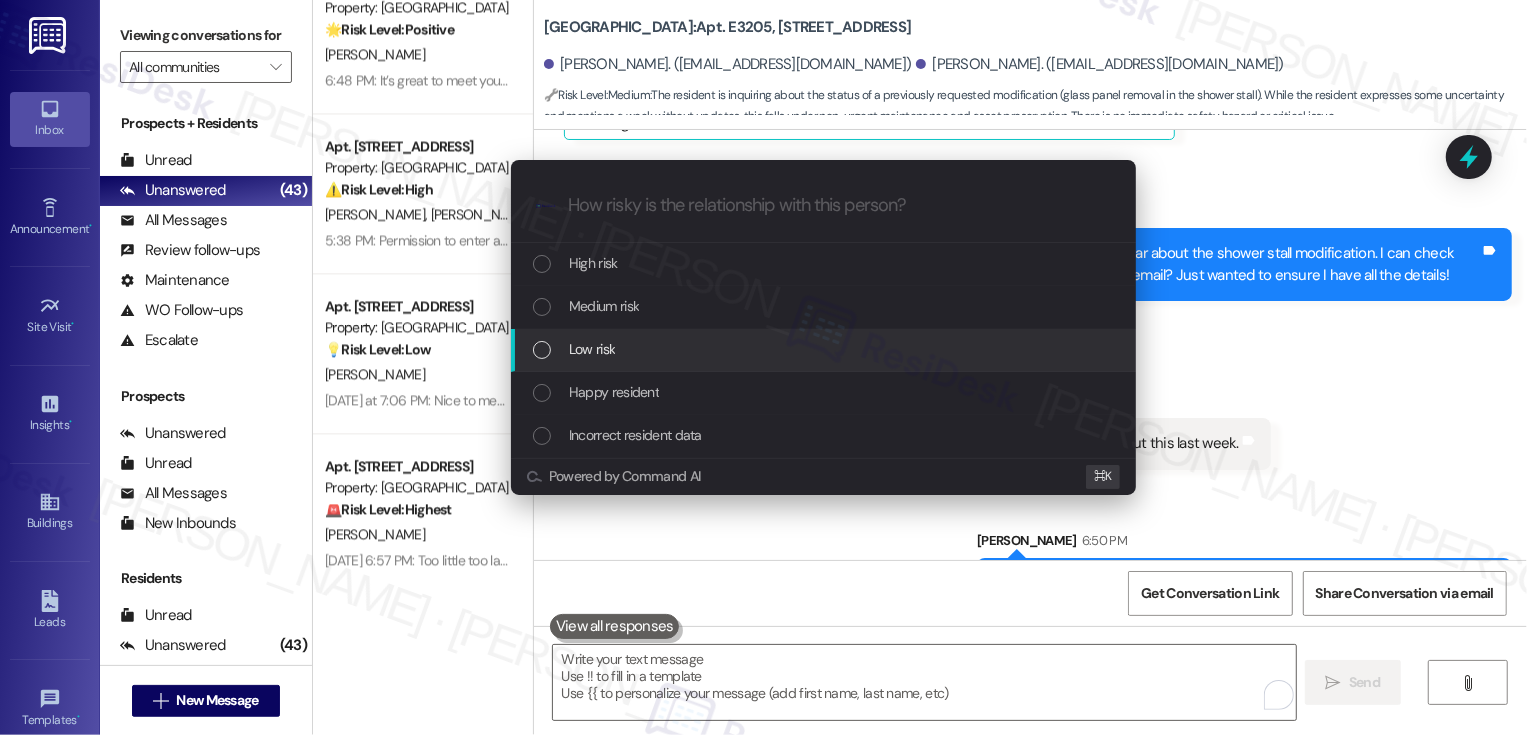 click on "Low risk" at bounding box center [825, 349] 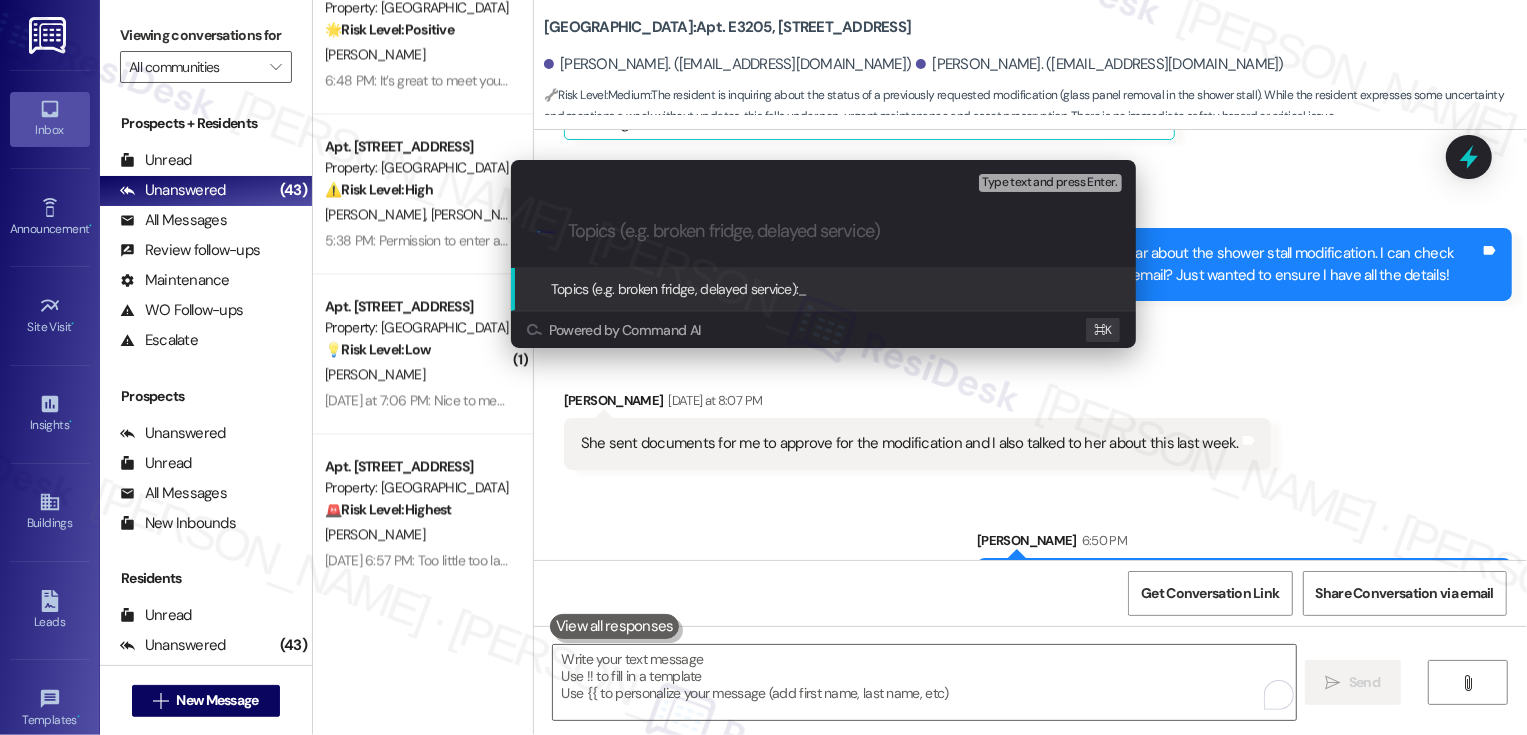 paste on "Follow-up Request: shower stall modification" 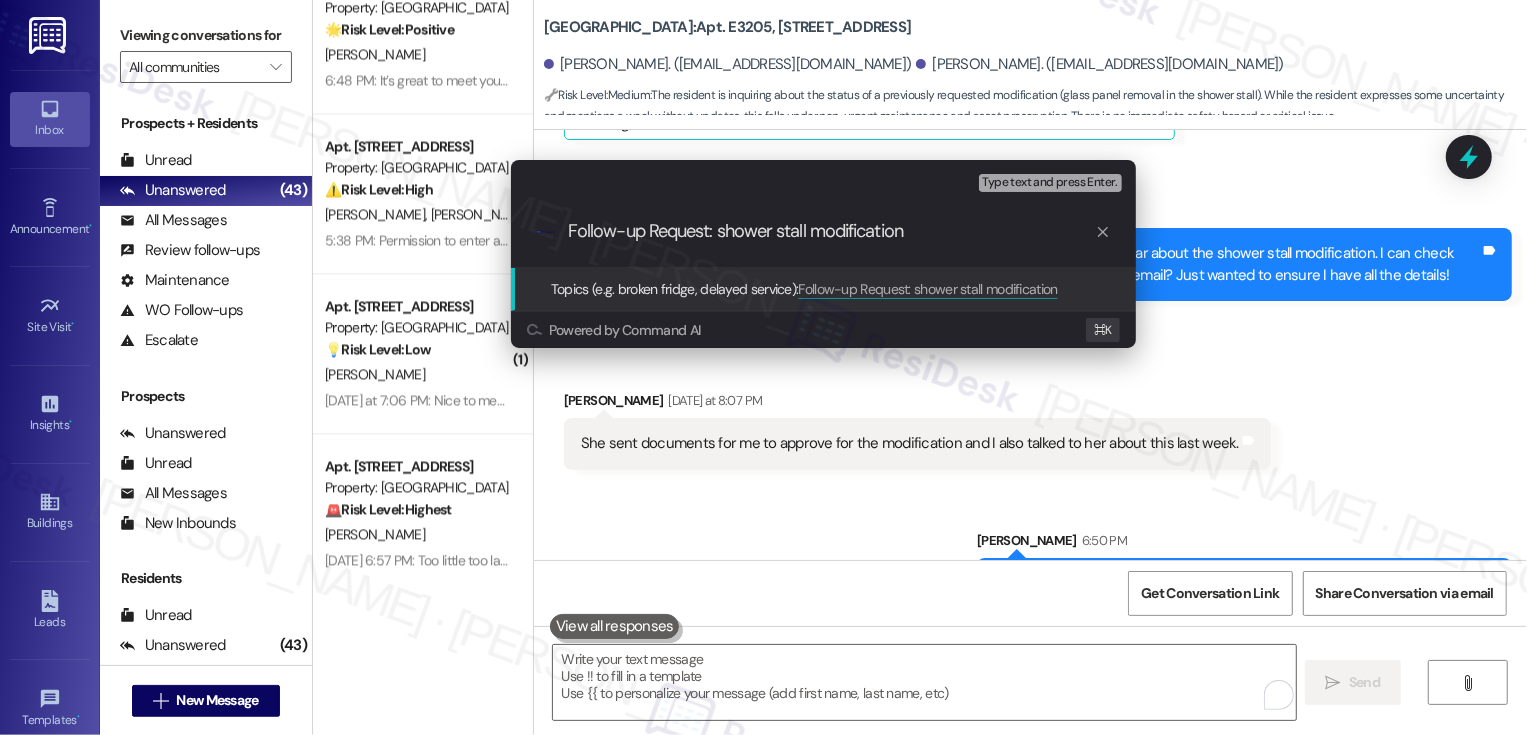type 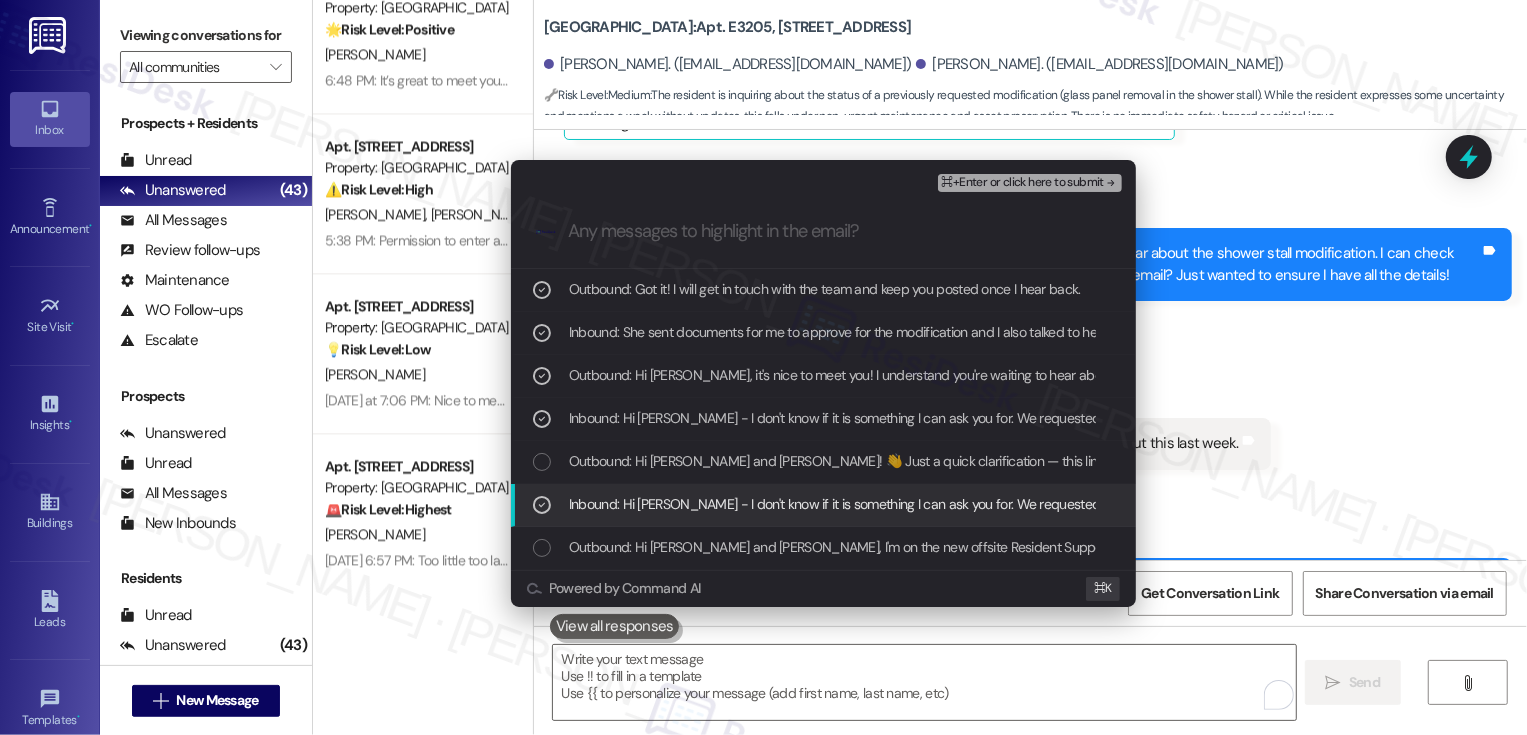 click on "Inbound: Hi Sarah - I don't know if it is something I can ask you for. We requested modification to get glass panel of the show stall in master bathroom removed, and I know Courtney has been working on the scheduling. But I have not heard anything for a week." at bounding box center [823, 505] 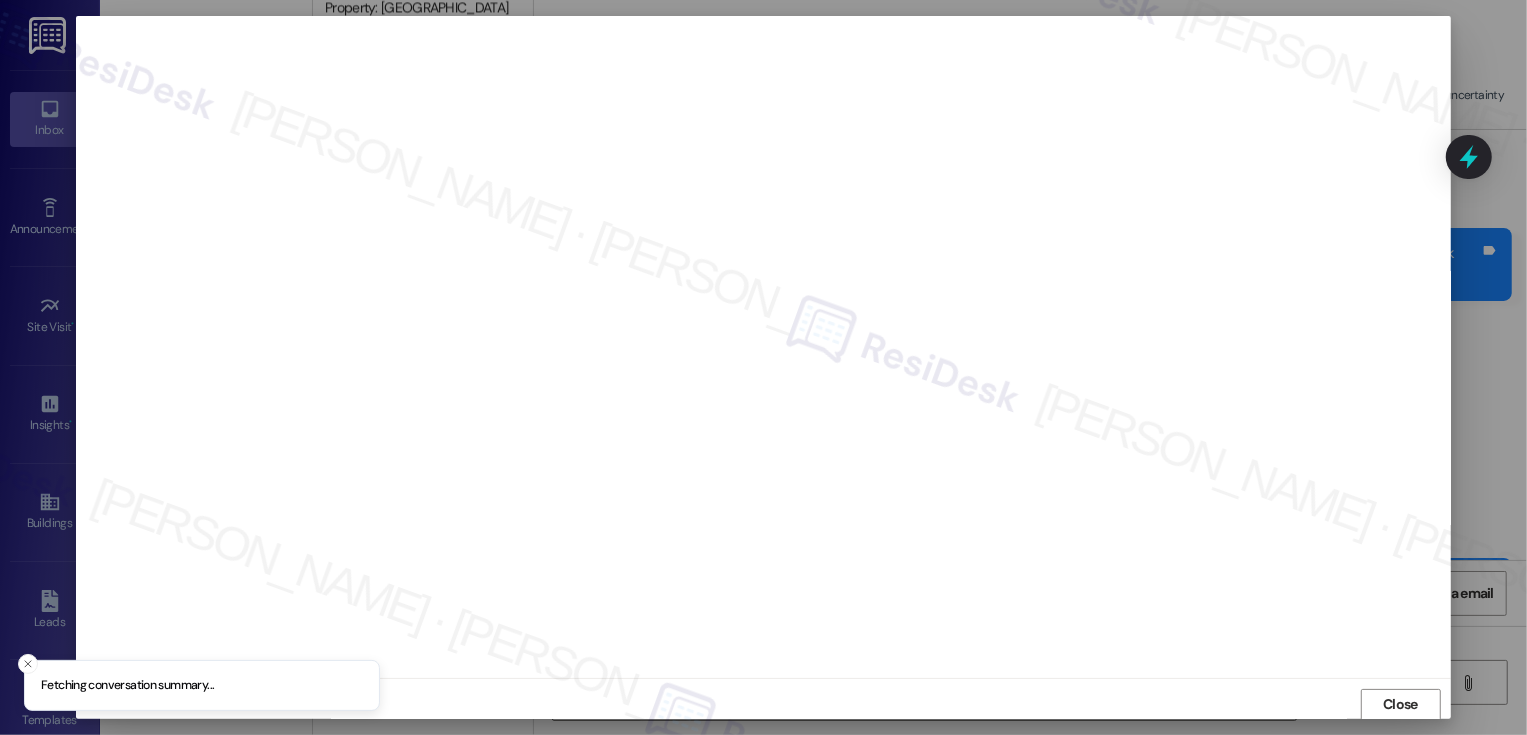 scroll, scrollTop: 1, scrollLeft: 0, axis: vertical 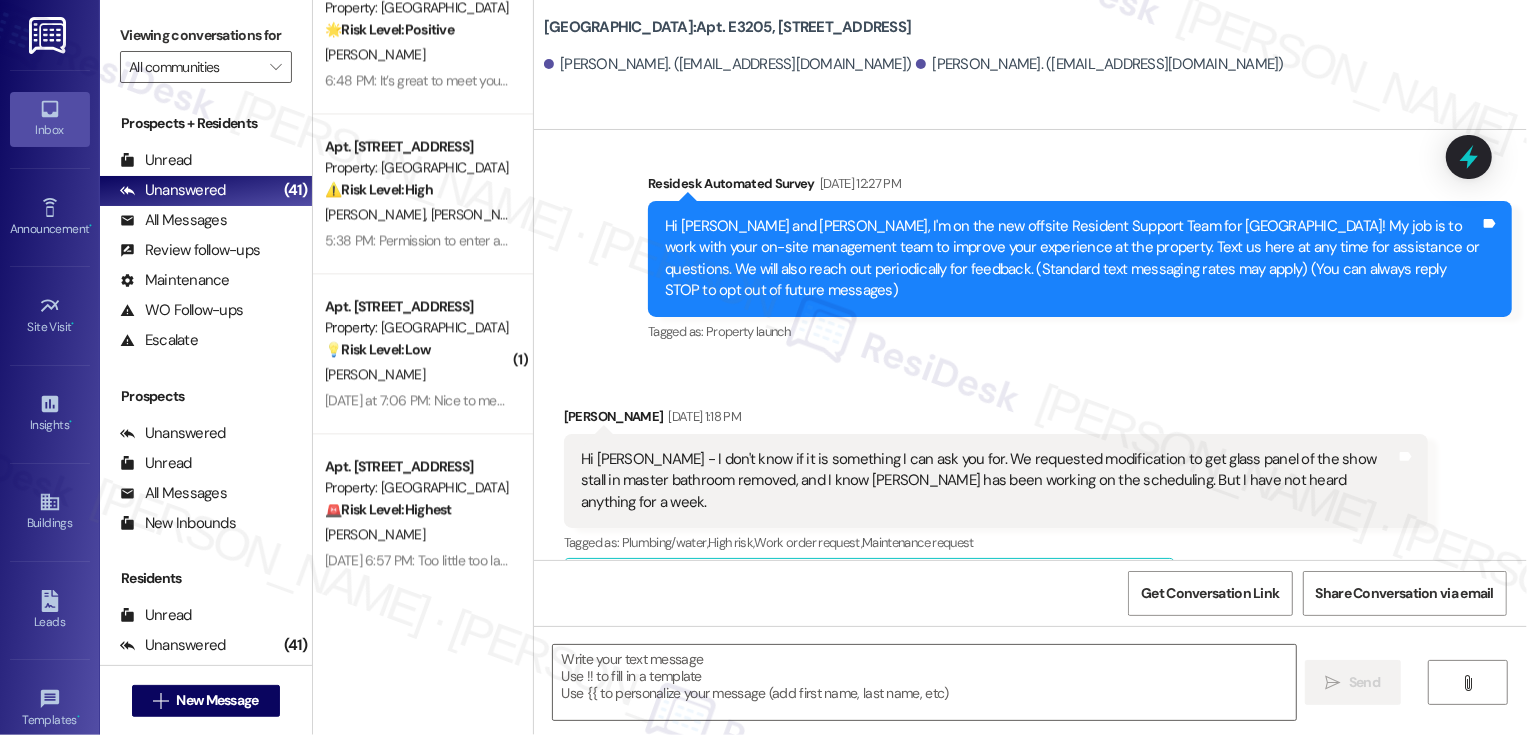 type on "Fetching suggested responses. Please feel free to read through the conversation in the meantime." 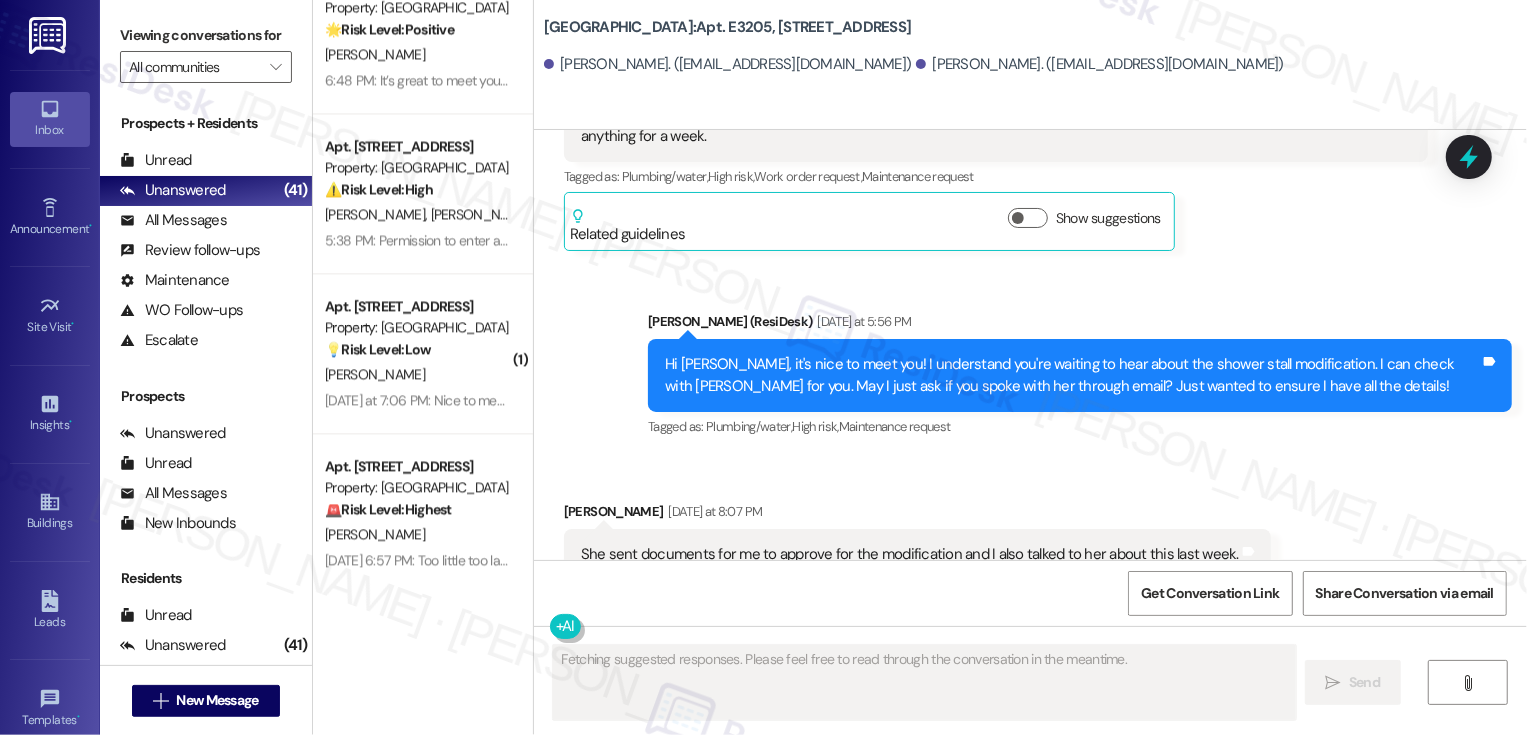 scroll, scrollTop: 1133, scrollLeft: 0, axis: vertical 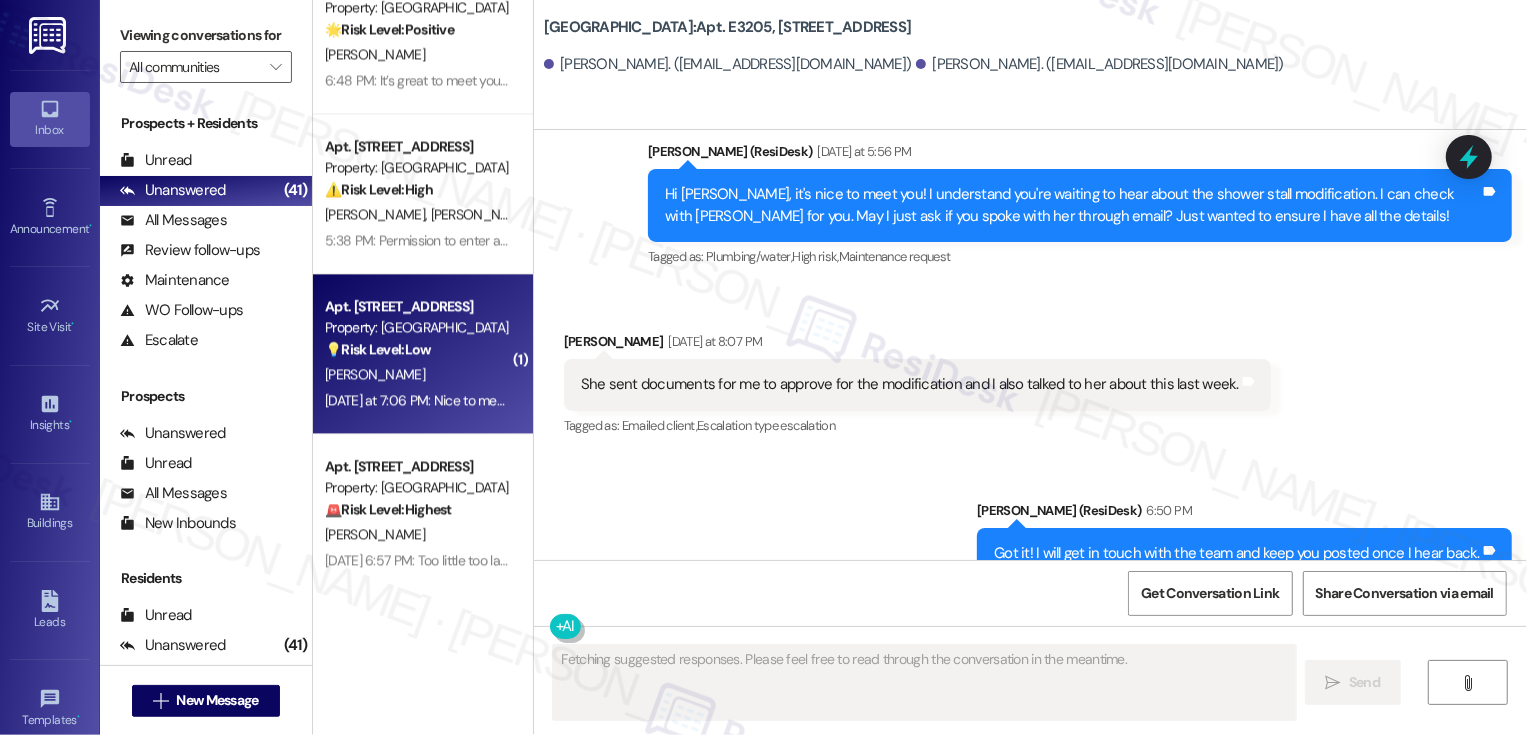 click on "Apt. W3104, 1101 East Bayaud Avenue Property: Country Club Towers 💡  Risk Level:  Low The resident is asking for examples of when to text the support team. This is a general inquiry and does not indicate any urgent issues. S. Reyman Yesterday at 7:06 PM: Nice to meet you too. I am just informing you :)
It seemed to be during the day and during the evening hours?   Yesterday at 7:06 PM: Nice to meet you too. I am just informing you :)
It seemed to be during the day and during the evening hours?" at bounding box center [423, 354] 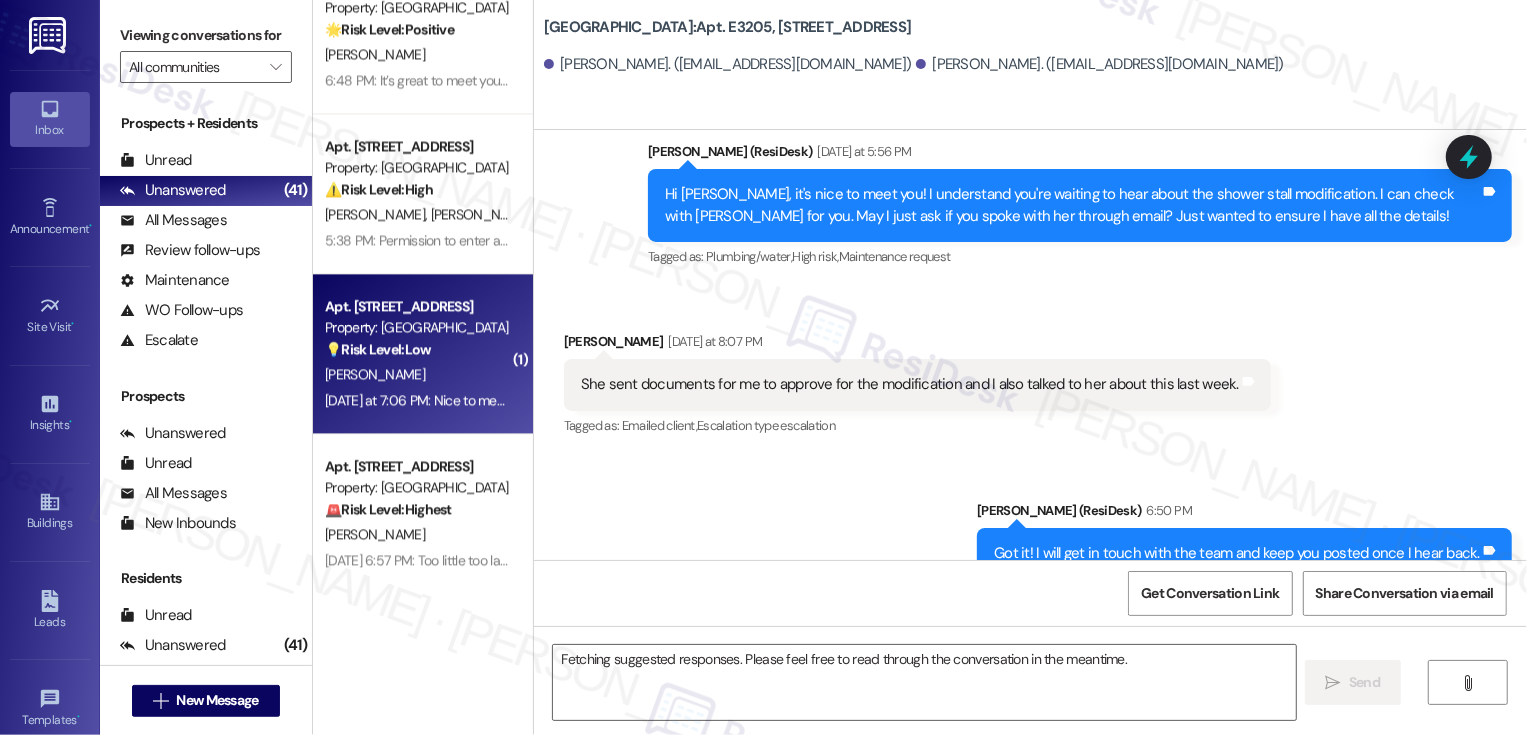 click on "Apt. W3104, 1101 East Bayaud Avenue Property: Country Club Towers 💡  Risk Level:  Low The resident is asking for examples of when to text the support team. This is a general inquiry and does not indicate any urgent issues. S. Reyman Yesterday at 7:06 PM: Nice to meet you too. I am just informing you :)
It seemed to be during the day and during the evening hours?   Yesterday at 7:06 PM: Nice to meet you too. I am just informing you :)
It seemed to be during the day and during the evening hours?" at bounding box center (423, 354) 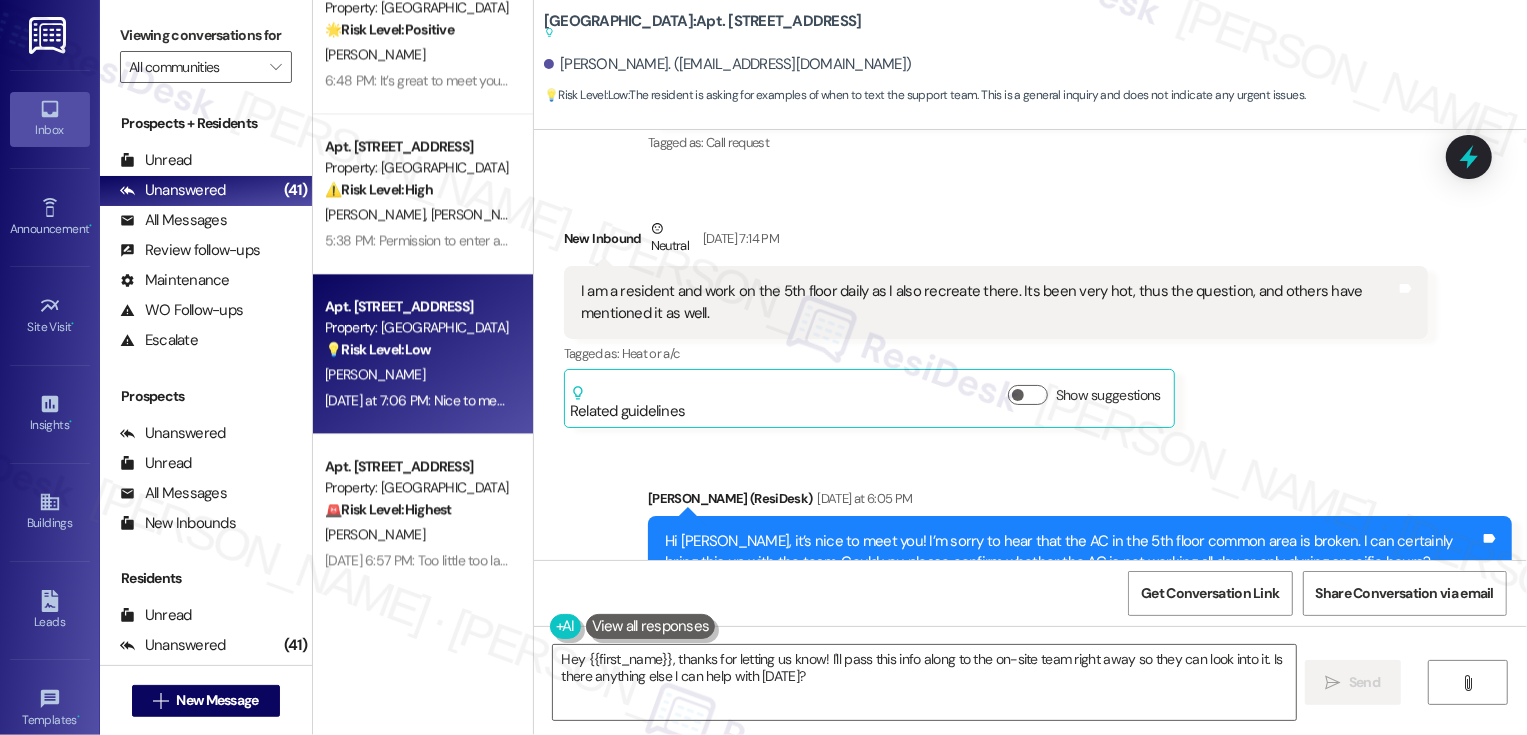 scroll, scrollTop: 1176, scrollLeft: 0, axis: vertical 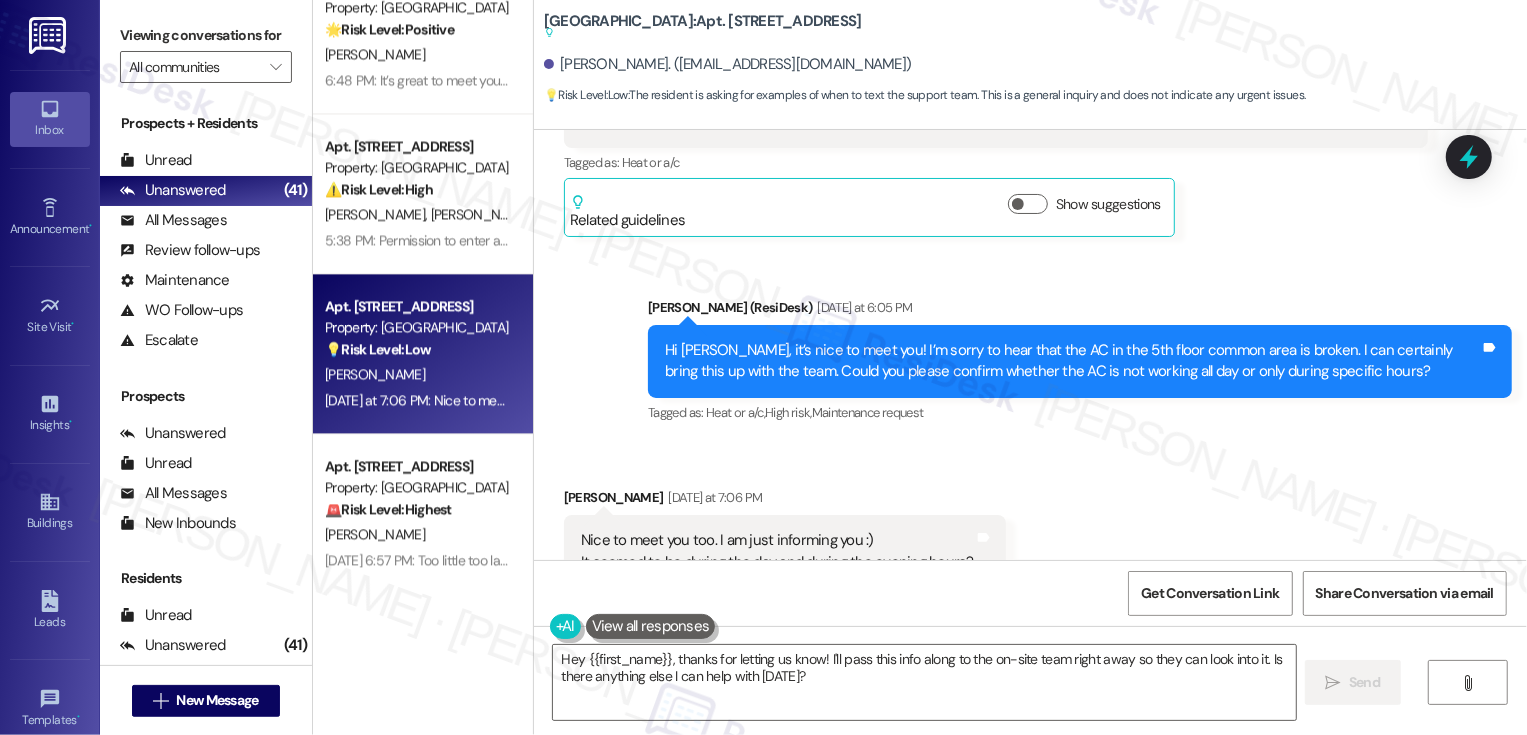 click on "Apt. W1202, 1101 East Bayaud Avenue Property: Country Club Towers 🔧  Risk Level:  Medium The resident is reporting a non-urgent maintenance issue (slow shower drain). This does not pose an immediate threat to safety or property, but it does affect the resident's quality of life. T. Donnelly Jul 21, 2025 at 8:45 PM: Thank you for your message. Our offices are currently closed, but we will contact you when we resume operations. For emergencies, please contact your emergency number 720-552-0536. Jul 21, 2025 at 8:45 PM: Thank you for your message. Our offices are currently closed, but we will contact you when we resume operations. For emergencies, please contact your emergency number 720-552-0536. Apt. W1708, 1101 East Bayaud Avenue Property: Country Club Towers 🔧  Risk Level:  Medium M. Adams Jul 21, 2025 at 8:39 PM: Thank you for your message. Our offices are currently closed, but we will contact you when we resume operations. For emergencies, please contact your emergency number 720-552-0536. 🌟 High" at bounding box center (920, 367) 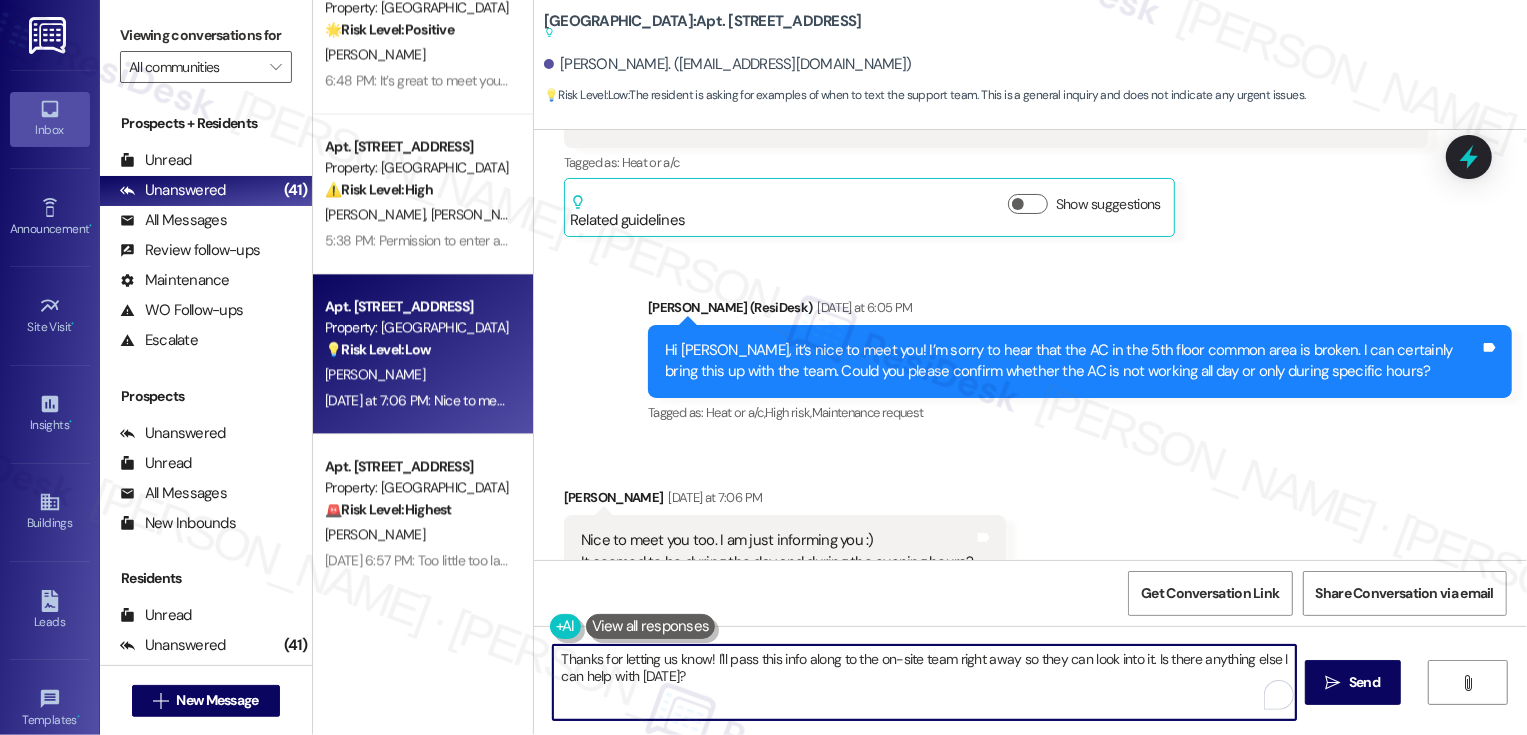 click on "Thanks for letting us know! I'll pass this info along to the on-site team right away so they can look into it. Is there anything else I can help with today?" at bounding box center (924, 682) 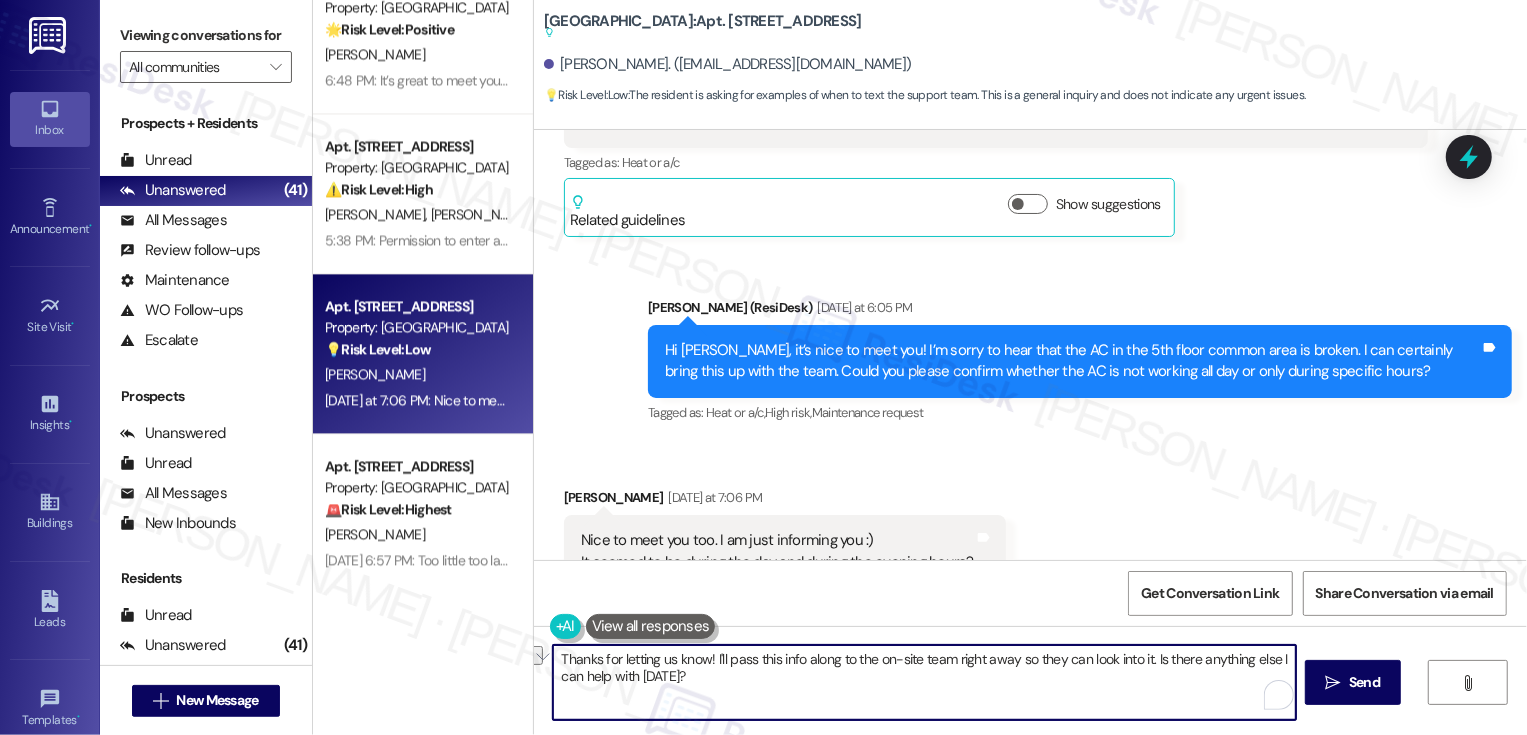 drag, startPoint x: 868, startPoint y: 658, endPoint x: 910, endPoint y: 653, distance: 42.296574 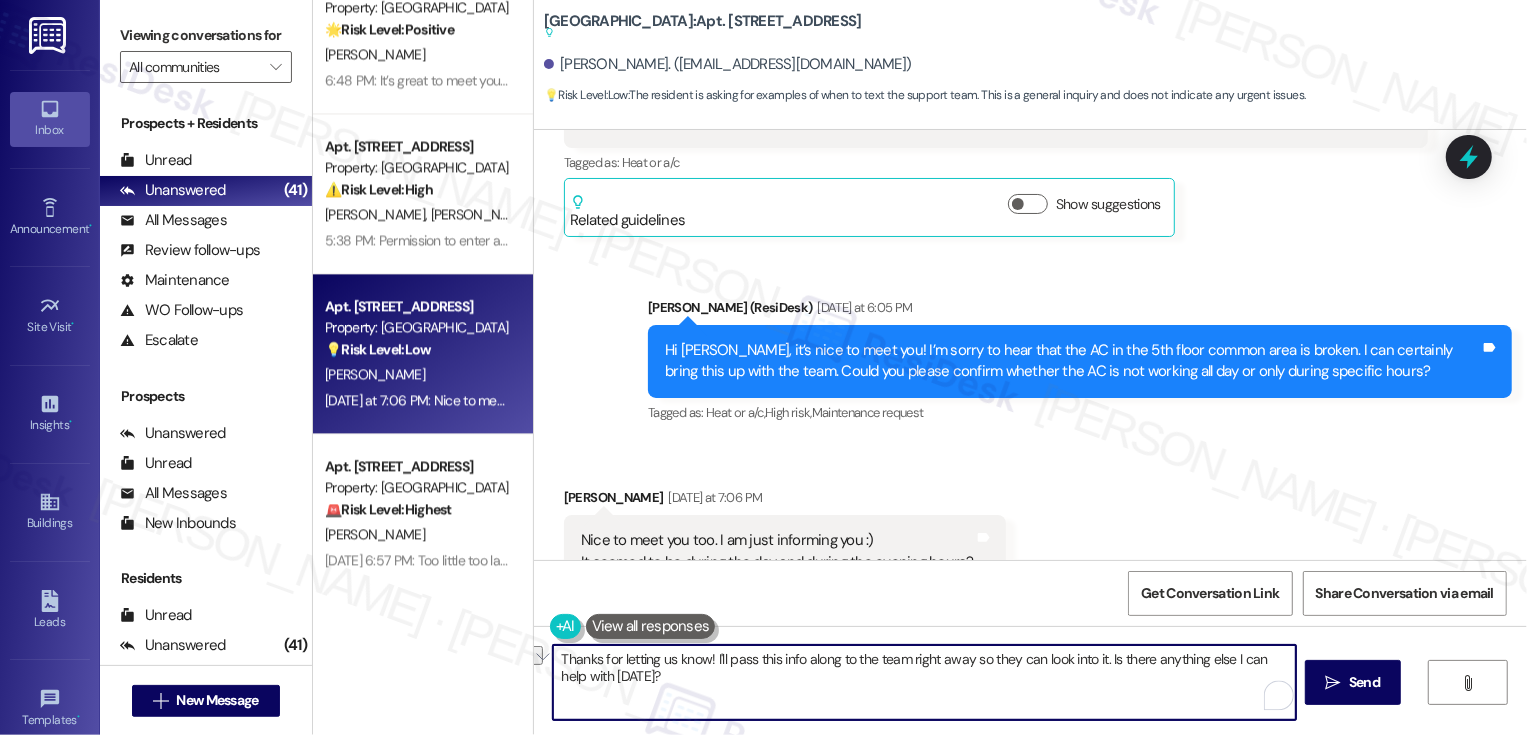 drag, startPoint x: 902, startPoint y: 660, endPoint x: 960, endPoint y: 665, distance: 58.21512 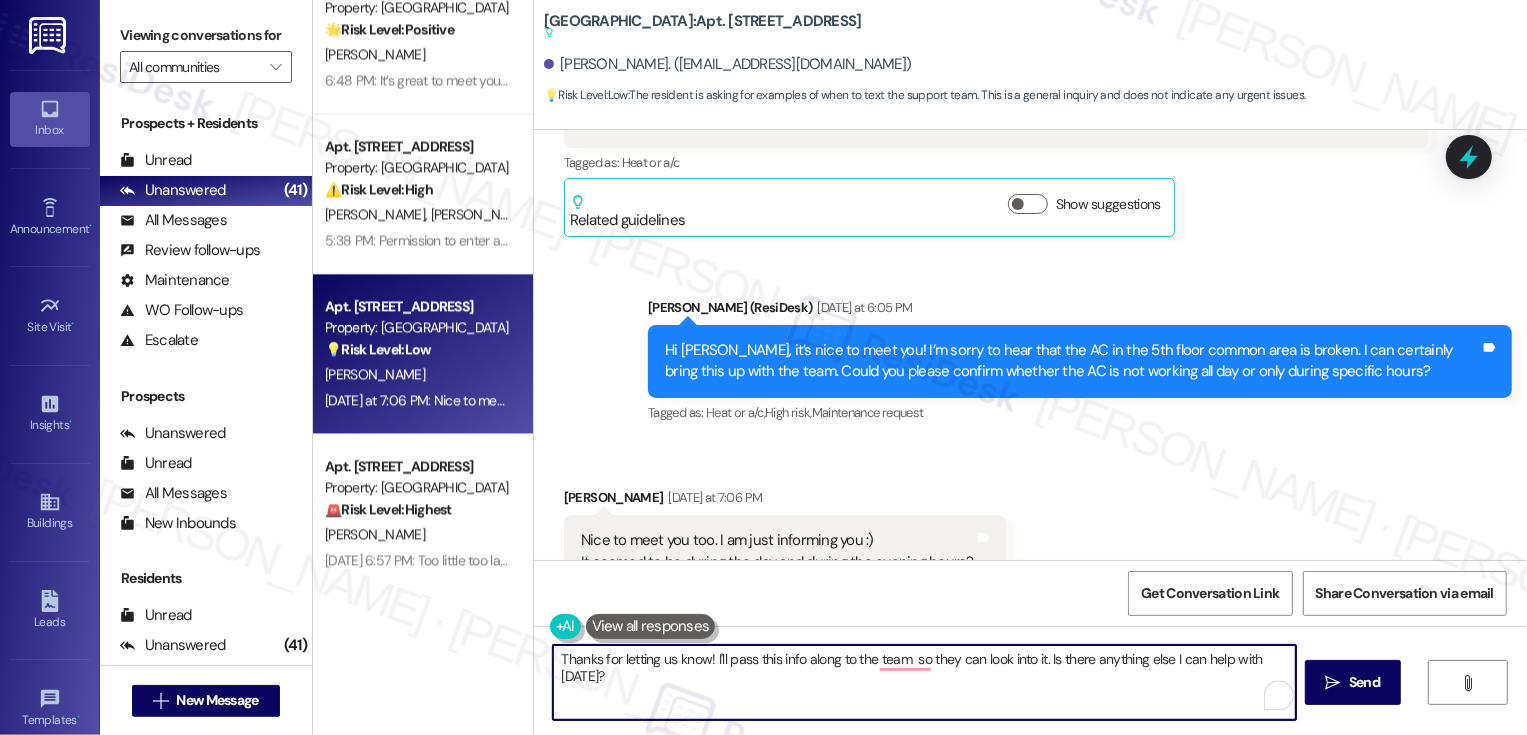 click on "Thanks for letting us know! I'll pass this info along to the team  so they can look into it. Is there anything else I can help with today?" at bounding box center [924, 682] 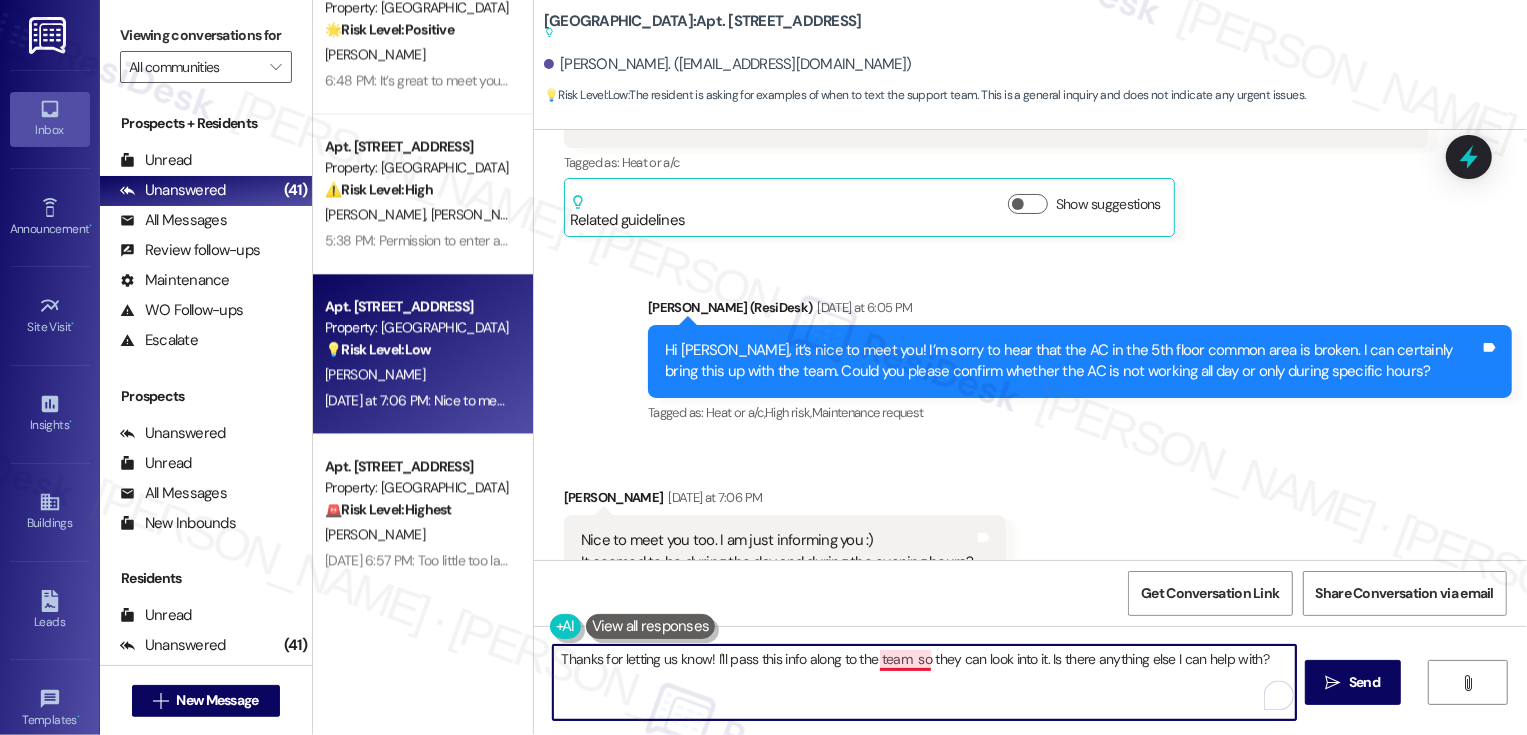 click on "Thanks for letting us know! I'll pass this info along to the team  so they can look into it. Is there anything else I can help with?" at bounding box center (924, 682) 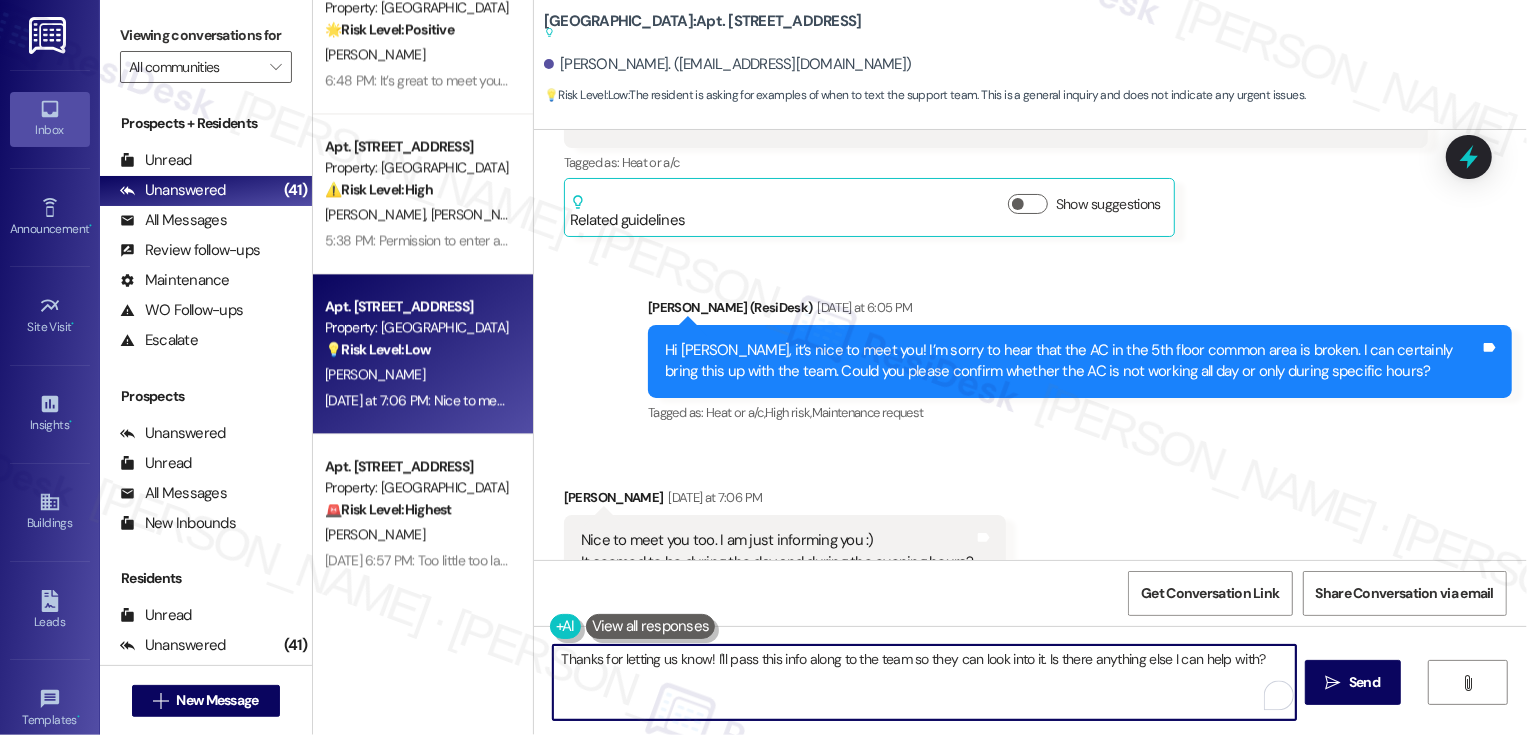 click on "Thanks for letting us know! I'll pass this info along to the team so they can look into it. Is there anything else I can help with?" at bounding box center [924, 682] 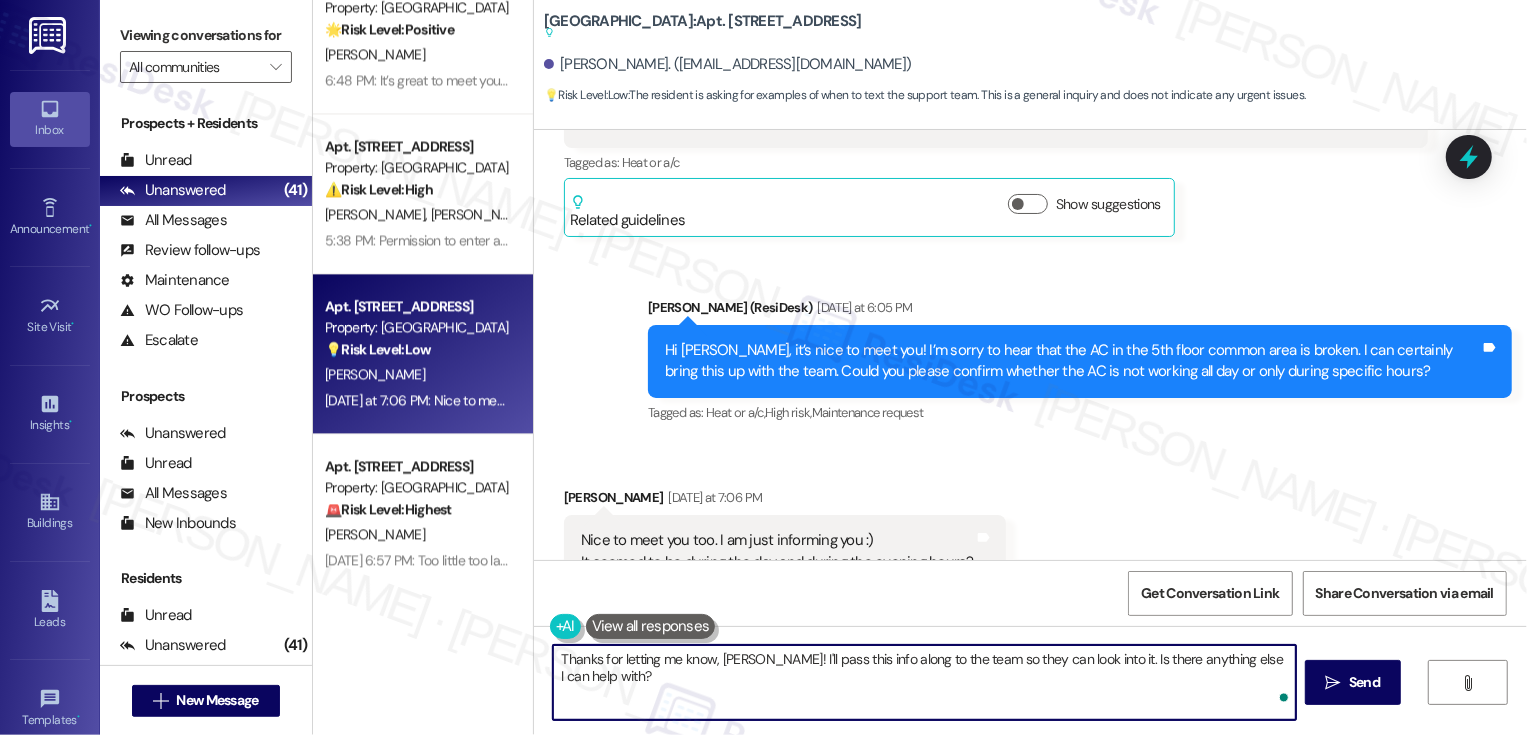 type on "Thanks for letting me know, Scott! I'll pass this info along to the team so they can look into it. Is there anything else I can help with?" 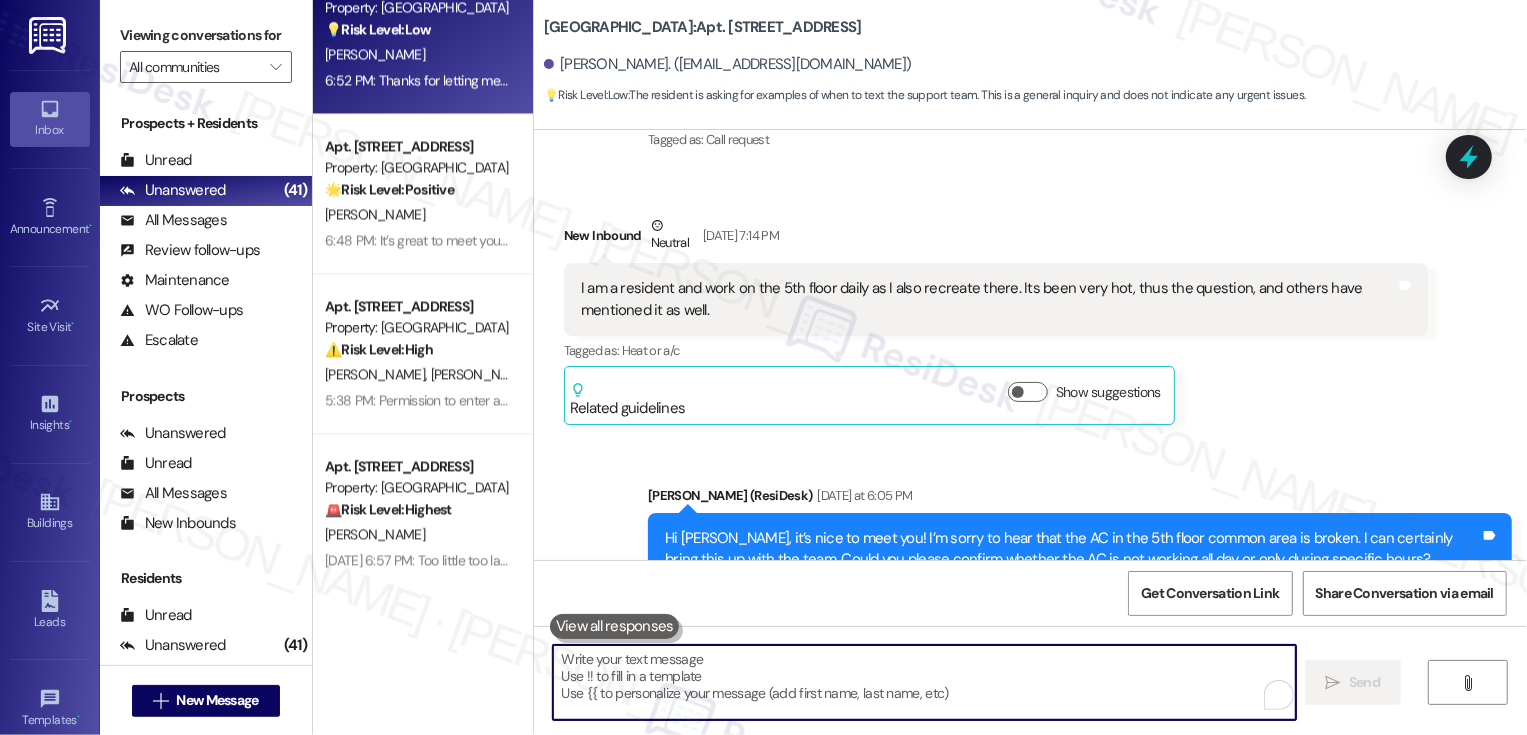 scroll, scrollTop: 1315, scrollLeft: 0, axis: vertical 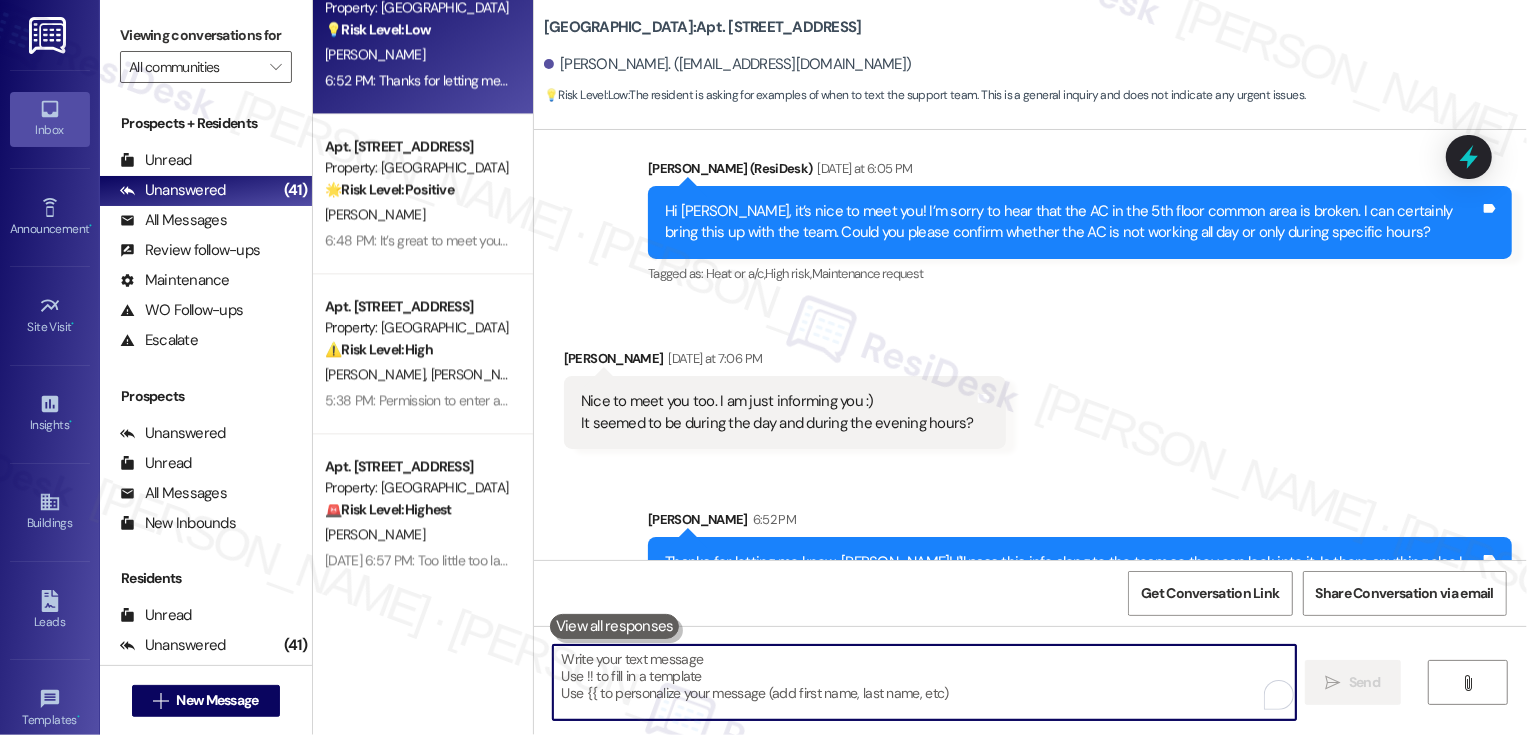 type 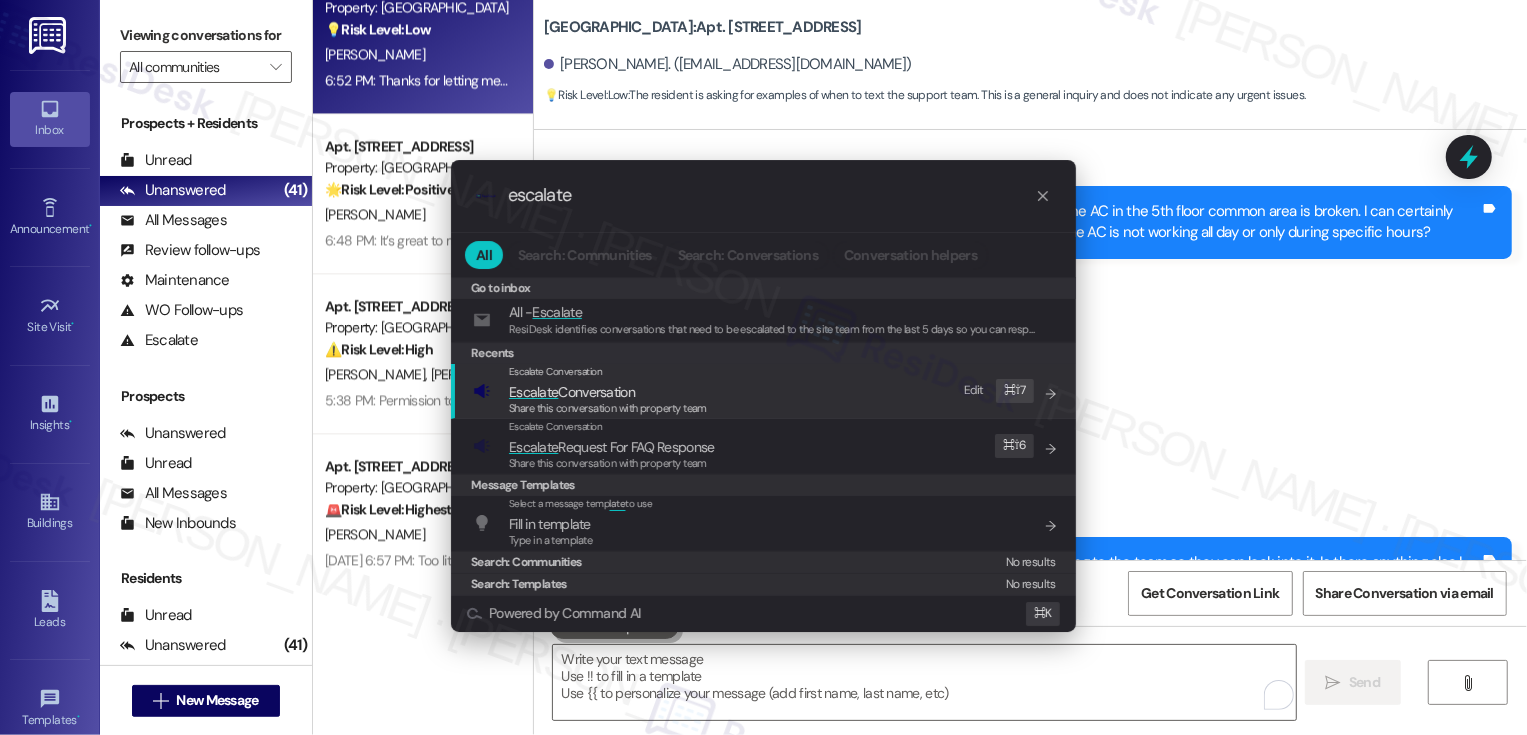 type on "escalate" 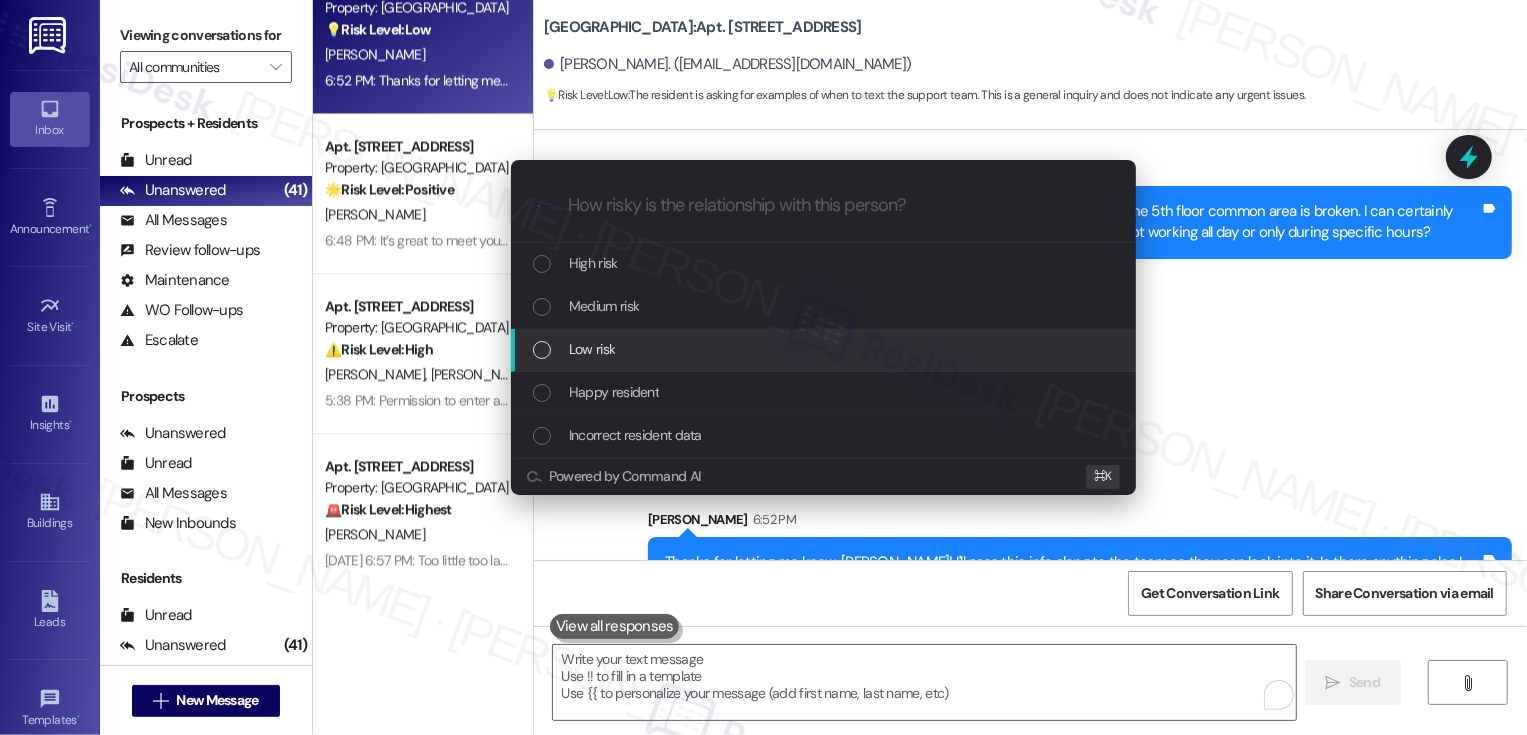 click on "Low risk" at bounding box center [592, 349] 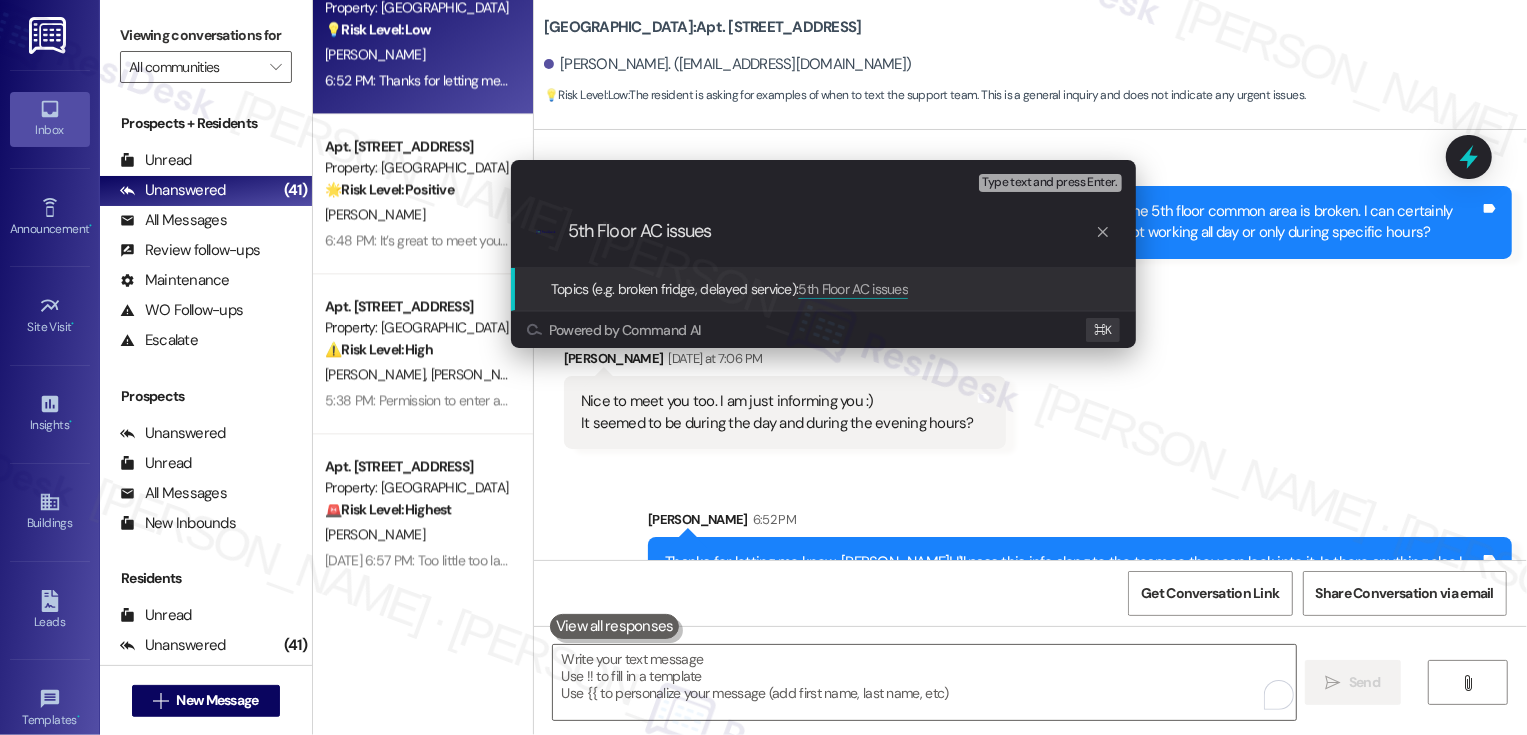 click on "5th Floor AC issues" at bounding box center (831, 231) 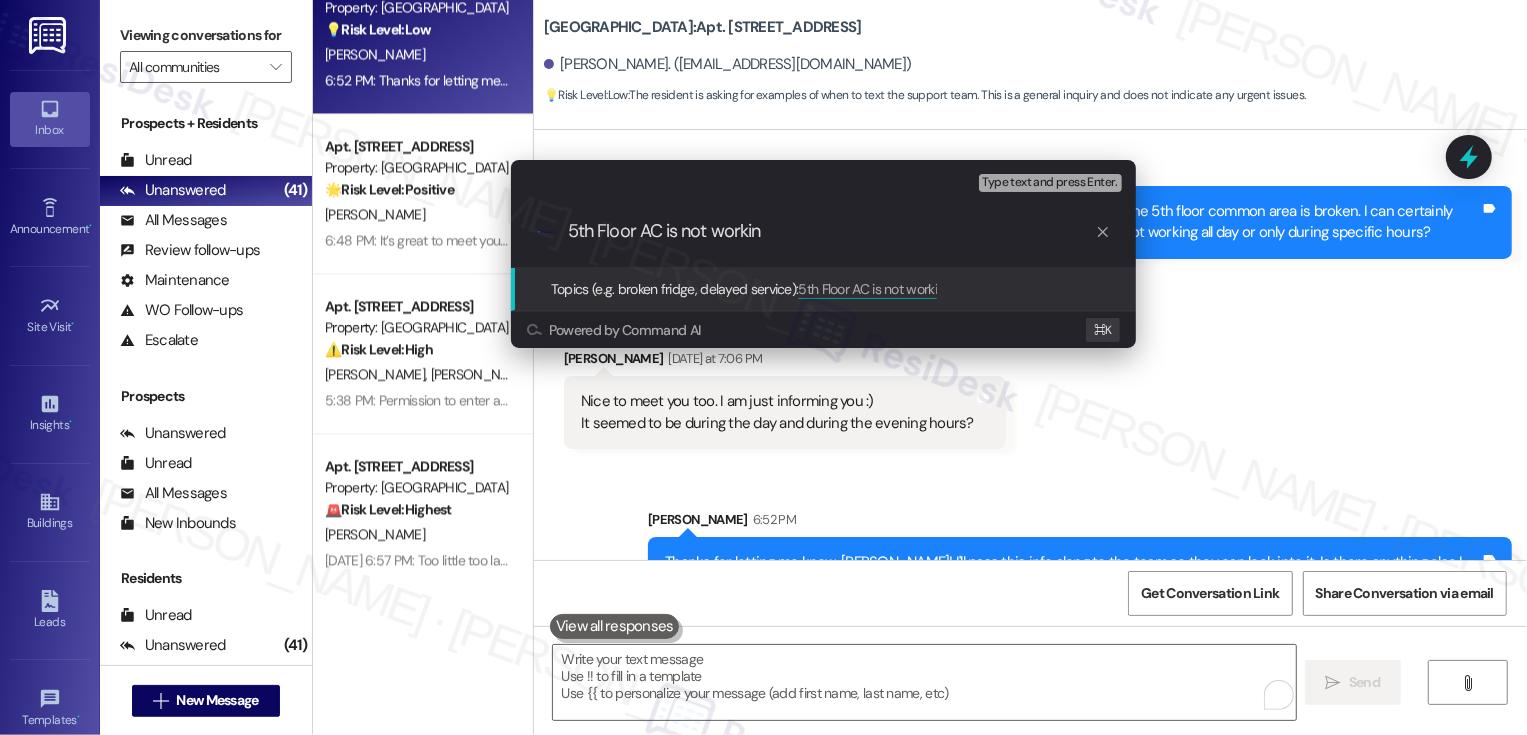 type on "5th Floor AC is not working" 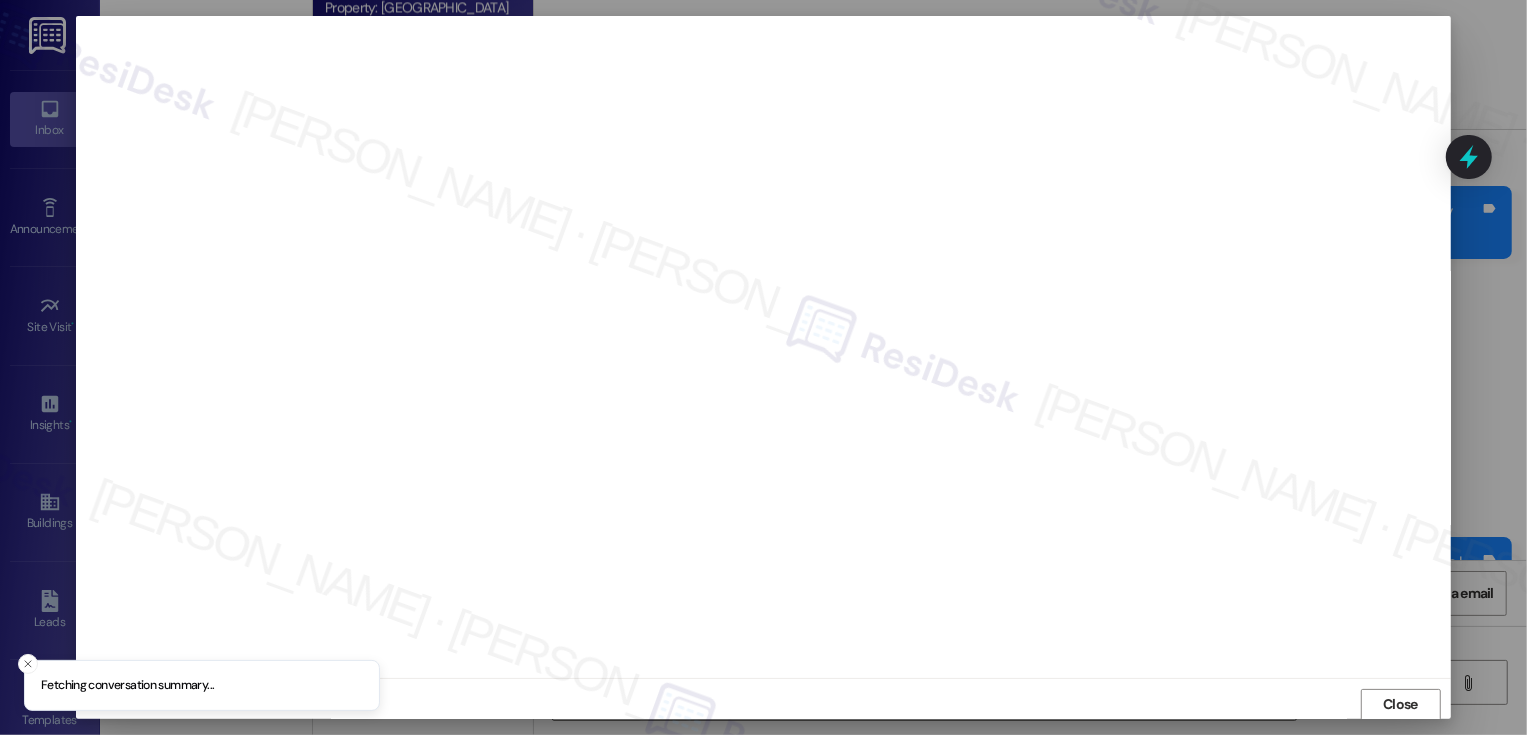 scroll, scrollTop: 1, scrollLeft: 0, axis: vertical 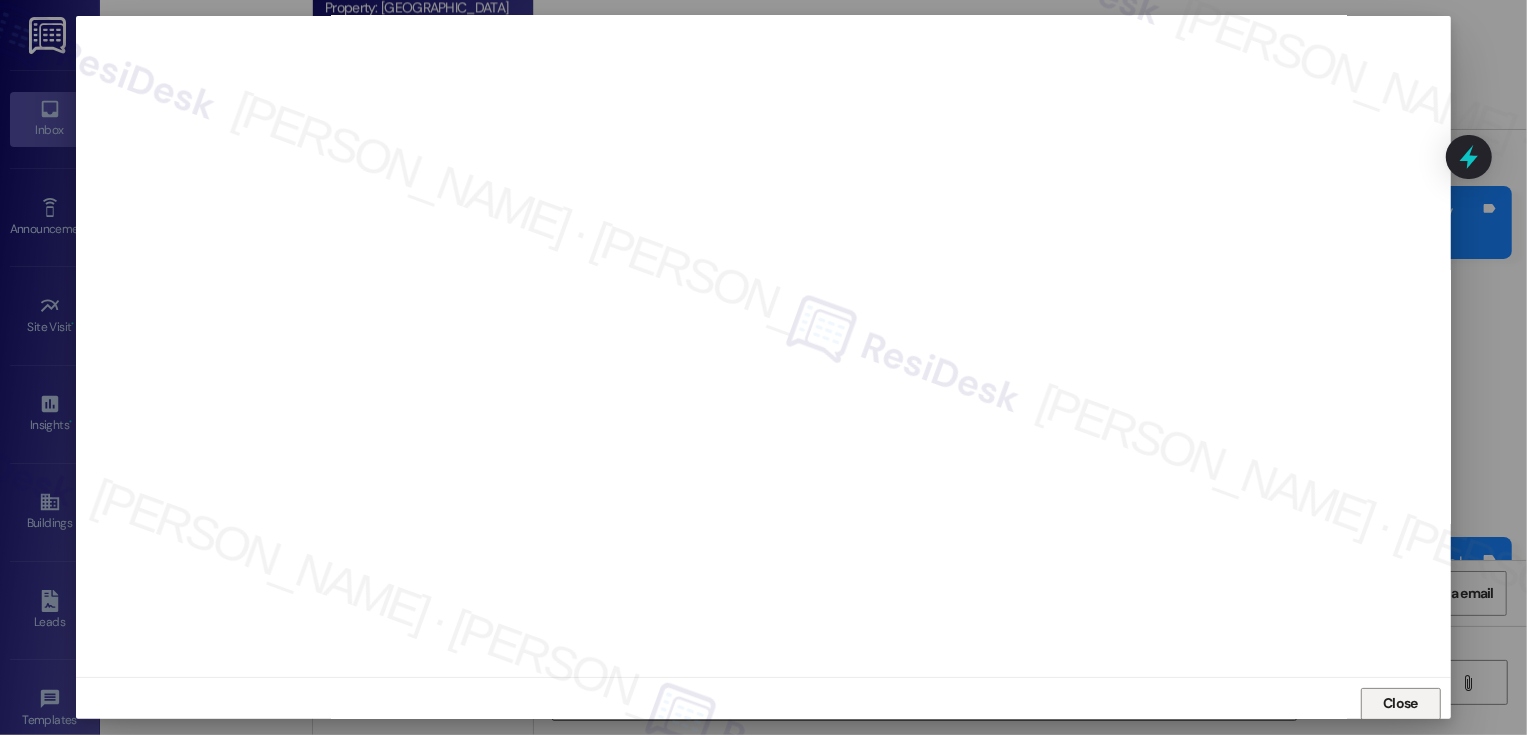 click on "Close" at bounding box center (1401, 704) 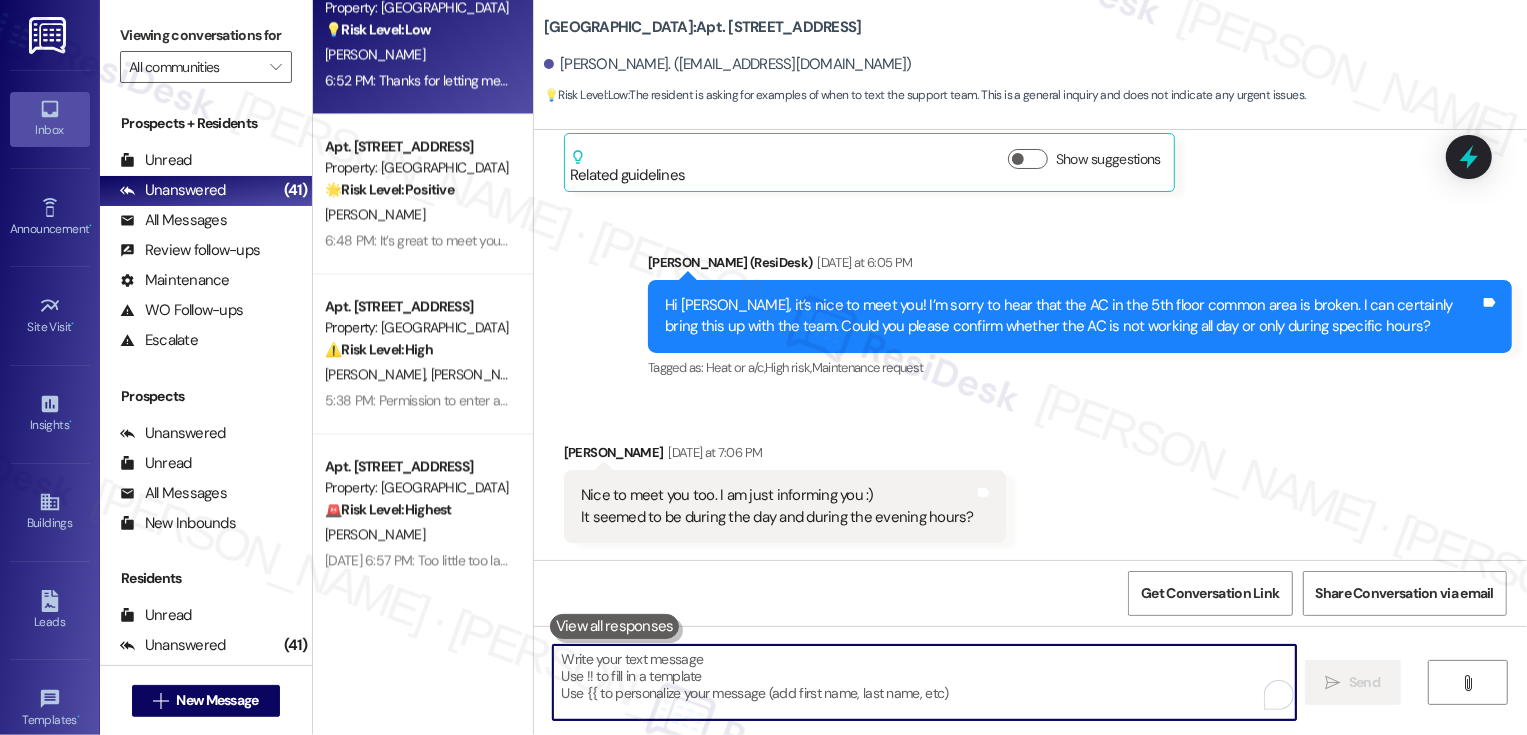 scroll, scrollTop: 1279, scrollLeft: 0, axis: vertical 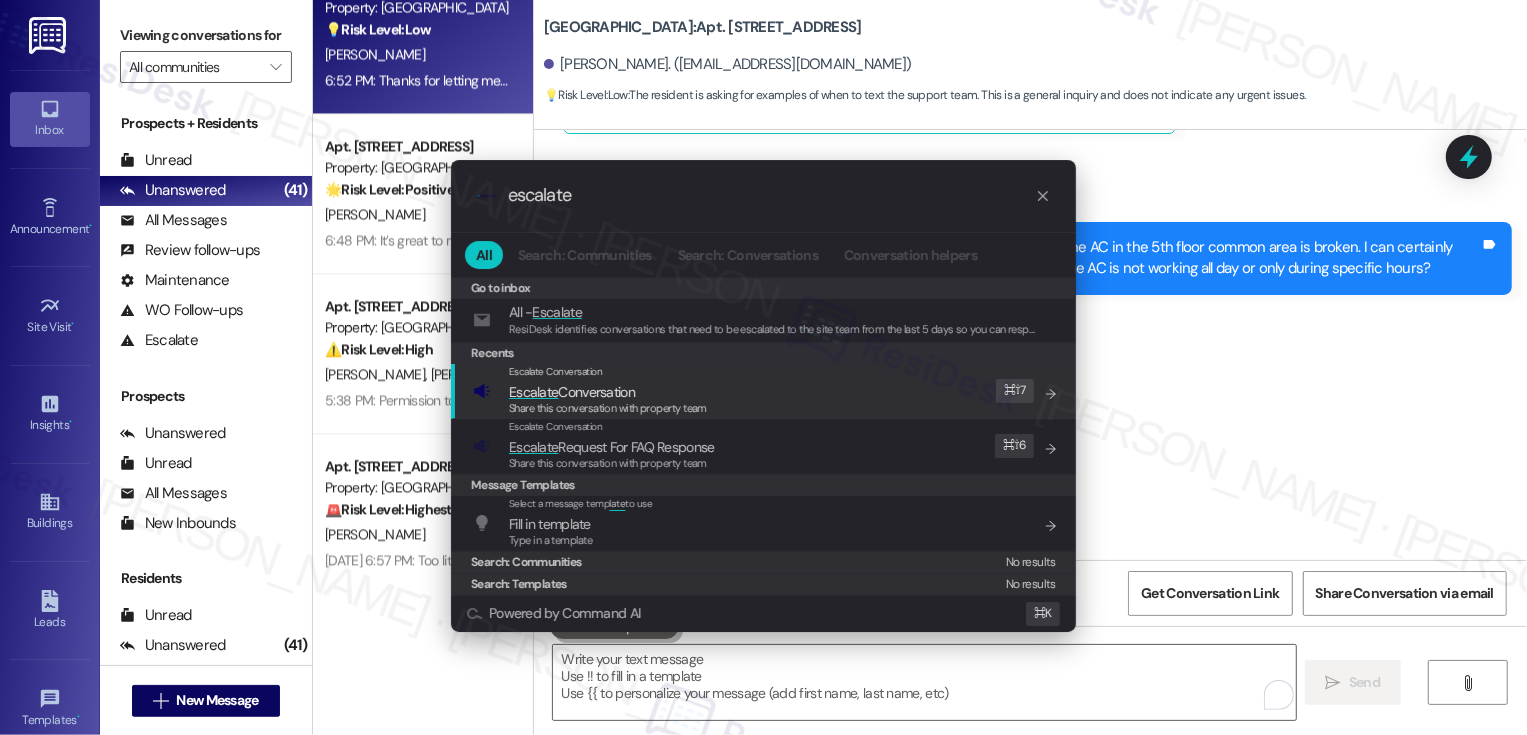 type on "escalate" 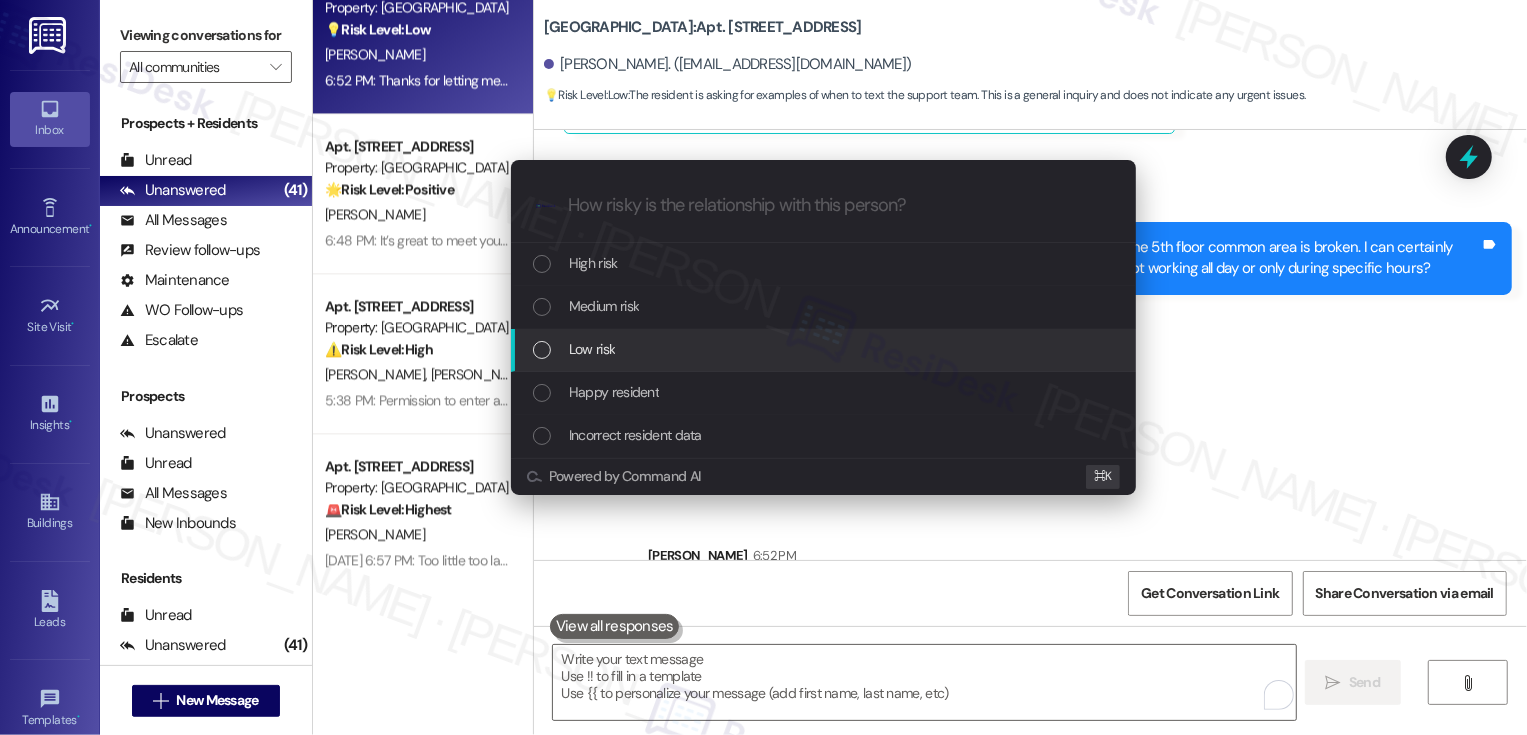 click on "Low risk" at bounding box center (825, 349) 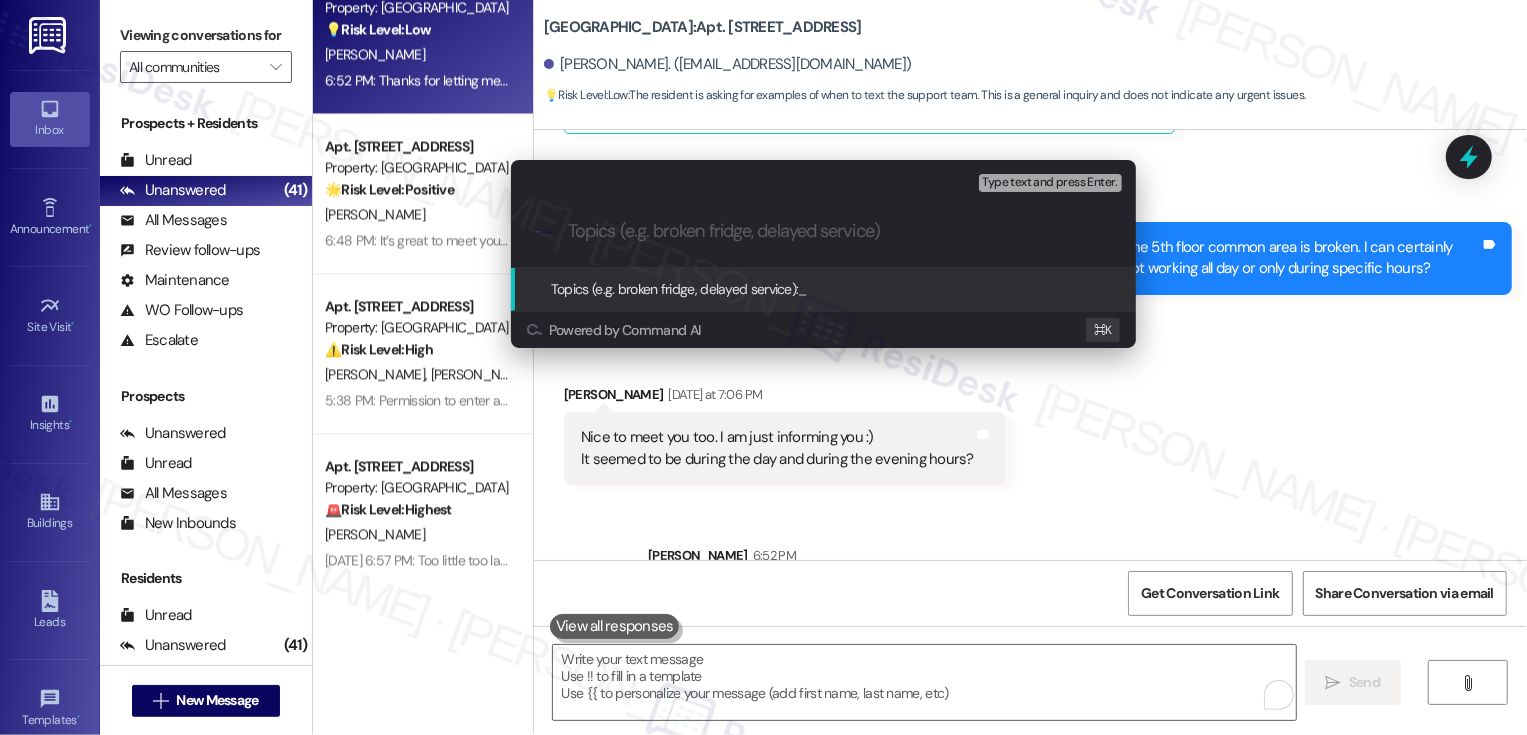 paste on "5th Floor AC is not working" 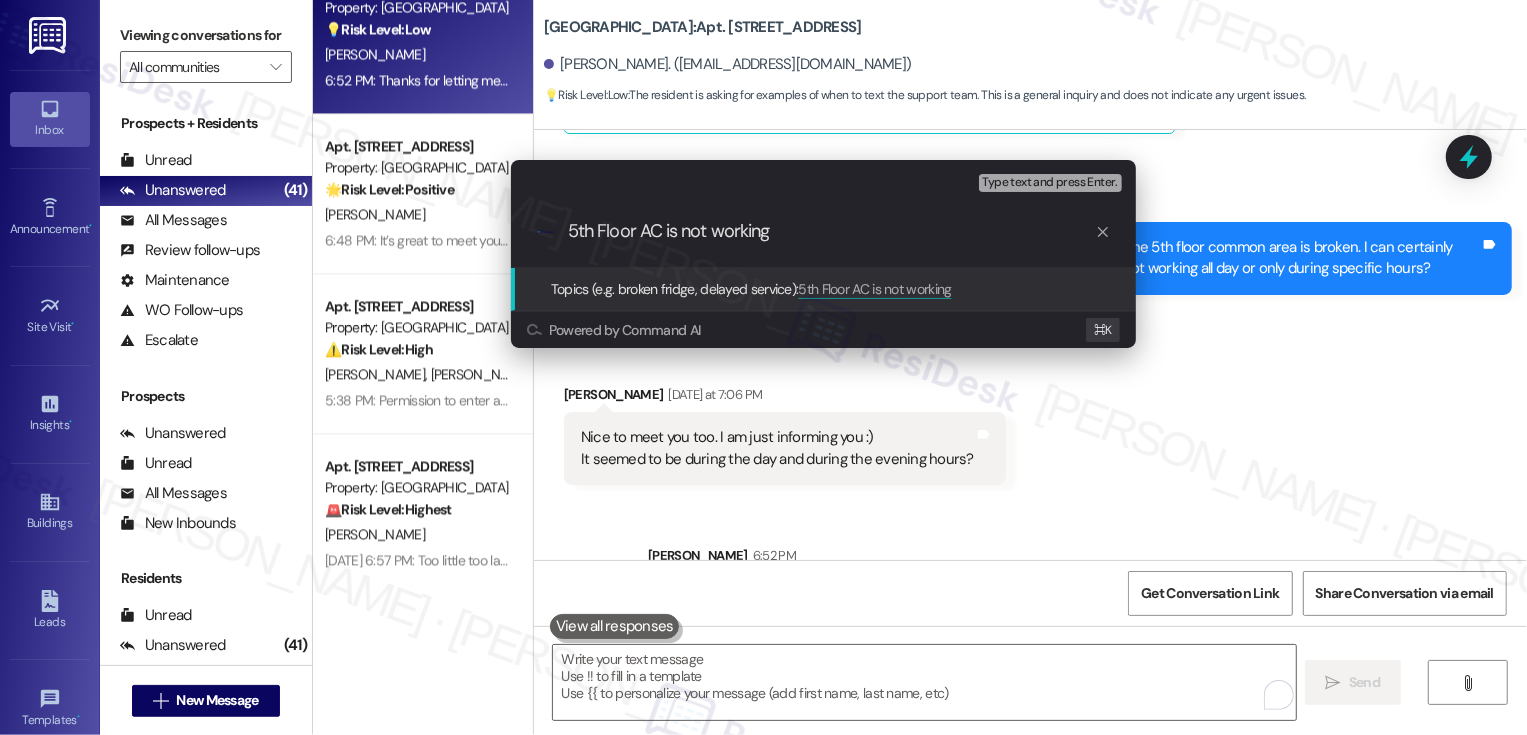 type 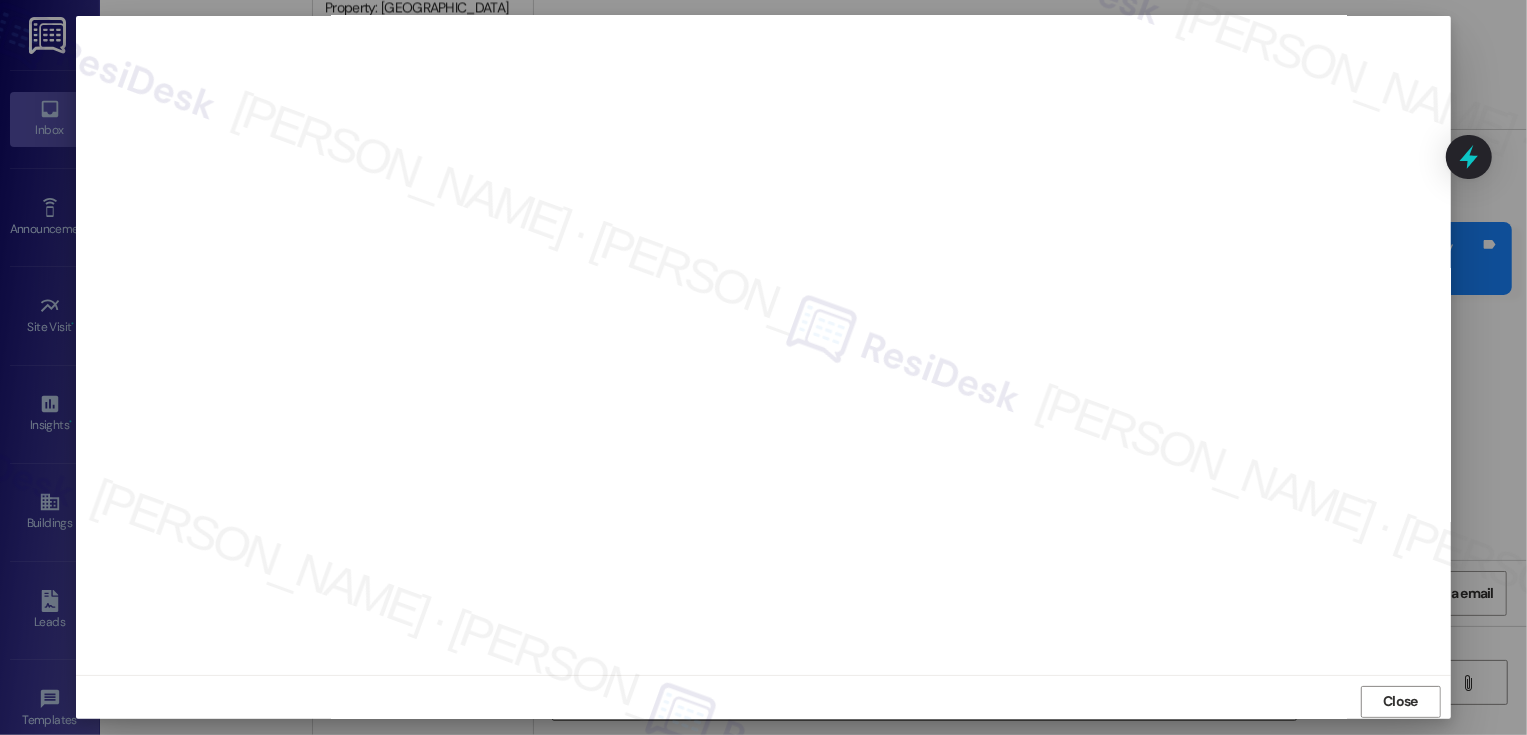 scroll, scrollTop: 11, scrollLeft: 0, axis: vertical 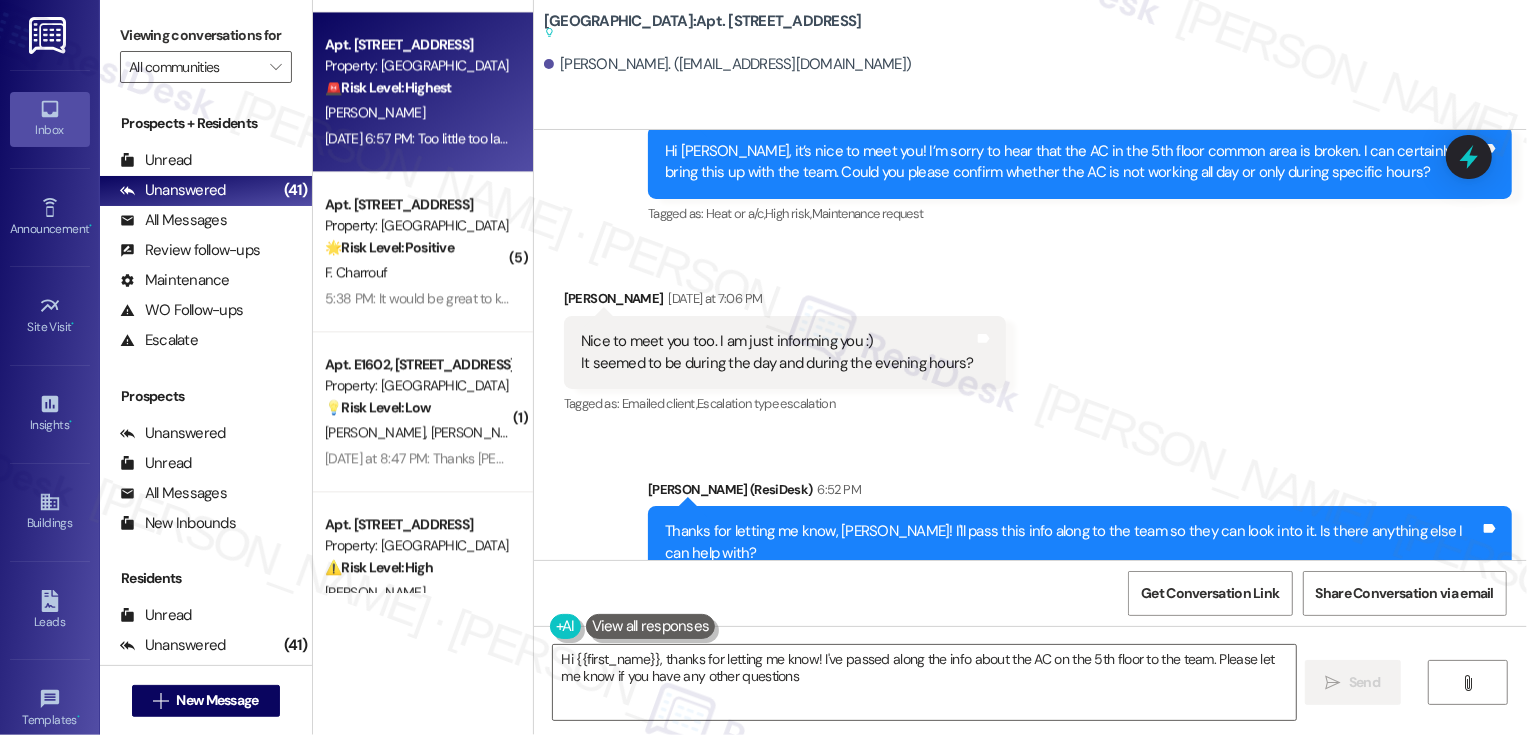 type on "Hi {{first_name}}, thanks for letting me know! I've passed along the info about the AC on the 5th floor to the team. Please let me know if you have any other questions!" 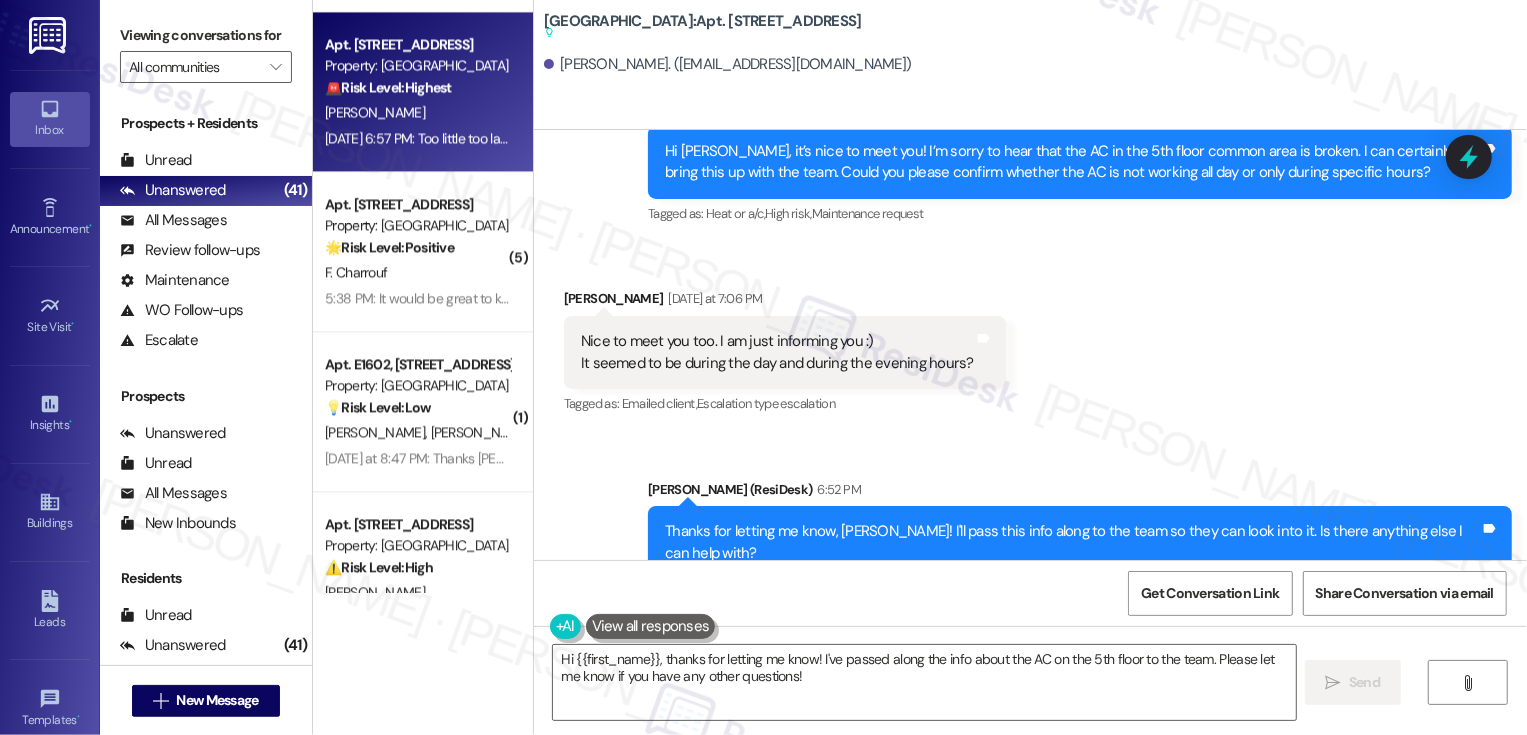 click on "[PERSON_NAME]" at bounding box center (417, 112) 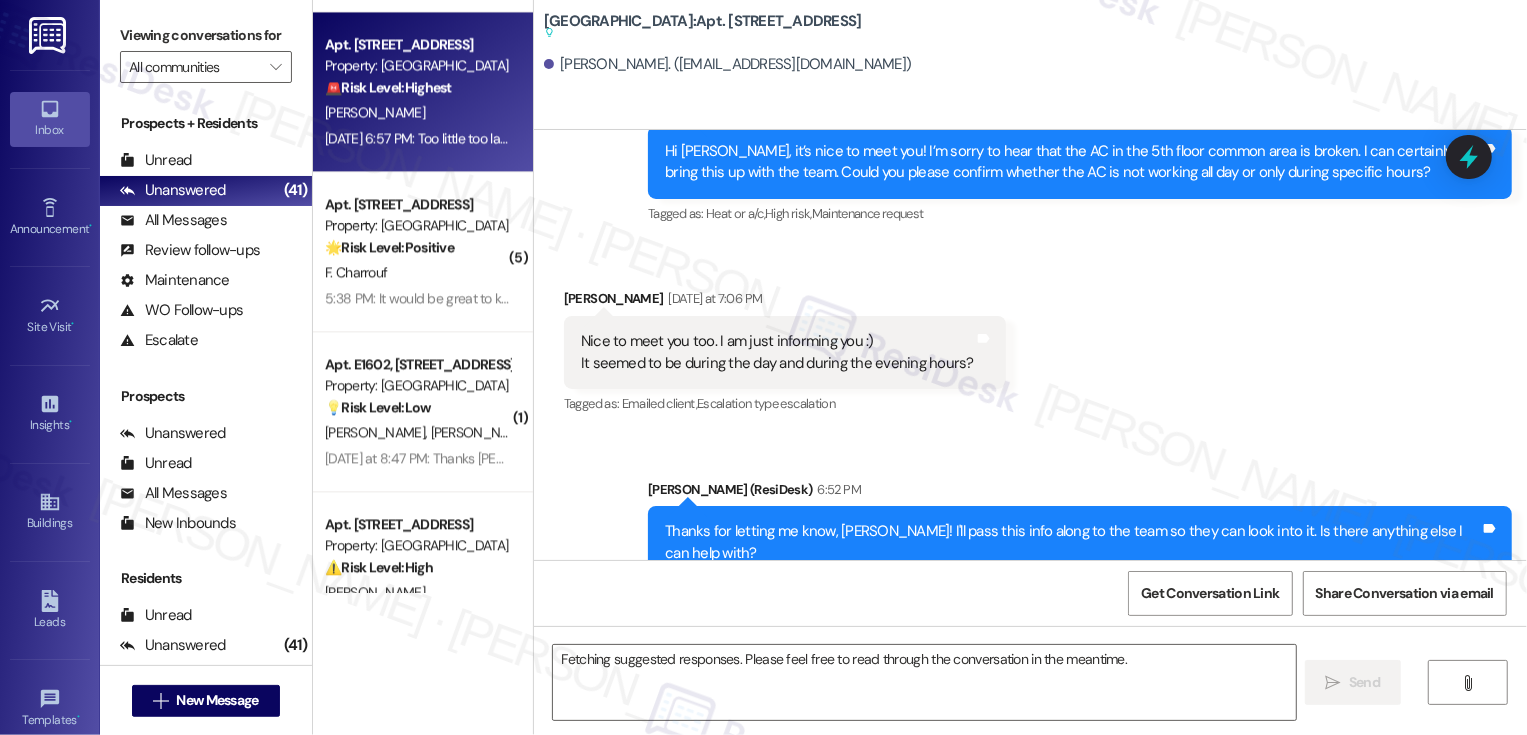 click on "[PERSON_NAME]" at bounding box center [417, 112] 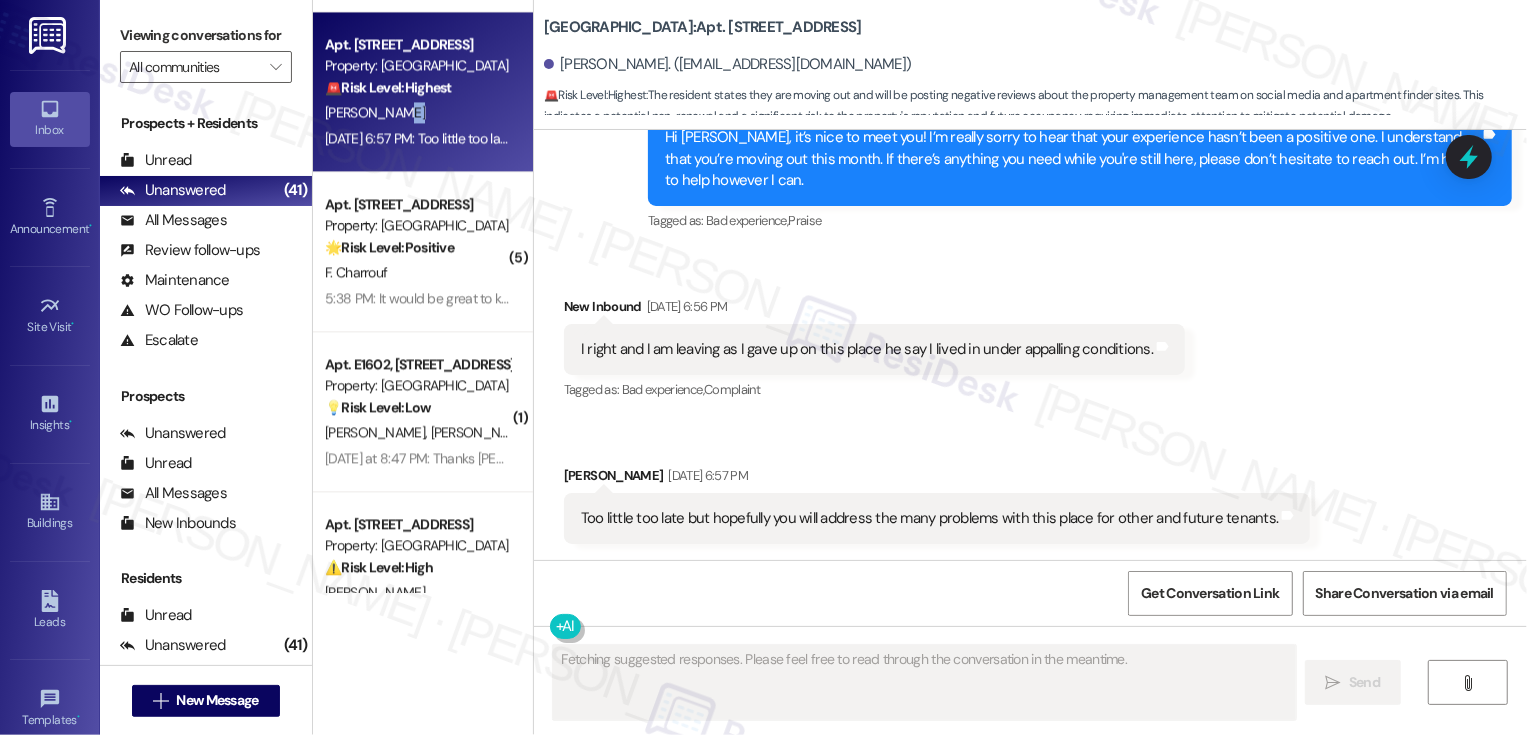 scroll, scrollTop: 890, scrollLeft: 0, axis: vertical 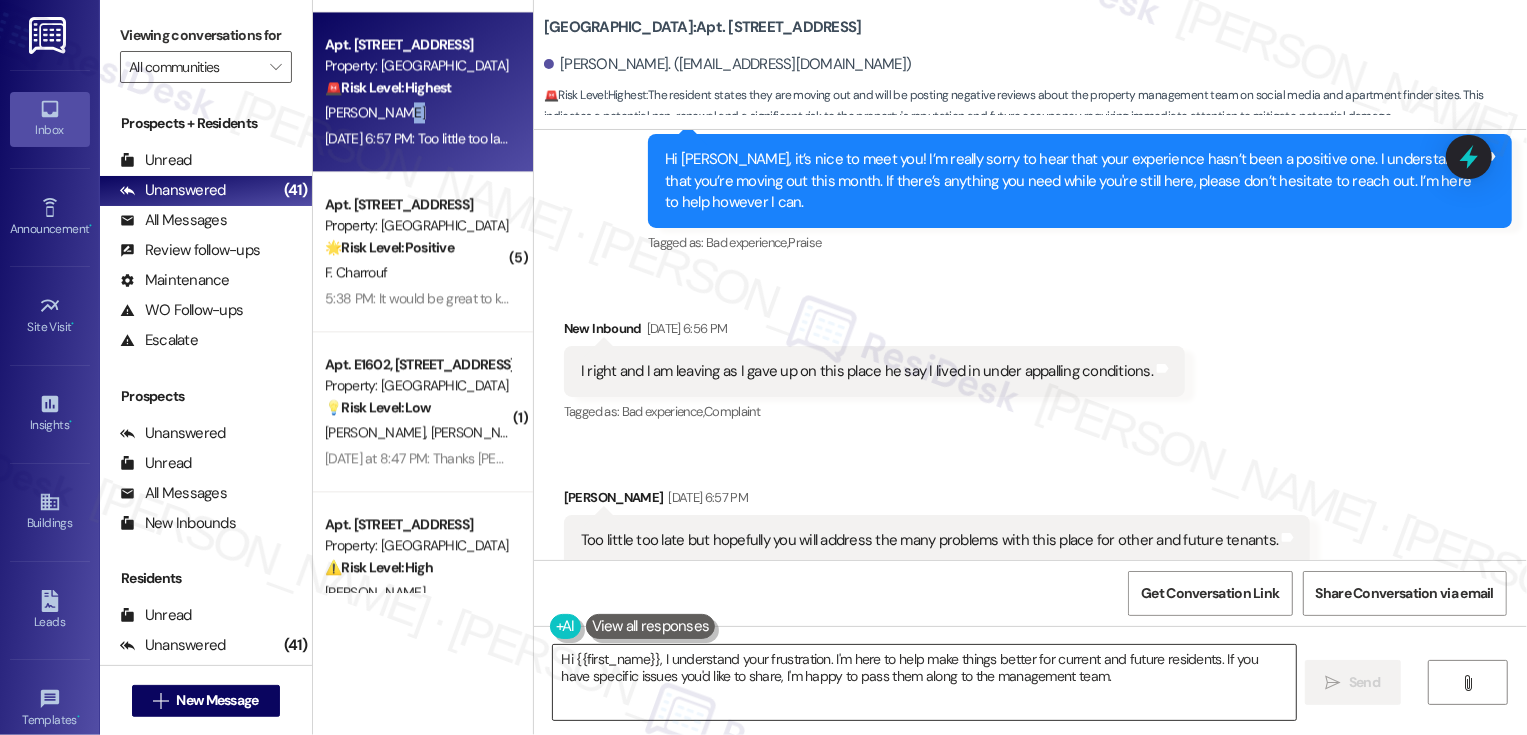 click on "Hi {{first_name}}, I understand your frustration. I'm here to help make things better for current and future residents. If you have specific issues you'd like to share, I'm happy to pass them along to the management team." at bounding box center [924, 682] 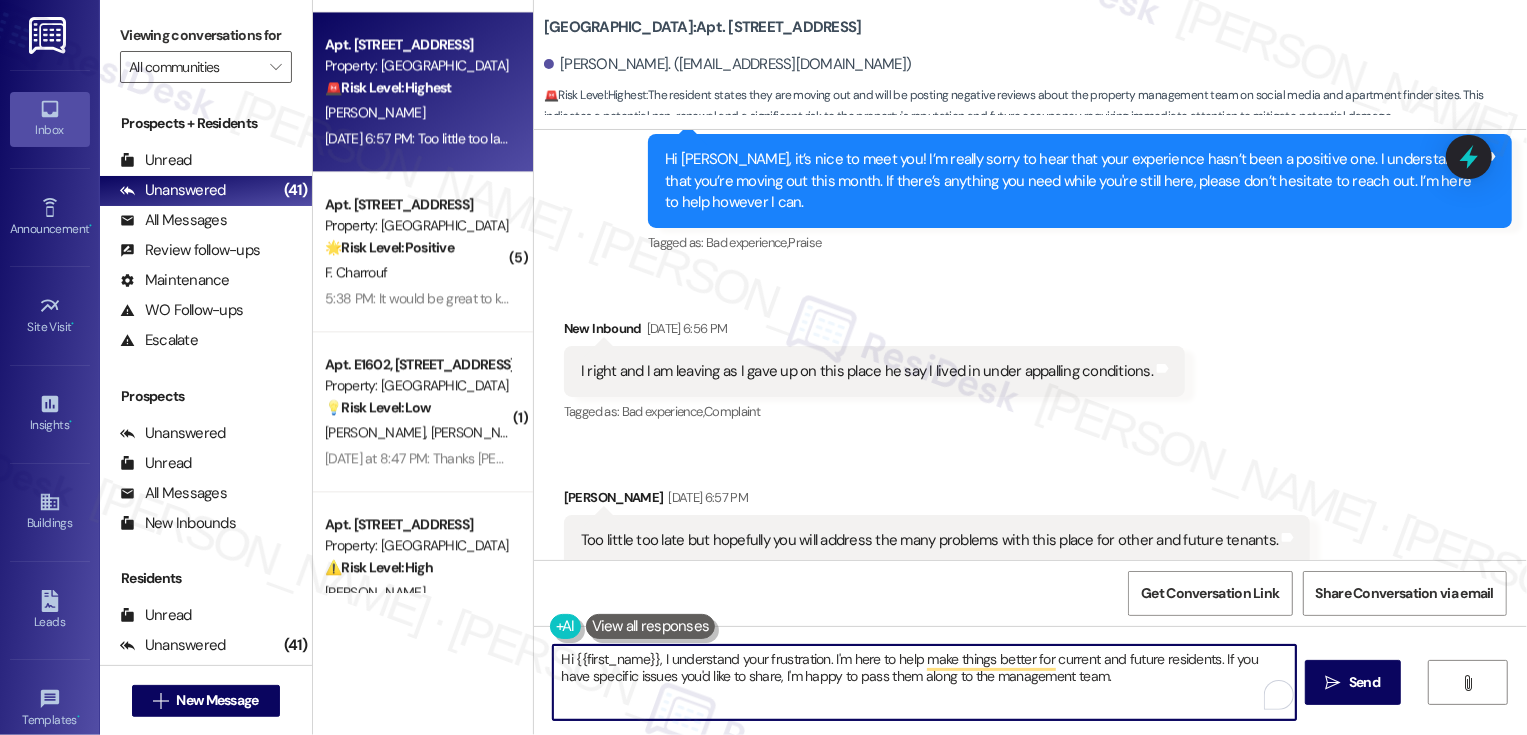 click on "Hi {{first_name}}, I understand your frustration. I'm here to help make things better for current and future residents. If you have specific issues you'd like to share, I'm happy to pass them along to the management team." at bounding box center [924, 682] 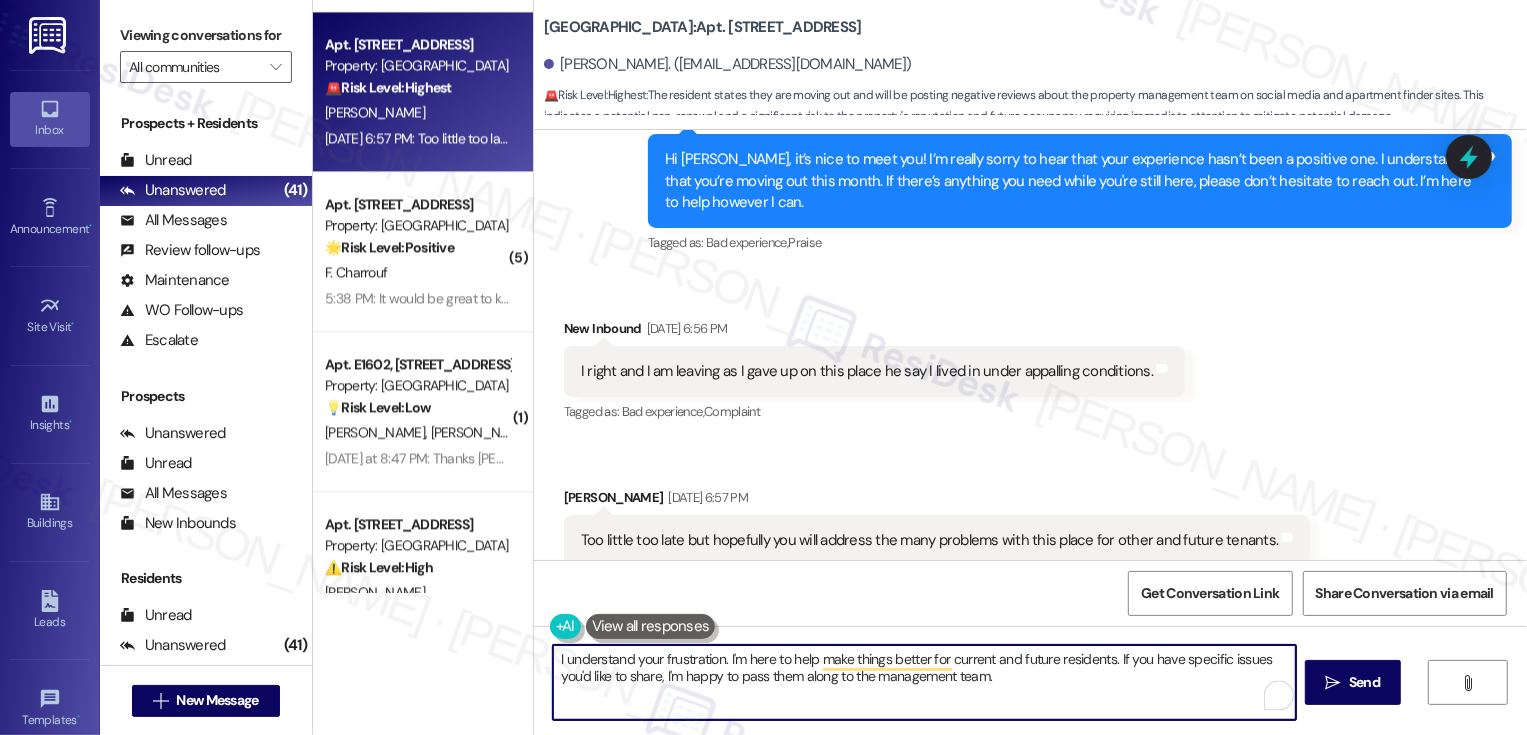 click on "Received via SMS New Inbound Jul 21, 2025 at 6:56 PM I right and I am leaving as I gave up on this place he say I lived in under appalling conditions.  Tags and notes Tagged as:   Bad experience ,  Click to highlight conversations about Bad experience Complaint Click to highlight conversations about Complaint Received via SMS Robert Goldberg Jul 21, 2025 at 6:57 PM Too little too late but hopefully you will address the many problems with this place for other and future tenants. Tags and notes" at bounding box center [1030, 427] 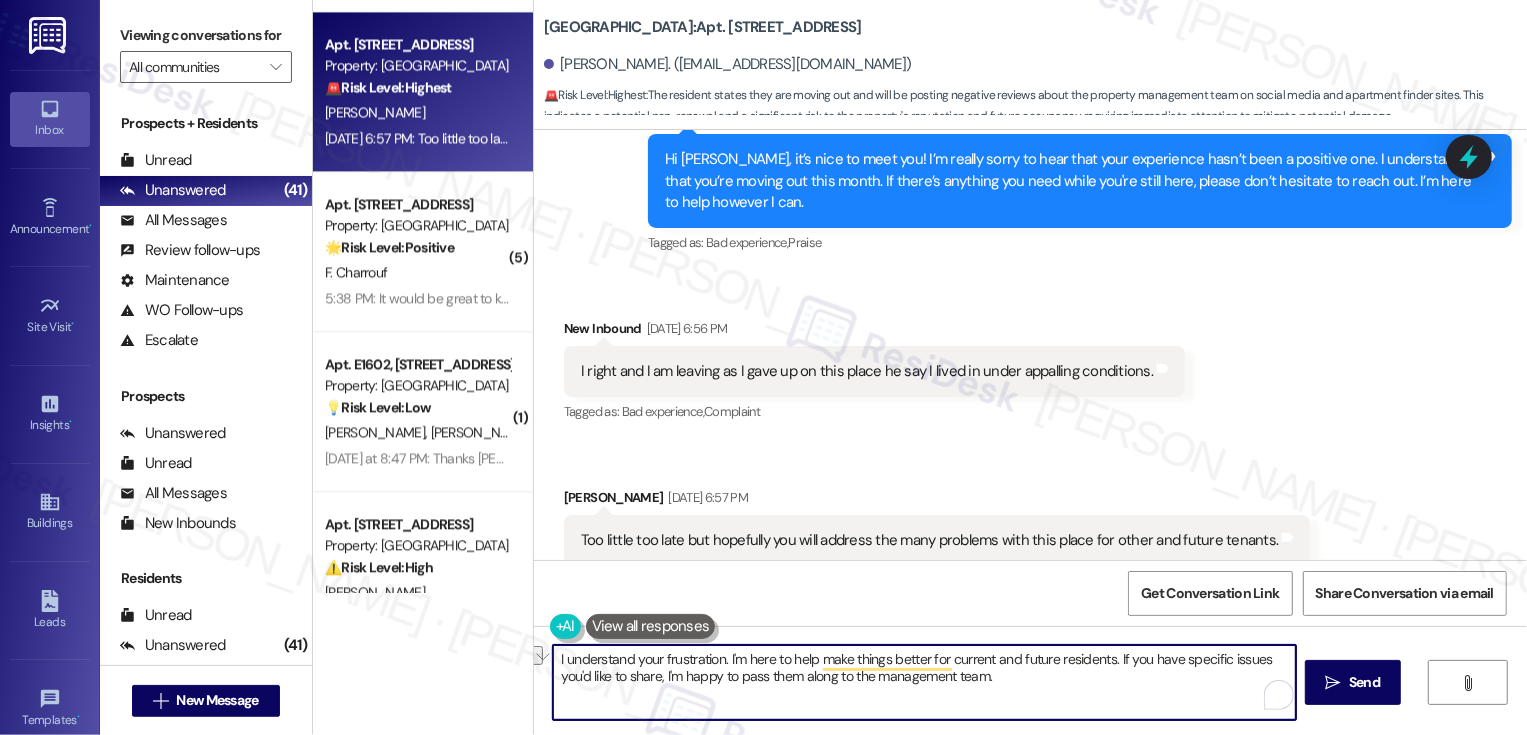 drag, startPoint x: 720, startPoint y: 658, endPoint x: 613, endPoint y: 625, distance: 111.97321 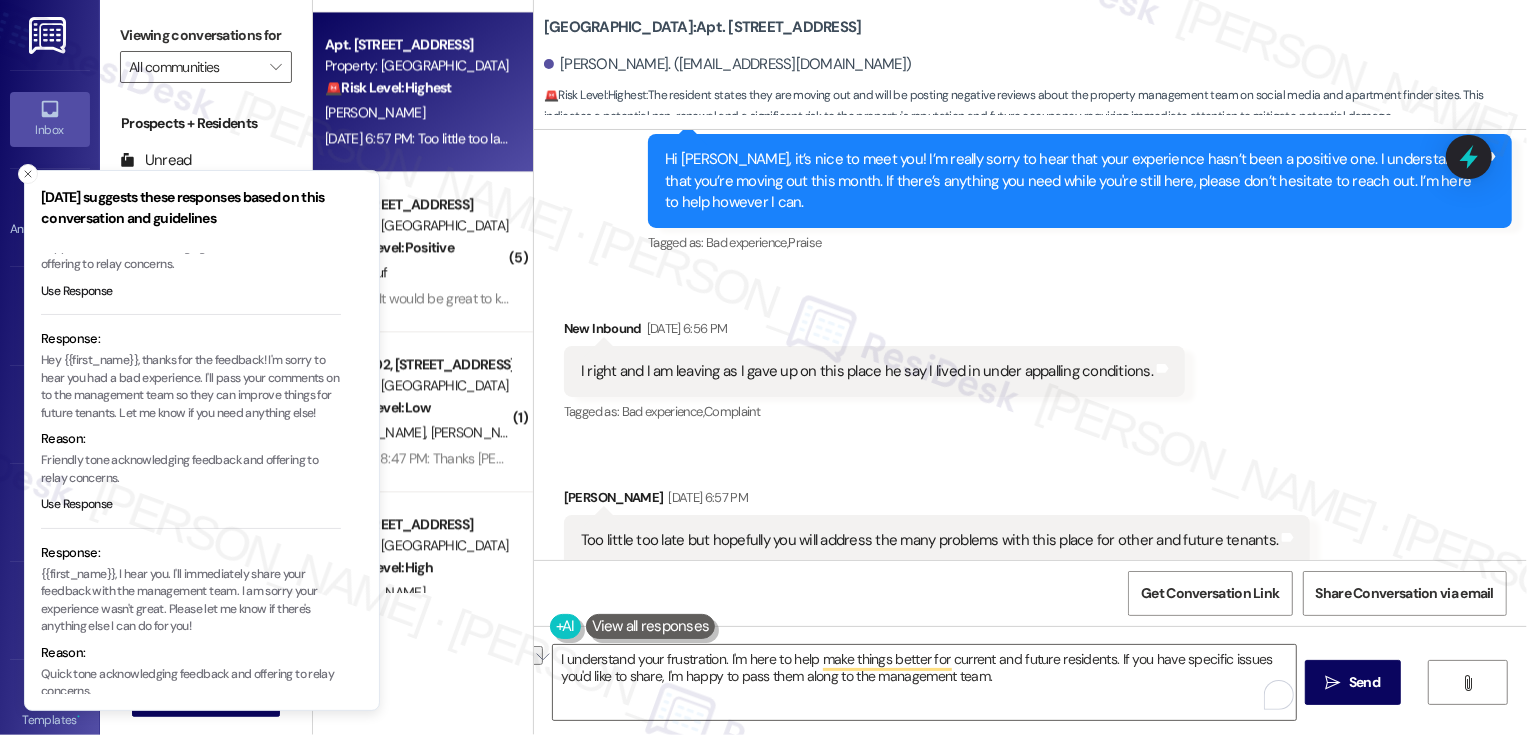 scroll, scrollTop: 178, scrollLeft: 0, axis: vertical 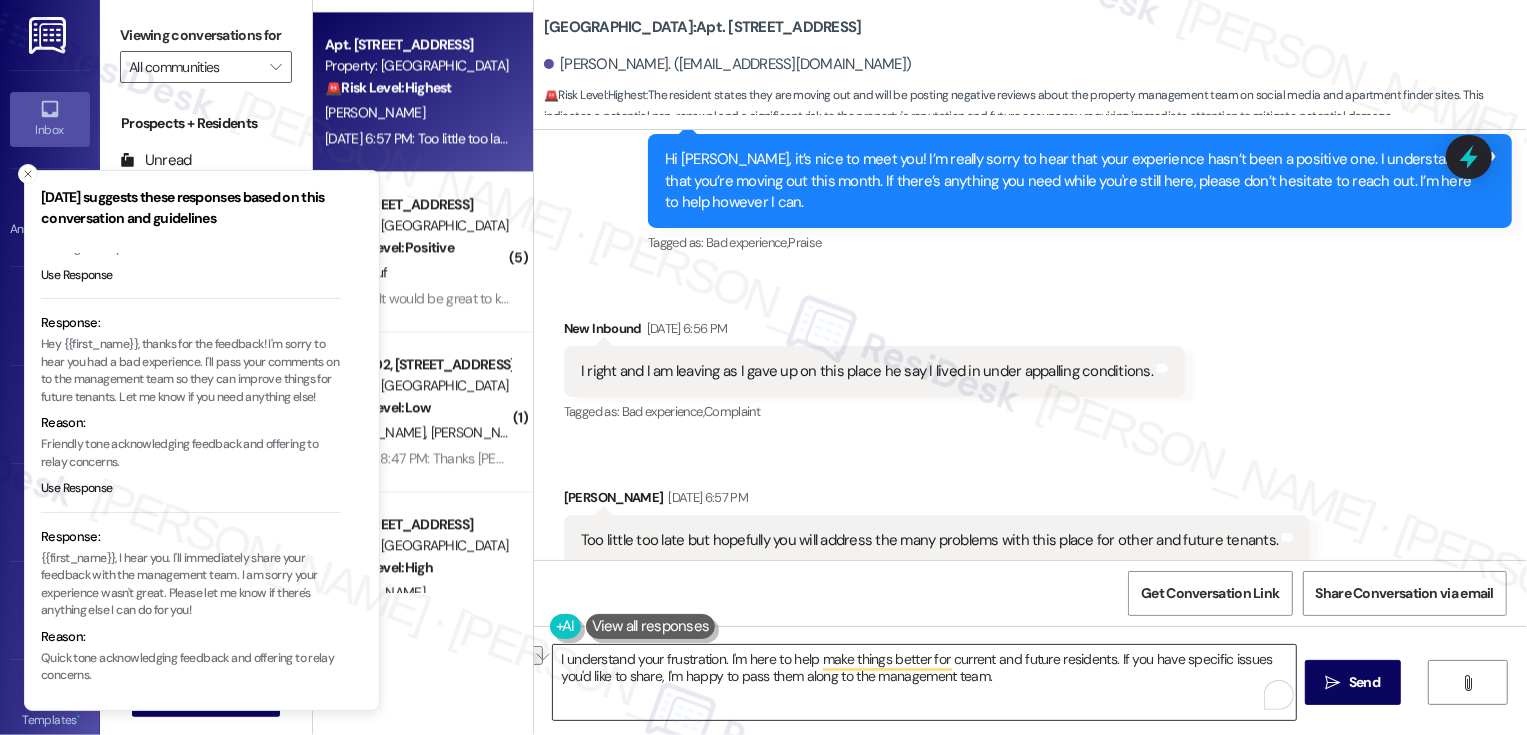 click on "I understand your frustration. I'm here to help make things better for current and future residents. If you have specific issues you'd like to share, I'm happy to pass them along to the management team." at bounding box center [924, 682] 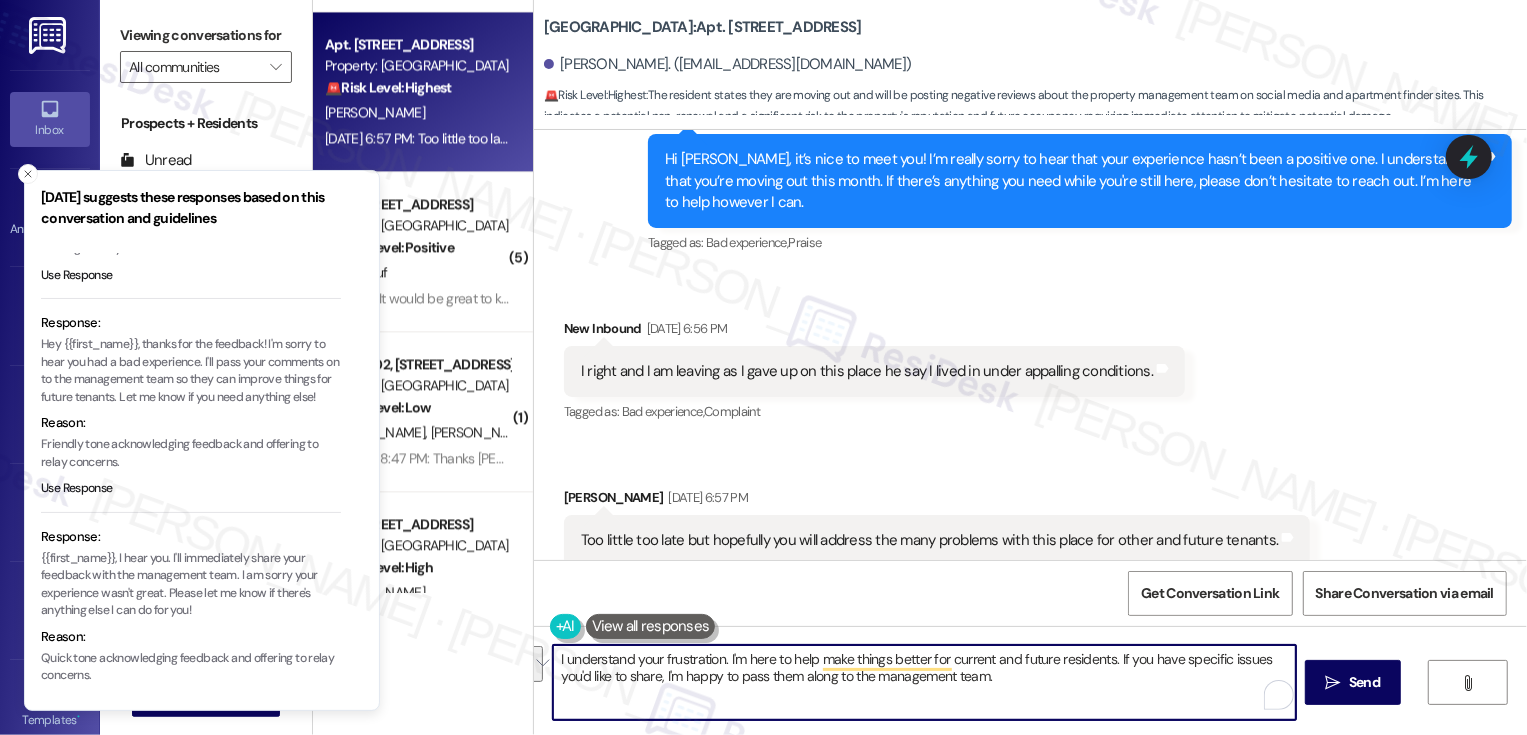 drag, startPoint x: 725, startPoint y: 659, endPoint x: 967, endPoint y: 711, distance: 247.52374 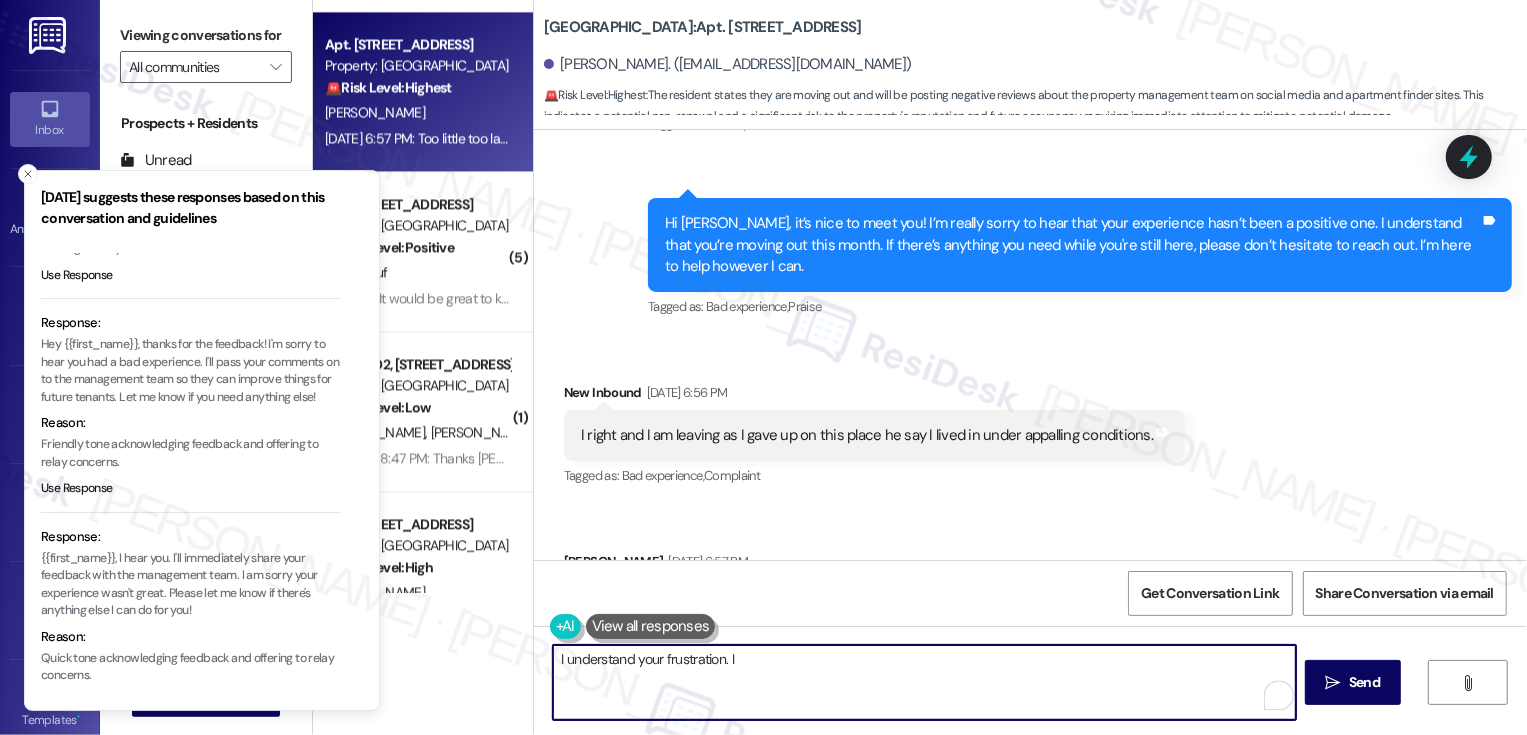 scroll, scrollTop: 890, scrollLeft: 0, axis: vertical 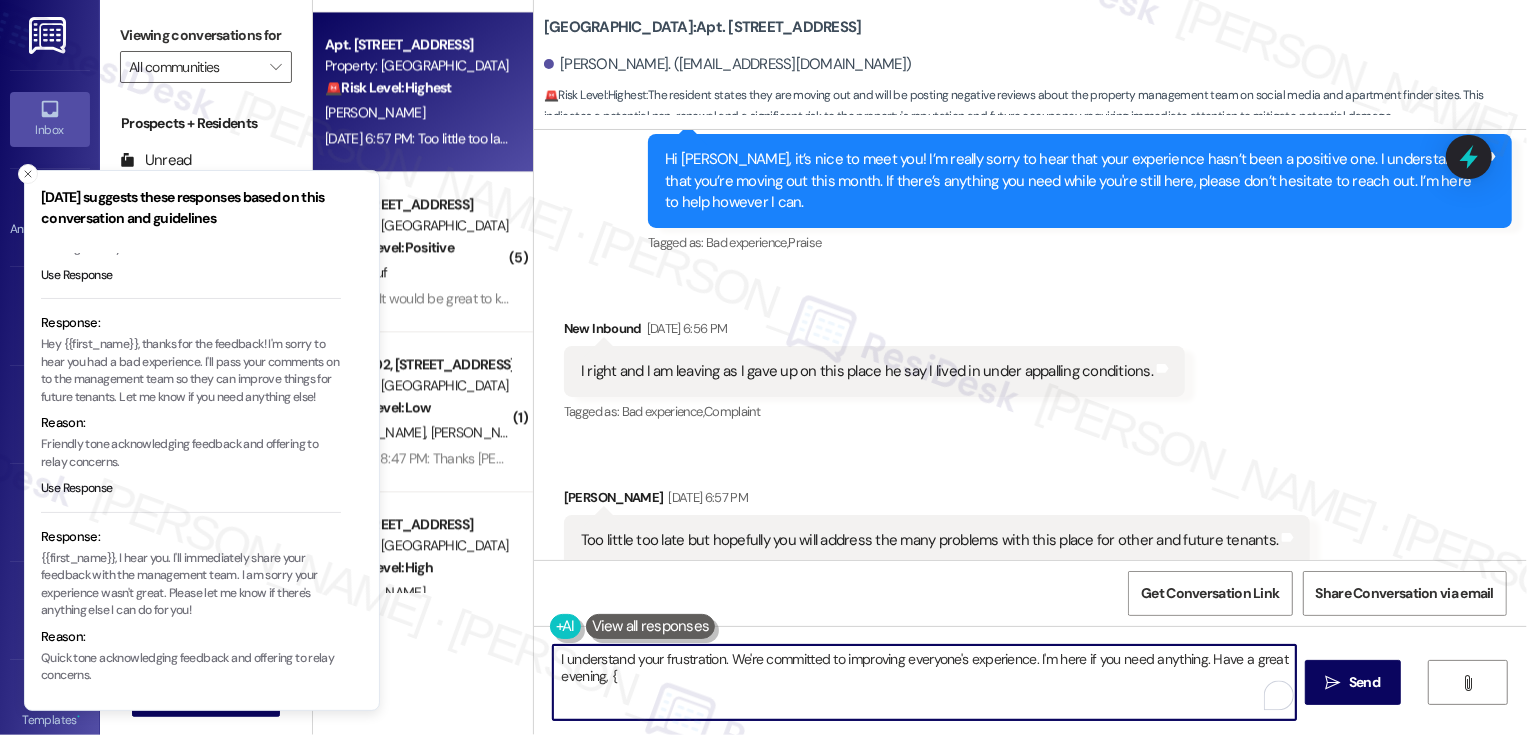type on "I understand your frustration. We're committed to improving everyone's experience. I'm here if you need anything. Have a great evening, {{" 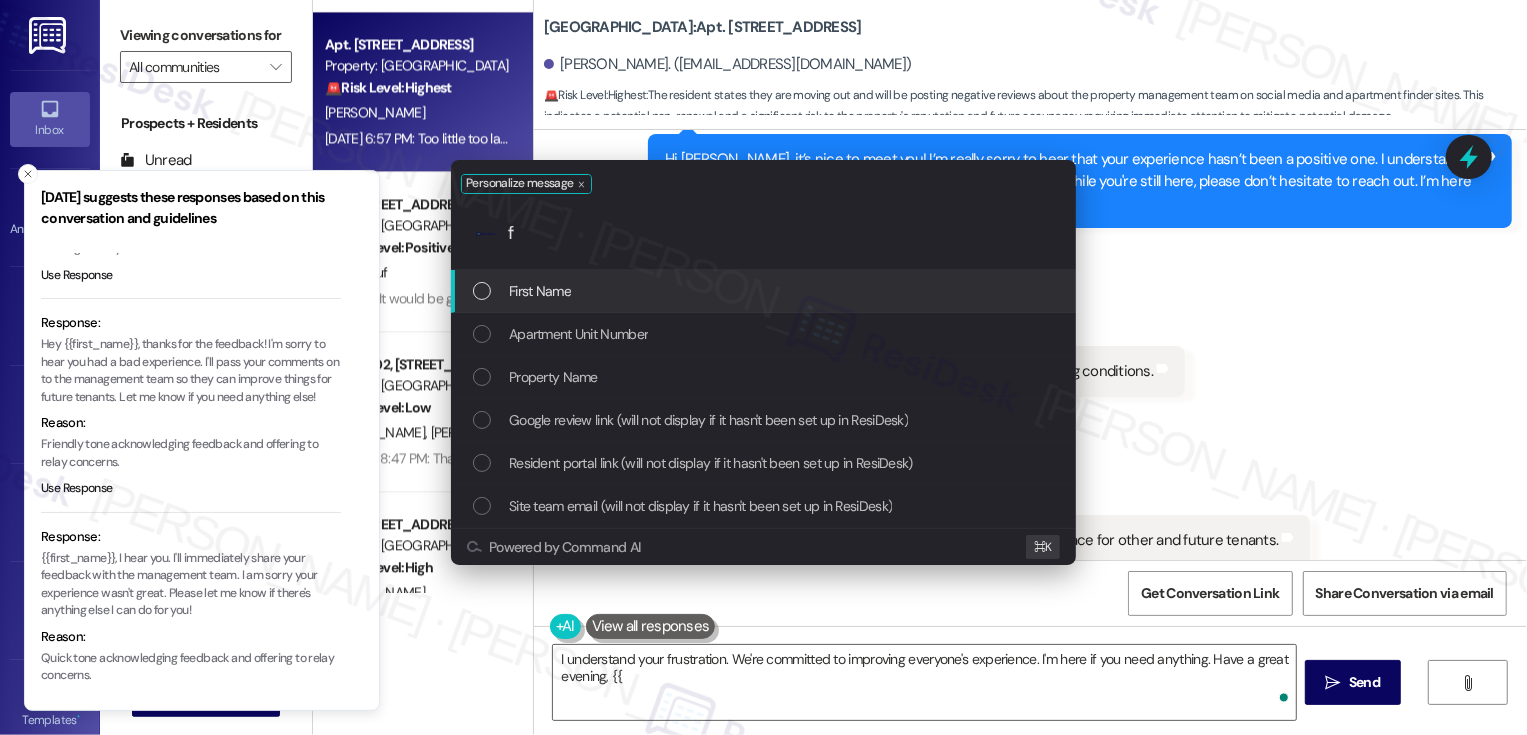 type on "fi" 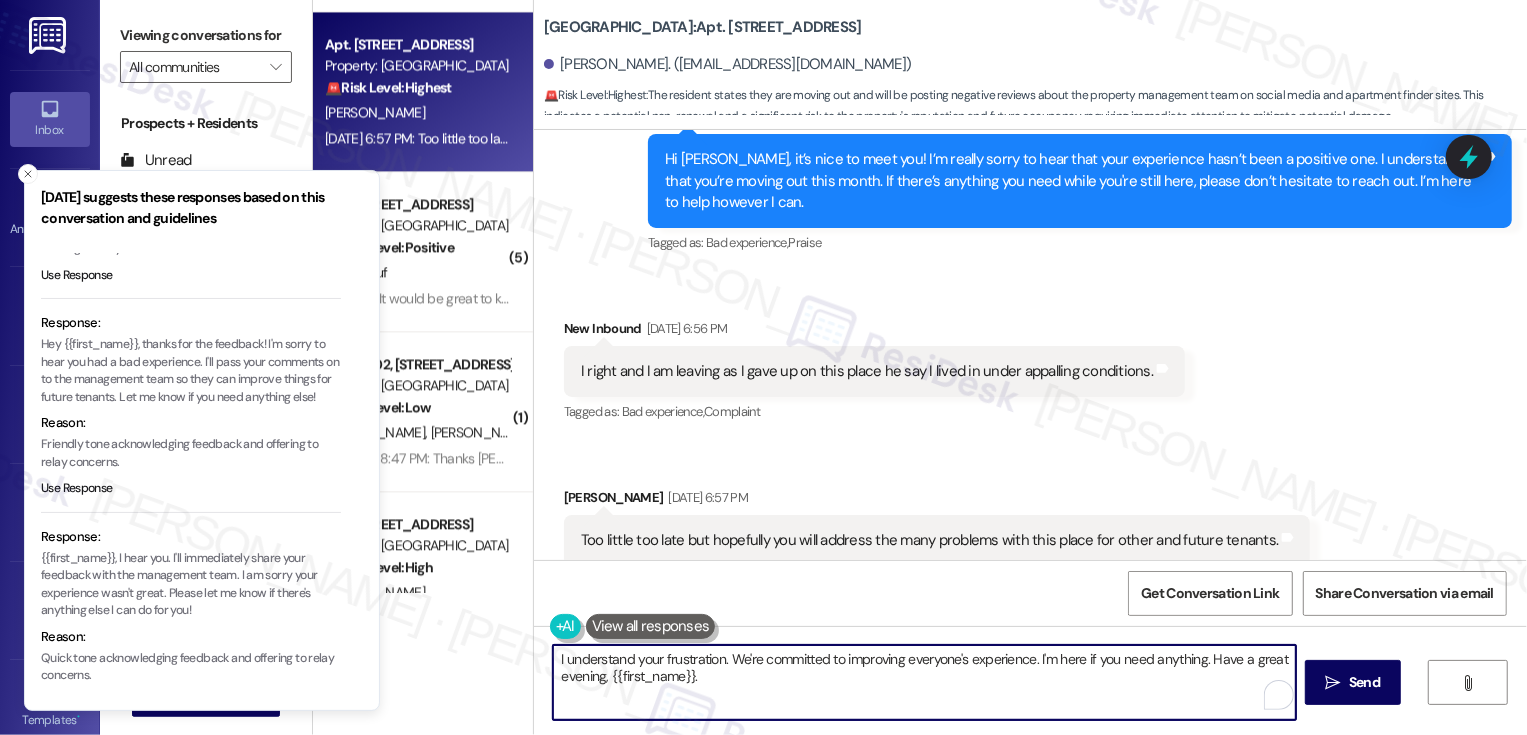 click on "I understand your frustration. We're committed to improving everyone's experience. I'm here if you need anything. Have a great evening, {{first_name}}." at bounding box center [924, 682] 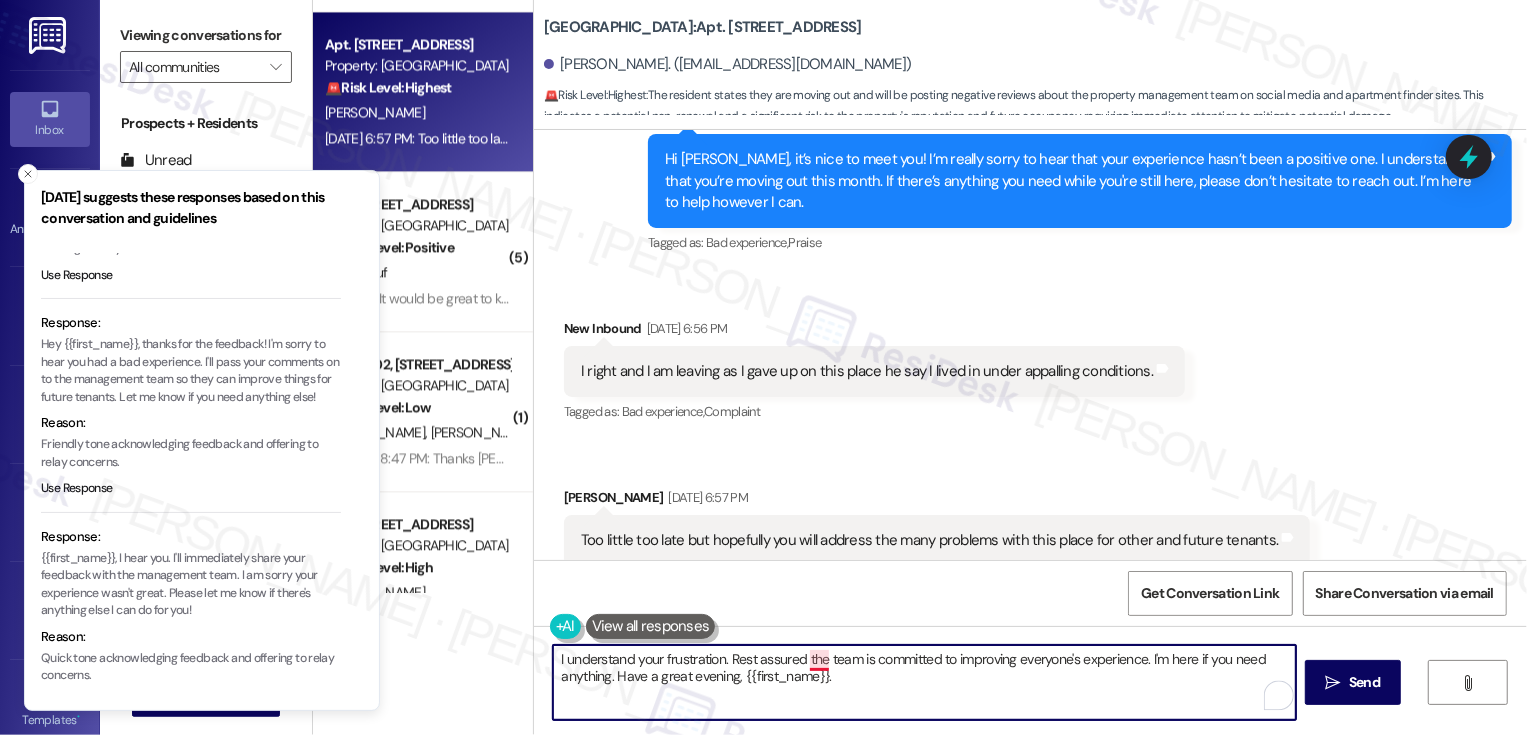 click on "I understand your frustration. Rest assured the team is committed to improving everyone's experience. I'm here if you need anything. Have a great evening, {{first_name}}." at bounding box center [924, 682] 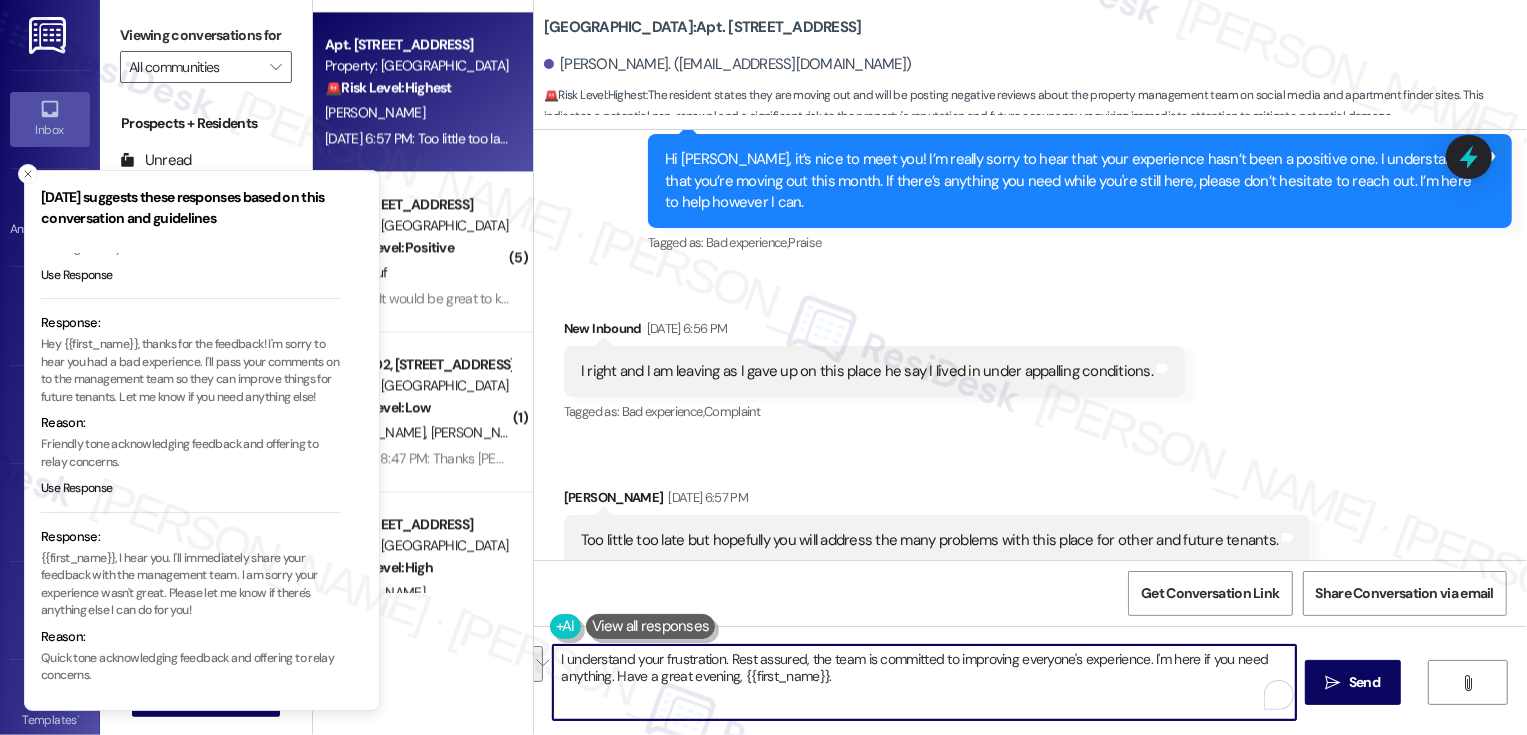 paste on "completely understand your frustration, {{first_name}}. Please know the team is committed to making things better for everyone. I’m here if there’s anything you need. Wishing you a great evening!" 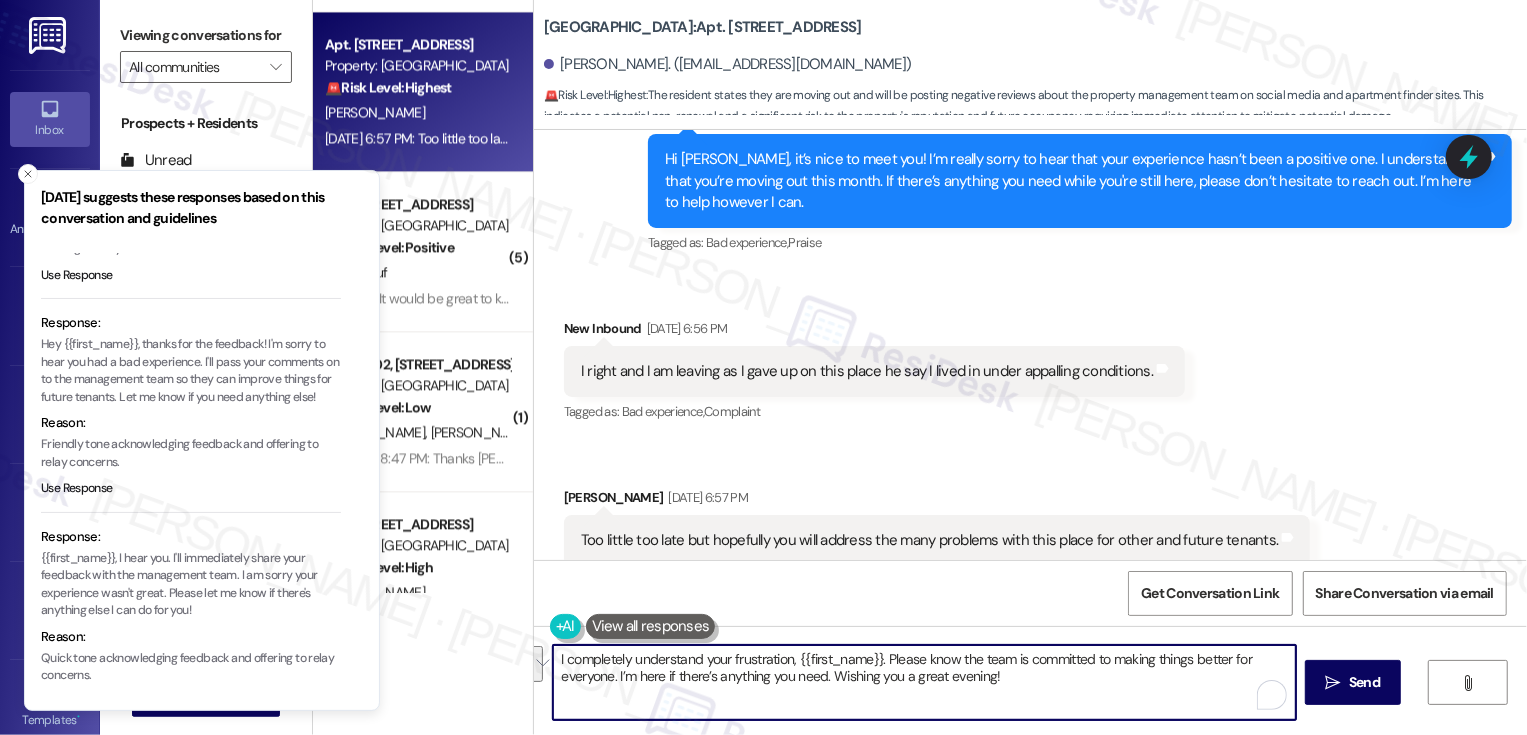 scroll, scrollTop: 85, scrollLeft: 0, axis: vertical 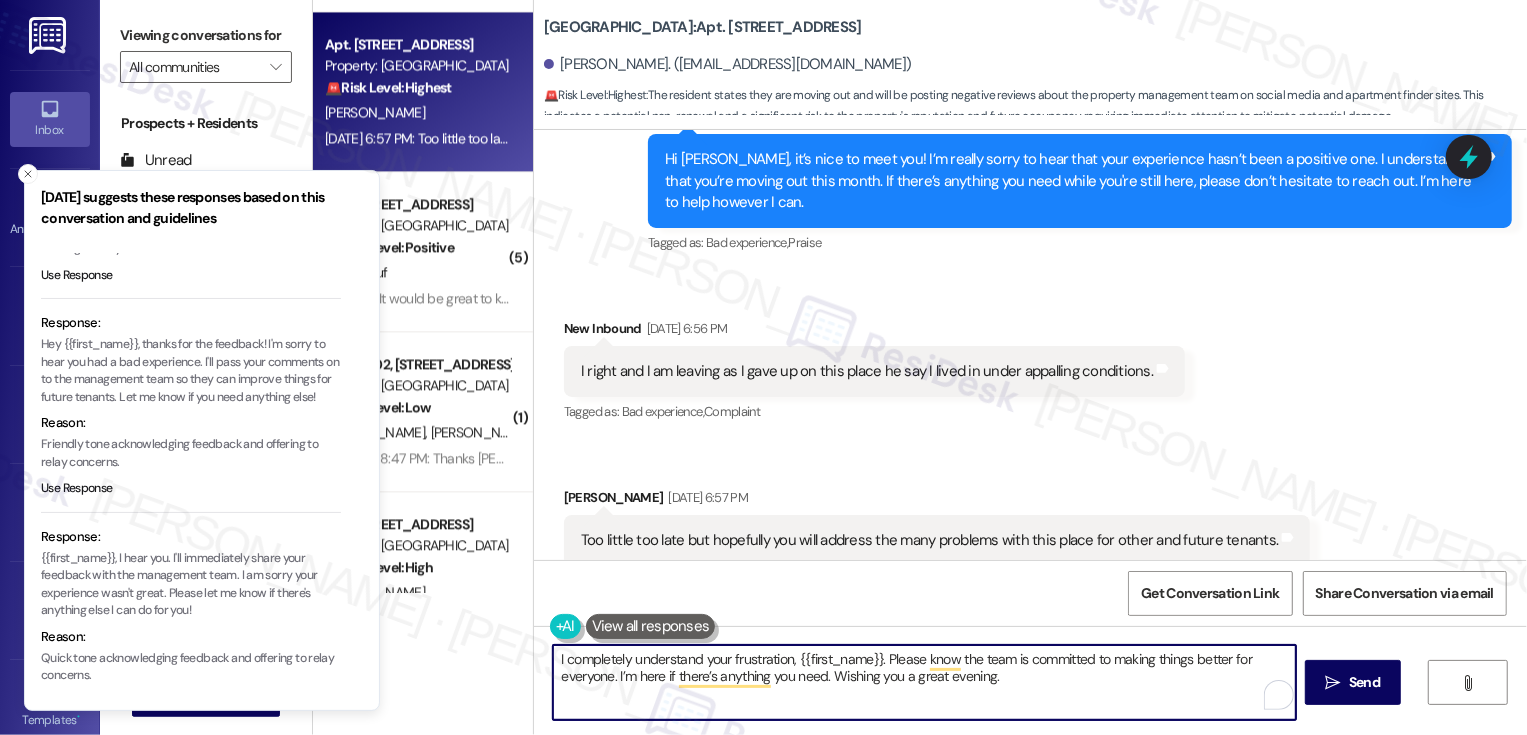 click on "I completely understand your frustration, {{first_name}}. Please know the team is committed to making things better for everyone. I’m here if there’s anything you need. Wishing you a great evening." at bounding box center (924, 682) 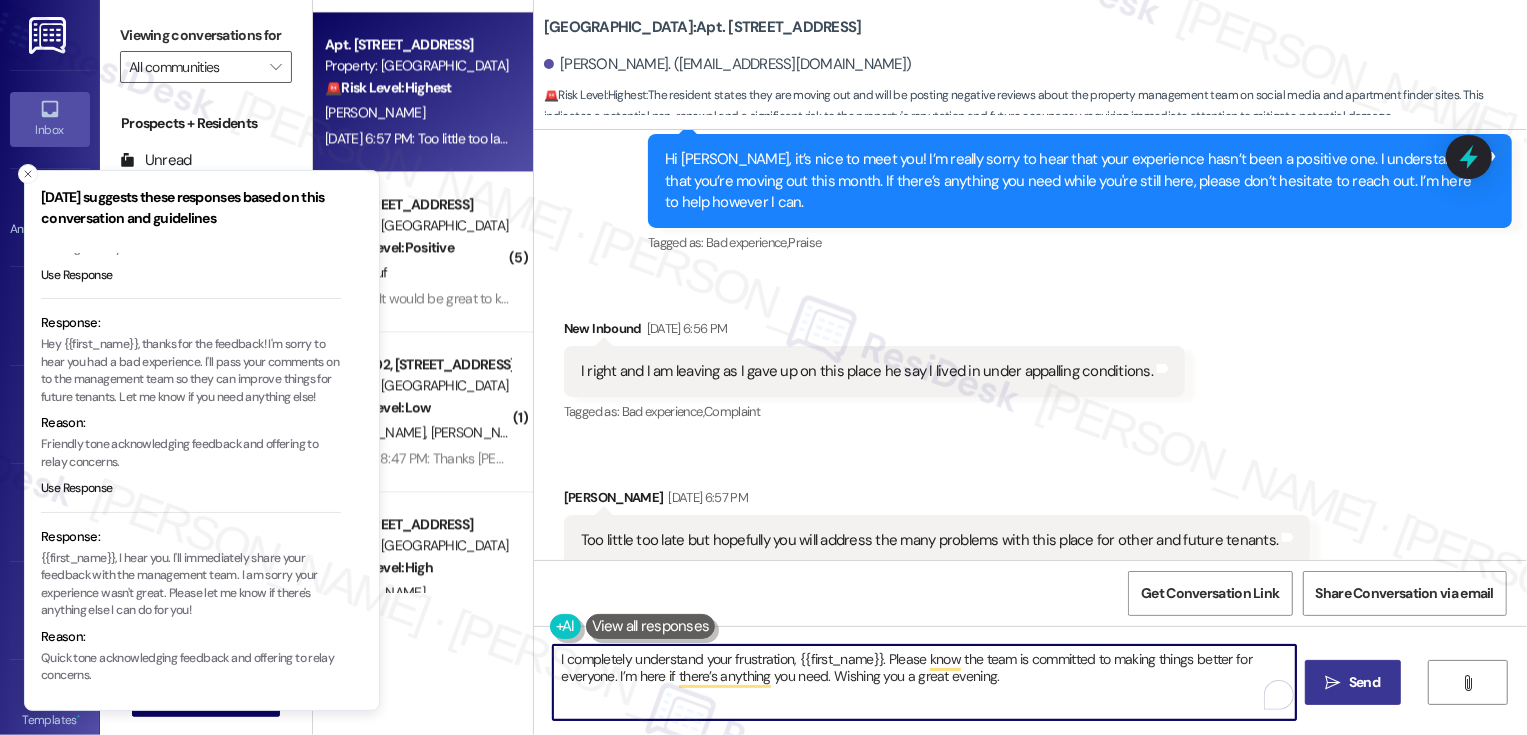 type on "I completely understand your frustration, {{first_name}}. Please know the team is committed to making things better for everyone. I’m here if there’s anything you need. Wishing you a great evening." 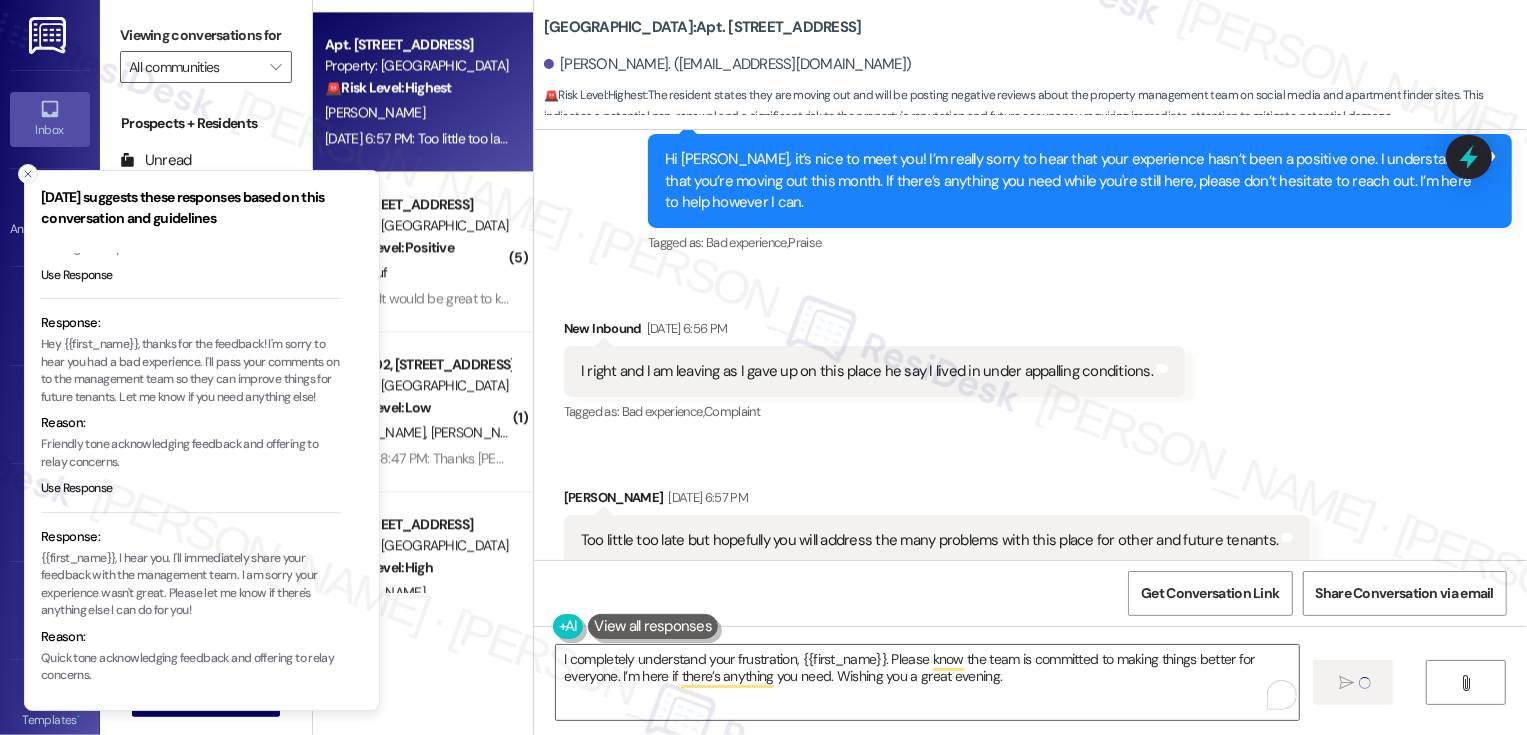 click 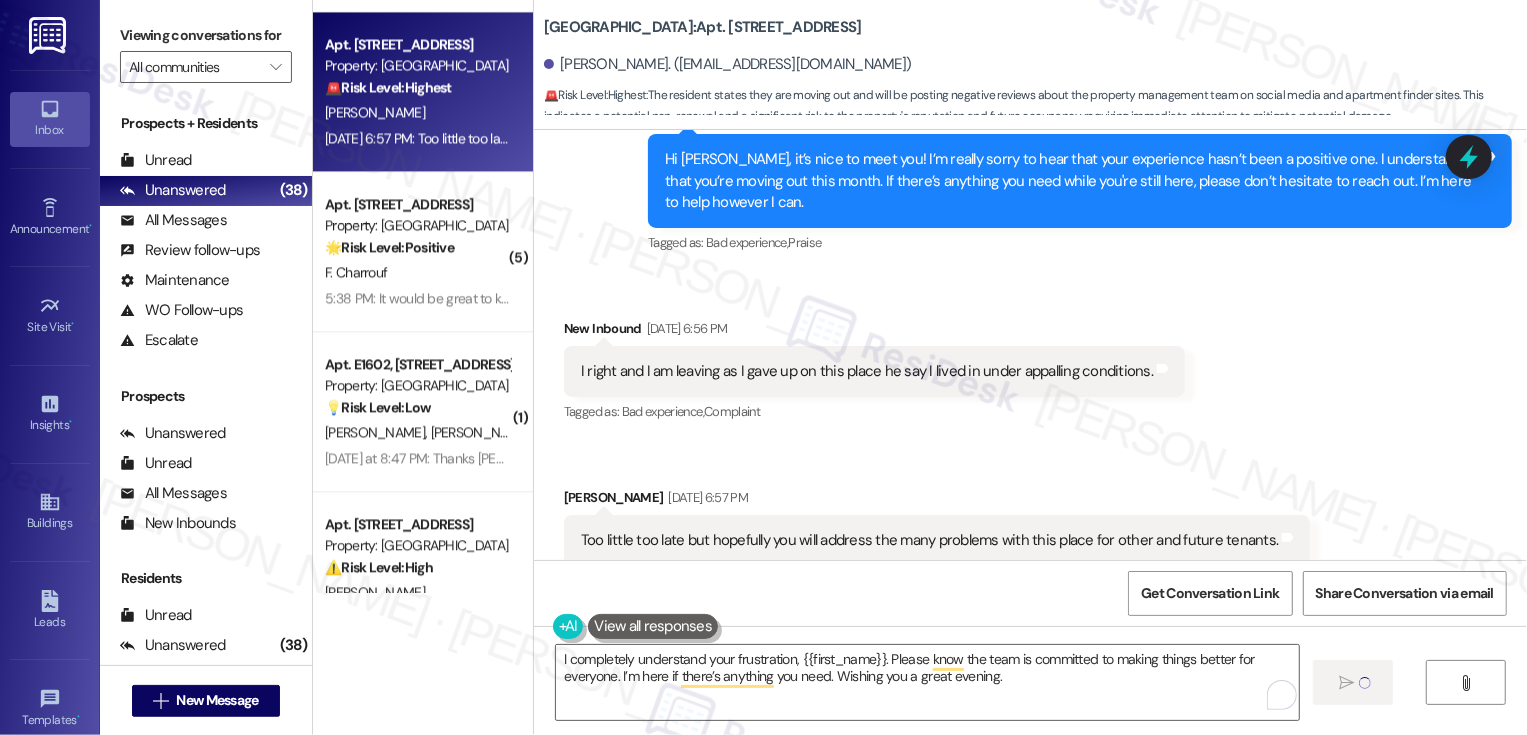 type 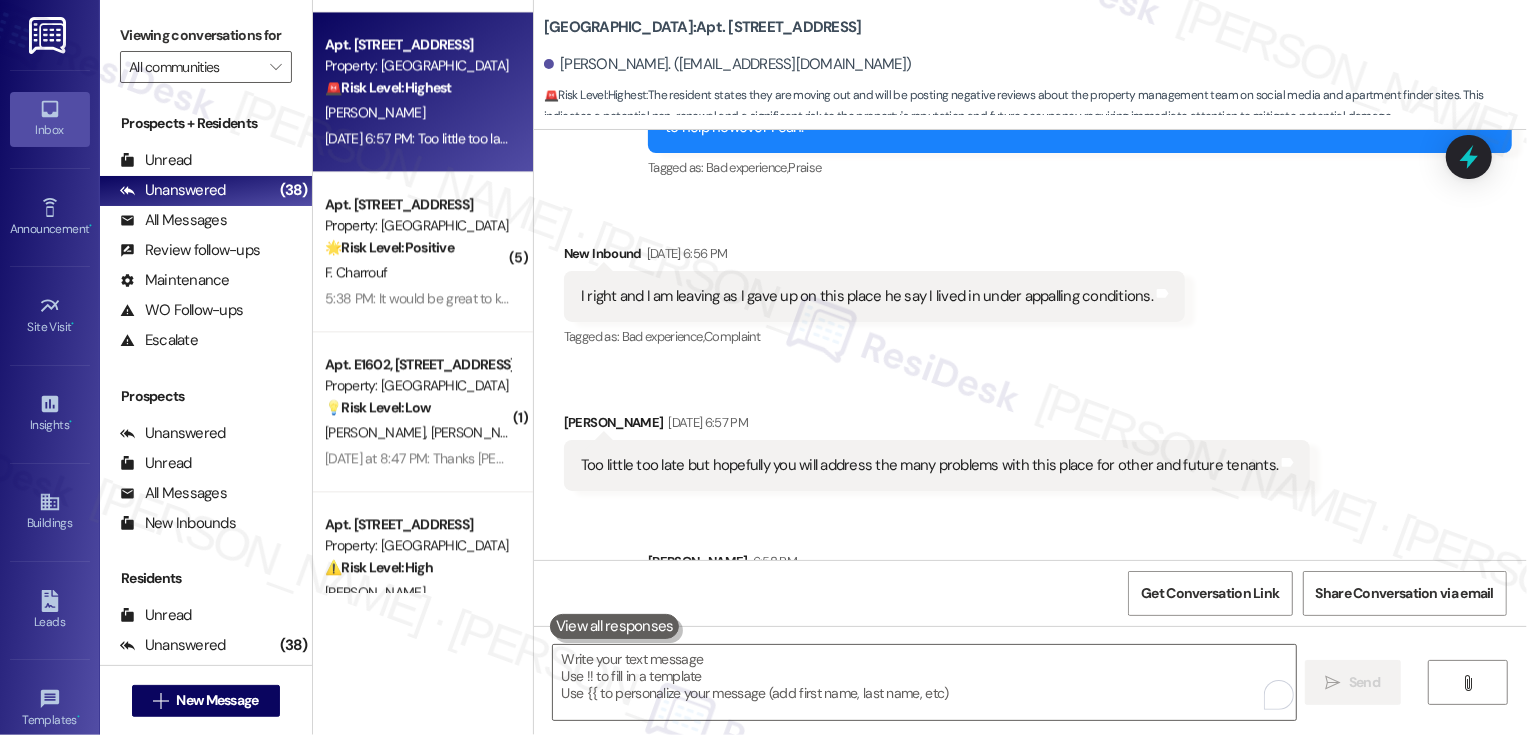 scroll, scrollTop: 1050, scrollLeft: 0, axis: vertical 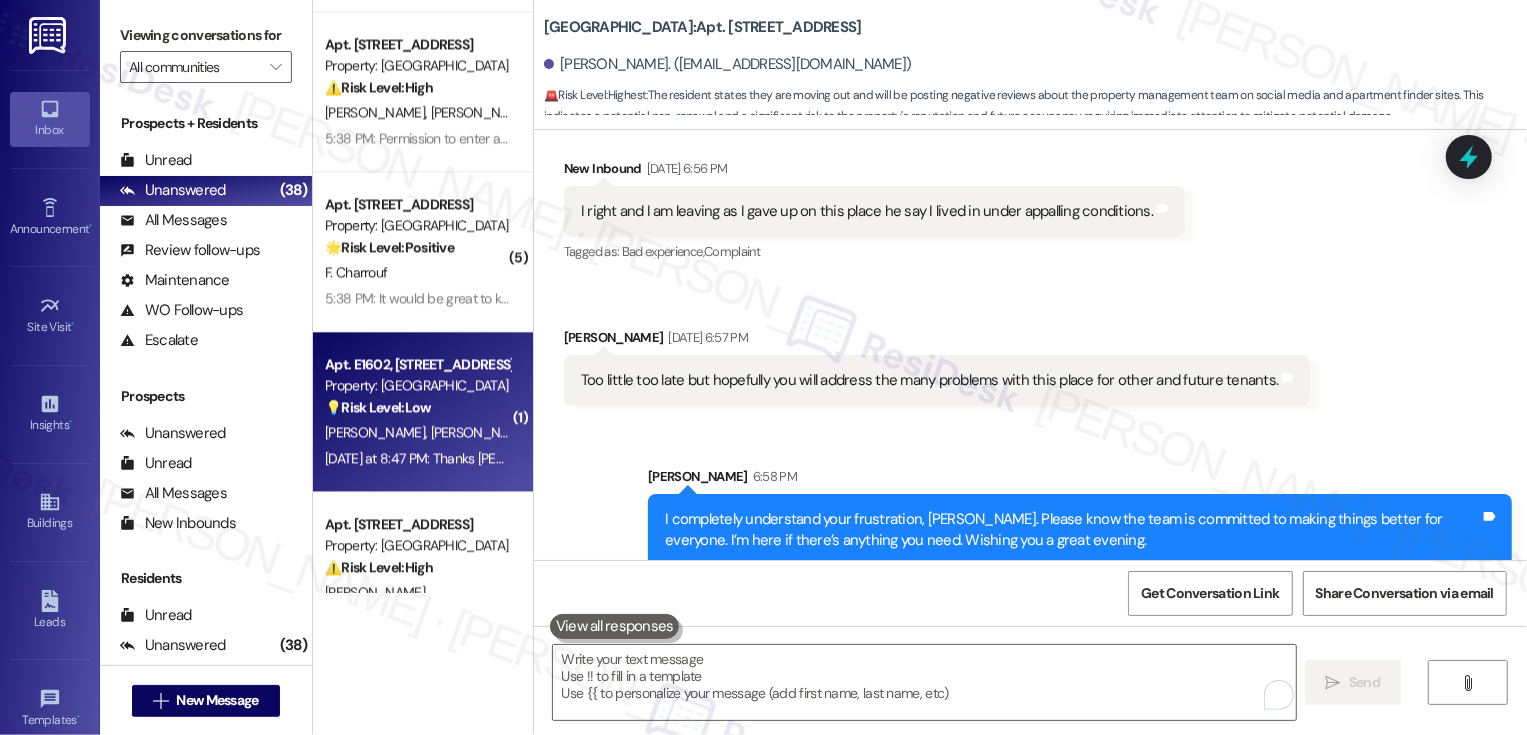 click on "[PERSON_NAME]" at bounding box center [480, 432] 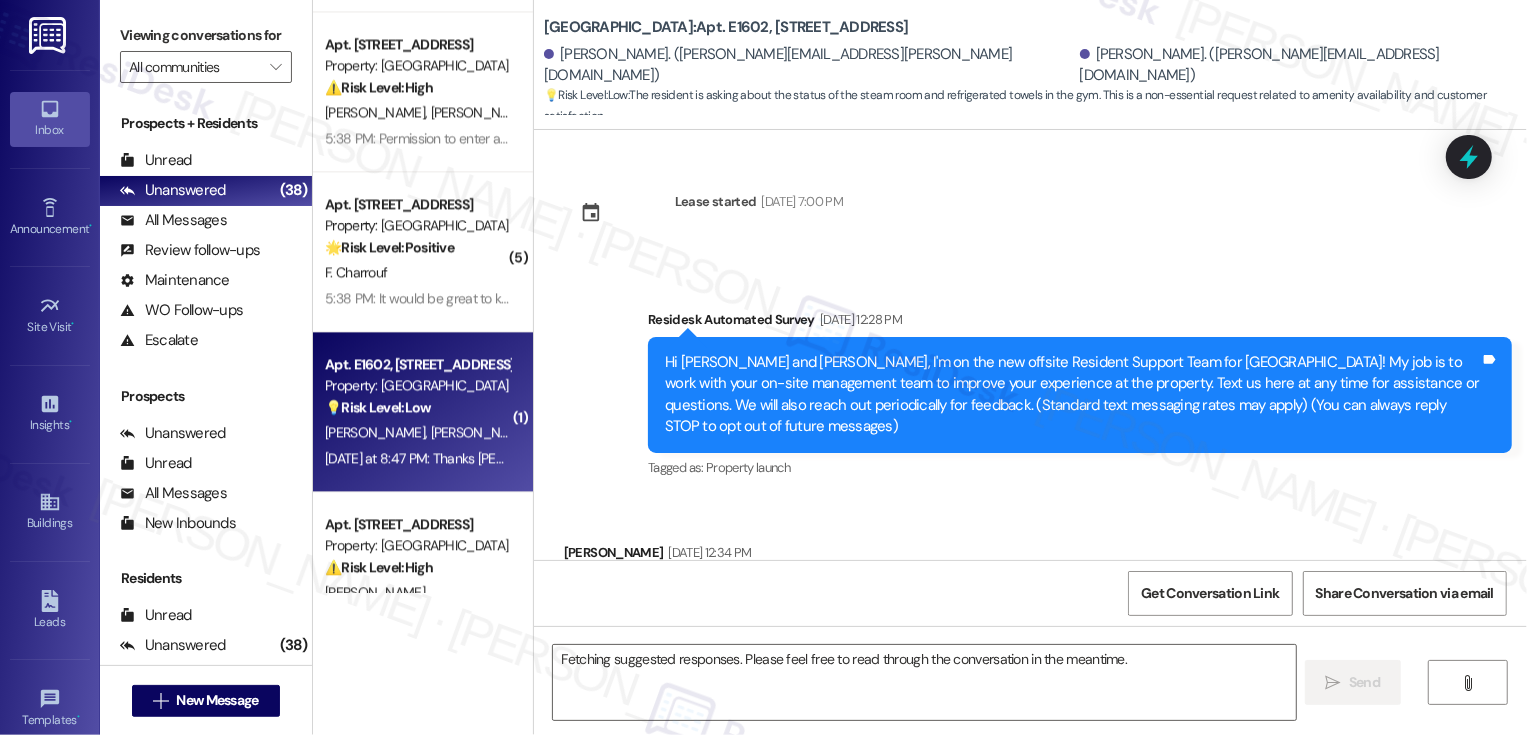 scroll, scrollTop: 1153, scrollLeft: 0, axis: vertical 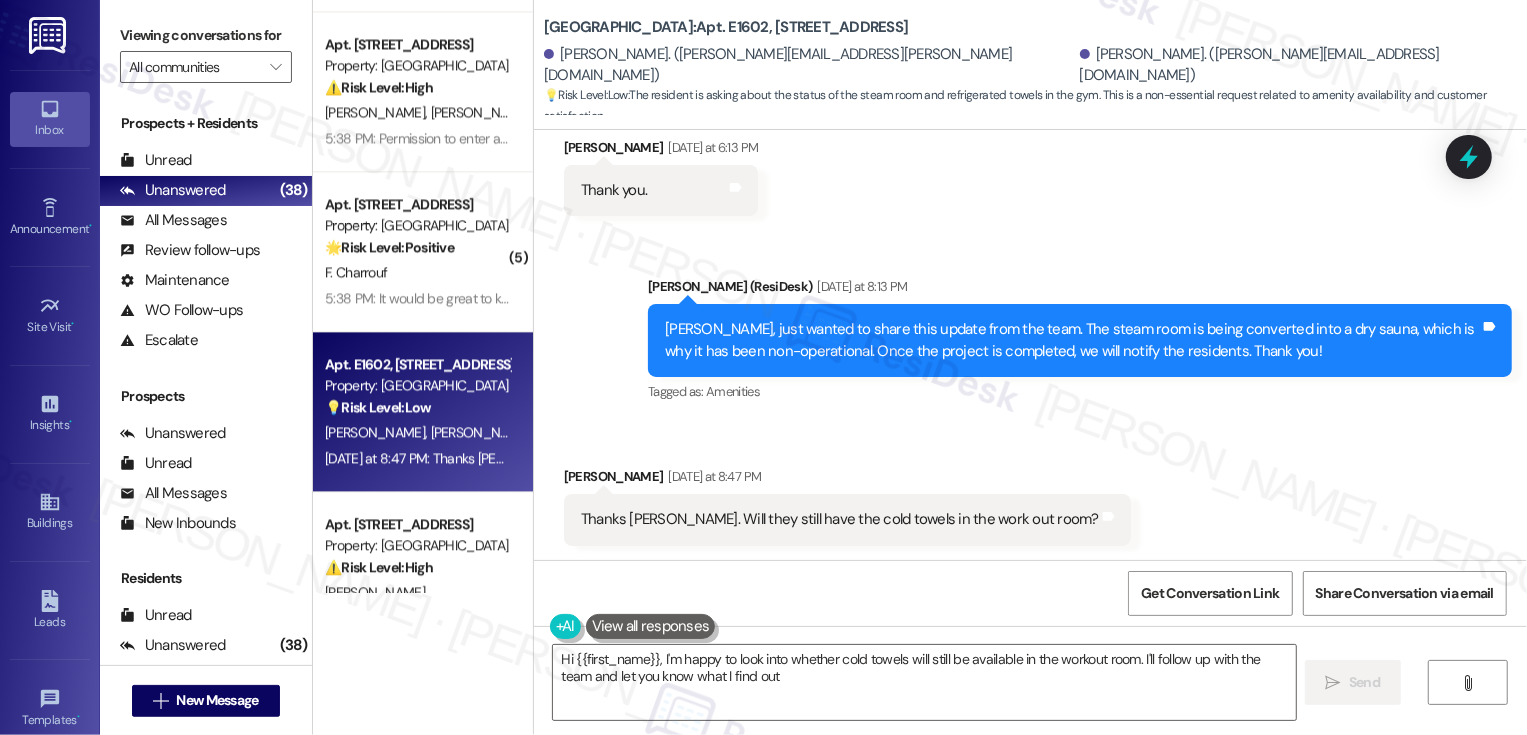 type on "Hi {{first_name}}, I'm happy to look into whether cold towels will still be available in the workout room. I'll follow up with the team and let you know what I find out!" 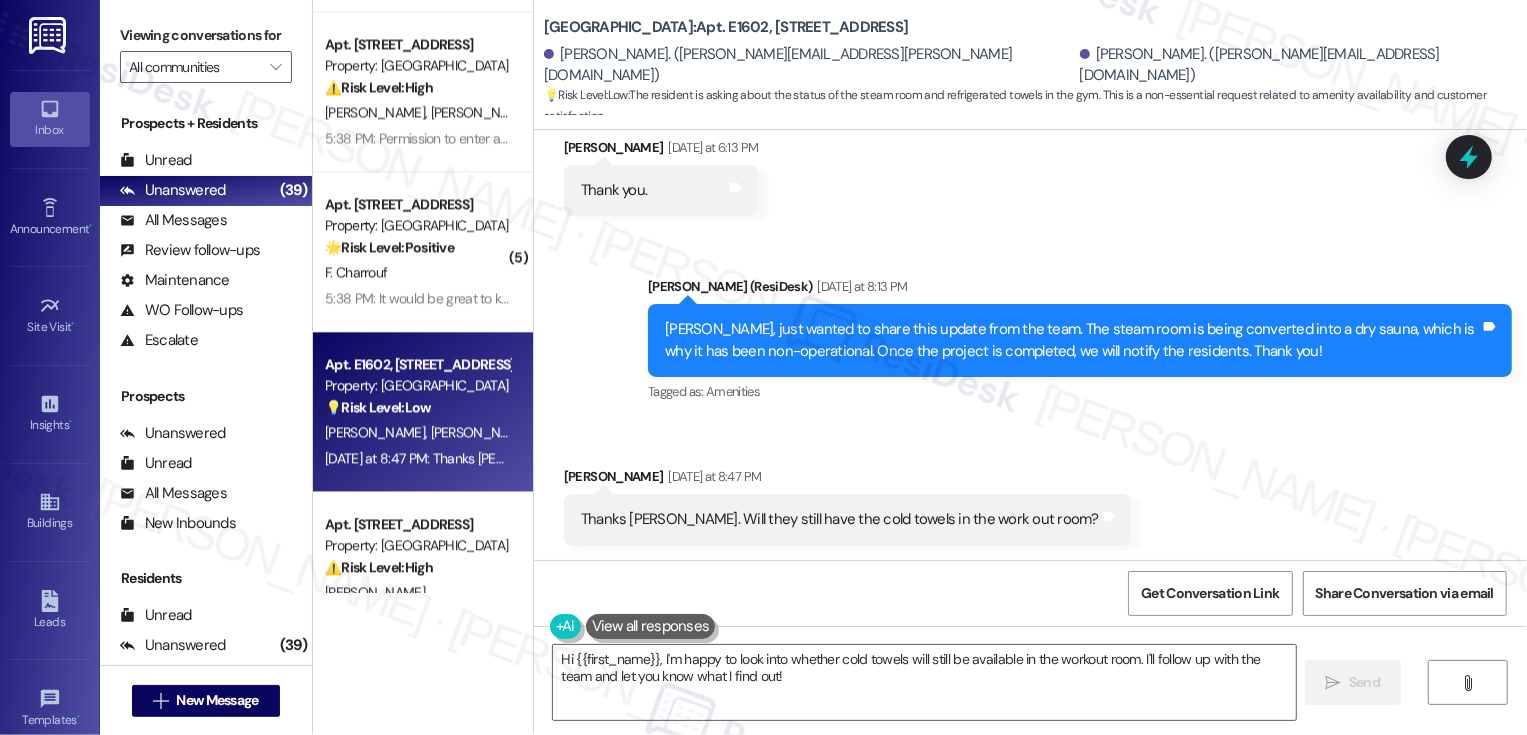 scroll, scrollTop: 1154, scrollLeft: 0, axis: vertical 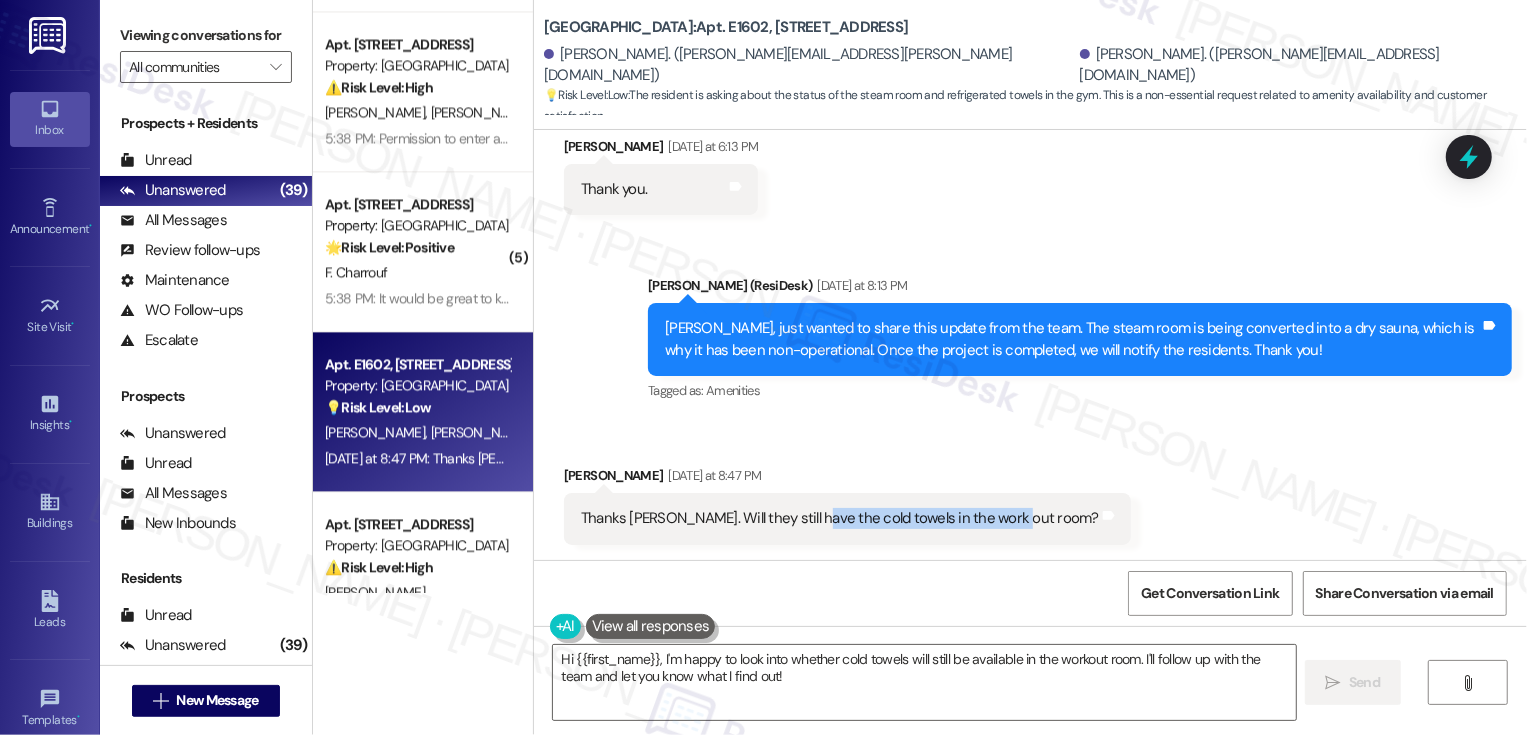 drag, startPoint x: 791, startPoint y: 519, endPoint x: 993, endPoint y: 526, distance: 202.12125 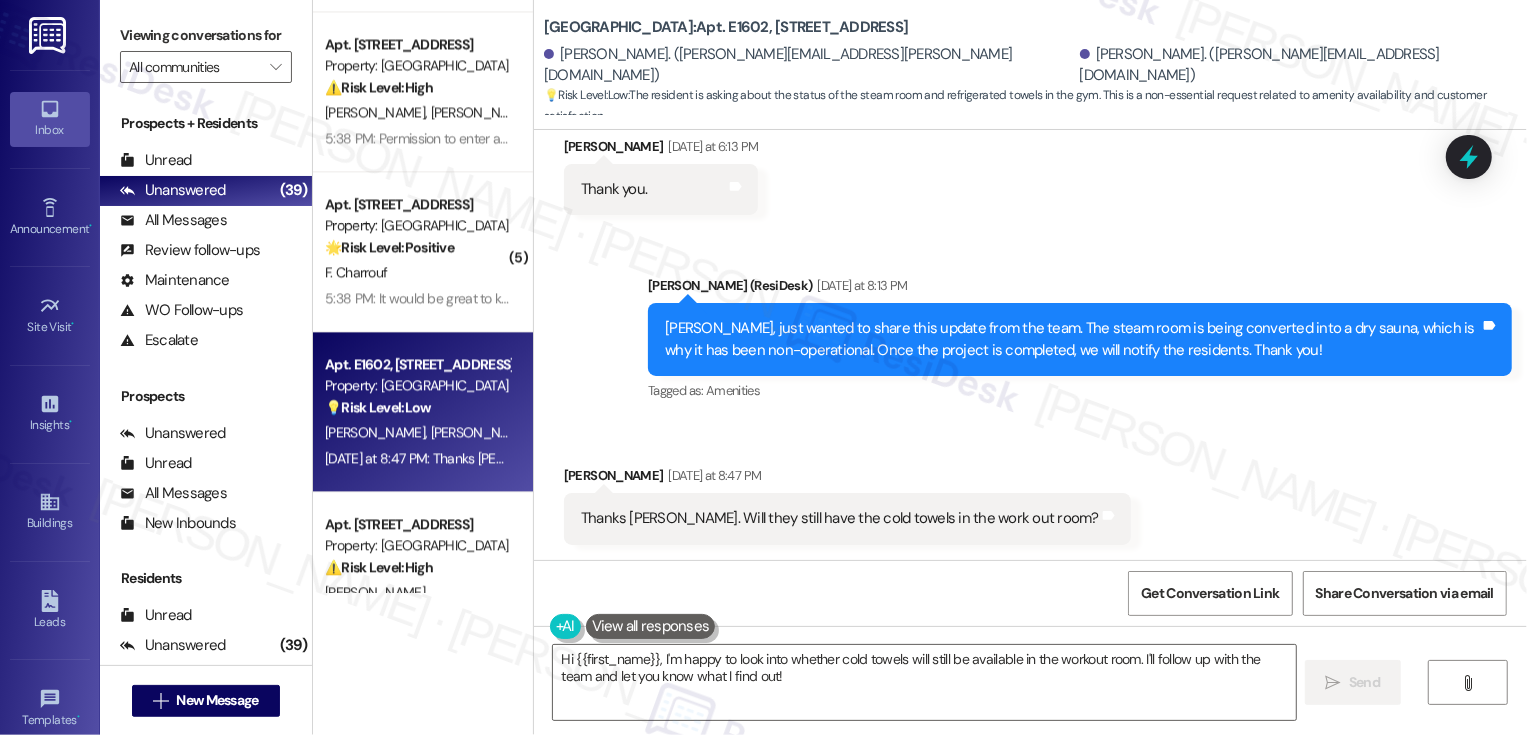 click on "Received via SMS Donald Proffitt Yesterday at 8:47 PM Thanks Sarah. Will they still have the cold towels in the work out room?  Tags and notes" at bounding box center (1030, 489) 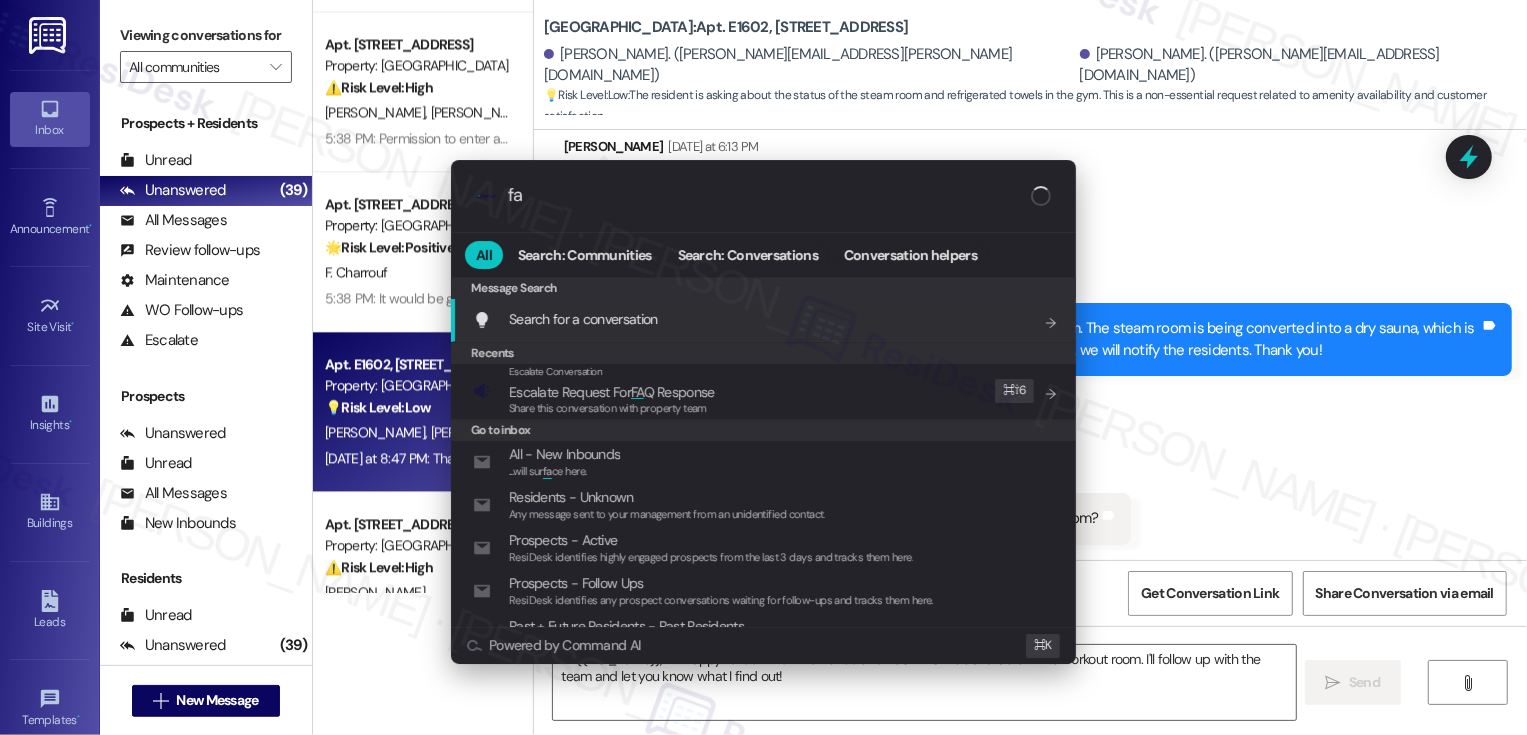 type on "faq" 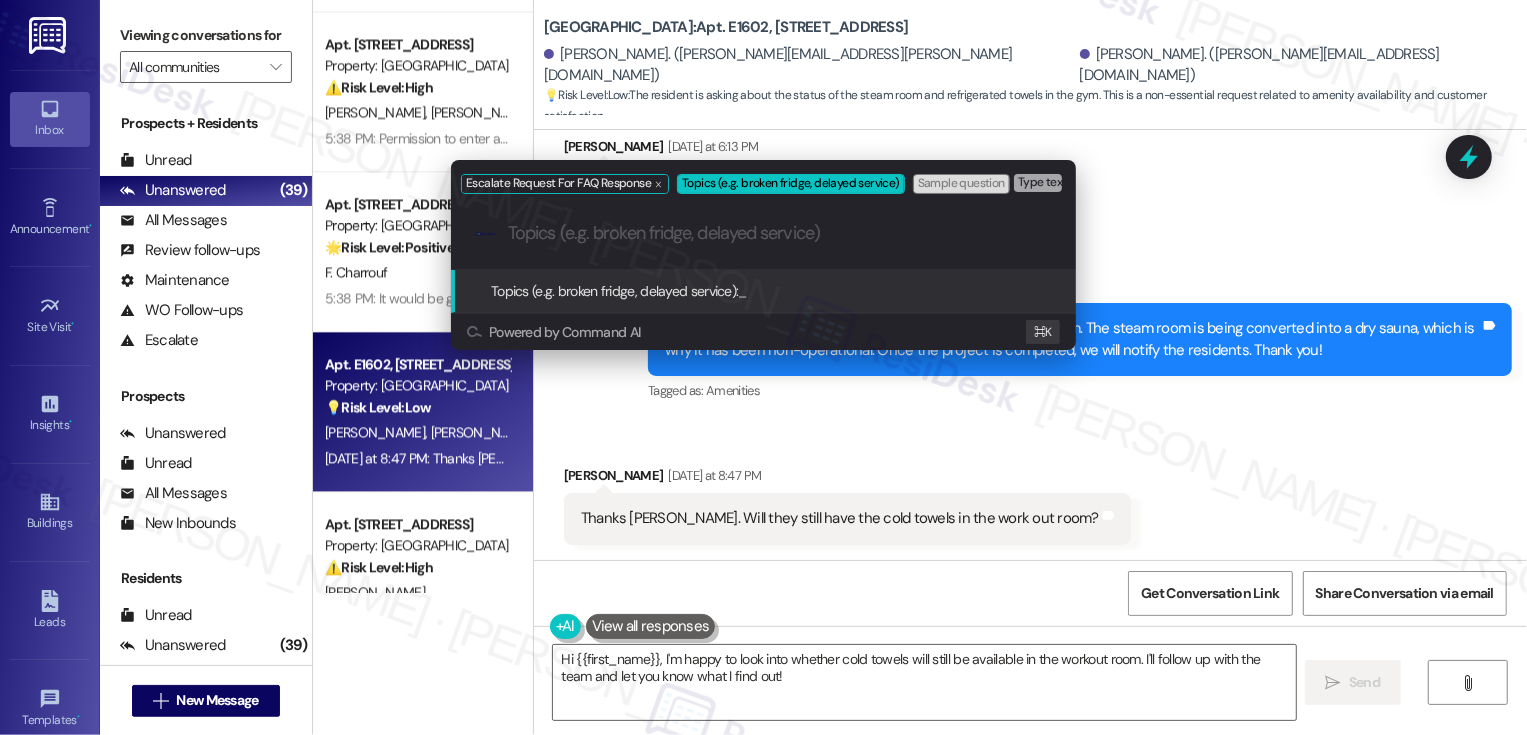 paste on "cold towels in the work out room" 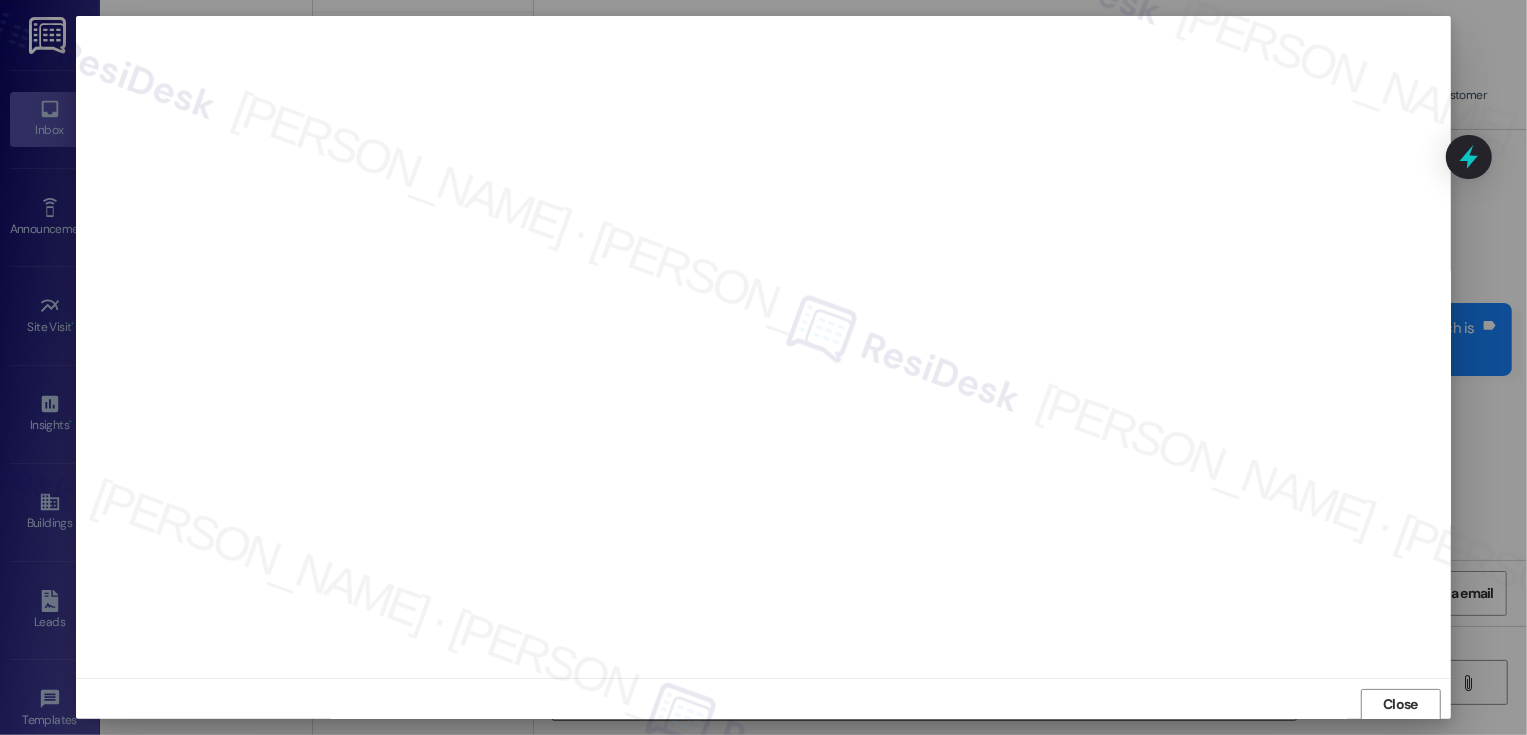 scroll, scrollTop: 1, scrollLeft: 0, axis: vertical 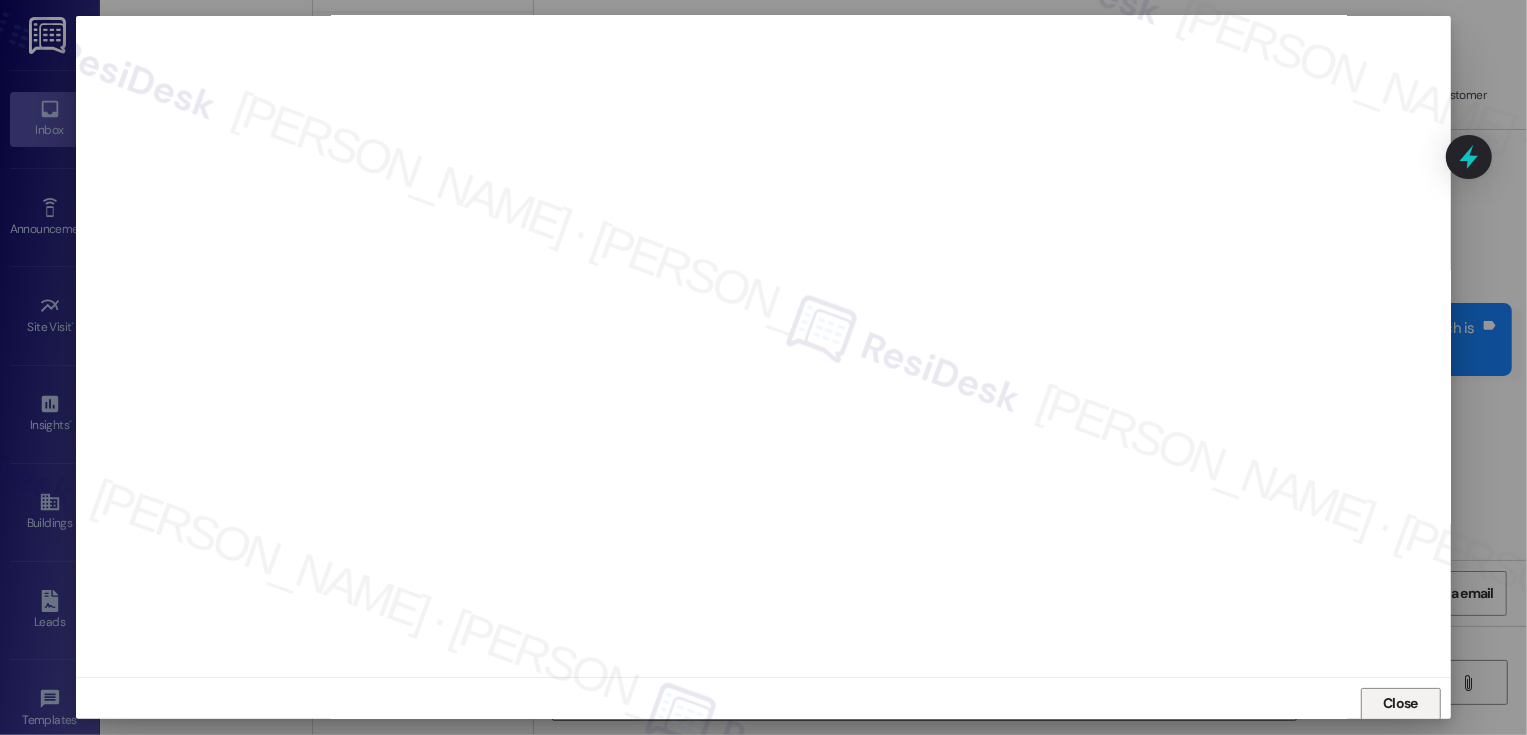 click on "Close" at bounding box center (1400, 703) 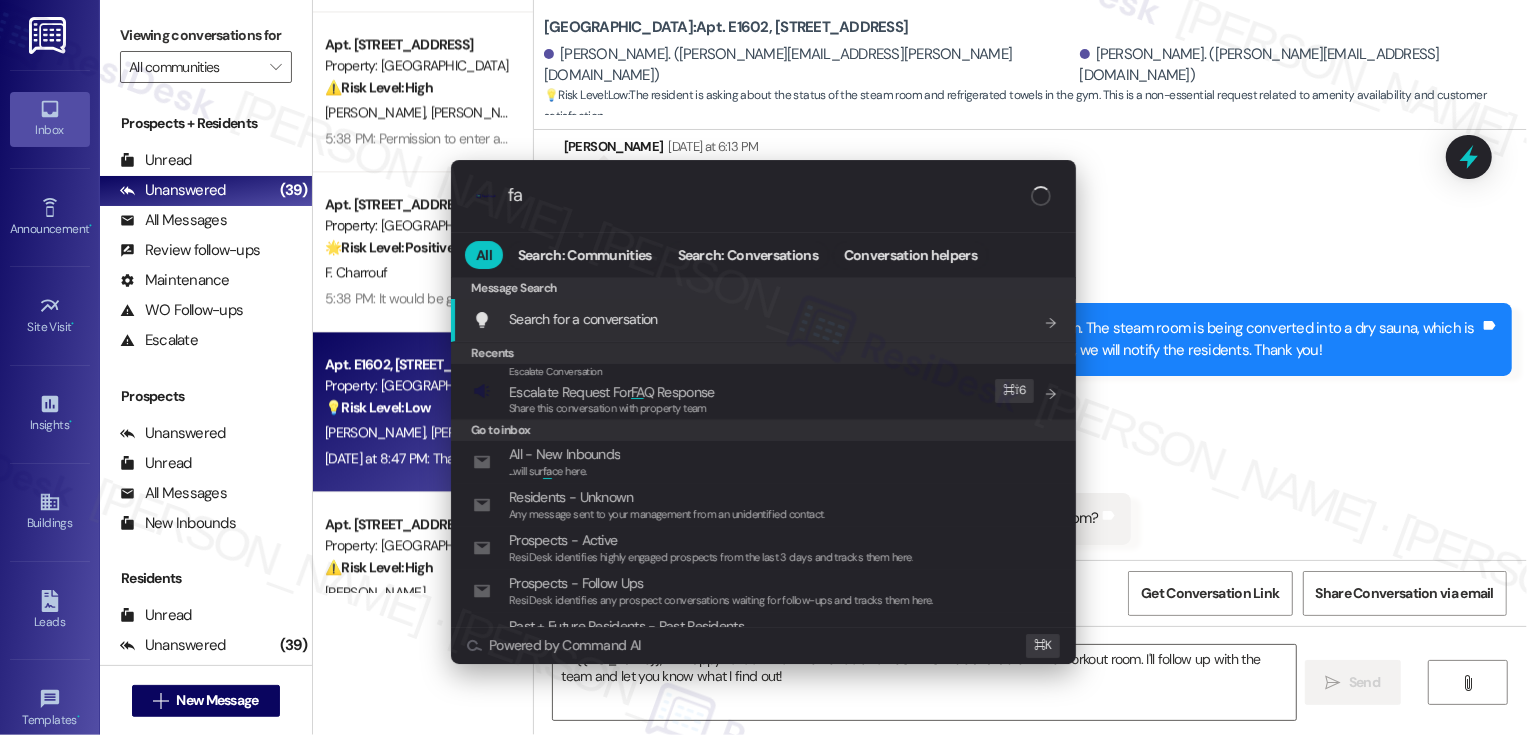 type on "faq" 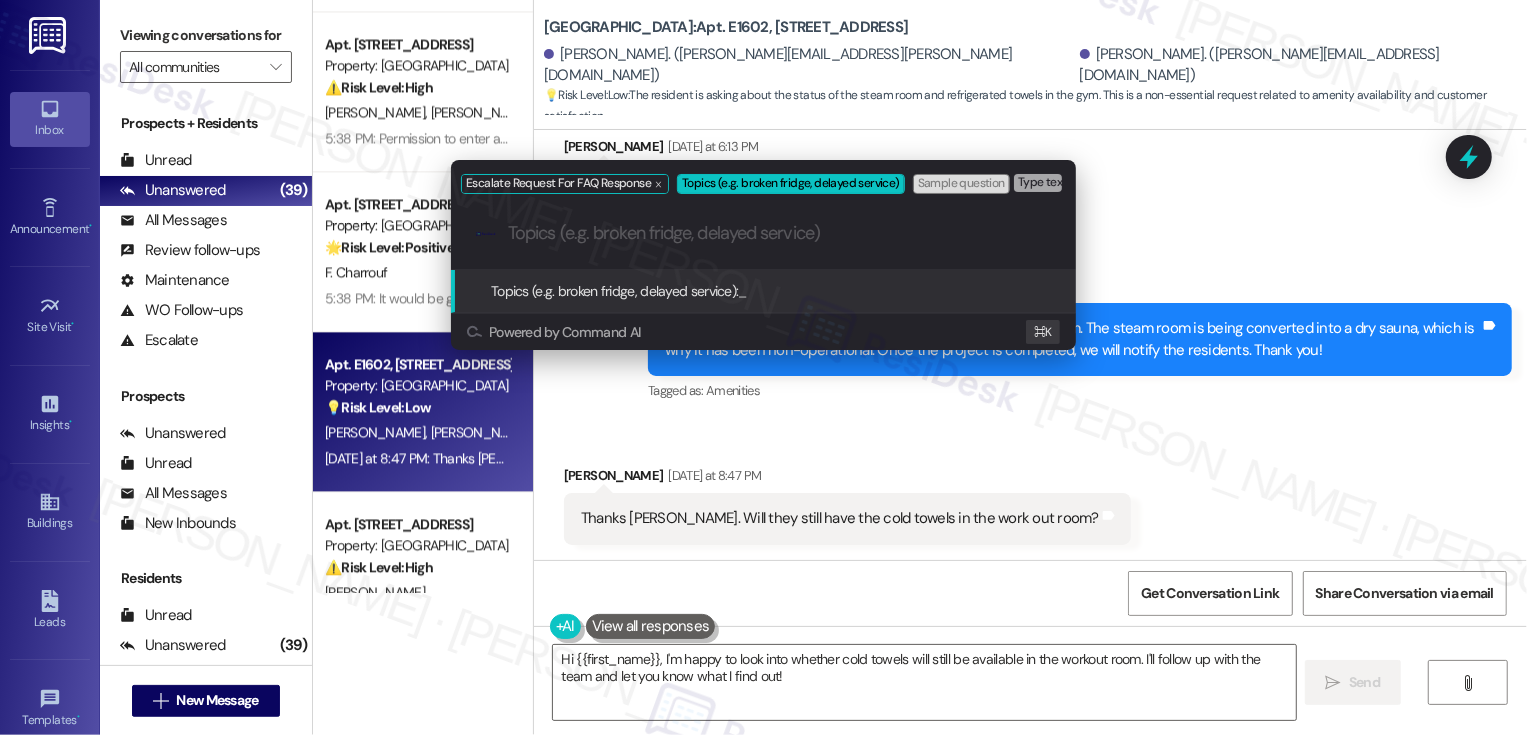 paste on "cold towels in the work out room" 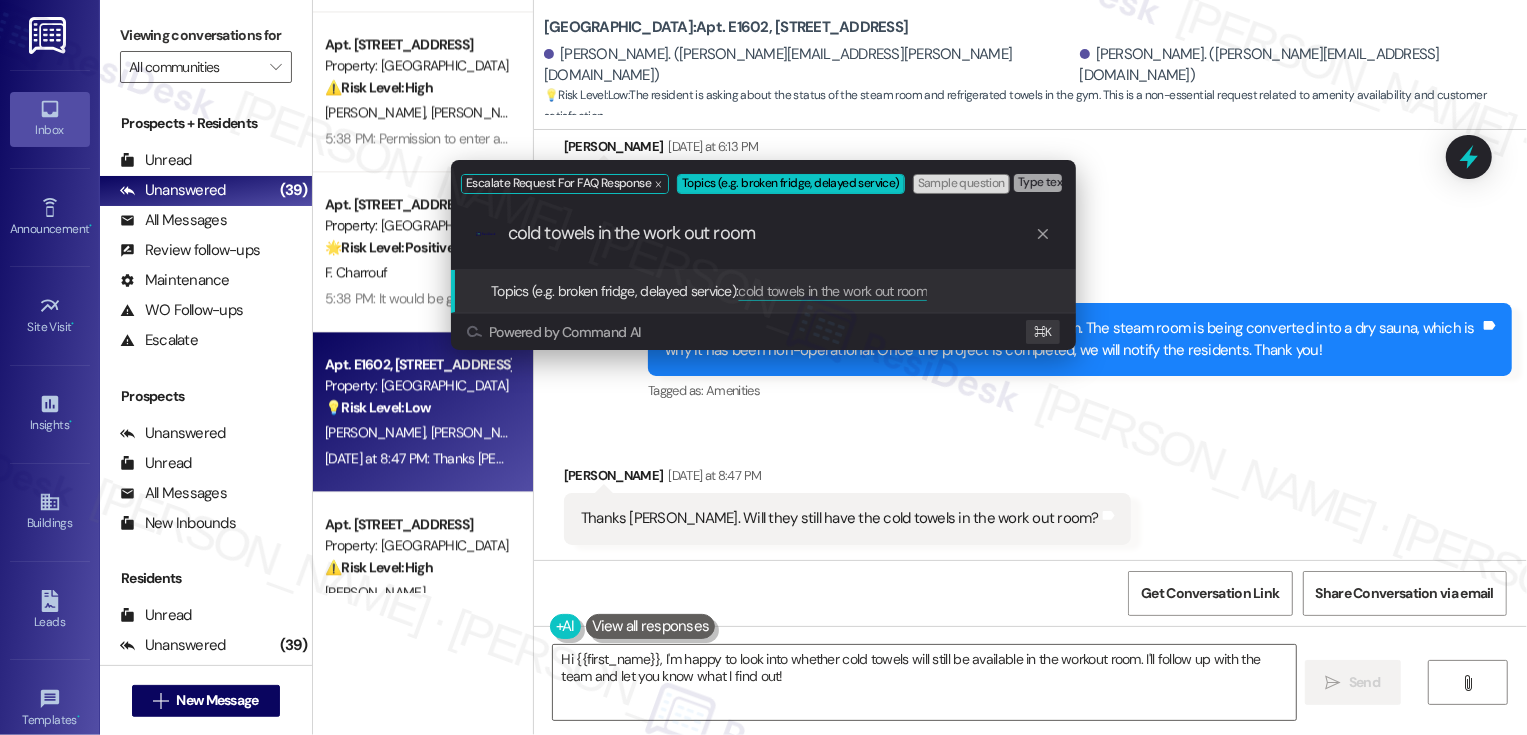 type 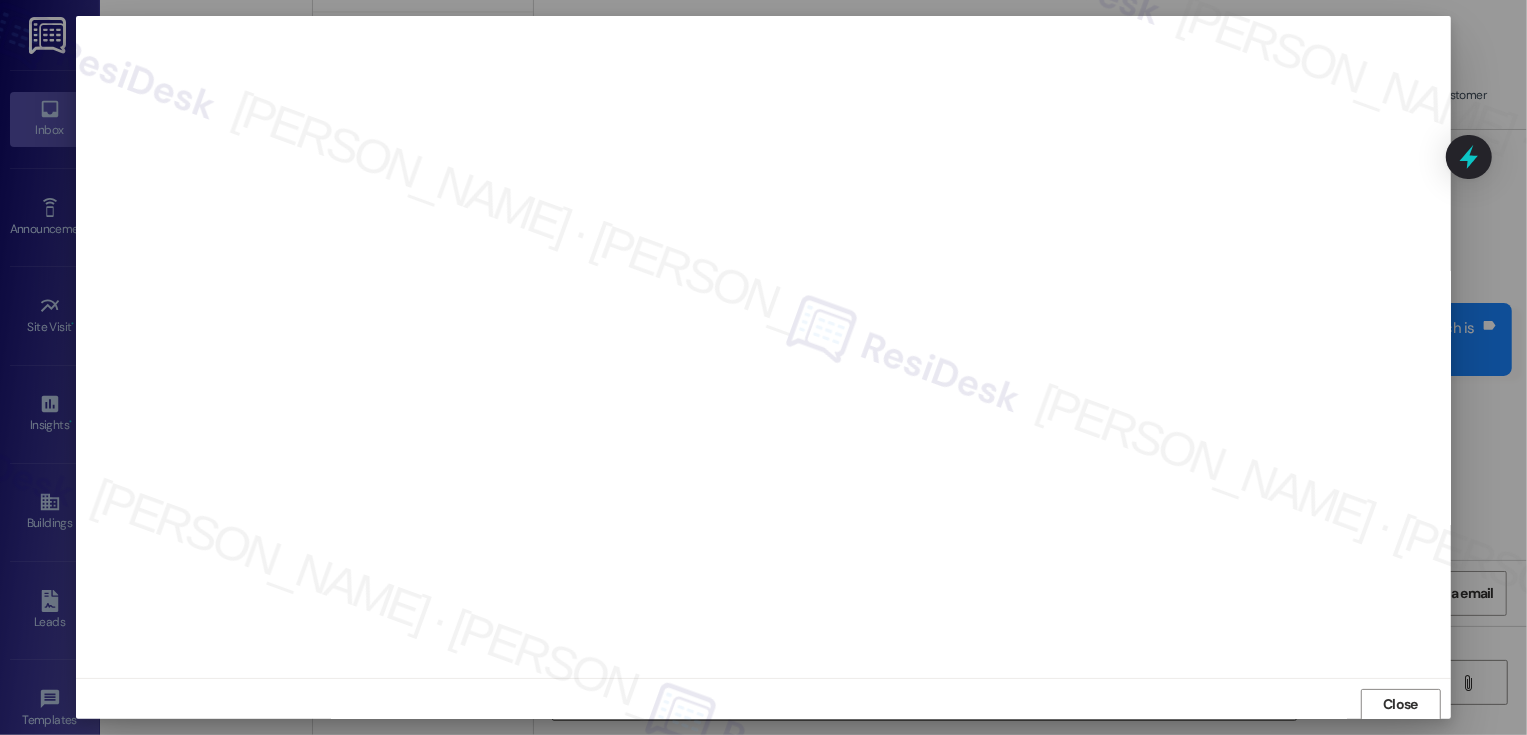 scroll, scrollTop: 1, scrollLeft: 0, axis: vertical 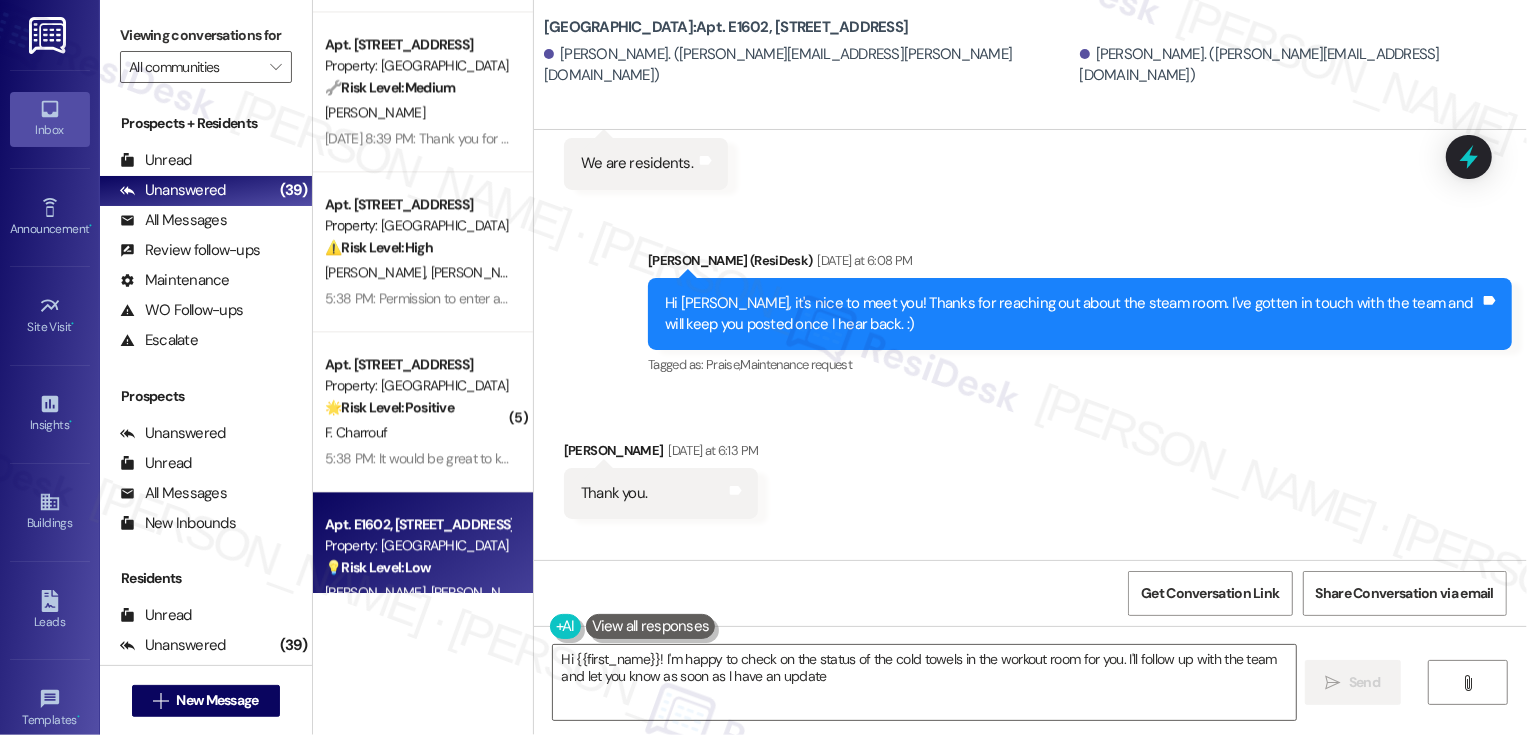 type on "Hi {{first_name}}! I'm happy to check on the status of the cold towels in the workout room for you. I'll follow up with the team and let you know as soon as I have an update!" 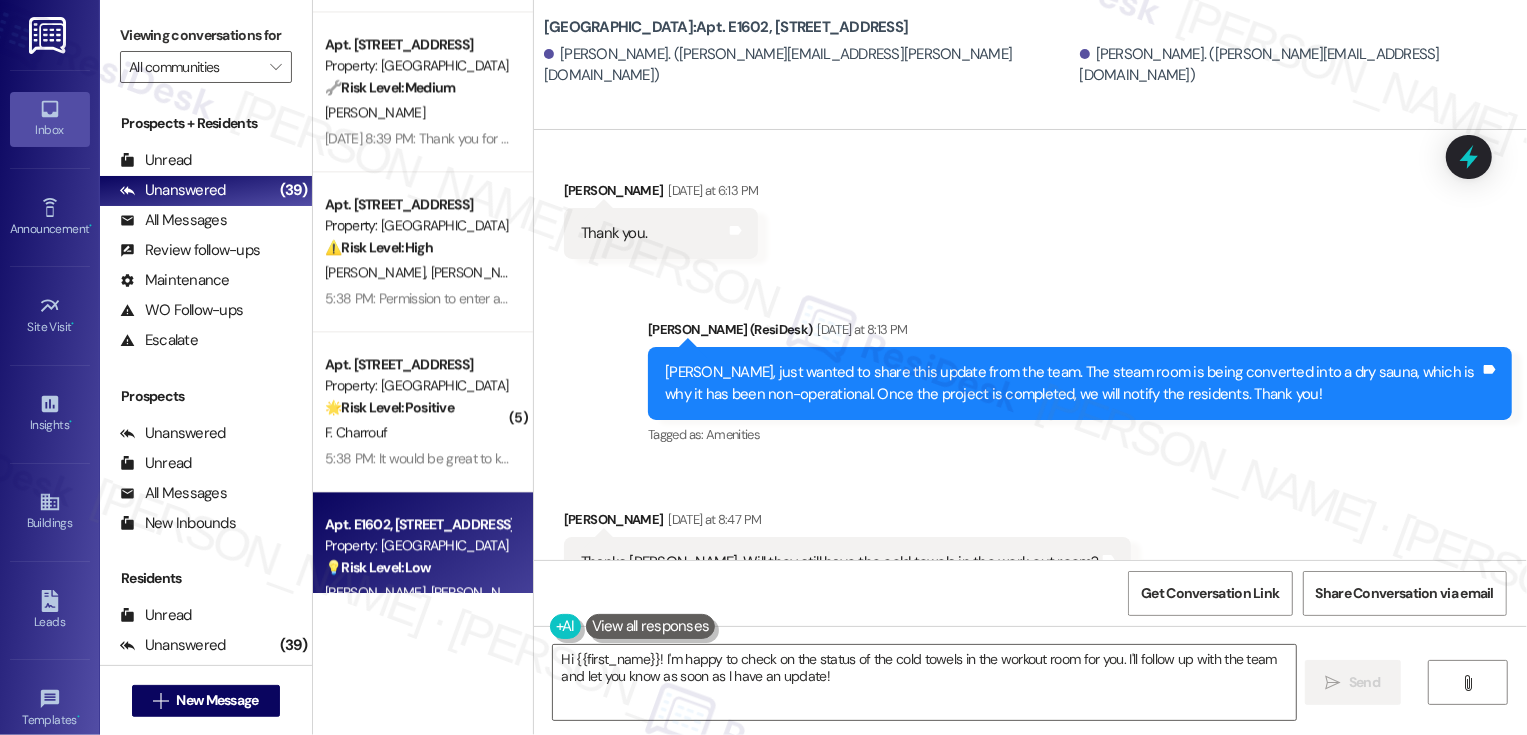 scroll, scrollTop: 1150, scrollLeft: 0, axis: vertical 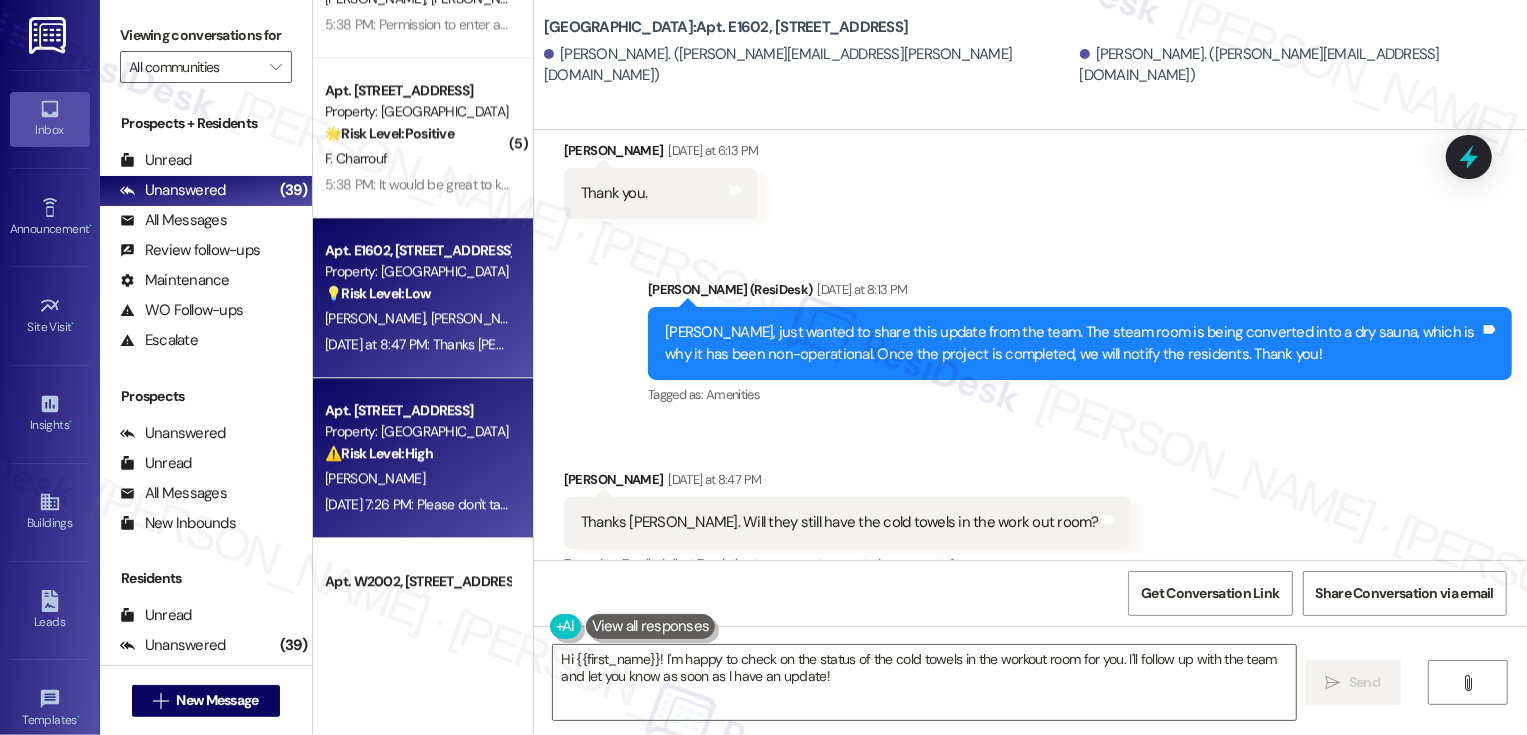 click on "[PERSON_NAME]" at bounding box center (417, 478) 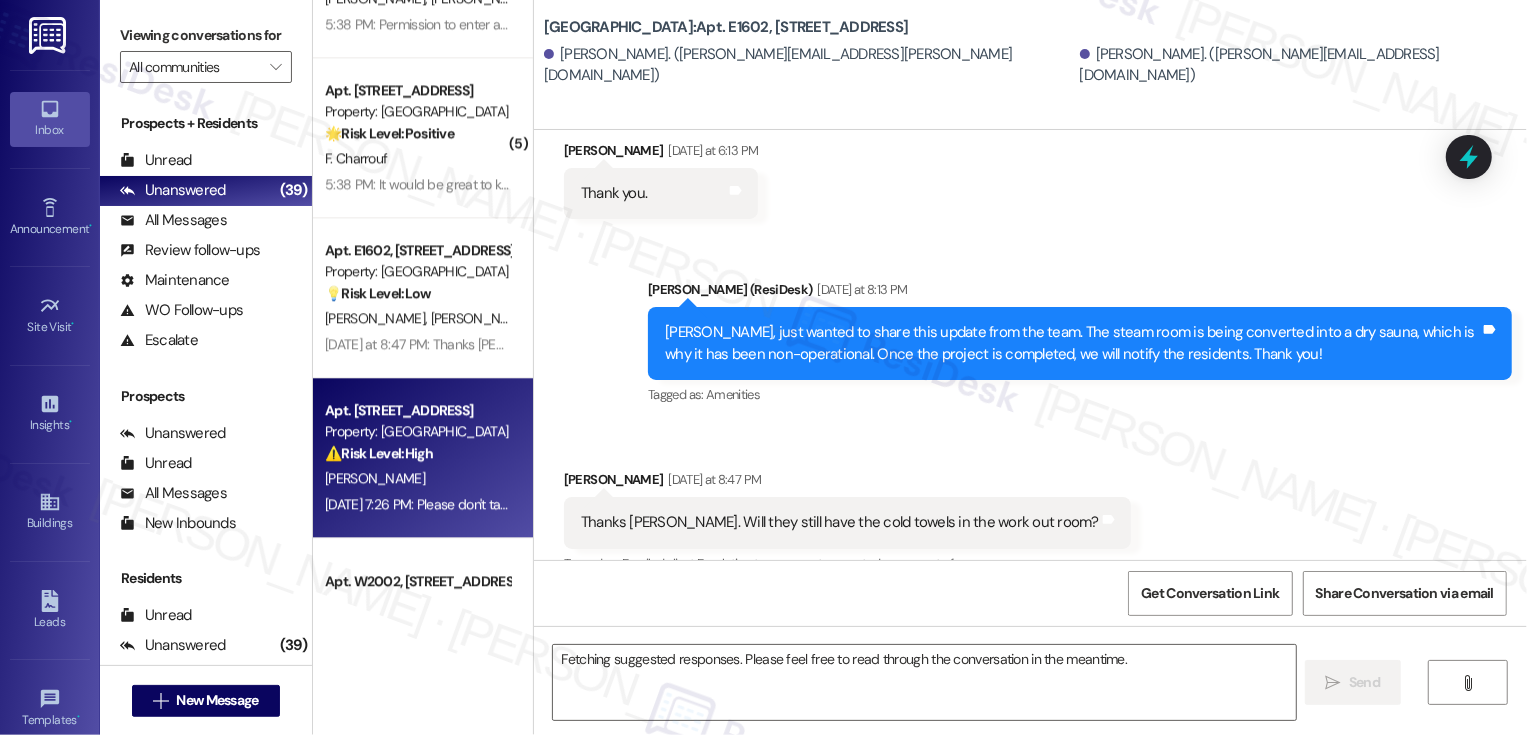 click on "[PERSON_NAME]" at bounding box center (417, 478) 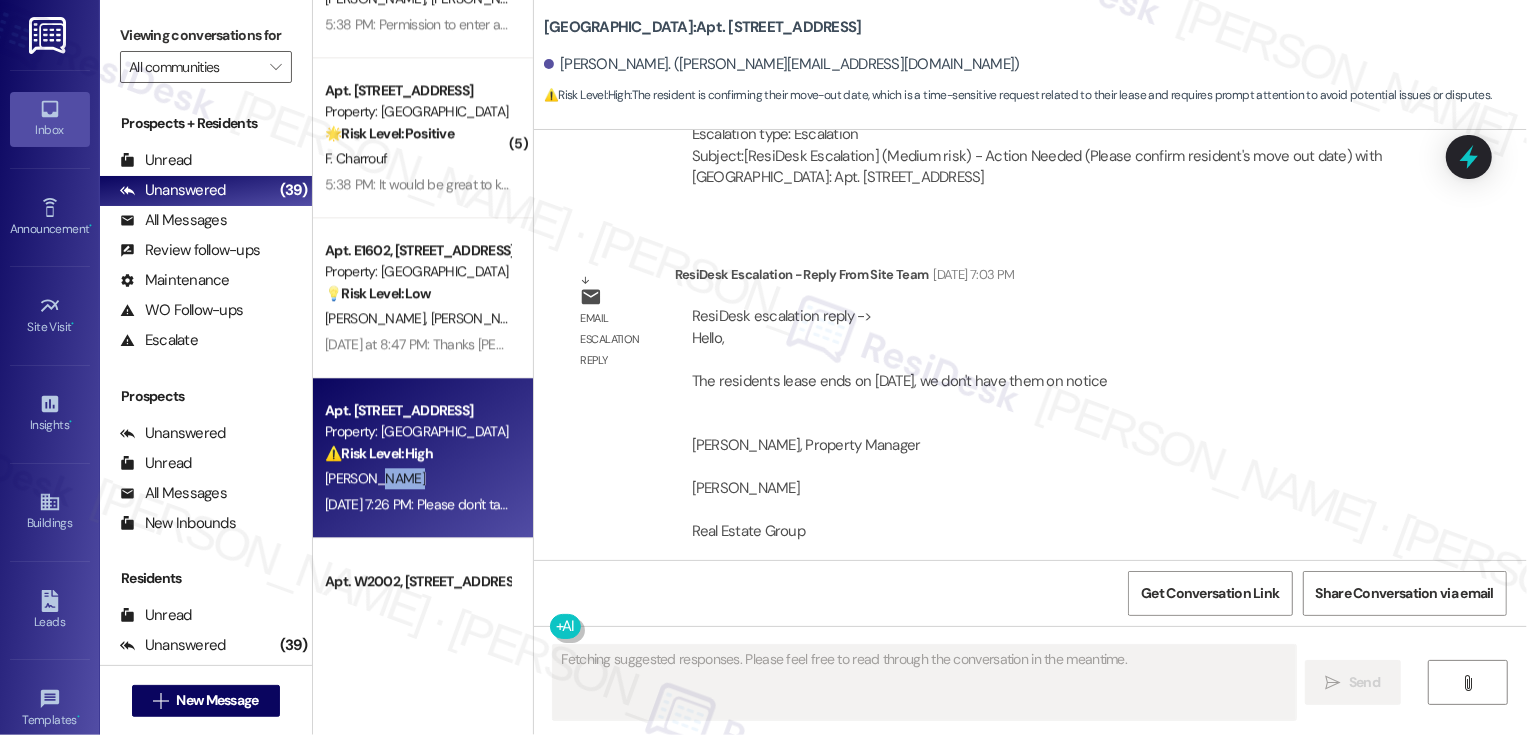 scroll, scrollTop: 1182, scrollLeft: 0, axis: vertical 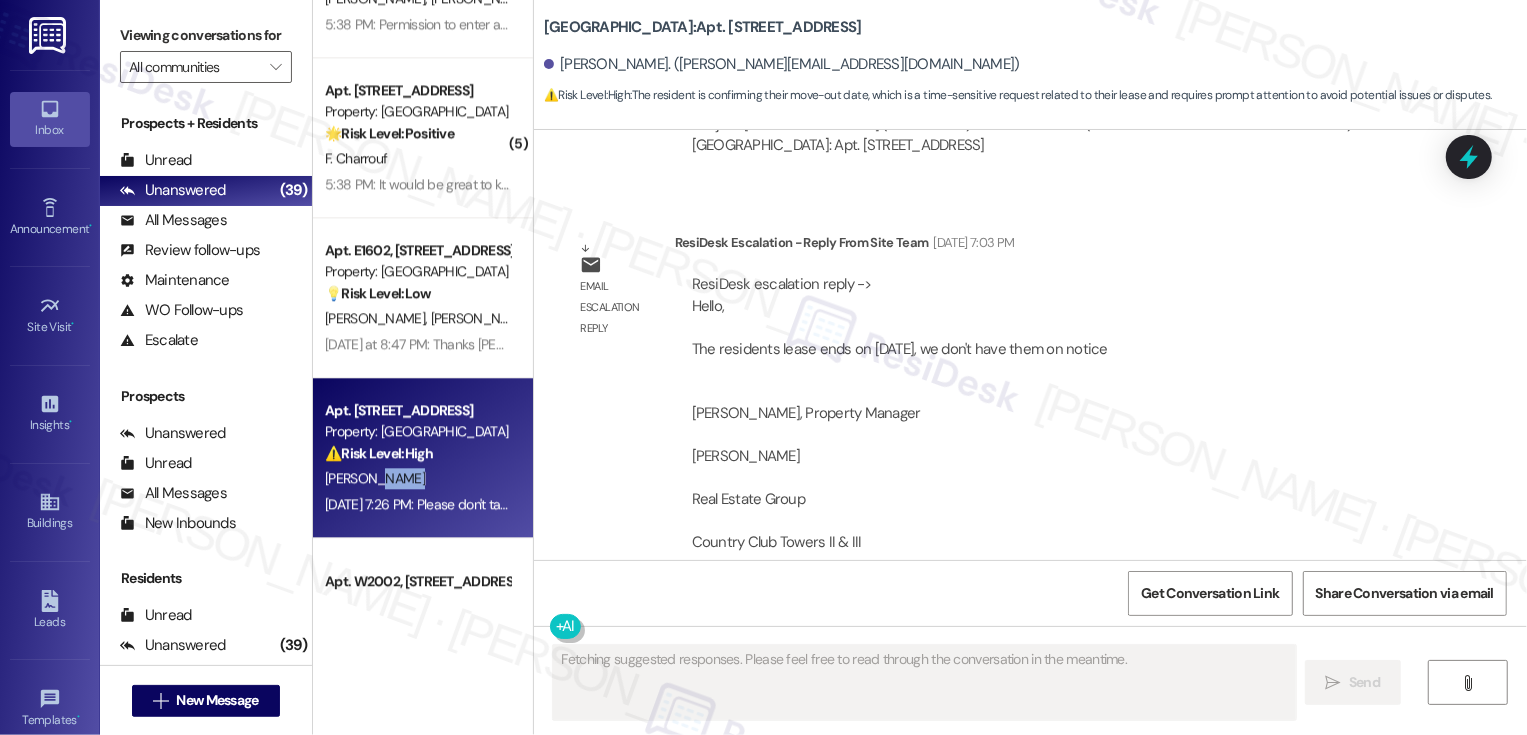 click on "[PERSON_NAME]" at bounding box center [417, 478] 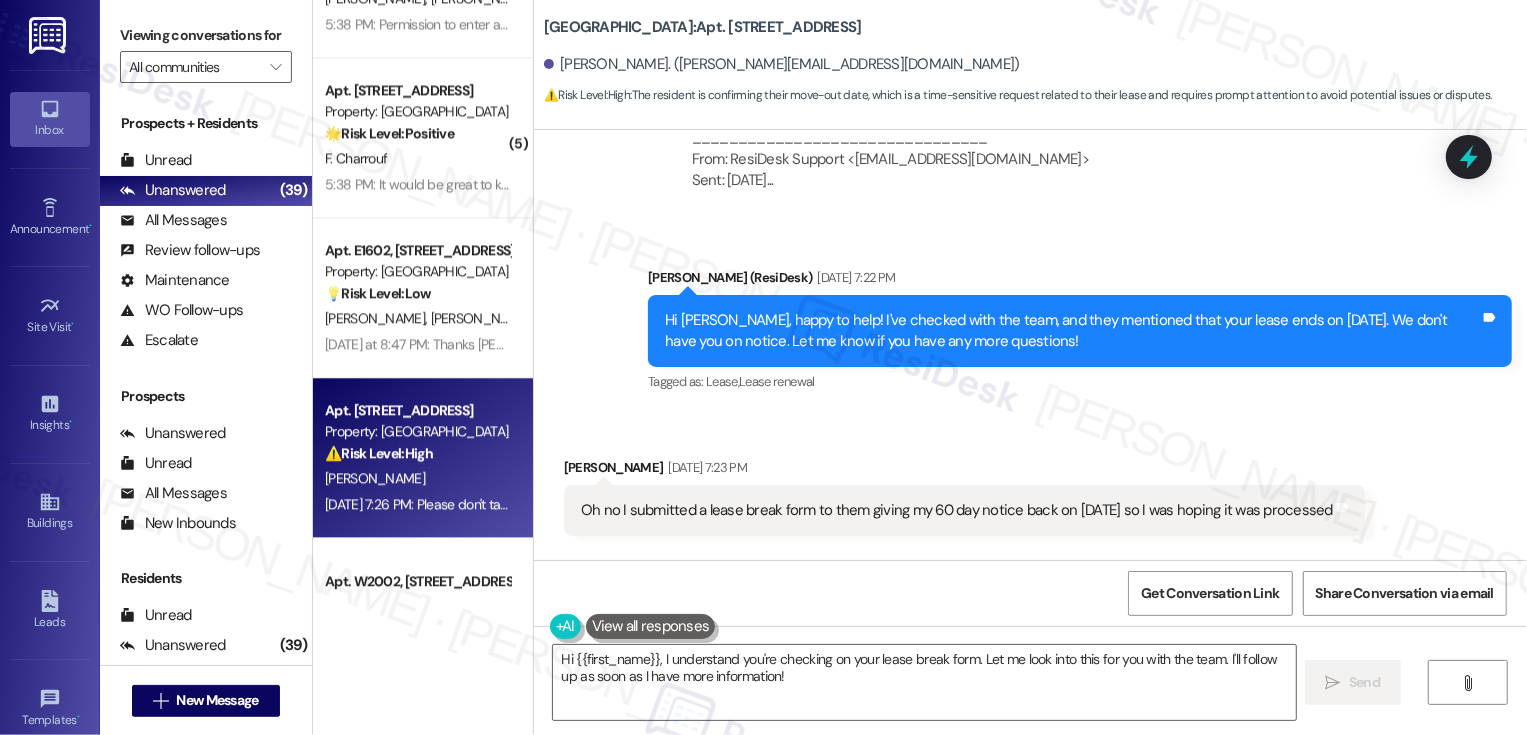 scroll, scrollTop: 1971, scrollLeft: 0, axis: vertical 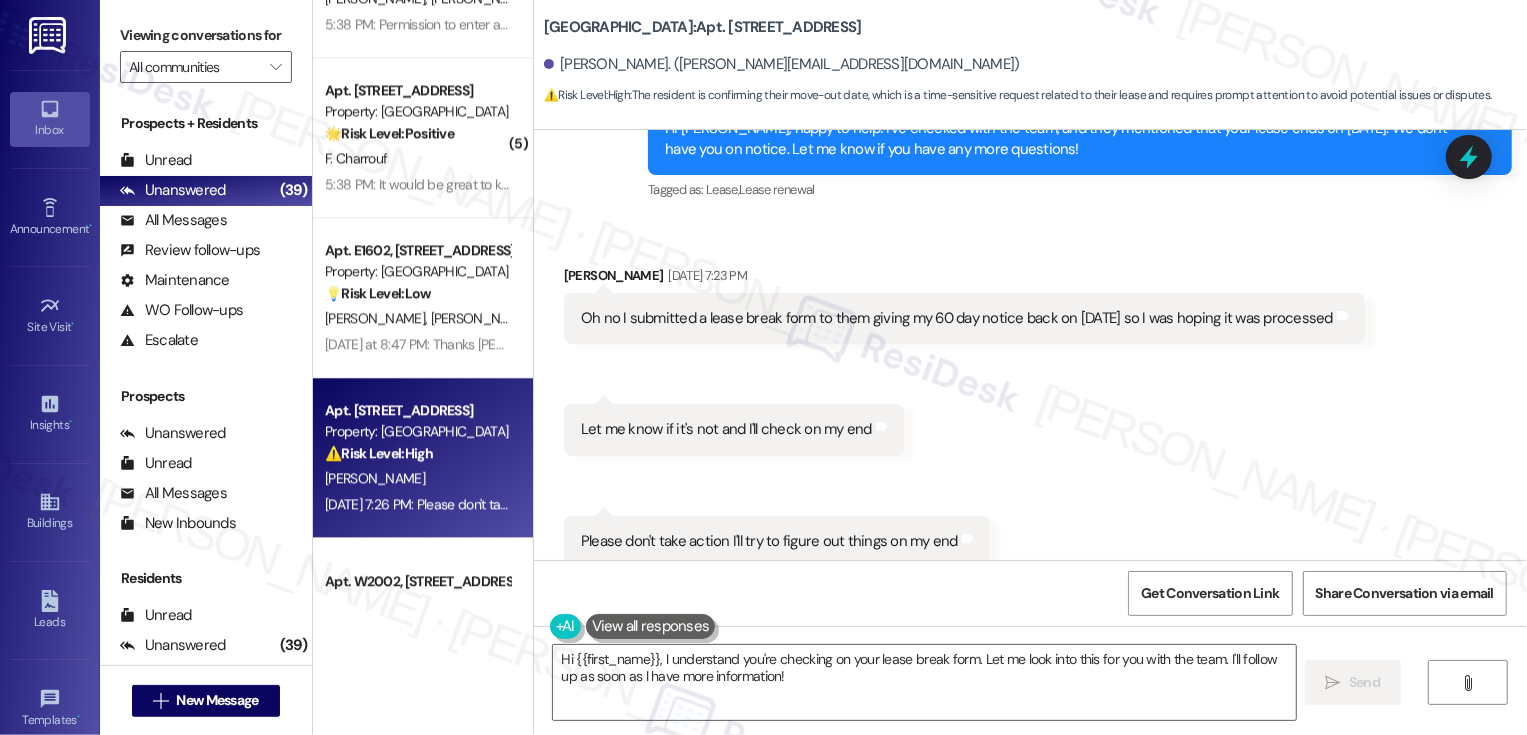 drag, startPoint x: 650, startPoint y: 662, endPoint x: 838, endPoint y: 739, distance: 203.15758 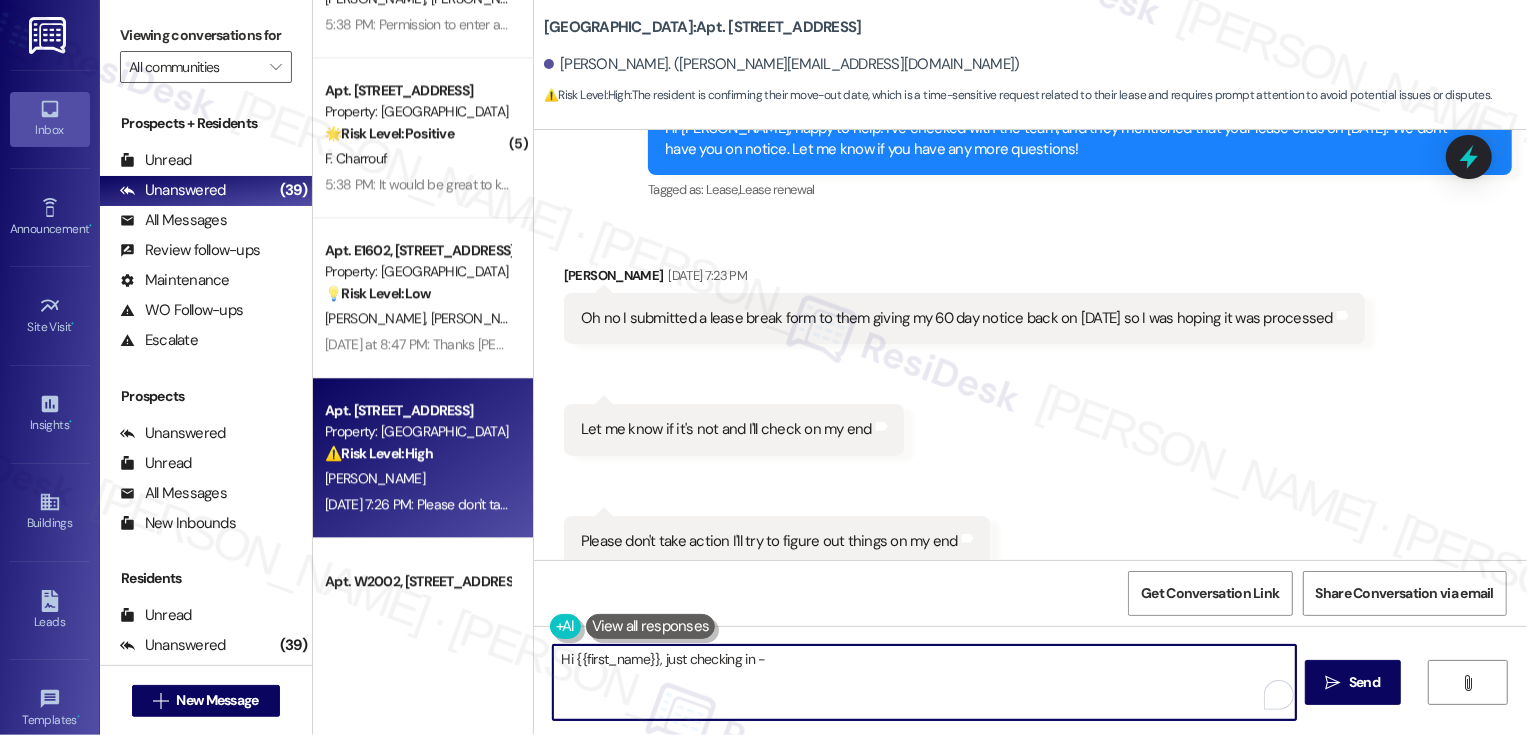 scroll, scrollTop: 1960, scrollLeft: 0, axis: vertical 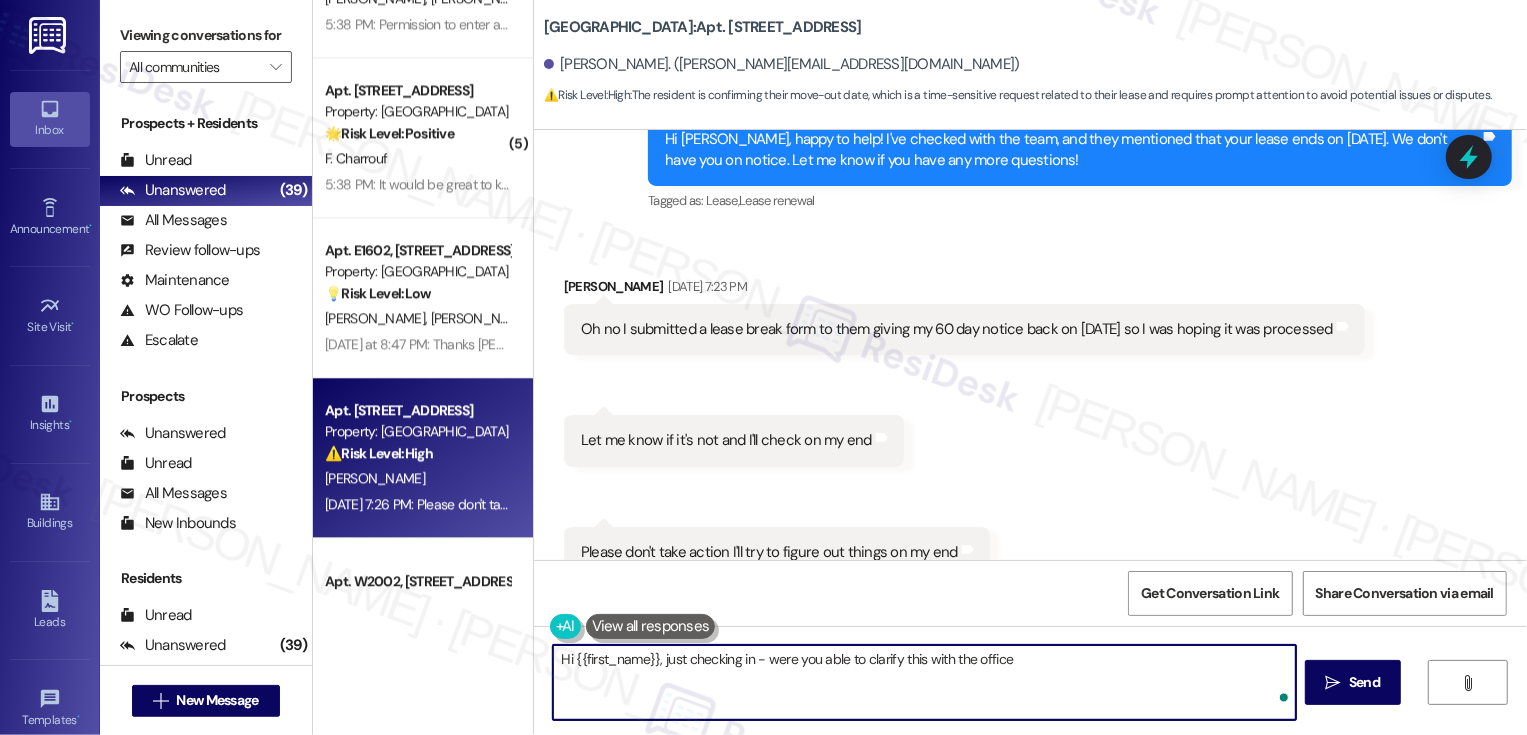 type on "Hi {{first_name}}, just checking in - were you able to clarify this with the office?" 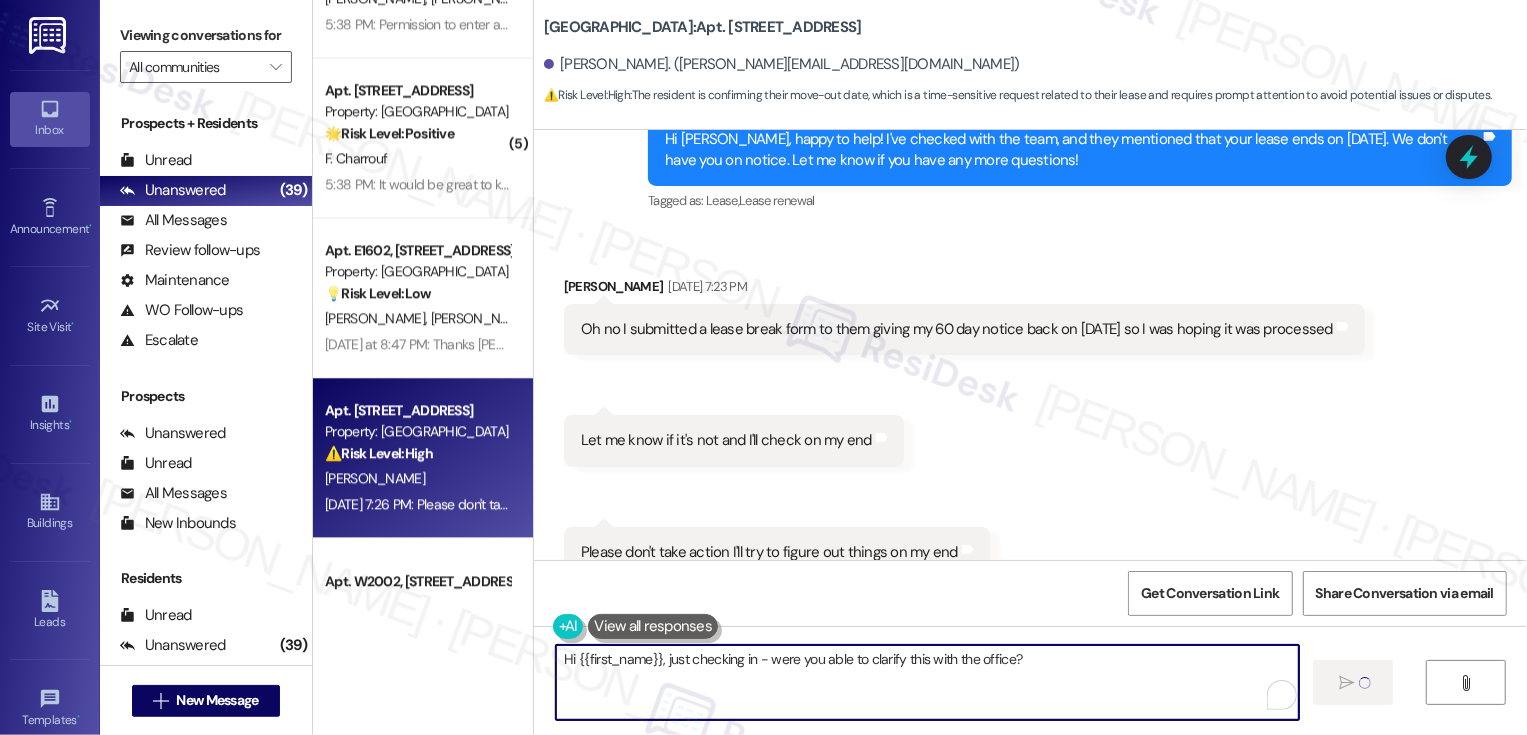 type 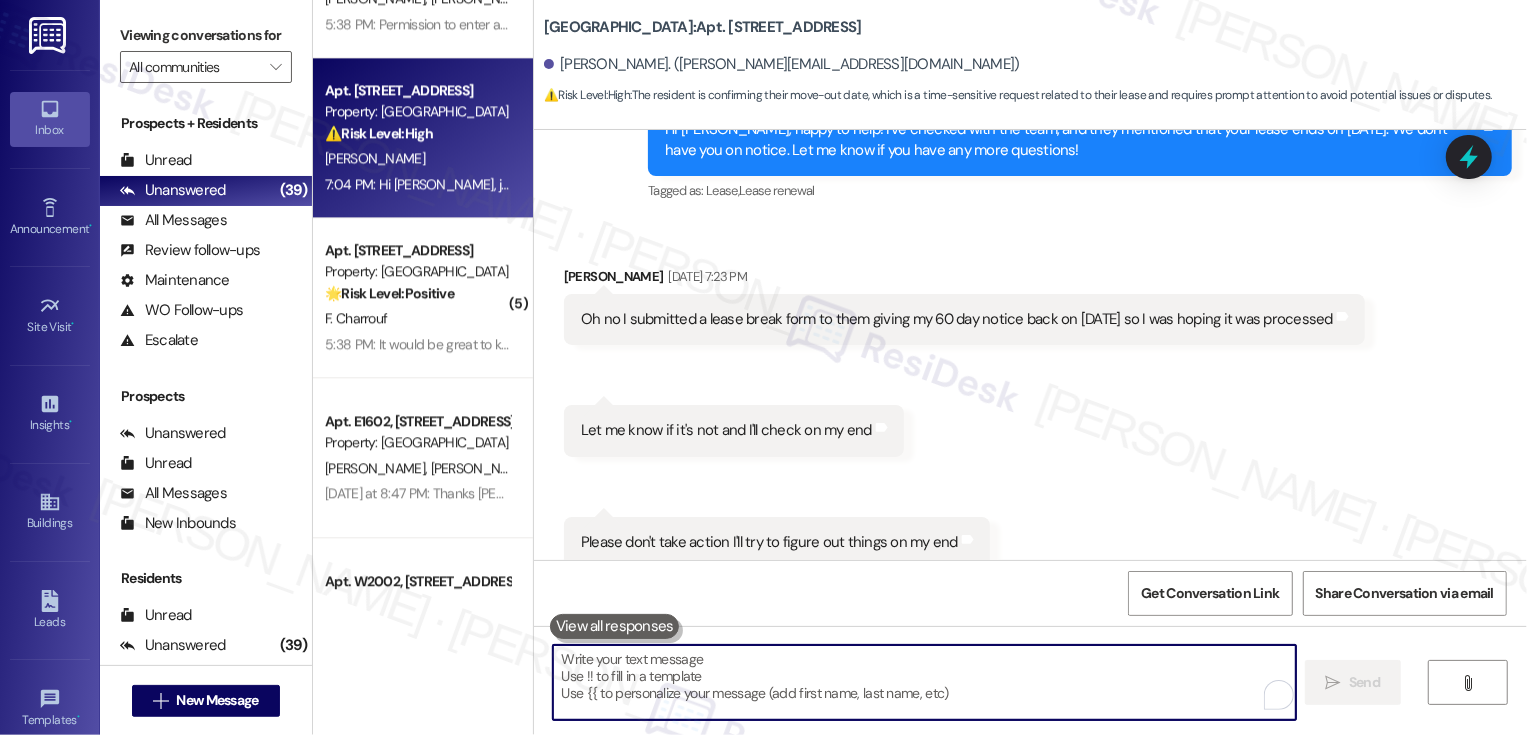 scroll, scrollTop: 2111, scrollLeft: 0, axis: vertical 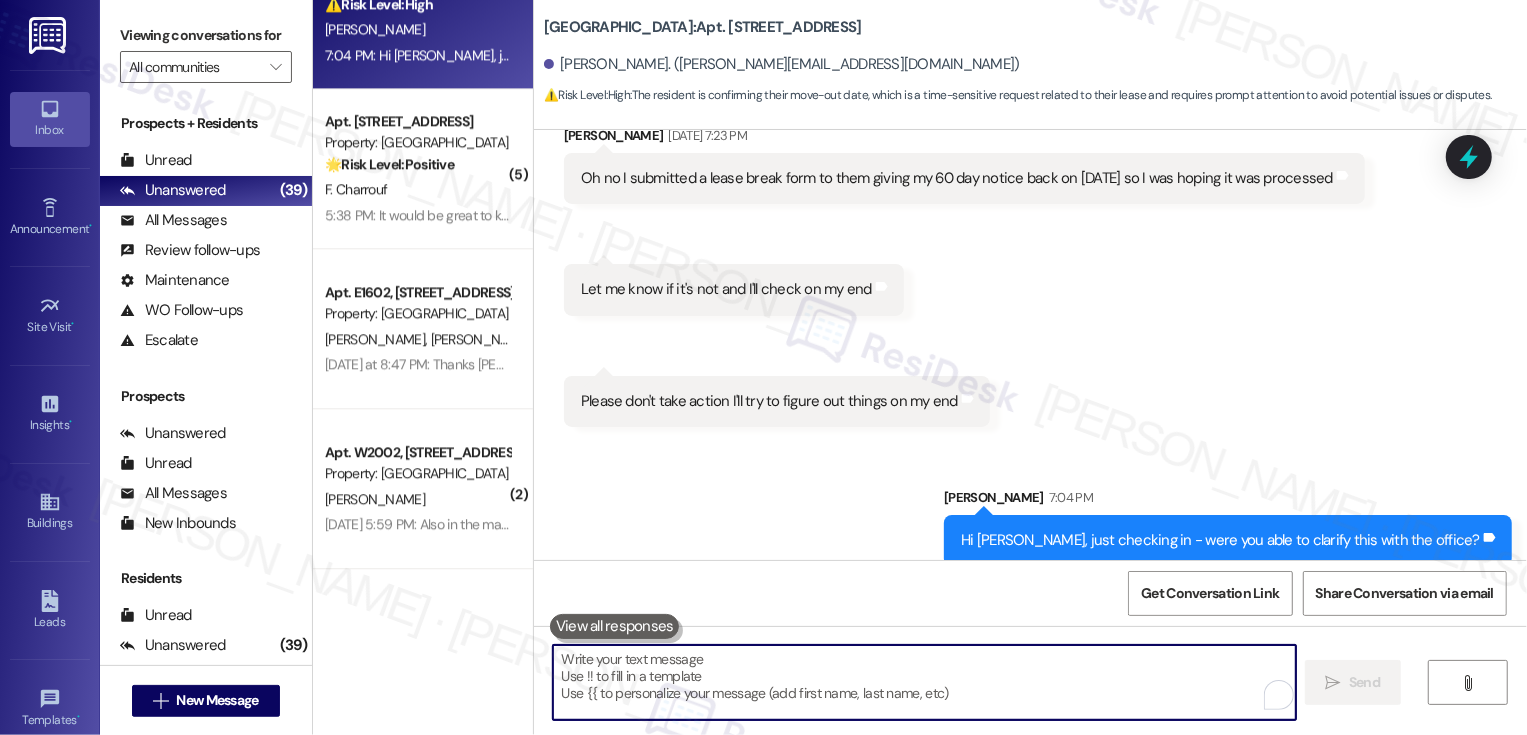 click on "L. Proffitt D. Proffitt" at bounding box center [417, 339] 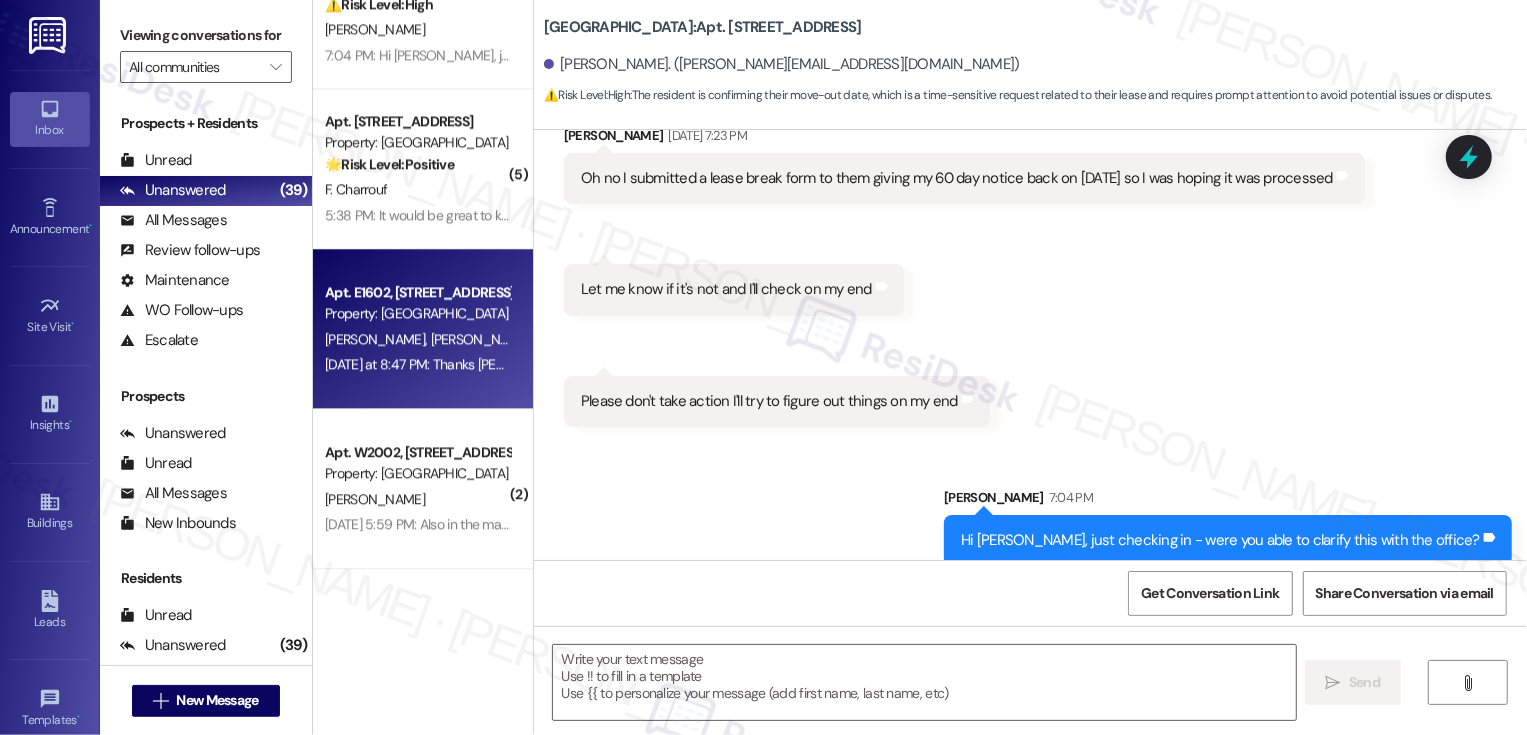 click on "L. Proffitt D. Proffitt" at bounding box center [417, 339] 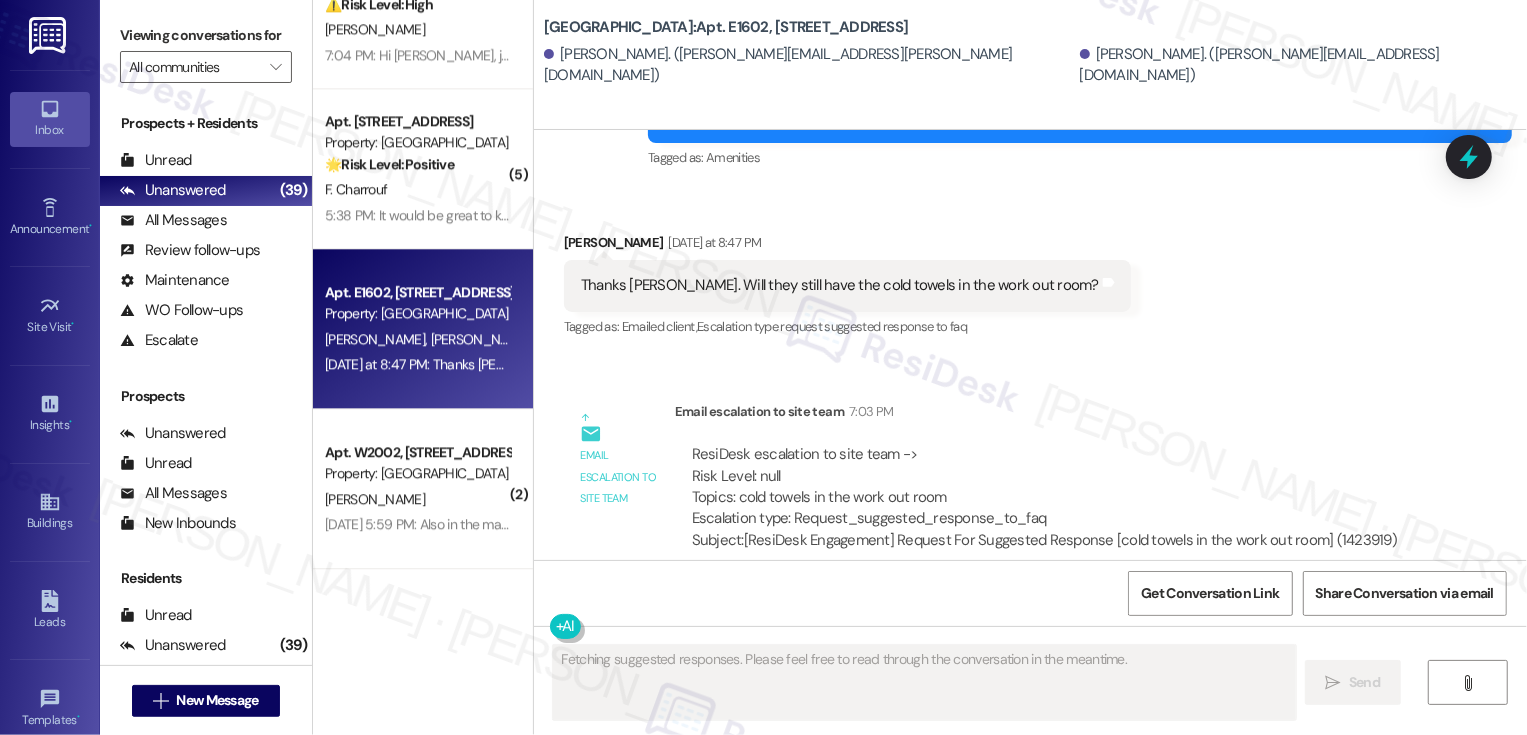 scroll, scrollTop: 1408, scrollLeft: 0, axis: vertical 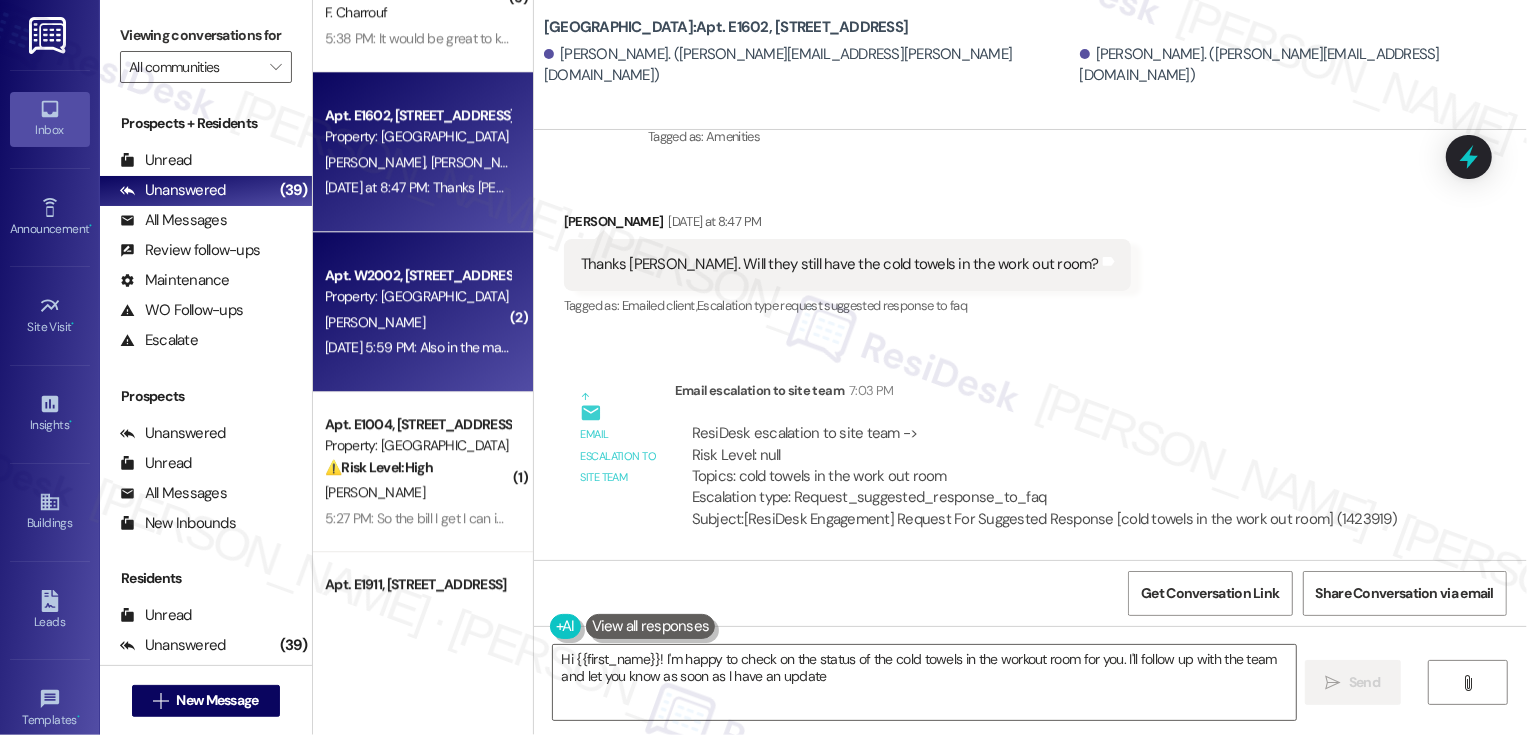 type on "Hi {{first_name}}! I'm happy to check on the status of the cold towels in the workout room for you. I'll follow up with the team and let you know as soon as I have an update!" 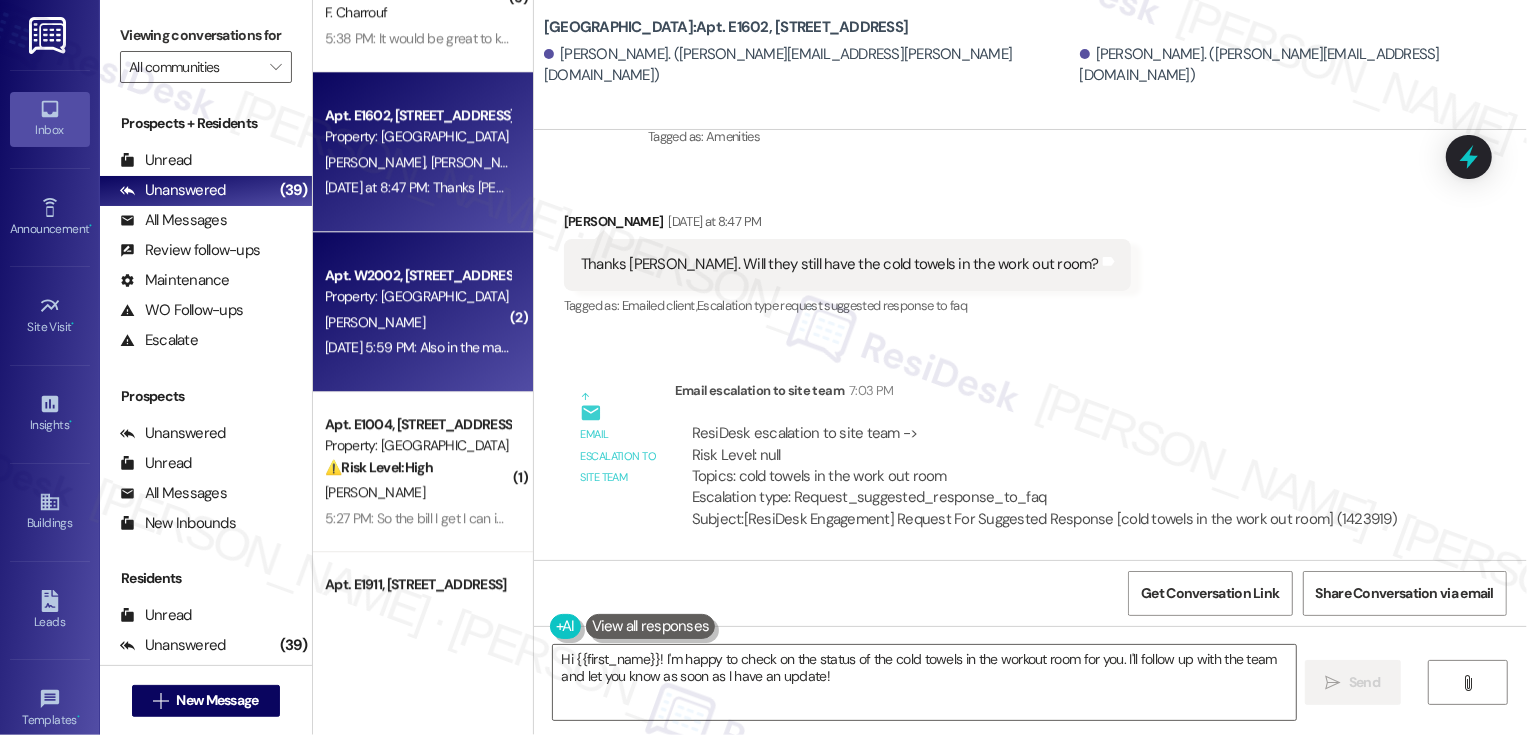 click on "Jul 21, 2025 at 5:59 PM: Also in the main bathroom there is a broken tile just fui Jul 21, 2025 at 5:59 PM: Also in the main bathroom there is a broken tile just fui" at bounding box center (417, 347) 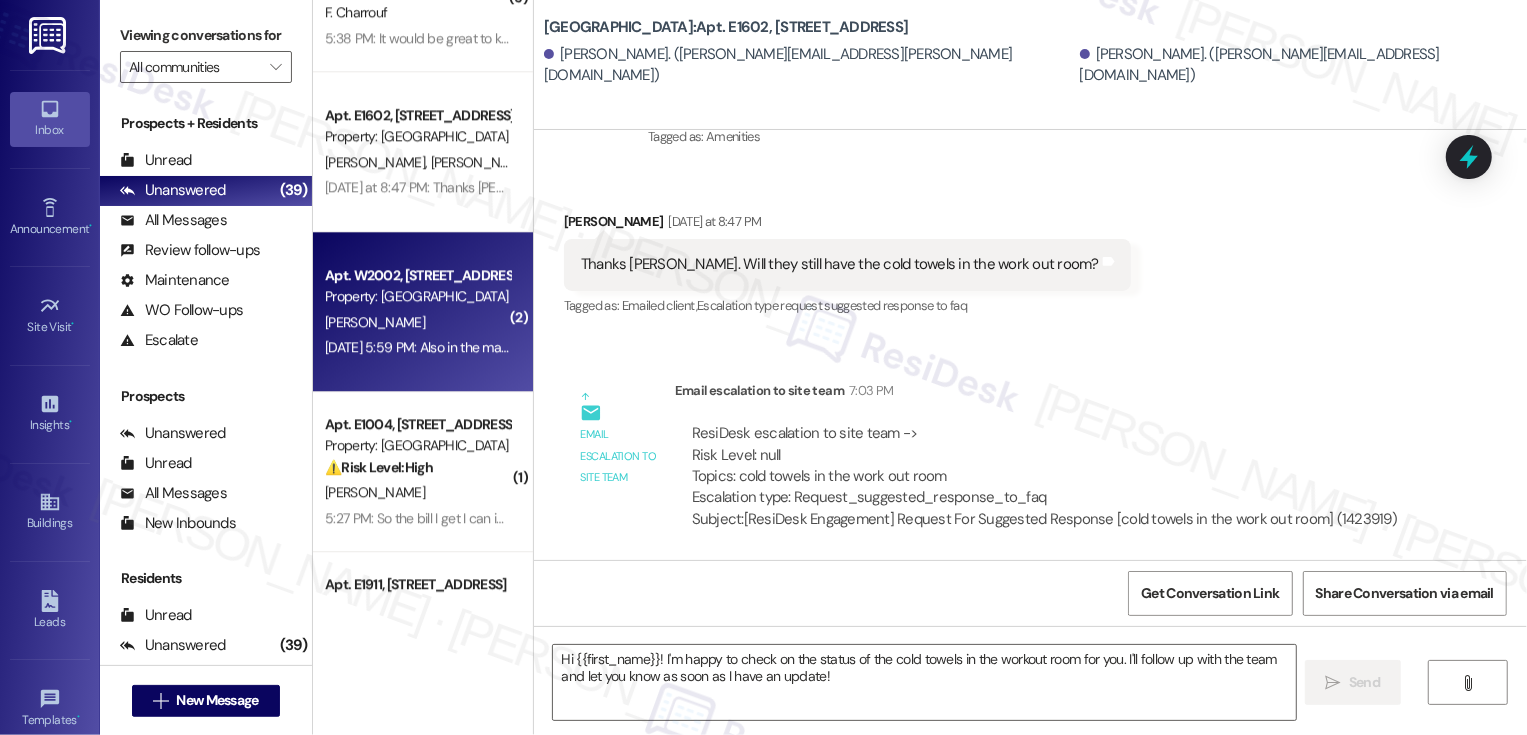 click on "Jul 21, 2025 at 5:59 PM: Also in the main bathroom there is a broken tile just fui Jul 21, 2025 at 5:59 PM: Also in the main bathroom there is a broken tile just fui" at bounding box center (417, 347) 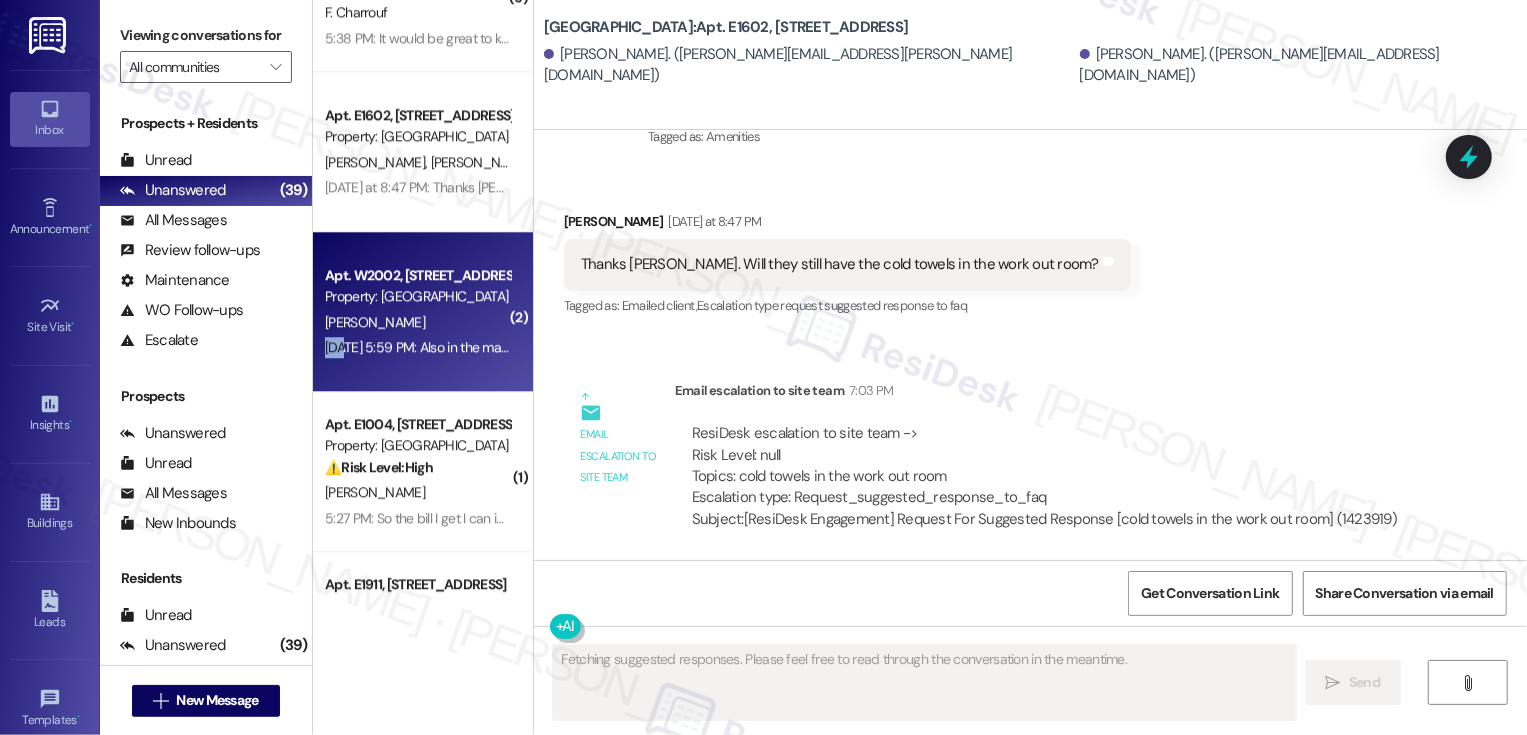 scroll, scrollTop: 188, scrollLeft: 0, axis: vertical 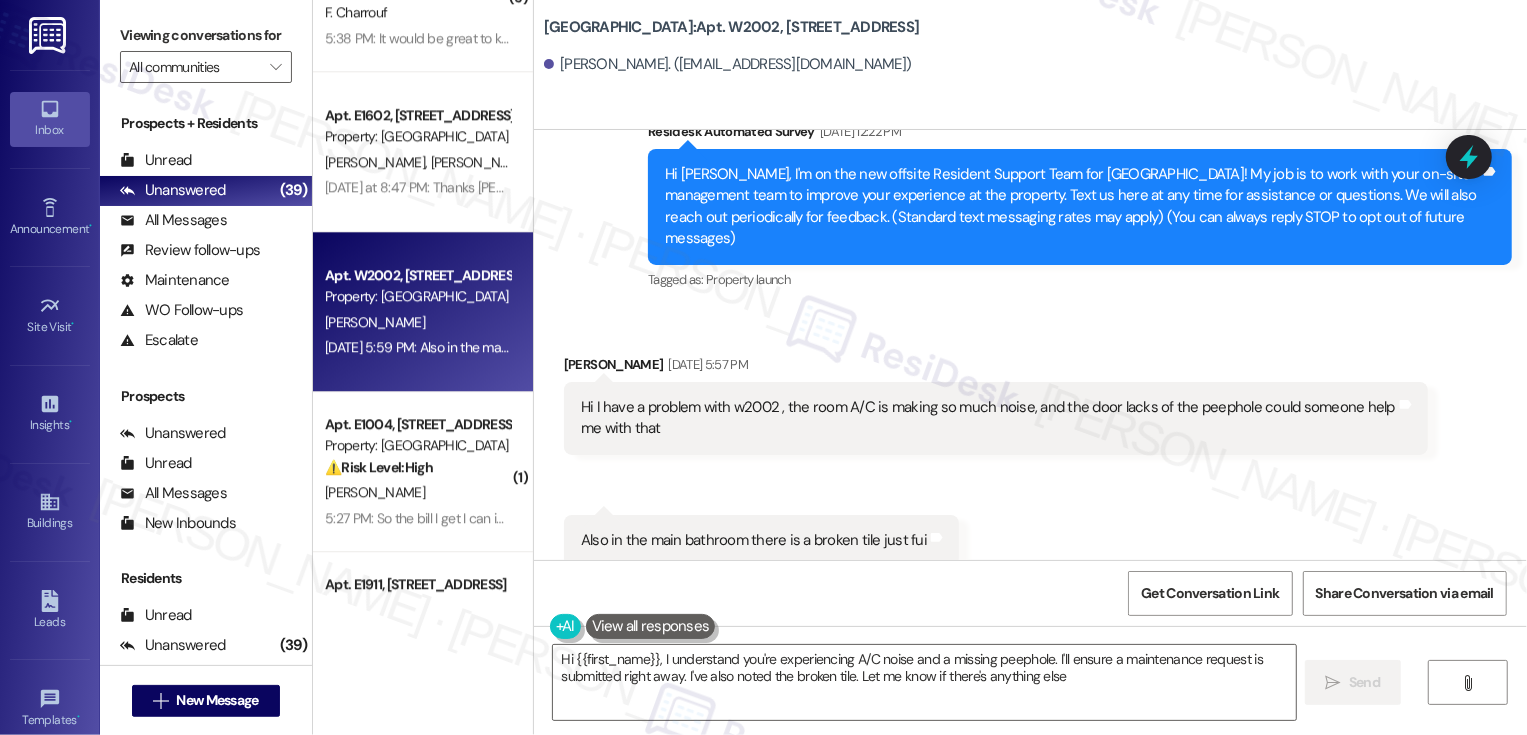 type on "Hi {{first_name}}, I understand you're experiencing A/C noise and a missing peephole. I'll ensure a maintenance request is submitted right away. I've also noted the broken tile. Let me know if there's anything else!" 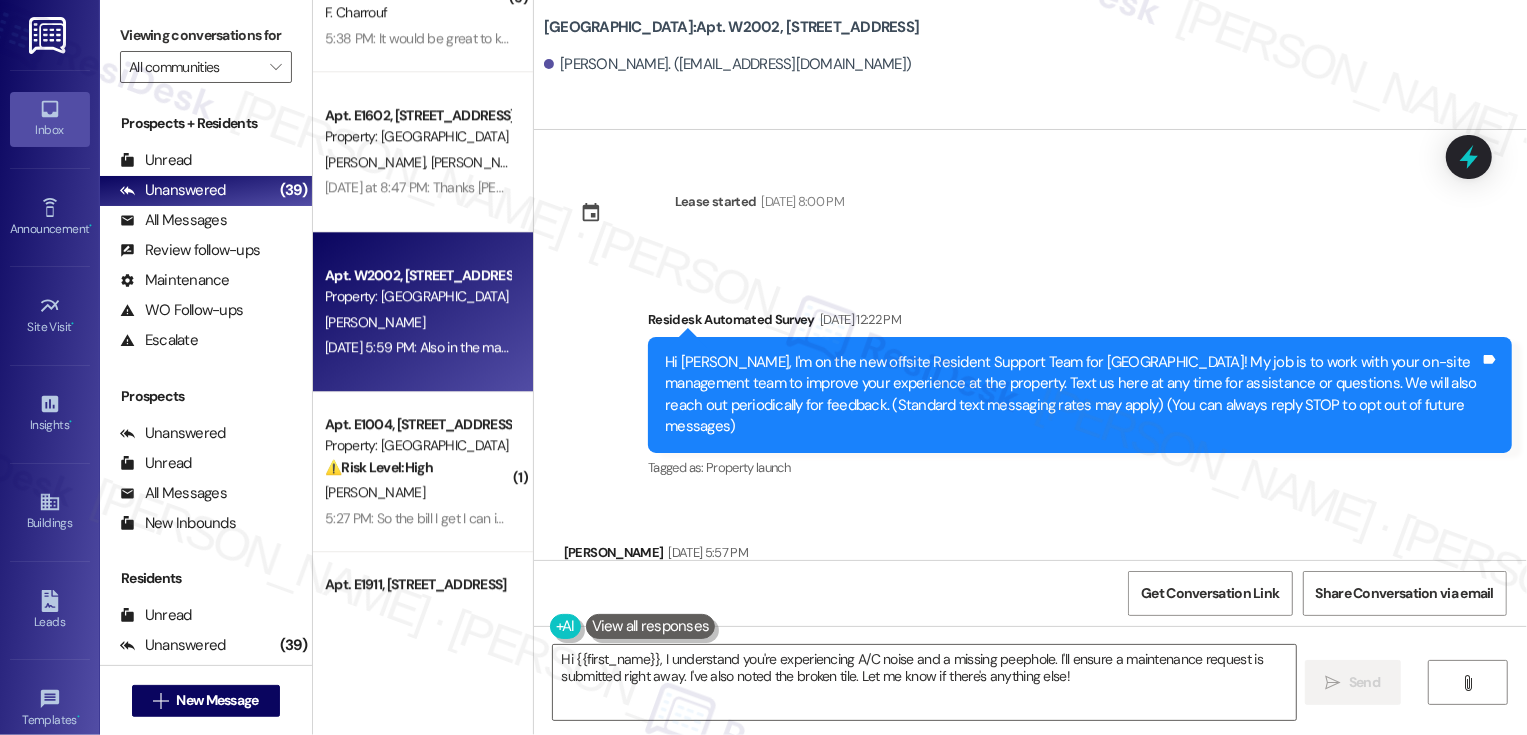 scroll, scrollTop: 188, scrollLeft: 0, axis: vertical 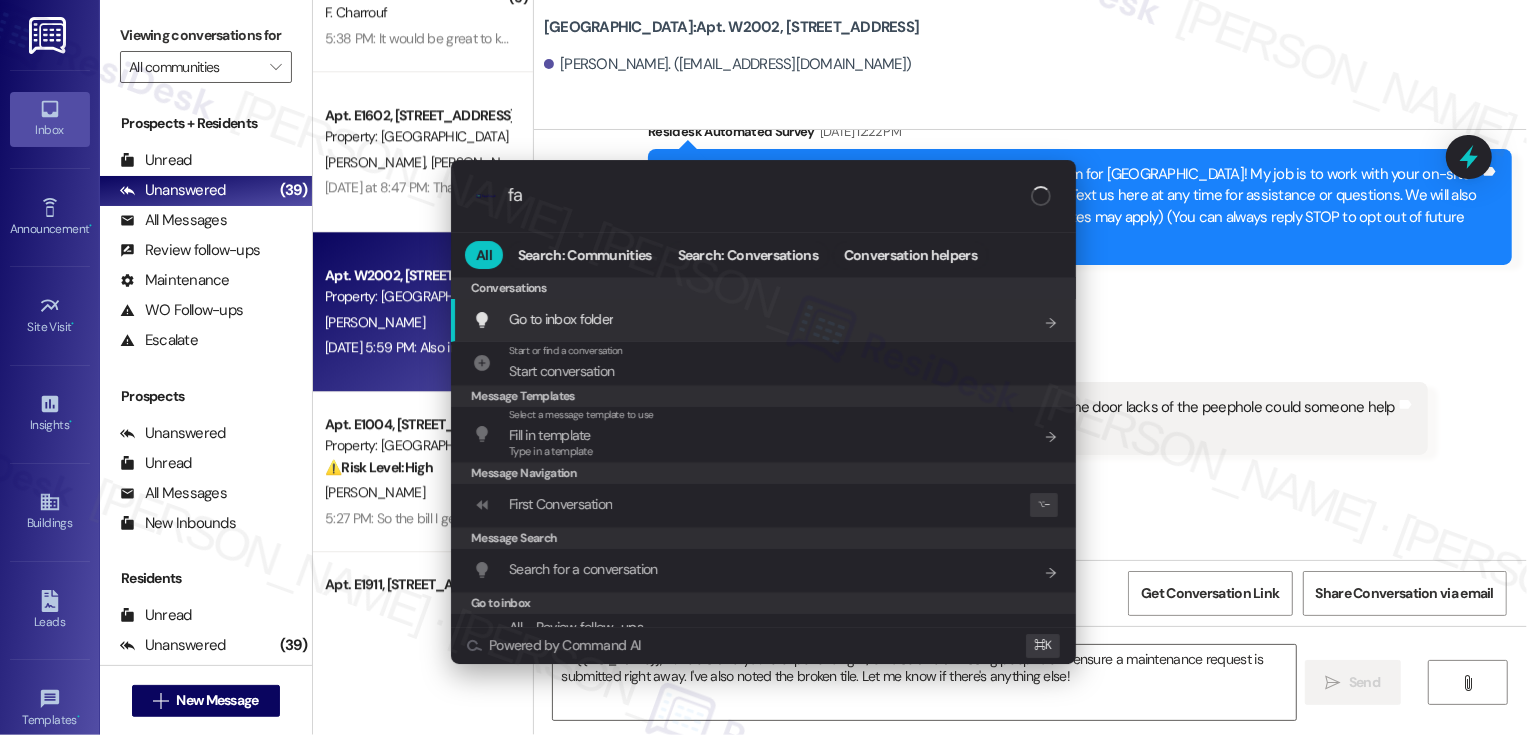 type on "faq" 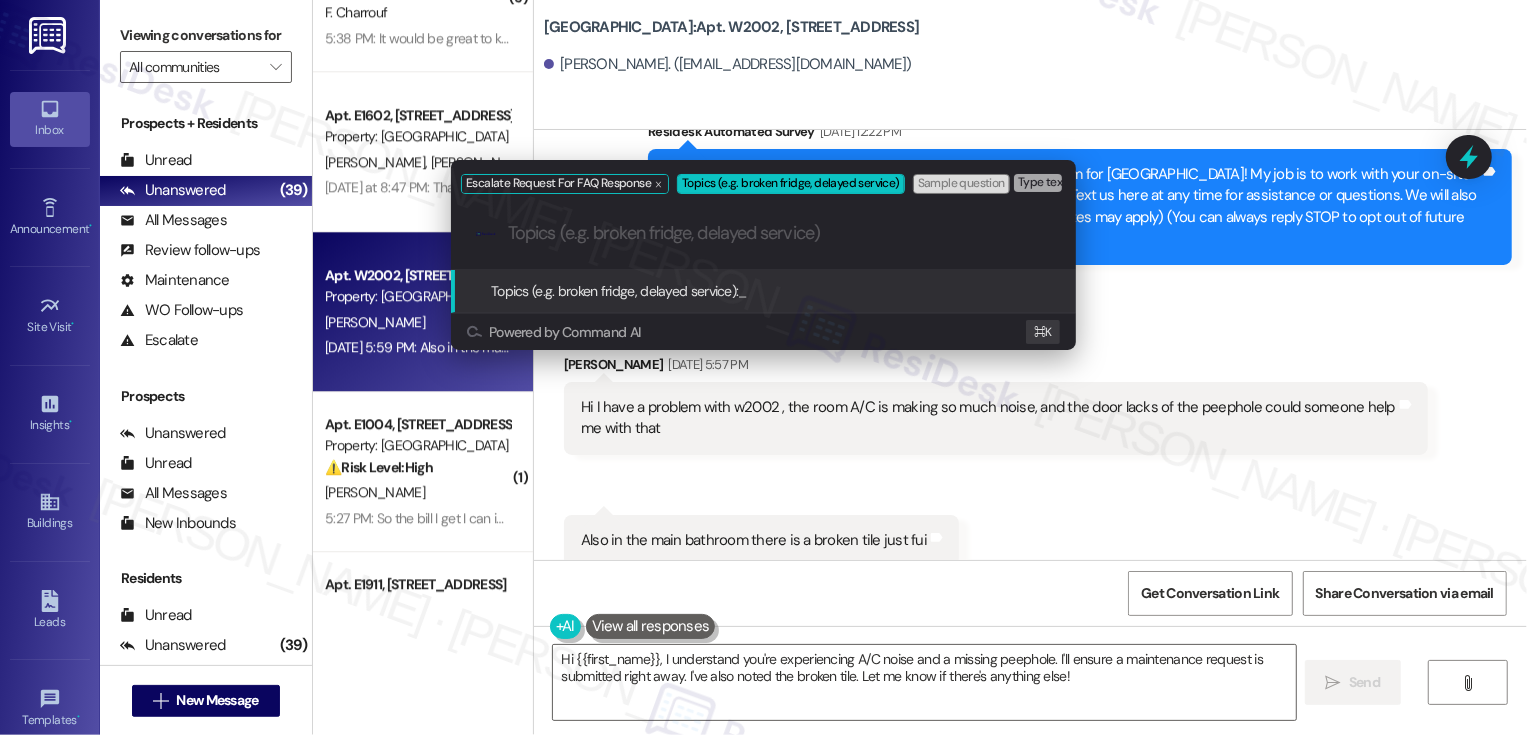 click on "Escalate Request For FAQ Response Topics (e.g. broken fridge, delayed service) Sample question Type text and press Enter. .cls-1{fill:#0a055f;}.cls-2{fill:#0cc4c4;} resideskLogoBlueOrange Topics (e.g. broken fridge, delayed service):  _ Powered by Command AI ⌘ K" at bounding box center (763, 367) 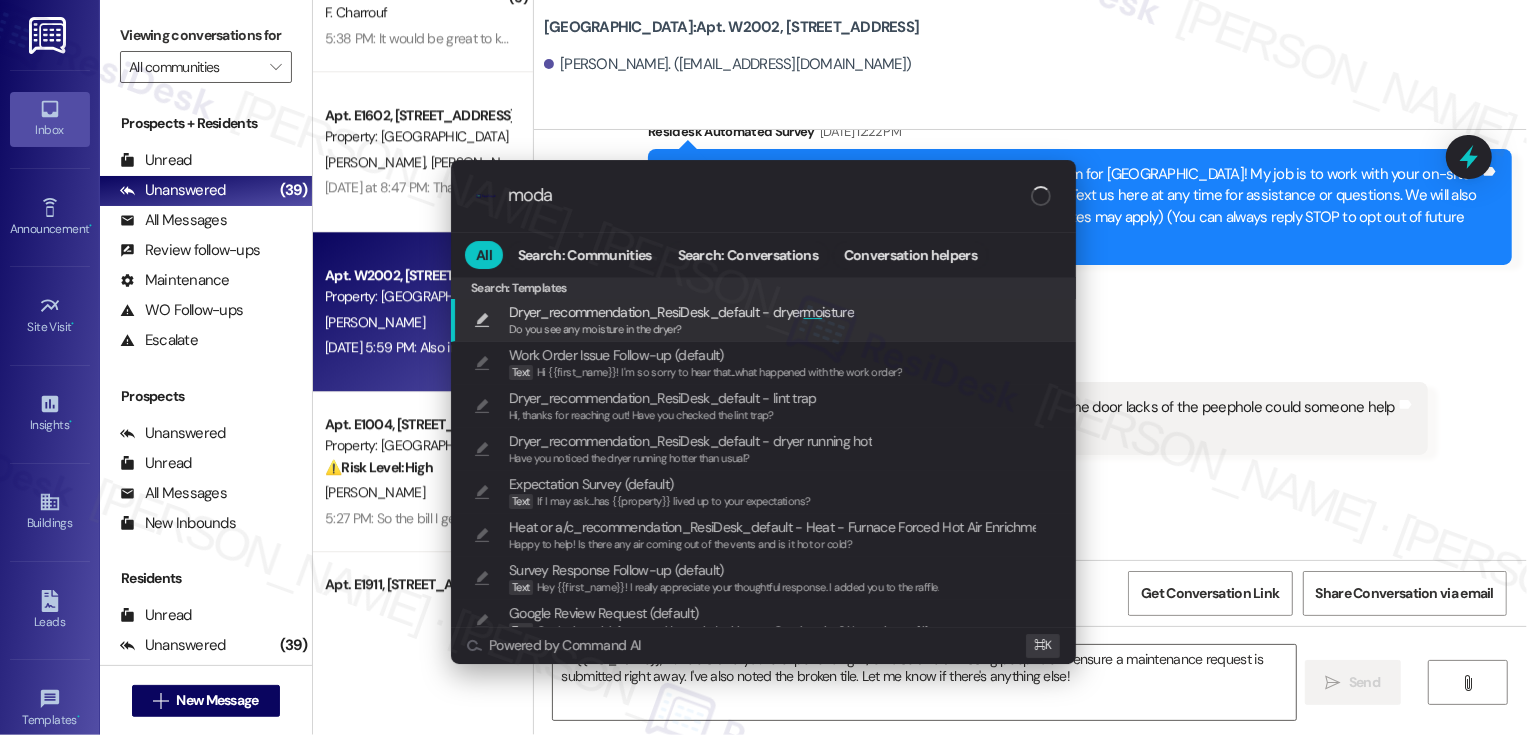 type on "modal" 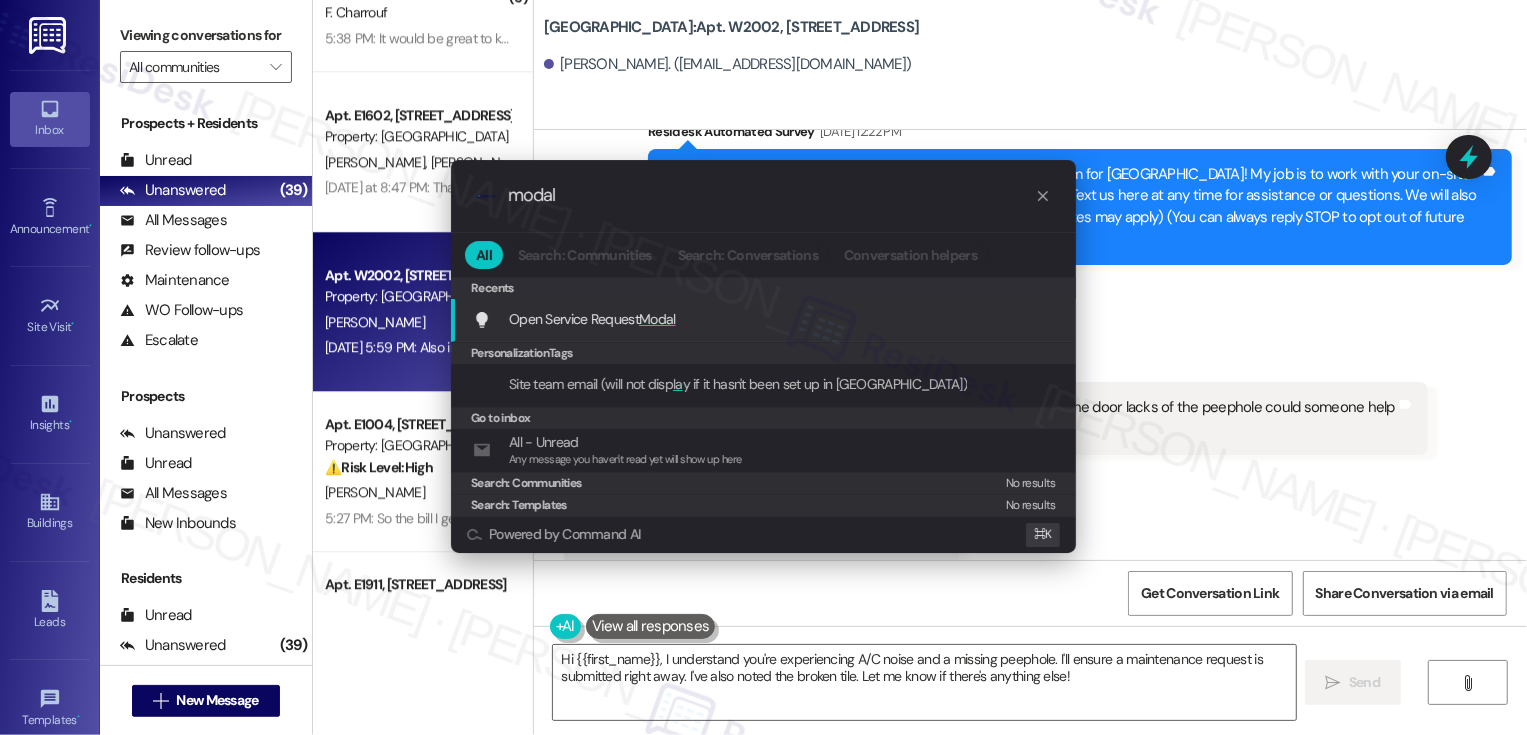 click on "Modal" at bounding box center (657, 319) 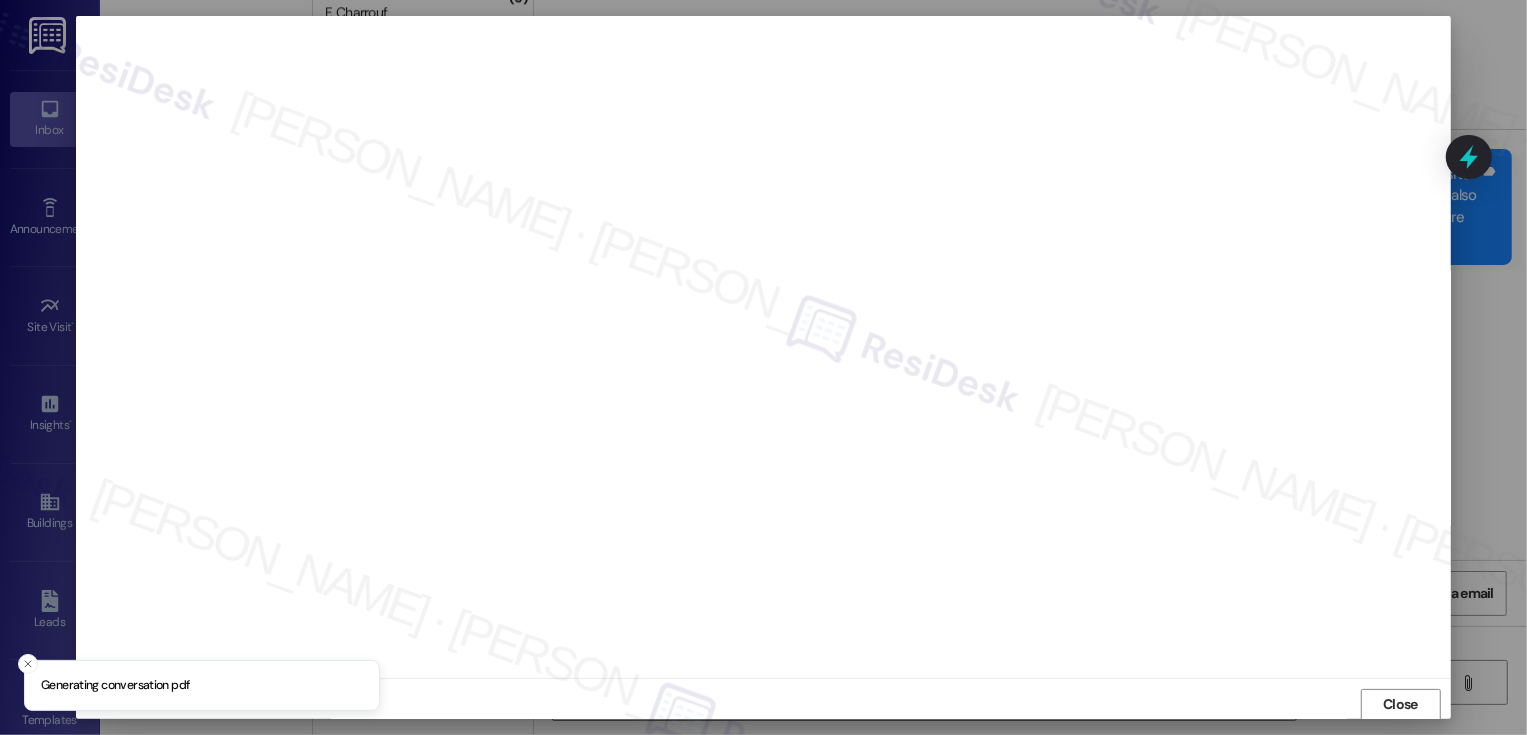scroll, scrollTop: 1, scrollLeft: 0, axis: vertical 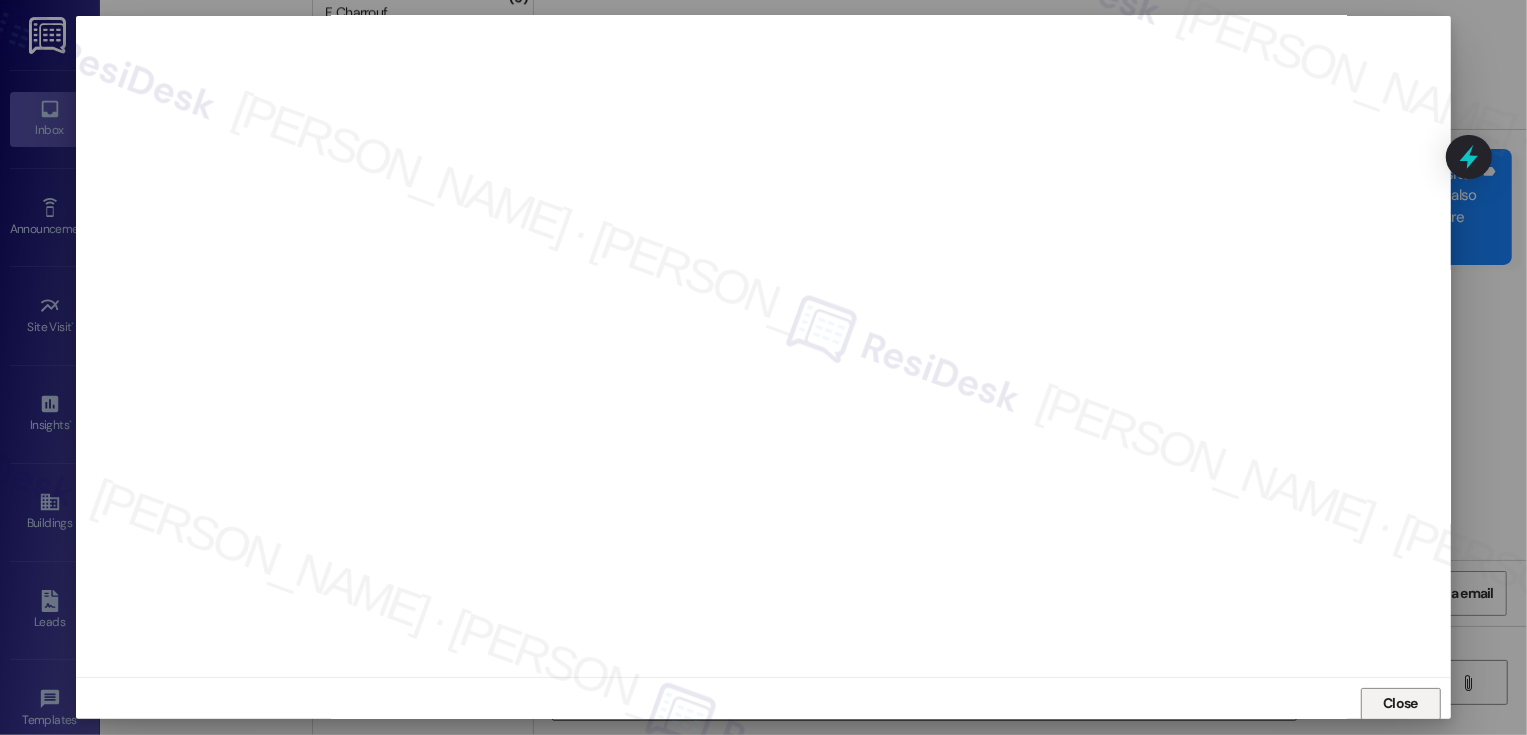 click on "Close" at bounding box center [1400, 703] 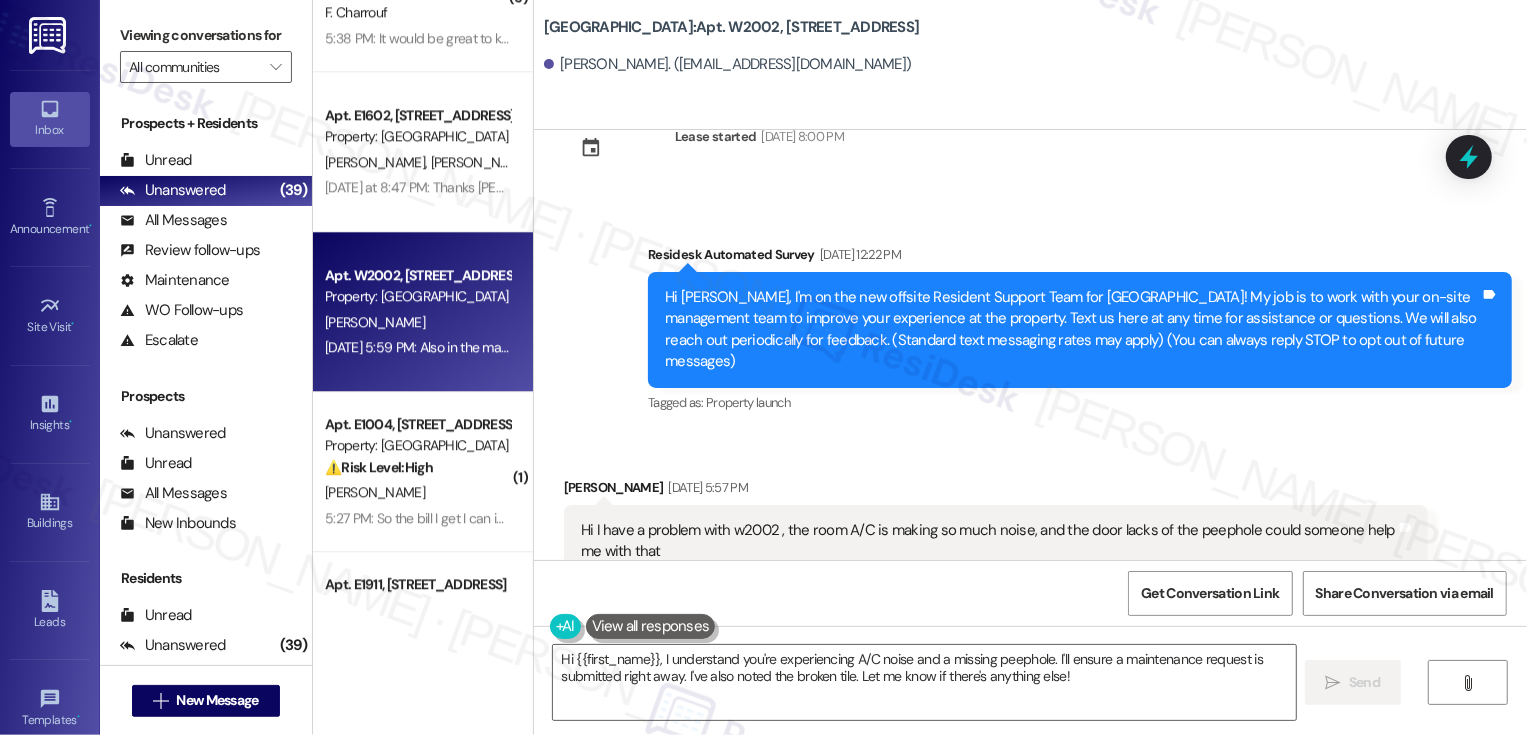 scroll, scrollTop: 113, scrollLeft: 0, axis: vertical 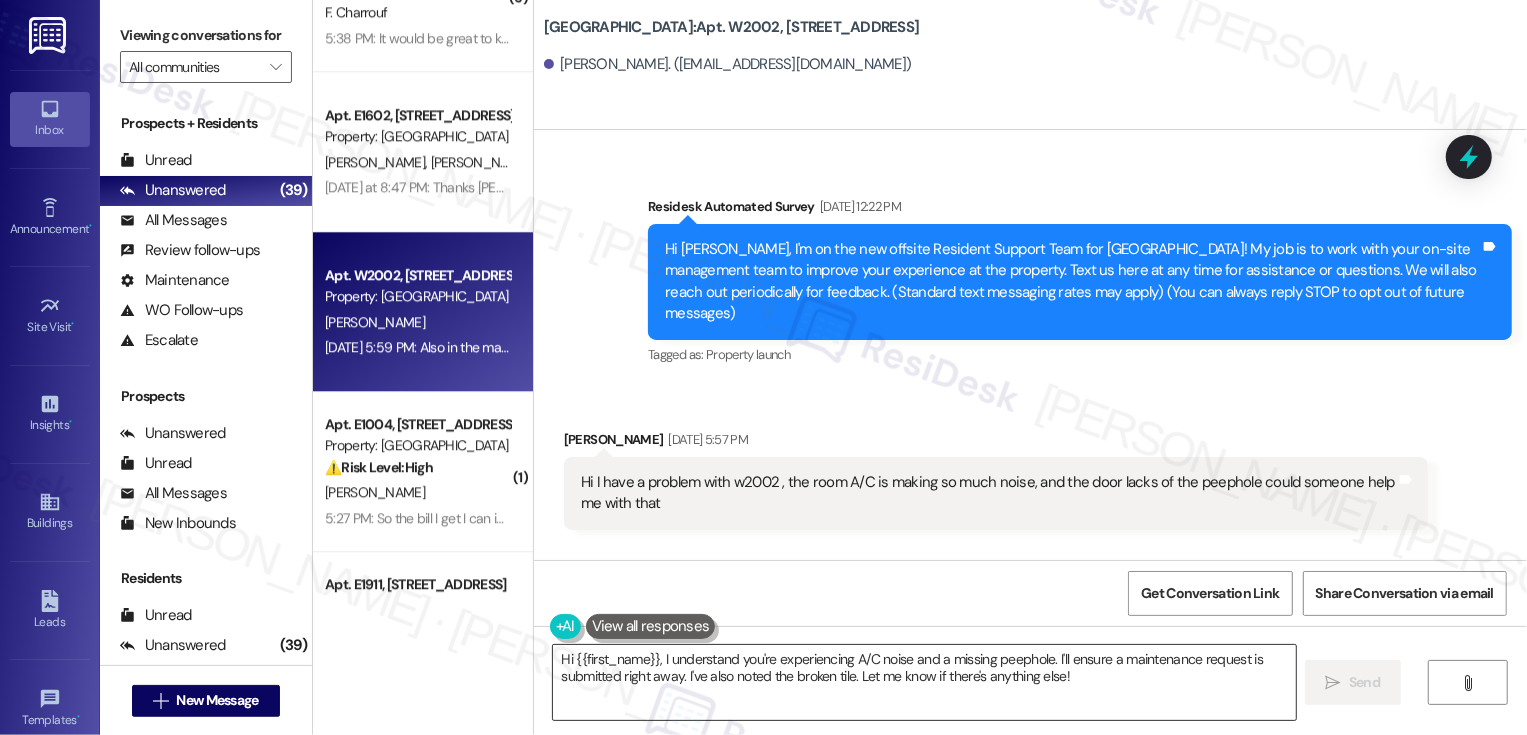 click on "Hi {{first_name}}, I understand you're experiencing A/C noise and a missing peephole. I'll ensure a maintenance request is submitted right away. I've also noted the broken tile. Let me know if there's anything else!" at bounding box center [924, 682] 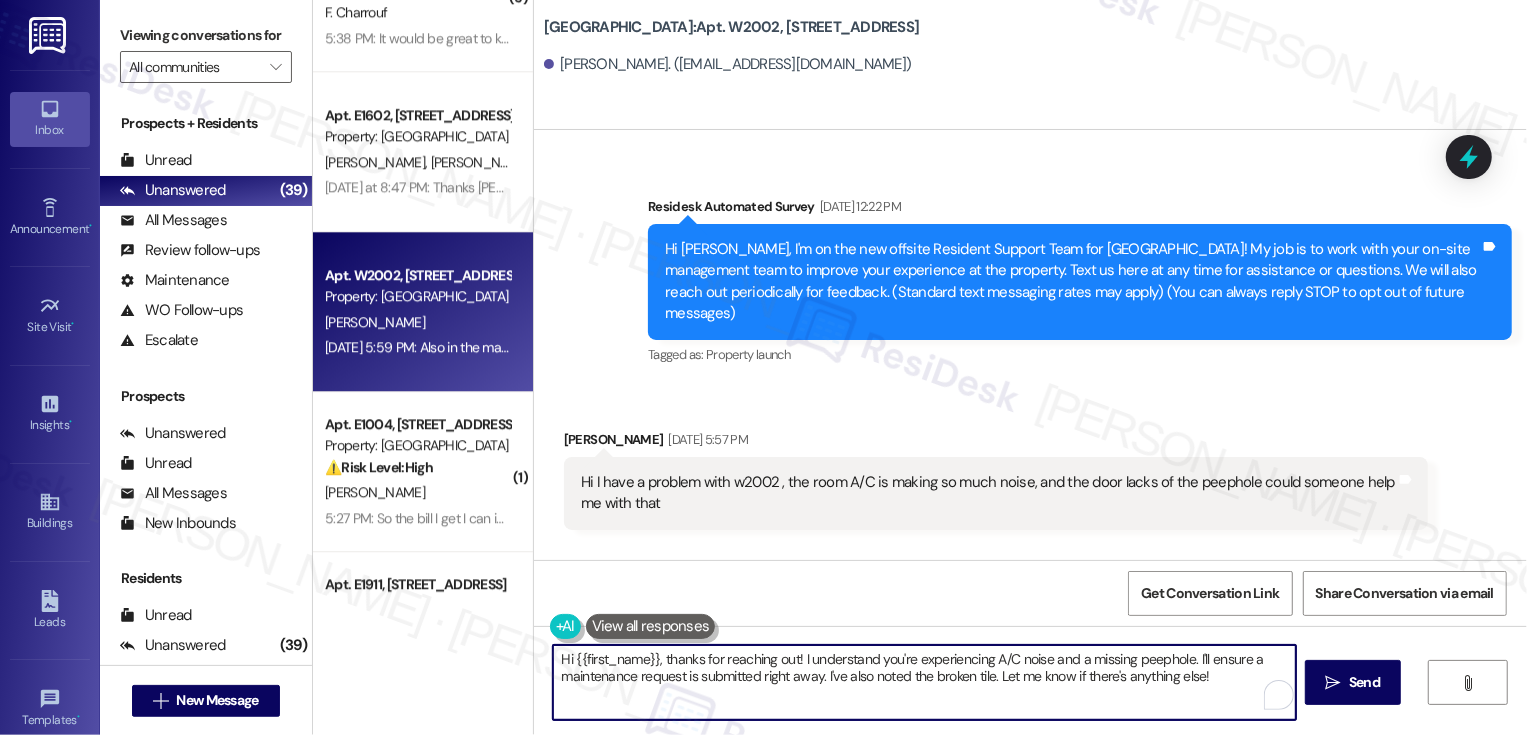 drag, startPoint x: 1181, startPoint y: 661, endPoint x: 1223, endPoint y: 711, distance: 65.29931 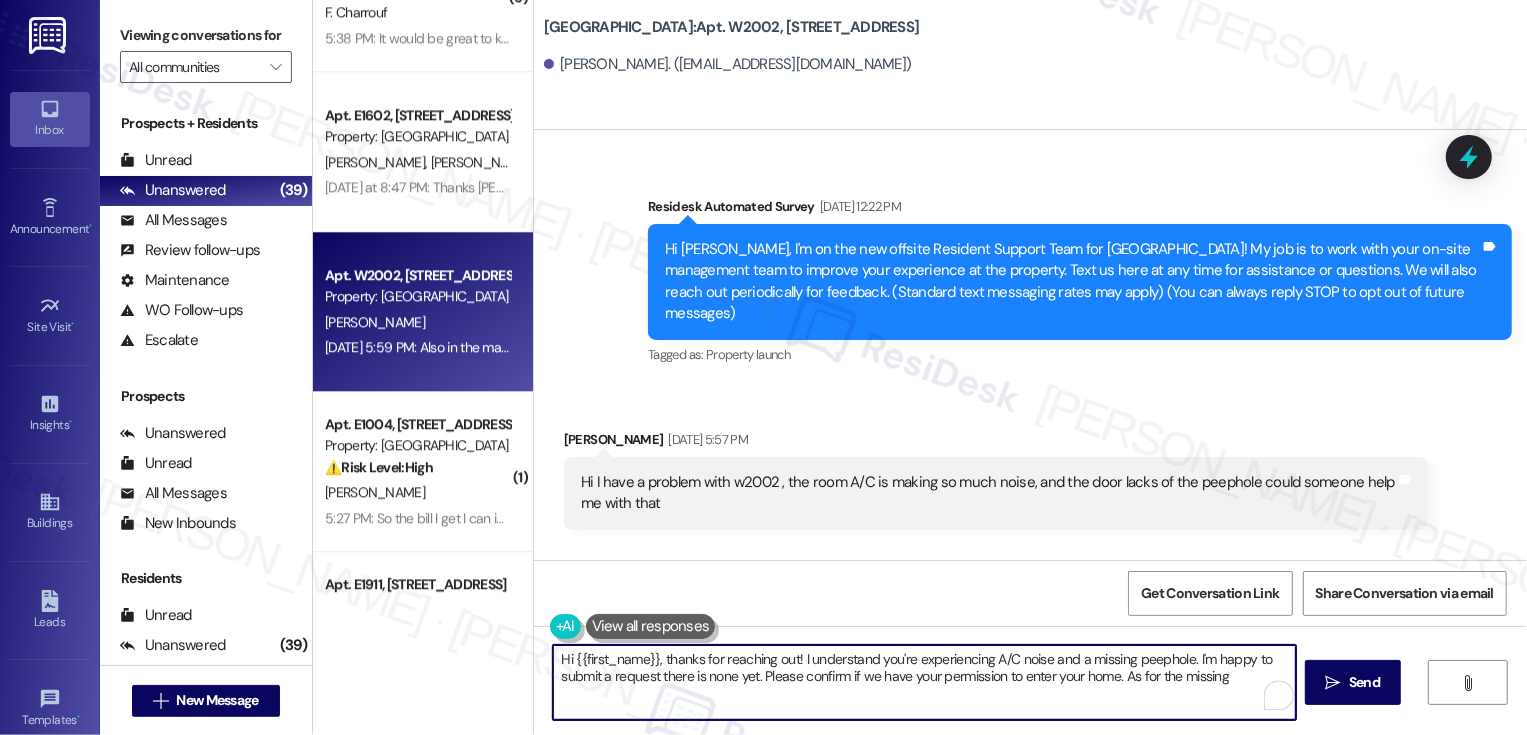scroll, scrollTop: 188, scrollLeft: 0, axis: vertical 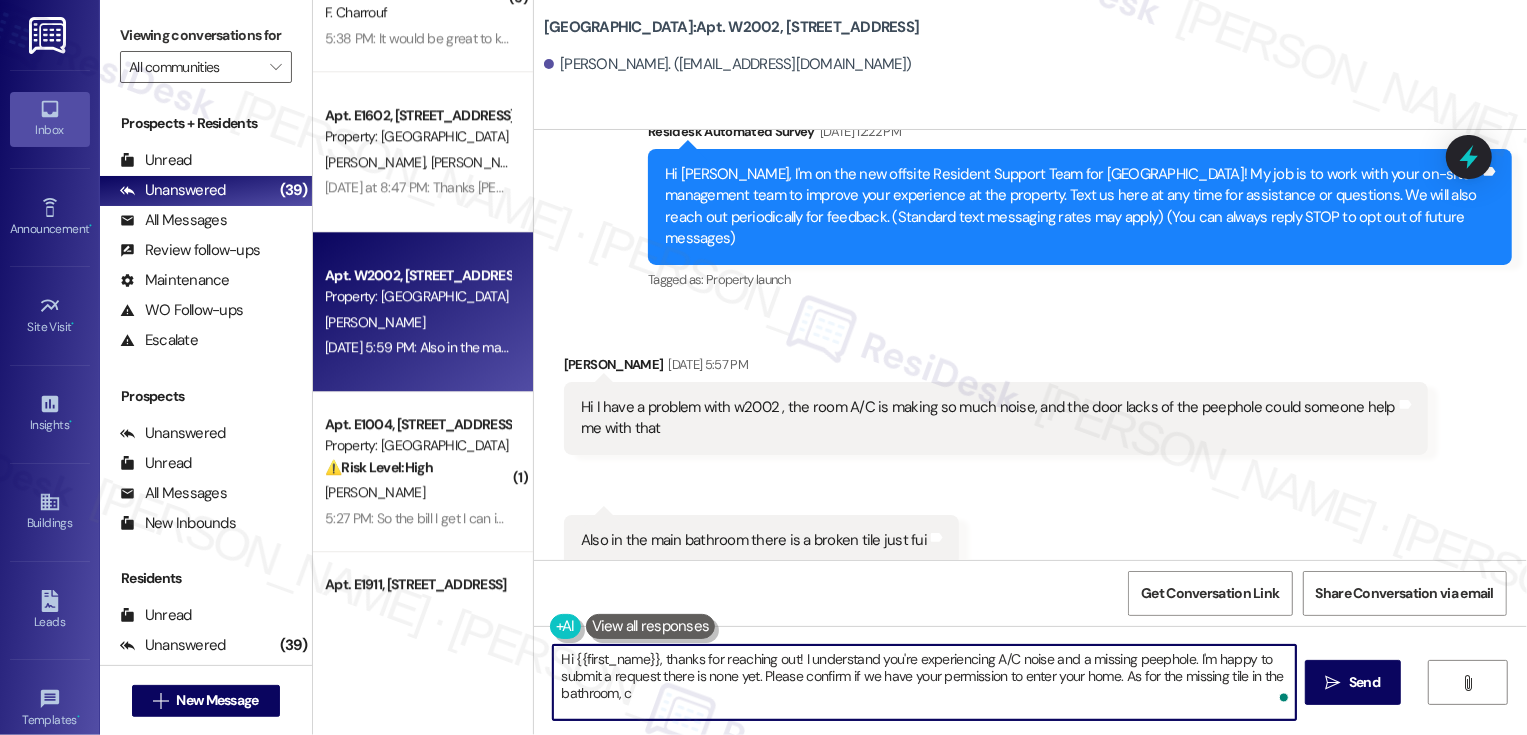 click on "Hi {{first_name}}, thanks for reaching out! I understand you're experiencing A/C noise and a missing peephole. I'm happy to submit a request there is none yet. Please confirm if we have your permission to enter your home. As for the missing tile in the bathroom, c" at bounding box center (924, 682) 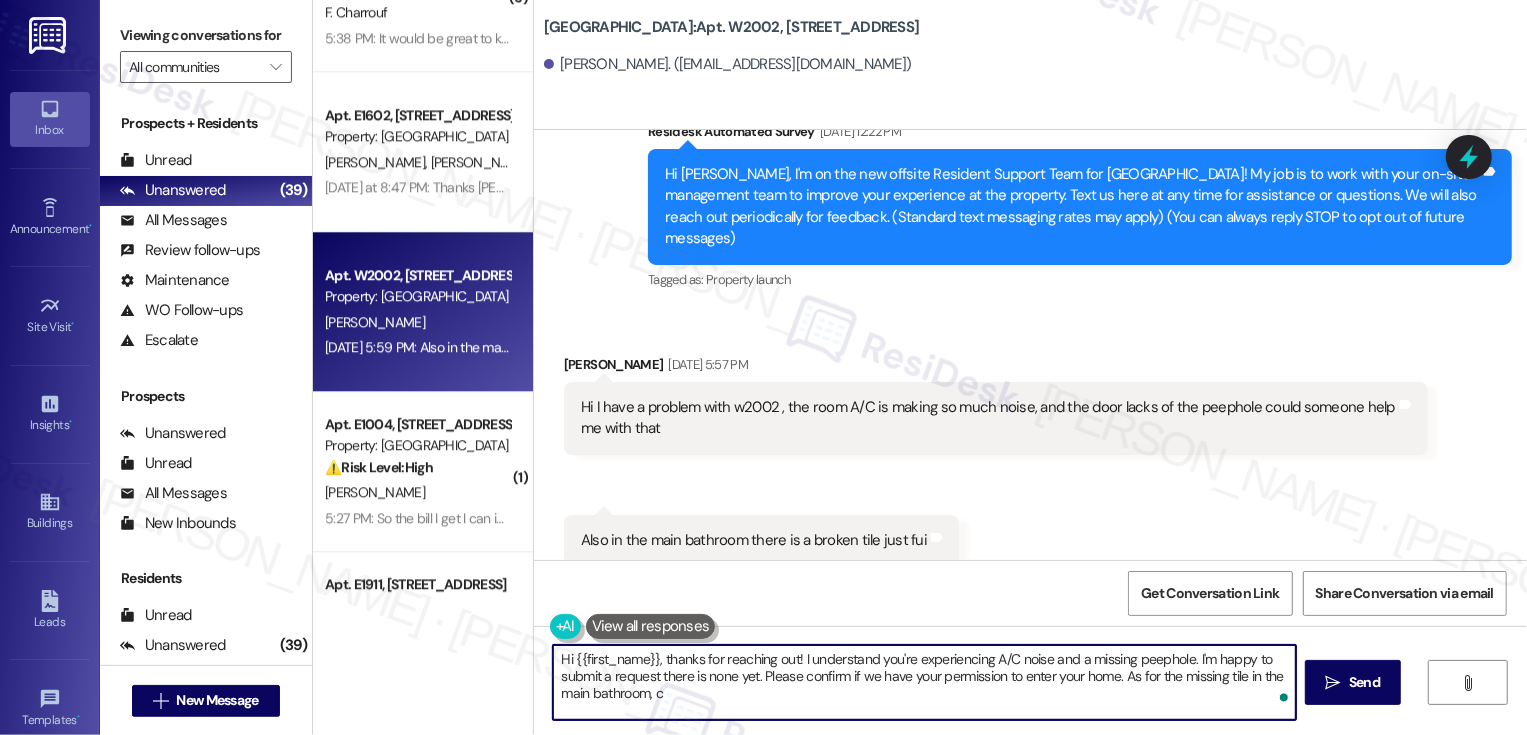 click on "Hi {{first_name}}, thanks for reaching out! I understand you're experiencing A/C noise and a missing peephole. I'm happy to submit a request there is none yet. Please confirm if we have your permission to enter your home. As for the missing tile in the main bathroom, c" at bounding box center [924, 682] 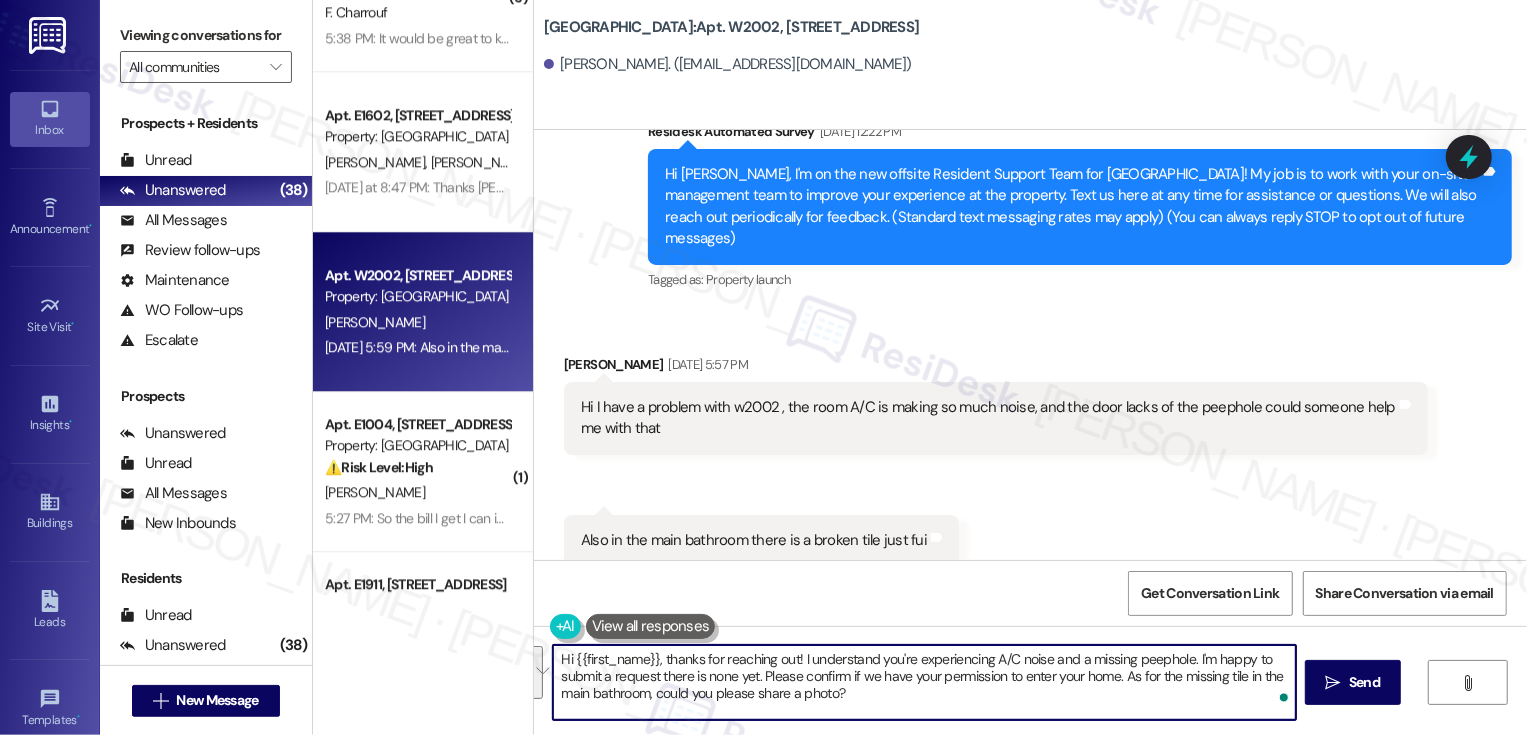 paste on "so much for reaching out! I understand you’re dealing with some A/C noise and a missing peephole—I’d be happy to submit a request if one hasn’t been created yet. Could you please confirm if we have your permission to enter your home?
Also, regarding the missing tile in the main bathroom, would you mind sharing a quick photo? That’ll help the team take a closer look." 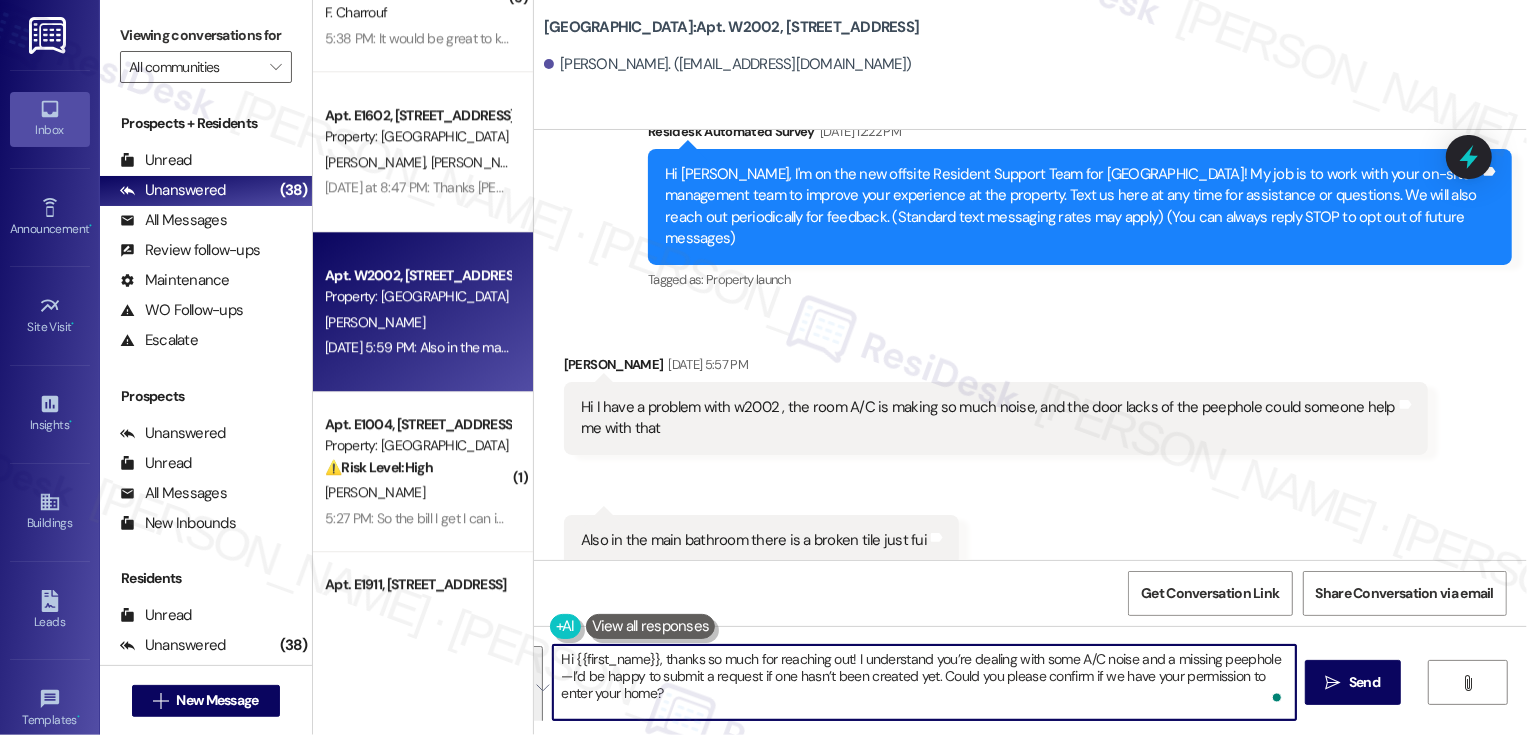 scroll, scrollTop: 34, scrollLeft: 0, axis: vertical 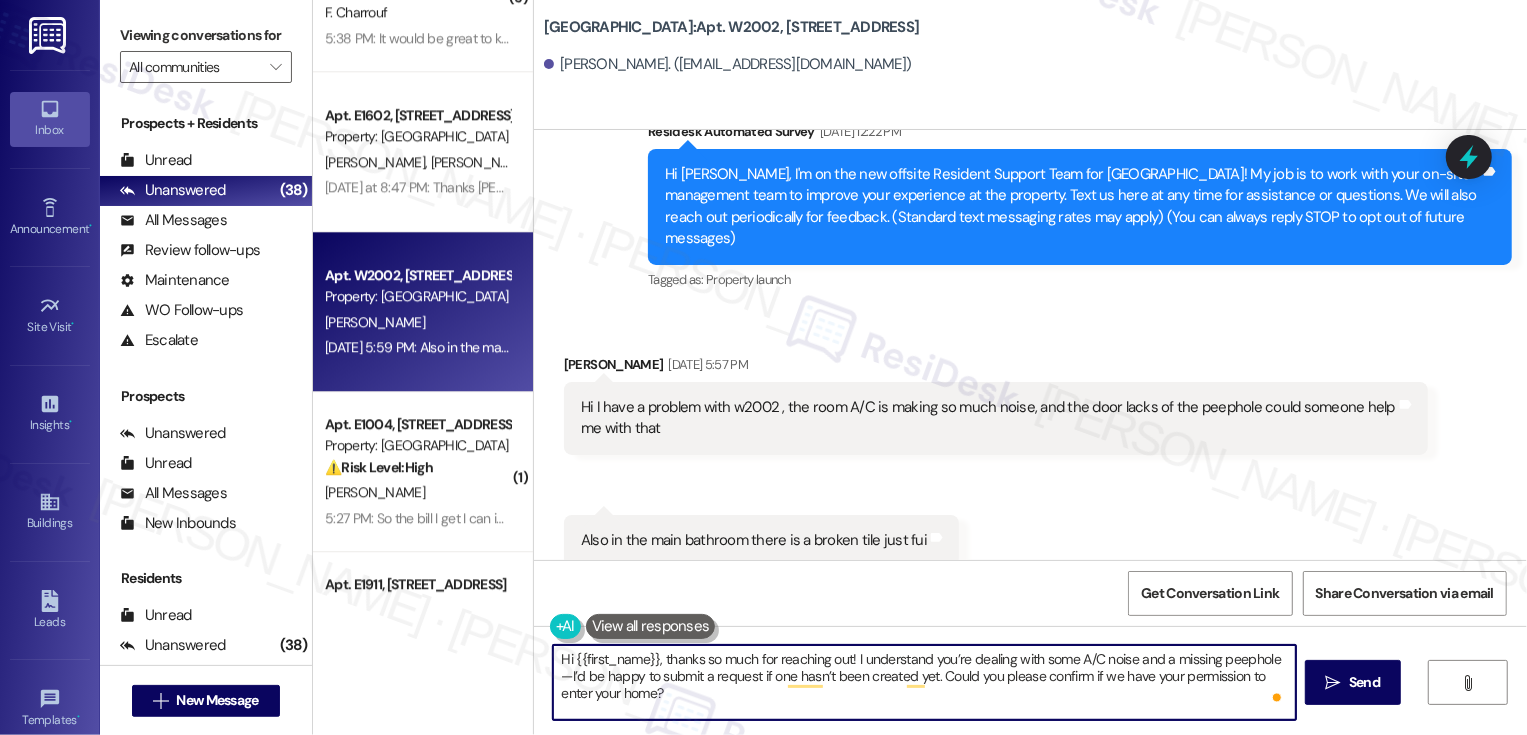 click on "Hi {{first_name}}, thanks so much for reaching out! I understand you’re dealing with some A/C noise and a missing peephole—I’d be happy to submit a request if one hasn’t been created yet. Could you please confirm if we have your permission to enter your home?
Also, regarding the missing tile in the main bathroom, would you mind sharing a quick photo? That’ll help the team take a closer look." at bounding box center [924, 682] 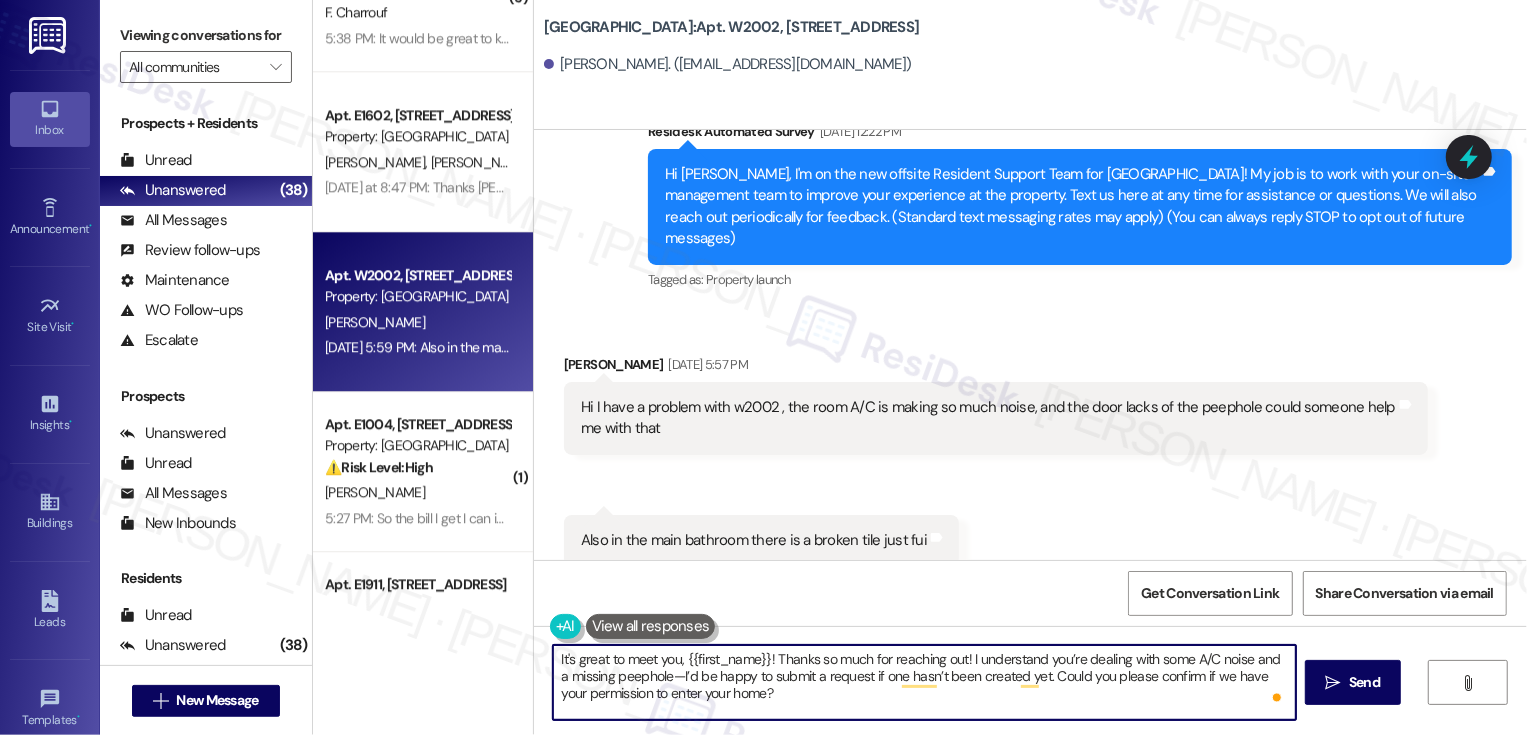 scroll, scrollTop: 12, scrollLeft: 0, axis: vertical 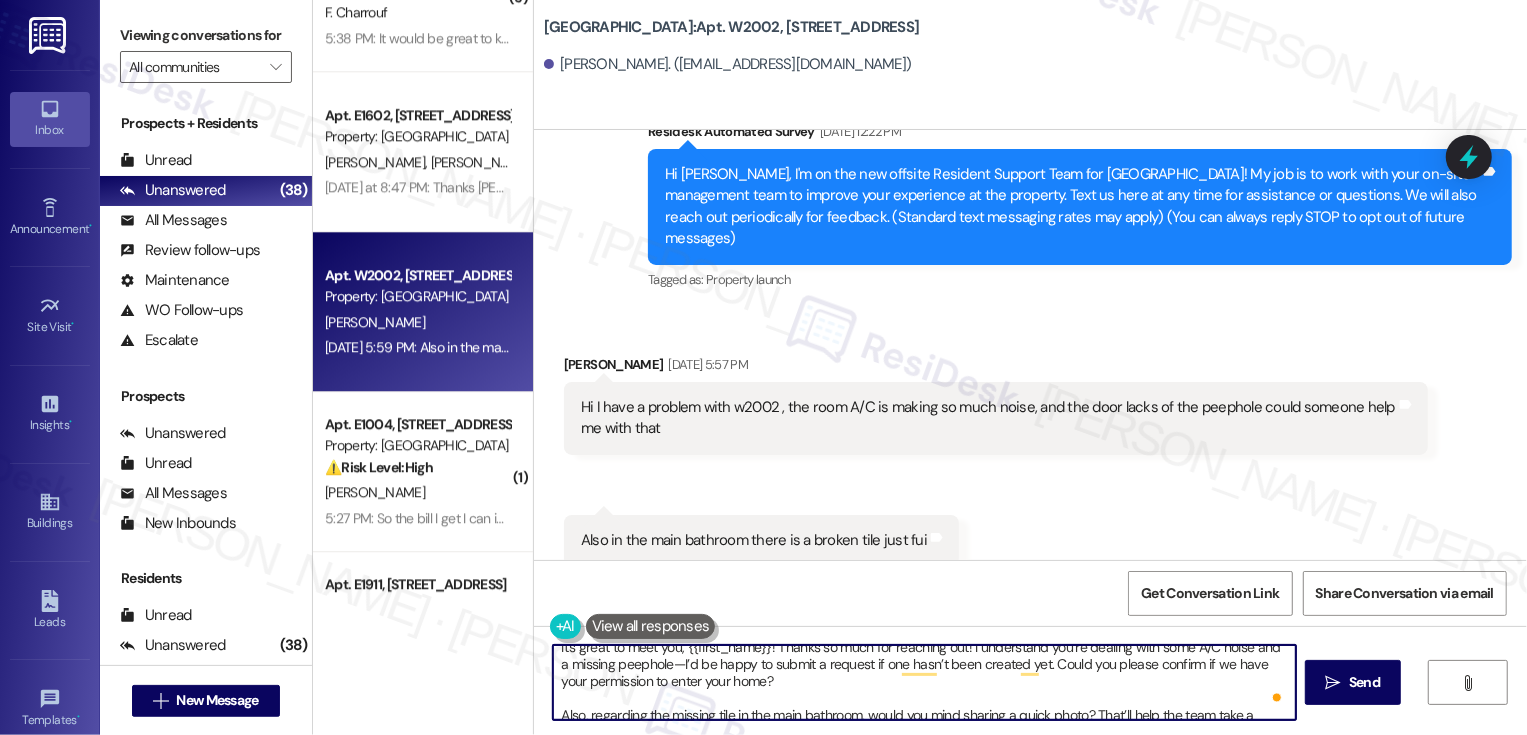 click on "It's great to meet you, {{first_name}}! Thanks so much for reaching out! I understand you’re dealing with some A/C noise and a missing peephole—I’d be happy to submit a request if one hasn’t been created yet. Could you please confirm if we have your permission to enter your home?
Also, regarding the missing tile in the main bathroom, would you mind sharing a quick photo? That’ll help the team take a closer look." at bounding box center [924, 682] 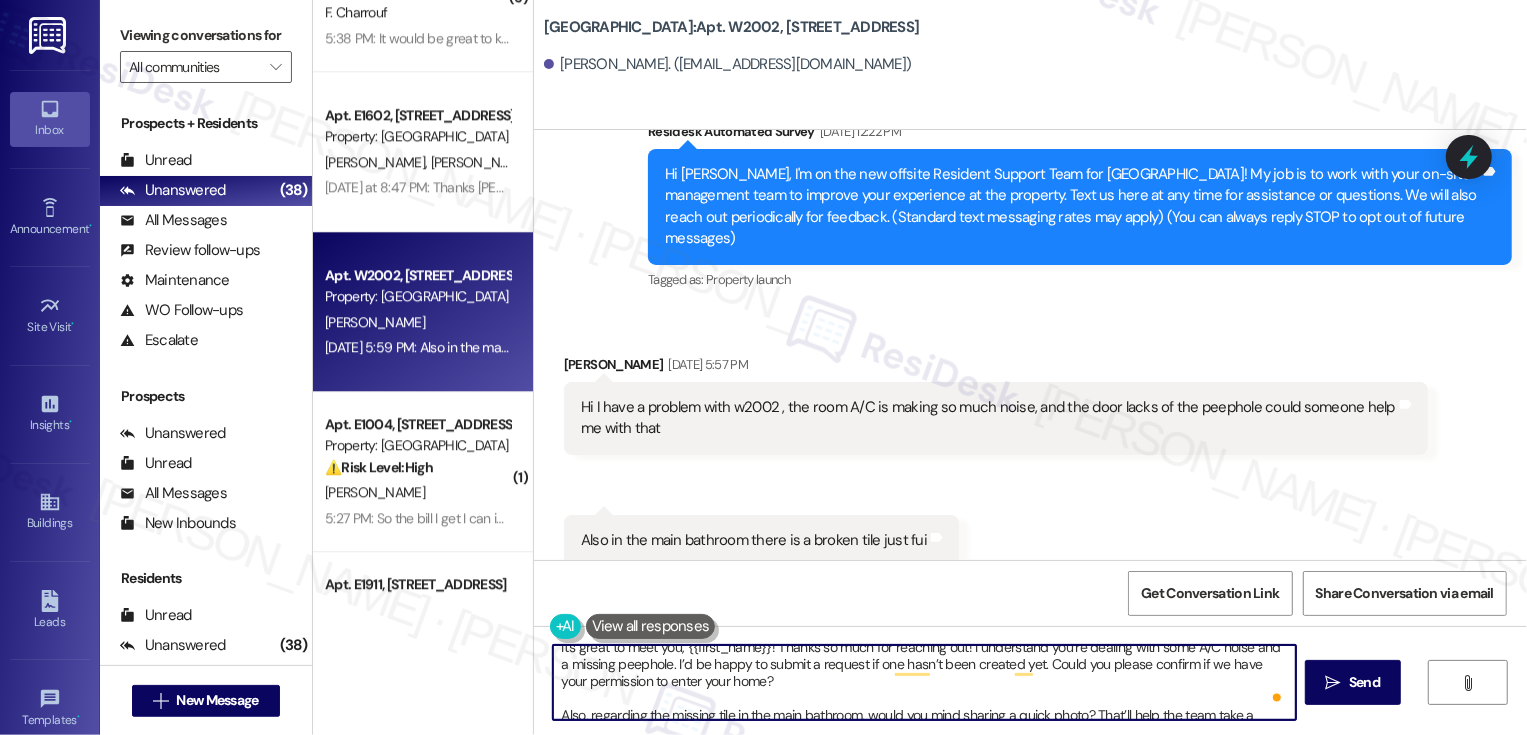 scroll, scrollTop: 39, scrollLeft: 0, axis: vertical 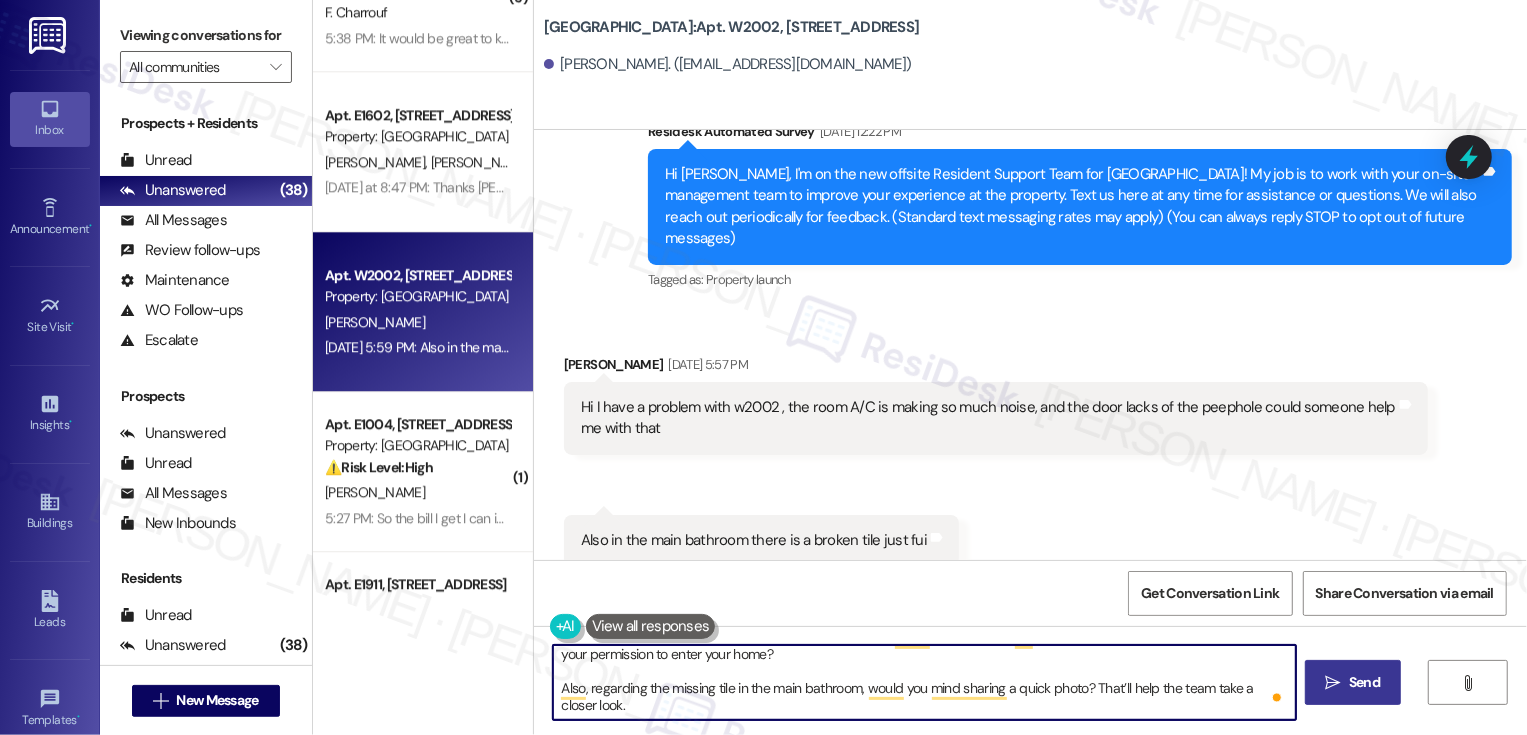type on "It's great to meet you, {{first_name}}! Thanks so much for reaching out! I understand you’re dealing with some A/C noise and a missing peephole. I’d be happy to submit a request if one hasn’t been created yet. Could you please confirm if we have your permission to enter your home?
Also, regarding the missing tile in the main bathroom, would you mind sharing a quick photo? That’ll help the team take a closer look." 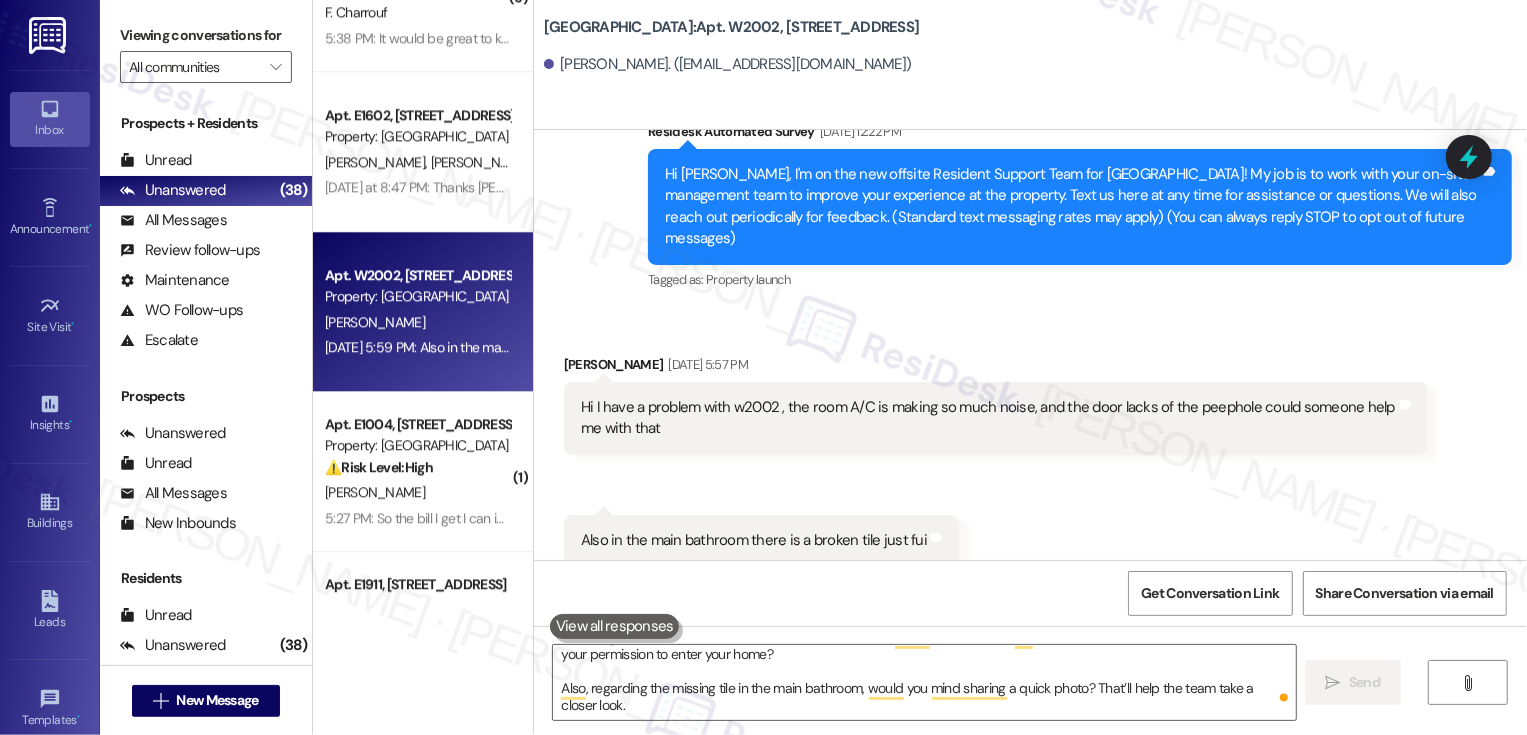 type 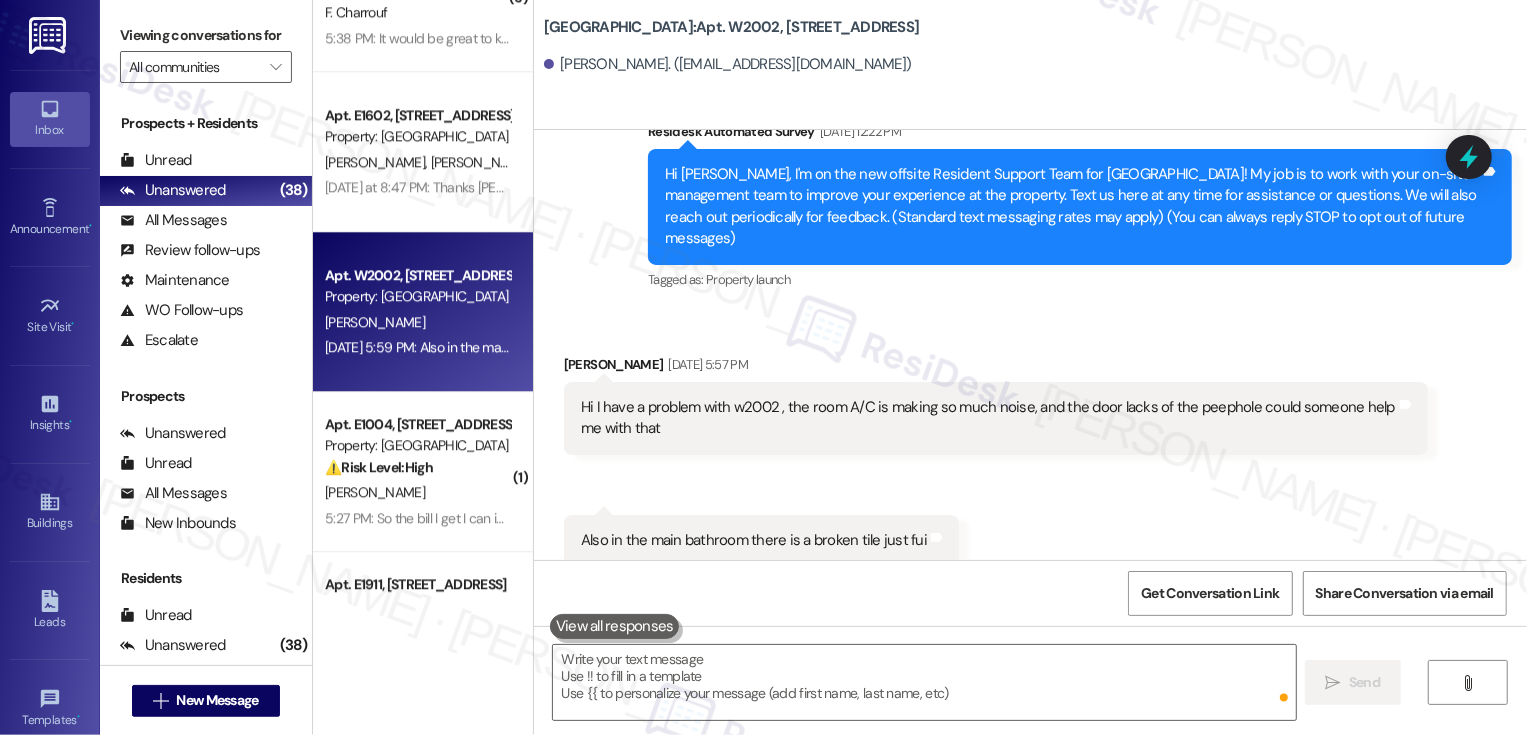 scroll, scrollTop: 0, scrollLeft: 0, axis: both 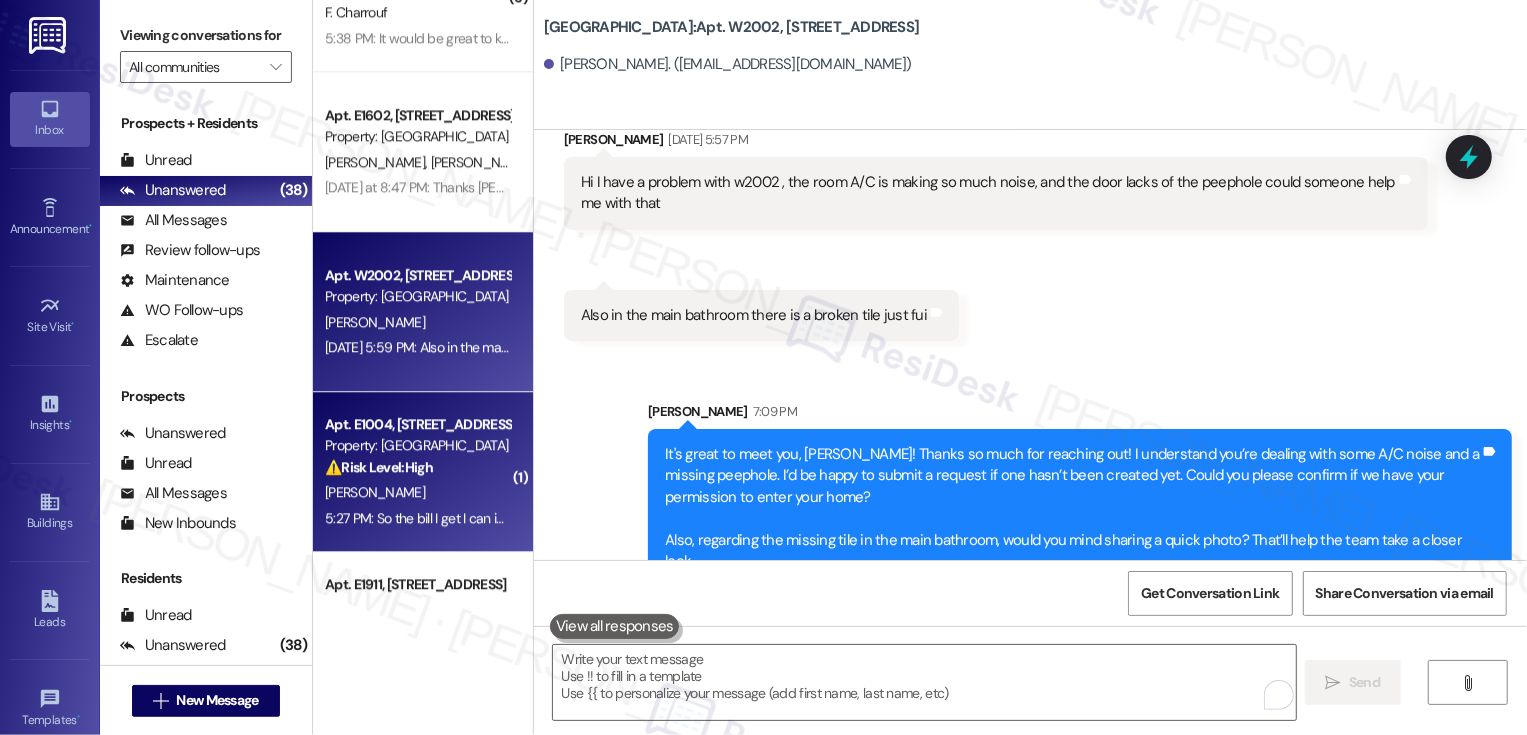 click on "Apt. E1004, [STREET_ADDRESS]" at bounding box center [417, 424] 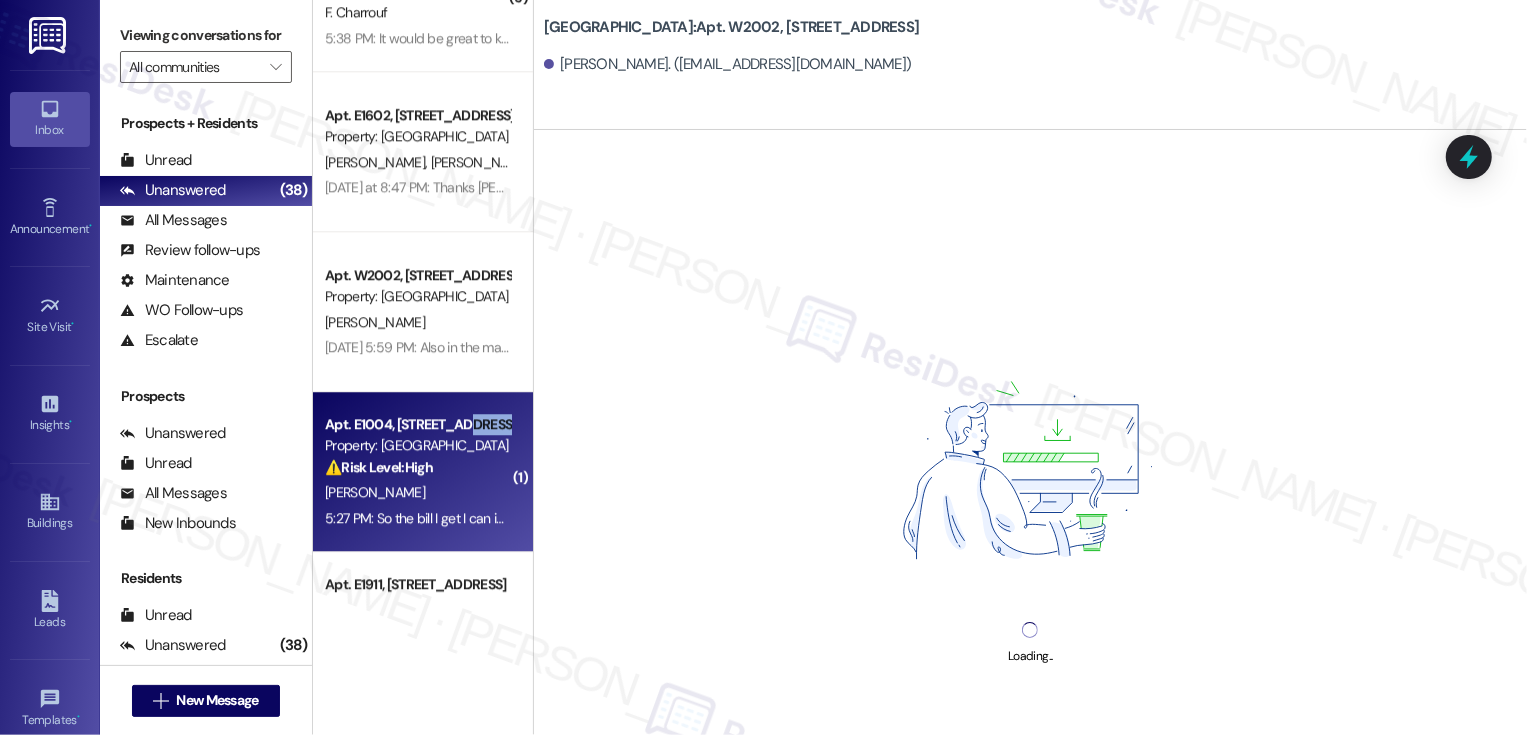 click on "⚠️  Risk Level:  High The resident is unsure how to pay their electric bill. This is a financial concern that requires timely assistance to avoid late fees or service disruption." at bounding box center (417, 467) 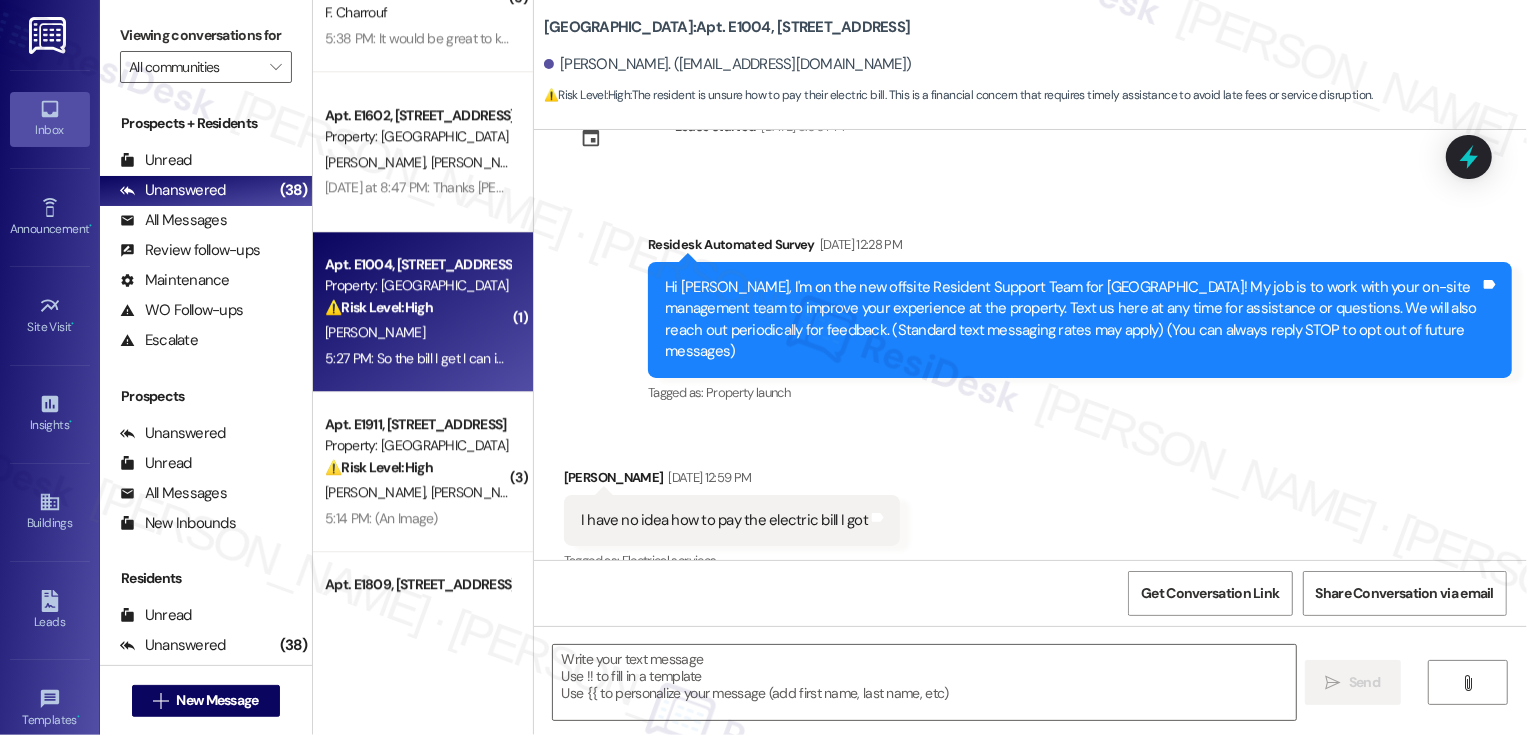 scroll, scrollTop: 238, scrollLeft: 0, axis: vertical 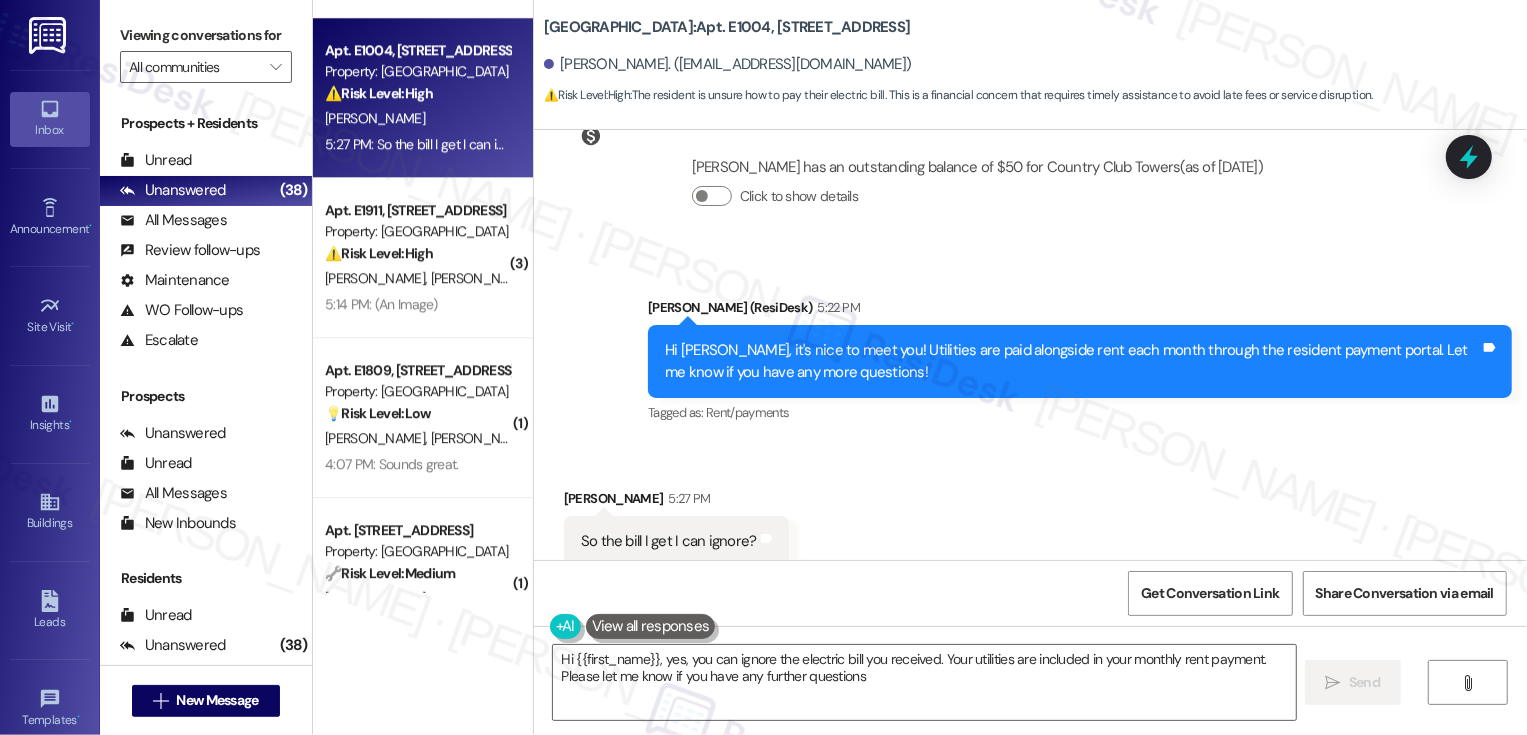 type on "Hi {{first_name}}, yes, you can ignore the electric bill you received. Your utilities are included in your monthly rent payment. Please let me know if you have any further questions!" 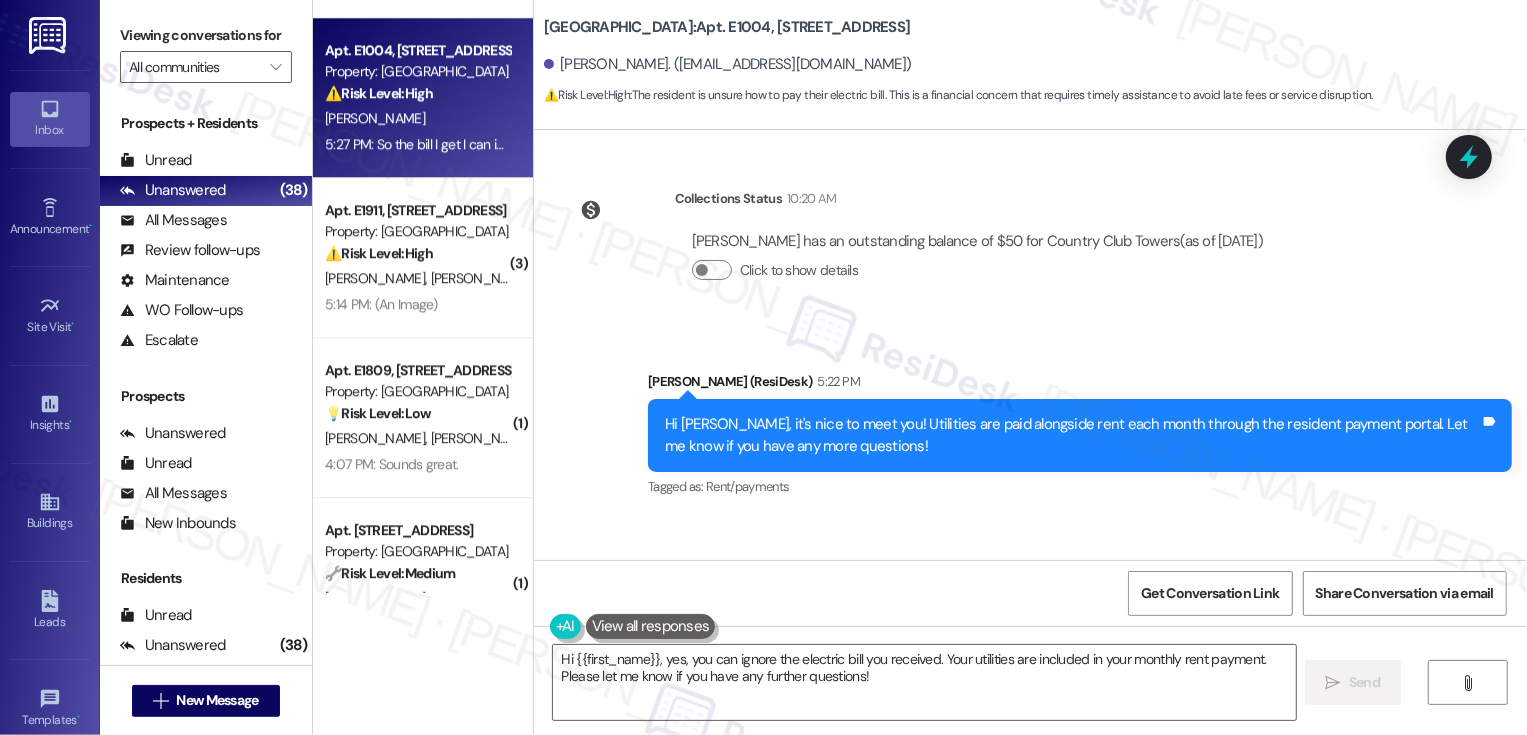 scroll, scrollTop: 598, scrollLeft: 0, axis: vertical 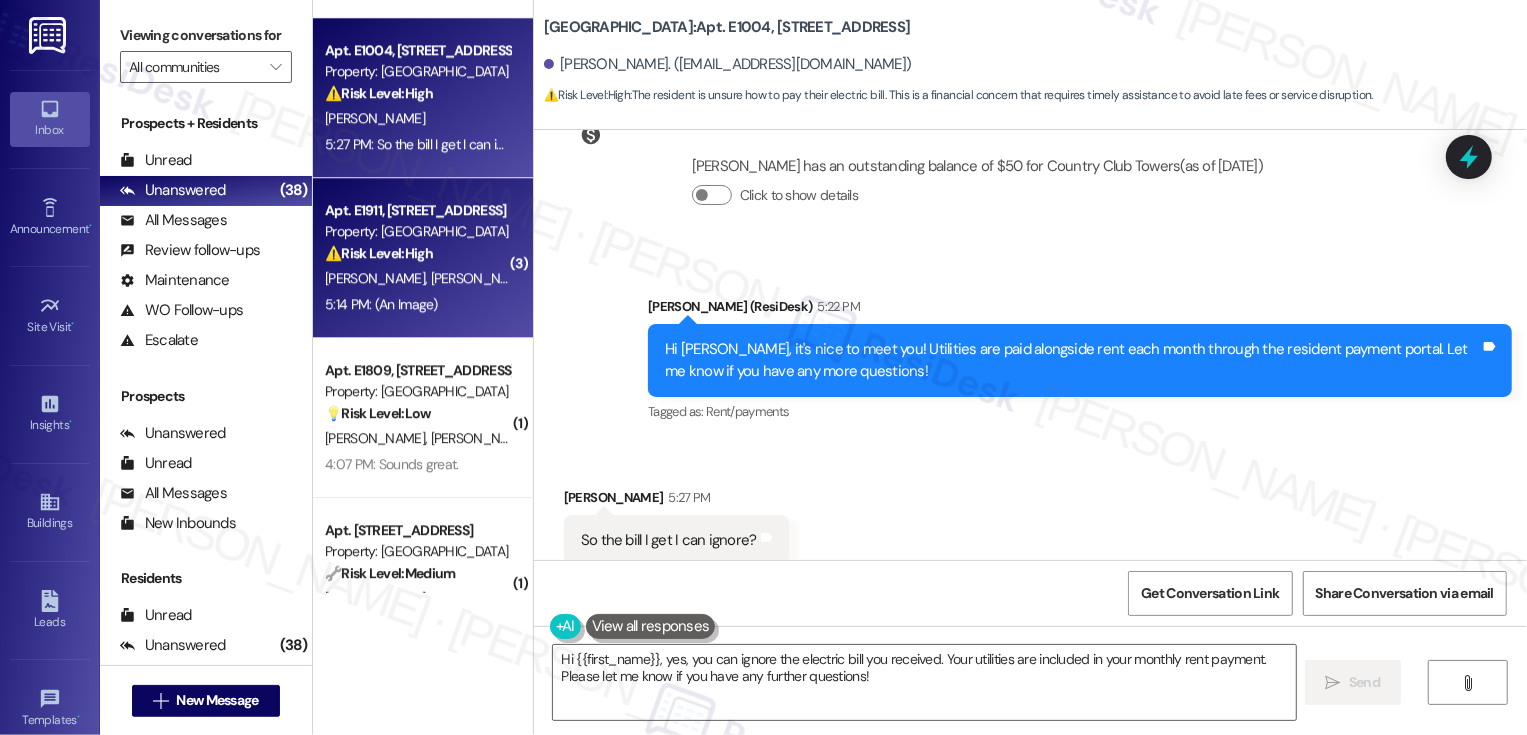 click on "[PERSON_NAME]" at bounding box center [480, 278] 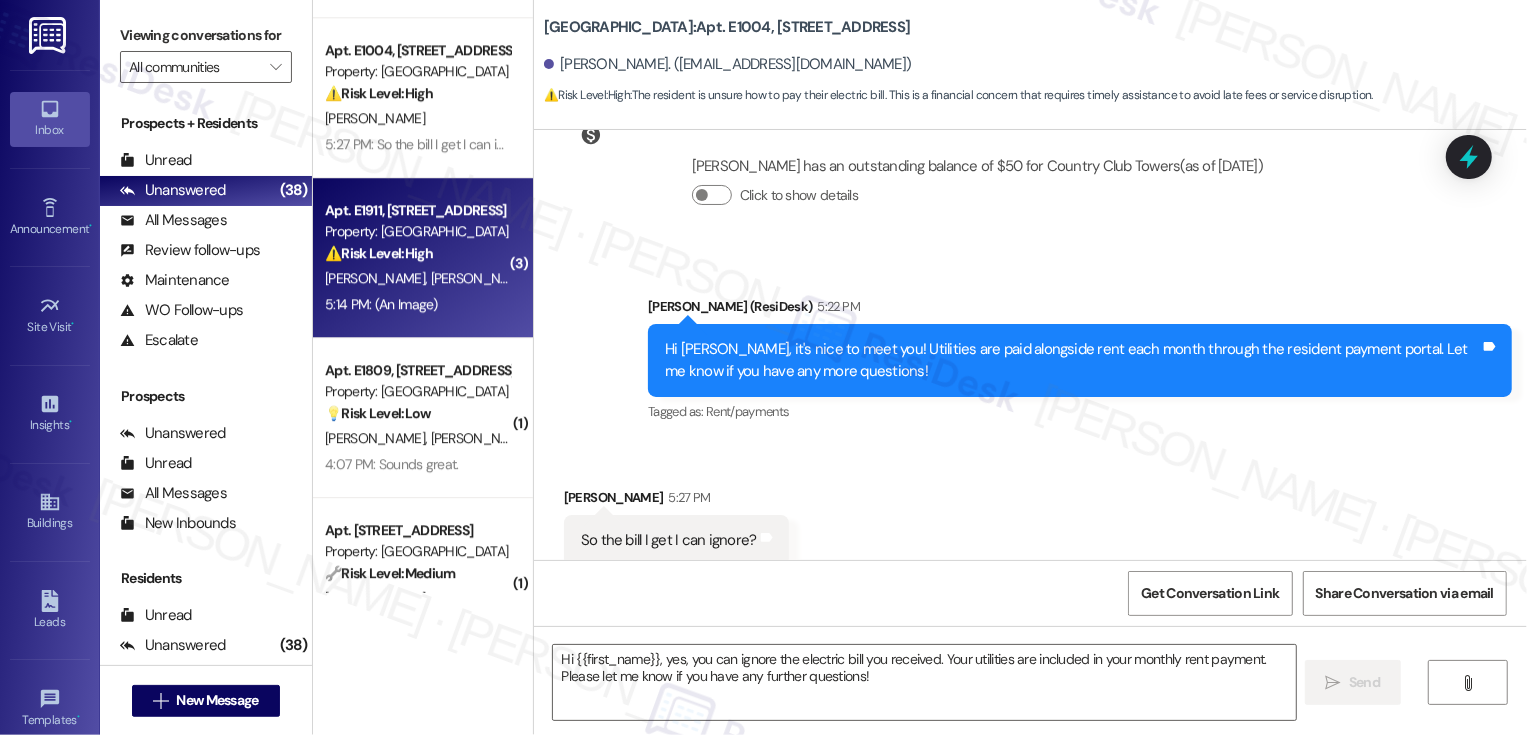 click on "[PERSON_NAME]" at bounding box center (480, 278) 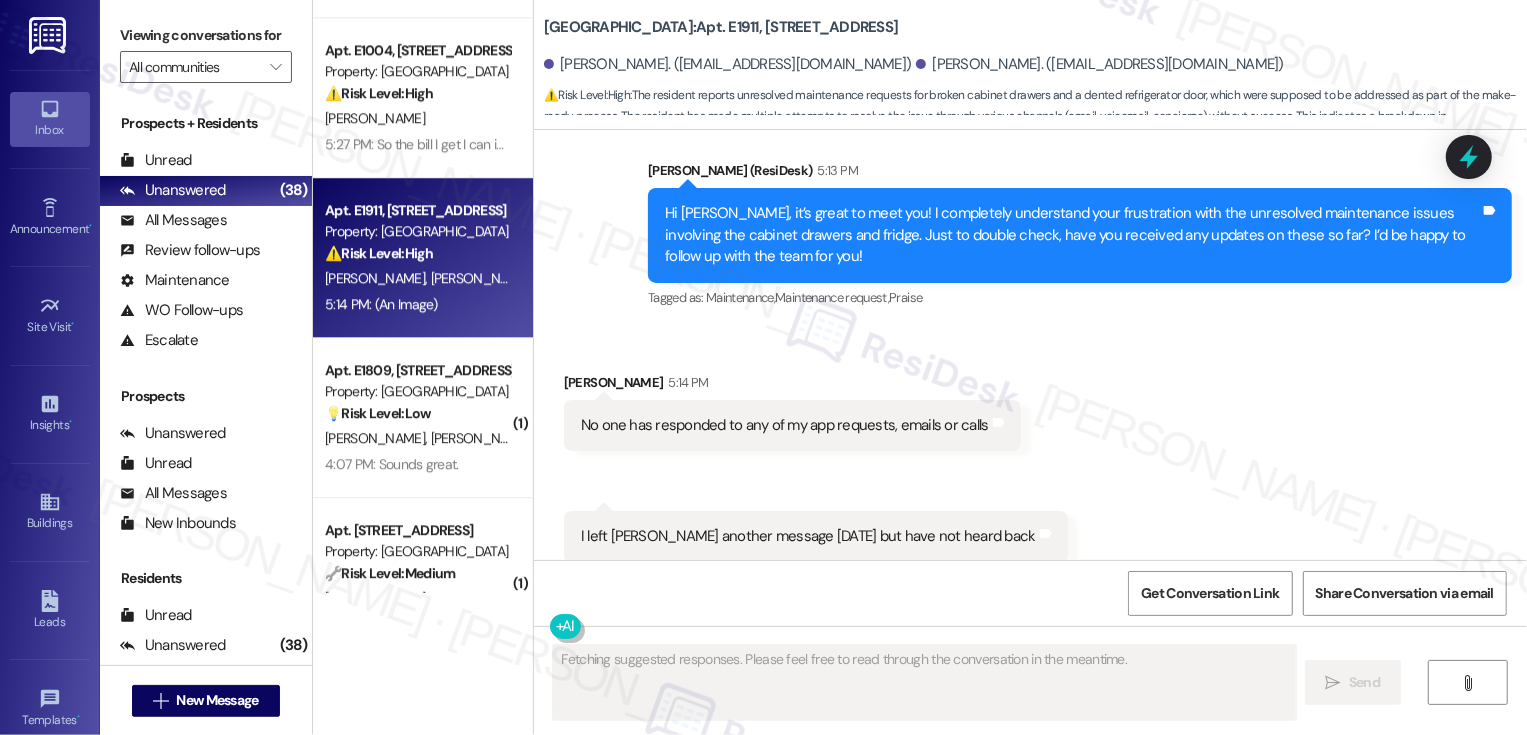 scroll, scrollTop: 939, scrollLeft: 0, axis: vertical 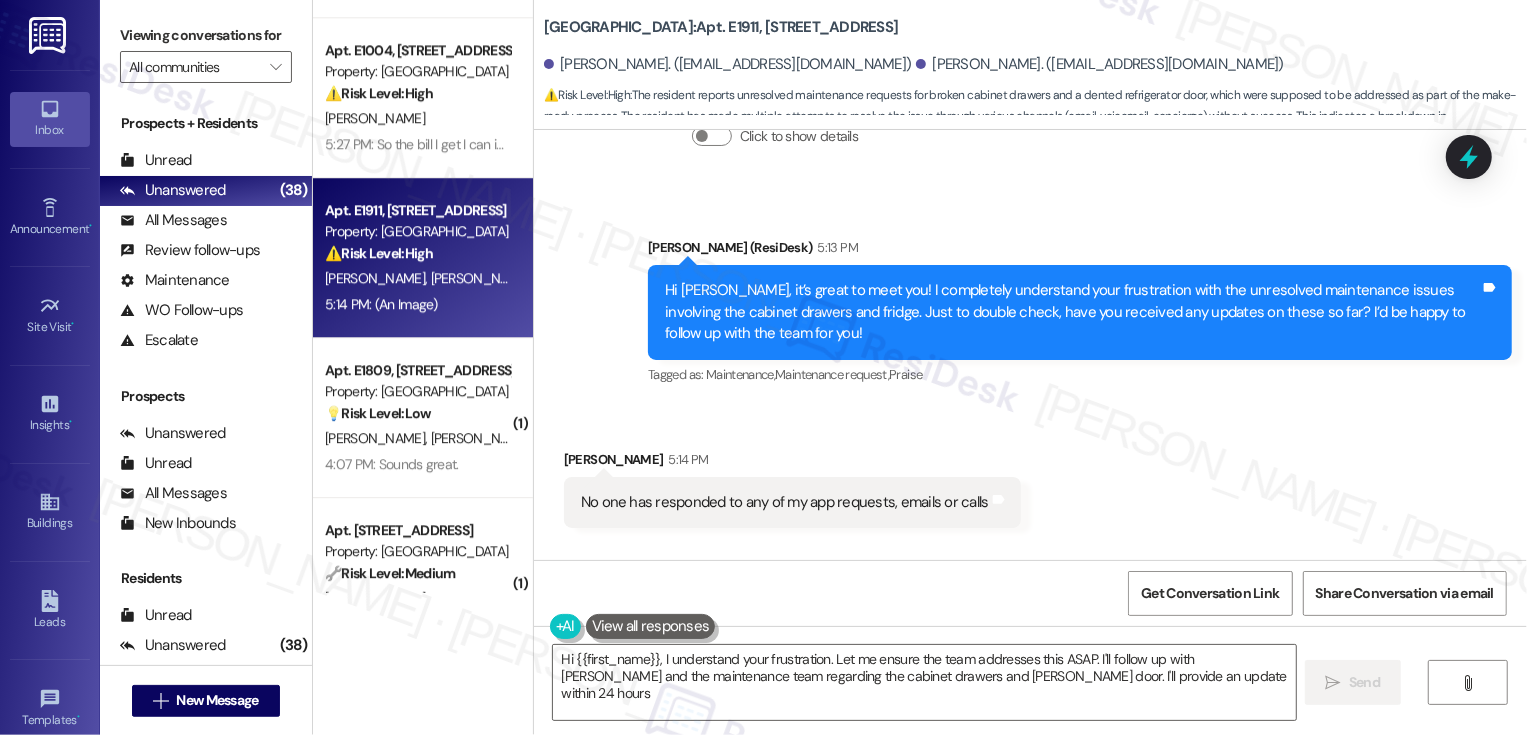 type on "Hi {{first_name}}, I understand your frustration. Let me ensure the team addresses this ASAP. I'll follow up with Courtney and the maintenance team regarding the cabinet drawers and fridge door. I'll provide an update within 24 hours." 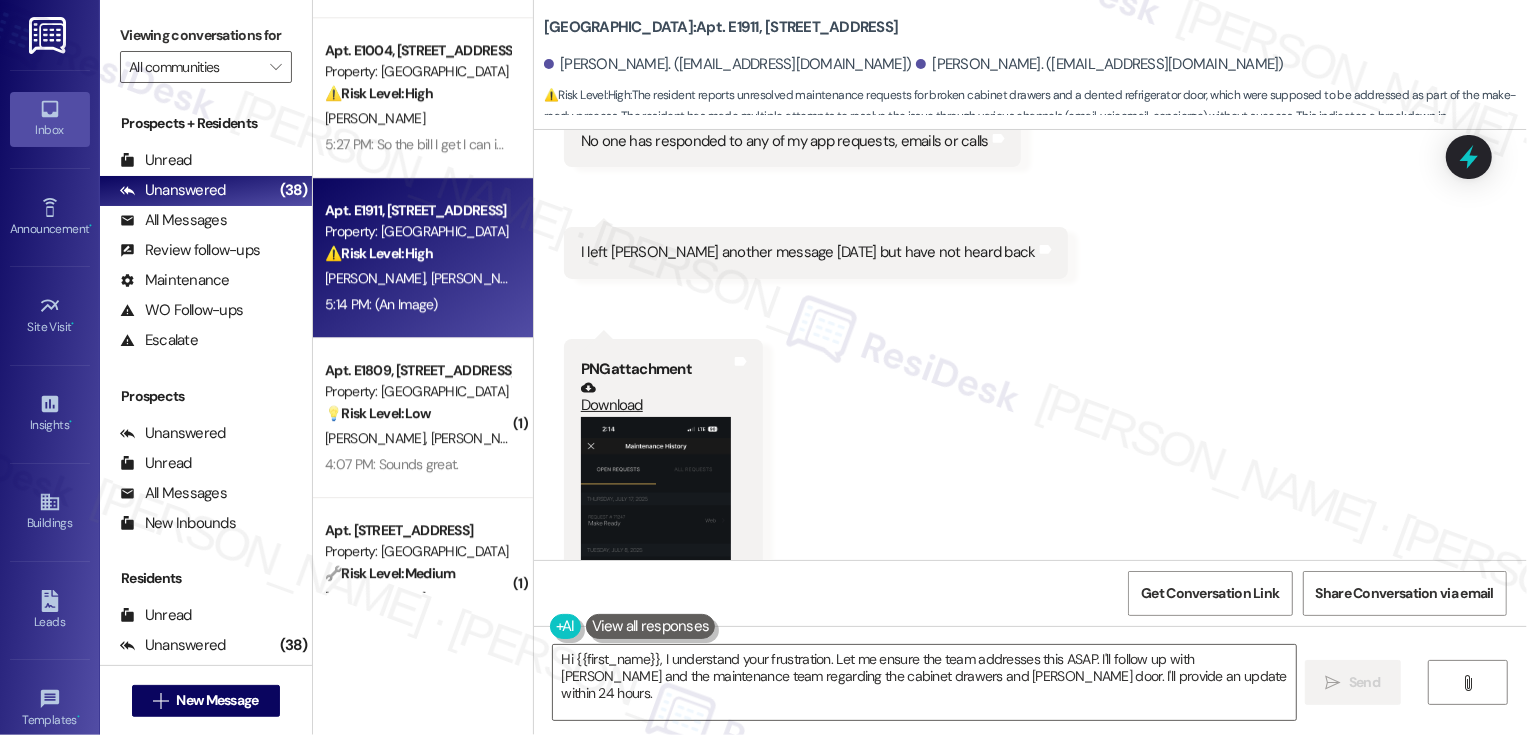 scroll, scrollTop: 1338, scrollLeft: 0, axis: vertical 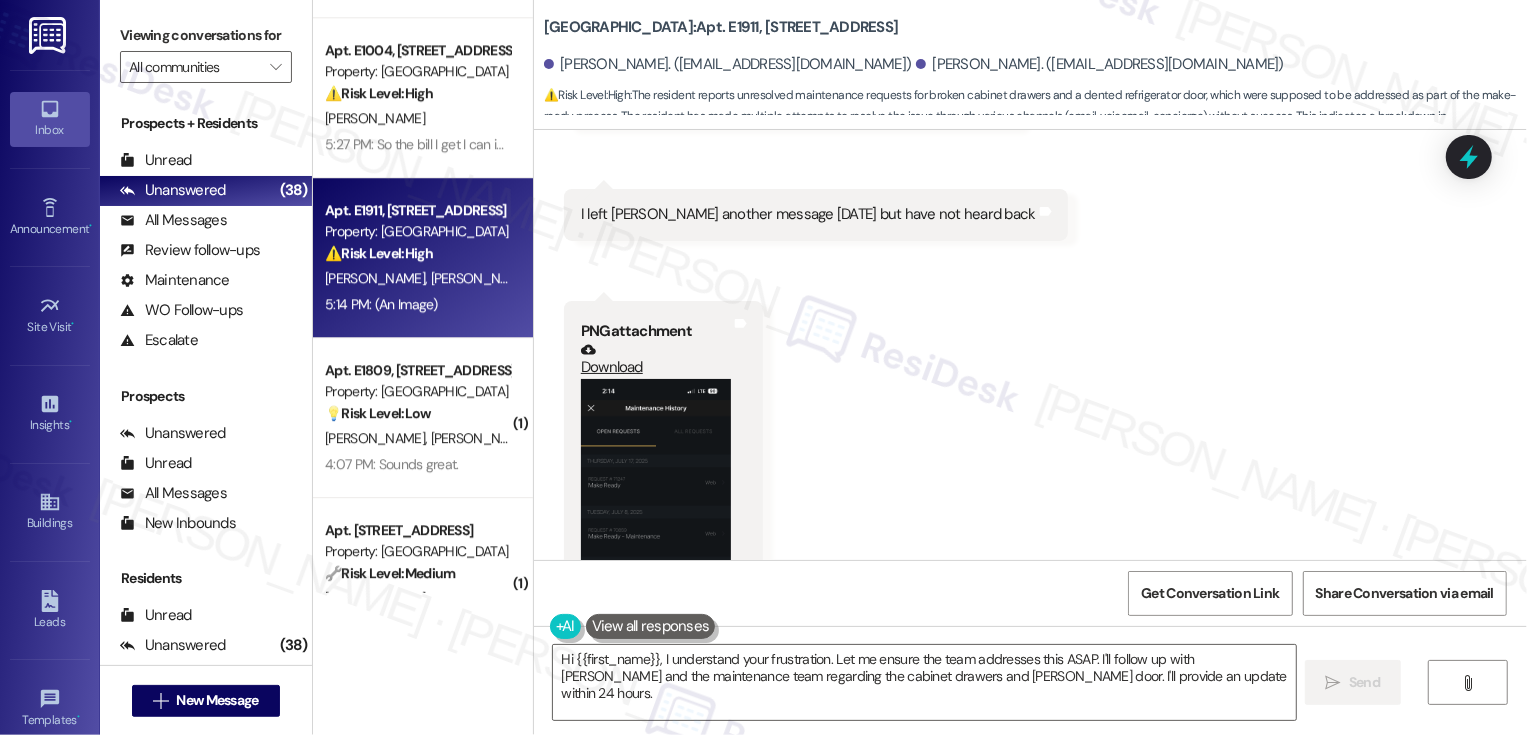 click at bounding box center (656, 542) 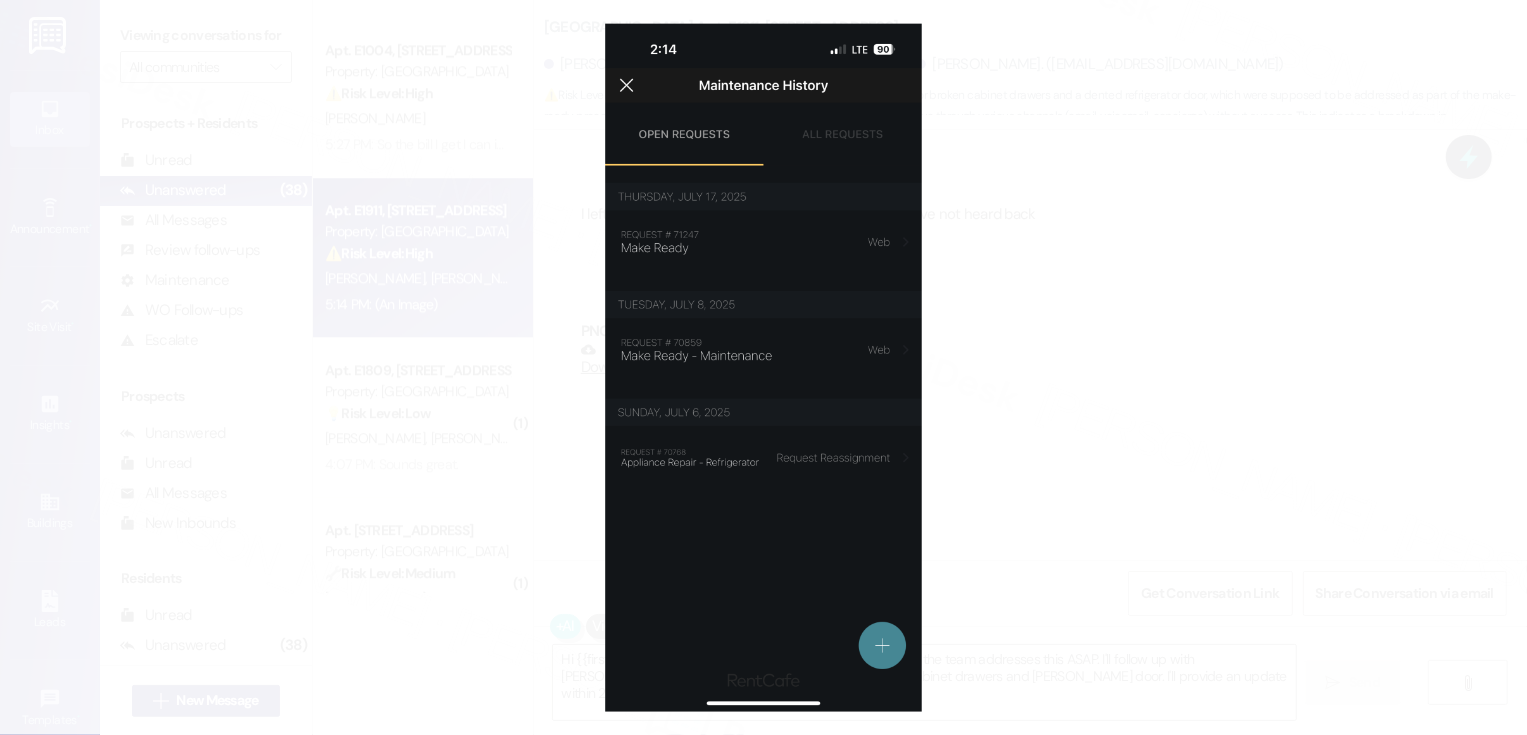 click at bounding box center (763, 367) 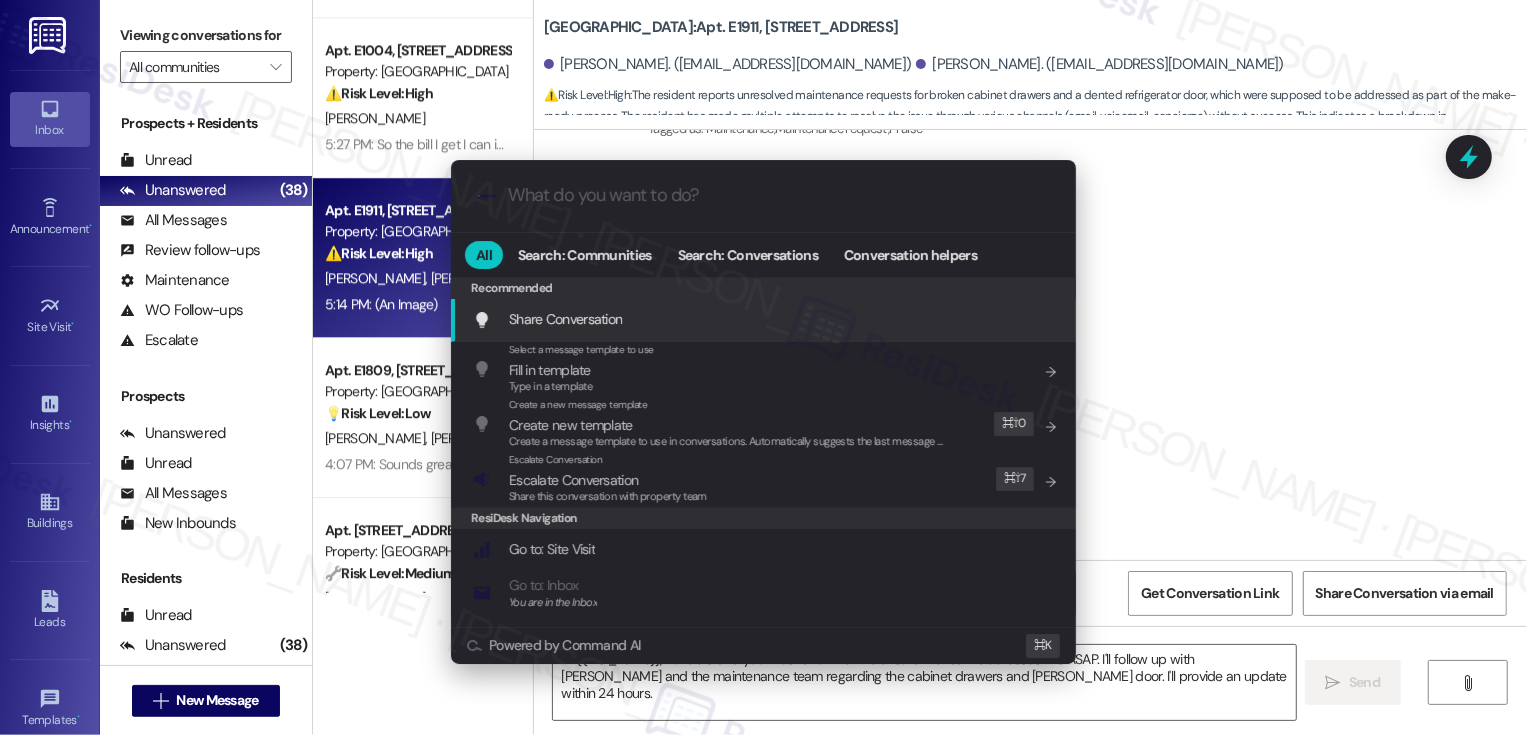 scroll, scrollTop: 1182, scrollLeft: 0, axis: vertical 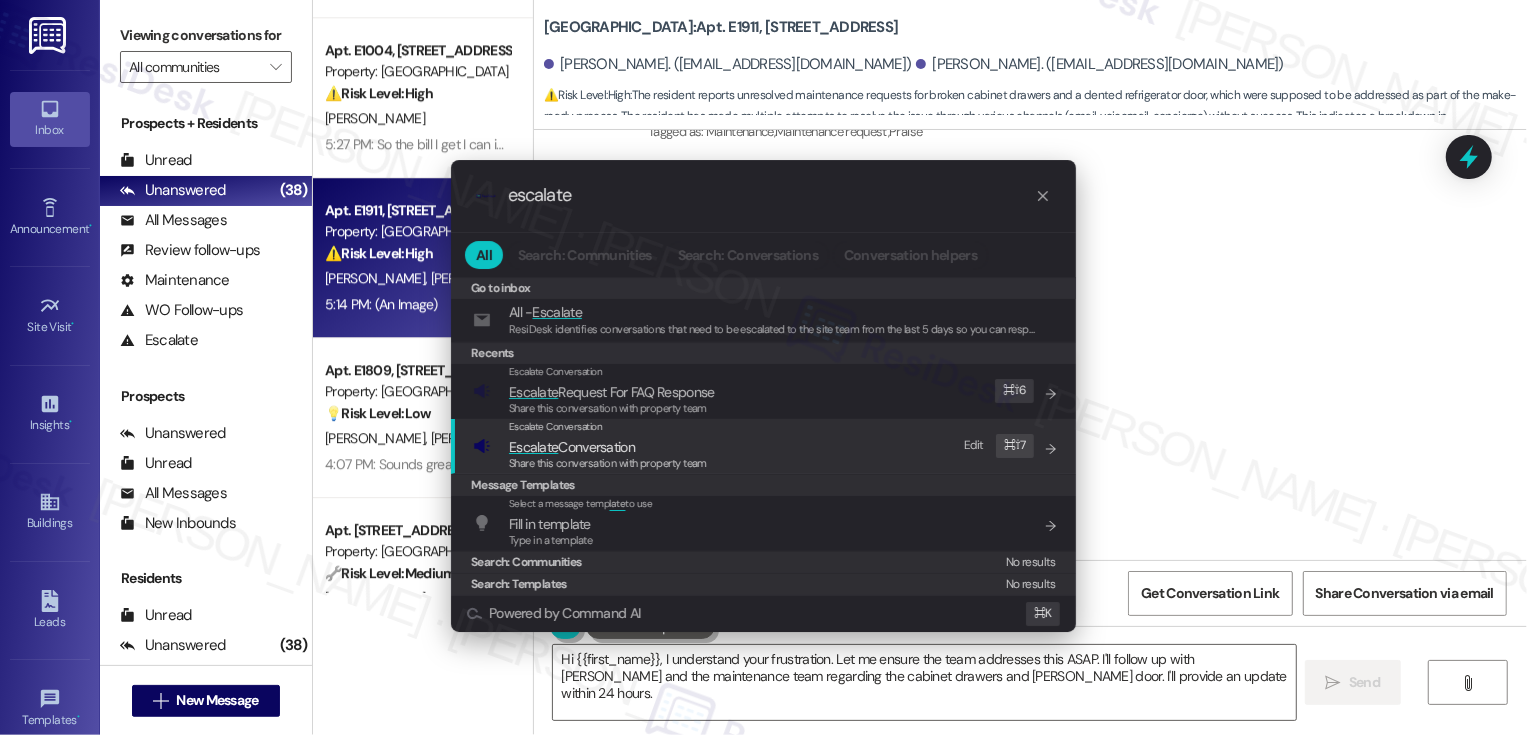 type on "escalate" 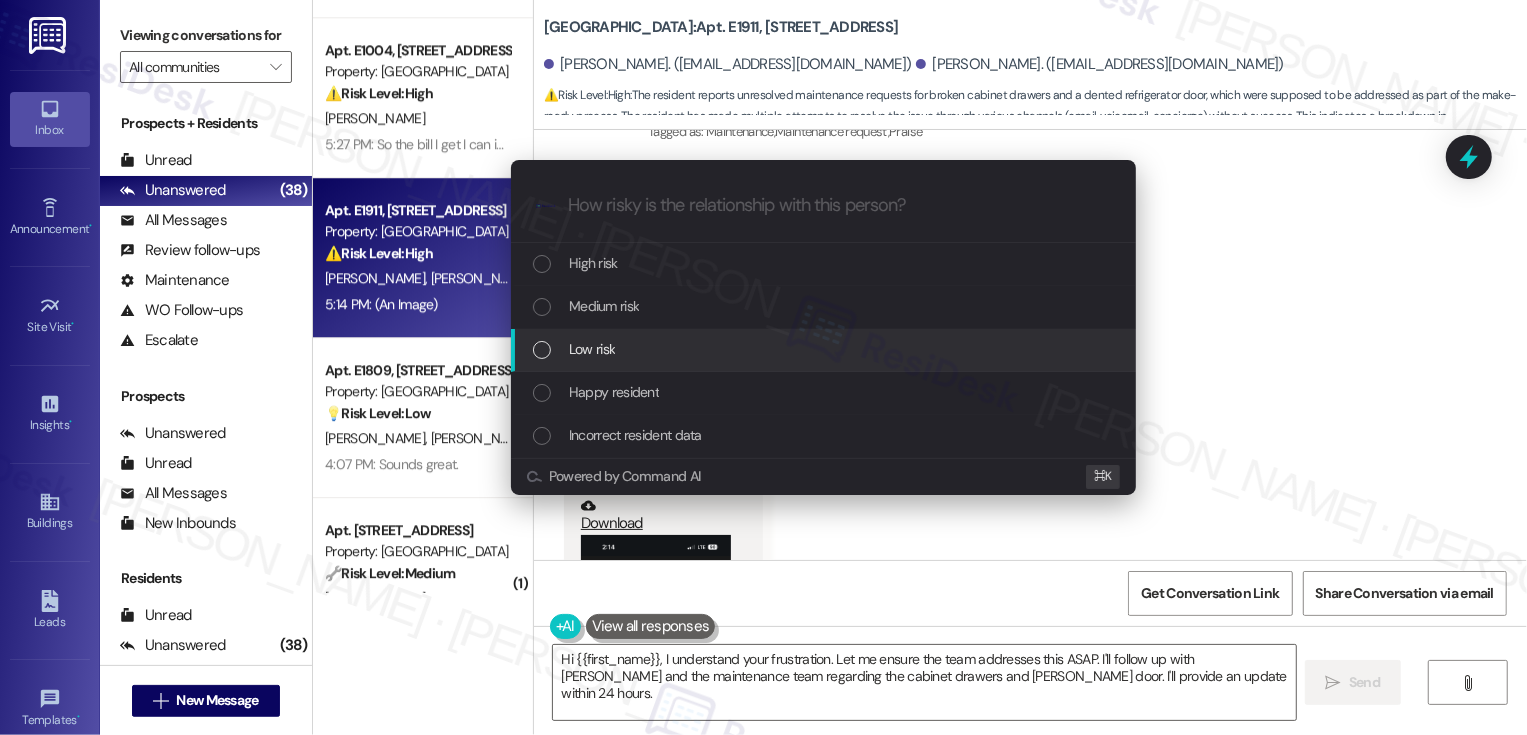 click on "Low risk" at bounding box center [825, 349] 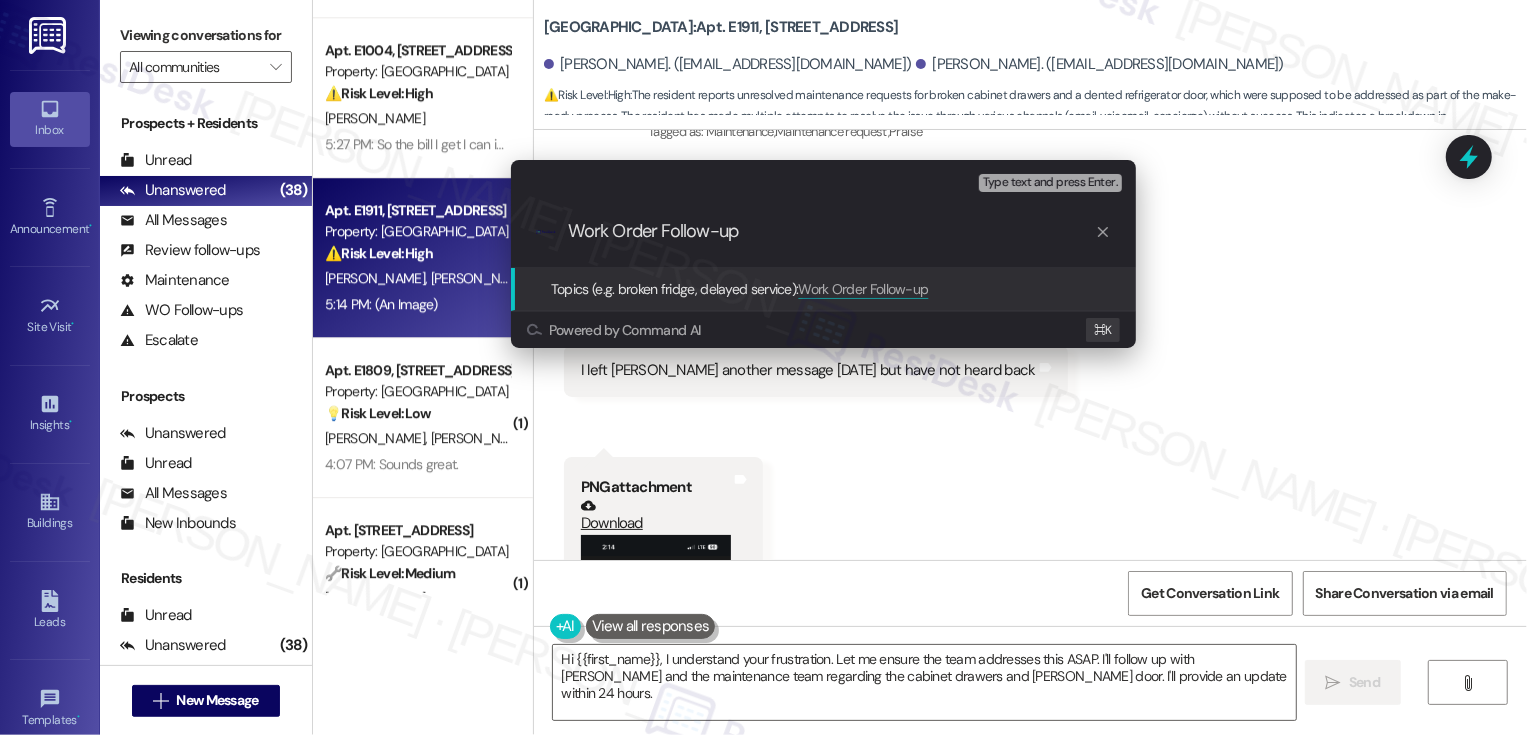 click on "Work Order Follow-up" at bounding box center (831, 231) 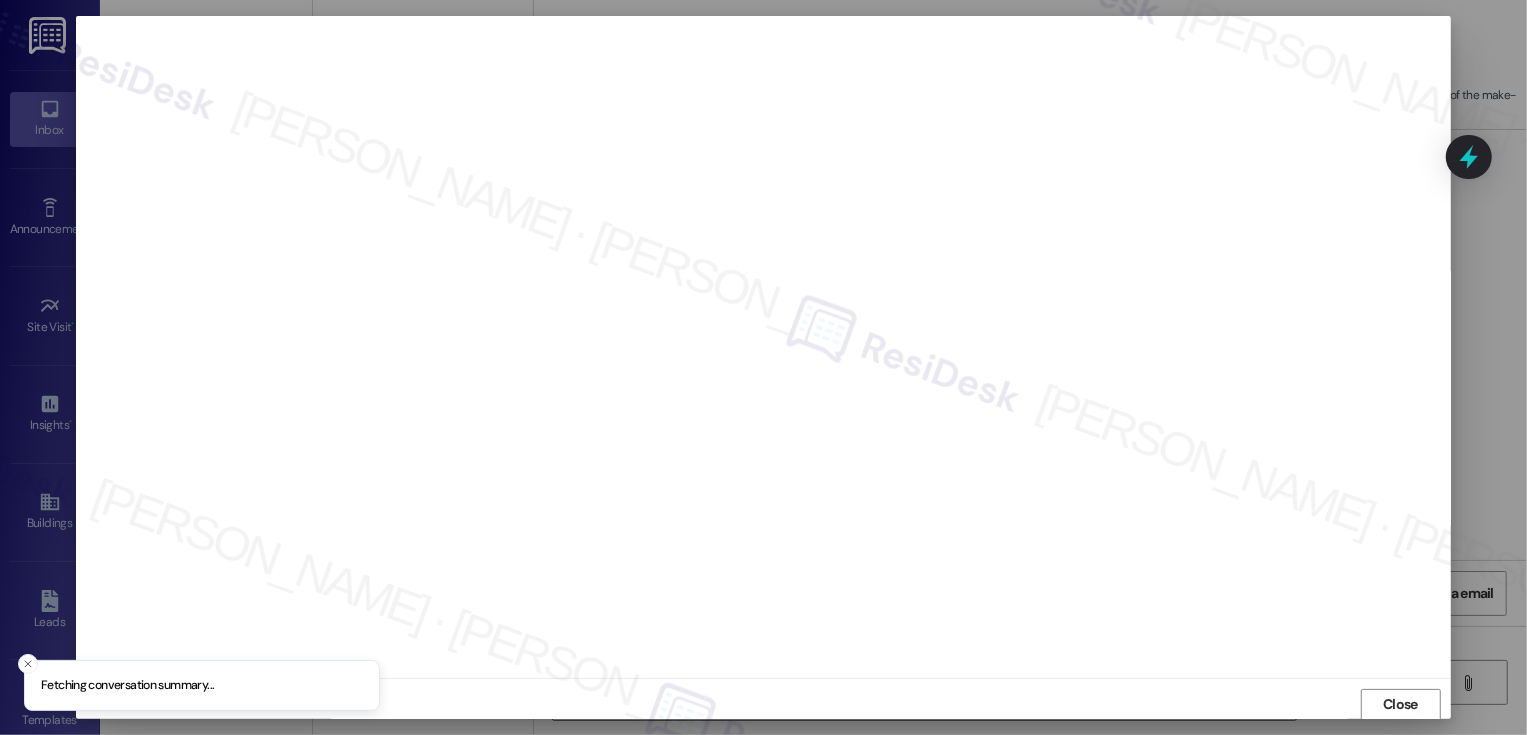 scroll, scrollTop: 1, scrollLeft: 0, axis: vertical 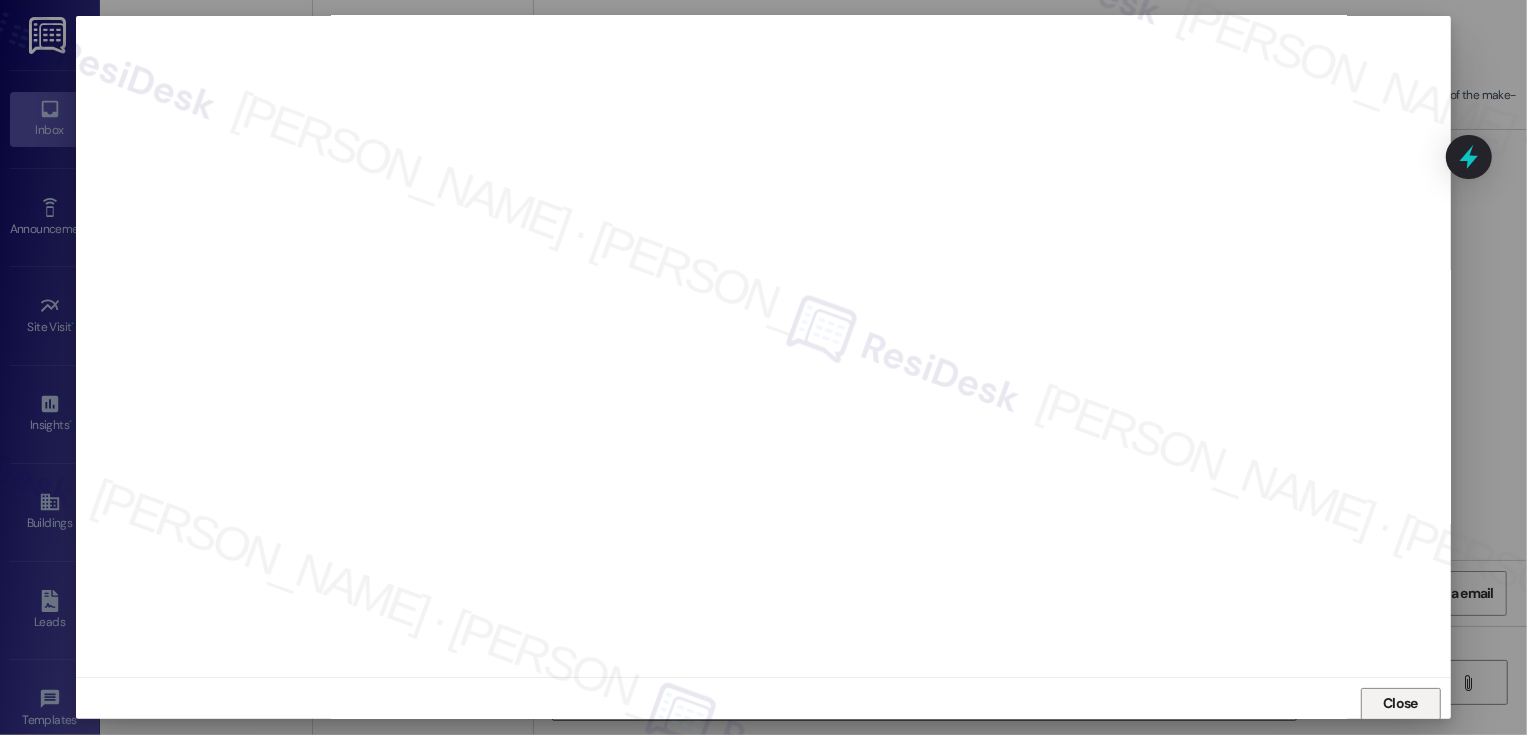 click on "Close" at bounding box center (1401, 704) 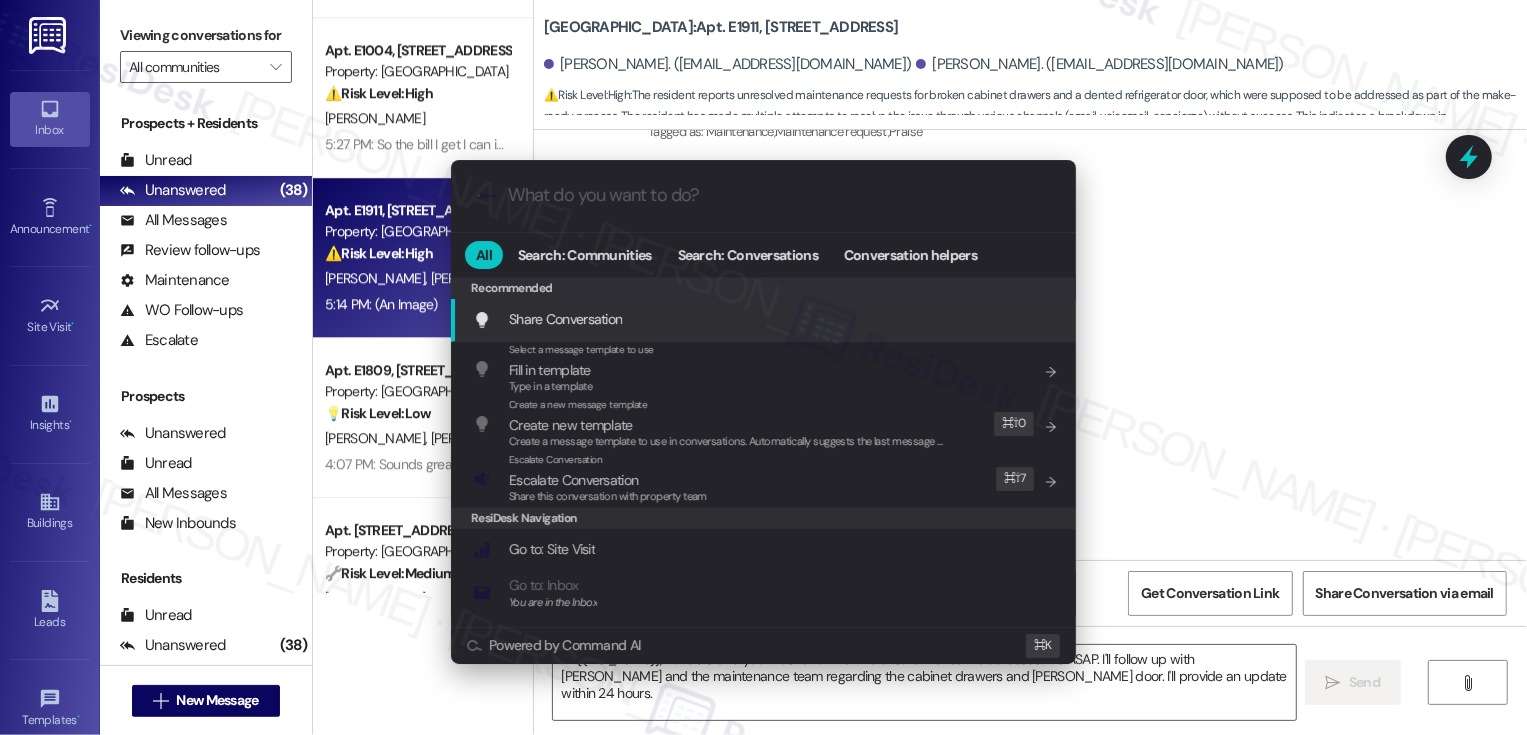 type on "f" 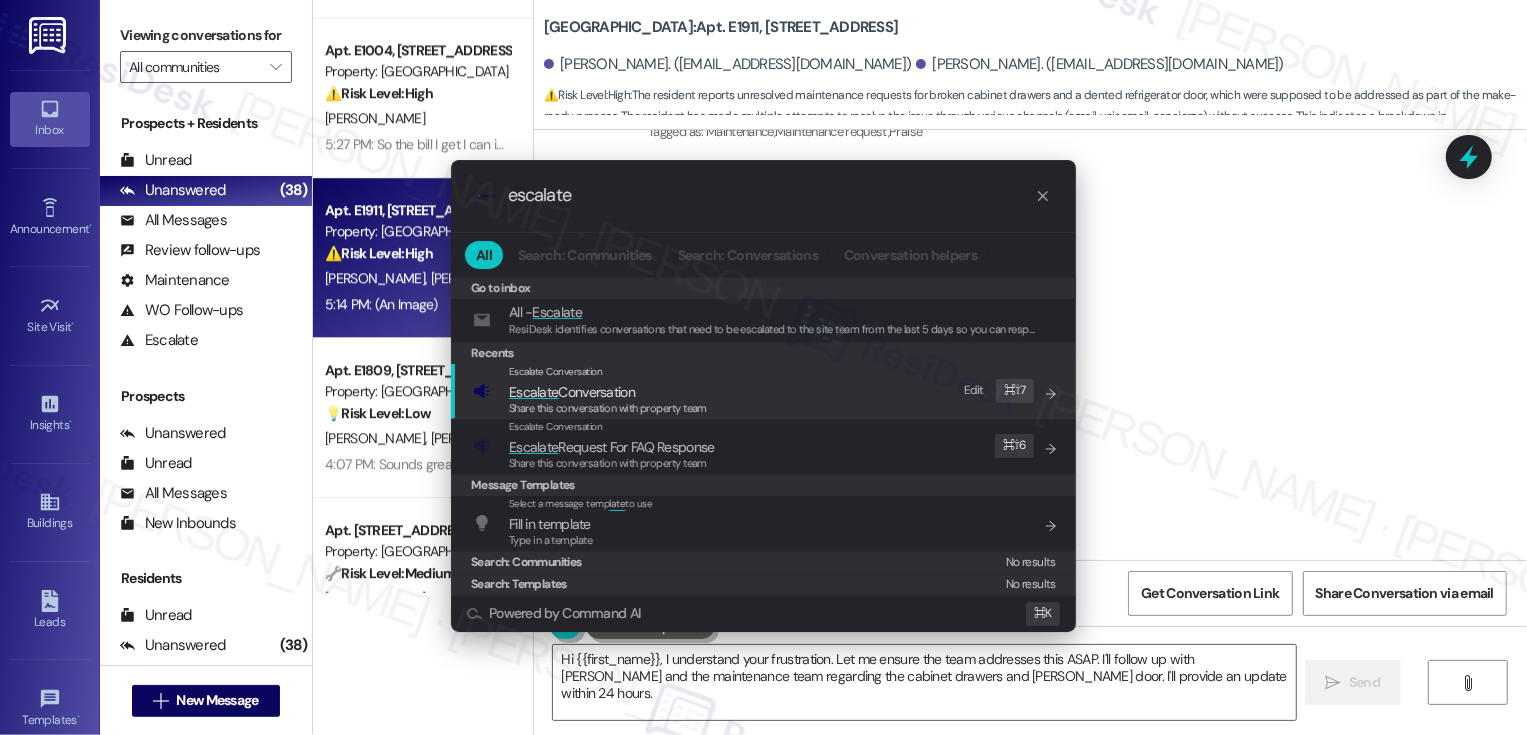 type on "escalate" 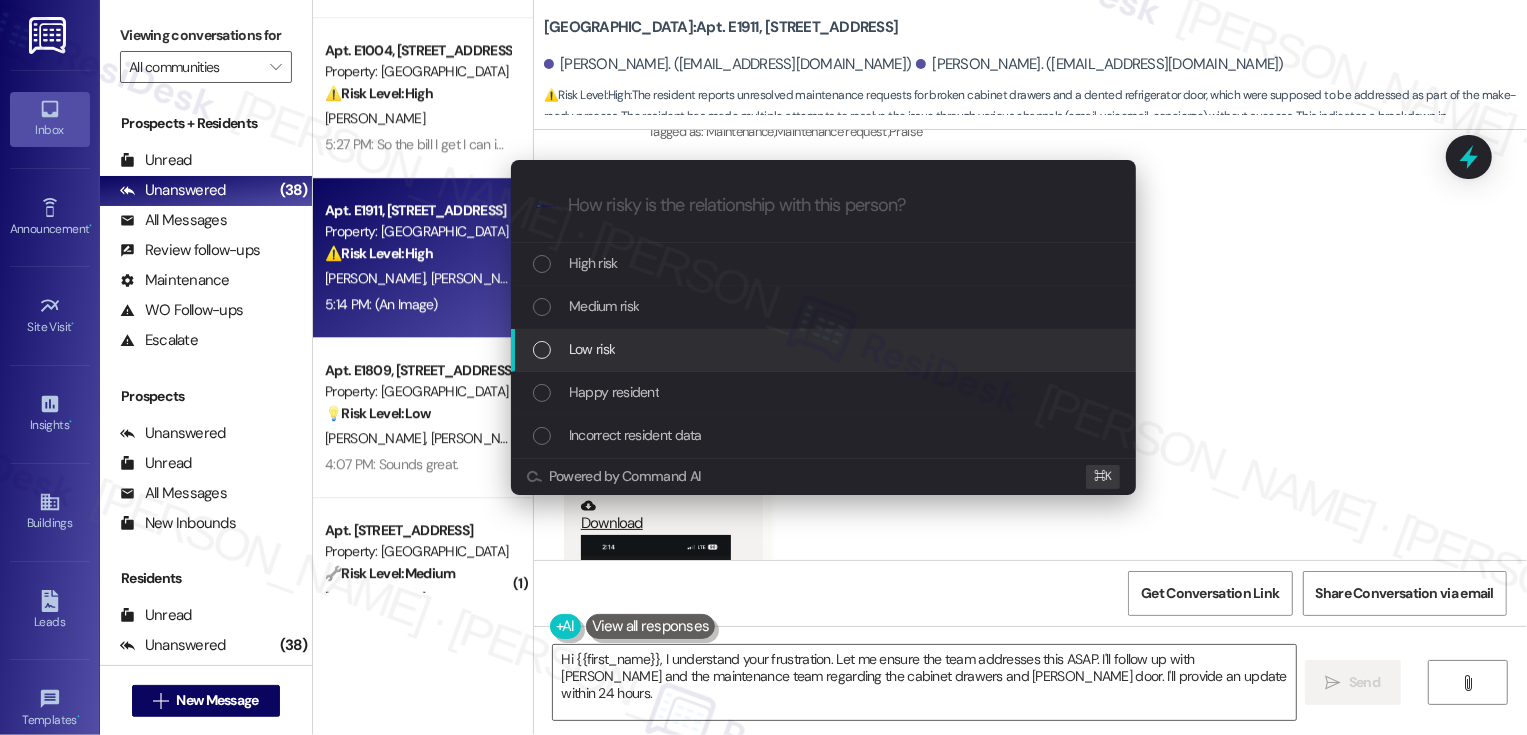 click on "Low risk" at bounding box center (825, 349) 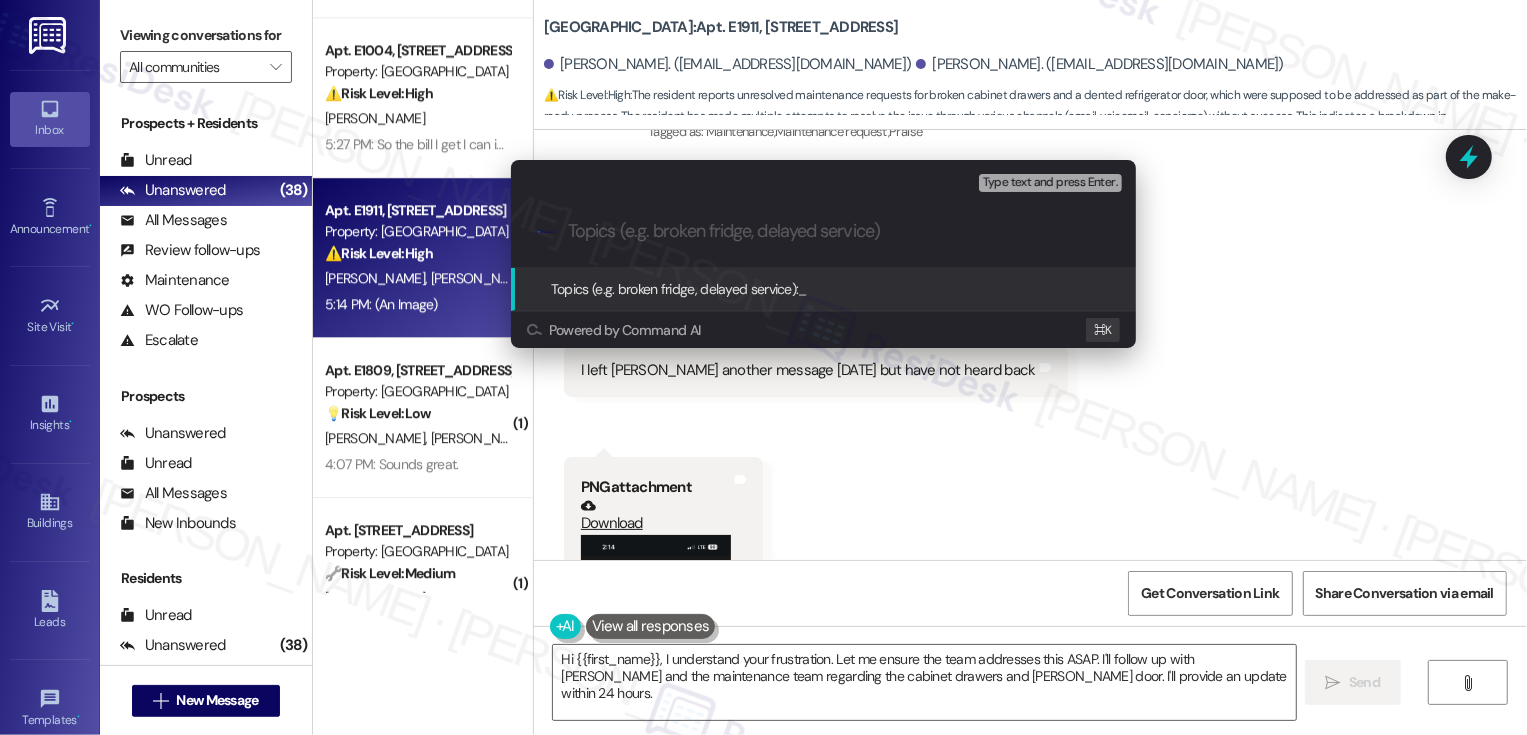 paste on "Work Order Follow-up" 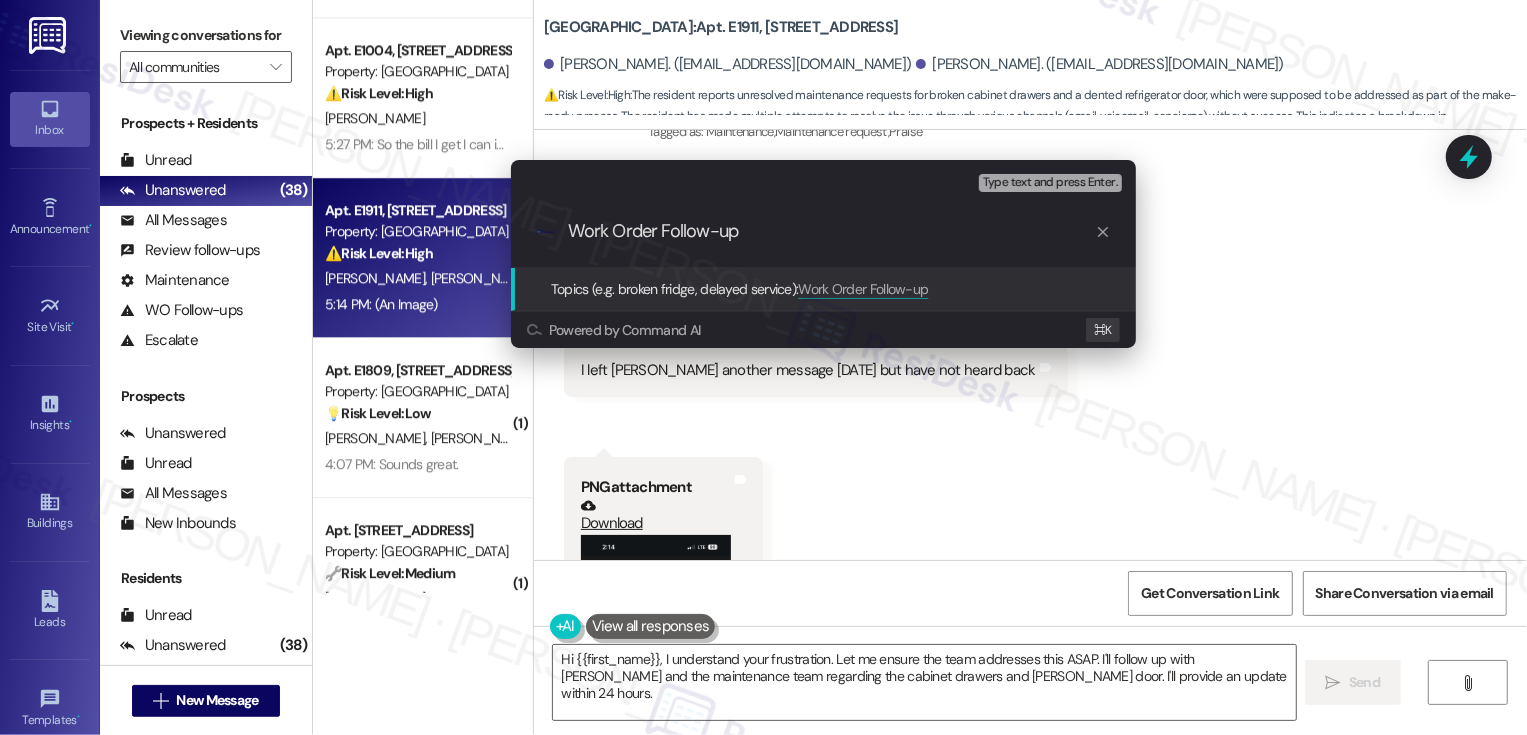 type 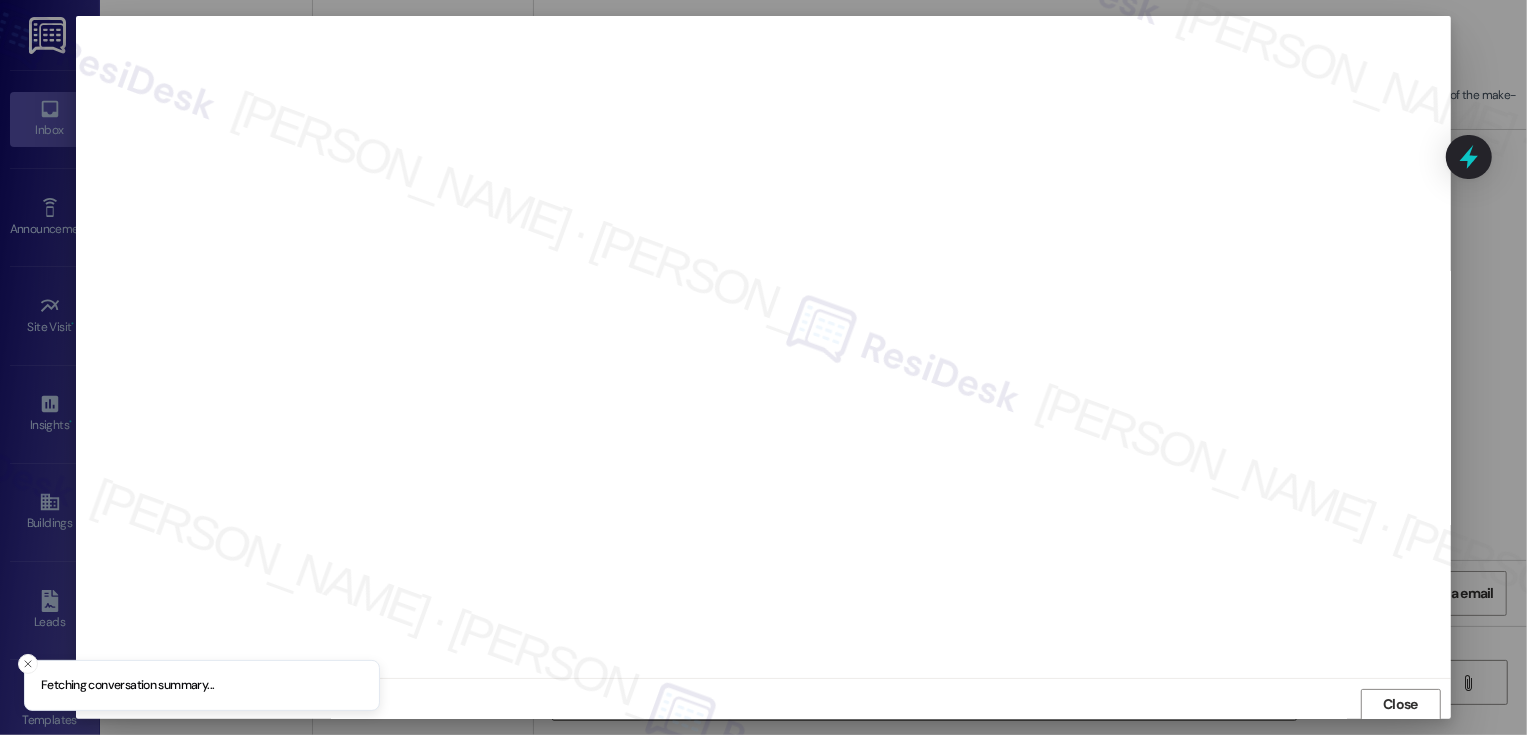 scroll, scrollTop: 1, scrollLeft: 0, axis: vertical 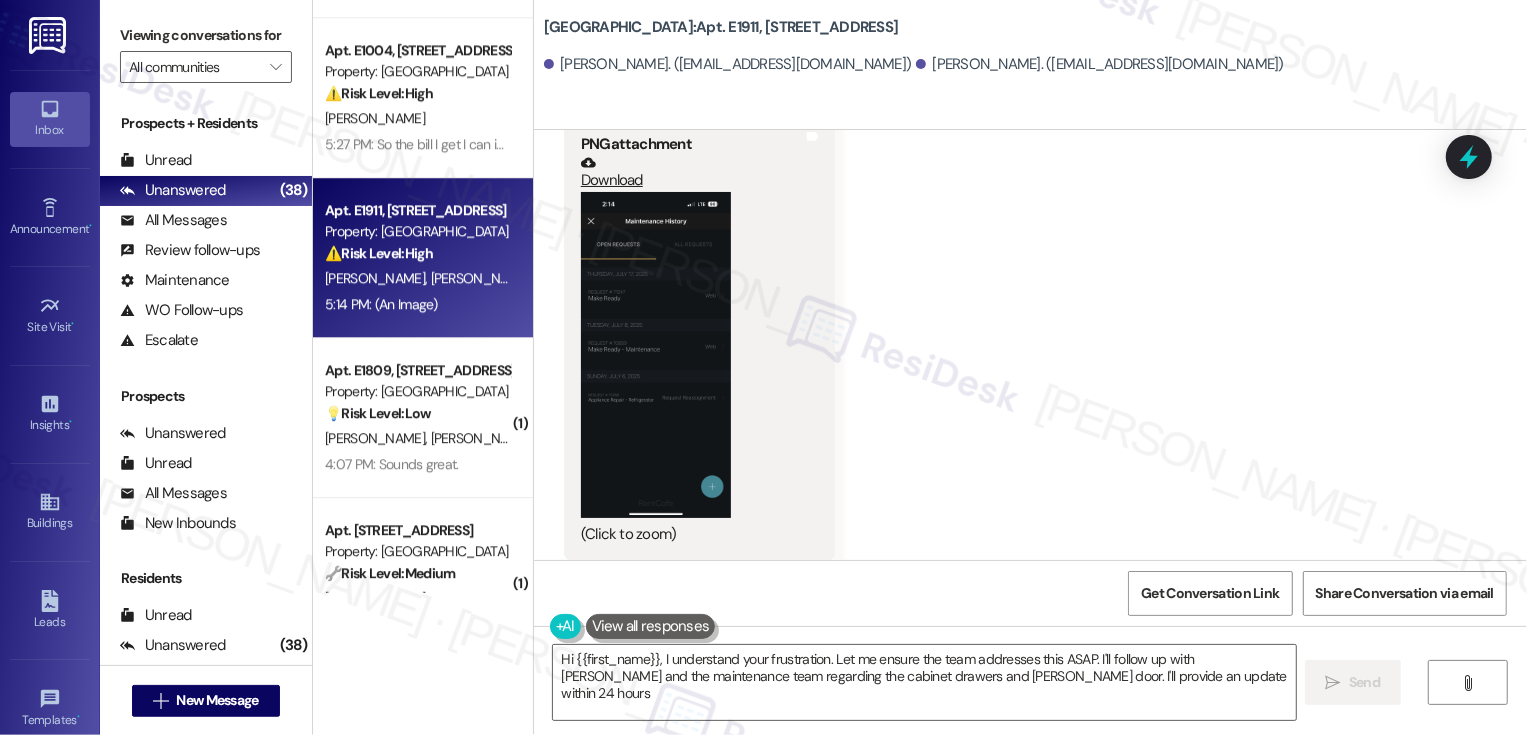 type on "Hi {{first_name}}, I understand your frustration. Let me ensure the team addresses this ASAP. I'll follow up with Courtney and the maintenance team regarding the cabinet drawers and fridge door. I'll provide an update within 24 hours." 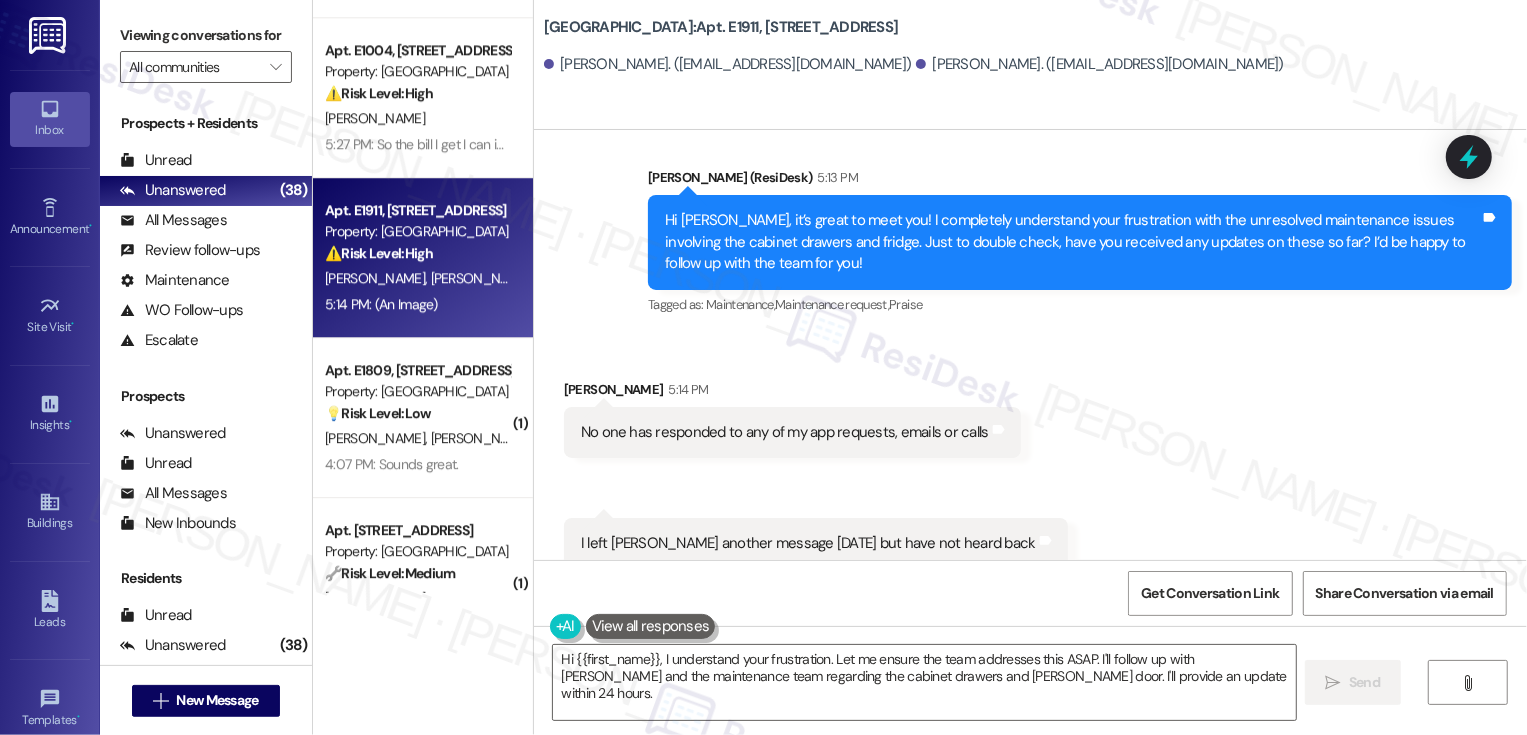 scroll, scrollTop: 967, scrollLeft: 0, axis: vertical 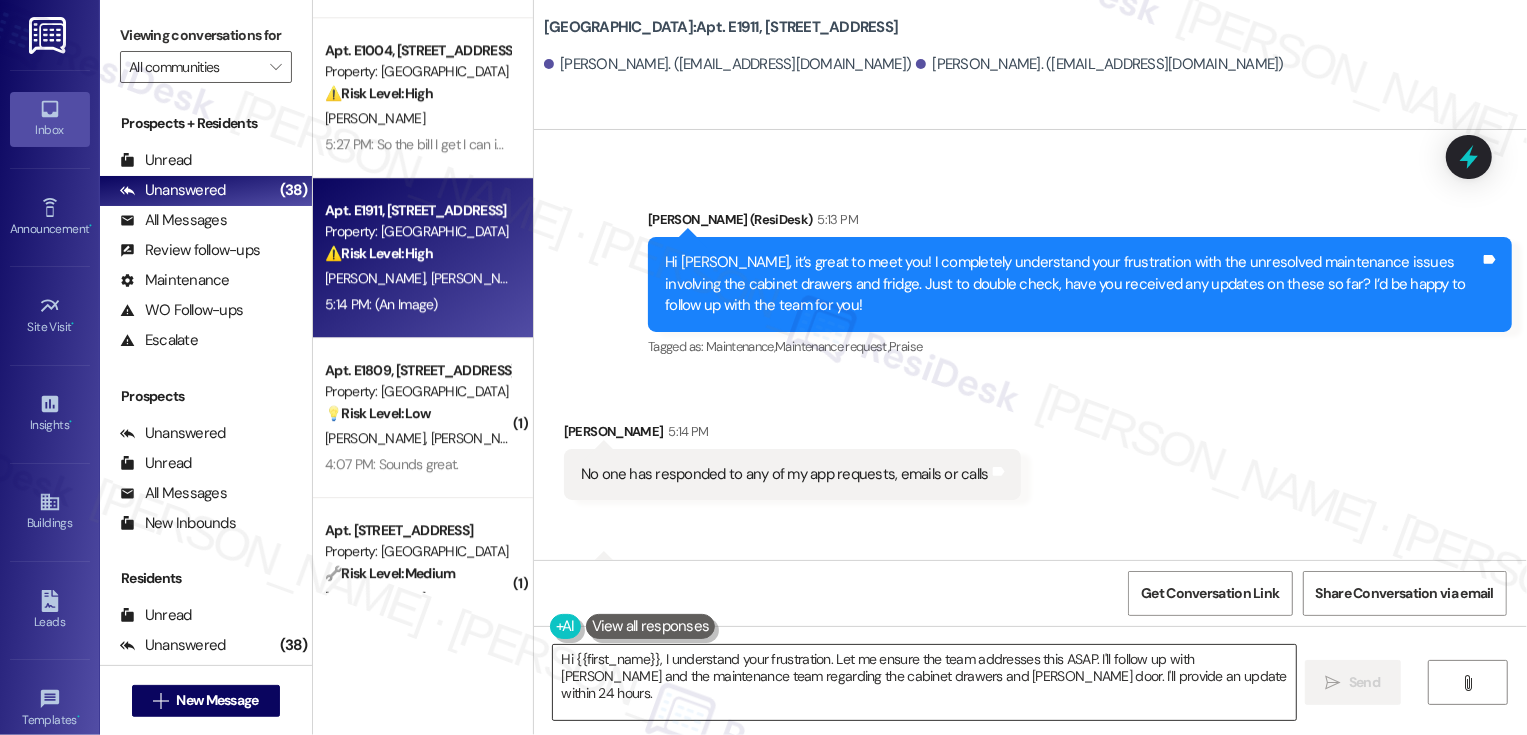 click on "Hi {{first_name}}, I understand your frustration. Let me ensure the team addresses this ASAP. I'll follow up with Courtney and the maintenance team regarding the cabinet drawers and fridge door. I'll provide an update within 24 hours." at bounding box center [924, 682] 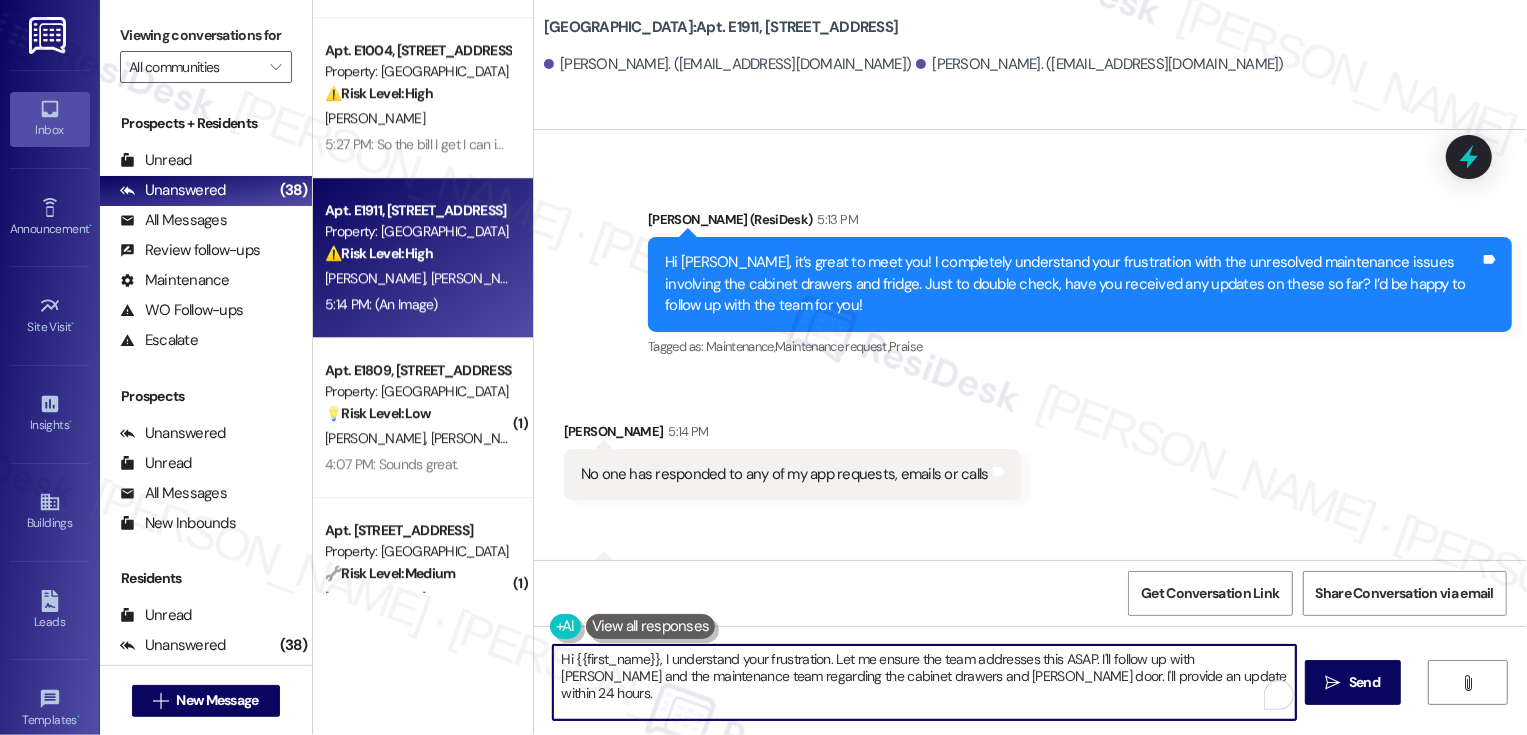 type 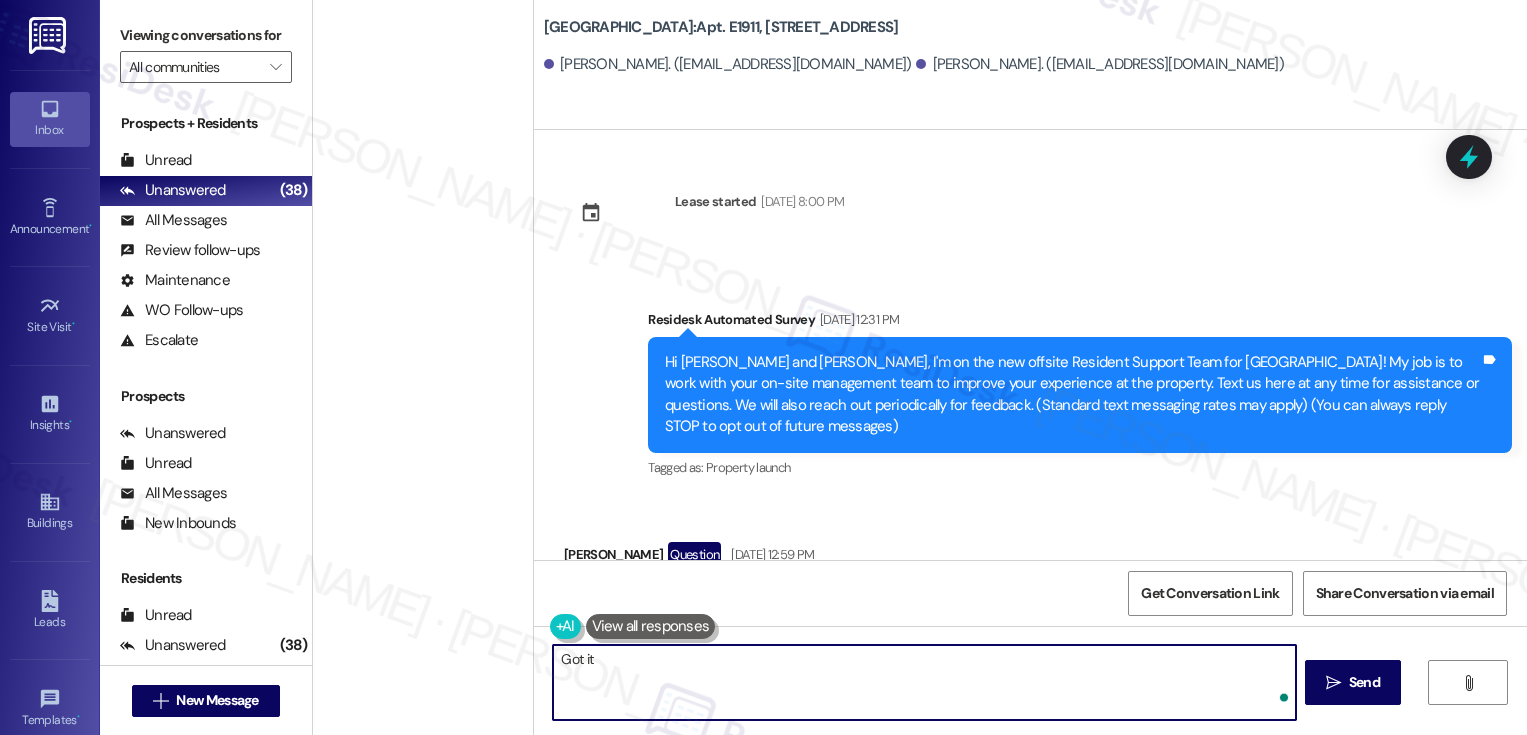 scroll, scrollTop: 0, scrollLeft: 0, axis: both 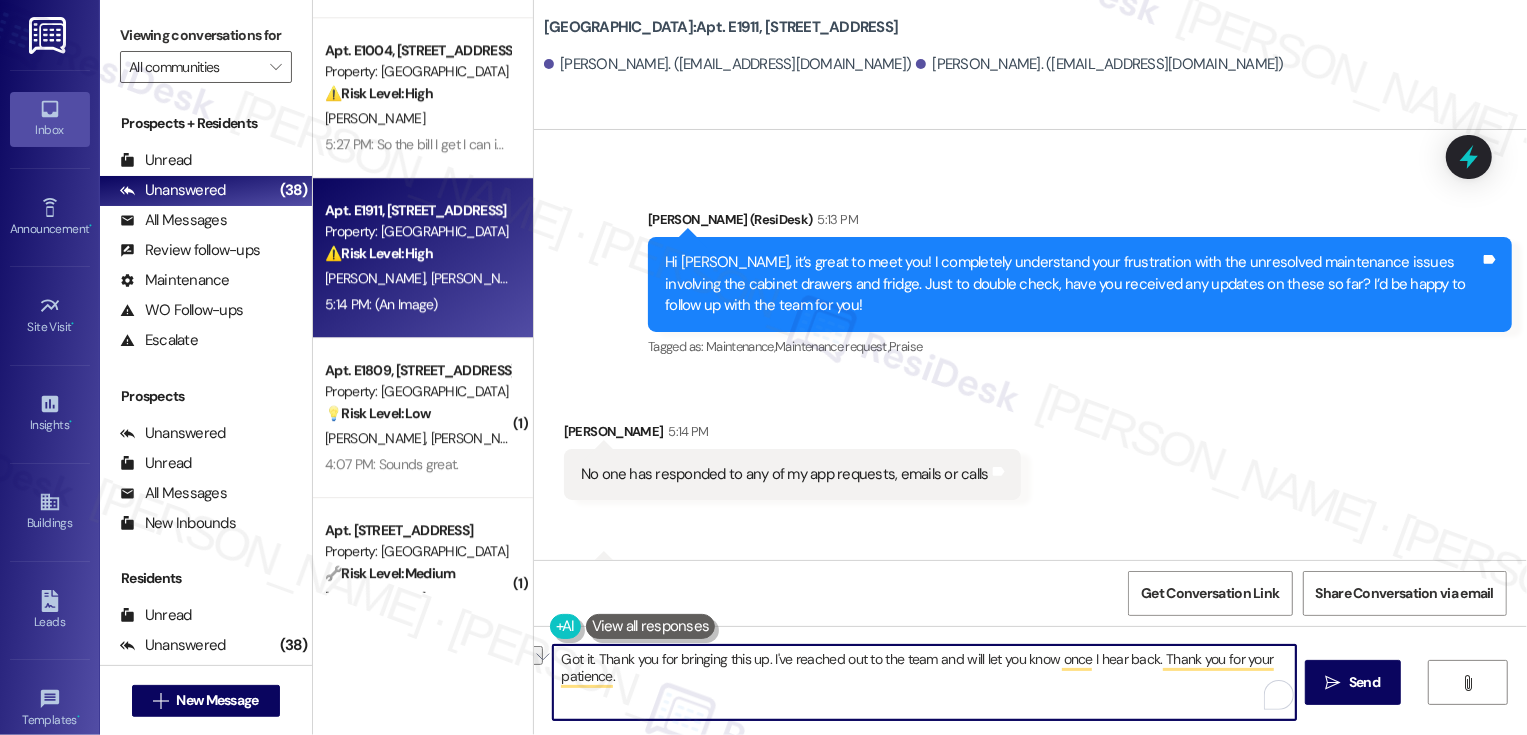 drag, startPoint x: 589, startPoint y: 657, endPoint x: 756, endPoint y: 663, distance: 167.10774 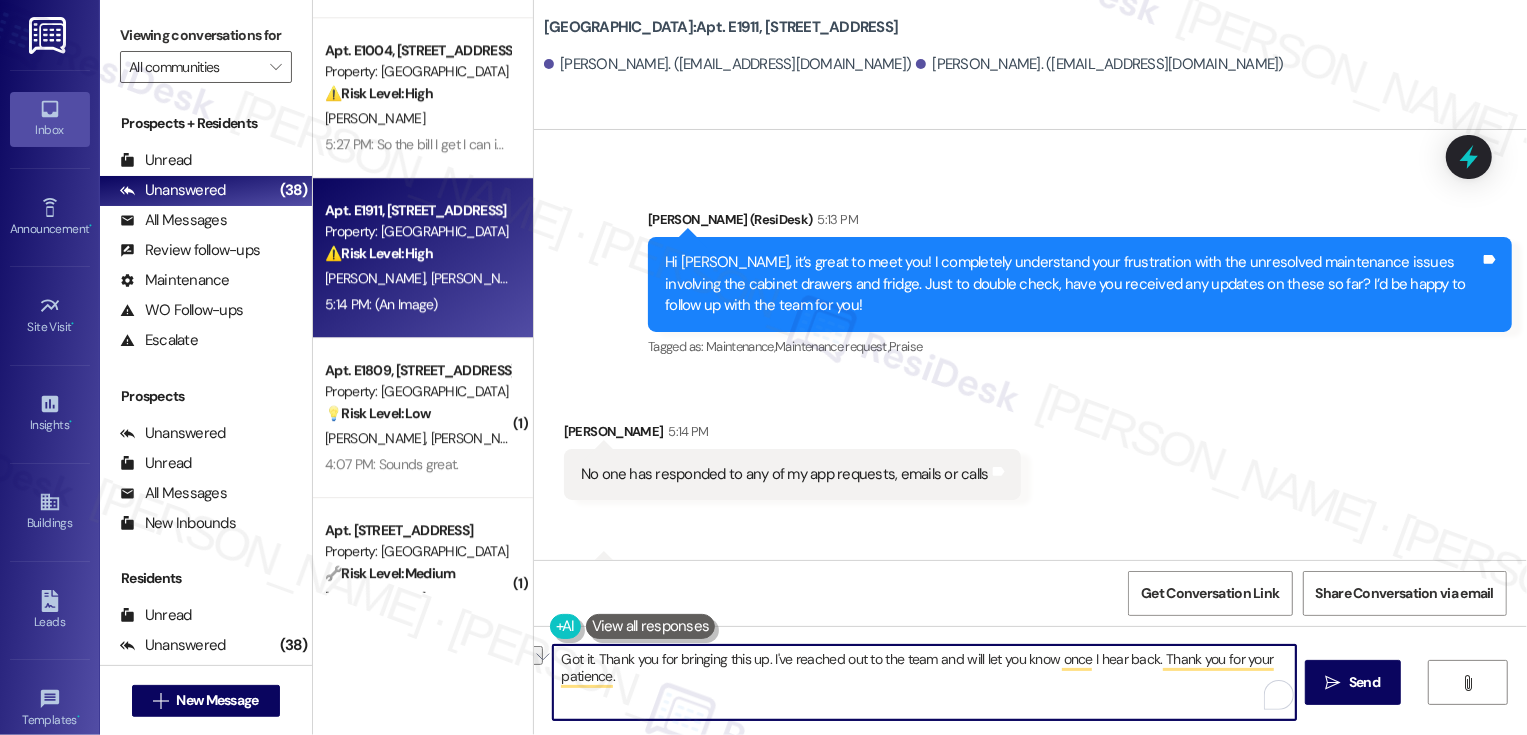 click on "Got it. Thank you for bringing this up. I've reached out to the team and will let you know once I hear back. Thank you for your patience." at bounding box center (924, 682) 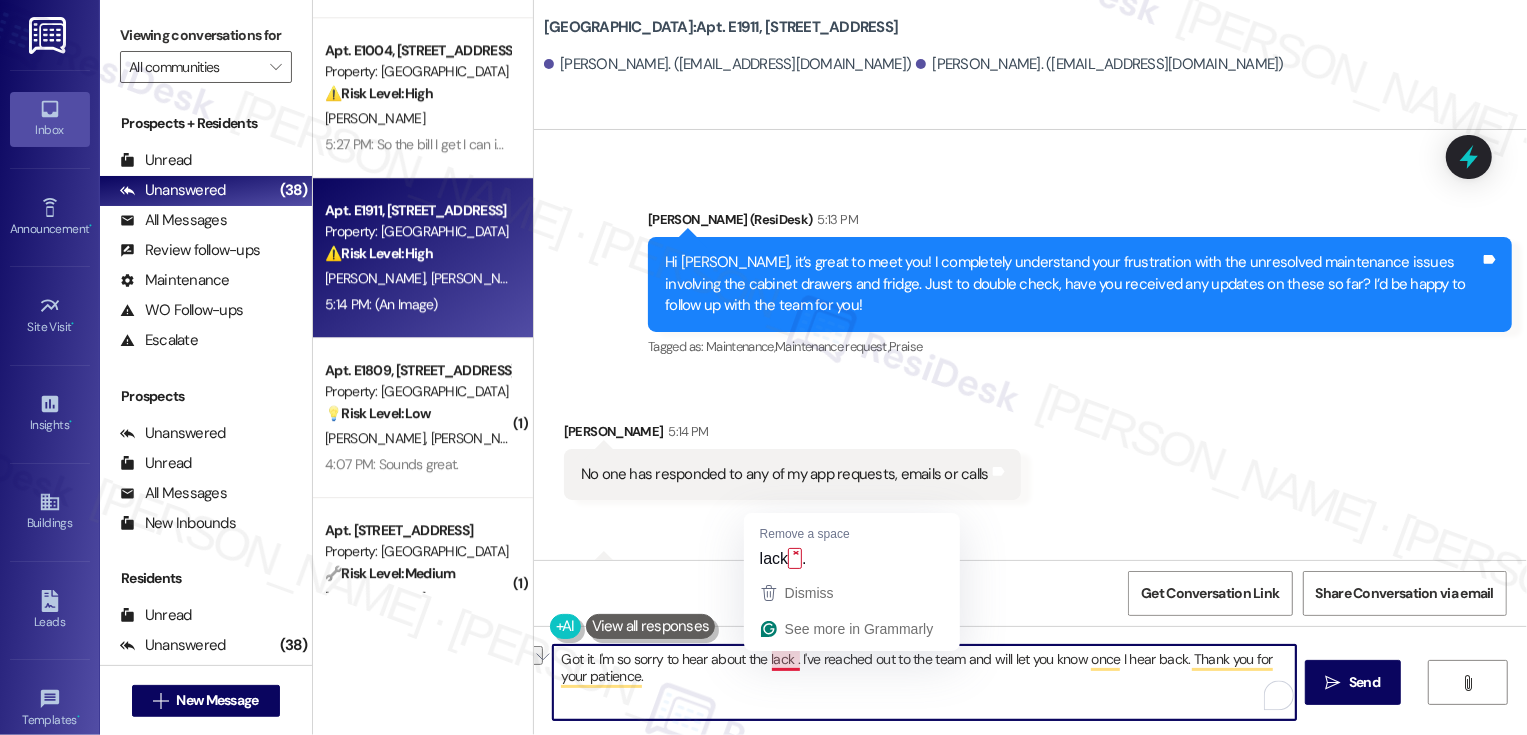 drag, startPoint x: 783, startPoint y: 663, endPoint x: 474, endPoint y: 662, distance: 309.00162 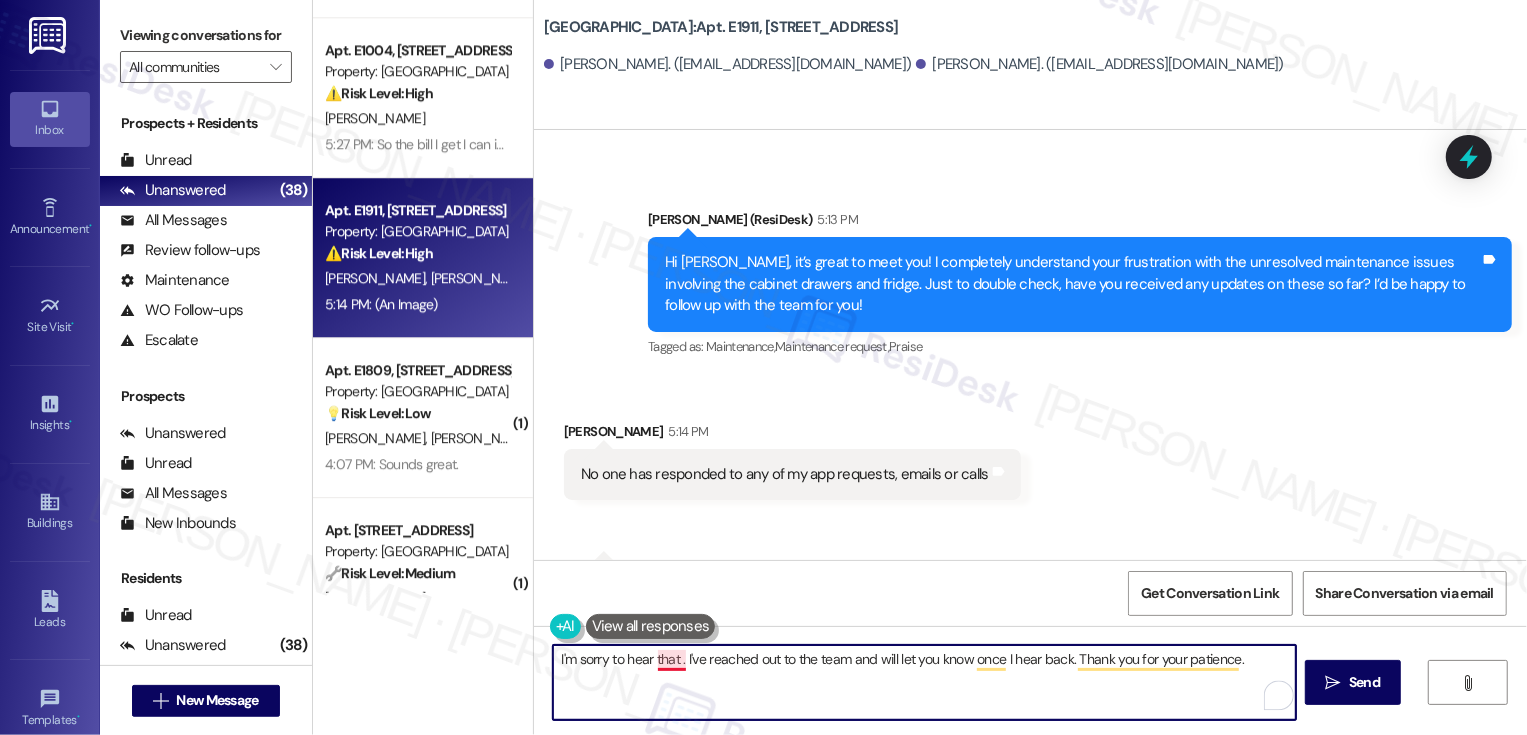 click on "I'm sorry to hear that . I've reached out to the team and will let you know once I hear back. Thank you for your patience." at bounding box center [924, 682] 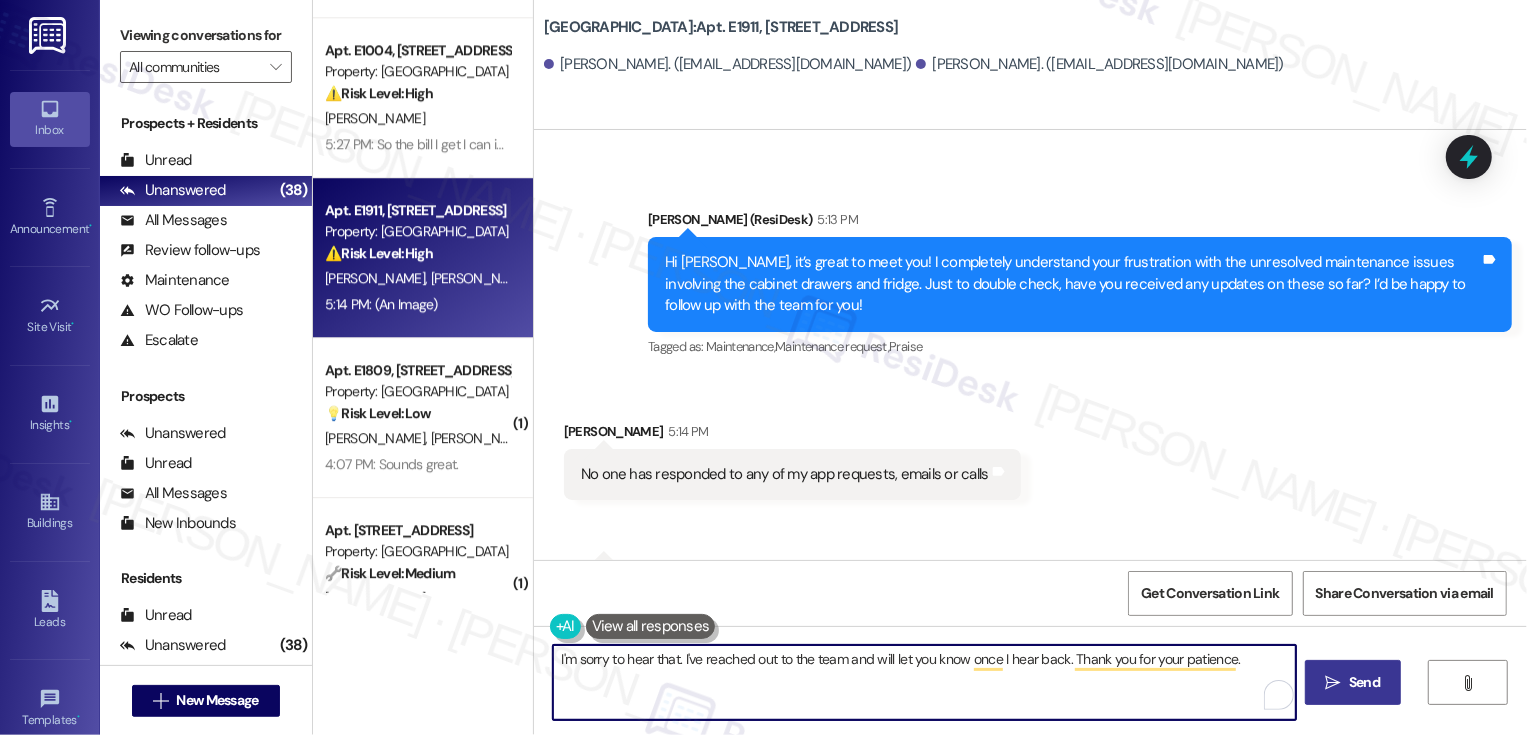 type on "I'm sorry to hear that. I've reached out to the team and will let you know once I hear back. Thank you for your patience." 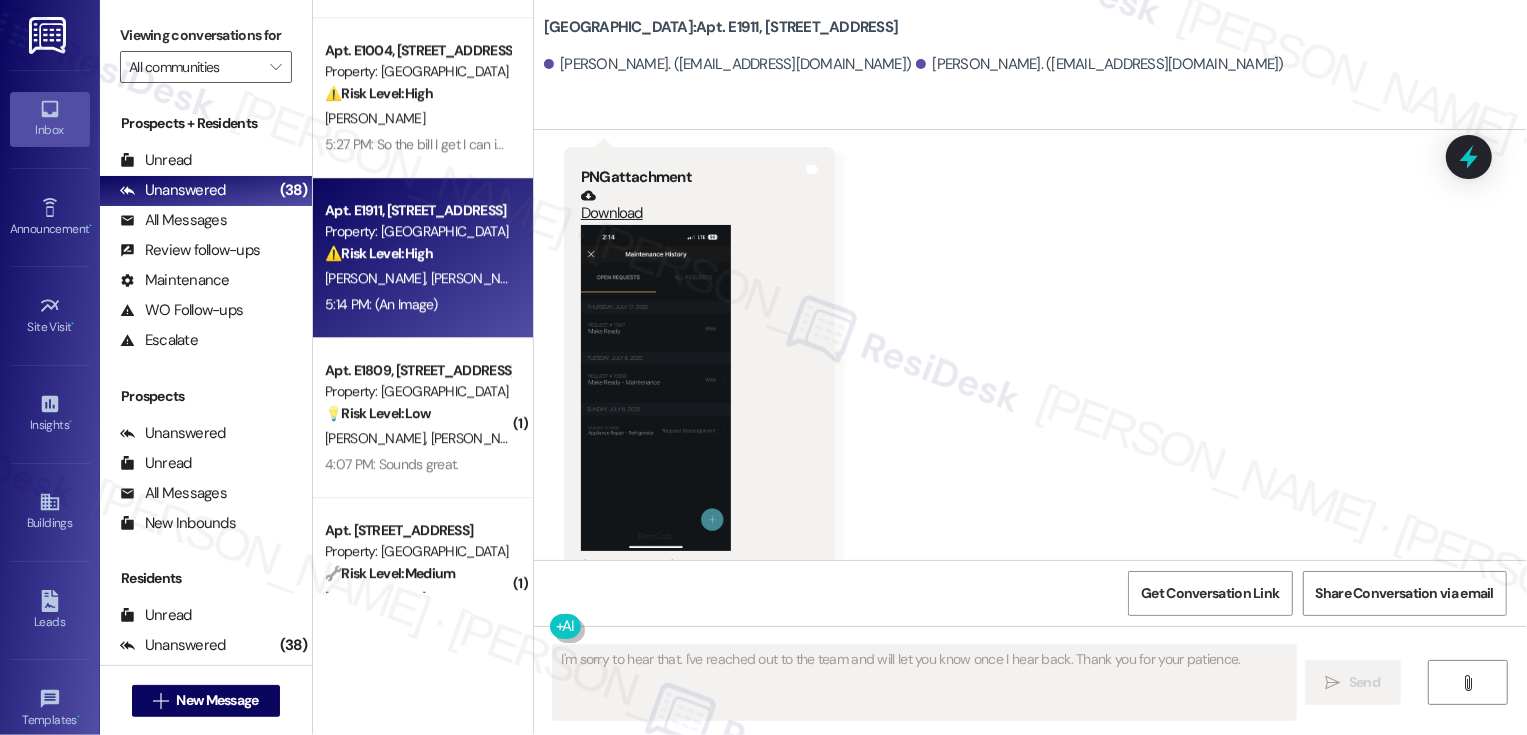 scroll, scrollTop: 1525, scrollLeft: 0, axis: vertical 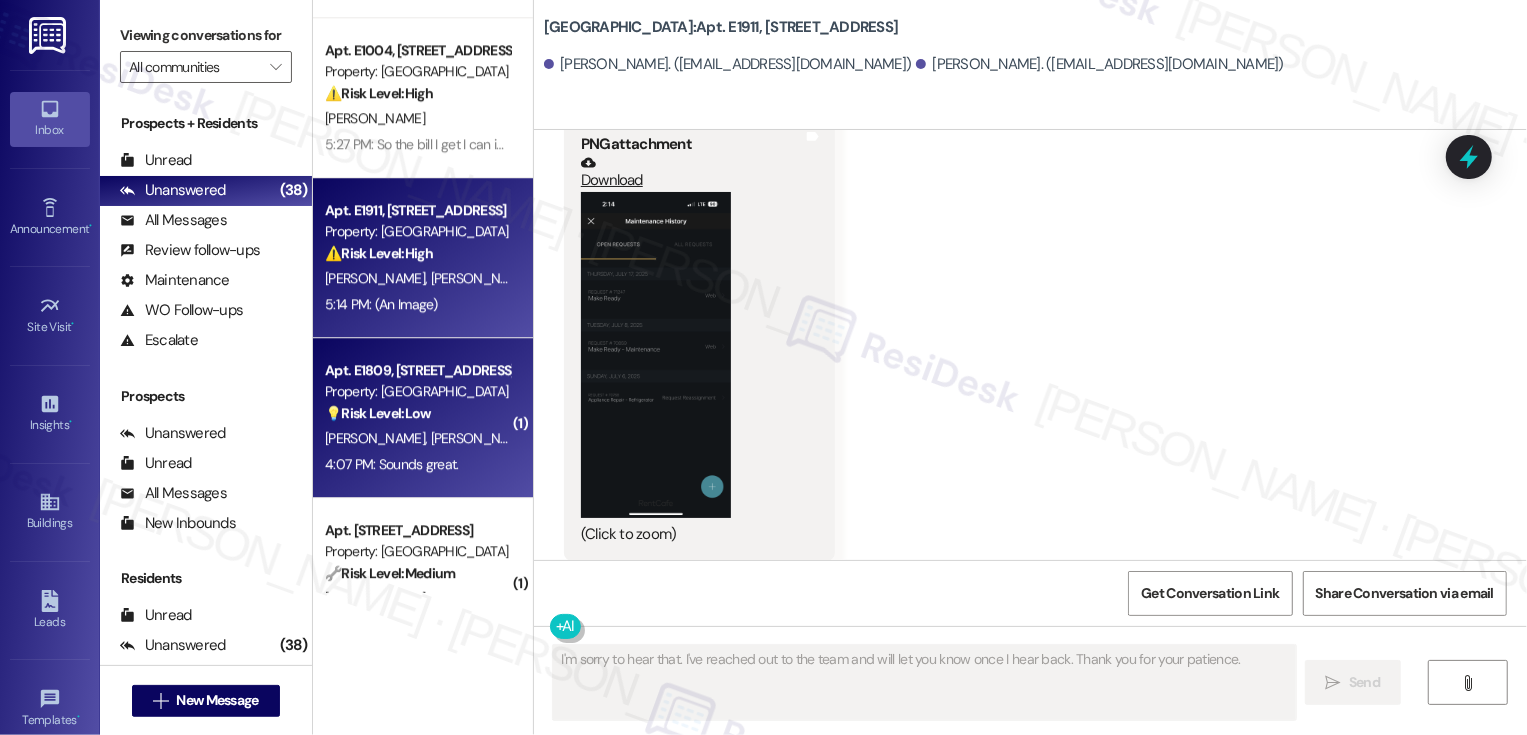 click on "[PERSON_NAME] [PERSON_NAME]" at bounding box center [417, 438] 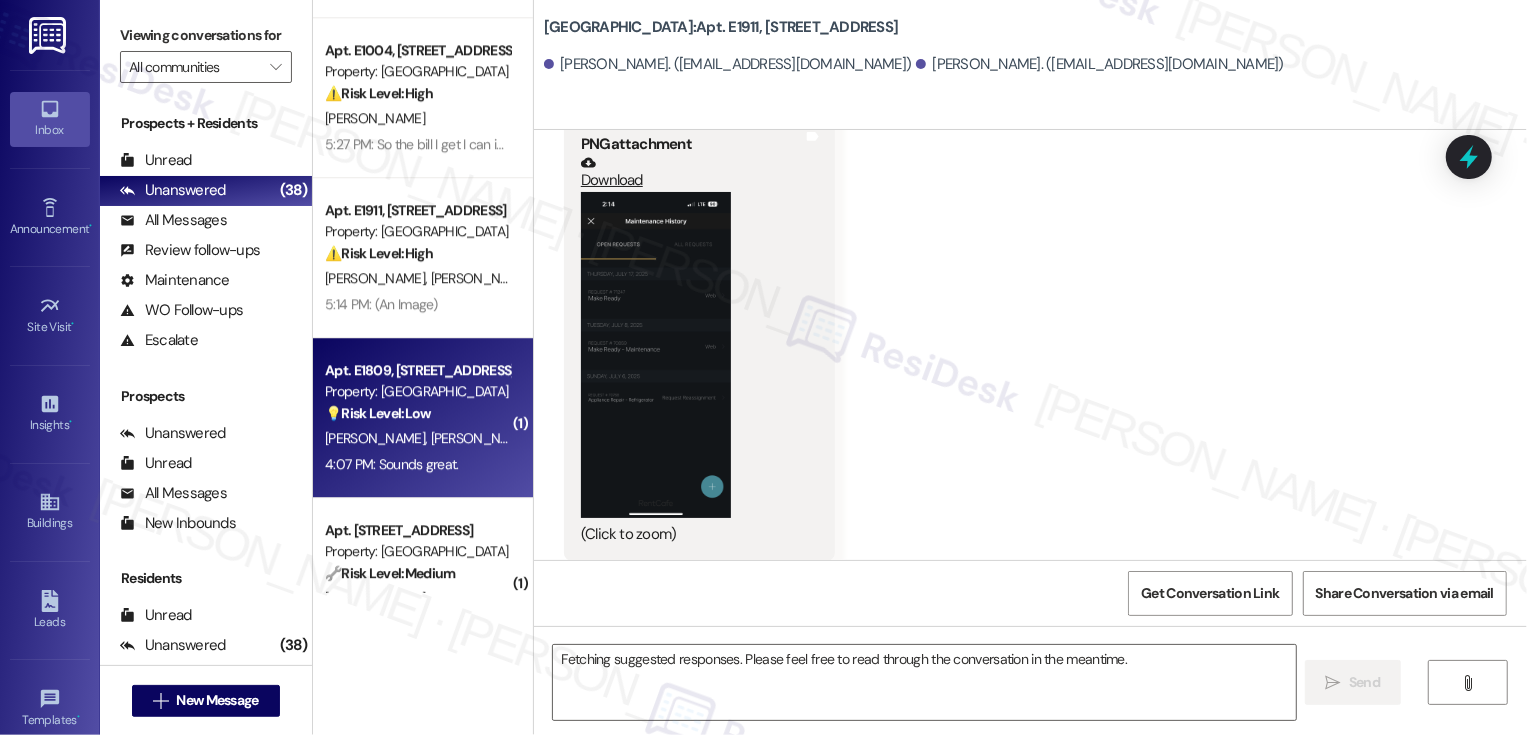 click on "[PERSON_NAME] [PERSON_NAME]" at bounding box center [417, 438] 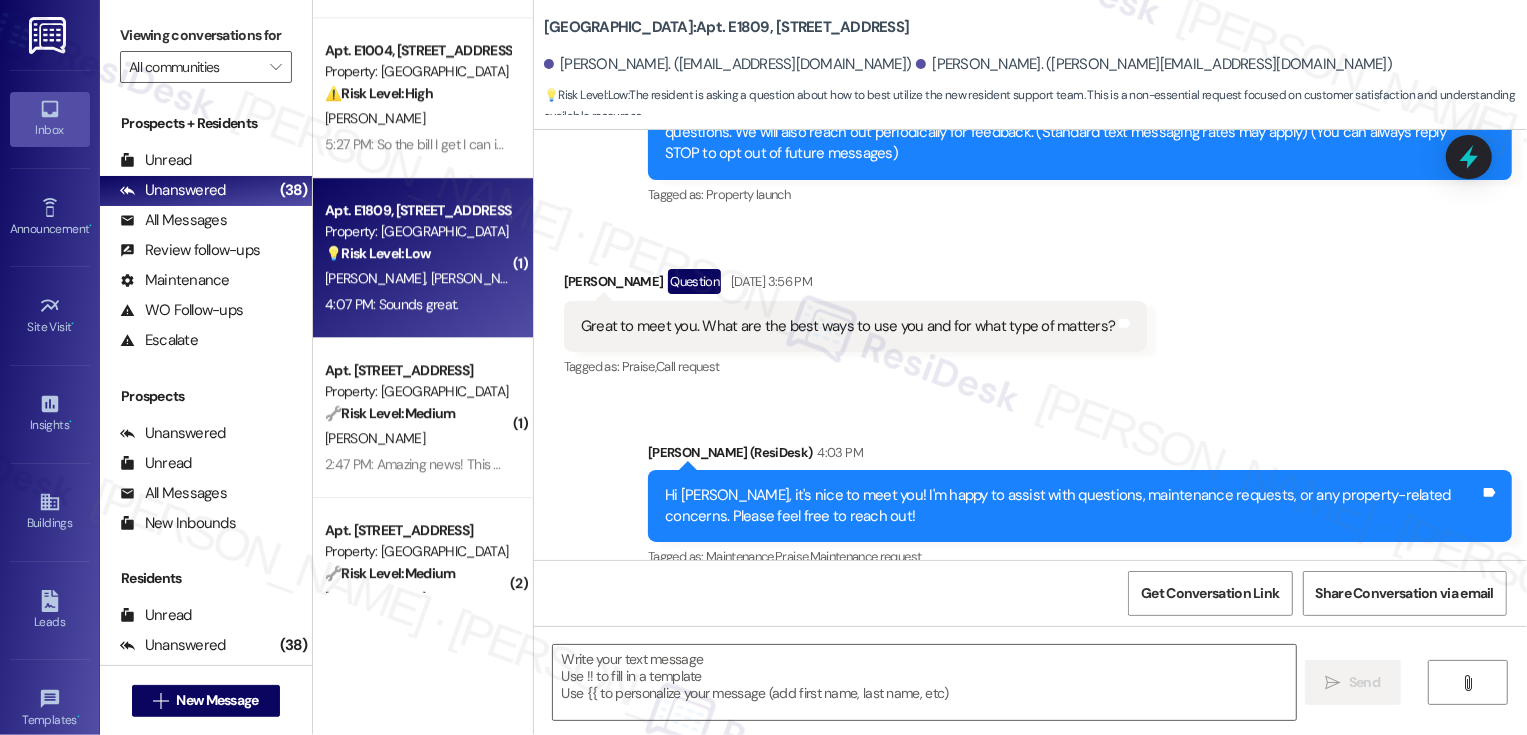 type on "Fetching suggested responses. Please feel free to read through the conversation in the meantime." 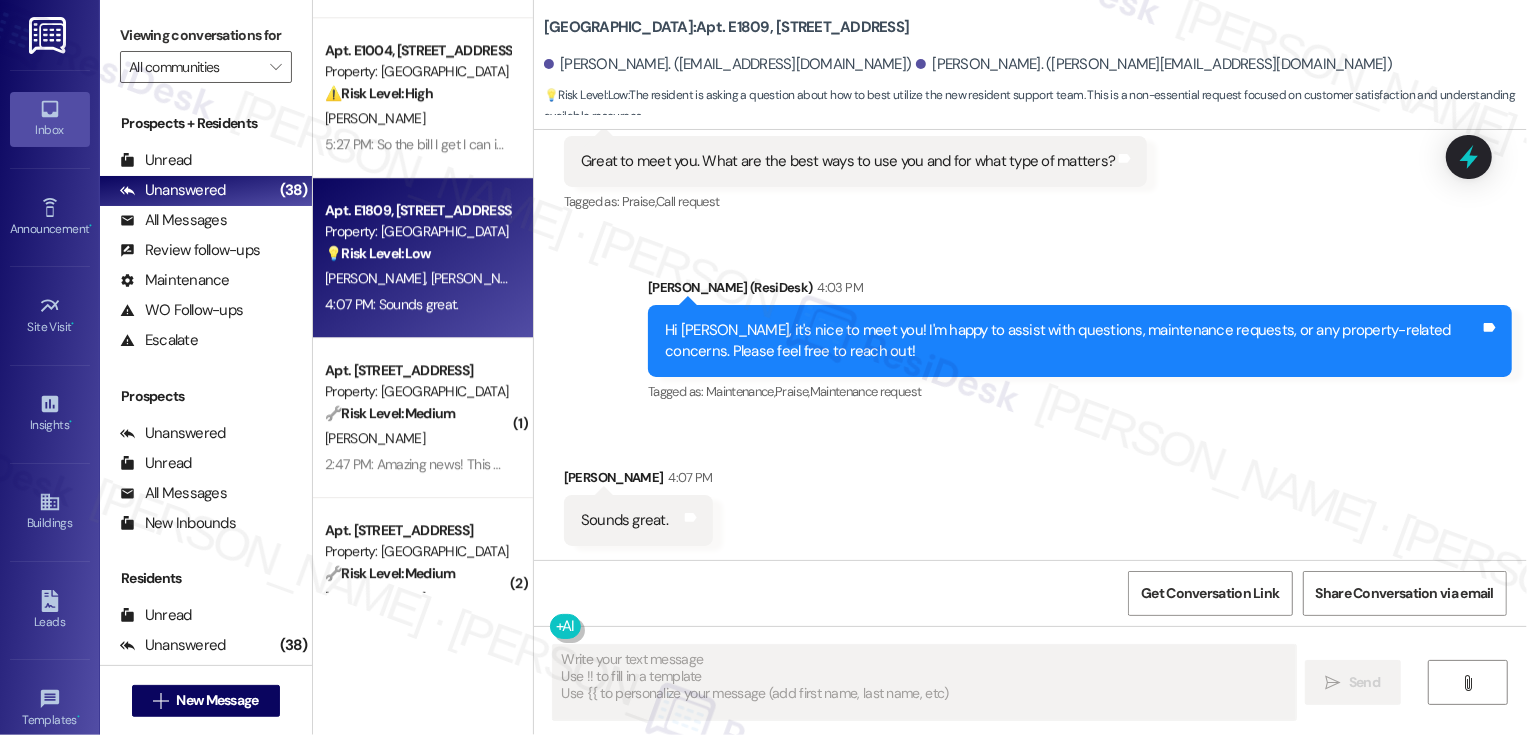 scroll, scrollTop: 440, scrollLeft: 0, axis: vertical 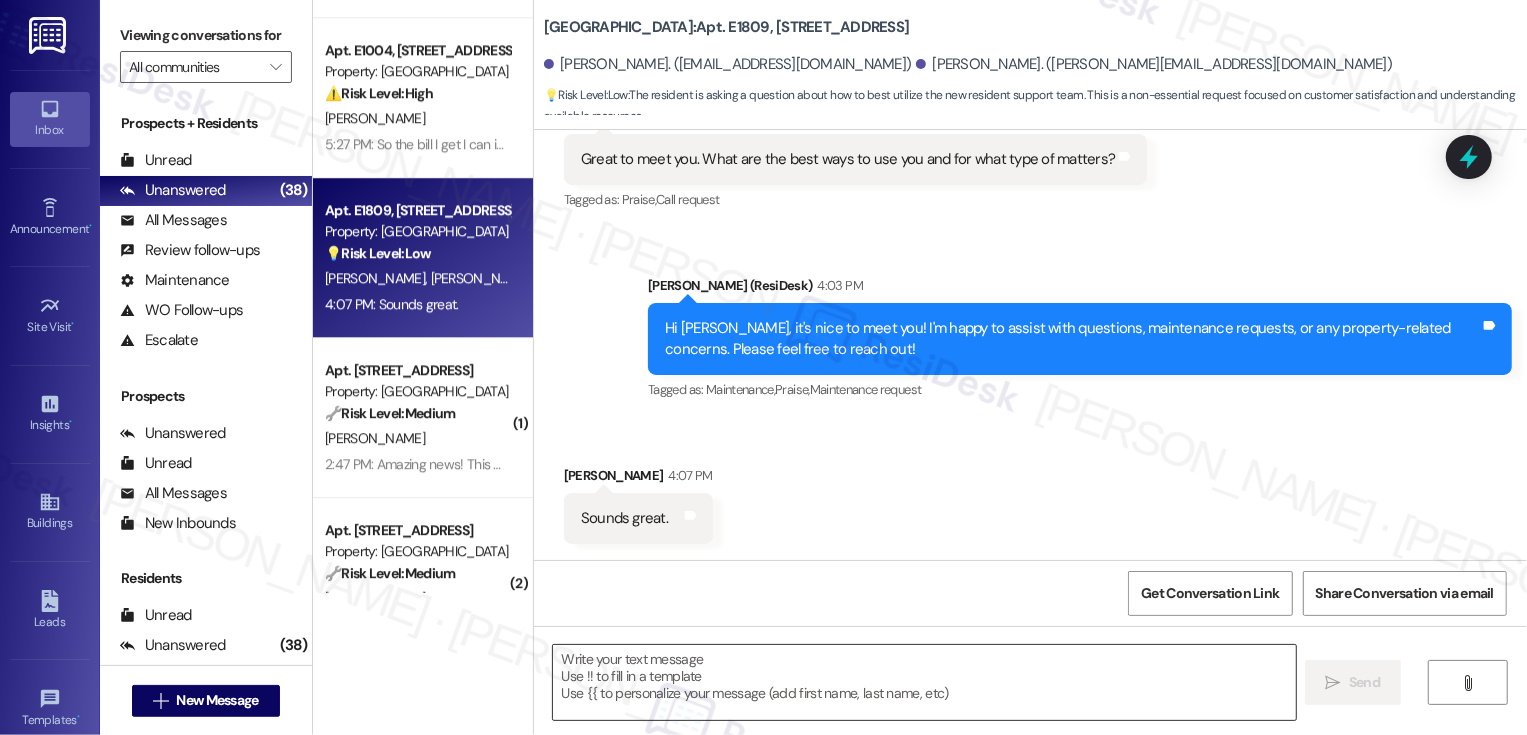 click at bounding box center (924, 682) 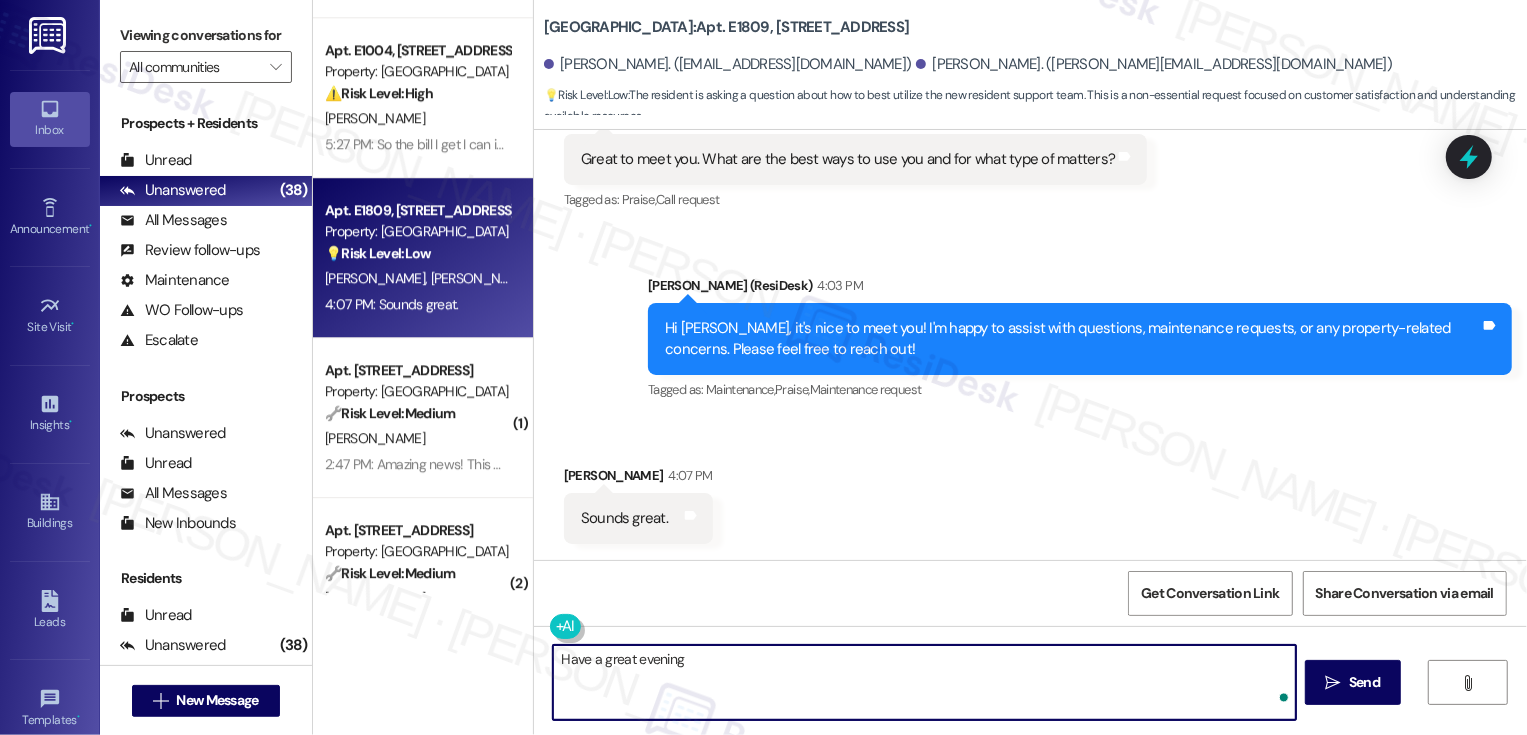 type on "Have a great evening!" 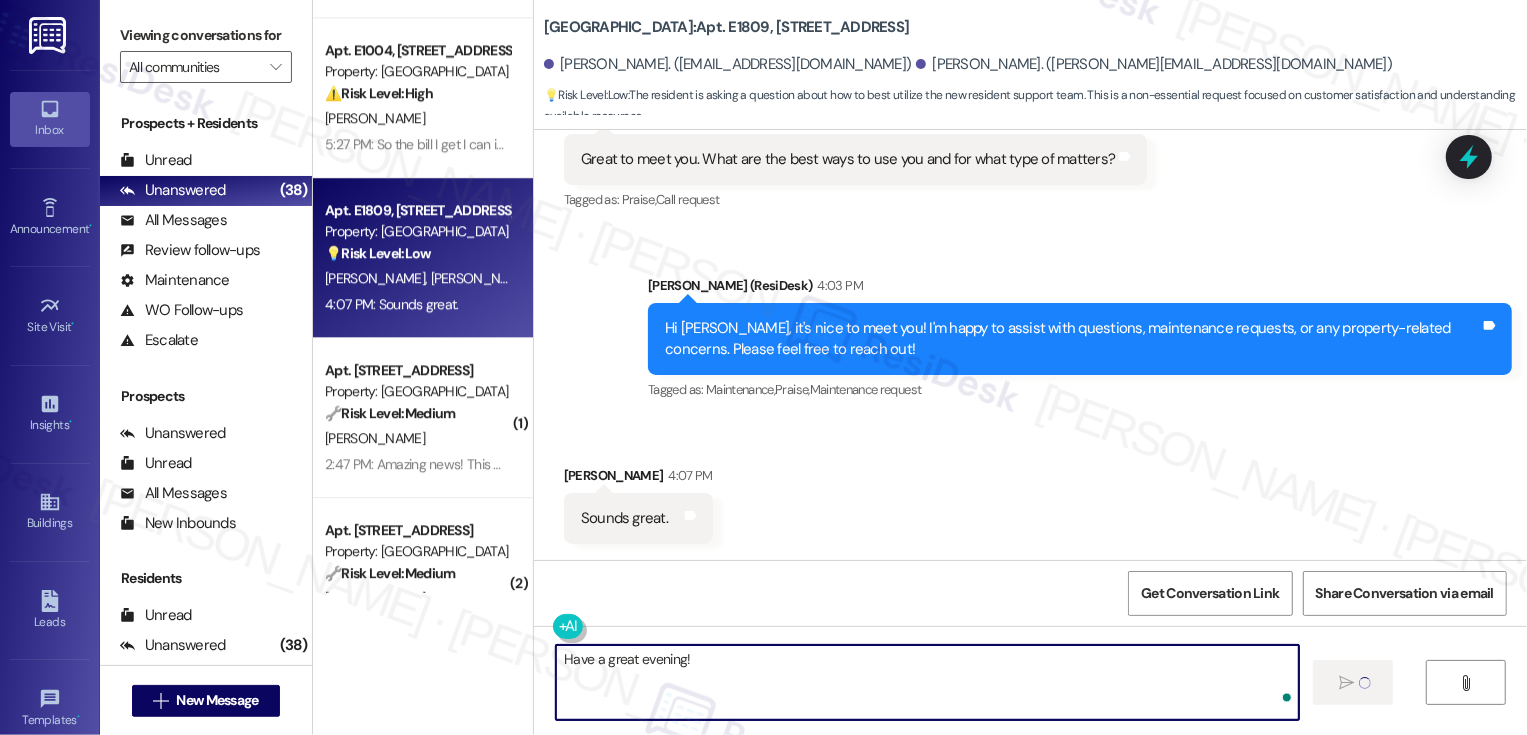 type 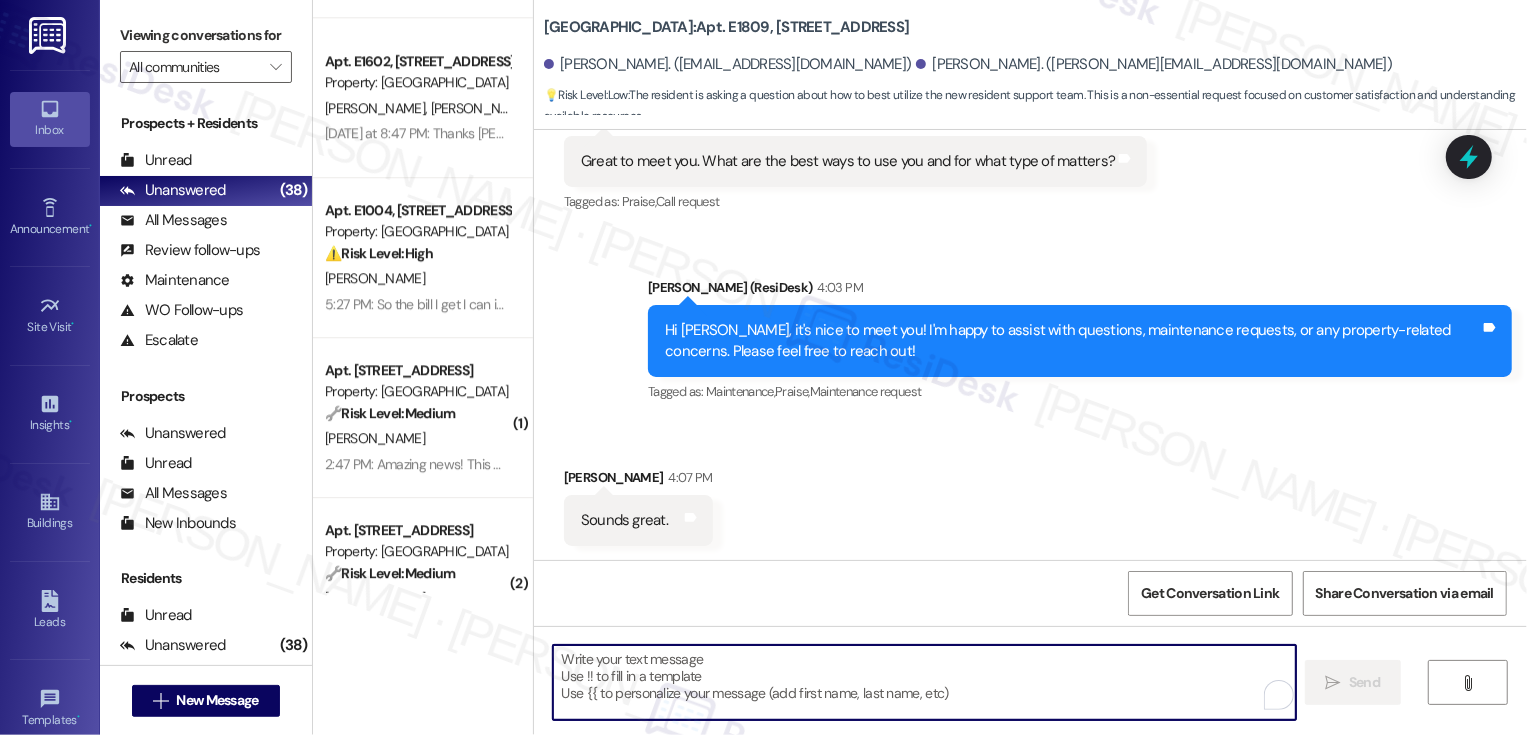 scroll, scrollTop: 579, scrollLeft: 0, axis: vertical 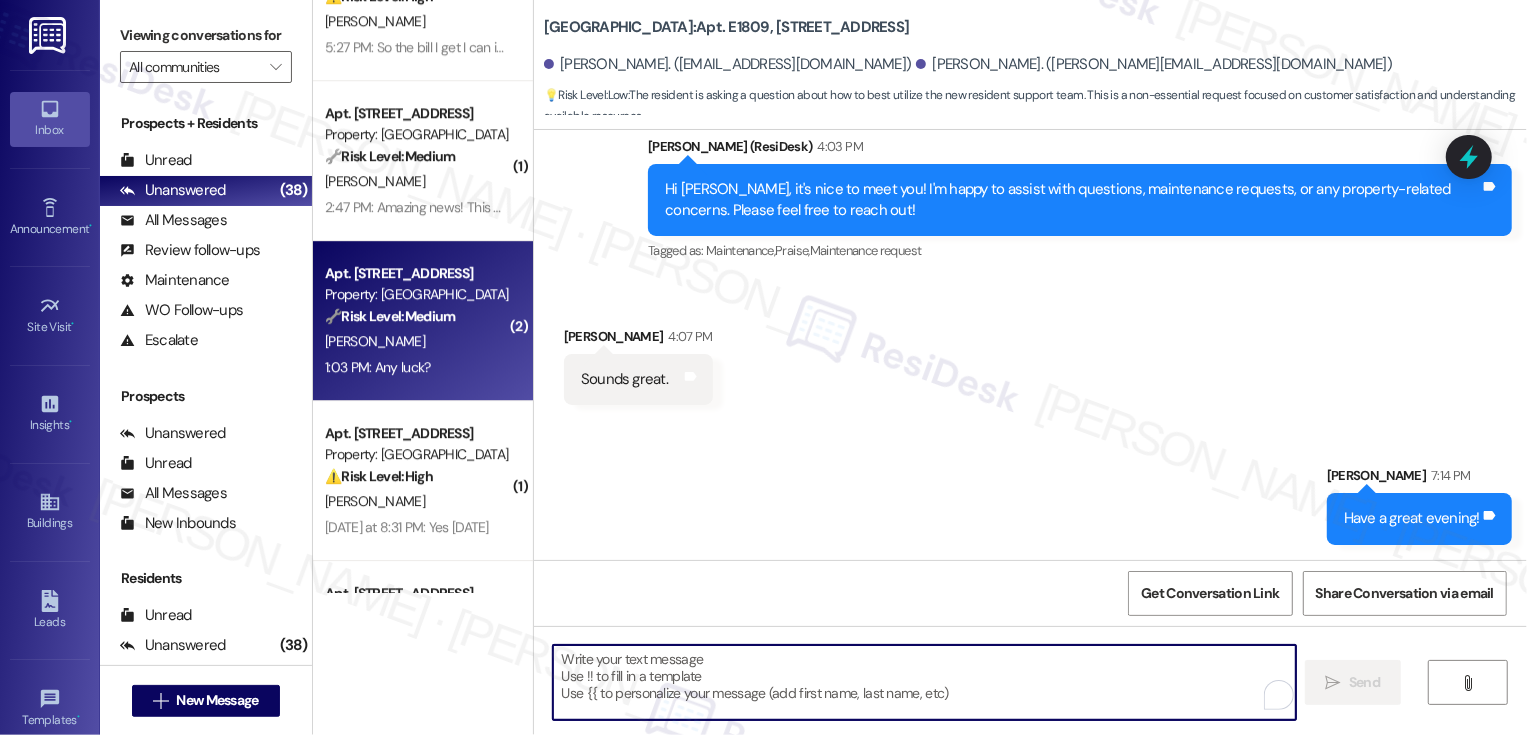 click on "1:03 PM: Any luck?  1:03 PM: Any luck?" at bounding box center [417, 367] 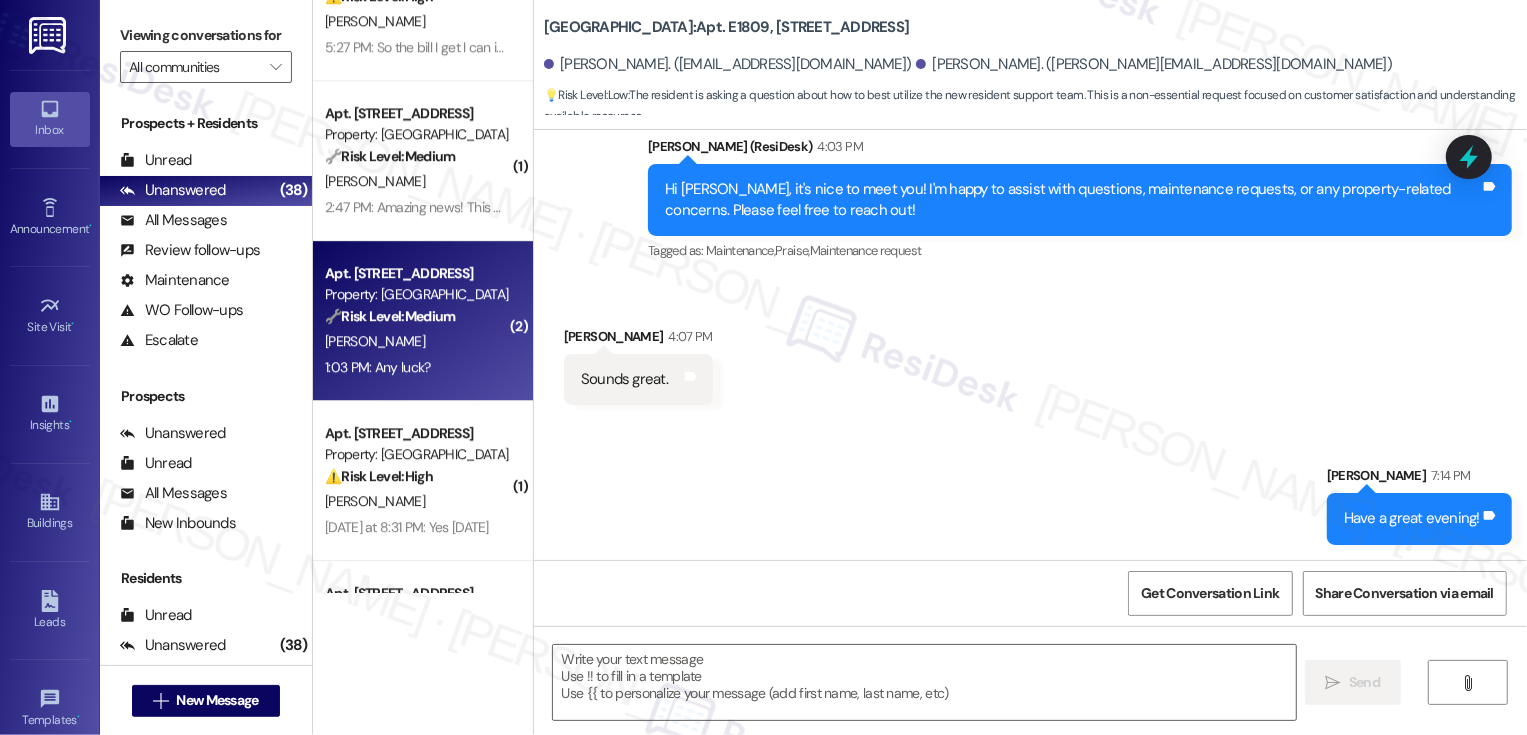 type on "Fetching suggested responses. Please feel free to read through the conversation in the meantime." 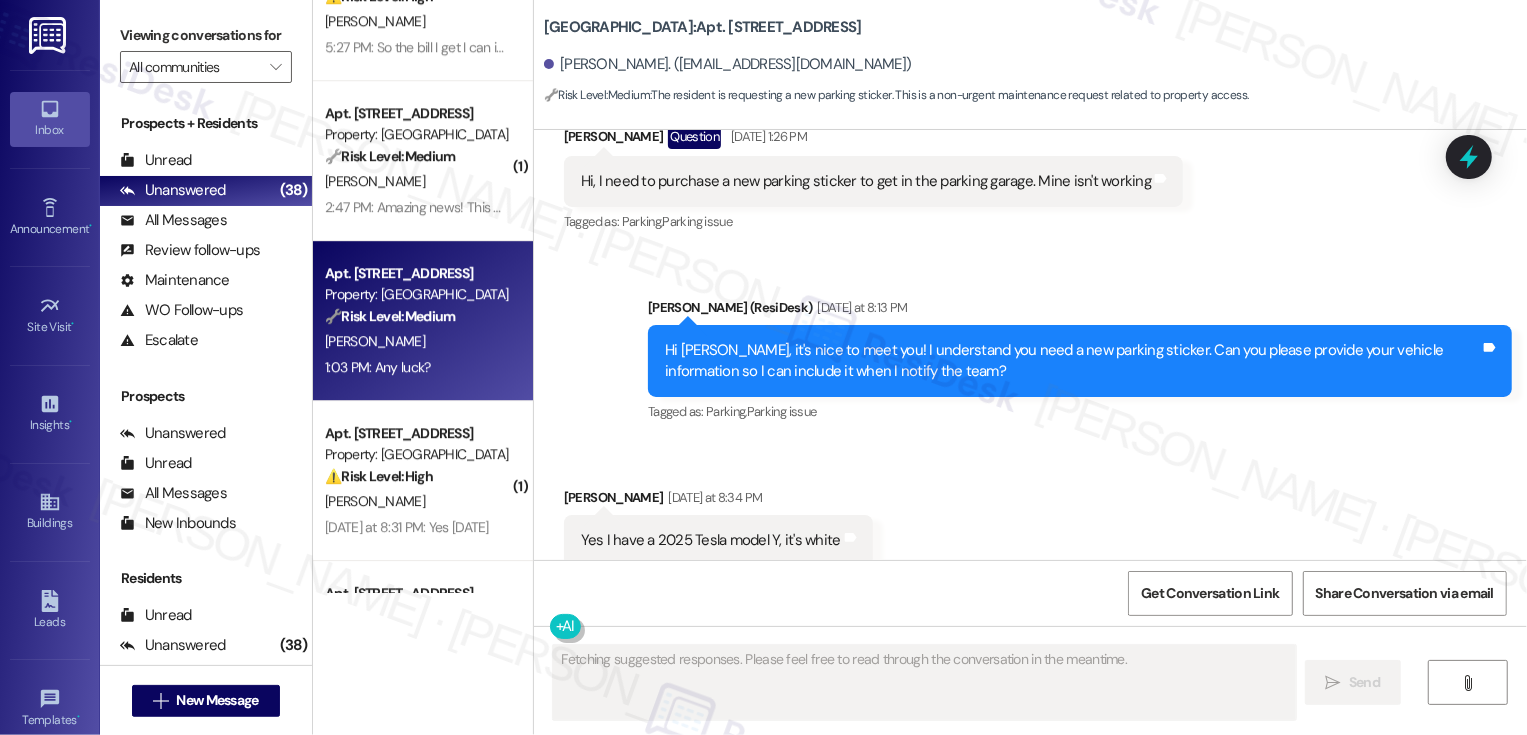 scroll, scrollTop: 431, scrollLeft: 0, axis: vertical 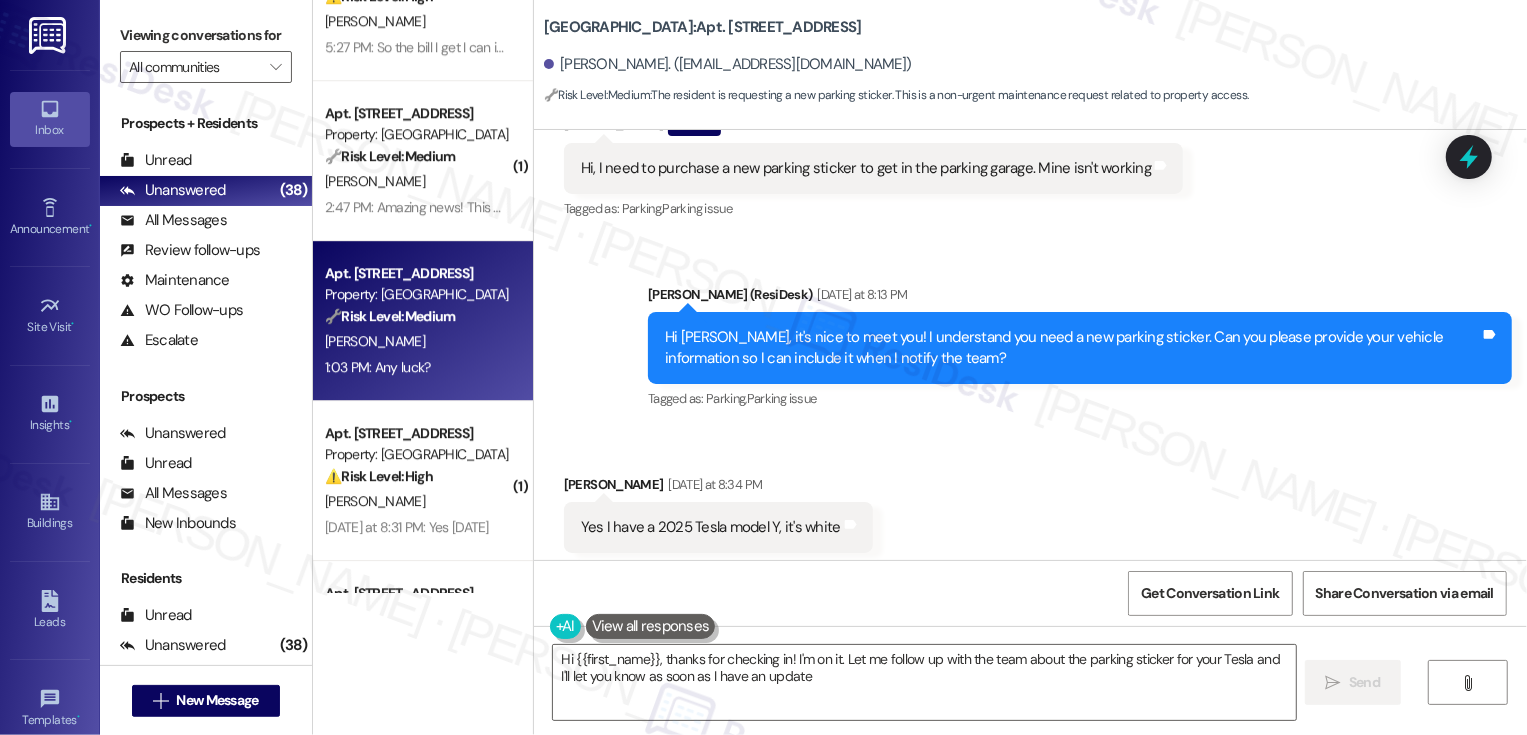type on "Hi {{first_name}}, thanks for checking in! I'm on it. Let me follow up with the team about the parking sticker for your Tesla and I'll let you know as soon as I have an update." 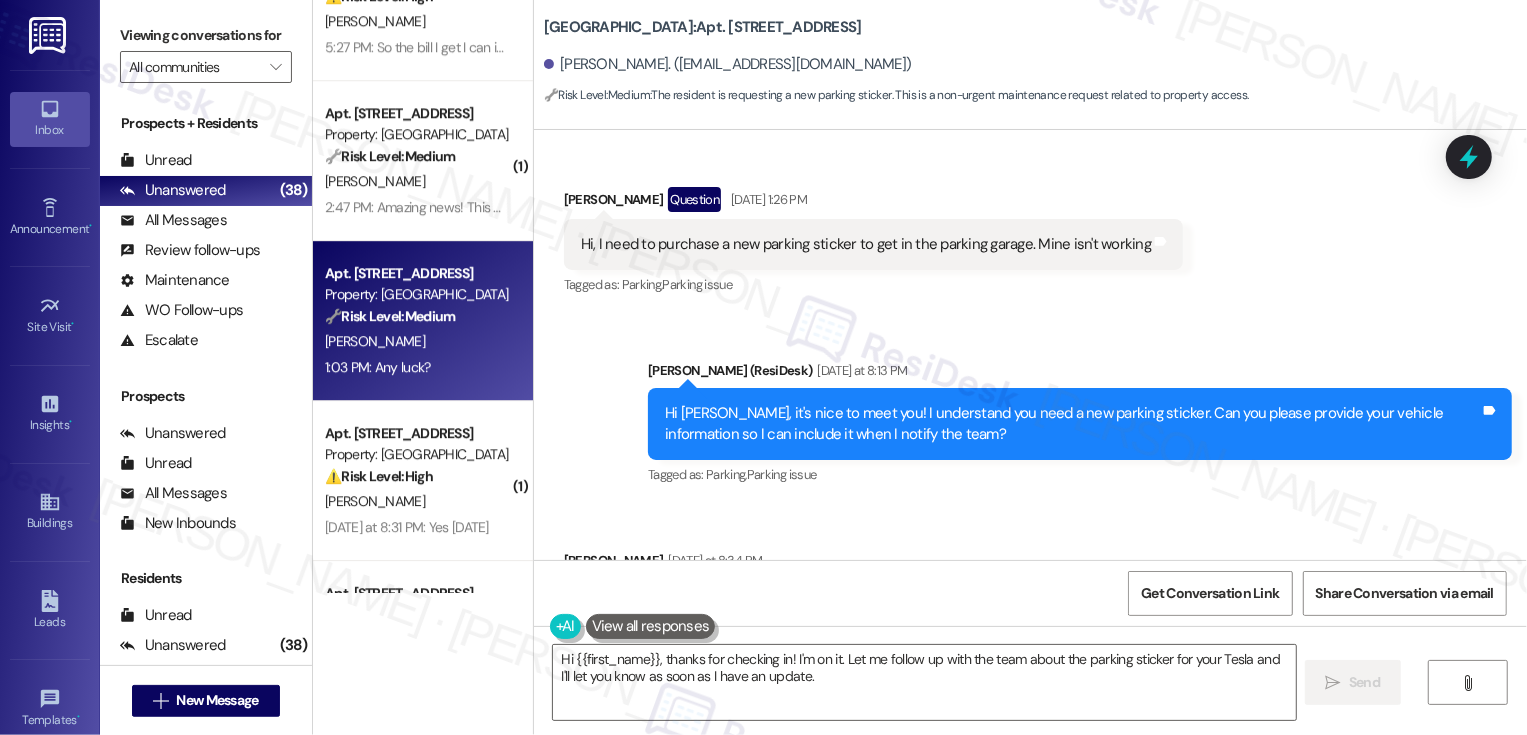 scroll, scrollTop: 356, scrollLeft: 0, axis: vertical 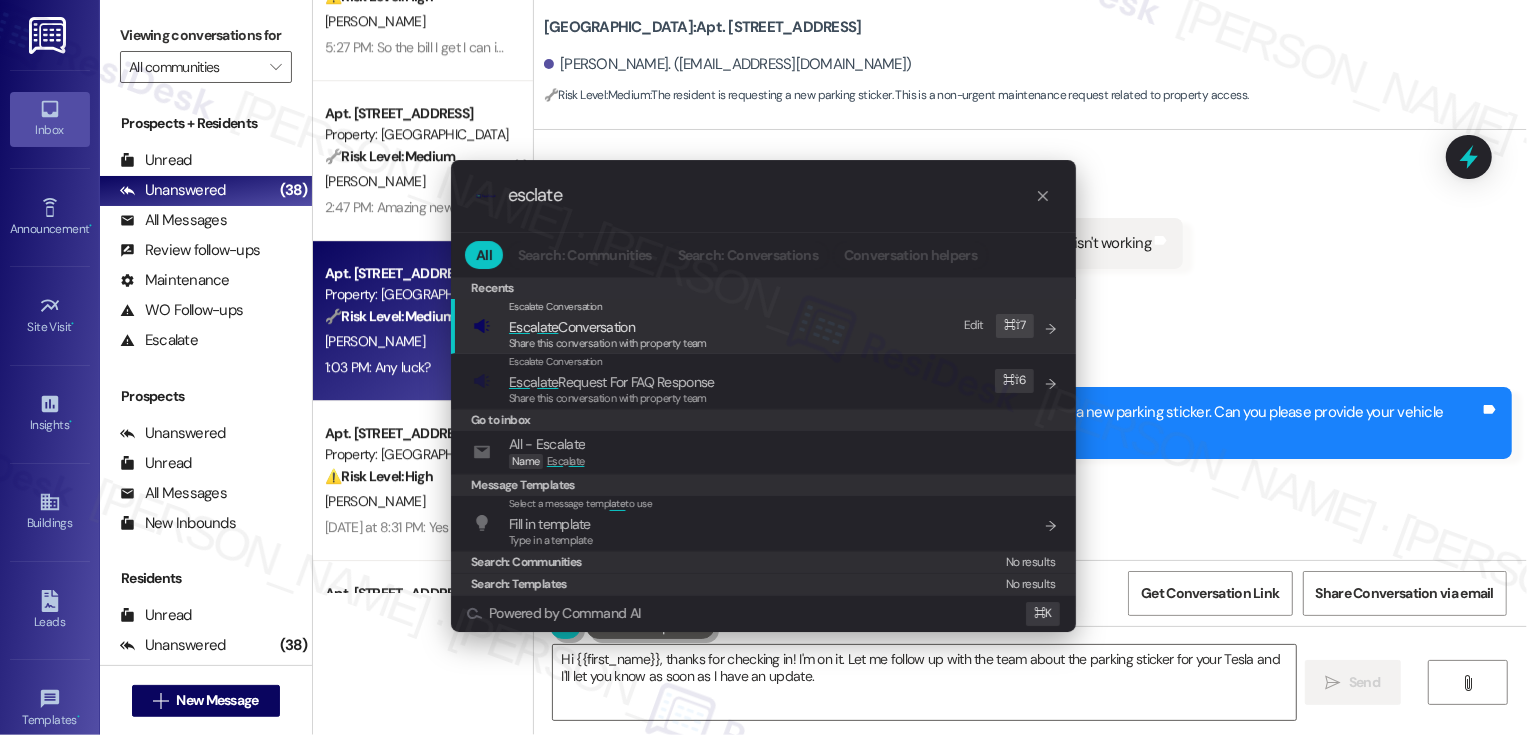 type on "esclate" 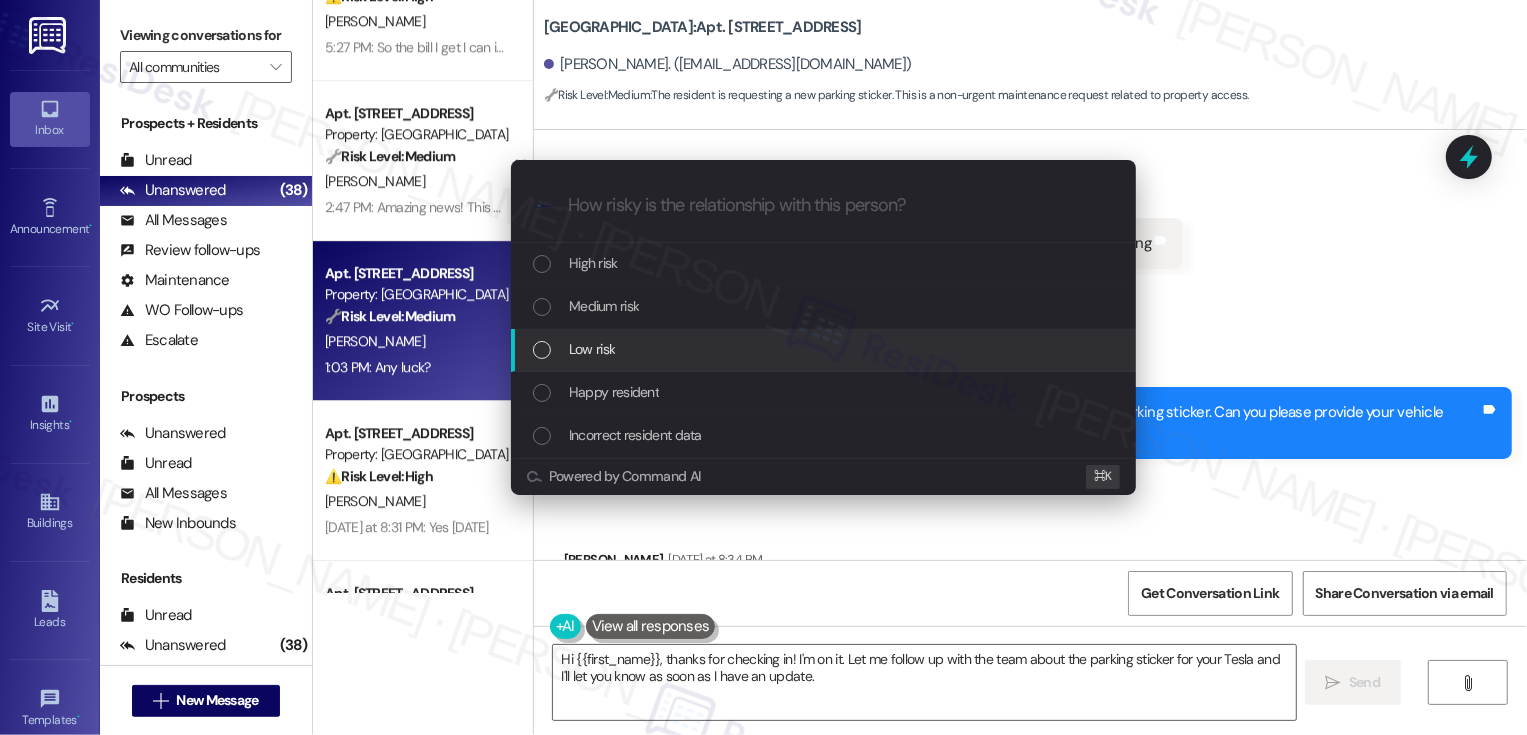 click on "Low risk" at bounding box center (592, 349) 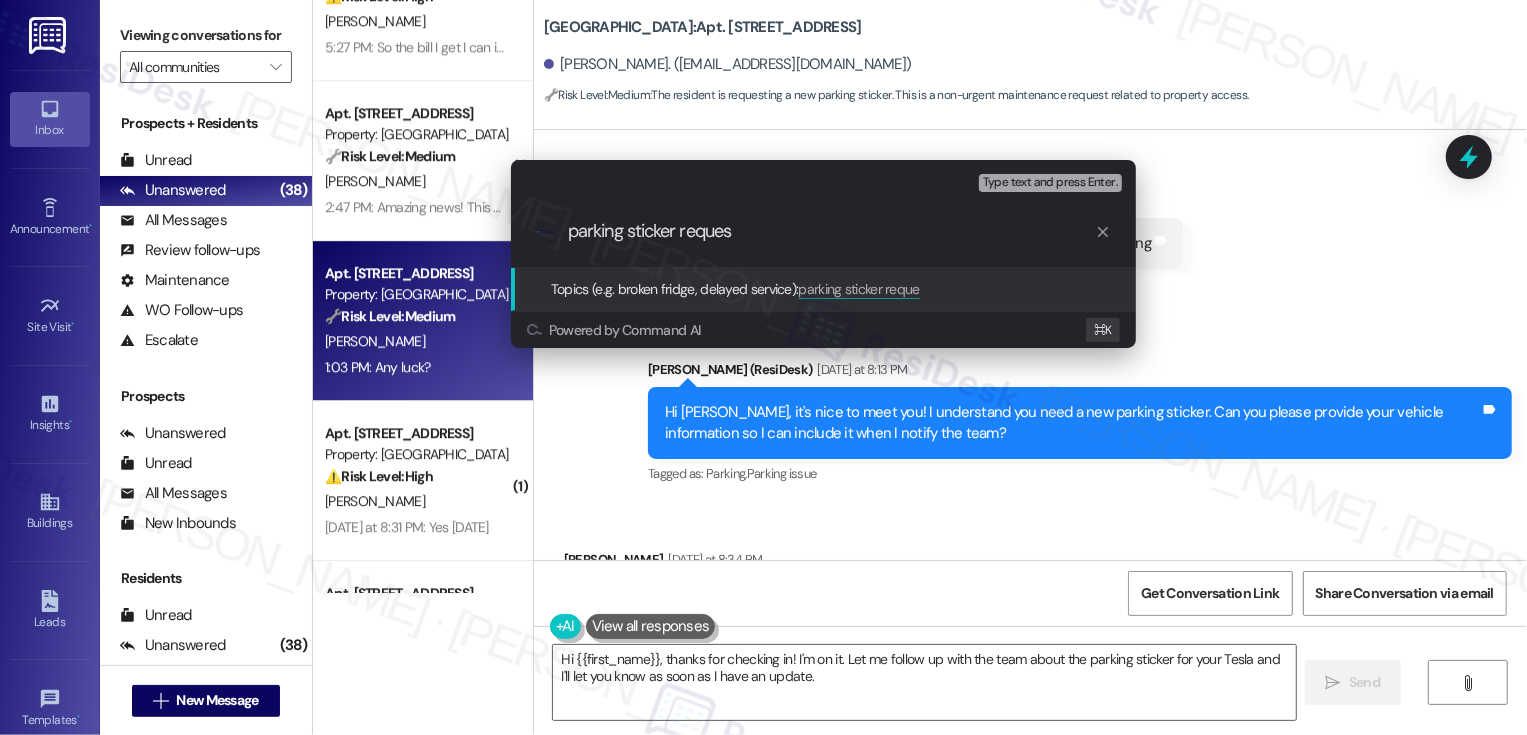type on "parking sticker request" 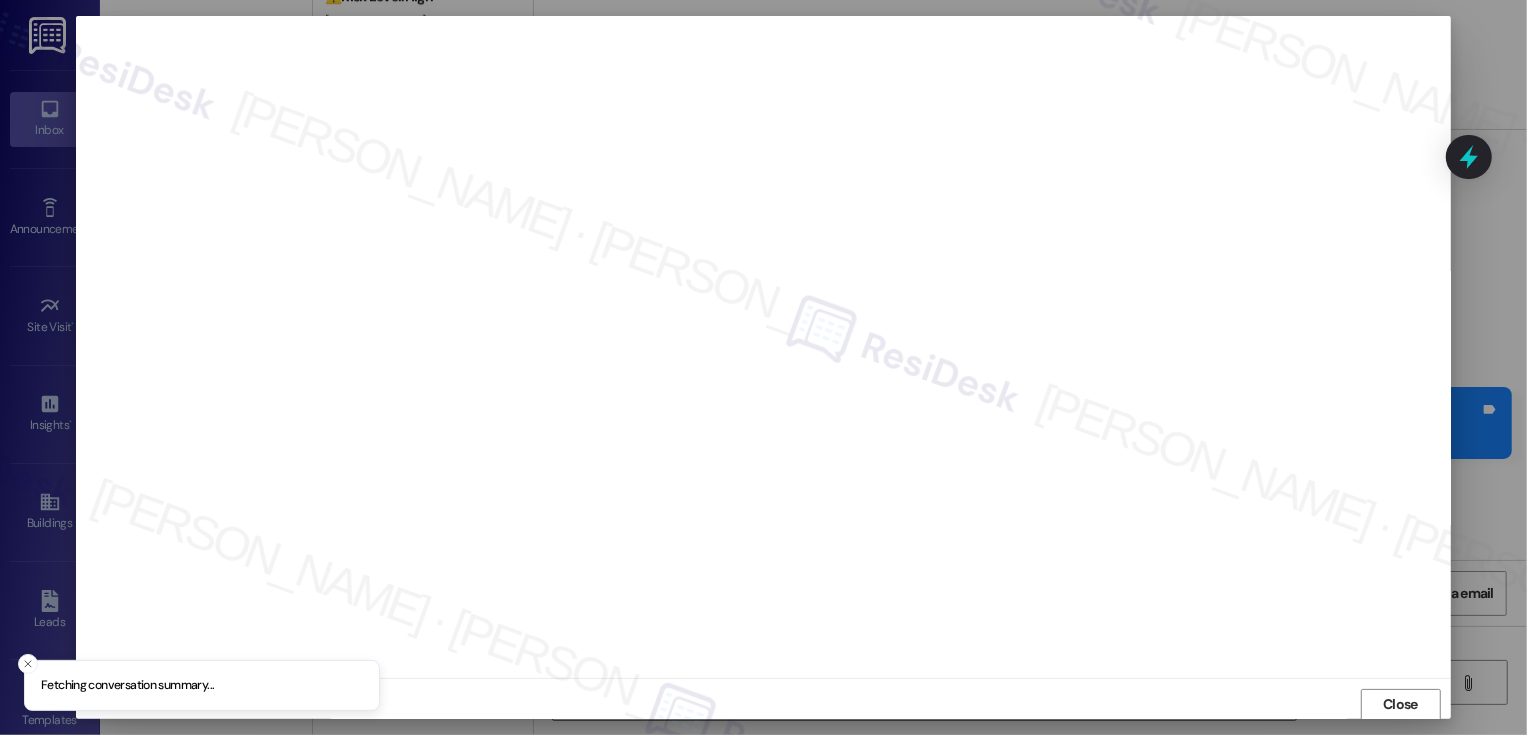 scroll, scrollTop: 1, scrollLeft: 0, axis: vertical 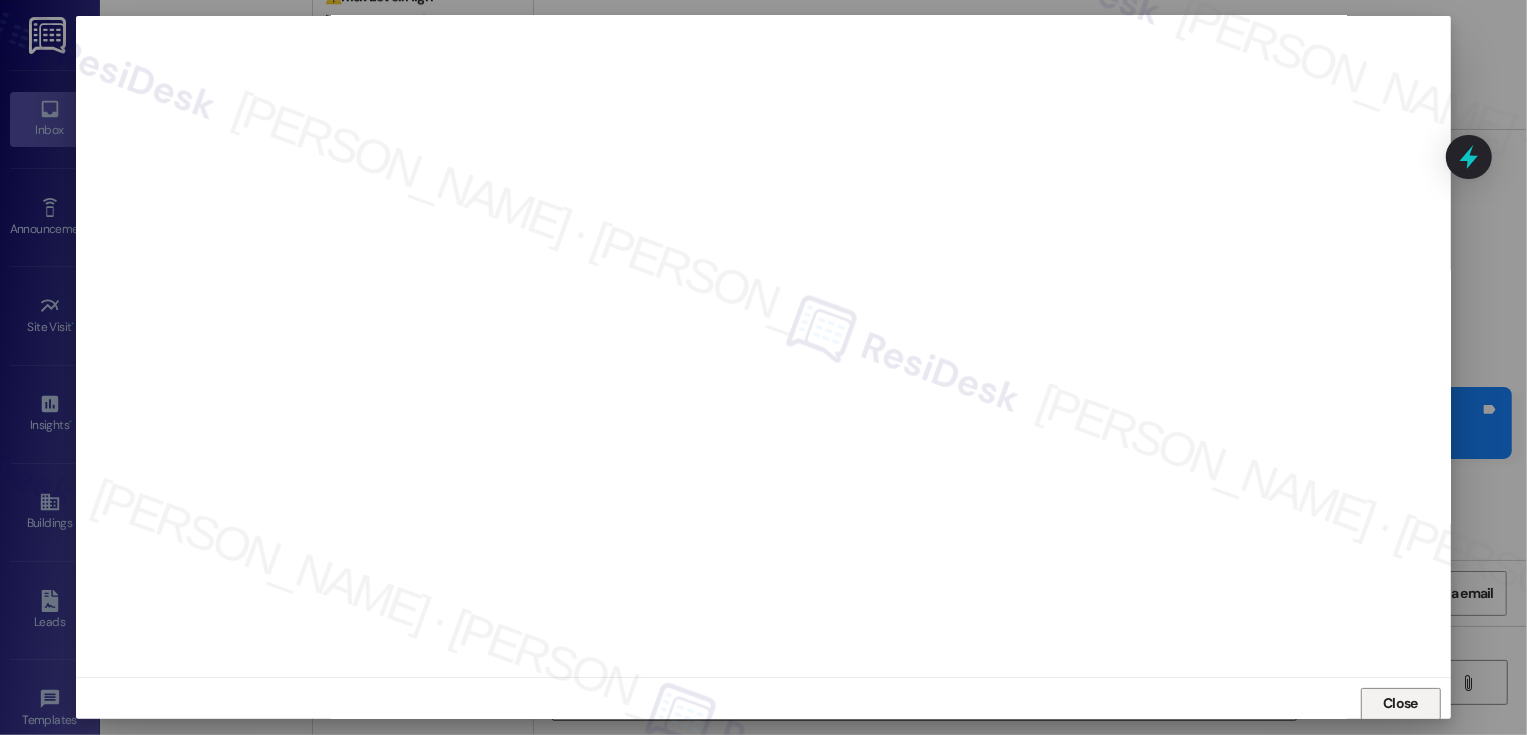 click on "Close" at bounding box center [1401, 704] 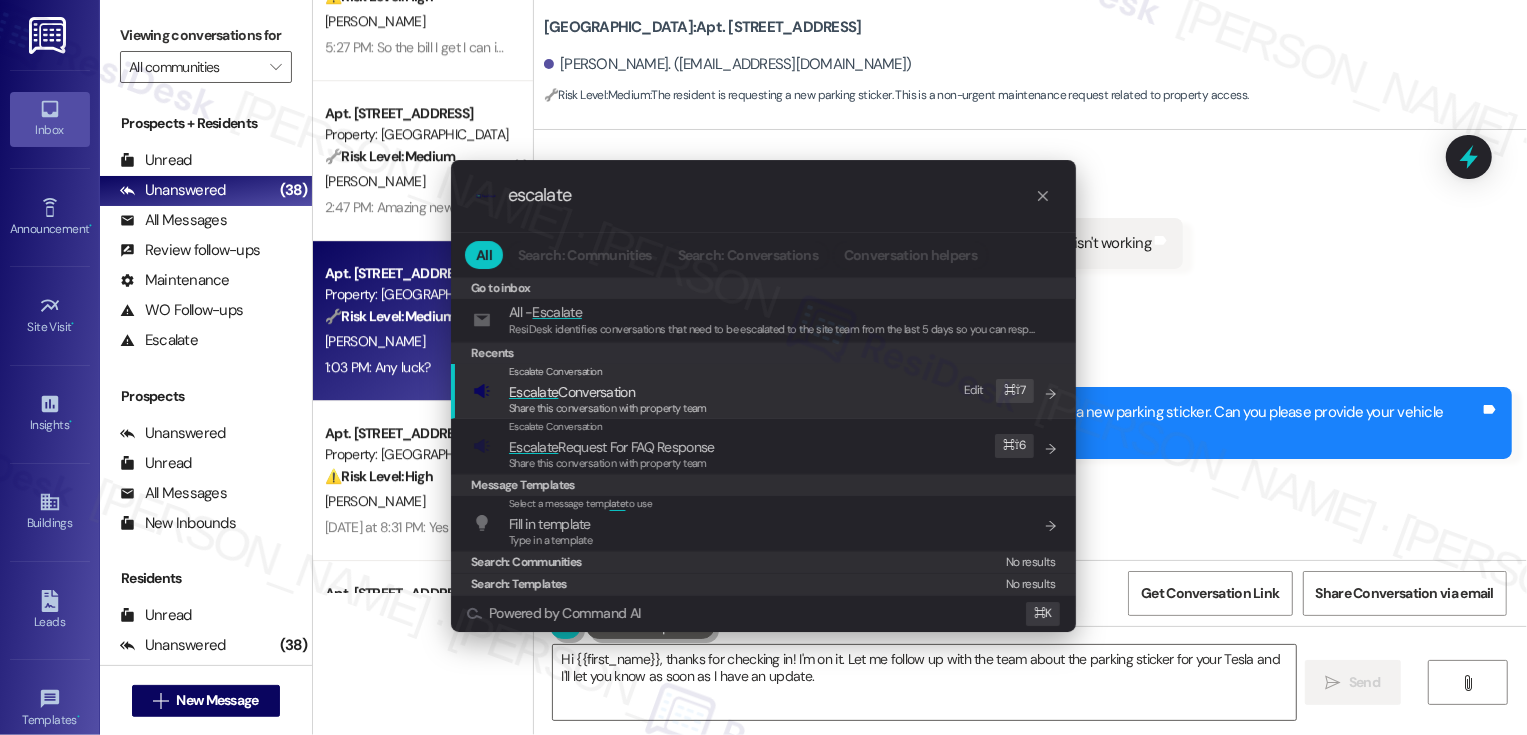 type on "escalate" 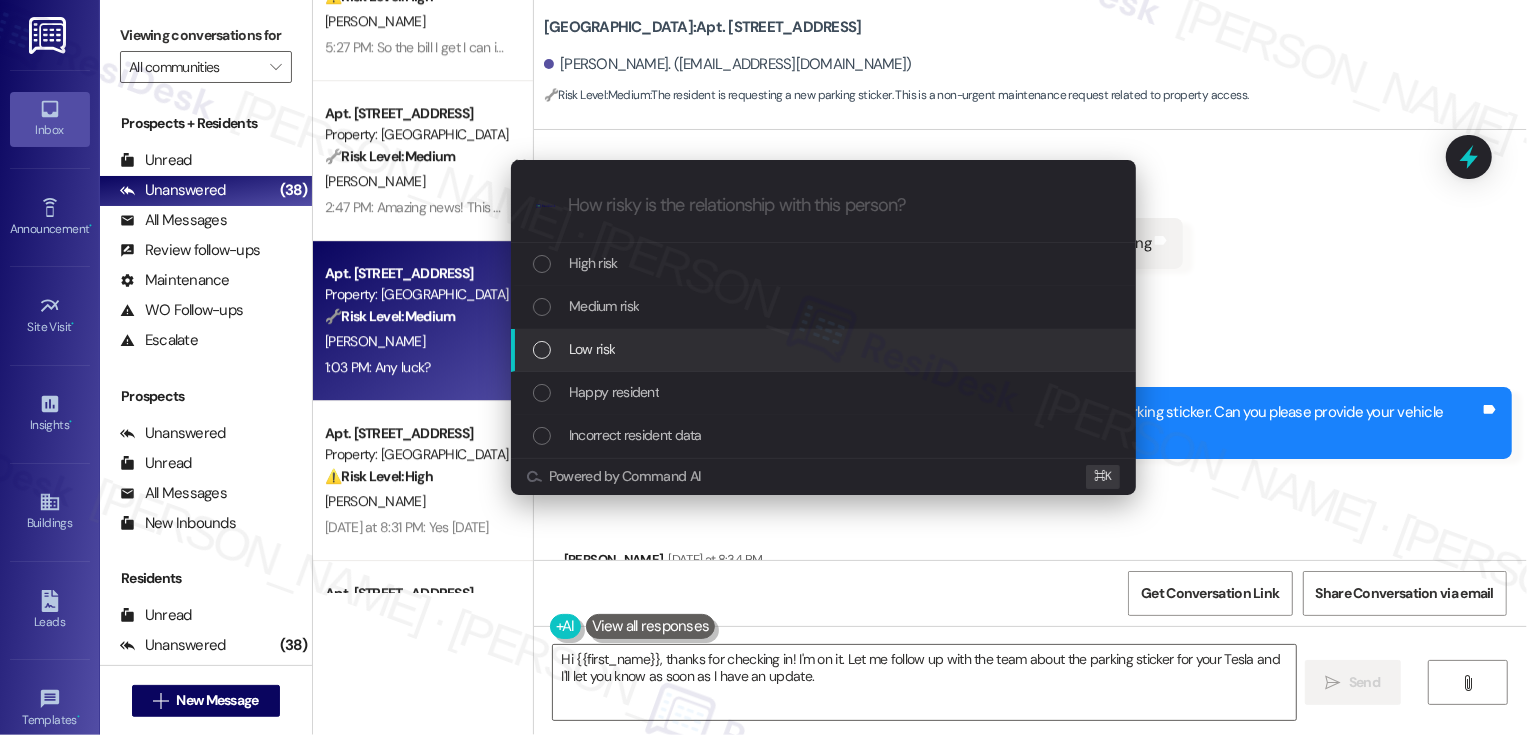 click on "Low risk" at bounding box center [592, 349] 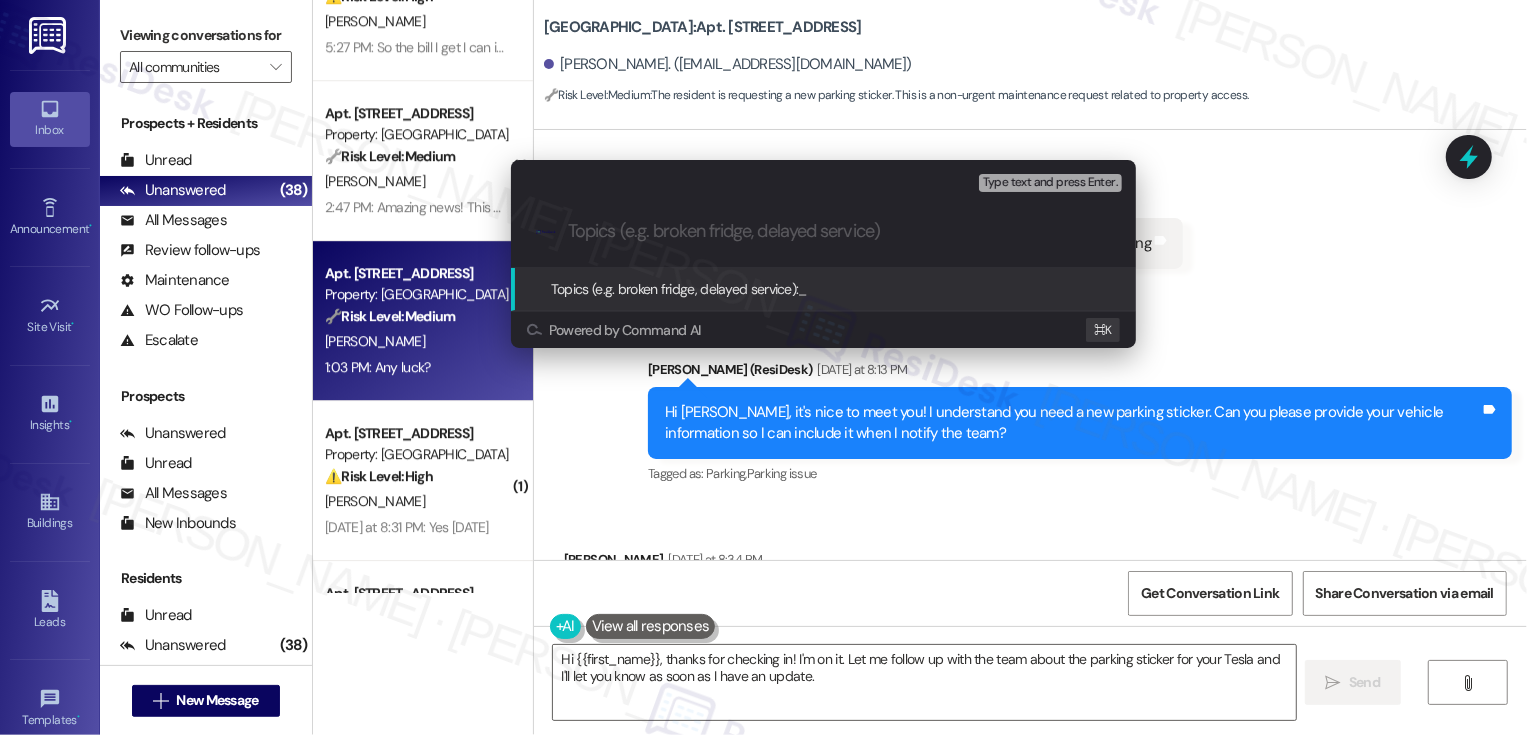 paste on "parking sticker request" 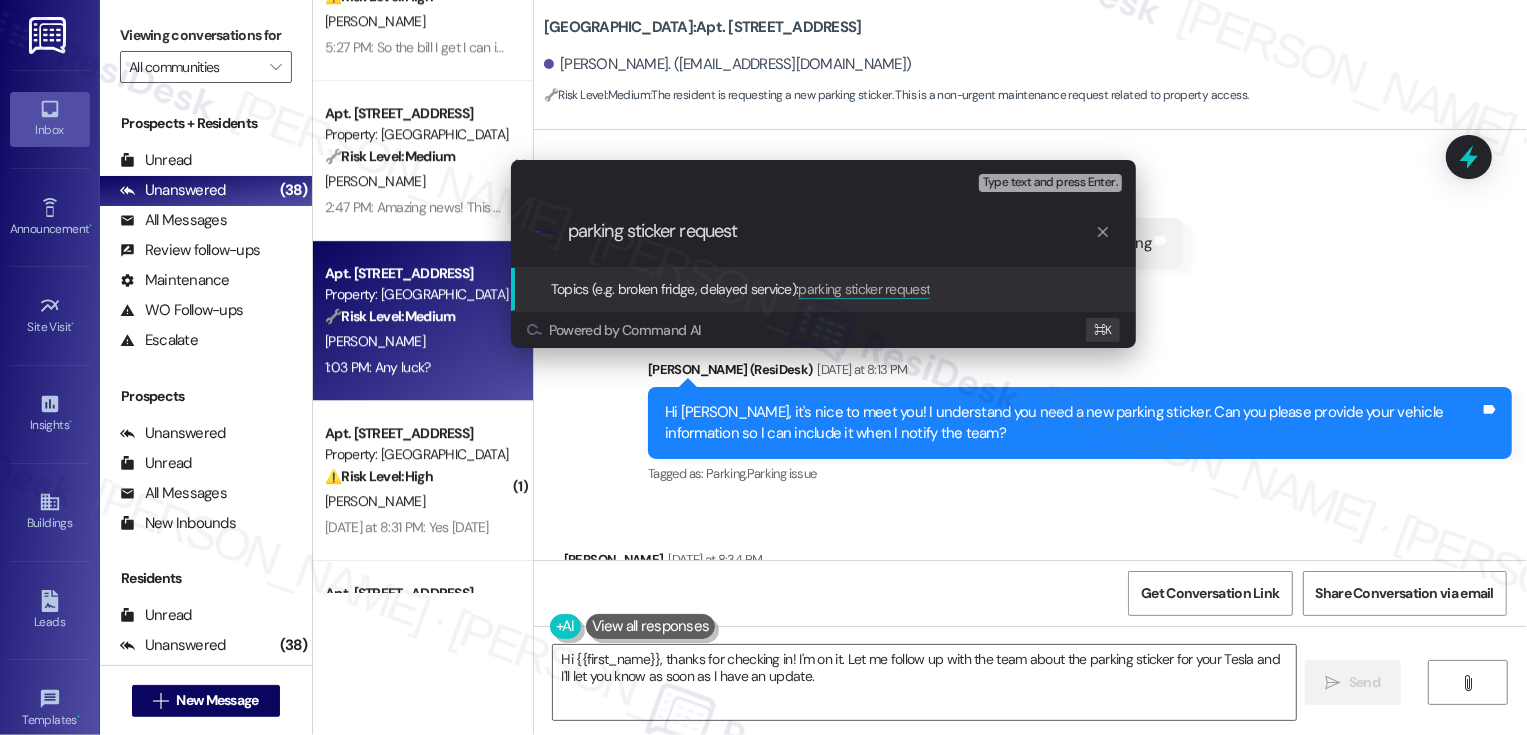 type 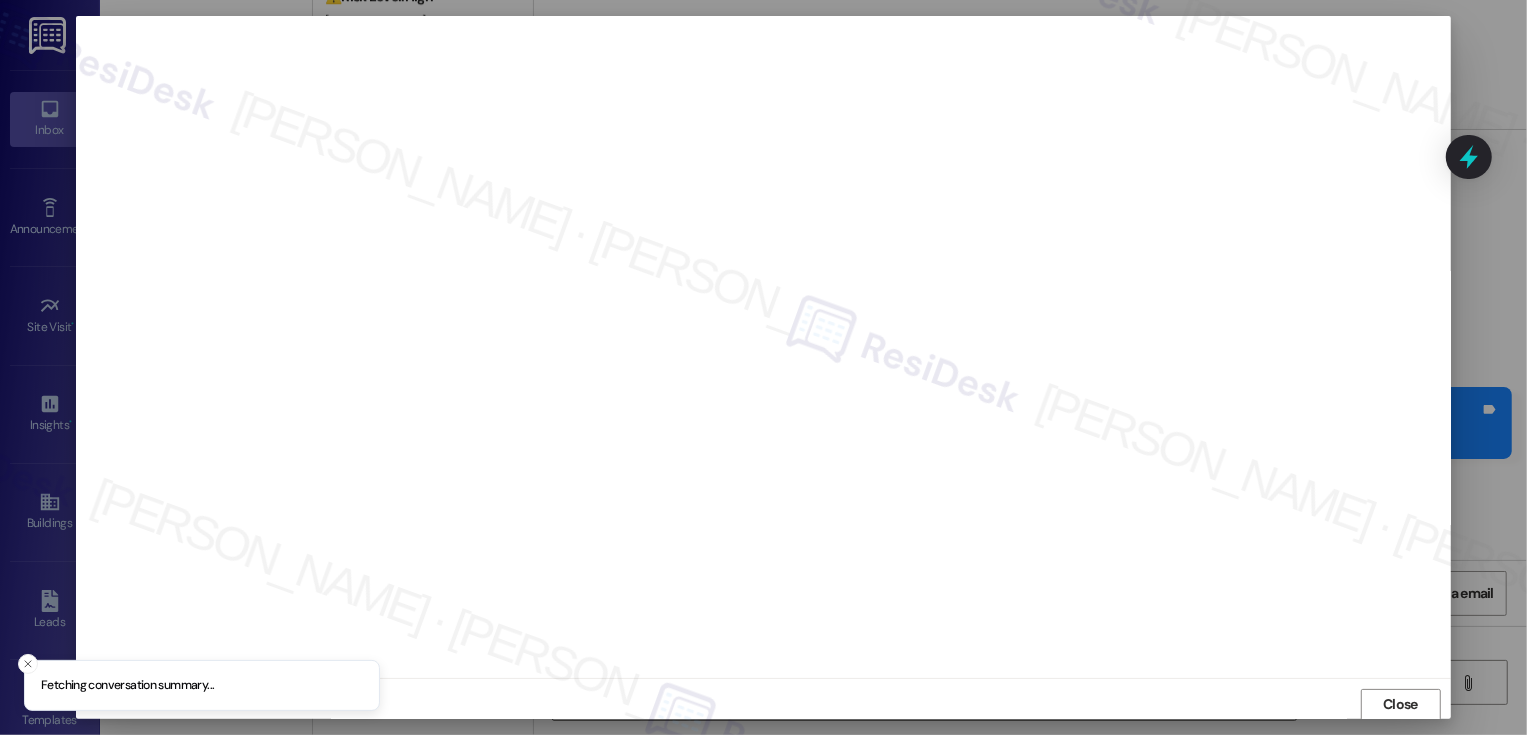 scroll, scrollTop: 1, scrollLeft: 0, axis: vertical 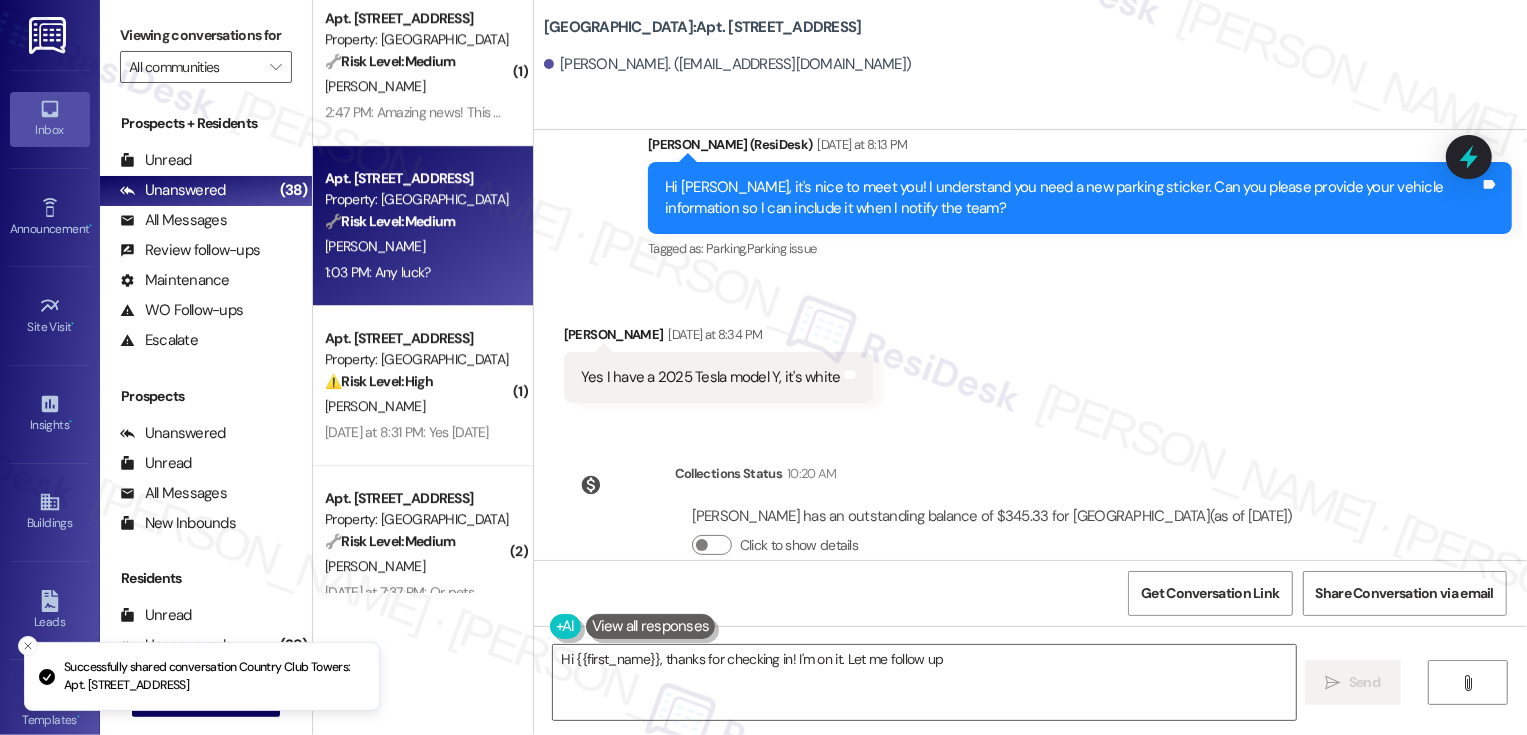 type on "Hi {{first_name}}, thanks for checking in! I'm on it. Let me follow up" 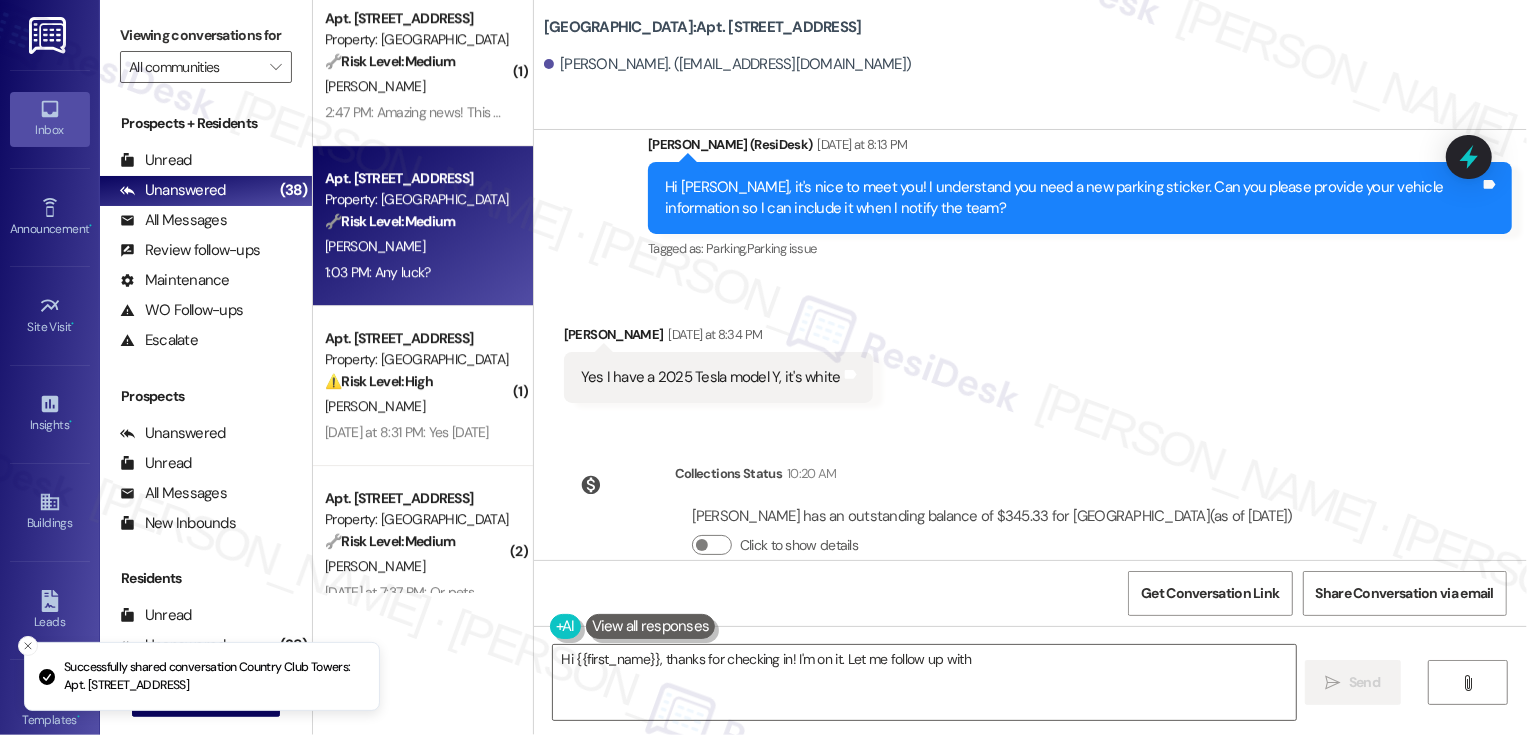 click on "Yesterday at 8:31 PM: Yes tomorrow Yesterday at 8:31 PM: Yes tomorrow" at bounding box center (407, 432) 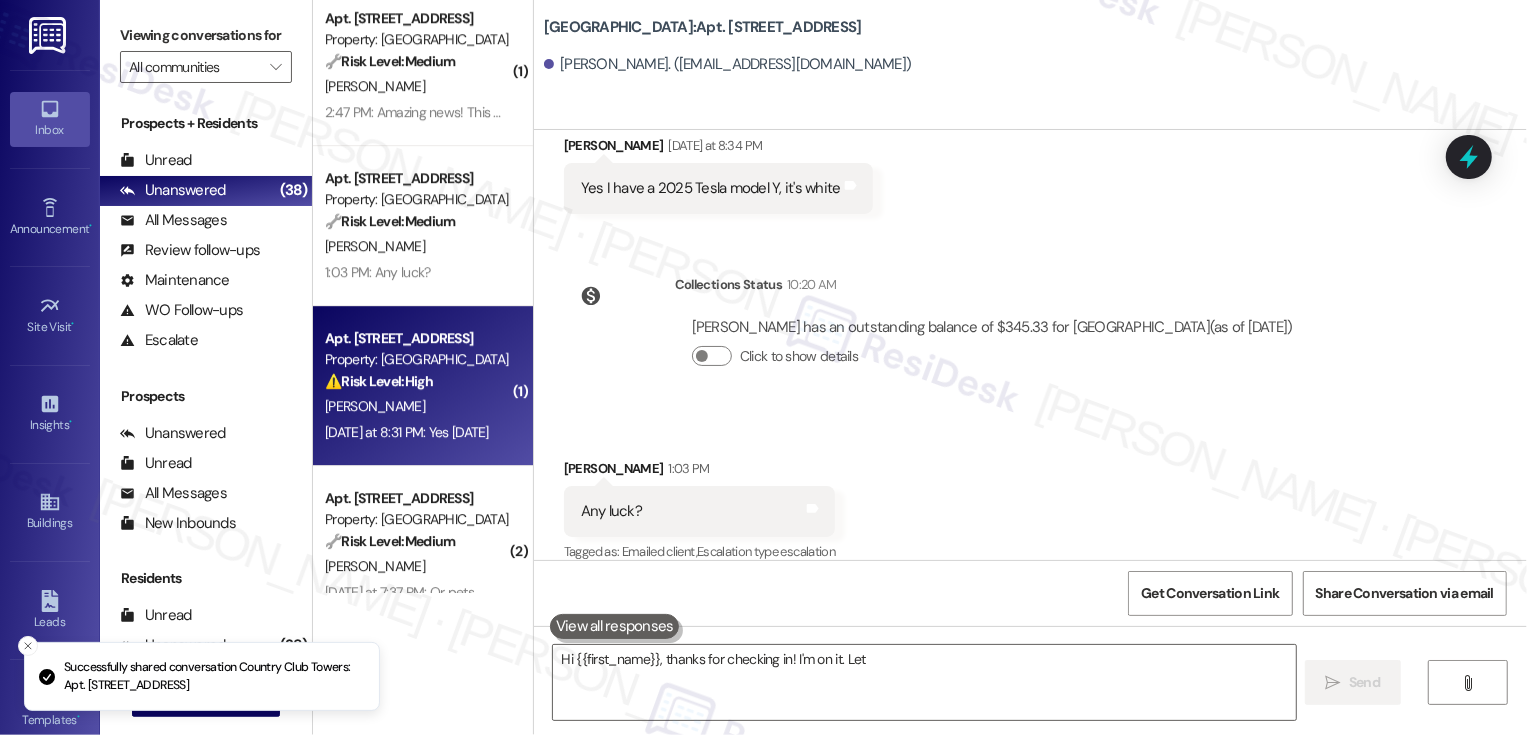 click on "Yesterday at 8:31 PM: Yes tomorrow Yesterday at 8:31 PM: Yes tomorrow" at bounding box center (407, 432) 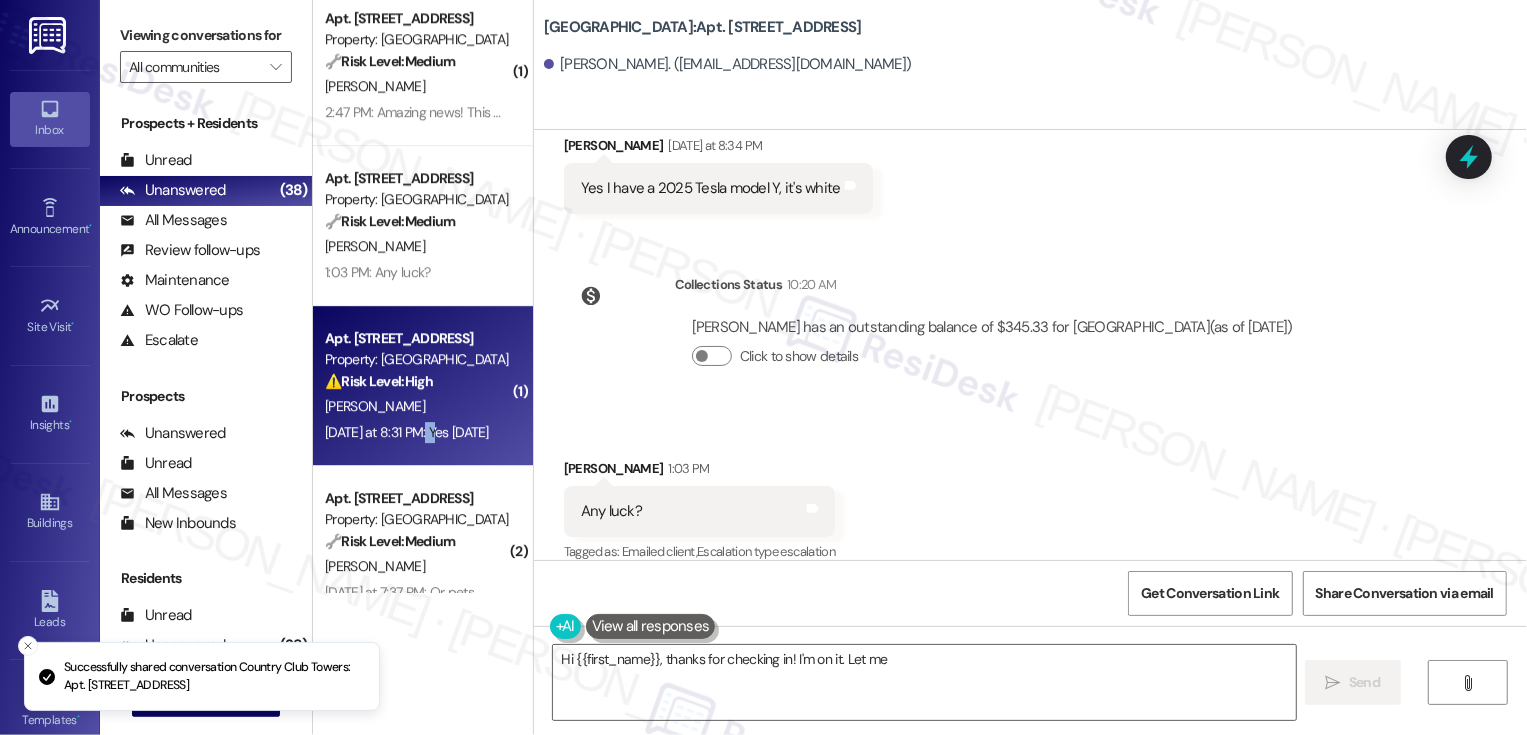 type on "Hi {{first_name}}, thanks for checking in! I'm on it. Let me follow" 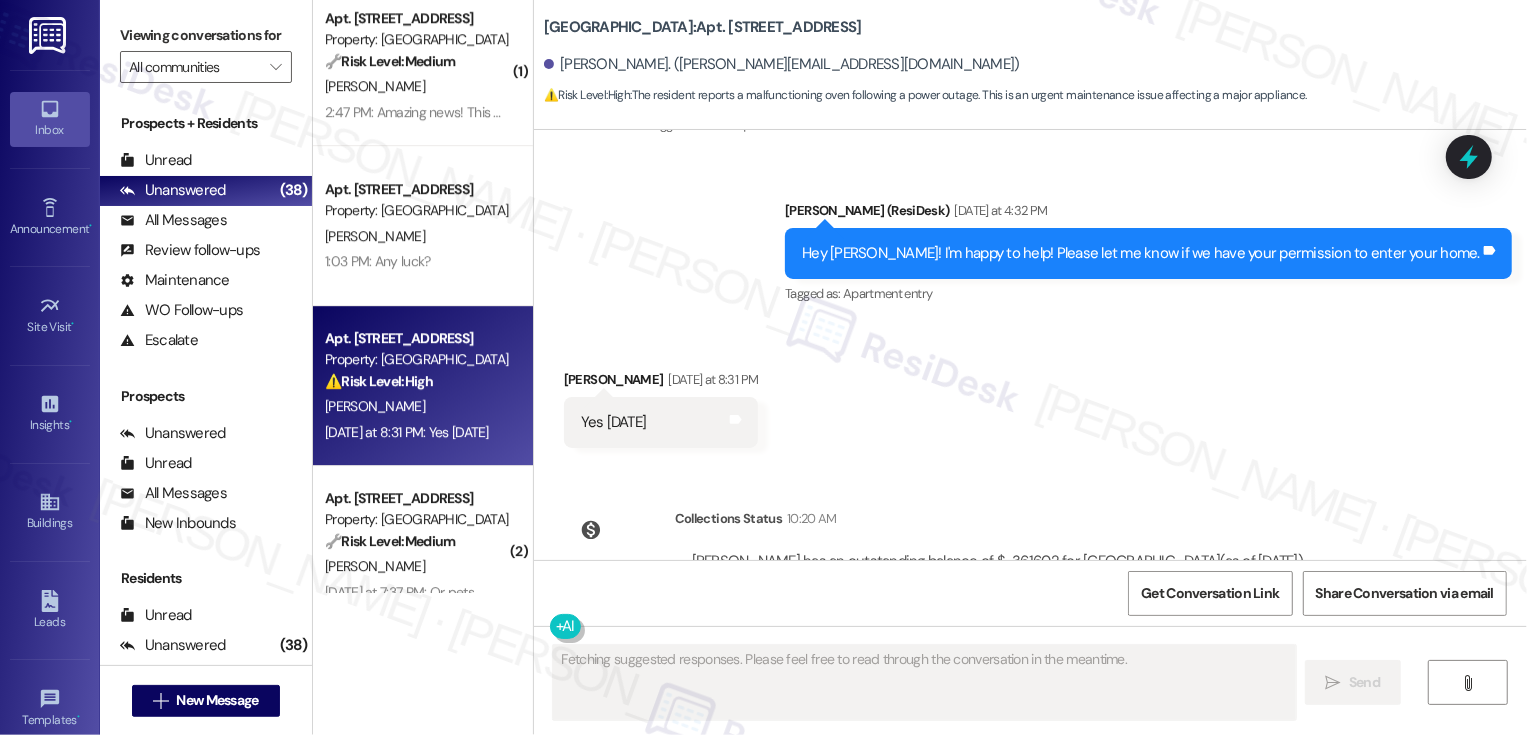 scroll, scrollTop: 1134, scrollLeft: 0, axis: vertical 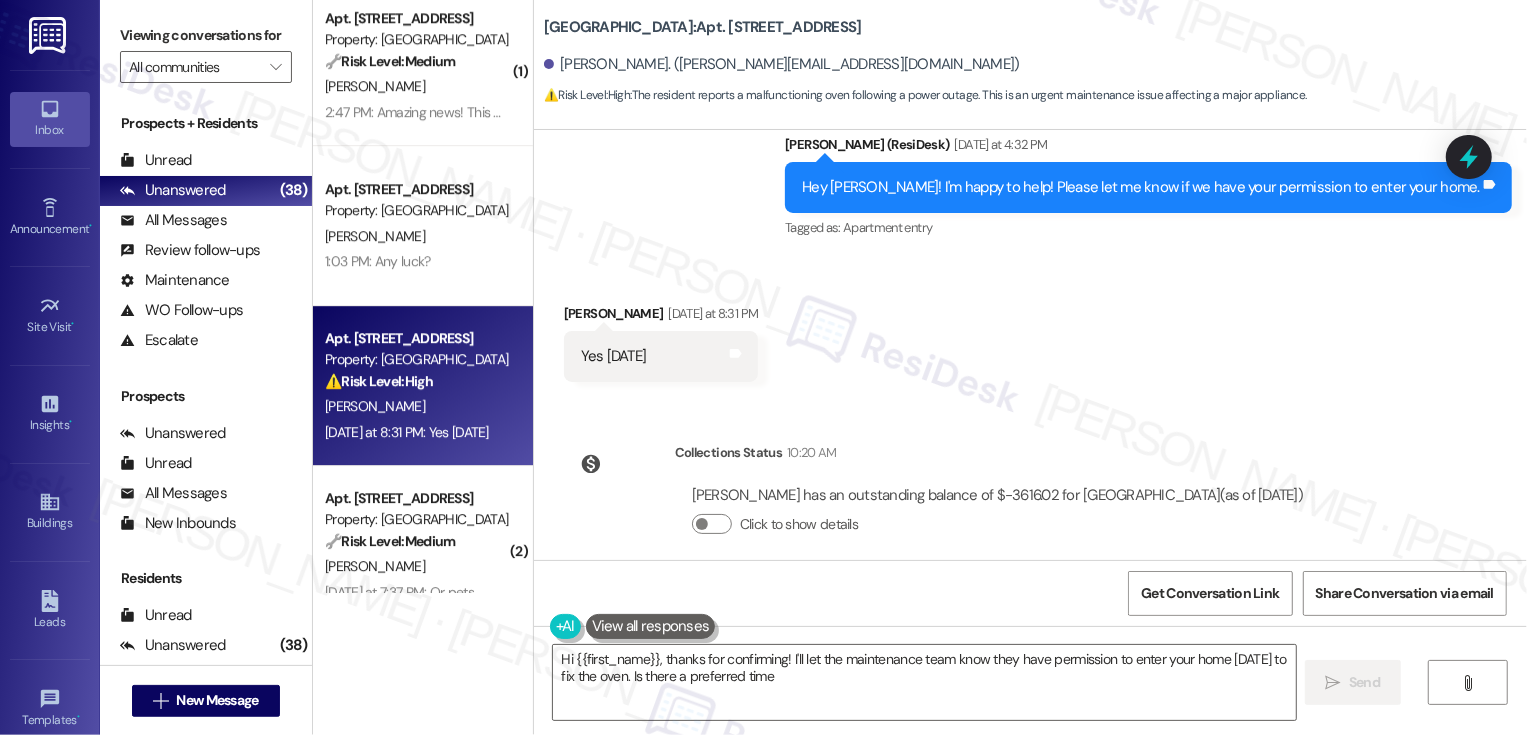 type on "Hi {{first_name}}, thanks for confirming! I'll let the maintenance team know they have permission to enter your home tomorrow to fix the oven. Is there a preferred time?" 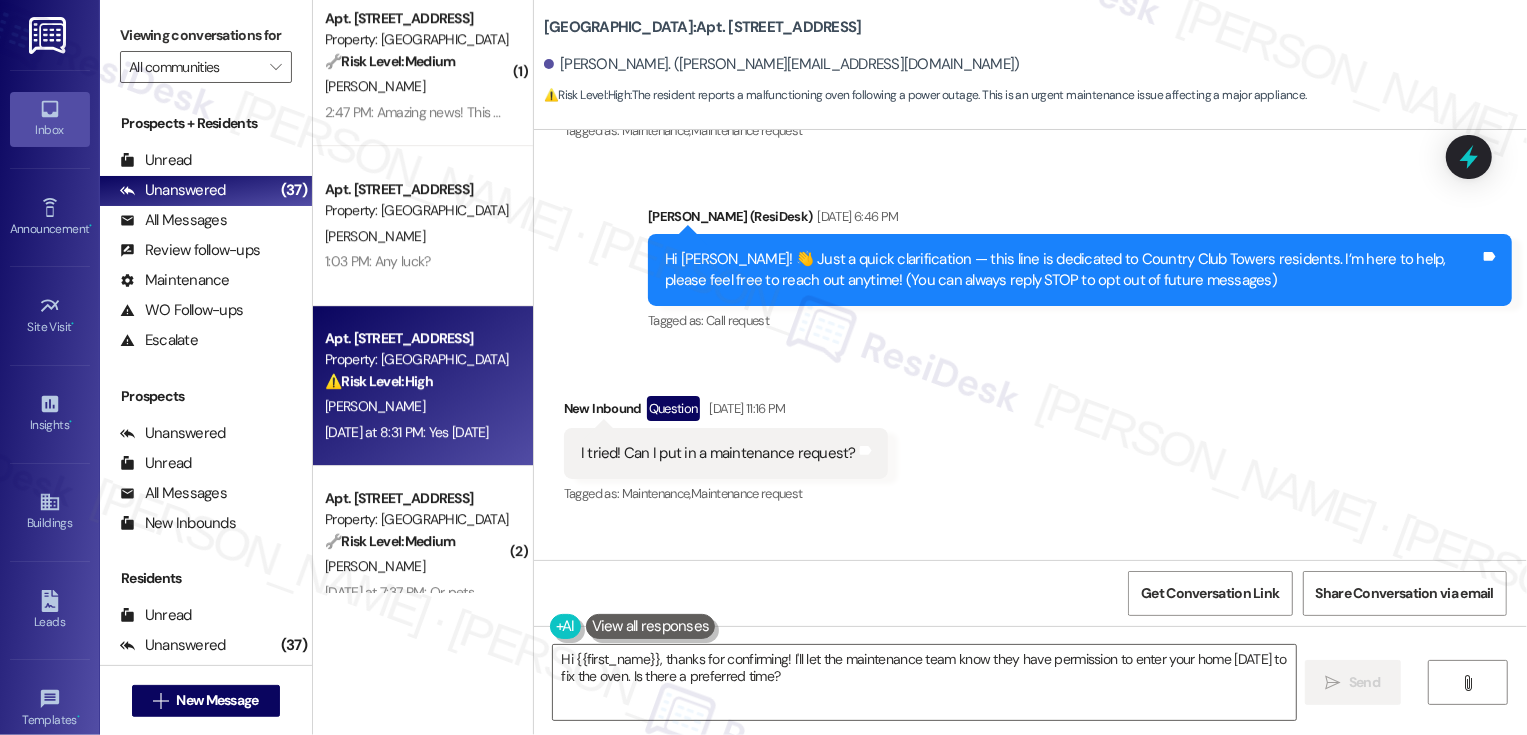 scroll, scrollTop: 370, scrollLeft: 0, axis: vertical 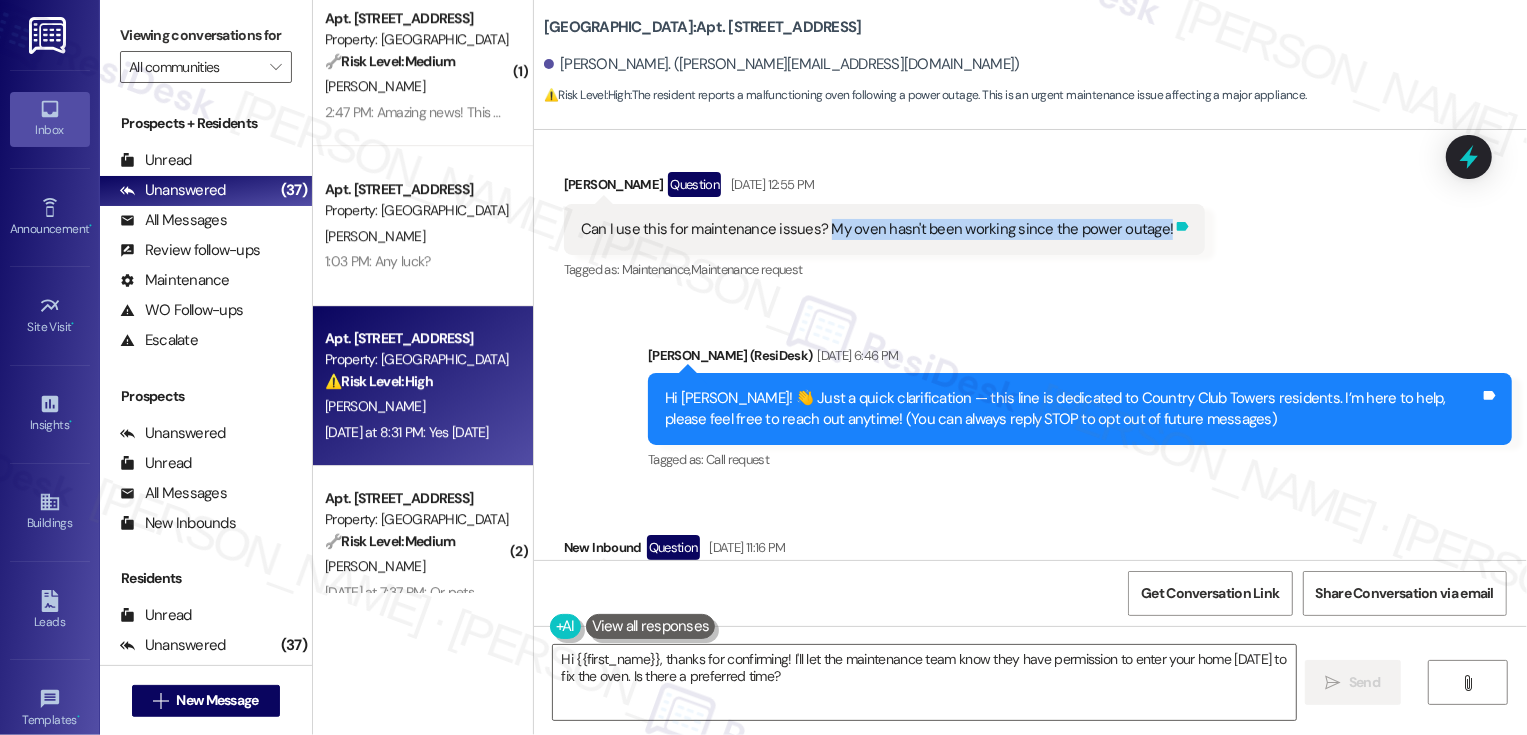 drag, startPoint x: 807, startPoint y: 205, endPoint x: 1143, endPoint y: 201, distance: 336.0238 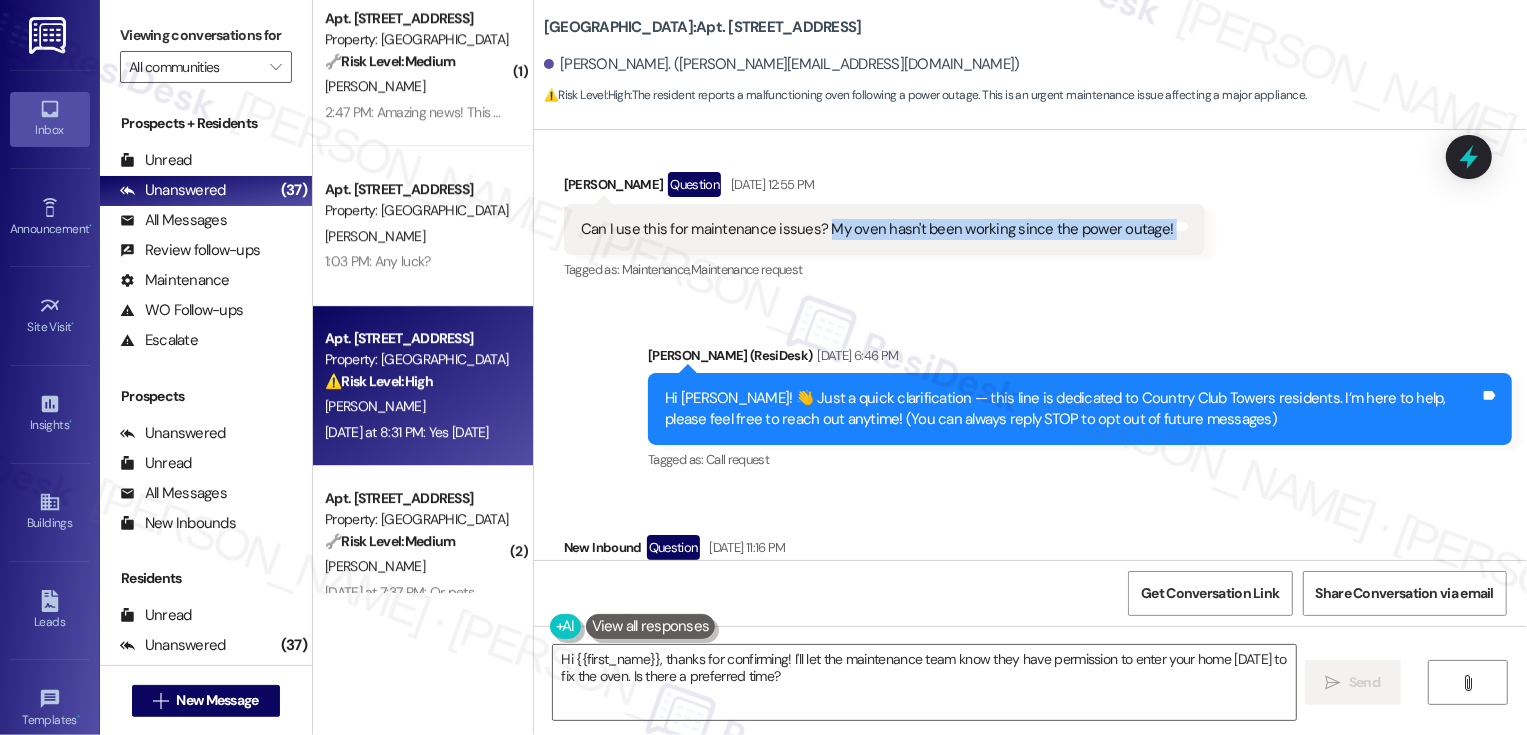 click on "Announcement, sent via SMS Sarah   (ResiDesk) Jul 21, 2025 at 6:46 PM Hi Danielle! 👋  Just a quick clarification — this line is dedicated to Country Club Towers residents. I’m here to help, please feel free to reach out anytime! (You can always reply STOP to opt out of future messages) Tags and notes Tagged as:   Call request Click to highlight conversations about Call request" at bounding box center (1030, 395) 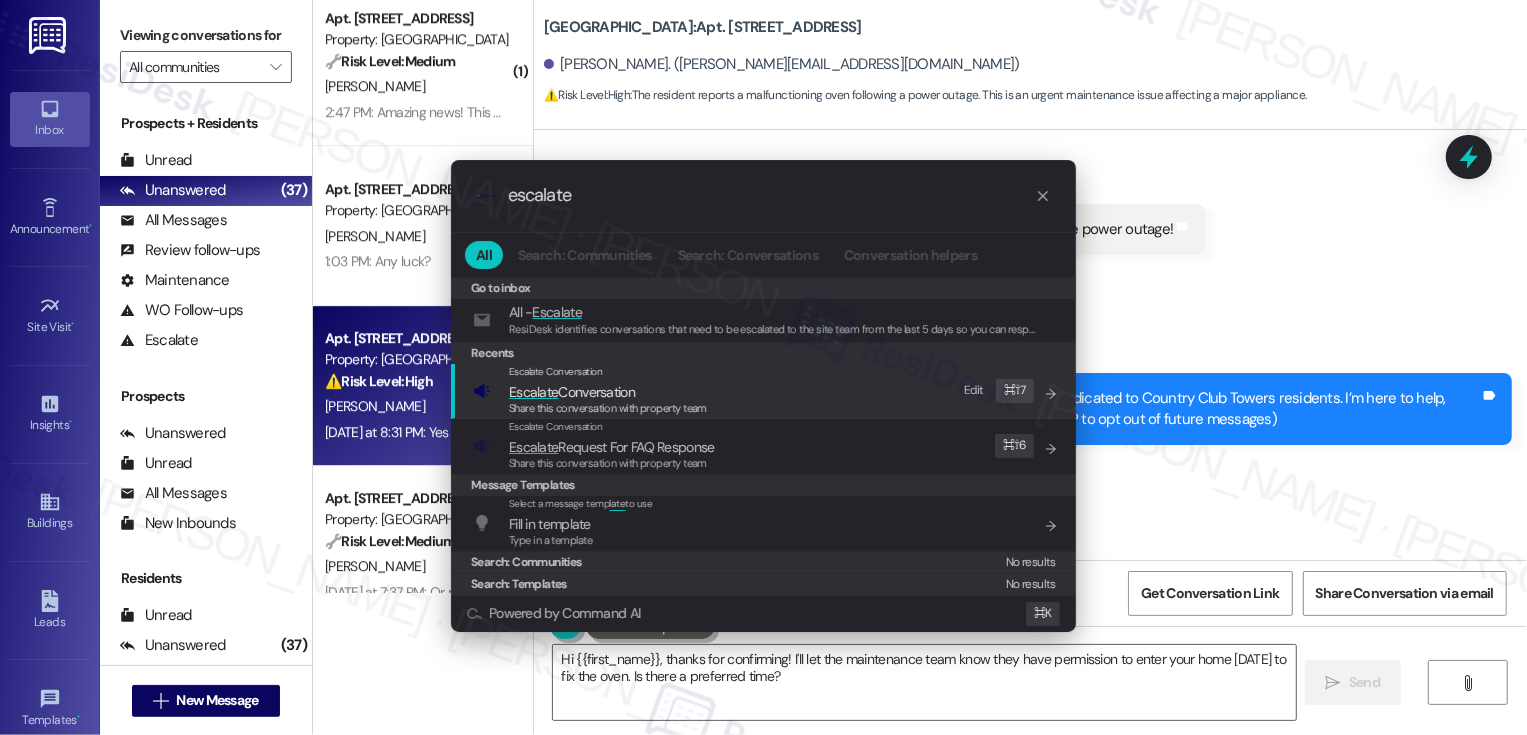 type on "escalate" 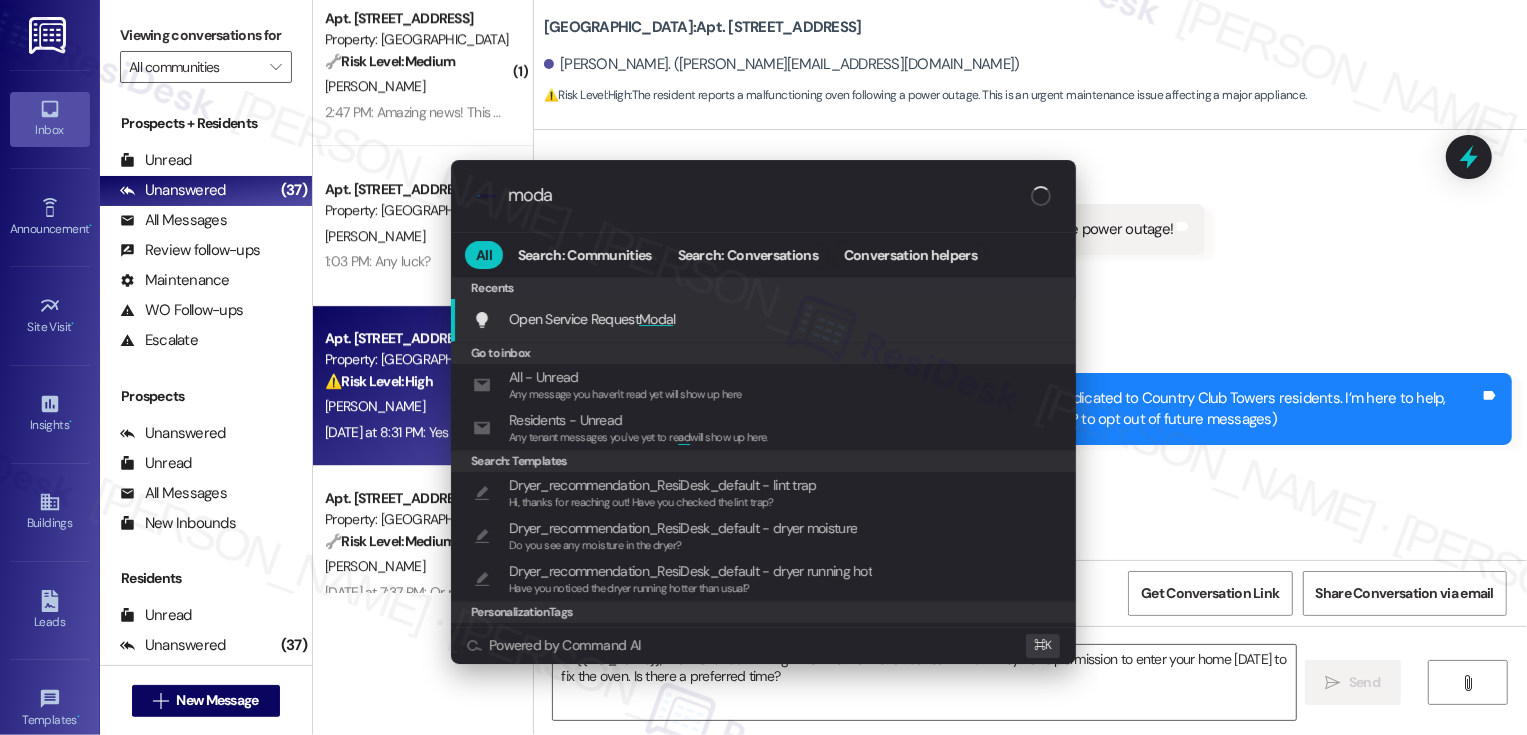 type on "modal" 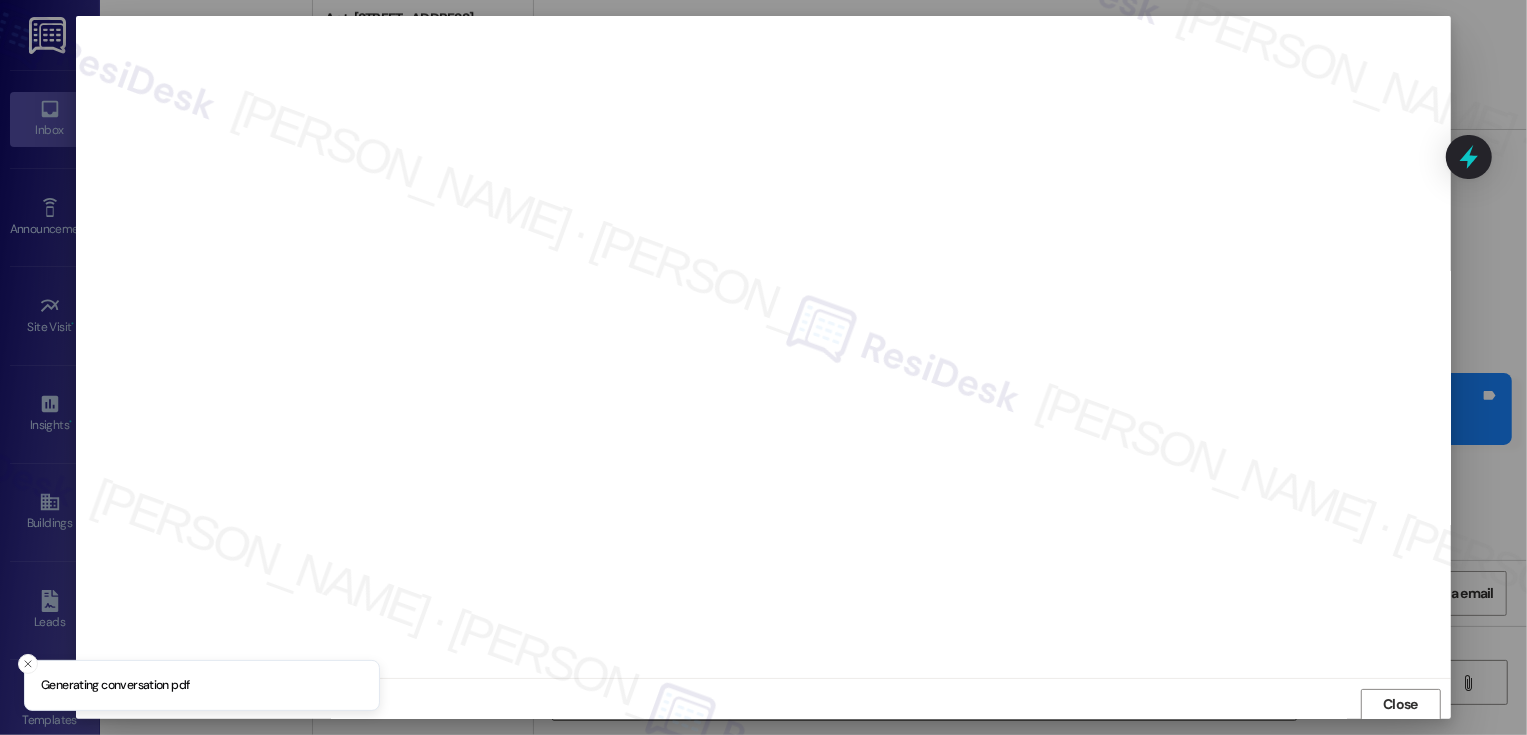 scroll, scrollTop: 1, scrollLeft: 0, axis: vertical 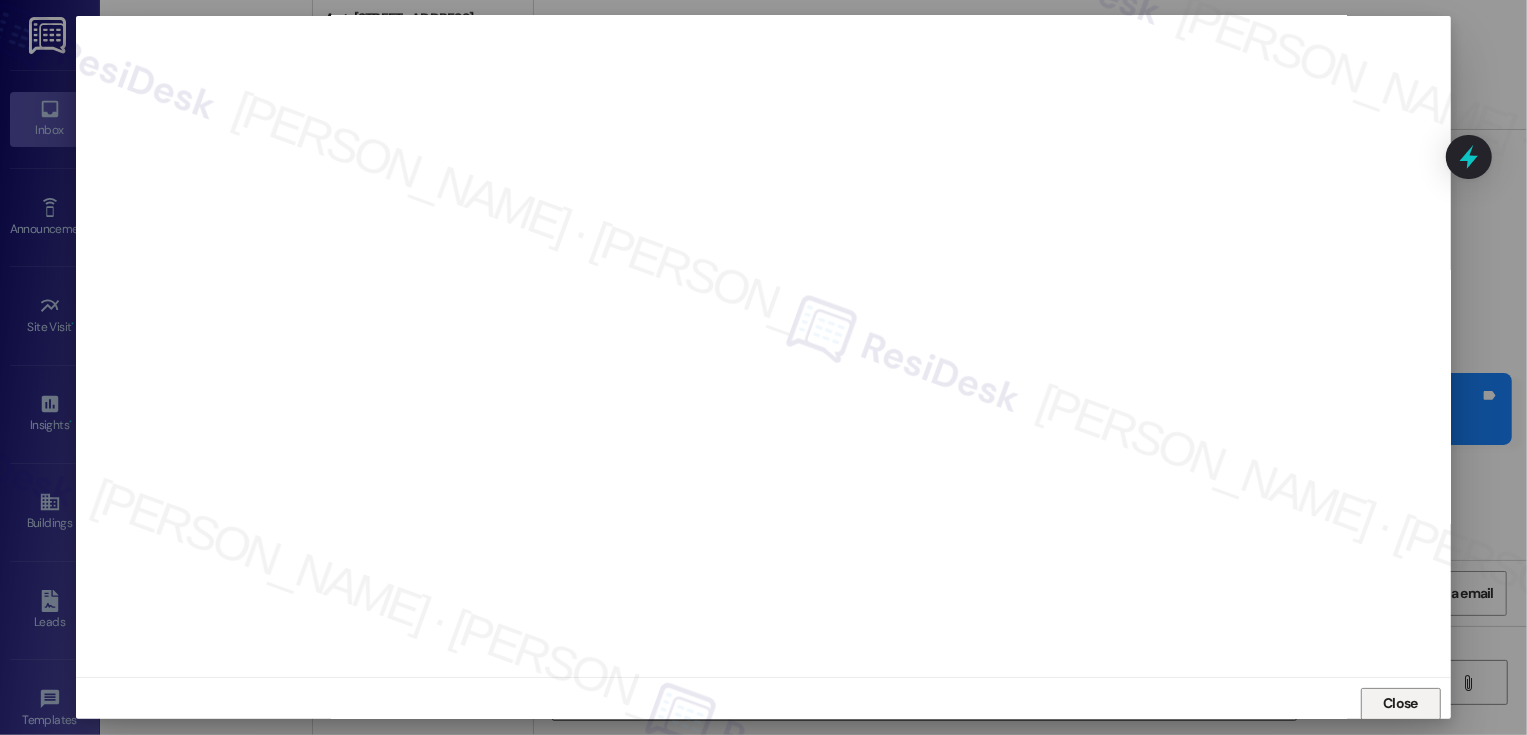 click on "Close" at bounding box center [1400, 703] 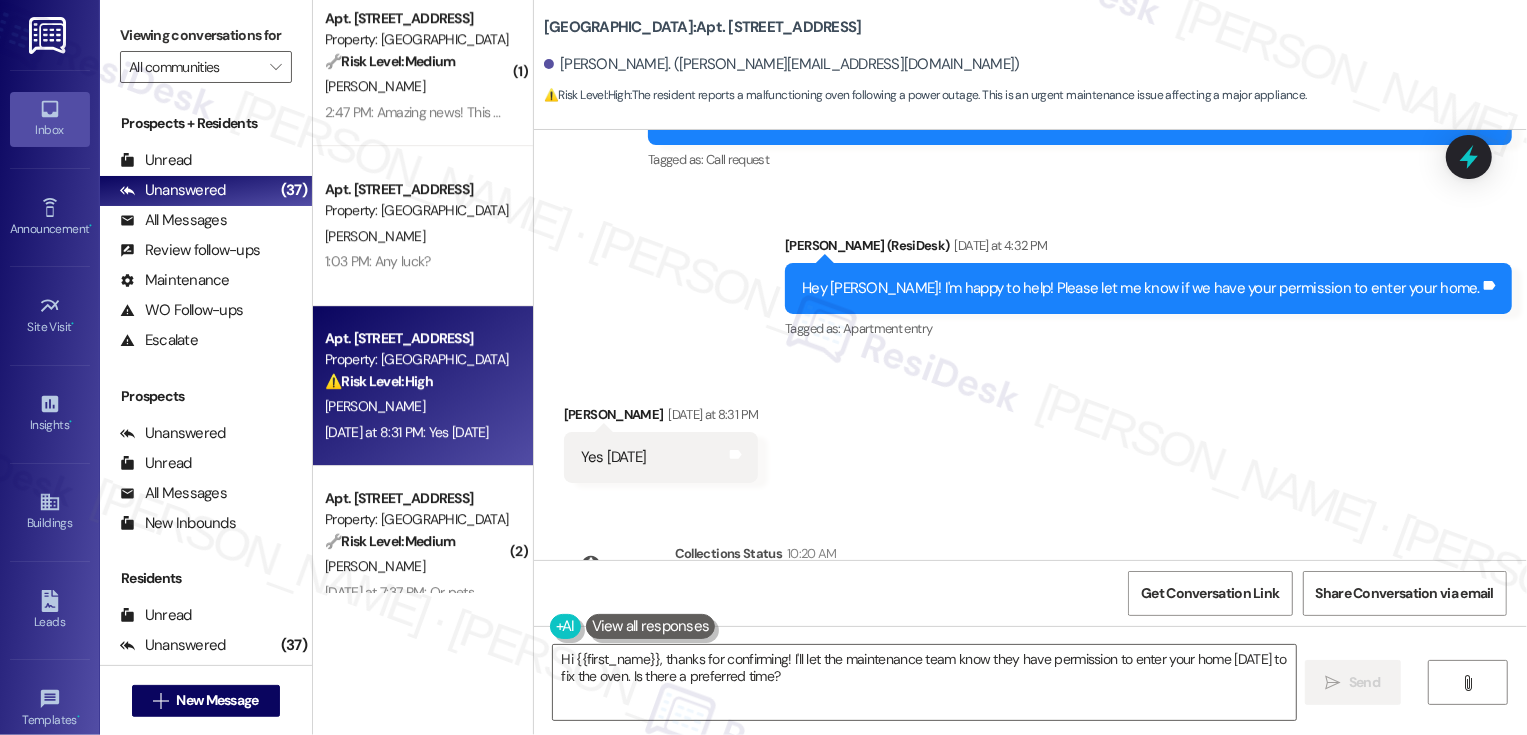 scroll, scrollTop: 1134, scrollLeft: 0, axis: vertical 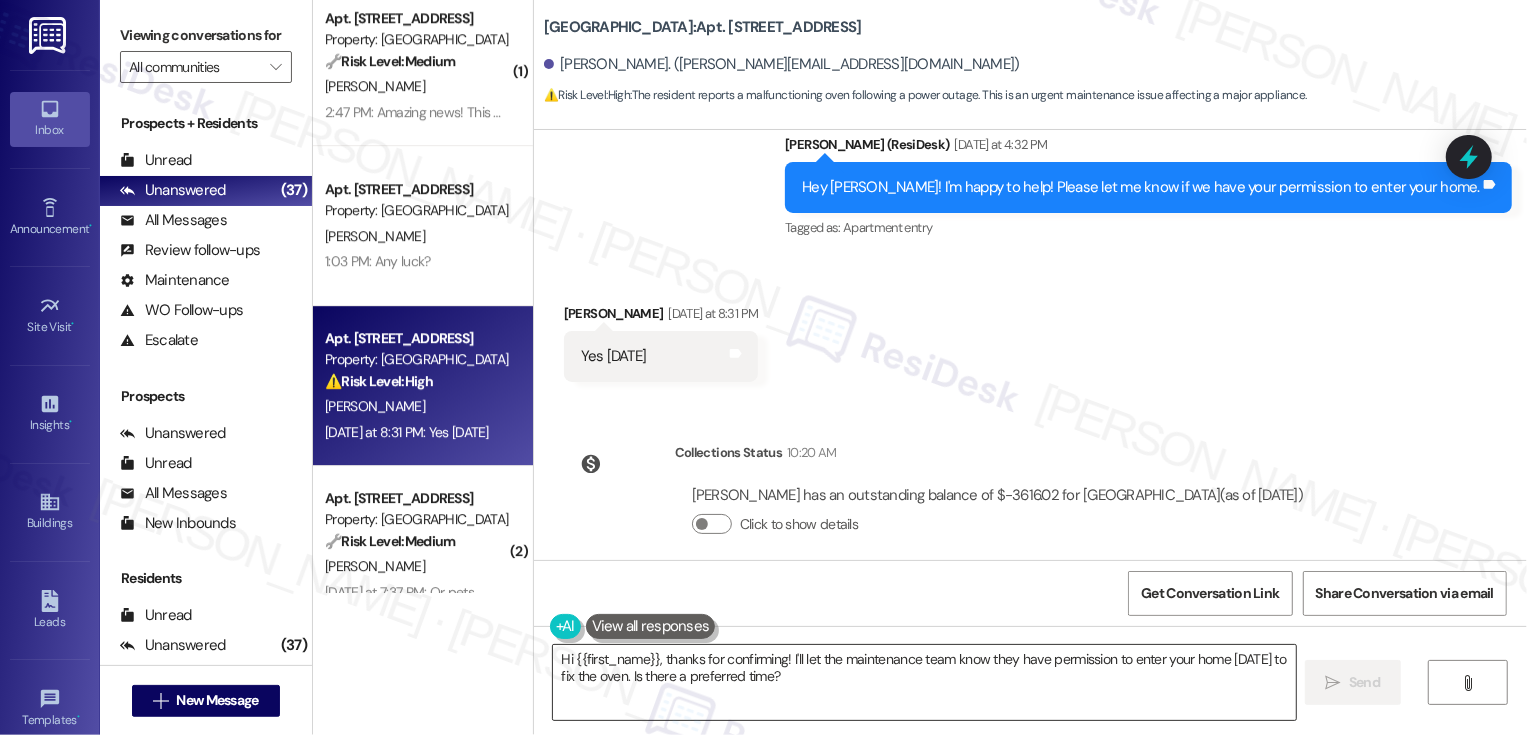click on "Hi {{first_name}}, thanks for confirming! I'll let the maintenance team know they have permission to enter your home tomorrow to fix the oven. Is there a preferred time?" at bounding box center [924, 682] 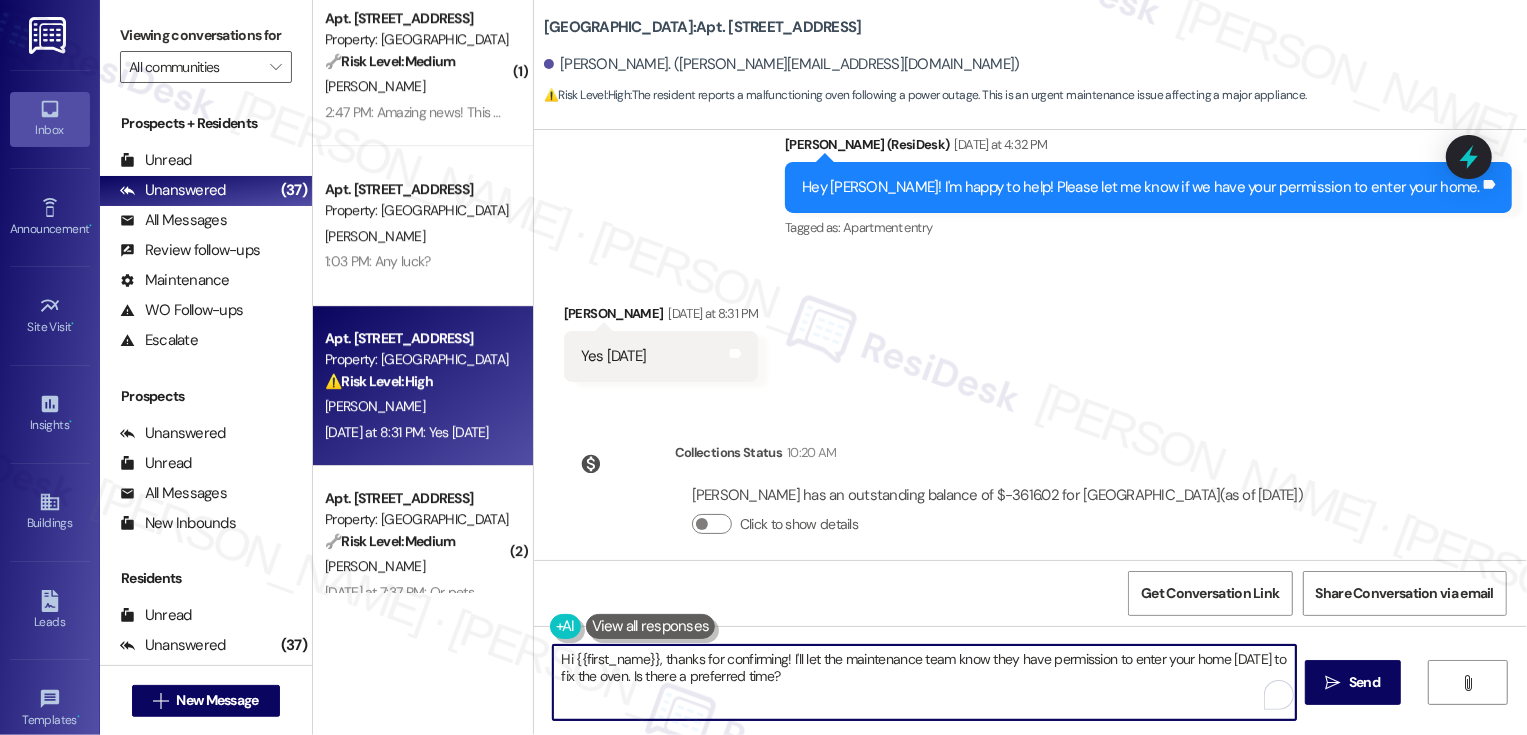 drag, startPoint x: 782, startPoint y: 656, endPoint x: 825, endPoint y: 697, distance: 59.413803 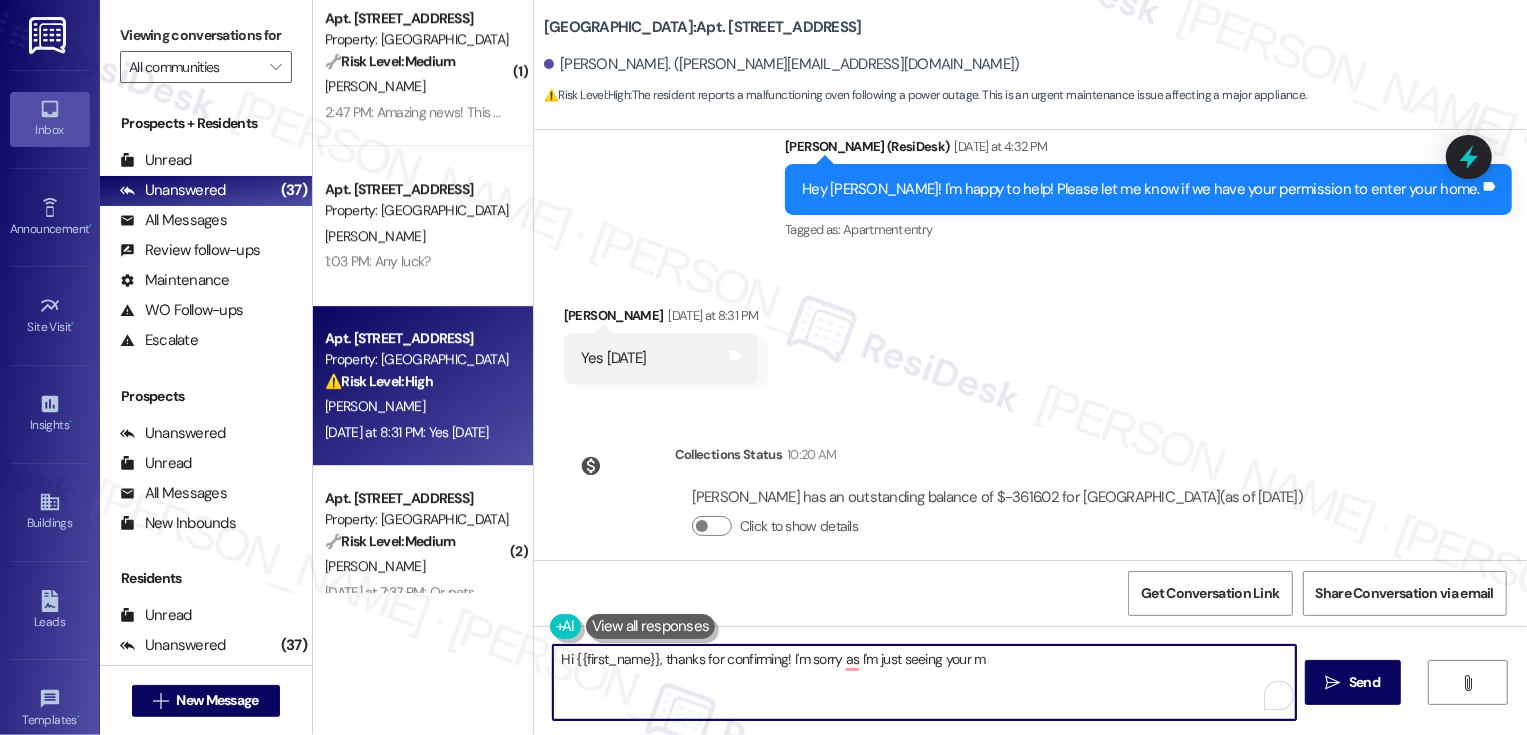 scroll, scrollTop: 1133, scrollLeft: 0, axis: vertical 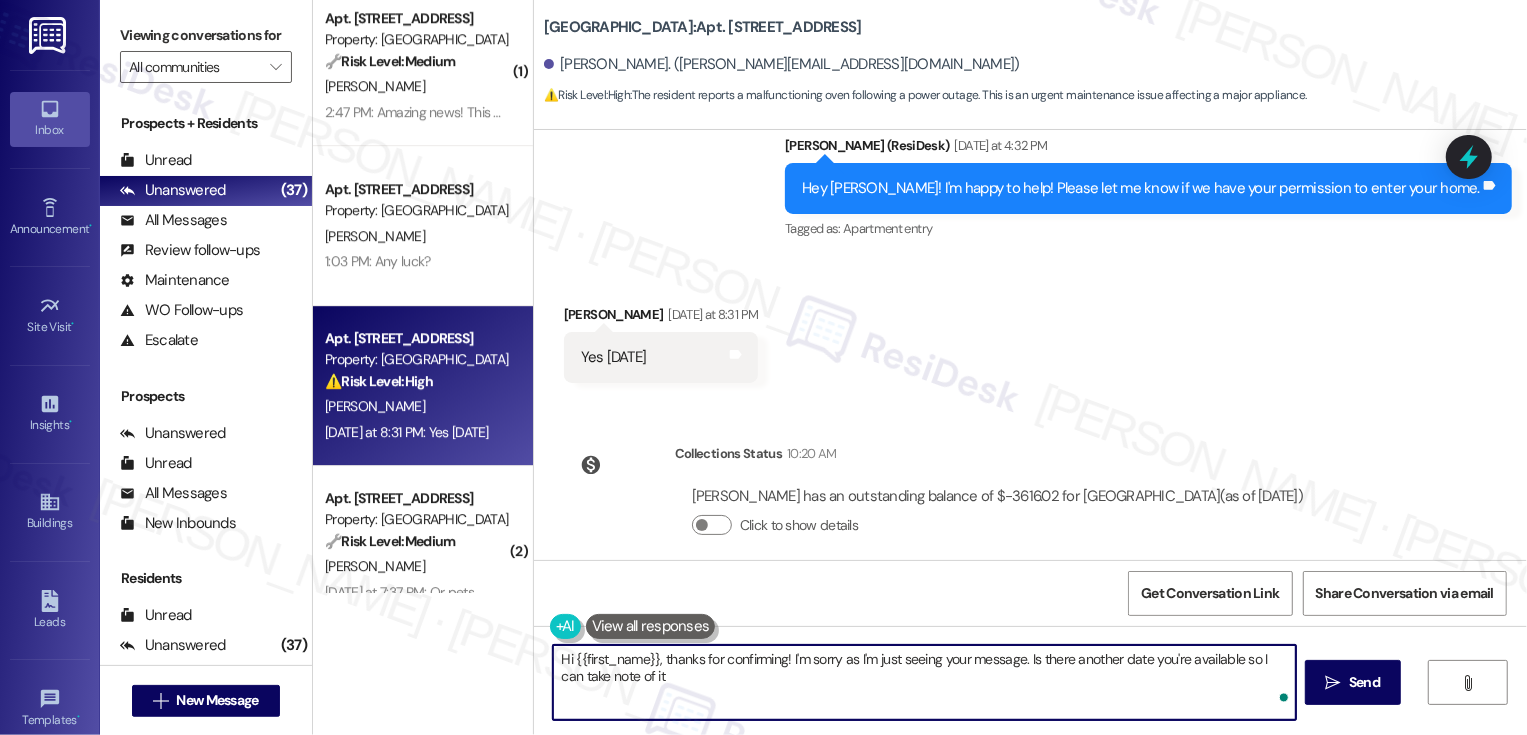 type on "Hi {{first_name}}, thanks for confirming! I'm sorry as I'm just seeing your message. Is there another date you're available so I can take note of it?" 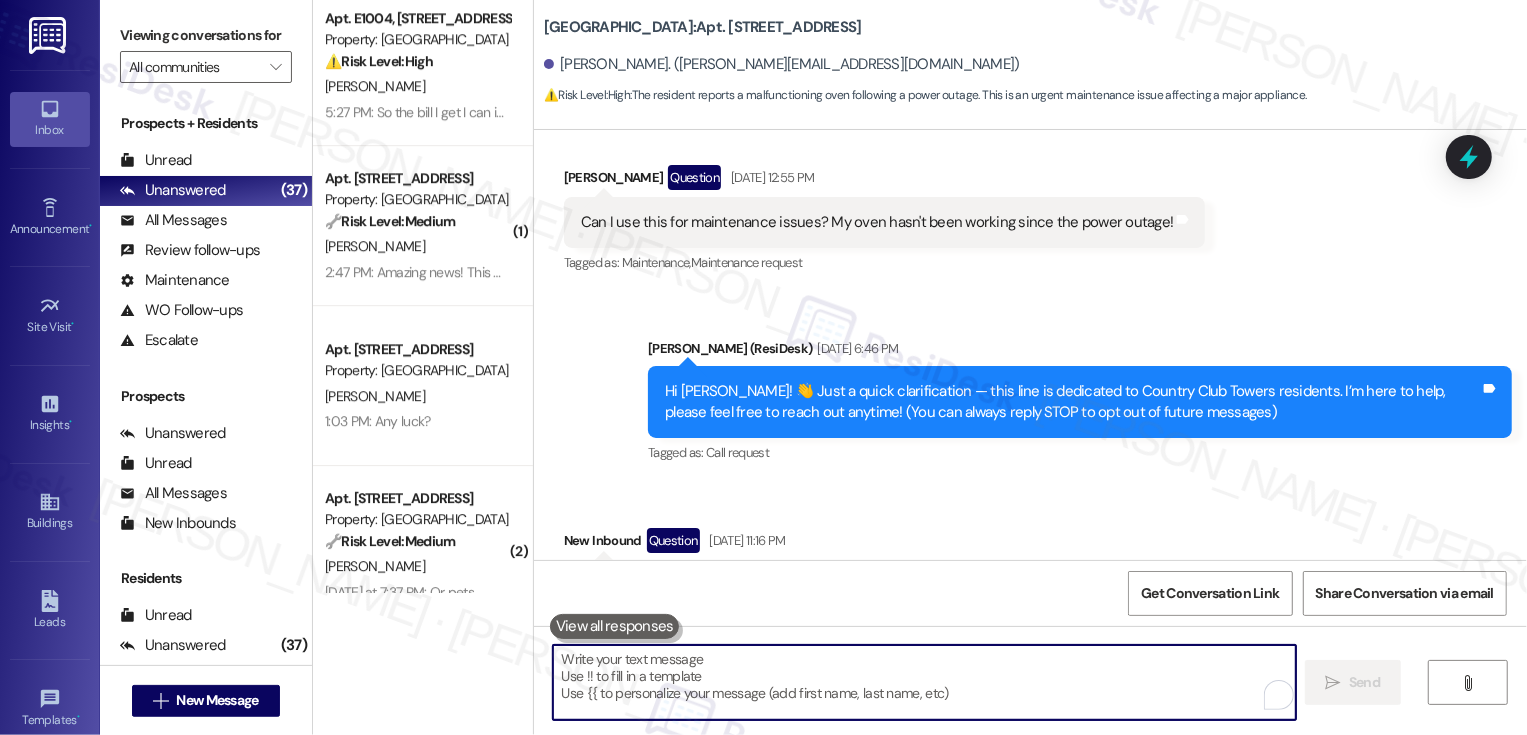 scroll, scrollTop: 186, scrollLeft: 0, axis: vertical 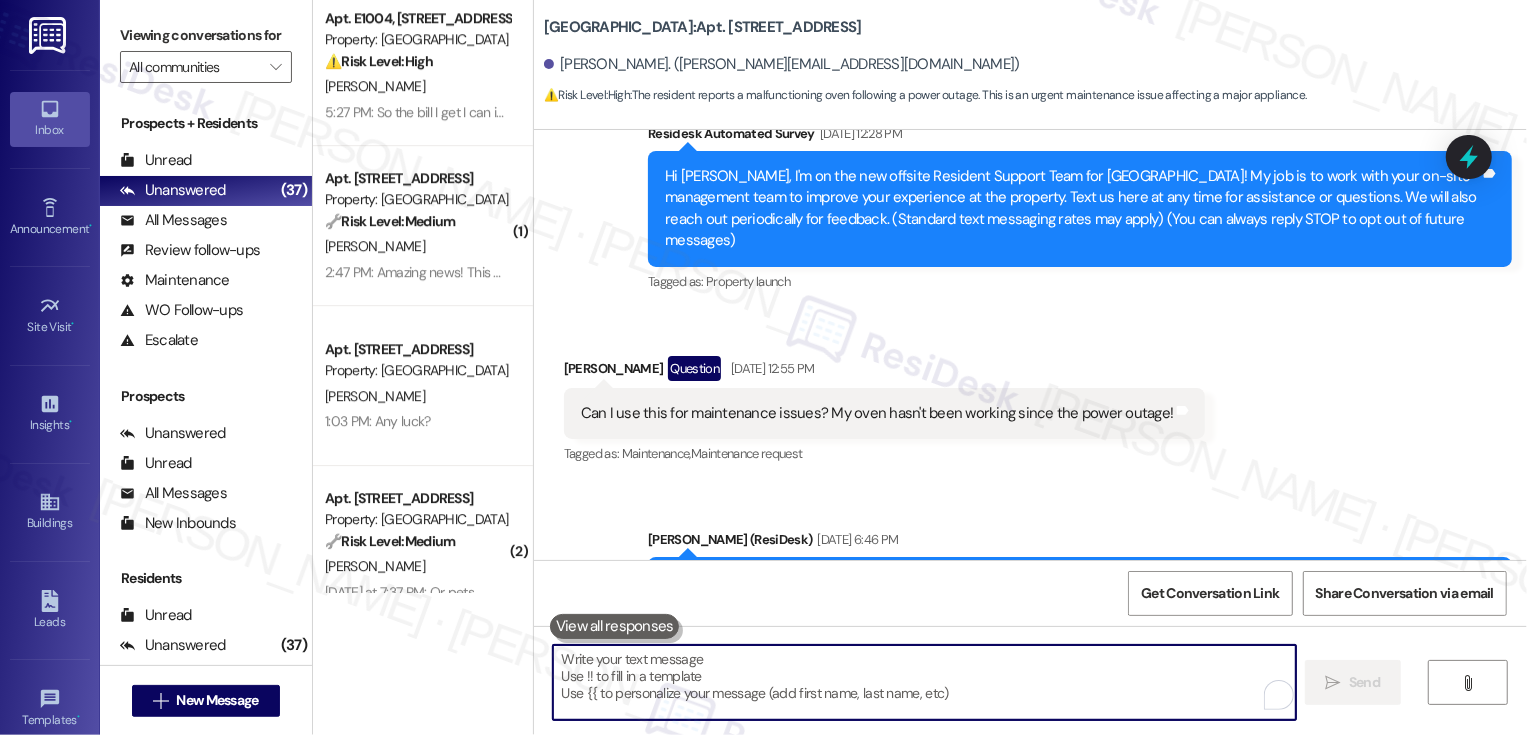 type 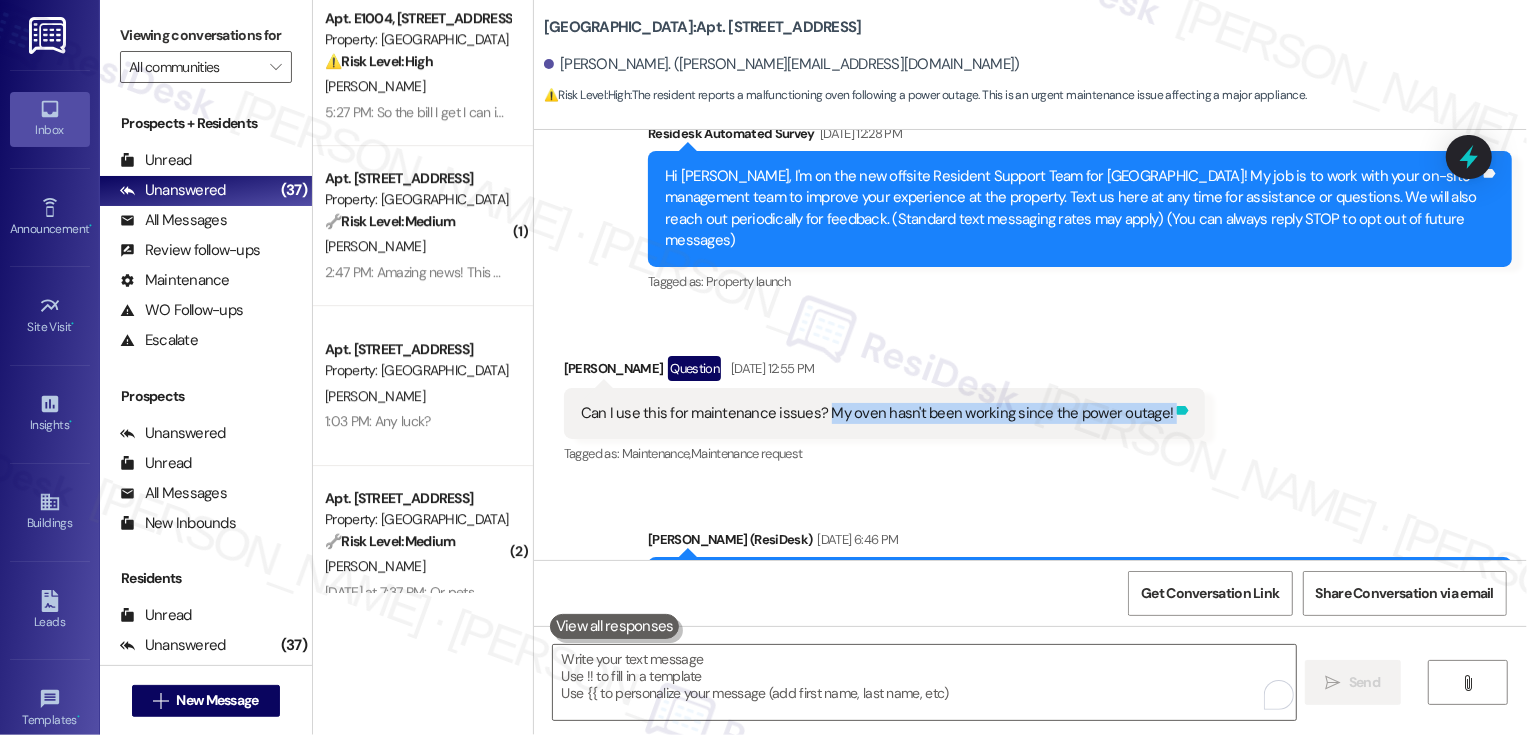 copy on "My oven hasn't been working since the power outage! Tags and notes" 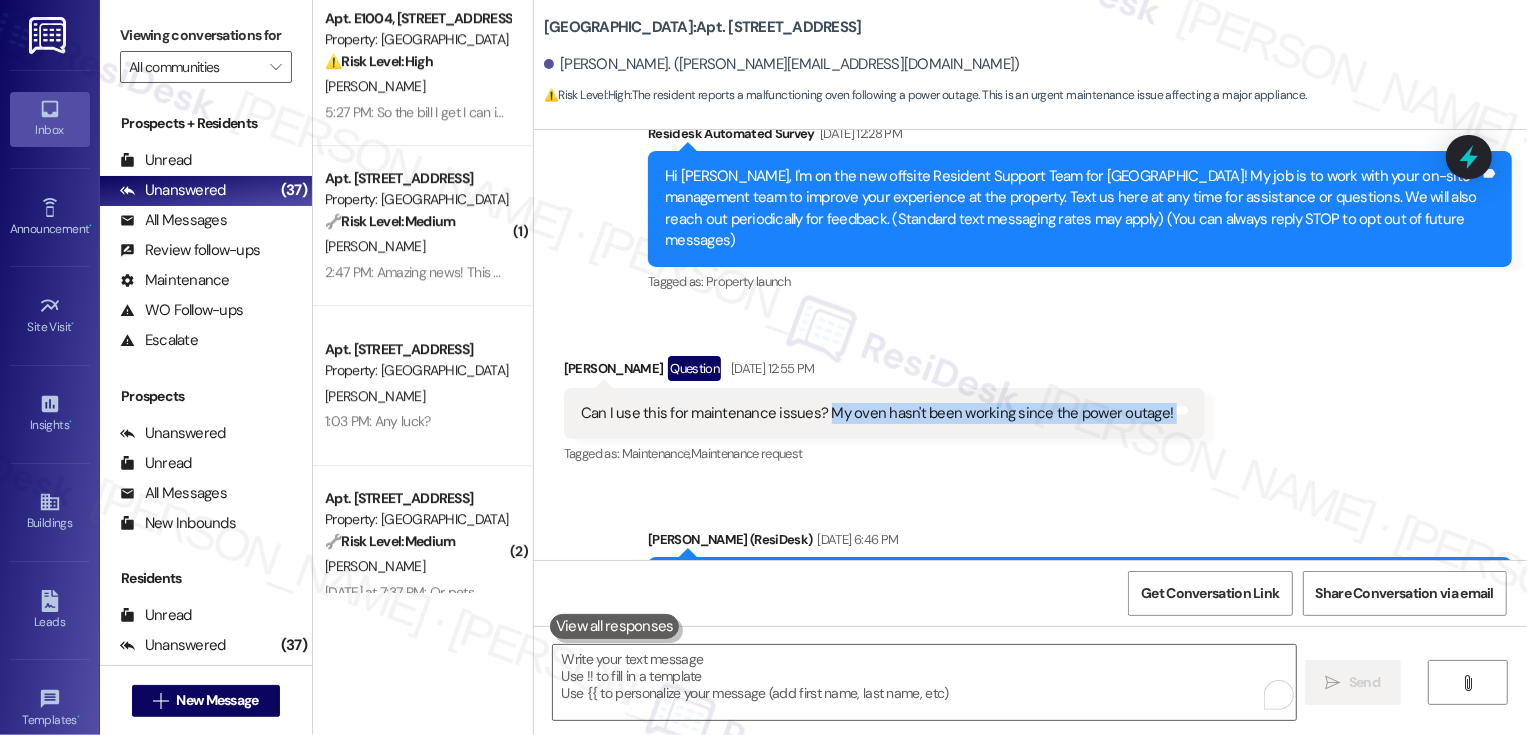 click on "Announcement, sent via SMS Sarah   (ResiDesk) Jul 21, 2025 at 6:46 PM Hi Danielle! 👋  Just a quick clarification — this line is dedicated to Country Club Towers residents. I’m here to help, please feel free to reach out anytime! (You can always reply STOP to opt out of future messages) Tags and notes Tagged as:   Call request Click to highlight conversations about Call request" at bounding box center [1030, 579] 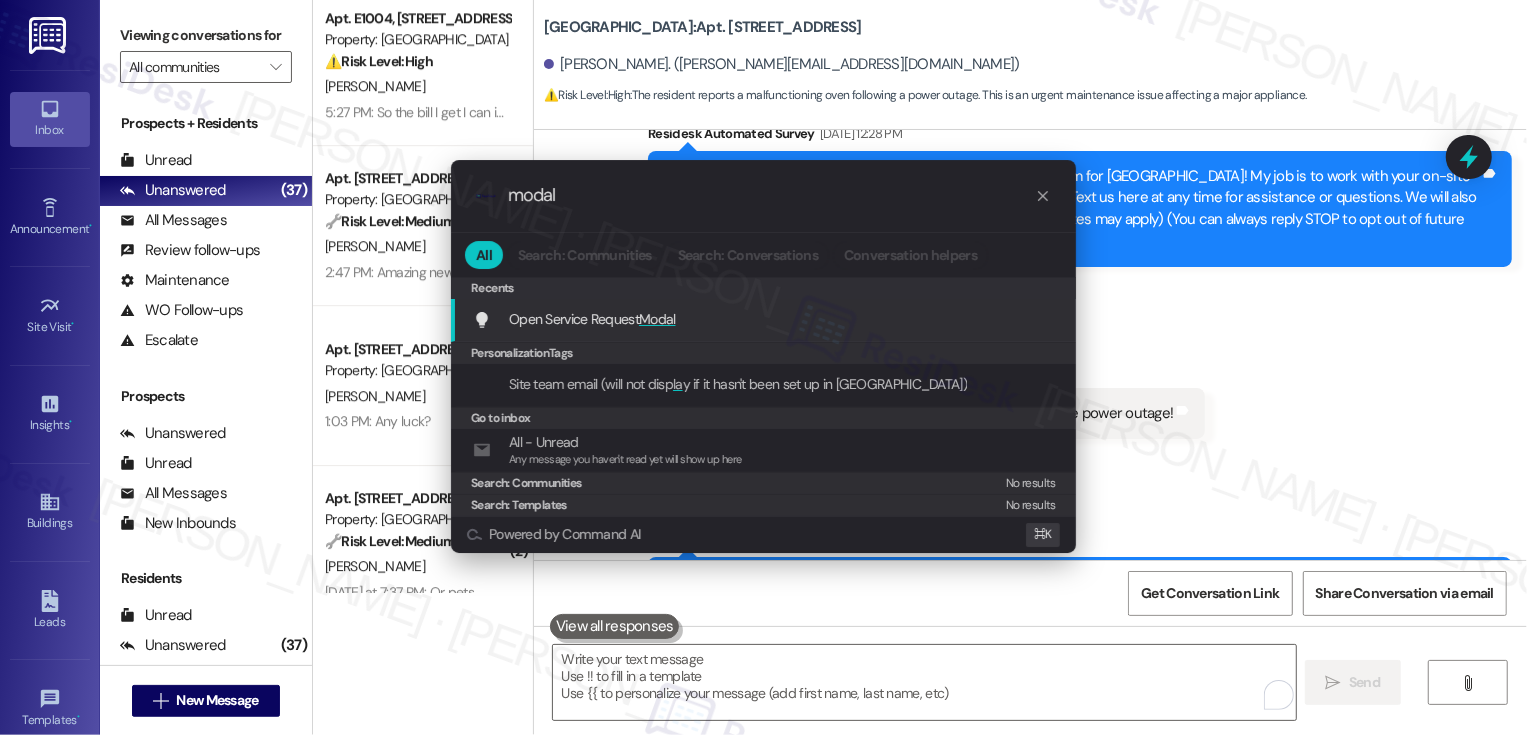 click on ".cls-1{fill:#0a055f;}.cls-2{fill:#0cc4c4;} resideskLogoBlueOrange modal All Search: Communities Search: Conversations Conversation helpers Recents Recents Open Service Request  Modal Add shortcut PersonalizationTags Site team email (will not disp la y if it hasn't been set up in ResiDesk) Go to inbox All - Unread Any message you haven't read yet will show up here Search: Communities No results Search: Templates No results Powered by Command AI ⌘ K" at bounding box center [763, 367] 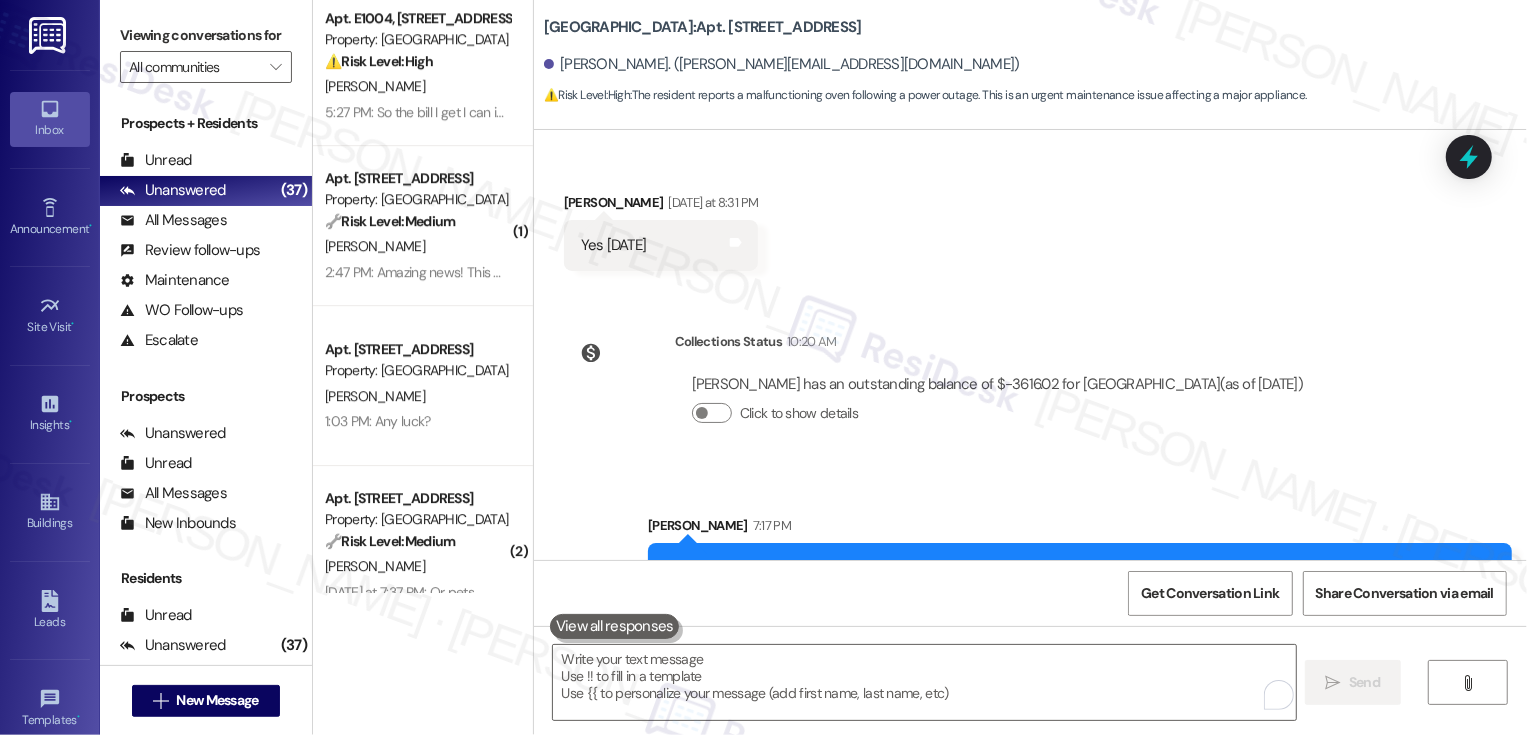 scroll, scrollTop: 1294, scrollLeft: 0, axis: vertical 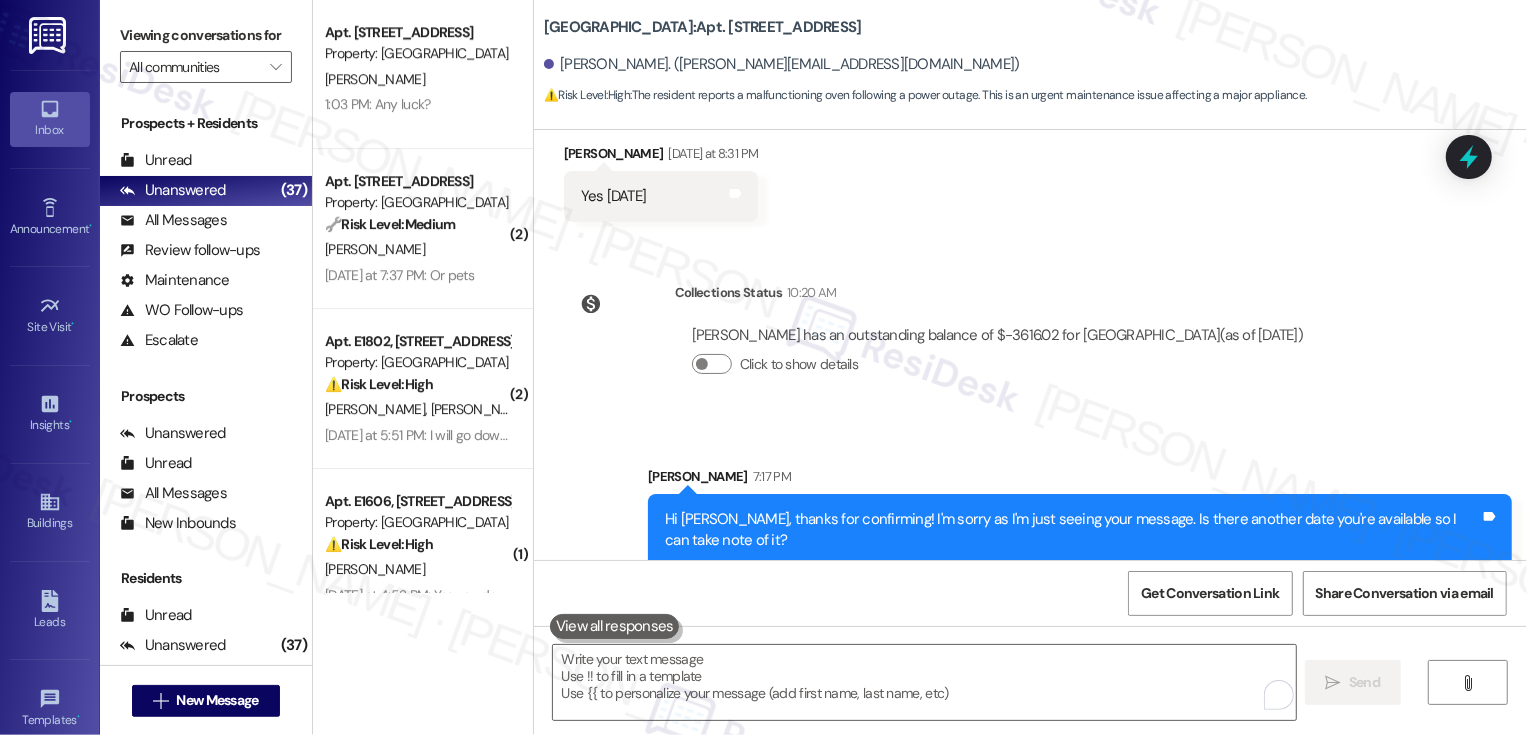 click on "Sent via SMS Sarah 7:17 PM Hi Danielle, thanks for confirming! I'm sorry as I'm just seeing your message. Is there another date you're available so I can take note of it? Tags and notes" at bounding box center (1030, 501) 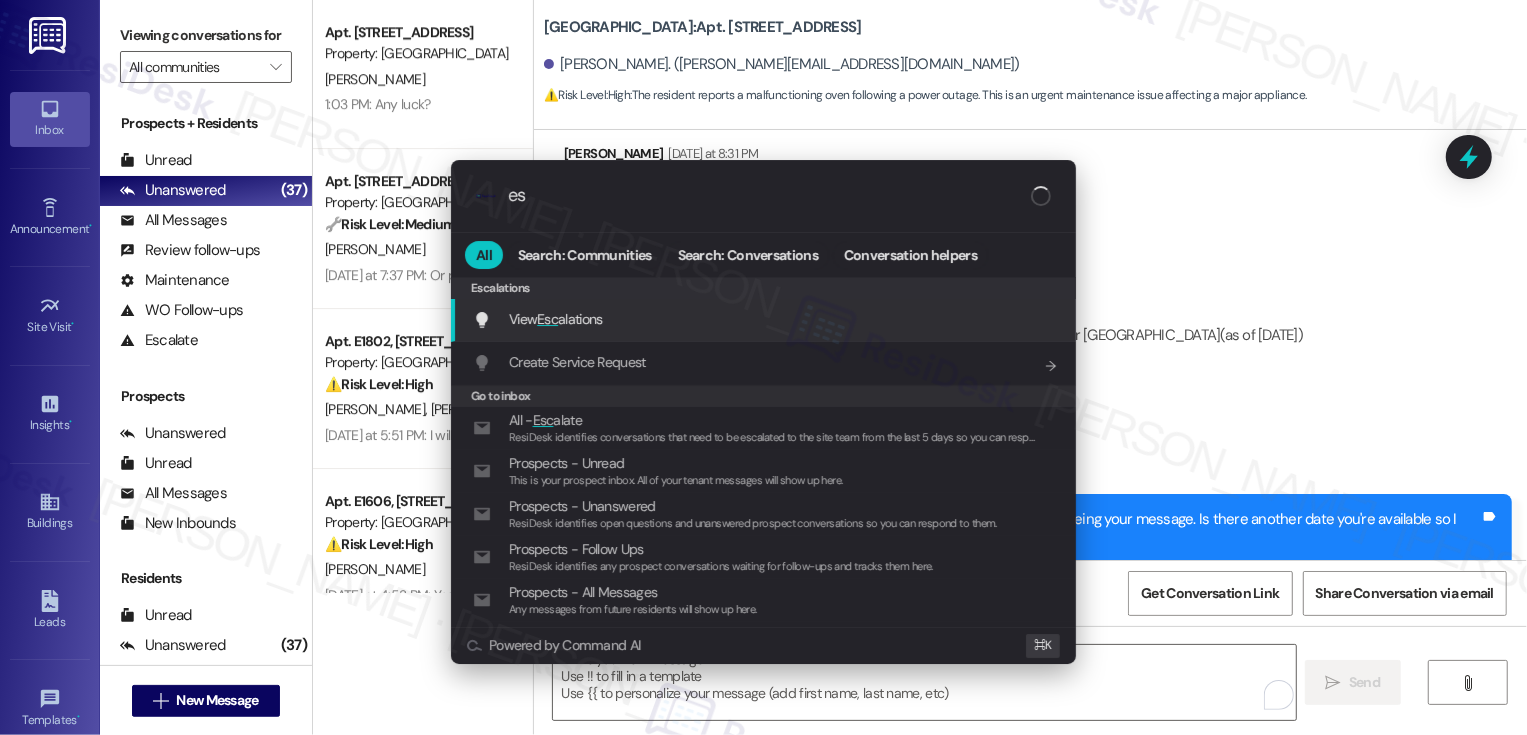 type on "e" 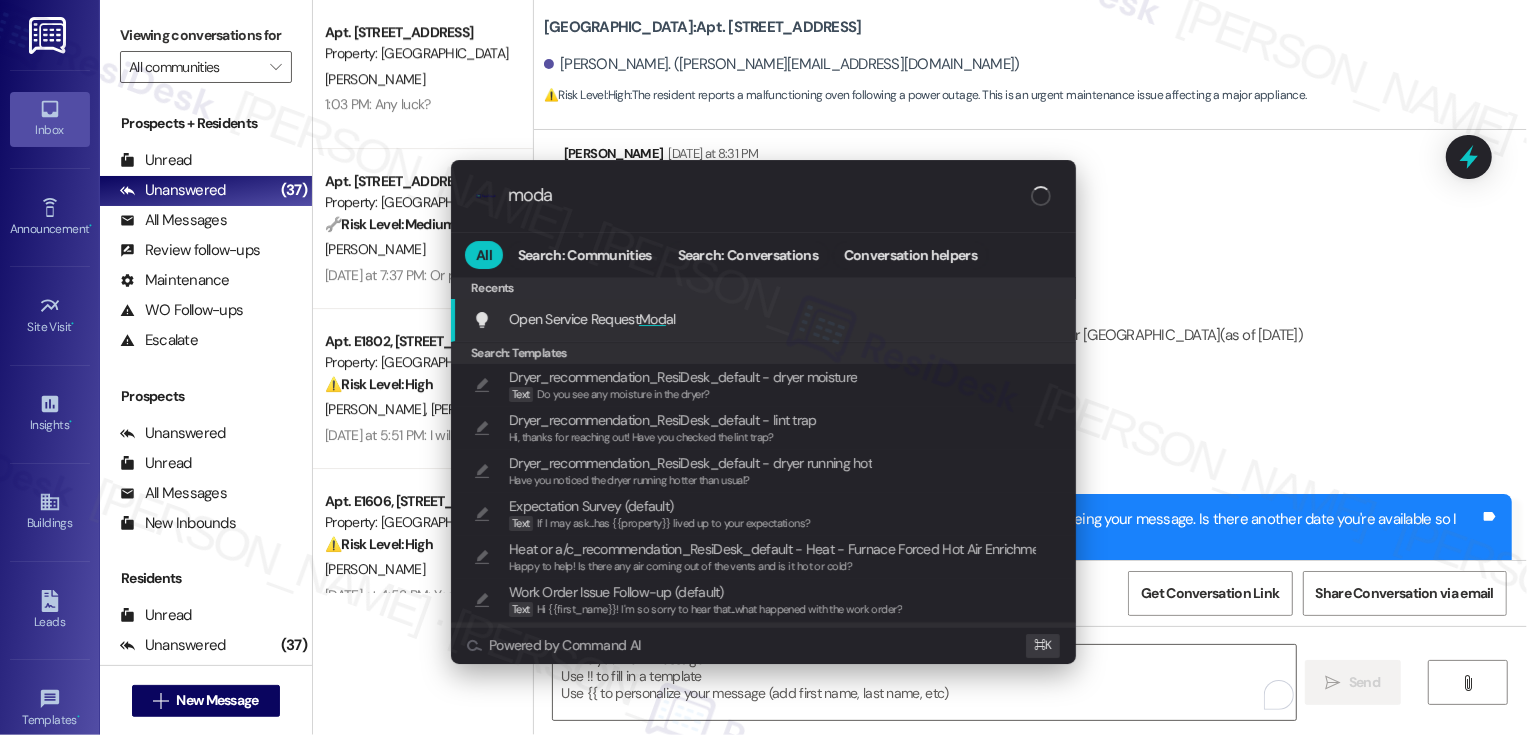 type on "modal" 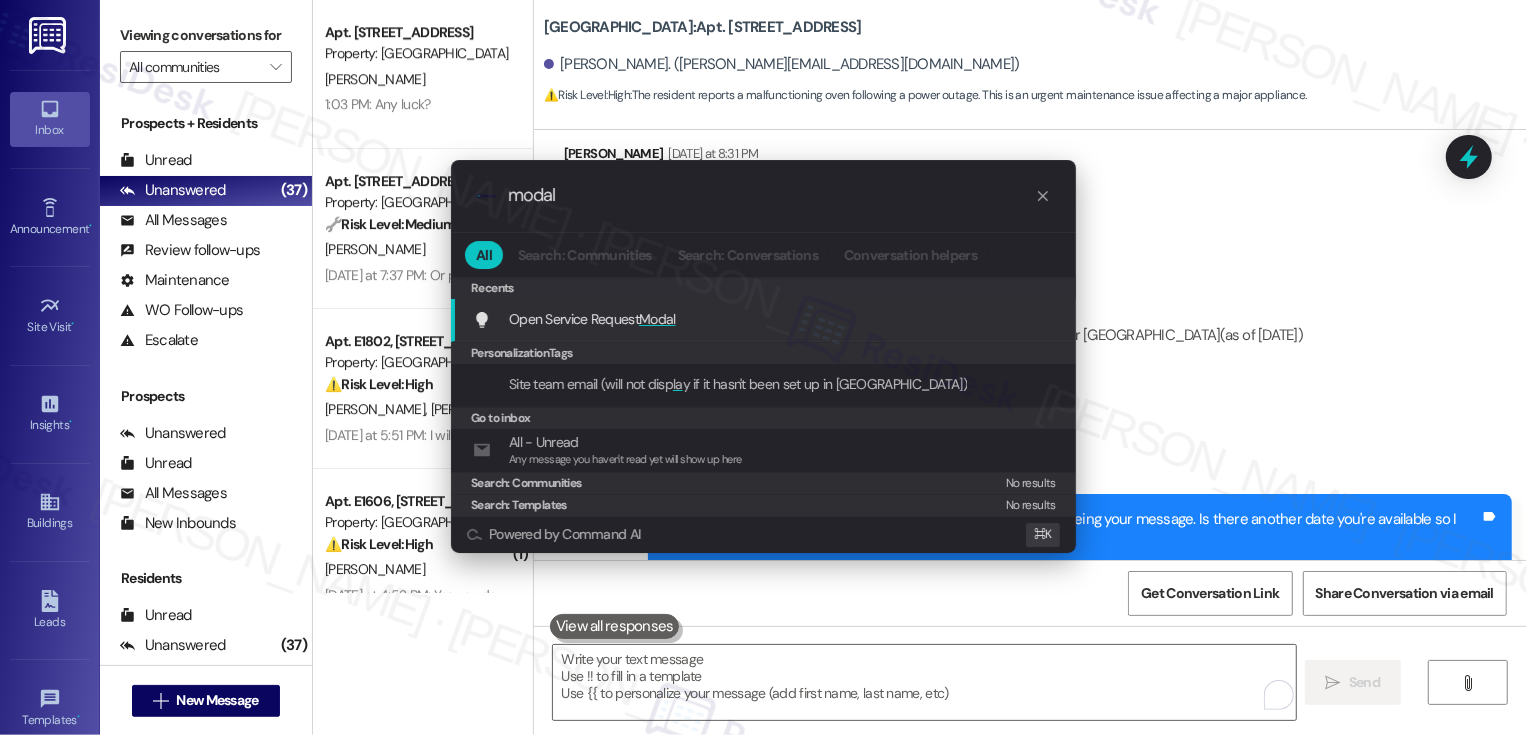 click on ".cls-1{fill:#0a055f;}.cls-2{fill:#0cc4c4;} resideskLogoBlueOrange modal All Search: Communities Search: Conversations Conversation helpers Recents Recents Open Service Request  Modal Add shortcut PersonalizationTags Site team email (will not disp la y if it hasn't been set up in ResiDesk) Go to inbox All - Unread Any message you haven't read yet will show up here Search: Communities No results Search: Templates No results Powered by Command AI ⌘ K" at bounding box center [763, 367] 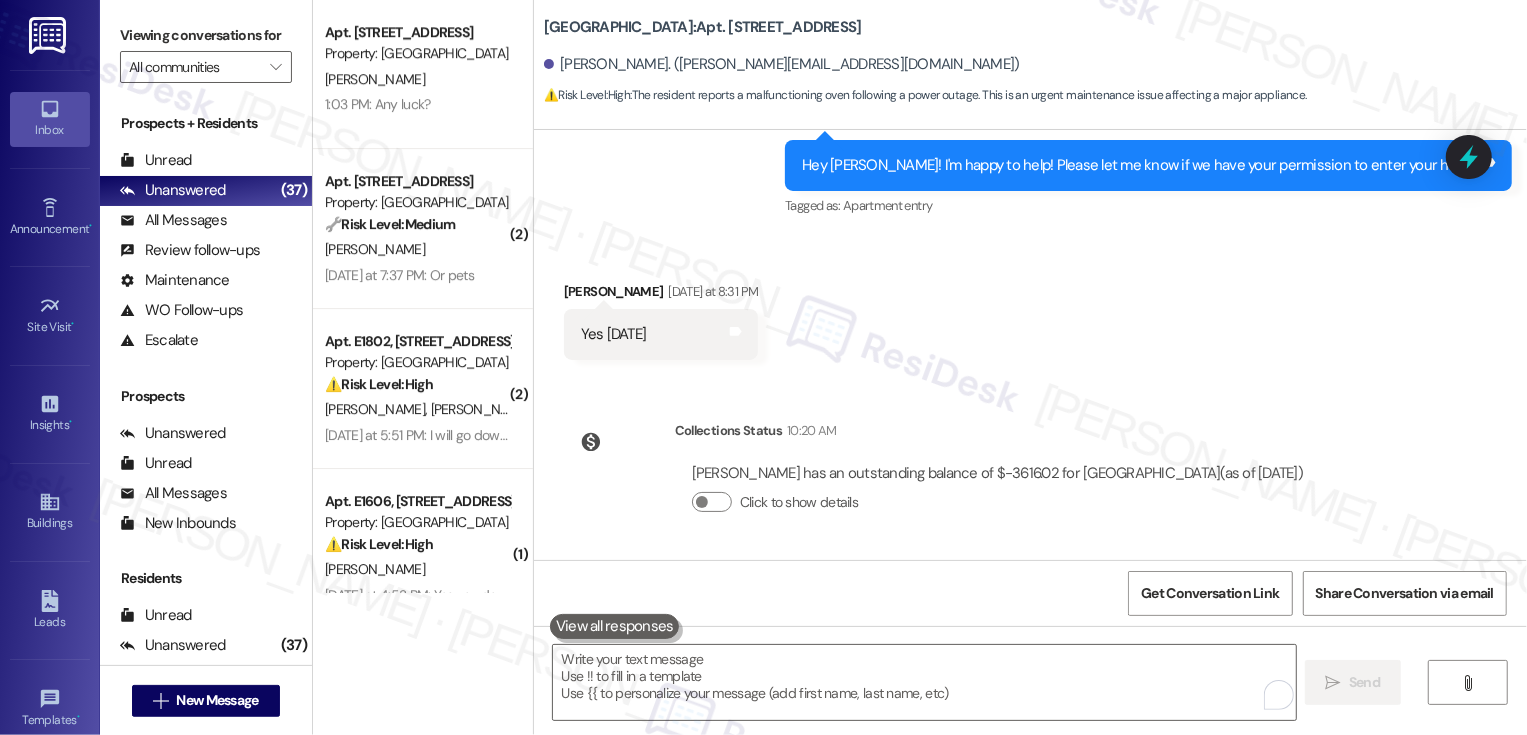 scroll, scrollTop: 1294, scrollLeft: 0, axis: vertical 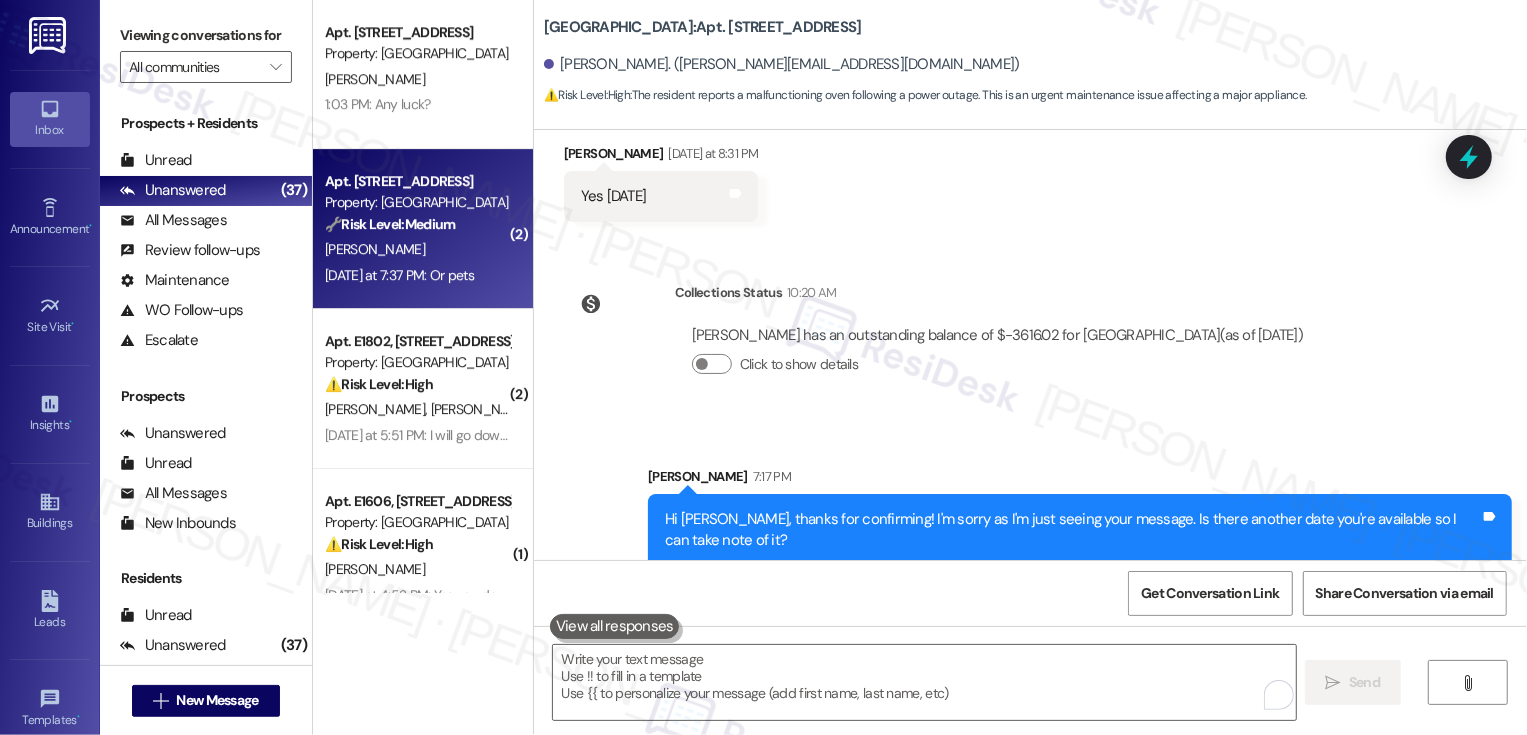 click on "J. Orozco" at bounding box center (417, 249) 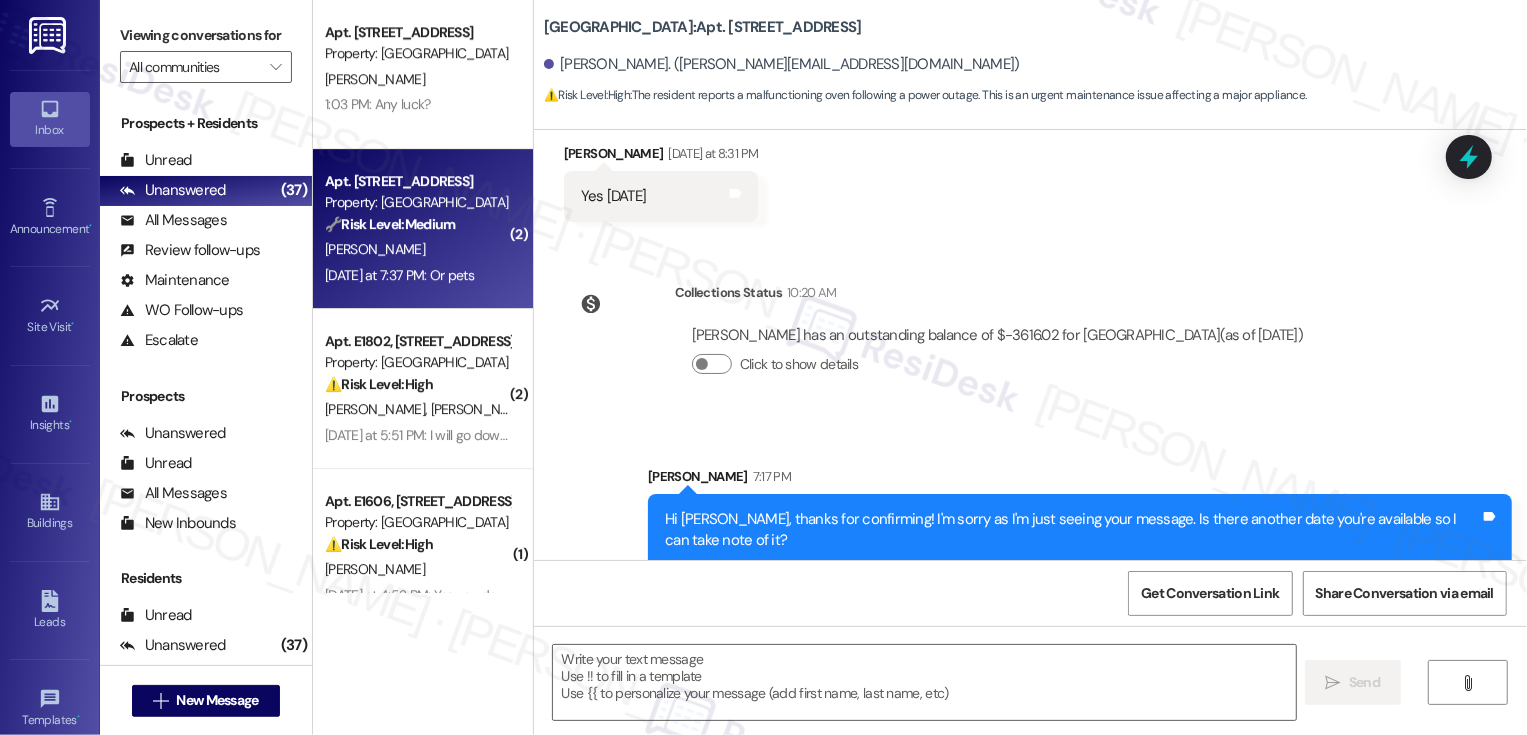 click on "J. Orozco" at bounding box center [417, 249] 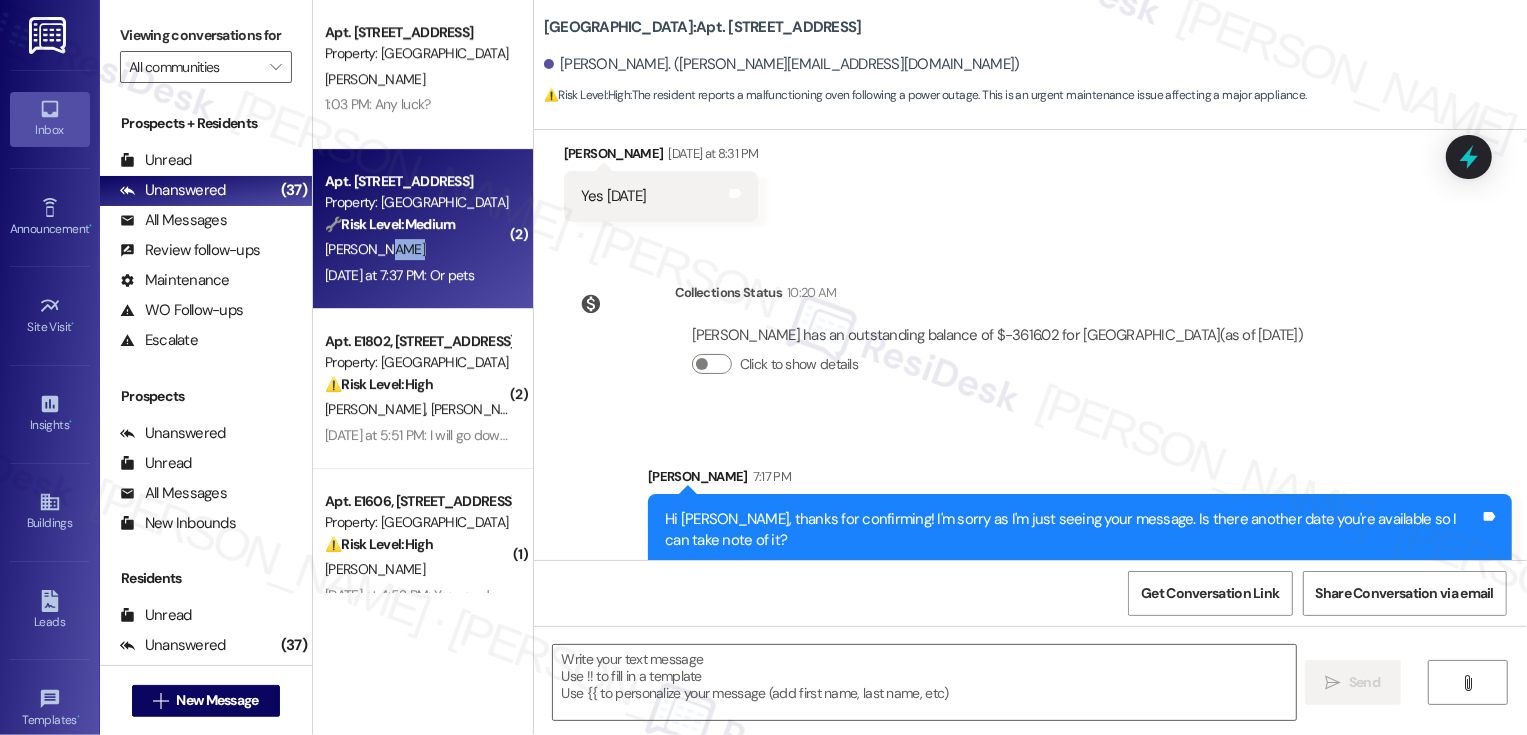 type on "Fetching suggested responses. Please feel free to read through the conversation in the meantime." 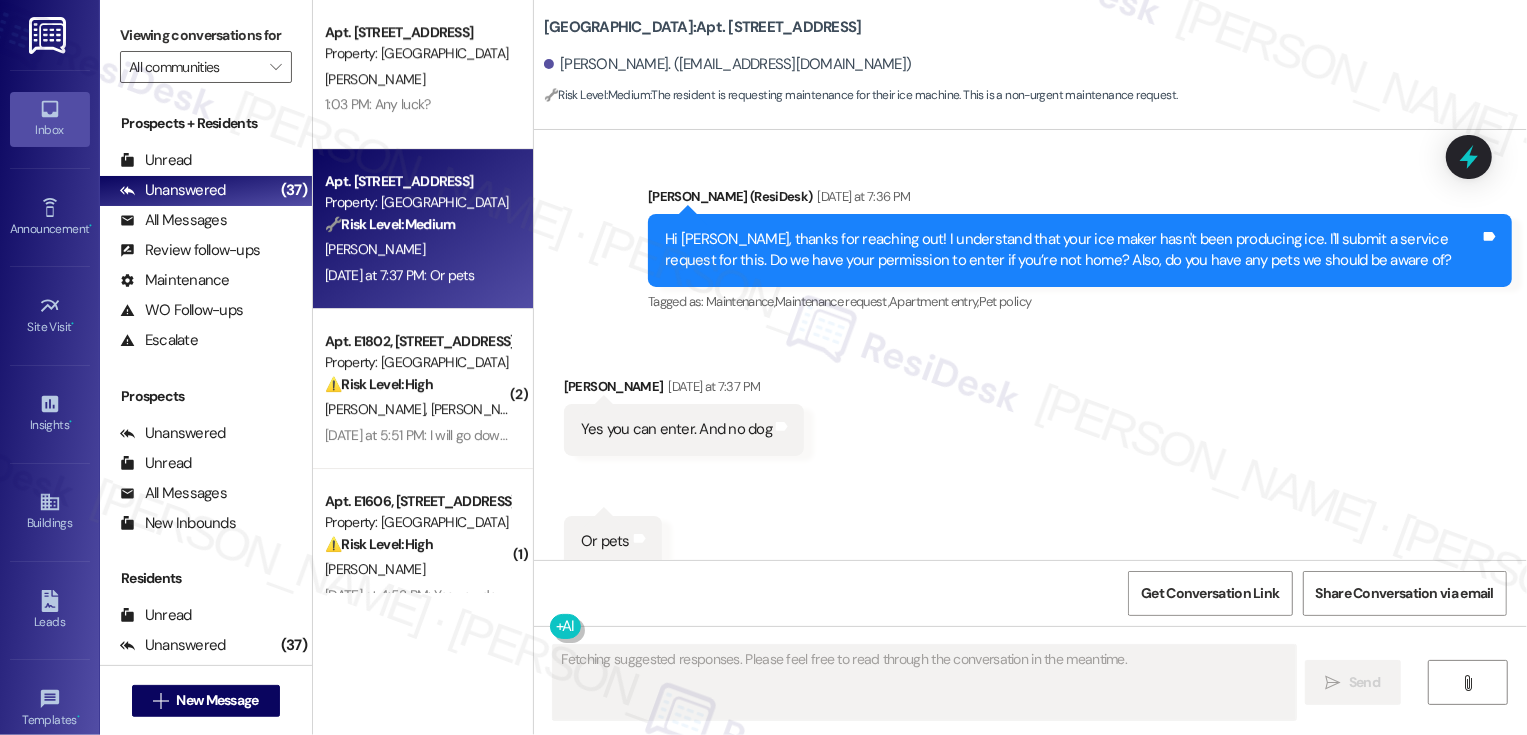 scroll, scrollTop: 1264, scrollLeft: 0, axis: vertical 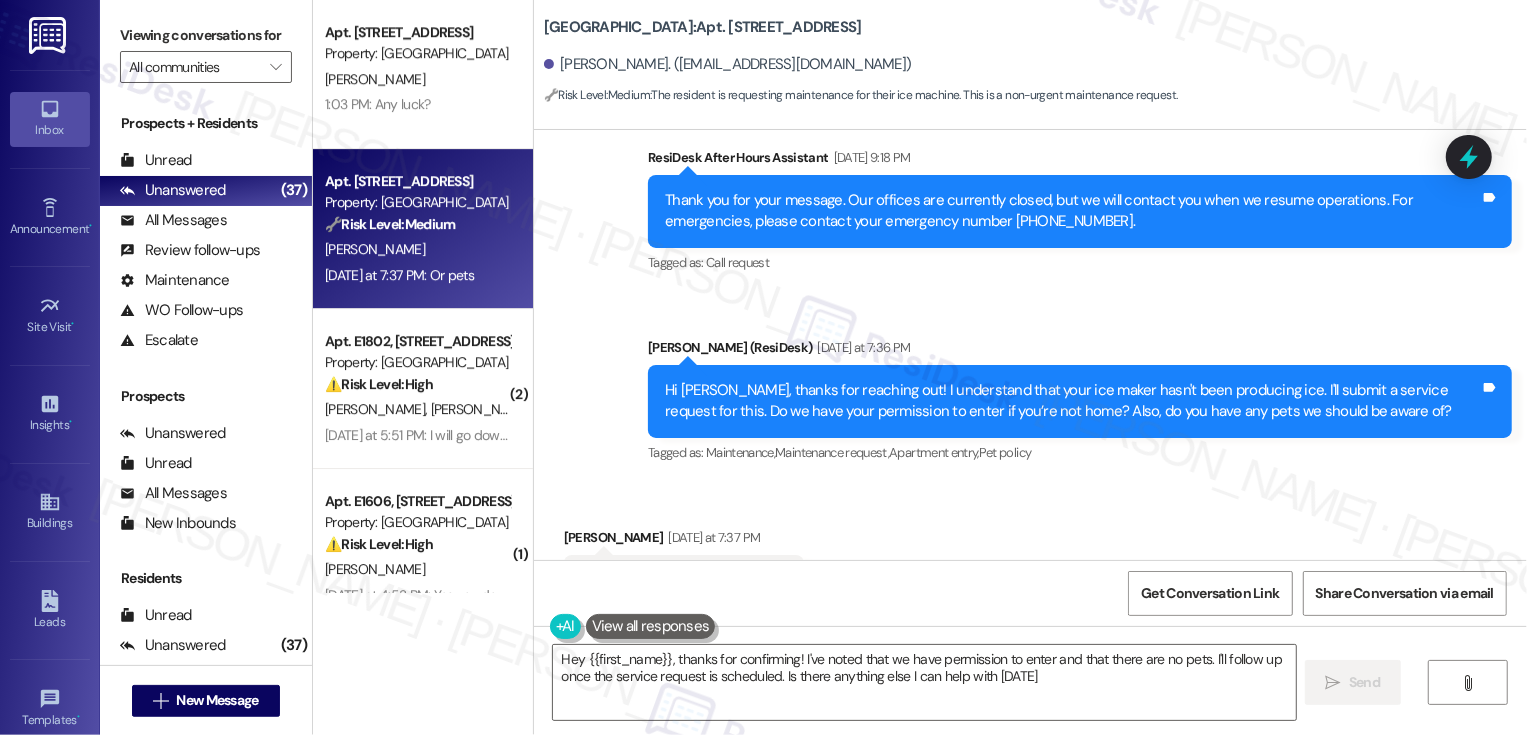 type on "Hey {{first_name}}, thanks for confirming! I've noted that we have permission to enter and that there are no pets. I'll follow up once the service request is scheduled. Is there anything else I can help with today?" 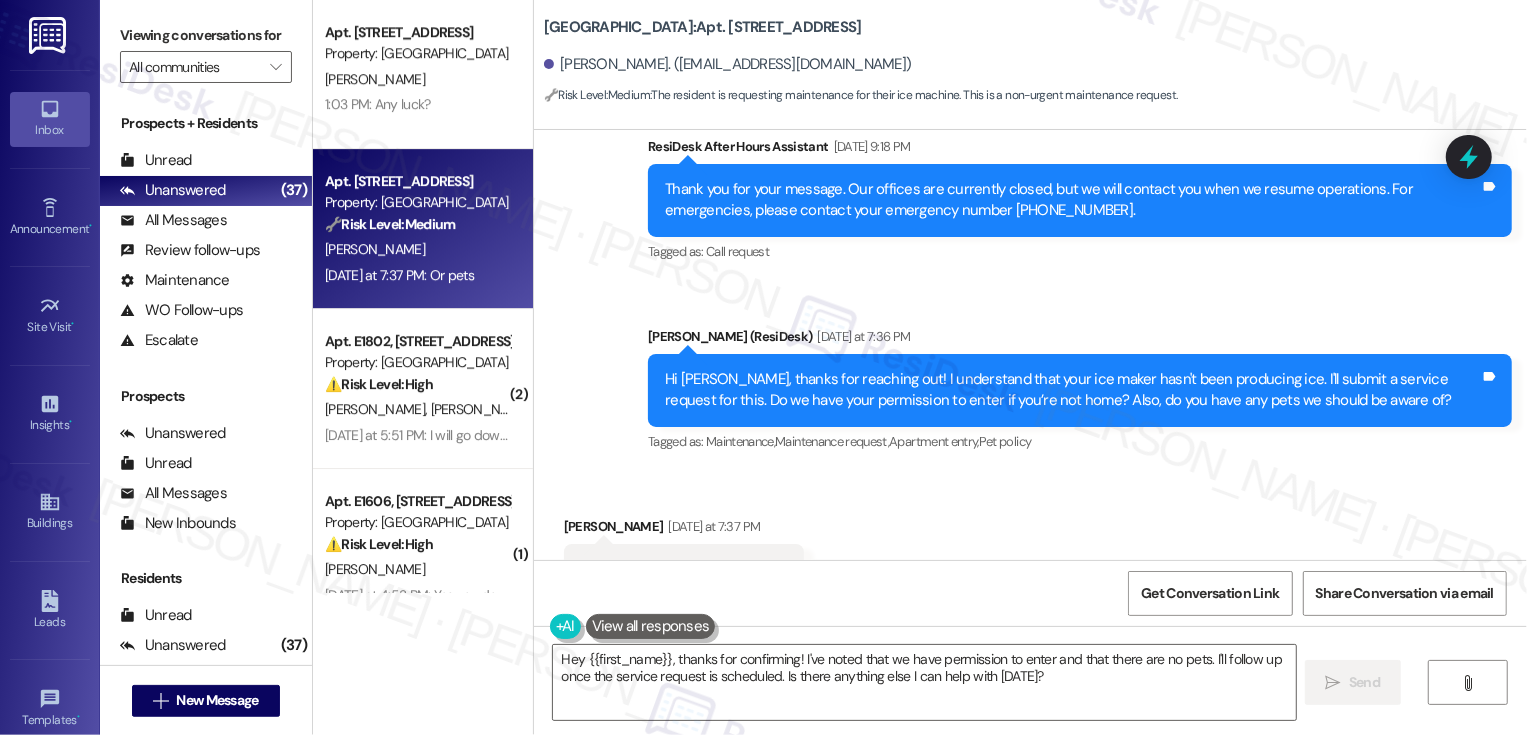 scroll, scrollTop: 1260, scrollLeft: 0, axis: vertical 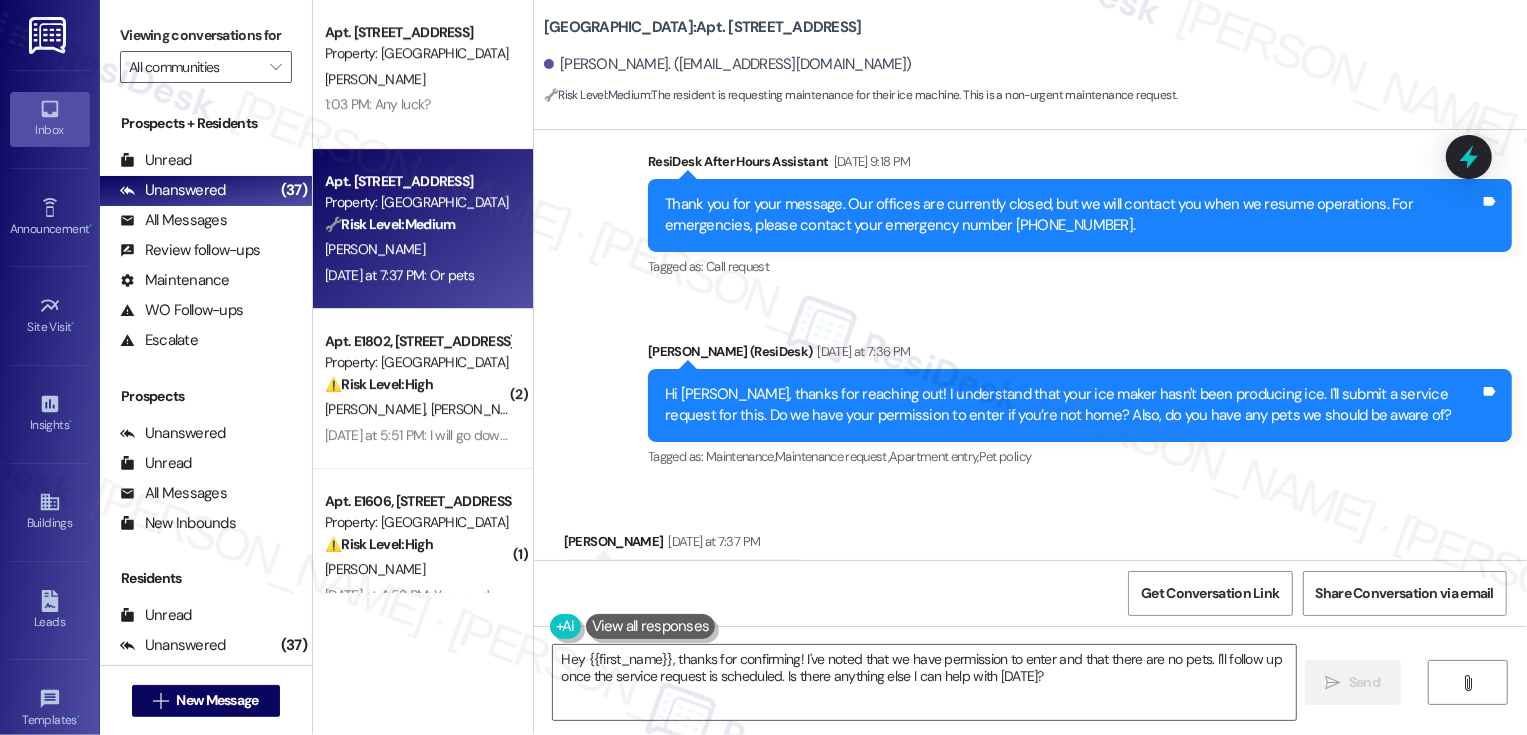 click on "Sent via SMS ResiDesk After Hours Assistant Jul 21, 2025 at 9:18 PM Thank you for your message. Our offices are currently closed, but we will contact you when we resume operations. For emergencies, please contact your emergency number 720-552-0536. Tags and notes Tagged as:   Call request Click to highlight conversations about Call request Sent via SMS Sarah   (ResiDesk) Yesterday at 7:36 PM Hi Jean, thanks for reaching out! I understand that your ice maker hasn't been producing ice. I'll submit a service request for this. Do we have your permission to enter if you’re not home? Also, do you have any pets we should be aware of? Tags and notes Tagged as:   Maintenance ,  Click to highlight conversations about Maintenance Maintenance request ,  Click to highlight conversations about Maintenance request Apartment entry ,  Click to highlight conversations about Apartment entry Pet policy Click to highlight conversations about Pet policy" at bounding box center (1030, 296) 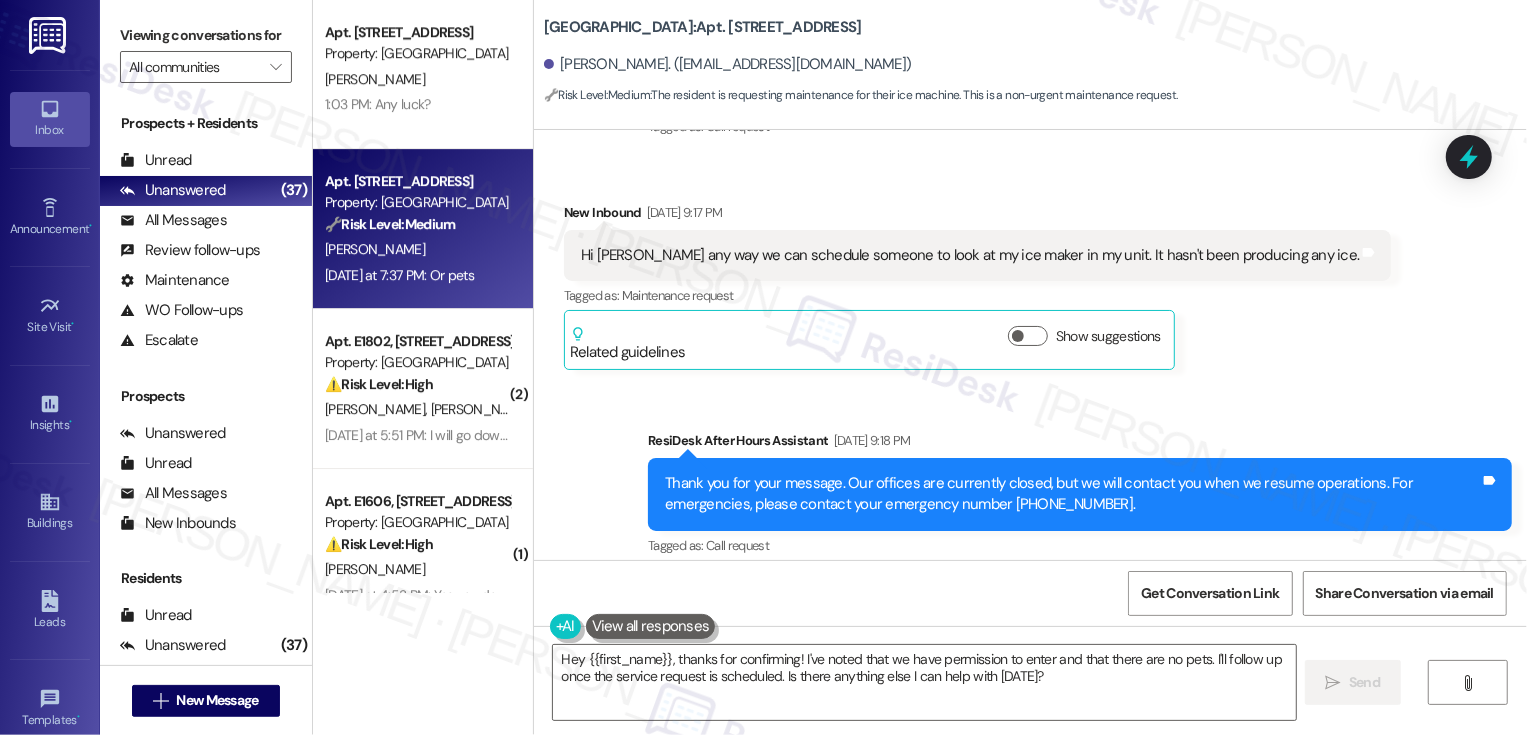 scroll, scrollTop: 909, scrollLeft: 0, axis: vertical 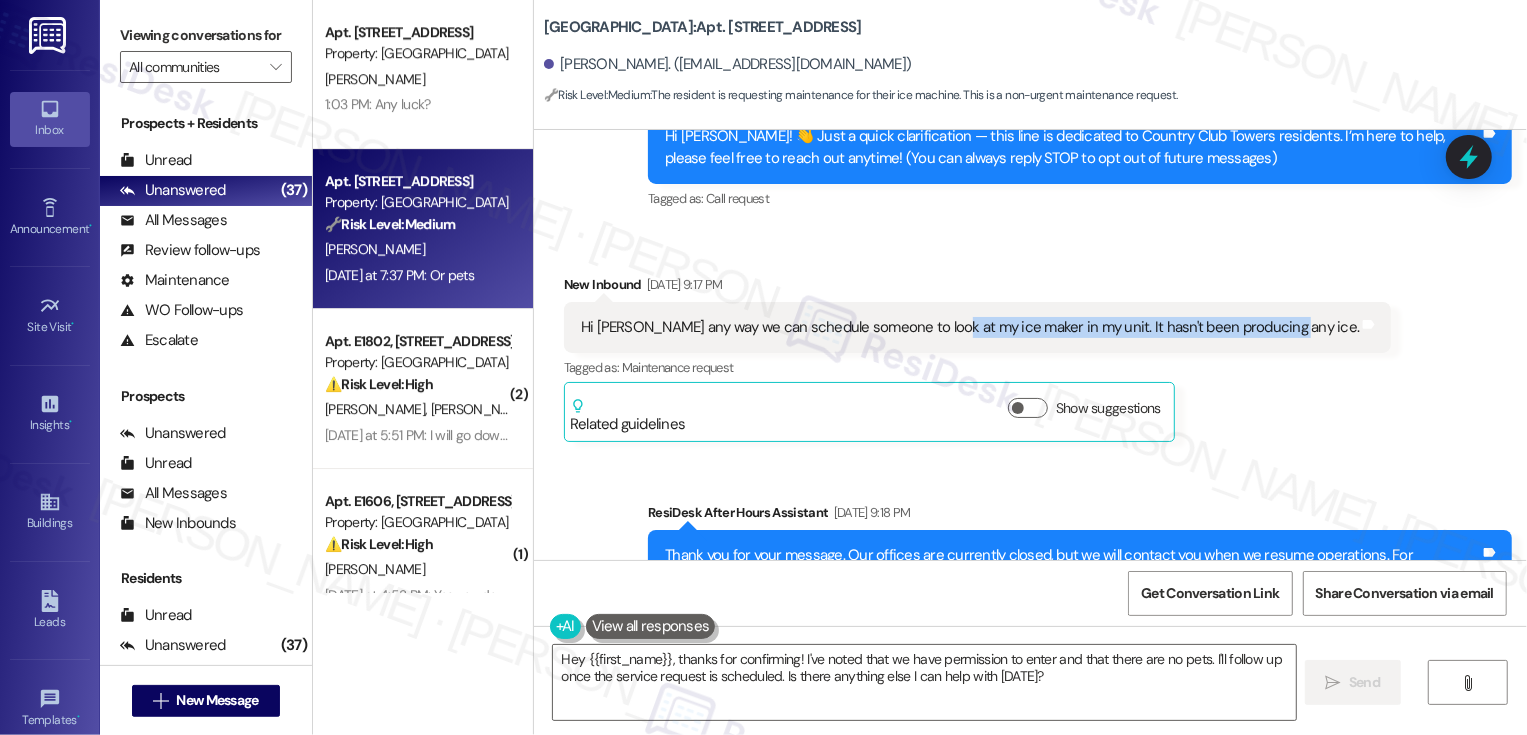 drag, startPoint x: 930, startPoint y: 306, endPoint x: 1248, endPoint y: 319, distance: 318.26562 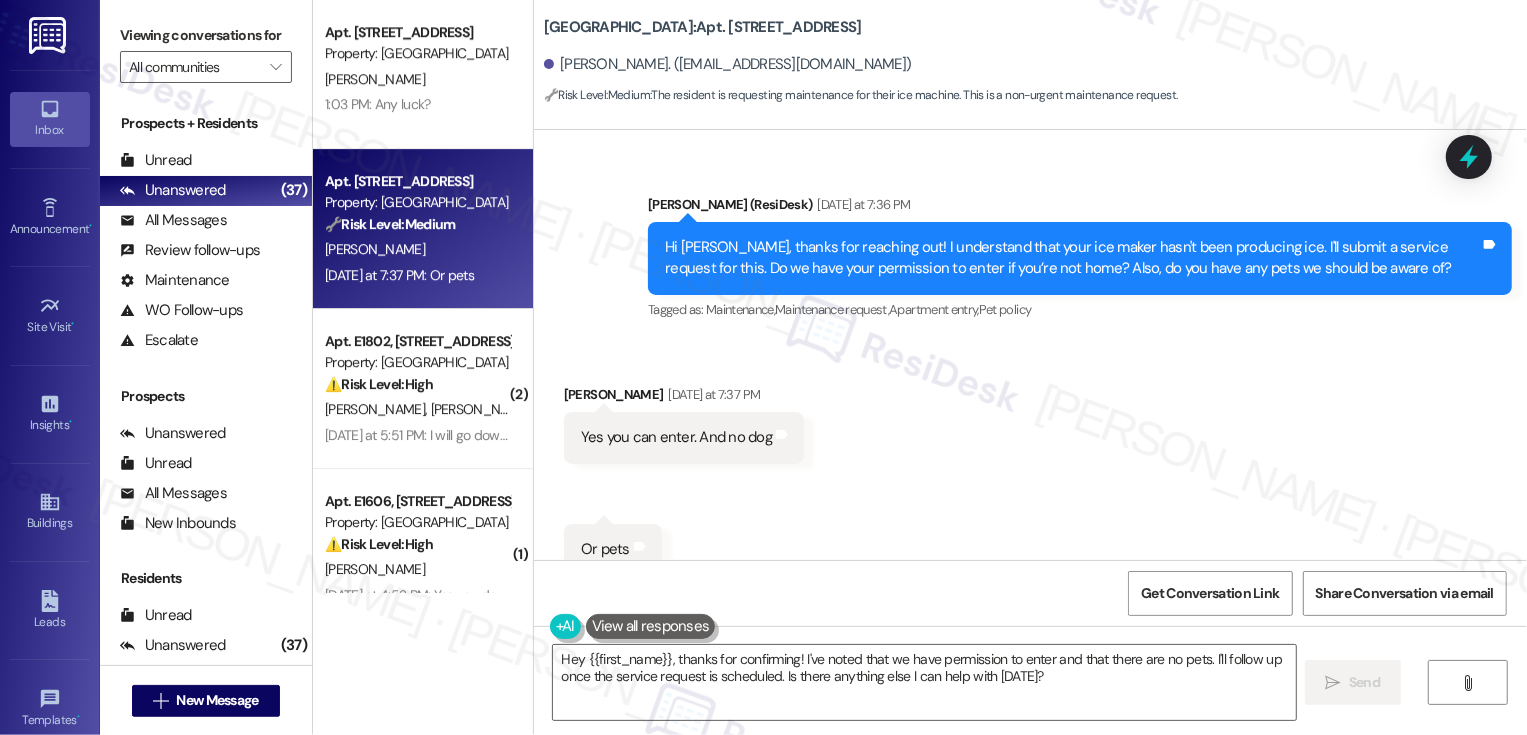 scroll, scrollTop: 1415, scrollLeft: 0, axis: vertical 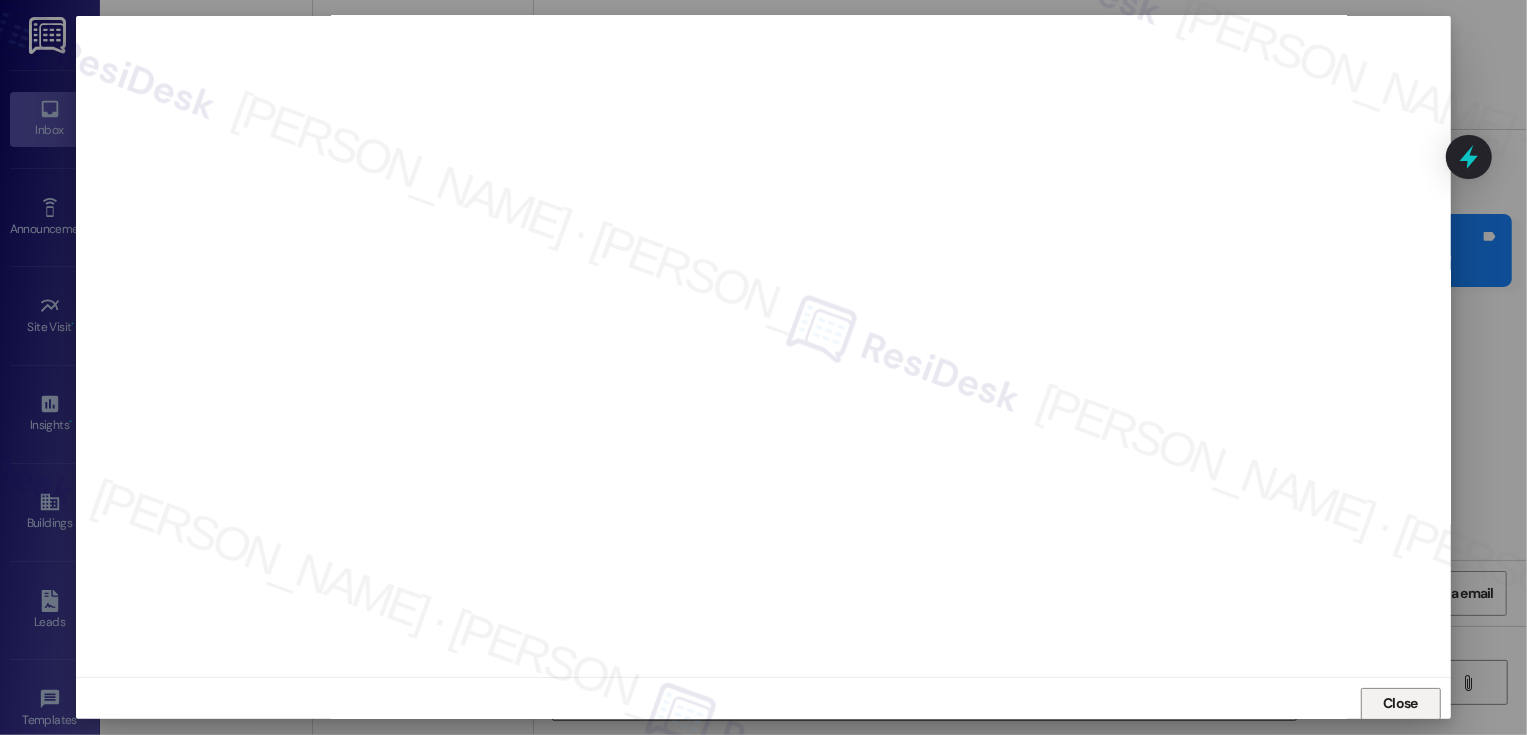 click on "Close" at bounding box center [1400, 703] 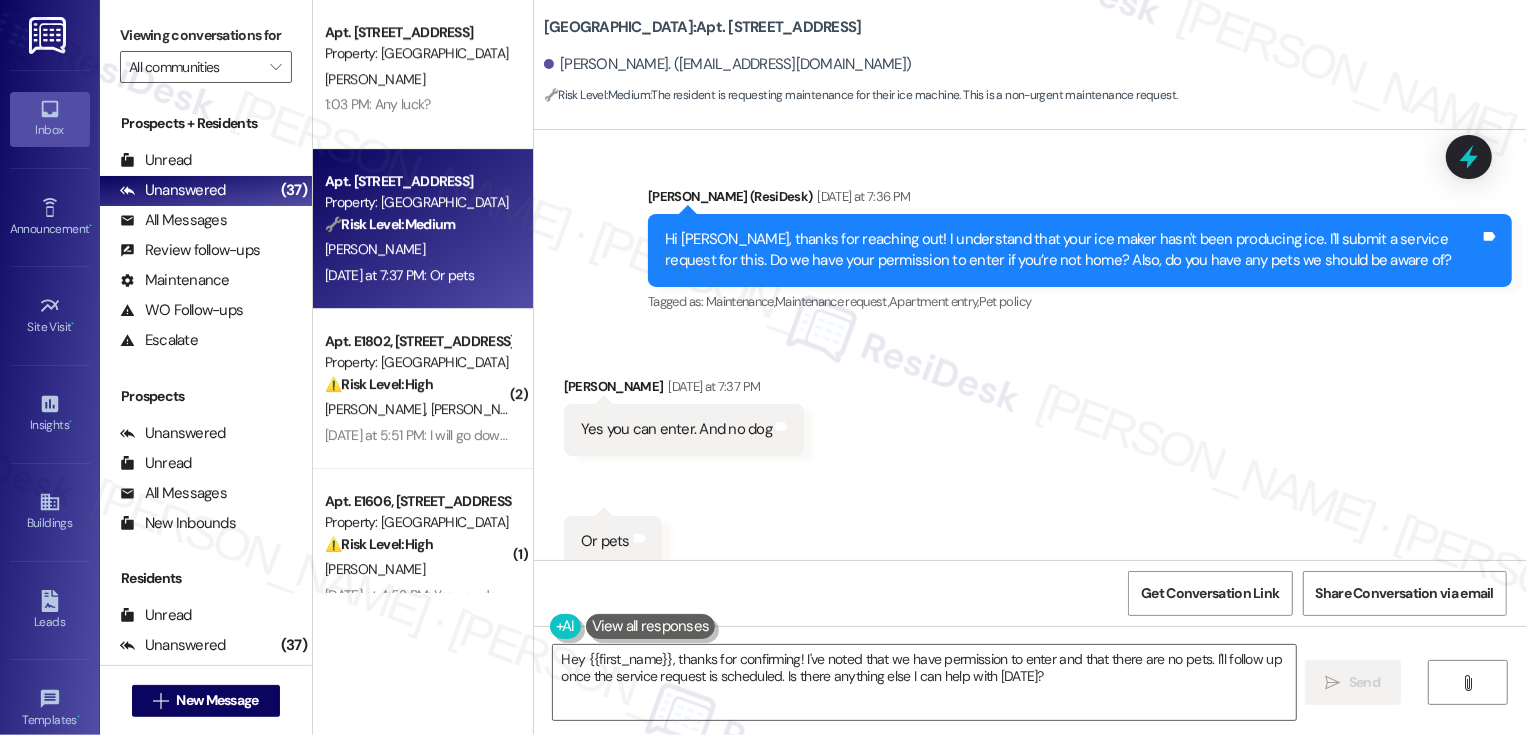 click on "Country Club Towers:  Apt. W2804, 1101 East Bayaud Avenue" at bounding box center (703, 27) 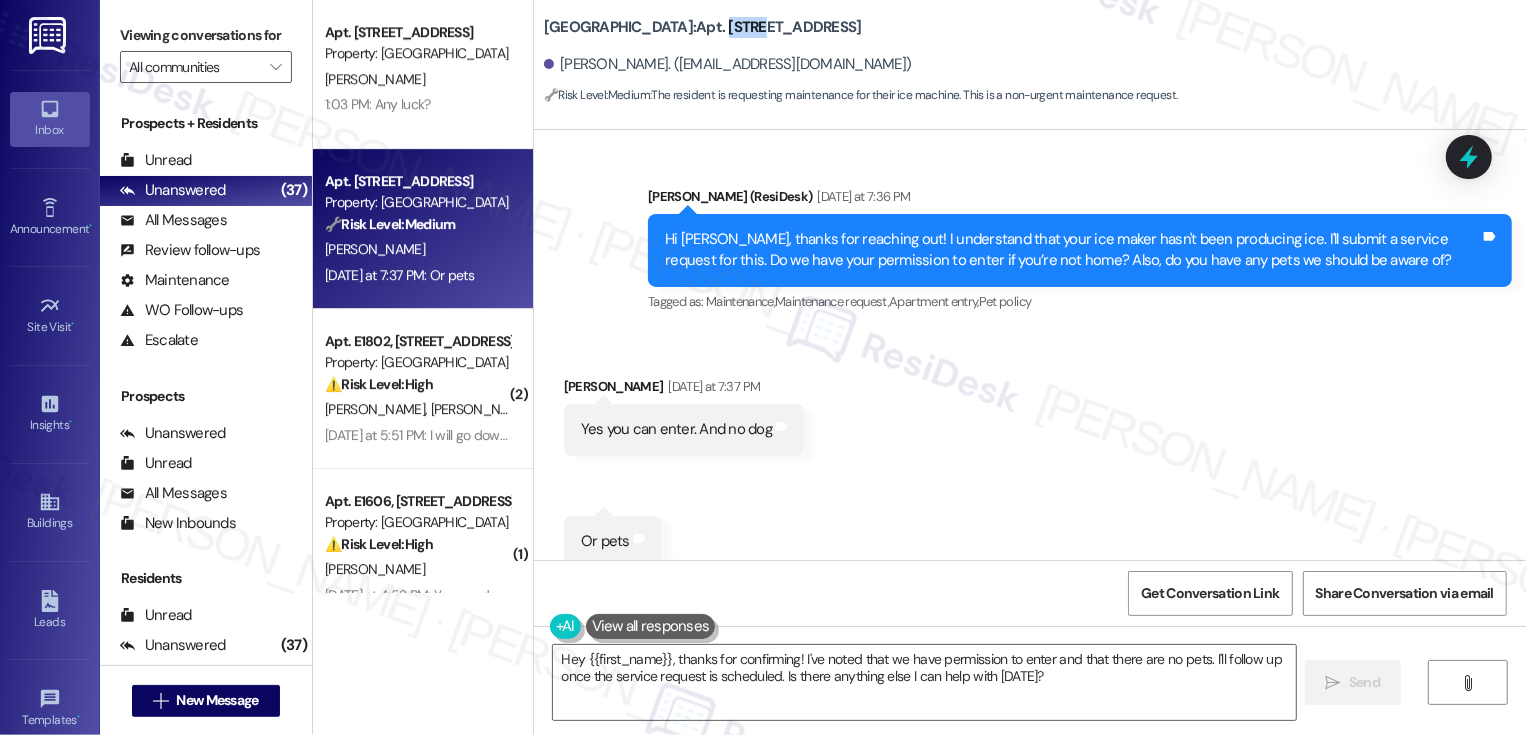 copy on "W2804" 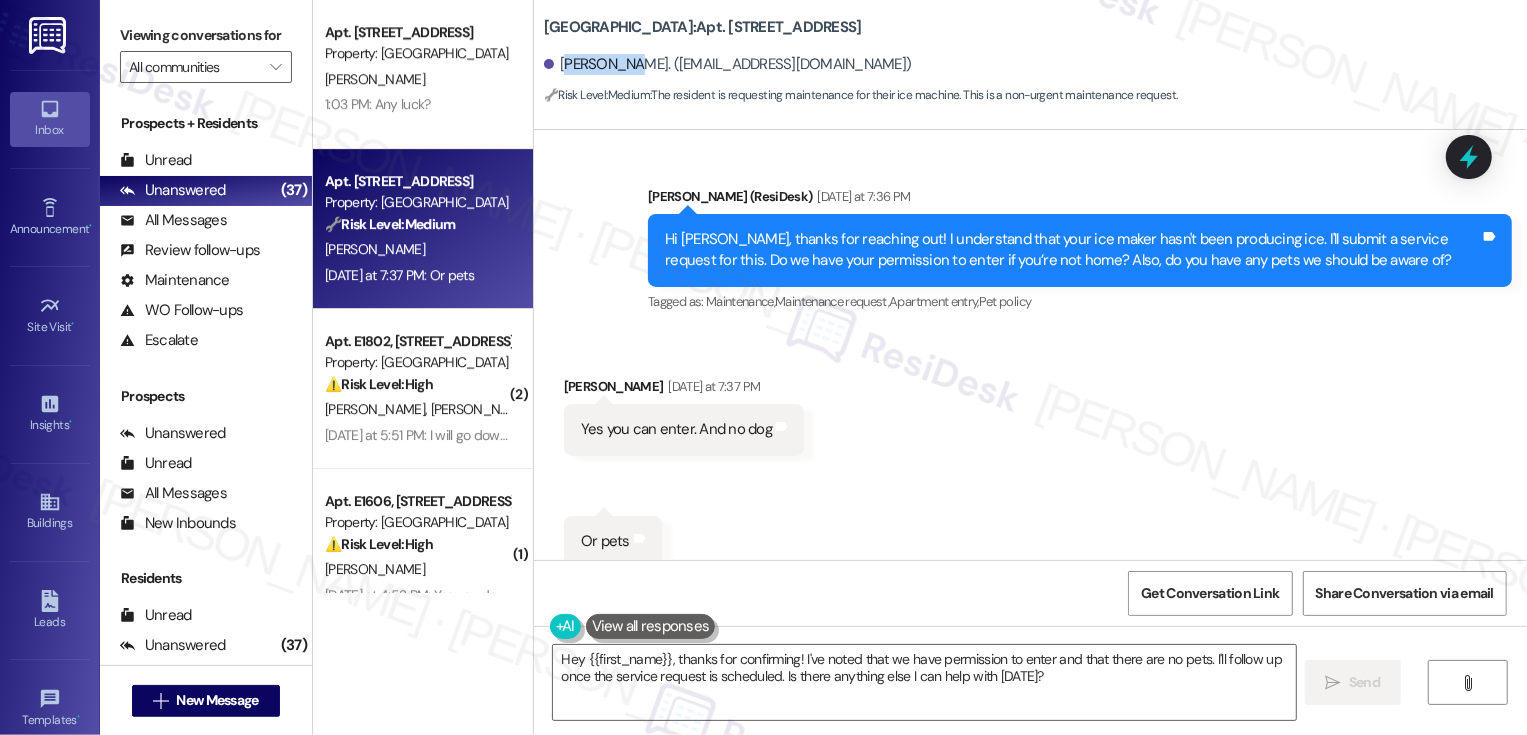 drag, startPoint x: 550, startPoint y: 64, endPoint x: 618, endPoint y: 67, distance: 68.06615 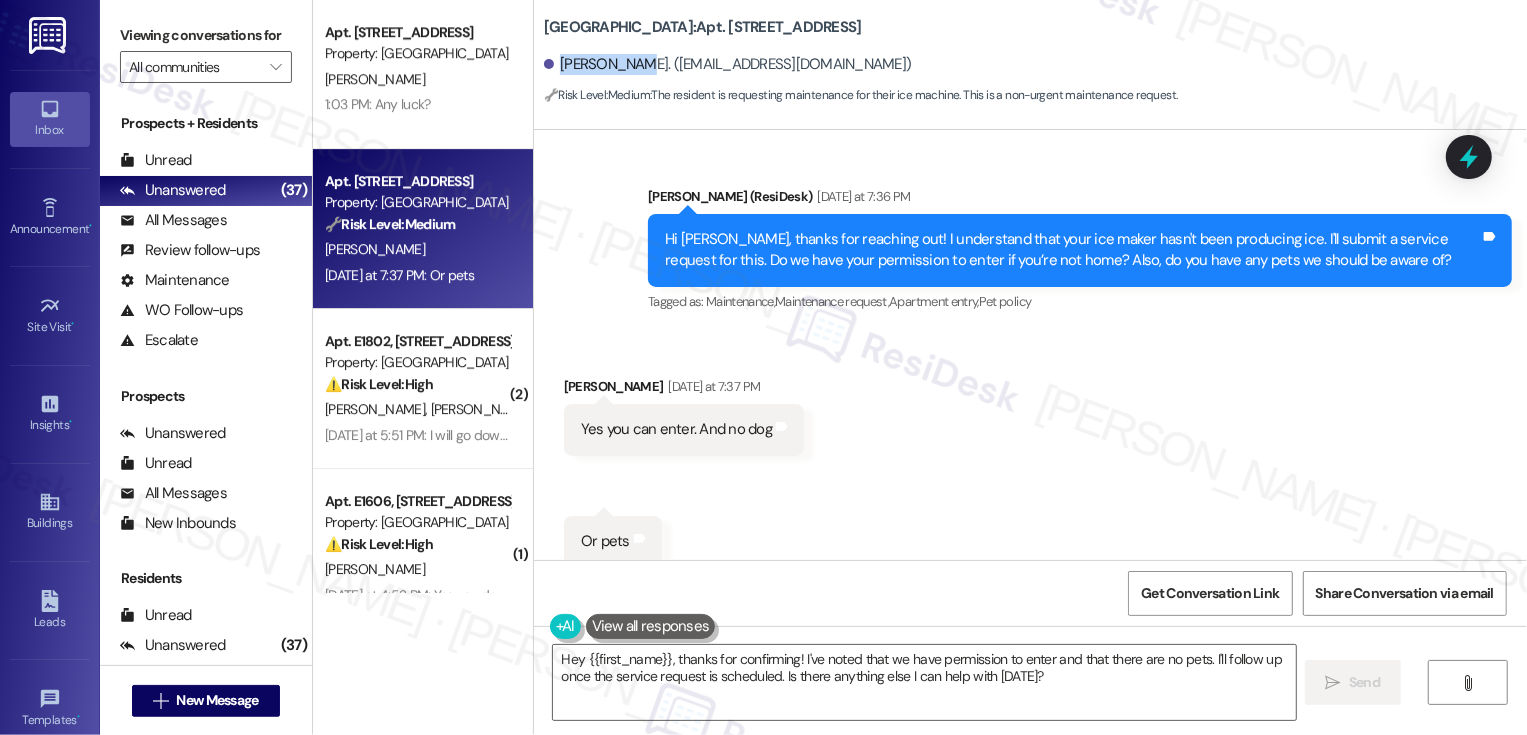 drag, startPoint x: 549, startPoint y: 67, endPoint x: 623, endPoint y: 69, distance: 74.02702 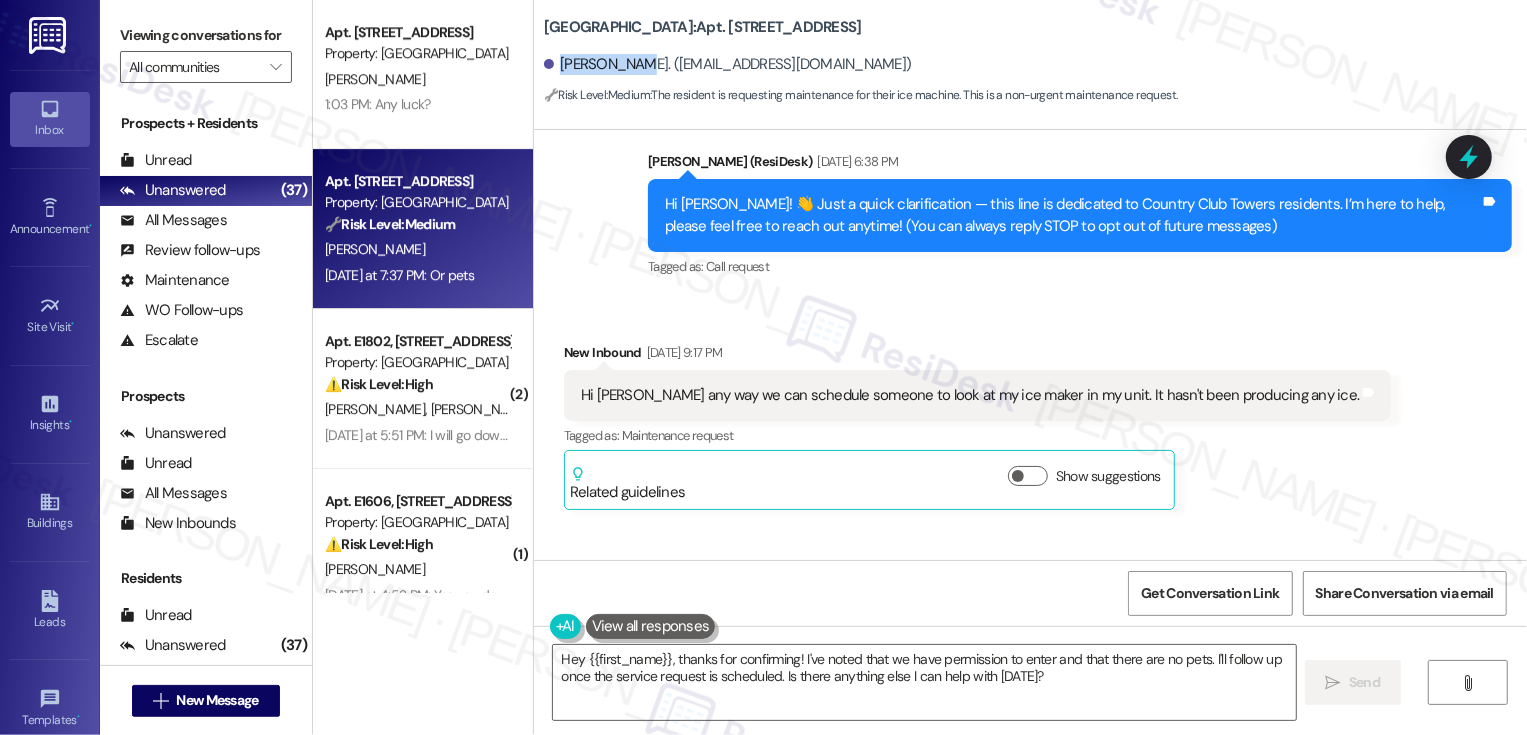 scroll, scrollTop: 805, scrollLeft: 0, axis: vertical 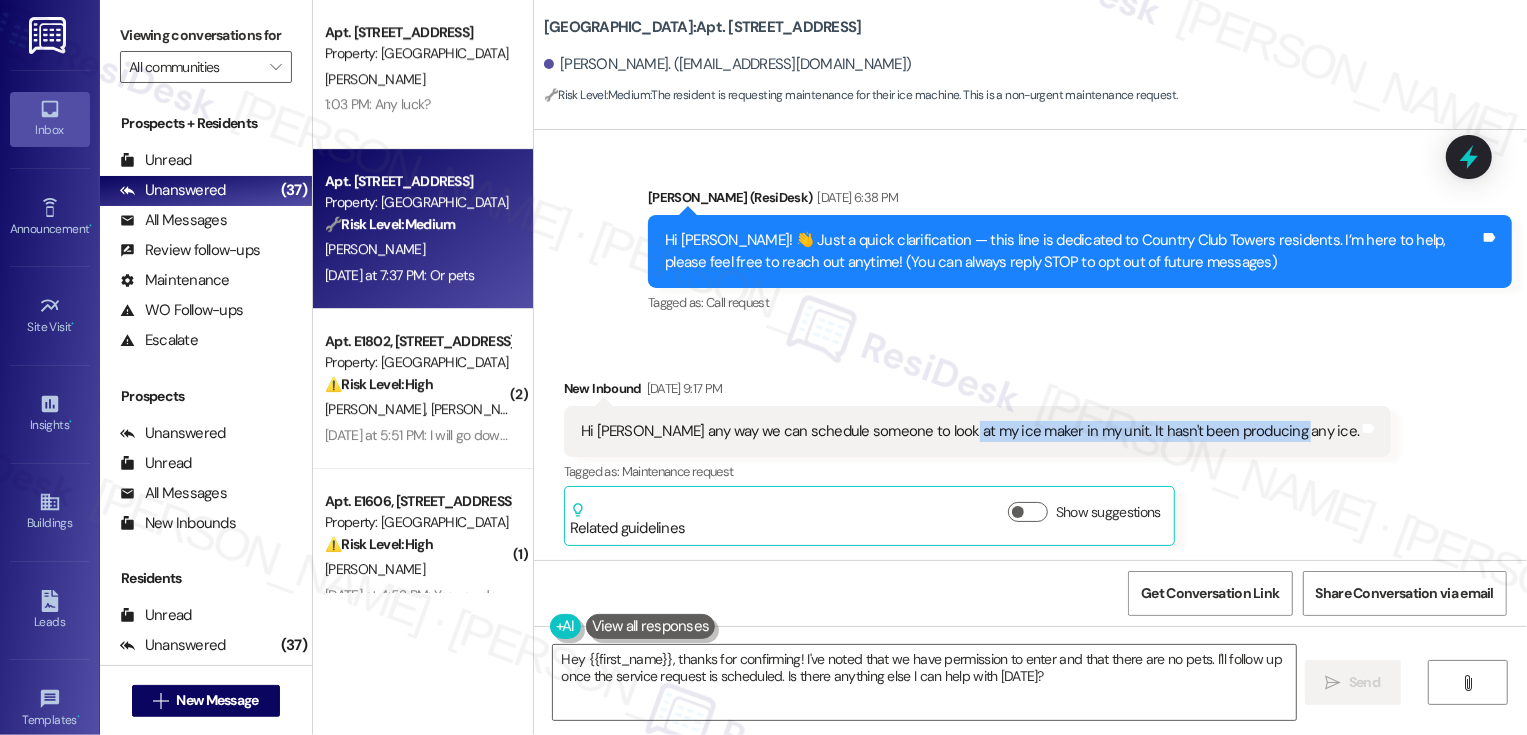 drag, startPoint x: 933, startPoint y: 408, endPoint x: 1221, endPoint y: 425, distance: 288.5013 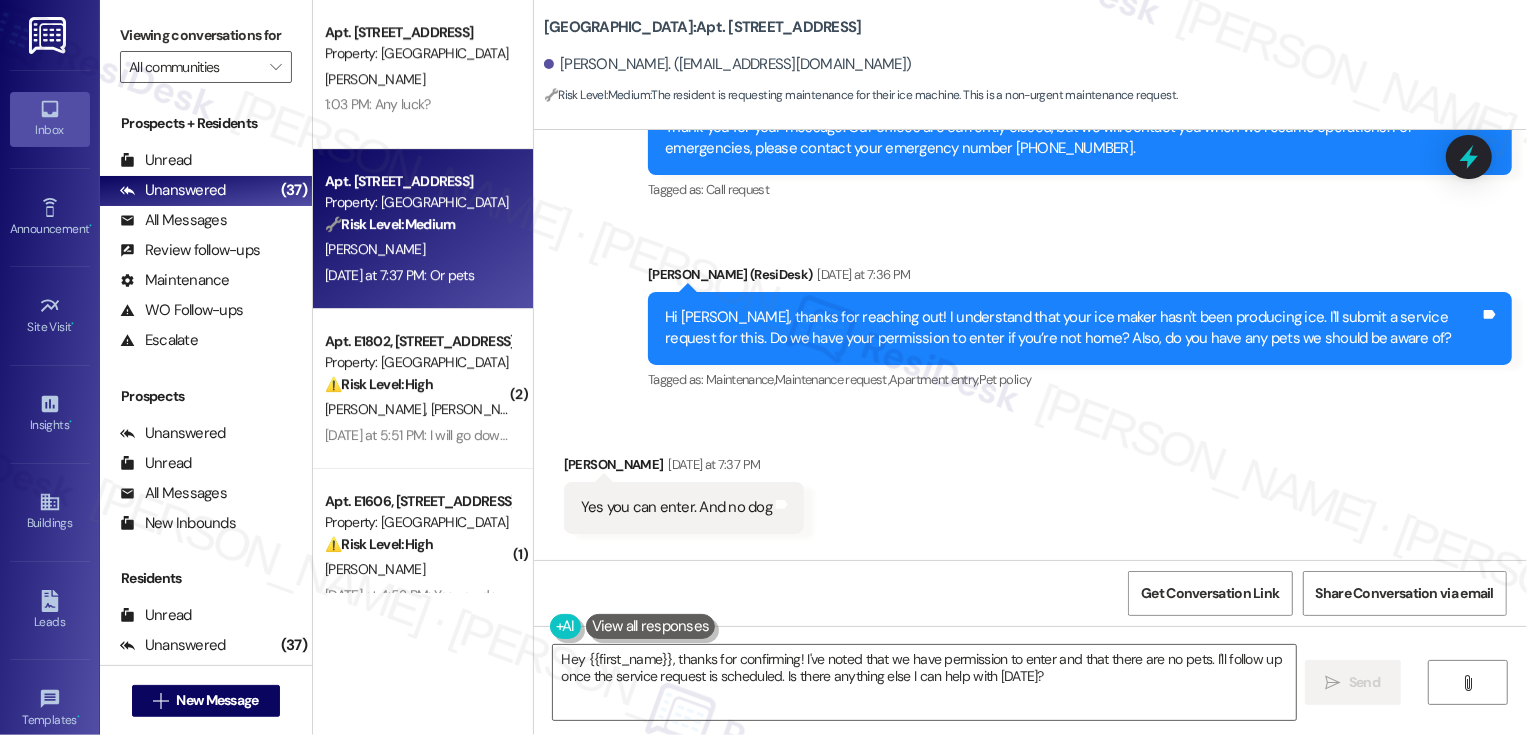 scroll, scrollTop: 1295, scrollLeft: 0, axis: vertical 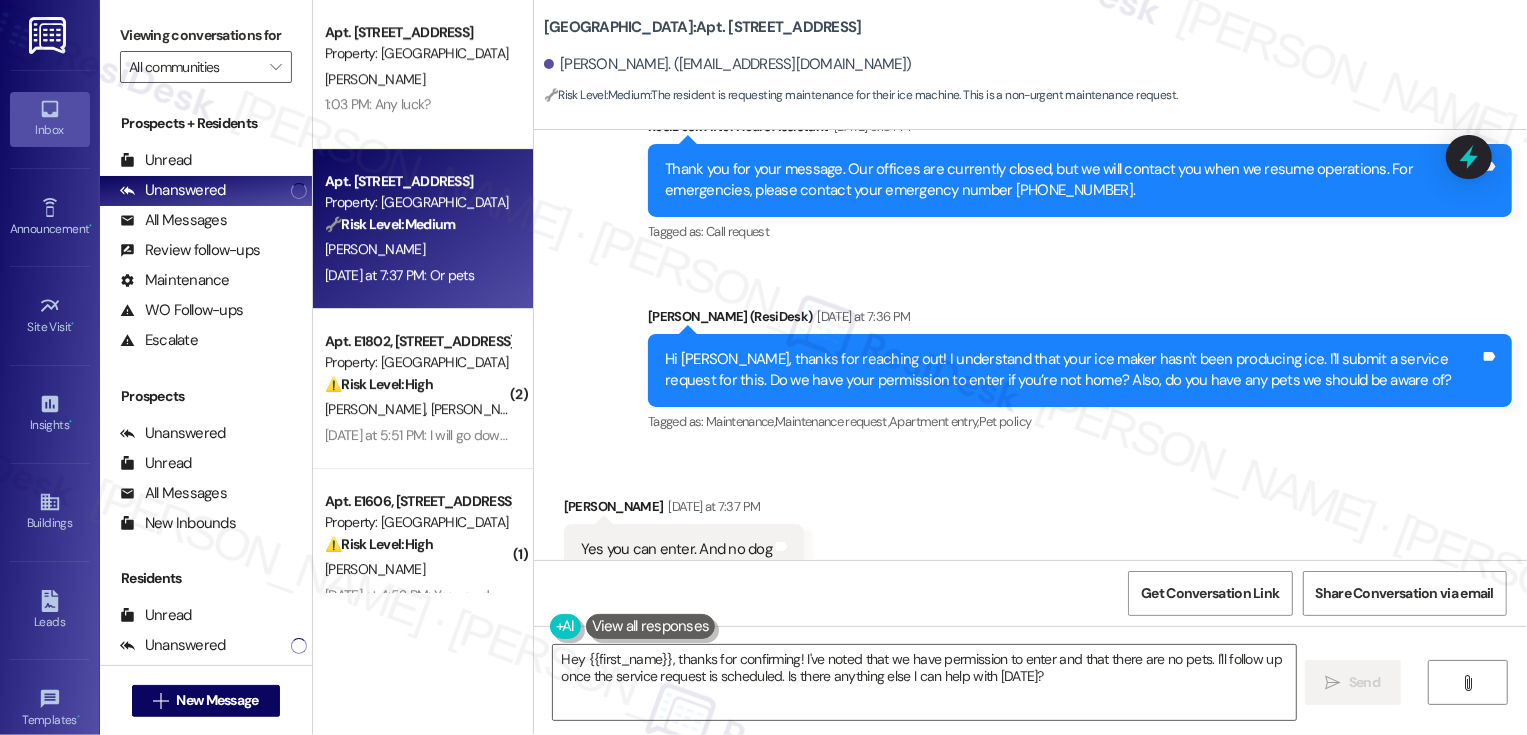 click on "Received via SMS Jean Orozco Yesterday at 7:37 PM Yes you can enter. And no dog Tags and notes Received via SMS 7:37 PM Jean Orozco Yesterday at 7:37 PM Or pets Tags and notes" at bounding box center (1030, 576) 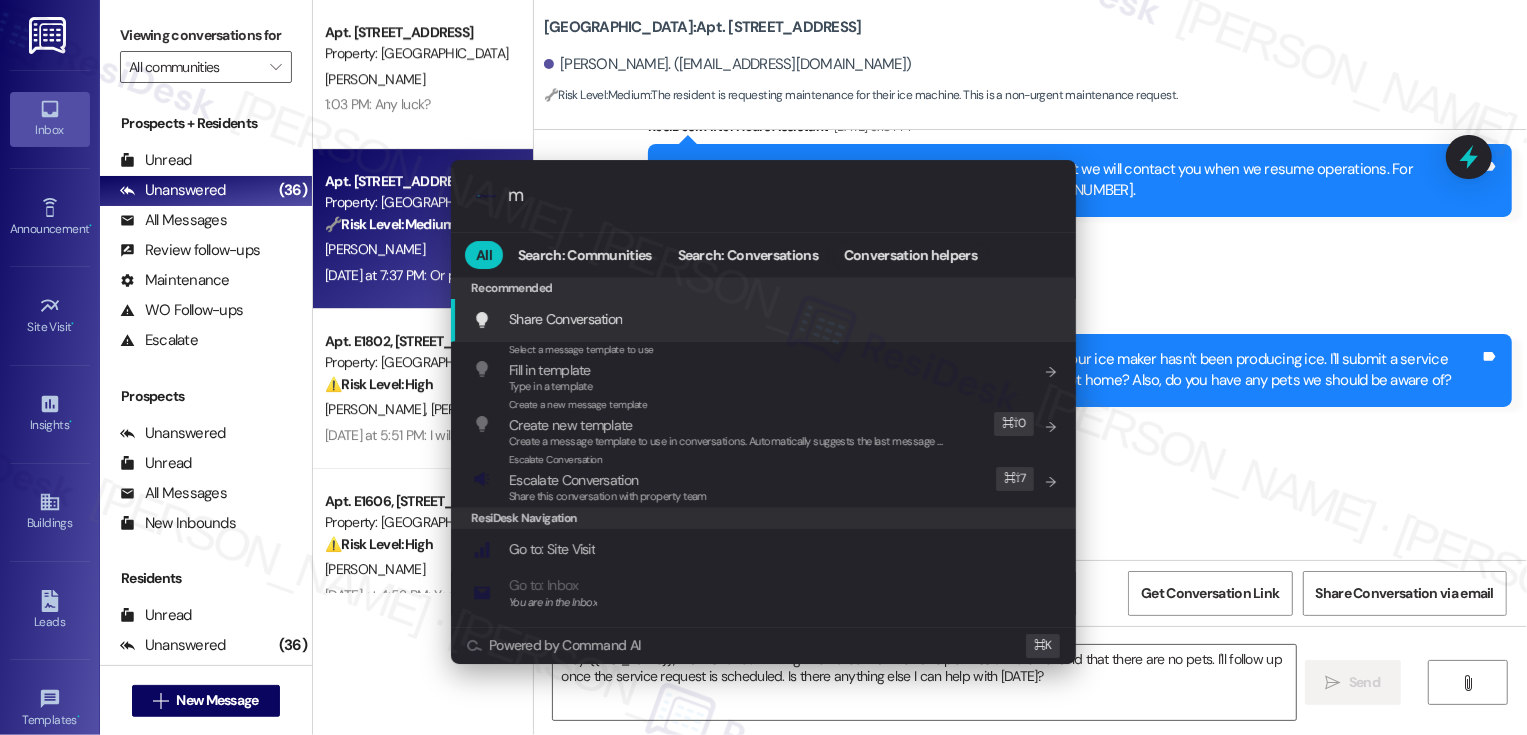 type on "mo" 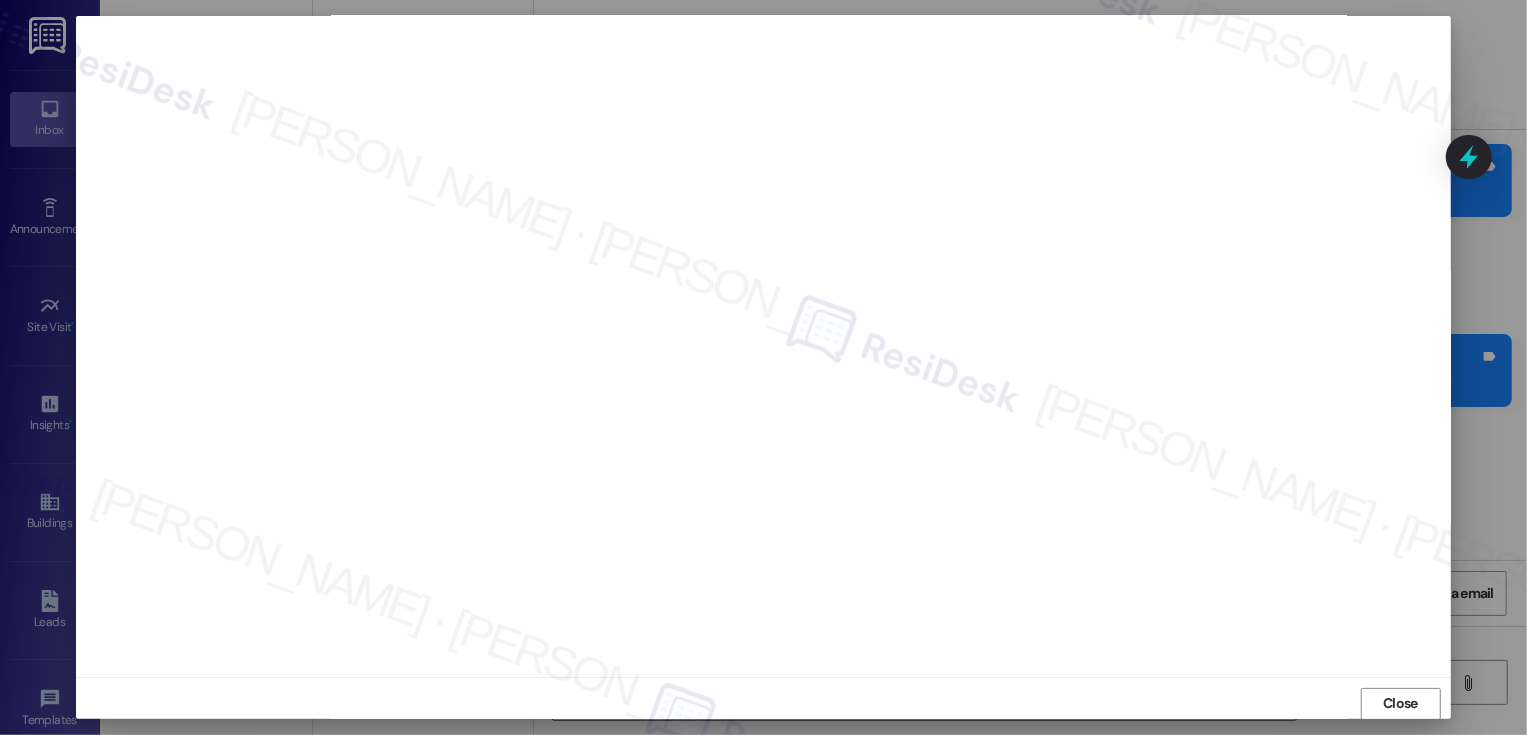scroll, scrollTop: 11, scrollLeft: 0, axis: vertical 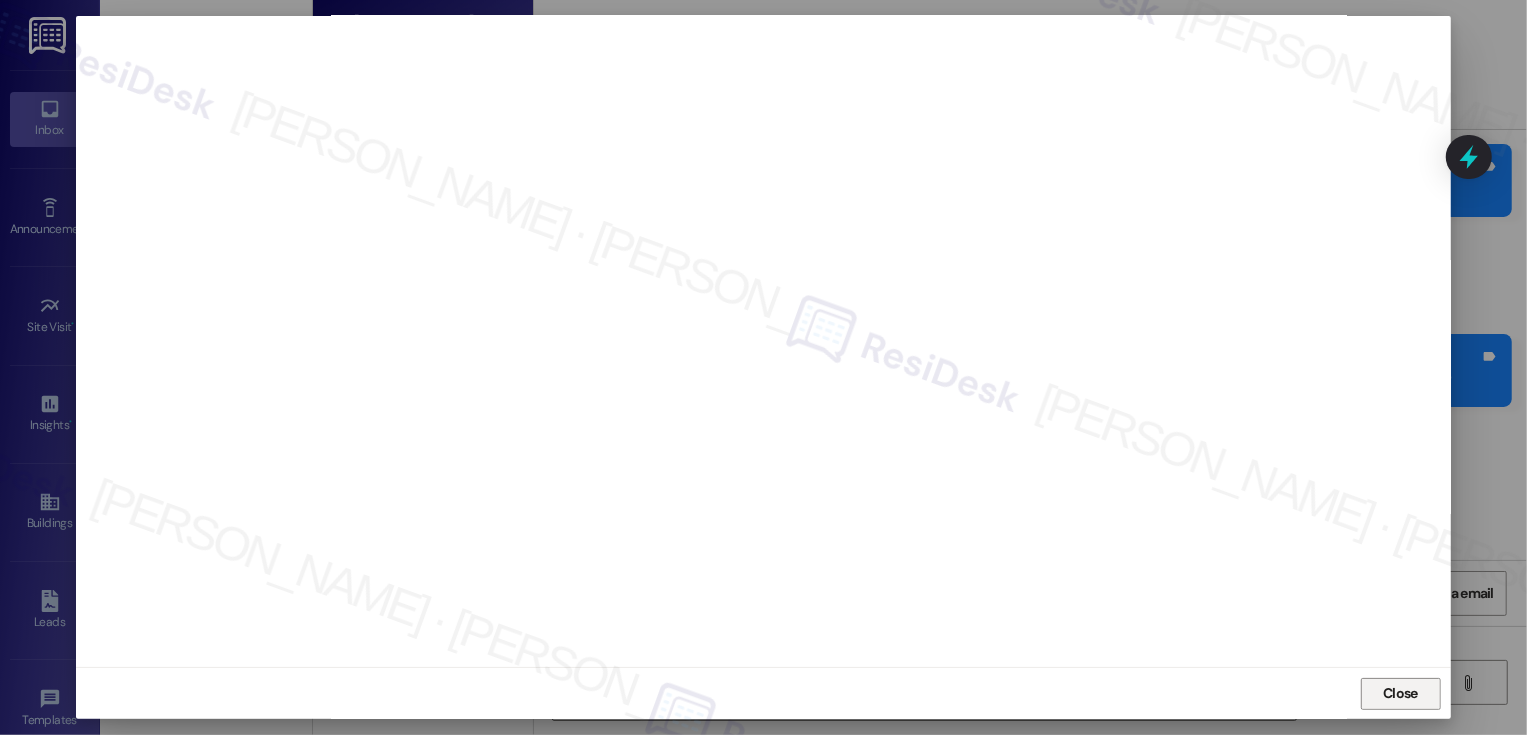click on "Close" at bounding box center (1400, 693) 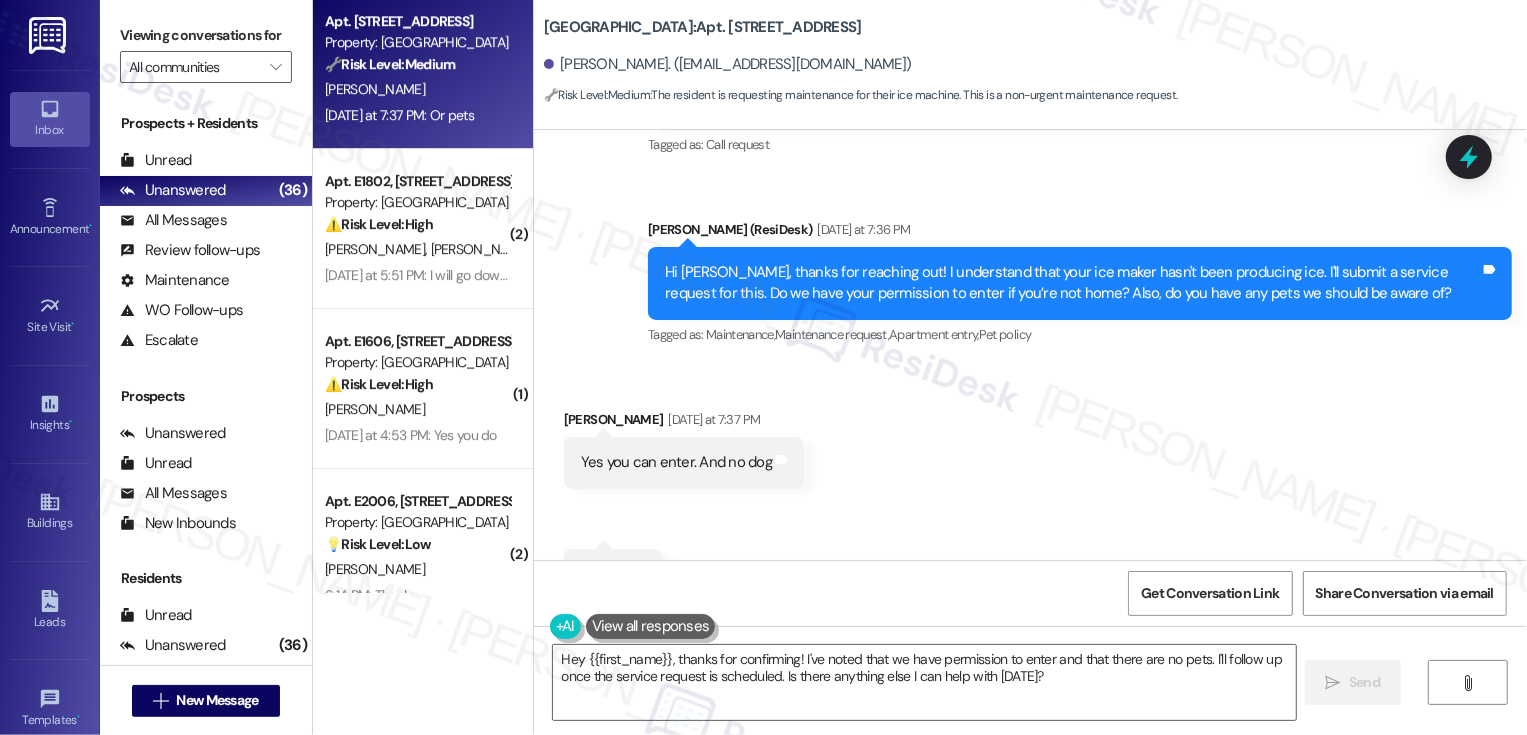 scroll, scrollTop: 1415, scrollLeft: 0, axis: vertical 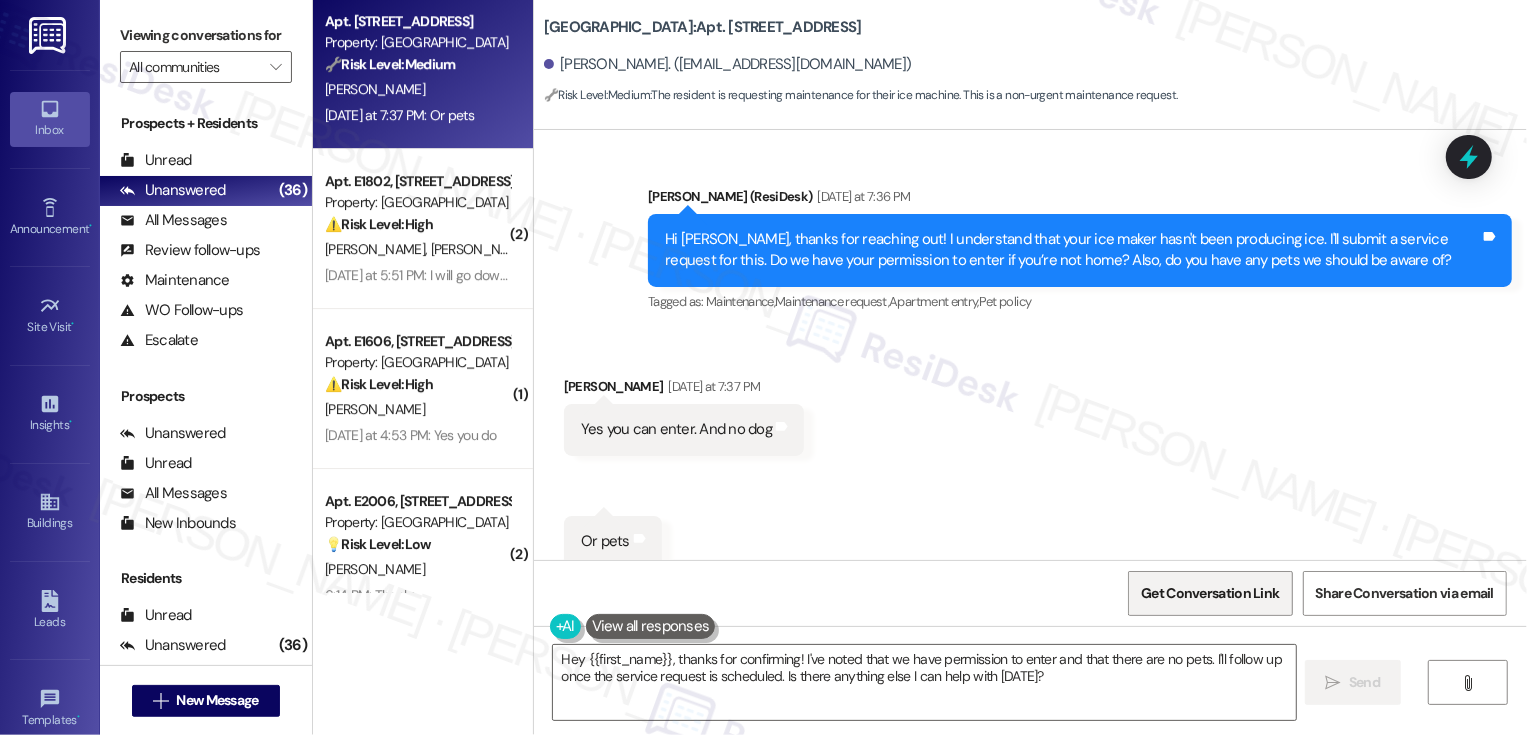 click on "Get Conversation Link" at bounding box center (1210, 593) 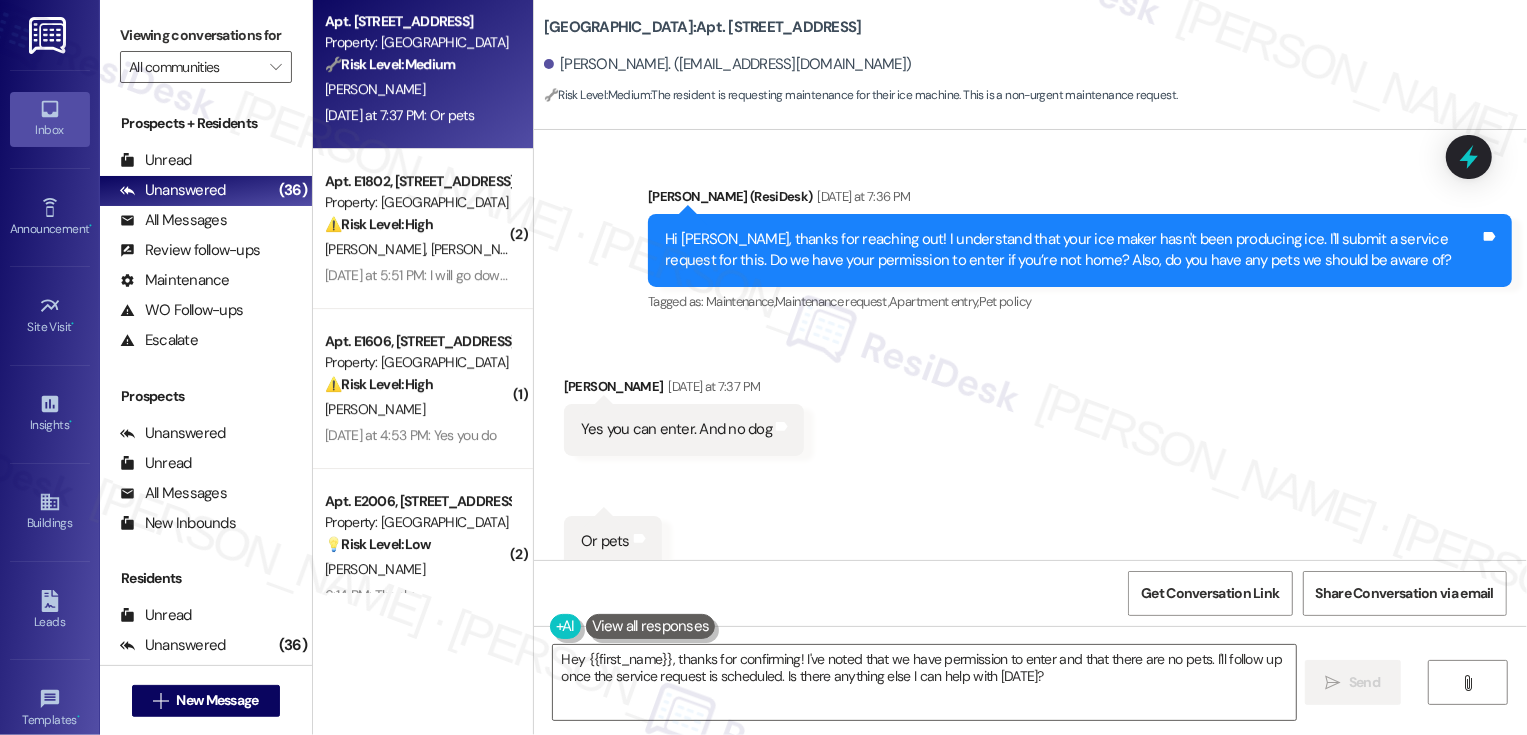 click on "Received via SMS Jean Orozco Yesterday at 7:37 PM Yes you can enter. And no dog Tags and notes Received via SMS 7:37 PM Jean Orozco Yesterday at 7:37 PM Or pets Tags and notes" at bounding box center (1030, 456) 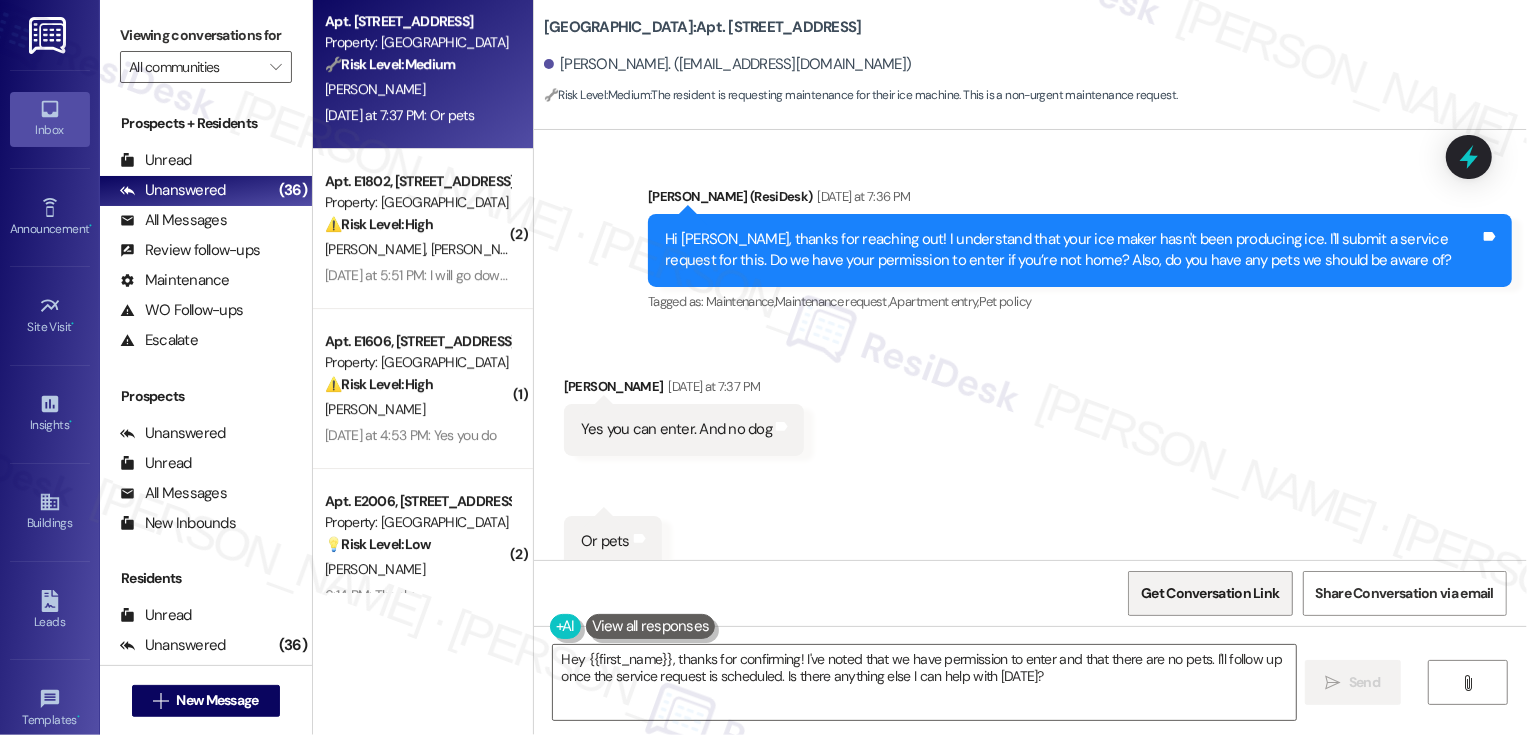 click on "Get Conversation Link" at bounding box center (1210, 593) 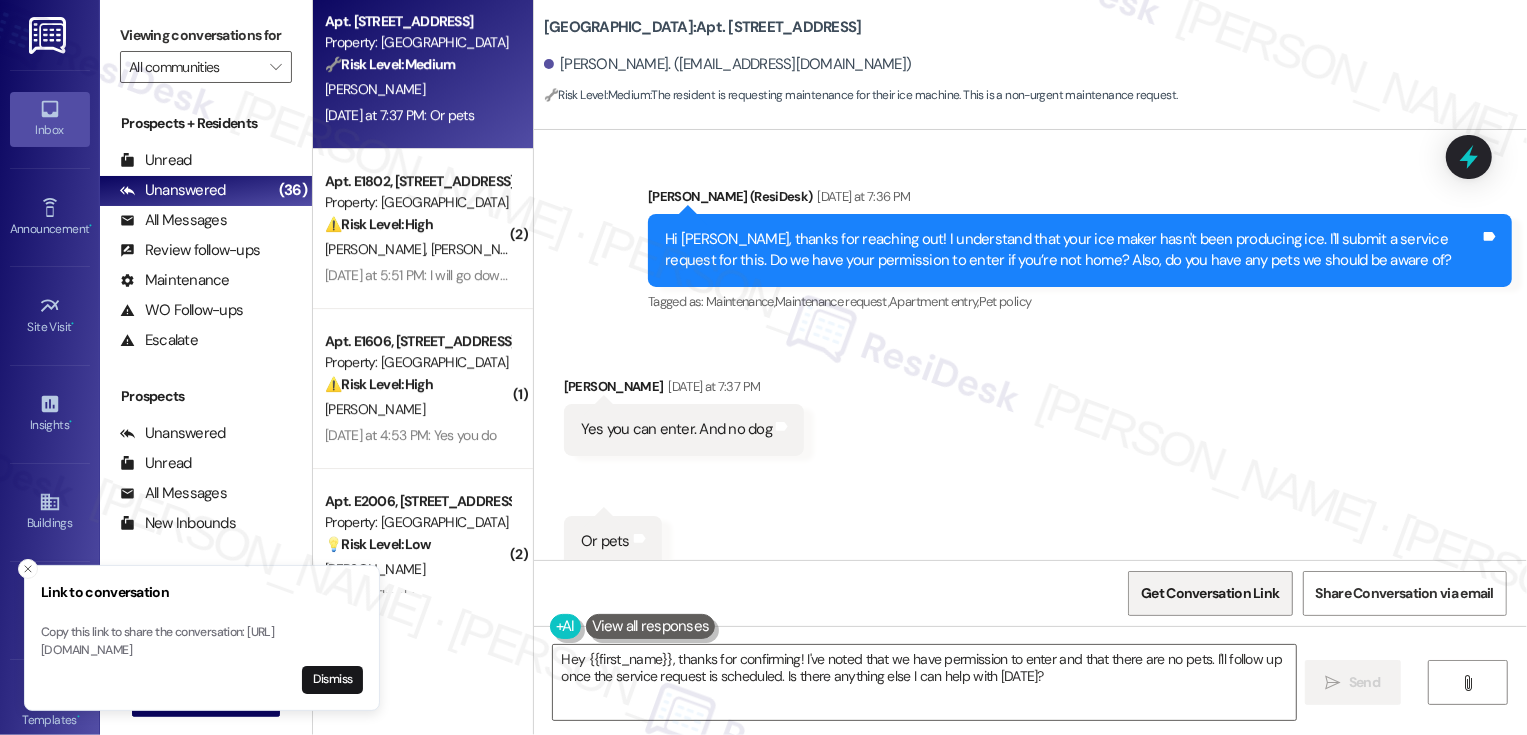 click on "Get Conversation Link" at bounding box center (1210, 593) 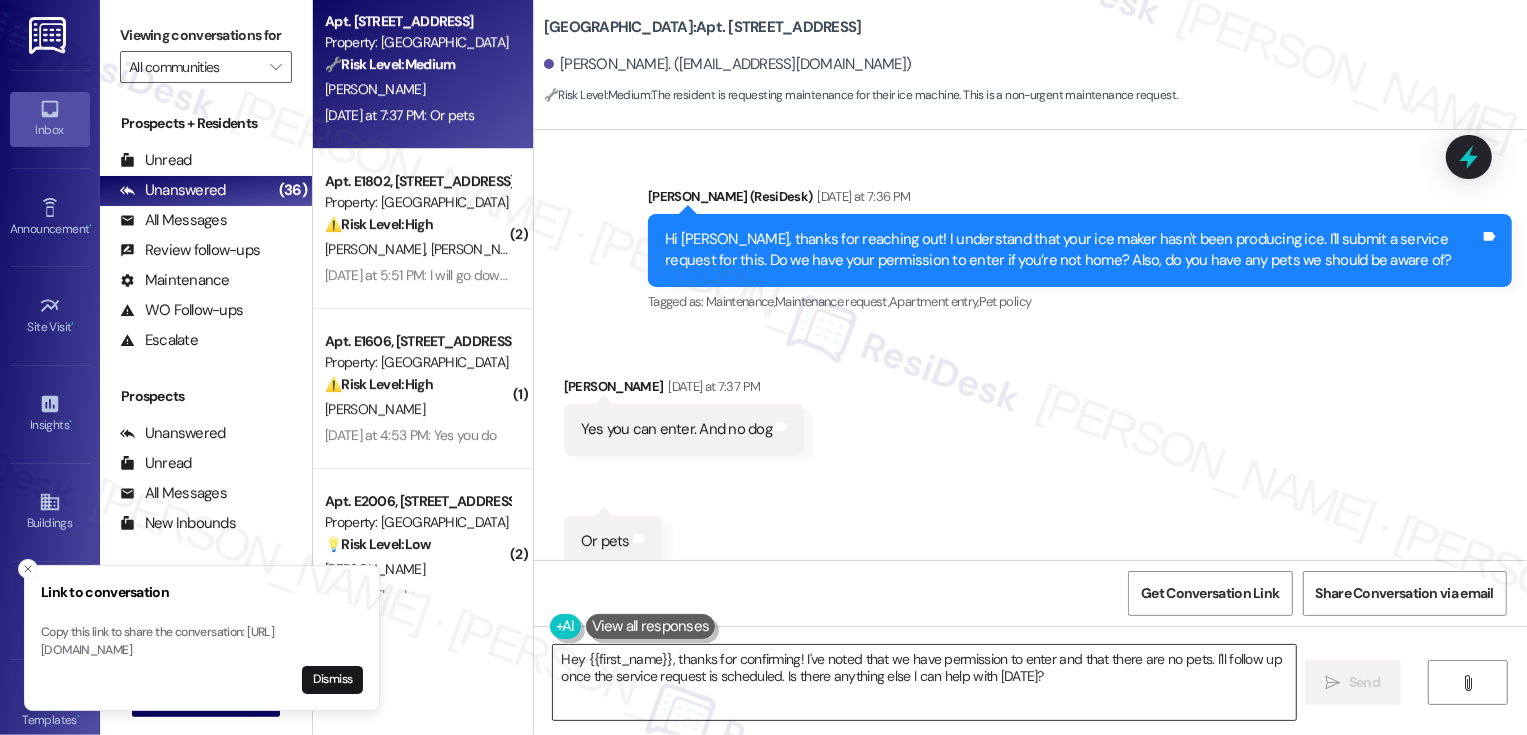 click on "Hey {{first_name}}, thanks for confirming! I've noted that we have permission to enter and that there are no pets. I'll follow up once the service request is scheduled. Is there anything else I can help with today?" at bounding box center [924, 682] 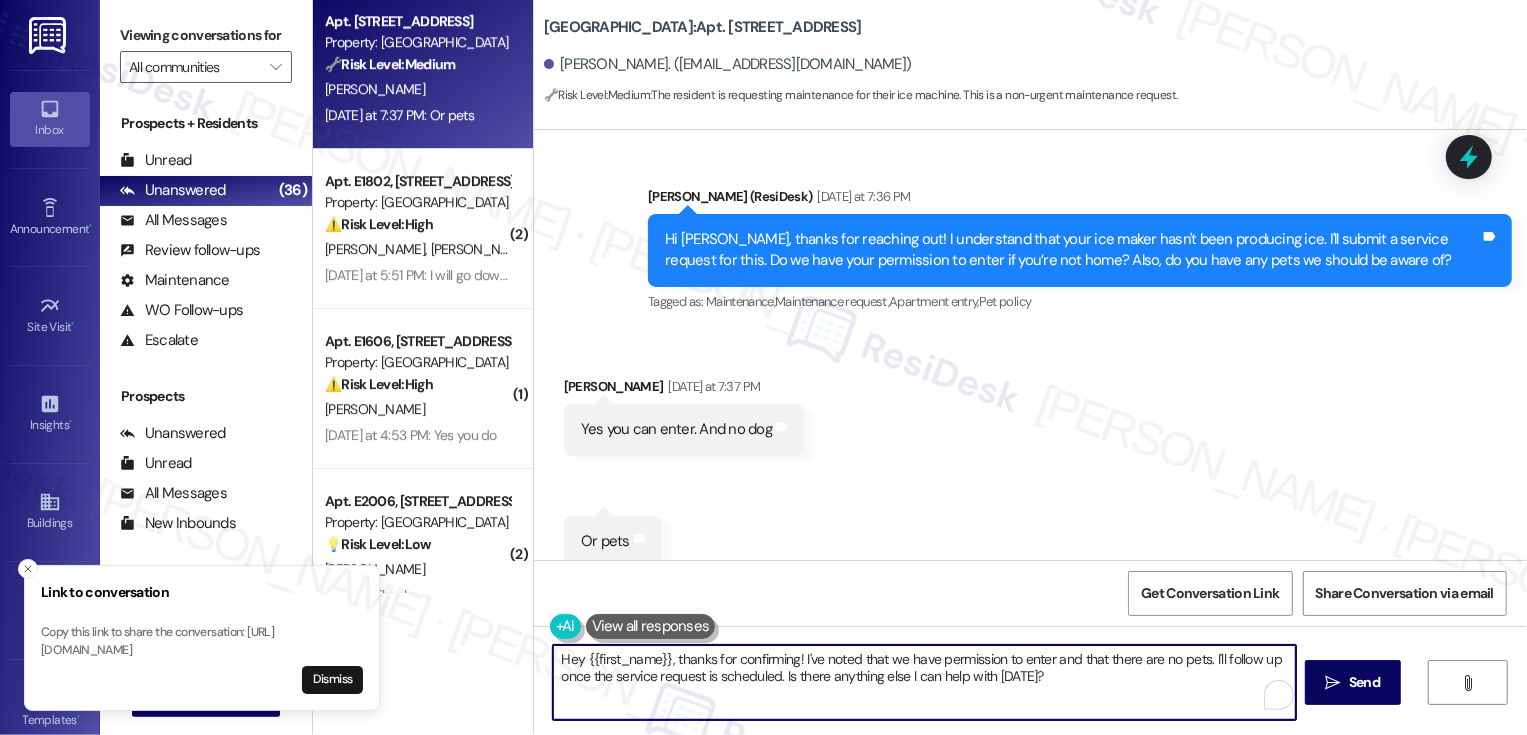 click on "Hey {{first_name}}, thanks for confirming! I've noted that we have permission to enter and that there are no pets. I'll follow up once the service request is scheduled. Is there anything else I can help with today?" at bounding box center [924, 682] 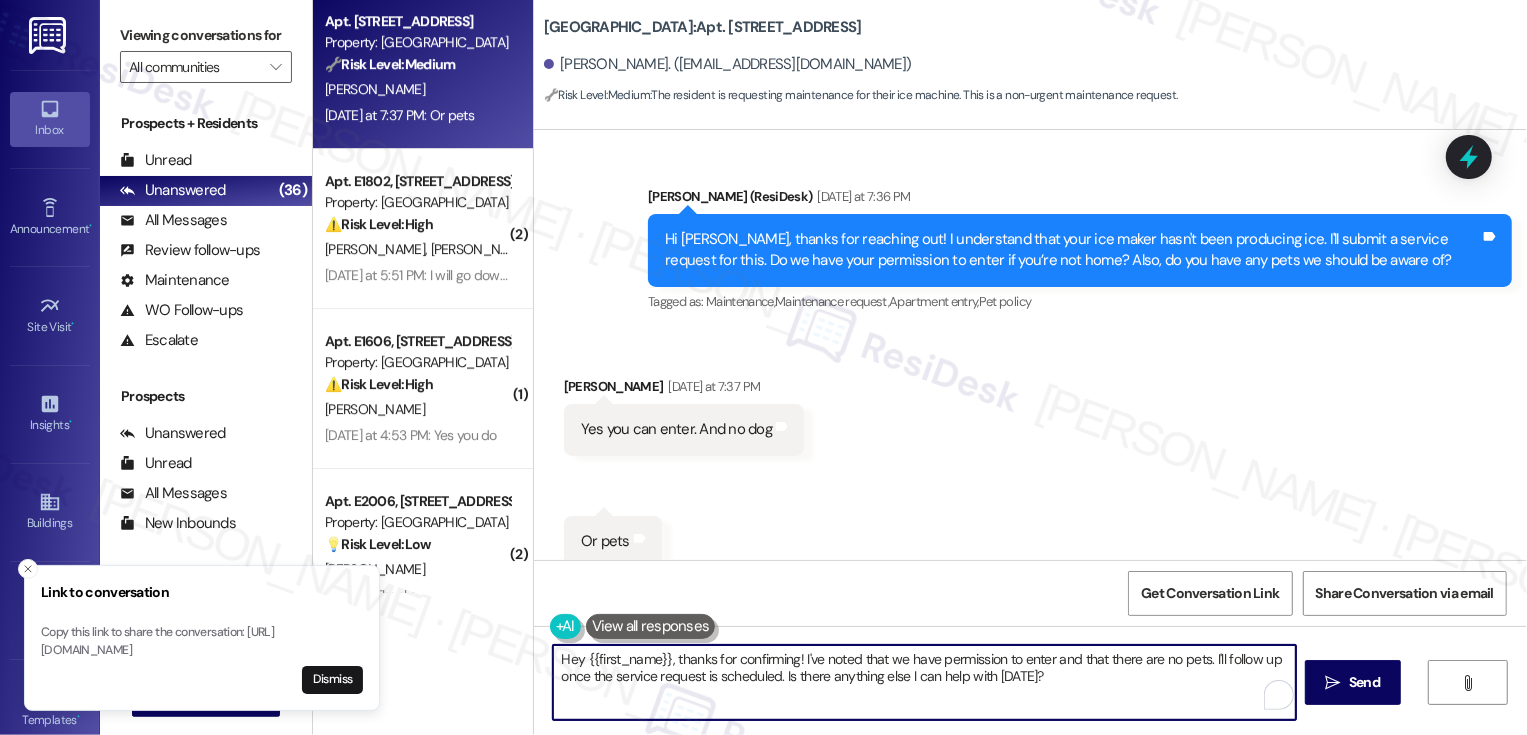 click on "Hey {{first_name}}, thanks for confirming! I've noted that we have permission to enter and that there are no pets. I'll follow up once the service request is scheduled. Is there anything else I can help with today?" at bounding box center (924, 682) 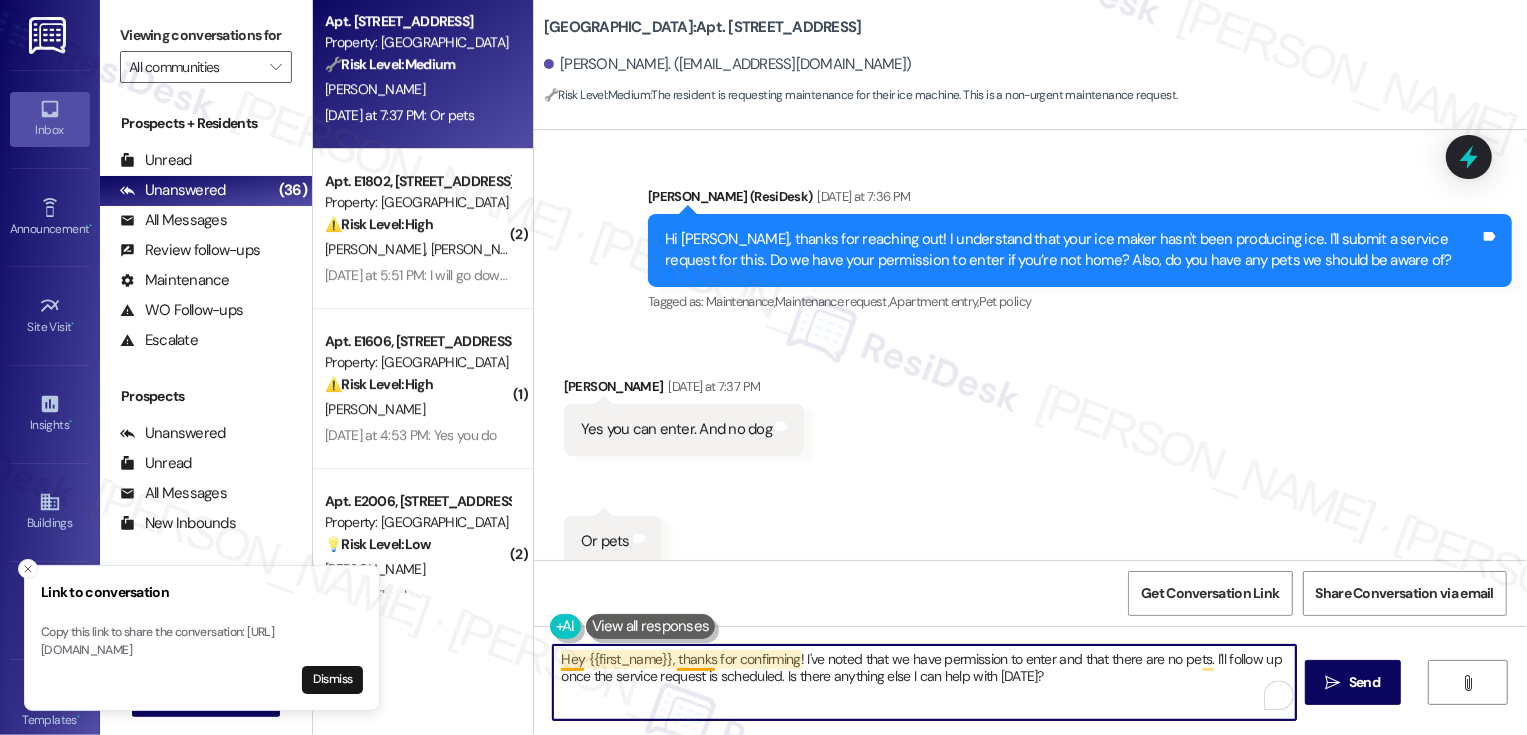 drag, startPoint x: 671, startPoint y: 656, endPoint x: 515, endPoint y: 655, distance: 156.0032 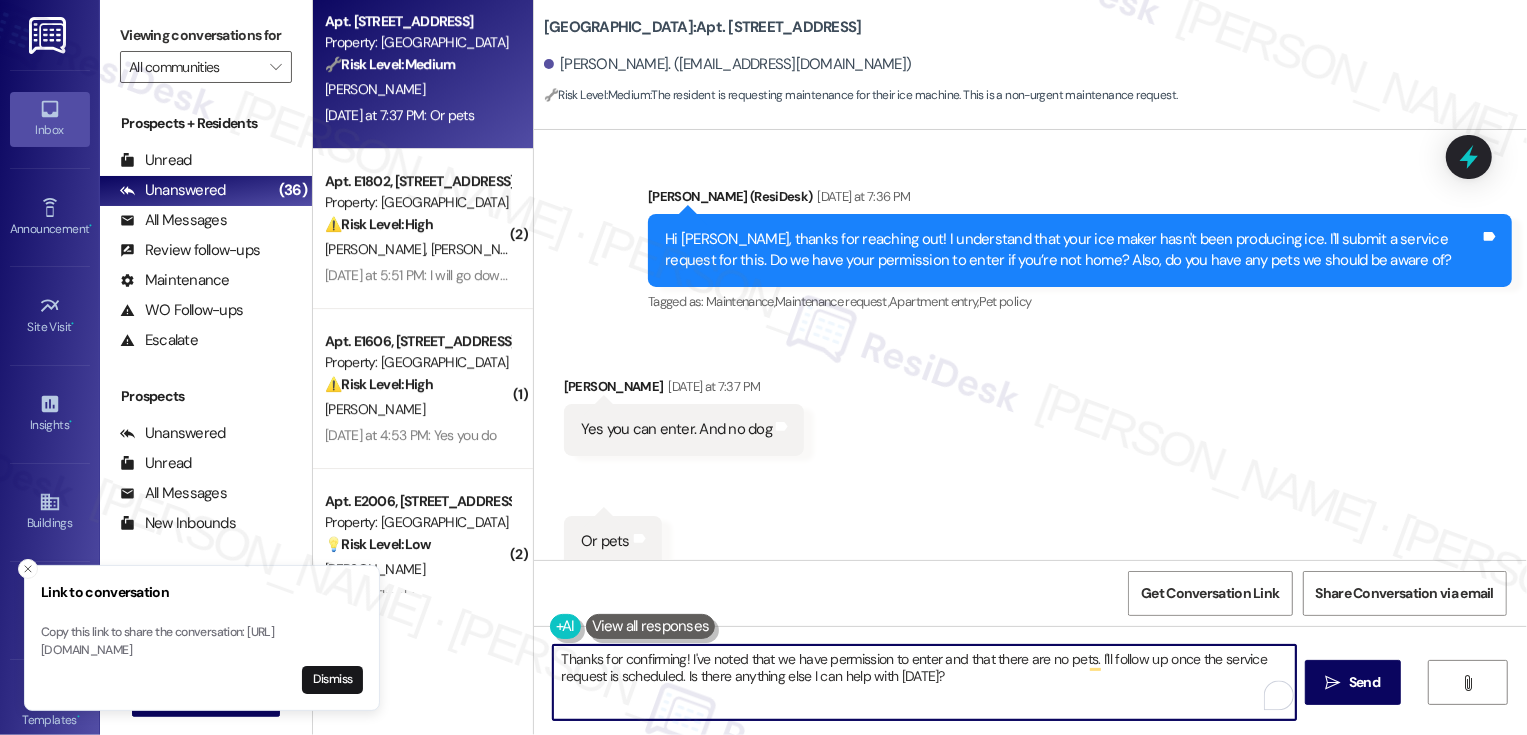 click on "Thanks for confirming! I've noted that we have permission to enter and that there are no pets. I'll follow up once the service request is scheduled. Is there anything else I can help with today?" at bounding box center [924, 682] 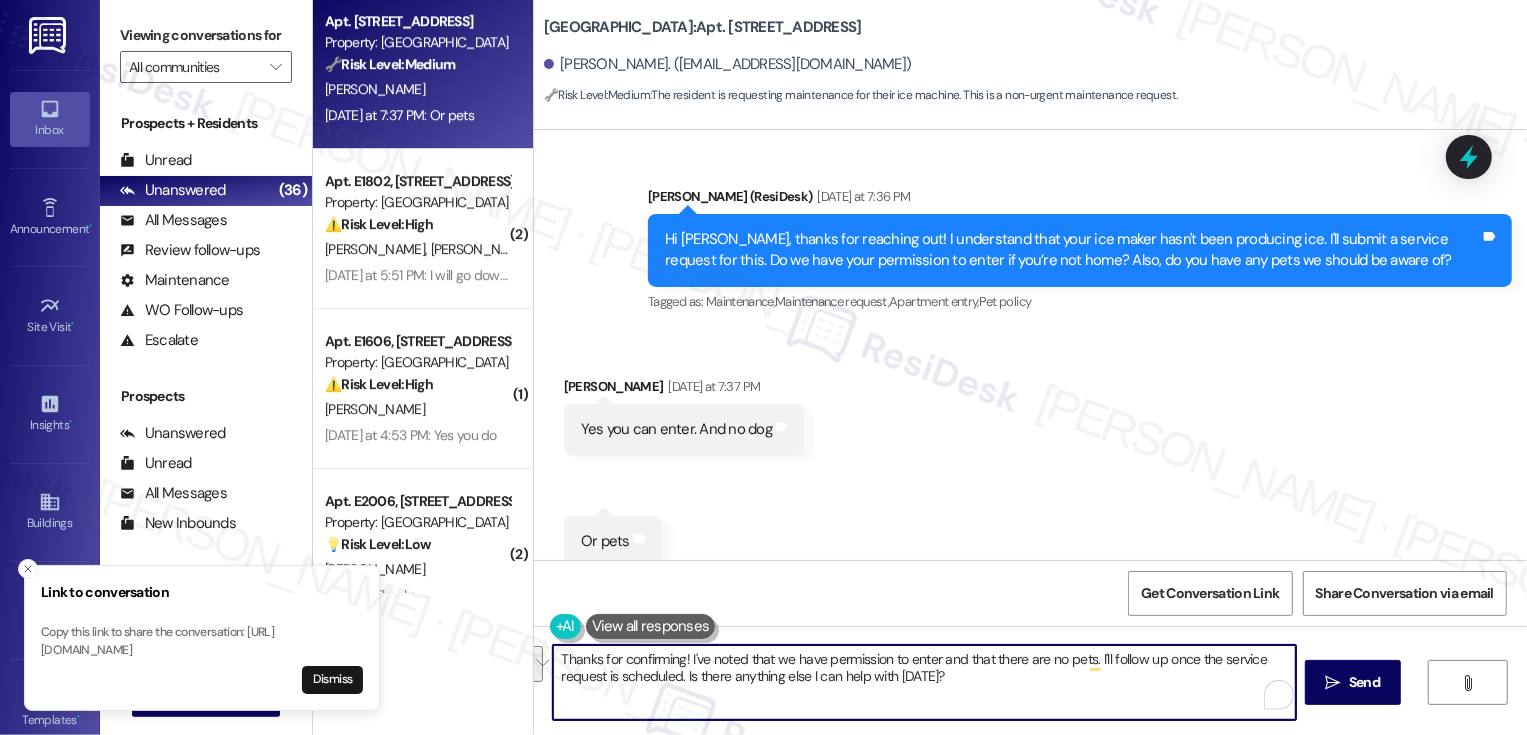 drag, startPoint x: 1086, startPoint y: 658, endPoint x: 1108, endPoint y: 690, distance: 38.832977 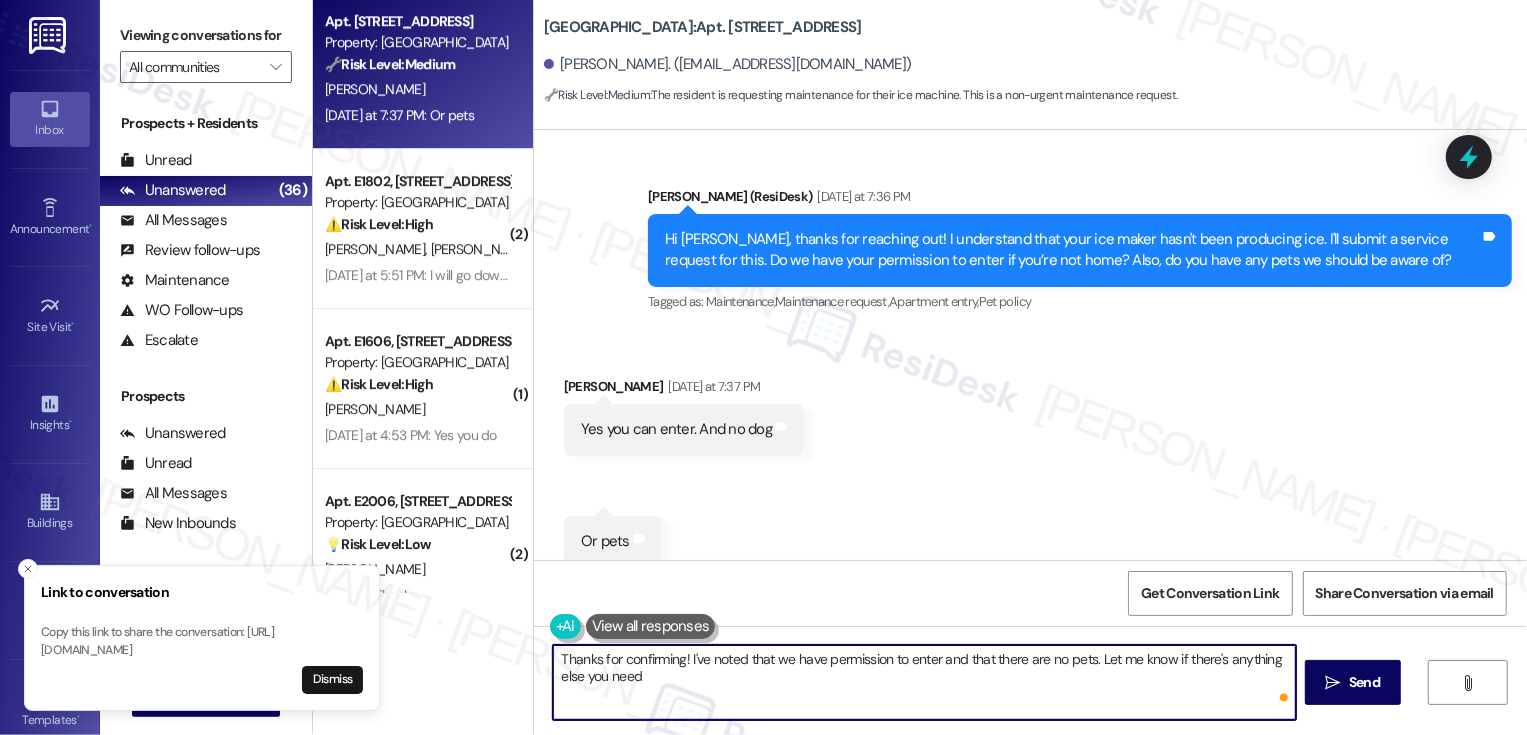 type on "Thanks for confirming! I've noted that we have permission to enter and that there are no pets. Let me know if there's anything else you need!" 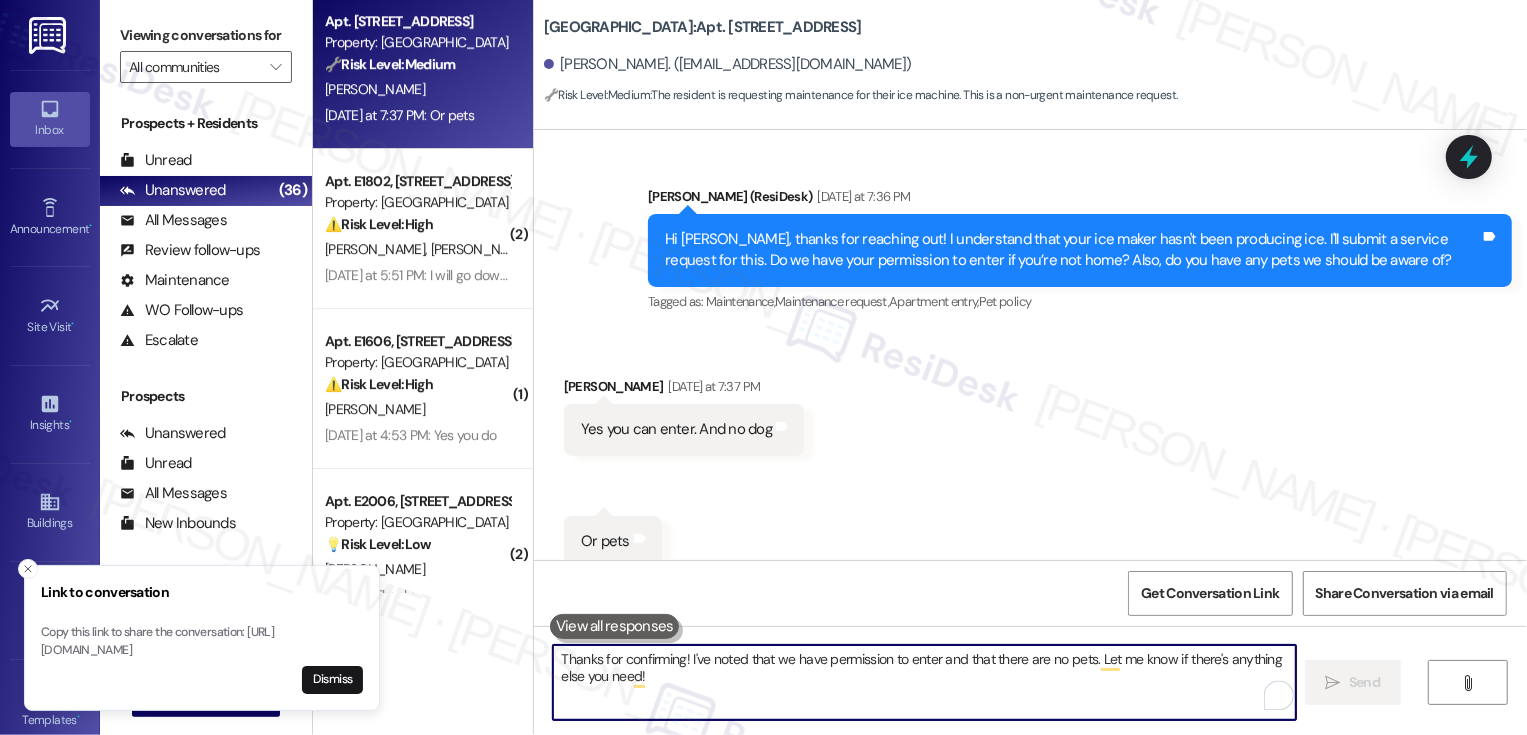 type 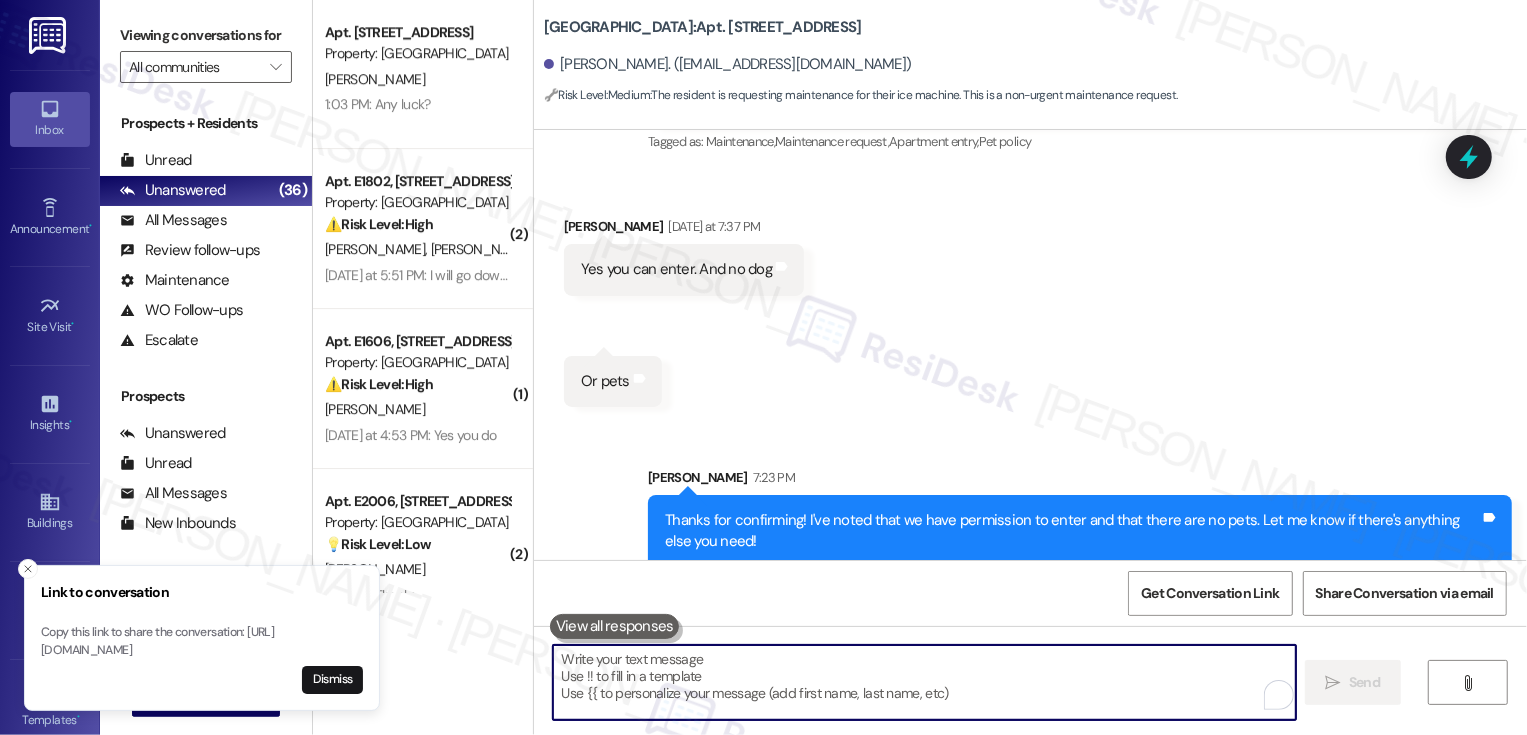 scroll, scrollTop: 1576, scrollLeft: 0, axis: vertical 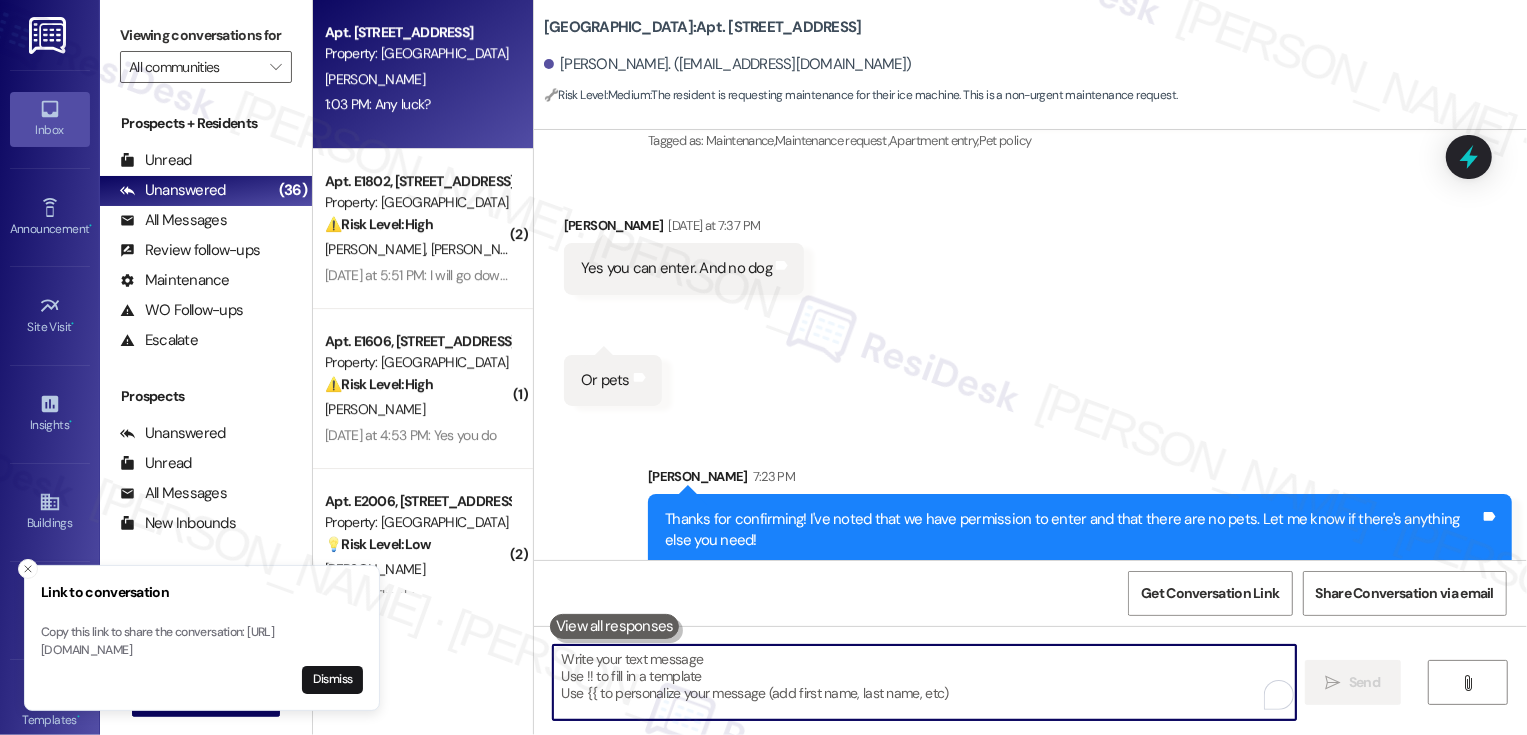 click on "J. Hampton" at bounding box center [375, 79] 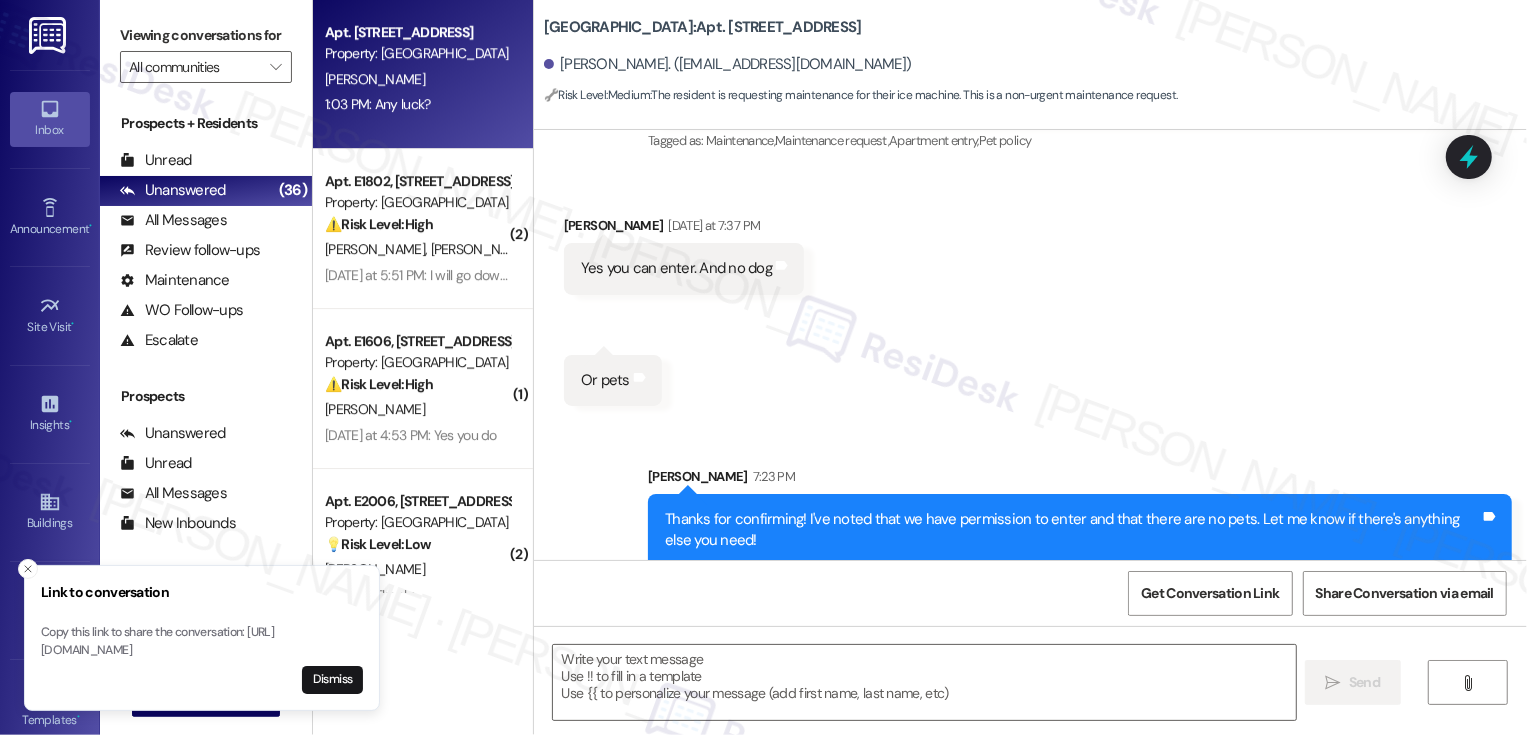 type on "Fetching suggested responses. Please feel free to read through the conversation in the meantime." 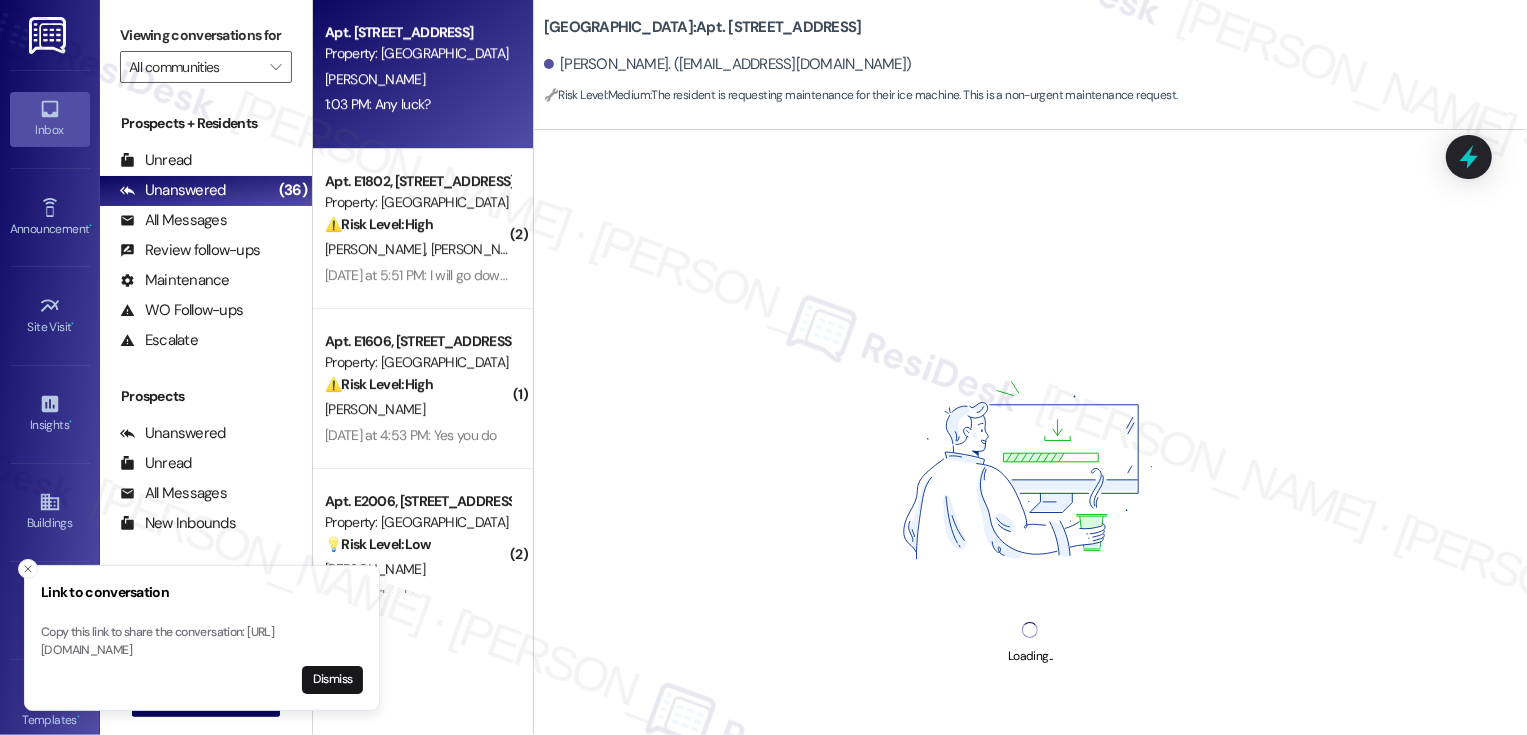 click on "J. Hampton" at bounding box center [375, 79] 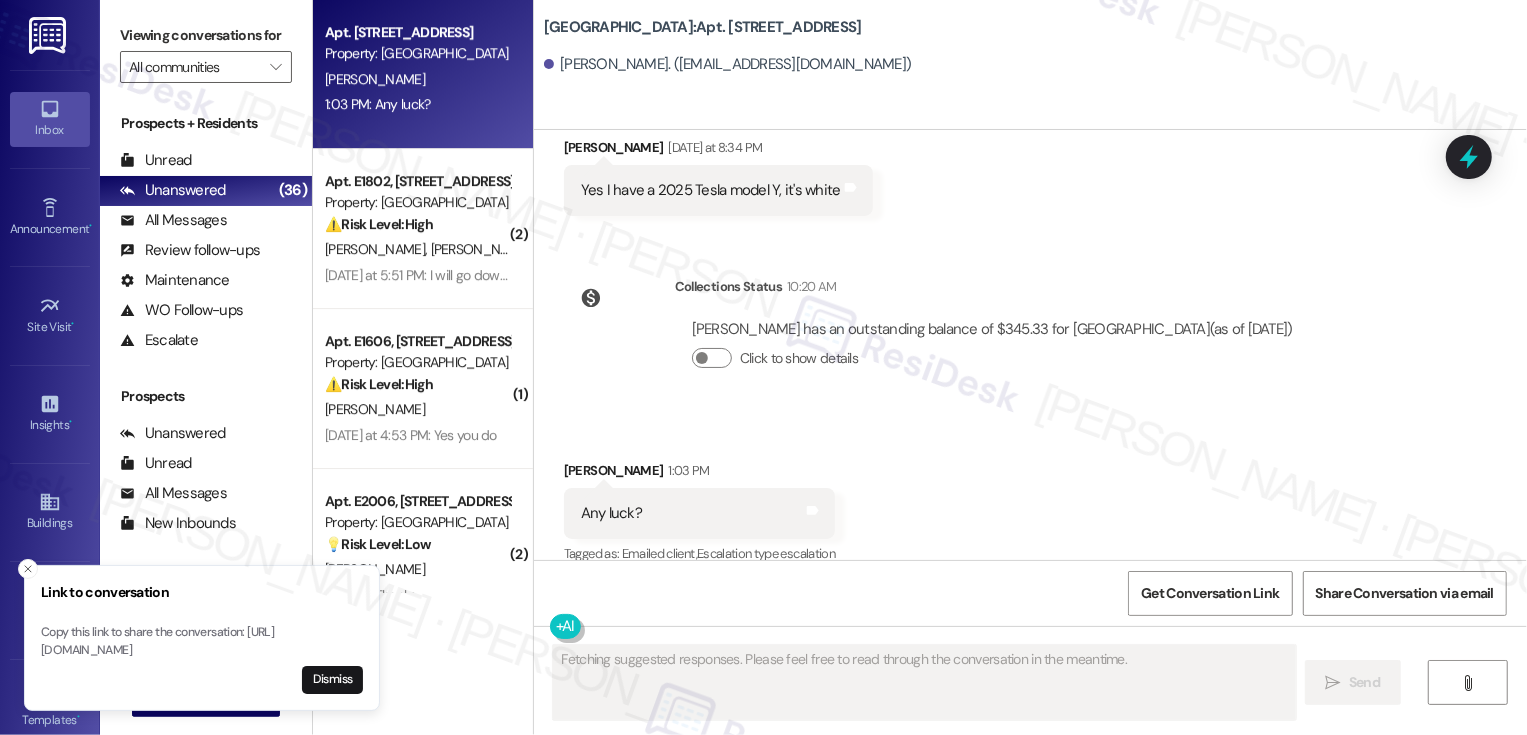 scroll, scrollTop: 770, scrollLeft: 0, axis: vertical 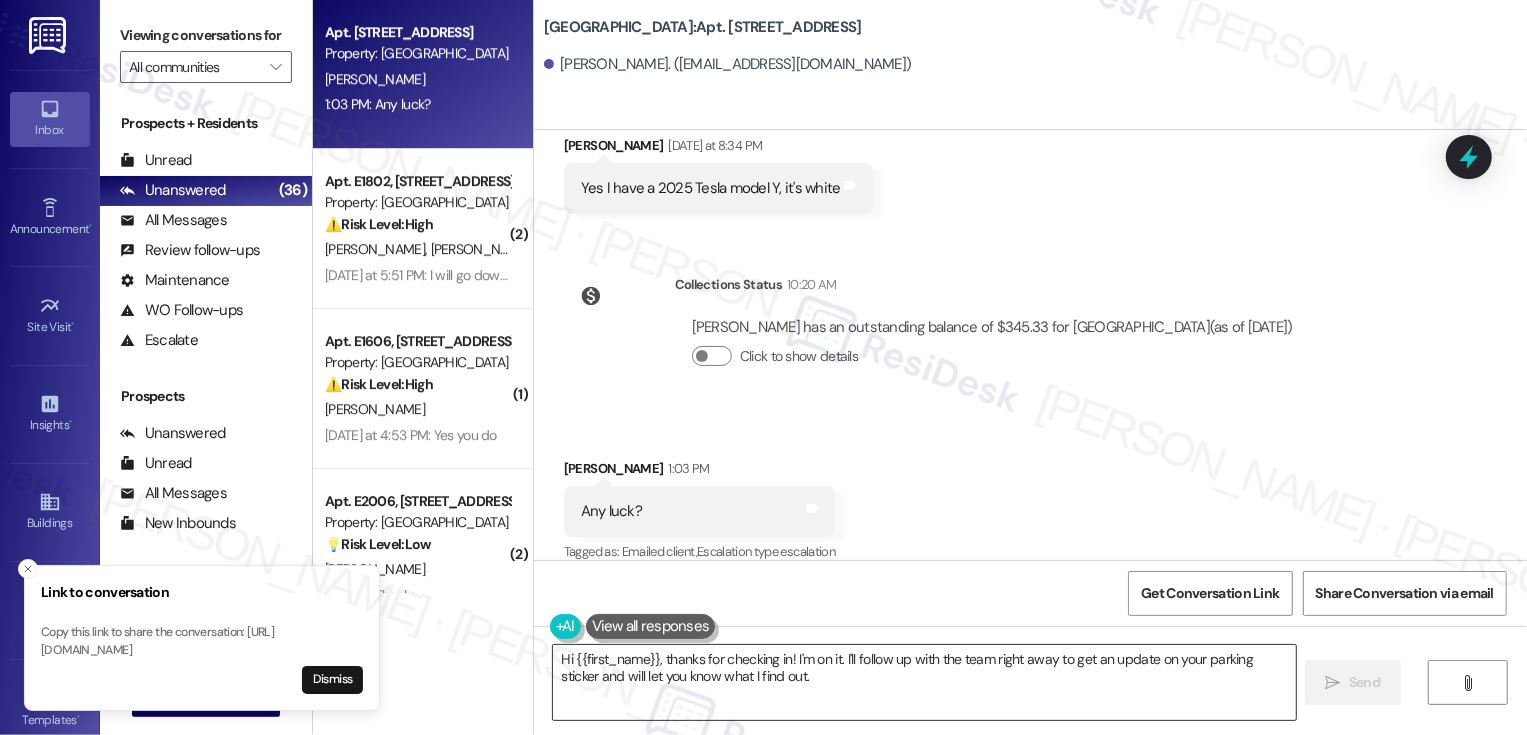 click on "Hi {{first_name}}, thanks for checking in! I'm on it. I'll follow up with the team right away to get an update on your parking sticker and will let you know what I find out." at bounding box center (924, 682) 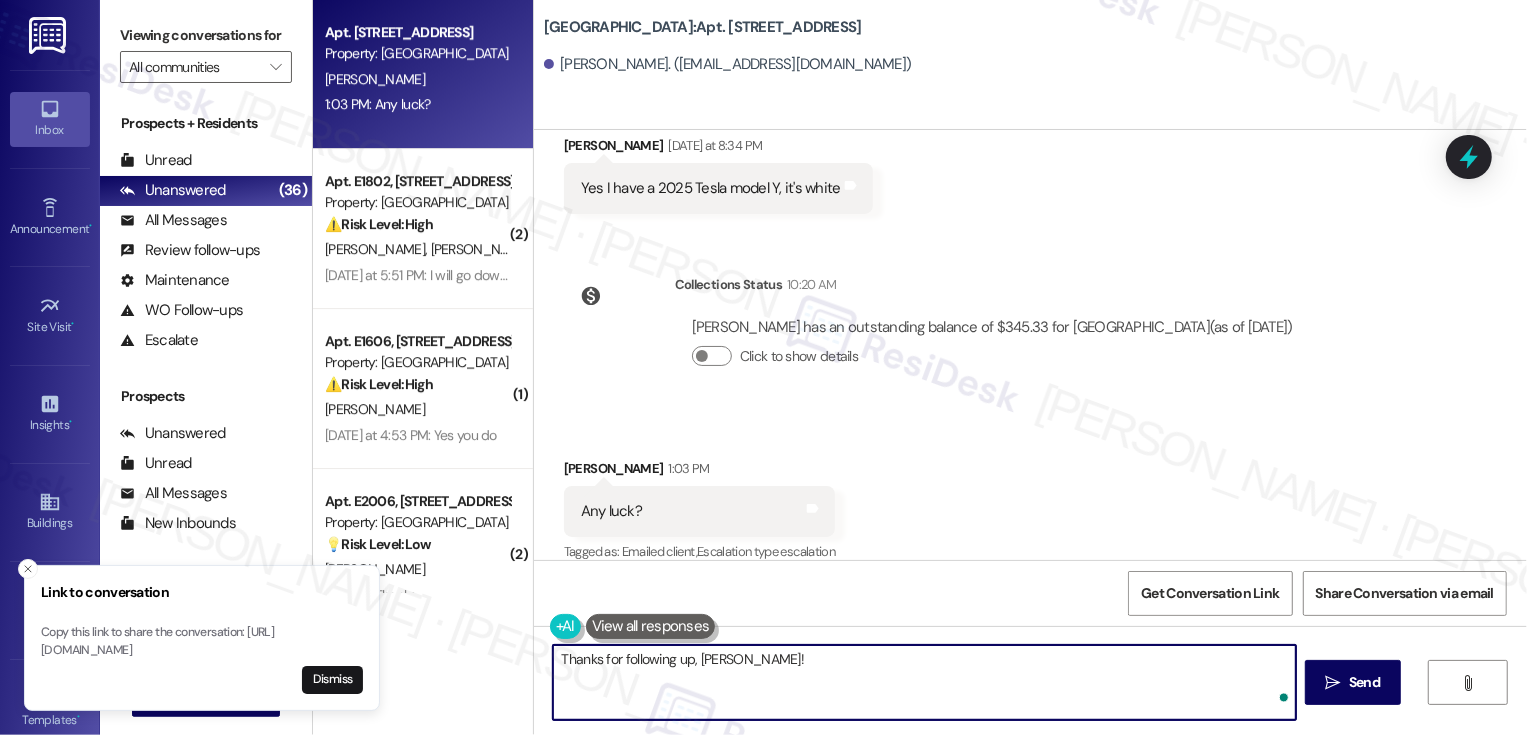 paste on "can stop by concierge at any time tonight and get this taken care of or with office during office hours." 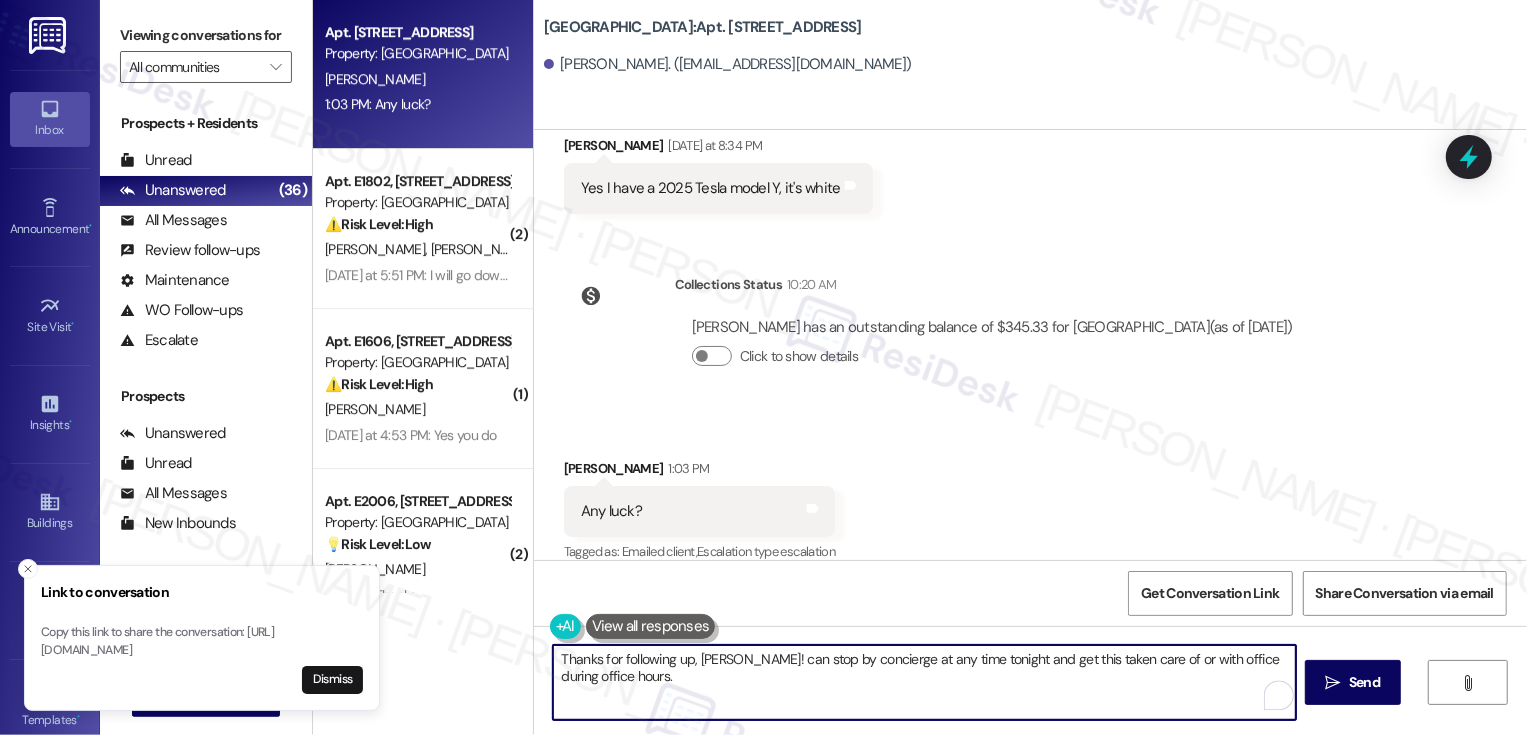 click on "Thanks for following up, Joann! can stop by concierge at any time tonight and get this taken care of or with office during office hours." at bounding box center (924, 682) 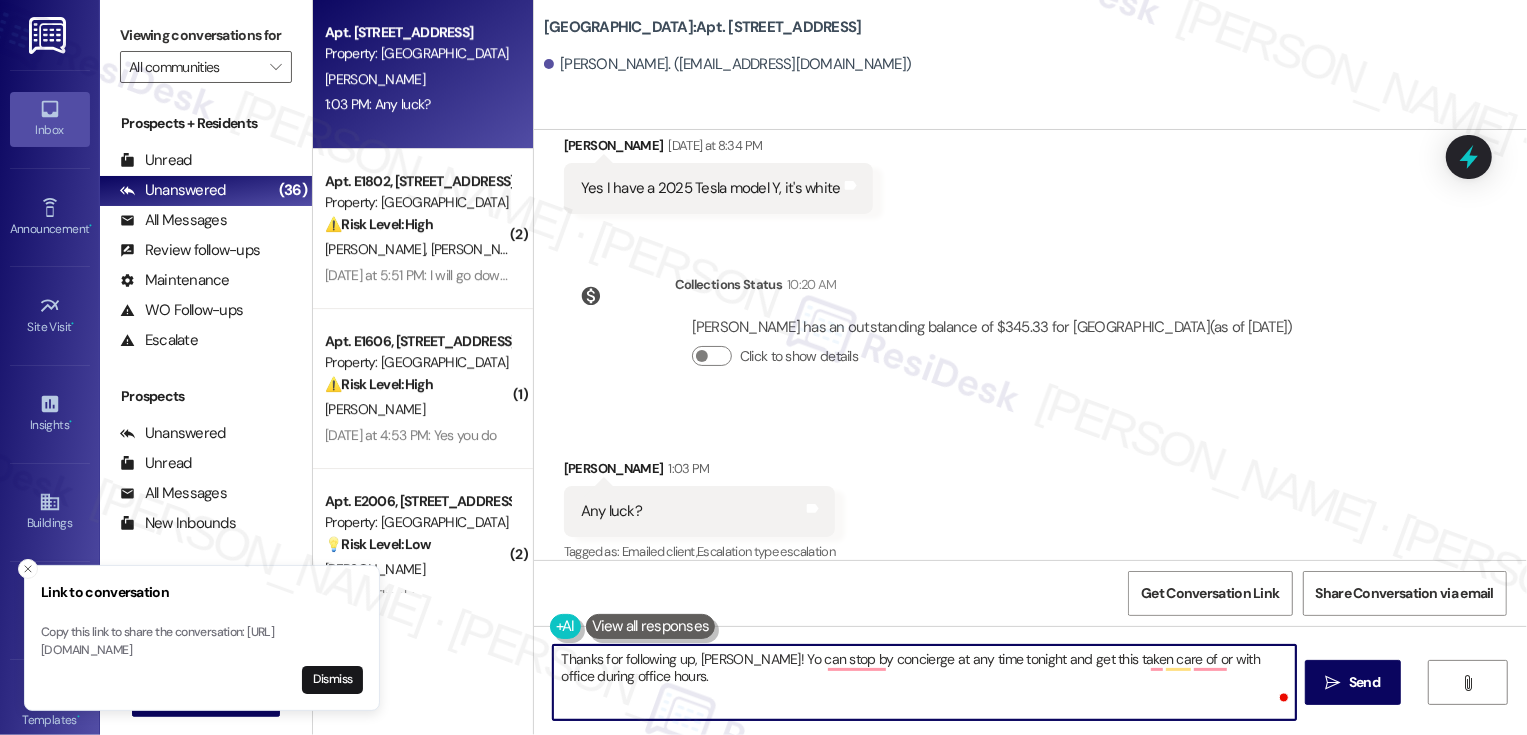 type on "Thanks for following up, Joann! You can stop by concierge at any time tonight and get this taken care of or with office during office hours." 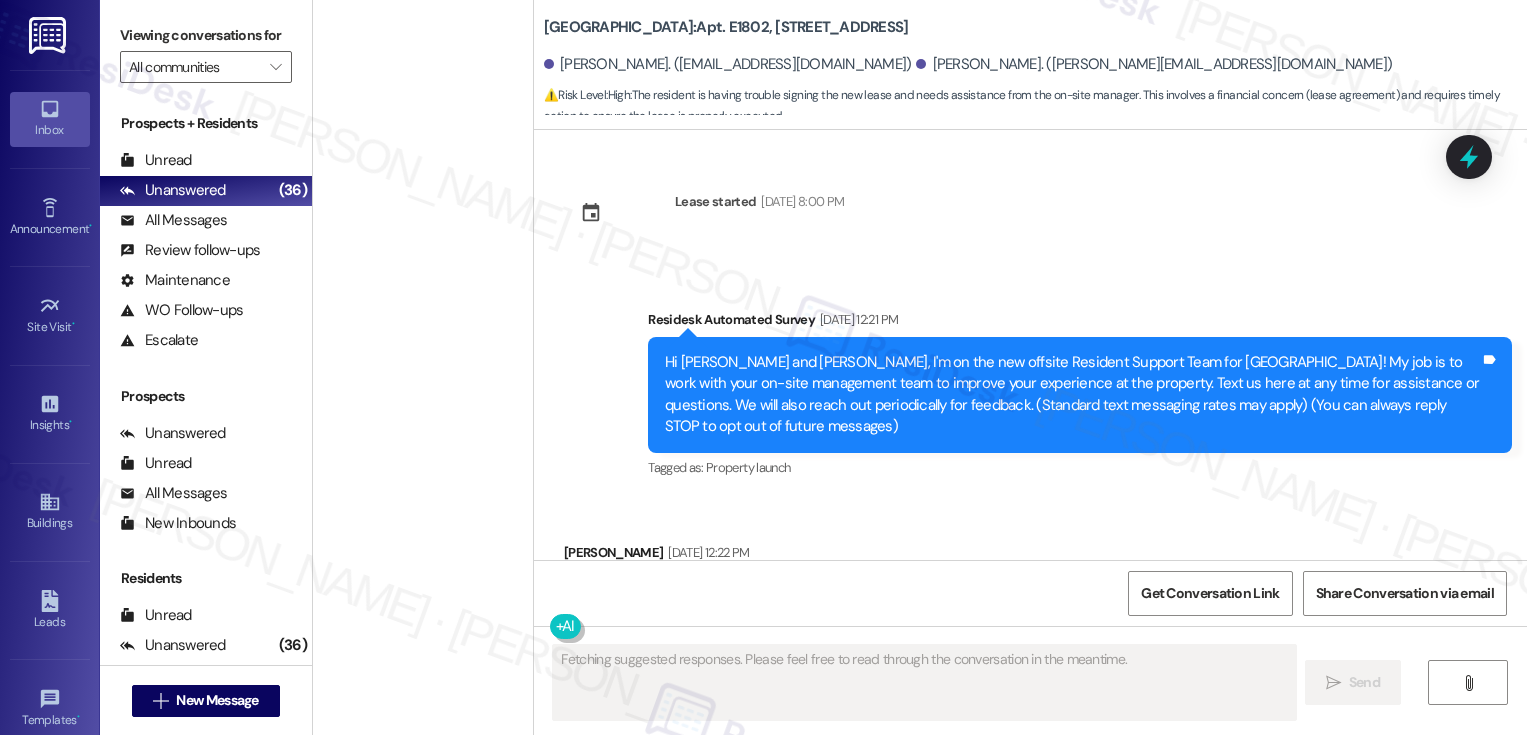 scroll, scrollTop: 0, scrollLeft: 0, axis: both 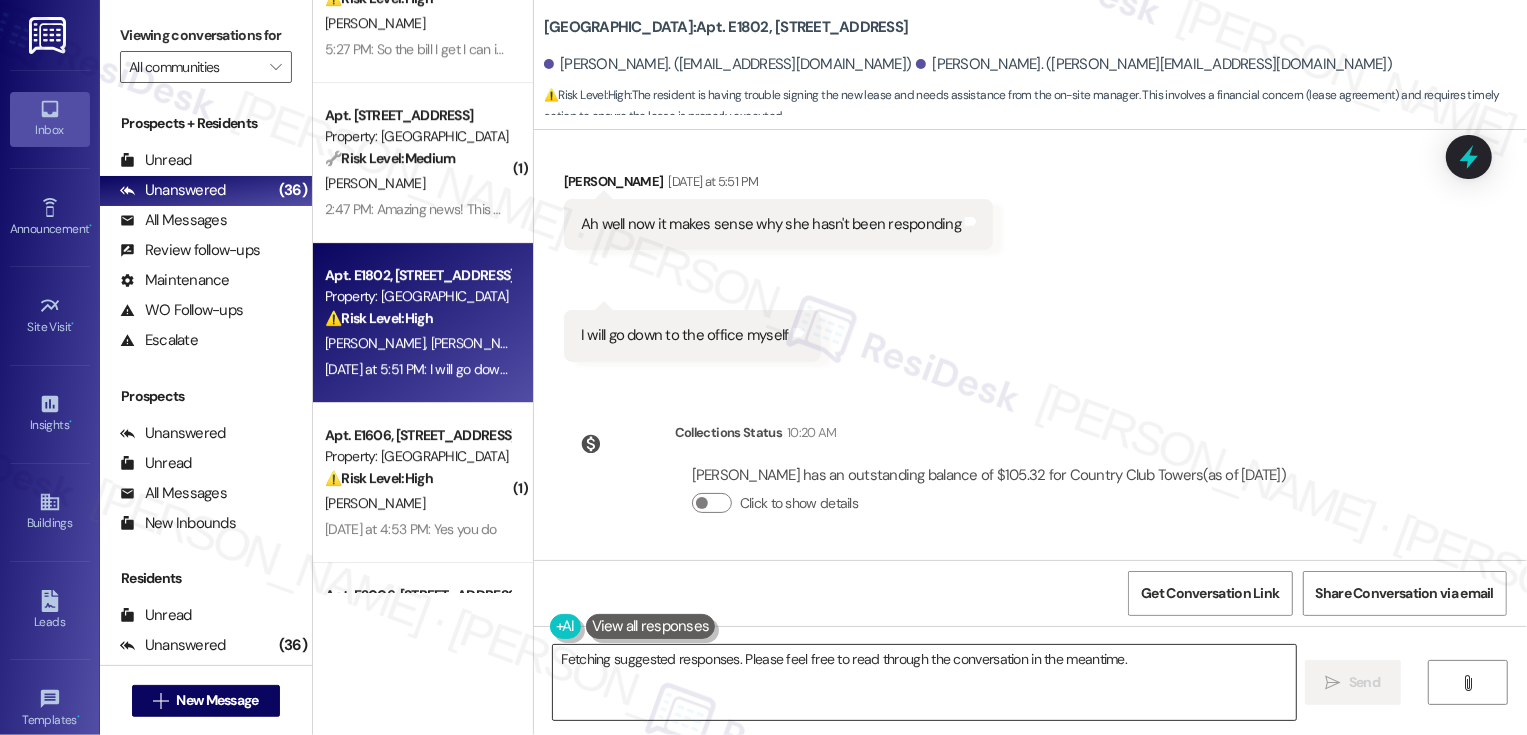 click on "Hi {{first_name}}, I understand your frustration. Since [PERSON_NAME] is no longer with us, visiting the office is a great idea. The office is open Mon-Fri 9am-6pm, and Sat-Sun 9am-5pm. Let me know if you need anything else!" at bounding box center (924, 682) 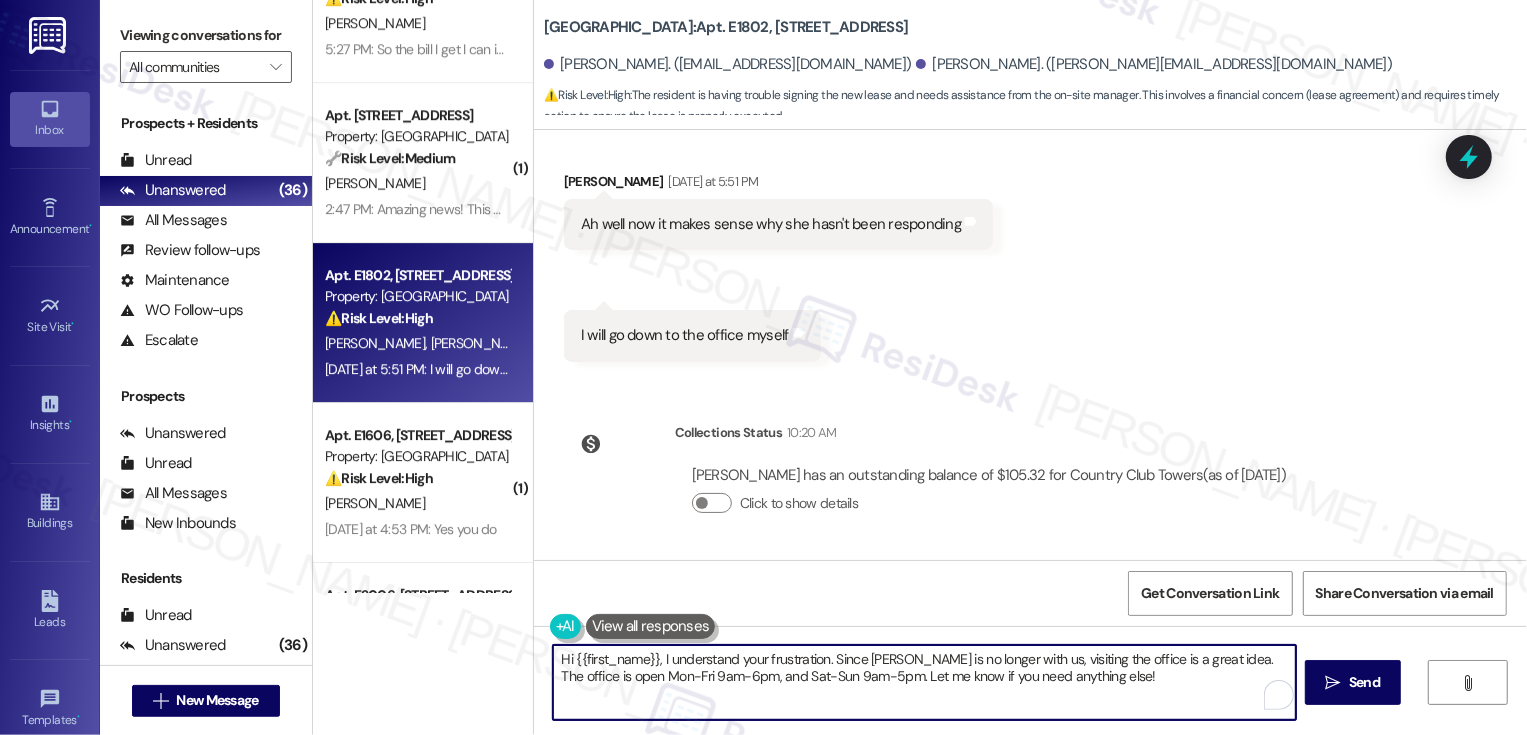 type on "T" 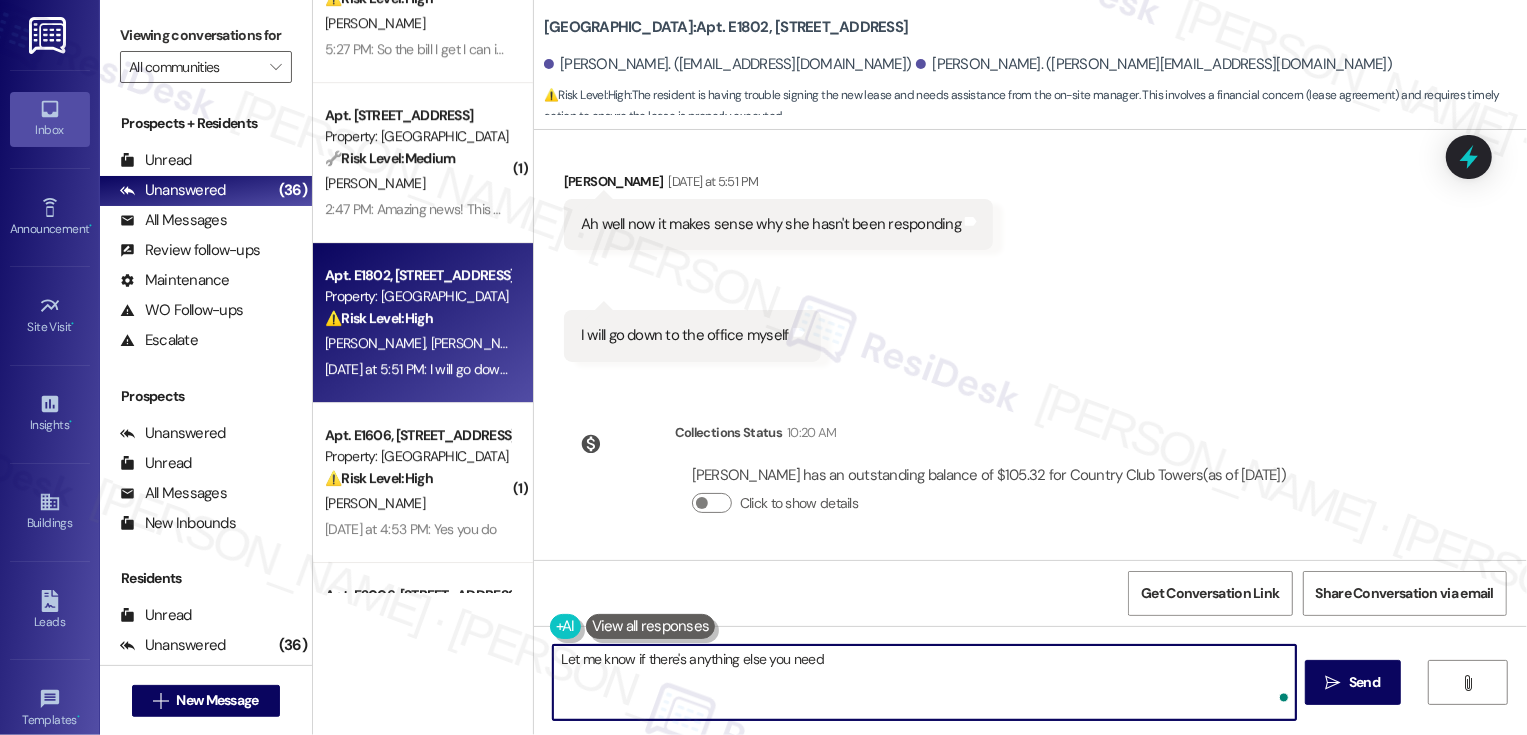 type on "Let me know if there's anything else you need!" 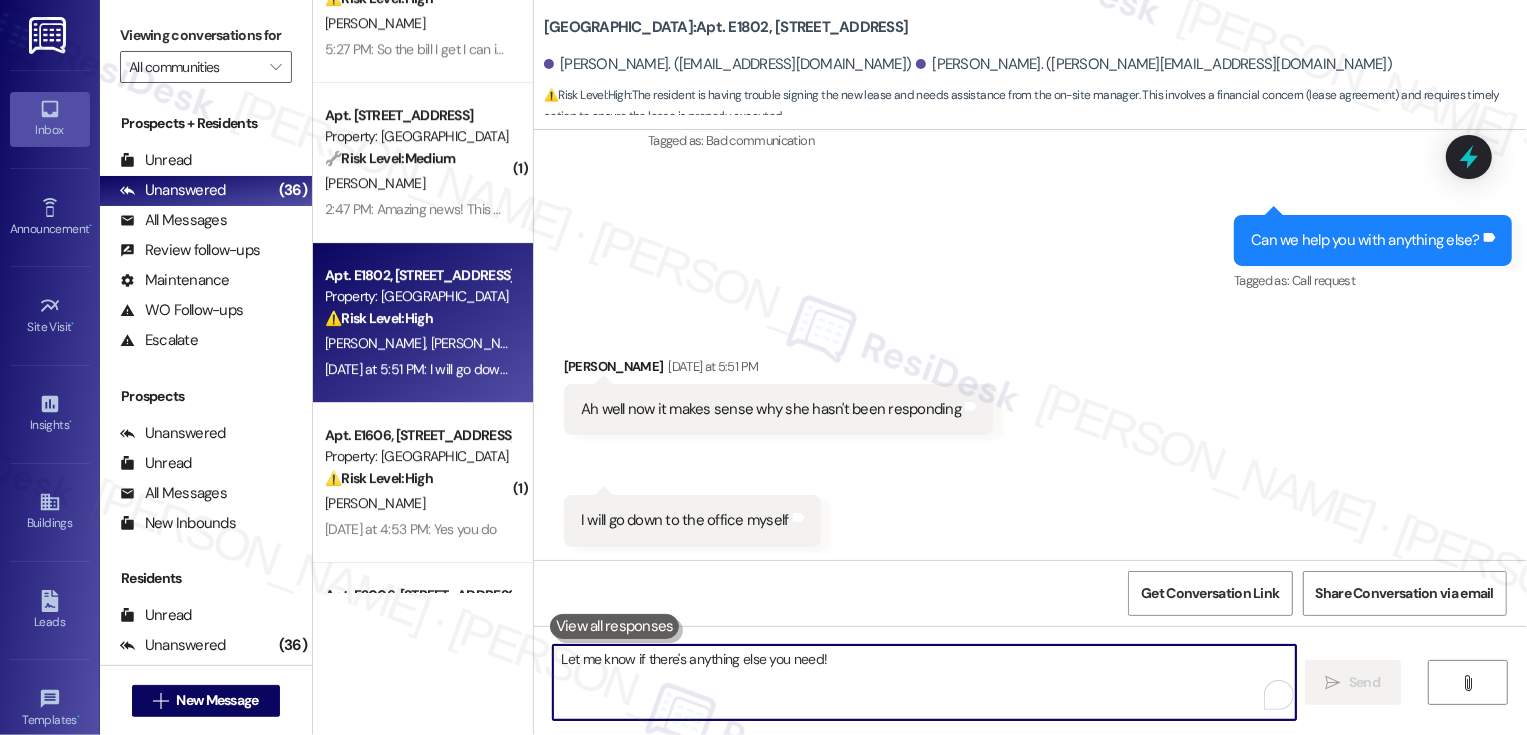 scroll, scrollTop: 1646, scrollLeft: 0, axis: vertical 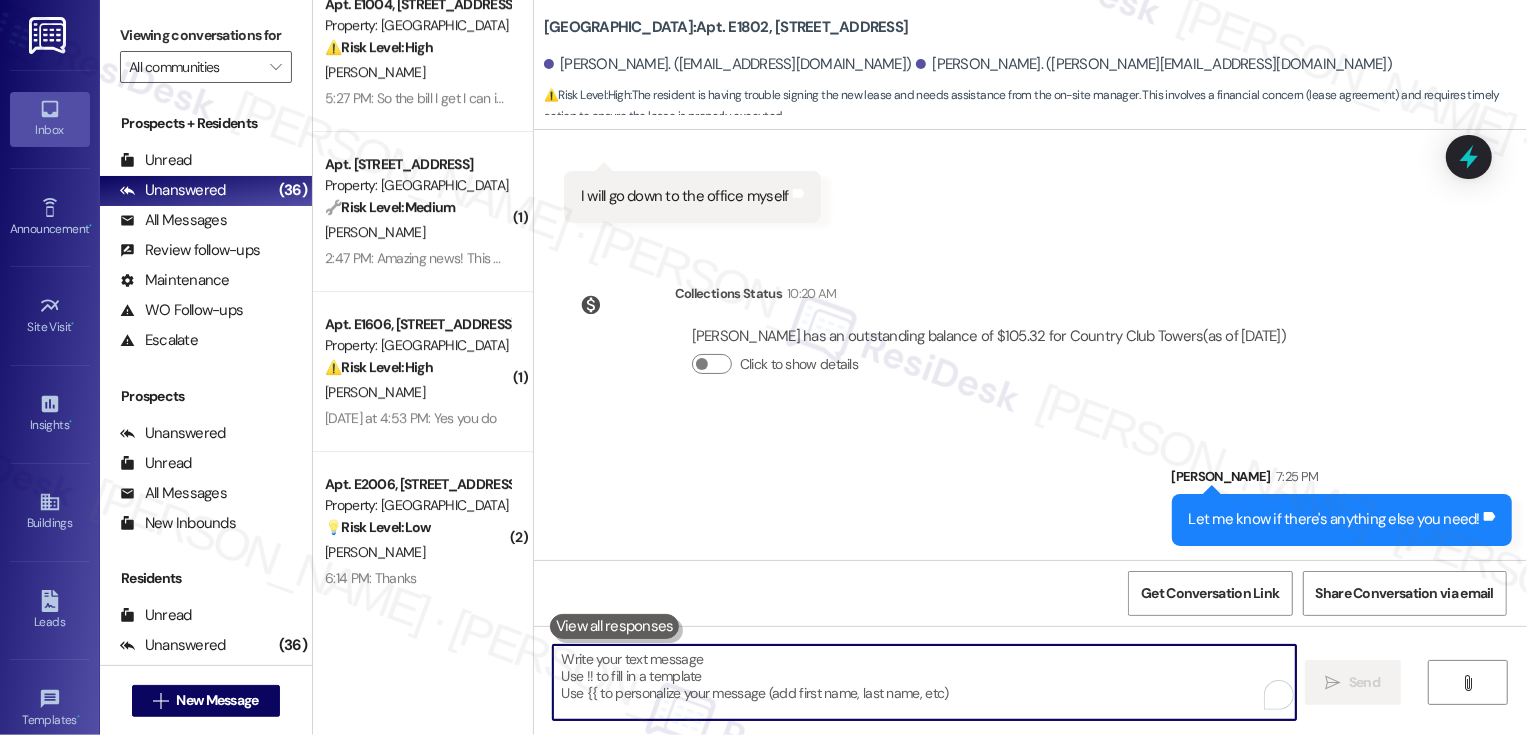 click on "[PERSON_NAME]" at bounding box center (417, 392) 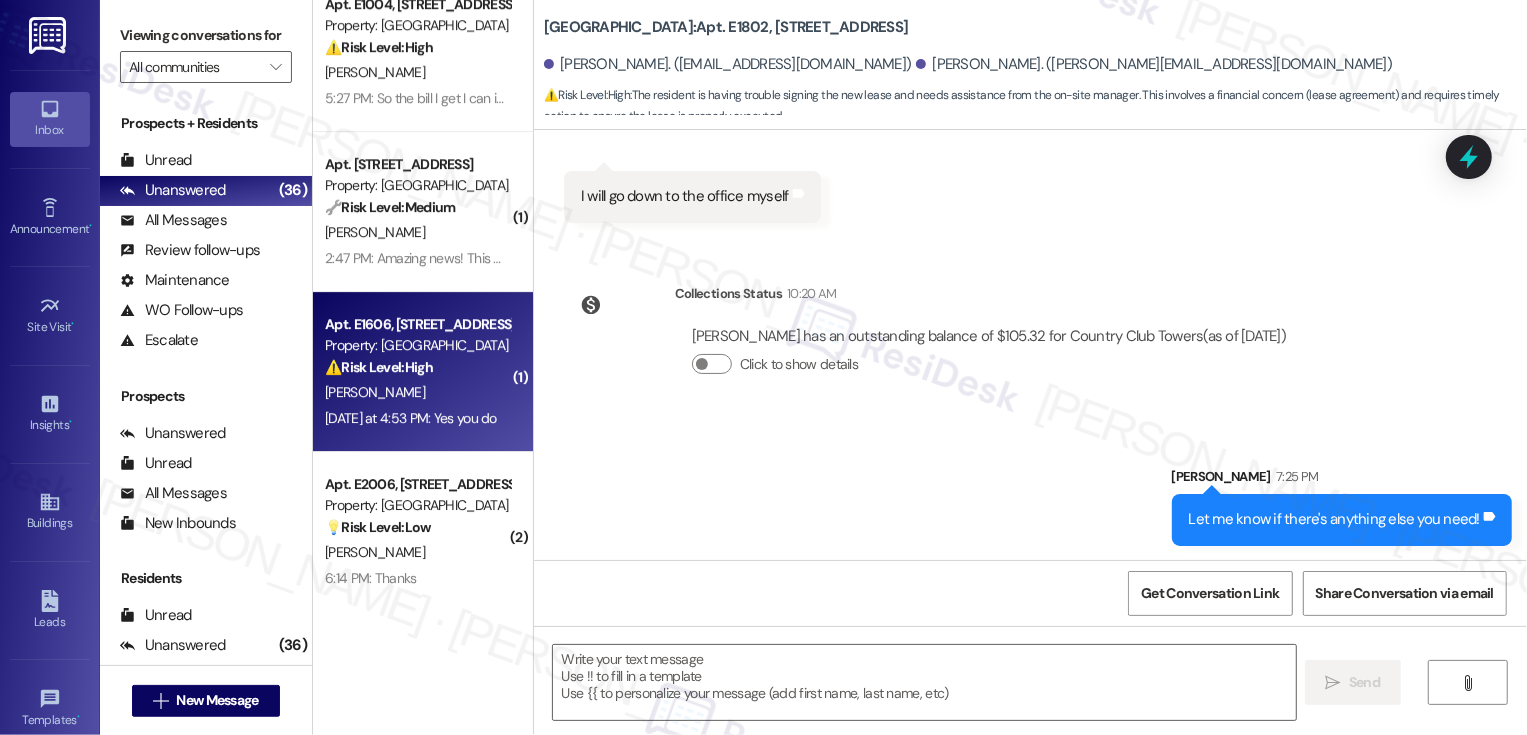 type on "Fetching suggested responses. Please feel free to read through the conversation in the meantime." 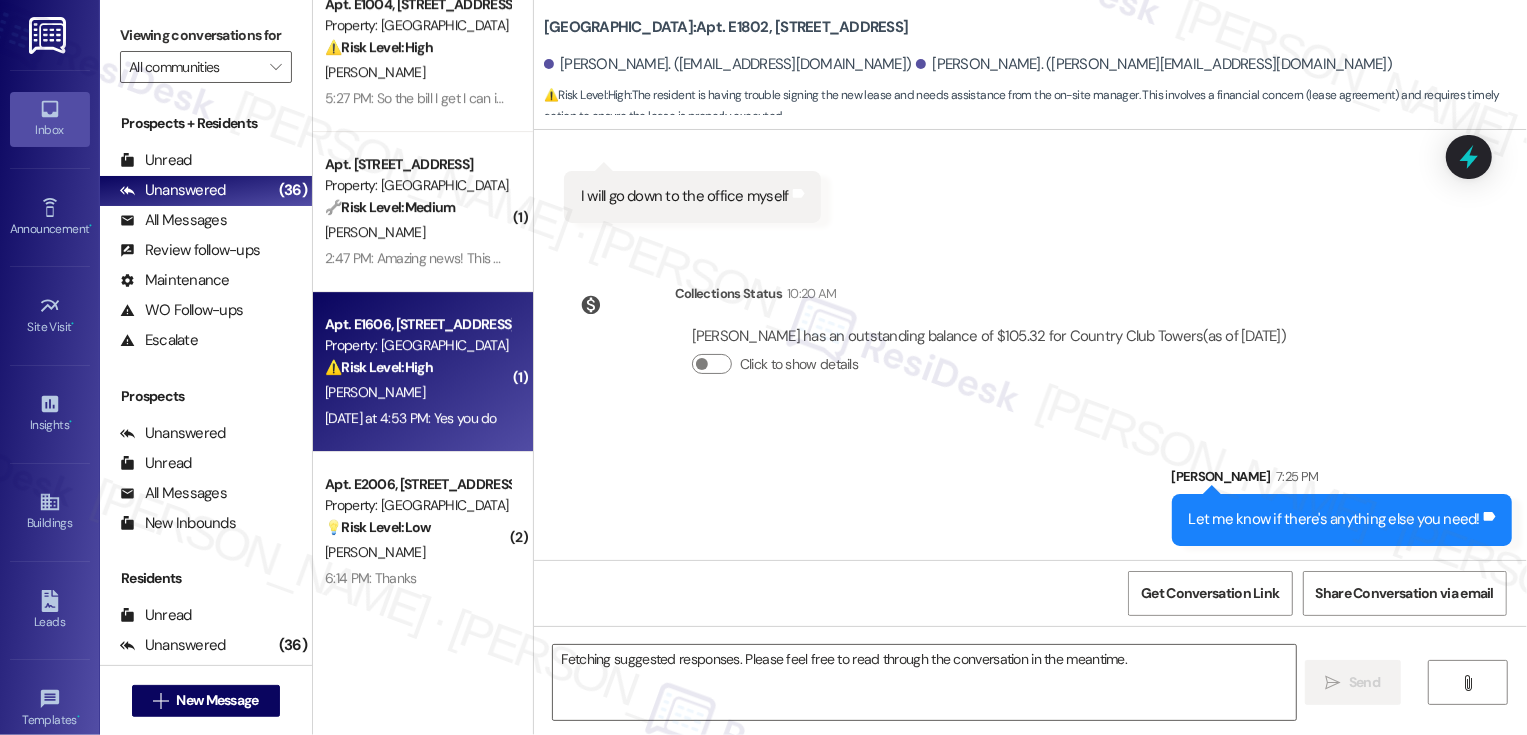 click on "[PERSON_NAME]" at bounding box center (417, 392) 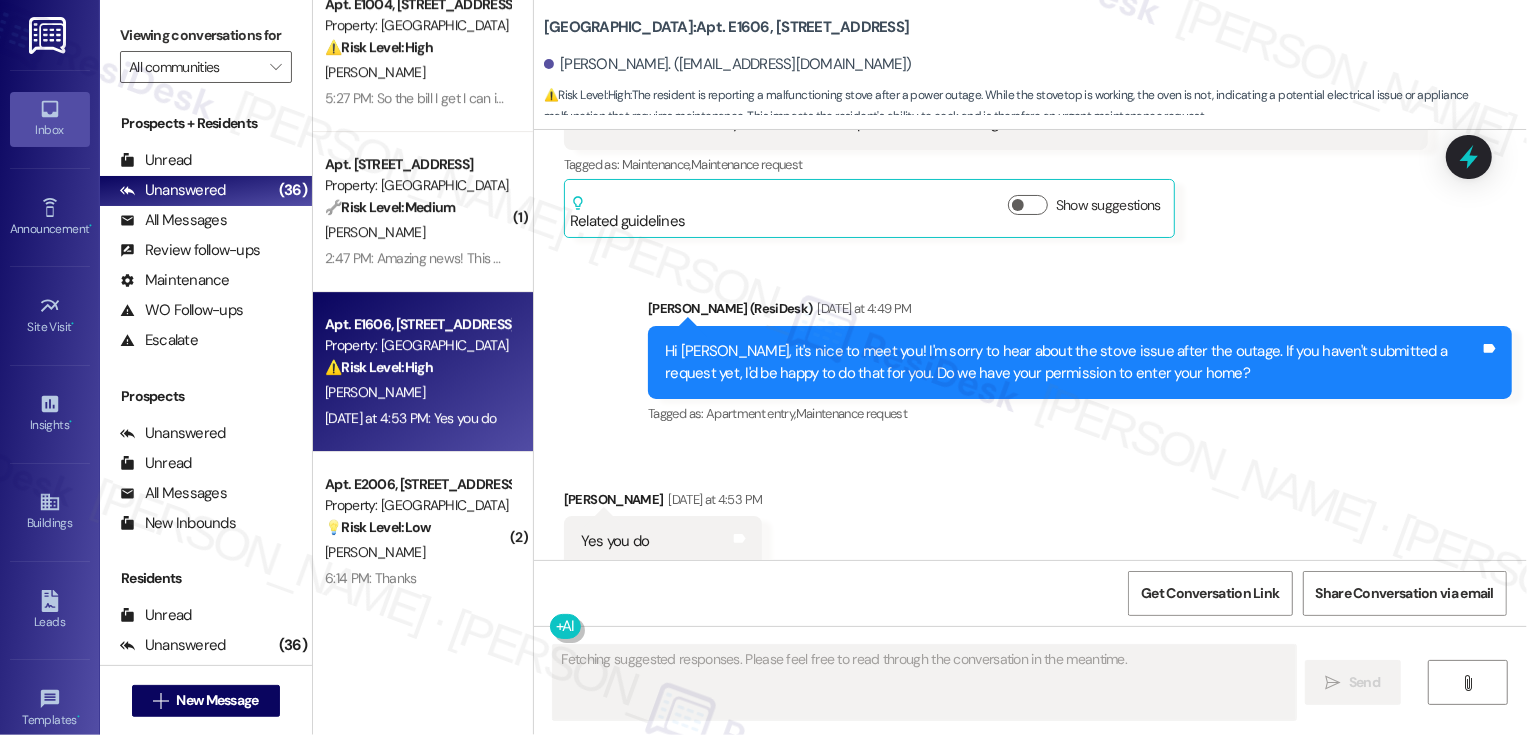 scroll, scrollTop: 921, scrollLeft: 0, axis: vertical 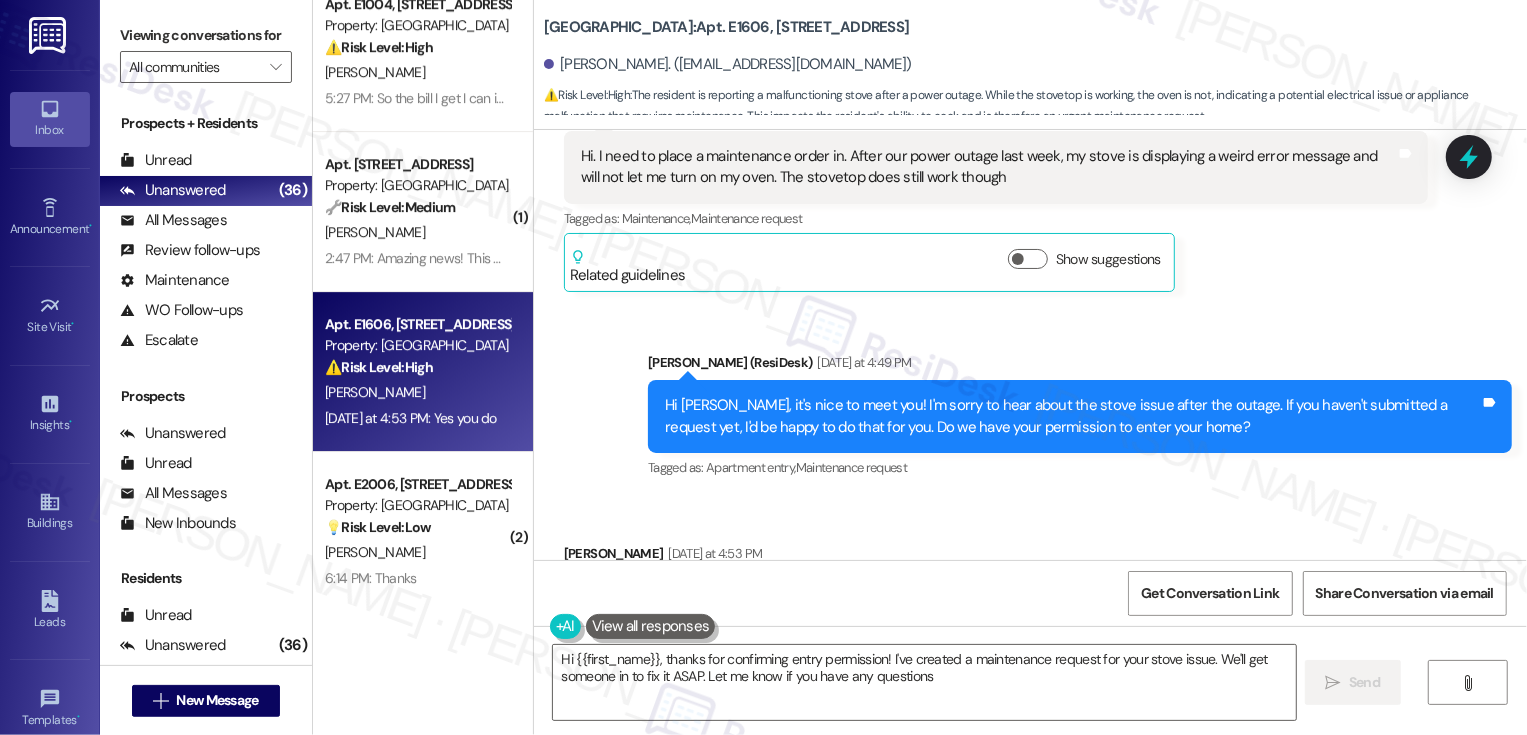 type on "Hi {{first_name}}, thanks for confirming entry permission! I've created a maintenance request for your stove issue. We'll get someone in to fix it ASAP. Let me know if you have any questions!" 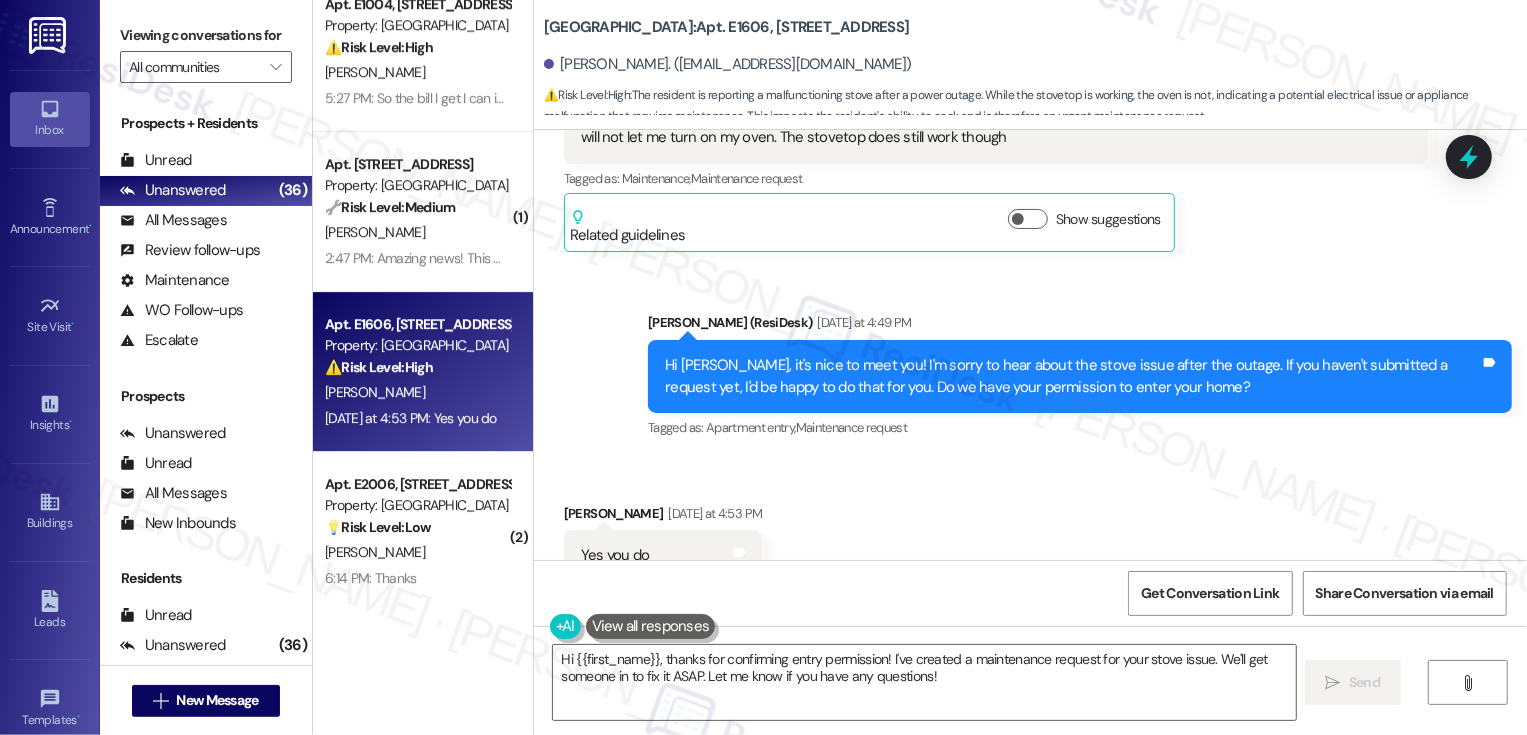 scroll, scrollTop: 1160, scrollLeft: 0, axis: vertical 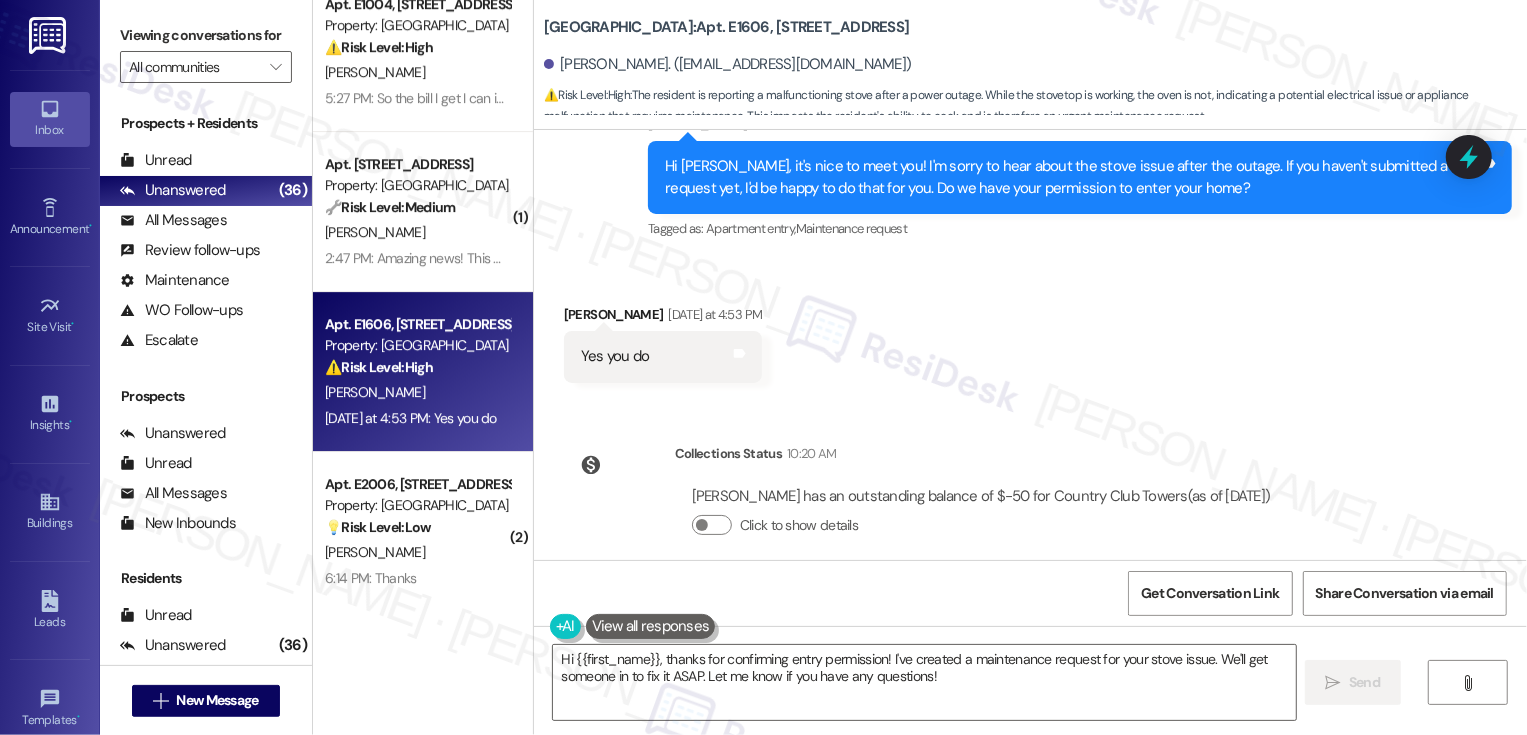 click on "Received via SMS Evan Mahon Yesterday at 4:53 PM Yes you do Tags and notes" at bounding box center (1030, 328) 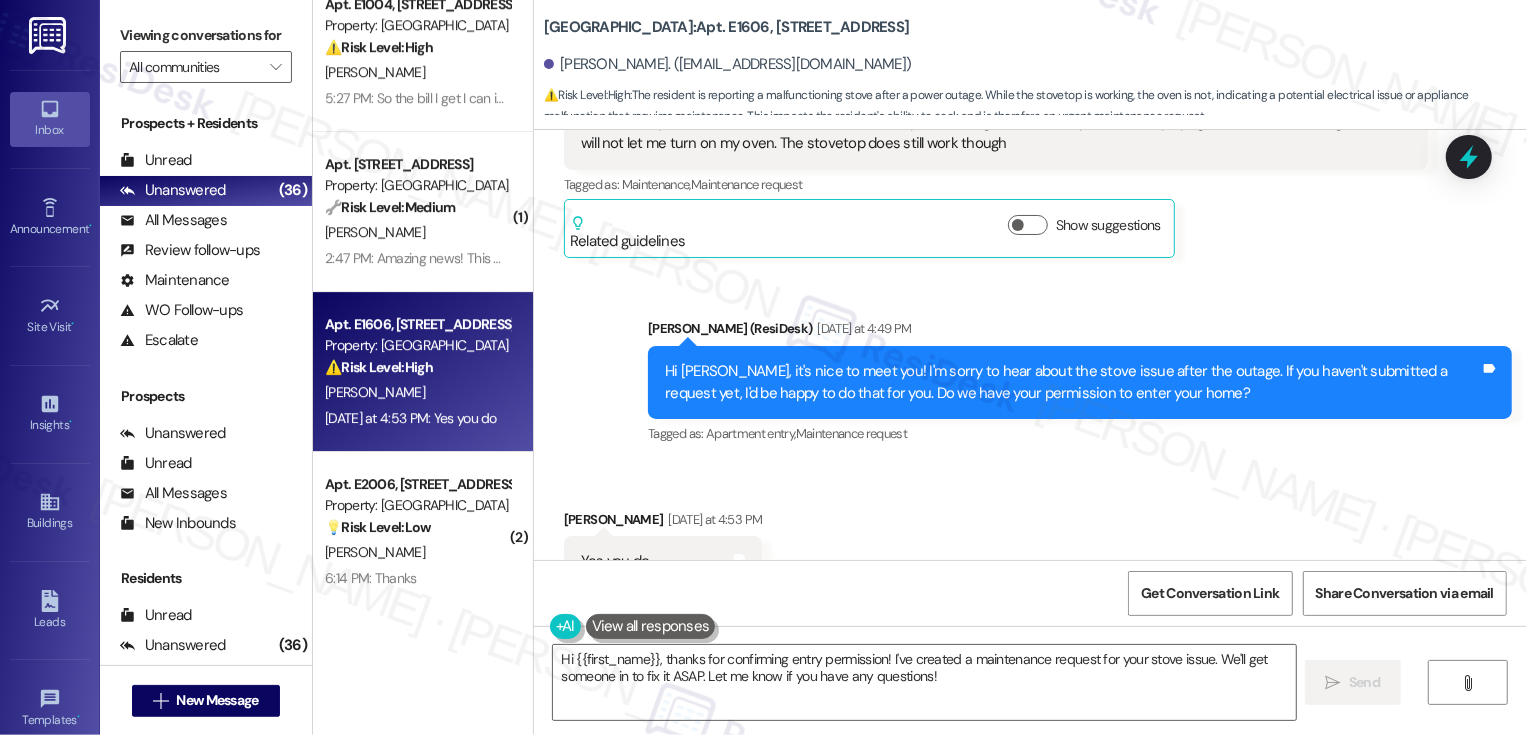 scroll, scrollTop: 1160, scrollLeft: 0, axis: vertical 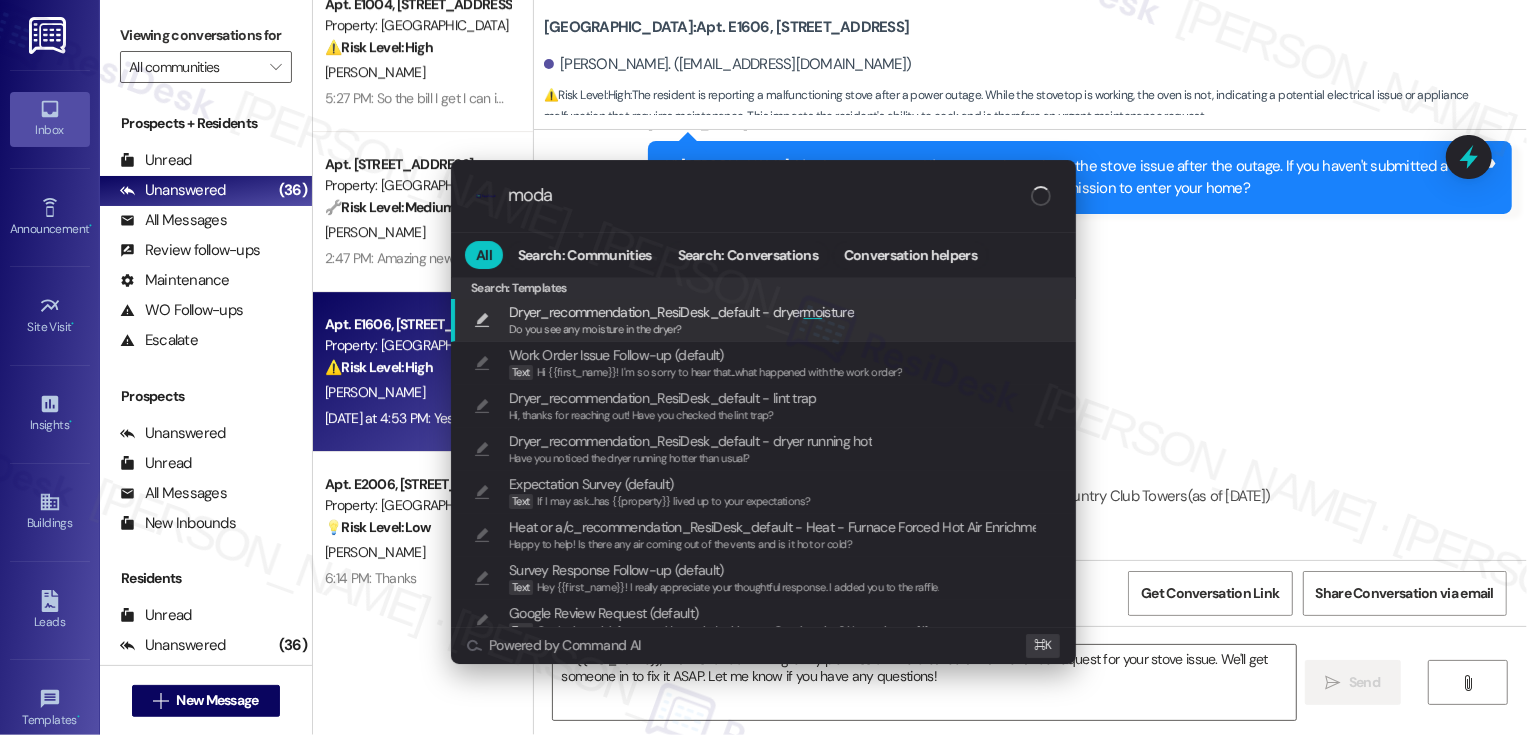 type on "modal" 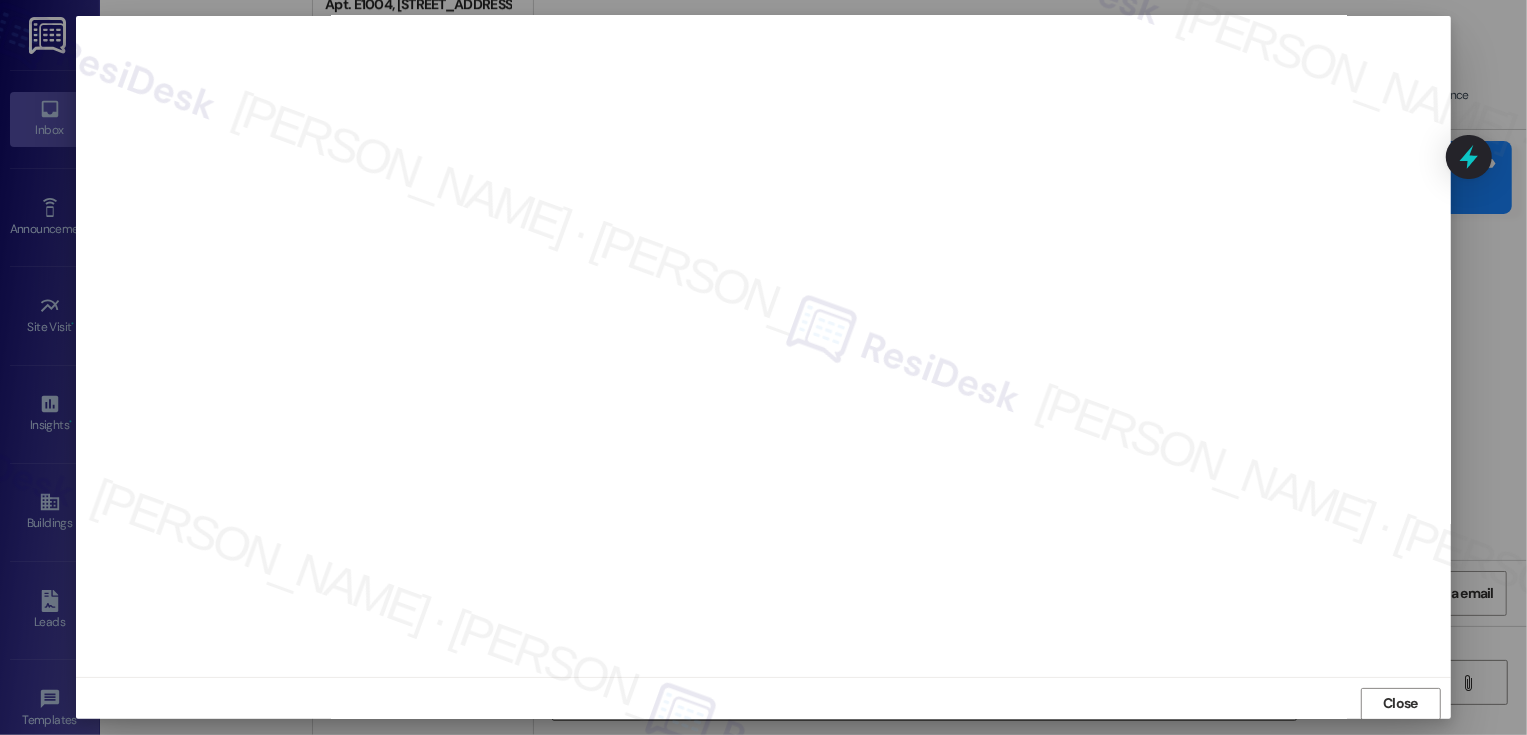 scroll, scrollTop: 11, scrollLeft: 0, axis: vertical 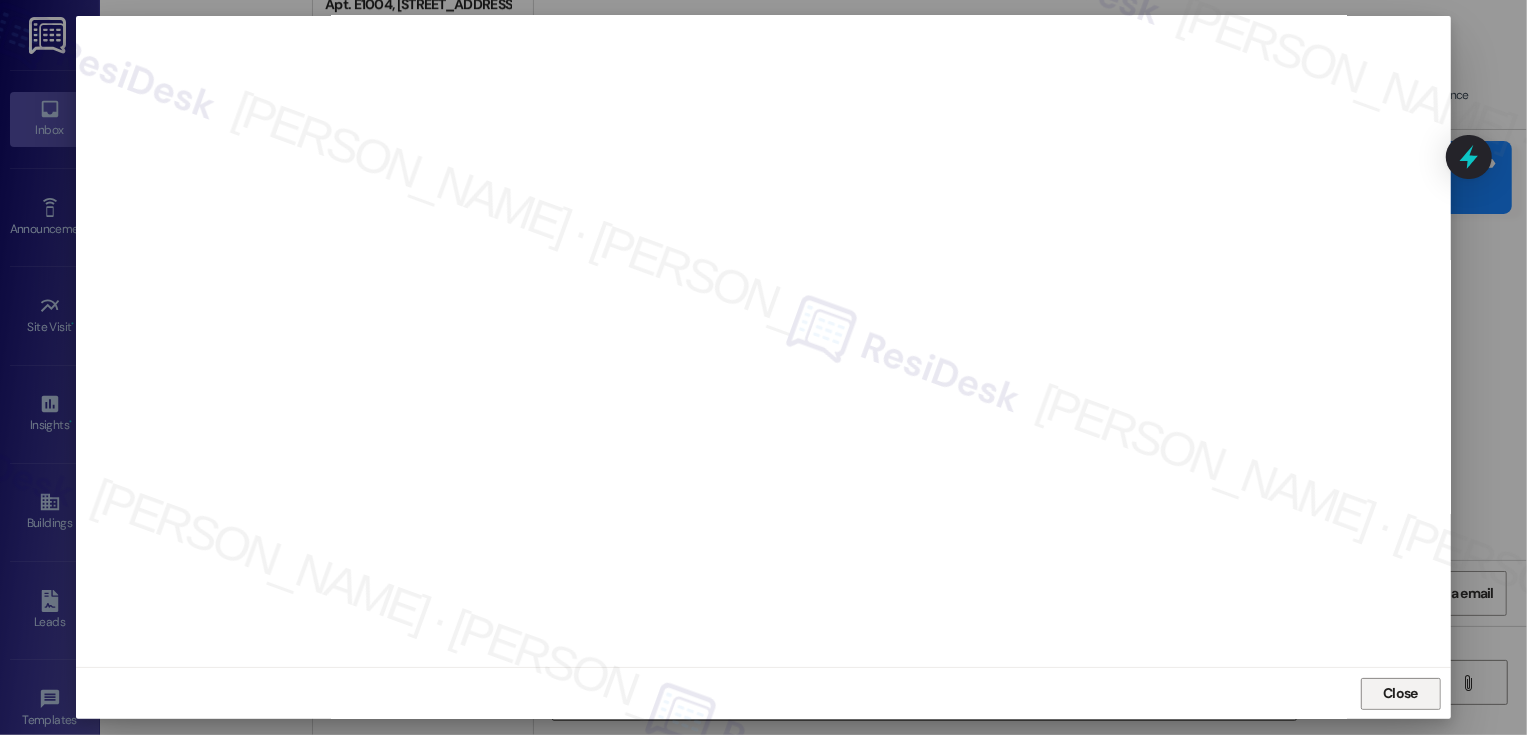 click on "Close" at bounding box center (1400, 694) 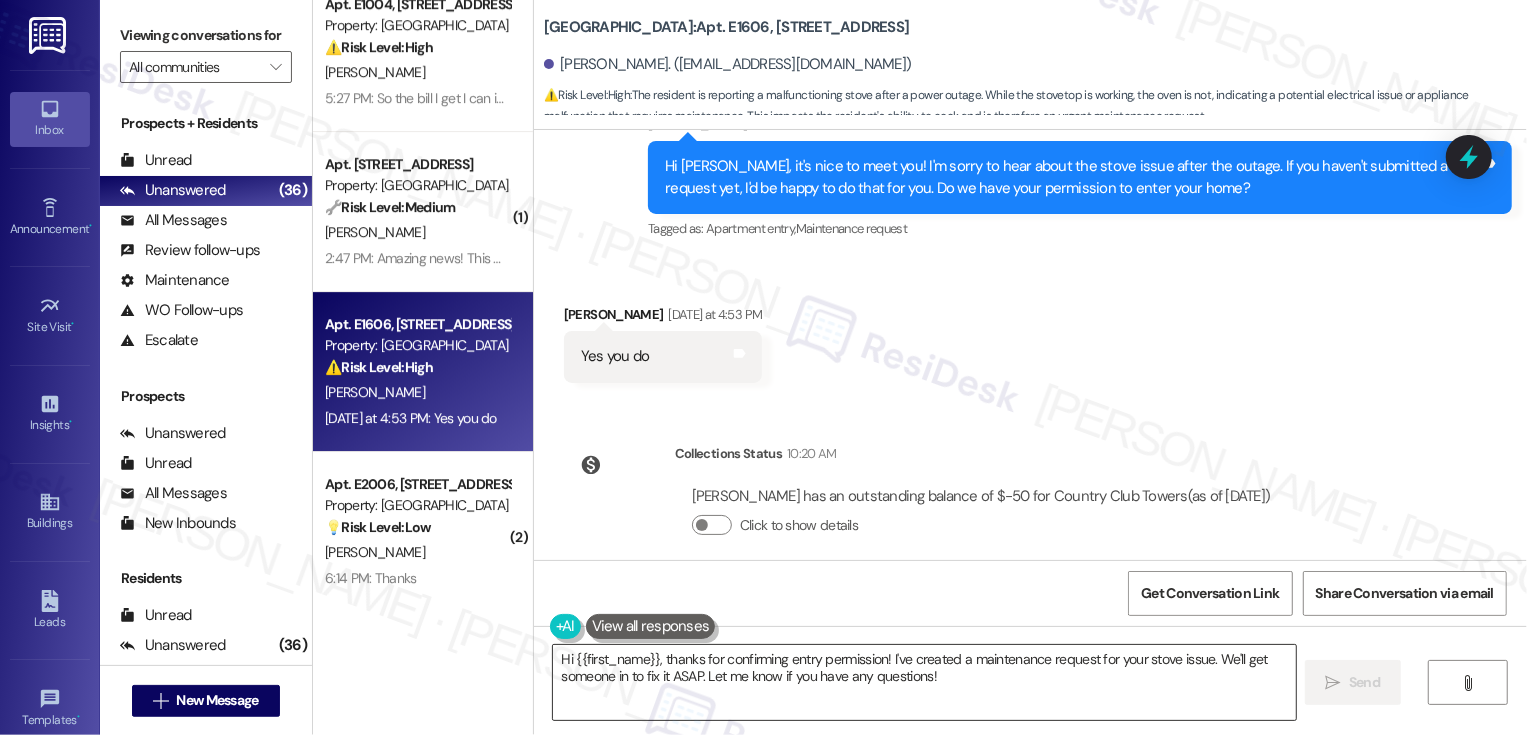 click on "Hi {{first_name}}, thanks for confirming entry permission! I've created a maintenance request for your stove issue. We'll get someone in to fix it ASAP. Let me know if you have any questions!" at bounding box center [924, 682] 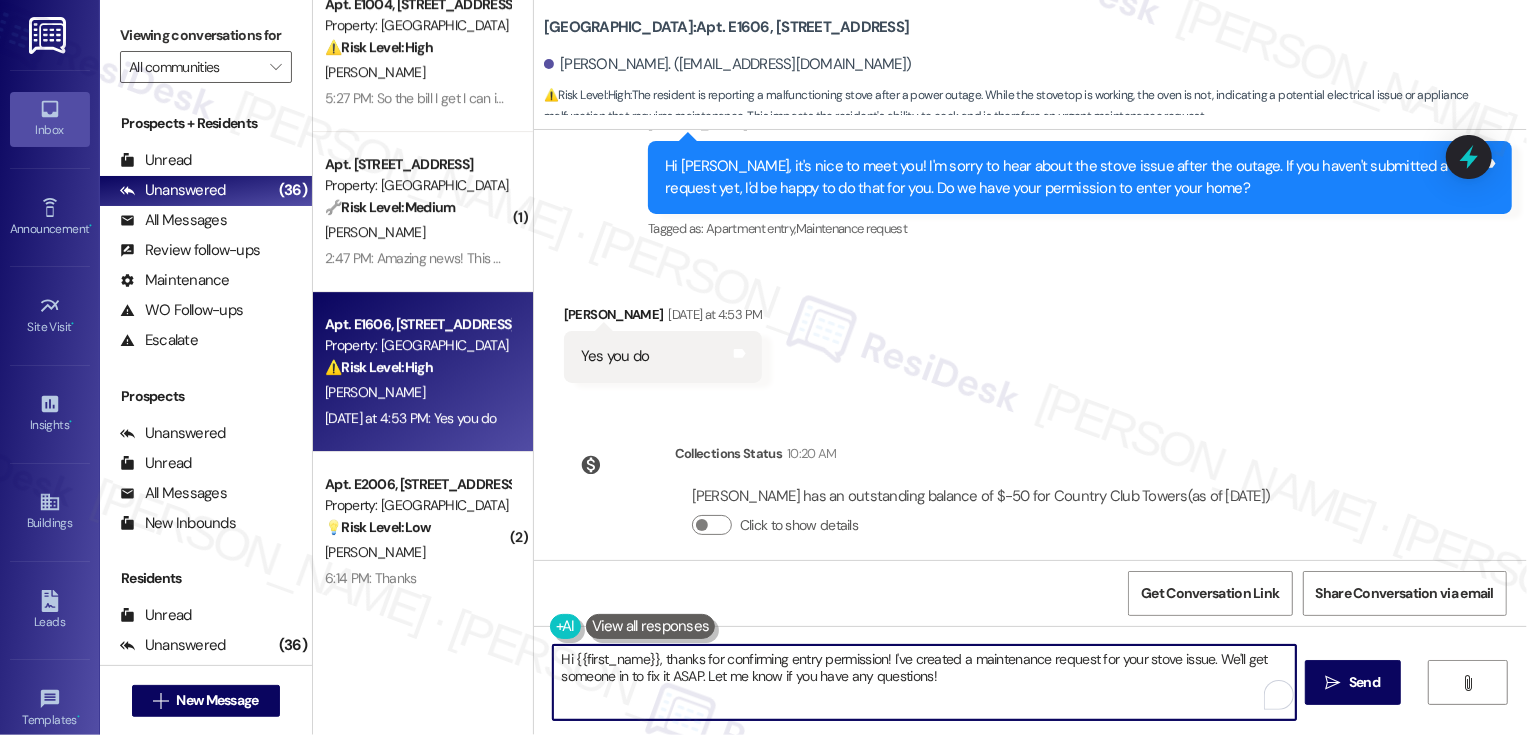 drag, startPoint x: 657, startPoint y: 660, endPoint x: 540, endPoint y: 666, distance: 117.15375 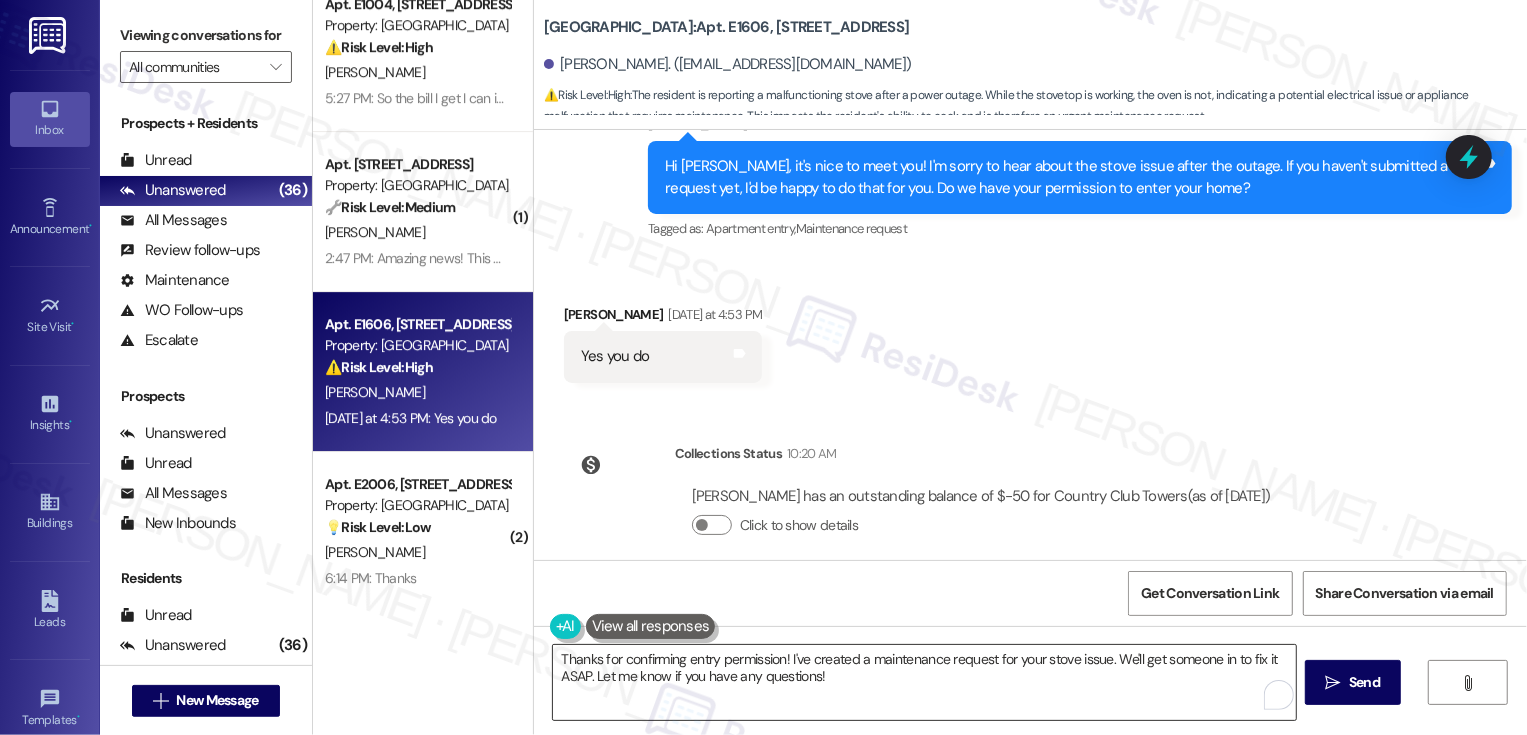drag, startPoint x: 539, startPoint y: 676, endPoint x: 565, endPoint y: 676, distance: 26 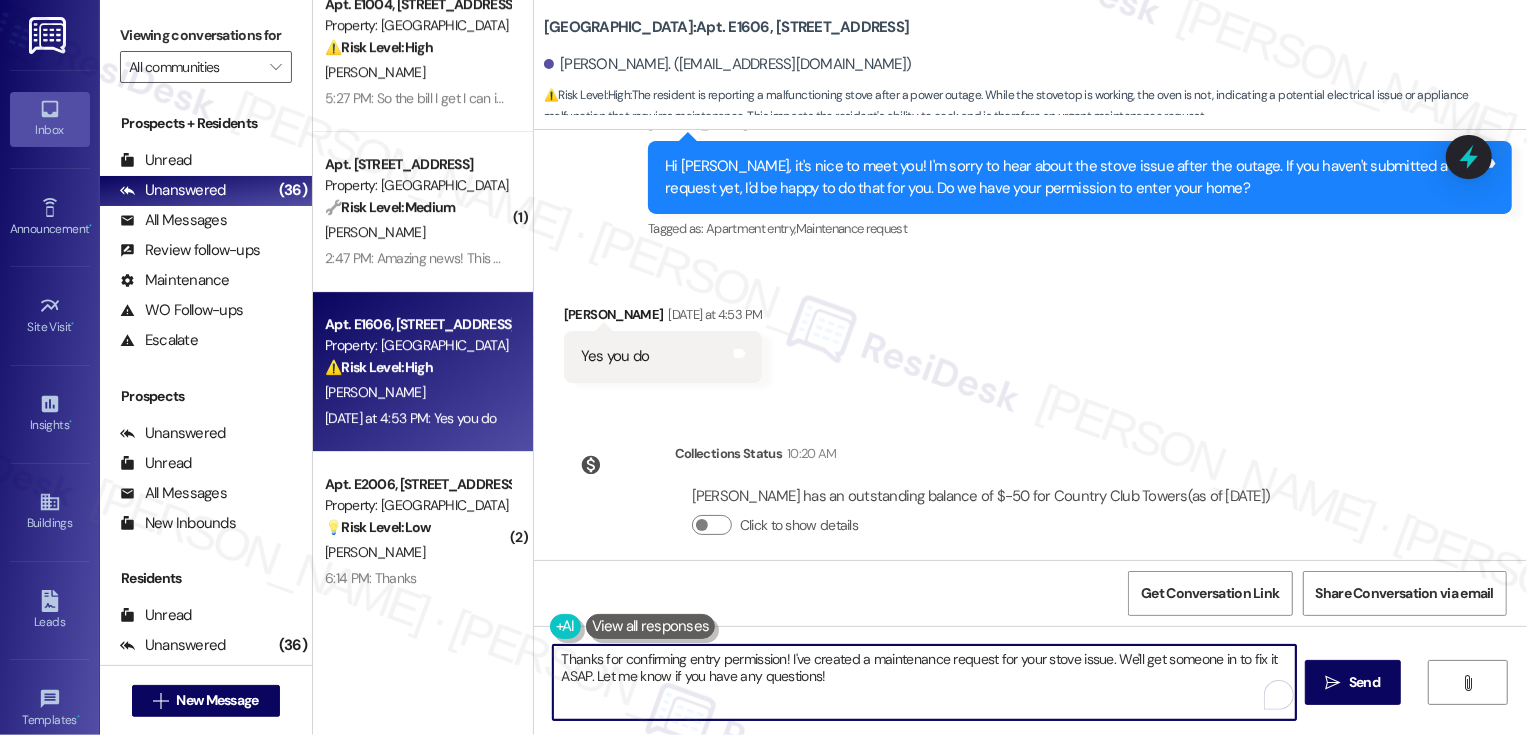 drag, startPoint x: 547, startPoint y: 677, endPoint x: 829, endPoint y: 689, distance: 282.25522 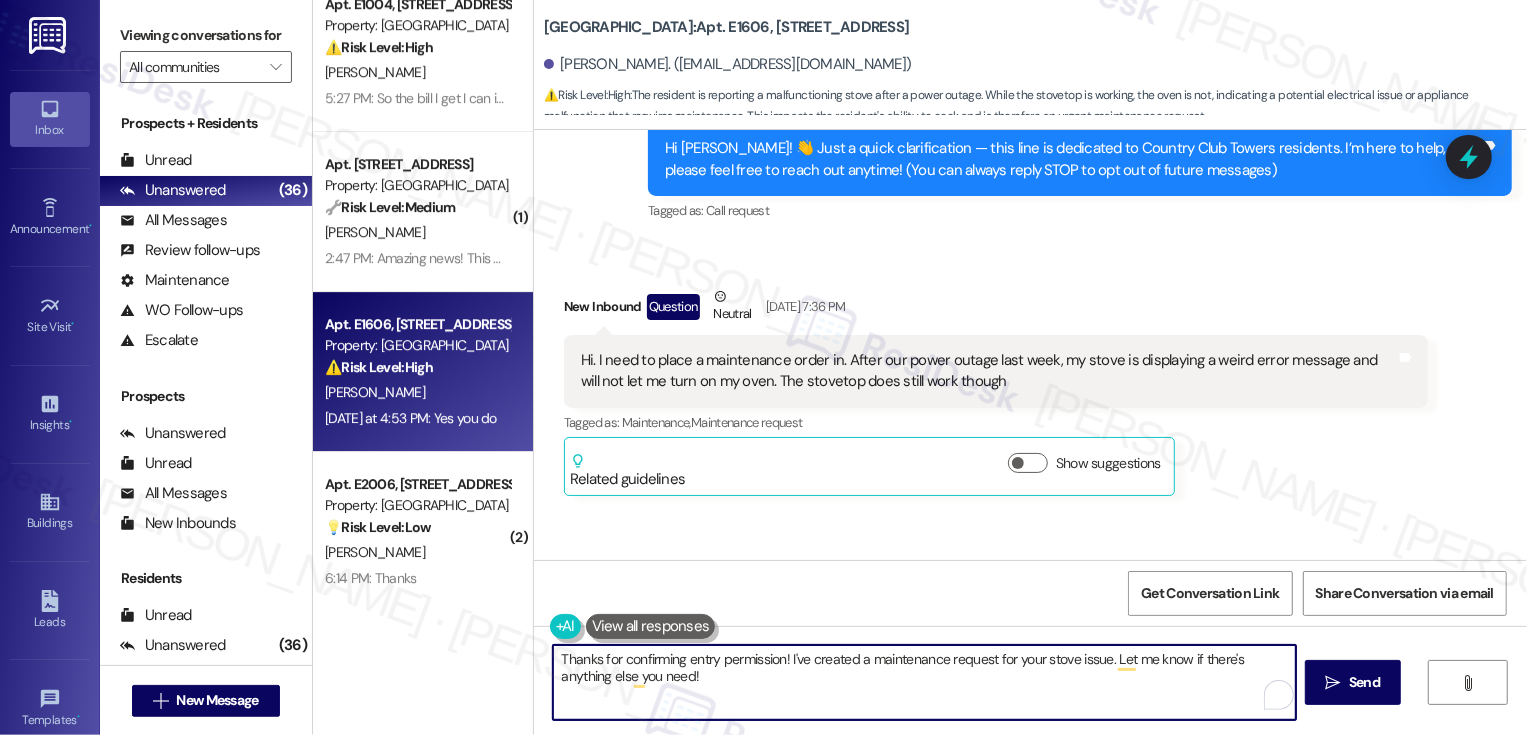 scroll, scrollTop: 897, scrollLeft: 0, axis: vertical 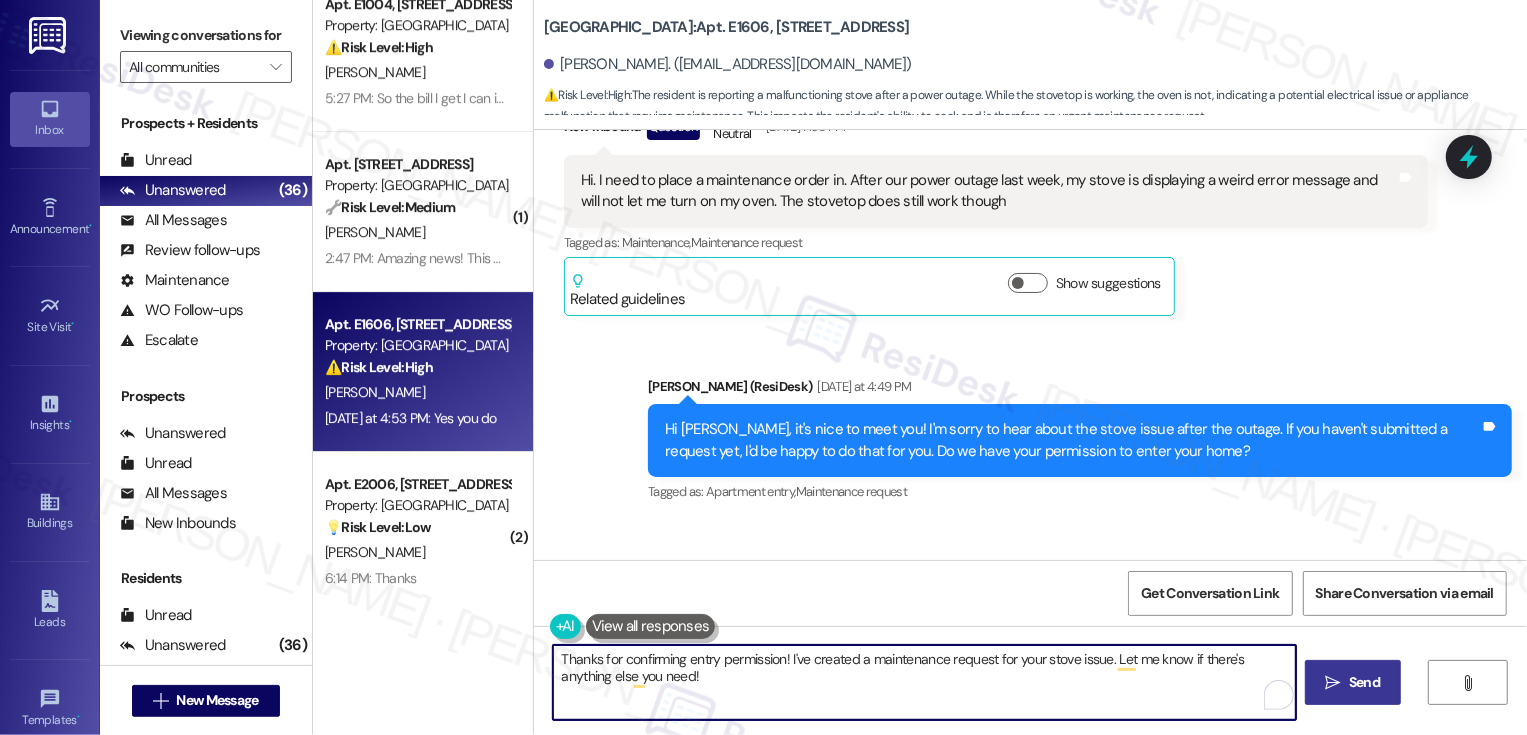 type on "Thanks for confirming entry permission! I've created a maintenance request for your stove issue. Let me know if there's anything else you need!" 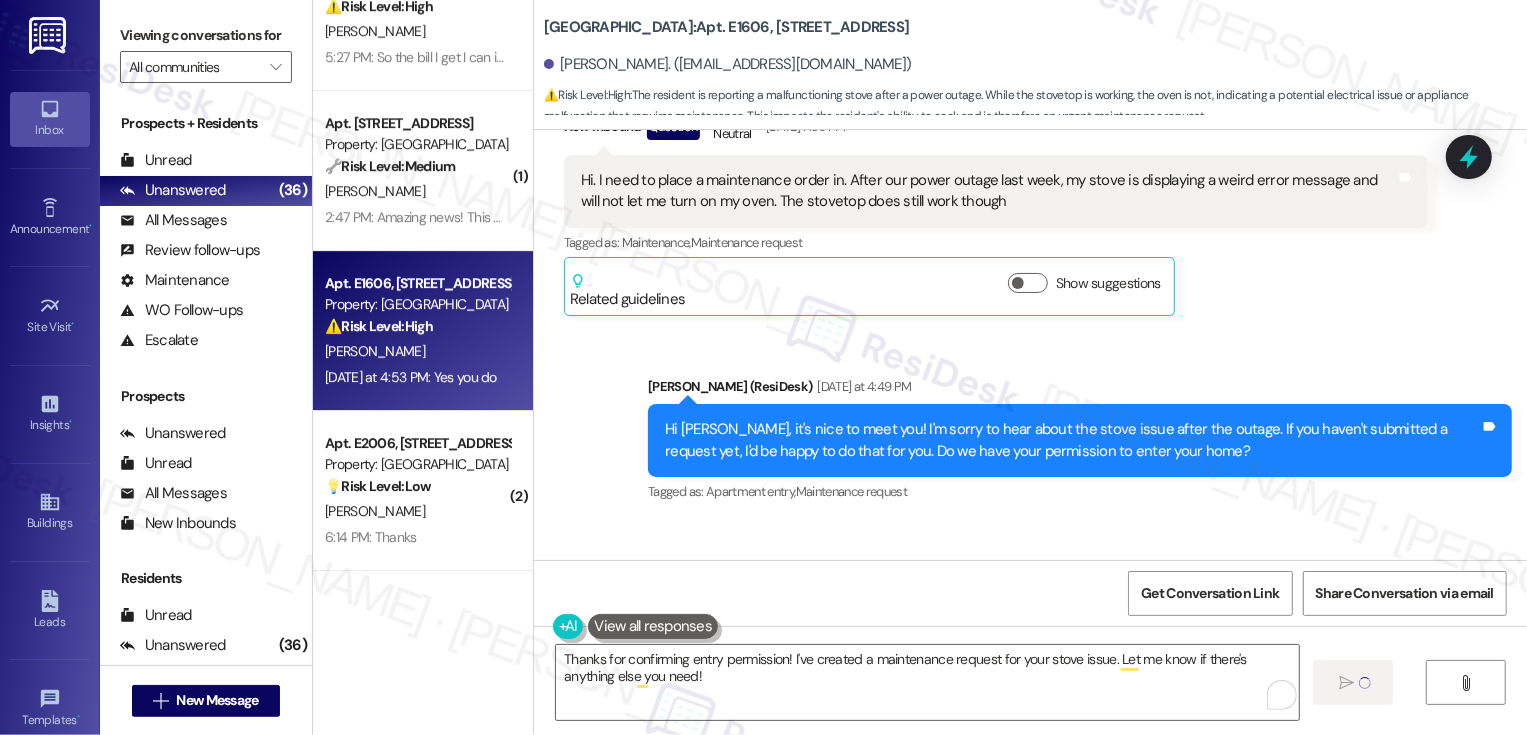 scroll, scrollTop: 4895, scrollLeft: 0, axis: vertical 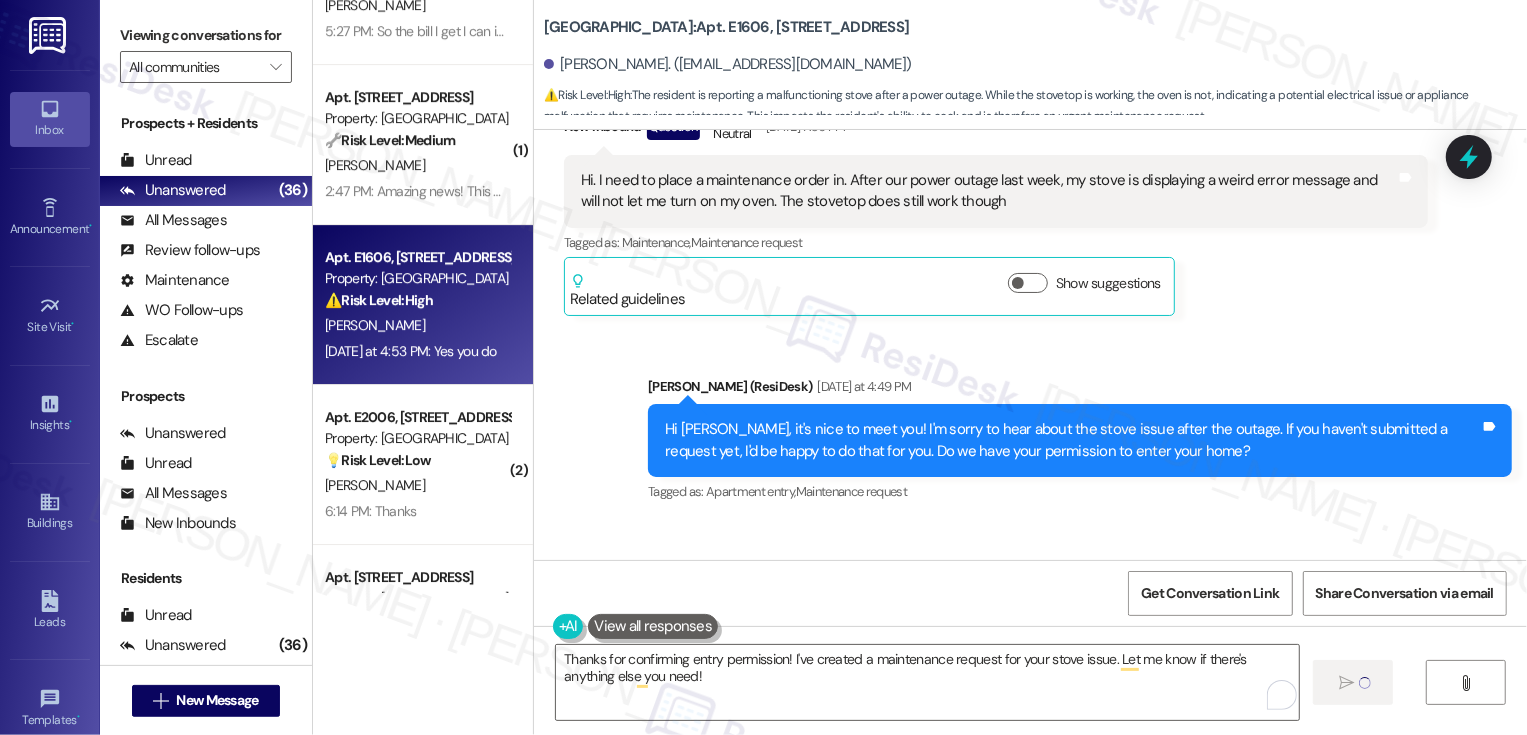 type 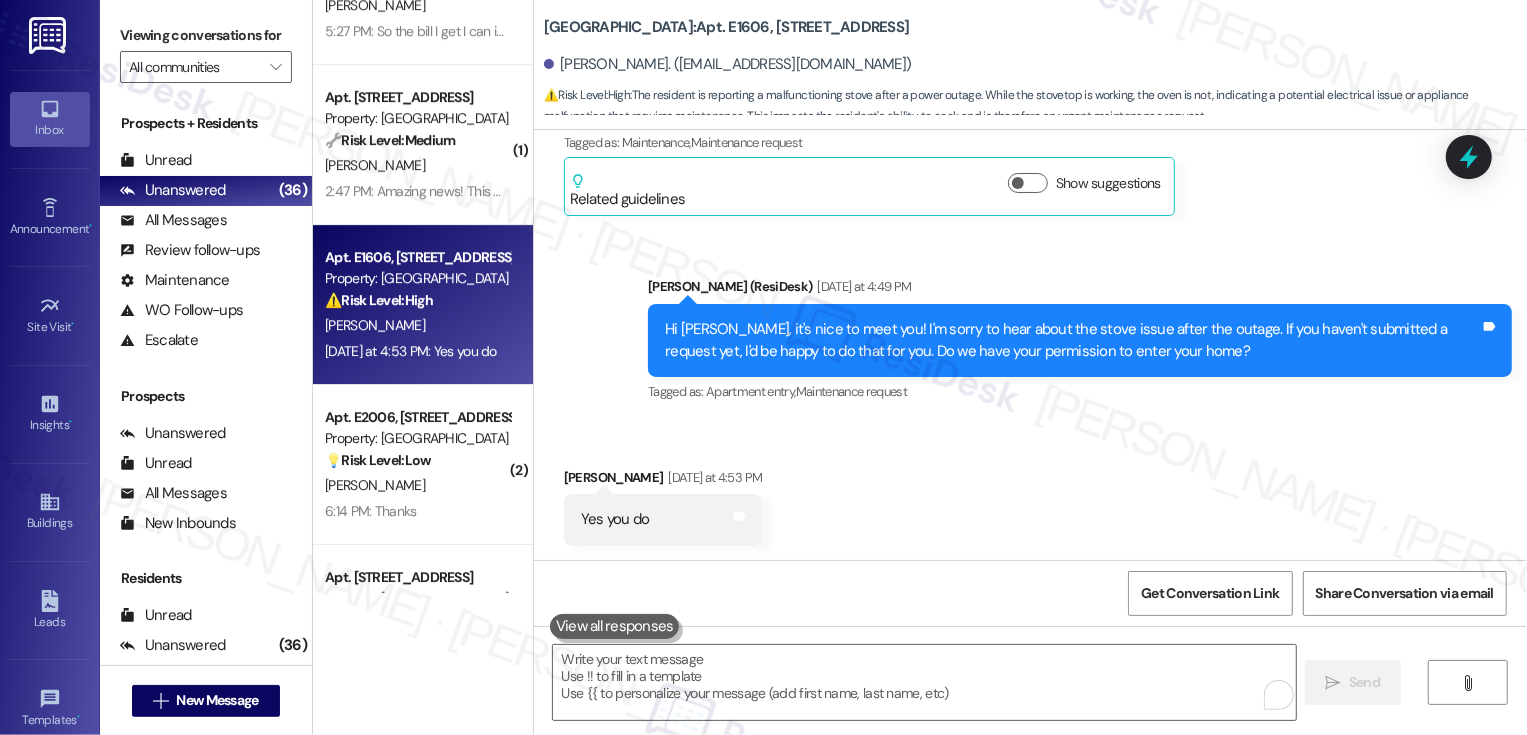 scroll, scrollTop: 1096, scrollLeft: 0, axis: vertical 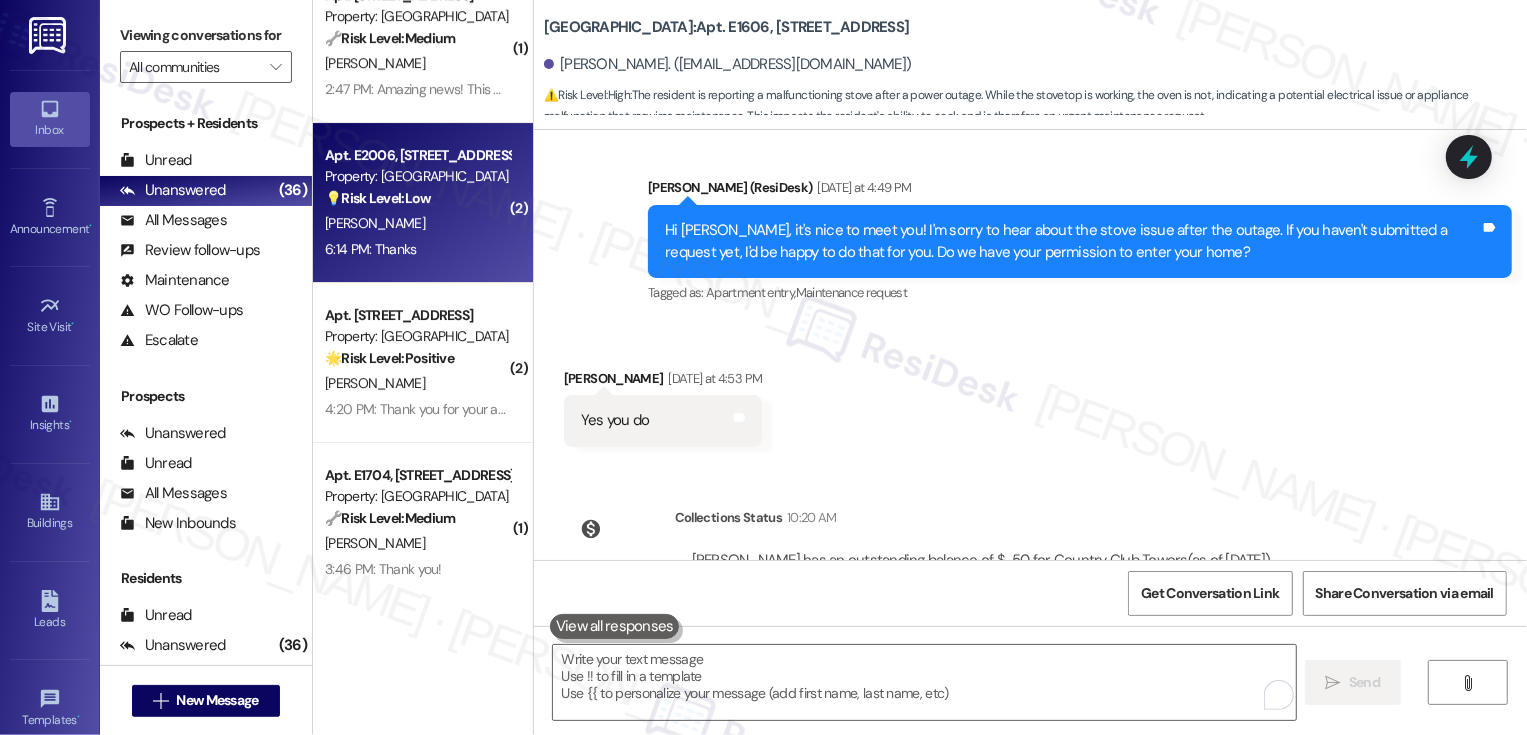 click on "Apt. E2006, 1101 East Bayaud Avenue Property: Country Club Towers 💡  Risk Level:  Low The resident is clarifying the property name, which is a non-essential request. C. Adams 6:14 PM: Thanks  6:14 PM: Thanks" at bounding box center (423, 203) 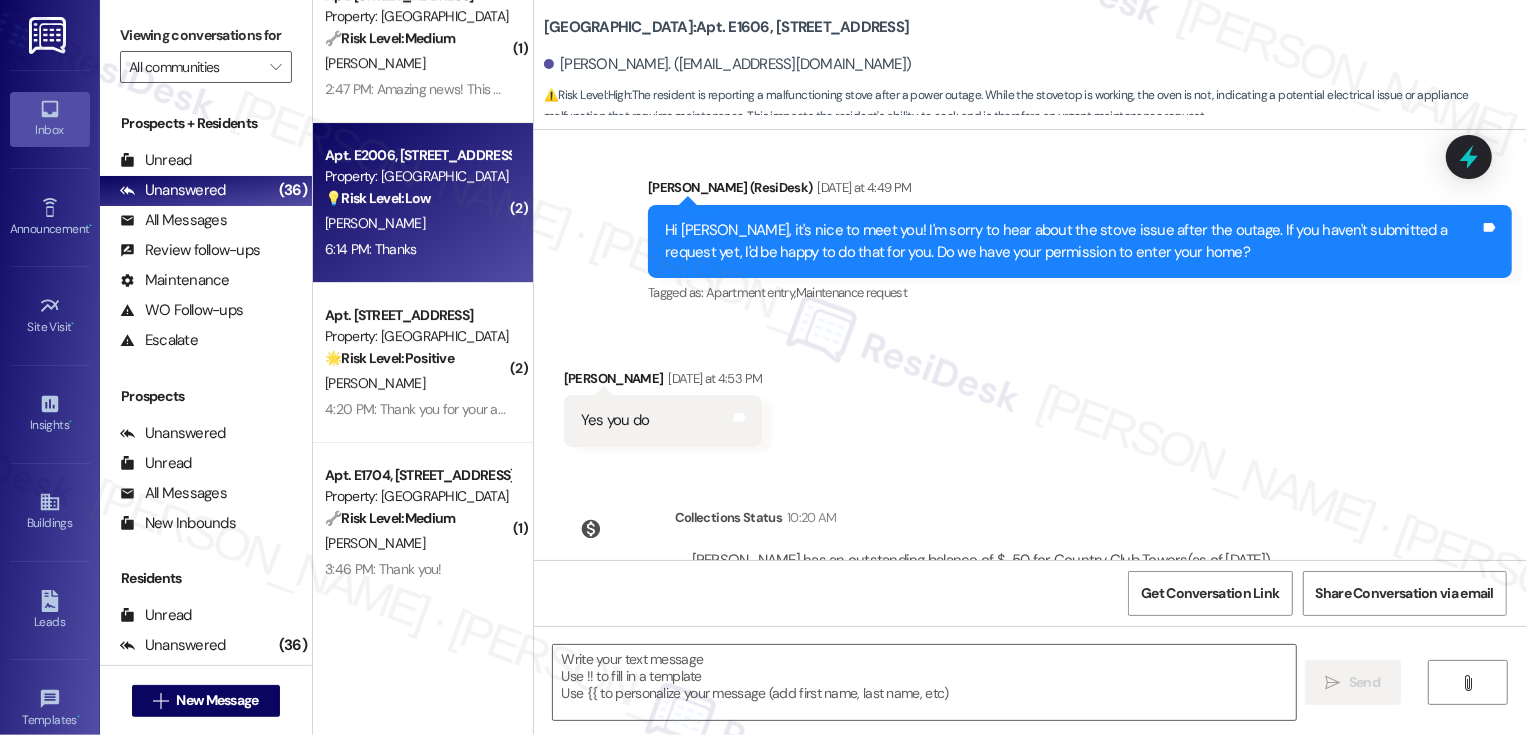 type on "Fetching suggested responses. Please feel free to read through the conversation in the meantime." 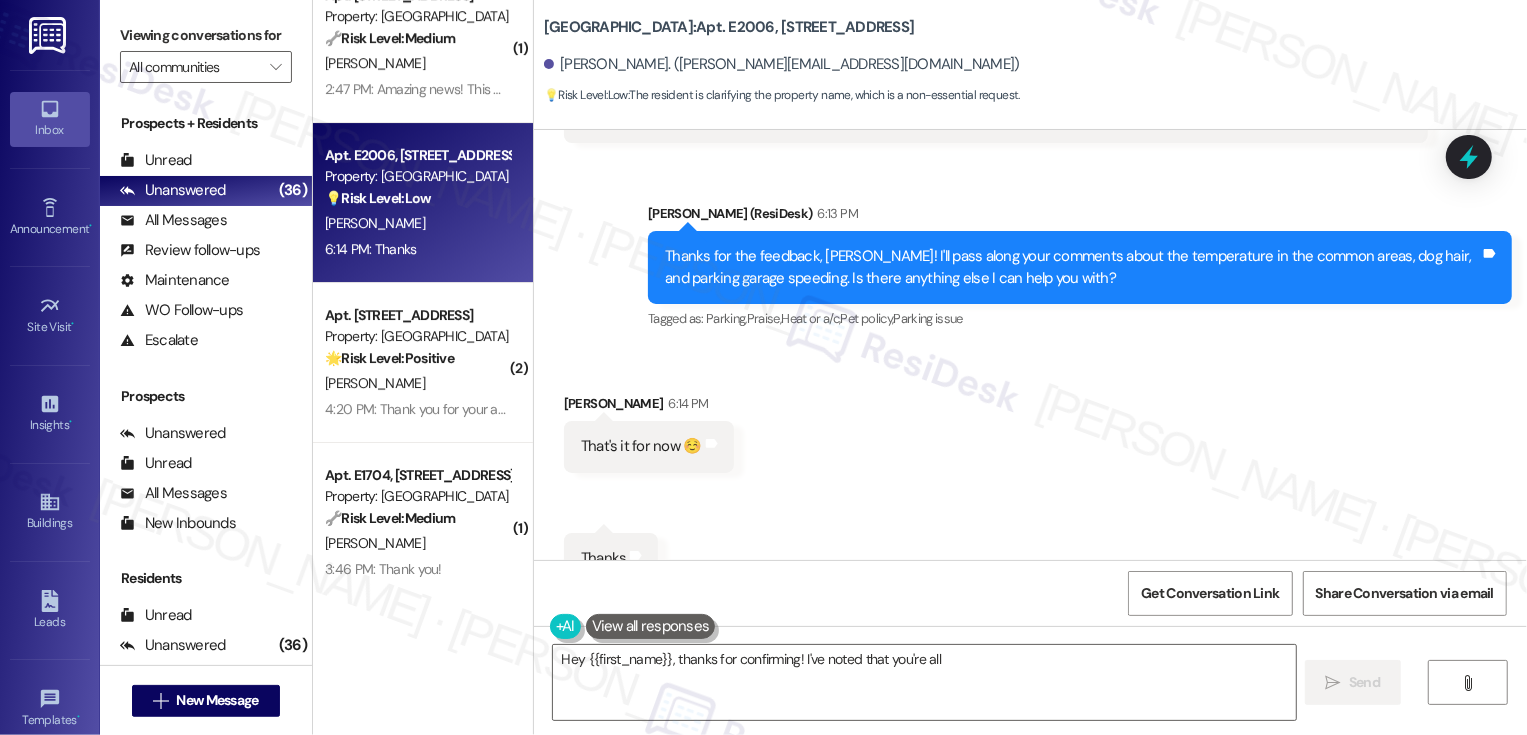 scroll, scrollTop: 1556, scrollLeft: 0, axis: vertical 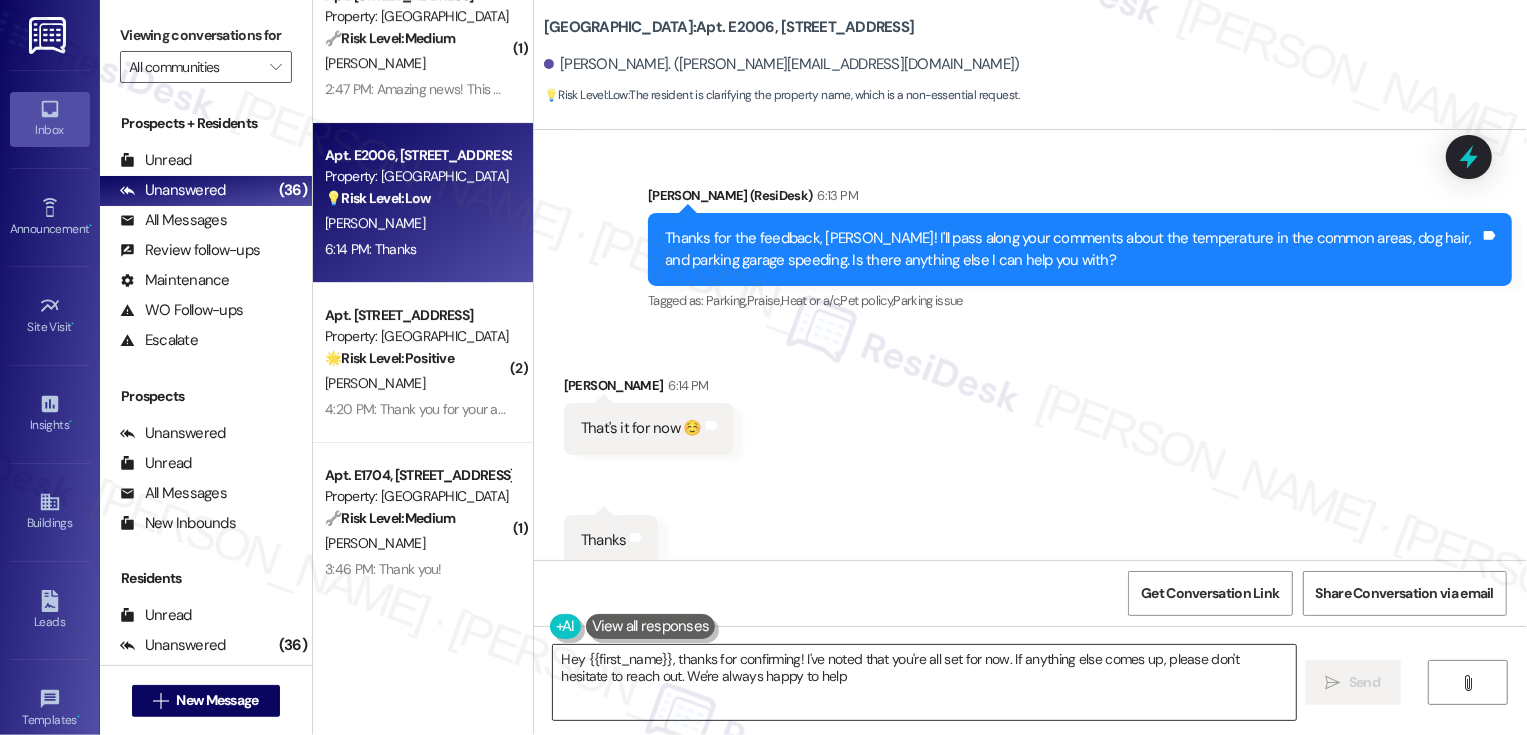 type on "Hey {{first_name}}, thanks for confirming! I've noted that you're all set for now. If anything else comes up, please don't hesitate to reach out. We're always happy to help!" 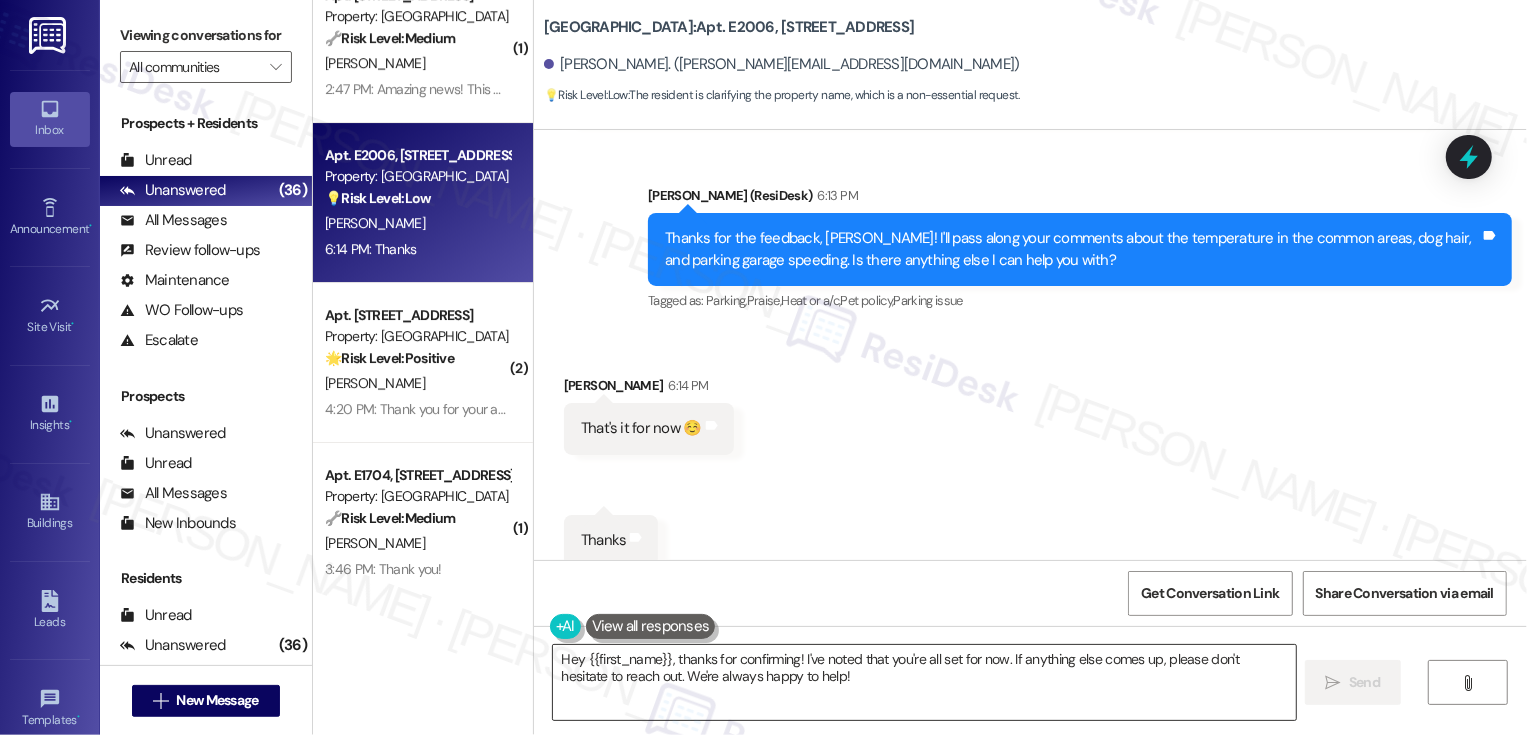 click on "Hey {{first_name}}, thanks for confirming! I've noted that you're all set for now. If anything else comes up, please don't hesitate to reach out. We're always happy to help!" at bounding box center (924, 682) 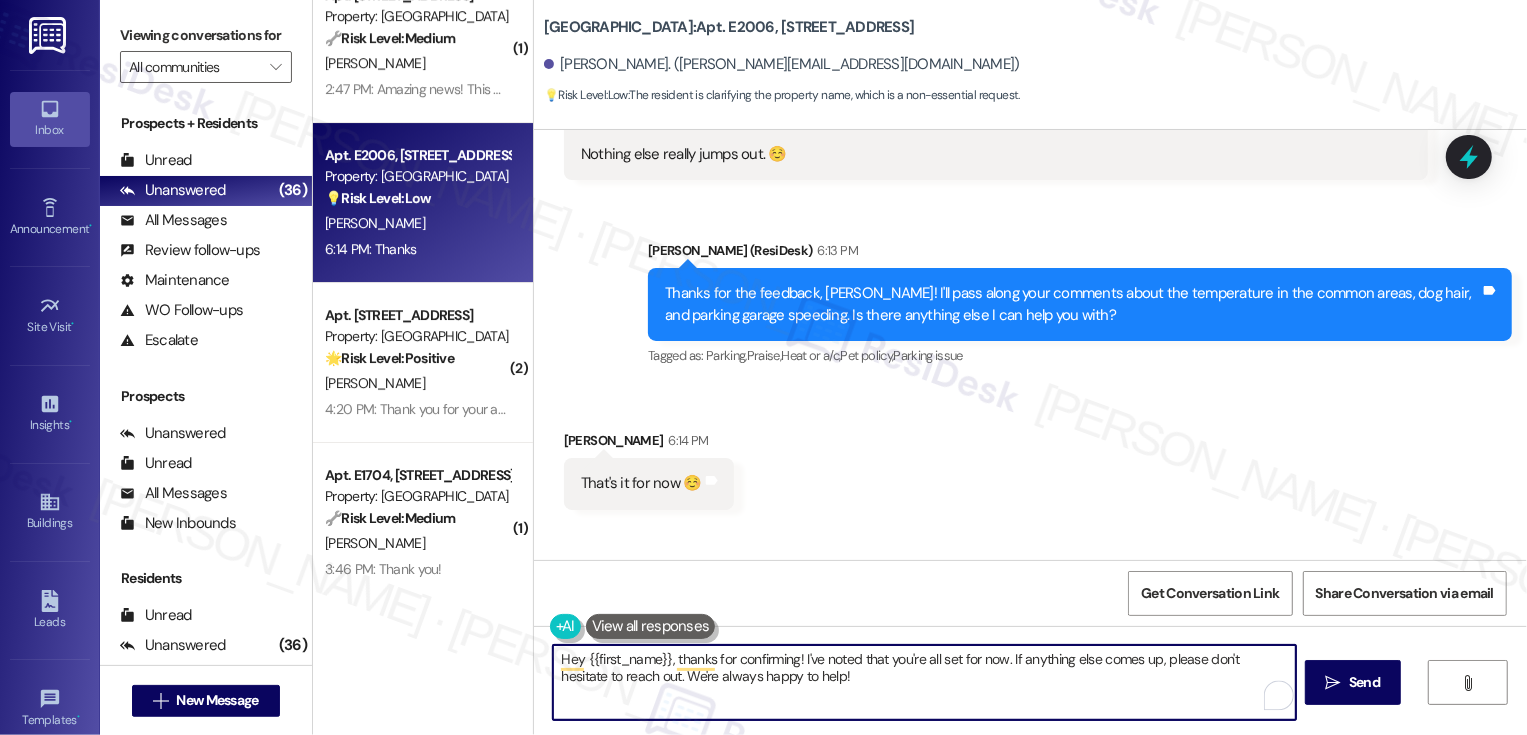 scroll, scrollTop: 1556, scrollLeft: 0, axis: vertical 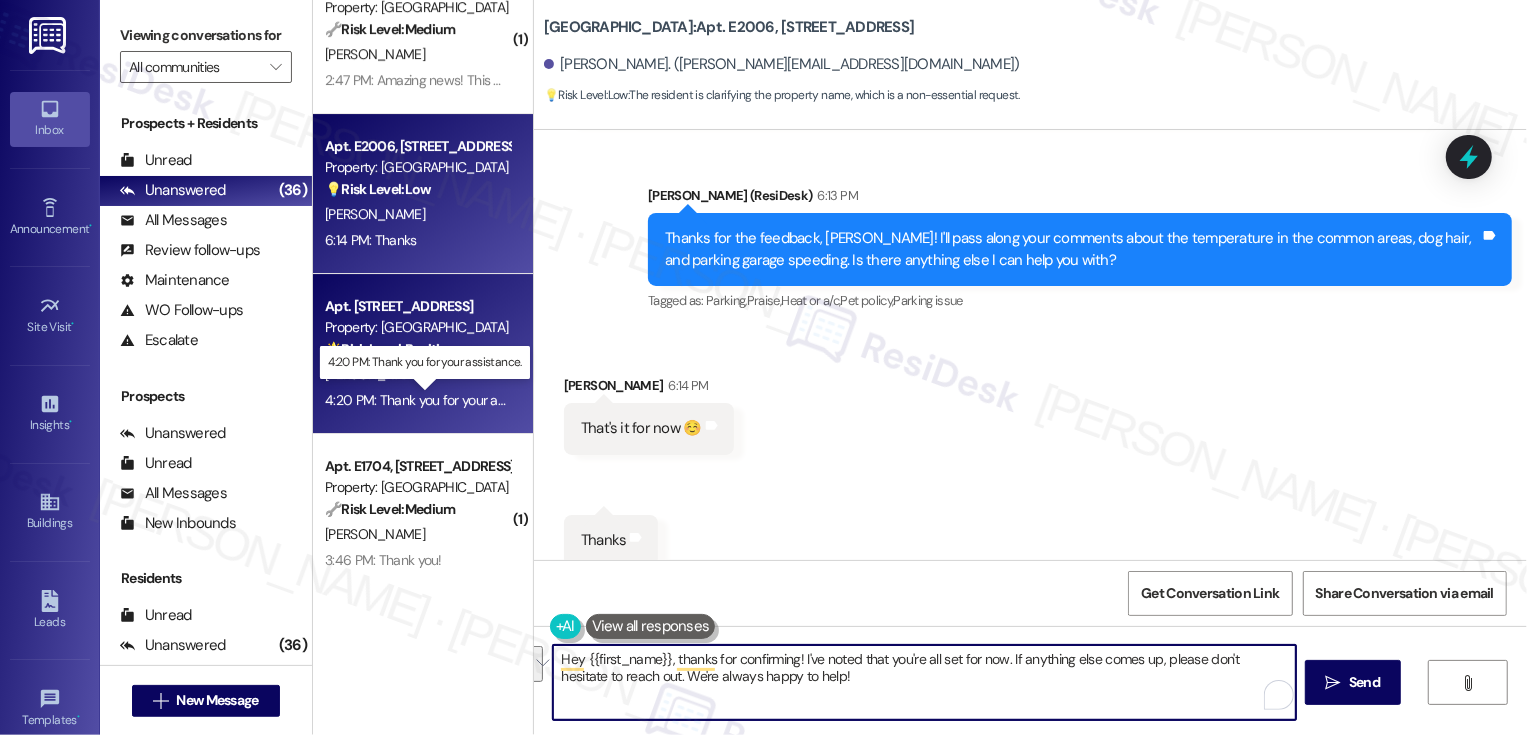 click on "4:20 PM: Thank you for your assistance.  4:20 PM: Thank you for your assistance." at bounding box center (440, 400) 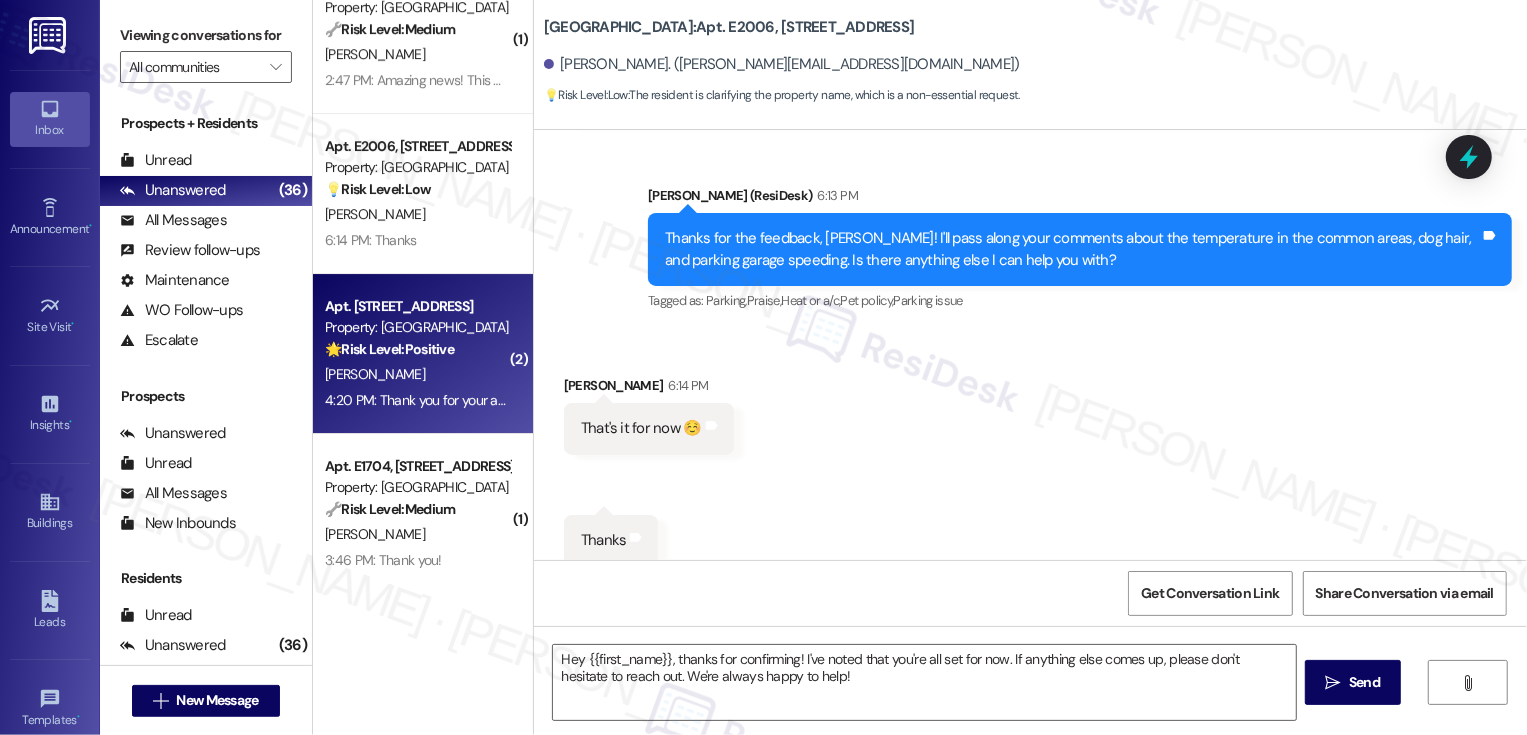 click on "4:20 PM: Thank you for your assistance.  4:20 PM: Thank you for your assistance." at bounding box center [440, 400] 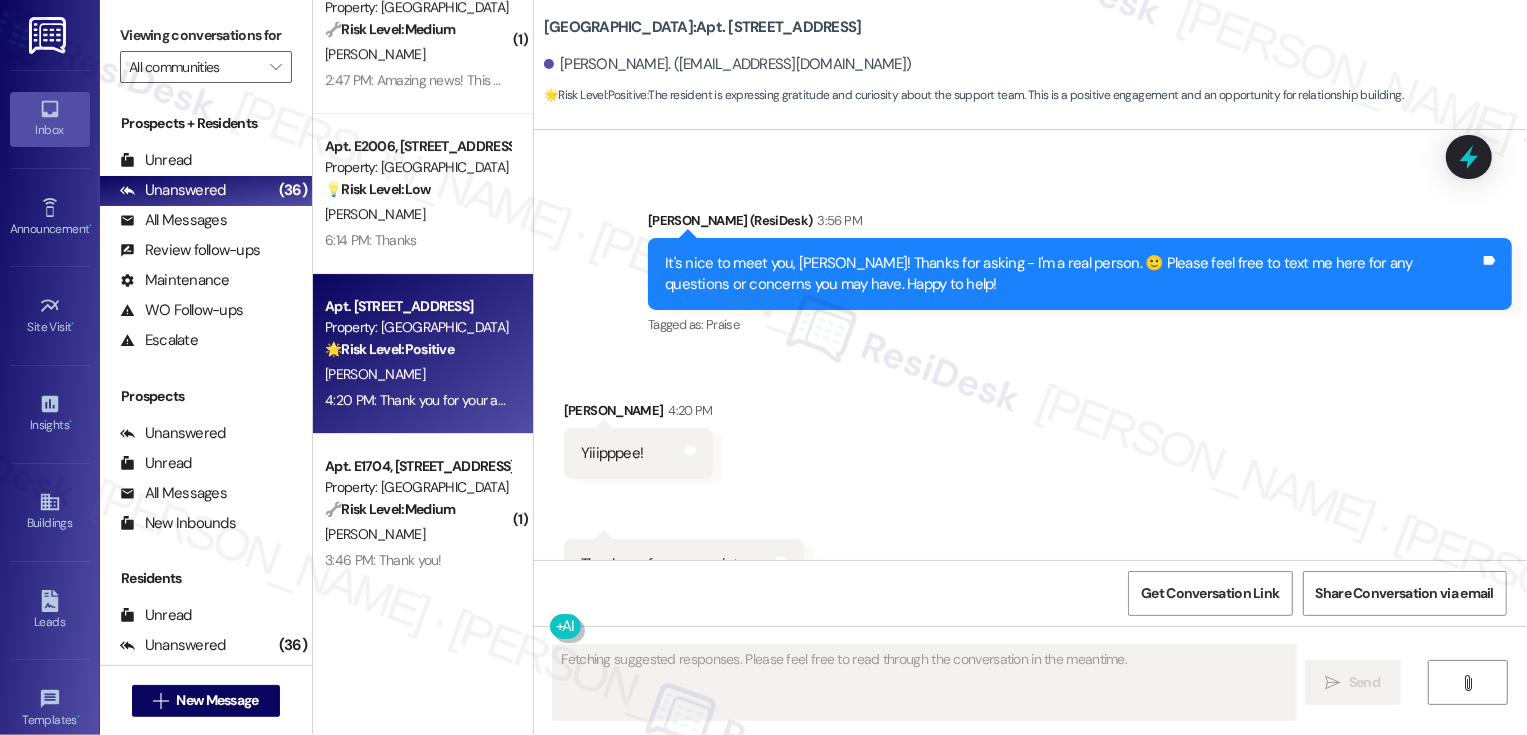 scroll, scrollTop: 1299, scrollLeft: 0, axis: vertical 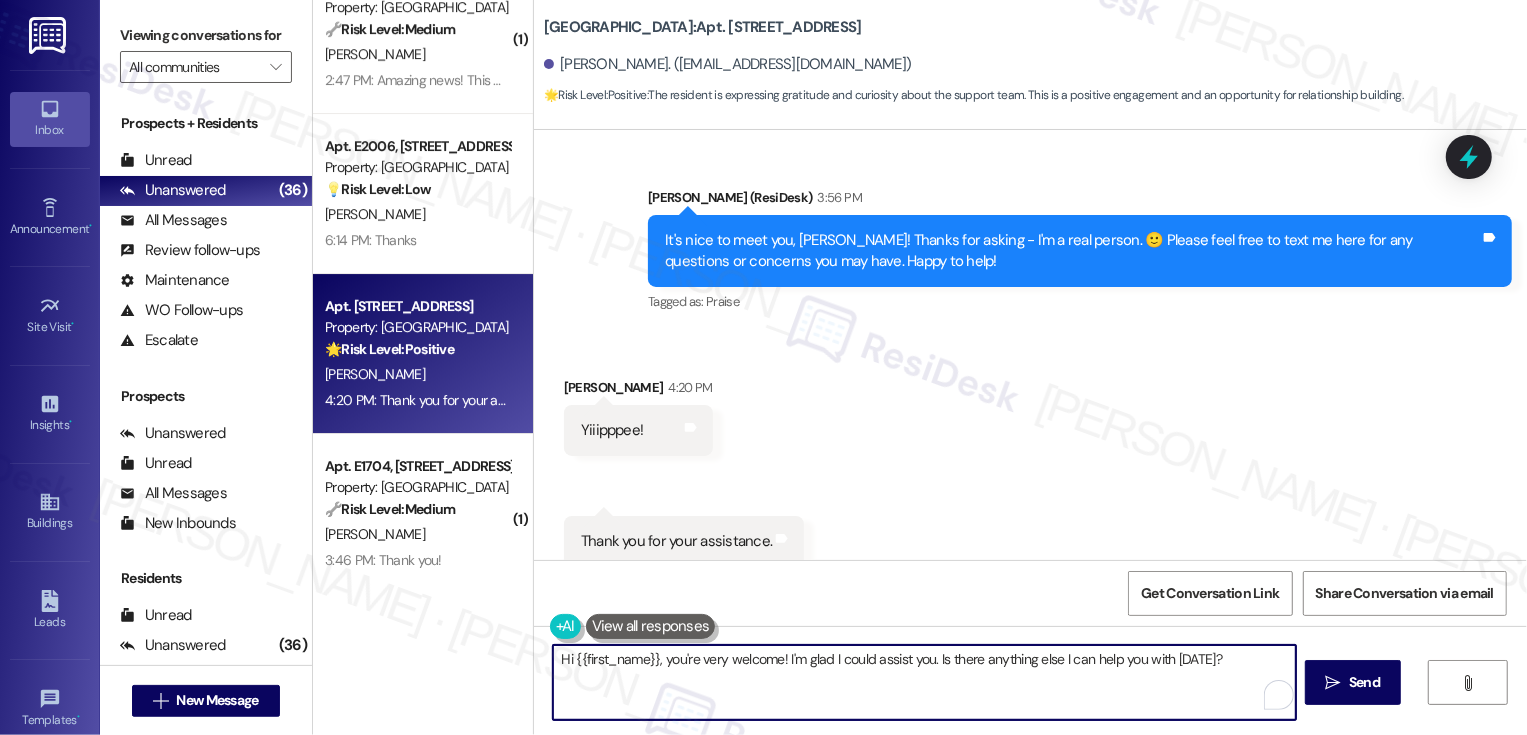 drag, startPoint x: 660, startPoint y: 658, endPoint x: 471, endPoint y: 657, distance: 189.00264 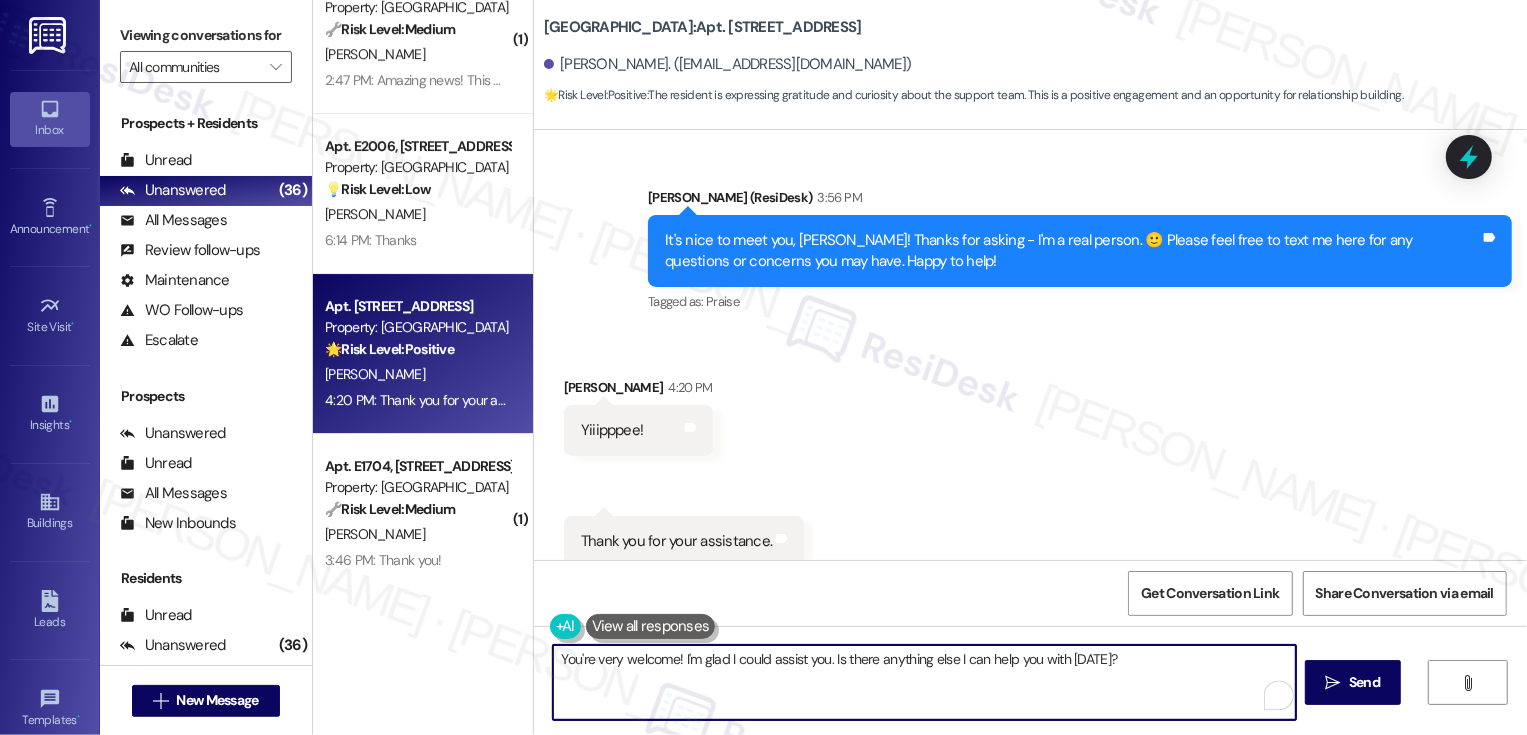 drag, startPoint x: 675, startPoint y: 660, endPoint x: 1156, endPoint y: 662, distance: 481.00415 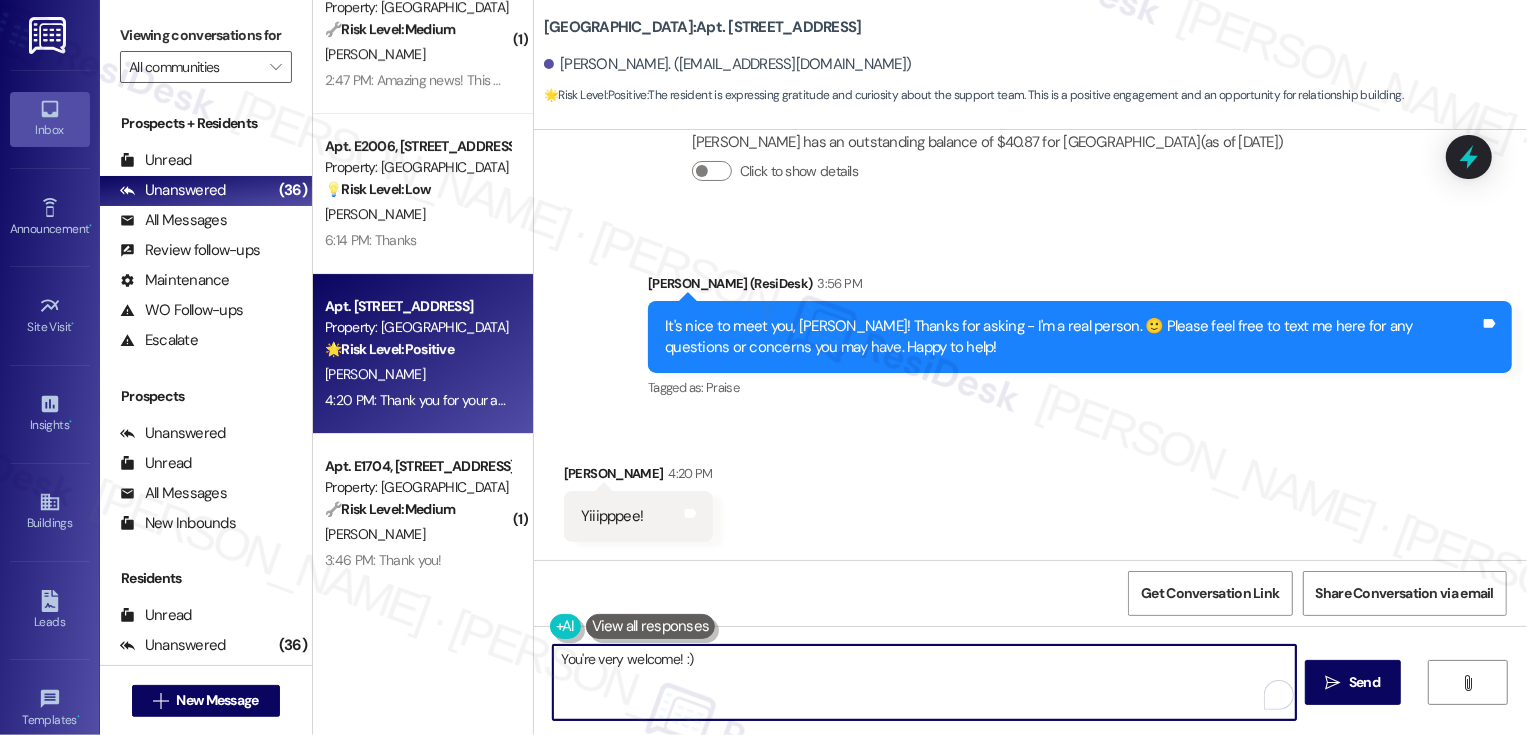 scroll, scrollTop: 1300, scrollLeft: 0, axis: vertical 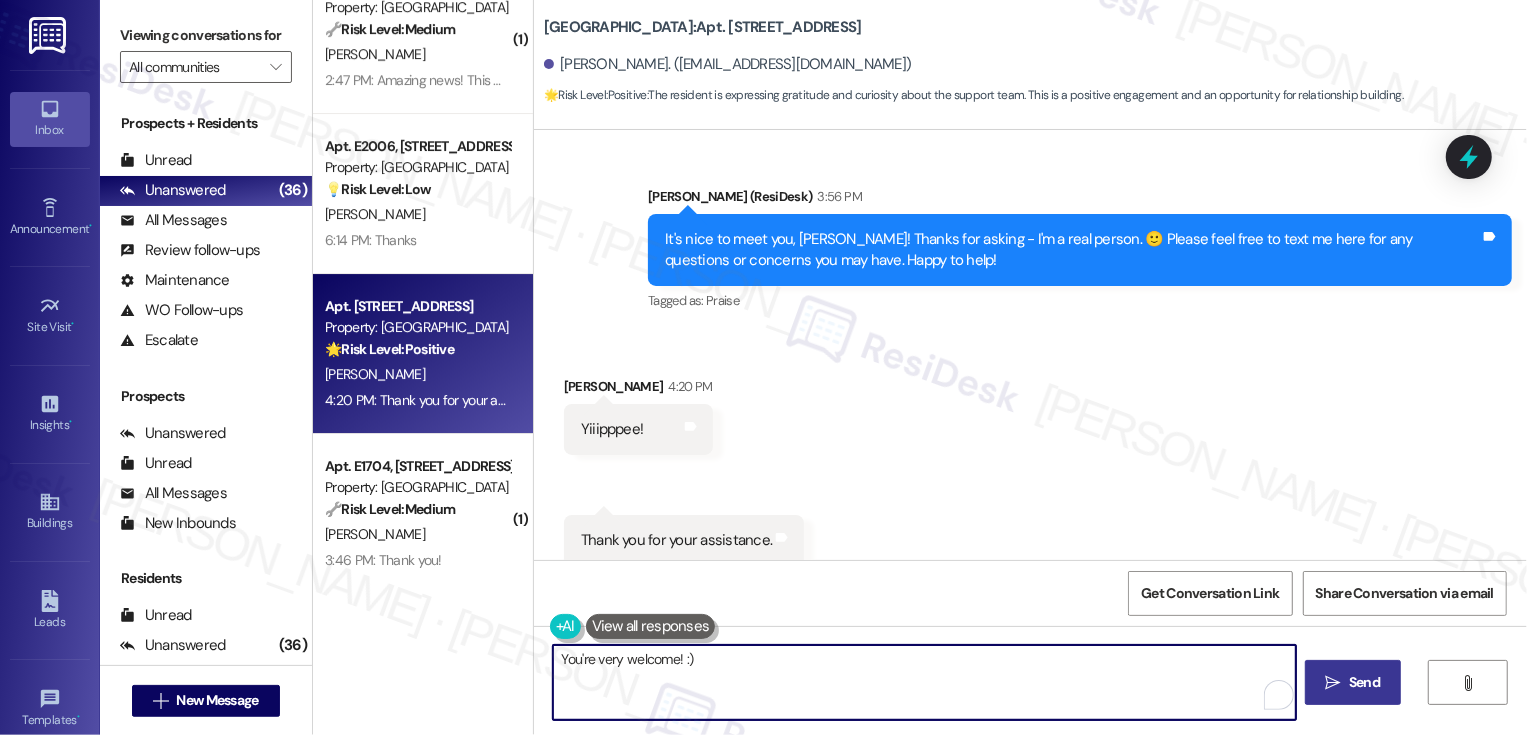 type on "You're very welcome! :)" 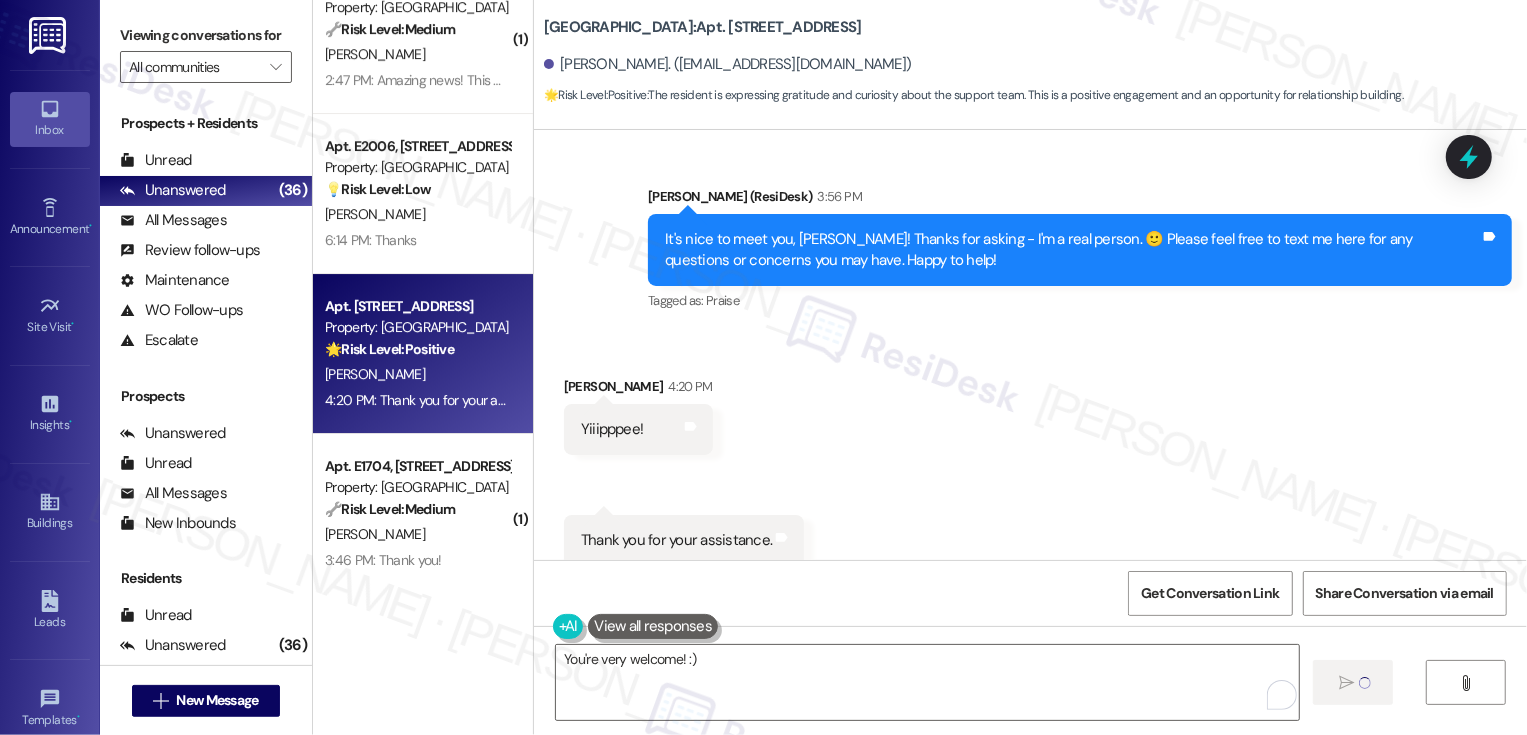 type 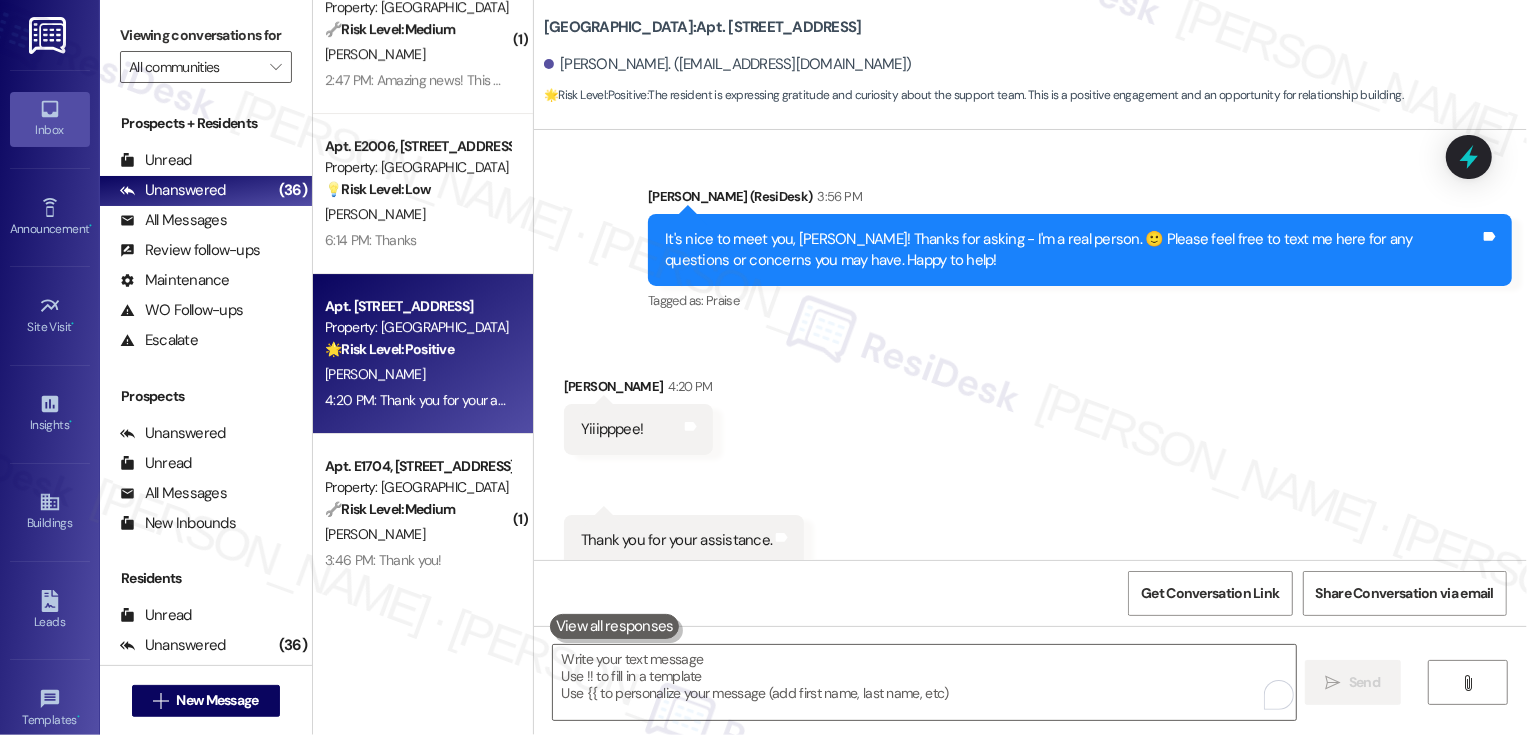 scroll, scrollTop: 1299, scrollLeft: 0, axis: vertical 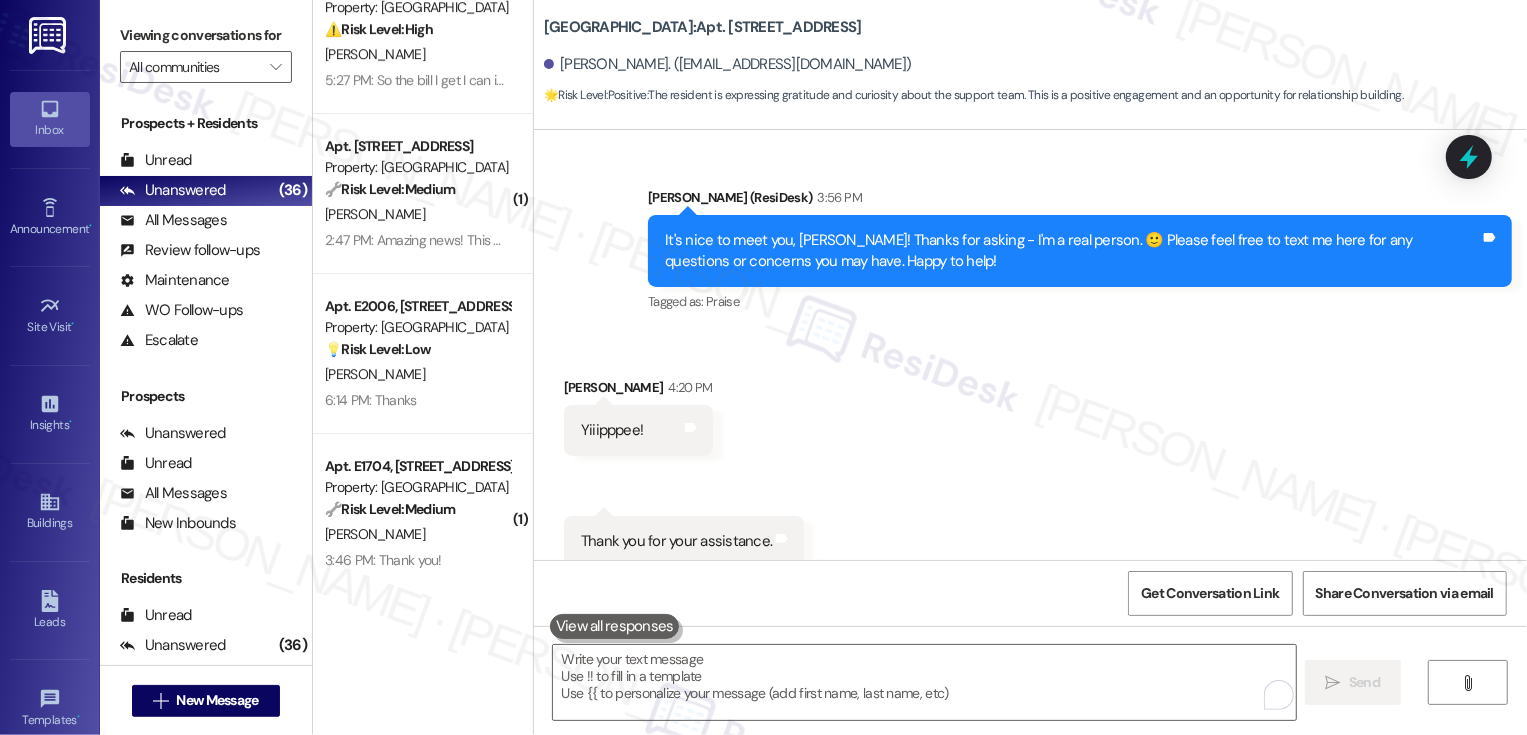 click on "🔧  Risk Level:  Medium" at bounding box center [390, 509] 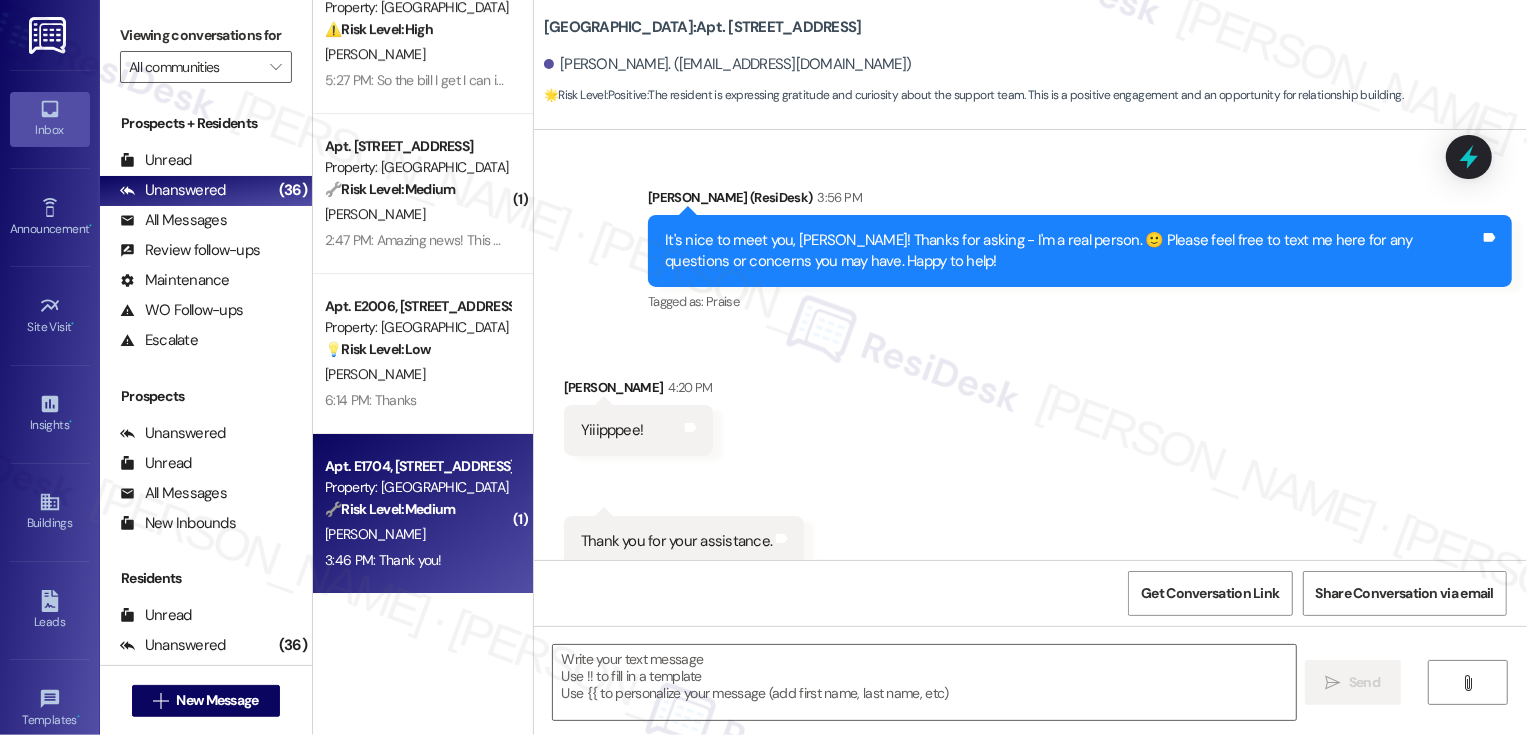 click on "🔧  Risk Level:  Medium" at bounding box center [390, 509] 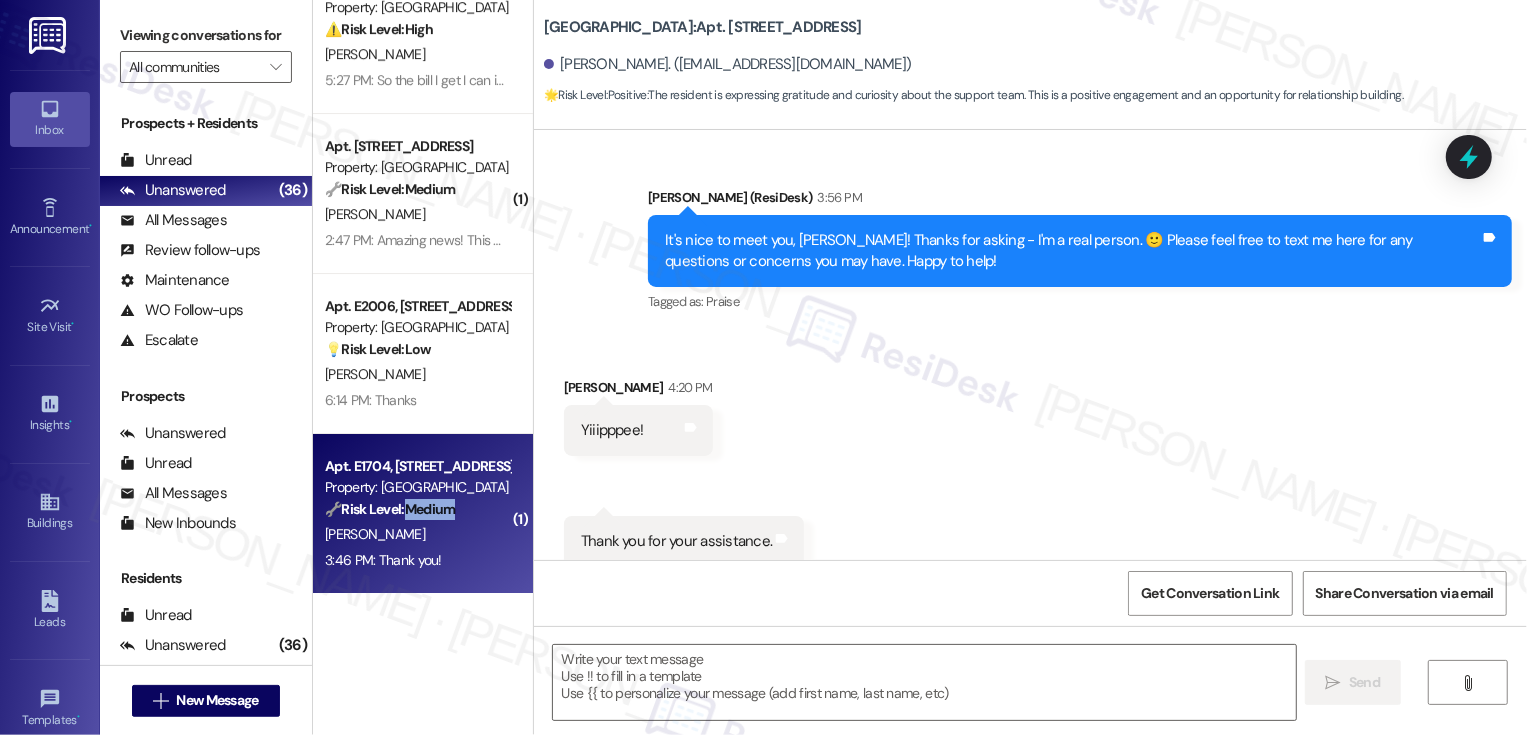 type on "Fetching suggested responses. Please feel free to read through the conversation in the meantime." 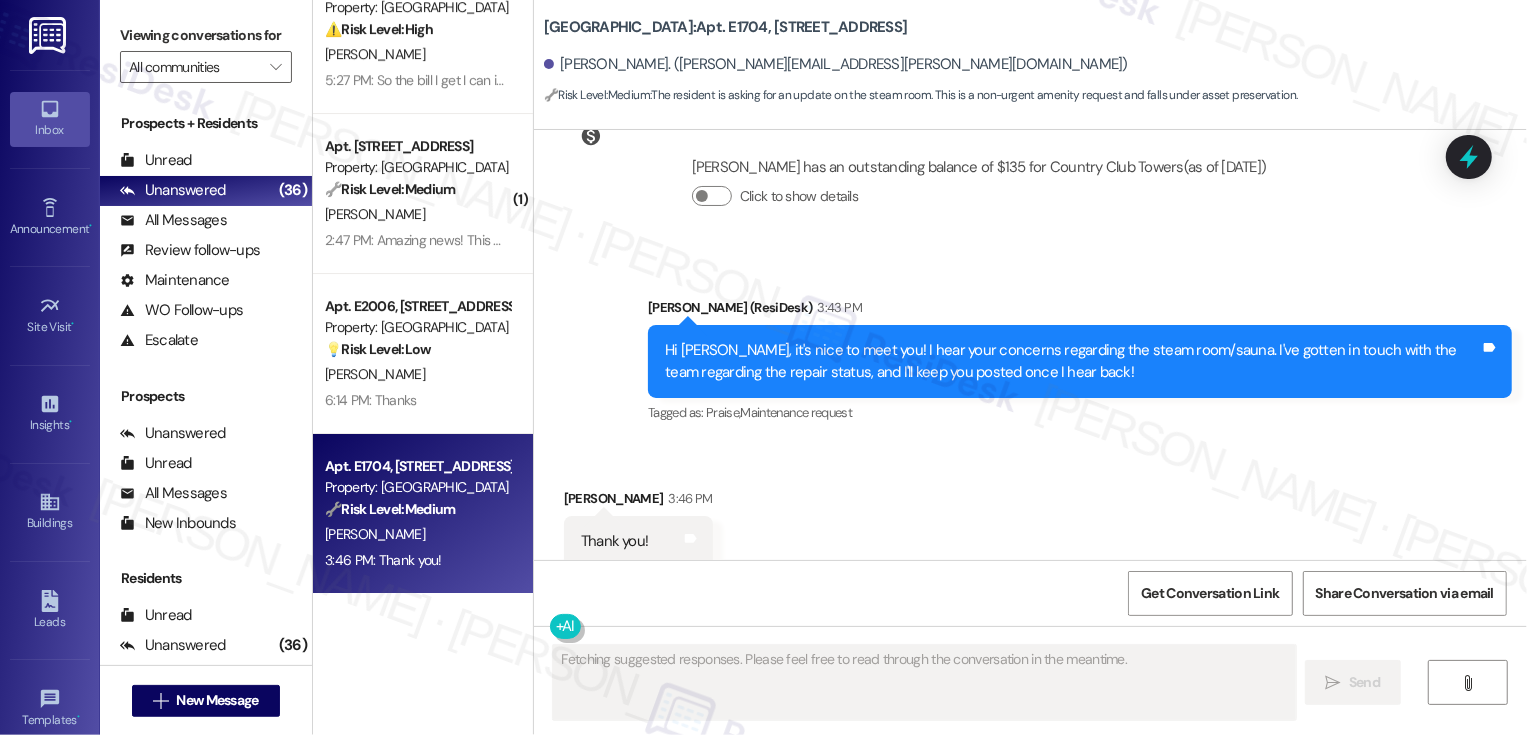 scroll, scrollTop: 1287, scrollLeft: 0, axis: vertical 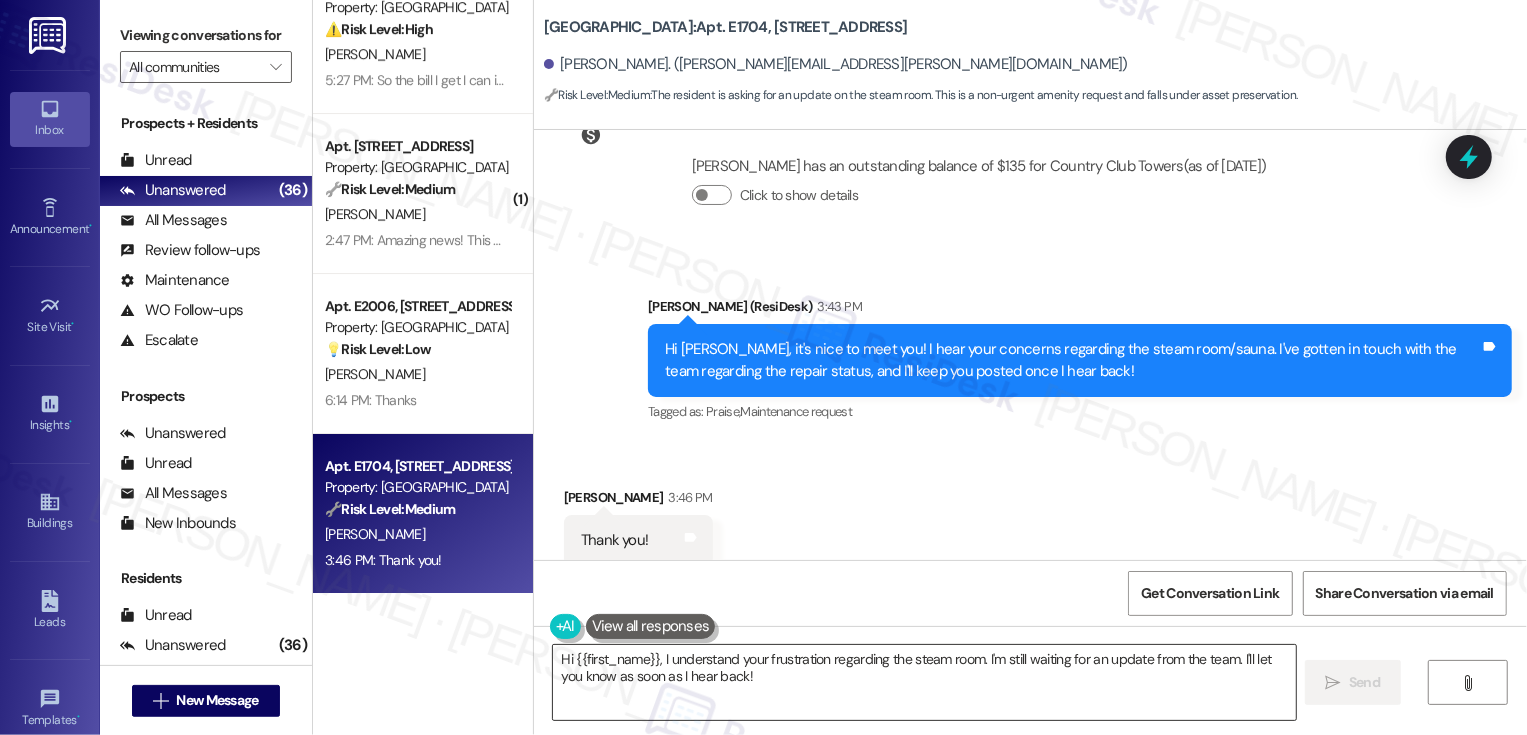 click on "Hi {{first_name}}, I understand your frustration regarding the steam room. I'm still waiting for an update from the team. I'll let you know as soon as I hear back!" at bounding box center (924, 682) 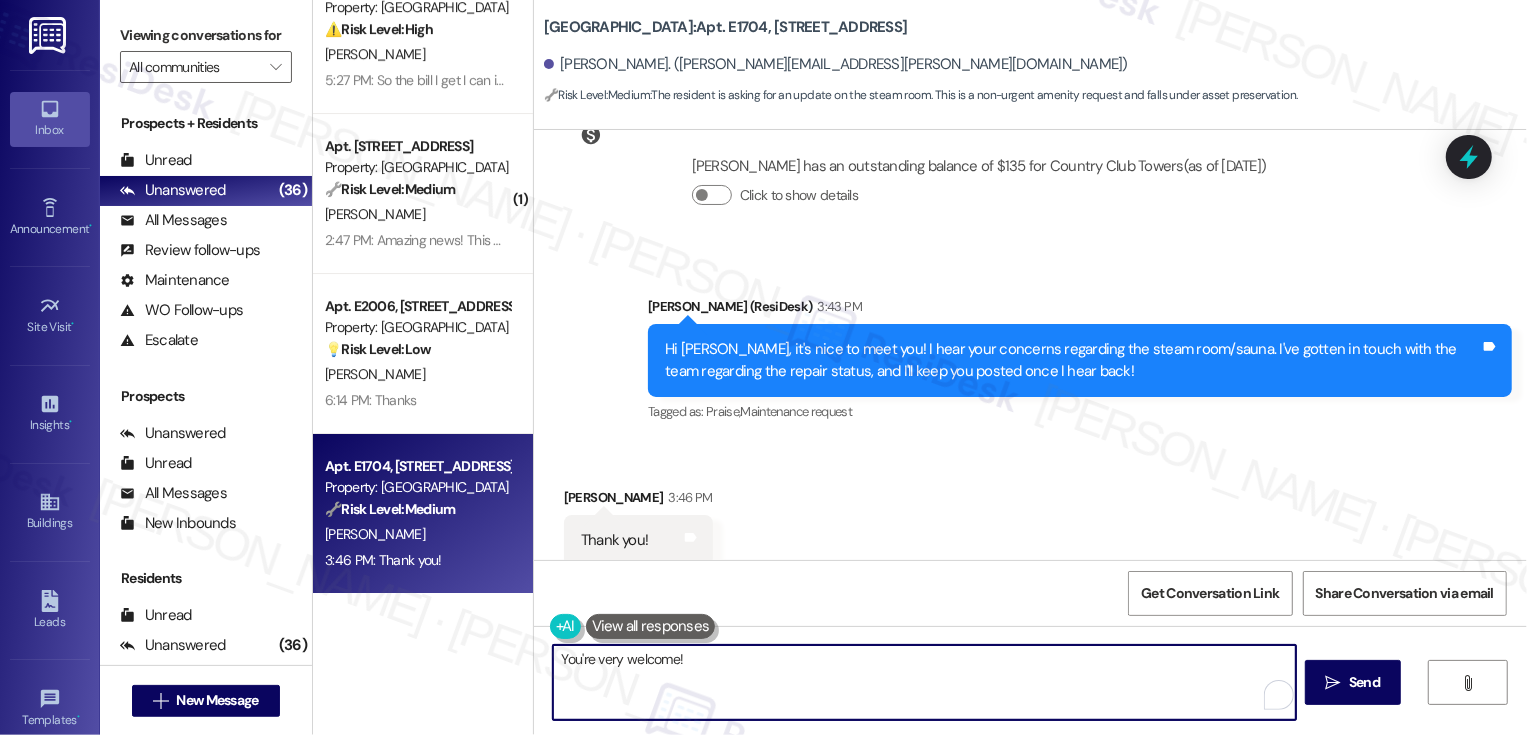 paste on "don’t have an exact reopening date just yet, but the team shared that the steam room is being converted into a dry sauna, which is why it’s been out of use. As soon as the work is done, they’ll be sending out an update to everyone!" 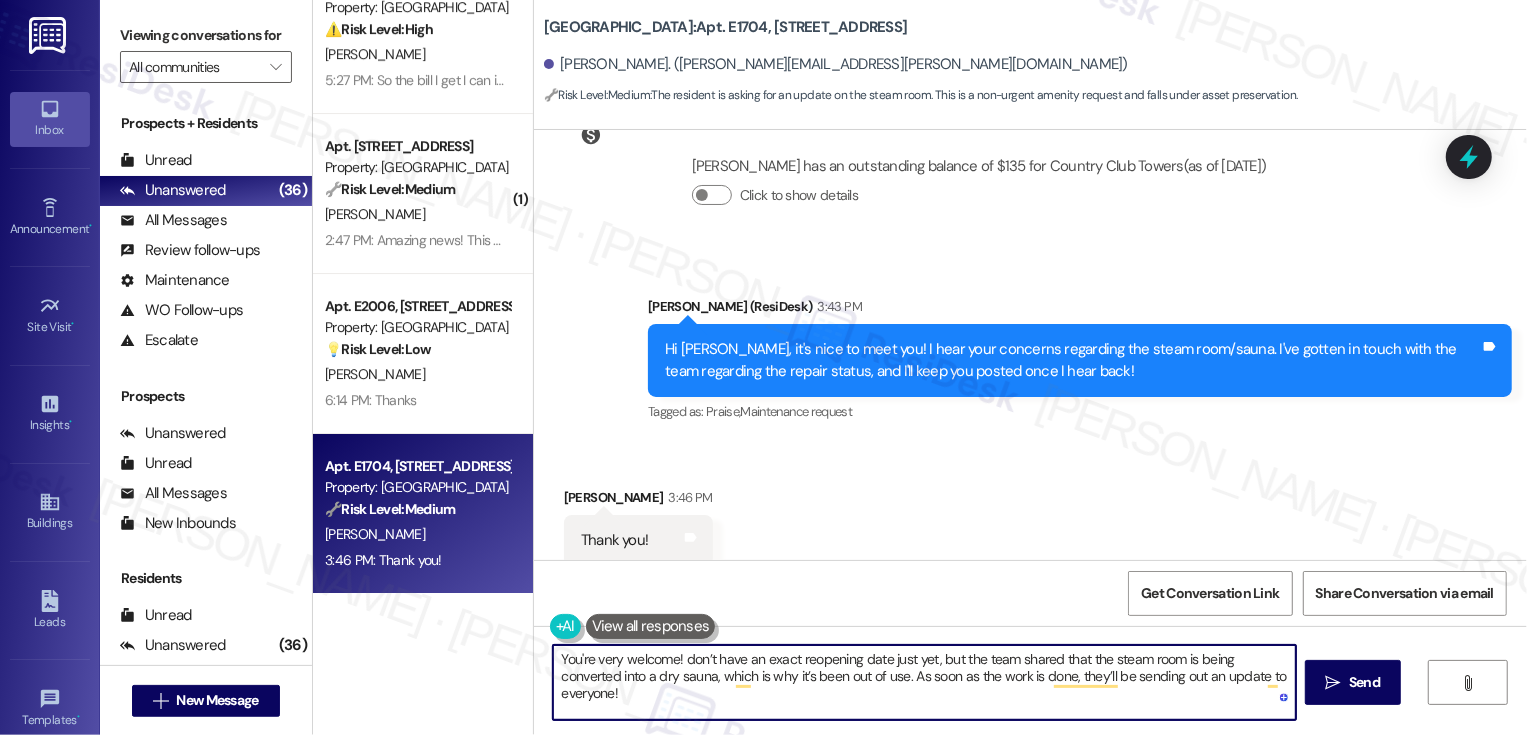 click on "You're very welcome! don’t have an exact reopening date just yet, but the team shared that the steam room is being converted into a dry sauna, which is why it’s been out of use. As soon as the work is done, they’ll be sending out an update to everyone!" at bounding box center (924, 682) 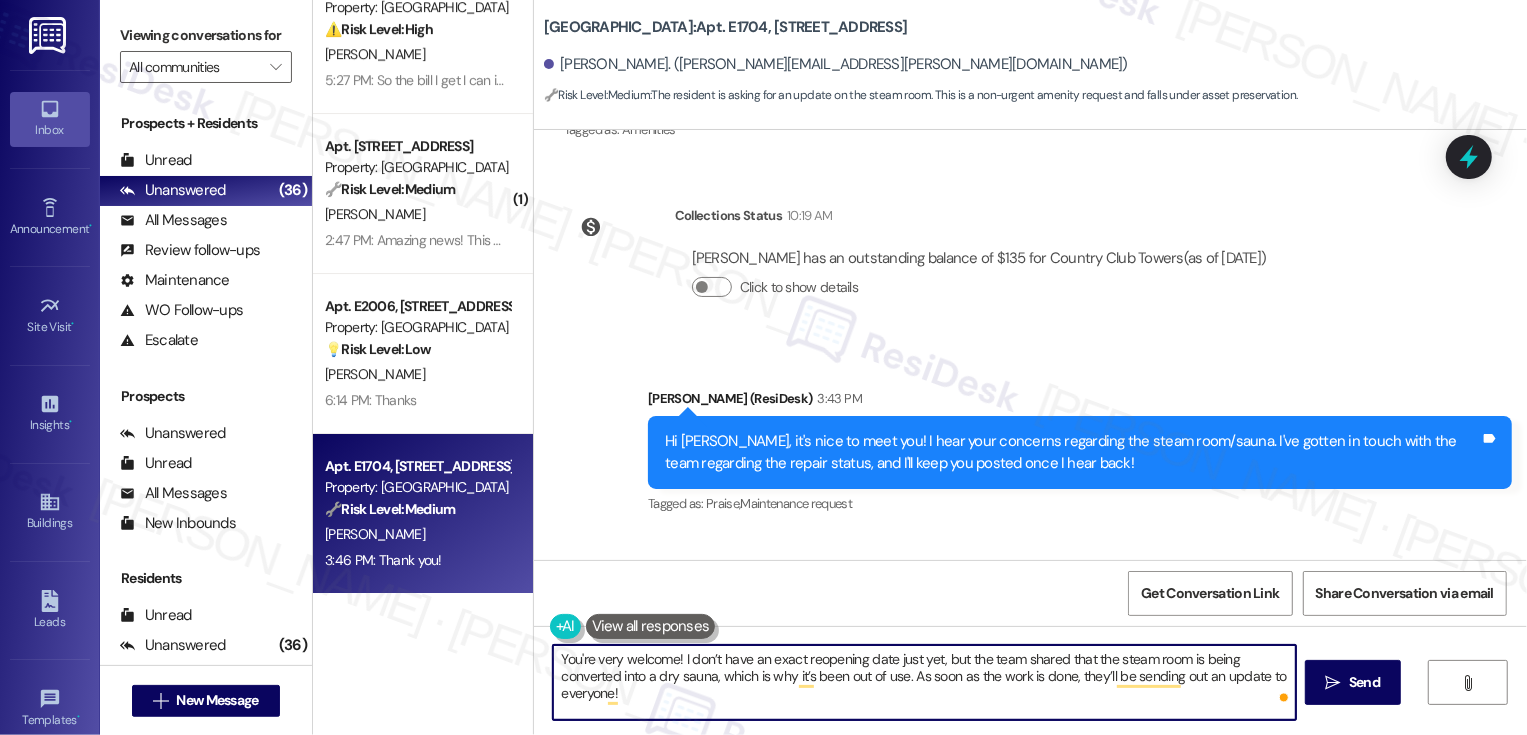 scroll, scrollTop: 1287, scrollLeft: 0, axis: vertical 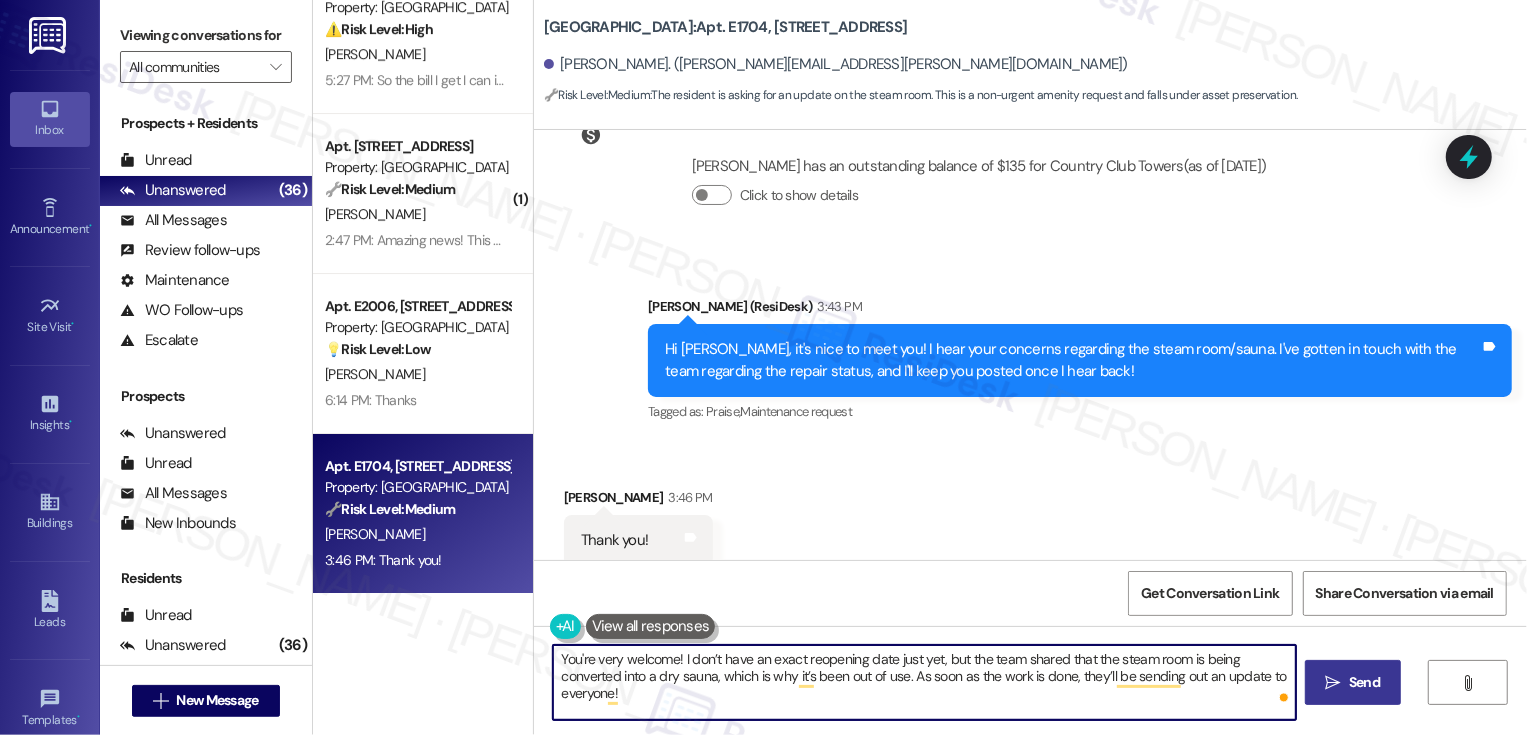 type on "You're very welcome! I don’t have an exact reopening date just yet, but the team shared that the steam room is being converted into a dry sauna, which is why it’s been out of use. As soon as the work is done, they’ll be sending out an update to everyone!" 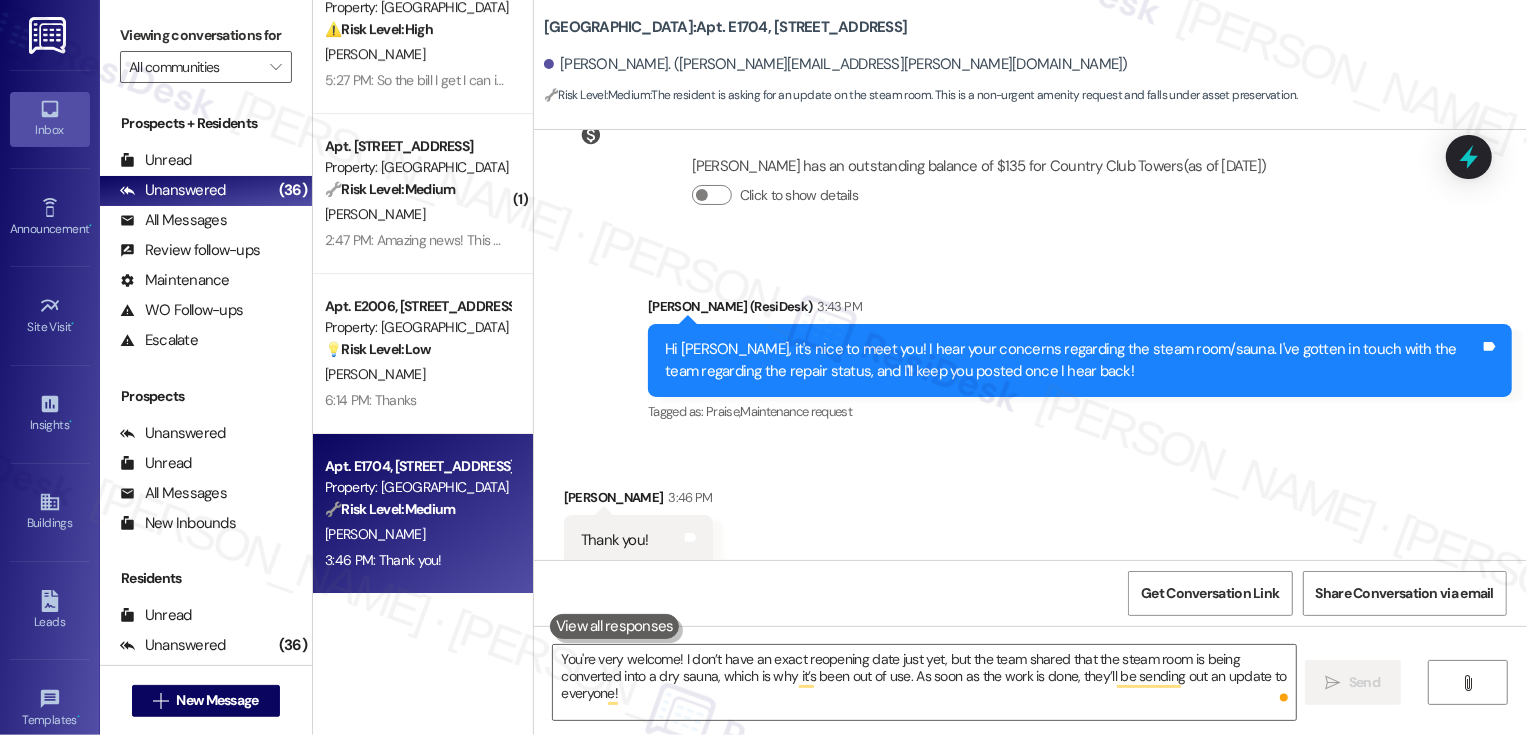 type 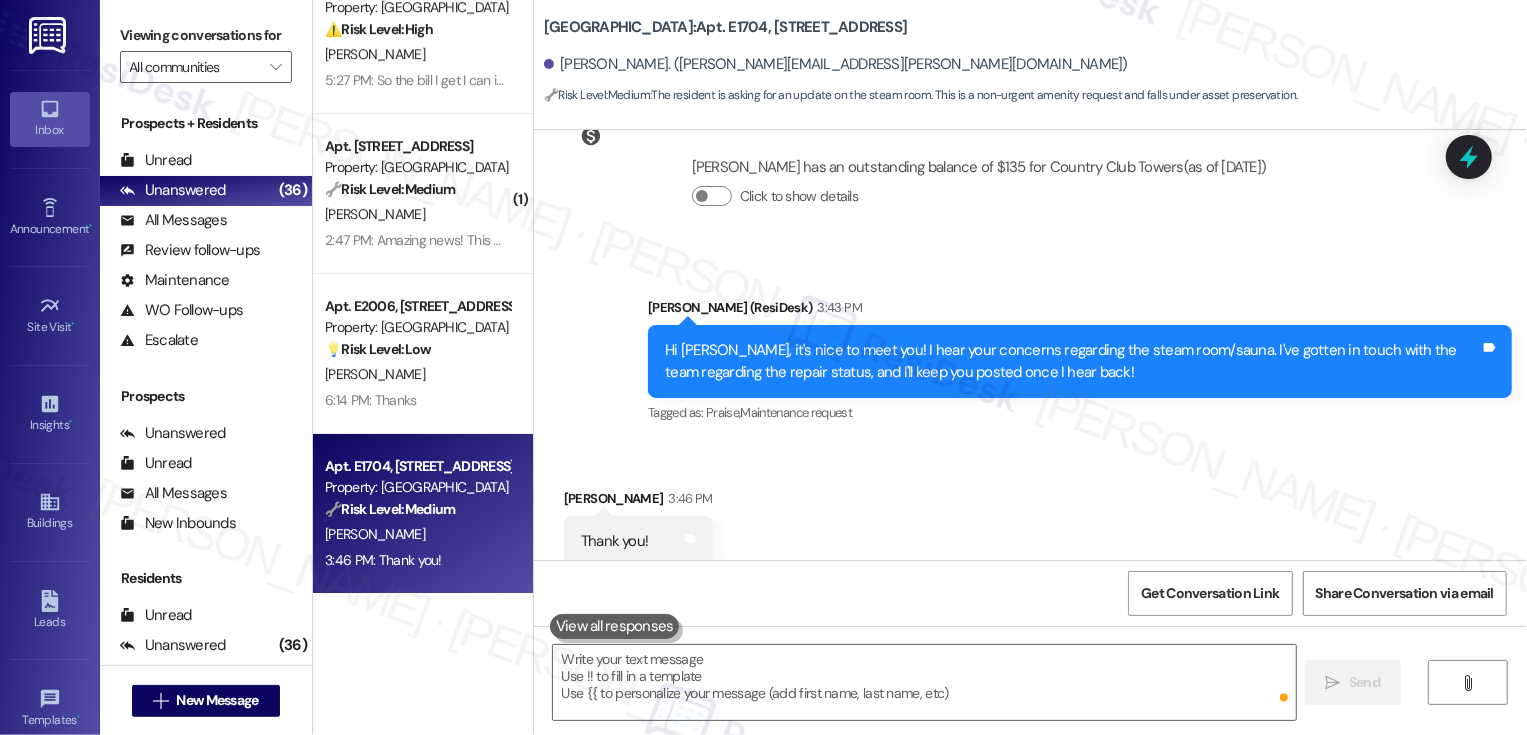 scroll, scrollTop: 1448, scrollLeft: 0, axis: vertical 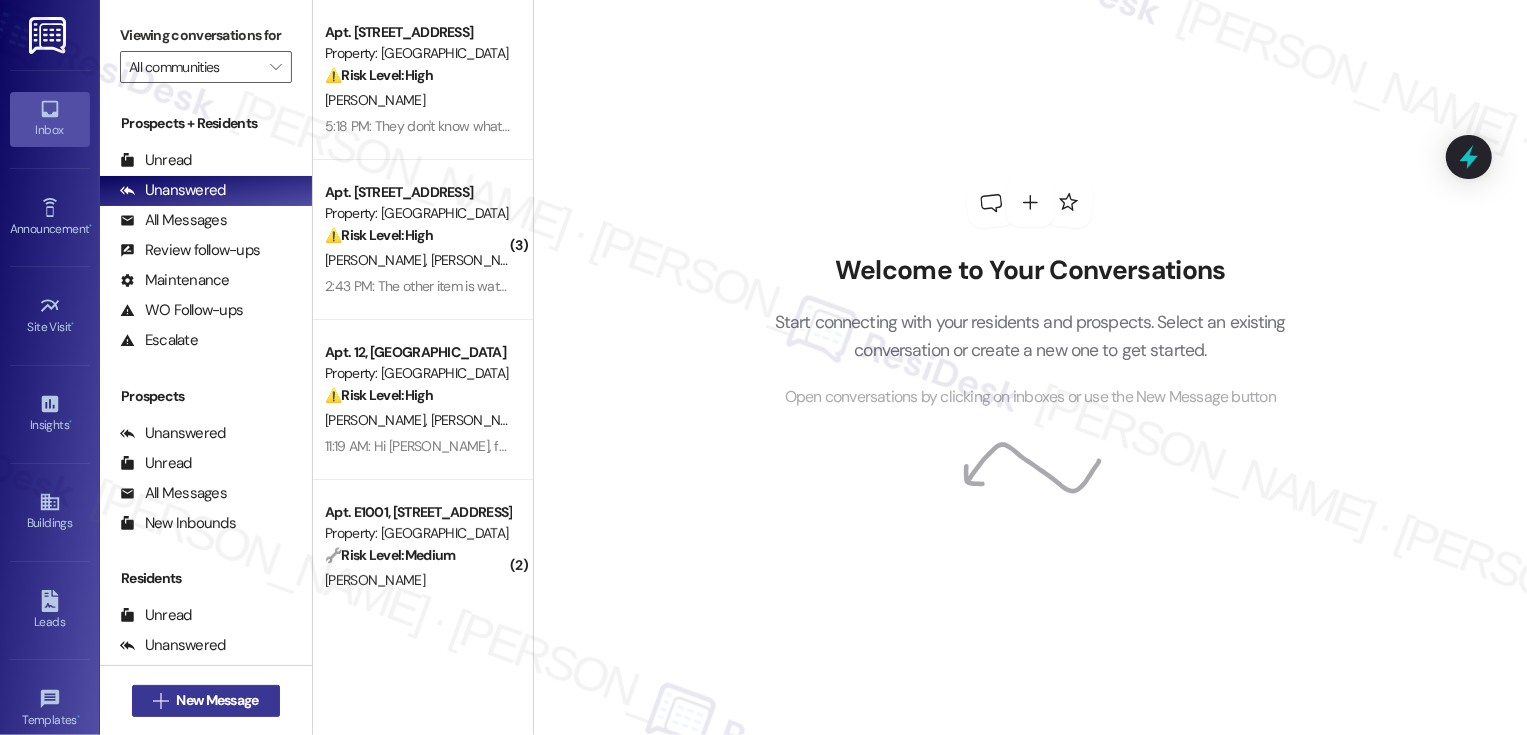 click on " New Message" at bounding box center (206, 701) 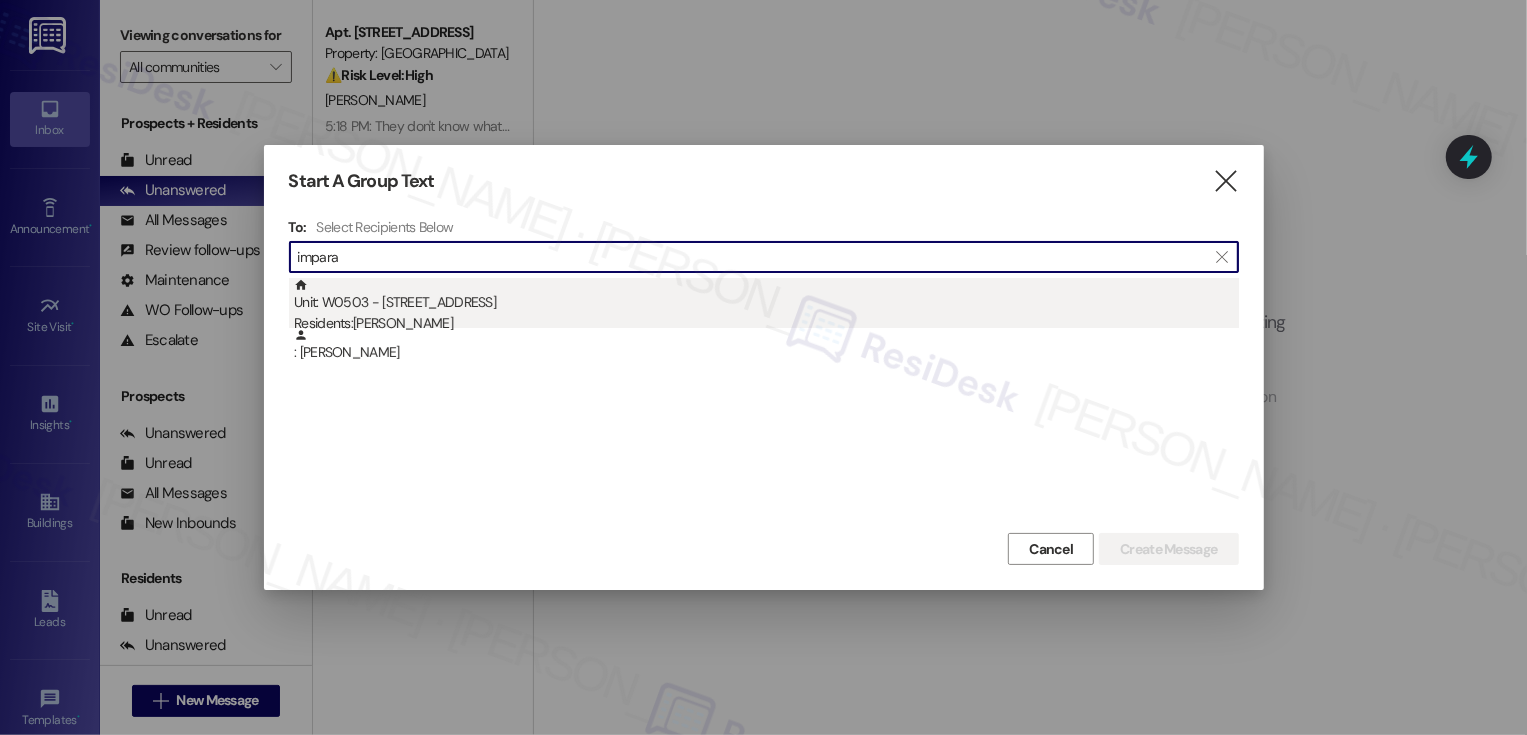 type on "impara" 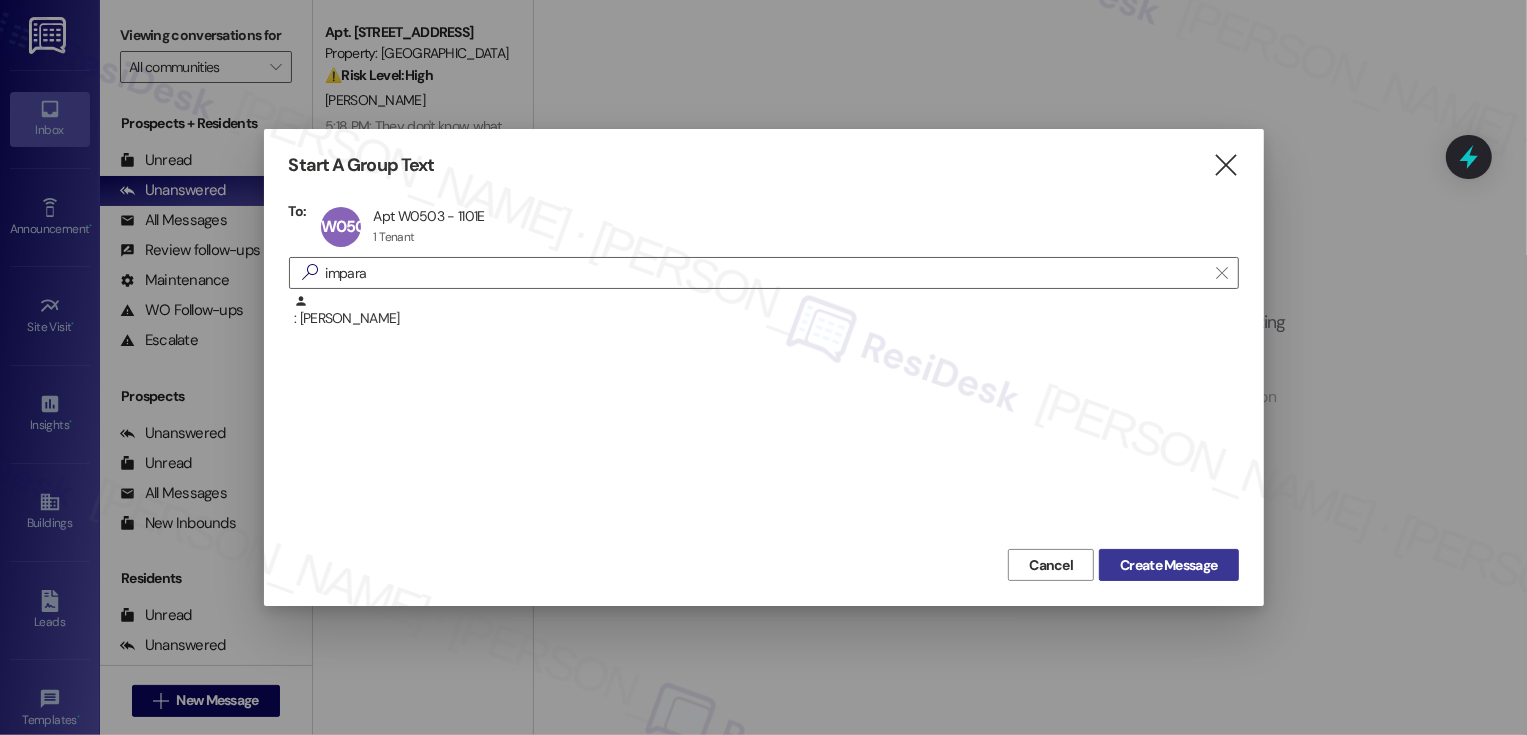 click on "Create Message" at bounding box center (1168, 565) 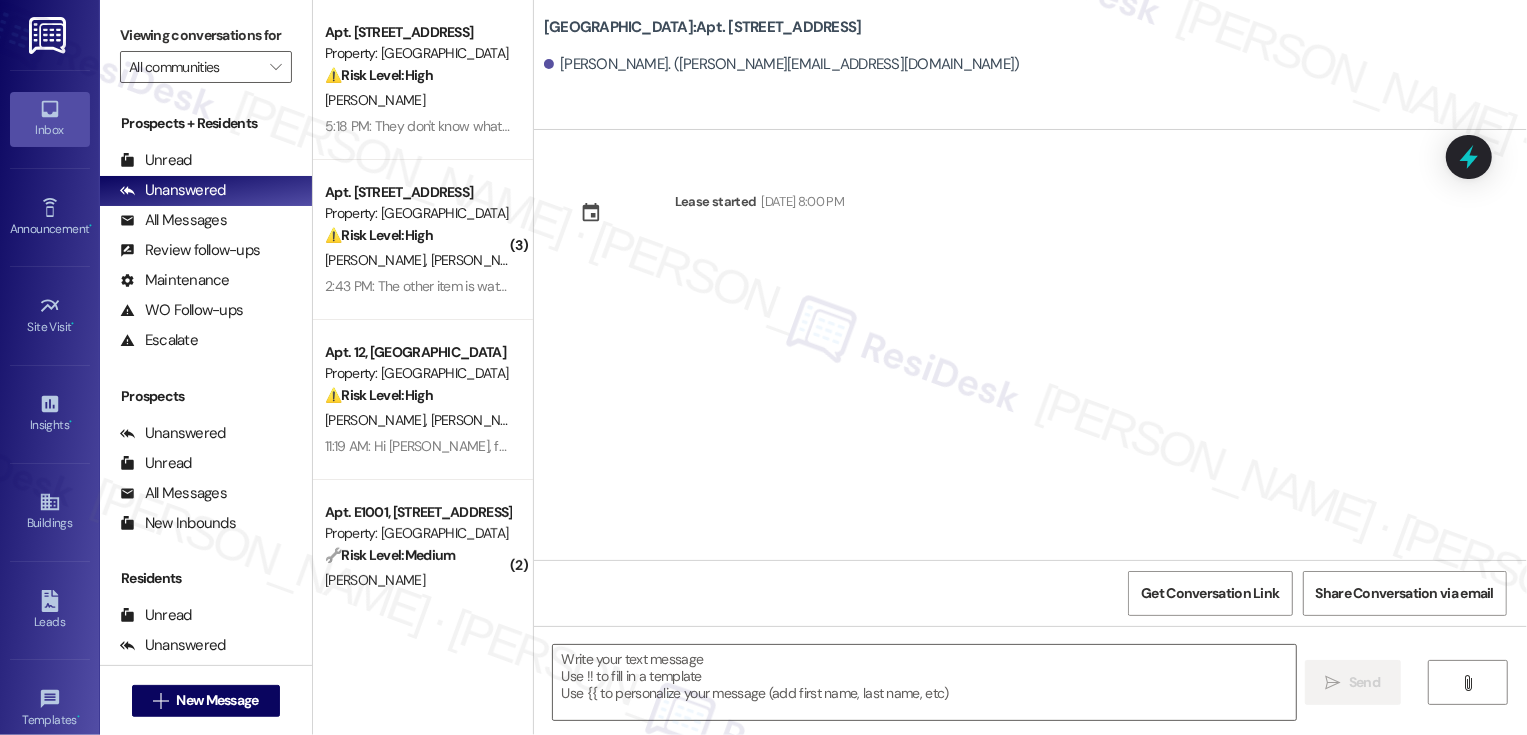 type on "Fetching suggested responses. Please feel free to read through the conversation in the meantime." 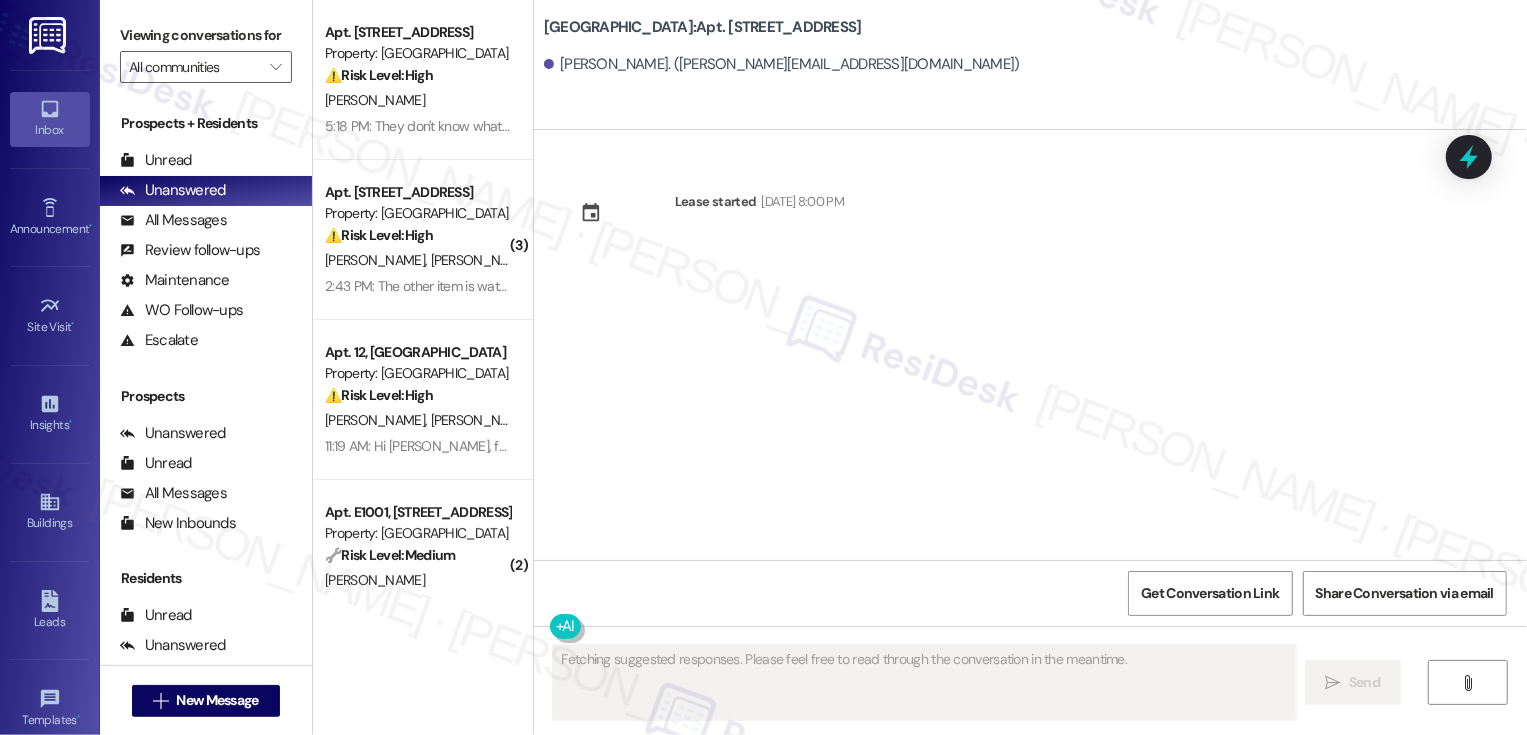 type 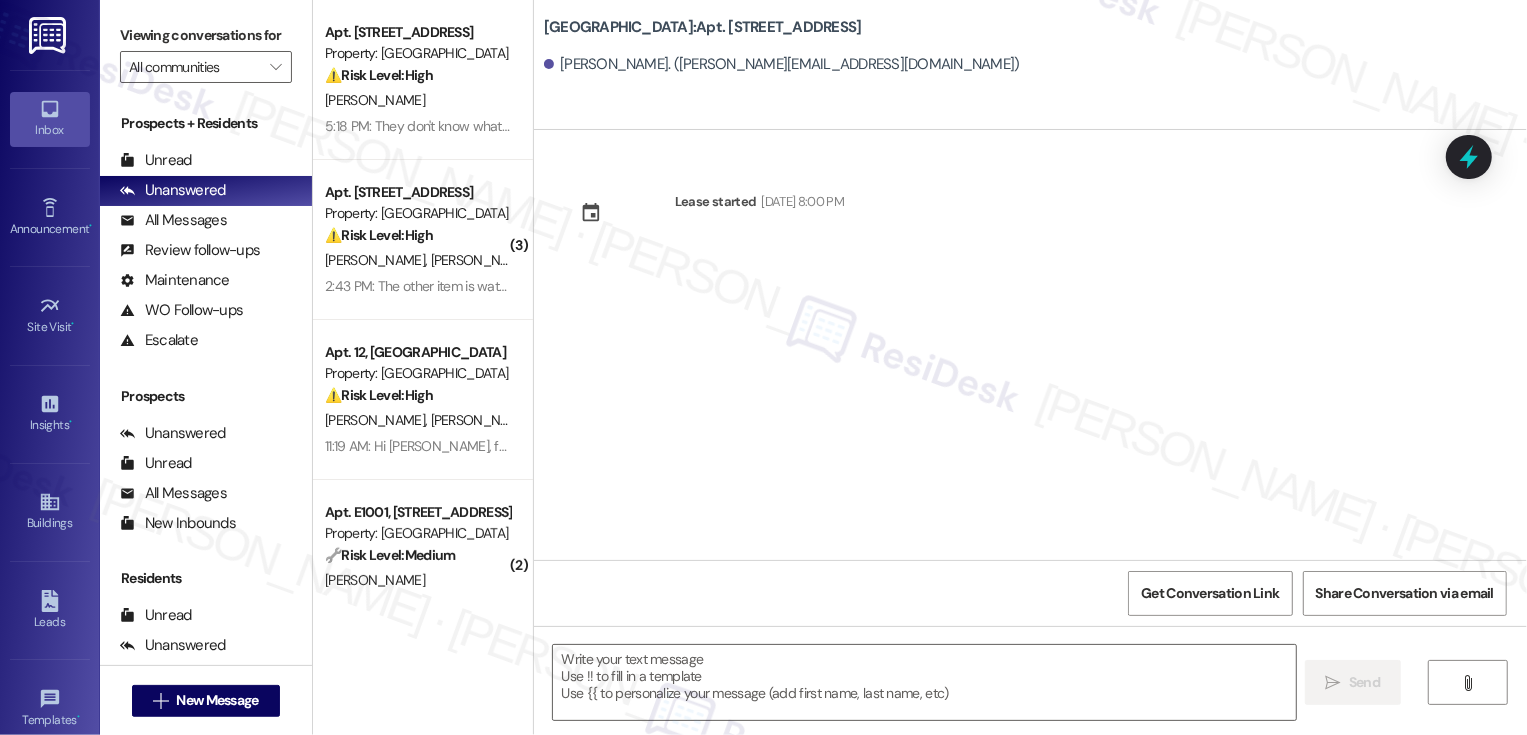click on "Country Club Towers:  Apt. [STREET_ADDRESS]" at bounding box center (703, 27) 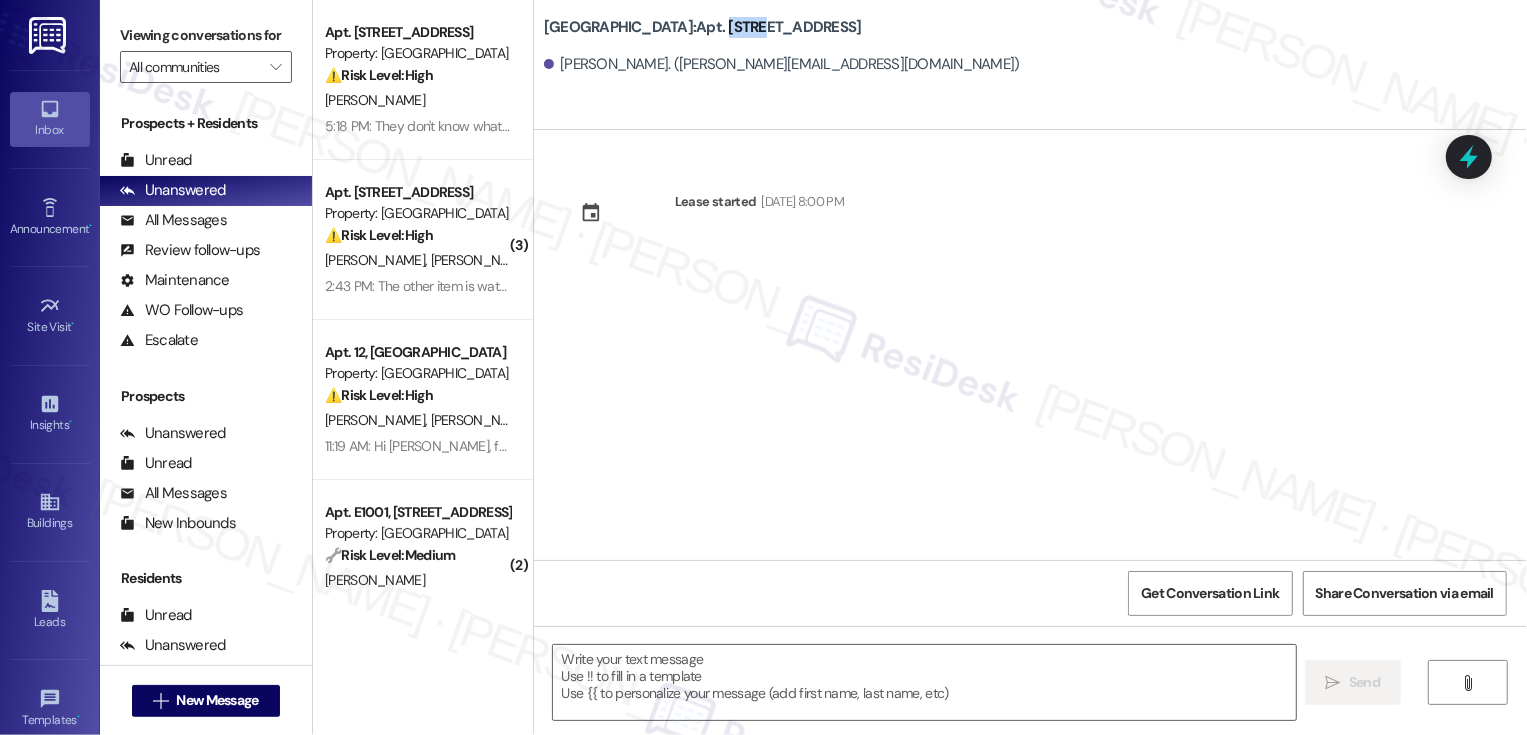 click on "Country Club Towers:  Apt. [STREET_ADDRESS]" at bounding box center (703, 27) 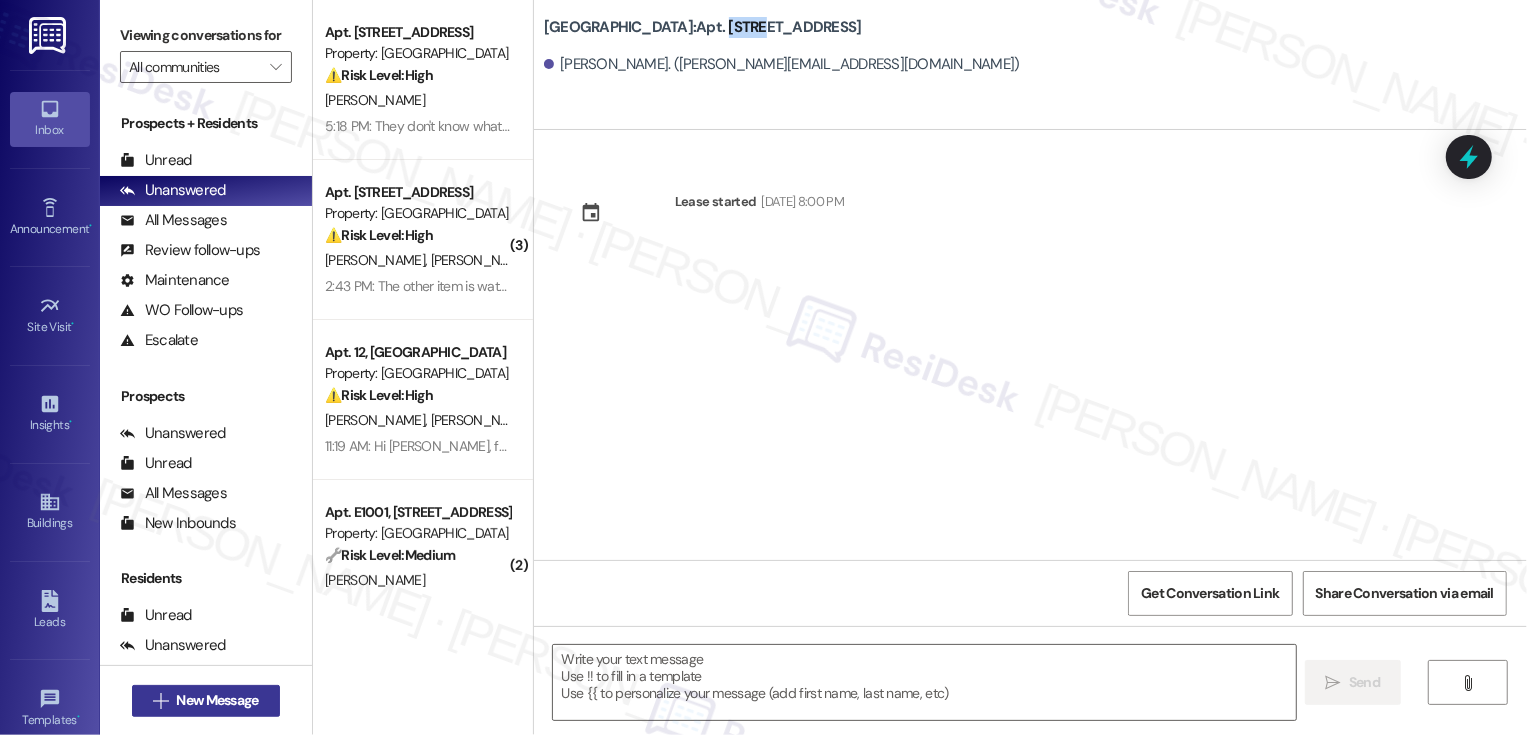 click on "New Message" at bounding box center (217, 700) 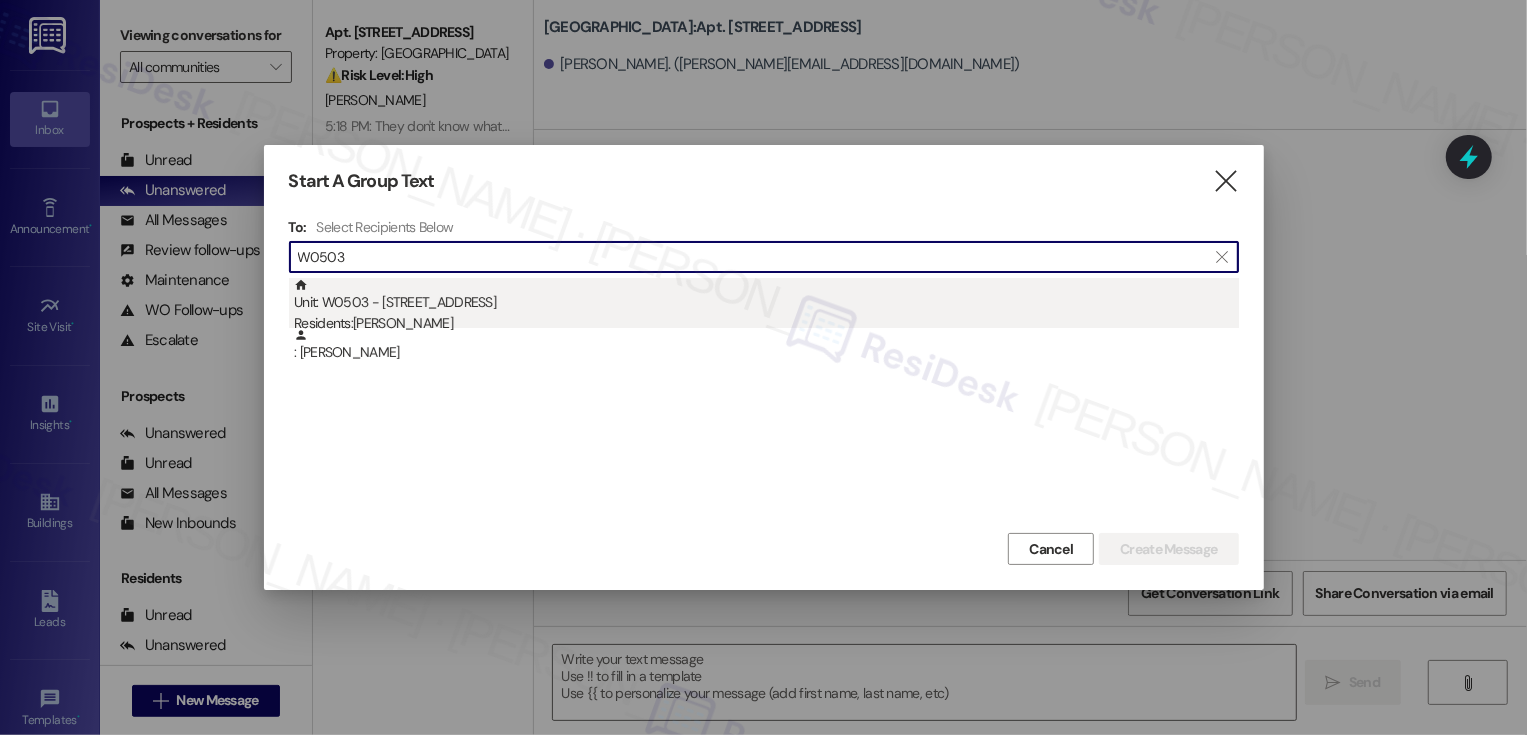 type on "W0503" 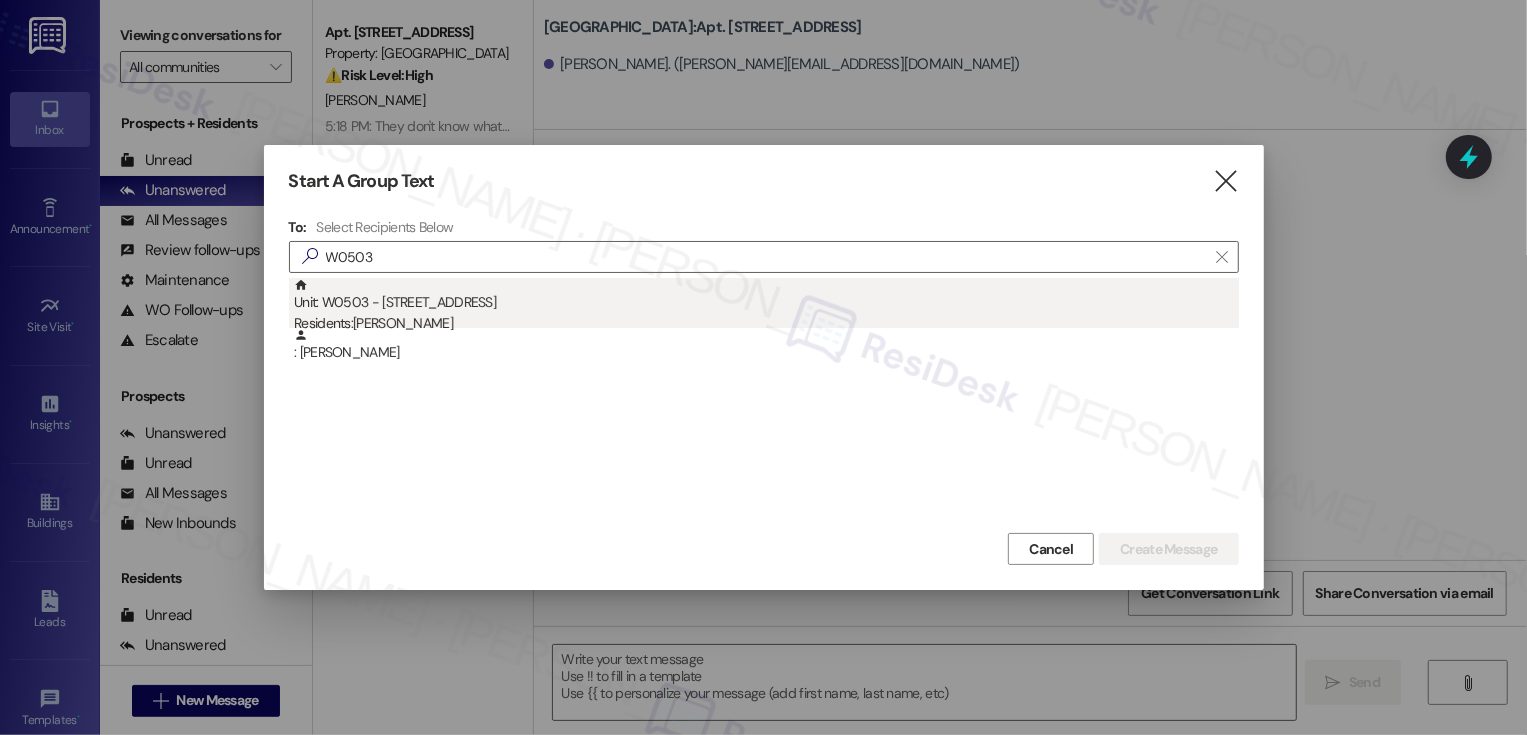 click on "Residents:  [PERSON_NAME]" at bounding box center (766, 323) 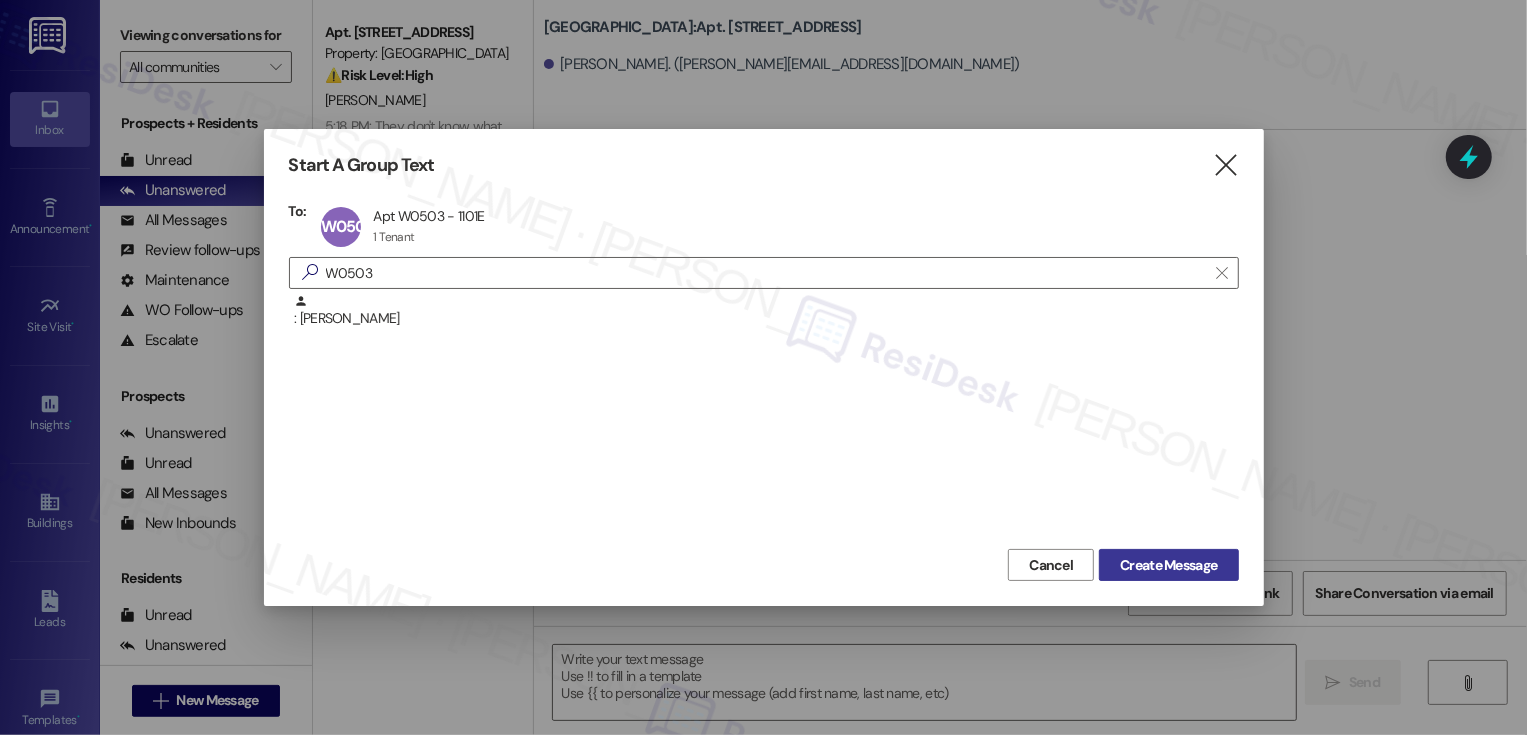 click on "Create Message" at bounding box center (1168, 565) 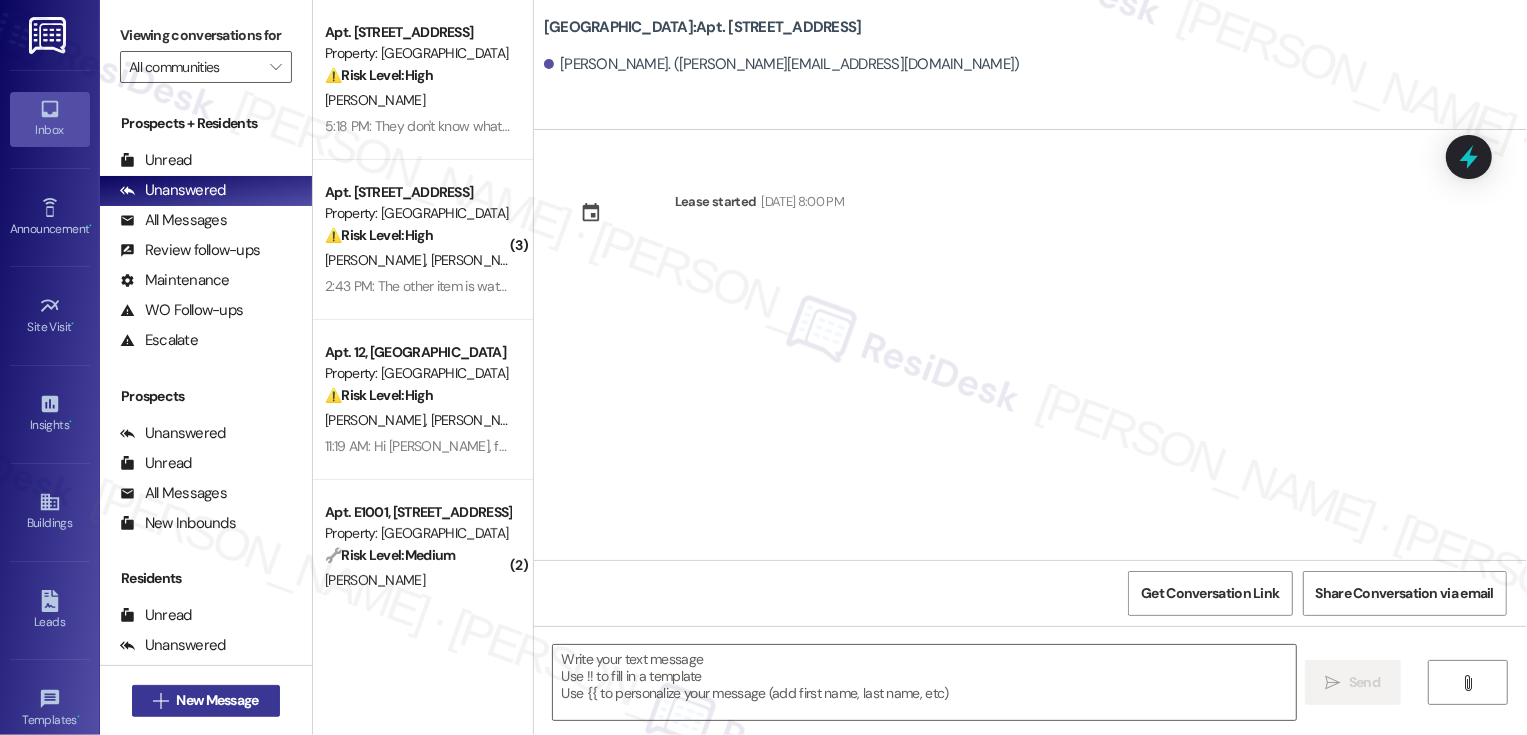click on "New Message" at bounding box center [217, 700] 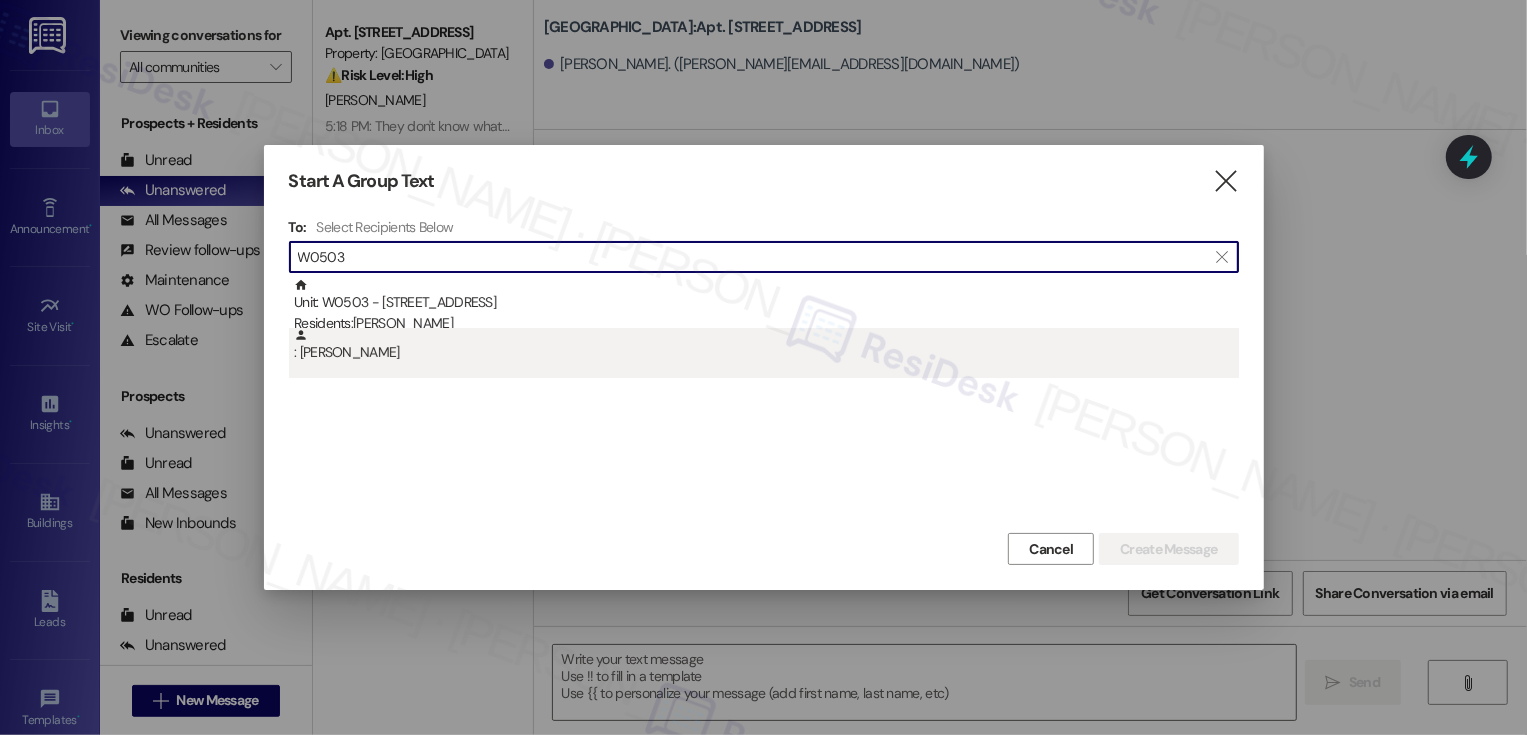 type on "W0503" 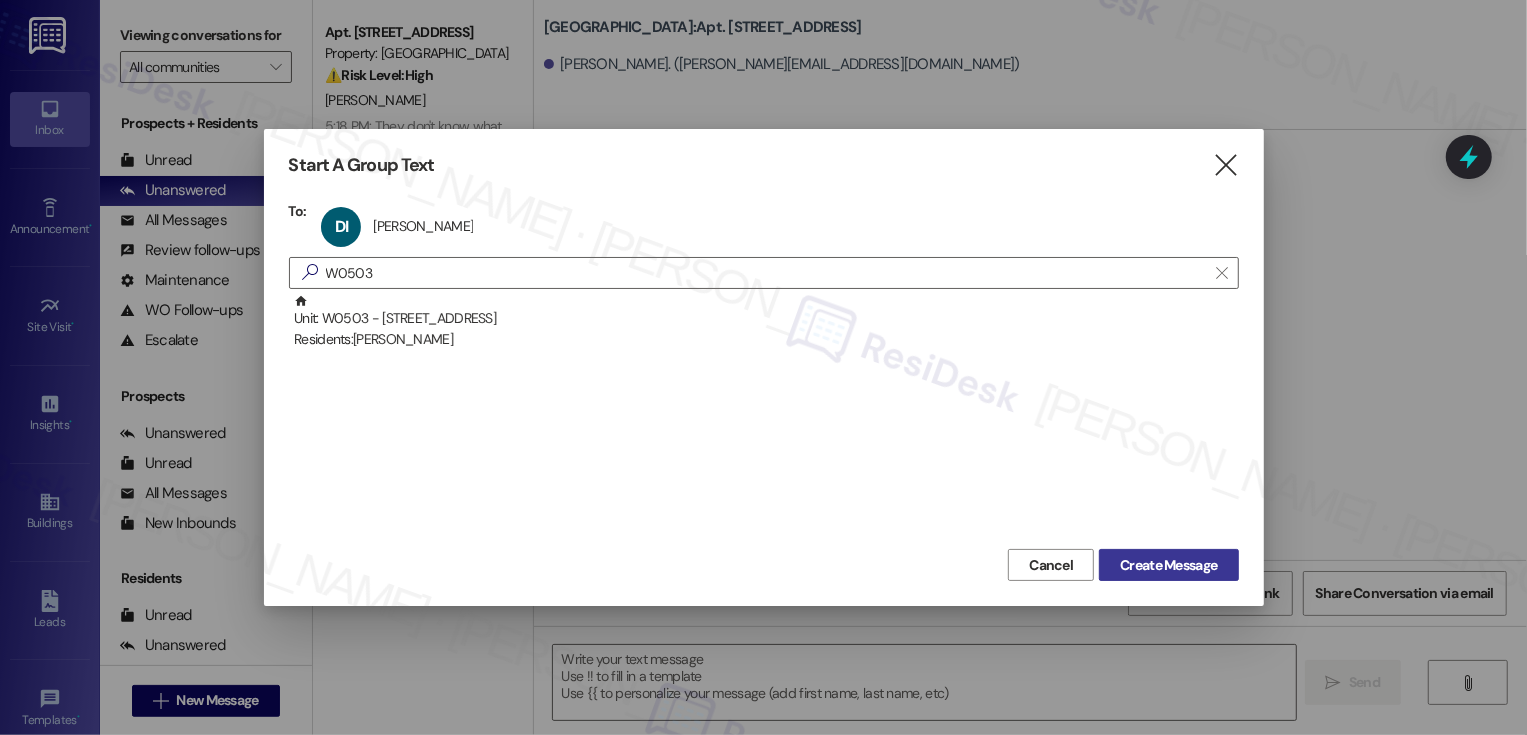 click on "Create Message" at bounding box center (1168, 565) 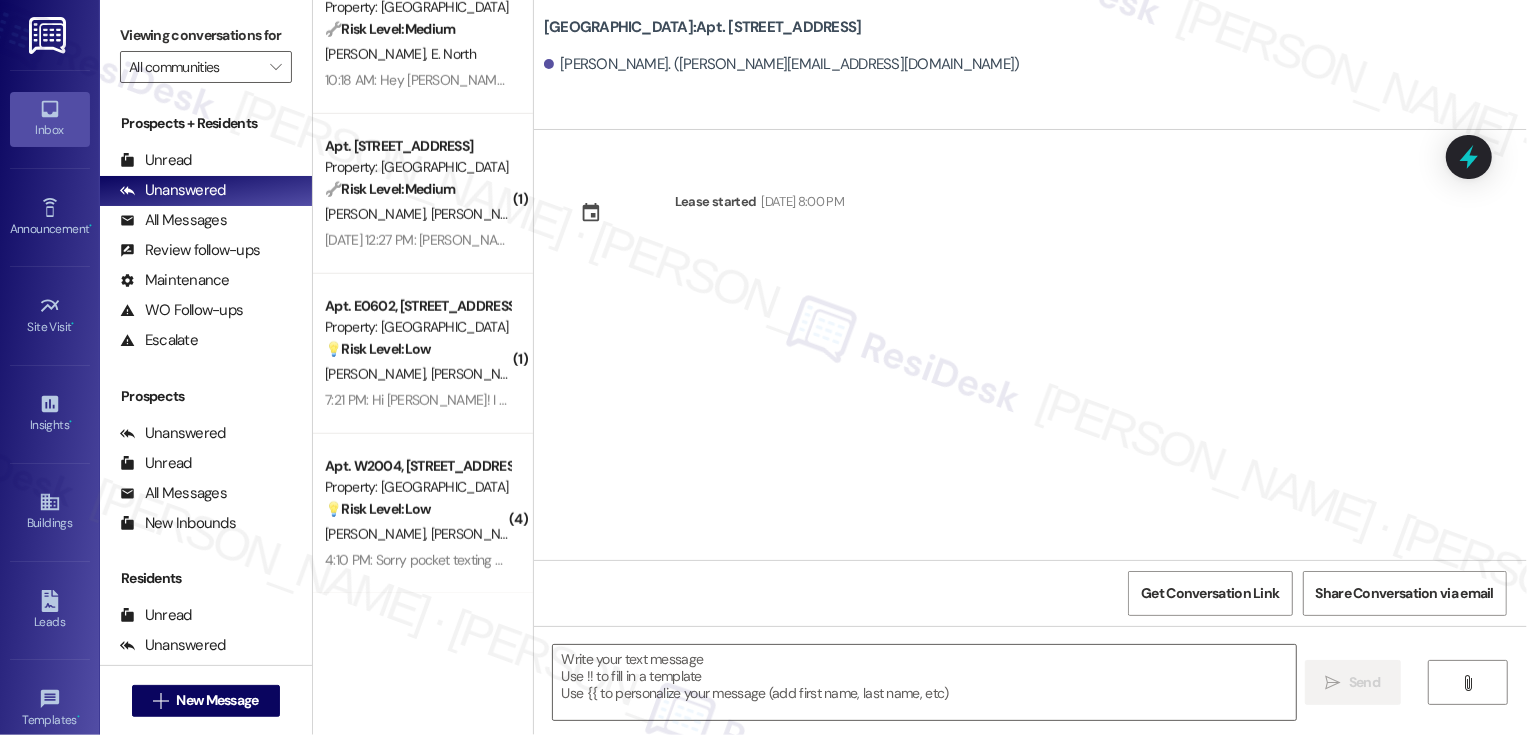 scroll, scrollTop: 0, scrollLeft: 0, axis: both 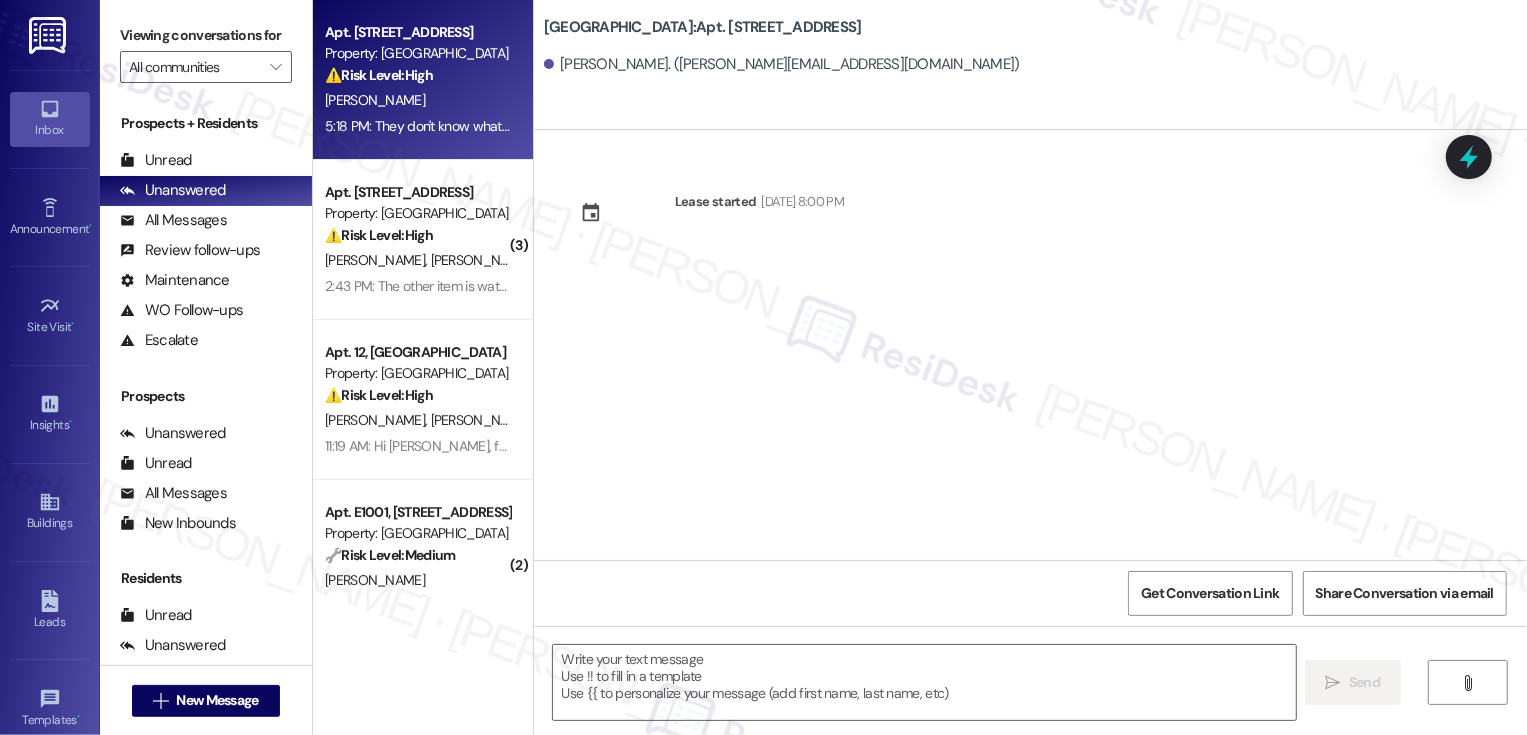 click on "[PERSON_NAME]" at bounding box center [417, 100] 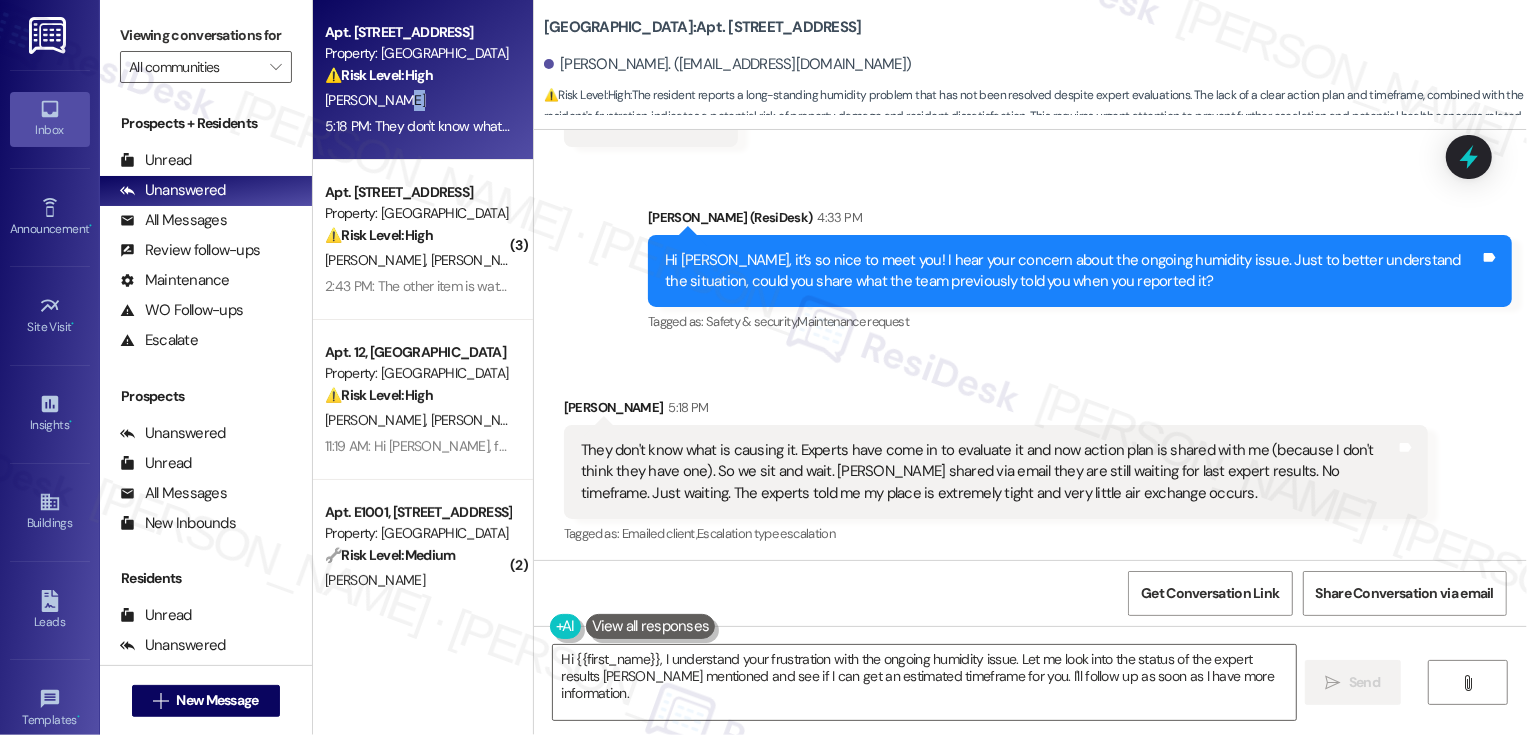 scroll, scrollTop: 1084, scrollLeft: 0, axis: vertical 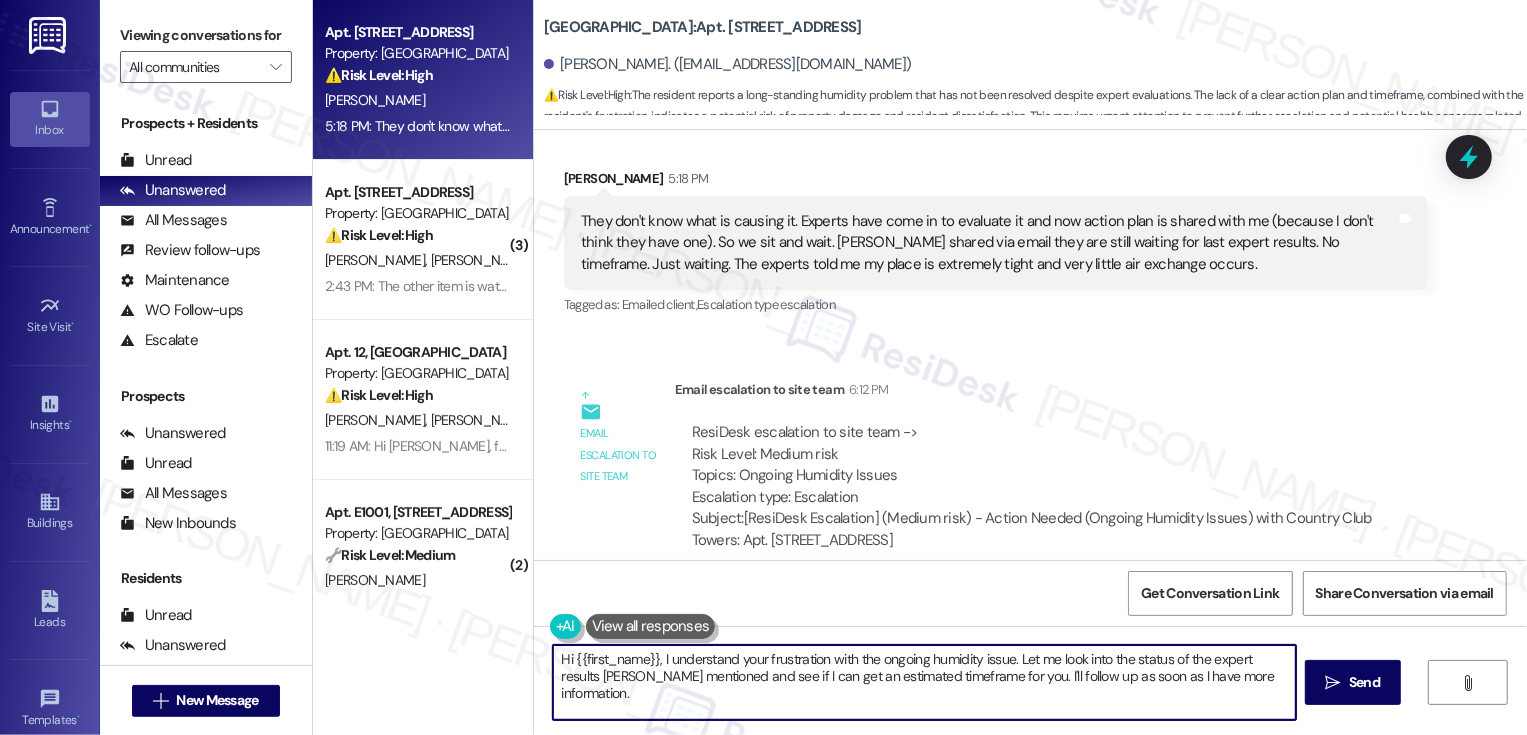 drag, startPoint x: 652, startPoint y: 658, endPoint x: 459, endPoint y: 666, distance: 193.16573 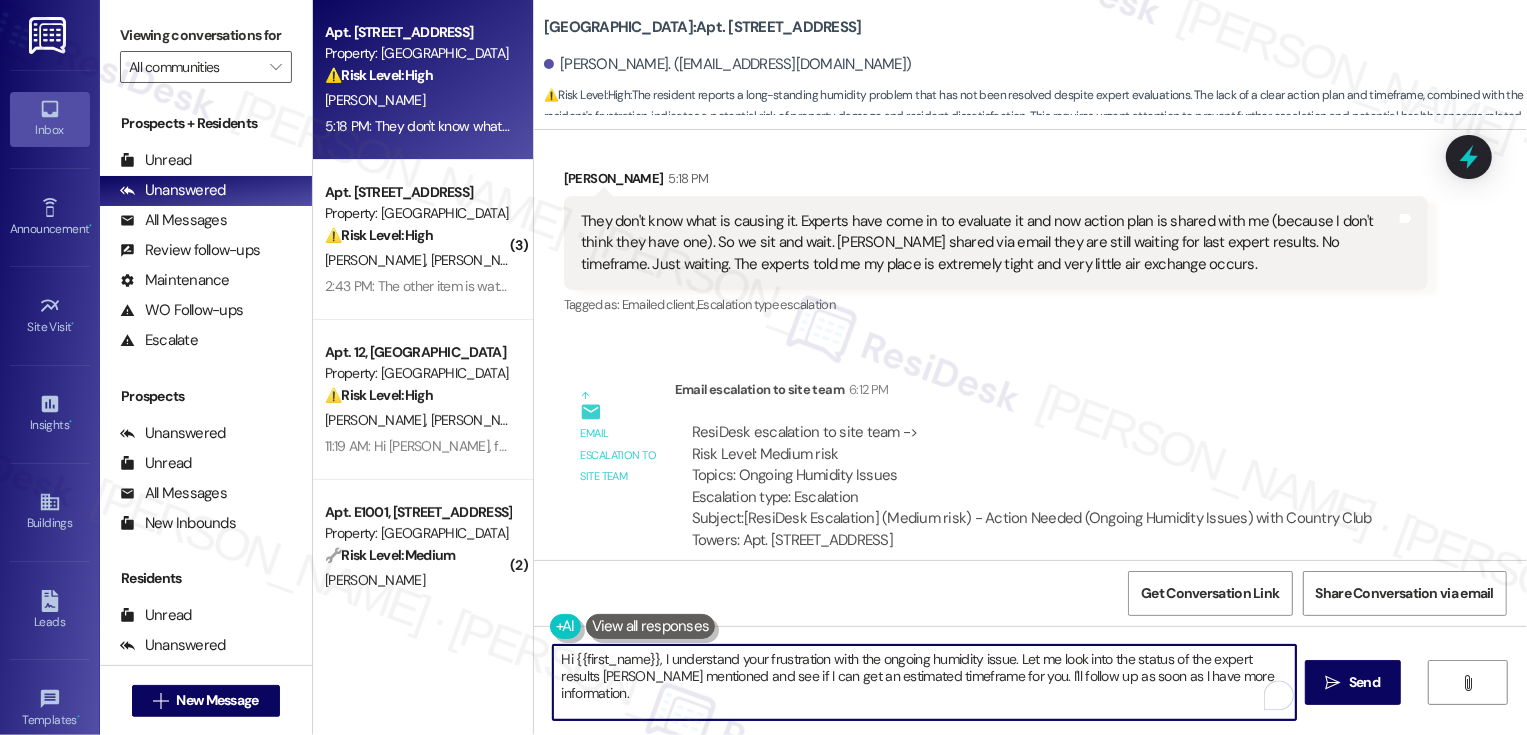 click on "Hi {{first_name}}, I understand your frustration with the ongoing humidity issue. Let me look into the status of the expert results [PERSON_NAME] mentioned and see if I can get an estimated timeframe for you. I'll follow up as soon as I have more information." at bounding box center [924, 682] 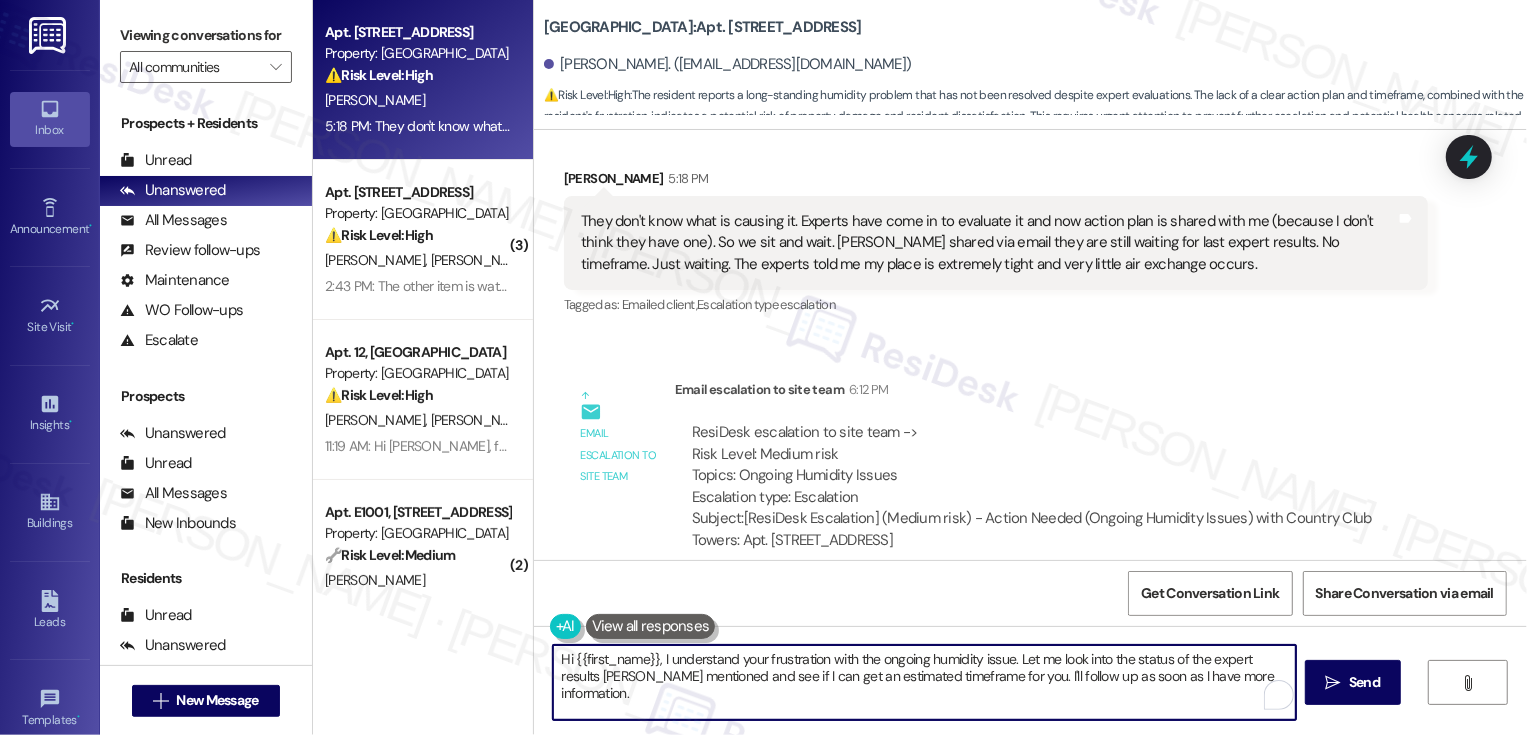 click on "Hi {{first_name}}, I understand your frustration with the ongoing humidity issue. Let me look into the status of the expert results [PERSON_NAME] mentioned and see if I can get an estimated timeframe for you. I'll follow up as soon as I have more information." at bounding box center (924, 682) 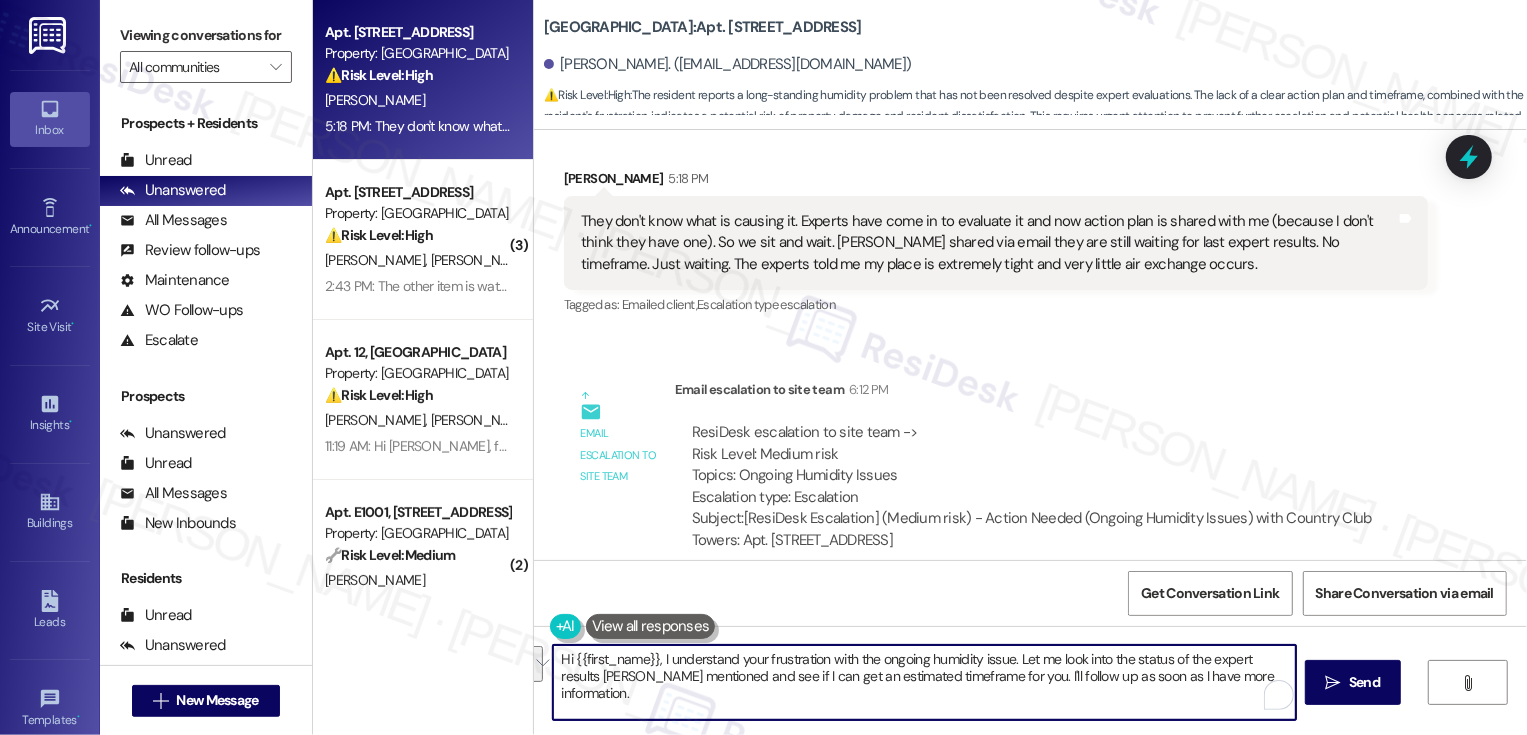 click on "Hi {{first_name}}, I understand your frustration with the ongoing humidity issue. Let me look into the status of the expert results [PERSON_NAME] mentioned and see if I can get an estimated timeframe for you. I'll follow up as soon as I have more information." at bounding box center (924, 682) 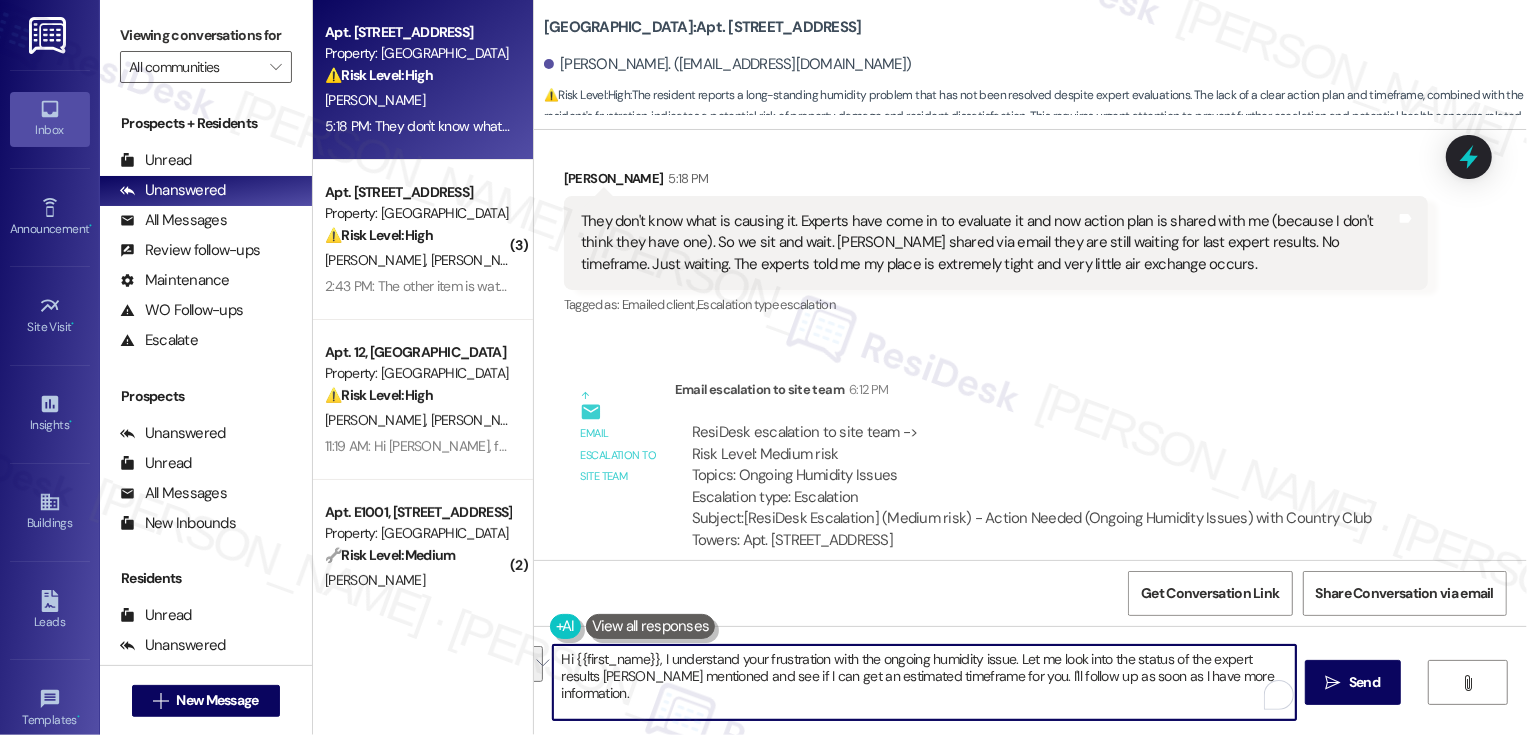 drag, startPoint x: 942, startPoint y: 679, endPoint x: 499, endPoint y: 650, distance: 443.94818 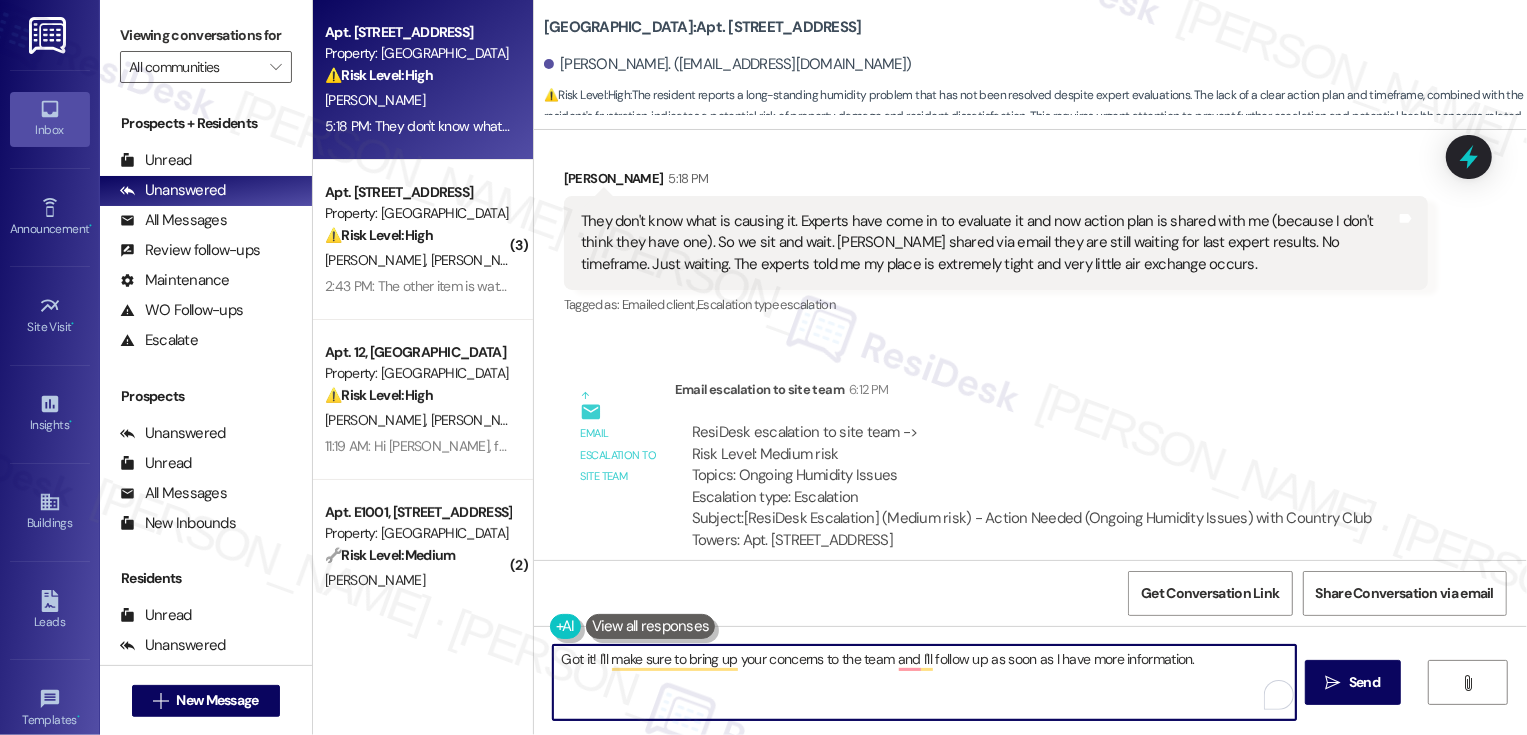 click on "Got it! I'll make sure to bring up your concerns to the team and I'll follow up as soon as I have more information." at bounding box center [924, 682] 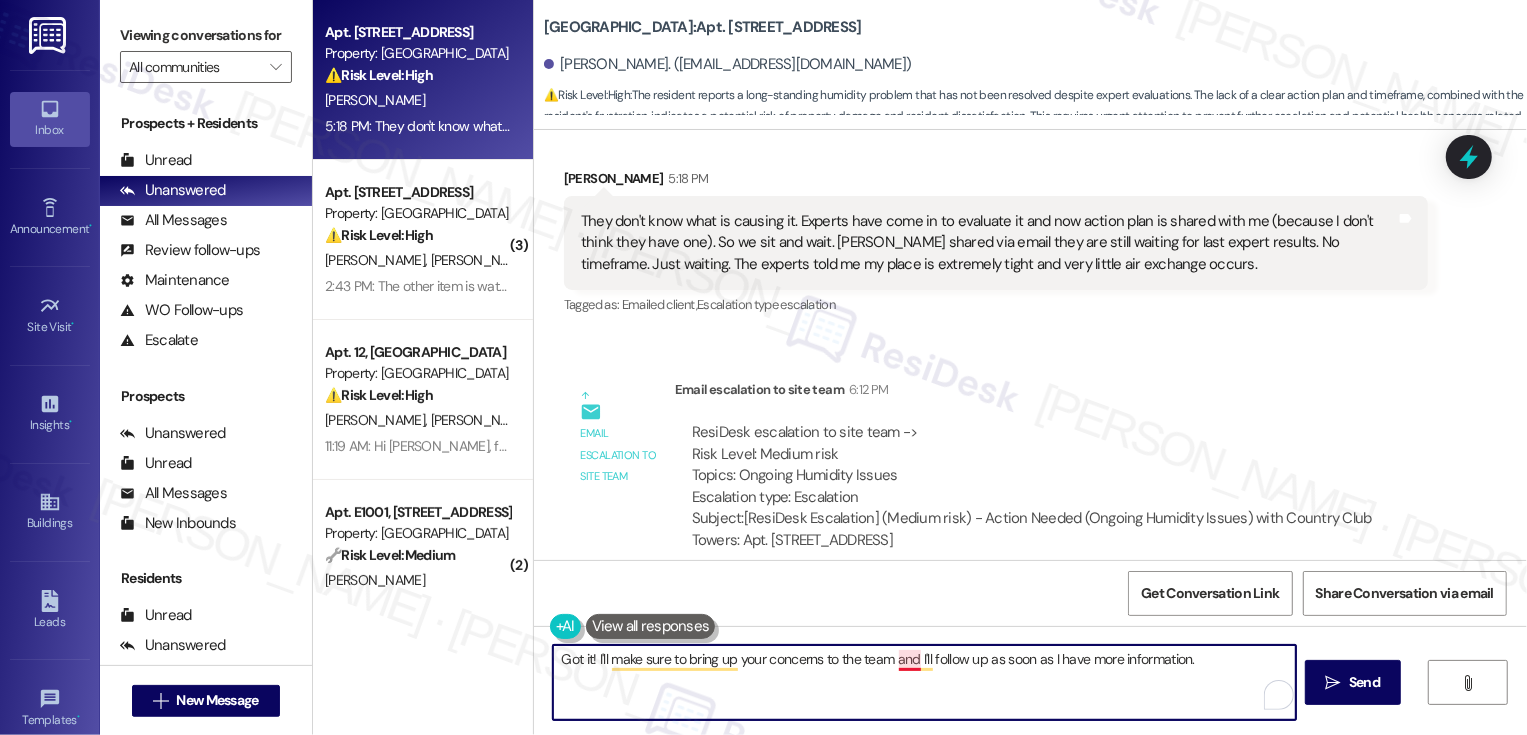 click on "Got it! I'll make sure to bring up your concerns to the team and I'll follow up as soon as I have more information." at bounding box center (924, 682) 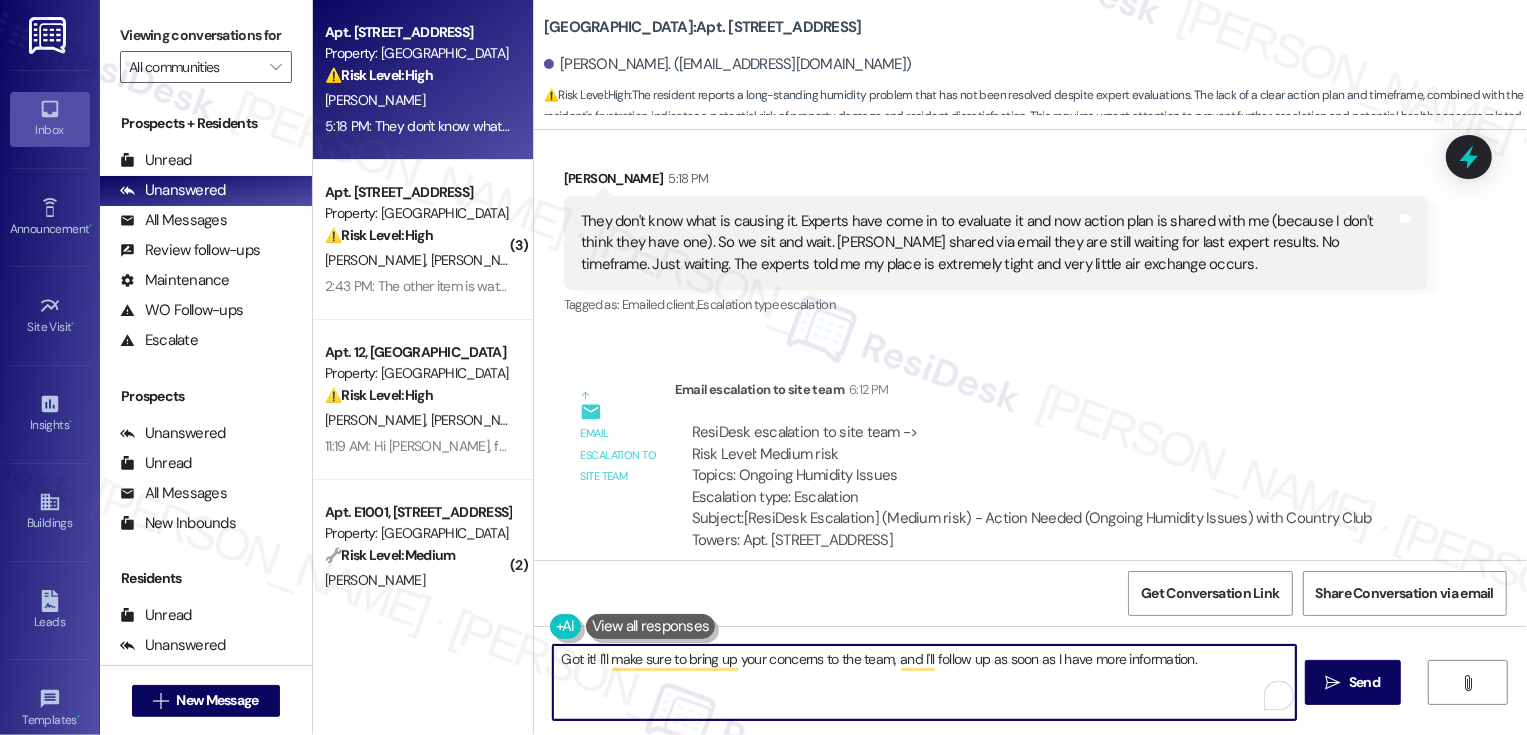 click on "Got it! I'll make sure to bring up your concerns to the team, and I'll follow up as soon as I have more information." at bounding box center (924, 682) 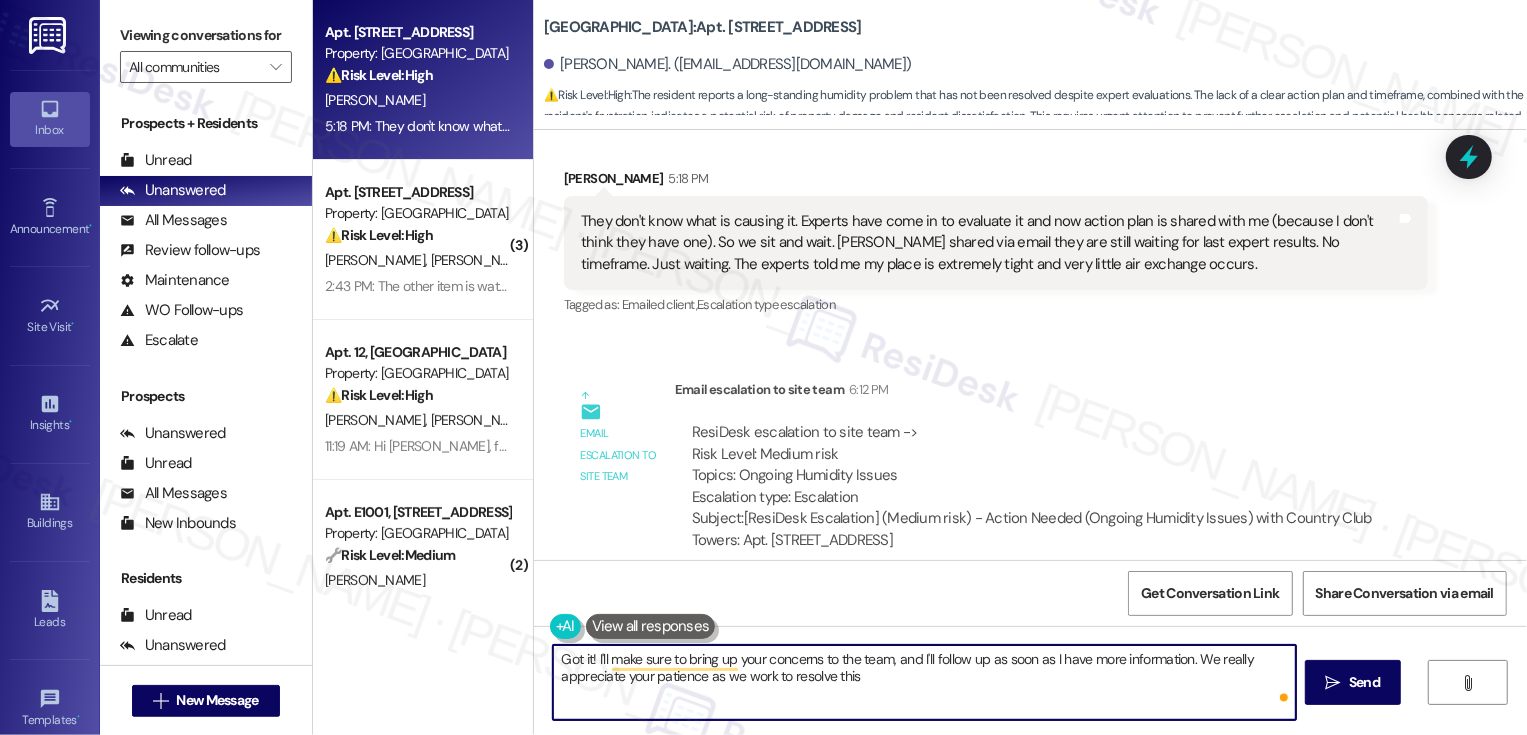 type on "Got it! I'll make sure to bring up your concerns to the team, and I'll follow up as soon as I have more information. We really appreciate your patience as we work to resolve this." 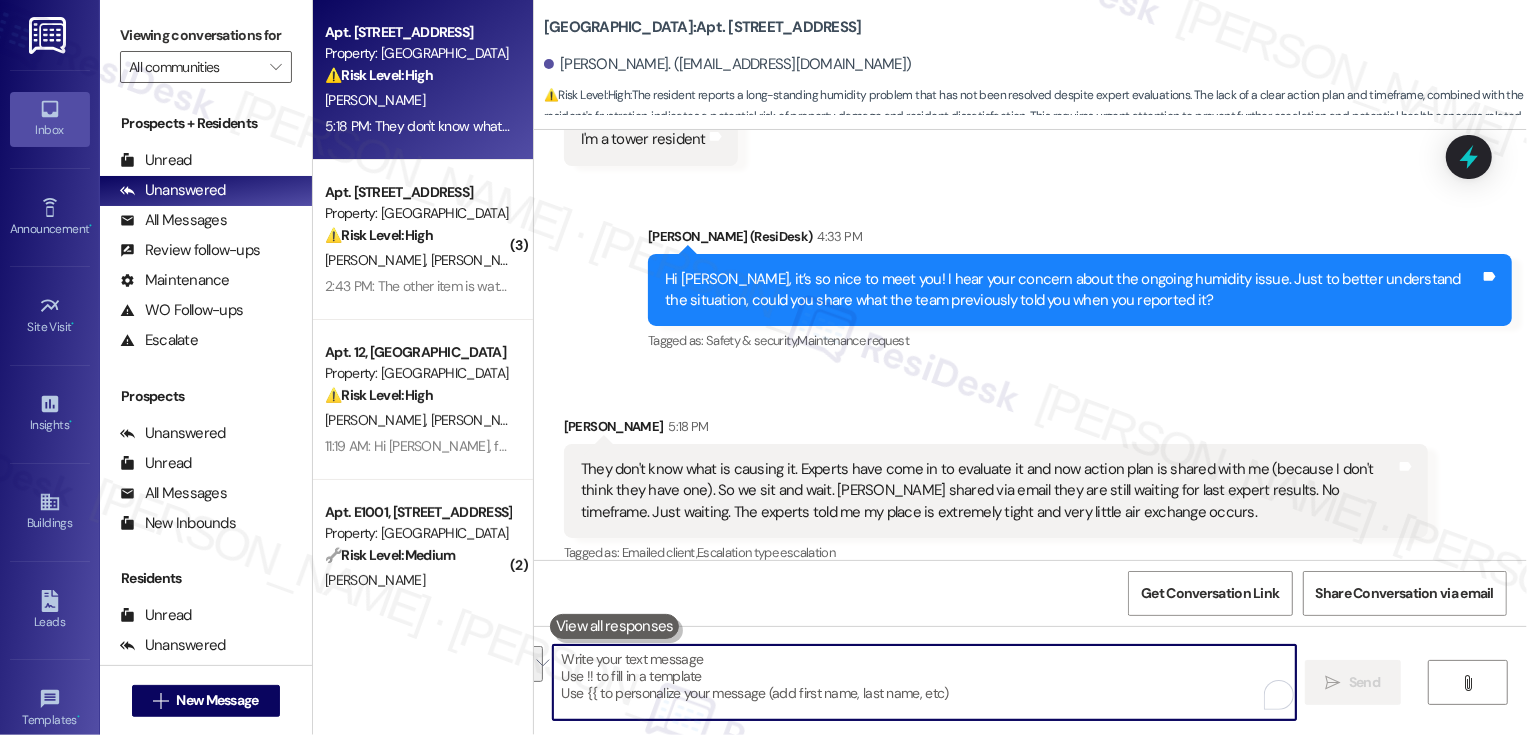 type 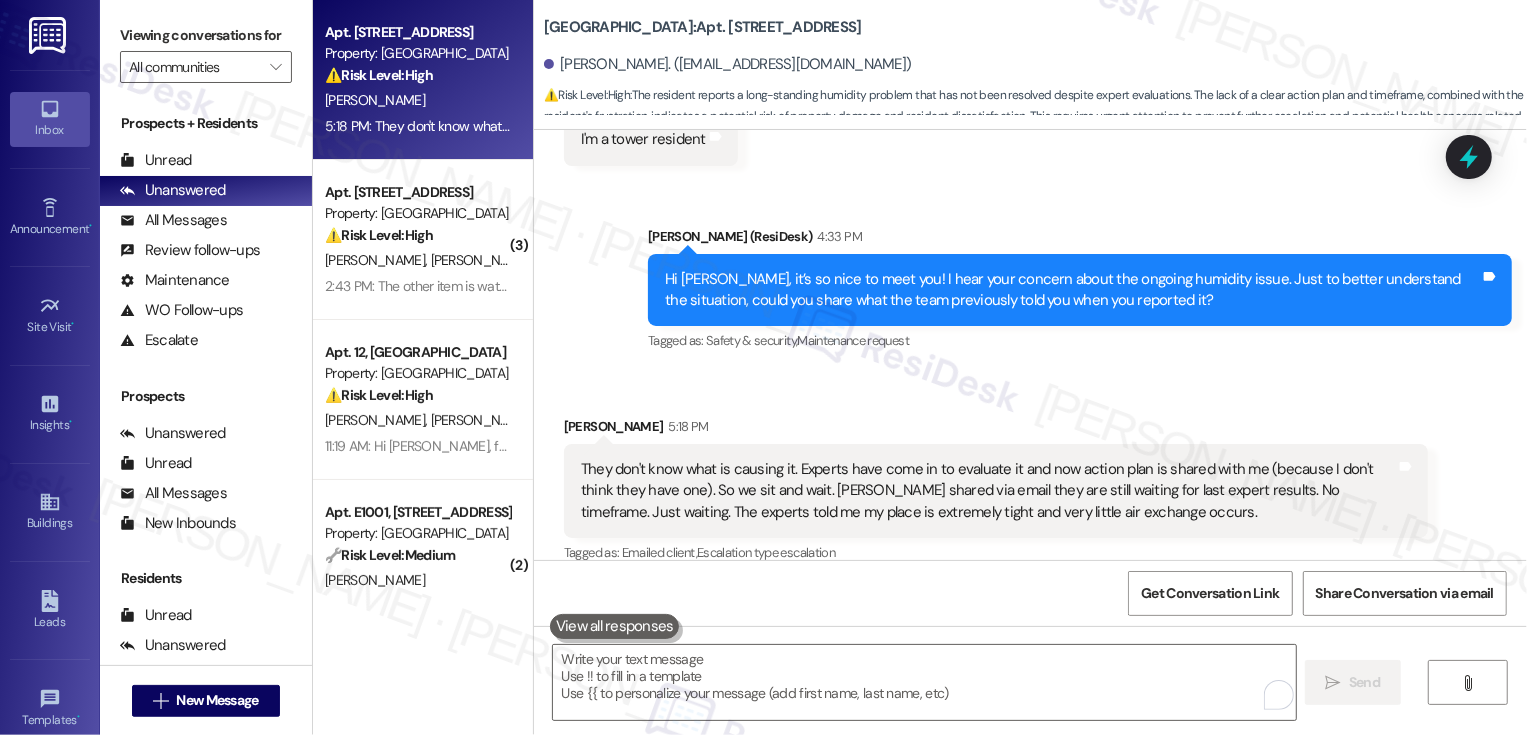 scroll, scrollTop: 1245, scrollLeft: 0, axis: vertical 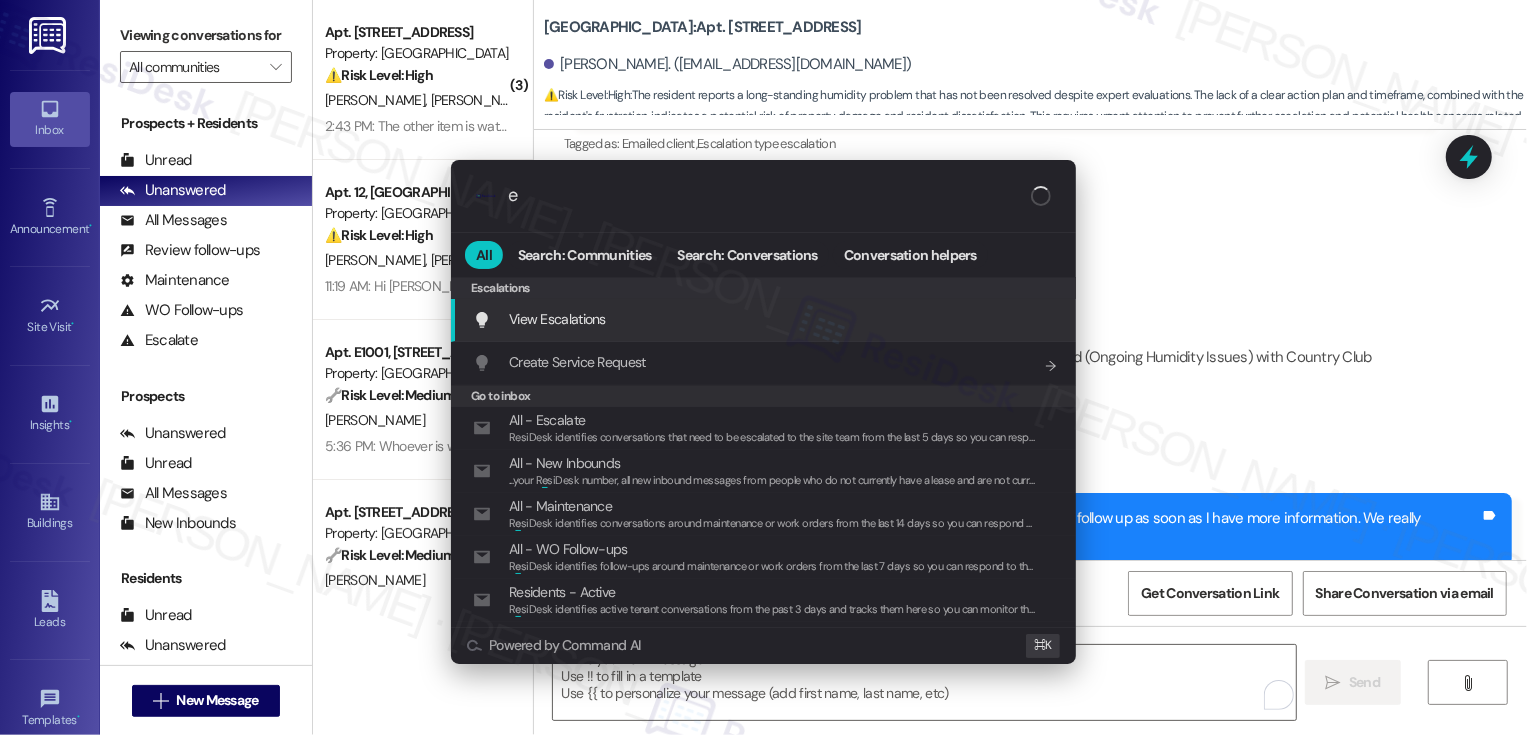 type on "es" 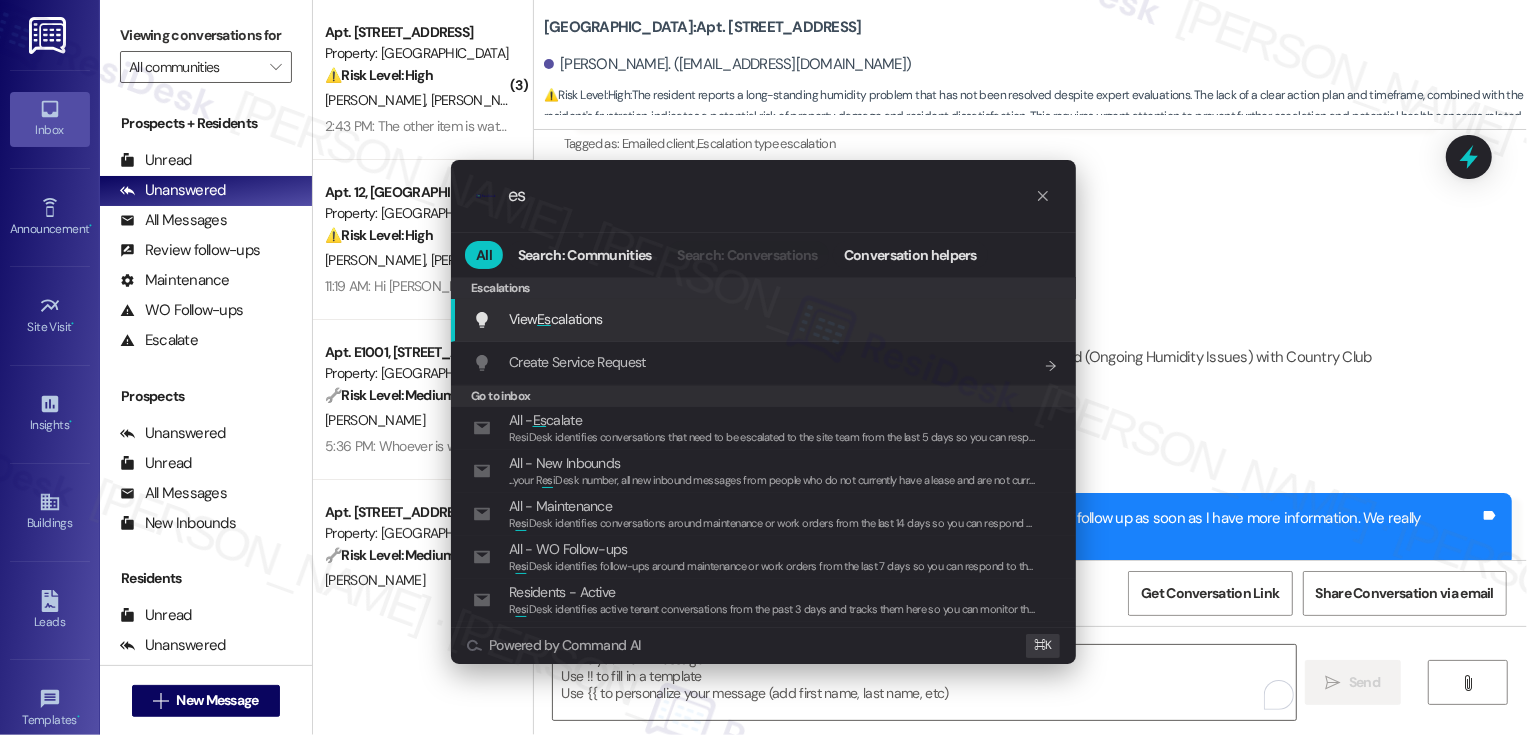click on ".cls-1{fill:#0a055f;}.cls-2{fill:#0cc4c4;} resideskLogoBlueOrange es All Search: Communities Search: Conversations Conversation helpers Escalations Escalations View  Es calations Add shortcut Create Service Request Add shortcut Go to inbox All -  Es calate ResiDesk identifies conversations that need to be escalated to the site team from the last 5 days so you can respond to them. All - New Inbounds ... your R es iDesk number, all new inbound messages from people who do not currently have a lease and are not currently prospects the last 45 days will surface here. All - Maintenance R es iDesk identifies conversations around maintenance or work orders from the last 14 days so you can respond to them. All - WO Follow-ups R es iDesk identifies follow-ups around maintenance or work orders from the last 7 days so you can respond to them. Residents - Active R es iDesk identifies active tenant conversations from the past 3 days and tracks them here so you can monitor them. Past + Future Residents - Future Residents es" at bounding box center (763, 367) 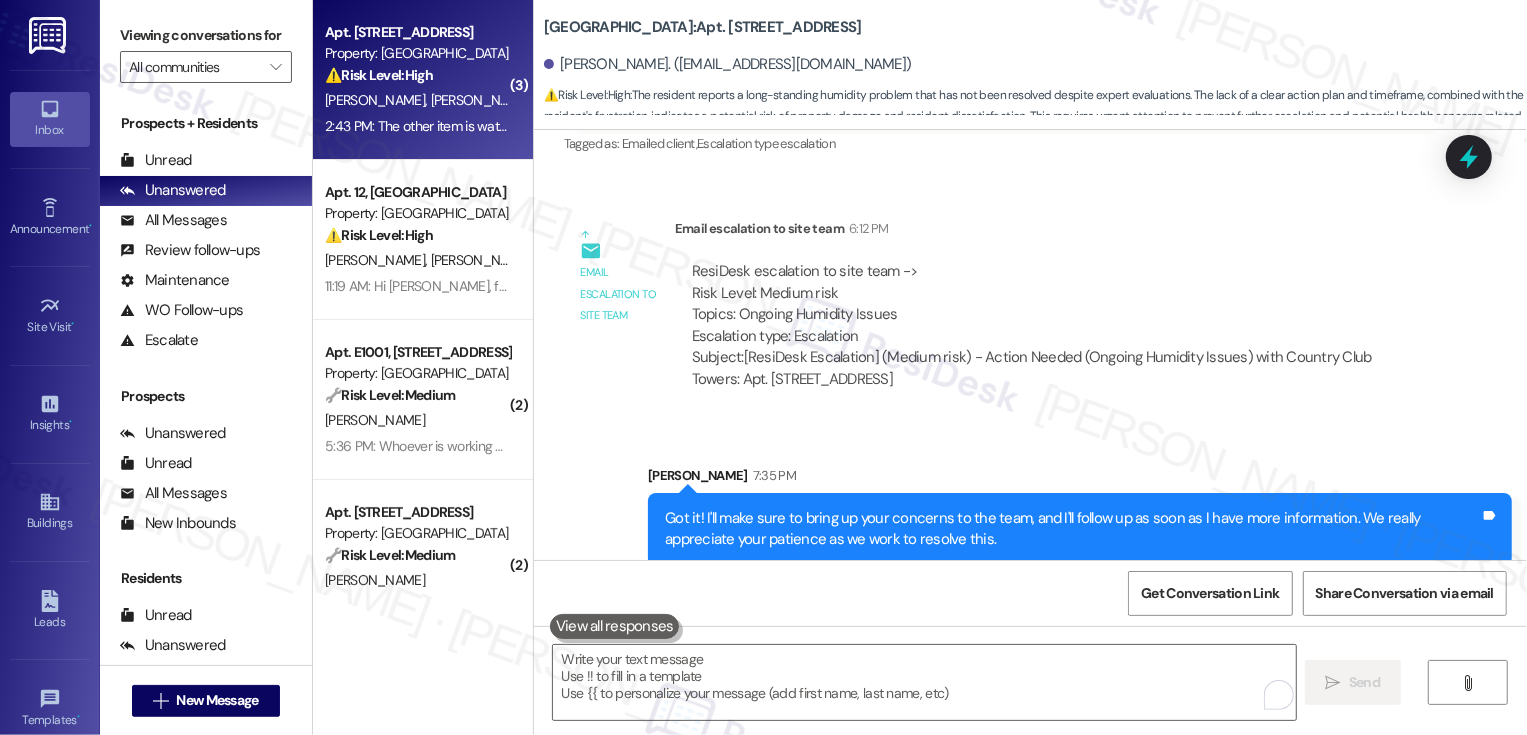 click on "2:43 PM: The other item is water leaking in the parking garage. There is a water leak coming from the wall inside the parking garage on the northeast side, possibly sewage water, on both the B2 and B3 levels. We drive over this water every day. At times it smells like sewage. Furthermore, there are what appear to be sewage leak stains along many of the walls throughout B2 and B3. It's quite disgusting to look at and also seems like a biohazard. 2:43 PM: The other item is water leaking in the parking garage. There is a water leak coming from the wall inside the parking garage on the northeast side, possibly sewage water, on both the B2 and B3 levels. We drive over this water every day. At times it smells like sewage. Furthermore, there are what appear to be sewage leak stains along many of the walls throughout B2 and B3. It's quite disgusting to look at and also seems like a biohazard." at bounding box center [1603, 126] 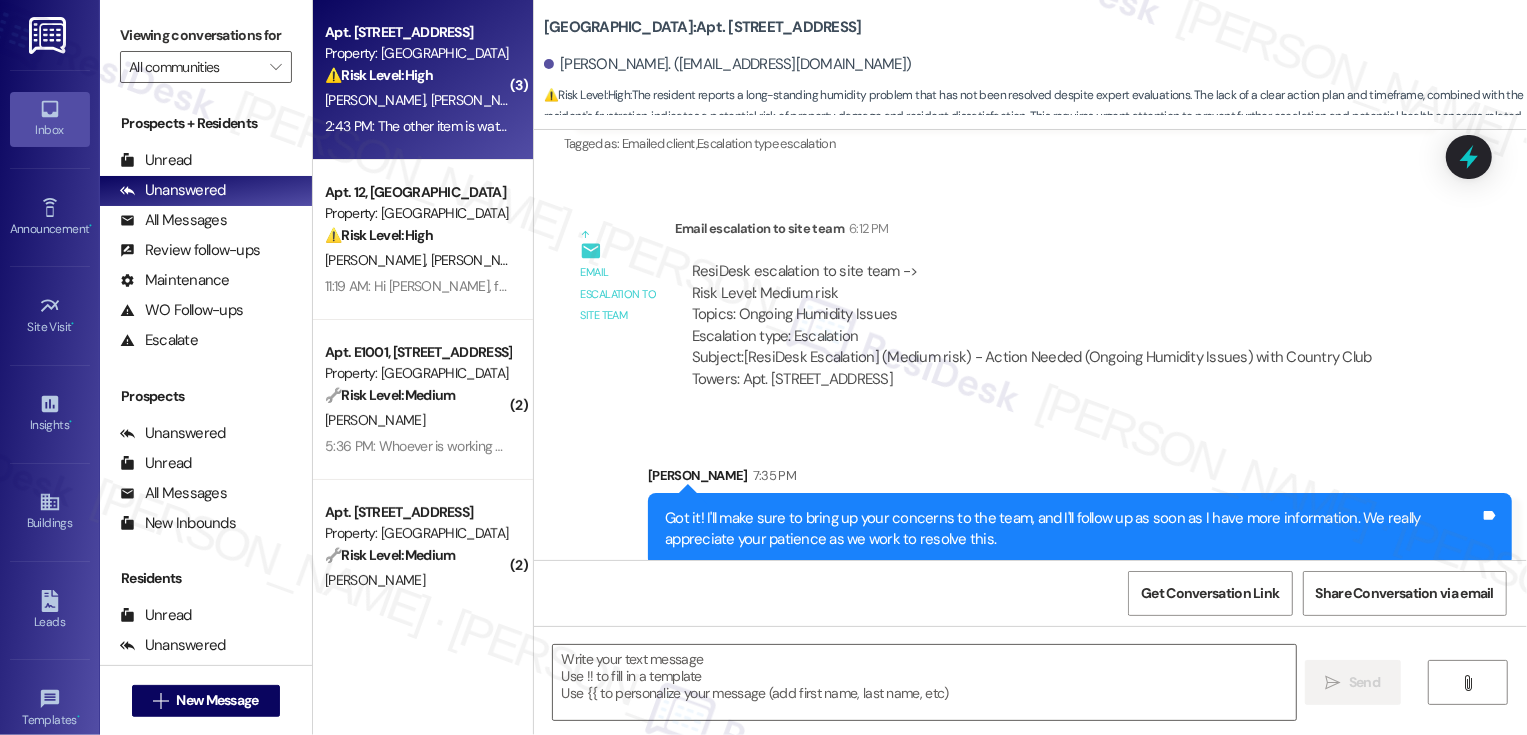 type on "Fetching suggested responses. Please feel free to read through the conversation in the meantime." 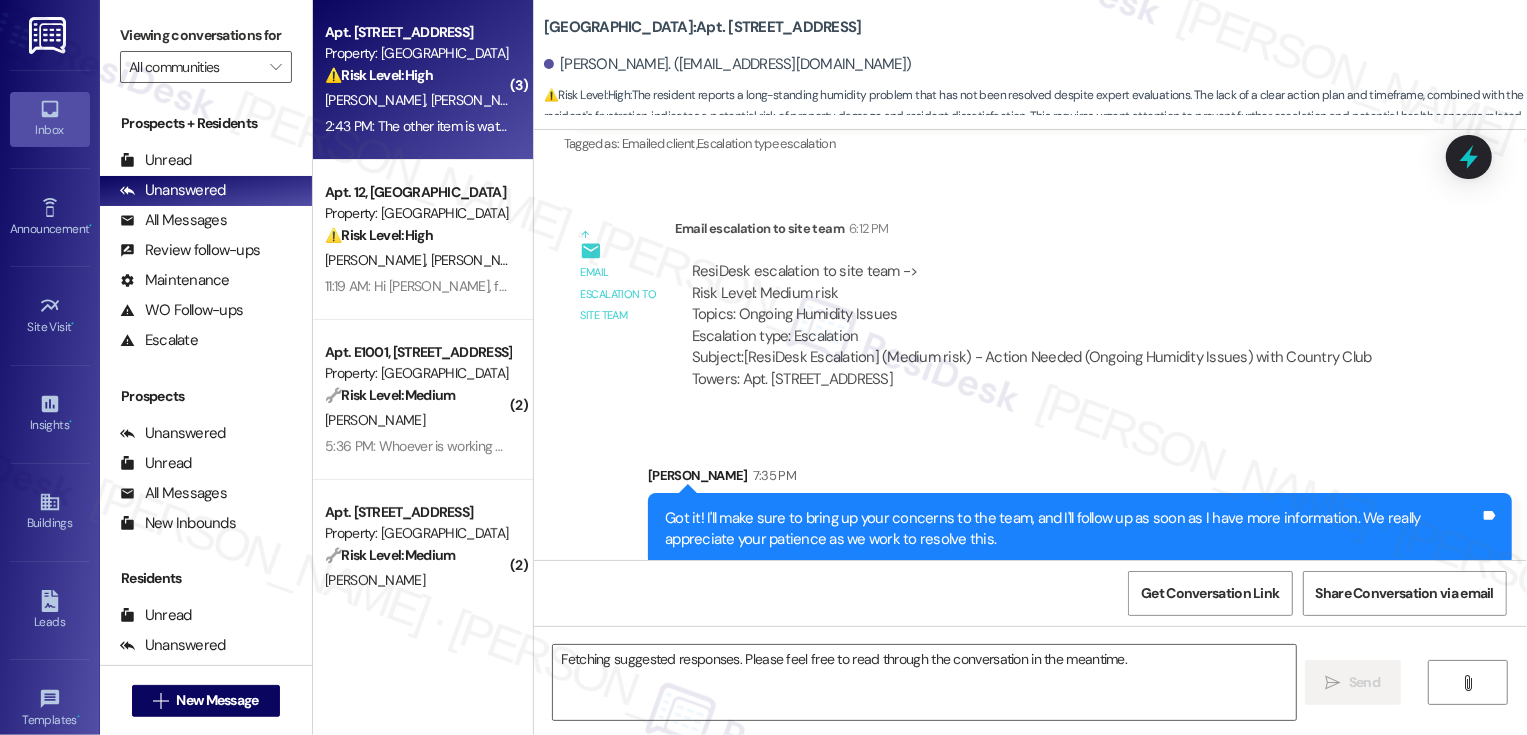 click on "2:43 PM: The other item is water leaking in the parking garage. There is a water leak coming from the wall inside the parking garage on the northeast side, possibly sewage water, on both the B2 and B3 levels. We drive over this water every day. At times it smells like sewage. Furthermore, there are what appear to be sewage leak stains along many of the walls throughout B2 and B3. It's quite disgusting to look at and also seems like a biohazard. 2:43 PM: The other item is water leaking in the parking garage. There is a water leak coming from the wall inside the parking garage on the northeast side, possibly sewage water, on both the B2 and B3 levels. We drive over this water every day. At times it smells like sewage. Furthermore, there are what appear to be sewage leak stains along many of the walls throughout B2 and B3. It's quite disgusting to look at and also seems like a biohazard." at bounding box center [1603, 126] 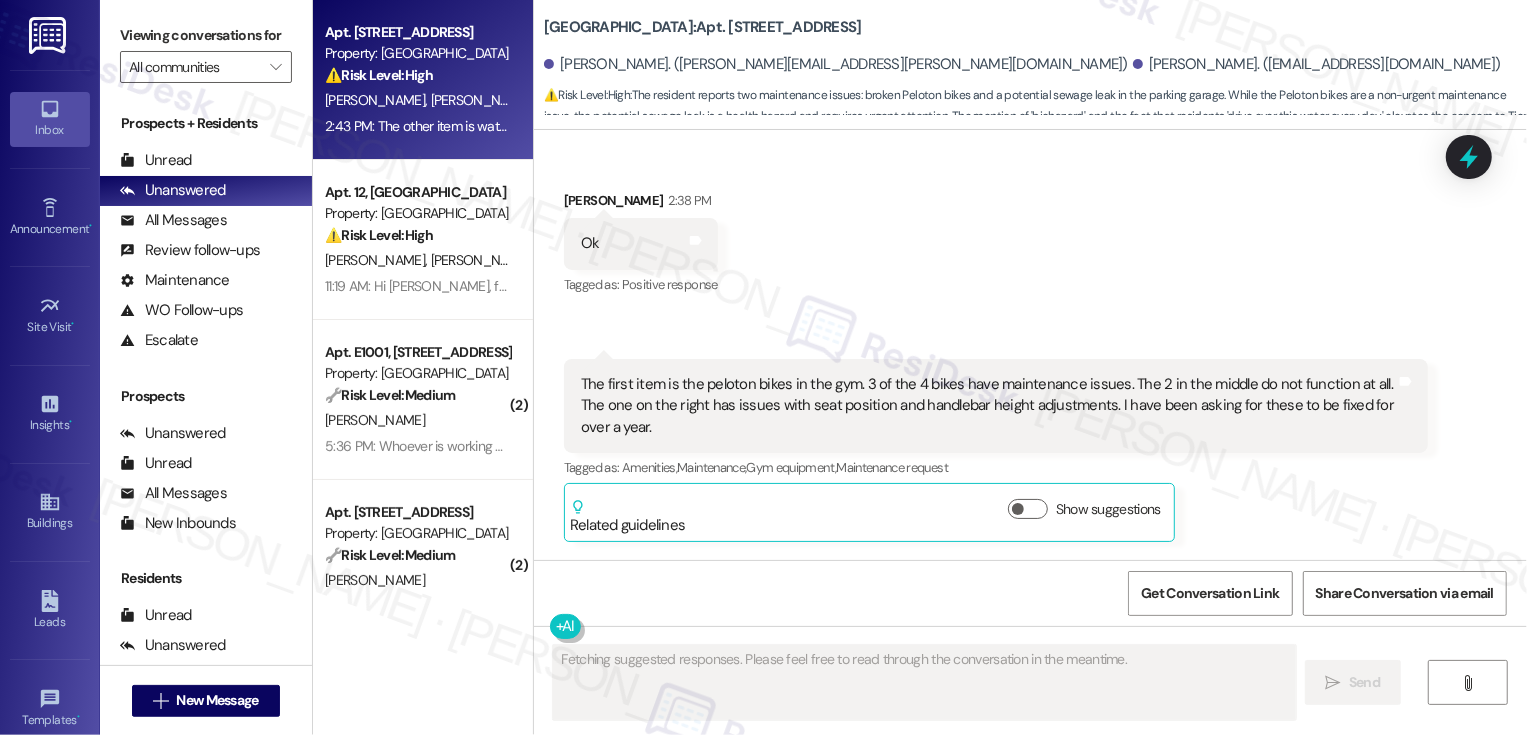 scroll, scrollTop: 1429, scrollLeft: 0, axis: vertical 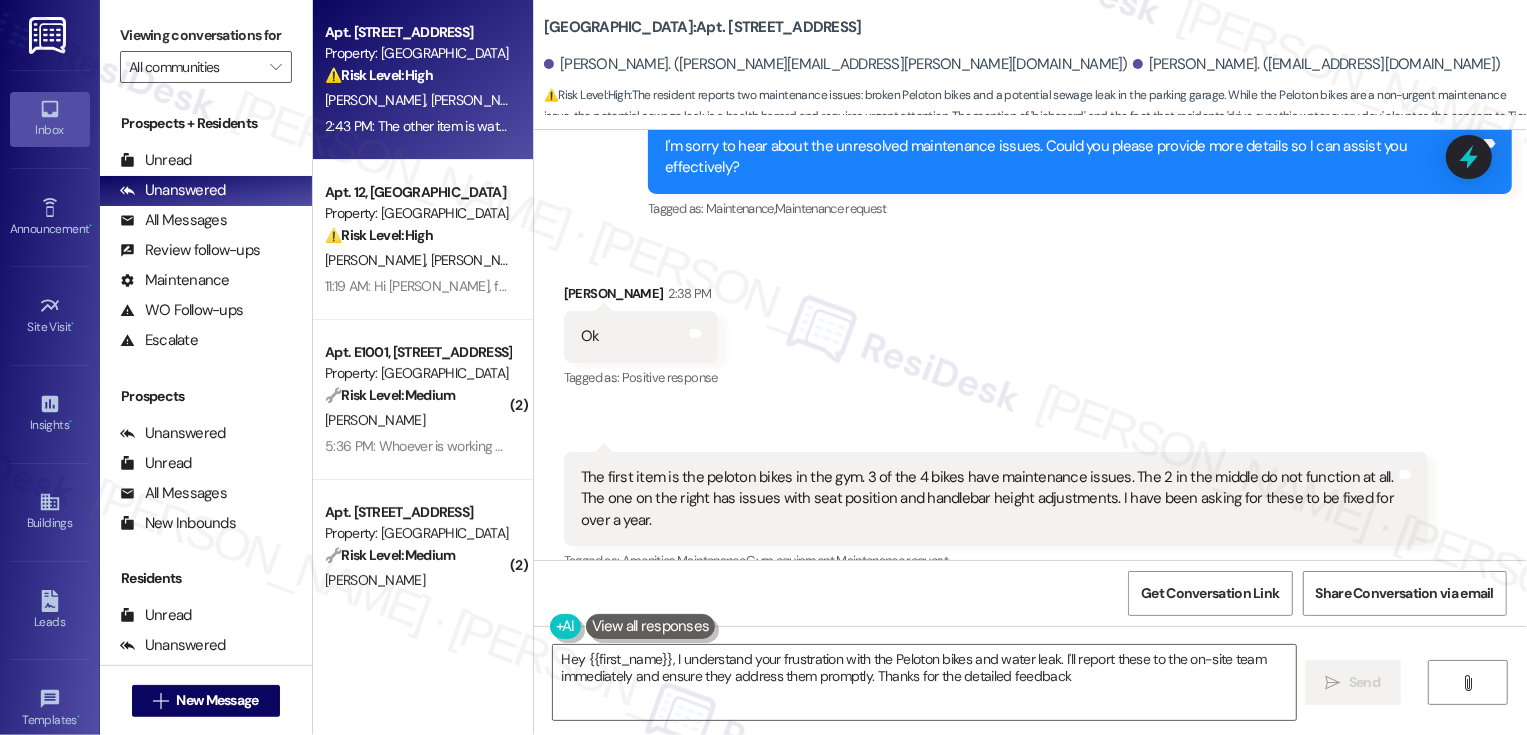type on "Hey {{first_name}}, I understand your frustration with the Peloton bikes and water leak. I'll report these to the on-site team immediately and ensure they address them promptly. Thanks for the detailed feedback!" 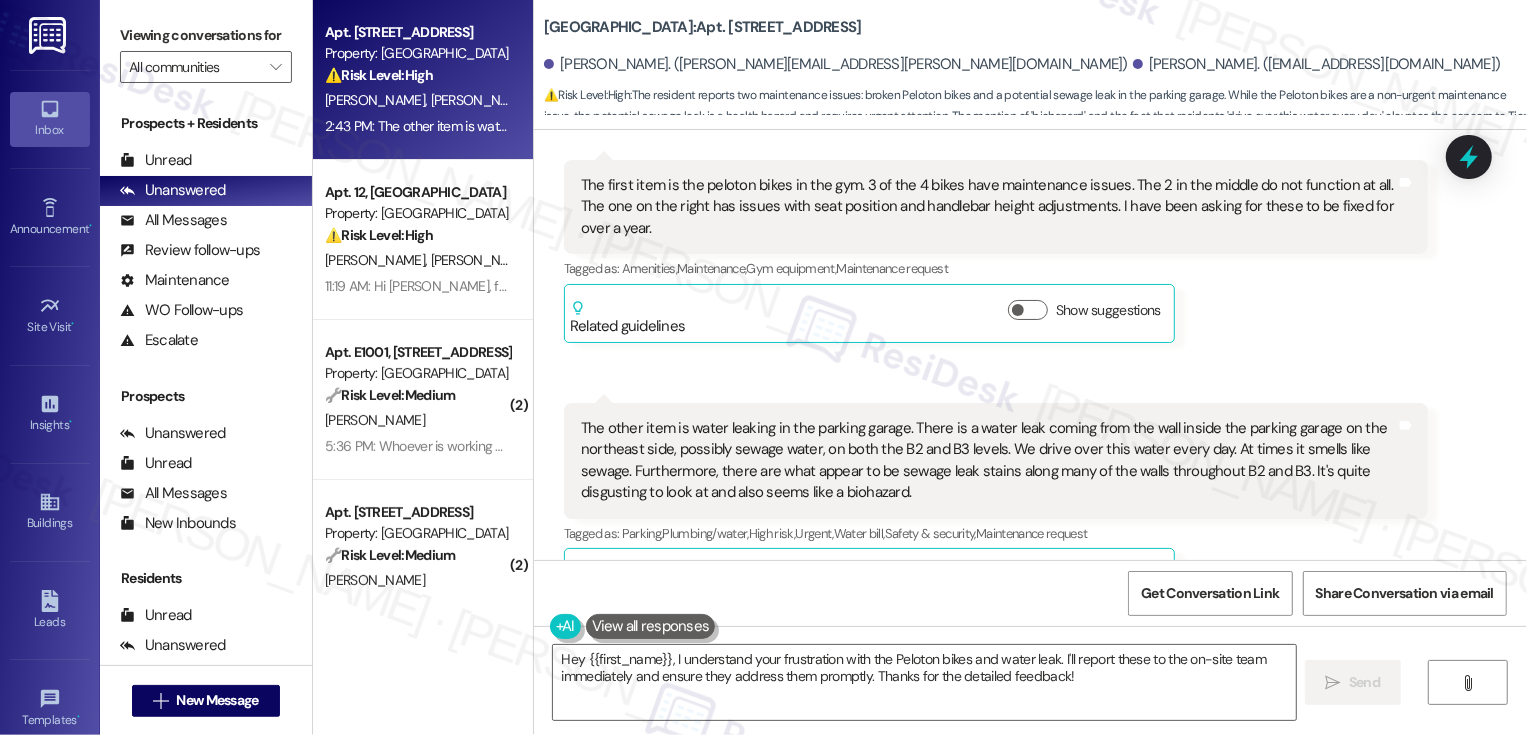 scroll, scrollTop: 1762, scrollLeft: 0, axis: vertical 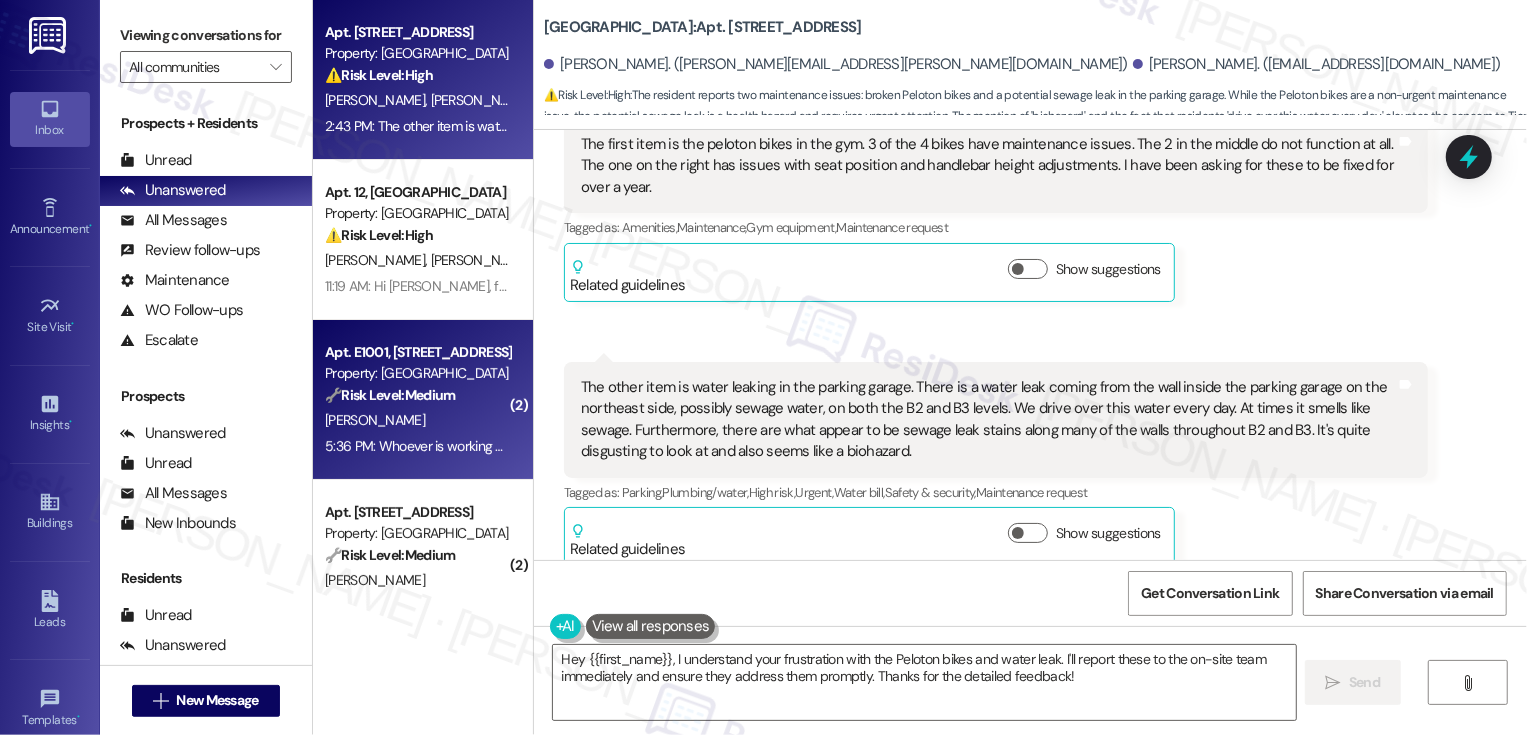 click on "🔧  Risk Level:  Medium" at bounding box center [390, 395] 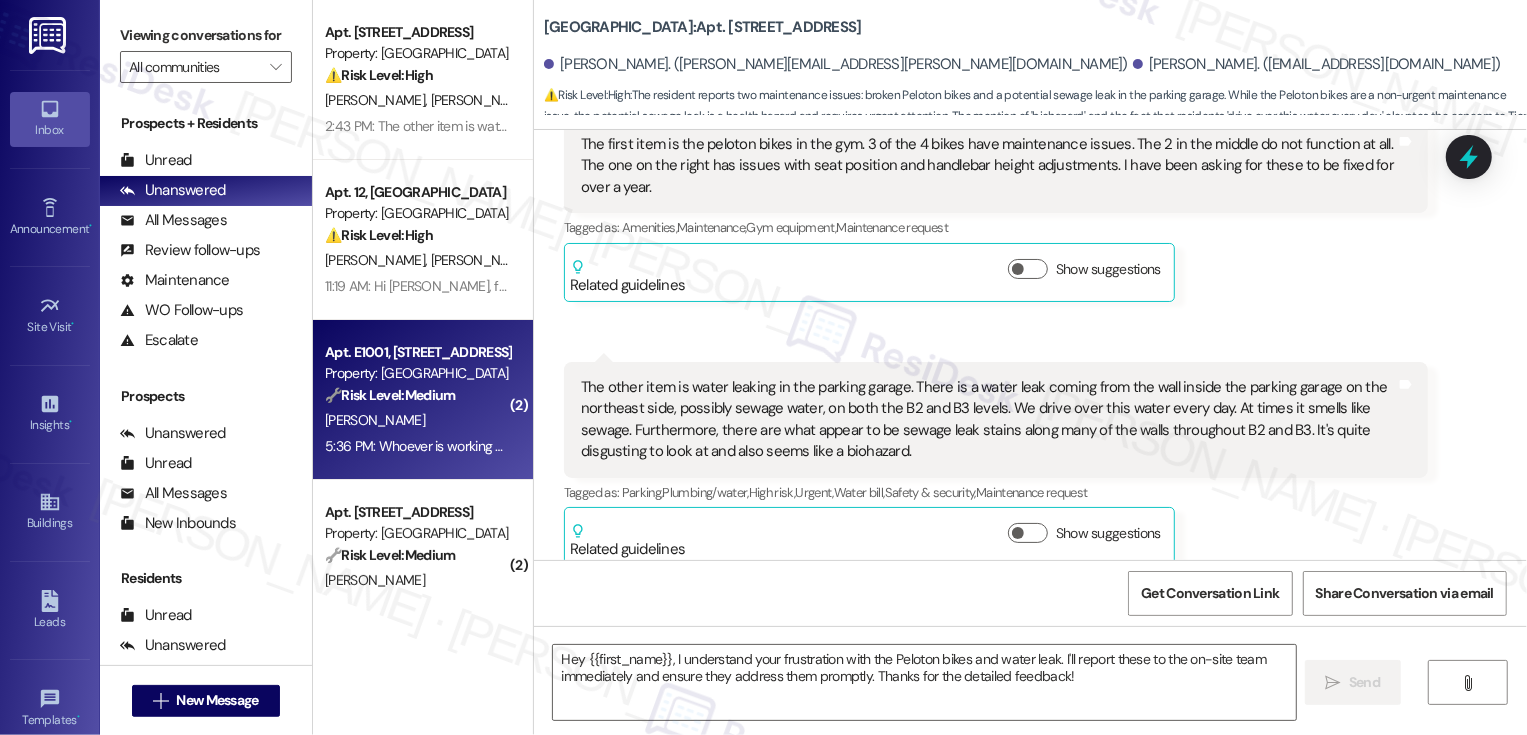 click on "🔧  Risk Level:  Medium" at bounding box center (390, 395) 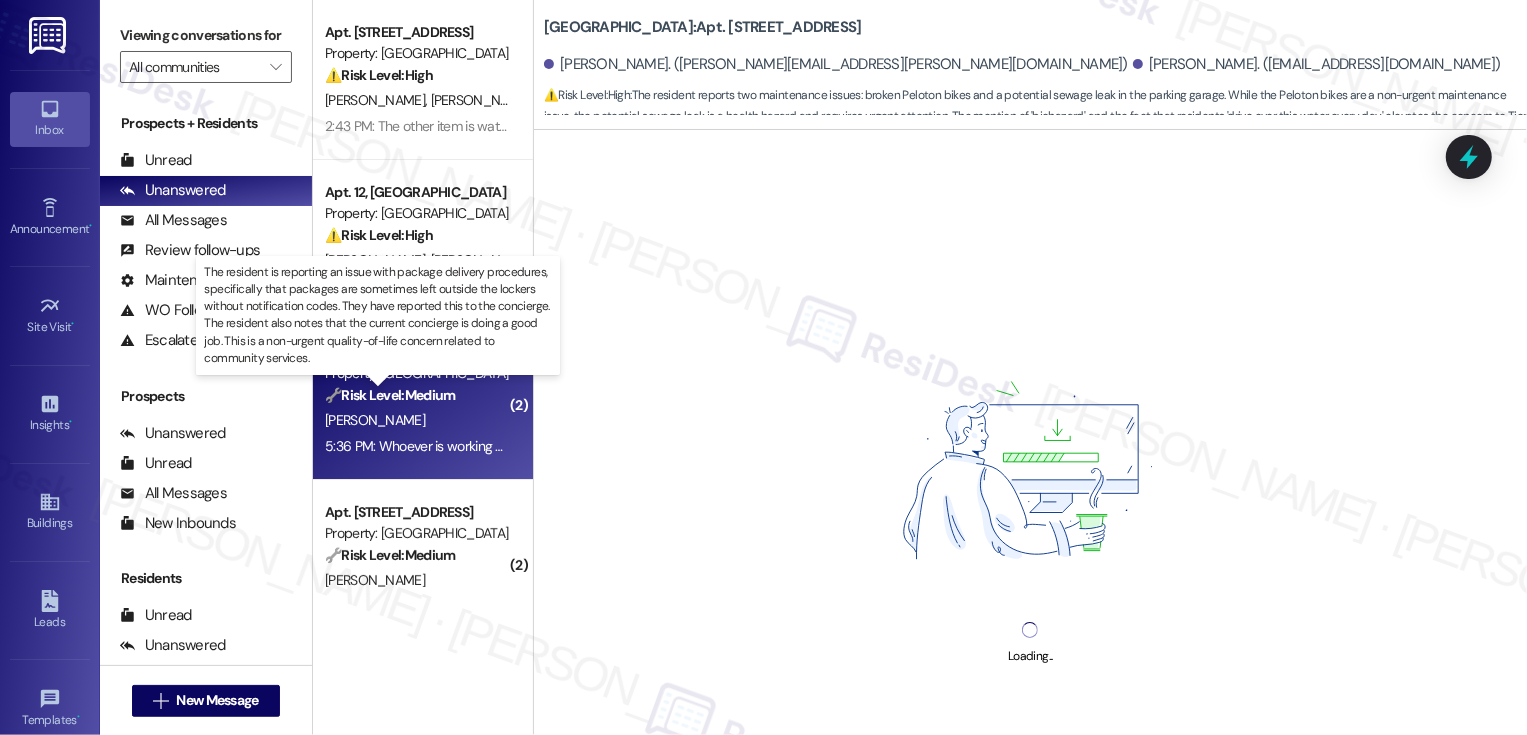 click on "🔧  Risk Level:  Medium" at bounding box center [390, 395] 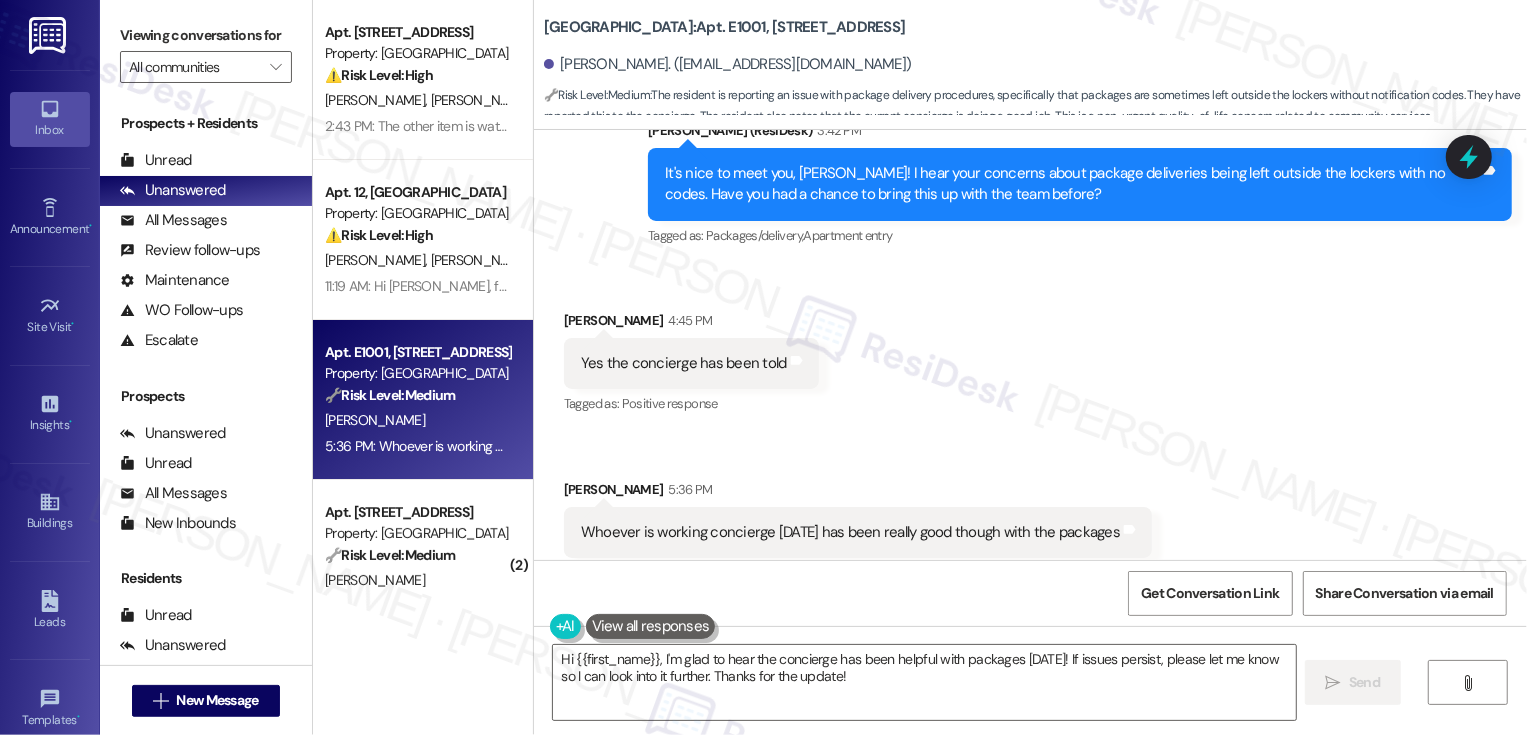 scroll, scrollTop: 877, scrollLeft: 0, axis: vertical 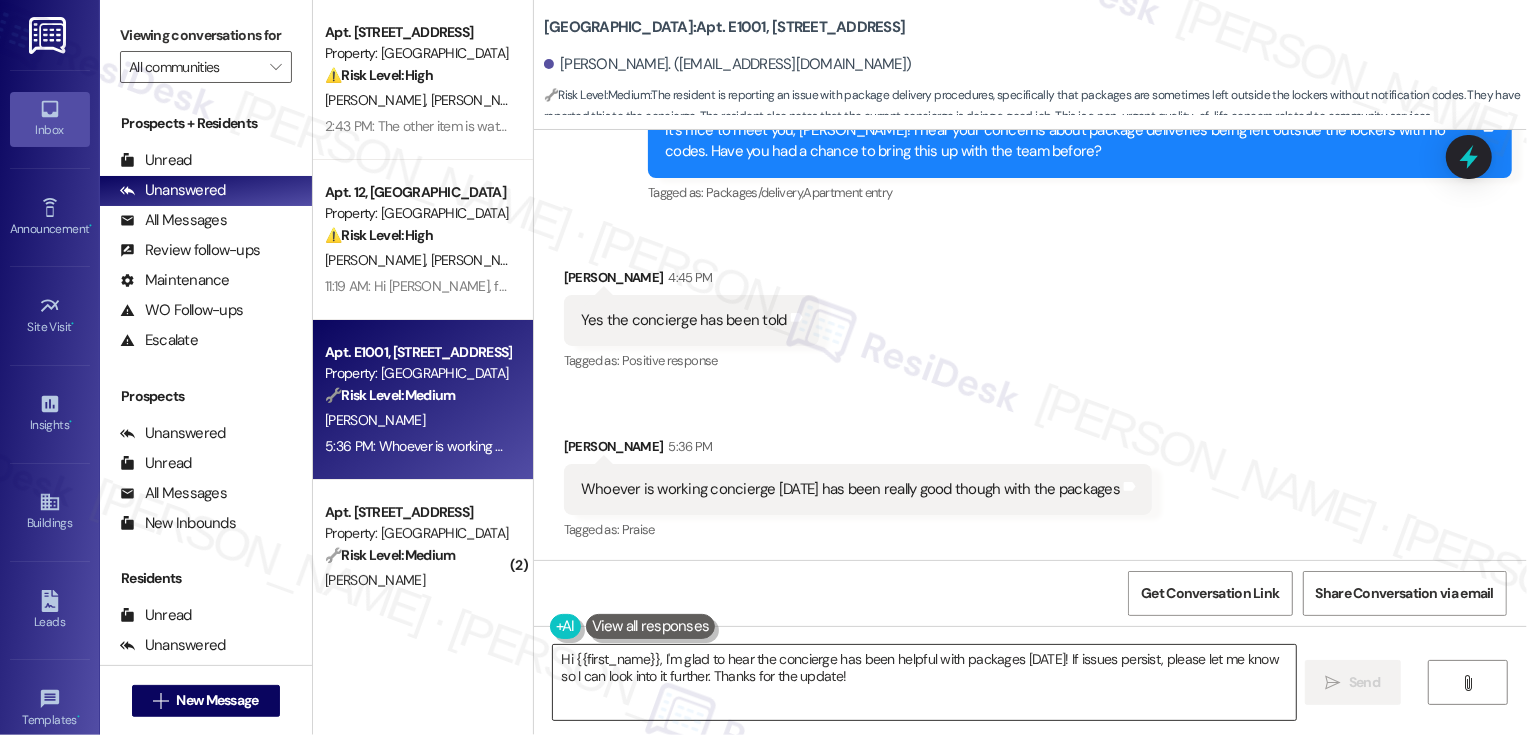 click on "Hi {{first_name}}, I'm glad to hear the concierge has been helpful with packages [DATE]! If issues persist, please let me know so I can look into it further. Thanks for the update!" at bounding box center [924, 682] 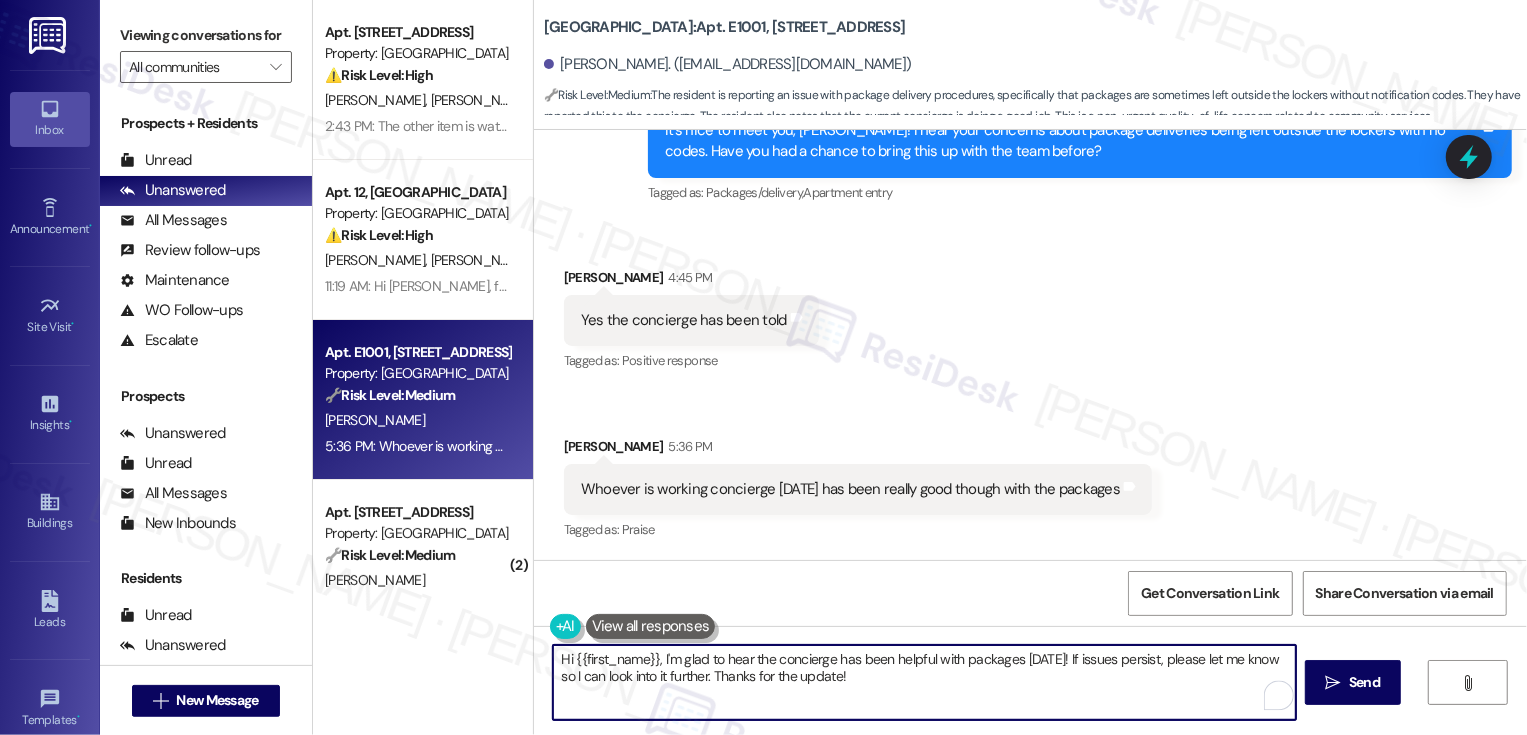 drag, startPoint x: 650, startPoint y: 658, endPoint x: 469, endPoint y: 658, distance: 181 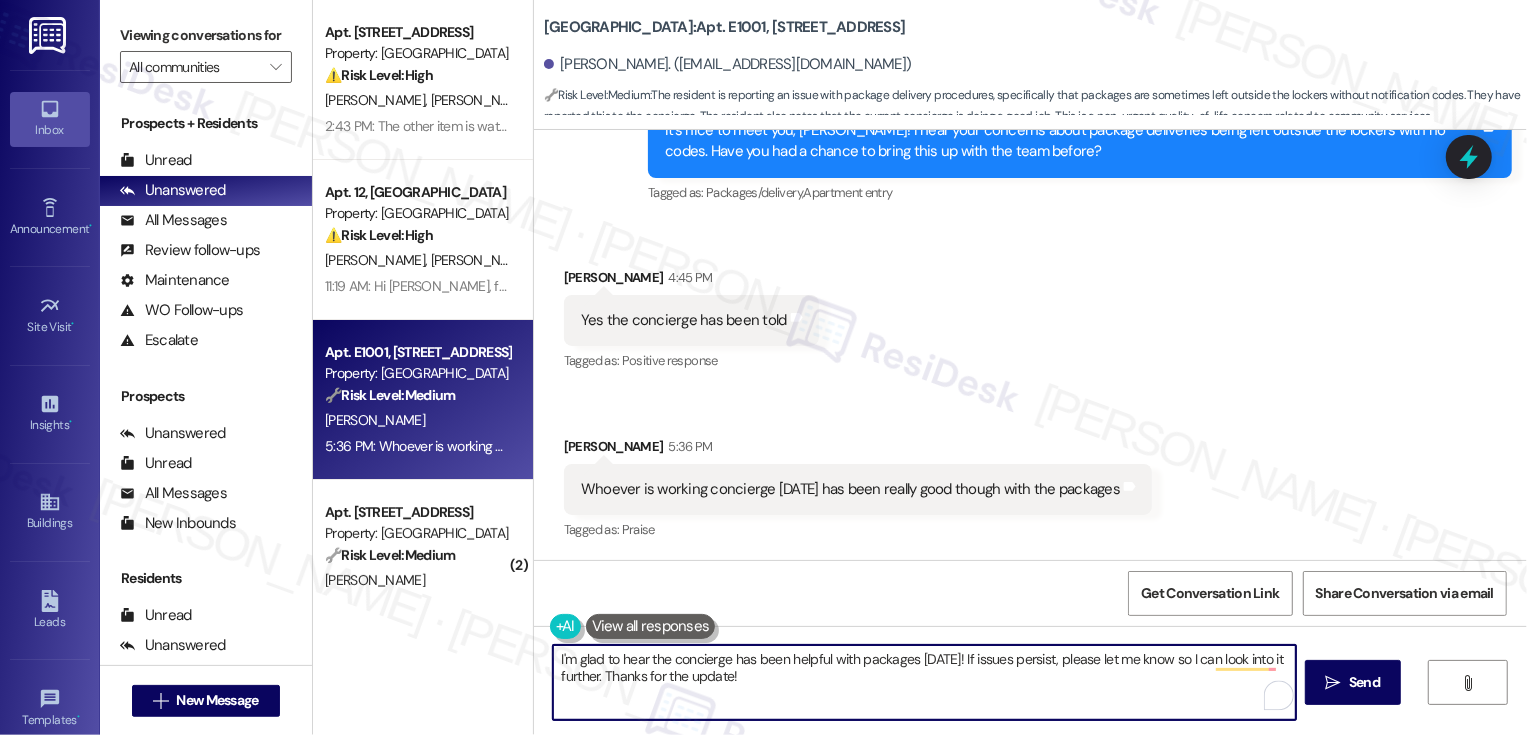 click on "I'm glad to hear the concierge has been helpful with packages today! If issues persist, please let me know so I can look into it further. Thanks for the update!" at bounding box center (924, 682) 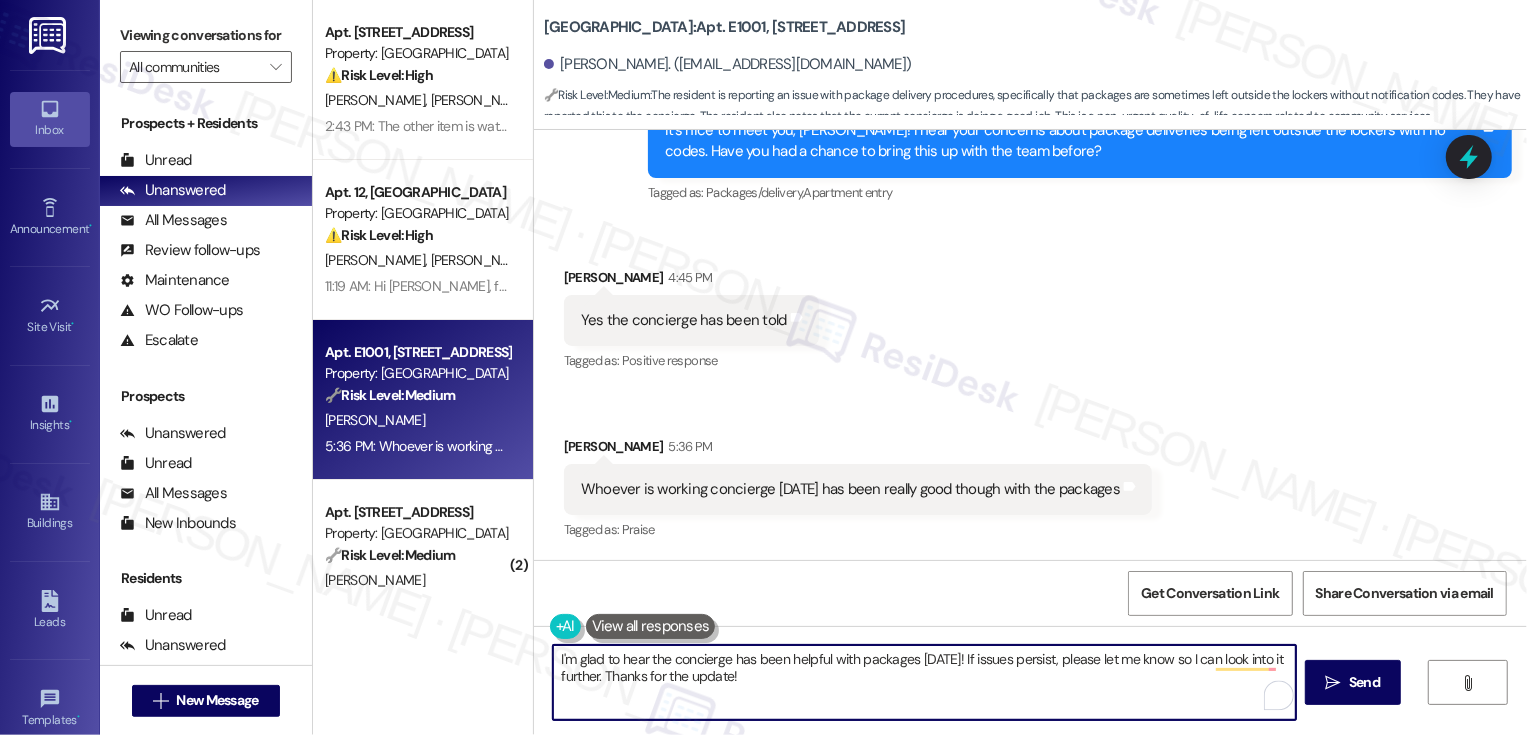 click on "I'm glad to hear the concierge has been helpful with packages today! If issues persist, please let me know so I can look into it further. Thanks for the update!" at bounding box center (924, 682) 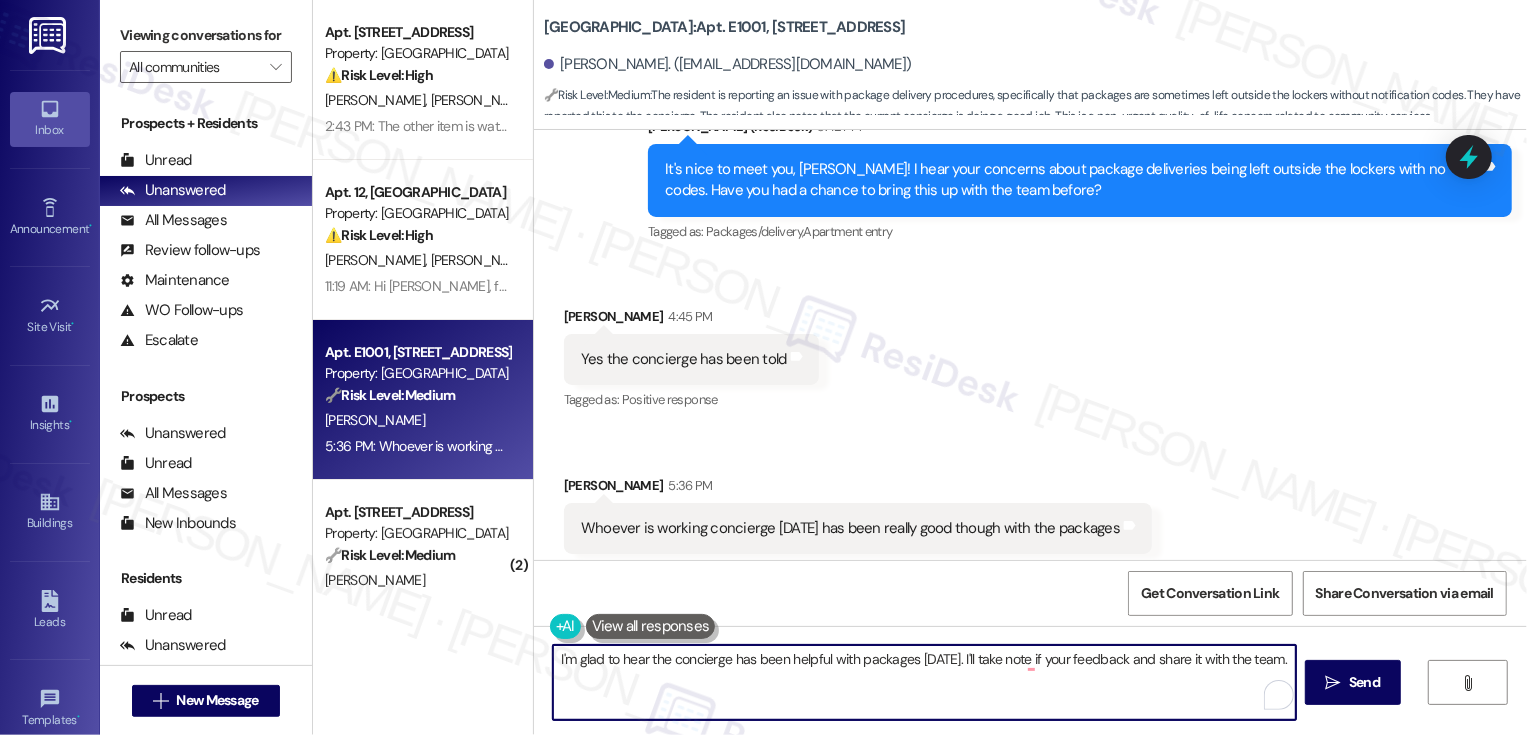 scroll, scrollTop: 877, scrollLeft: 0, axis: vertical 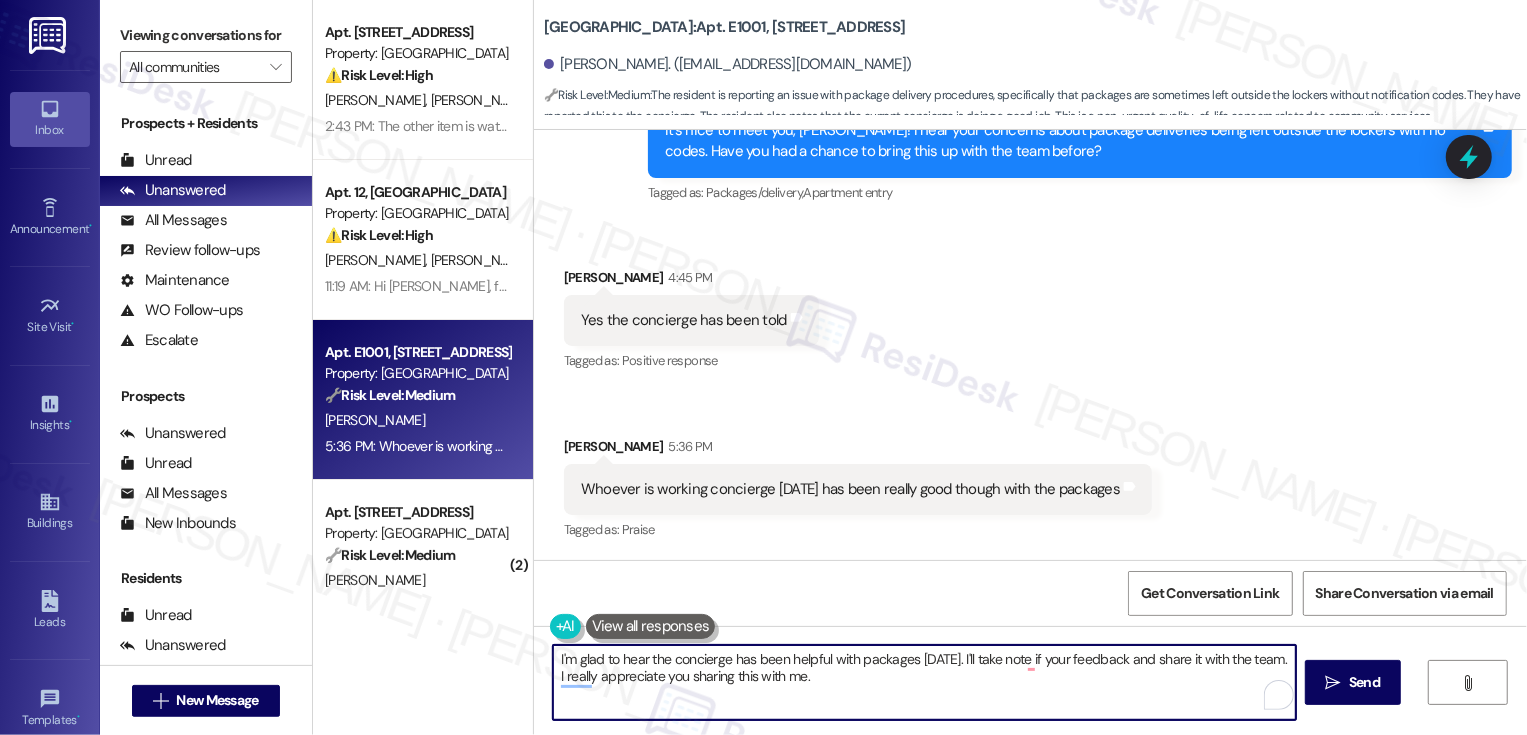 click on "I'm glad to hear the concierge has been helpful with packages today. I'll take note if your feedback and share it with the team. I really appreciate you sharing this with me." at bounding box center [924, 682] 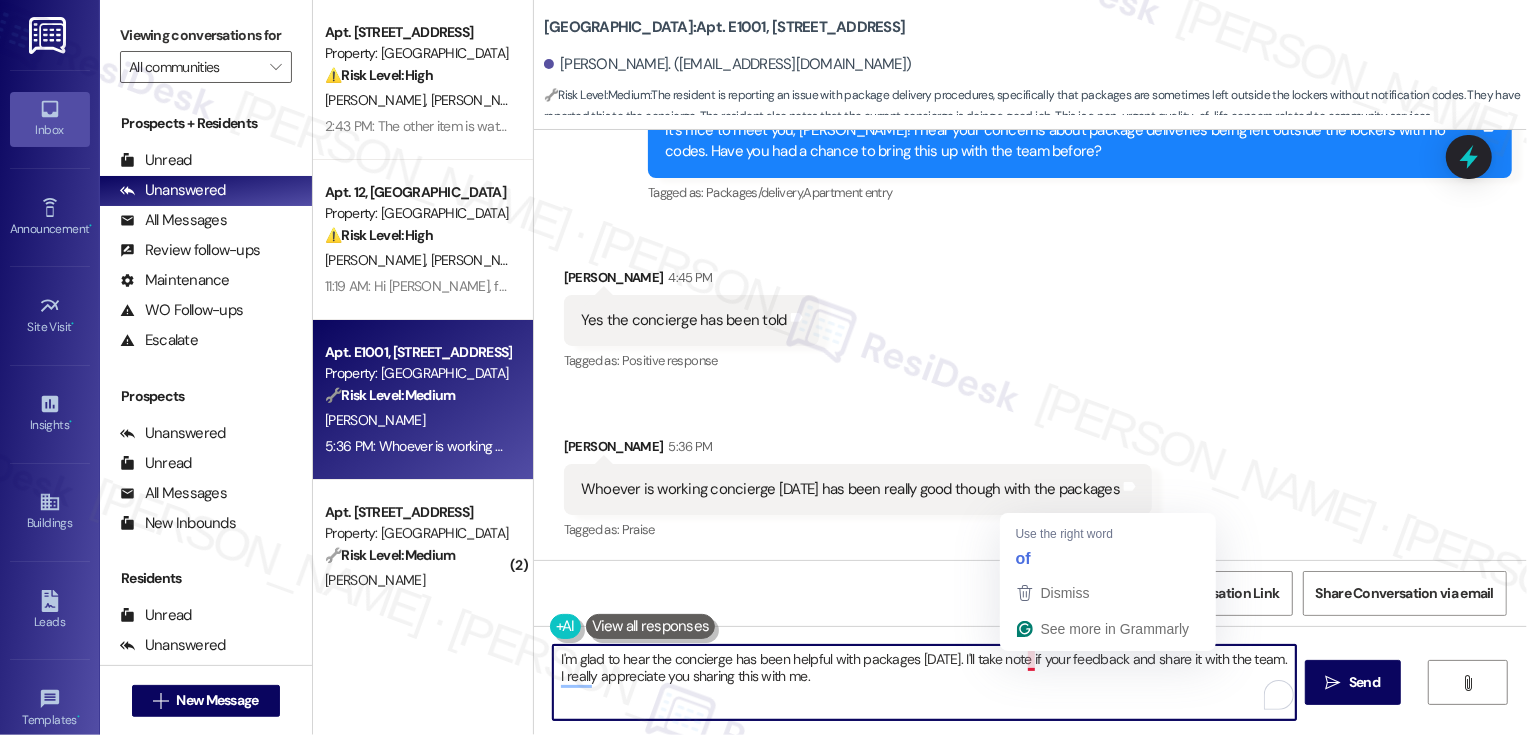 click on "I'm glad to hear the concierge has been helpful with packages today. I'll take note if your feedback and share it with the team. I really appreciate you sharing this with me." at bounding box center [924, 682] 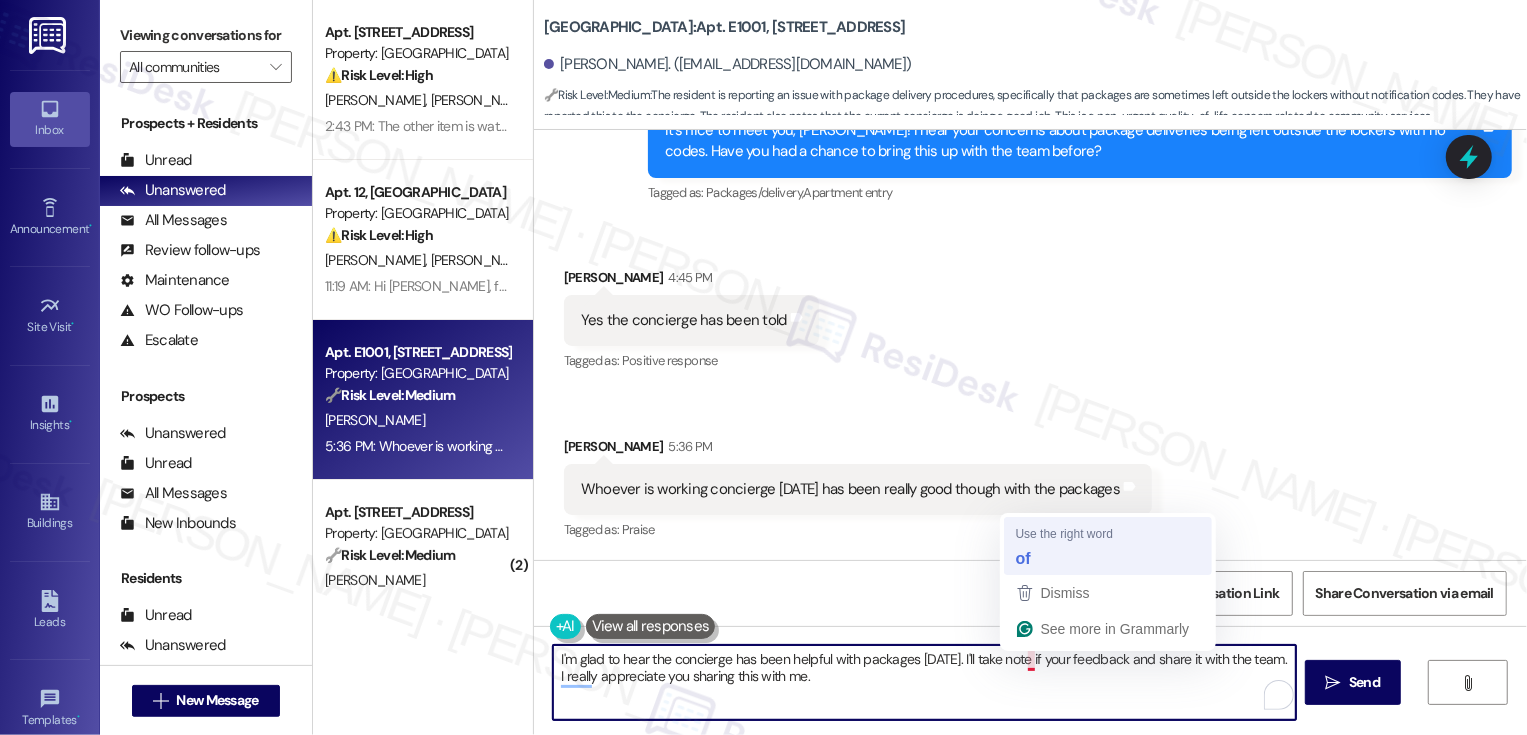 type on "I'm glad to hear the concierge has been helpful with packages today. I'll take note of your feedback and share it with the team. I really appreciate you sharing this with me." 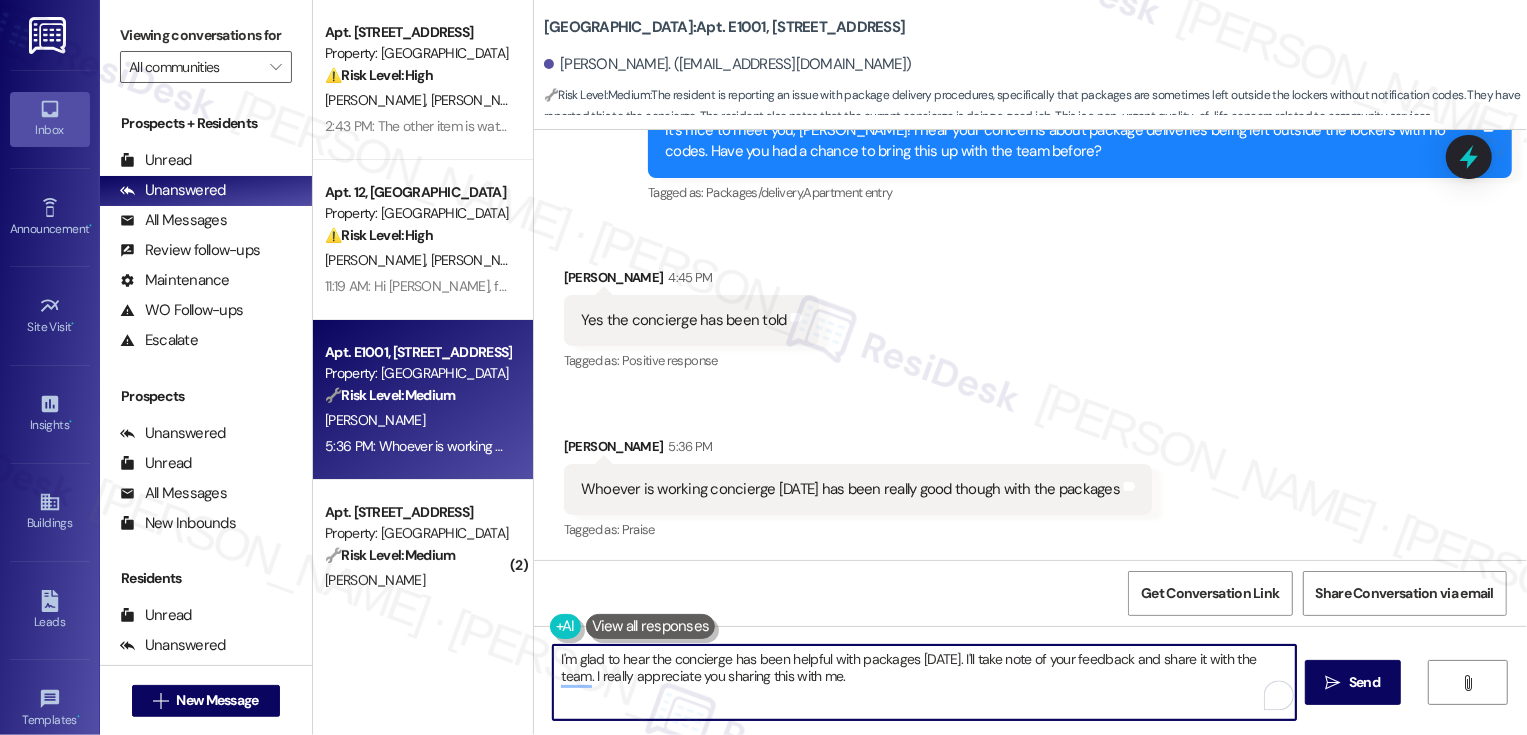 click on "I'm glad to hear the concierge has been helpful with packages today. I'll take note of your feedback and share it with the team. I really appreciate you sharing this with me." at bounding box center [924, 682] 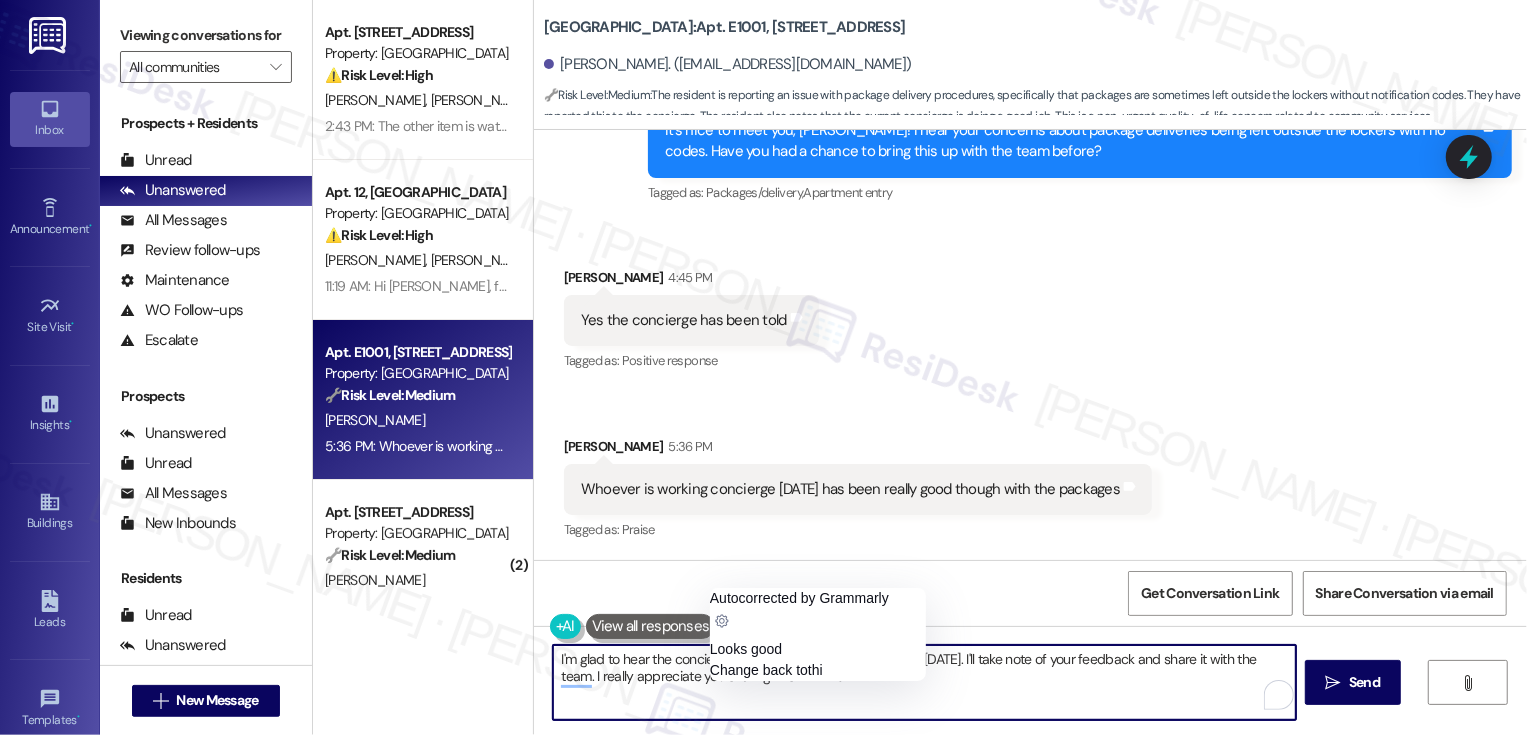 click on "I'm glad to hear the concierge has been helpful with packages today. I'll take note of your feedback and share it with the team. I really appreciate you sharing this with me." at bounding box center [924, 682] 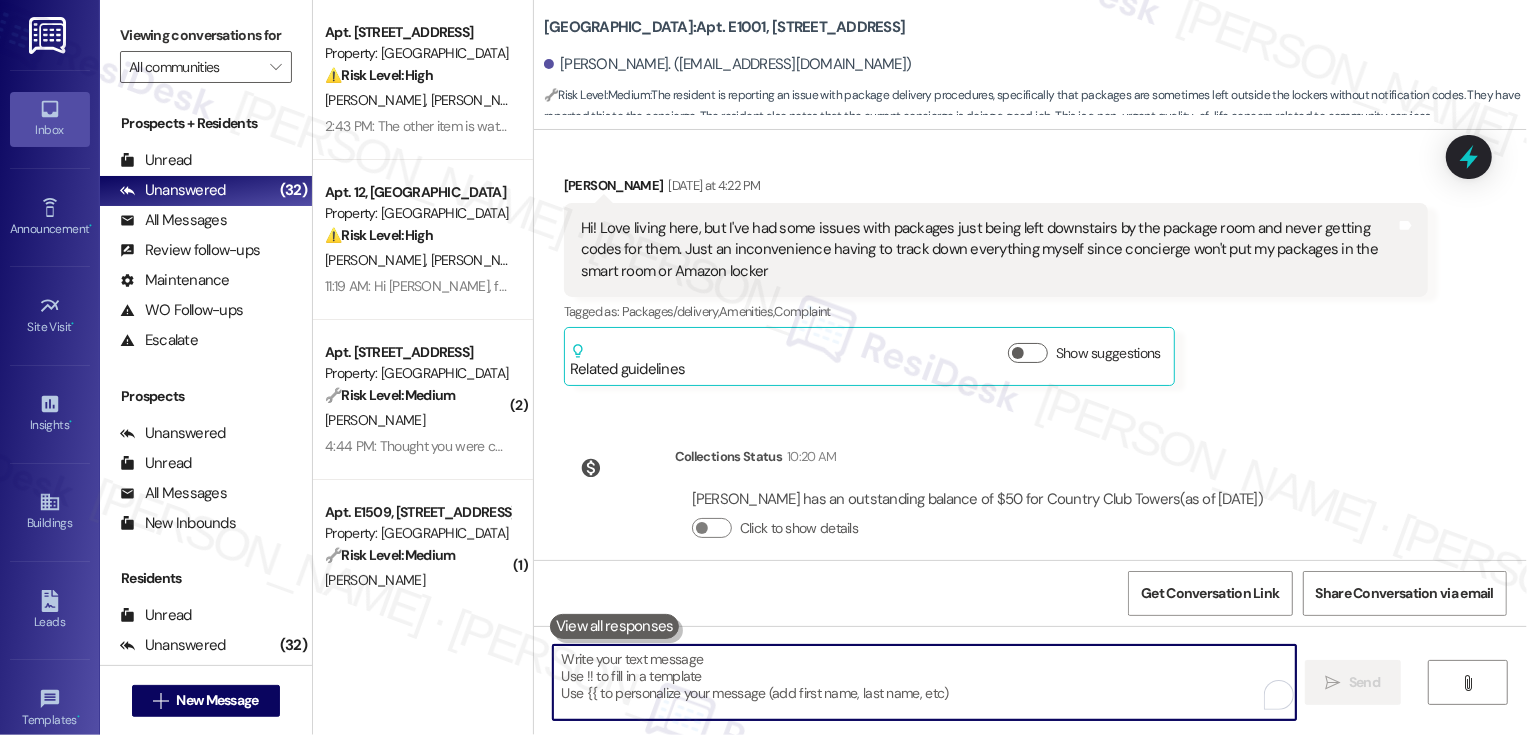scroll, scrollTop: 320, scrollLeft: 0, axis: vertical 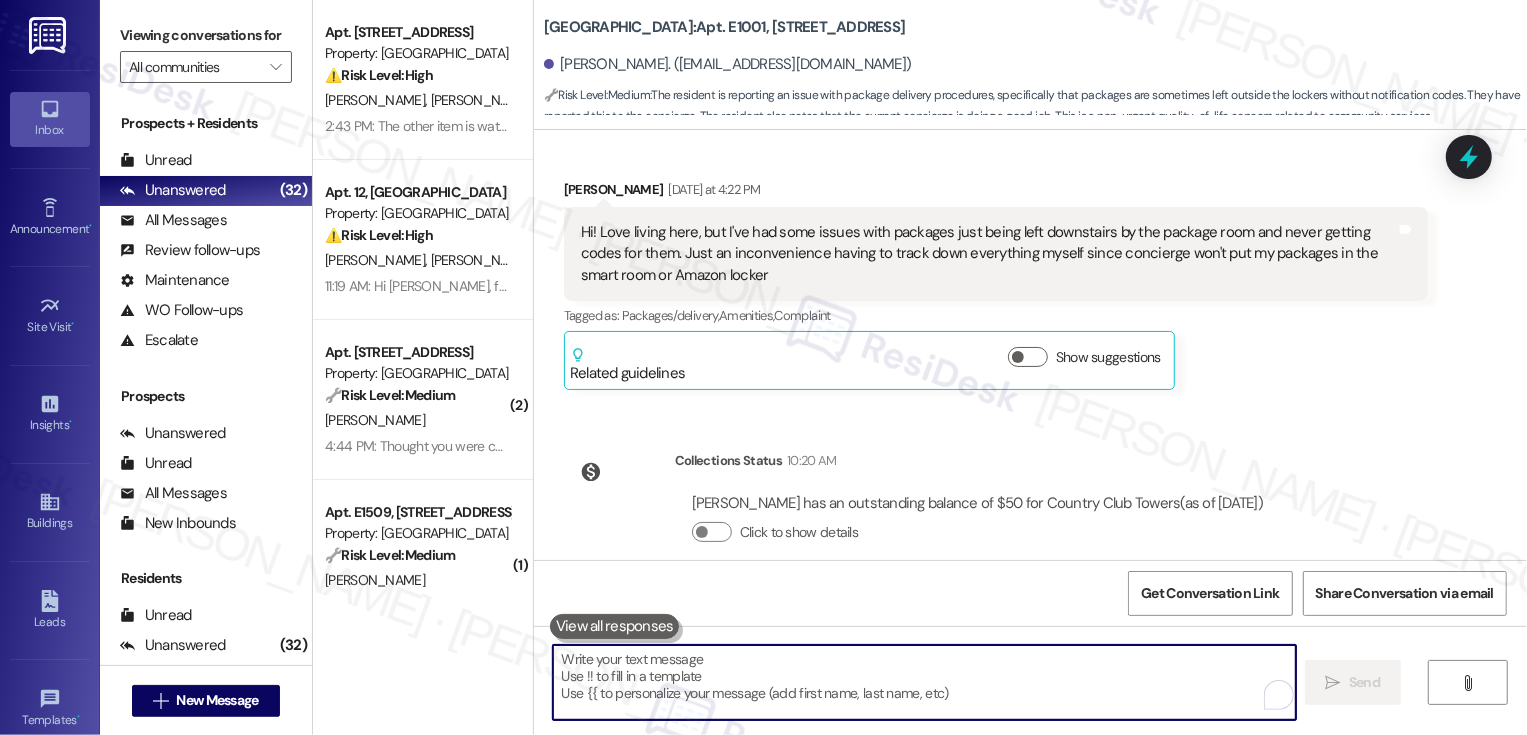 type 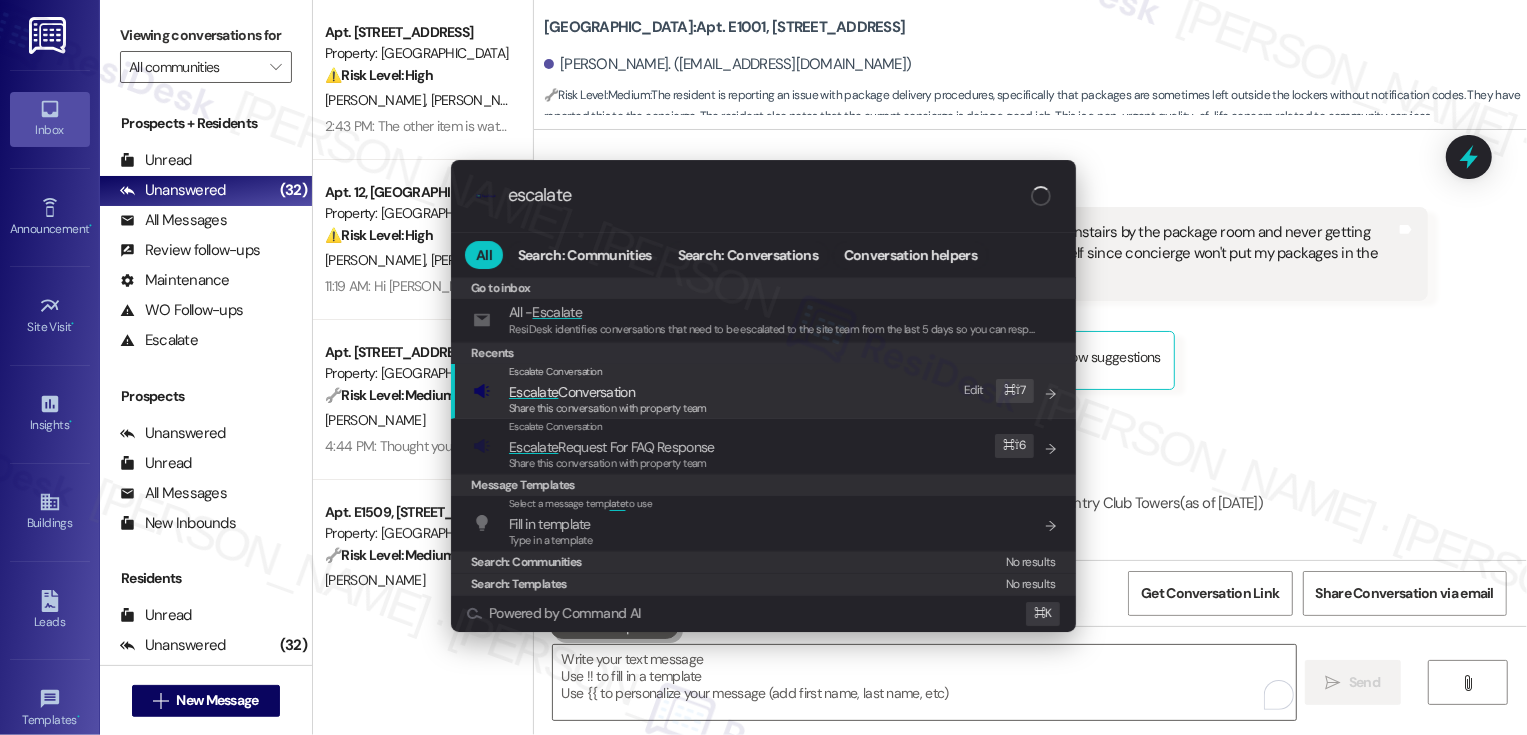 type on "escalate" 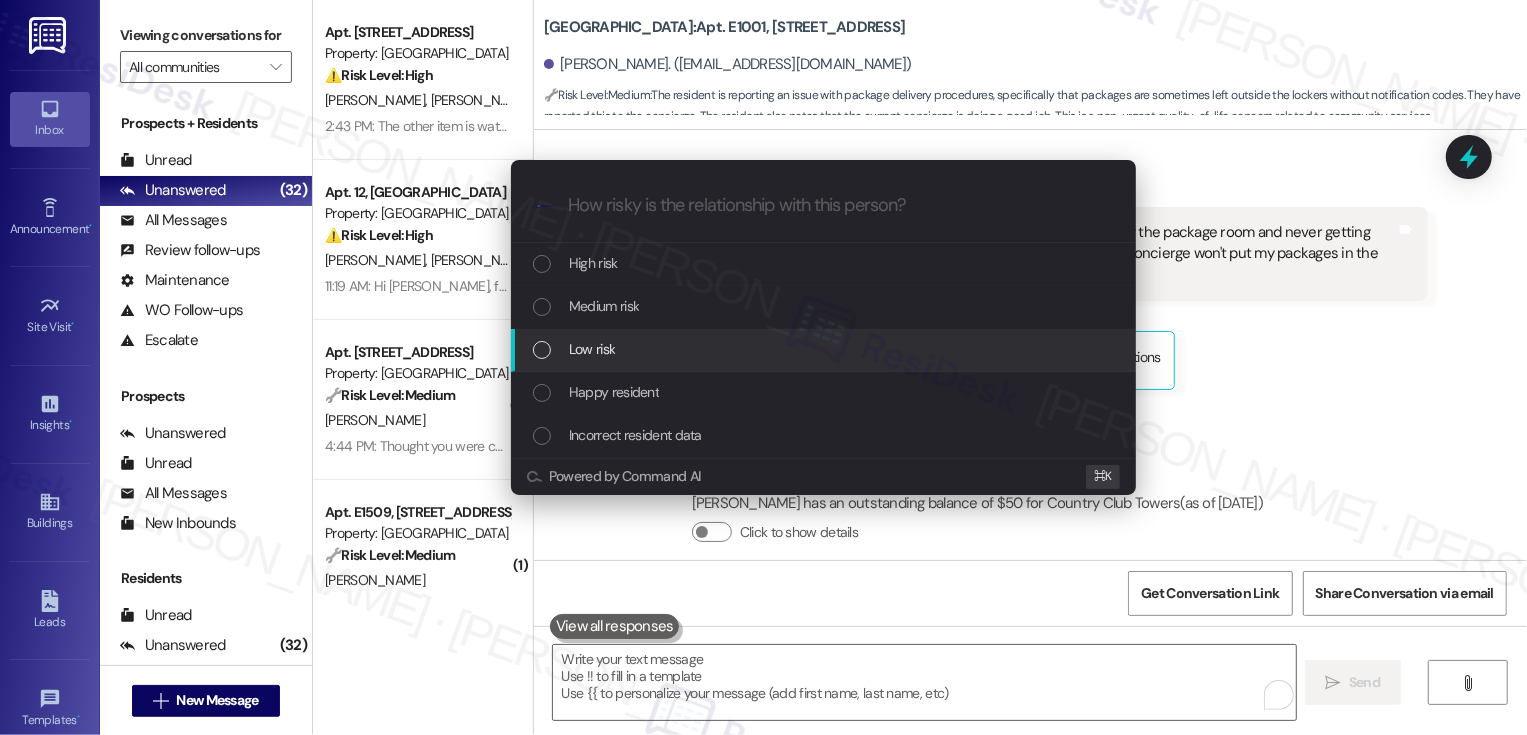 click on "Low risk" at bounding box center [823, 350] 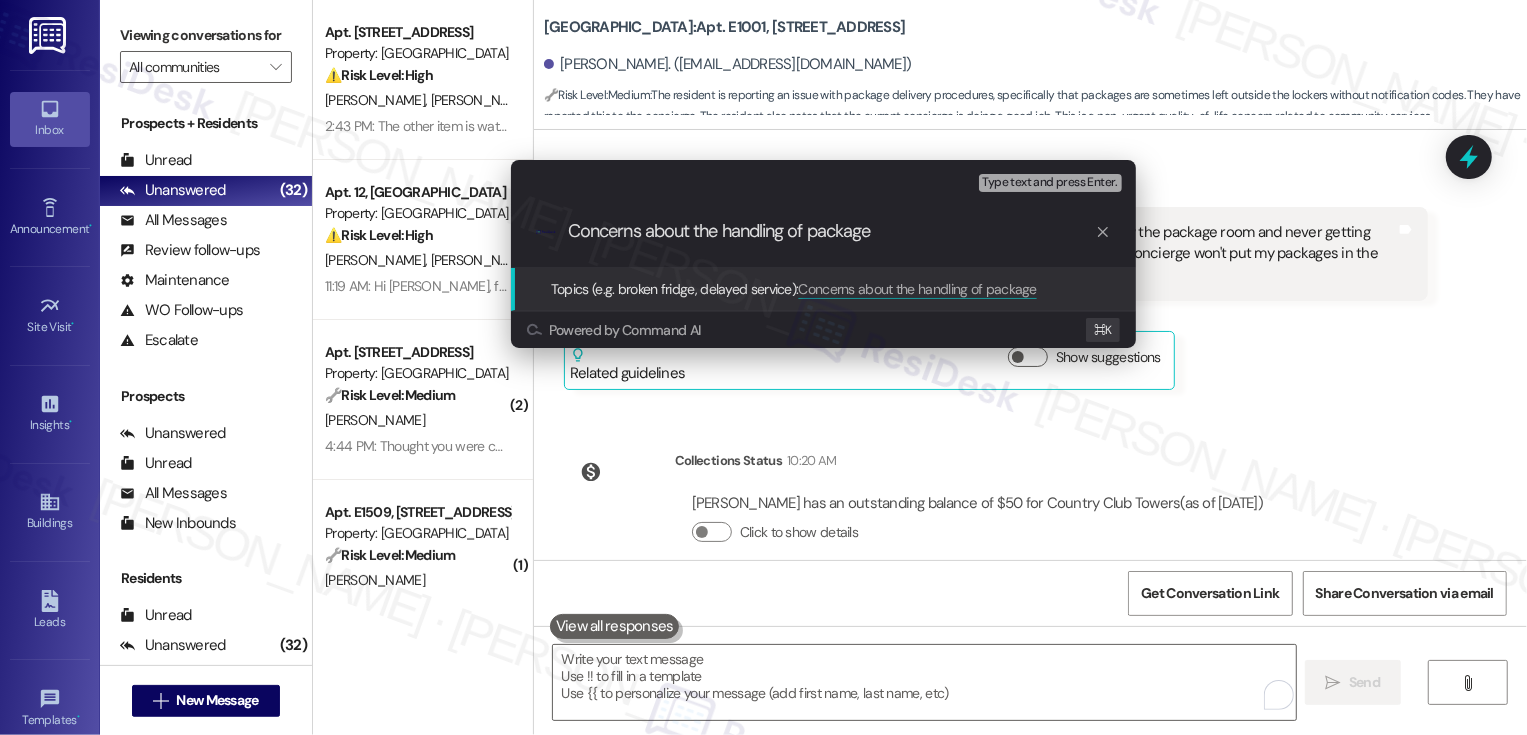 type on "Concerns about the handling of packages" 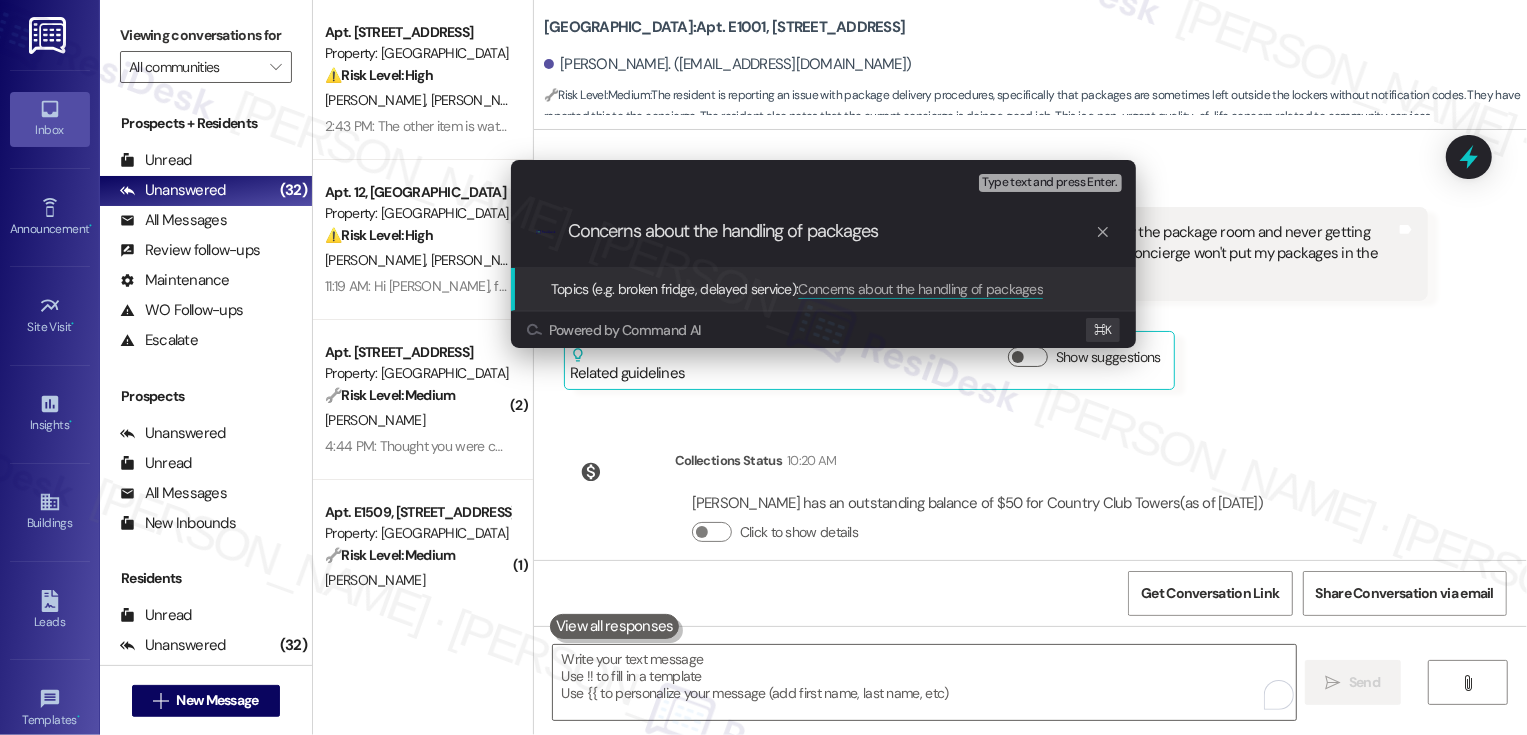 type 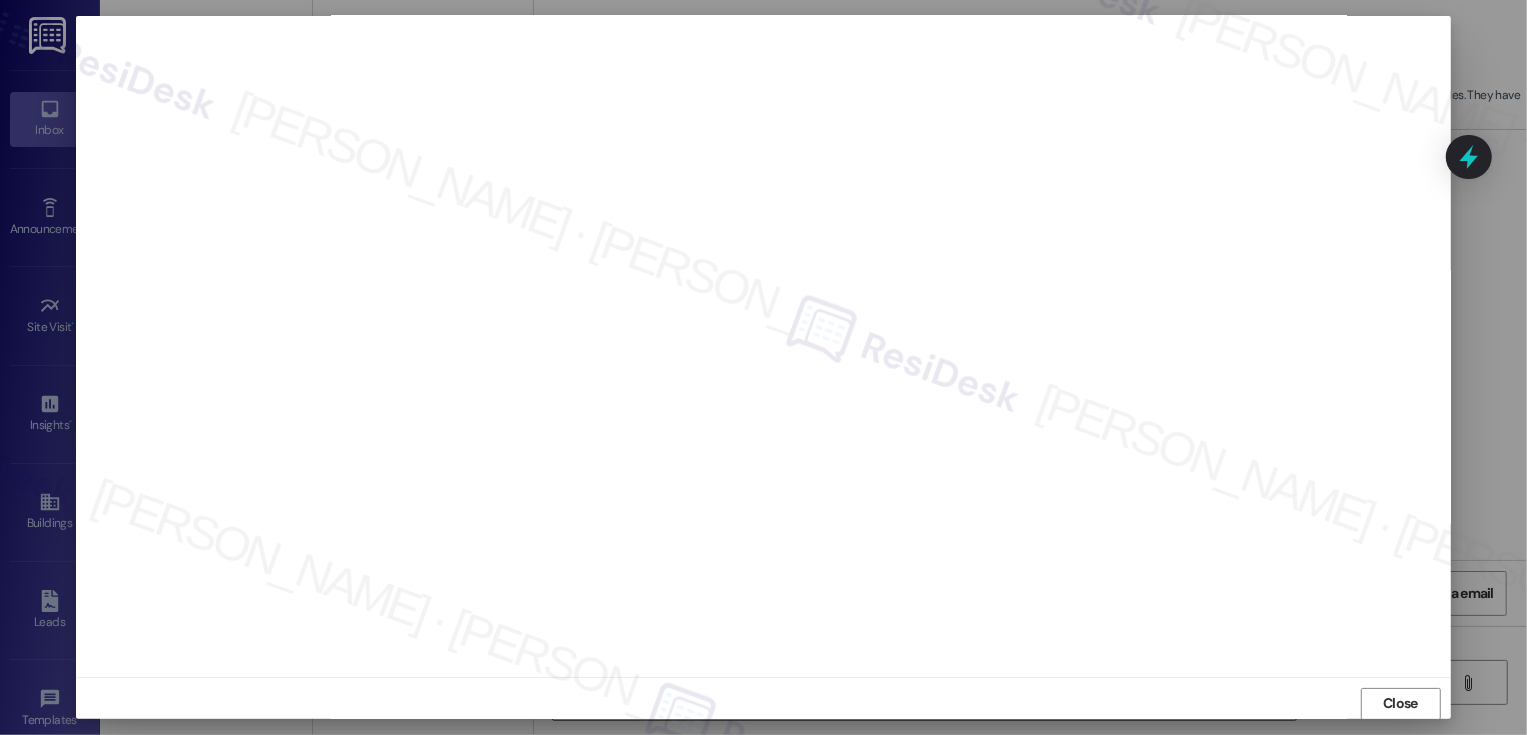 scroll, scrollTop: 11, scrollLeft: 0, axis: vertical 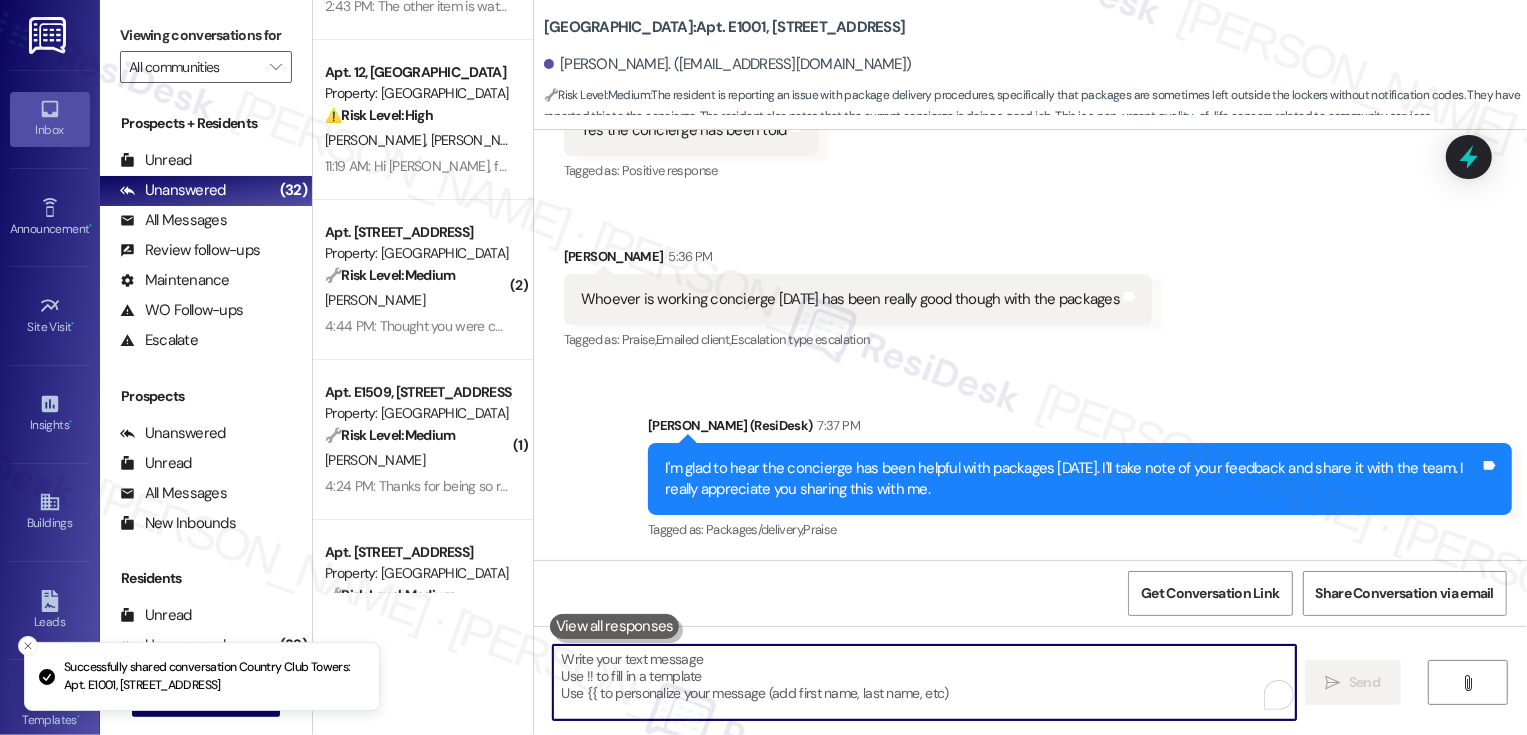 click on "4:44 PM: Thought you were coming to W1712 today about my maintenance issues? 4:44 PM: Thought you were coming to W1712 today about my maintenance issues?" at bounding box center (566, 326) 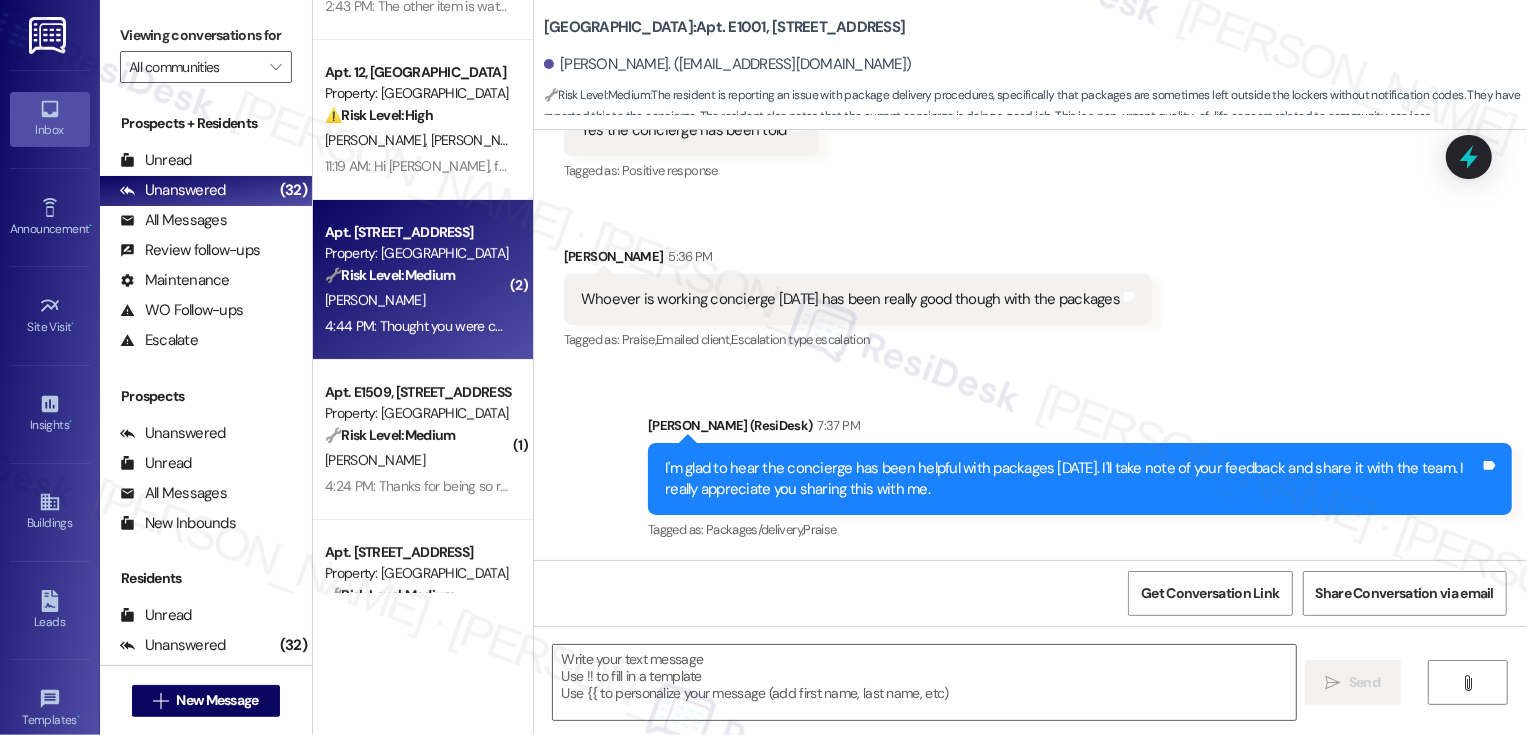 type on "Fetching suggested responses. Please feel free to read through the conversation in the meantime." 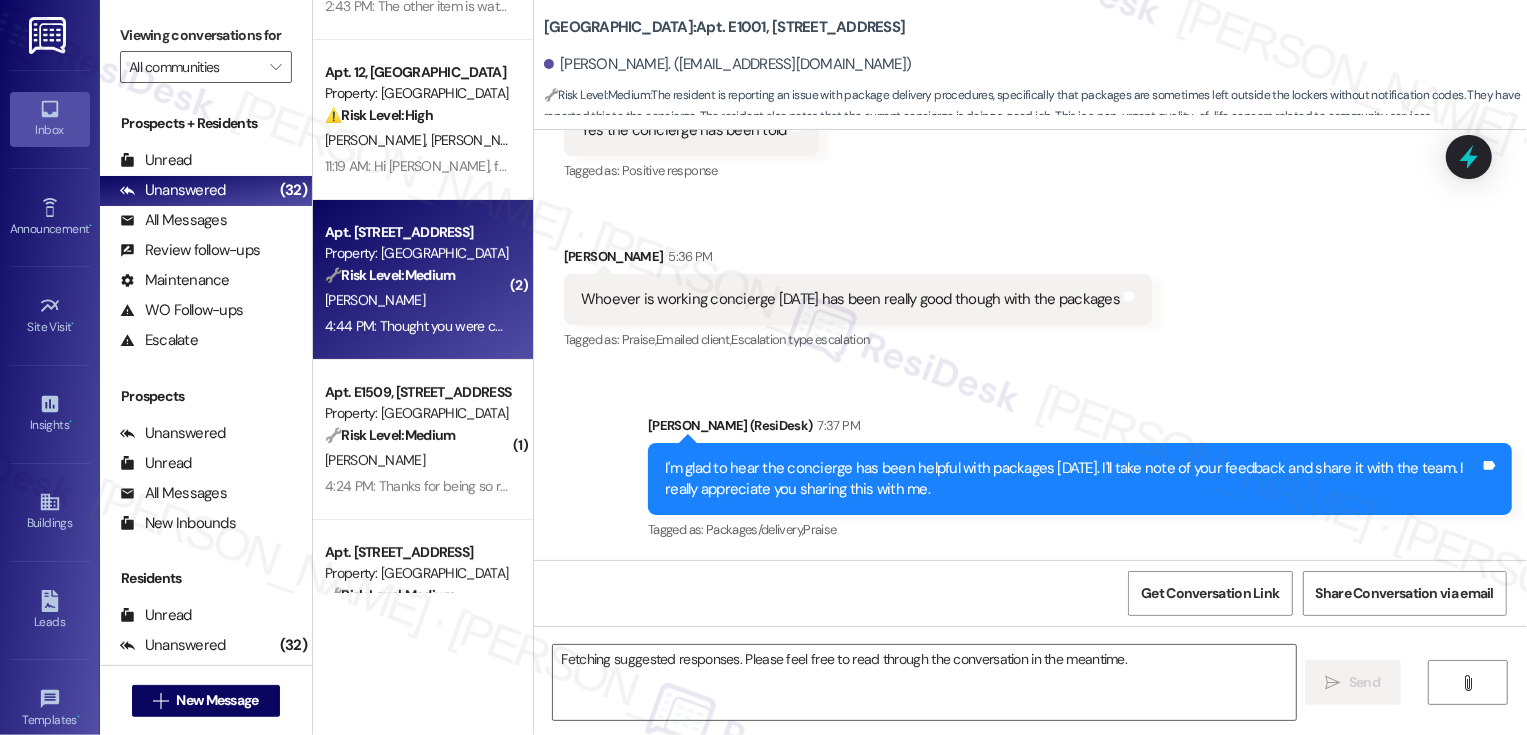 click on "4:44 PM: Thought you were coming to W1712 today about my maintenance issues? 4:44 PM: Thought you were coming to W1712 today about my maintenance issues?" at bounding box center [566, 326] 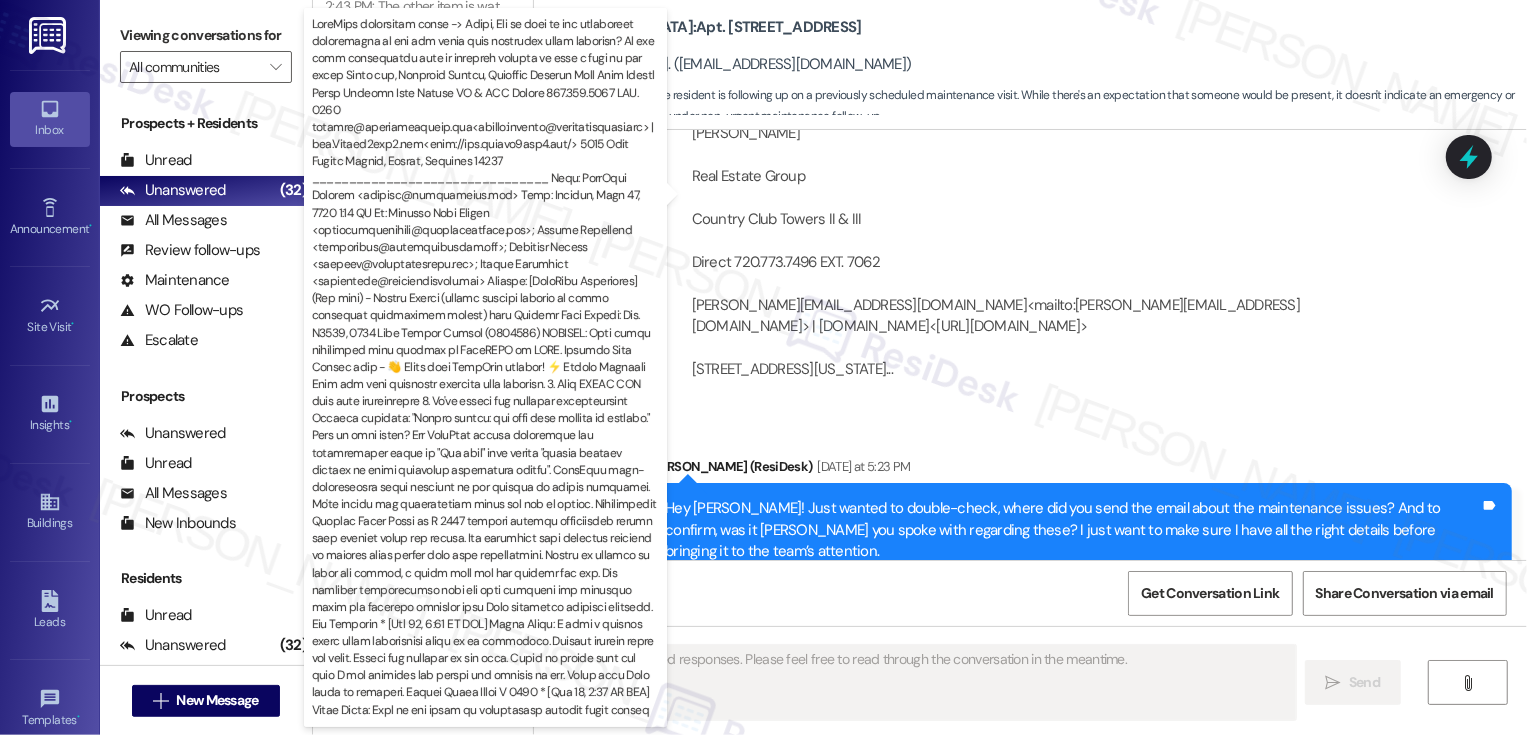 scroll, scrollTop: 1277, scrollLeft: 0, axis: vertical 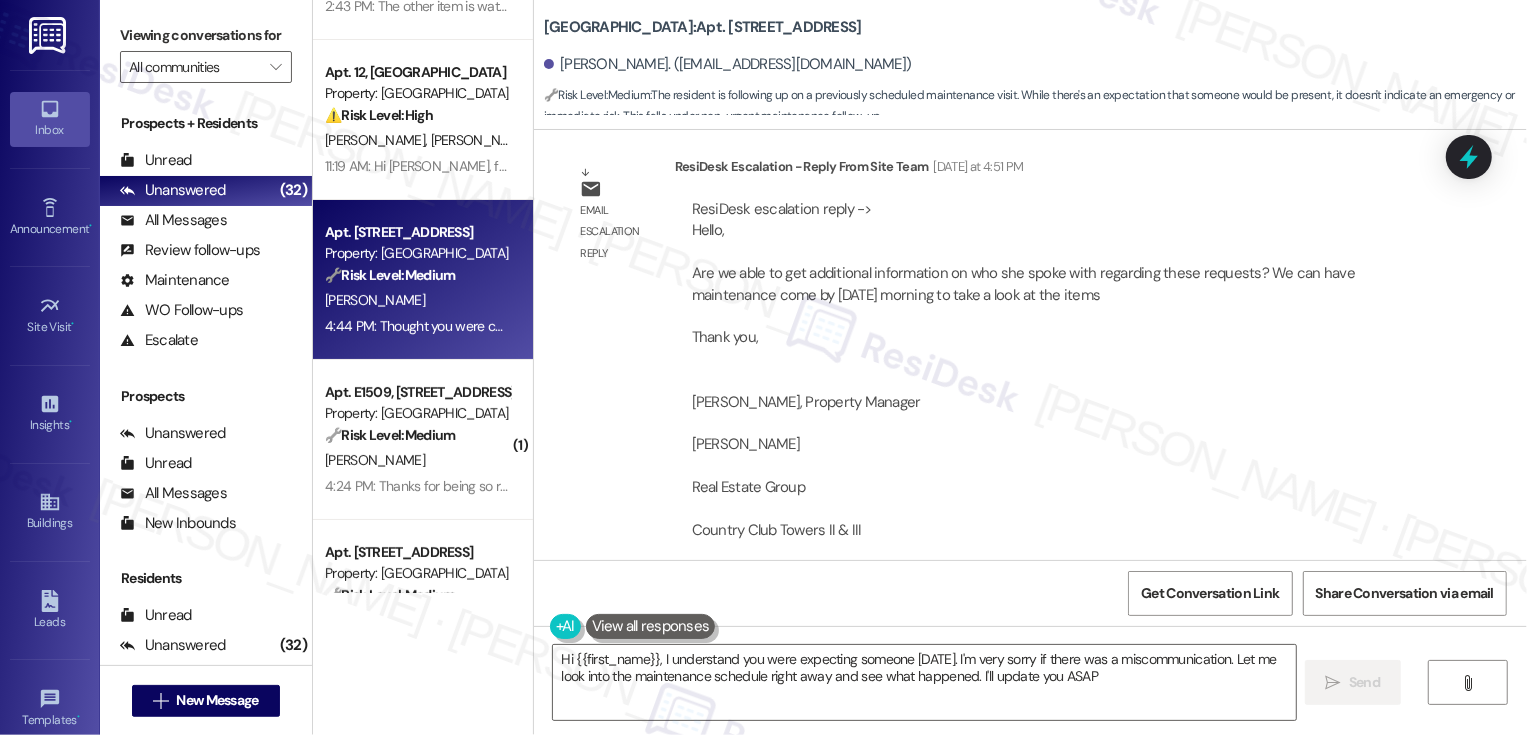 type on "Hi {{first_name}}, I understand you were expecting someone today. I'm very sorry if there was a miscommunication. Let me look into the maintenance schedule right away and see what happened. I'll update you ASAP!" 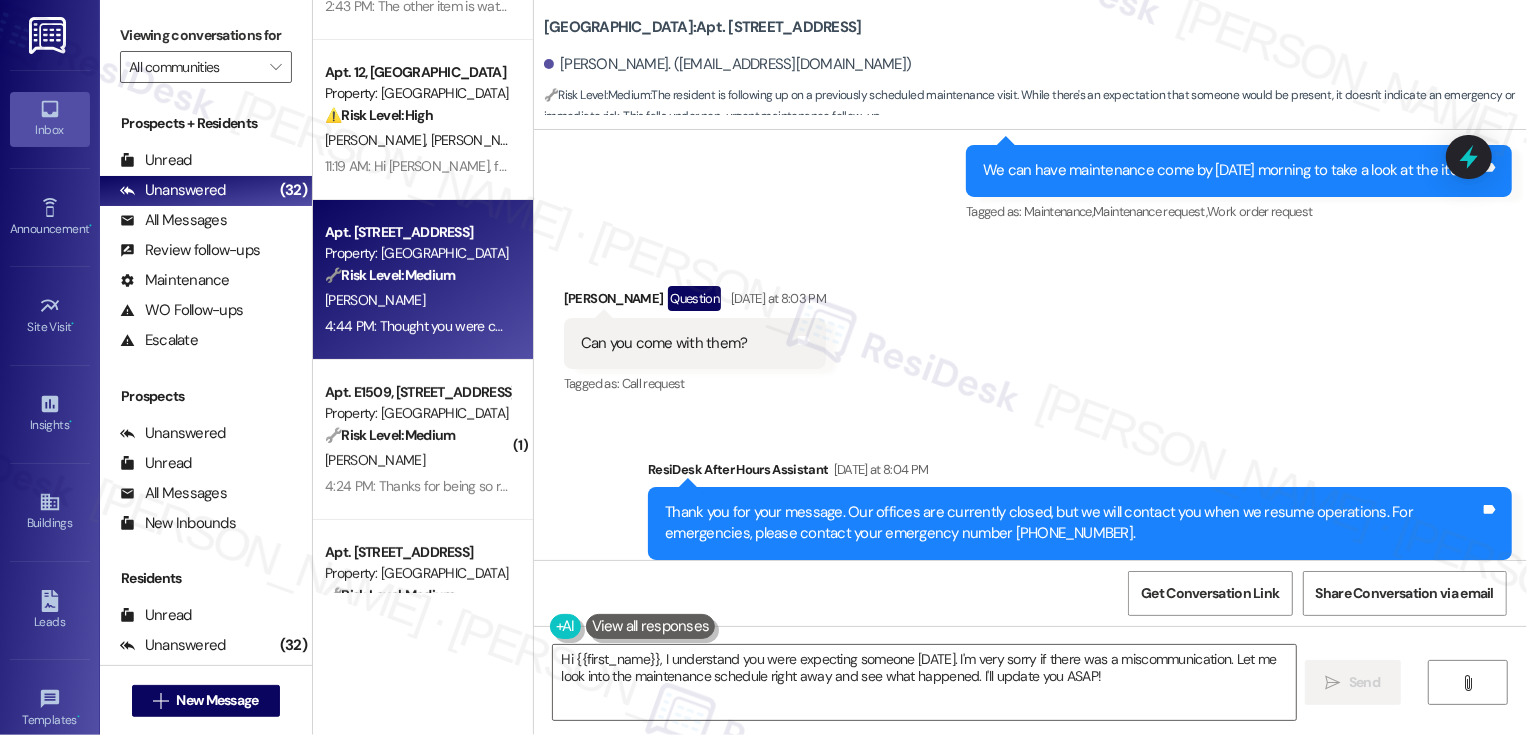 scroll, scrollTop: 2174, scrollLeft: 0, axis: vertical 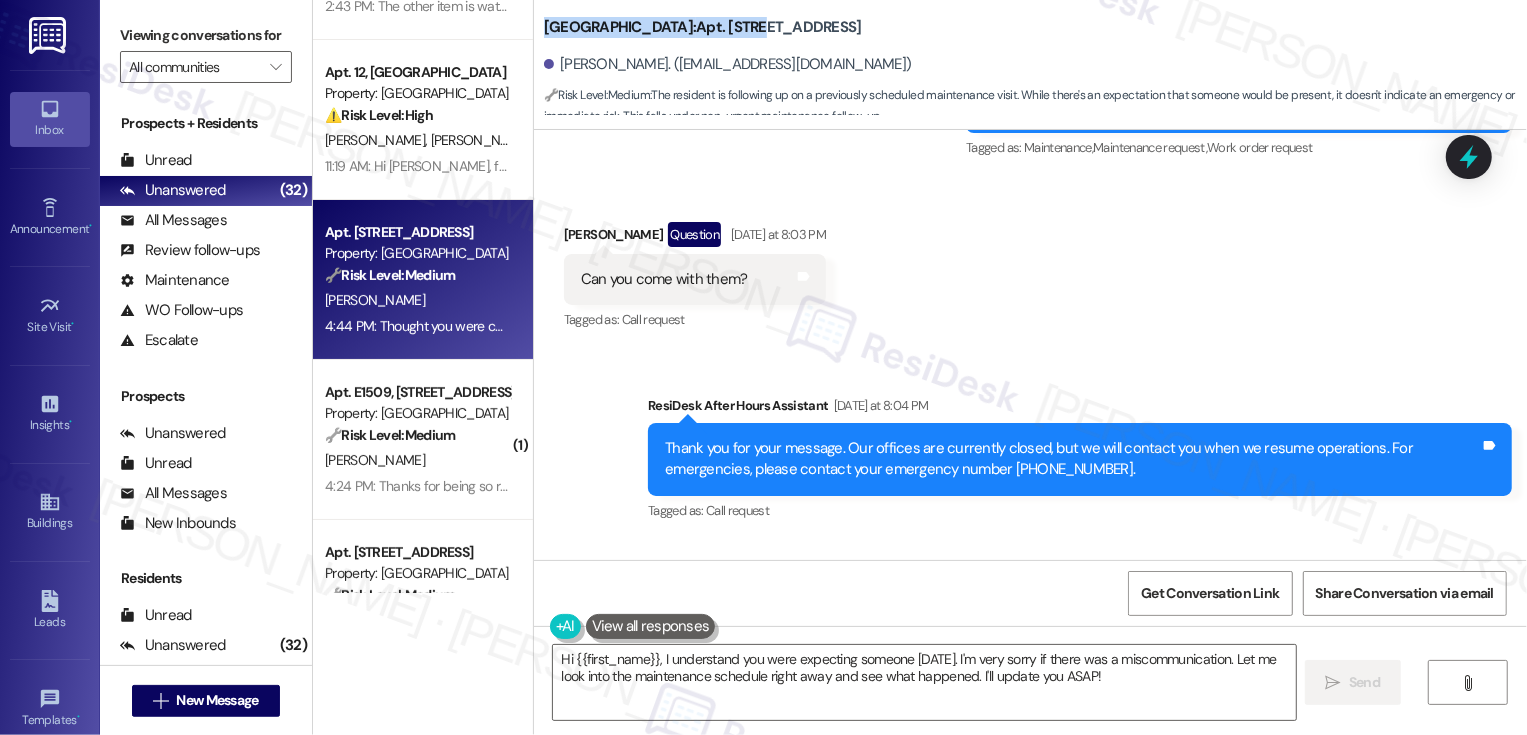 drag, startPoint x: 531, startPoint y: 28, endPoint x: 741, endPoint y: 25, distance: 210.02142 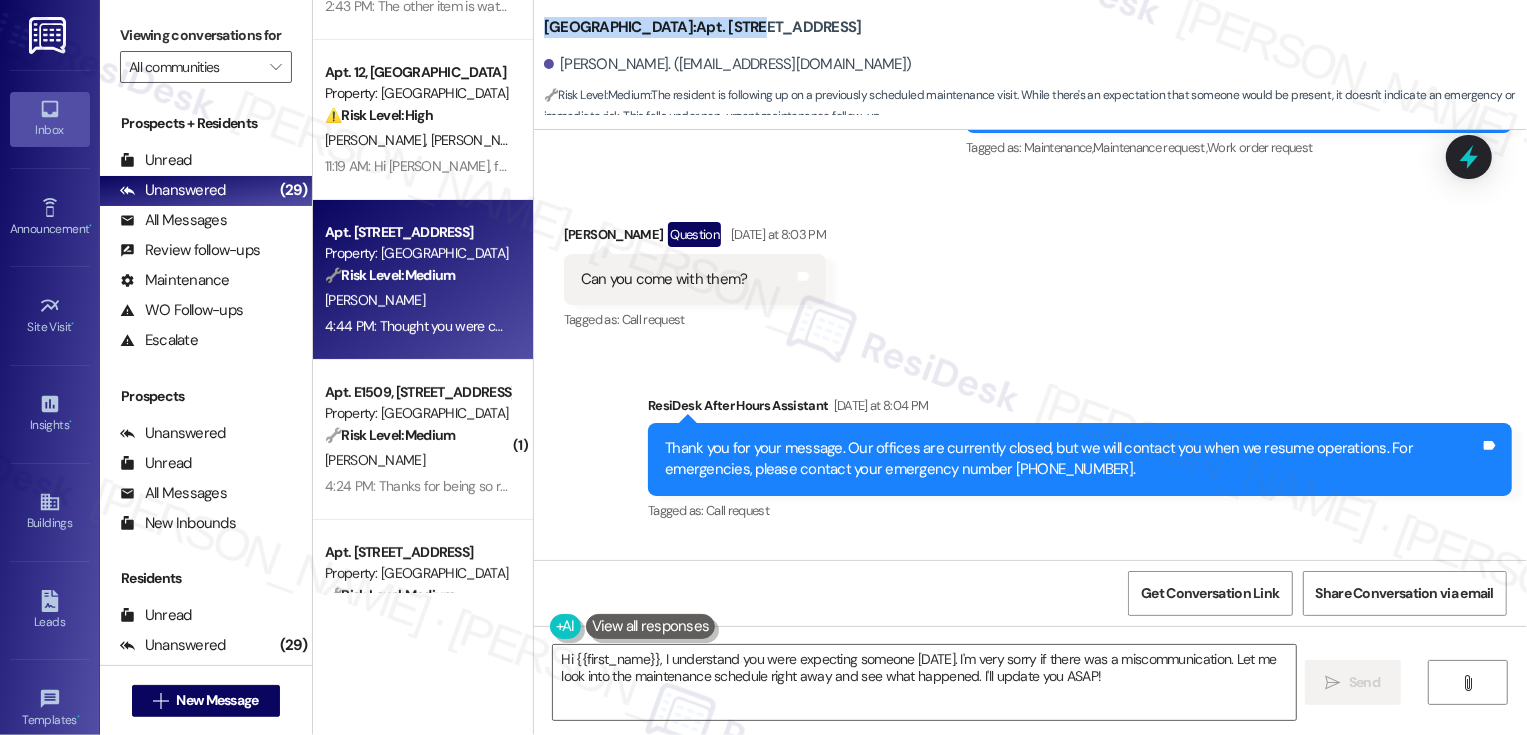 scroll, scrollTop: 2489, scrollLeft: 0, axis: vertical 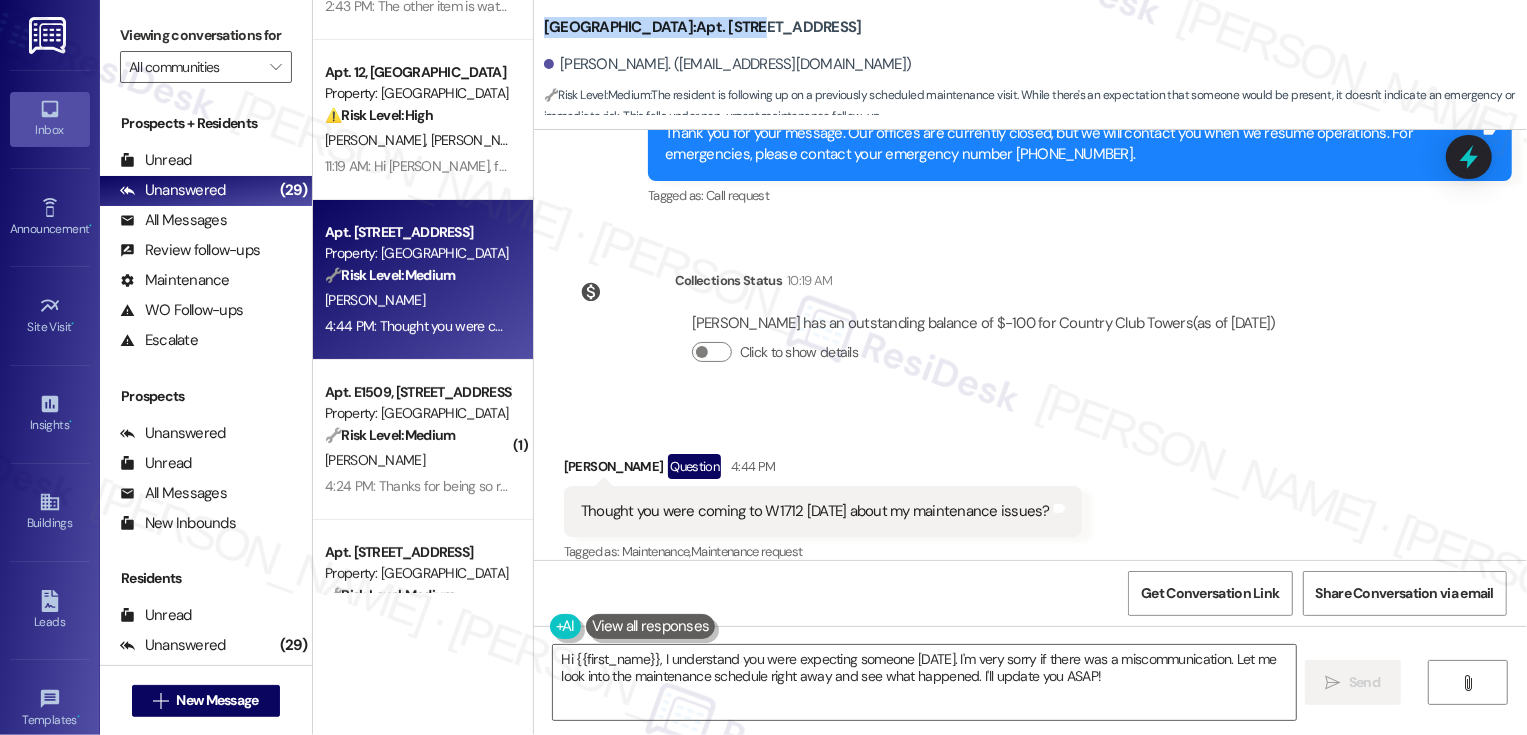 click on "Collections Status 10:19 AM Nancy Brown has an outstanding balance of $-100 for Country Club Towers  (as of Jul 23, 2025) Click to show details" at bounding box center [928, 332] 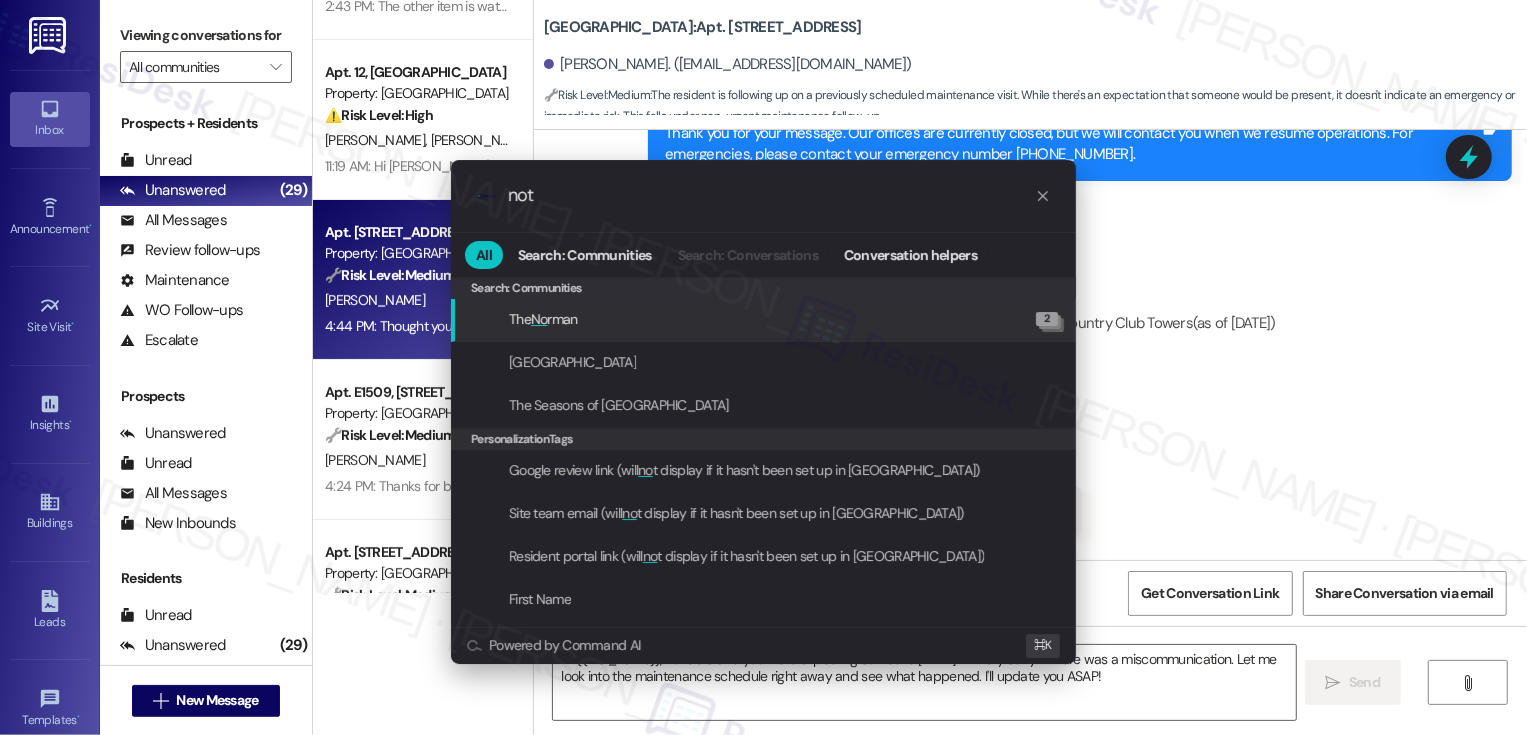 type on "note" 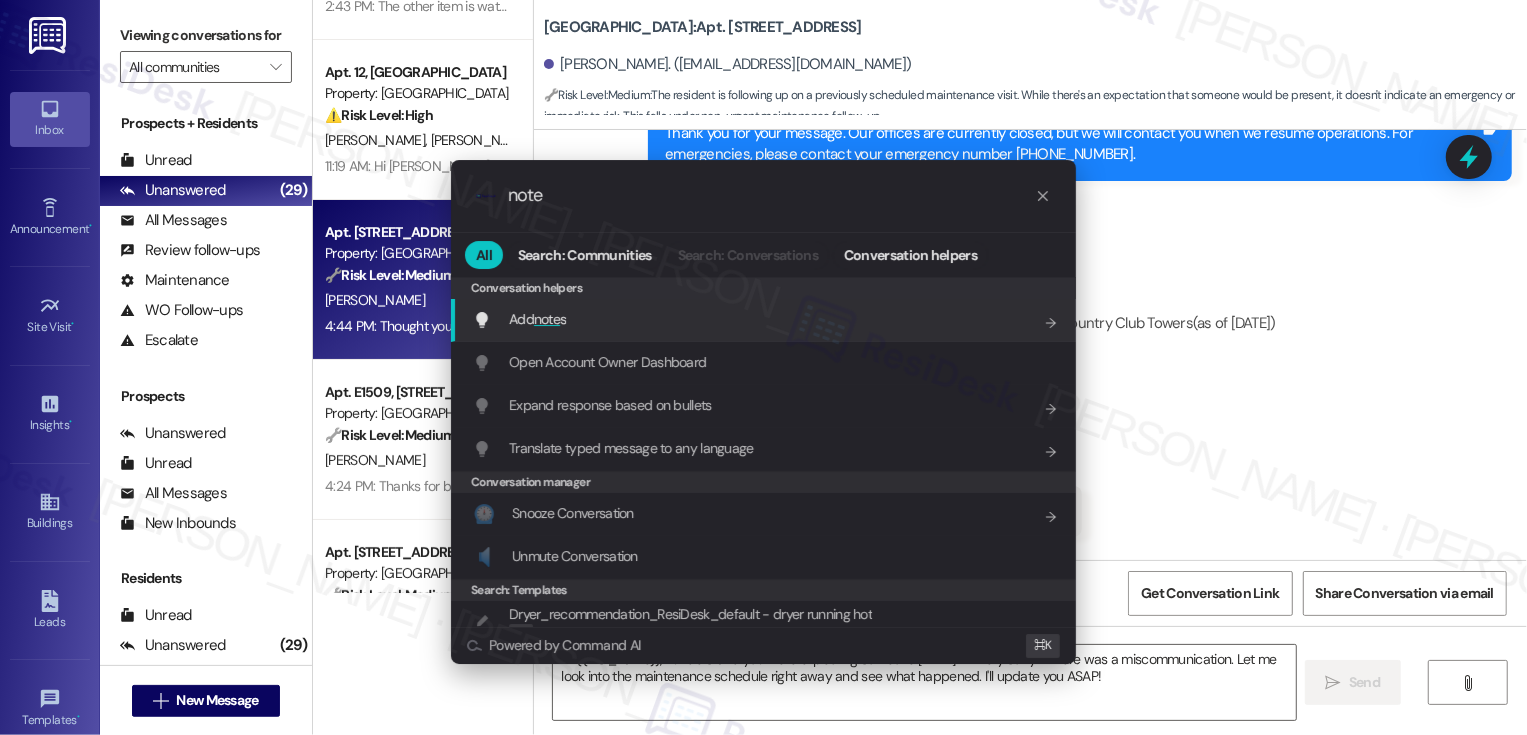 click on "Add  note s Add shortcut" at bounding box center [763, 320] 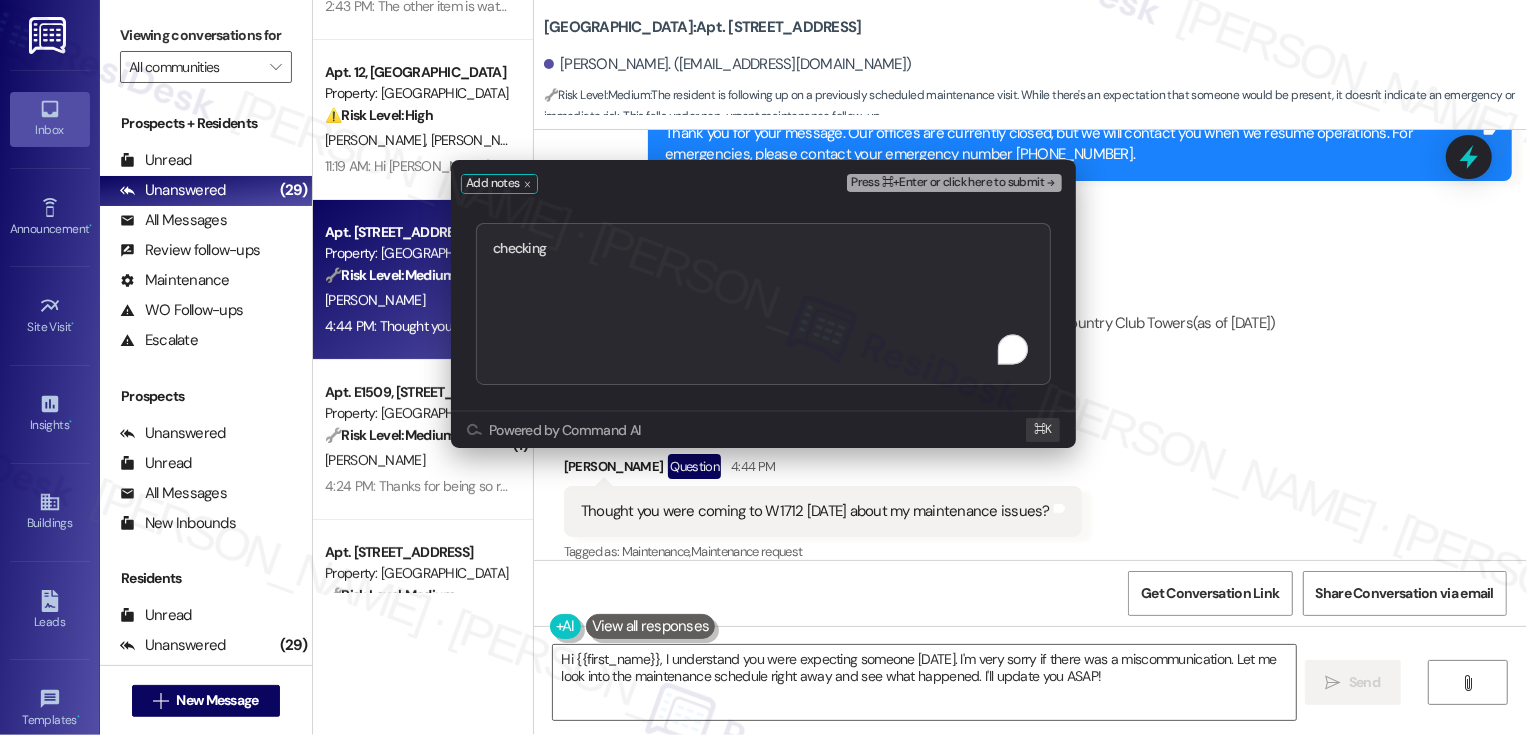 type on "checking
https://residesk.slack.com/archives/C094PQXJKKP/p1753217493816989?thread_ts=1753217492.706599&cid=C094PQXJKKP" 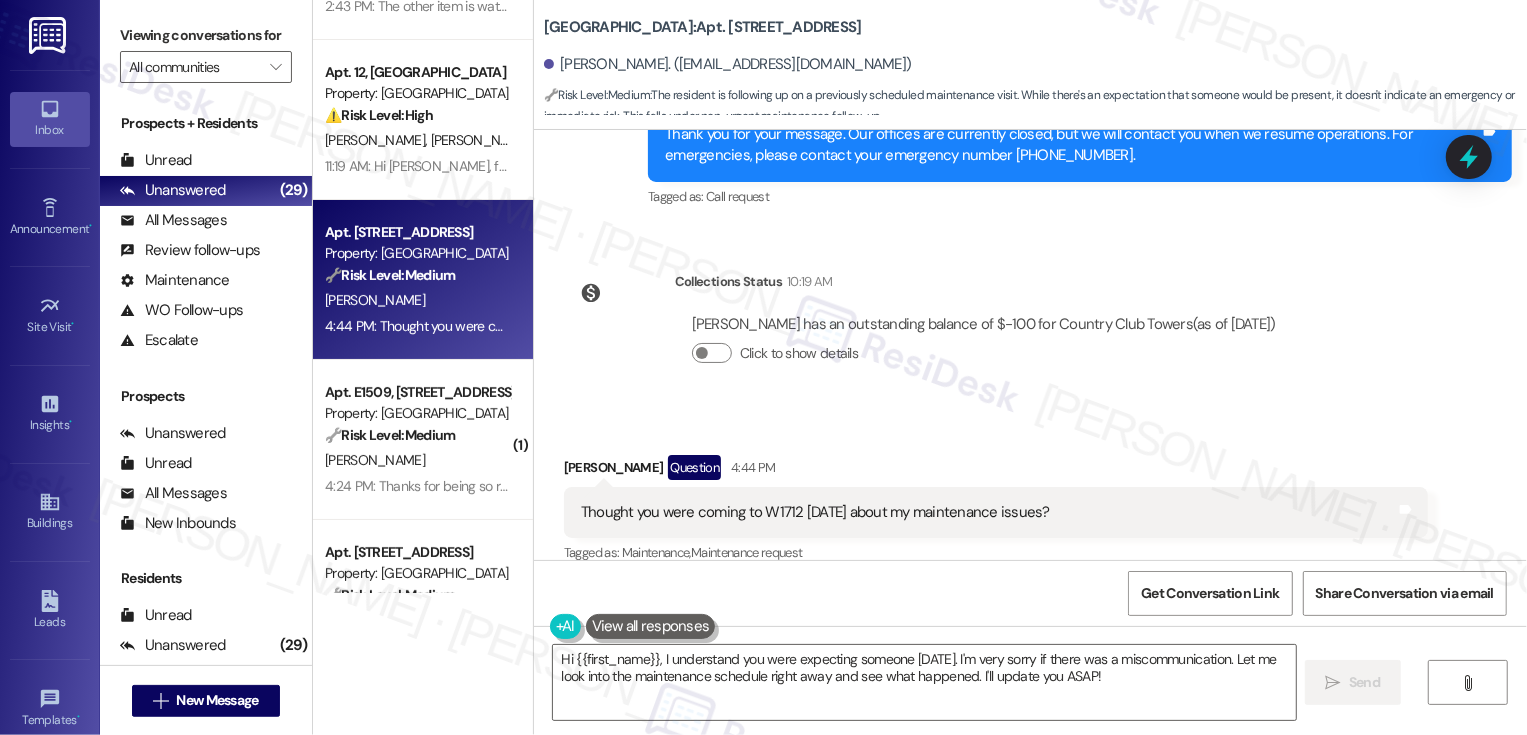 scroll, scrollTop: 2680, scrollLeft: 0, axis: vertical 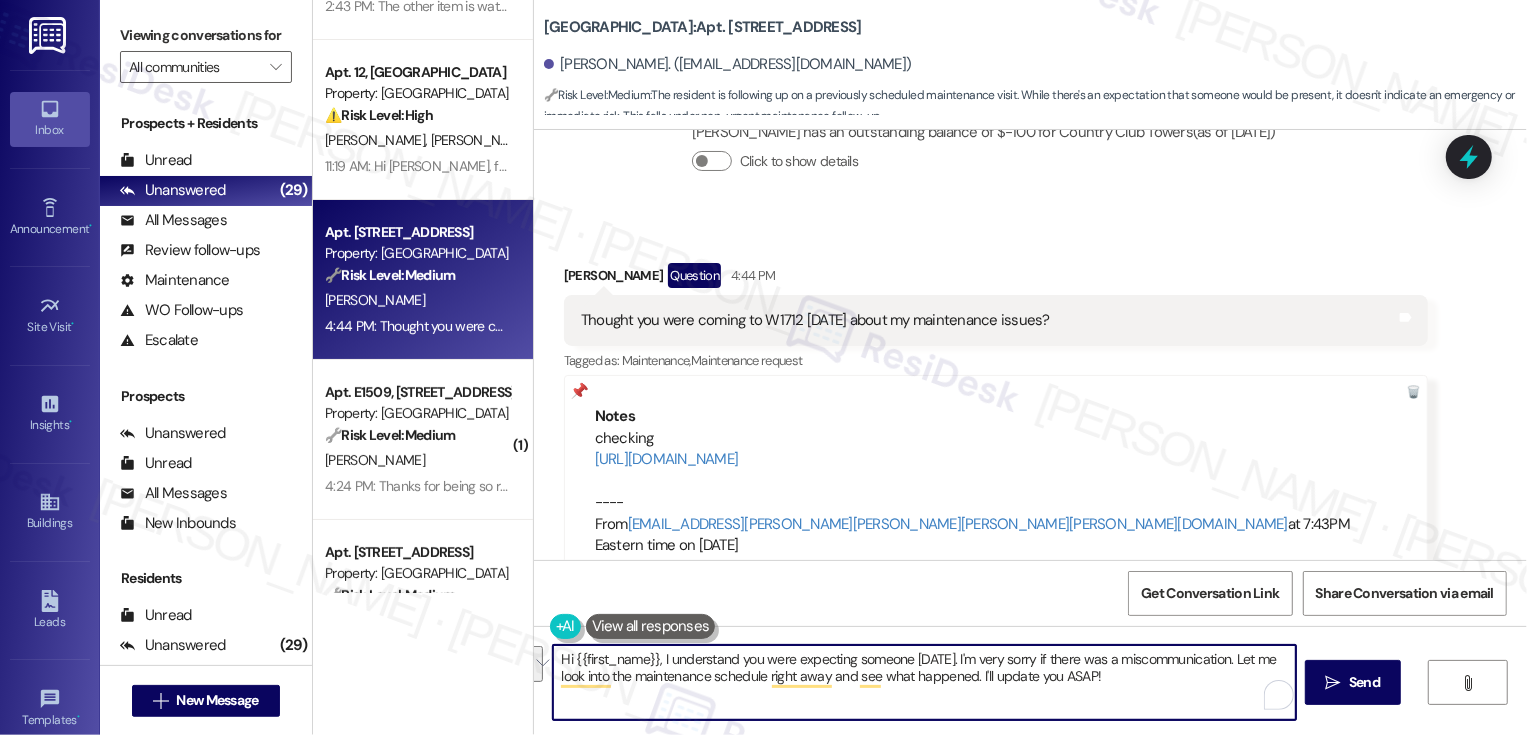 drag, startPoint x: 655, startPoint y: 658, endPoint x: 1154, endPoint y: 671, distance: 499.1693 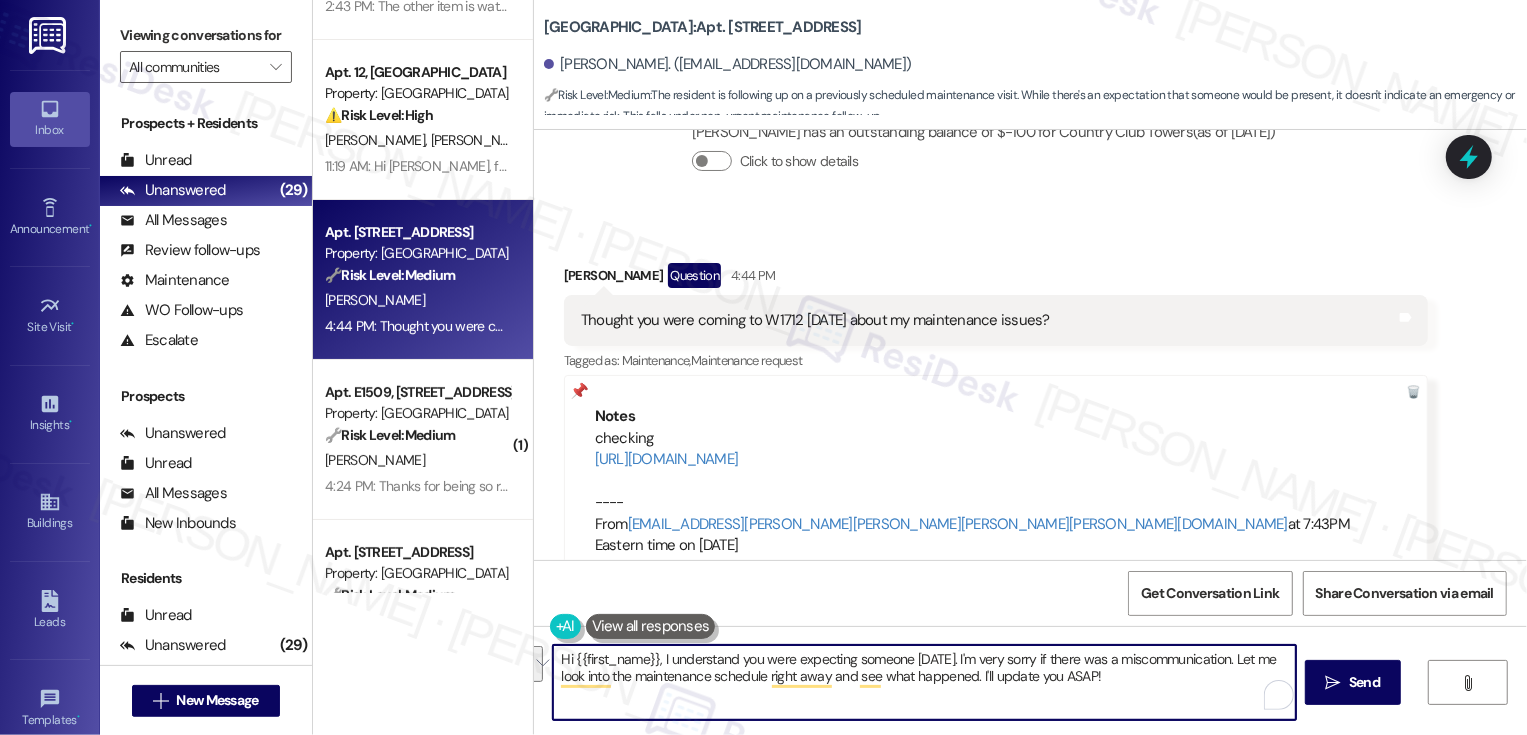 click on "Hi {{first_name}}, I understand you were expecting someone today. I'm very sorry if there was a miscommunication. Let me look into the maintenance schedule right away and see what happened. I'll update you ASAP!" at bounding box center (924, 682) 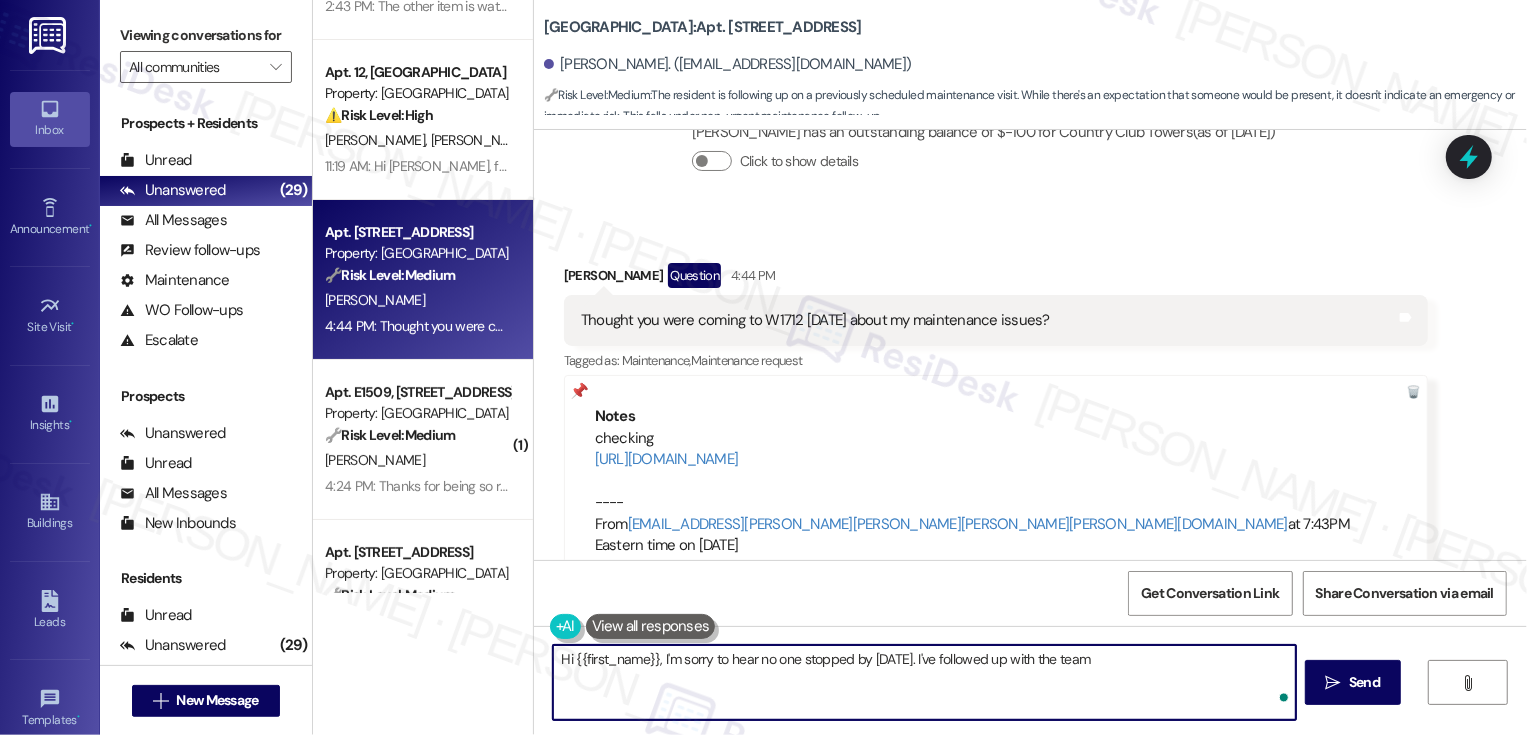 type on "Hi {{first_name}}, I'm sorry to hear no one stopped by today. I've followed up with the team." 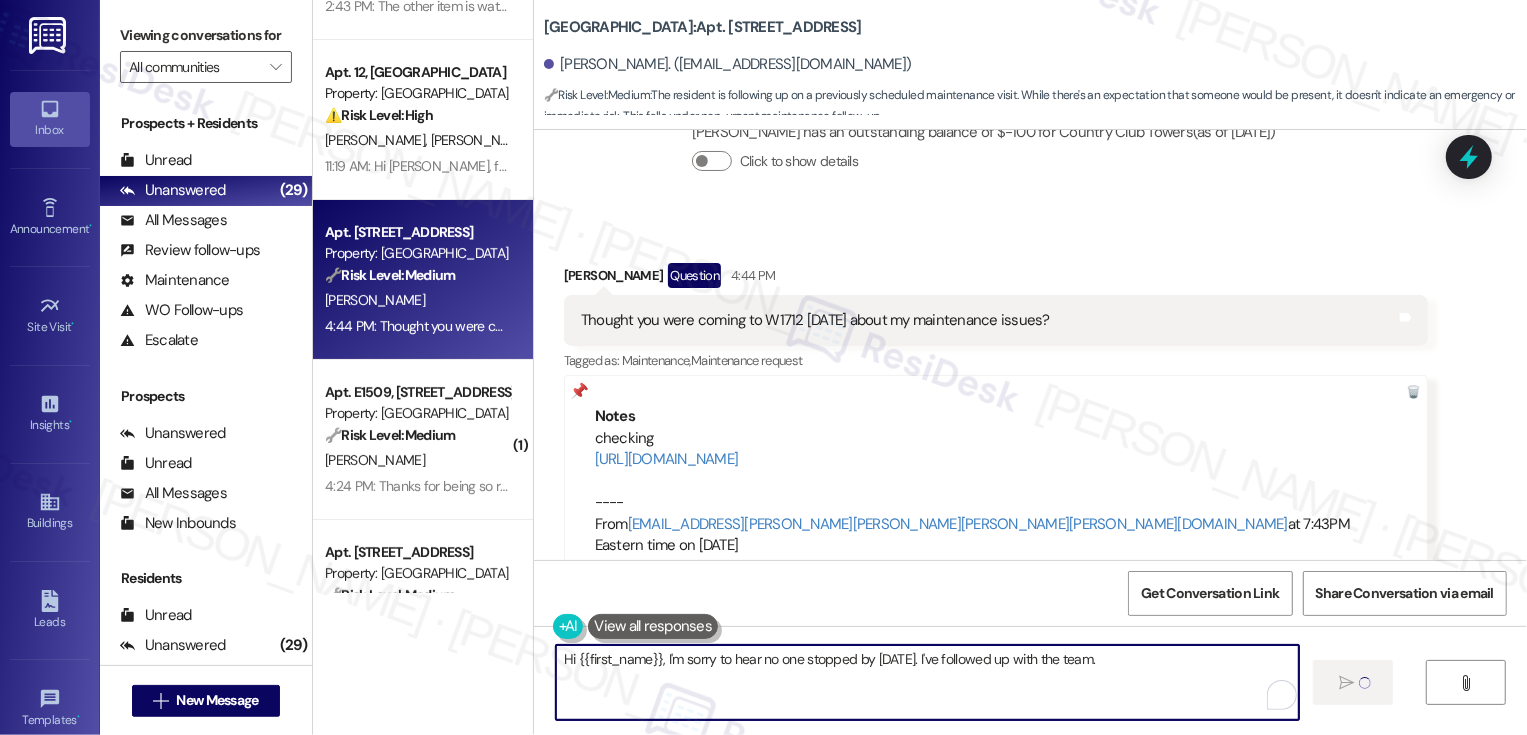 type 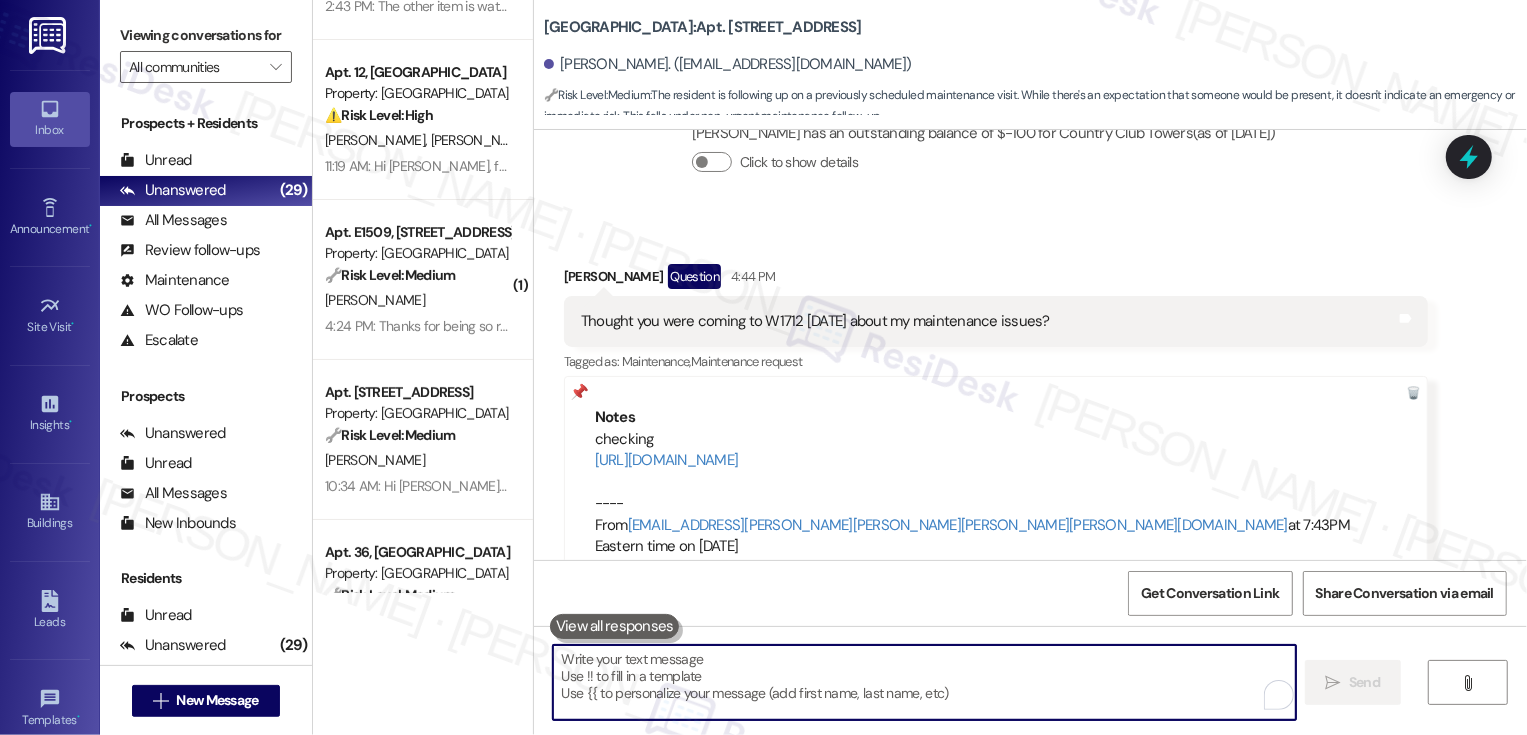 scroll, scrollTop: 2819, scrollLeft: 0, axis: vertical 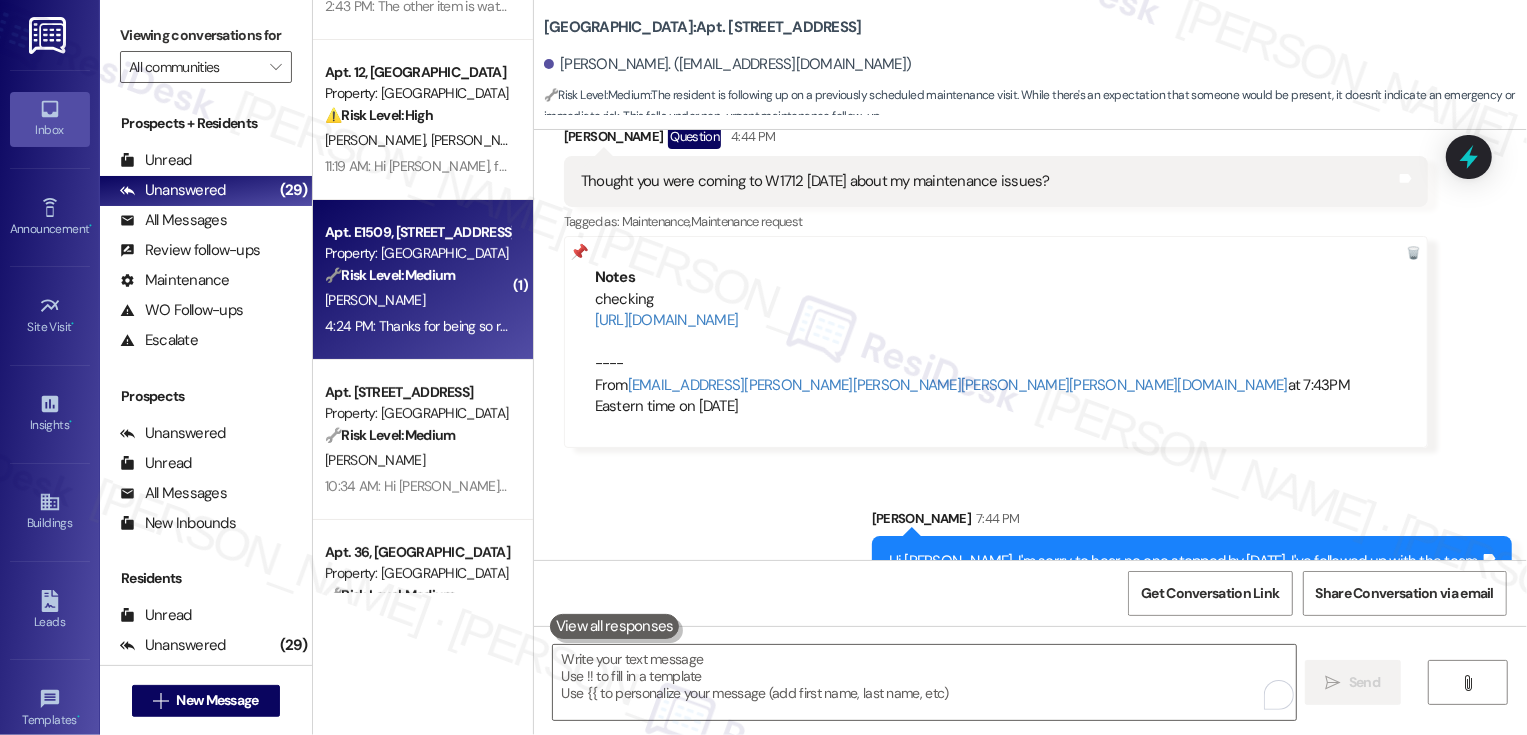 click on "Property: [GEOGRAPHIC_DATA]" at bounding box center [417, 253] 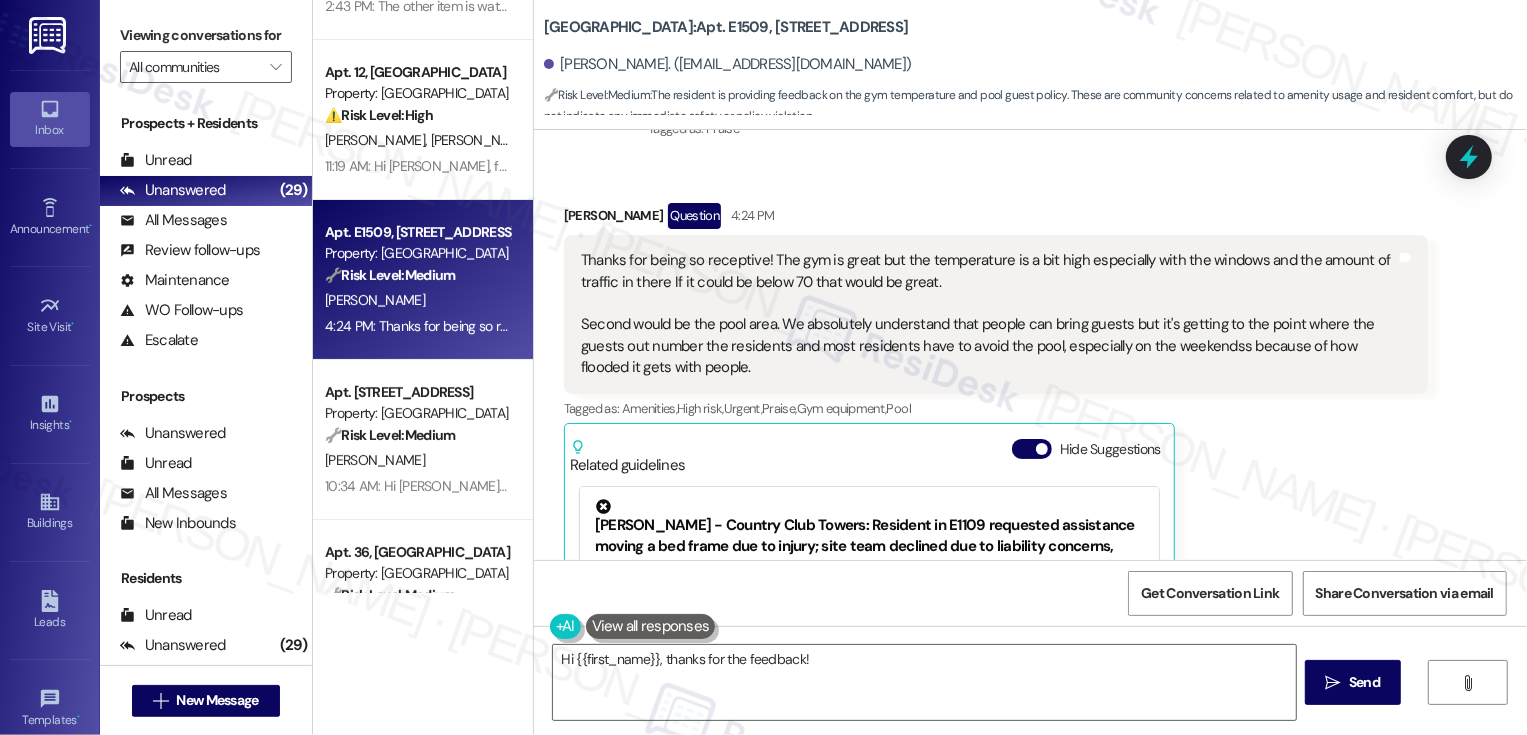 scroll, scrollTop: 786, scrollLeft: 0, axis: vertical 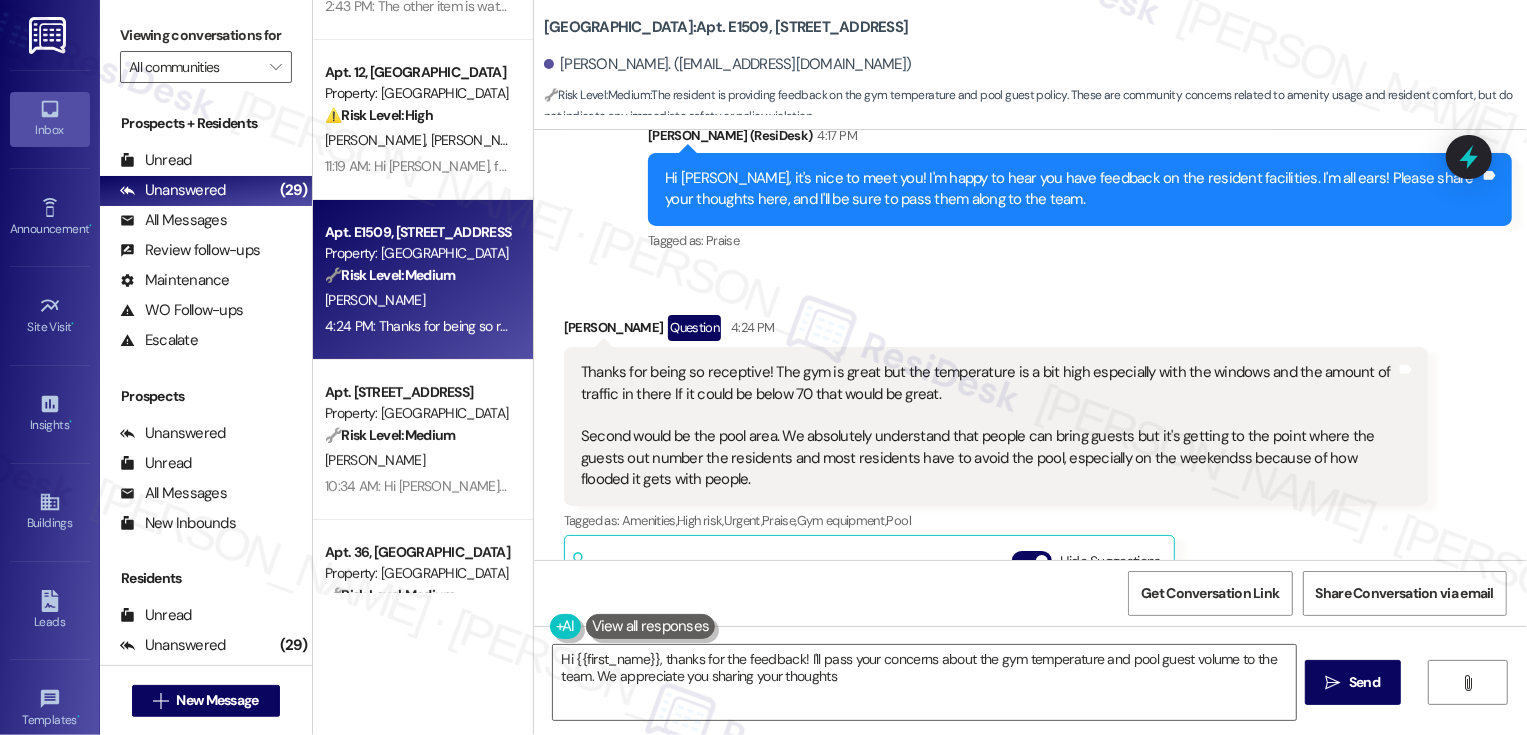 type on "Hi {{first_name}}, thanks for the feedback! I'll pass your concerns about the gym temperature and pool guest volume to the team. We appreciate you sharing your thoughts!" 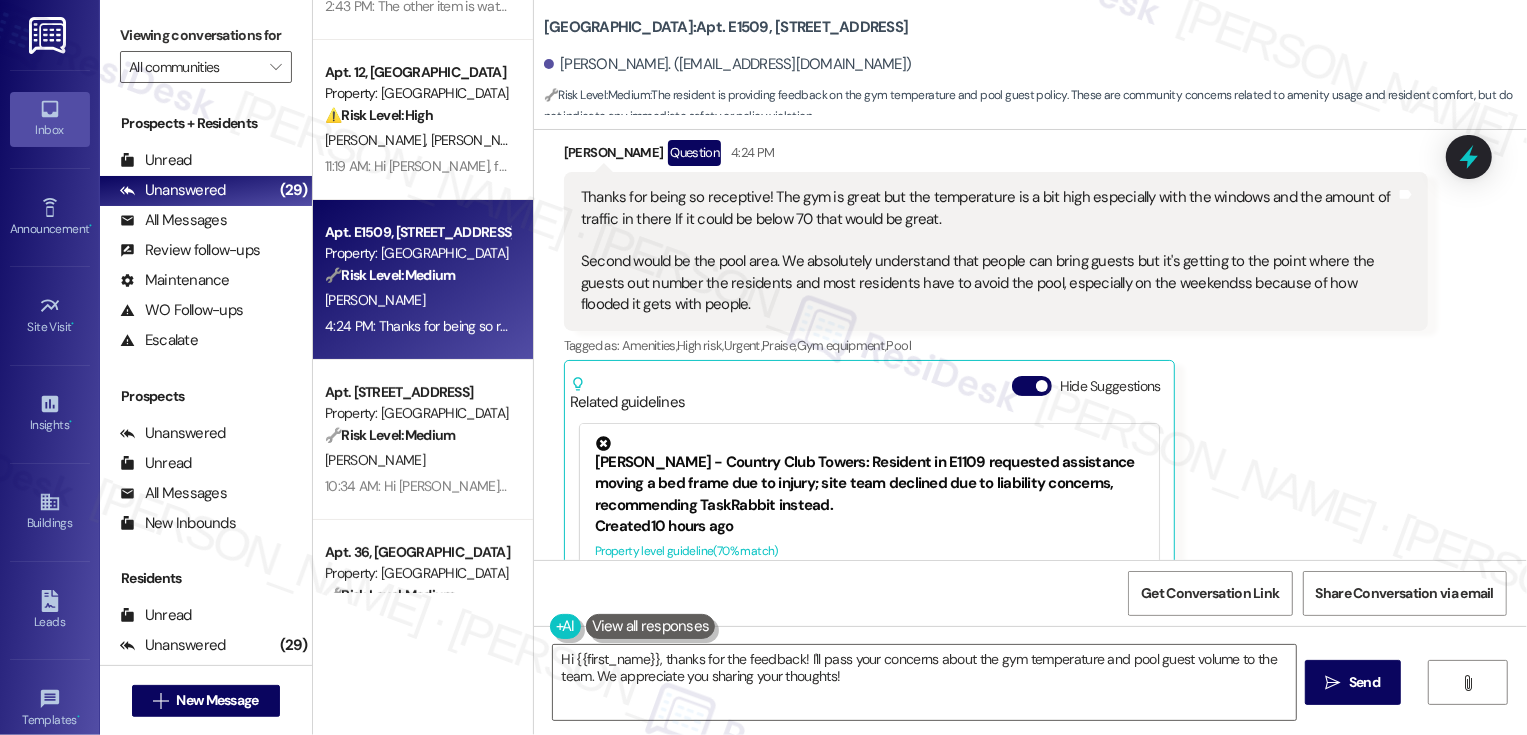 scroll, scrollTop: 963, scrollLeft: 0, axis: vertical 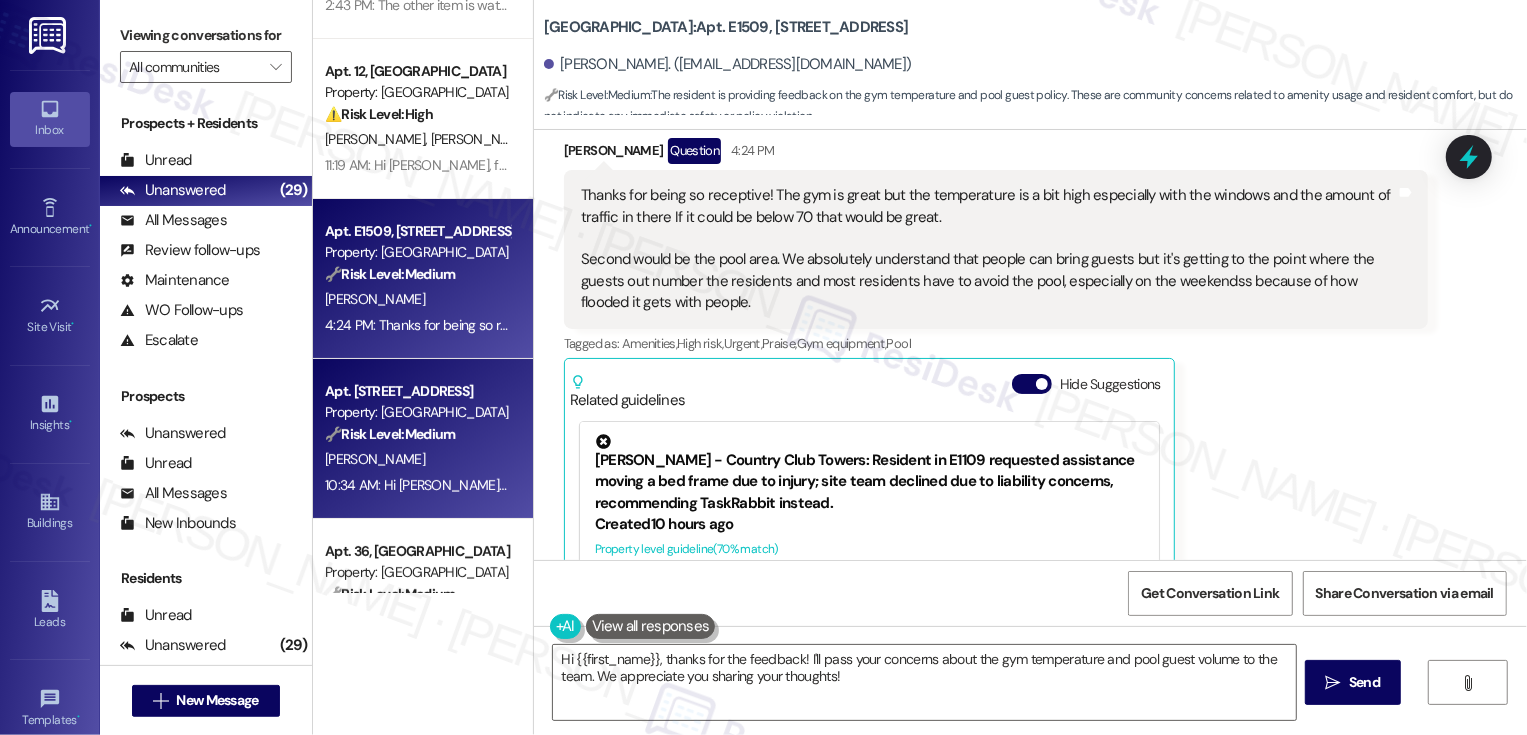click on "Apt. [STREET_ADDRESS]" at bounding box center [417, 391] 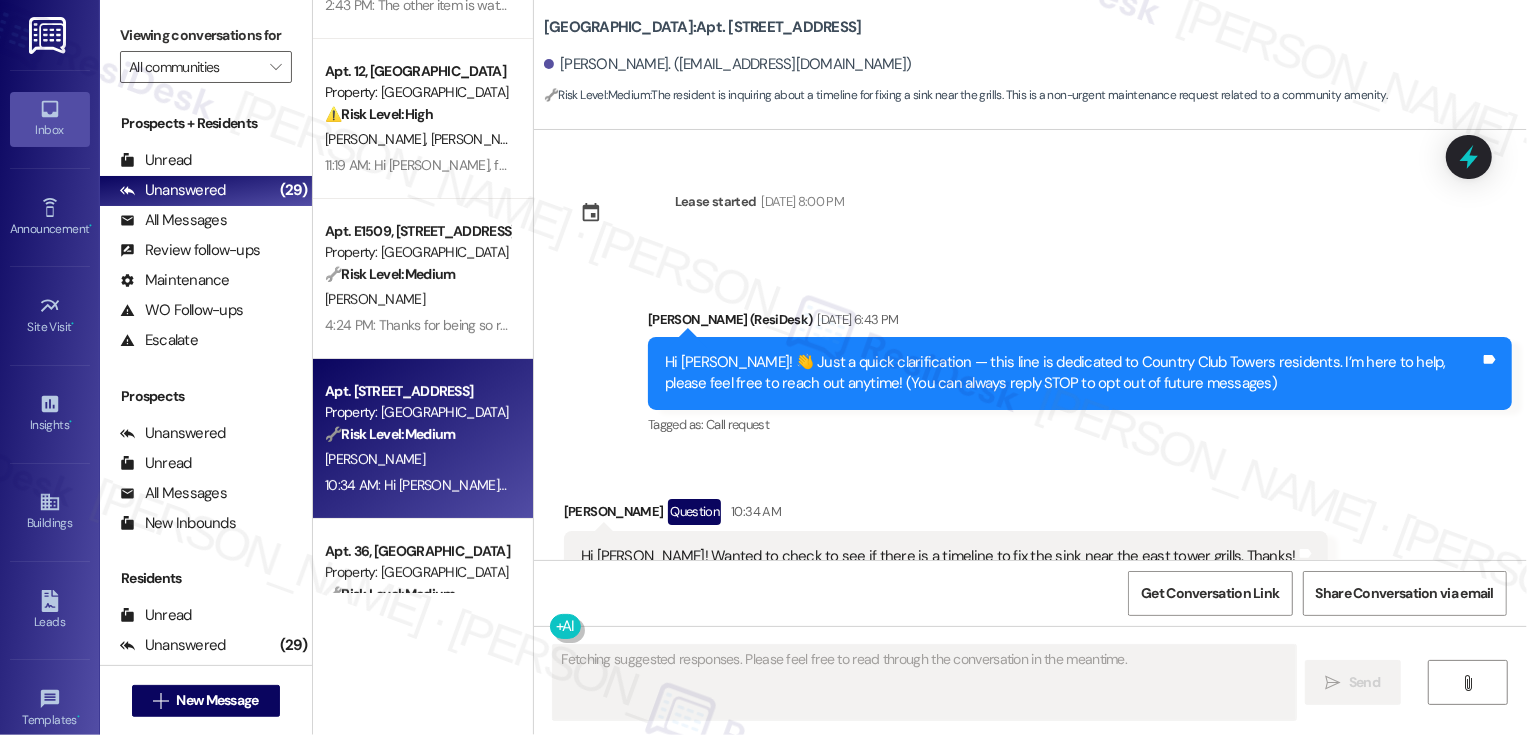 scroll, scrollTop: 146, scrollLeft: 0, axis: vertical 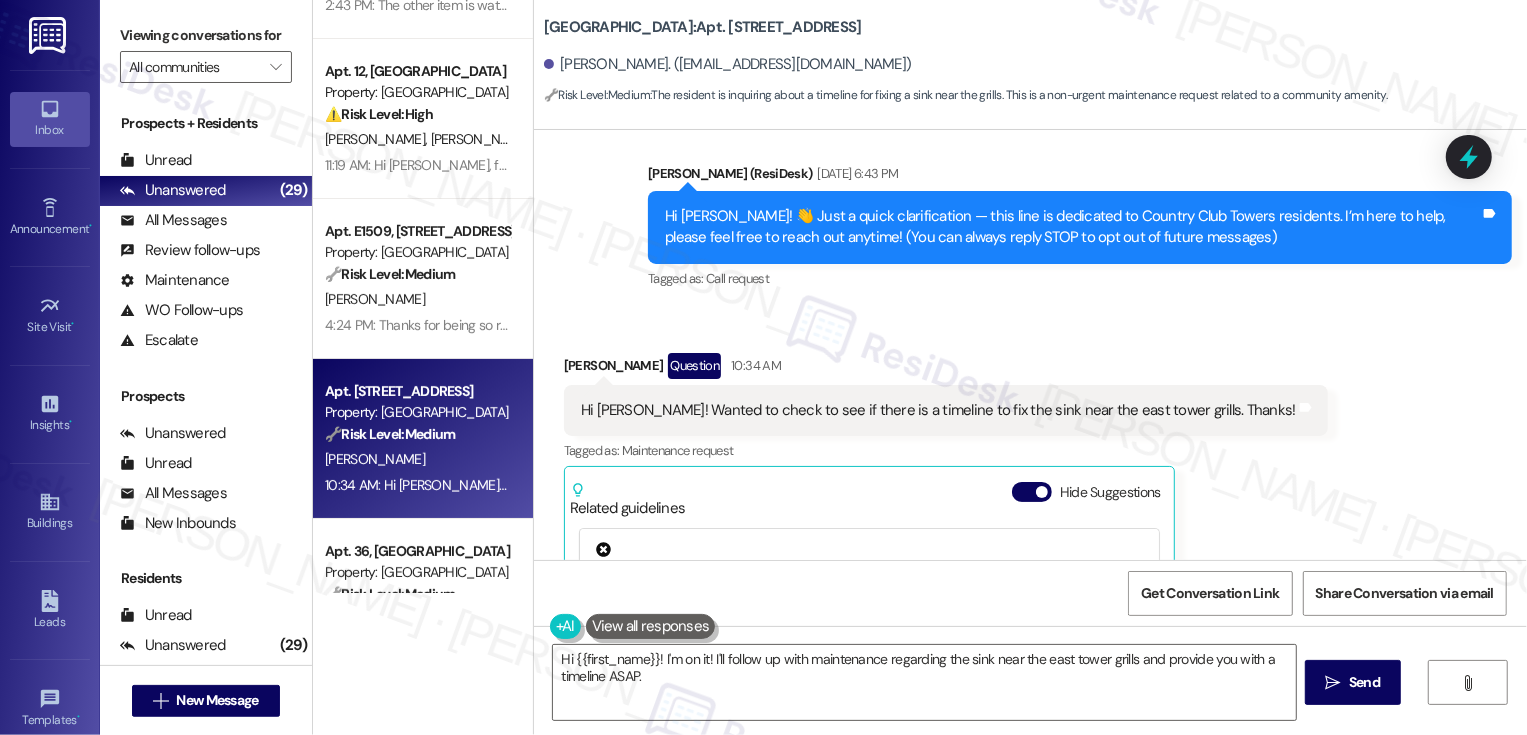 click on "Christina Schaefer Question 10:34 AM" at bounding box center (946, 369) 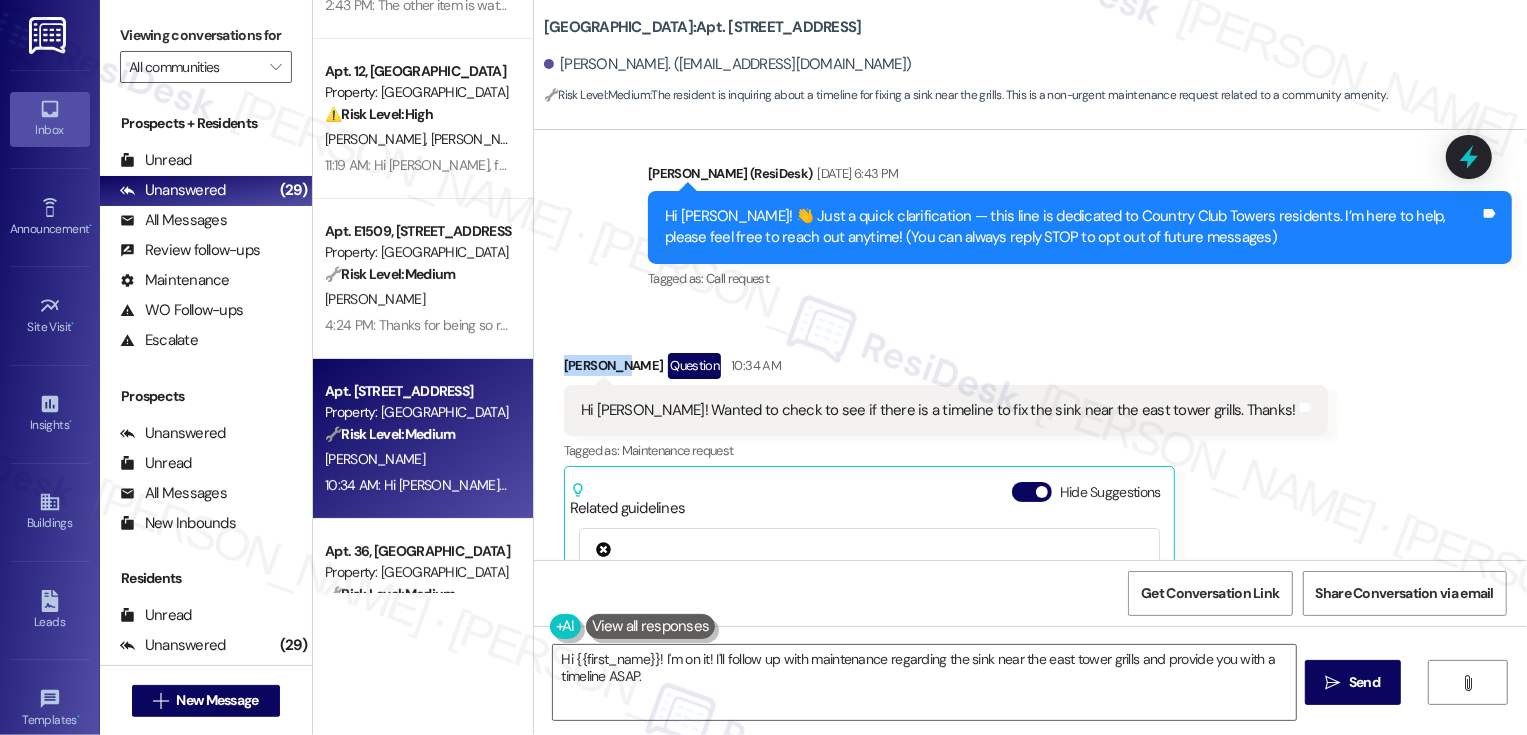 copy on "Christina" 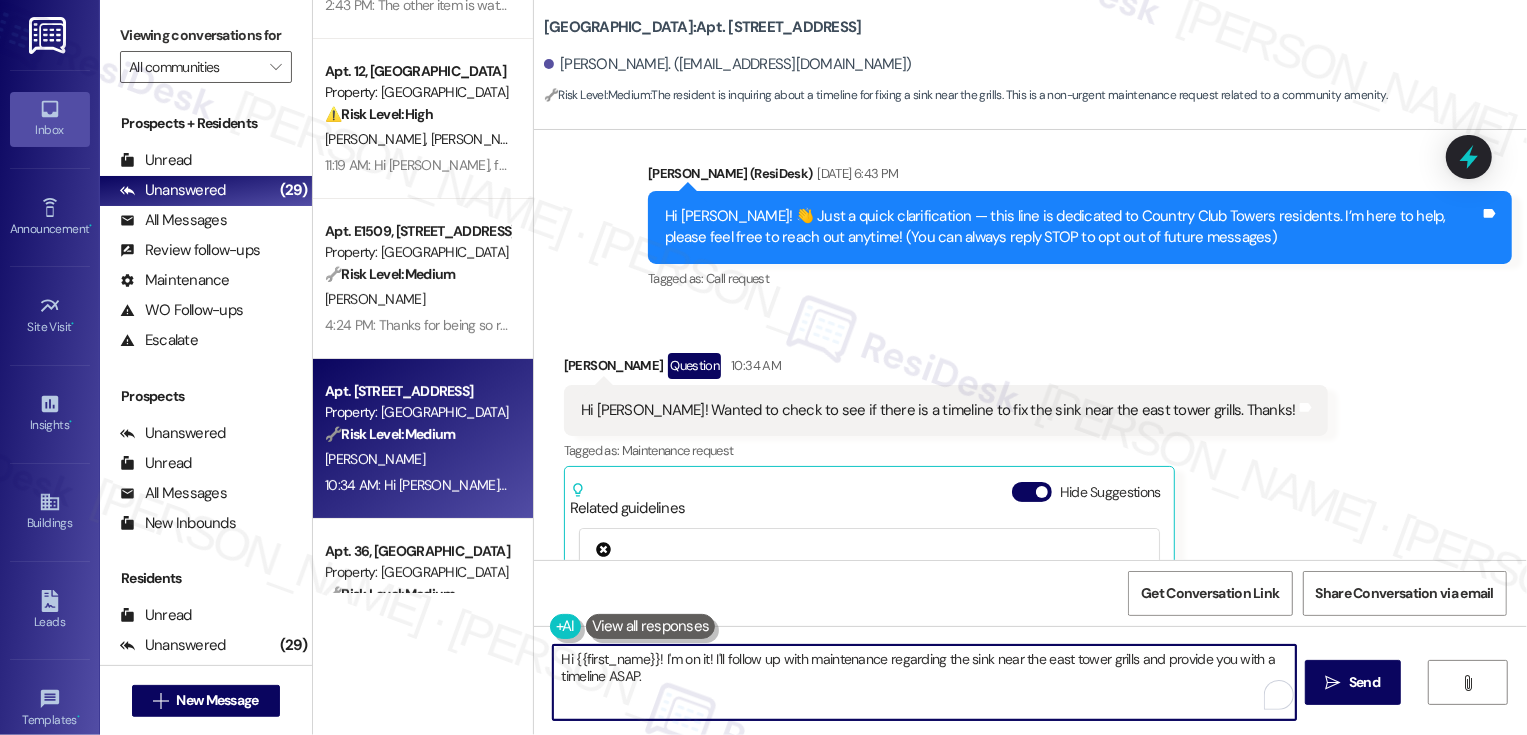 drag, startPoint x: 658, startPoint y: 656, endPoint x: 678, endPoint y: 684, distance: 34.4093 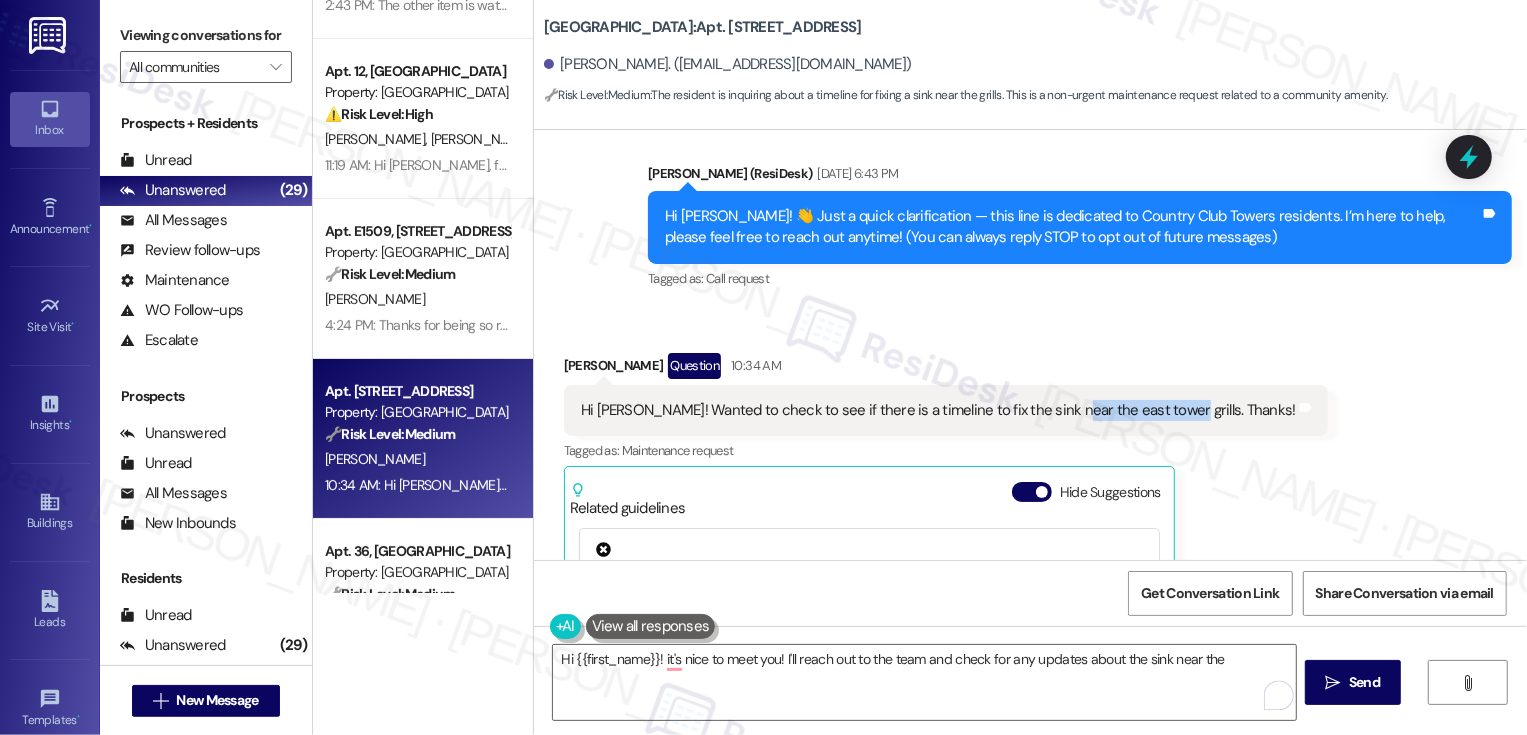 drag, startPoint x: 1039, startPoint y: 410, endPoint x: 1139, endPoint y: 411, distance: 100.005 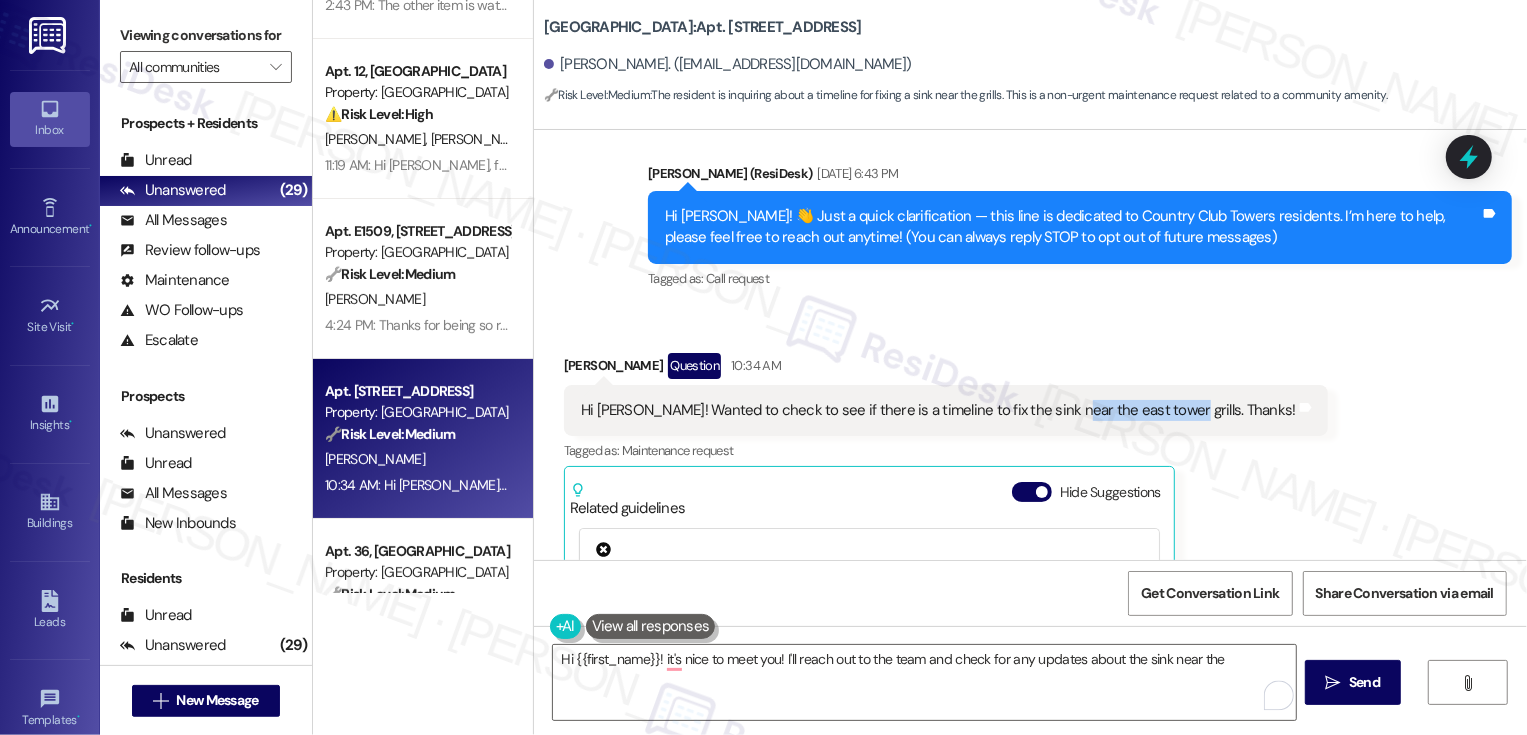 click on "Hi Sarah! Wanted to check to see if there is a timeline to fix the sink near the east tower grills. Thanks!" at bounding box center [938, 410] 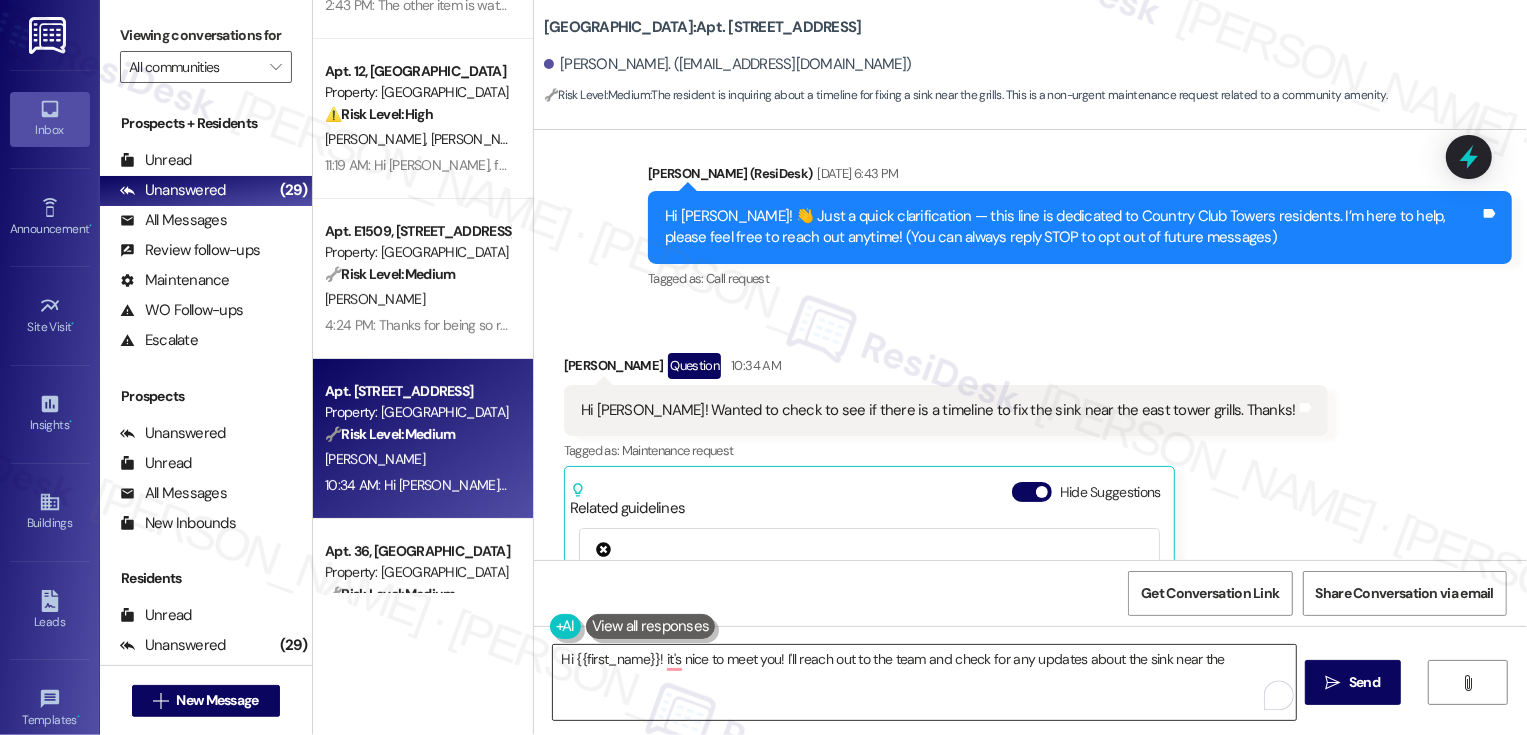 click on "Hi {{first_name}}! it's nice to meet you! I'll reach out to the team and check for any updates about the sink near the" at bounding box center (924, 682) 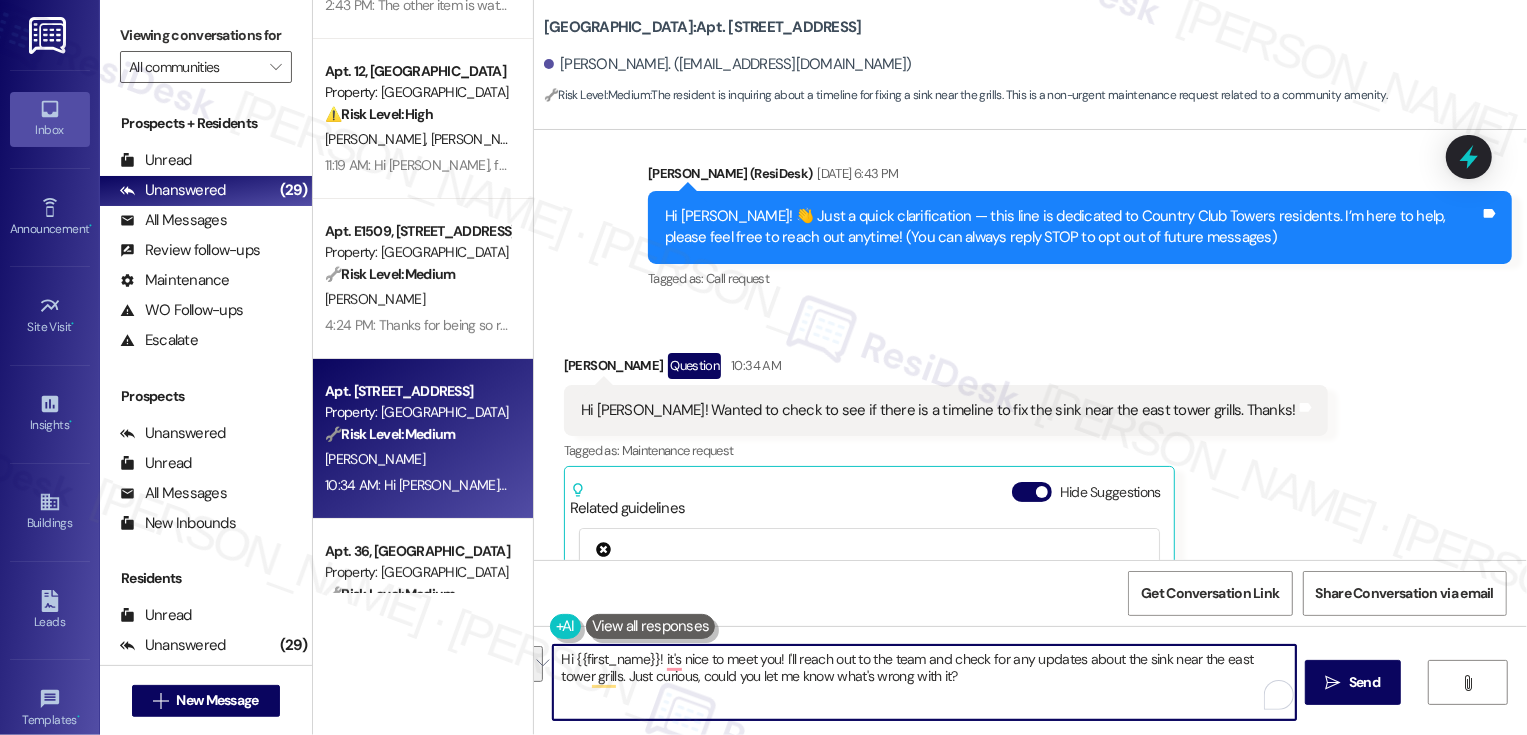 paste on "It’s great to meet you! I’ll go ahead and check in with the team for any updates on the sink near the East Tower grills.
Just curious — could you let me know what seems to be the issue" 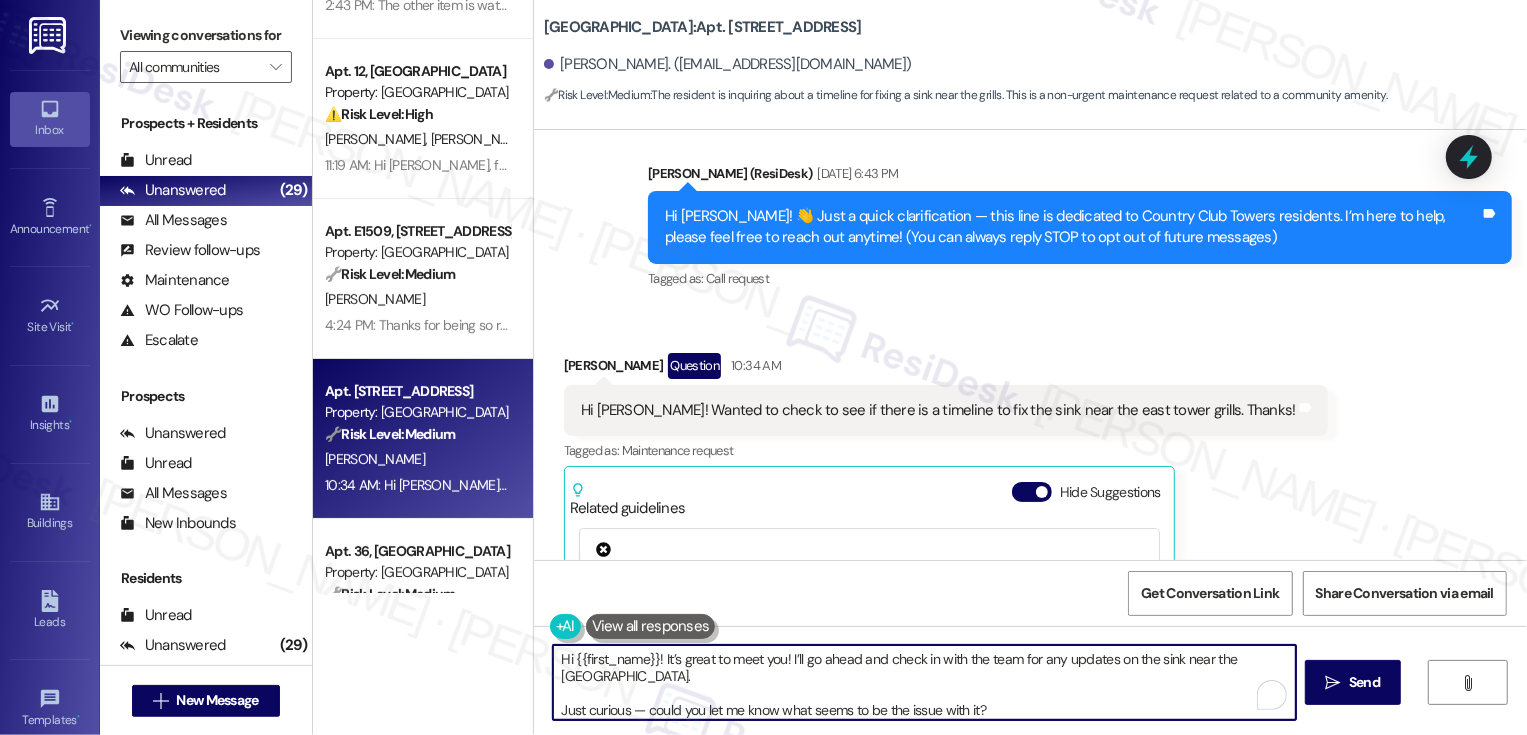 scroll, scrollTop: 5, scrollLeft: 0, axis: vertical 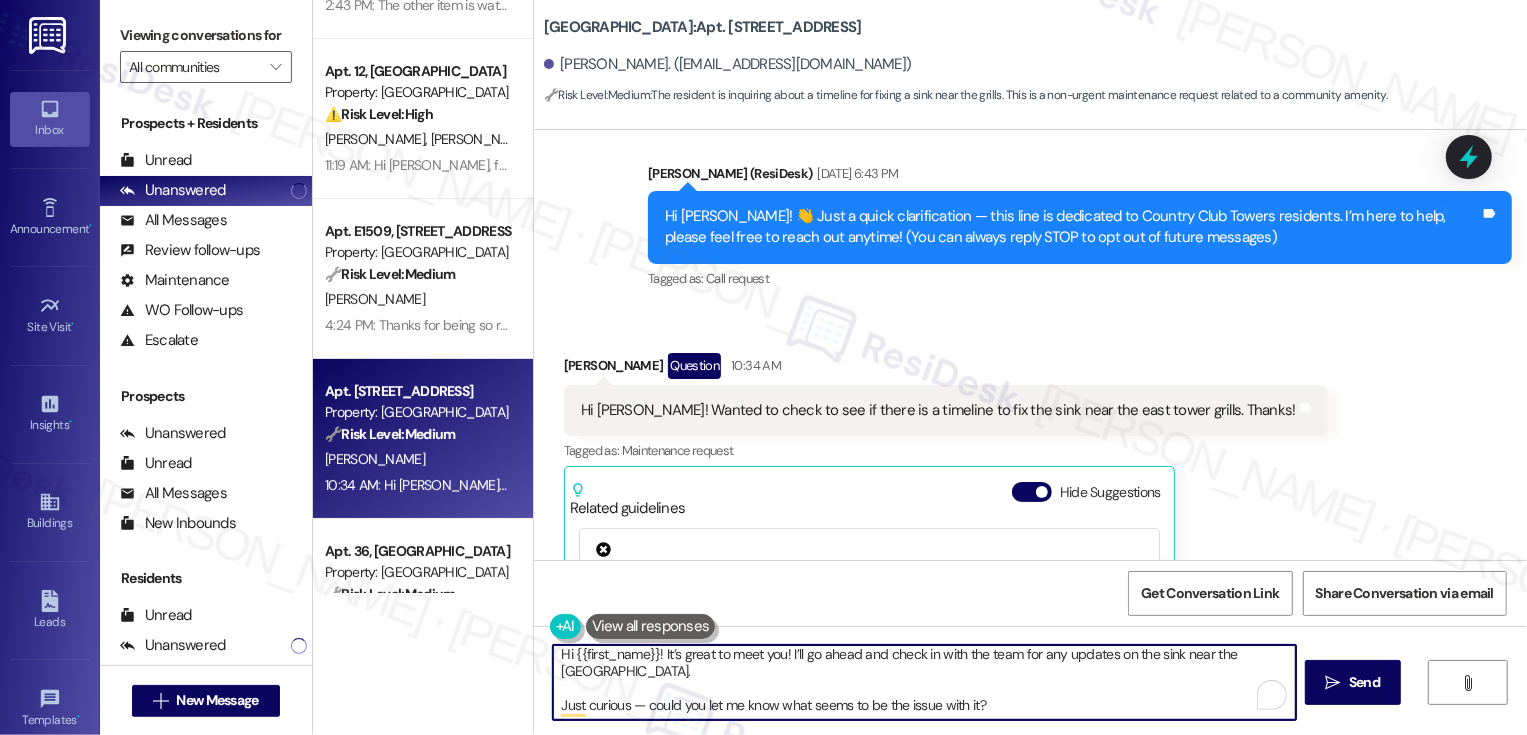 click on "Hi {{first_name}}! It’s great to meet you! I’ll go ahead and check in with the team for any updates on the sink near the East Tower grills.
Just curious — could you let me know what seems to be the issue with it?" at bounding box center [924, 682] 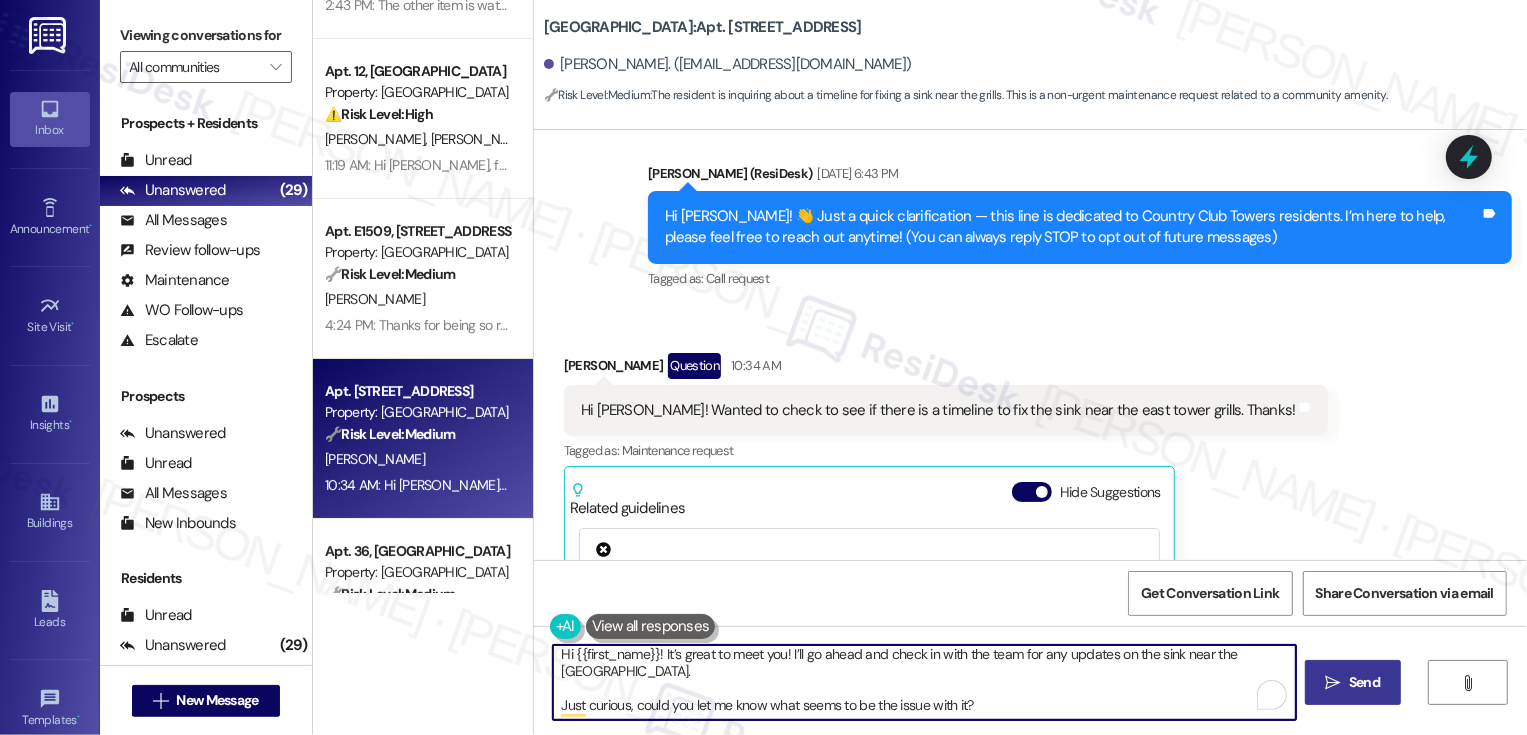 type on "Hi {{first_name}}! It’s great to meet you! I’ll go ahead and check in with the team for any updates on the sink near the East Tower grills.
Just curious, could you let me know what seems to be the issue with it?" 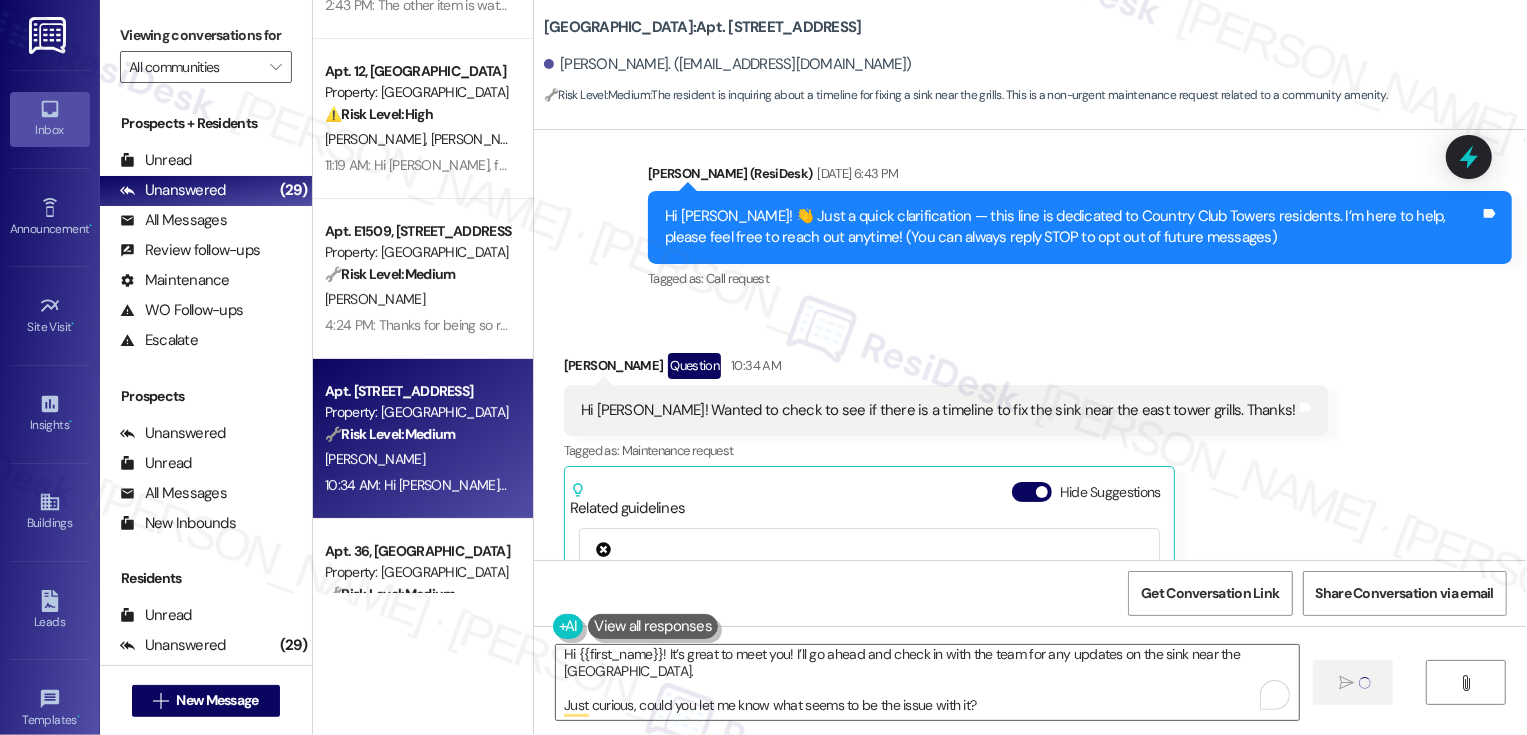 type 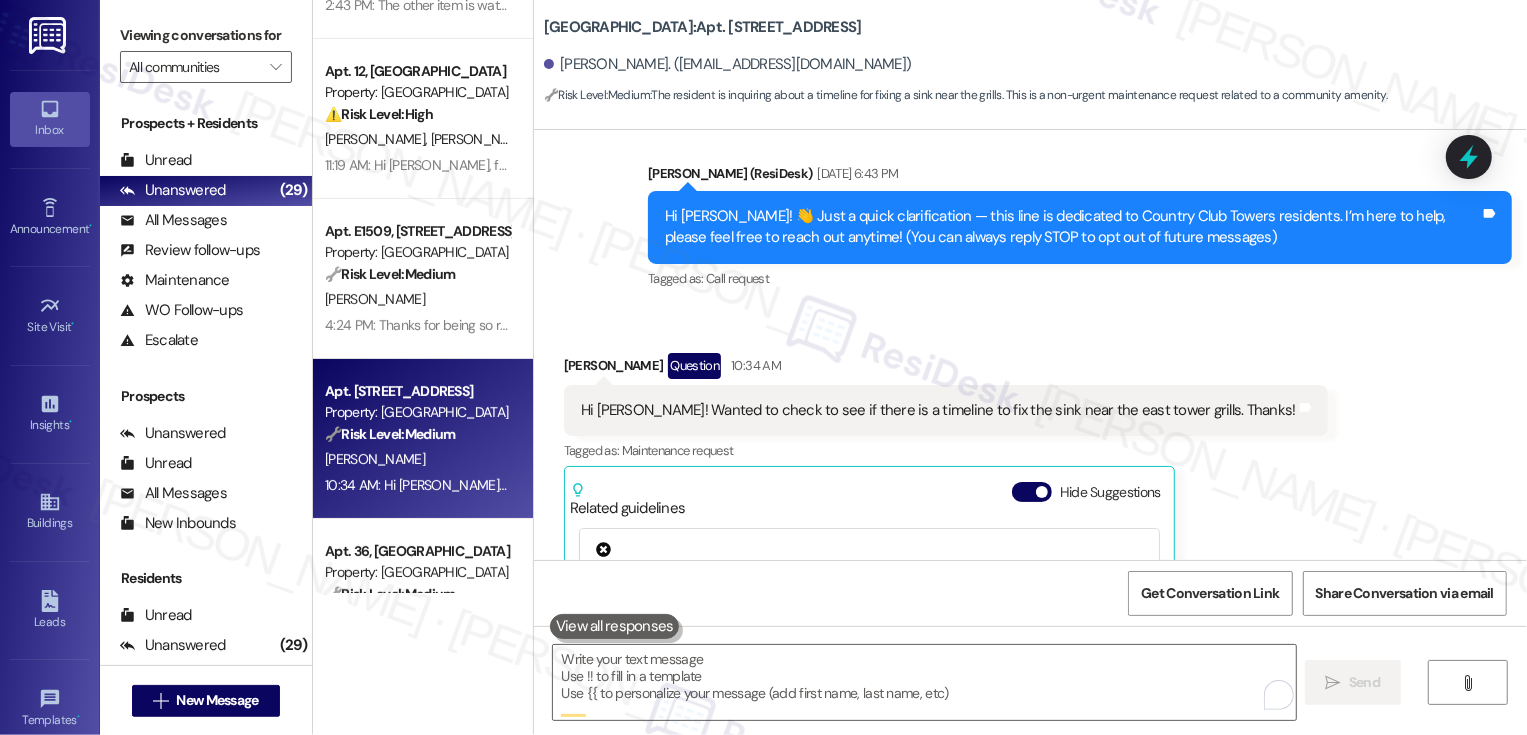 scroll, scrollTop: 0, scrollLeft: 0, axis: both 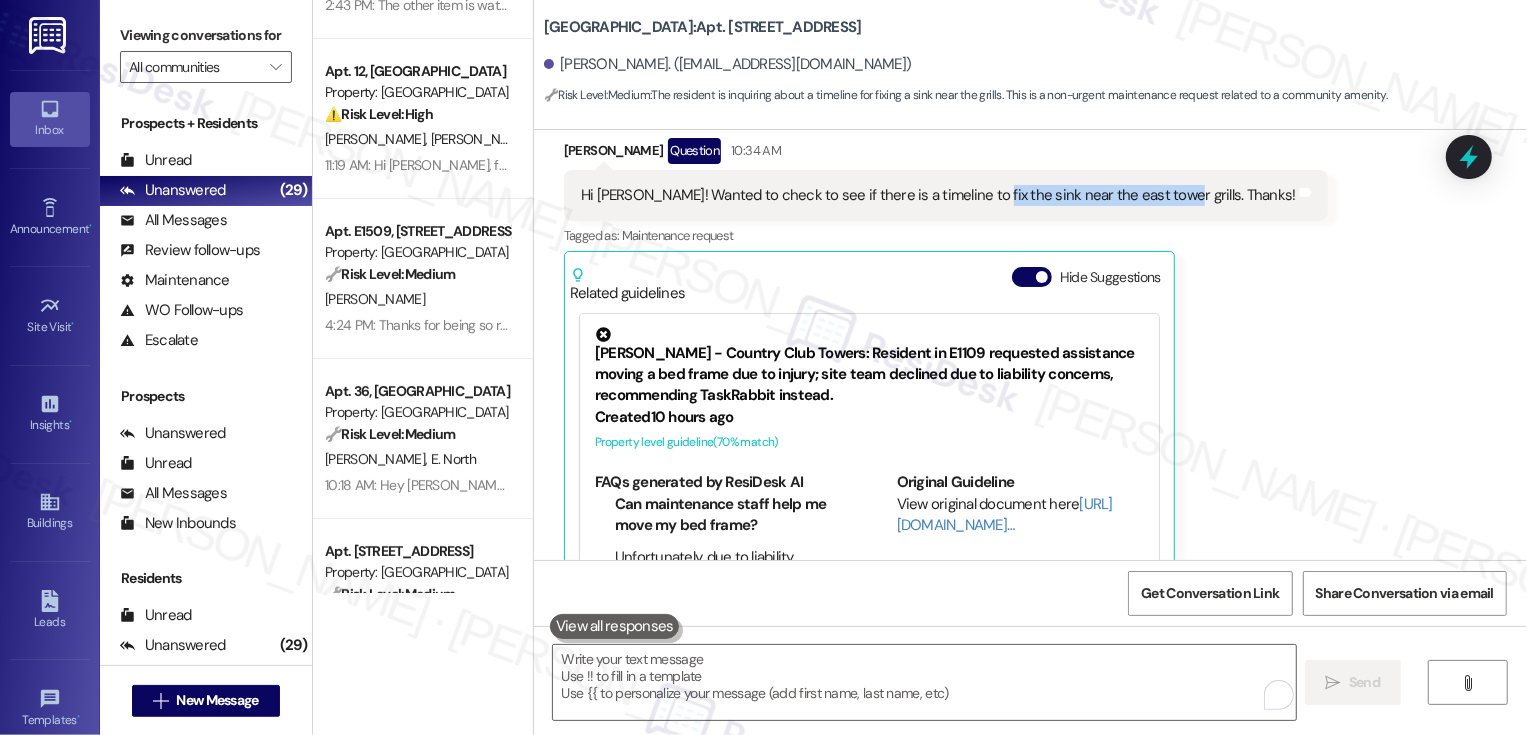 drag, startPoint x: 957, startPoint y: 191, endPoint x: 1139, endPoint y: 183, distance: 182.17574 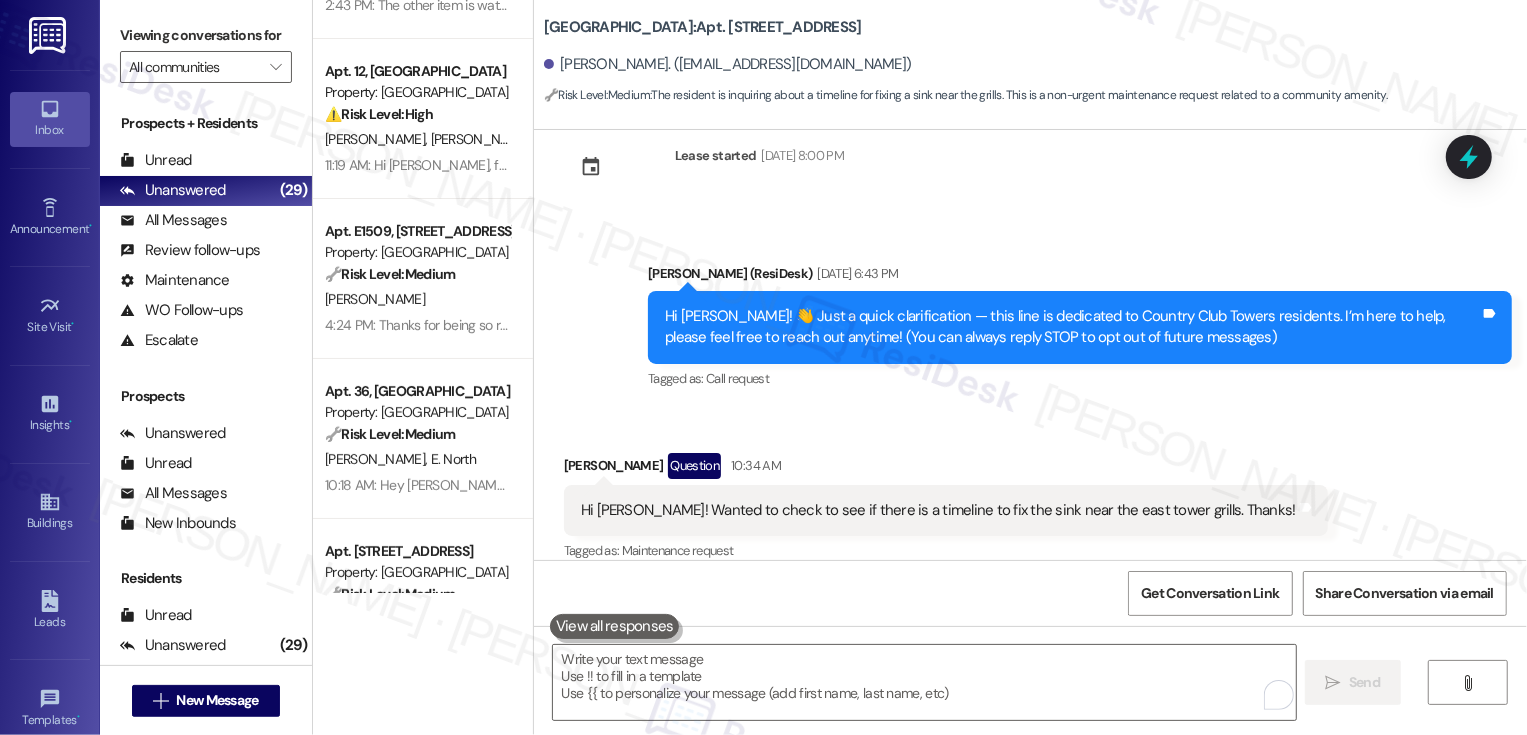 scroll, scrollTop: 0, scrollLeft: 0, axis: both 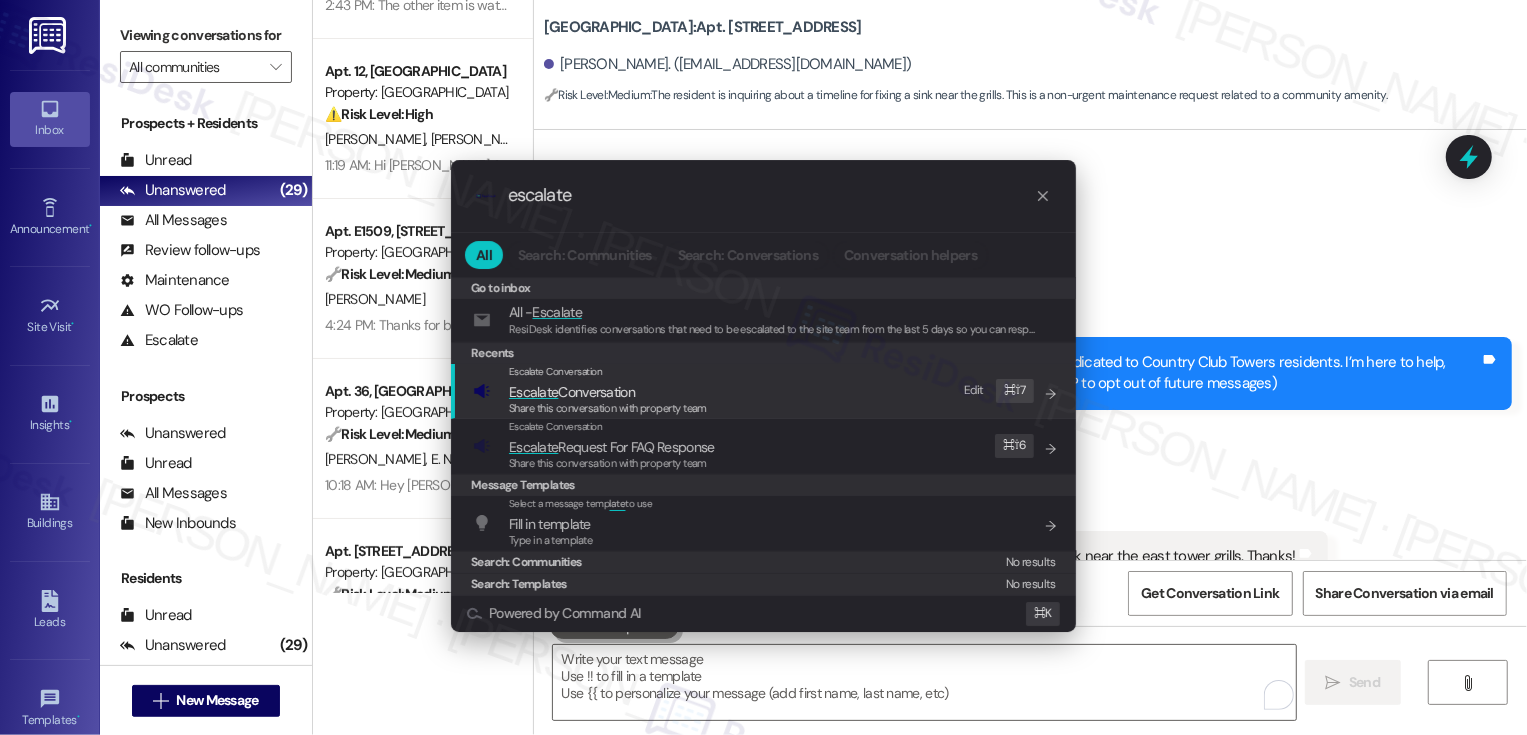 type on "escalate" 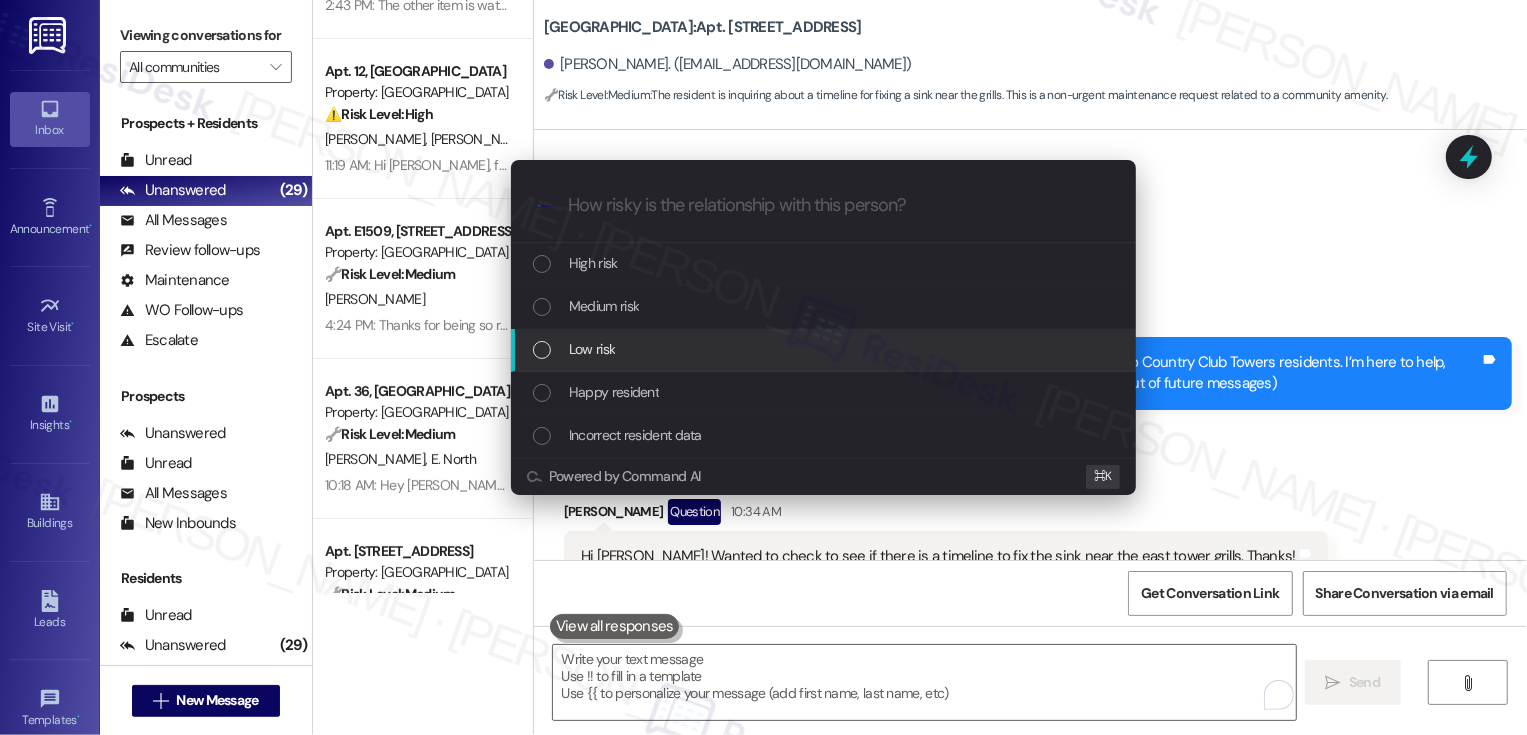click on "Low risk" at bounding box center (825, 349) 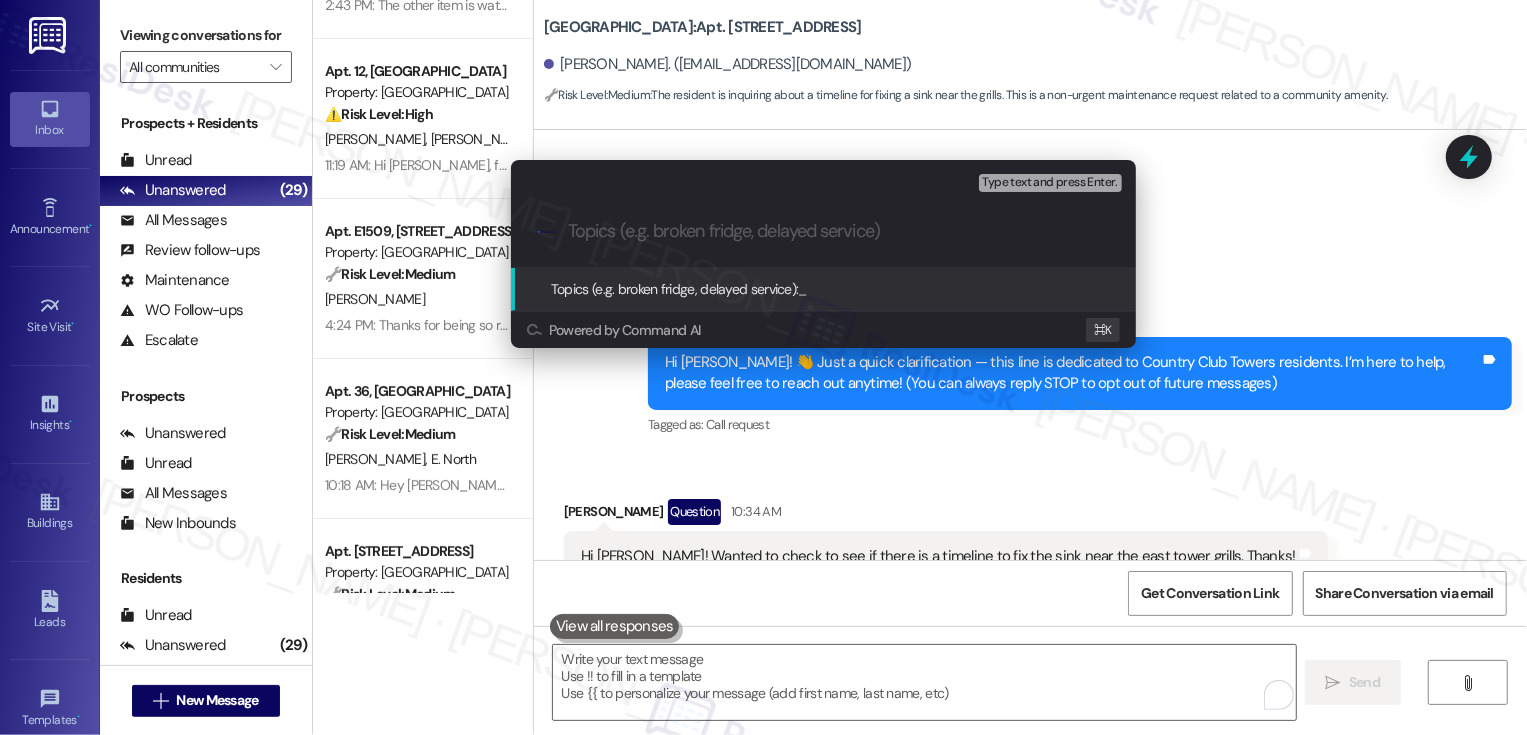 paste on "sink near the east tower grills" 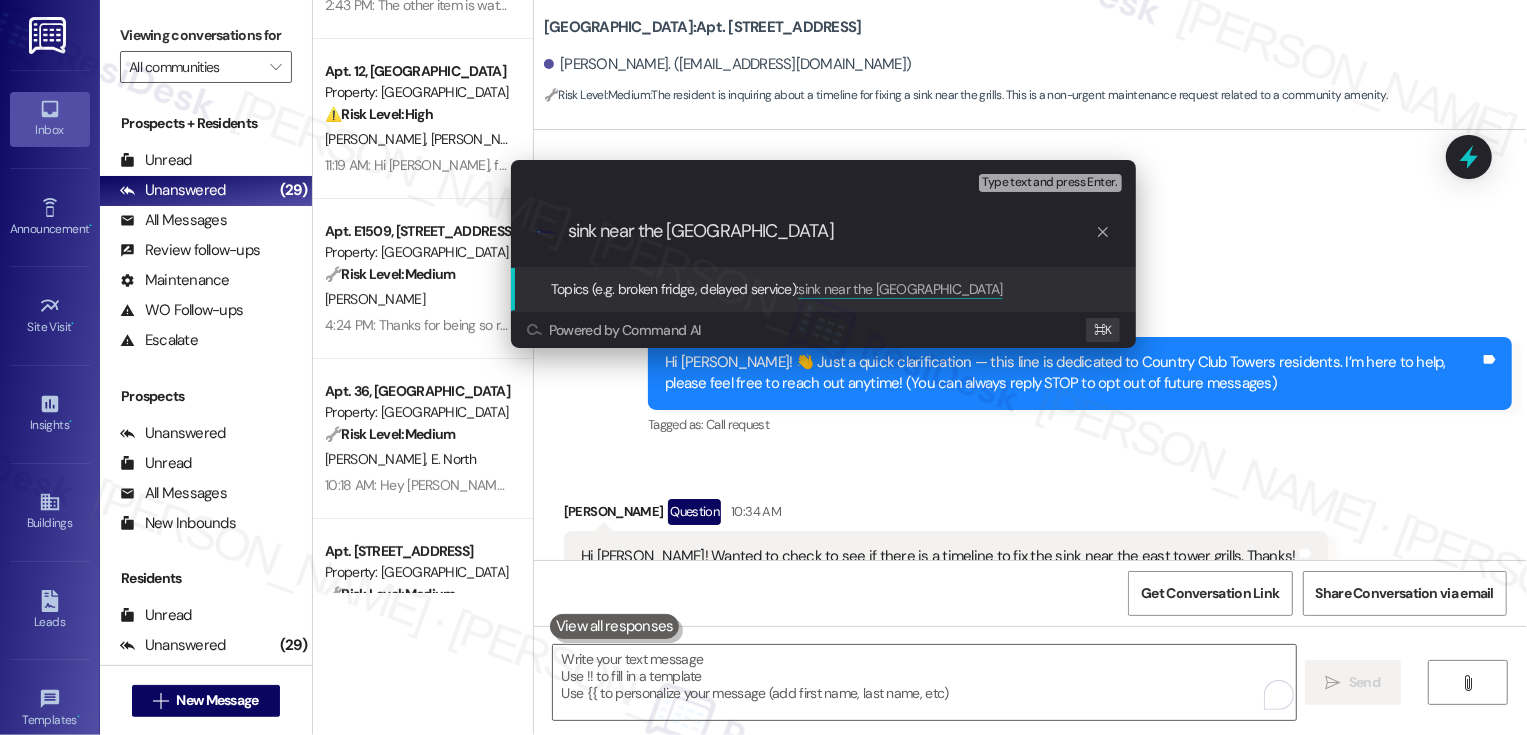 click on "sink near the east tower grills" at bounding box center [831, 231] 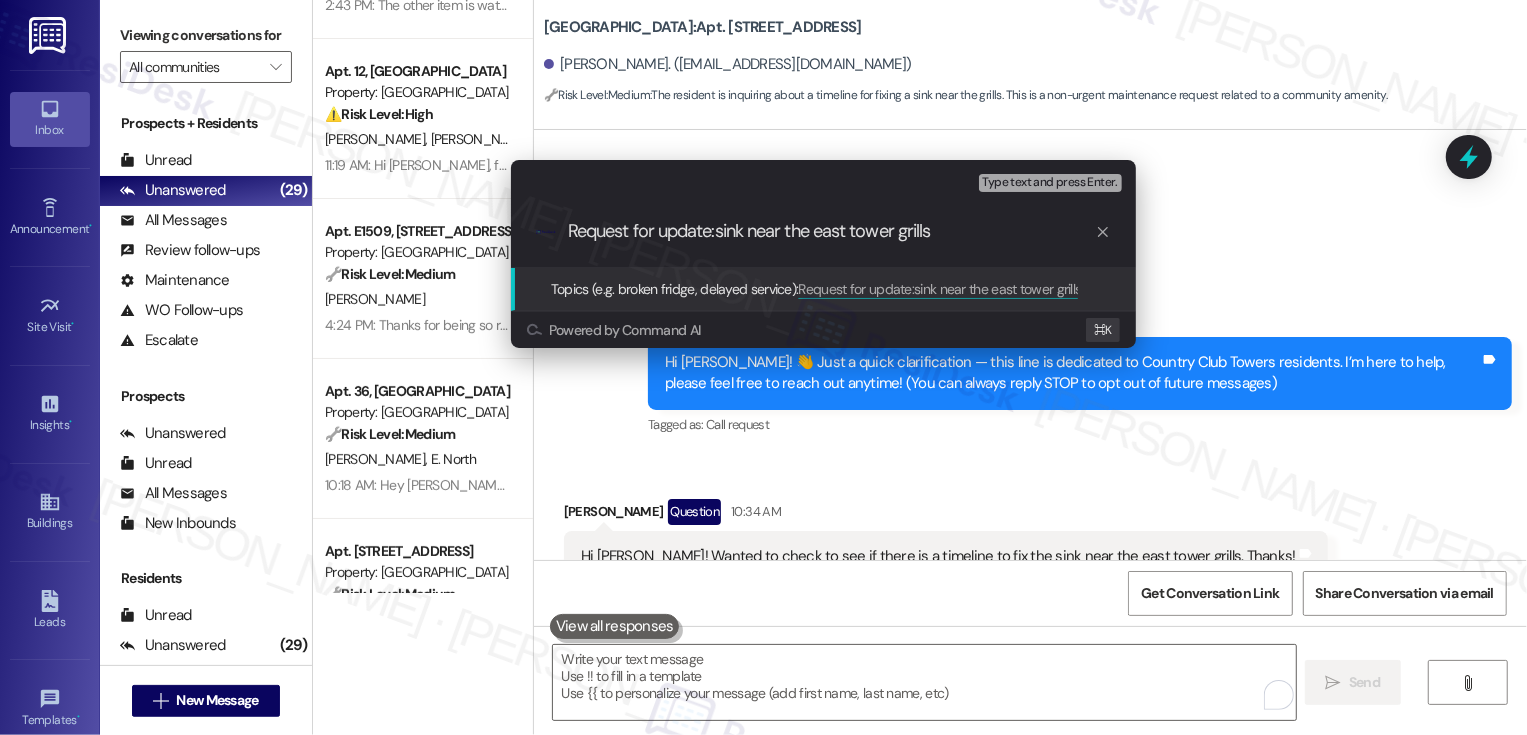 type on "Request for update: sink near the east tower grills" 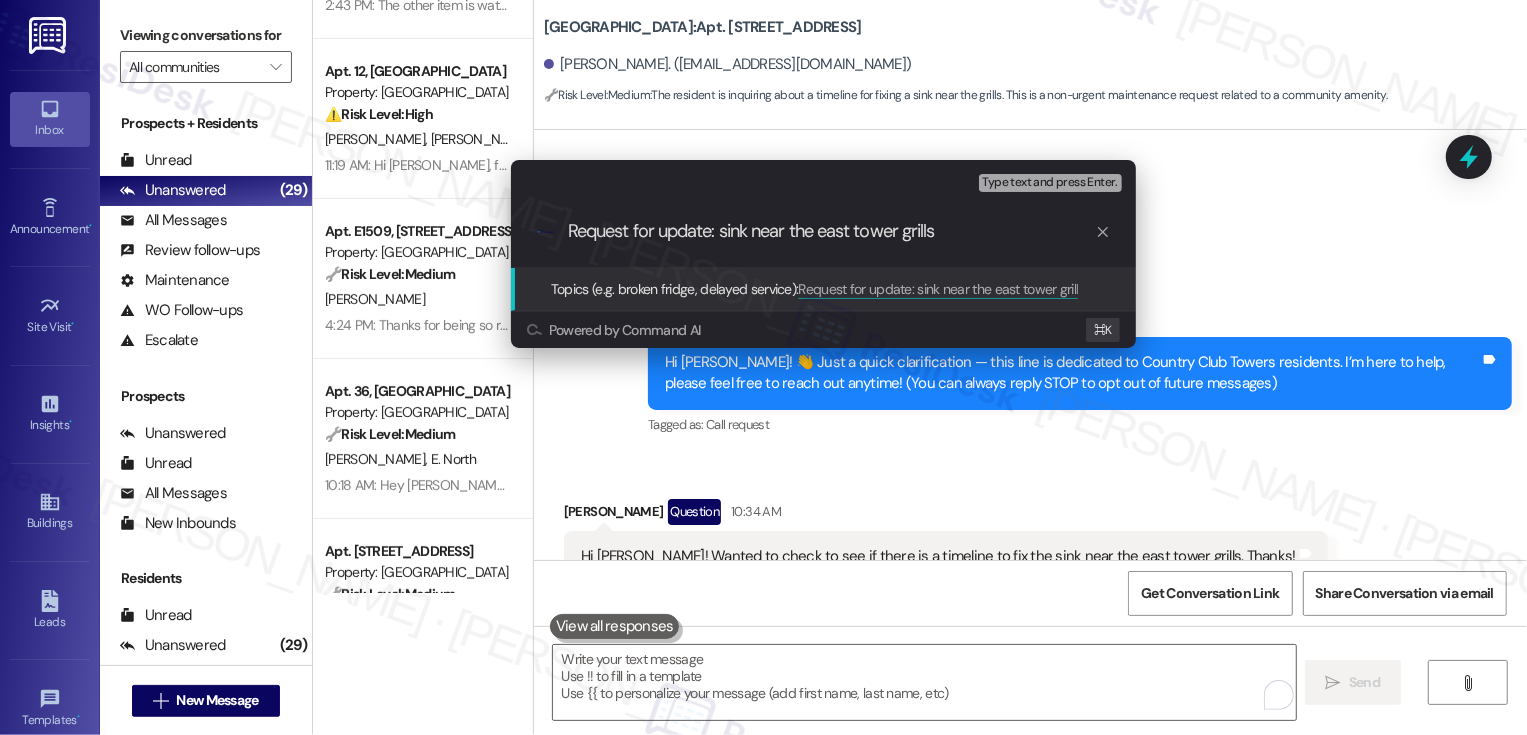 type 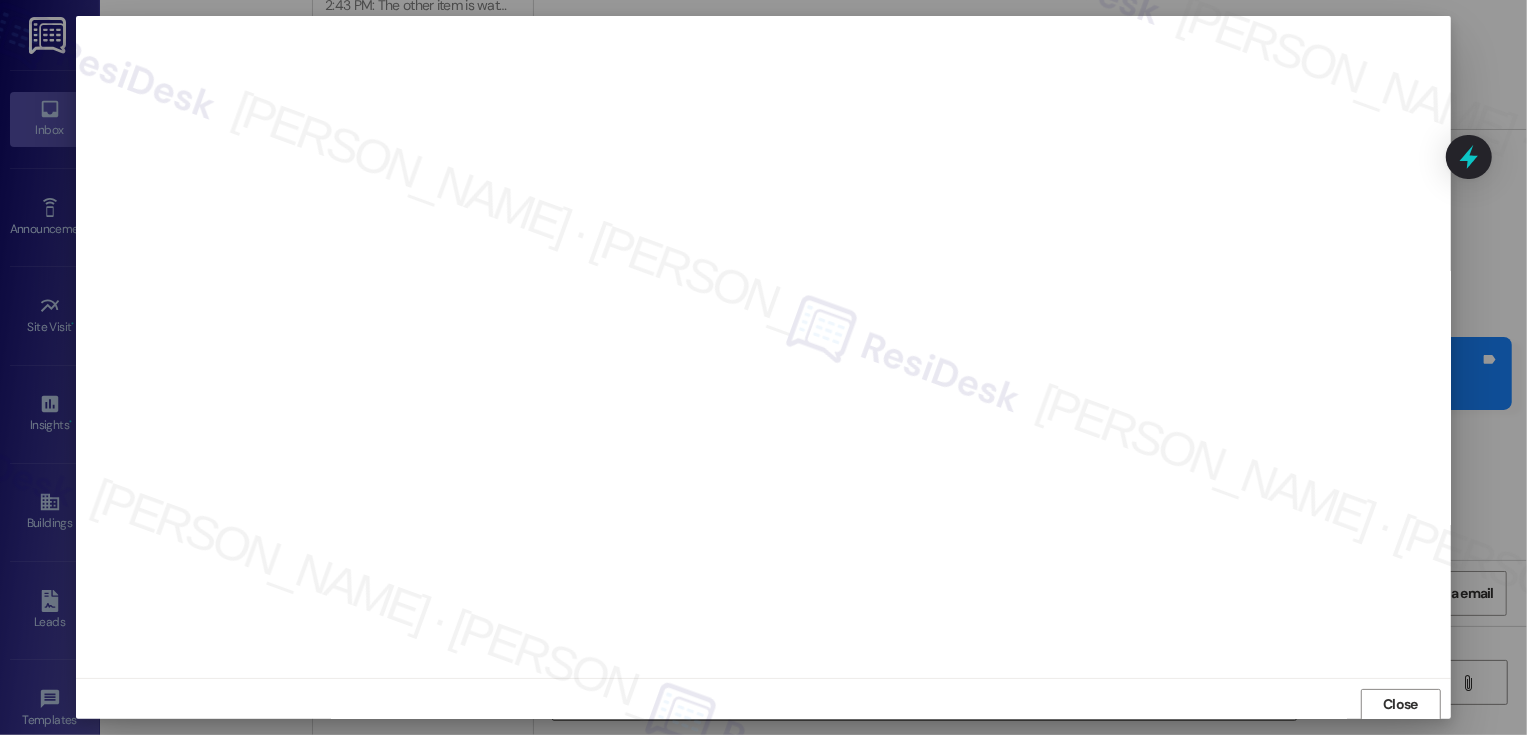 scroll, scrollTop: 1, scrollLeft: 0, axis: vertical 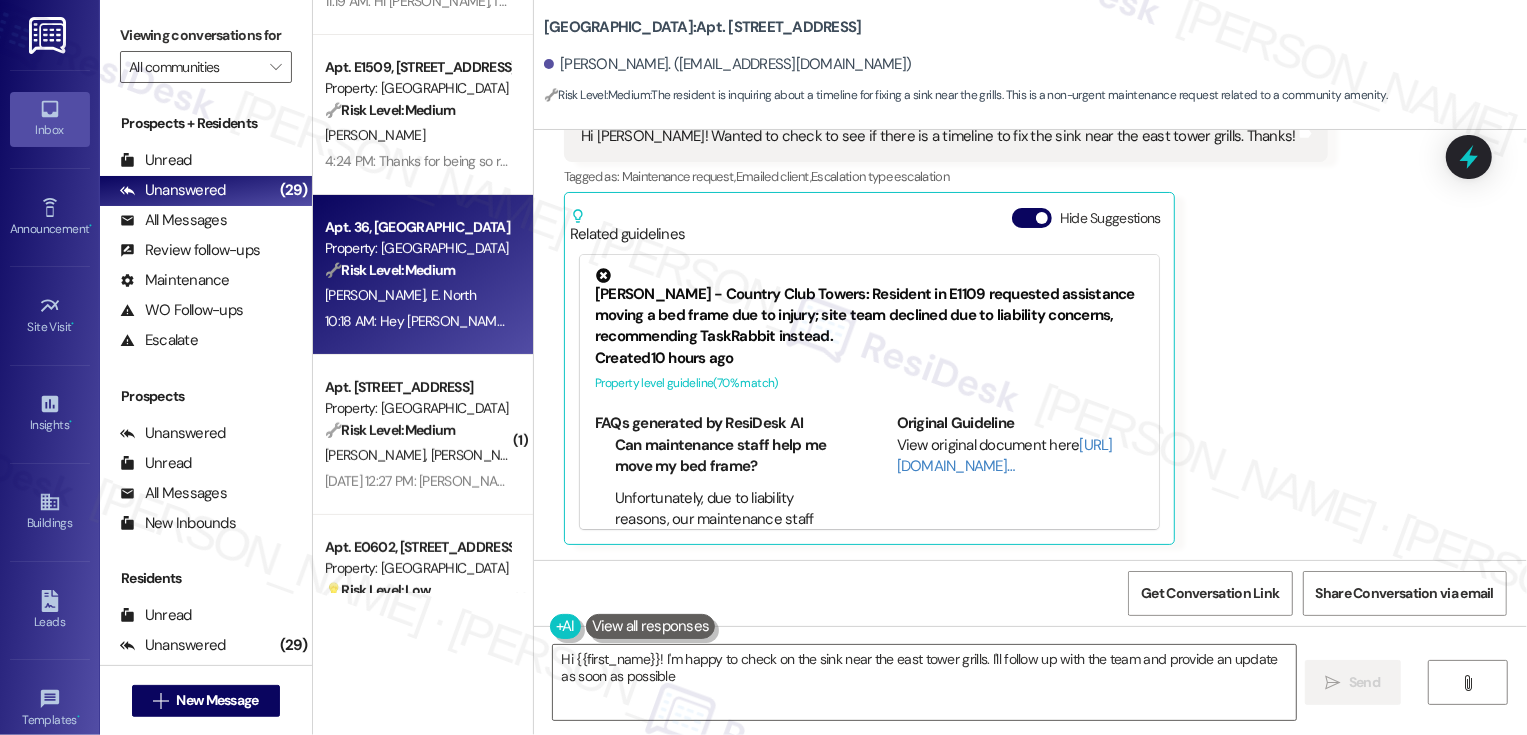 type on "Hi {{first_name}}! I'm happy to check on the sink near the east tower grills. I'll follow up with the team and provide an update as soon as possible!" 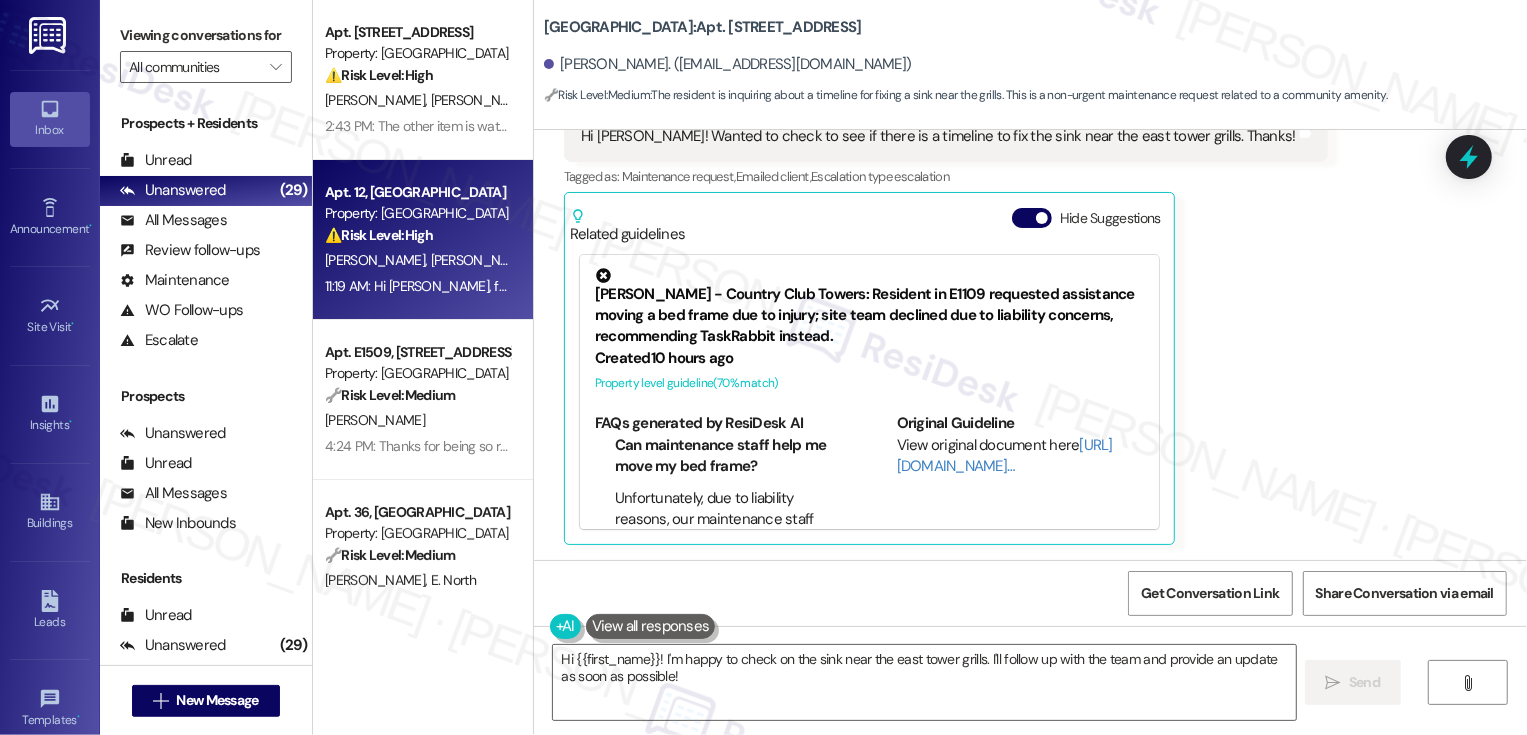 scroll, scrollTop: 59, scrollLeft: 0, axis: vertical 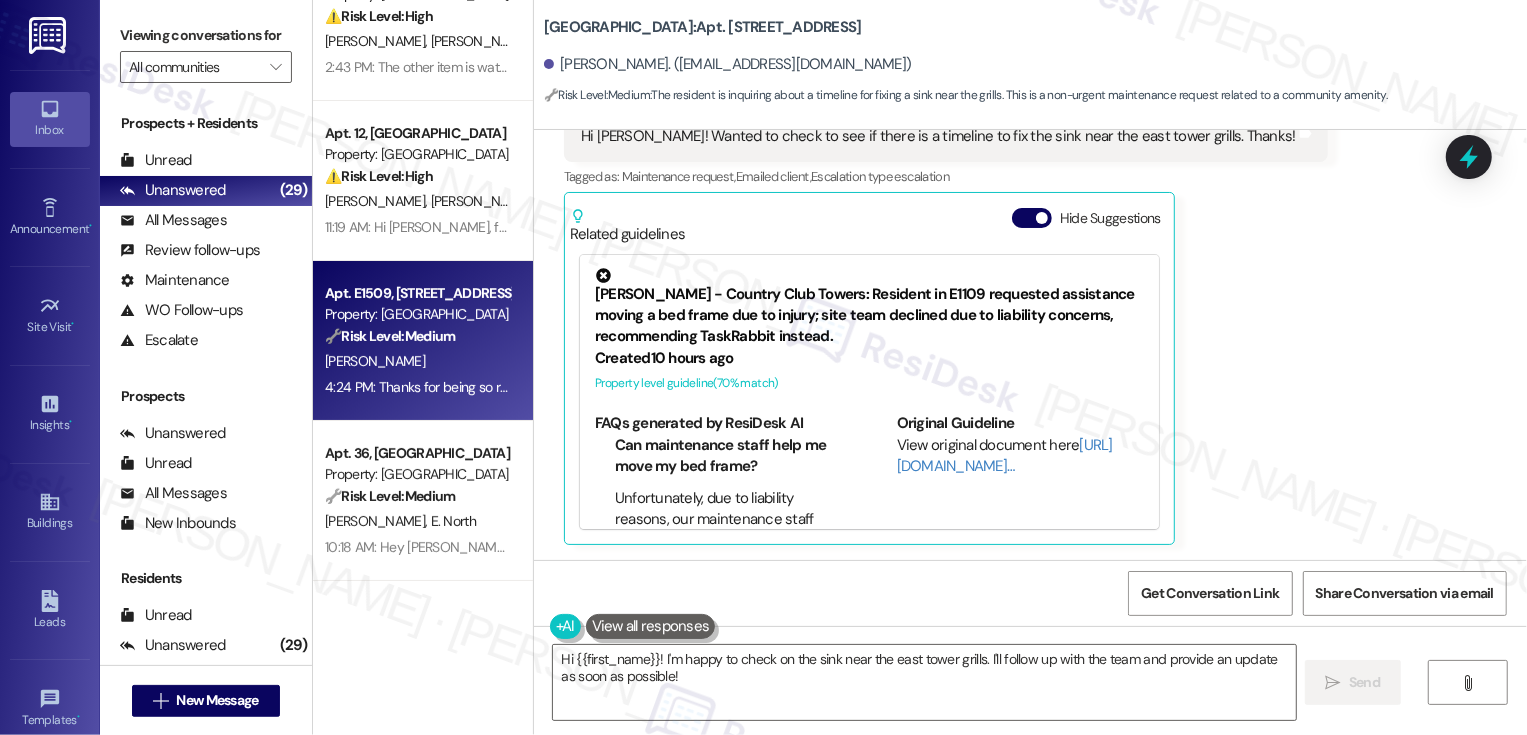 click on "🔧  Risk Level:  Medium" at bounding box center [390, 336] 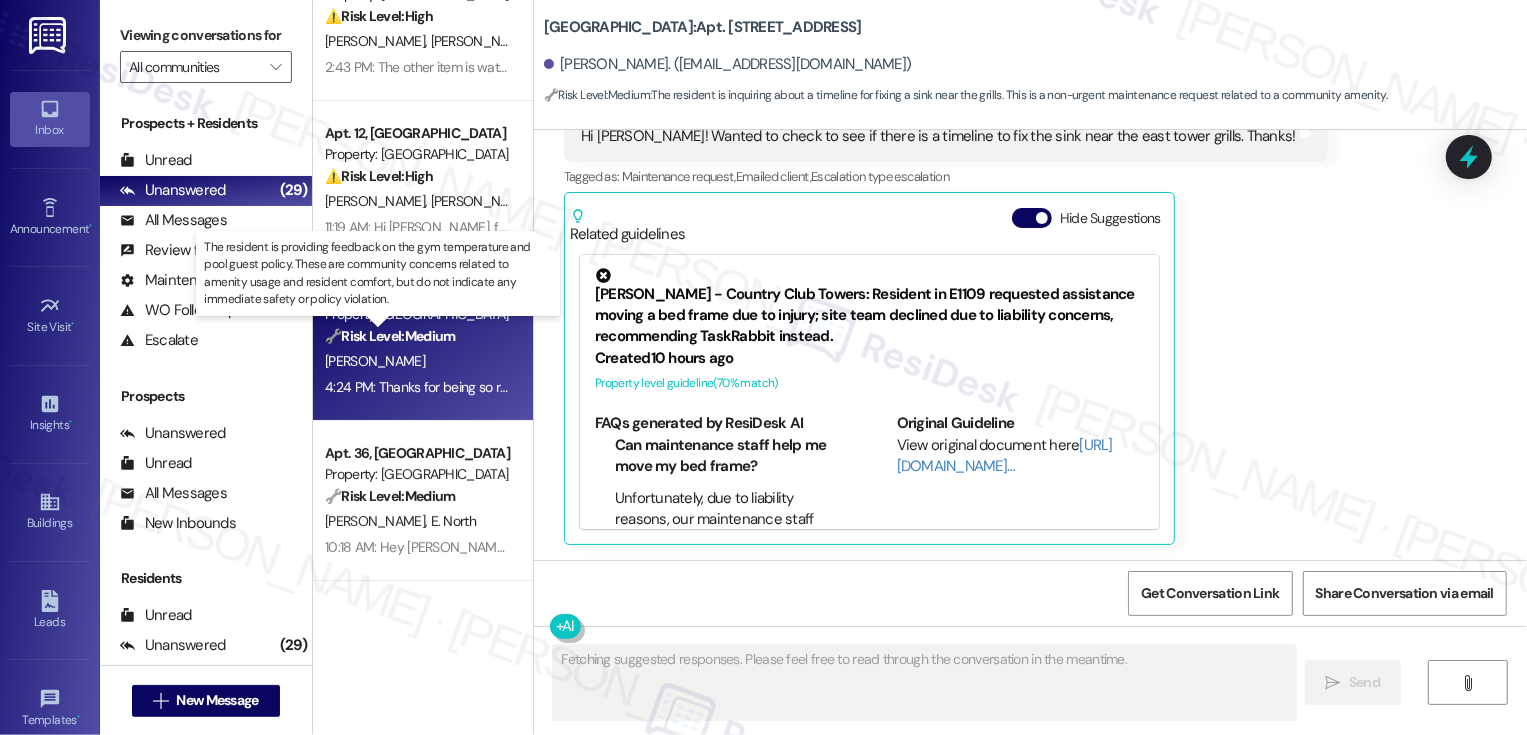 click on "🔧  Risk Level:  Medium" at bounding box center [390, 336] 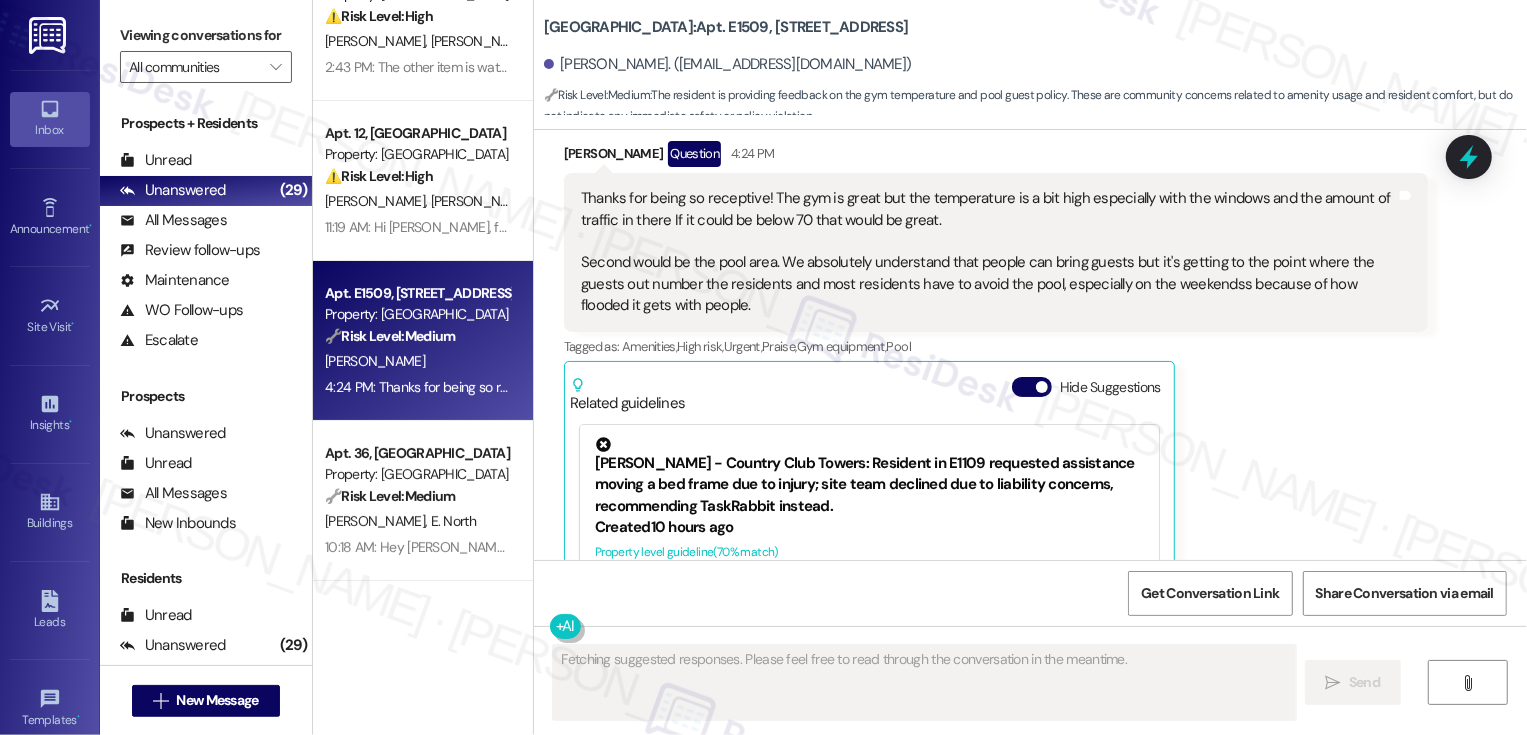 scroll, scrollTop: 863, scrollLeft: 0, axis: vertical 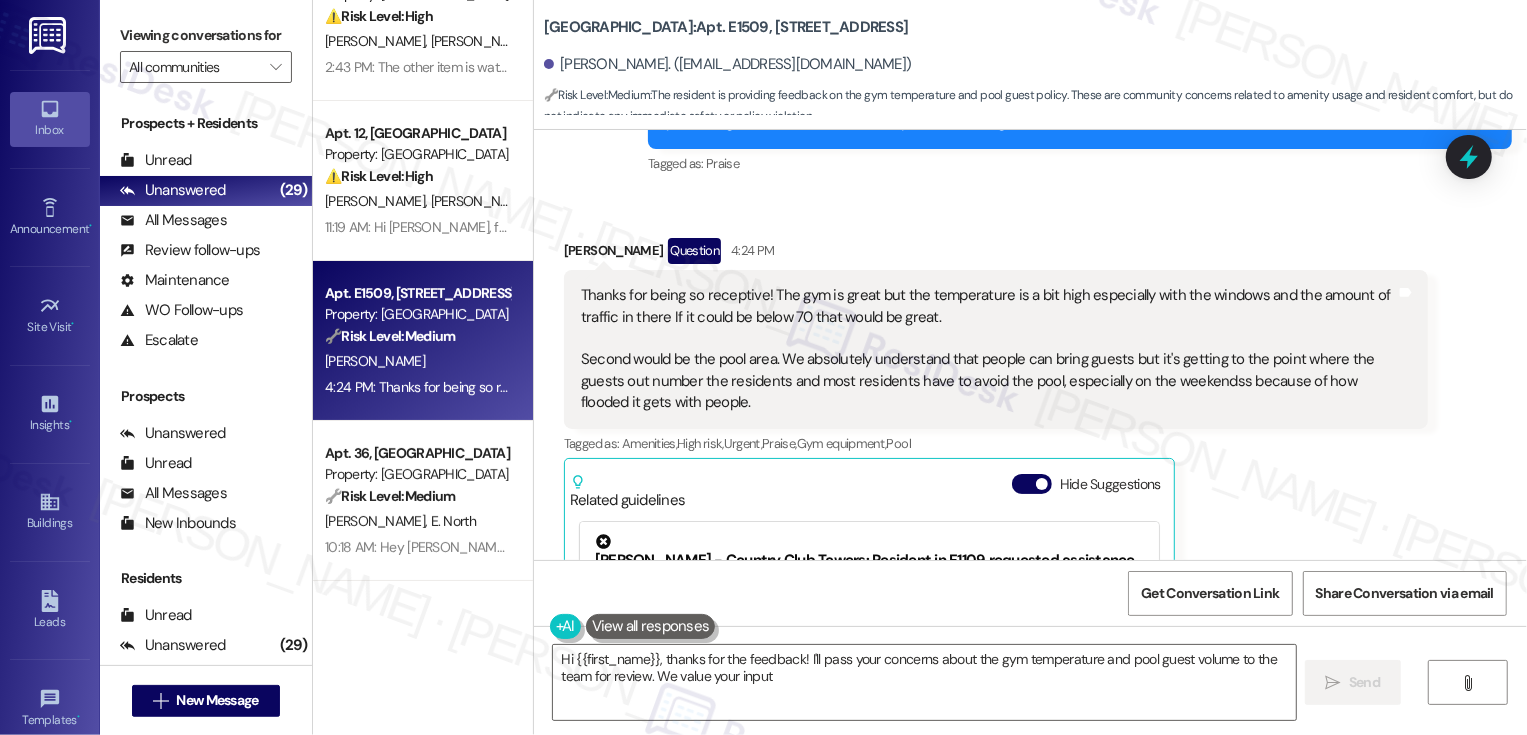 type on "Hi {{first_name}}, thanks for the feedback! I'll pass your concerns about the gym temperature and pool guest volume to the team for review. We value your input!" 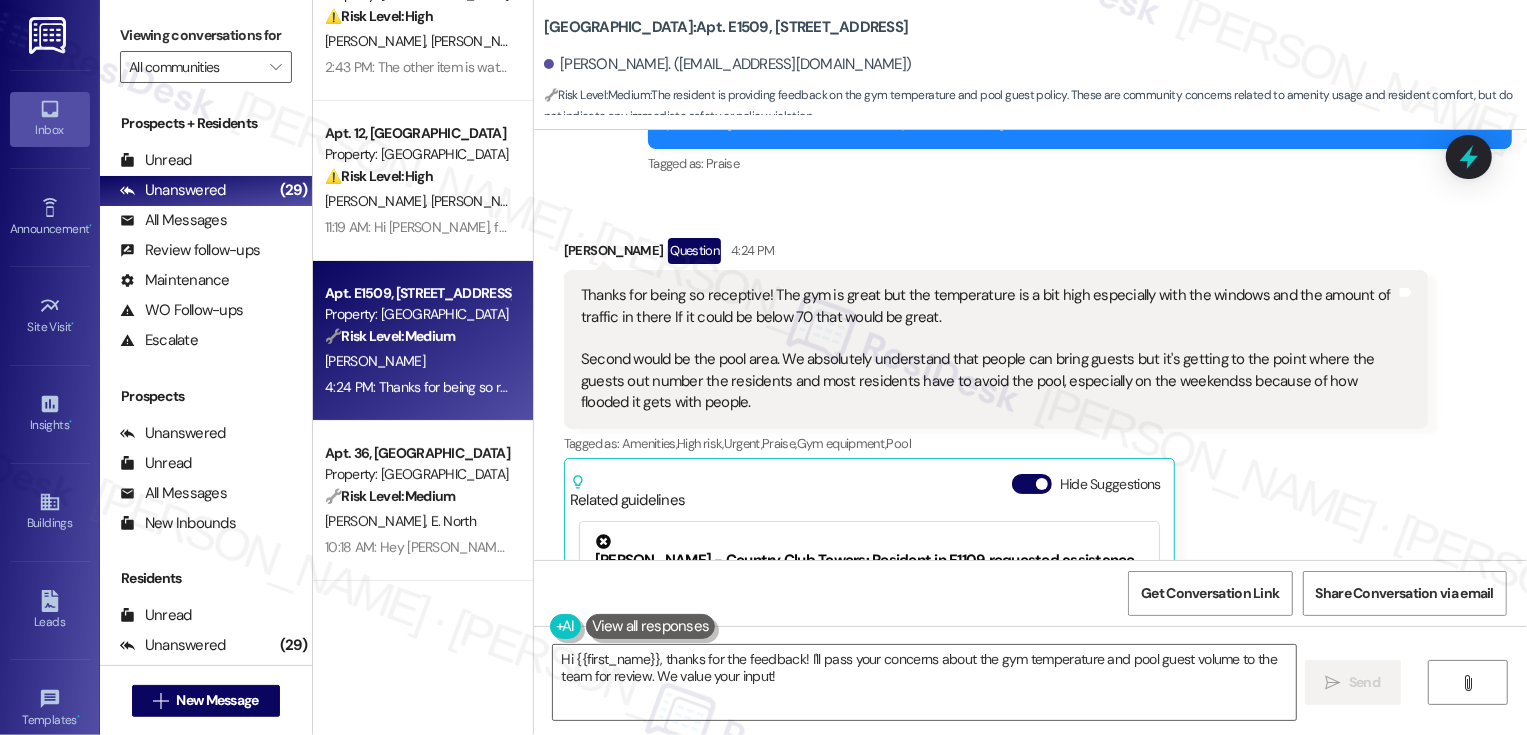 scroll, scrollTop: 151, scrollLeft: 0, axis: vertical 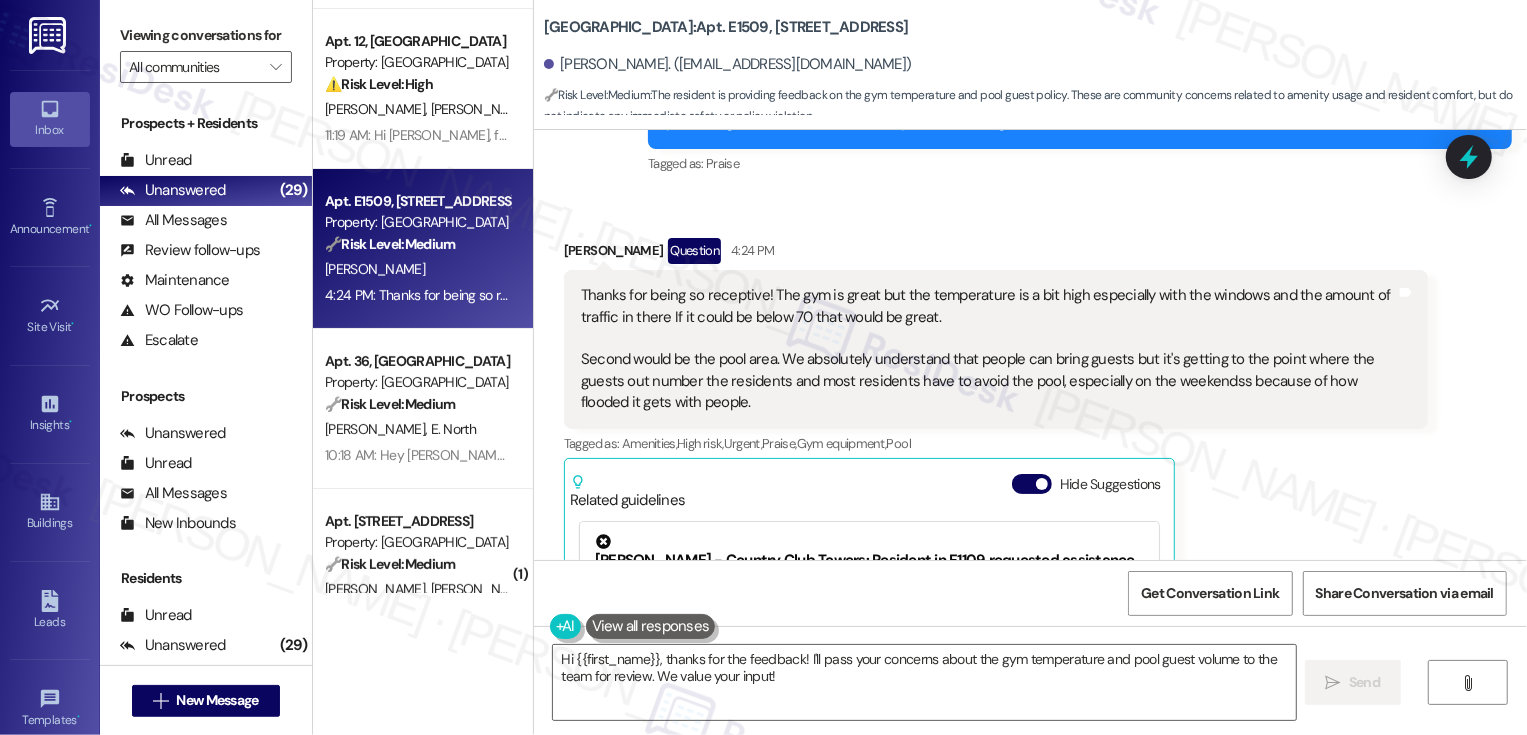 click on "🔧  Risk Level:  Medium" at bounding box center (390, 404) 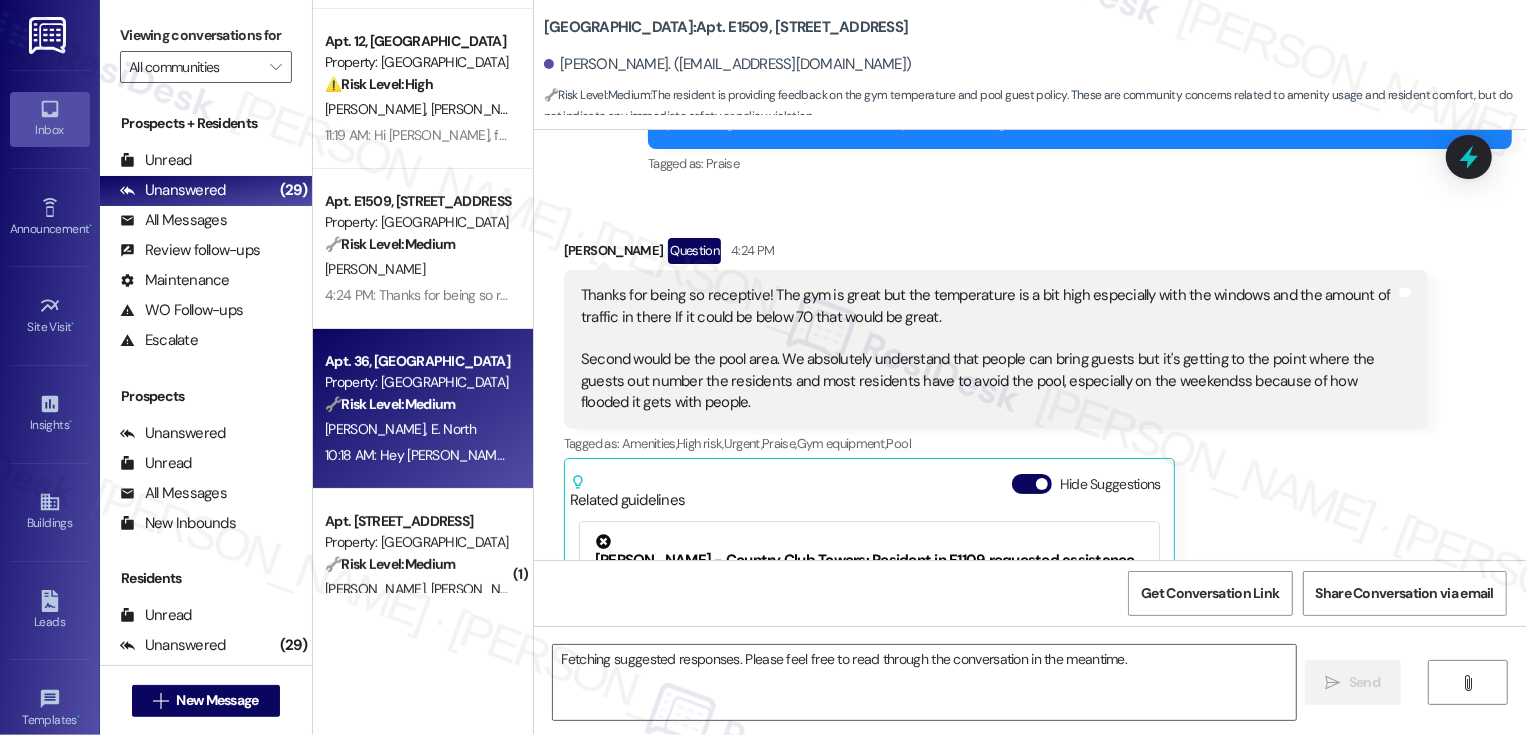 click on "🔧  Risk Level:  Medium" at bounding box center (390, 404) 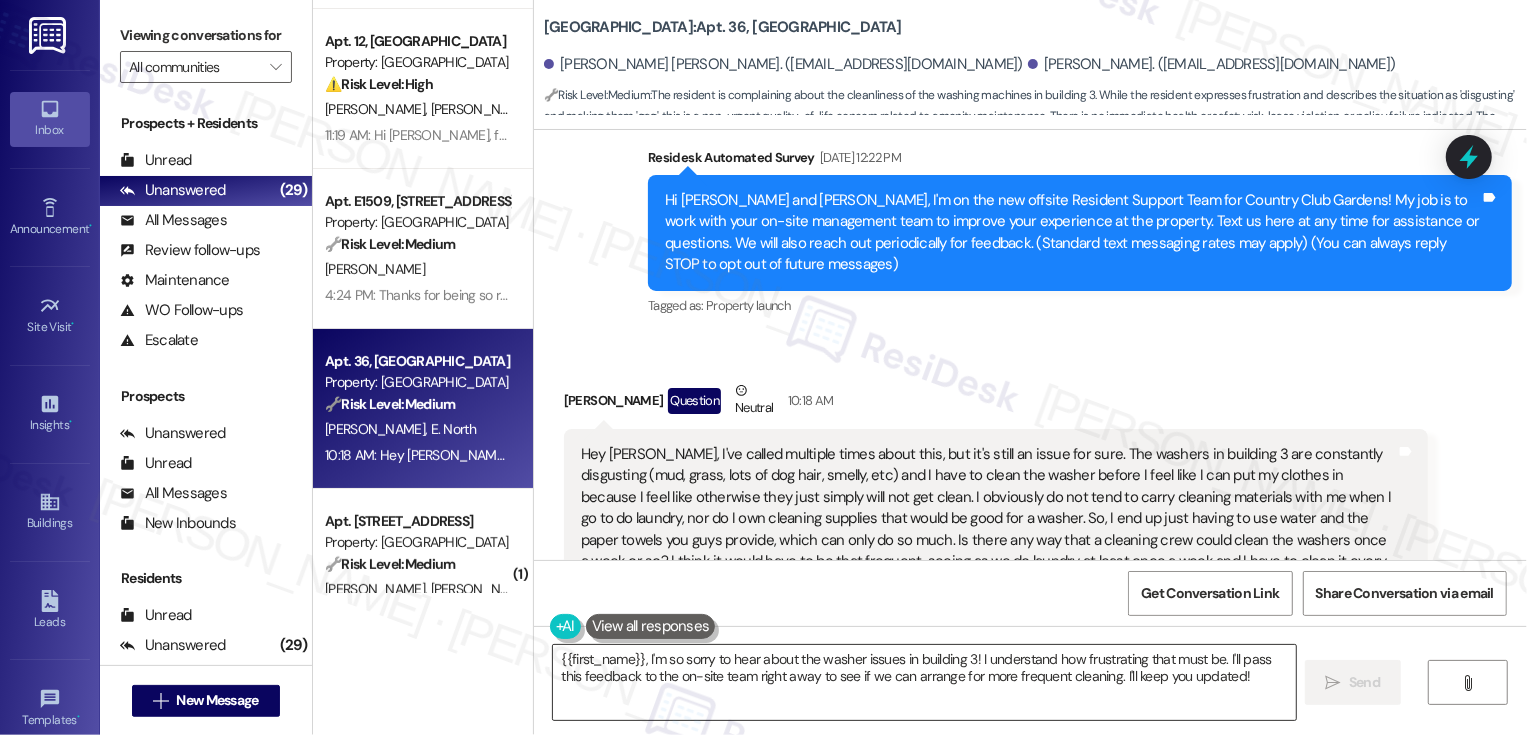 scroll, scrollTop: 121, scrollLeft: 0, axis: vertical 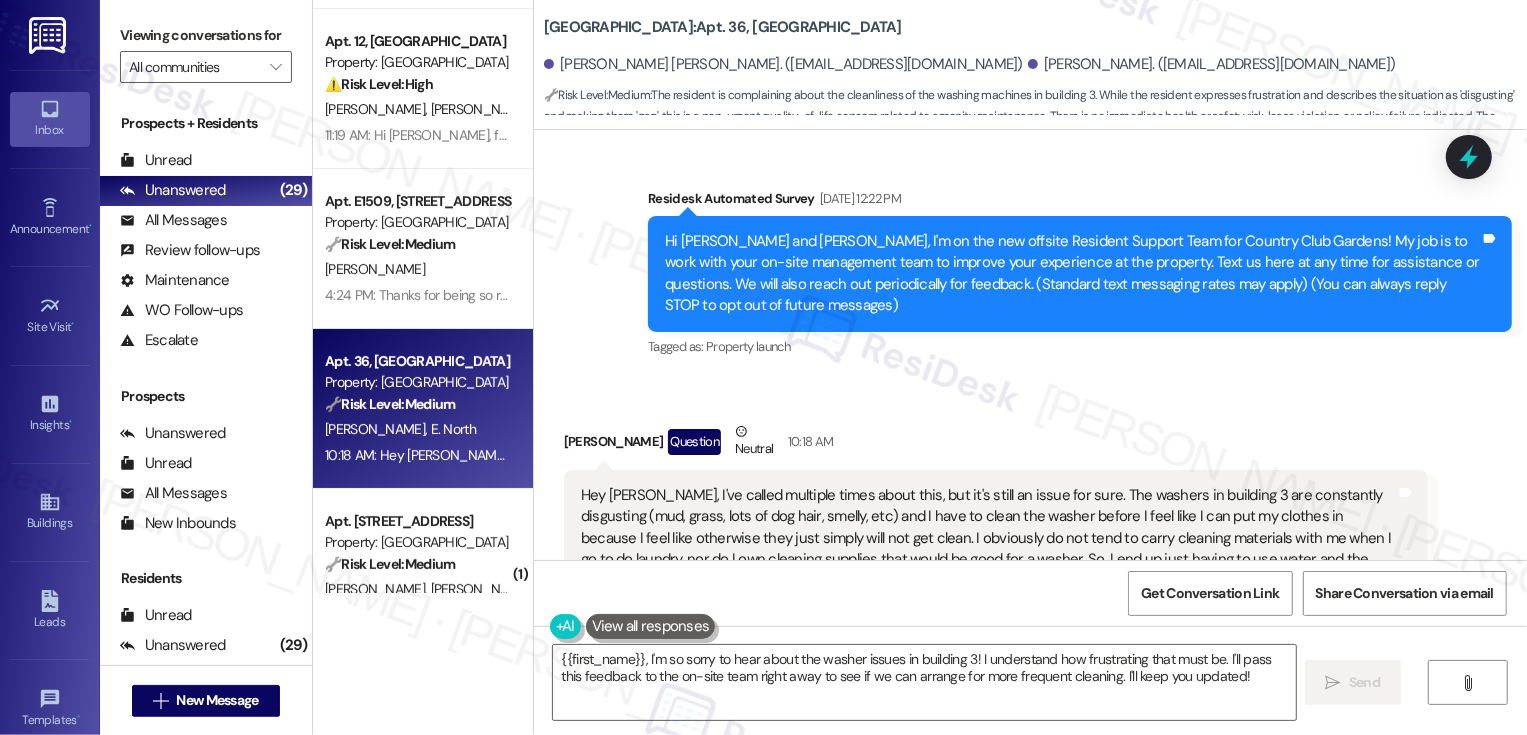 click on "Emily North Question   Neutral 10:18 AM" at bounding box center [996, 445] 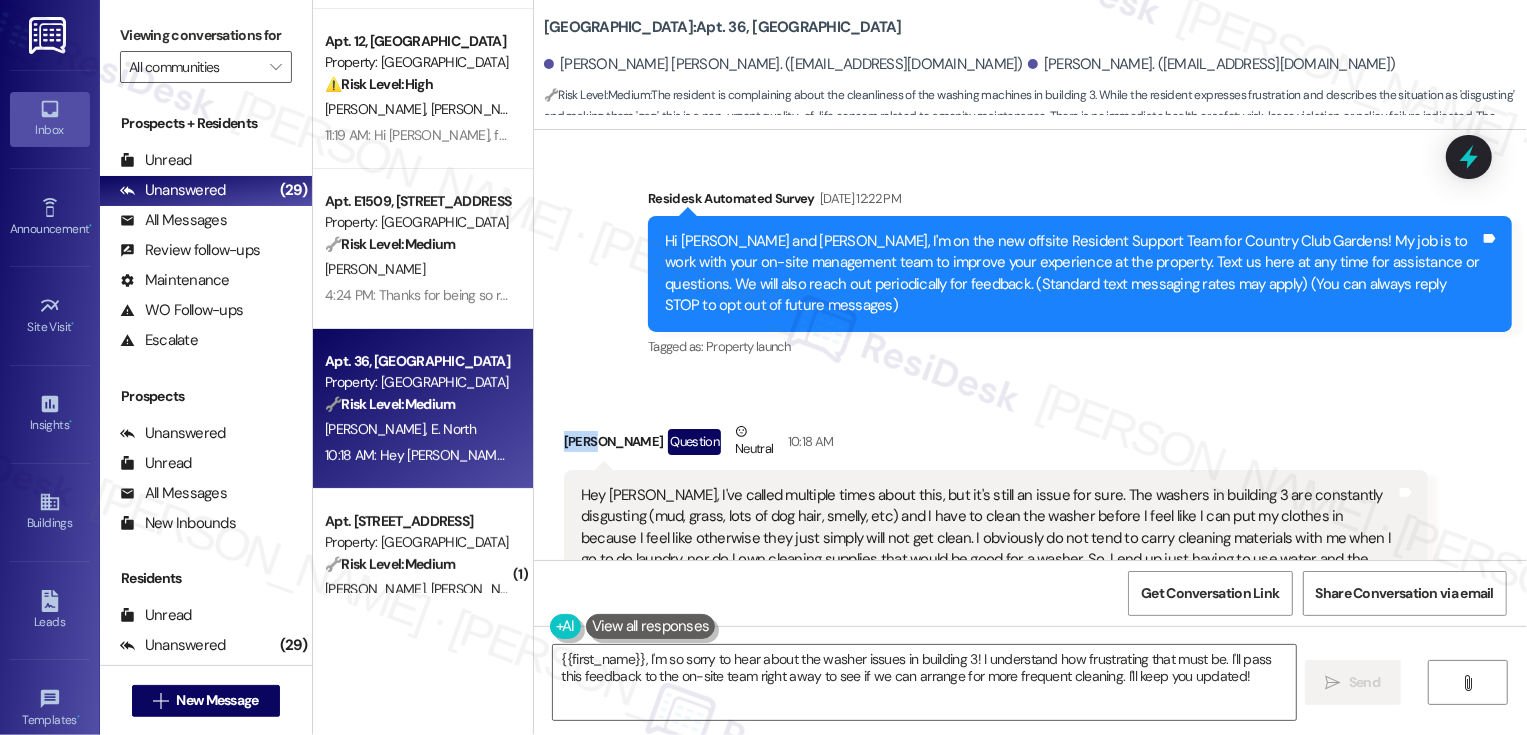 copy on "Emily" 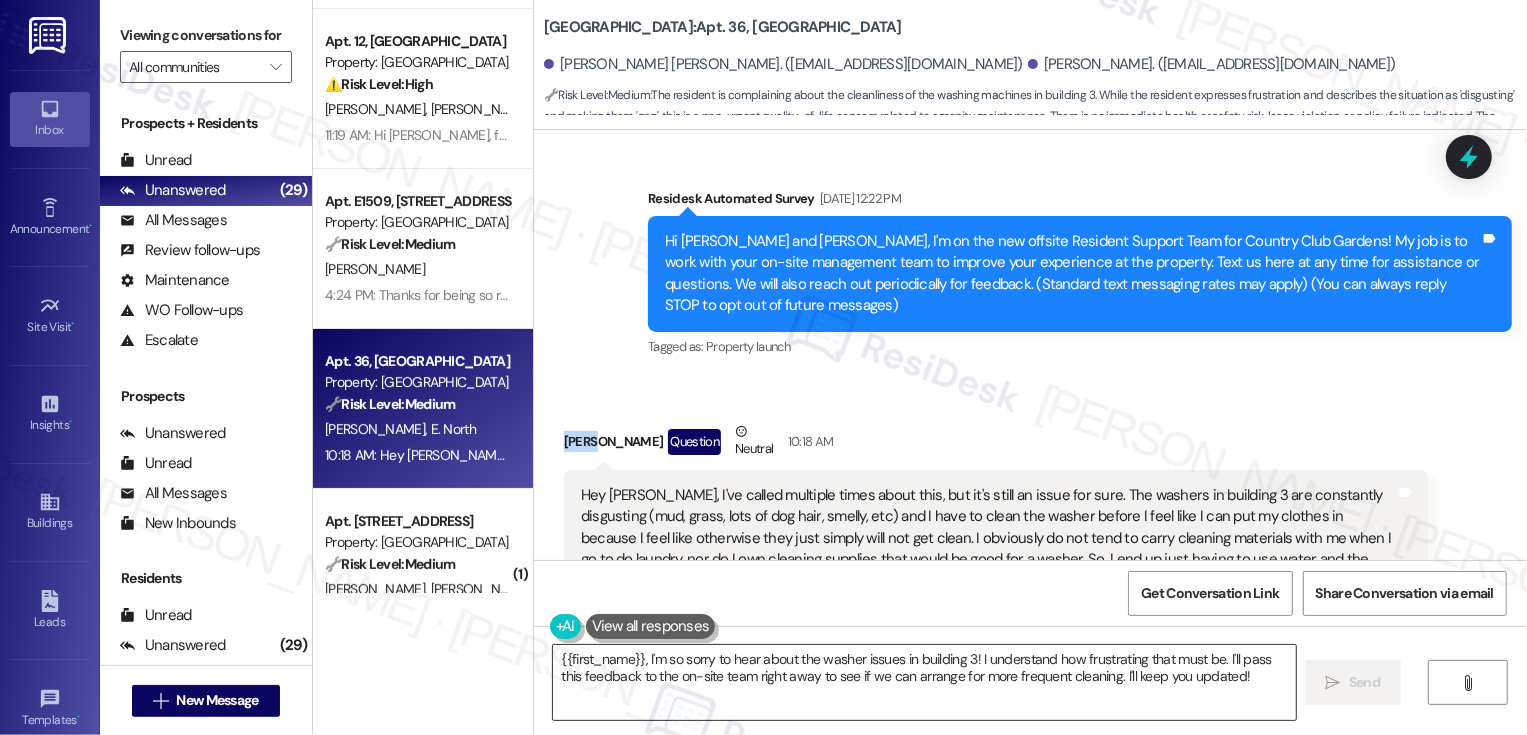 click on "{{first_name}}, I'm so sorry to hear about the washer issues in building 3! I understand how frustrating that must be. I'll pass this feedback to the on-site team right away to see if we can arrange for more frequent cleaning. I'll keep you updated!" at bounding box center [924, 682] 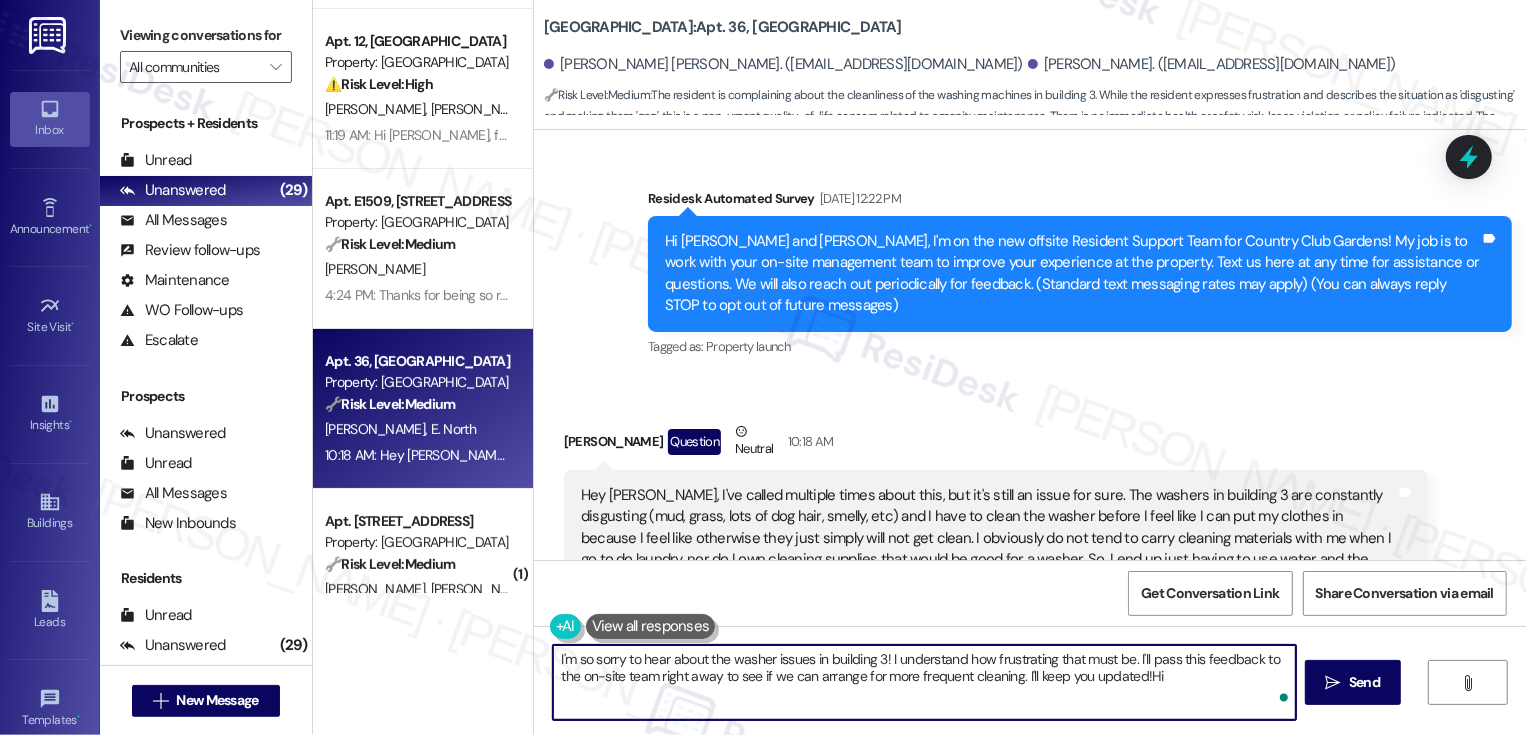 paste on "Emily" 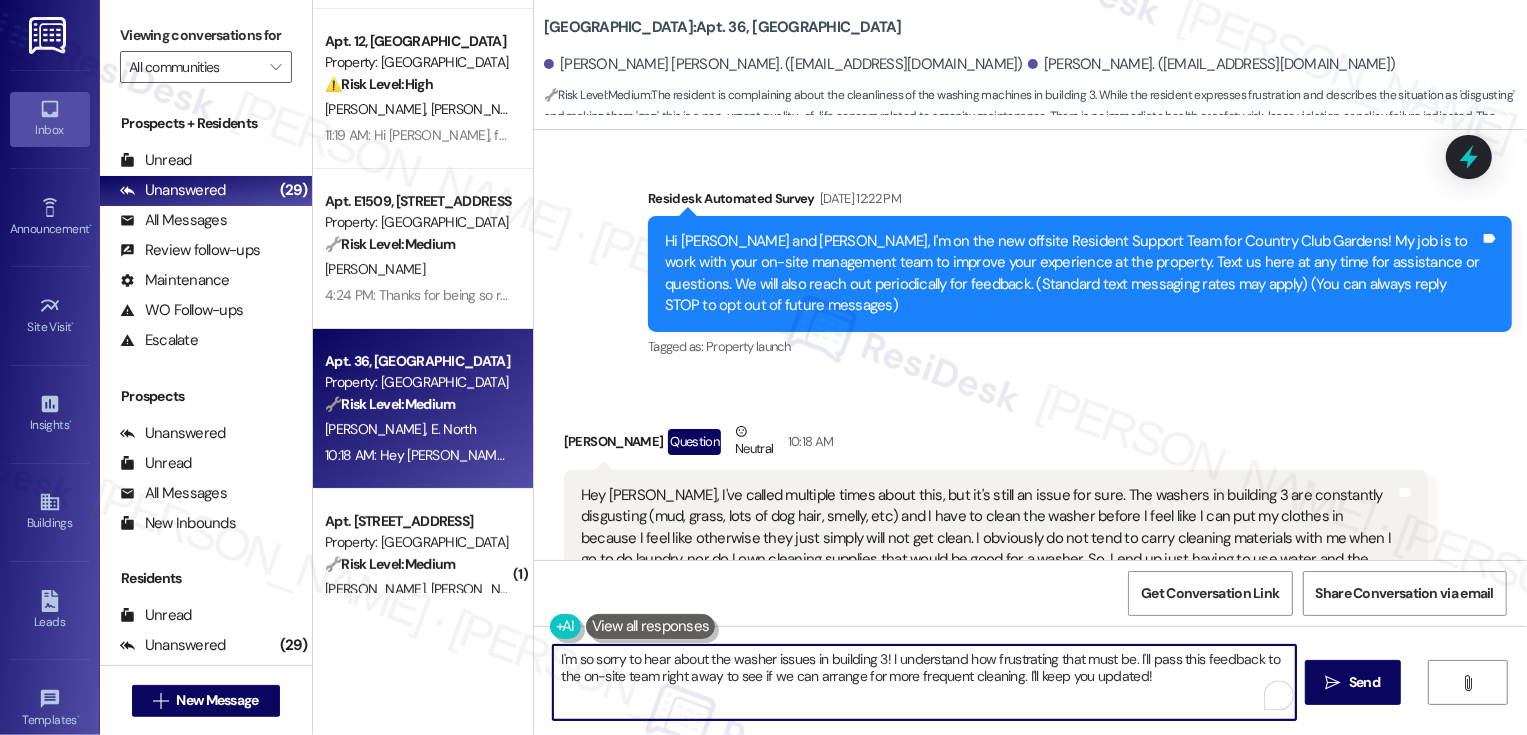 click on "I'm so sorry to hear about the washer issues in building 3! I understand how frustrating that must be. I'll pass this feedback to the on-site team right away to see if we can arrange for more frequent cleaning. I'll keep you updated!" at bounding box center [924, 682] 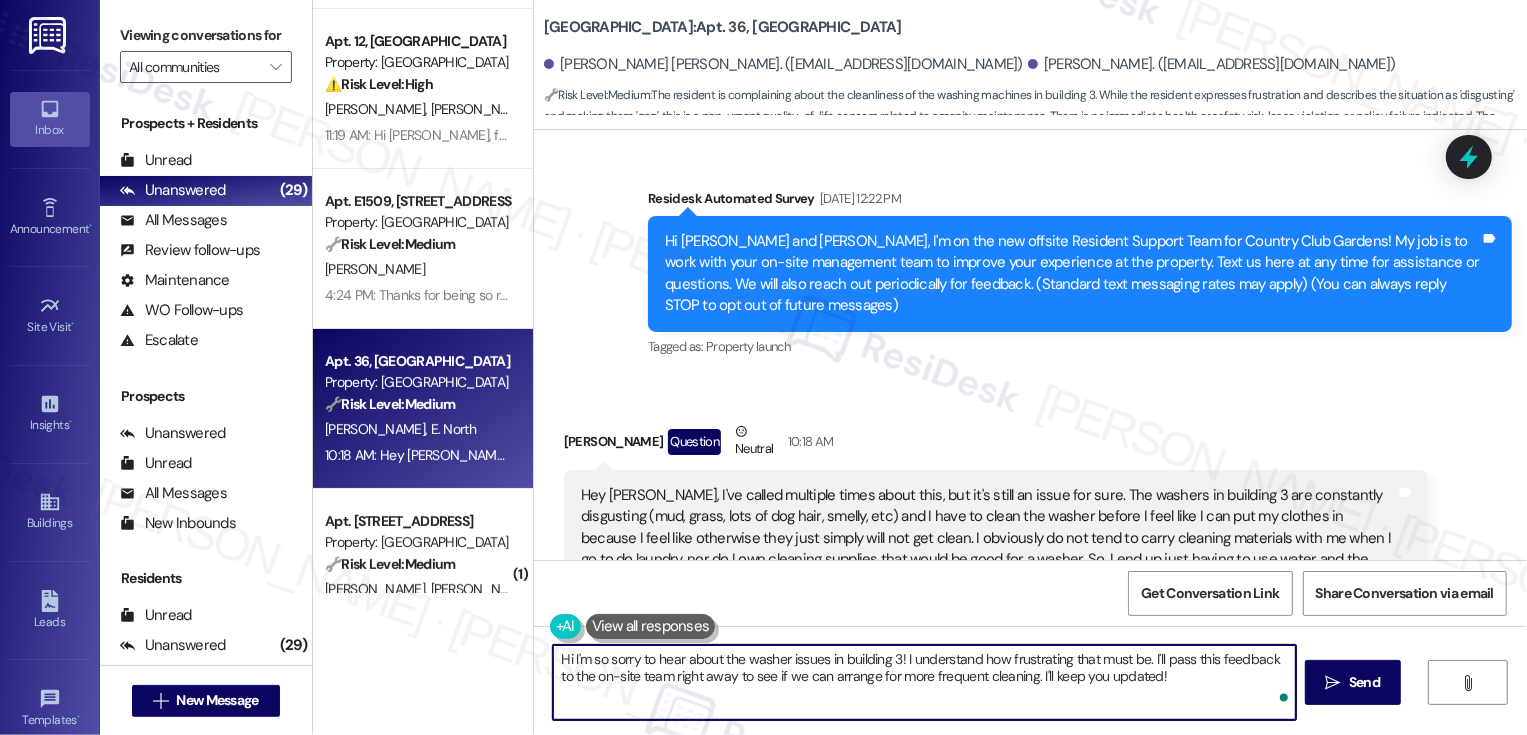 paste on "Emily" 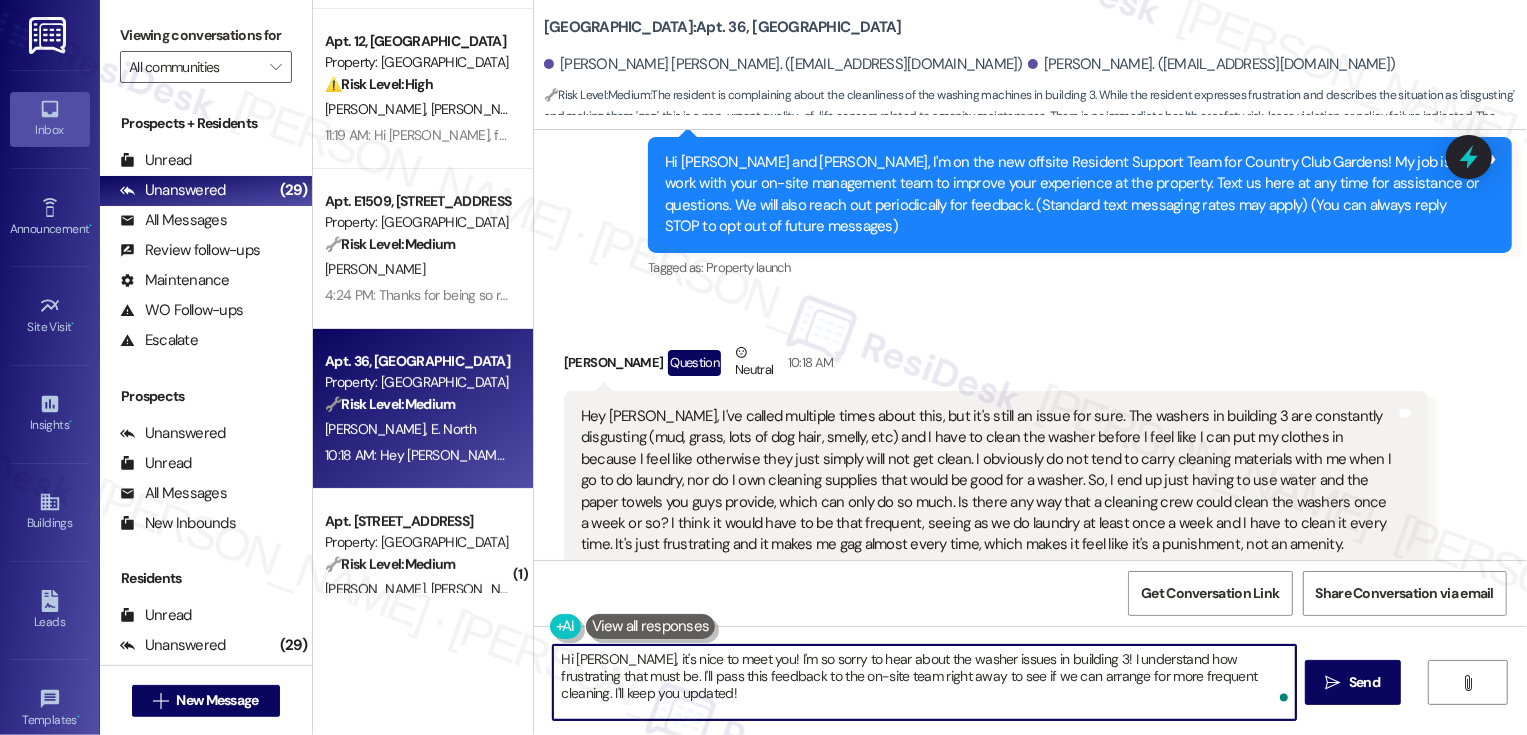 scroll, scrollTop: 203, scrollLeft: 0, axis: vertical 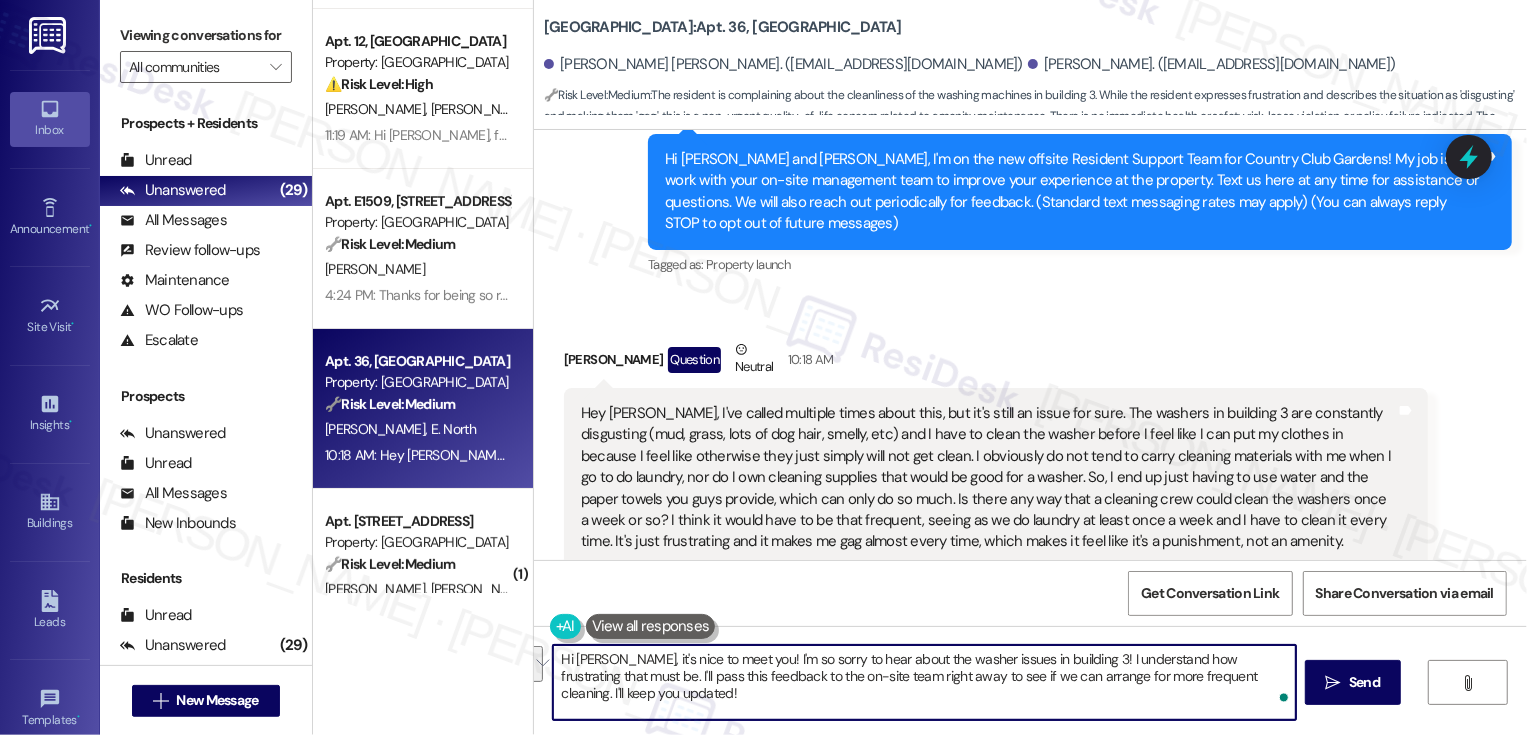 drag, startPoint x: 1053, startPoint y: 657, endPoint x: 565, endPoint y: 680, distance: 488.54172 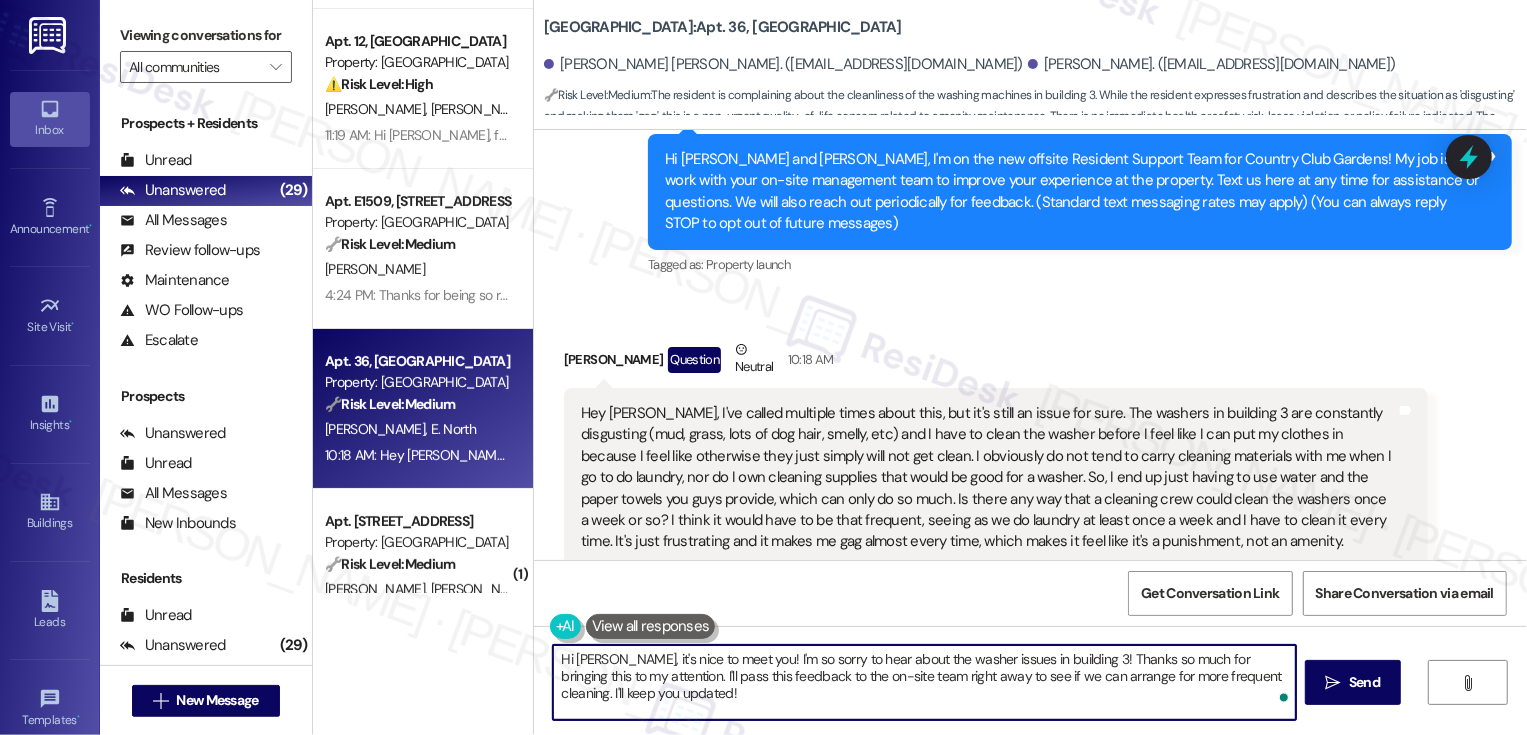 drag, startPoint x: 765, startPoint y: 678, endPoint x: 813, endPoint y: 678, distance: 48 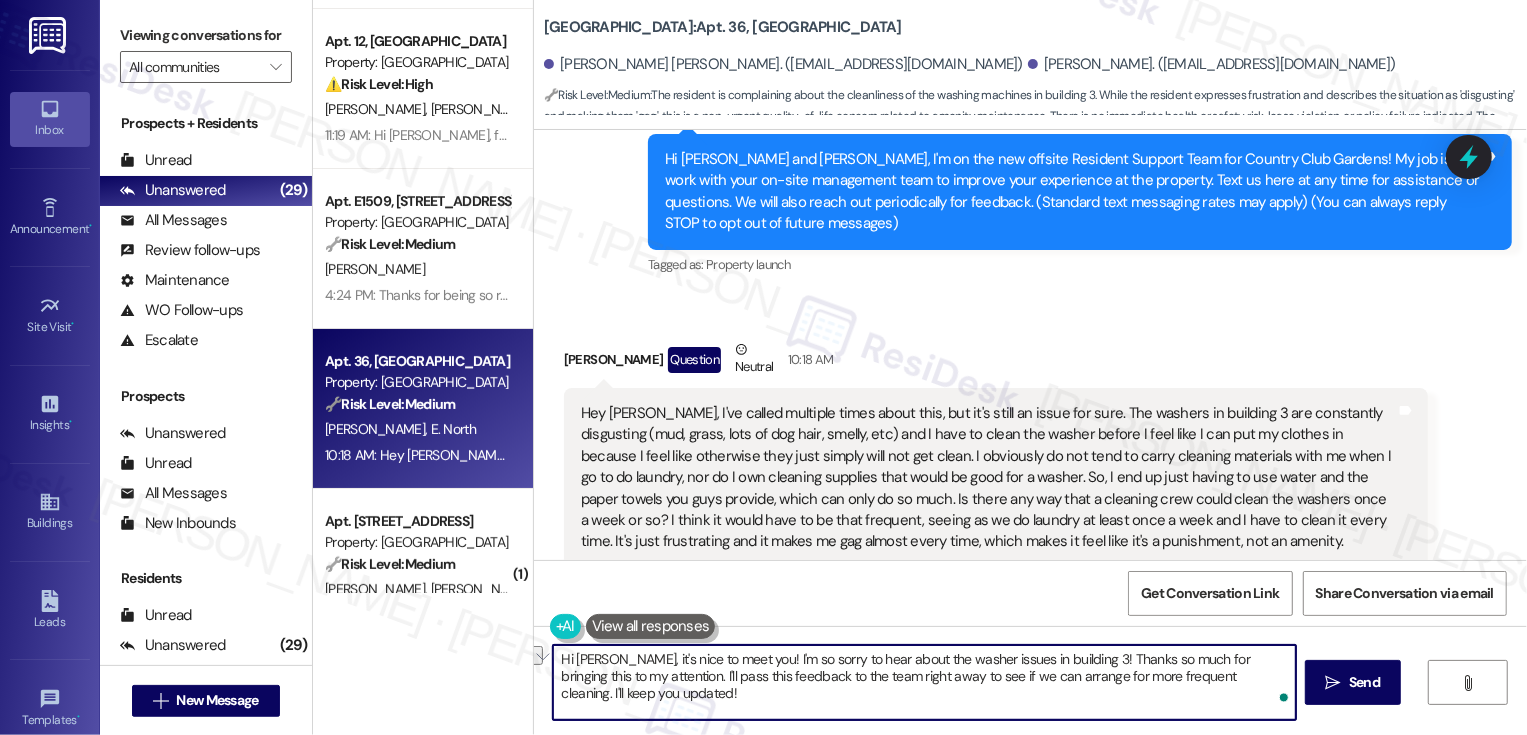 drag, startPoint x: 804, startPoint y: 678, endPoint x: 864, endPoint y: 682, distance: 60.133186 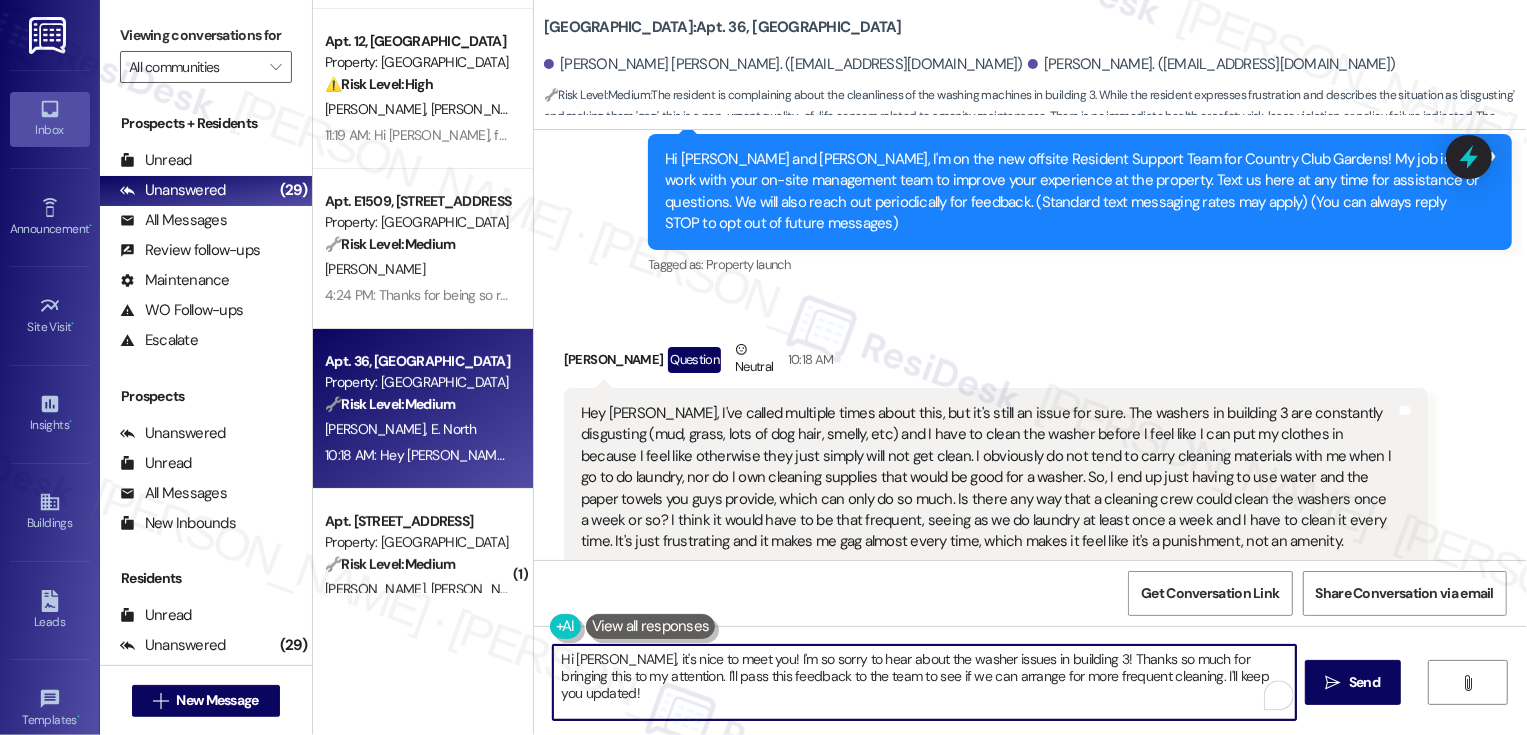 click on "Hi Emily, it's nice to meet you! I'm so sorry to hear about the washer issues in building 3! Thanks so much for bringing this to my attention. I'll pass this feedback to the team to see if we can arrange for more frequent cleaning. I'll keep you updated!" at bounding box center (924, 682) 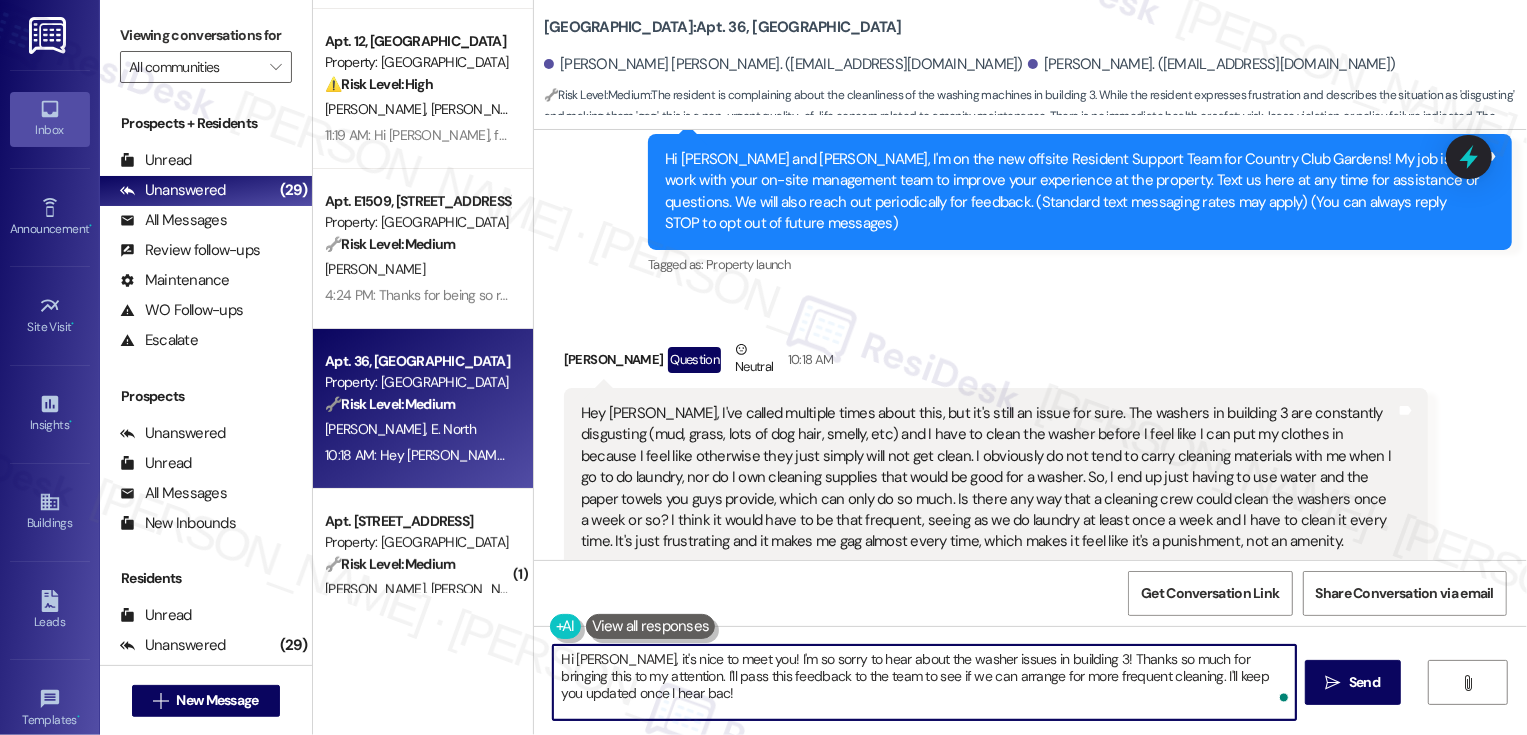 type on "Hi Emily, it's nice to meet you! I'm so sorry to hear about the washer issues in building 3! Thanks so much for bringing this to my attention. I'll pass this feedback to the team to see if we can arrange for more frequent cleaning. I'll keep you updated once I hear back!" 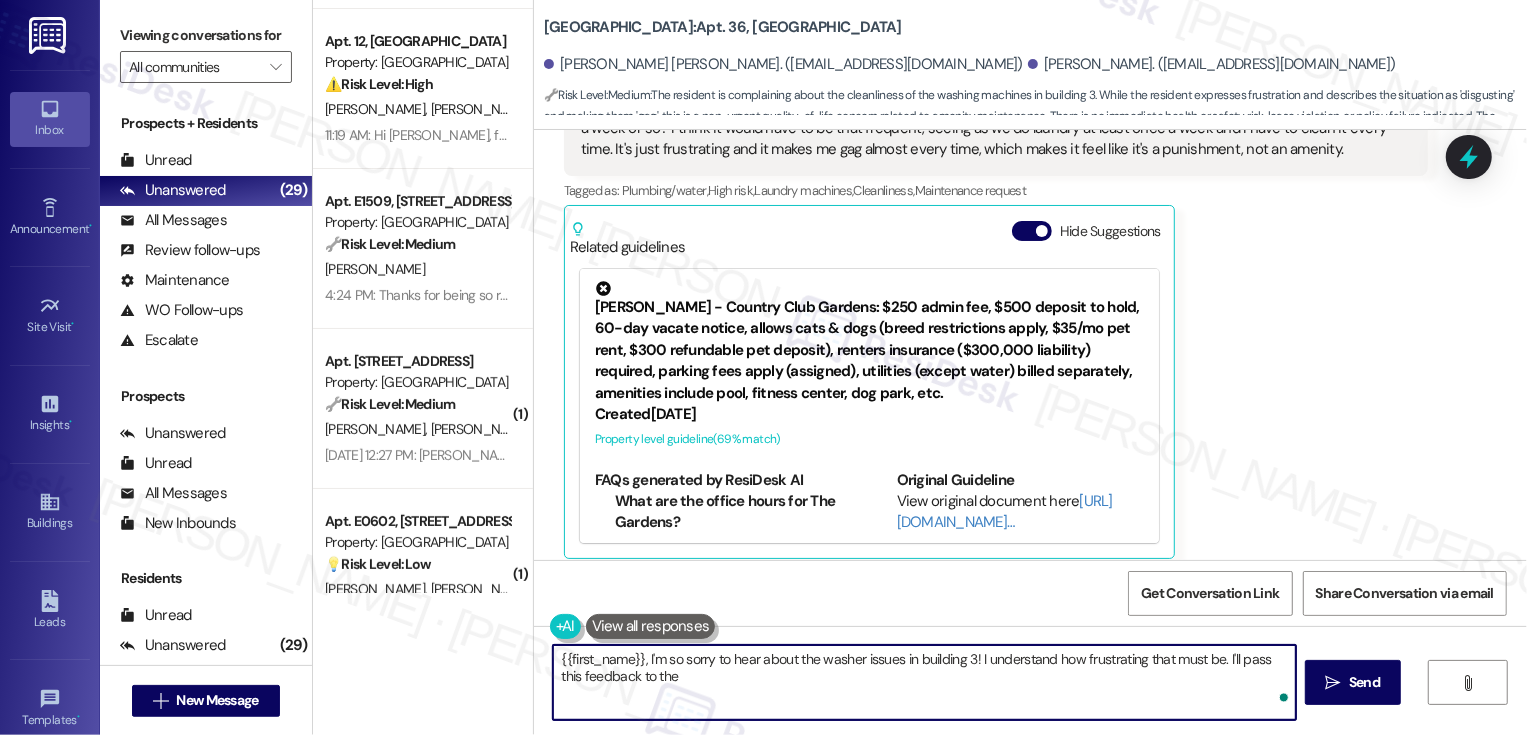 scroll, scrollTop: 975, scrollLeft: 0, axis: vertical 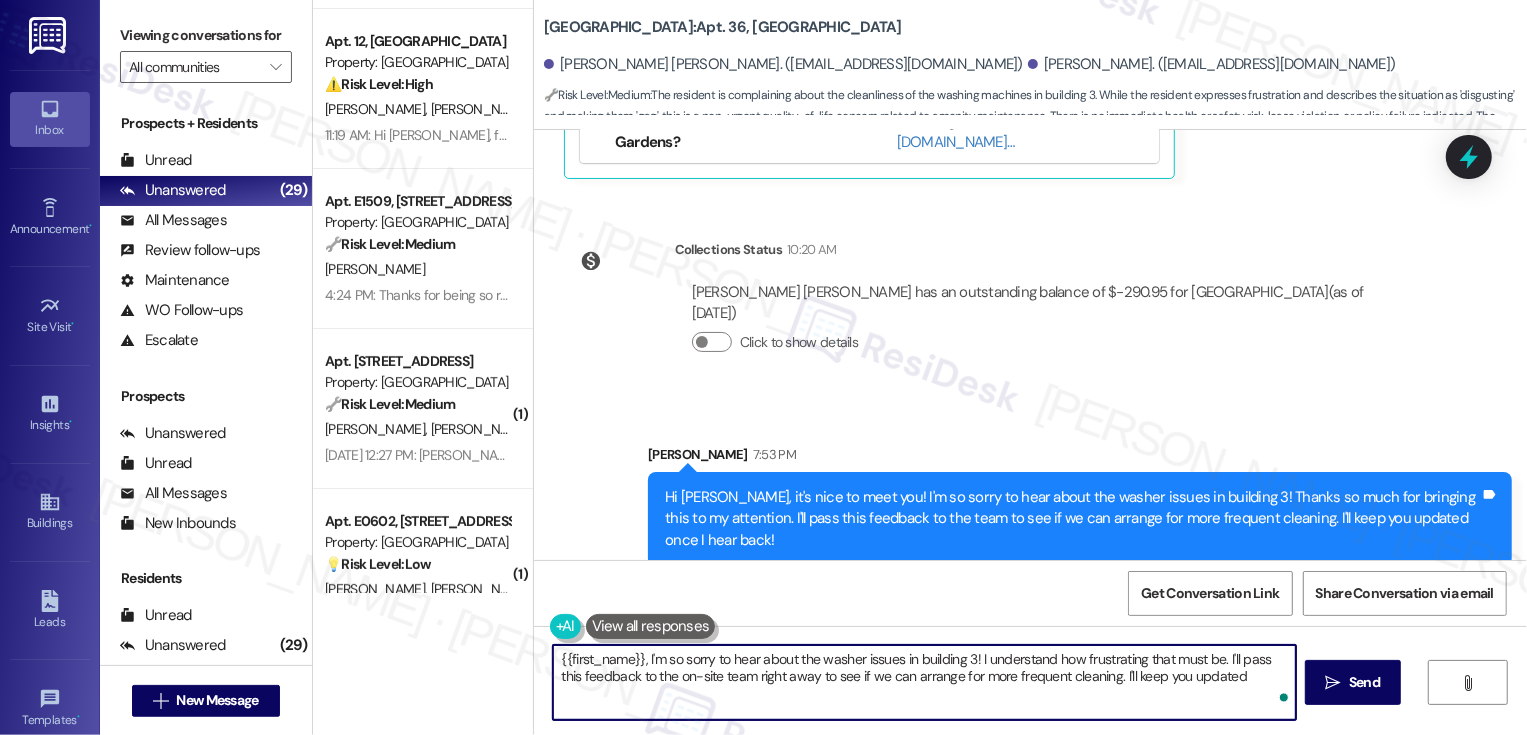type on "{{first_name}}, I'm so sorry to hear about the washer issues in building 3! I understand how frustrating that must be. I'll pass this feedback to the on-site team right away to see if we can arrange for more frequent cleaning. I'll keep you updated!" 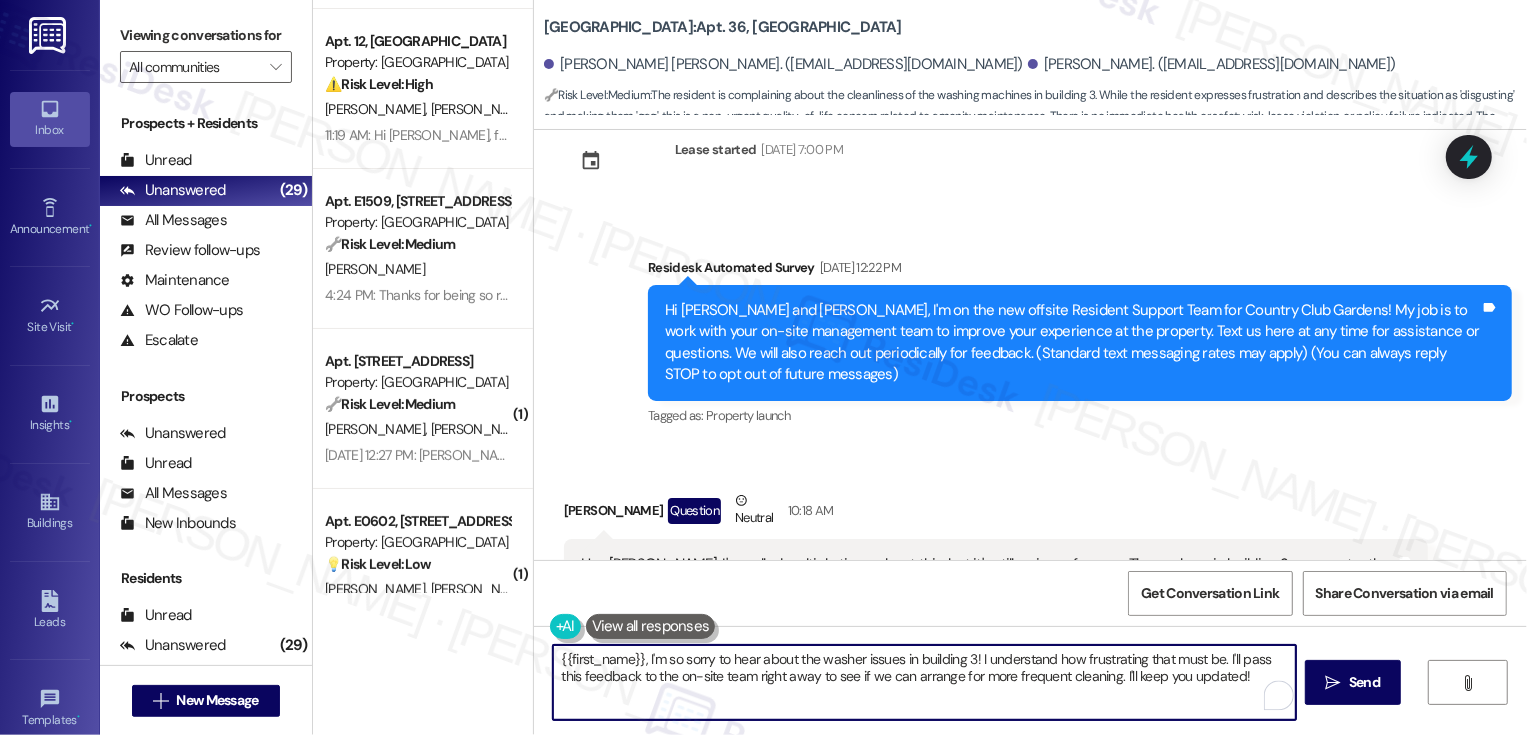 scroll, scrollTop: 0, scrollLeft: 0, axis: both 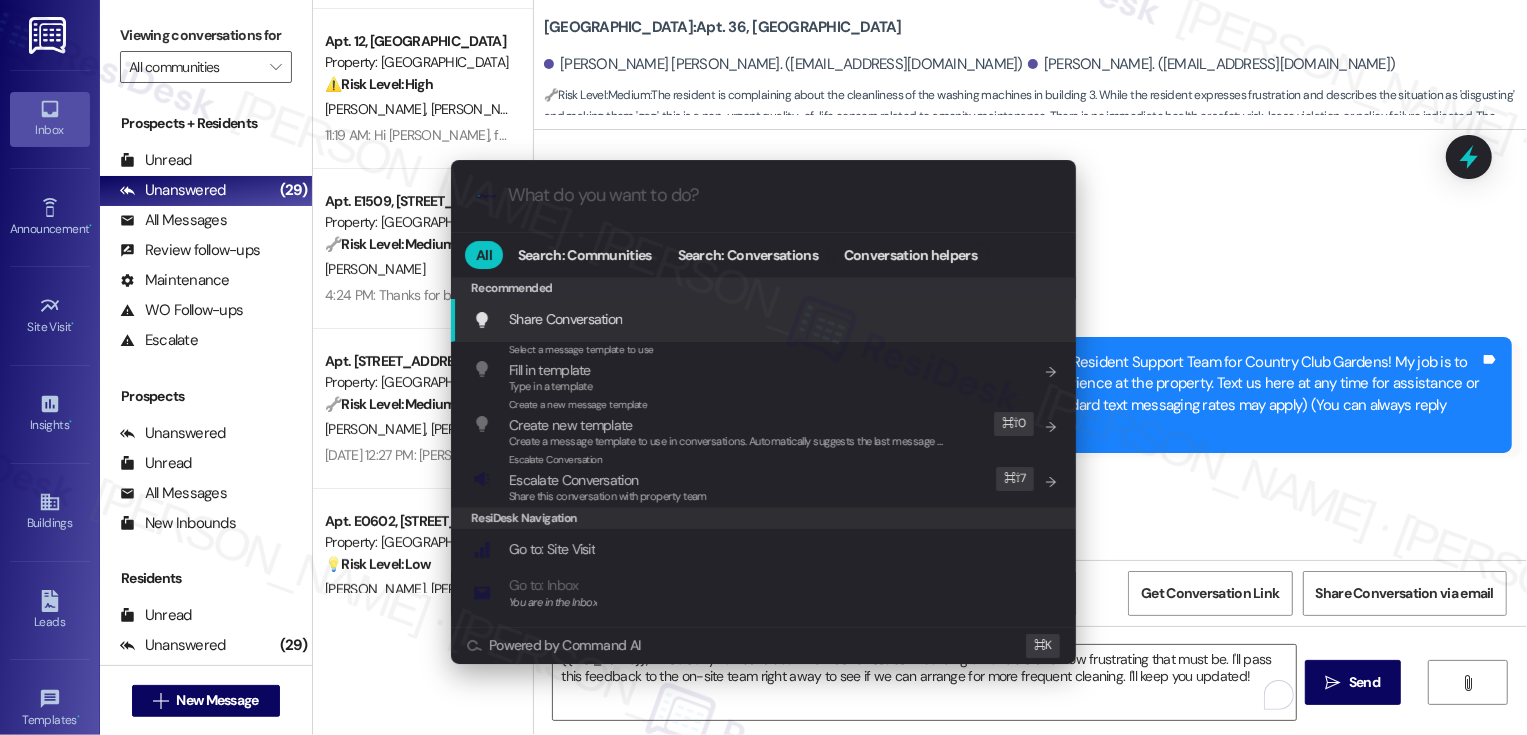 click on ".cls-1{fill:#0a055f;}.cls-2{fill:#0cc4c4;} resideskLogoBlueOrange All Search: Communities Search: Conversations Conversation helpers Recommended Recommended Share Conversation Add shortcut Select a message template to use Fill in template Type in a template Add shortcut Create a new message template Create new template Create a message template to use in conversations. Automatically suggests the last message you sent. Edit ⌘ ⇧ 0 Escalate Conversation Escalate Conversation Share this conversation with property team Edit ⌘ ⇧ 7 ResiDesk Navigation Go to: Site Visit Add shortcut Go to: Inbox You are in the Inbox Add shortcut Go to: Settings Add shortcut Go to: Message Templates Add shortcut Go to: Buildings Add shortcut Help Getting Started: What you can do with ResiDesk Add shortcut Settings Powered by Command AI ⌘ K" at bounding box center [763, 367] 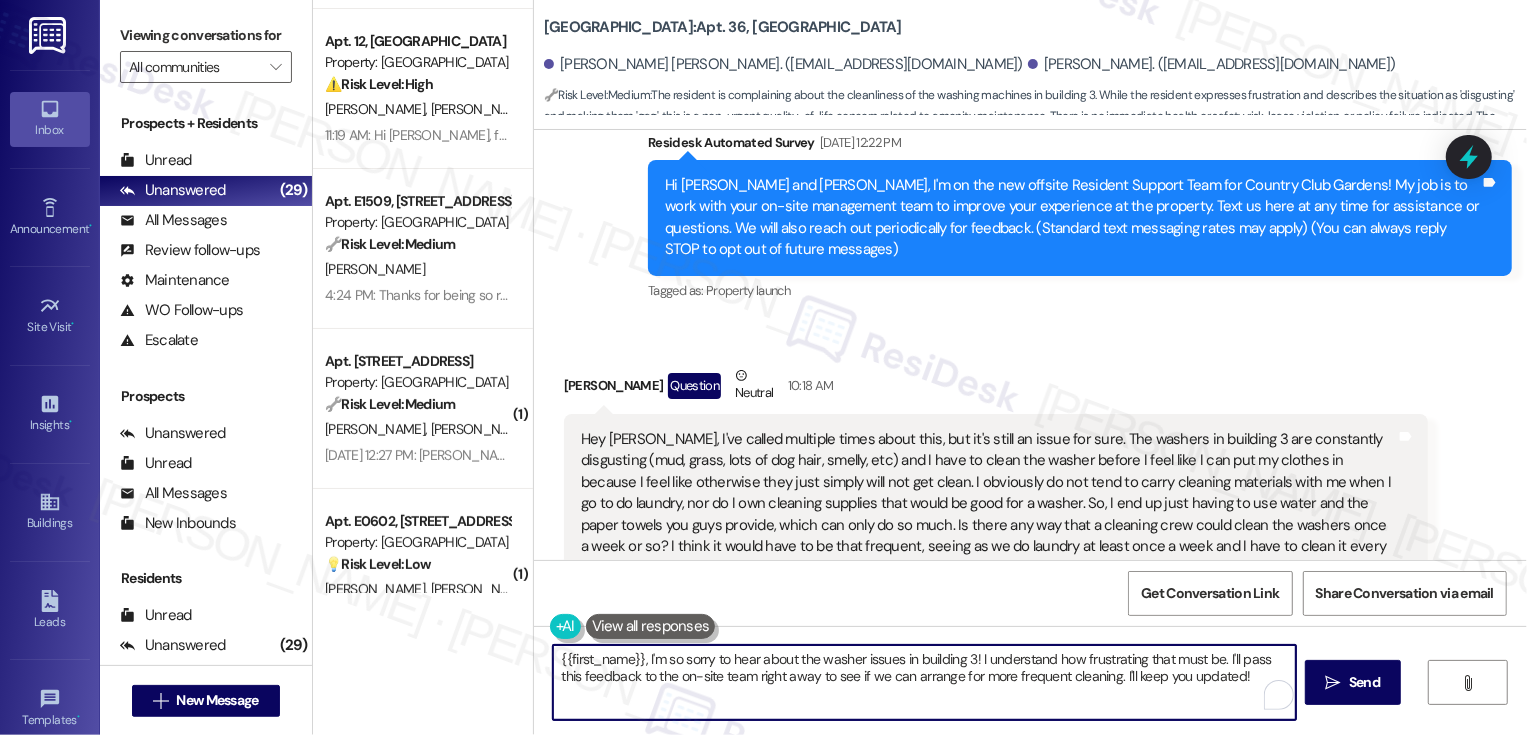 scroll, scrollTop: 206, scrollLeft: 0, axis: vertical 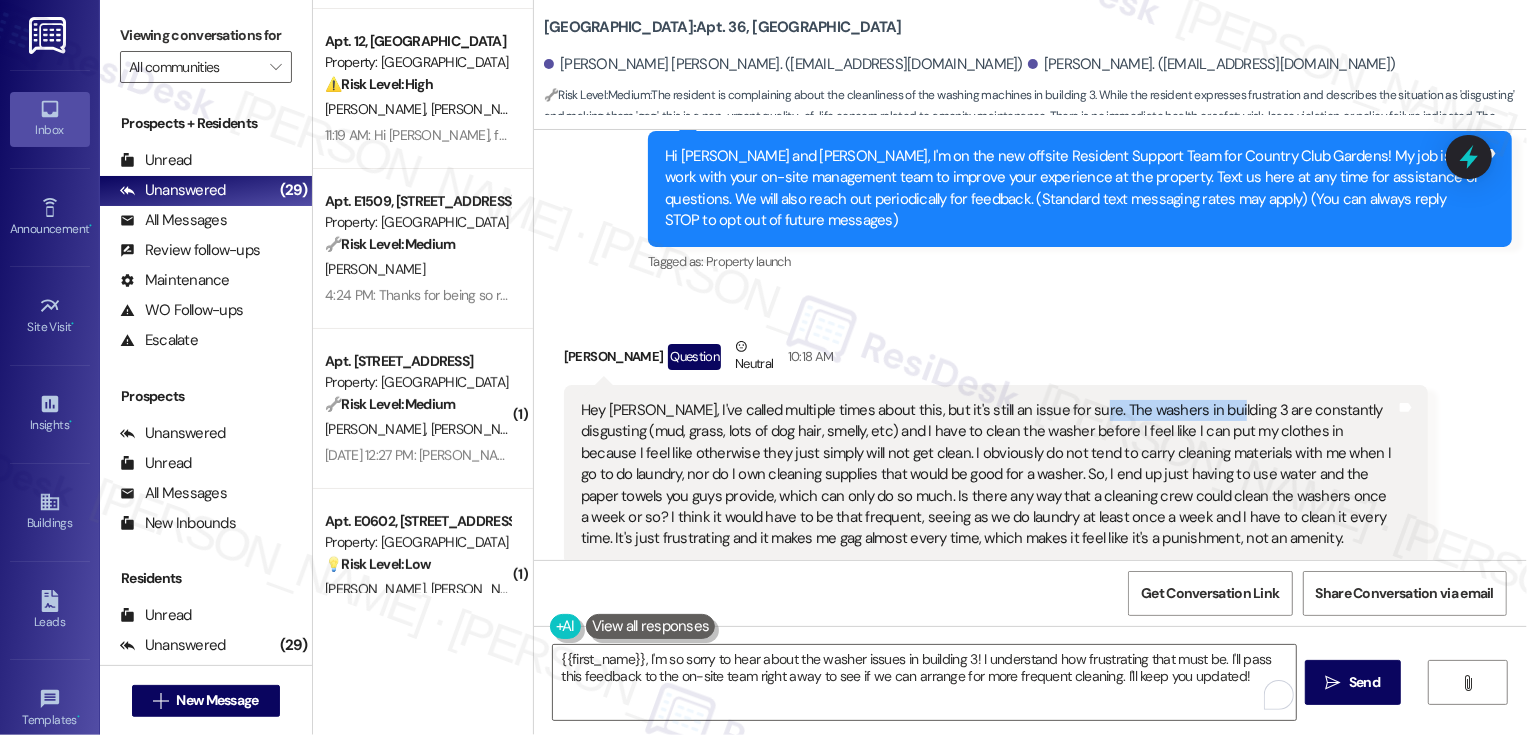 drag, startPoint x: 1058, startPoint y: 411, endPoint x: 1194, endPoint y: 408, distance: 136.03308 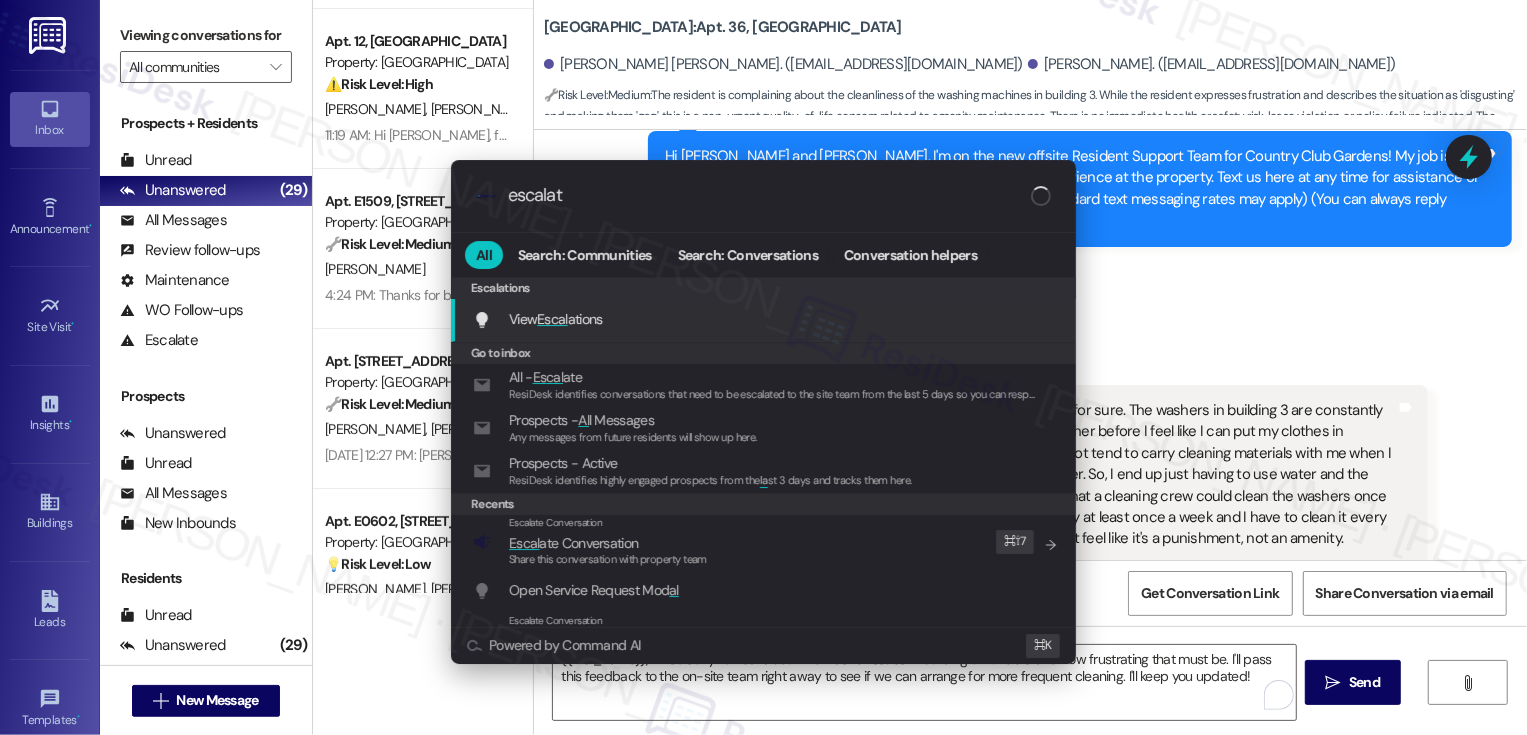 type on "escalate" 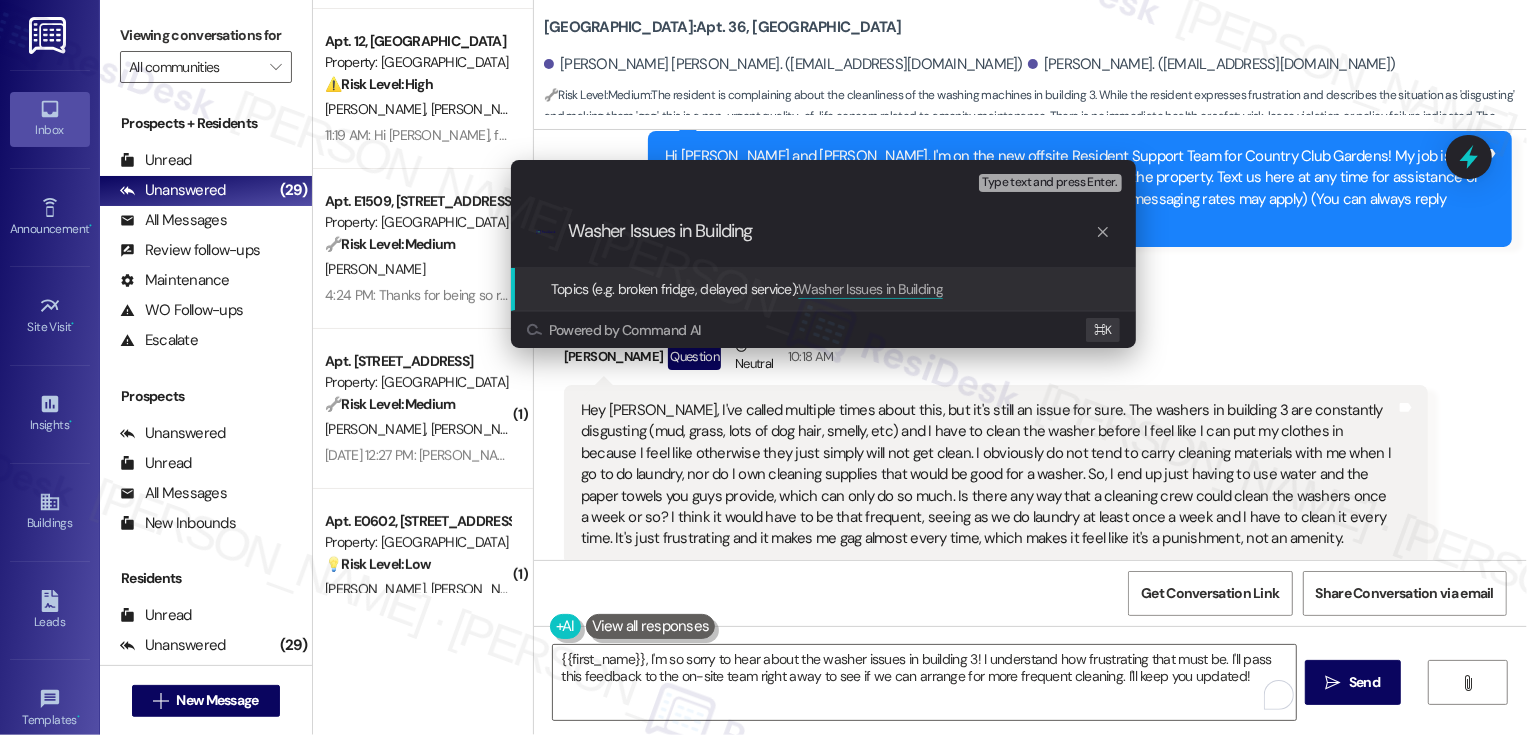 type on "Washer Issues in Building 3" 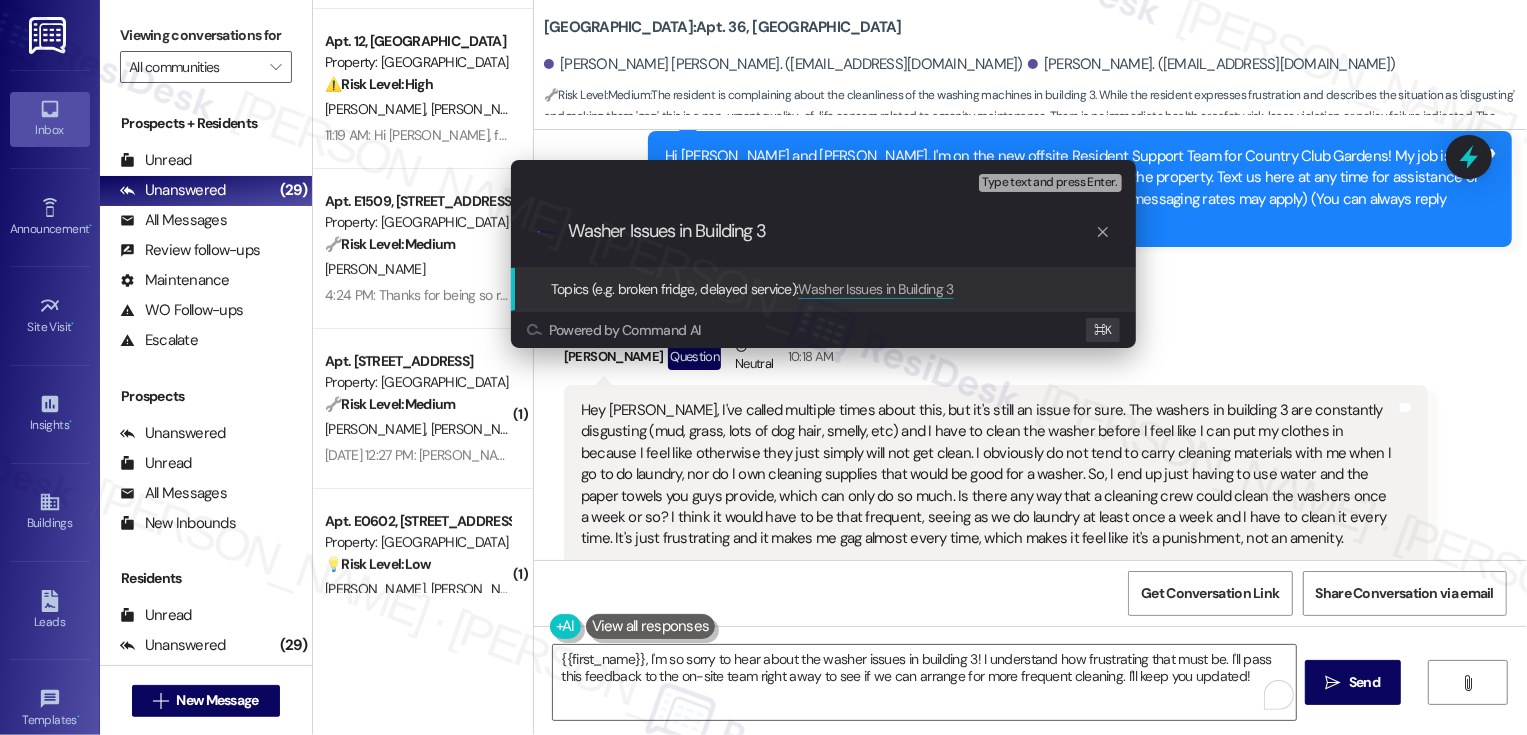 type 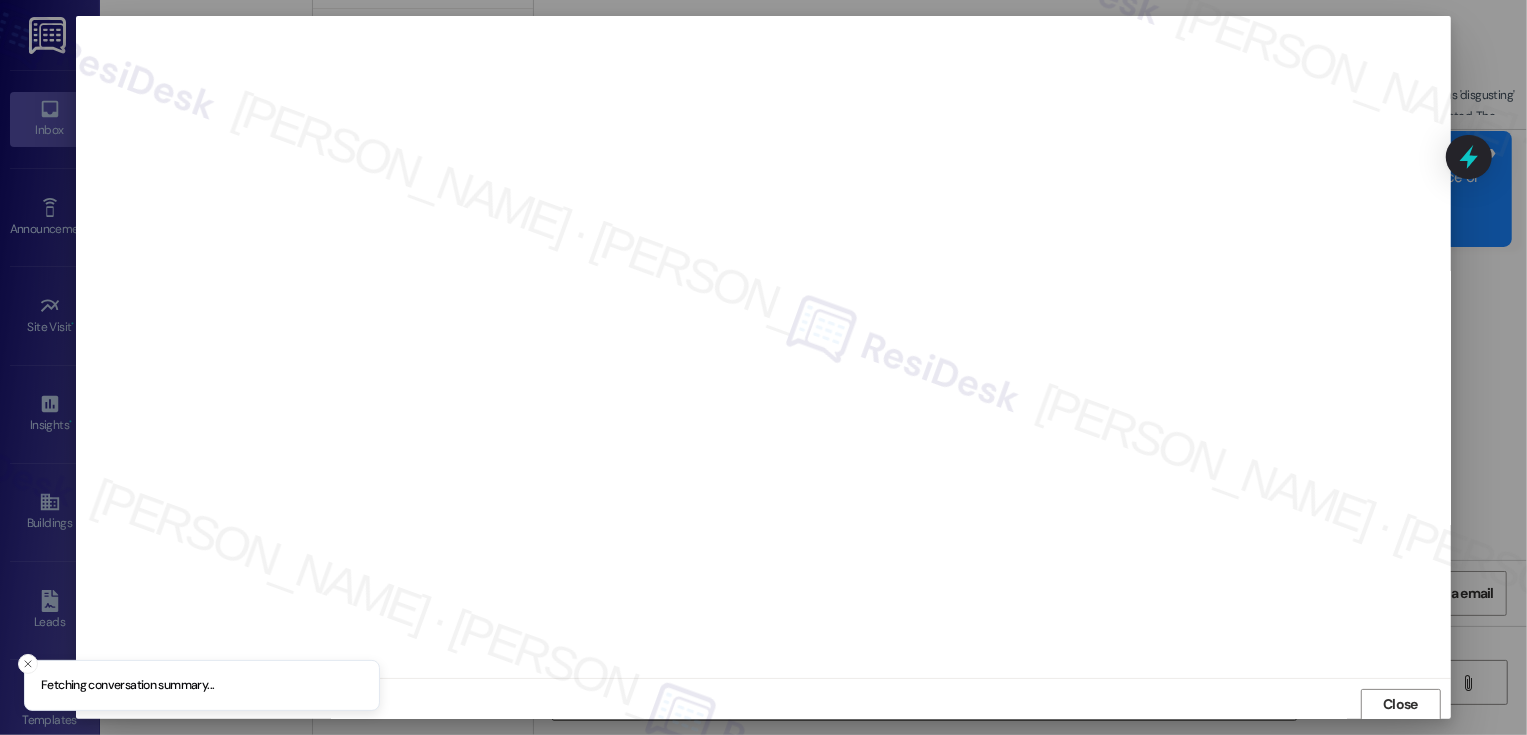 scroll, scrollTop: 1, scrollLeft: 0, axis: vertical 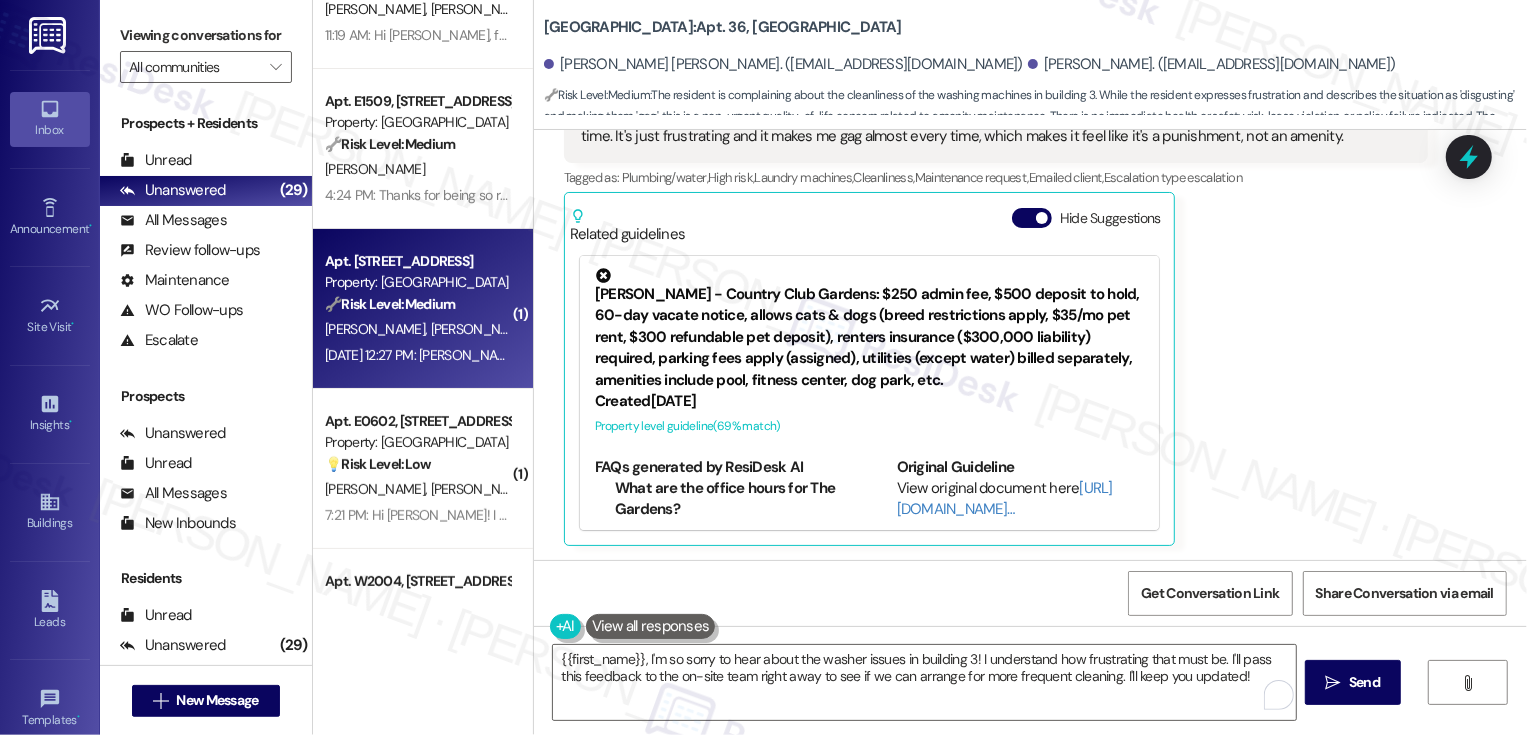 click on "P. Wardlaw K. Wardlaw" at bounding box center (417, 329) 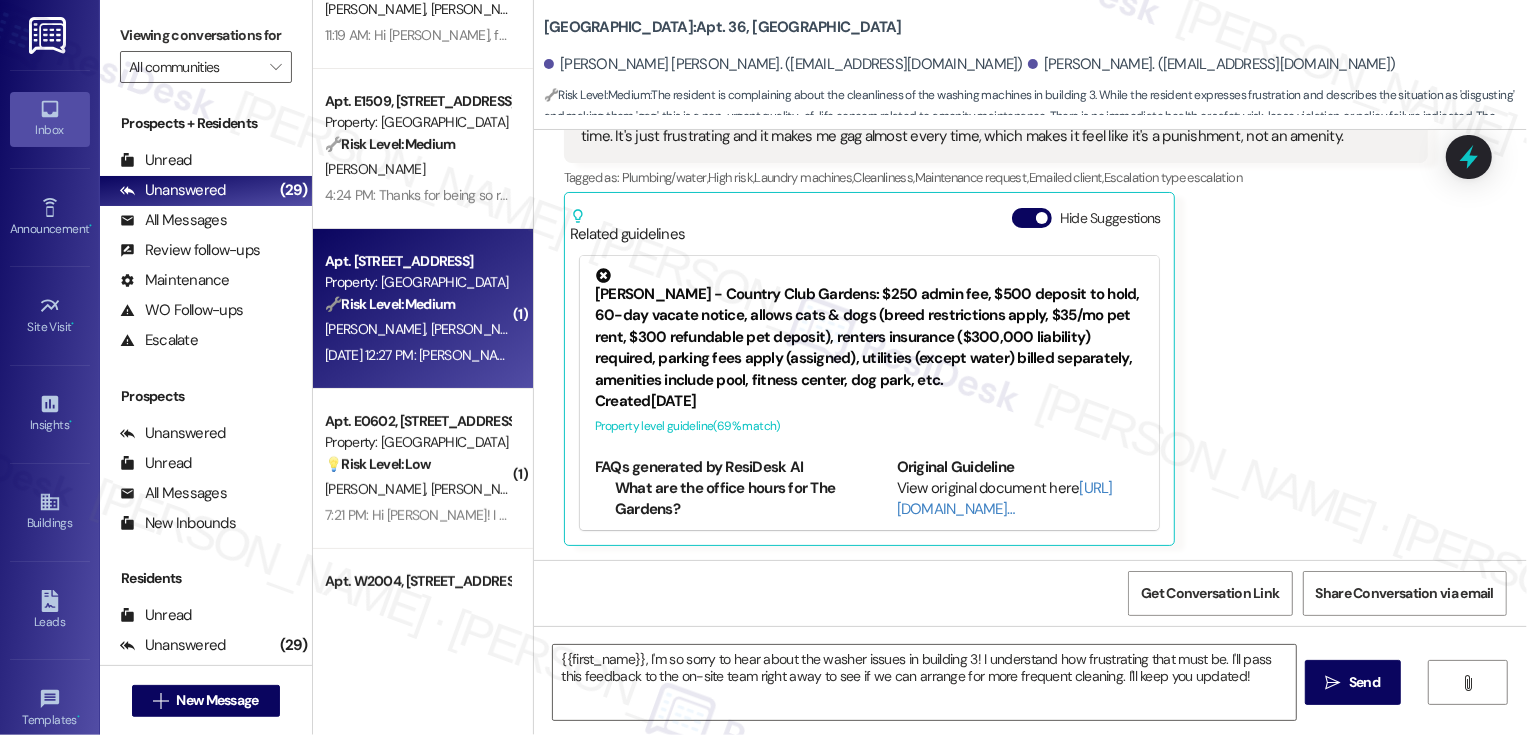 click on "P. Wardlaw K. Wardlaw" at bounding box center (417, 329) 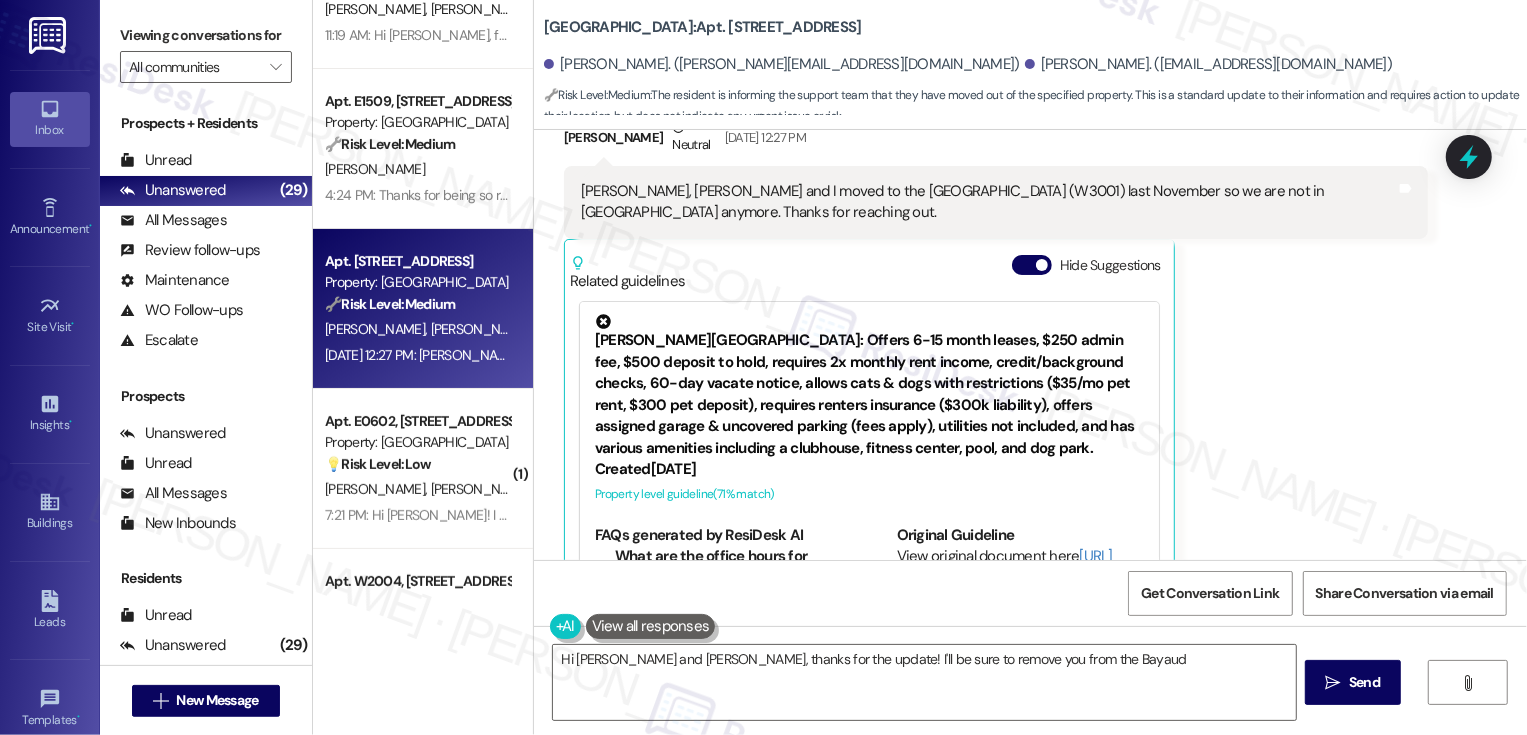scroll, scrollTop: 365, scrollLeft: 0, axis: vertical 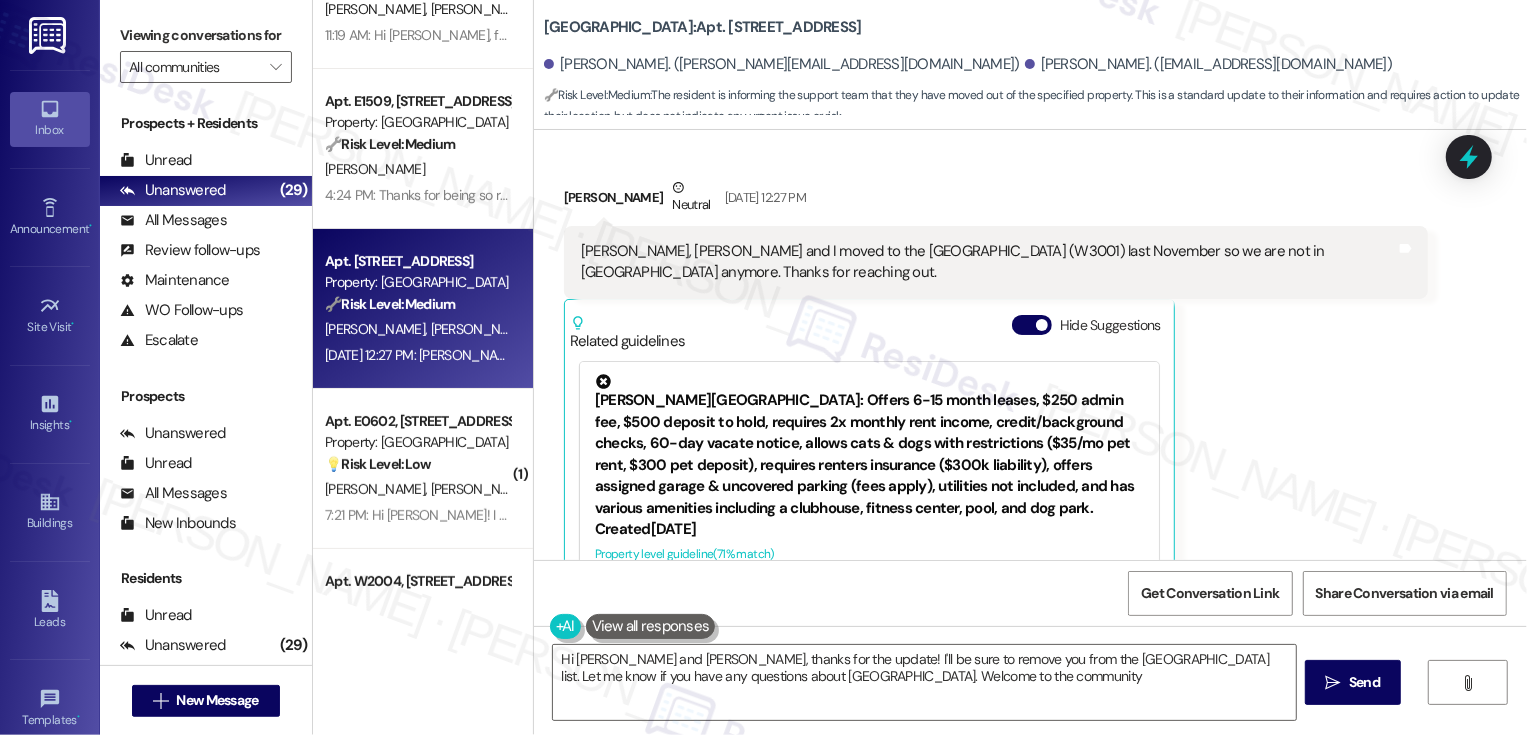 type on "Hi Paul and Kathryn, thanks for the update! I'll be sure to remove you from the Bayaud Tower list. Let me know if you have any questions about West Tower. Welcome to the community!" 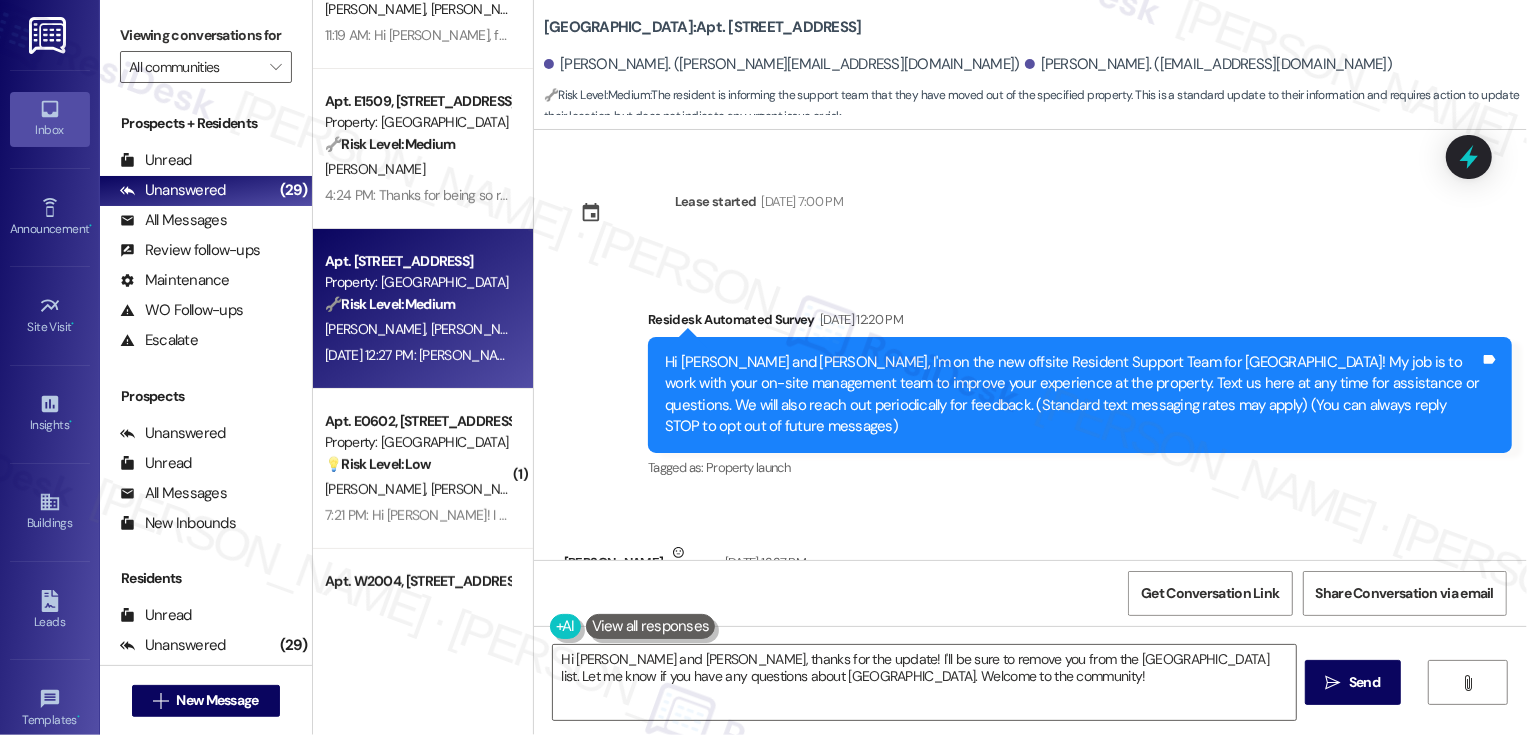scroll, scrollTop: 211, scrollLeft: 0, axis: vertical 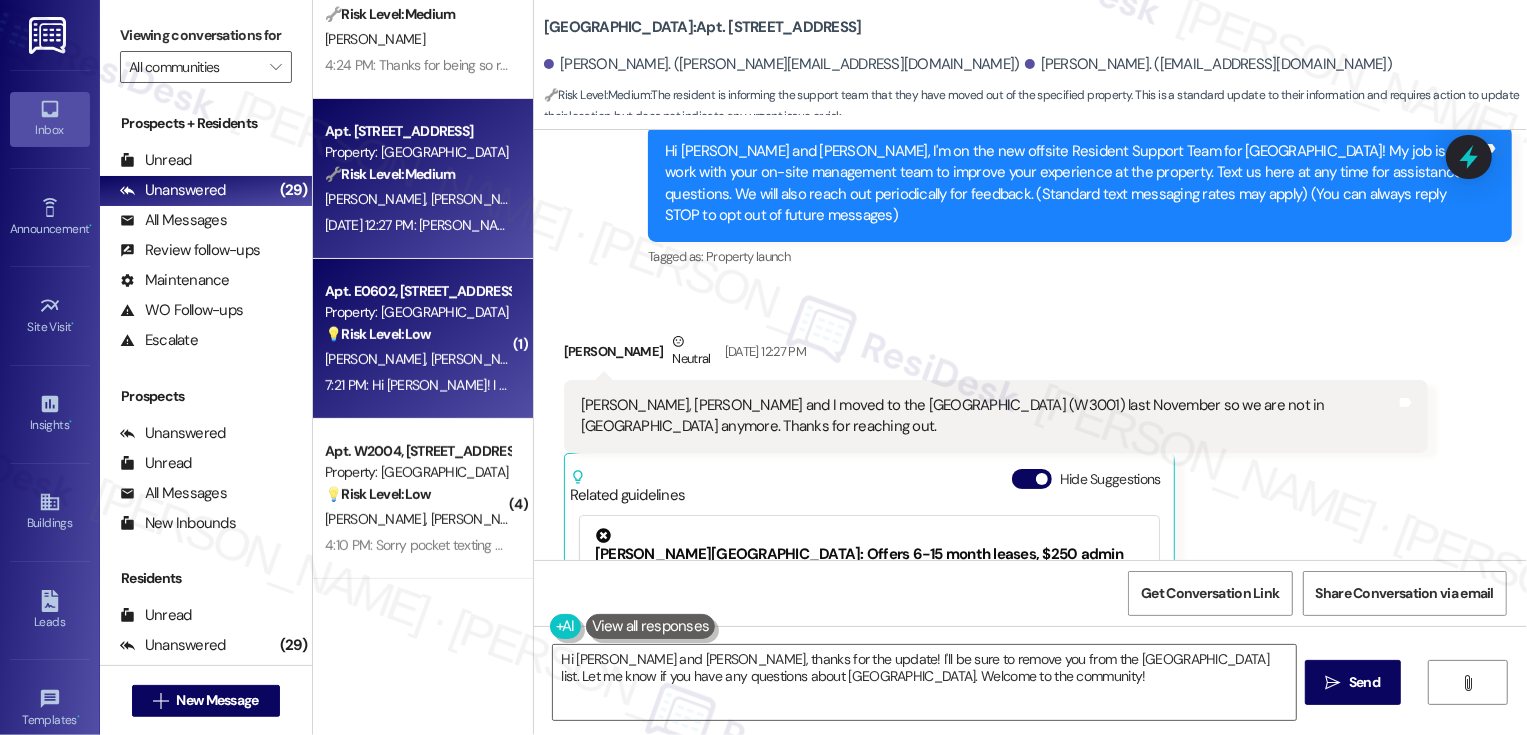 click on "E. Emert M. Nelson" at bounding box center [417, 359] 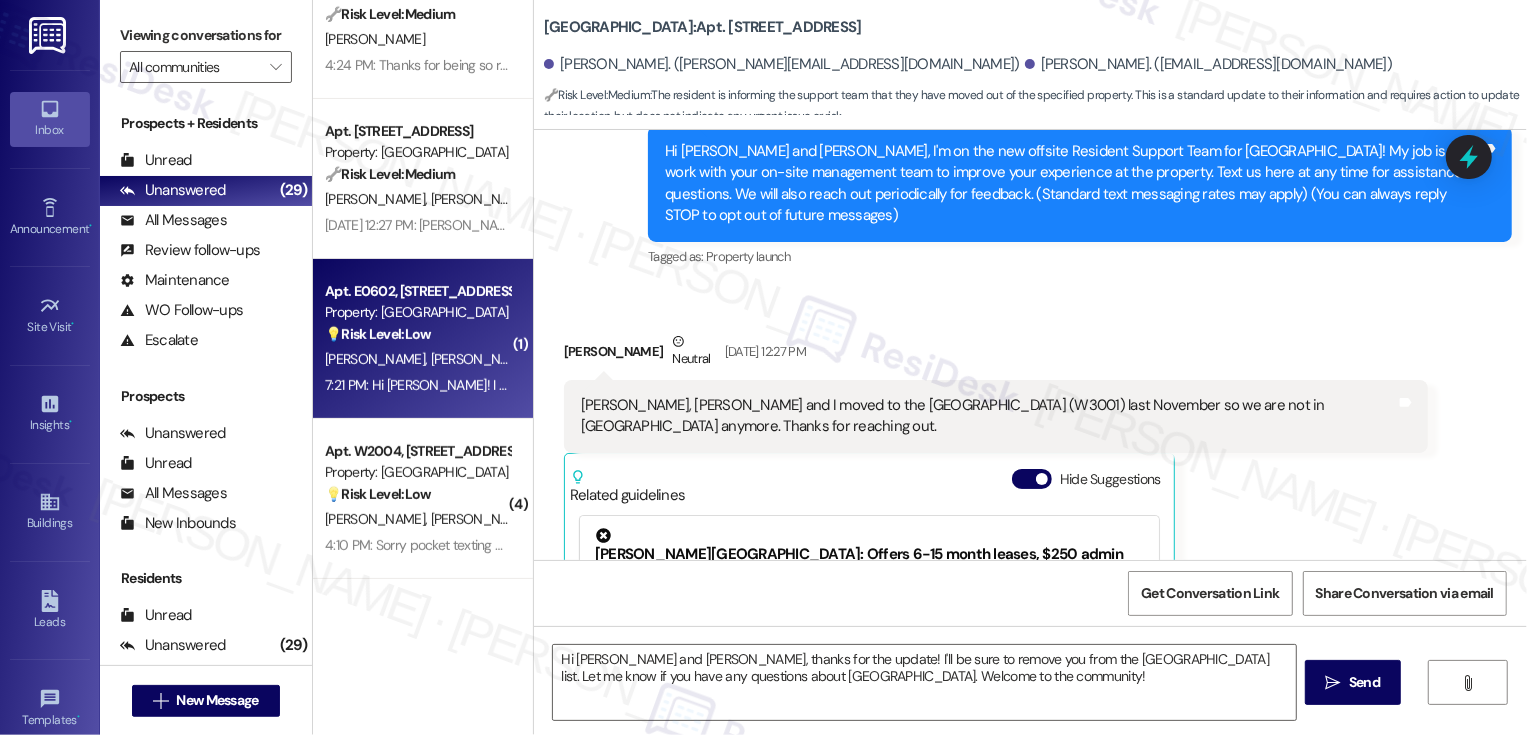 click on "E. Emert M. Nelson" at bounding box center [417, 359] 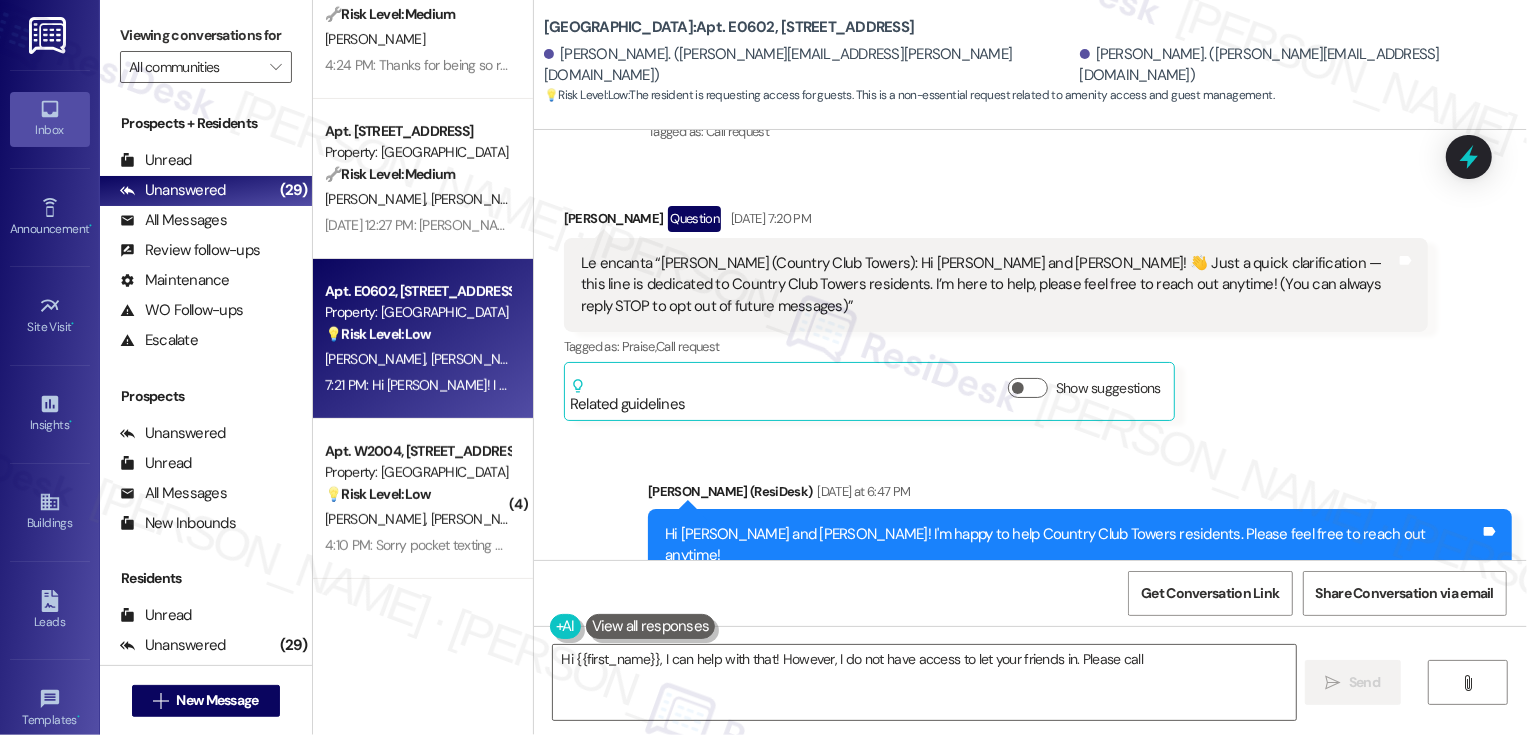 scroll, scrollTop: 65, scrollLeft: 0, axis: vertical 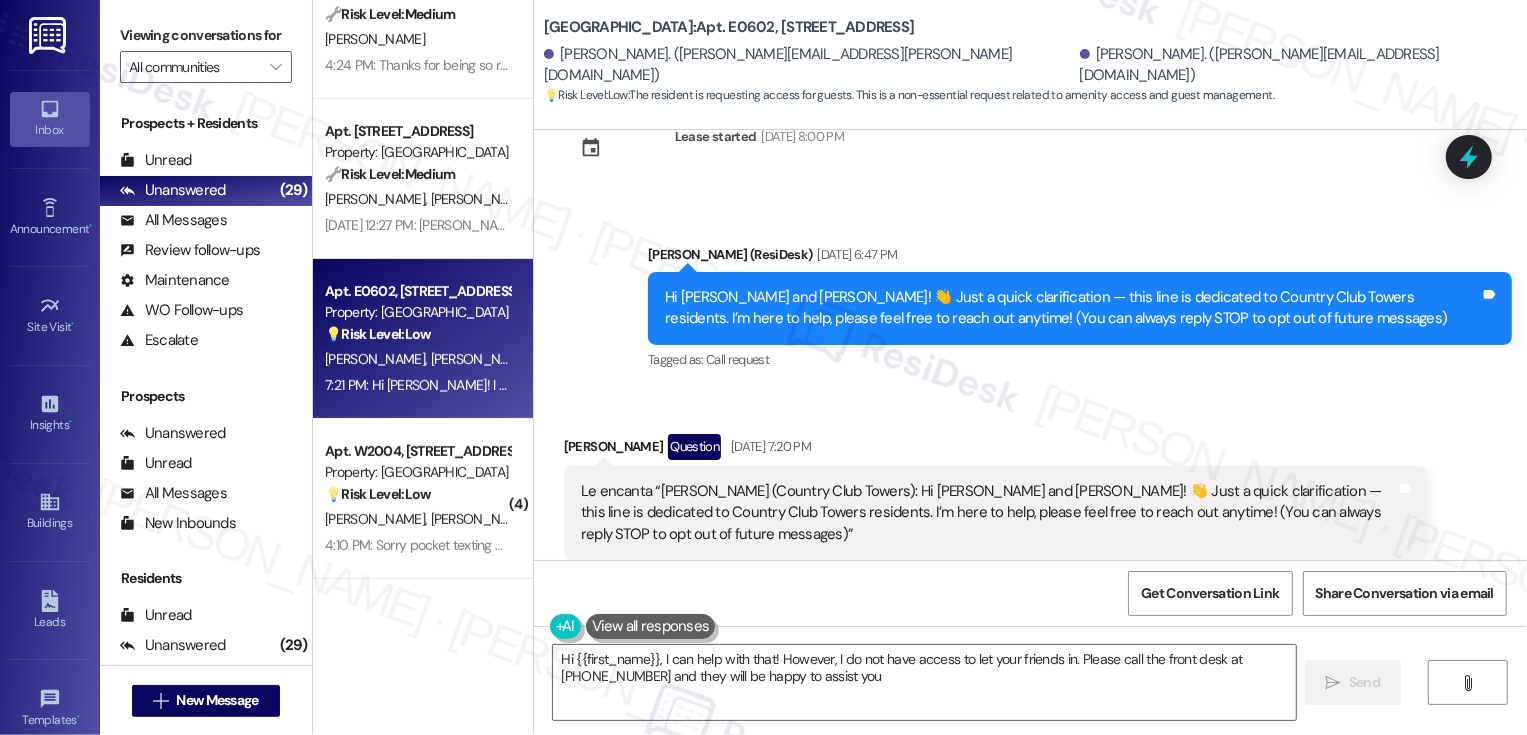 type on "Hi {{first_name}}, I can help with that! However, I do not have access to let your friends in. Please call the front desk at (720) 625-8462 and they will be happy to assist you." 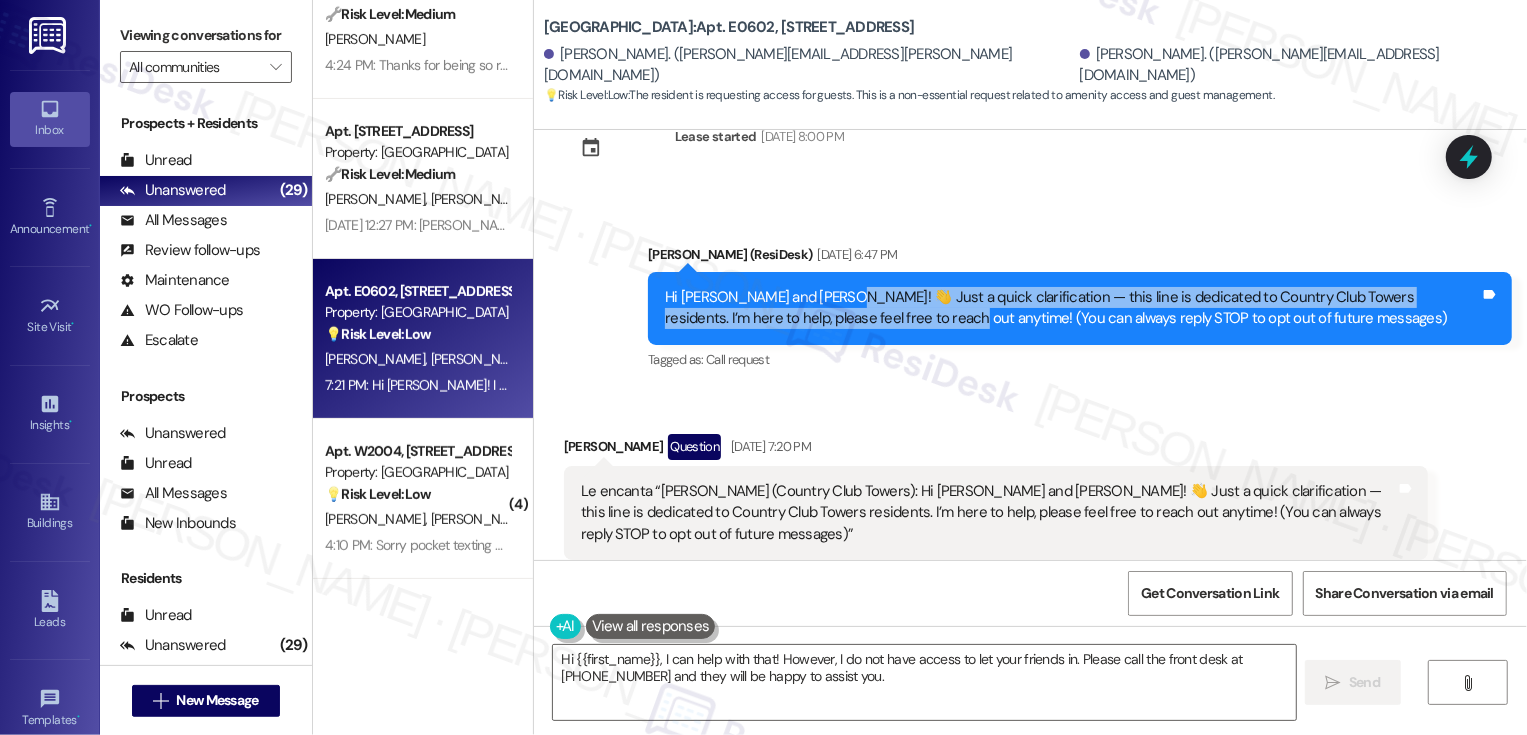 drag, startPoint x: 814, startPoint y: 293, endPoint x: 842, endPoint y: 321, distance: 39.59798 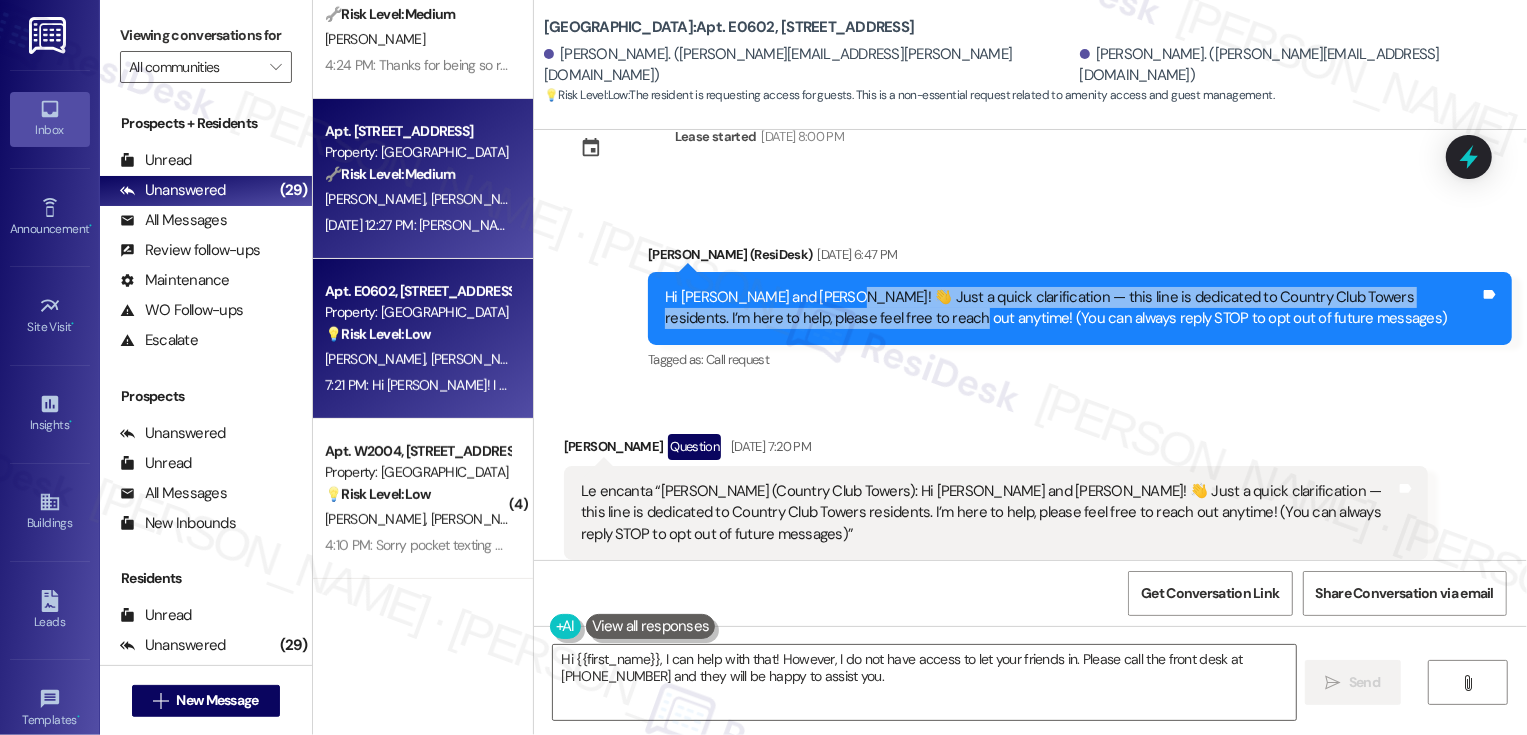 click on "Jul 21, 2025 at 12:27 PM: Sarah, Katy and I moved to the West Tower (W3001) last November so we are not in Bayaud Tower anymore. Thanks for reaching out.  Jul 21, 2025 at 12:27 PM: Sarah, Katy and I moved to the West Tower (W3001) last November so we are not in Bayaud Tower anymore. Thanks for reaching out." at bounding box center [880, 225] 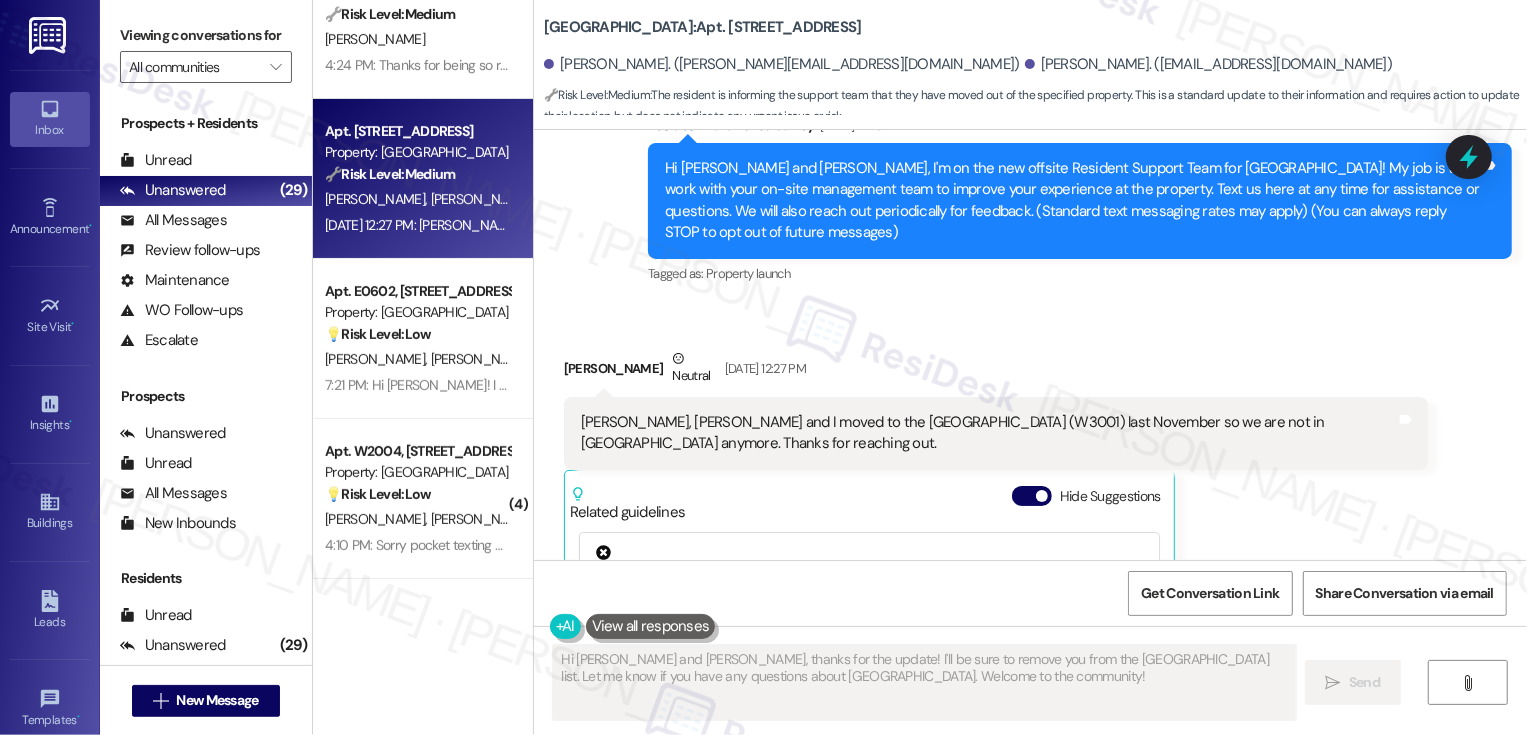 scroll, scrollTop: 178, scrollLeft: 0, axis: vertical 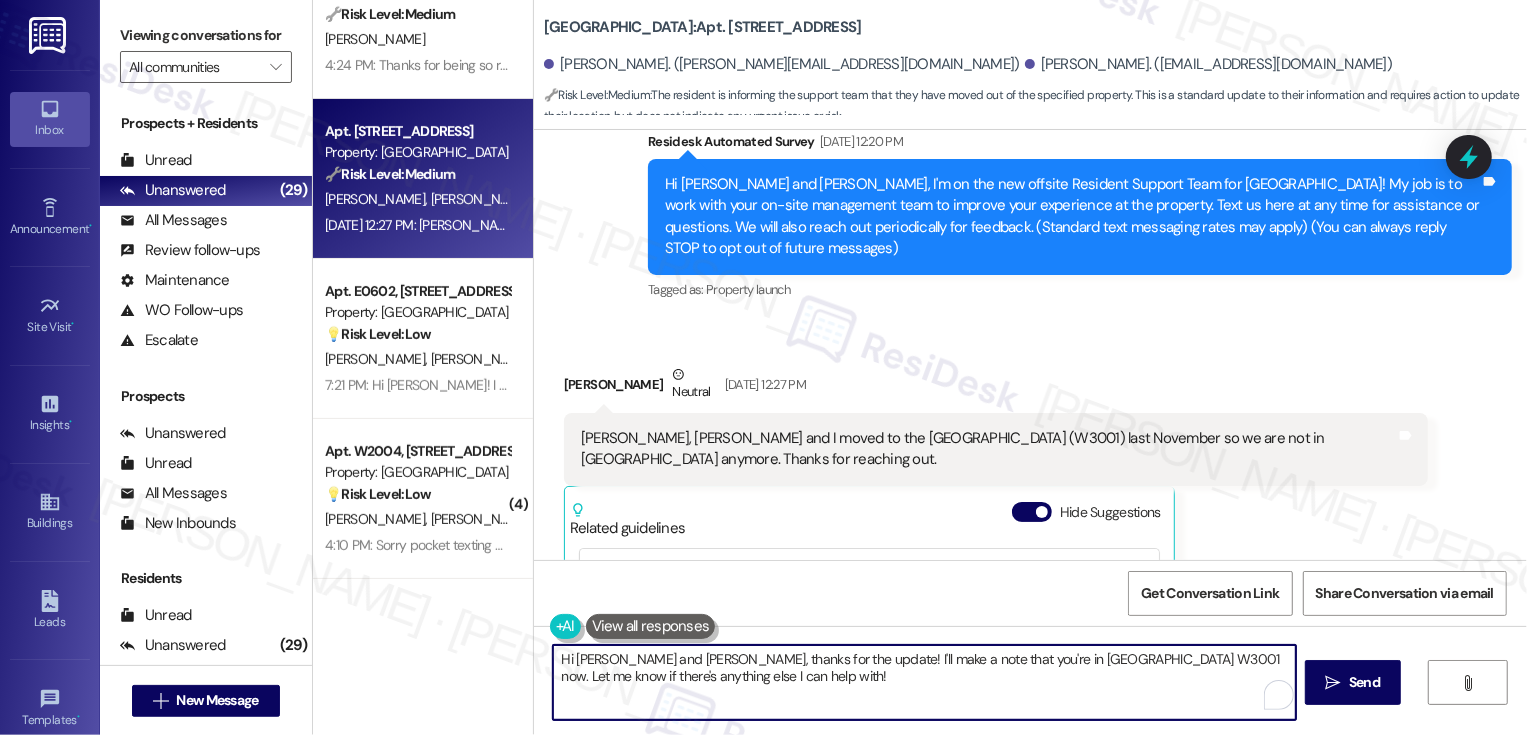 drag, startPoint x: 594, startPoint y: 659, endPoint x: 735, endPoint y: 683, distance: 143.02797 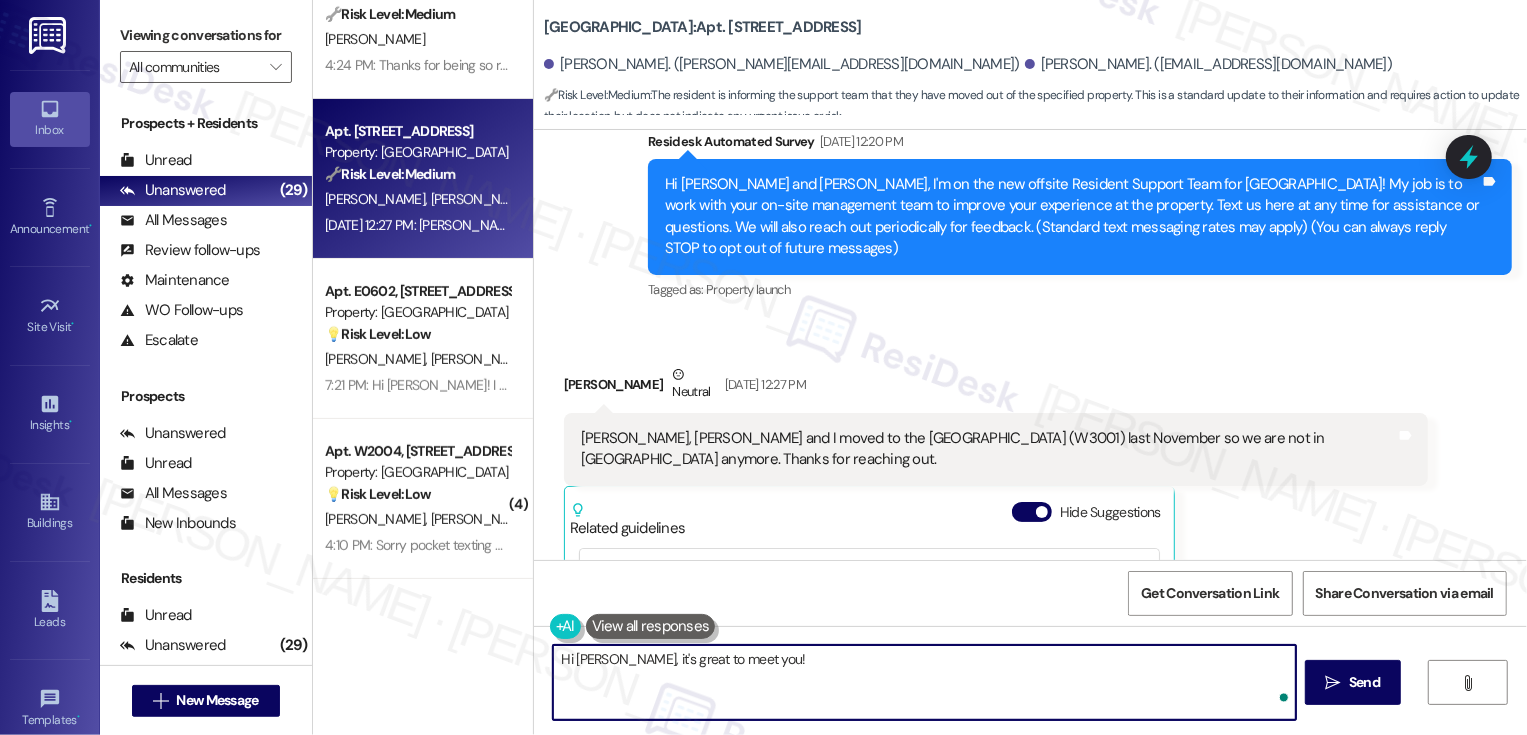 paste on "ust a quick clarification — this line is dedicated to Country Club Towers residents. I’m here to help, please feel free to reach out anytime!" 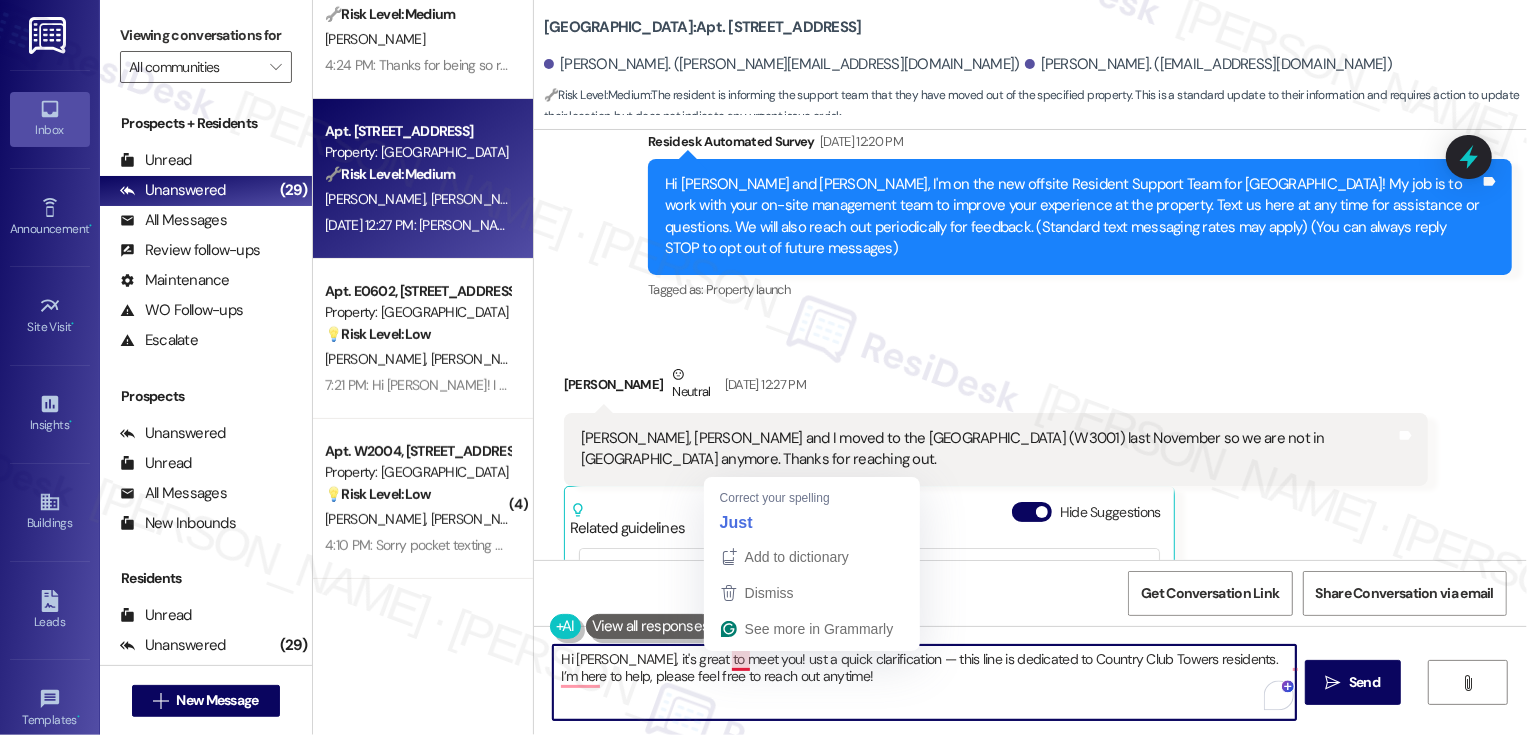 click on "Hi Paul, it's great to meet you! ust a quick clarification — this line is dedicated to Country Club Towers residents. I’m here to help, please feel free to reach out anytime!" at bounding box center [924, 682] 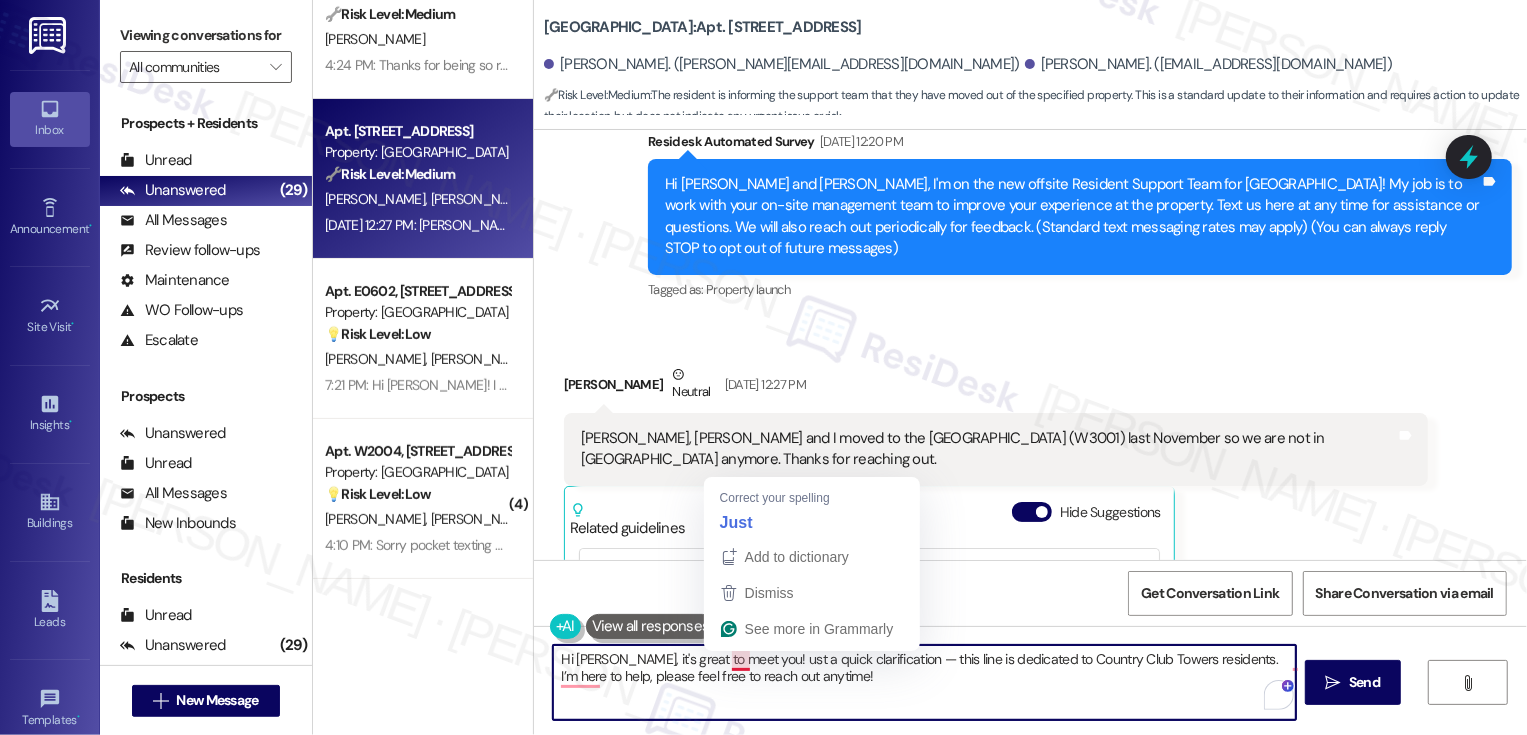 click on "Hi Paul, it's great to meet you! ust a quick clarification — this line is dedicated to Country Club Towers residents. I’m here to help, please feel free to reach out anytime!" at bounding box center [924, 682] 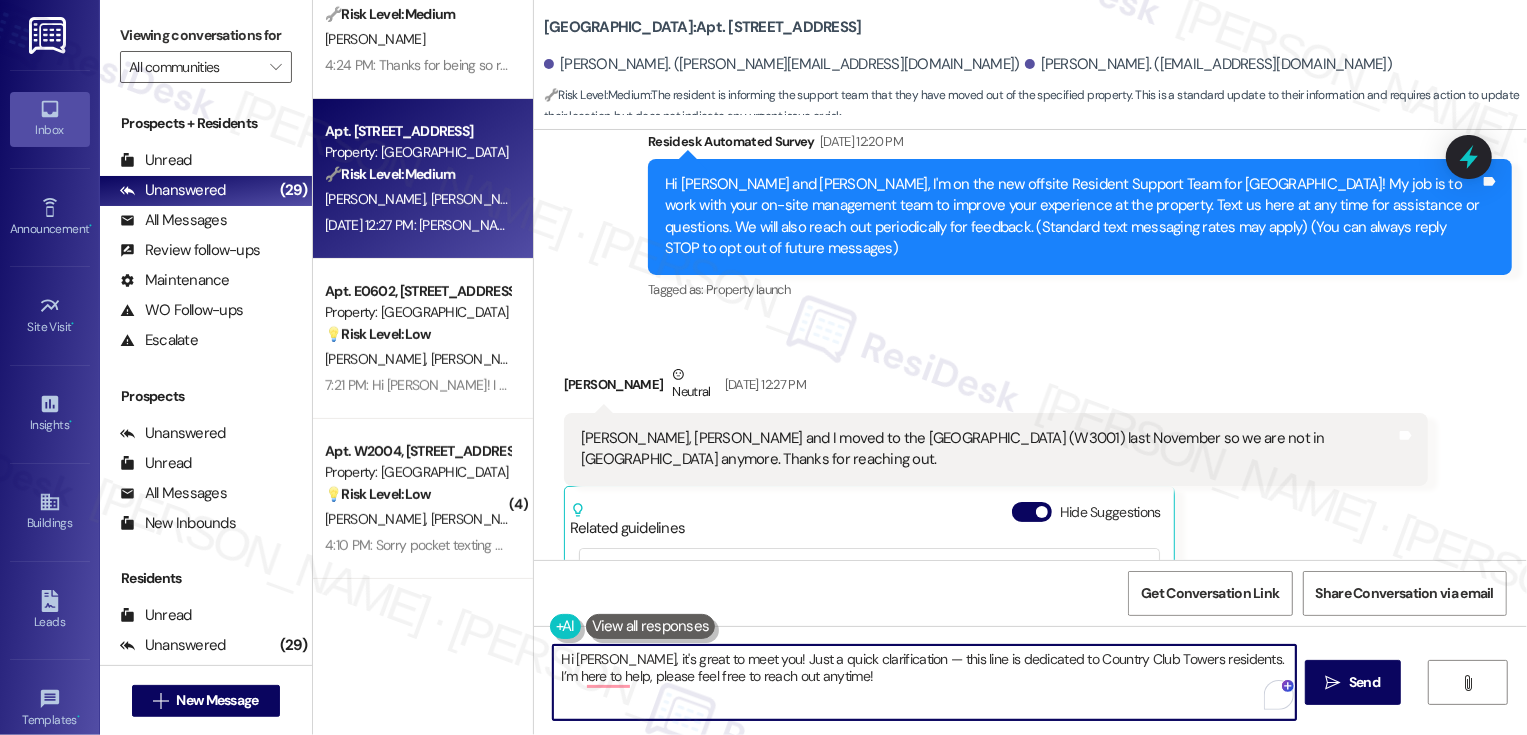 click on "Hi Paul, it's great to meet you! Just a quick clarification — this line is dedicated to Country Club Towers residents. I’m here to help, please feel free to reach out anytime!" at bounding box center [924, 682] 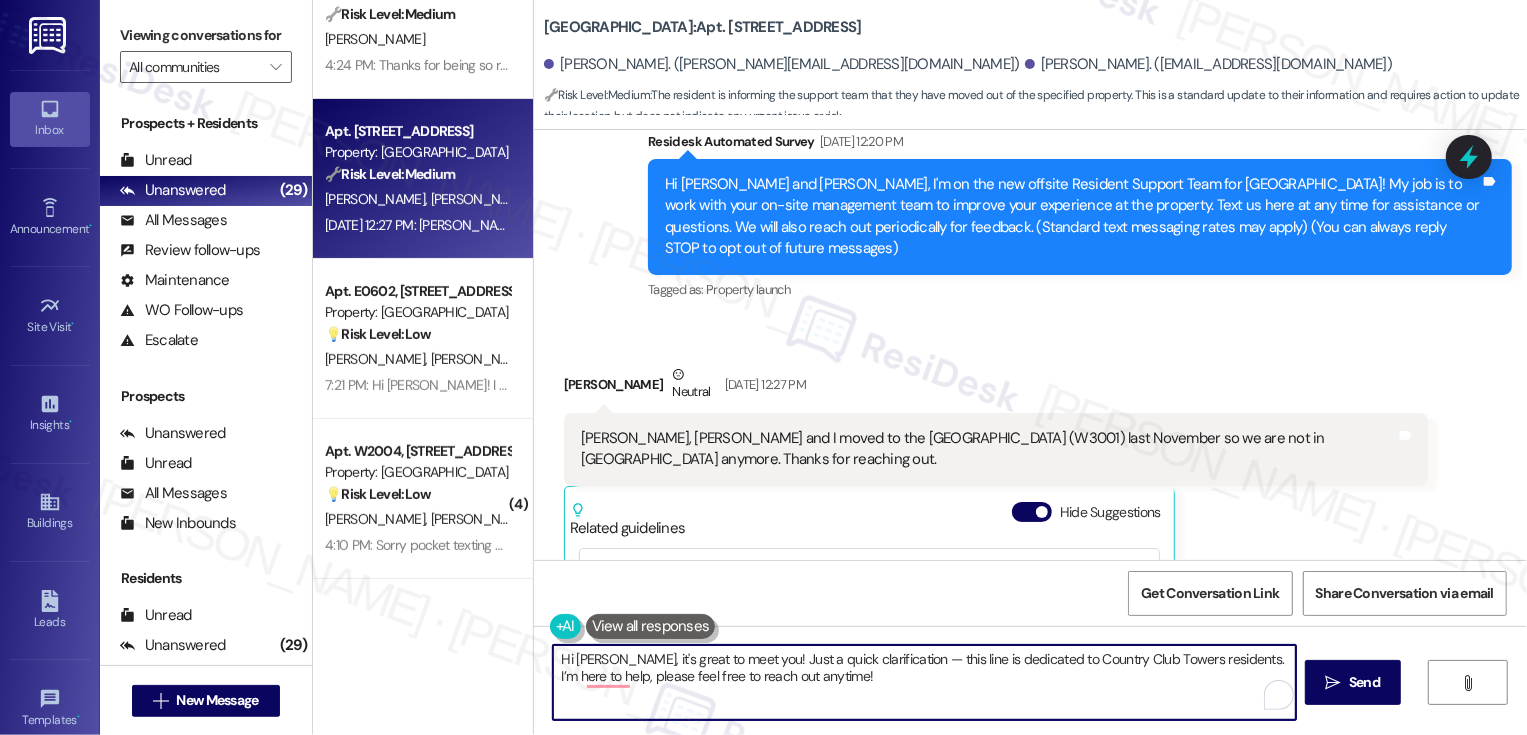 click on "Hi Paul, it's great to meet you! Just a quick clarification — this line is dedicated to Country Club Towers residents. I’m here to help, please feel free to reach out anytime!" at bounding box center (924, 682) 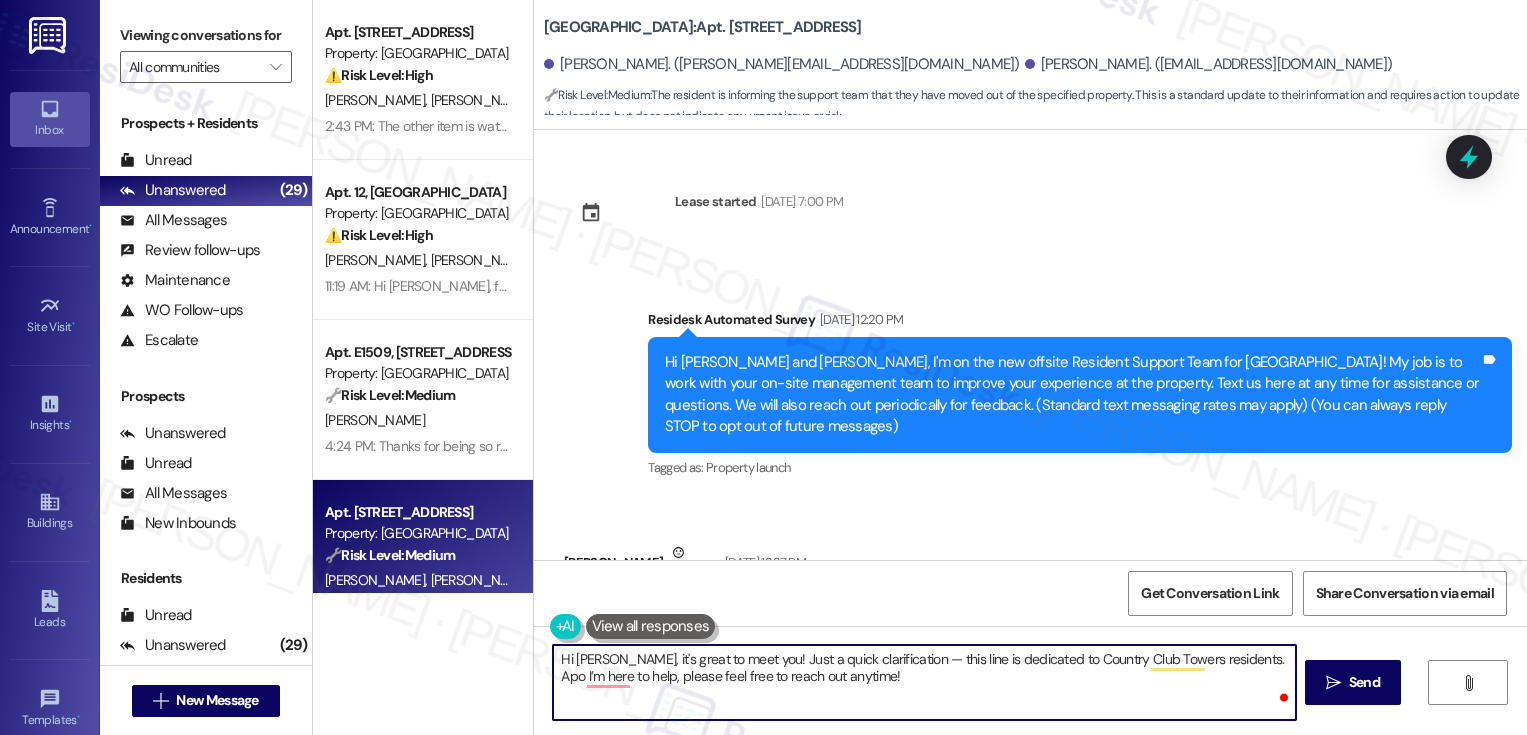 scroll, scrollTop: 0, scrollLeft: 0, axis: both 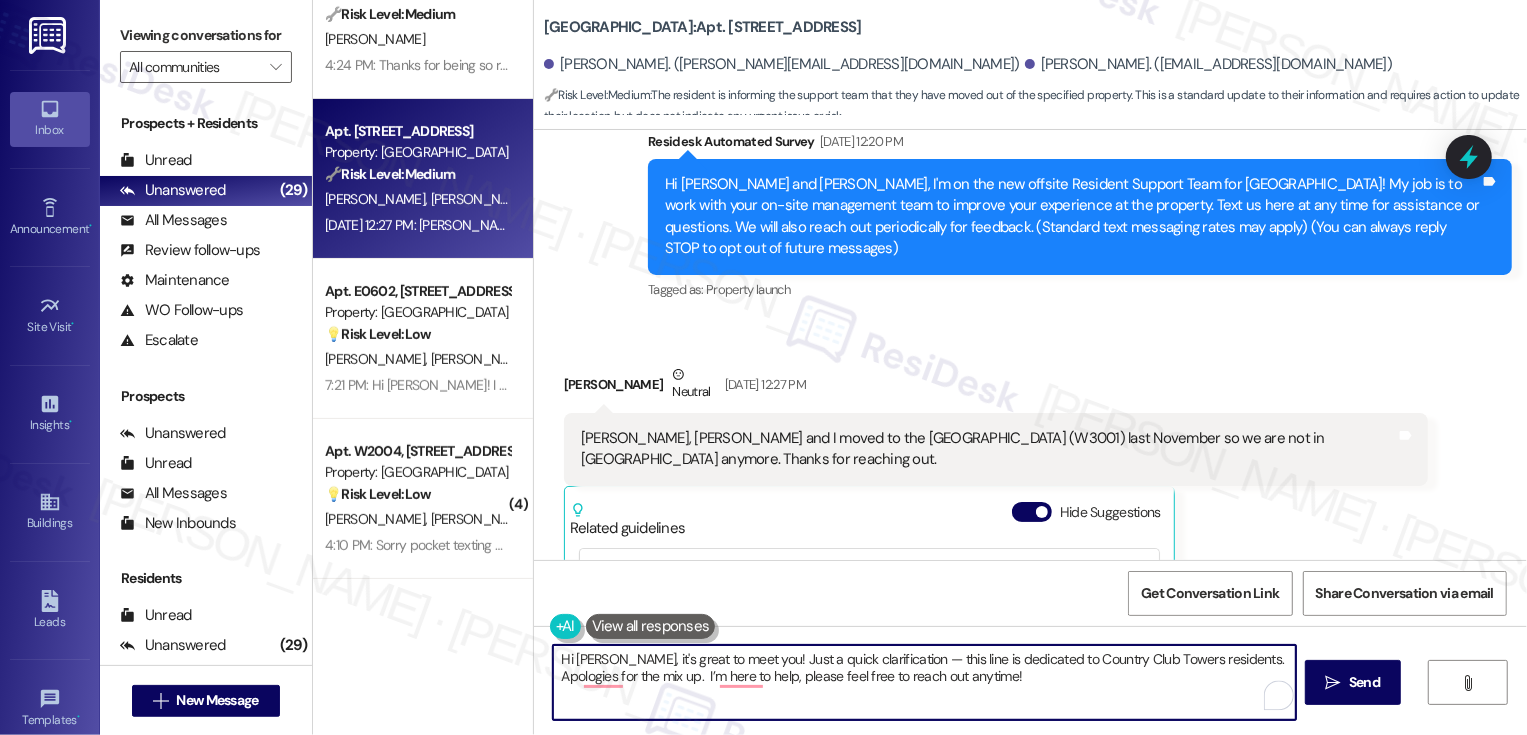 click on "Hi [PERSON_NAME], it's great to meet you! Just a quick clarification — this line is dedicated to Country Club Towers residents. Apologies for the mix up.  I’m here to help, please feel free to reach out anytime!" at bounding box center (924, 682) 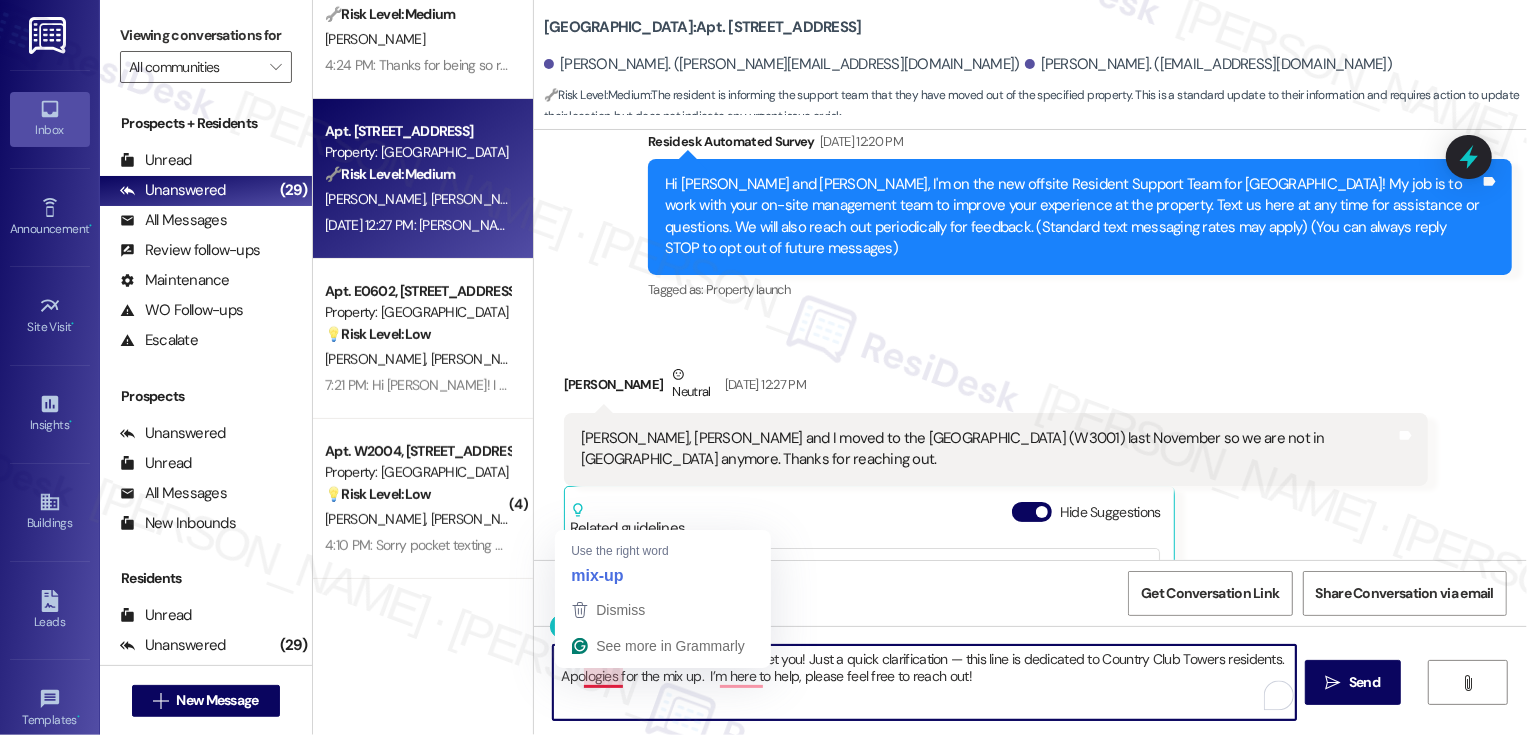 click on "Hi [PERSON_NAME], it's great to meet you! Just a quick clarification — this line is dedicated to Country Club Towers residents. Apologies for the mix up.  I’m here to help, please feel free to reach out!" at bounding box center (924, 682) 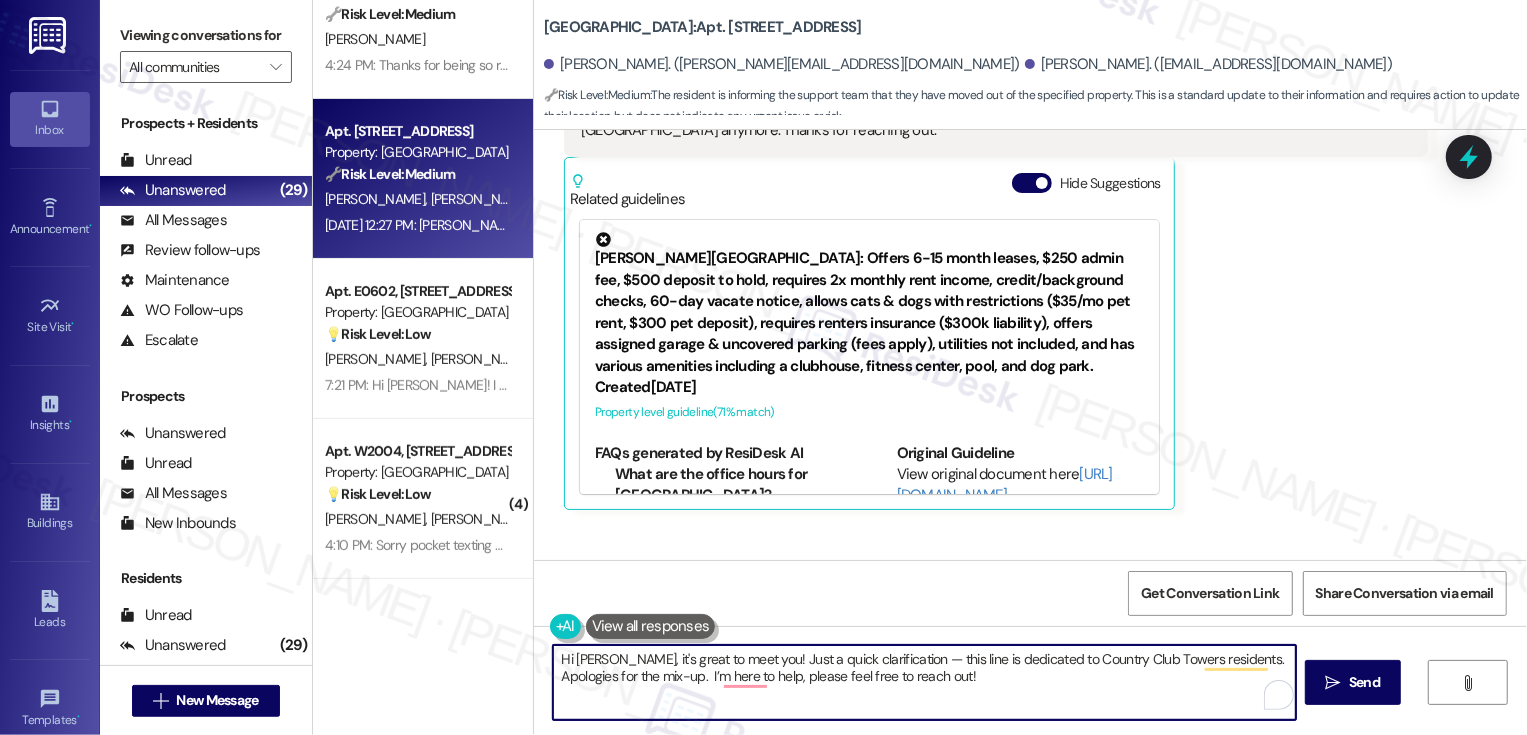 scroll, scrollTop: 635, scrollLeft: 0, axis: vertical 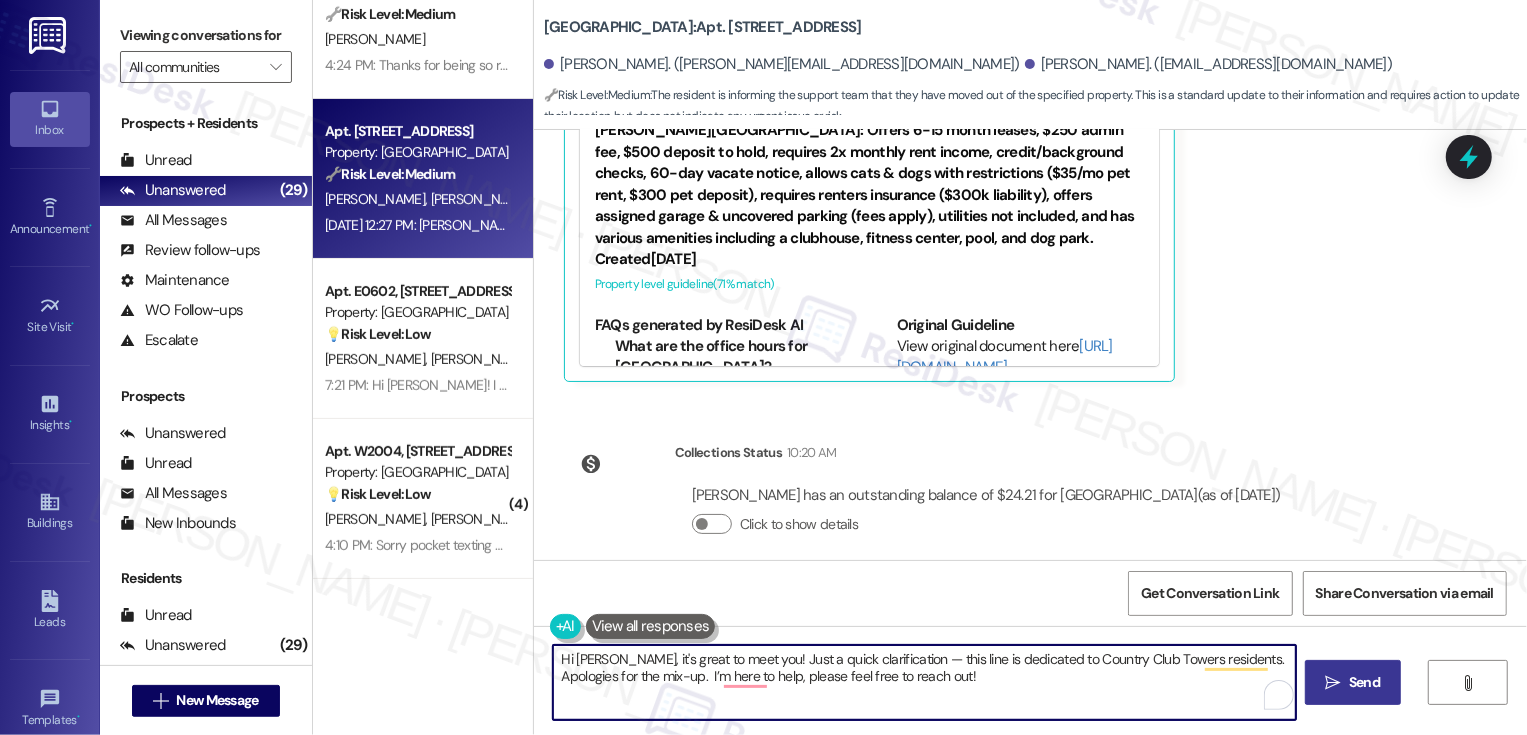 type on "Hi [PERSON_NAME], it's great to meet you! Just a quick clarification — this line is dedicated to Country Club Towers residents. Apologies for the mix-up.  I’m here to help, please feel free to reach out!" 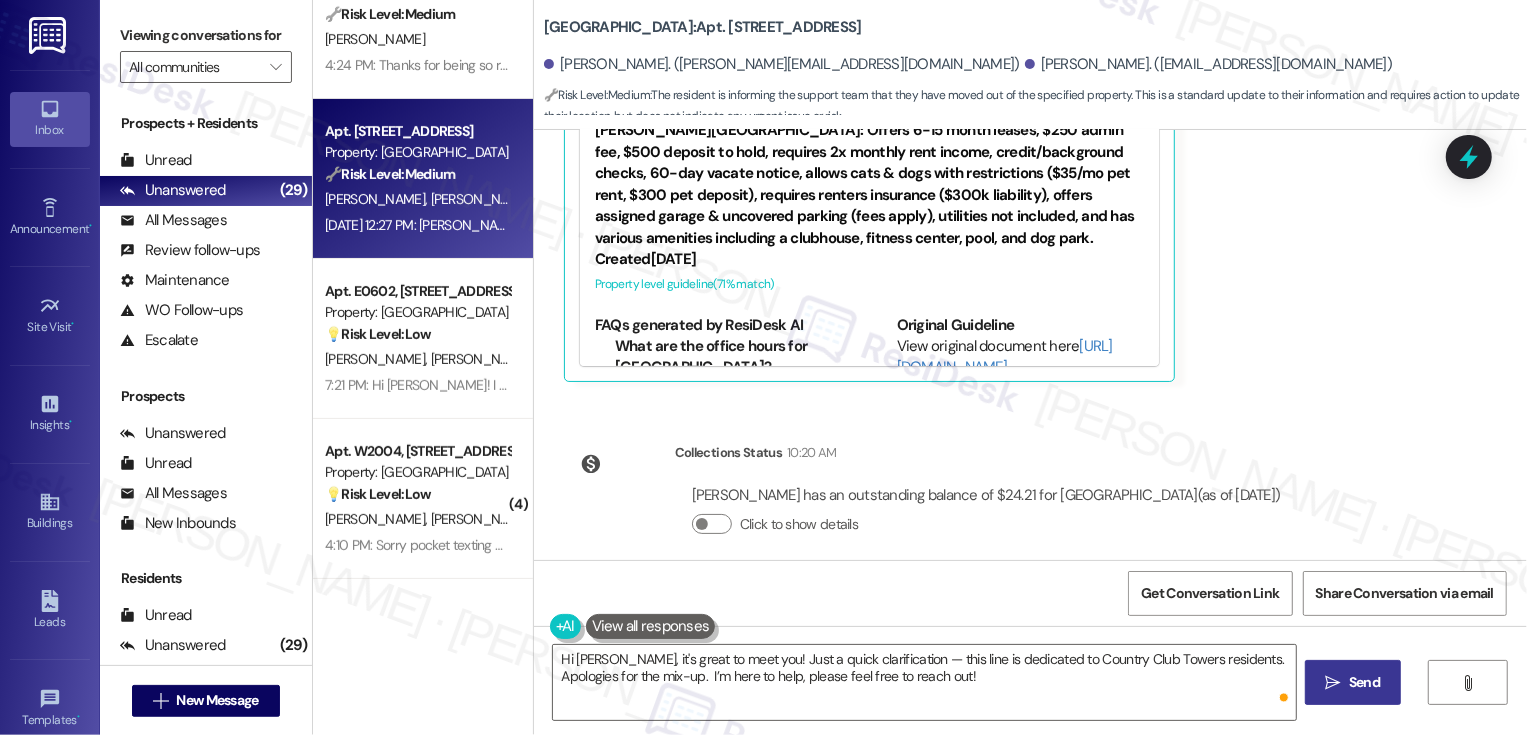 scroll, scrollTop: 795, scrollLeft: 0, axis: vertical 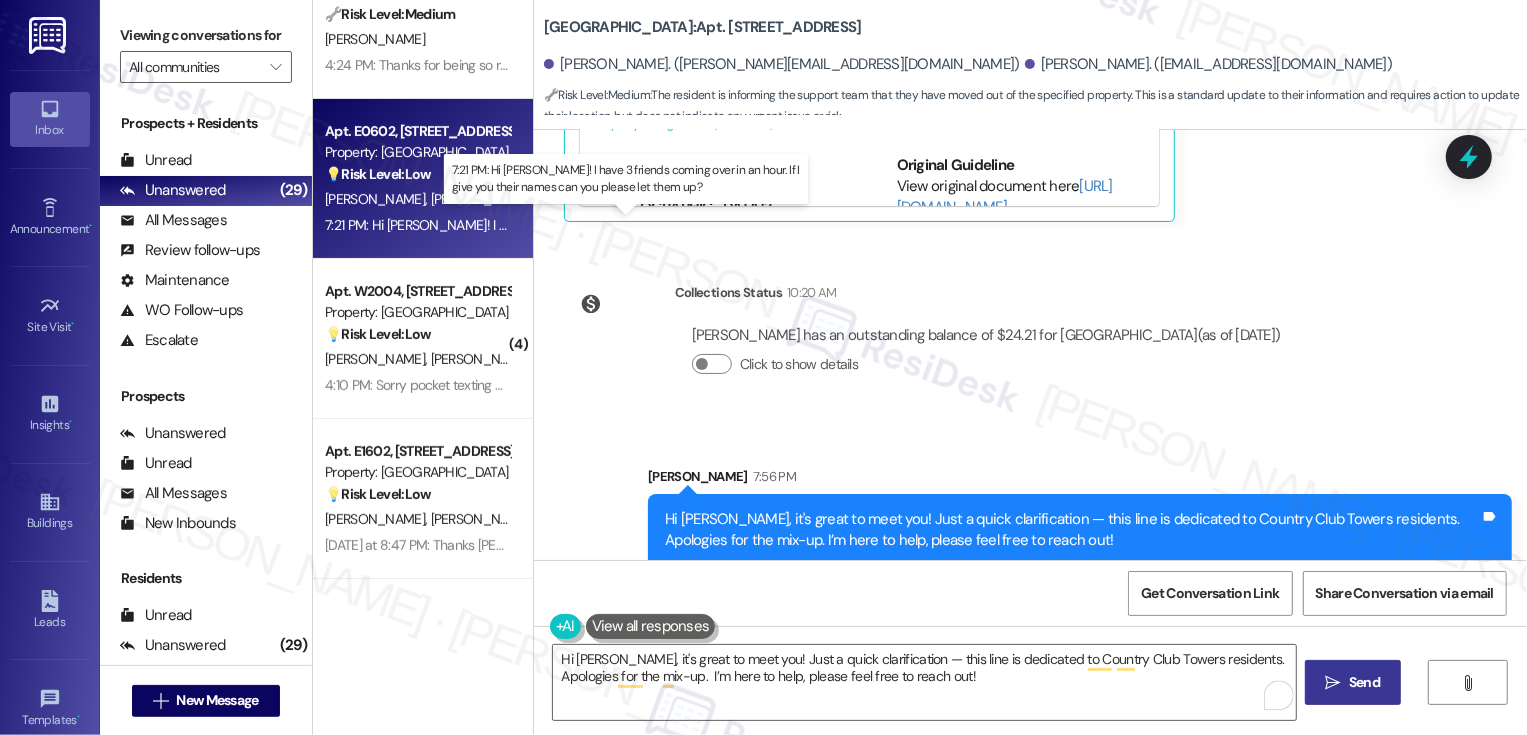 click on "7:21 PM: Hi [PERSON_NAME]! I have 3 friends coming over in an hour. If I give you their names can you please let them up?  7:21 PM: Hi [PERSON_NAME]! I have 3 friends coming over in an hour. If I give you their names can you please let them up?" at bounding box center (673, 225) 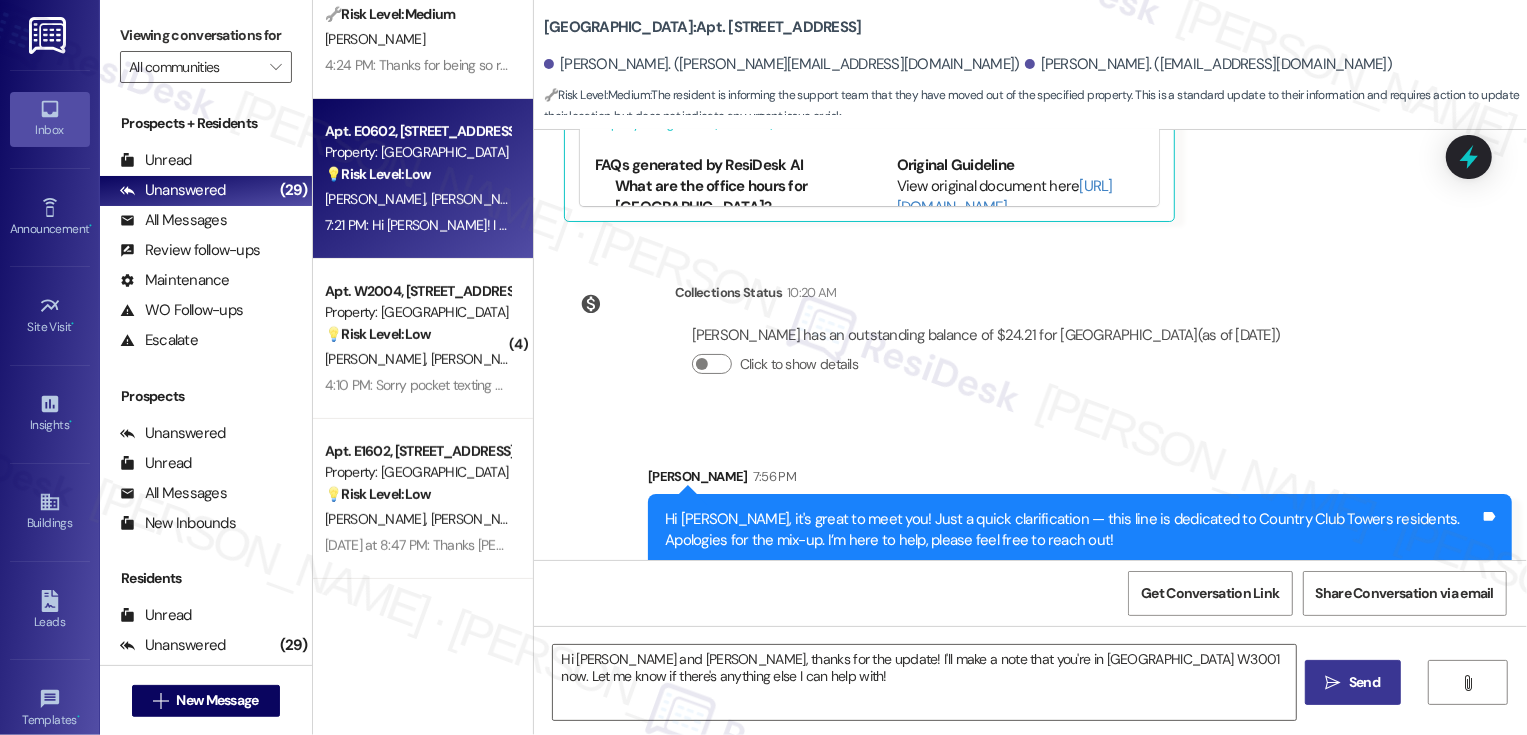 type on "Fetching suggested responses. Please feel free to read through the conversation in the meantime." 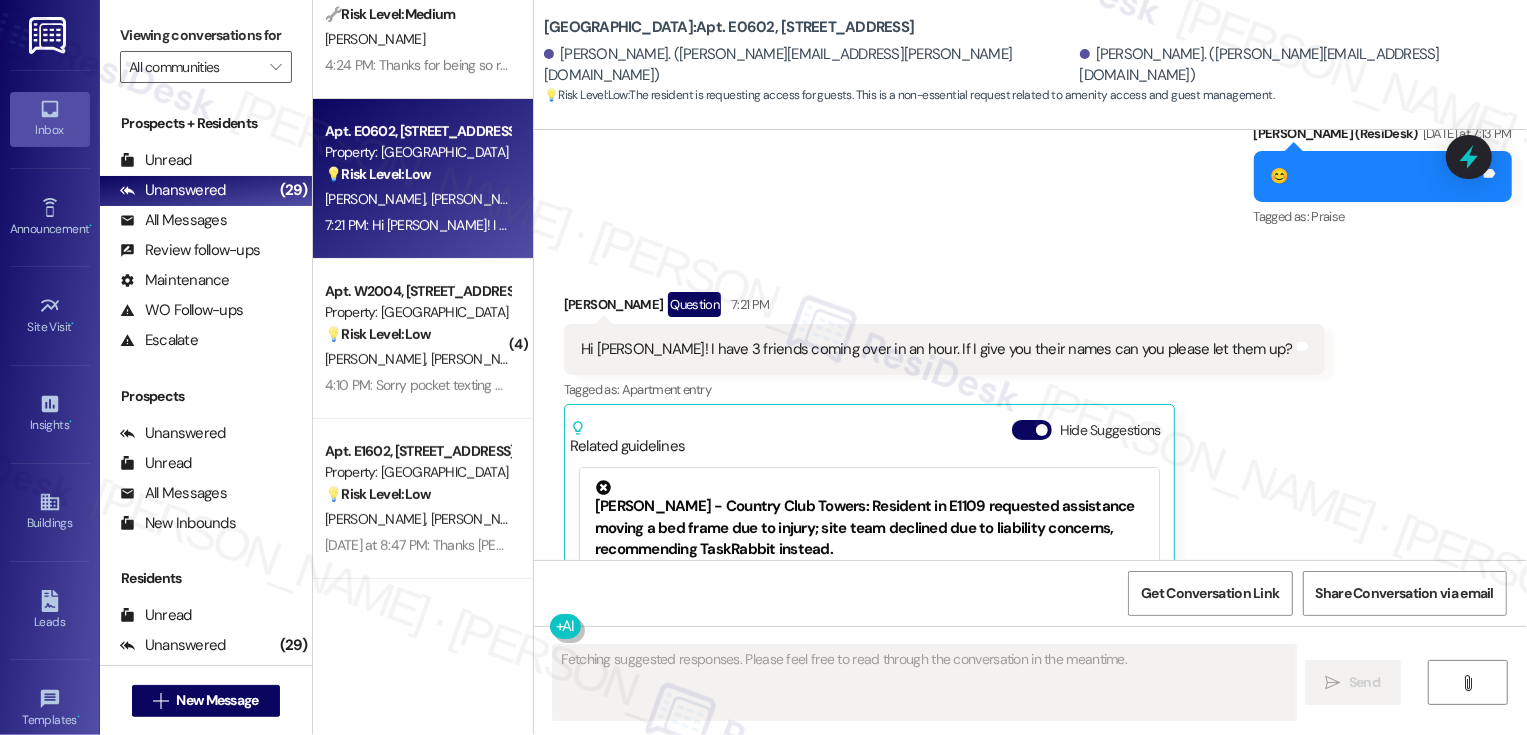 scroll, scrollTop: 1041, scrollLeft: 0, axis: vertical 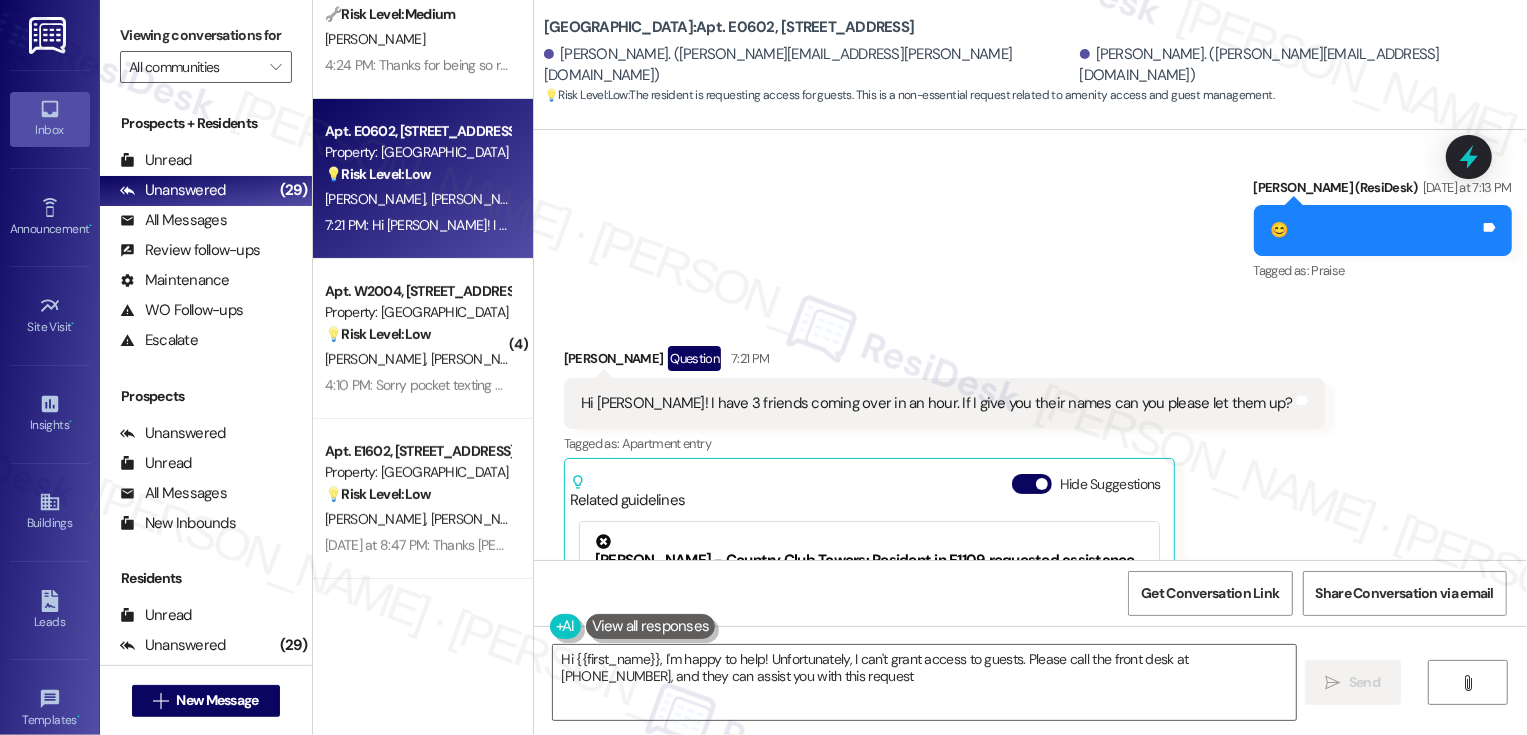 type on "Hi {{first_name}}, I'm happy to help! Unfortunately, I can't grant access to guests. Please call the front desk at [PHONE_NUMBER], and they can assist you with this request." 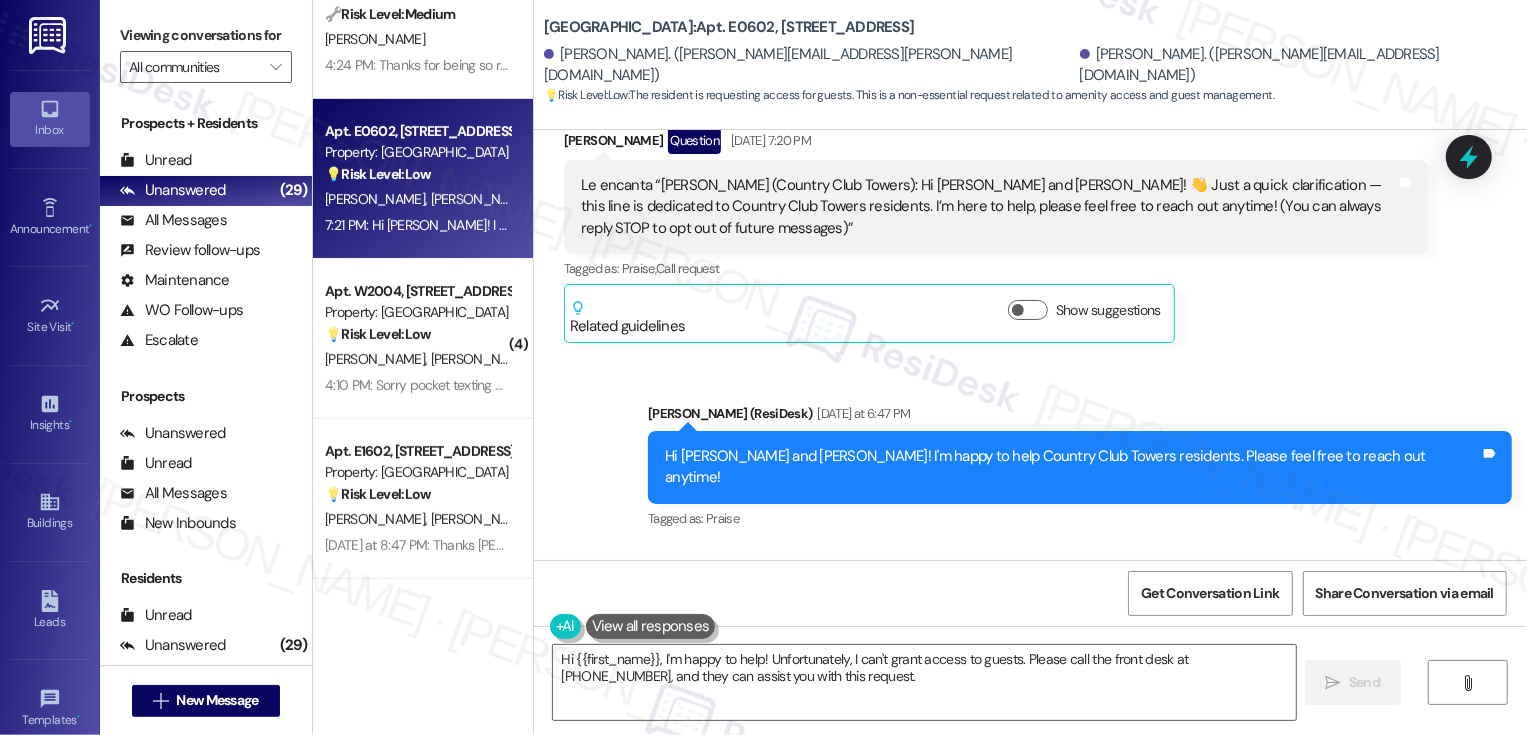 scroll, scrollTop: 383, scrollLeft: 0, axis: vertical 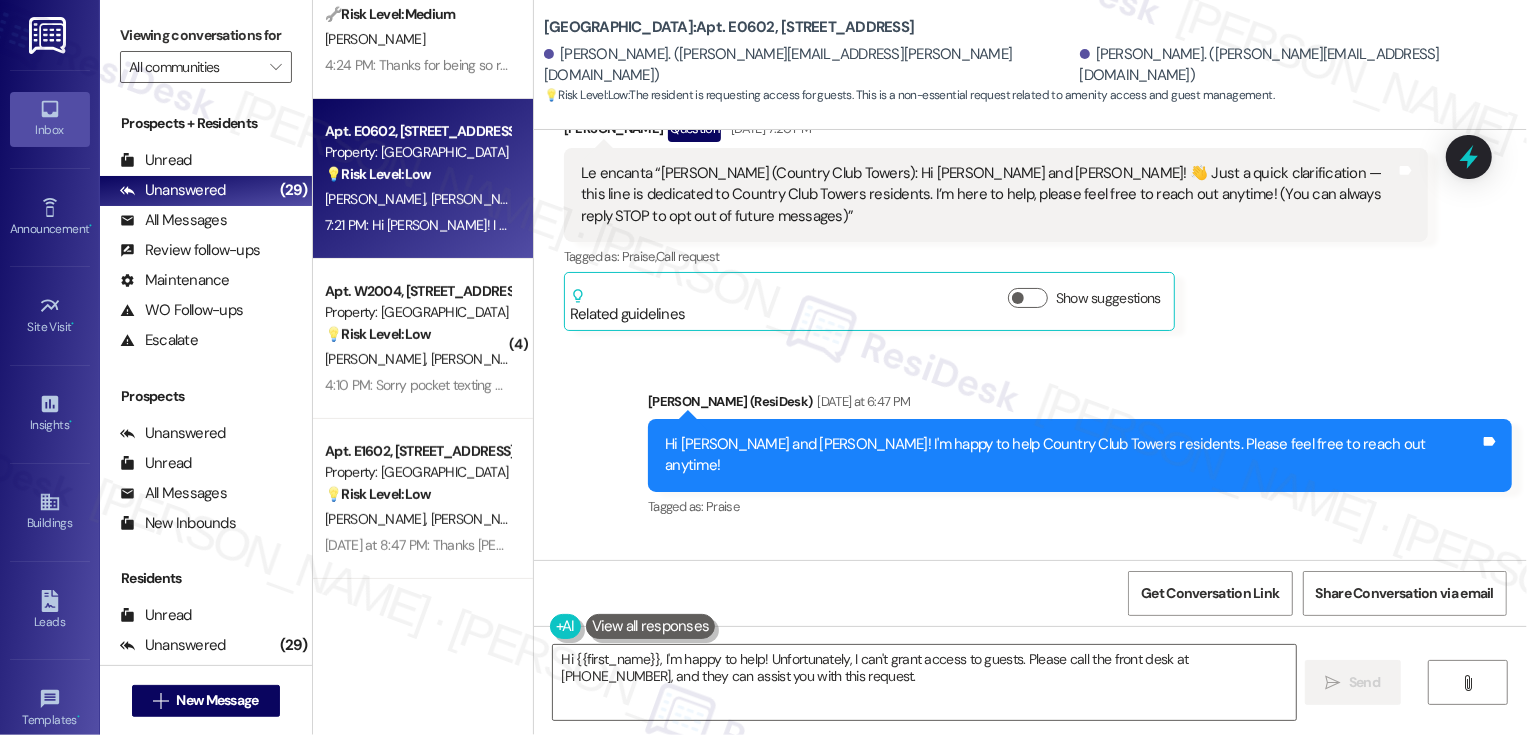 drag, startPoint x: 533, startPoint y: 23, endPoint x: 671, endPoint y: 27, distance: 138.05795 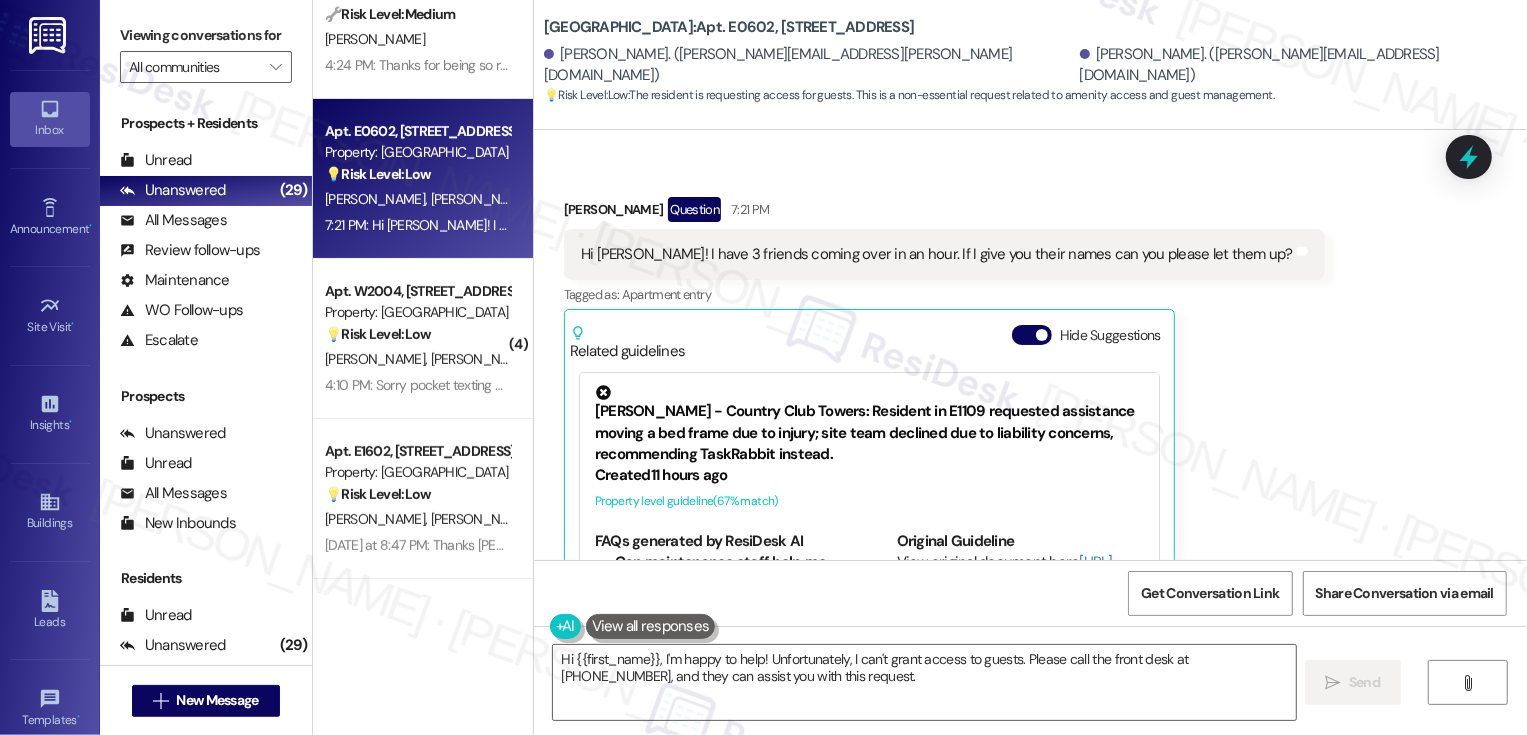 scroll, scrollTop: 1181, scrollLeft: 0, axis: vertical 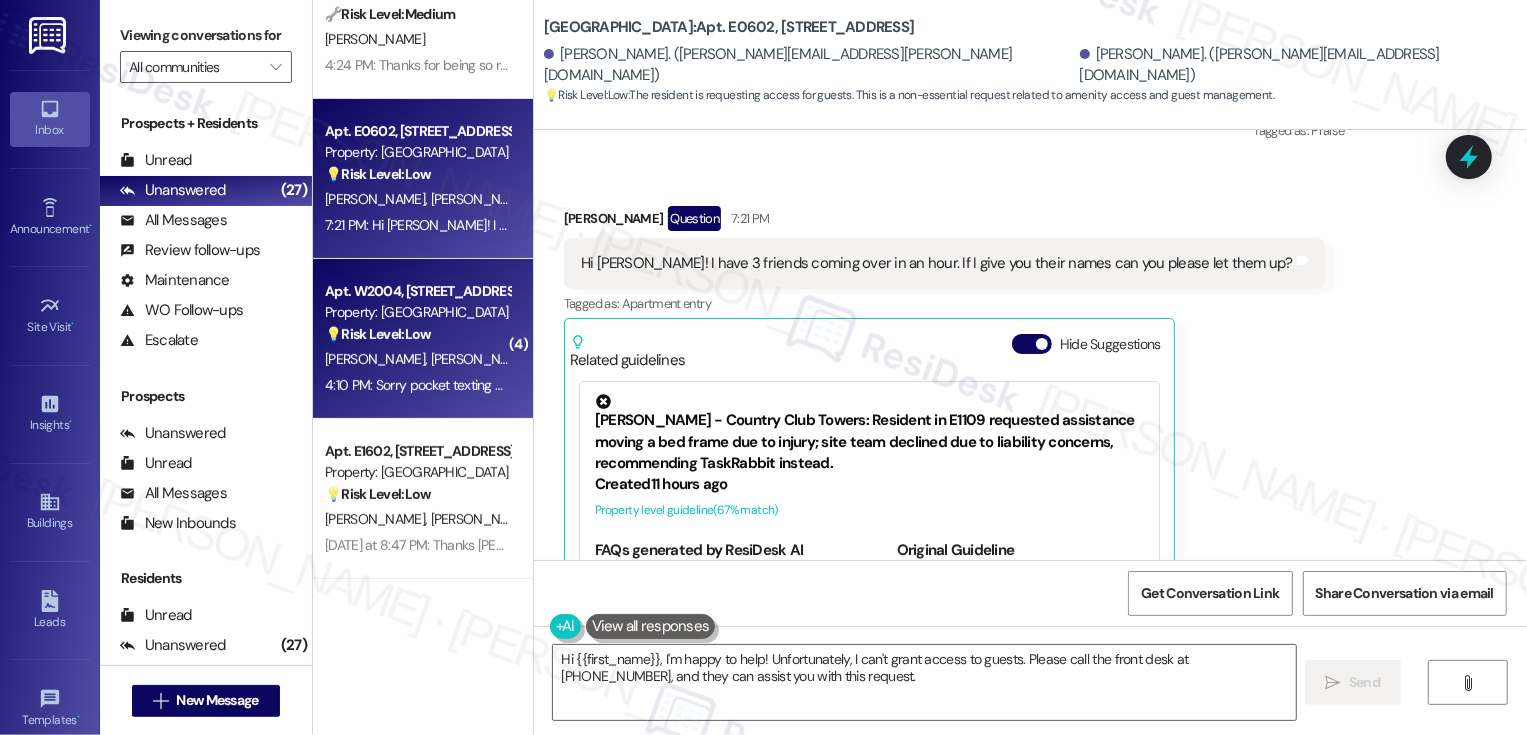 click on "💡  Risk Level:  Low The resident apologized for pocket texting, indicating the previous messages were unintentional and should be ignored. This is a non-essential communication." at bounding box center (417, 334) 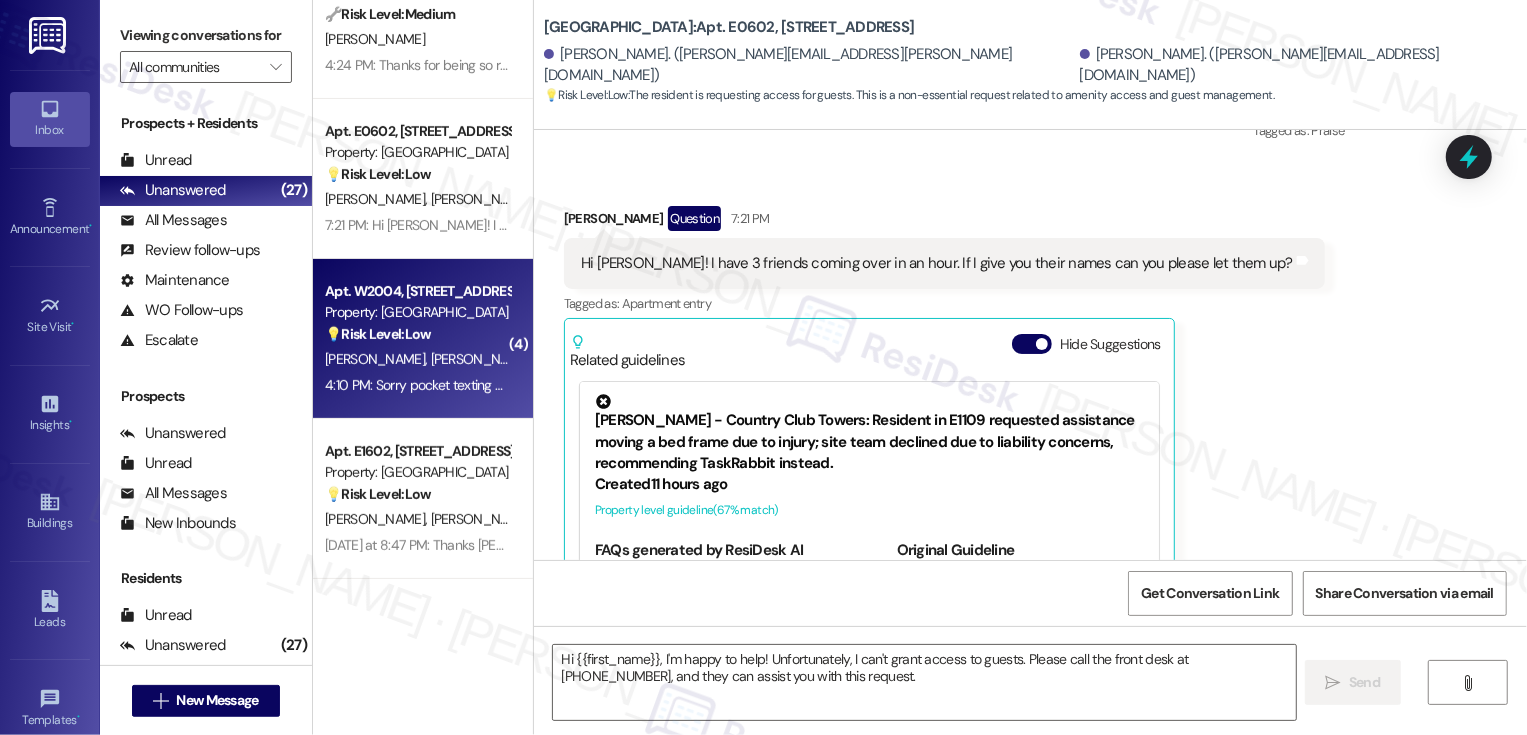 type on "Fetching suggested responses. Please feel free to read through the conversation in the meantime." 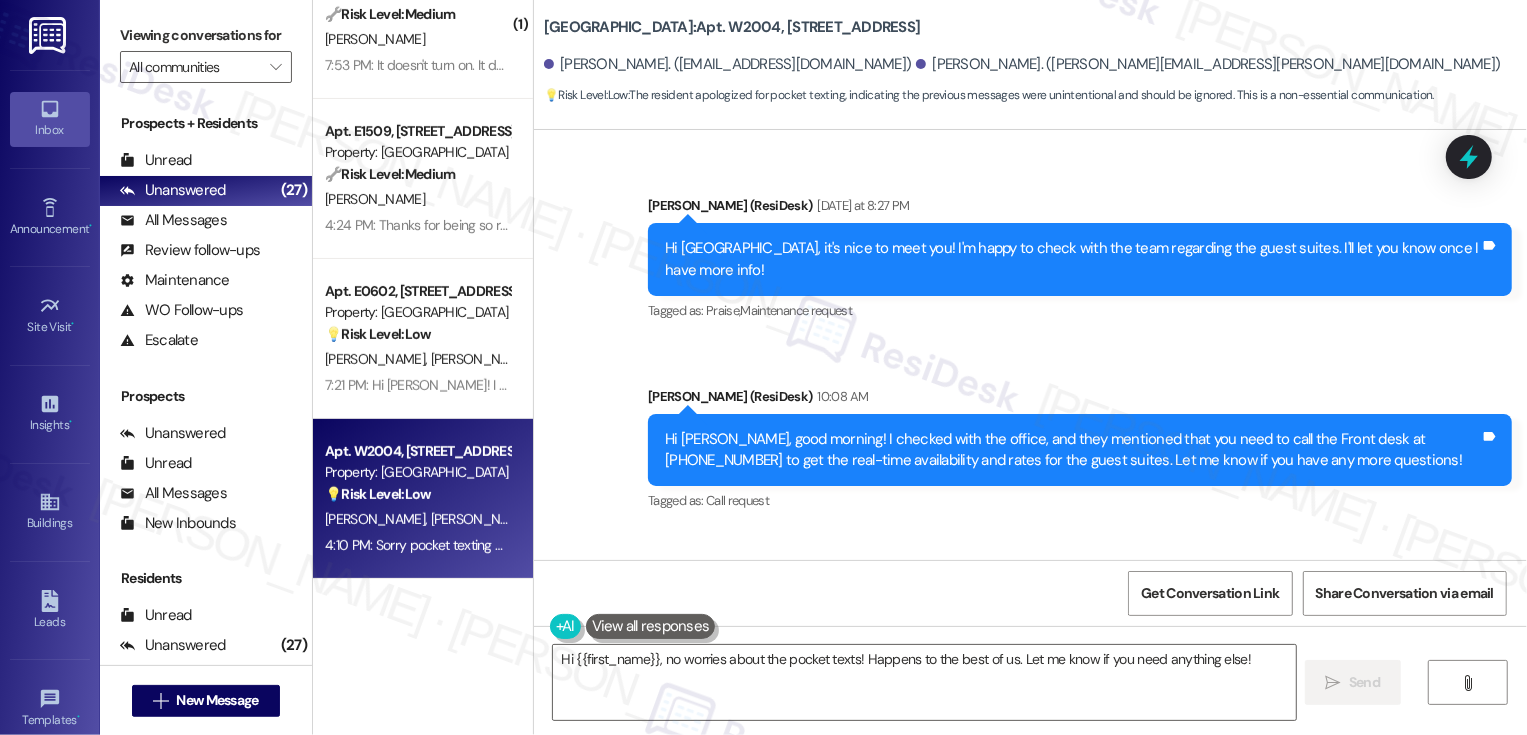 scroll, scrollTop: 1171, scrollLeft: 0, axis: vertical 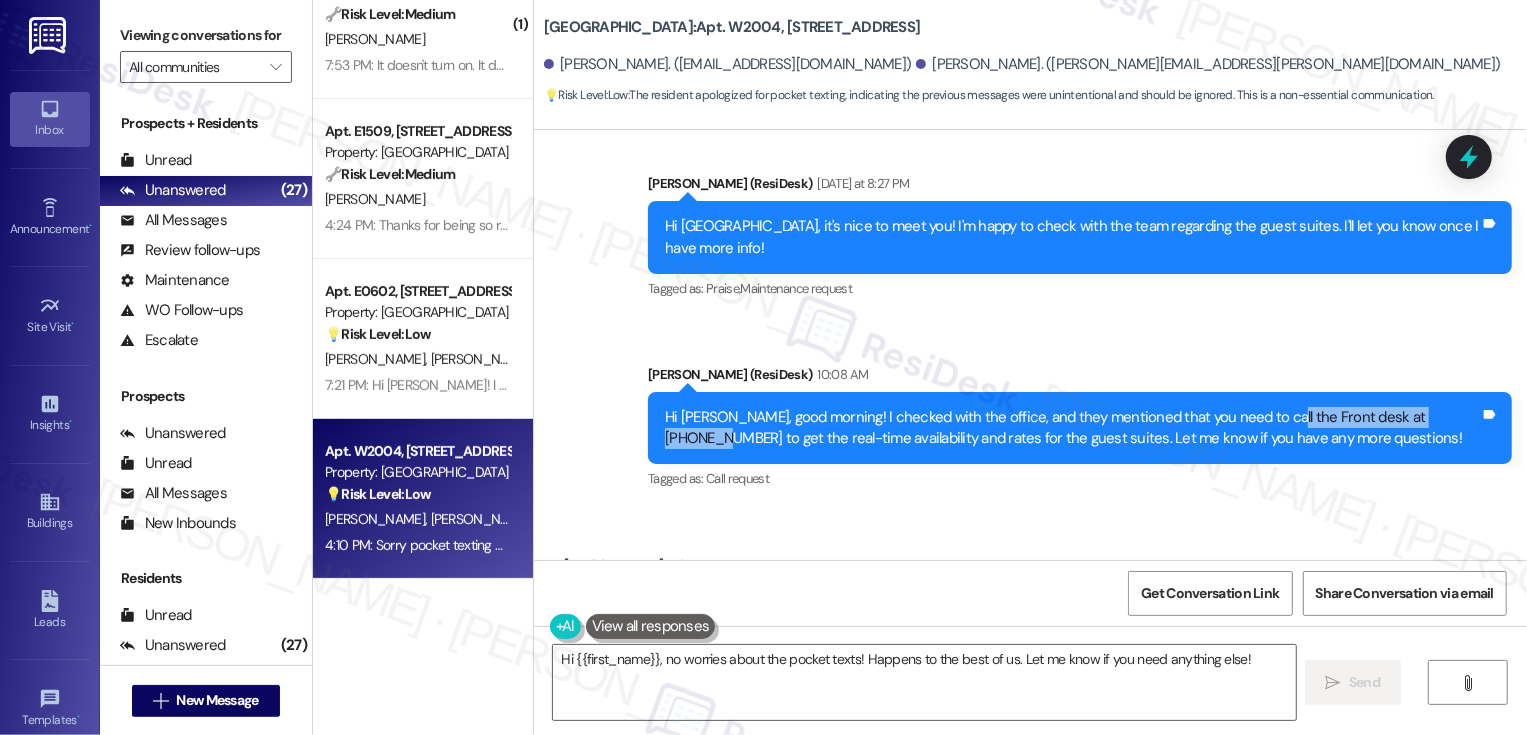 drag, startPoint x: 1244, startPoint y: 458, endPoint x: 1435, endPoint y: 462, distance: 191.04189 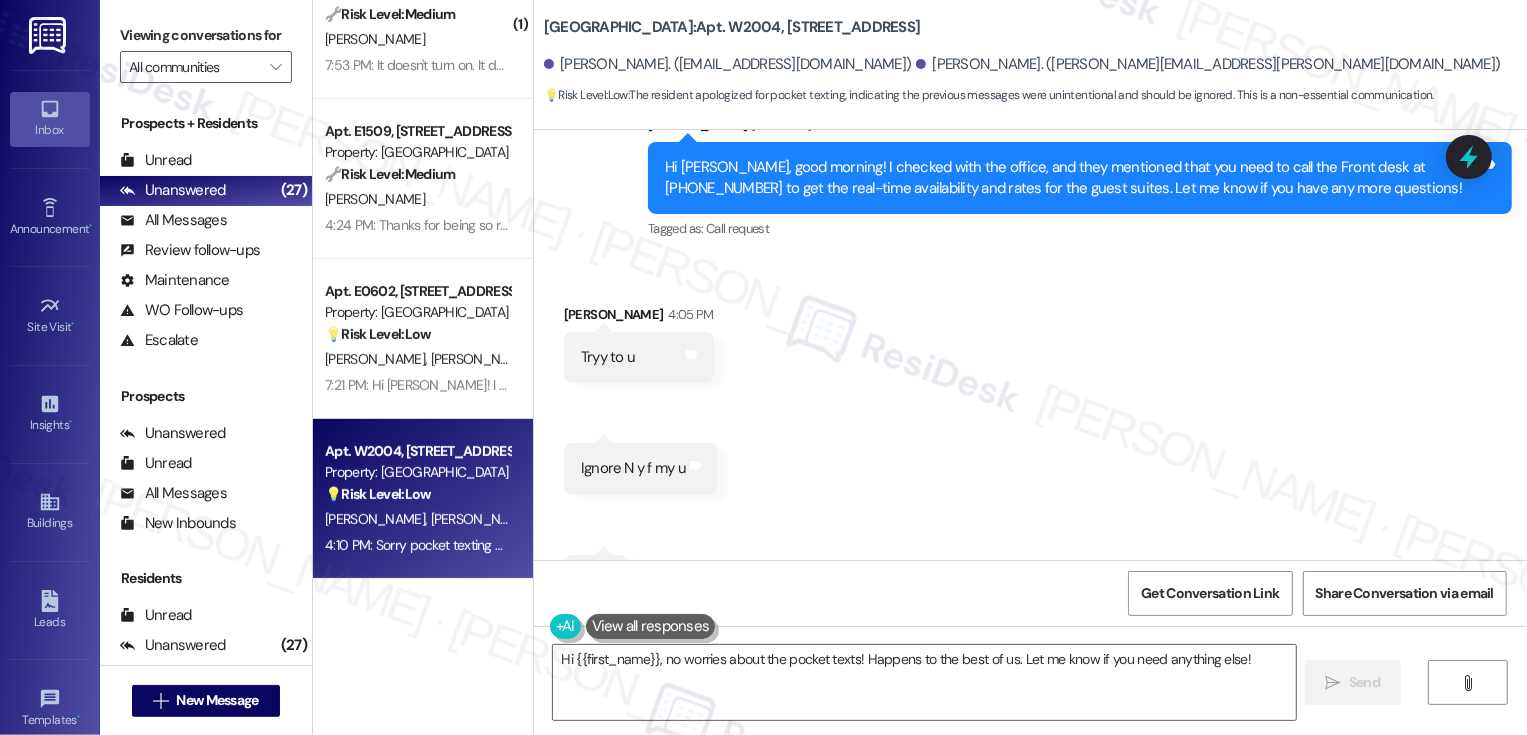 scroll, scrollTop: 1399, scrollLeft: 0, axis: vertical 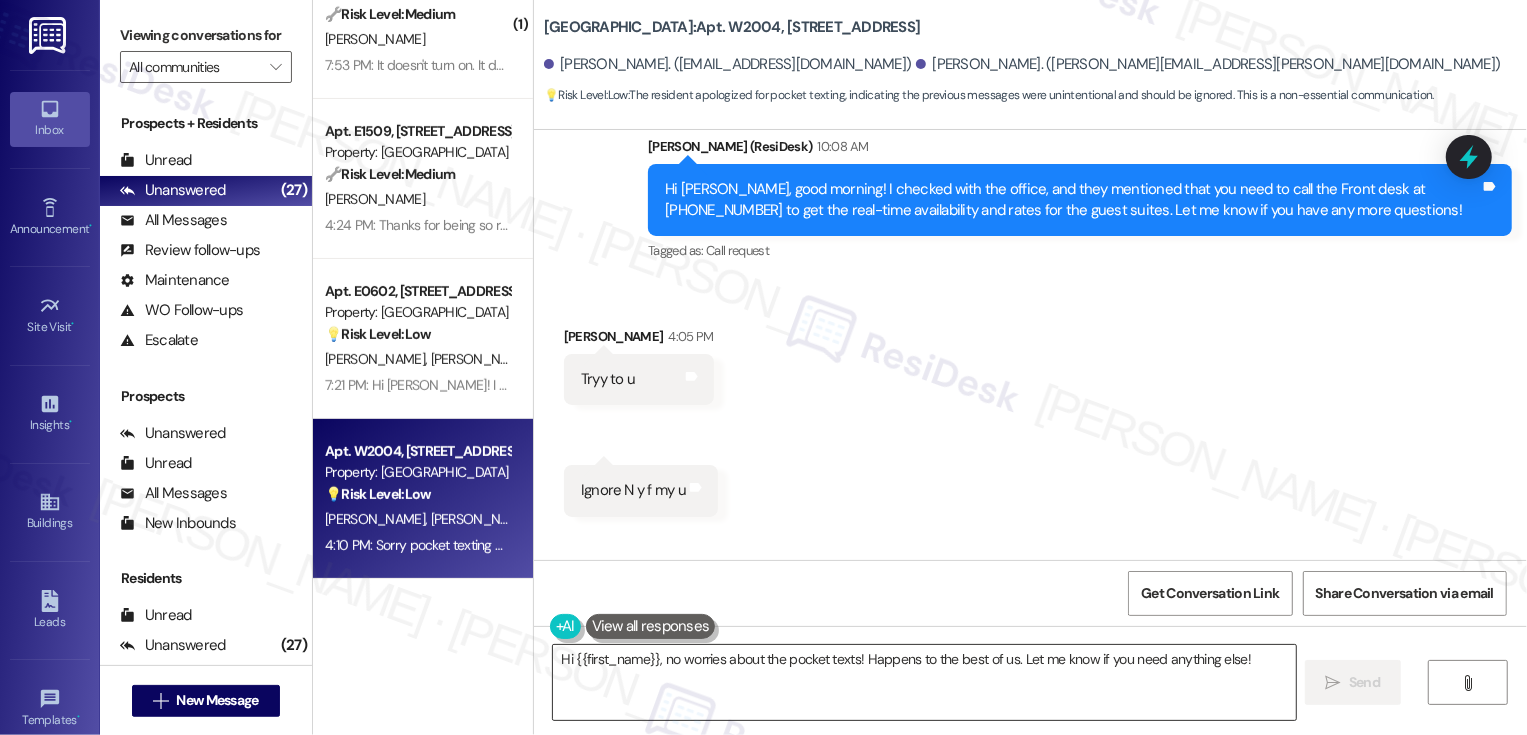 click on "Hi {{first_name}}, no worries about the pocket texts! Happens to the best of us. Let me know if you need anything else!" at bounding box center (924, 682) 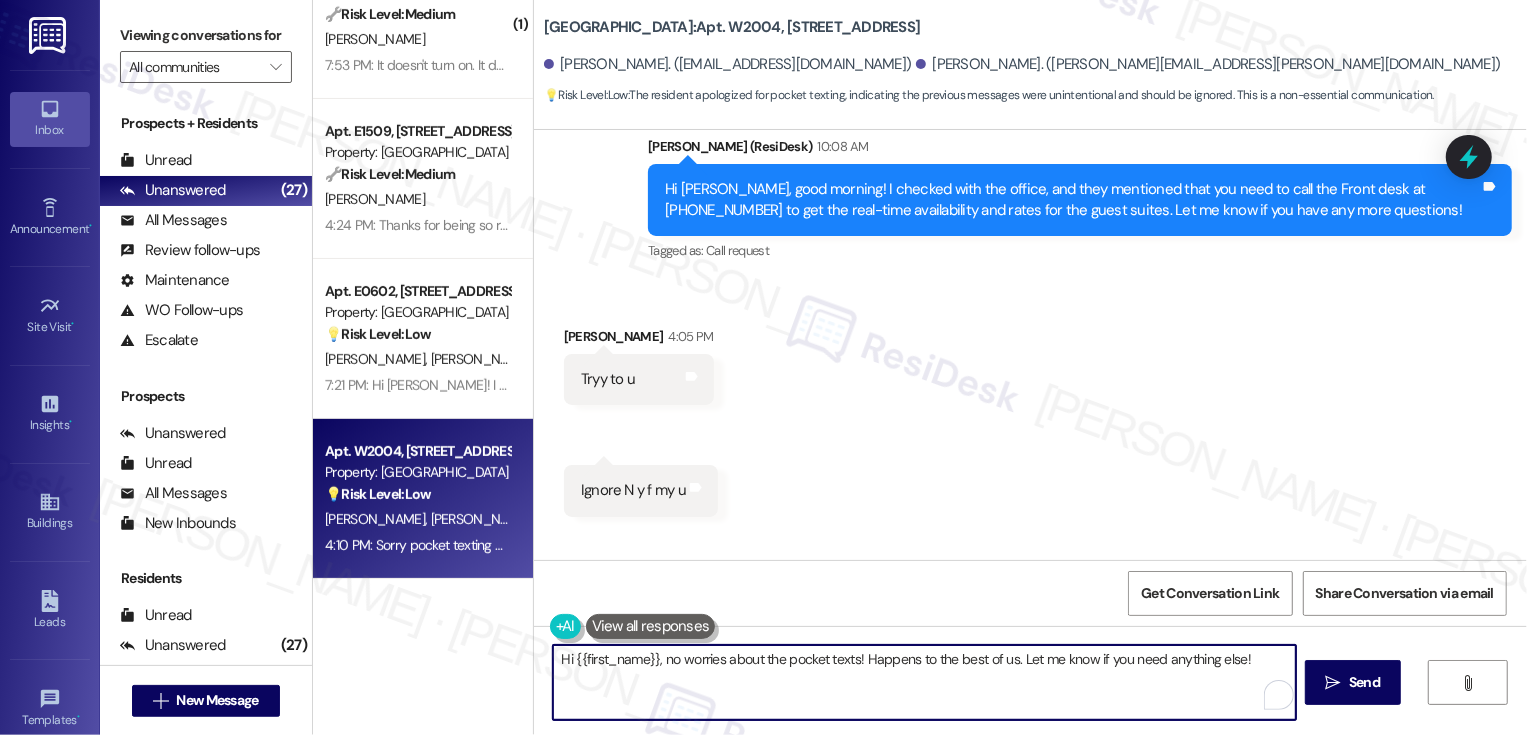 drag, startPoint x: 662, startPoint y: 661, endPoint x: 544, endPoint y: 659, distance: 118.016945 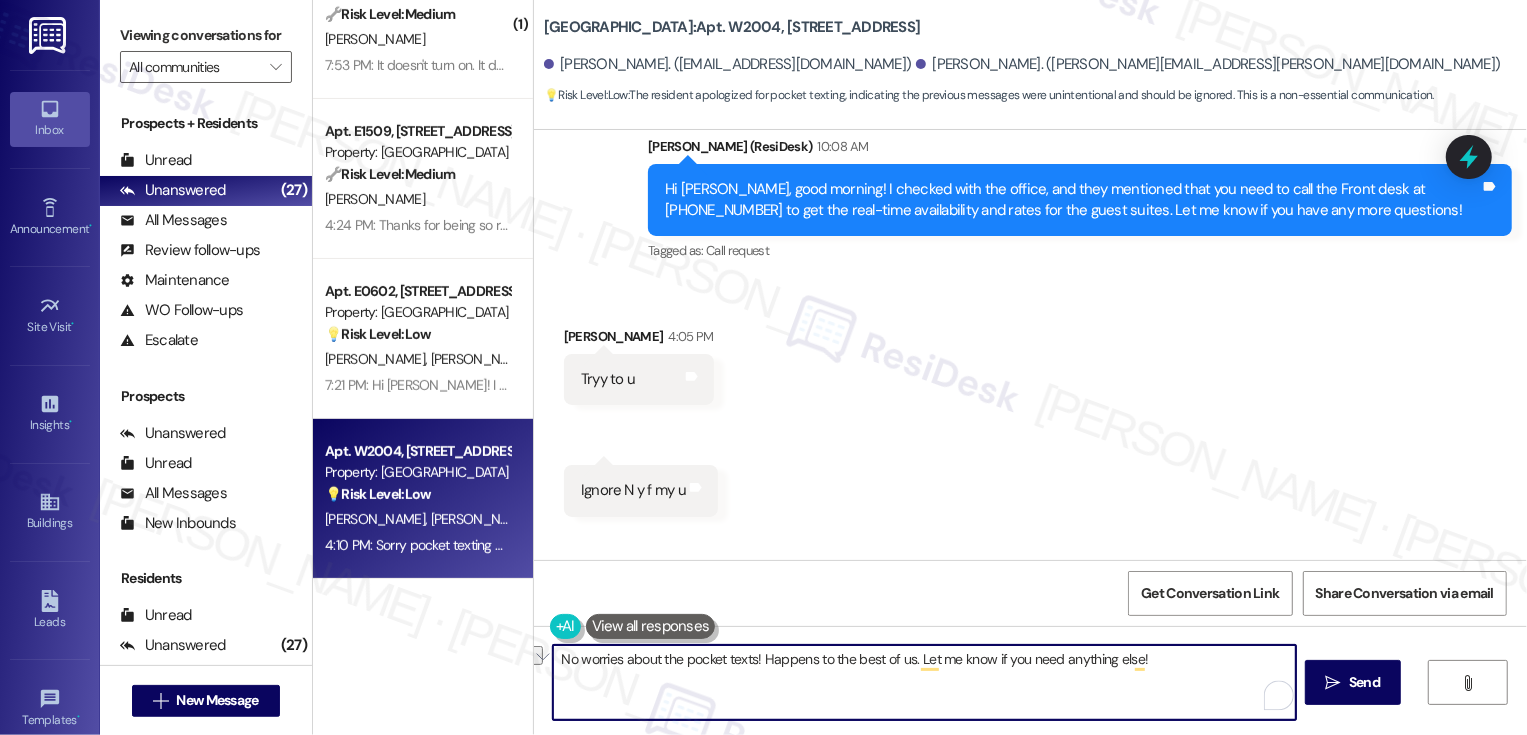 drag, startPoint x: 613, startPoint y: 659, endPoint x: 1144, endPoint y: 683, distance: 531.5421 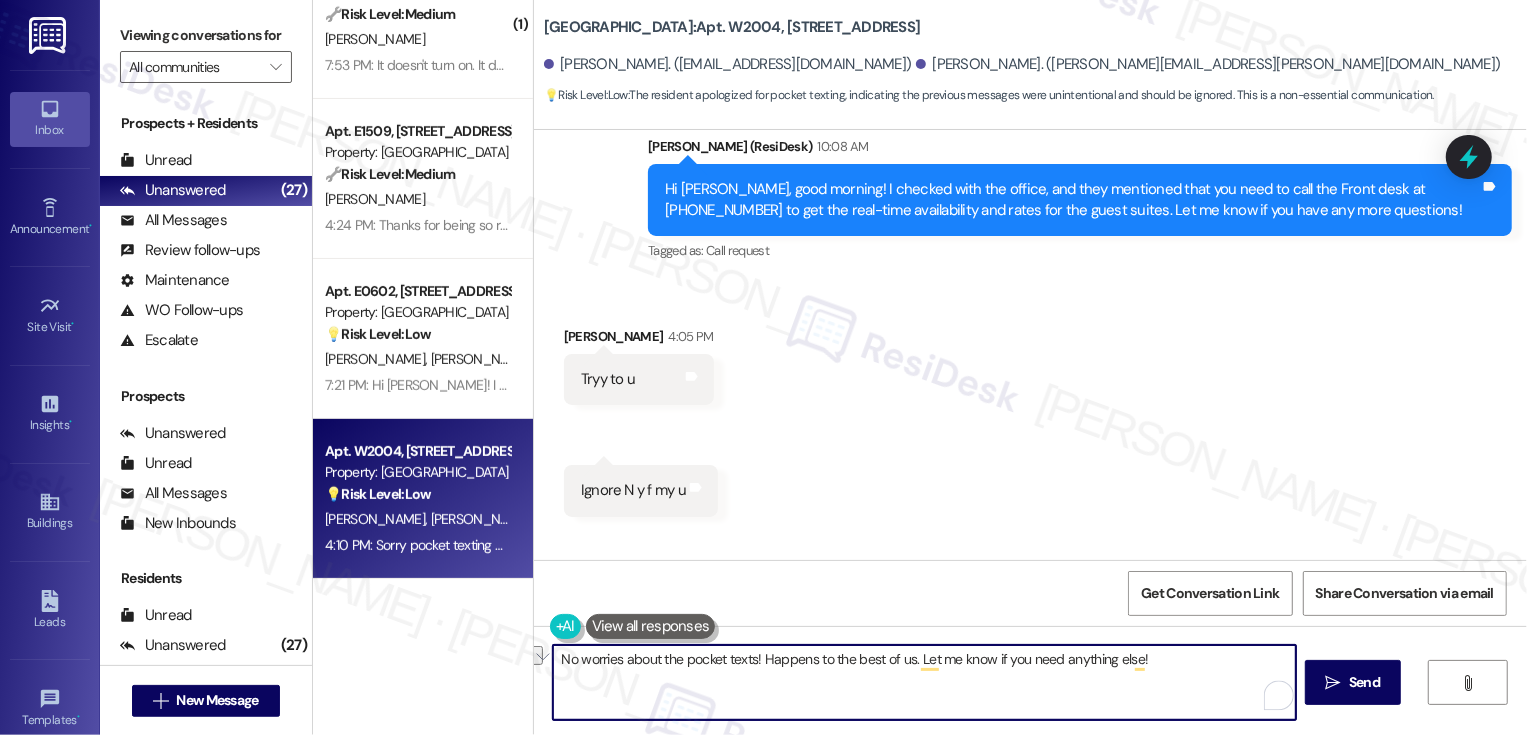 click on "No worries about the pocket texts! Happens to the best of us. Let me know if you need anything else!" at bounding box center (924, 682) 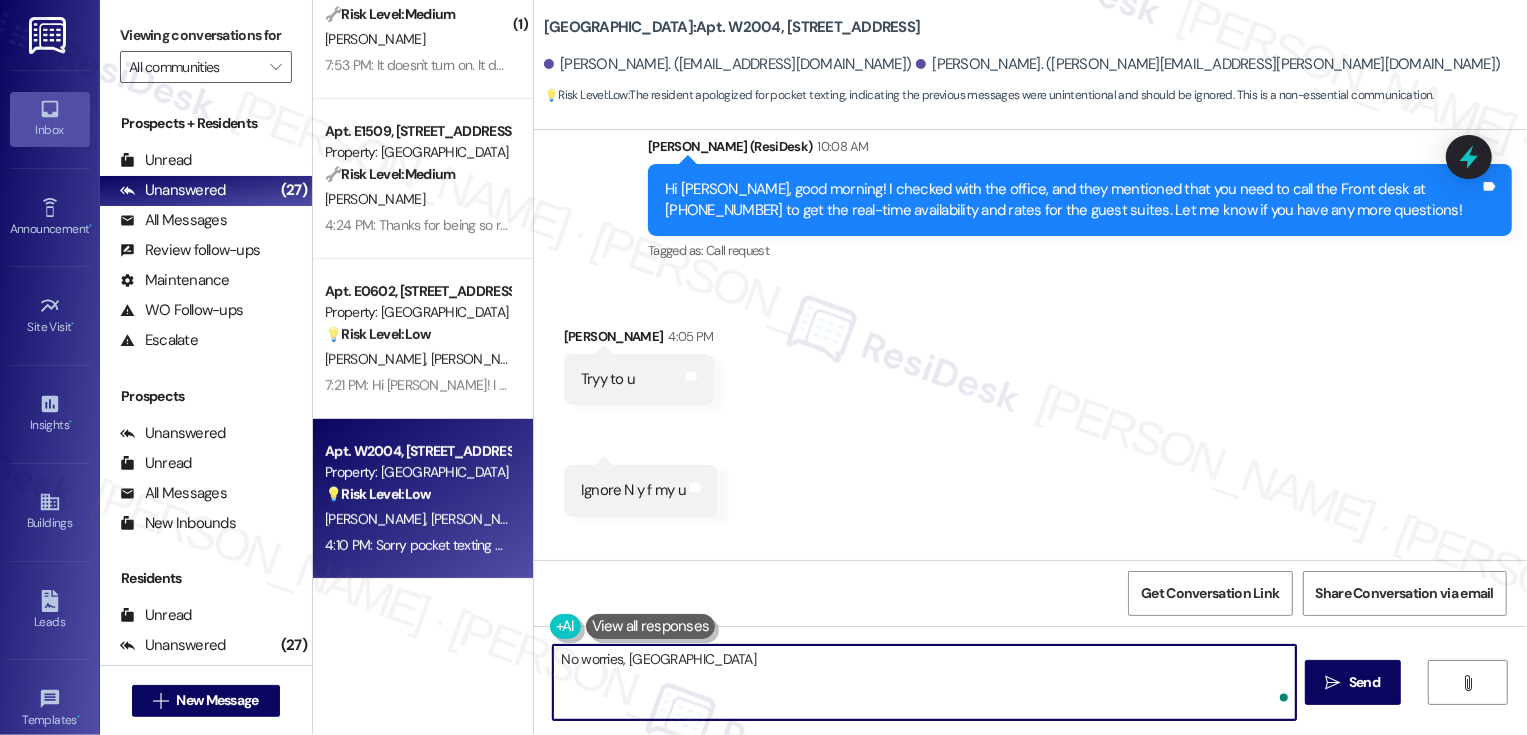 type on "No worries, [GEOGRAPHIC_DATA]!" 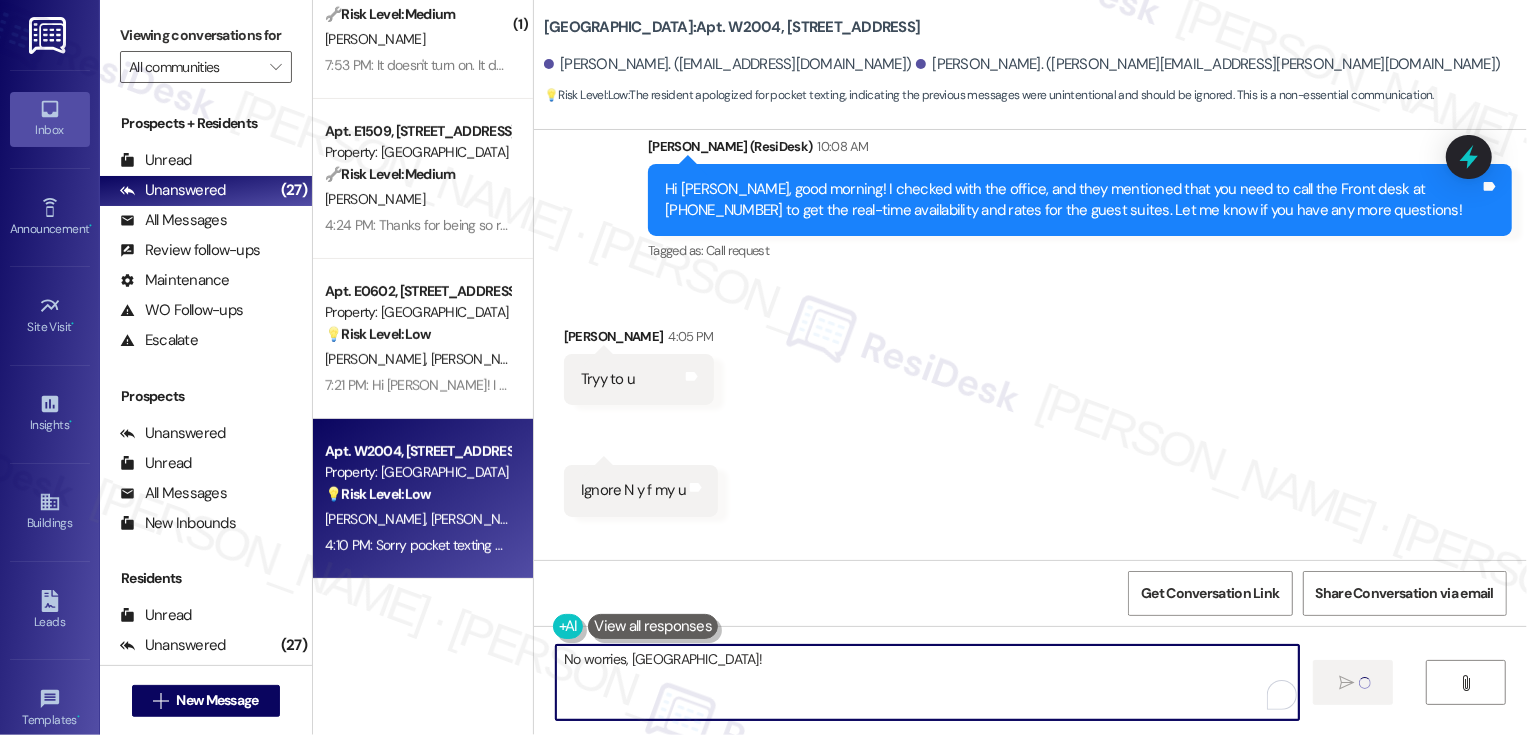 type 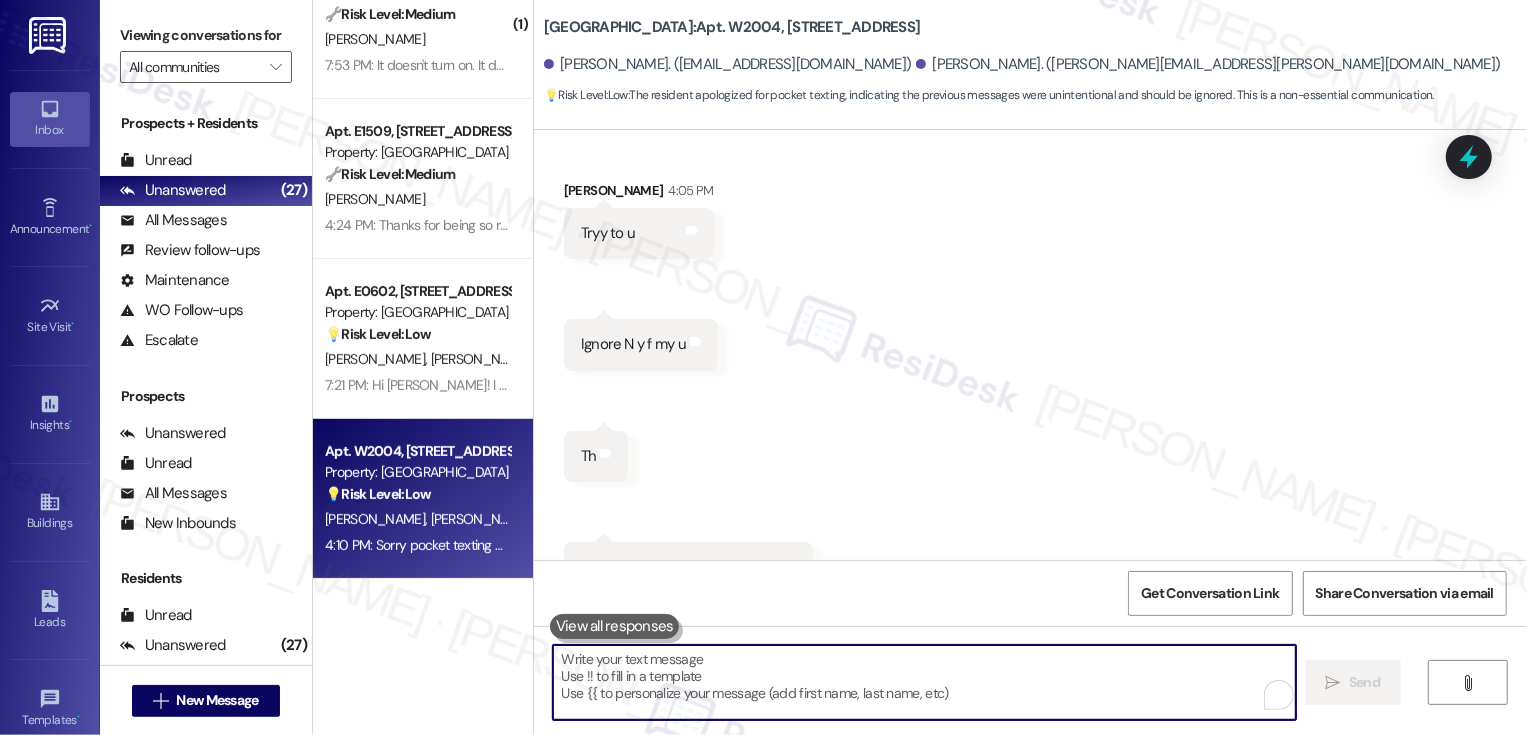 scroll, scrollTop: 1635, scrollLeft: 0, axis: vertical 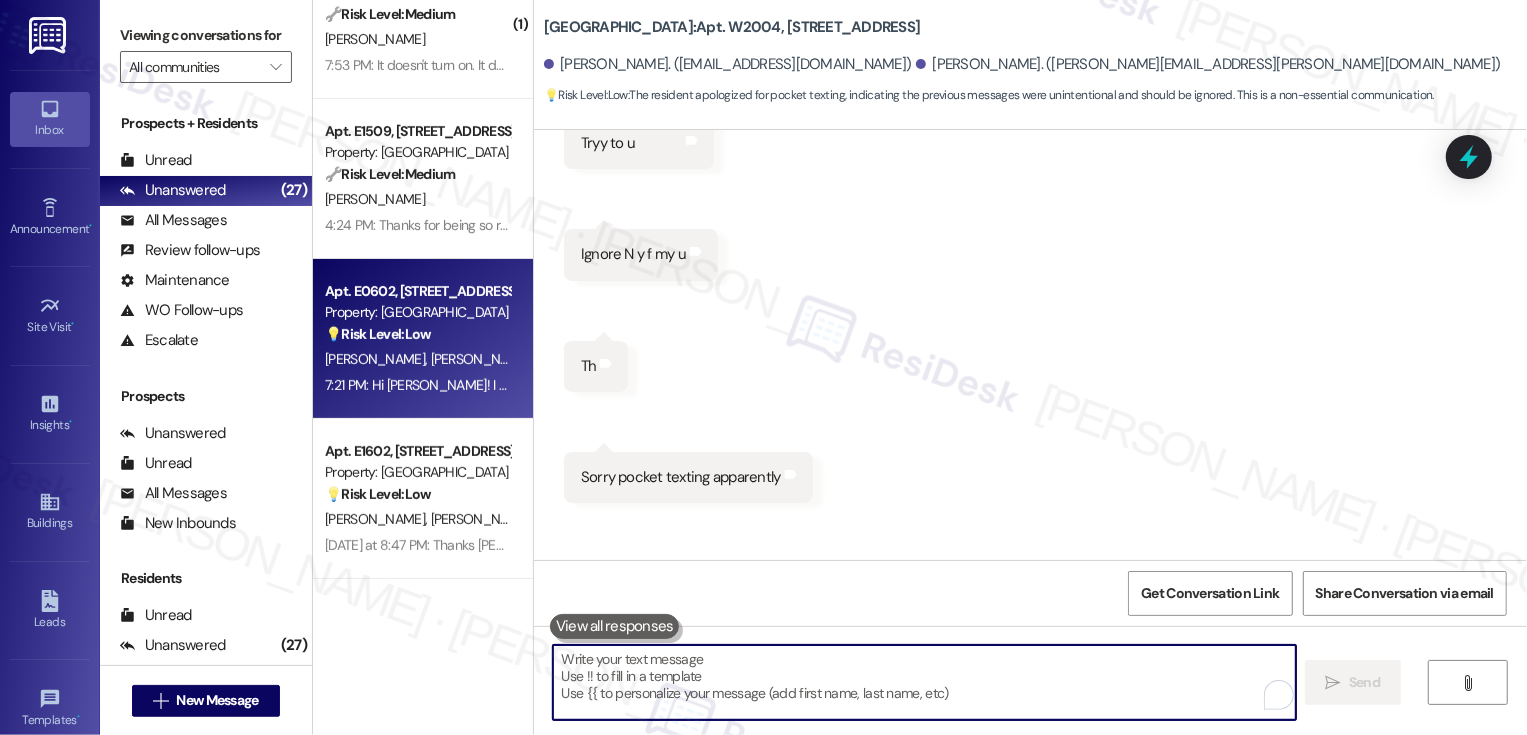 click on "💡  Risk Level:  Low The resident is requesting access for guests. This is a non-essential request related to amenity access and guest management." at bounding box center (417, 334) 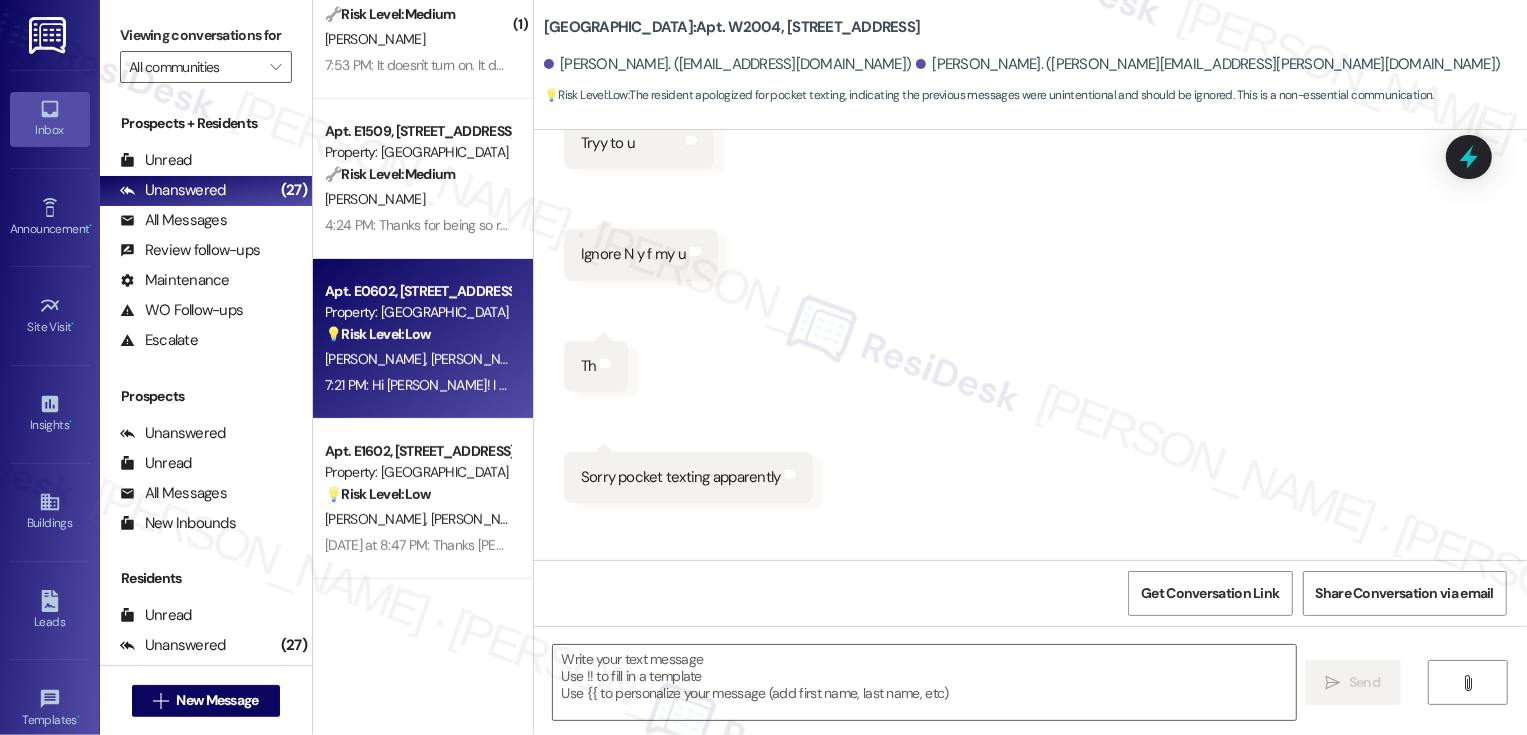 type on "Fetching suggested responses. Please feel free to read through the conversation in the meantime." 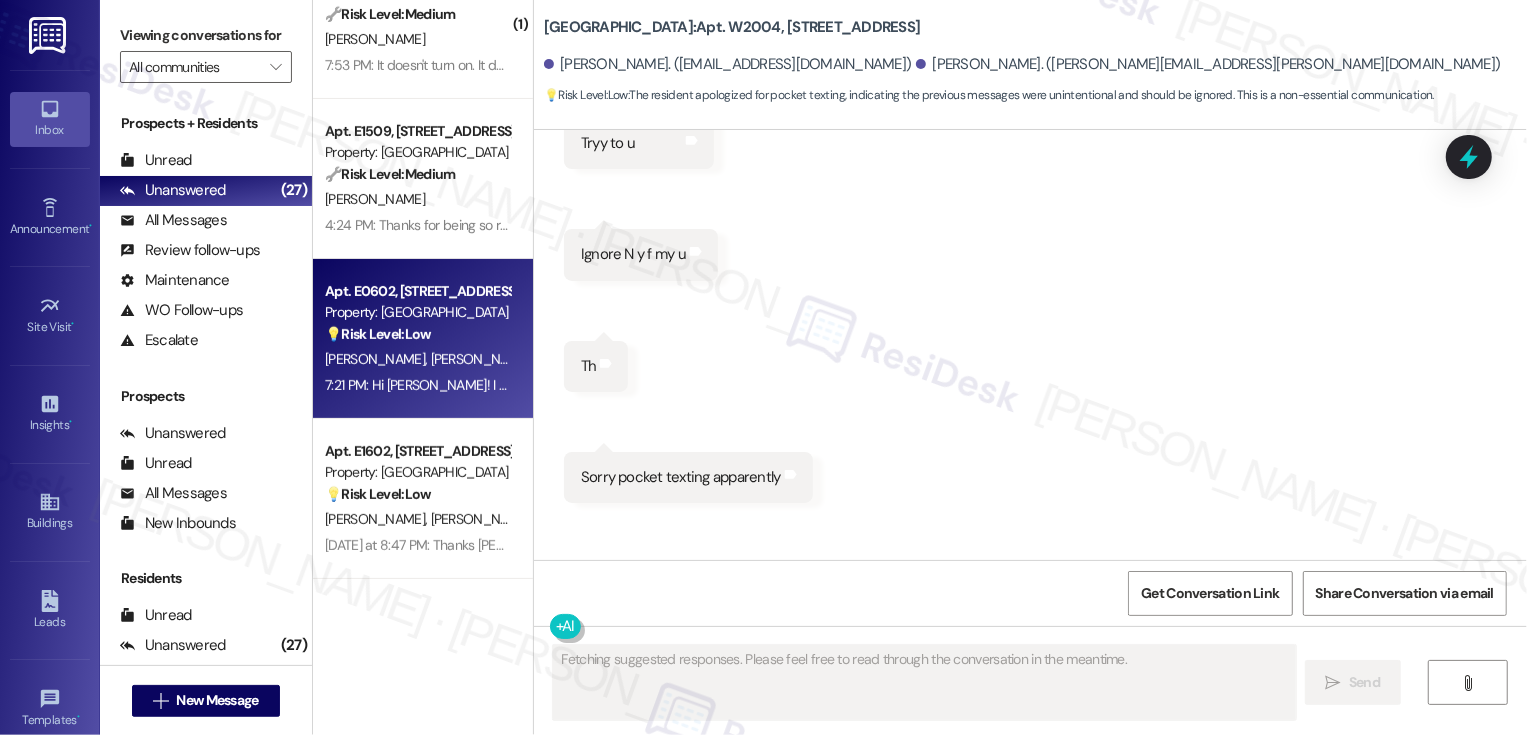 click on "💡  Risk Level:  Low The resident is requesting access for guests. This is a non-essential request related to amenity access and guest management." at bounding box center [417, 334] 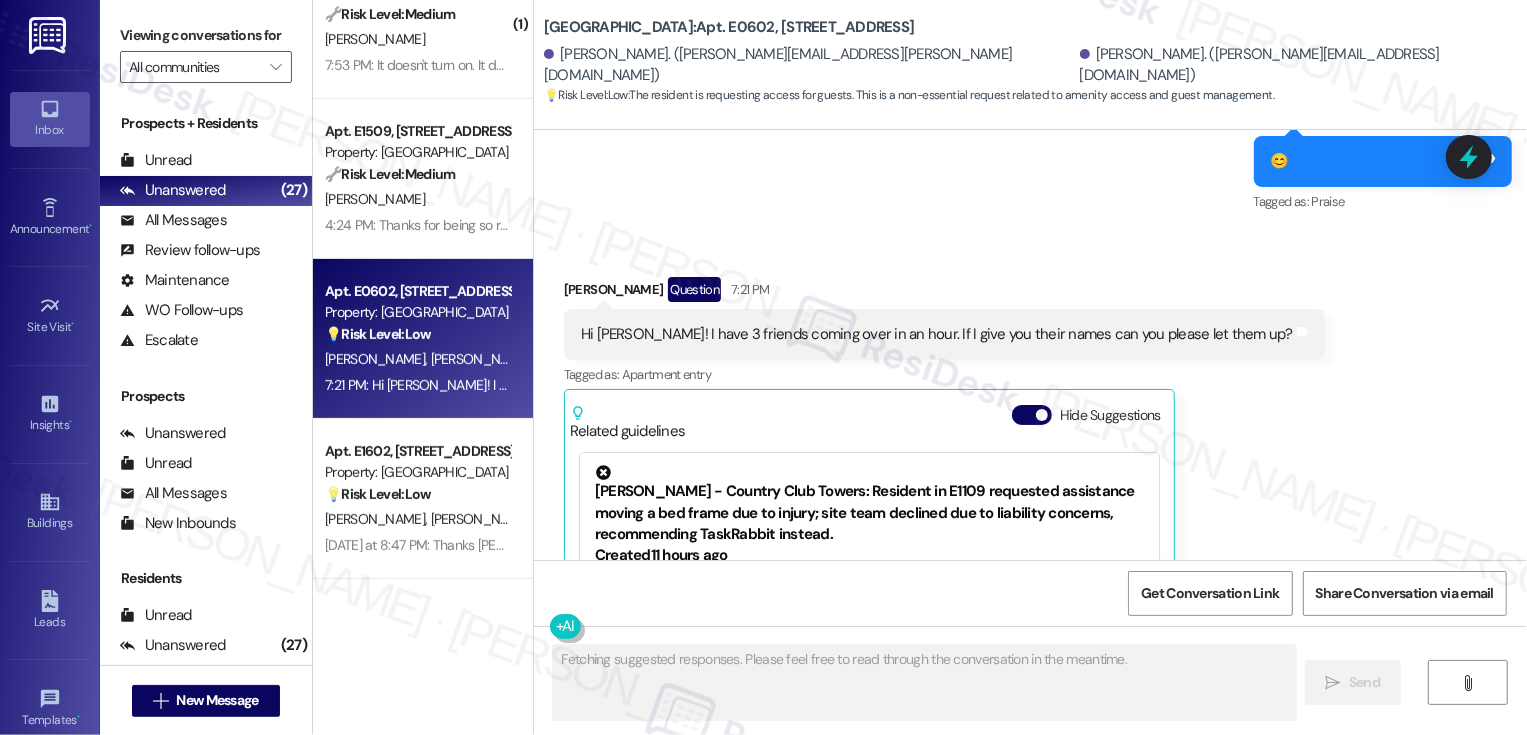 scroll, scrollTop: 1105, scrollLeft: 0, axis: vertical 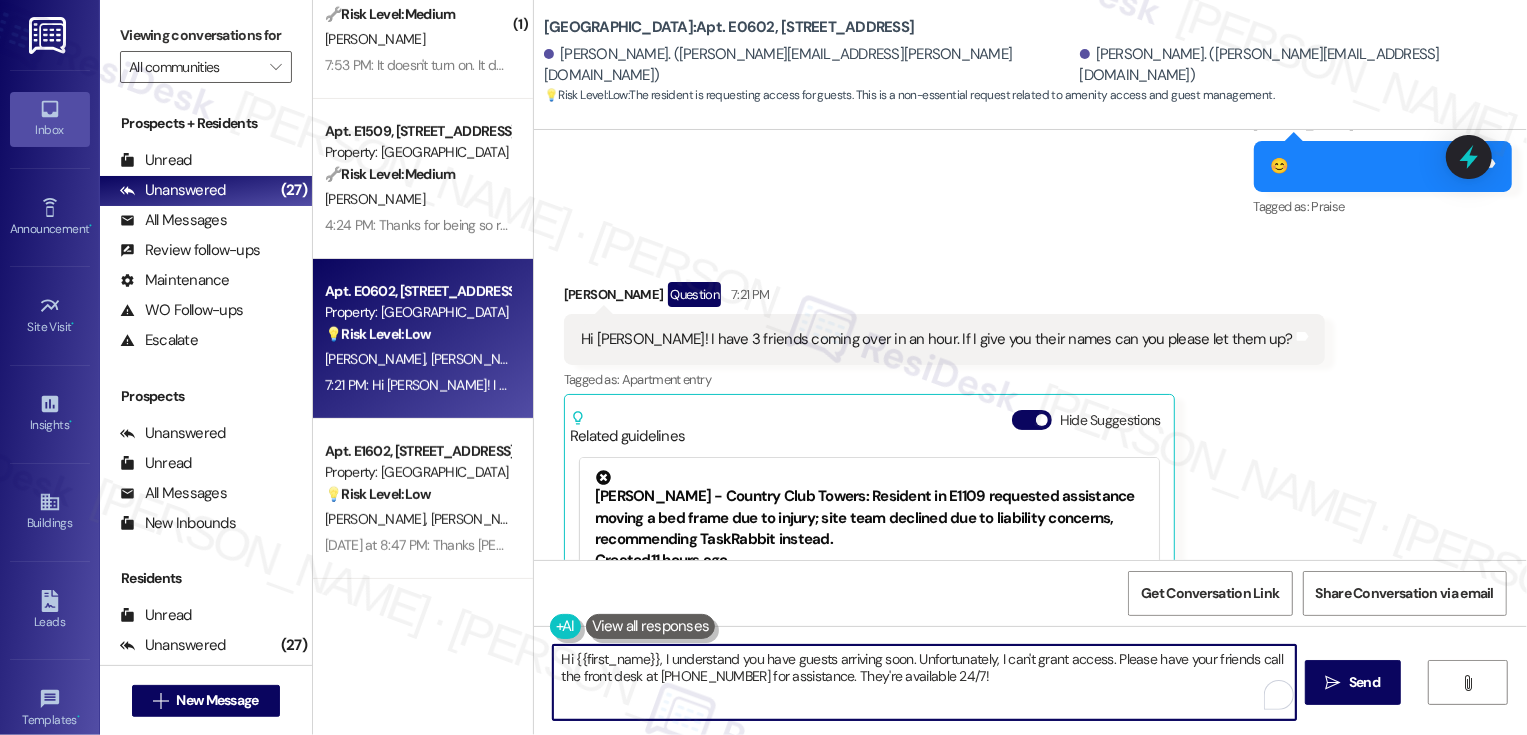 drag, startPoint x: 907, startPoint y: 659, endPoint x: 652, endPoint y: 658, distance: 255.00197 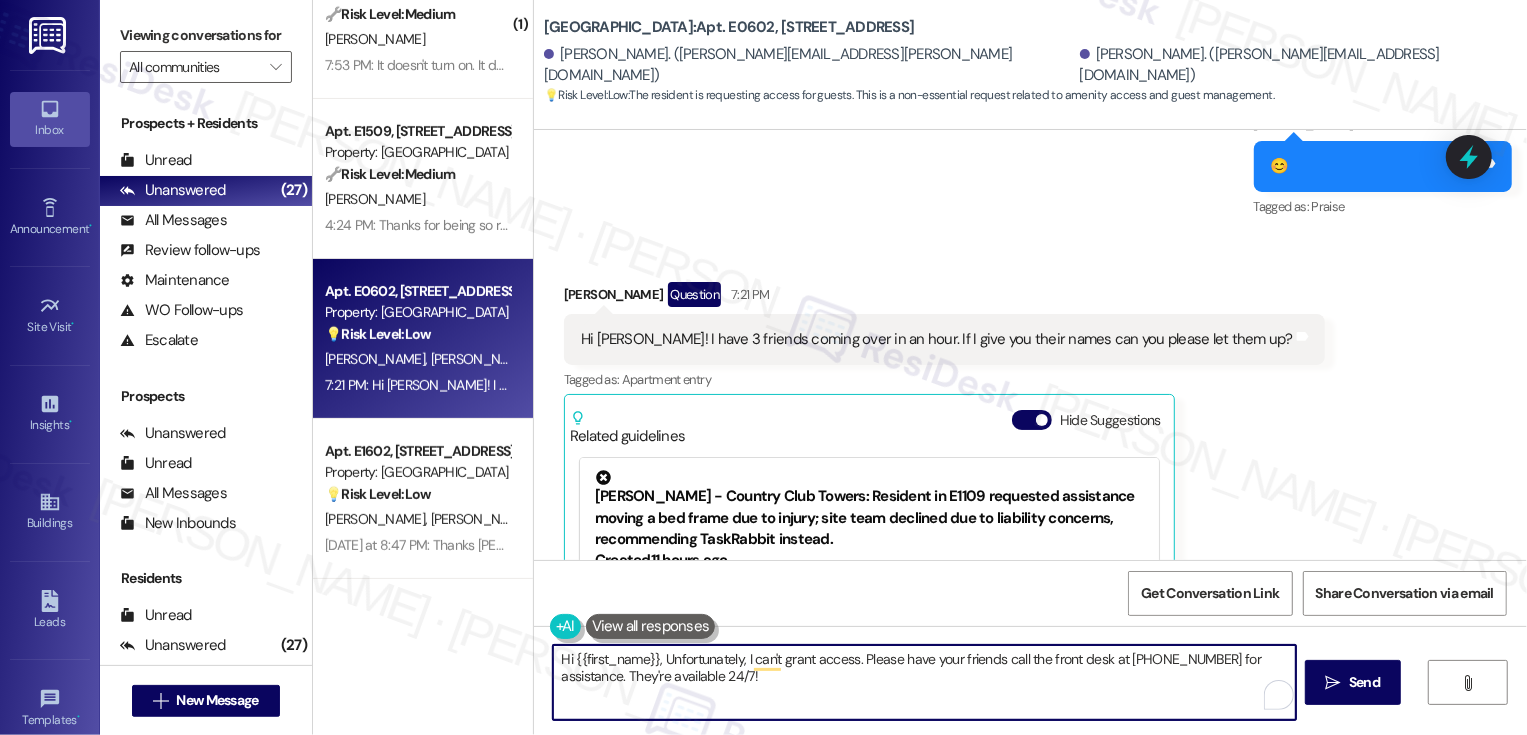 click on "Hi {{first_name}}, Unfortunately, I can't grant access. Please have your friends call the front desk at [PHONE_NUMBER] for assistance. They're available 24/7!" at bounding box center (924, 682) 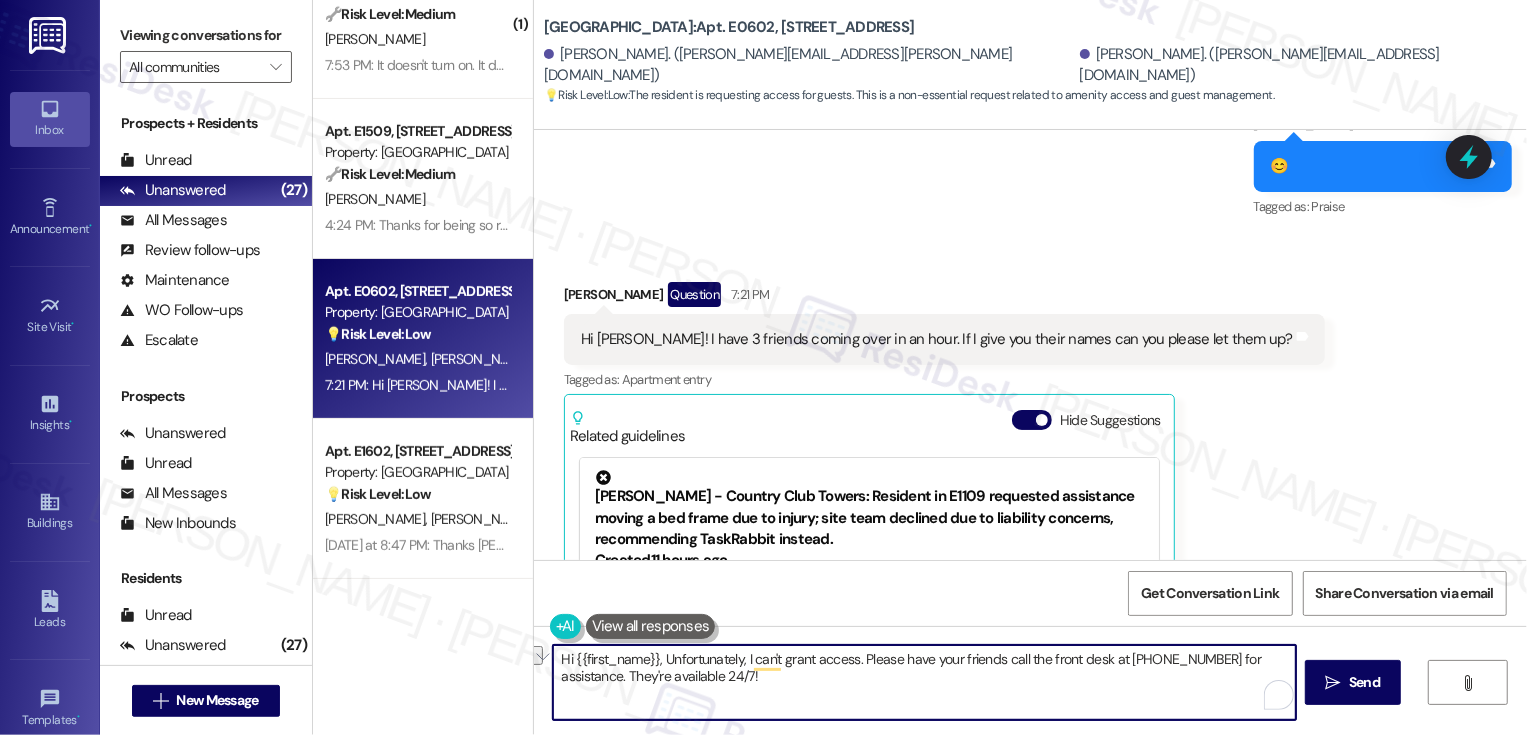 drag, startPoint x: 894, startPoint y: 660, endPoint x: 993, endPoint y: 656, distance: 99.08077 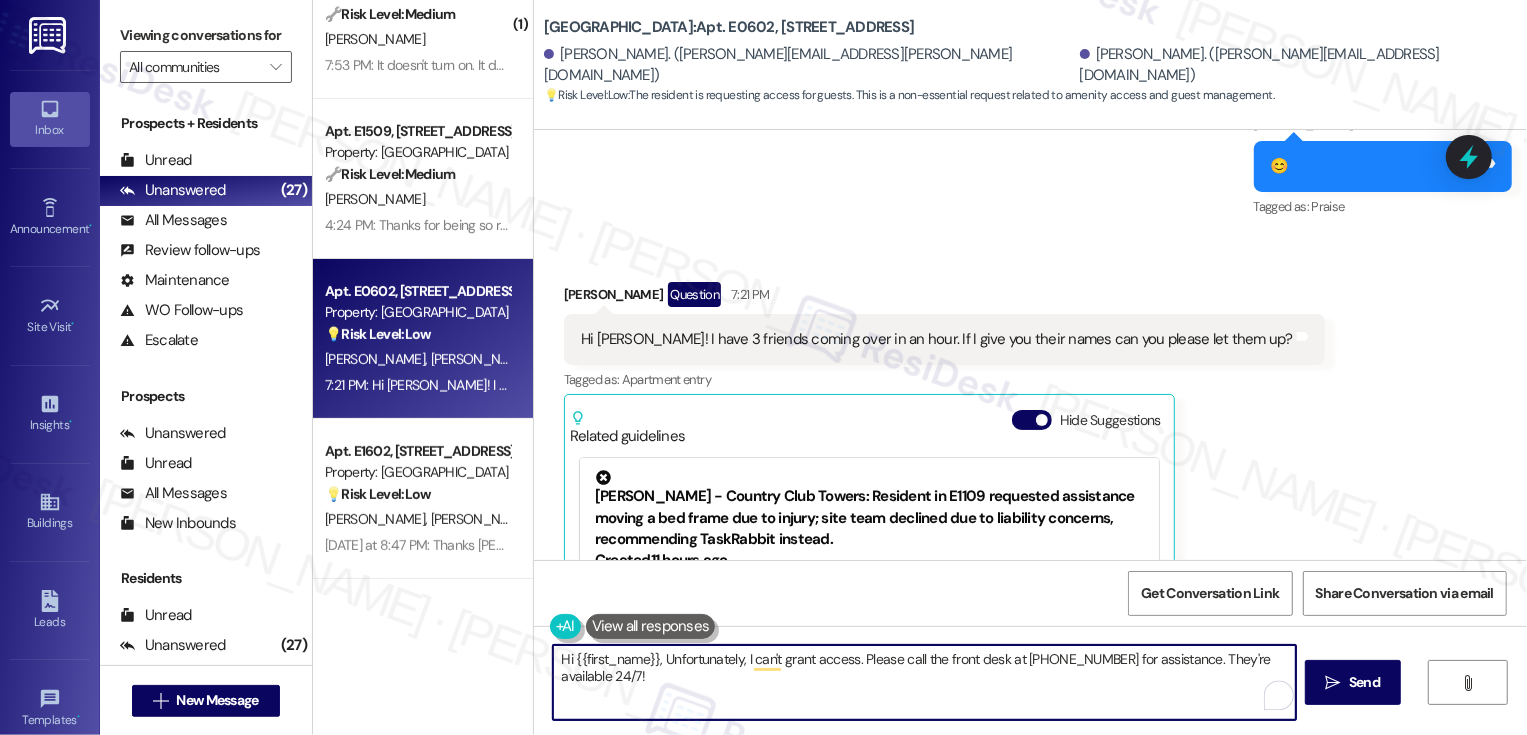 click on "Hi {{first_name}}, Unfortunately, I can't grant access. Please call the front desk at [PHONE_NUMBER] for assistance. They're available 24/7!" at bounding box center (924, 682) 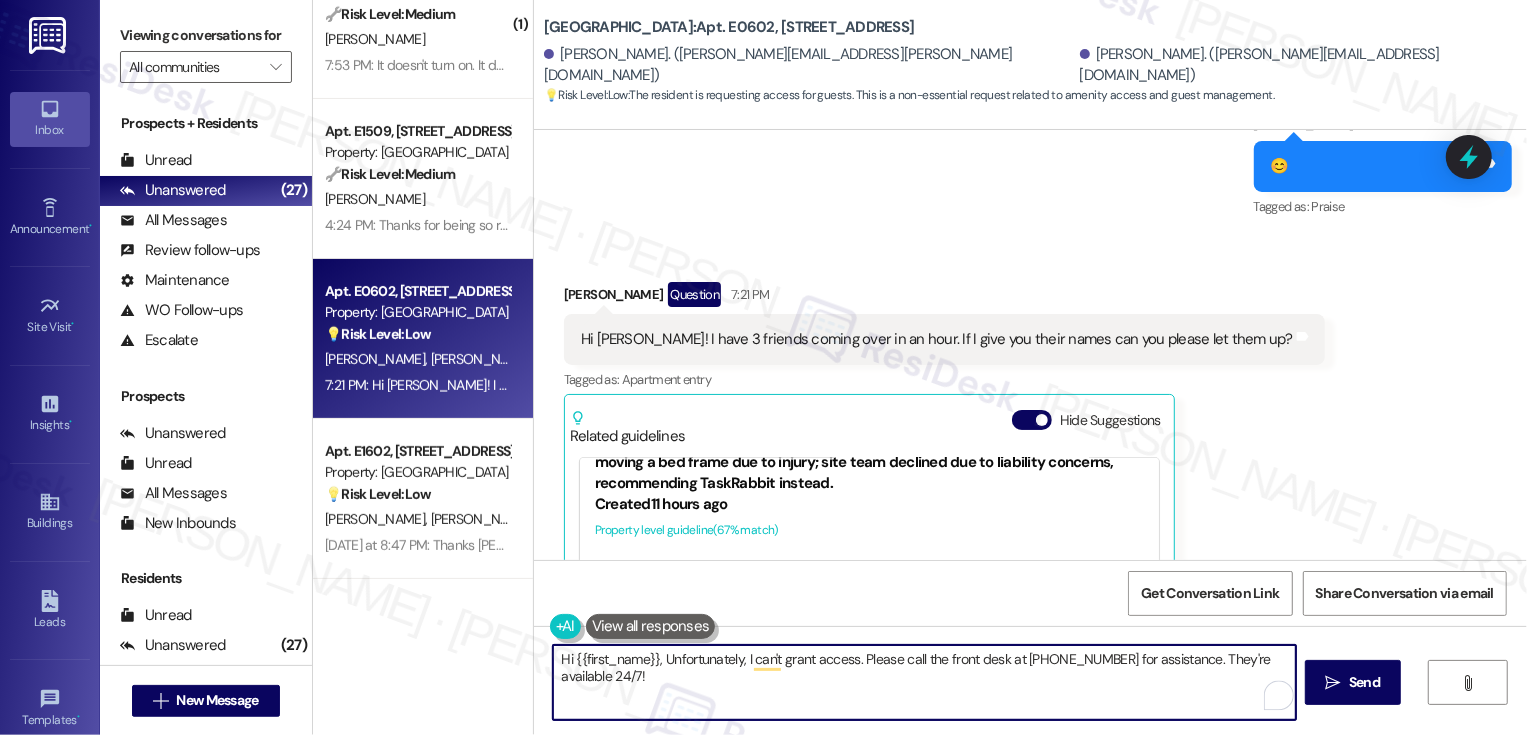 paste on "Front desk at [PHONE_NUMBER]" 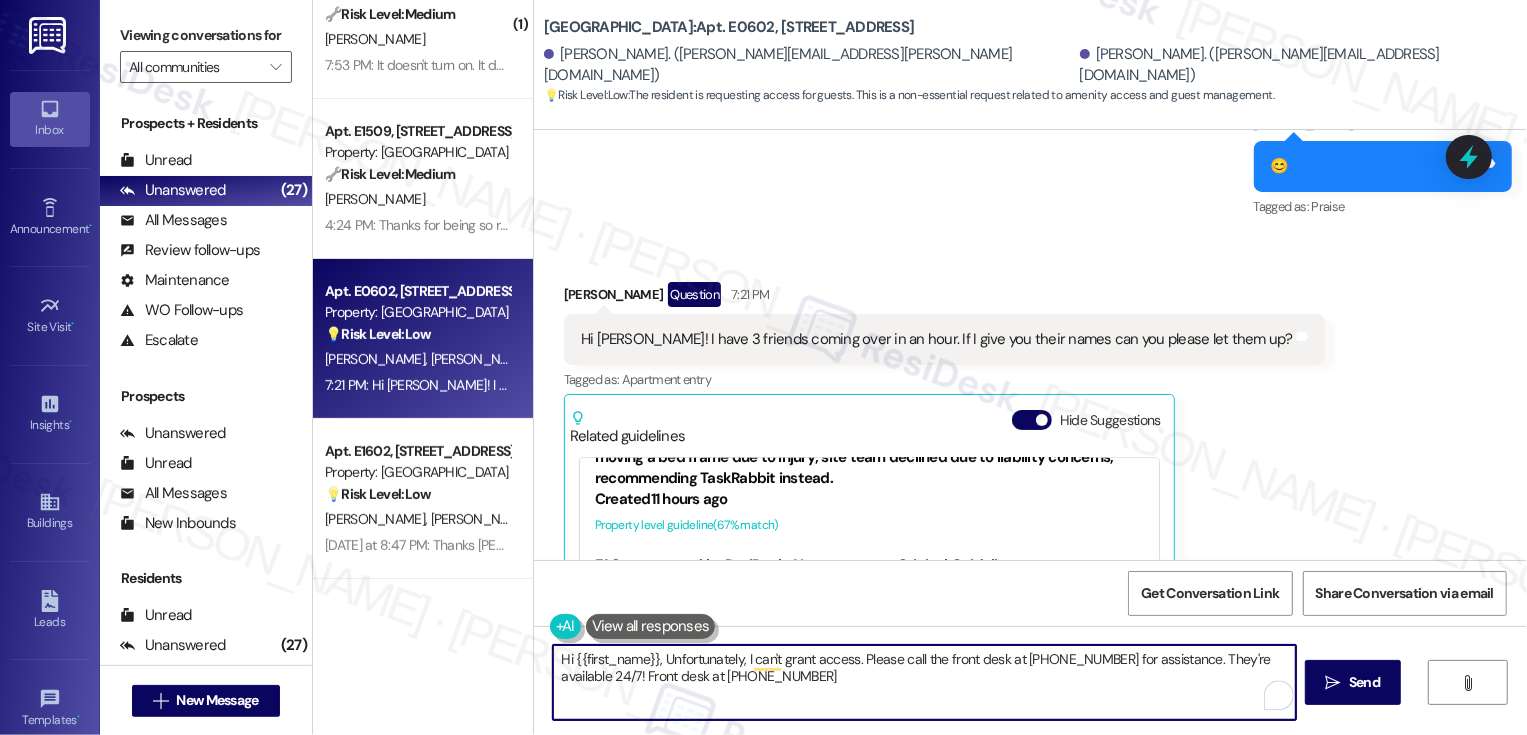 scroll, scrollTop: 62, scrollLeft: 0, axis: vertical 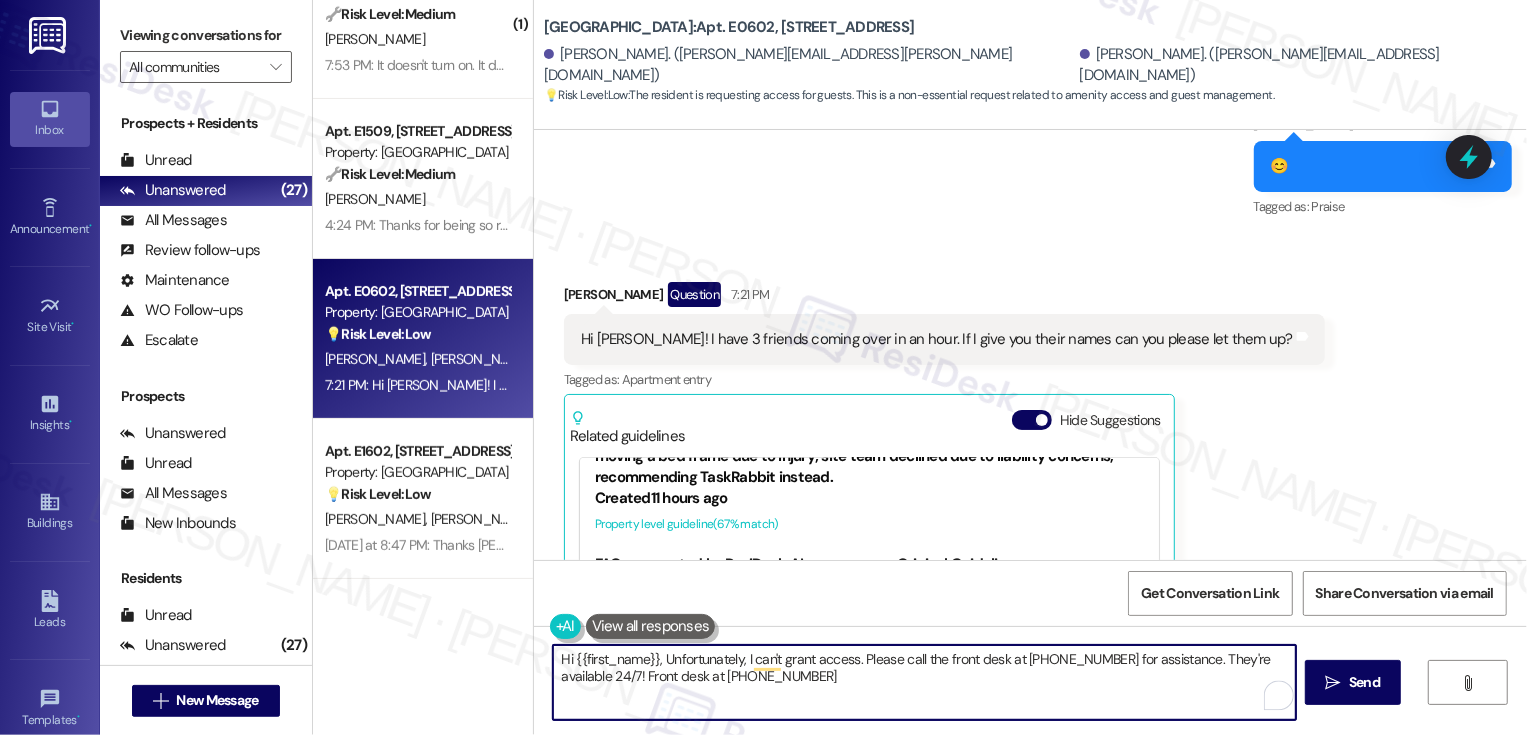drag, startPoint x: 634, startPoint y: 677, endPoint x: 907, endPoint y: 677, distance: 273 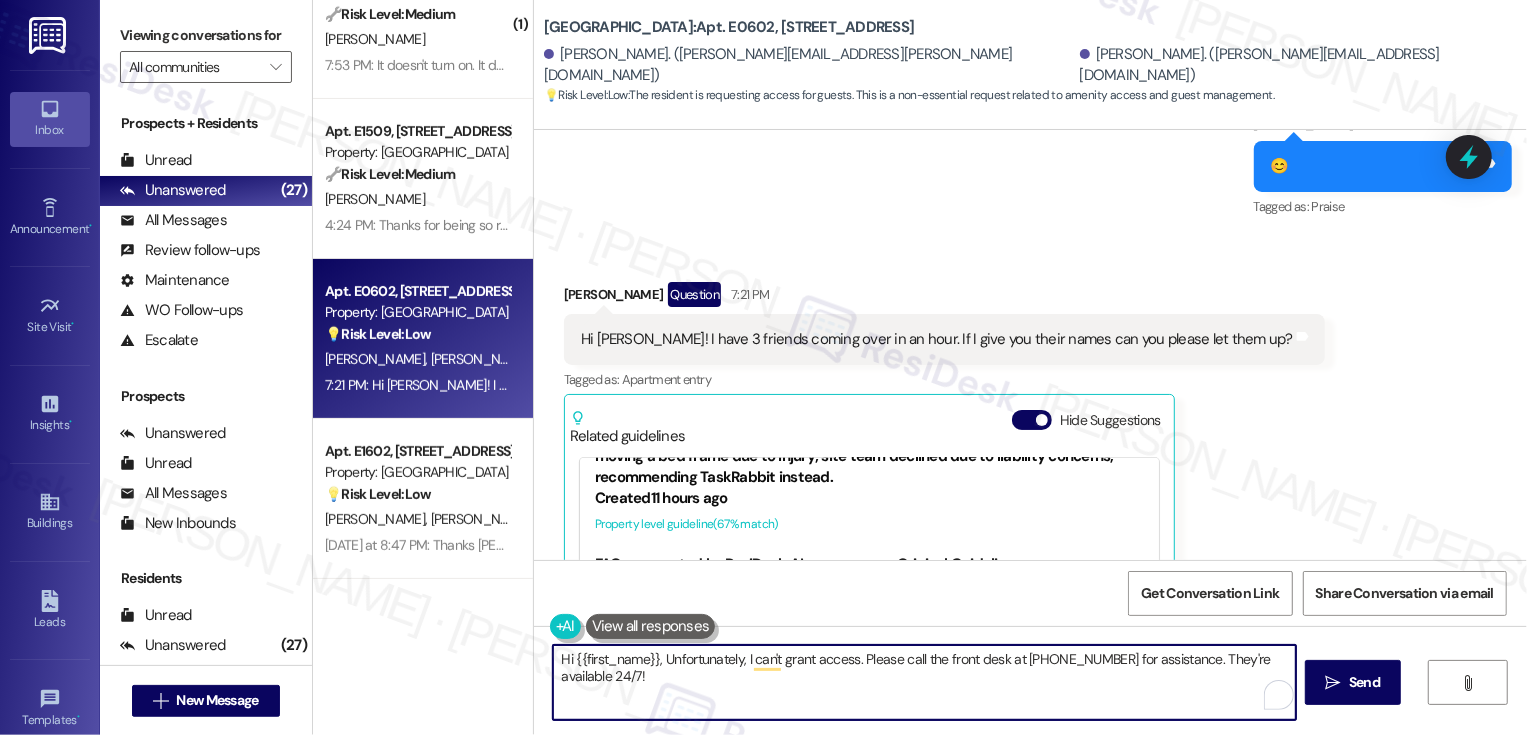 click on "[PERSON_NAME] Question 7:21 PM" at bounding box center (944, 298) 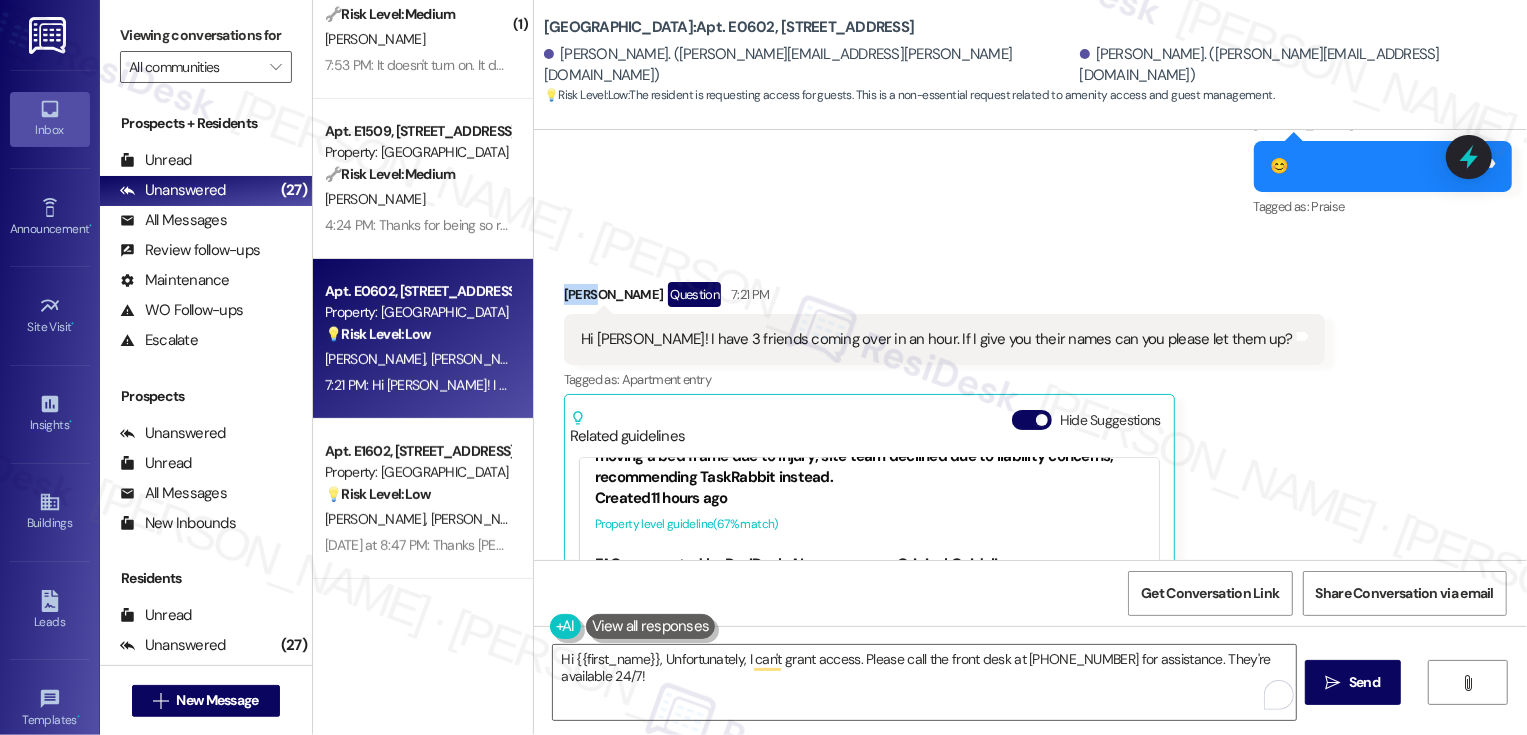 copy on "[PERSON_NAME]" 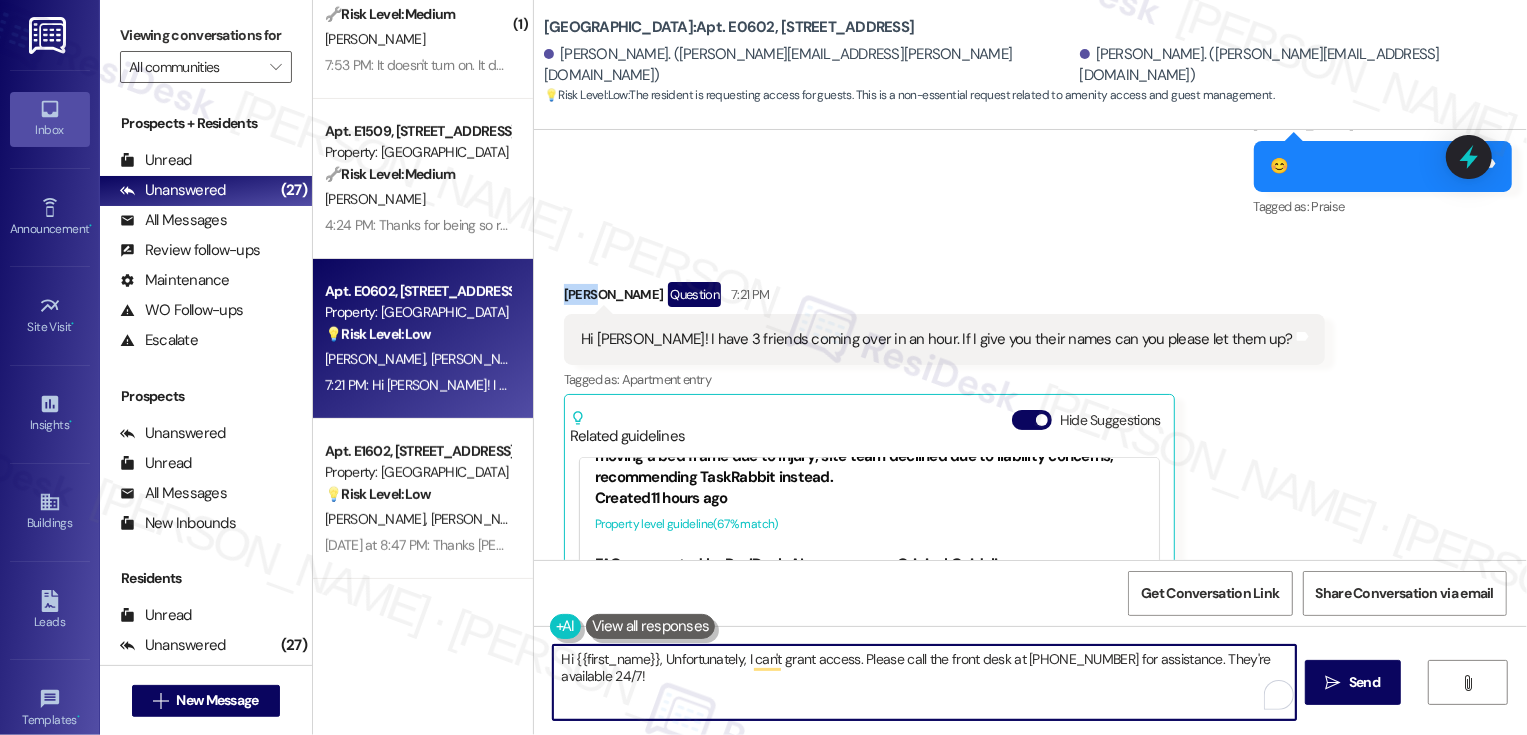 click on "Hi {{first_name}}, Unfortunately, I can't grant access. Please call the front desk at [PHONE_NUMBER] for assistance. They're available 24/7!" at bounding box center [924, 682] 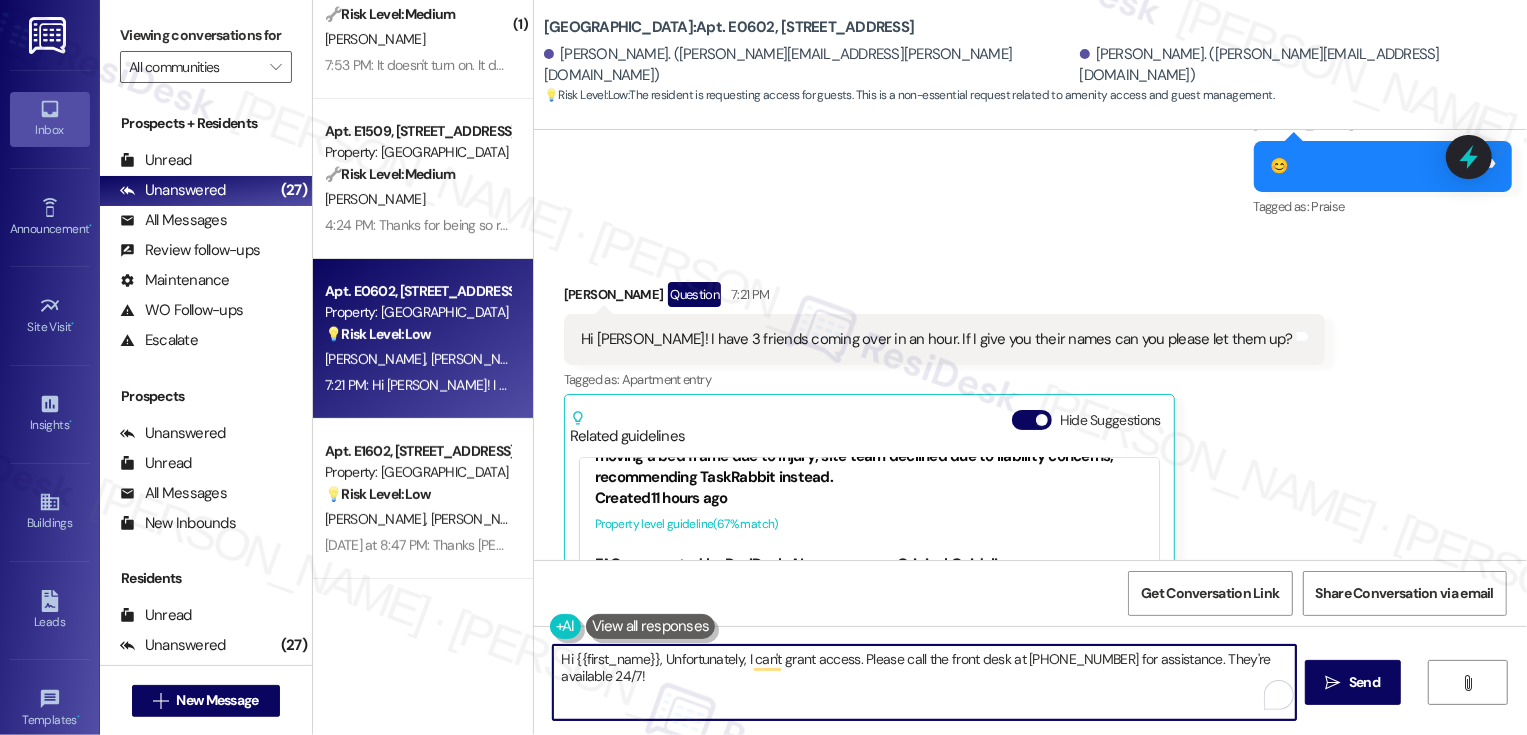 click on "Hi {{first_name}}, Unfortunately, I can't grant access. Please call the front desk at [PHONE_NUMBER] for assistance. They're available 24/7!" at bounding box center [924, 682] 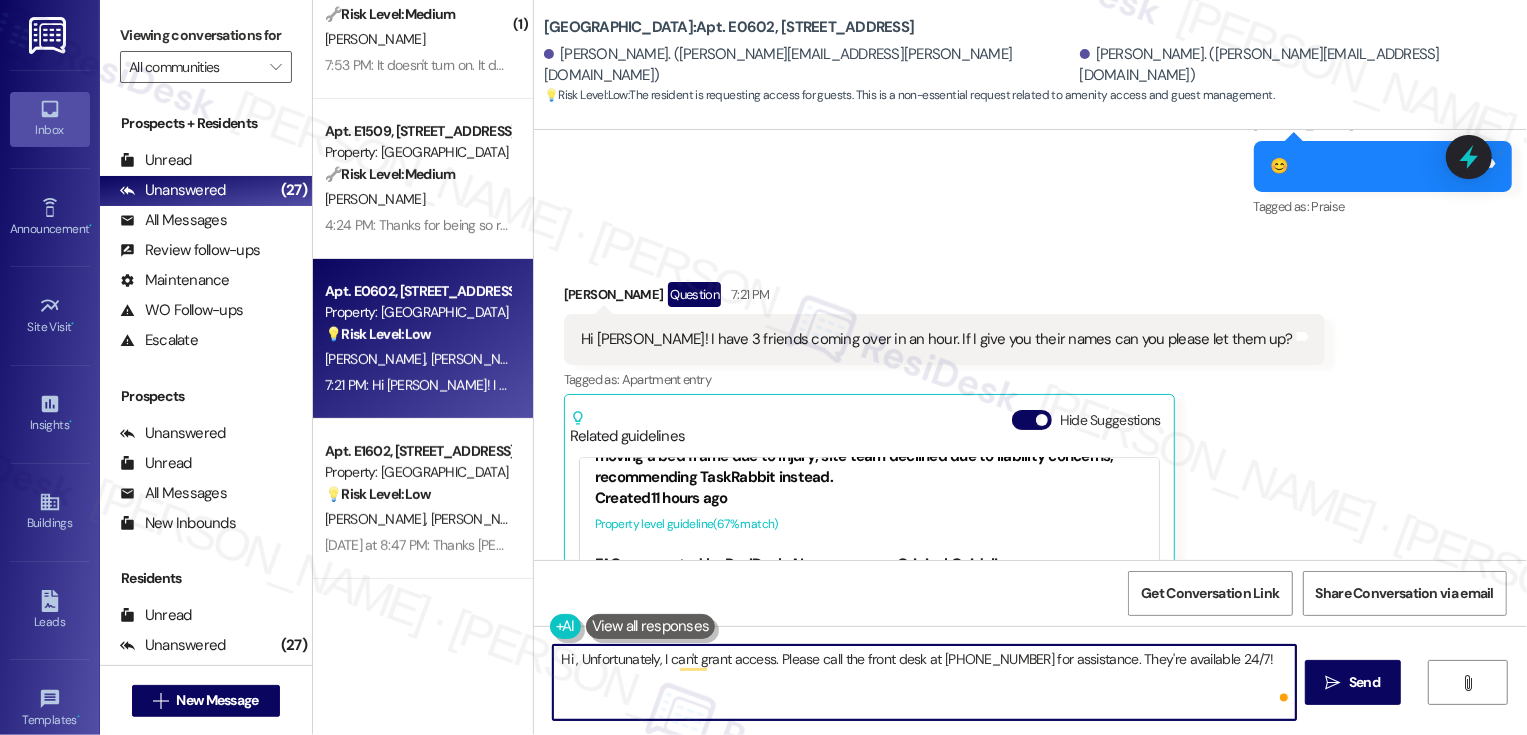 paste on "[PERSON_NAME]" 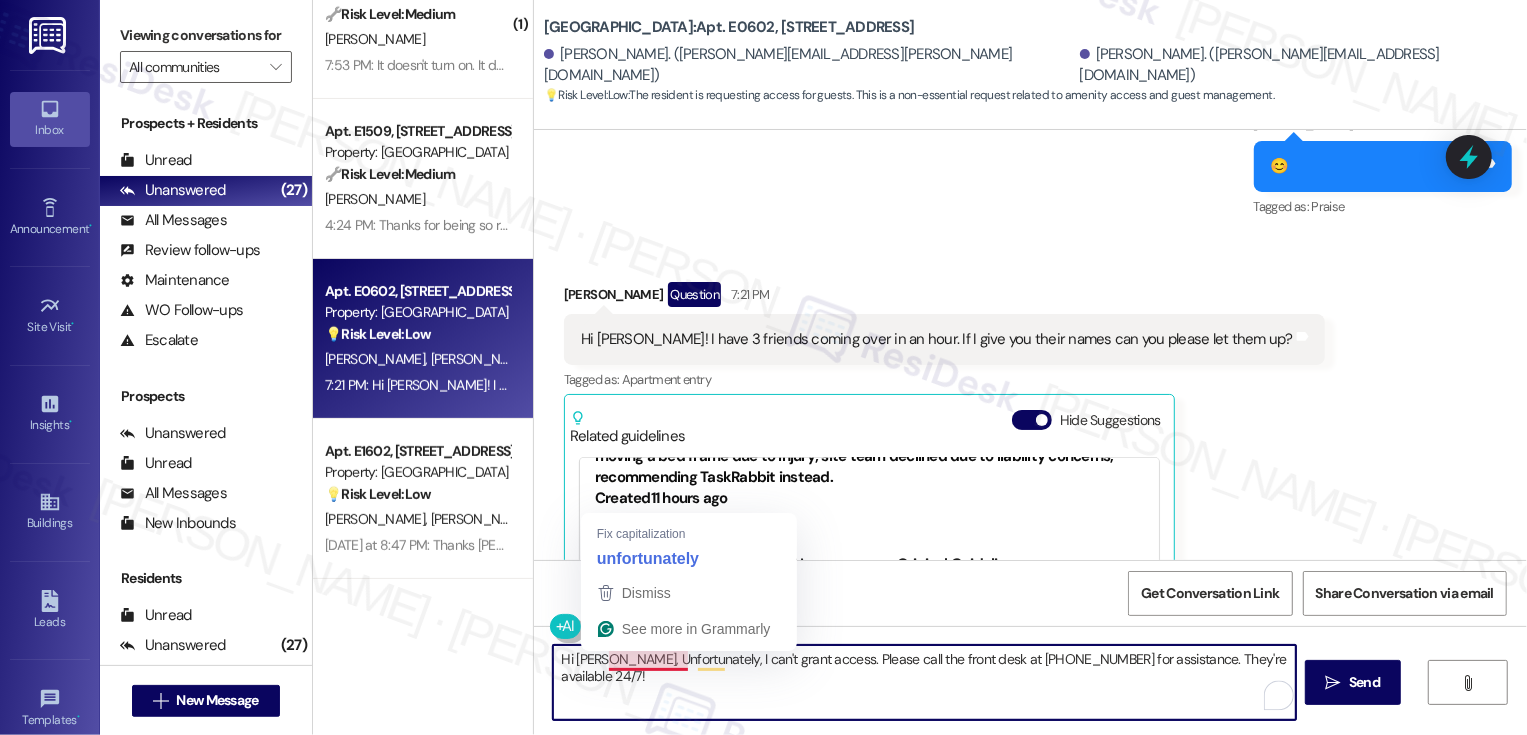 click on "Hi [PERSON_NAME], Unfortunately, I can't grant access. Please call the front desk at [PHONE_NUMBER] for assistance. They're available 24/7!" at bounding box center (924, 682) 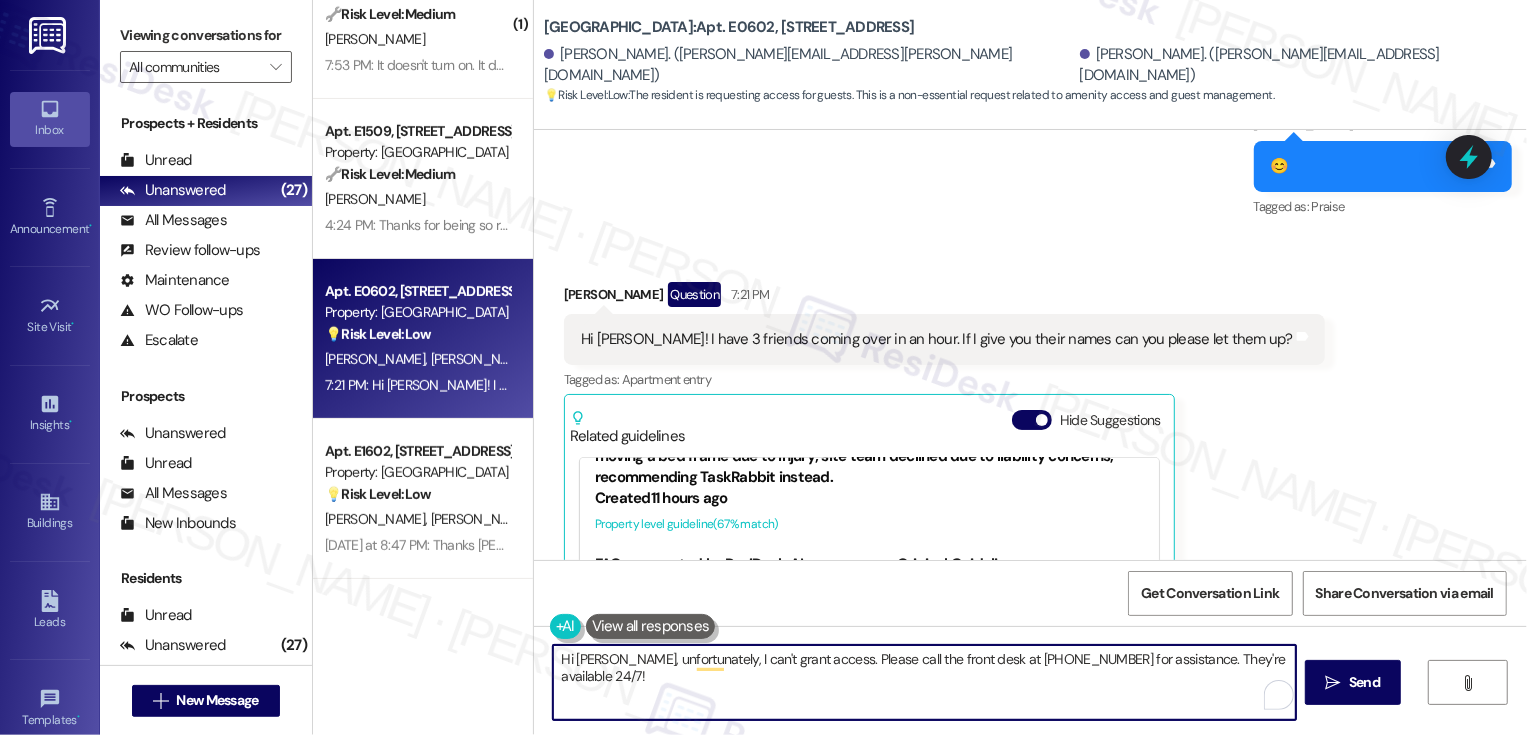 drag, startPoint x: 1144, startPoint y: 657, endPoint x: 1229, endPoint y: 658, distance: 85.00588 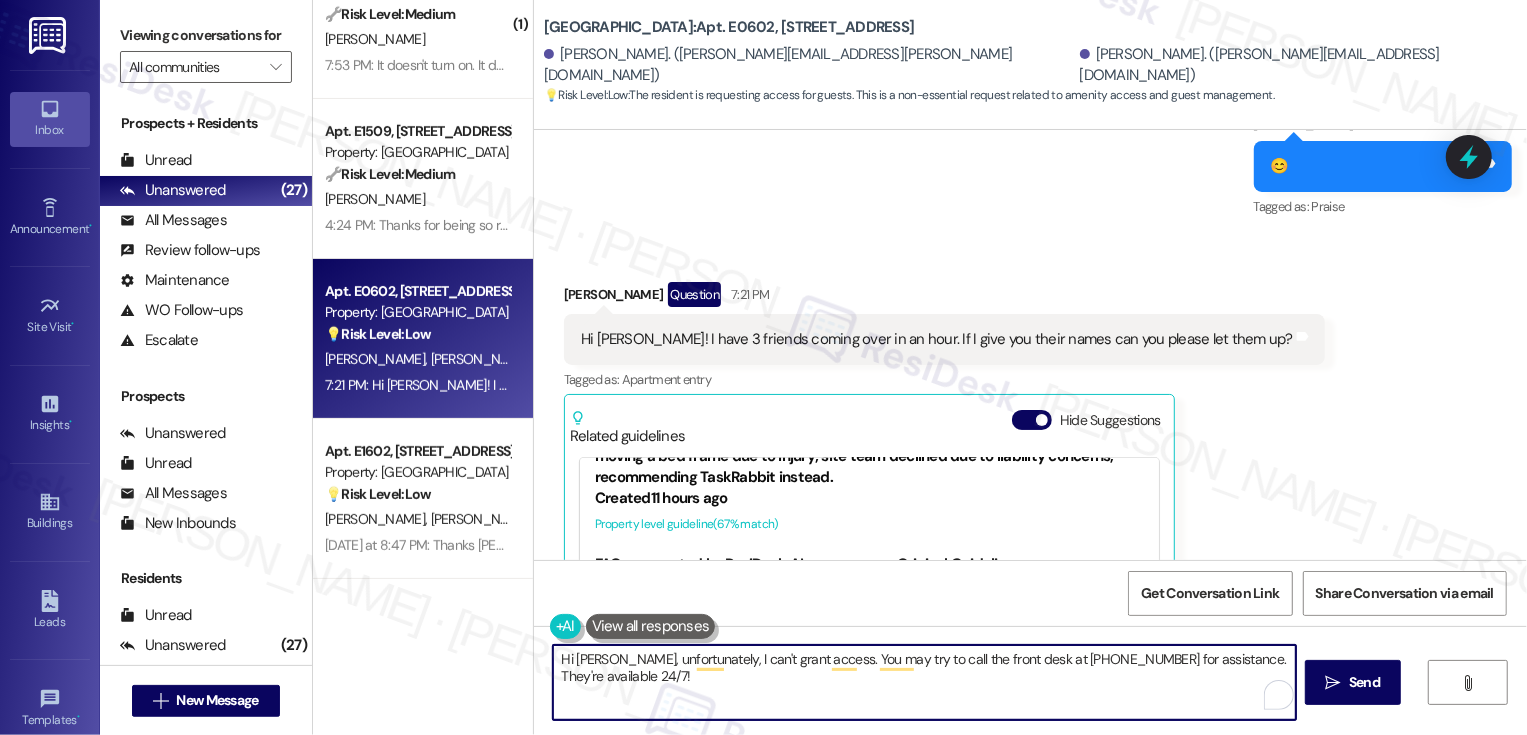 drag, startPoint x: 1189, startPoint y: 657, endPoint x: 1195, endPoint y: 693, distance: 36.496574 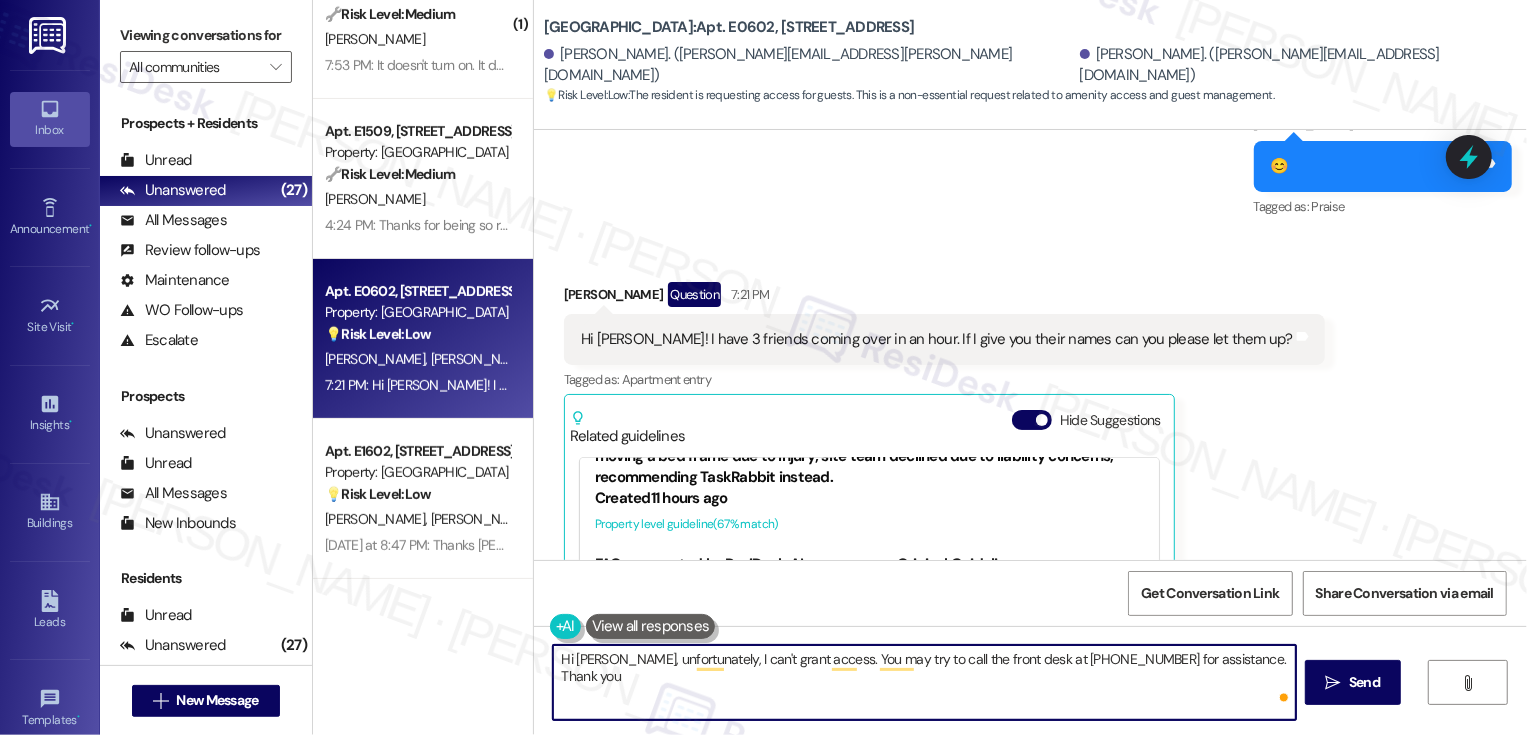 type on "Hi [PERSON_NAME], unfortunately, I can't grant access. You may try to call the front desk at [PHONE_NUMBER] for assistance. Thank you!" 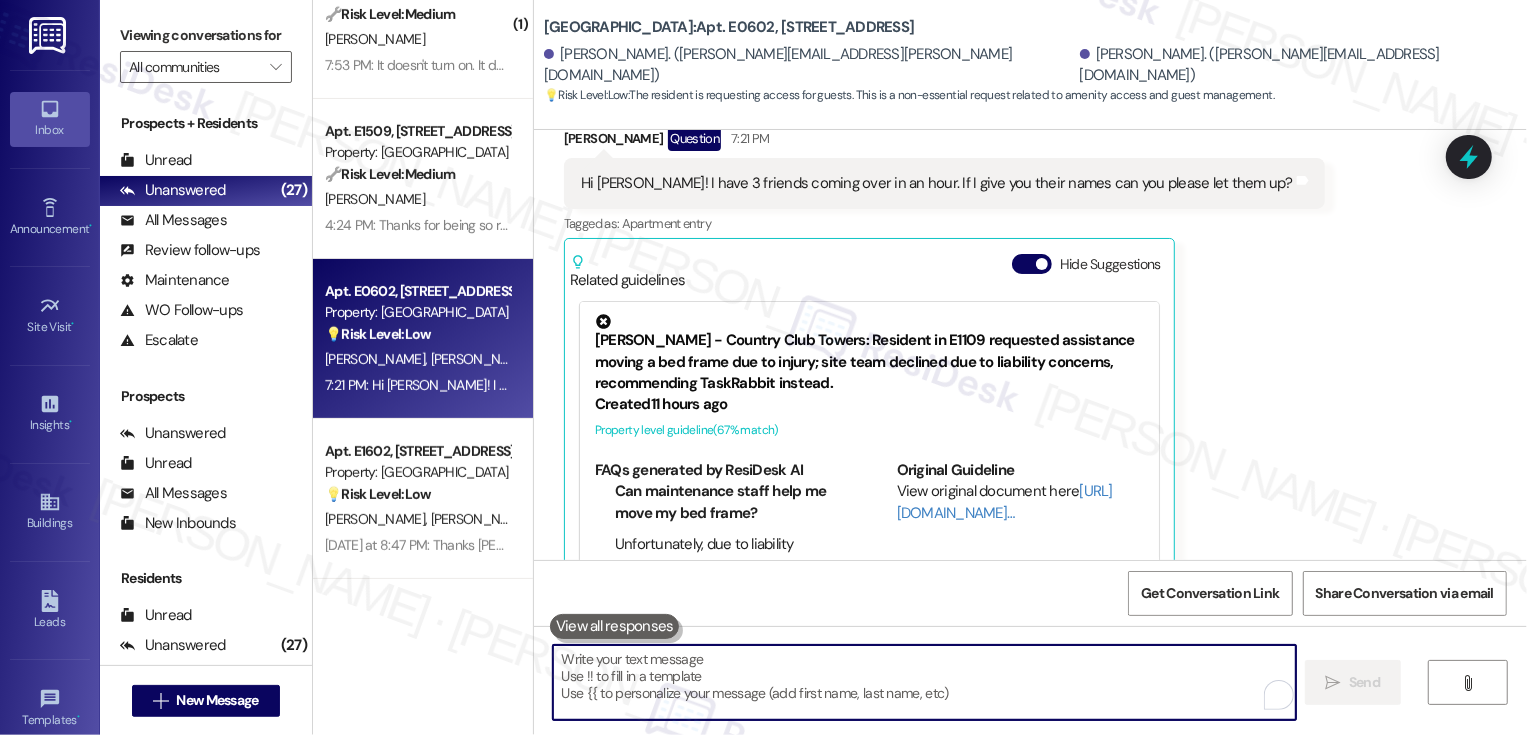 scroll, scrollTop: 1264, scrollLeft: 0, axis: vertical 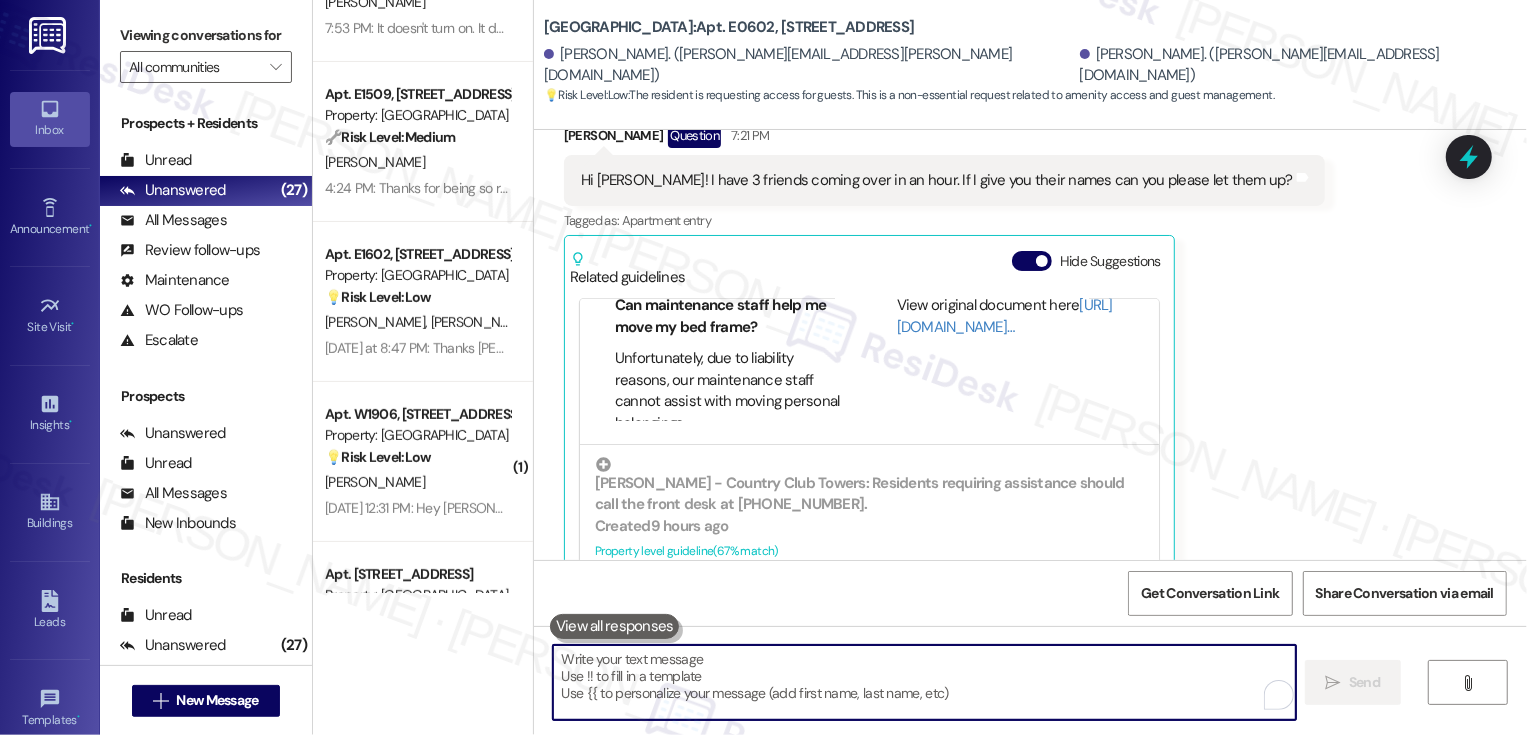 type 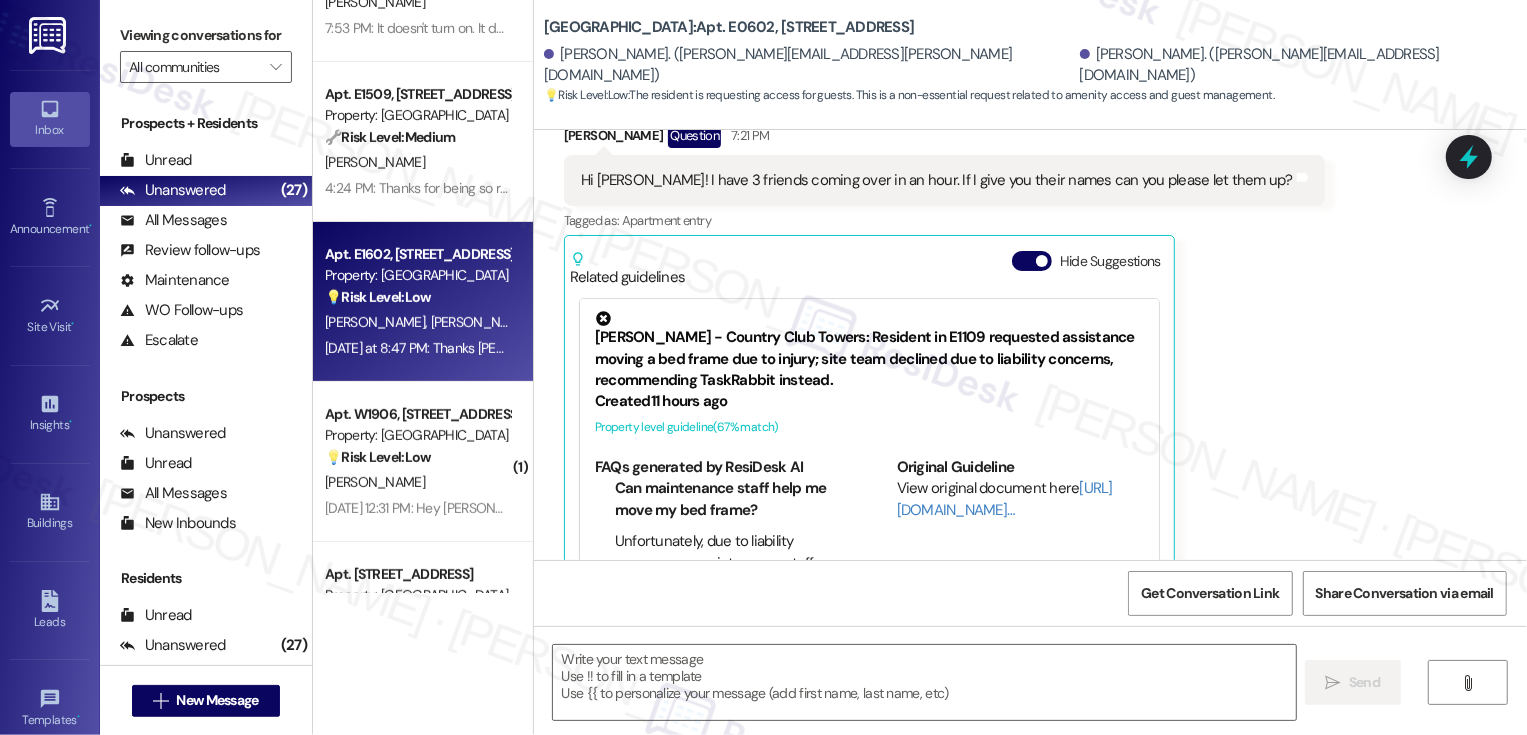 click on "Yesterday at 8:47 PM: Thanks Sarah. Will they still have the cold towels in the work out room?  Yesterday at 8:47 PM: Thanks Sarah. Will they still have the cold towels in the work out room?" at bounding box center (417, 348) 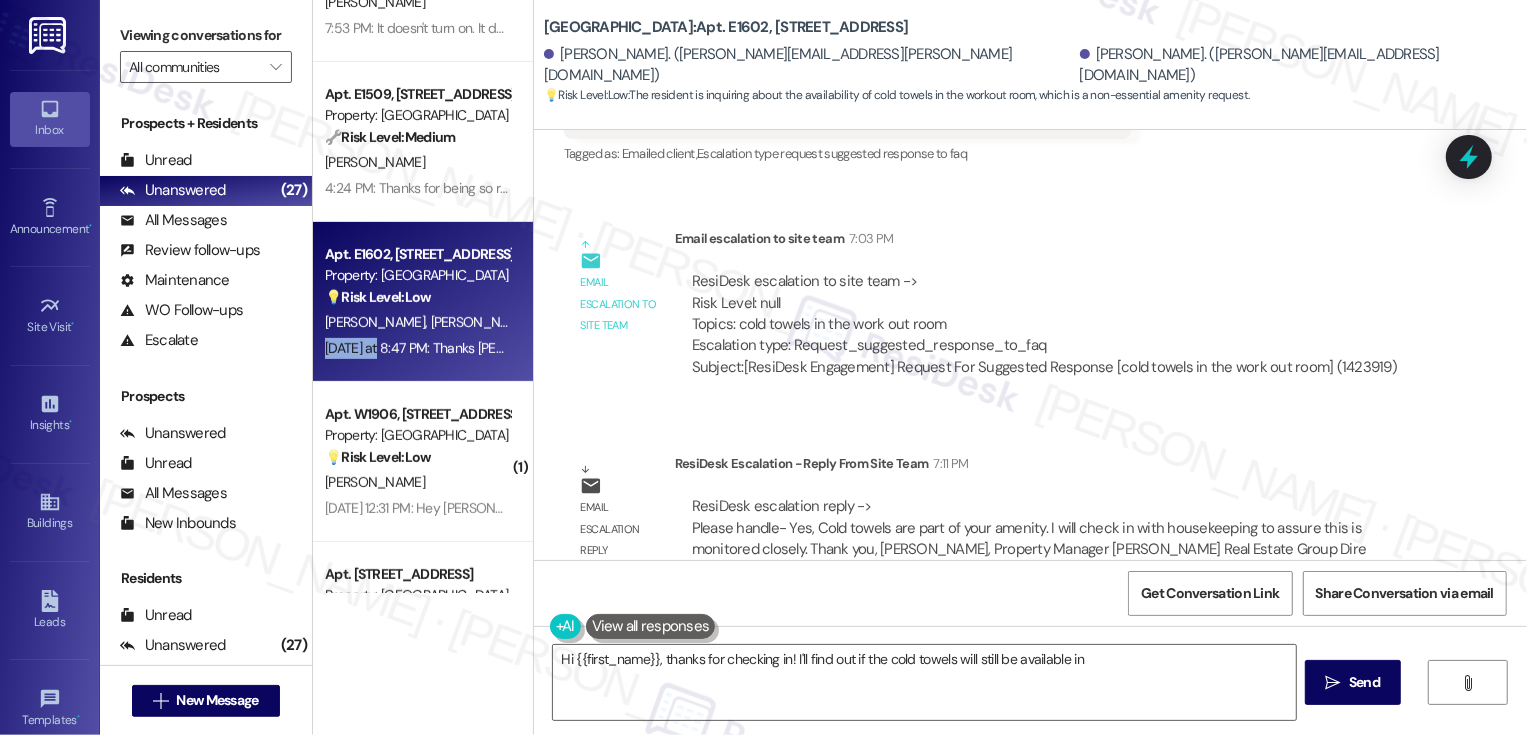 scroll, scrollTop: 1590, scrollLeft: 0, axis: vertical 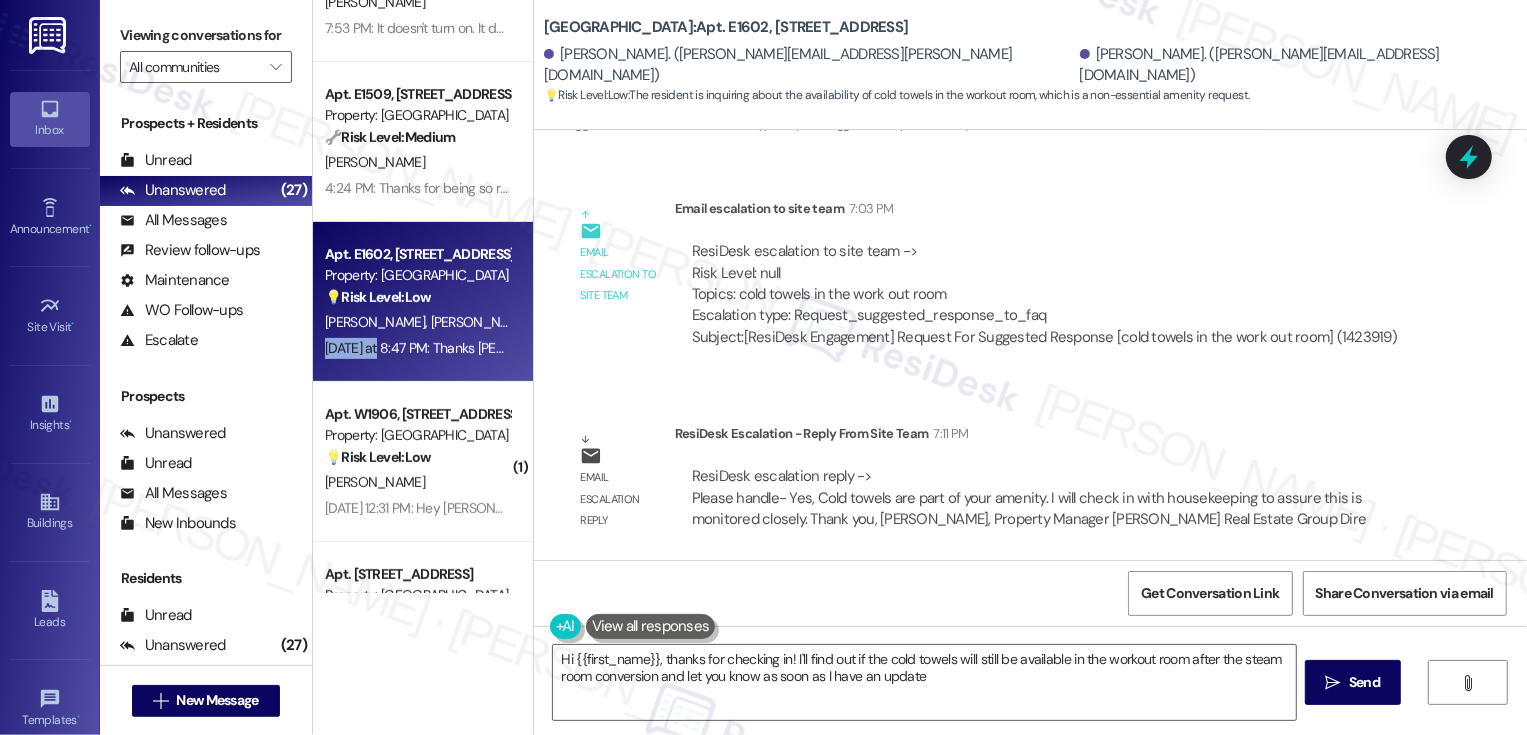 type on "Hi {{first_name}}, thanks for checking in! I'll find out if the cold towels will still be available in the workout room after the steam room conversion and let you know as soon as I have an update!" 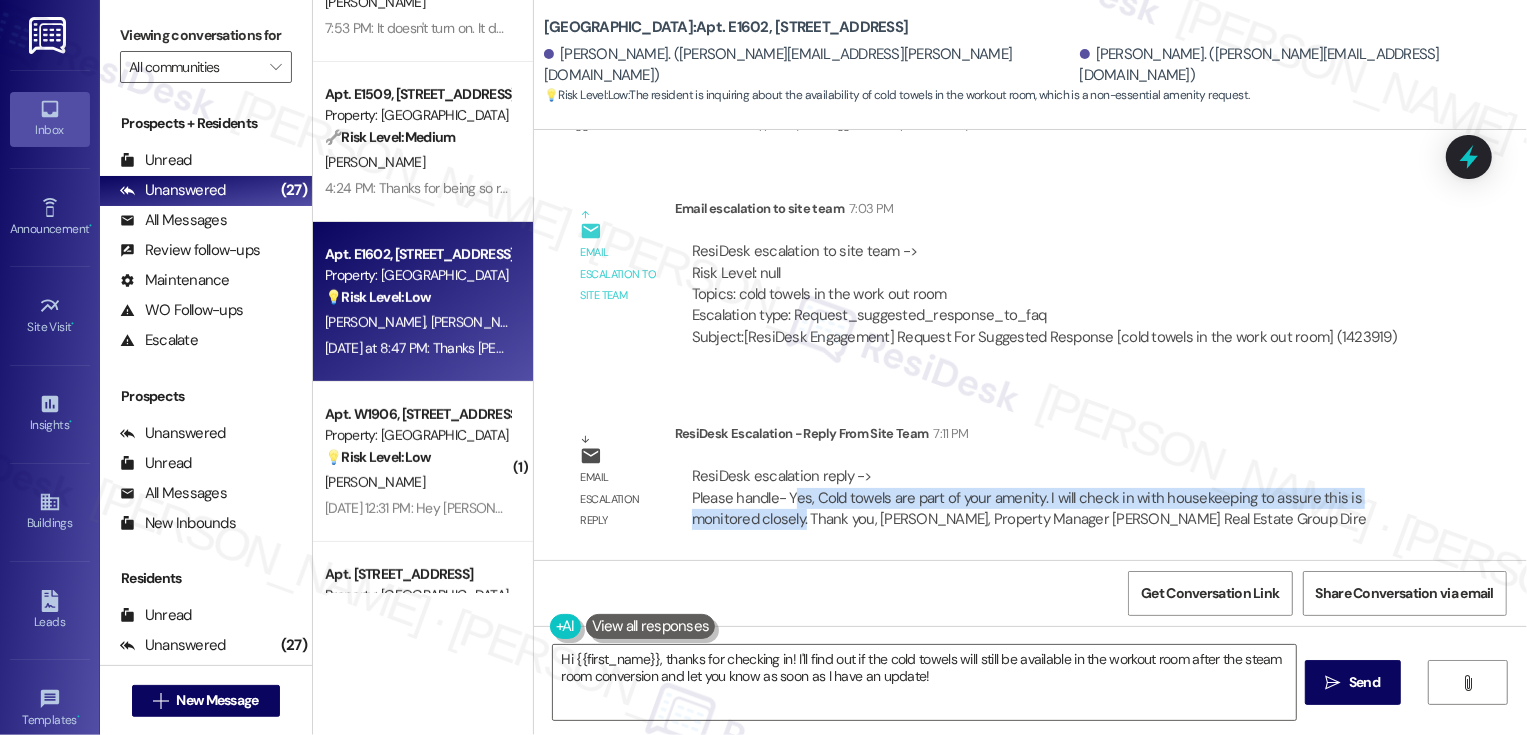 drag, startPoint x: 779, startPoint y: 497, endPoint x: 722, endPoint y: 522, distance: 62.241467 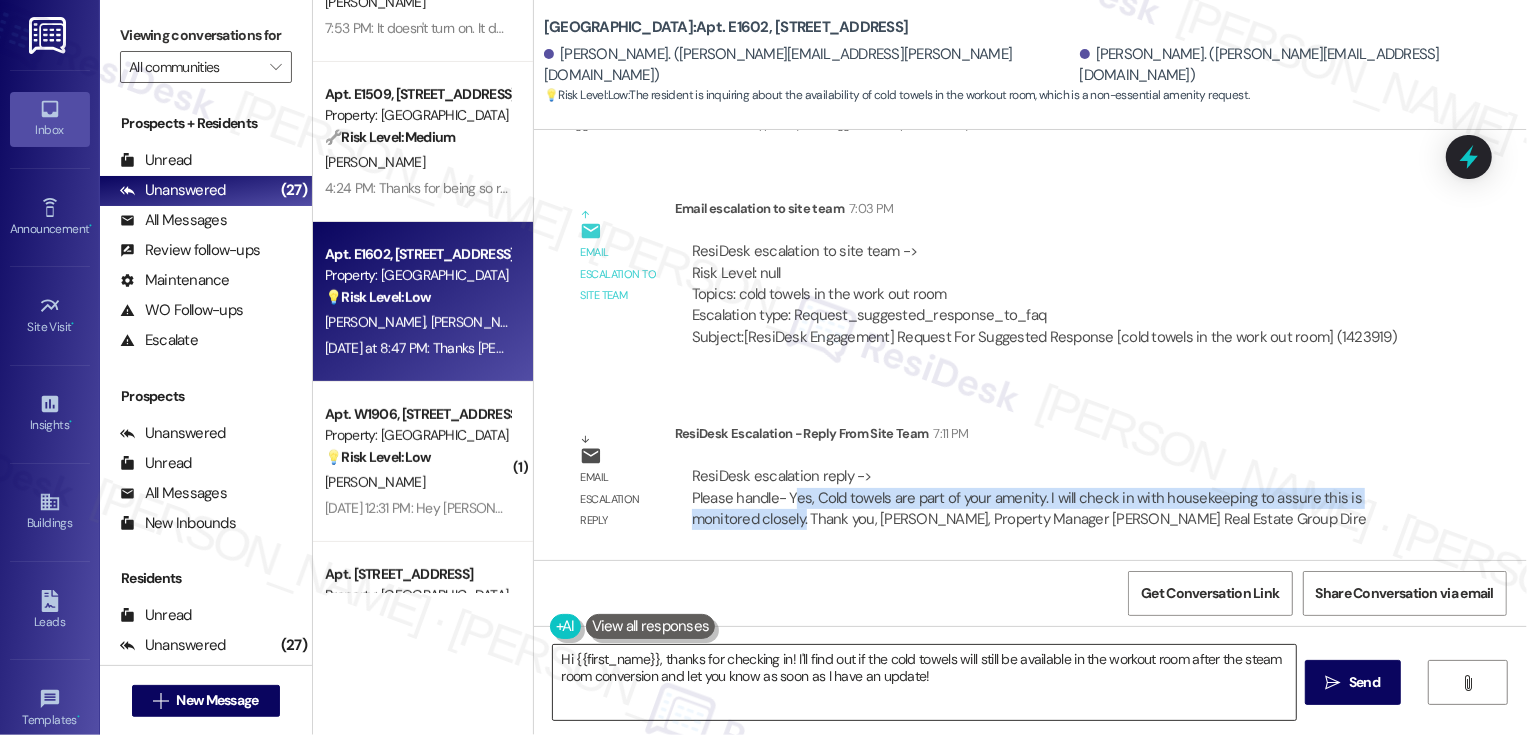 click on "Hi {{first_name}}, thanks for checking in! I'll find out if the cold towels will still be available in the workout room after the steam room conversion and let you know as soon as I have an update!" at bounding box center [924, 682] 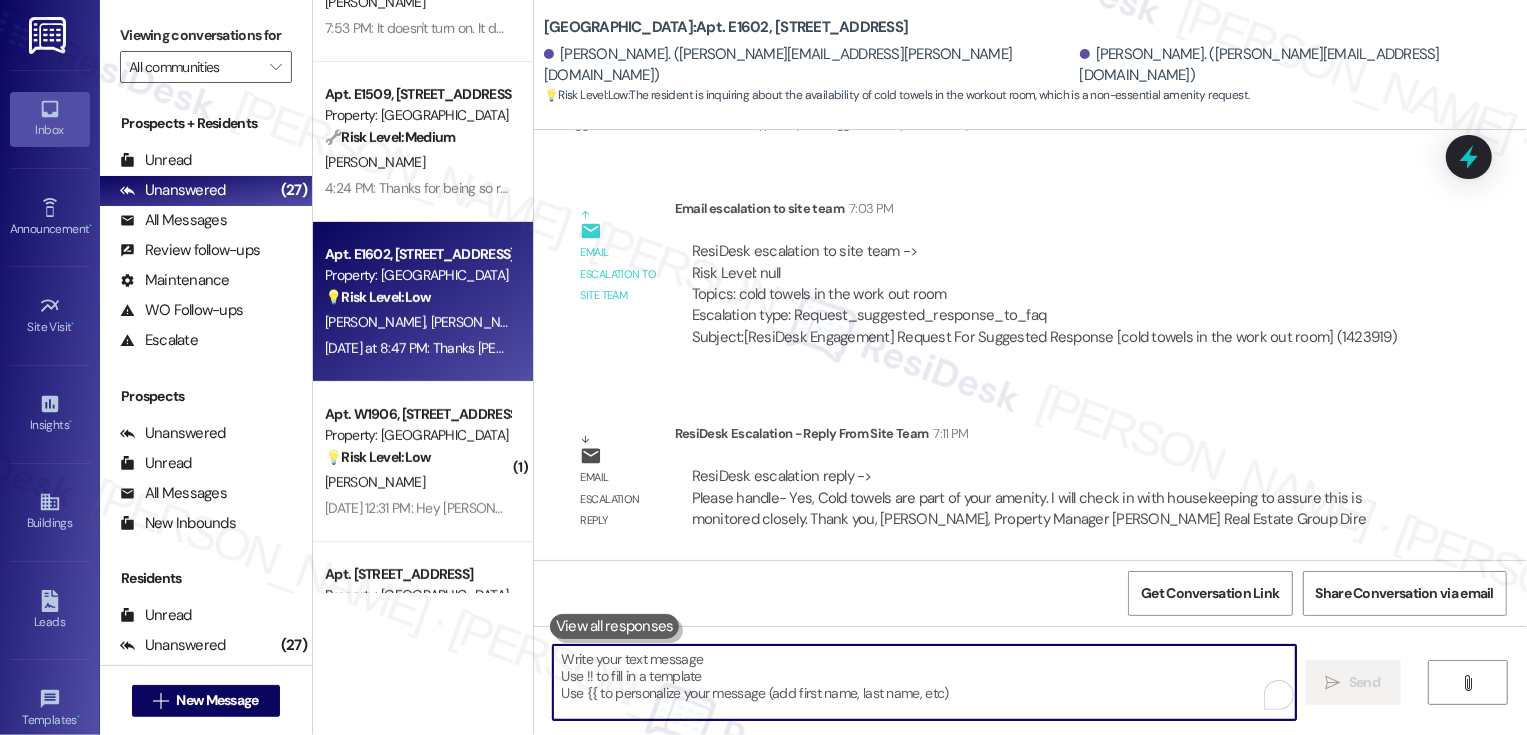 paste on "es, Cold towels are part of your amenity. I will check in with housekeeping to assure this is monitored closely." 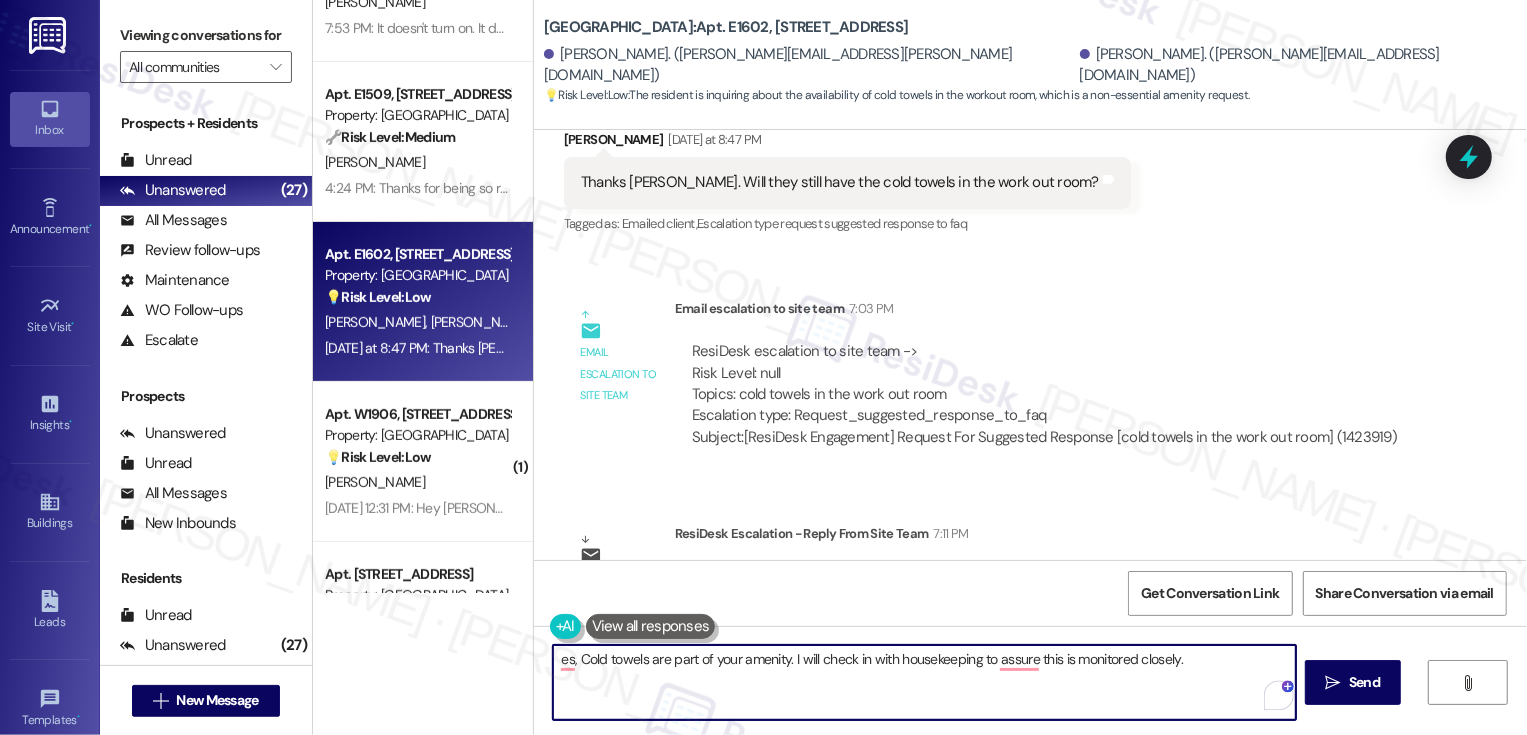 scroll, scrollTop: 1483, scrollLeft: 0, axis: vertical 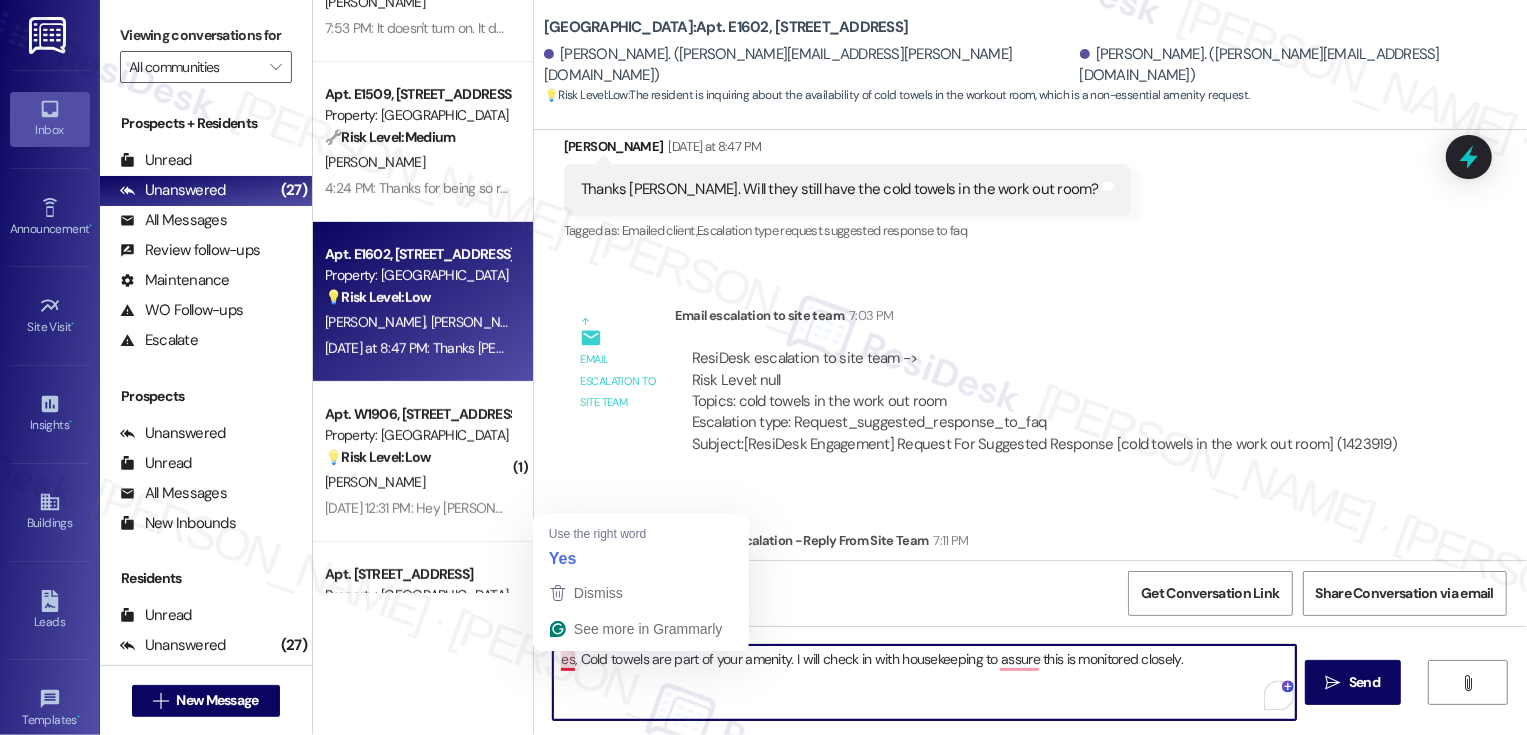 click on "es, Cold towels are part of your amenity. I will check in with housekeeping to assure this is monitored closely." at bounding box center (924, 682) 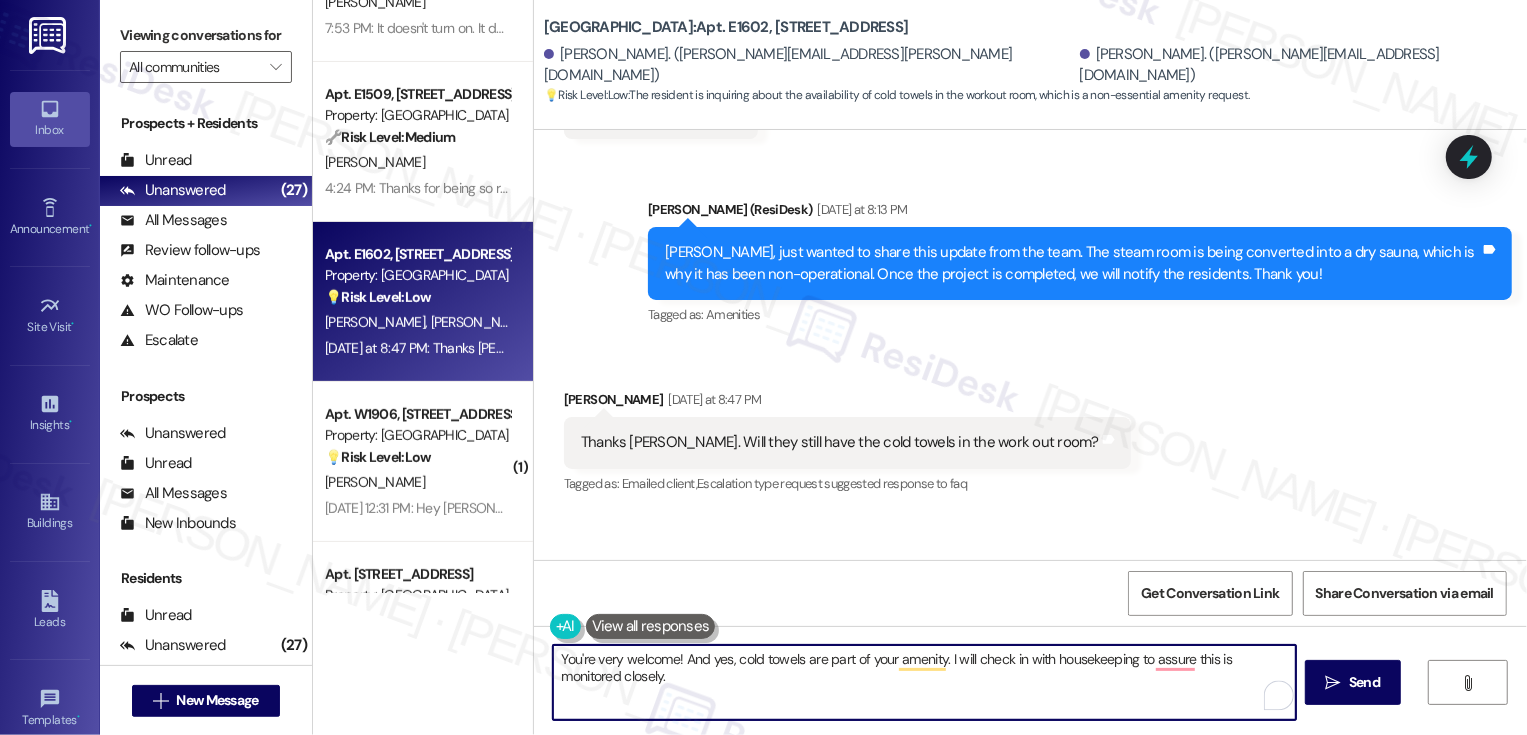 scroll, scrollTop: 1590, scrollLeft: 0, axis: vertical 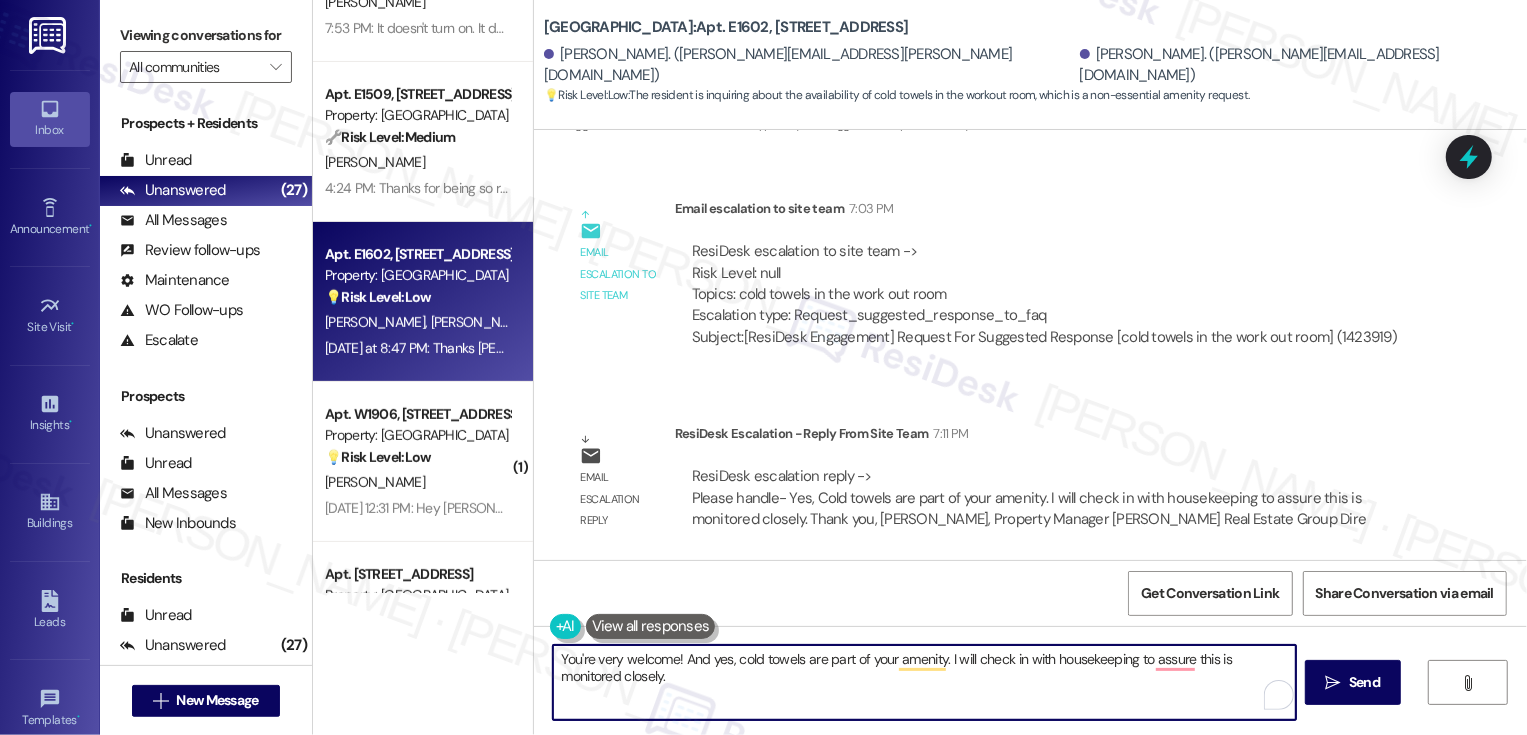click on "You're very welcome! And yes, cold towels are part of your amenity. I will check in with housekeeping to assure this is monitored closely." at bounding box center [924, 682] 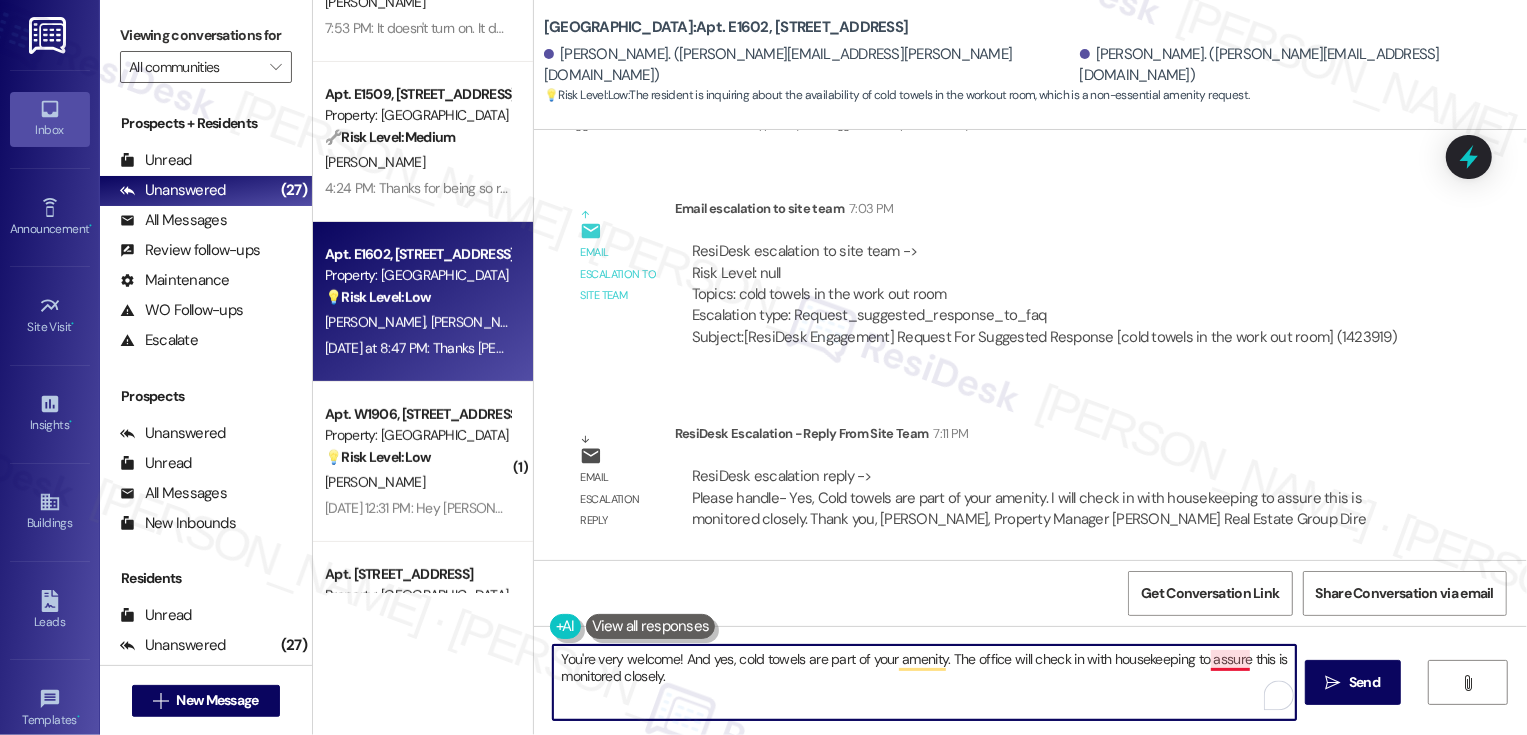 click on "You're very welcome! And yes, cold towels are part of your amenity. The office will check in with housekeeping to assure this is monitored closely." at bounding box center [924, 682] 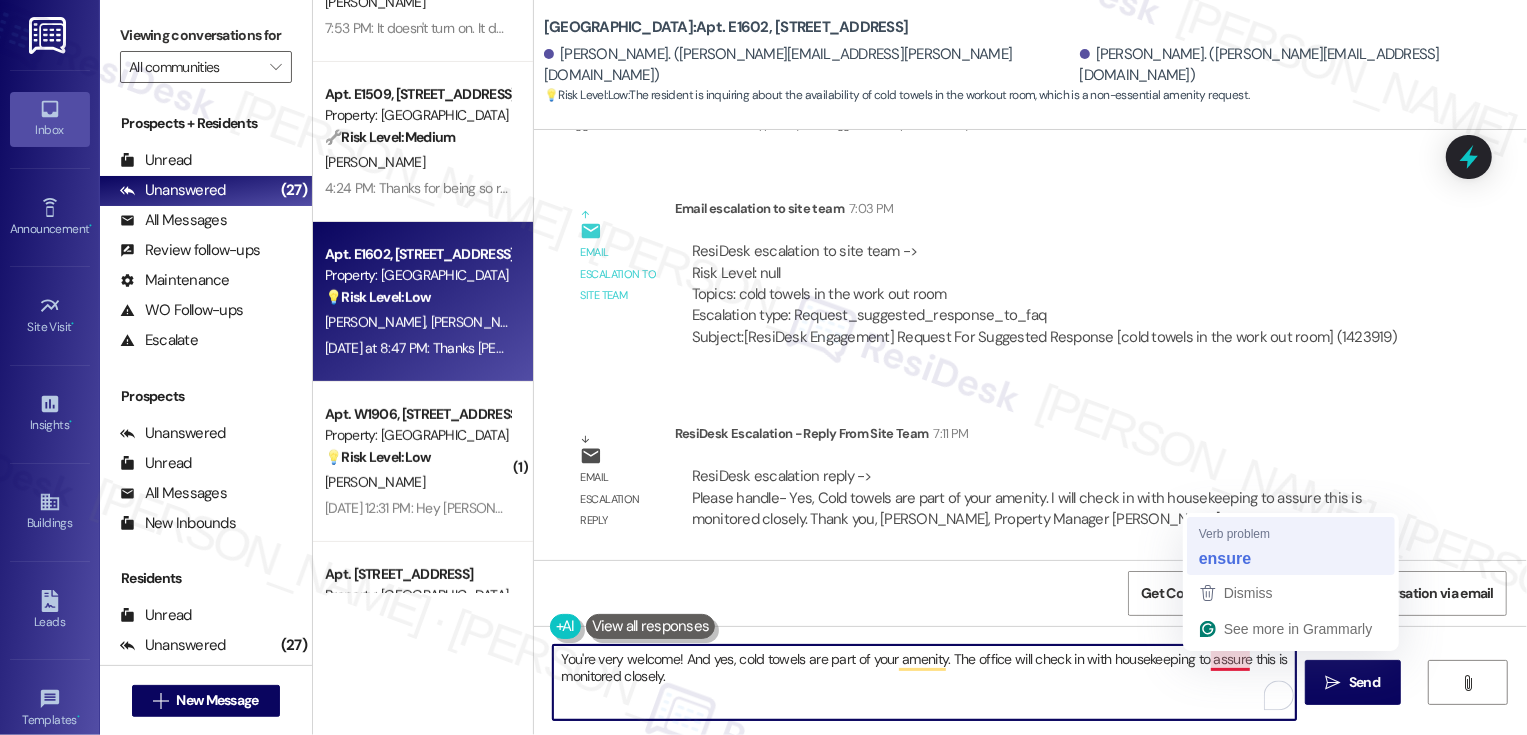 type on "You're very welcome! And yes, cold towels are part of your amenity. The office will check in with housekeeping to ensure this is monitored closely." 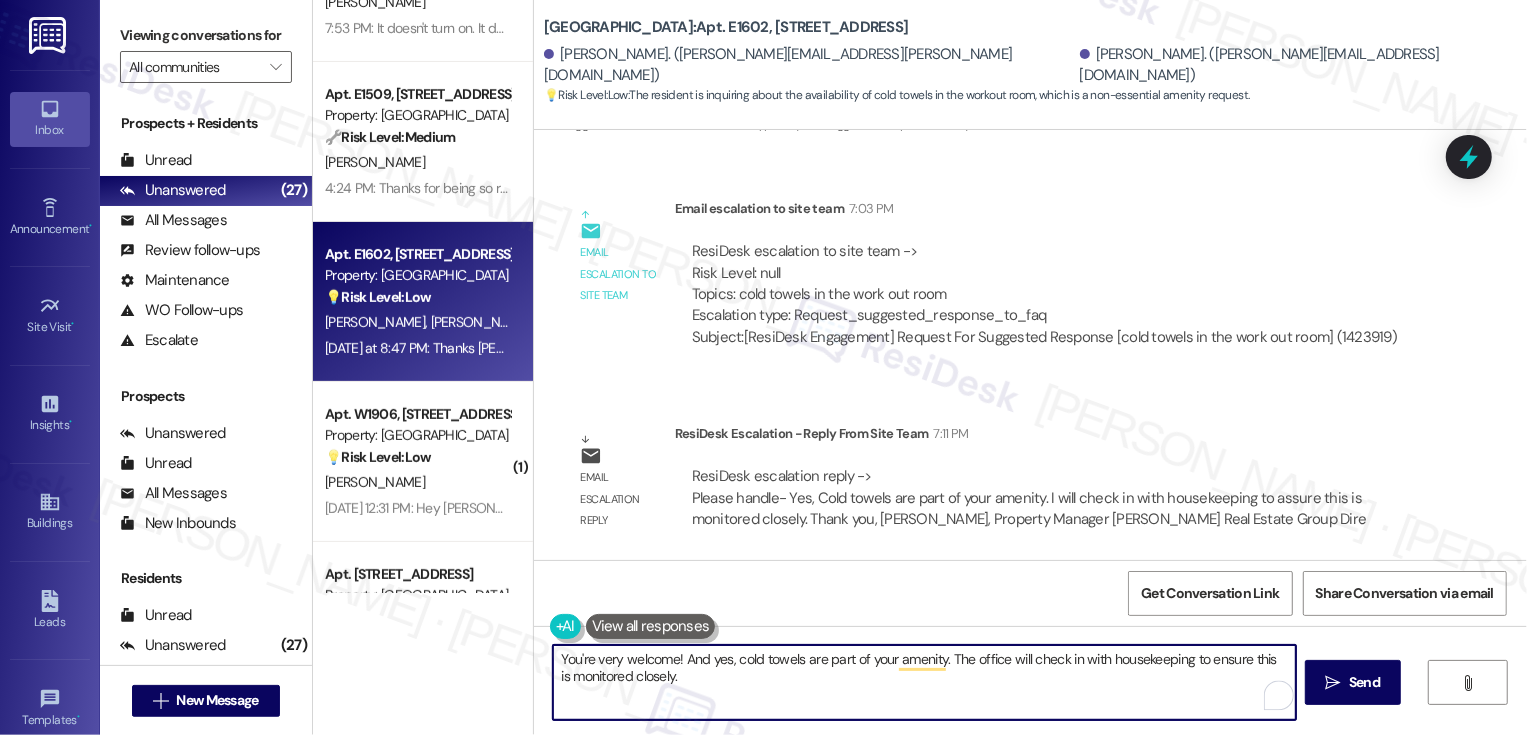 click on "You're very welcome! And yes, cold towels are part of your amenity. The office will check in with housekeeping to ensure this is monitored closely." at bounding box center [924, 682] 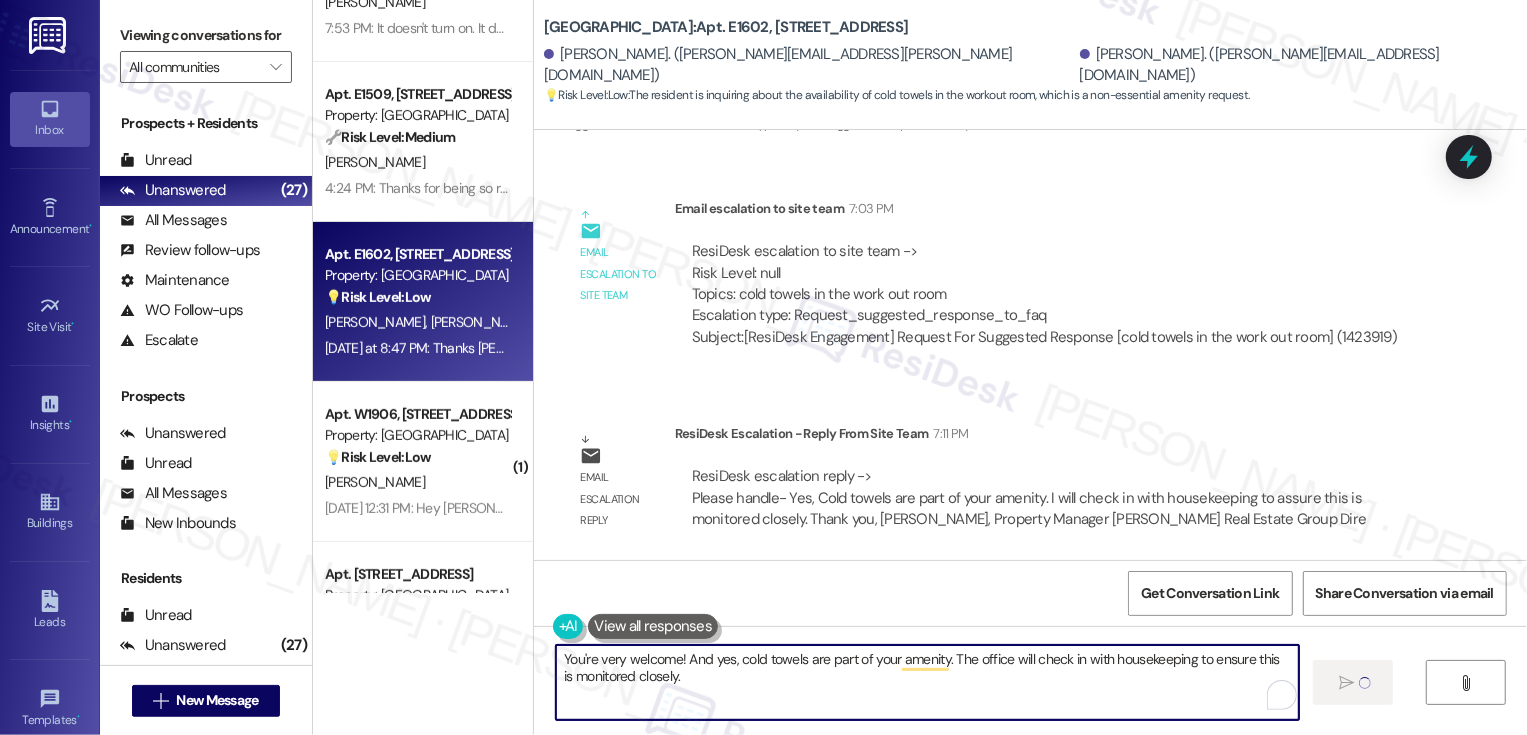 type 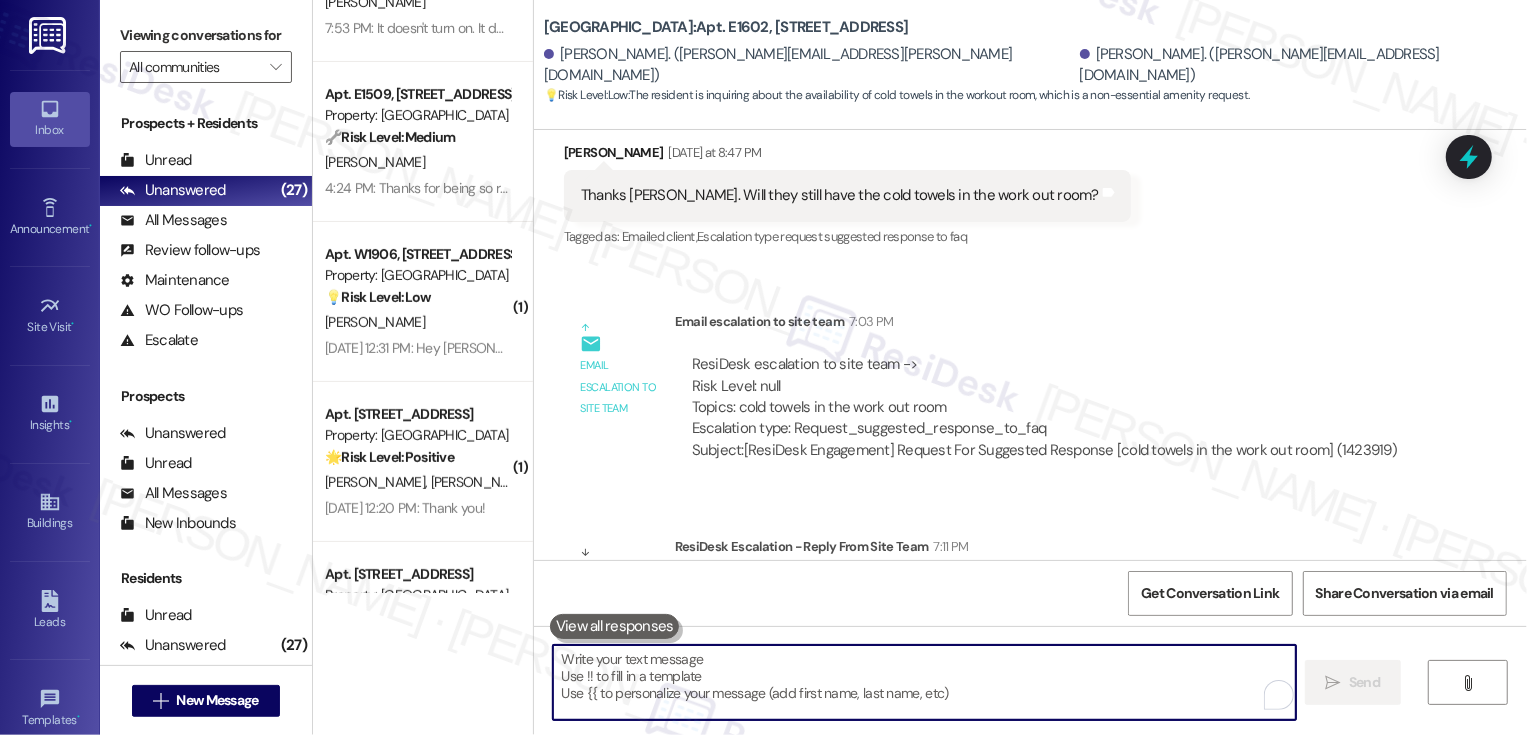 scroll, scrollTop: 1751, scrollLeft: 0, axis: vertical 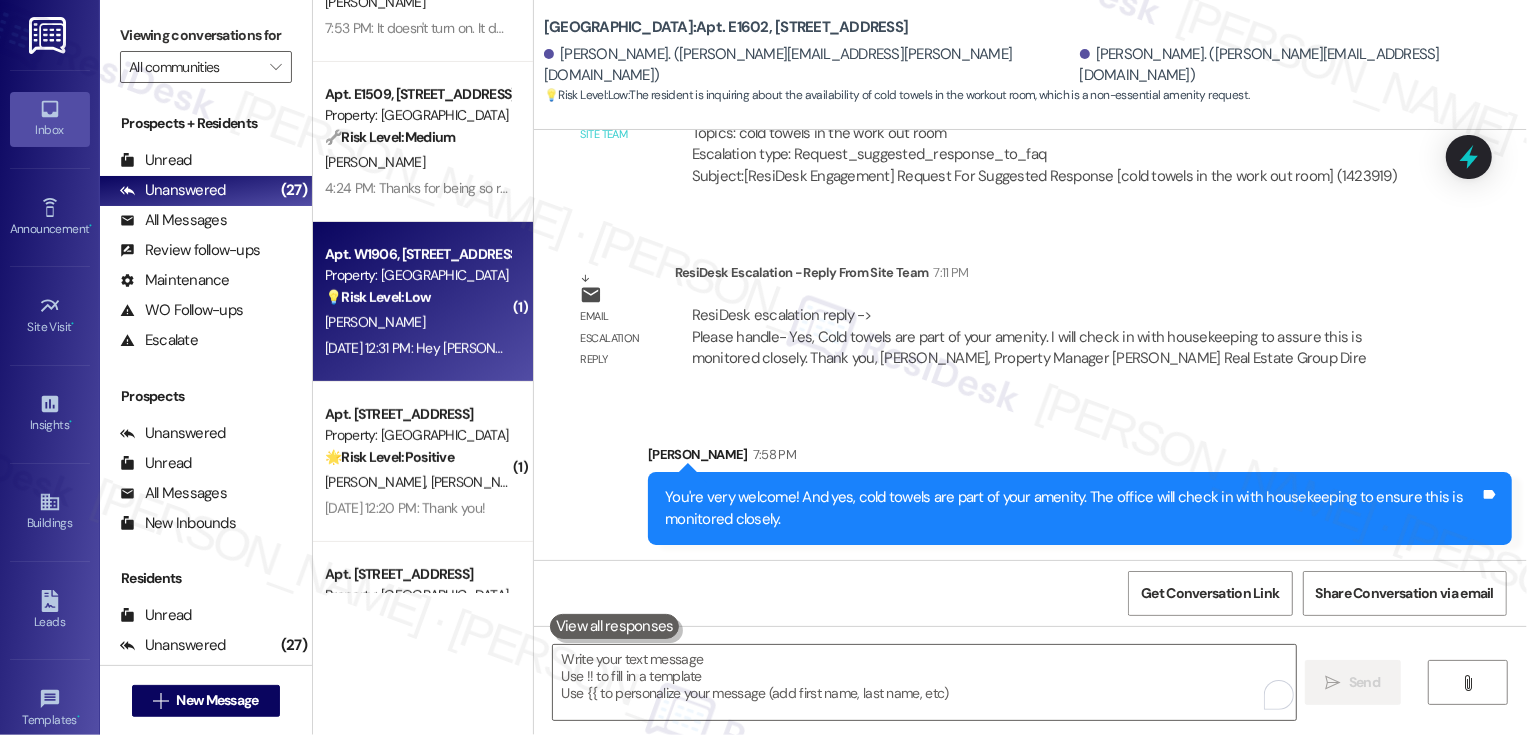click on "💡  Risk Level:  Low The resident is inquiring whether the support team also handles inquiries for Country Club Towers. This is a customer service question, not an urgent issue." at bounding box center [417, 297] 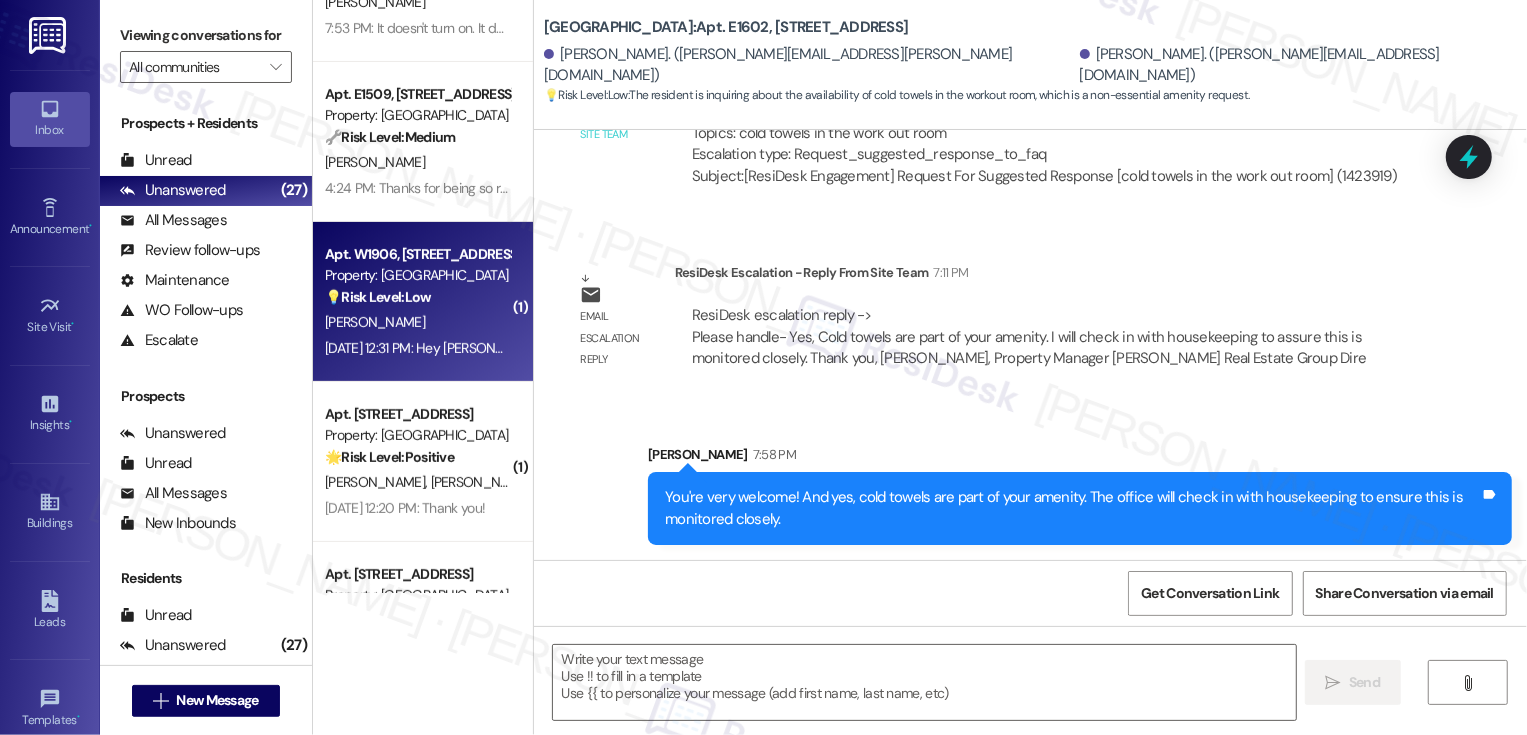 click on "💡  Risk Level:  Low The resident is inquiring whether the support team also handles inquiries for Country Club Towers. This is a customer service question, not an urgent issue." at bounding box center (417, 297) 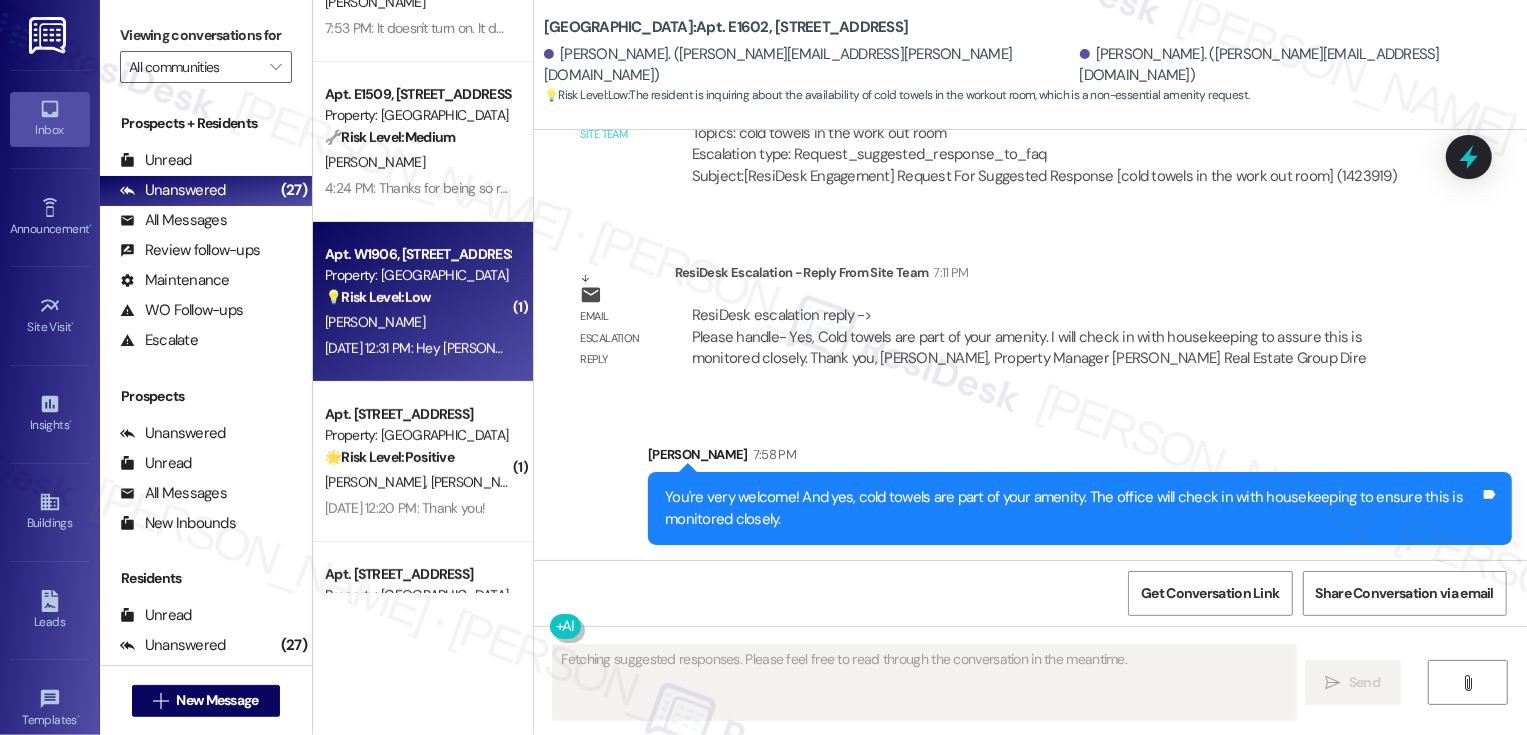 scroll, scrollTop: 89, scrollLeft: 0, axis: vertical 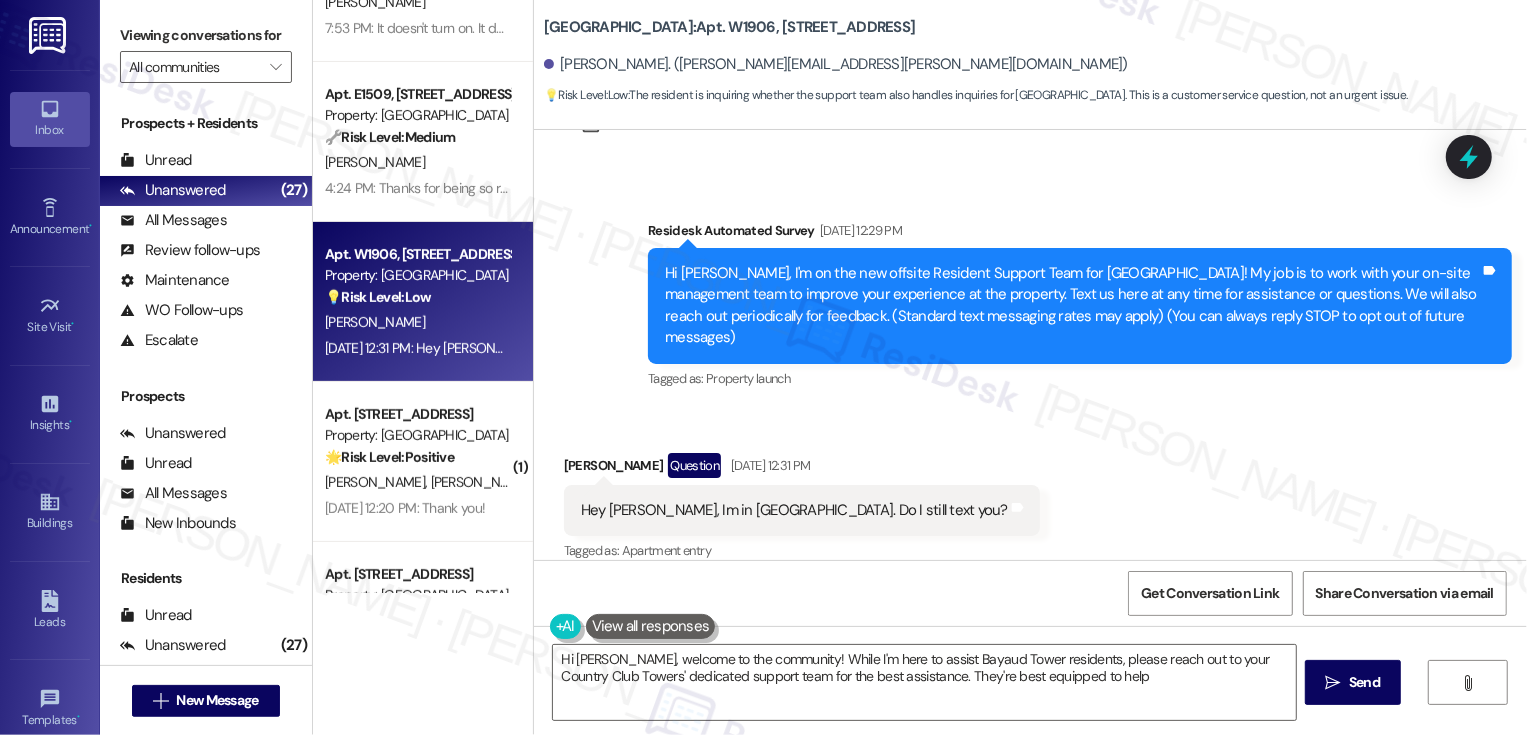 type on "Hi Ben, welcome to the community! While I'm here to assist Bayaud Tower residents, please reach out to your Country Club Towers' dedicated support team for the best assistance. They're best equipped to help!" 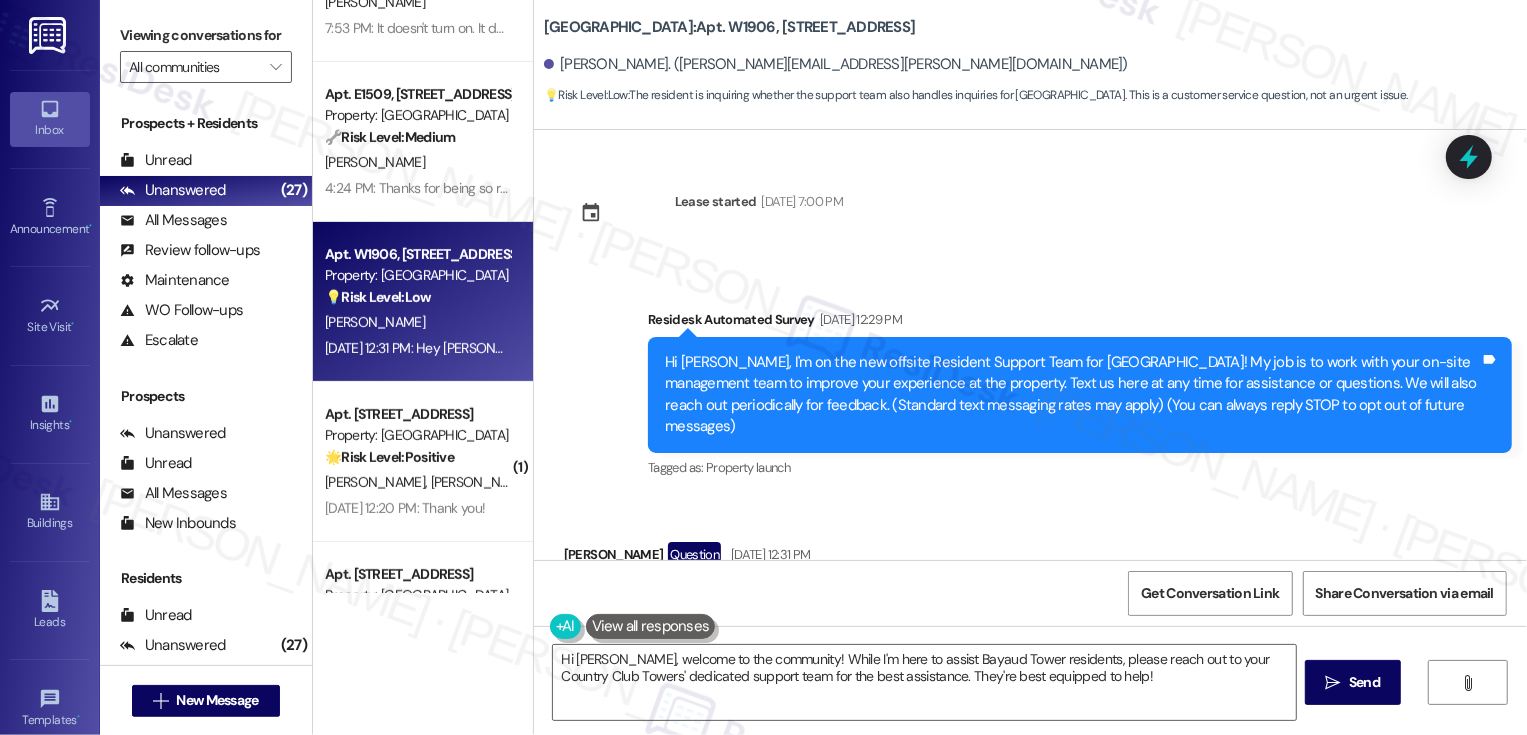 scroll, scrollTop: 89, scrollLeft: 0, axis: vertical 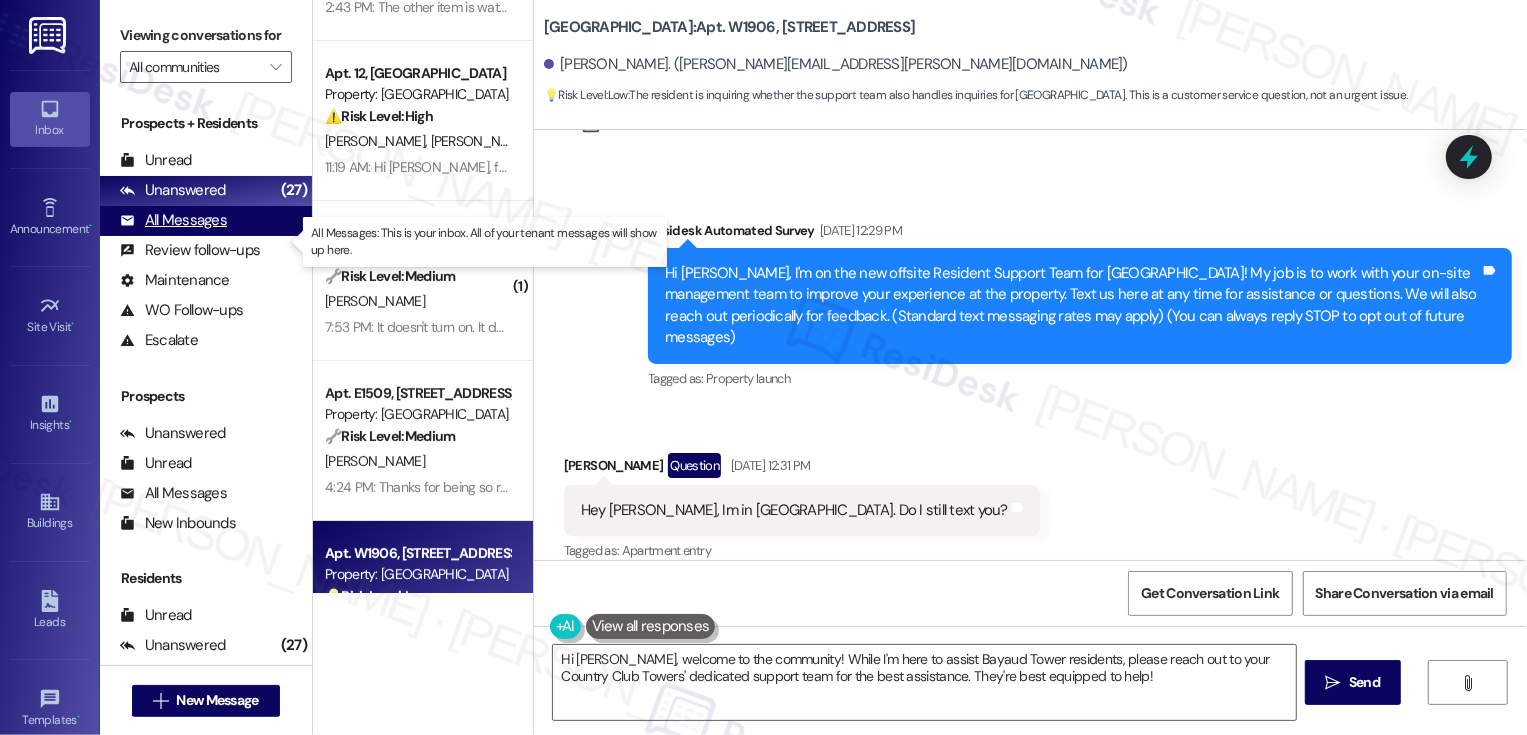 click on "All Messages (undefined)" at bounding box center [206, 221] 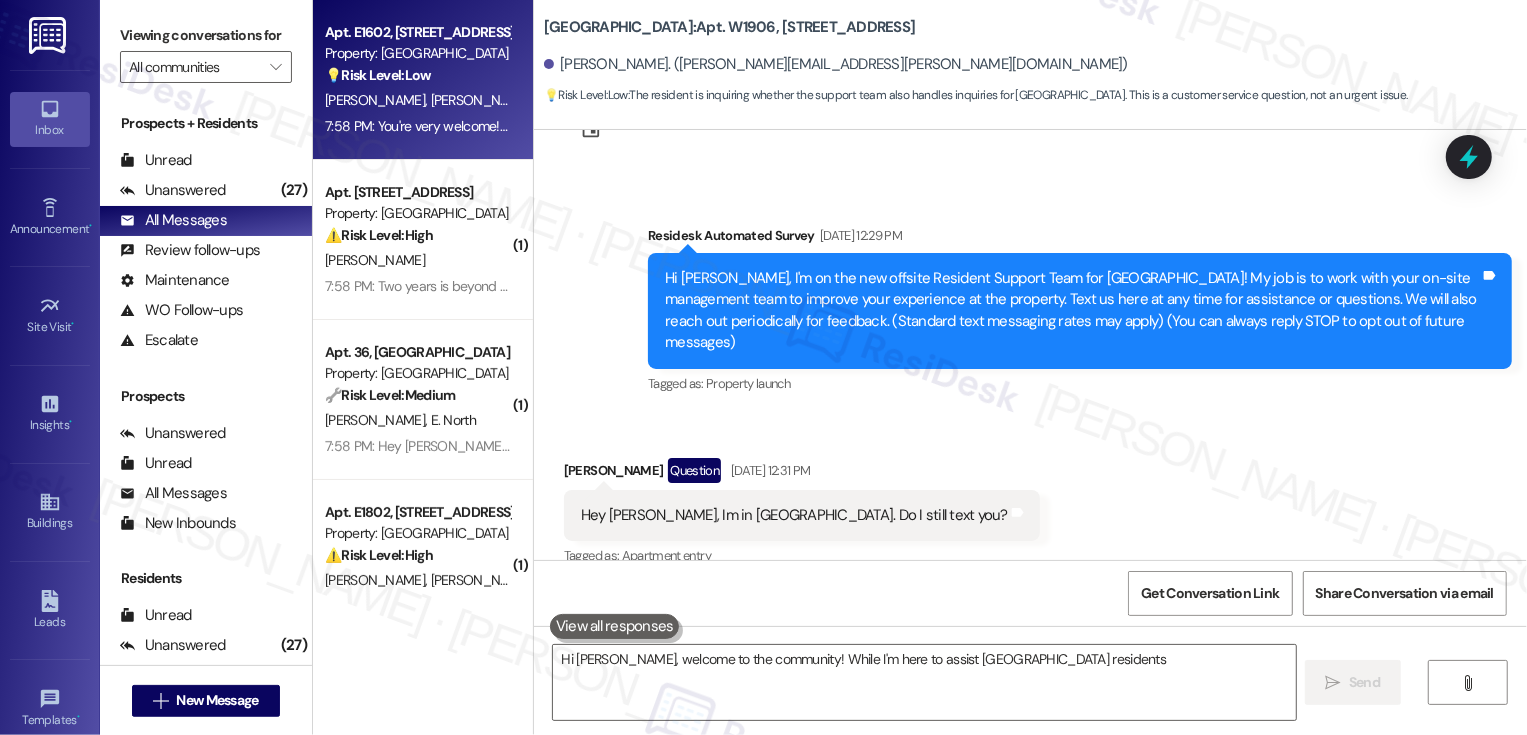 scroll, scrollTop: 87, scrollLeft: 0, axis: vertical 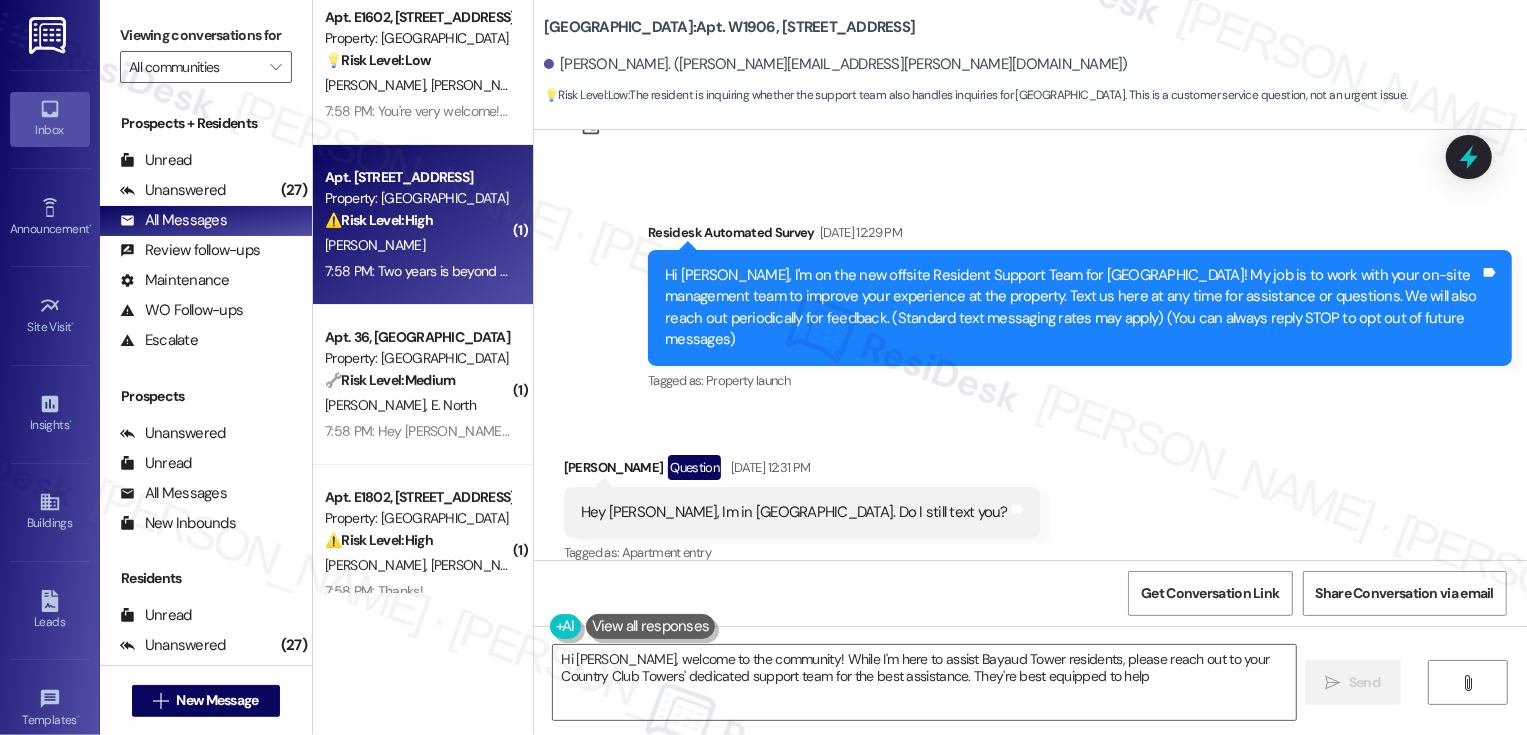 type on "Hi Ben, welcome to the community! While I'm here to assist Bayaud Tower residents, please reach out to your Country Club Towers' dedicated support team for the best assistance. They're best equipped to help!" 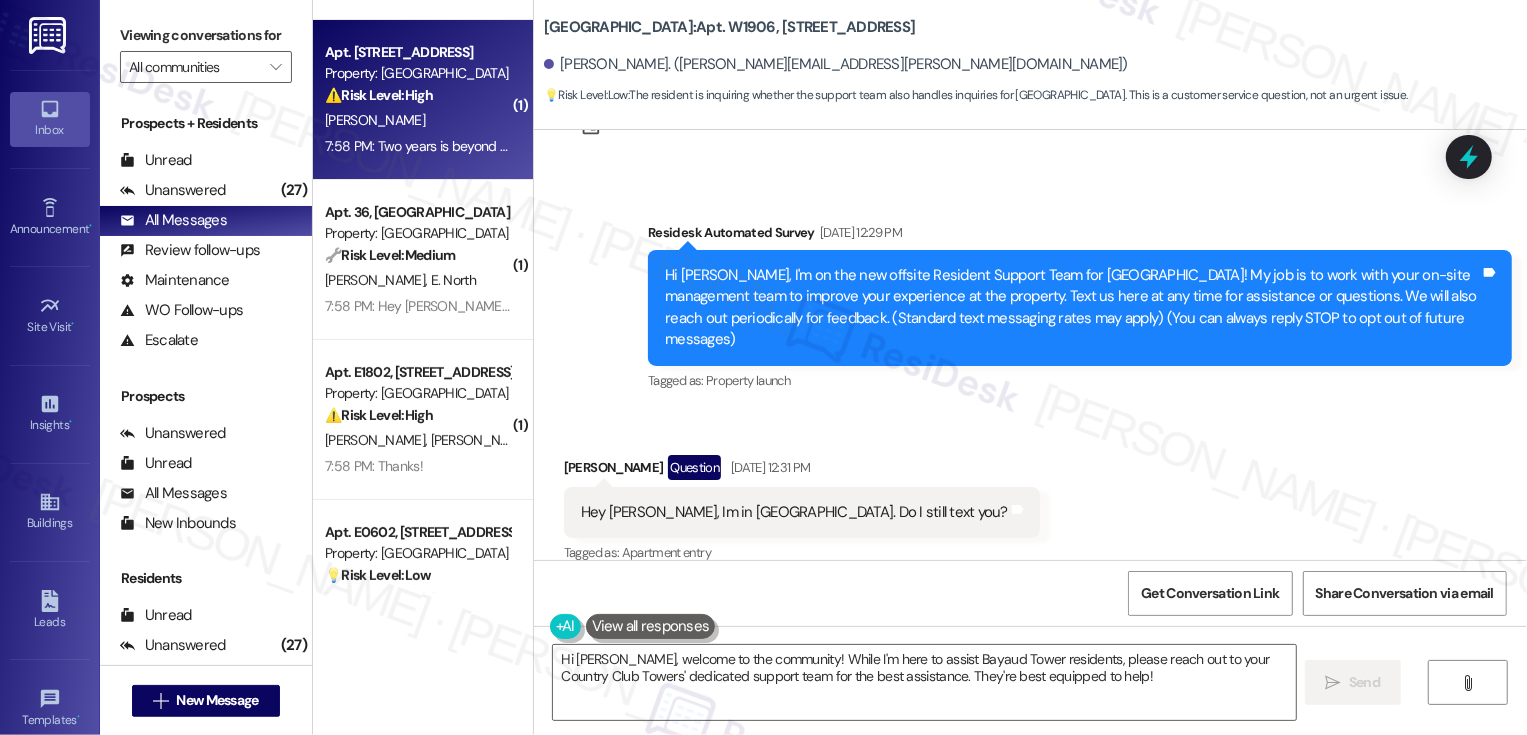 scroll, scrollTop: 147, scrollLeft: 0, axis: vertical 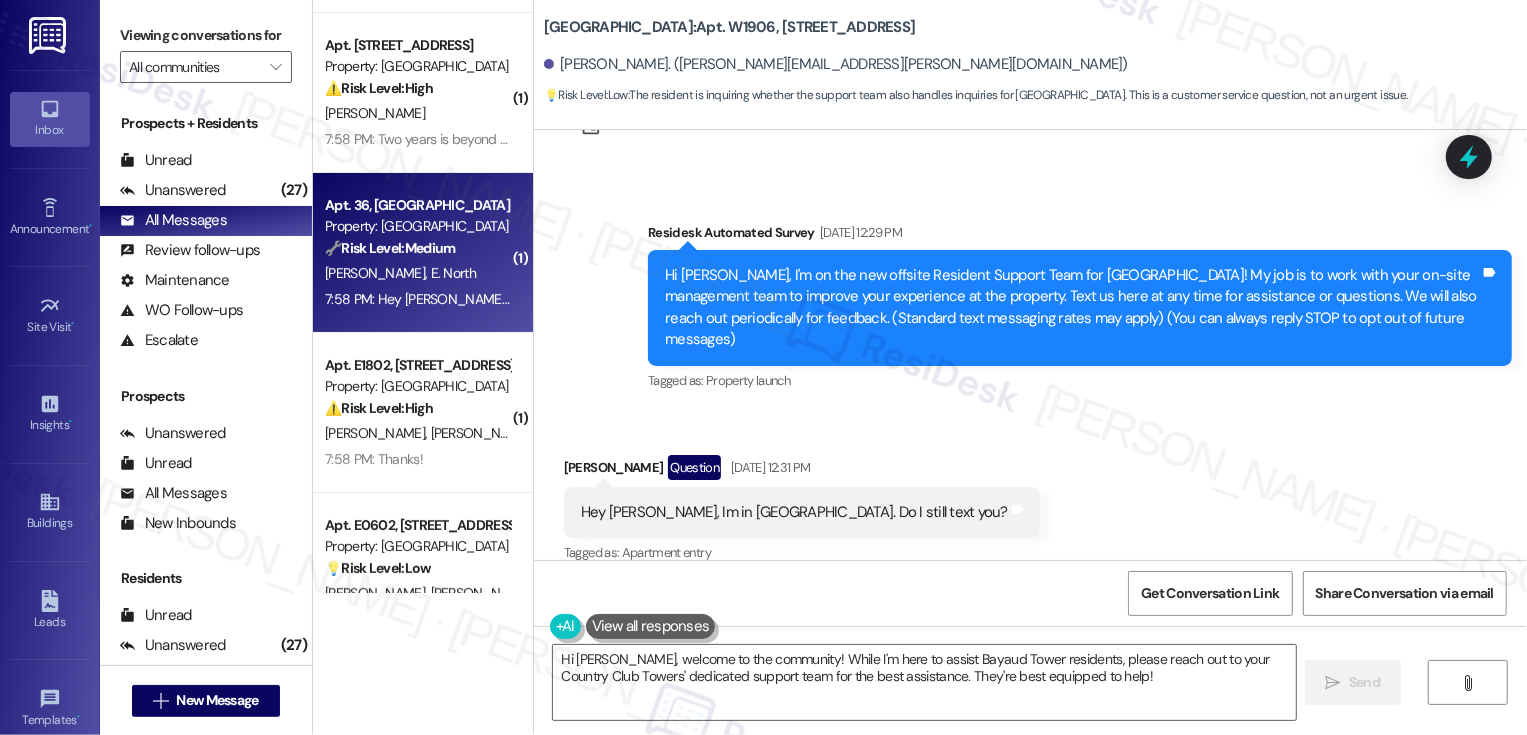 click on "D. Bingham E. North" at bounding box center [417, 273] 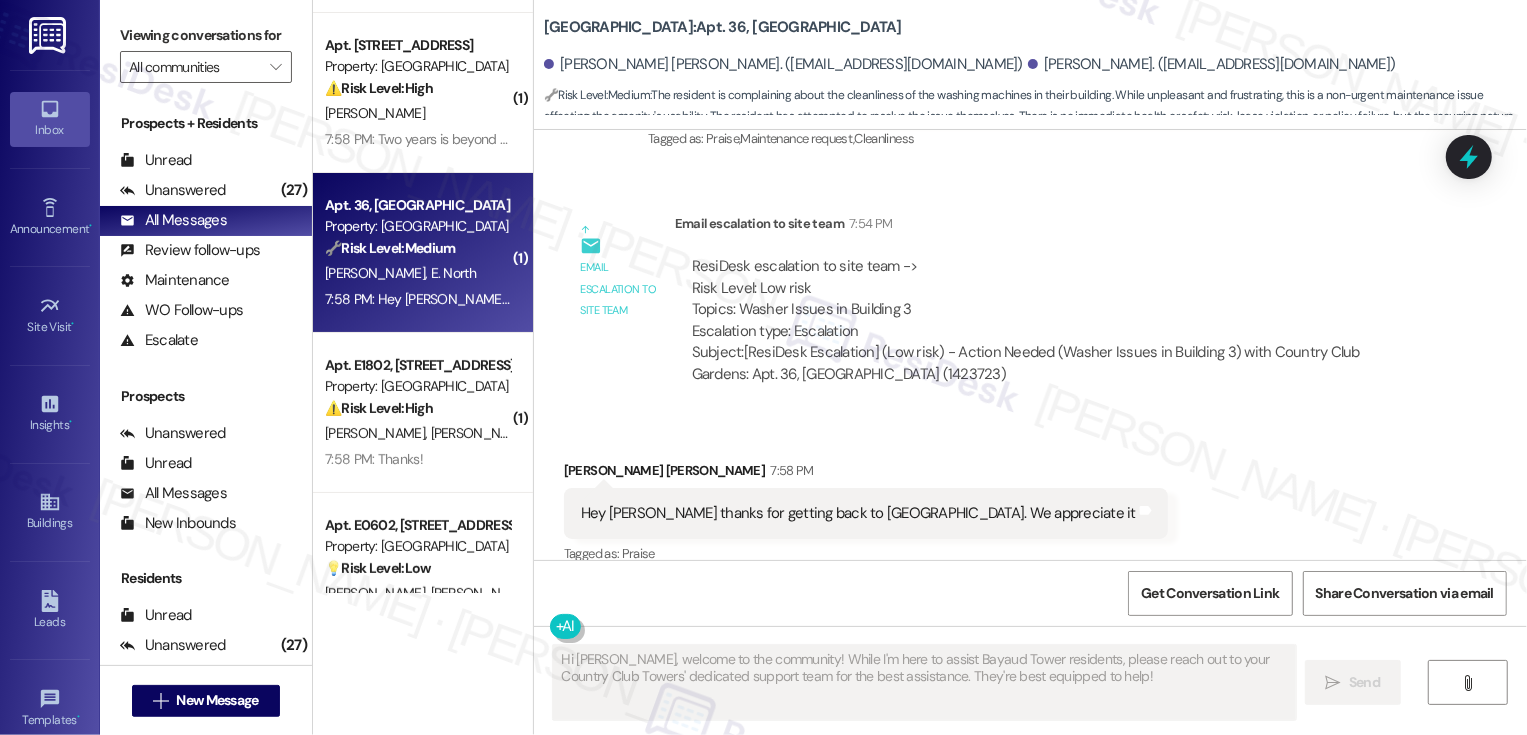scroll, scrollTop: 1125, scrollLeft: 0, axis: vertical 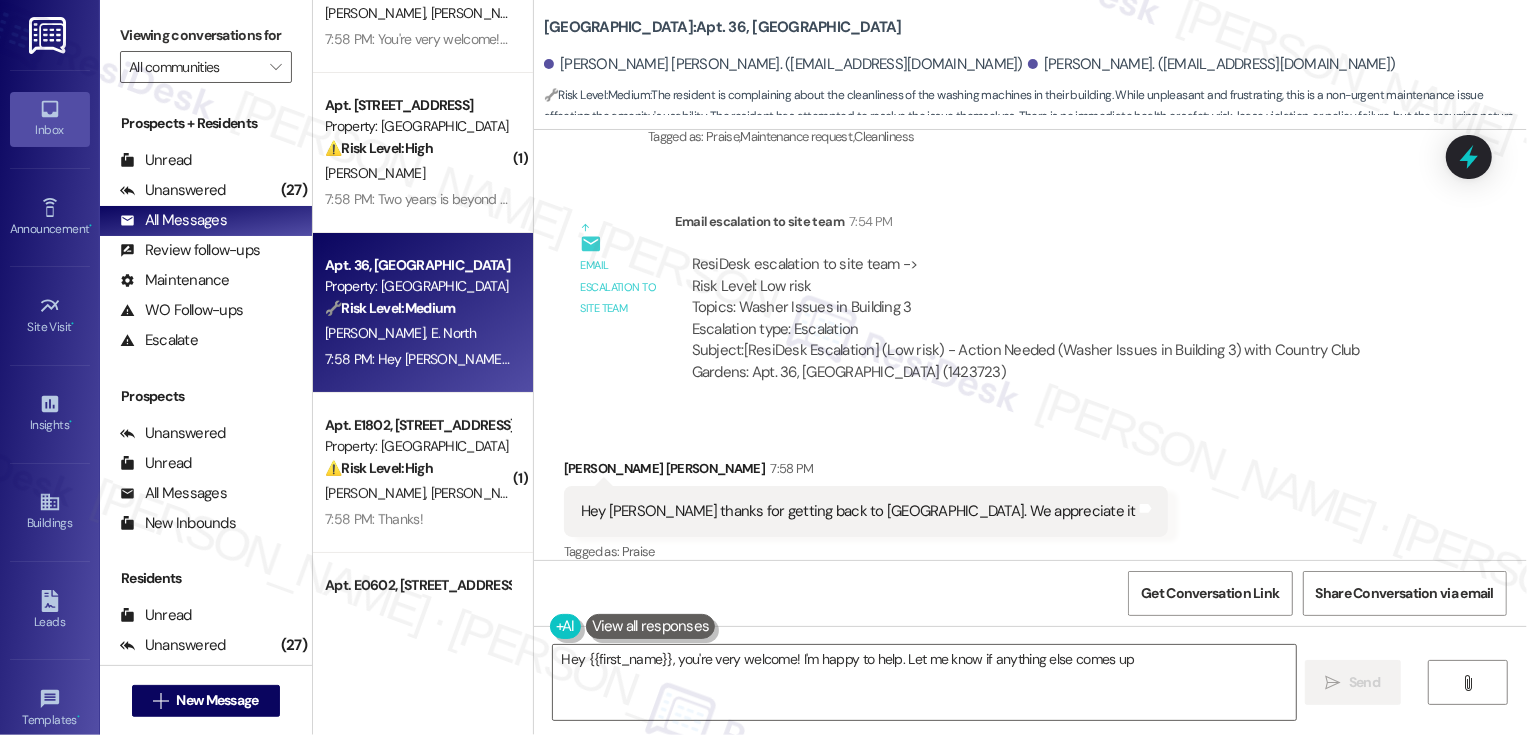 type on "Hey {{first_name}}, you're very welcome! I'm happy to help. Let me know if anything else comes up!" 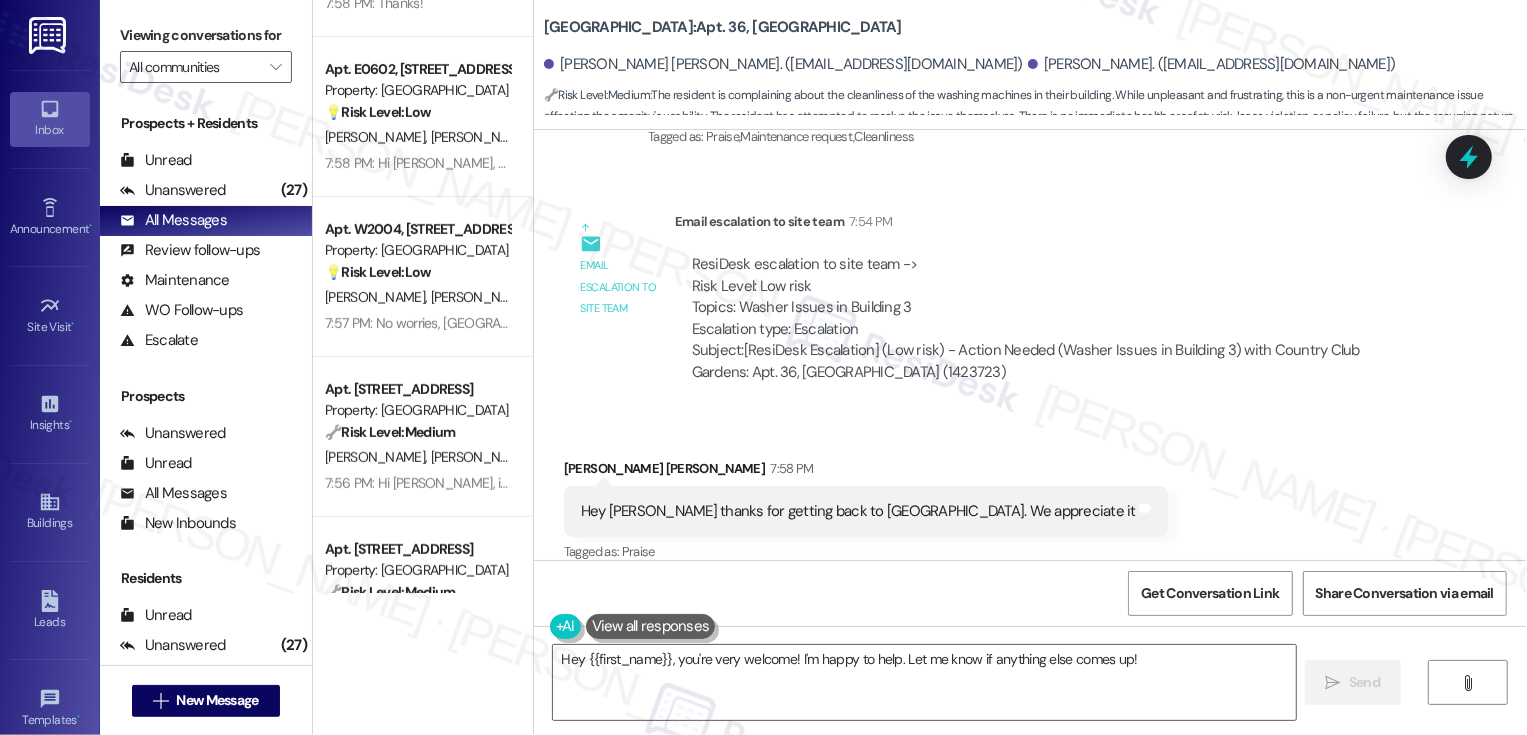 scroll, scrollTop: 711, scrollLeft: 0, axis: vertical 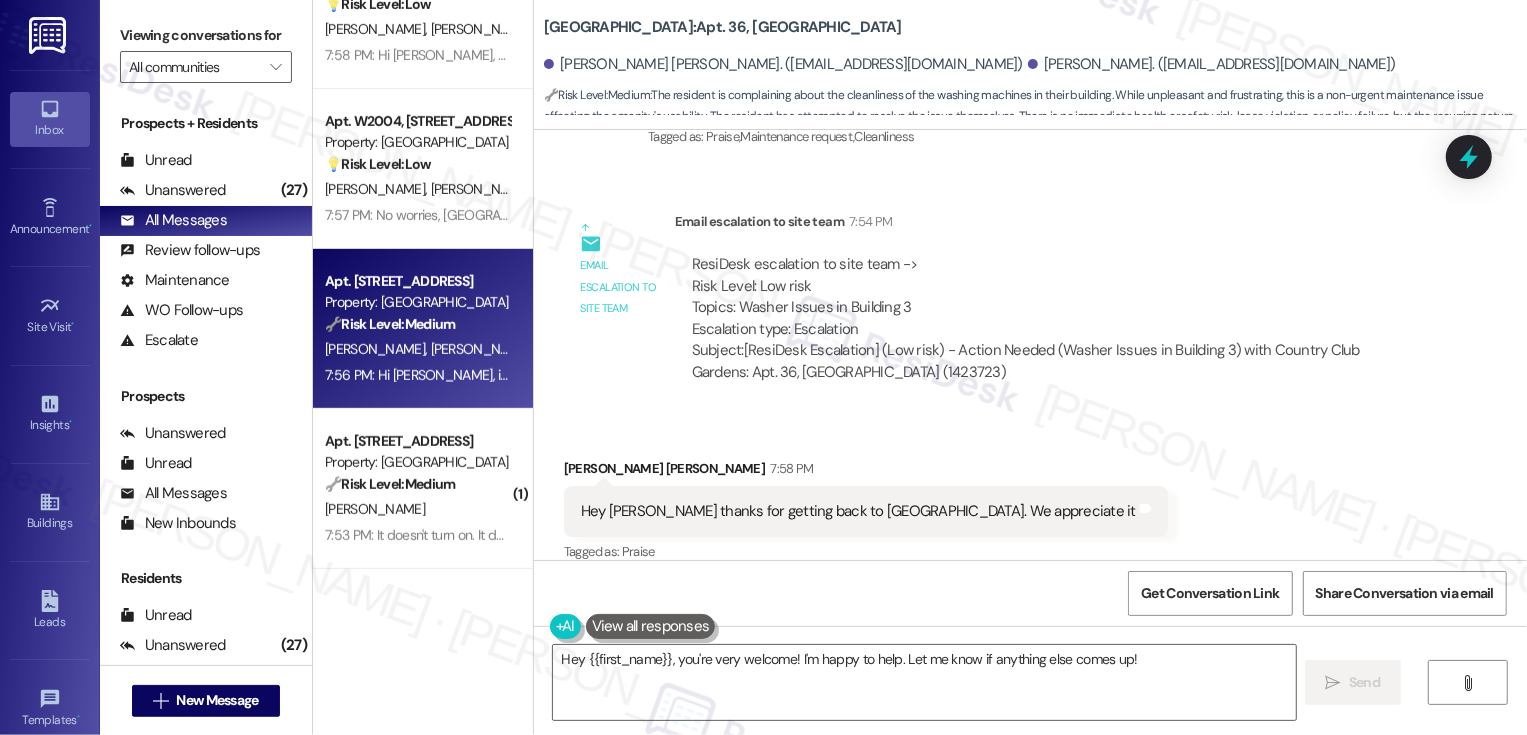 click on "P. Wardlaw K. Wardlaw" at bounding box center [417, 349] 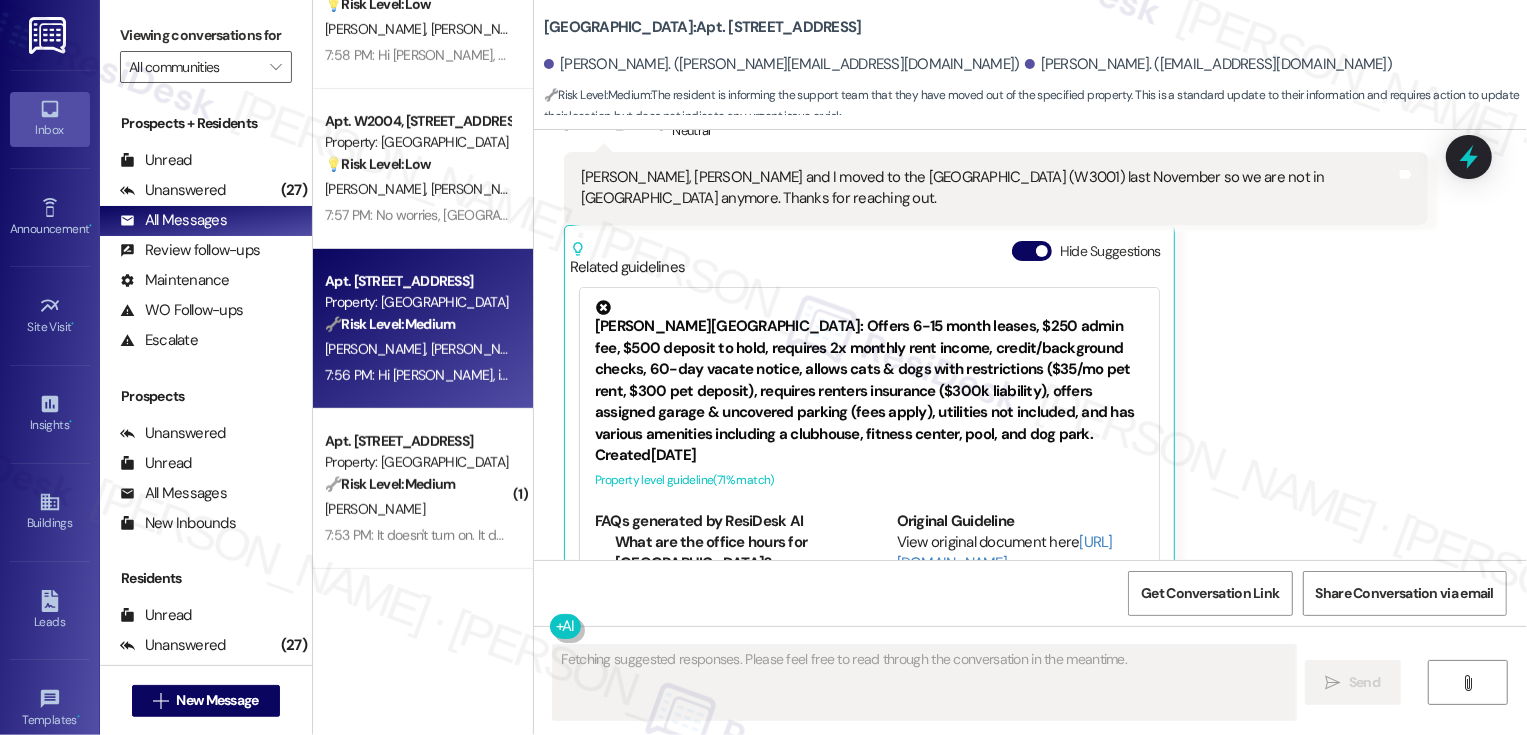 scroll, scrollTop: 450, scrollLeft: 0, axis: vertical 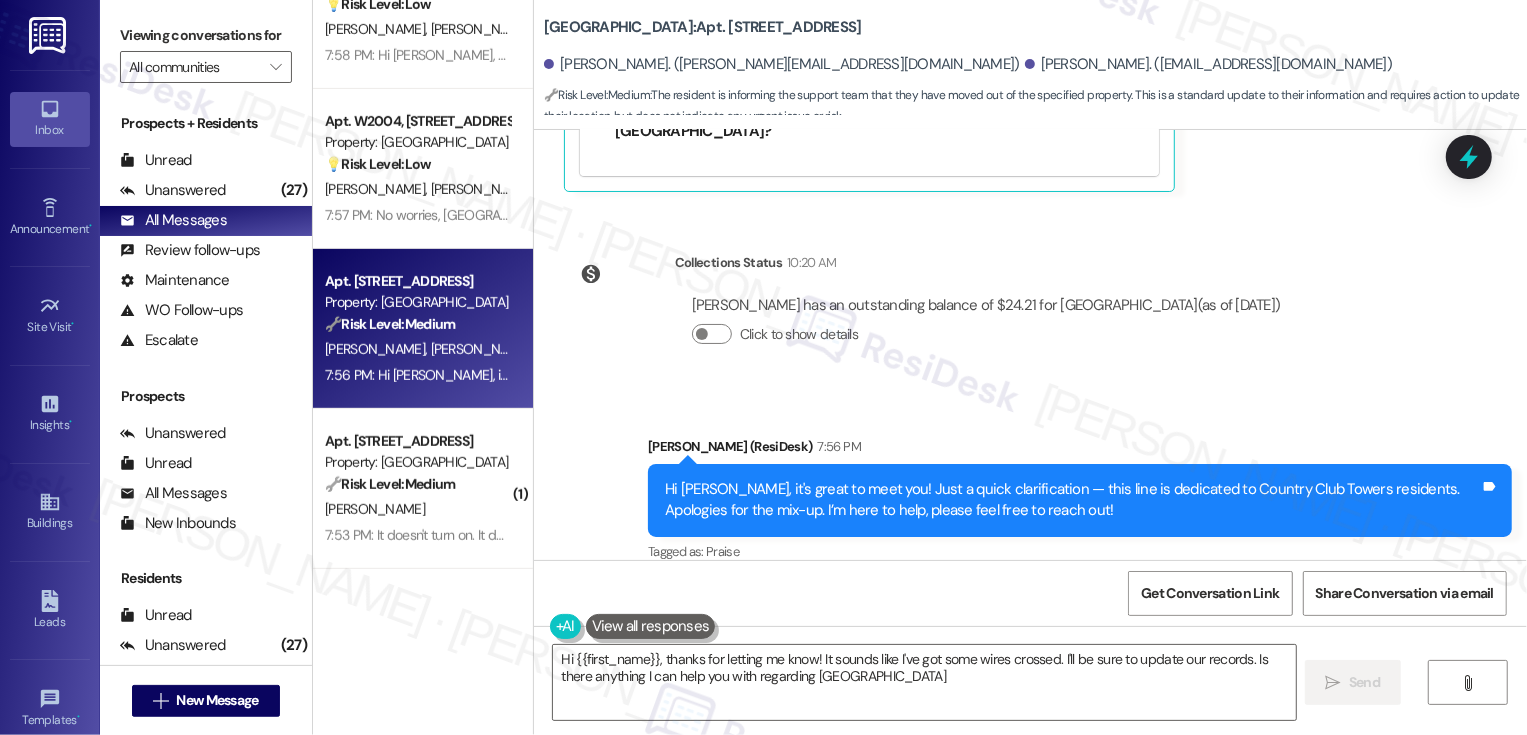 type on "Hi {{first_name}}, thanks for letting me know! It sounds like I've got some wires crossed. I'll be sure to update our records. Is there anything I can help you with regarding Country Club Towers?" 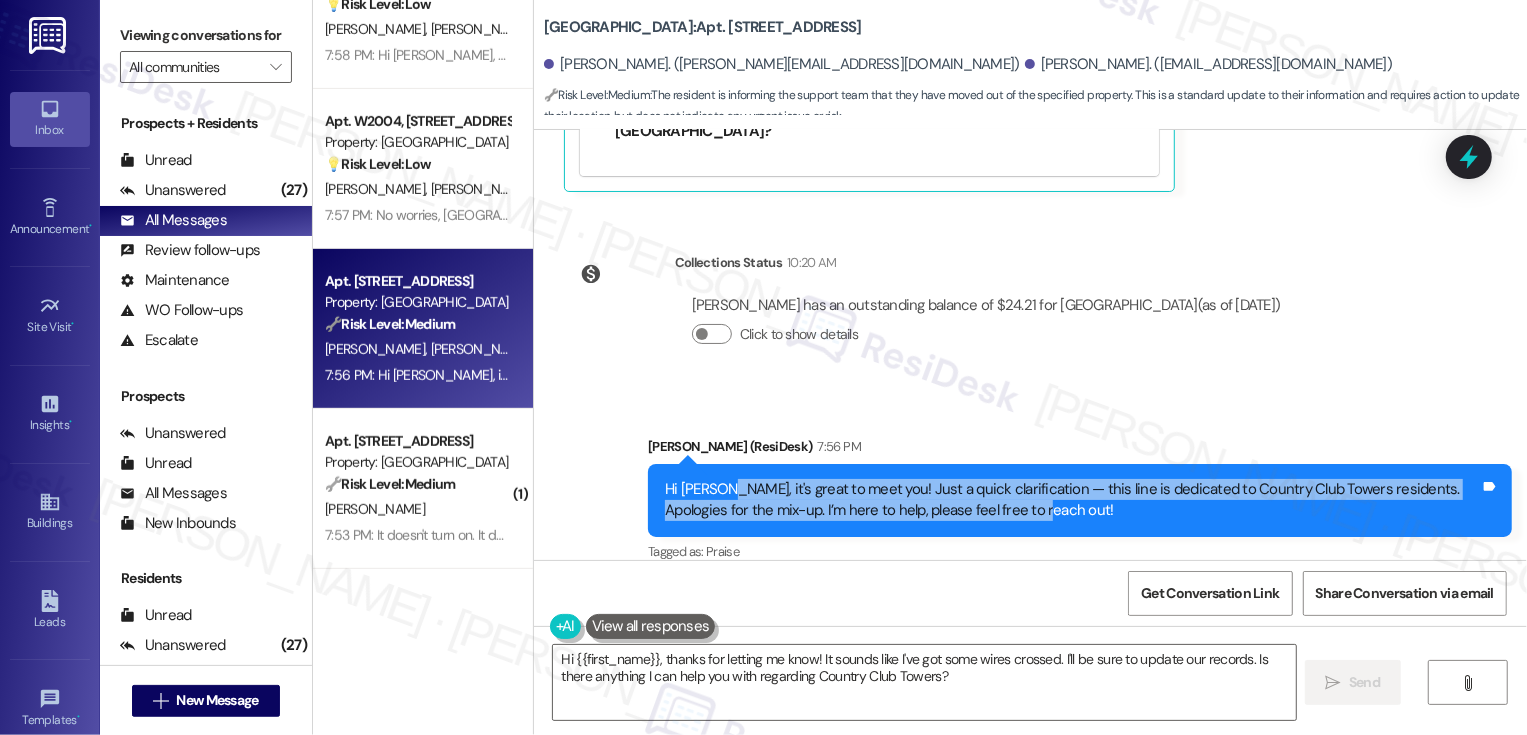 drag, startPoint x: 702, startPoint y: 463, endPoint x: 1096, endPoint y: 486, distance: 394.67075 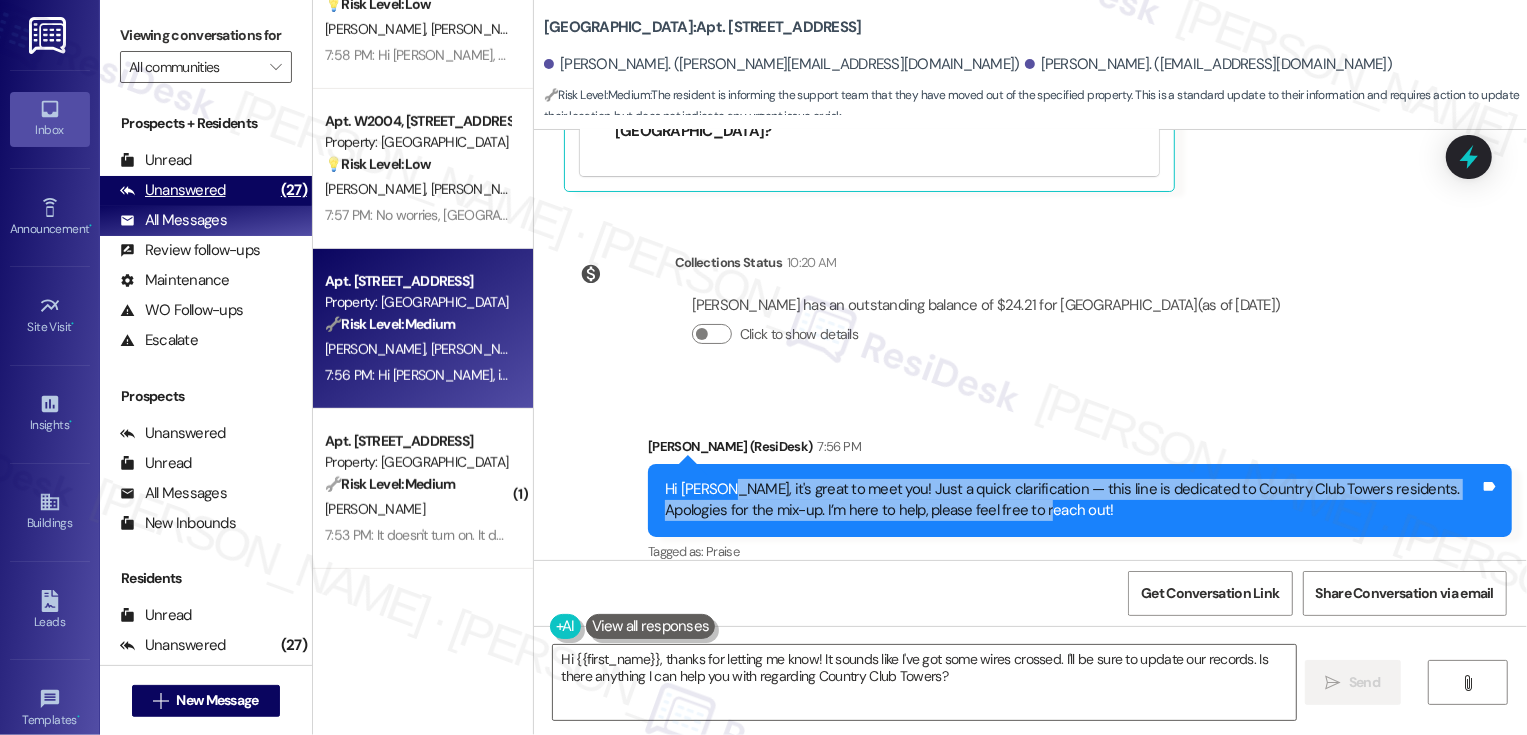 click on "Unanswered (27)" at bounding box center (206, 191) 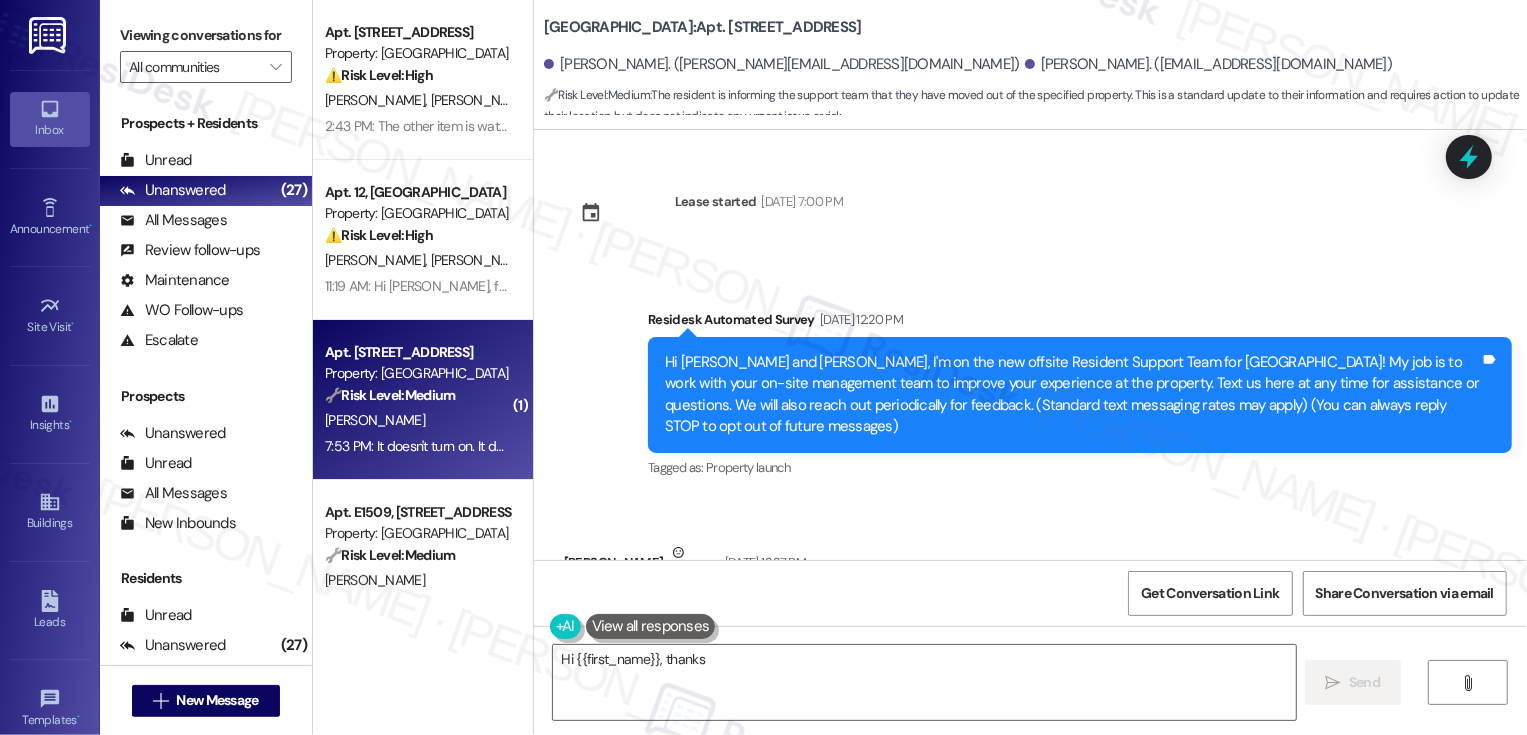 scroll, scrollTop: 450, scrollLeft: 0, axis: vertical 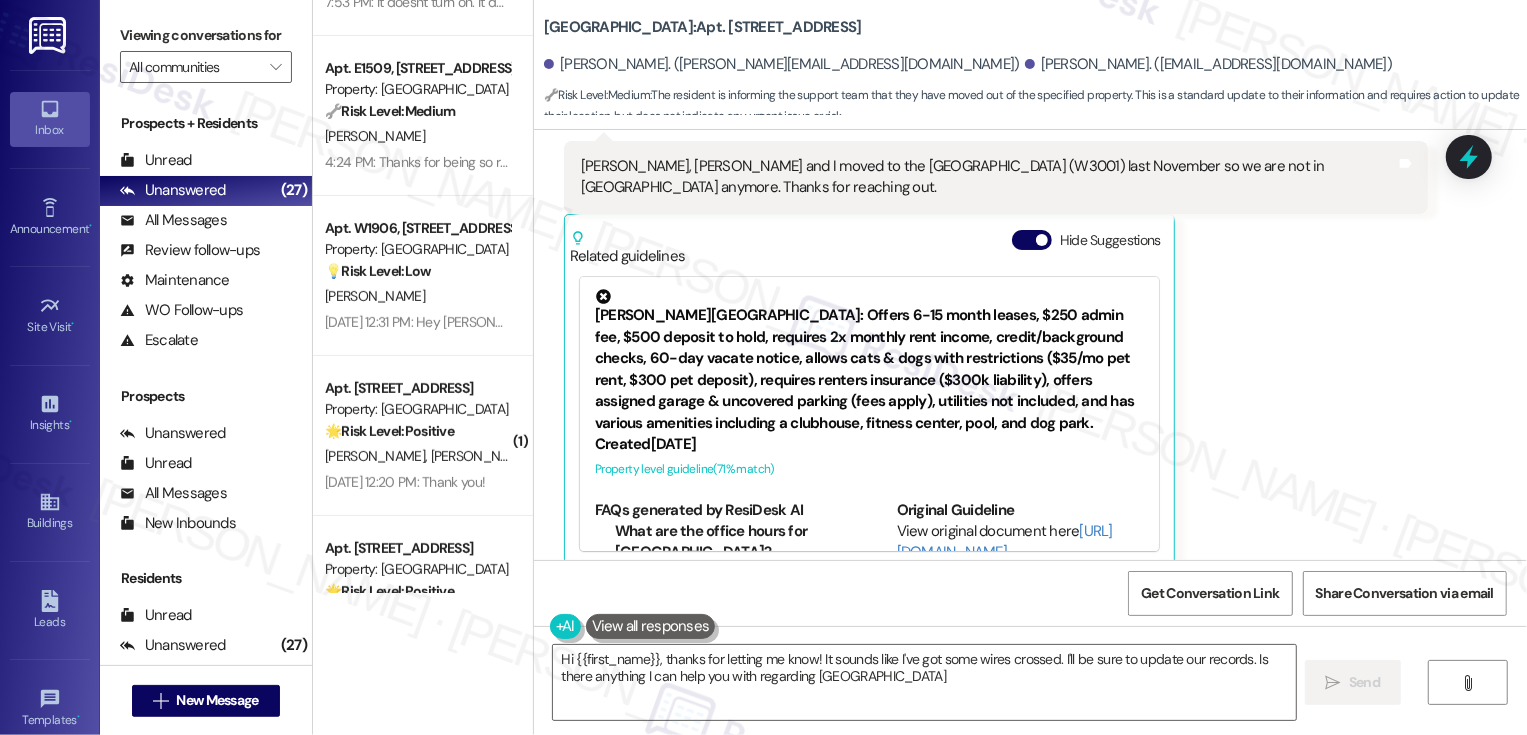 type on "Hi {{first_name}}, thanks for letting me know! It sounds like I've got some wires crossed. I'll be sure to update our records. Is there anything I can help you with regarding Country Club Towers?" 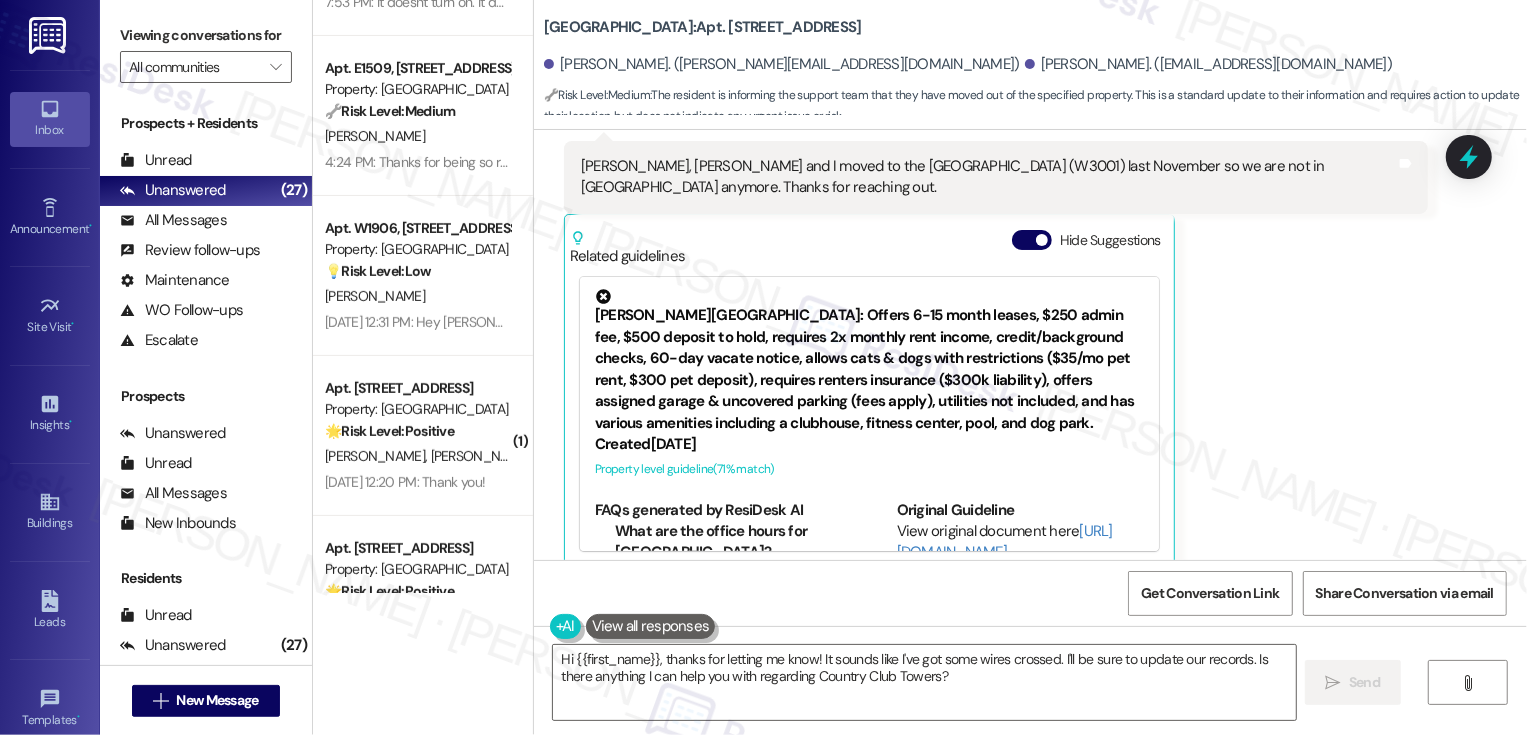 click on "[PERSON_NAME]" at bounding box center (417, 296) 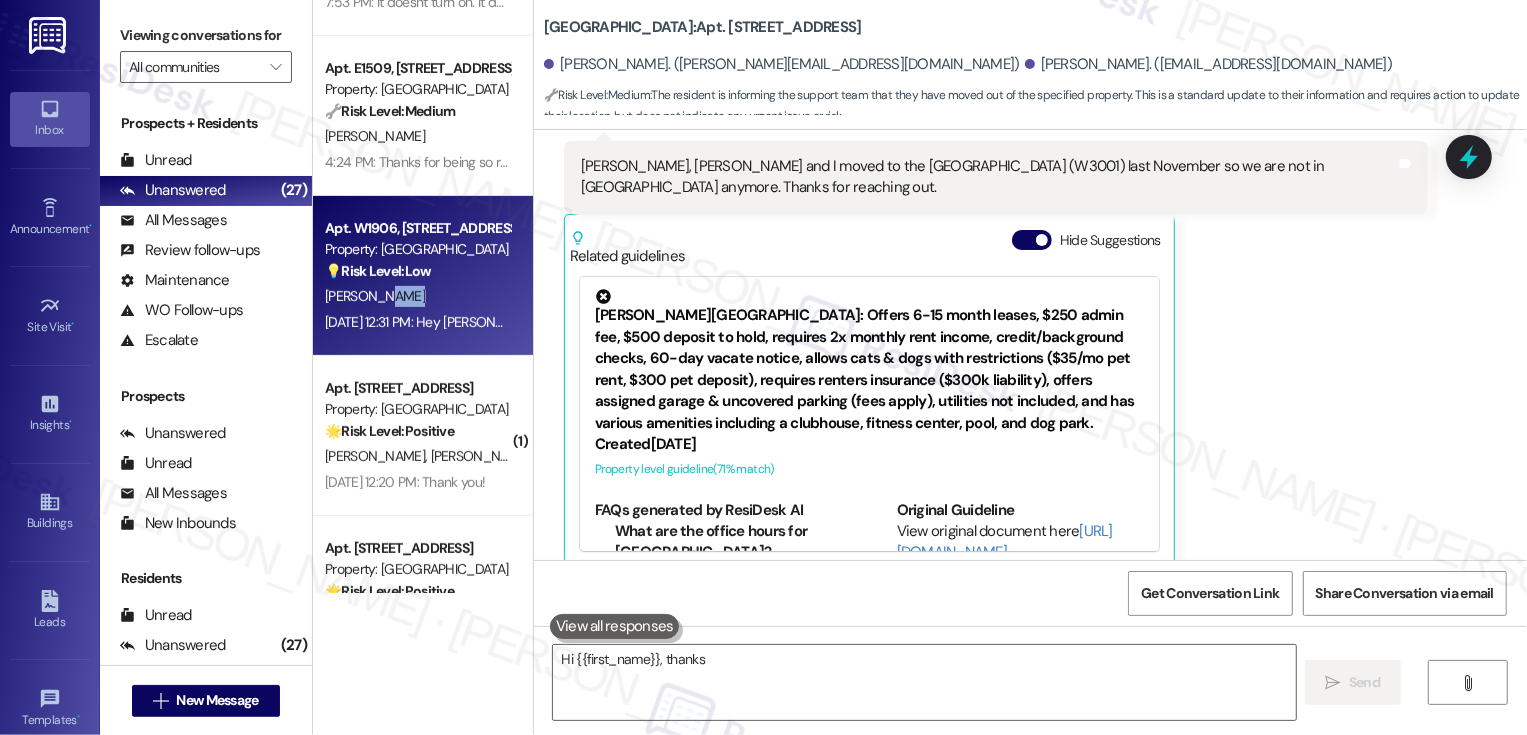 type on "Hi {{first_name}}, thanks for" 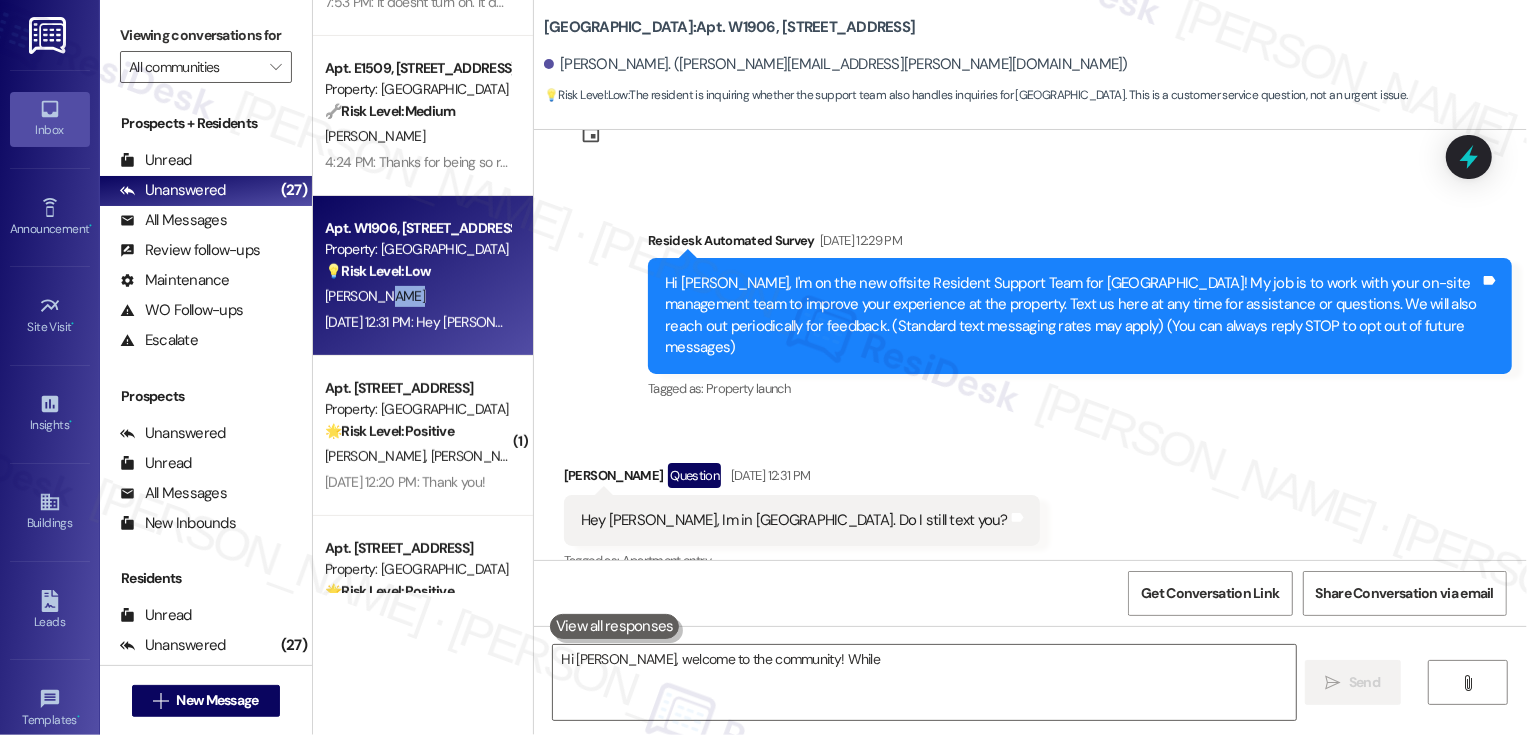 scroll, scrollTop: 87, scrollLeft: 0, axis: vertical 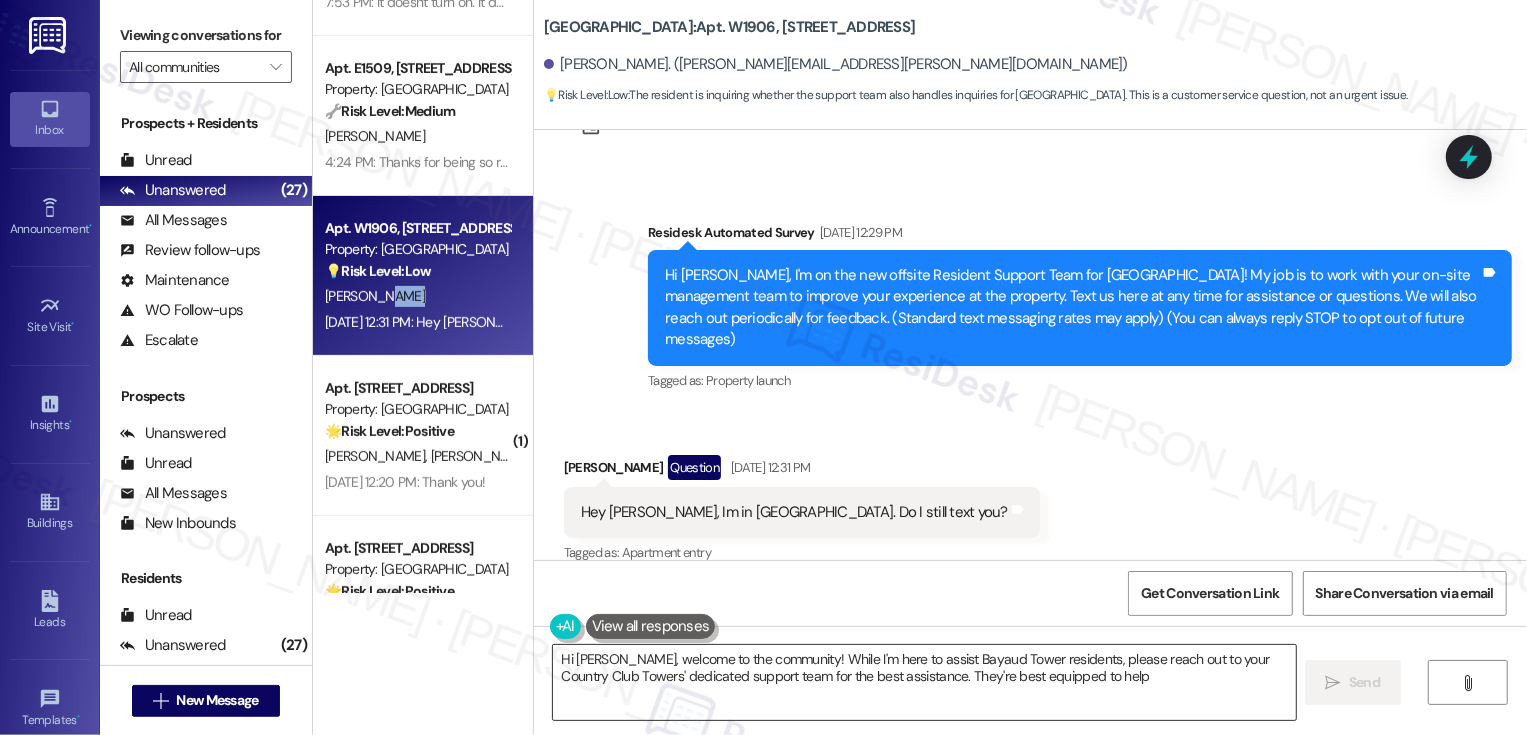 type on "Hi Ben, welcome to the community! While I'm here to assist Bayaud Tower residents, please reach out to your Country Club Towers' dedicated support team for the best assistance. They're best equipped to help!" 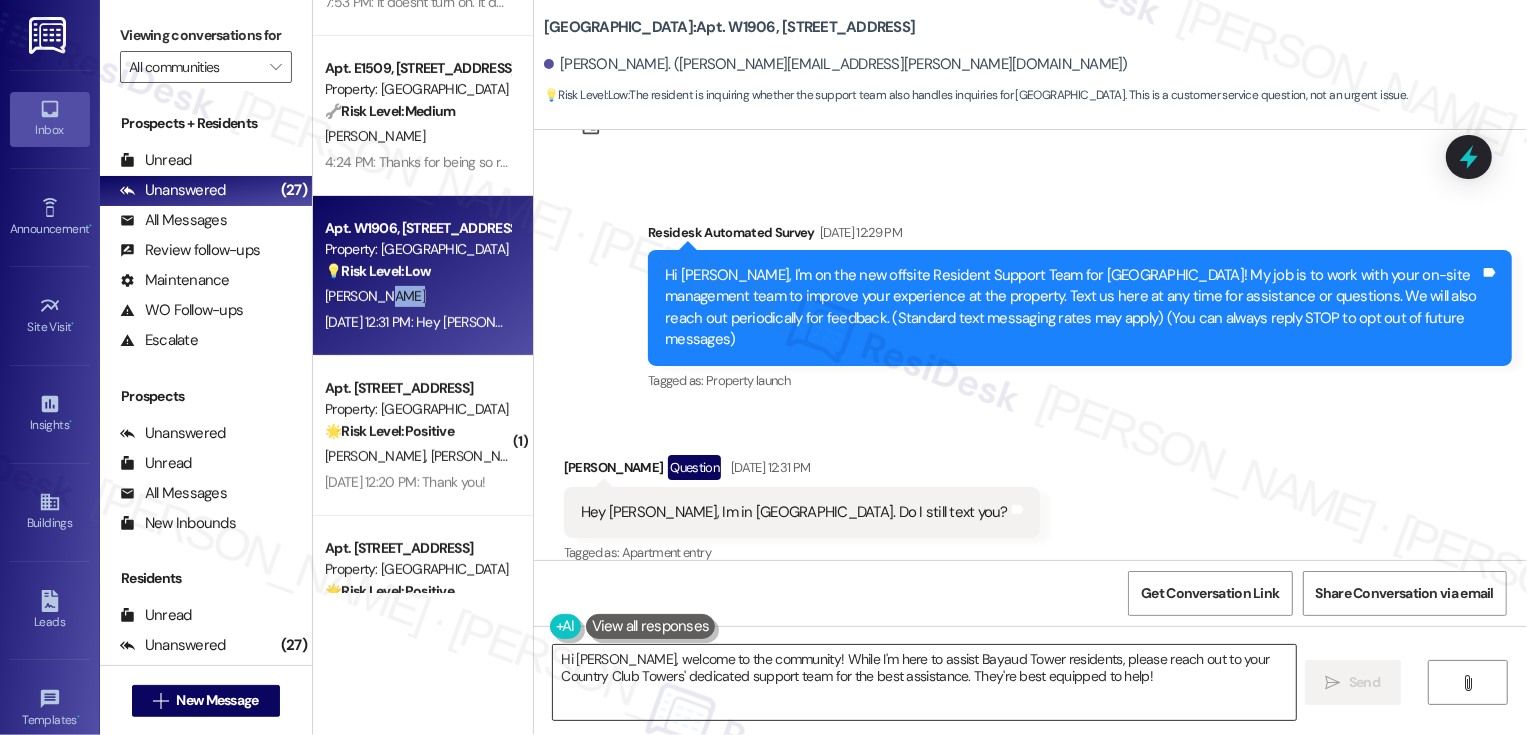 click on "Hi Ben, welcome to the community! While I'm here to assist Bayaud Tower residents, please reach out to your Country Club Towers' dedicated support team for the best assistance. They're best equipped to help!" at bounding box center [924, 682] 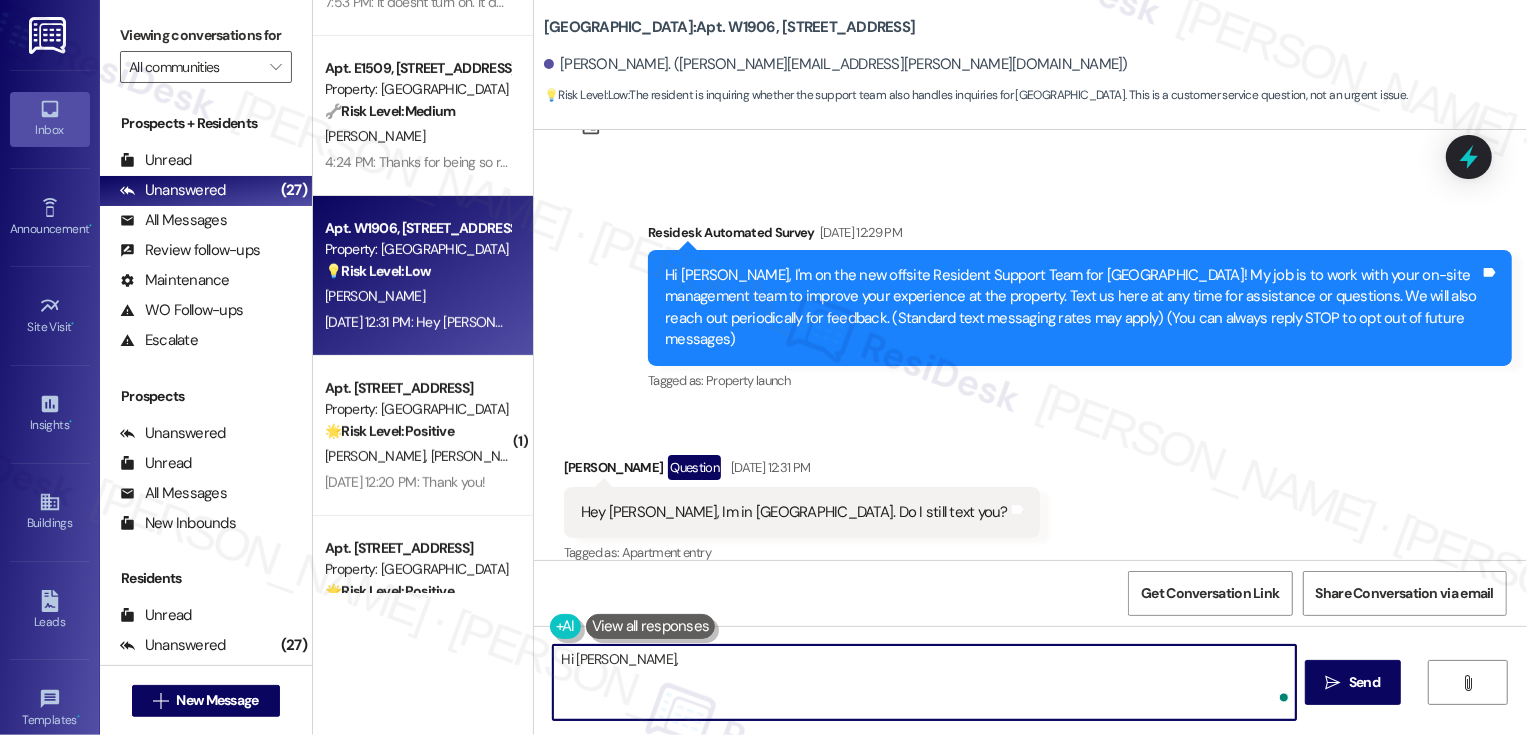 paste on "t's great to meet you! Just a quick clarification — this line is dedicated to Country Club Towers residents. Apologies for the mix-up. I’m here to help, please feel free to reach out!" 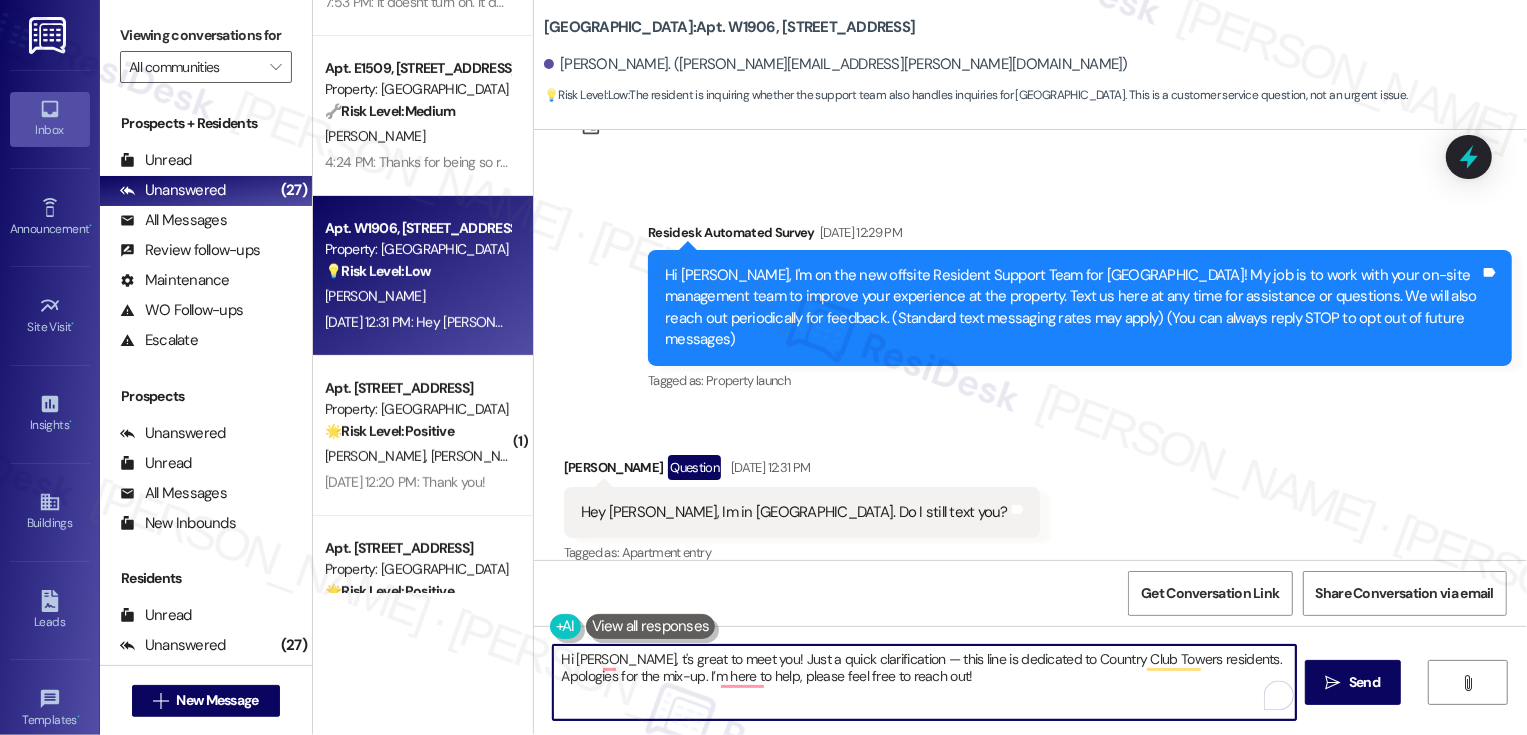 click on "Hi Ben, t's great to meet you! Just a quick clarification — this line is dedicated to Country Club Towers residents. Apologies for the mix-up. I’m here to help, please feel free to reach out!" at bounding box center [924, 682] 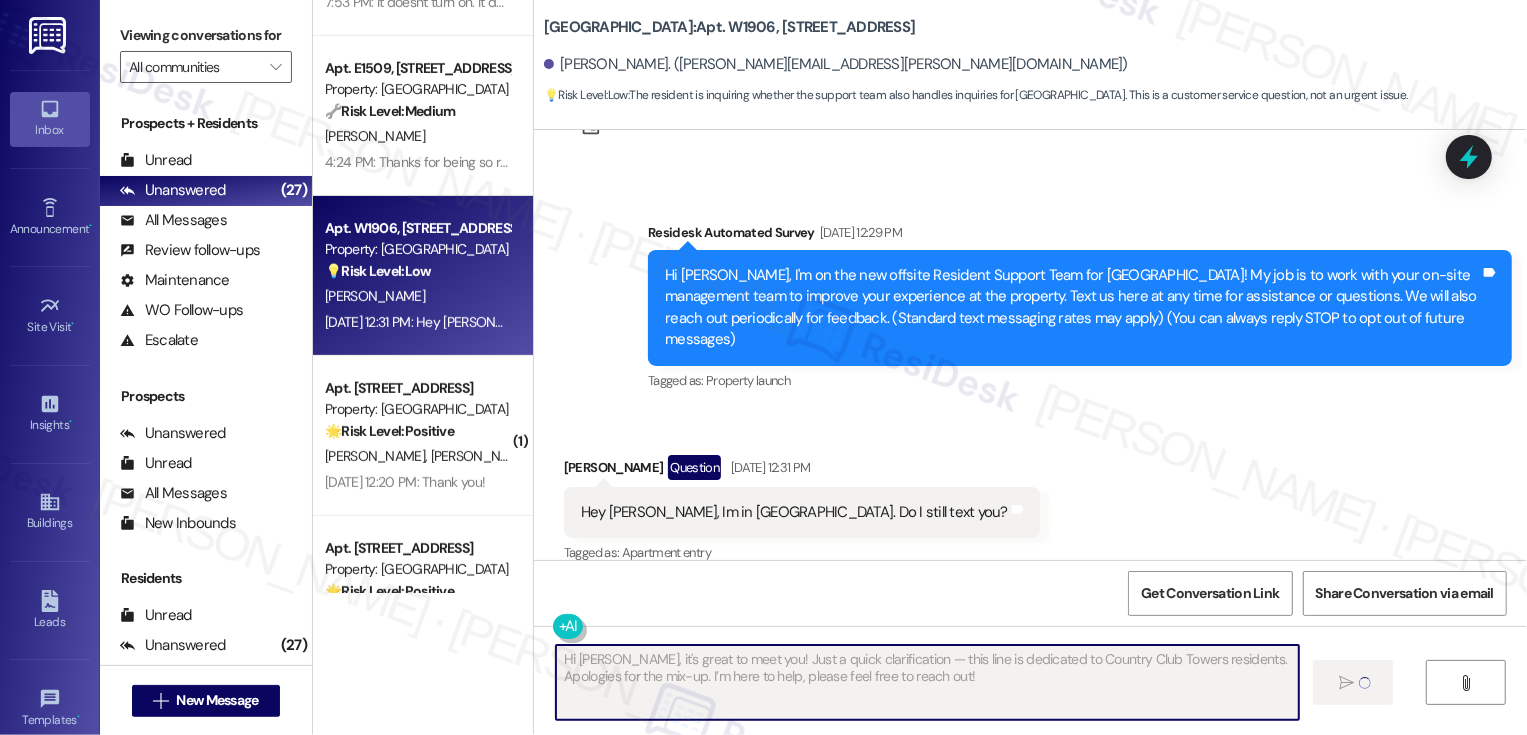 type on "Fetching suggested responses. Please feel free to read through the conversation in the meantime." 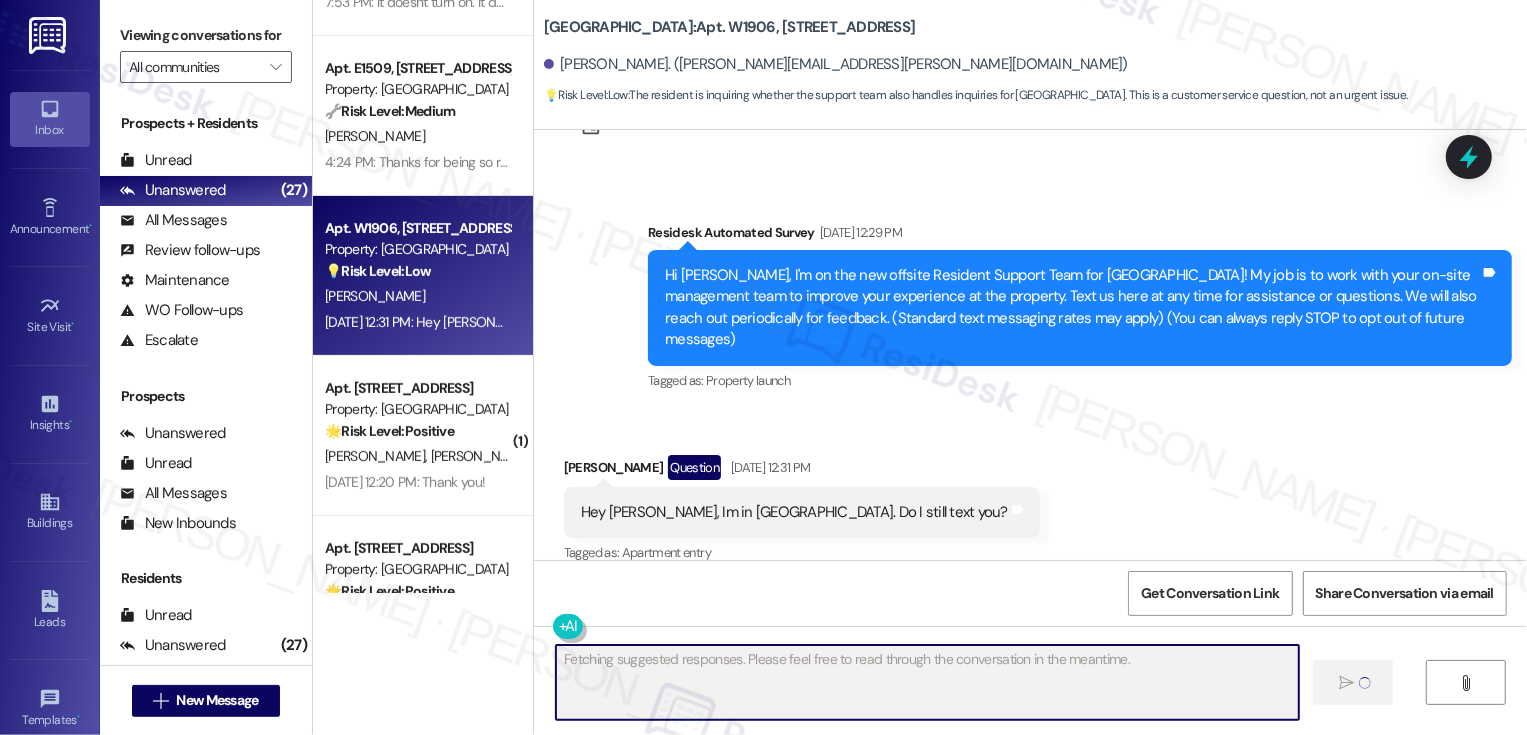 type 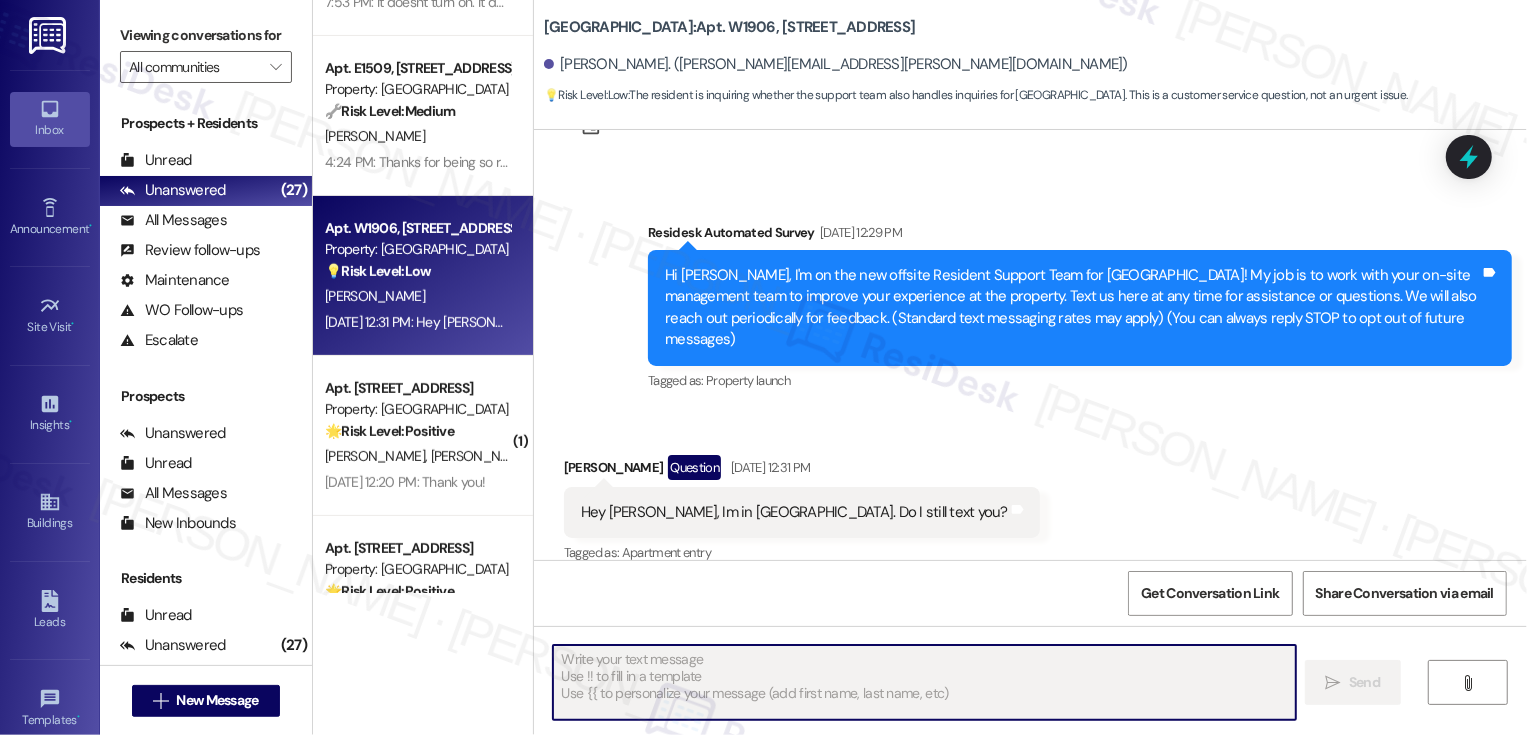 scroll, scrollTop: 249, scrollLeft: 0, axis: vertical 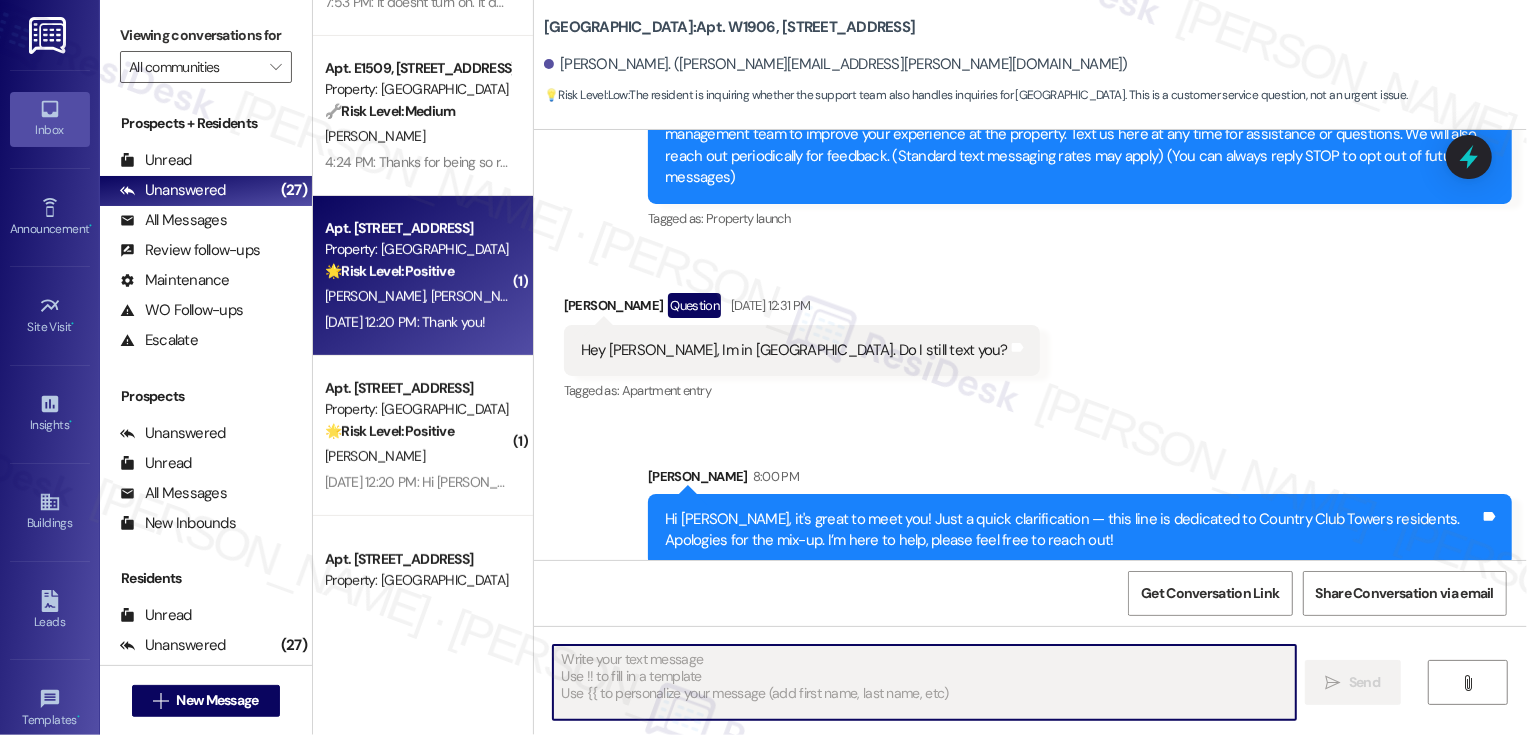 click on "Apt. W0902, 1101 East Bayaud Avenue Property: Country Club Towers 🌟  Risk Level:  Positive The resident is expressing gratitude for the outreach from the Resident Support Team. This indicates positive engagement and an opportunity for relationship building. T. Hubbard M. Padilla Jul 21, 2025 at 12:20 PM: Thank you! Jul 21, 2025 at 12:20 PM: Thank you!" at bounding box center (423, 276) 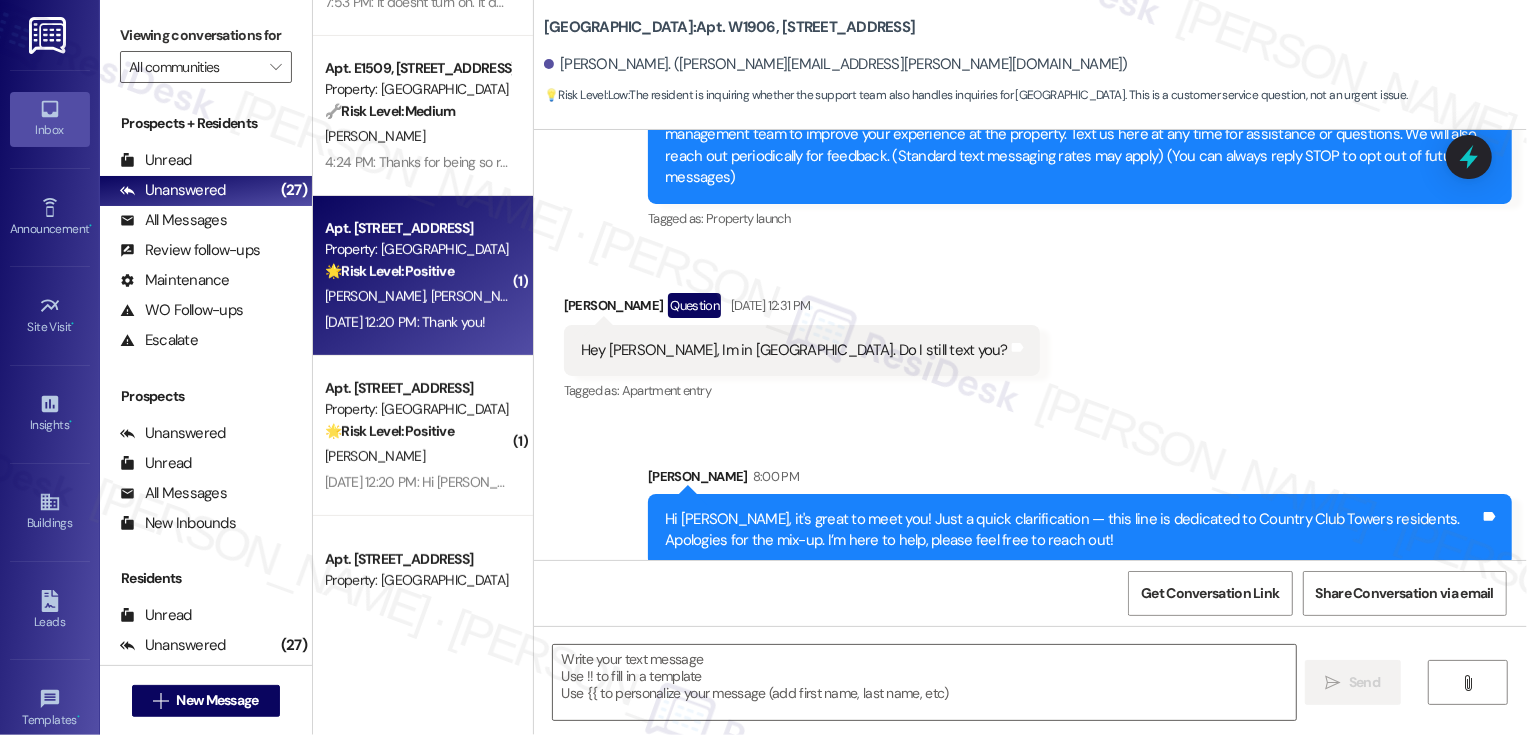 click on "Apt. W0902, 1101 East Bayaud Avenue Property: Country Club Towers 🌟  Risk Level:  Positive The resident is expressing gratitude for the outreach from the Resident Support Team. This indicates positive engagement and an opportunity for relationship building. T. Hubbard M. Padilla Jul 21, 2025 at 12:20 PM: Thank you! Jul 21, 2025 at 12:20 PM: Thank you!" at bounding box center (423, 276) 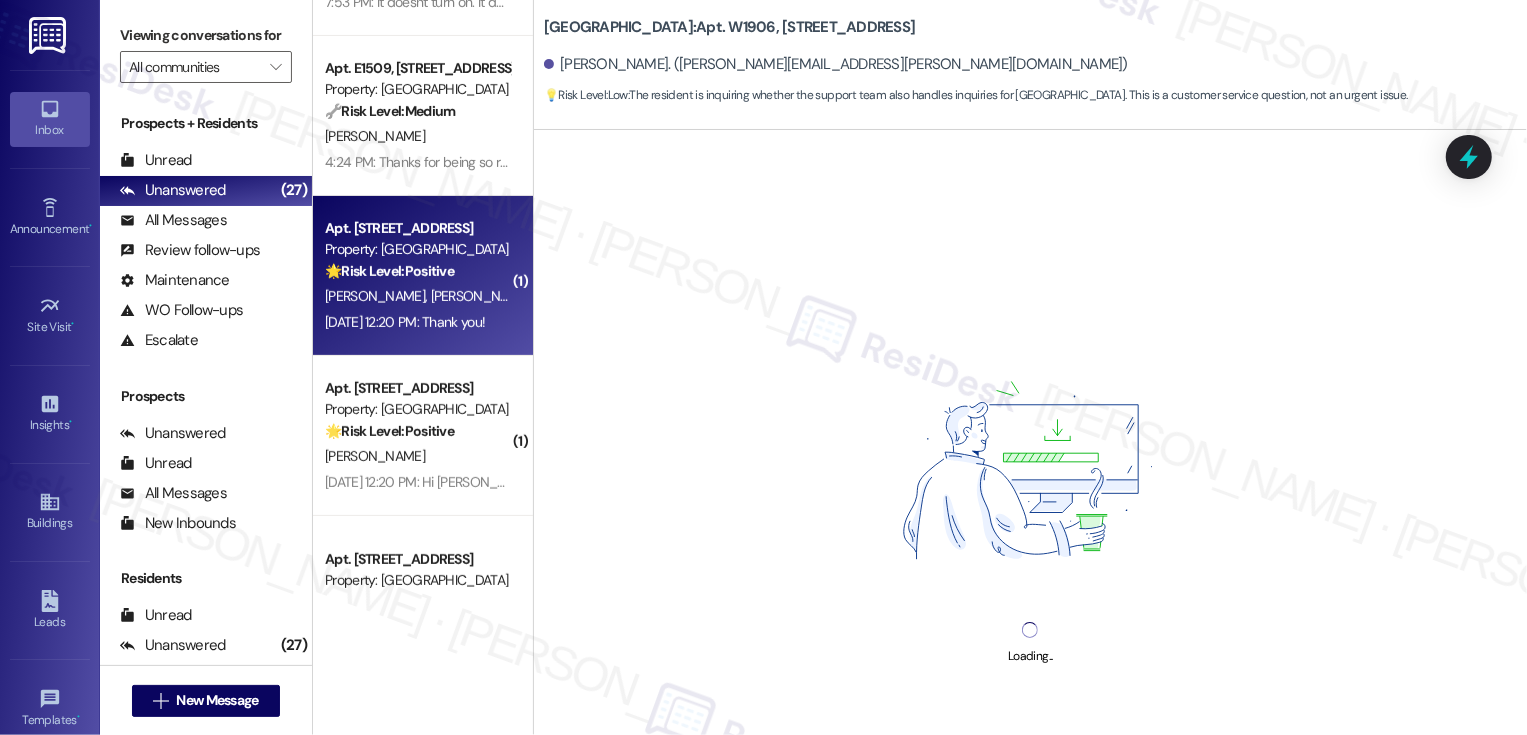click on "Apt. W0902, 1101 East Bayaud Avenue Property: Country Club Towers 🌟  Risk Level:  Positive The resident is expressing gratitude for the outreach from the Resident Support Team. This indicates positive engagement and an opportunity for relationship building. T. Hubbard M. Padilla Jul 21, 2025 at 12:20 PM: Thank you! Jul 21, 2025 at 12:20 PM: Thank you!" at bounding box center [423, 276] 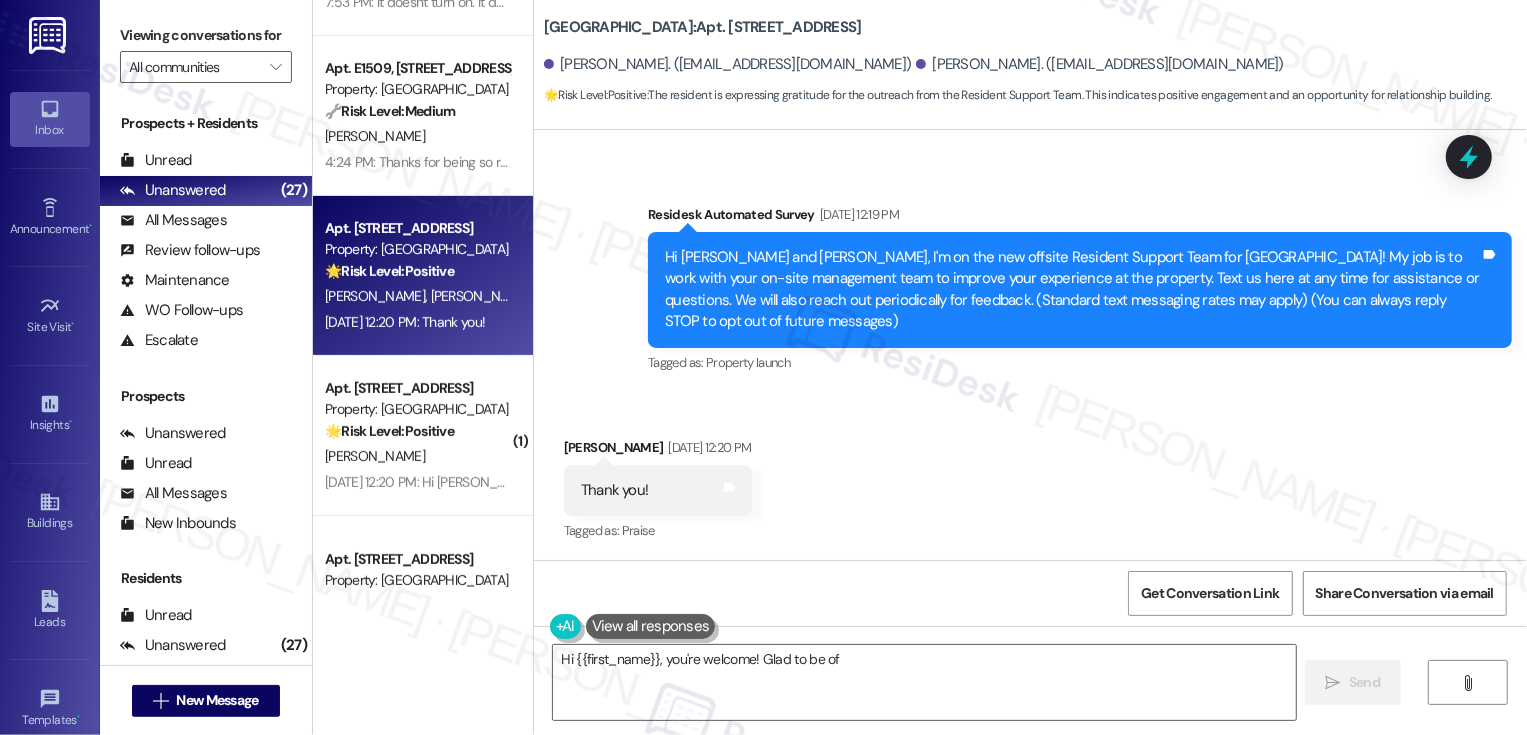 scroll, scrollTop: 0, scrollLeft: 0, axis: both 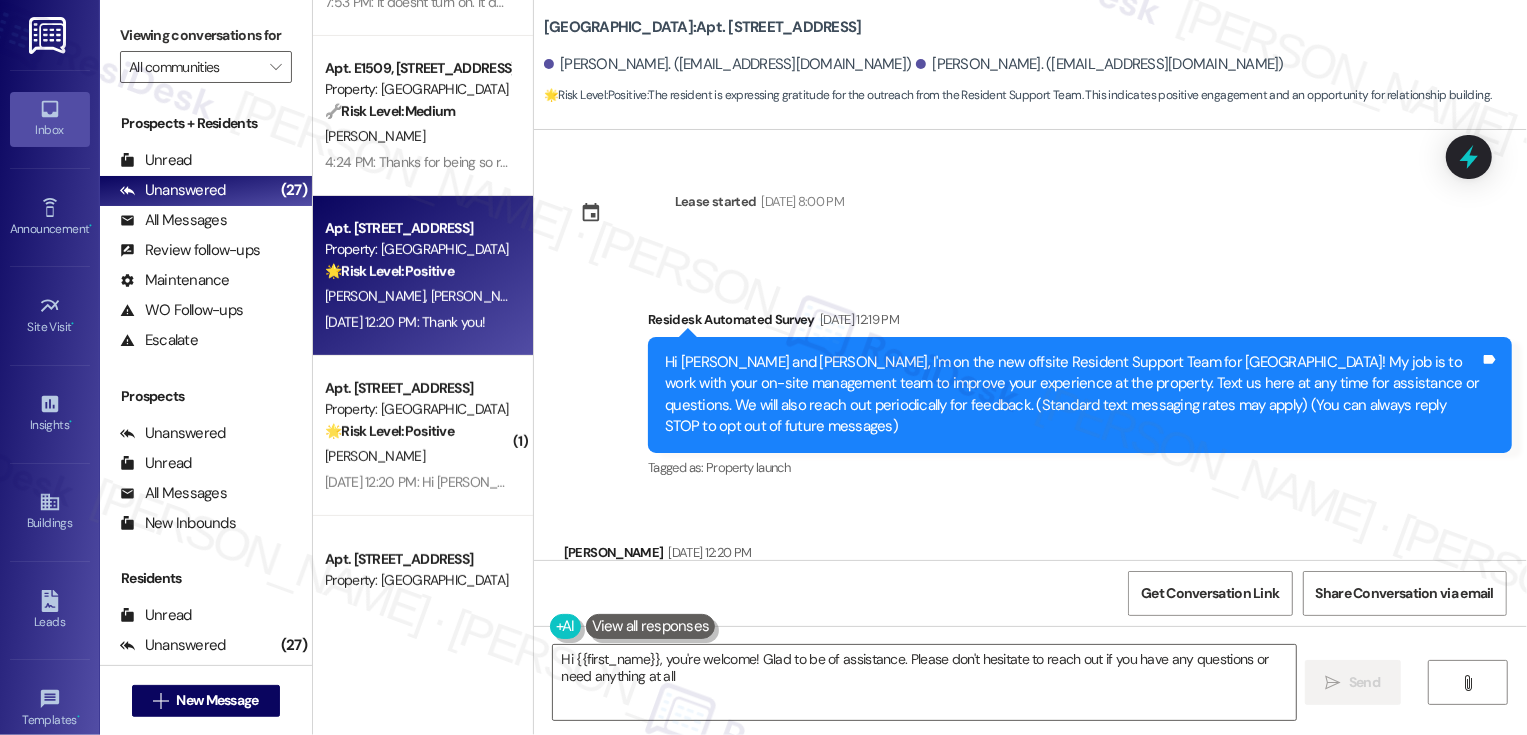 type on "Hi {{first_name}}, you're welcome! Glad to be of assistance. Please don't hesitate to reach out if you have any questions or need anything at all!" 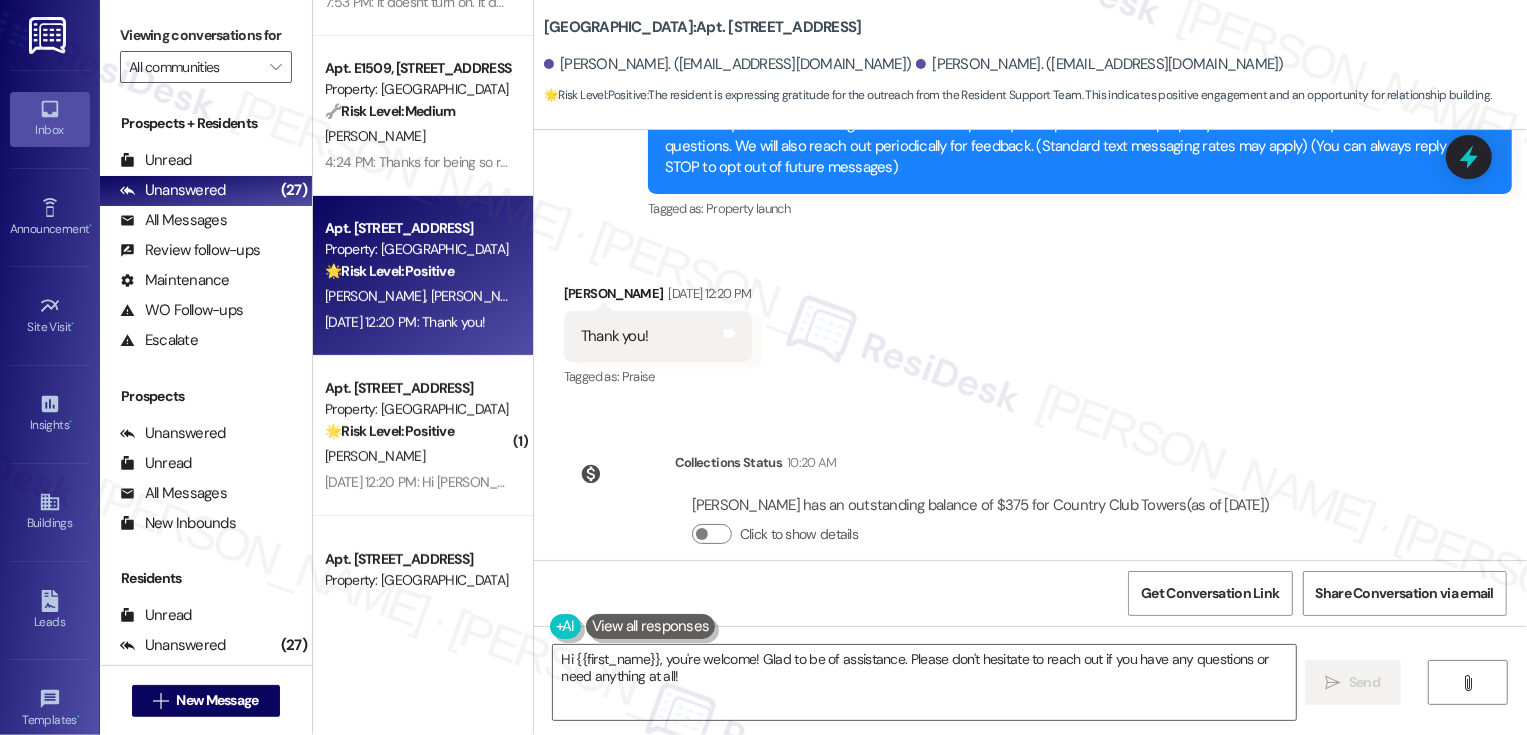 scroll, scrollTop: 290, scrollLeft: 0, axis: vertical 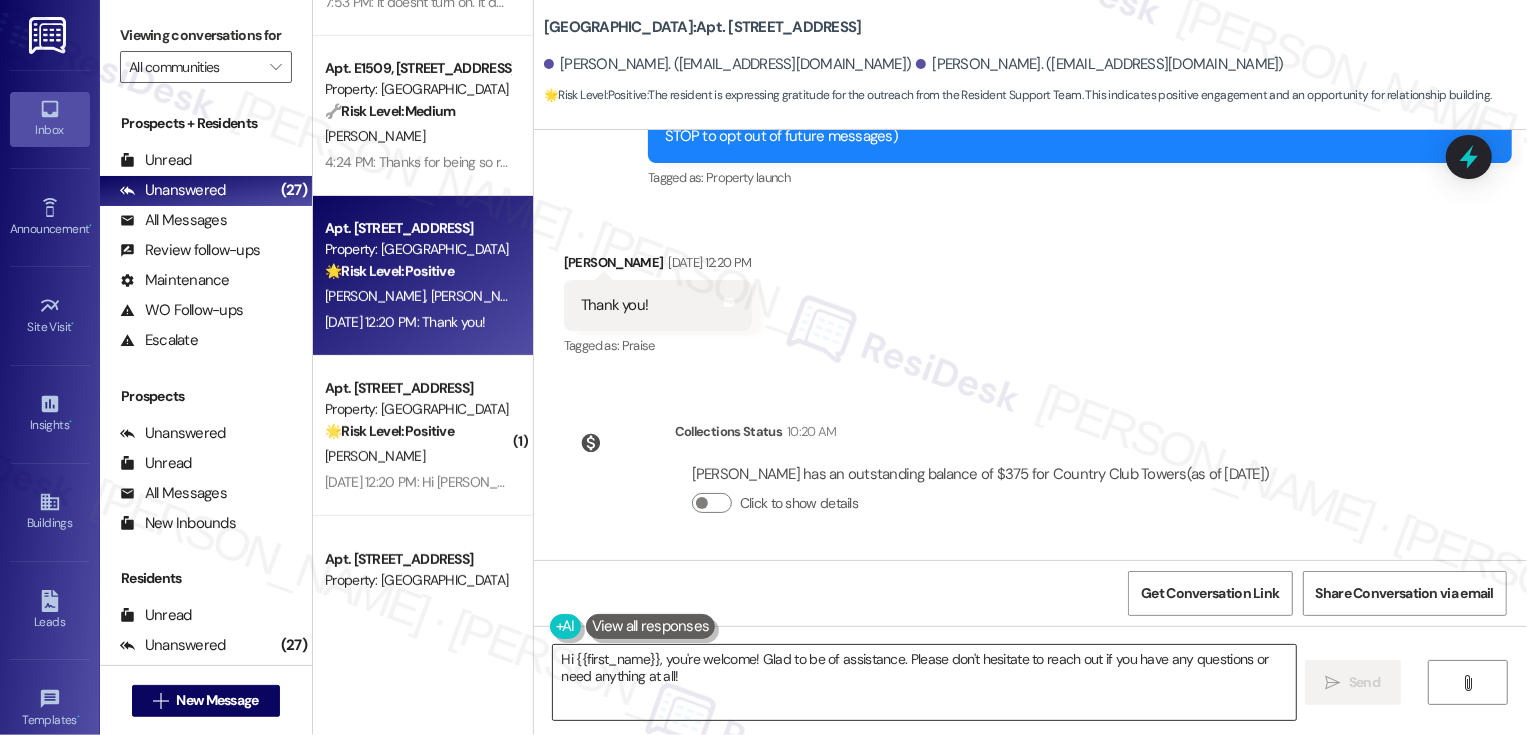 click on "Hi {{first_name}}, you're welcome! Glad to be of assistance. Please don't hesitate to reach out if you have any questions or need anything at all!" at bounding box center (924, 682) 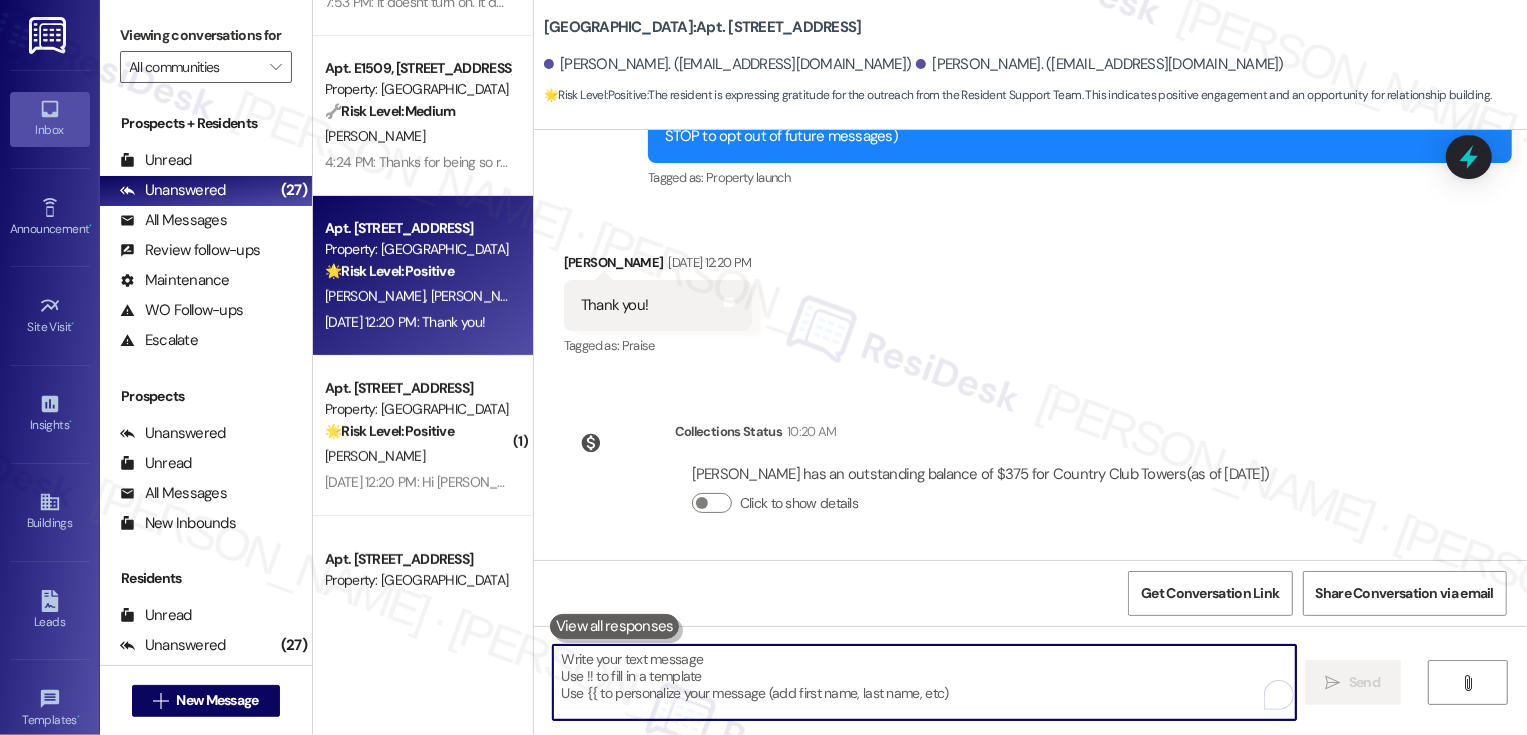 paste on "t's great to meet you! Just a quick clarification — this line is dedicated to Country Club Towers residents. Apologies for the mix-up. I’m here to help, please feel free to reach out!" 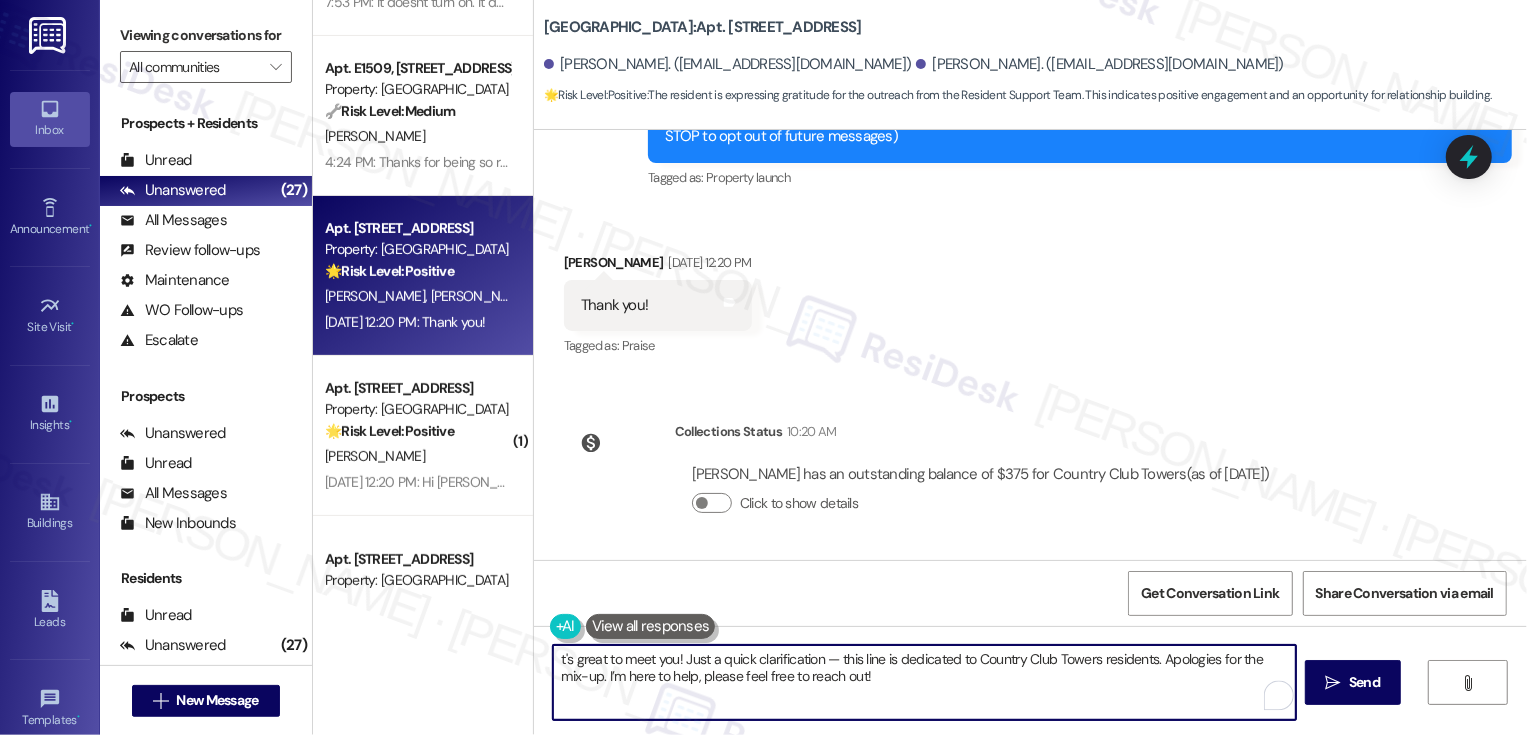 click on "t's great to meet you! Just a quick clarification — this line is dedicated to Country Club Towers residents. Apologies for the mix-up. I’m here to help, please feel free to reach out!" at bounding box center (924, 682) 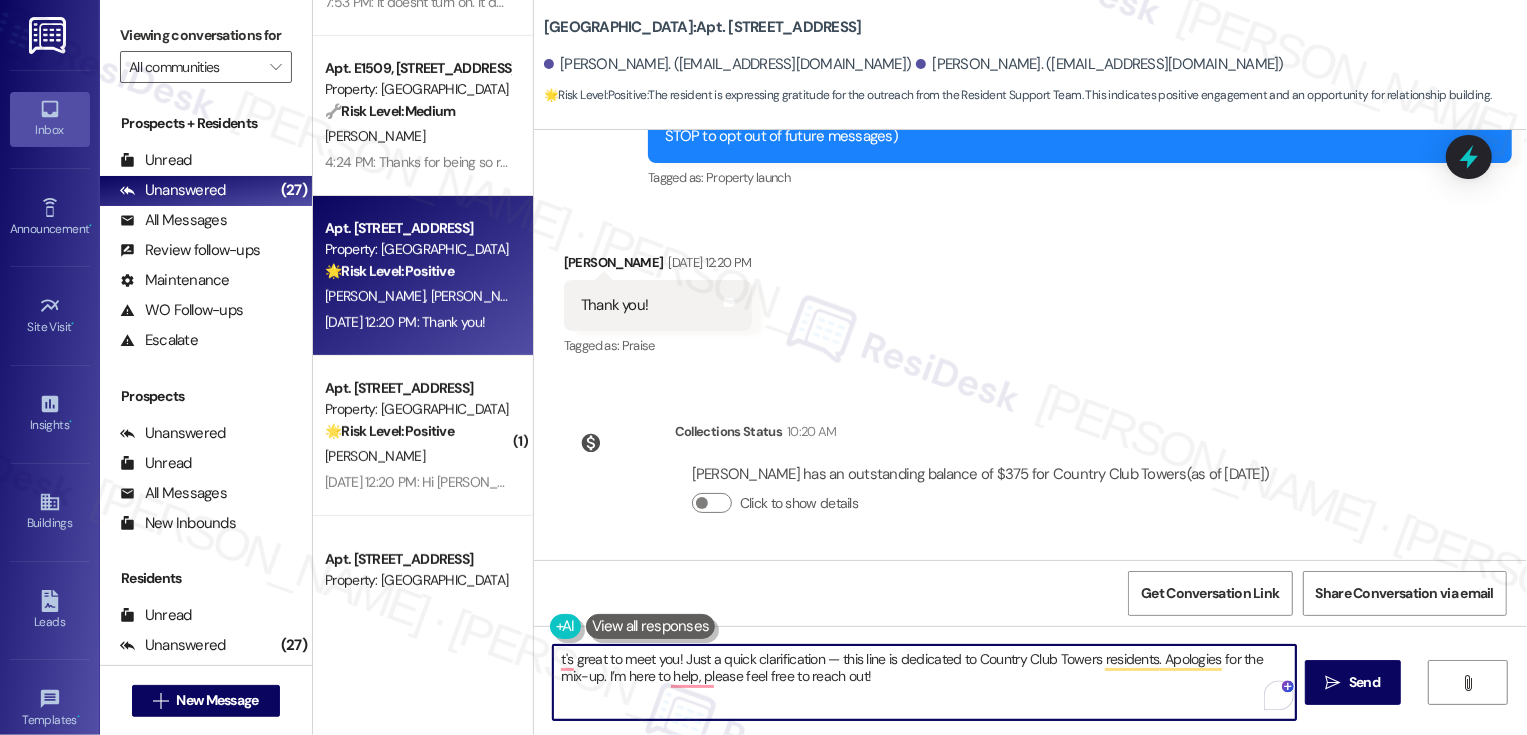 type on "it's great to meet you! Just a quick clarification — this line is dedicated to Country Club Towers residents. Apologies for the mix-up. I’m here to help, please feel free to reach out!" 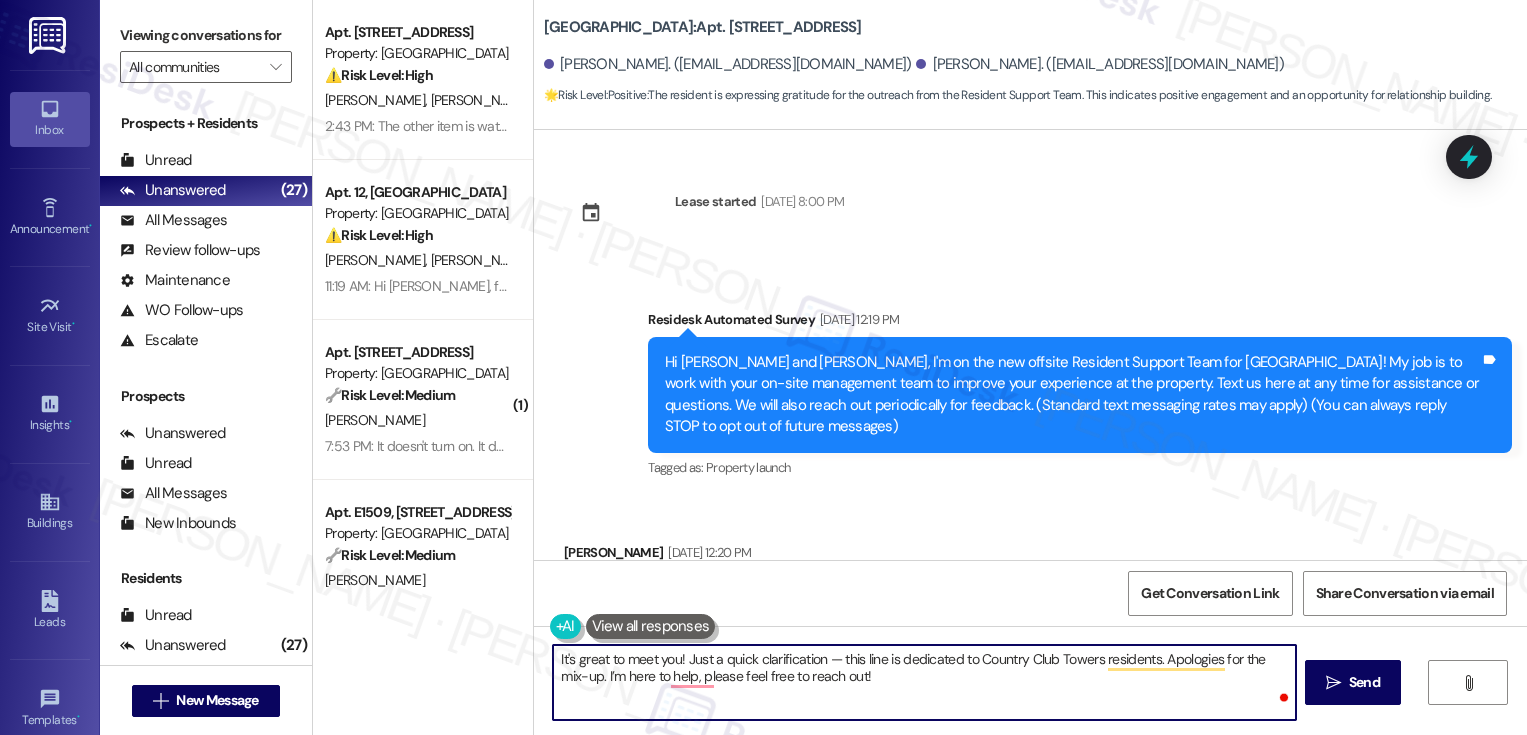 scroll, scrollTop: 0, scrollLeft: 0, axis: both 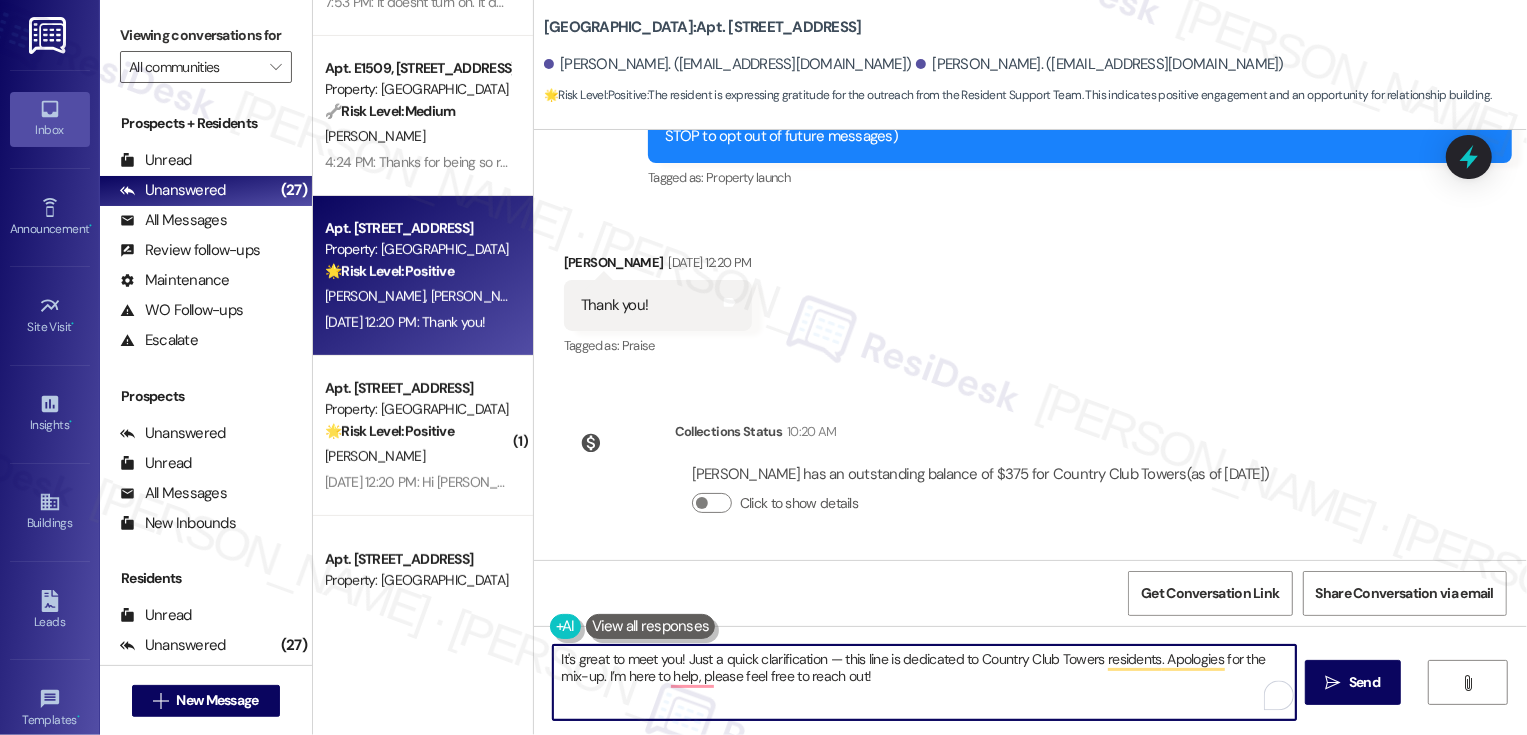 click on "It's great to meet you! Just a quick clarification — this line is dedicated to Country Club Towers residents. Apologies for the mix-up. I’m here to help, please feel free to reach out!" at bounding box center (924, 682) 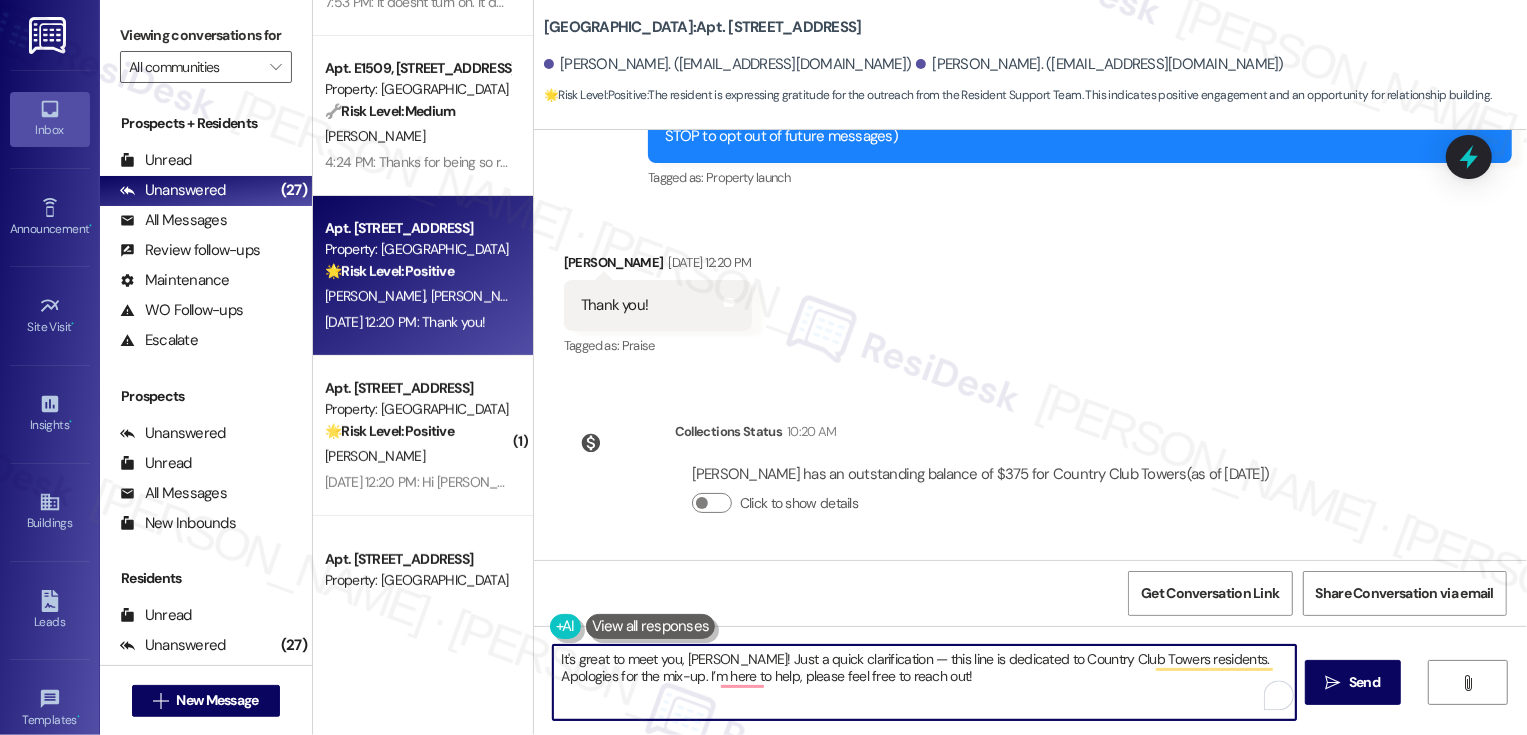 click on "It's great to meet you, [PERSON_NAME]! Just a quick clarification — this line is dedicated to Country Club Towers residents. Apologies for the mix-up. I’m here to help, please feel free to reach out!" at bounding box center (924, 682) 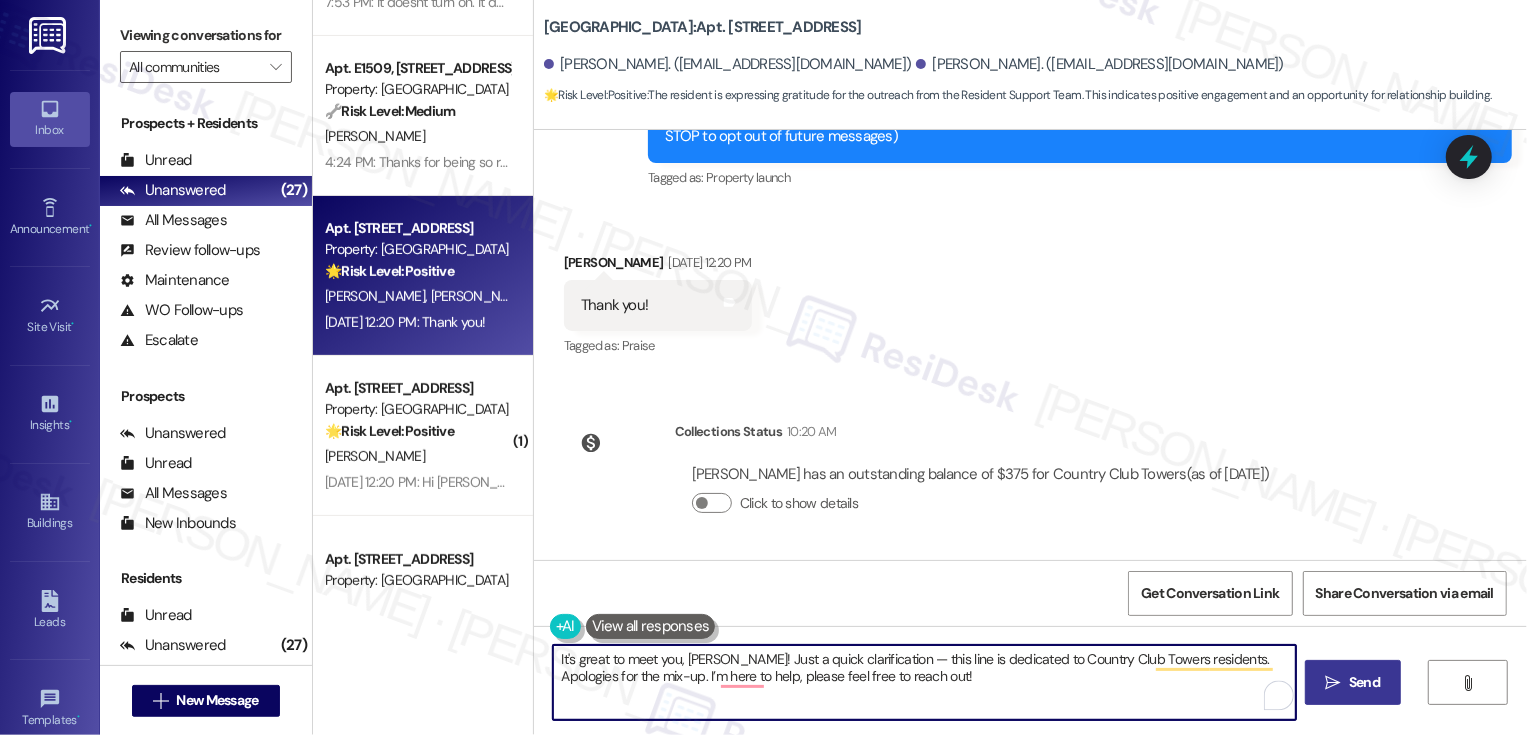 type on "It's great to meet you, [PERSON_NAME]! Just a quick clarification — this line is dedicated to Country Club Towers residents. Apologies for the mix-up. I’m here to help, please feel free to reach out!" 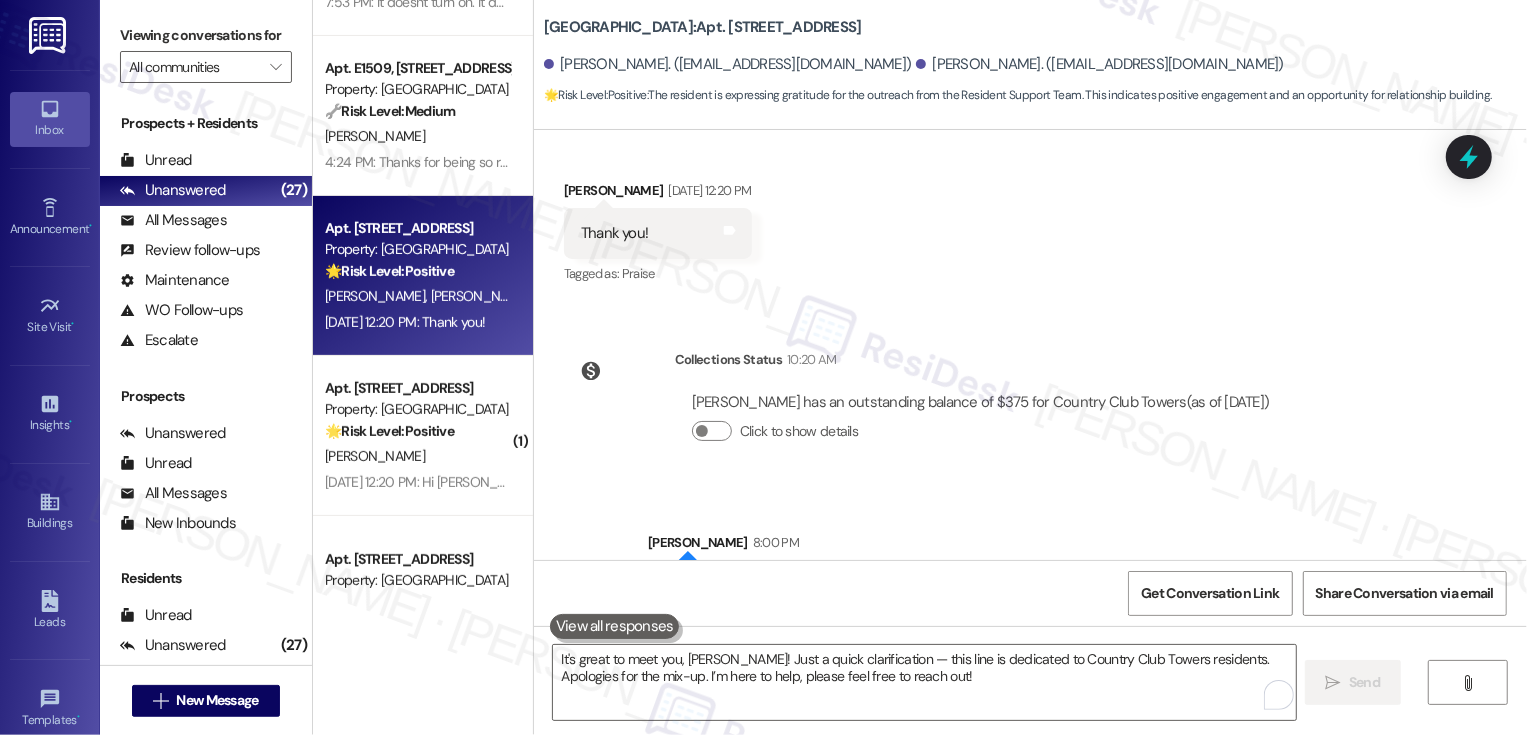 scroll, scrollTop: 450, scrollLeft: 0, axis: vertical 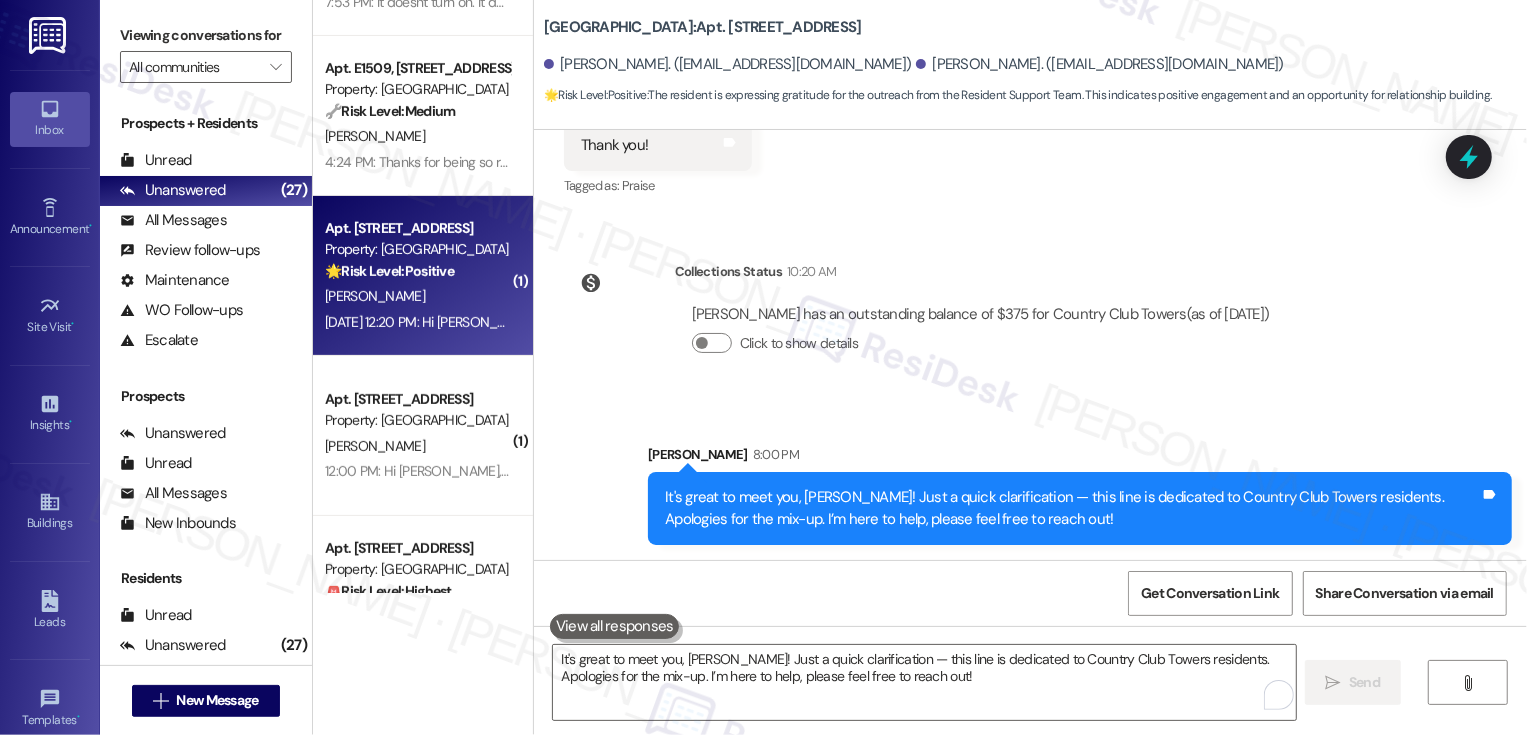 click on "Apt. [STREET_ADDRESS] Property: Country Club Towers 🌟  Risk Level:  Positive The resident is correcting the name used by the support team. This is a minor customer service interaction and an opportunity to build a positive relationship. [PERSON_NAME] [DATE] 12:20 PM: Hi [PERSON_NAME], please call me [PERSON_NAME]. I don't go by [US_STATE].  [DATE] 12:20 PM: Hi [PERSON_NAME], please call me [PERSON_NAME]. I don't go by [US_STATE]." at bounding box center [423, 276] 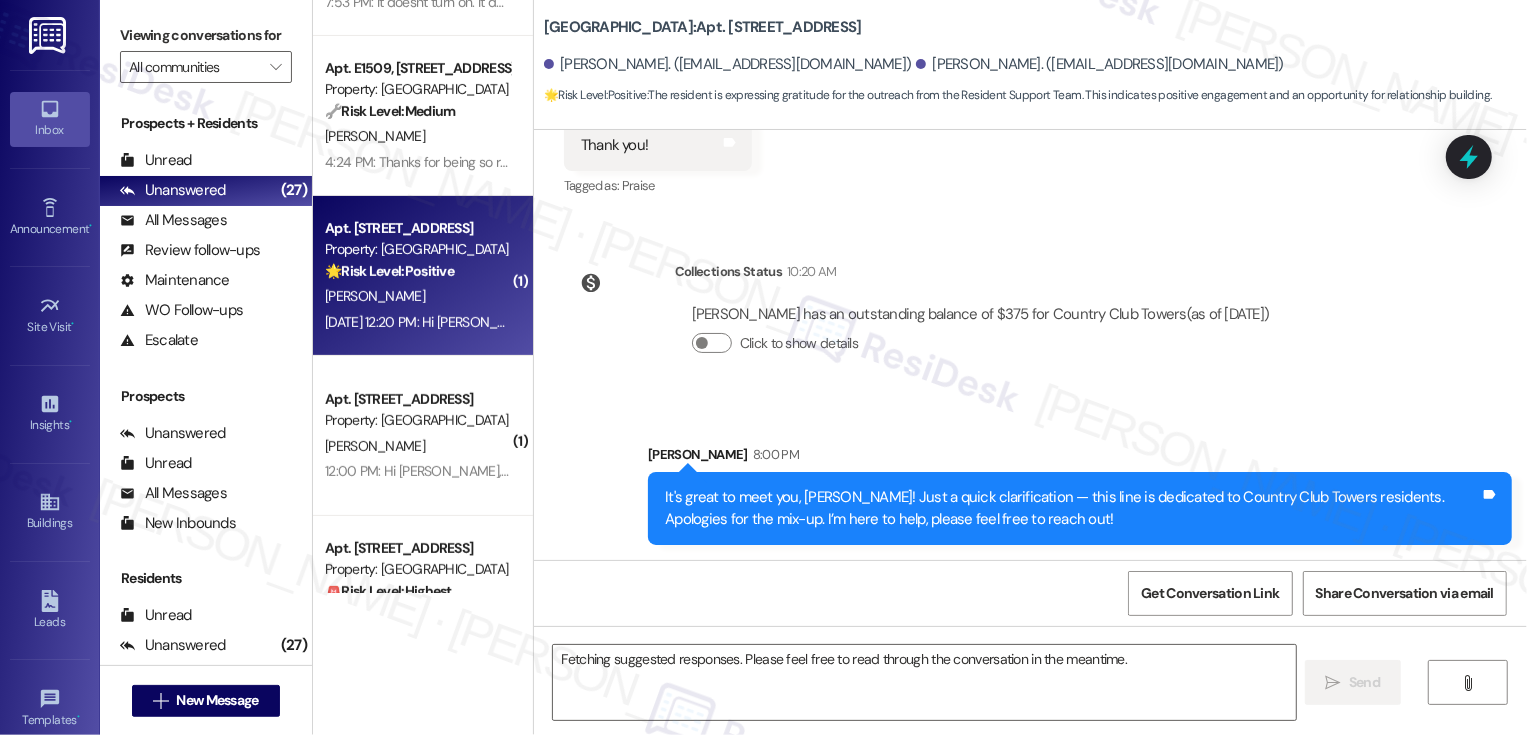 click on "Apt. [STREET_ADDRESS] Property: Country Club Towers 🌟  Risk Level:  Positive The resident is correcting the name used by the support team. This is a minor customer service interaction and an opportunity to build a positive relationship. [PERSON_NAME] [DATE] 12:20 PM: Hi [PERSON_NAME], please call me [PERSON_NAME]. I don't go by [US_STATE].  [DATE] 12:20 PM: Hi [PERSON_NAME], please call me [PERSON_NAME]. I don't go by [US_STATE]." at bounding box center (423, 276) 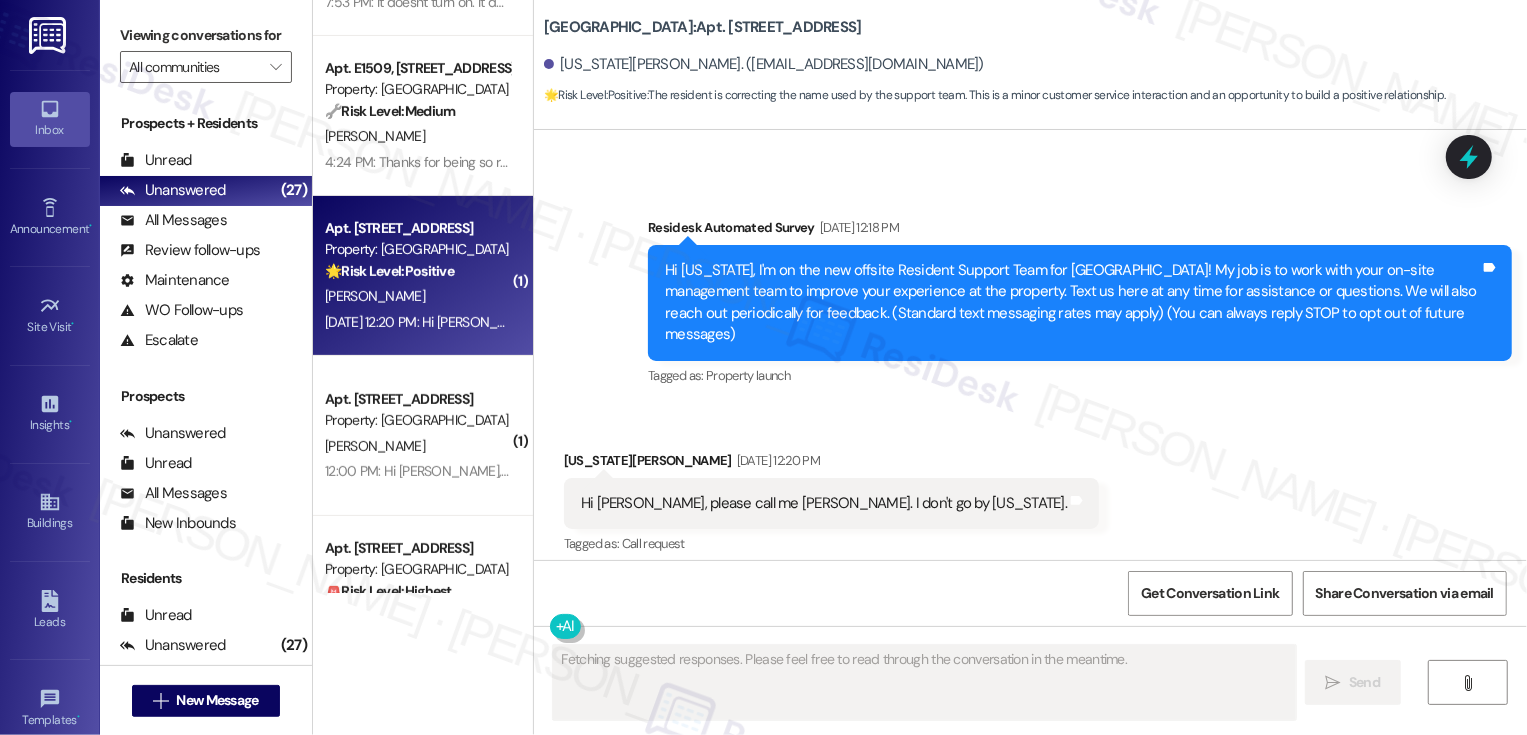 scroll, scrollTop: 84, scrollLeft: 0, axis: vertical 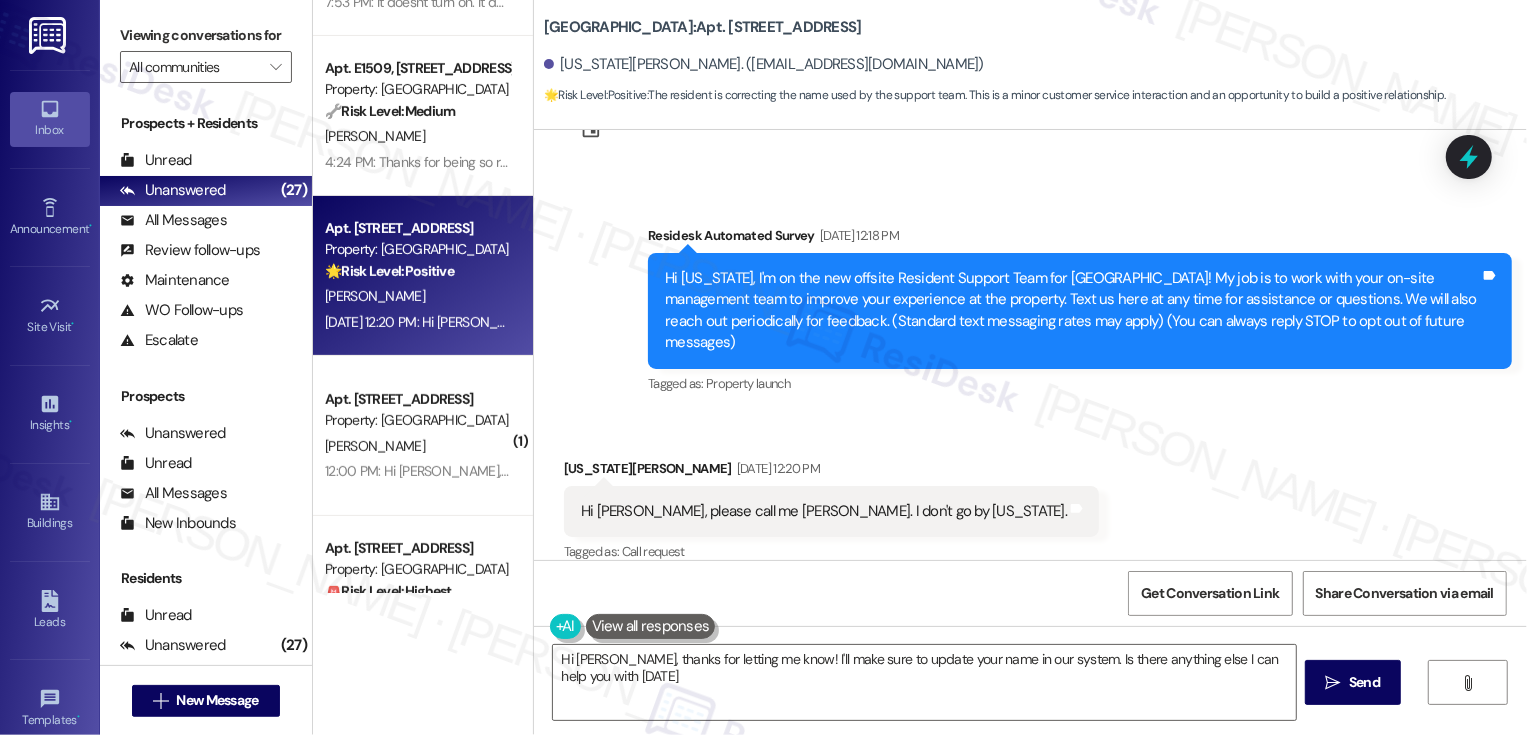 type on "Hi [PERSON_NAME], thanks for letting me know! I'll make sure to update your name in our system. Is there anything else I can help you with [DATE]?" 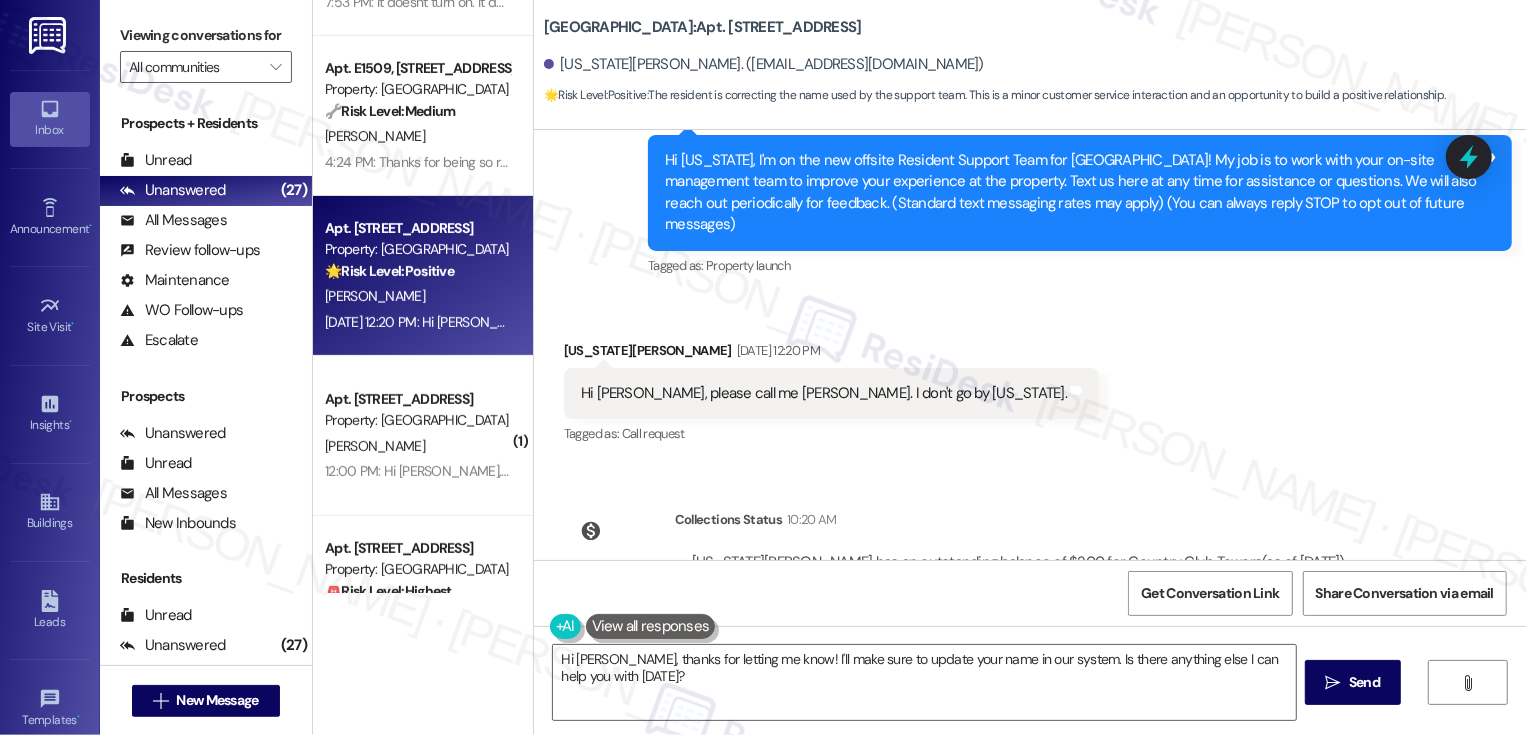 scroll, scrollTop: 199, scrollLeft: 0, axis: vertical 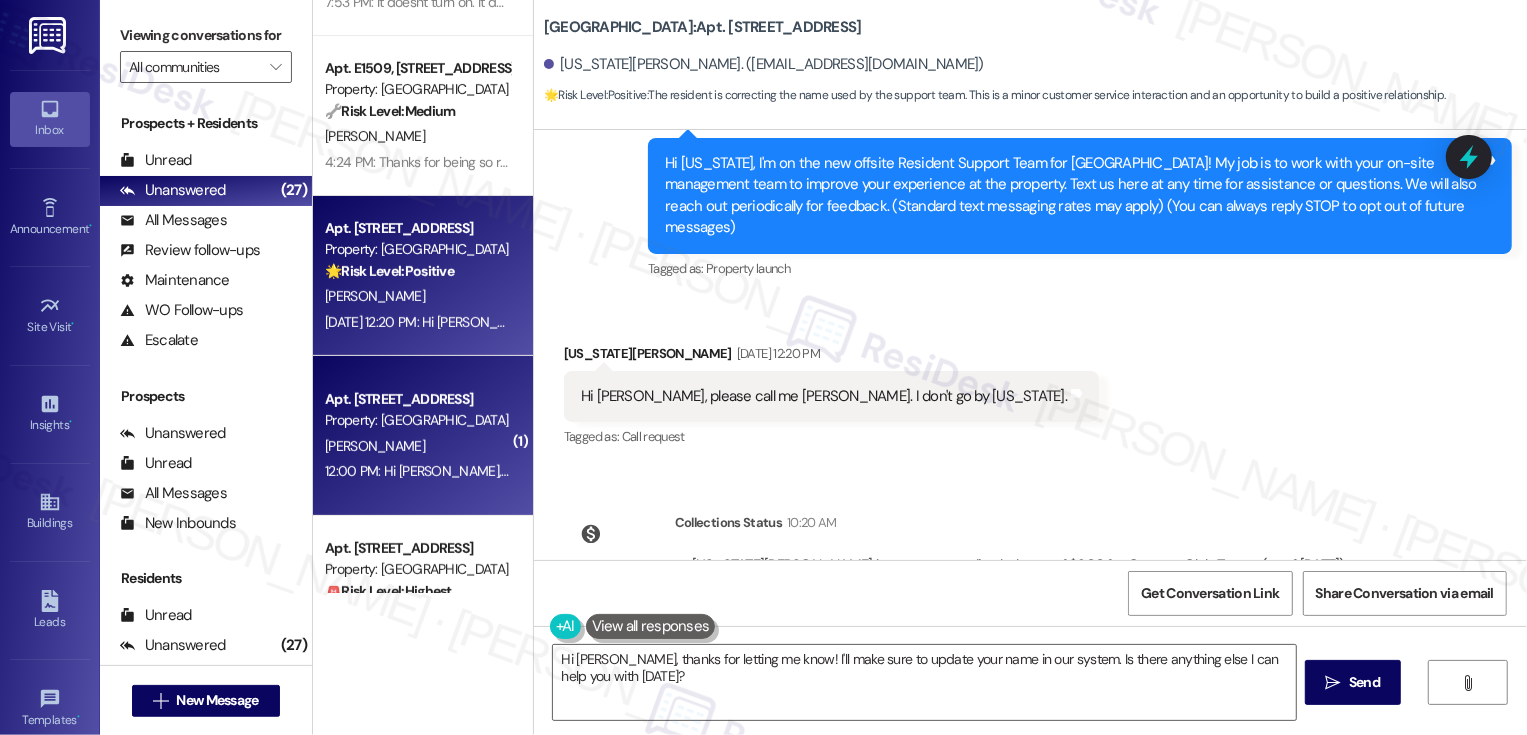click on "Property: [GEOGRAPHIC_DATA]" at bounding box center (417, 420) 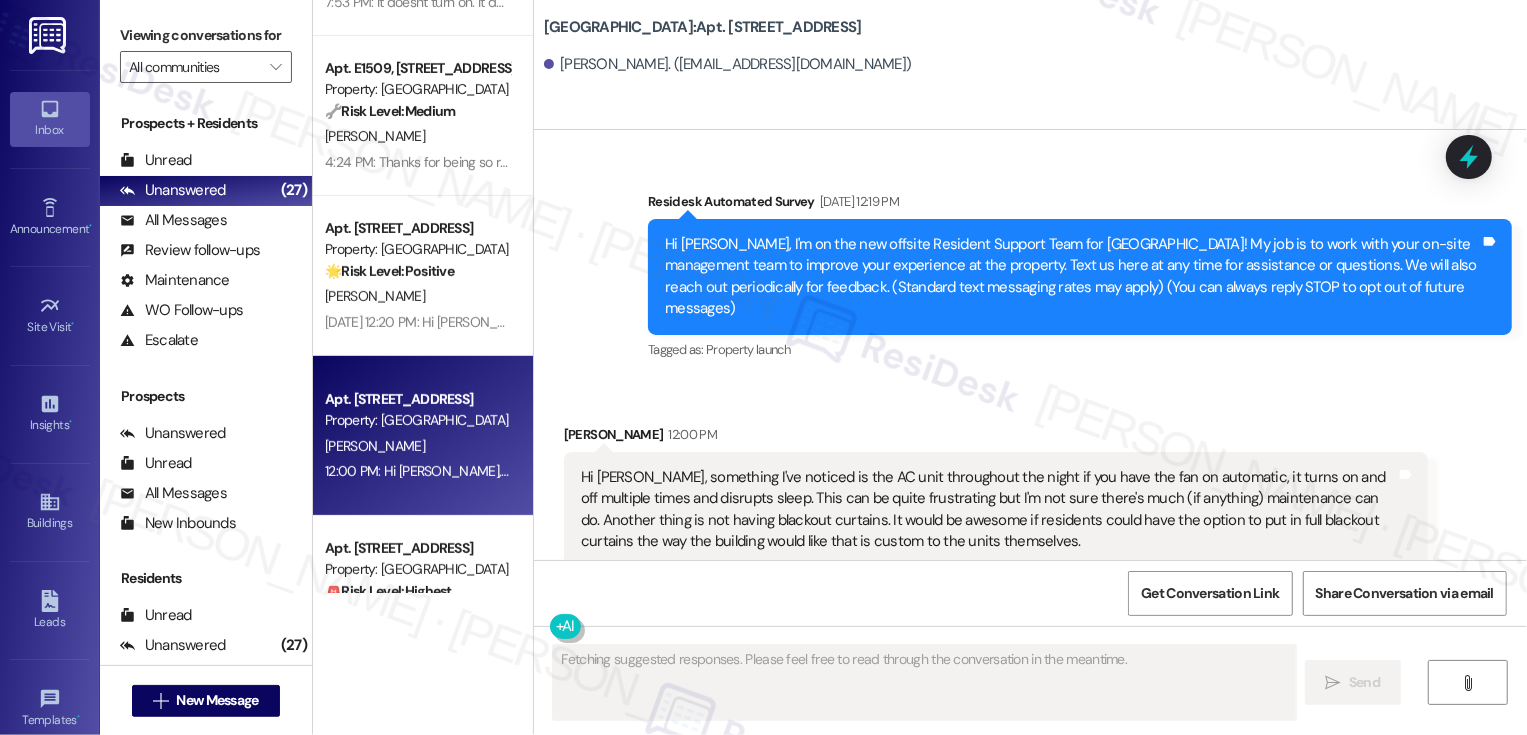 scroll, scrollTop: 119, scrollLeft: 0, axis: vertical 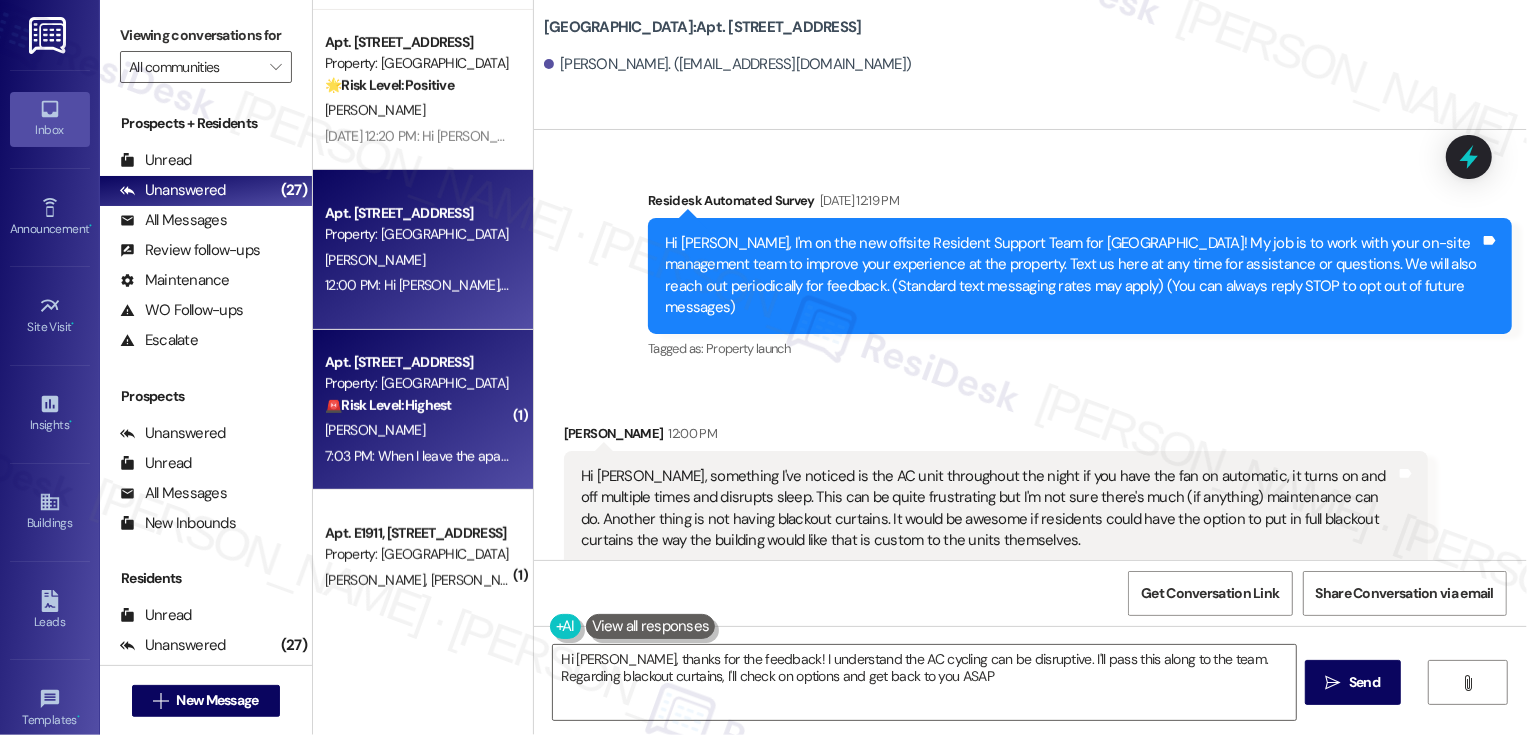 type on "Hi [PERSON_NAME], thanks for the feedback! I understand the AC cycling can be disruptive. I'll pass this along to the team. Regarding blackout curtains, I'll check on options and get back to you ASAP!" 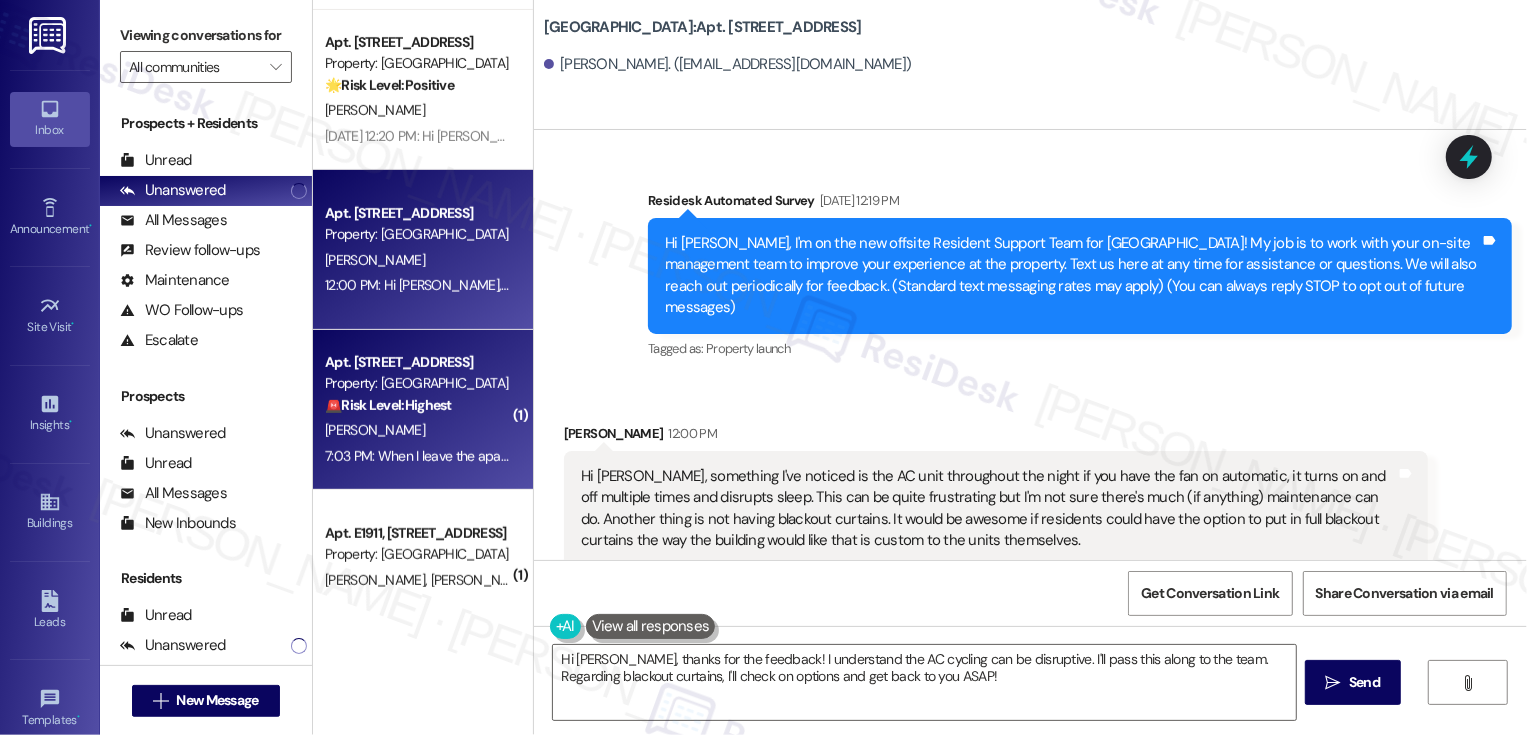 scroll, scrollTop: 679, scrollLeft: 0, axis: vertical 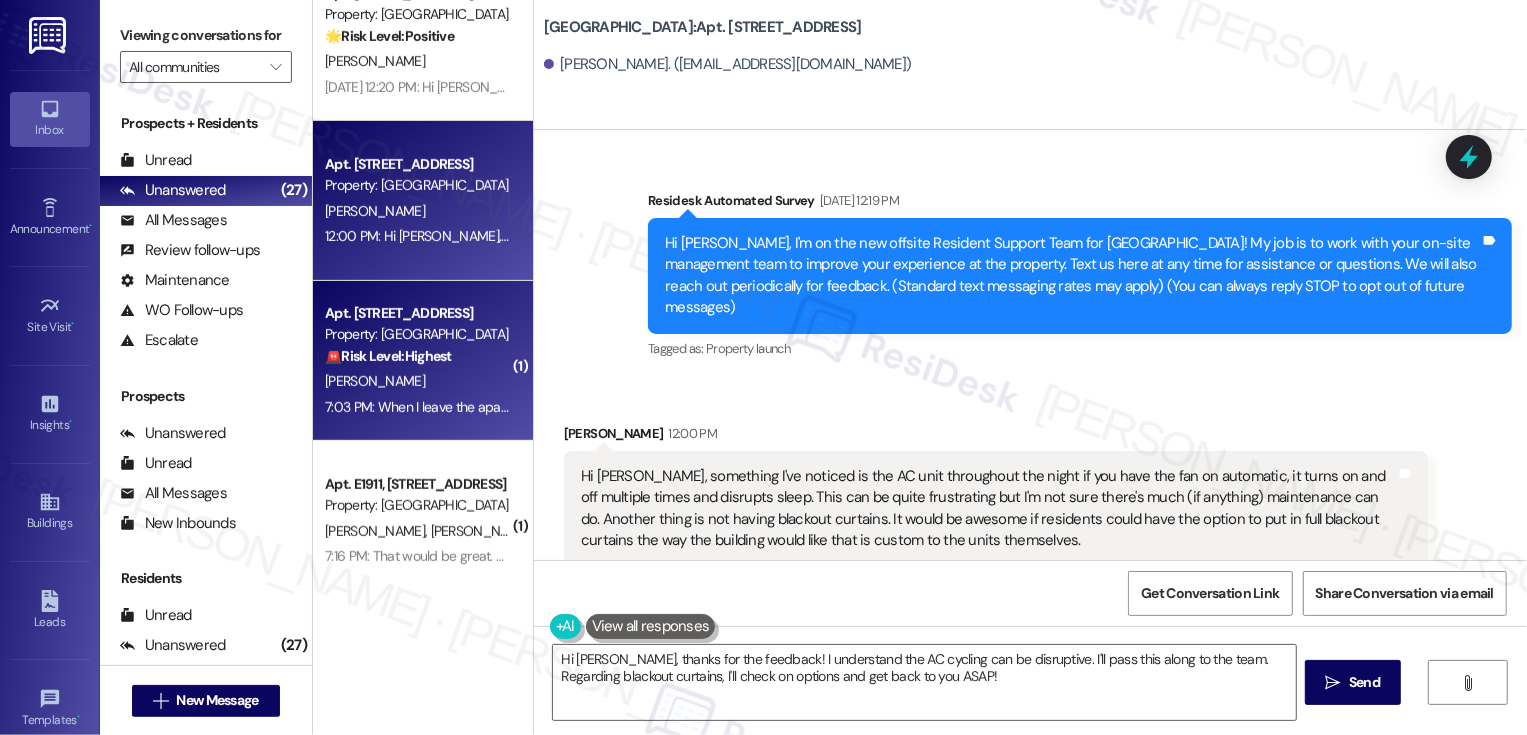 click on "7:03 PM: When I leave the apartment will be clean.
When aI arrived it was completely uninhabitable.
It was filthy and not a single appliance was in working order.
It was obvious there was no inspection process before I moved in and no apology followed.
Since then about every week there is a tenant inconvenience due to the poor condition of the building.
Even [DATE] on my movers day the elevator for moving was not operable for moving.
It's a joke 7:03 PM: When I leave the apartment will be clean.
When aI arrived it was completely uninhabitable.
It was filthy and not a single appliance was in working order.
It was obvious there was no inspection process before I moved in and no apology followed.
Since then about every week there is a tenant inconvenience due to the poor condition of the building.
Even [DATE] on my movers day the elevator for moving was not operable for moving.
It's a joke" at bounding box center [1624, 407] 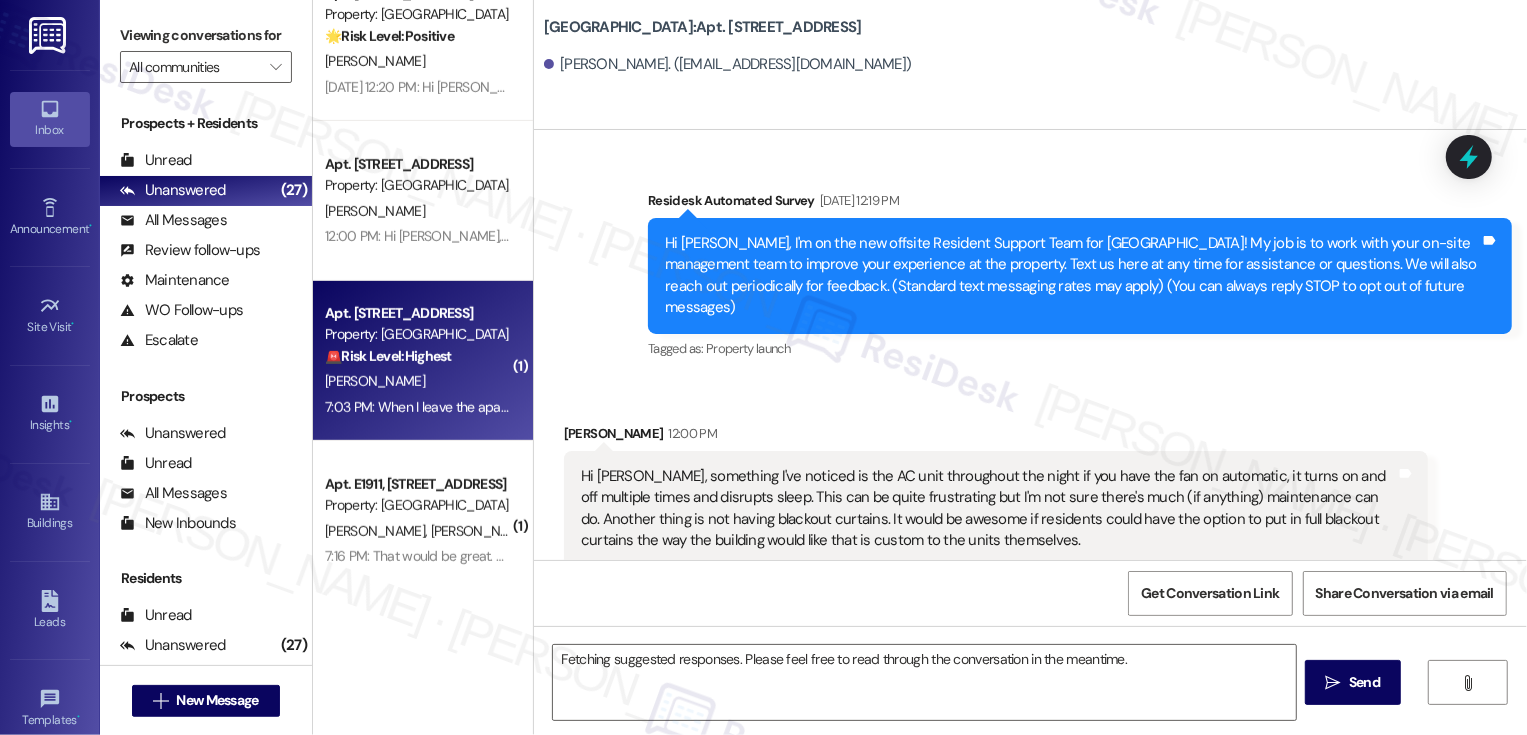 click on "7:03 PM: When I leave the apartment will be clean.
When aI arrived it was completely uninhabitable.
It was filthy and not a single appliance was in working order.
It was obvious there was no inspection process before I moved in and no apology followed.
Since then about every week there is a tenant inconvenience due to the poor condition of the building.
Even [DATE] on my movers day the elevator for moving was not operable for moving.
It's a joke 7:03 PM: When I leave the apartment will be clean.
When aI arrived it was completely uninhabitable.
It was filthy and not a single appliance was in working order.
It was obvious there was no inspection process before I moved in and no apology followed.
Since then about every week there is a tenant inconvenience due to the poor condition of the building.
Even [DATE] on my movers day the elevator for moving was not operable for moving.
It's a joke" at bounding box center [1624, 407] 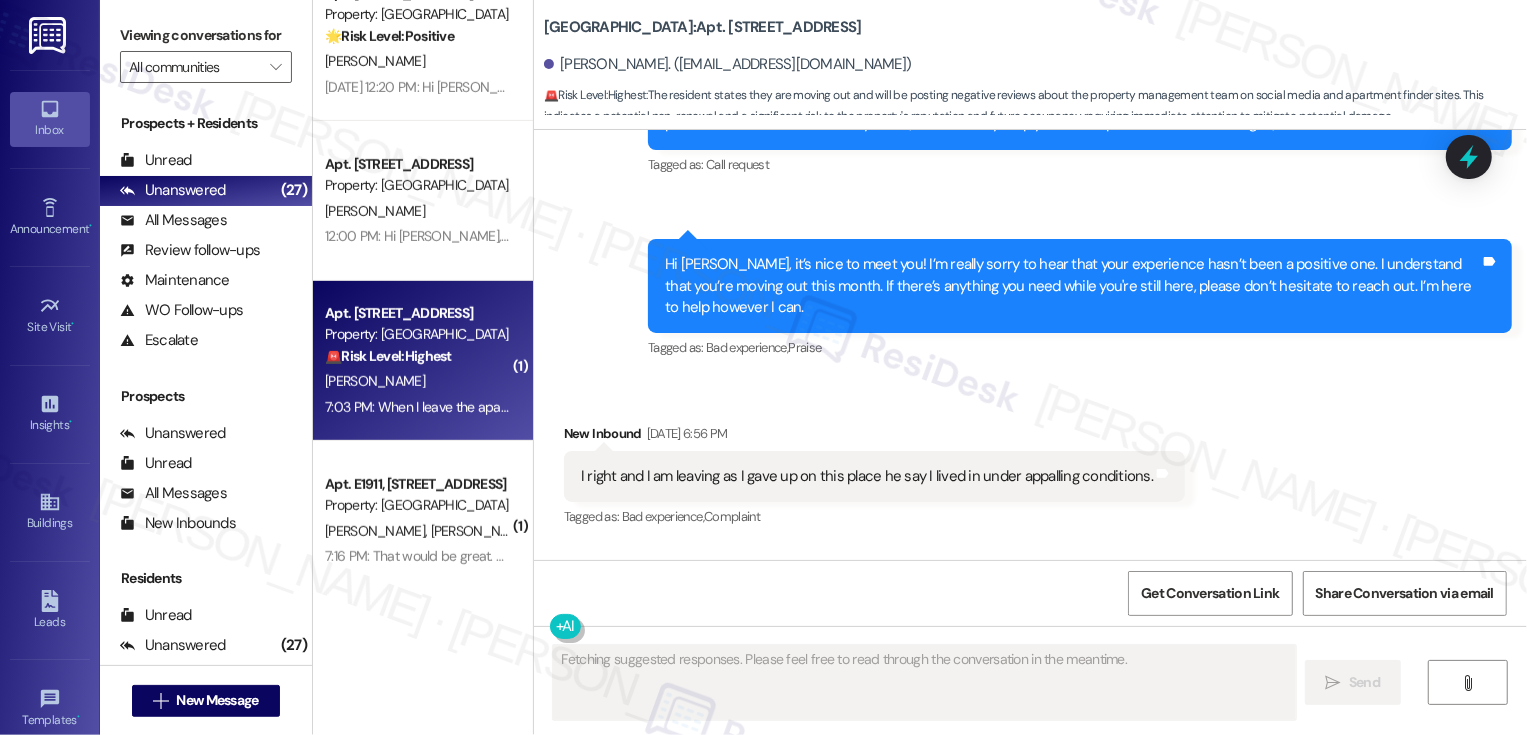 scroll, scrollTop: 1454, scrollLeft: 0, axis: vertical 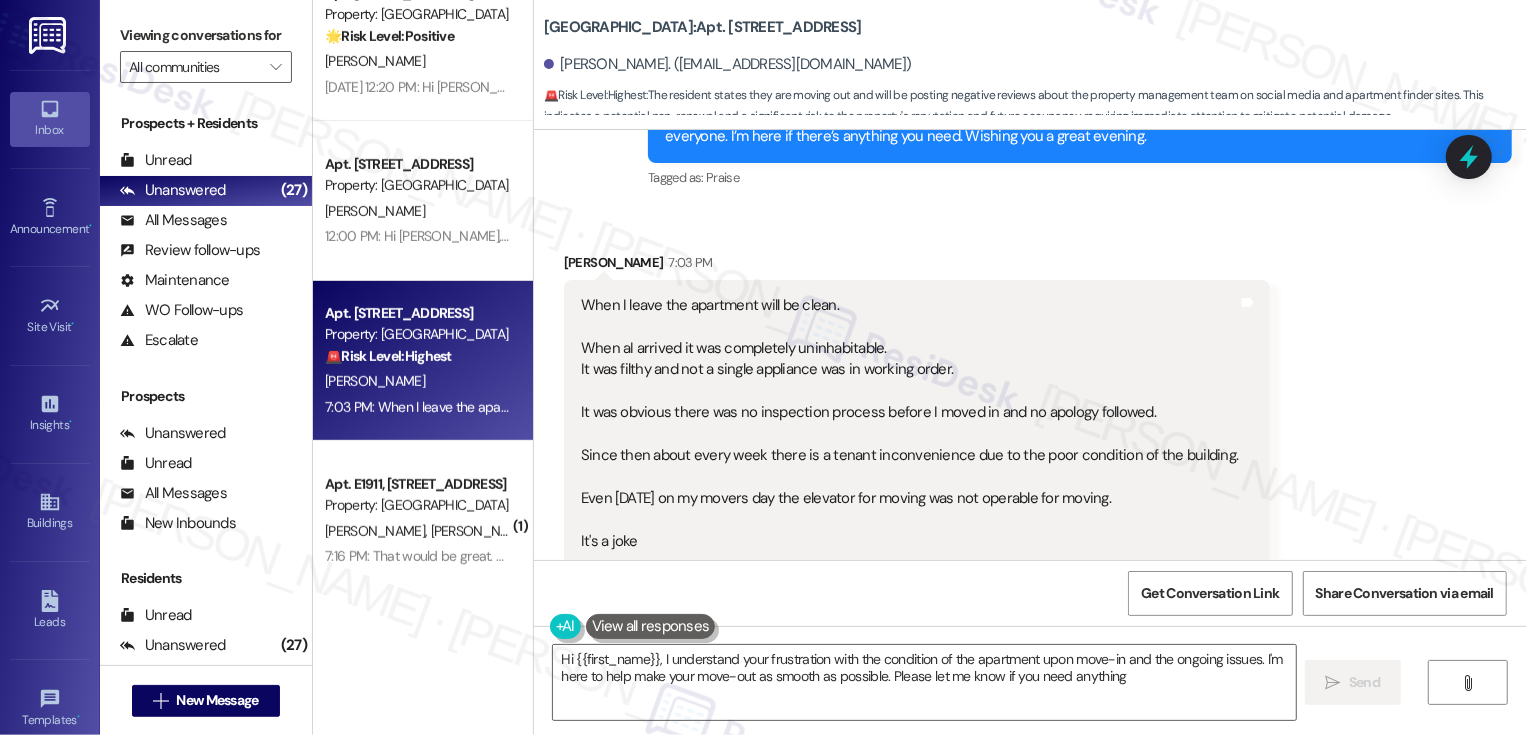 type on "Hi {{first_name}}, I understand your frustration with the condition of the apartment upon move-in and the ongoing issues. I'm here to help make your move-out as smooth as possible. Please let me know if you need anything." 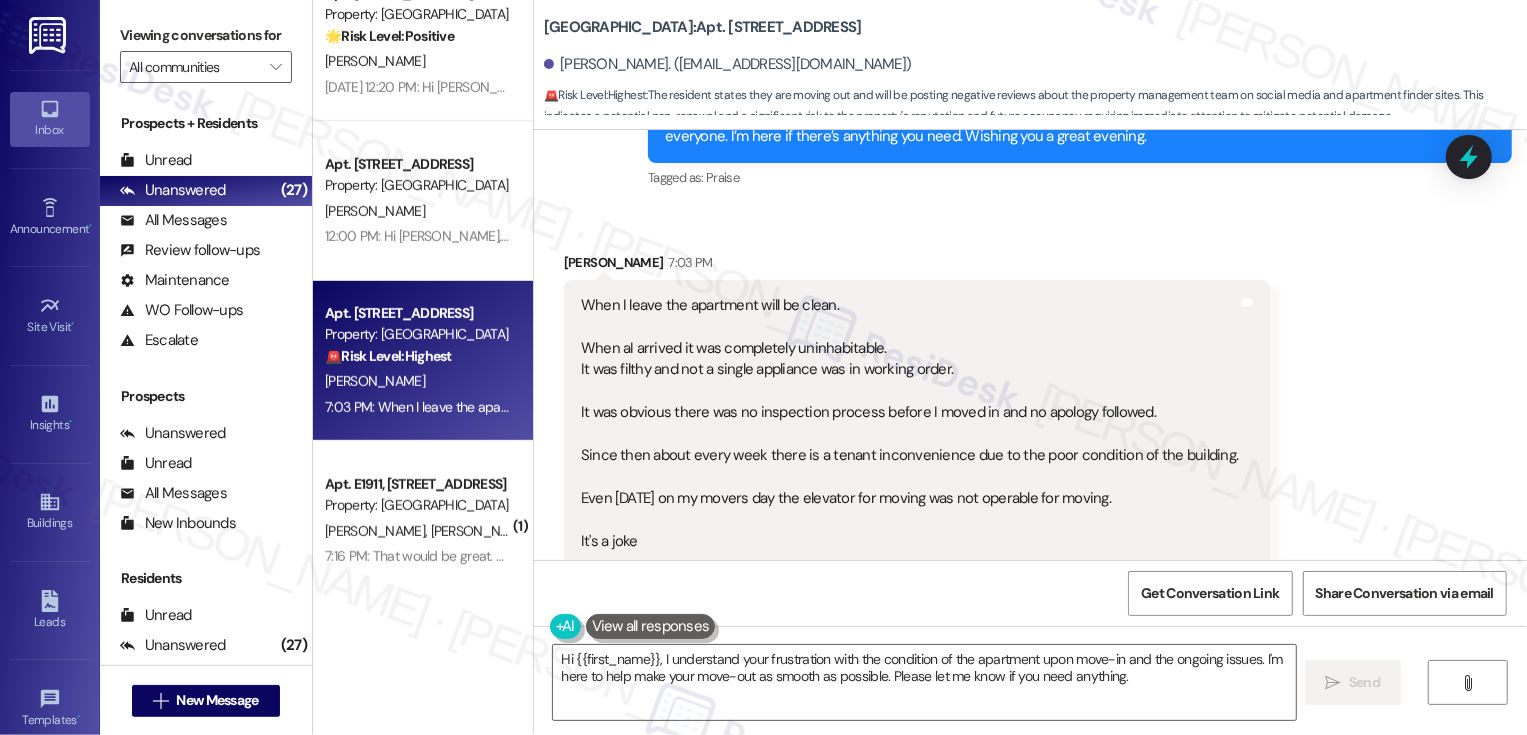 scroll, scrollTop: 1455, scrollLeft: 0, axis: vertical 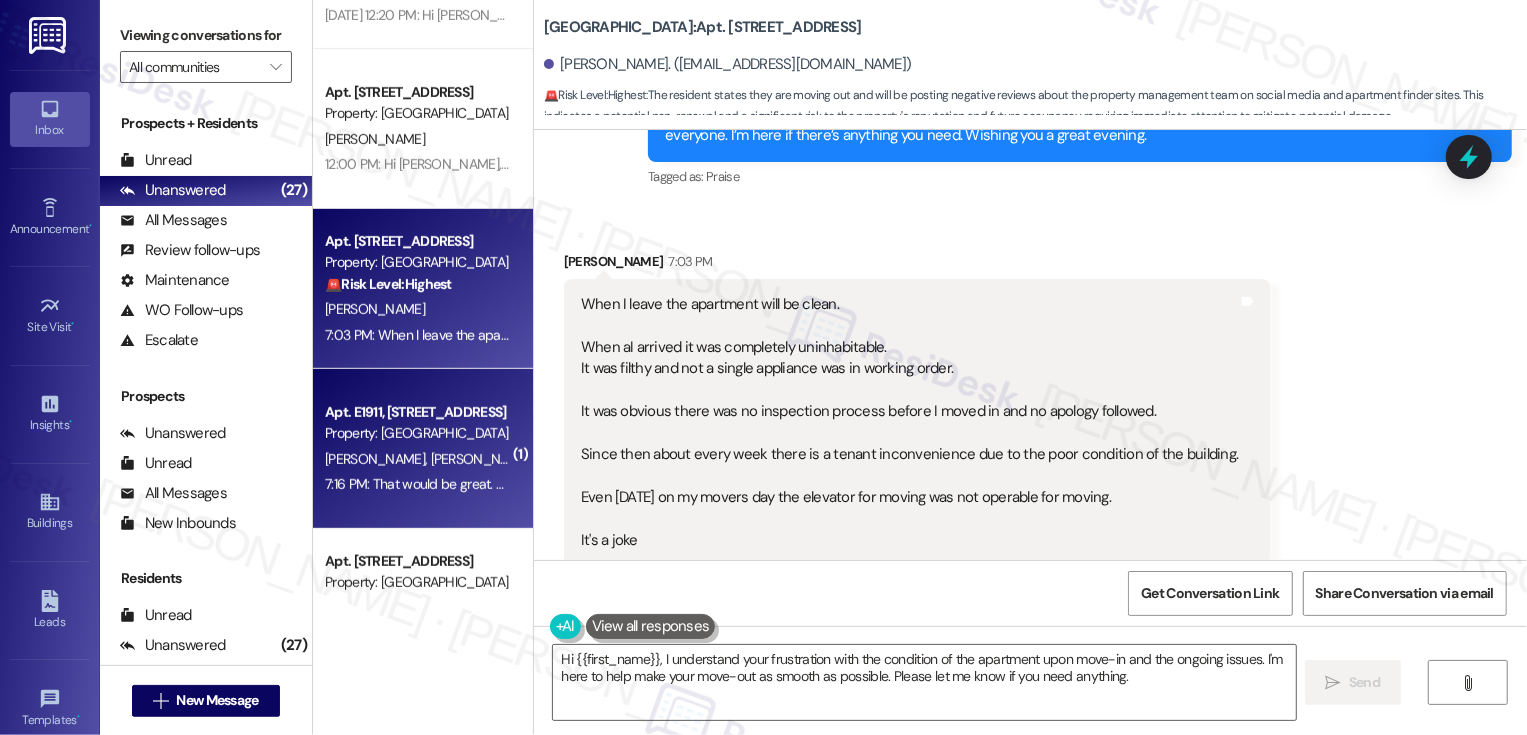 click on "[PERSON_NAME]" at bounding box center [480, 459] 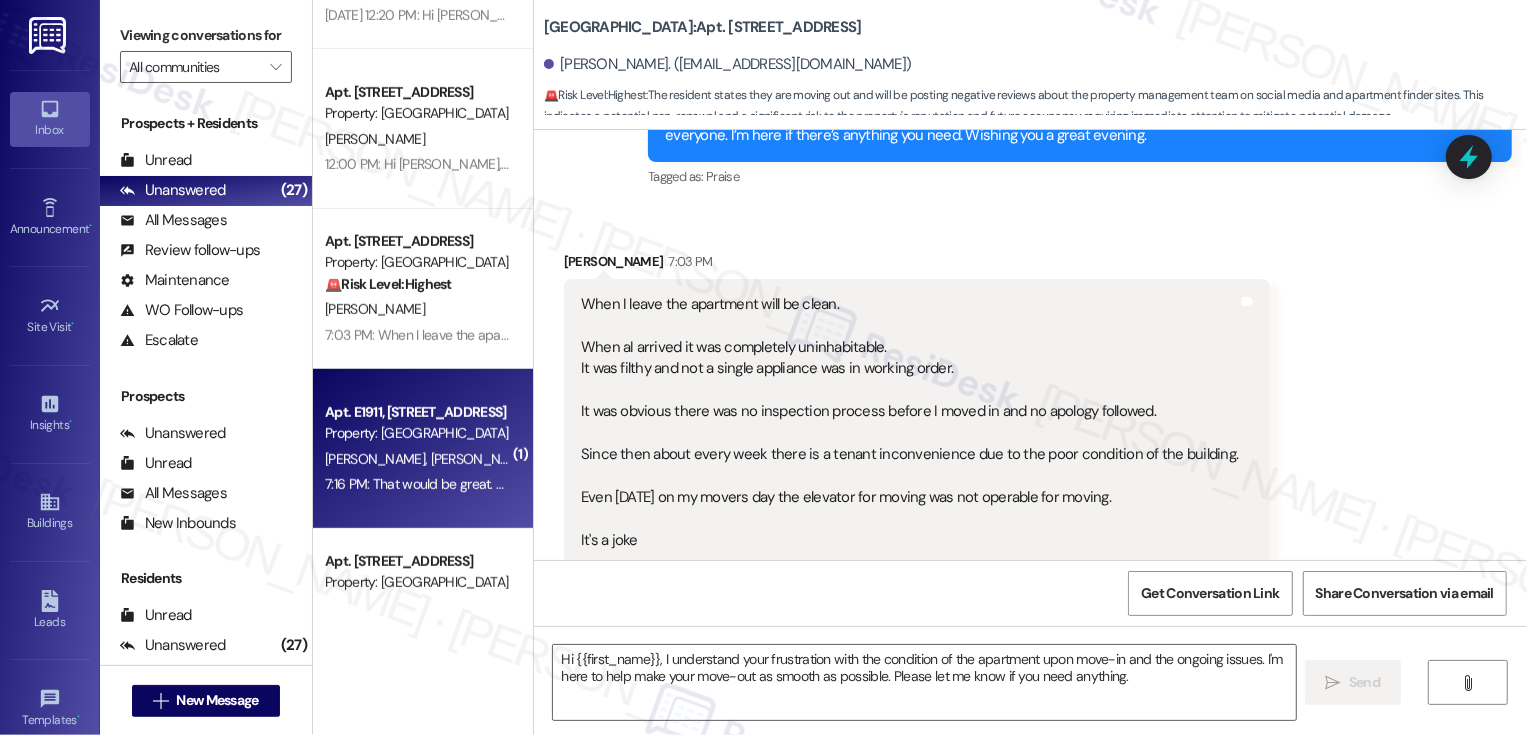 click on "[PERSON_NAME]" at bounding box center (480, 459) 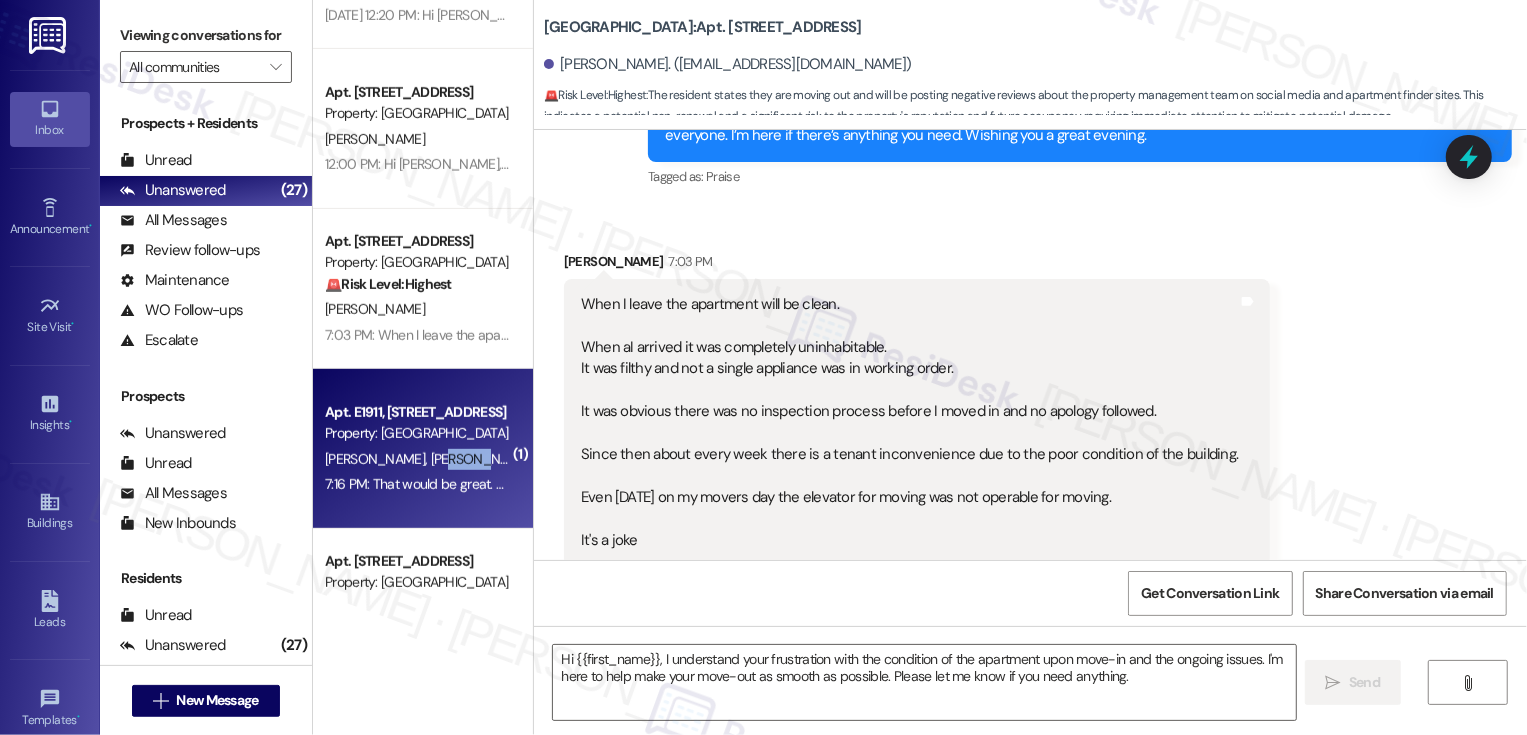 type on "Fetching suggested responses. Please feel free to read through the conversation in the meantime." 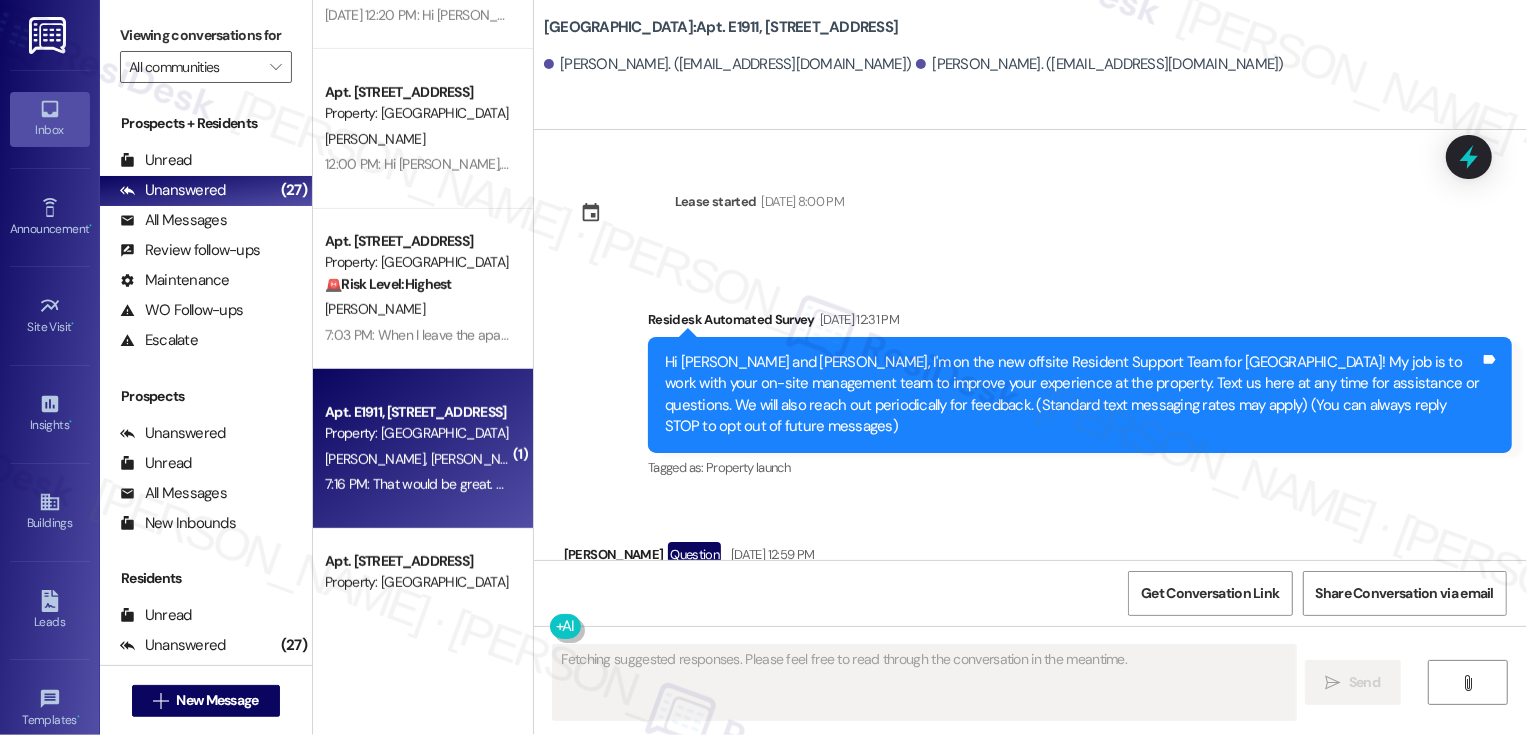 scroll, scrollTop: 2103, scrollLeft: 0, axis: vertical 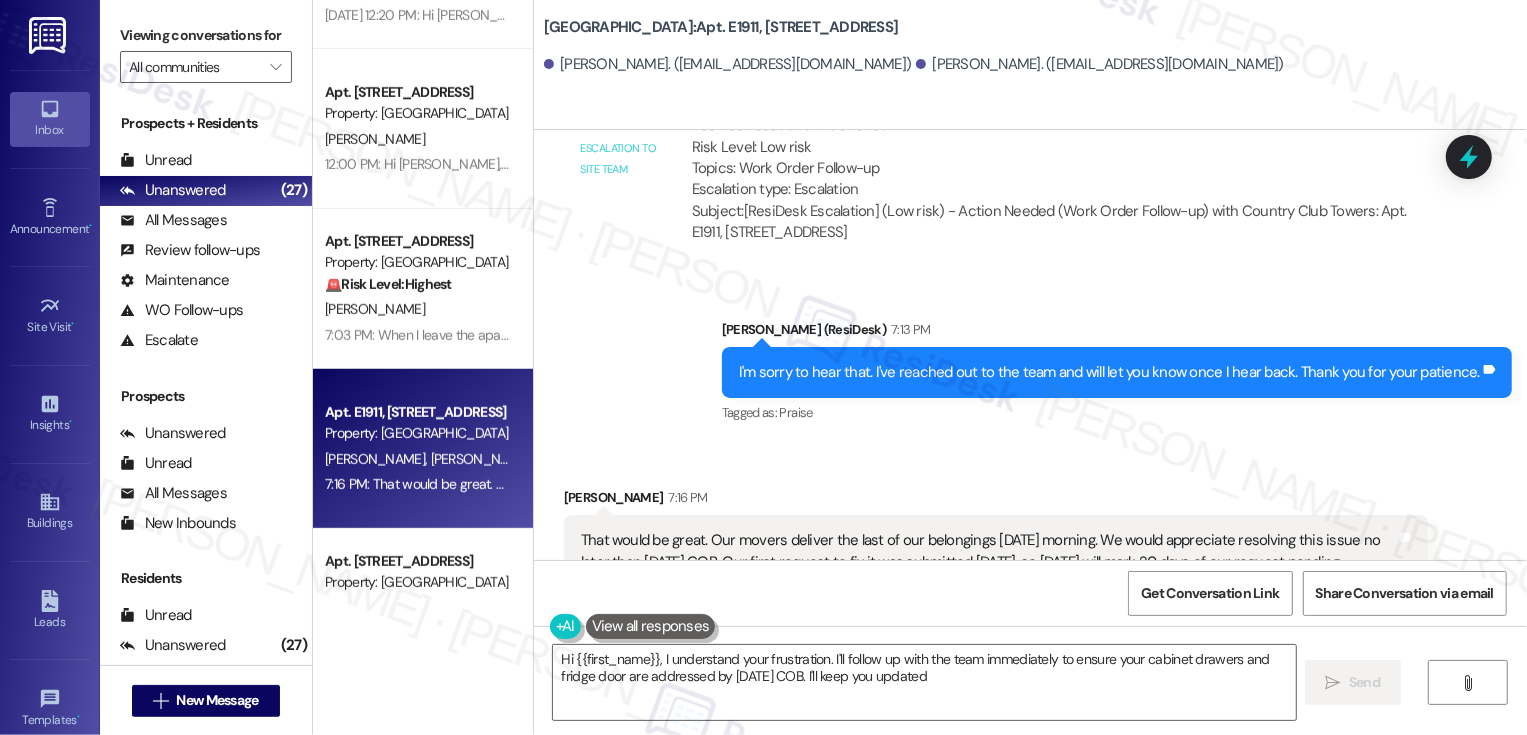 type on "Hi {{first_name}}, I understand your frustration. I'll follow up with the team immediately to ensure your cabinet drawers and fridge door are addressed by [DATE] COB. I'll keep you updated!" 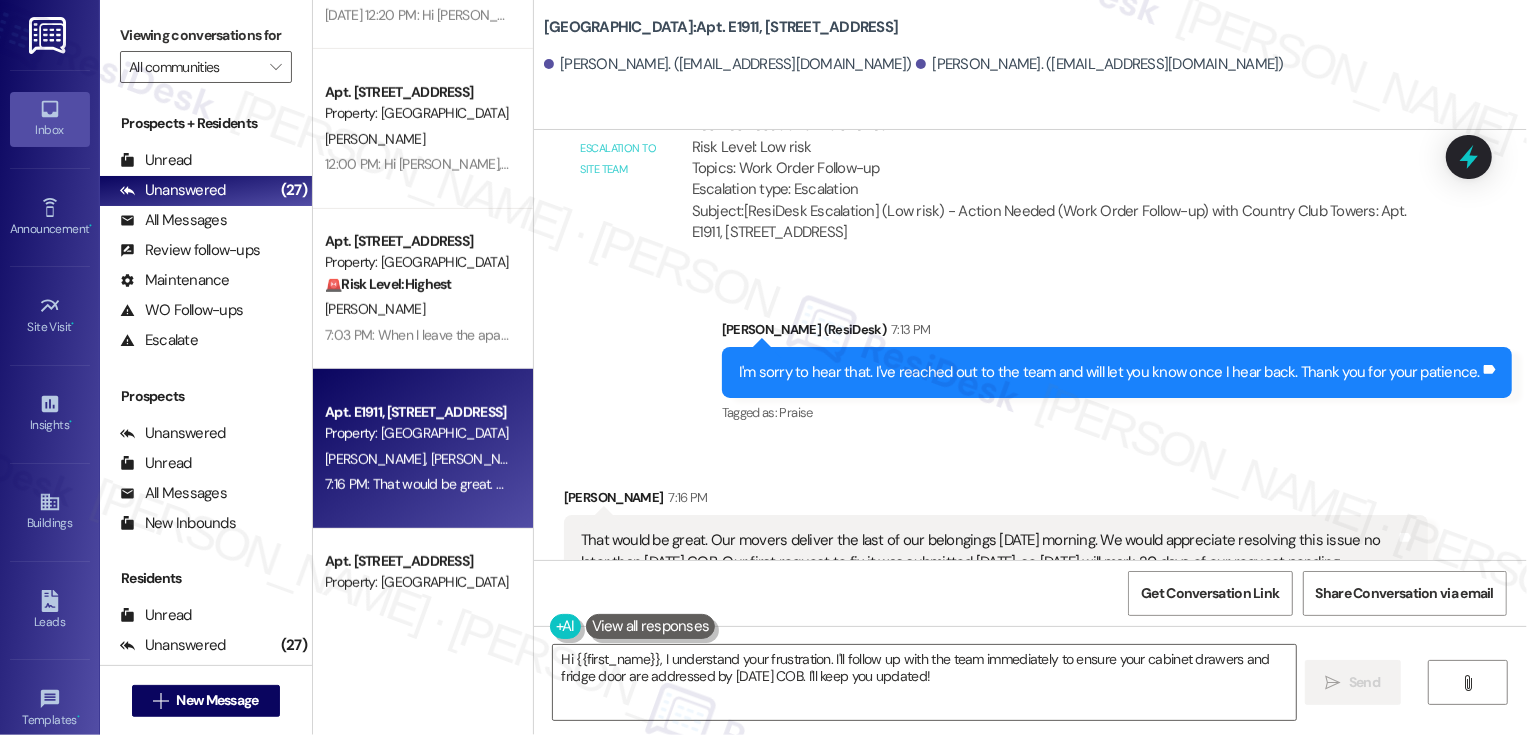 scroll, scrollTop: 181, scrollLeft: 0, axis: vertical 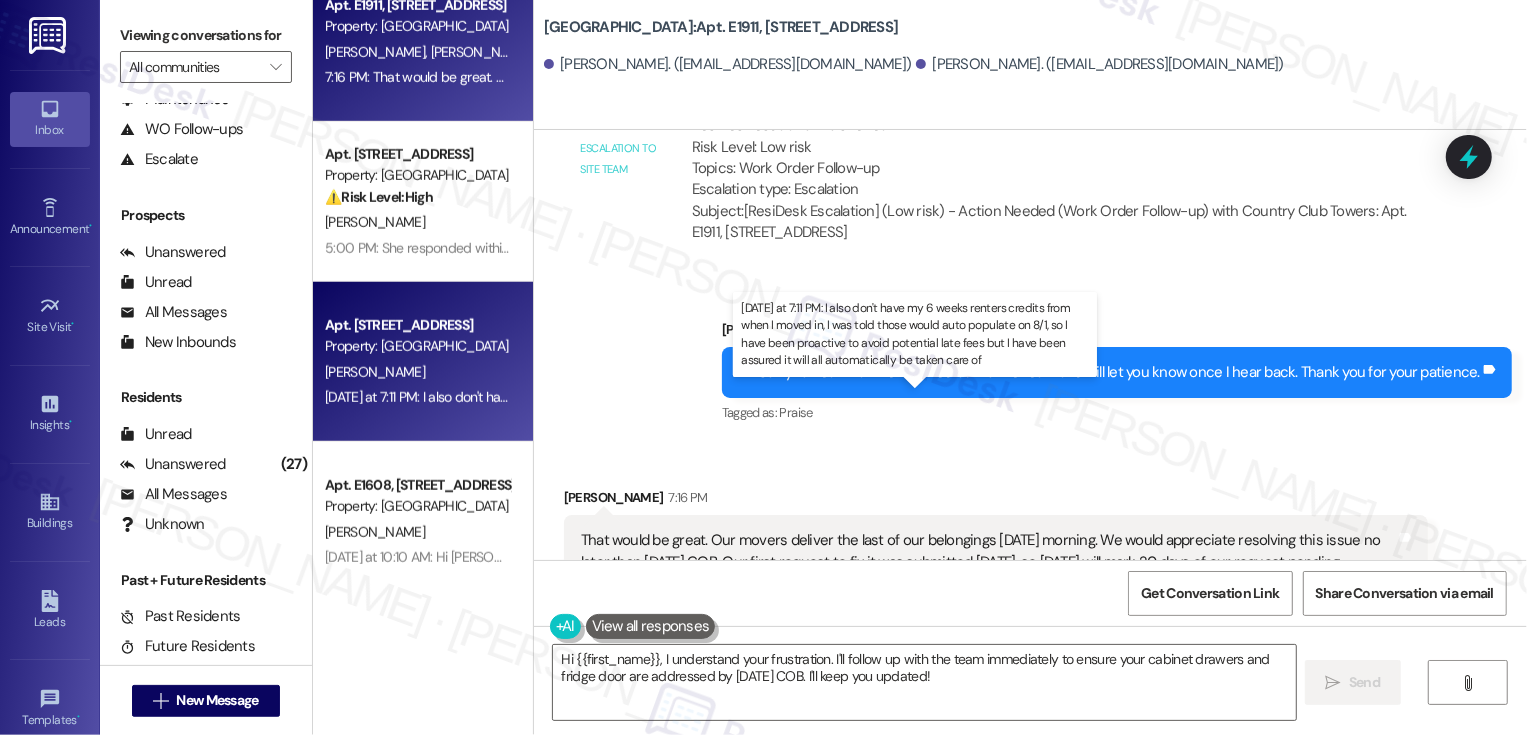 click on "[DATE] at 7:11 PM: I also don't have my 6 weeks renters credits from when I moved in, I was told those would auto populate on 8/1, so I have been proactive to avoid potential late fees but I have been assured it will all automatically be taken care of [DATE] at 7:11 PM: I also don't have my 6 weeks renters credits from when I moved in, I was told those would auto populate on 8/1, so I have been proactive to avoid potential late fees but I have been assured it will all automatically be taken care of" at bounding box center [1030, 397] 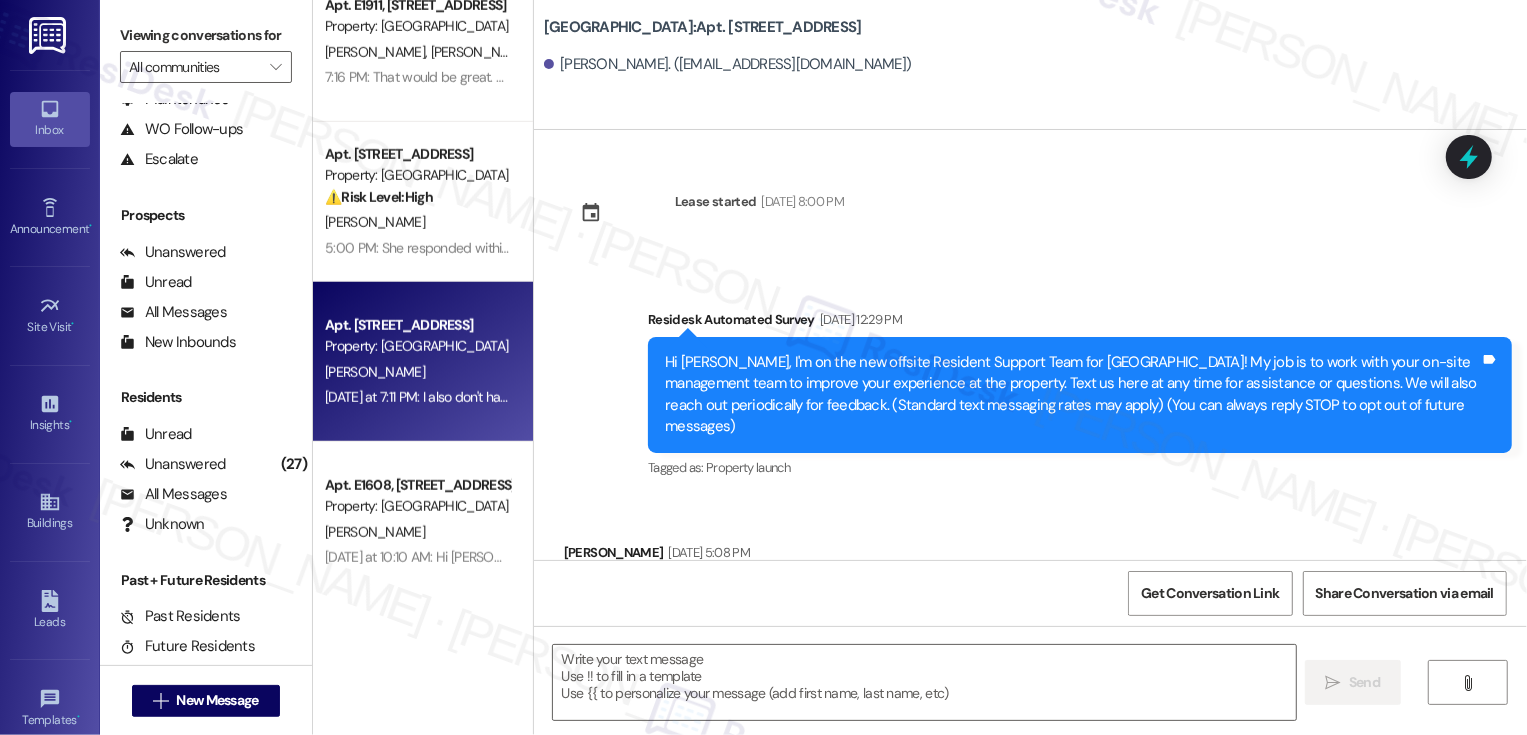 click on "[DATE] at 7:11 PM: I also don't have my 6 weeks renters credits from when I moved in, I was told those would auto populate on 8/1, so I have been proactive to avoid potential late fees but I have been assured it will all automatically be taken care of [DATE] at 7:11 PM: I also don't have my 6 weeks renters credits from when I moved in, I was told those would auto populate on 8/1, so I have been proactive to avoid potential late fees but I have been assured it will all automatically be taken care of" at bounding box center (1030, 397) 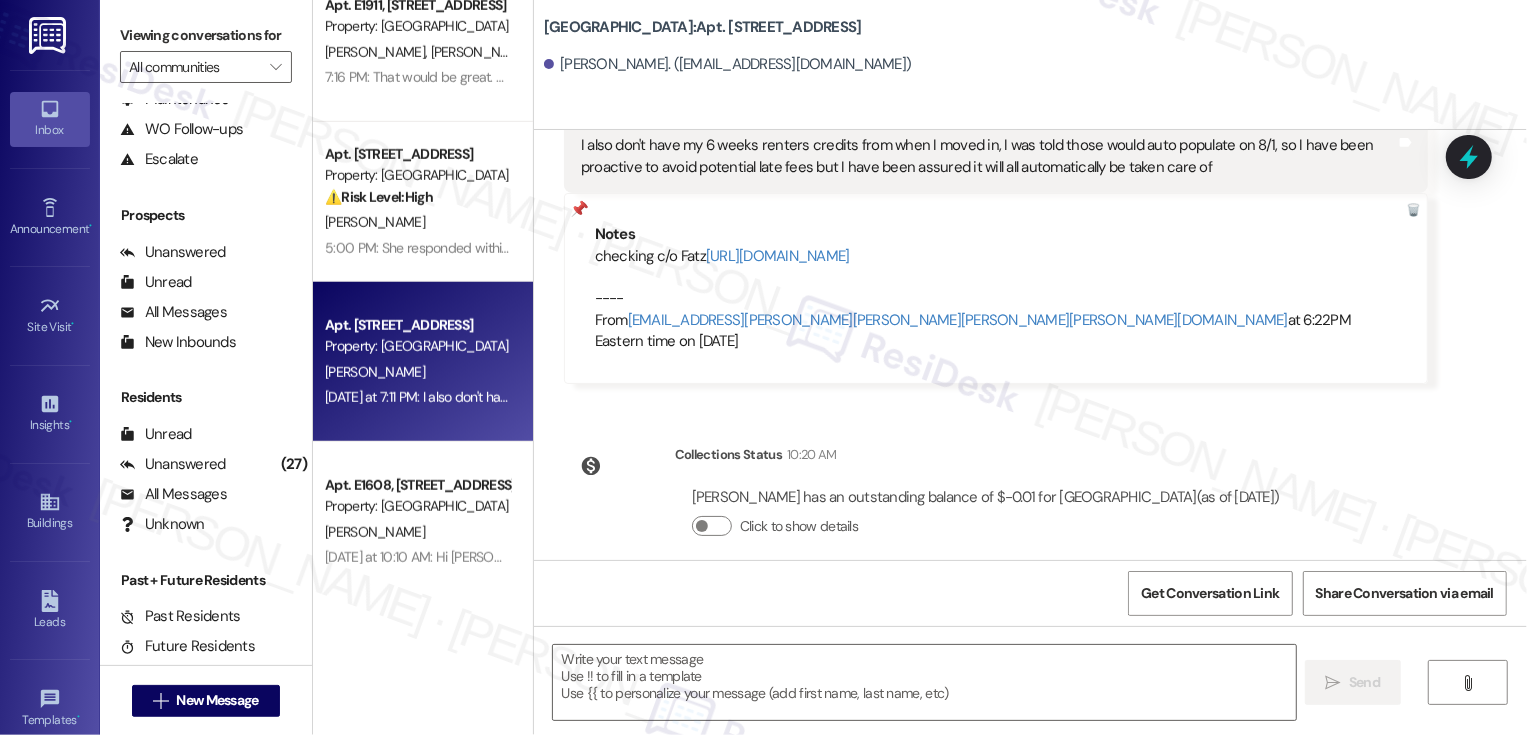type on "Fetching suggested responses. Please feel free to read through the conversation in the meantime." 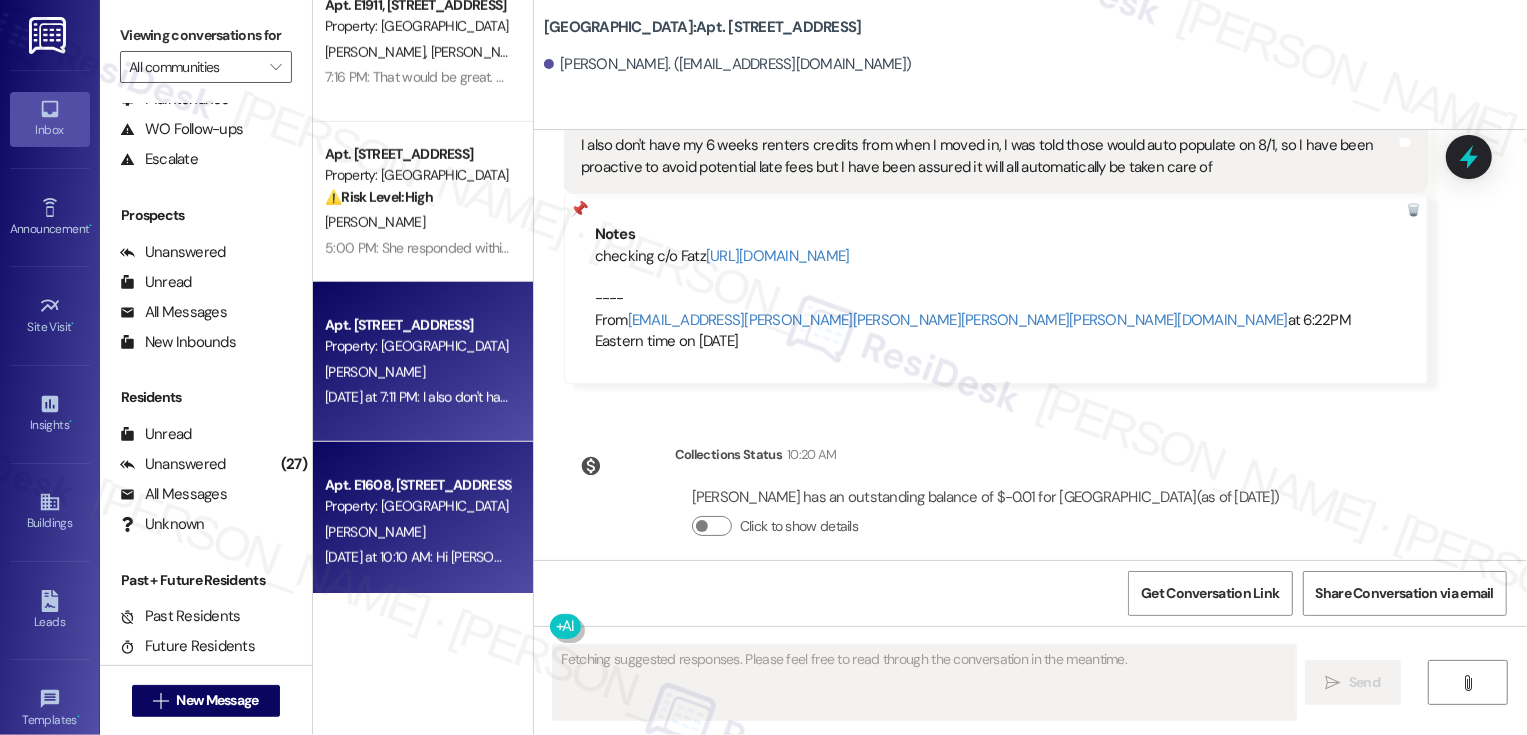 scroll, scrollTop: 1277, scrollLeft: 0, axis: vertical 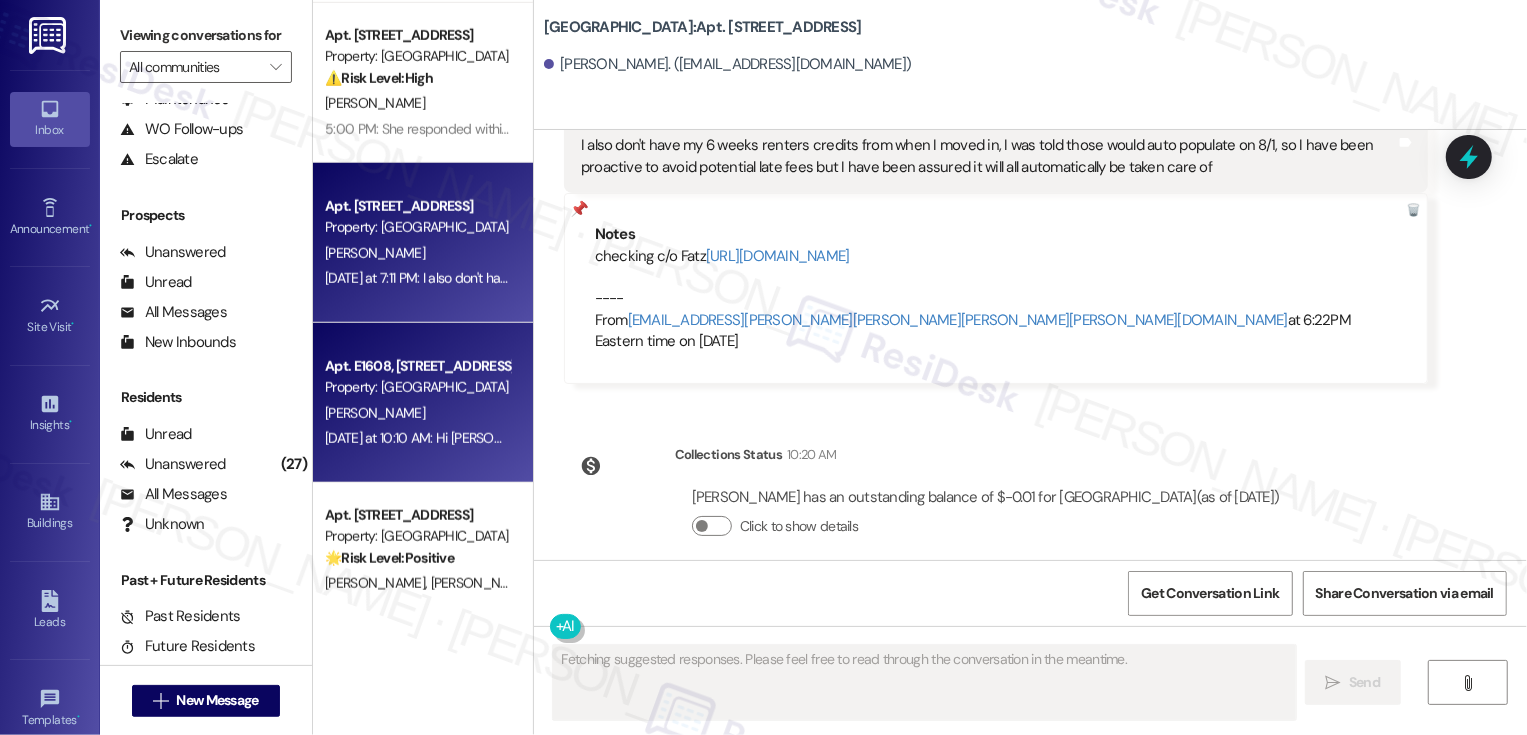 click on "[DATE] at 10:10 AM: Hi [PERSON_NAME]! I have a couple maintenance requests in for a couple weeks with one about fixing my broken coat closet door. Is there any chance someone could come [DATE]? I have a big meeting at 3 but anytime before then would be perfect. [DATE] at 10:10 AM: Hi [PERSON_NAME]! I have a couple maintenance requests in for a couple weeks with one about fixing my broken coat closet door. Is there any chance someone could come [DATE]? I have a big meeting at 3 but anytime before then would be perfect." at bounding box center [1104, 438] 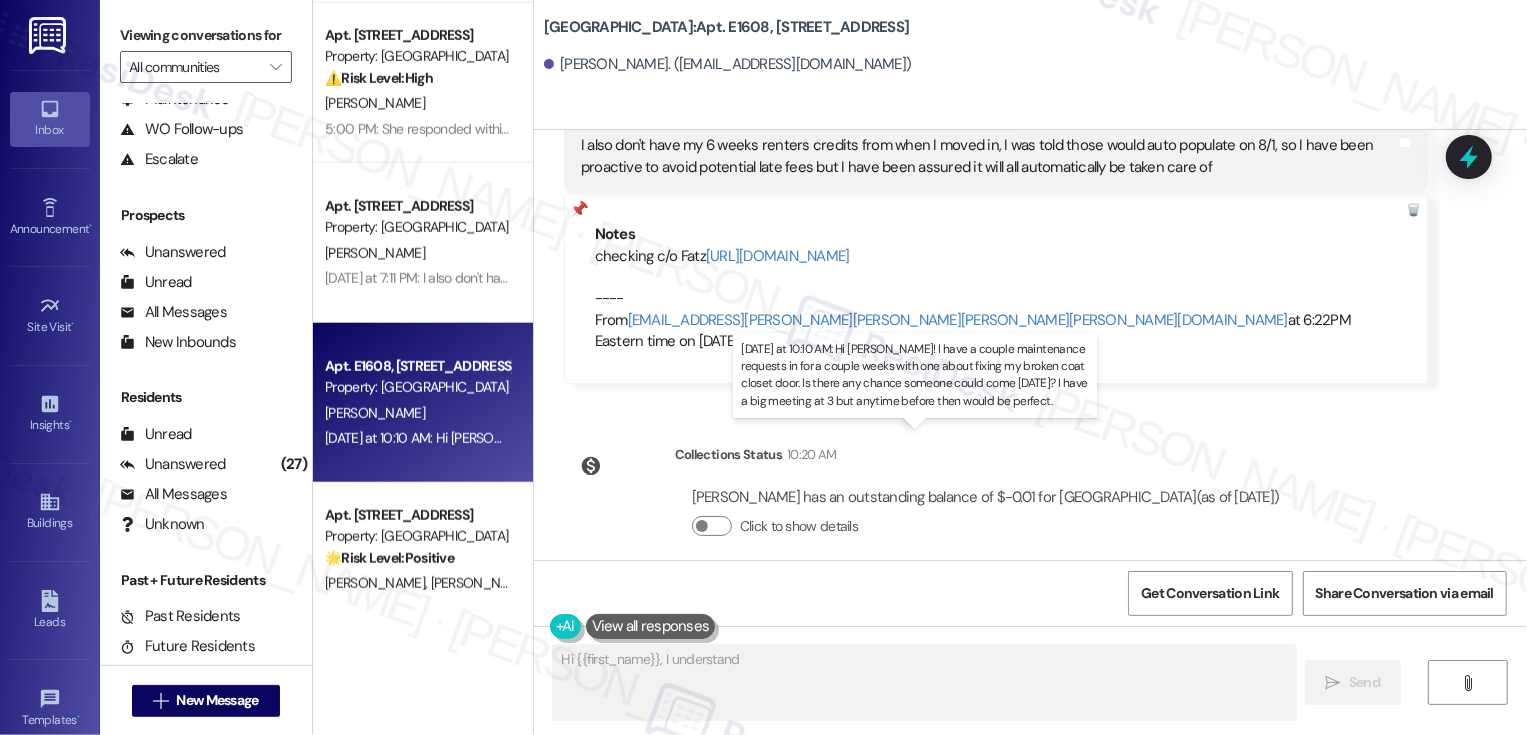 scroll, scrollTop: 260, scrollLeft: 0, axis: vertical 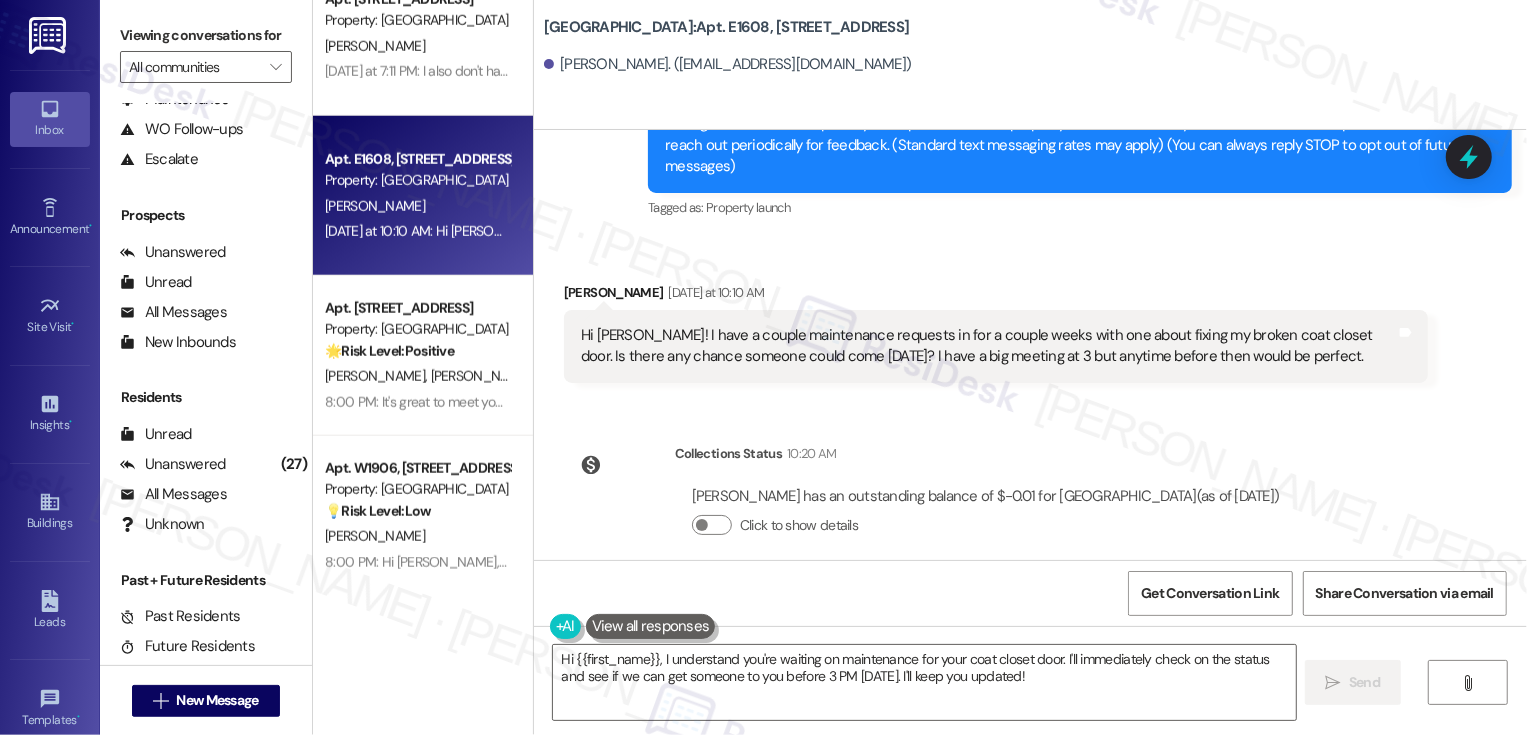 click on "[PERSON_NAME] [DATE] at 10:10 AM" at bounding box center [996, 296] 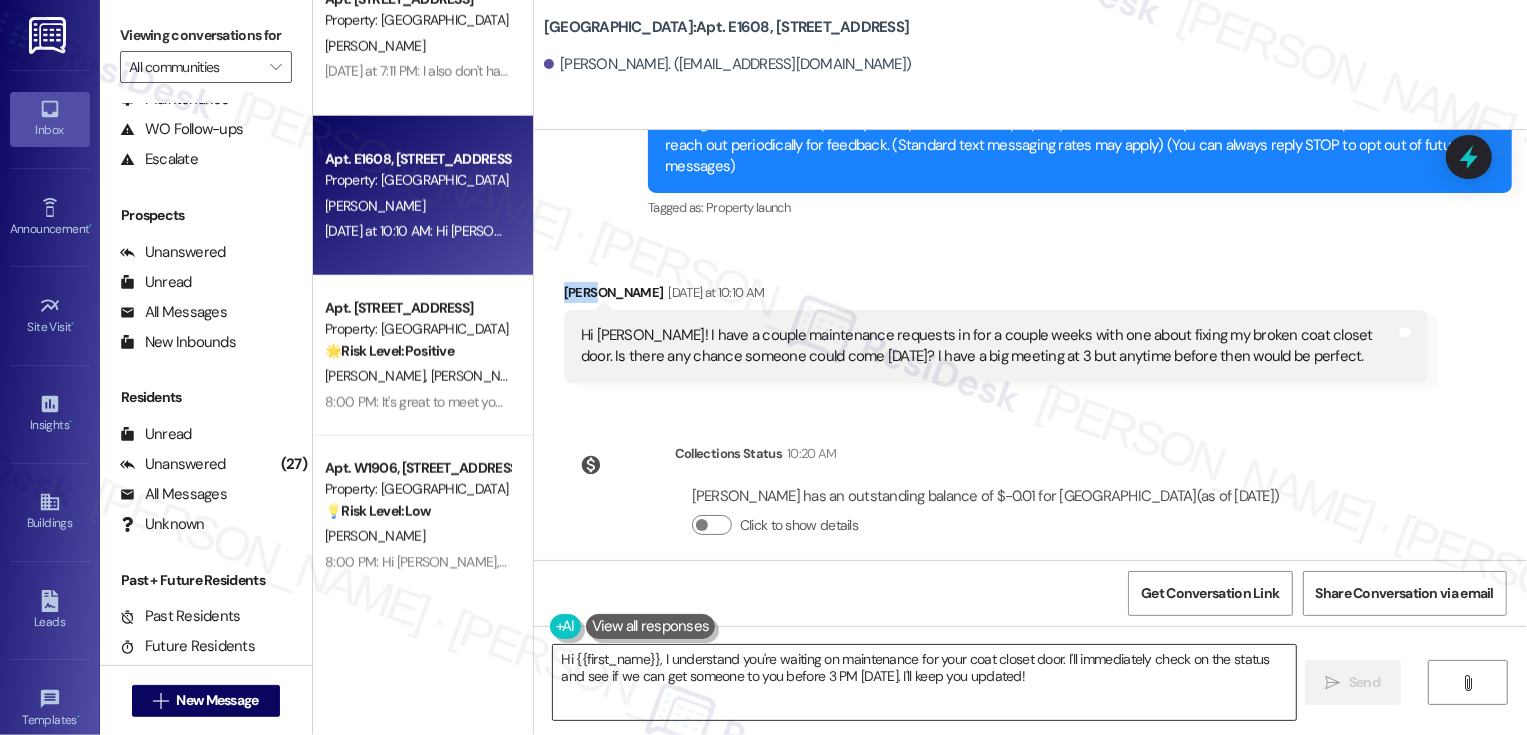 click on "Hi {{first_name}}, I understand you're waiting on maintenance for your coat closet door. I'll immediately check on the status and see if we can get someone to you before 3 PM [DATE]. I'll keep you updated!" at bounding box center (924, 682) 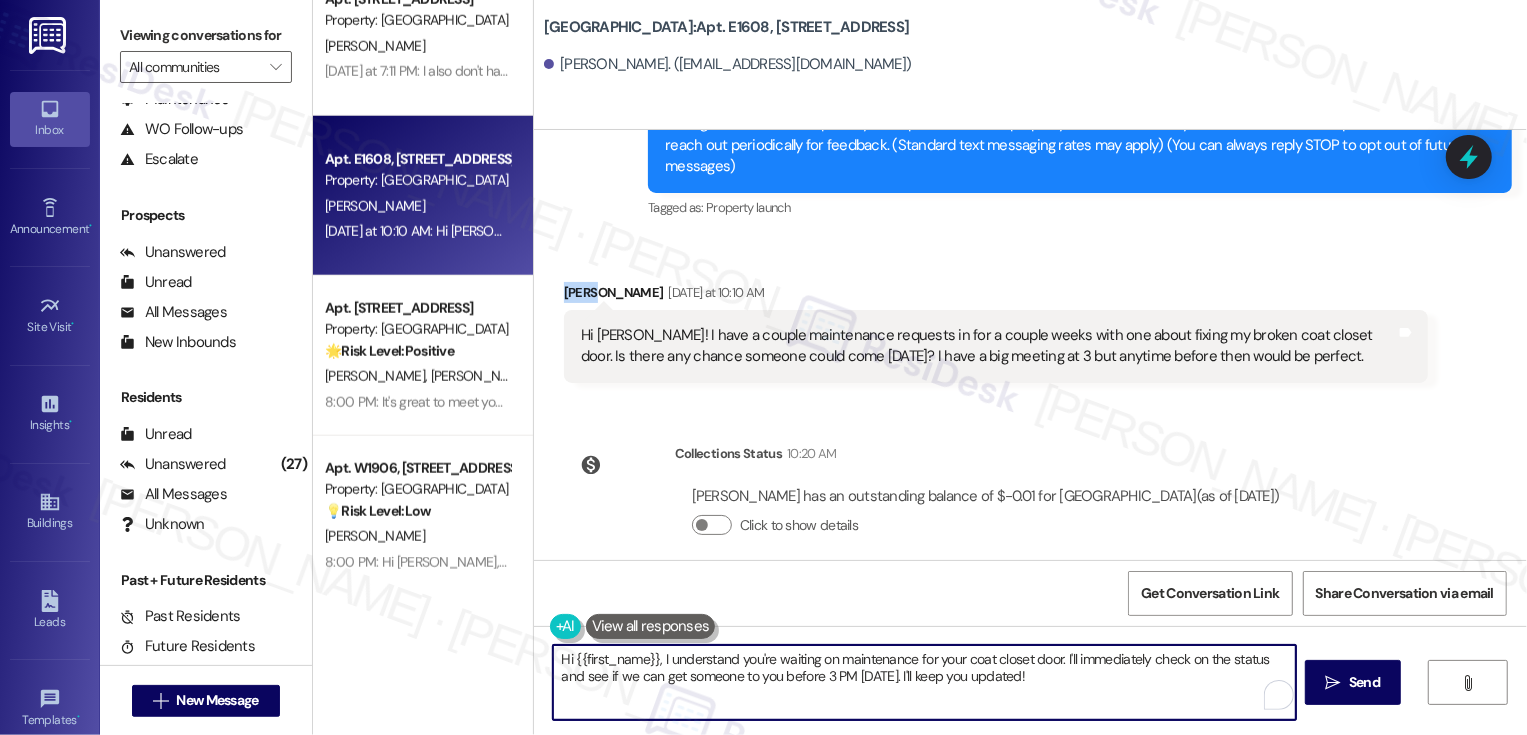 click on "Click to show details" at bounding box center [986, 529] 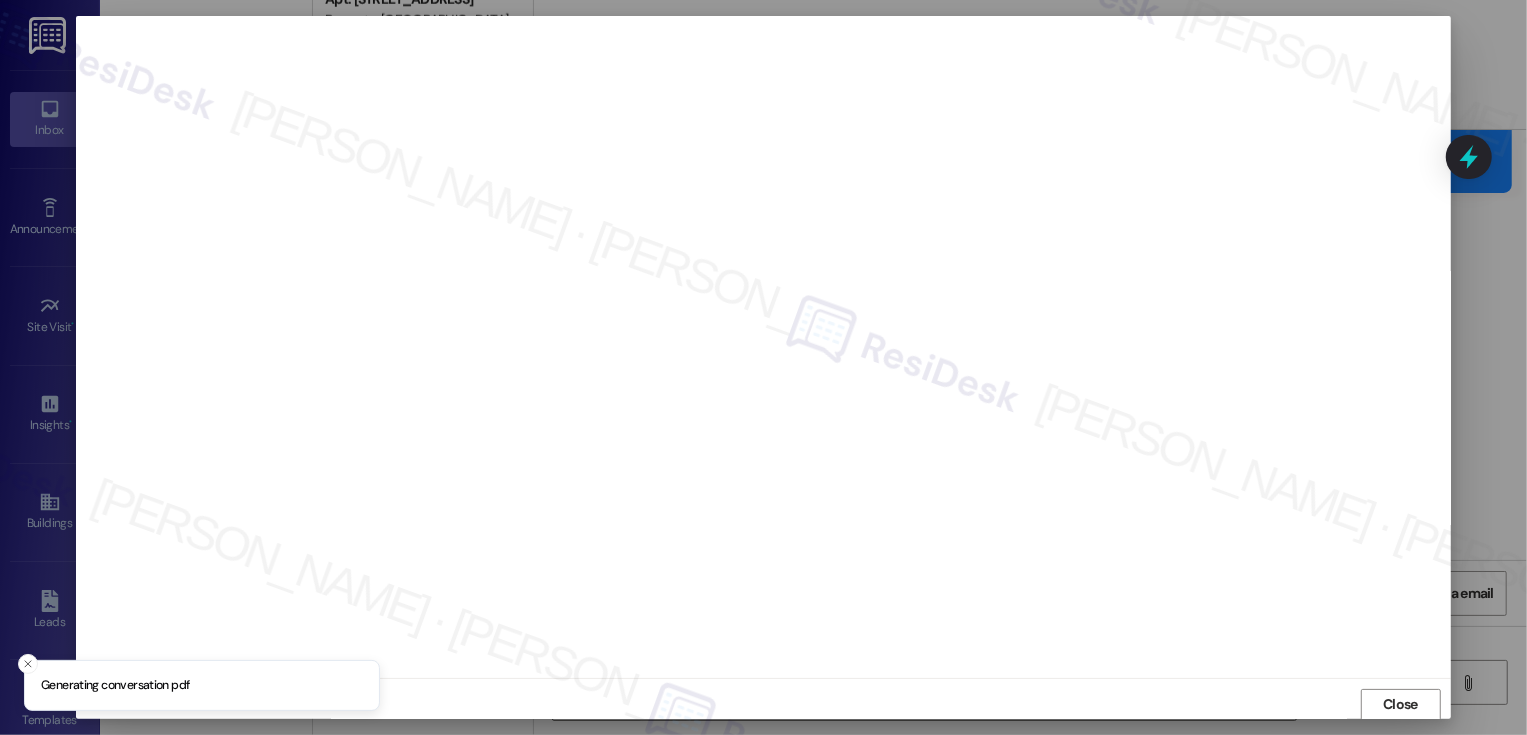 scroll, scrollTop: 1, scrollLeft: 0, axis: vertical 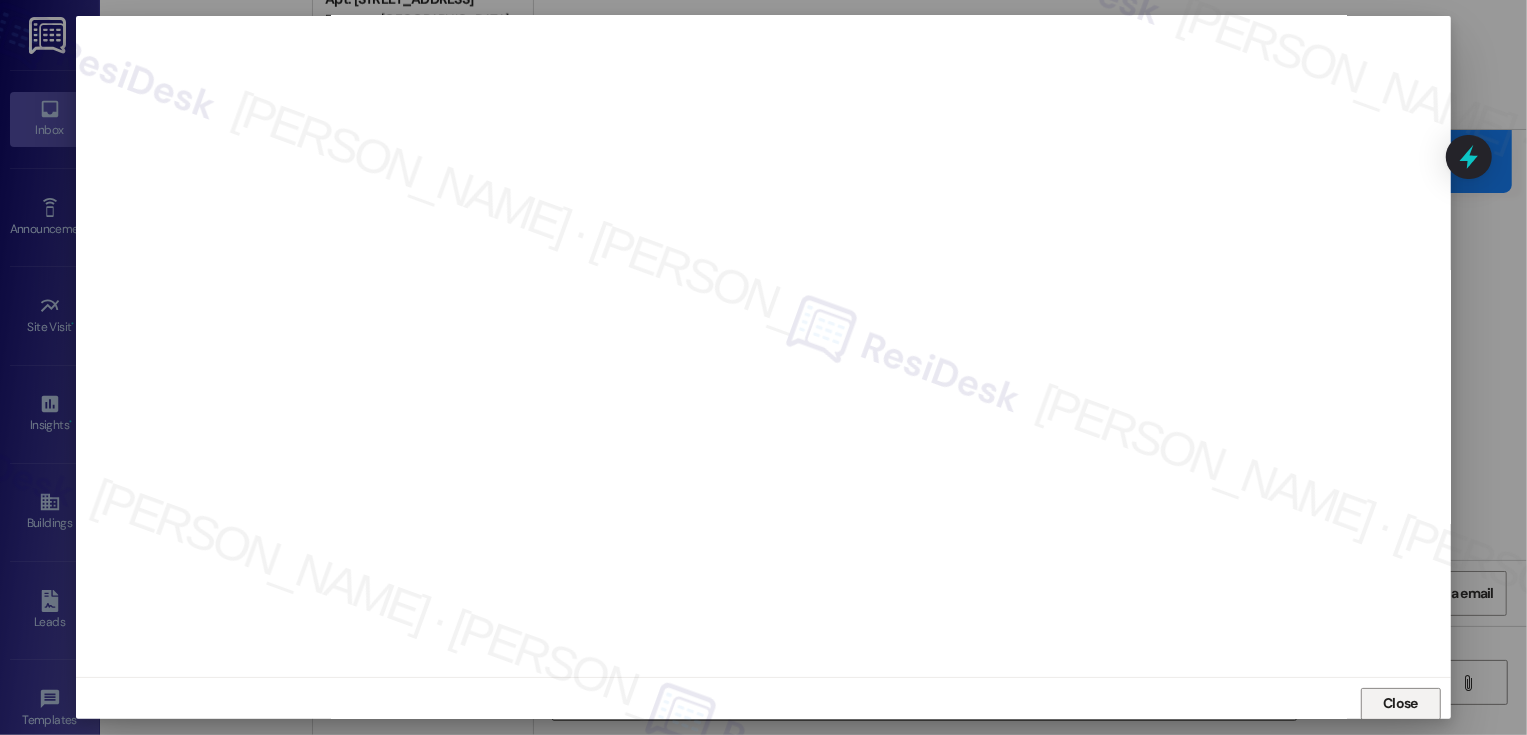 click on "Close" at bounding box center (1400, 703) 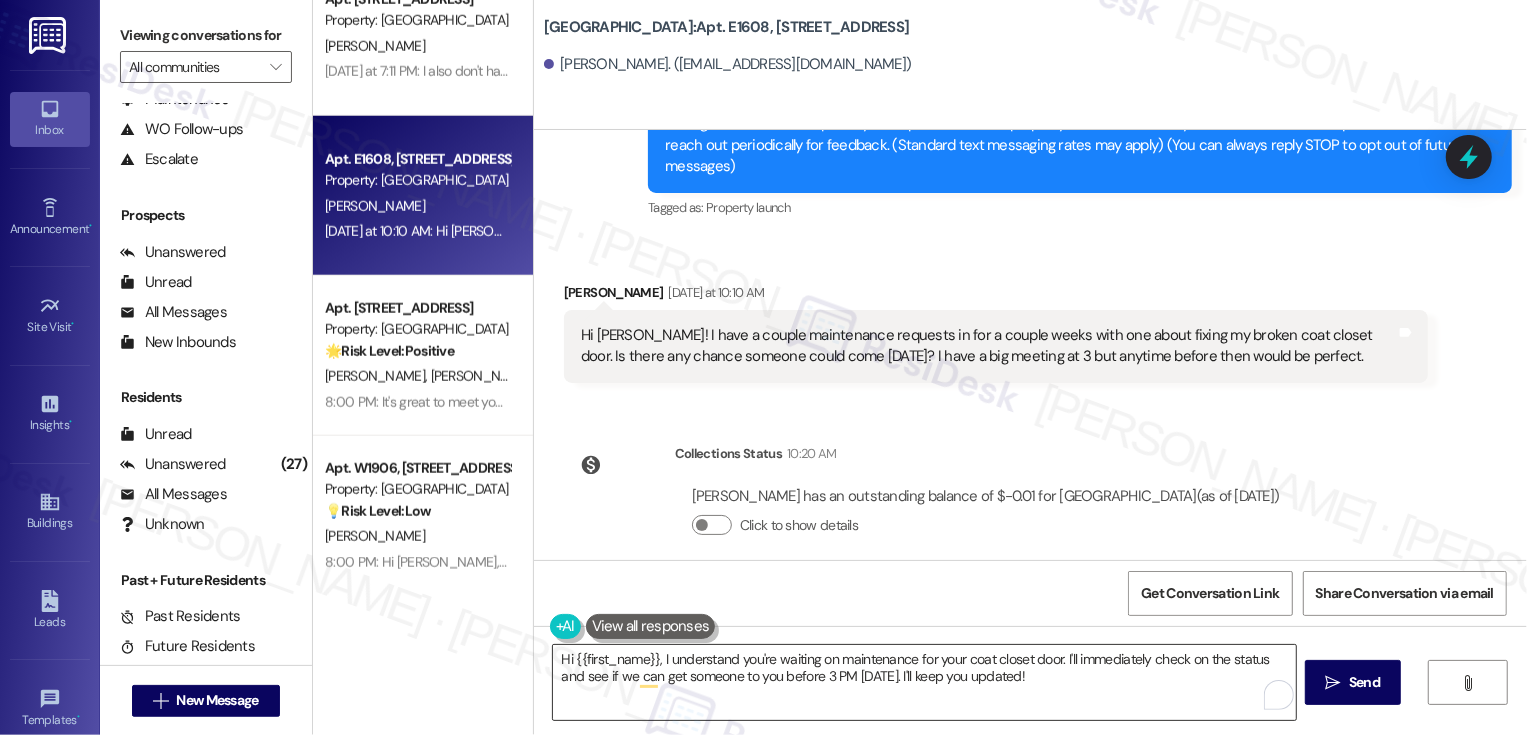 click on "Hi {{first_name}}, I understand you're waiting on maintenance for your coat closet door. I'll immediately check on the status and see if we can get someone to you before 3 PM [DATE]. I'll keep you updated!" at bounding box center [924, 682] 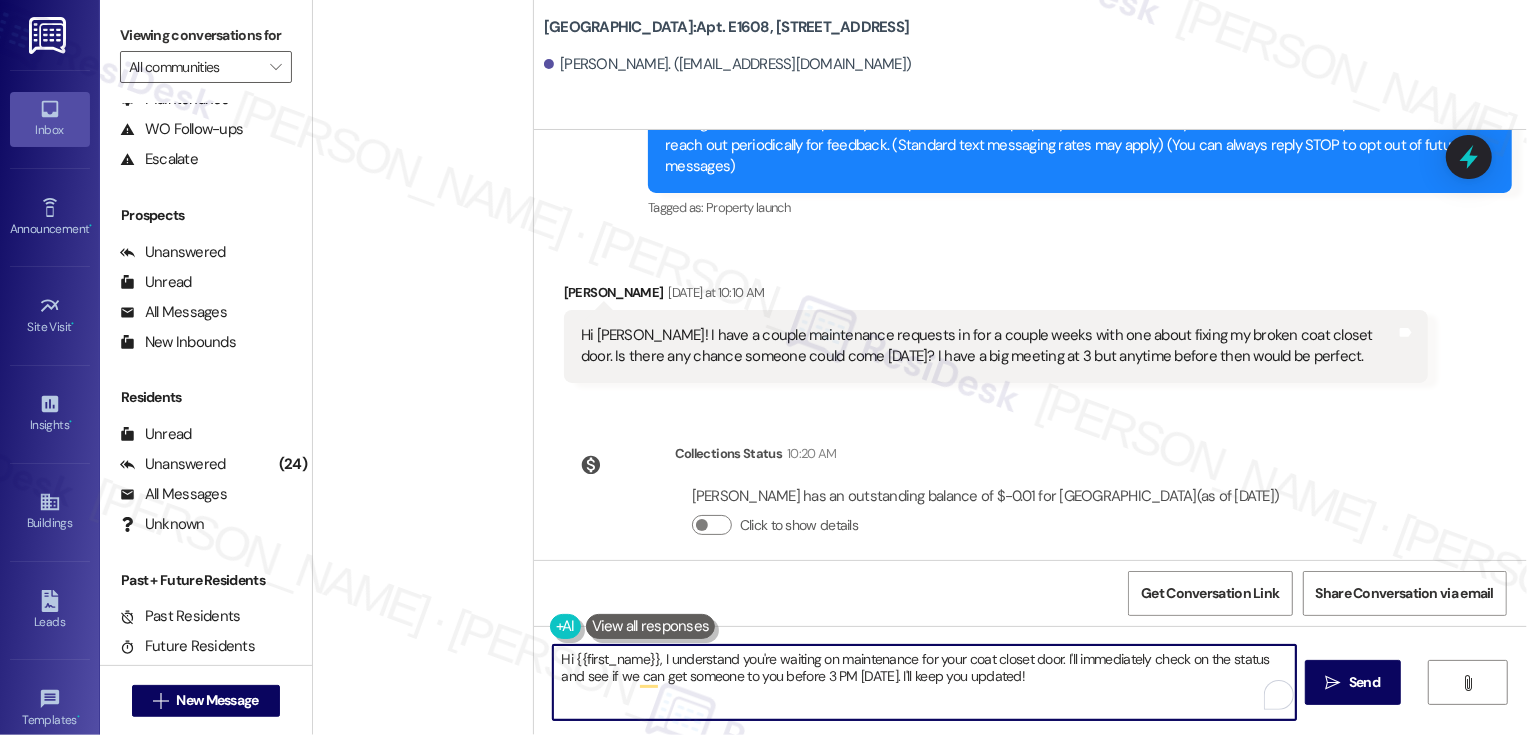 scroll, scrollTop: 311, scrollLeft: 0, axis: vertical 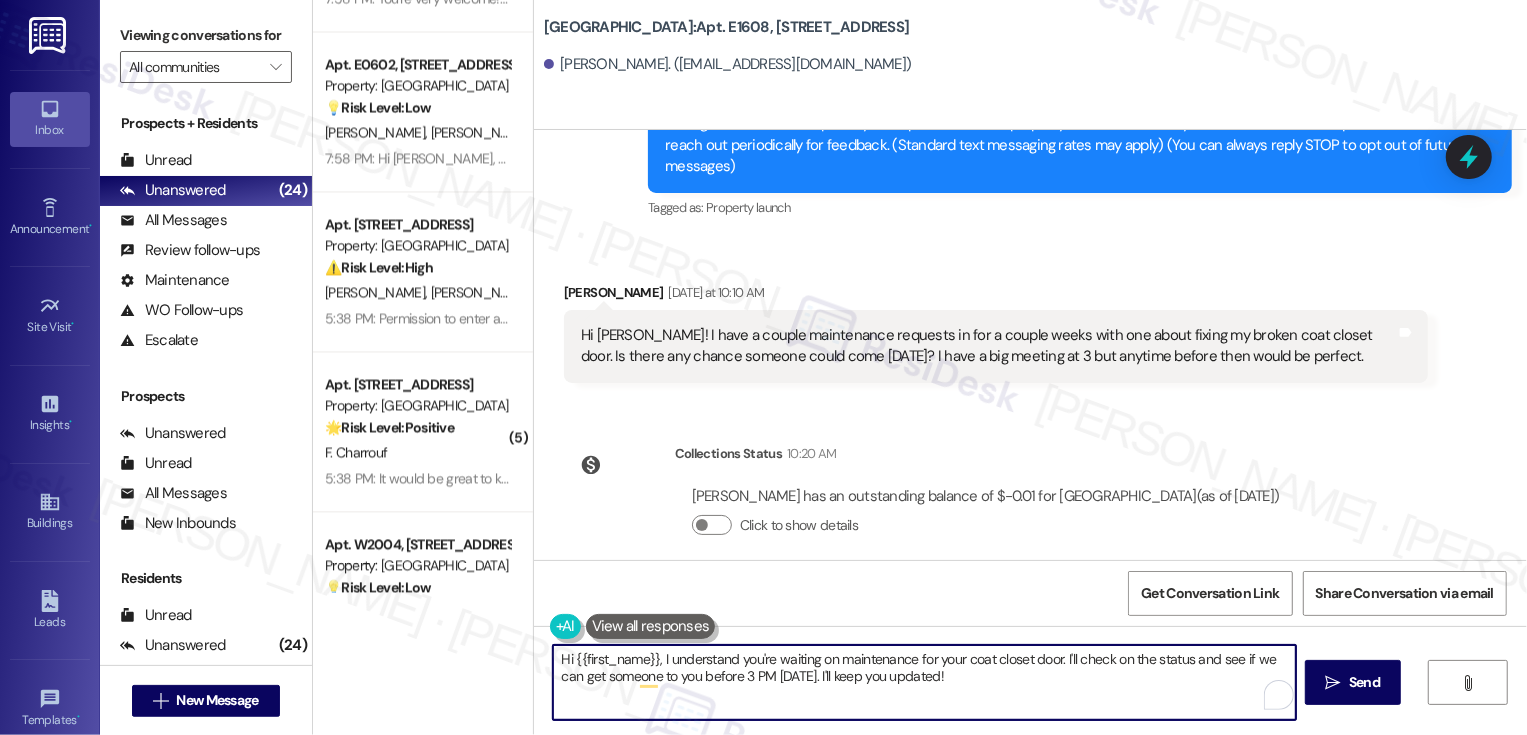 click on "Hi {{first_name}}, I understand you're waiting on maintenance for your coat closet door. I'll check on the status and see if we can get someone to you before 3 PM [DATE]. I'll keep you updated!" at bounding box center [924, 682] 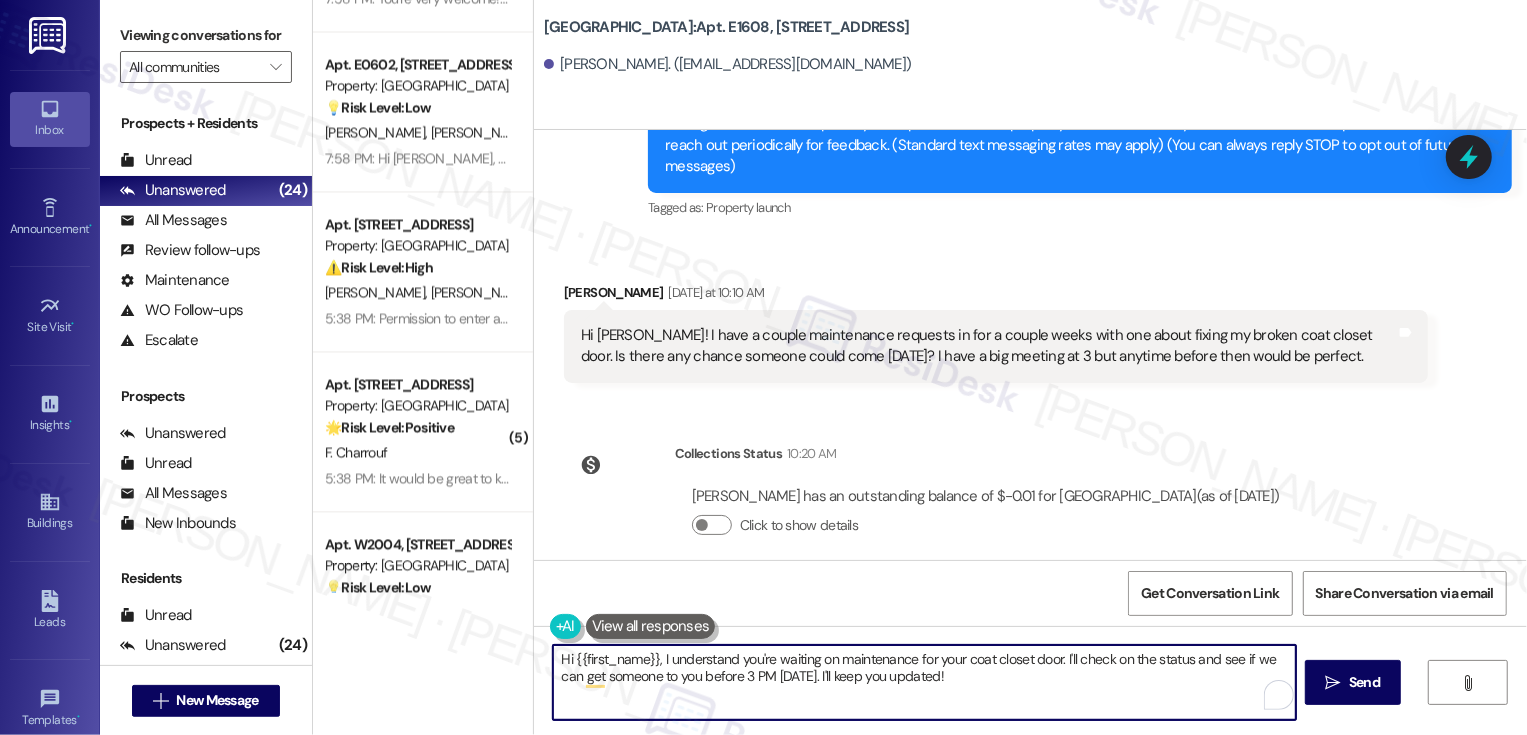 drag, startPoint x: 1056, startPoint y: 658, endPoint x: 1078, endPoint y: 685, distance: 34.828148 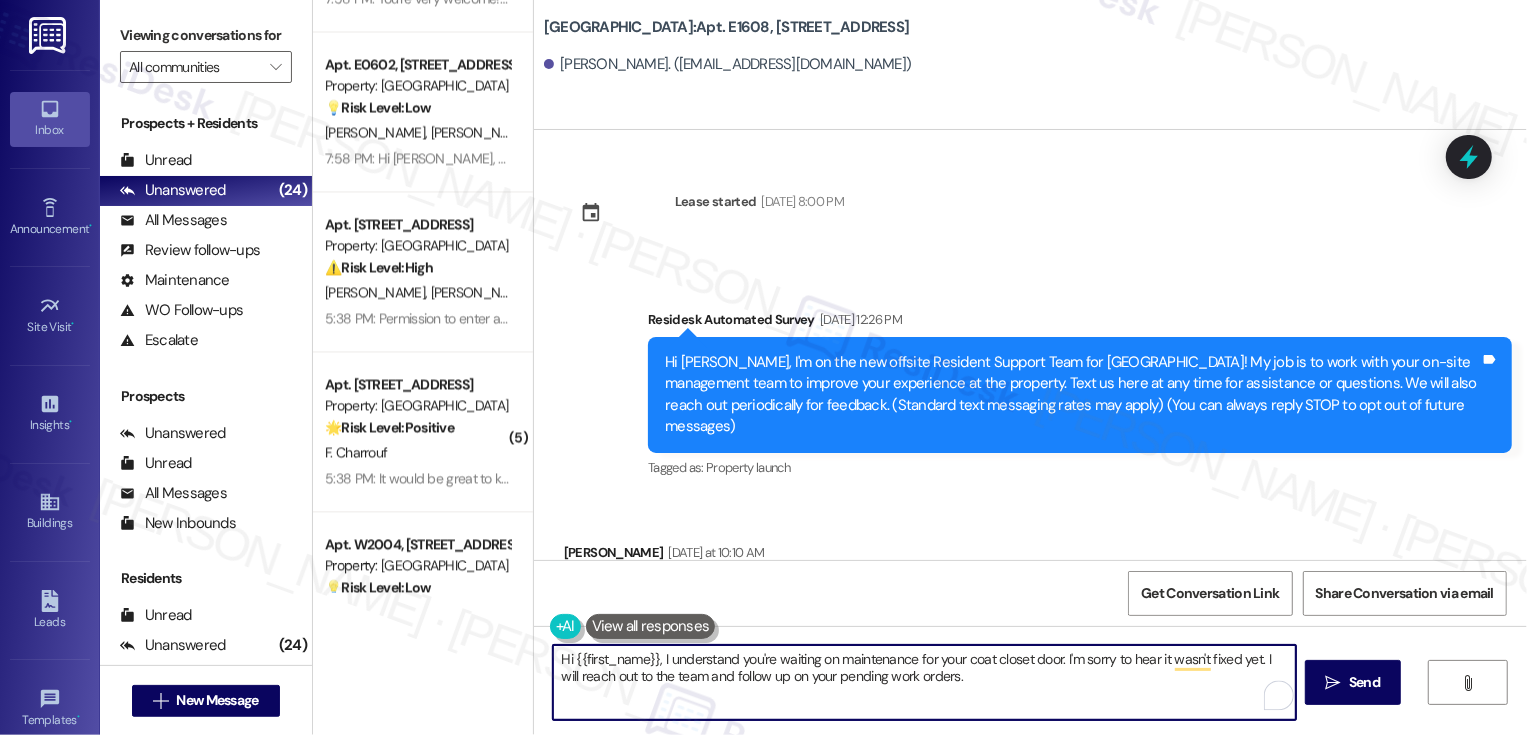 scroll, scrollTop: 260, scrollLeft: 0, axis: vertical 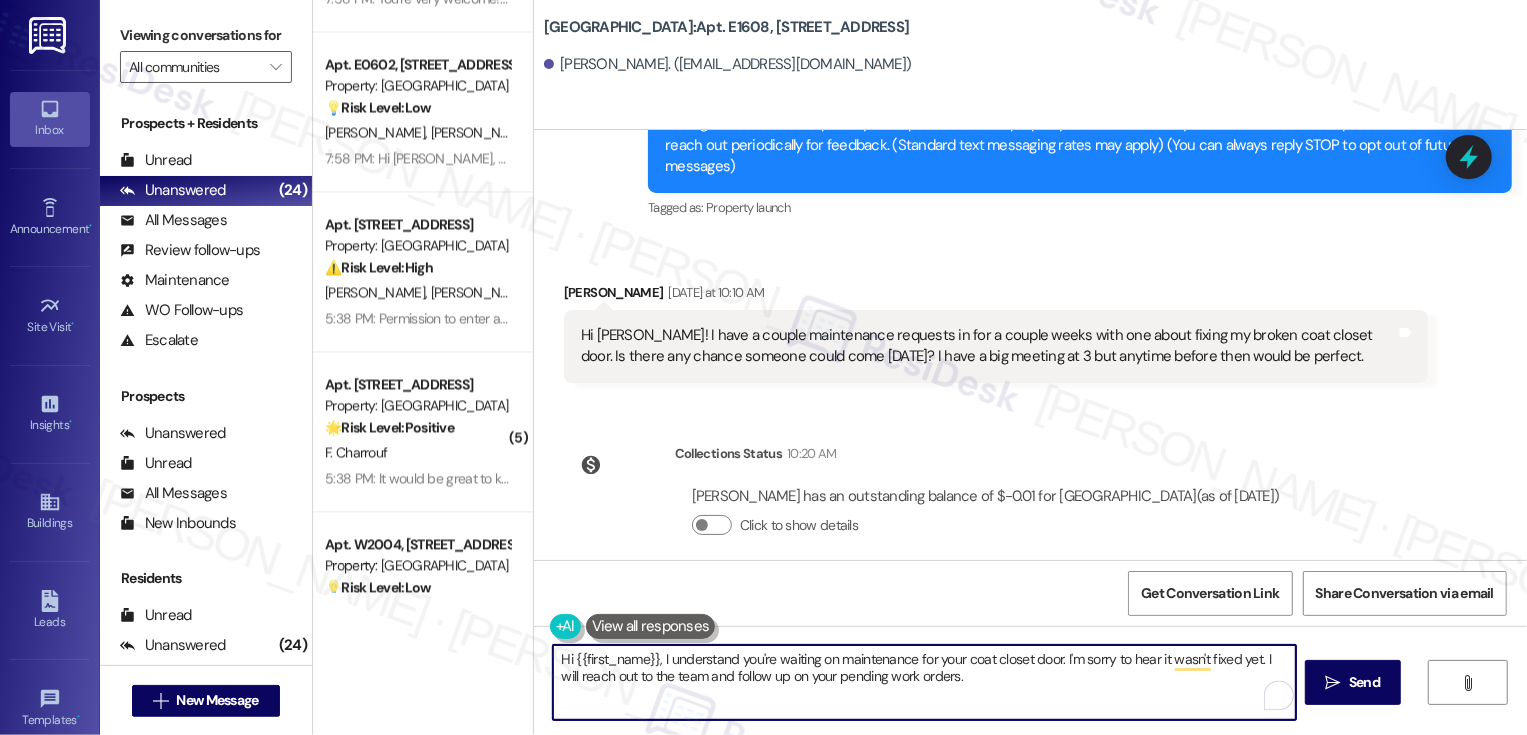 click on "Hi {{first_name}}, I understand you're waiting on maintenance for your coat closet door. I'm sorry to hear it wasn't fixed yet. I will reach out to the team and follow up on your pending work orders." at bounding box center [924, 682] 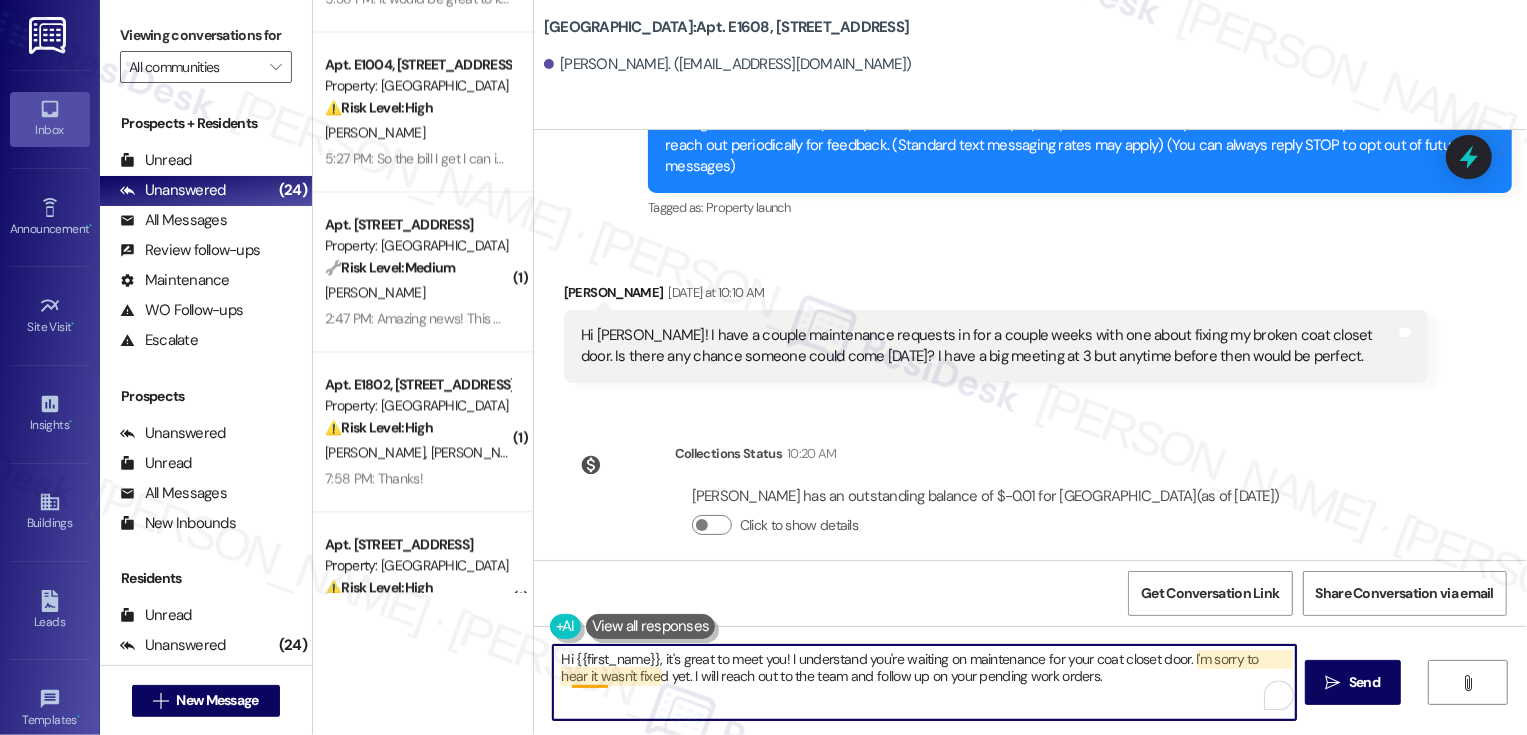 click on "Hi {{first_name}}, it's great to meet you! I understand you're waiting on maintenance for your coat closet door. I'm sorry to hear it wasn't fixed yet. I will reach out to the team and follow up on your pending work orders." at bounding box center (924, 682) 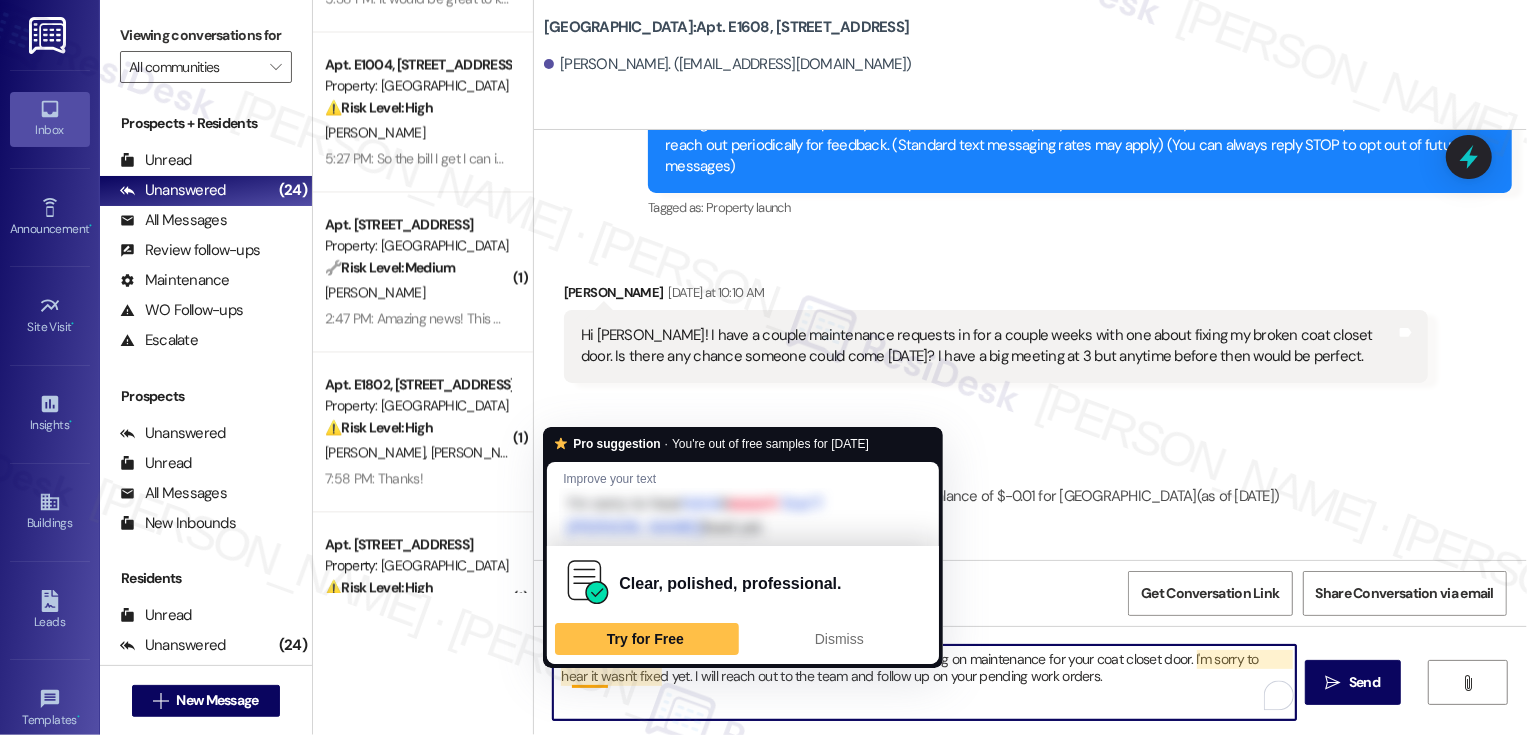 click on "Hi {{first_name}}, it's great to meet you! I understand you're waiting on maintenance for your coat closet door. I'm sorry to hear it wasn't fixed yet. I will reach out to the team and follow up on your pending work orders." at bounding box center [924, 682] 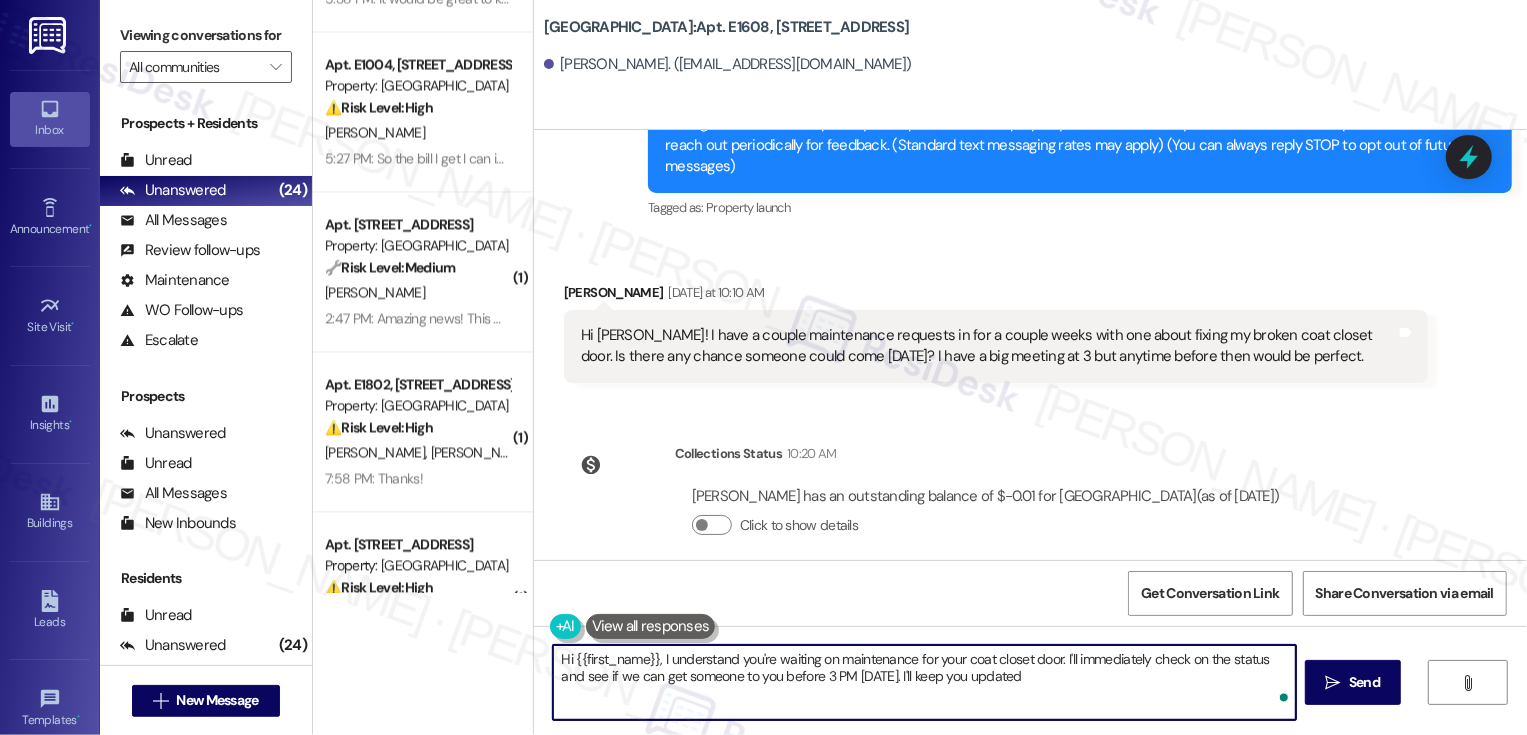 type on "Hi {{first_name}}, I understand you're waiting on maintenance for your coat closet door. I'll immediately check on the status and see if we can get someone to you before 3 PM [DATE]. I'll keep you updated!" 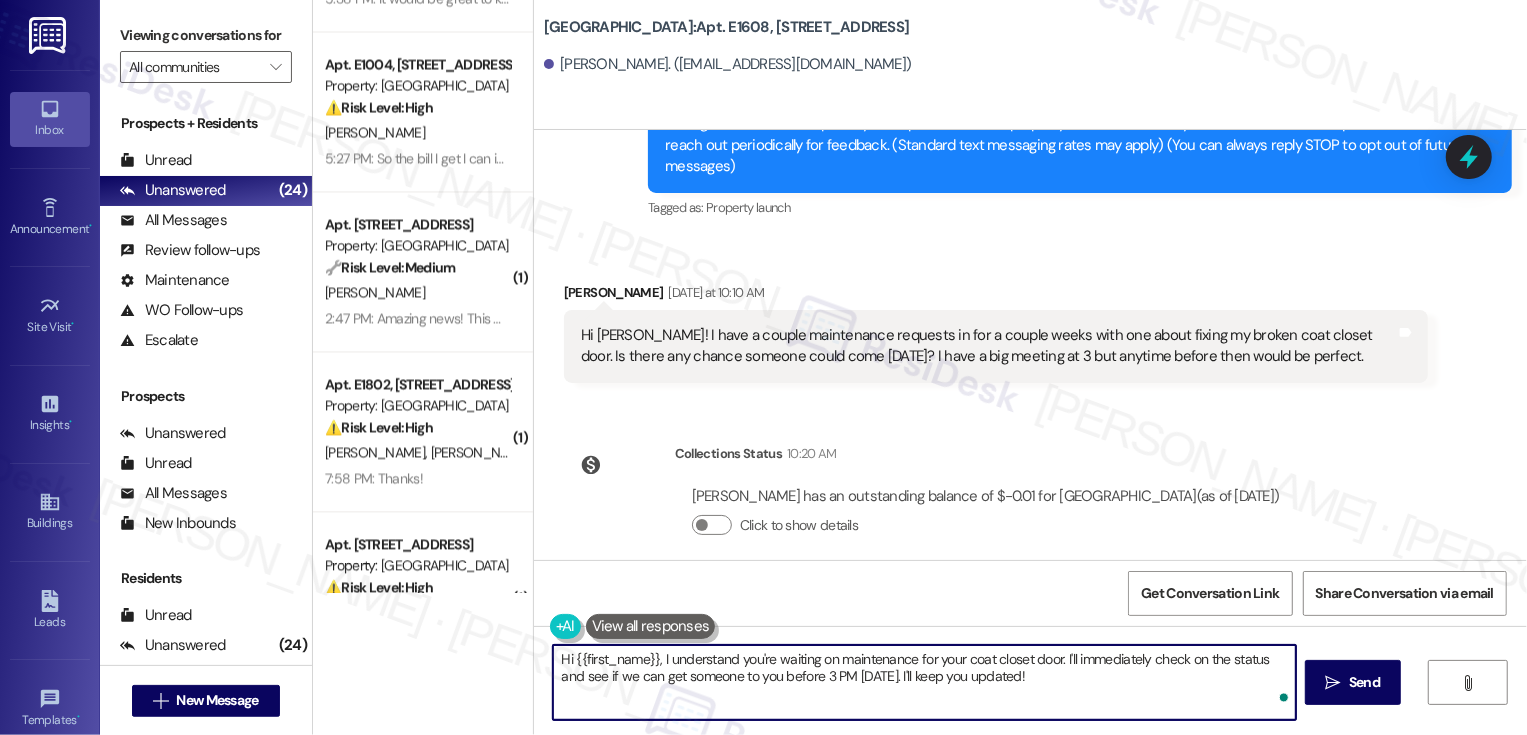 scroll, scrollTop: 421, scrollLeft: 0, axis: vertical 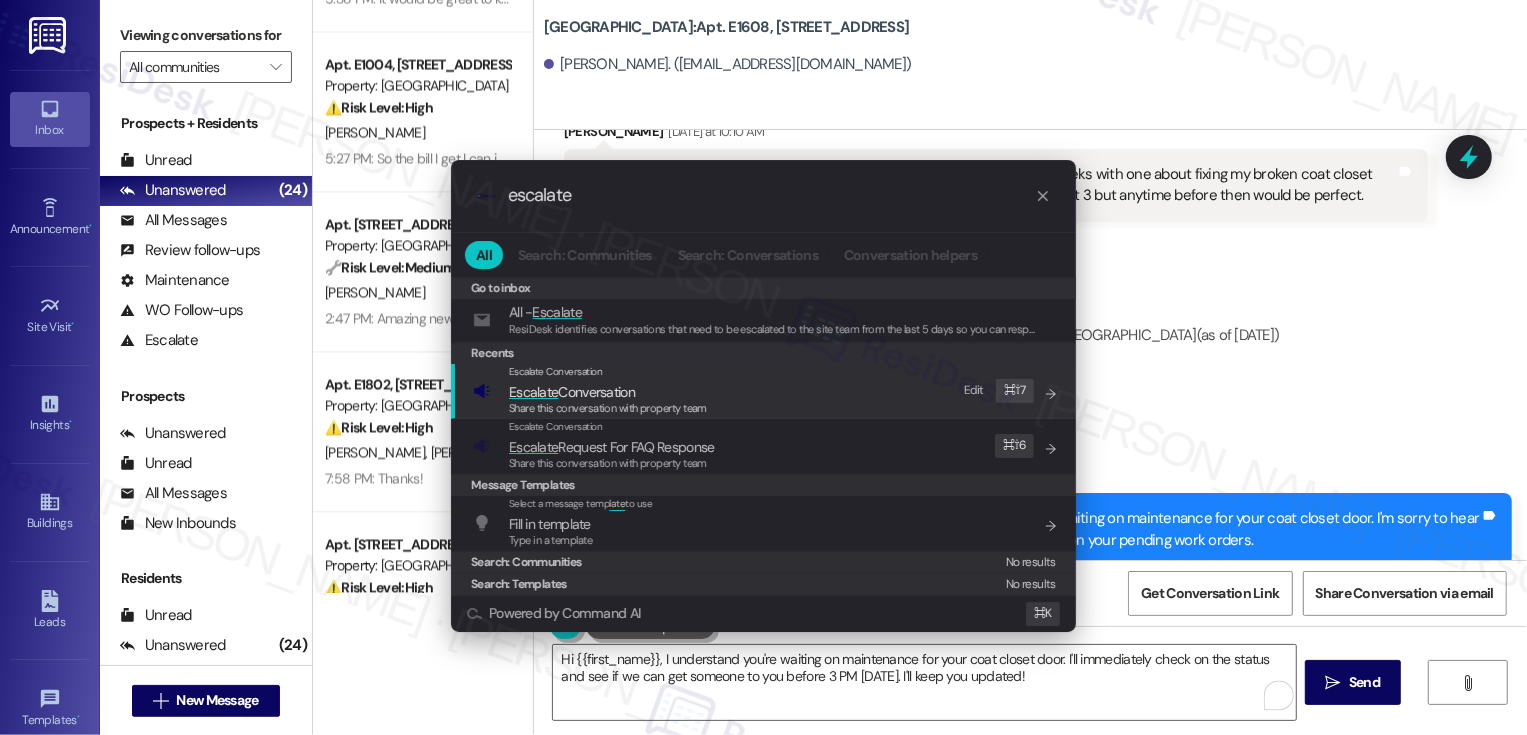 type on "escalate" 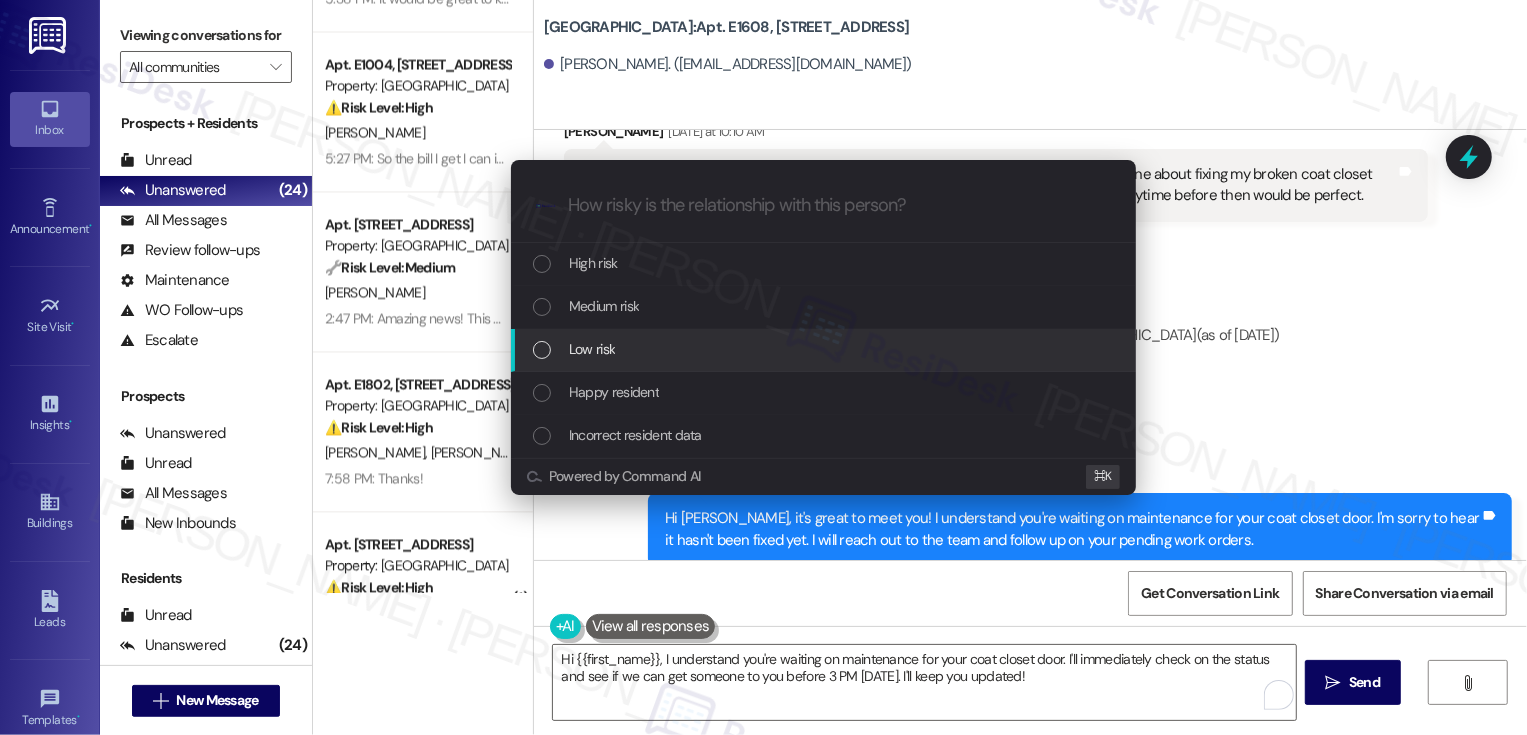 click on "Low risk" at bounding box center (825, 349) 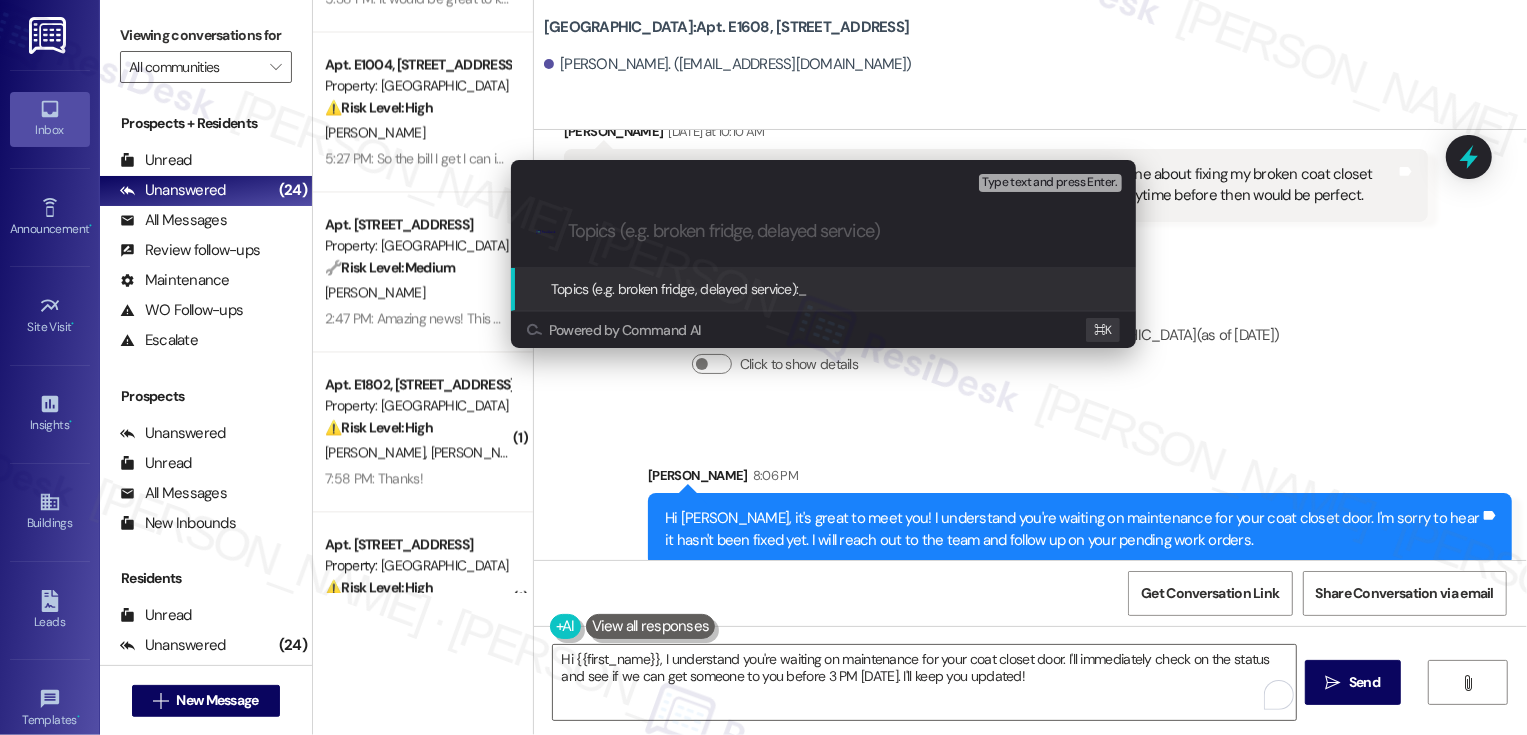 click on "Escalate Conversation Low risk Topics (e.g. broken fridge, delayed service) Any messages to highlight in the email? Type text and press Enter. .cls-1{fill:#0a055f;}.cls-2{fill:#0cc4c4;} resideskLogoBlueOrange Topics (e.g. broken fridge, delayed service):  _ Powered by Command AI ⌘ K" at bounding box center (763, 367) 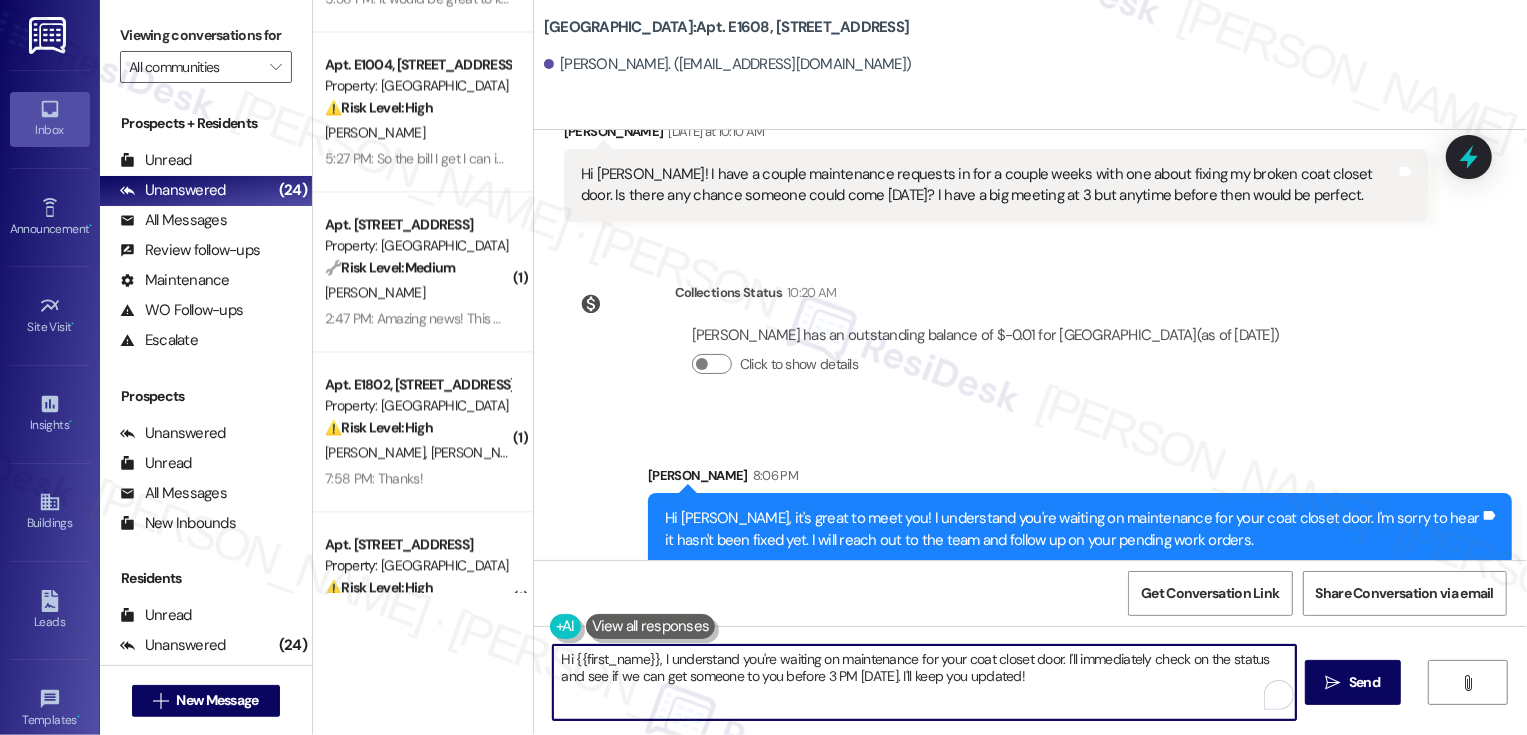 click on "Hi {{first_name}}, I understand you're waiting on maintenance for your coat closet door. I'll immediately check on the status and see if we can get someone to you before 3 PM [DATE]. I'll keep you updated!" at bounding box center (924, 682) 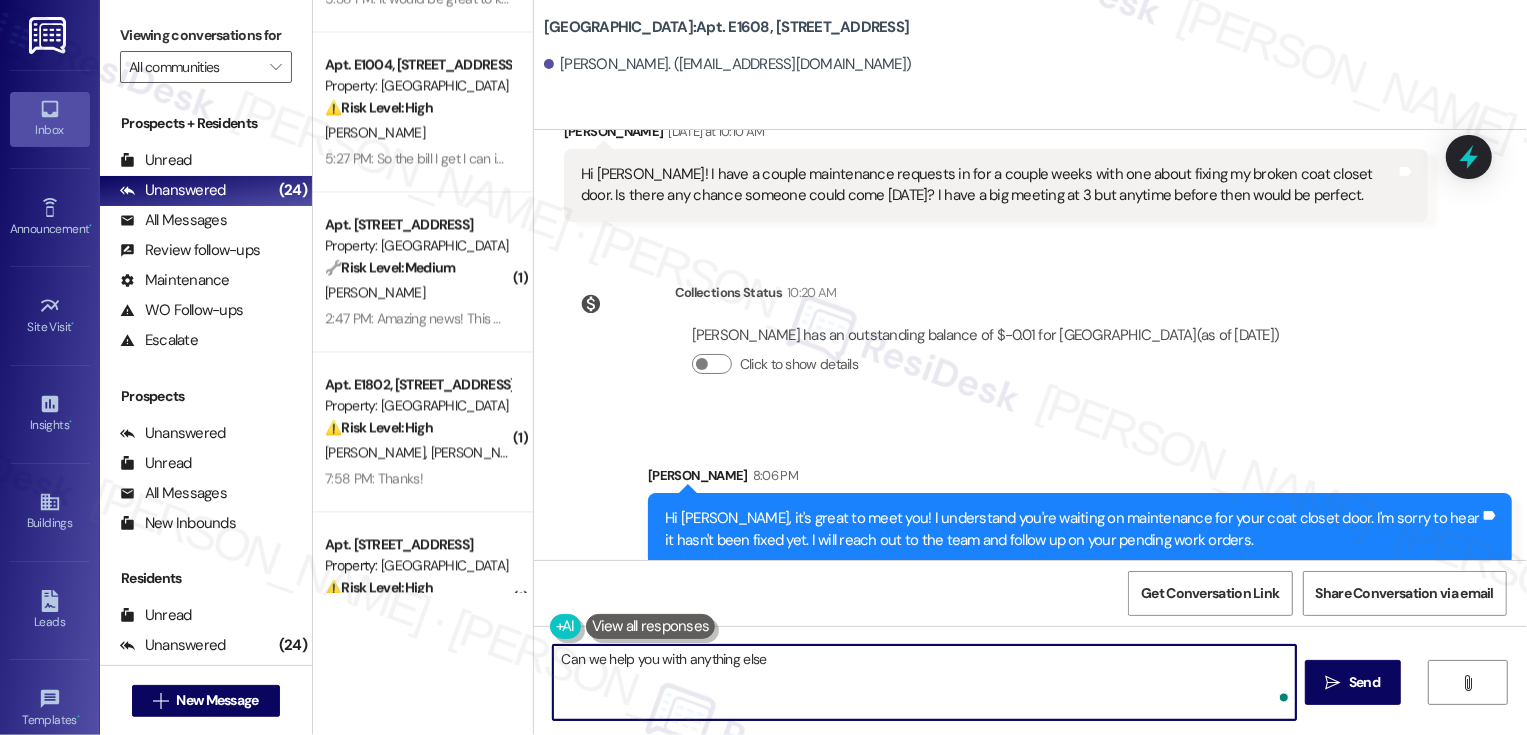 type on "Can we help you with anything else?" 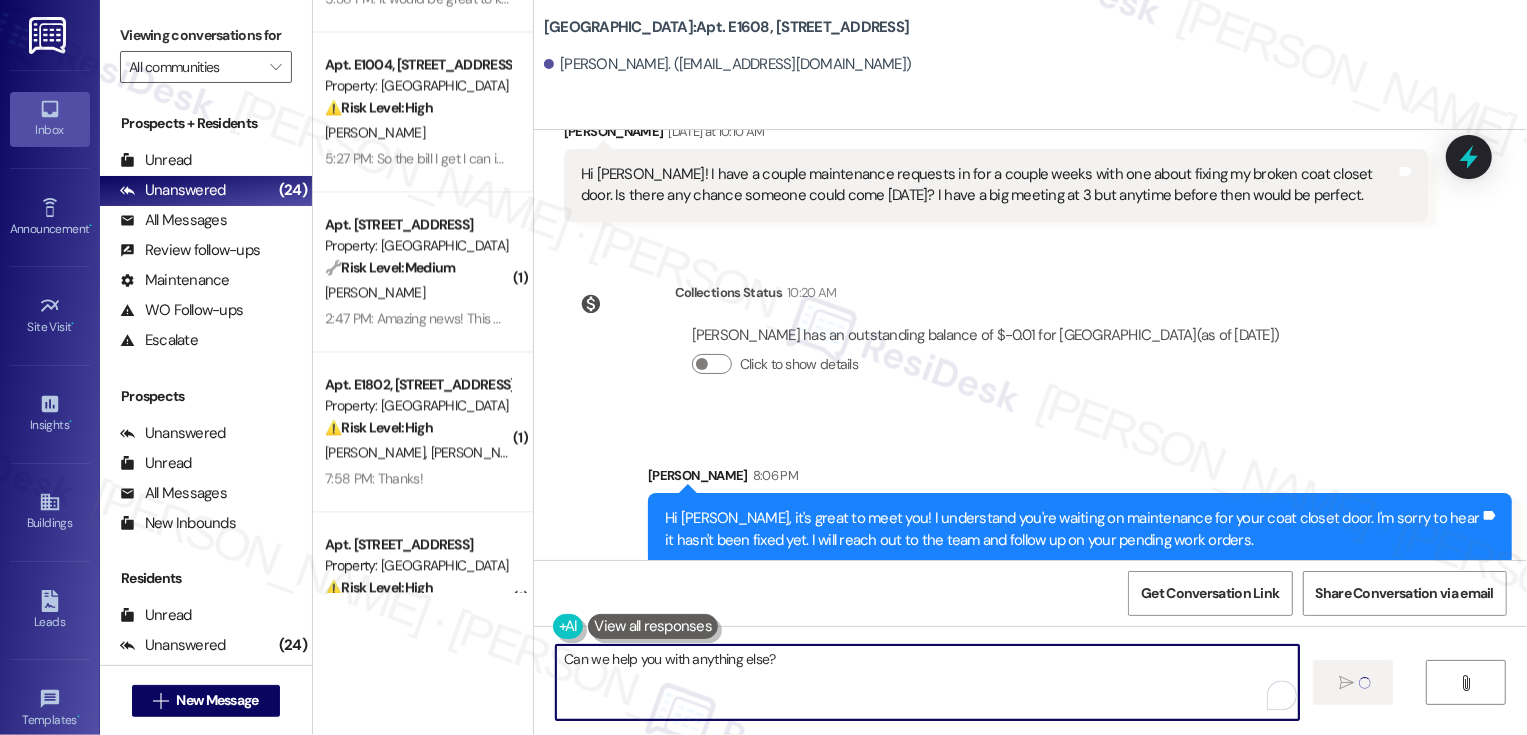 type 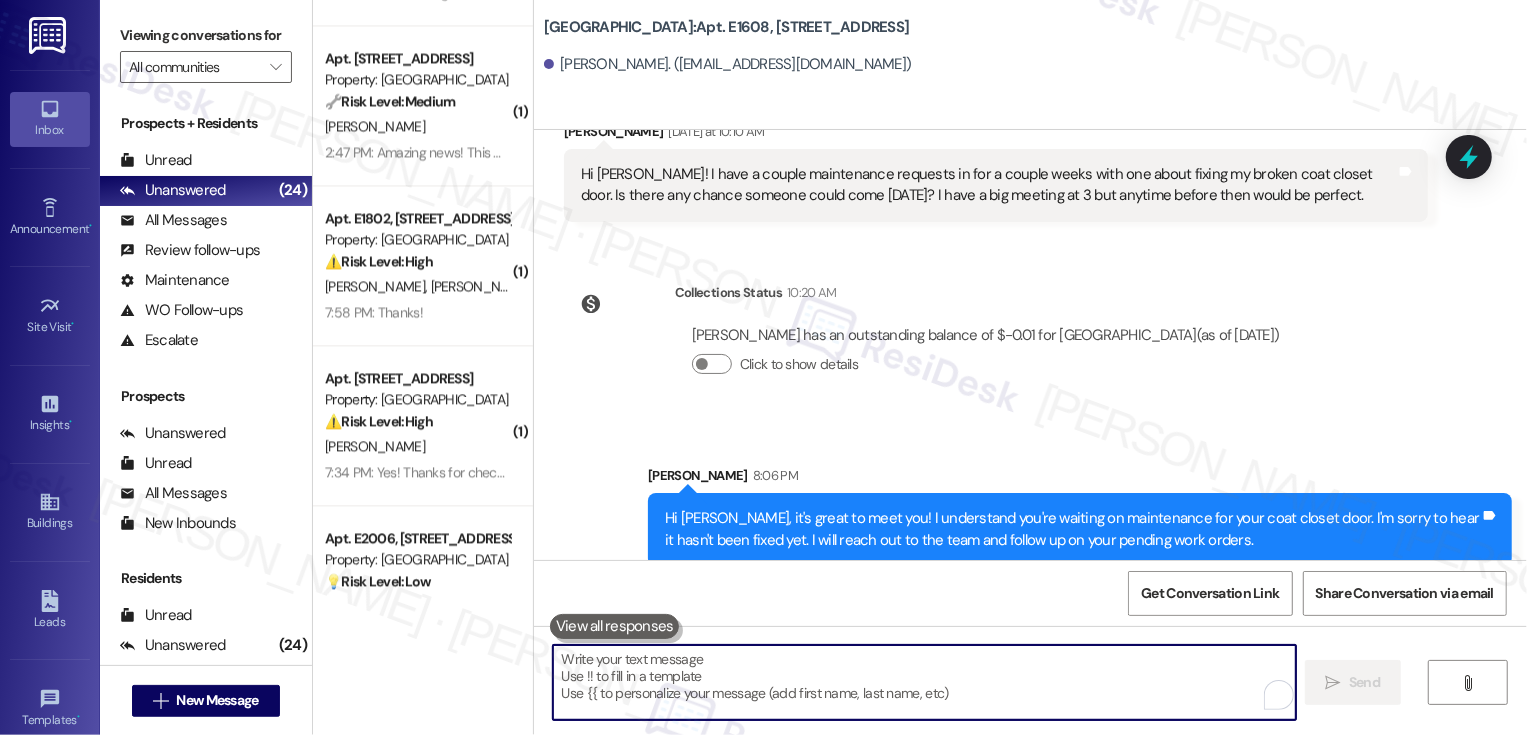 scroll, scrollTop: 3246, scrollLeft: 0, axis: vertical 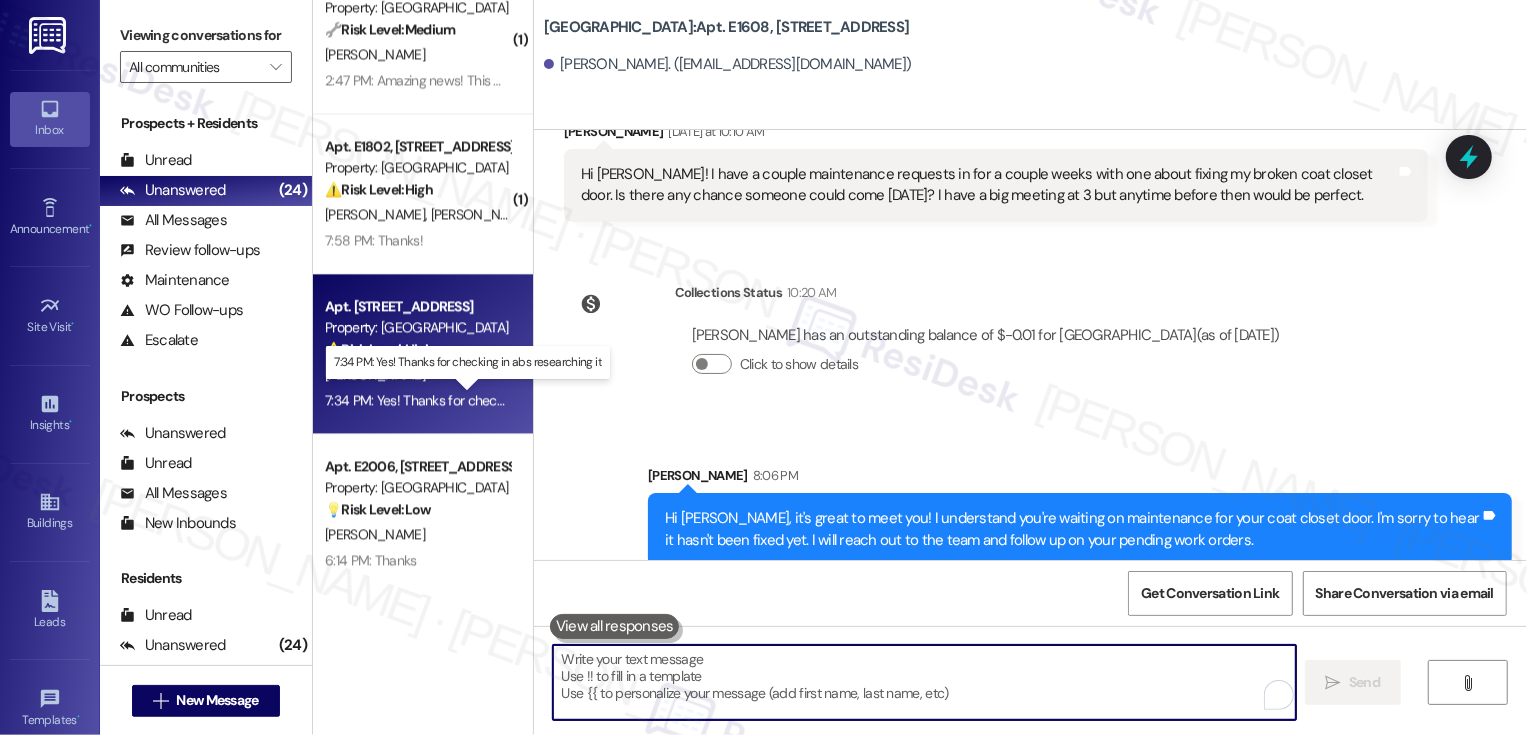 click on "7:34 PM: Yes!  Thanks for checking in abs researching it 7:34 PM: Yes!  Thanks for checking in abs researching it" at bounding box center (482, 400) 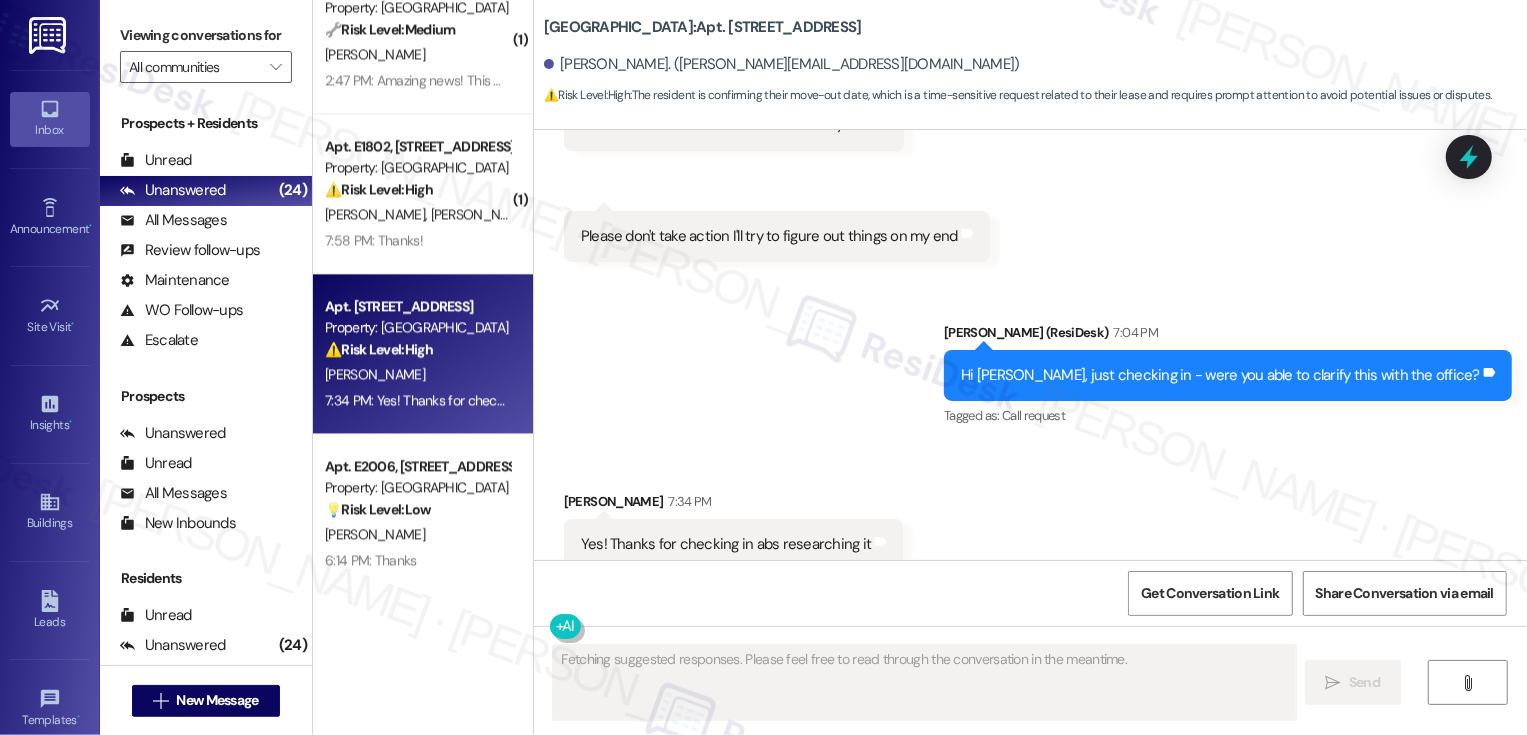 scroll, scrollTop: 2279, scrollLeft: 0, axis: vertical 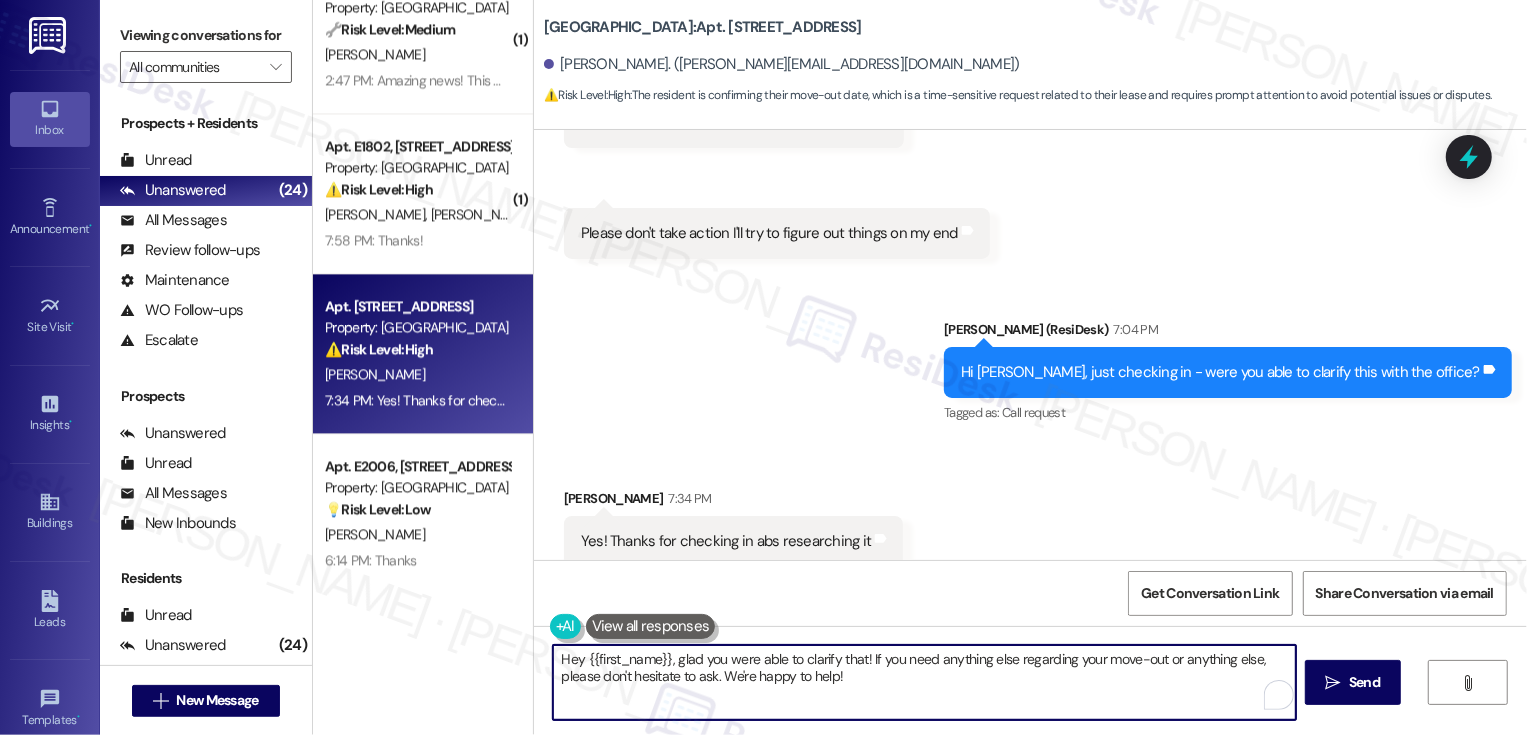 click on "Hey {{first_name}}, glad you were able to clarify that! If you need anything else regarding your move-out or anything else, please don't hesitate to ask. We're happy to help!  Send " at bounding box center [1030, 701] 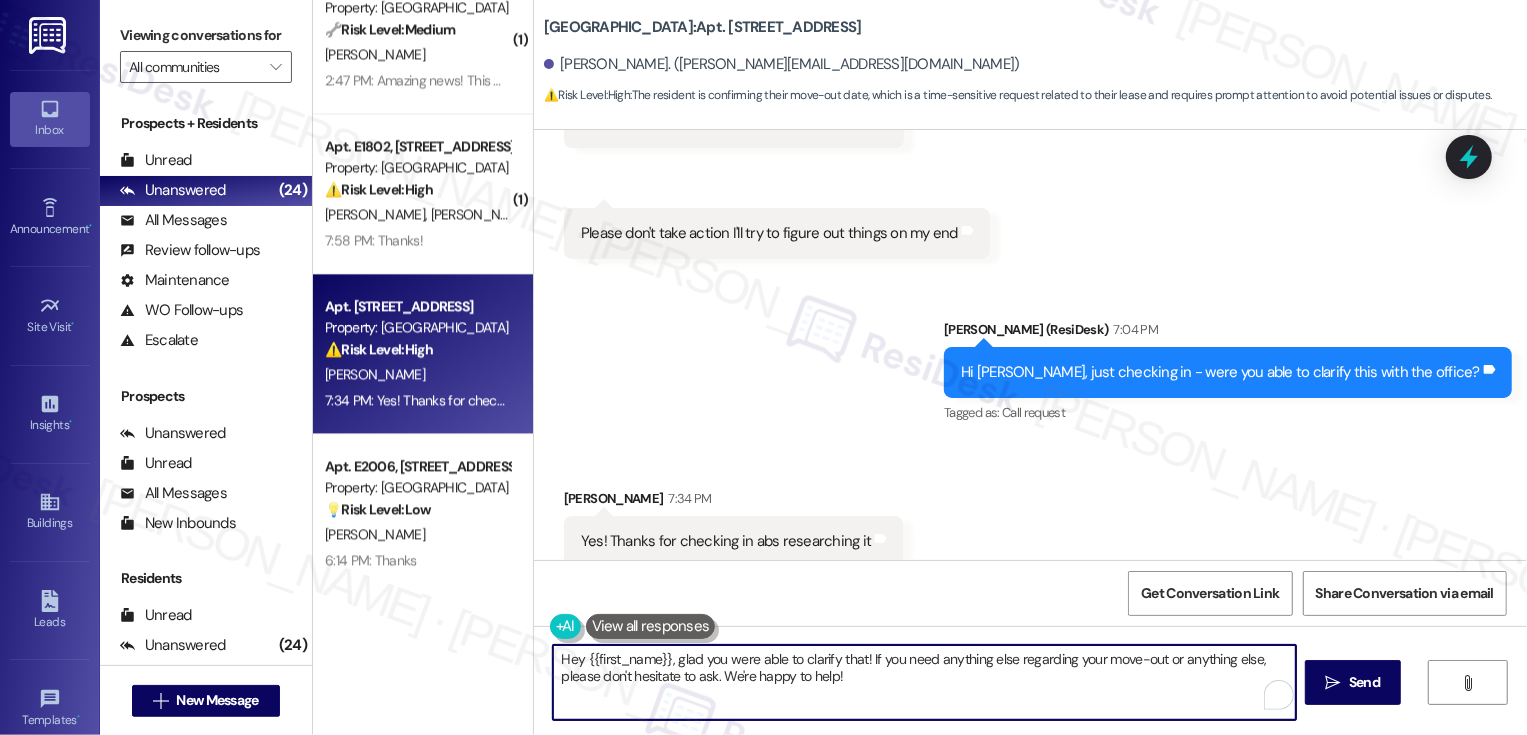 click on "Hey {{first_name}}, glad you were able to clarify that! If you need anything else regarding your move-out or anything else, please don't hesitate to ask. We're happy to help!" at bounding box center (924, 682) 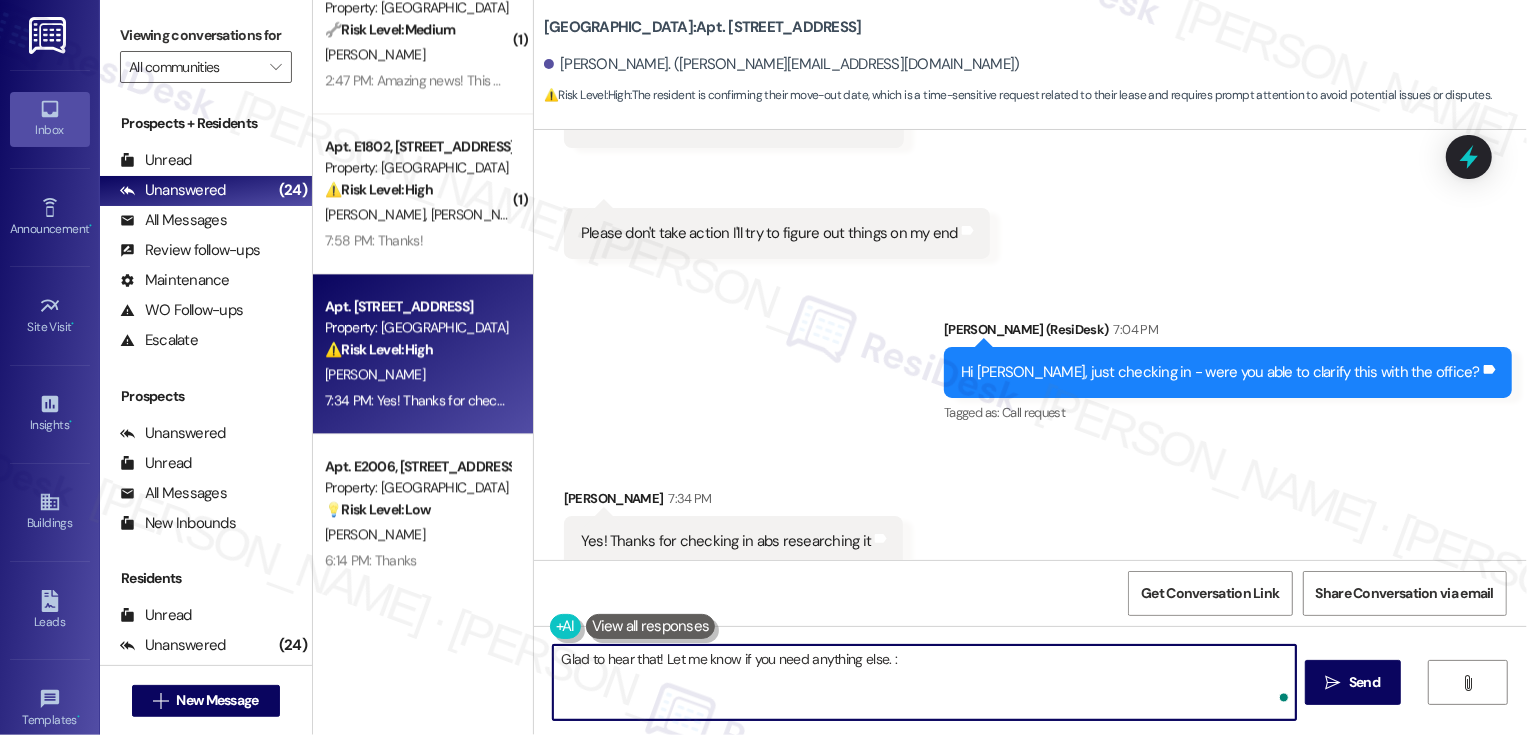 type on "Glad to hear that! Let me know if you need anything else. :)" 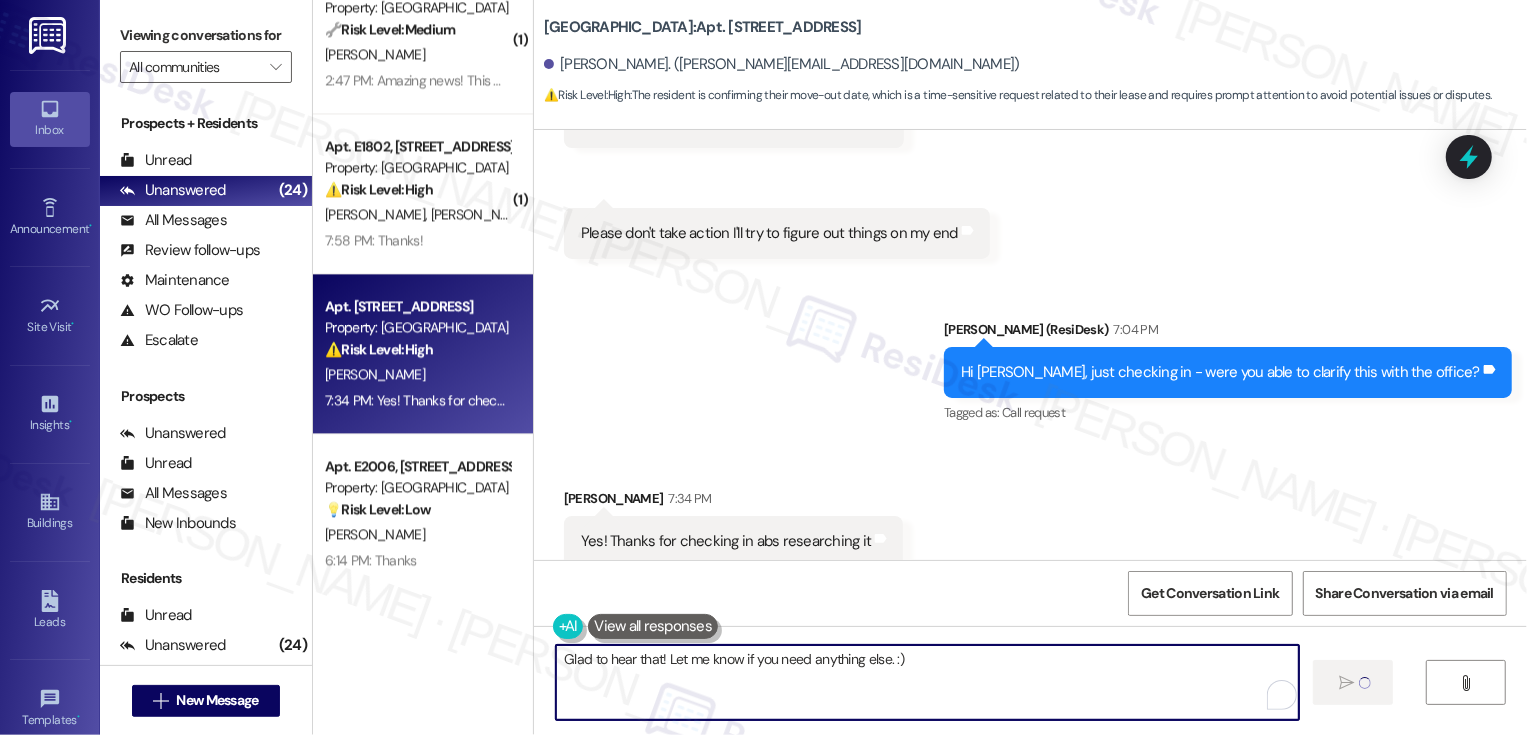 type 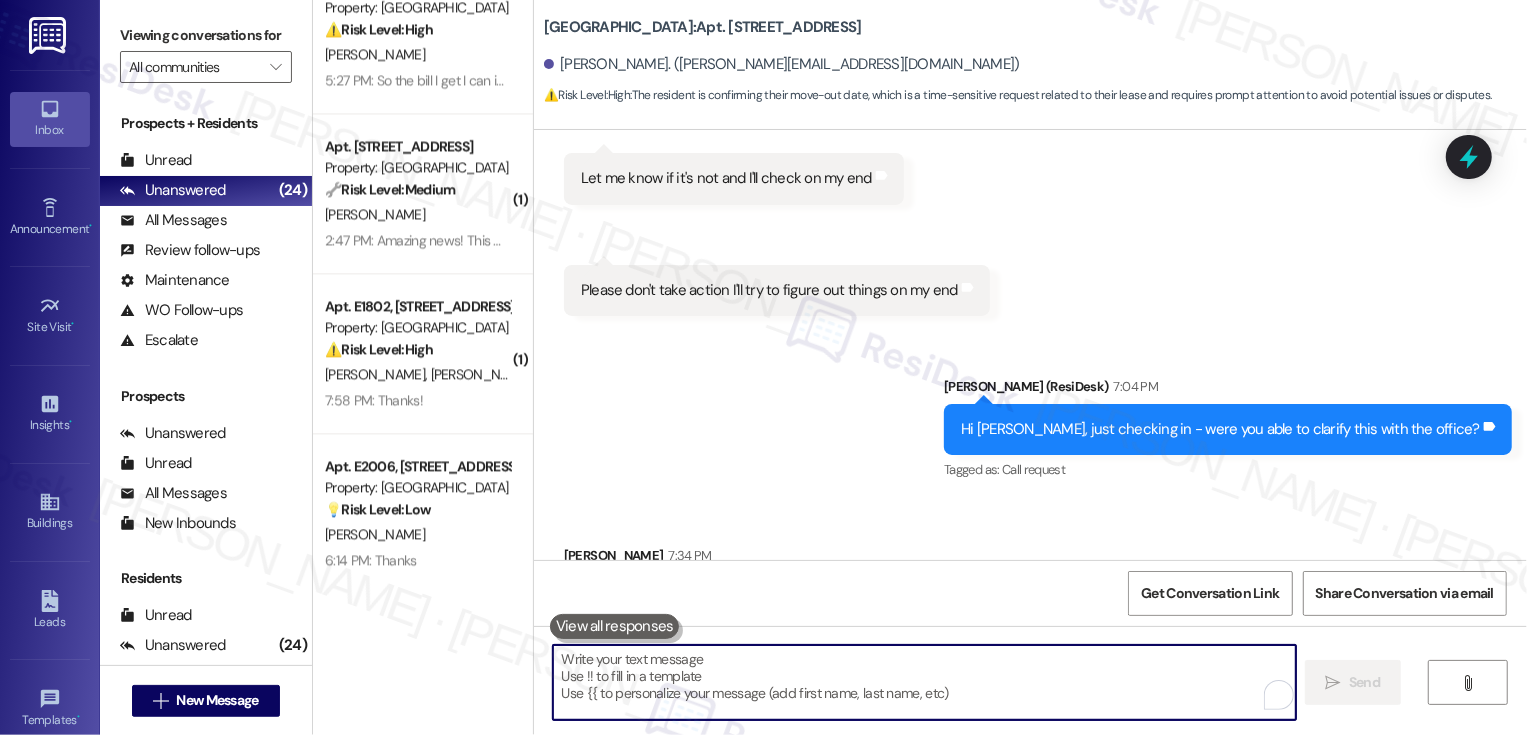 scroll, scrollTop: 2203, scrollLeft: 0, axis: vertical 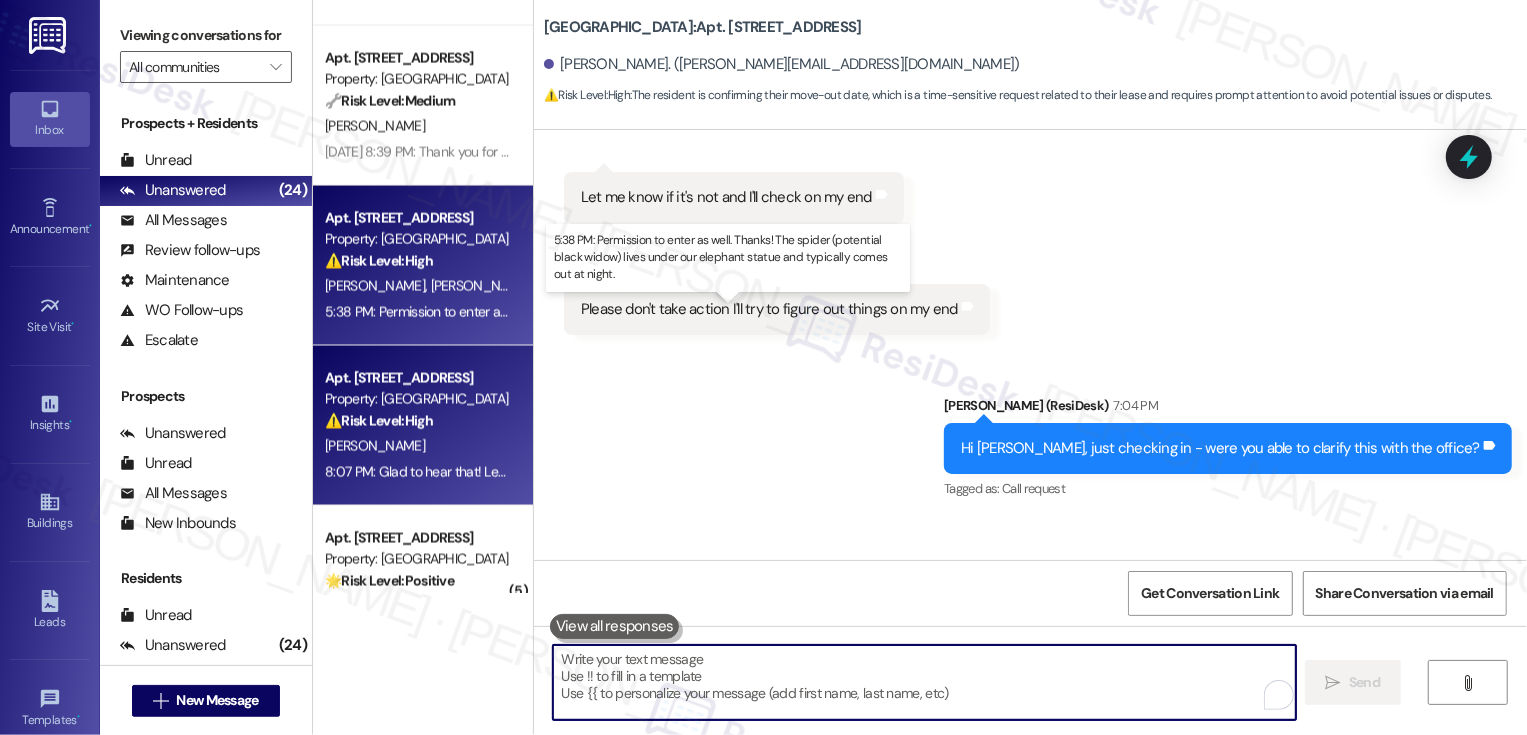 click on "5:38 PM: Permission to enter as well. Thanks! The spider (potential black widow) lives under our elephant statue and typically comes out at night.  5:38 PM: Permission to enter as well. Thanks! The spider (potential black widow) lives under our elephant statue and typically comes out at night." at bounding box center (743, 312) 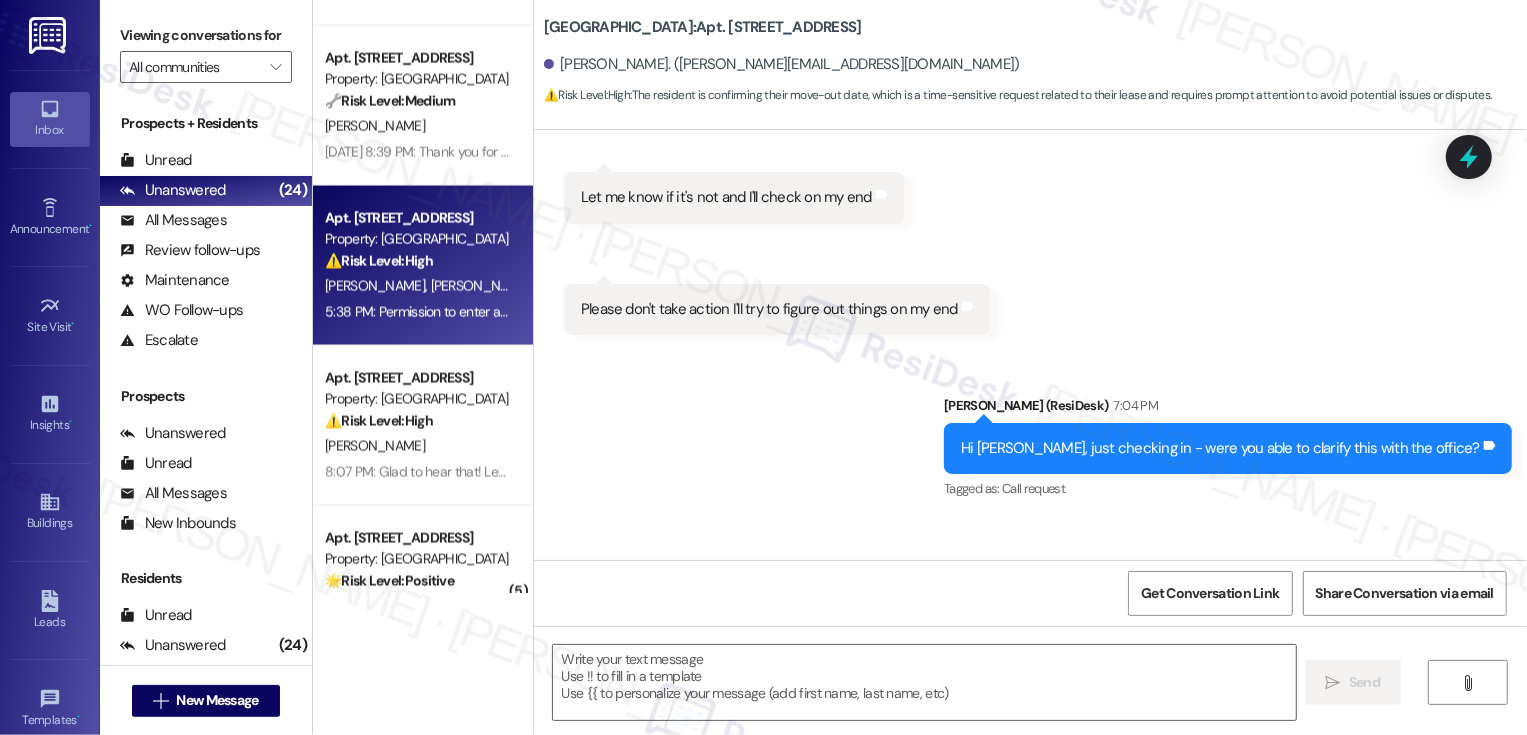 click on "5:38 PM: Permission to enter as well. Thanks! The spider (potential black widow) lives under our elephant statue and typically comes out at night.  5:38 PM: Permission to enter as well. Thanks! The spider (potential black widow) lives under our elephant statue and typically comes out at night." at bounding box center [743, 312] 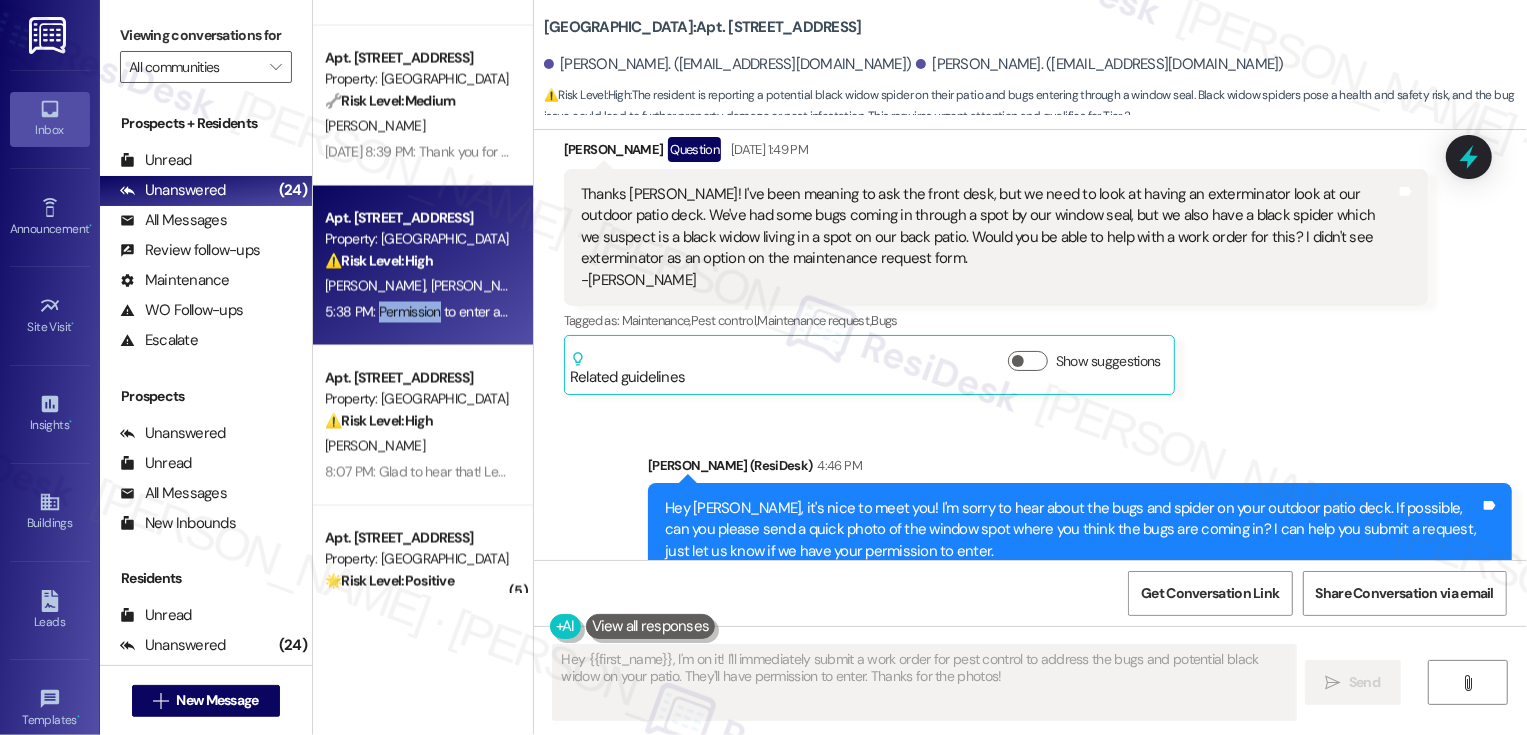 scroll, scrollTop: 525, scrollLeft: 0, axis: vertical 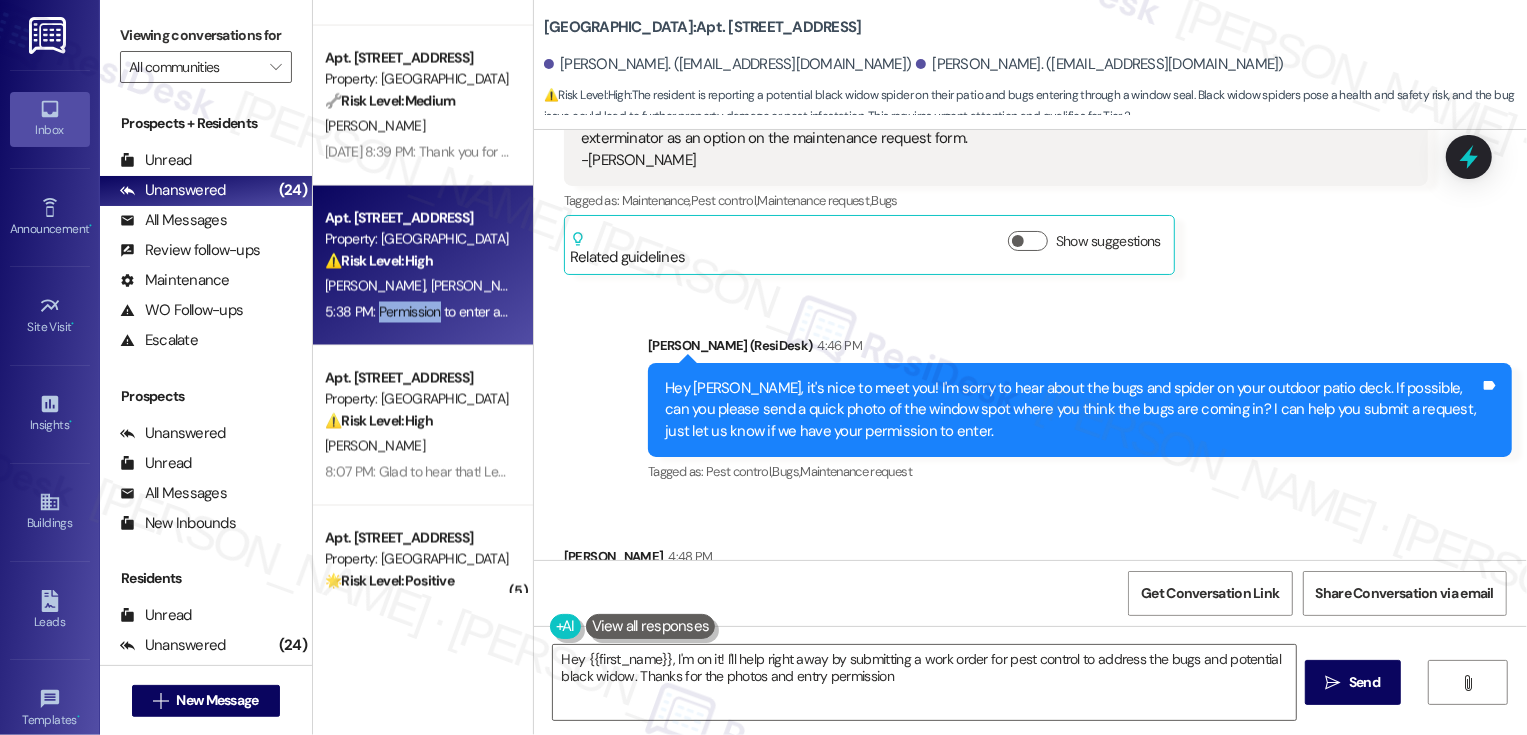 type on "Hey {{first_name}}, I'm on it! I'll help right away by submitting a work order for pest control to address the bugs and potential black widow. Thanks for the photos and entry permission!" 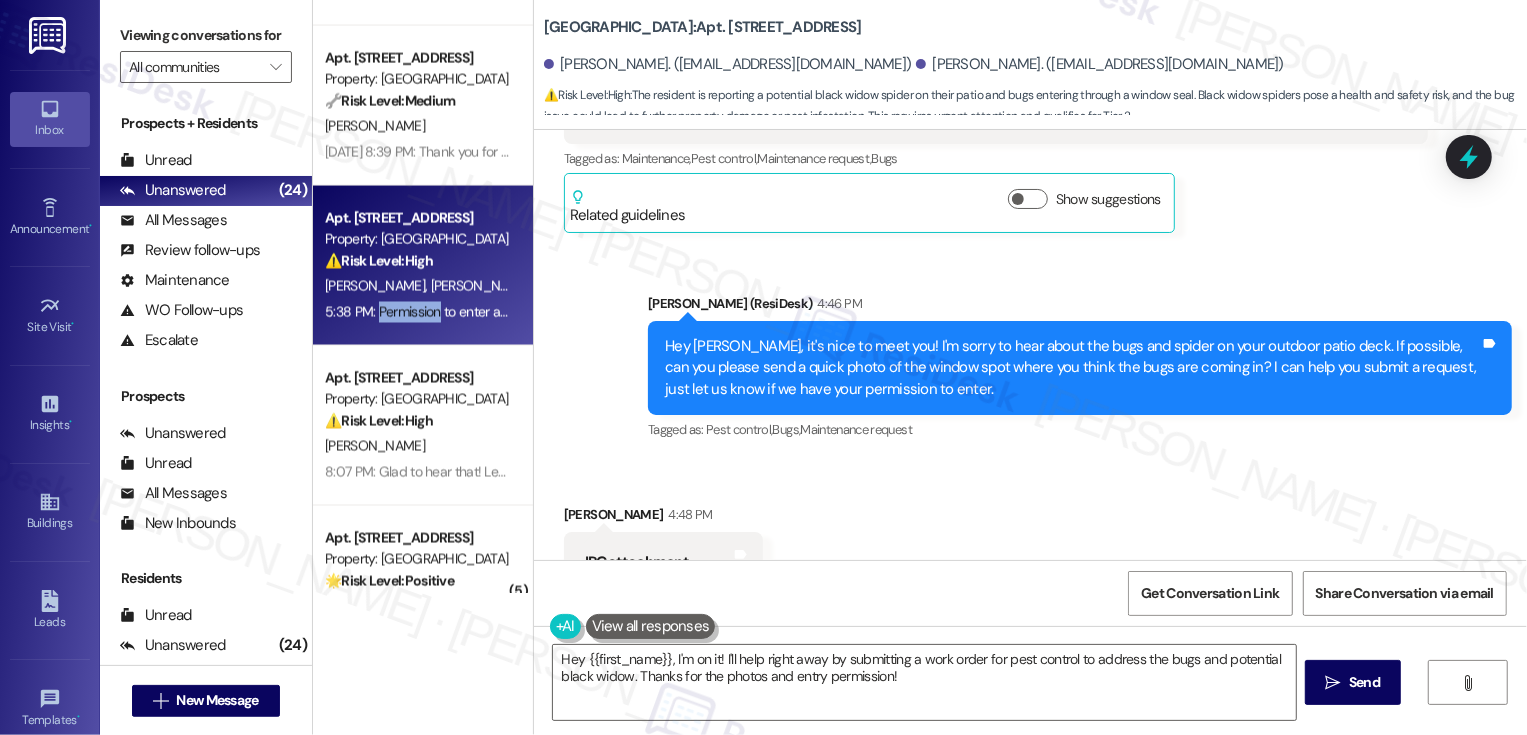 scroll, scrollTop: 551, scrollLeft: 0, axis: vertical 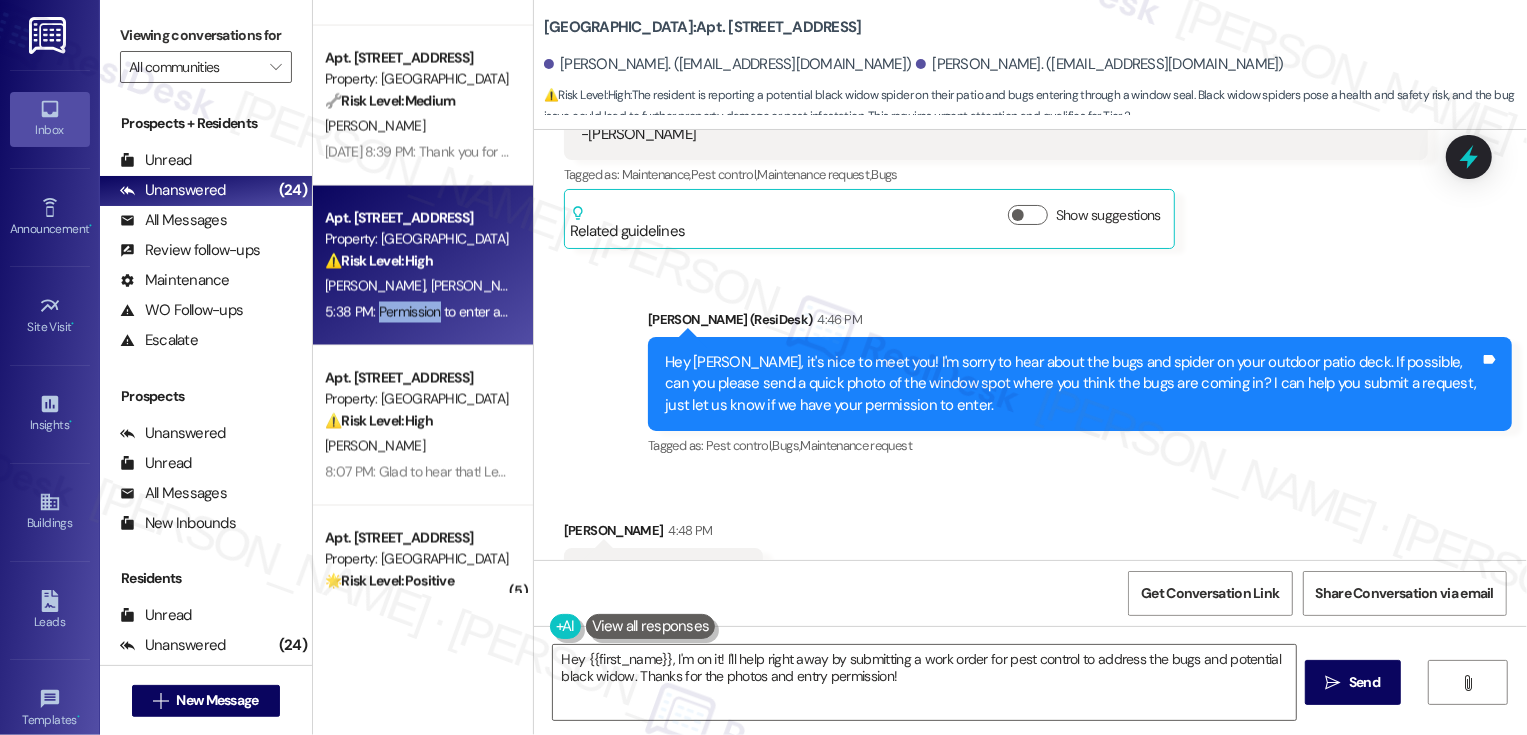 click on "Country Club Towers:  Apt. [STREET_ADDRESS]" at bounding box center [703, 27] 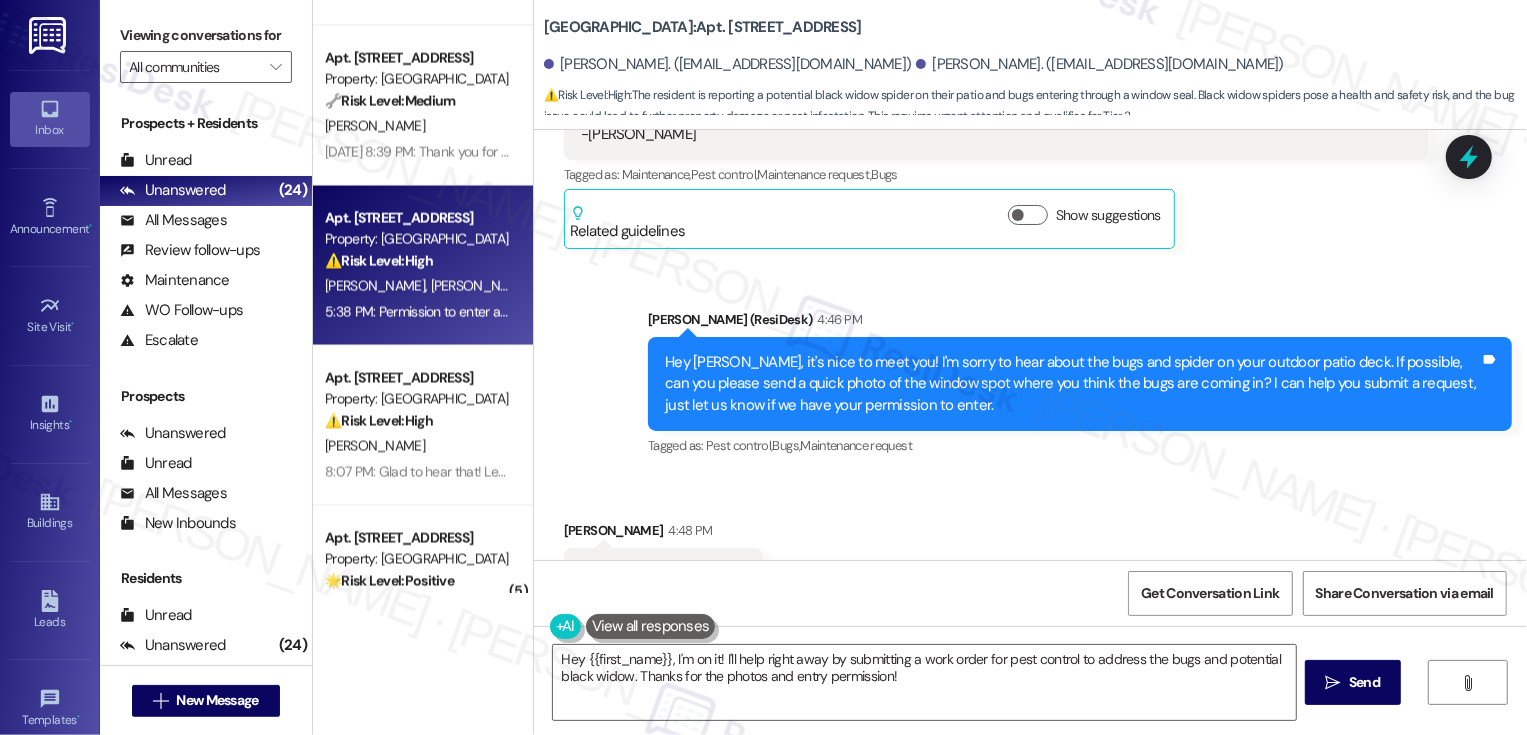 click on "Country Club Towers:  Apt. [STREET_ADDRESS]" at bounding box center [703, 27] 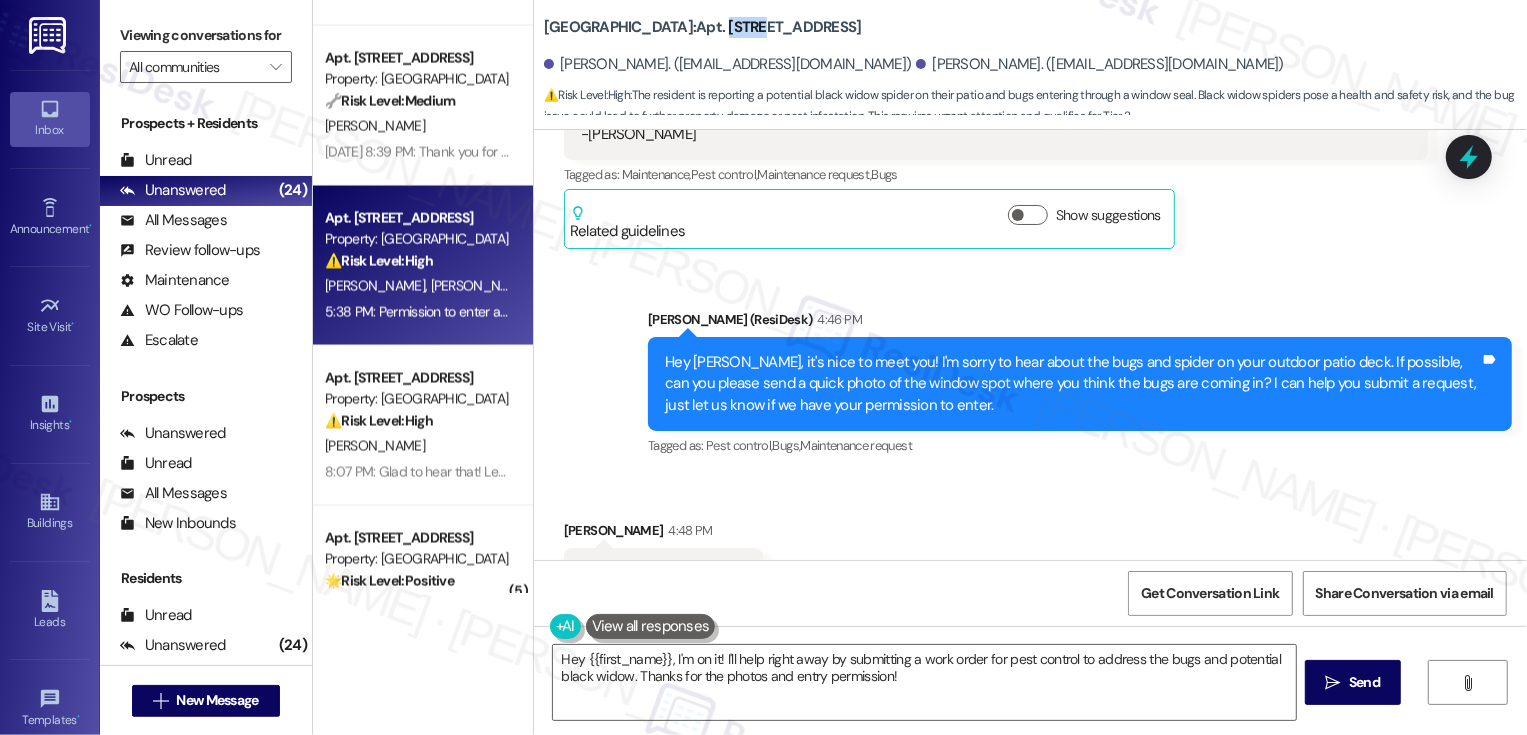 copy on "W3102" 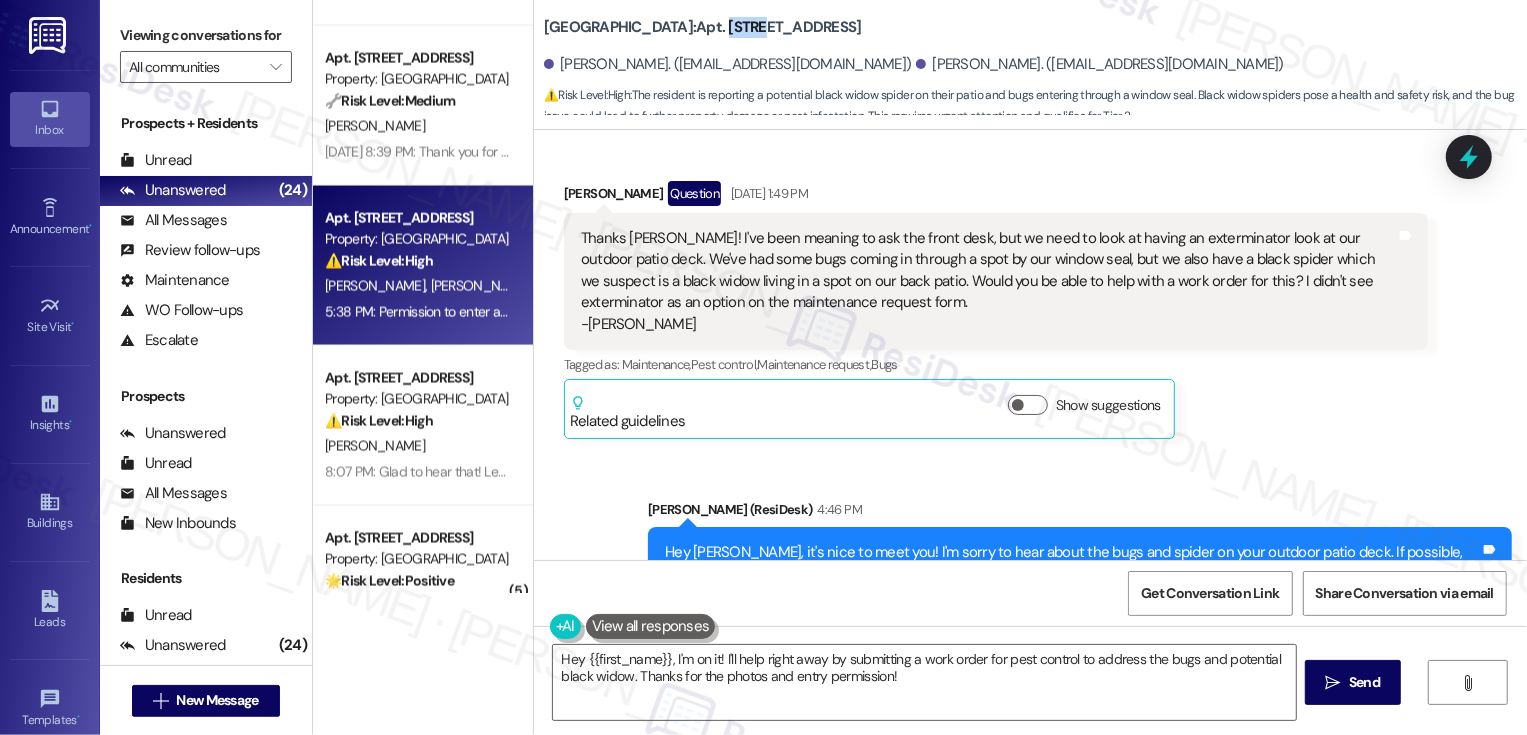 scroll, scrollTop: 323, scrollLeft: 0, axis: vertical 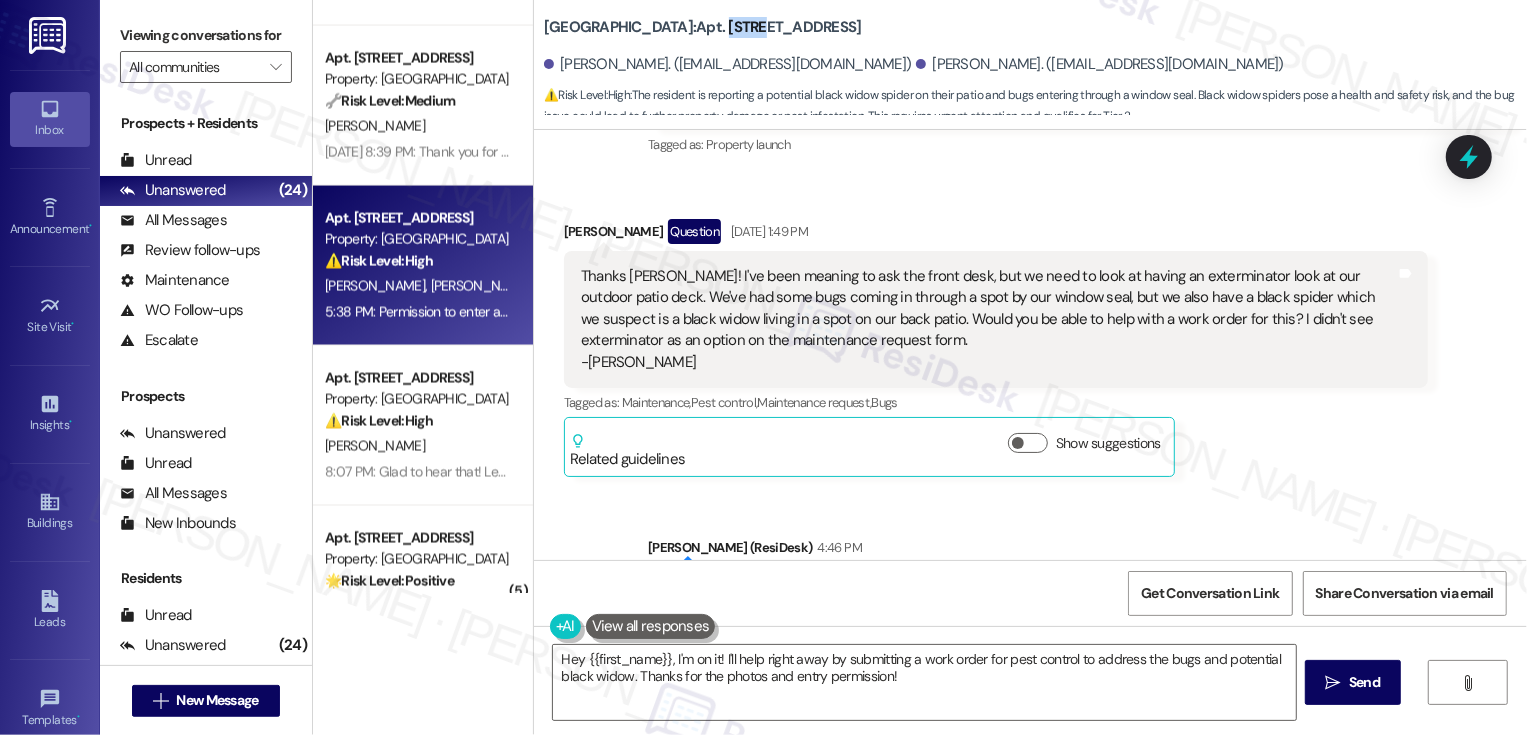 drag, startPoint x: 551, startPoint y: 207, endPoint x: 635, endPoint y: 211, distance: 84.095184 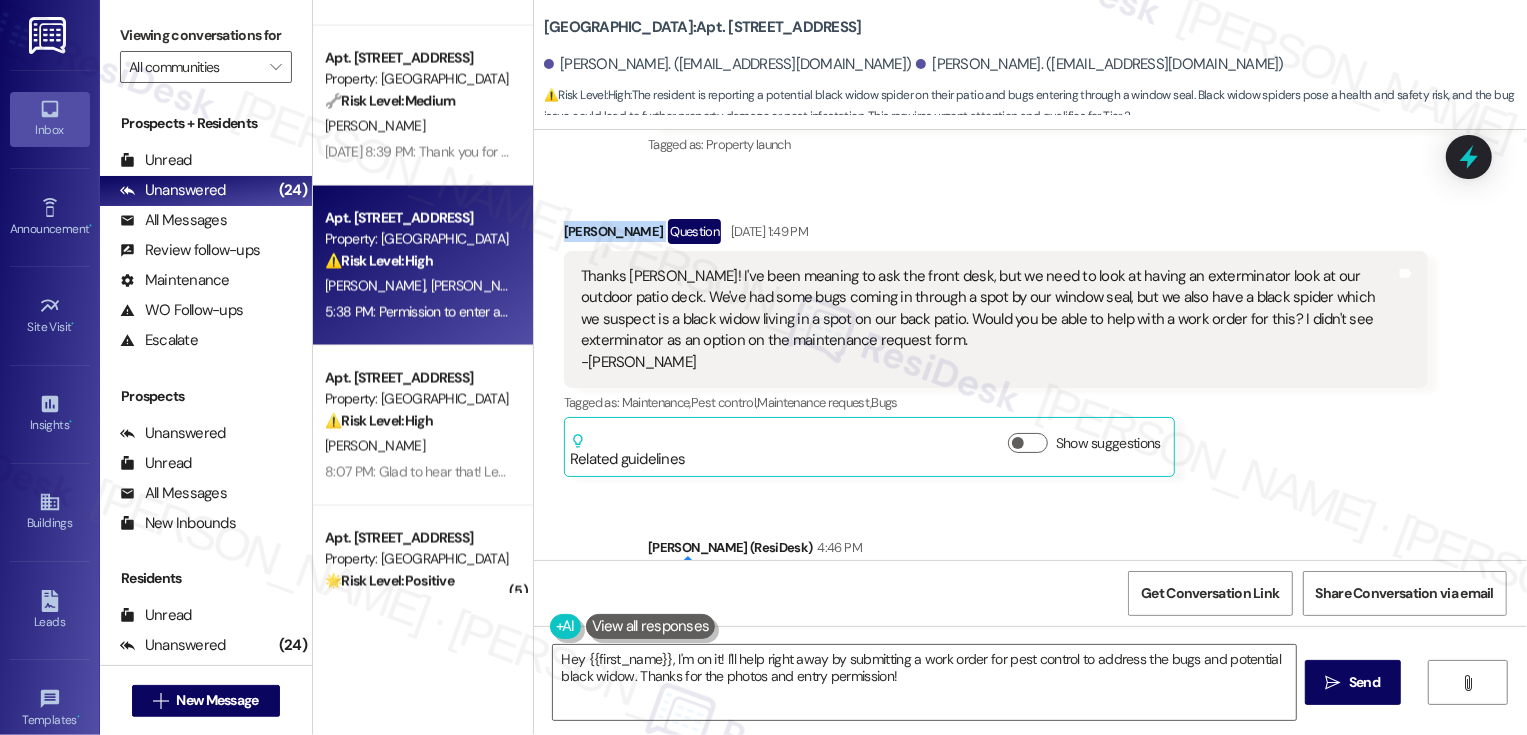 copy on "[PERSON_NAME]" 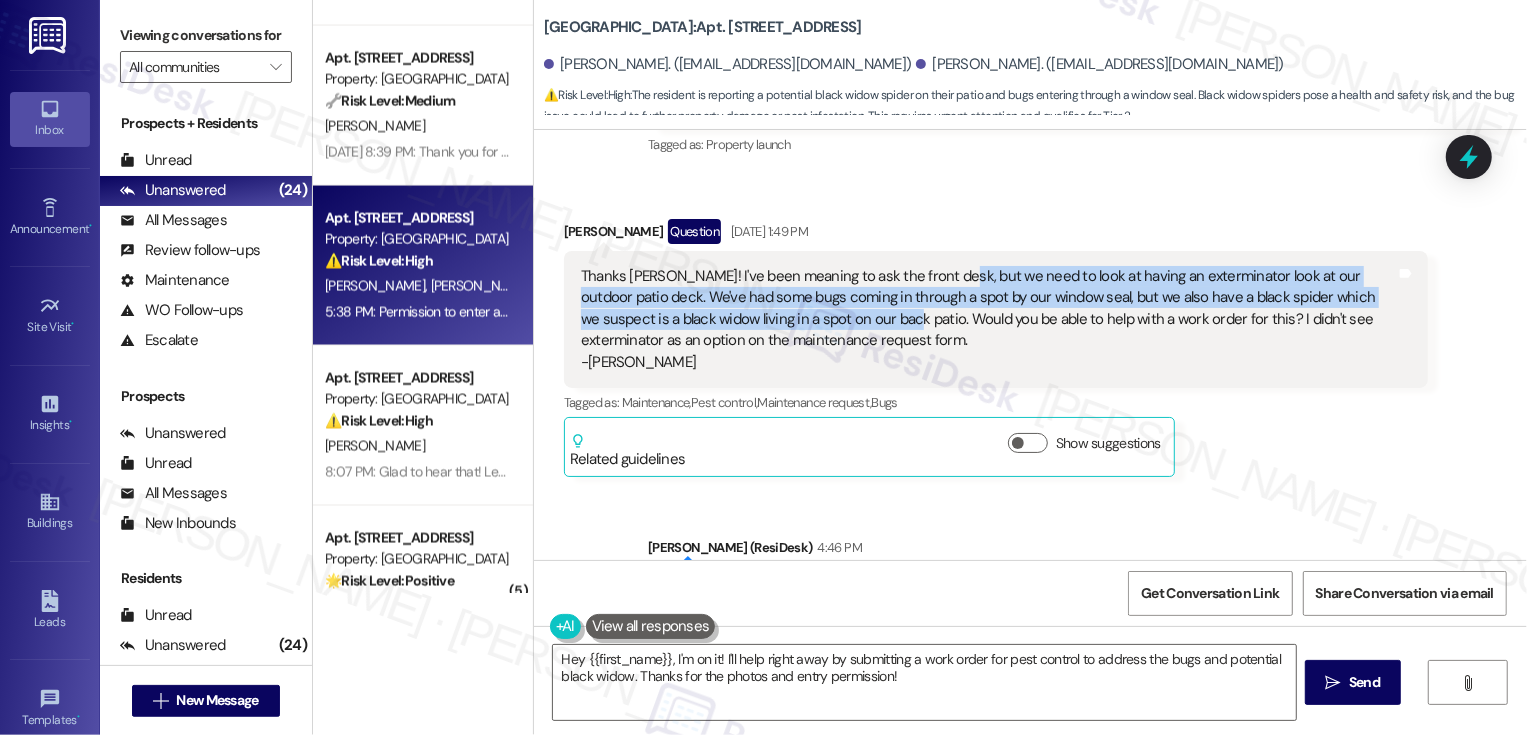drag, startPoint x: 933, startPoint y: 255, endPoint x: 819, endPoint y: 297, distance: 121.49074 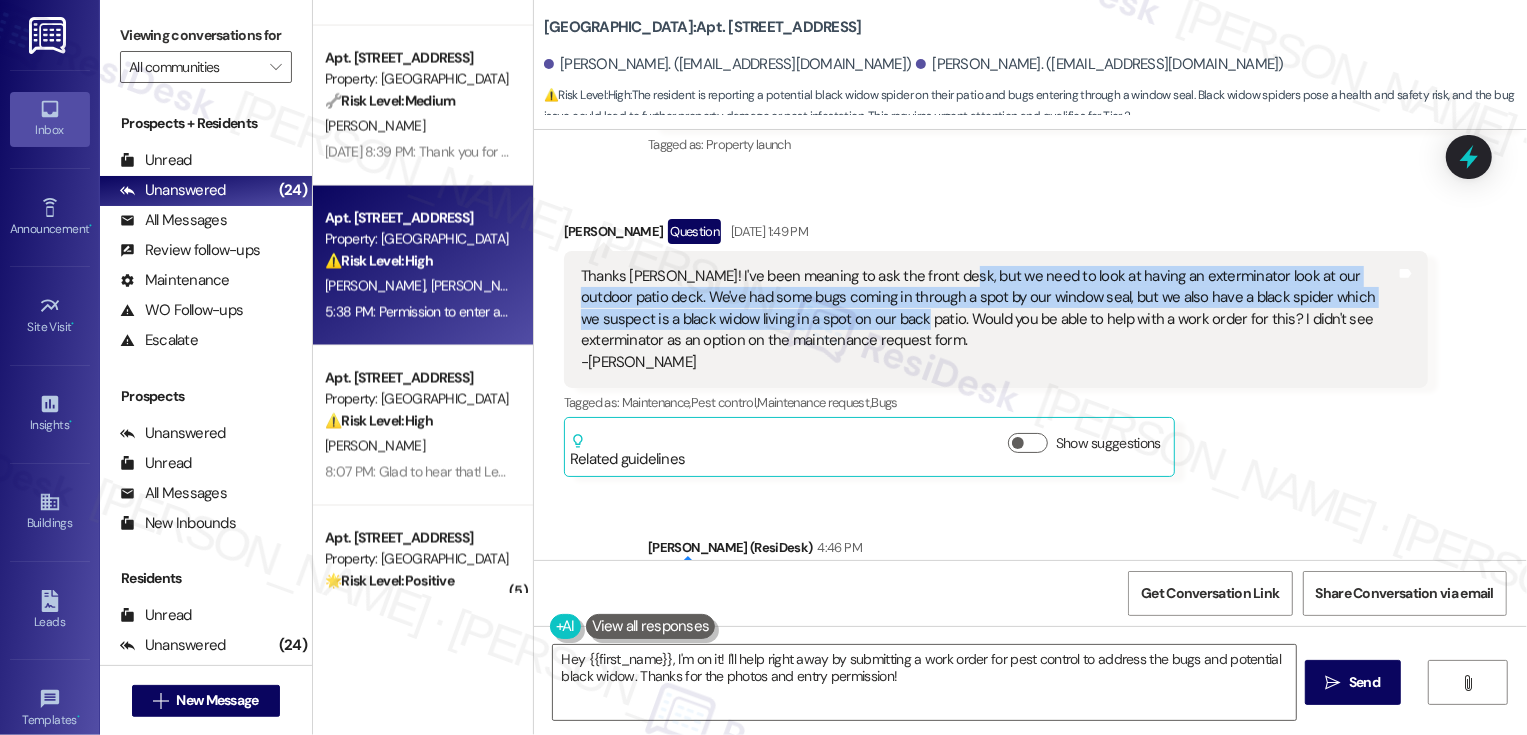 copy on "we need to look at having an exterminator look at our outdoor patio deck. We've had some bugs coming in through a spot by our window seal, but we also have a black spider which we suspect is a black widow living in a spot on our back patio." 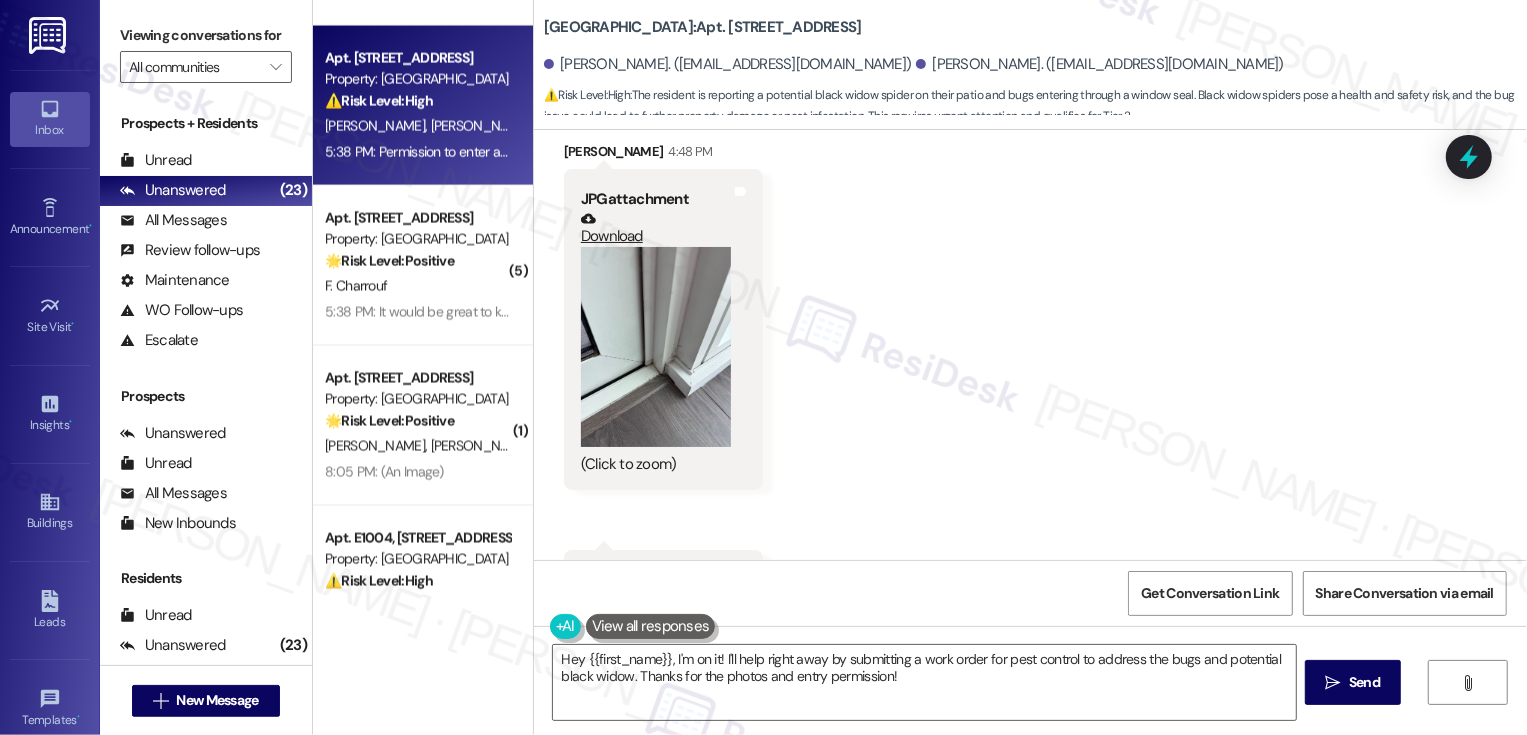 scroll, scrollTop: 899, scrollLeft: 0, axis: vertical 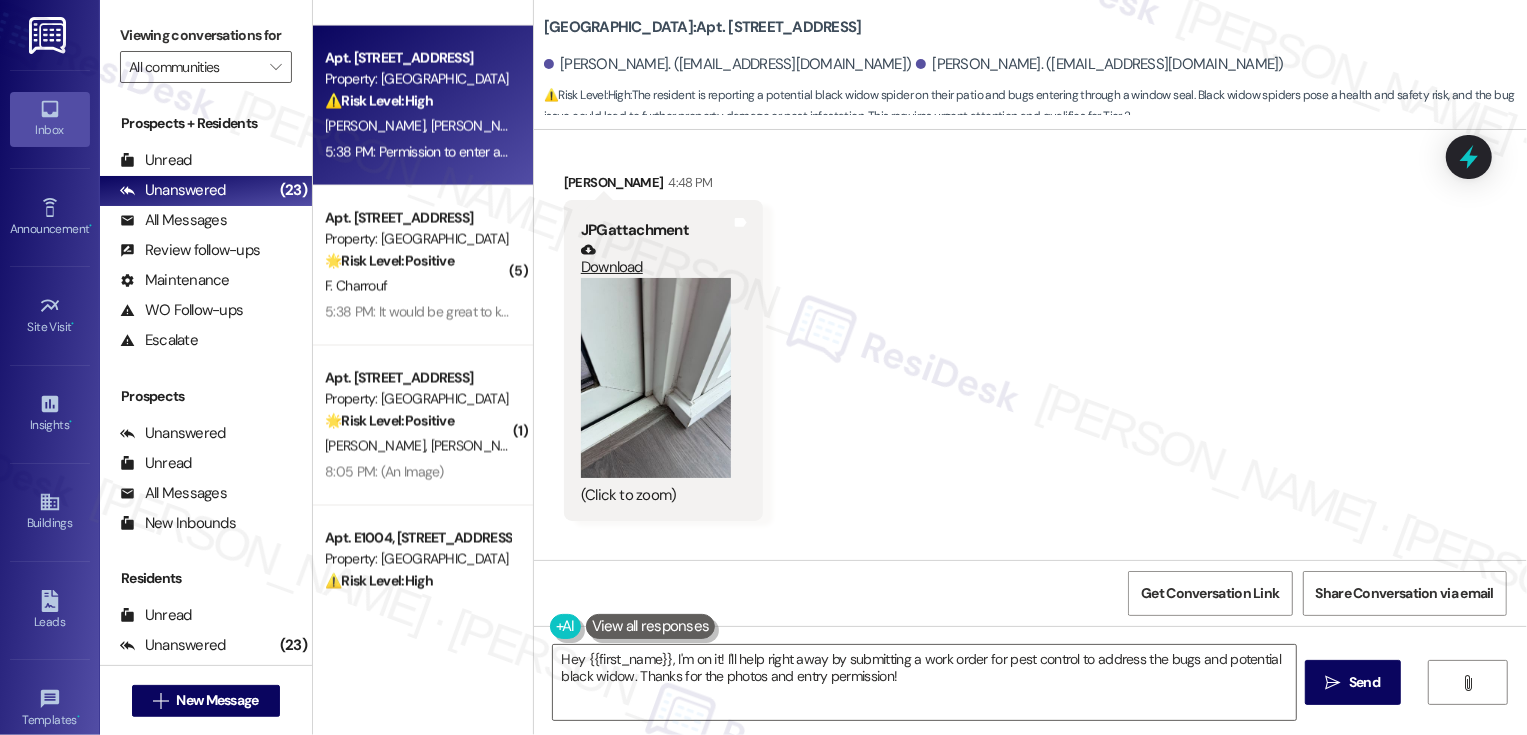 click on "Download" at bounding box center [656, 259] 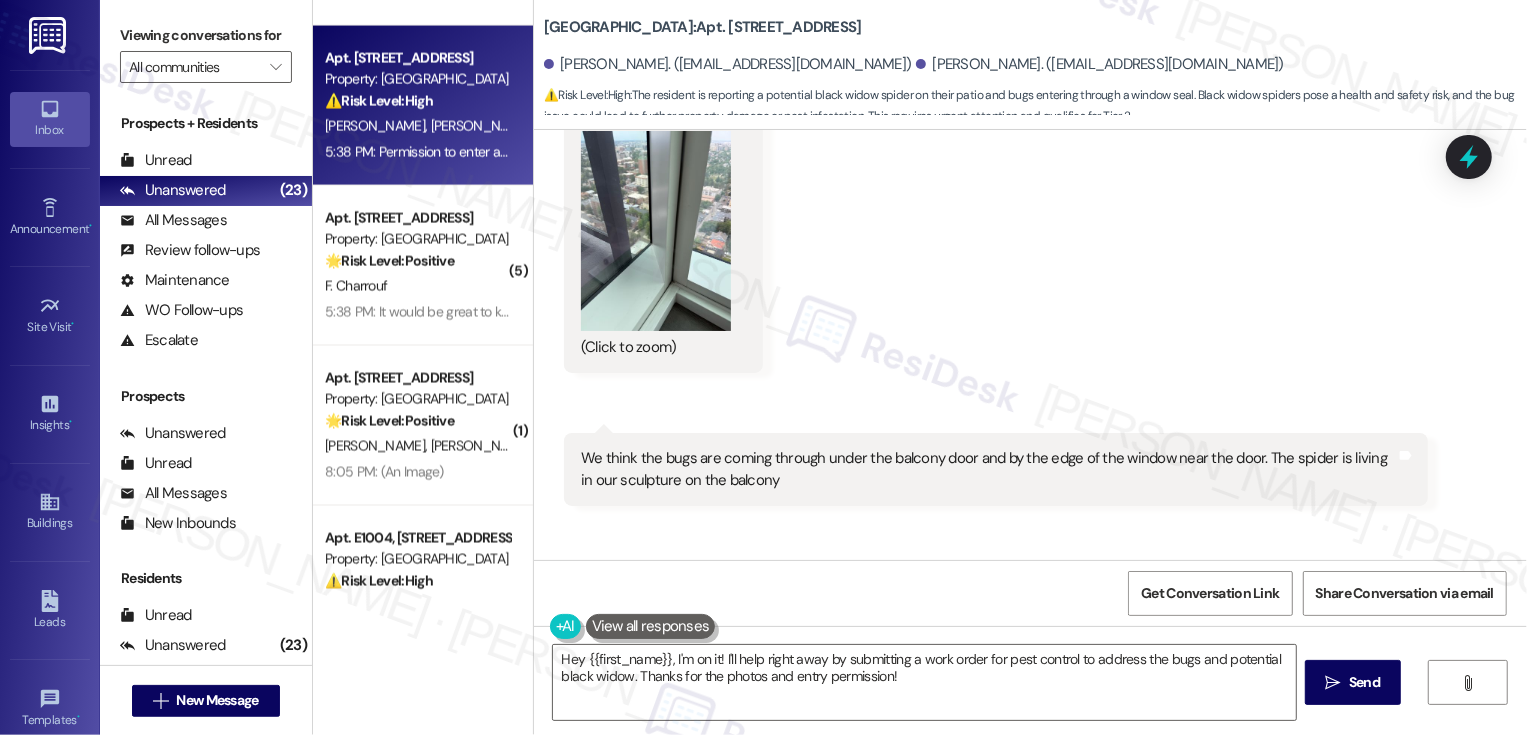 scroll, scrollTop: 1377, scrollLeft: 0, axis: vertical 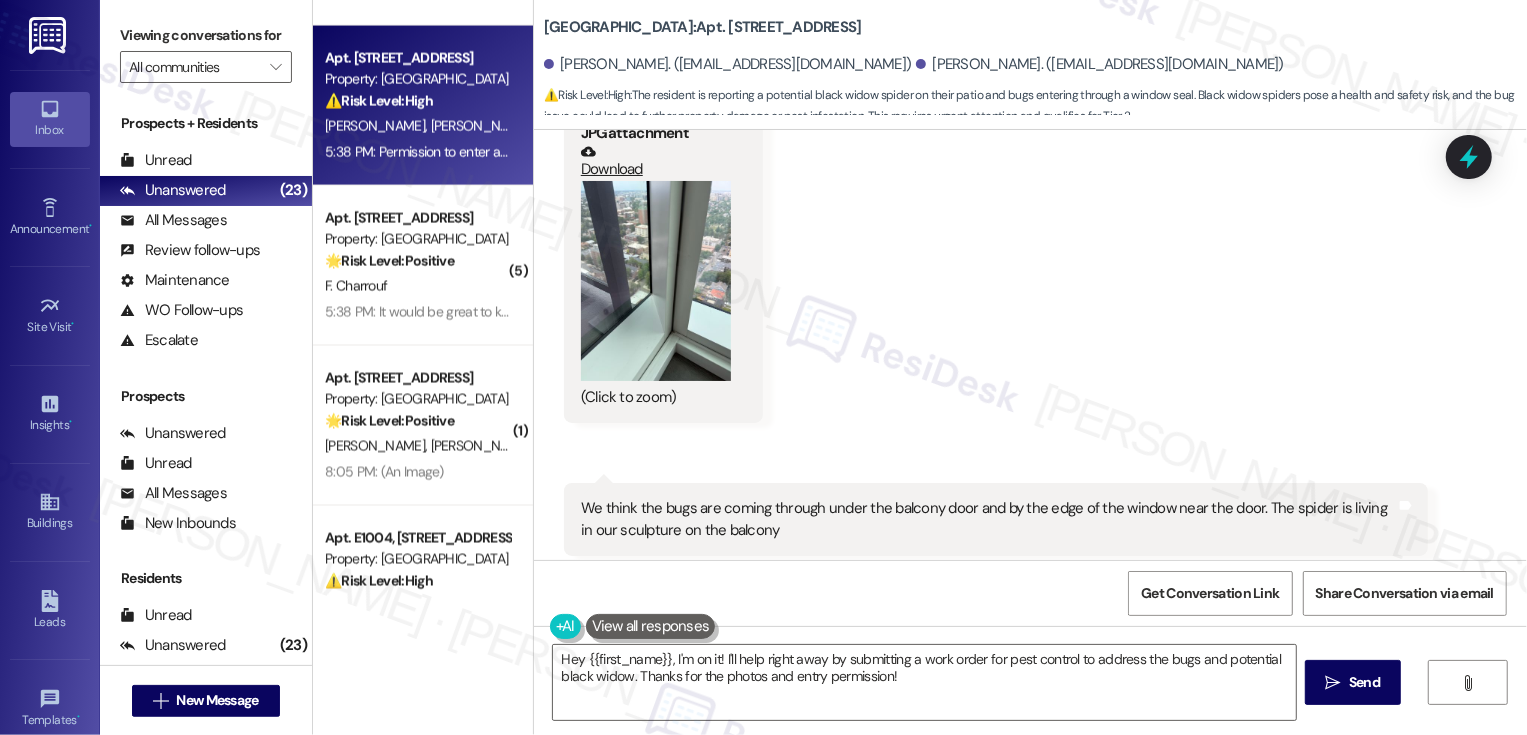 click at bounding box center [656, 281] 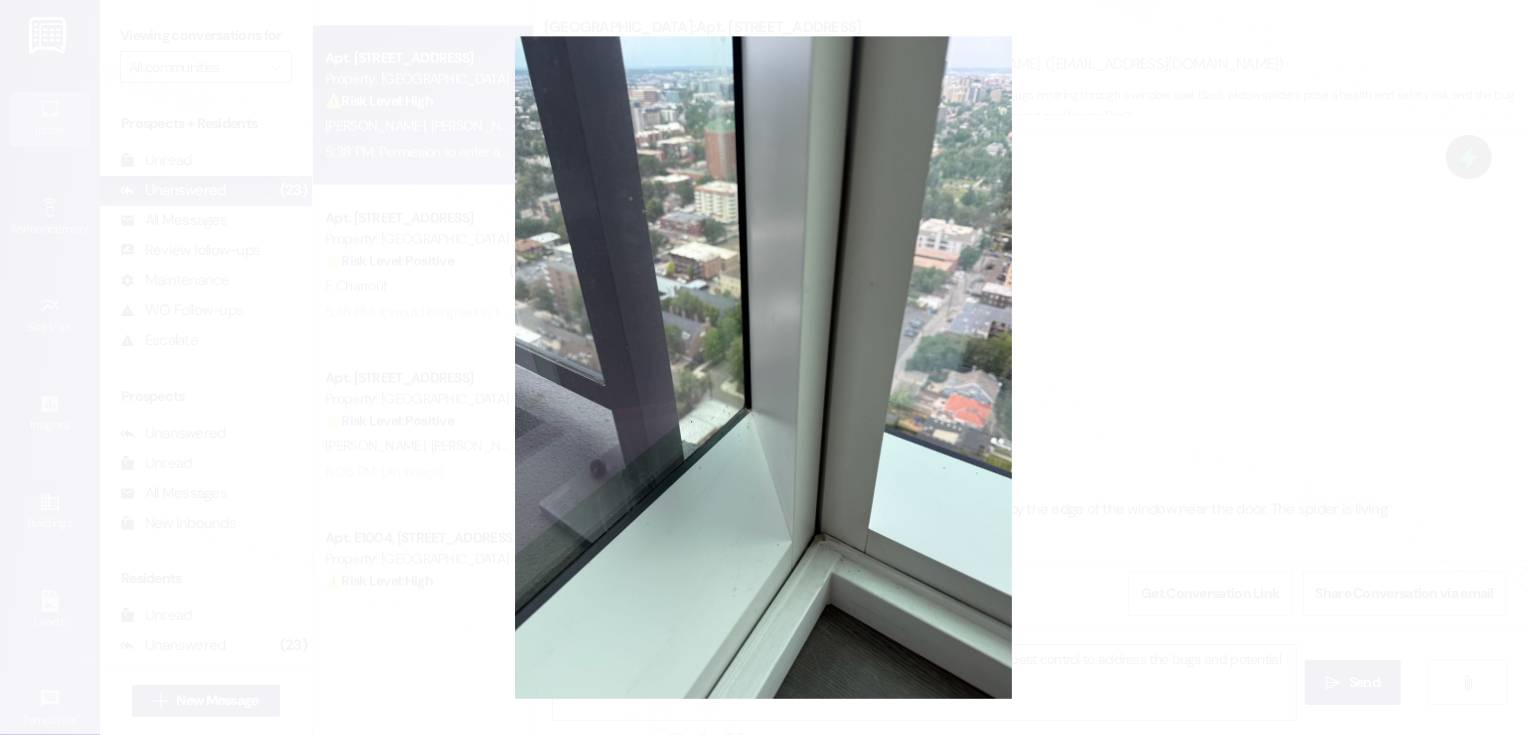click at bounding box center [763, 367] 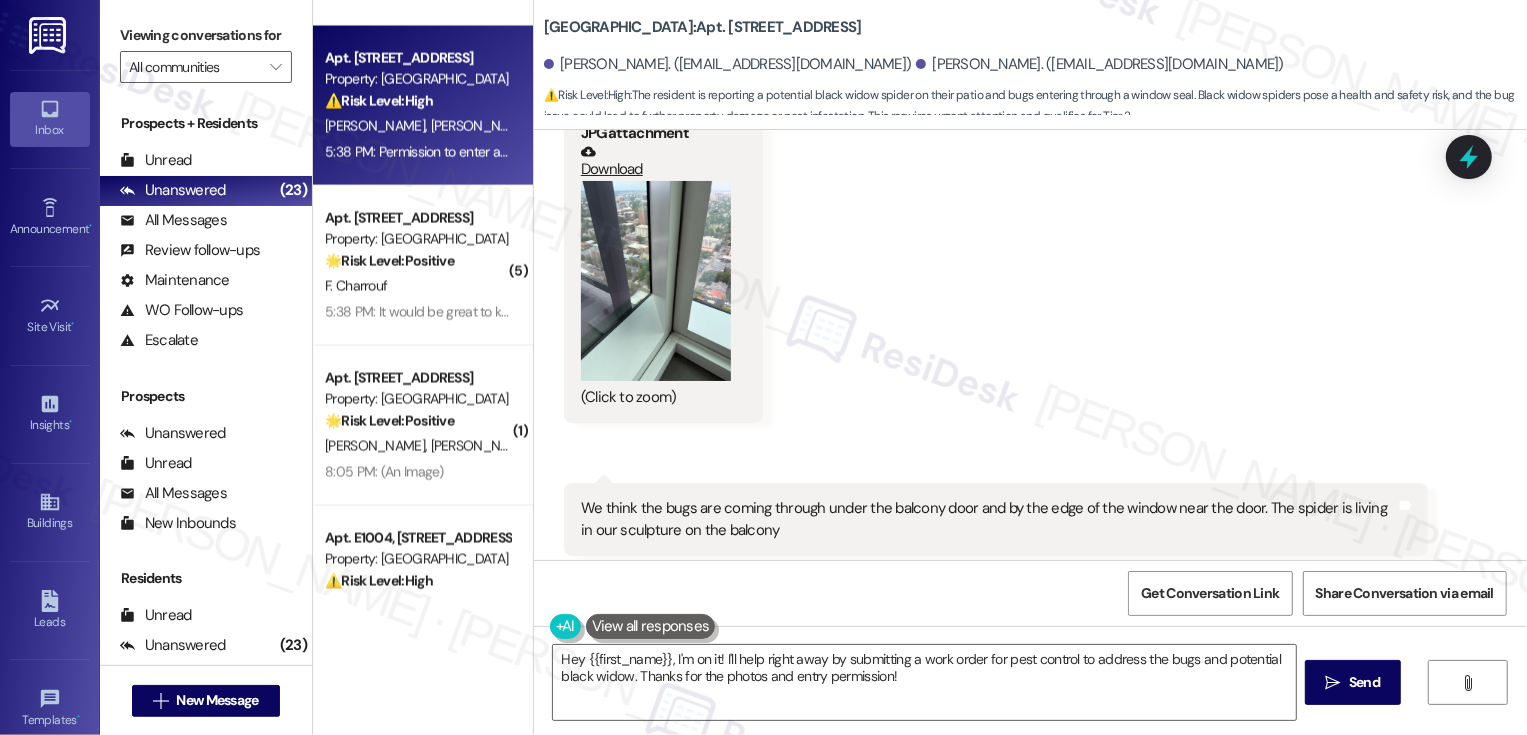 click on "Download" at bounding box center (656, 161) 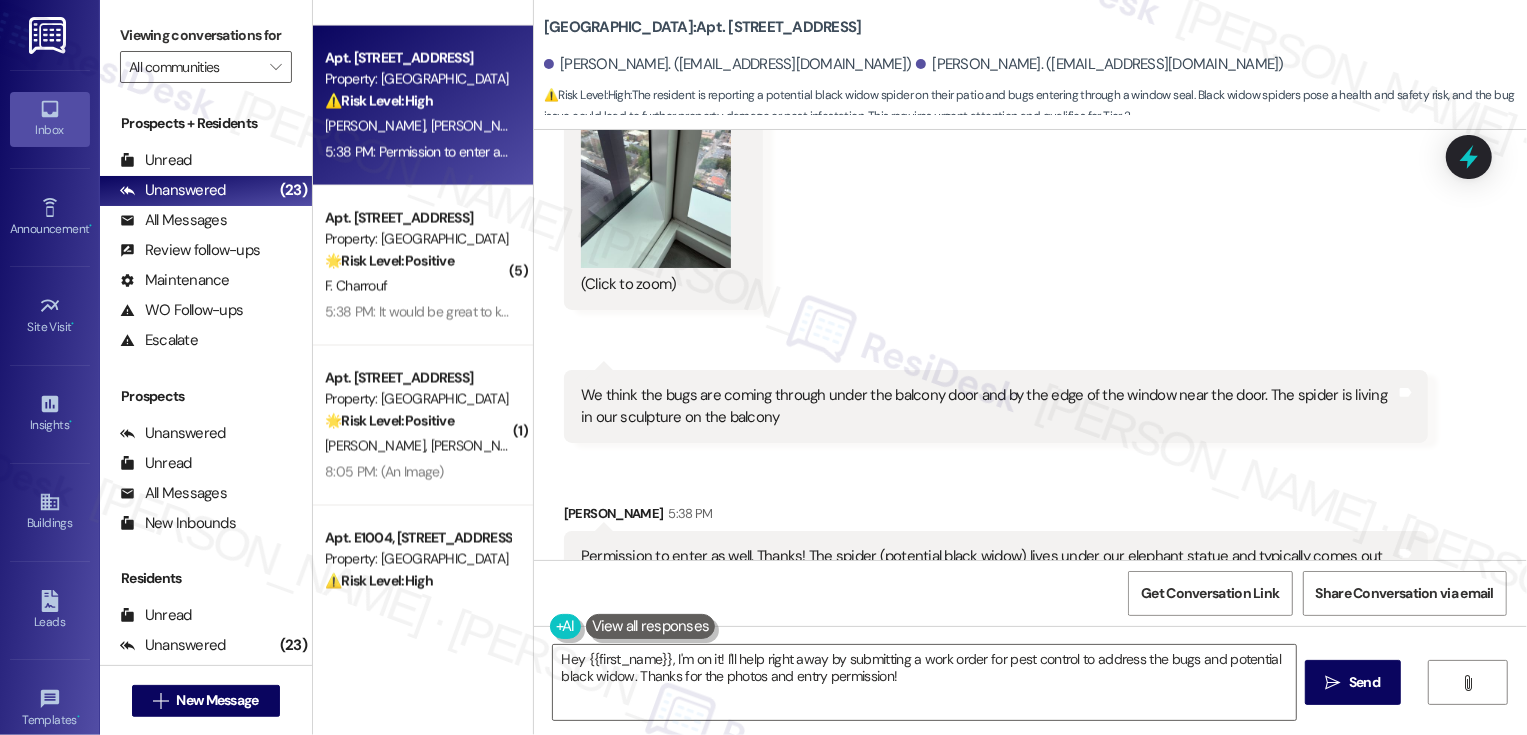 scroll, scrollTop: 1526, scrollLeft: 0, axis: vertical 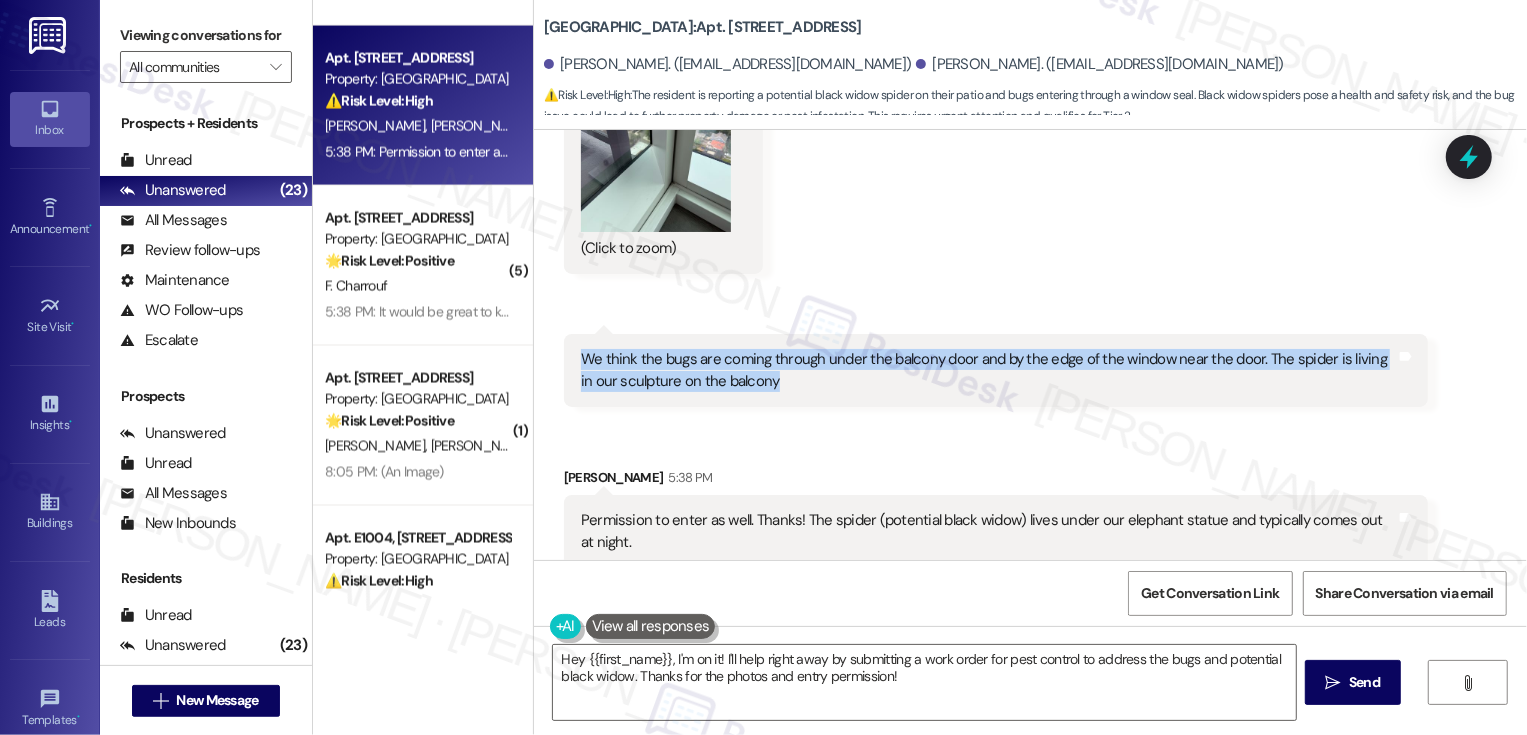 drag, startPoint x: 570, startPoint y: 333, endPoint x: 786, endPoint y: 355, distance: 217.11748 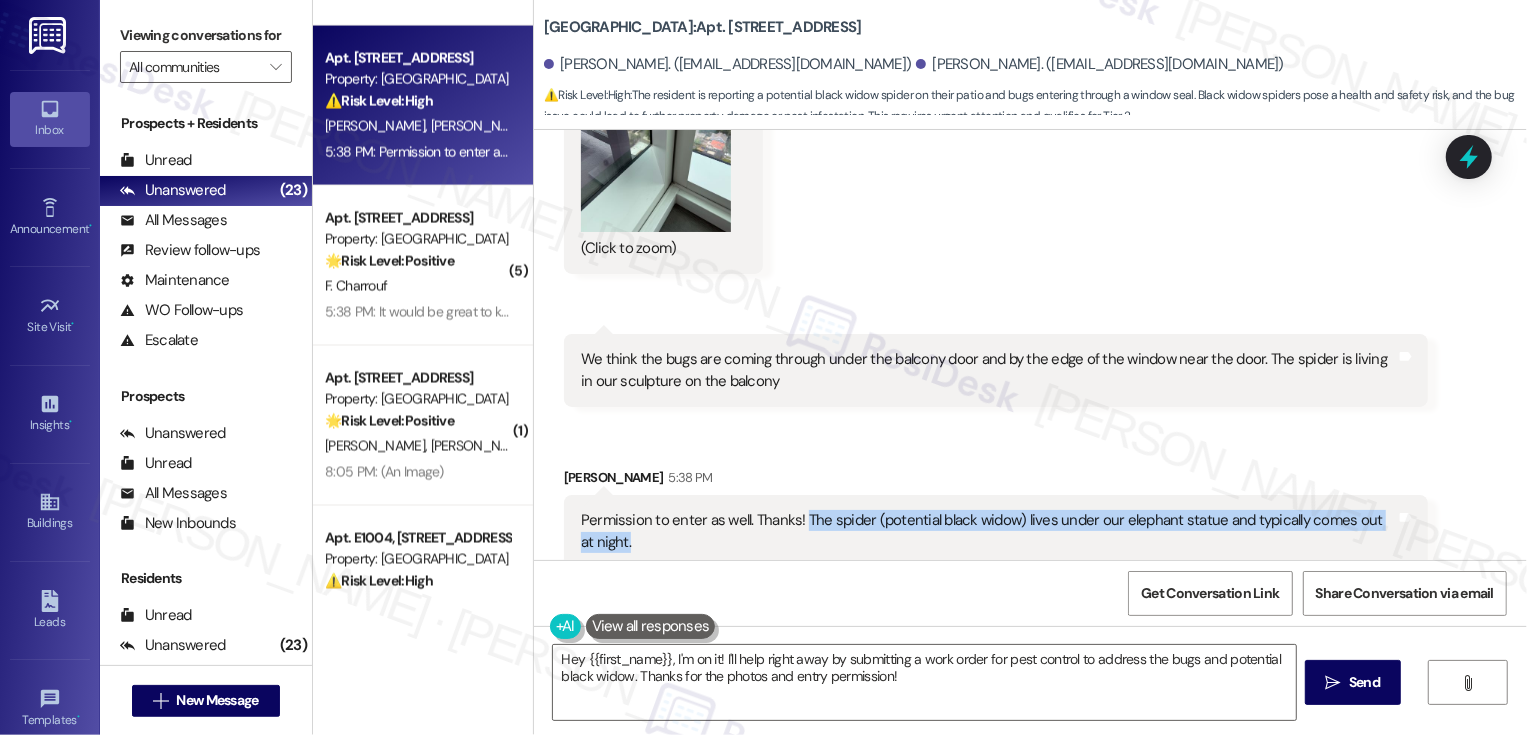 drag, startPoint x: 791, startPoint y: 494, endPoint x: 806, endPoint y: 512, distance: 23.43075 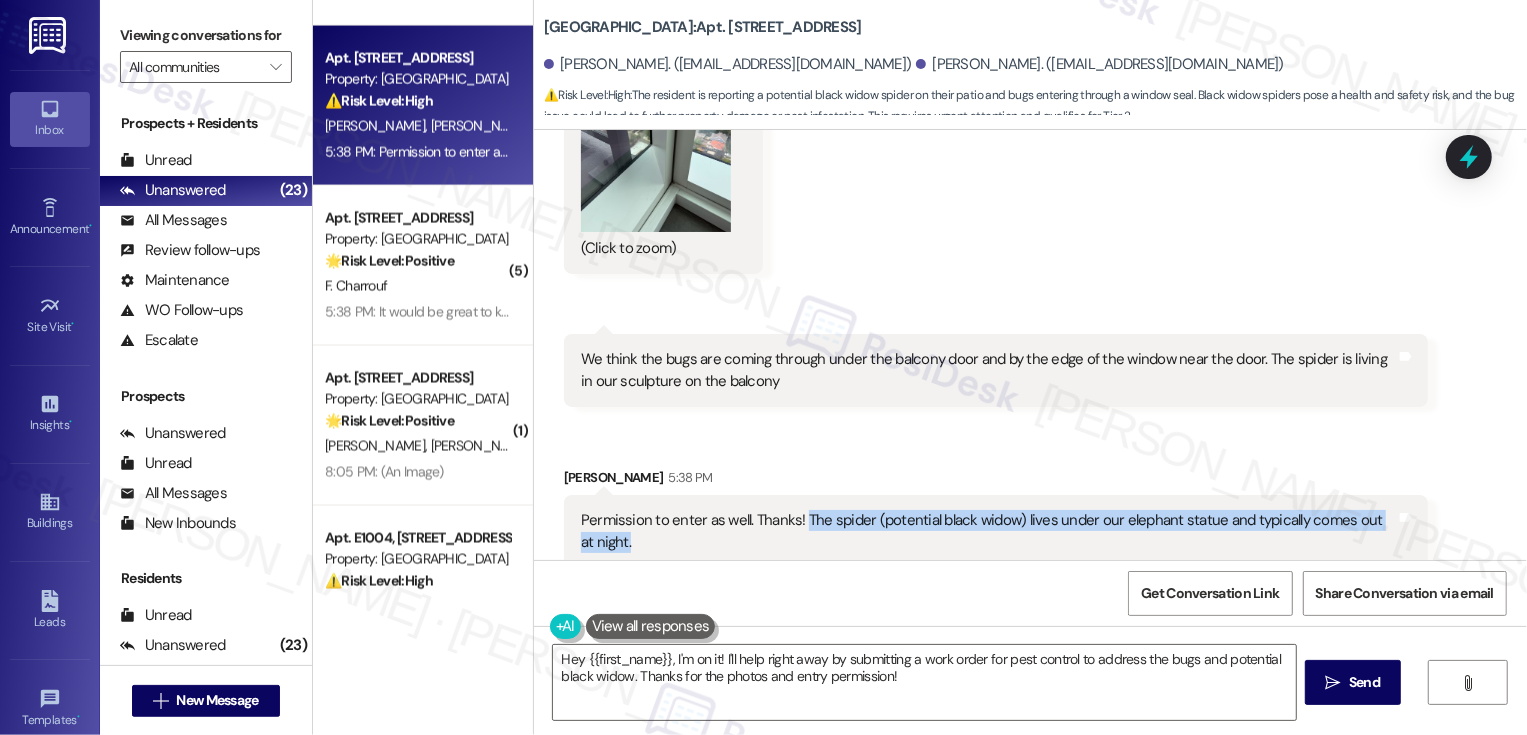 click on "Received via SMS [PERSON_NAME] 4:48 PM JPG  attachment   Download   (Click to zoom) Tags and notes Received via SMS 4:48 PM [PERSON_NAME] 4:48 PM JPG  attachment   Download   (Click to zoom) Tags and notes Received via SMS 4:49 PM [PERSON_NAME] 4:49 PM We think the bugs are coming through under the balcony door and by the edge of the window near the door.  The spider is living in our sculpture on the balcony  Tags and notes Received via SMS [PERSON_NAME] Iii 5:38 PM Permission to enter as well. Thanks! The spider (potential black widow) lives under our elephant statue and typically comes out at night.  Tags and notes" at bounding box center [1030, 41] 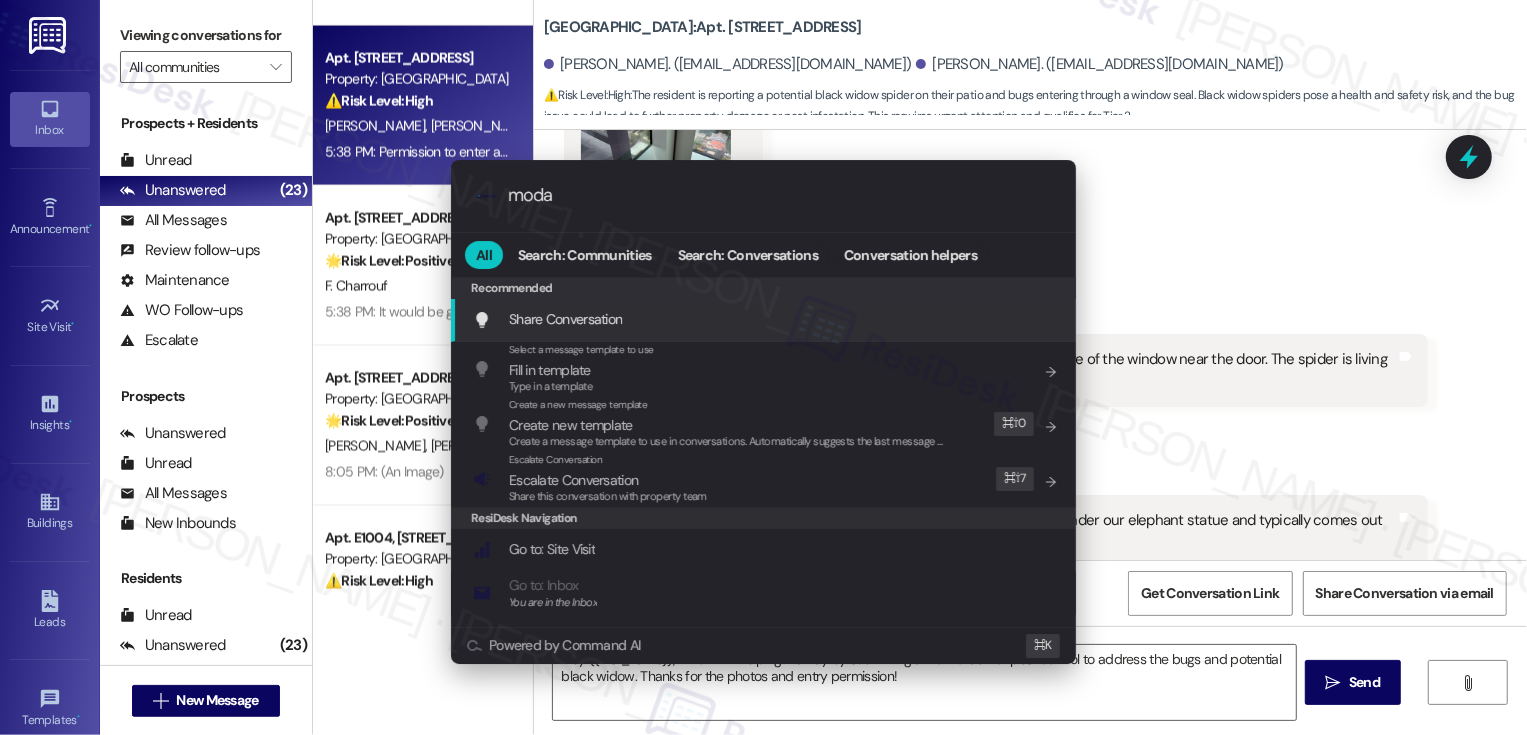 type on "modal" 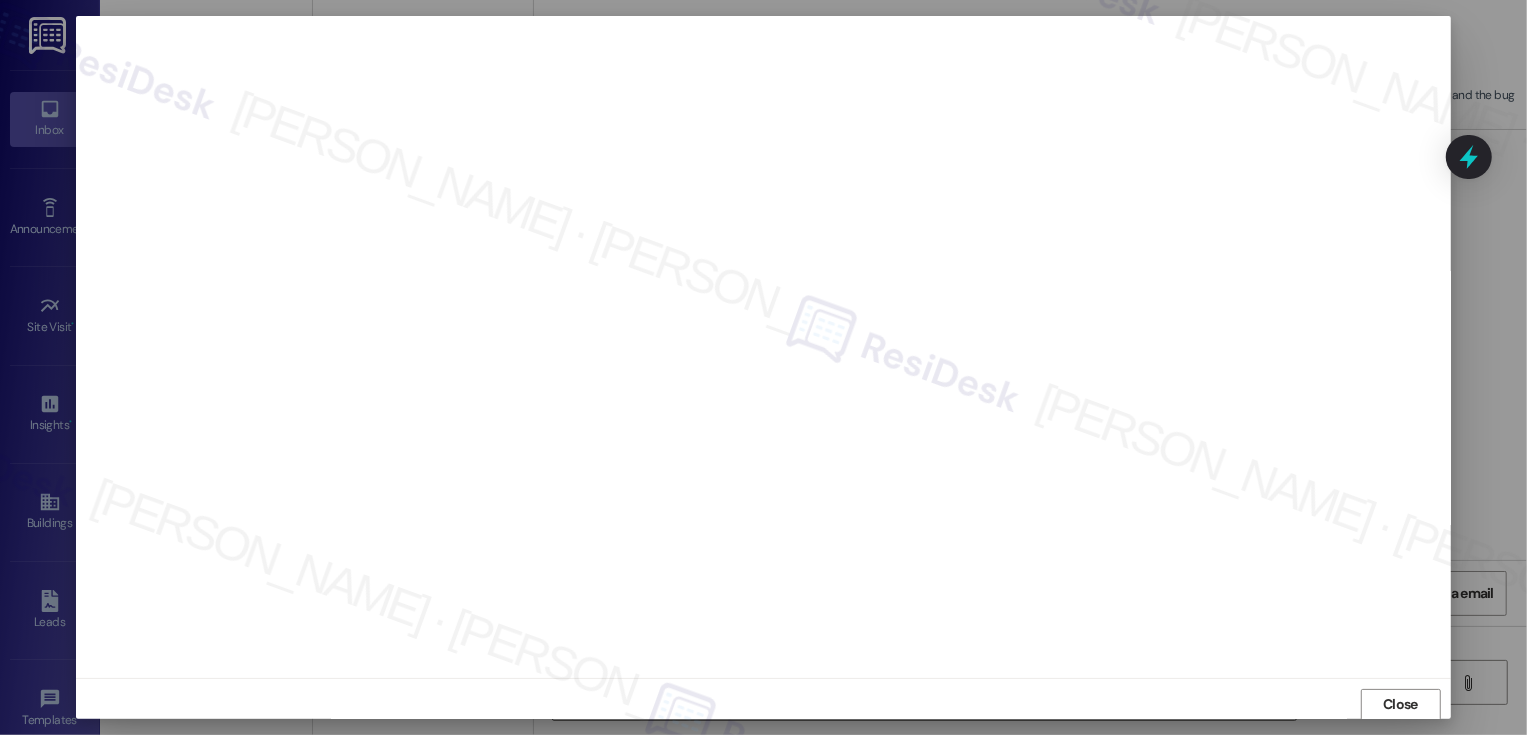 scroll, scrollTop: 1, scrollLeft: 0, axis: vertical 